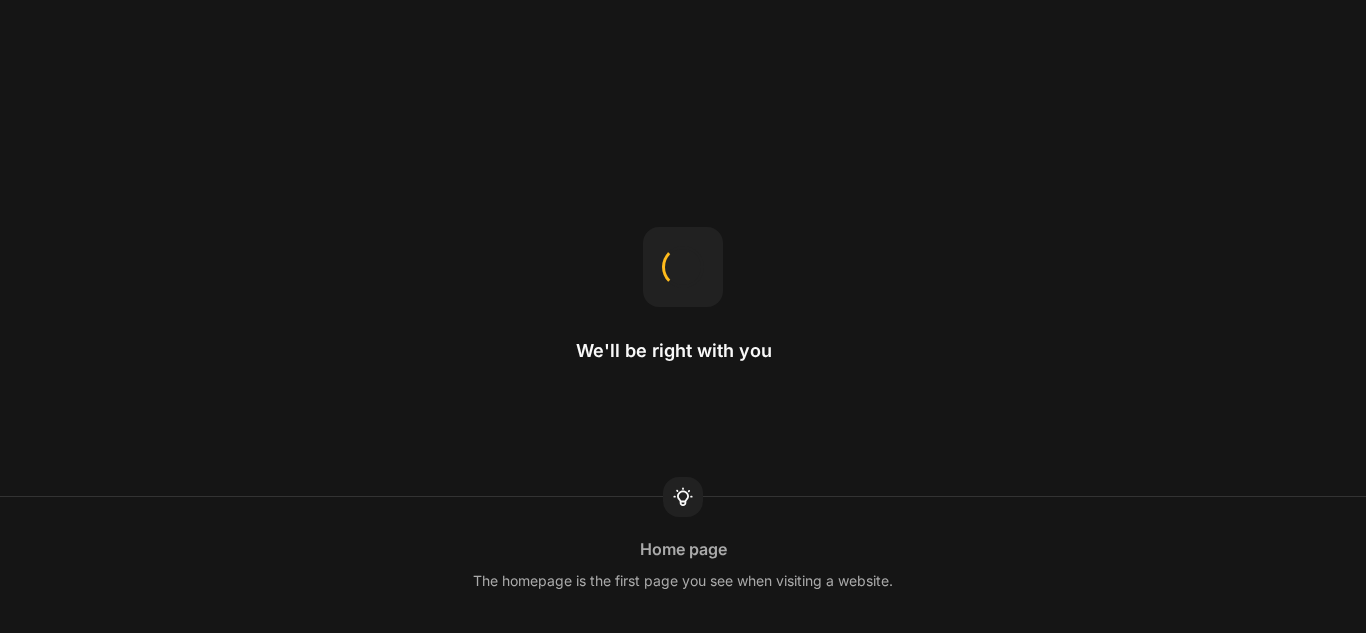 scroll, scrollTop: 0, scrollLeft: 0, axis: both 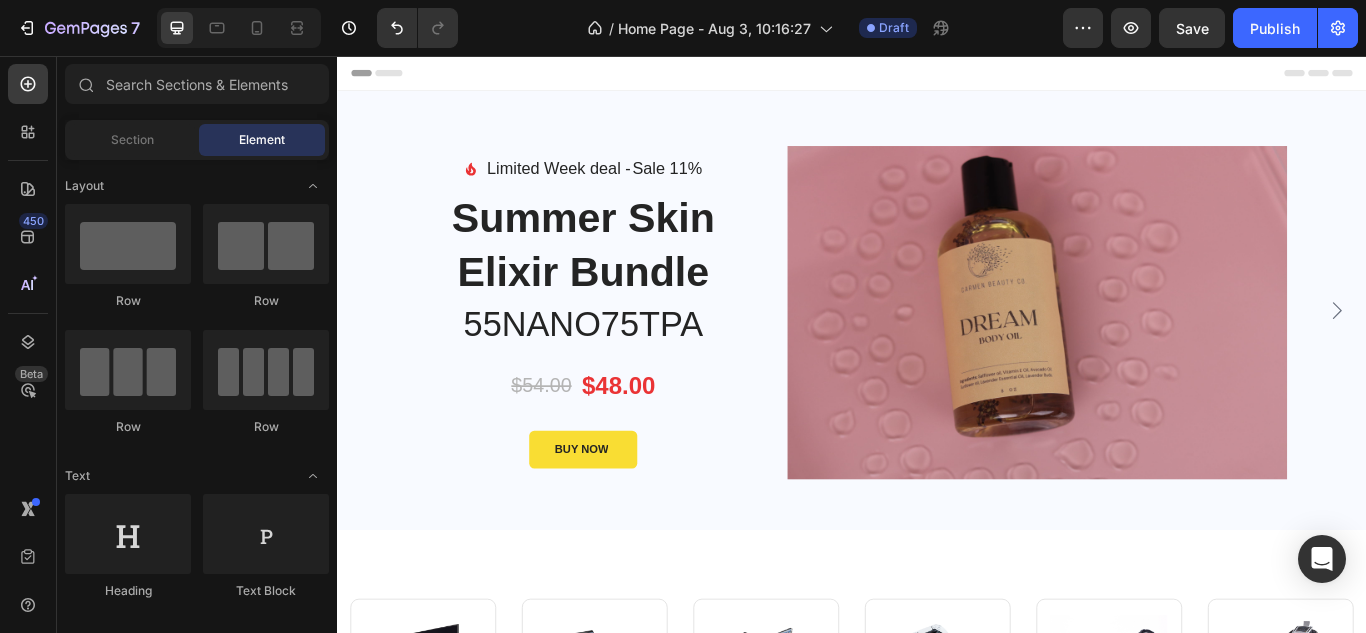 drag, startPoint x: 1528, startPoint y: 117, endPoint x: 1702, endPoint y: 96, distance: 175.26266 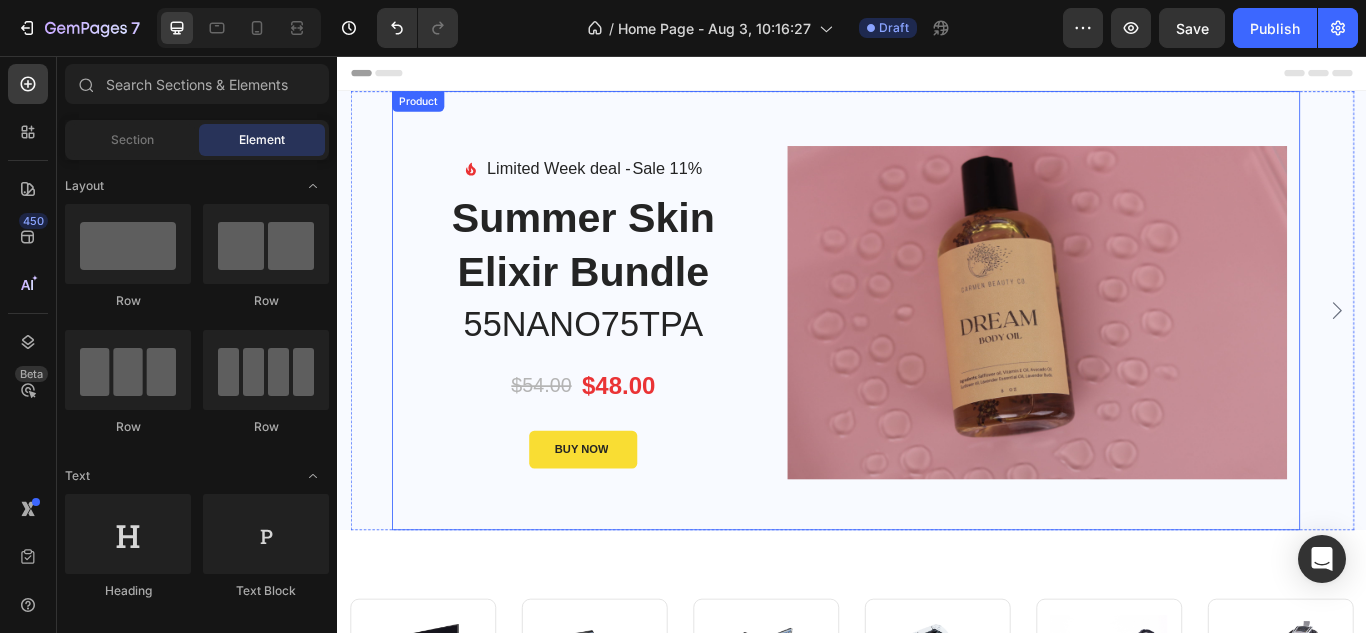 click on "Image Limited Week deal -  Text block Sale 11% Product Badge Row Icon List Summer Skin Elixir Bundle Product Title 55NANO75TPA Heading $54.00 Product Price Product Price $48.00 Product Price Product Price Row BUY NOW Product Cart Button Product Images & Gallery Product" at bounding box center (929, 353) 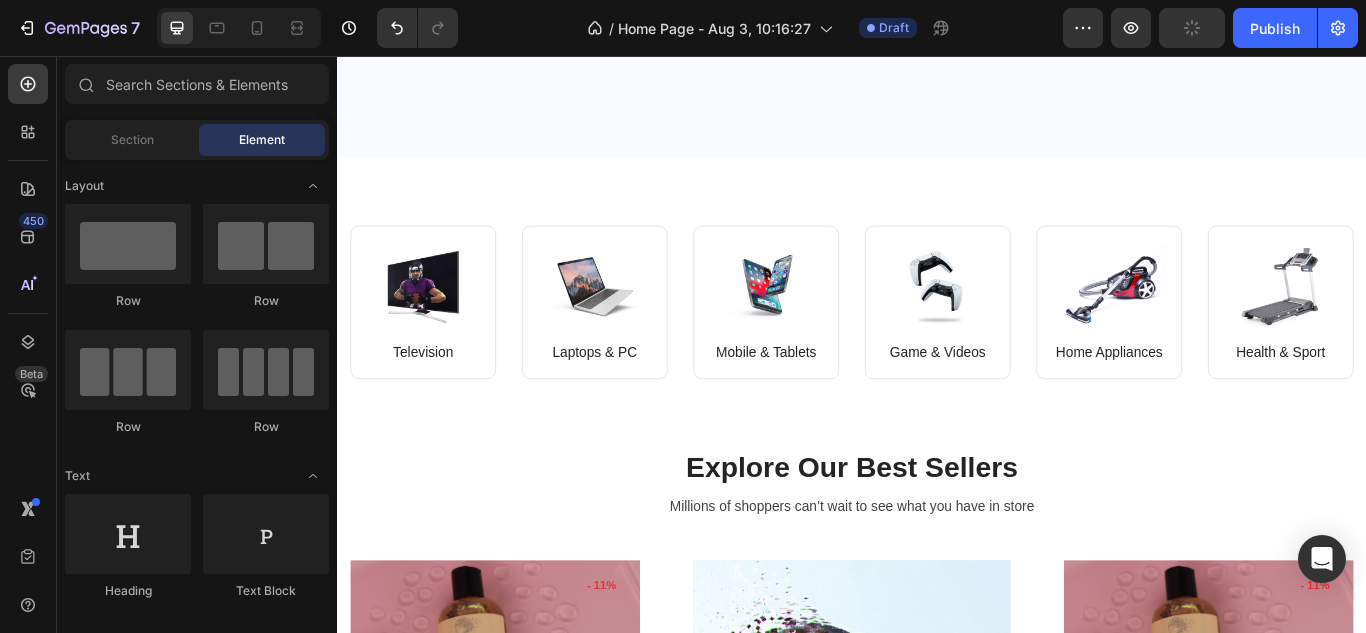 scroll, scrollTop: 574, scrollLeft: 0, axis: vertical 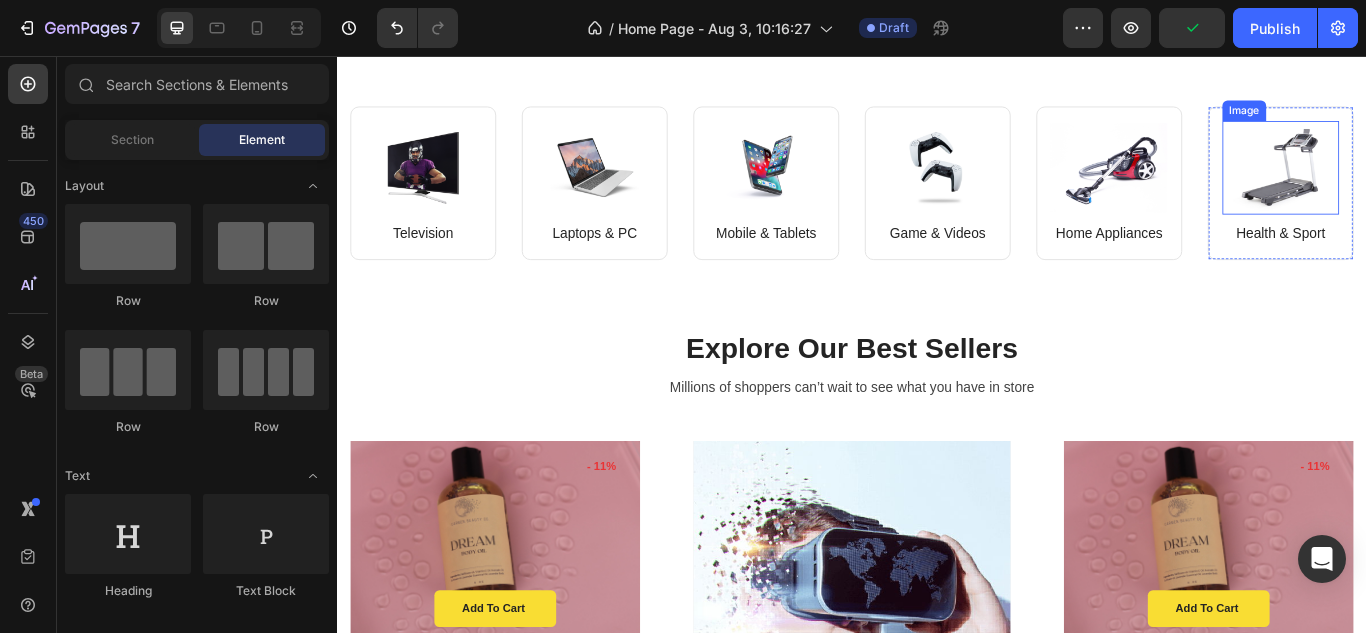 click at bounding box center (1437, 187) 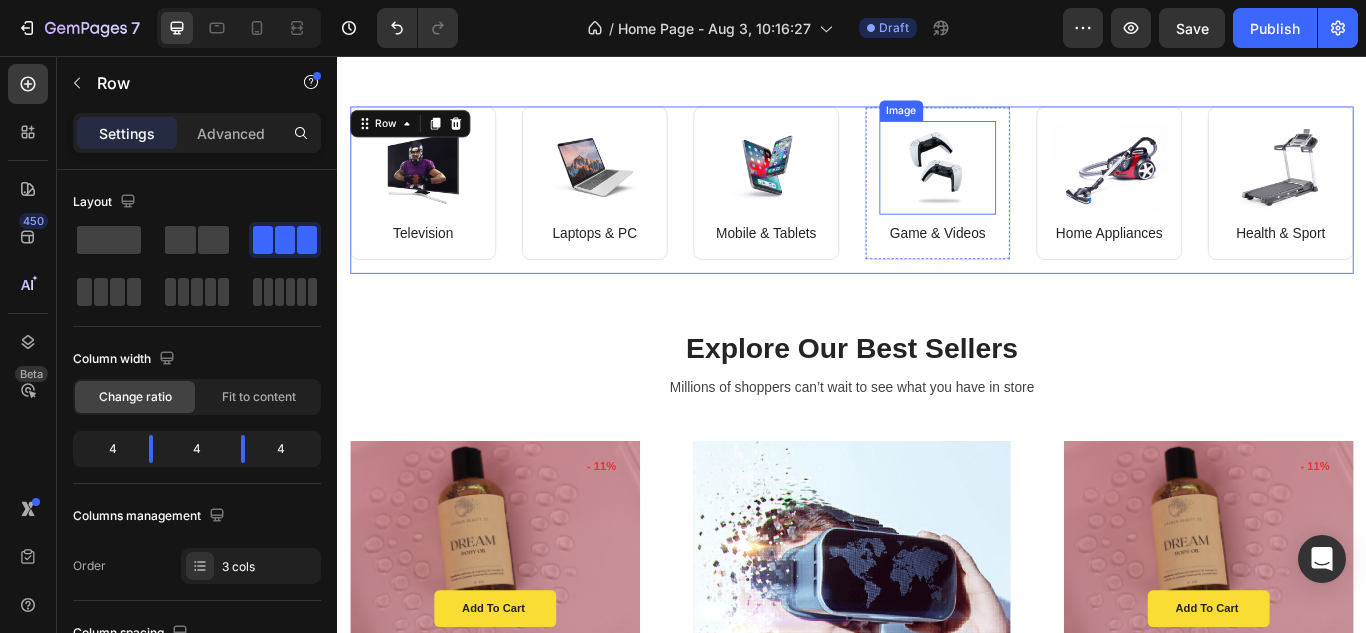 click at bounding box center [1037, 187] 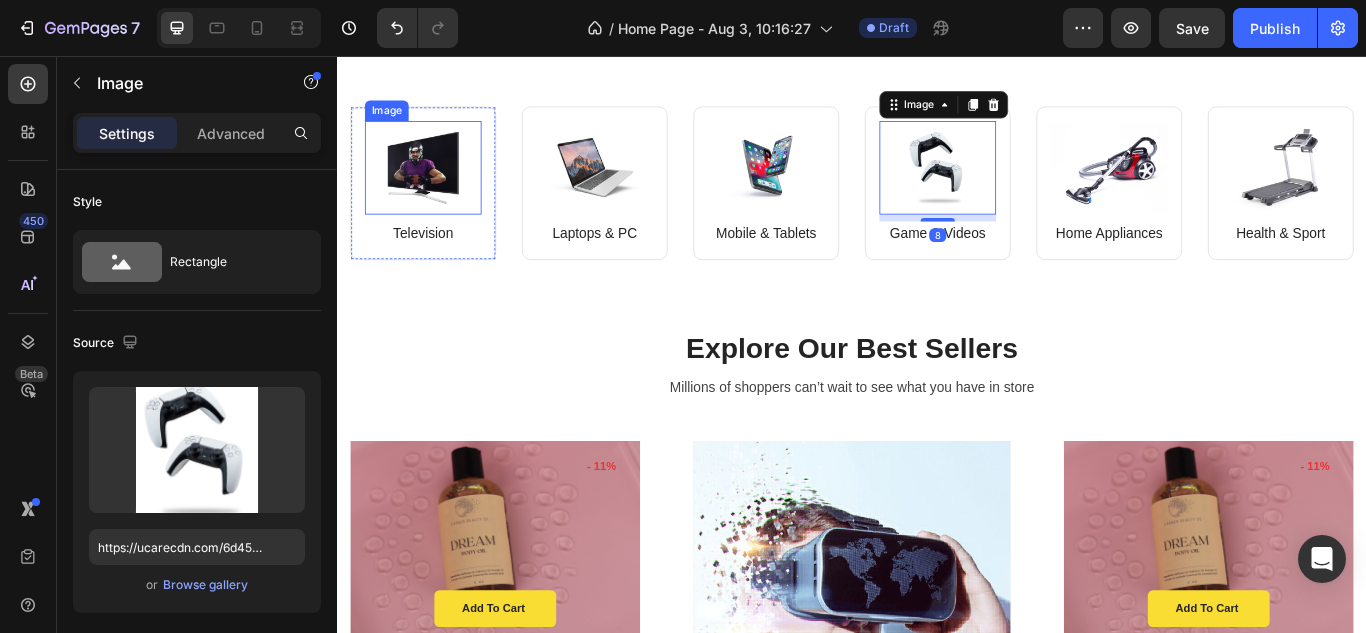 click at bounding box center [437, 187] 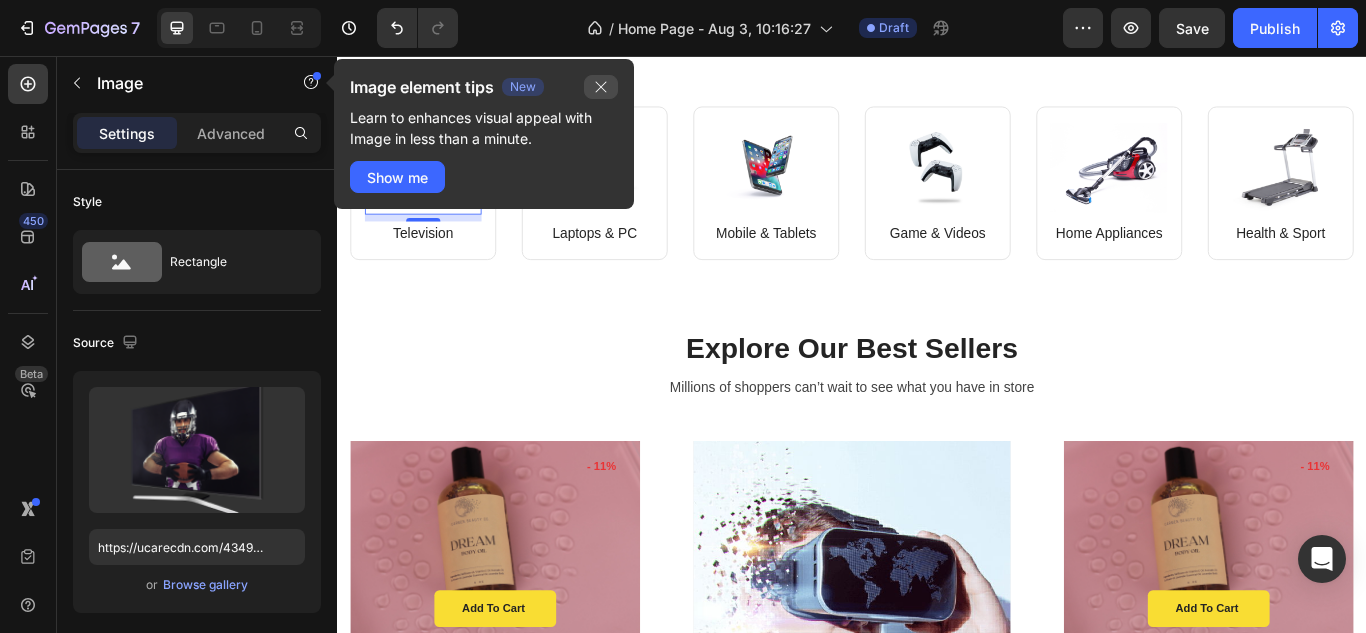 click 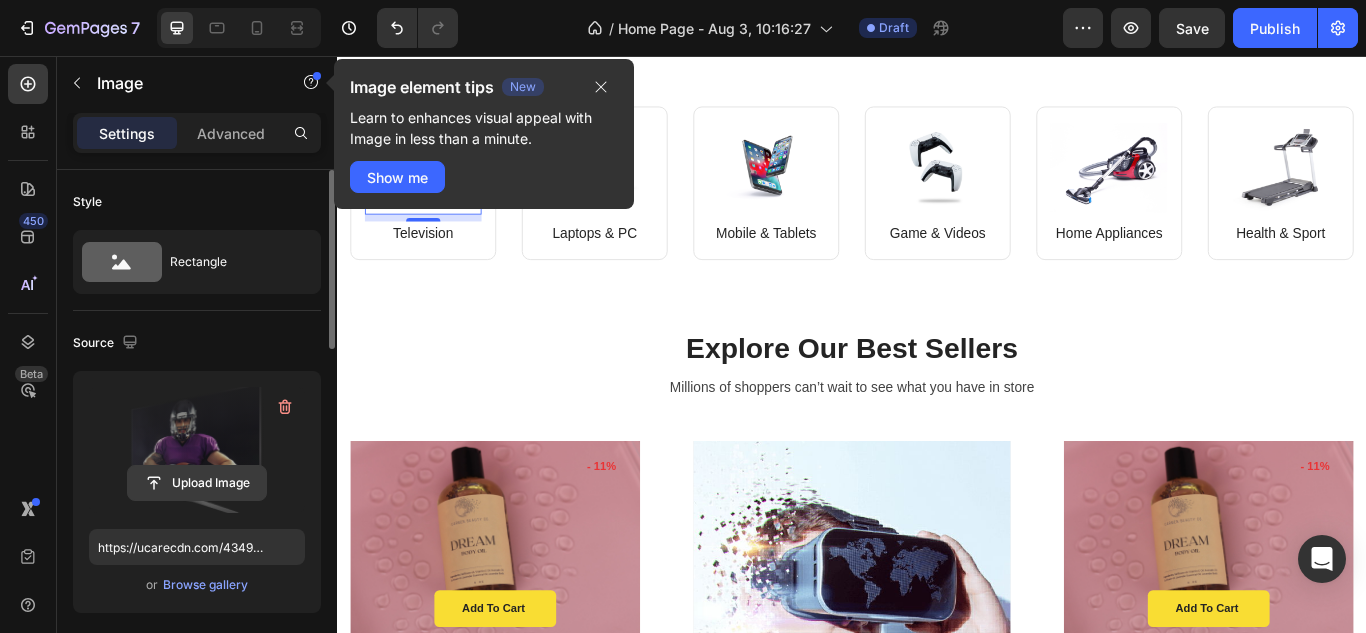 click 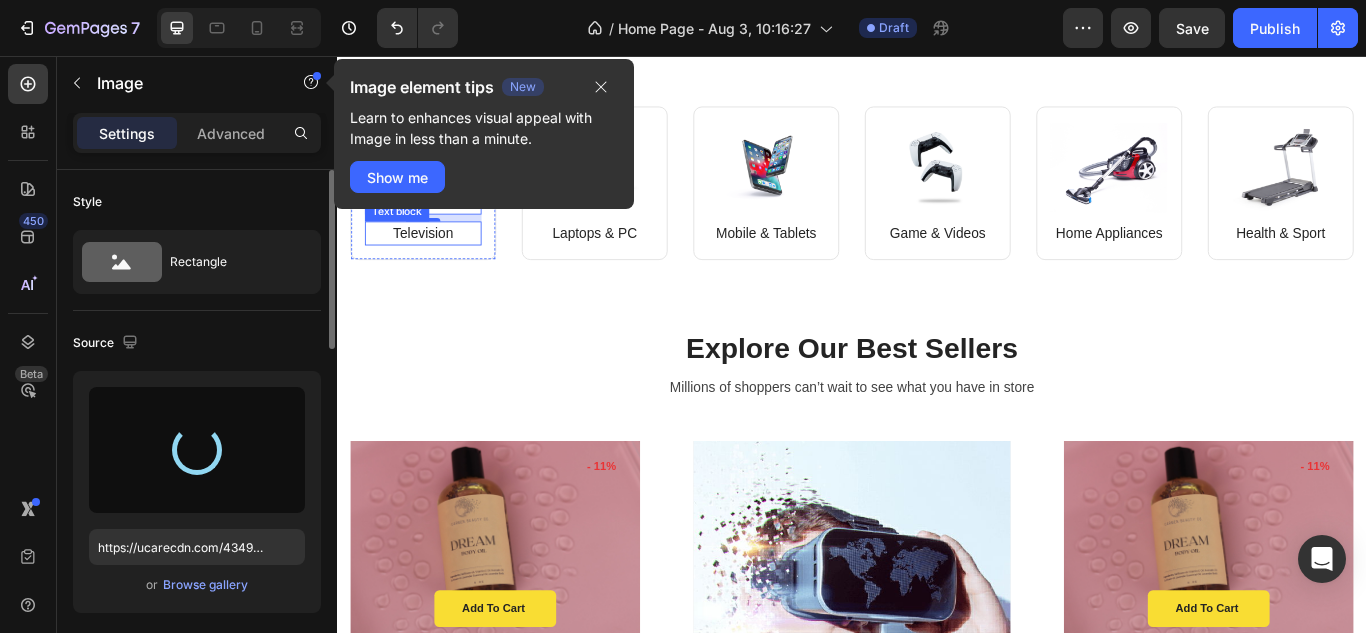 type on "https://cdn.shopify.com/s/files/1/0639/6657/6727/files/gempages_578194195064291856-42fe298a-f312-475b-903a-139dabe73e86.jpg" 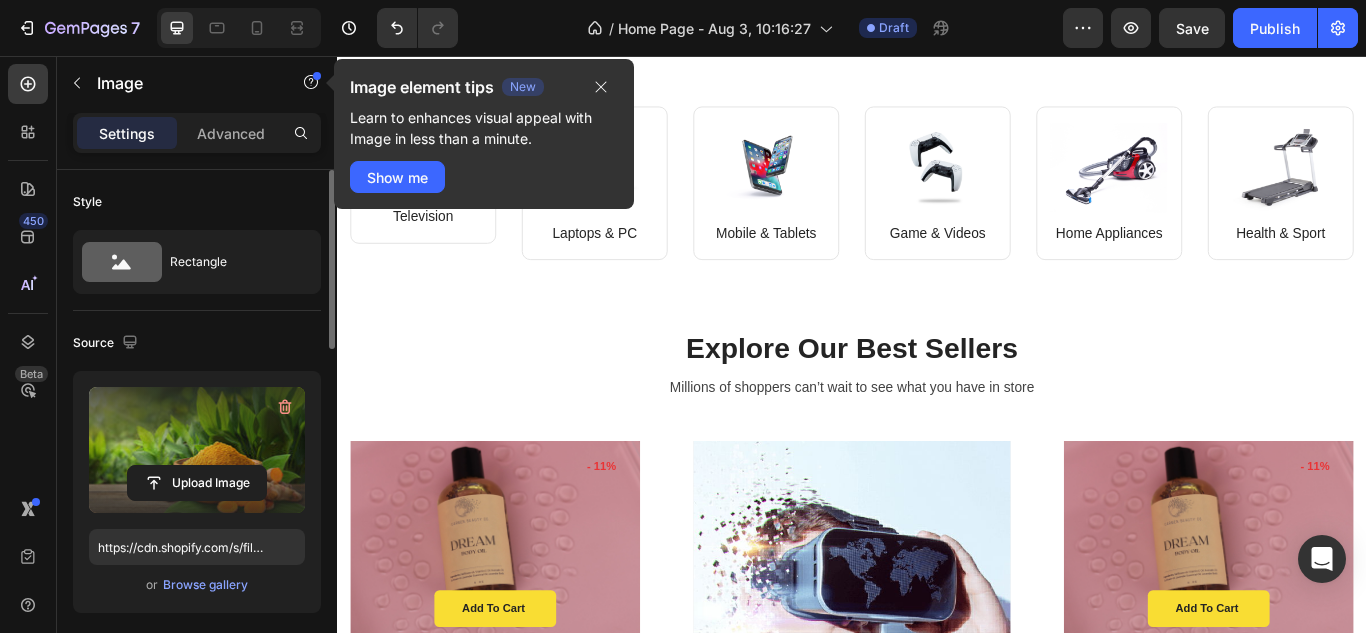 click on "Image element tips New Learn to enhances visual appeal with Image in less than a minute. Show me" at bounding box center [484, 140] 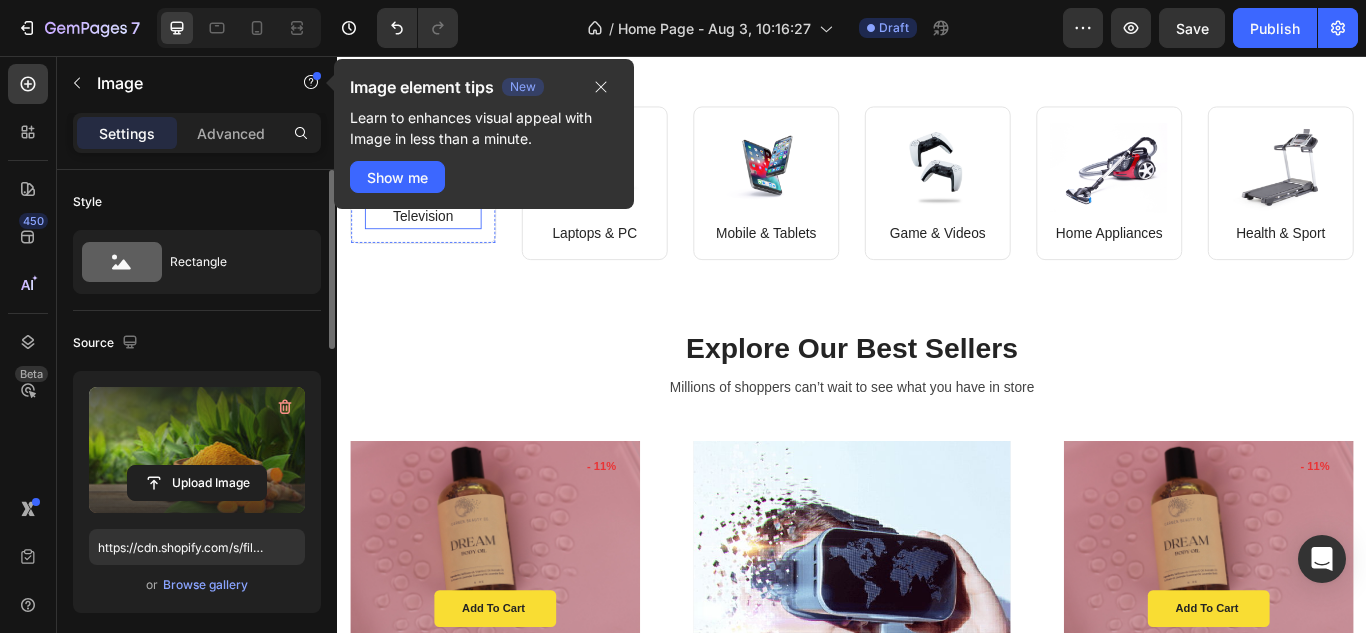 click on "Television" at bounding box center (437, 244) 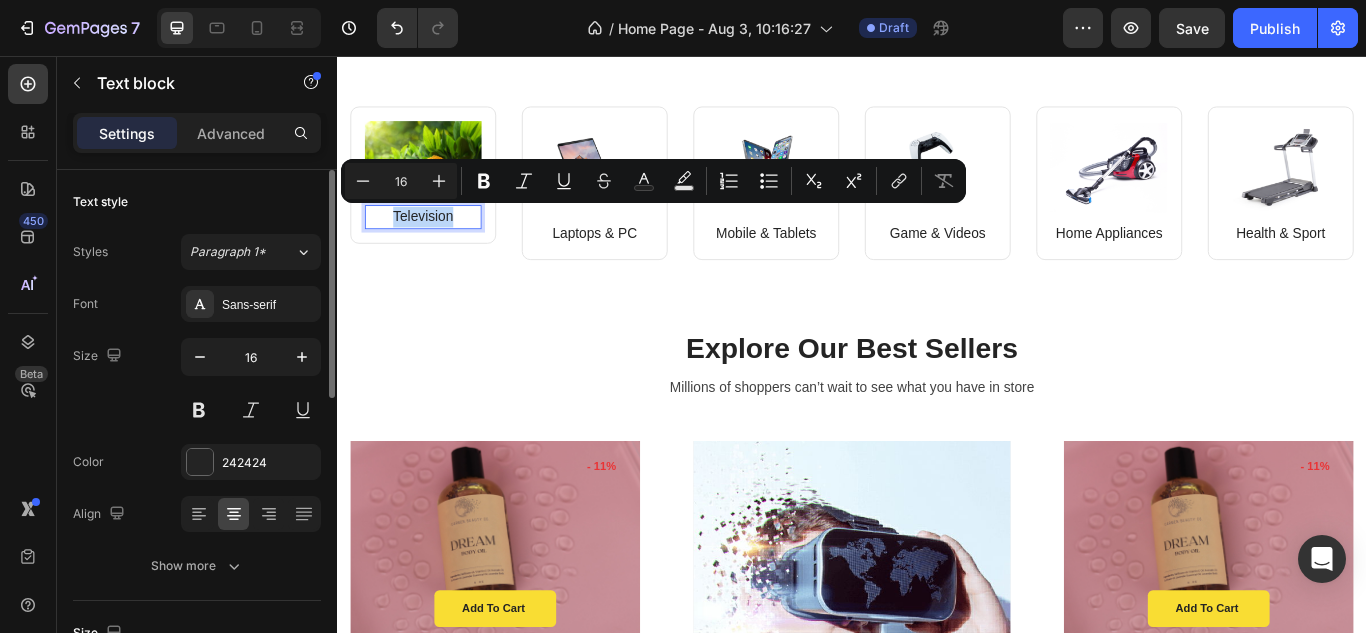 copy on "Television" 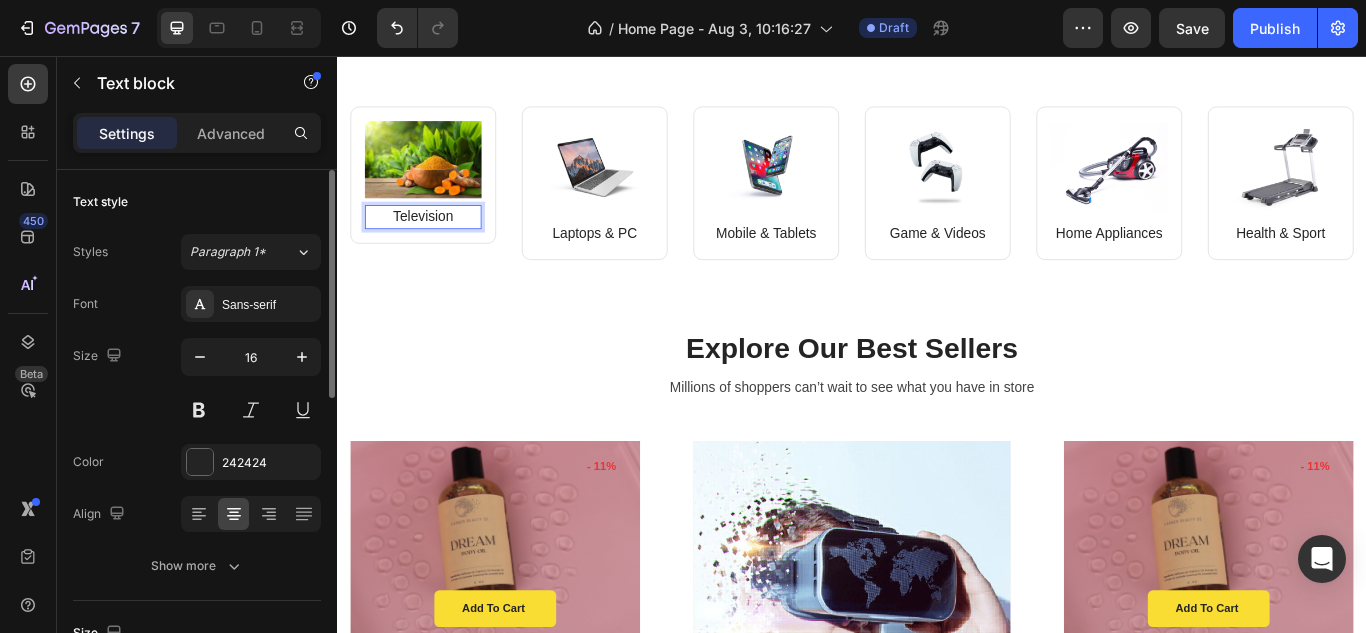 click on "Television" at bounding box center (437, 244) 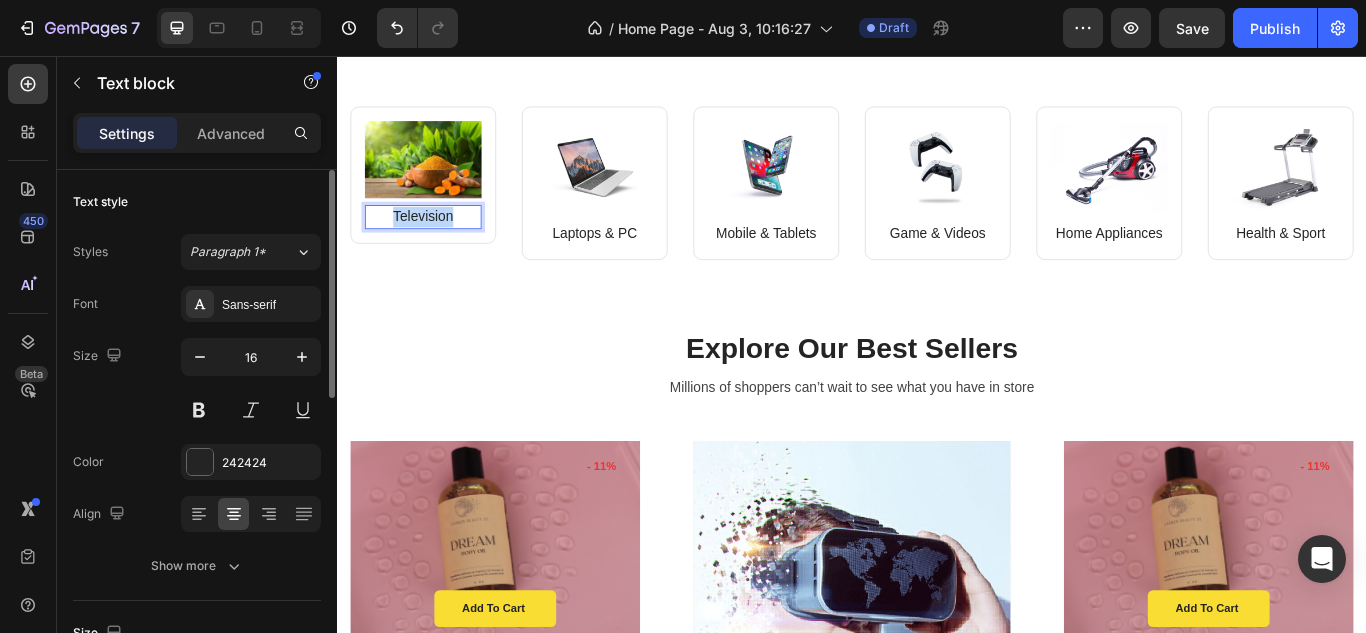 click on "Television" at bounding box center [437, 244] 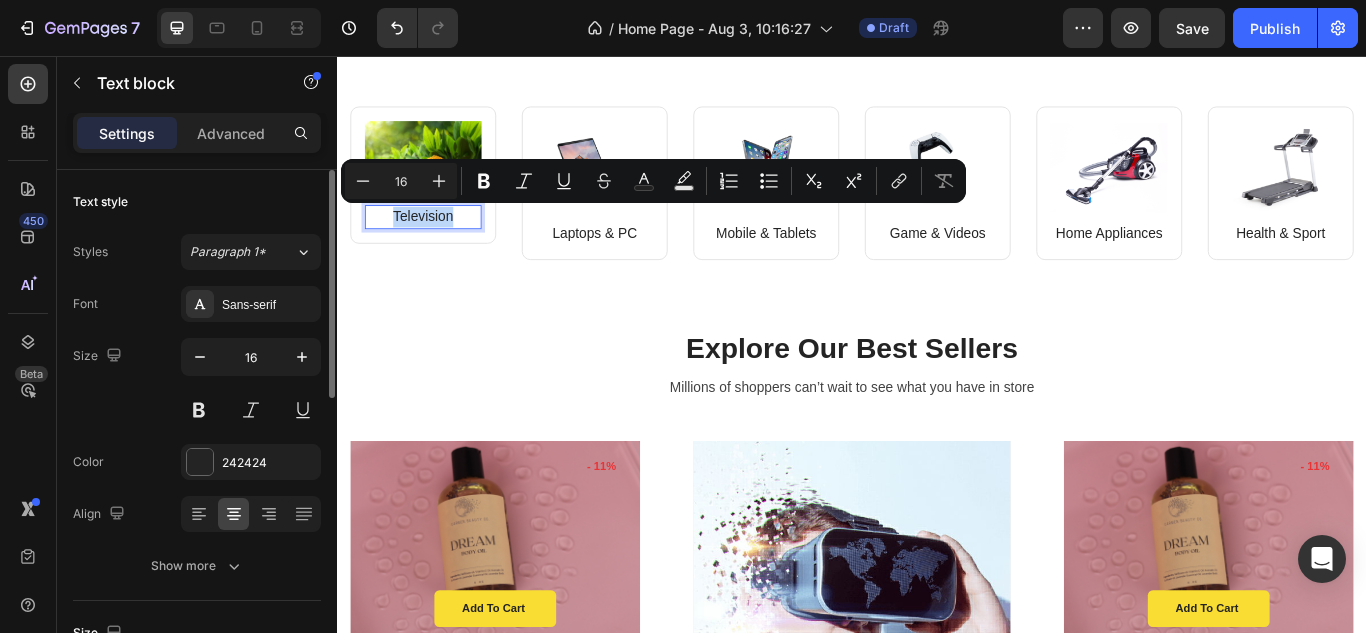 click on "Television" at bounding box center (437, 244) 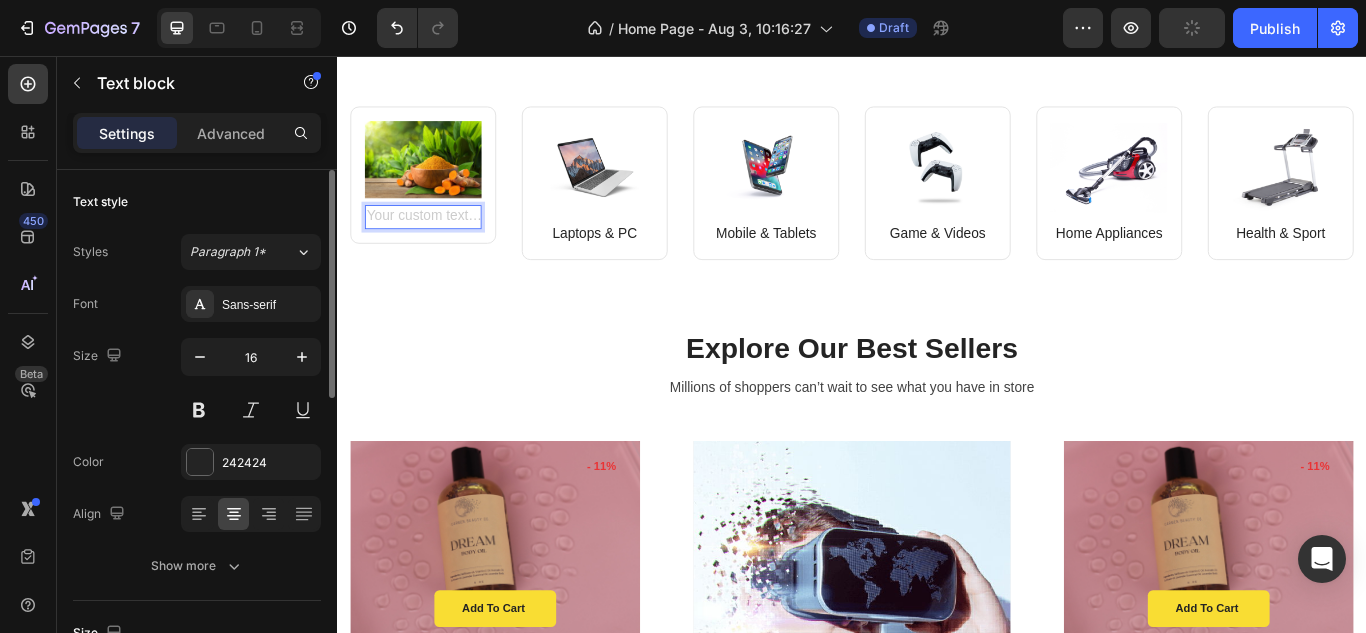 click at bounding box center [437, 244] 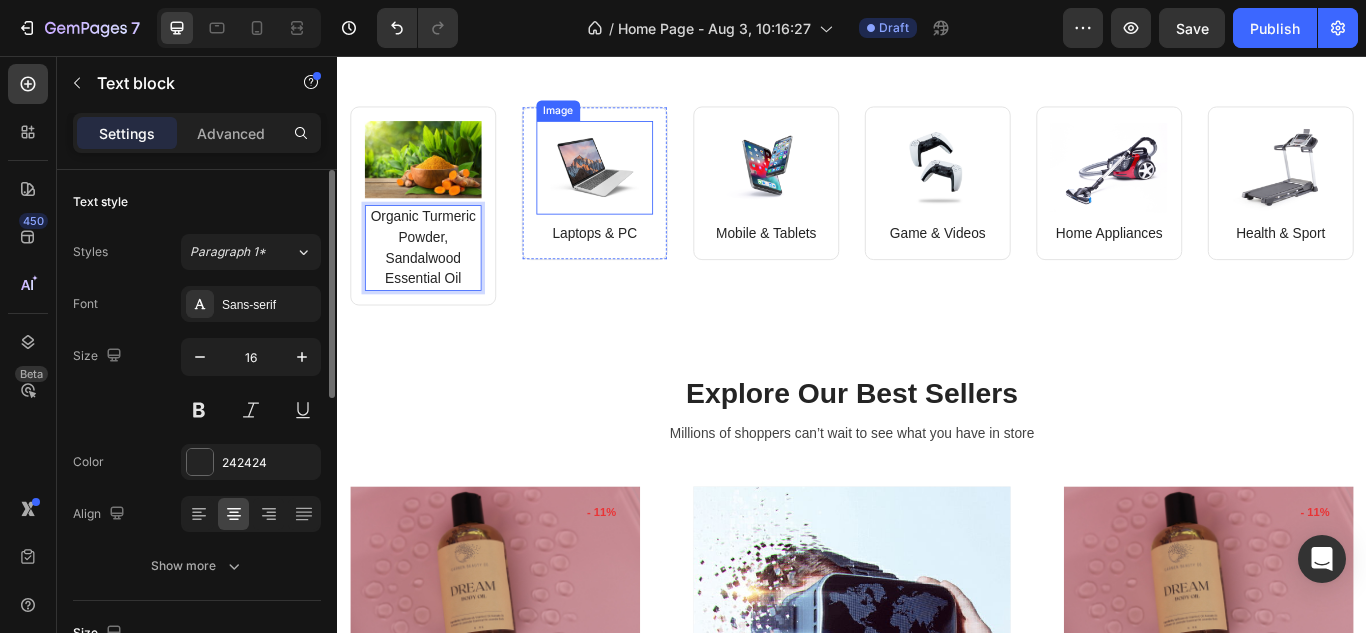 click at bounding box center [637, 187] 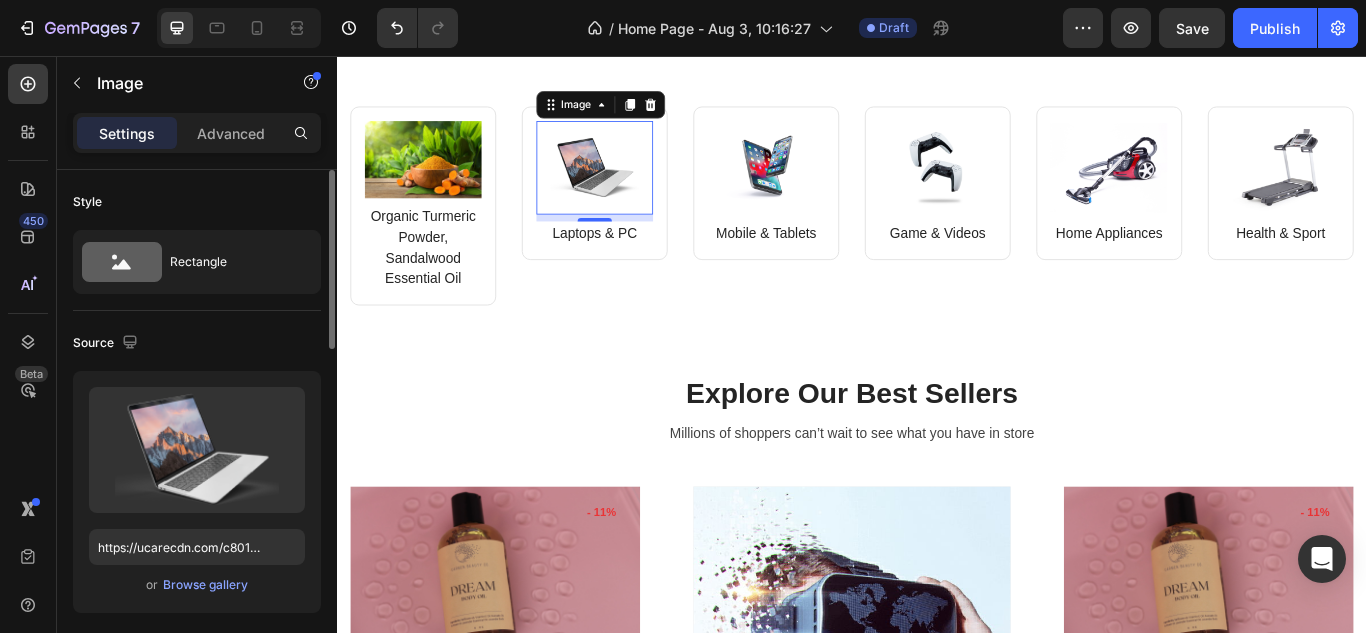 click at bounding box center (637, 187) 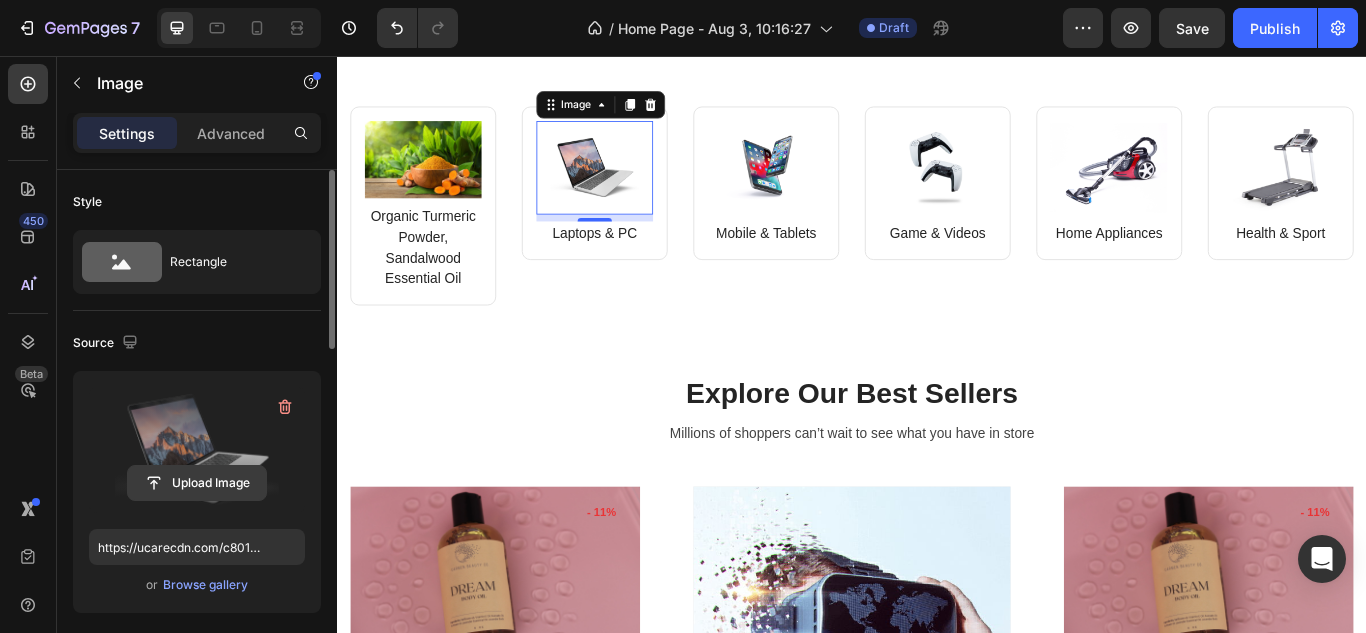 click 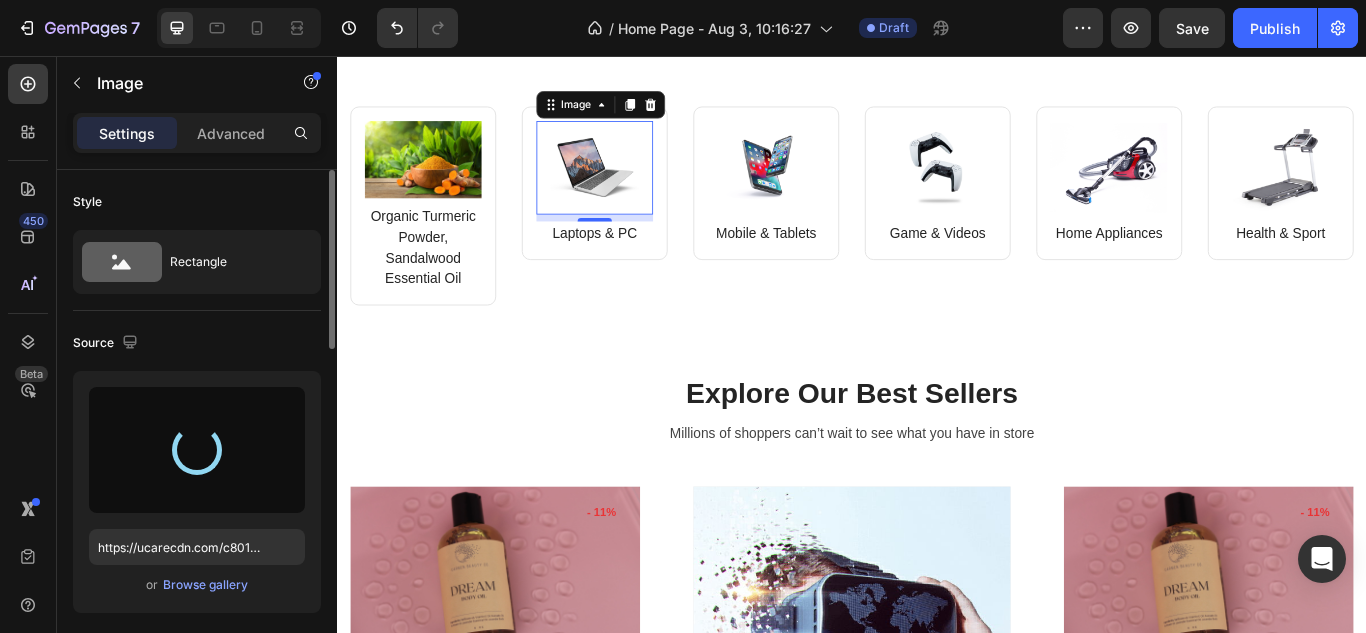 click on "8" at bounding box center [637, 265] 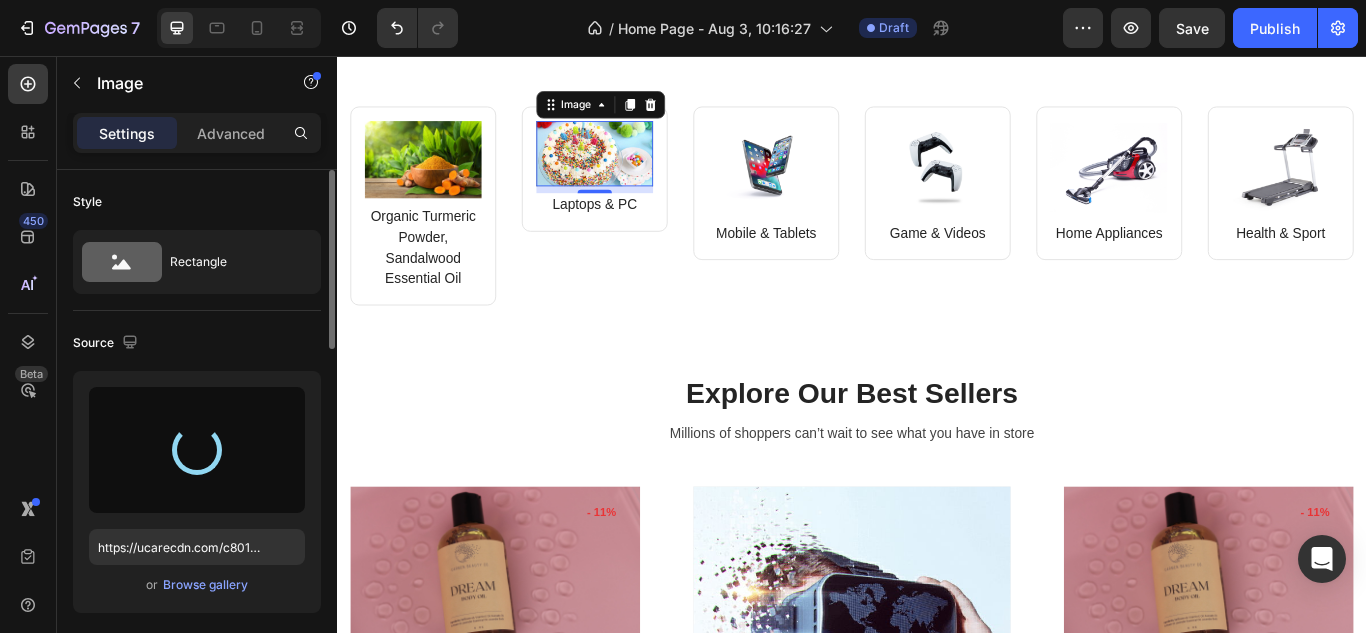 type on "https://cdn.shopify.com/s/files/1/0639/6657/6727/files/gempages_578194195064291856-345f24a1-96ff-4f73-ad9d-55dd0c8d15dd.jpg" 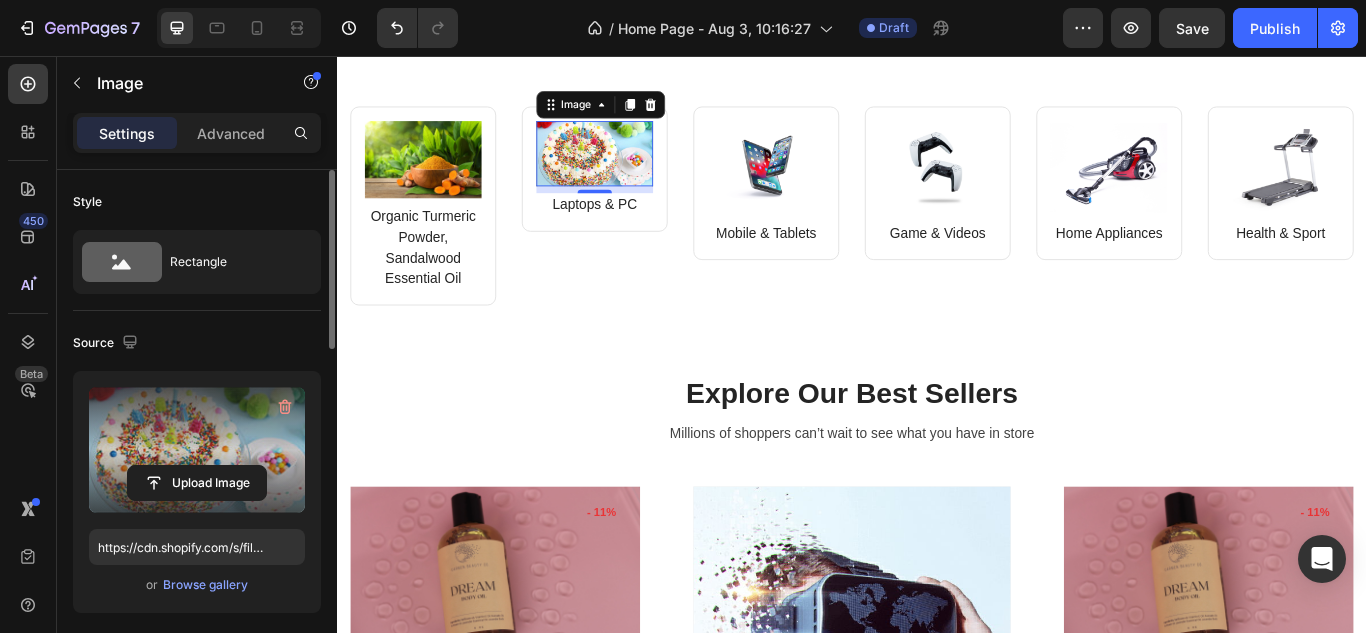 click on "8" at bounding box center (637, 232) 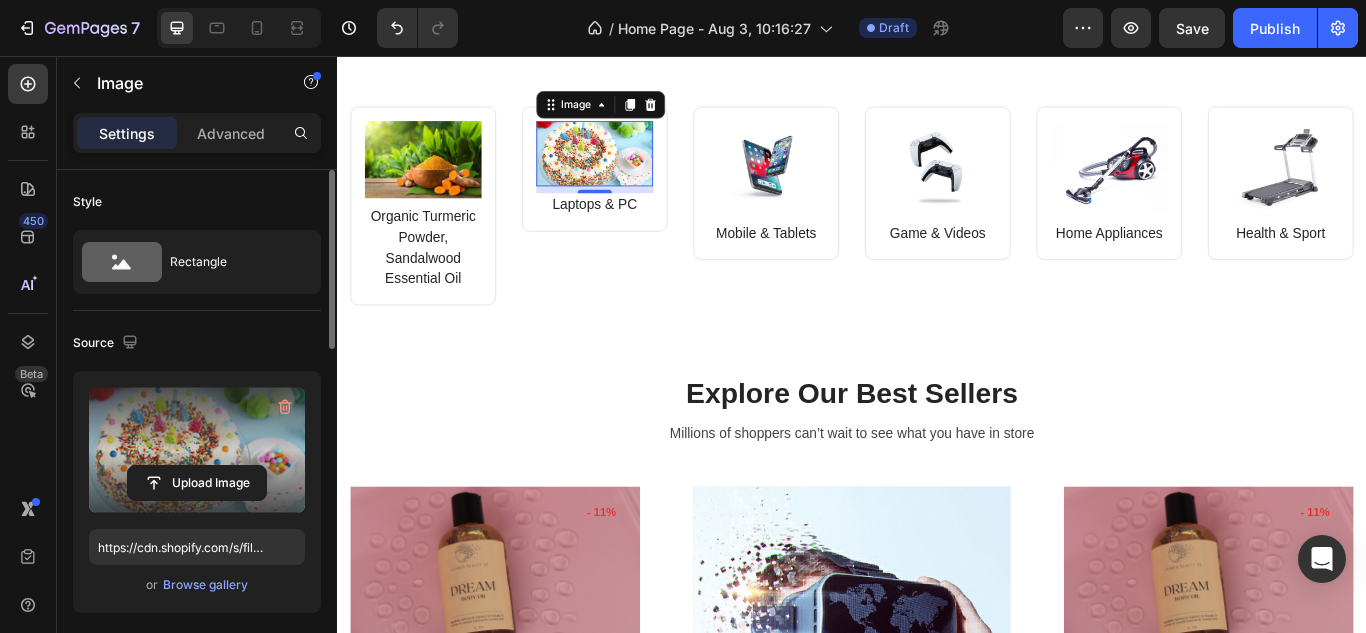 click on "8" at bounding box center [637, 232] 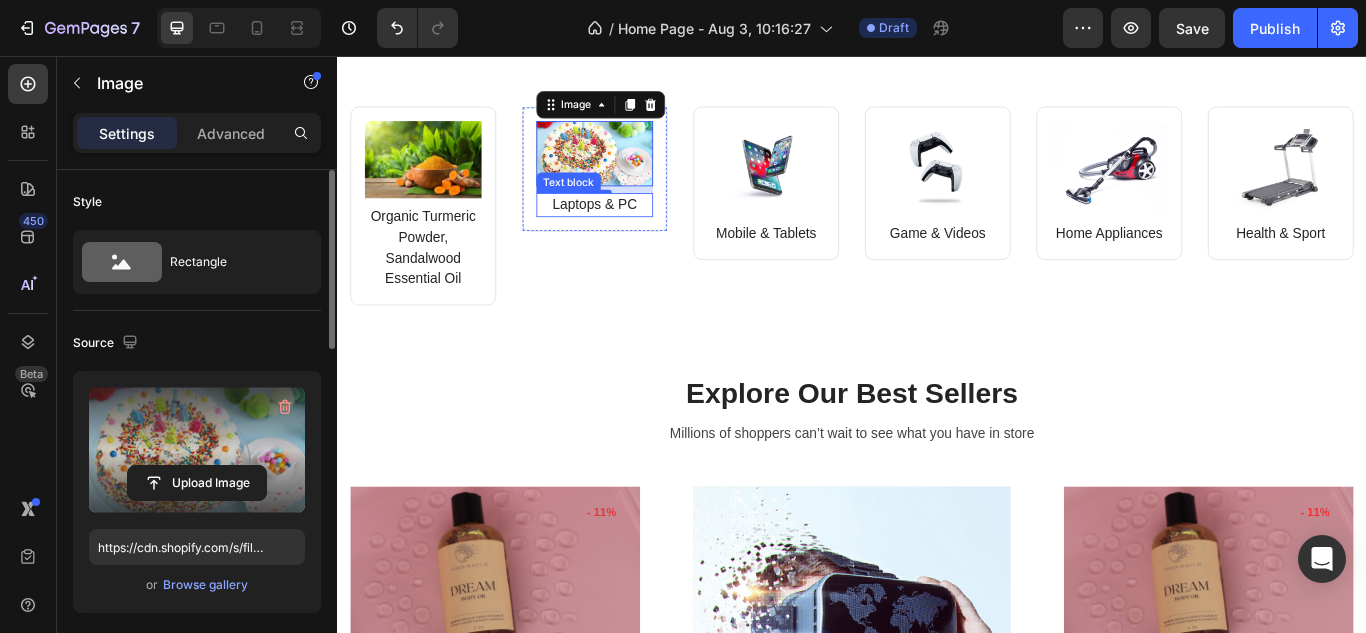 click on "Laptops & PC" at bounding box center (637, 230) 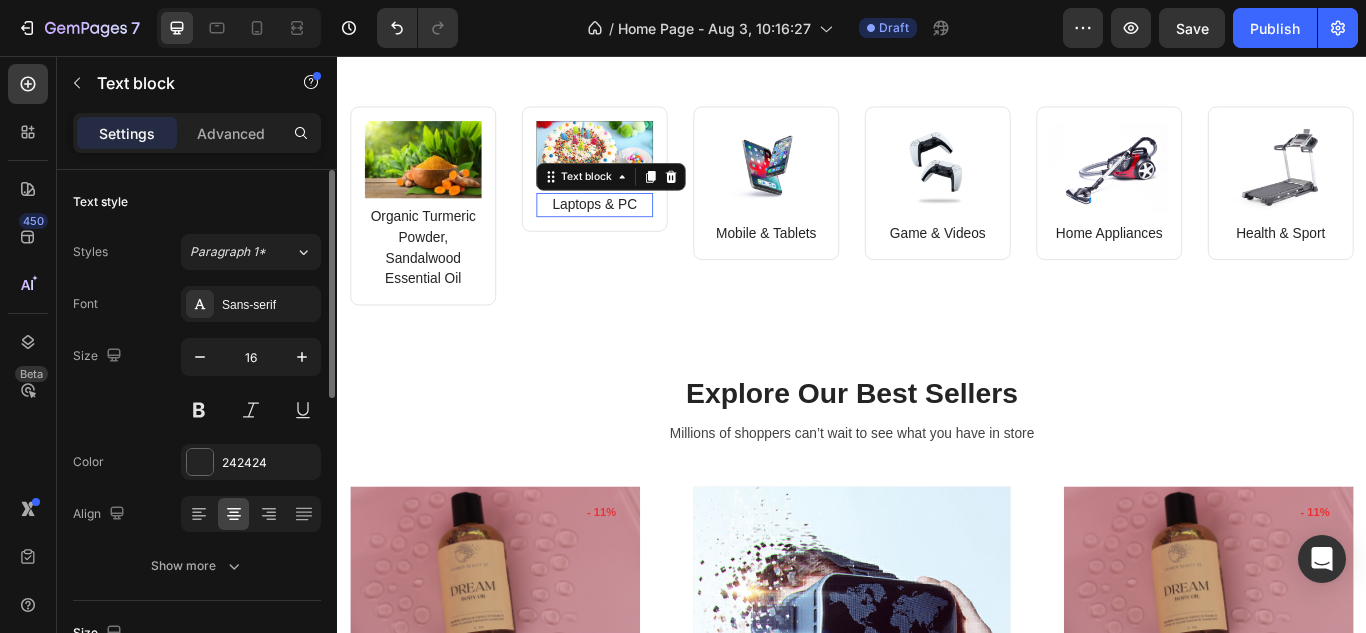 click on "Laptops & PC" at bounding box center (637, 230) 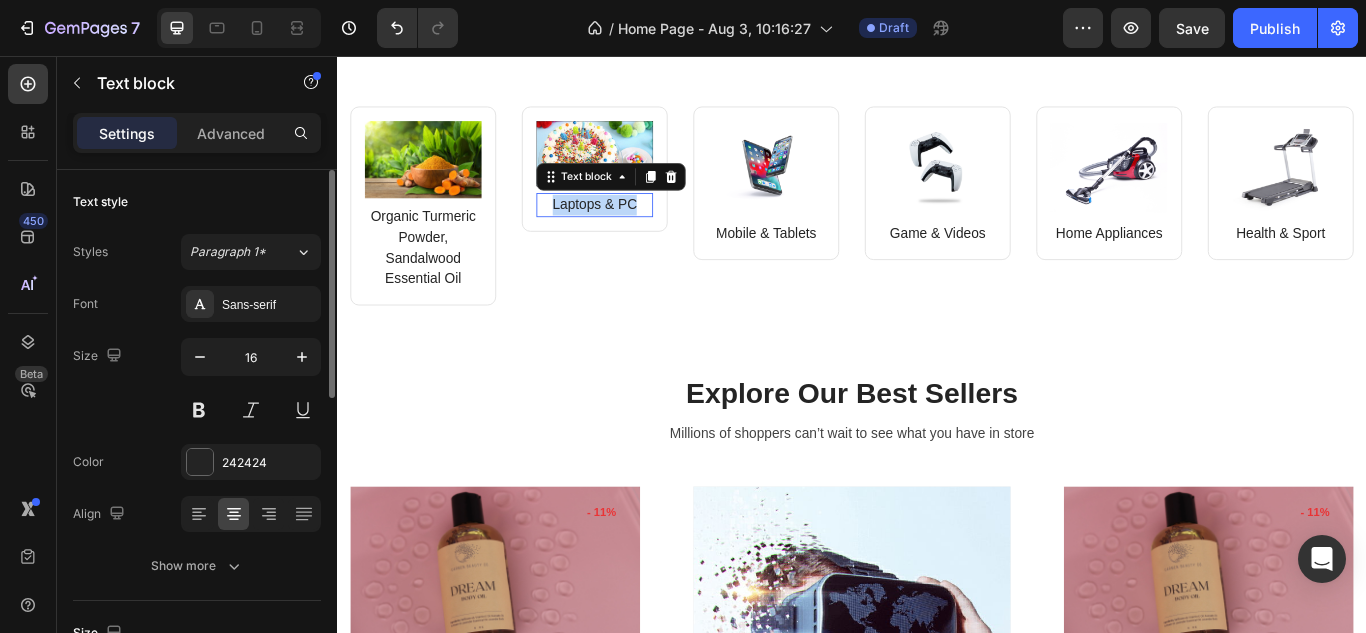 click on "Laptops & PC" at bounding box center [637, 230] 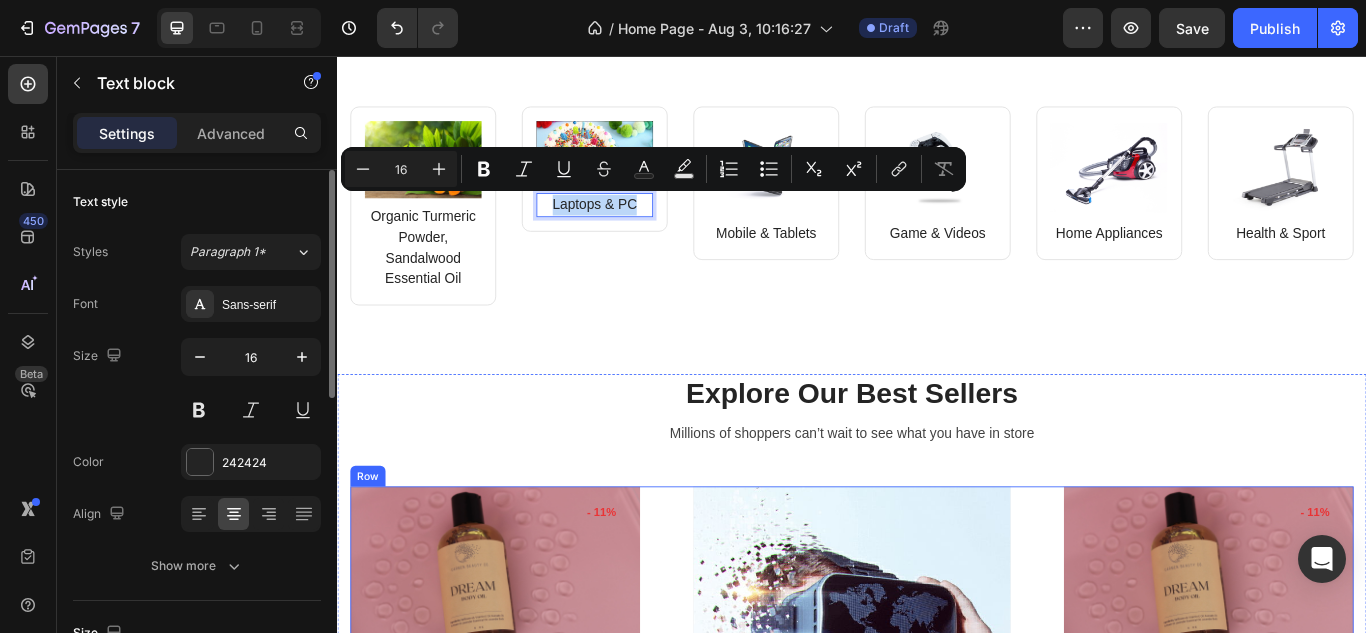 click on "Product Images & Gallery - 11% Product Badge Add to cart Product Cart Button Row Row Summer Skin Elixir Bundle Product Title $48.00 Product Price Product Price $54.00 Product Price Product Price Row Row                Icon                Icon                Icon                Icon
Icon Icon List Hoz Product List Product Images & Gallery - -800% Product Badge Add to cart Product Cart Button Row Row The Sacred Glow Ritual Bundle Product Title $45.00 Product Price Product Price $5.00 Product Price Product Price Row Row                Icon                Icon                Icon                Icon
Icon Icon List Hoz Product List Product Images & Gallery No discount   Not be displayed when published Product Badge Add to cart Product Cart Button Row Row Vanilla Coconut Crème Product Title $18.00 Product Price Product Price No compare price Product Price Row Row                Icon                Icon                Icon                Icon
Icon Icon List Hoz   Row" at bounding box center [937, 1252] 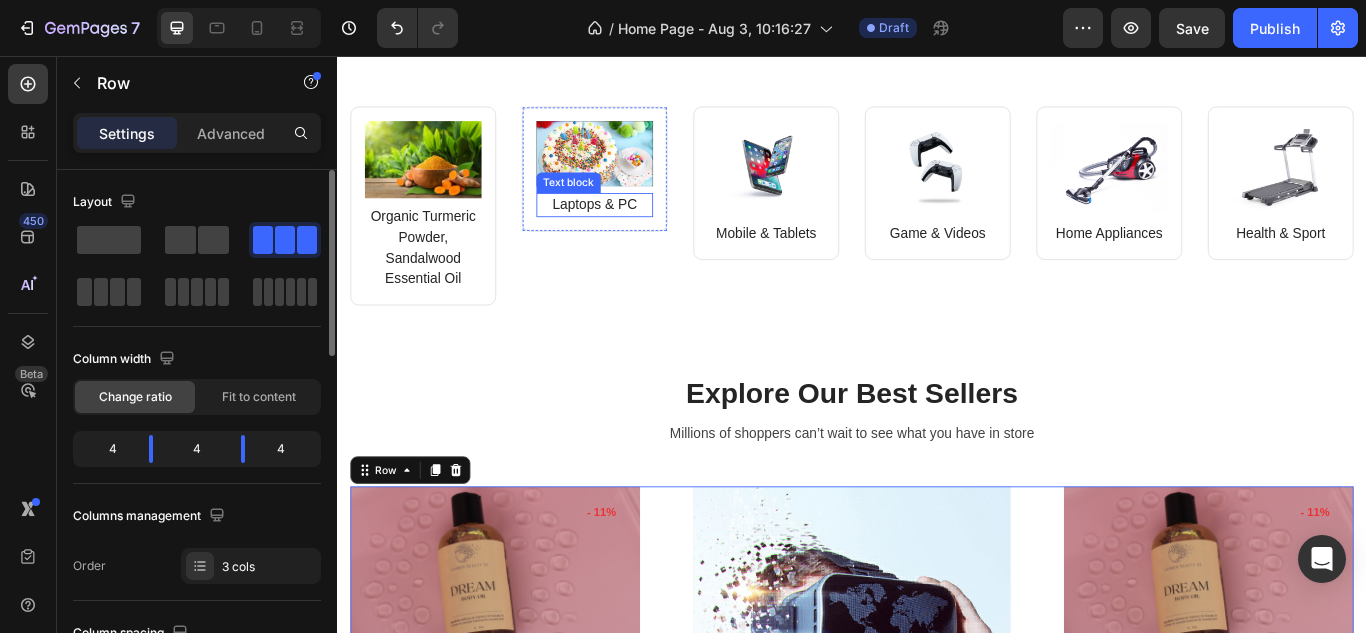 click on "Laptops & PC" at bounding box center (637, 230) 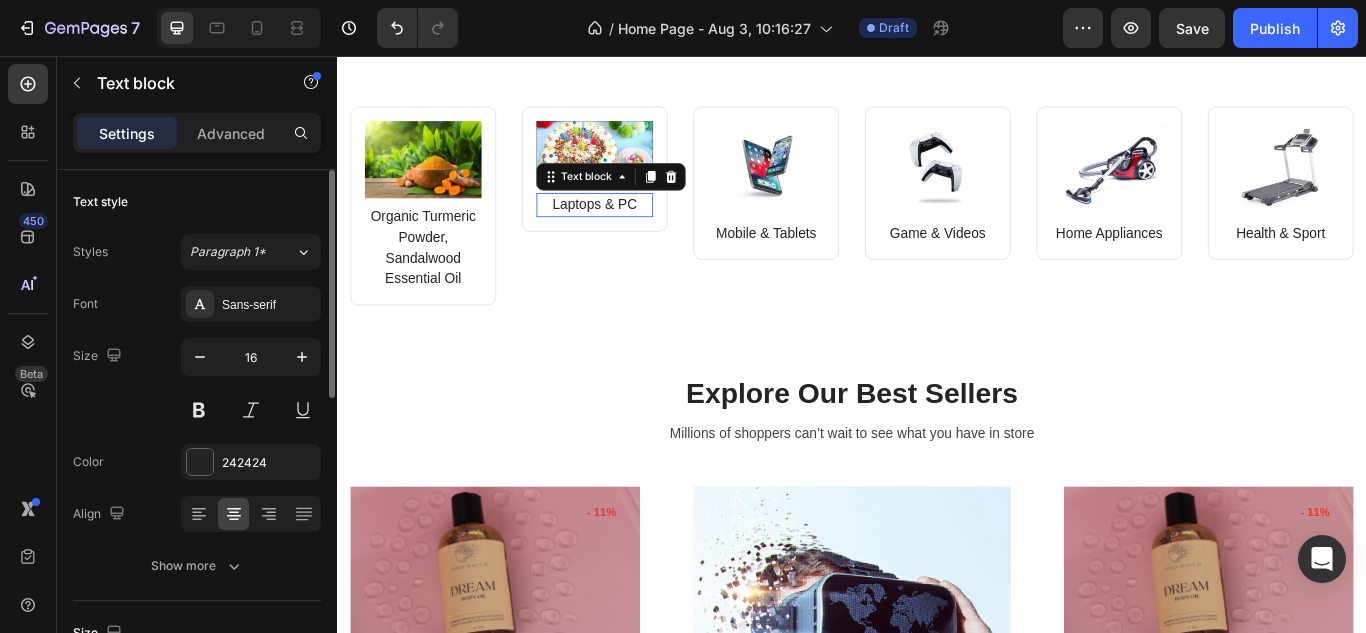 click on "Laptops & PC" at bounding box center [637, 230] 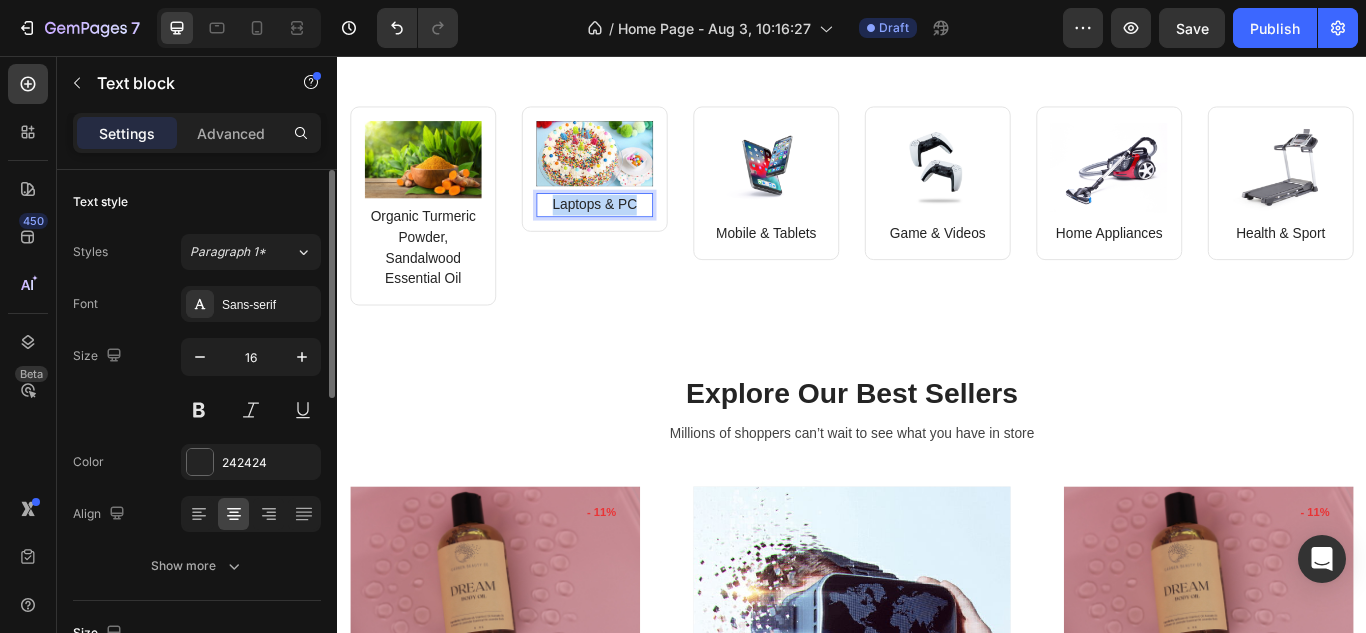 click on "Laptops & PC" at bounding box center [637, 230] 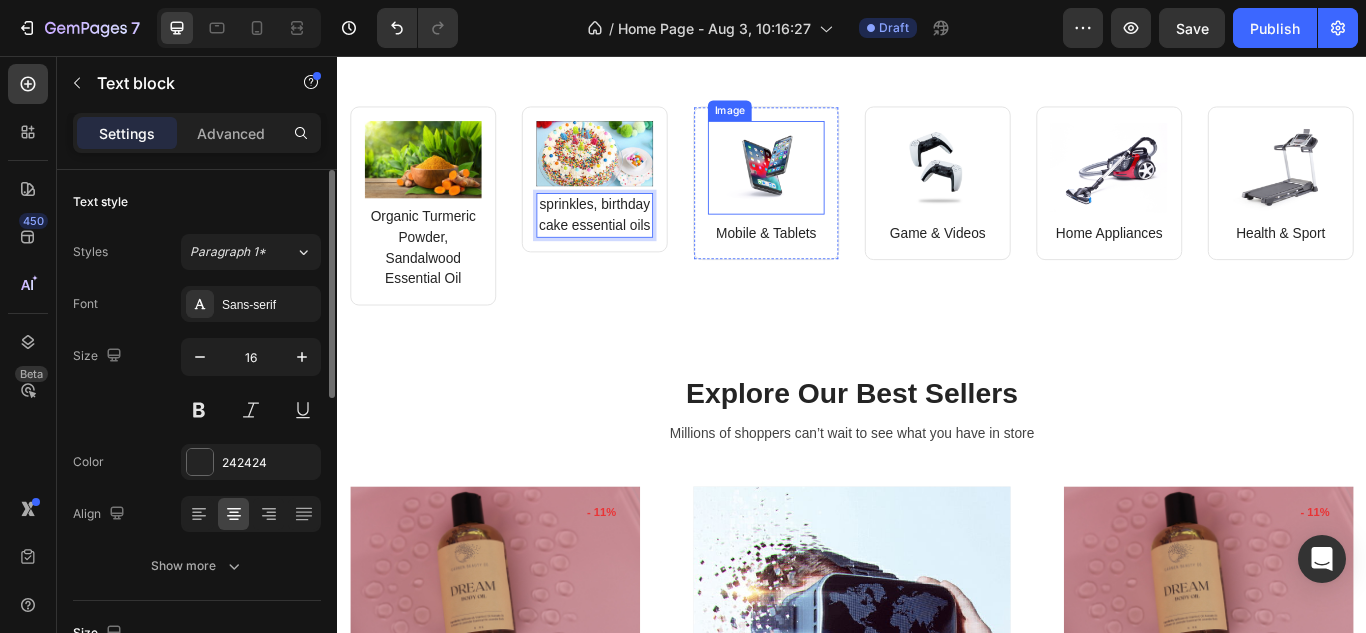 click at bounding box center [837, 187] 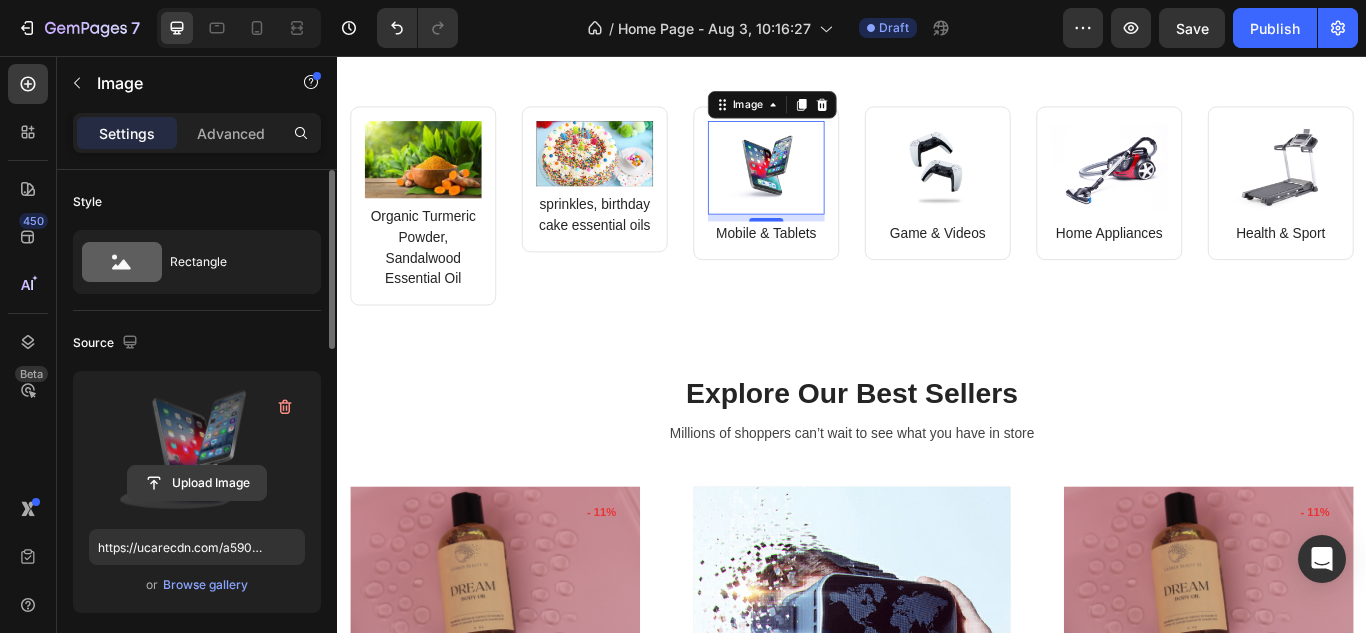 click 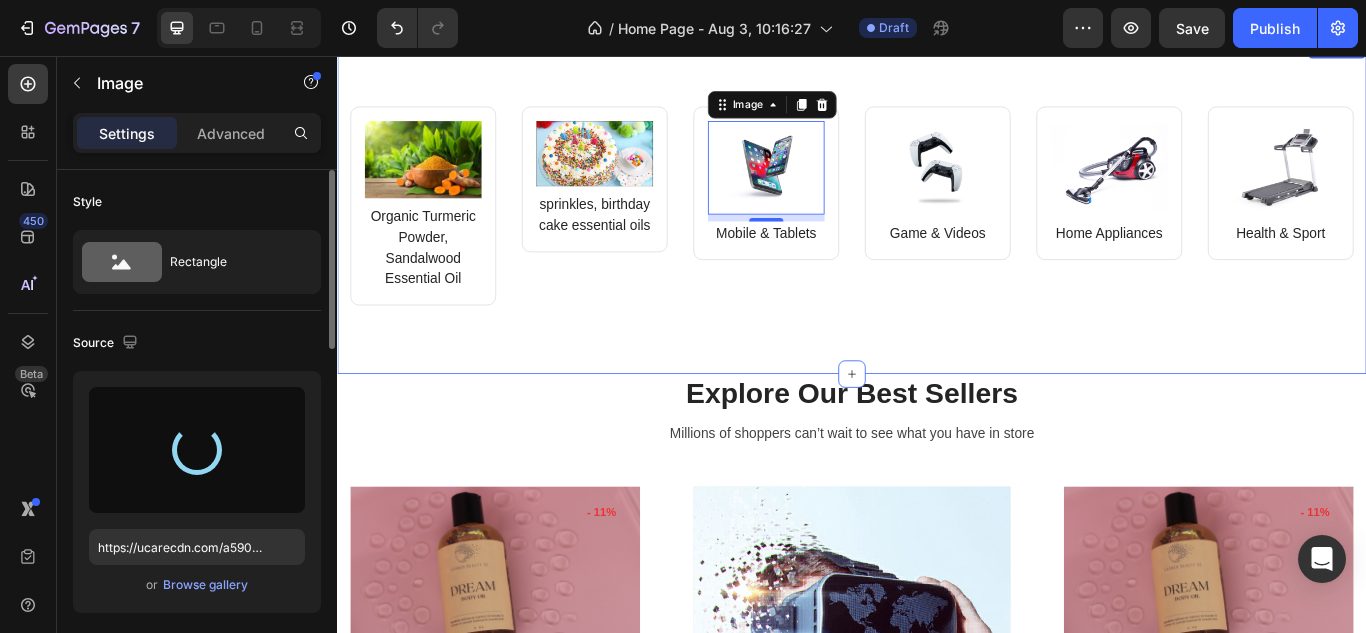 type on "https://cdn.shopify.com/s/files/1/0639/6657/6727/files/gempages_578194195064291856-a8d50736-e7ba-4f61-94fb-6e2229e2cee1.jpg" 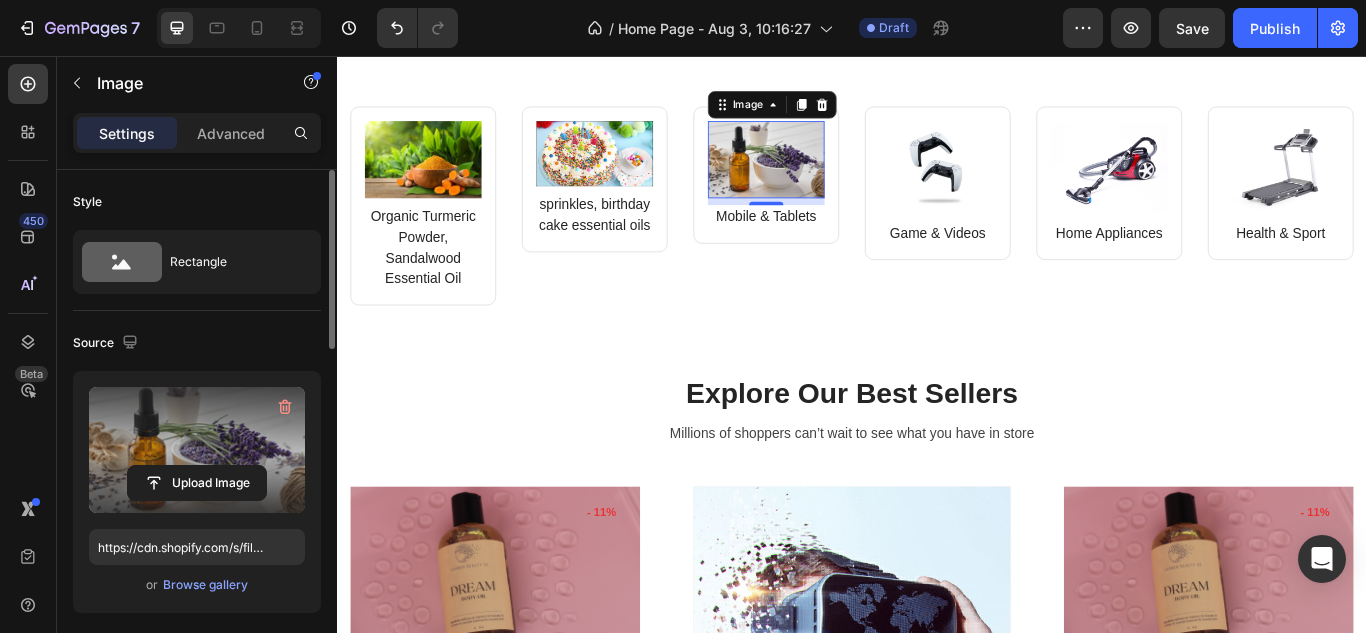 click on "8" at bounding box center (837, 246) 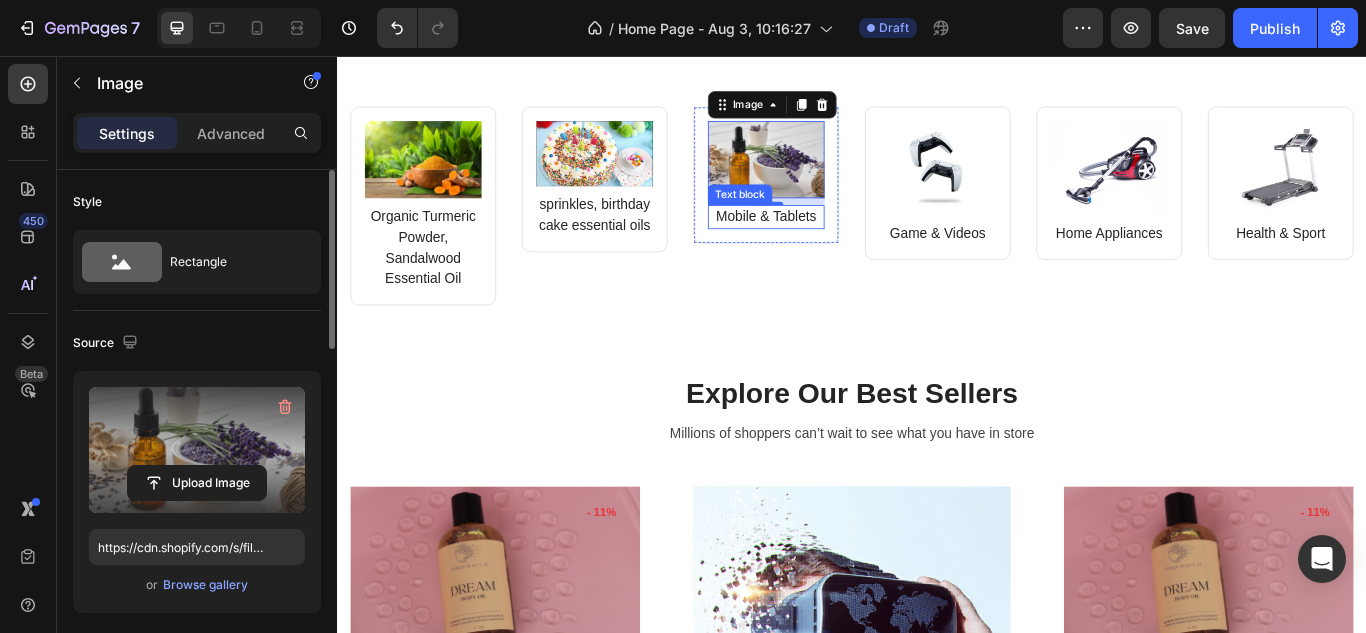 click on "Mobile & Tablets" at bounding box center (837, 244) 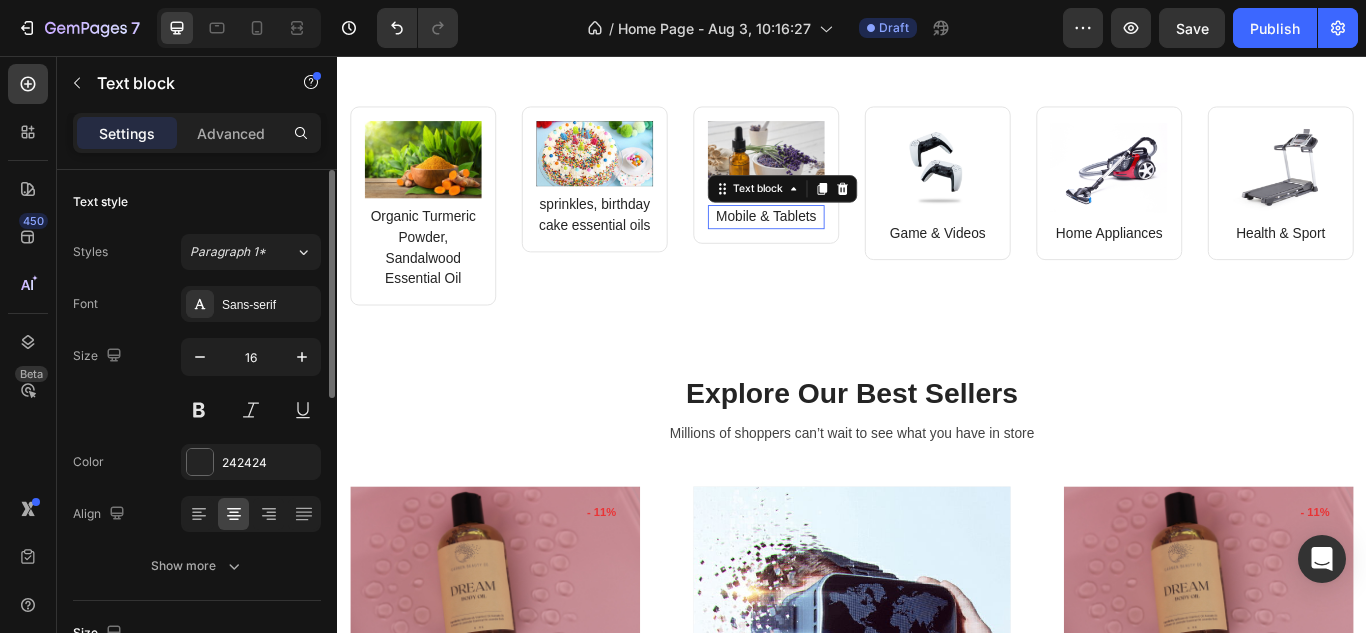 click on "Mobile & Tablets" at bounding box center (837, 244) 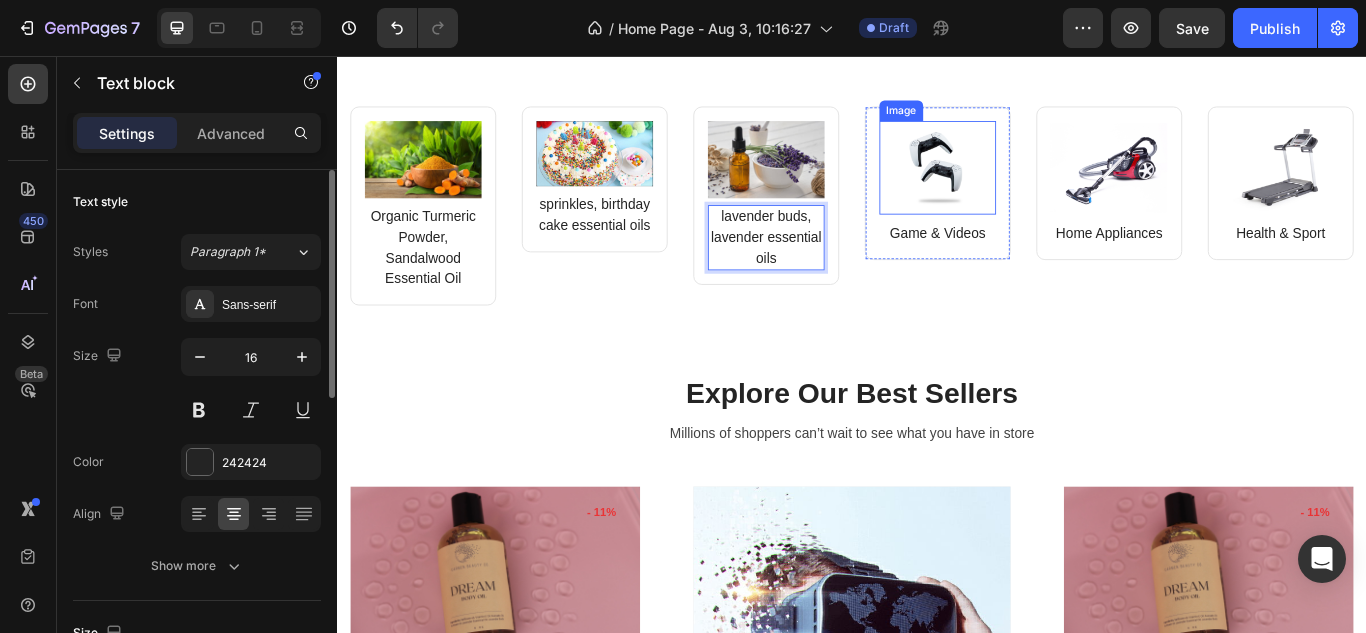 click at bounding box center (1037, 187) 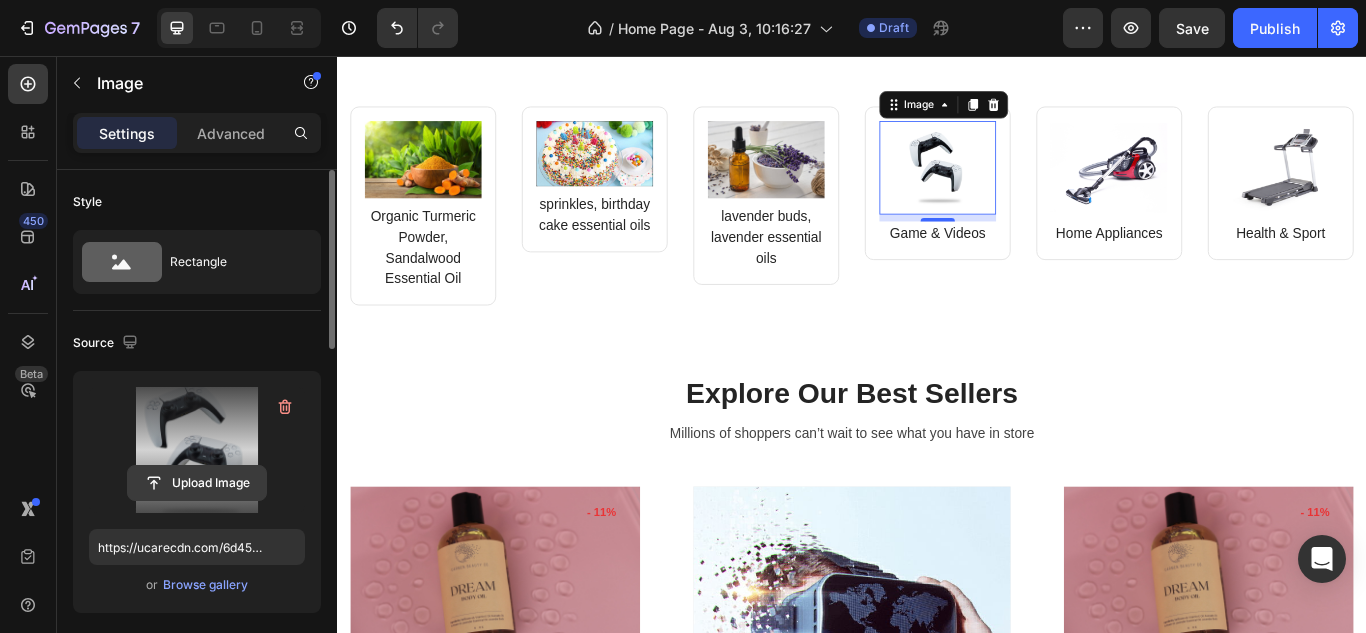 click 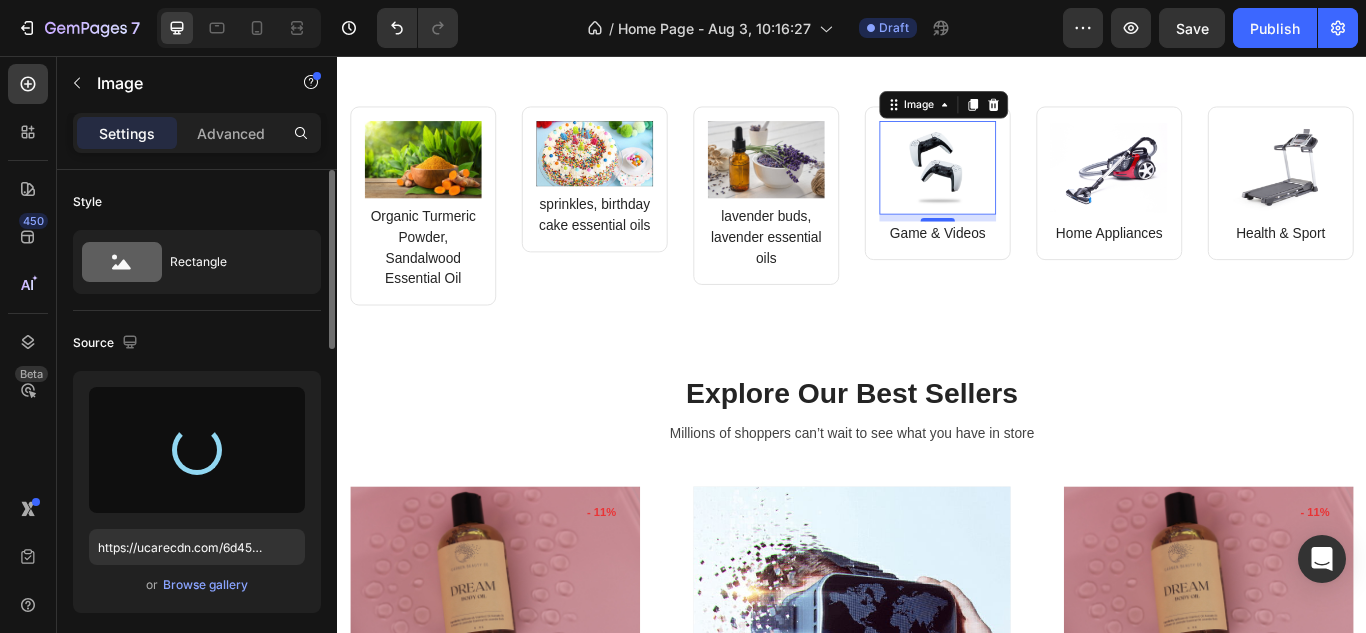 click on "8" at bounding box center (1037, 265) 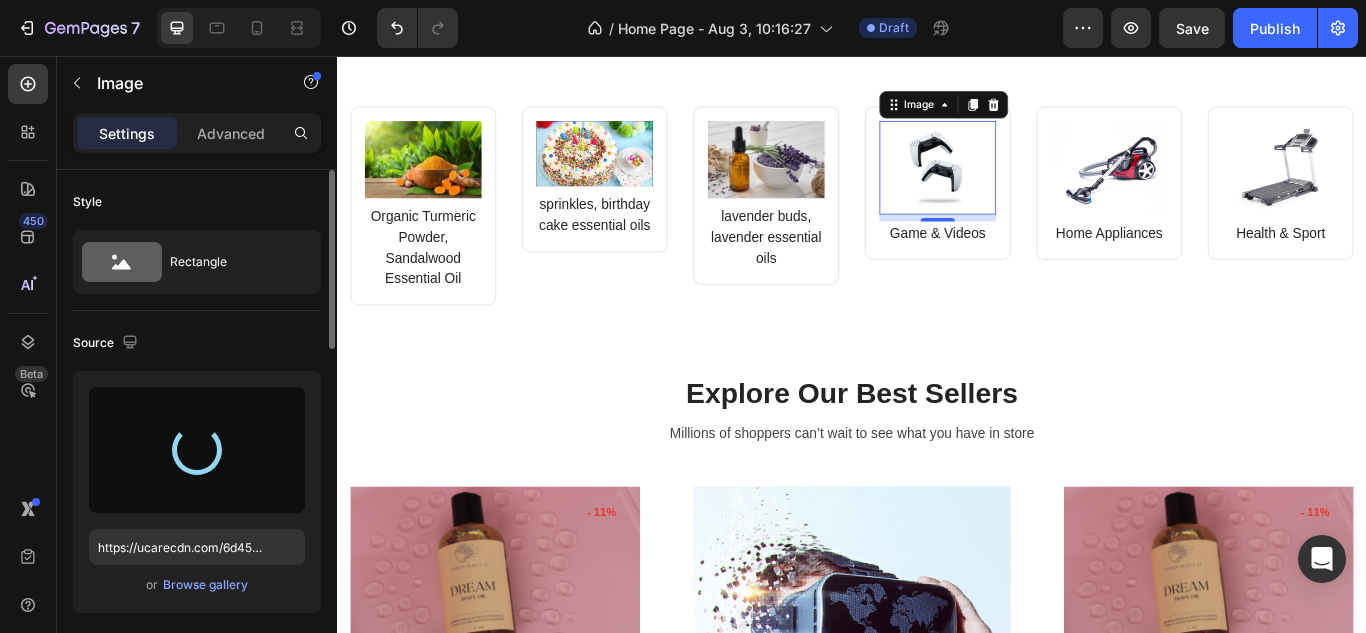 click on "8" at bounding box center (1037, 265) 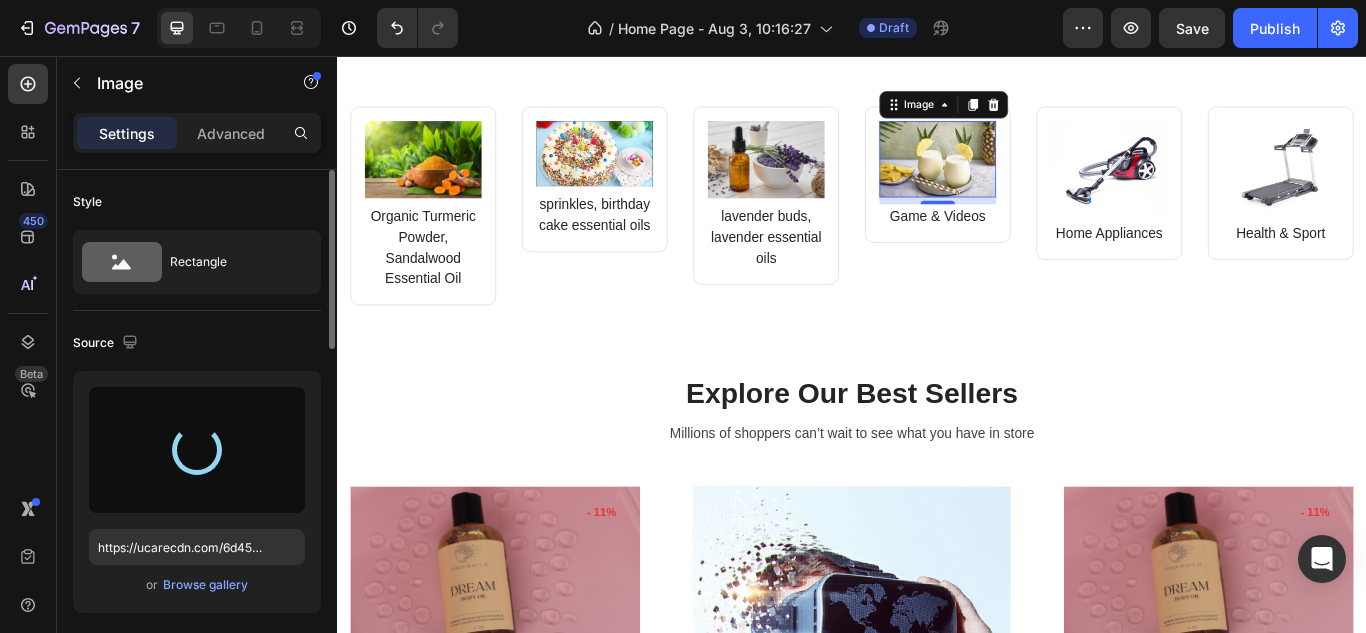 type on "https://cdn.shopify.com/s/files/1/0639/6657/6727/files/gempages_578194195064291856-7cfc3a18-8ba8-46d2-bf87-2076dd5c5c04.jpg" 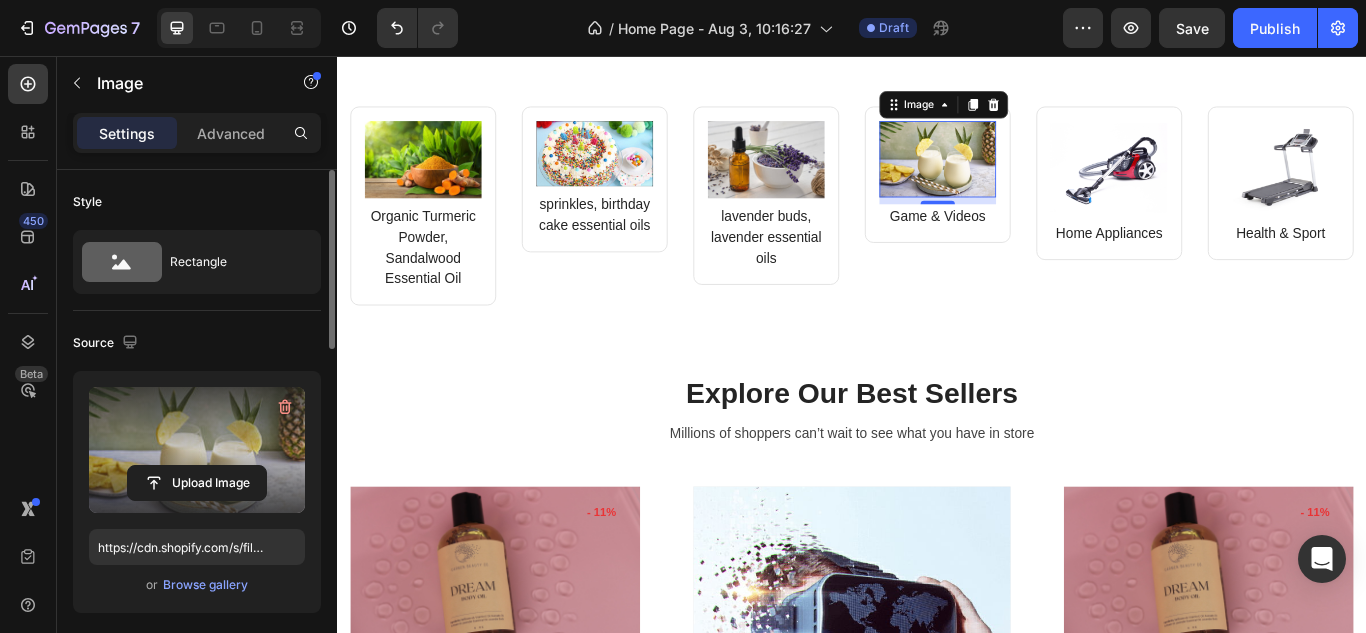 click on "8" at bounding box center (1037, 245) 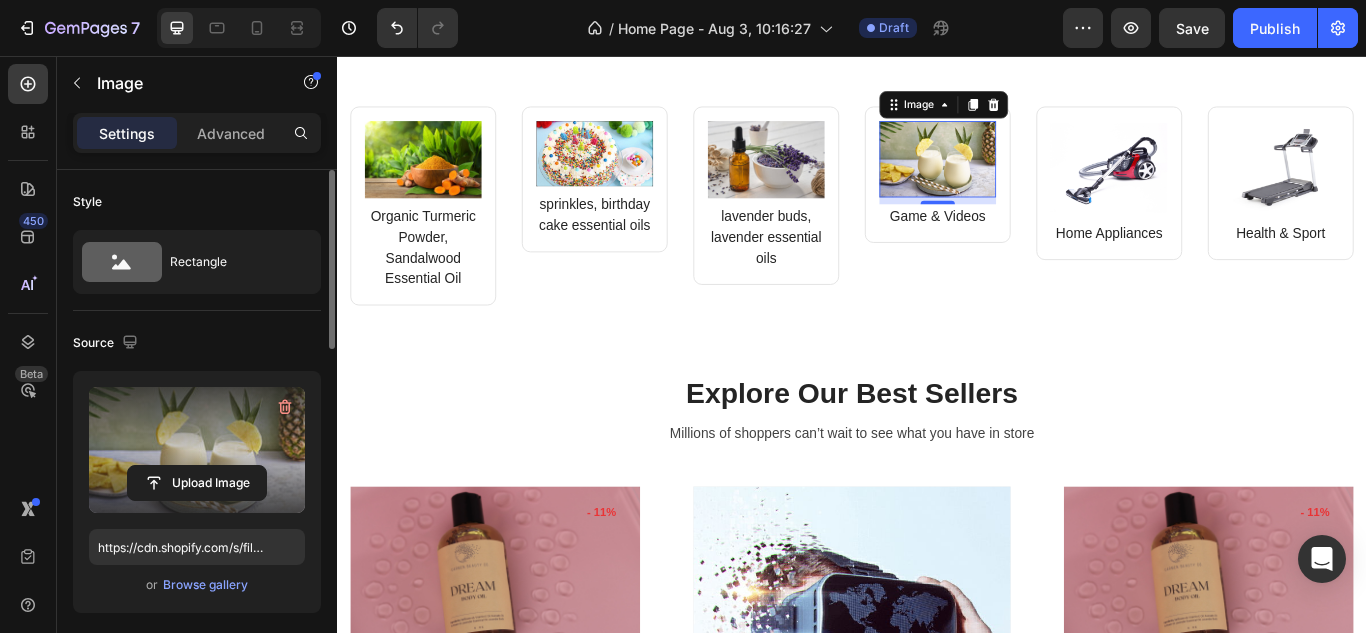 click on "8" at bounding box center (1037, 245) 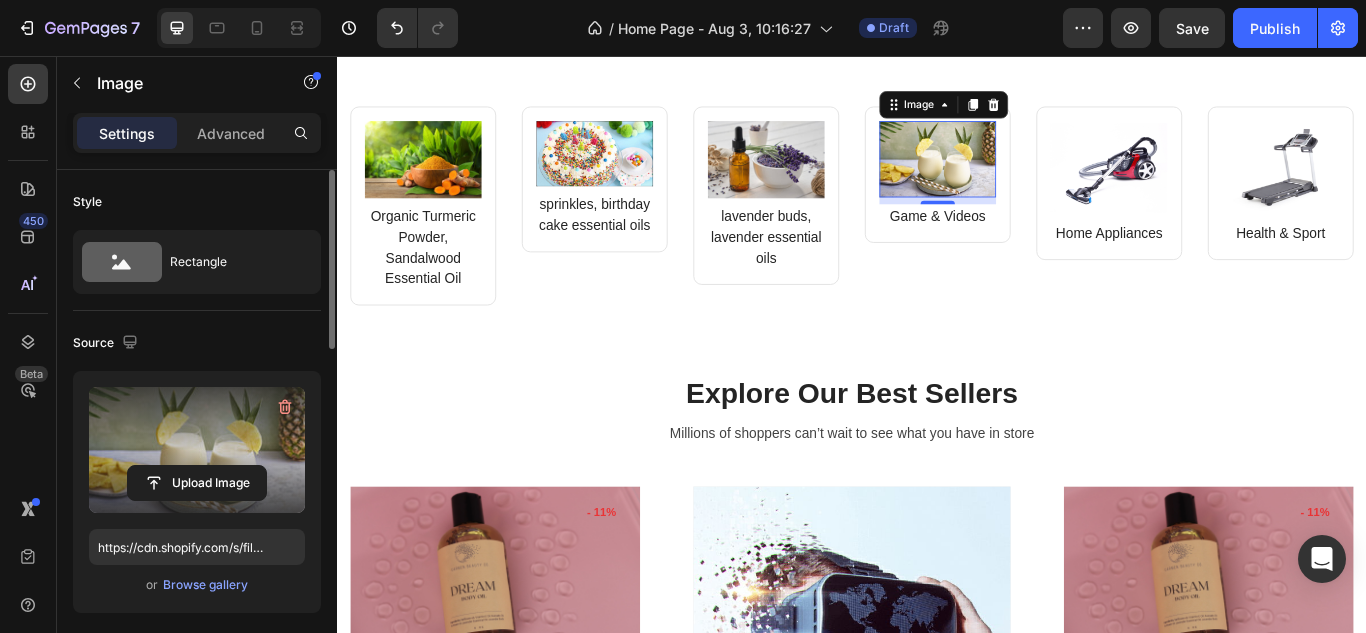 click on "8" at bounding box center [1037, 245] 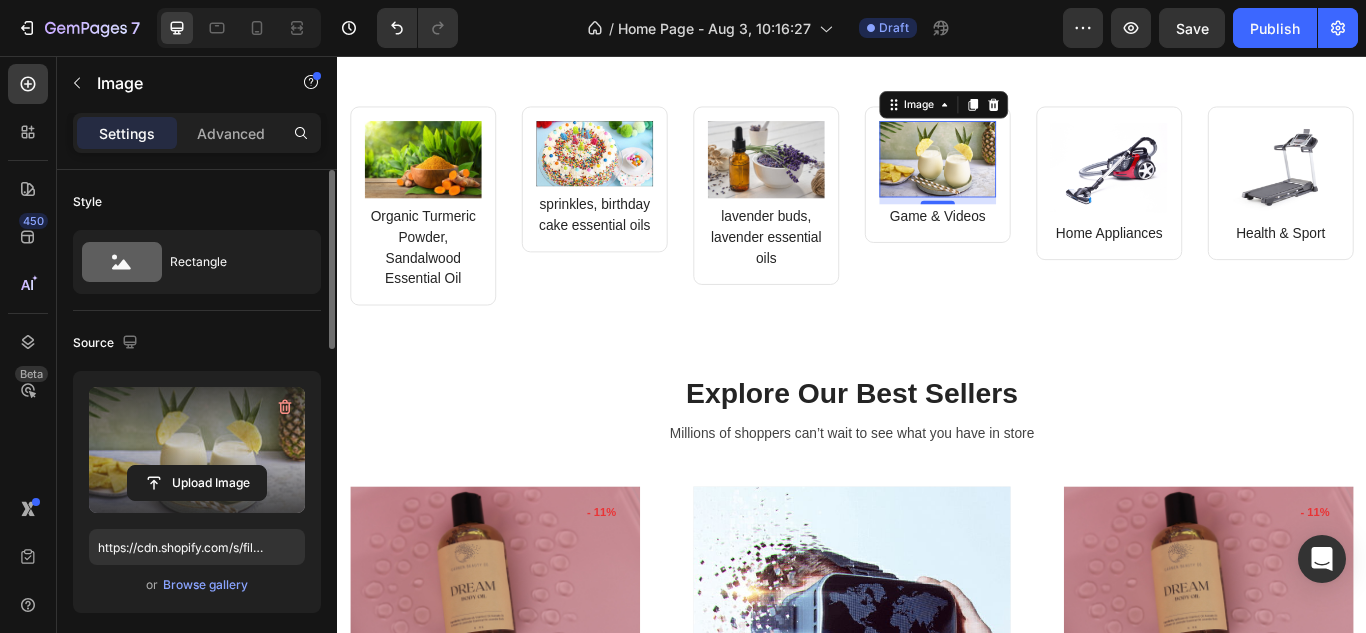 click on "8" at bounding box center (1037, 245) 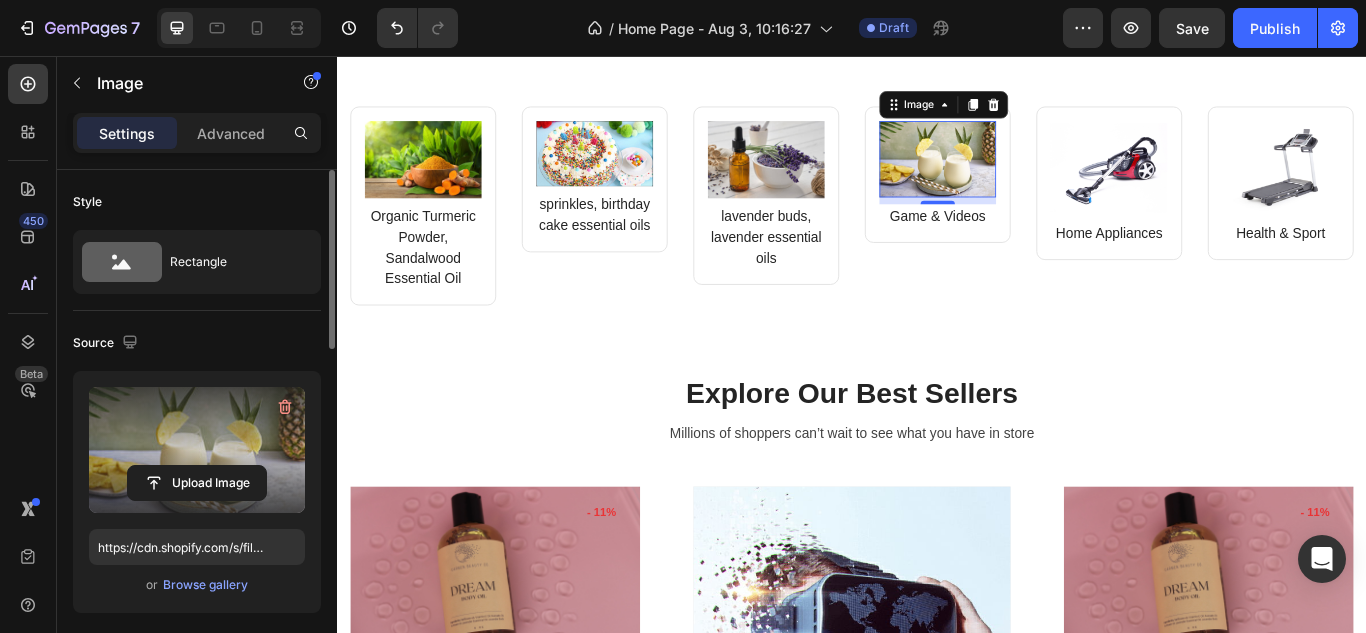 click on "Image   8 Game & Videos Text block" at bounding box center [1037, 202] 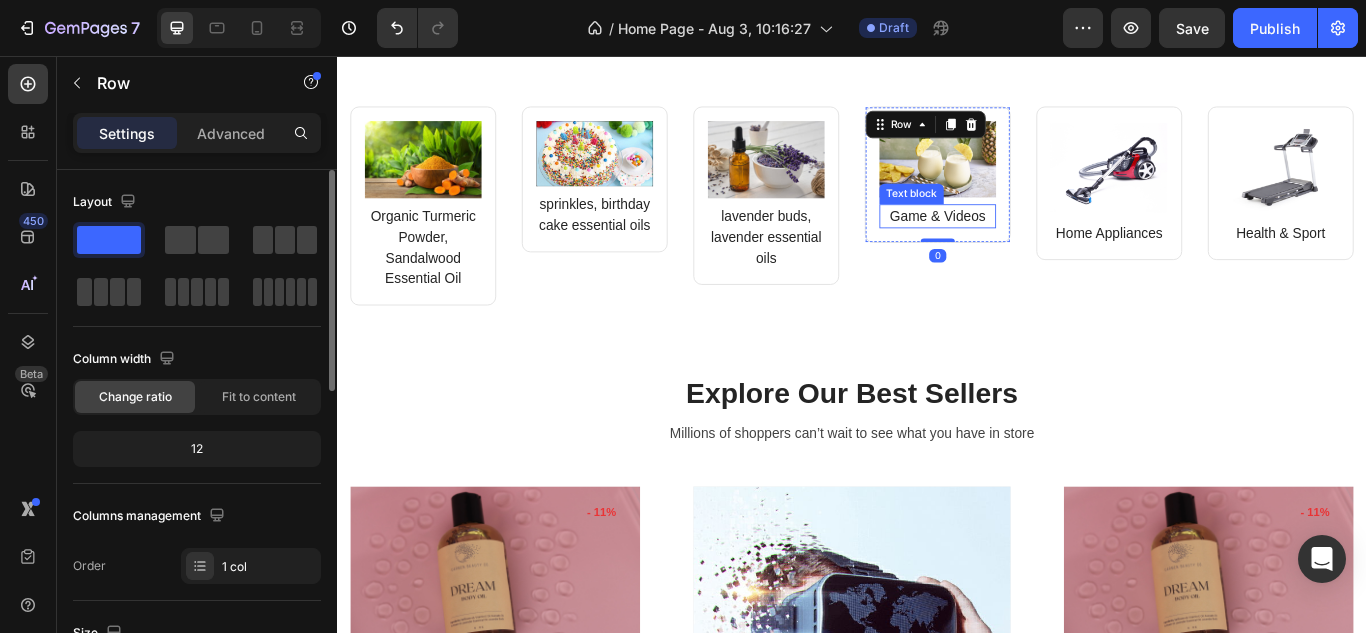 click on "Game & Videos" at bounding box center [1037, 243] 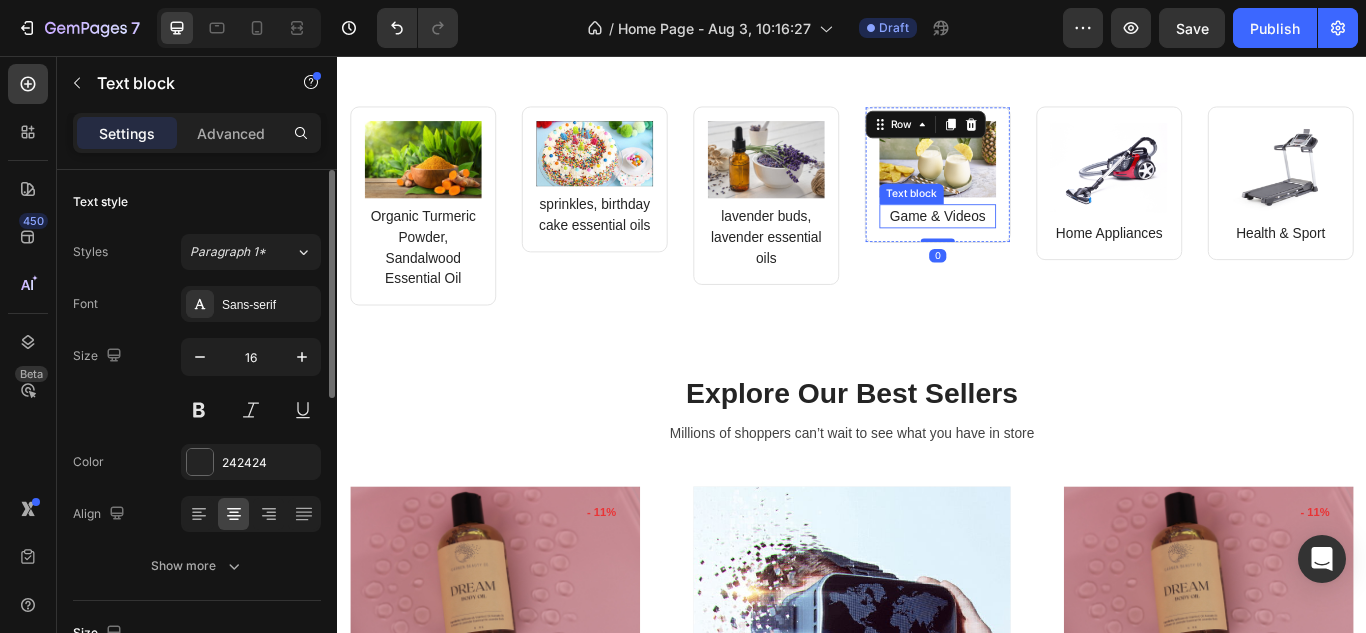 click on "Game & Videos" at bounding box center [1037, 243] 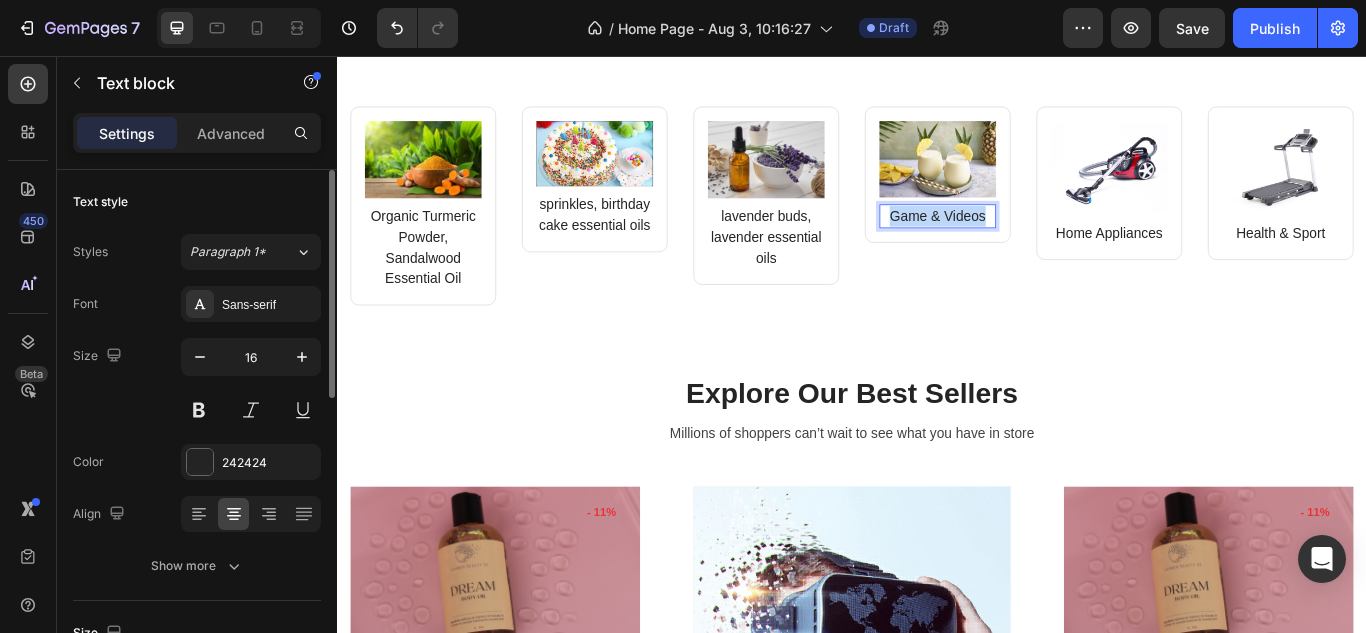 click on "Game & Videos" at bounding box center (1037, 243) 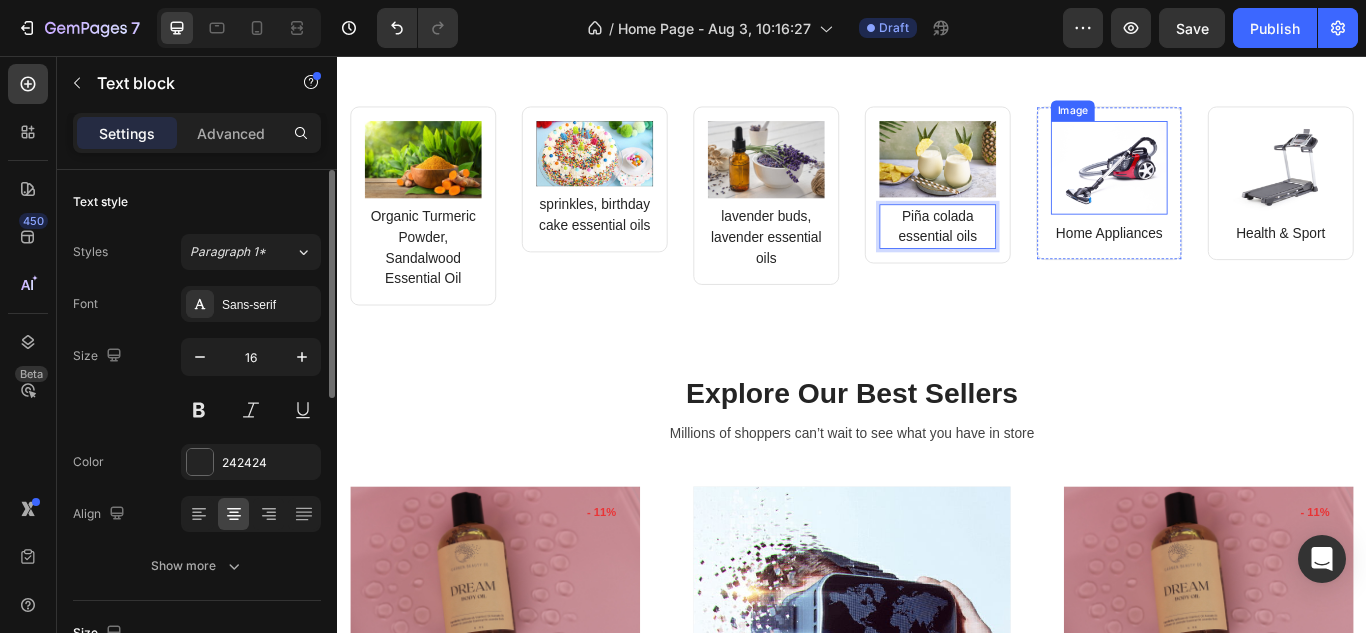 click at bounding box center (1237, 187) 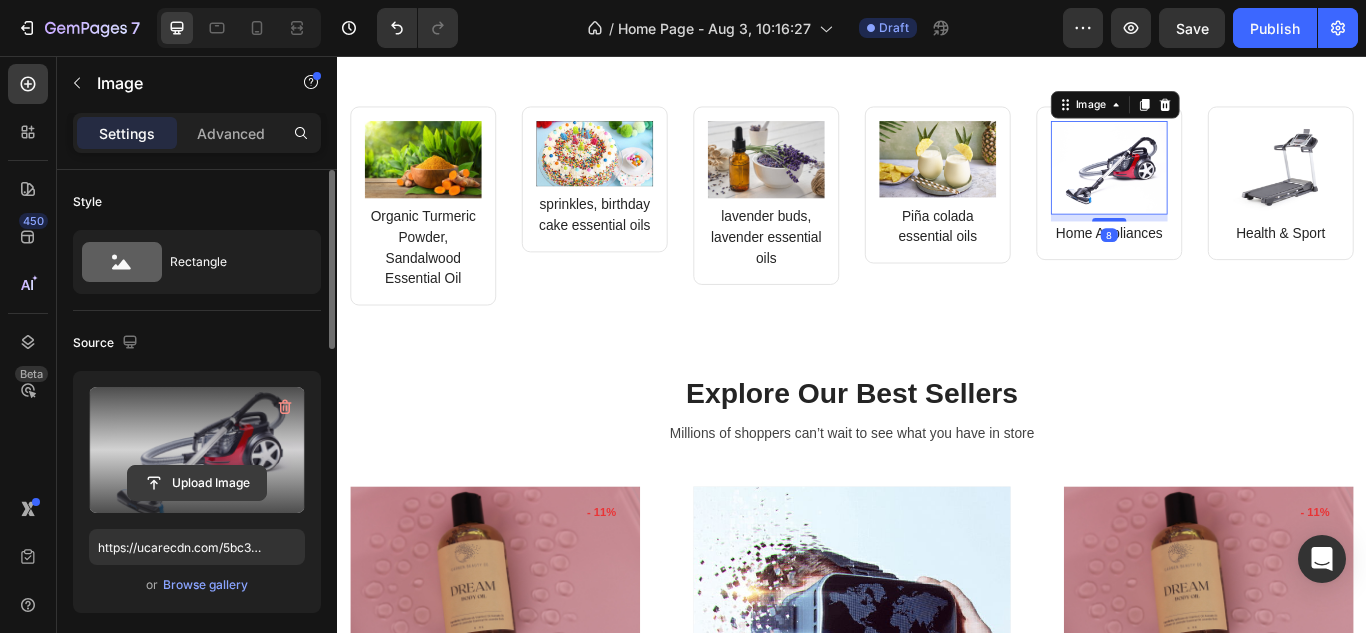 click 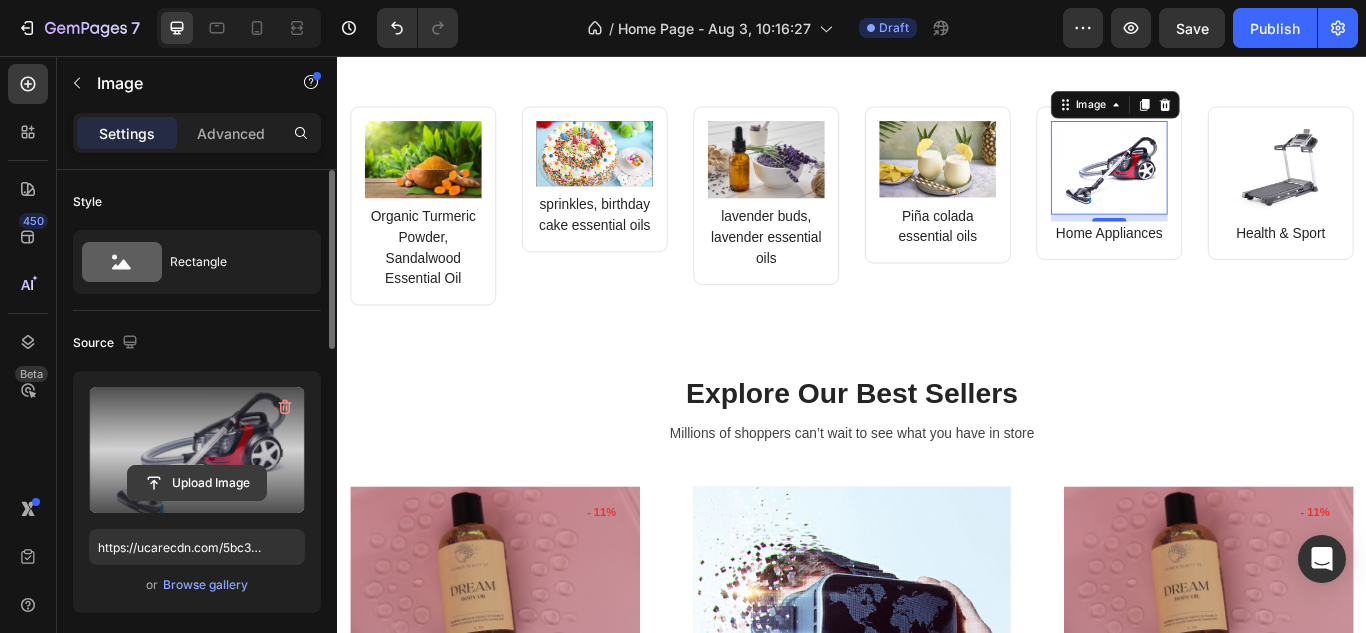 click 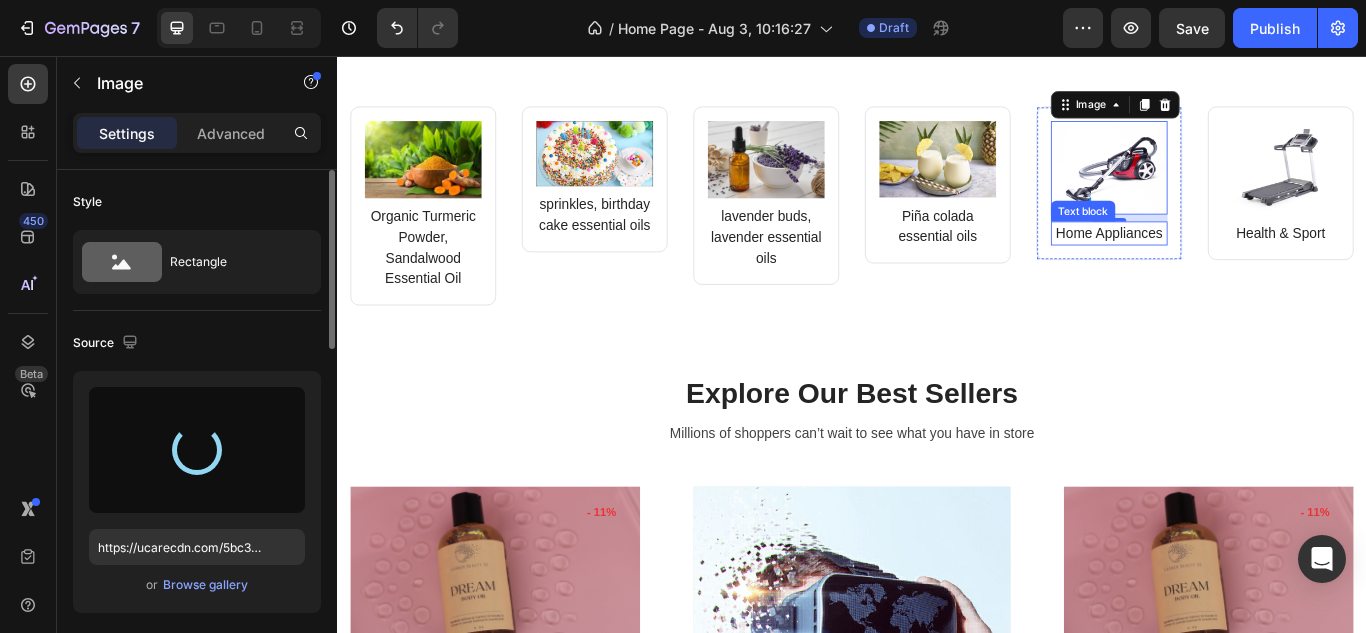click on "Home Appliances" at bounding box center [1237, 263] 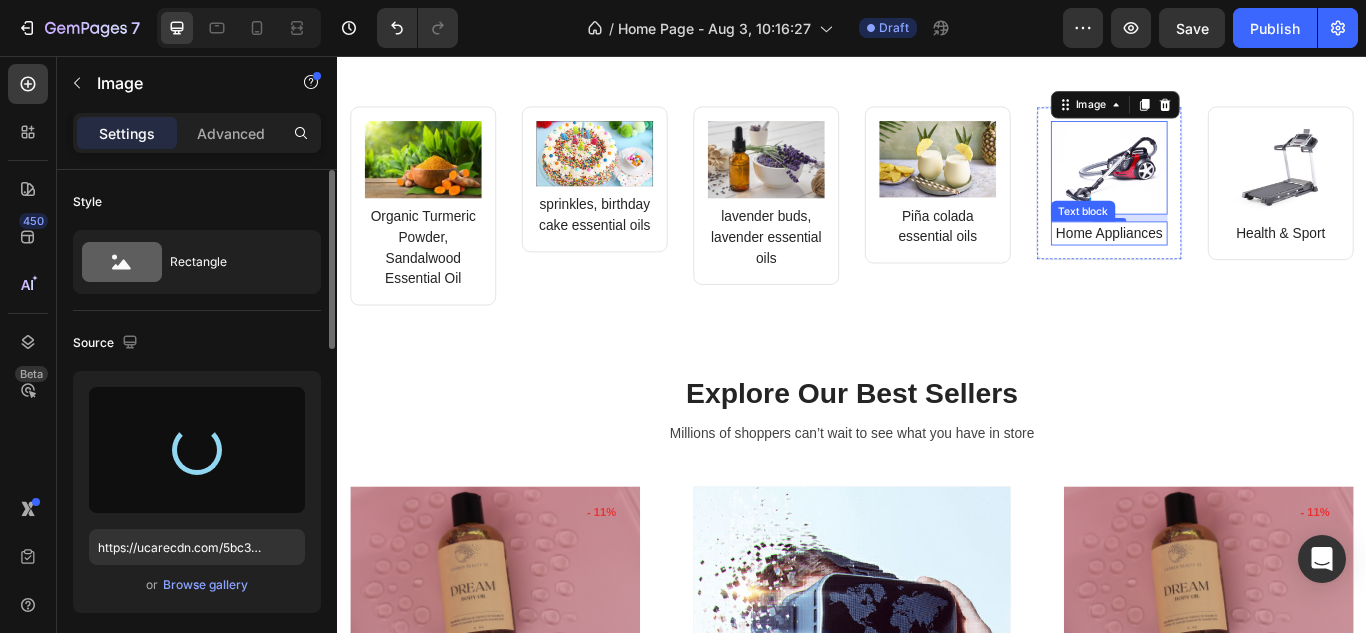 click on "Home Appliances" at bounding box center (1237, 263) 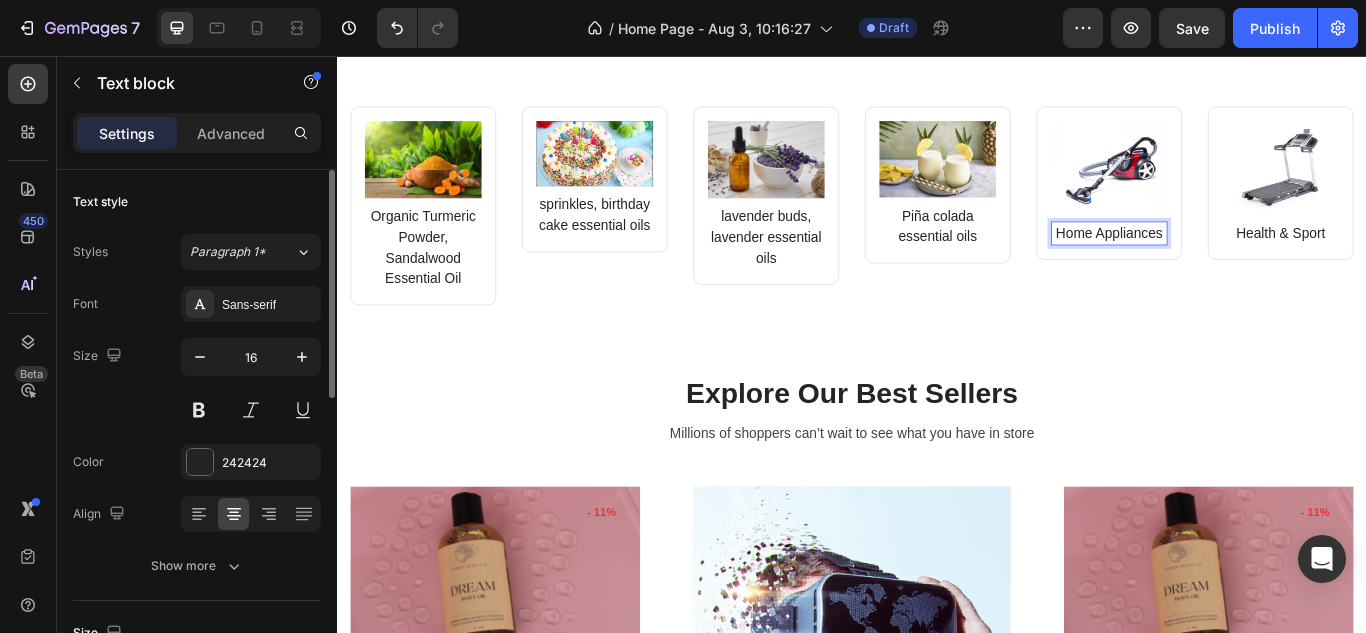 click on "Home Appliances" at bounding box center [1237, 263] 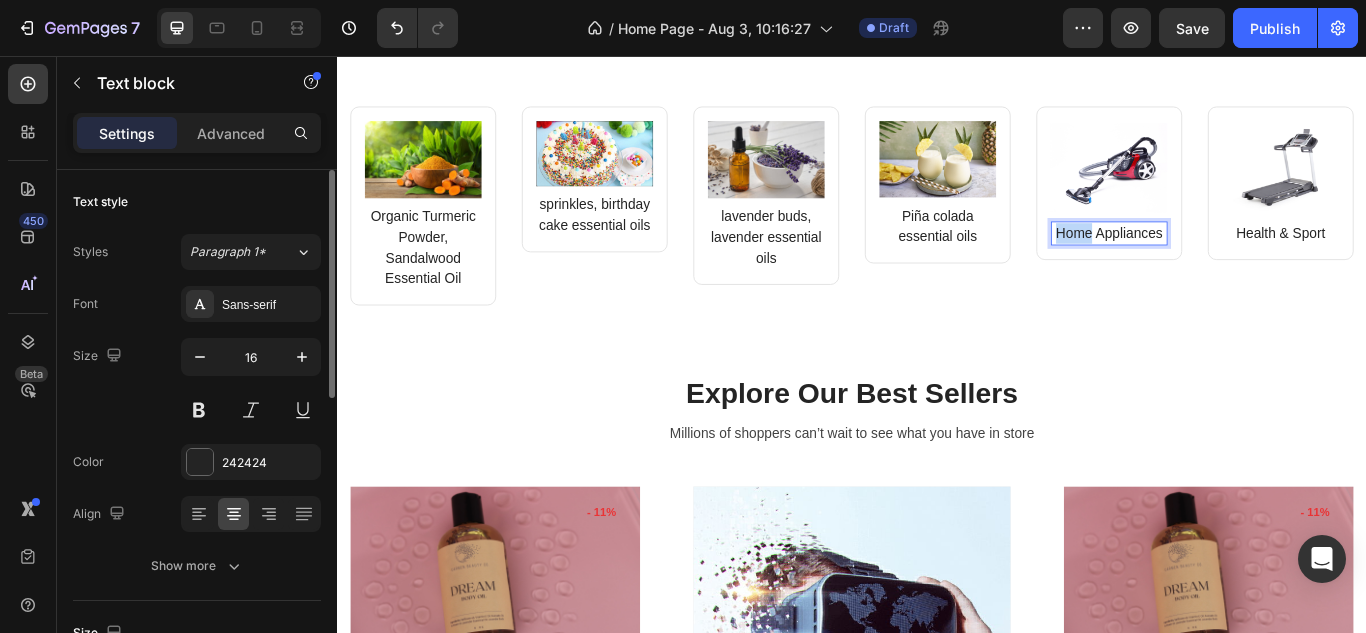 click on "Home Appliances" at bounding box center [1237, 263] 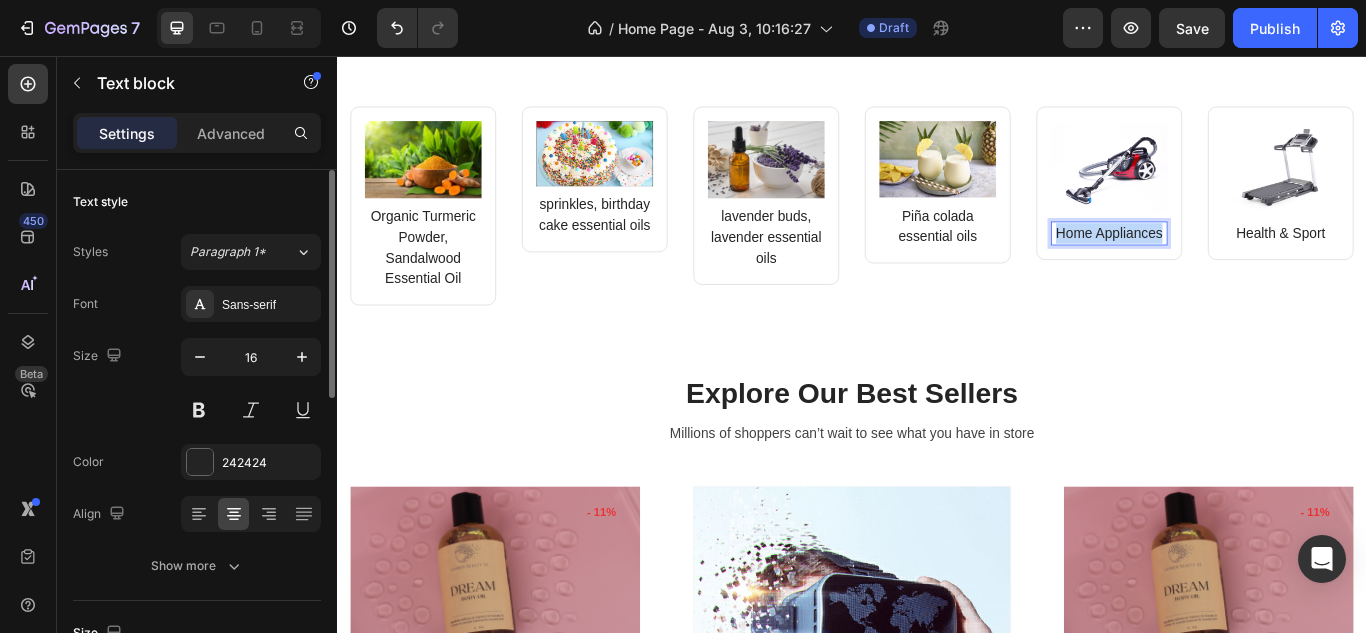 click on "Home Appliances" at bounding box center (1237, 263) 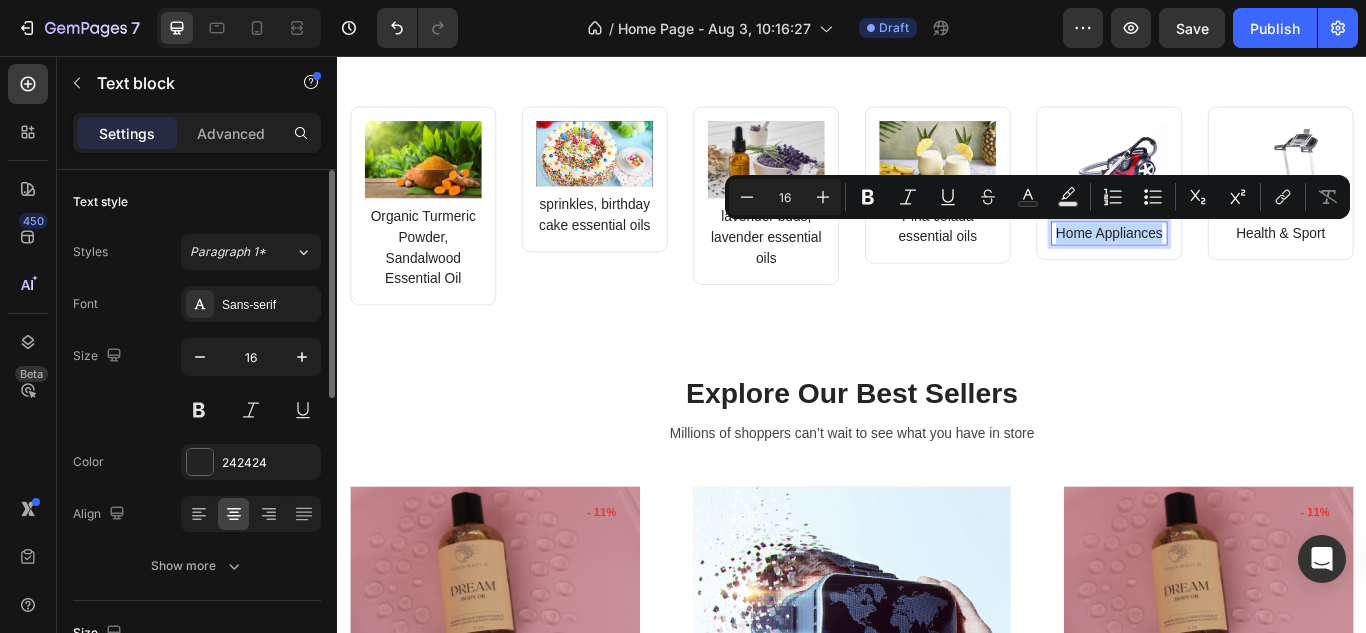 click on "Home Appliances" at bounding box center (1237, 263) 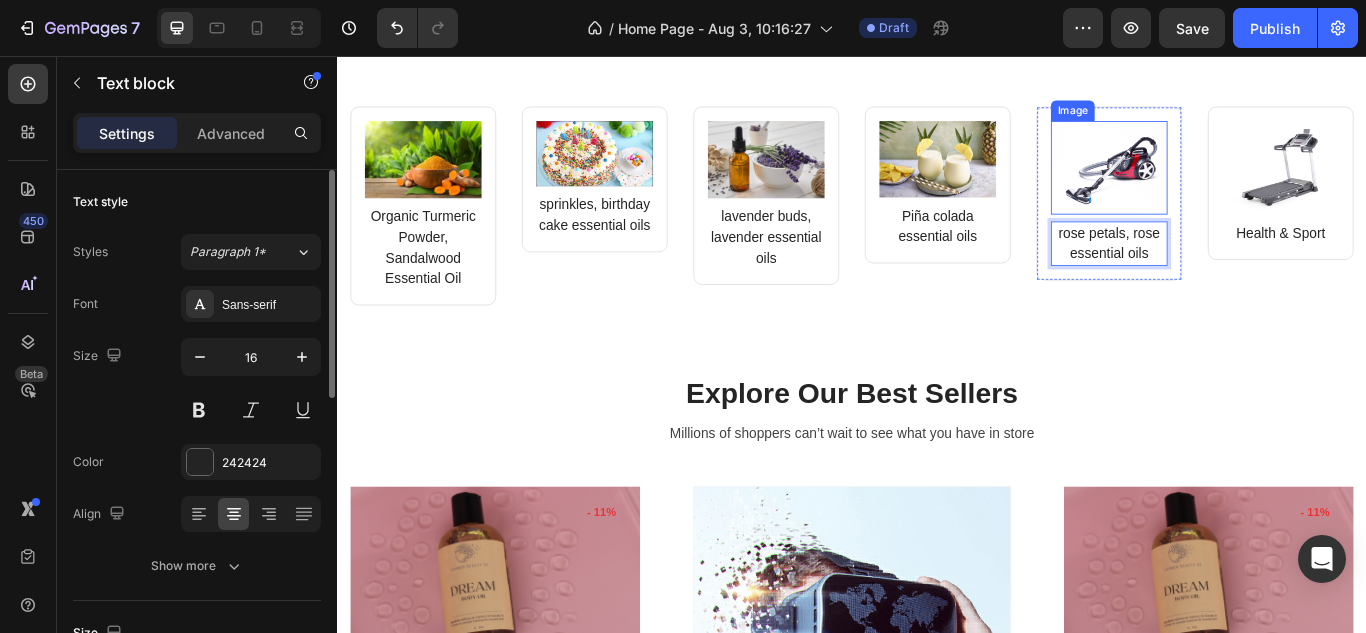 click at bounding box center (1237, 187) 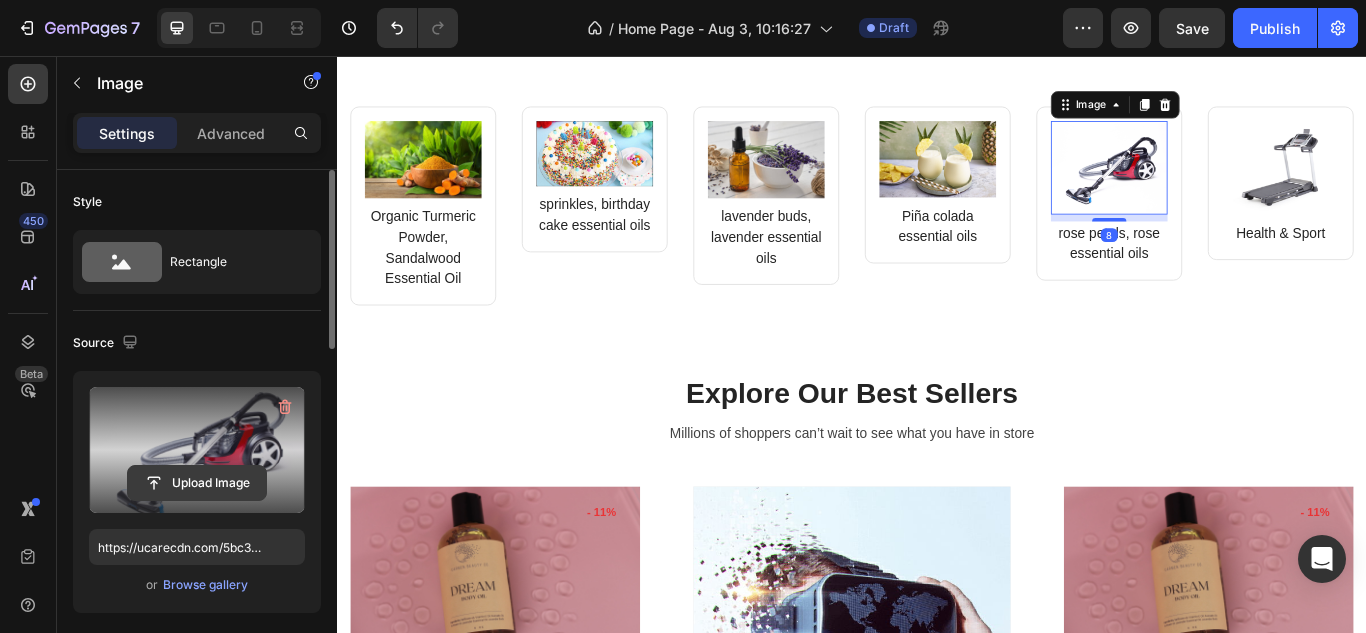 click 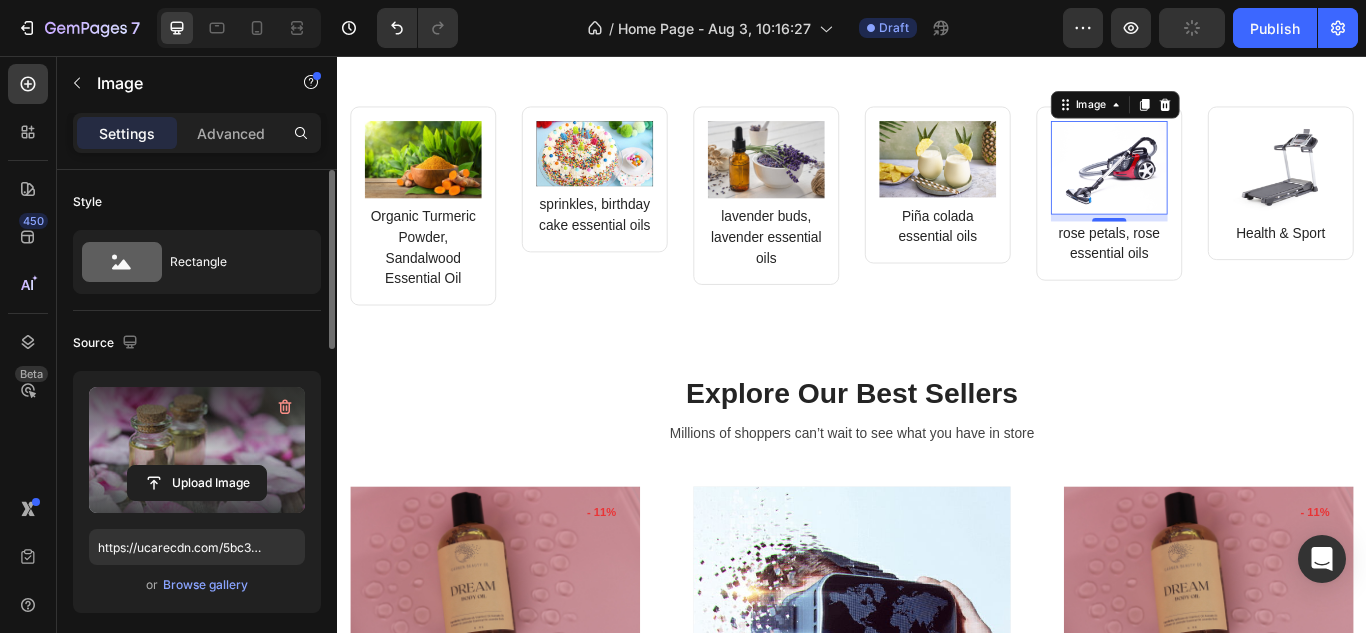 type on "https://cdn.shopify.com/s/files/1/0639/6657/6727/files/gempages_578194195064291856-bd9d0c20-013a-47cf-b331-77265d514d57.jpg" 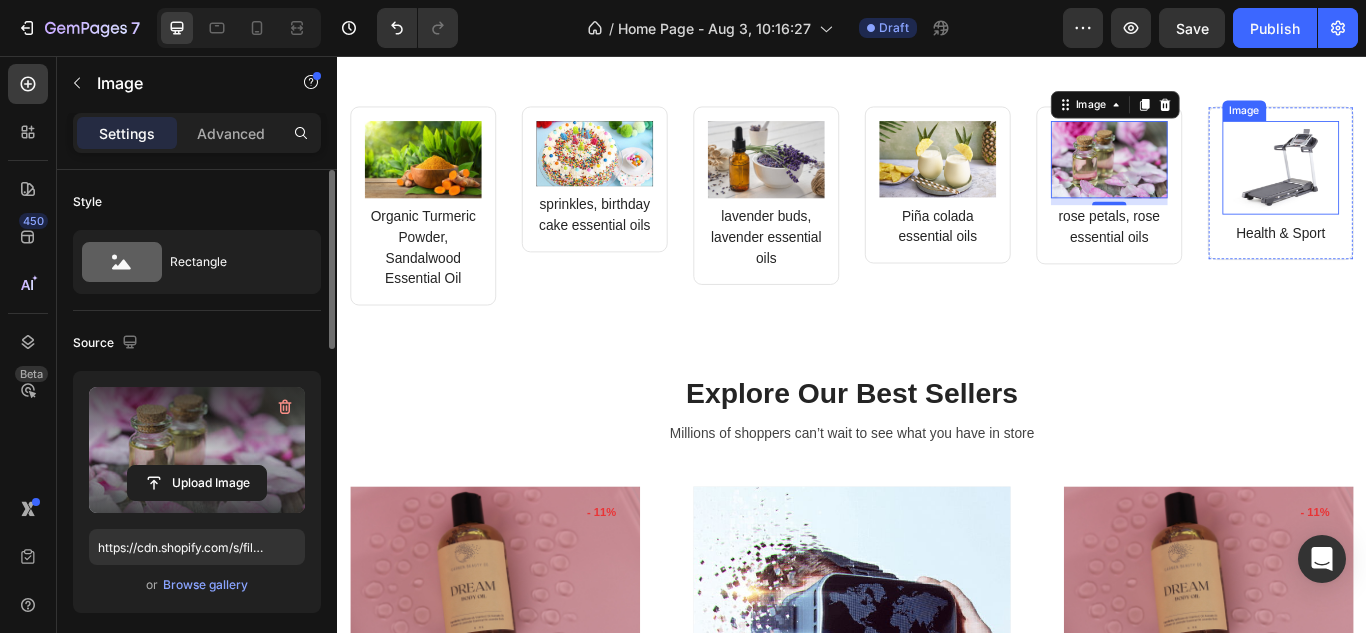 click at bounding box center (1437, 187) 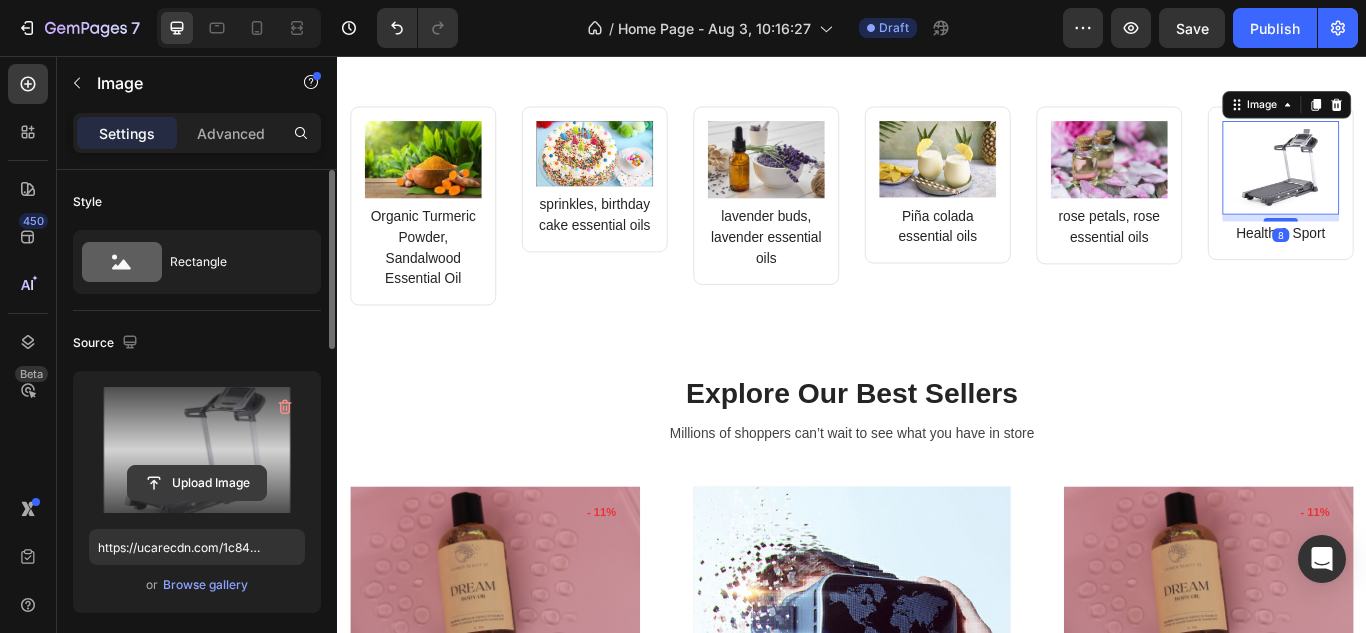 click 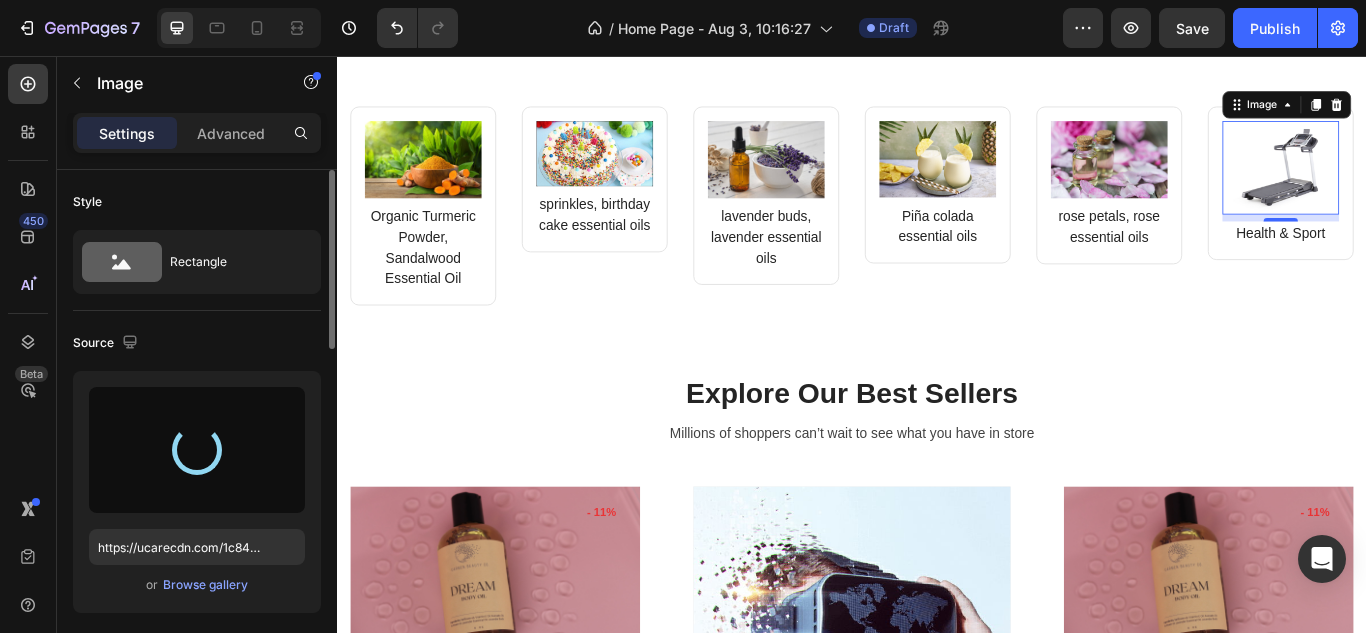 type on "https://cdn.shopify.com/s/files/1/0639/6657/6727/files/gempages_578194195064291856-8d705a12-d9cf-49ee-9cd3-c64f83f4448a.jpg" 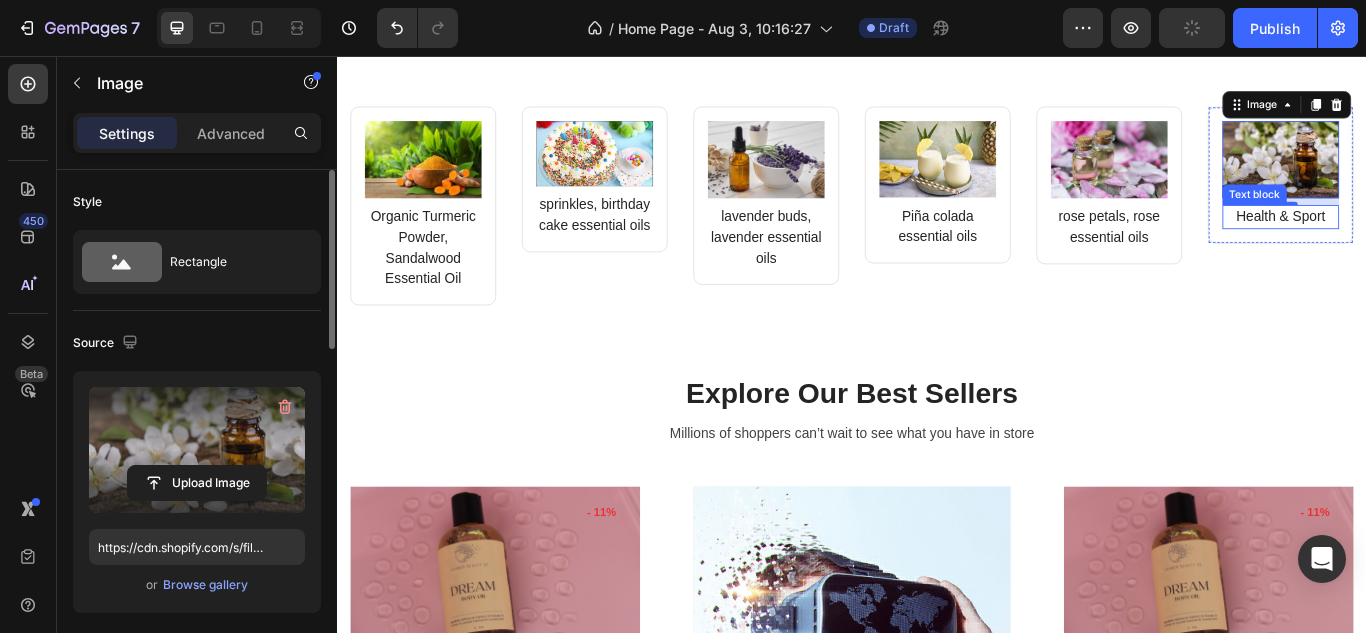 click on "Health & Sport" at bounding box center [1437, 244] 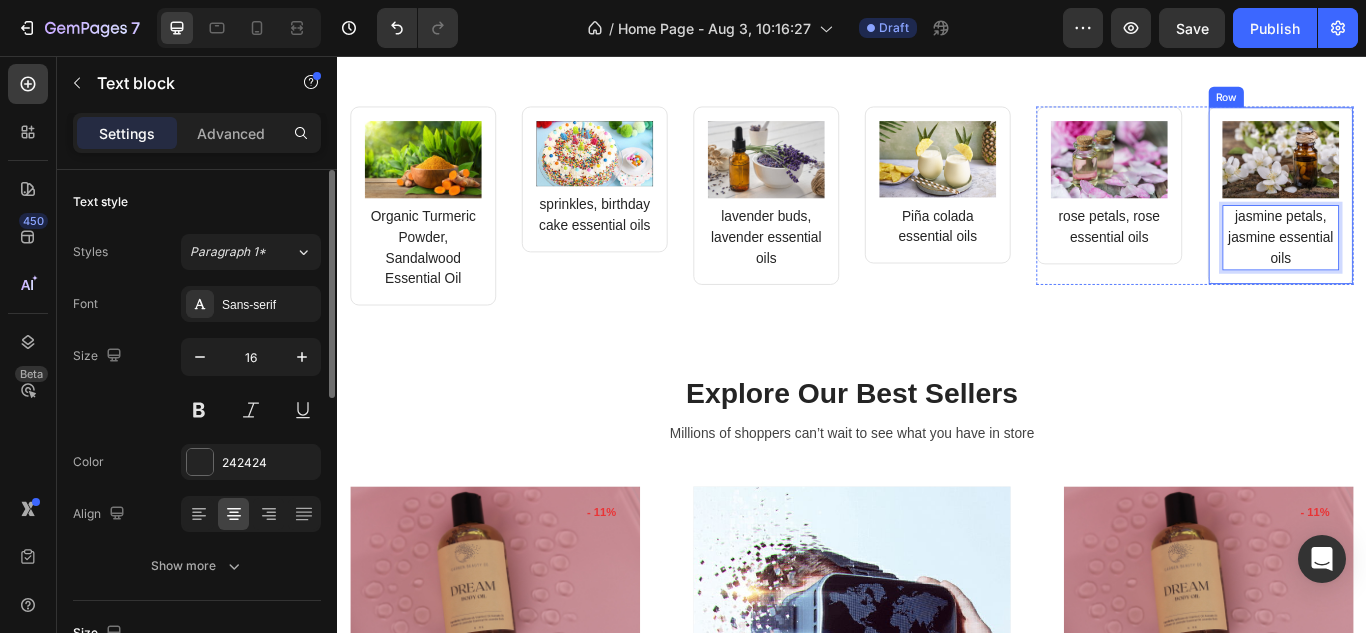 click on "Image jasmine petals, jasmine essential oils Text block   16 Row" at bounding box center (1437, 219) 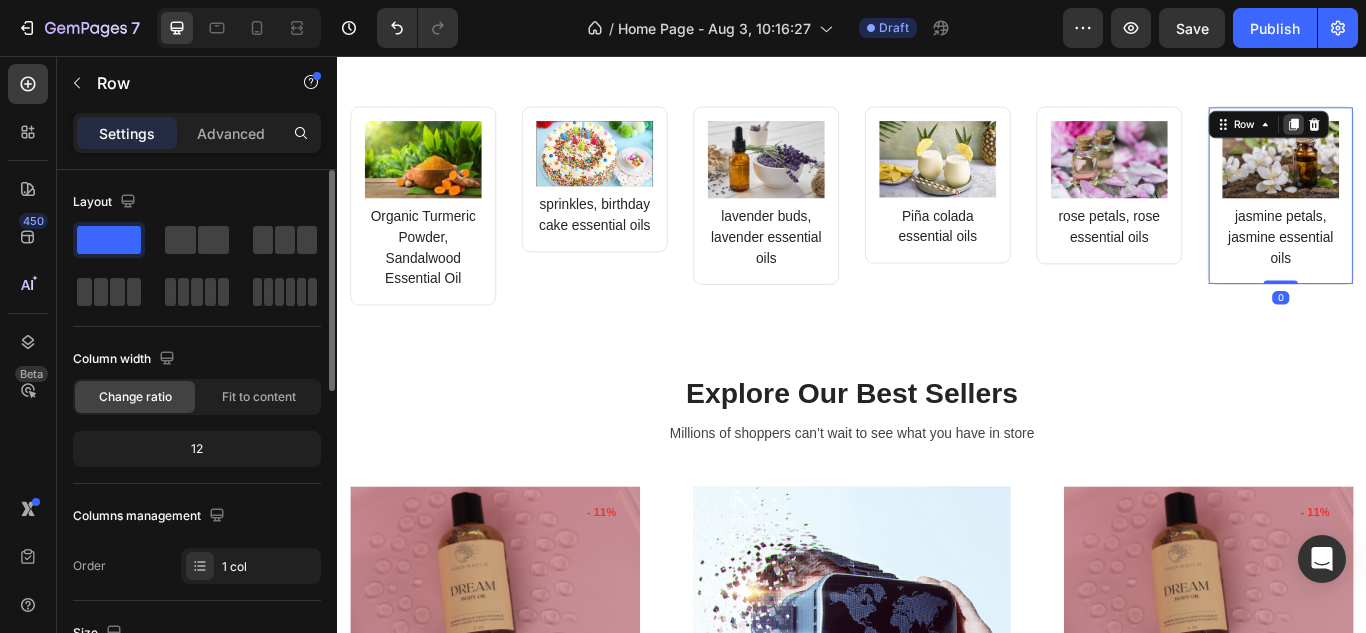 click 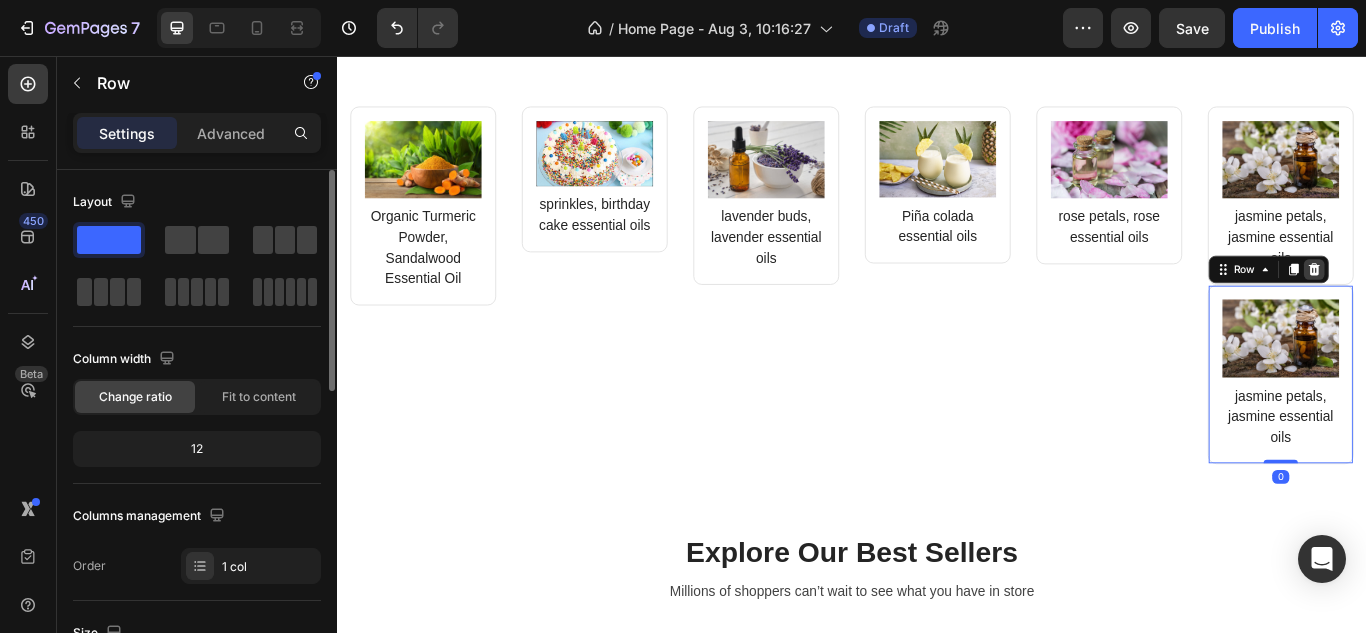 click 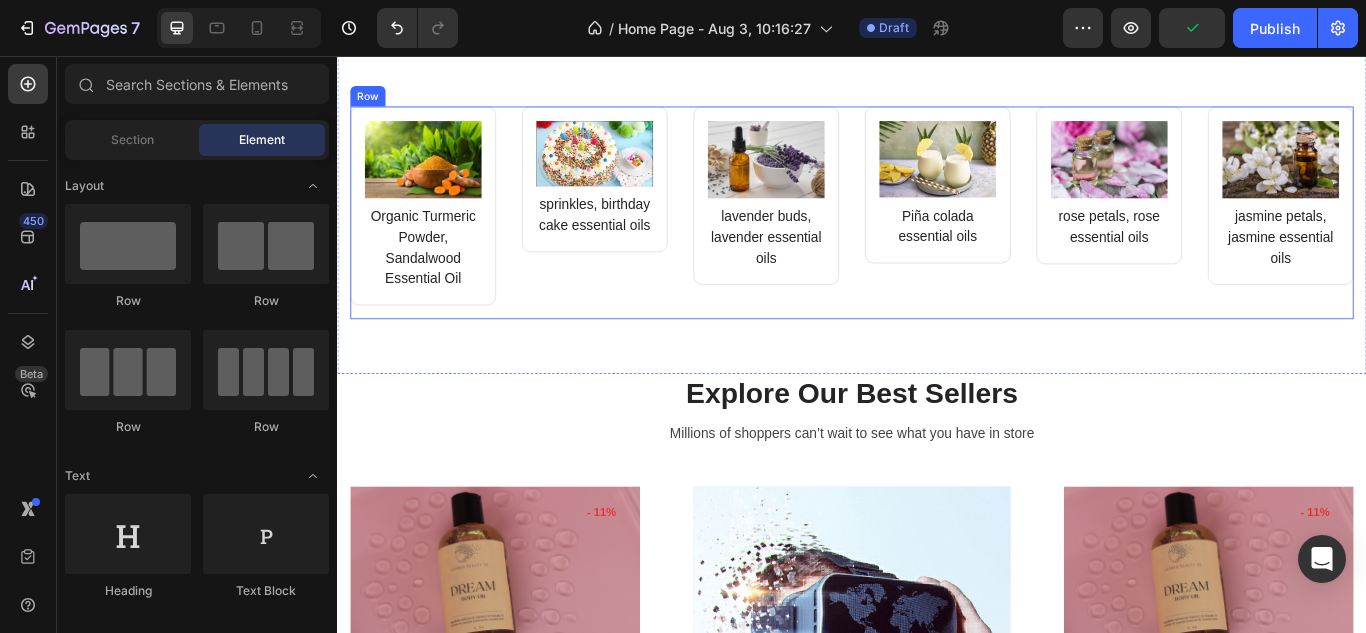 click on "Image Organic Turmeric Powder, Sandalwood Essential Oil Text block Row Image sprinkles, birthday cake essential oils Text block Row Row Image lavender buds, lavender essential oils Text block Row Image Piña colada essential oils Text block Row Row Image rose petals, rose essential oils Text block Row Image jasmine petals, jasmine essential oils Text block Row Row Row" at bounding box center (937, 239) 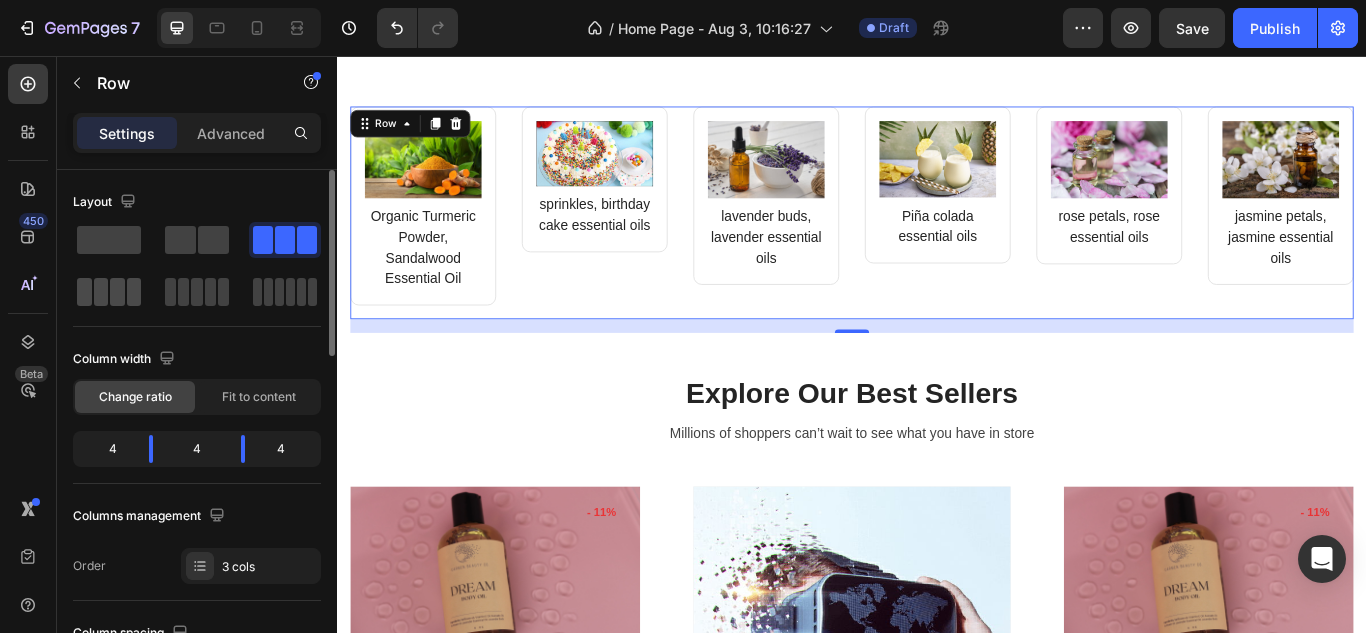 click 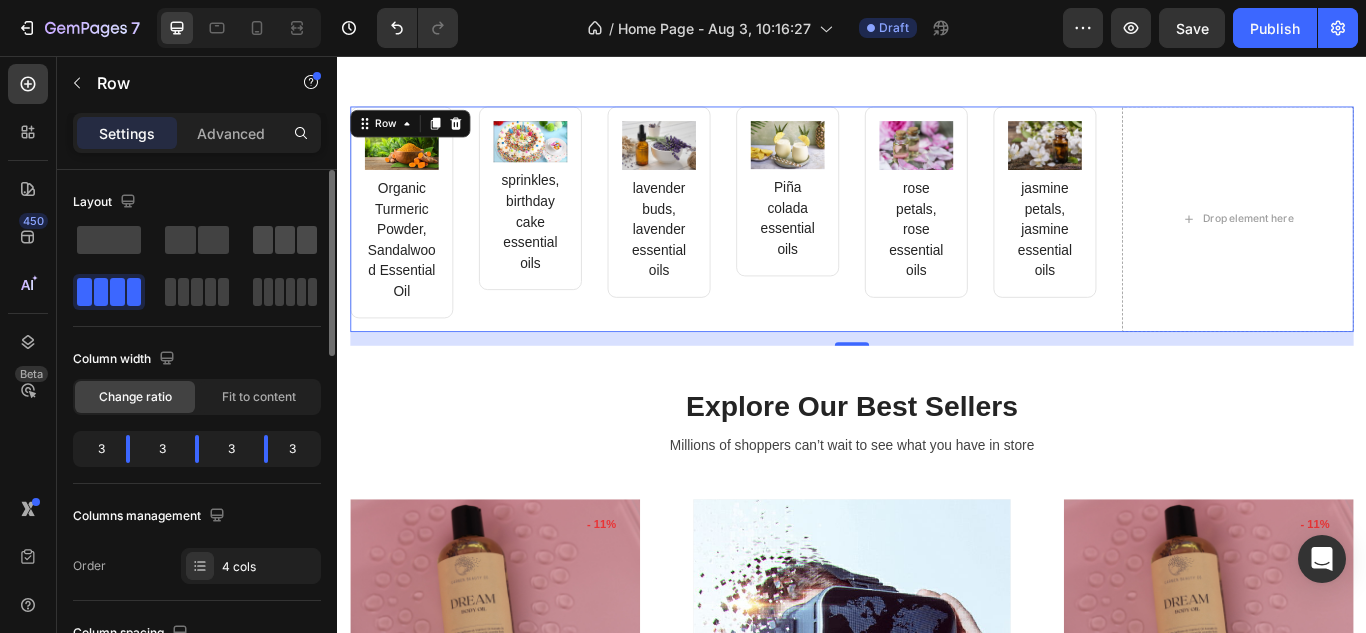 click 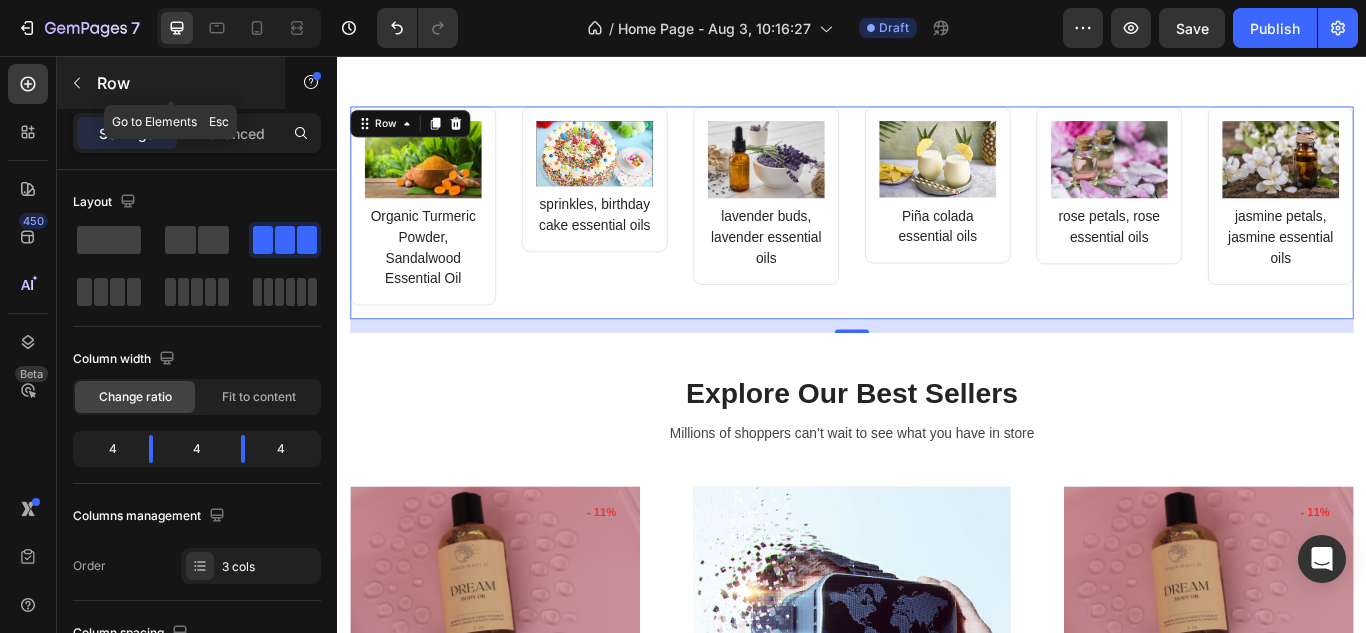 click 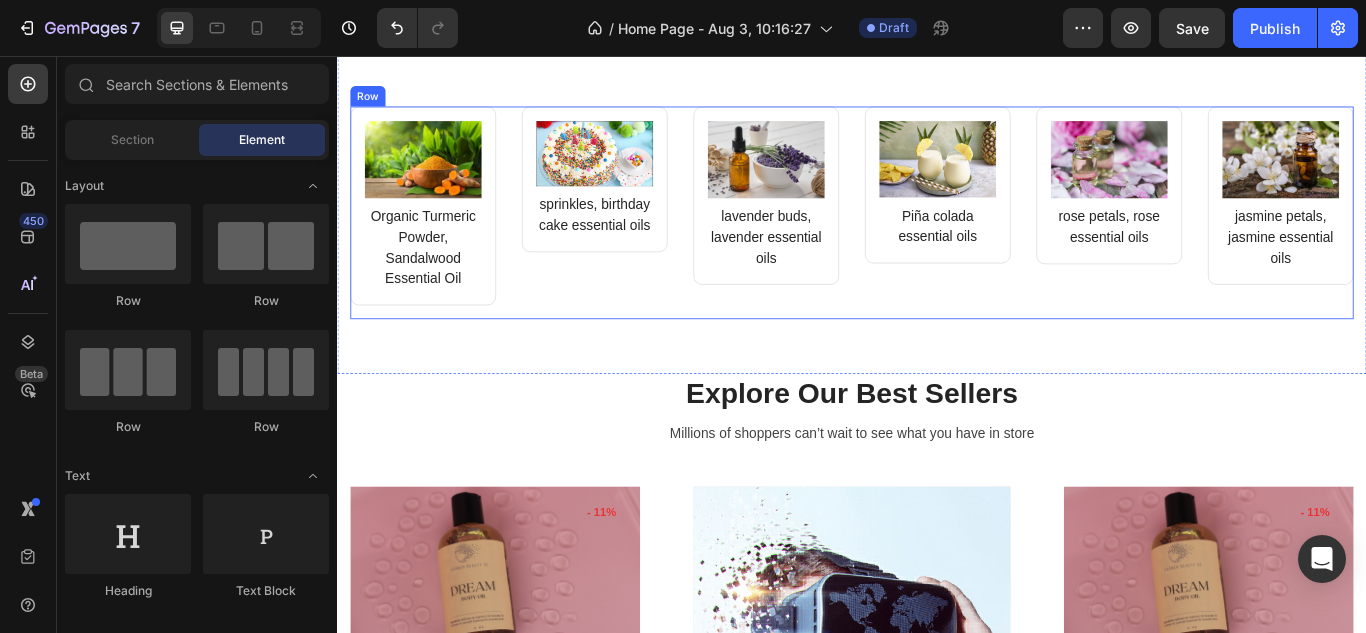 click on "Image Organic Turmeric Powder, Sandalwood Essential Oil Text block Row Image sprinkles, birthday cake essential oils Text block Row Row Image lavender buds, lavender essential oils Text block Row Image Piña colada essential oils Text block Row Row Image rose petals, rose essential oils Text block Row Image jasmine petals, jasmine essential oils Text block Row Row Row" at bounding box center [937, 239] 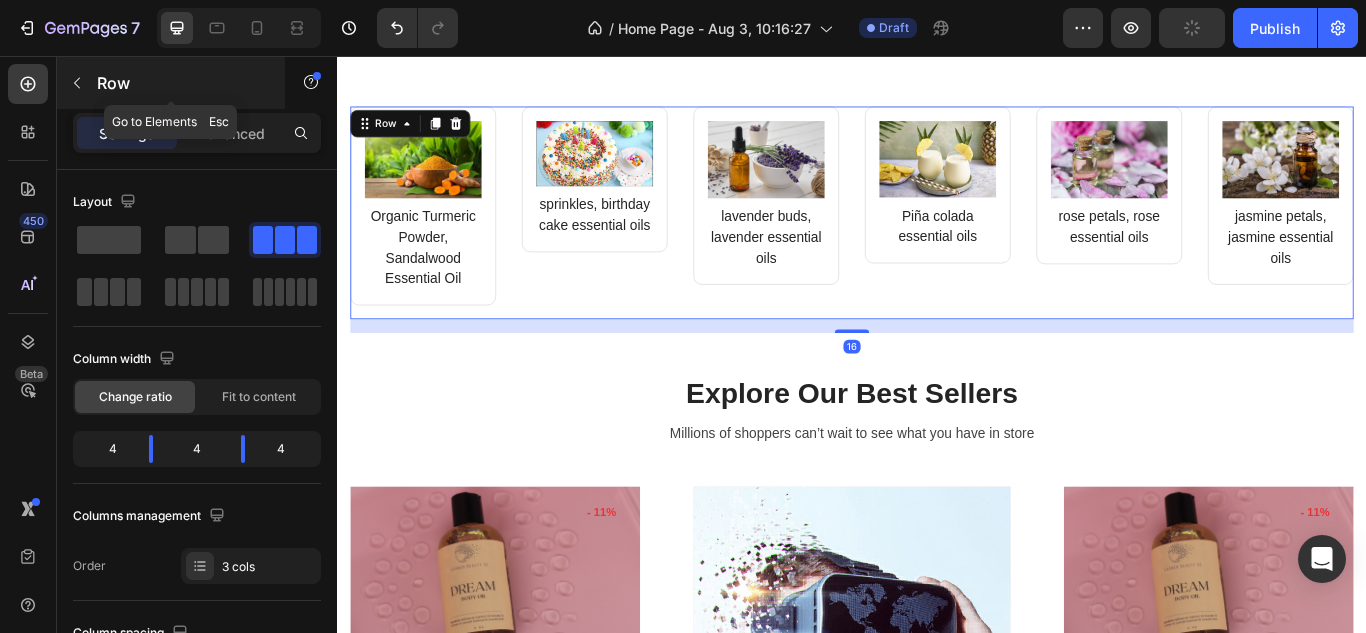 click 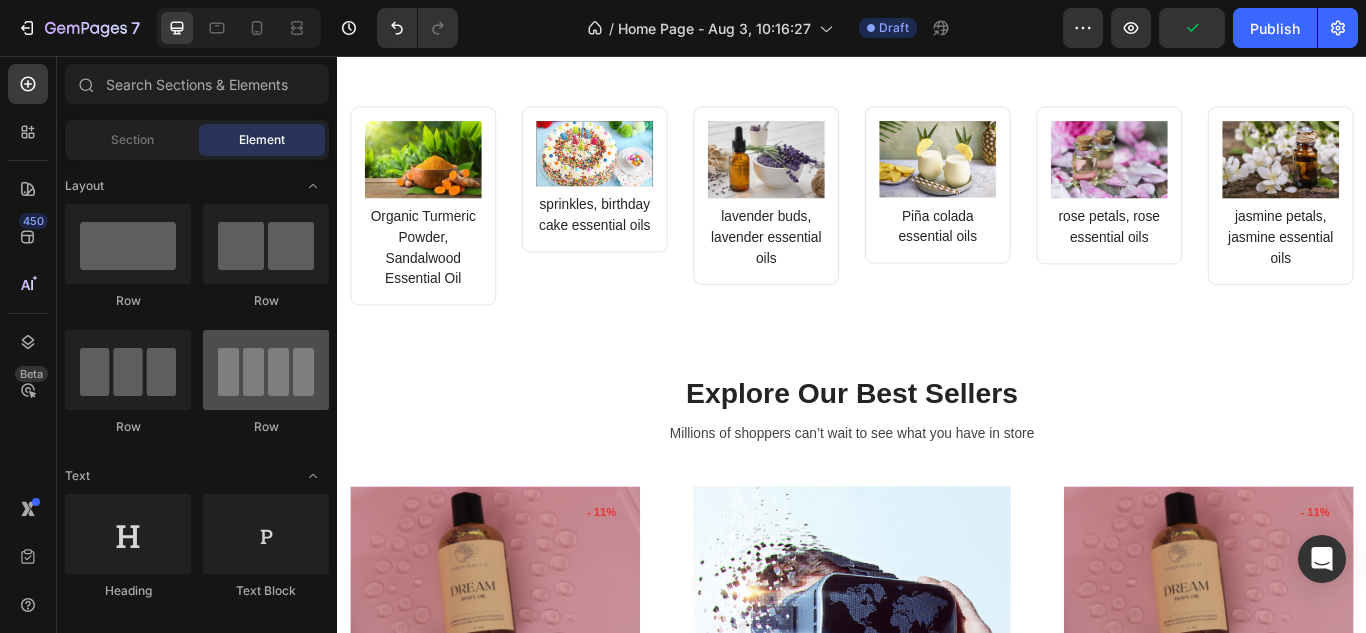 click at bounding box center (266, 370) 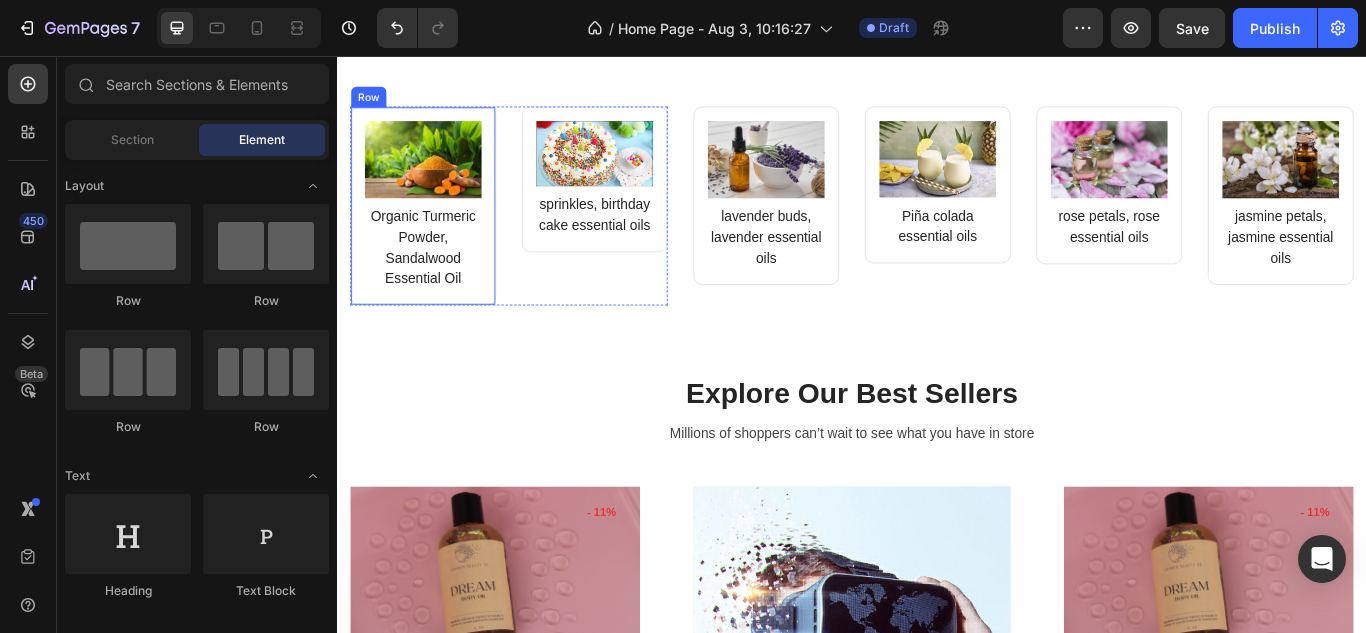 click on "Image Organic Turmeric Powder, Sandalwood Essential Oil Text block Row" at bounding box center [437, 231] 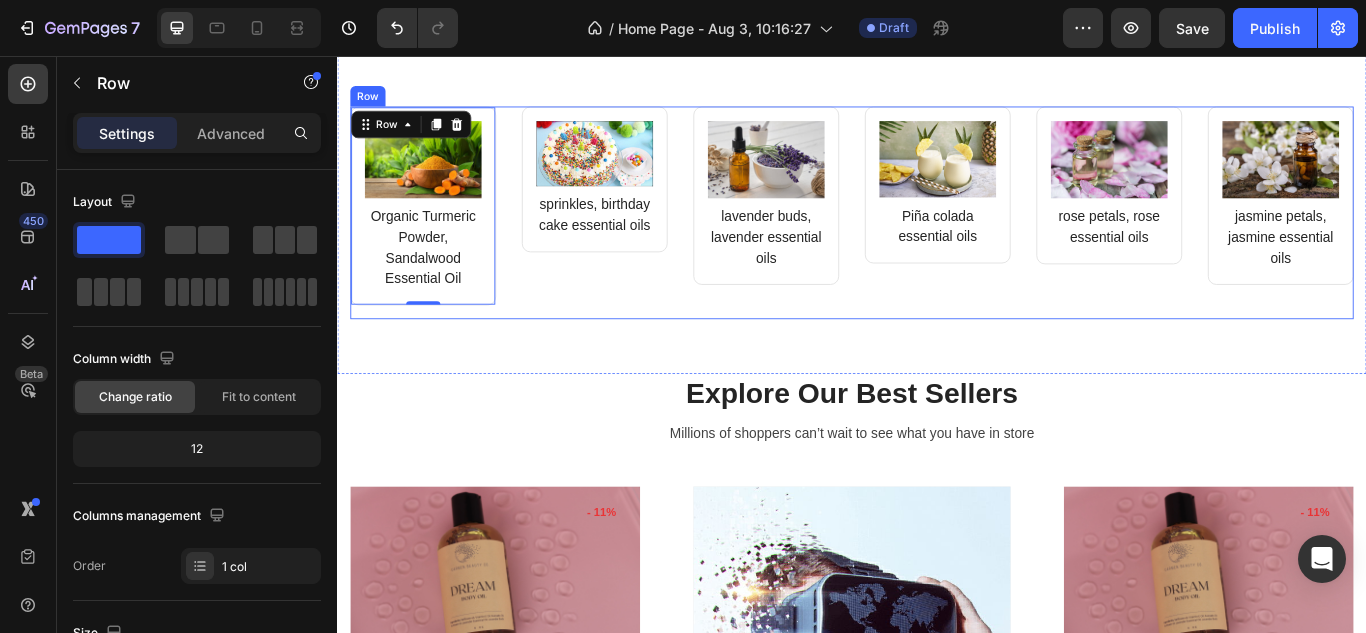 click on "Image Organic Turmeric Powder, Sandalwood Essential Oil Text block Row   0 Image sprinkles, birthday cake essential oils Text block Row Row Image lavender buds, lavender essential oils Text block Row Image Piña colada essential oils Text block Row Row Image rose petals, rose essential oils Text block Row Image jasmine petals, jasmine essential oils Text block Row Row Row" at bounding box center (937, 239) 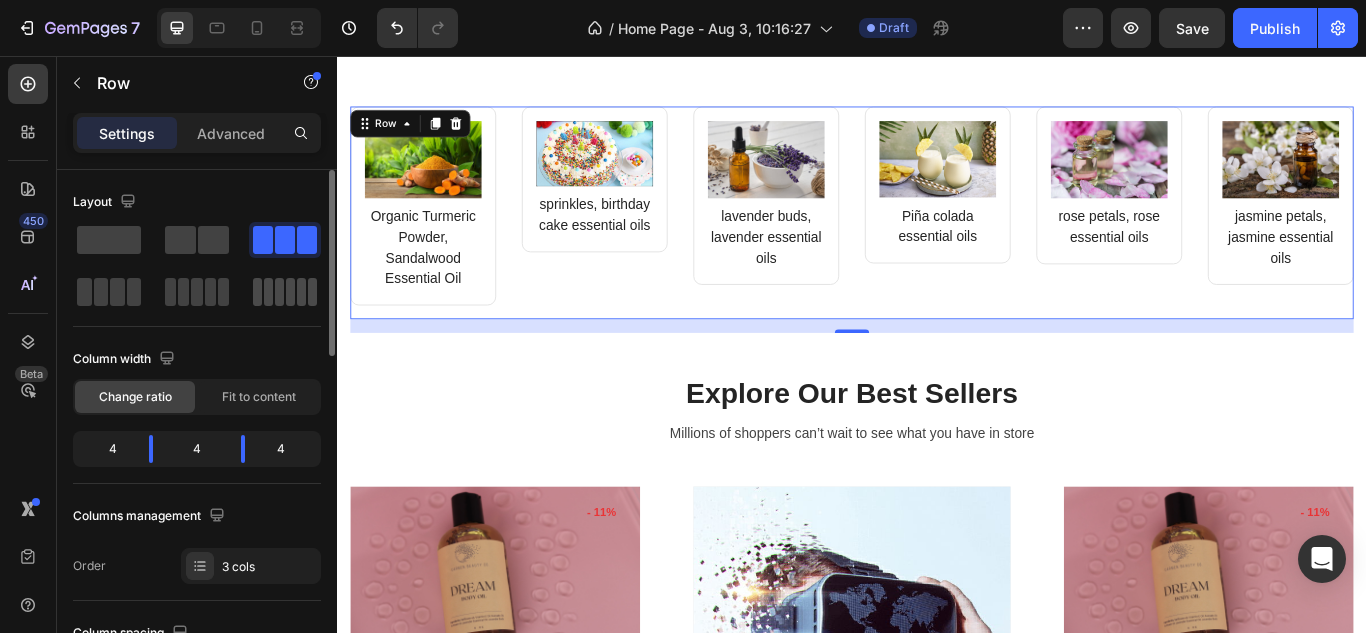 click 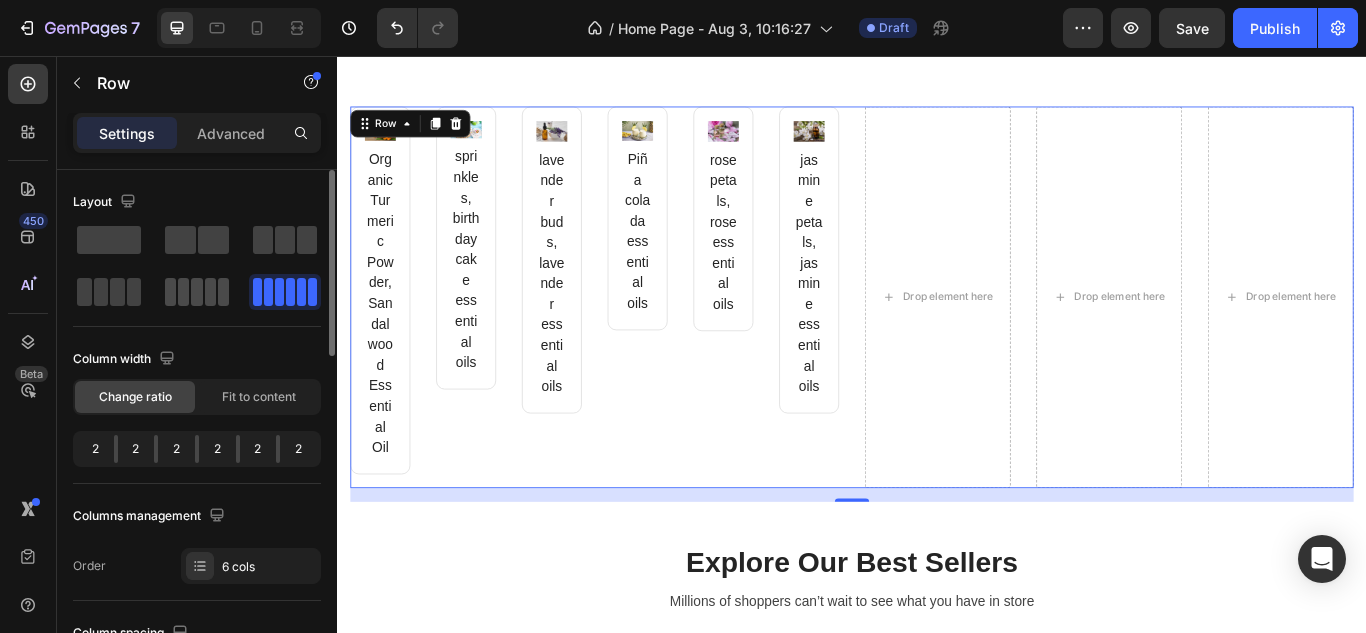 click 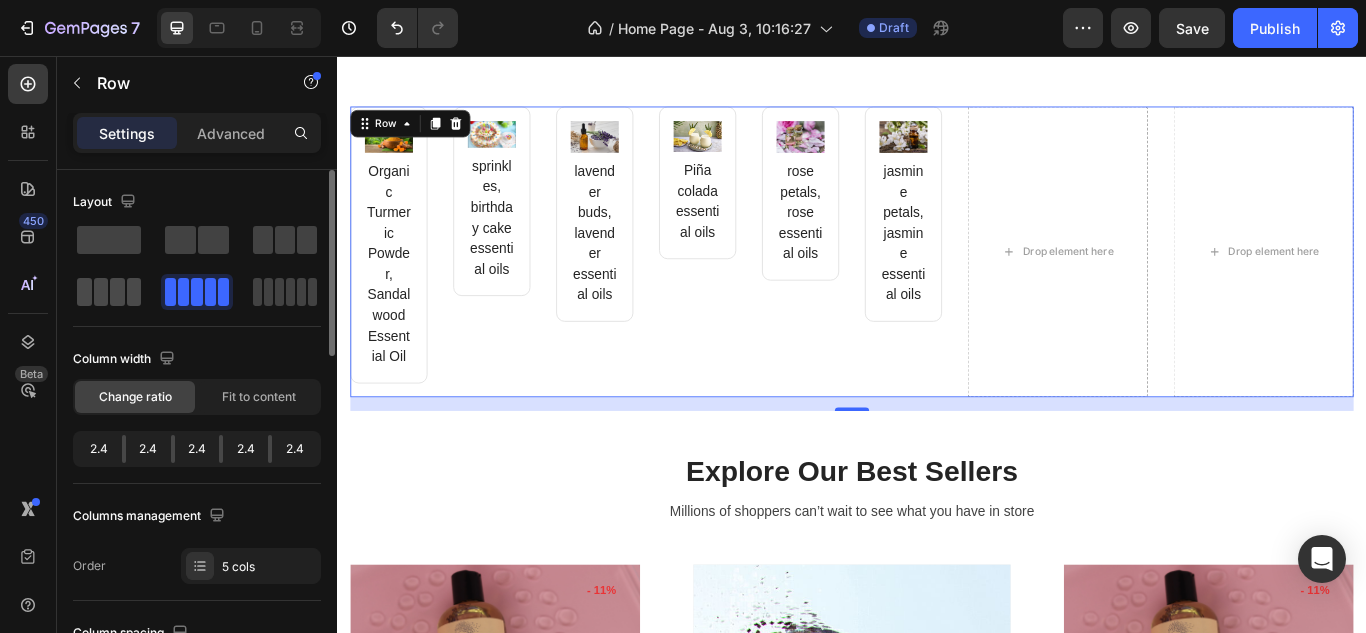 click 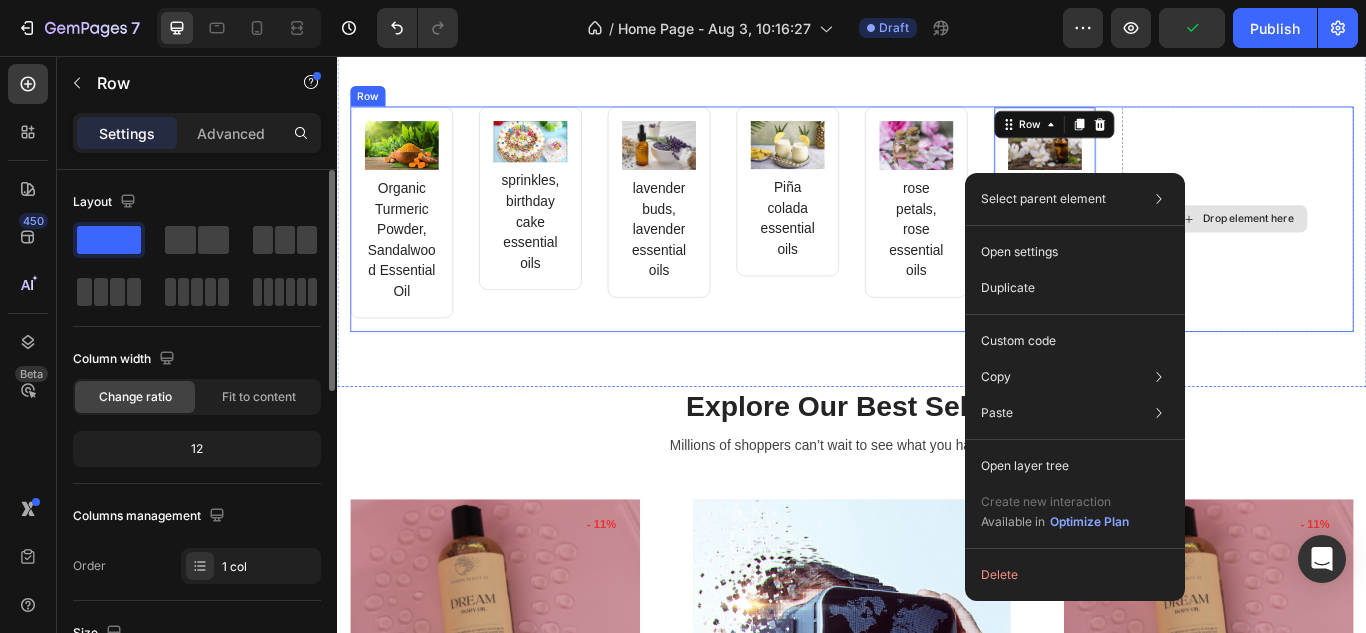 click on "Drop element here" at bounding box center [1387, 246] 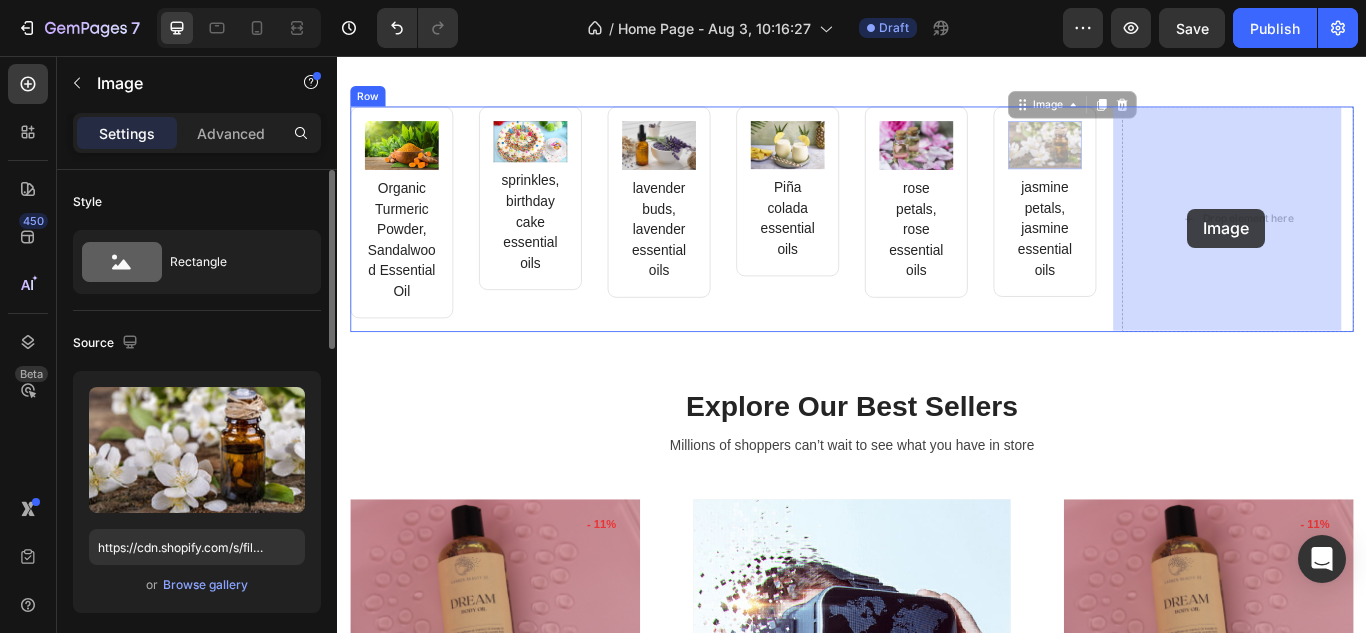 drag, startPoint x: 1188, startPoint y: 172, endPoint x: 1329, endPoint y: 235, distance: 154.43445 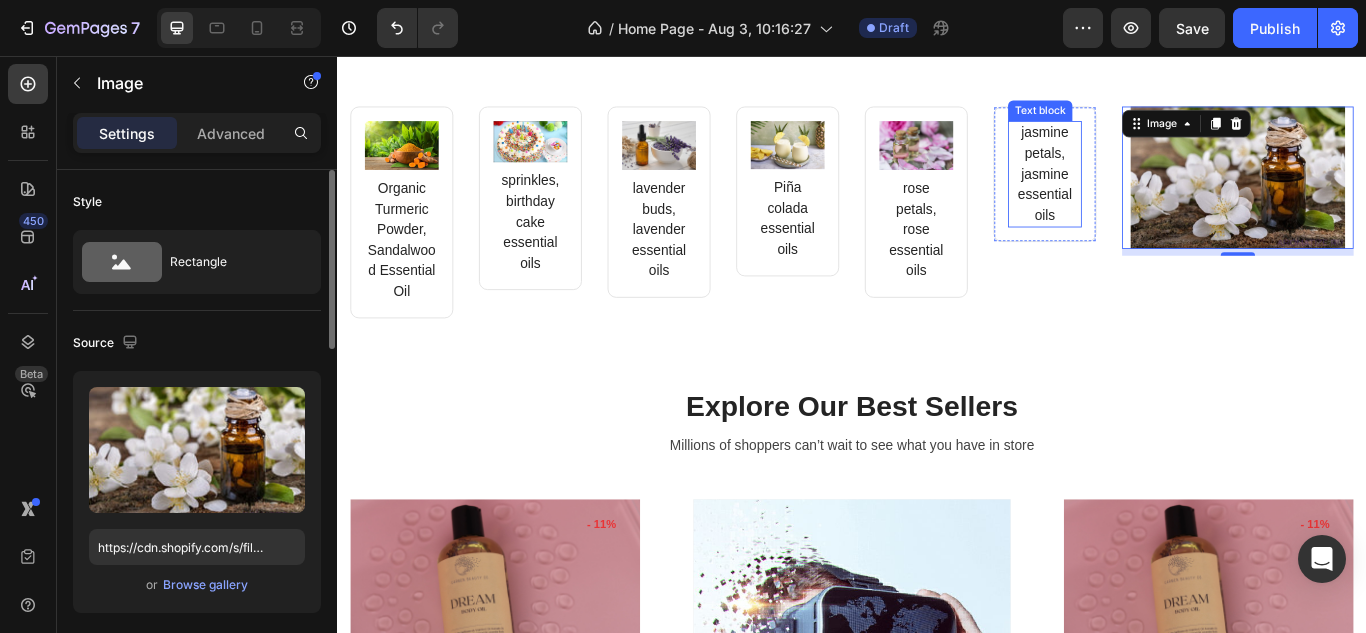click on "jasmine petals, jasmine essential oils" at bounding box center (1162, 194) 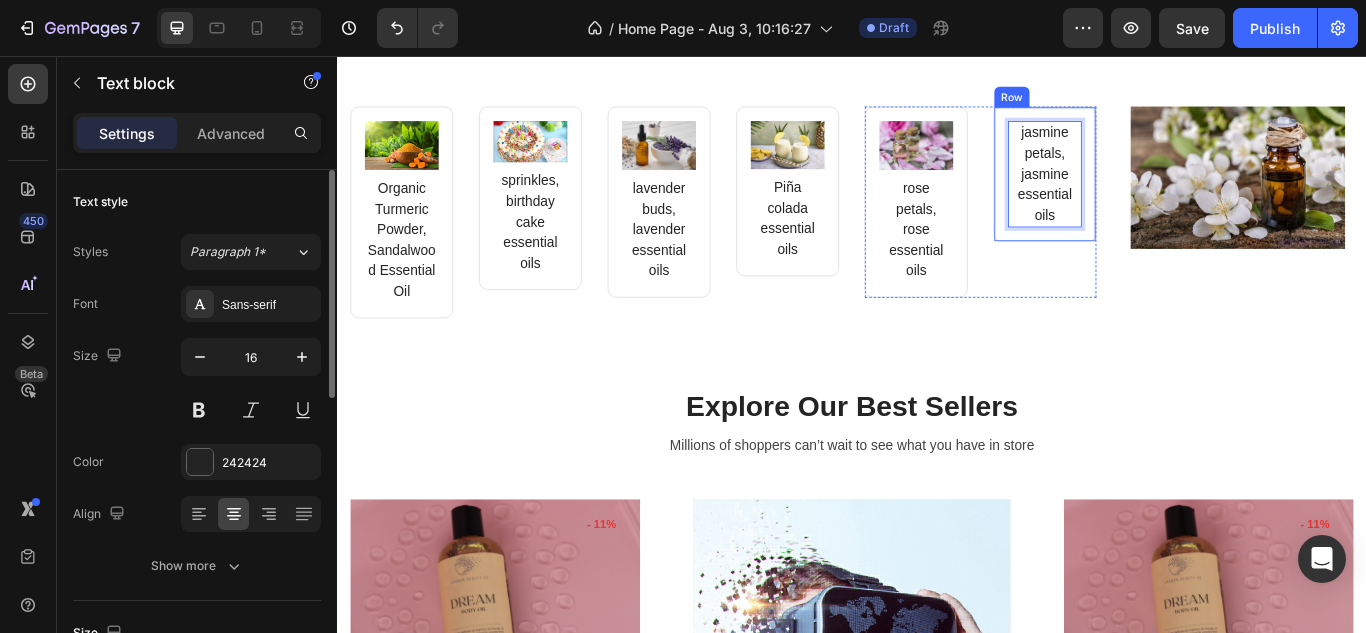 drag, startPoint x: 1125, startPoint y: 187, endPoint x: 1159, endPoint y: 206, distance: 38.948685 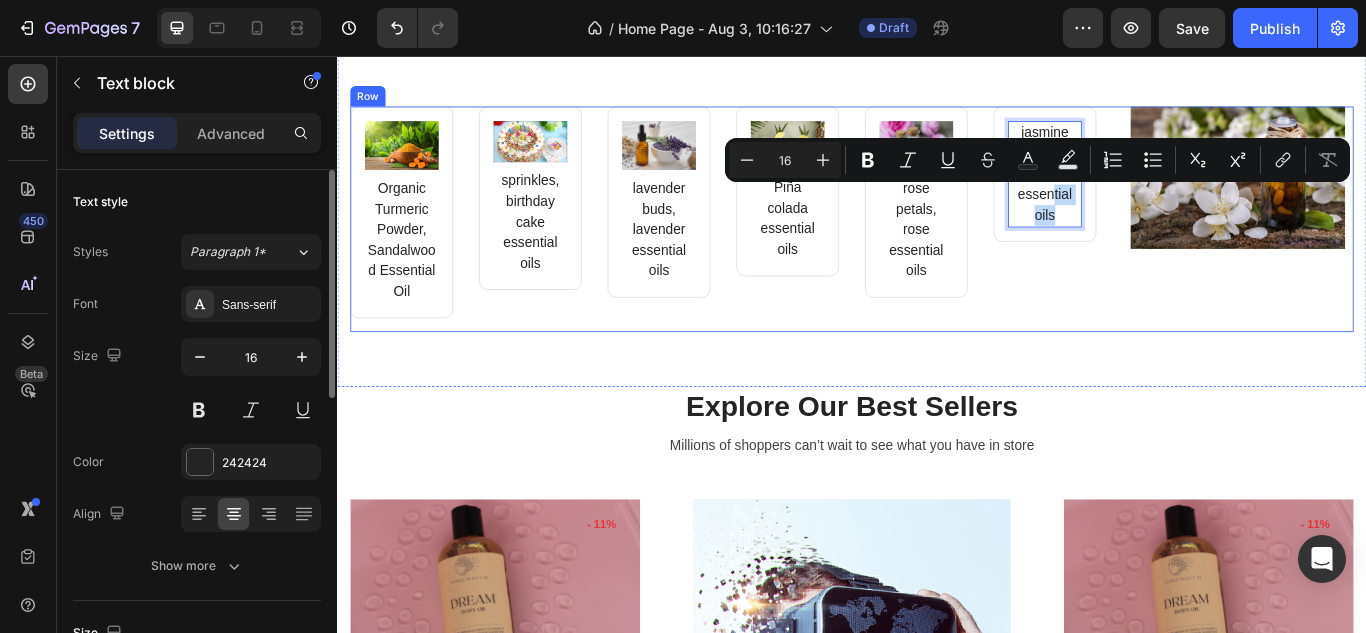 drag, startPoint x: 1159, startPoint y: 206, endPoint x: 1273, endPoint y: 275, distance: 133.25539 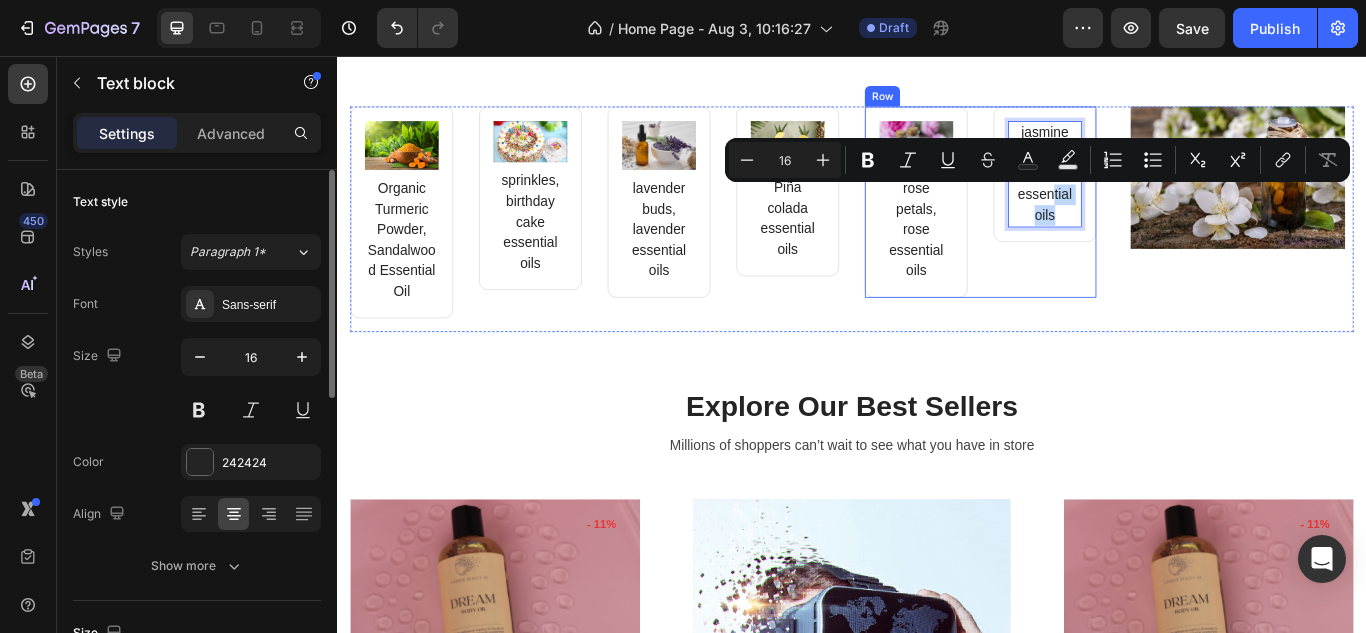 click on "jasmine petals, jasmine essential oils Text block   16 Row" at bounding box center (1162, 226) 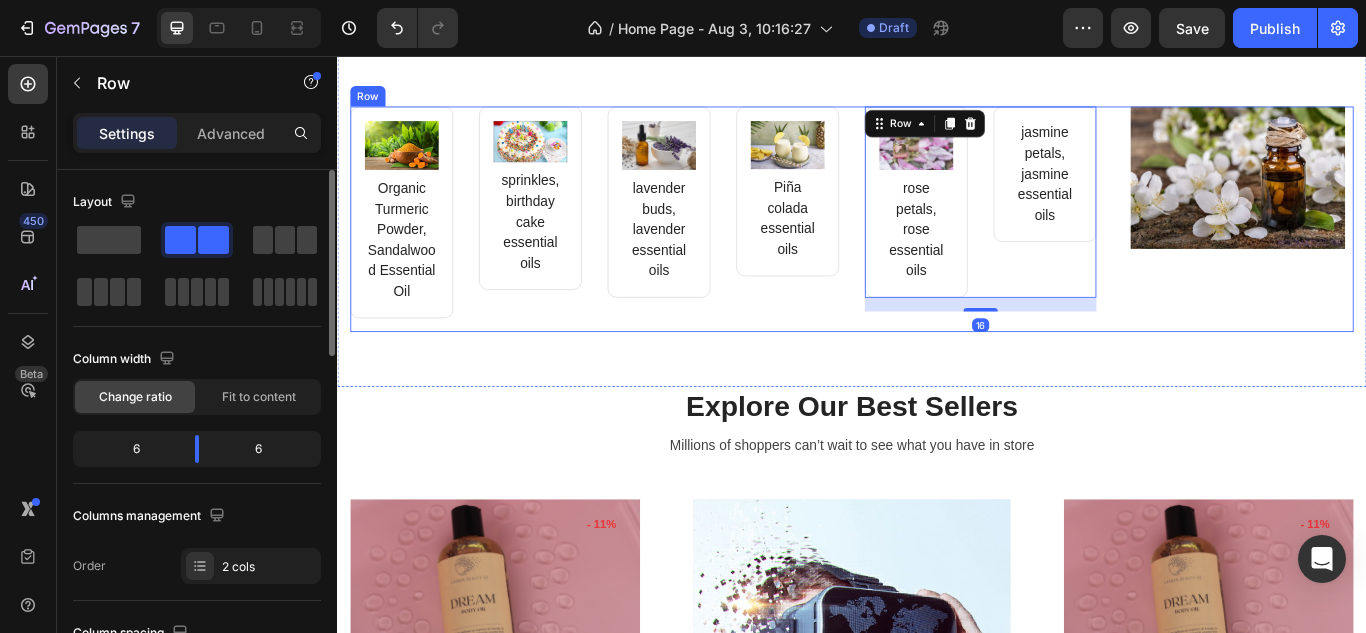 click on "Image Organic Turmeric Powder, Sandalwood Essential Oil Text block Row Image sprinkles, birthday cake essential oils Text block Row Row Image lavender buds, lavender essential oils Text block Row Image Piña colada essential oils Text block Row Row Image rose petals, rose essential oils Text block Row jasmine petals, jasmine essential oils Text block Row Row   16 Image Row" at bounding box center (937, 246) 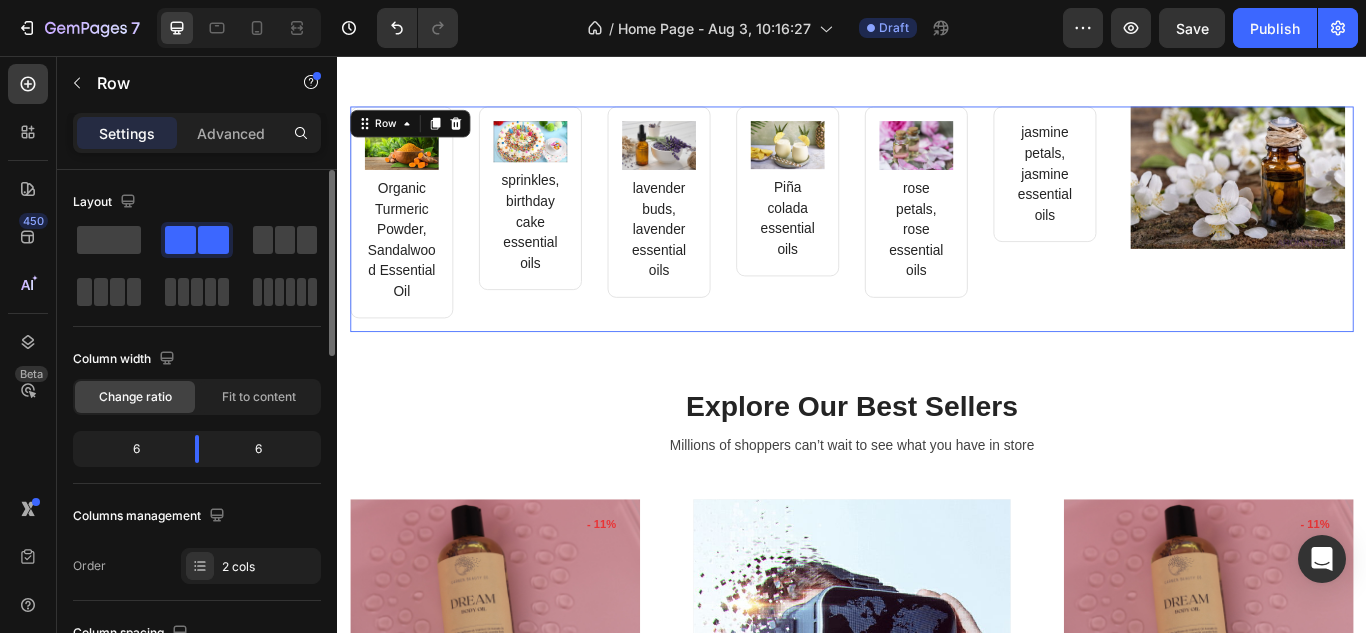 click on "Image Organic Turmeric Powder, Sandalwood Essential Oil Text block Row Image sprinkles, birthday cake essential oils Text block Row Row Image lavender buds, lavender essential oils Text block Row Image Piña colada essential oils Text block Row Row Image rose petals, rose essential oils Text block Row jasmine petals, jasmine essential oils Text block Row Row Image Row   0" at bounding box center [937, 246] 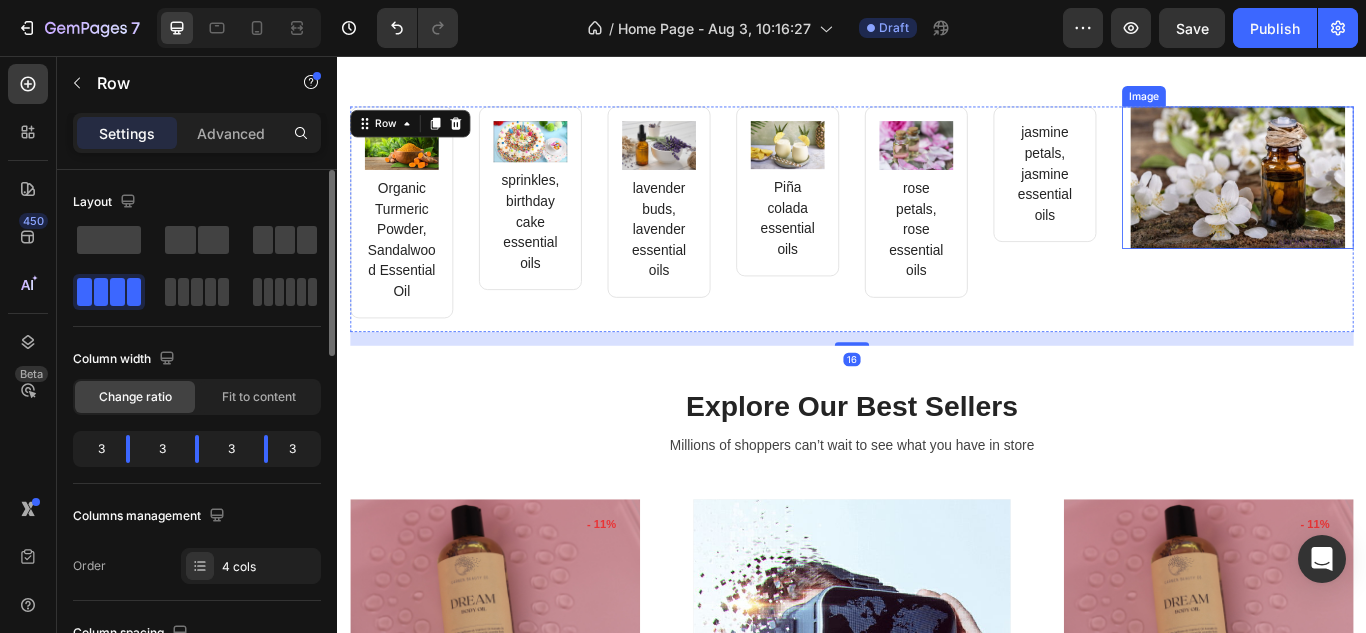 click at bounding box center [1387, 198] 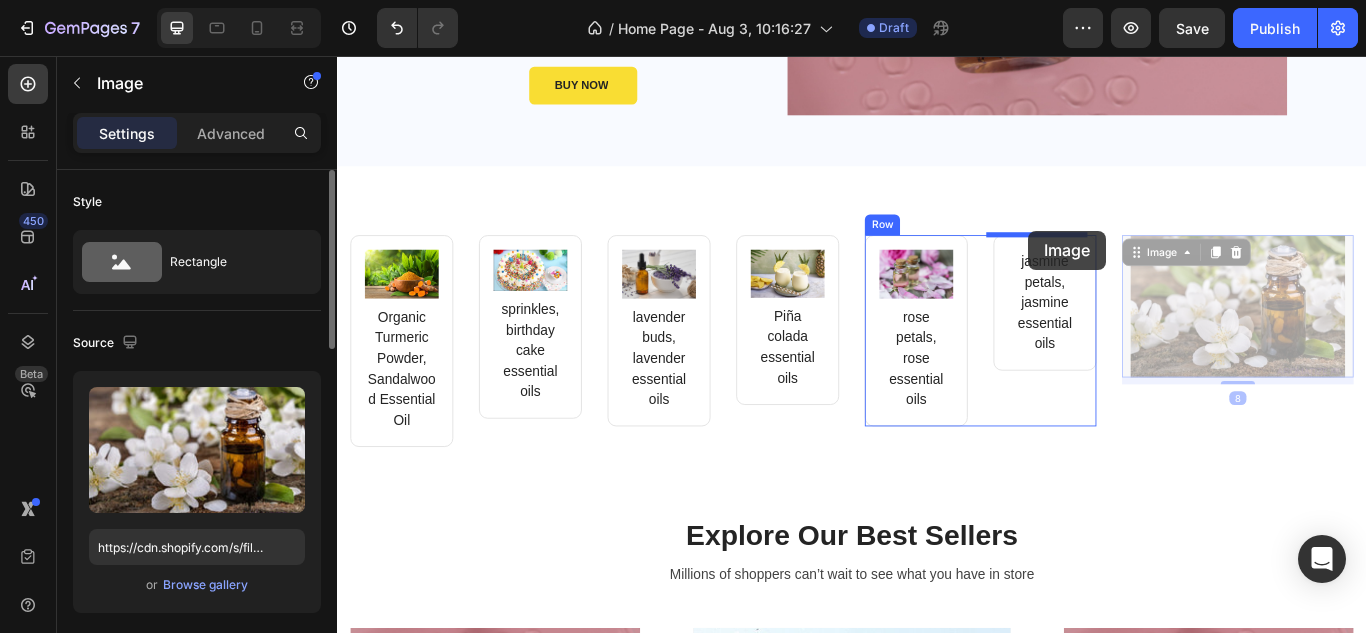 scroll, scrollTop: 423, scrollLeft: 0, axis: vertical 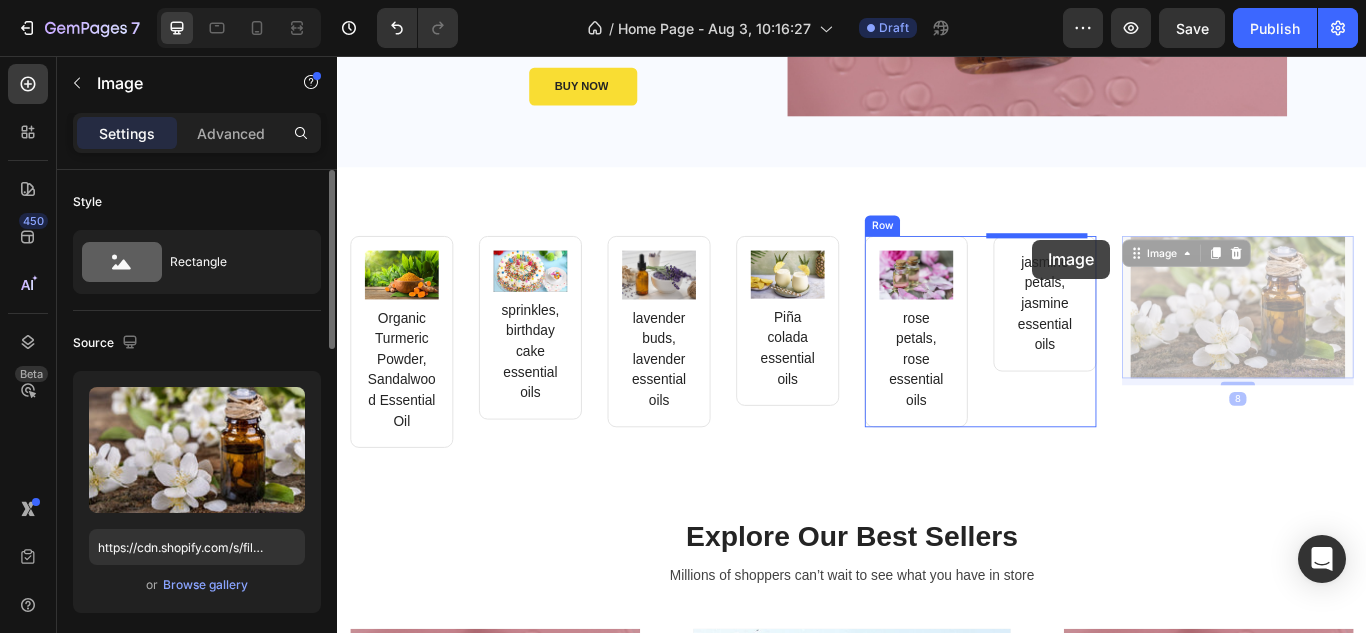 drag, startPoint x: 1337, startPoint y: 225, endPoint x: 1148, endPoint y: 270, distance: 194.2833 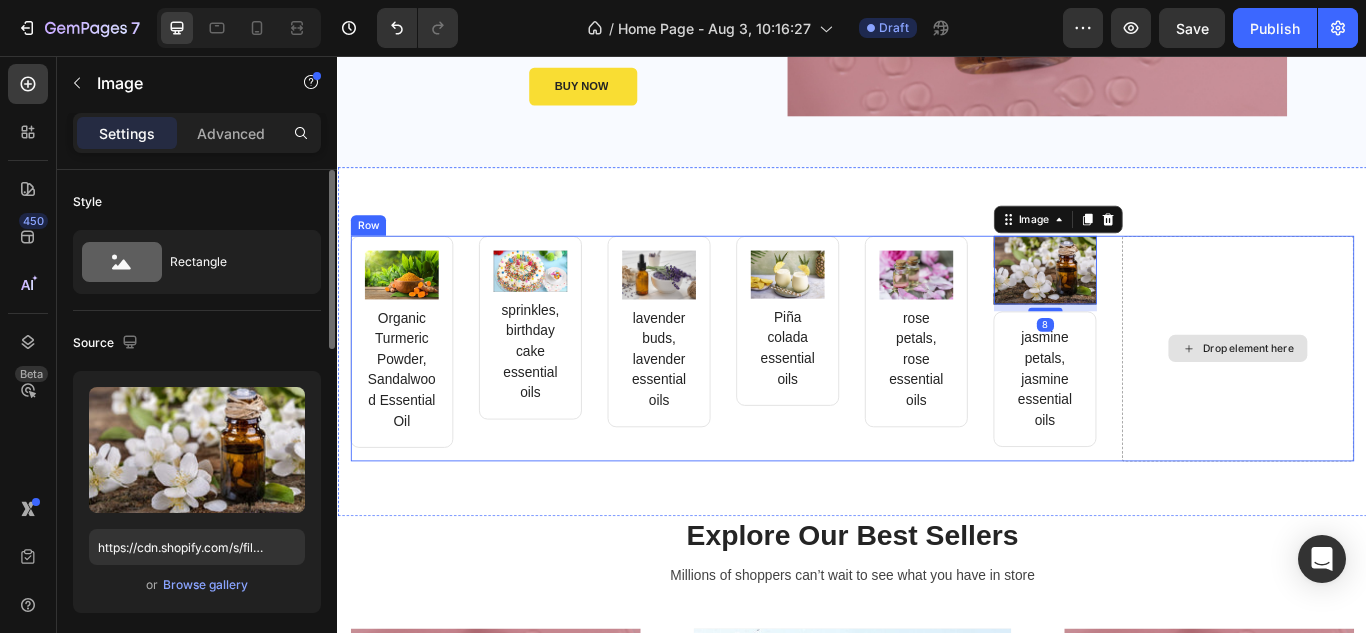 click on "Drop element here" at bounding box center (1387, 397) 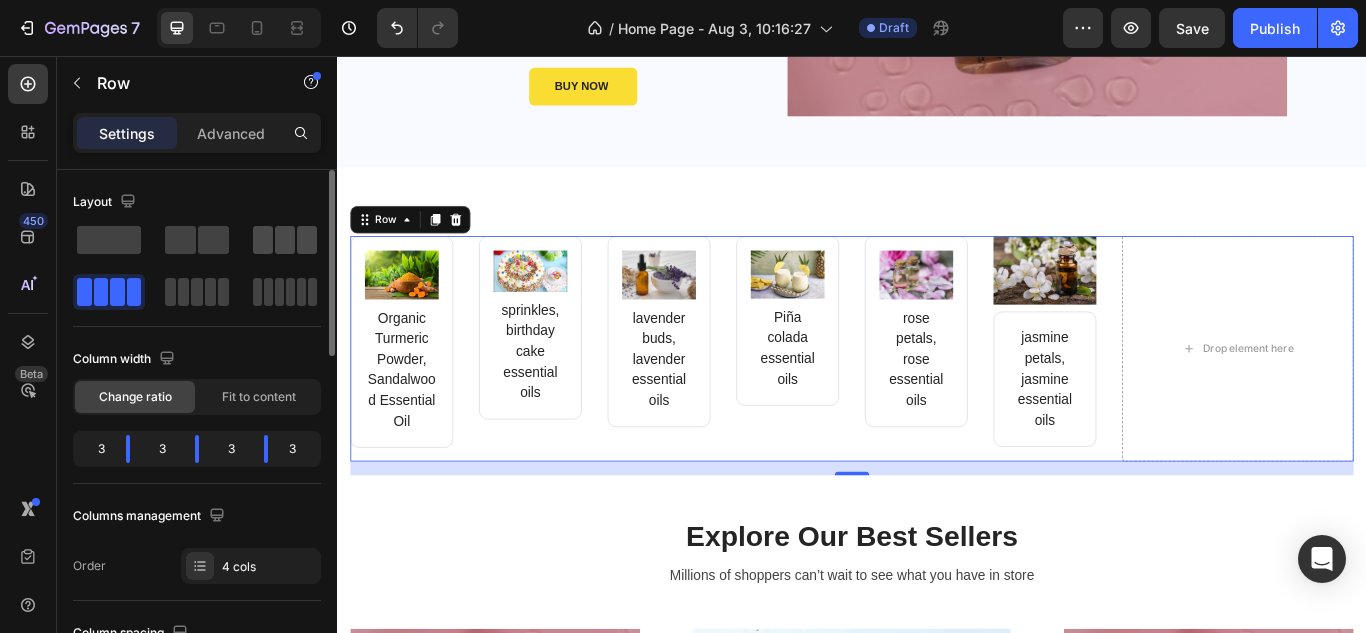 click 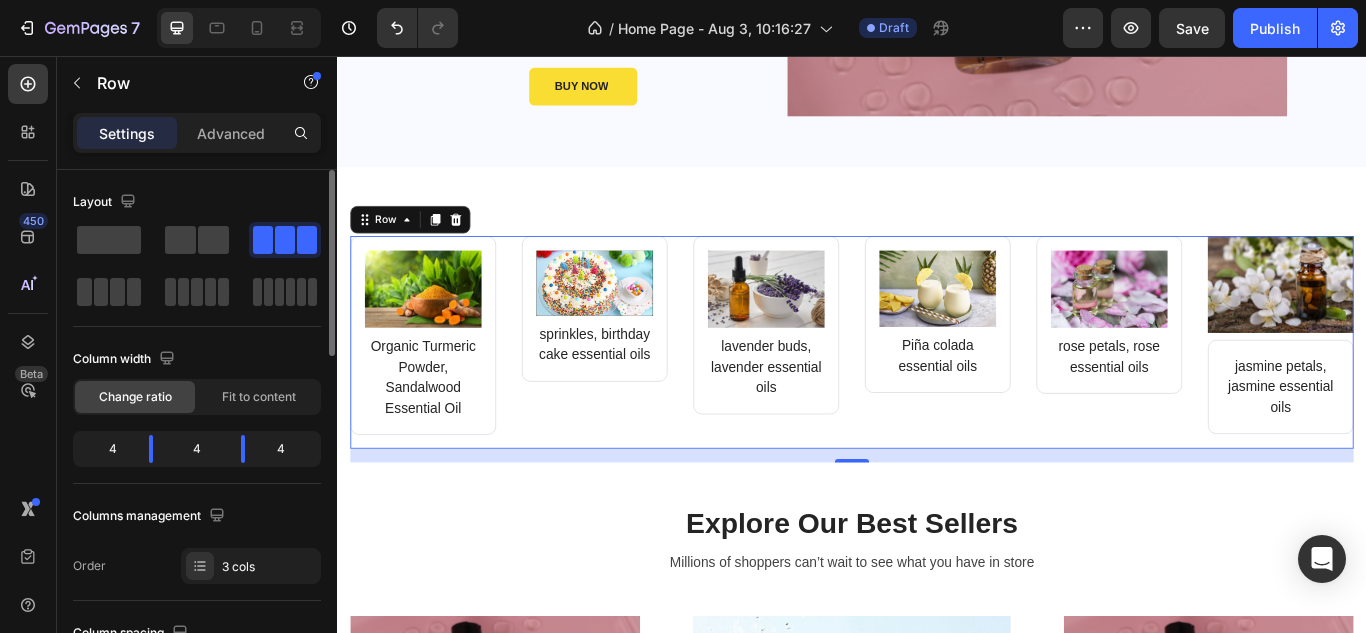 click on "4" 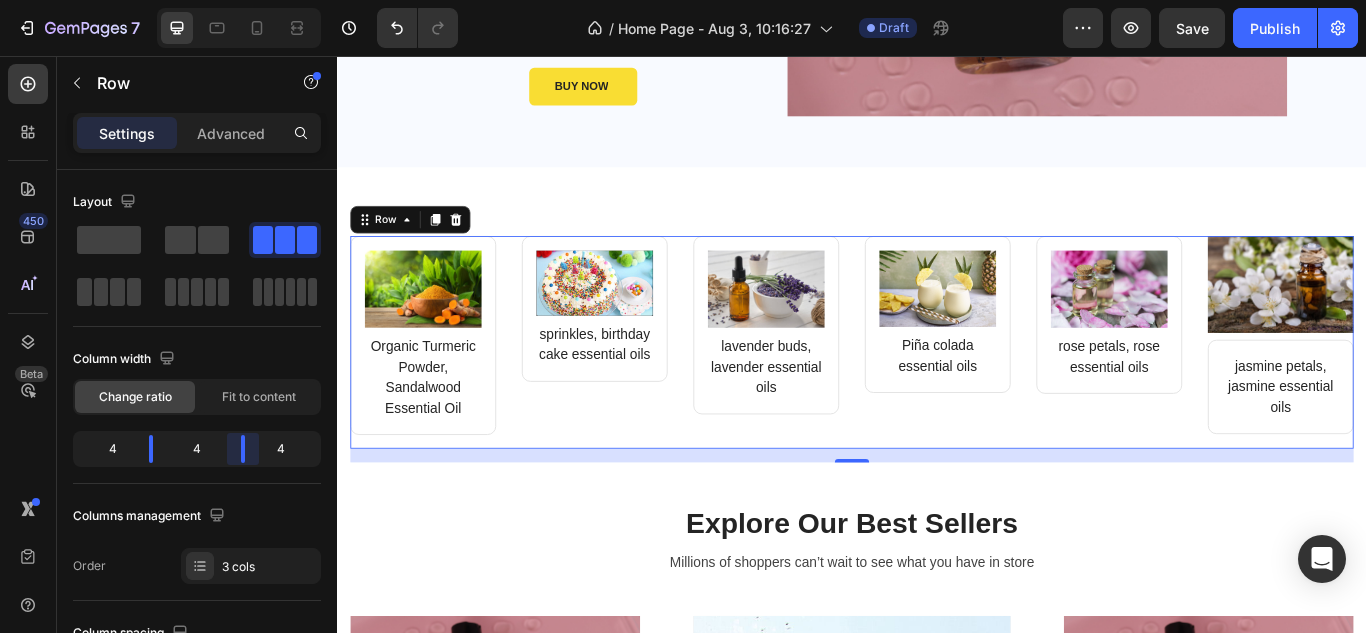 drag, startPoint x: 250, startPoint y: 450, endPoint x: 237, endPoint y: 447, distance: 13.341664 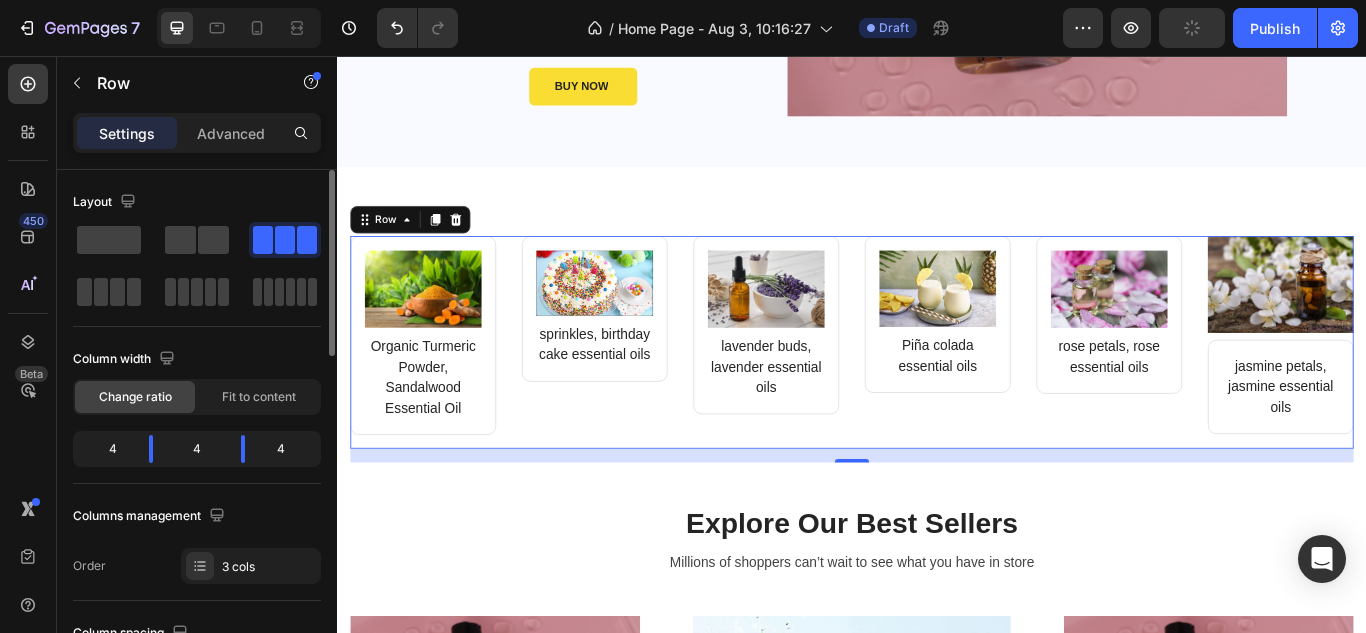 click on "4" 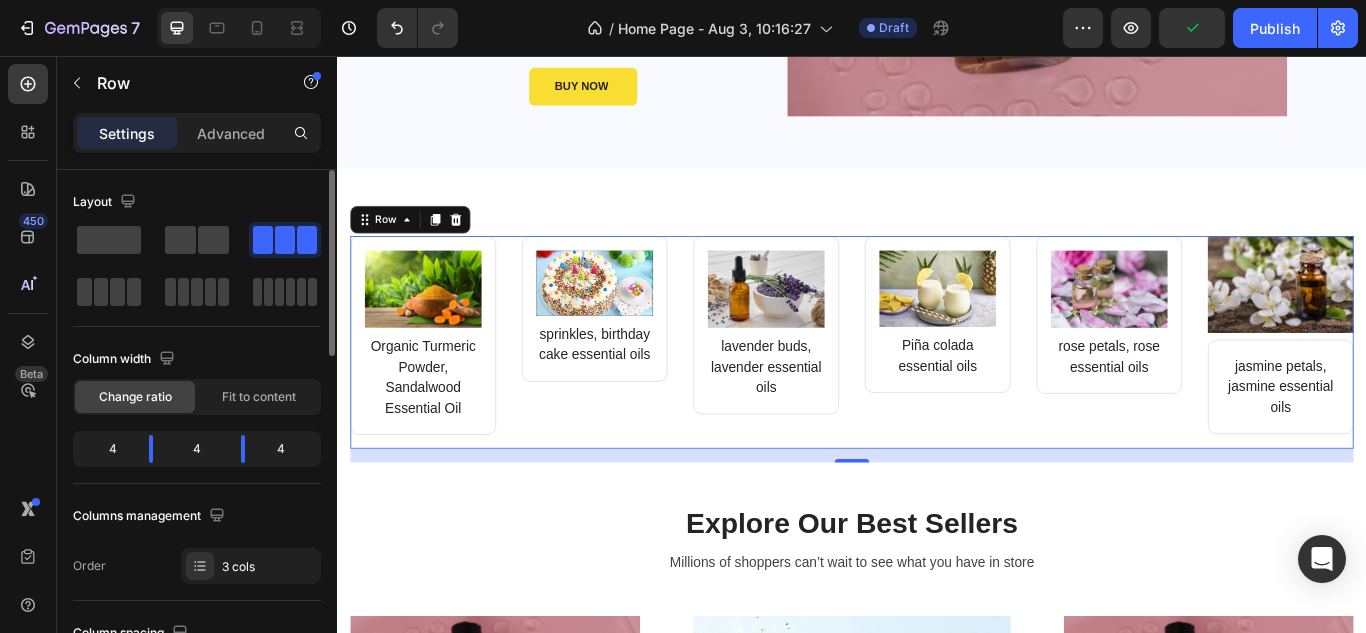 click on "4" 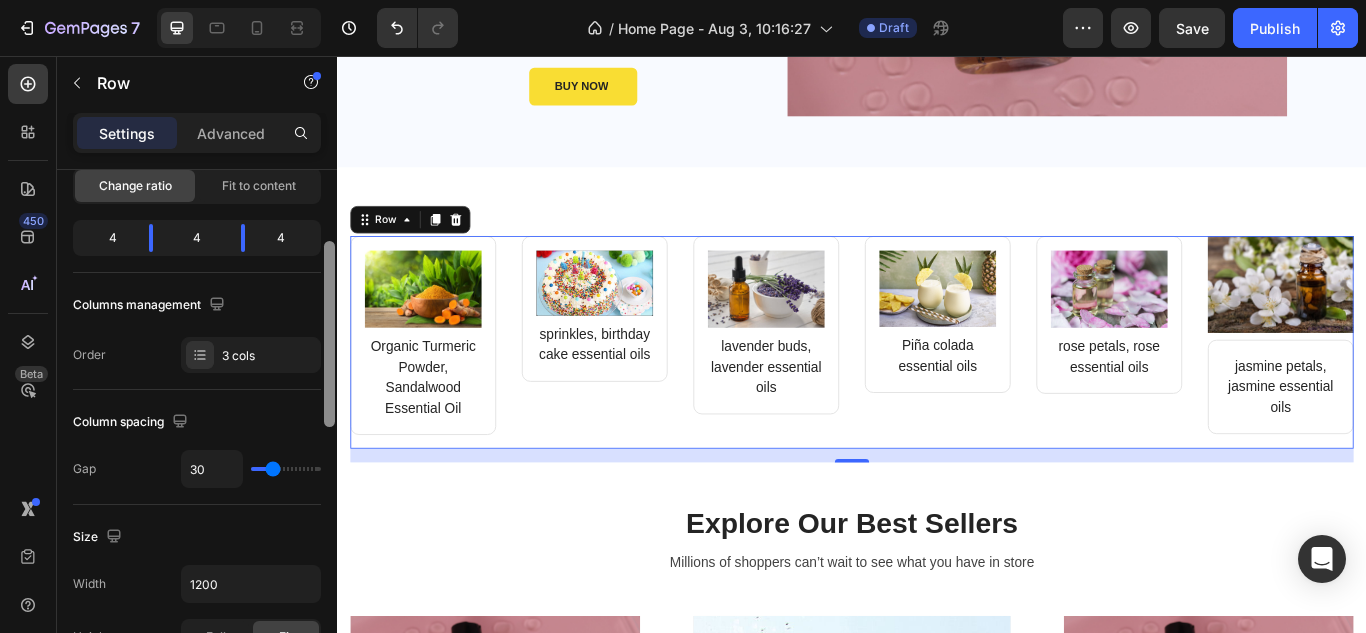 scroll, scrollTop: 214, scrollLeft: 0, axis: vertical 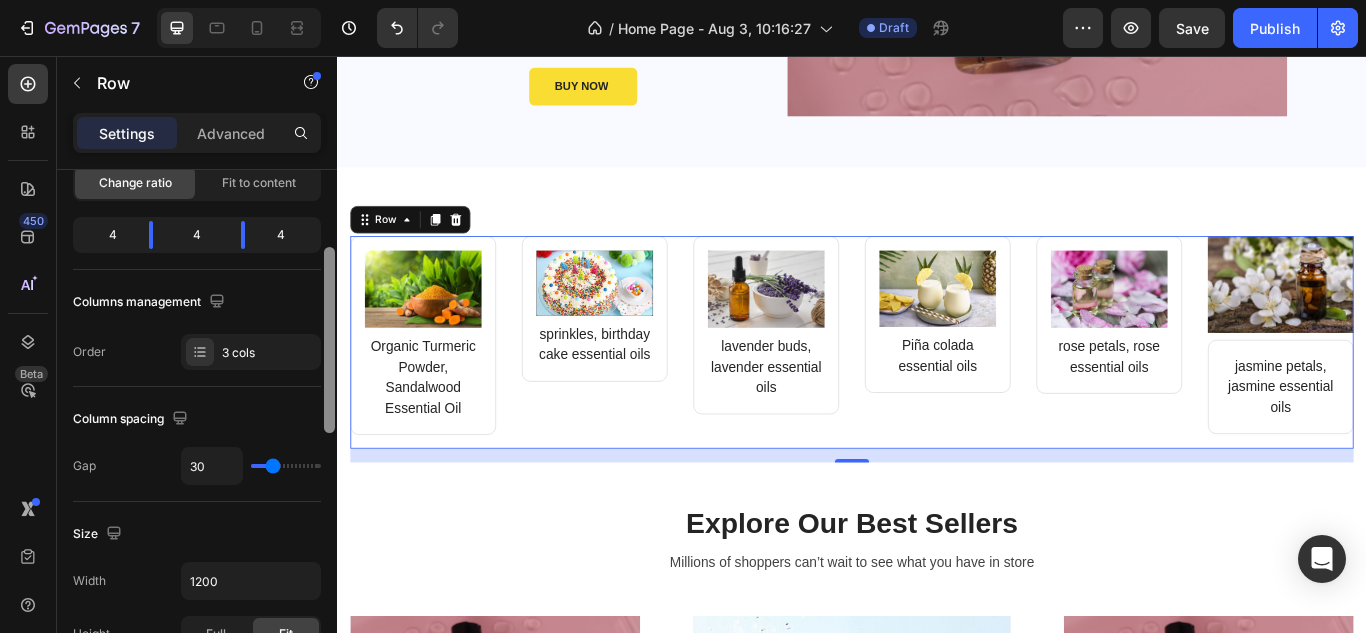 drag, startPoint x: 331, startPoint y: 343, endPoint x: 336, endPoint y: 420, distance: 77.16217 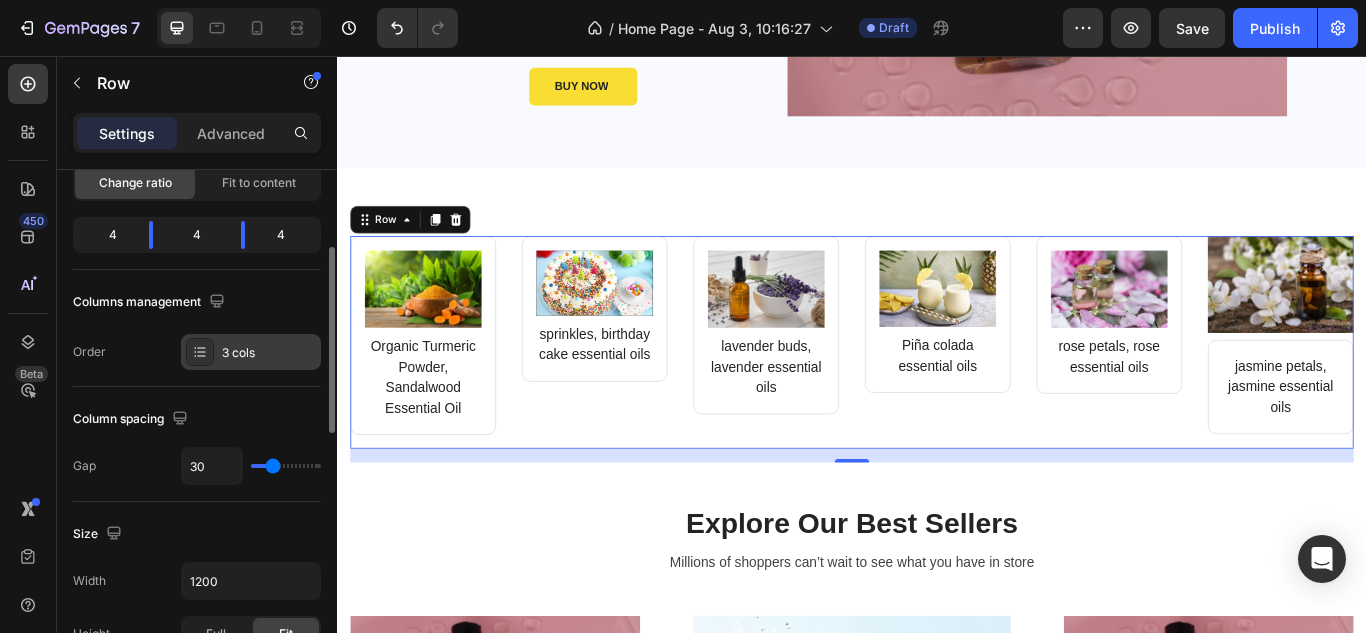 click on "3 cols" at bounding box center (269, 353) 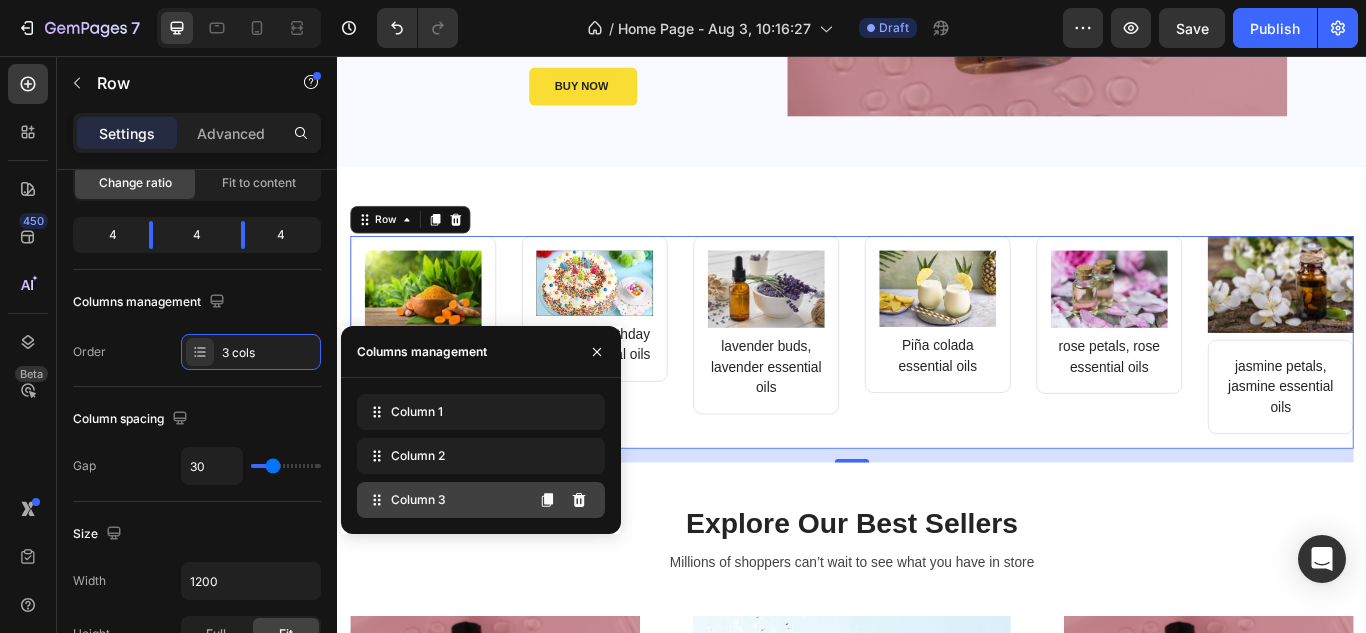 click on "Column 3" 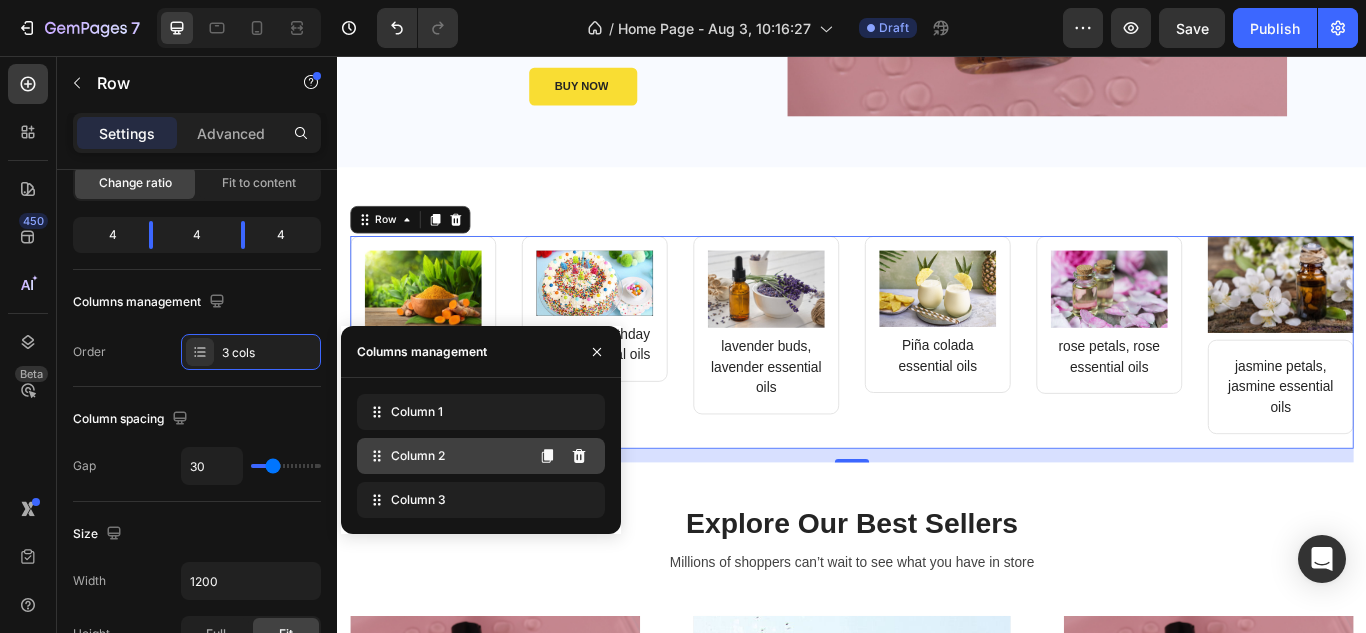 click on "Column 2" 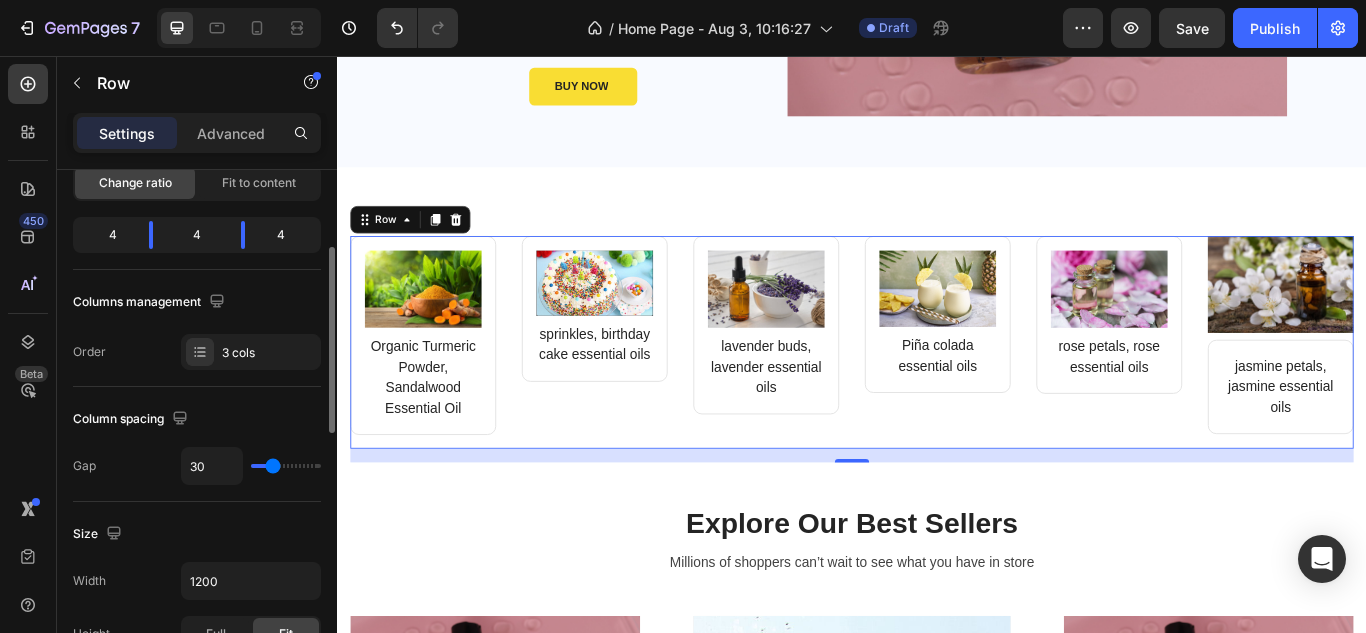 click on "Column spacing" at bounding box center [197, 419] 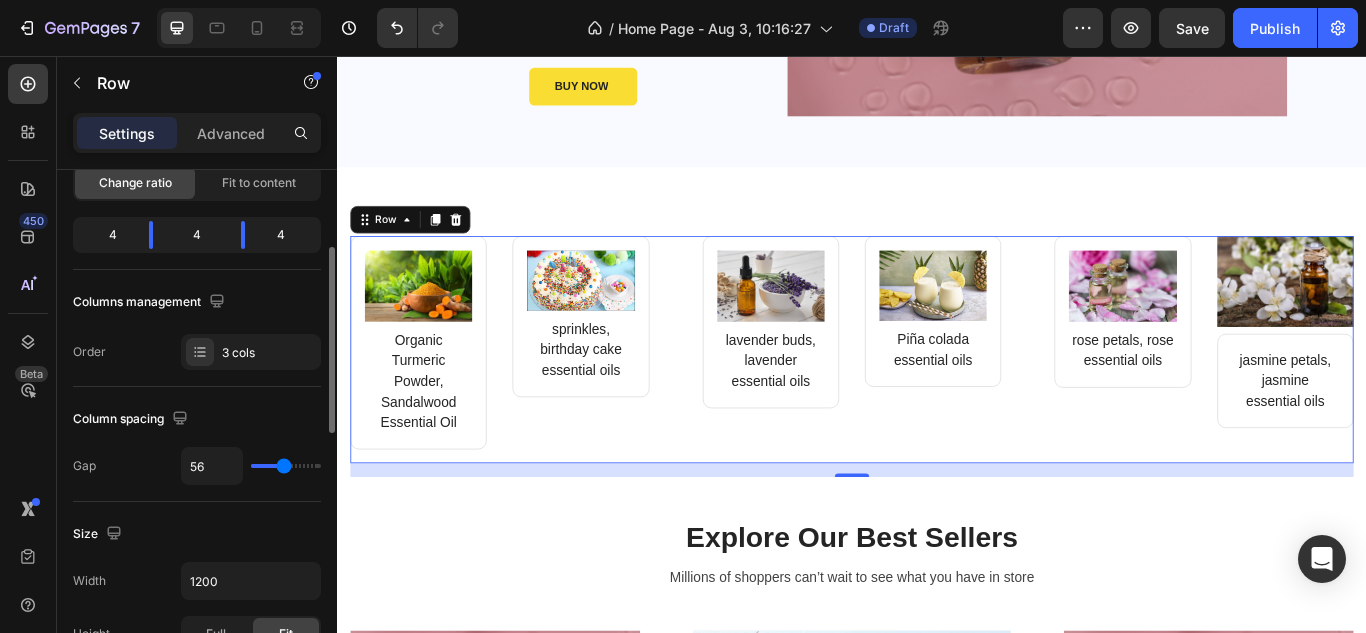 type on "62" 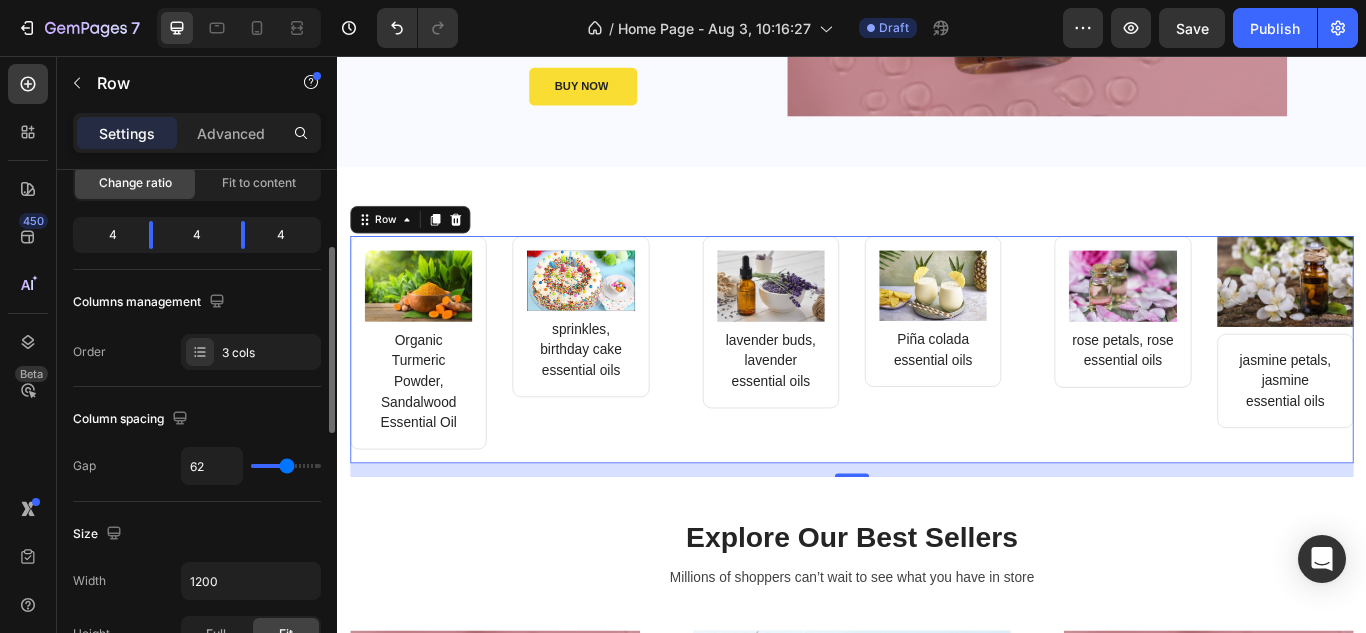 type on "29" 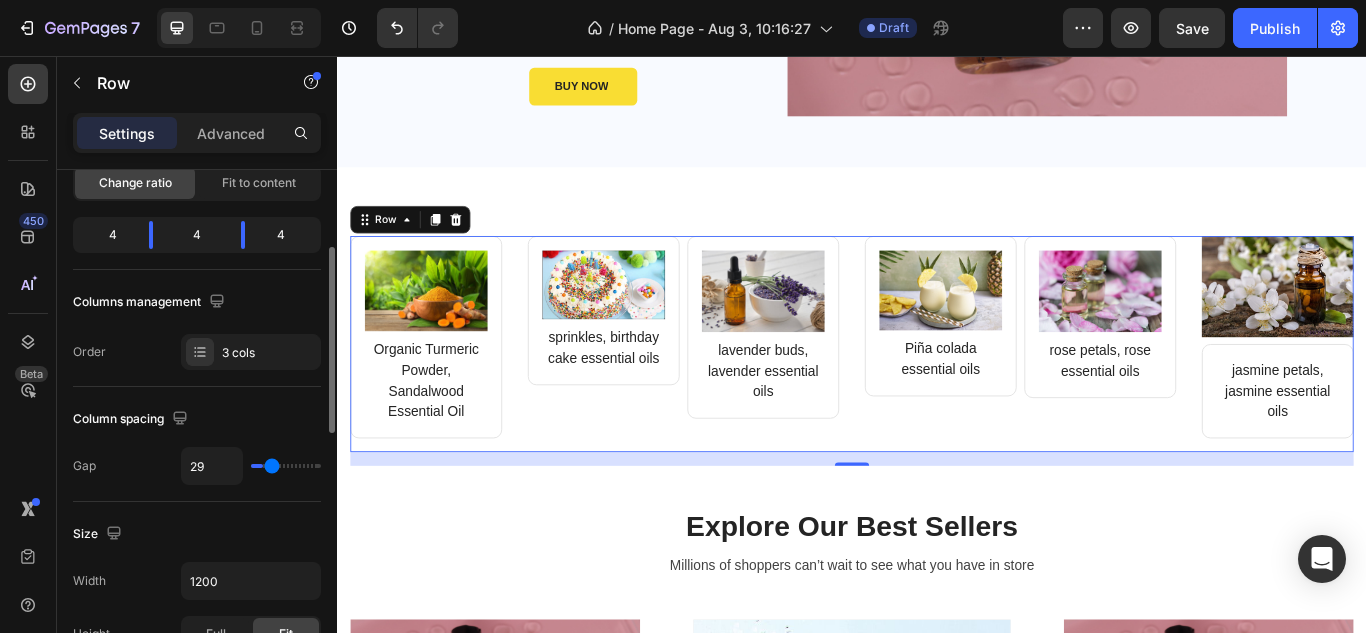 type on "9" 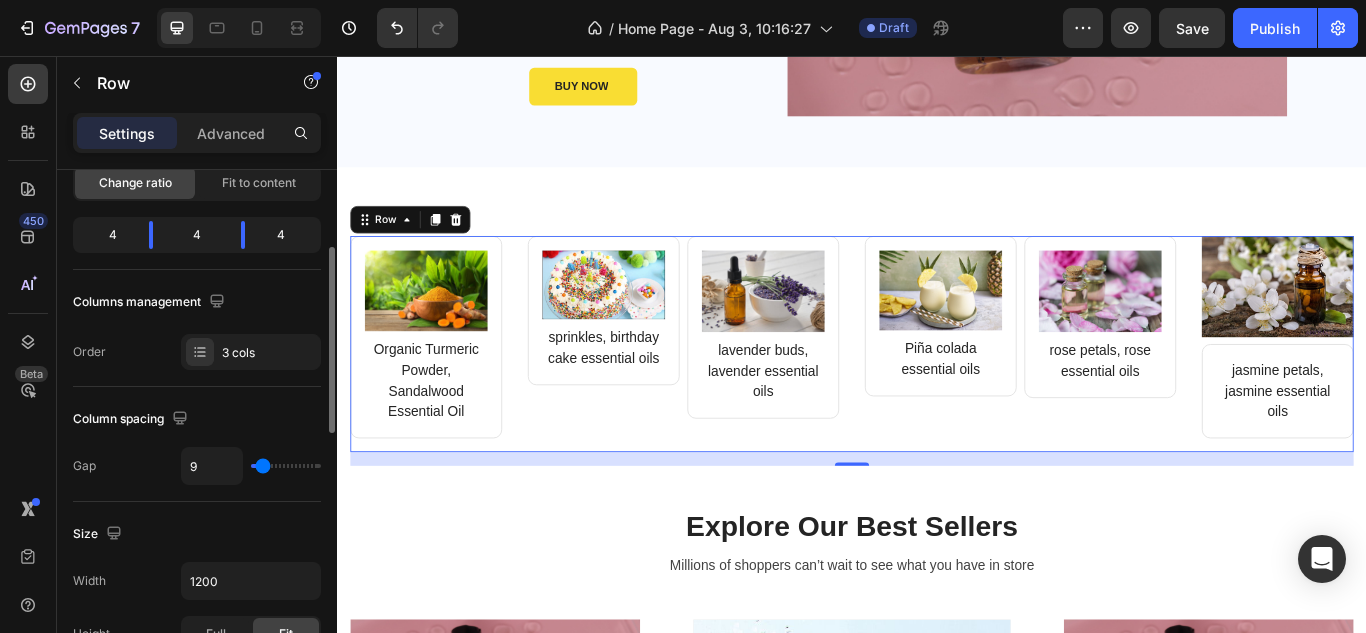 type on "7" 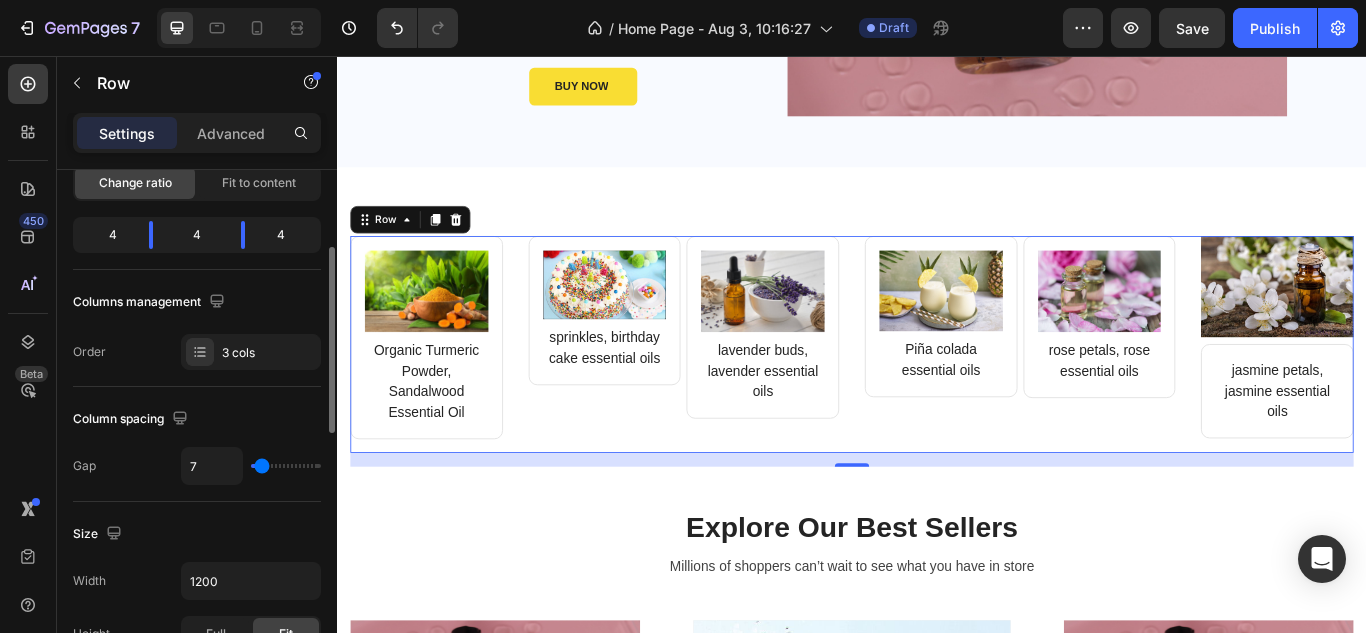 type on "7" 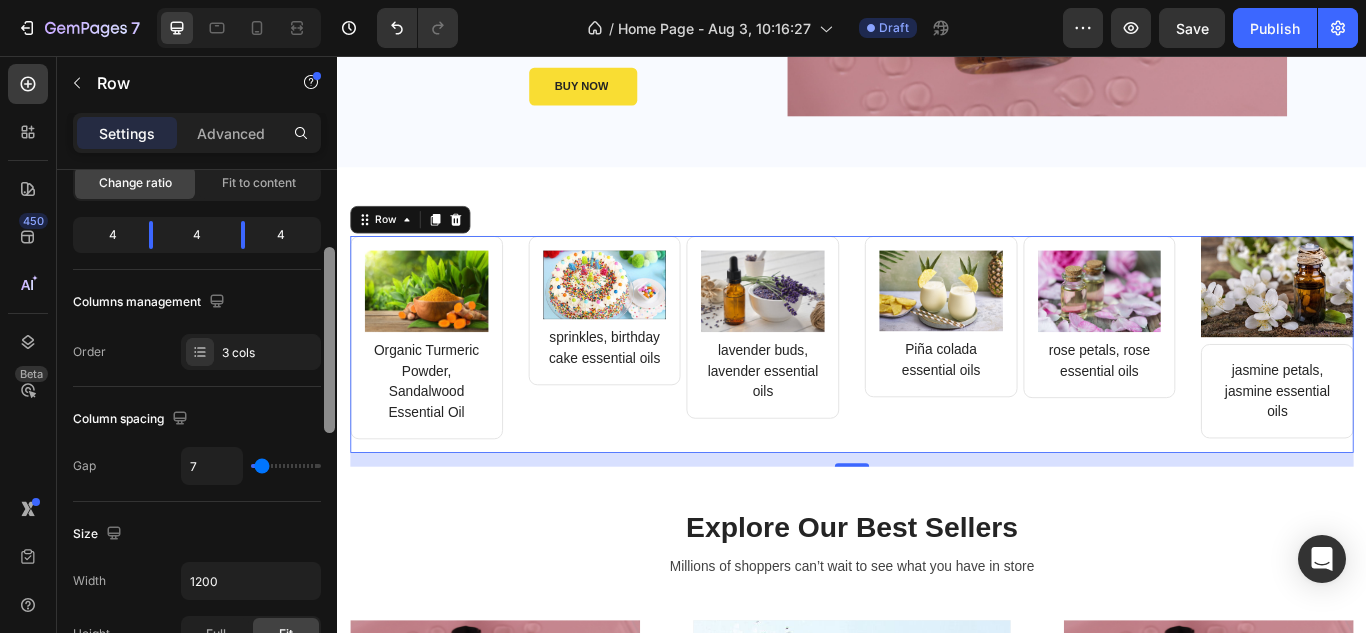 click on "7   /  Home Page - Aug 3, 10:16:27 Draft Preview  Save   Publish  450 Beta Sections(18) Elements(83) Section Element Hero Section Product Detail Brands Trusted Badges Guarantee Product Breakdown How to use Testimonials Compare Bundle FAQs Social Proof Brand Story Product List Collection Blog List Contact Sticky Add to Cart Custom Footer Browse Library 450 Layout
Row
Row
Row
Row Text
Heading
Text Block Button
Button
Button Media
Image
Image" 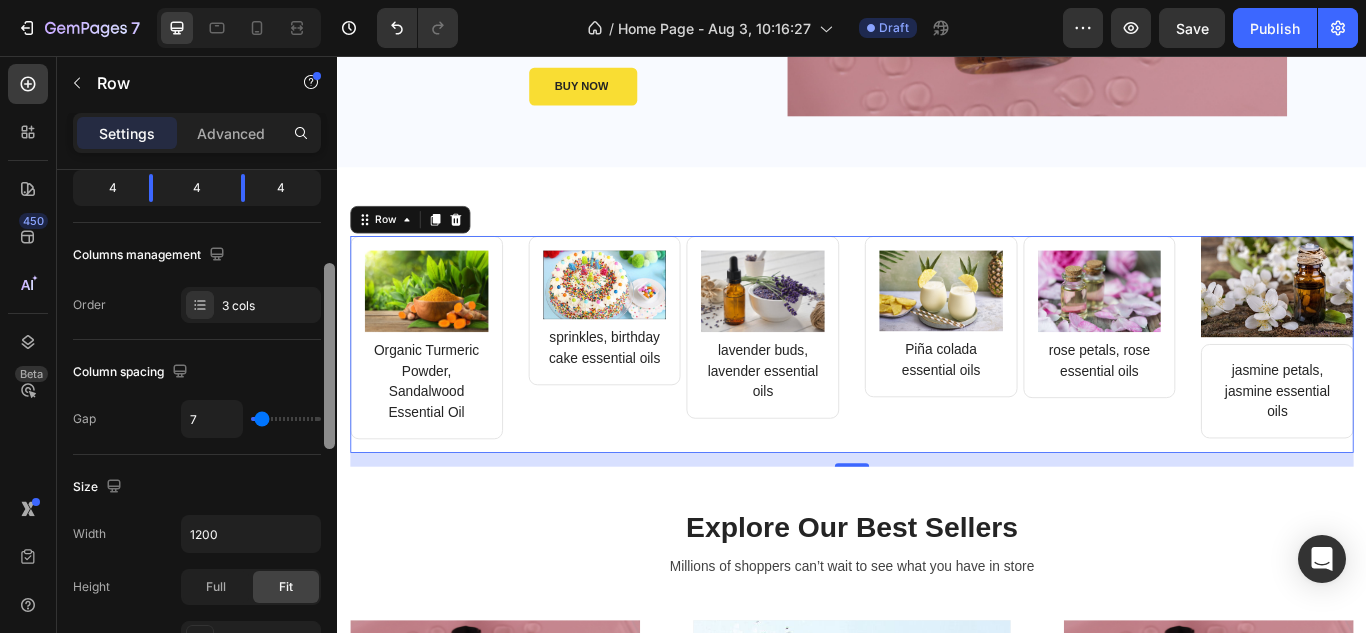 scroll, scrollTop: 0, scrollLeft: 0, axis: both 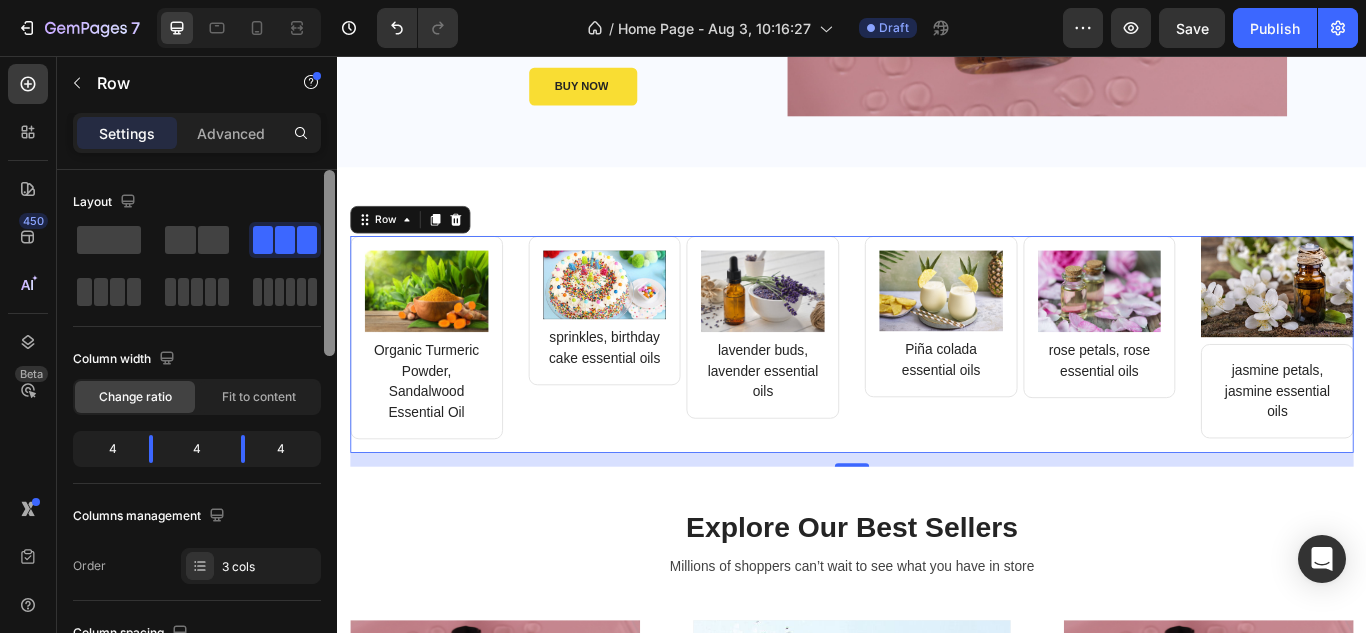drag, startPoint x: 332, startPoint y: 411, endPoint x: 301, endPoint y: 205, distance: 208.31947 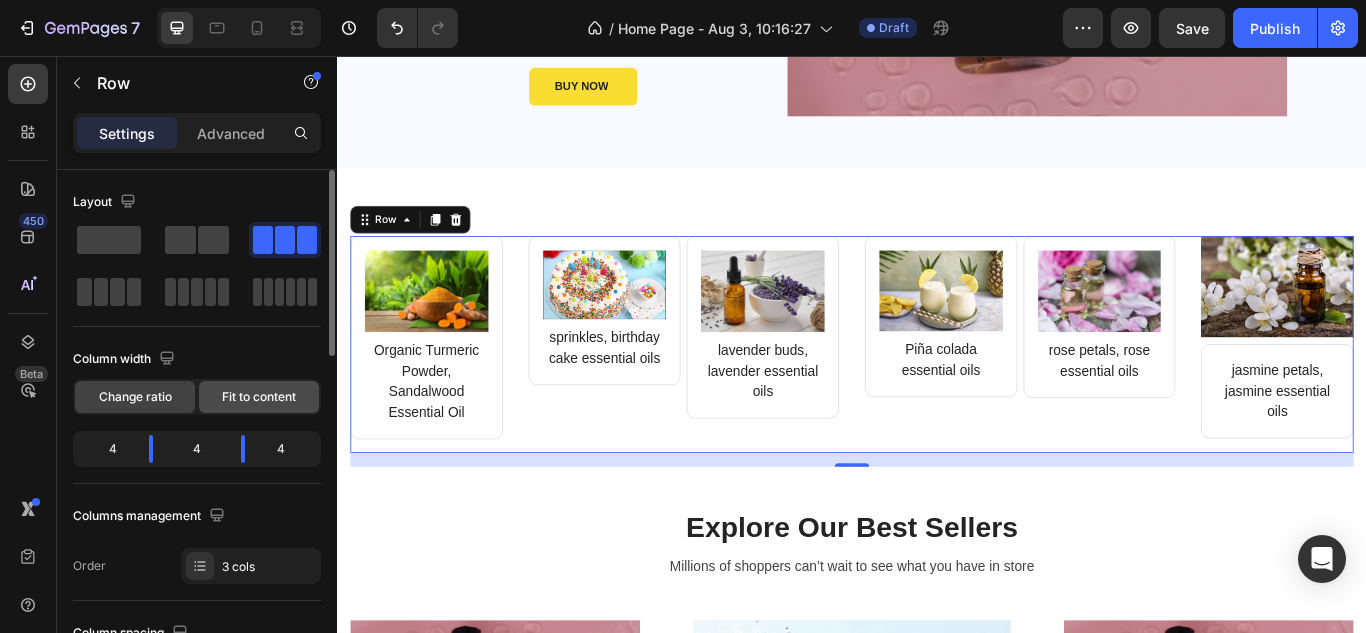 click on "Fit to content" 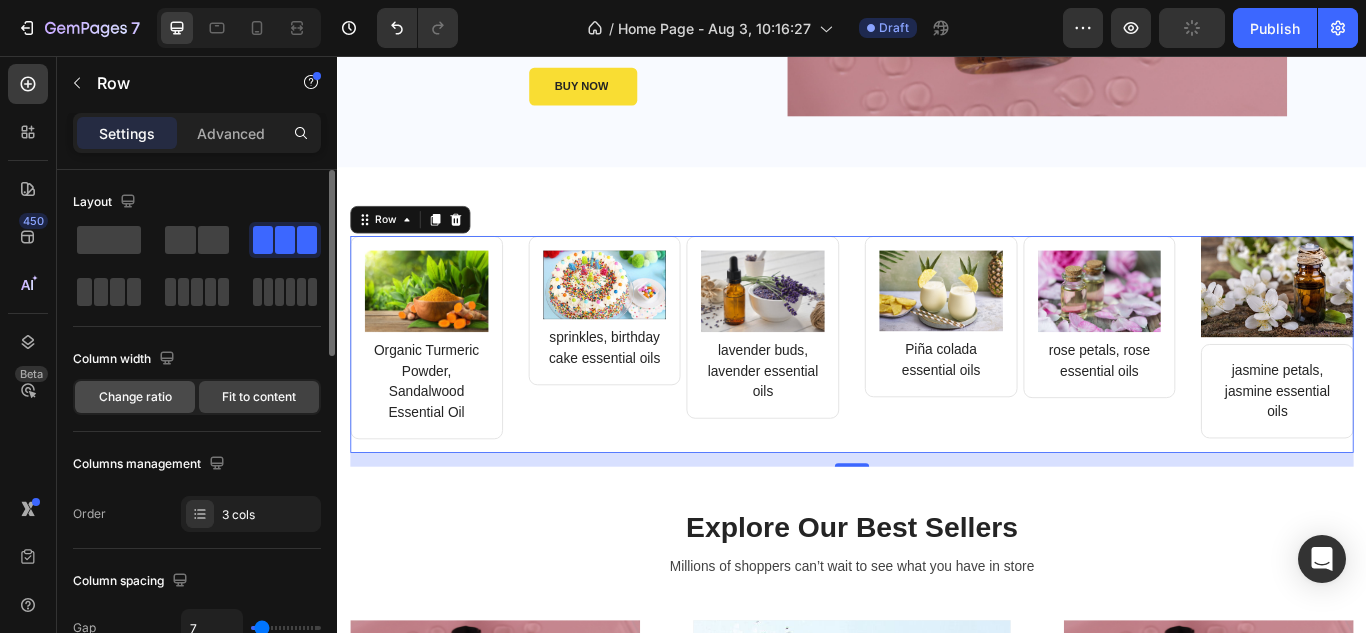 click on "Change ratio" 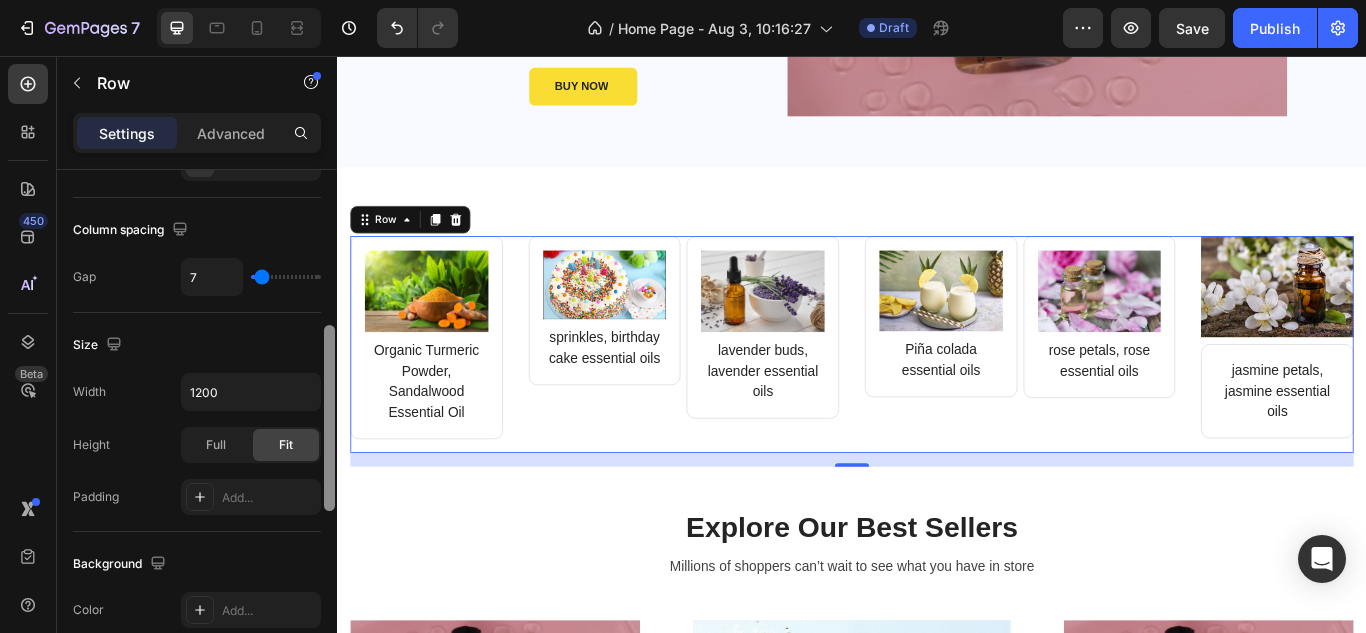 scroll, scrollTop: 411, scrollLeft: 0, axis: vertical 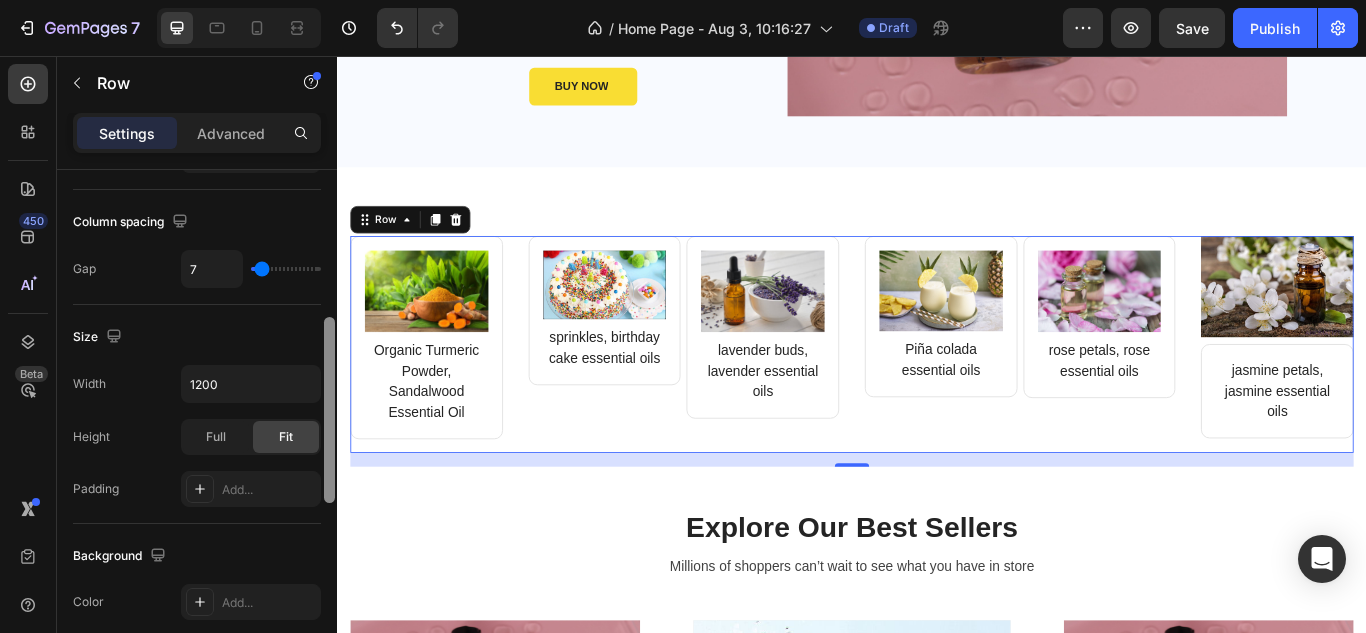 drag, startPoint x: 330, startPoint y: 341, endPoint x: 331, endPoint y: 489, distance: 148.00337 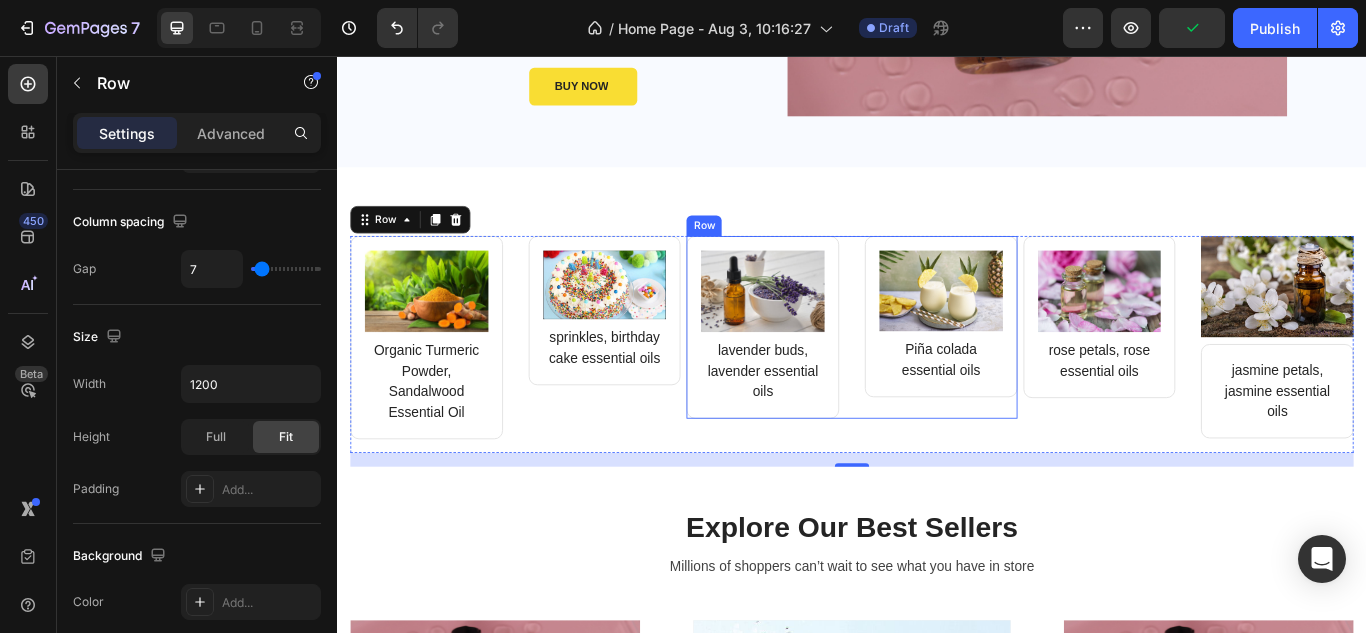 click on "Image lavender buds, lavender essential oils Text block Row Image Piña colada essential oils Text block Row Row" at bounding box center [936, 373] 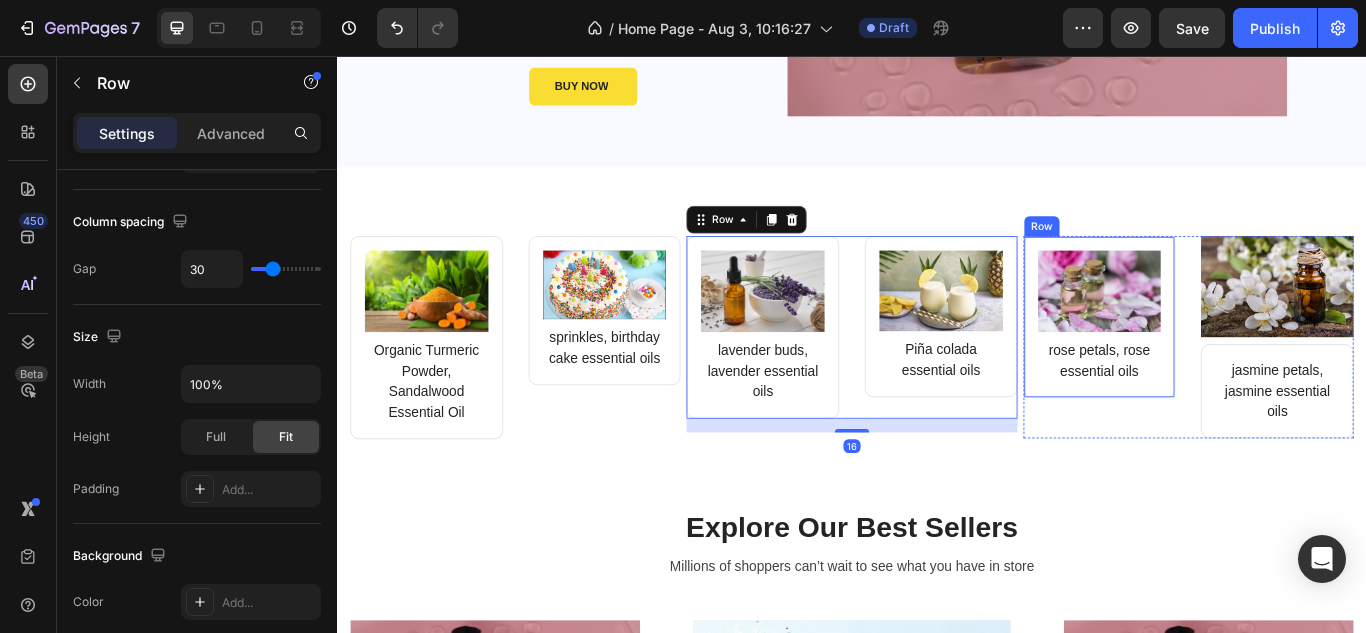 click on "Image rose petals, rose essential oils Text block Row" at bounding box center (1226, 361) 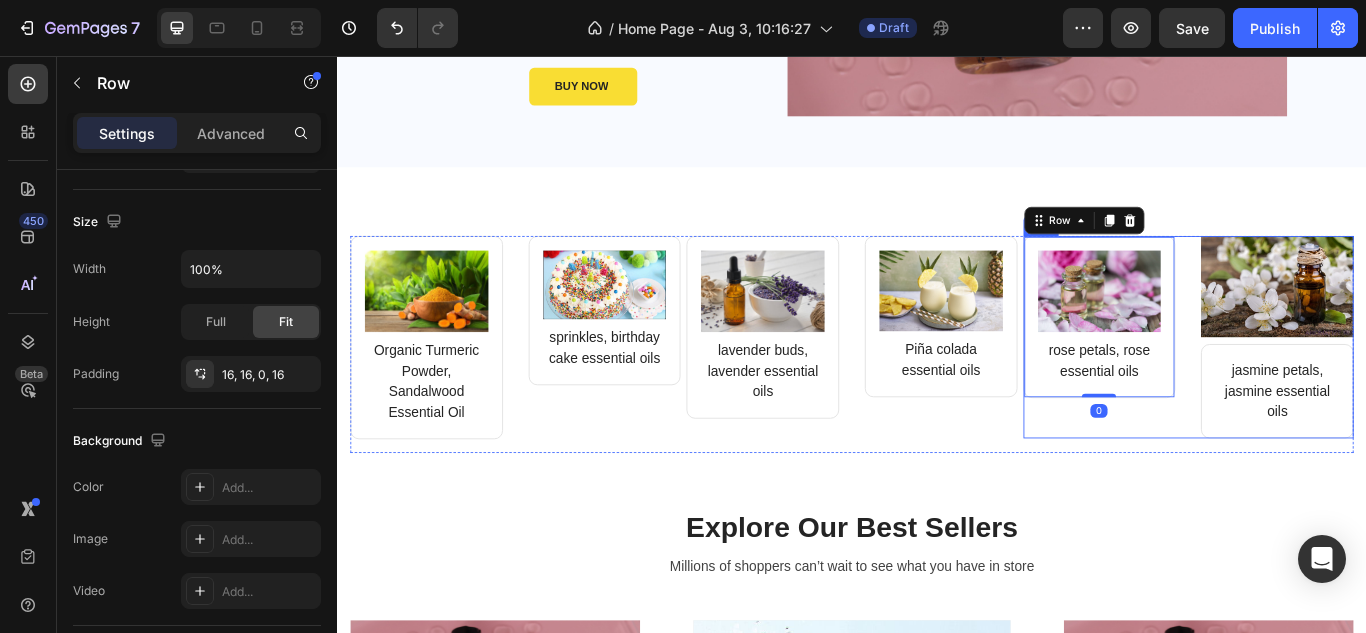 click on "Image rose petals, rose essential oils Text block Row   0 Image jasmine petals, jasmine essential oils Text block Row Row" at bounding box center [1329, 384] 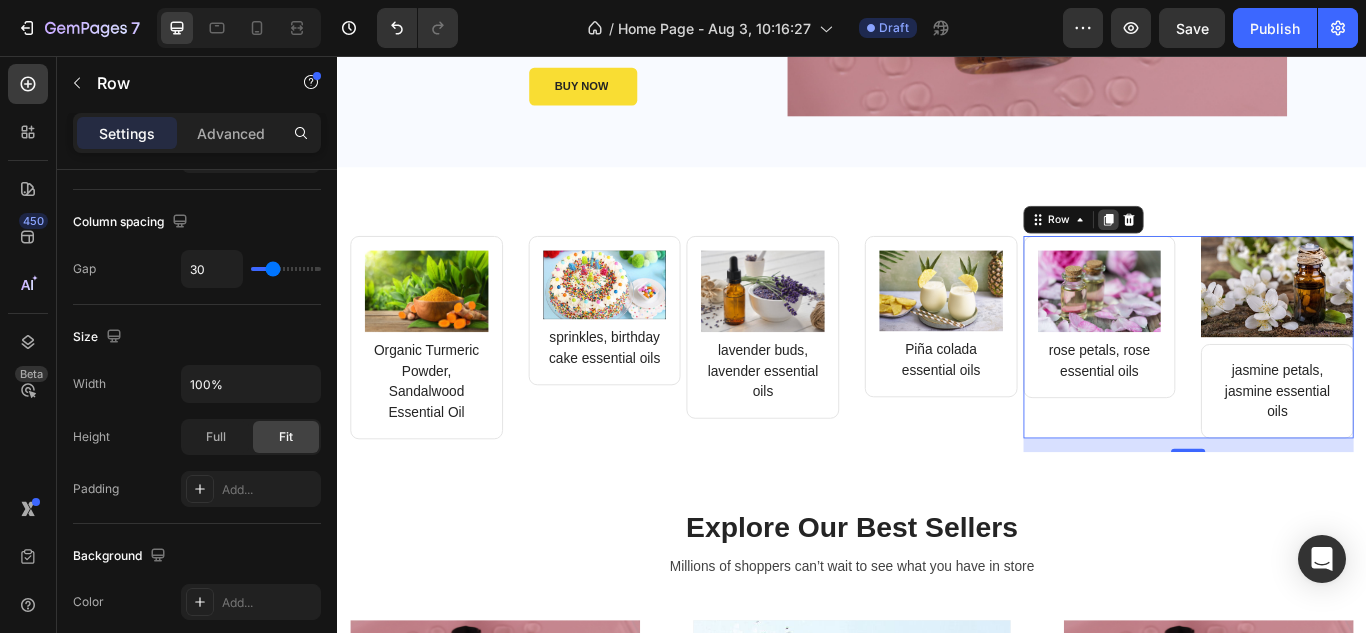 click 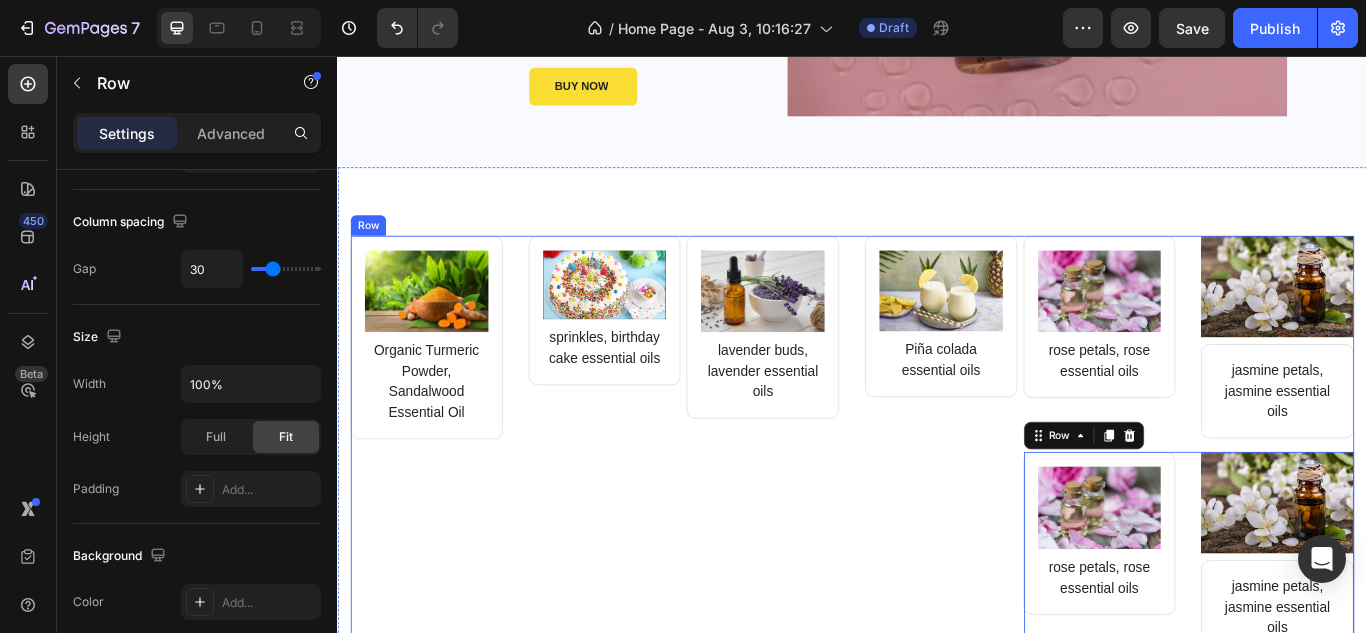 click on "Image lavender buds, lavender essential oils Text block Row Image Piña colada essential oils Text block Row Row" at bounding box center [936, 518] 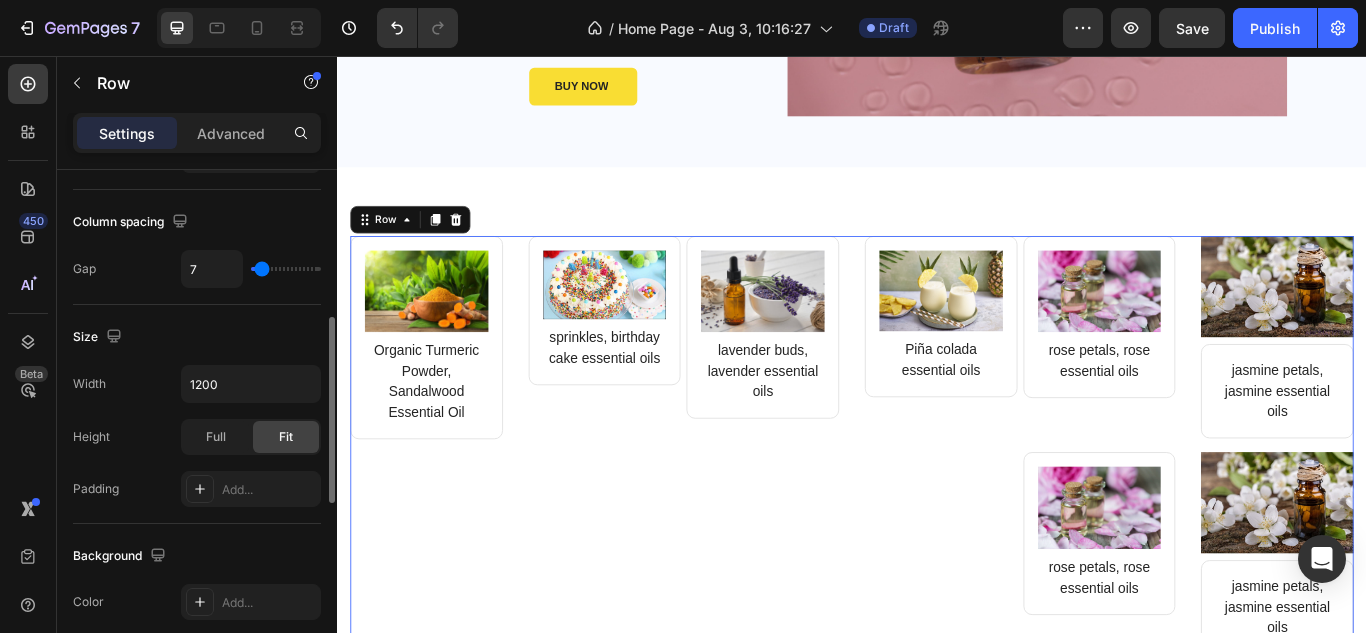 type on "0" 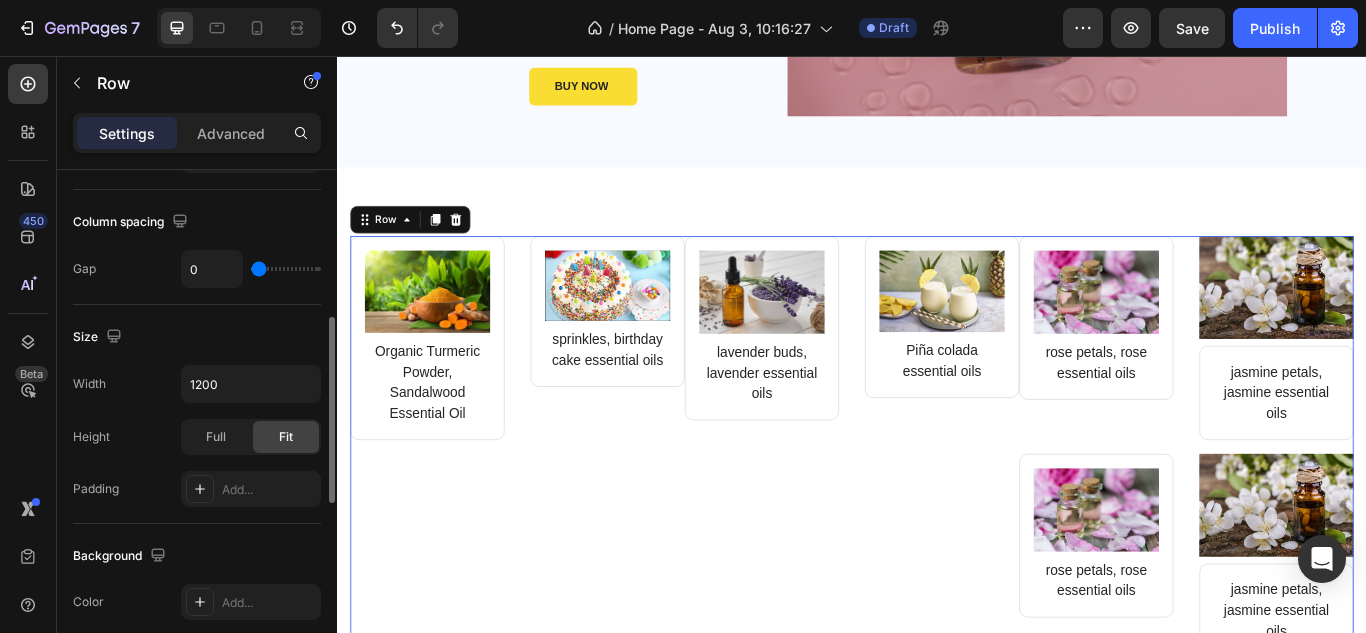 type on "4" 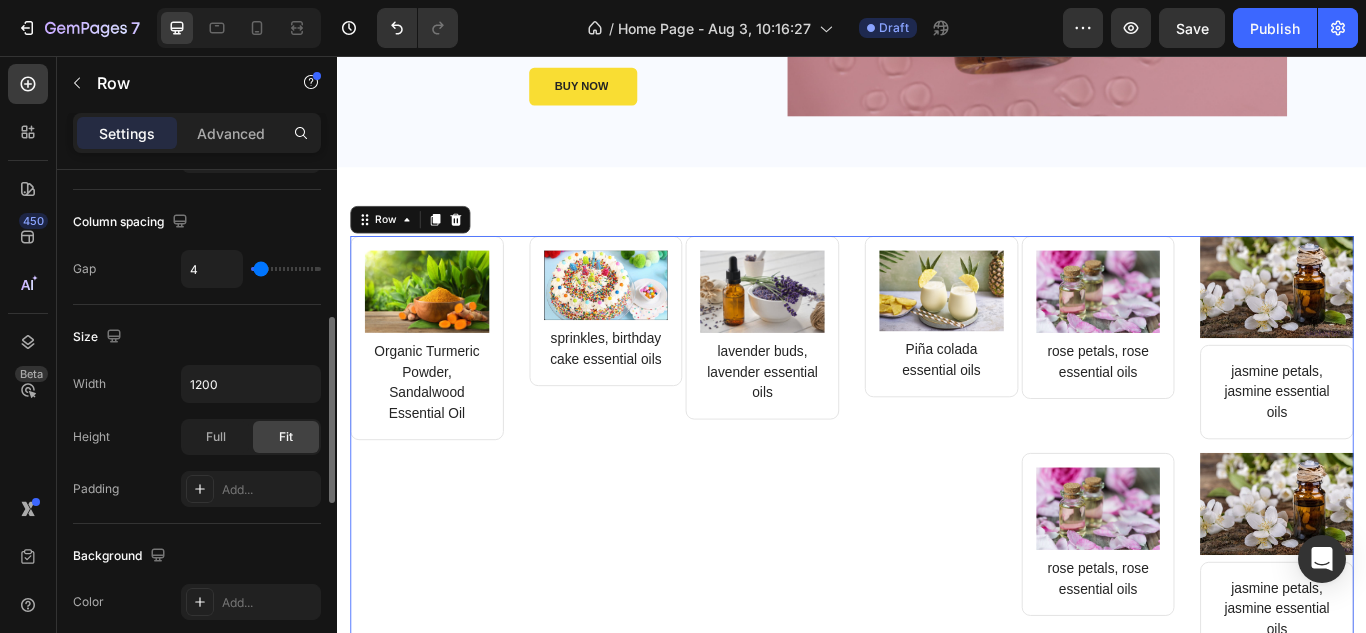 type on "11" 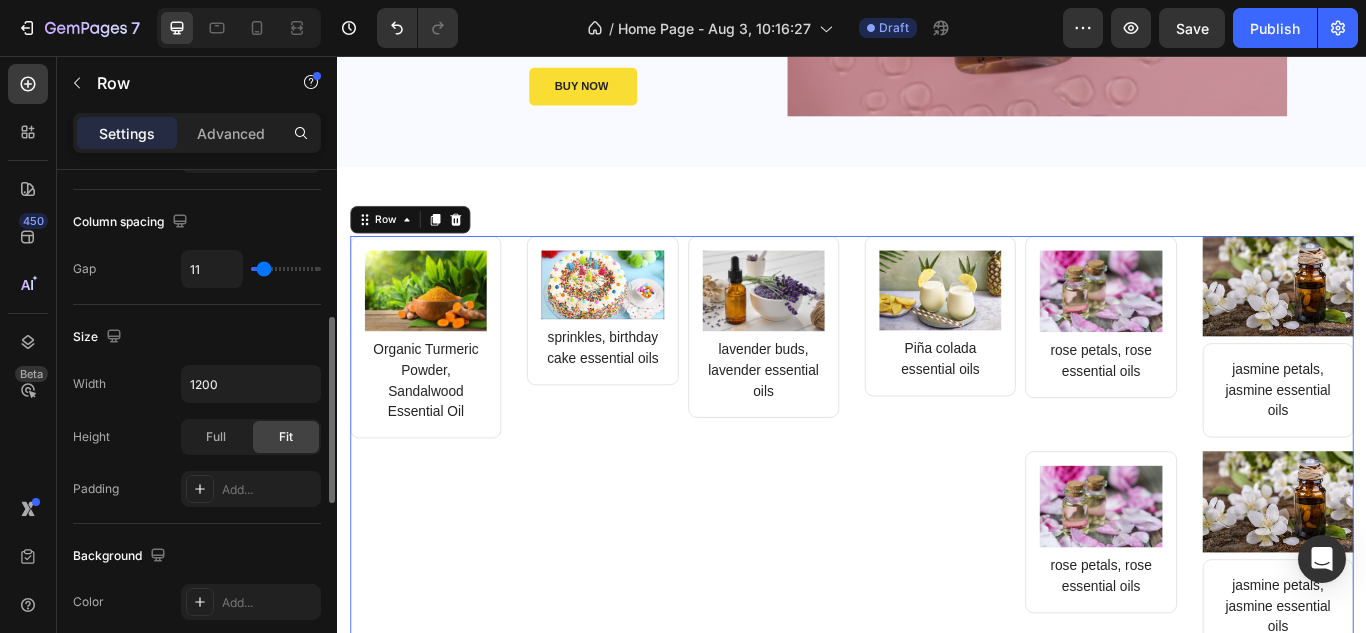 type on "11" 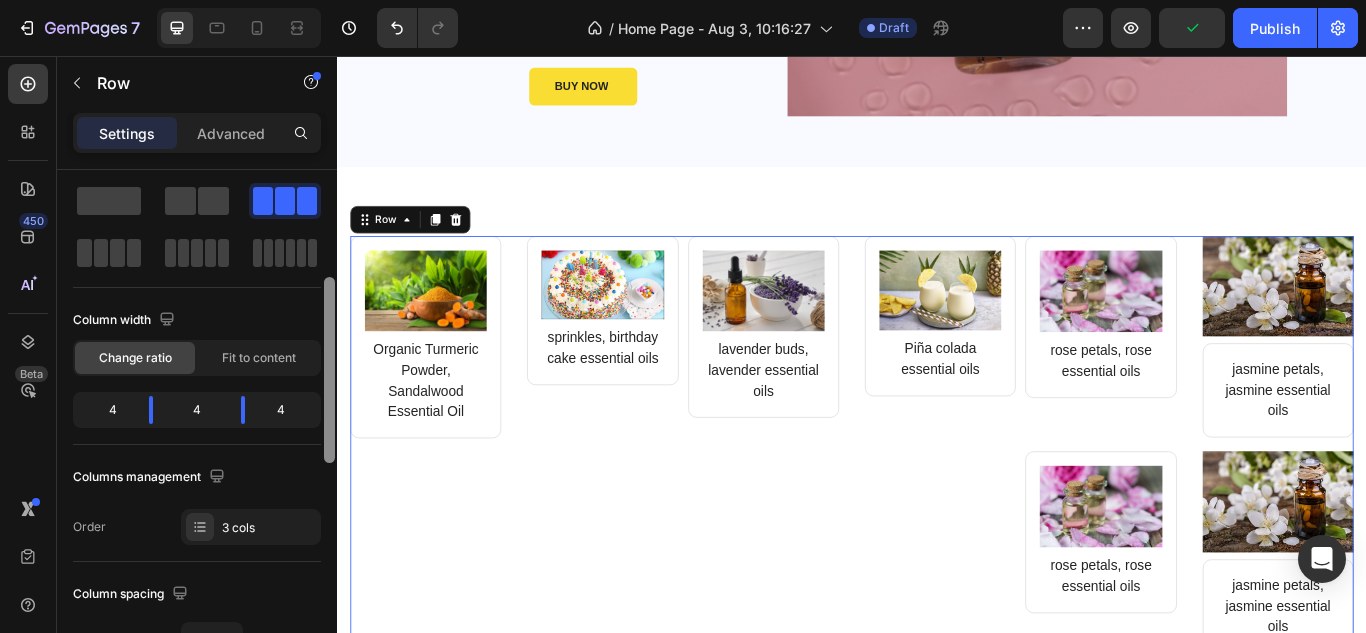 scroll, scrollTop: 114, scrollLeft: 0, axis: vertical 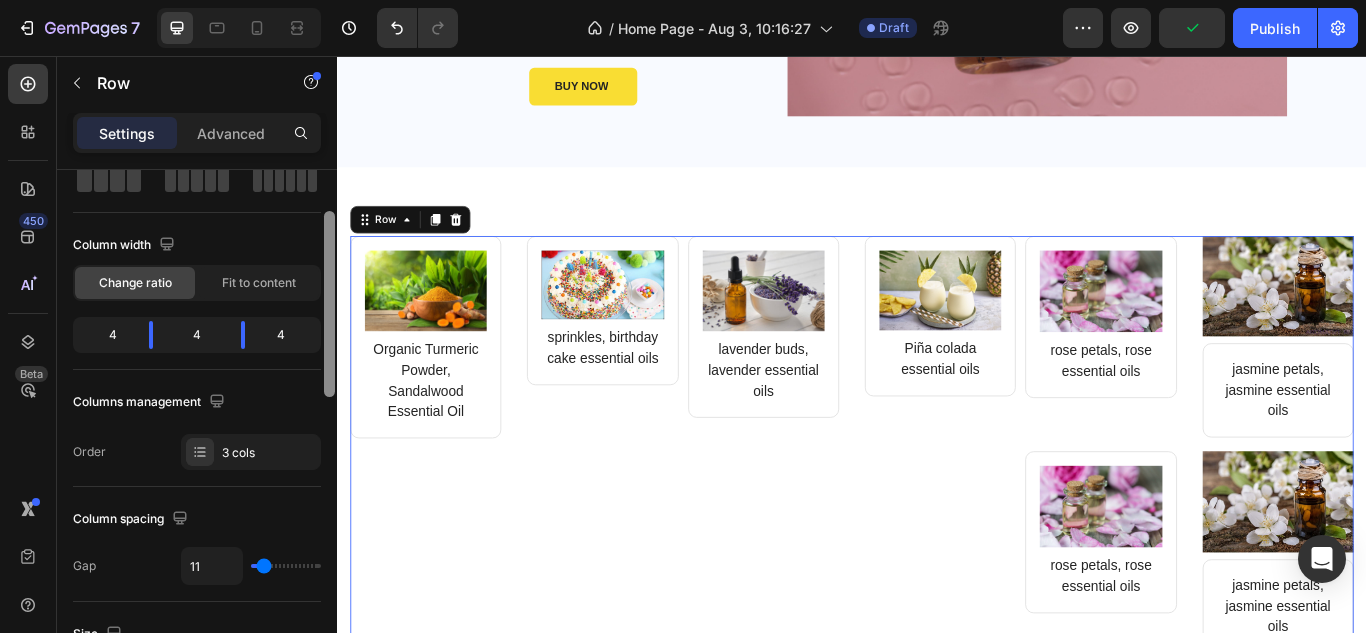drag, startPoint x: 331, startPoint y: 324, endPoint x: 328, endPoint y: 217, distance: 107.042046 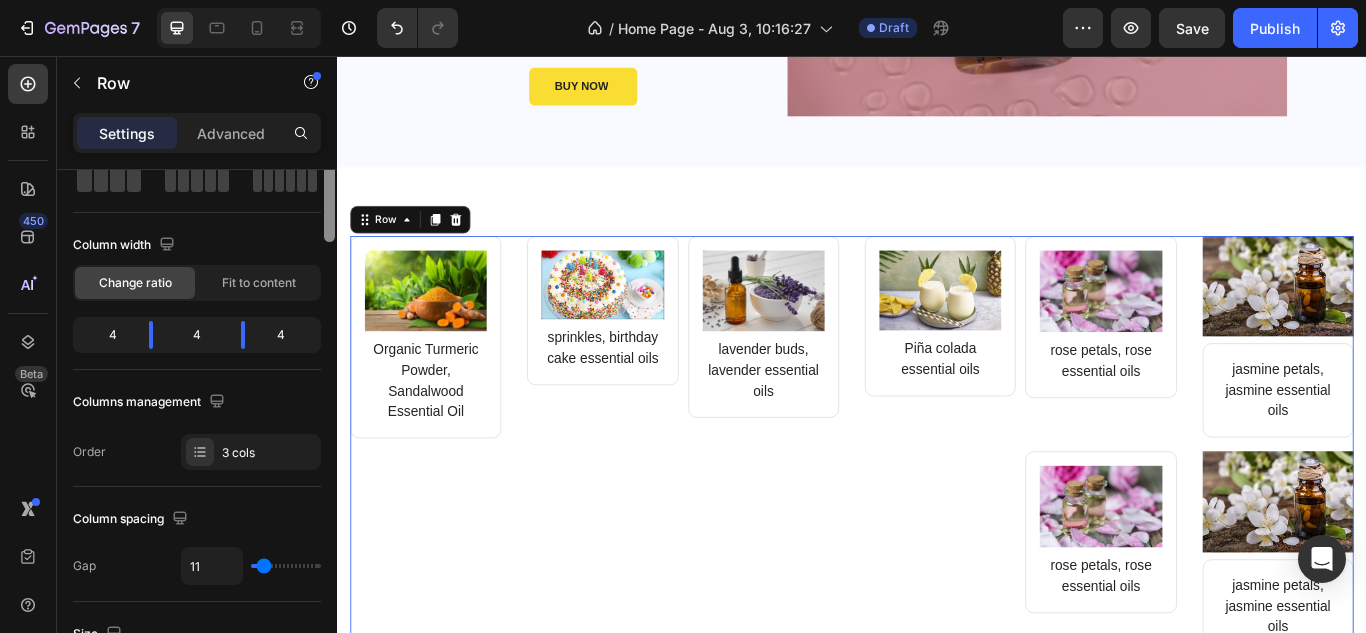 scroll, scrollTop: 0, scrollLeft: 0, axis: both 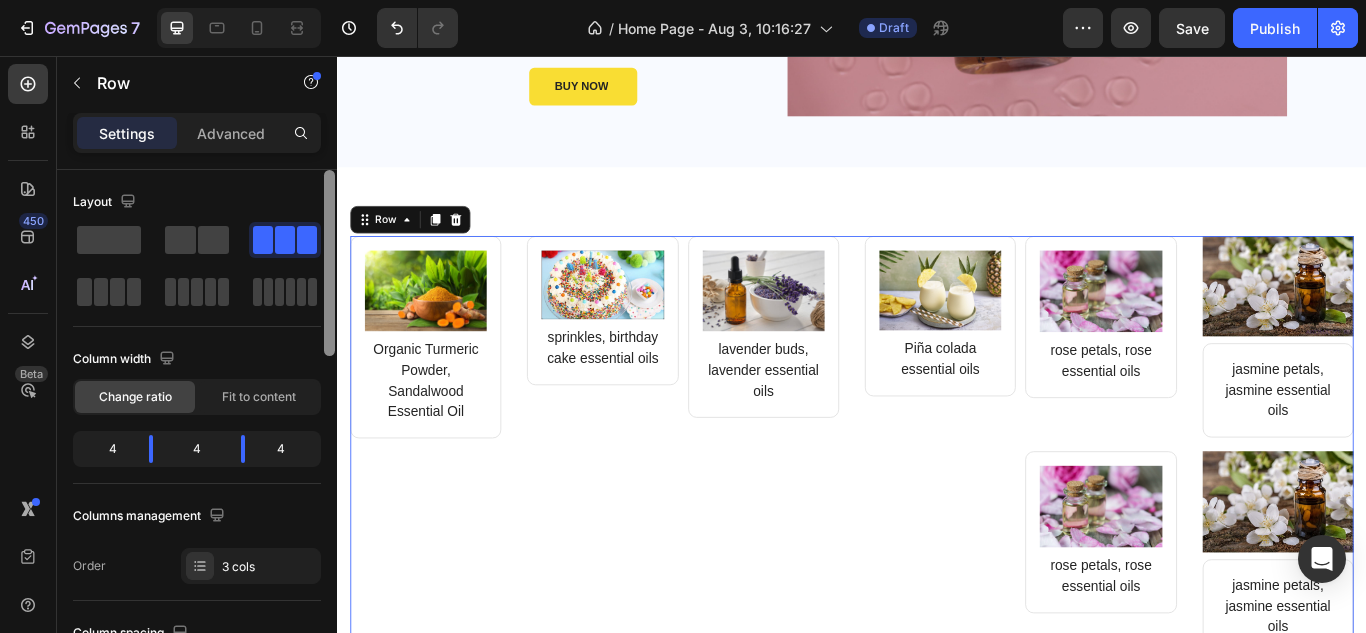 drag, startPoint x: 334, startPoint y: 230, endPoint x: 332, endPoint y: 176, distance: 54.037025 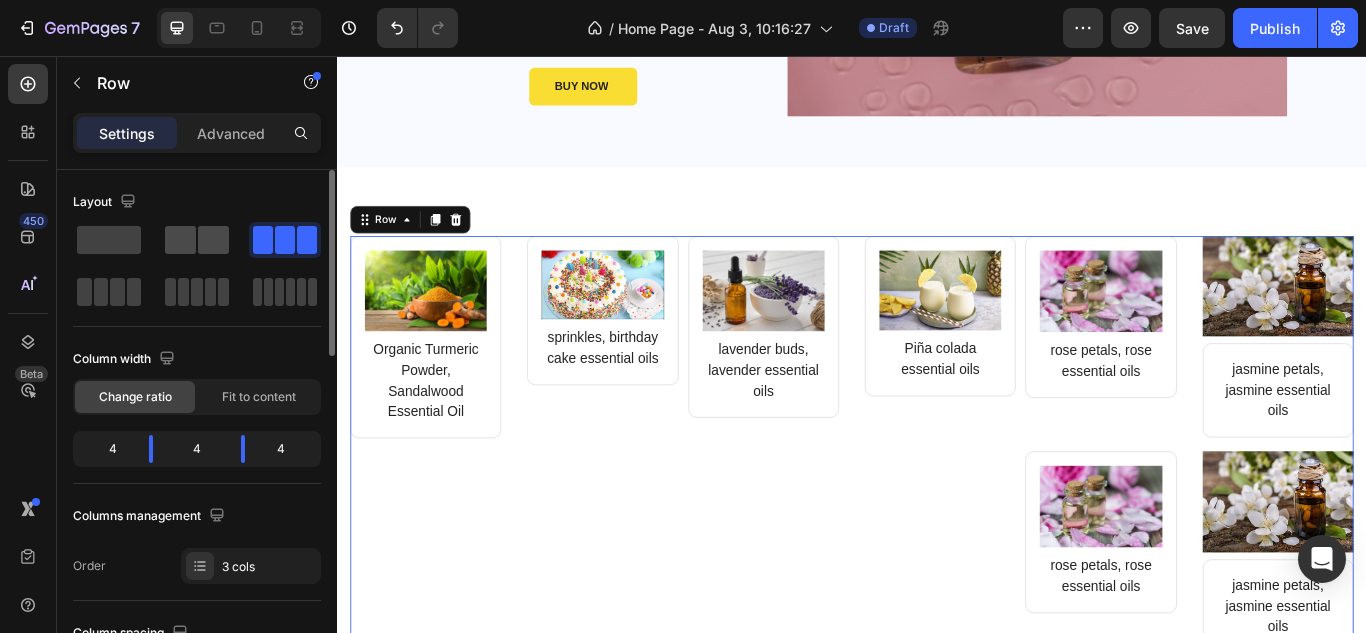 click 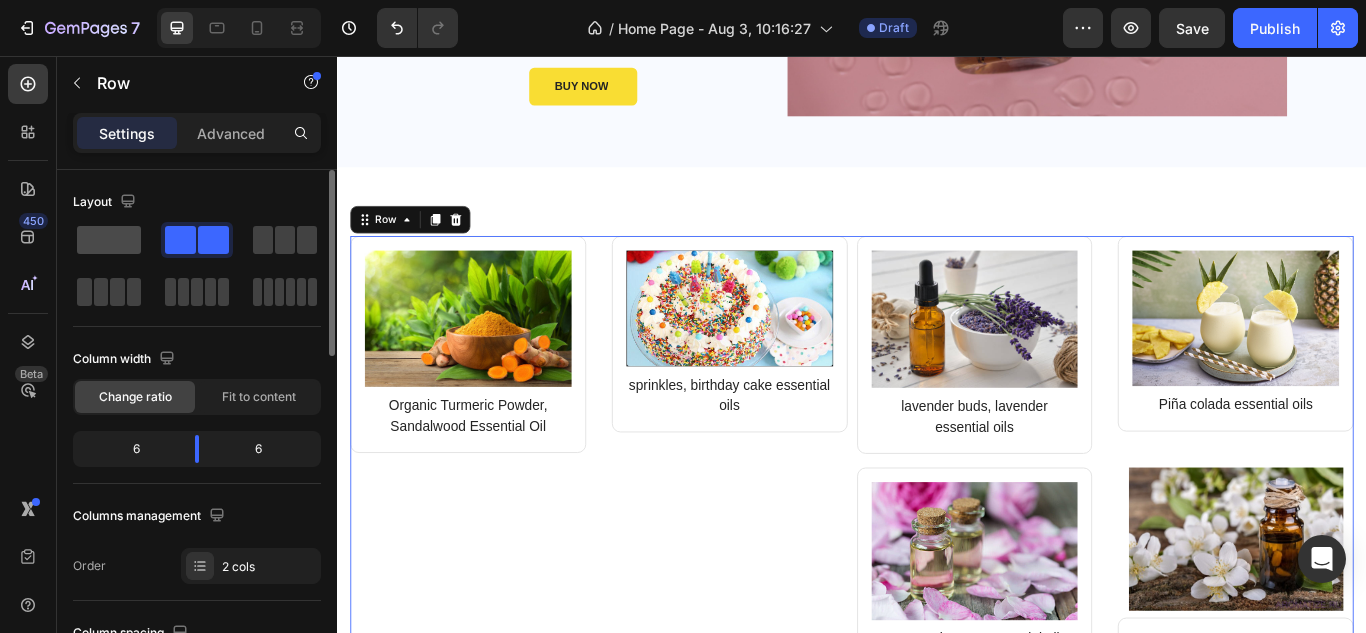 click 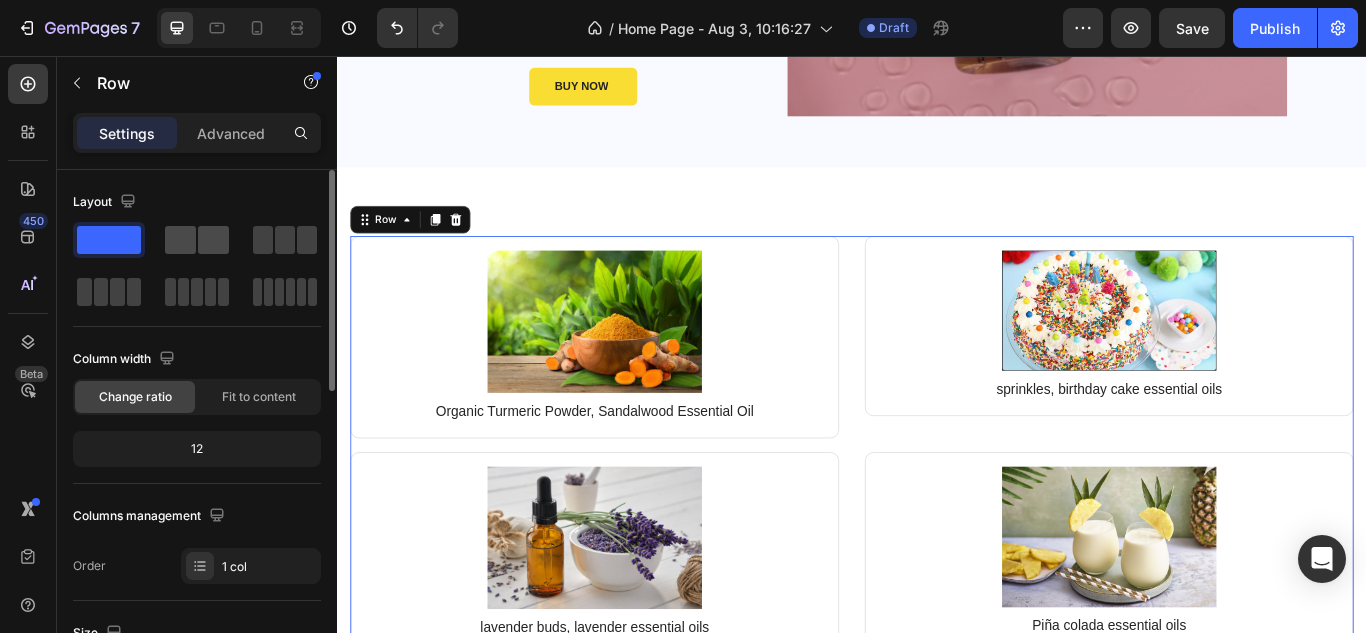 click 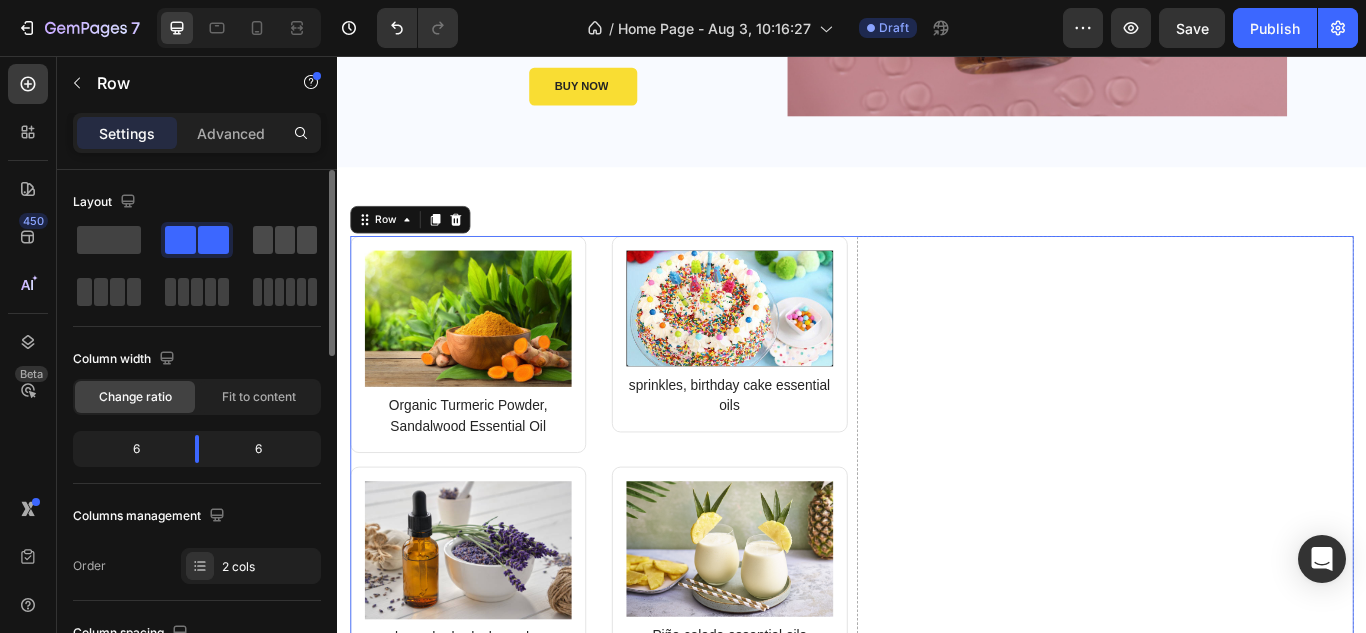click 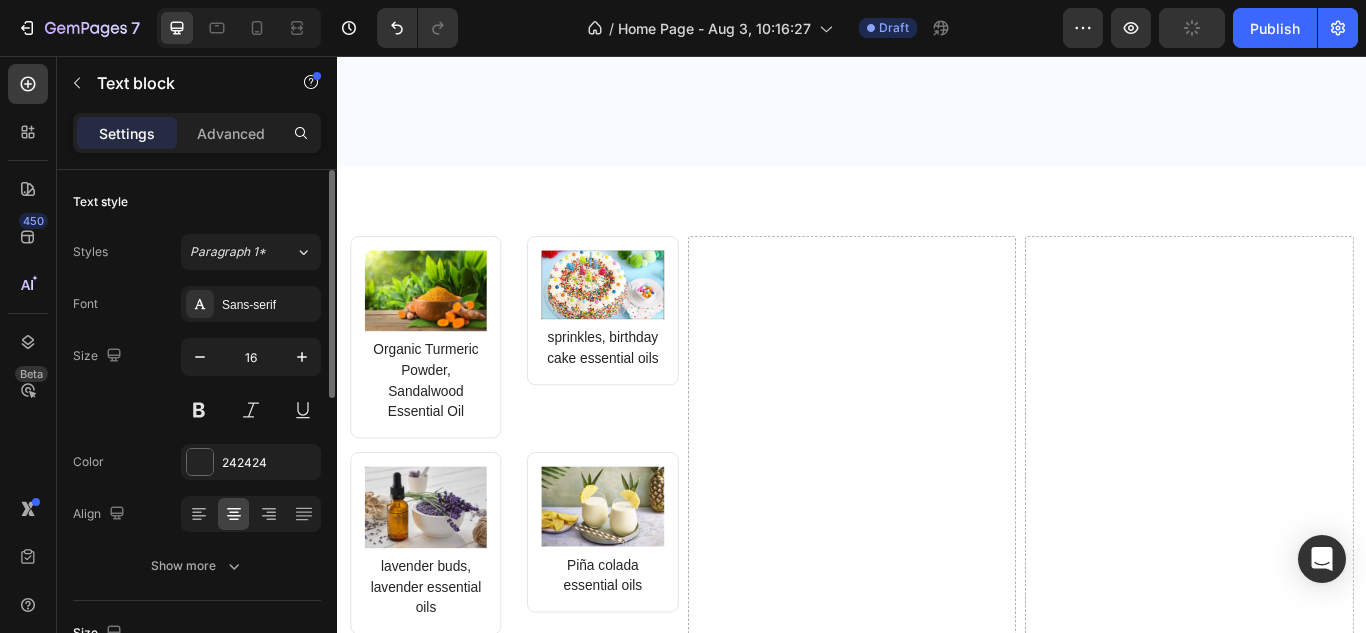 scroll, scrollTop: 608, scrollLeft: 0, axis: vertical 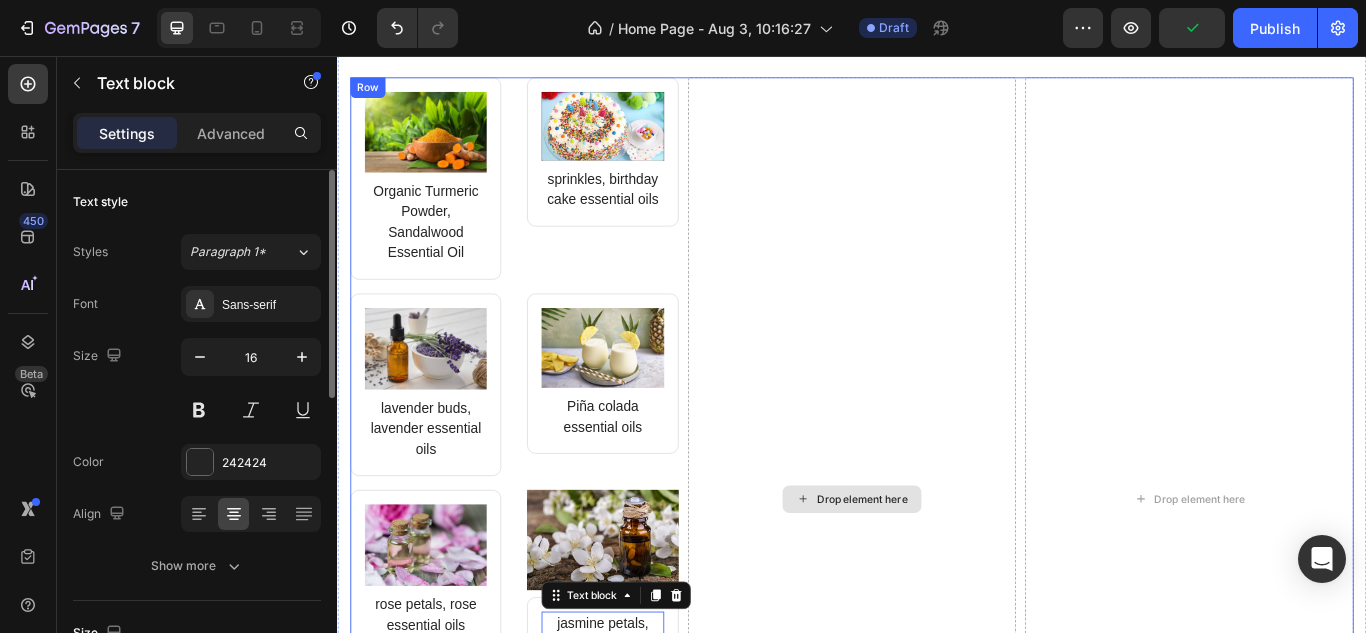 click on "Drop element here" at bounding box center (937, 573) 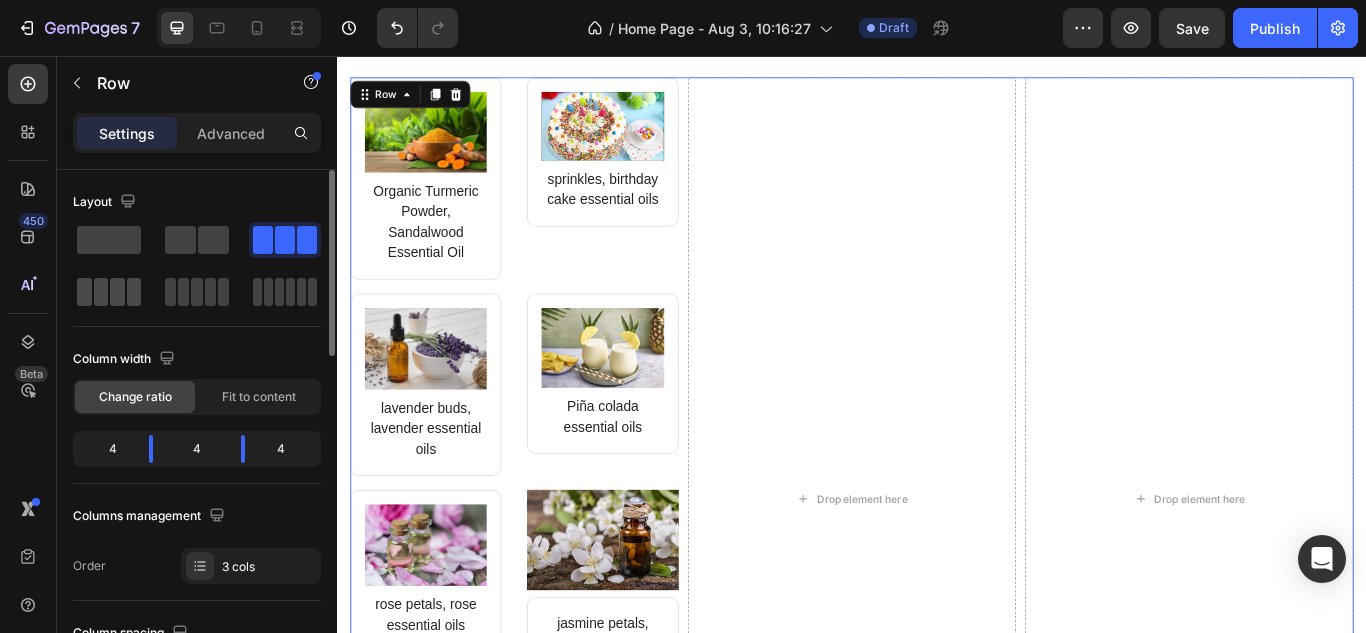click 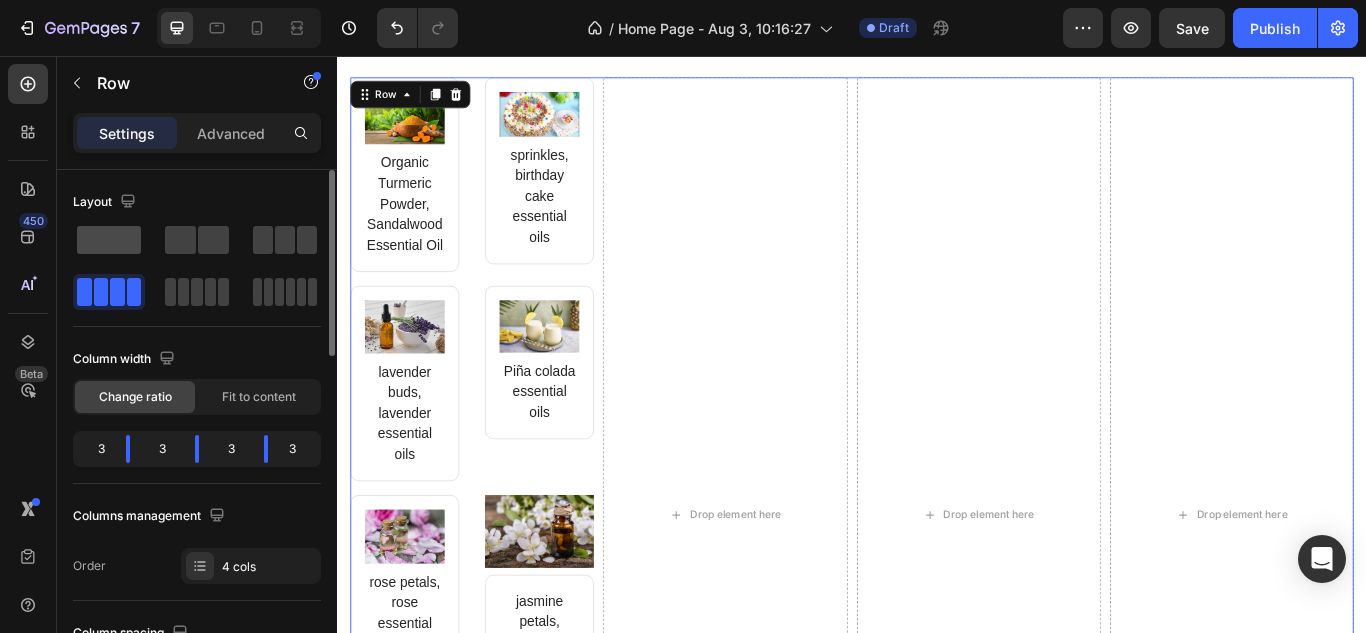 click 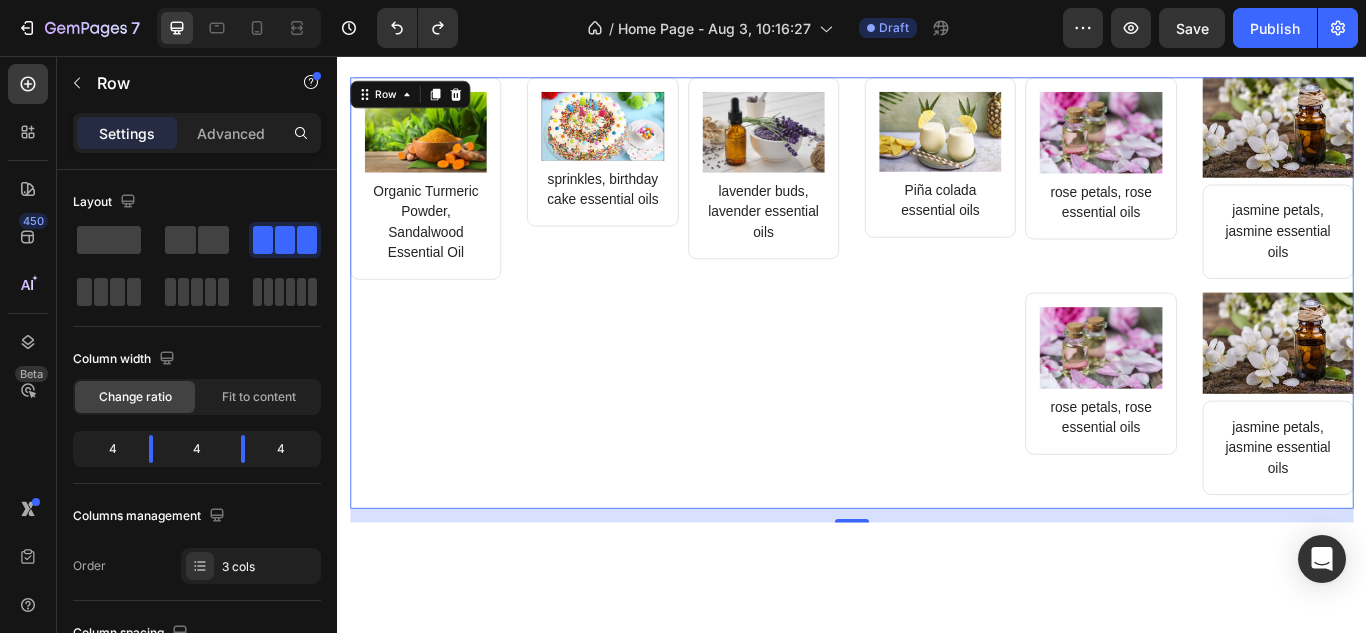 type on "7" 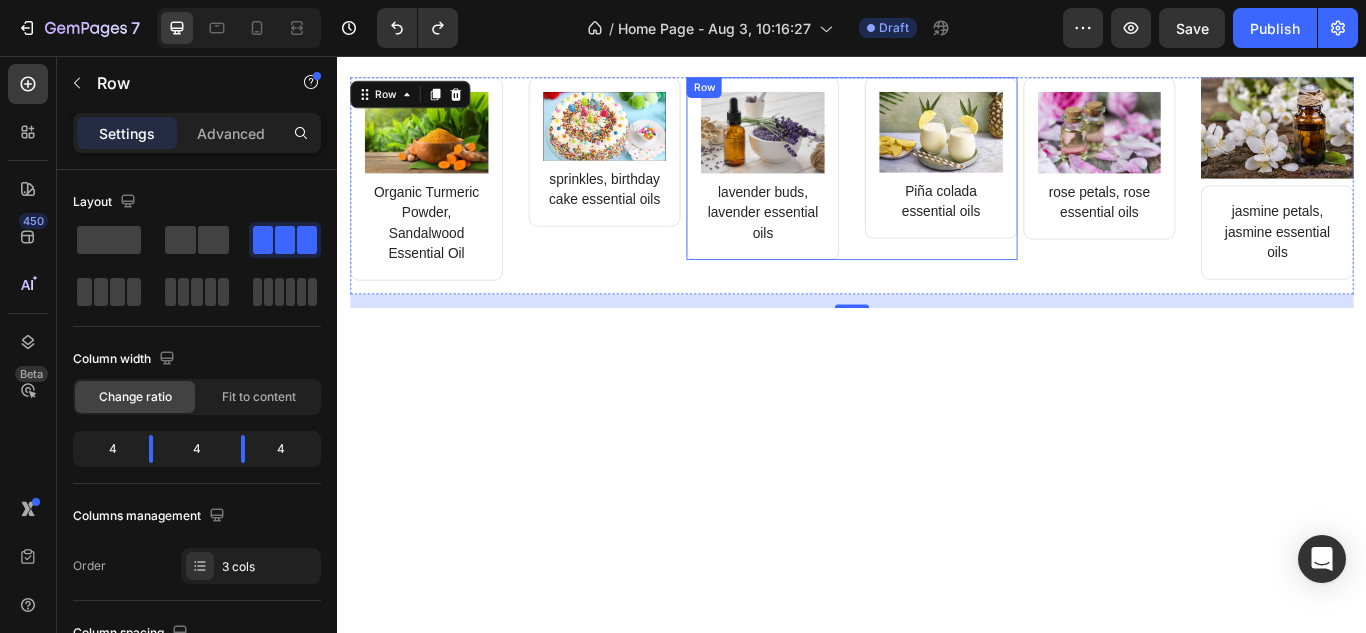 click on "Image lavender buds, lavender essential oils Text block Row Image Piña colada essential oils Text block Row Row" at bounding box center (936, 188) 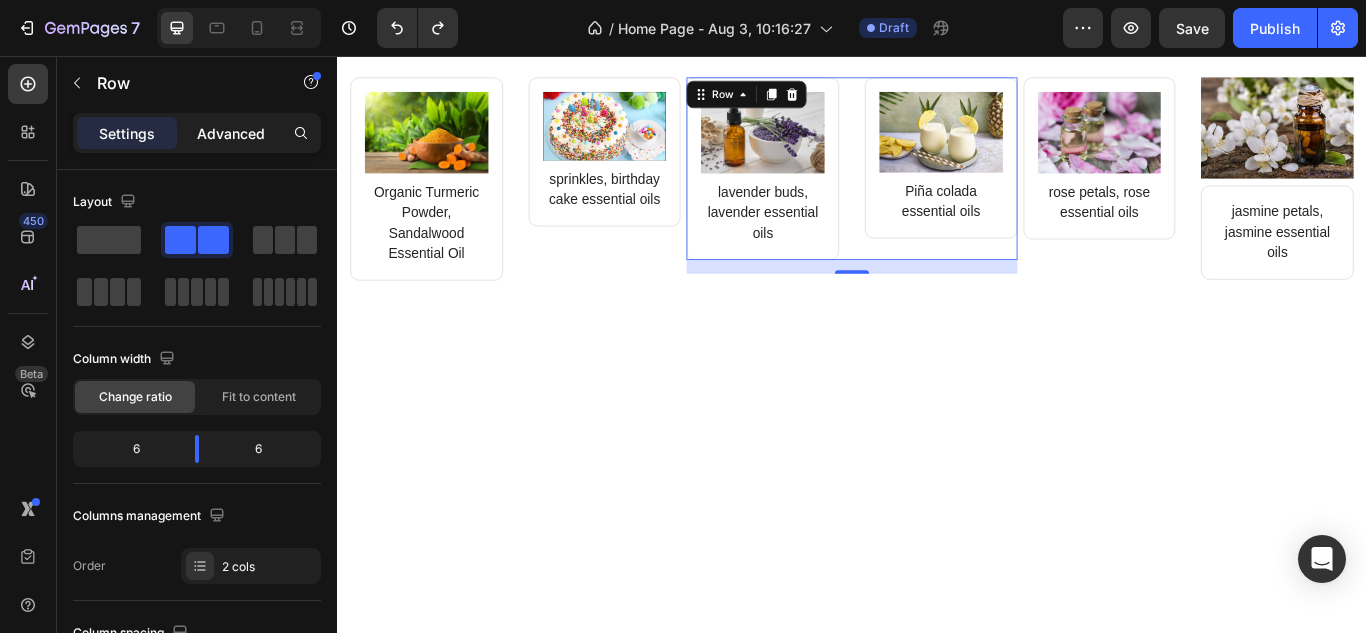 click on "Advanced" at bounding box center [231, 133] 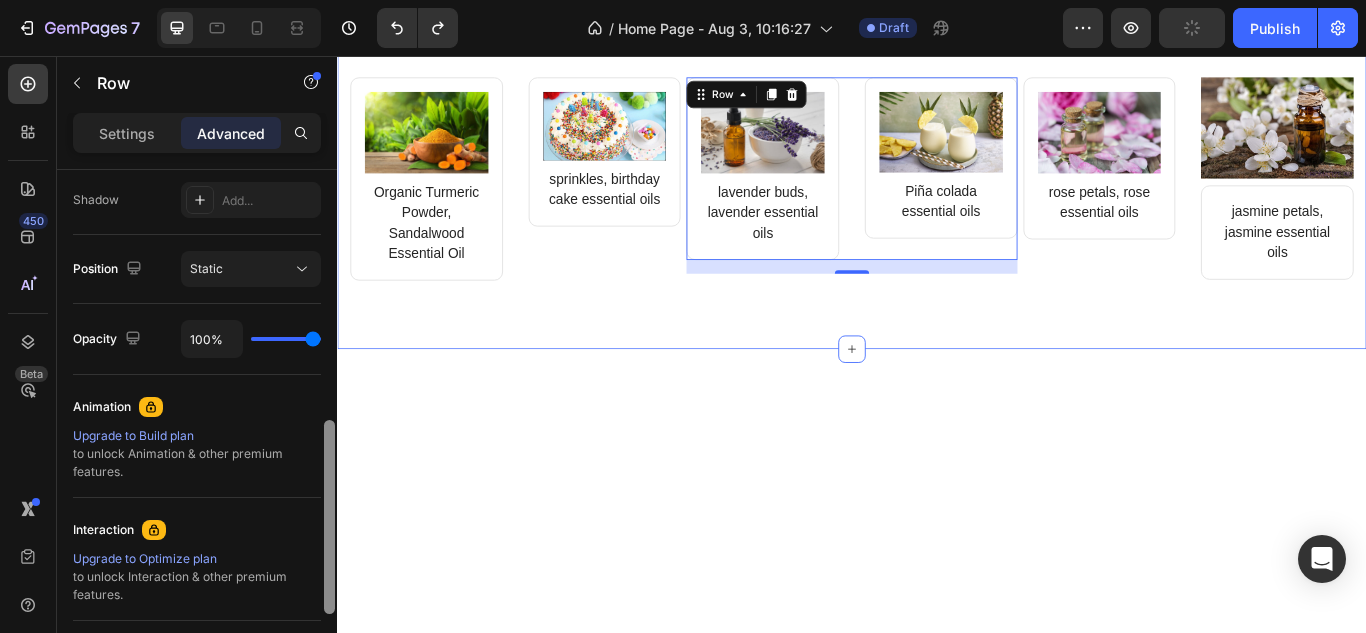 scroll, scrollTop: 0, scrollLeft: 0, axis: both 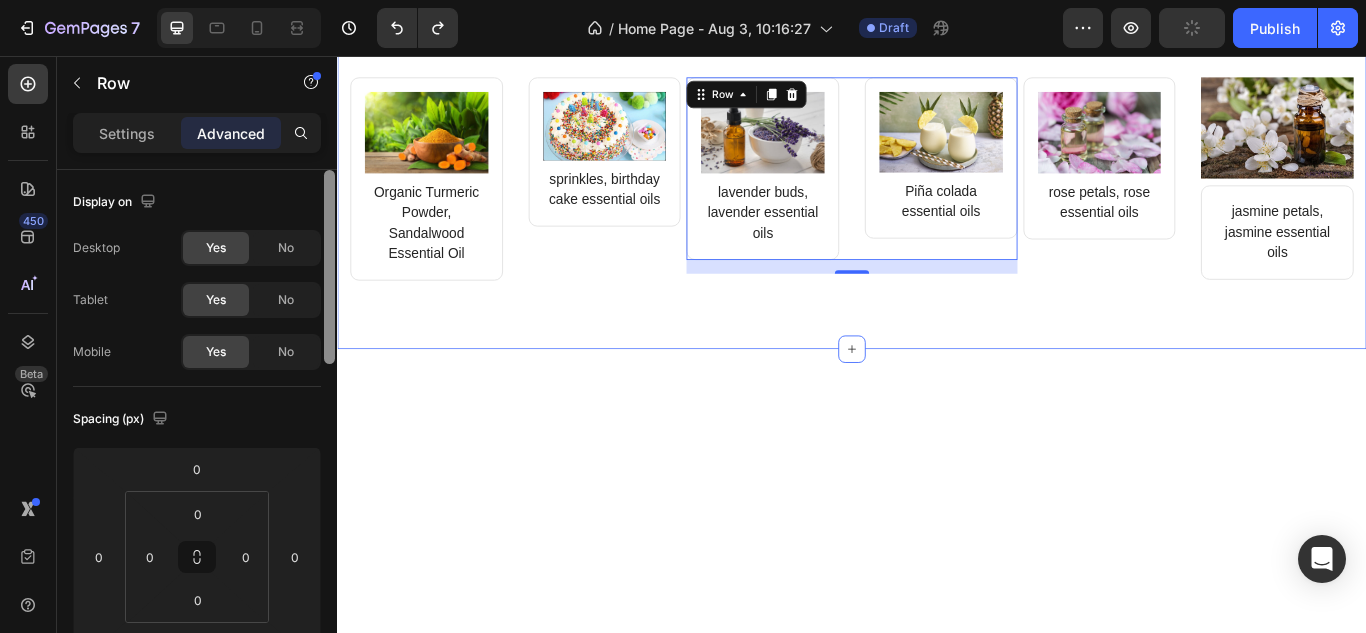 drag, startPoint x: 330, startPoint y: 190, endPoint x: 324, endPoint y: 152, distance: 38.470768 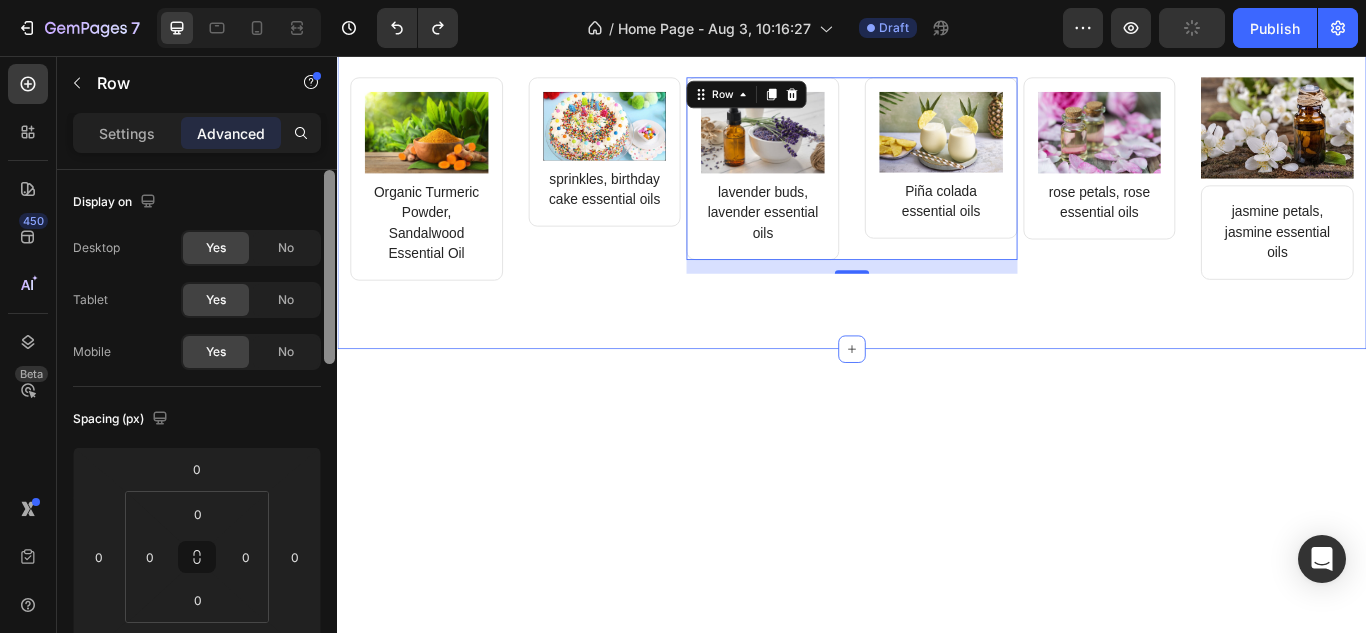 click on "Settings Advanced Display on Desktop Yes No Tablet Yes No Mobile Yes No Spacing (px) 0 0 16 0 0 0 0 0 Shape Border Add... Corner Add... Shadow Add... Position Static Opacity 100% Animation Upgrade to Build plan  to unlock Animation & other premium features. Interaction Upgrade to Optimize plan  to unlock Interaction & other premium features. CSS class Delete element" at bounding box center [197, 401] 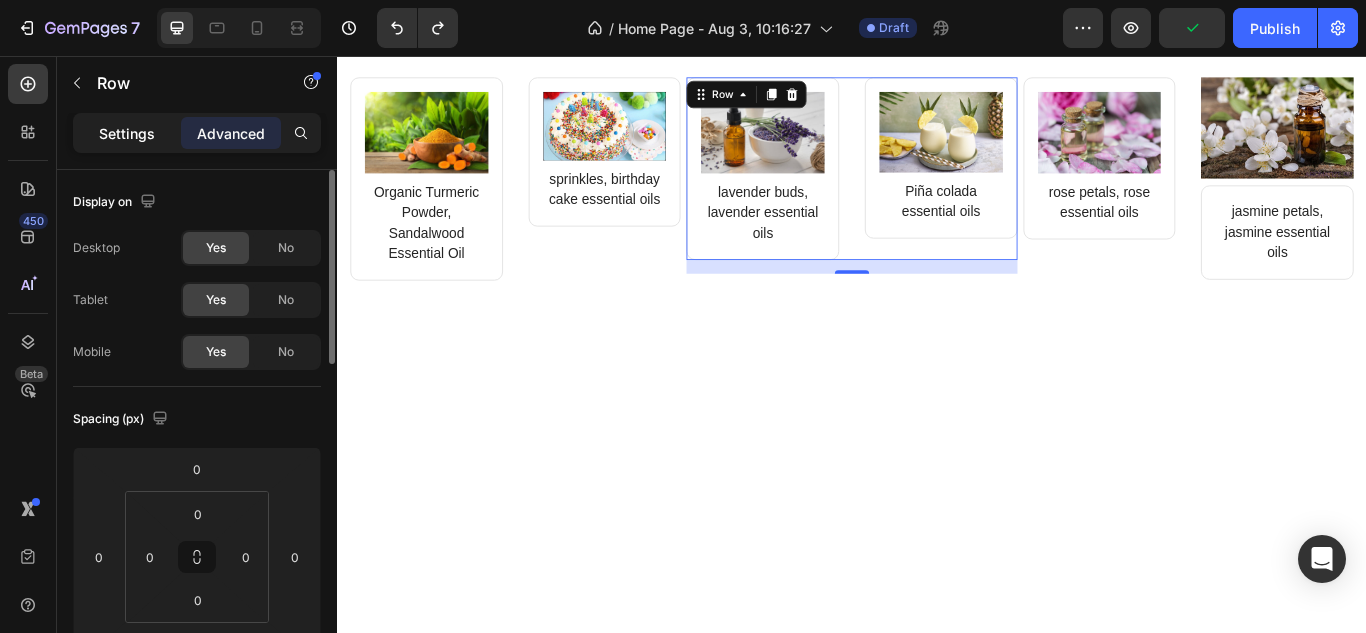 click on "Settings" at bounding box center [127, 133] 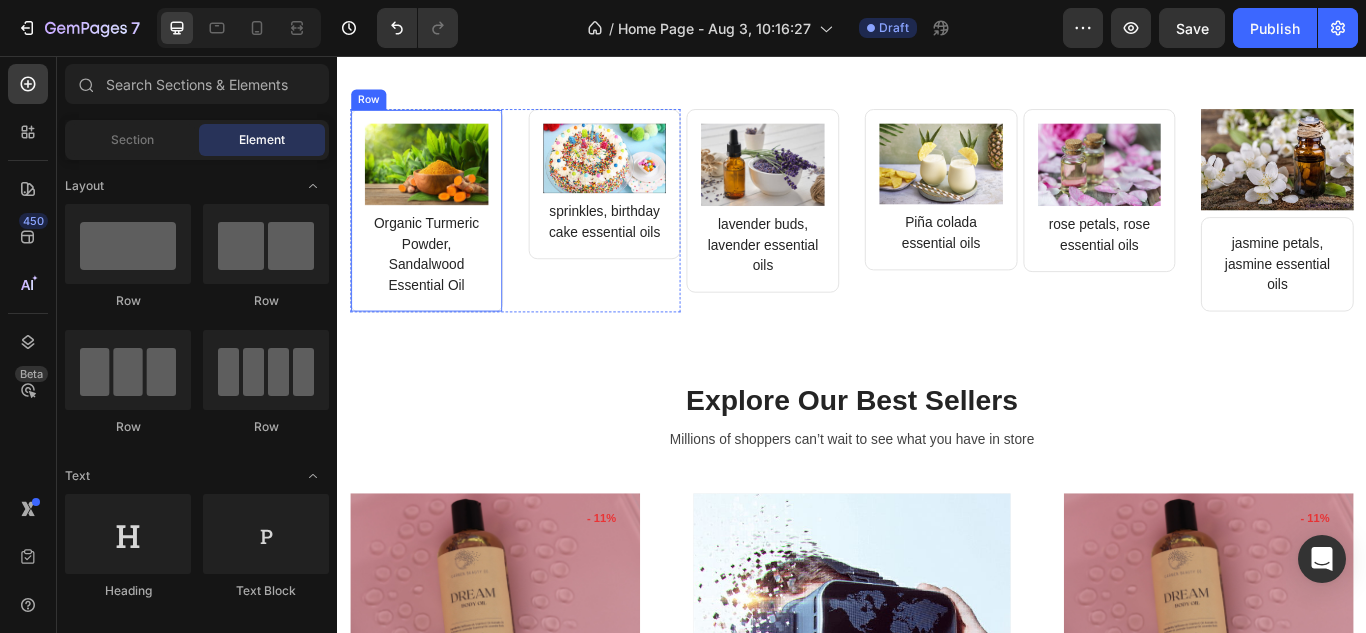 scroll, scrollTop: 556, scrollLeft: 0, axis: vertical 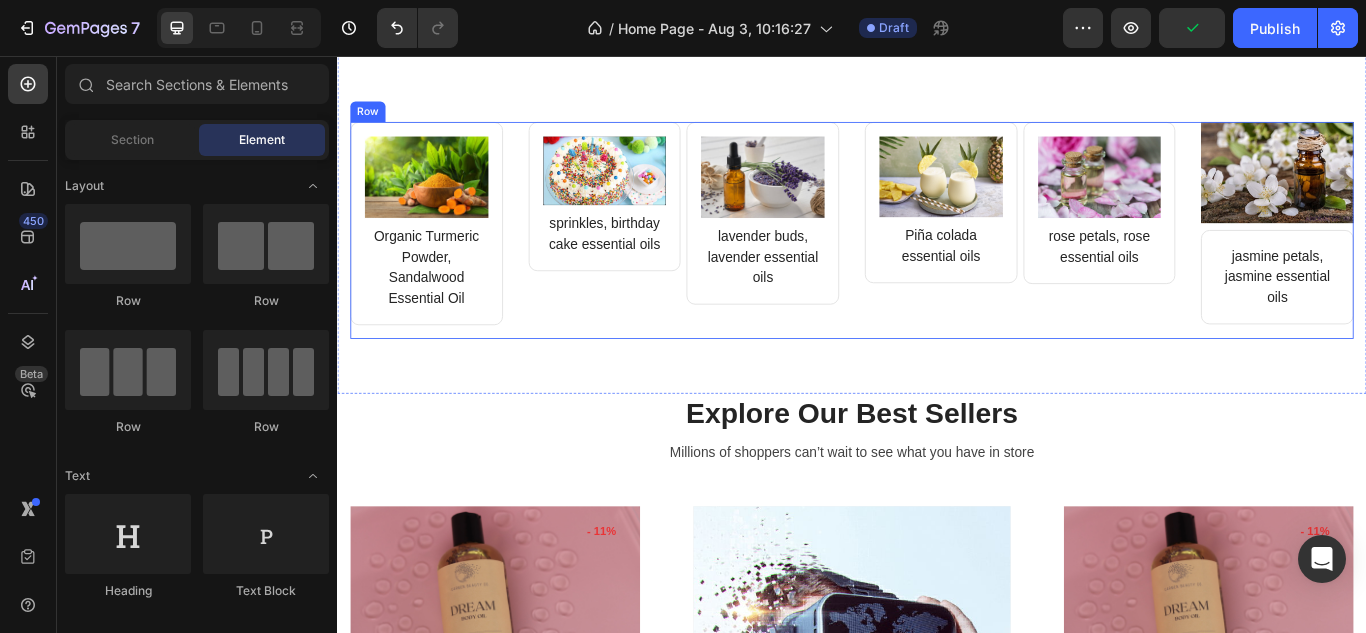 click on "Image lavender buds, lavender essential oils Text block Row Image Piña colada essential oils Text block Row Row" at bounding box center [936, 259] 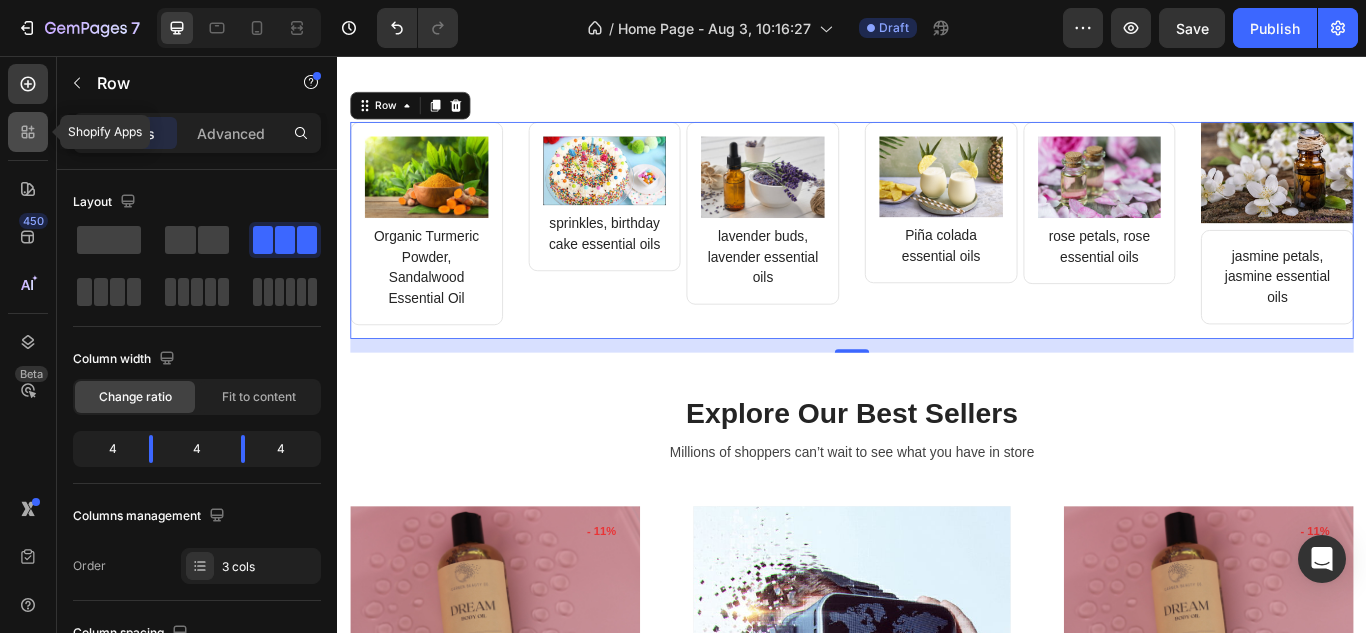 click 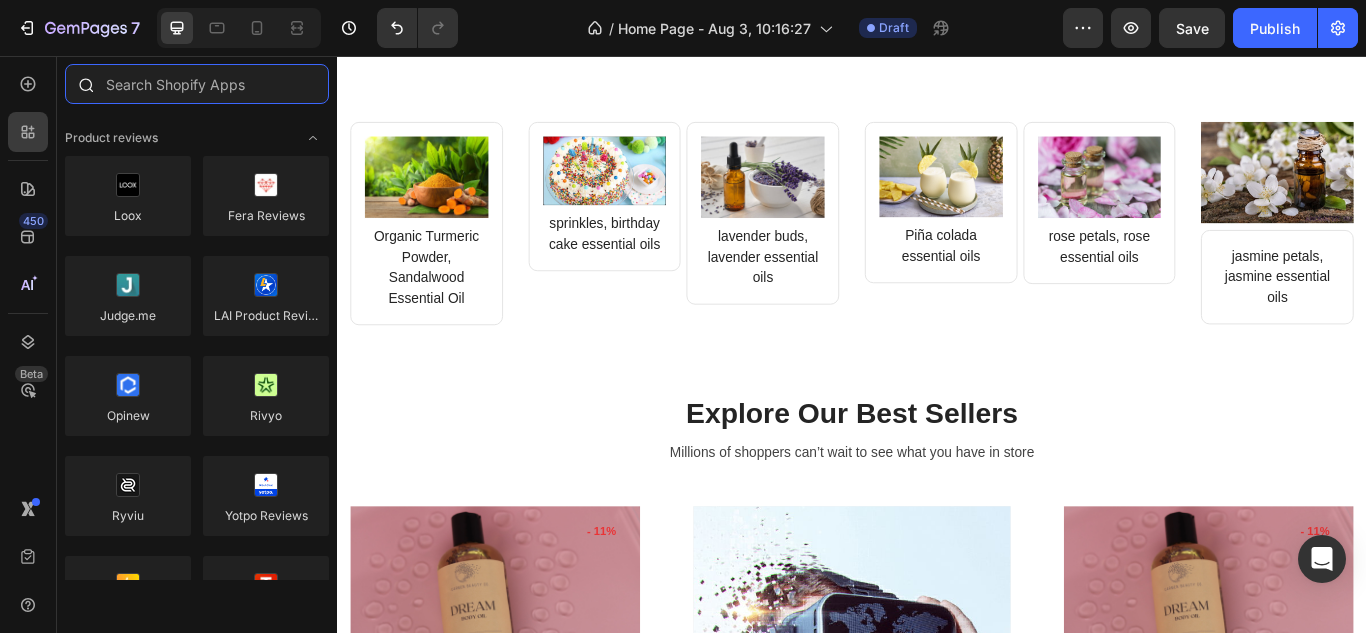 click at bounding box center [197, 84] 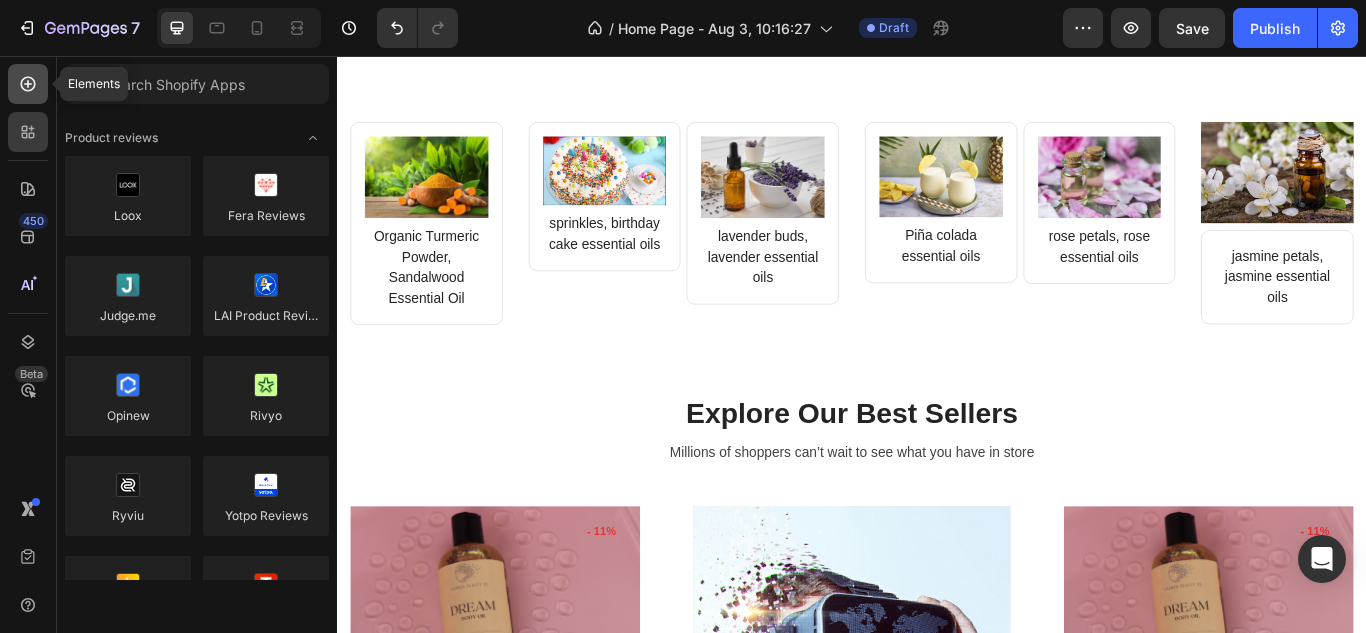 click 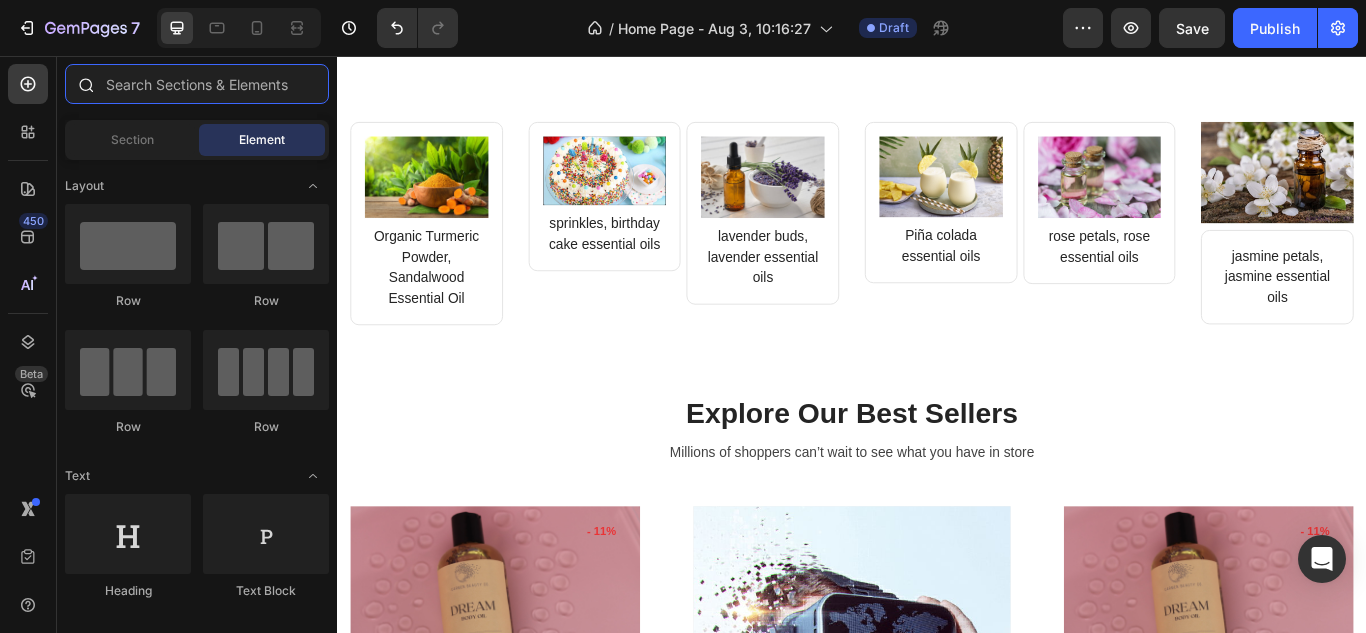 click at bounding box center (197, 84) 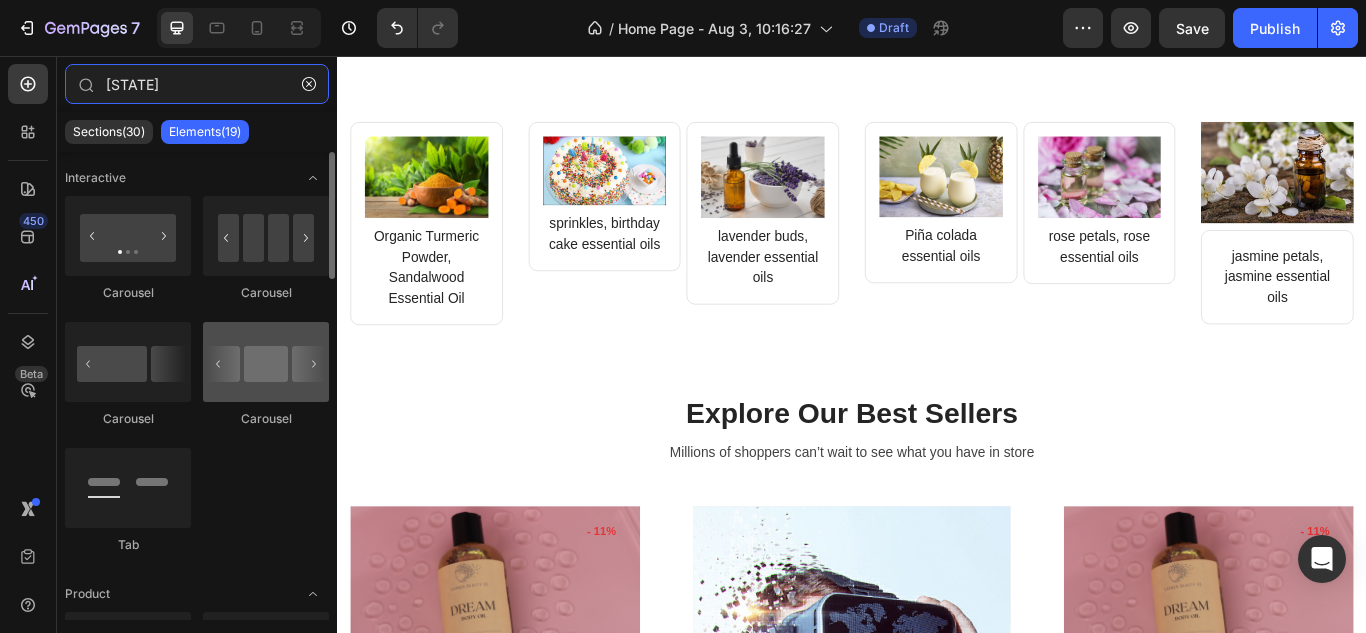 type on "ca" 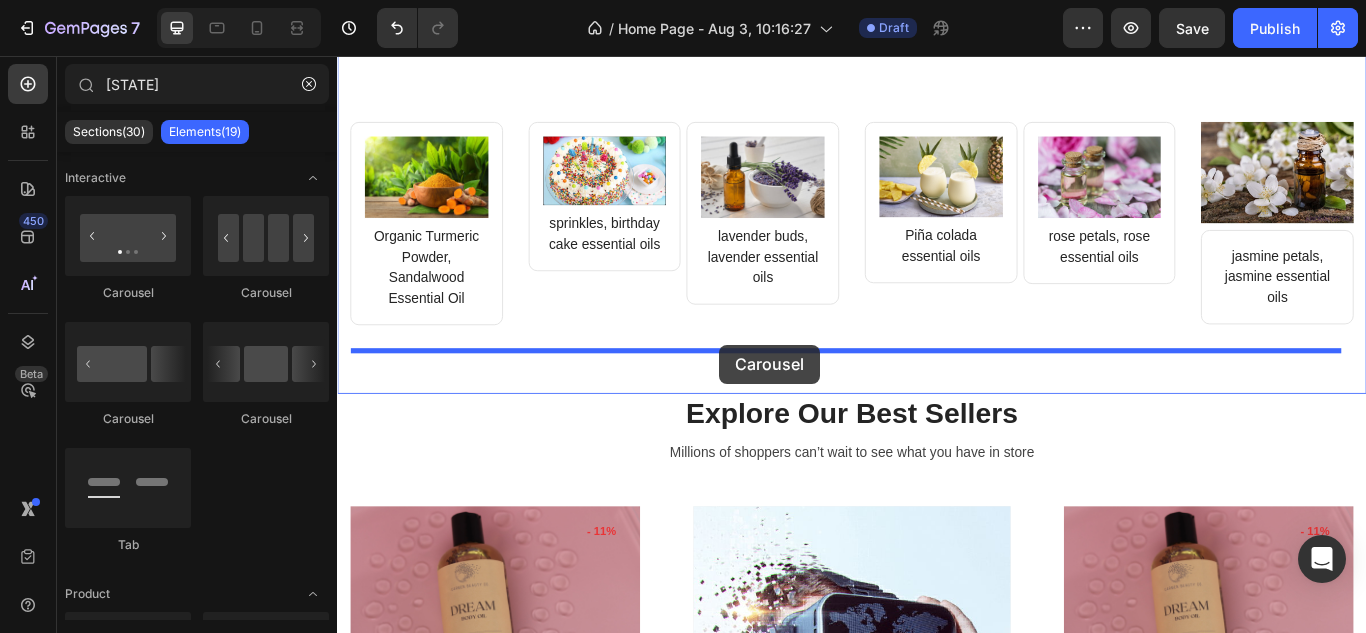 drag, startPoint x: 607, startPoint y: 432, endPoint x: 783, endPoint y: 393, distance: 180.26924 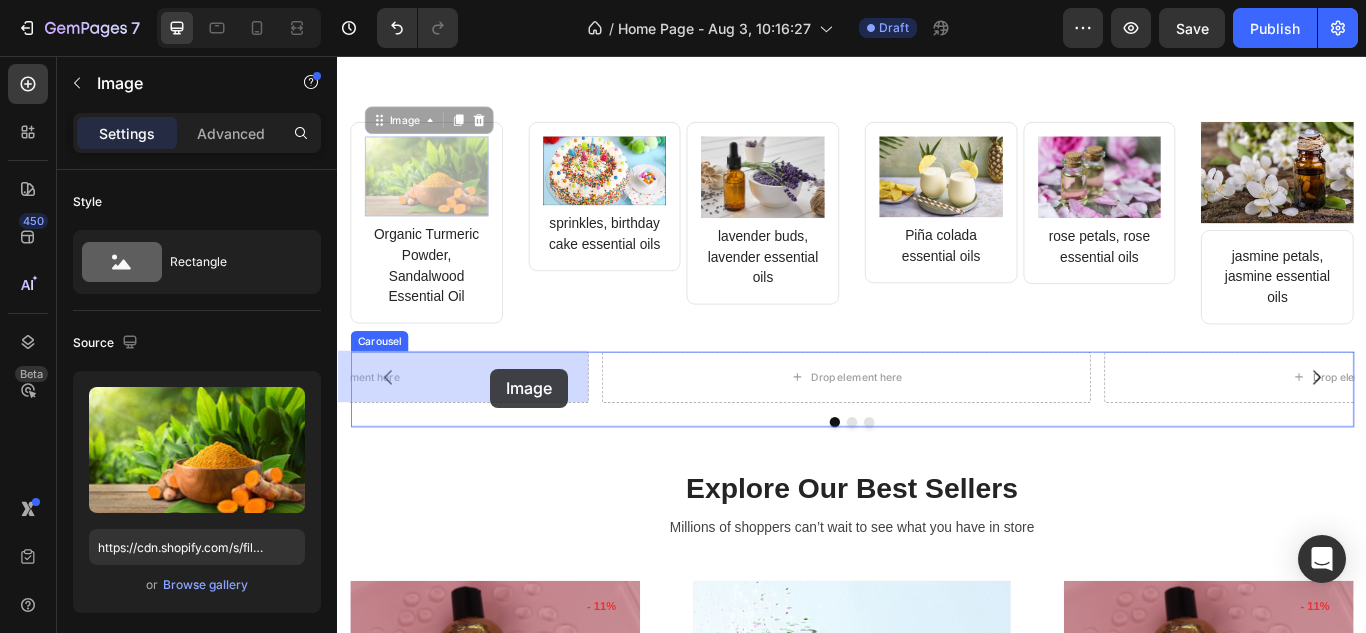 drag, startPoint x: 450, startPoint y: 200, endPoint x: 515, endPoint y: 421, distance: 230.36058 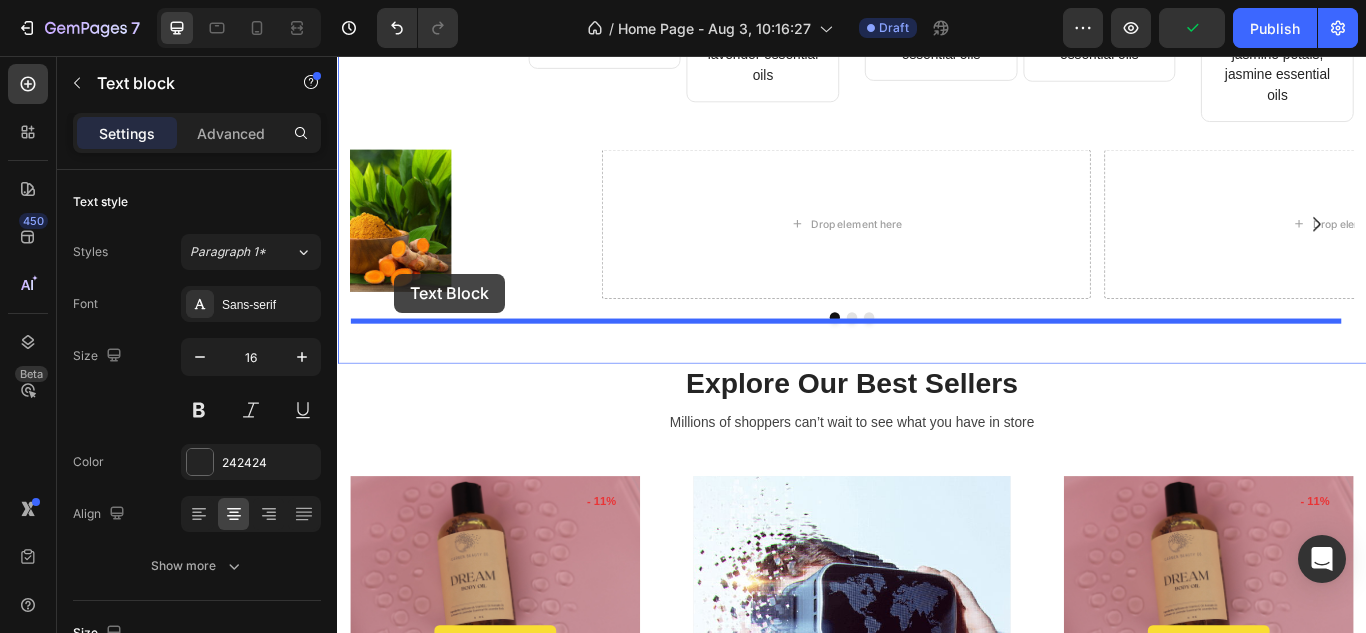 scroll, scrollTop: 800, scrollLeft: 0, axis: vertical 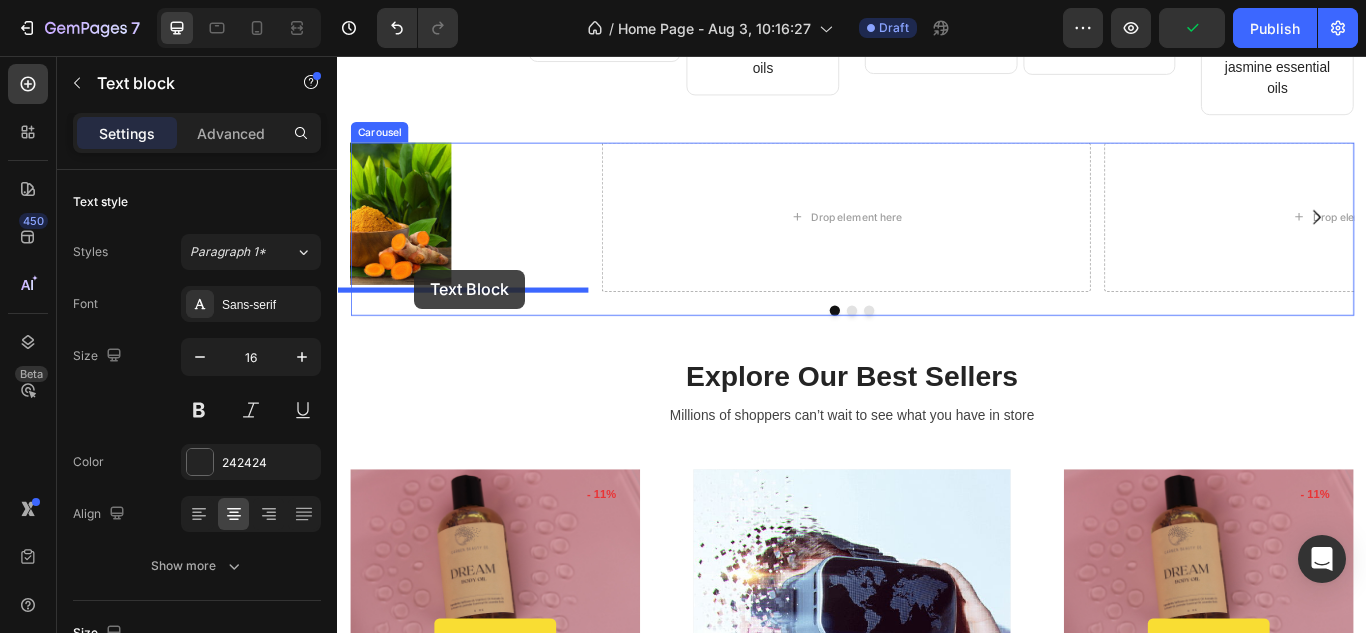drag, startPoint x: 418, startPoint y: 191, endPoint x: 427, endPoint y: 305, distance: 114.35471 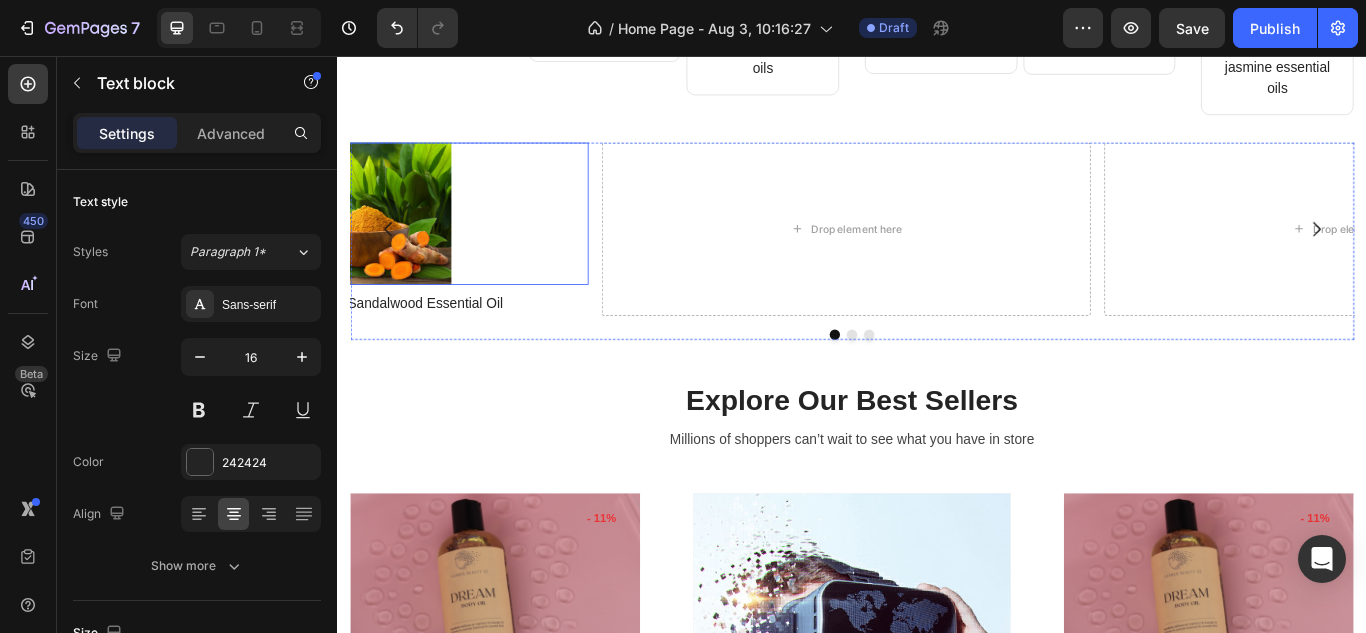 click at bounding box center [344, 240] 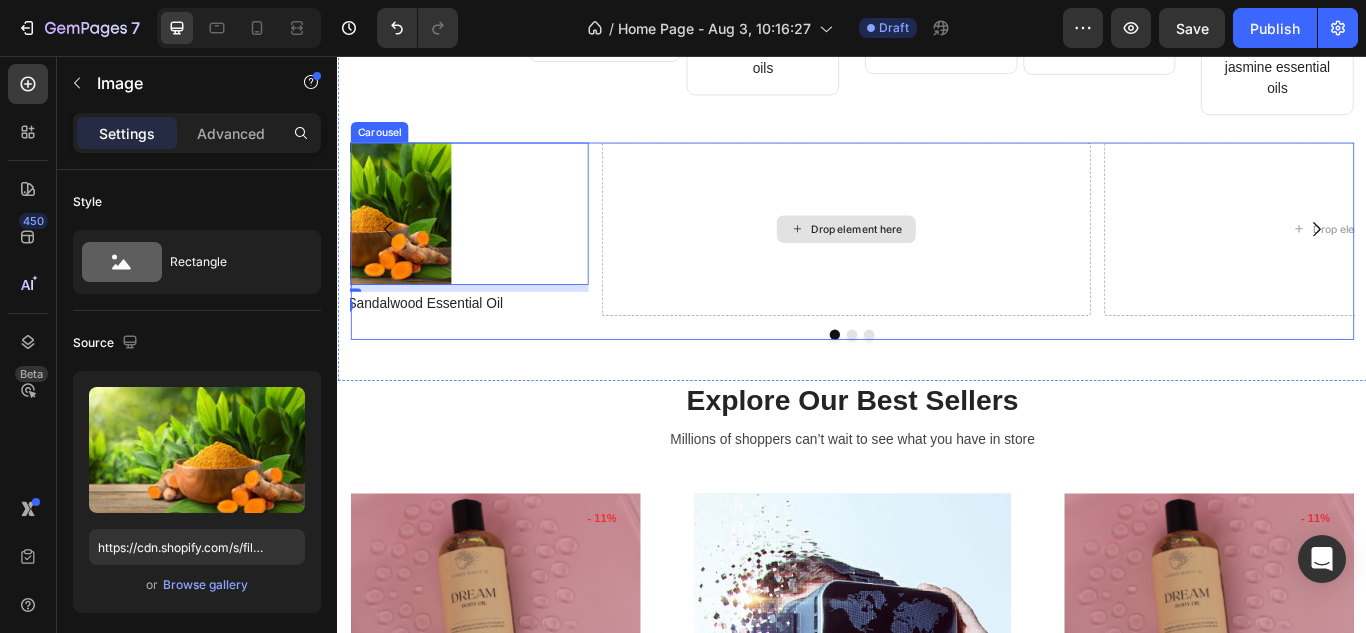 click on "Drop element here" at bounding box center (930, 258) 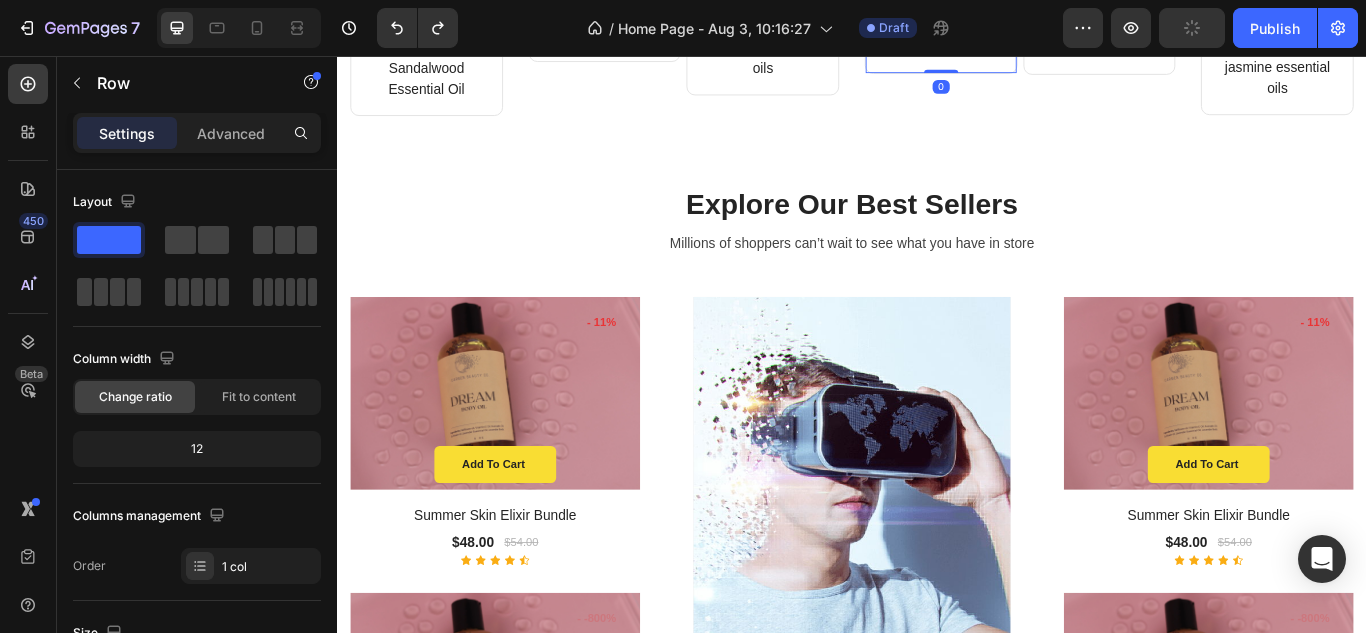 scroll, scrollTop: 289, scrollLeft: 0, axis: vertical 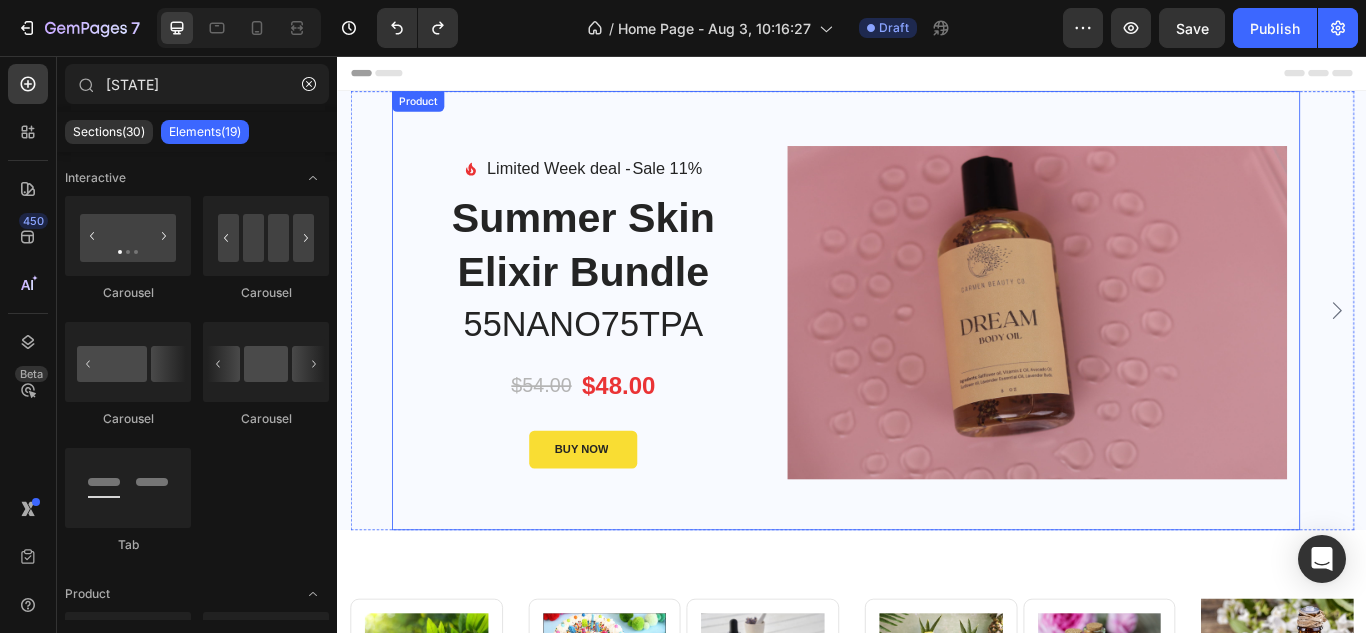 click on "Image Limited Week deal -  Text block Sale 11% Product Badge Row Icon List Summer Skin Elixir Bundle Product Title 55NANO75TPA Heading $54.00 Product Price Product Price $48.00 Product Price Product Price Row BUY NOW Product Cart Button Product Images & Gallery Product" at bounding box center (929, 353) 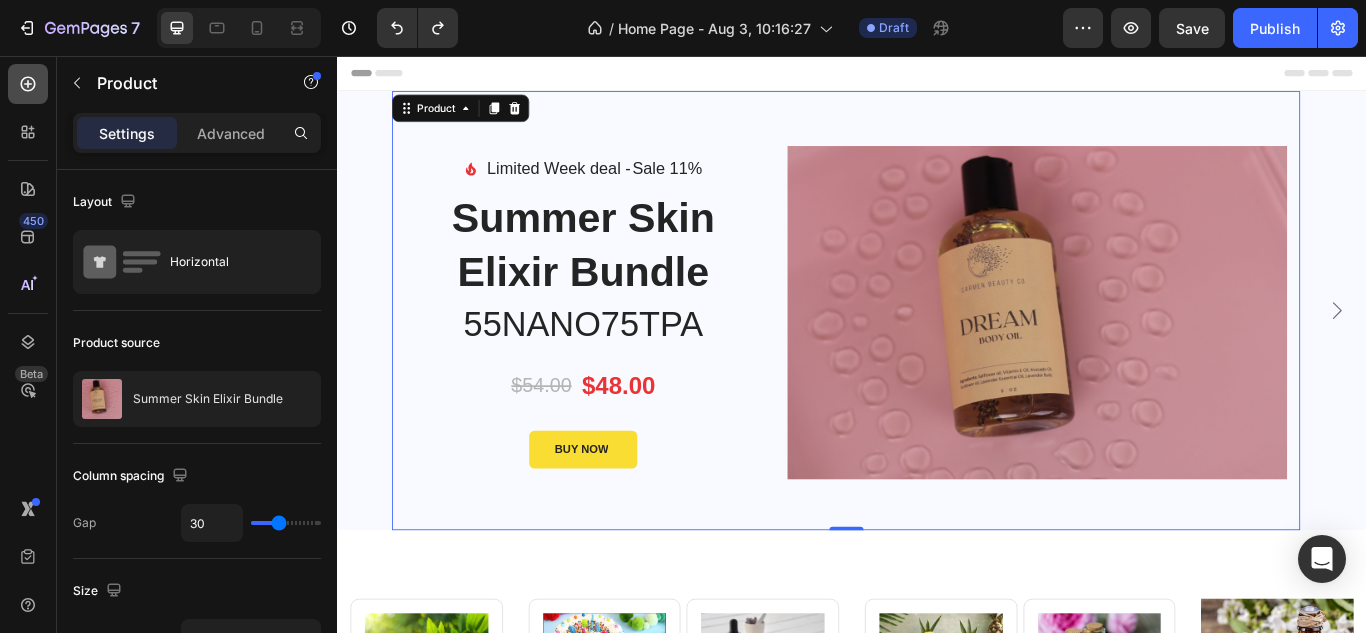 click 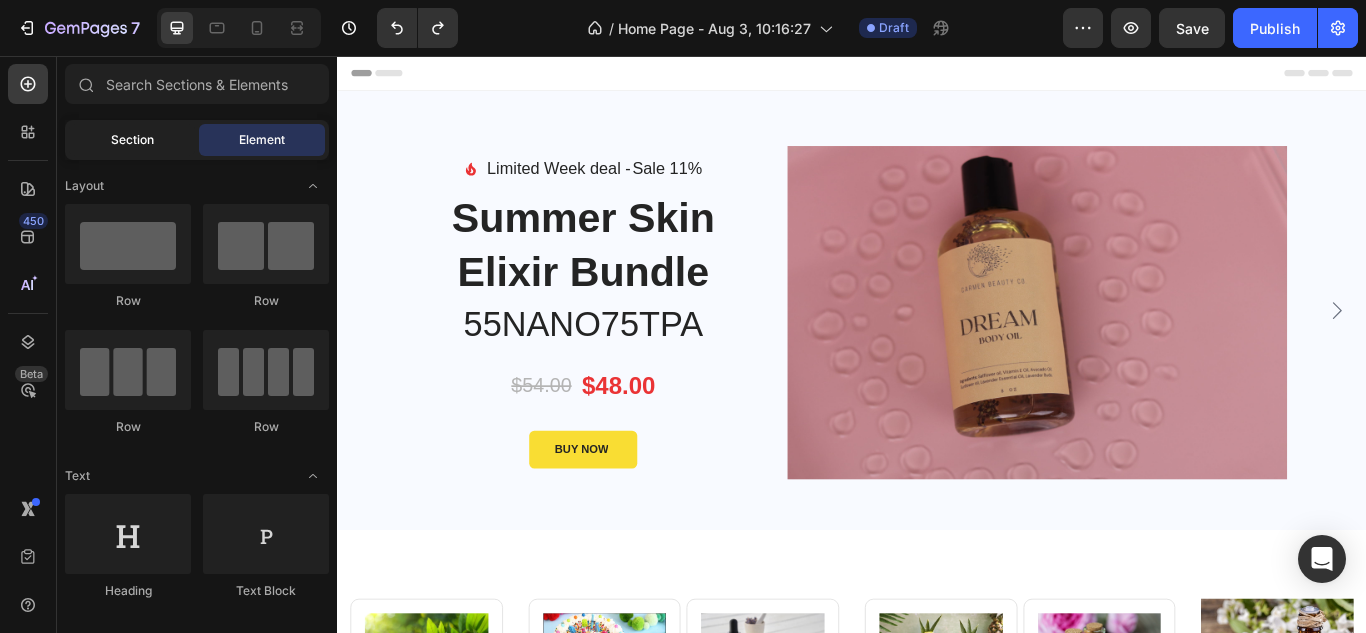 click on "Section" at bounding box center (132, 140) 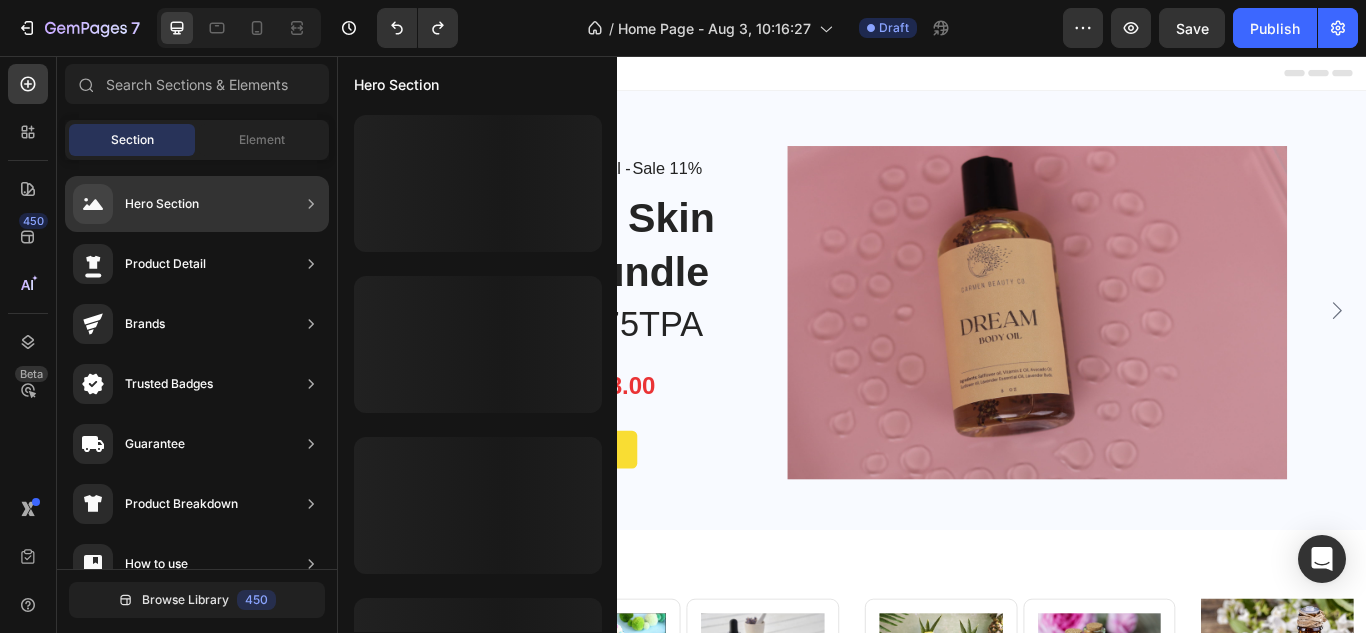 click on "Hero Section" at bounding box center [136, 204] 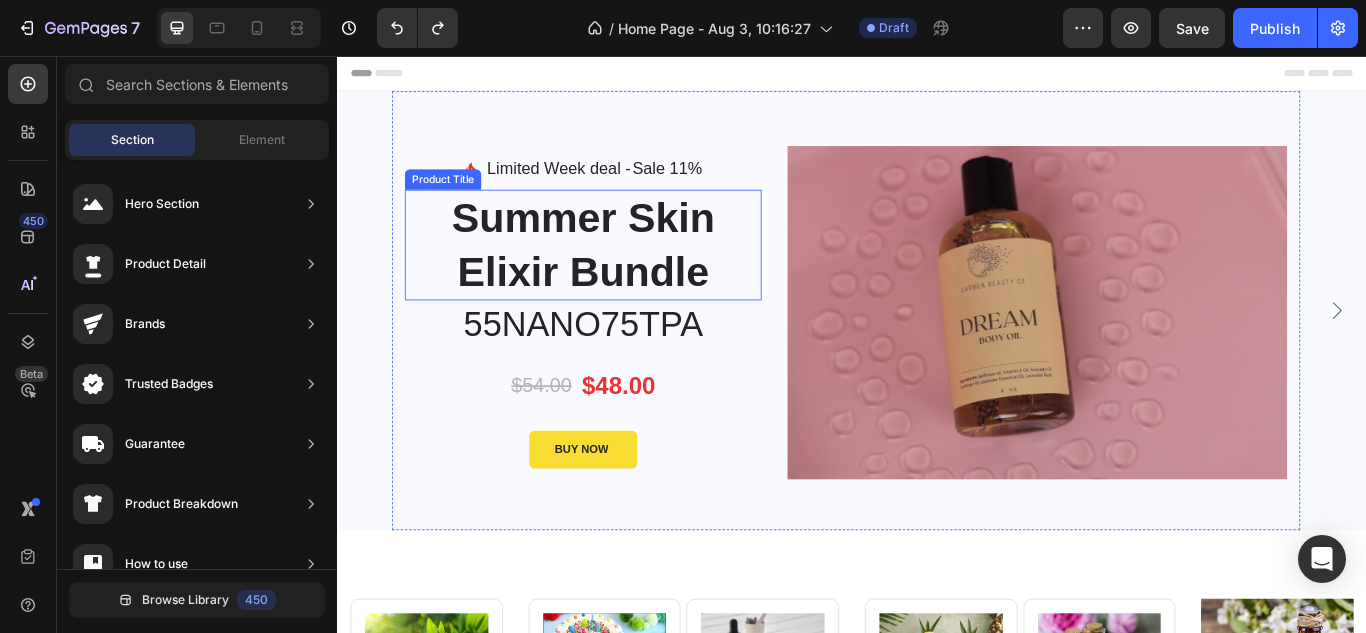 scroll, scrollTop: 0, scrollLeft: 0, axis: both 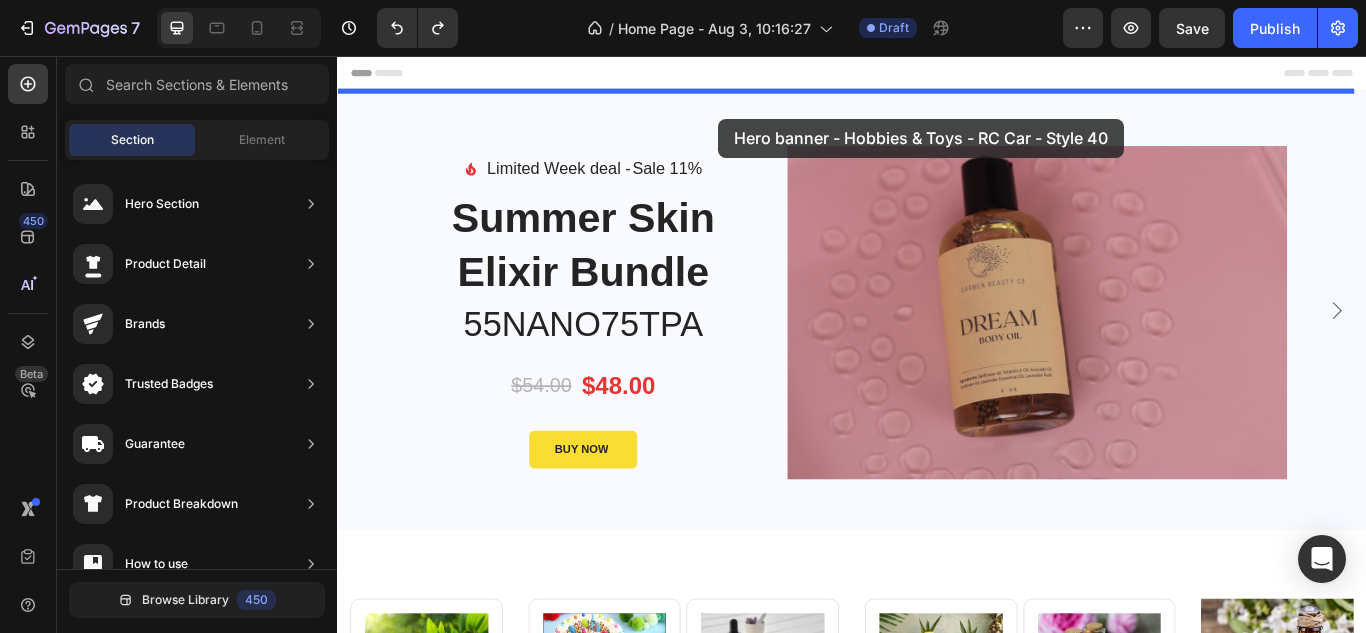 drag, startPoint x: 775, startPoint y: 286, endPoint x: 781, endPoint y: 125, distance: 161.11176 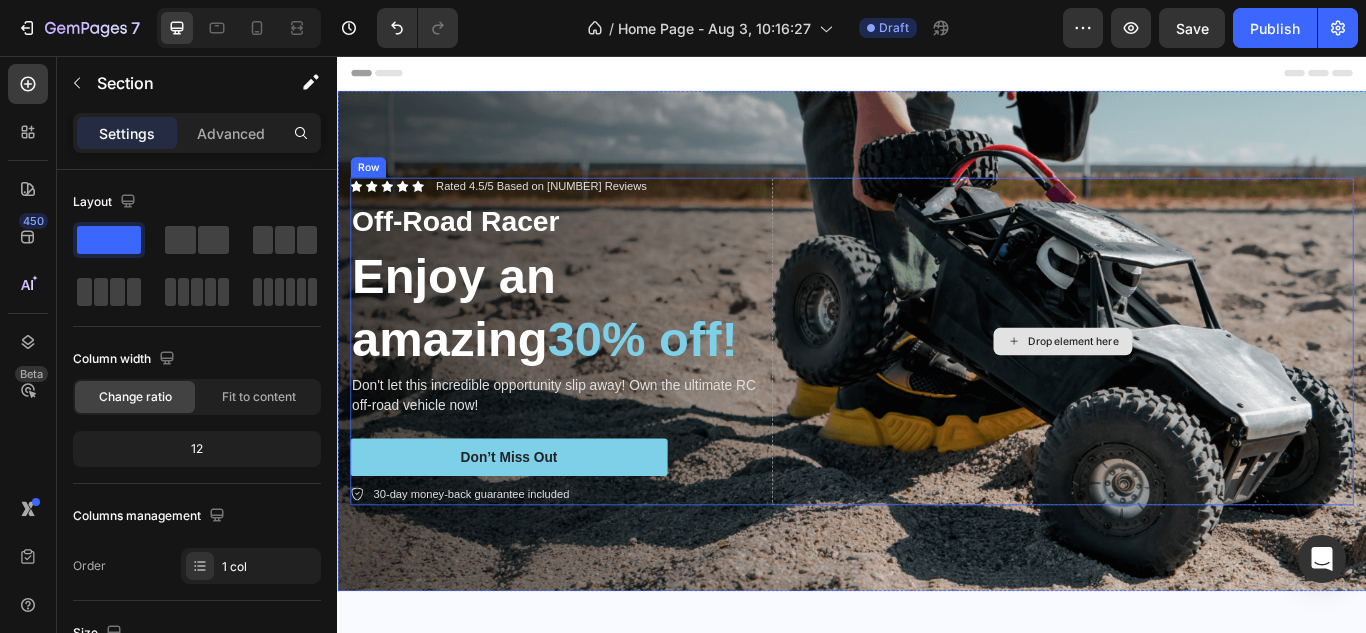 click on "Drop element here" at bounding box center (1183, 389) 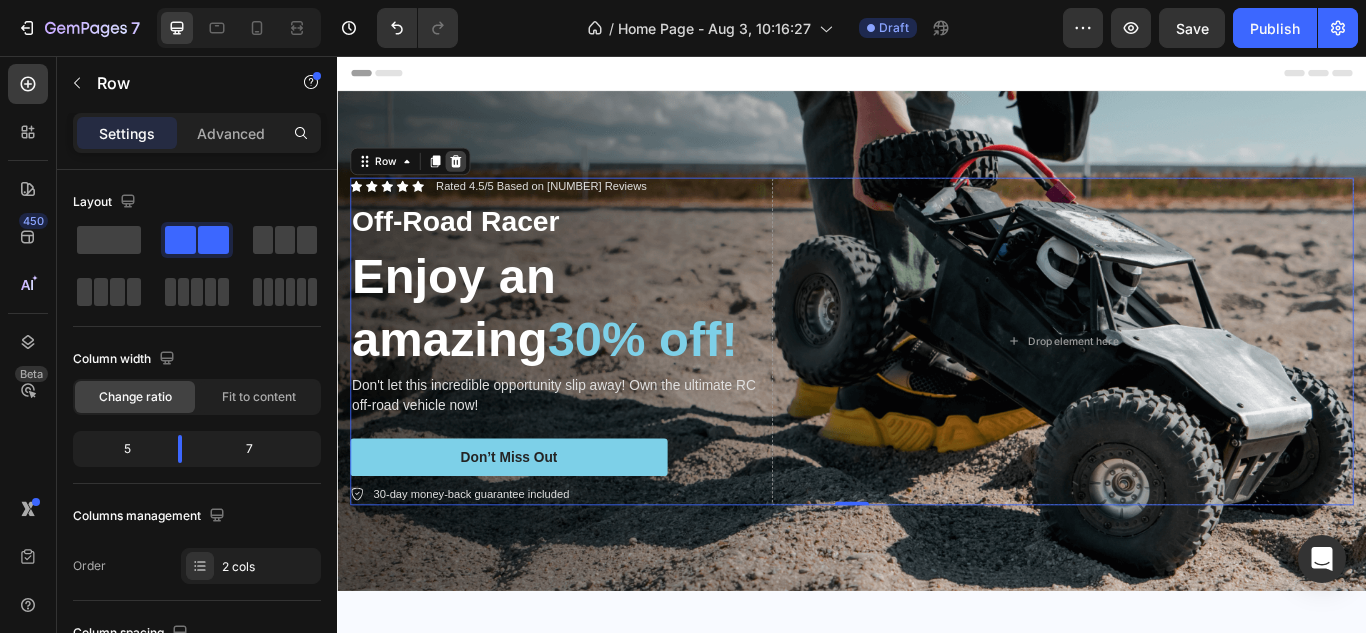 click 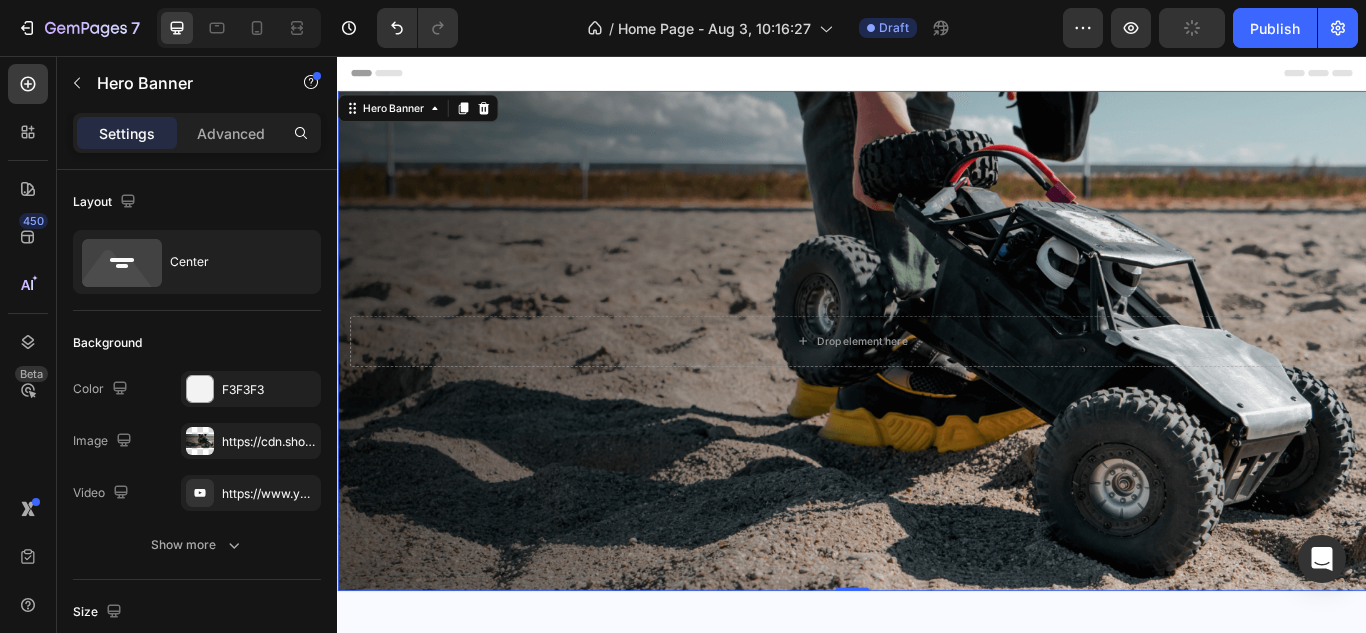click at bounding box center [937, 388] 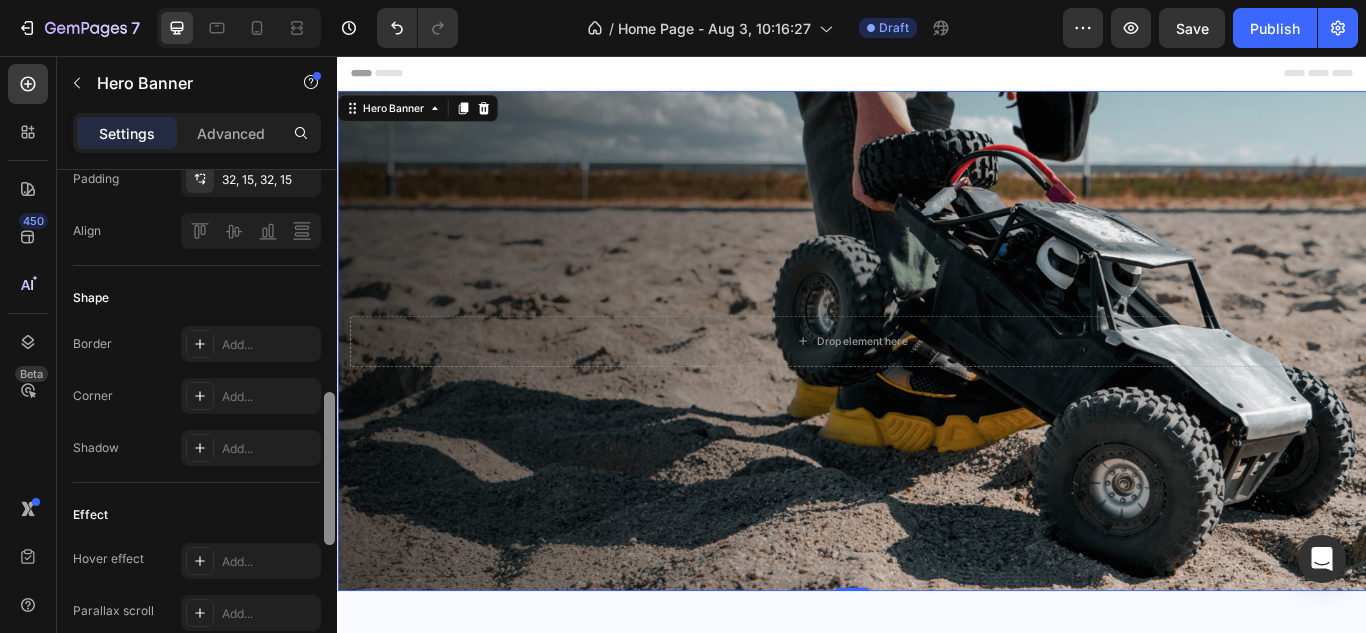 scroll, scrollTop: 753, scrollLeft: 0, axis: vertical 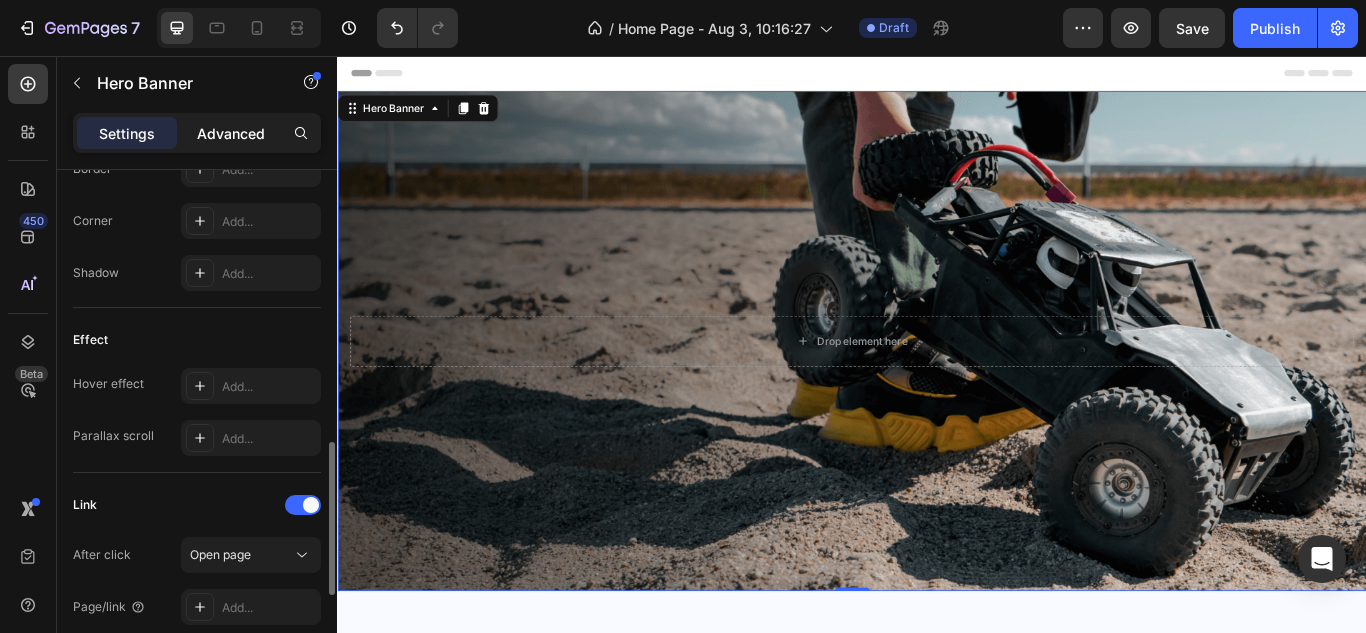 click on "Advanced" at bounding box center [231, 133] 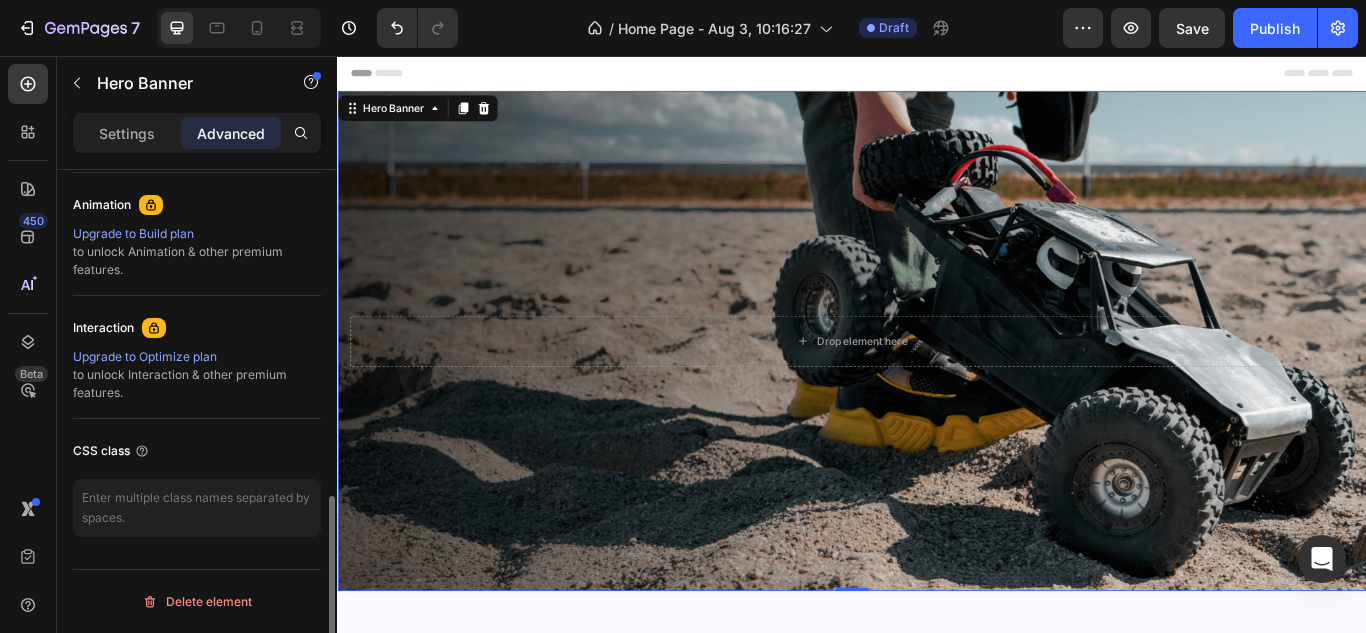 scroll, scrollTop: 868, scrollLeft: 0, axis: vertical 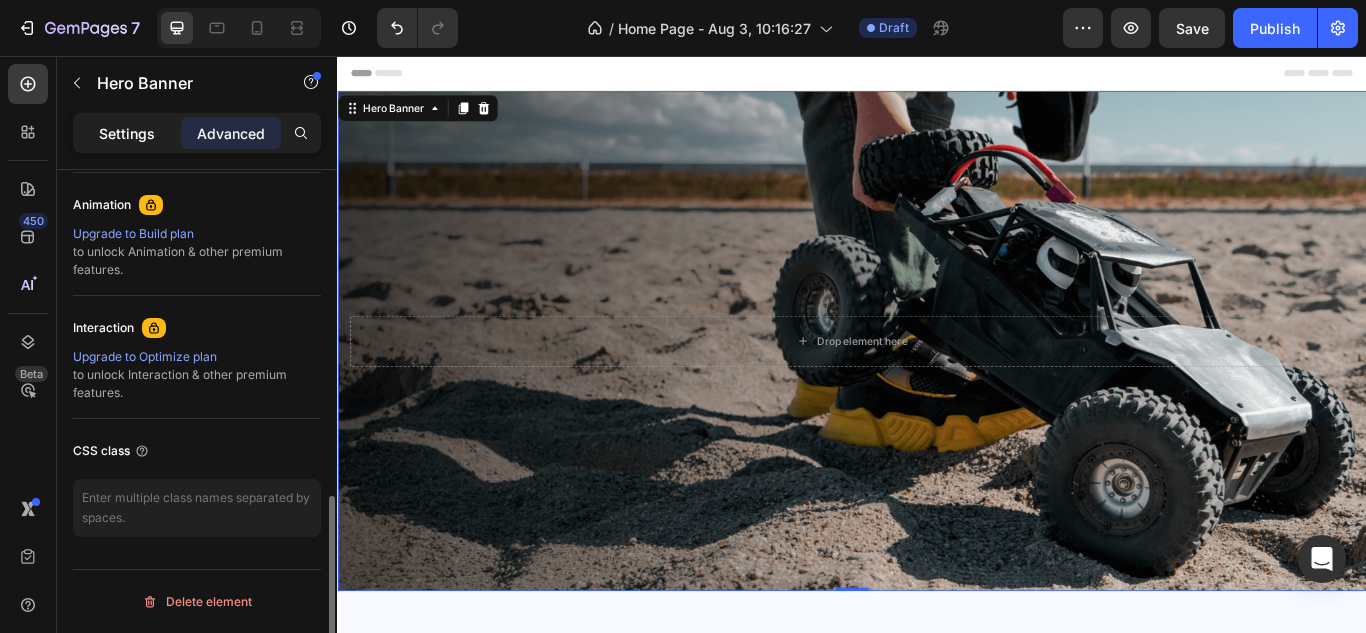 click on "Settings" 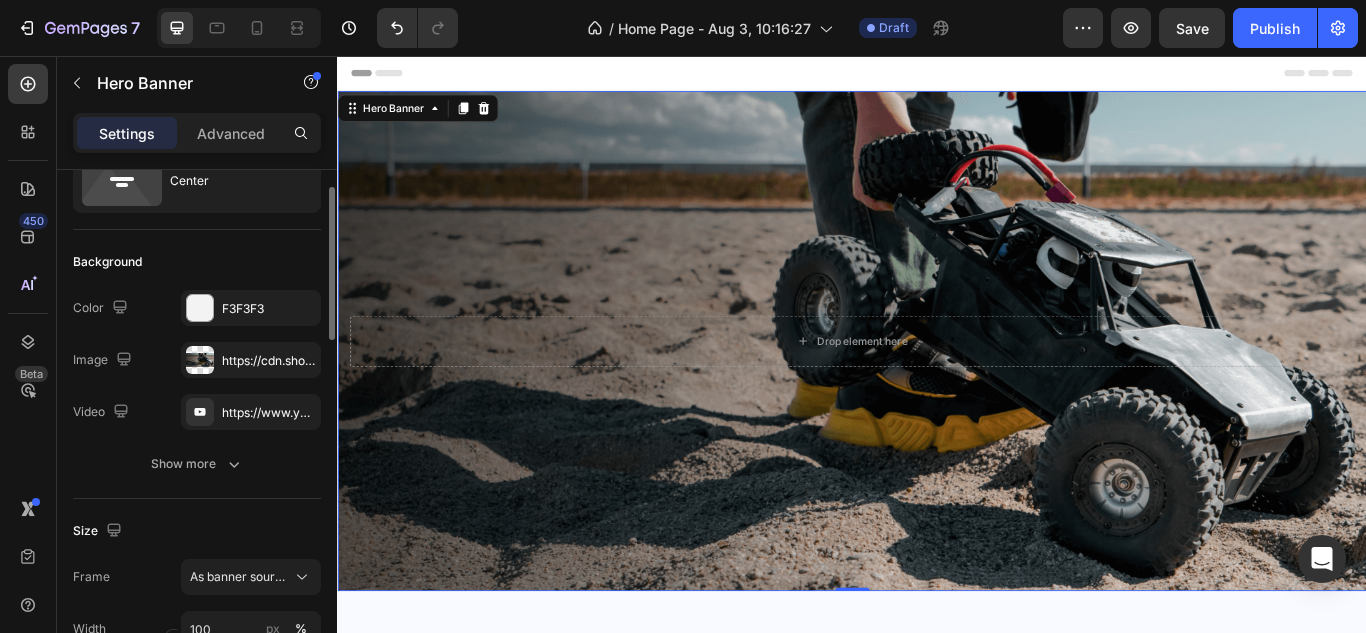 scroll, scrollTop: 0, scrollLeft: 0, axis: both 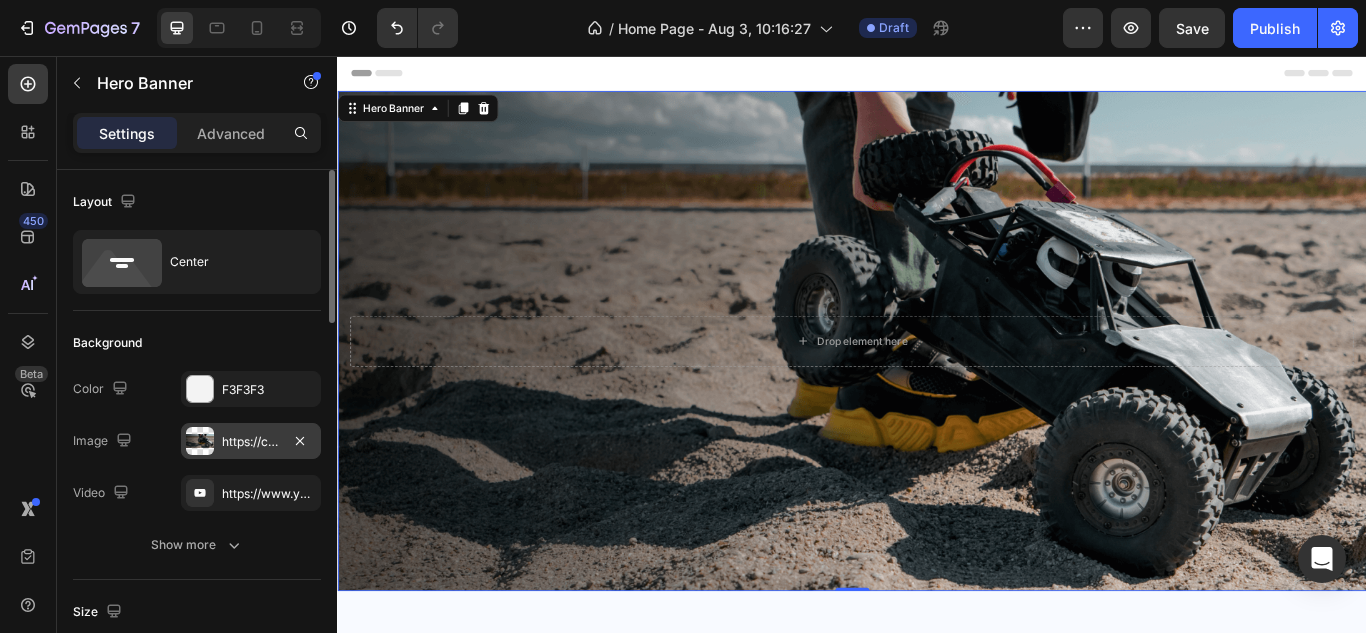 click on "https://cdn.shopify.com/s/files/1/0639/6657/6727/files/gempages_578194195064291856-e9503c93-c238-4c1a-a1f7-8c6ebf57b462.png" at bounding box center (251, 442) 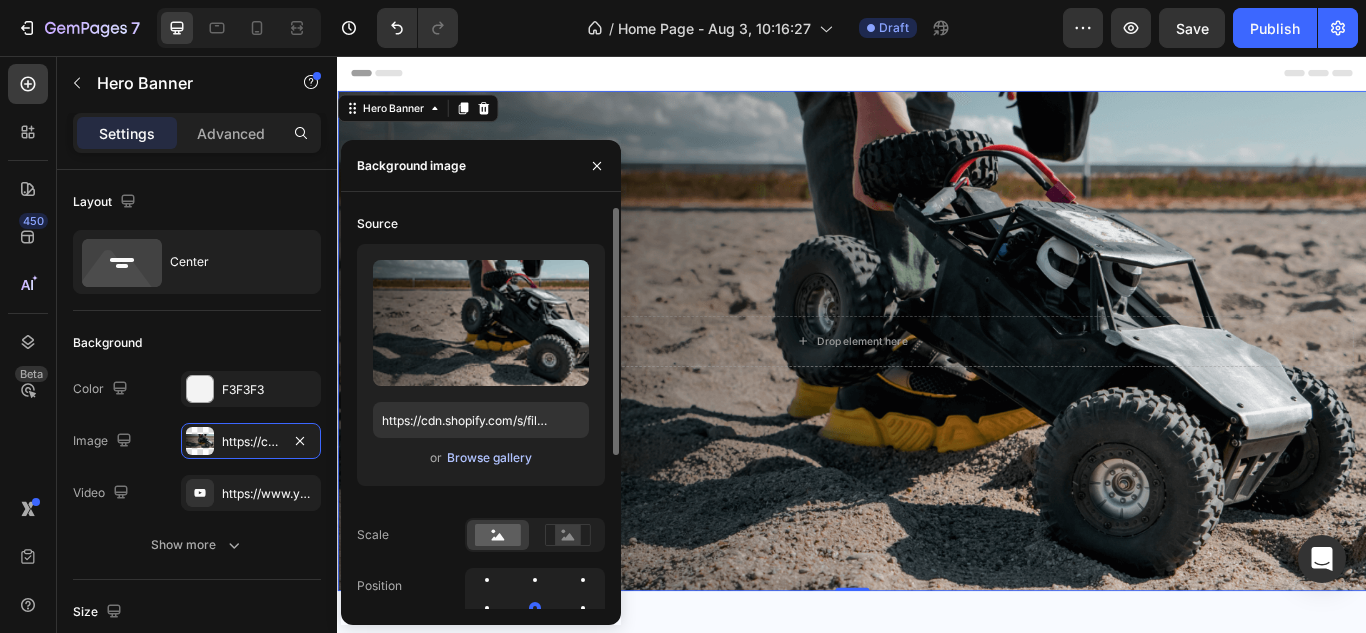click on "Browse gallery" at bounding box center [489, 458] 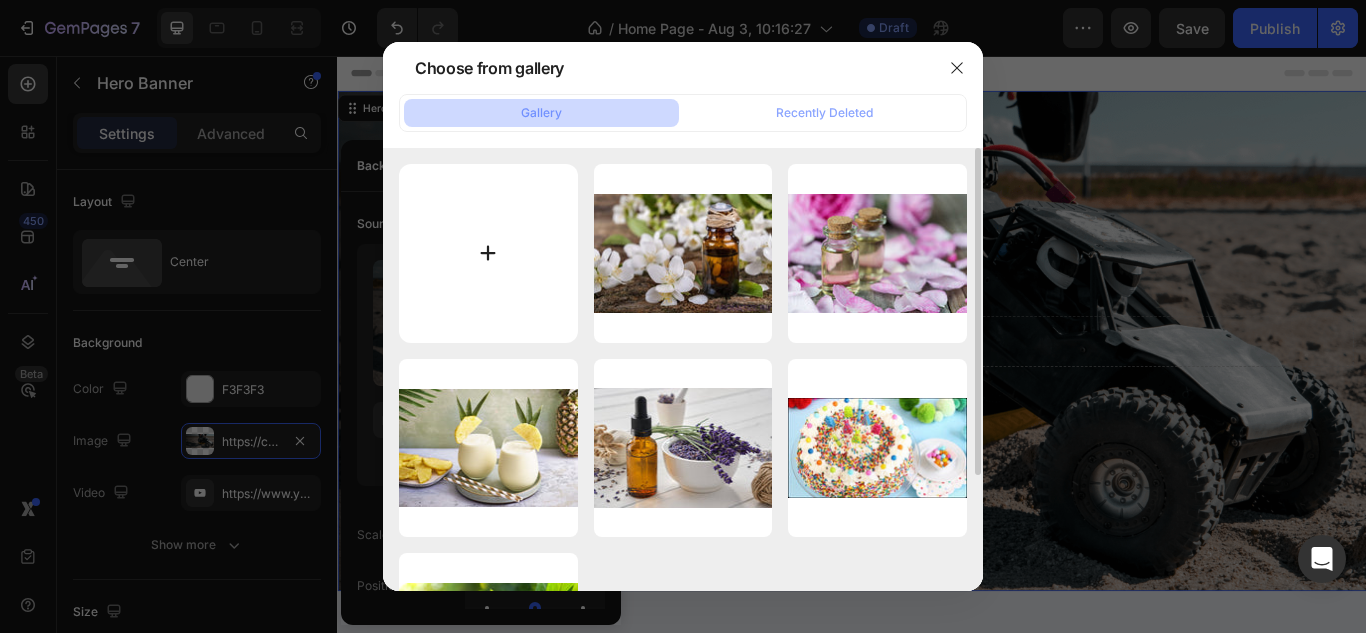 click at bounding box center (488, 253) 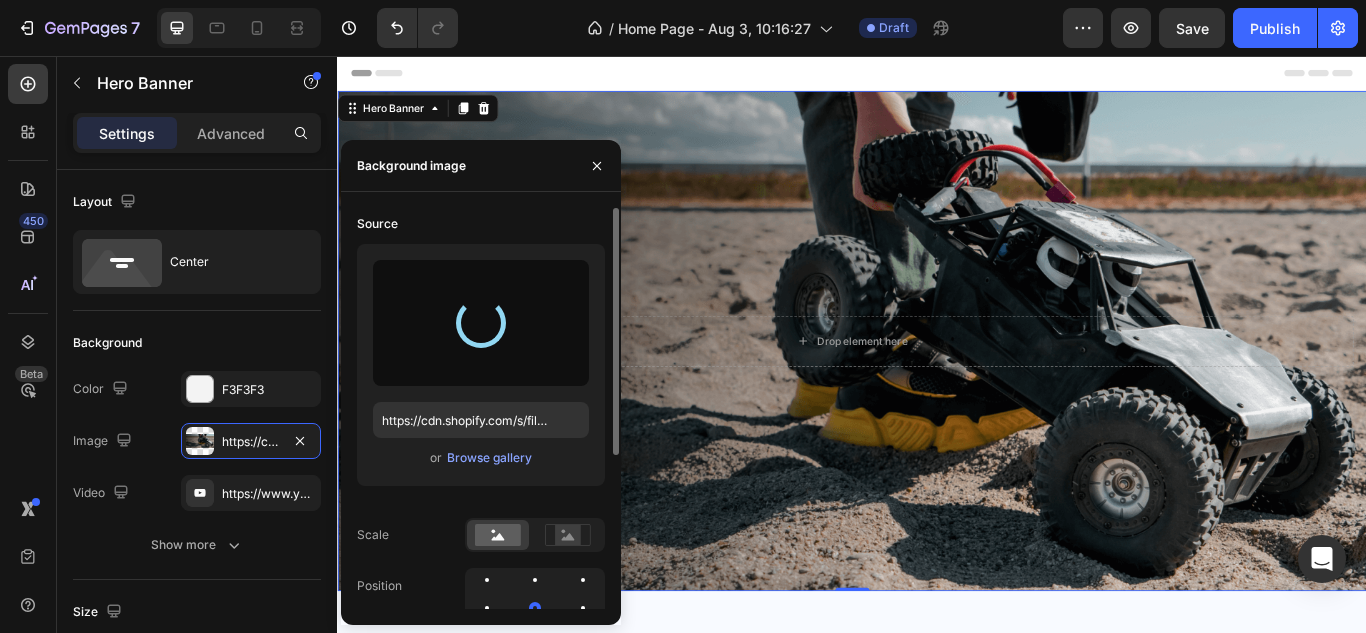 type on "https://cdn.shopify.com/s/files/1/0639/6657/6727/files/gempages_578194195064291856-5de2b918-d7ad-461e-a27d-a47fcce77996.png" 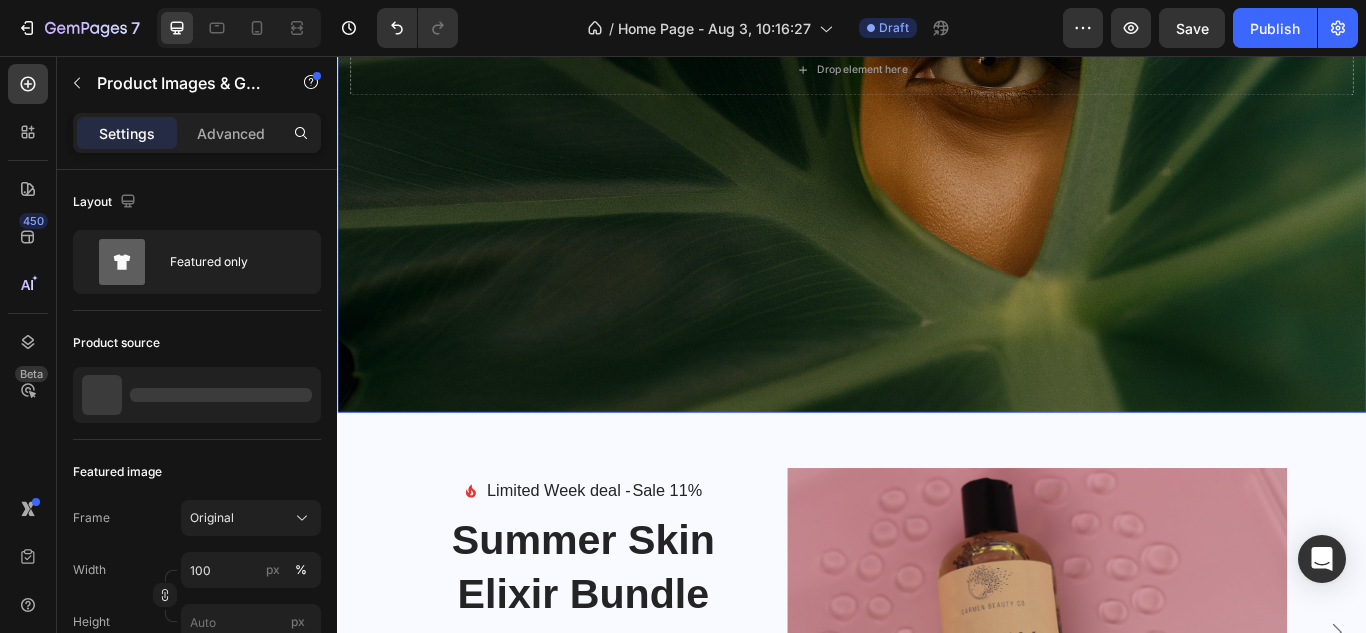 scroll, scrollTop: 163, scrollLeft: 0, axis: vertical 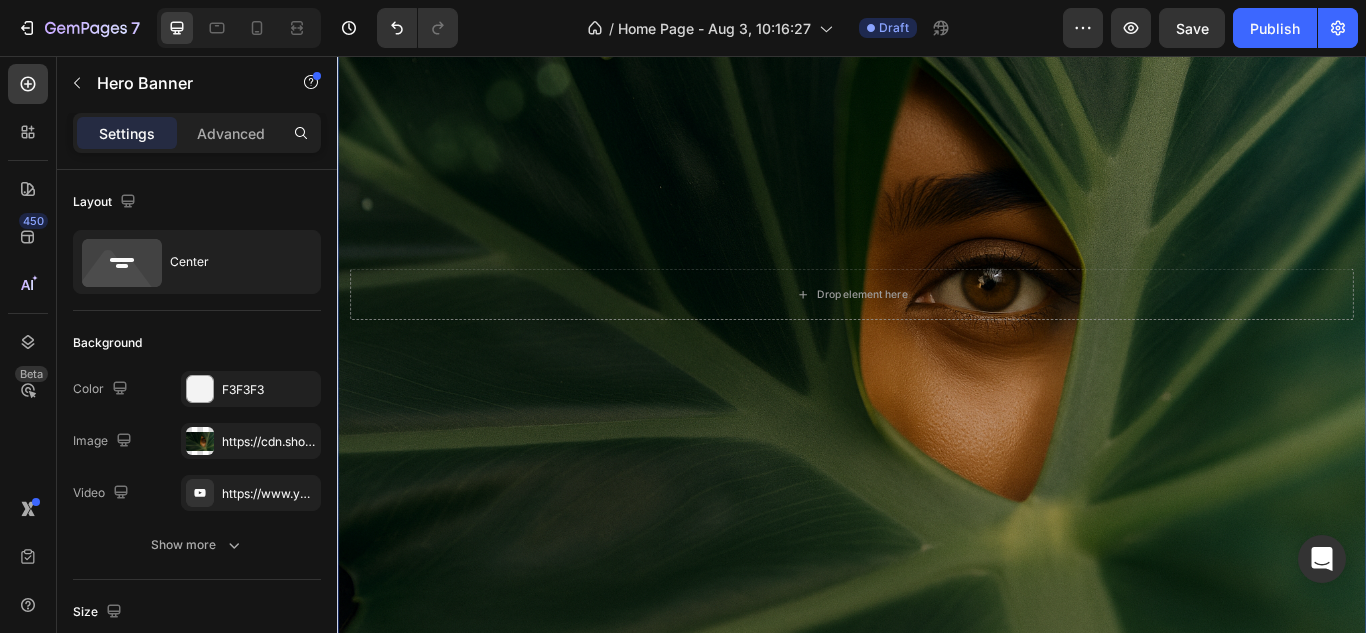 click at bounding box center (937, 334) 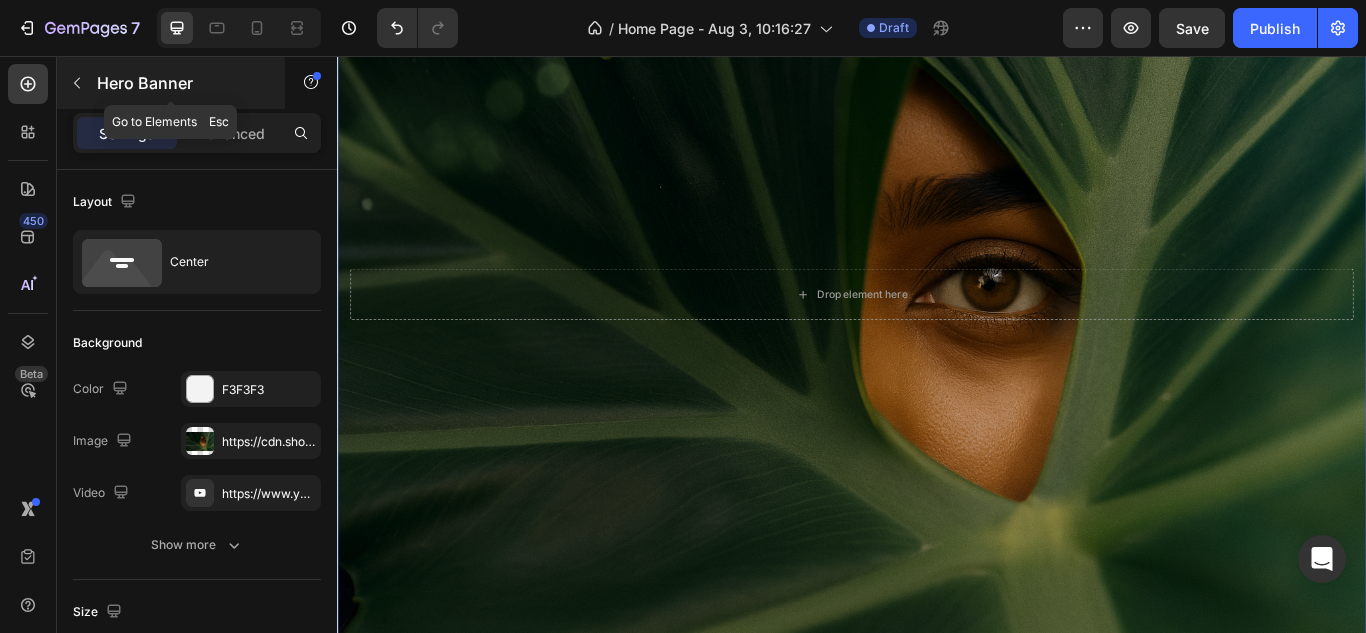 click 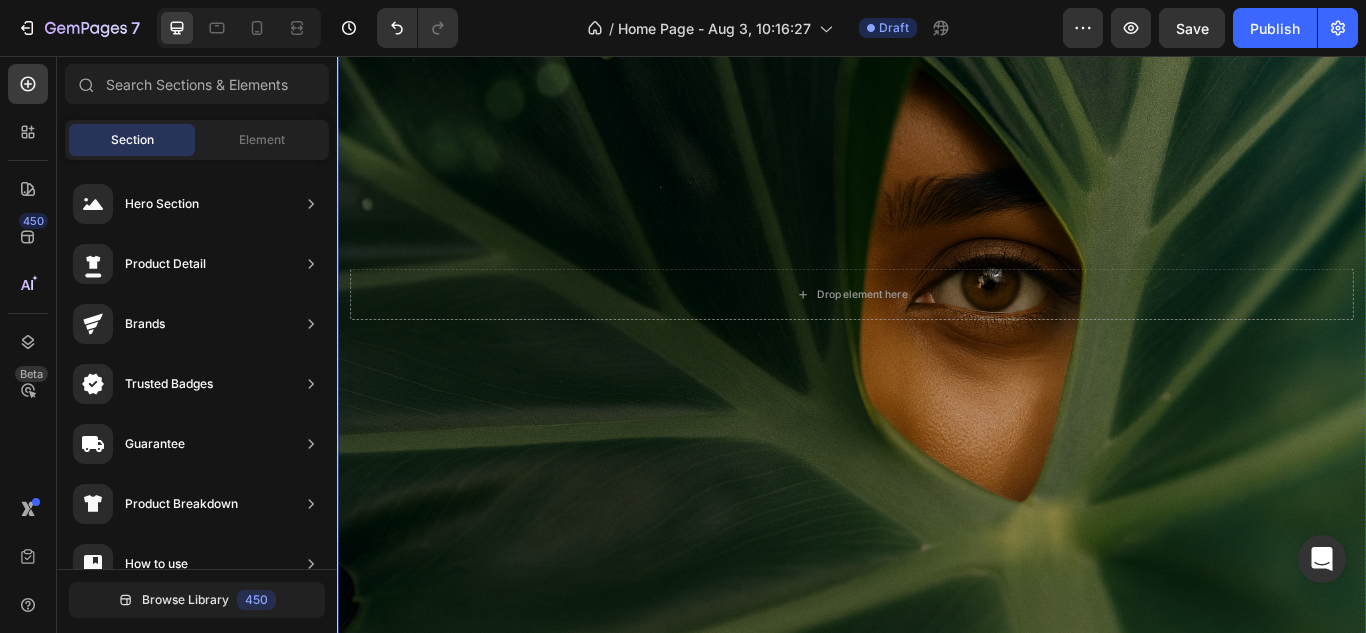 click at bounding box center (937, 334) 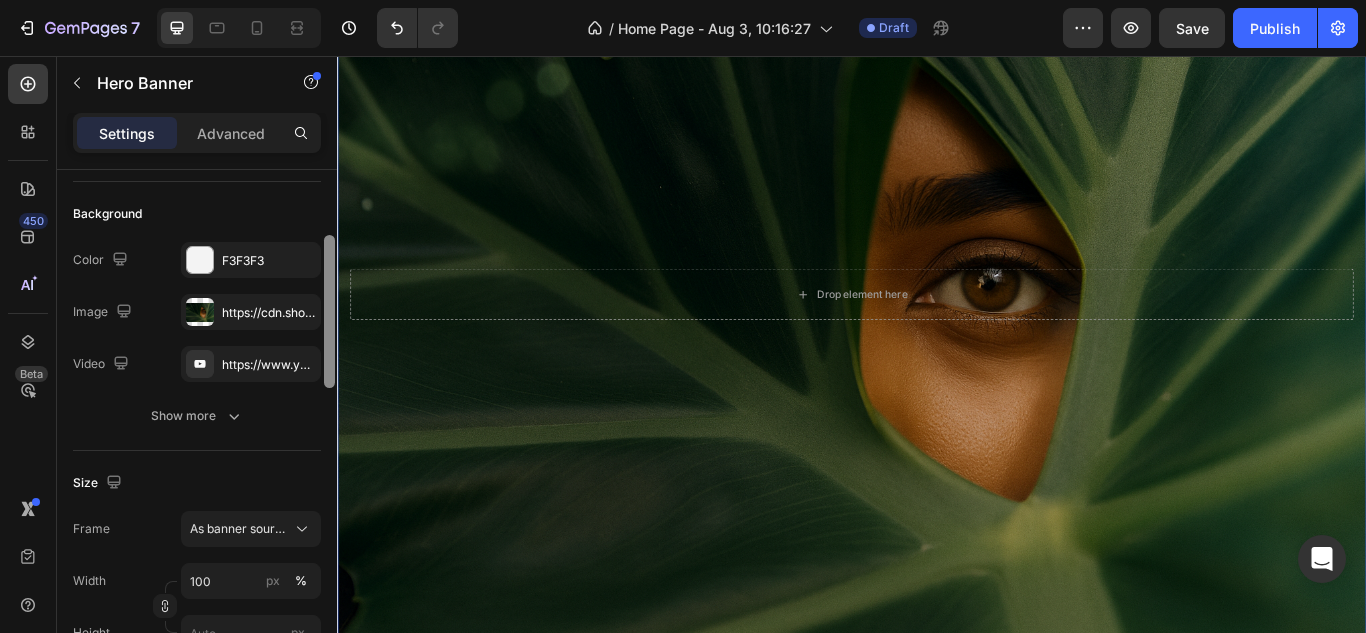 scroll, scrollTop: 153, scrollLeft: 0, axis: vertical 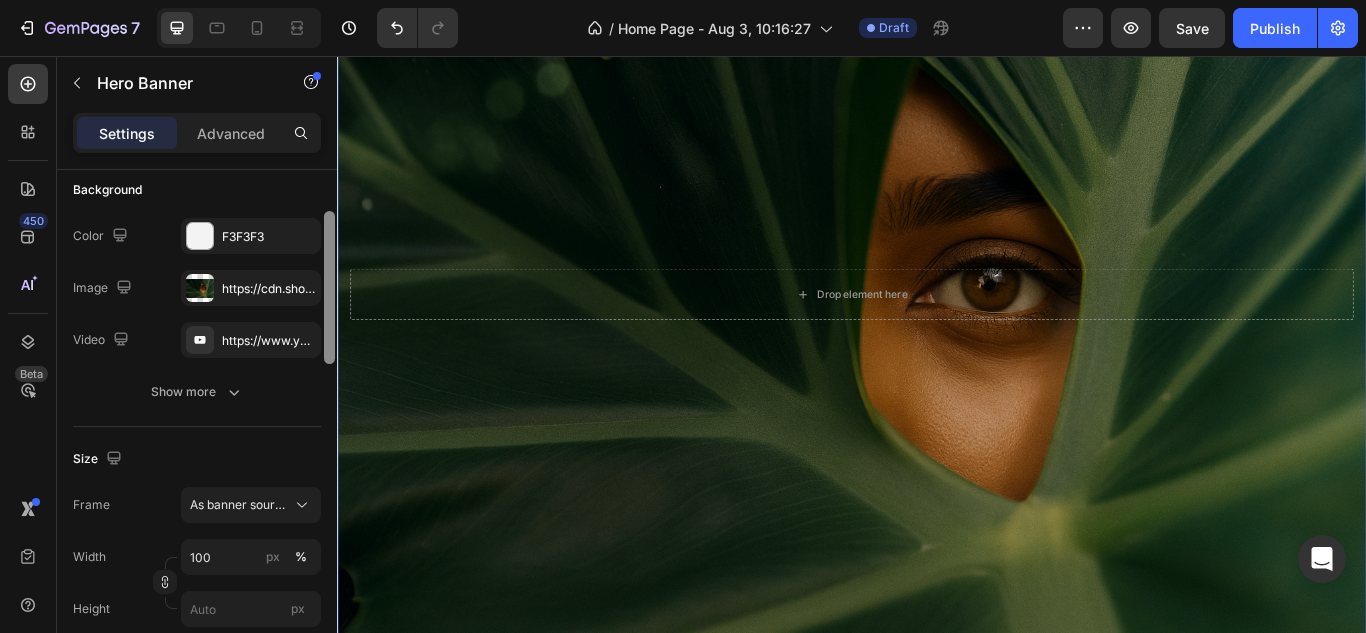 drag, startPoint x: 326, startPoint y: 299, endPoint x: 337, endPoint y: 344, distance: 46.32494 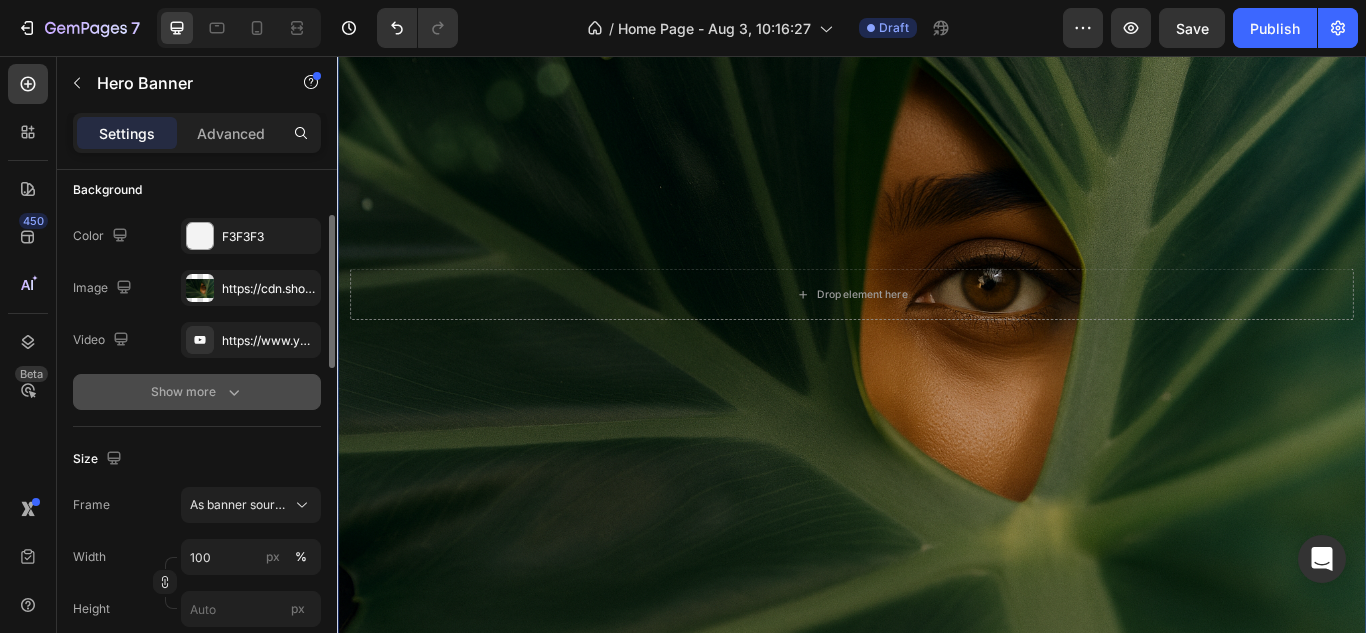 click 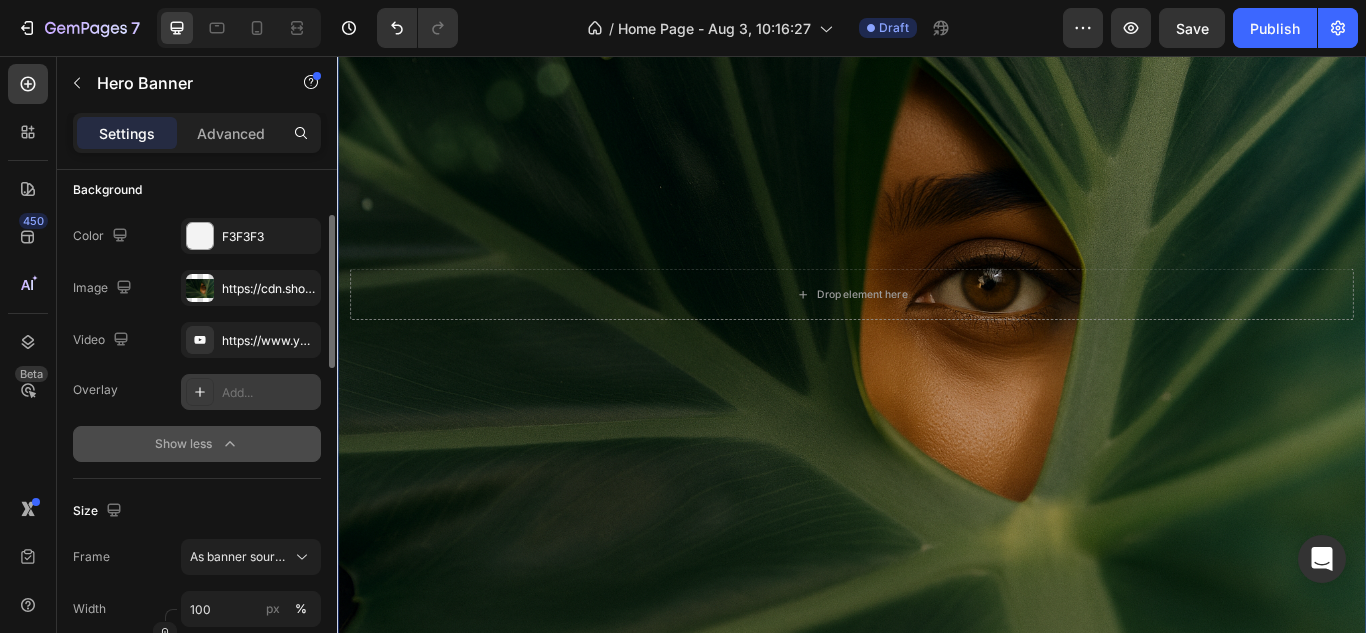 click on "Add..." at bounding box center [269, 393] 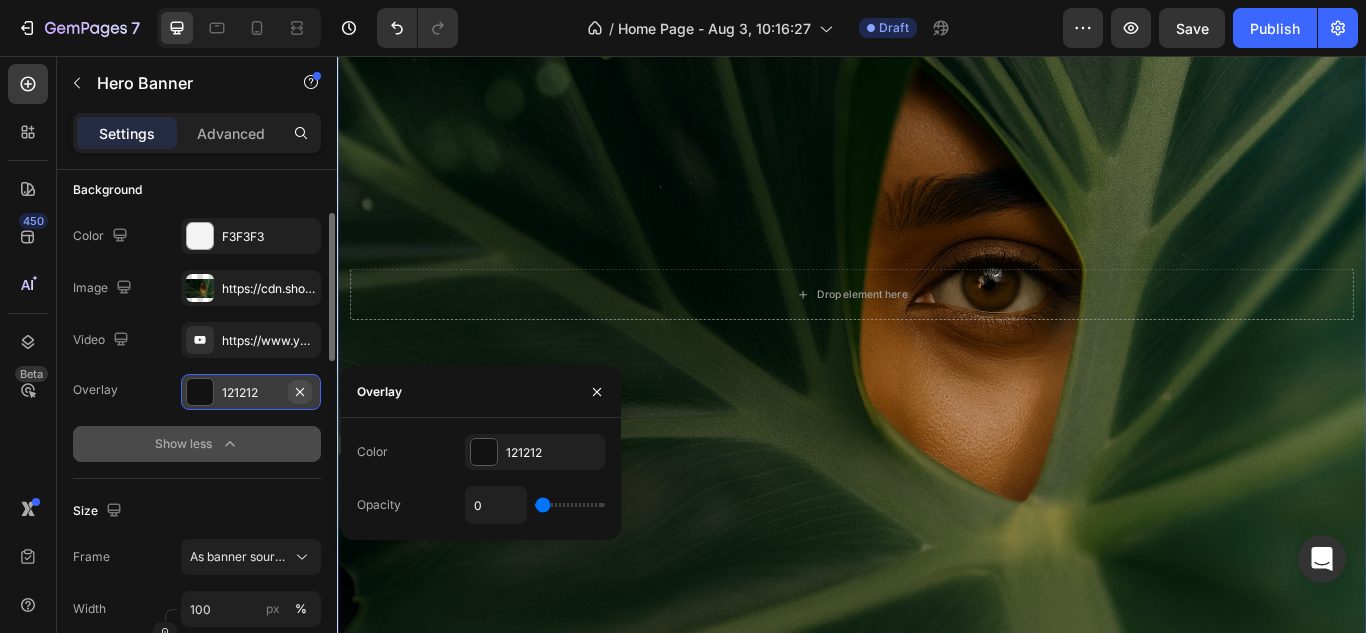 click 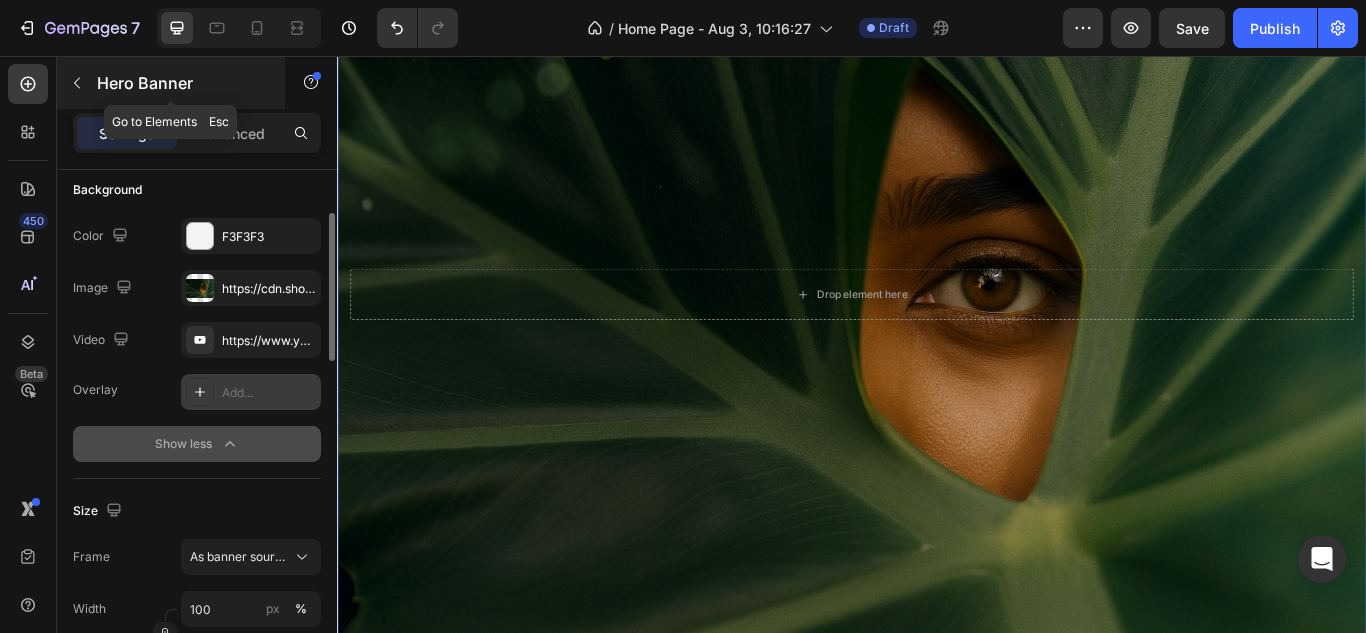 click at bounding box center [77, 83] 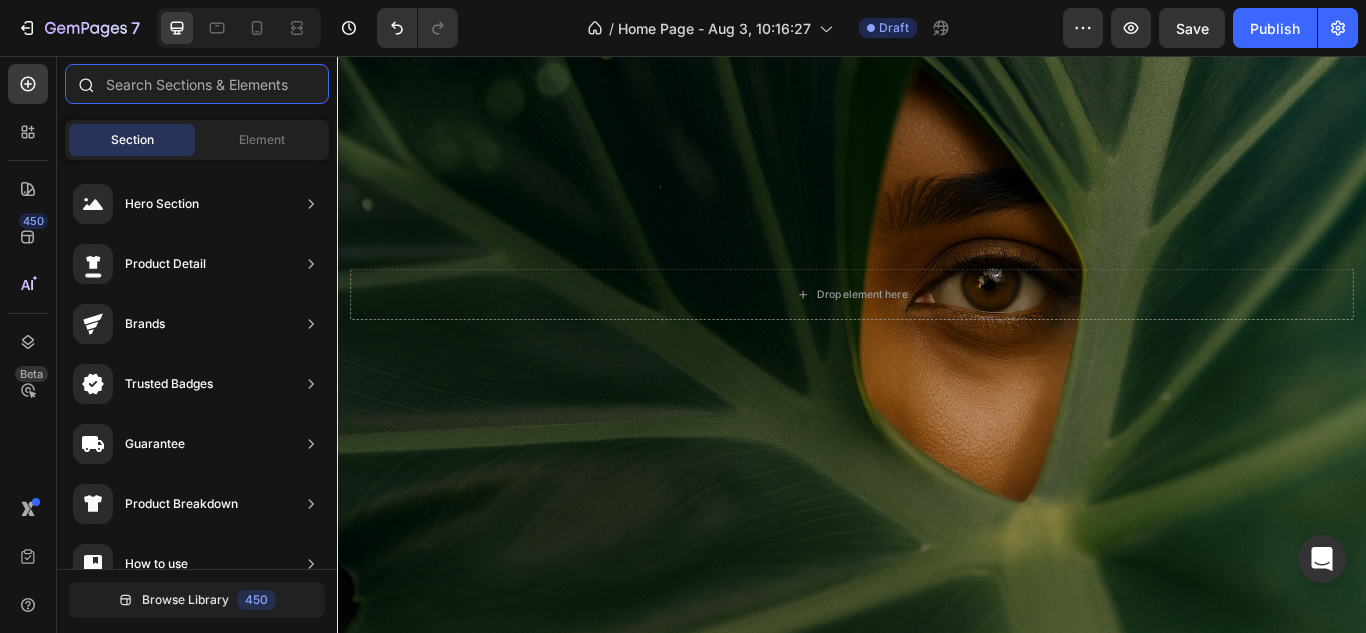 click at bounding box center [197, 84] 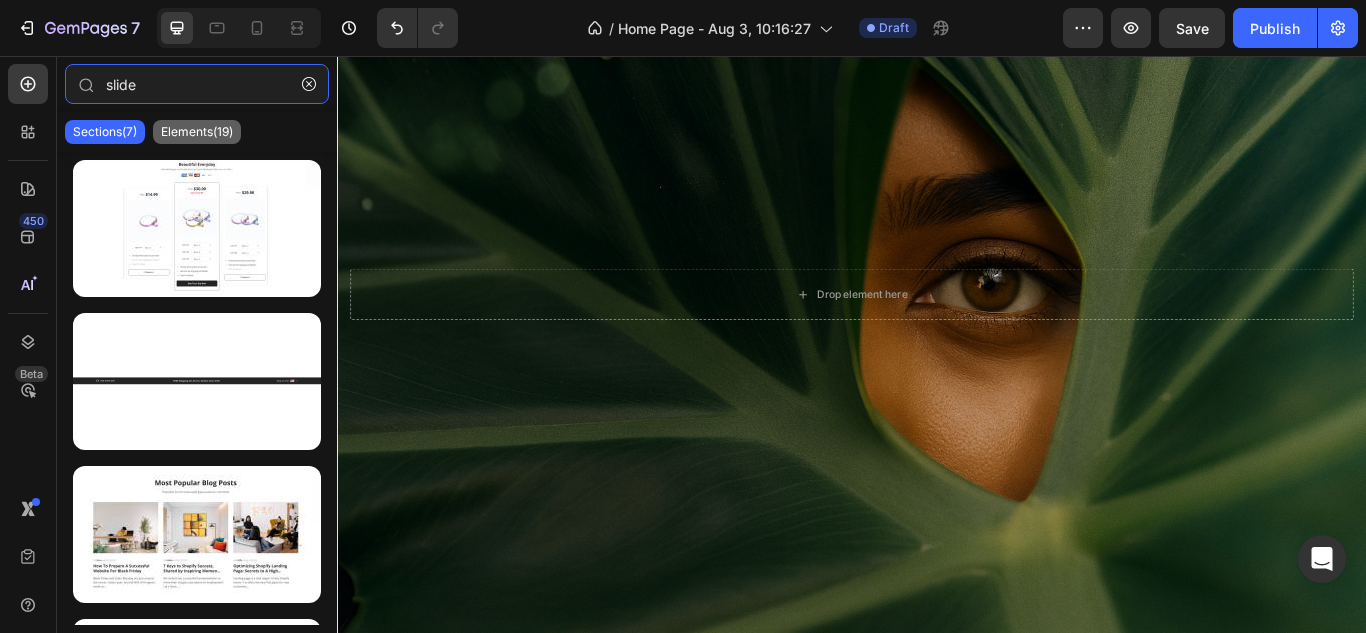 type on "slide" 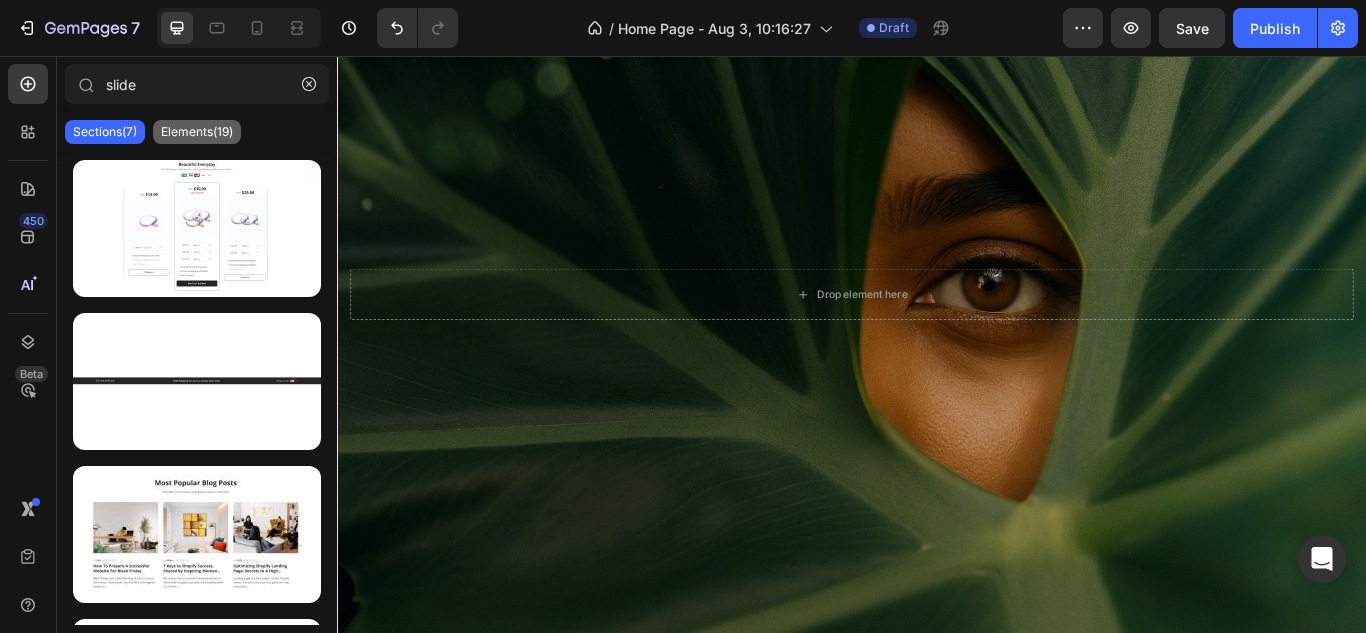 click on "Elements(19)" at bounding box center [197, 132] 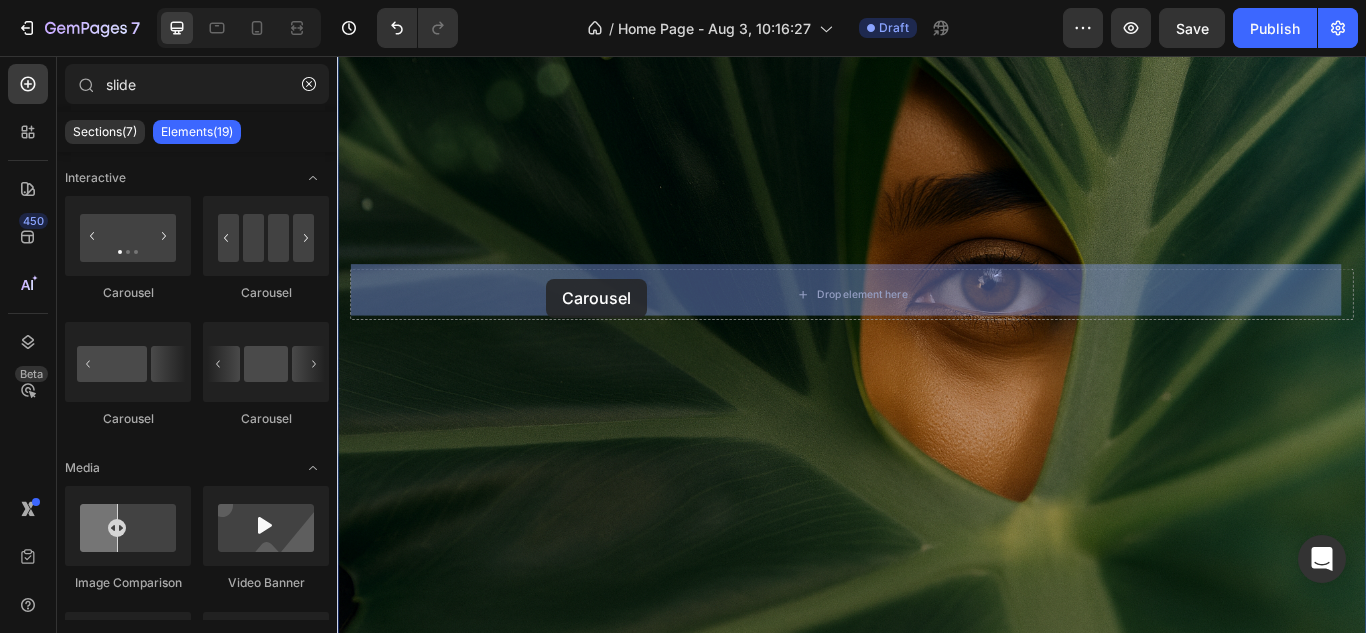 drag, startPoint x: 474, startPoint y: 307, endPoint x: 605, endPoint y: 327, distance: 132.51793 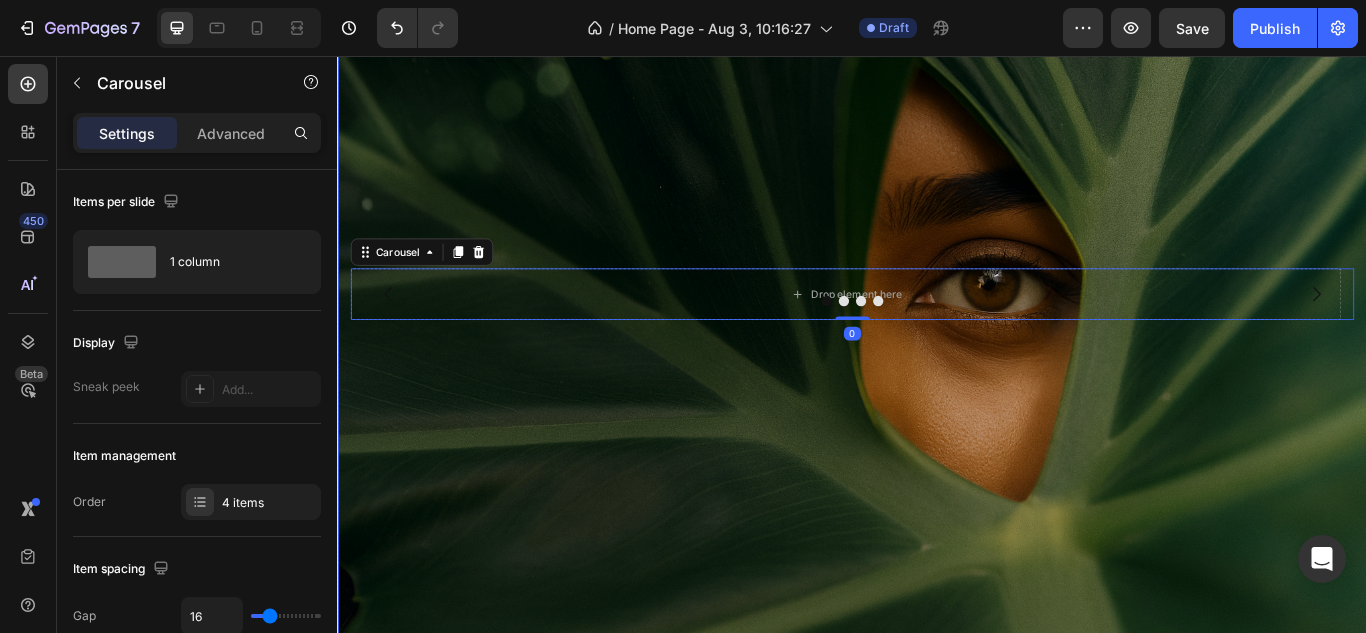 click at bounding box center (937, 334) 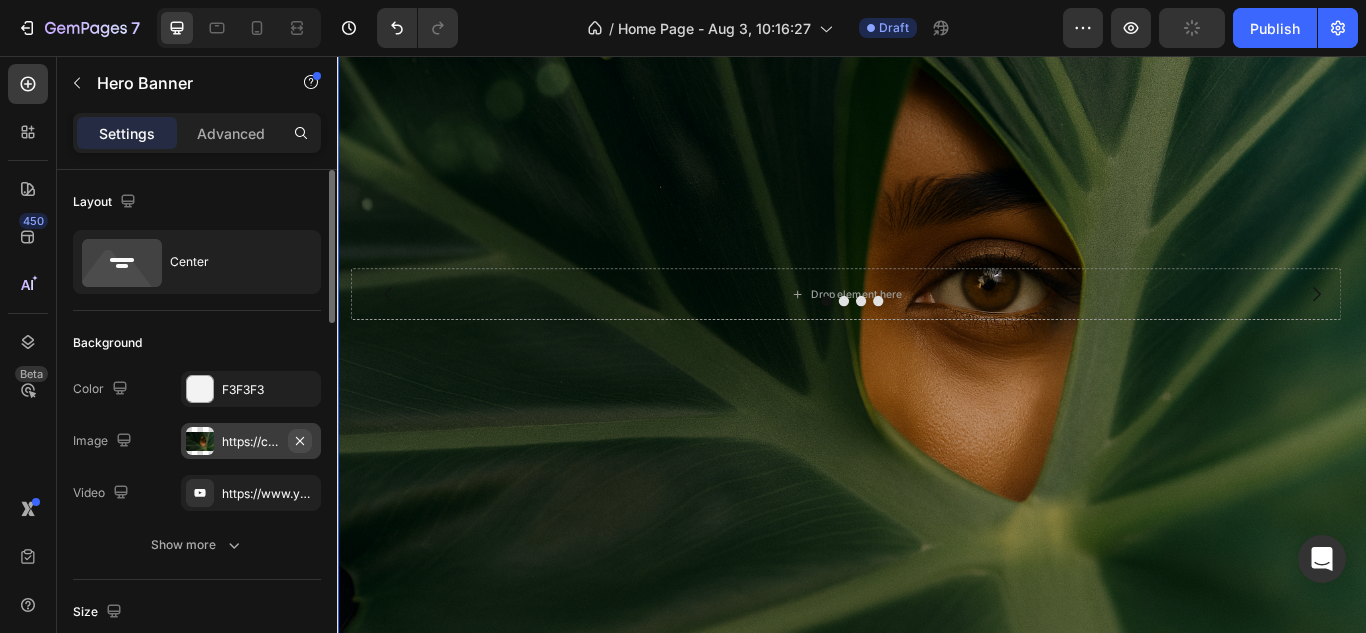 click 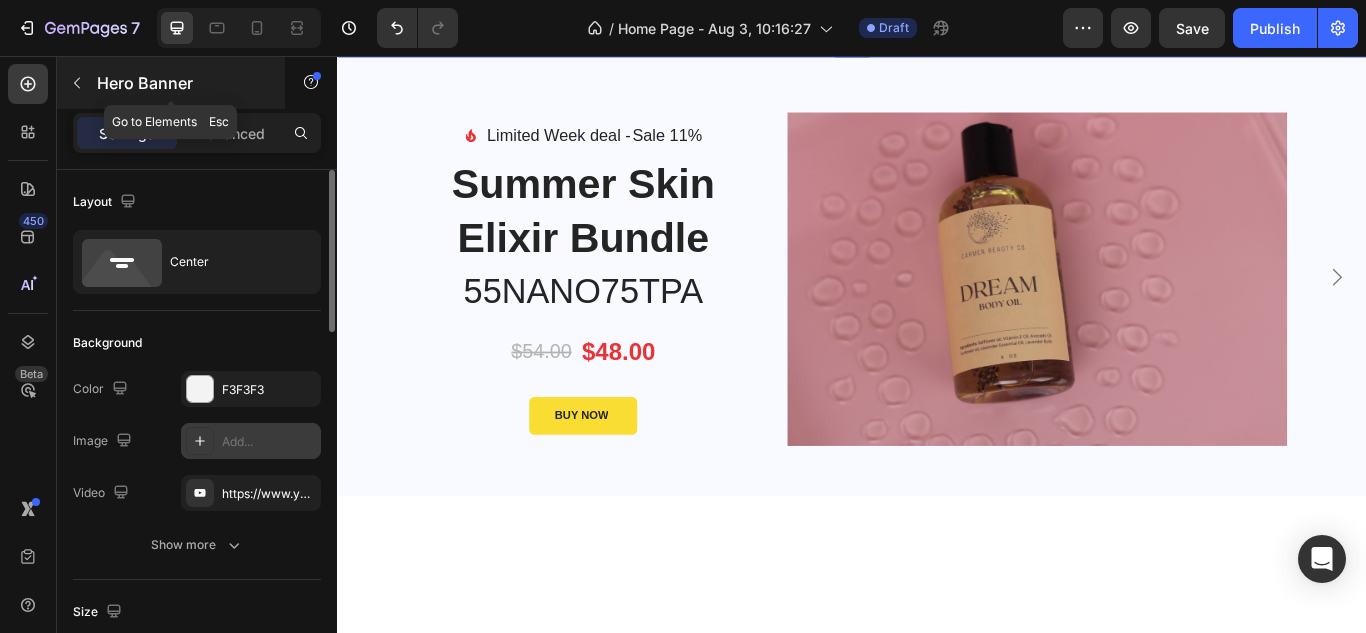 click at bounding box center (77, 83) 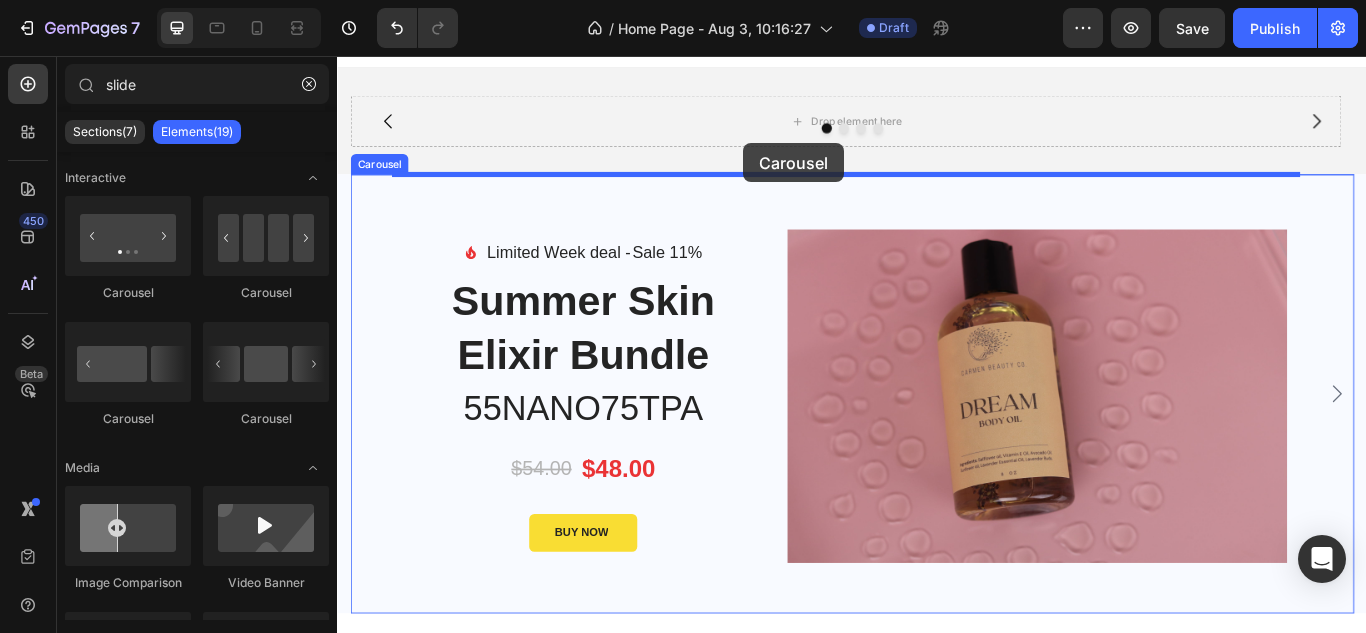 scroll, scrollTop: 0, scrollLeft: 0, axis: both 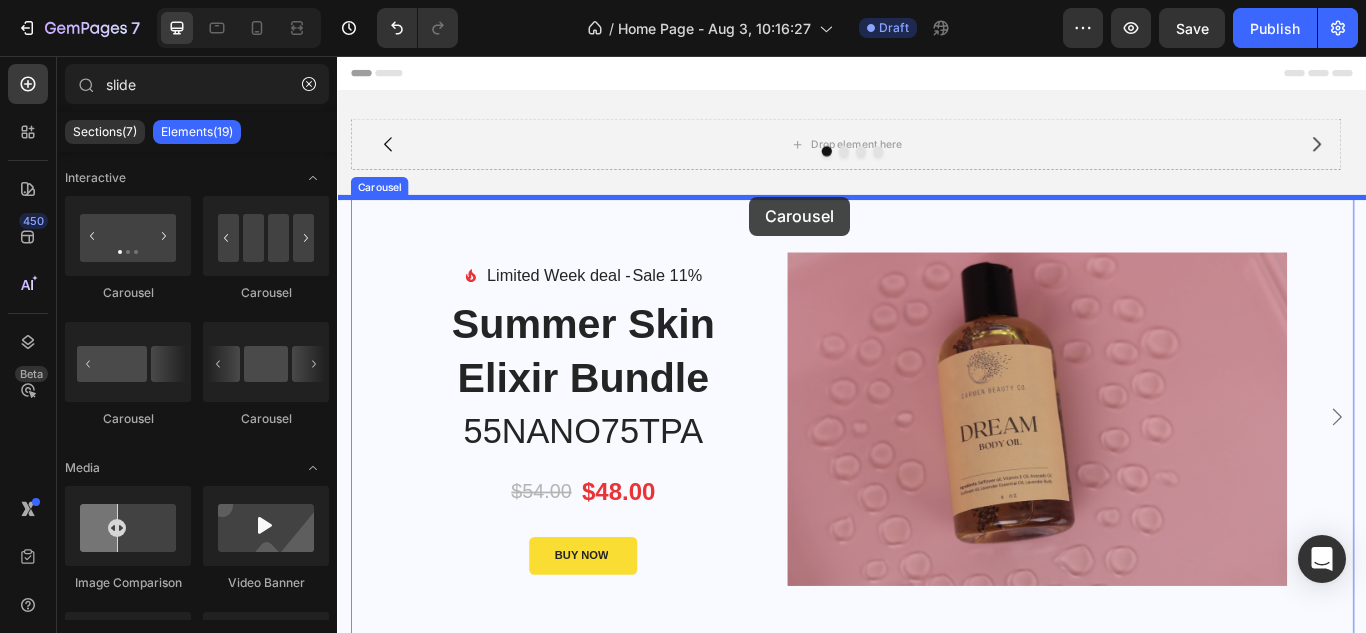 drag, startPoint x: 469, startPoint y: 323, endPoint x: 818, endPoint y: 220, distance: 363.88184 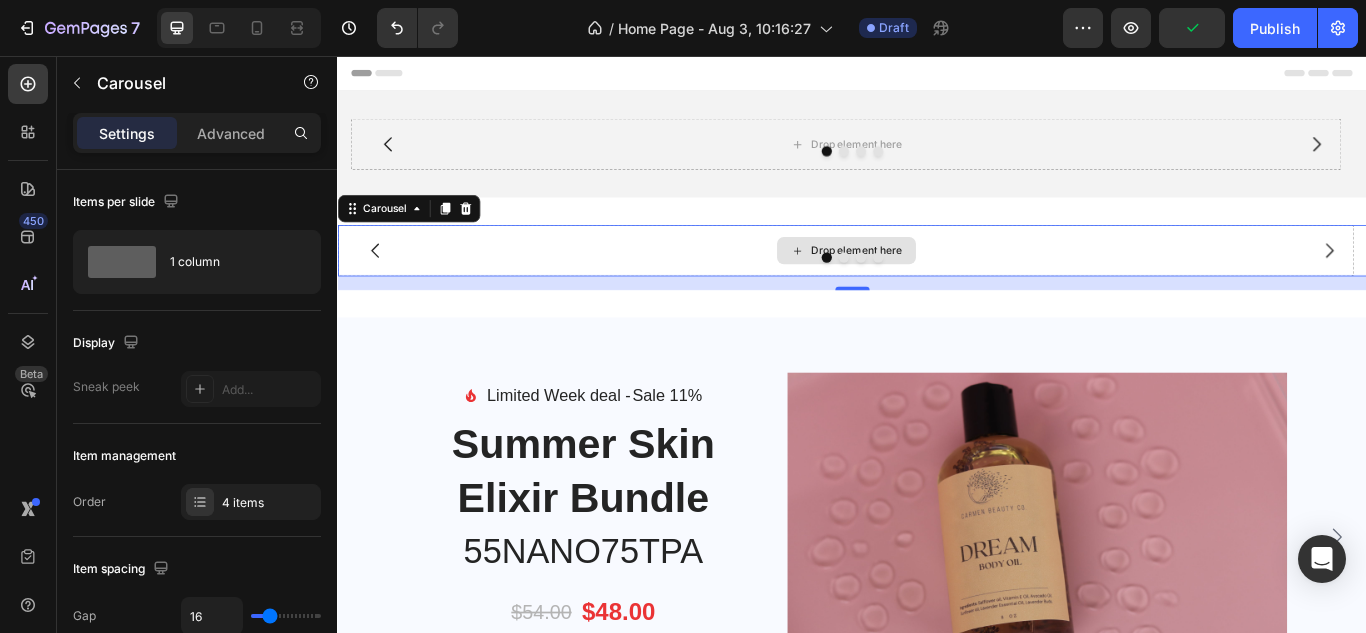 click on "Drop element here" at bounding box center (929, 283) 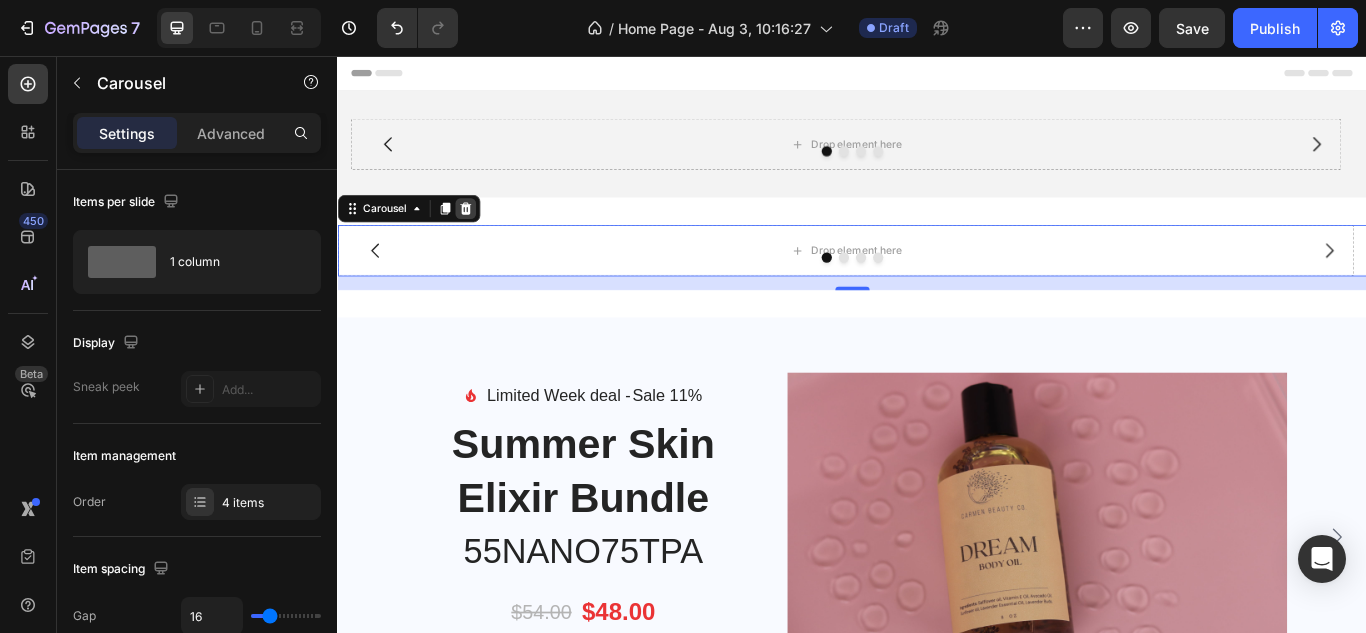 click 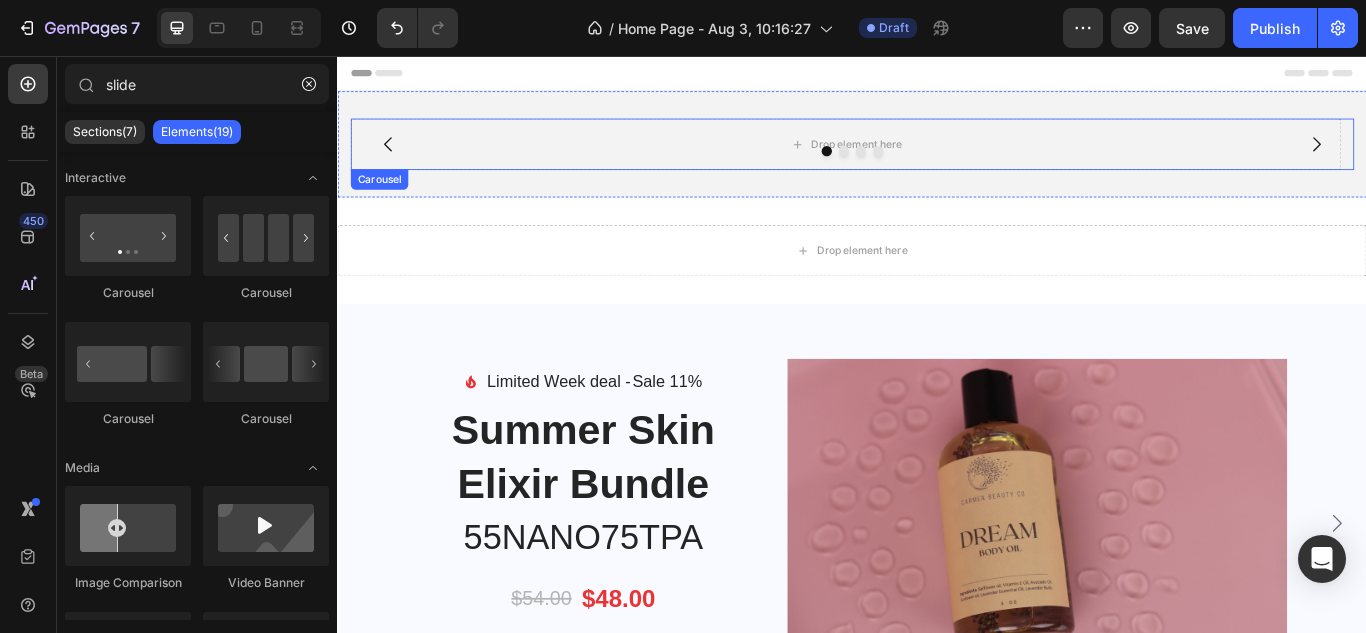 click at bounding box center (937, 167) 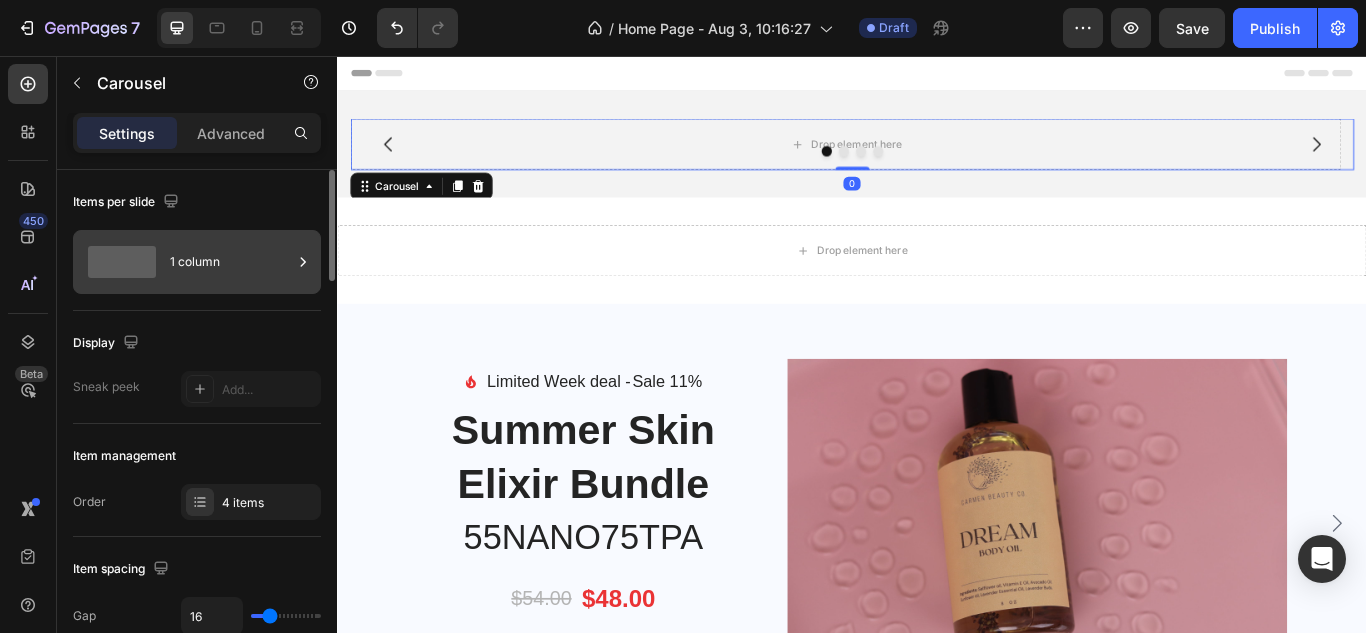 click on "1 column" at bounding box center [231, 262] 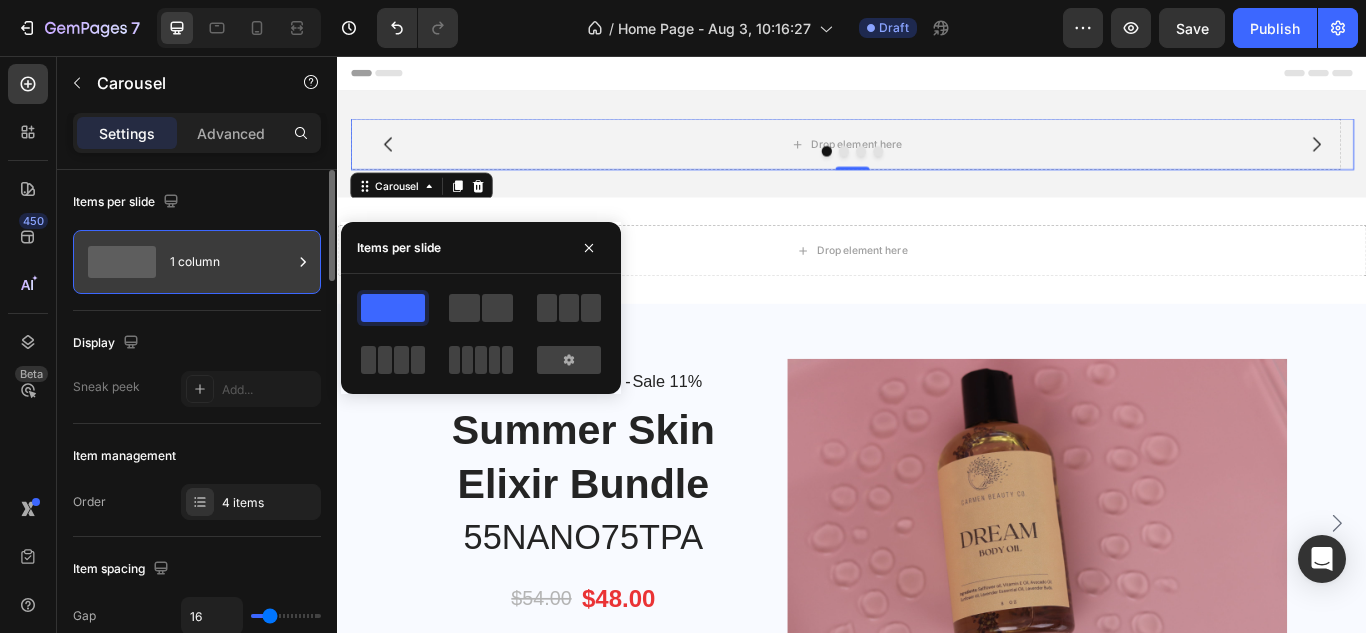 click on "1 column" at bounding box center [231, 262] 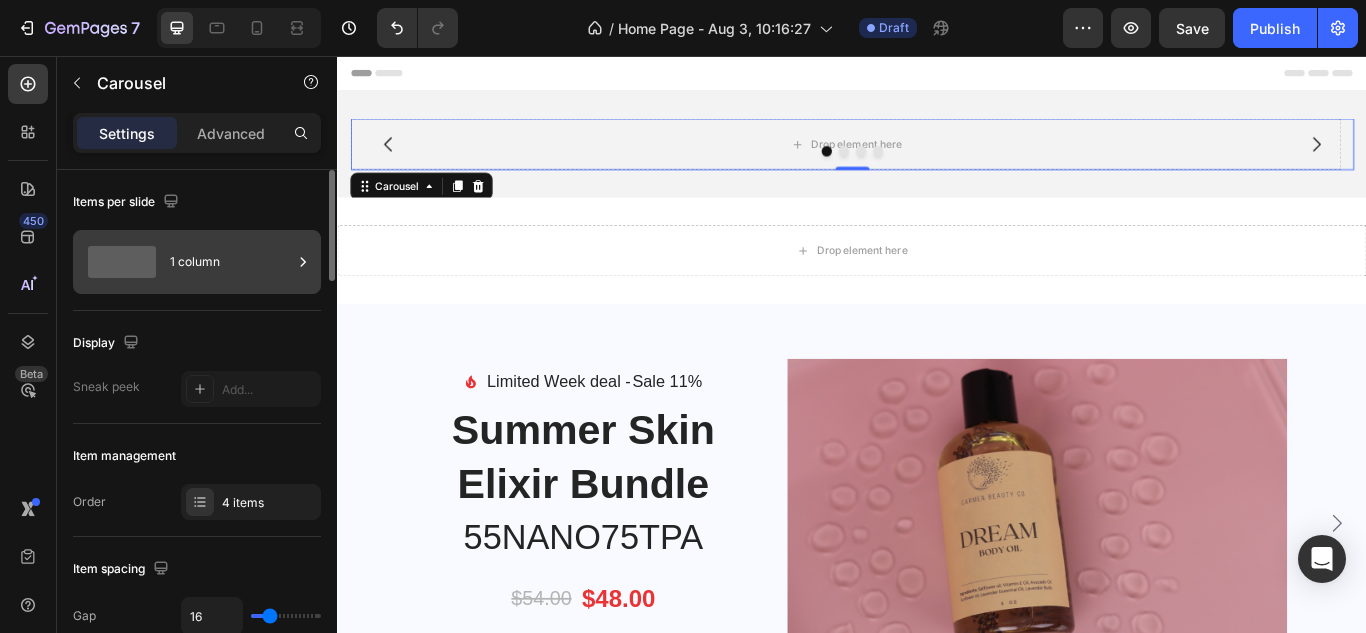 click on "1 column" at bounding box center (231, 262) 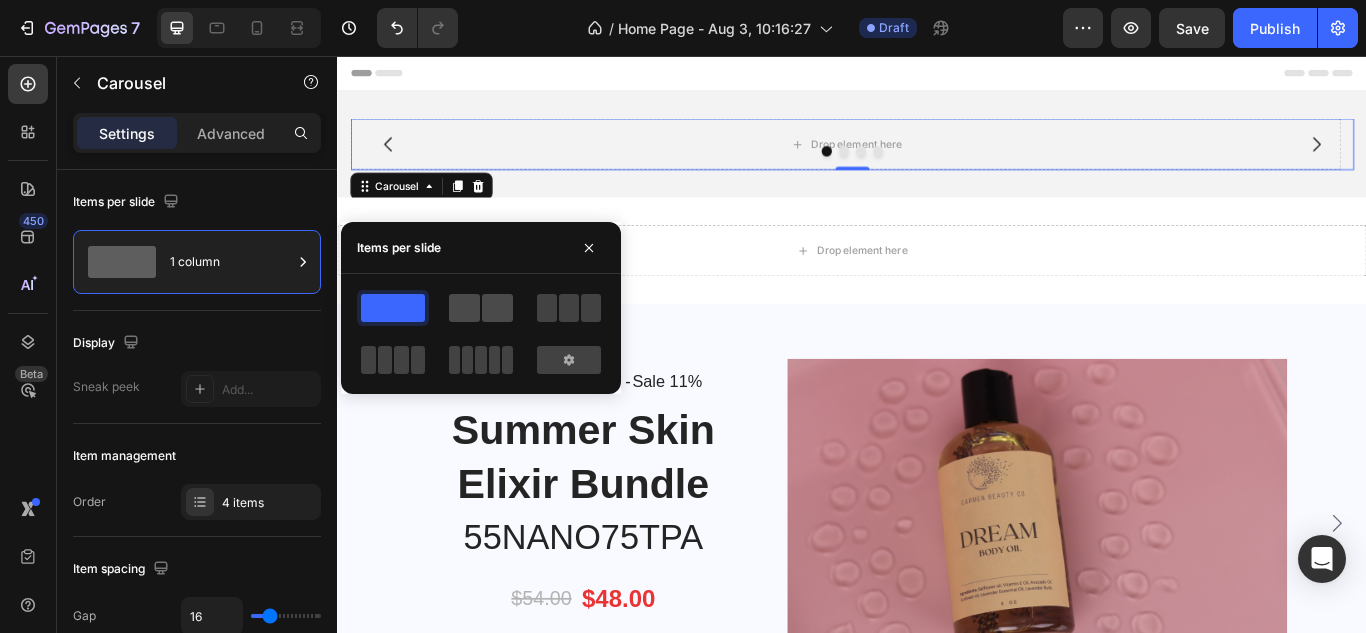 click 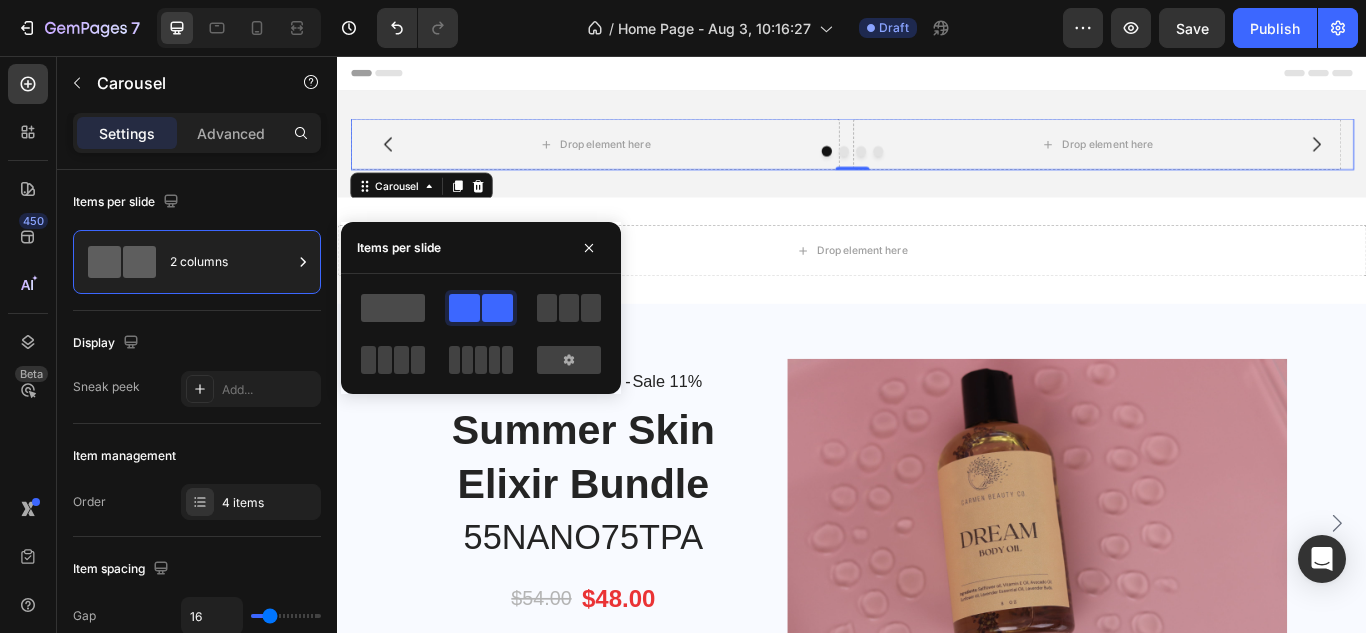 click 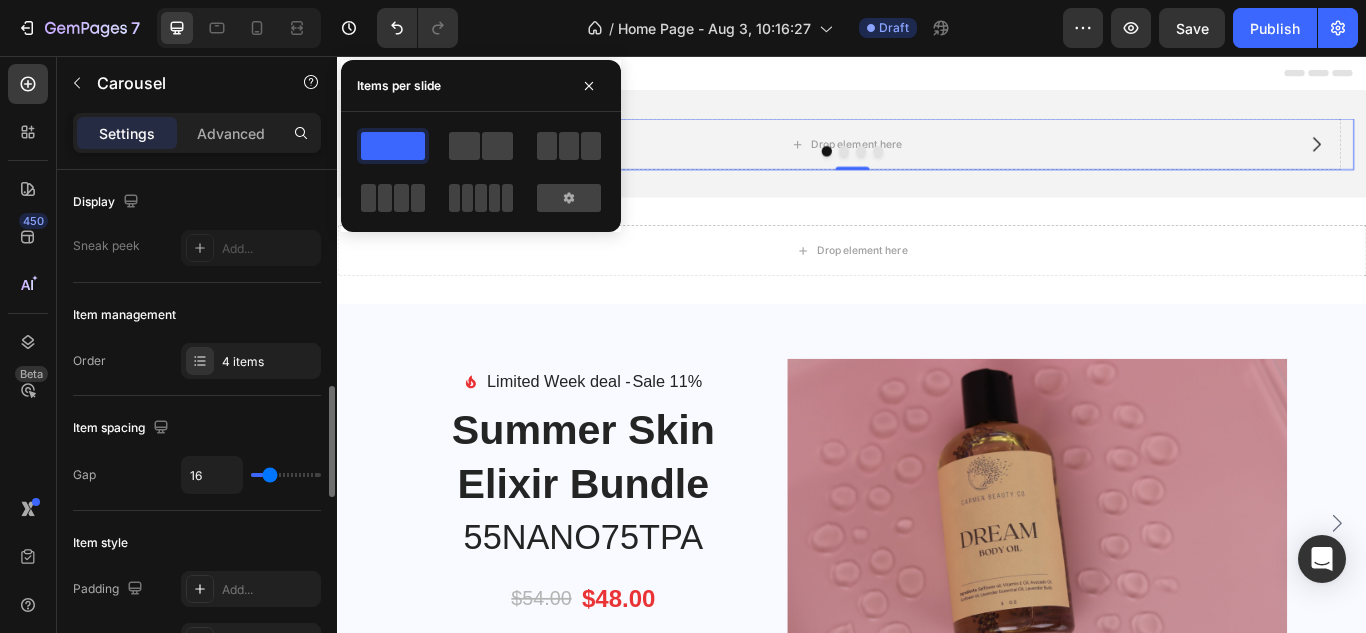 scroll, scrollTop: 0, scrollLeft: 0, axis: both 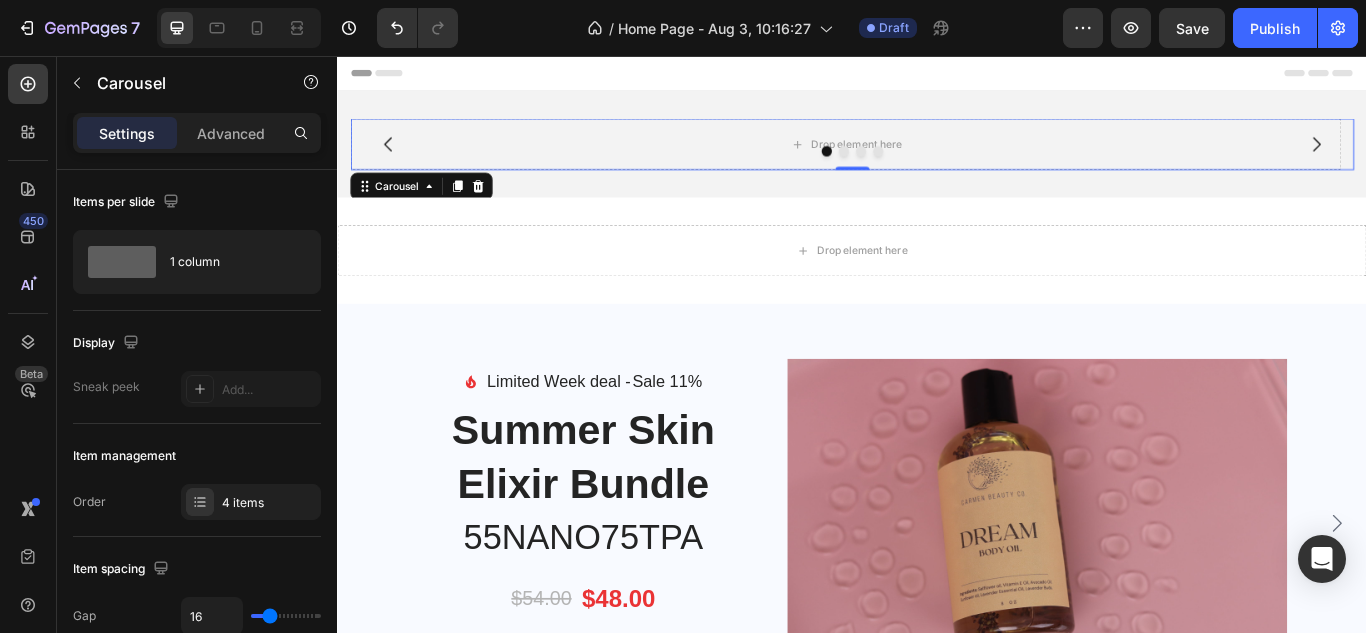 click at bounding box center (937, 167) 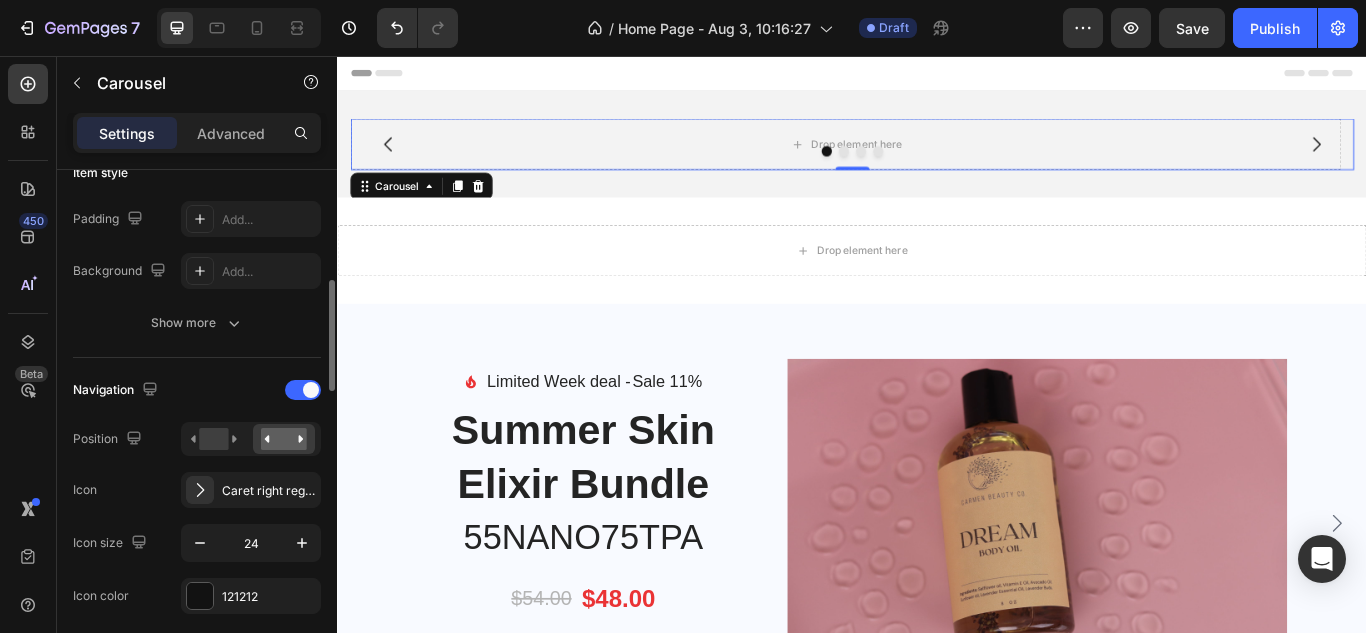 scroll, scrollTop: 512, scrollLeft: 0, axis: vertical 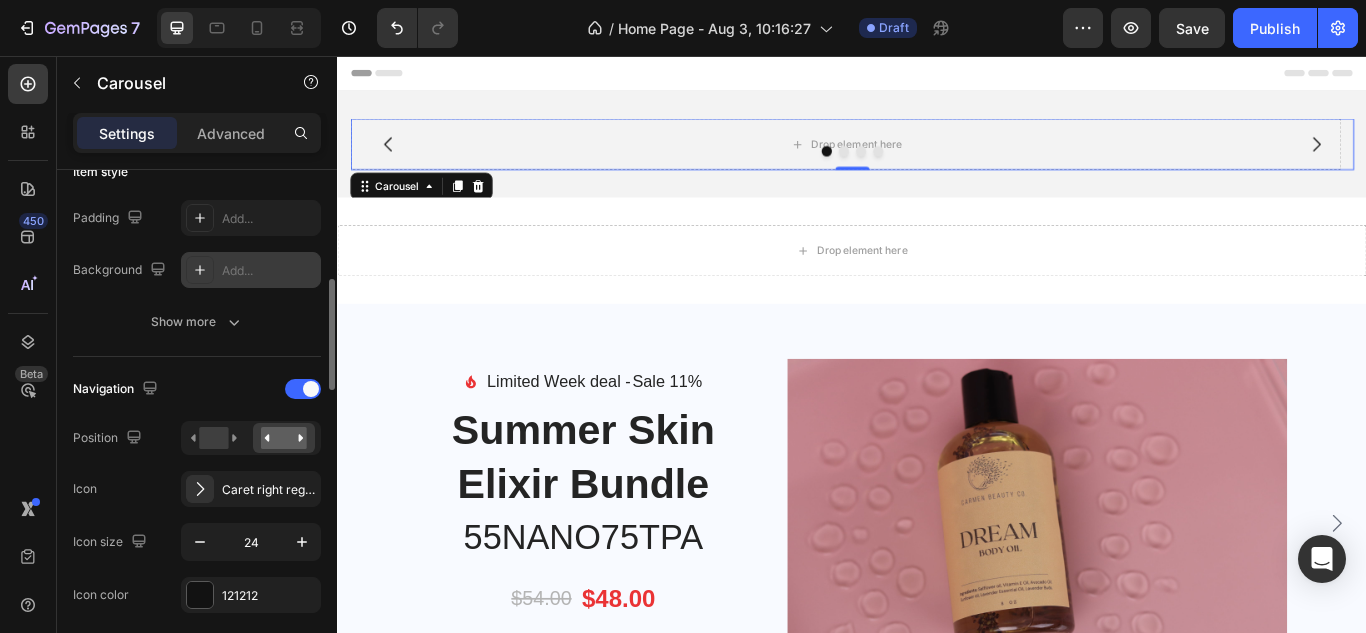 click on "Add..." at bounding box center [269, 271] 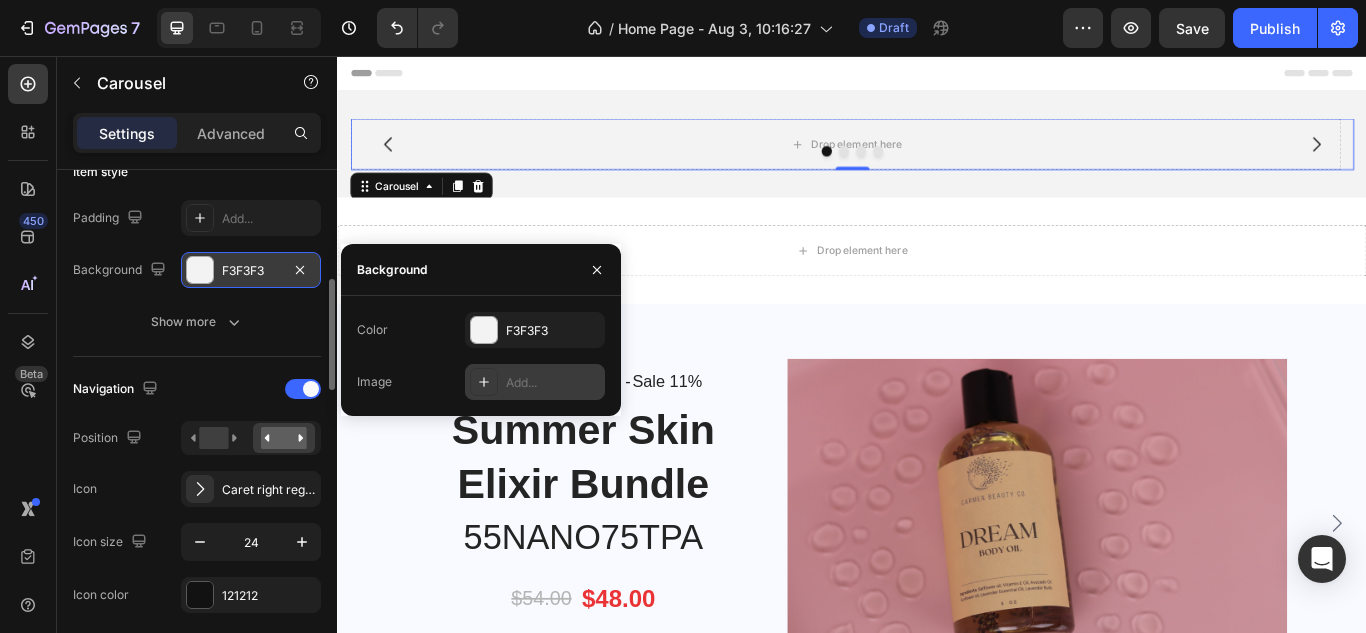 click at bounding box center [484, 382] 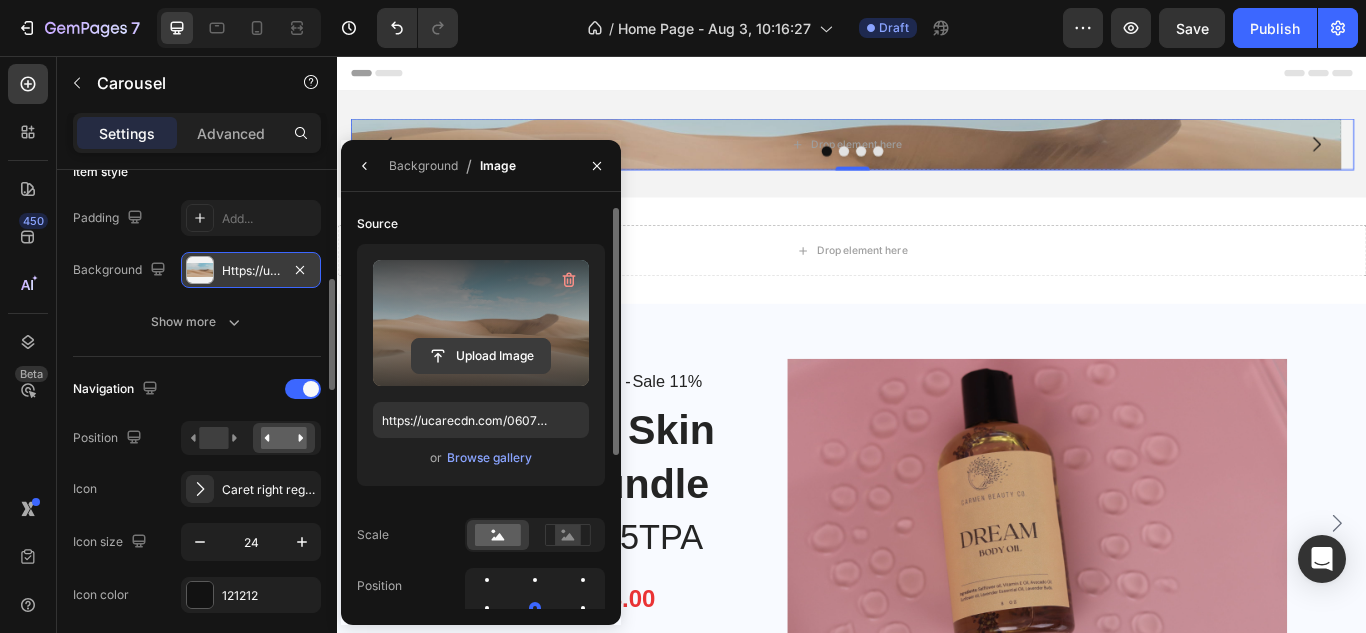 click 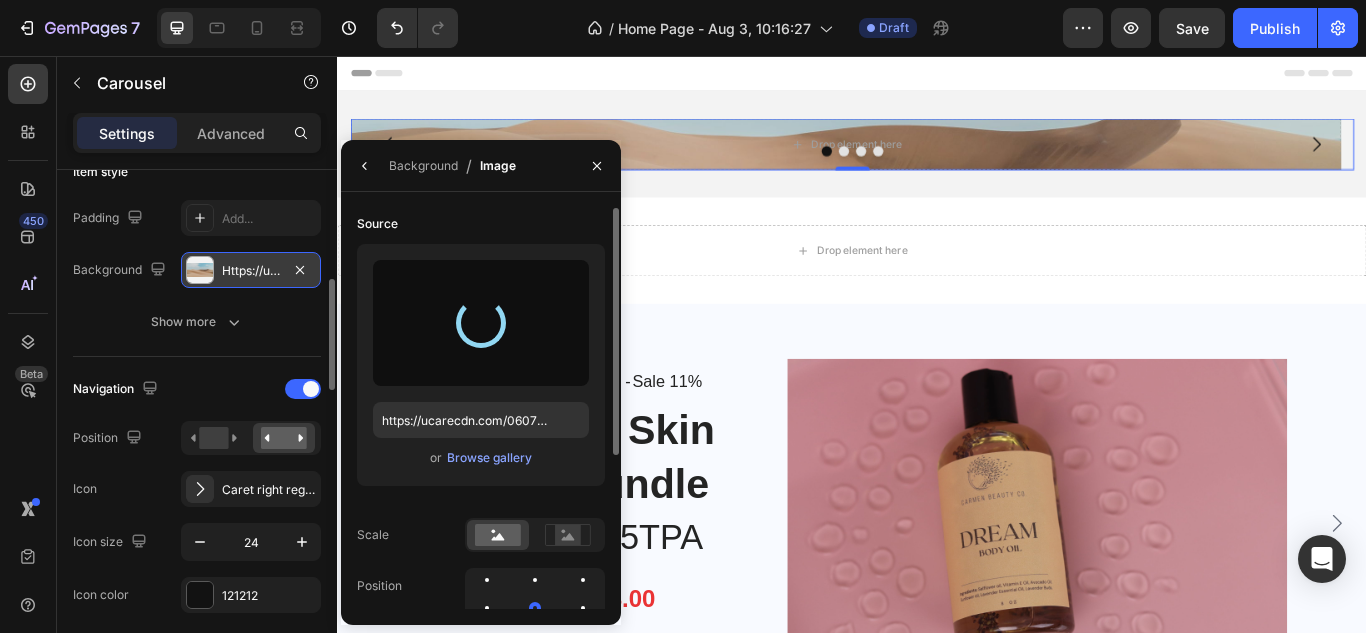 type on "https://cdn.shopify.com/s/files/1/0639/6657/6727/files/gempages_578194195064291856-5de2b918-d7ad-461e-a27d-a47fcce77996.png" 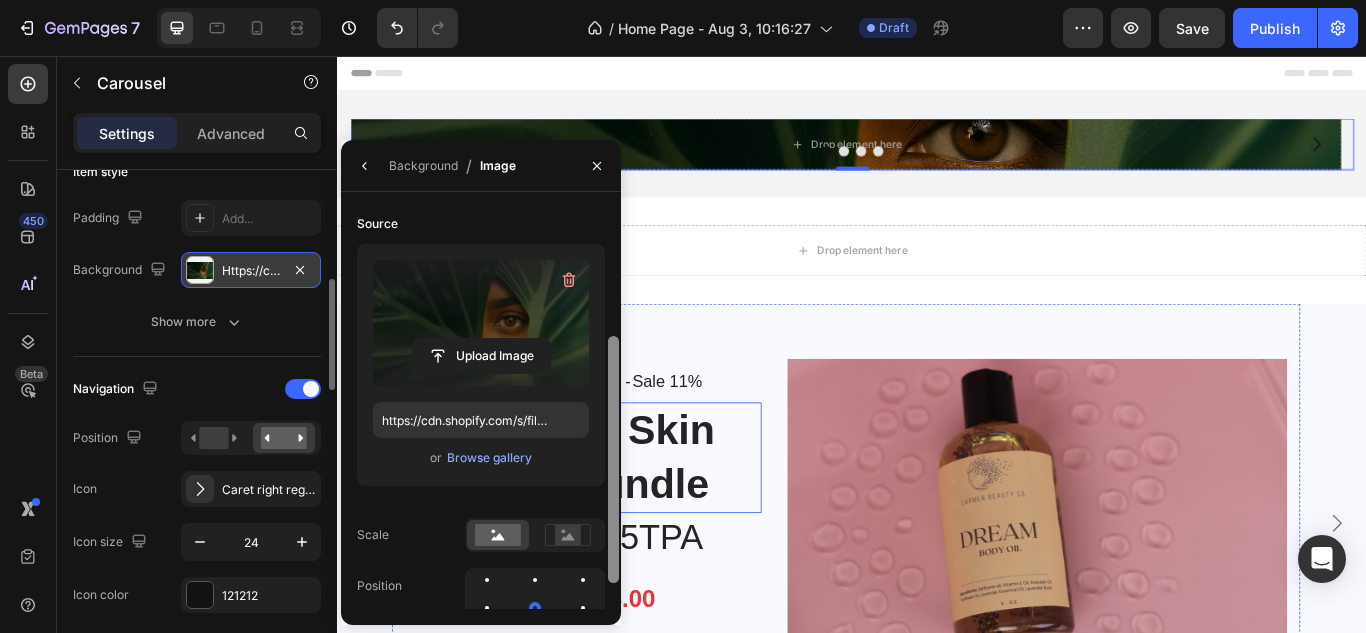 scroll, scrollTop: 79, scrollLeft: 0, axis: vertical 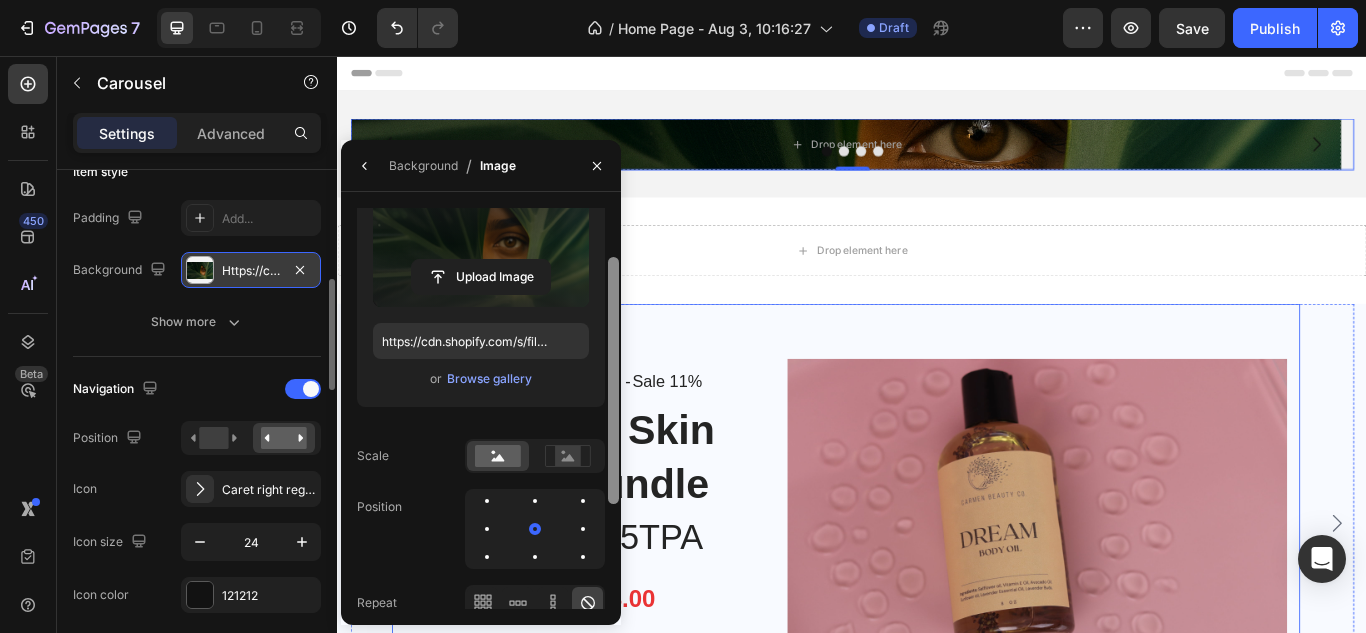 drag, startPoint x: 948, startPoint y: 495, endPoint x: 674, endPoint y: 651, distance: 315.2967 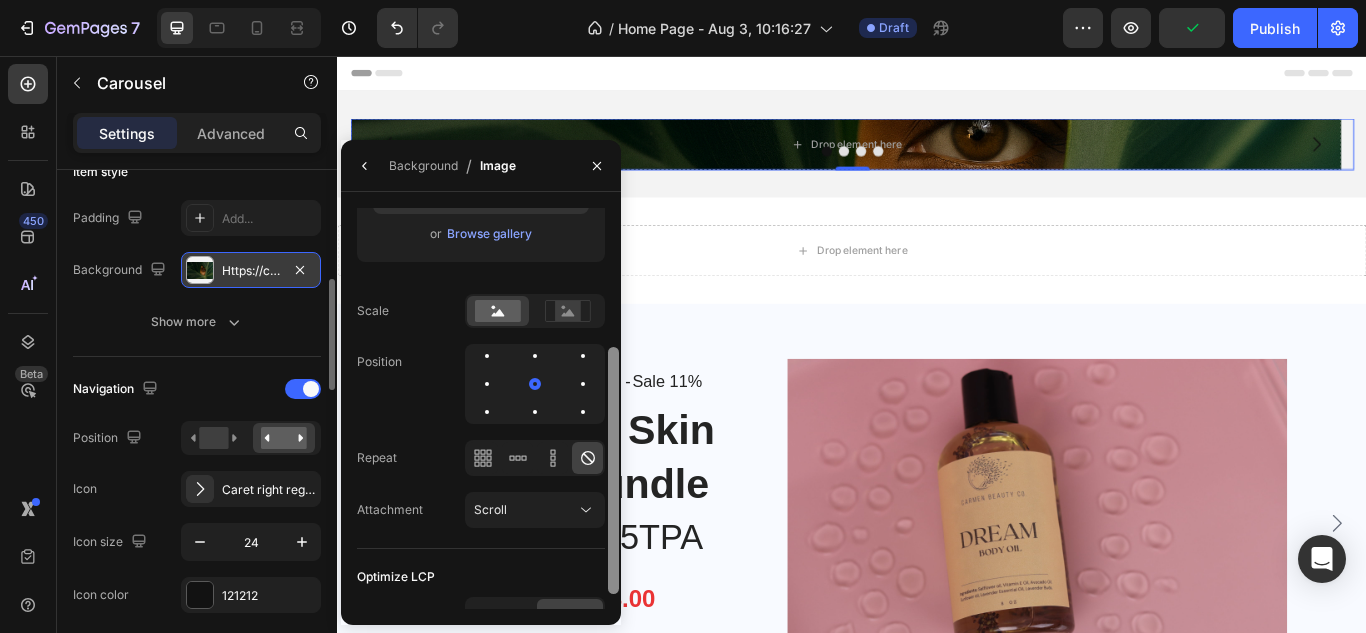 scroll, scrollTop: 0, scrollLeft: 0, axis: both 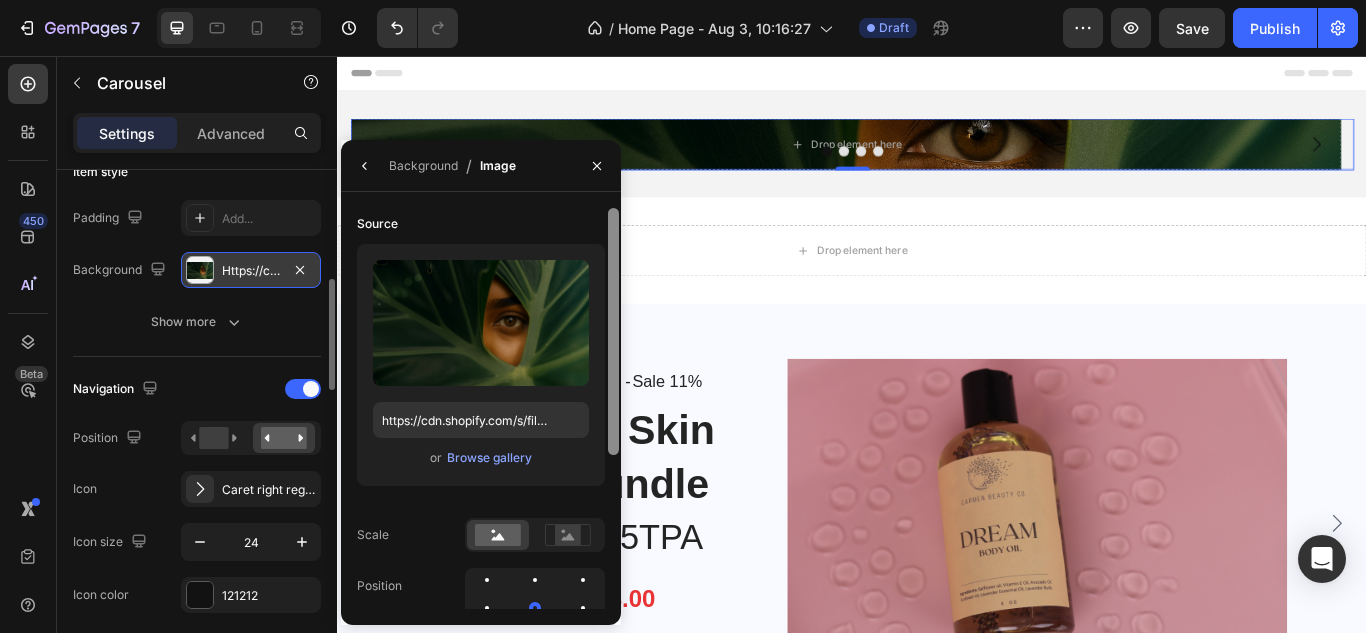 drag, startPoint x: 607, startPoint y: 330, endPoint x: 608, endPoint y: 443, distance: 113.004425 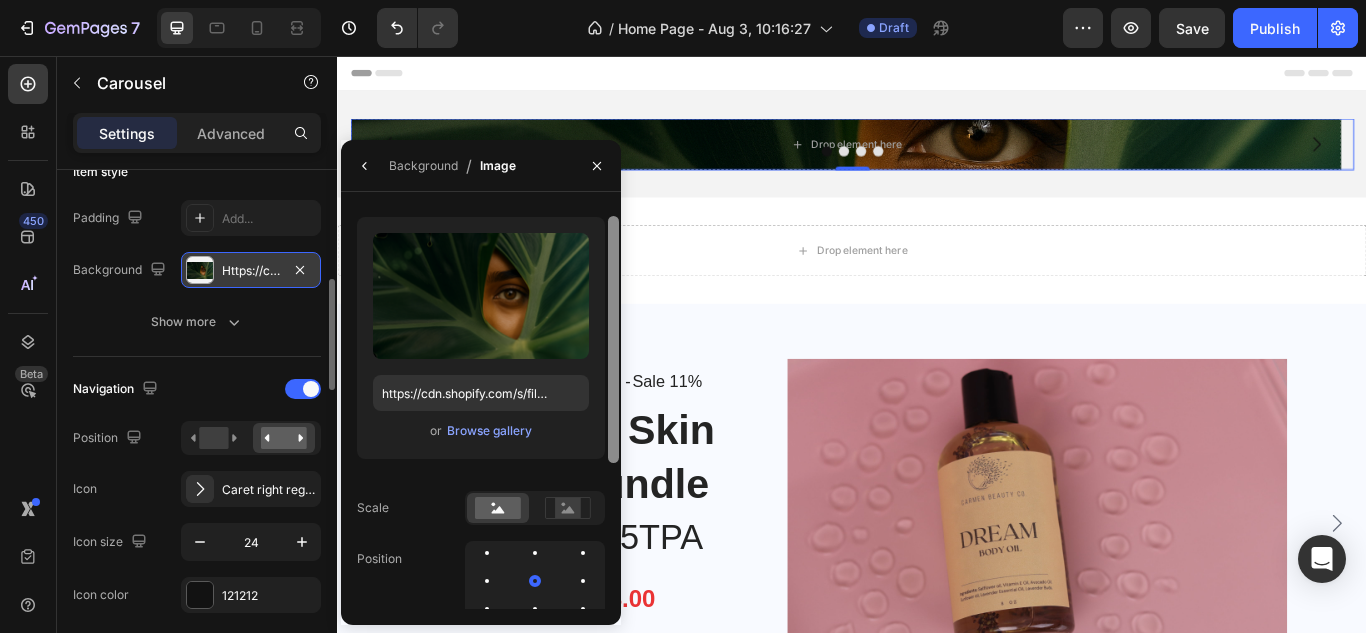 drag, startPoint x: 608, startPoint y: 443, endPoint x: 609, endPoint y: 470, distance: 27.018513 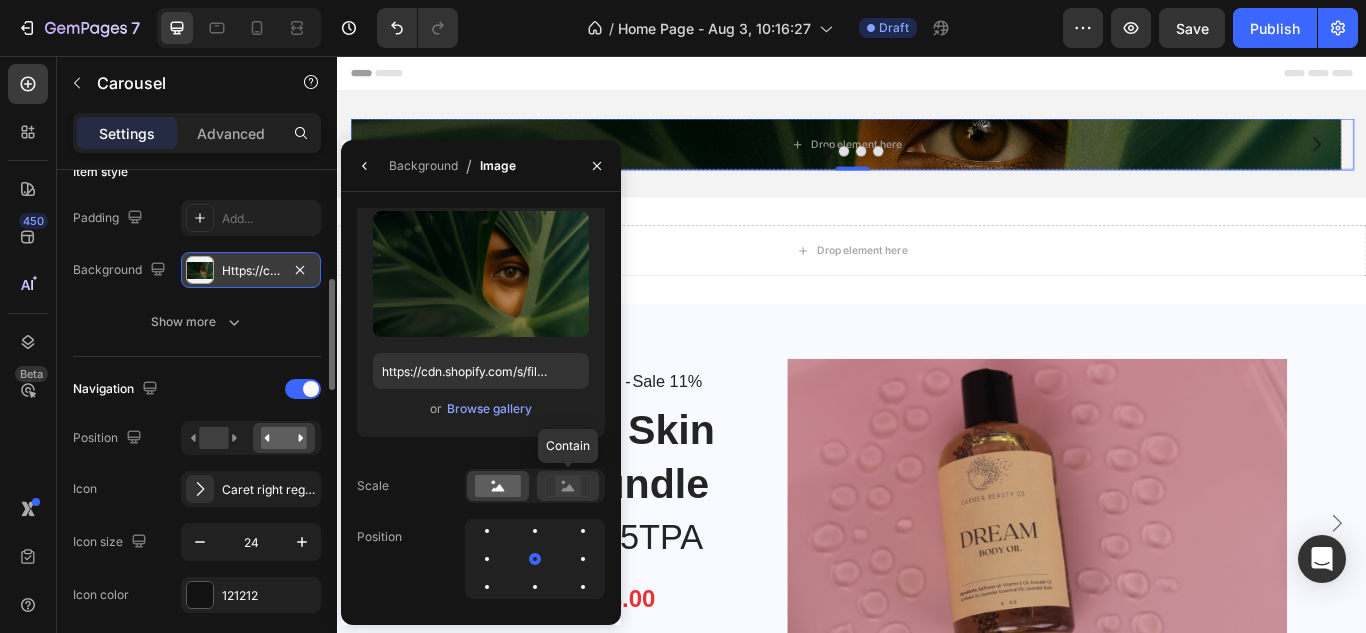 click 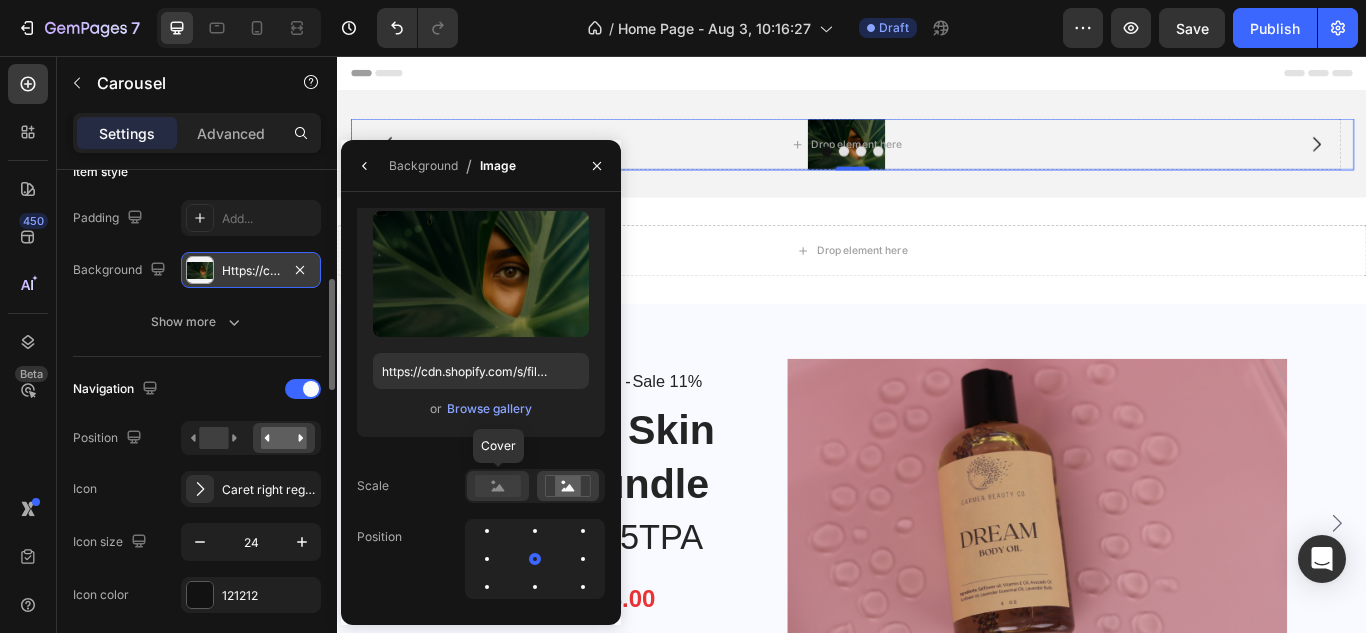 click 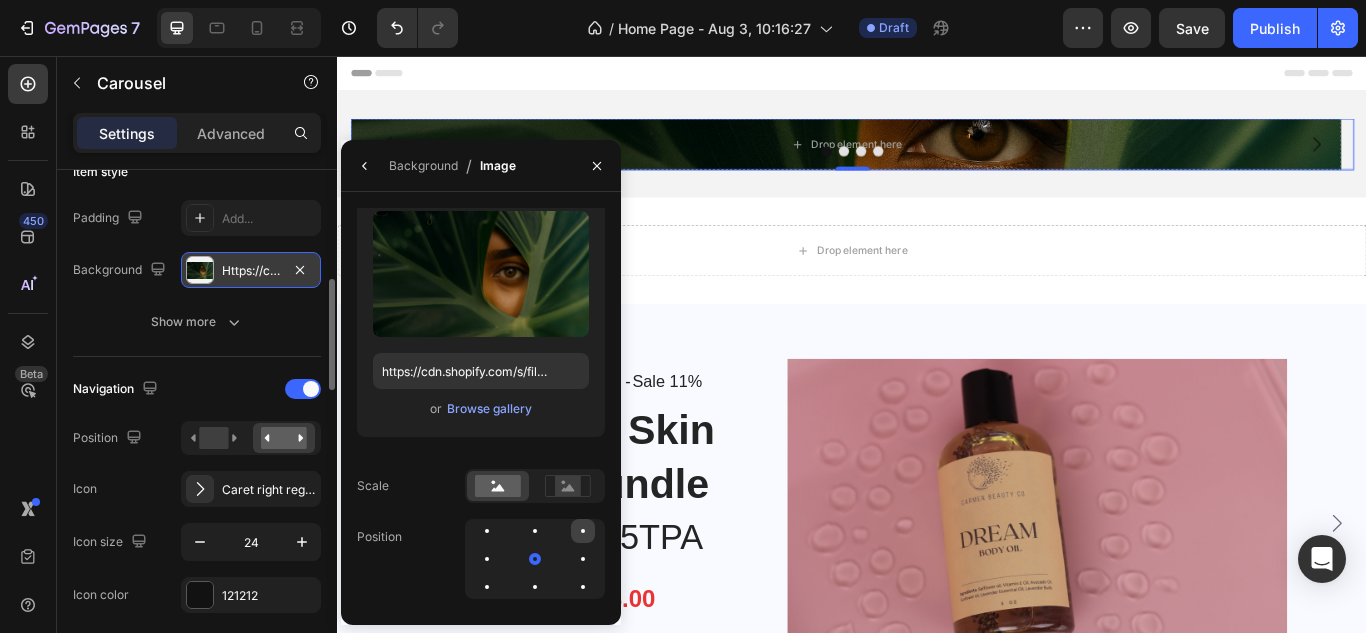 click at bounding box center [583, 531] 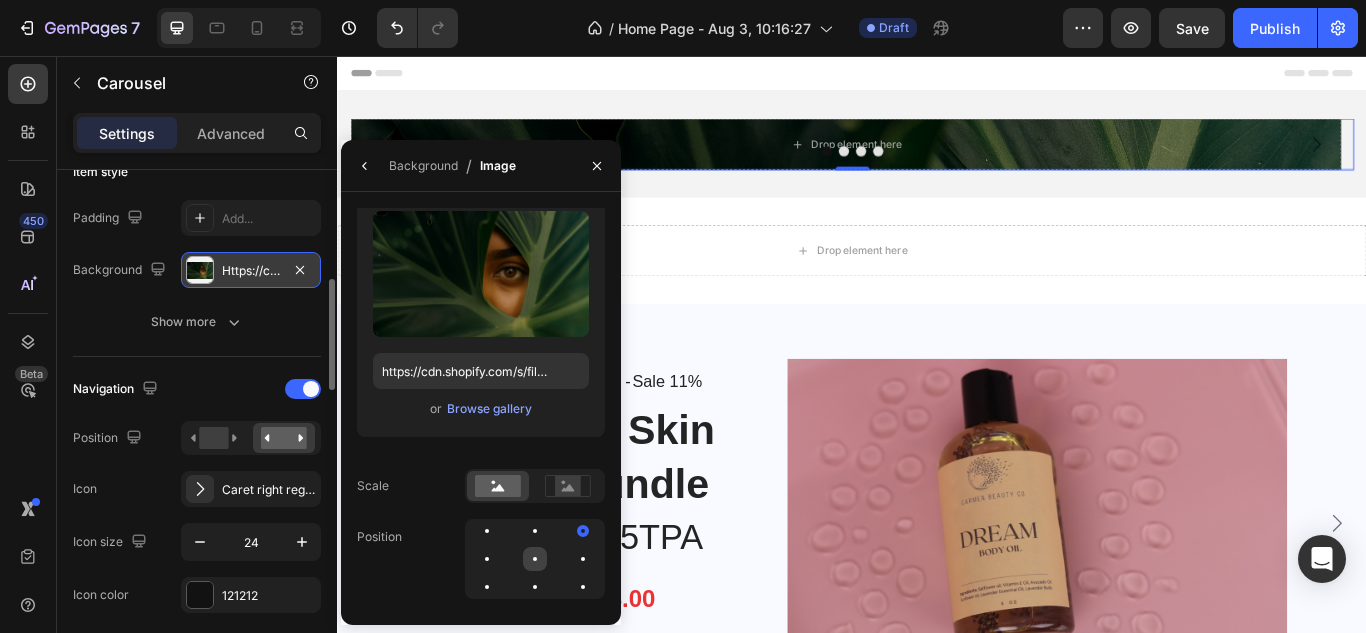 click 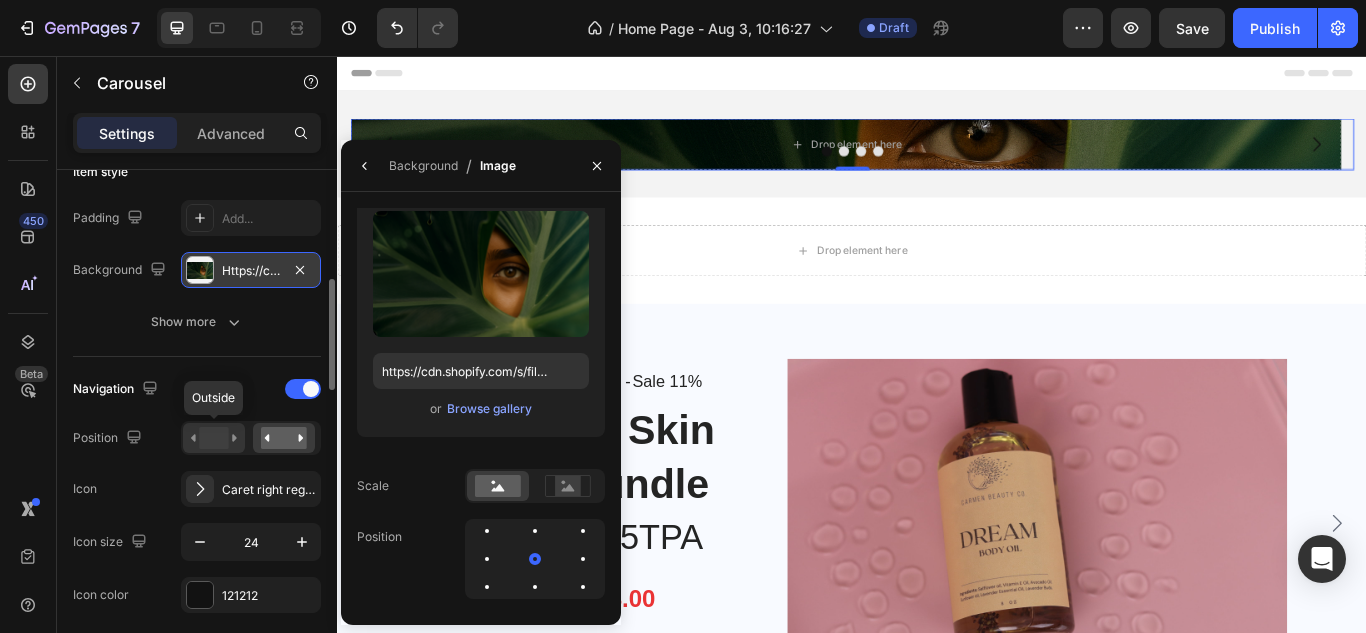click 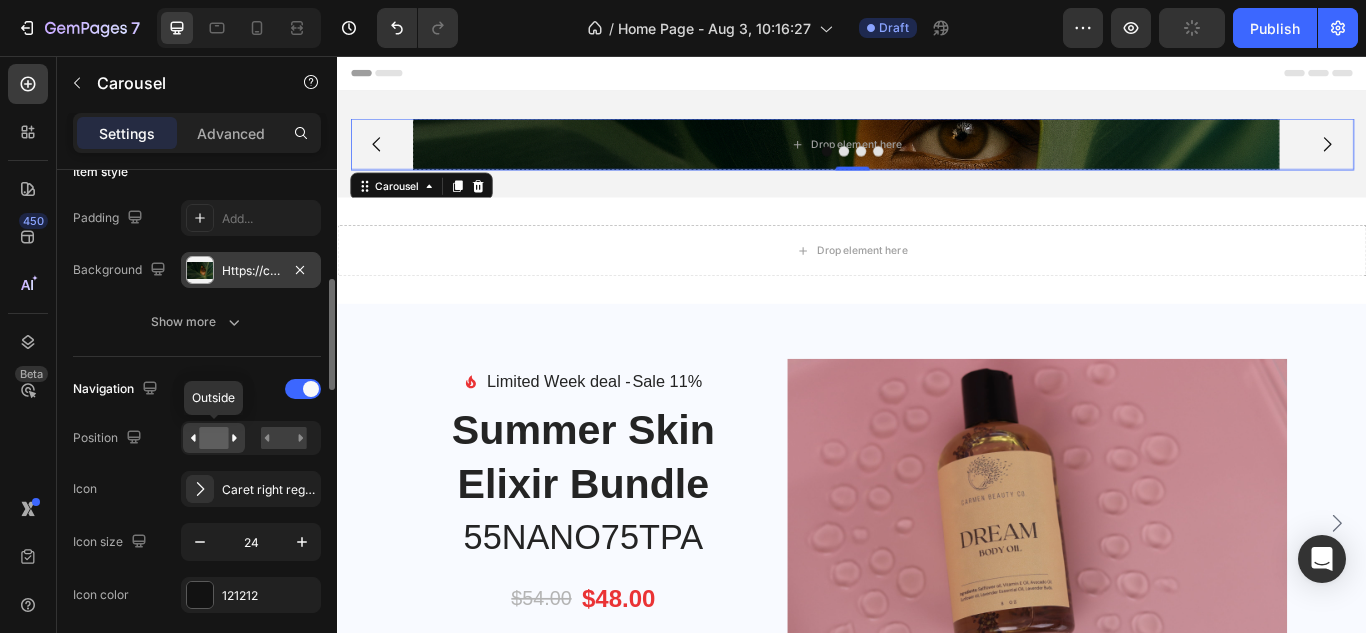 click 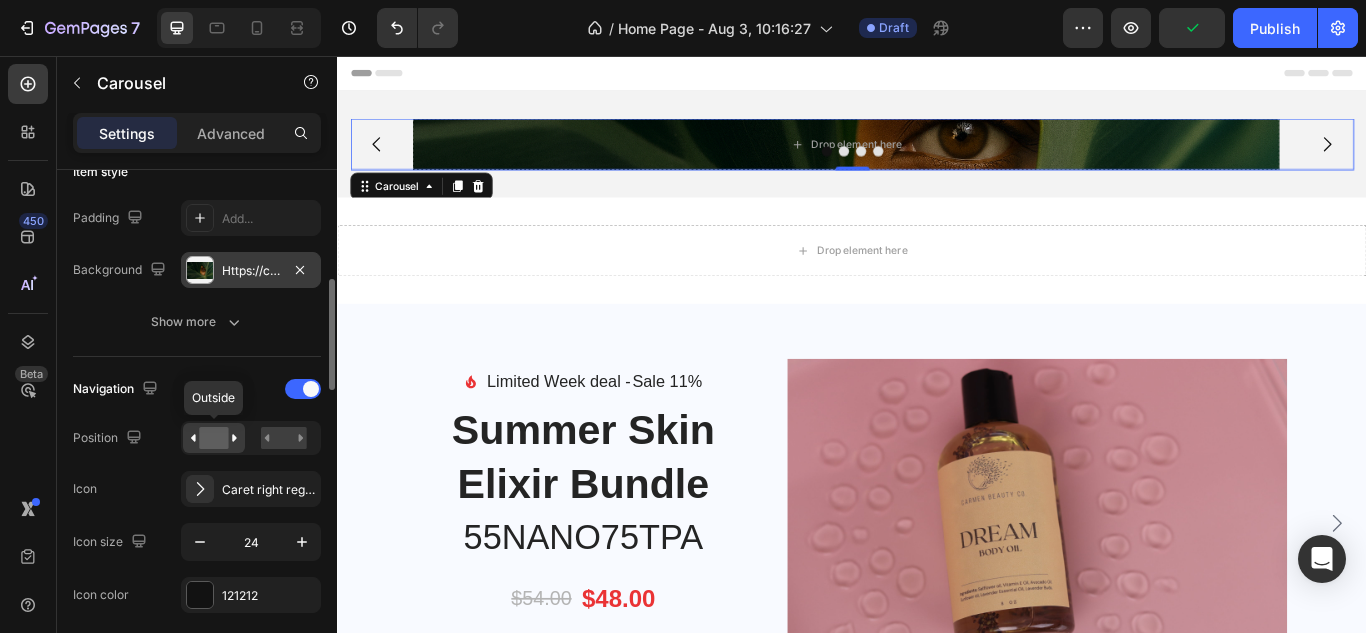 click 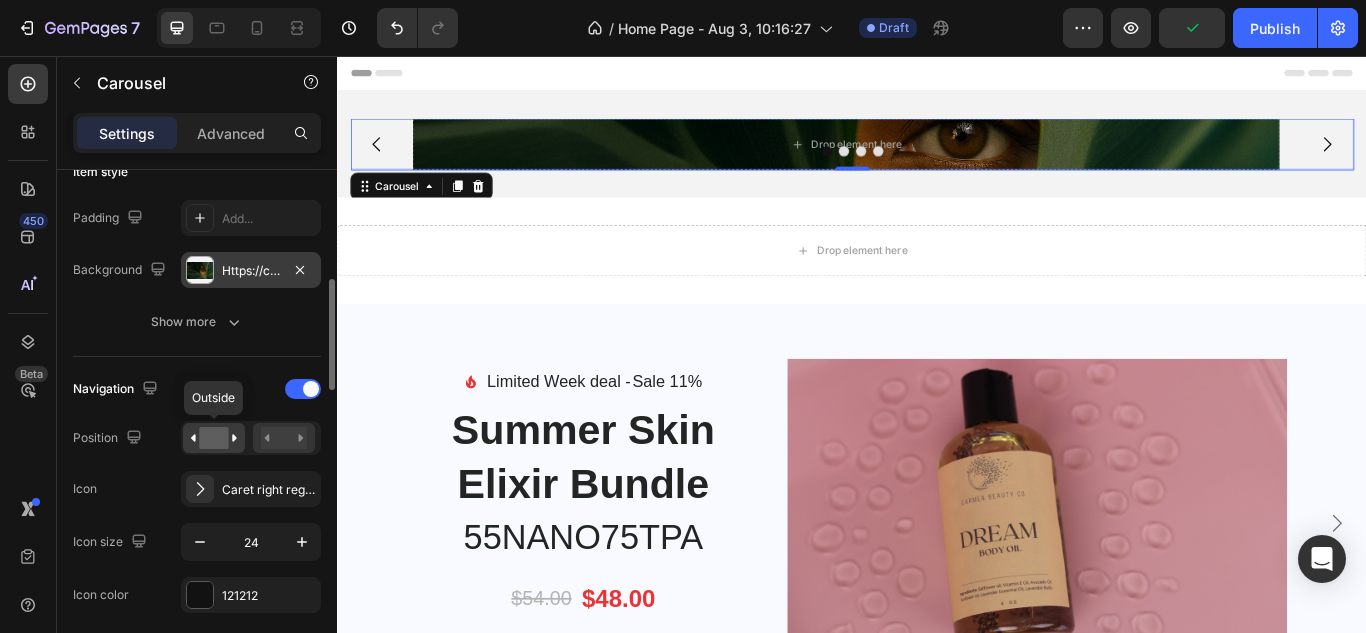 drag, startPoint x: 230, startPoint y: 439, endPoint x: 279, endPoint y: 431, distance: 49.648766 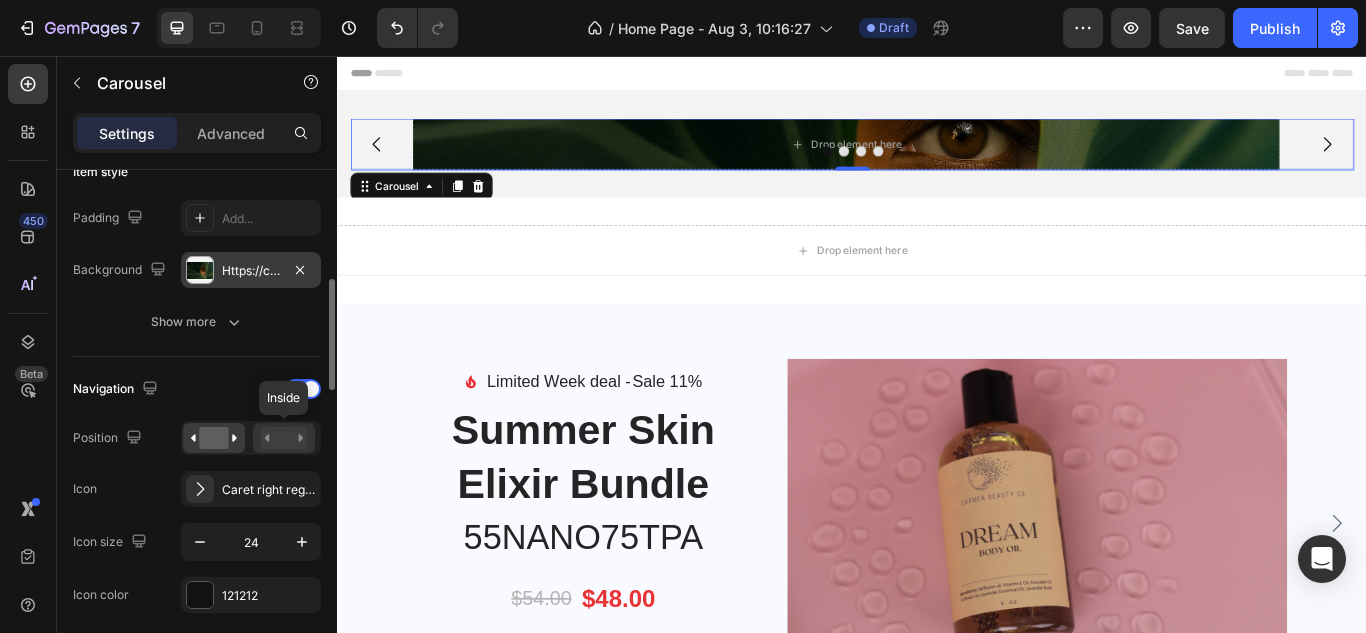 click 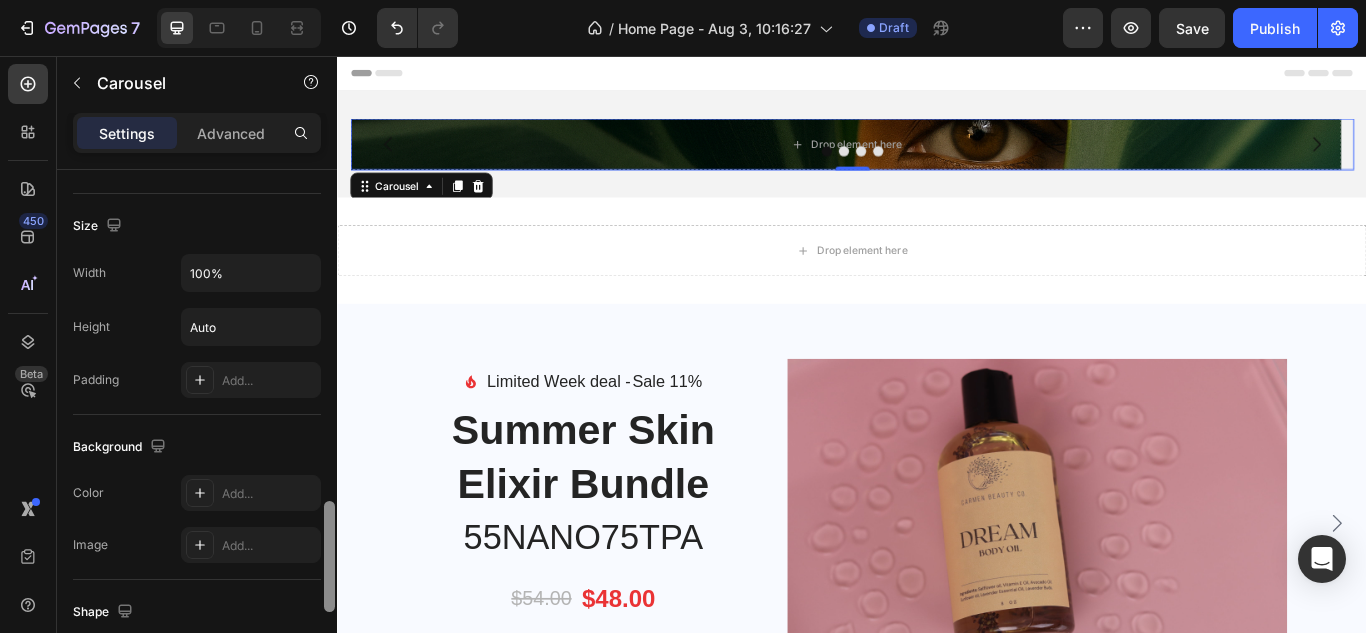 scroll, scrollTop: 1597, scrollLeft: 0, axis: vertical 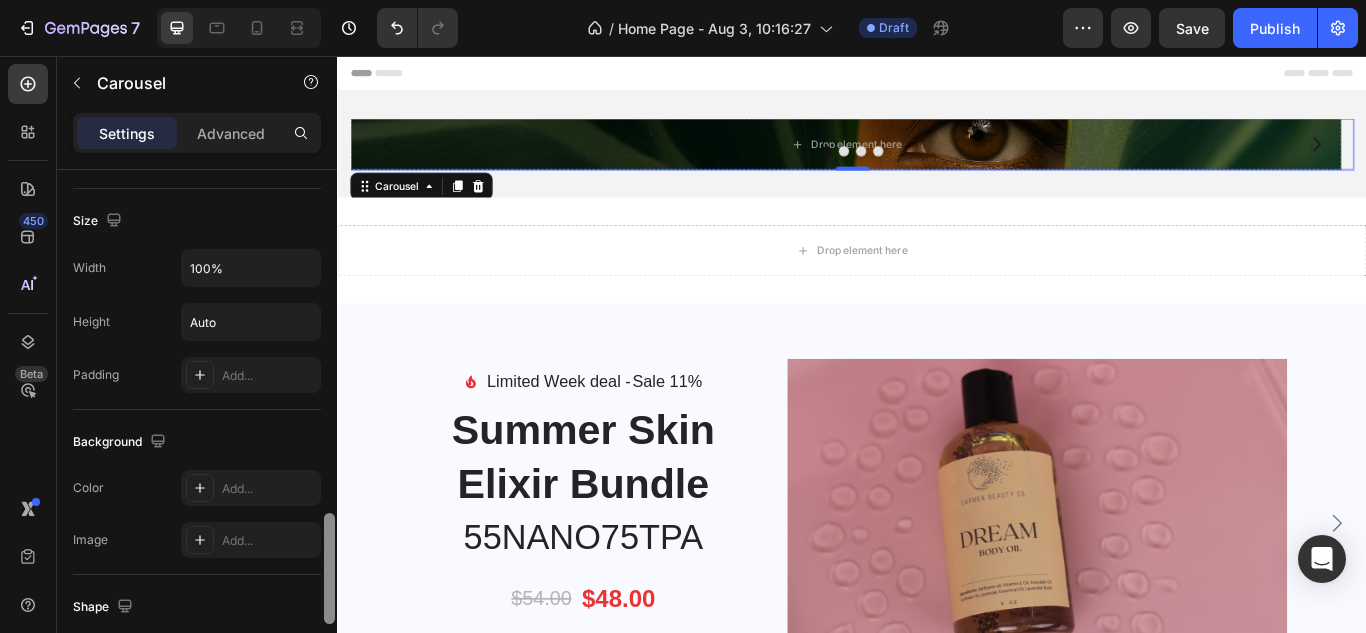 drag, startPoint x: 329, startPoint y: 375, endPoint x: 294, endPoint y: 608, distance: 235.61409 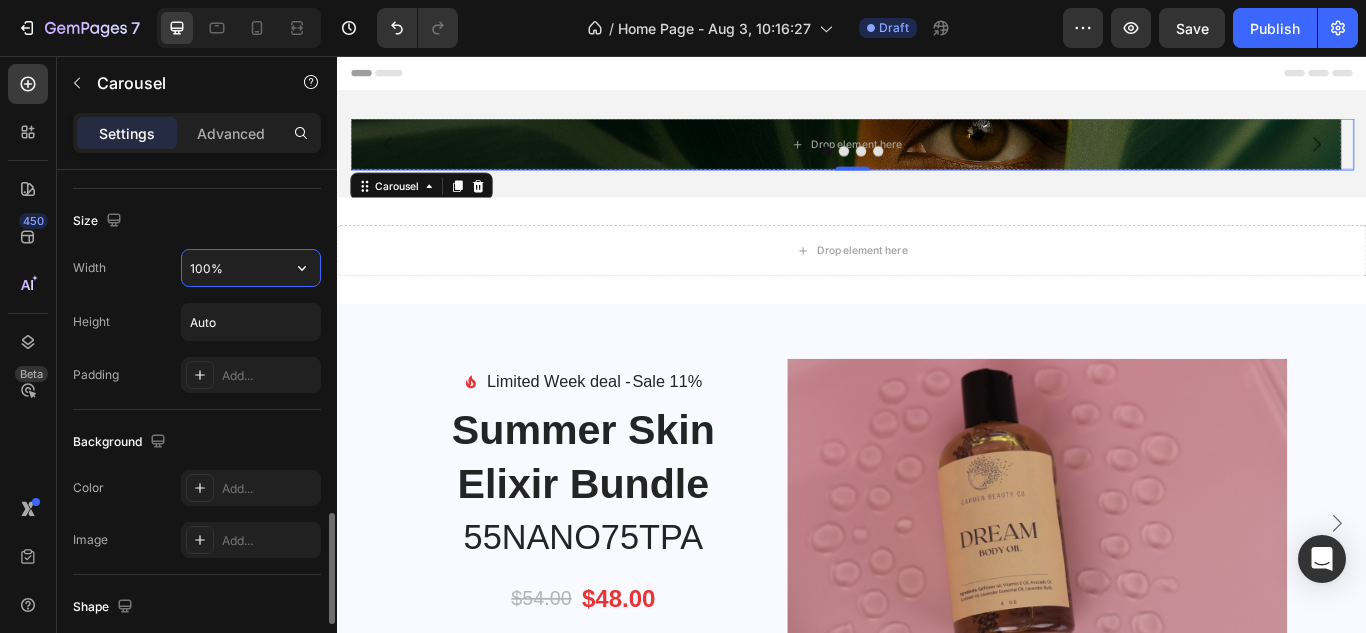 click on "100%" at bounding box center (251, 268) 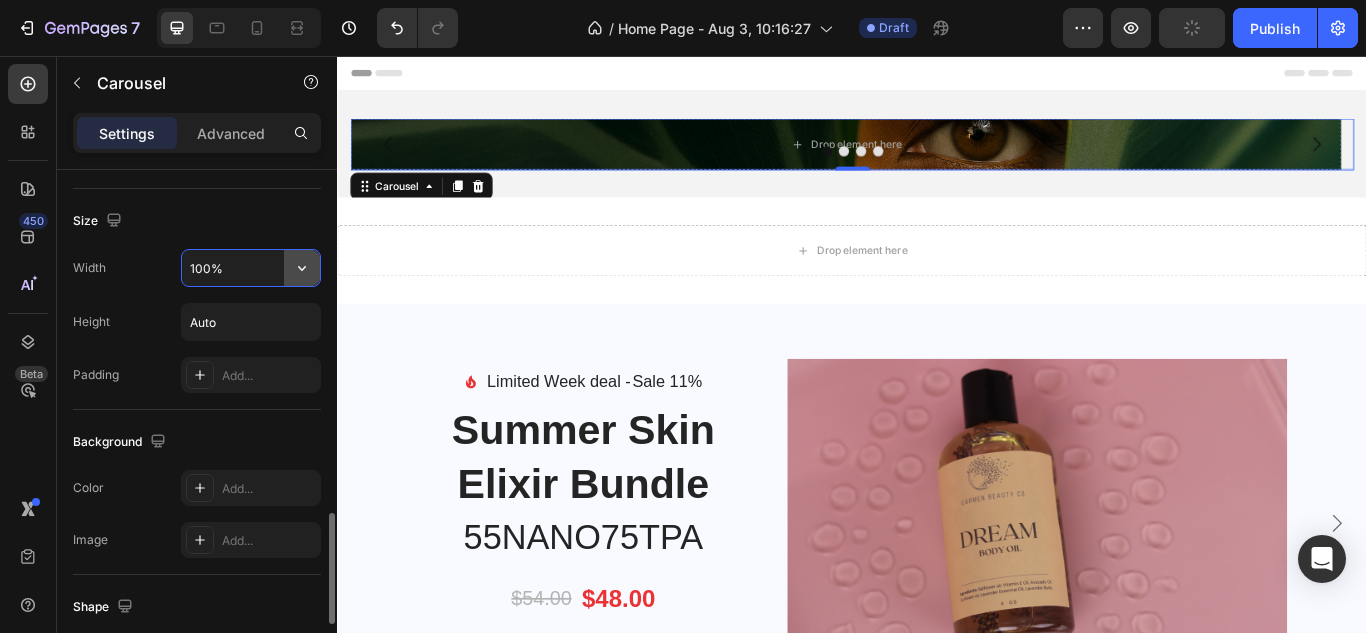 click 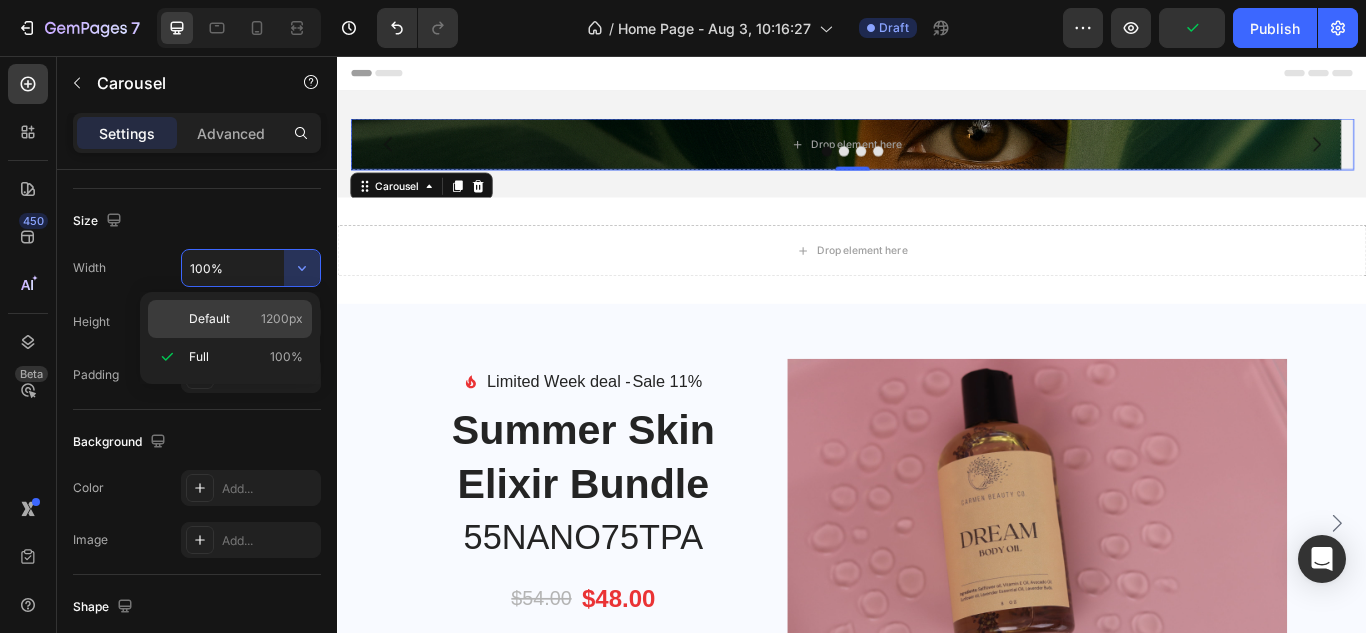 click on "1200px" at bounding box center [282, 319] 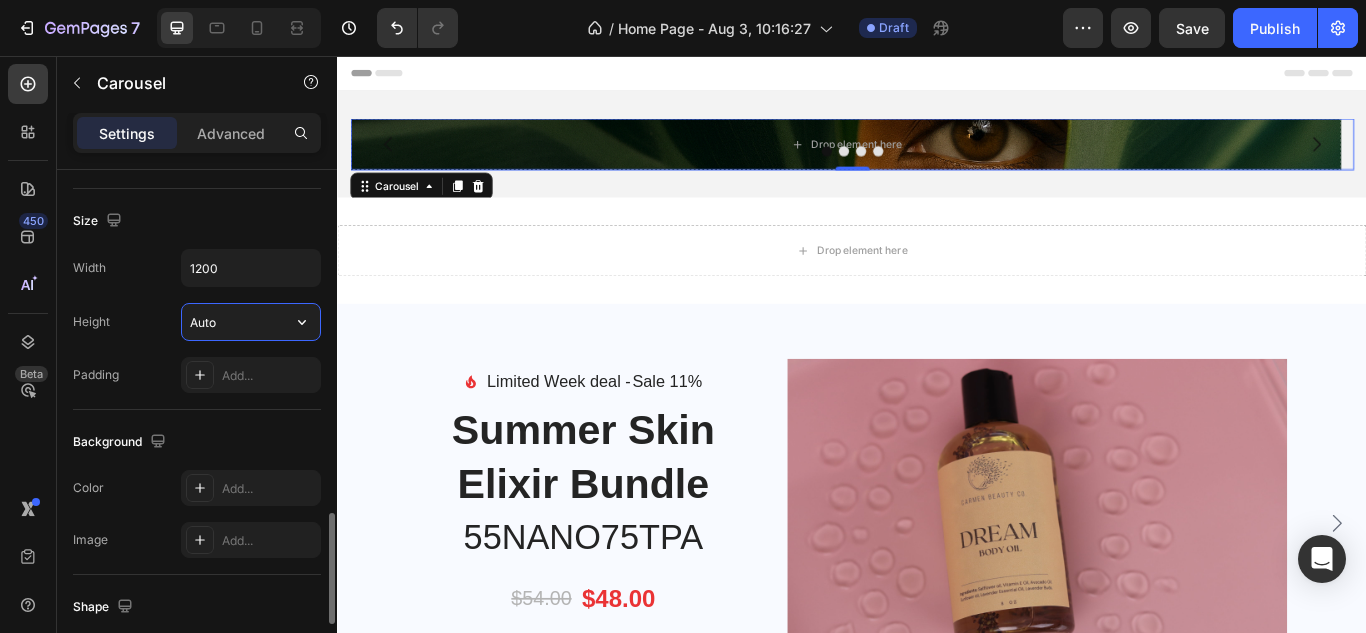 click on "Auto" at bounding box center [251, 322] 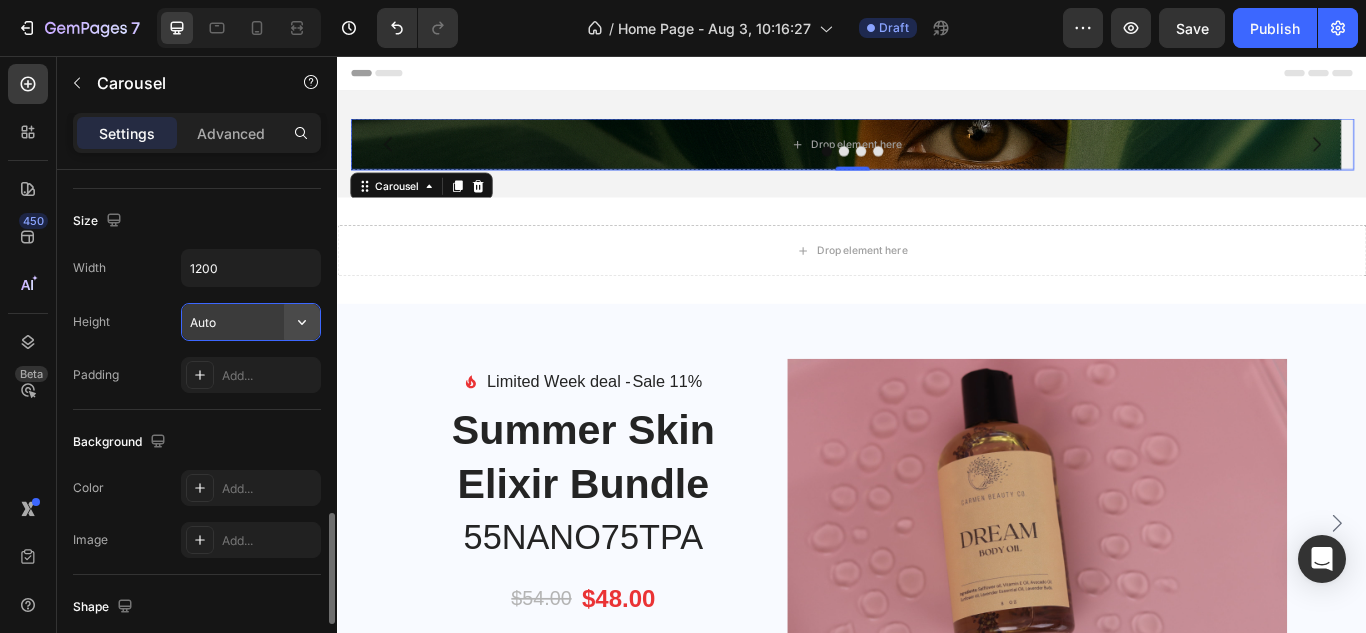 click 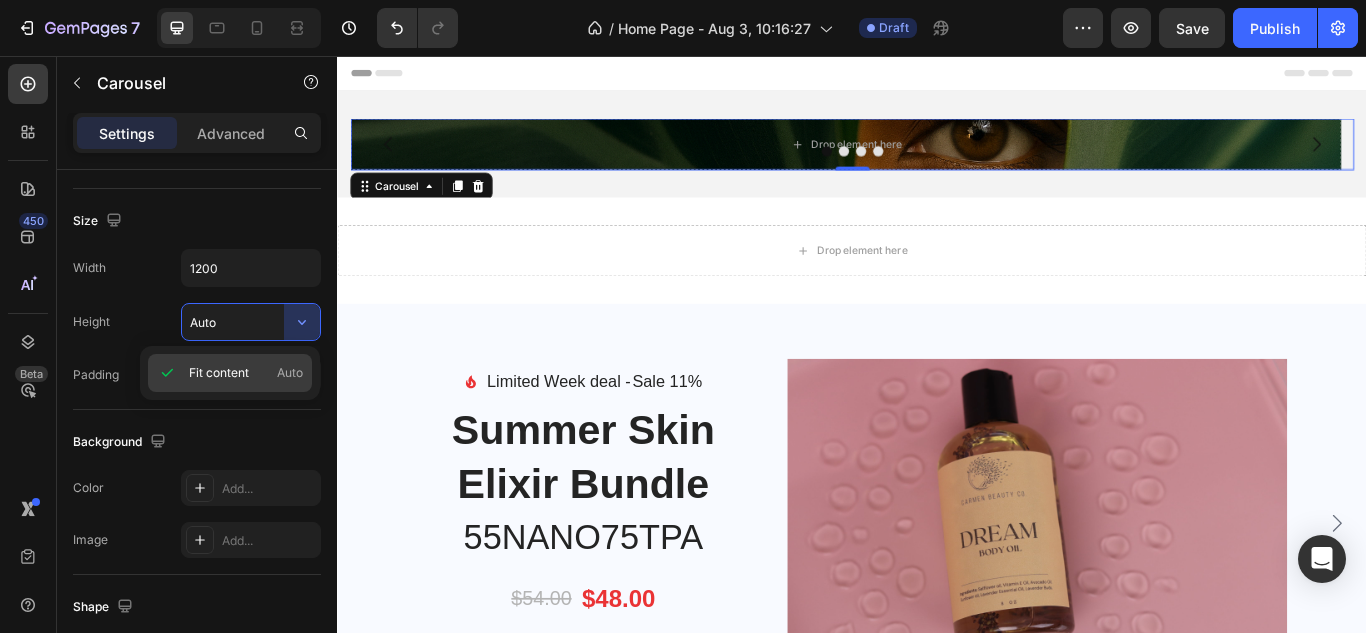 click on "Fit content Auto" at bounding box center (246, 373) 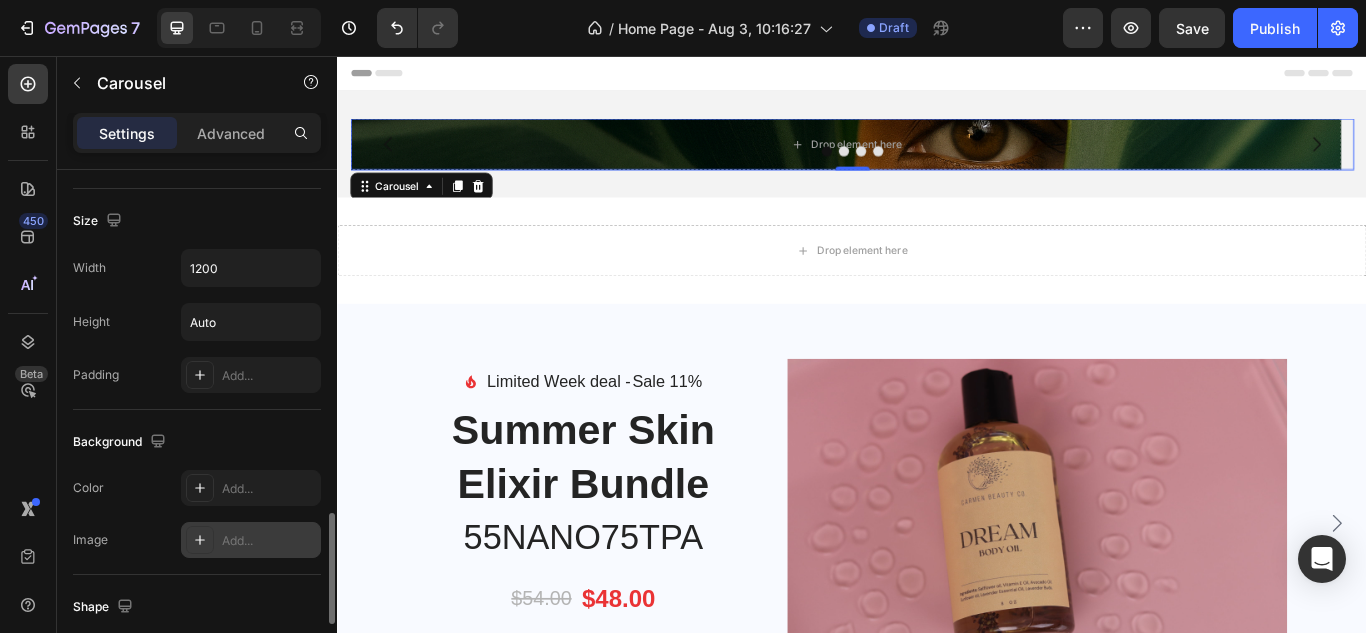 click on "Add..." at bounding box center [269, 541] 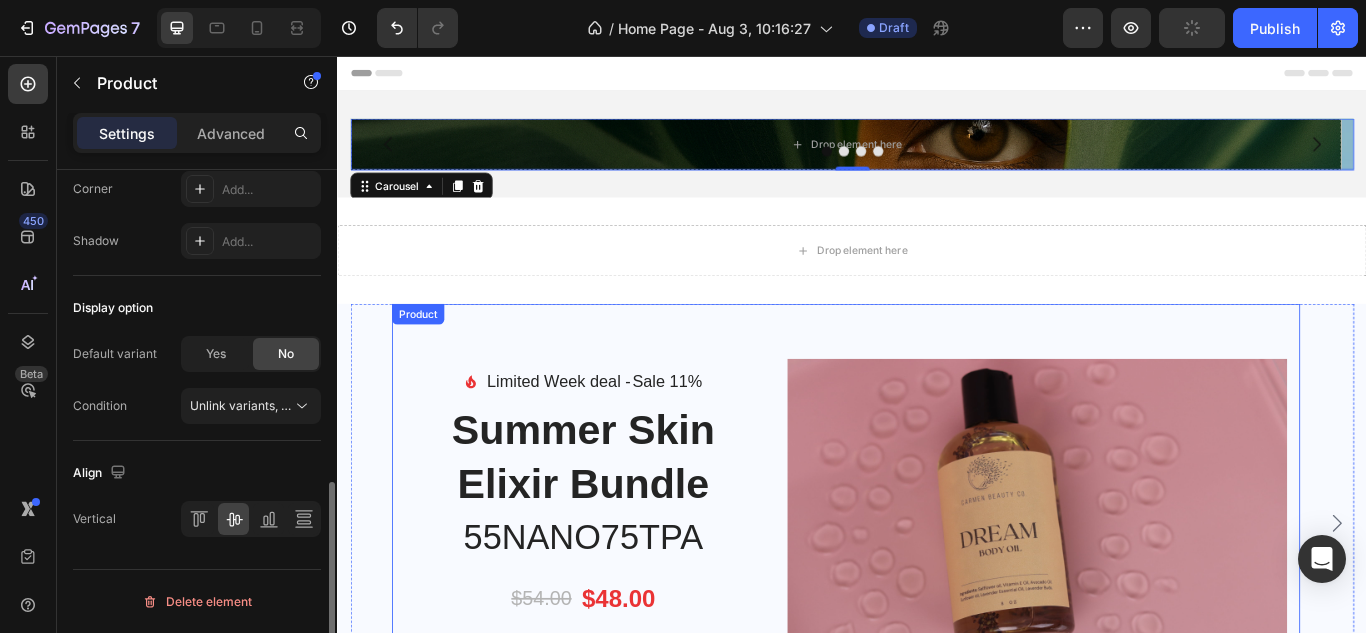 click on "Image Limited Week deal -  Text block Sale 11% Product Badge Row Icon List Summer Skin Elixir Bundle Product Title 55NANO75TPA Heading $54.00 Product Price Product Price $48.00 Product Price Product Price Row BUY NOW Product Cart Button Product Images & Gallery Product" at bounding box center (929, 601) 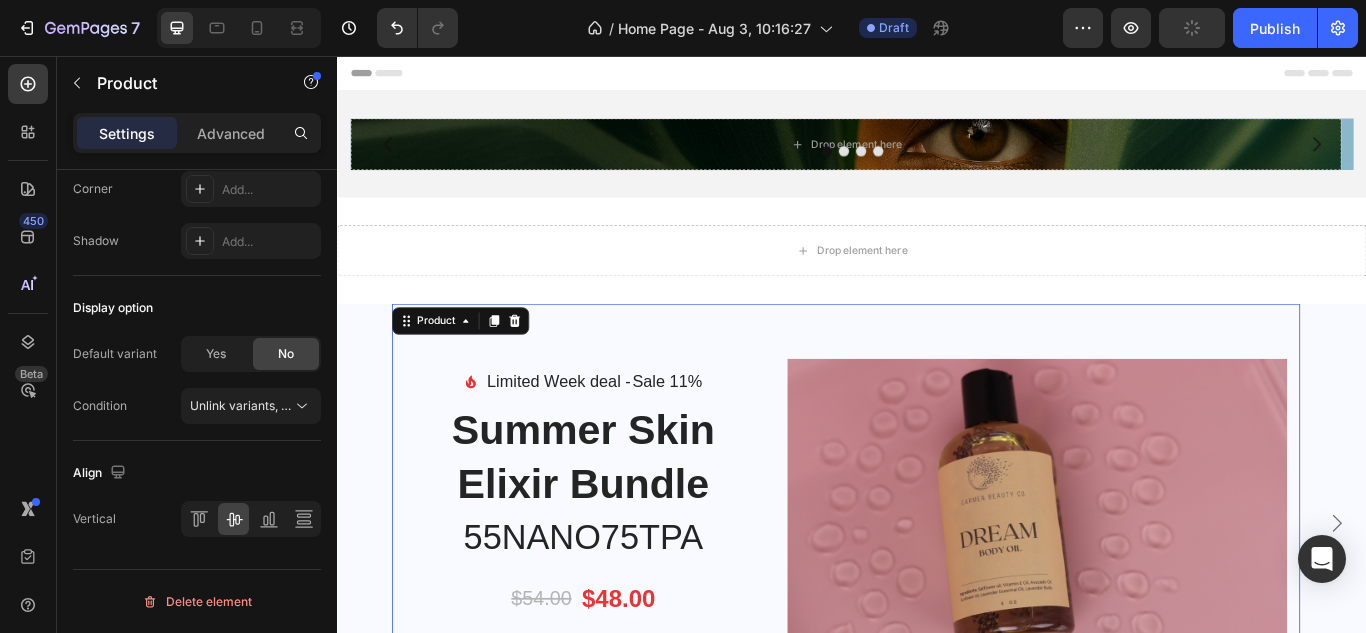 scroll, scrollTop: 0, scrollLeft: 0, axis: both 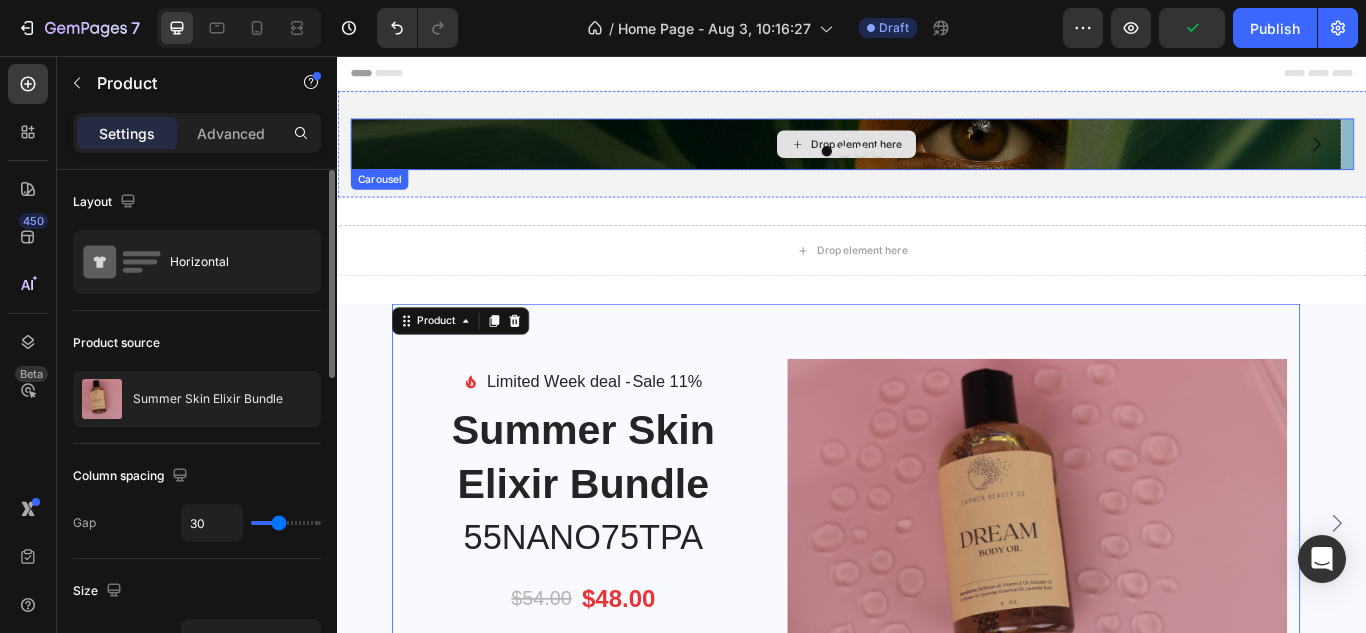 click on "Drop element here" at bounding box center [929, 159] 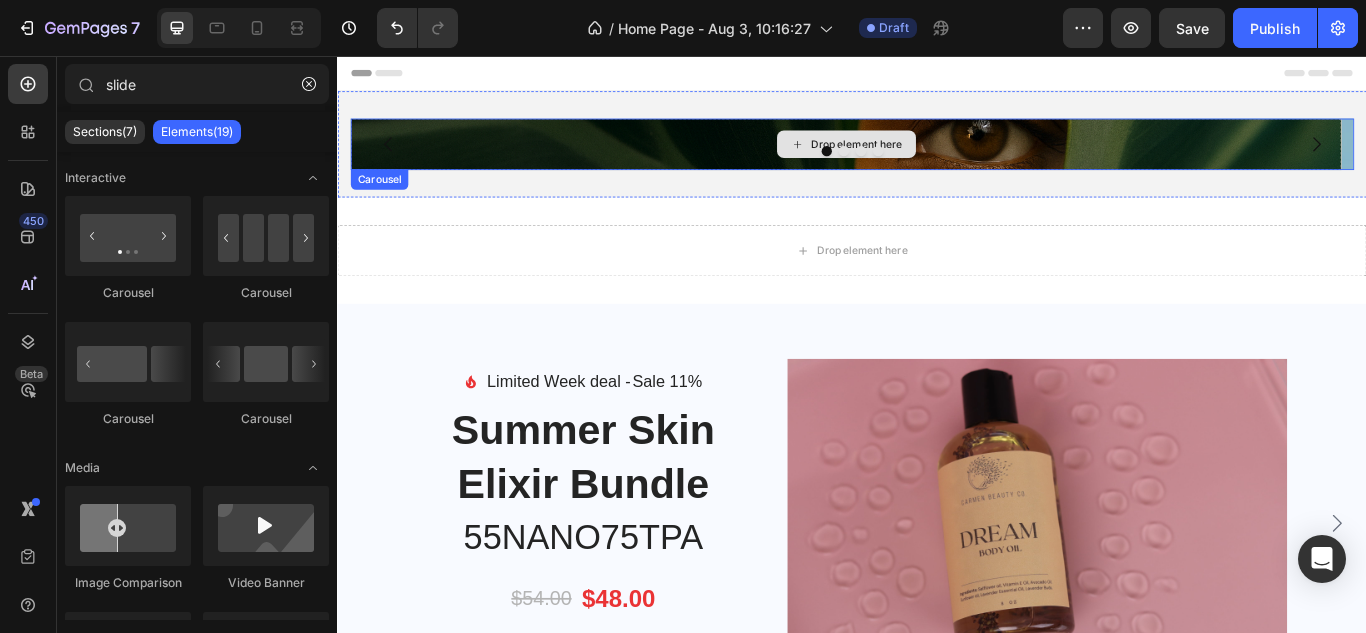 click on "Drop element here" at bounding box center [929, 159] 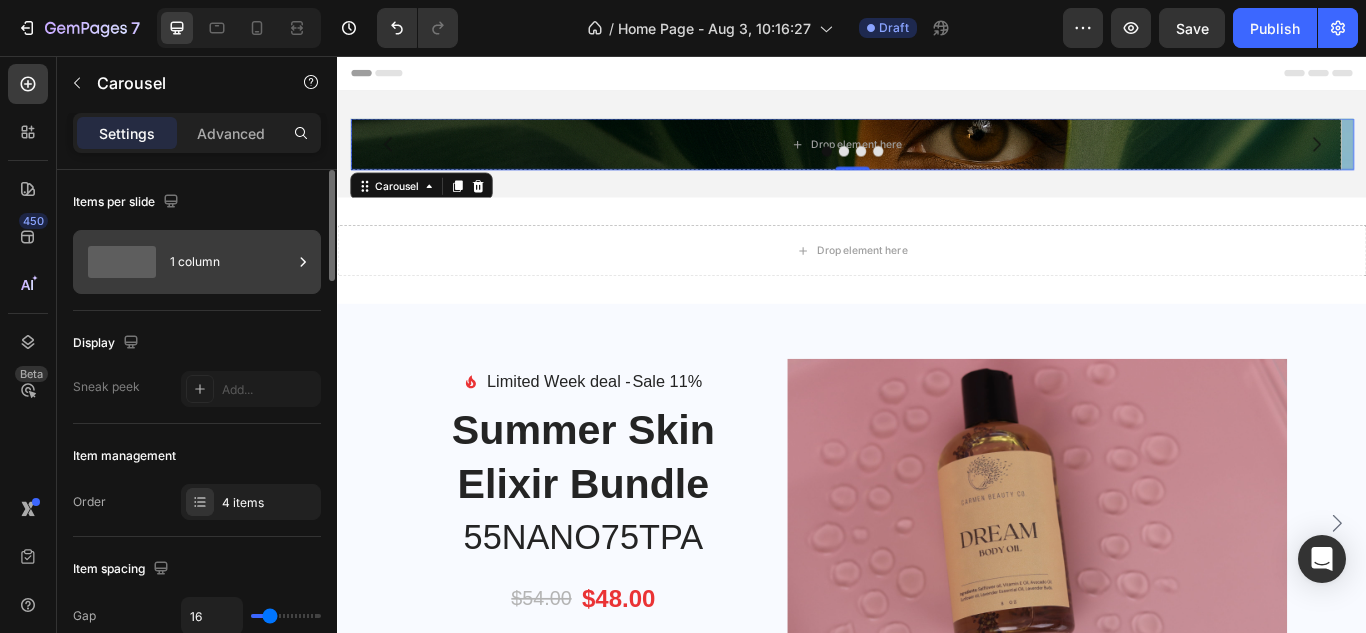 click on "1 column" at bounding box center (231, 262) 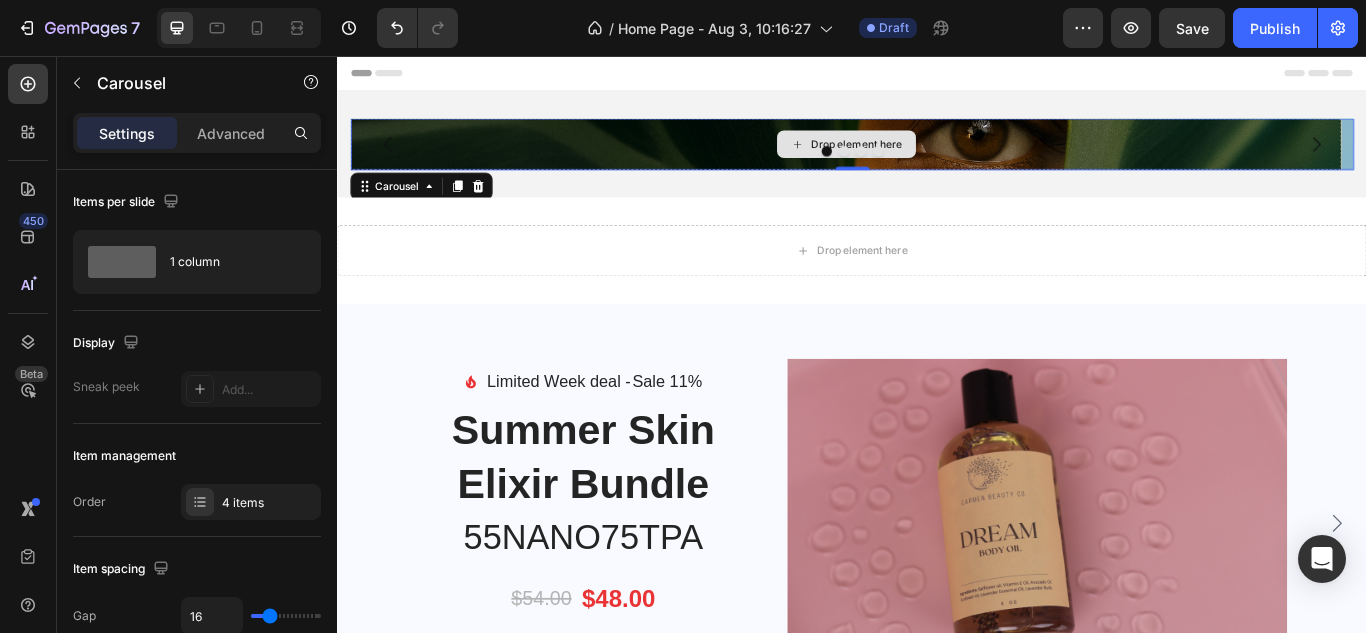 click on "Drop element here" at bounding box center (929, 159) 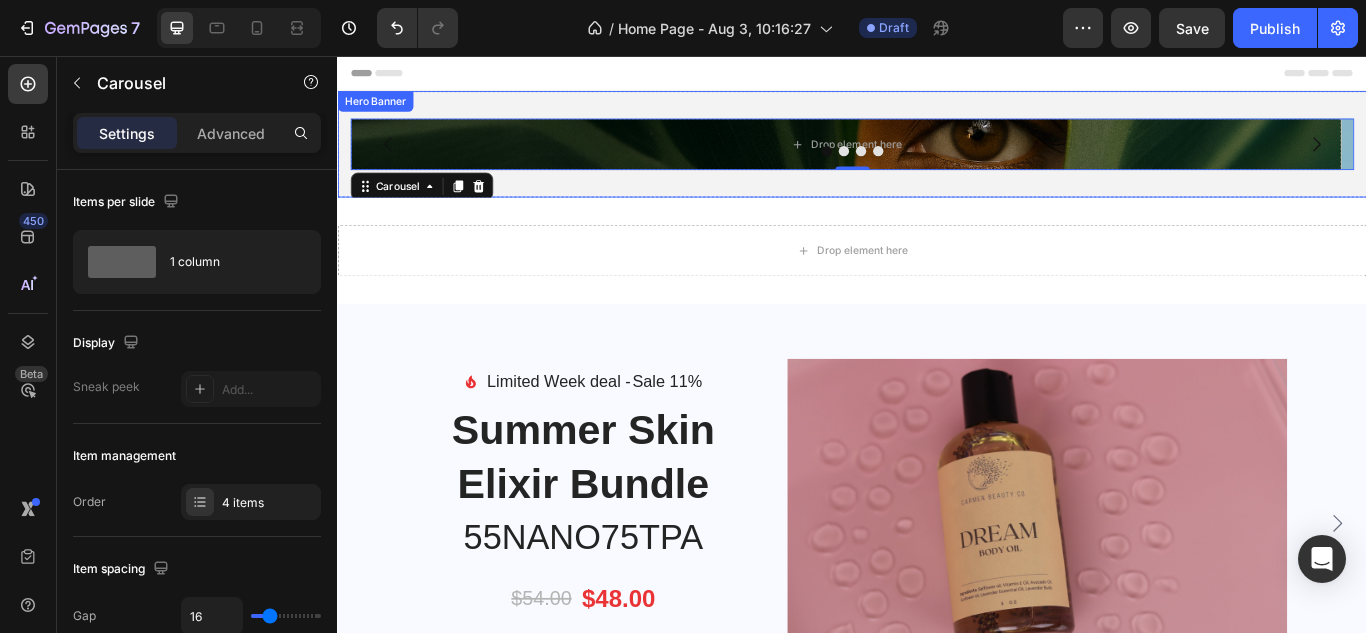 click on "Drop element here
Drop element here
Drop element here
Drop element here
Carousel   0" at bounding box center (937, 159) 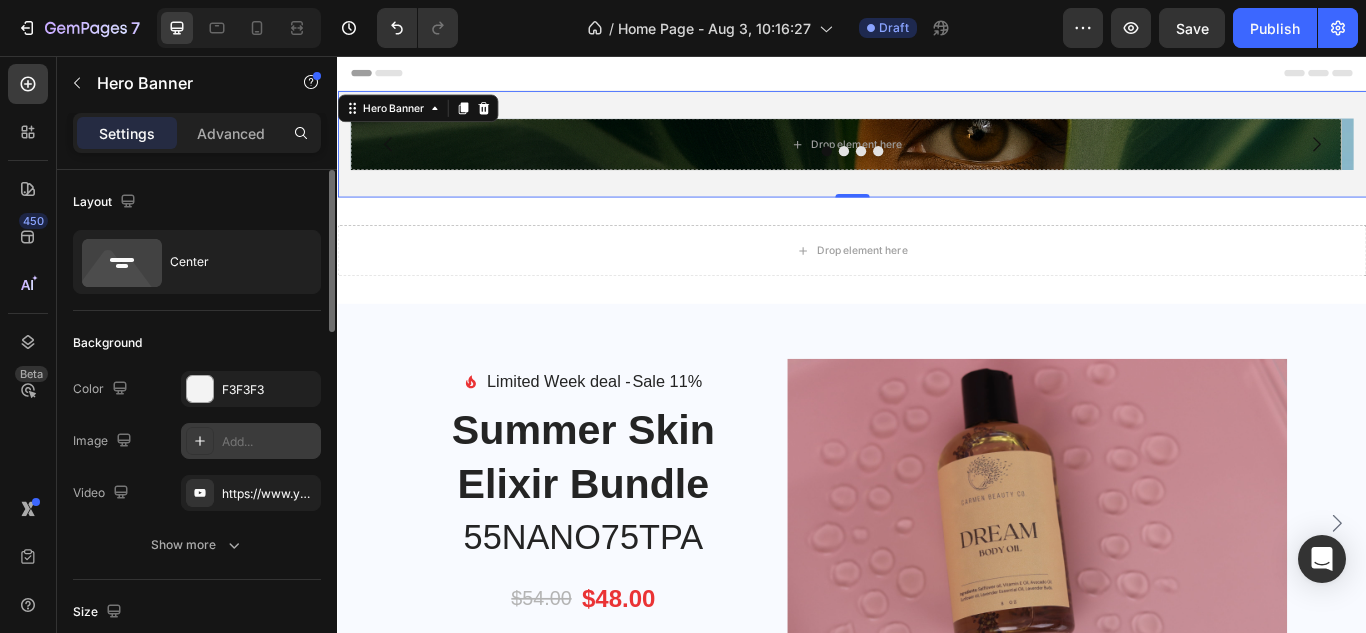 click at bounding box center [200, 441] 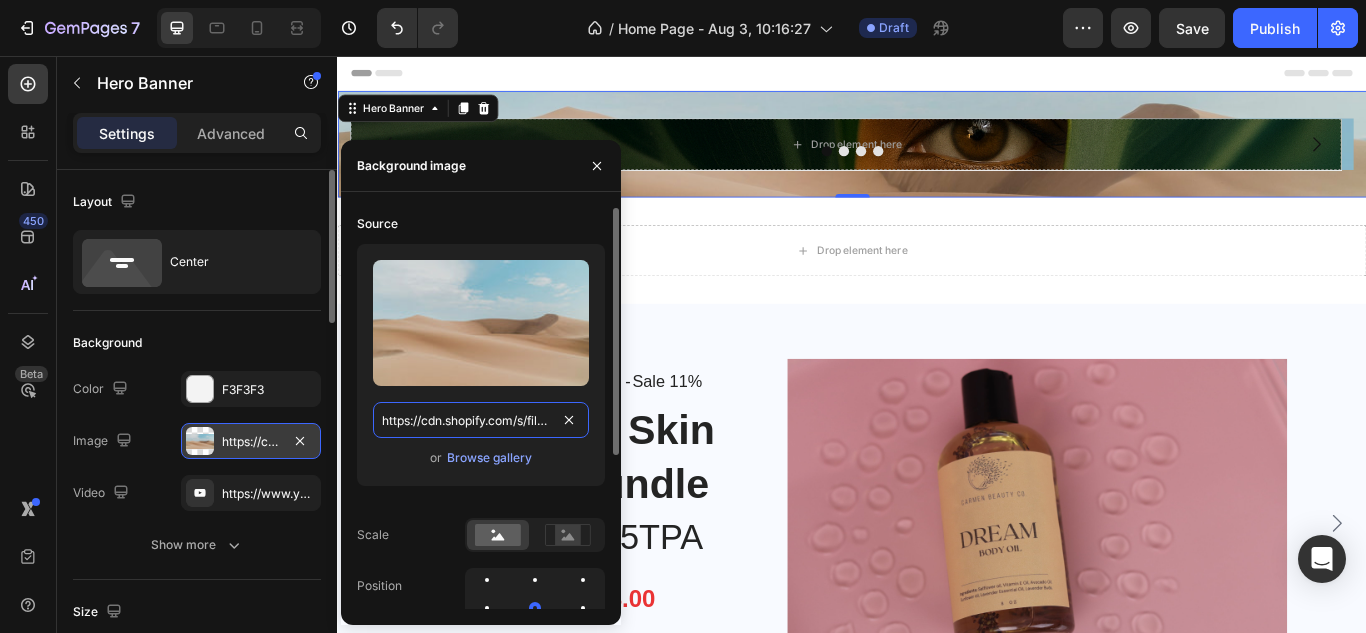 click on "https://cdn.shopify.com/s/files/1/2005/9307/files/background_settings.jpg" at bounding box center (481, 420) 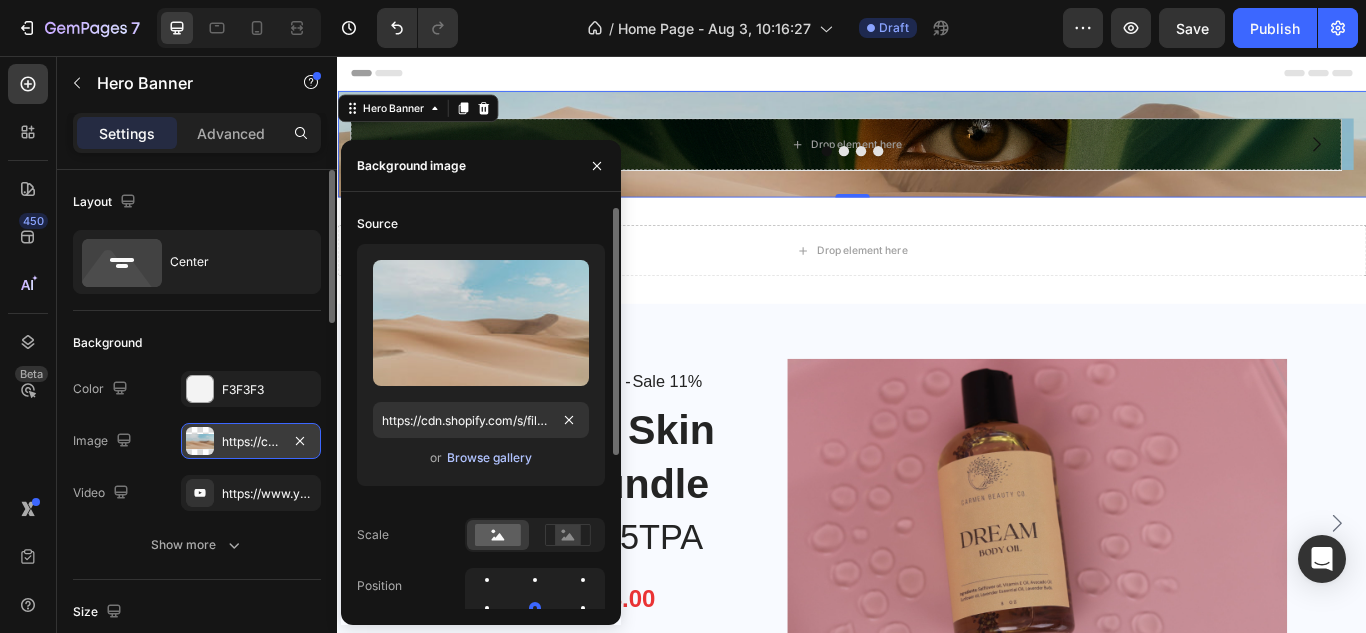 click on "Browse gallery" at bounding box center [489, 458] 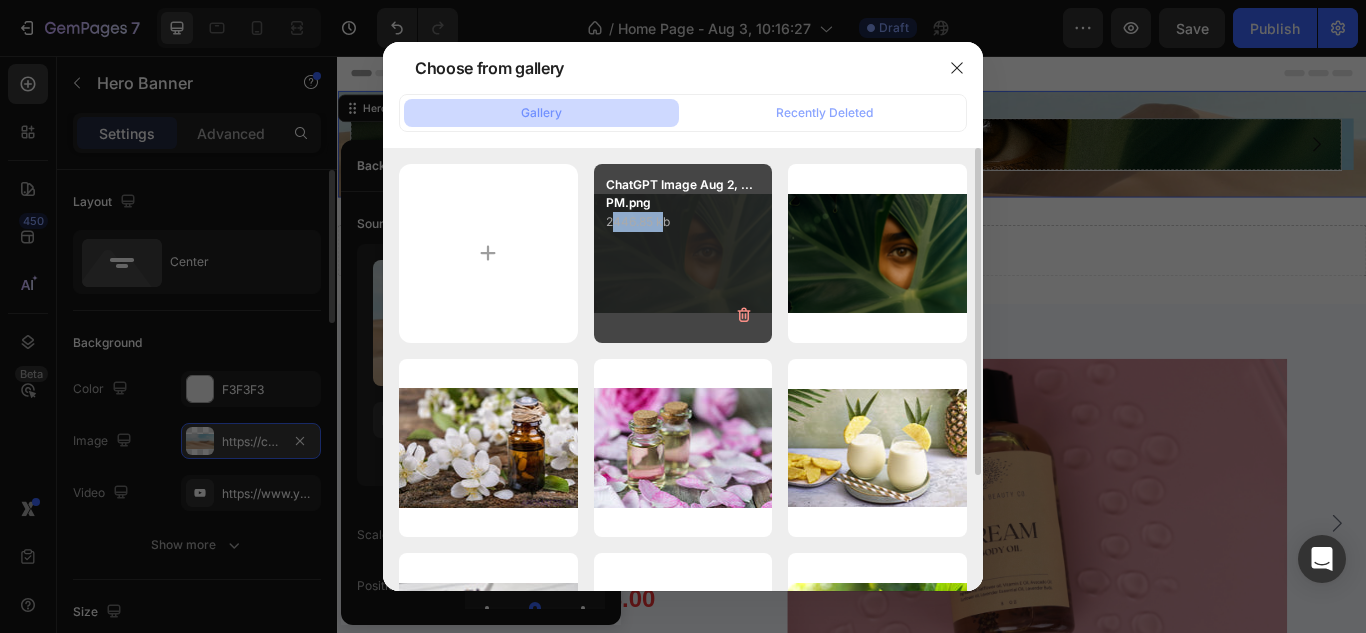 drag, startPoint x: 616, startPoint y: 288, endPoint x: 675, endPoint y: 261, distance: 64.884514 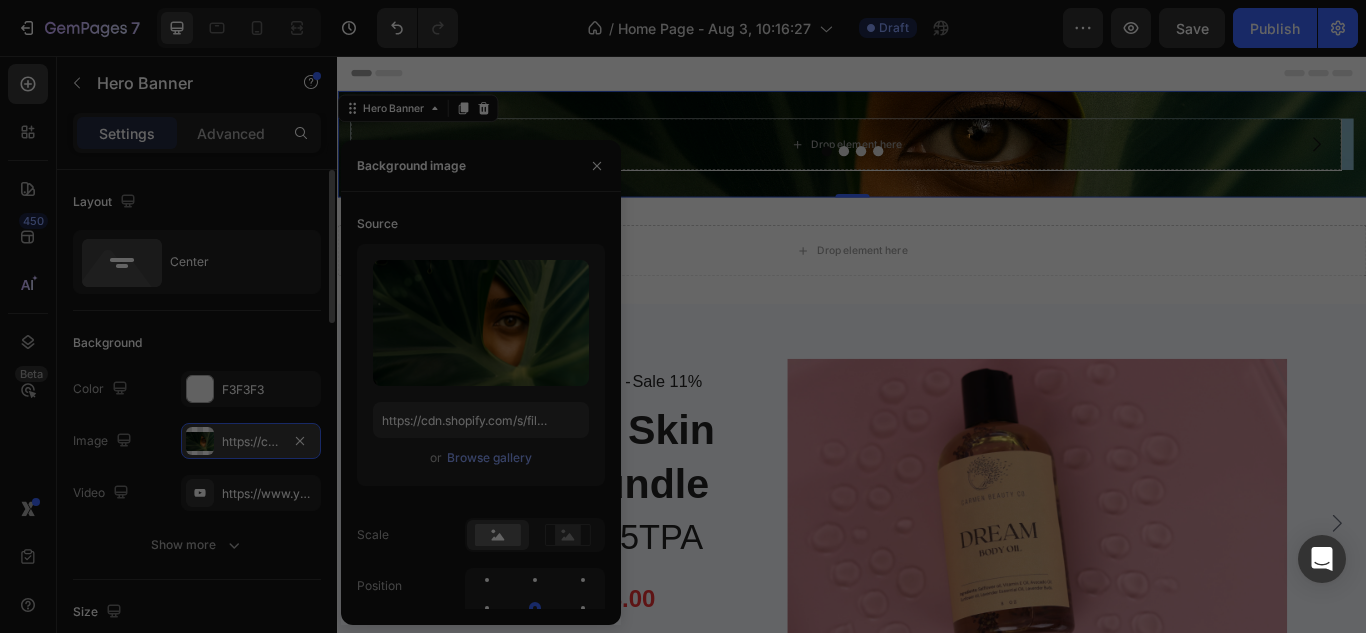 click on "ChatGPT Image Aug 2, ...PM.png 2446.85 kb" at bounding box center [683, 253] 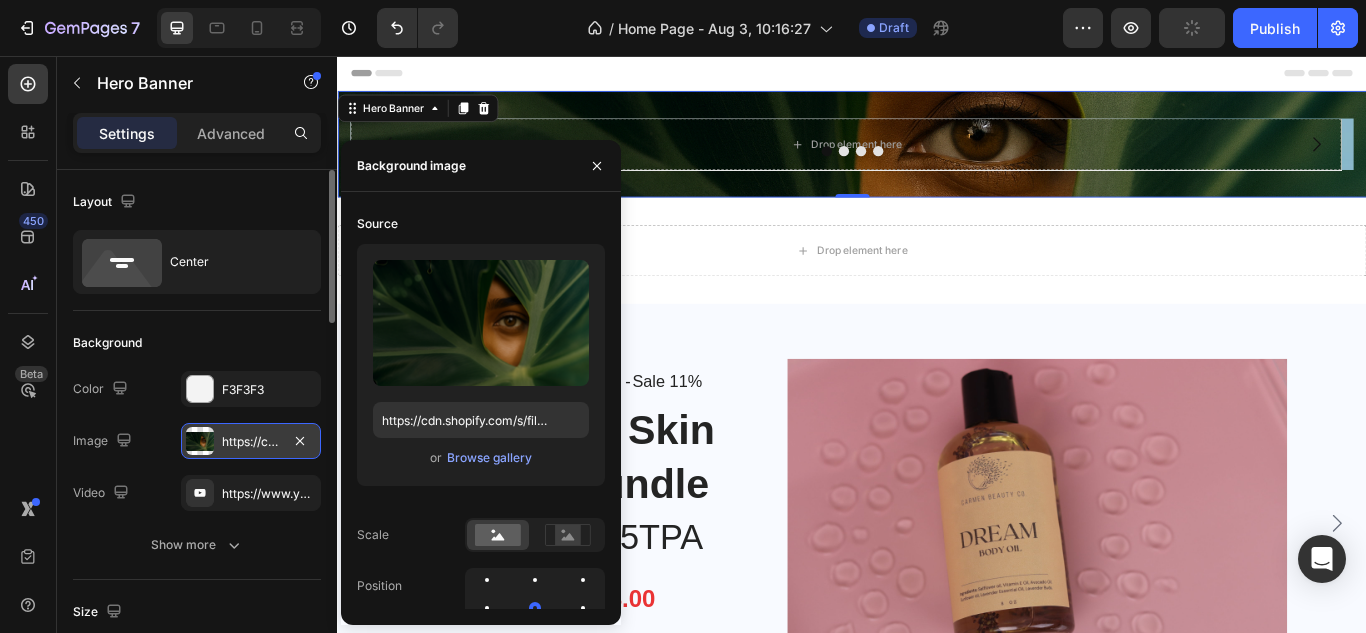 click on "Drop element here
Drop element here
Drop element here
Drop element here
Carousel" at bounding box center (937, 159) 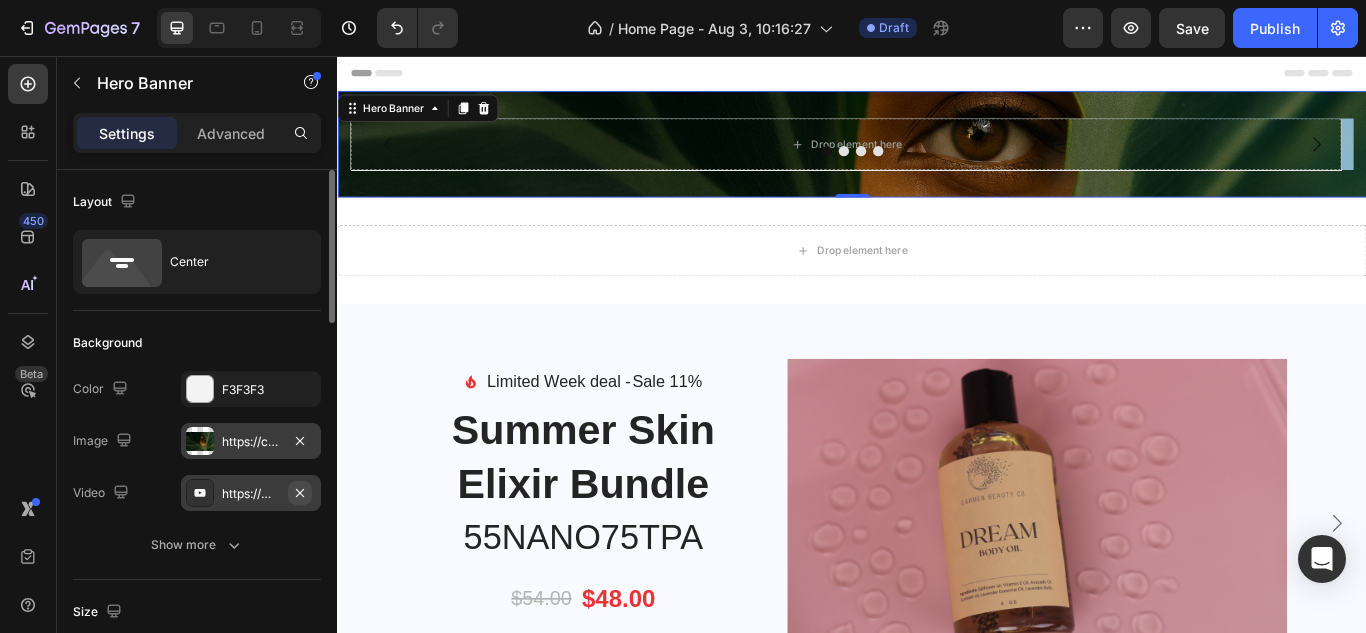 click 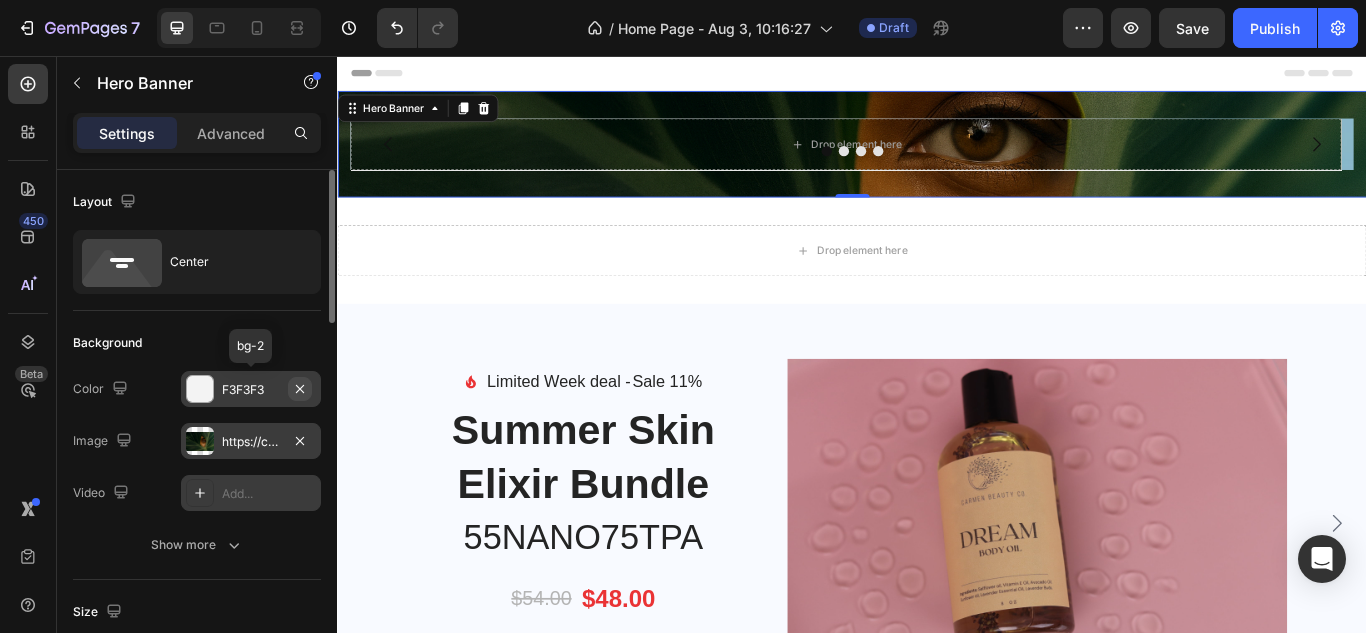 click 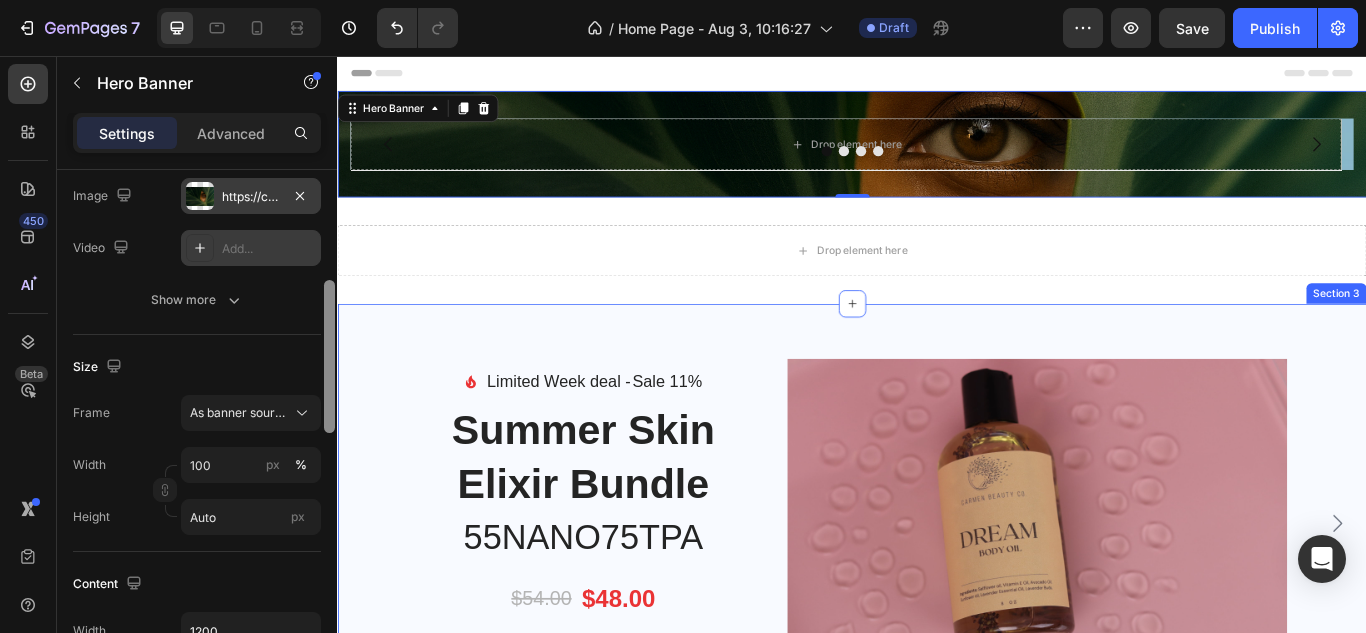 scroll, scrollTop: 289, scrollLeft: 0, axis: vertical 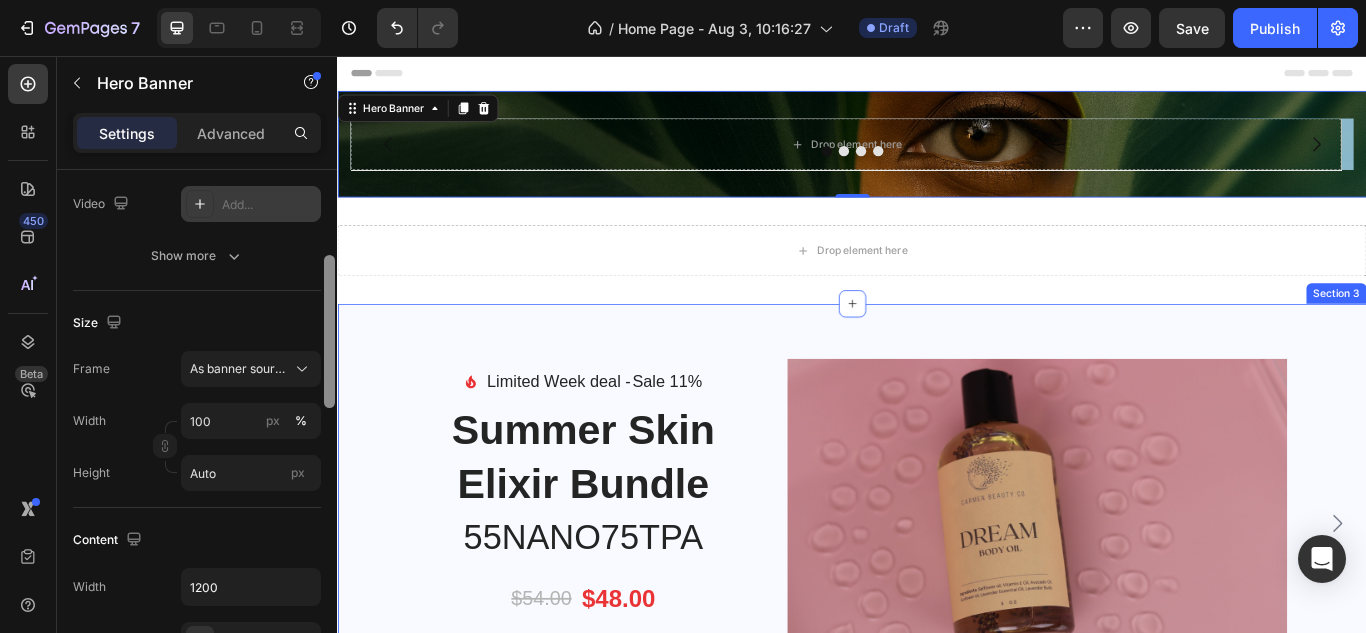 drag, startPoint x: 668, startPoint y: 356, endPoint x: 339, endPoint y: 454, distance: 343.28558 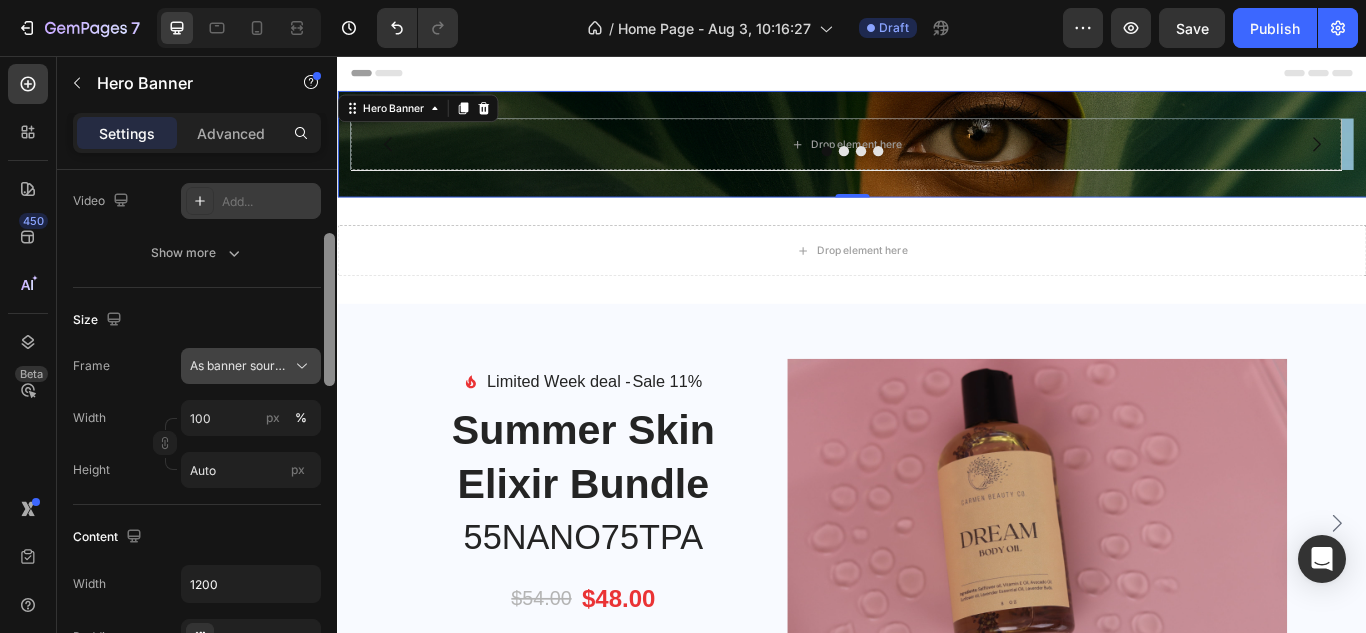 scroll, scrollTop: 268, scrollLeft: 0, axis: vertical 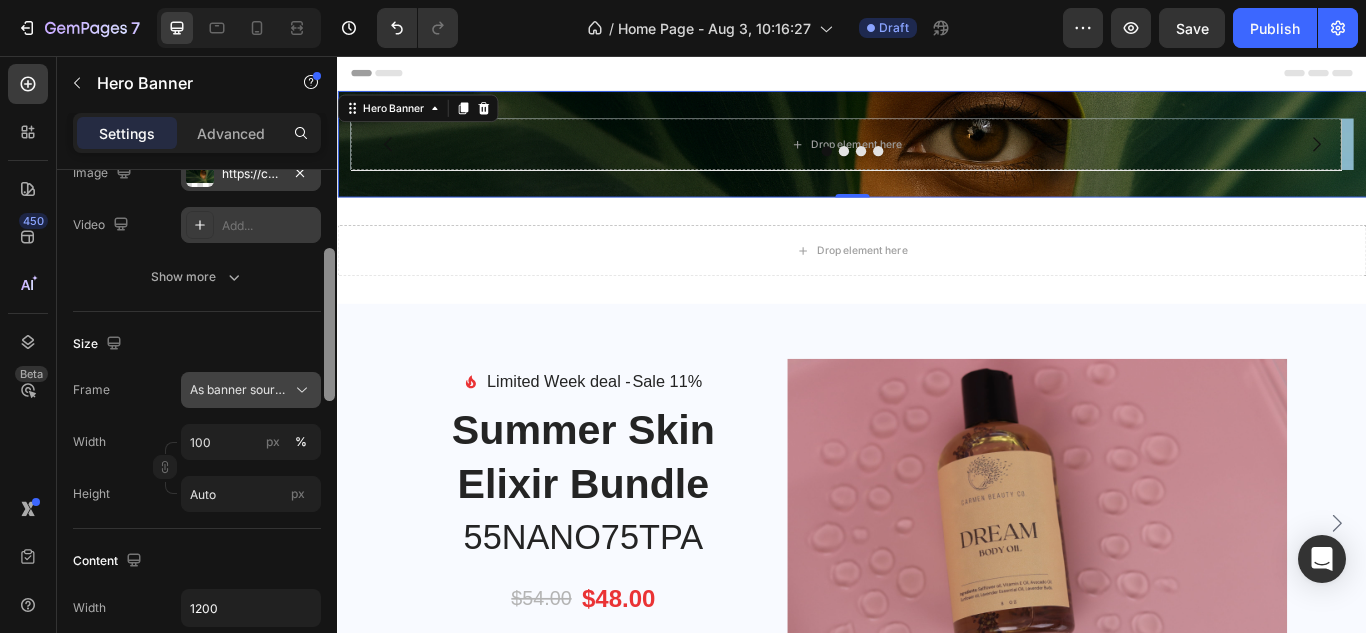 click on "As banner source" at bounding box center [251, 390] 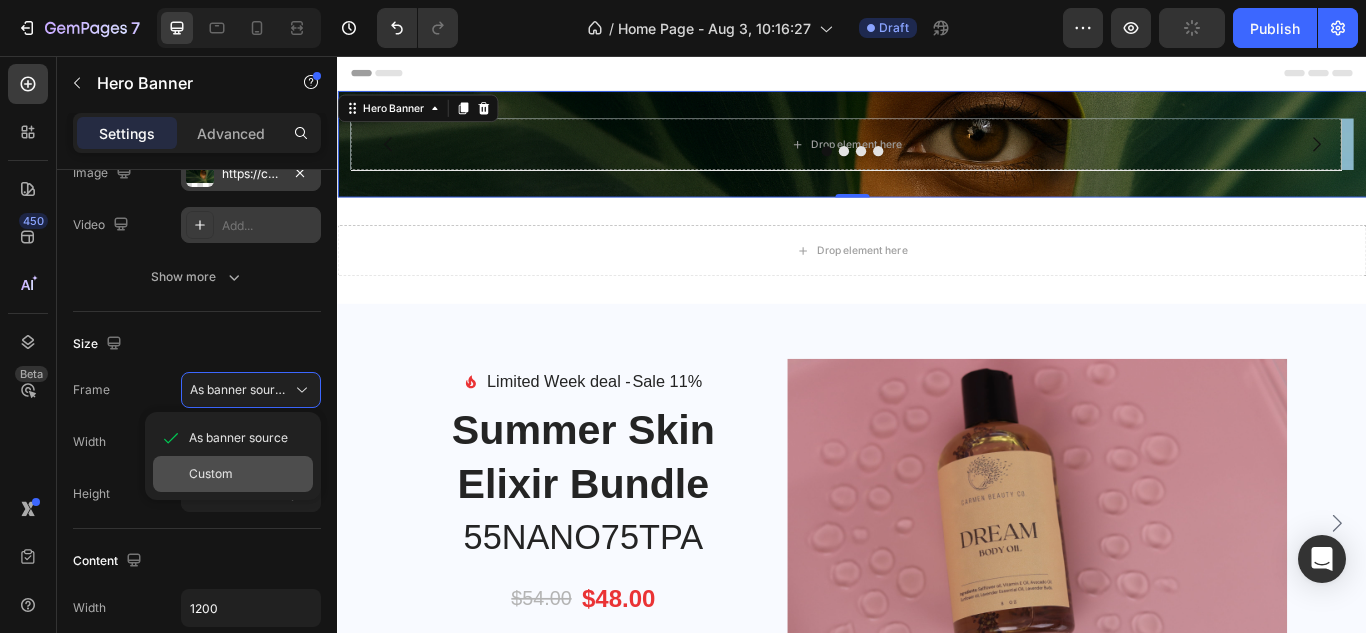 click on "Custom" 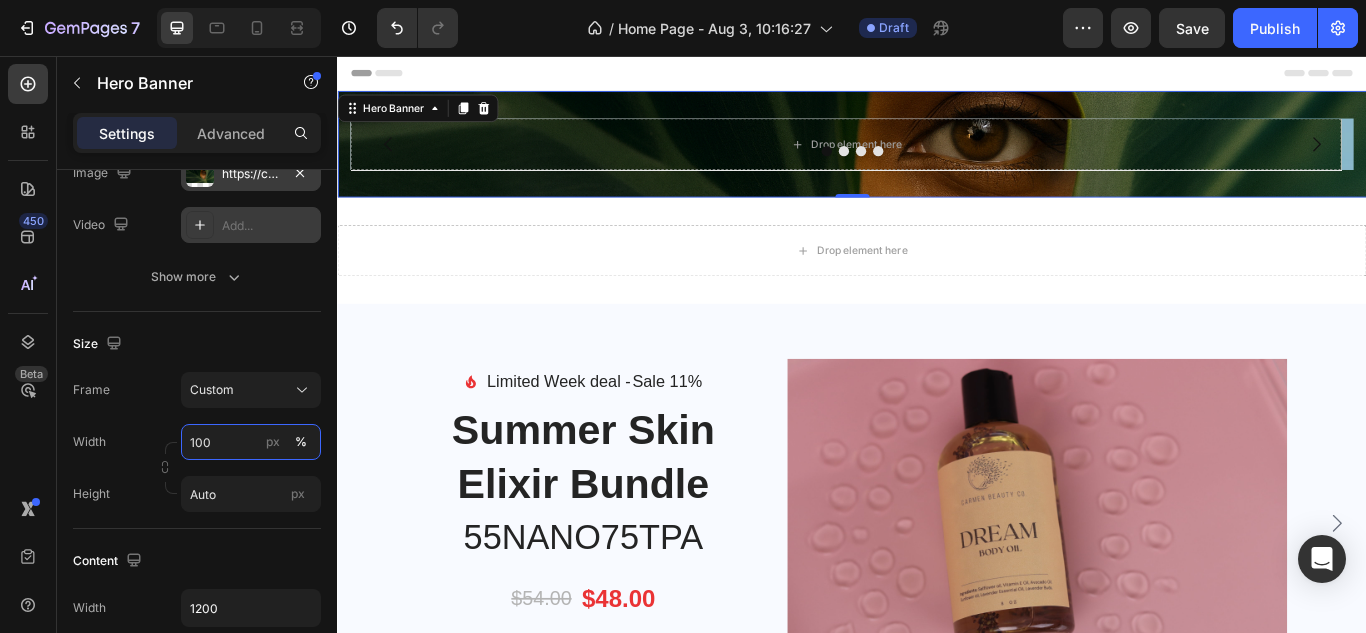 click on "100" at bounding box center (251, 442) 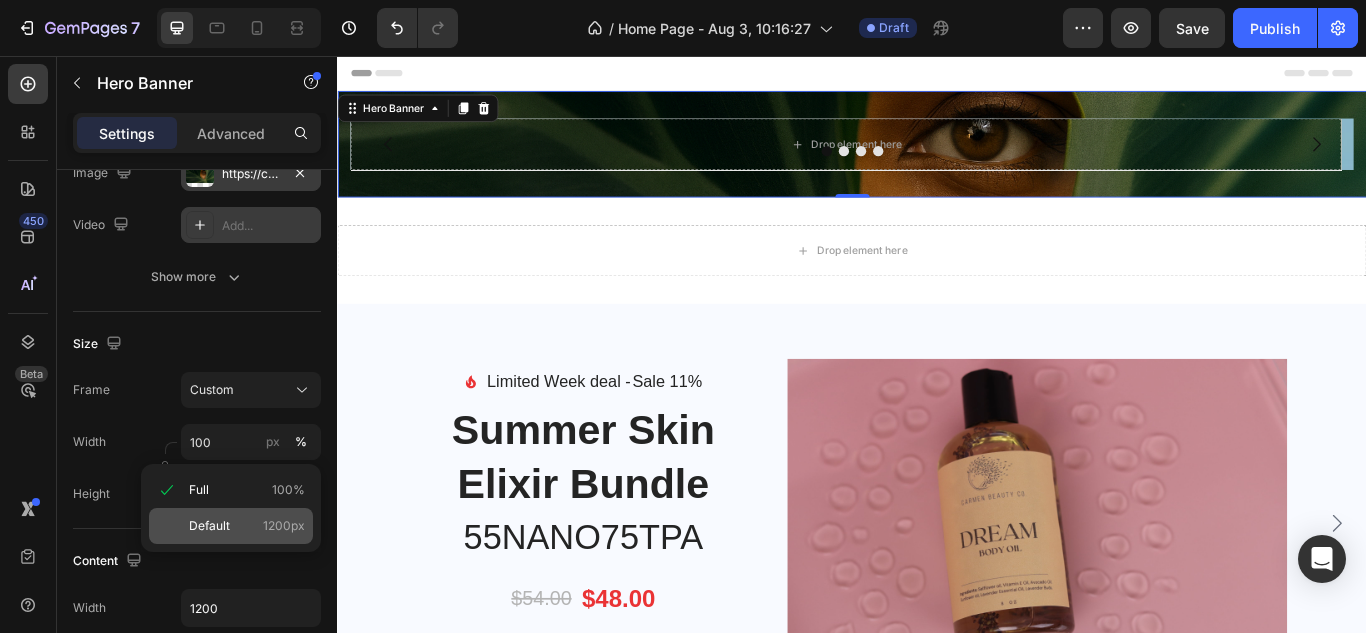 click on "Default 1200px" 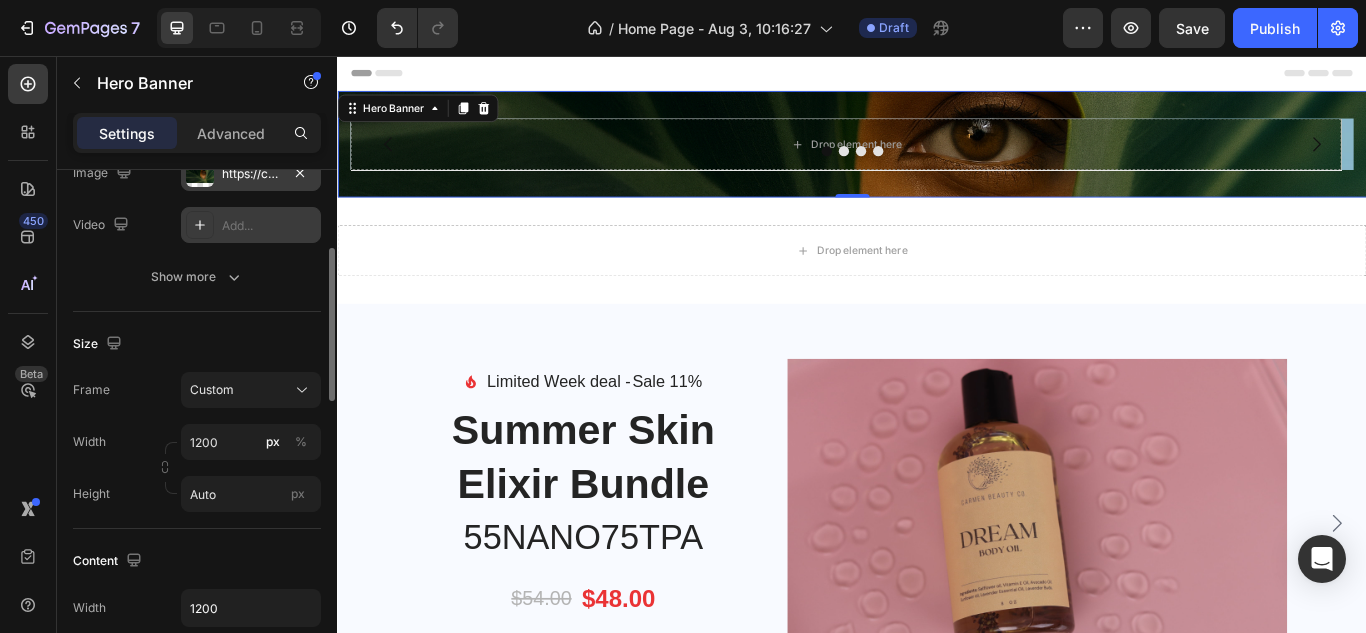 click on "Frame Custom Width 1200 px % Height Auto px" 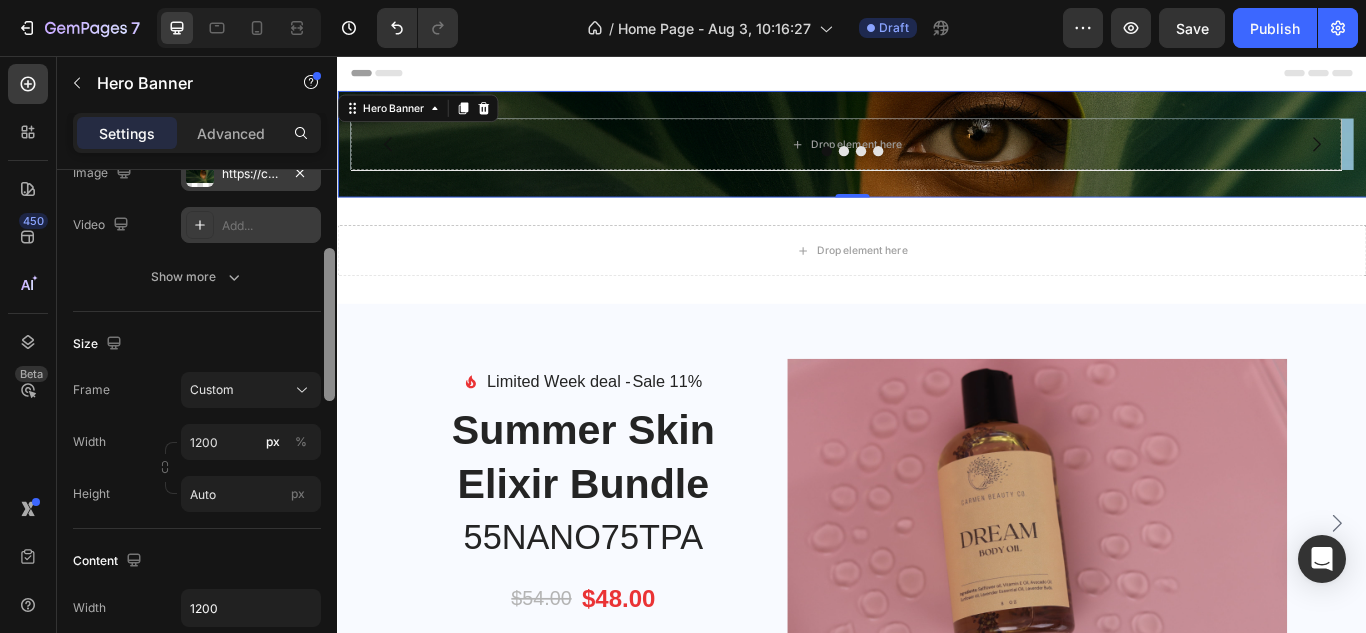 scroll, scrollTop: 788, scrollLeft: 0, axis: vertical 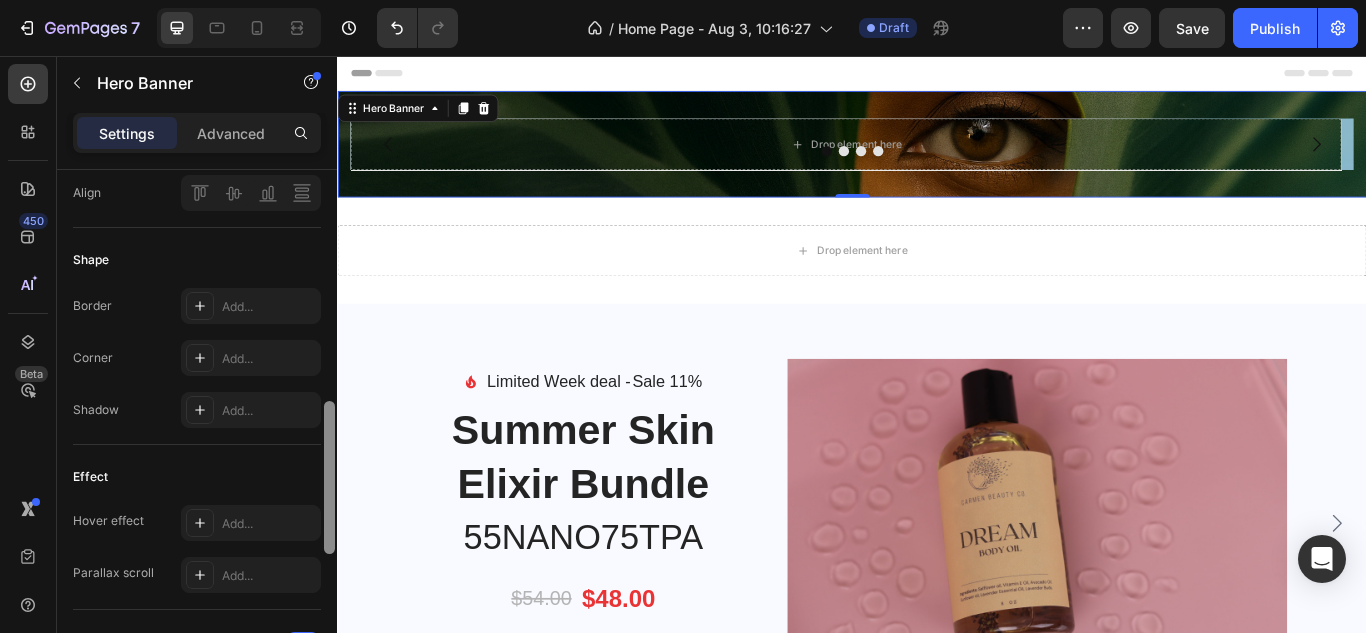 drag, startPoint x: 335, startPoint y: 381, endPoint x: 334, endPoint y: 403, distance: 22.022715 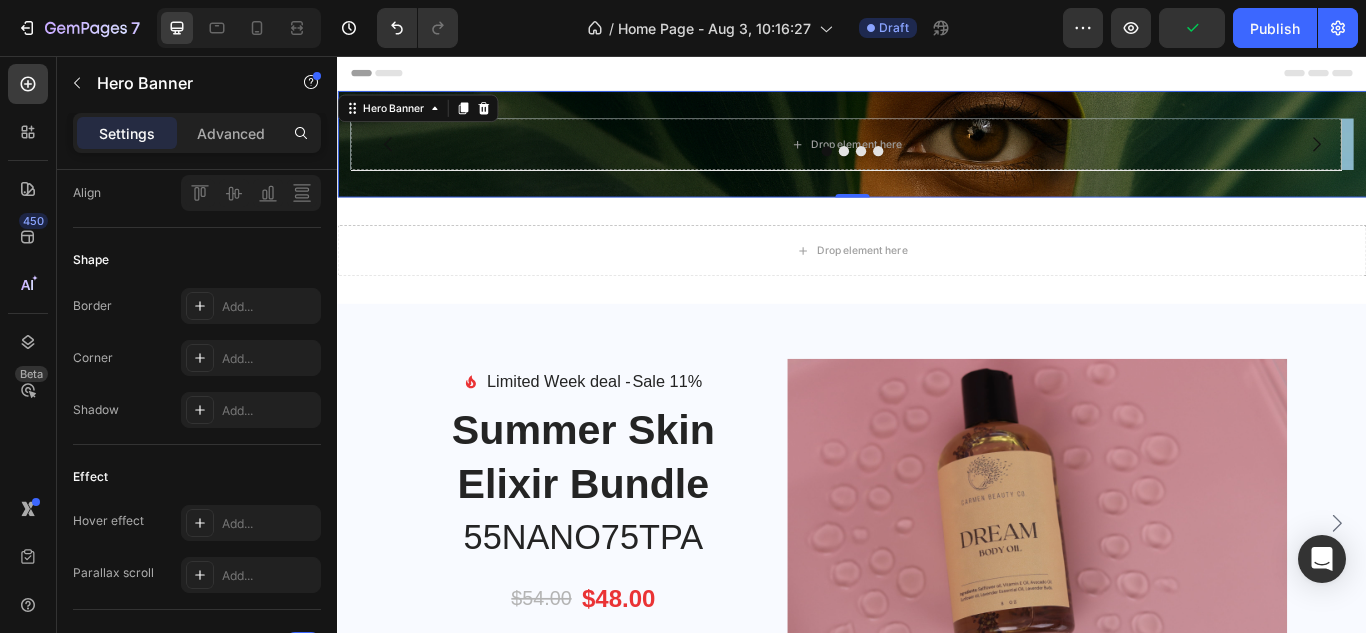 scroll, scrollTop: 268, scrollLeft: 0, axis: vertical 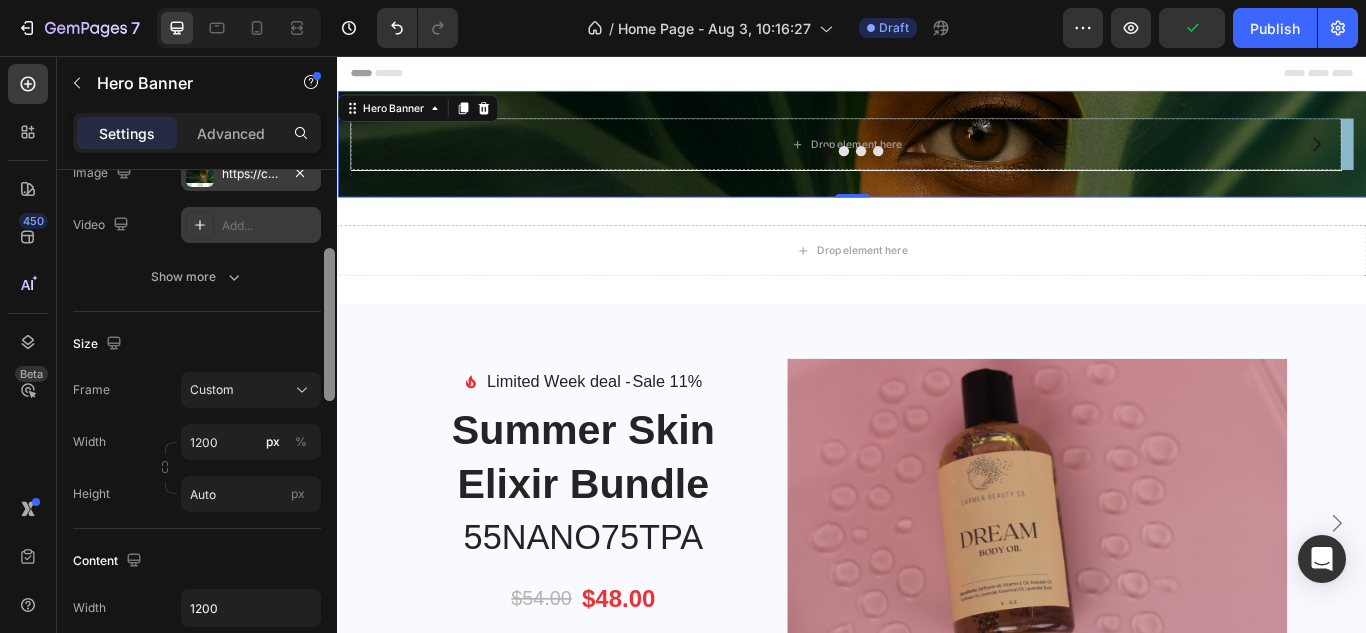 drag, startPoint x: 332, startPoint y: 398, endPoint x: 332, endPoint y: 360, distance: 38 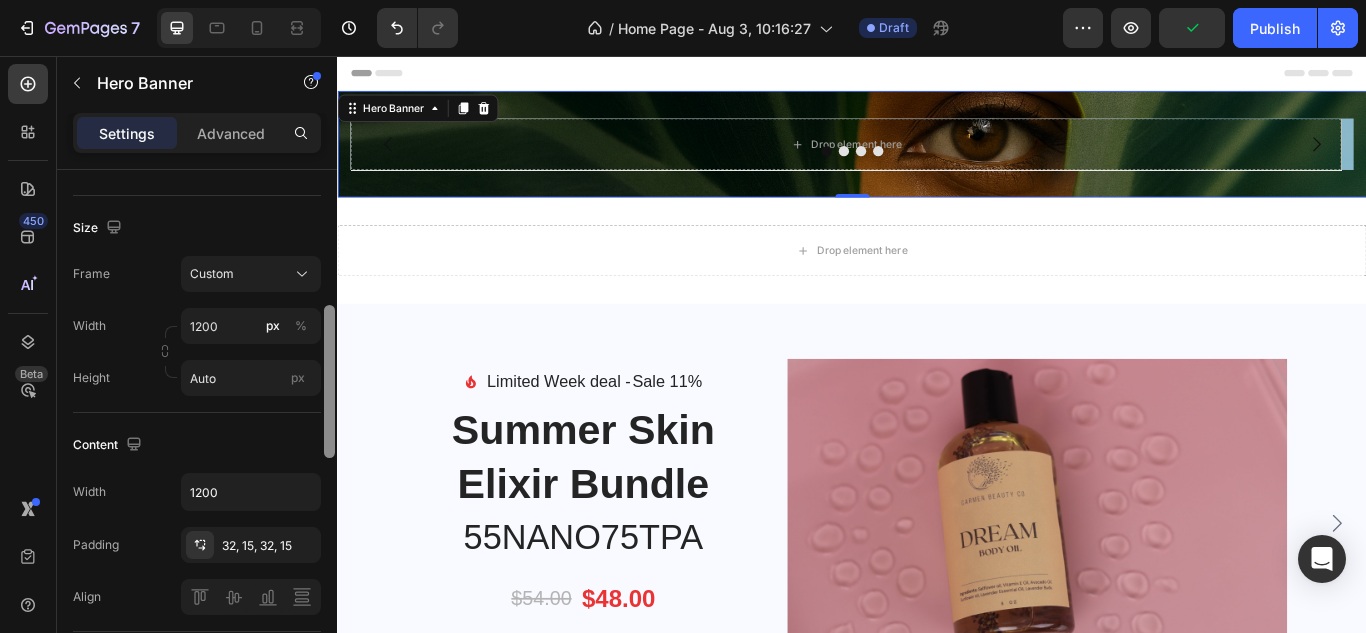 scroll, scrollTop: 414, scrollLeft: 0, axis: vertical 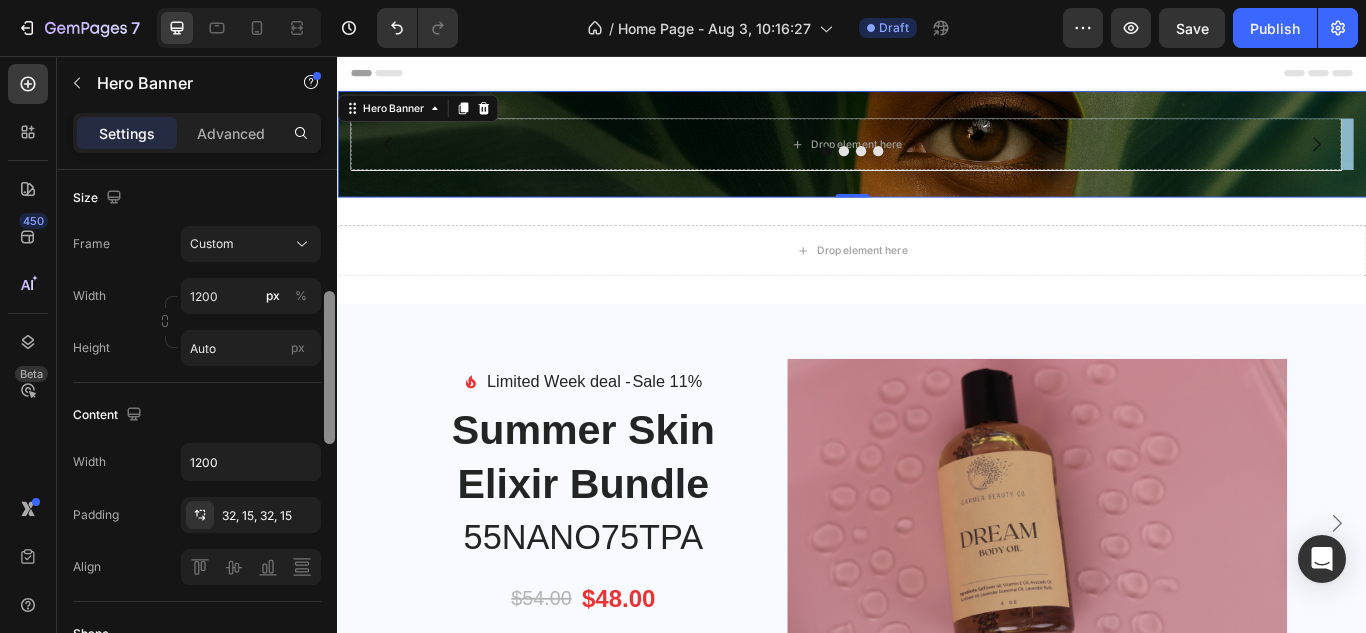 drag, startPoint x: 332, startPoint y: 360, endPoint x: 334, endPoint y: 403, distance: 43.046486 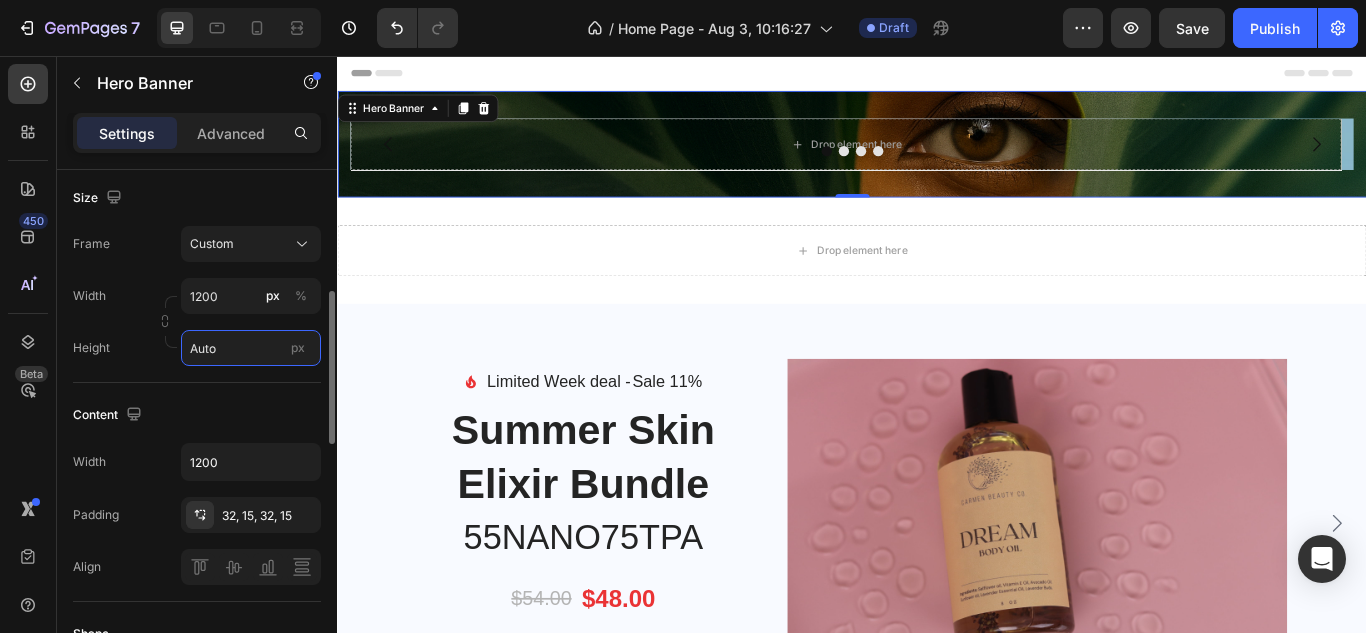 click on "Auto" at bounding box center [251, 348] 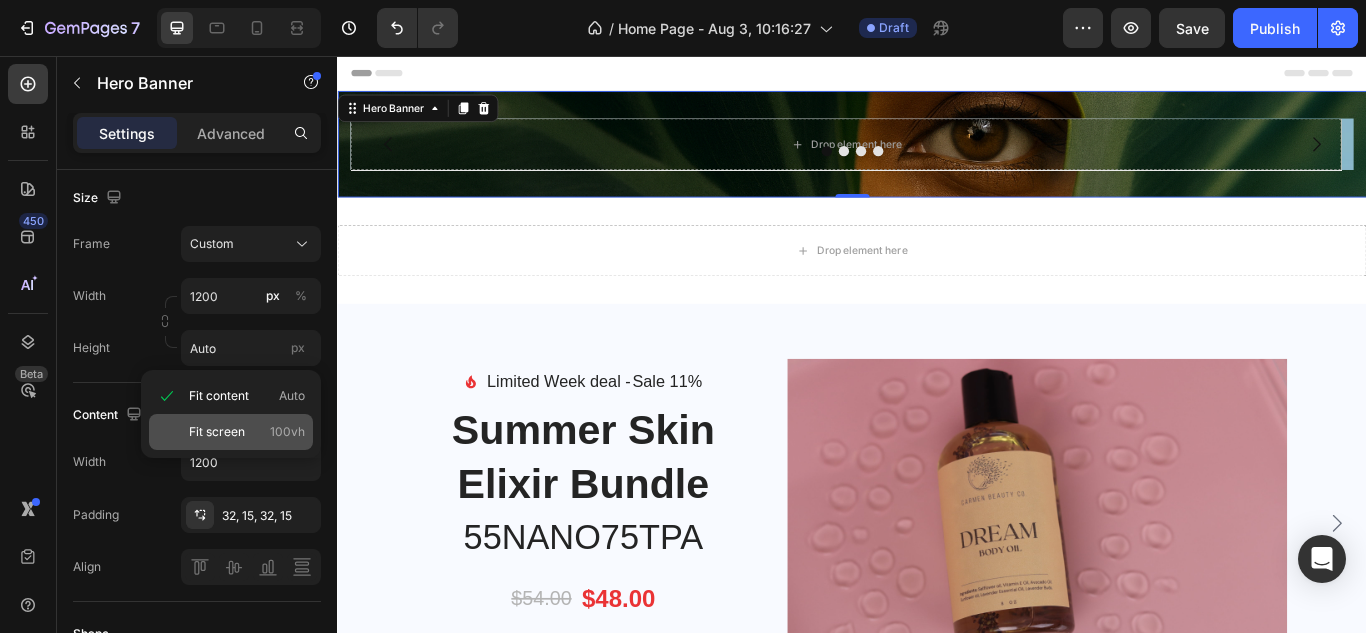 click on "Fit screen 100vh" 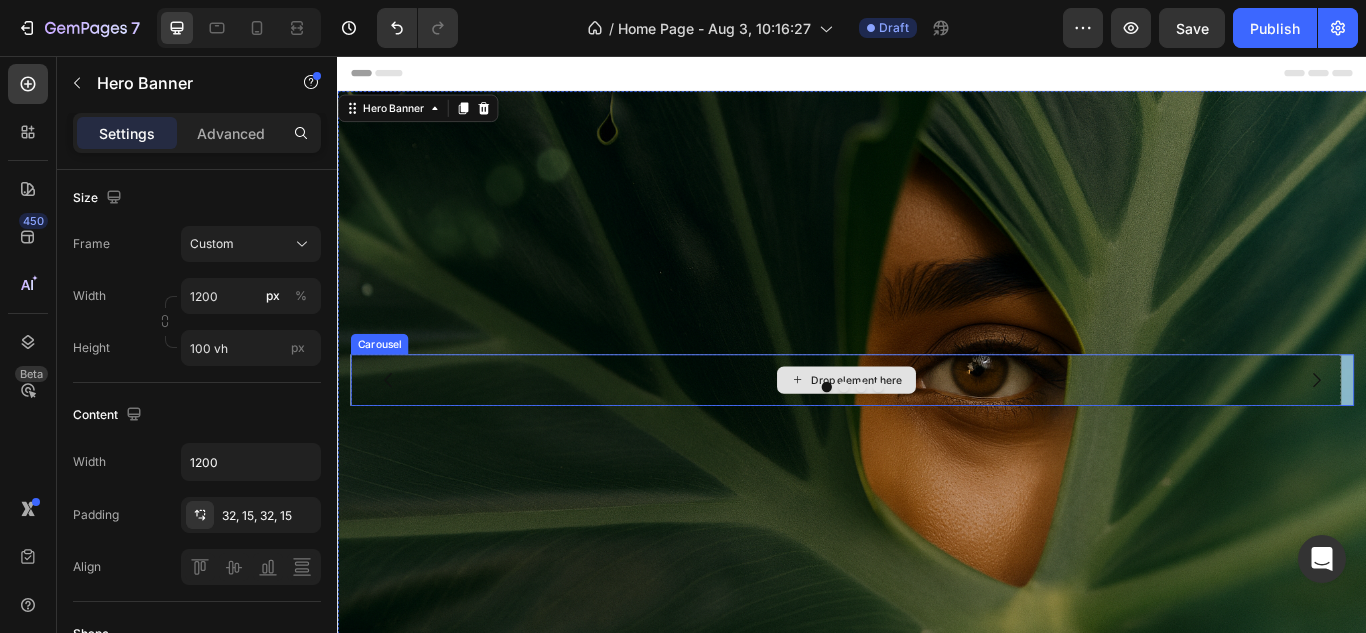 click on "Drop element here" at bounding box center (929, 434) 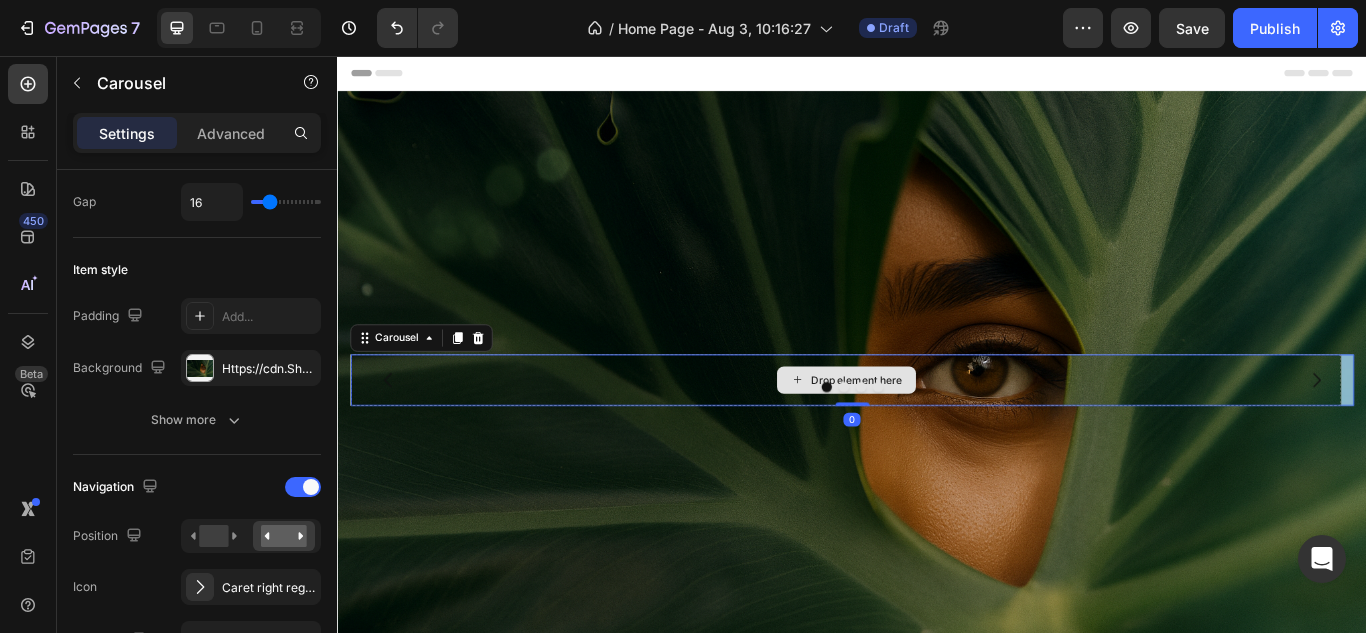 scroll, scrollTop: 0, scrollLeft: 0, axis: both 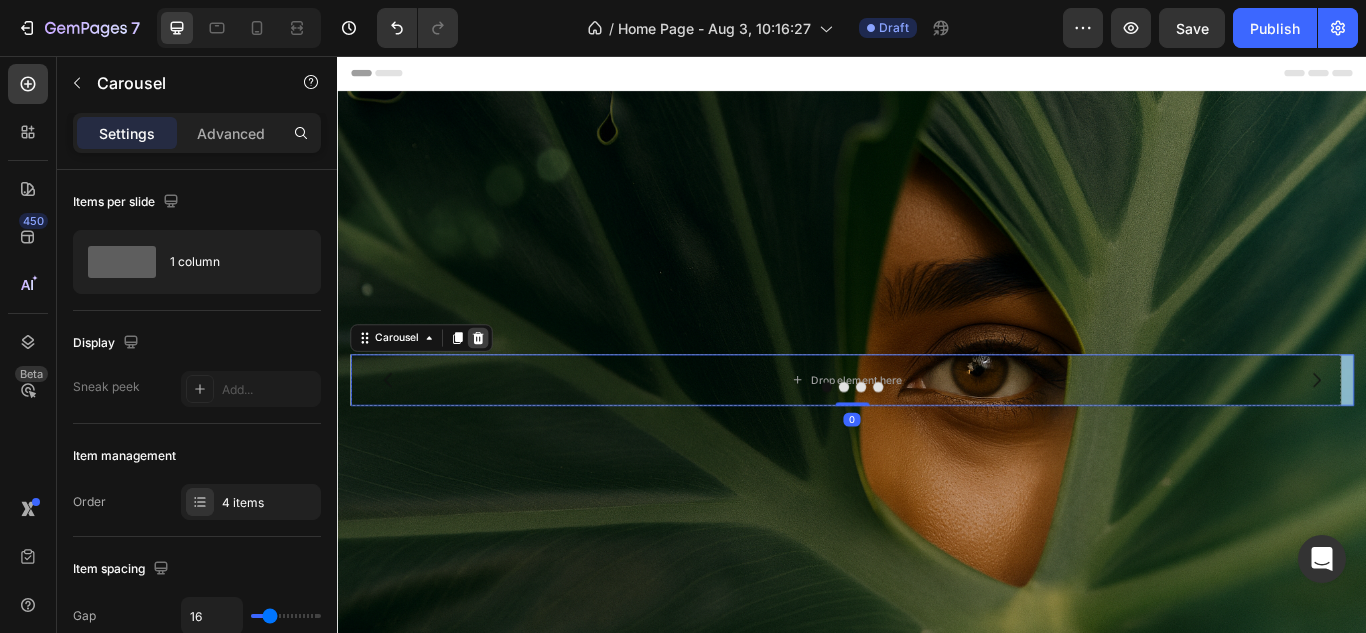 click 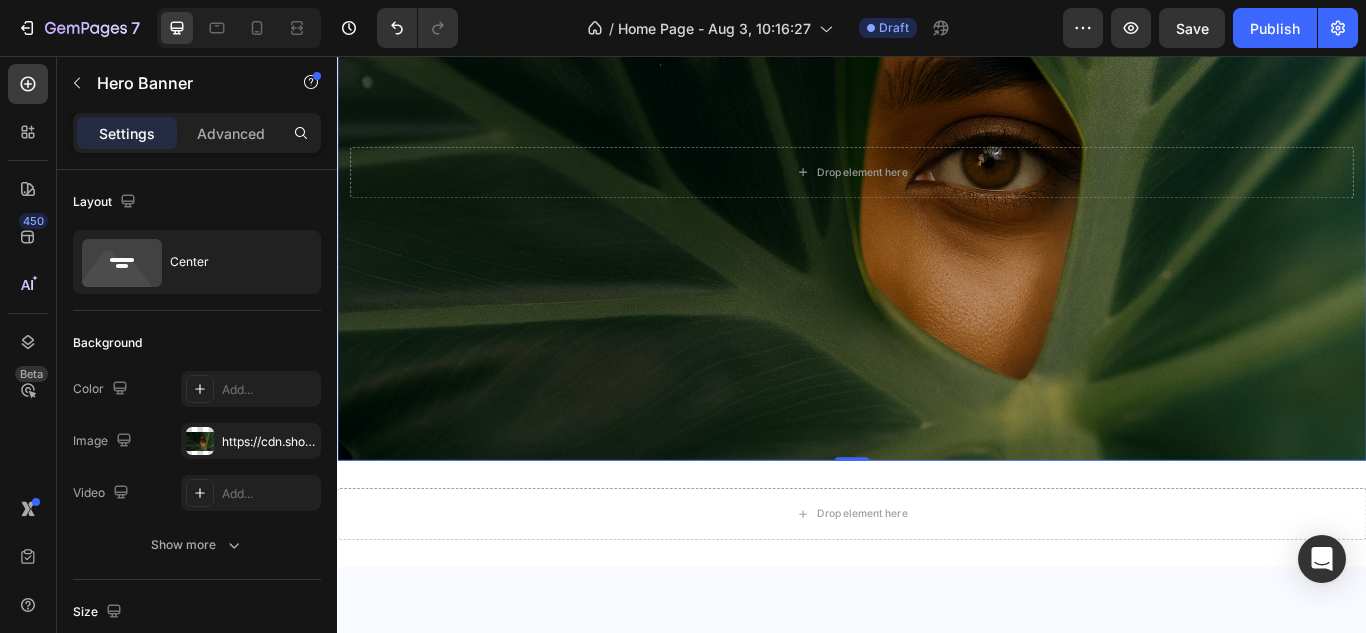 scroll, scrollTop: 47, scrollLeft: 0, axis: vertical 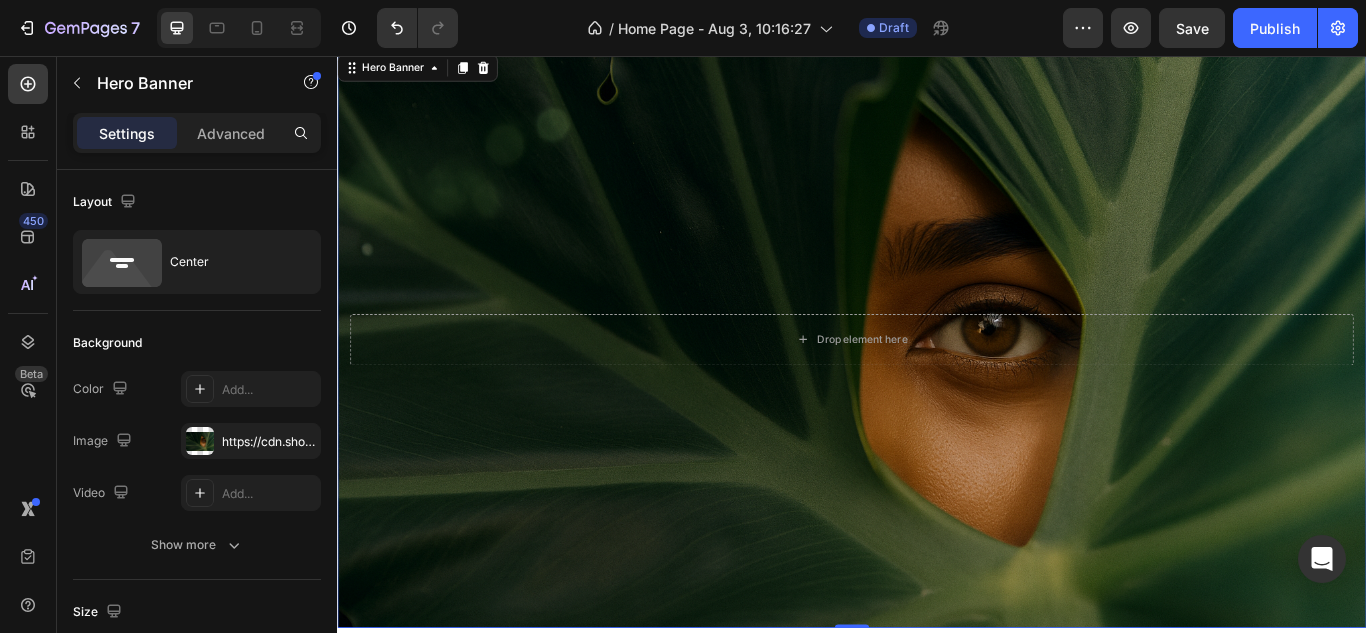 click at bounding box center [937, 386] 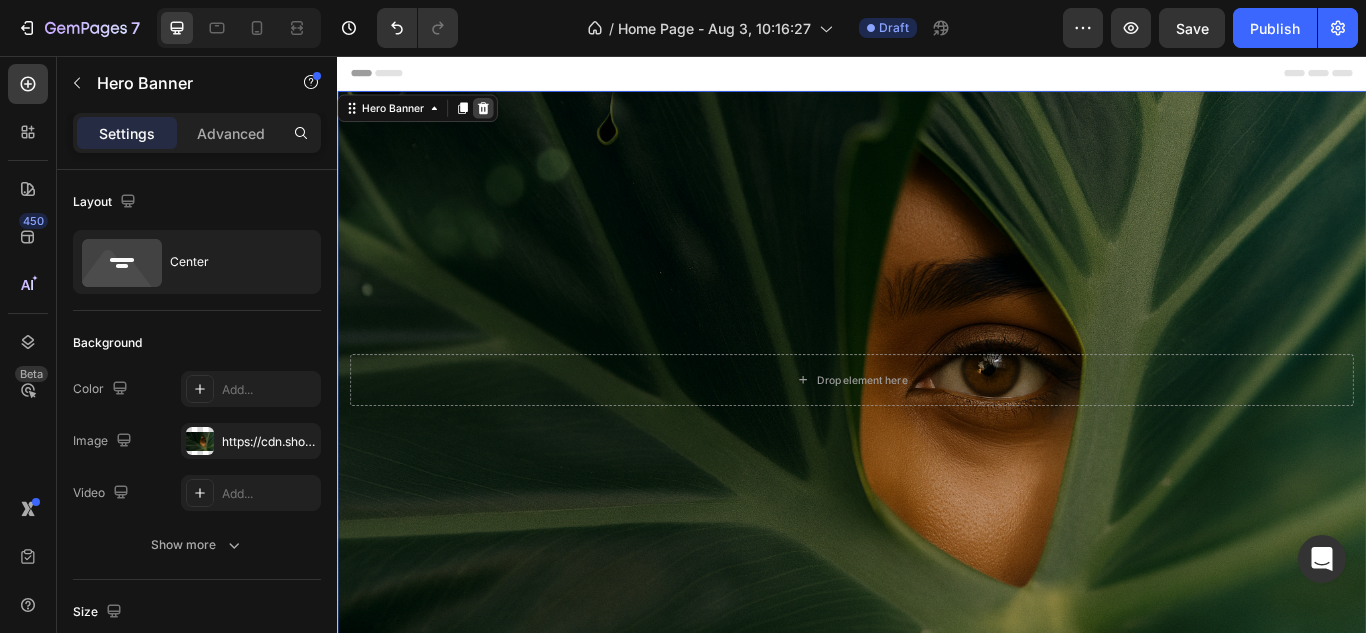 click 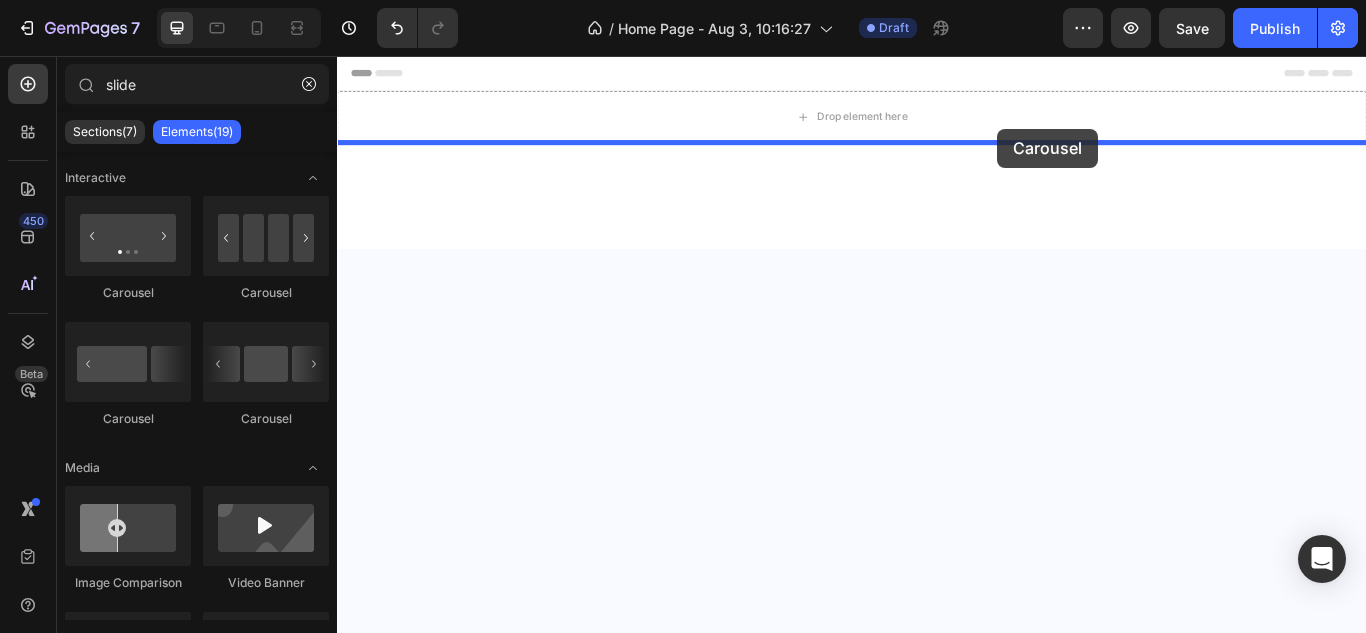 drag, startPoint x: 479, startPoint y: 314, endPoint x: 1535, endPoint y: 125, distance: 1072.78 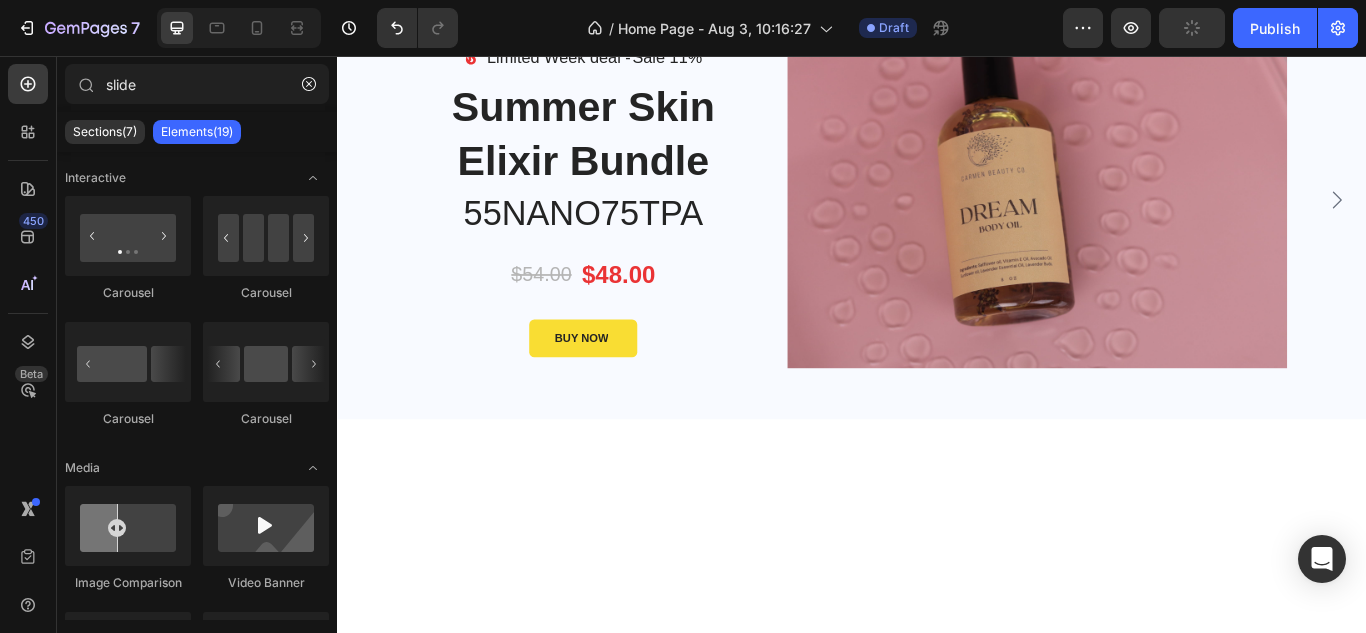 scroll, scrollTop: 0, scrollLeft: 0, axis: both 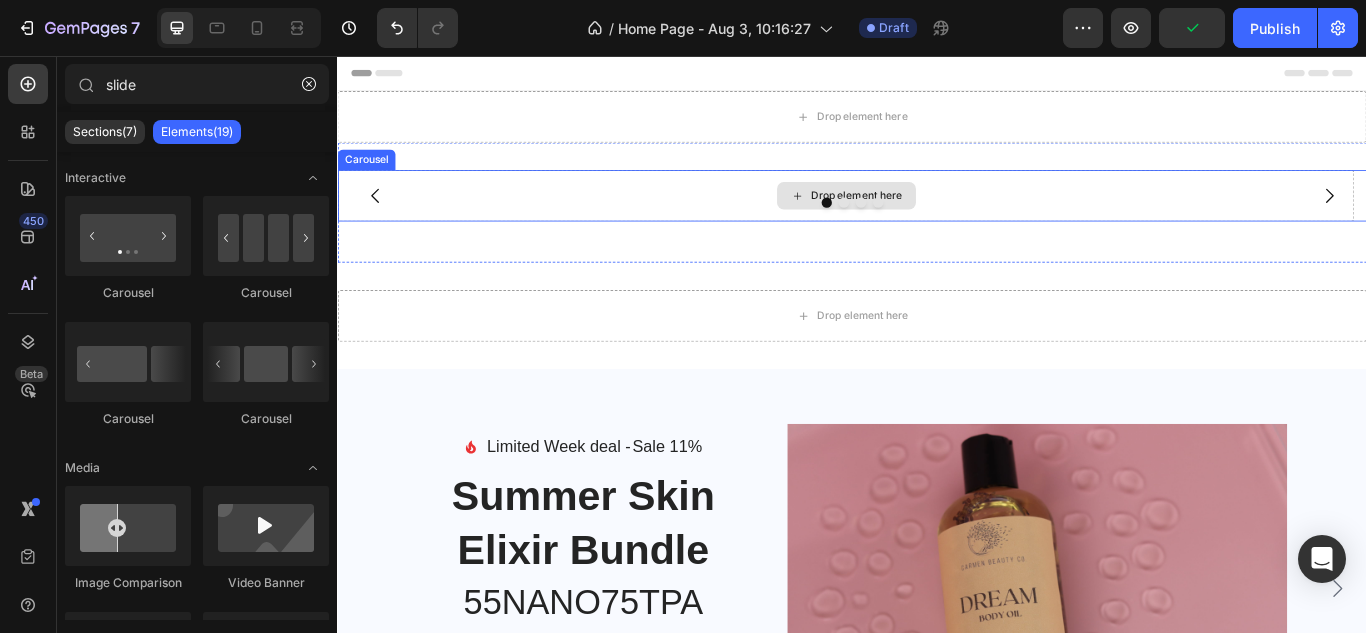 click on "Drop element here" at bounding box center [929, 219] 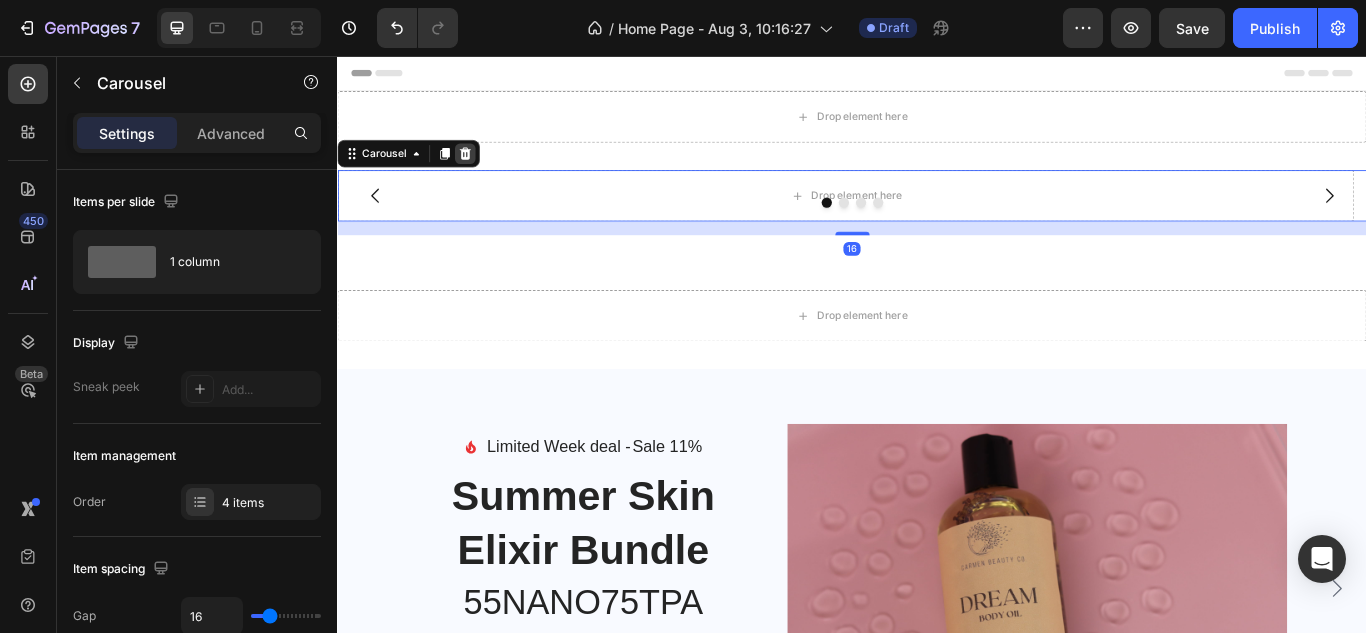 click 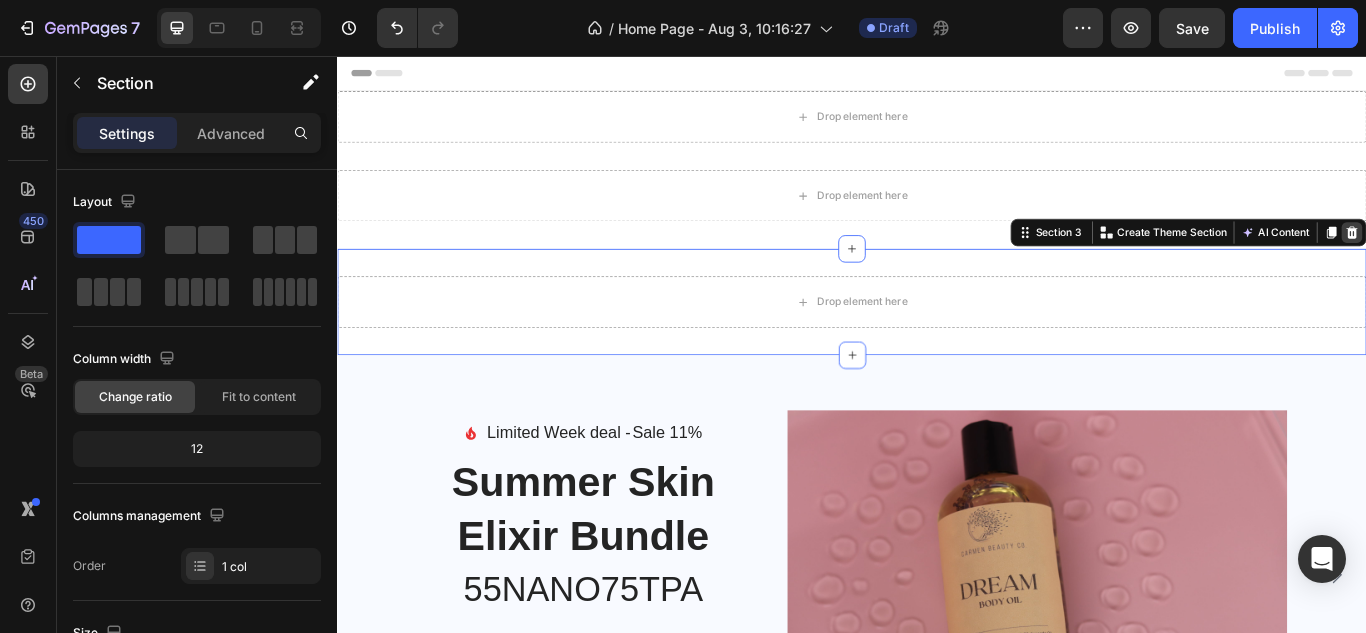 click 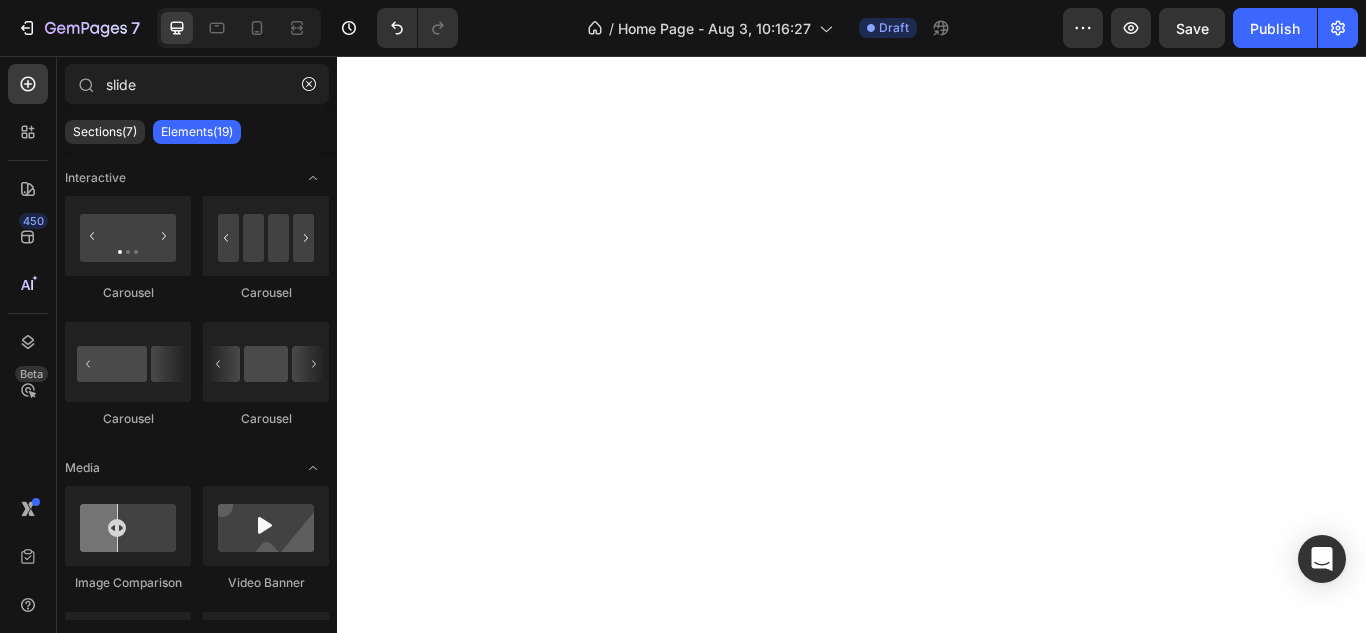 scroll, scrollTop: 0, scrollLeft: 0, axis: both 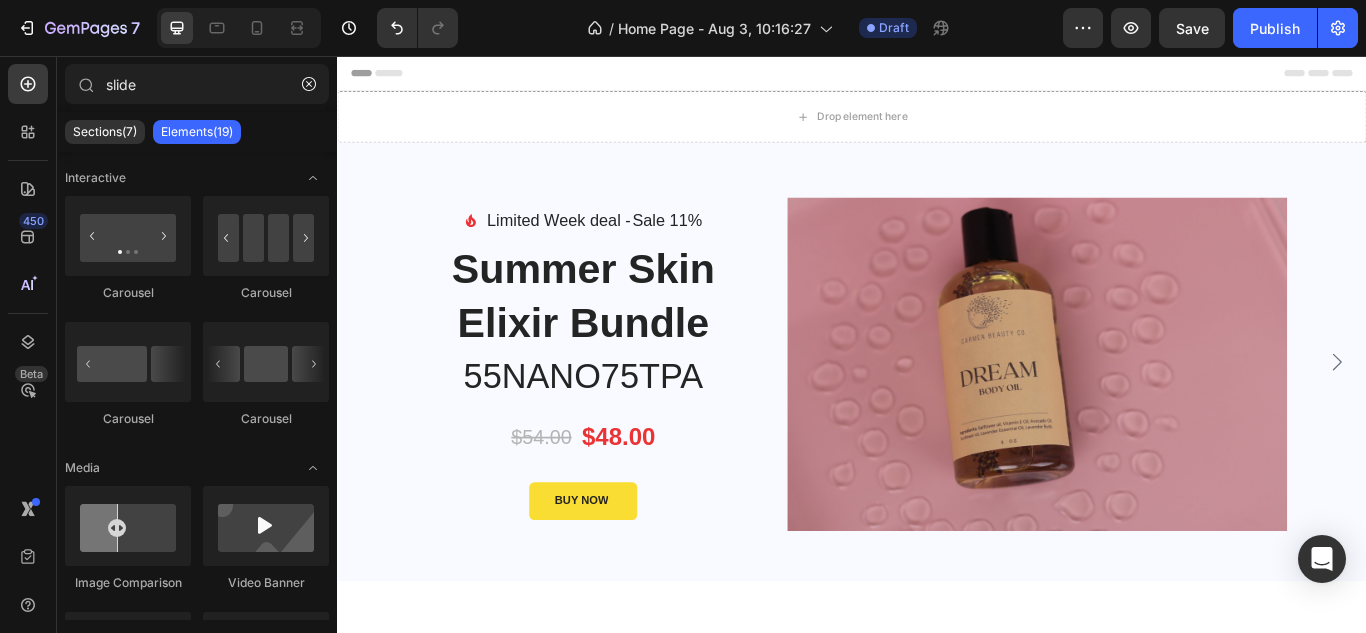 drag, startPoint x: 337, startPoint y: 56, endPoint x: 1343, endPoint y: 108, distance: 1007.343 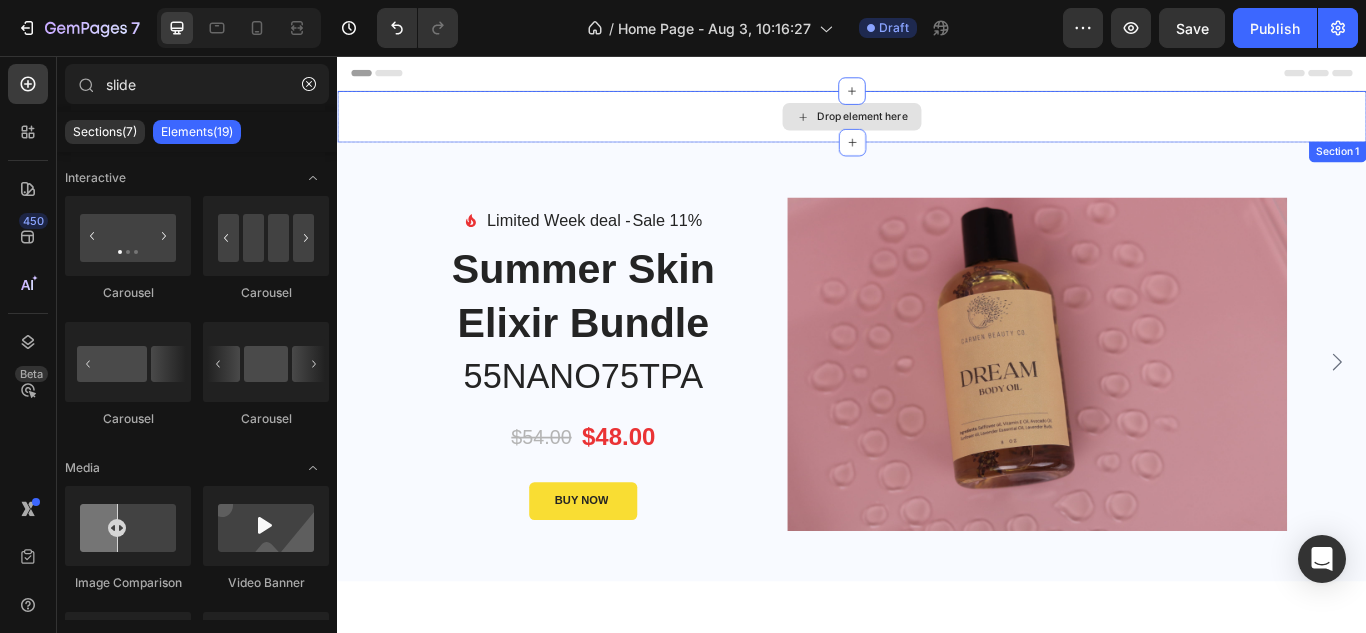 click on "Drop element here" at bounding box center [937, 127] 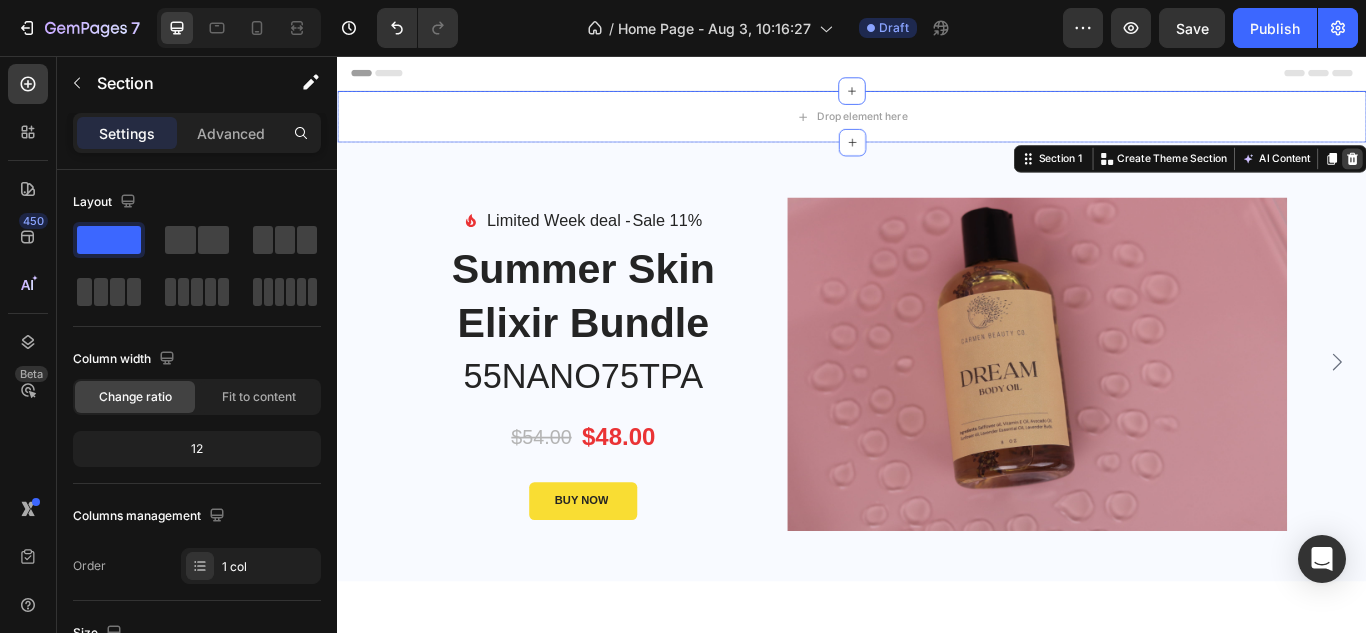 click 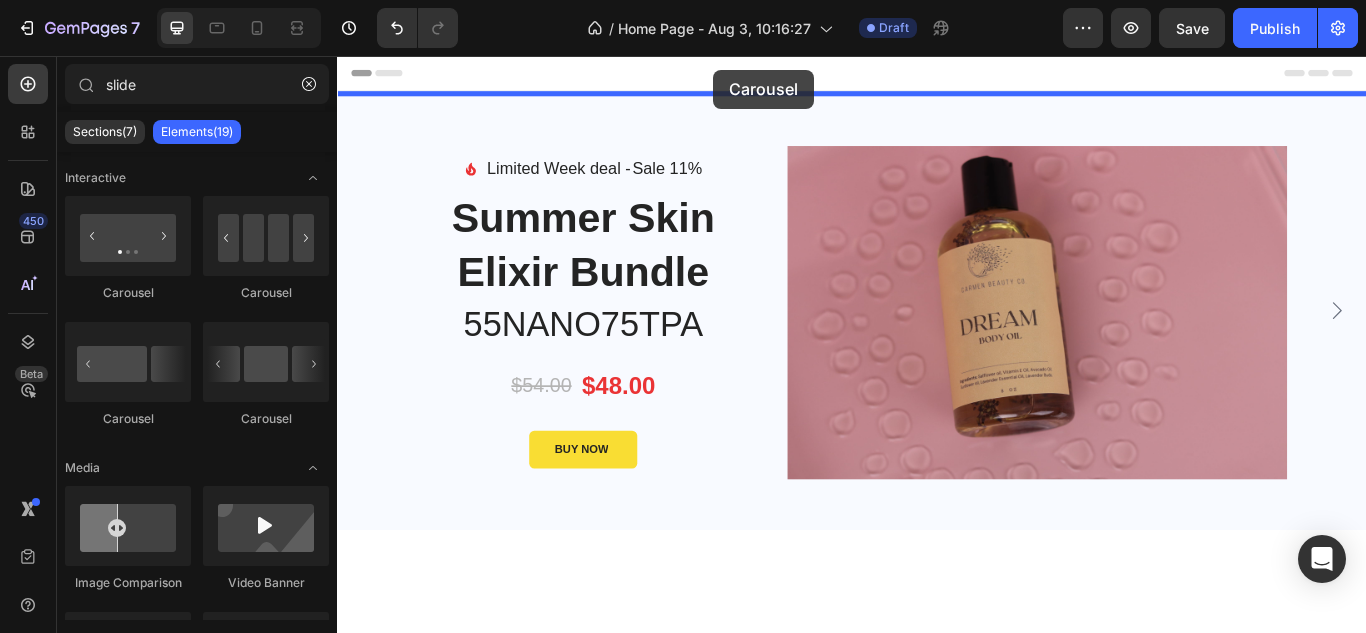 drag, startPoint x: 460, startPoint y: 306, endPoint x: 776, endPoint y: 72, distance: 393.20734 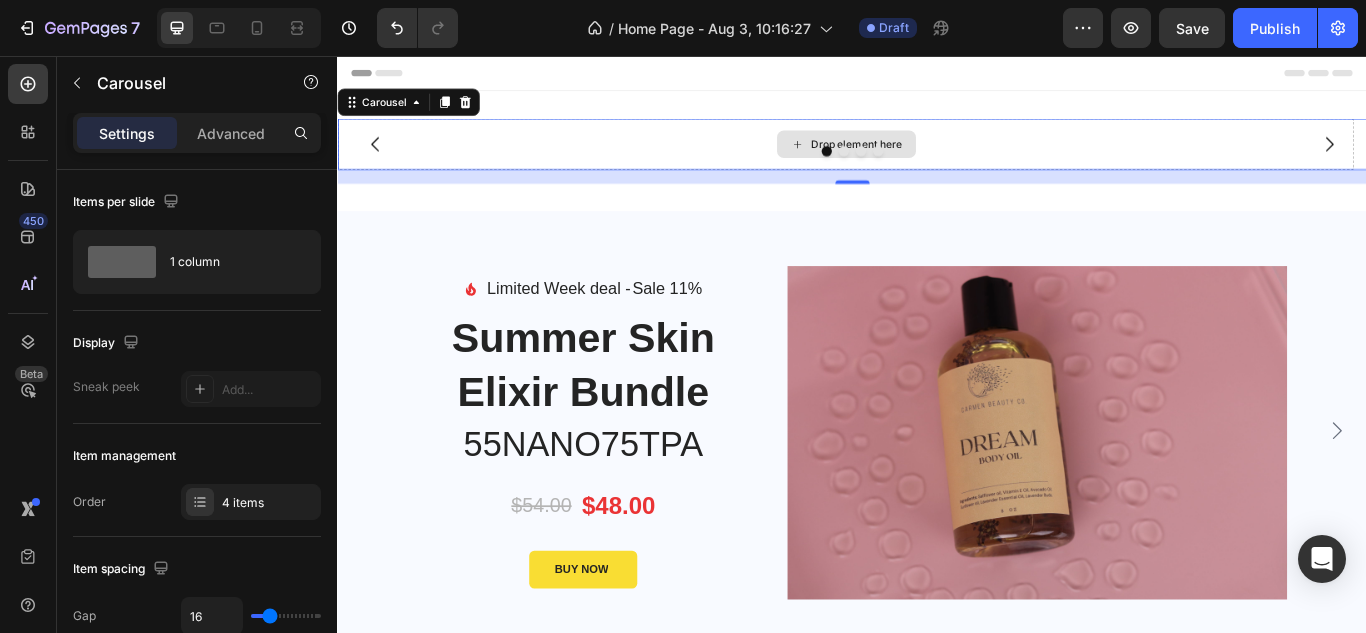 click on "Drop element here" at bounding box center (929, 159) 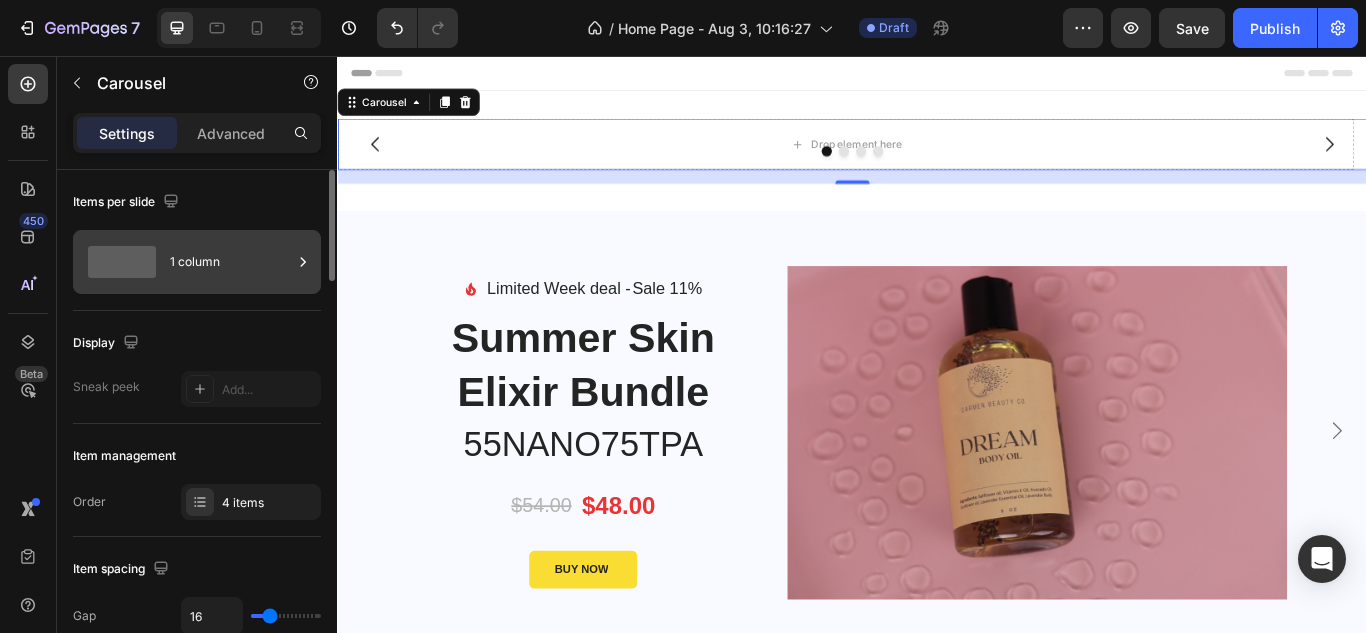click on "1 column" at bounding box center [231, 262] 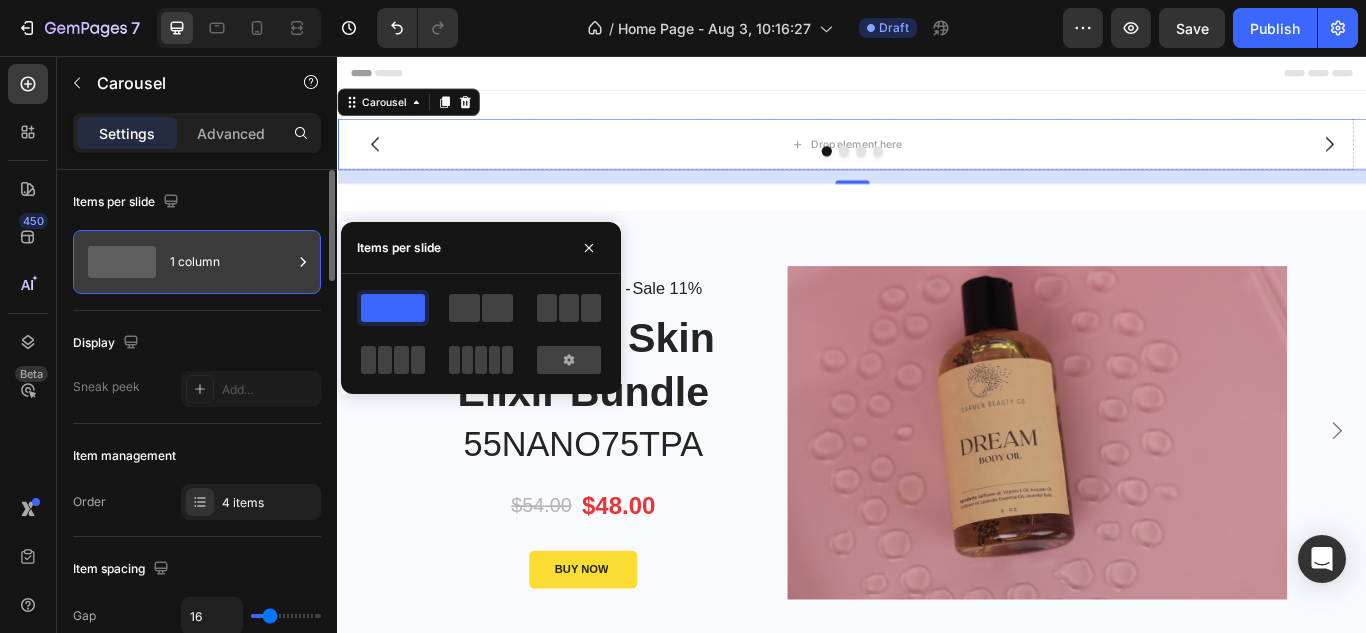 click on "1 column" at bounding box center [231, 262] 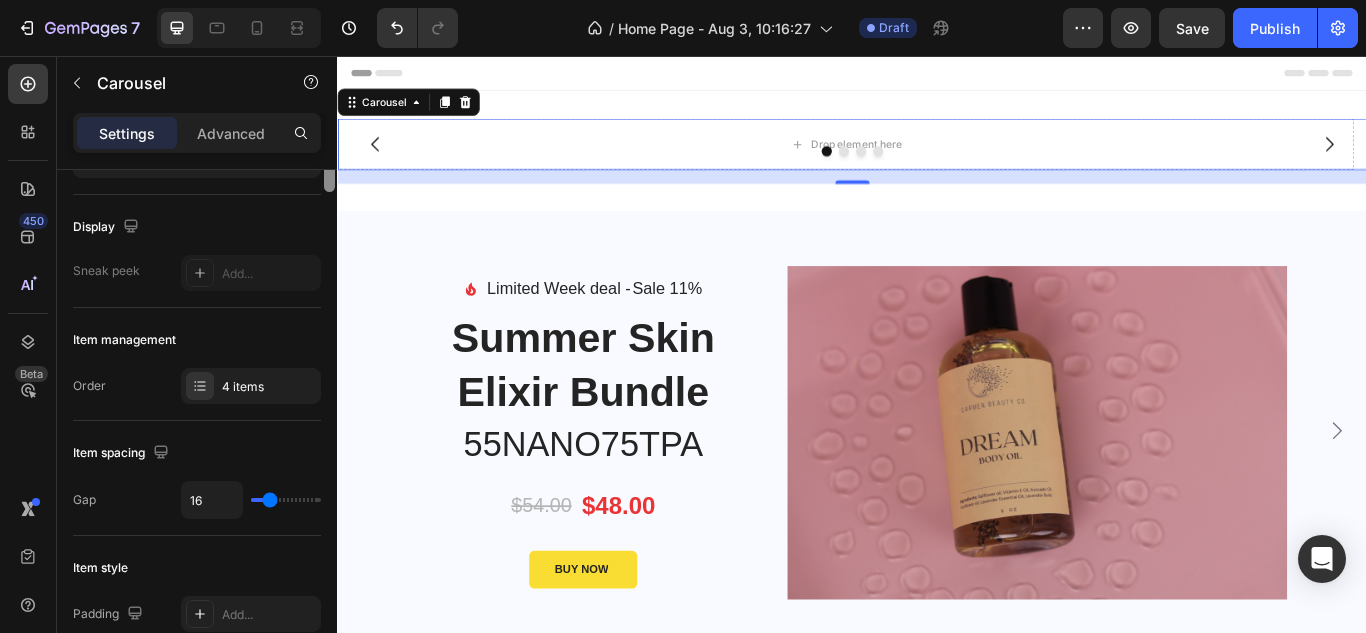 scroll, scrollTop: 0, scrollLeft: 0, axis: both 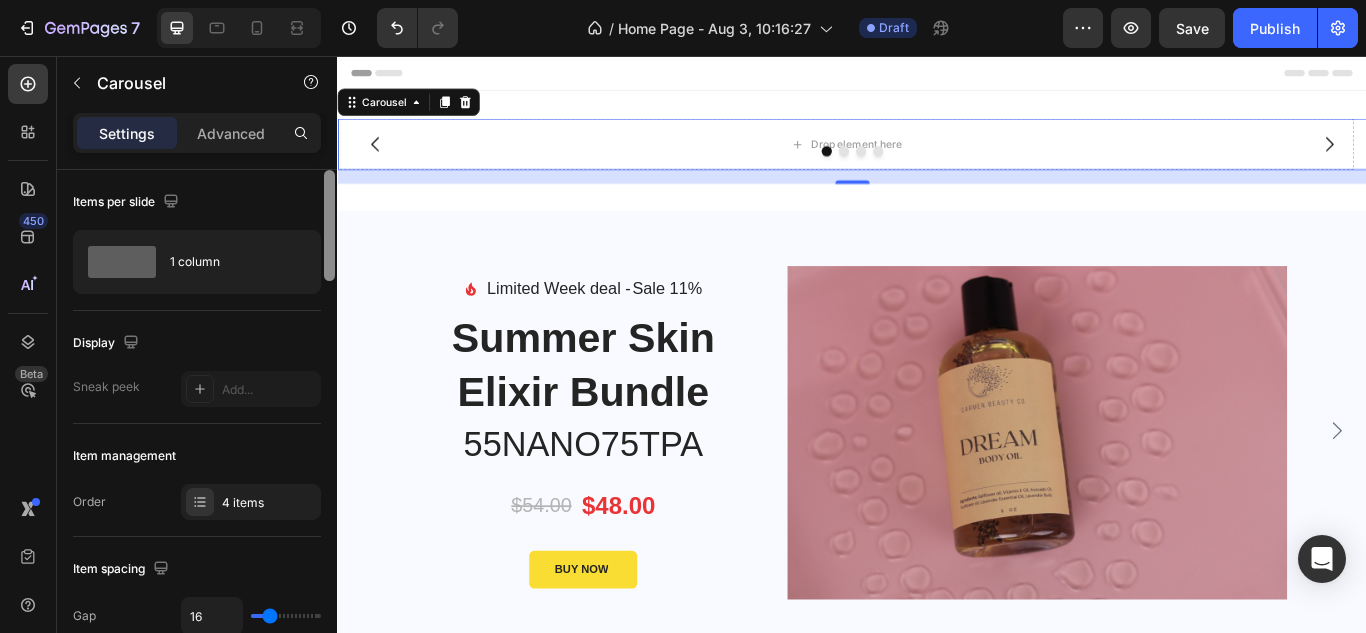 drag, startPoint x: 329, startPoint y: 240, endPoint x: 309, endPoint y: 199, distance: 45.617977 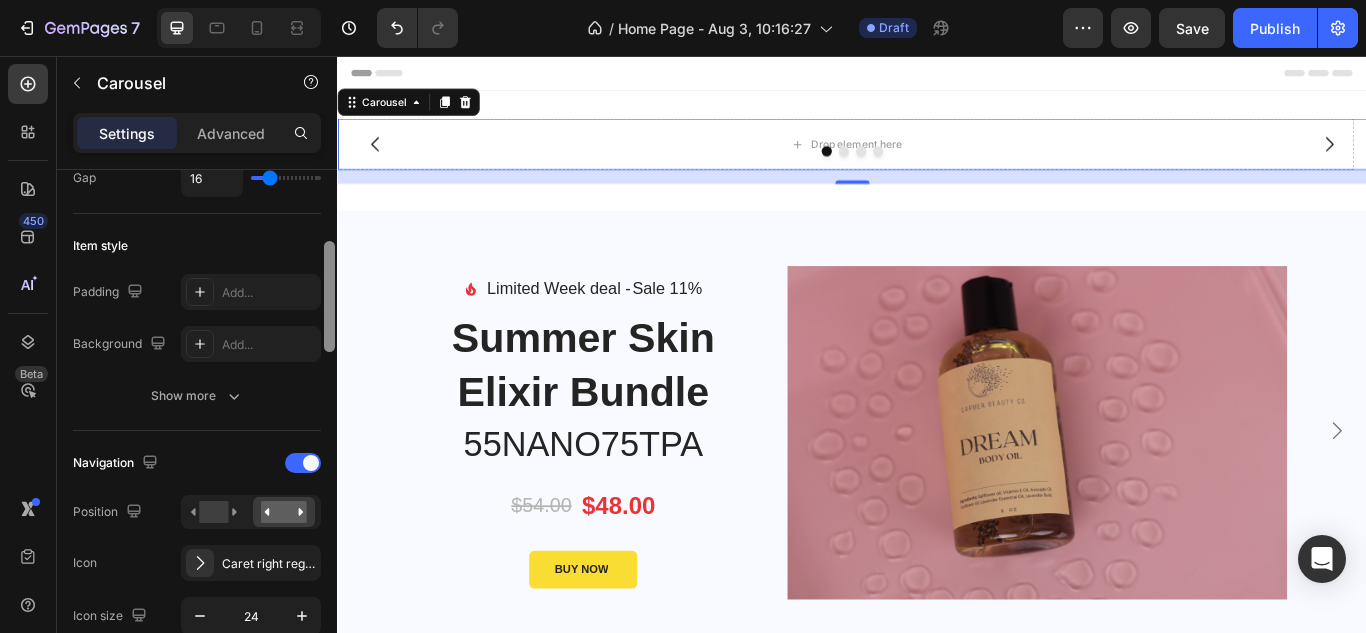 scroll, scrollTop: 447, scrollLeft: 0, axis: vertical 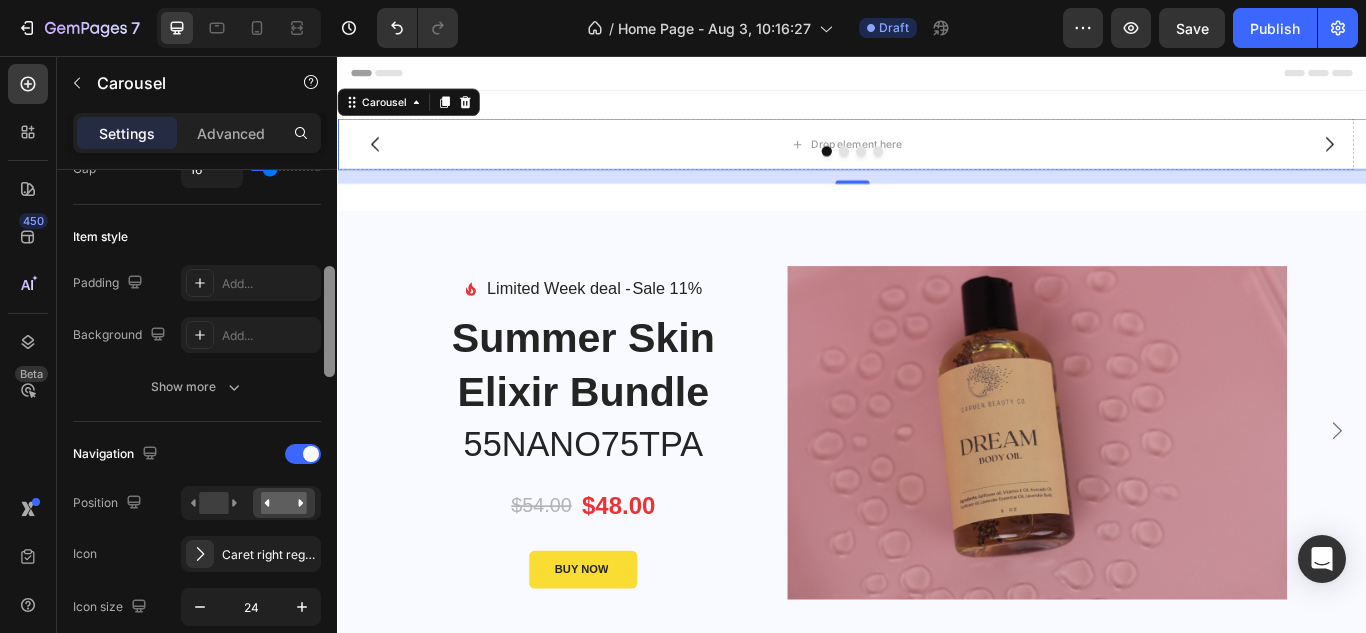 drag, startPoint x: 334, startPoint y: 234, endPoint x: 326, endPoint y: 330, distance: 96.332756 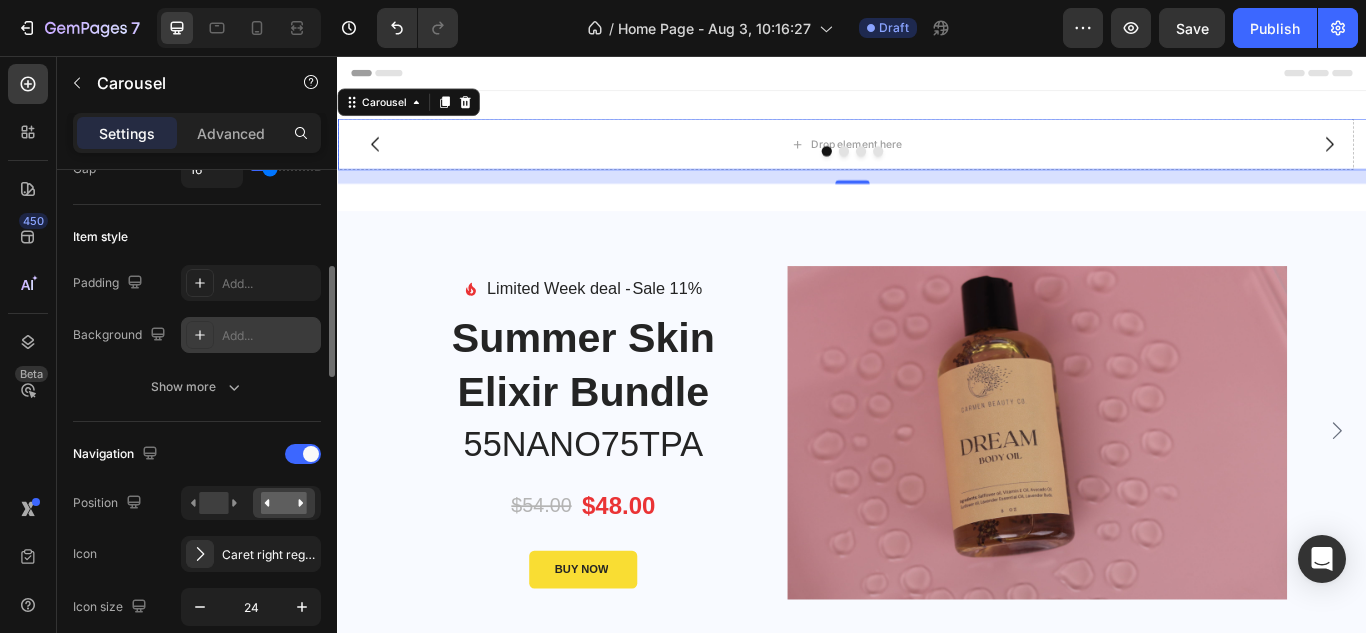 click on "Add..." at bounding box center (269, 336) 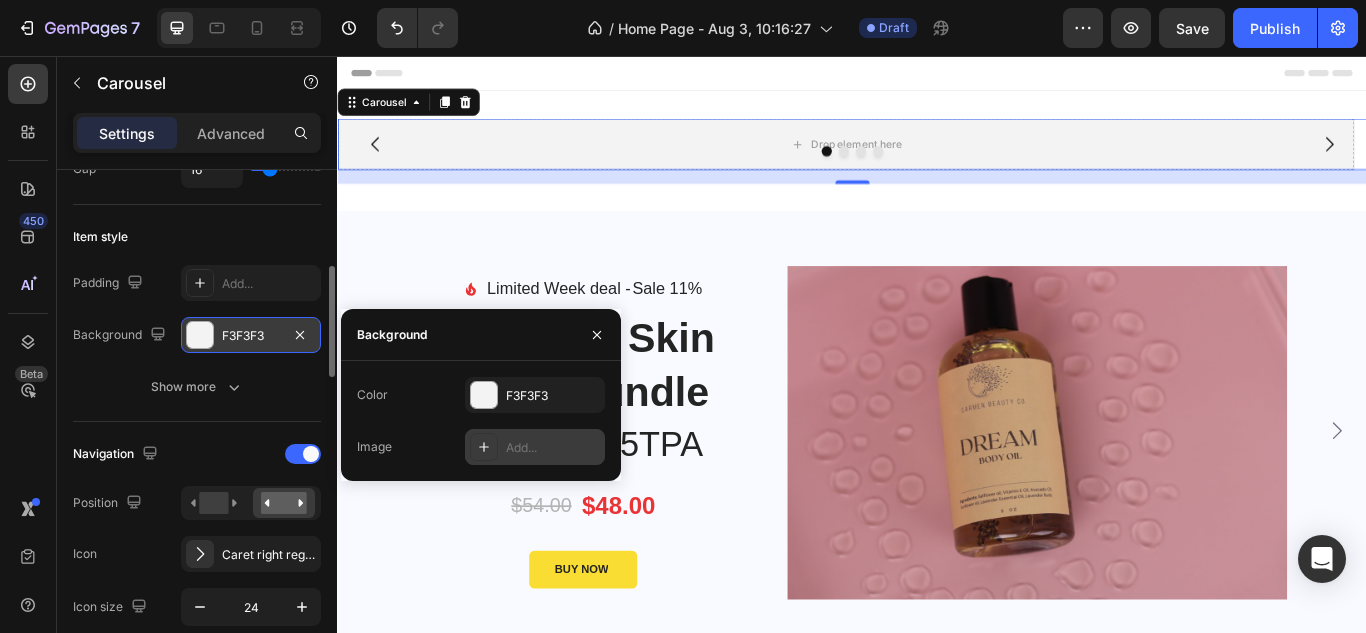 click at bounding box center [484, 447] 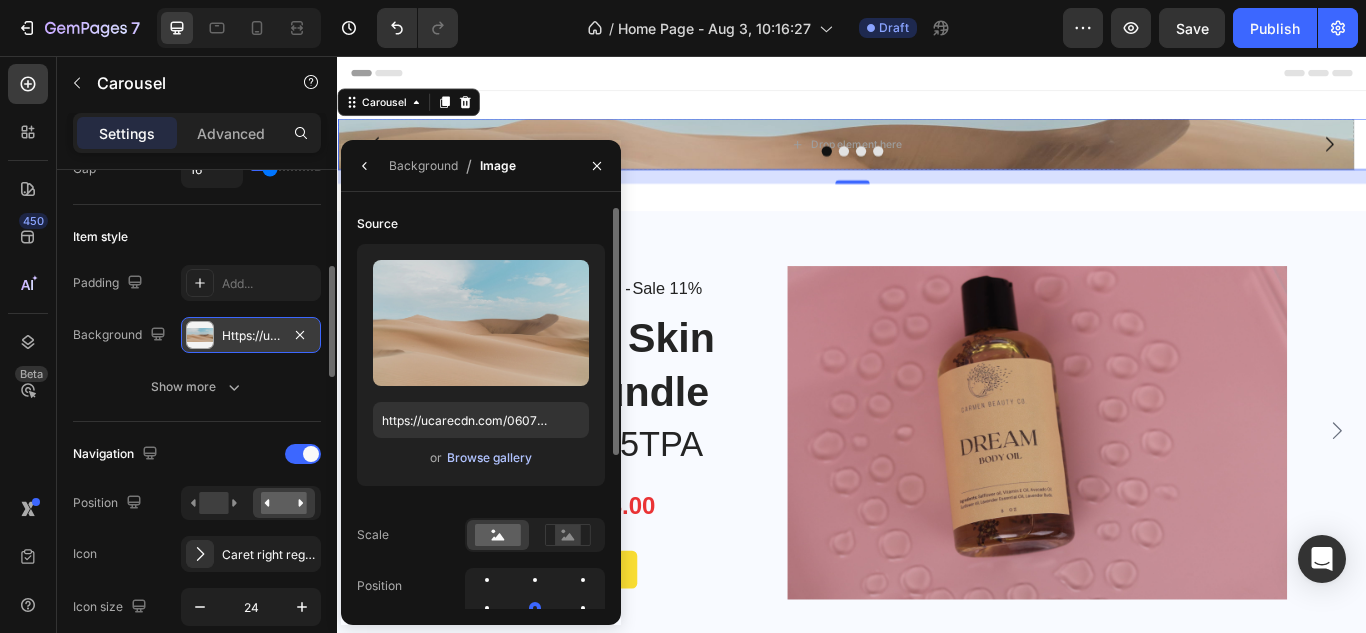 click on "Browse gallery" at bounding box center (489, 458) 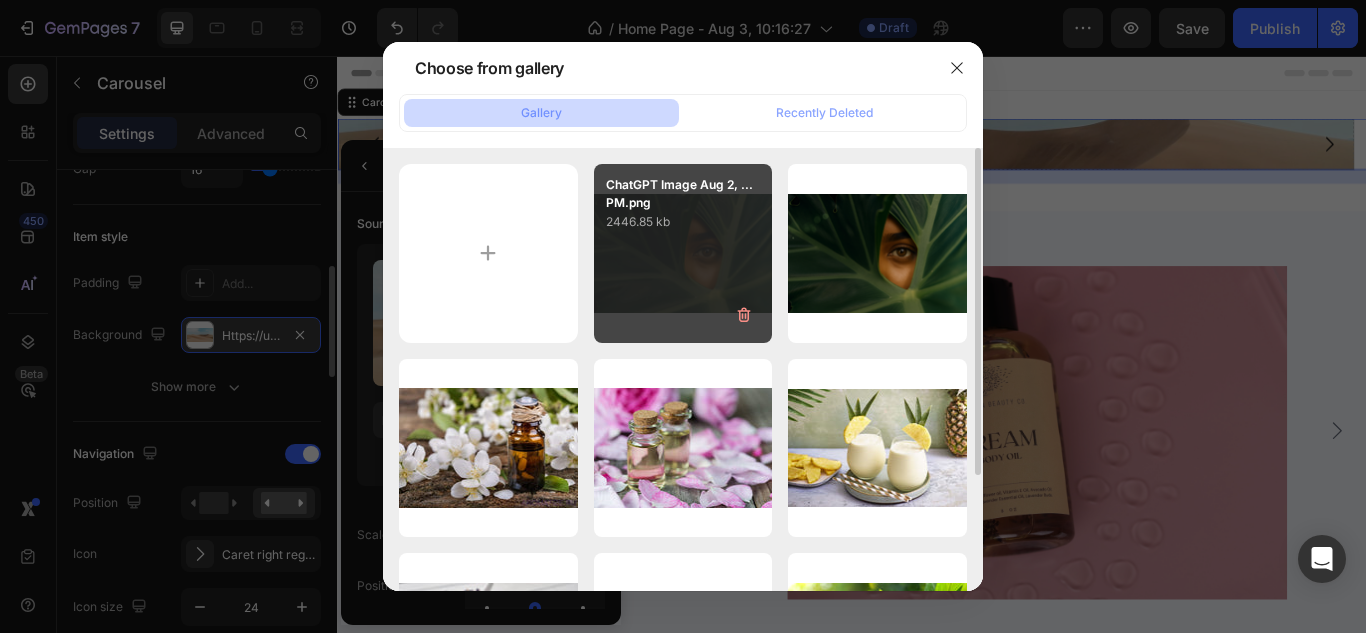 click on "ChatGPT Image Aug 2, ...PM.png" at bounding box center (683, 194) 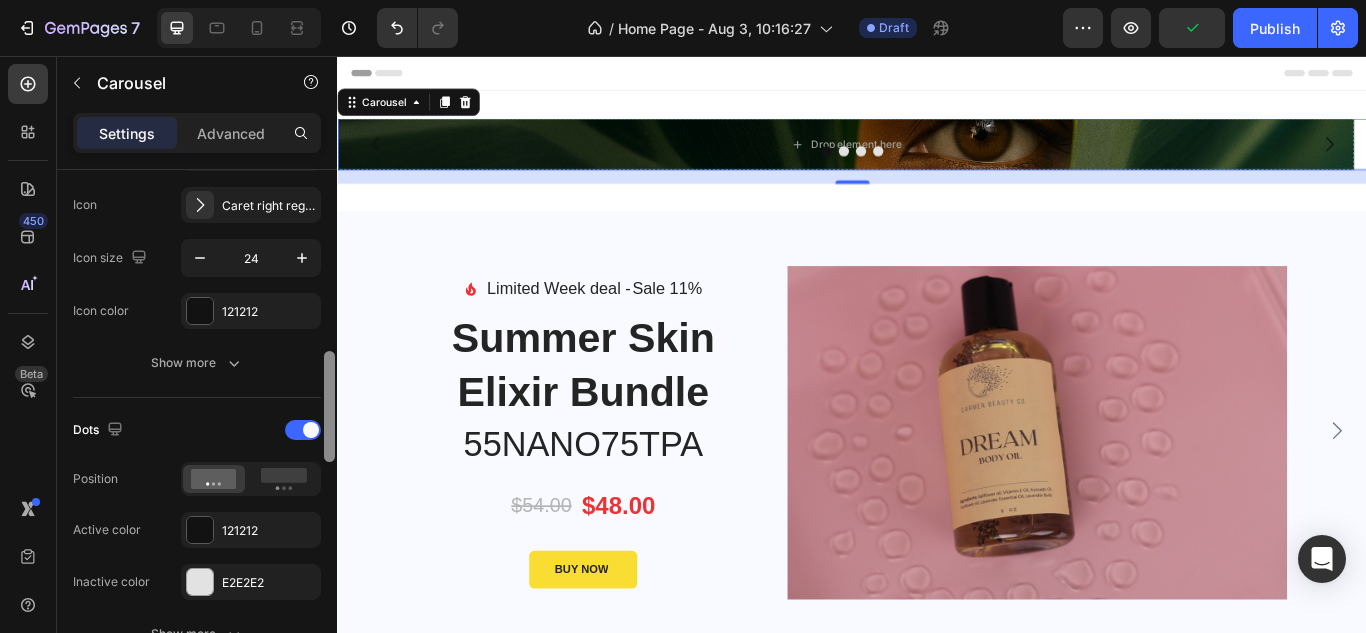 scroll, scrollTop: 805, scrollLeft: 0, axis: vertical 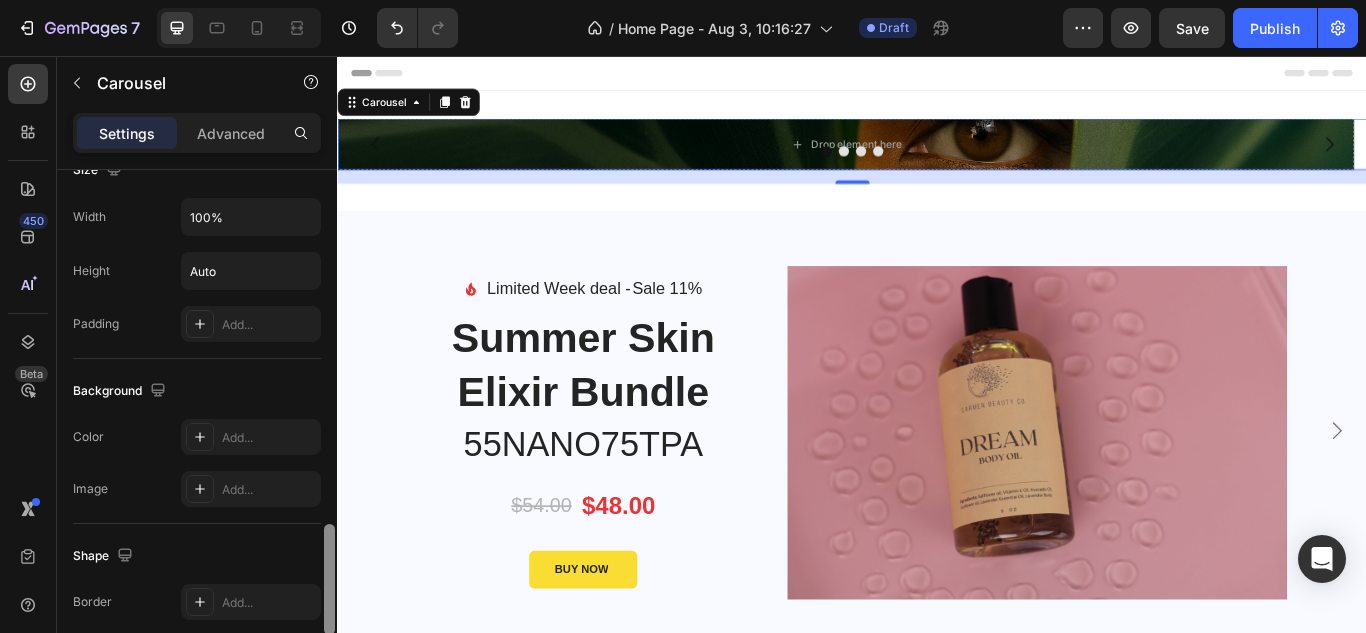 drag, startPoint x: 330, startPoint y: 370, endPoint x: 311, endPoint y: 627, distance: 257.7014 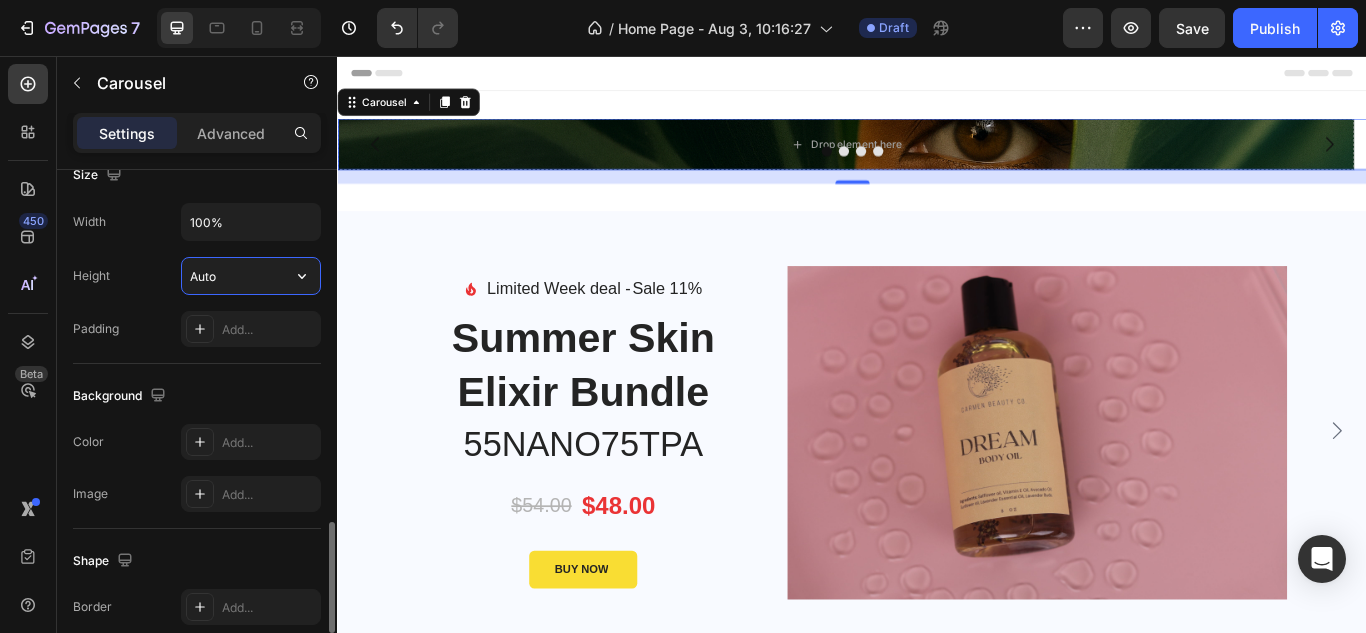 click on "Auto" at bounding box center [251, 276] 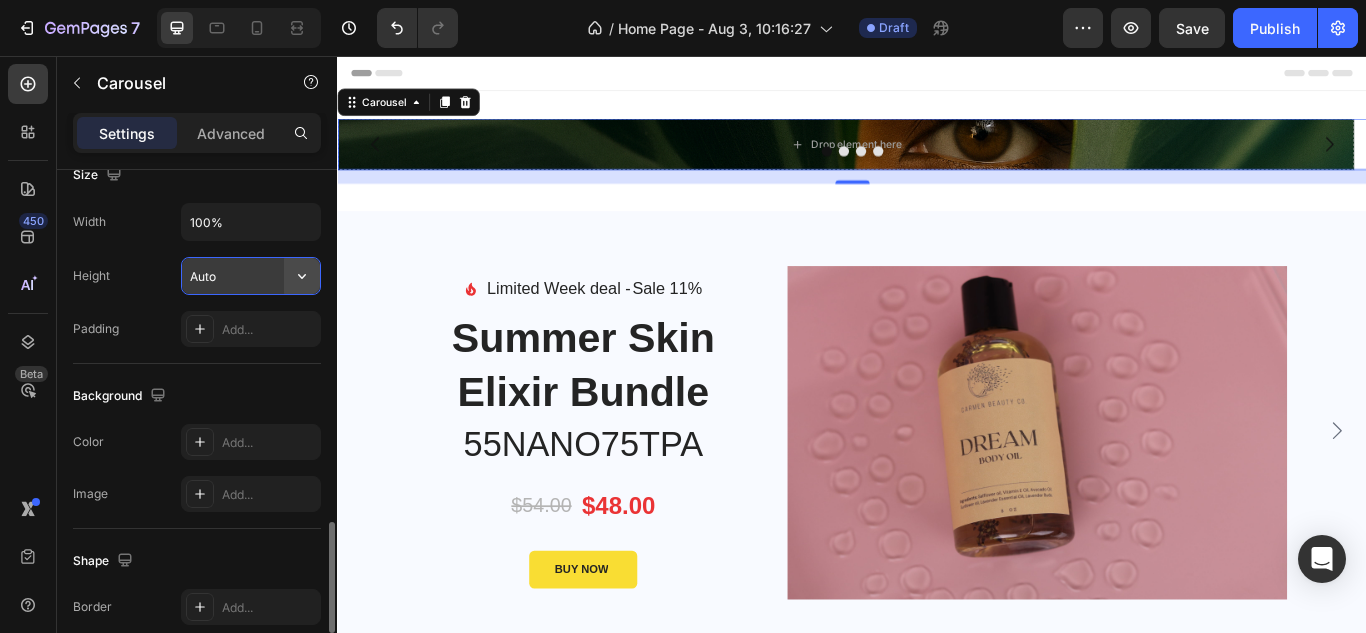 click 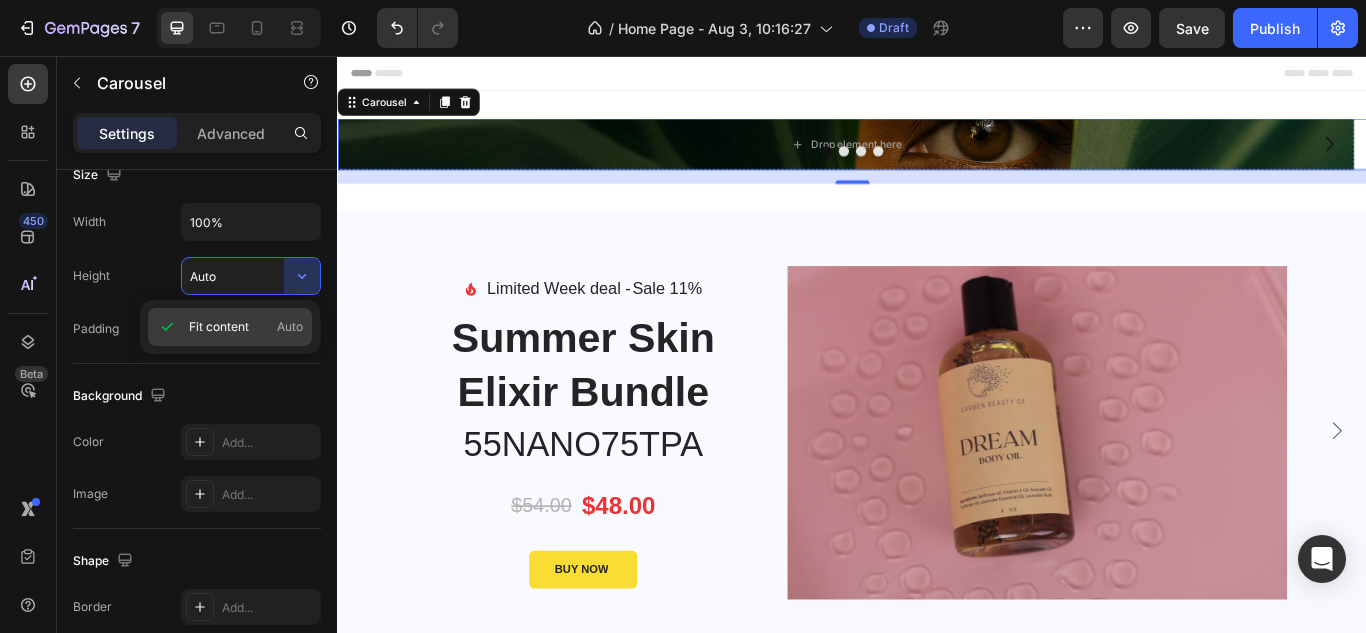 click on "Fit content Auto" 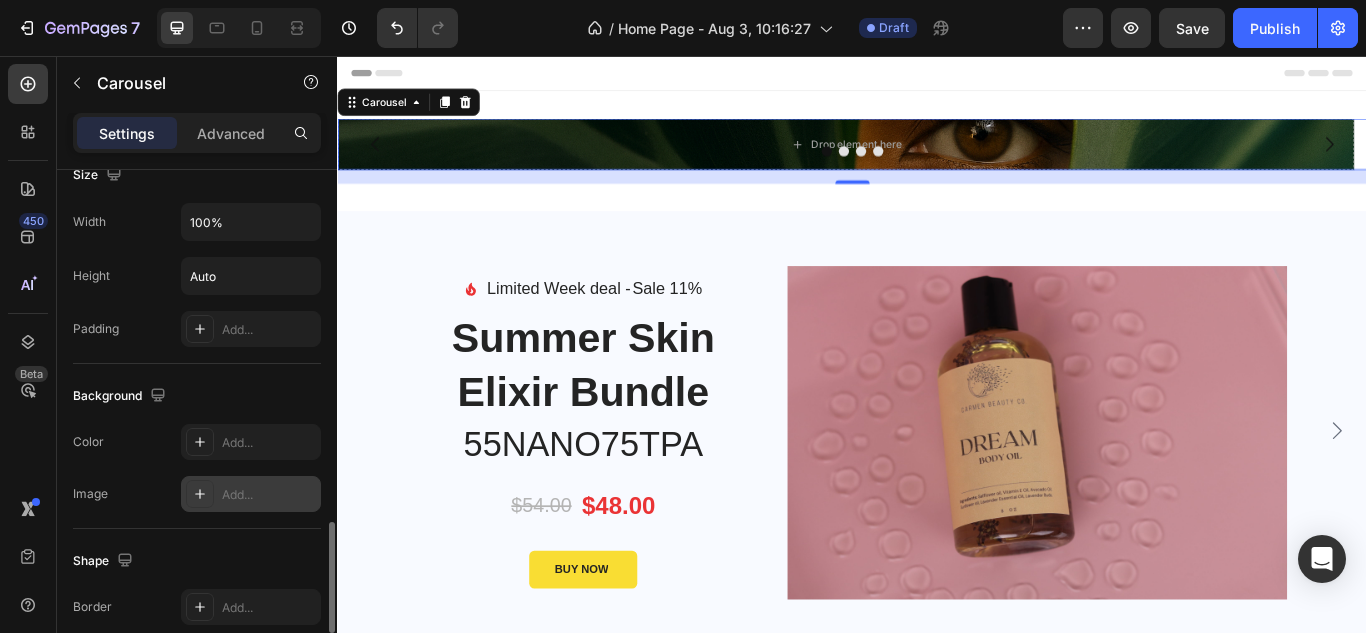 click on "Add..." at bounding box center [269, 495] 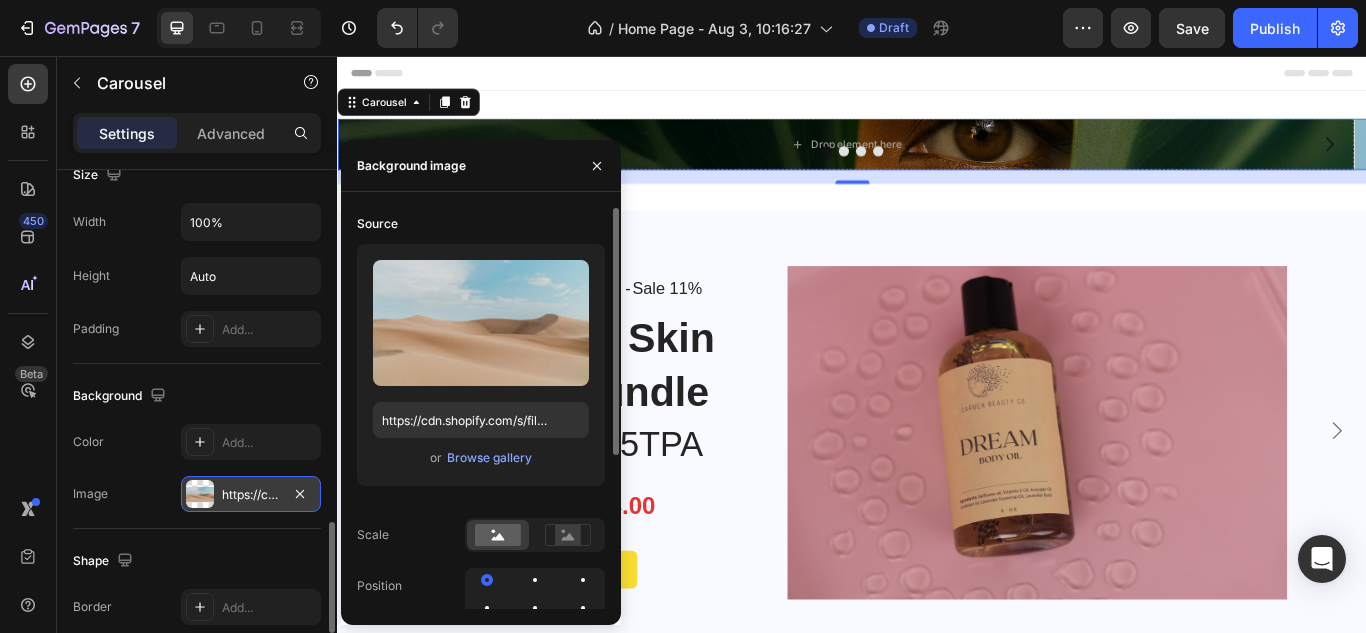 click on "Upload Image https://cdn.shopify.com/s/files/1/2005/9307/files/background_settings.jpg or  Browse gallery" at bounding box center [481, 365] 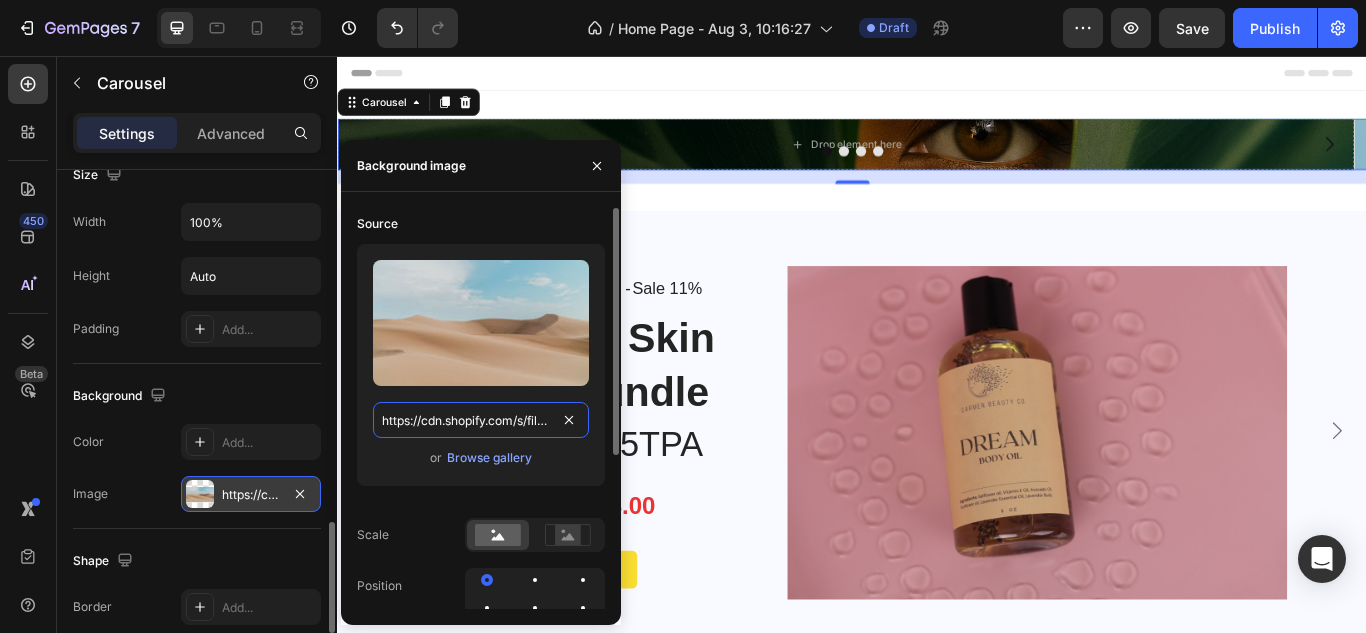 click on "https://cdn.shopify.com/s/files/1/2005/9307/files/background_settings.jpg" at bounding box center (481, 420) 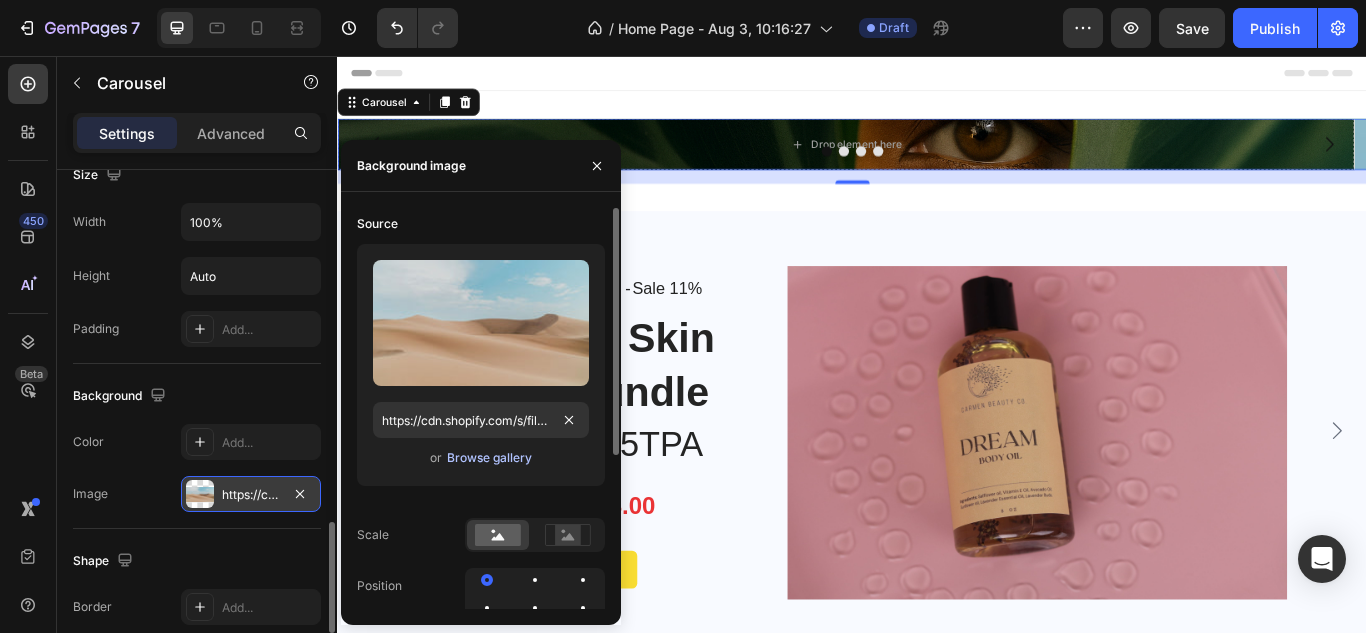 click on "Browse gallery" at bounding box center [489, 458] 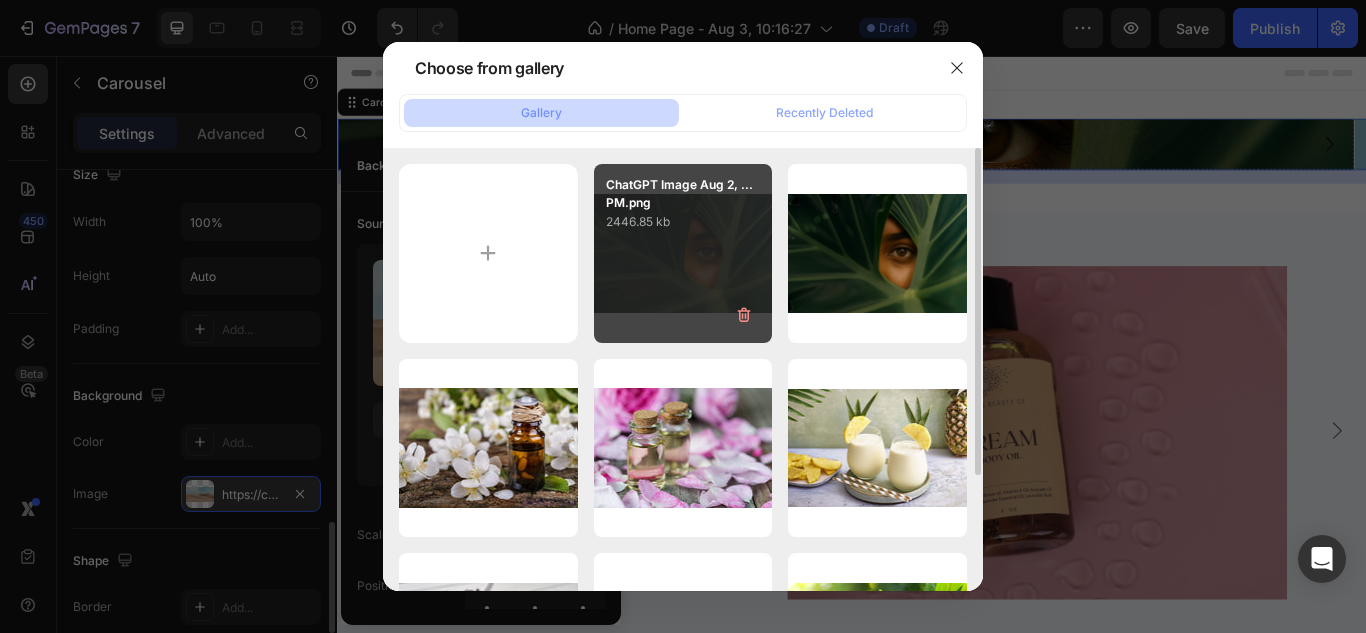 click on "ChatGPT Image Aug 2, ...PM.png 2446.85 kb" at bounding box center (683, 253) 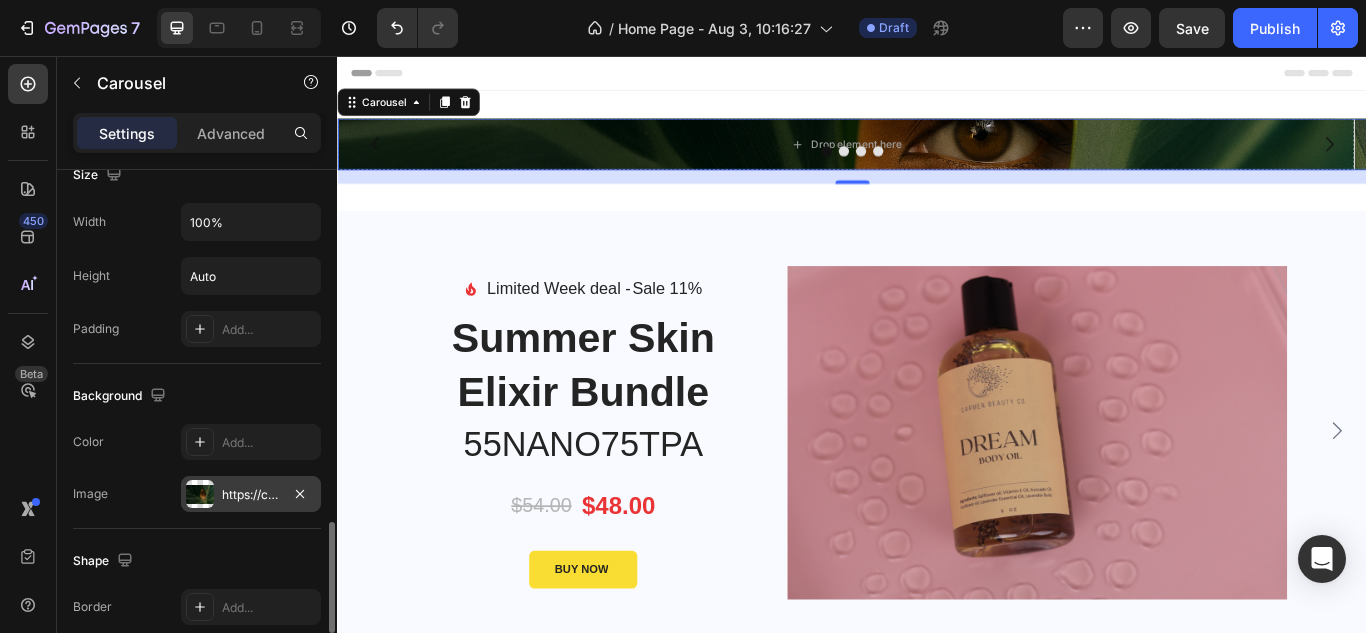 click on "Shape" at bounding box center [197, 561] 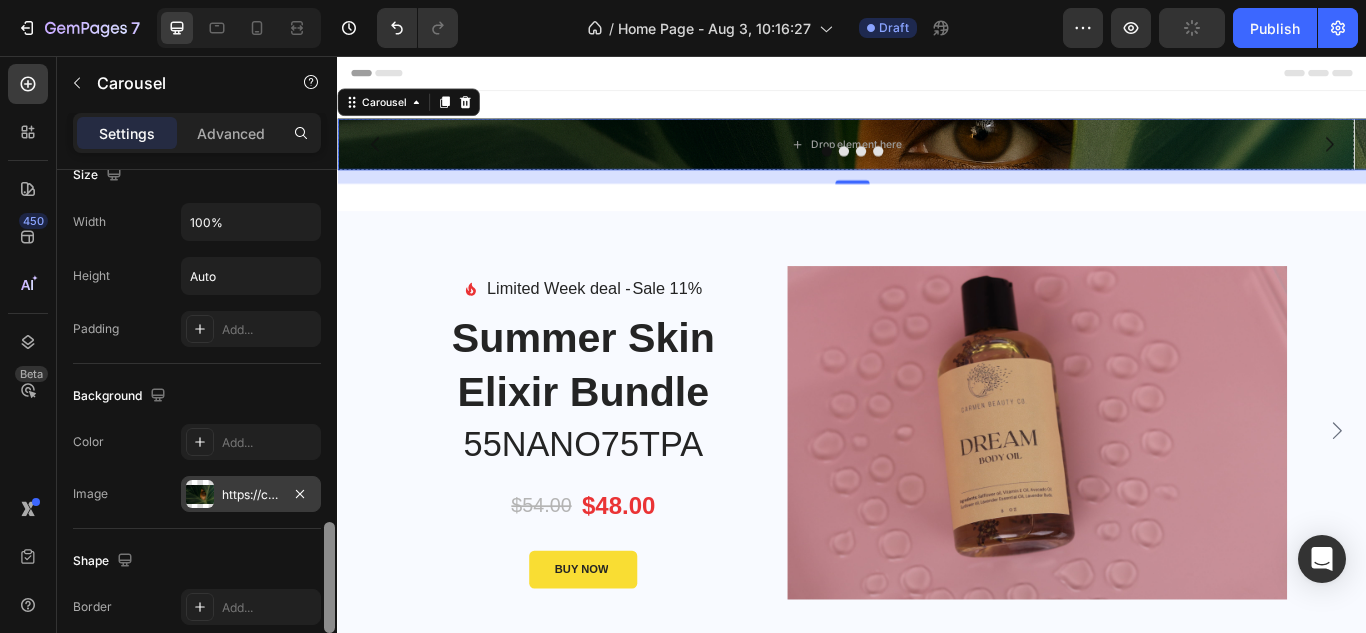 drag, startPoint x: 337, startPoint y: 529, endPoint x: 329, endPoint y: 522, distance: 10.630146 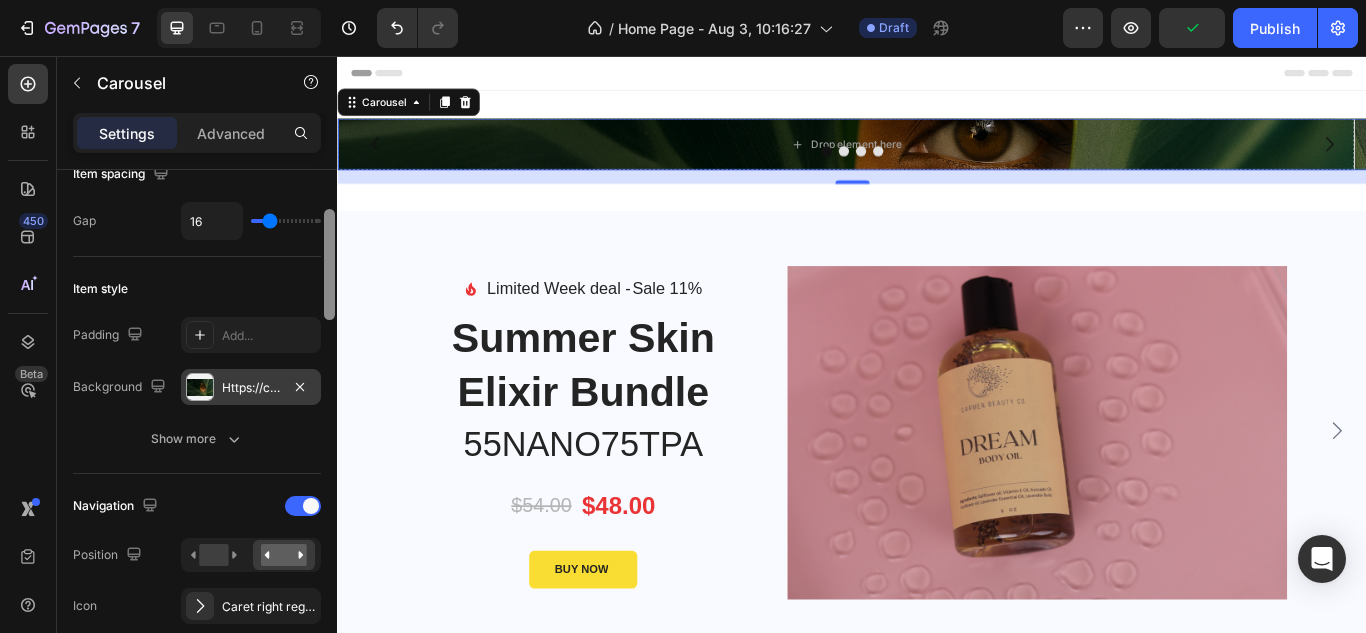 scroll, scrollTop: 358, scrollLeft: 0, axis: vertical 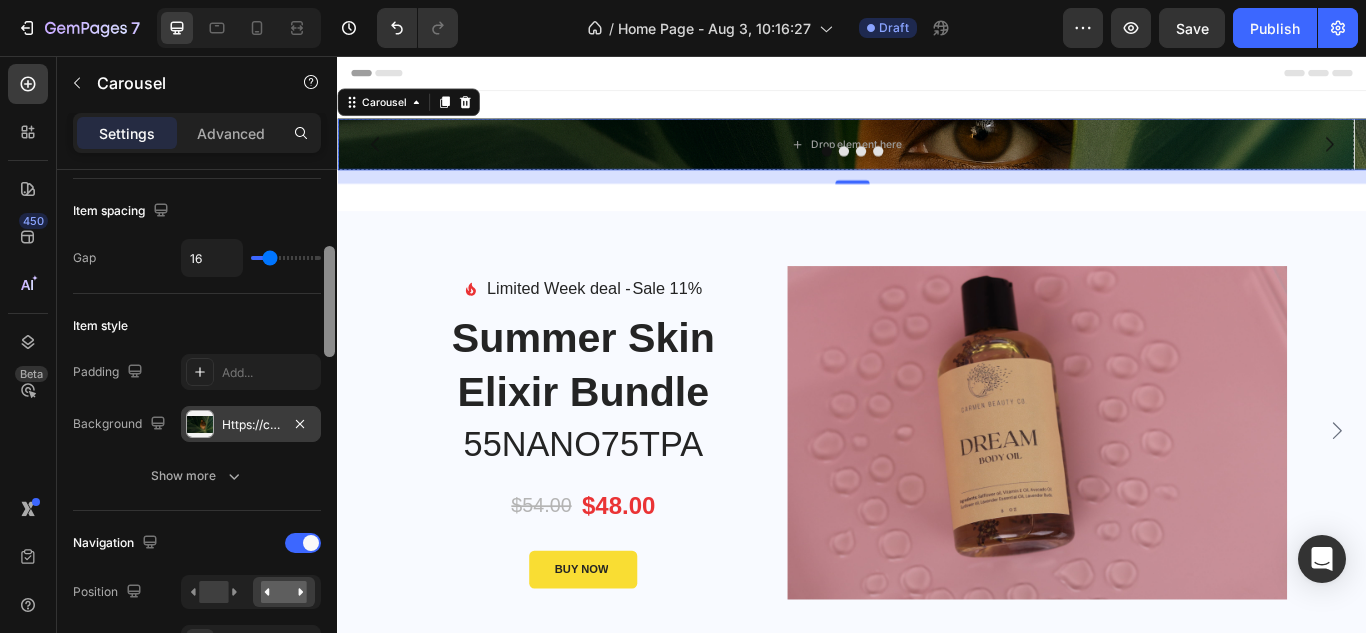 drag, startPoint x: 329, startPoint y: 522, endPoint x: 310, endPoint y: 246, distance: 276.6532 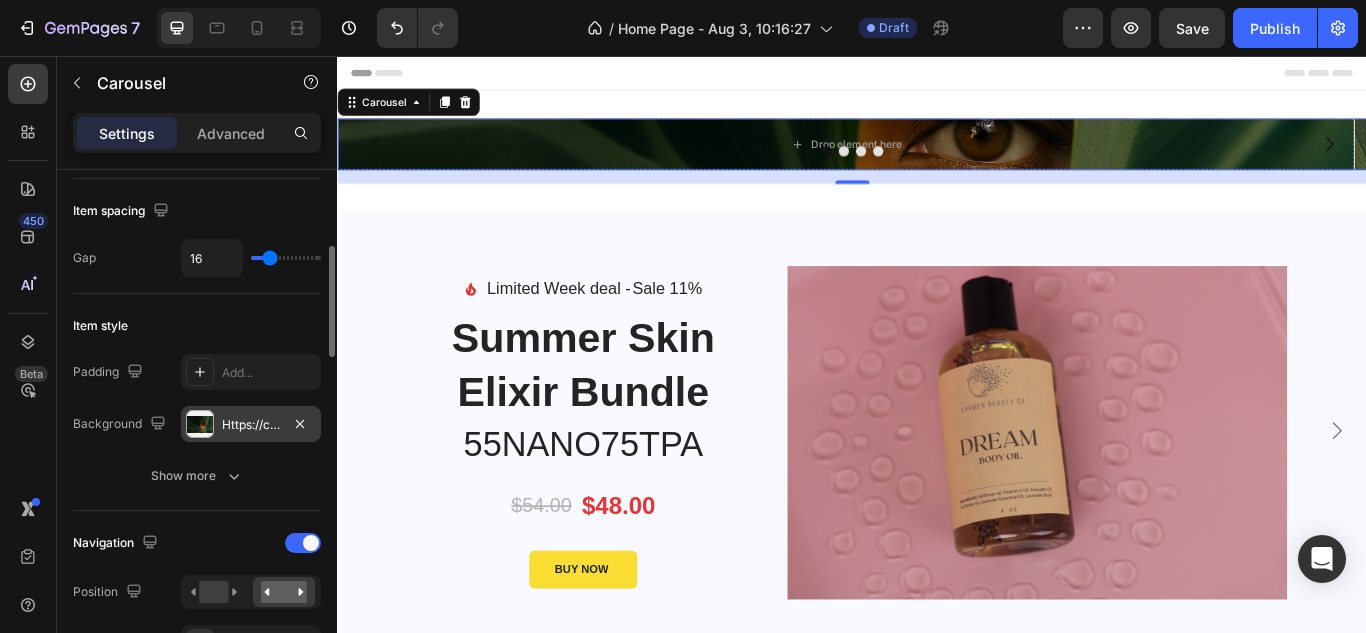 type on "80" 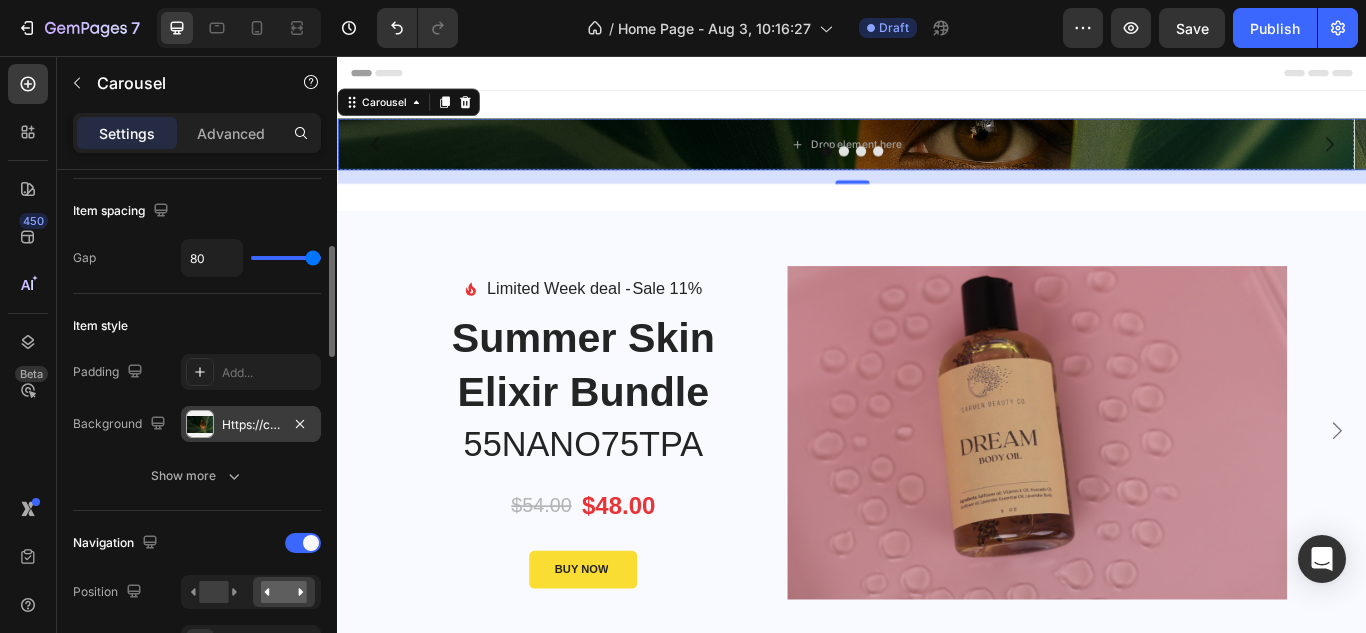 drag, startPoint x: 269, startPoint y: 259, endPoint x: 321, endPoint y: 244, distance: 54.120235 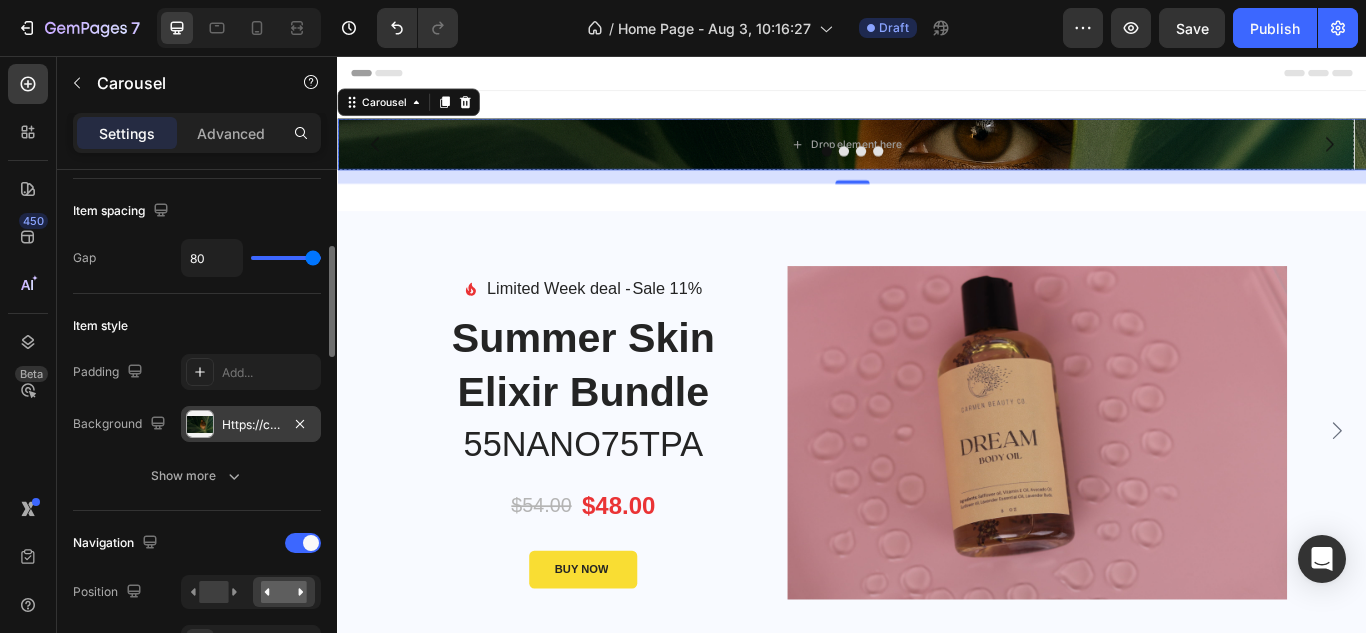 type on "30" 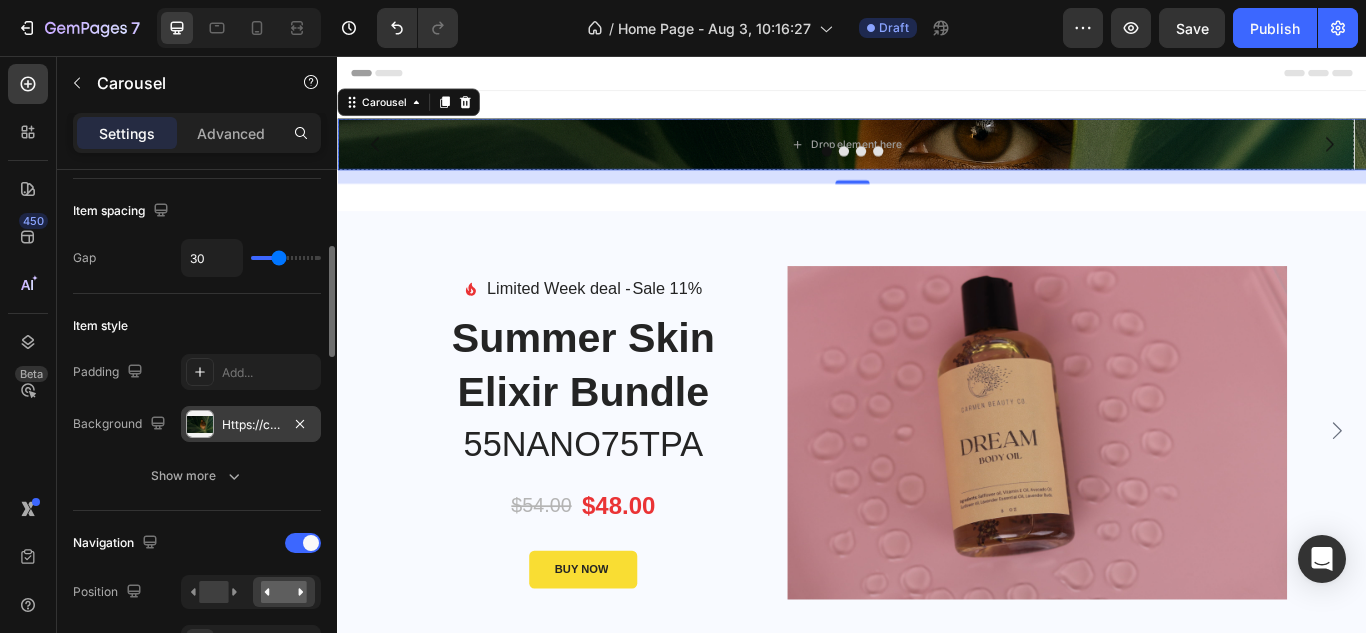 type on "15" 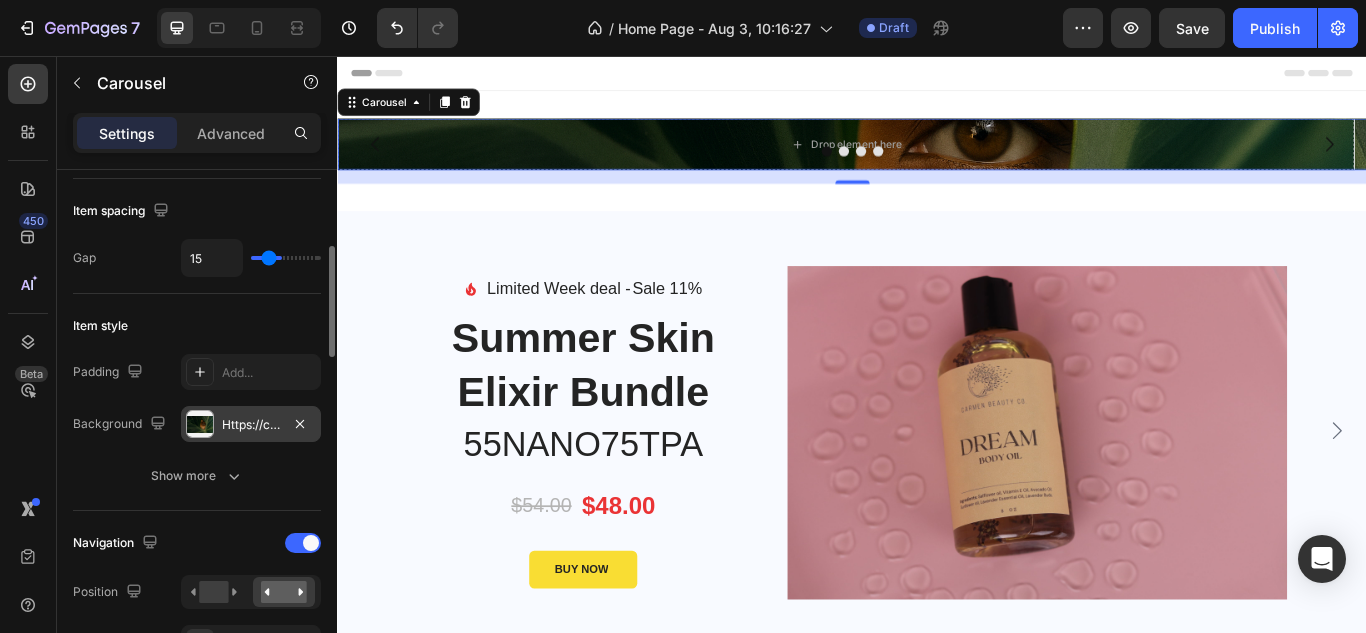 type on "7" 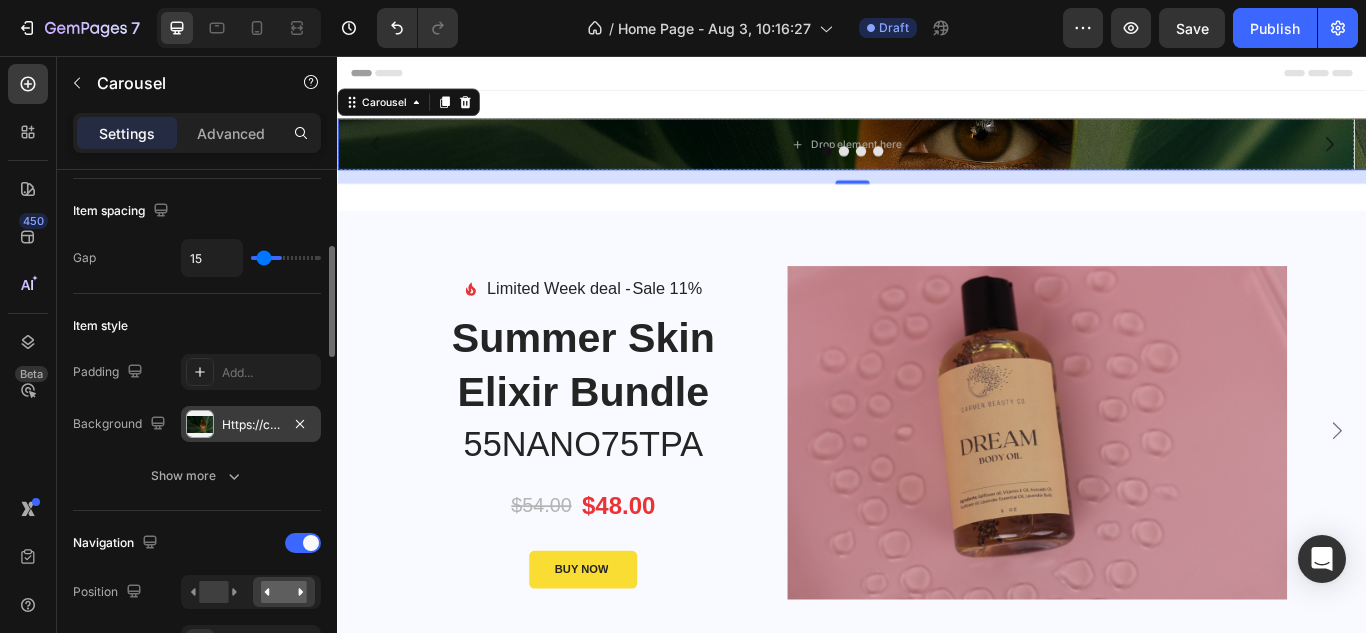 click at bounding box center [286, 258] 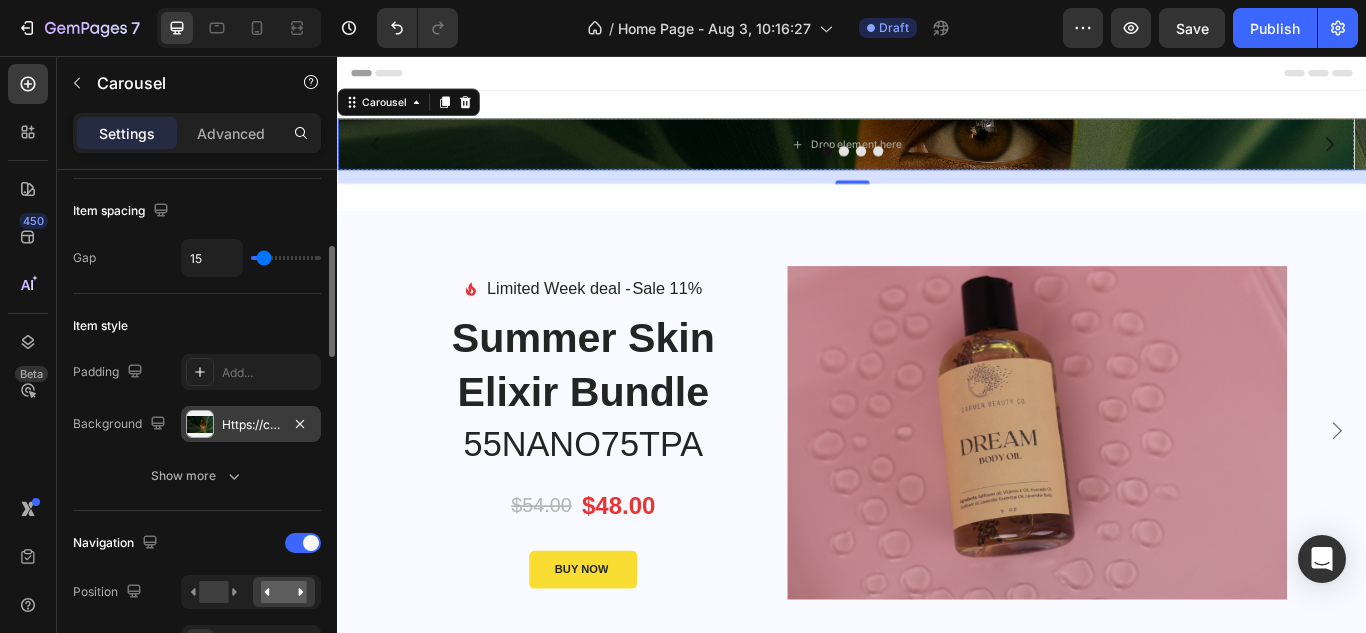 type on "7" 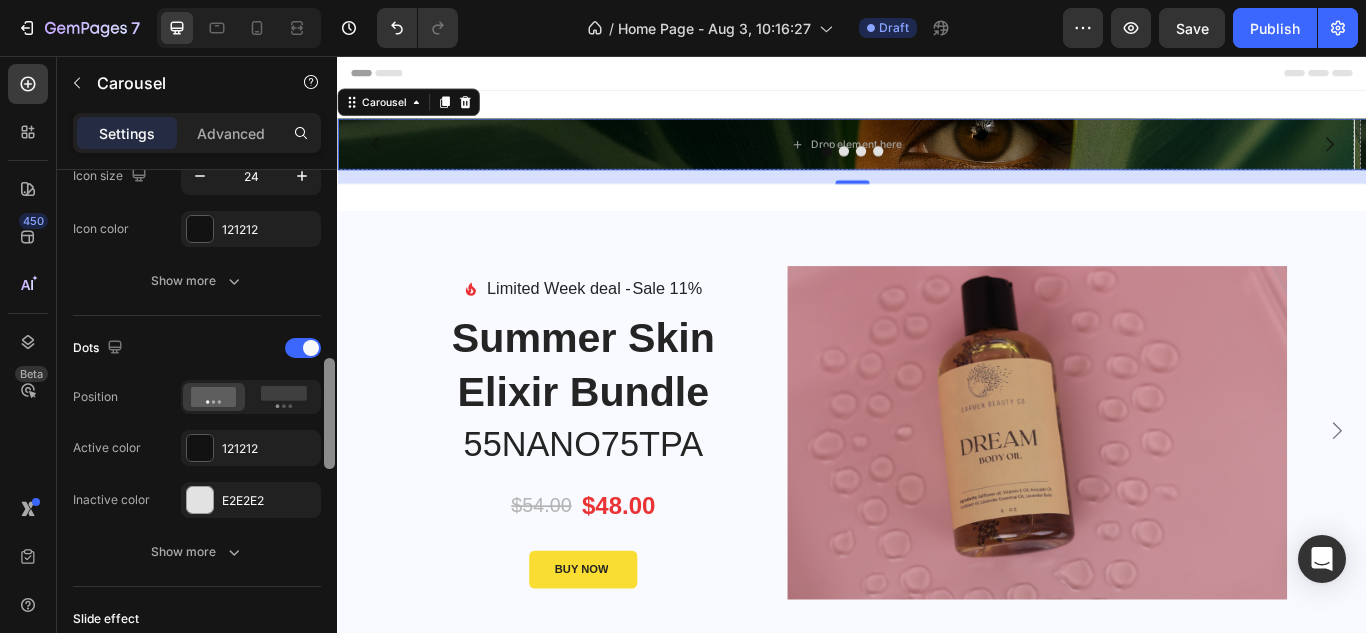 drag, startPoint x: 336, startPoint y: 257, endPoint x: 330, endPoint y: 218, distance: 39.45884 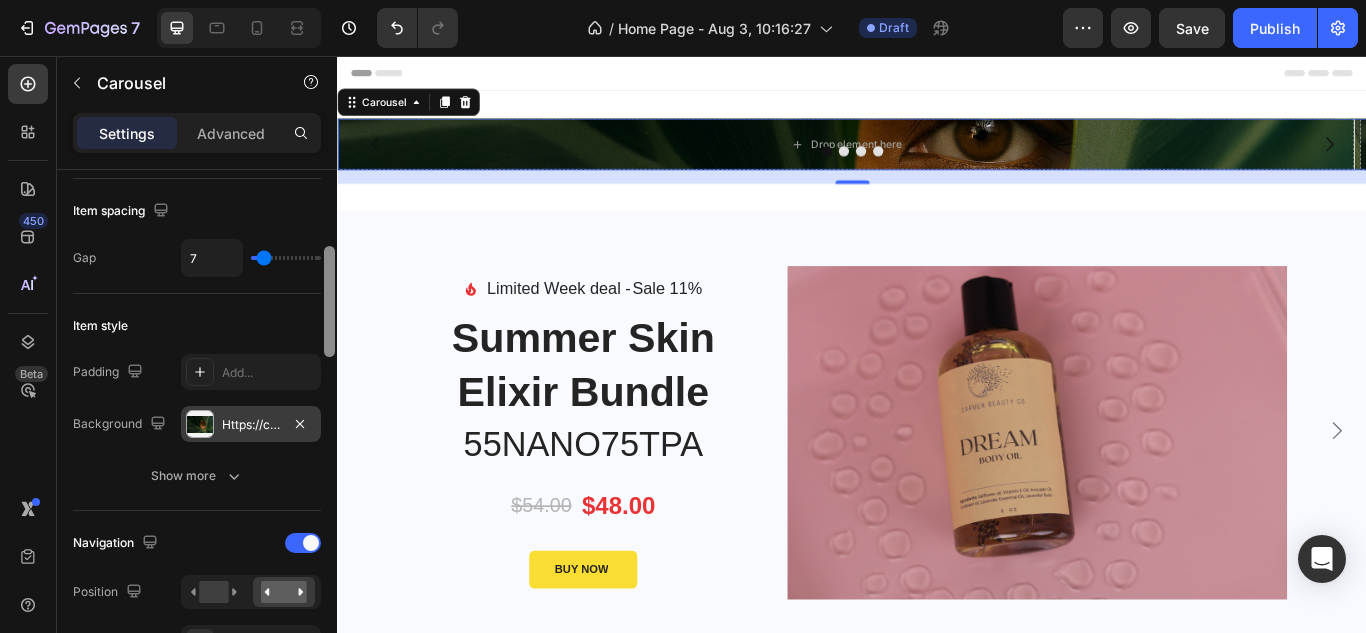 click at bounding box center (329, 430) 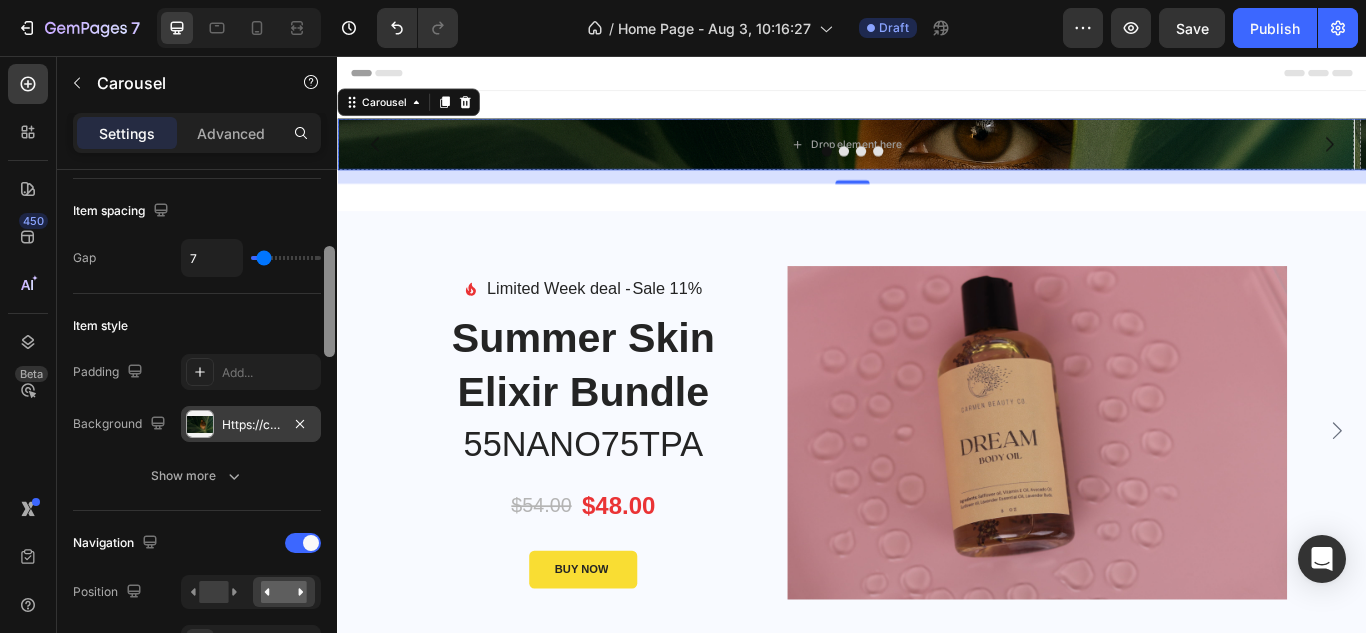 scroll, scrollTop: 0, scrollLeft: 0, axis: both 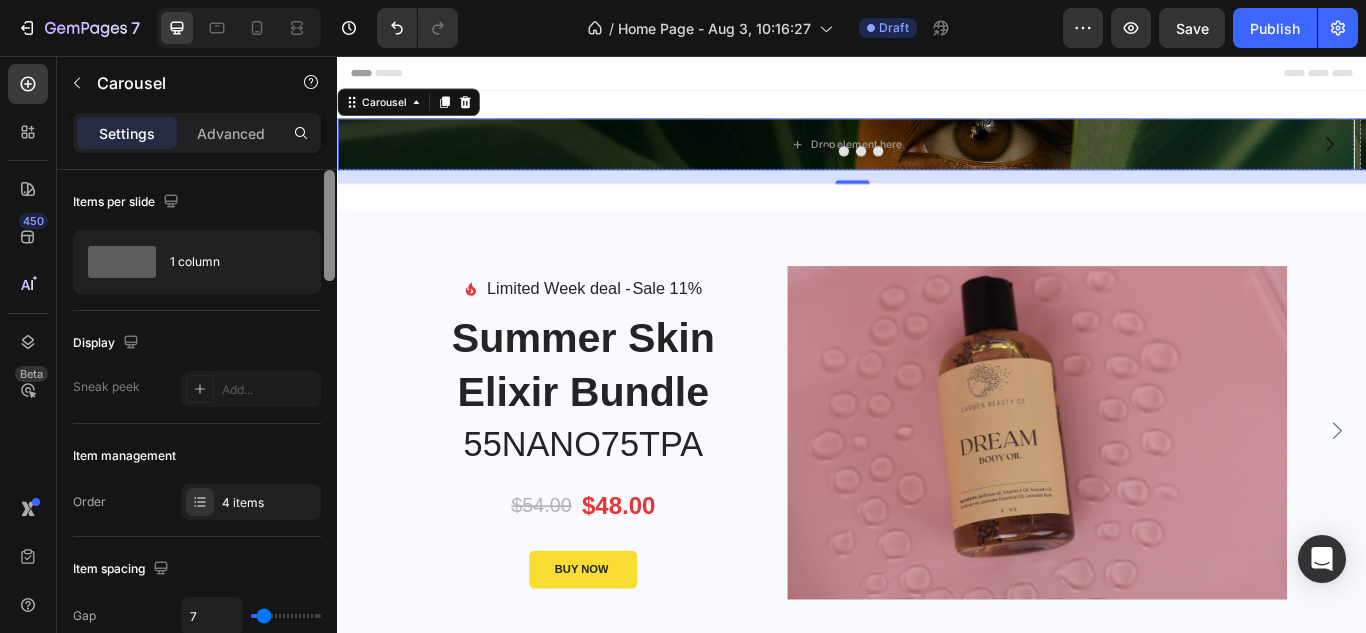 drag, startPoint x: 336, startPoint y: 244, endPoint x: 331, endPoint y: 213, distance: 31.400637 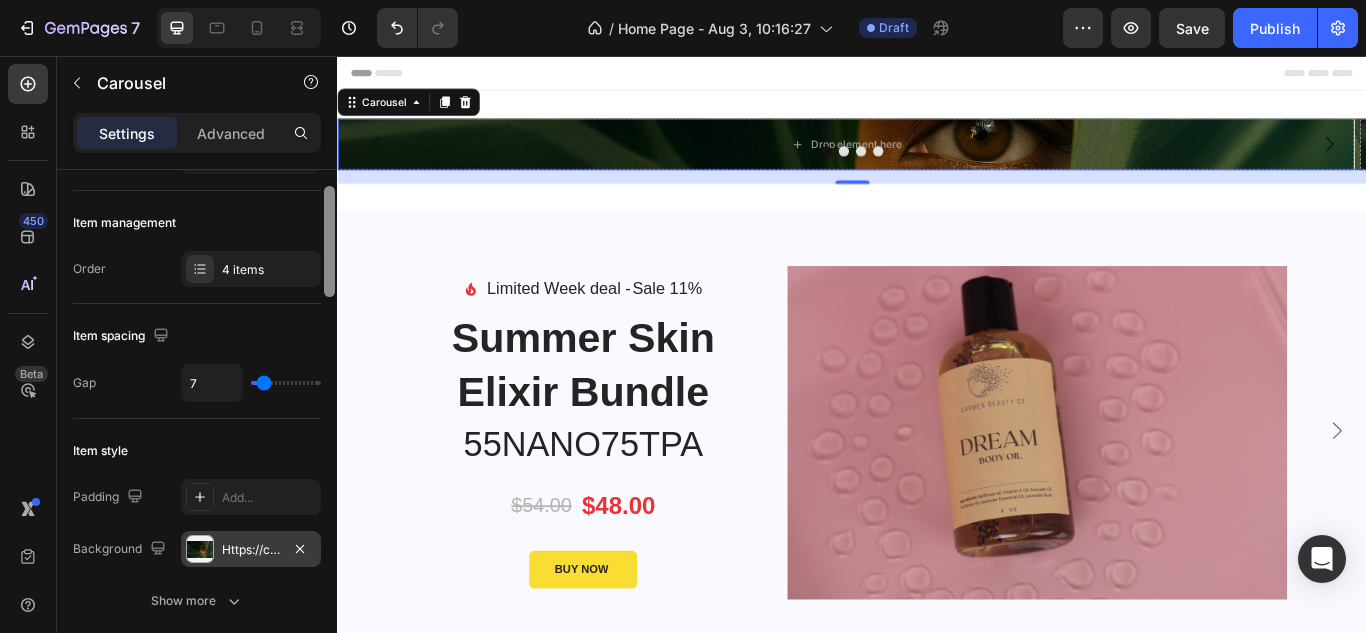 drag, startPoint x: 330, startPoint y: 213, endPoint x: 337, endPoint y: 265, distance: 52.46904 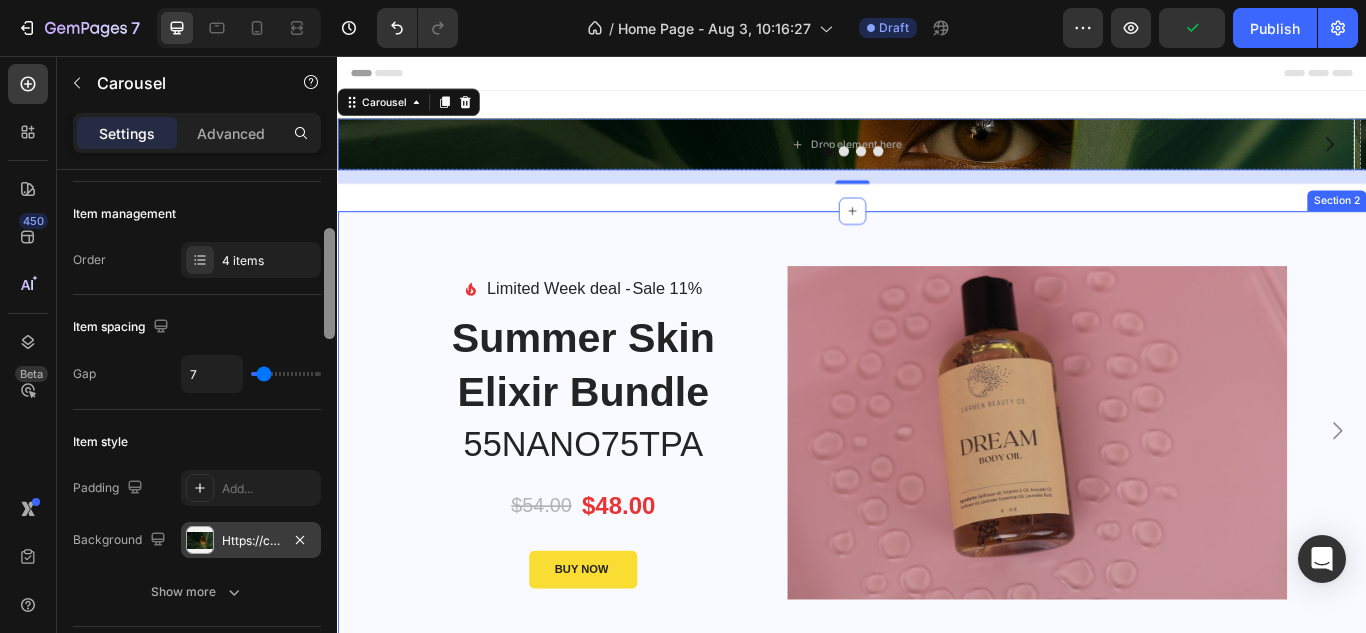 scroll, scrollTop: 247, scrollLeft: 0, axis: vertical 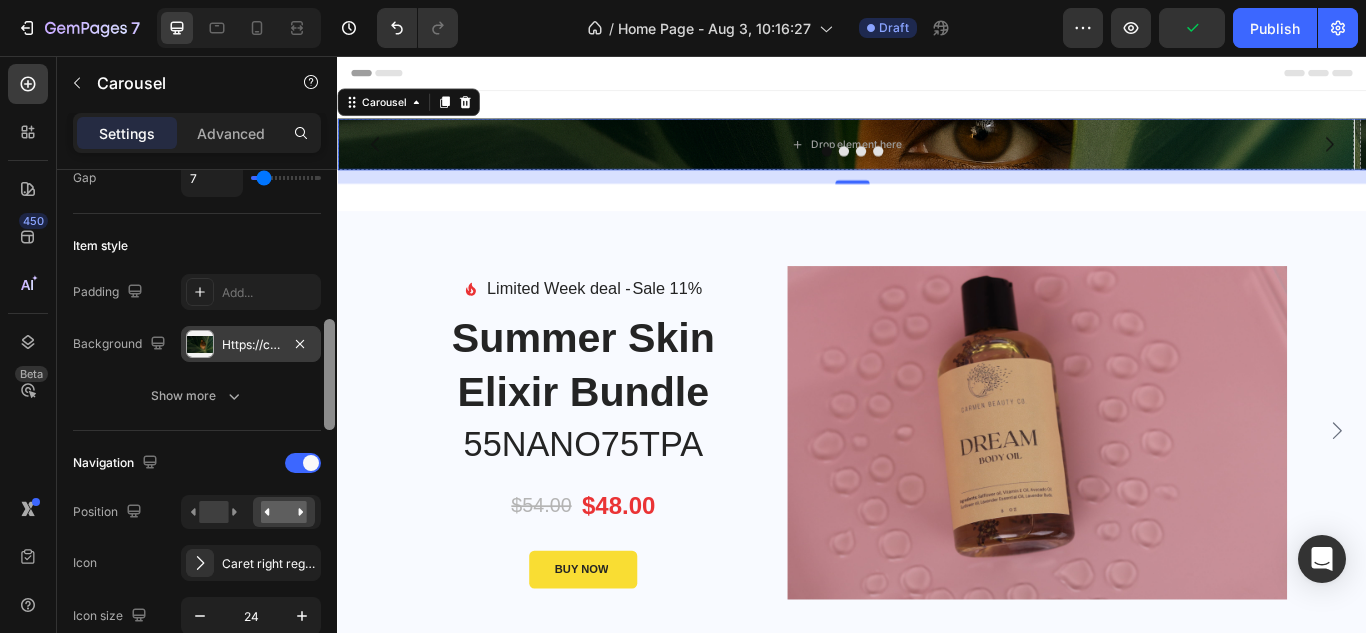 drag, startPoint x: 334, startPoint y: 279, endPoint x: 327, endPoint y: 319, distance: 40.60788 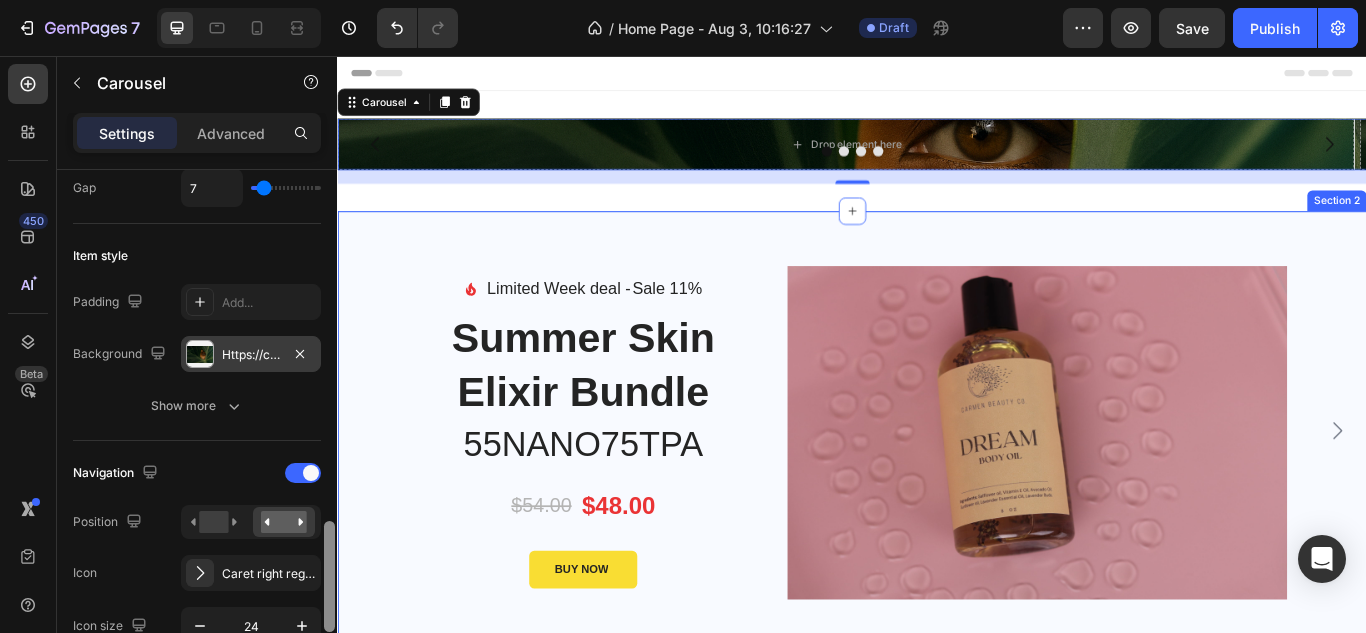 scroll, scrollTop: 642, scrollLeft: 0, axis: vertical 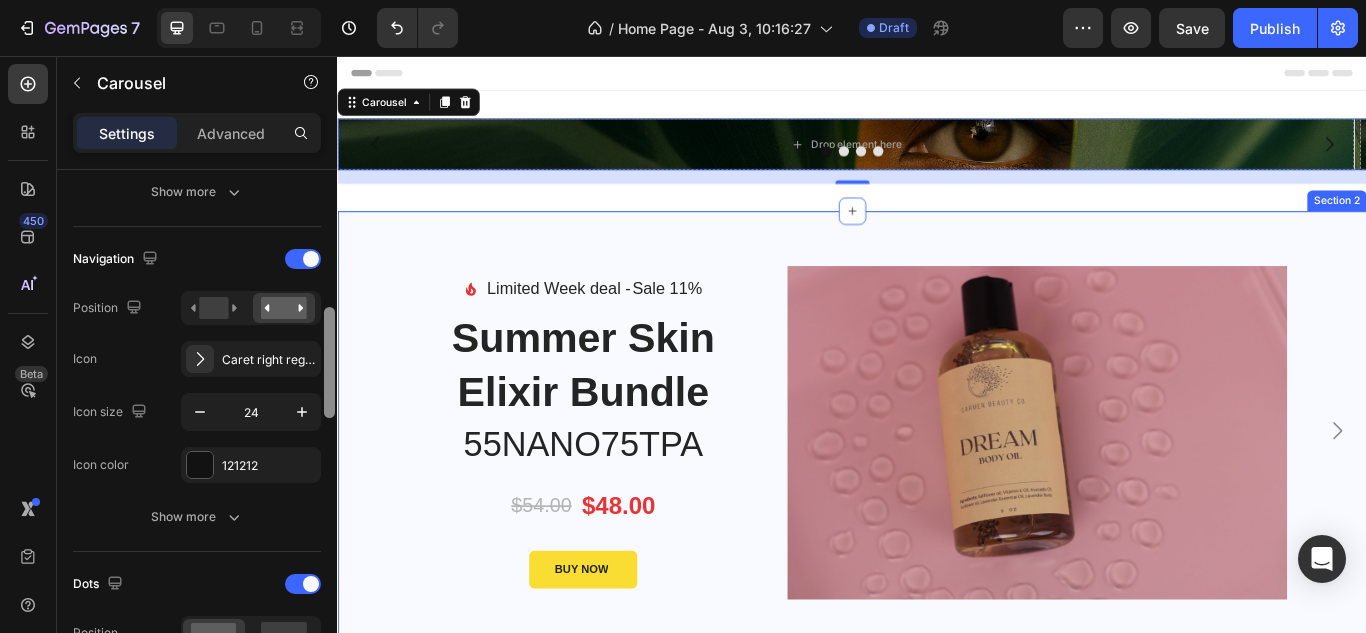 drag, startPoint x: 664, startPoint y: 375, endPoint x: 343, endPoint y: 445, distance: 328.54376 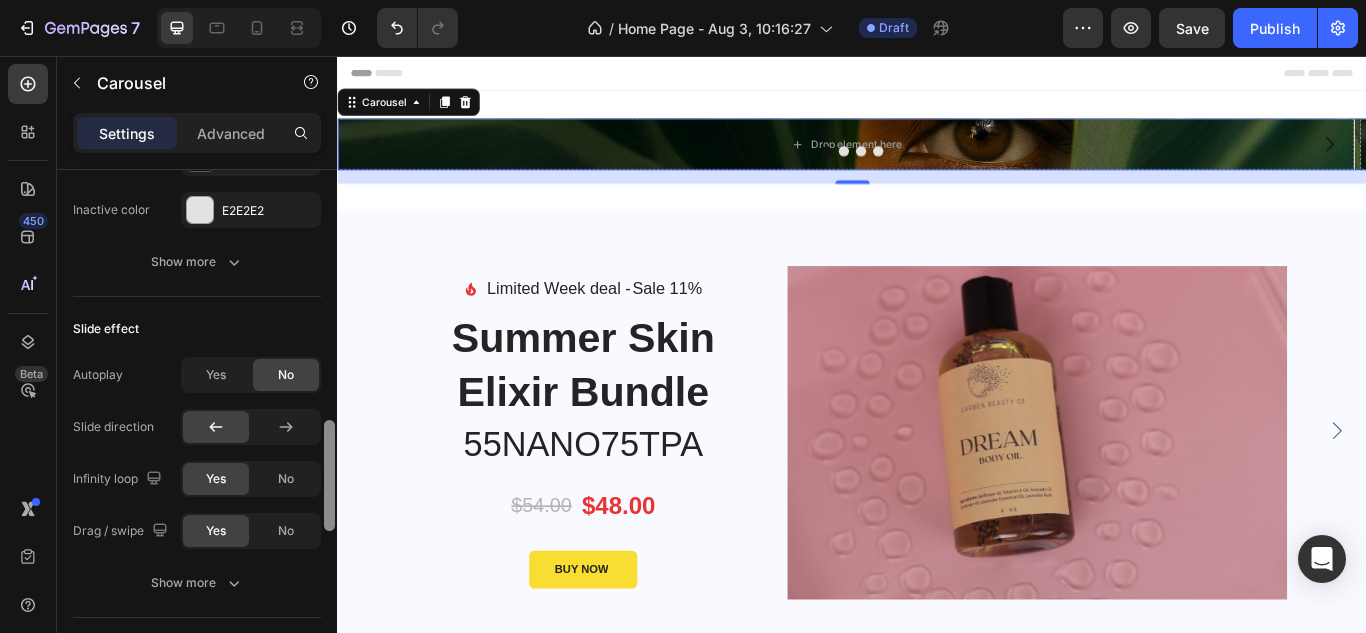 scroll, scrollTop: 1261, scrollLeft: 0, axis: vertical 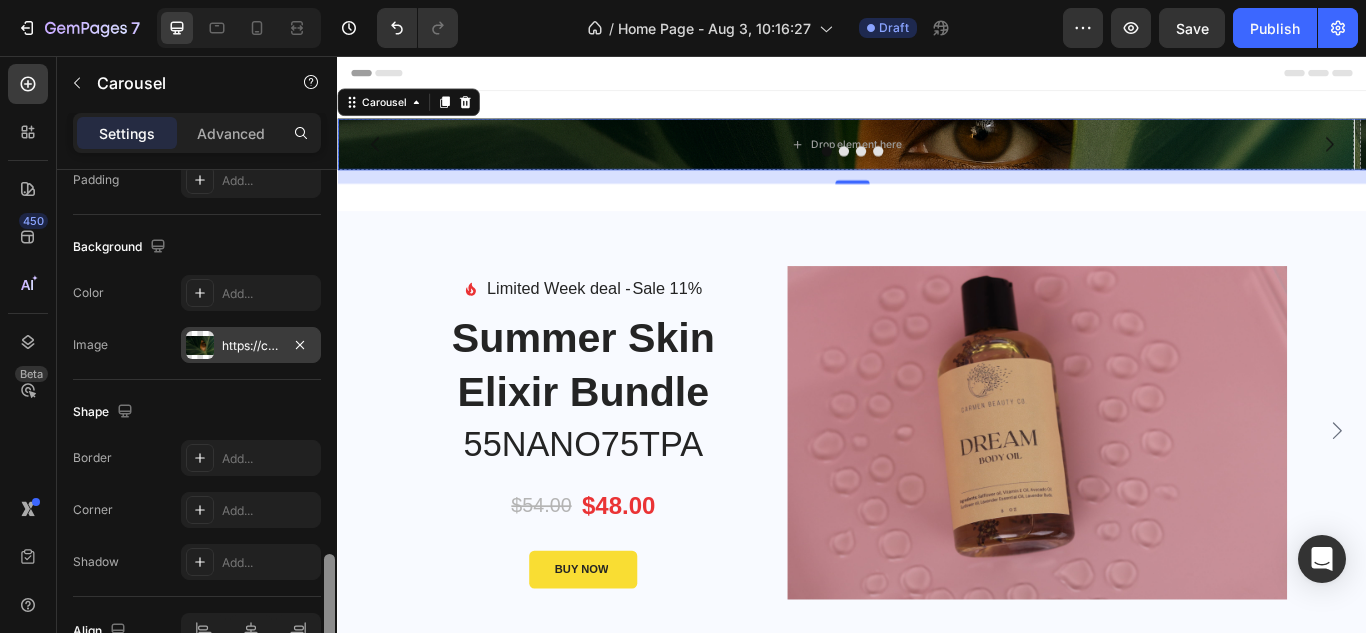 drag, startPoint x: 326, startPoint y: 498, endPoint x: 326, endPoint y: 609, distance: 111 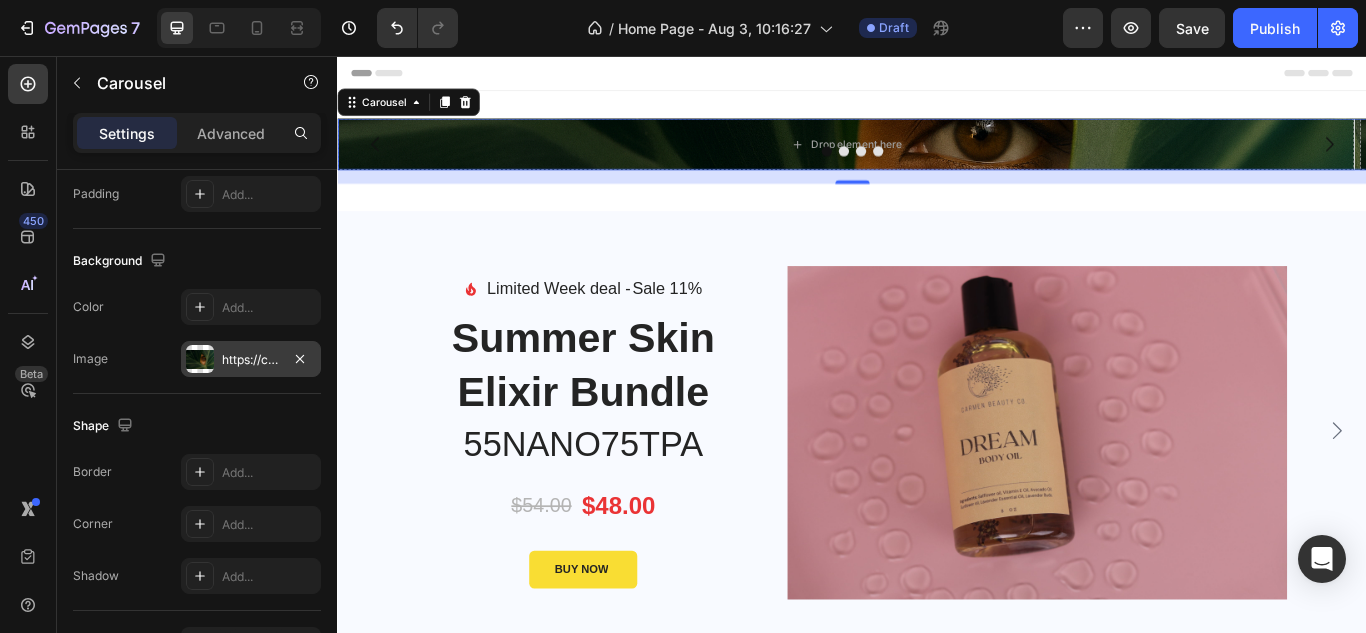 click at bounding box center (381, 159) 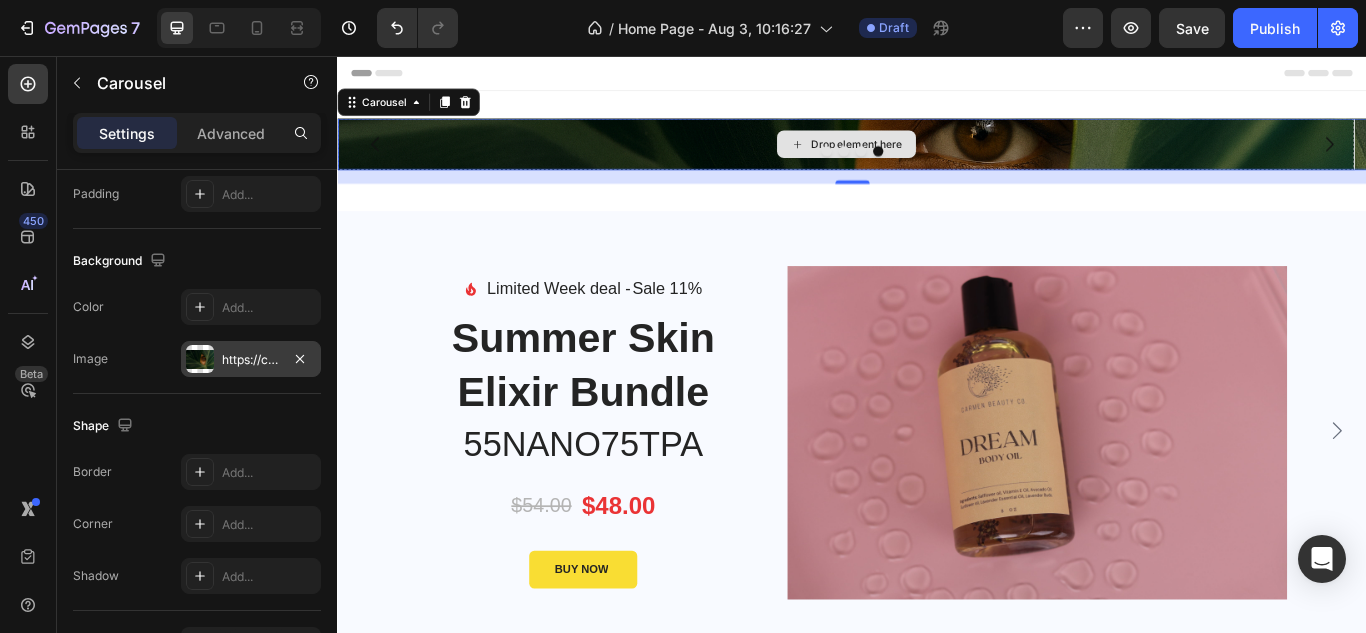 click on "Drop element here" at bounding box center [929, 159] 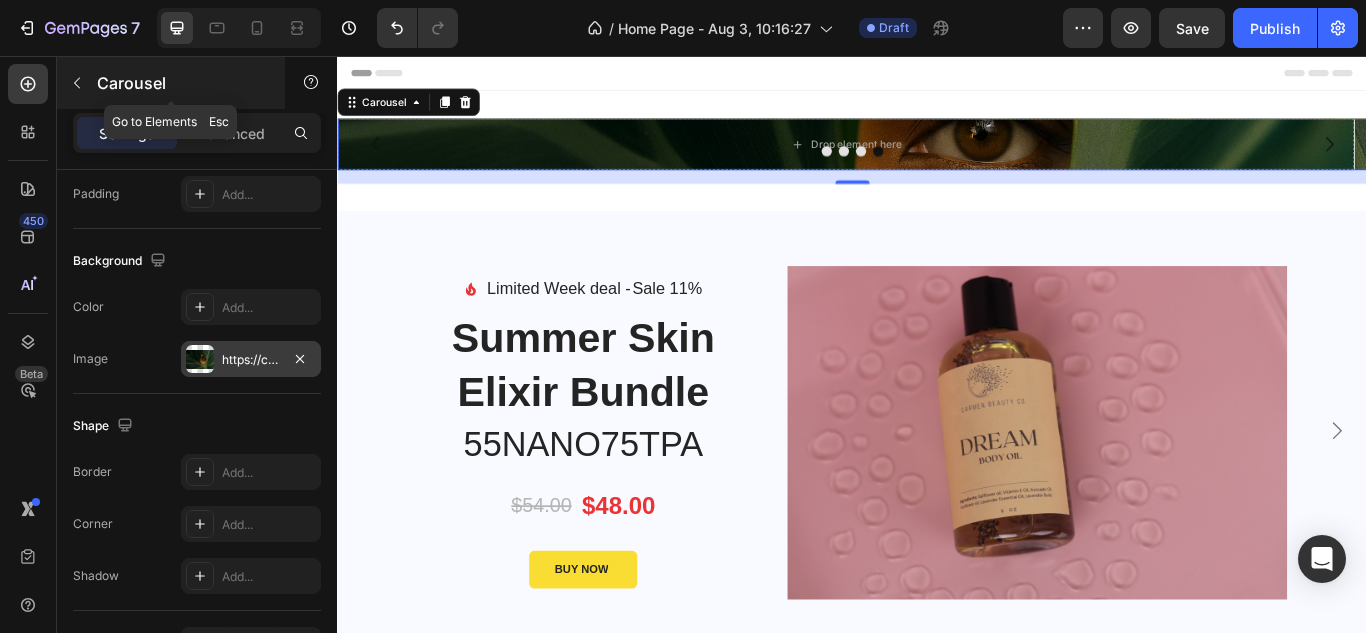 click 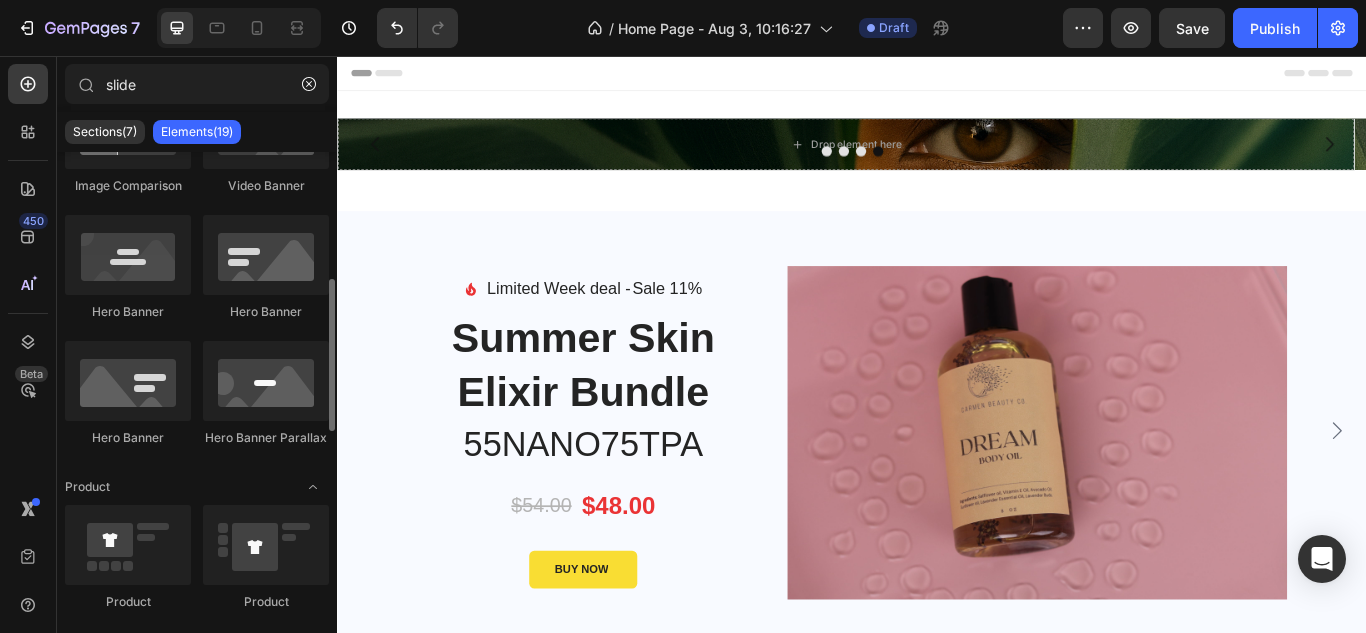 scroll, scrollTop: 394, scrollLeft: 0, axis: vertical 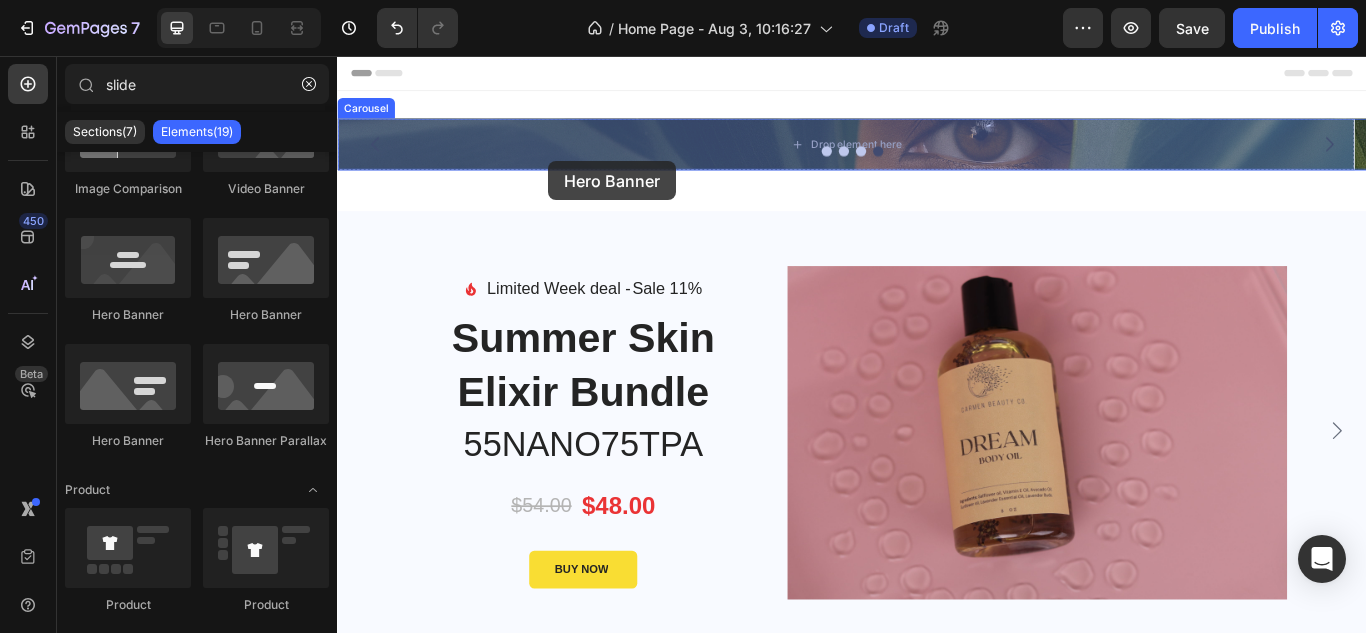 drag, startPoint x: 603, startPoint y: 305, endPoint x: 583, endPoint y: 179, distance: 127.57743 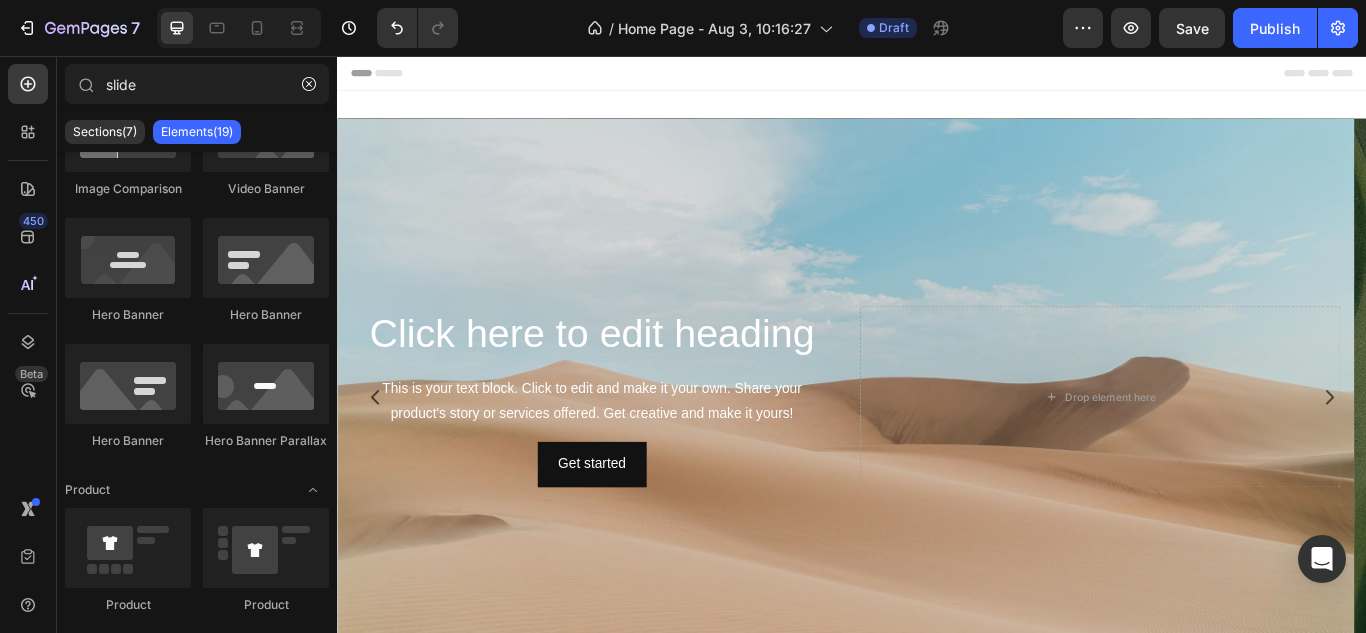 scroll, scrollTop: 405, scrollLeft: 0, axis: vertical 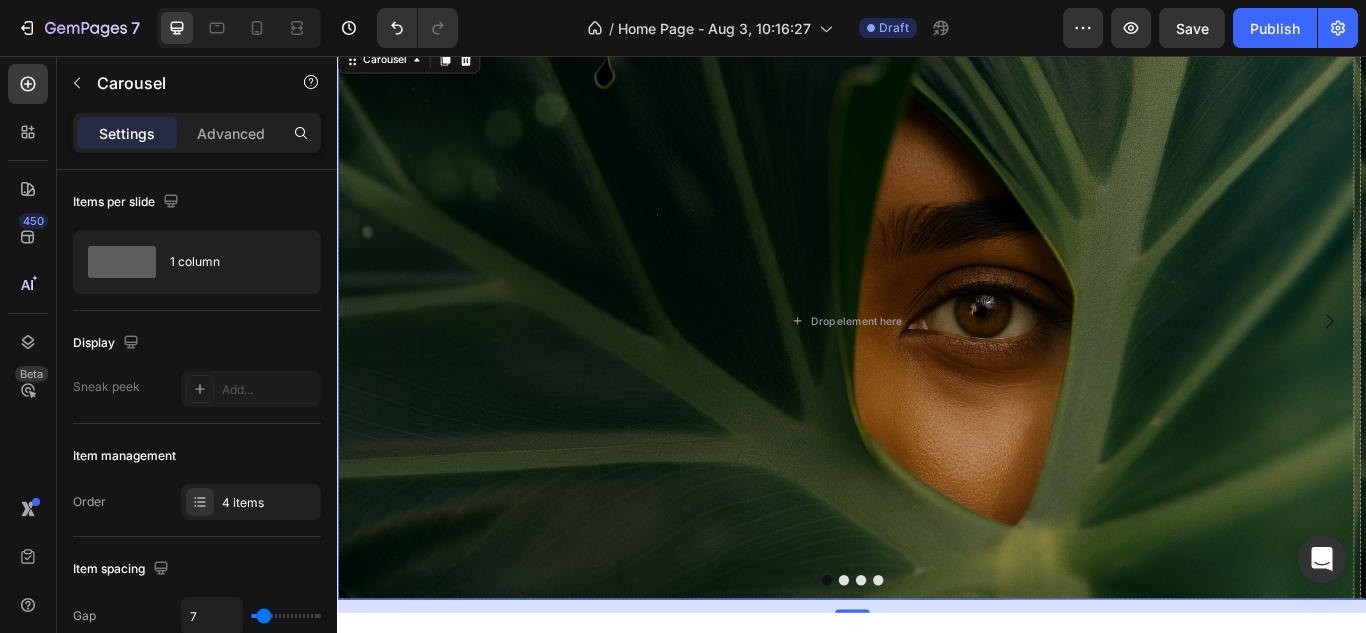 click on "Drop element here" at bounding box center [929, 365] 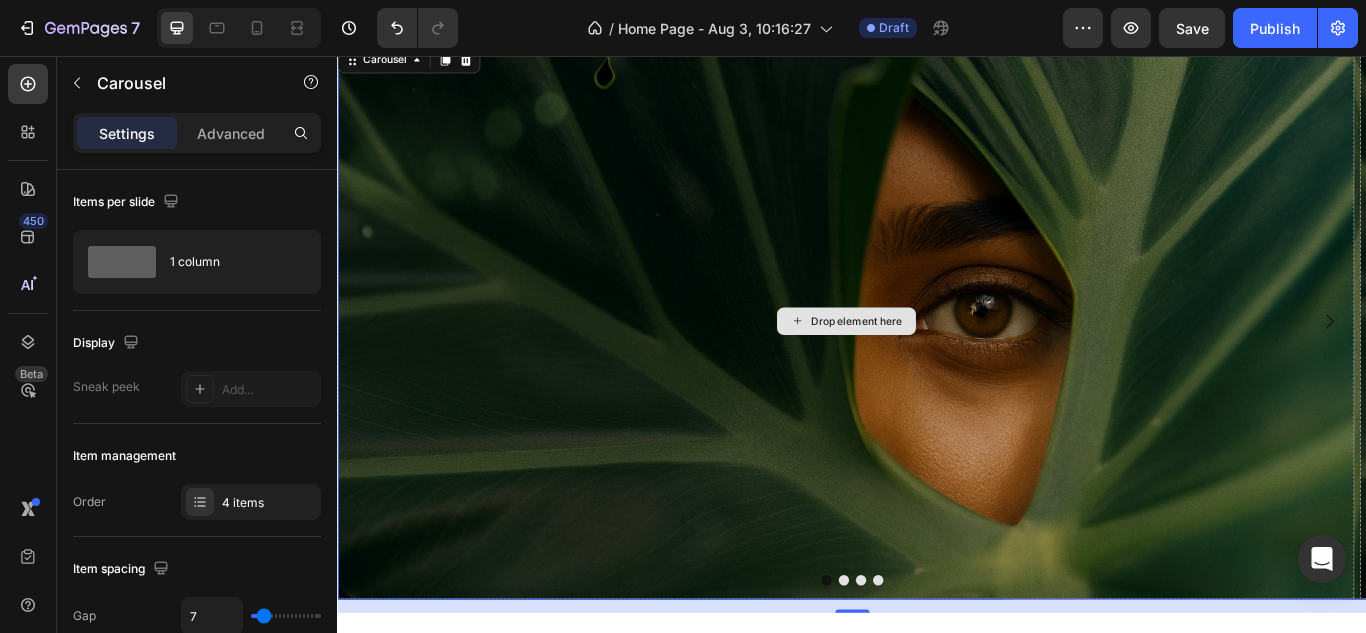 click at bounding box center [967, 668] 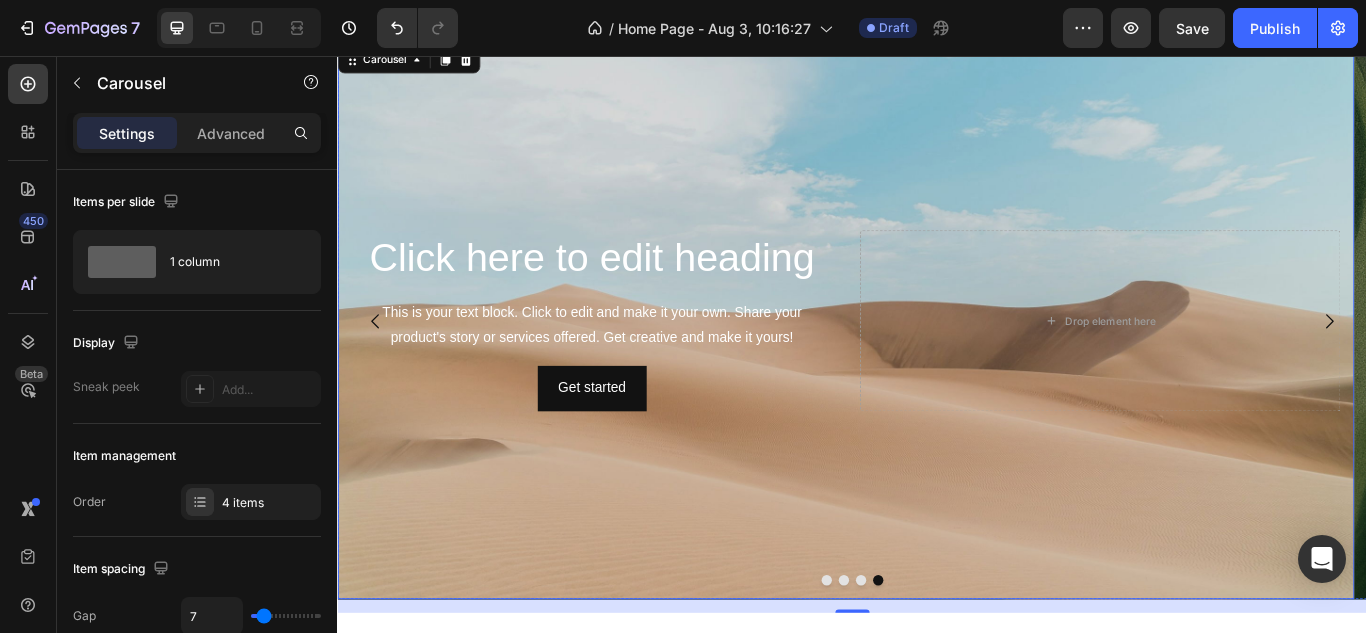 click at bounding box center [929, 365] 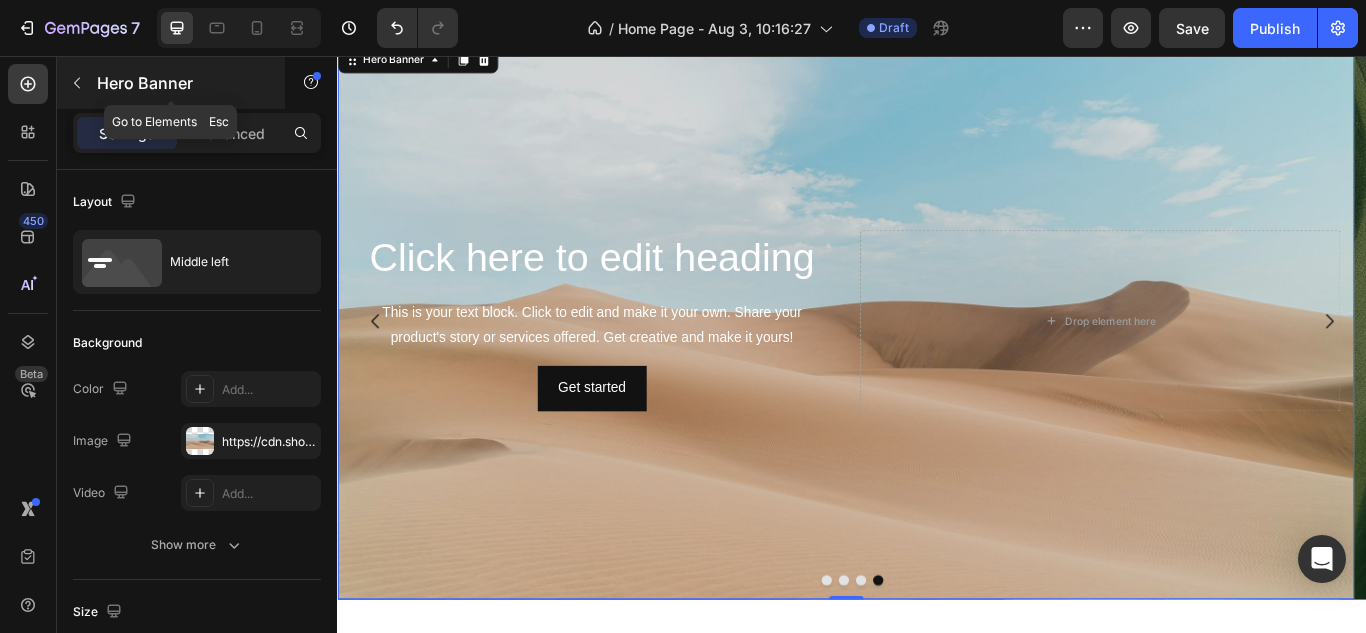 click 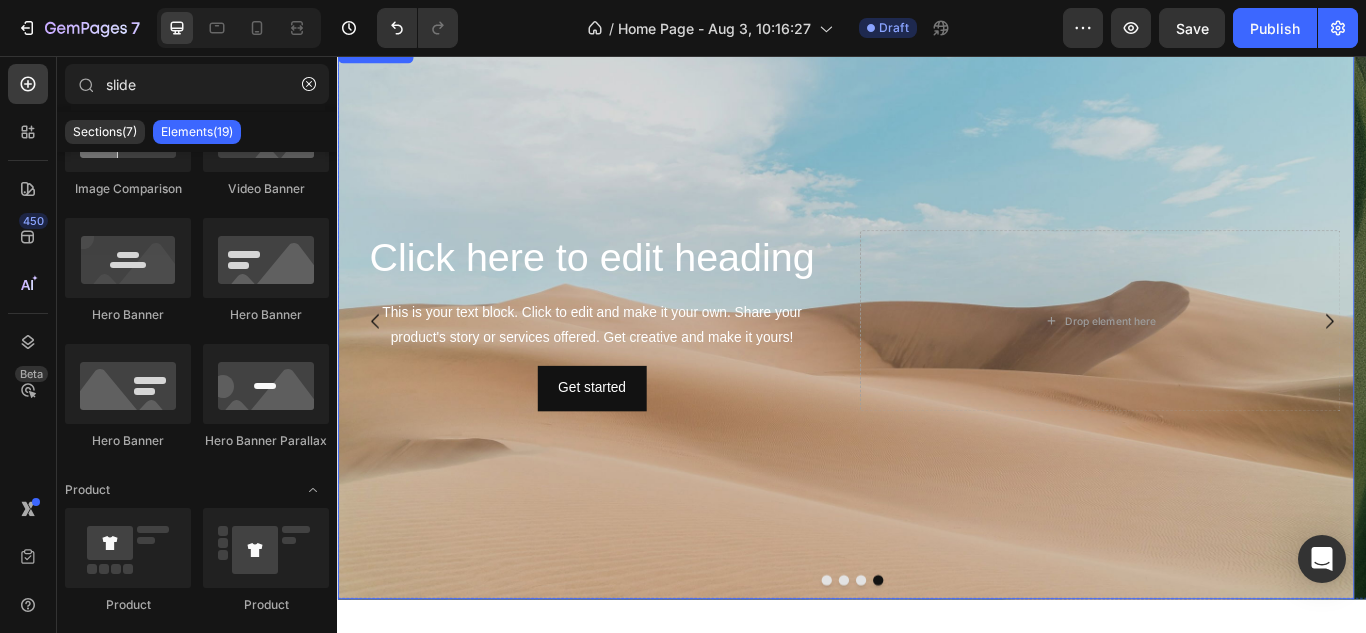 click at bounding box center [929, 365] 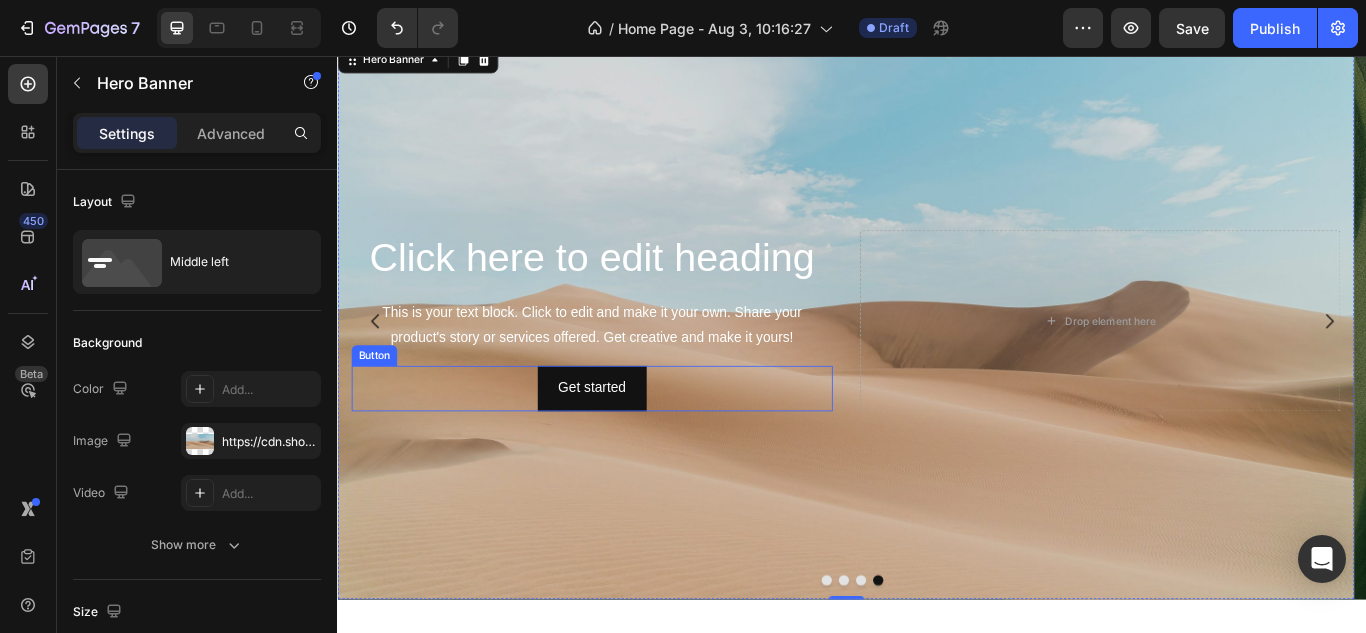 click on "Get started Button" at bounding box center [633, 444] 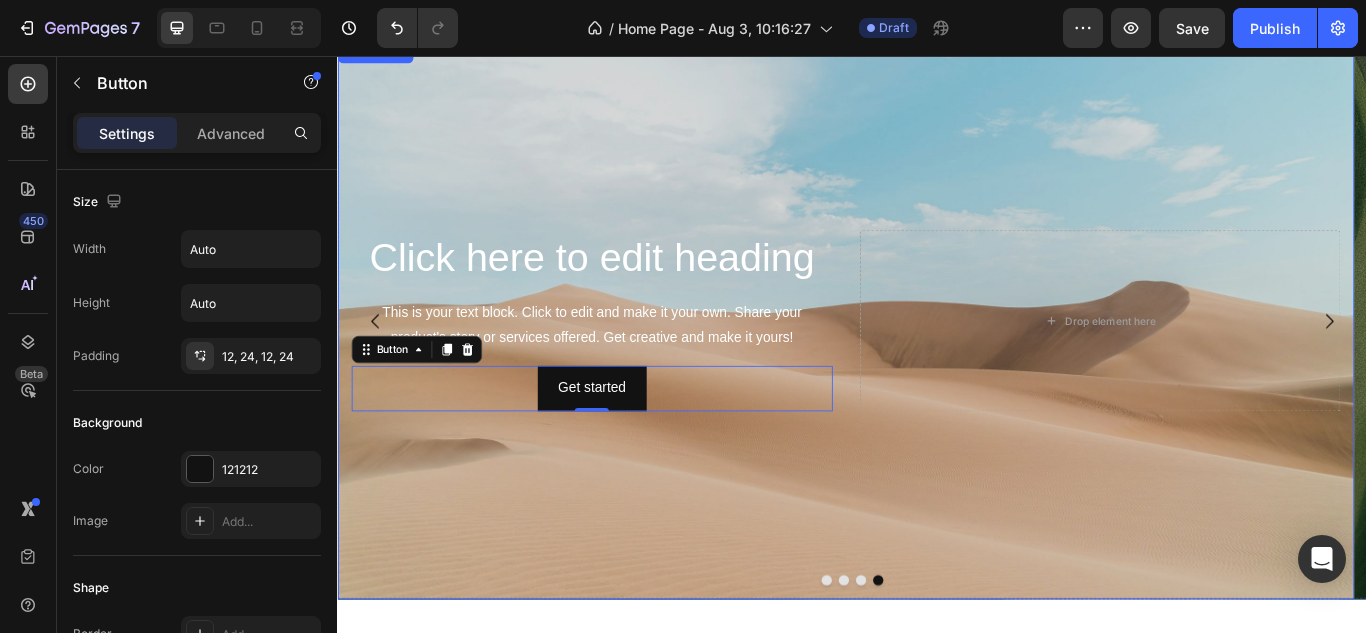 click at bounding box center [929, 365] 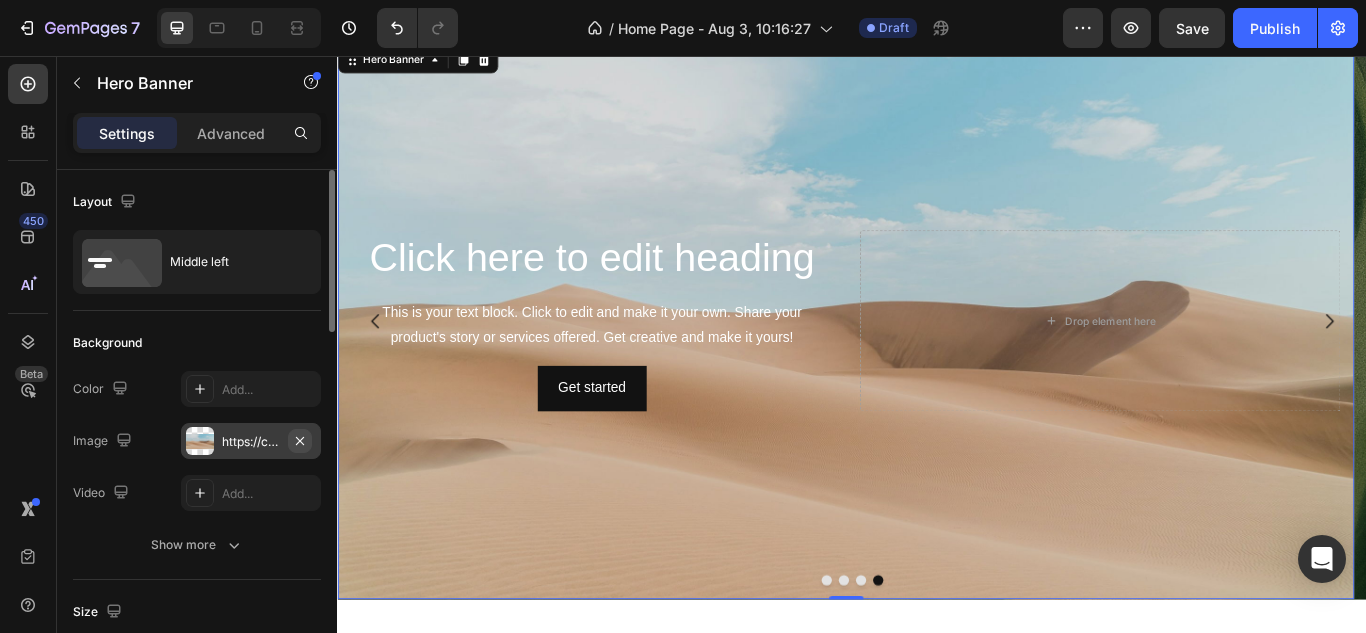 drag, startPoint x: 300, startPoint y: 444, endPoint x: 567, endPoint y: 165, distance: 386.17352 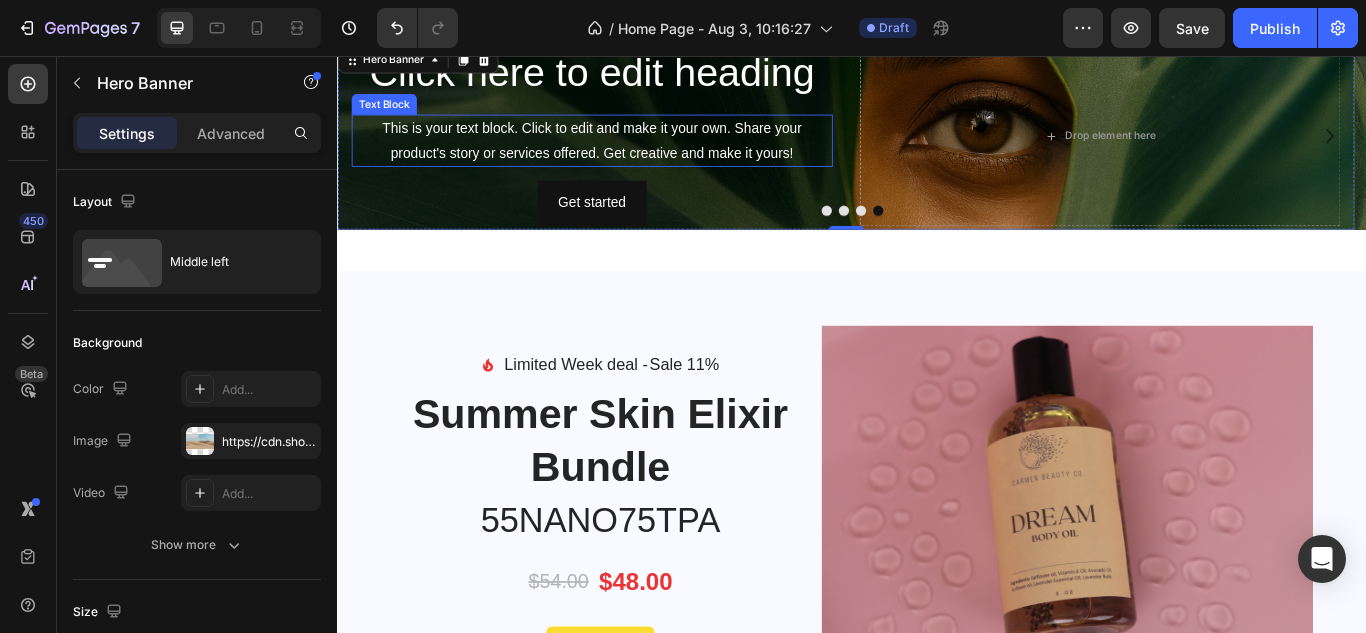 type on "Auto" 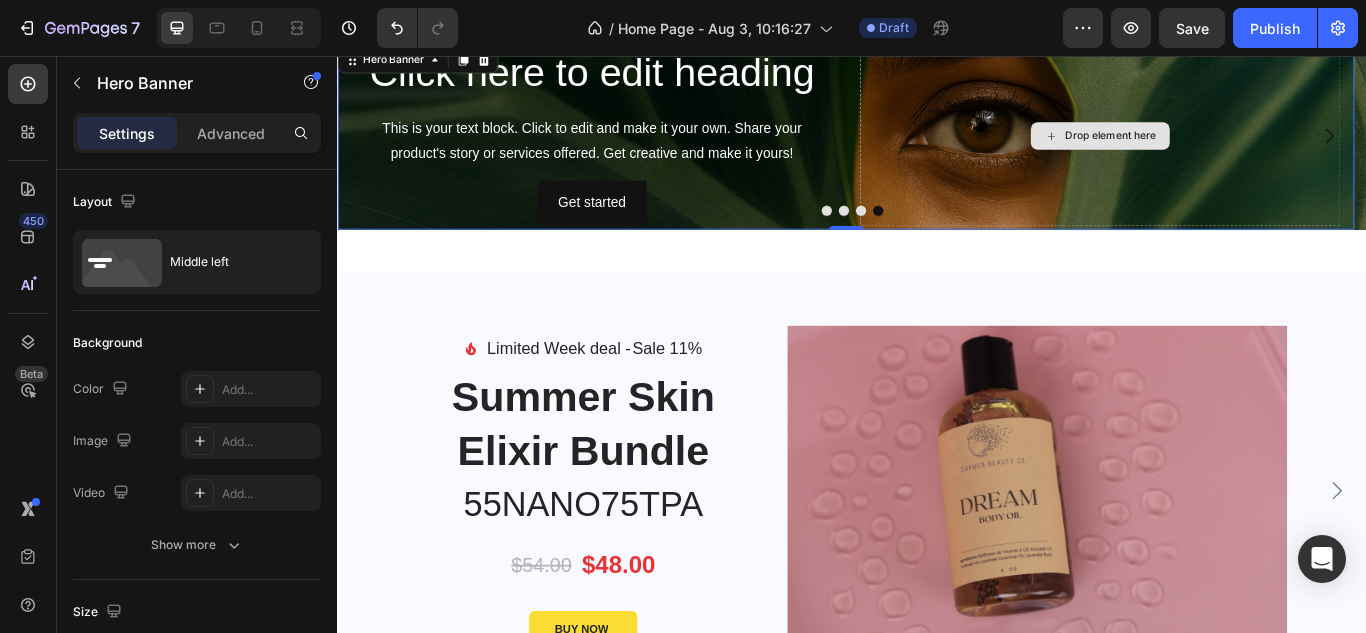 scroll, scrollTop: 0, scrollLeft: 0, axis: both 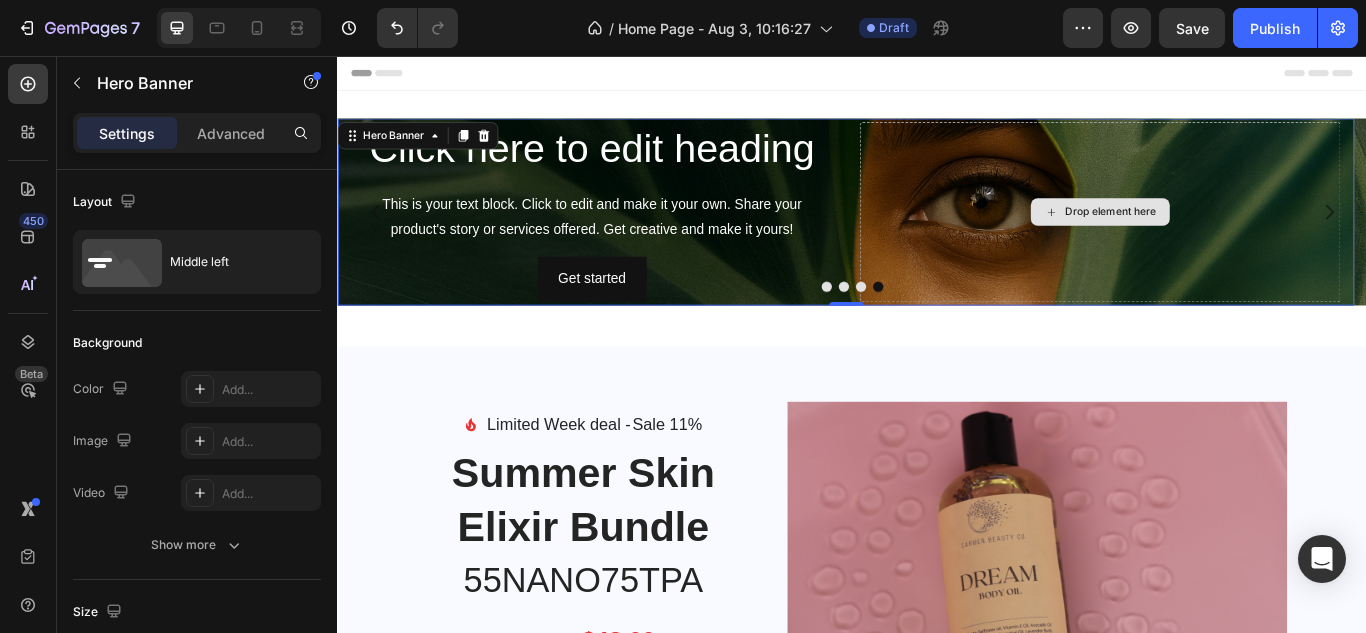 type 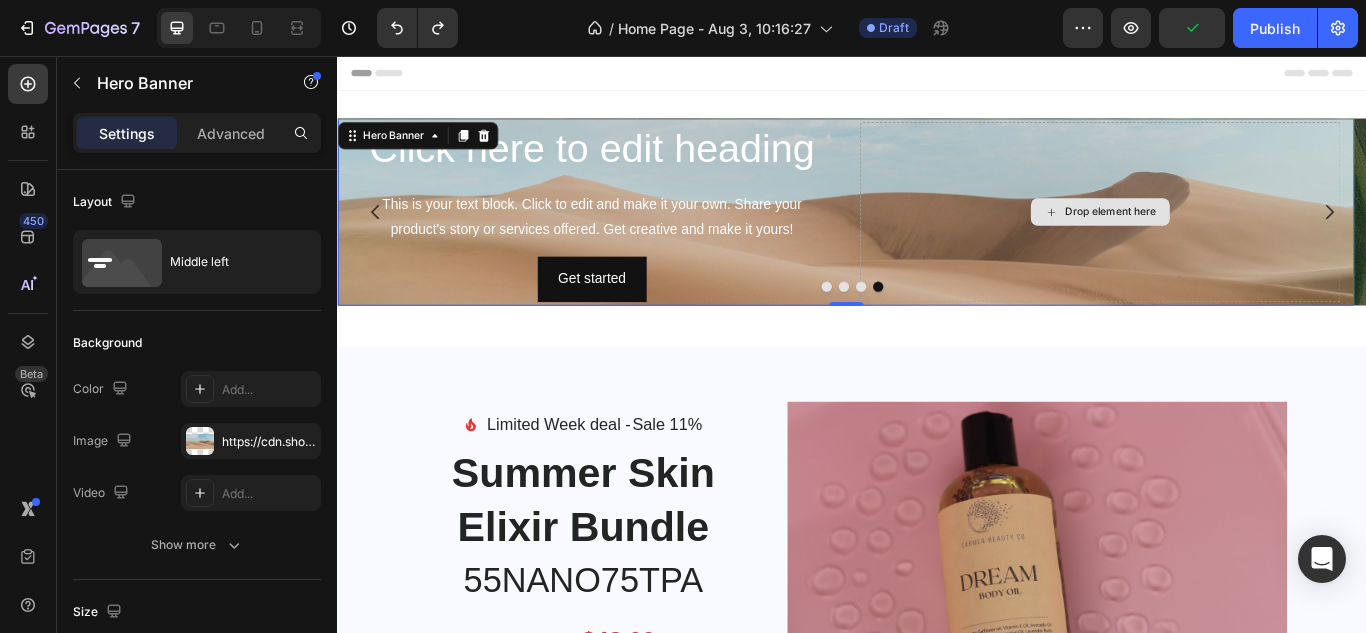 click on "Drop element here" at bounding box center (1226, 238) 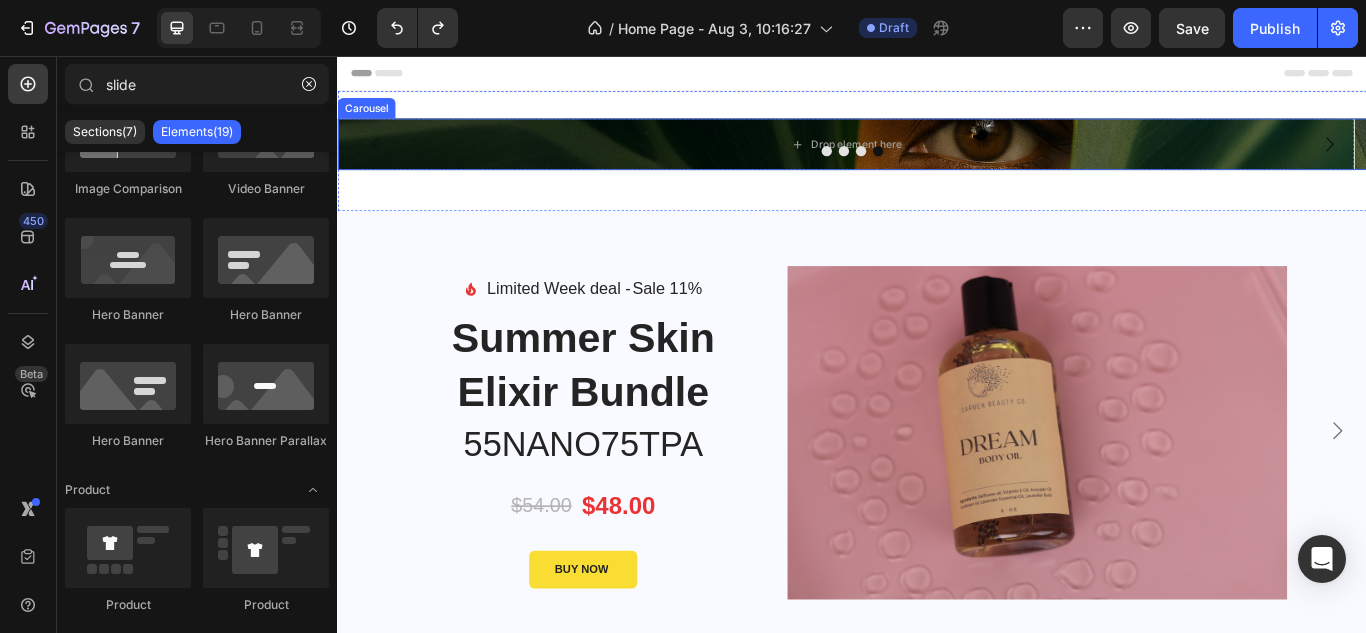 click at bounding box center [937, 167] 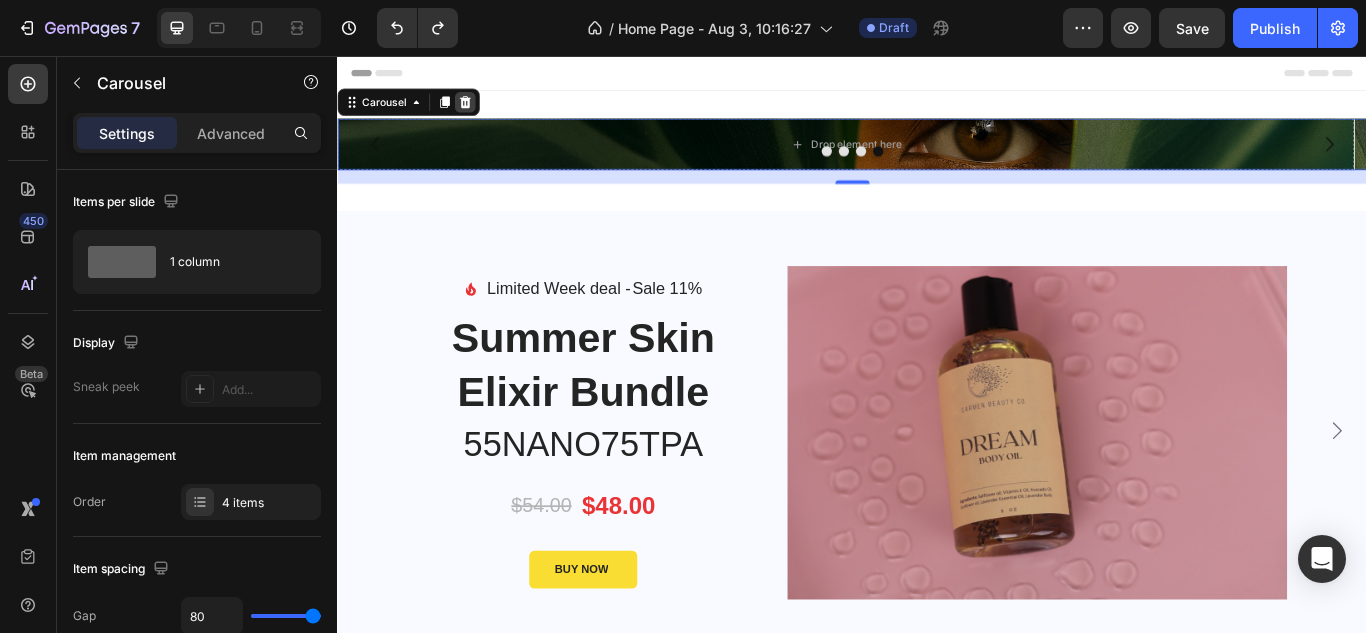 click 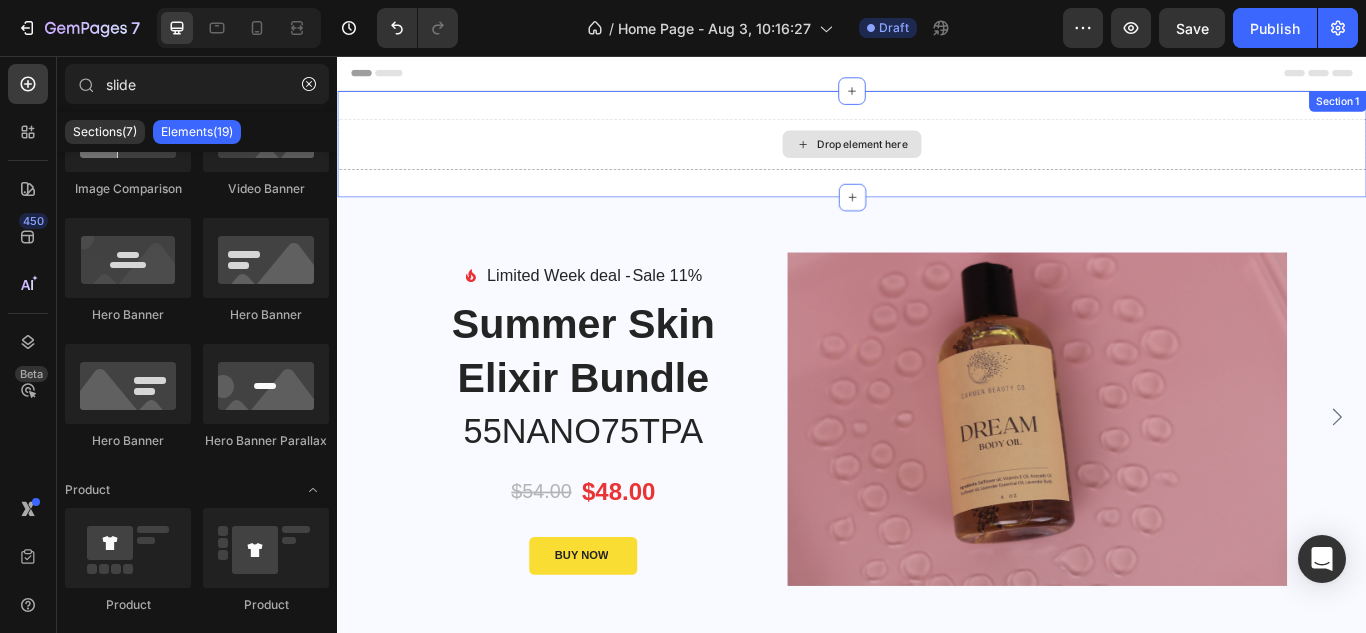 click on "Drop element here" at bounding box center [937, 159] 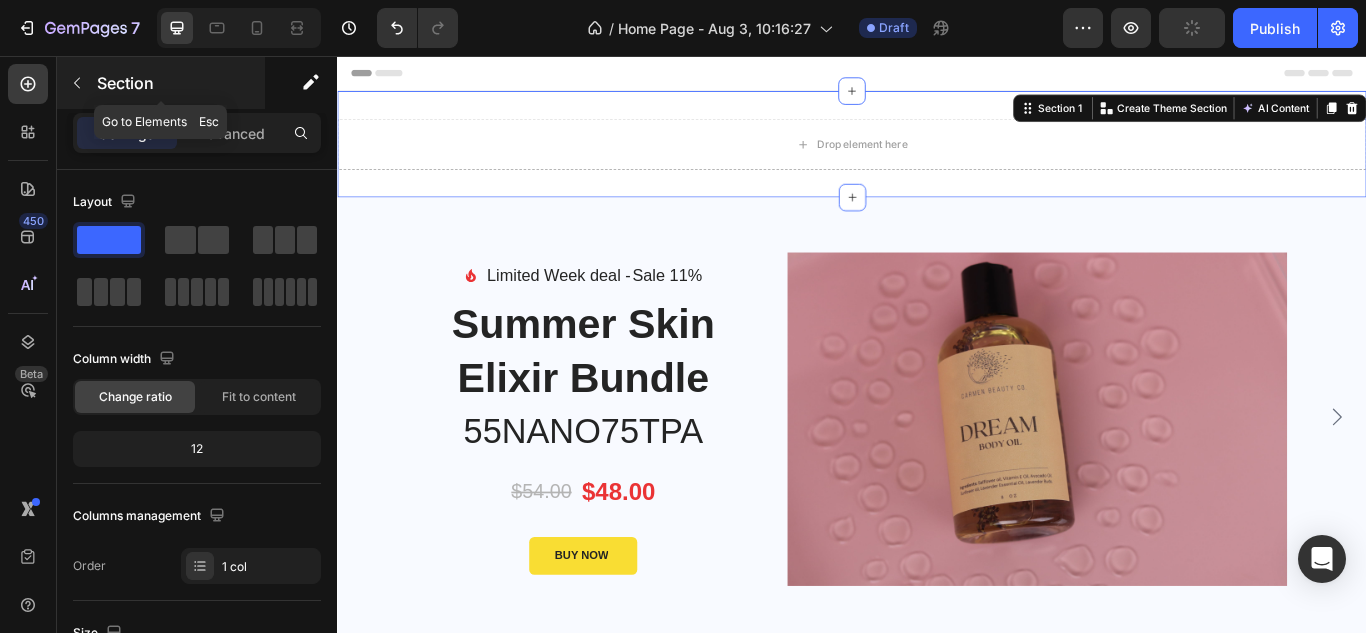click 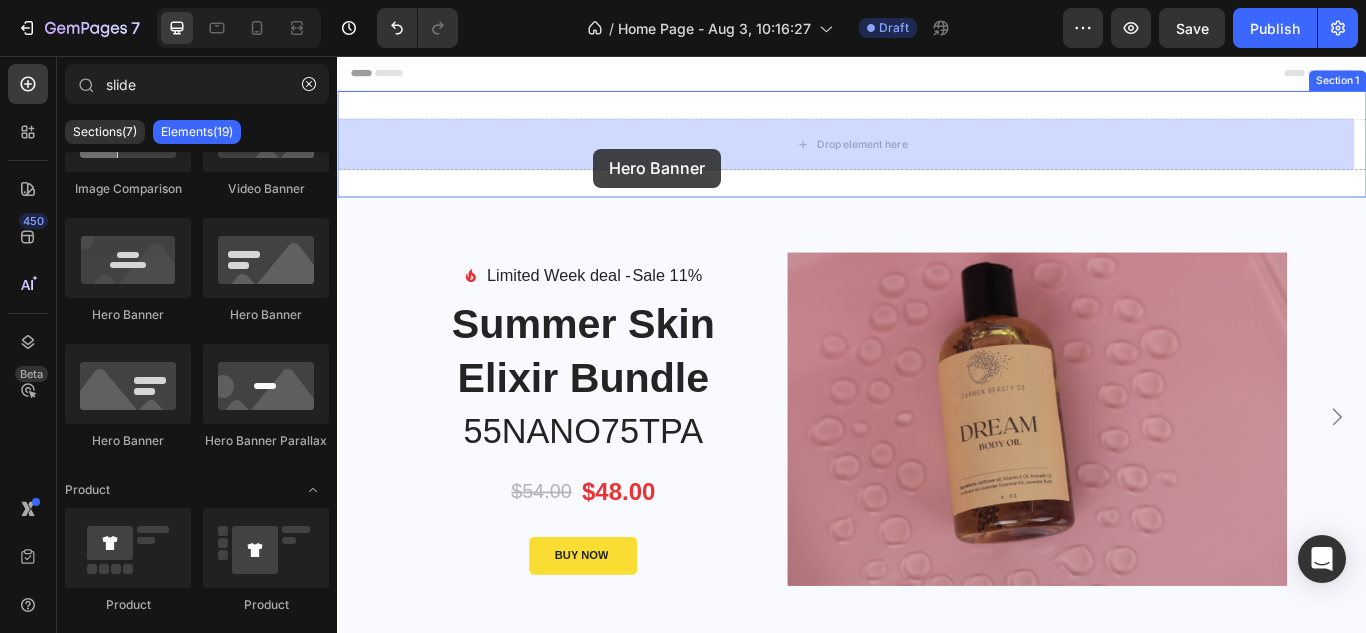 drag, startPoint x: 585, startPoint y: 335, endPoint x: 635, endPoint y: 162, distance: 180.08054 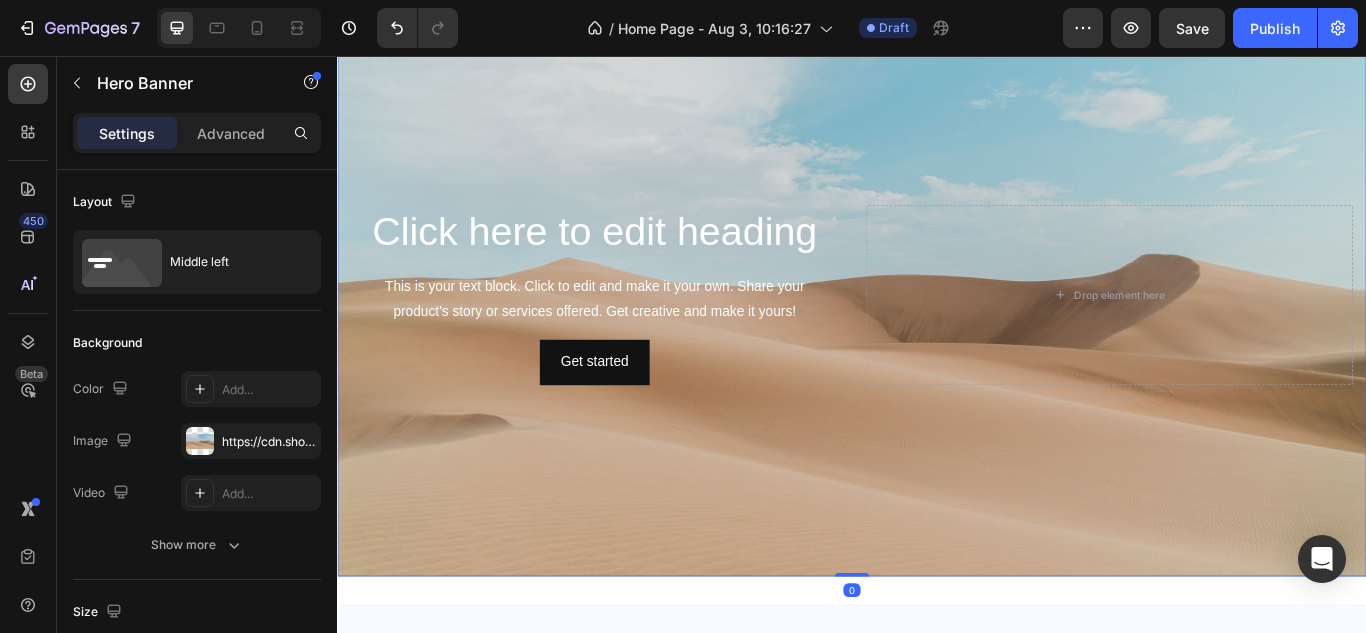 scroll, scrollTop: 278, scrollLeft: 0, axis: vertical 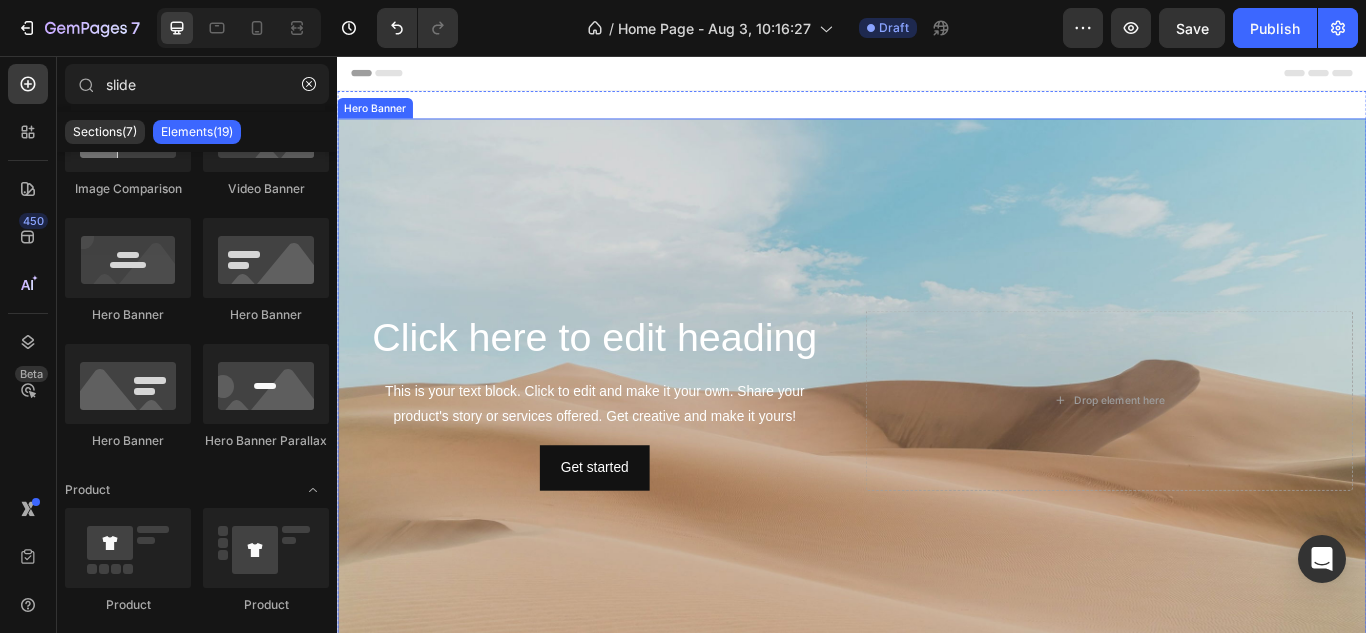 click at bounding box center (937, 457) 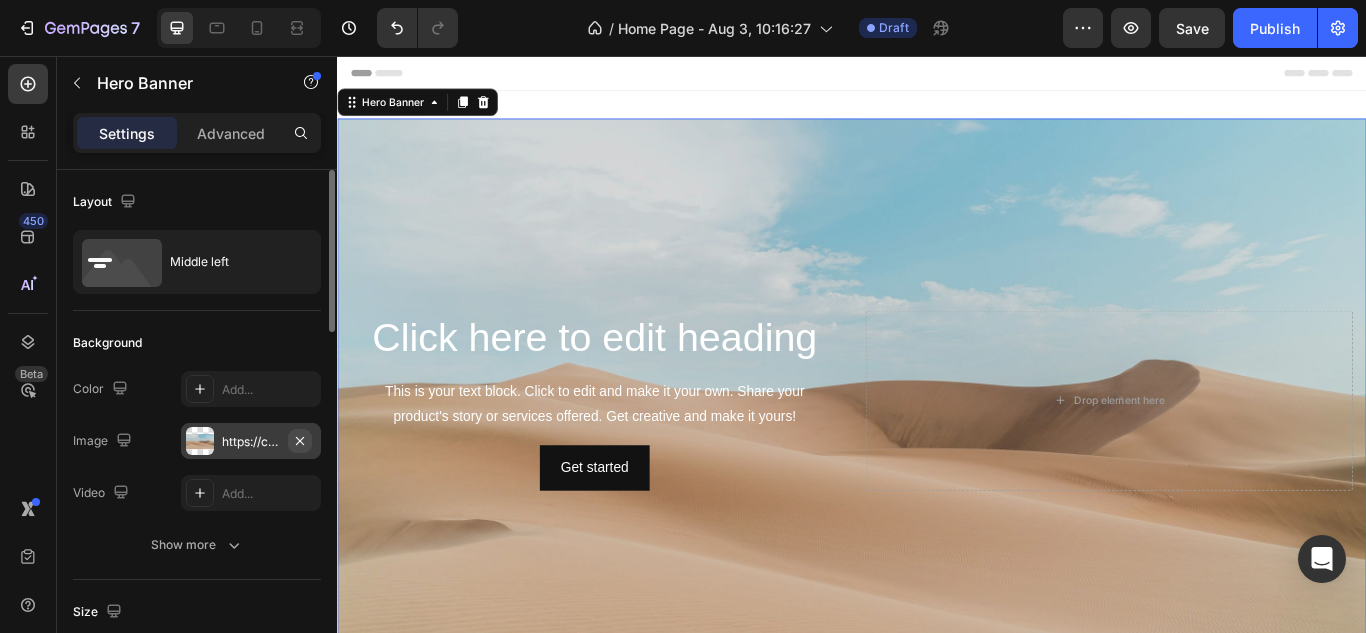 click 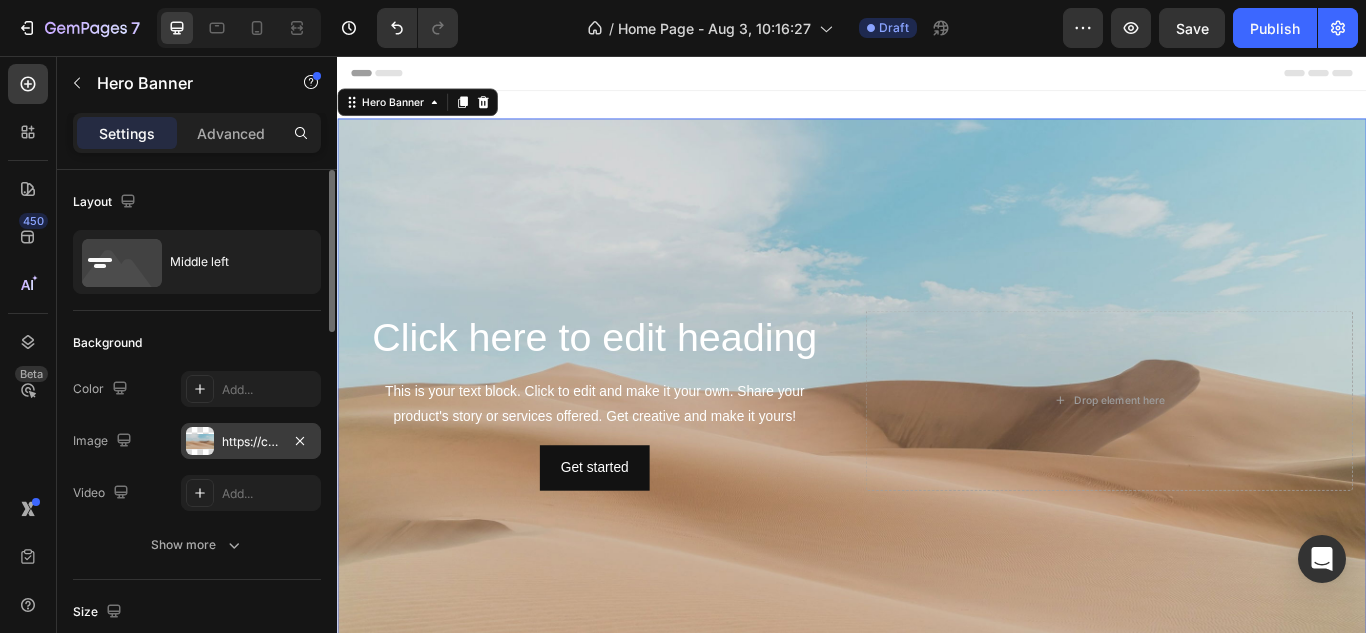 type on "Auto" 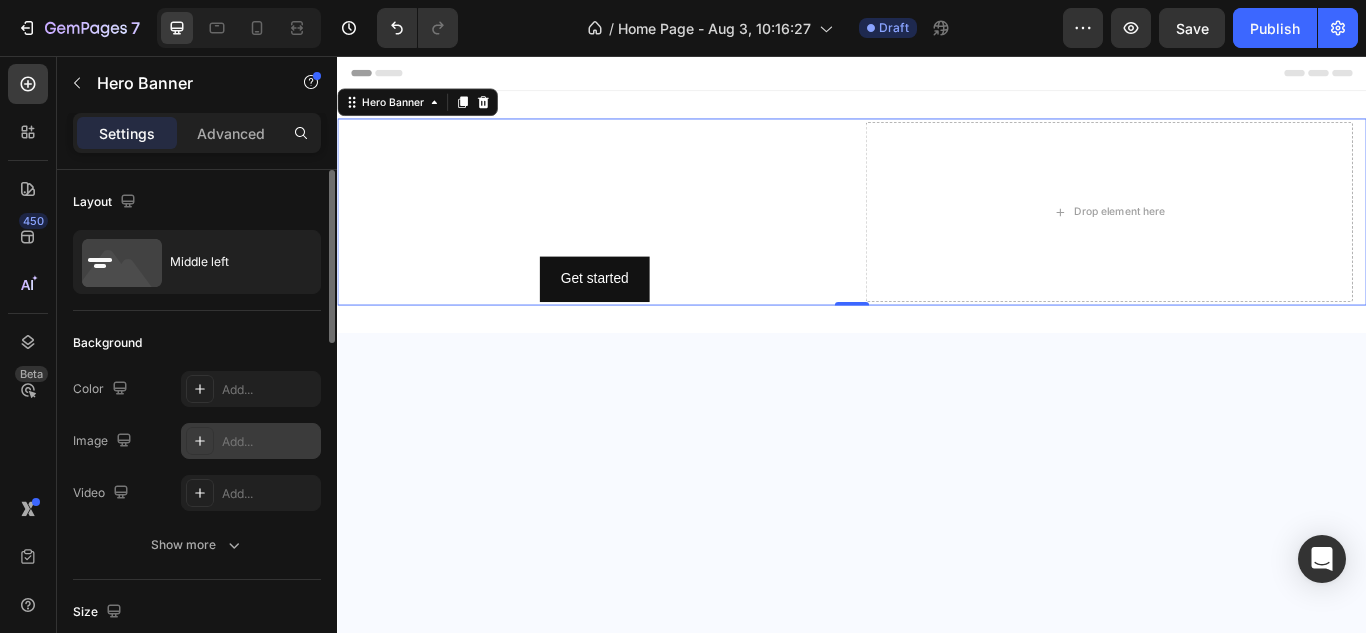 click on "Add..." at bounding box center (269, 442) 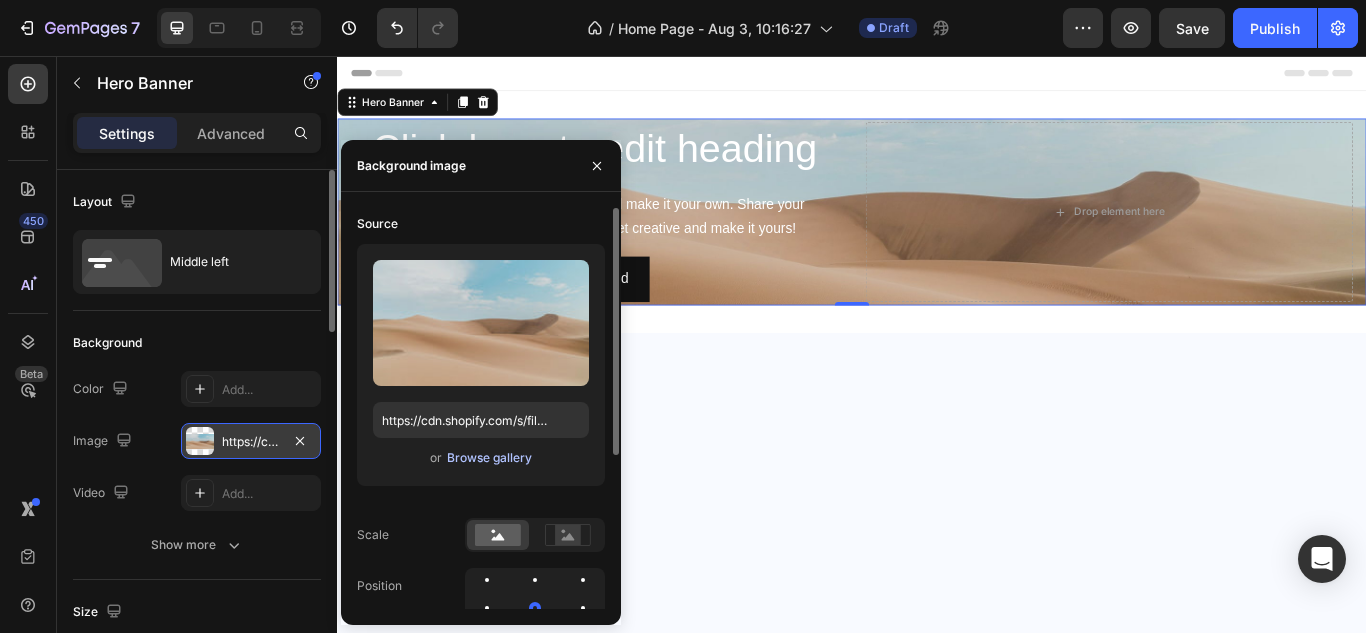 click on "Browse gallery" at bounding box center (489, 458) 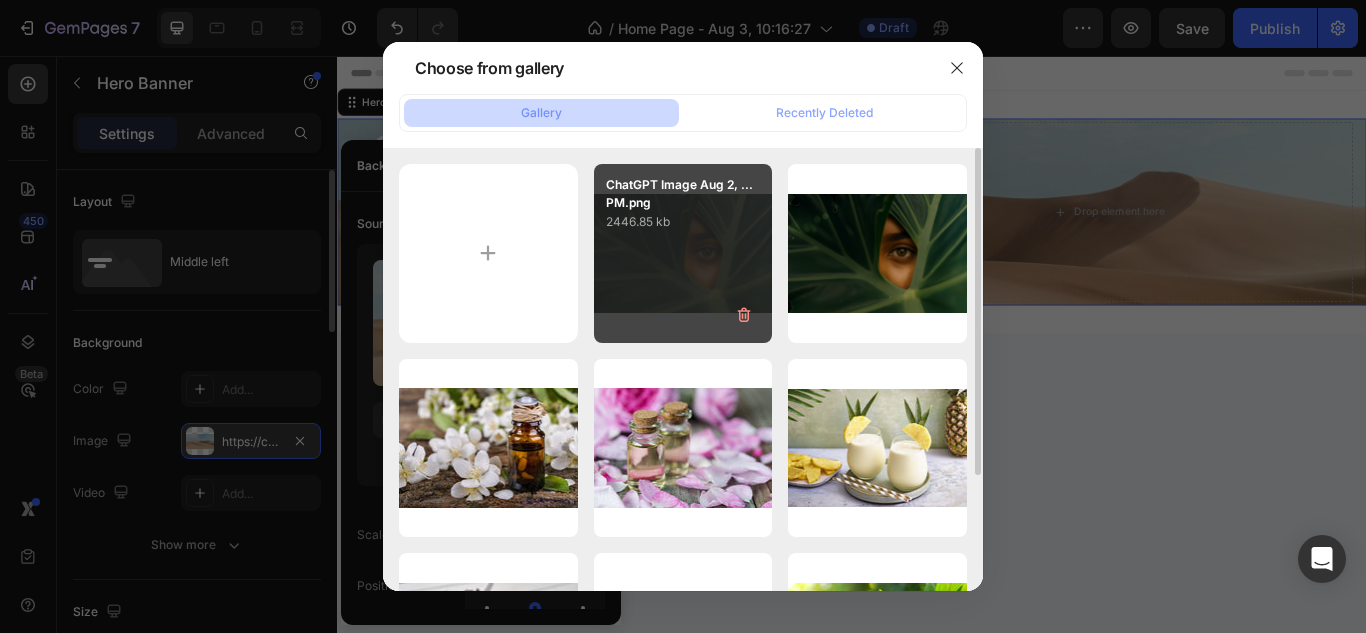 click on "ChatGPT Image Aug 2, ...PM.png 2446.85 kb" at bounding box center [683, 253] 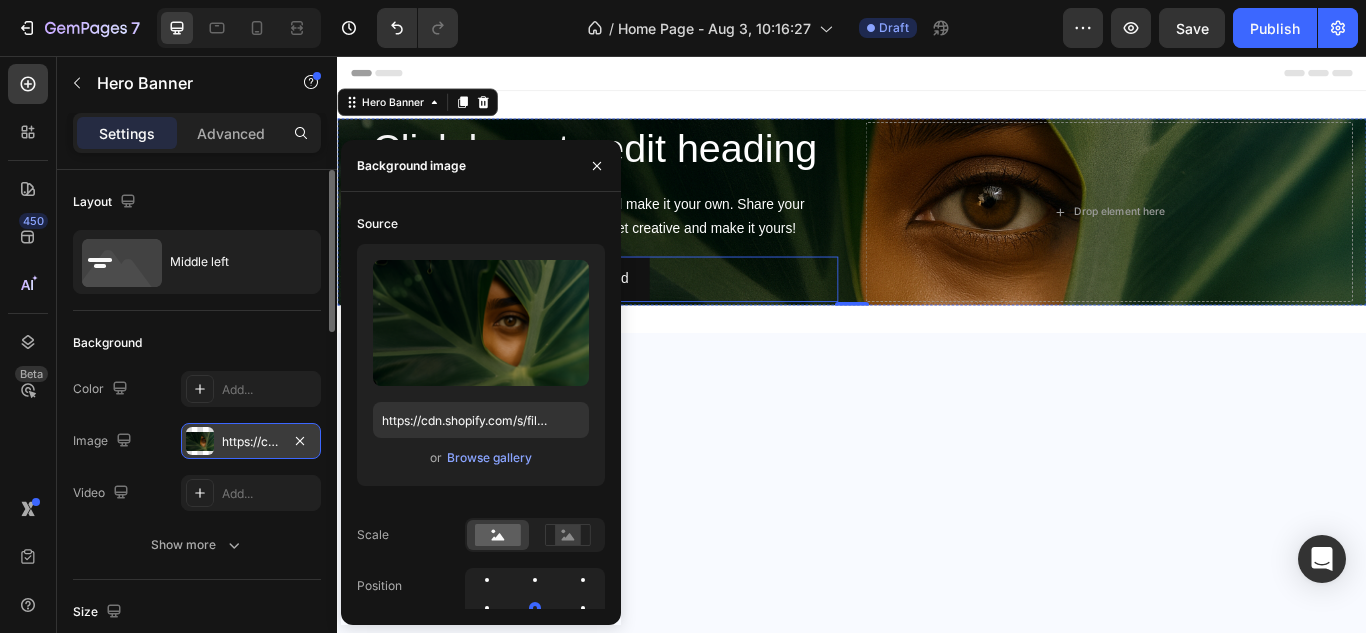 click on "Get started Button" at bounding box center [637, 316] 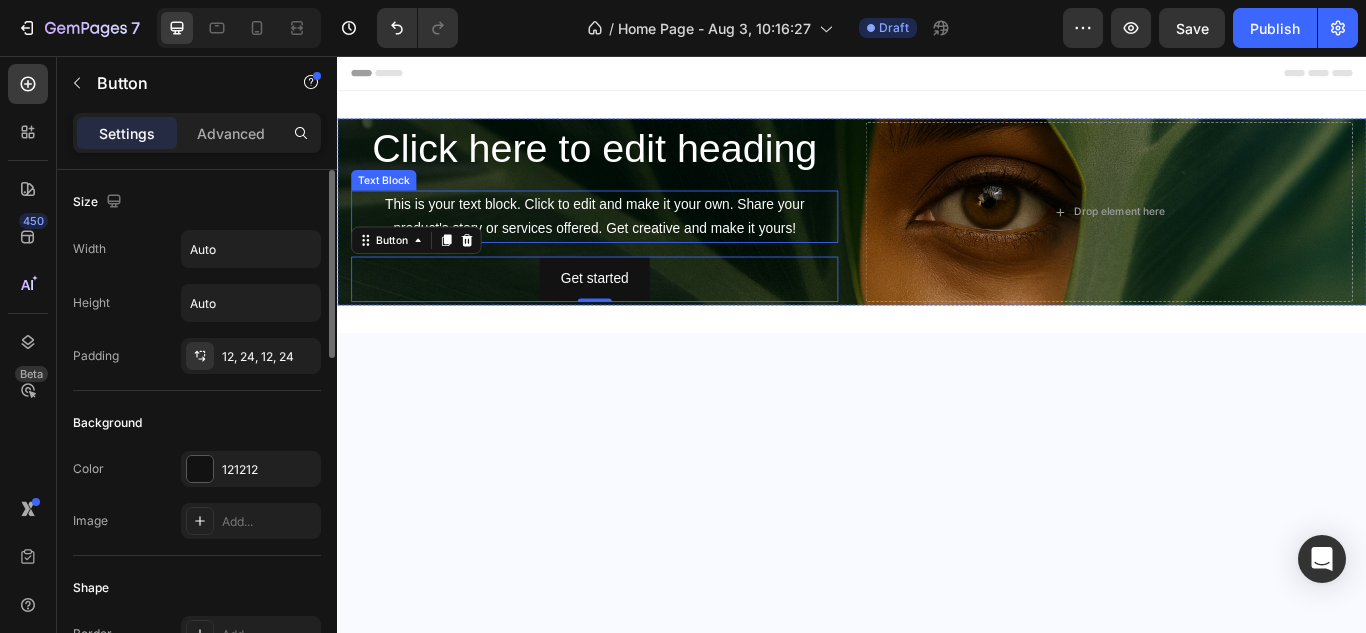 click on "This is your text block. Click to edit and make it your own. Share your                       product's story or services offered. Get creative and make it yours!" at bounding box center [637, 244] 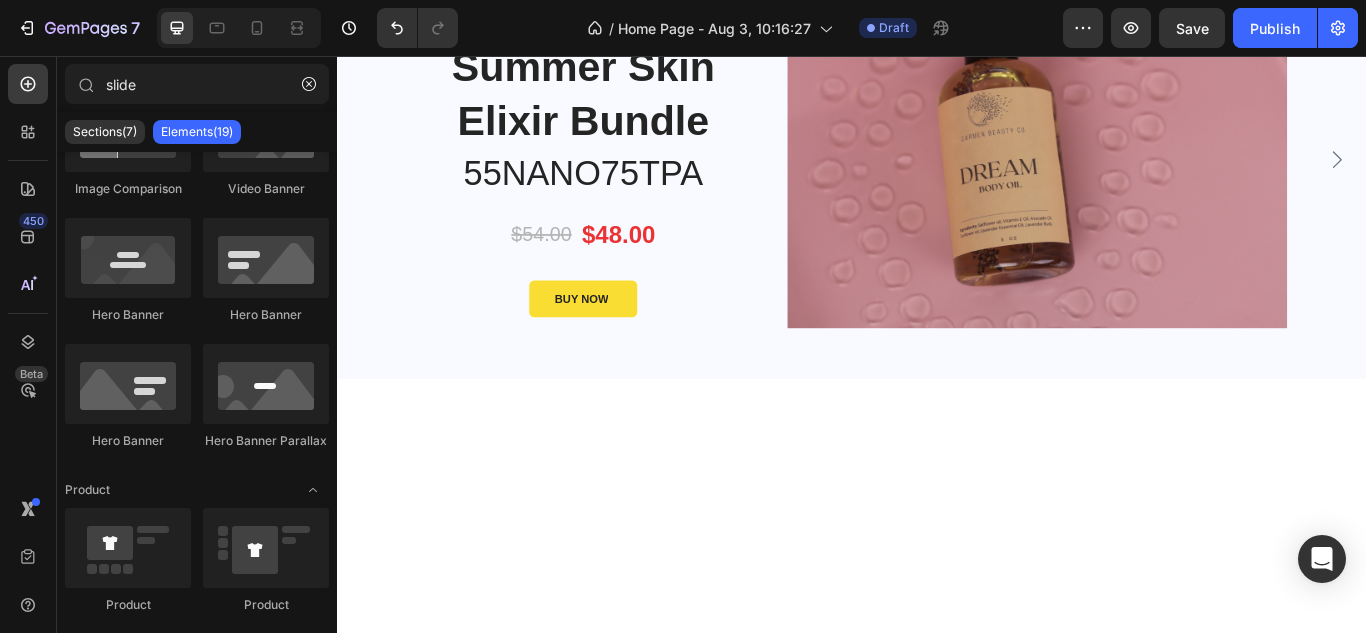 scroll, scrollTop: 0, scrollLeft: 0, axis: both 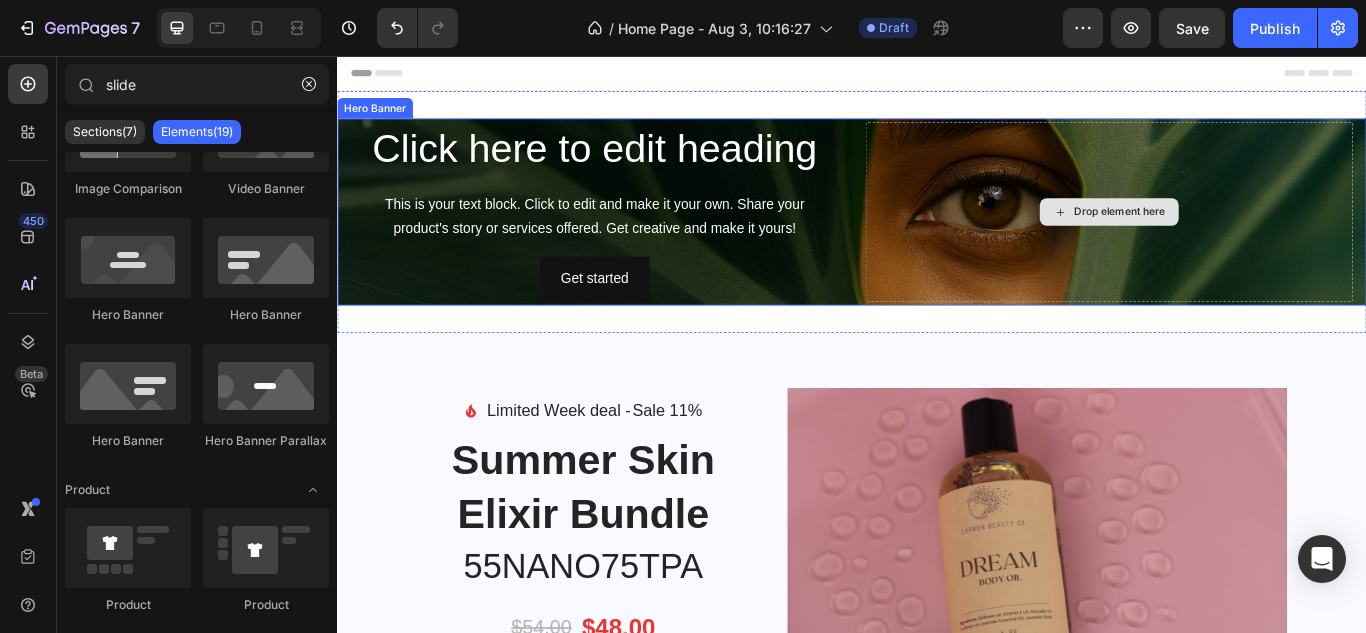 click on "Drop element here" at bounding box center (1237, 238) 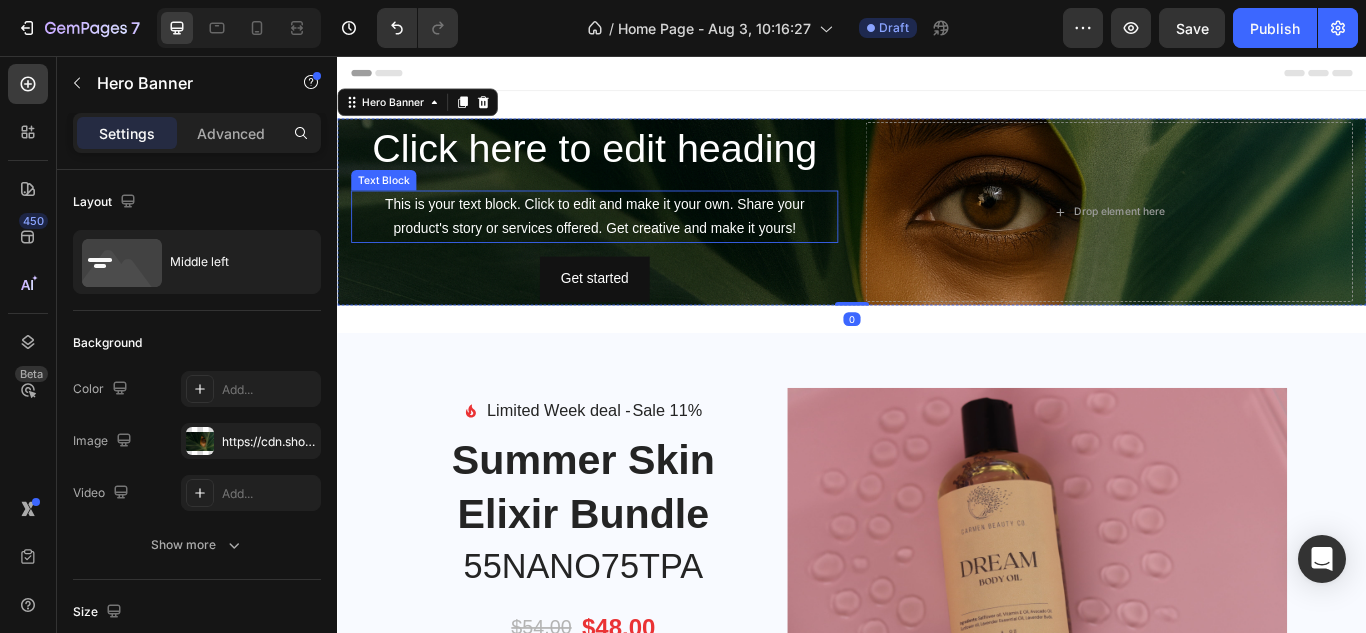 click on "This is your text block. Click to edit and make it your own. Share your                       product's story or services offered. Get creative and make it yours!" at bounding box center (637, 244) 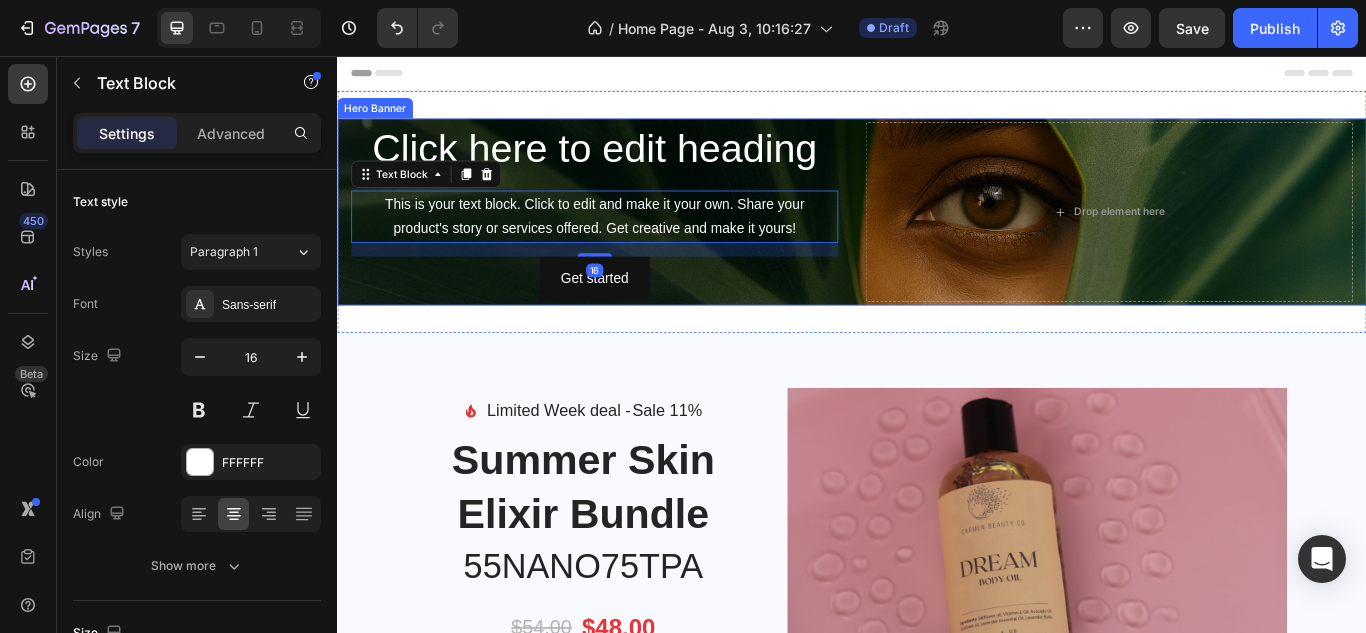 click on "Click here to edit heading Heading This is your text block. Click to edit and make it your own. Share your                       product's story or services offered. Get creative and make it yours! Text Block   16 Get started Button
Drop element here" at bounding box center (937, 238) 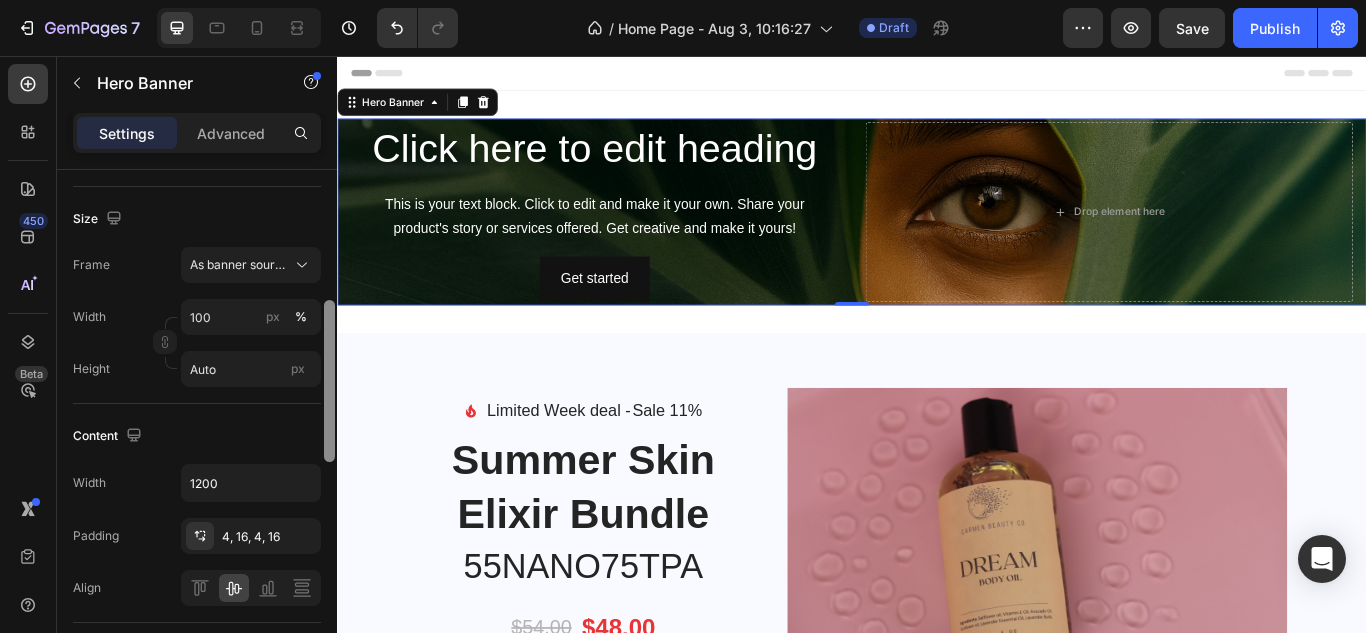 scroll, scrollTop: 402, scrollLeft: 0, axis: vertical 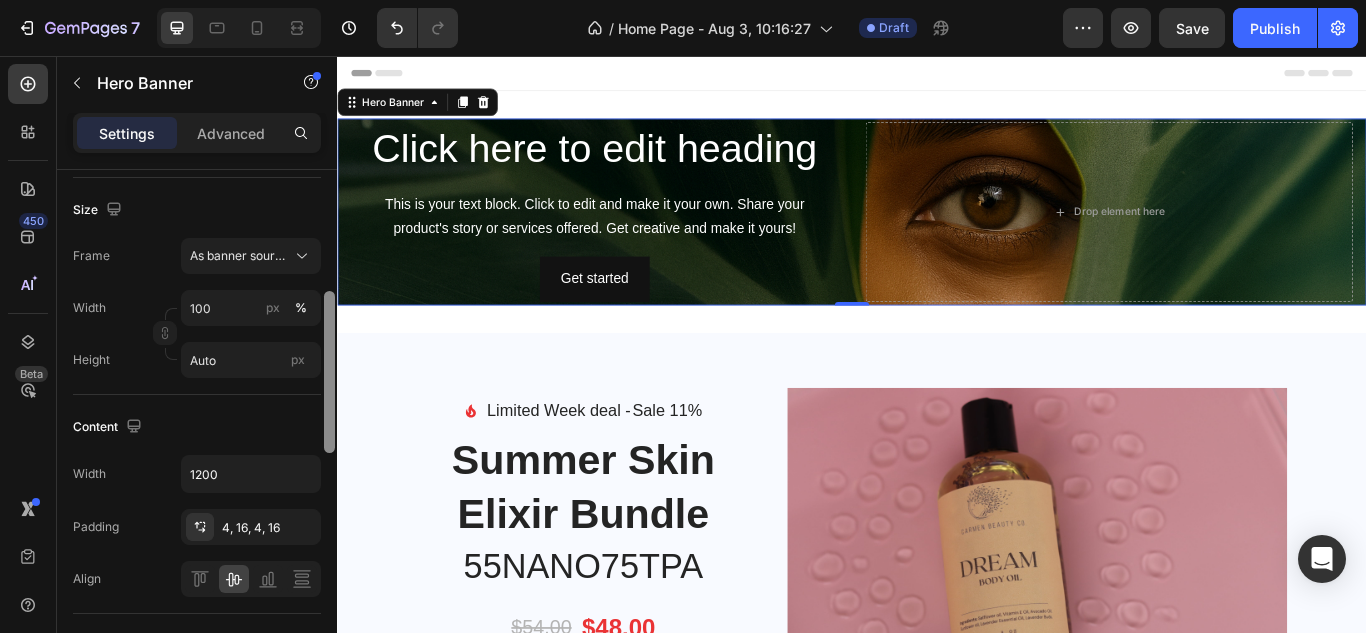 drag, startPoint x: 327, startPoint y: 304, endPoint x: 331, endPoint y: 430, distance: 126.06348 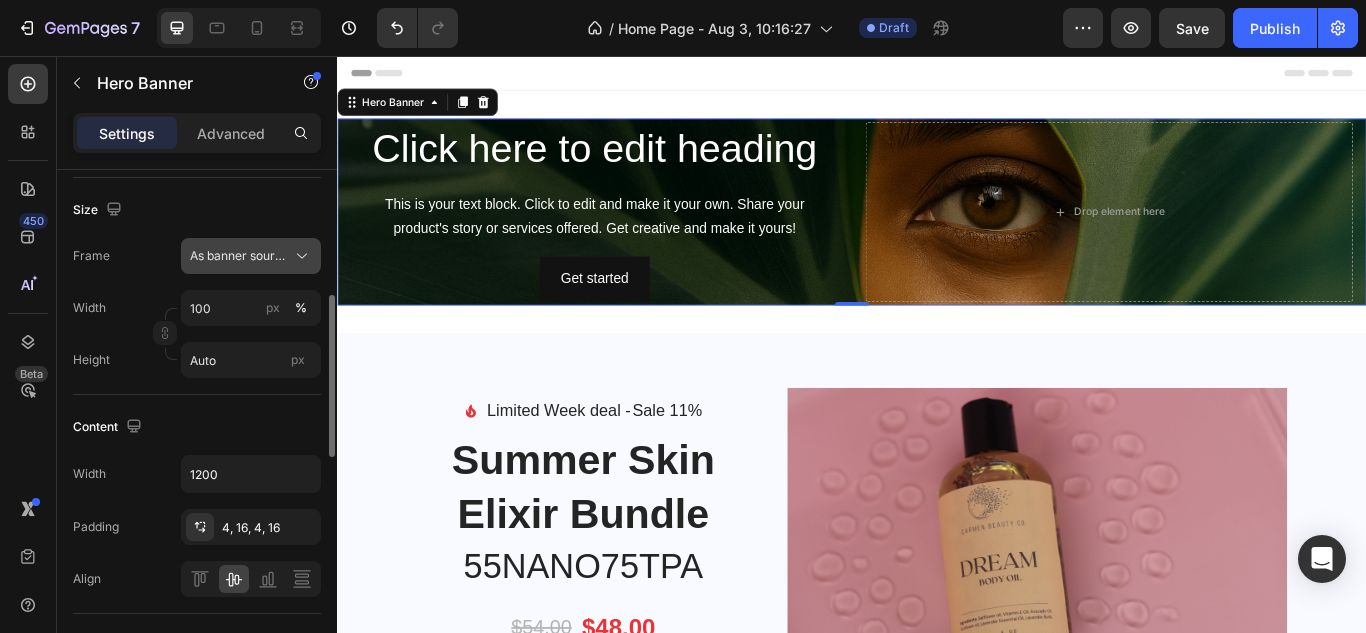 click on "As banner source" at bounding box center [239, 256] 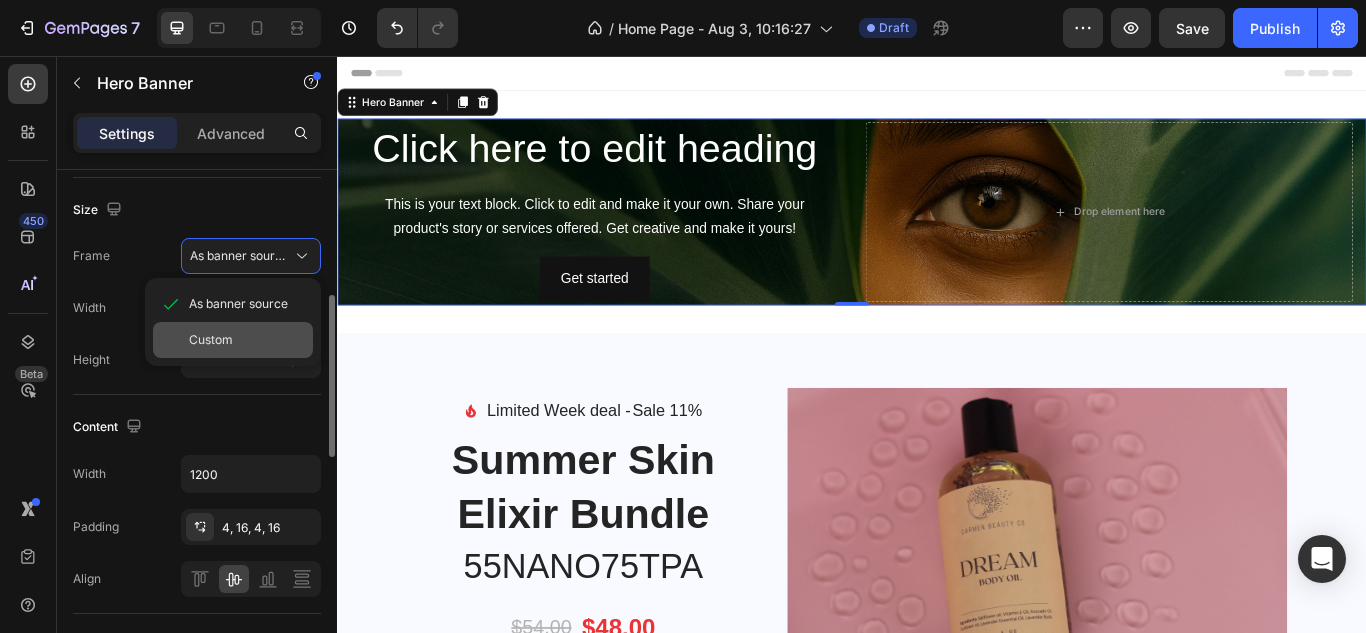 click on "Custom" at bounding box center [247, 340] 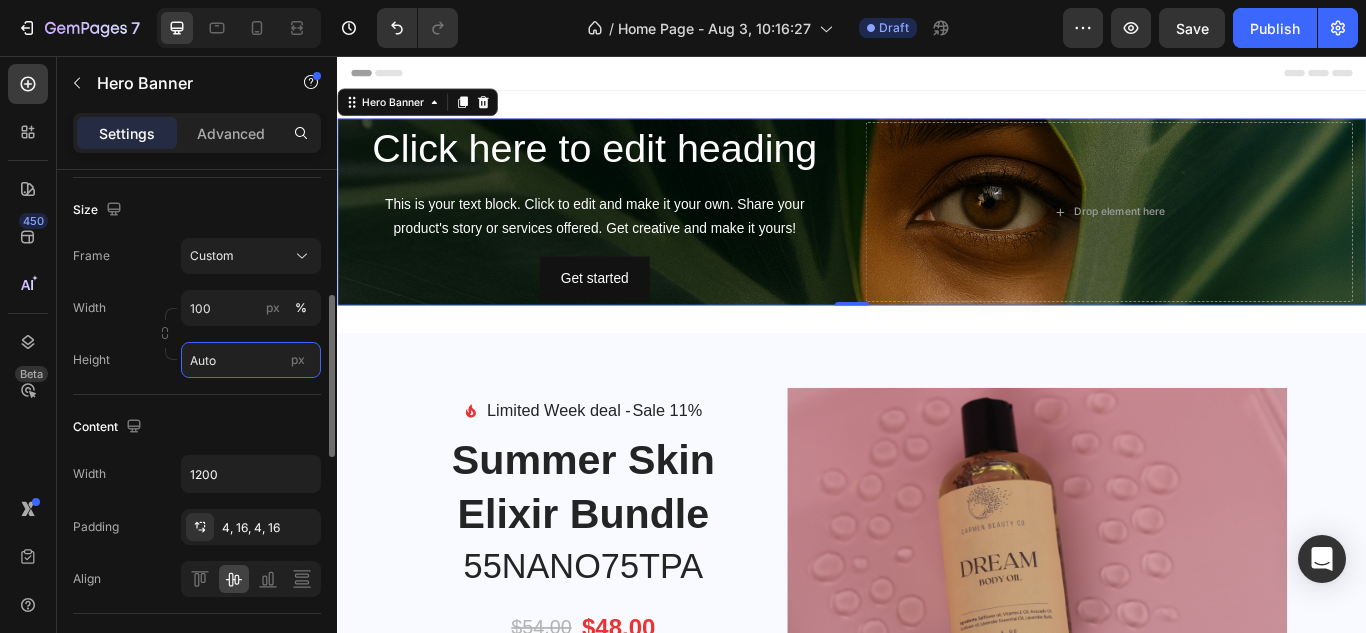 click on "Auto" at bounding box center (251, 360) 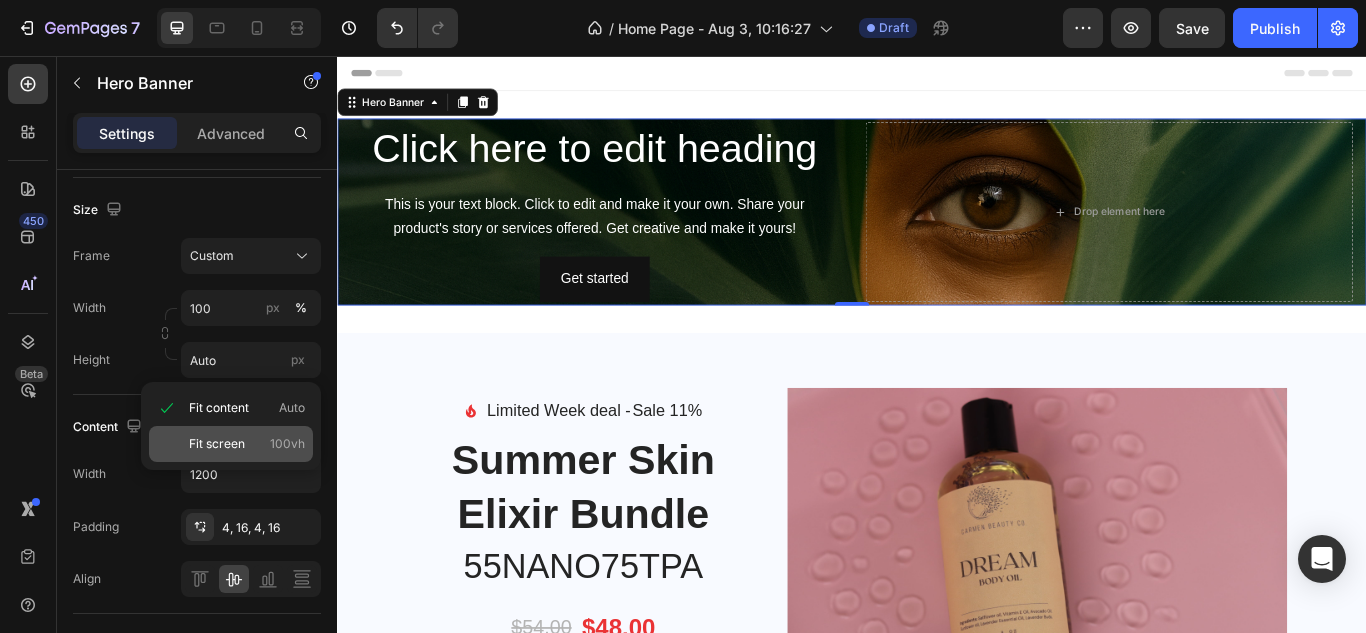 click on "Fit screen" at bounding box center (217, 444) 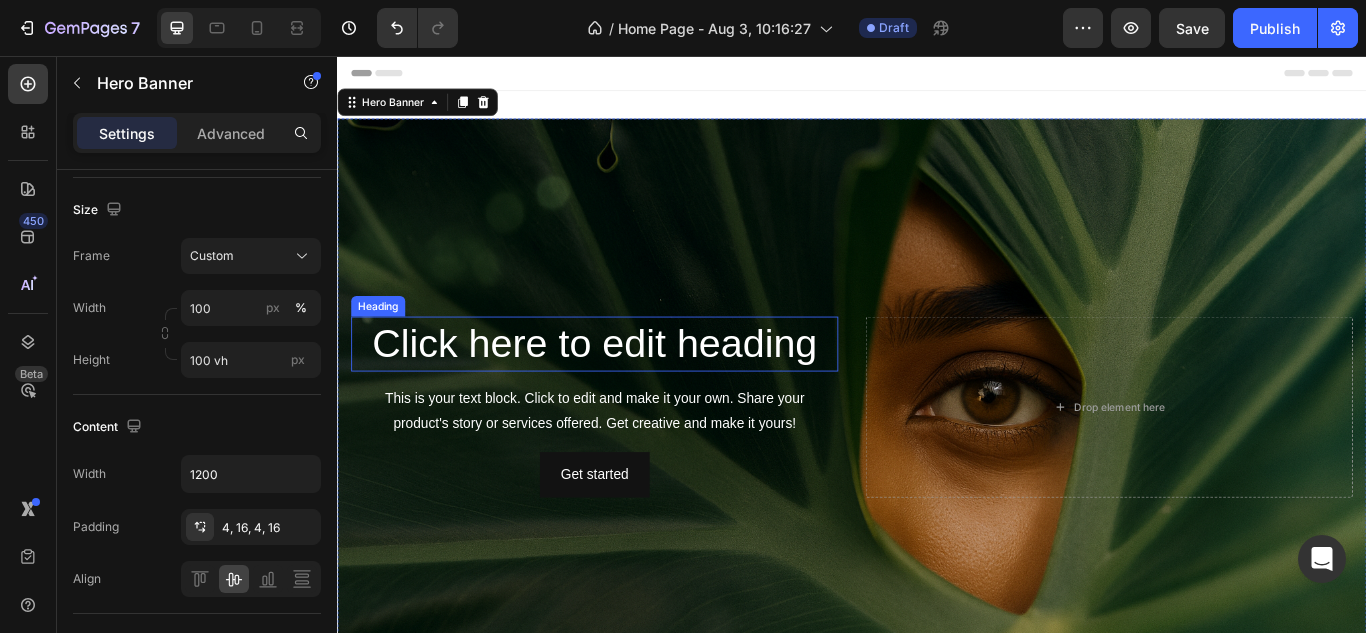 click on "Click here to edit heading" at bounding box center (637, 392) 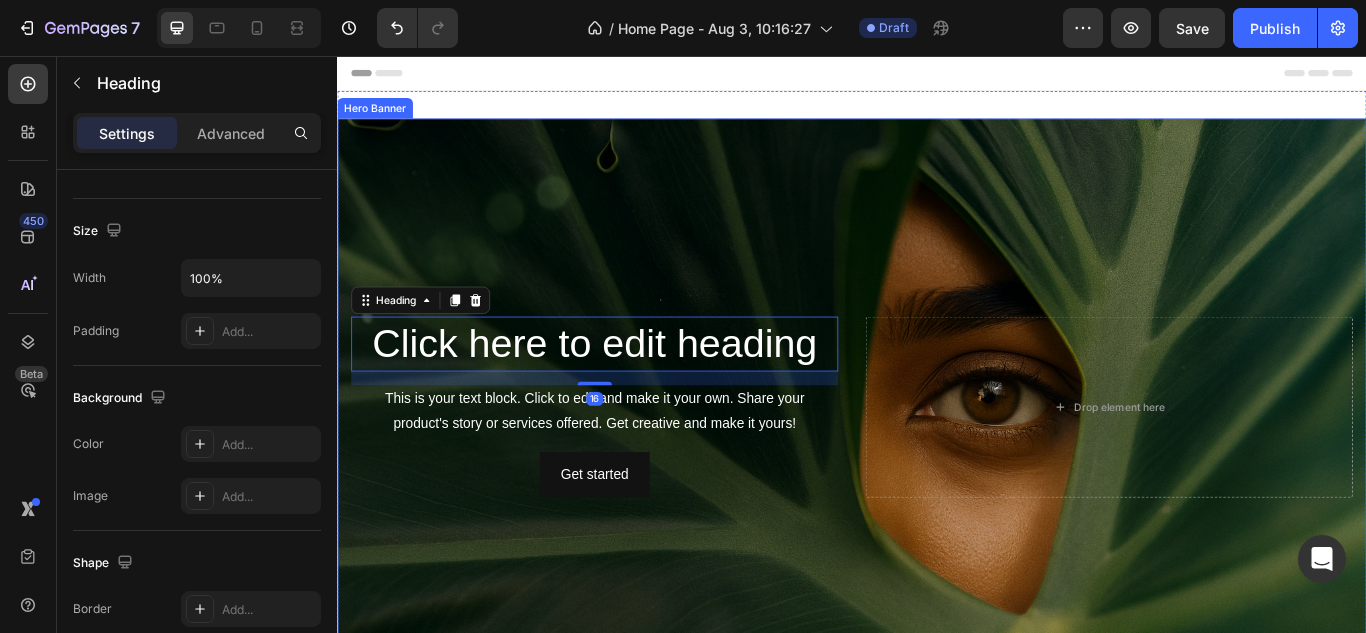 scroll, scrollTop: 0, scrollLeft: 0, axis: both 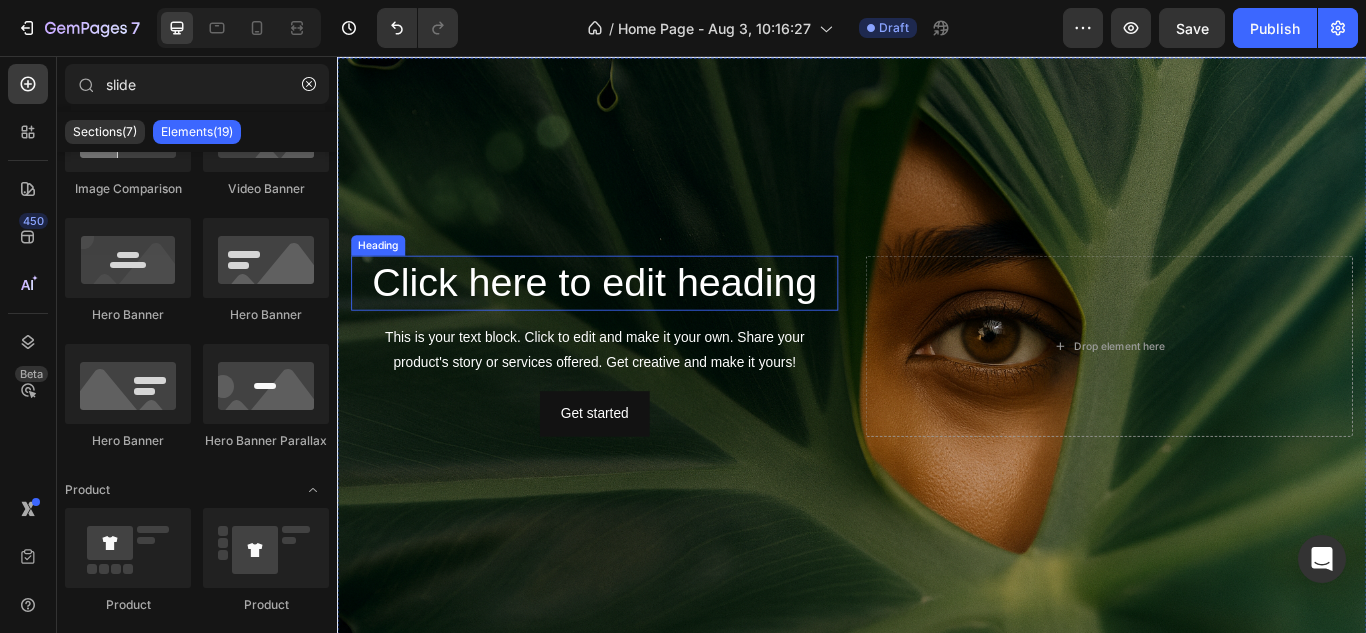 click on "Click here to edit heading" at bounding box center [637, 321] 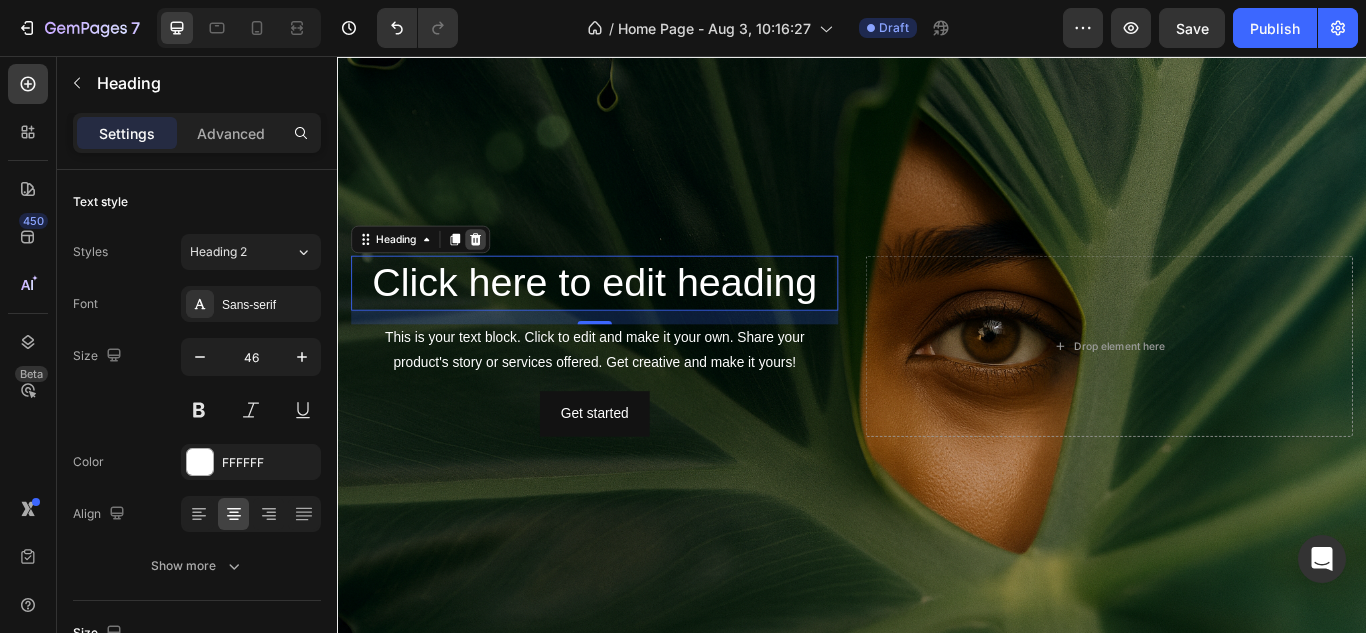 click at bounding box center (498, 270) 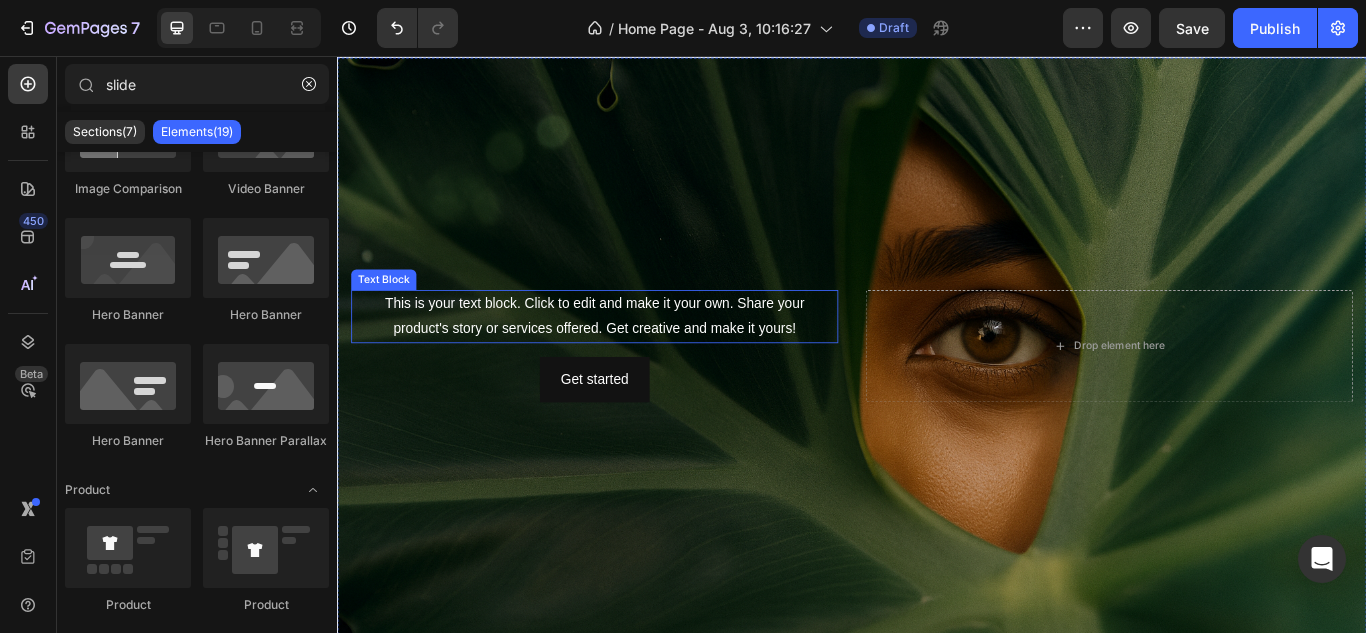 click on "This is your text block. Click to edit and make it your own. Share your                       product's story or services offered. Get creative and make it yours!" at bounding box center [637, 360] 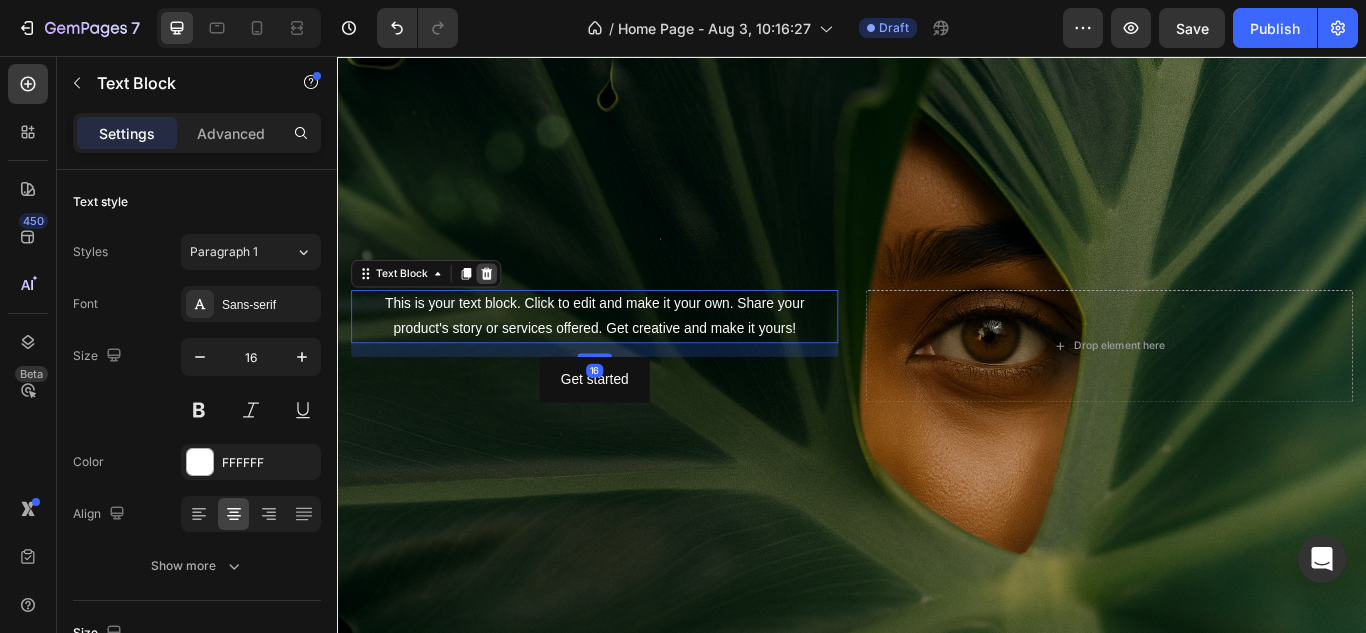 click 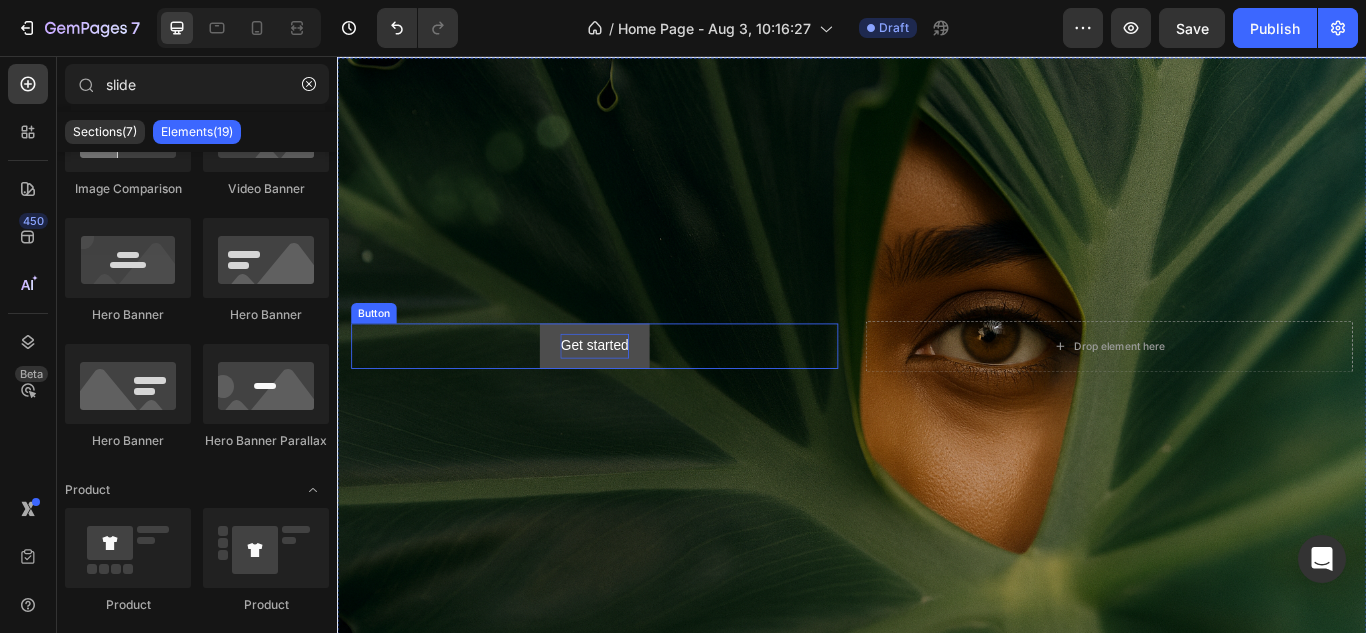 click on "Get started" at bounding box center [636, 394] 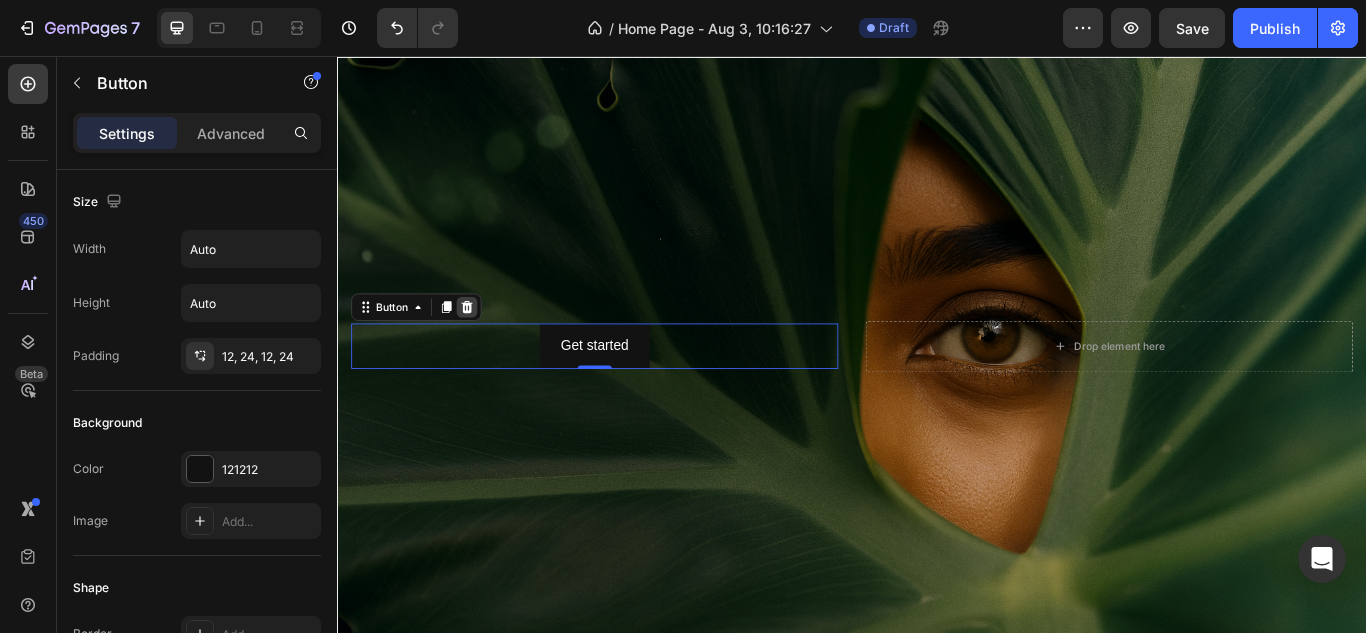 click 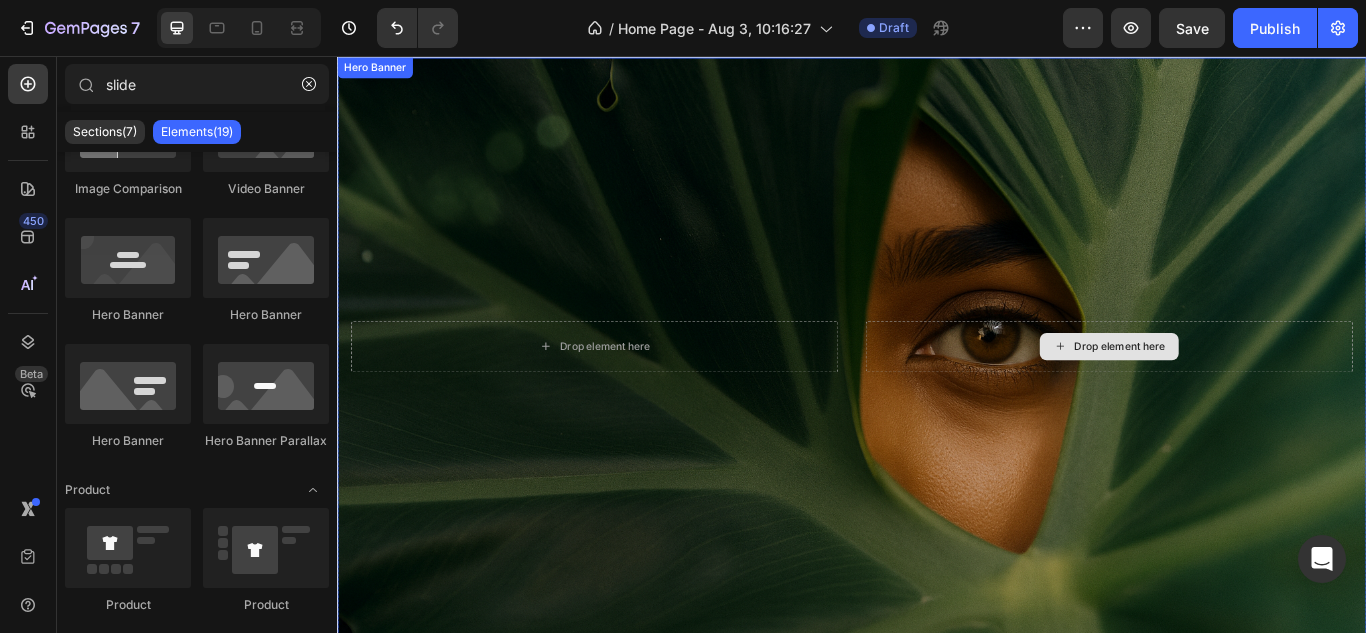 click on "Drop element here" at bounding box center (1237, 395) 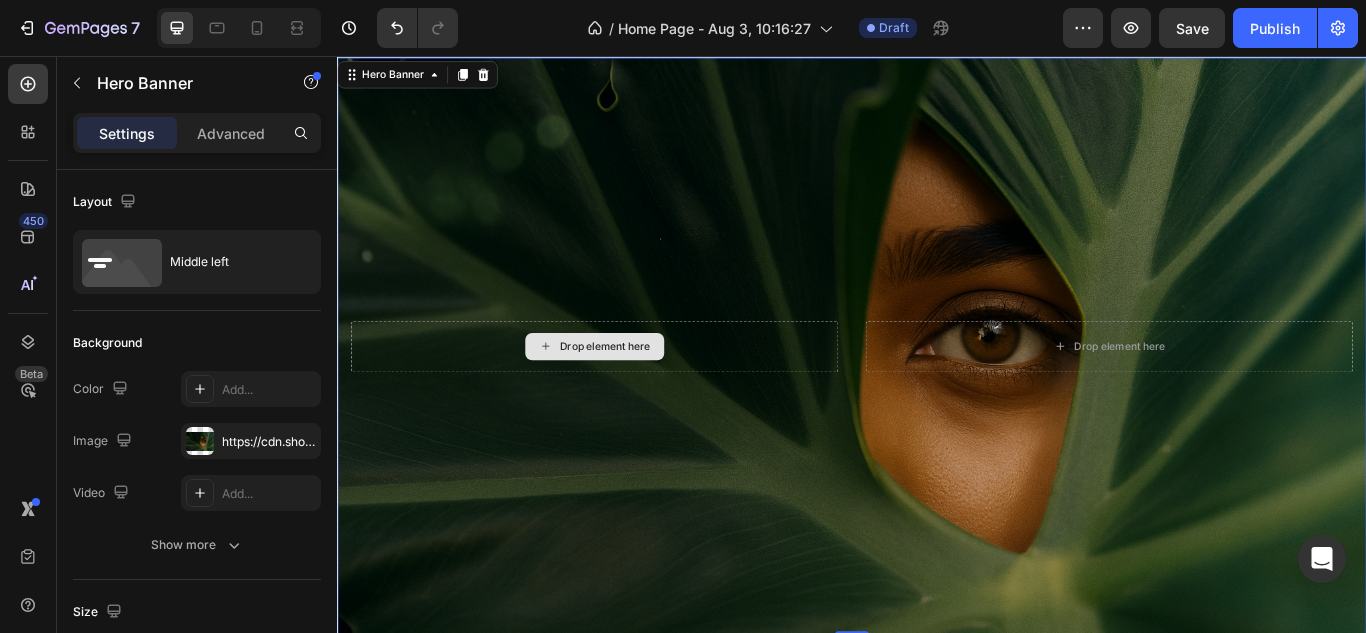 click on "Drop element here" at bounding box center (637, 395) 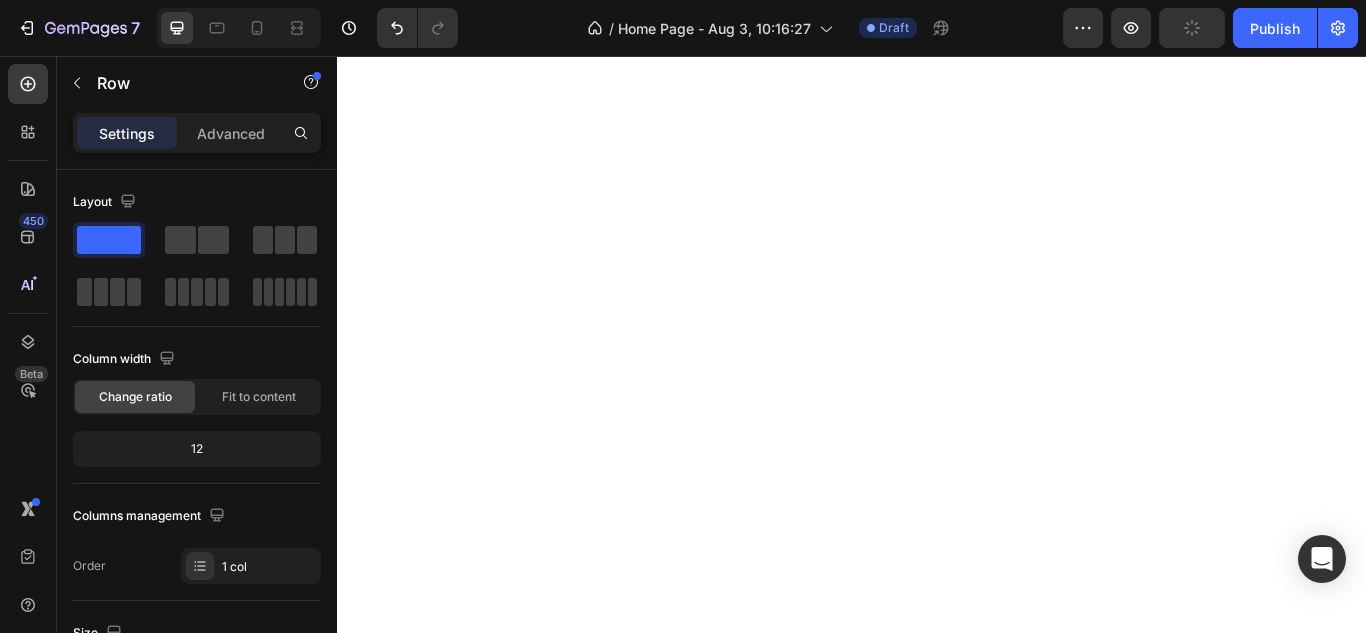 scroll, scrollTop: 1111, scrollLeft: 0, axis: vertical 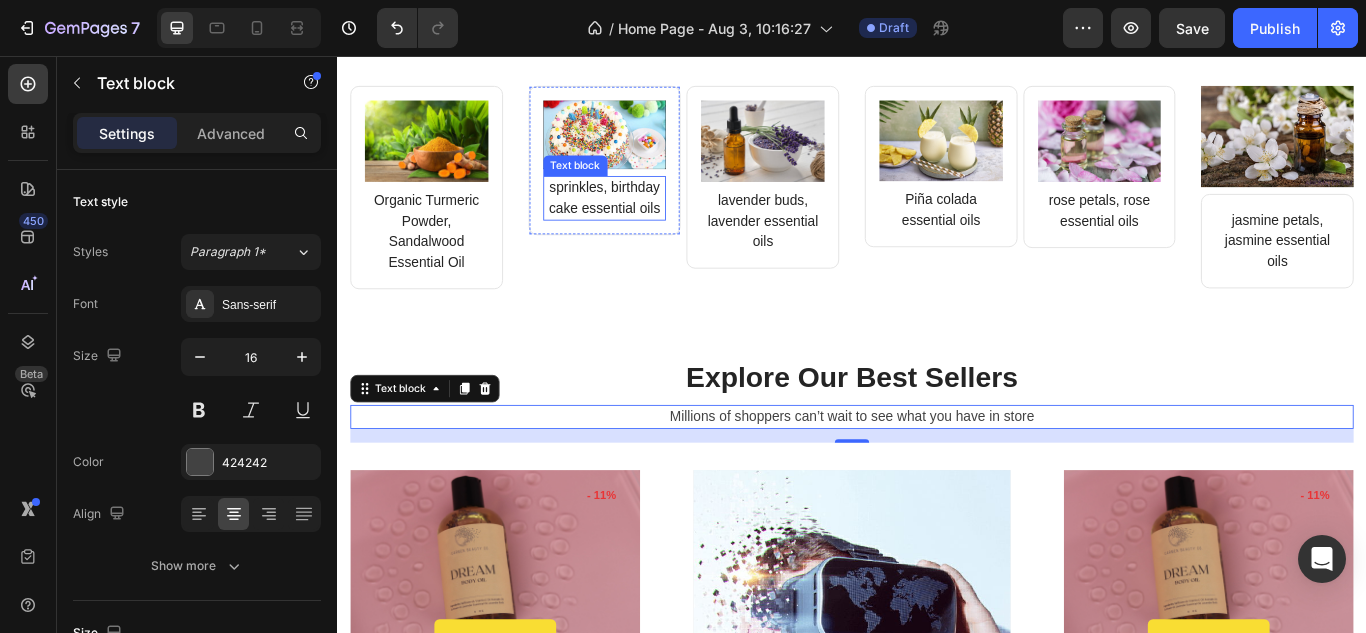 click on "sprinkles, birthday cake essential oils" at bounding box center (649, 222) 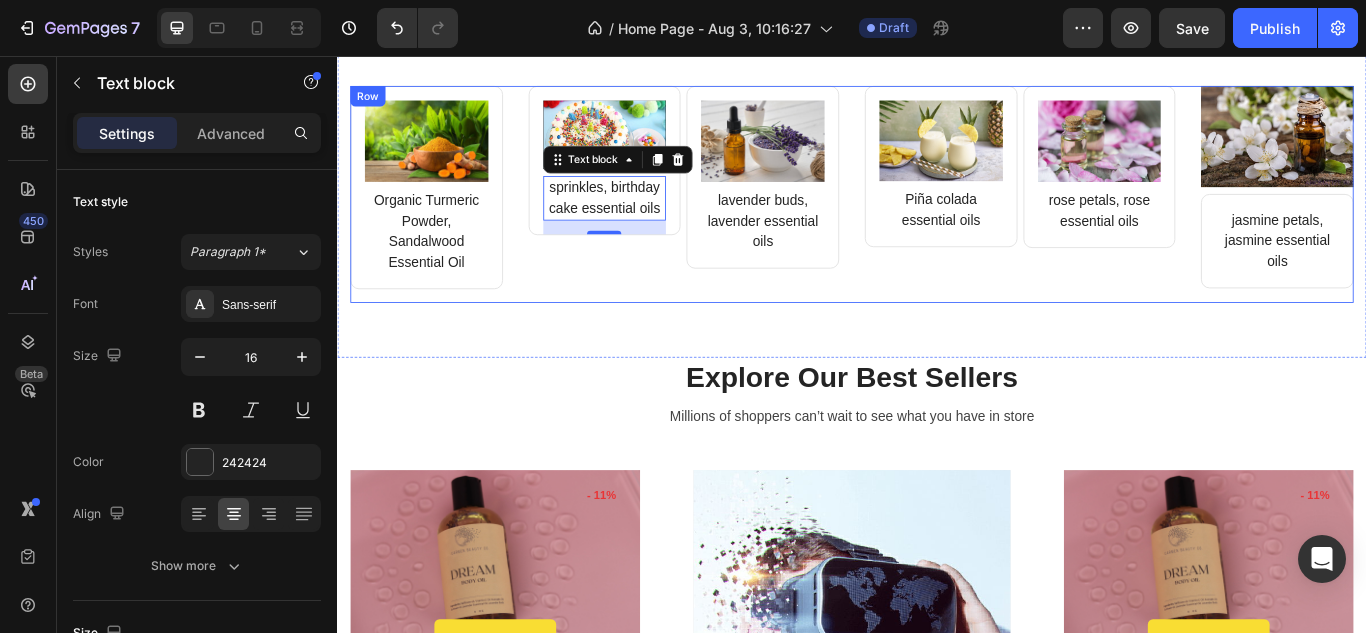 click on "Image lavender buds, lavender essential oils Text block Row Image Piña colada essential oils Text block Row Row" at bounding box center [936, 217] 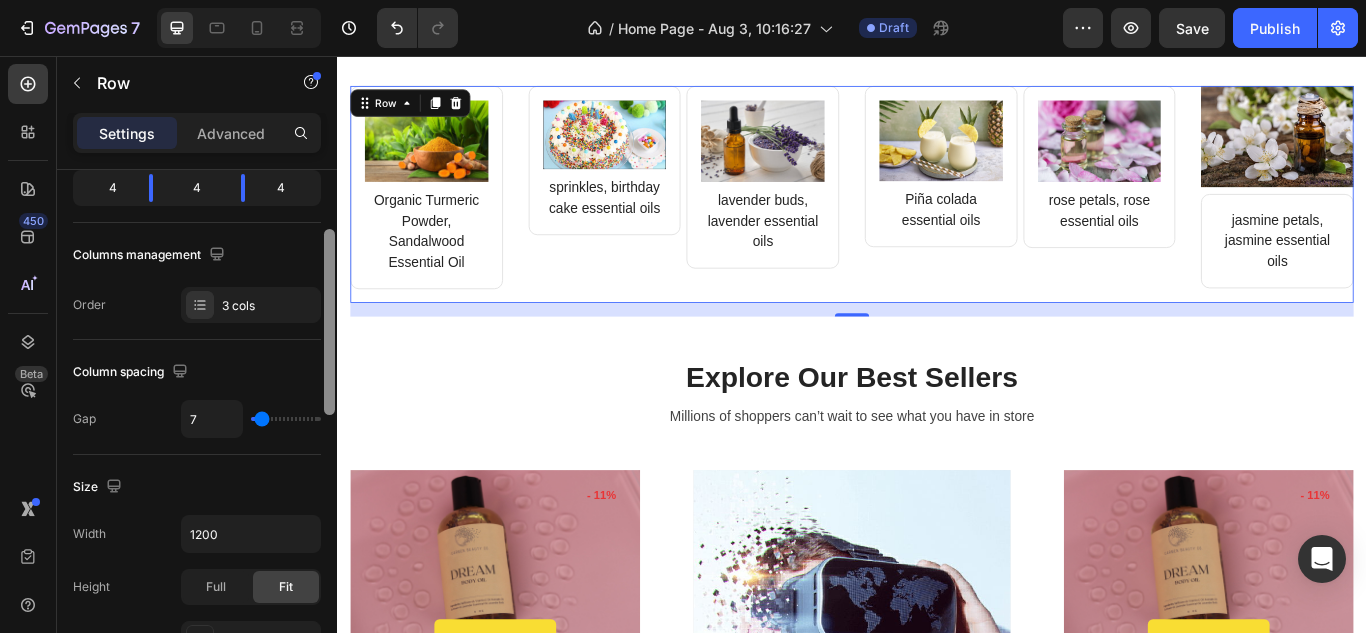 drag, startPoint x: 330, startPoint y: 343, endPoint x: 330, endPoint y: 438, distance: 95 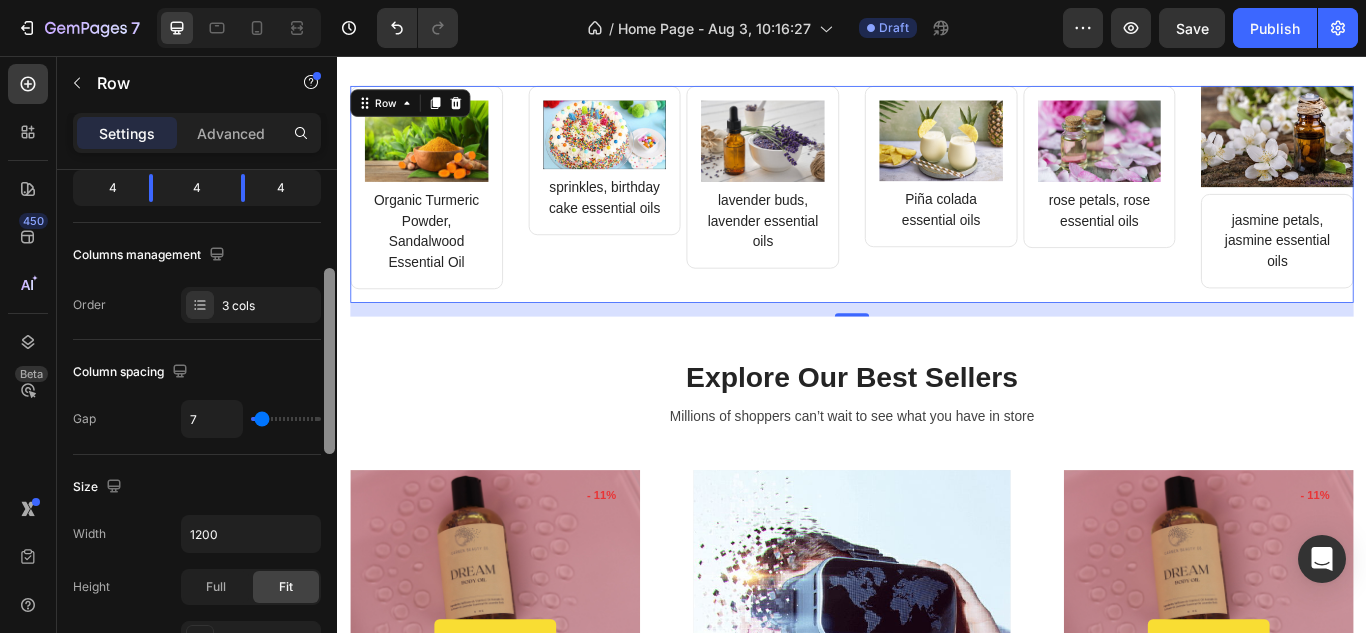 scroll, scrollTop: 264, scrollLeft: 0, axis: vertical 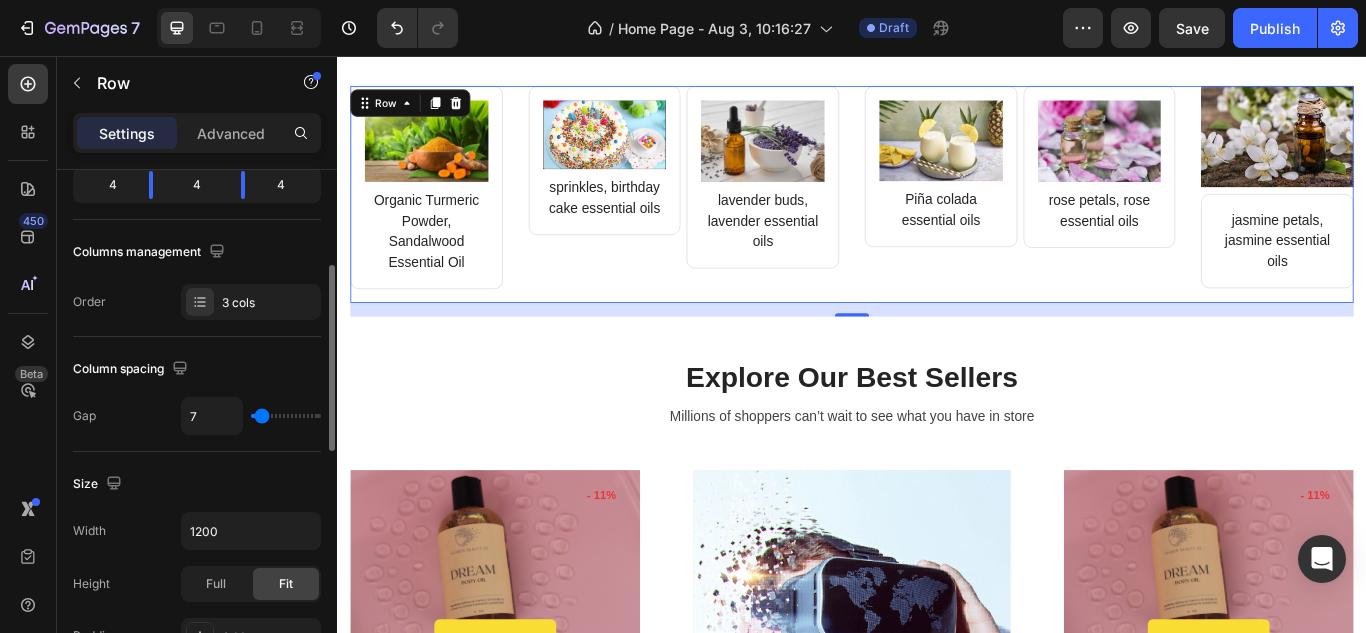 type on "47" 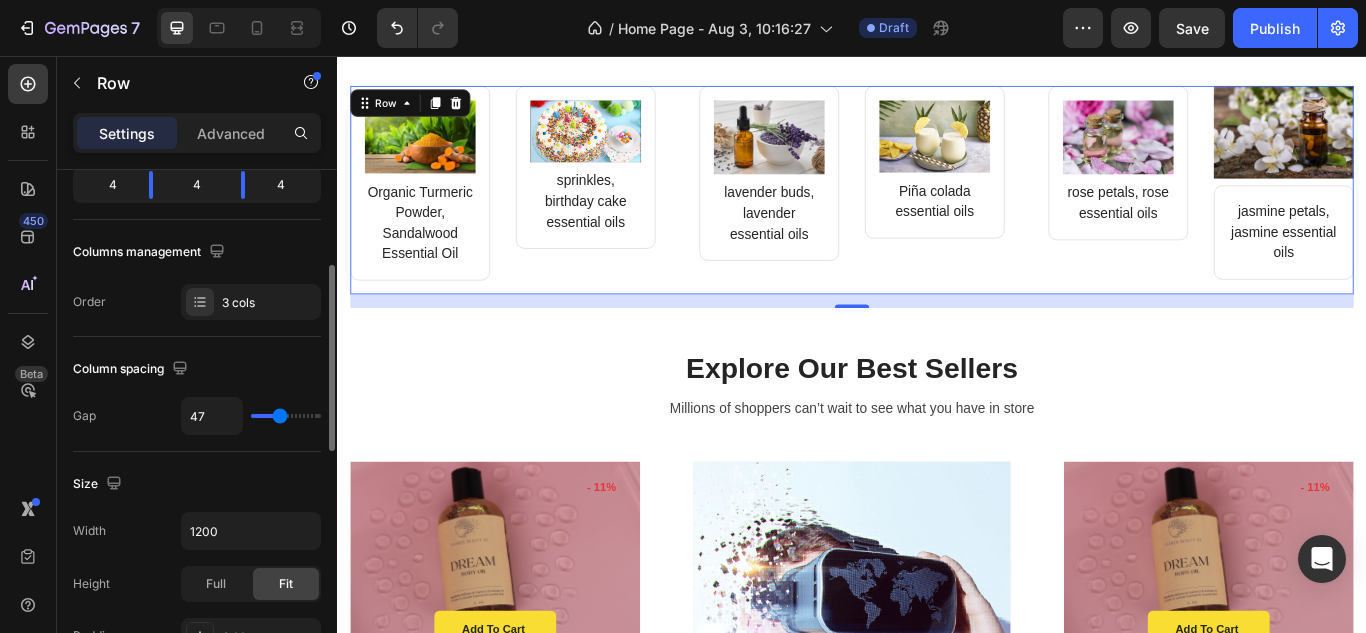 type on "51" 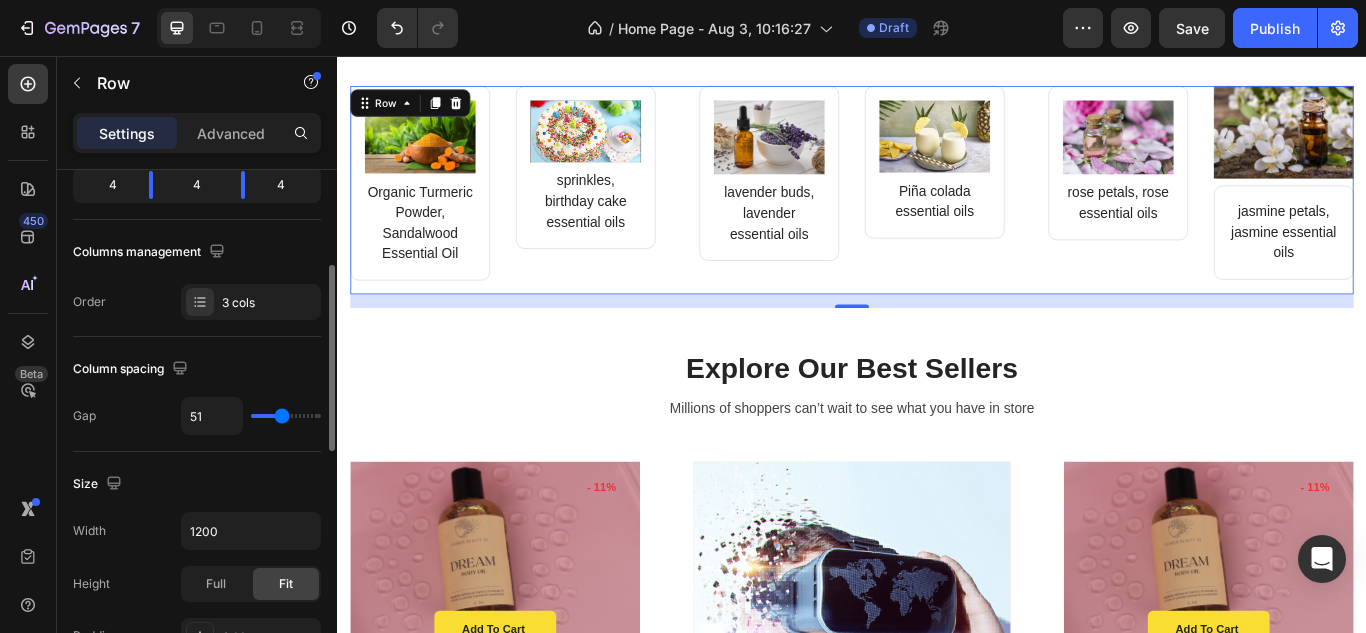 type on "56" 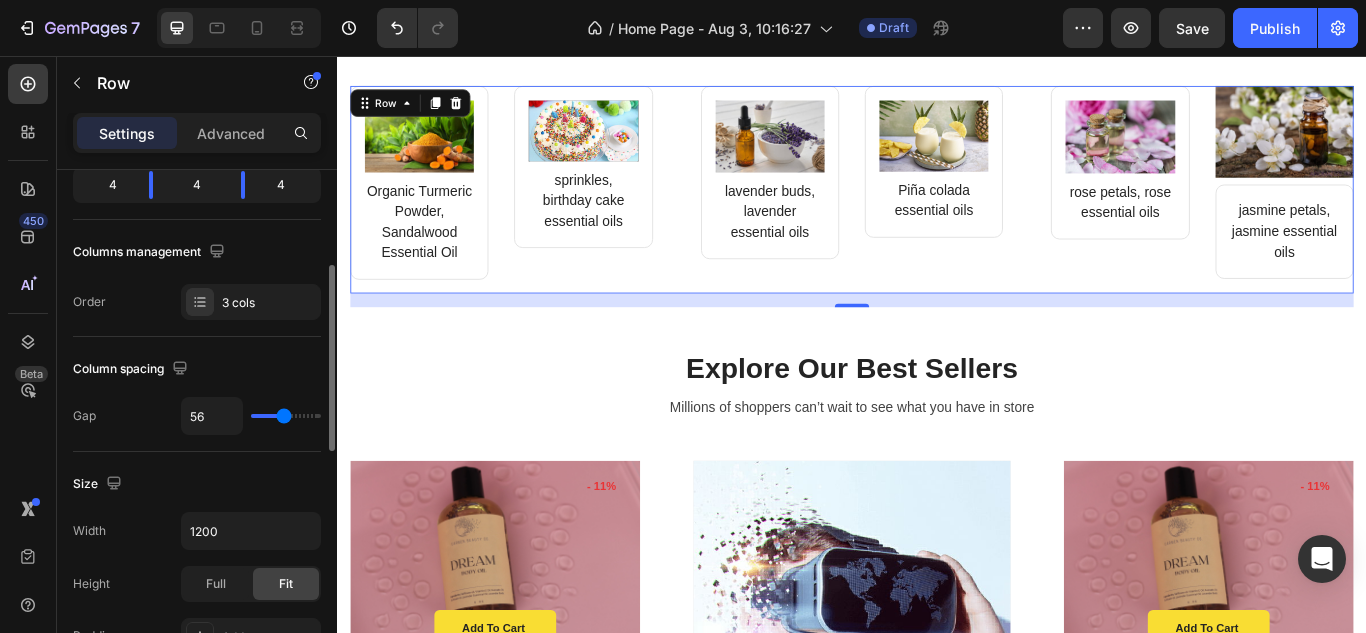 type on "62" 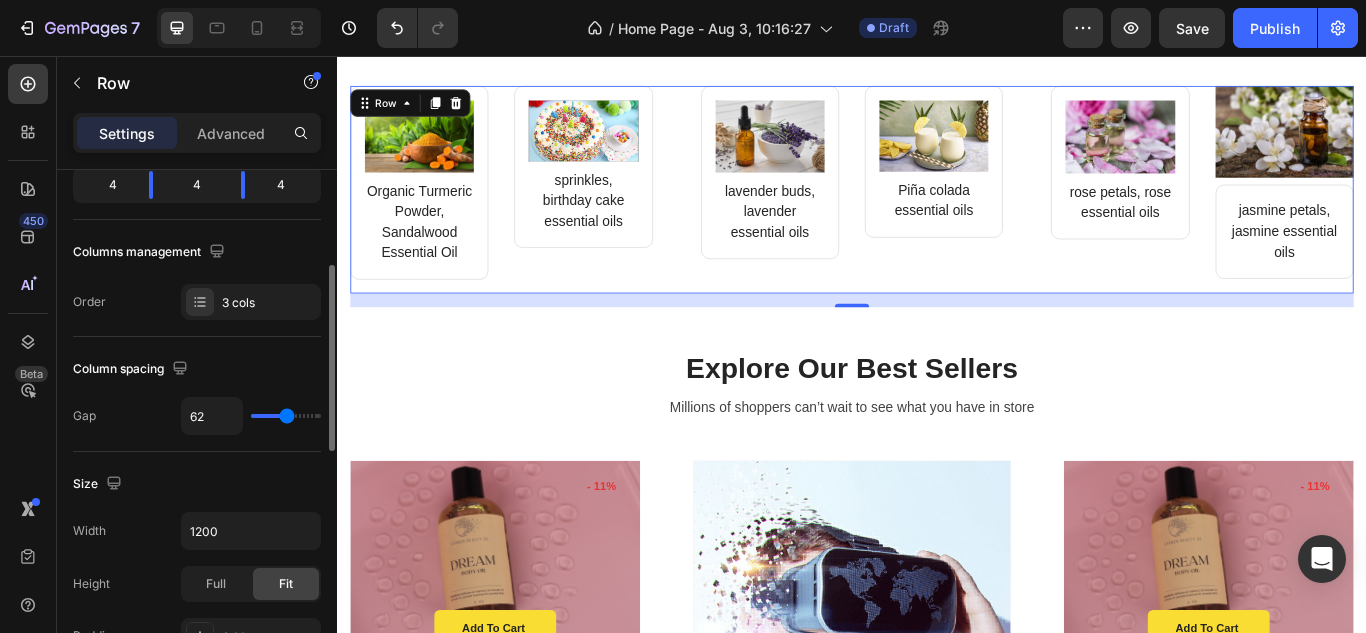 type on "78" 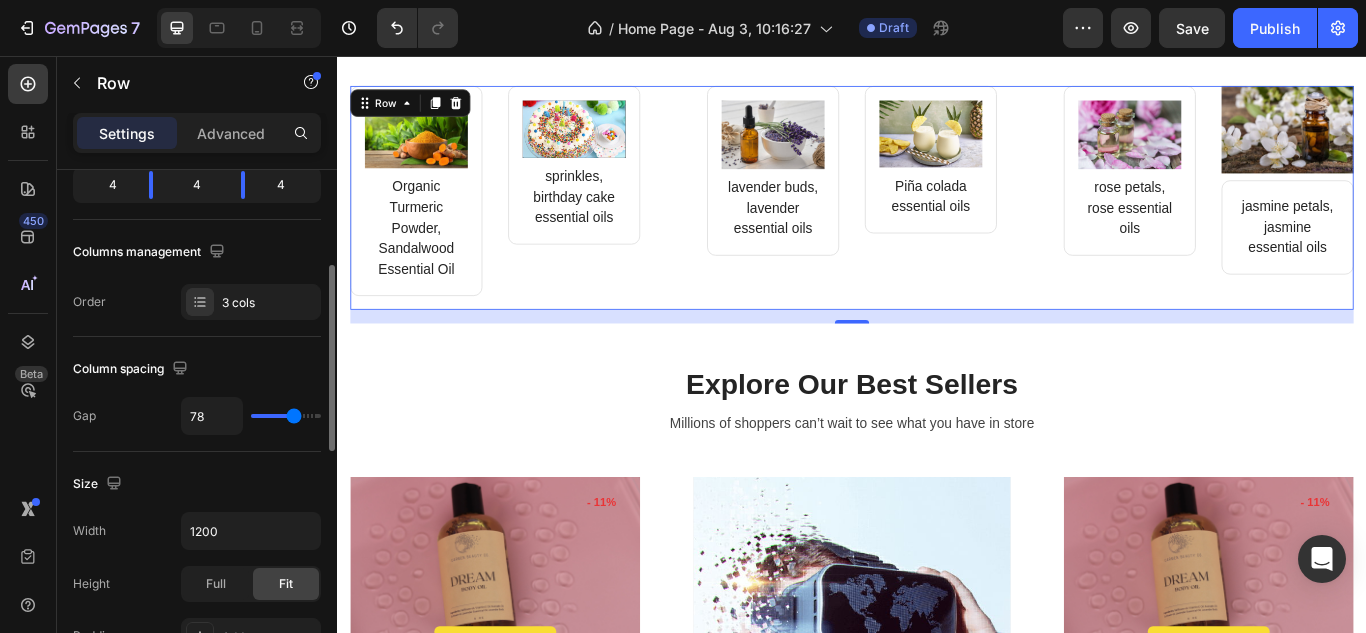 type on "67" 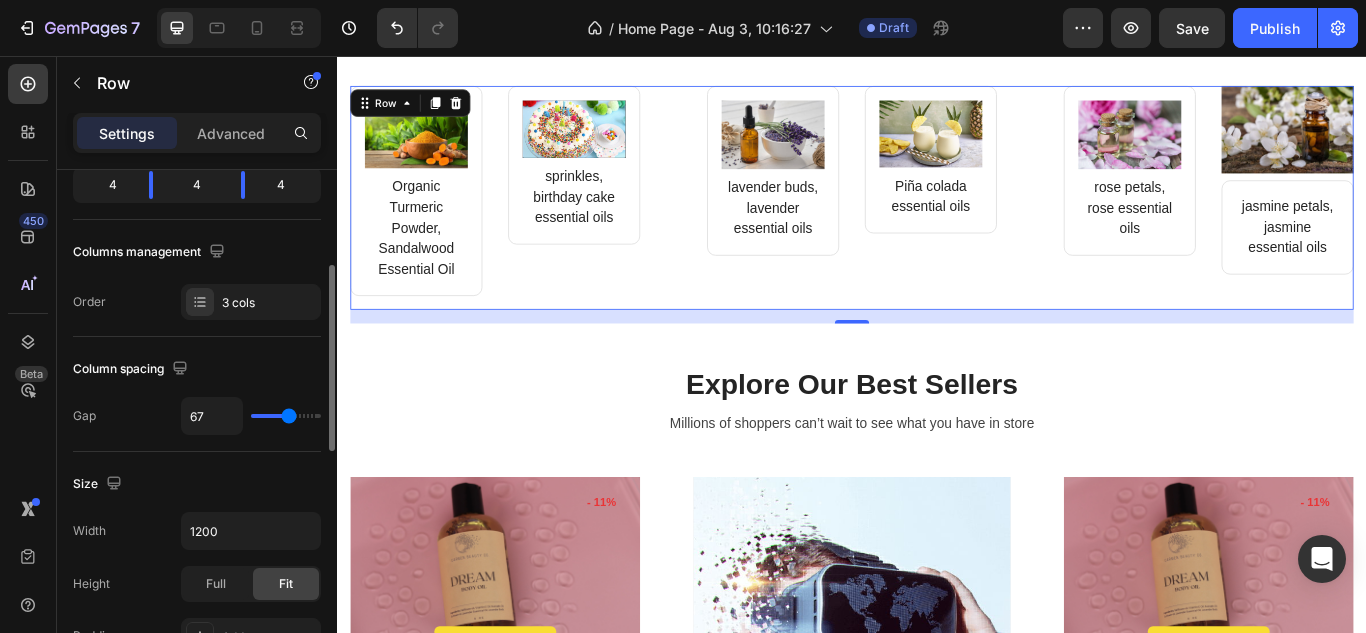 type on "58" 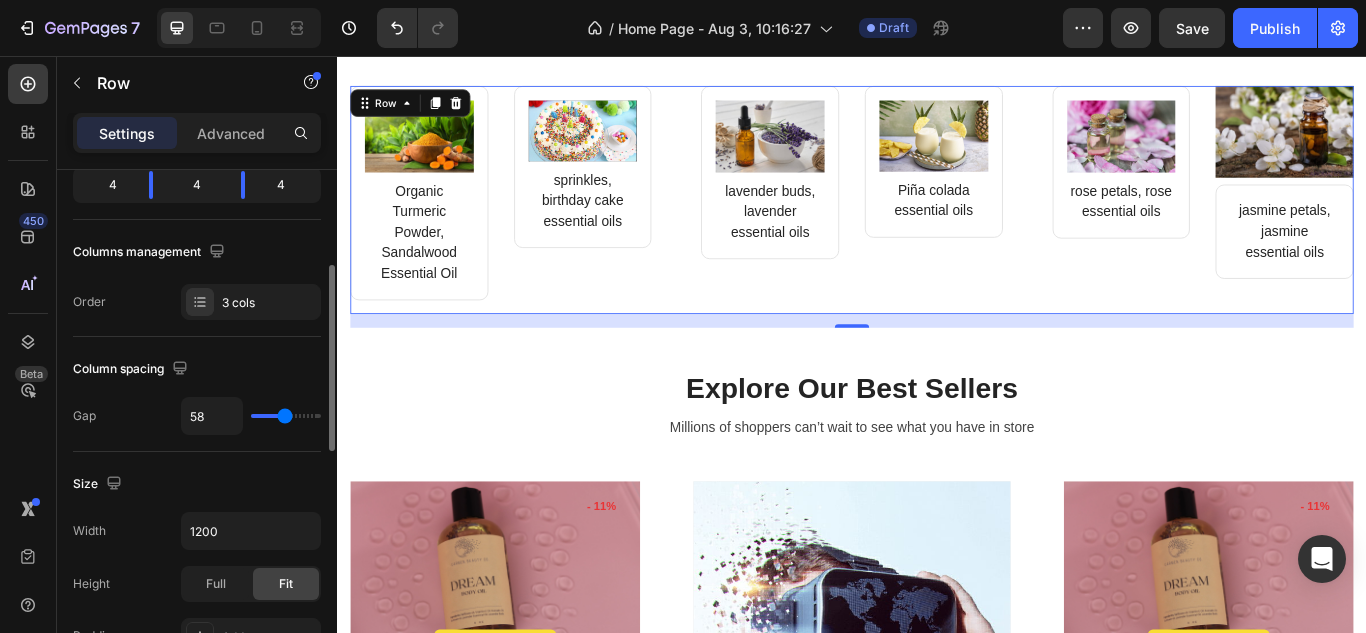 type on "47" 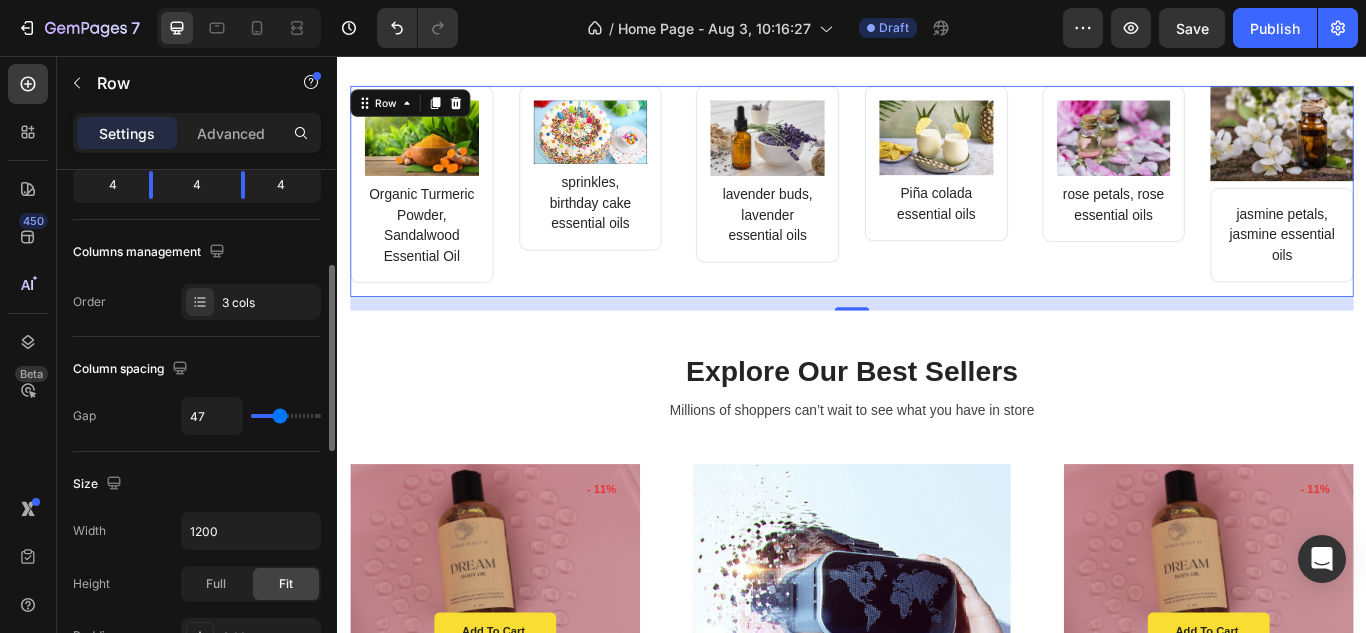 type on "38" 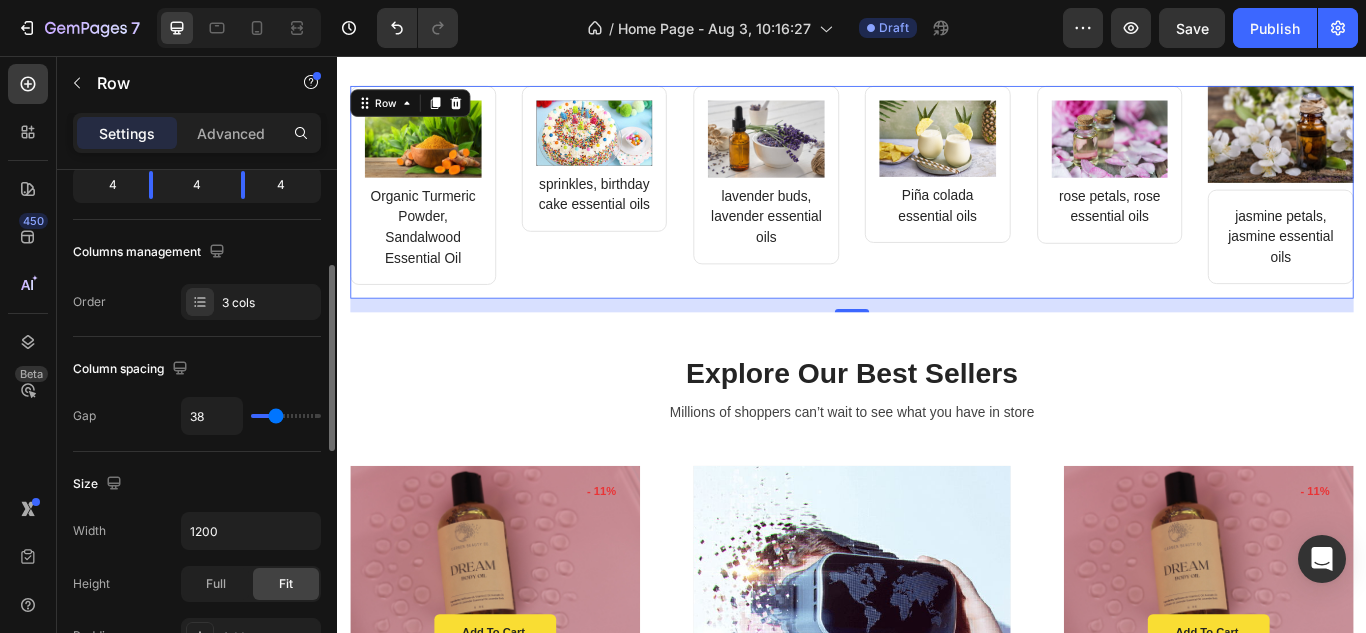 type on "31" 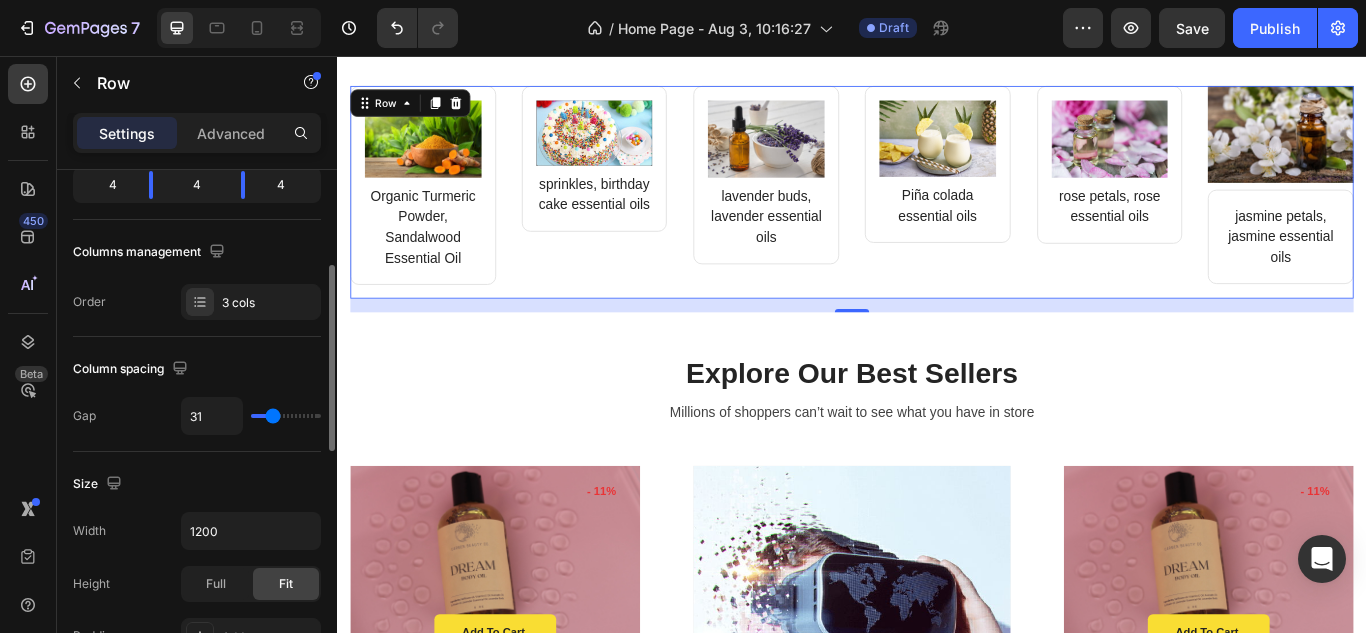 type on "36" 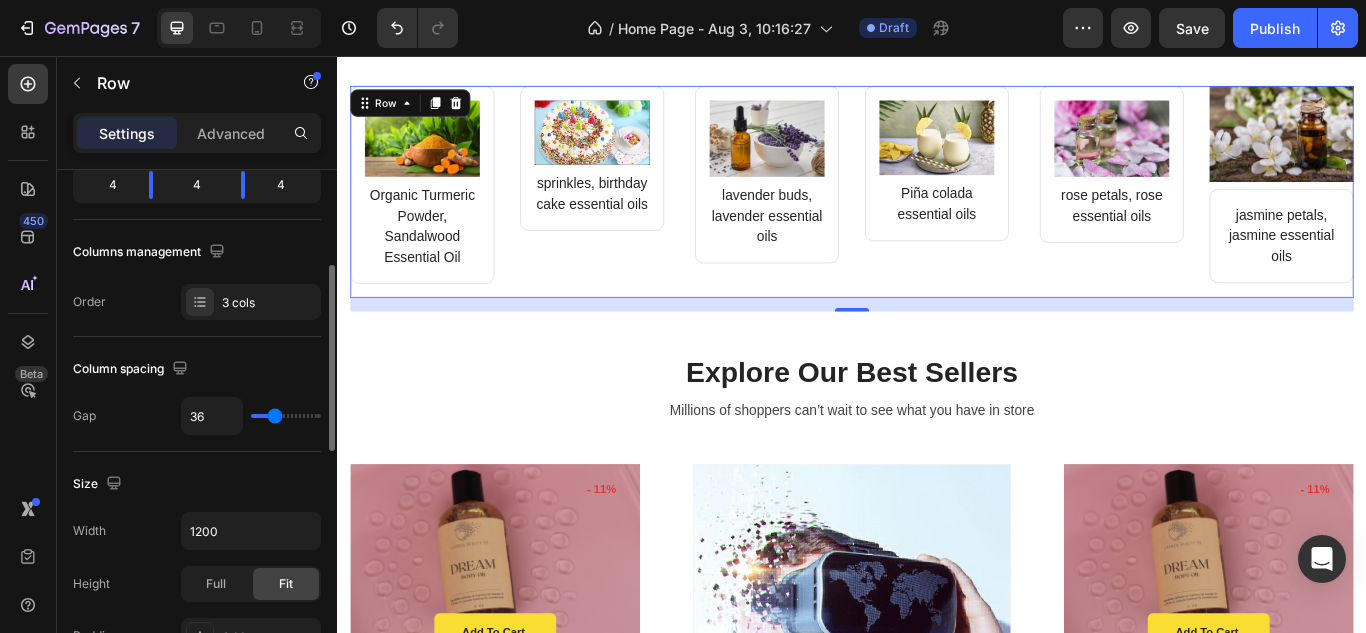 drag, startPoint x: 262, startPoint y: 414, endPoint x: 275, endPoint y: 429, distance: 19.849434 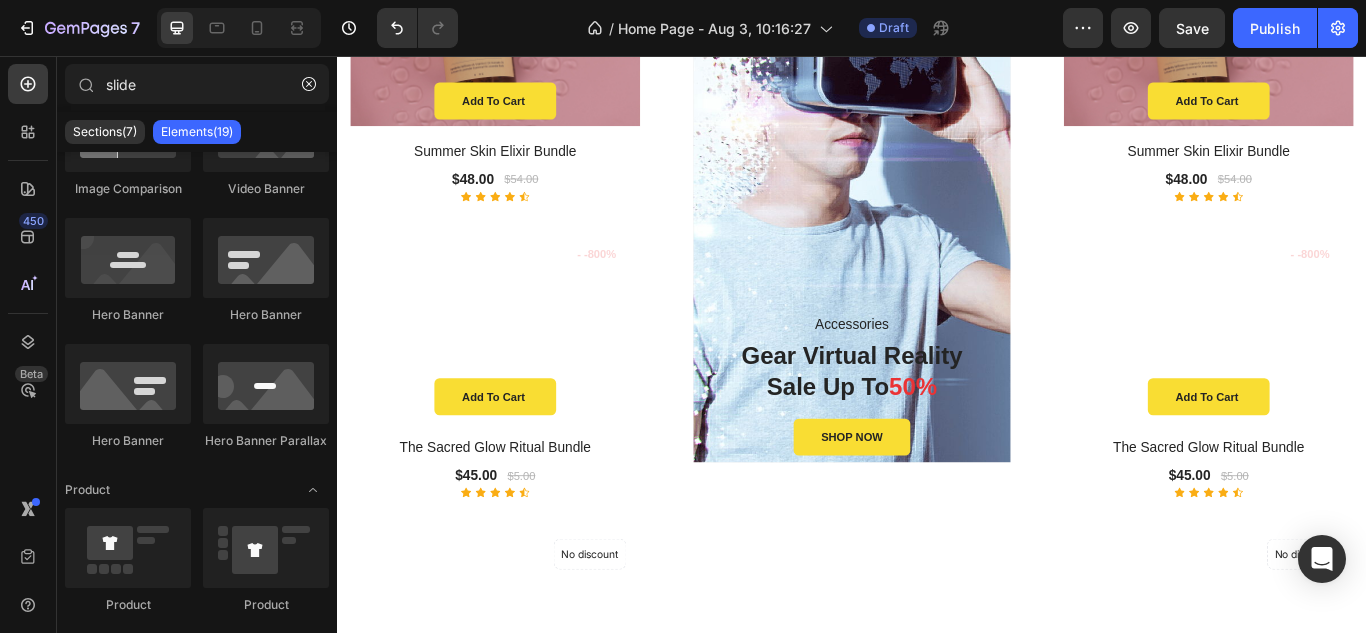 scroll, scrollTop: 2004, scrollLeft: 0, axis: vertical 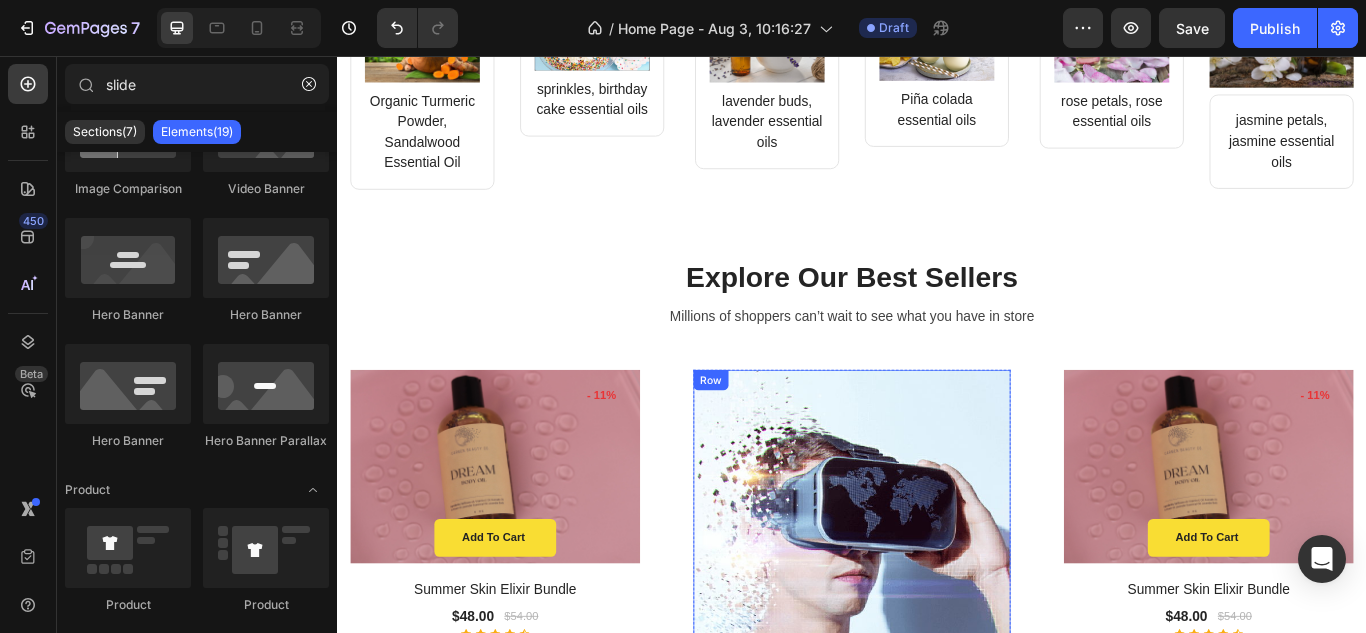 click on "Accessories Text block Gear Virtual Reality Sale Up To  50% Heading SHOP NOW Button Row" at bounding box center (937, 726) 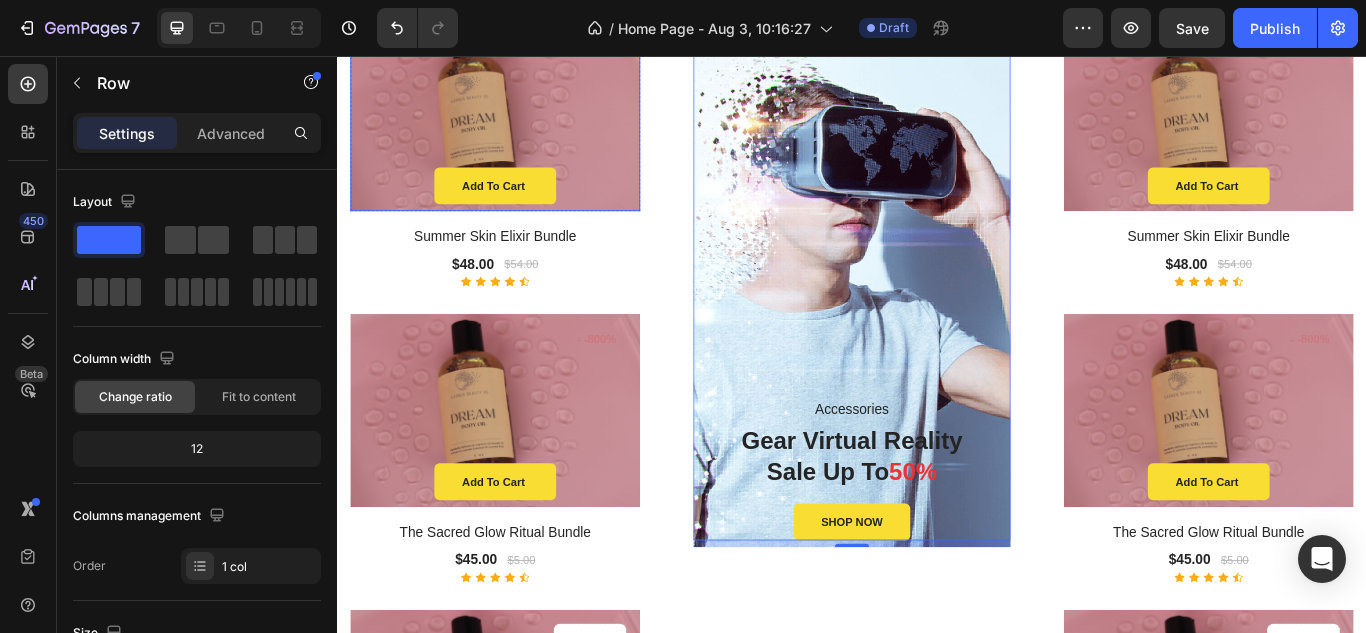scroll, scrollTop: 1881, scrollLeft: 0, axis: vertical 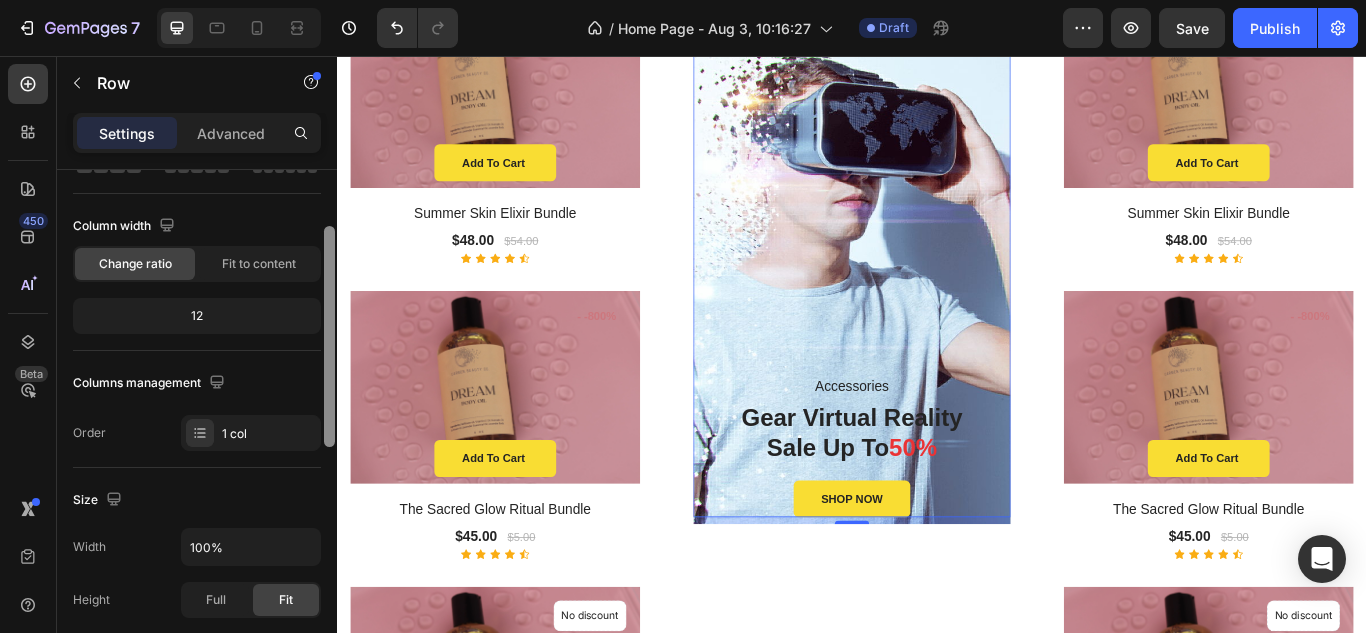 drag, startPoint x: 333, startPoint y: 273, endPoint x: 308, endPoint y: 330, distance: 62.241467 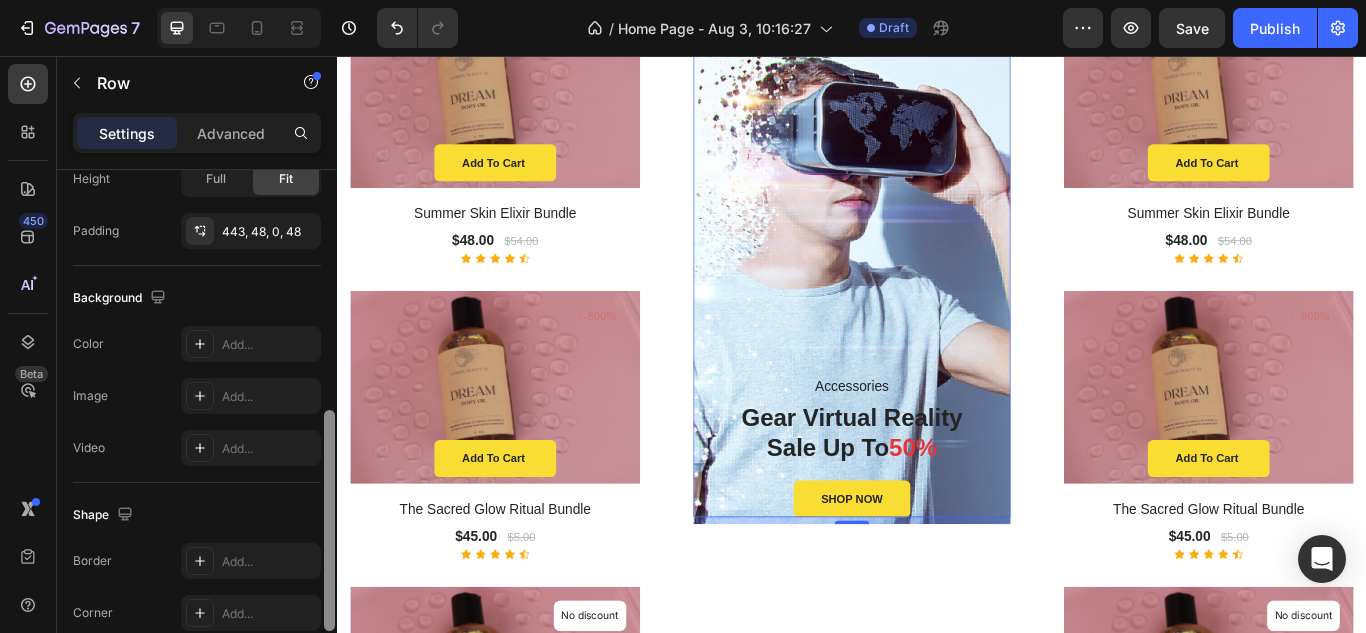 scroll, scrollTop: 559, scrollLeft: 0, axis: vertical 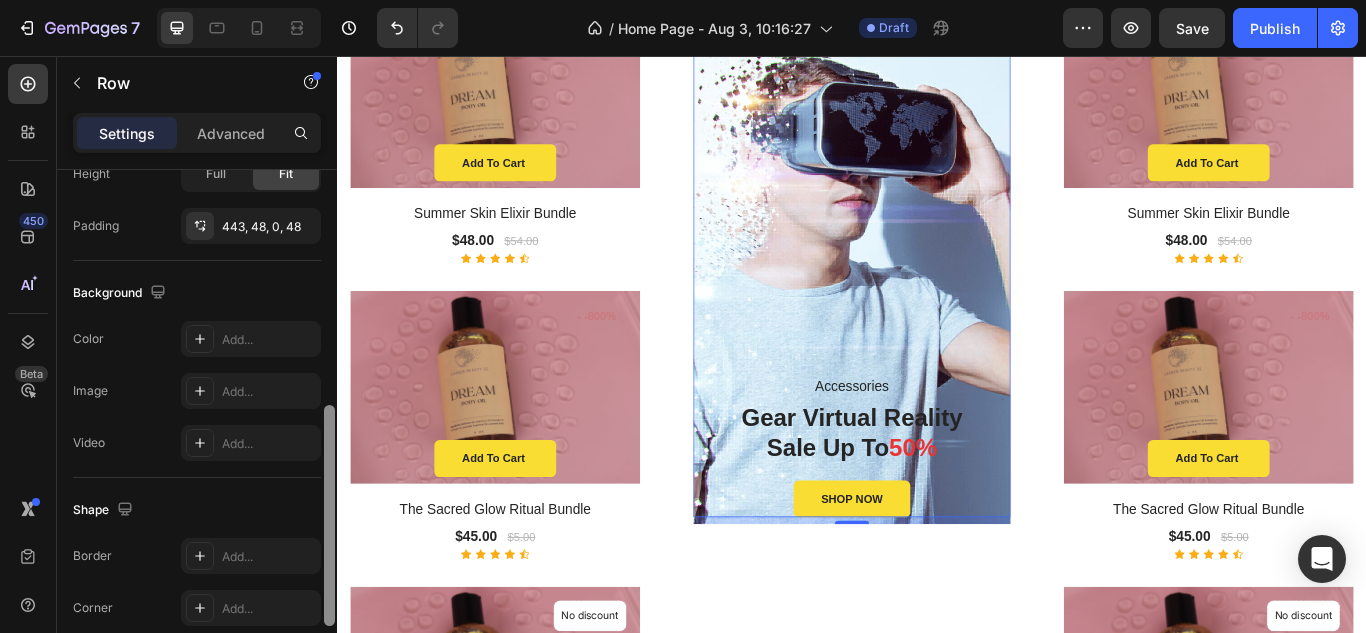 drag, startPoint x: 329, startPoint y: 393, endPoint x: 331, endPoint y: 575, distance: 182.01099 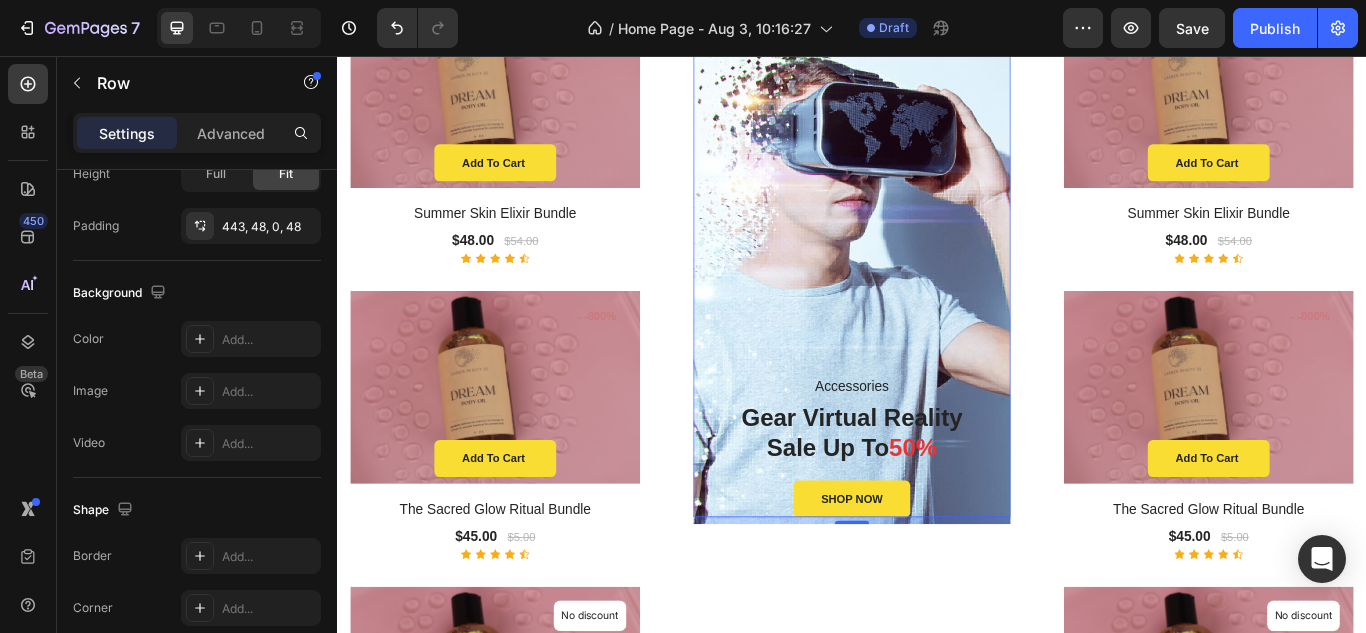 click on "Accessories Text block Gear Virtual Reality Sale Up To  50% Heading SHOP NOW Button Row   8" at bounding box center [937, 289] 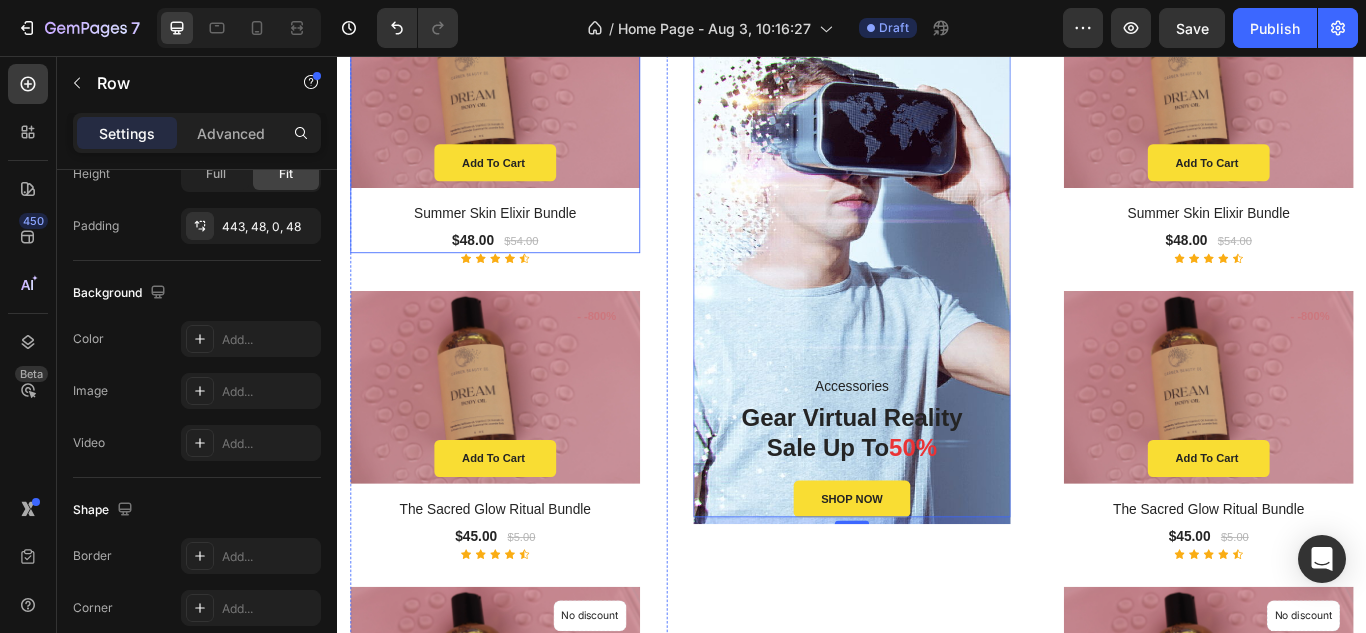 click on "Product Images & Gallery - 11% Product Badge Add to cart Product Cart Button Row Row Summer Skin Elixir Bundle Product Title $48.00 Product Price Product Price $54.00 Product Price Product Price Row" at bounding box center (521, 135) 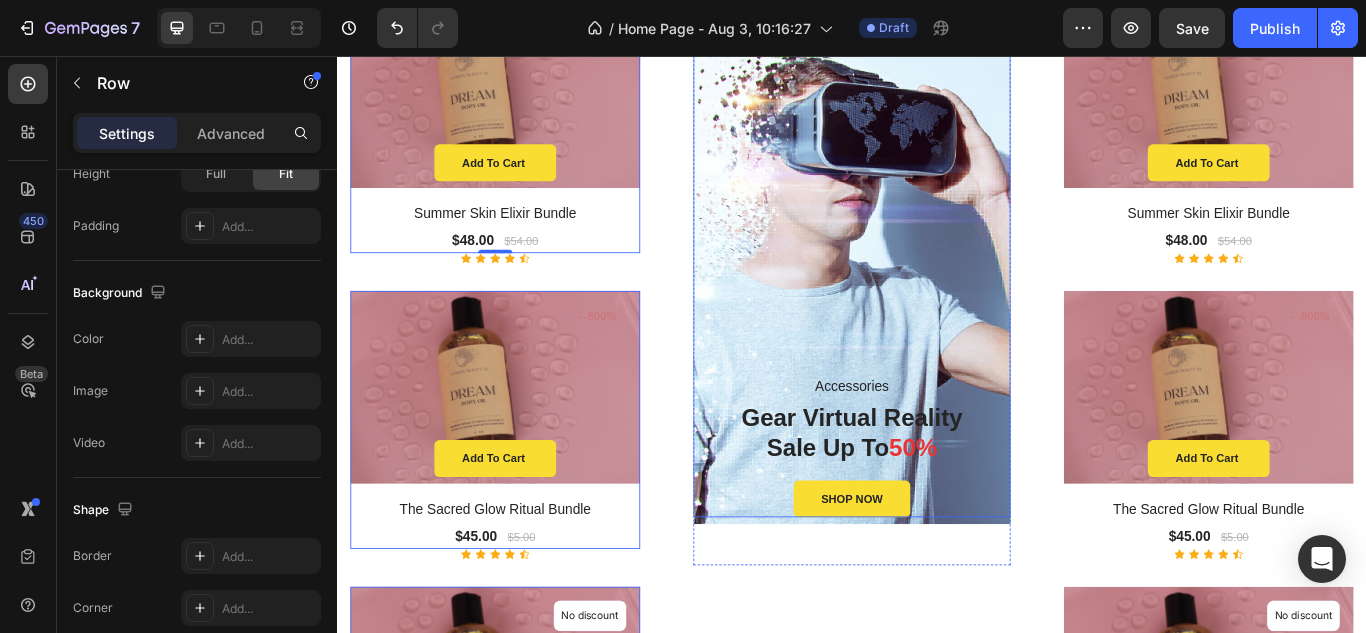 click on "Accessories Text block Gear Virtual Reality Sale Up To  50% Heading SHOP NOW Button Row" at bounding box center (937, 289) 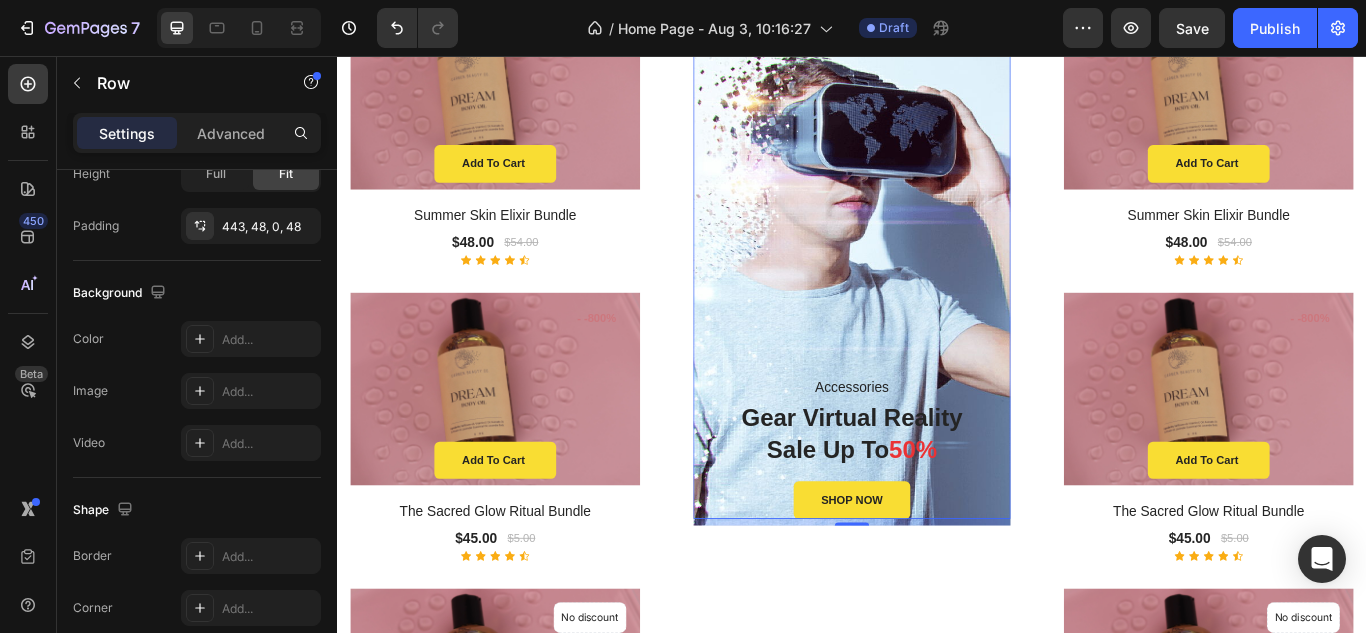 scroll, scrollTop: 1473, scrollLeft: 0, axis: vertical 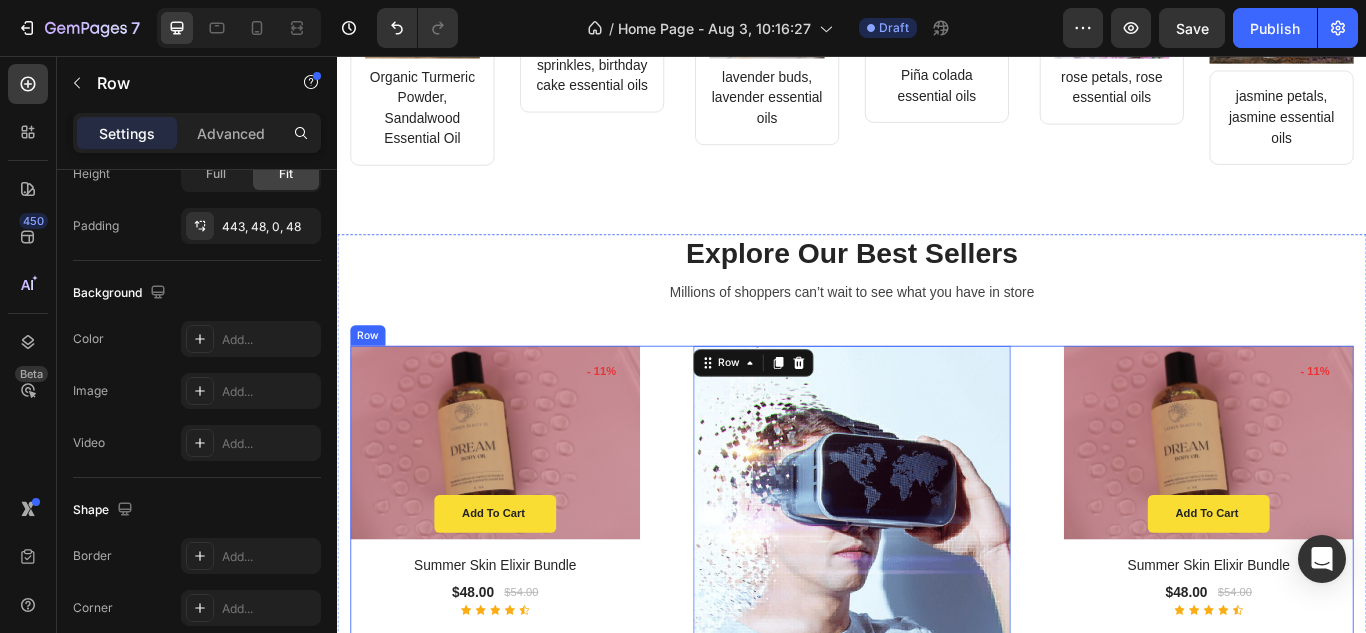 click on "Product Images & Gallery - 11% Product Badge Add to cart Product Cart Button Row Row Summer Skin Elixir Bundle Product Title $48.00 Product Price Product Price $54.00 Product Price Product Price Row Row                Icon                Icon                Icon                Icon
Icon Icon List Hoz Product List Product Images & Gallery - -800% Product Badge Add to cart Product Cart Button Row Row The Sacred Glow Ritual Bundle Product Title $45.00 Product Price Product Price $5.00 Product Price Product Price Row Row                Icon                Icon                Icon                Icon
Icon Icon List Hoz Product List Product Images & Gallery No discount   Not be displayed when published Product Badge Add to cart Product Cart Button Row Row Vanilla Coconut Crème Product Title $18.00 Product Price Product Price No compare price Product Price Row Row                Icon                Icon                Icon                Icon
Icon Icon List Hoz   Row" at bounding box center [937, 1088] 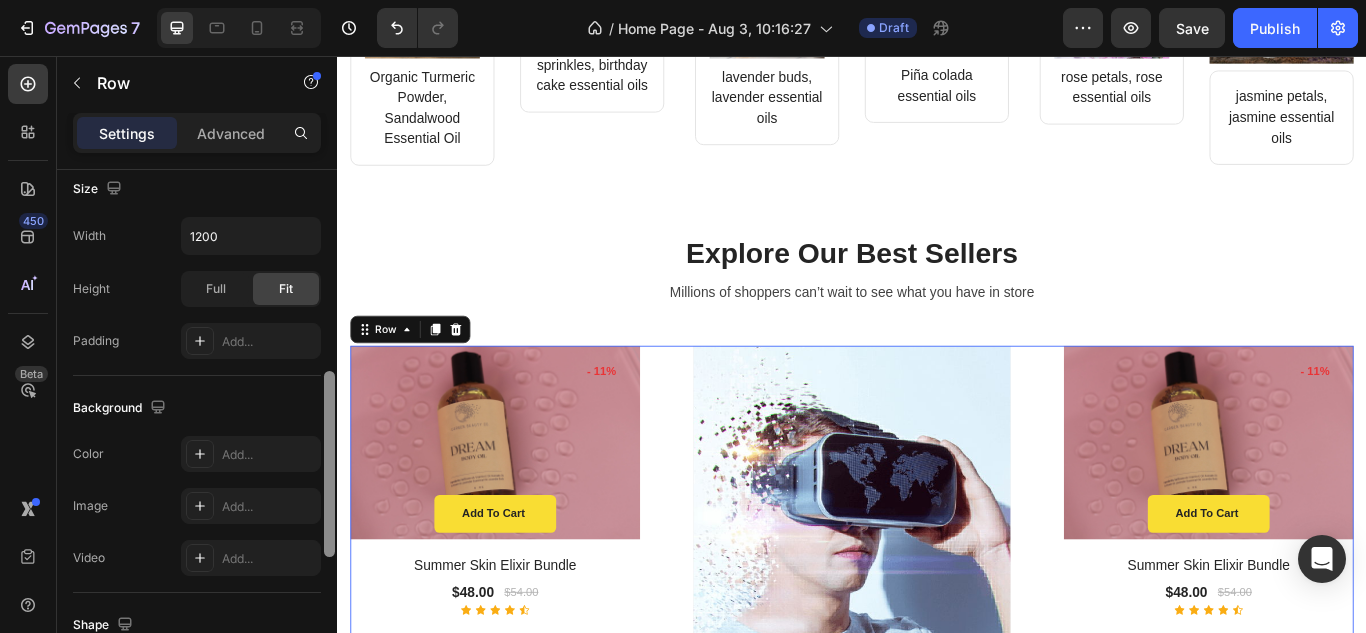 scroll, scrollTop: 39, scrollLeft: 0, axis: vertical 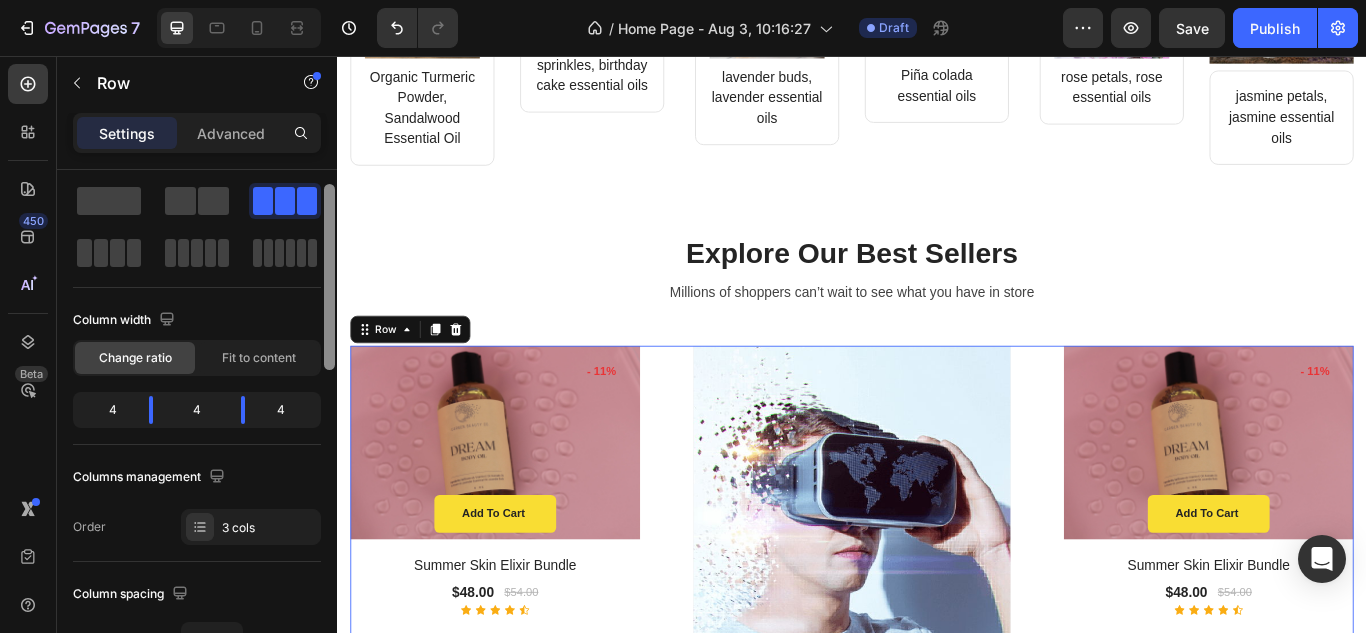 click at bounding box center [329, 430] 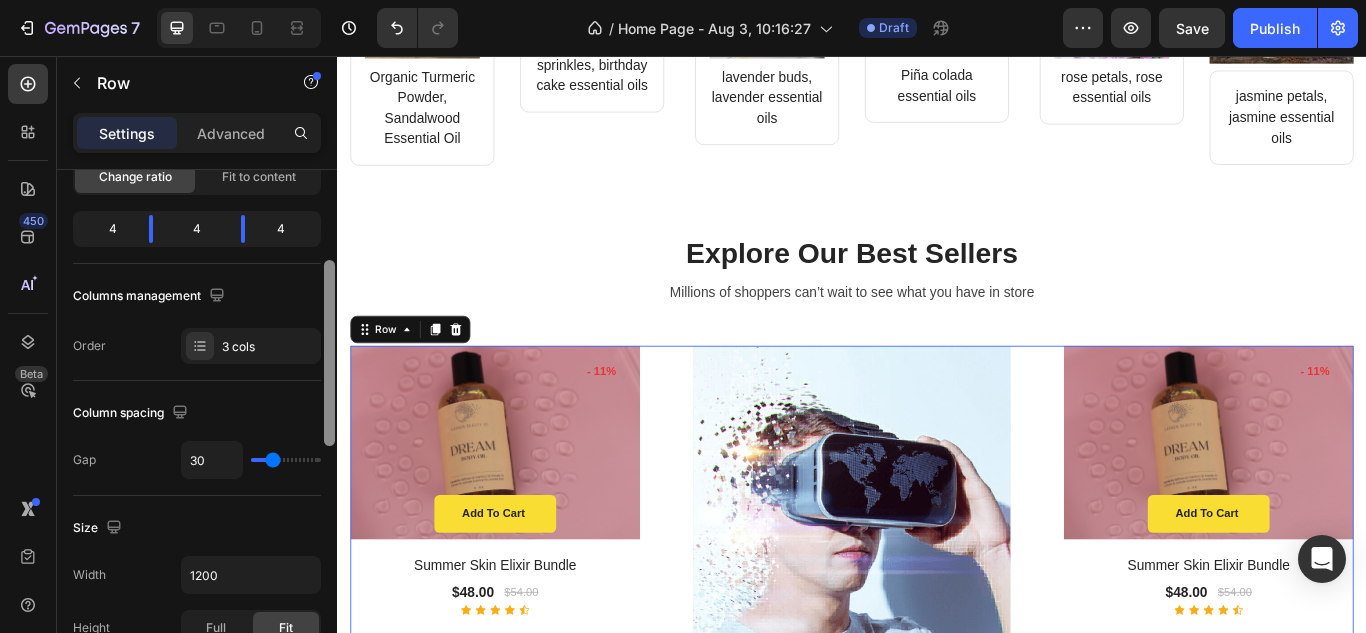 scroll, scrollTop: 228, scrollLeft: 0, axis: vertical 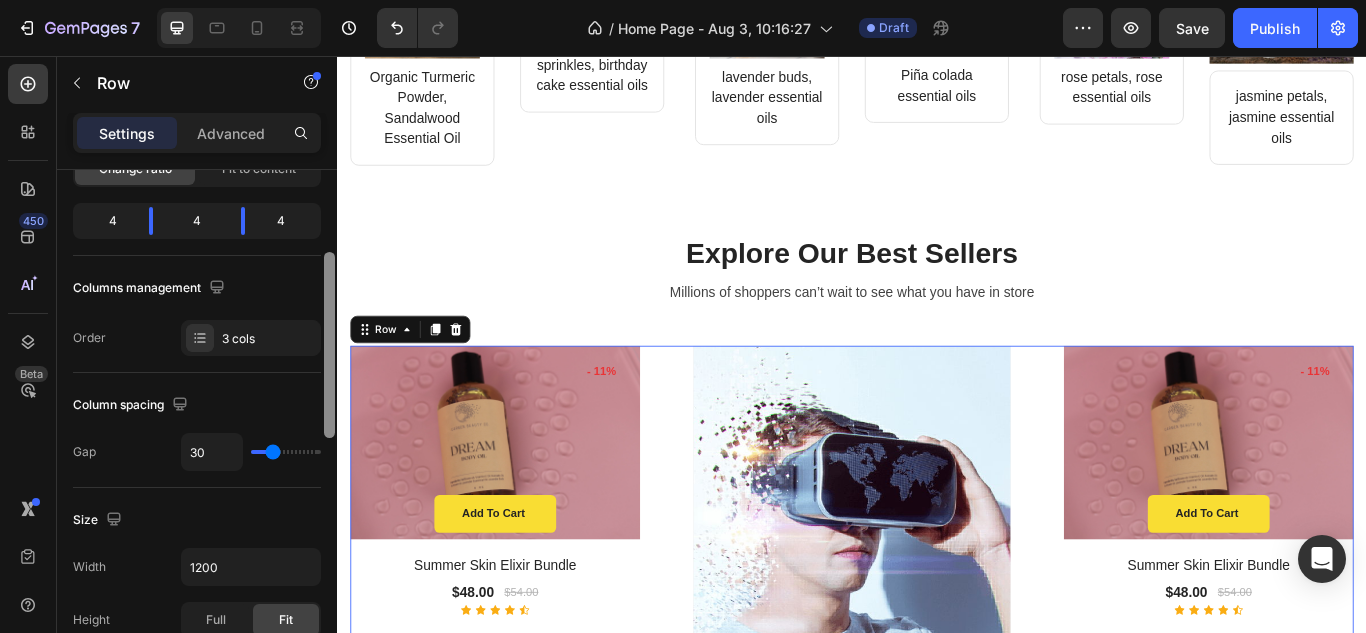 drag, startPoint x: 325, startPoint y: 326, endPoint x: 334, endPoint y: 394, distance: 68.593 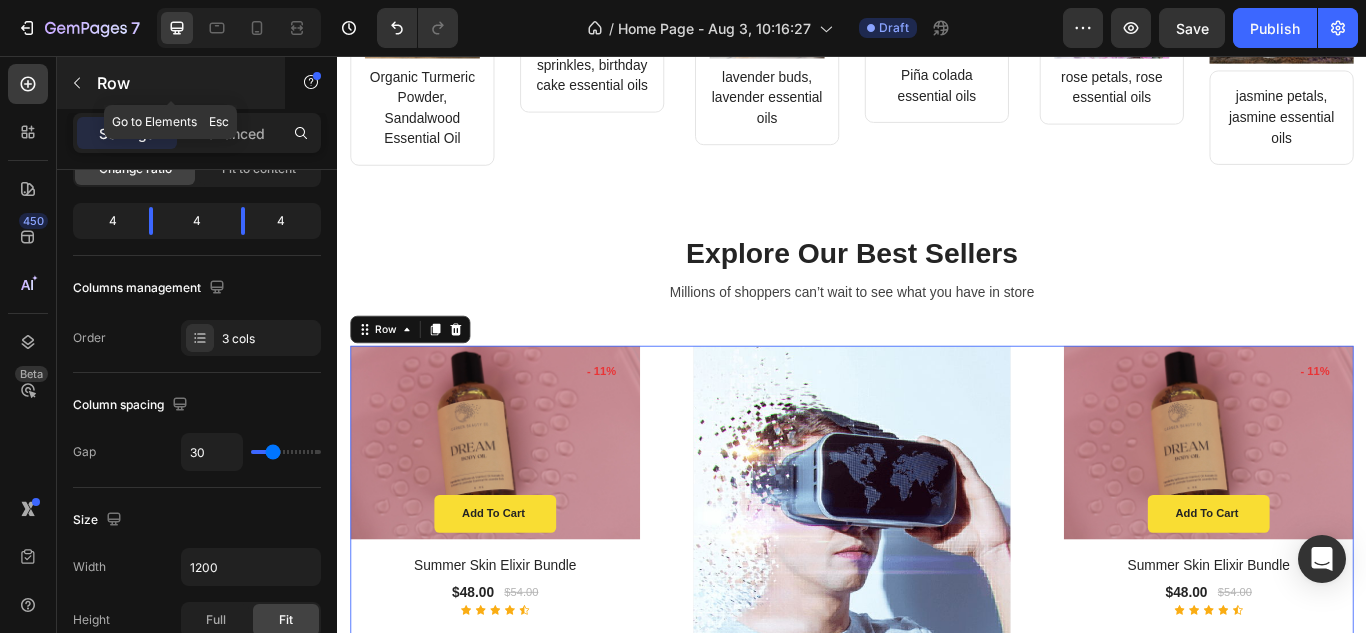 click at bounding box center [77, 83] 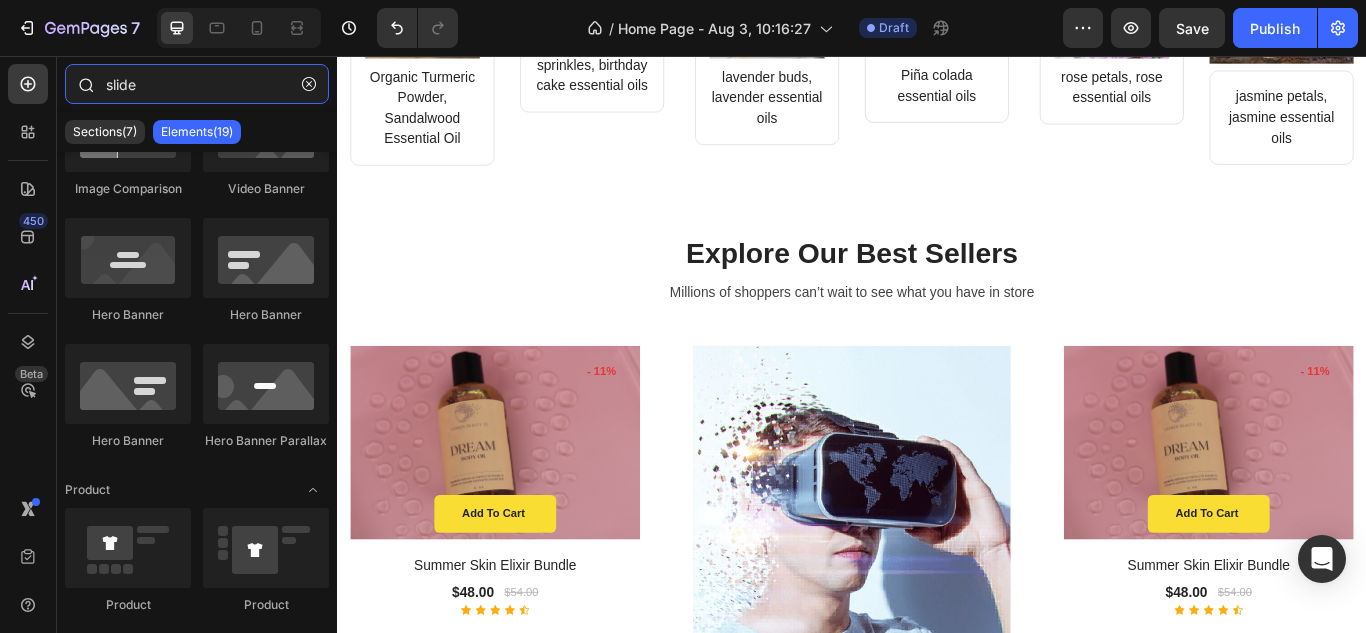 click on "slide" at bounding box center (197, 84) 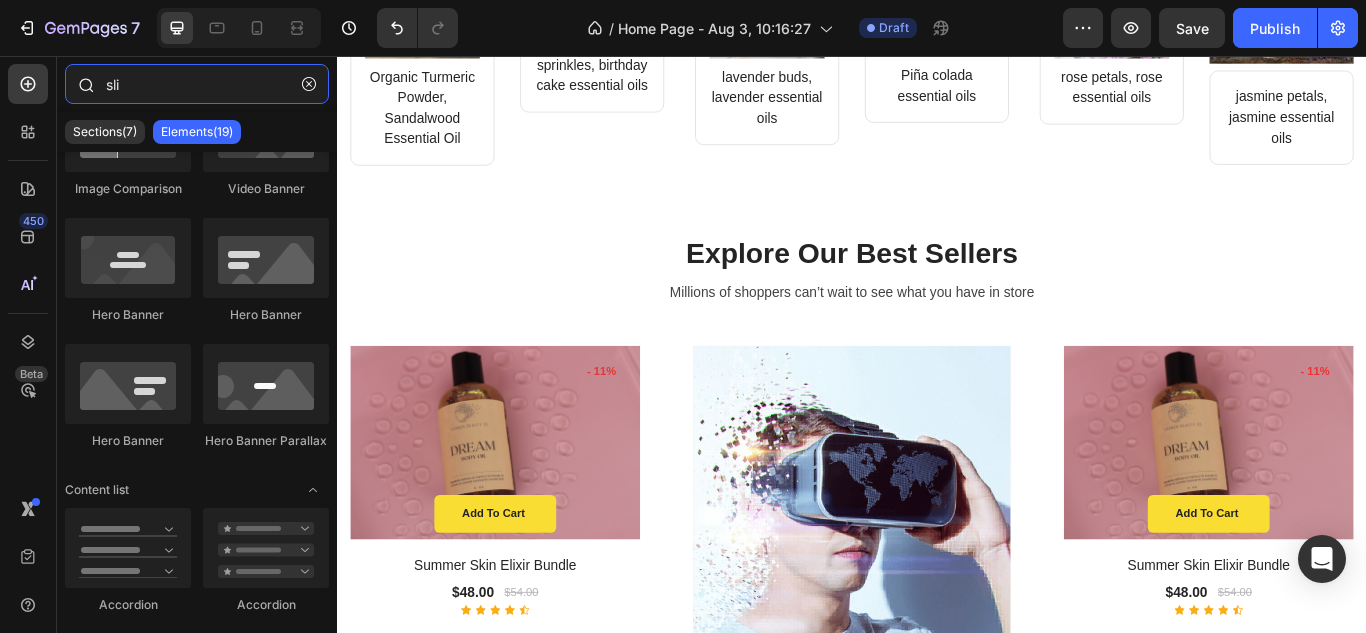 scroll, scrollTop: 0, scrollLeft: 0, axis: both 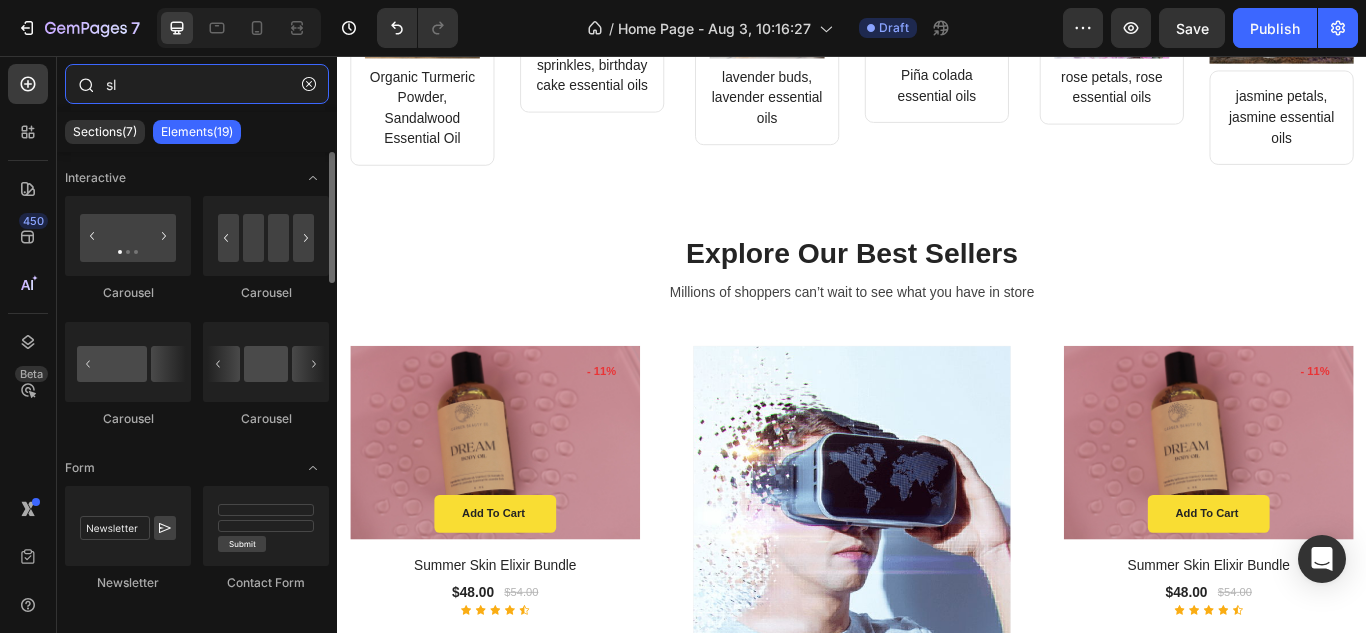 type on "s" 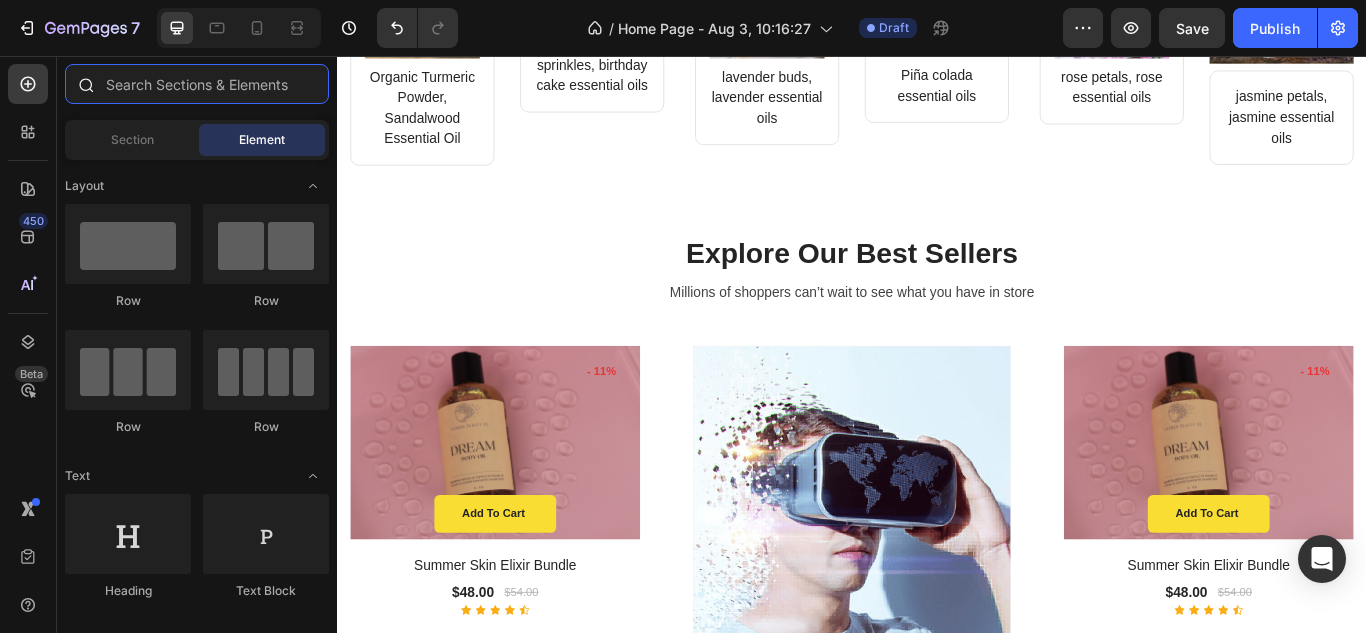 type on "p" 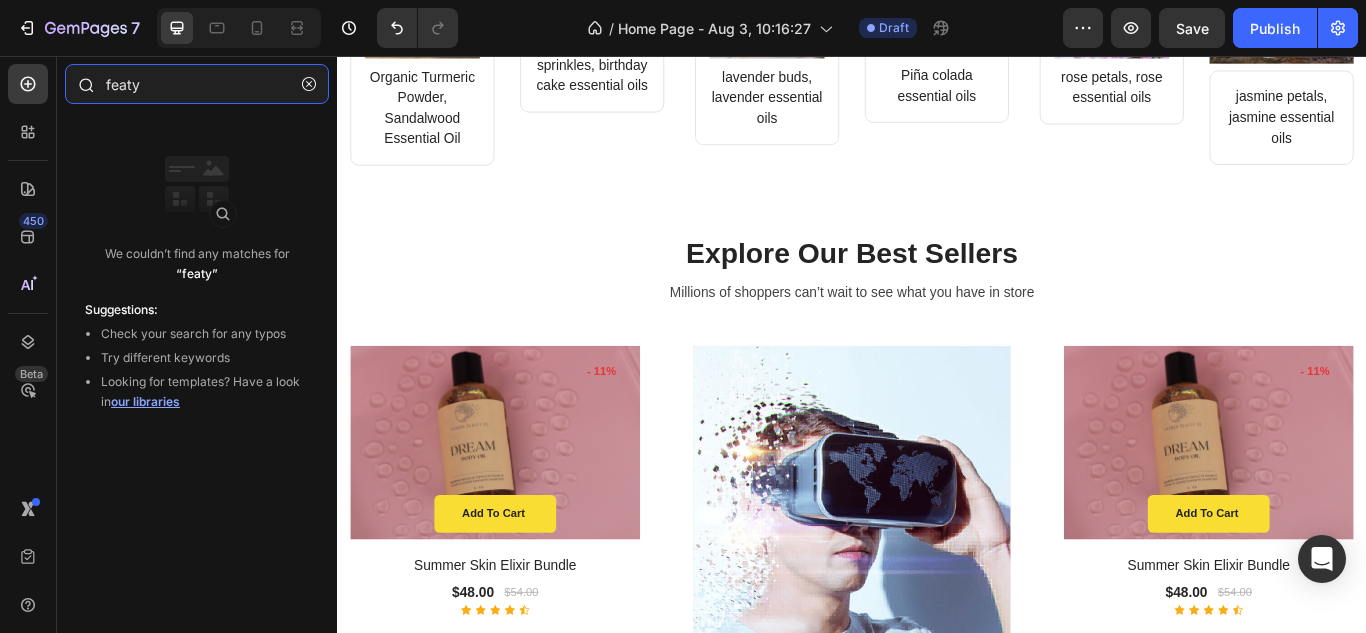 click on "featy" at bounding box center (197, 84) 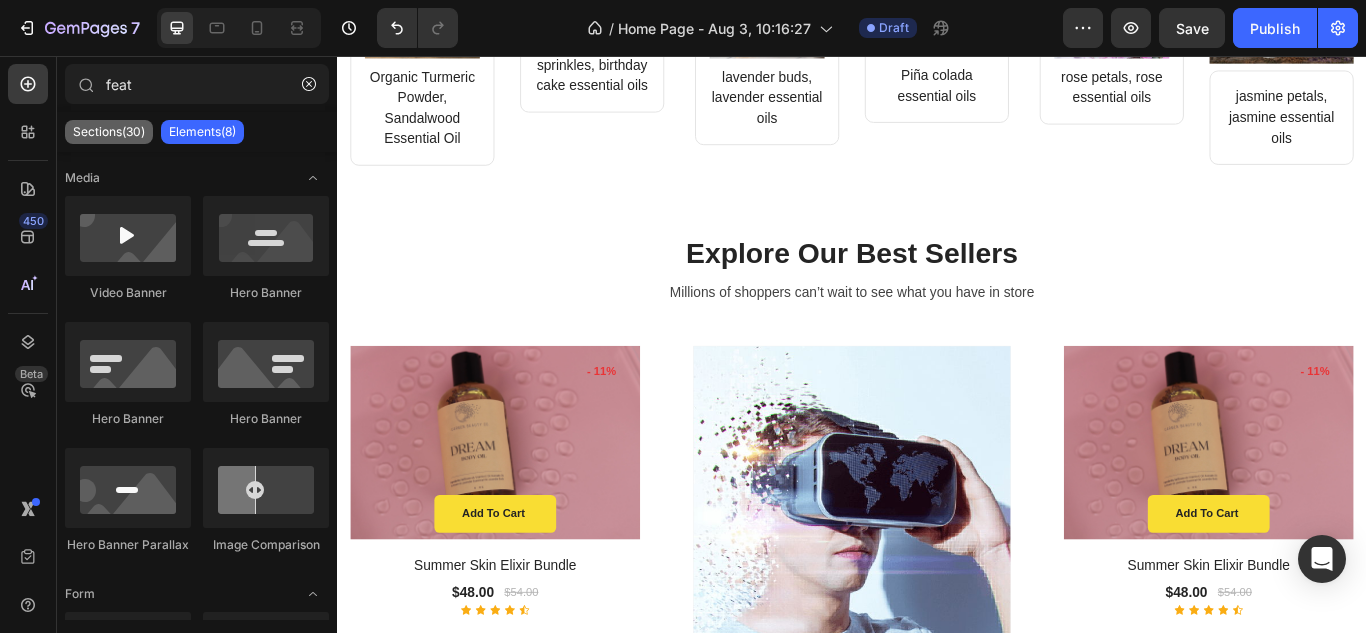 click on "Sections(30)" at bounding box center [109, 132] 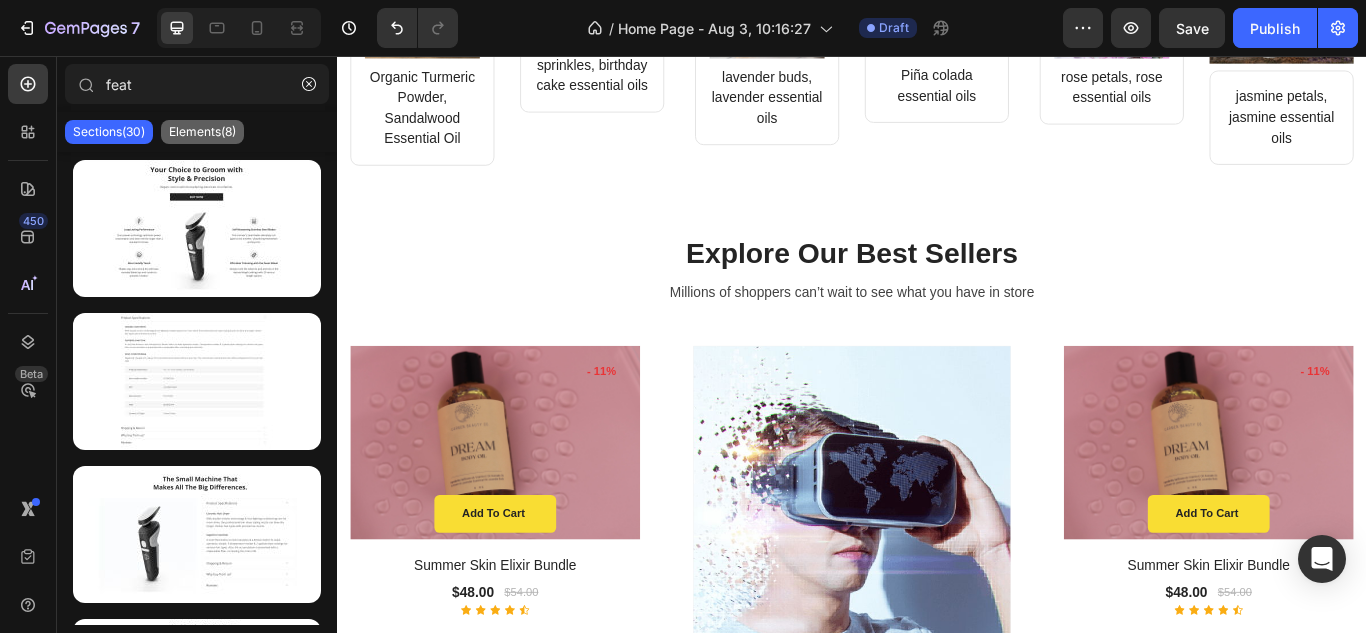 click on "Elements(8)" 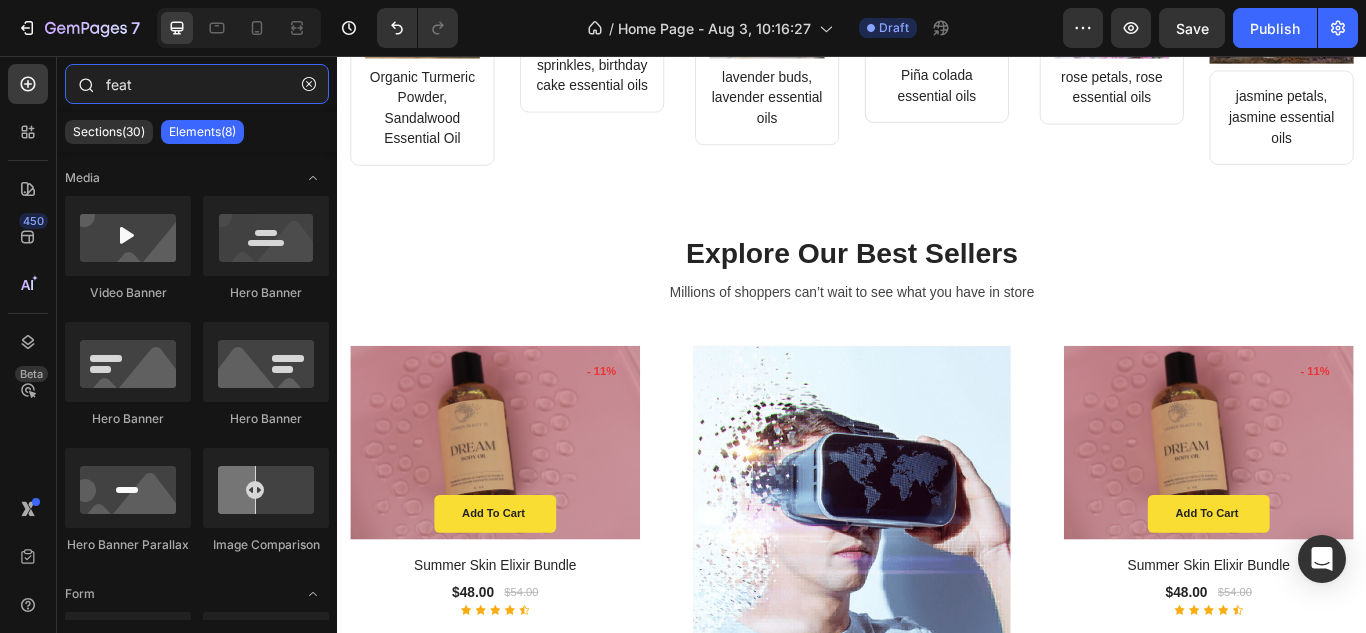 click on "feat" at bounding box center [197, 84] 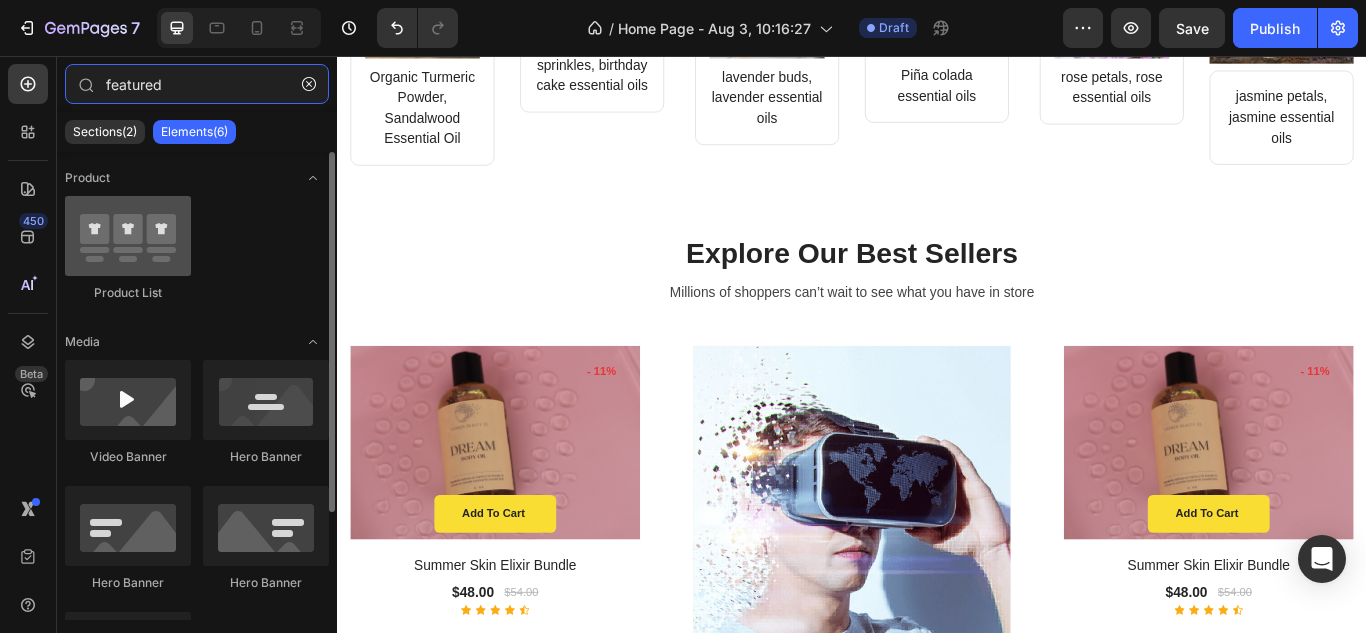 type on "featured" 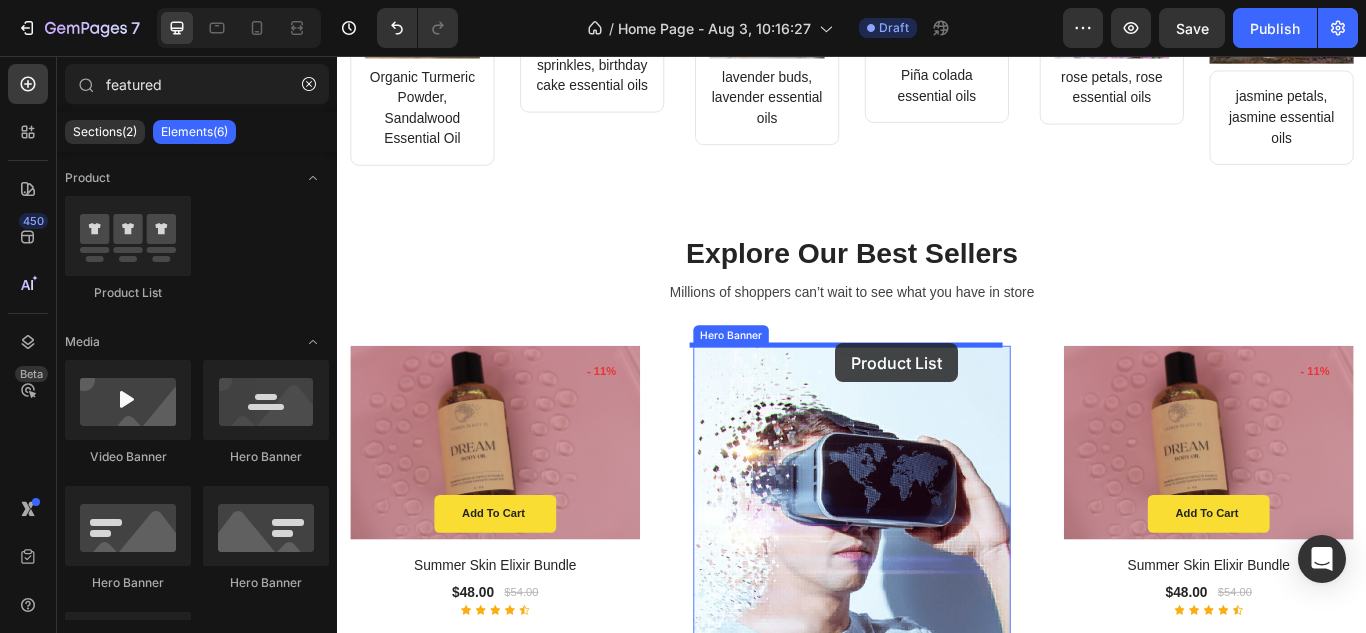 drag, startPoint x: 456, startPoint y: 288, endPoint x: 879, endPoint y: 362, distance: 429.42404 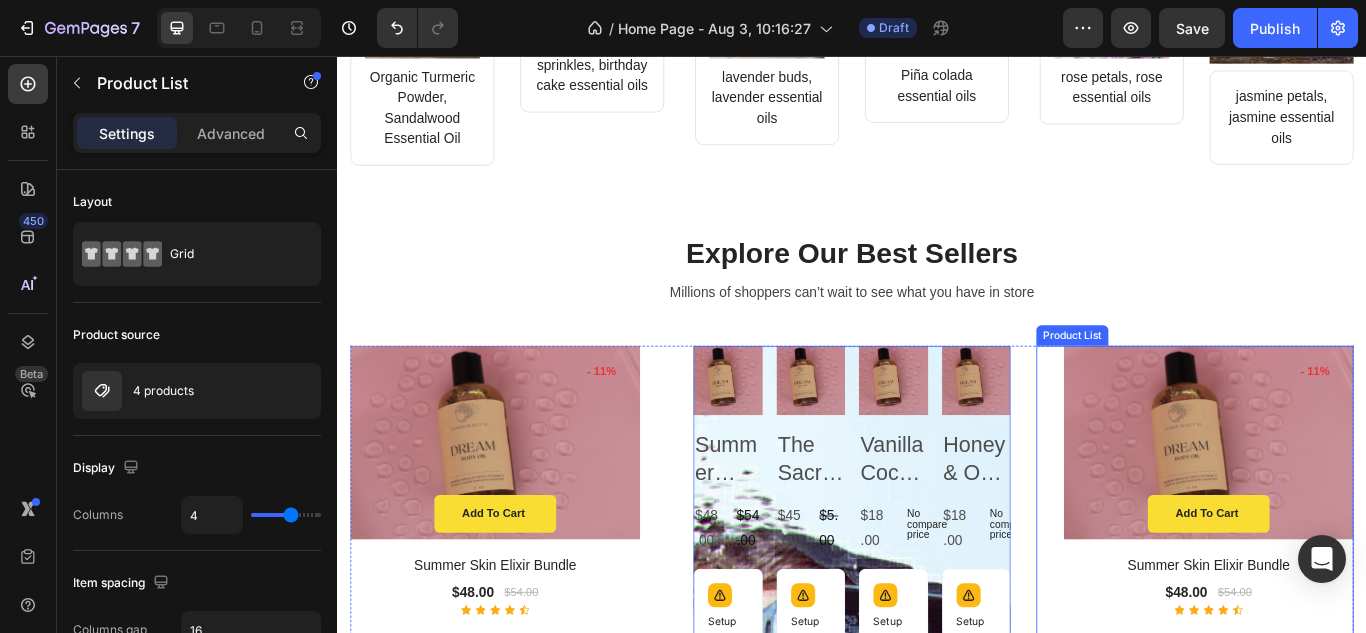 click on "Product Images & Gallery - 11% Product Badge Add to cart Product Cart Button Row Row Summer Skin Elixir Bundle Product Title $48.00 Product Price Product Price $54.00 Product Price Product Price Row Row                Icon                Icon                Icon                Icon
Icon Icon List Hoz Product List Product Images & Gallery - -800% Product Badge Add to cart Product Cart Button Row Row The Sacred Glow Ritual Bundle Product Title $45.00 Product Price Product Price $5.00 Product Price Product Price Row Row                Icon                Icon                Icon                Icon
Icon Icon List Hoz Product List Product Images & Gallery No discount   Not be displayed when published Product Badge Add to cart Product Cart Button Row Row Vanilla Coconut Crème Product Title $18.00 Product Price Product Price No compare price Product Price Row Row                Icon                Icon                Icon                Icon
Icon Icon List Hoz   Row" at bounding box center [1337, 1080] 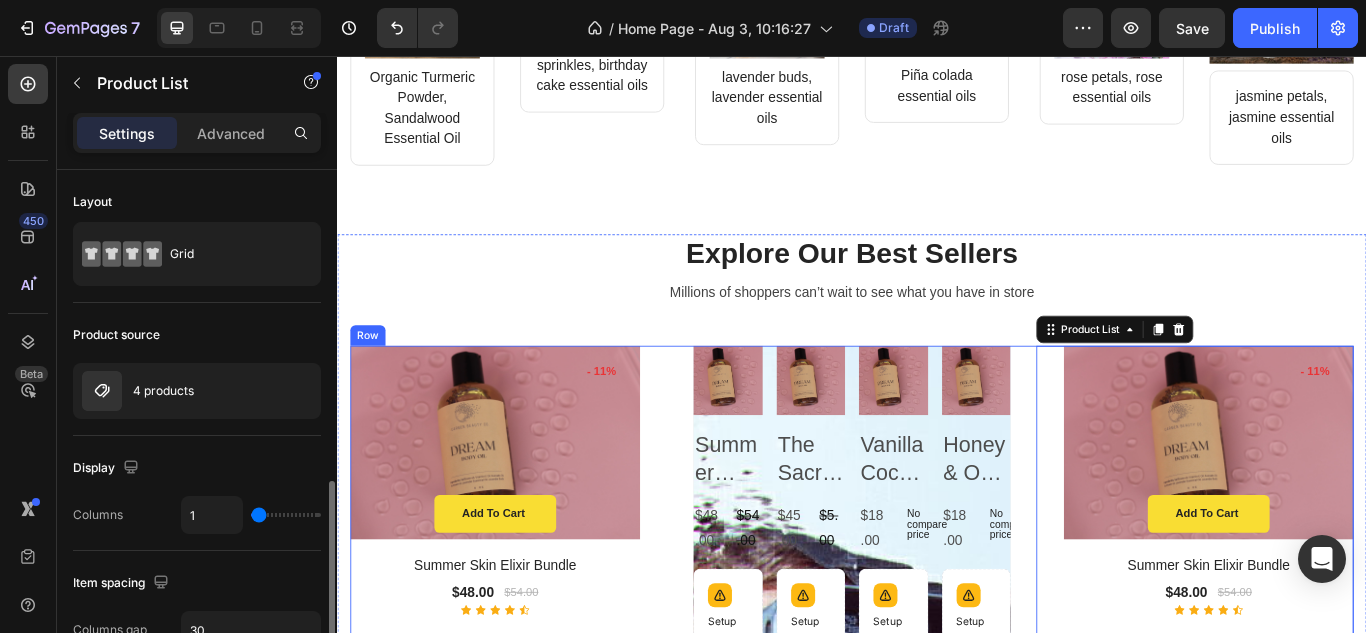 click on "Product Images & Gallery - 11% Product Badge Add to cart Product Cart Button Row Row Summer Skin Elixir Bundle Product Title $48.00 Product Price Product Price $54.00 Product Price Product Price Row Row                Icon                Icon                Icon                Icon
Icon Icon List Hoz Product List Product Images & Gallery - -800% Product Badge Add to cart Product Cart Button Row Row The Sacred Glow Ritual Bundle Product Title $45.00 Product Price Product Price $5.00 Product Price Product Price Row Row                Icon                Icon                Icon                Icon
Icon Icon List Hoz Product List Product Images & Gallery No discount   Not be displayed when published Product Badge Add to cart Product Cart Button Row Row Vanilla Coconut Crème Product Title $18.00 Product Price Product Price No compare price Product Price Row Row                Icon                Icon                Icon                Icon
Icon Icon List Hoz   Row" at bounding box center [937, 1174] 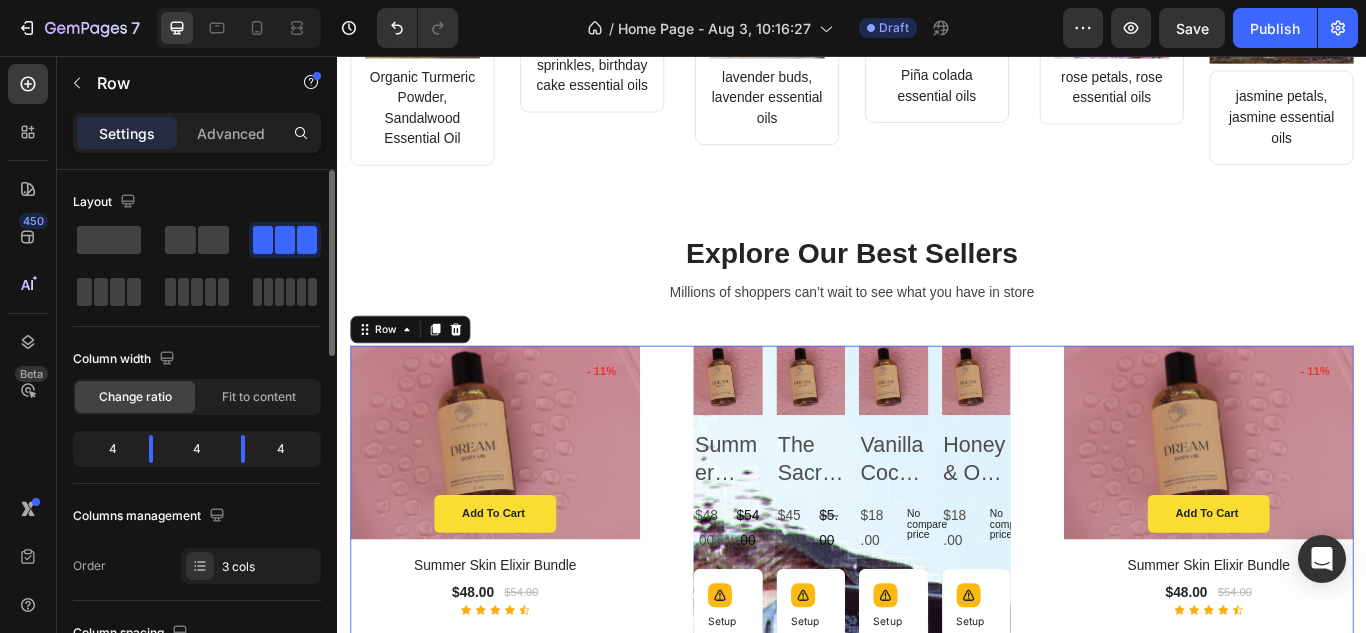 scroll, scrollTop: 0, scrollLeft: 0, axis: both 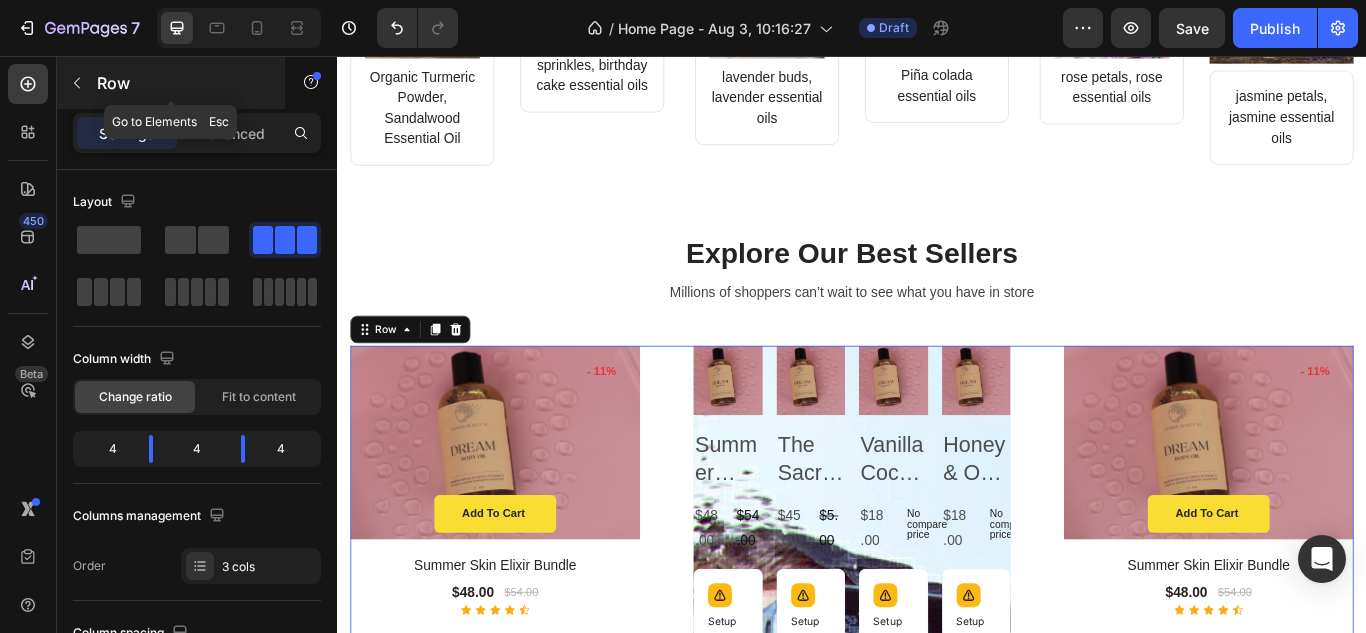 click 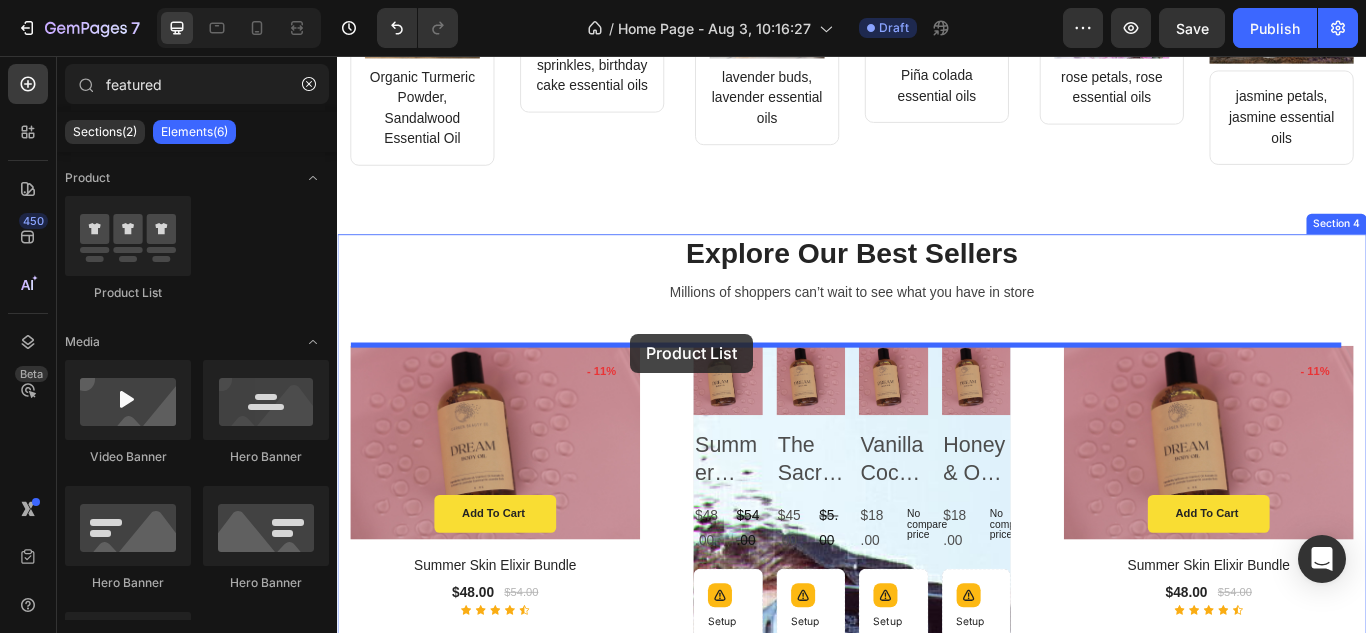 drag, startPoint x: 474, startPoint y: 309, endPoint x: 679, endPoint y: 380, distance: 216.94699 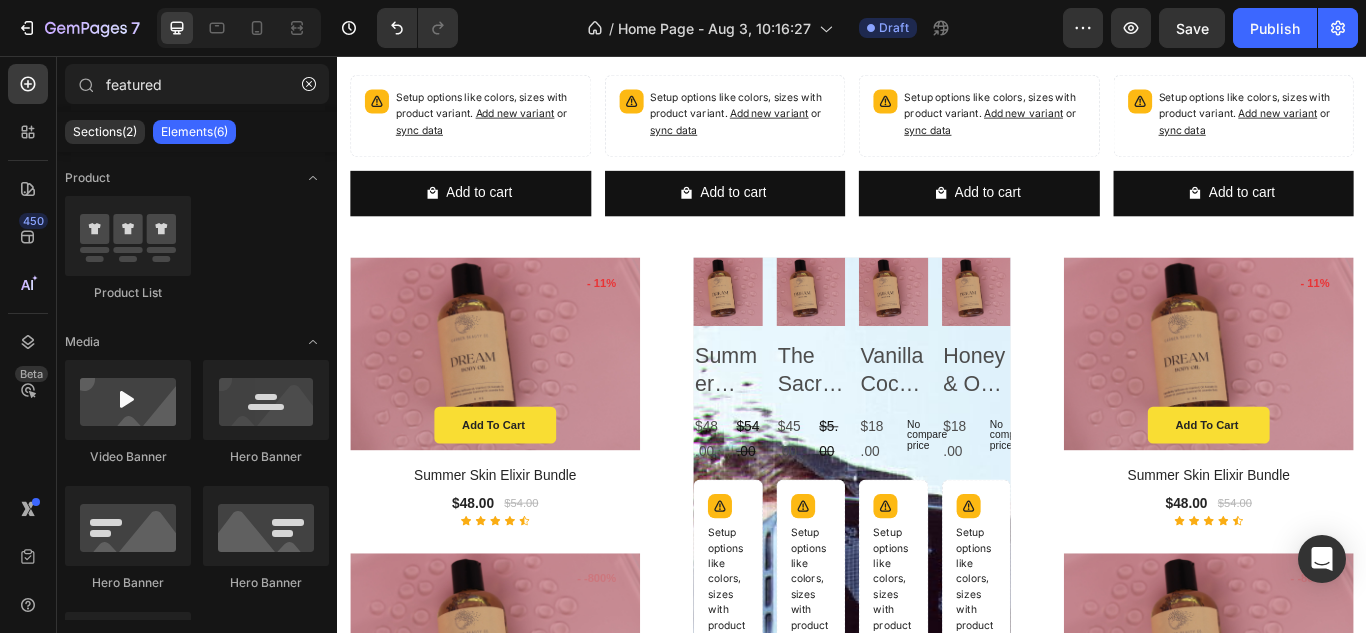 scroll, scrollTop: 2229, scrollLeft: 0, axis: vertical 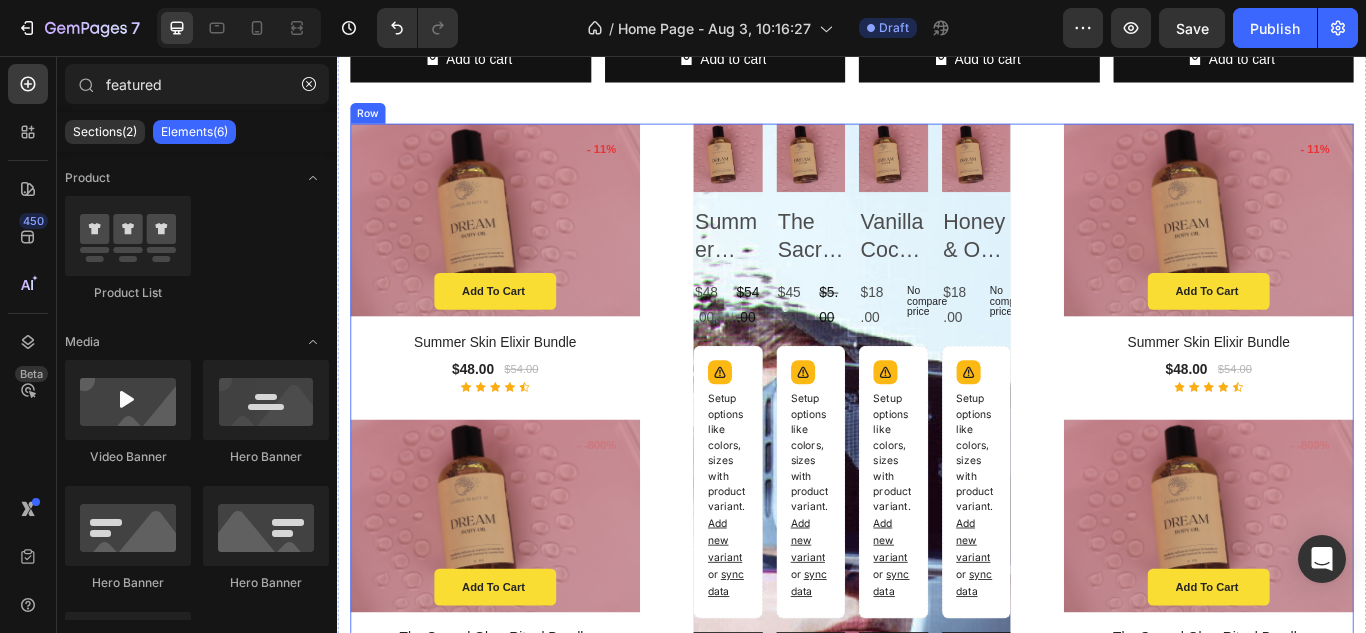 click on "Product Images & Gallery - 11% Product Badge Add to cart Product Cart Button Row Row Summer Skin Elixir Bundle Product Title $48.00 Product Price Product Price $54.00 Product Price Product Price Row Row                Icon                Icon                Icon                Icon
Icon Icon List Hoz Product List Product Images & Gallery - -800% Product Badge Add to cart Product Cart Button Row Row The Sacred Glow Ritual Bundle Product Title $45.00 Product Price Product Price $5.00 Product Price Product Price Row Row                Icon                Icon                Icon                Icon
Icon Icon List Hoz Product List Product Images & Gallery No discount   Not be displayed when published Product Badge Add to cart Product Cart Button Row Row Vanilla Coconut Crème Product Title $18.00 Product Price Product Price No compare price Product Price Row Row                Icon                Icon                Icon                Icon
Icon Icon List Hoz   Row" at bounding box center [937, 915] 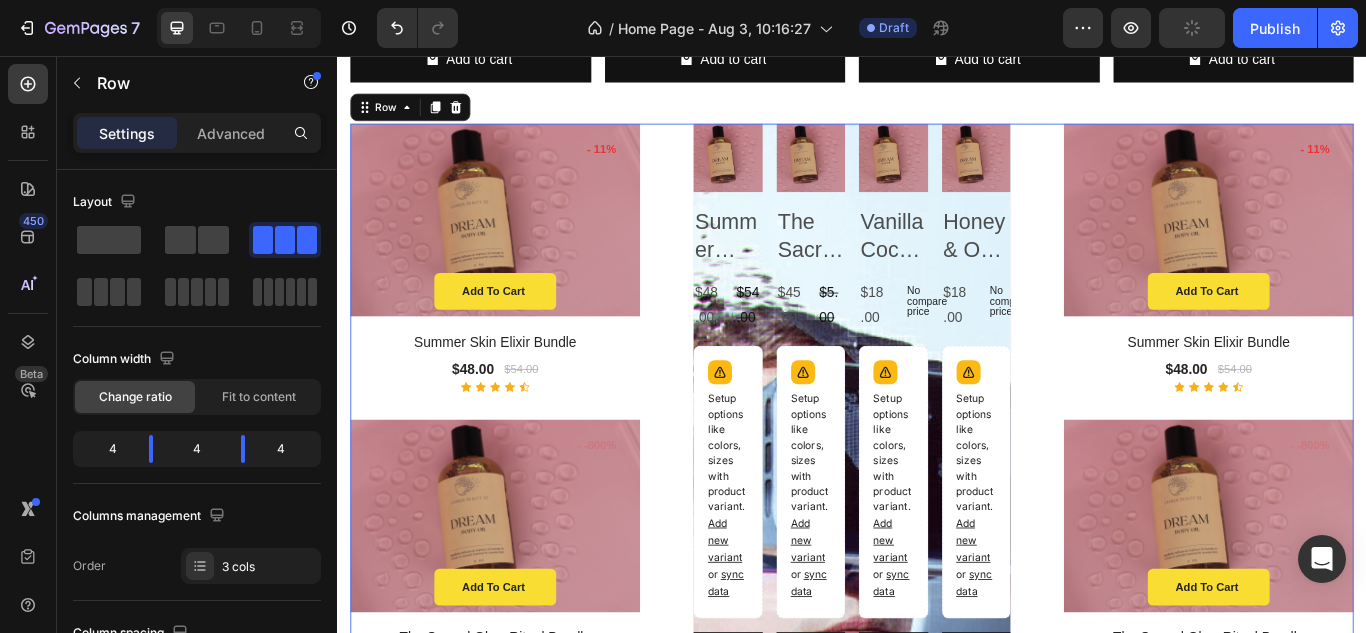 click on "Product Images & Gallery - 11% Product Badge Add to cart Product Cart Button Row Row Summer Skin Elixir Bundle Product Title $48.00 Product Price Product Price $54.00 Product Price Product Price Row Row                Icon                Icon                Icon                Icon
Icon Icon List Hoz Product List Product Images & Gallery - -800% Product Badge Add to cart Product Cart Button Row Row The Sacred Glow Ritual Bundle Product Title $45.00 Product Price Product Price $5.00 Product Price Product Price Row Row                Icon                Icon                Icon                Icon
Icon Icon List Hoz Product List Product Images & Gallery No discount   Not be displayed when published Product Badge Add to cart Product Cart Button Row Row Vanilla Coconut Crème Product Title $18.00 Product Price Product Price No compare price Product Price Row Row                Icon                Icon                Icon                Icon
Icon Icon List Hoz   Row" at bounding box center (937, 915) 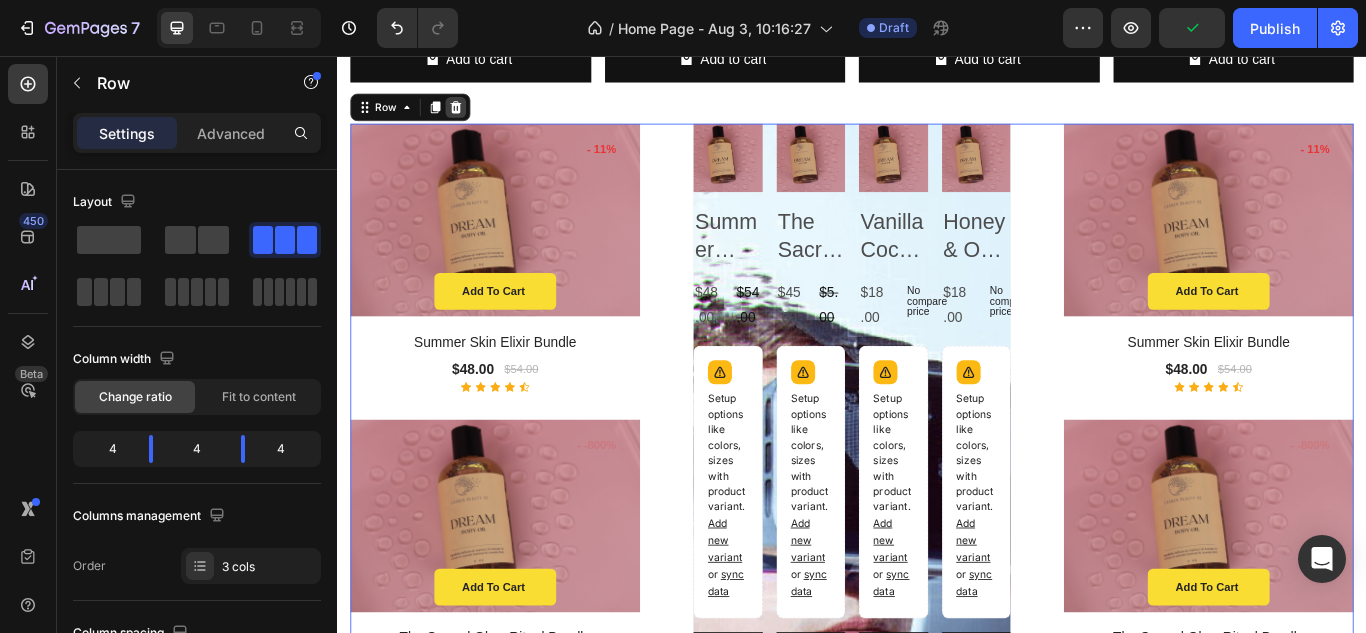 click 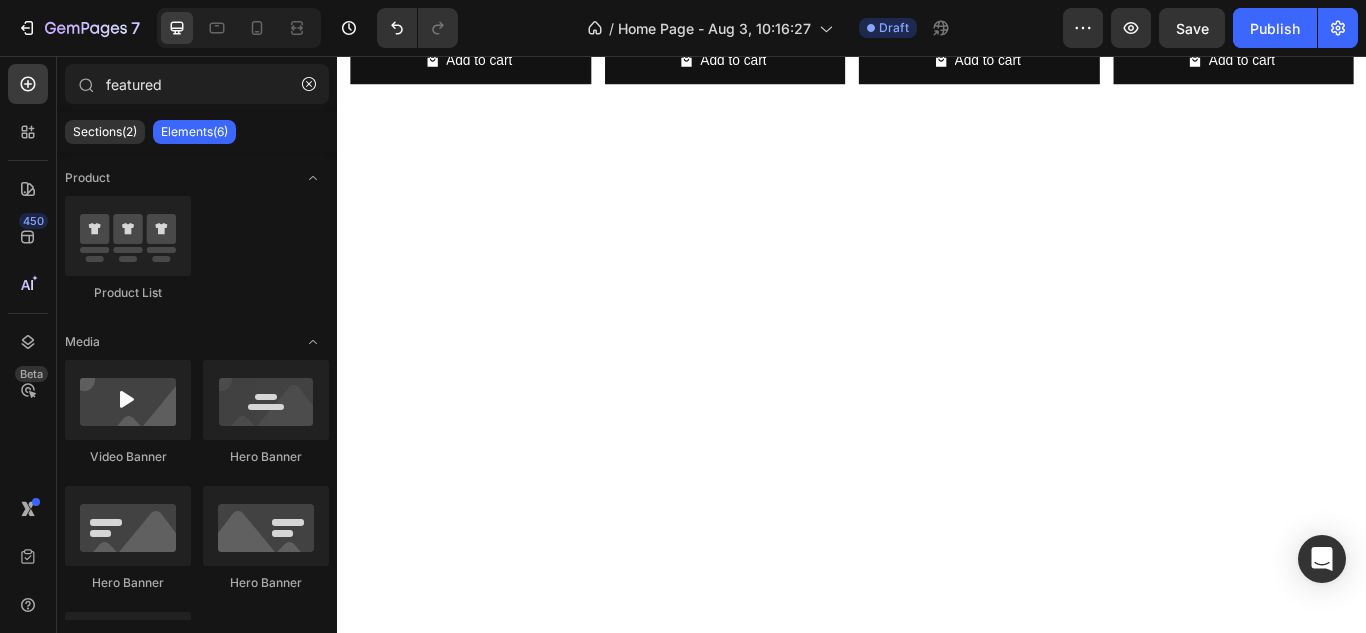 scroll, scrollTop: 1574, scrollLeft: 0, axis: vertical 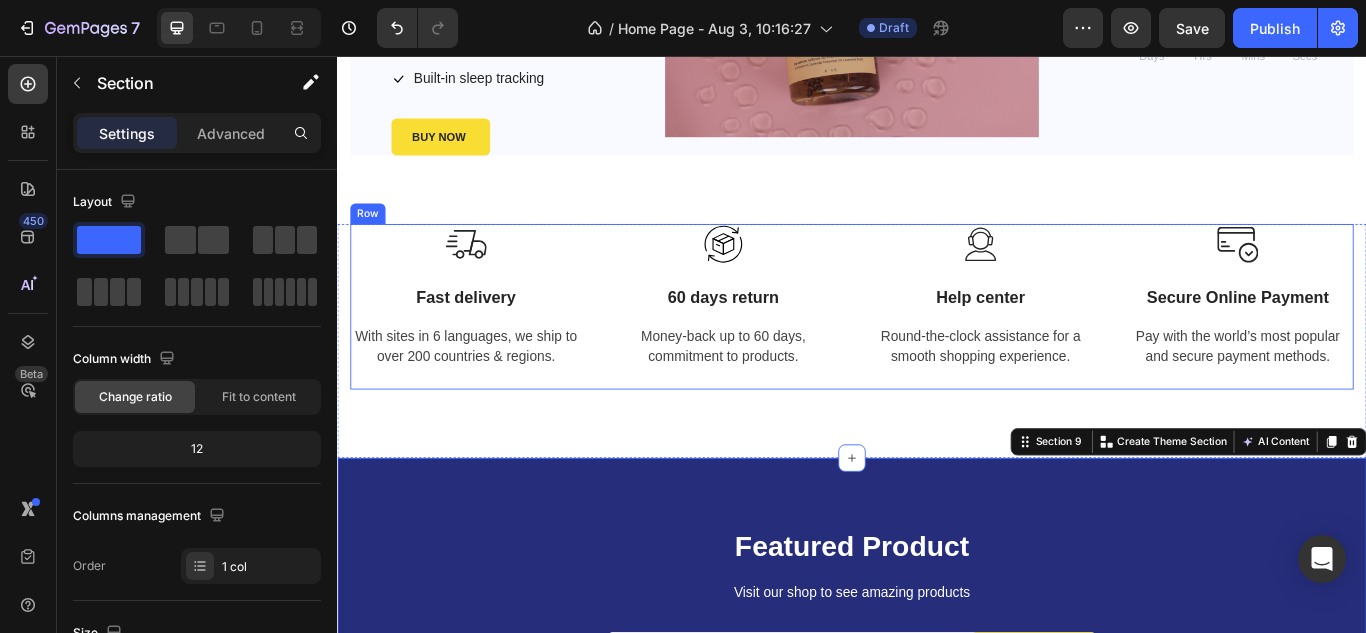 click on "Image Fast delivery Text block With sites in 6 languages, we ship to over 200 countries & regions. Text block Row Image 60 days return Text block Money-back up to 60 days, commitment to products. Text block Row Image Help center Text block Round-the-clock assistance for a smooth shopping experience. Text block Row Image Secure Online Payment Text block Pay with the world’s most popular and secure payment methods. Text block Row Row" at bounding box center [937, 348] 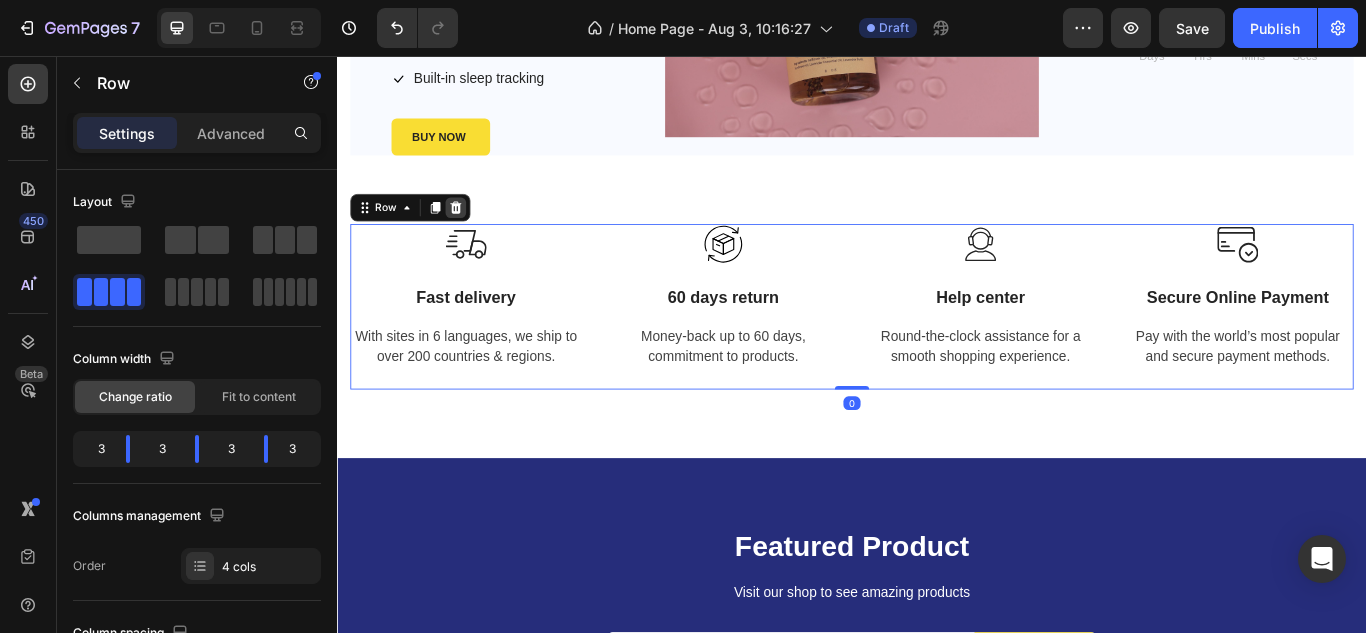 click 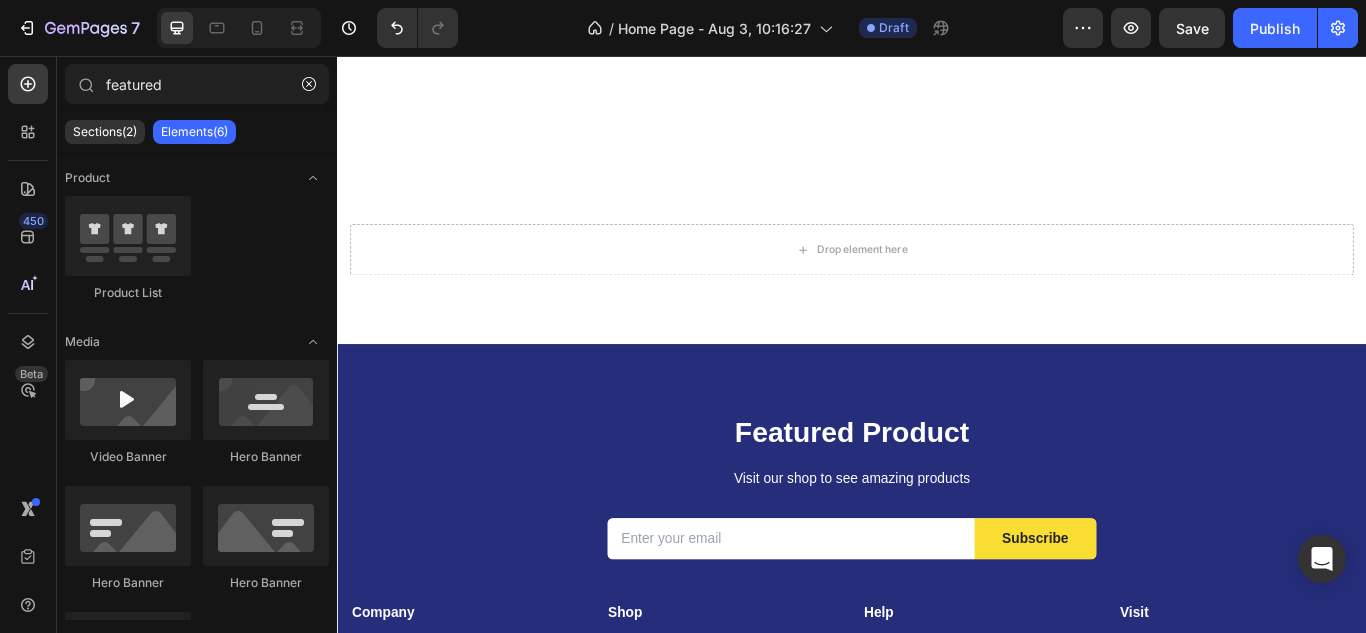 scroll, scrollTop: 3982, scrollLeft: 0, axis: vertical 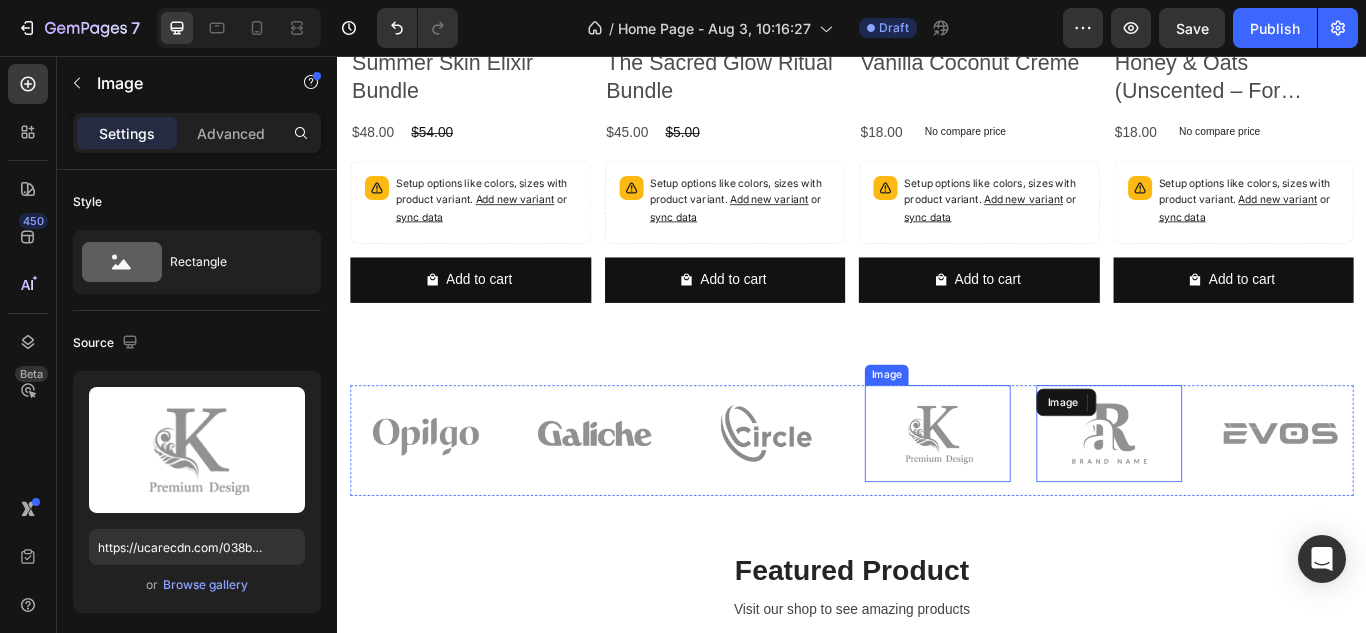click at bounding box center (1037, 496) 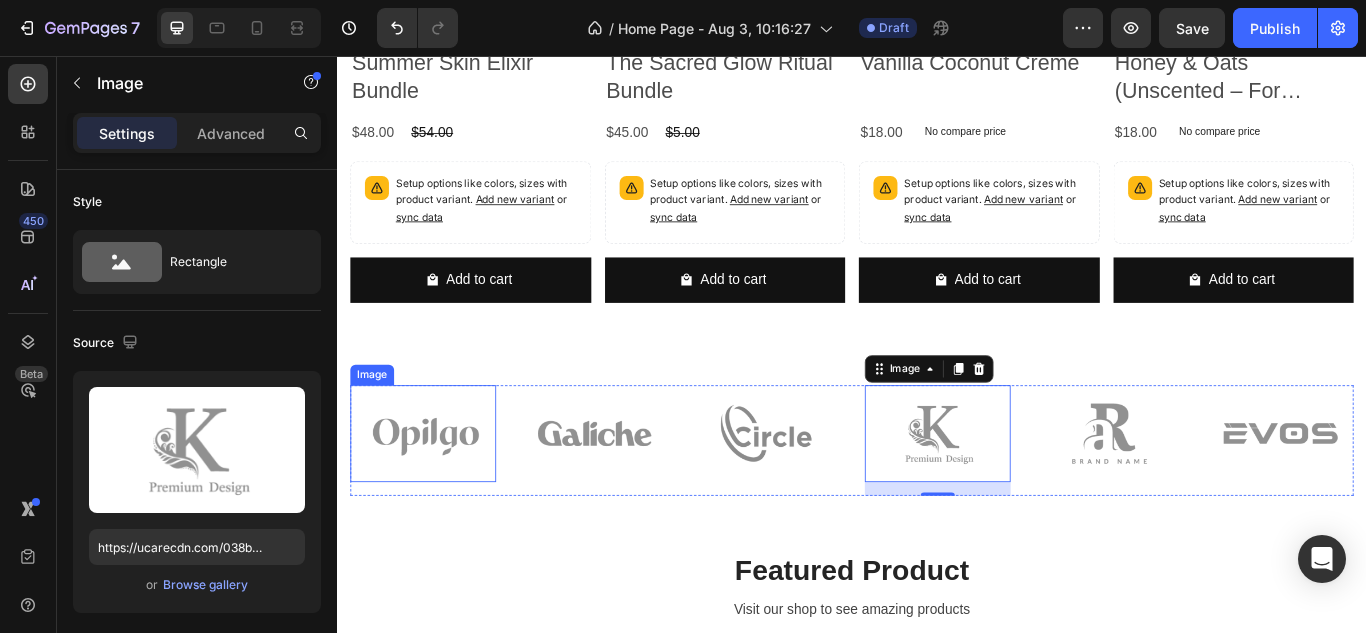 click at bounding box center [437, 496] 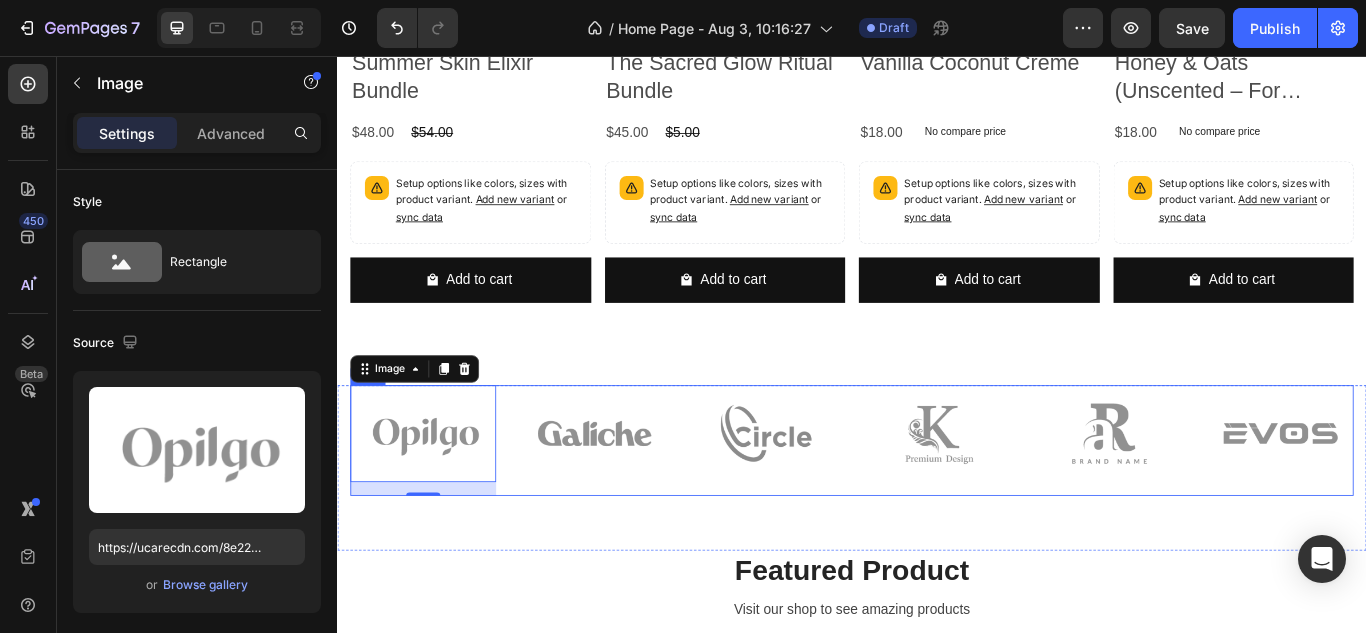 click on "Image   16 Image Image Image Image Image Row" at bounding box center (937, 504) 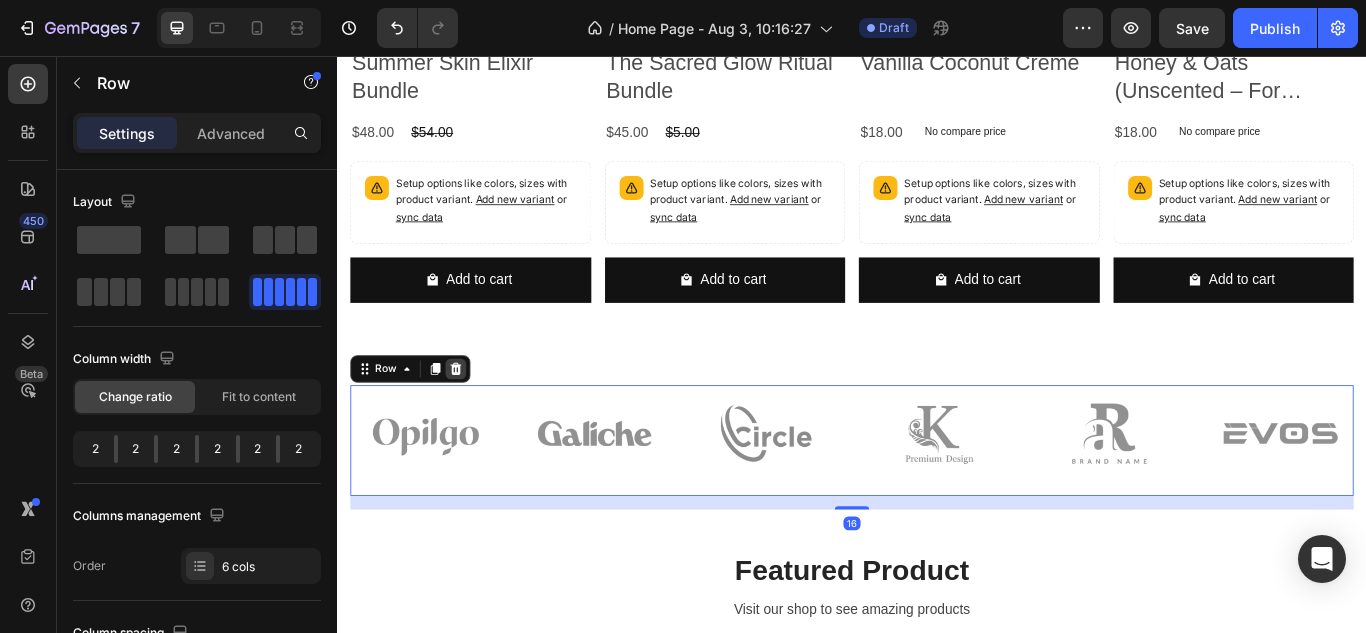 click 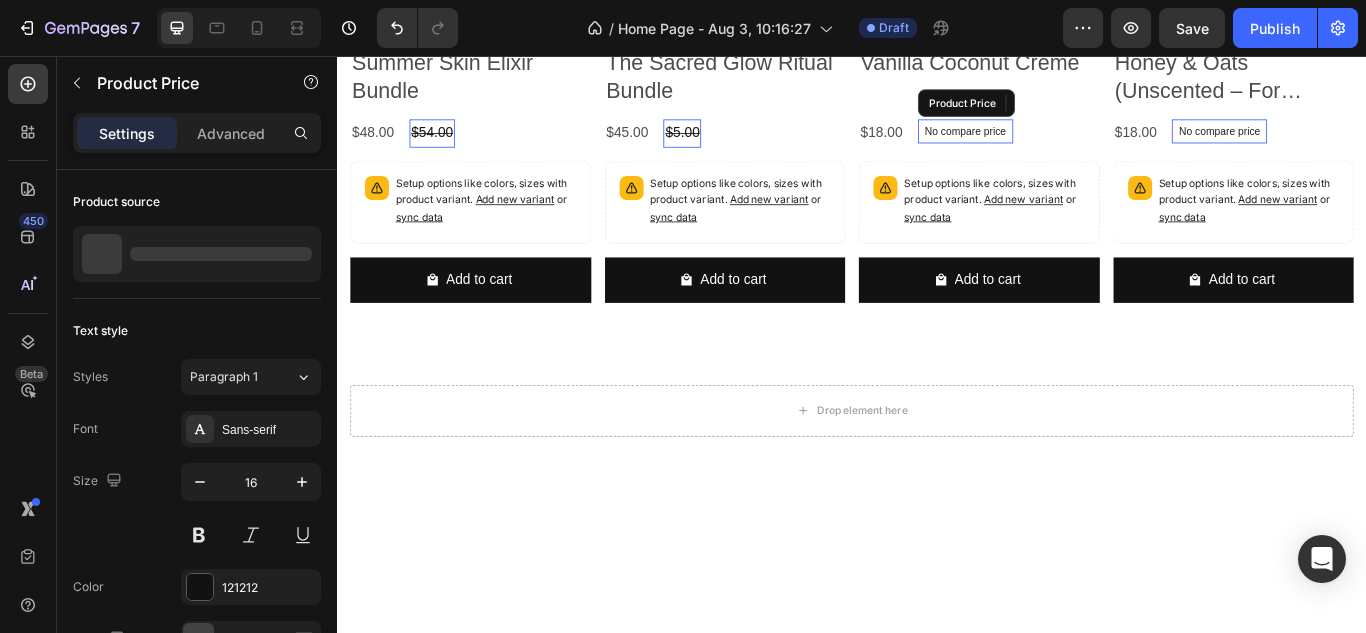 click on "Product Images Summer Skin Elixir Bundle Product Title $48.00 Product Price Product Price $54.00 Product Price Product Price Row Setup options like colors, sizes with product variant.       Add new variant   or   sync data Product Variants & Swatches Add to cart Add to Cart Row Product List Product Images The Sacred Glow Ritual Bundle Product Title $45.00 Product Price Product Price $5.00 Product Price Product Price Row Setup options like colors, sizes with product variant.       Add new variant   or   sync data Product Variants & Swatches Add to cart Add to Cart Row Product List Product Images Vanilla Coconut Crème Product Title $18.00 Product Price Product Price No compare price Product Price Row Setup options like colors, sizes with product variant.       Add new variant   or   sync data Product Variants & Swatches Add to cart Add to Cart Row Product List Product Images Honey & Oats (Unscented – For Sensitive Skin) Product Title $18.00 Product Price Product Price No compare price Product Price Row" at bounding box center [937, 54] 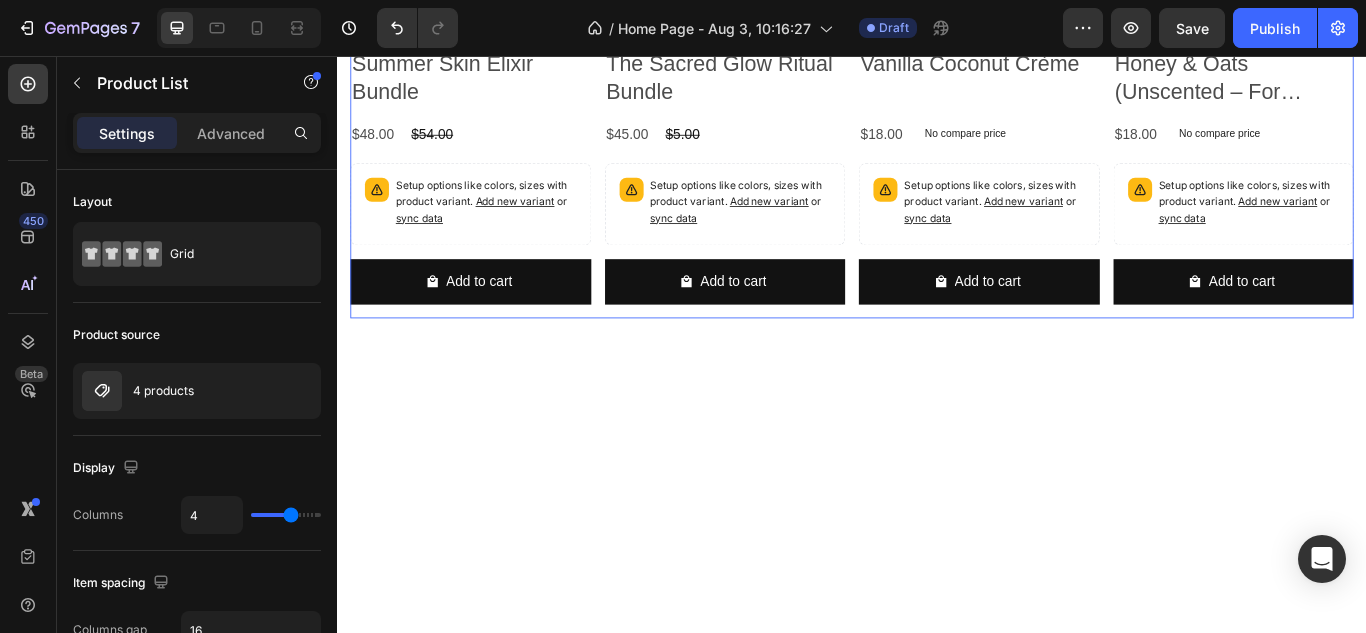 scroll, scrollTop: 1571, scrollLeft: 0, axis: vertical 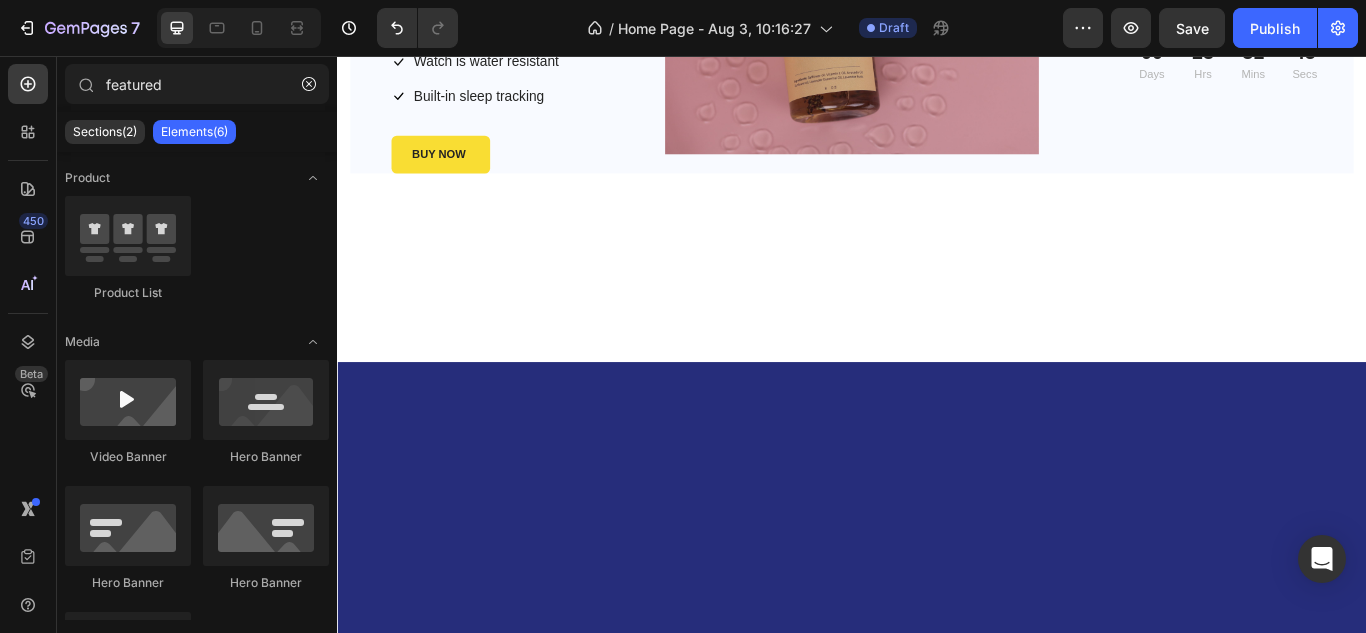 click on "Summer Skin Elixir Bundle Product Title $54.00 Product Price Product Price $48.00 Product Price Product Price Row                Icon Always-On Retina display Text block                Icon Watch is water resistant Text block                Icon Built-in sleep tracking Text block Icon List BUY NOW Product Cart Button Row Product Images & Gallery Row 11% off Product Badge Get smarter from here Text block 00 Days 23 Hrs 31 Mins 45 Secs Countdown Timer Row Product Section 7" at bounding box center [937, 66] 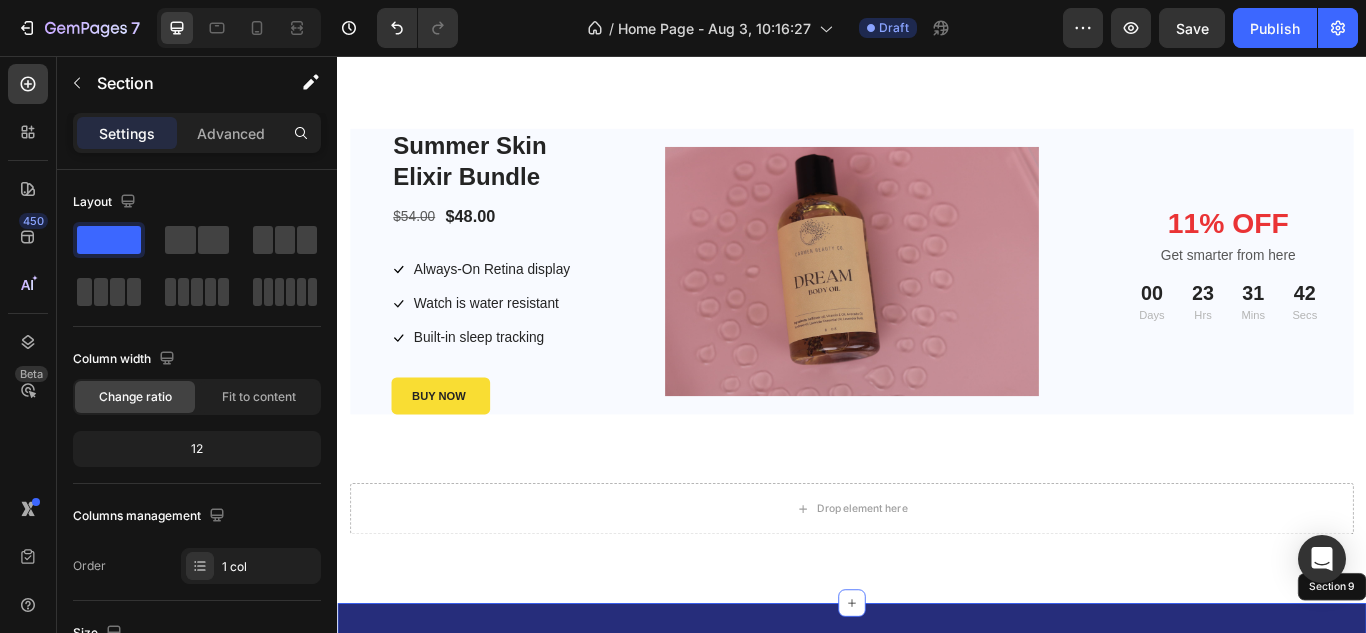 click on "Featured Product Heading Visit our shop to see amazing products Text block Email Field Subscribe Submit Button Row Newsletter Row Company Text block About Text block Events Text block Rentals Text block Features Text block Shop Text block Television & Video Text block Cell Phones Text block Headphones Text block Smartwatches Text block Help Text block Customer Service Text block Returns & Exchanges Text block FAQs Text block Contact Us Text block Visit Text block 261 NW 26th Street Miami. FL 33127 Text block 999-999-999 Text block support@gmail.com Text block Image Image Image Image Icon List Hoz Row Copyright © 2022 GemThemes. All Rights Reserved. Text block Image Image Image Image Image Icon List Hoz Row Row Section 9" at bounding box center (937, 1002) 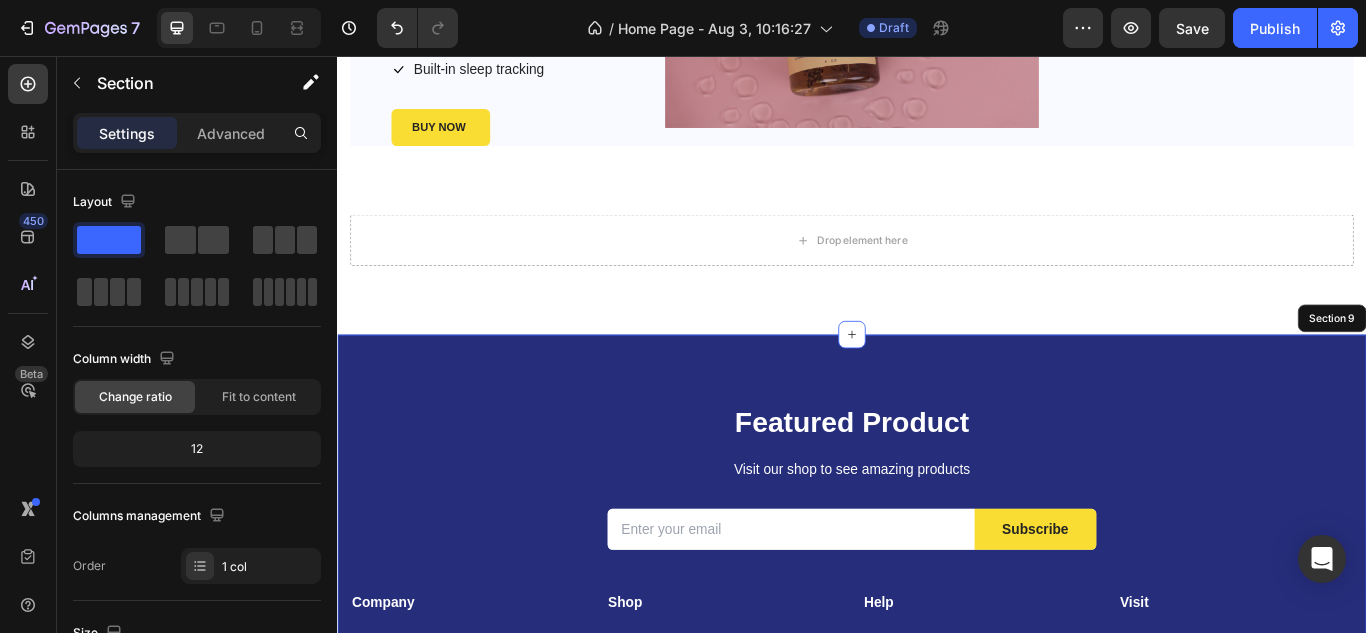 click on "Featured Product Heading Visit our shop to see amazing products Text block Email Field Subscribe Submit Button Row Newsletter Row Company Text block About Text block Events Text block Rentals Text block Features Text block Shop Text block Television & Video Text block Cell Phones Text block Headphones Text block Smartwatches Text block Help Text block Customer Service Text block Returns & Exchanges Text block FAQs Text block Contact Us Text block Visit Text block 261 NW 26th Street Miami. FL 33127 Text block 999-999-999 Text block support@gmail.com Text block Image Image Image Image Icon List Hoz Row Copyright © 2022 GemThemes. All Rights Reserved. Text block Image Image Image Image Image Icon List Hoz Row Row Section 9" at bounding box center [937, 689] 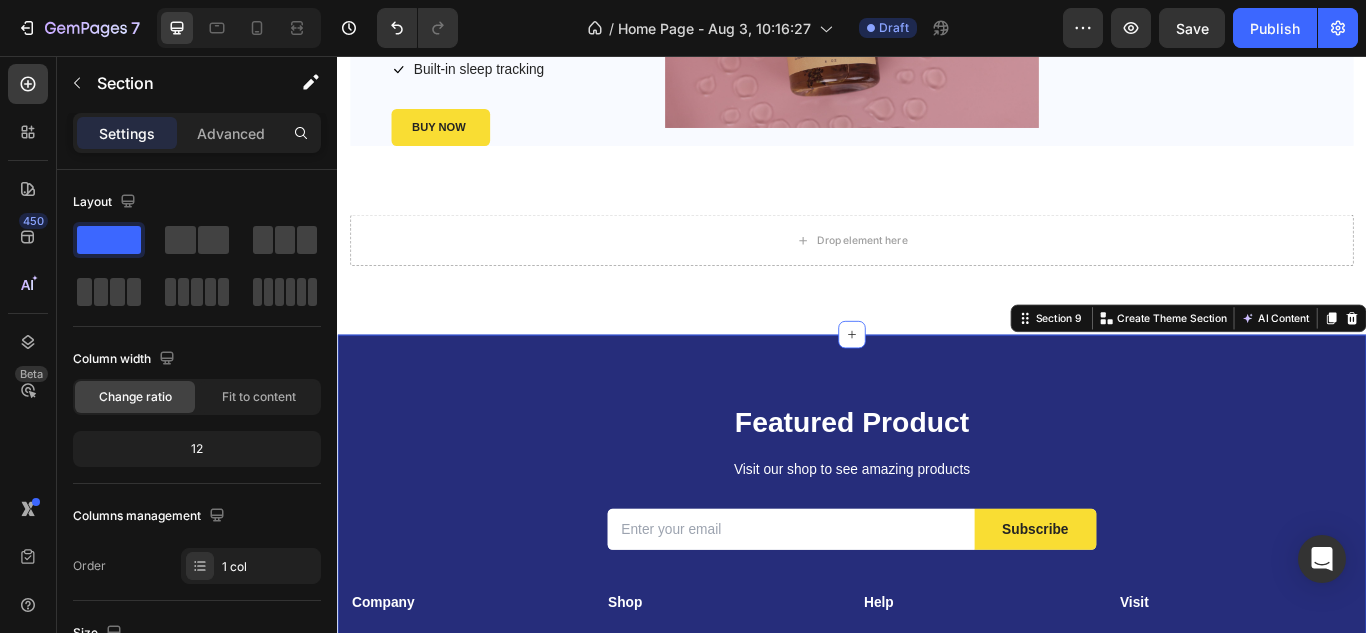 click on "Featured Product Heading Visit our shop to see amazing products Text block Email Field Subscribe Submit Button Row Newsletter Row Company Text block About Text block Events Text block Rentals Text block Features Text block Shop Text block Television & Video Text block Cell Phones Text block Headphones Text block Smartwatches Text block Help Text block Customer Service Text block Returns & Exchanges Text block FAQs Text block Contact Us Text block Visit Text block 261 NW 26th Street Miami. FL 33127 Text block 999-999-999 Text block support@gmail.com Text block Image Image Image Image Icon List Hoz Row Copyright © 2022 GemThemes. All Rights Reserved. Text block Image Image Image Image Image Icon List Hoz Row Row Section 9   You can create reusable sections Create Theme Section AI Content Write with GemAI What would you like to describe here? Tone and Voice Persuasive Product Summer Skin Elixir Bundle Show more Generate" at bounding box center (937, 689) 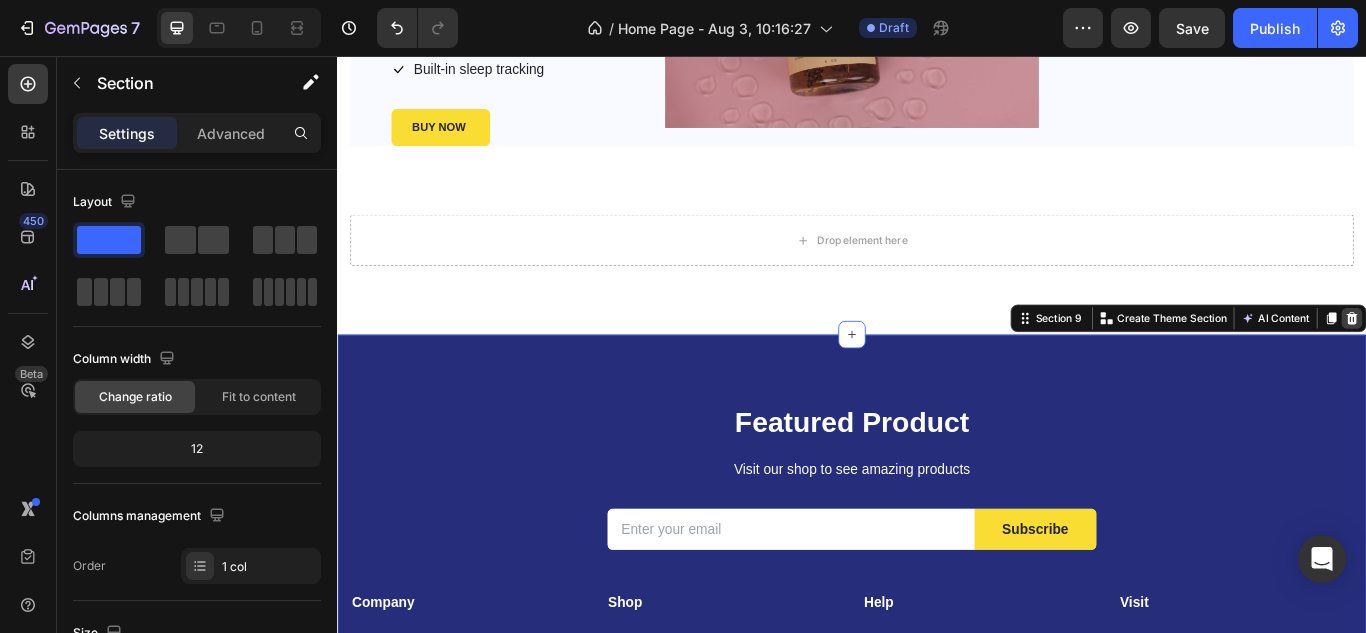 click at bounding box center (1520, 362) 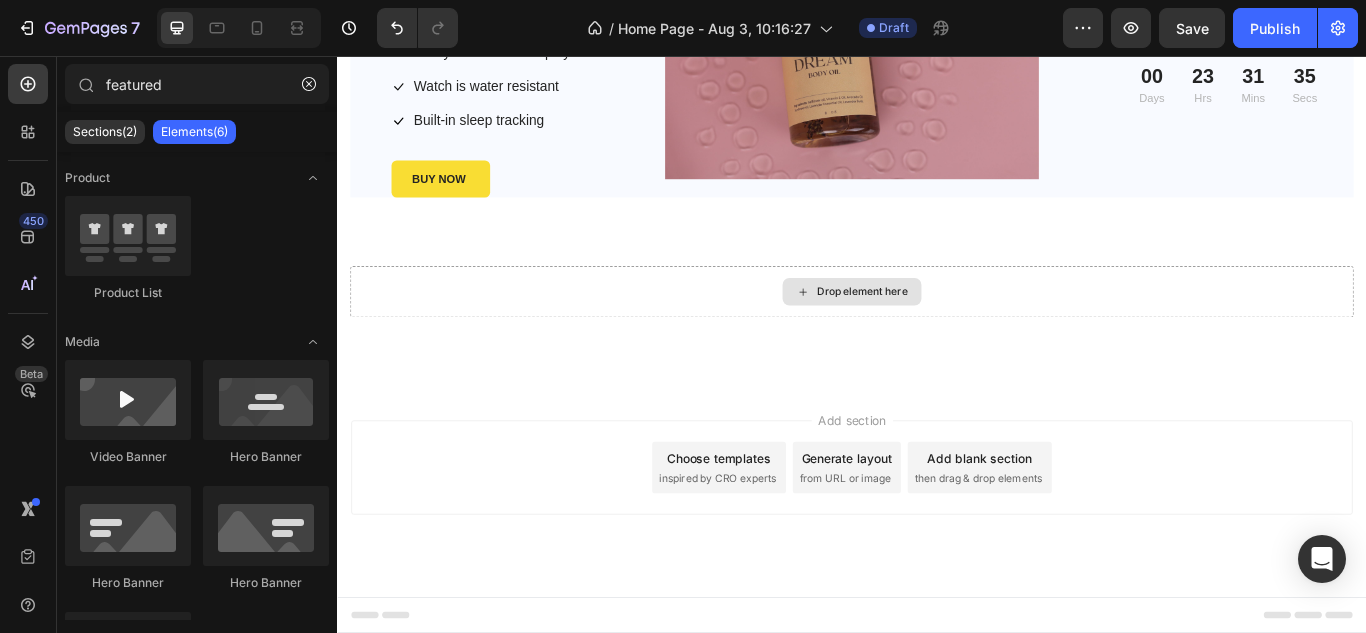 scroll, scrollTop: 2690, scrollLeft: 0, axis: vertical 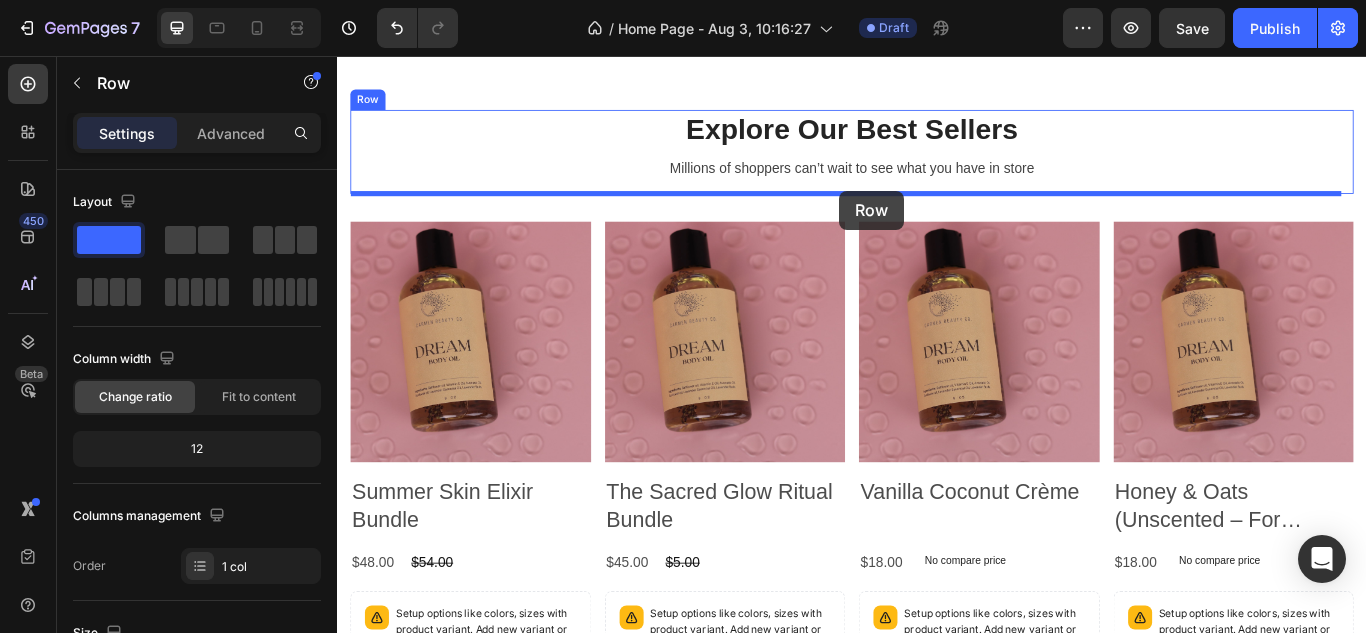 drag, startPoint x: 924, startPoint y: 455, endPoint x: 923, endPoint y: 213, distance: 242.00206 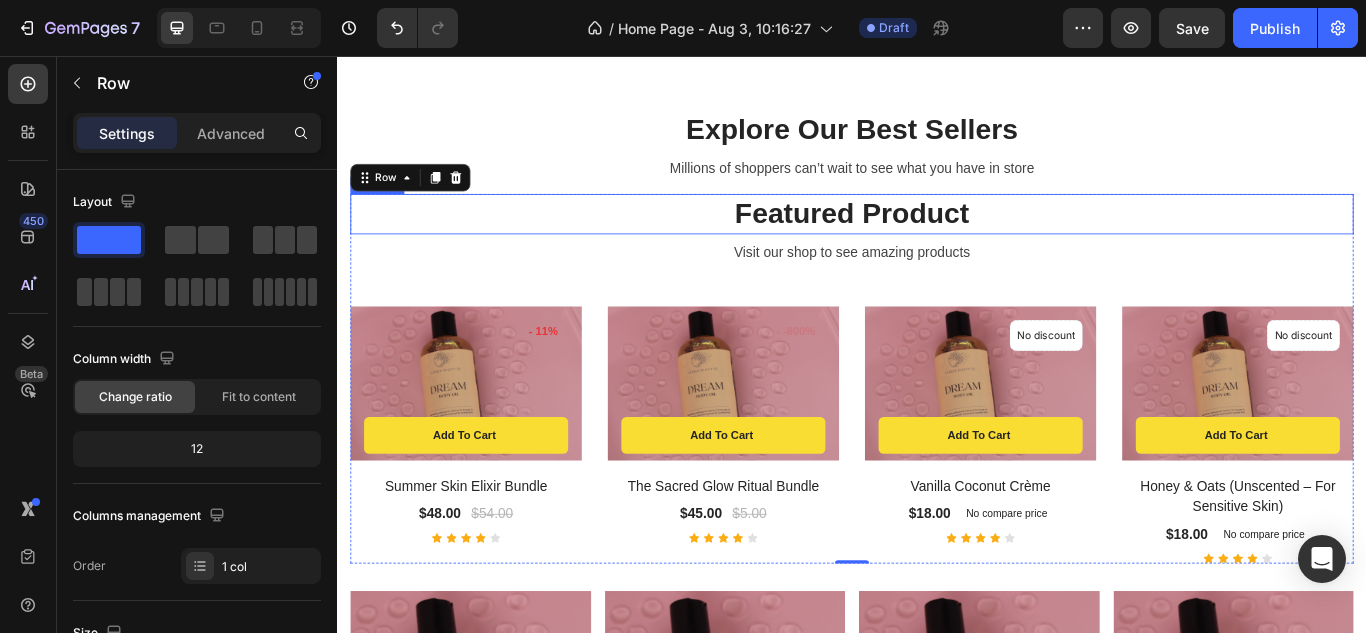 click on "Featured Product" at bounding box center [937, 240] 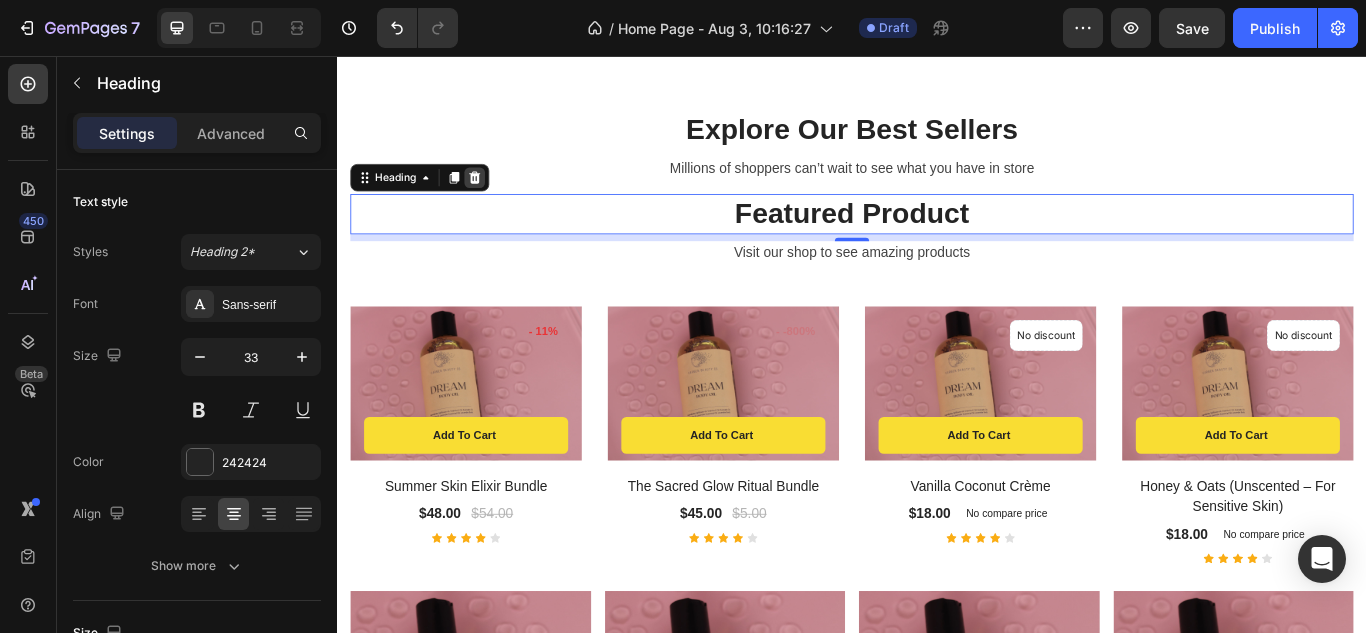click 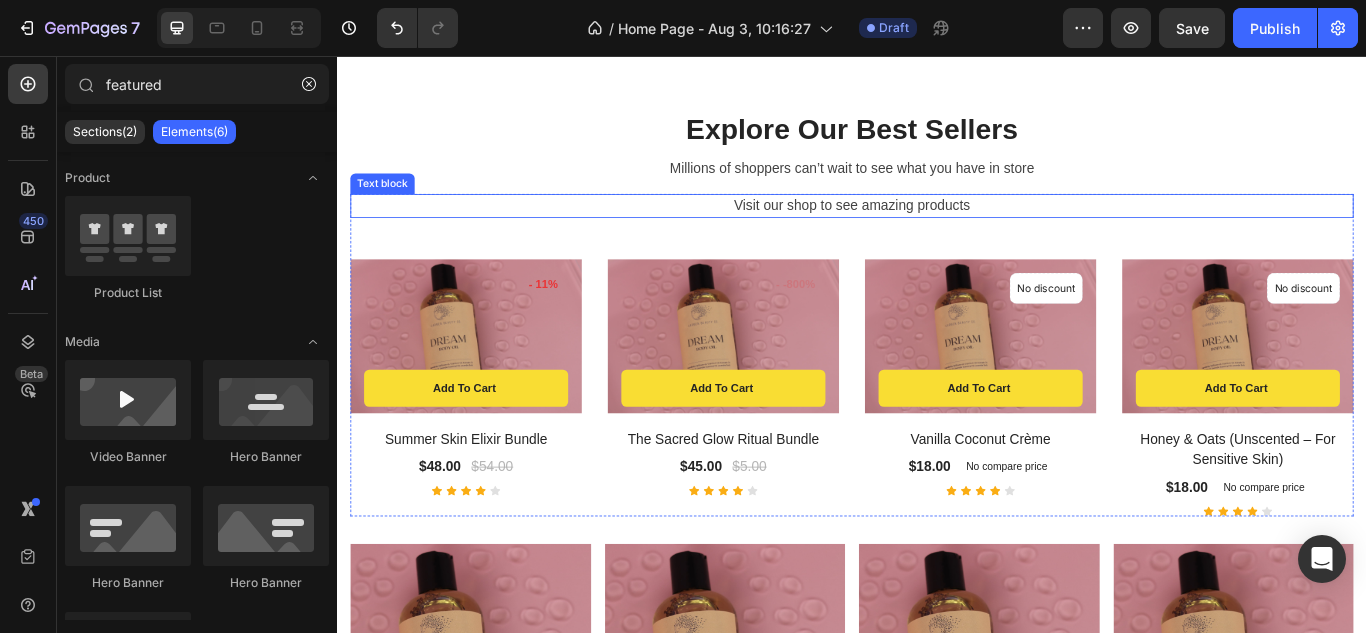 click on "Visit our shop to see amazing products" at bounding box center (937, 231) 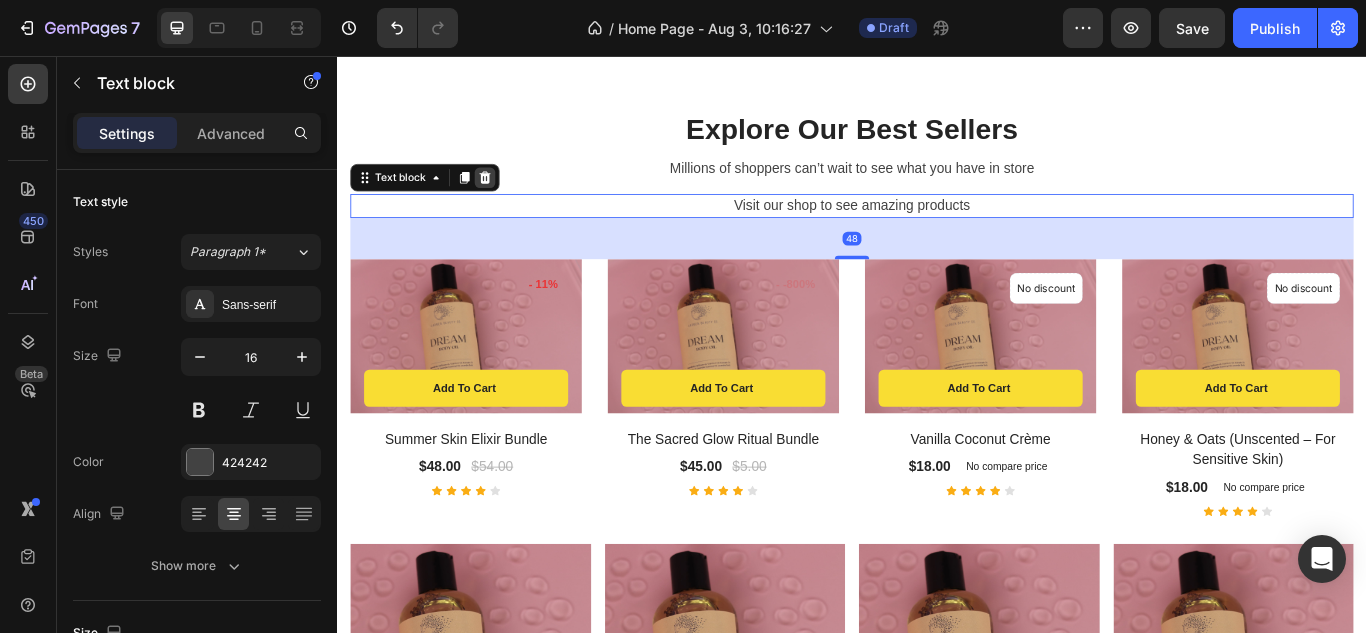 click at bounding box center (509, 198) 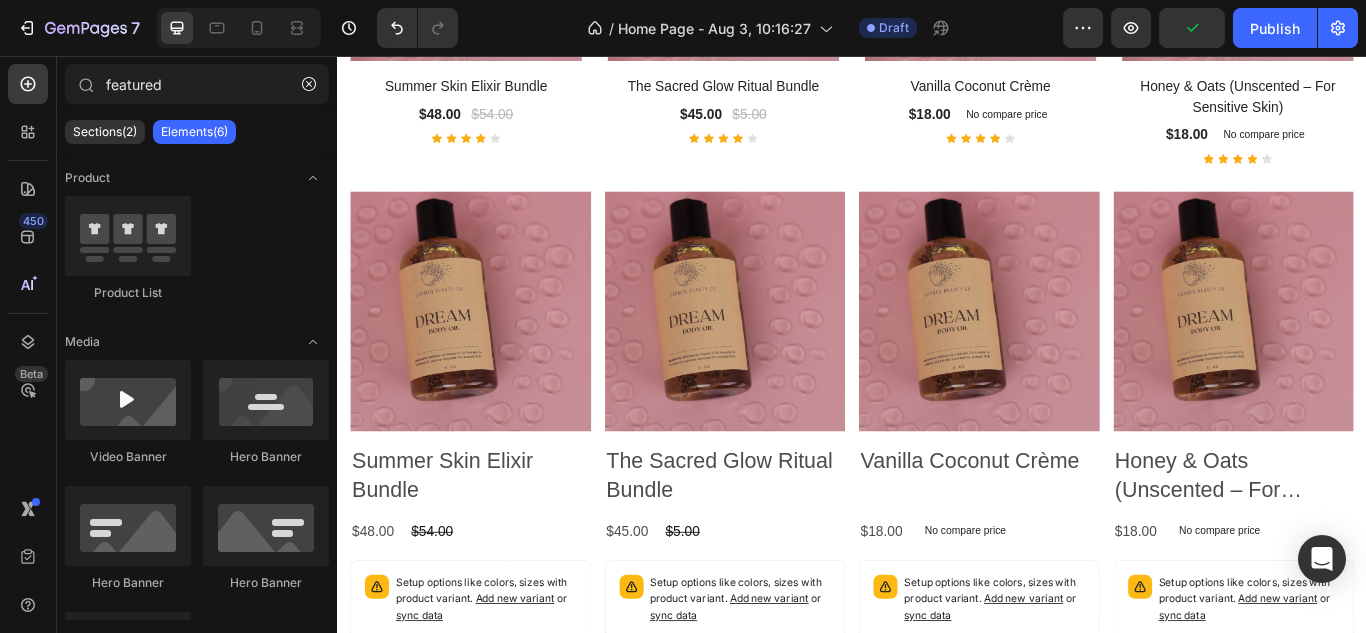 scroll, scrollTop: 1968, scrollLeft: 0, axis: vertical 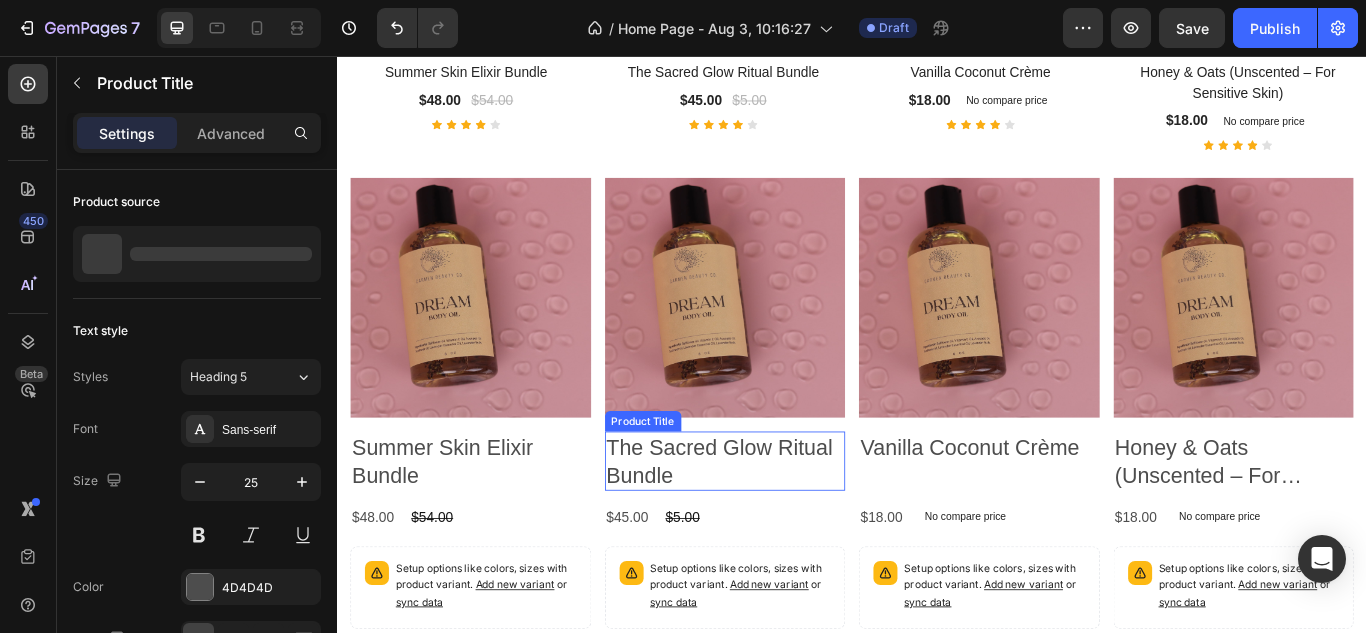 click on "The Sacred Glow Ritual Bundle" at bounding box center [492, 528] 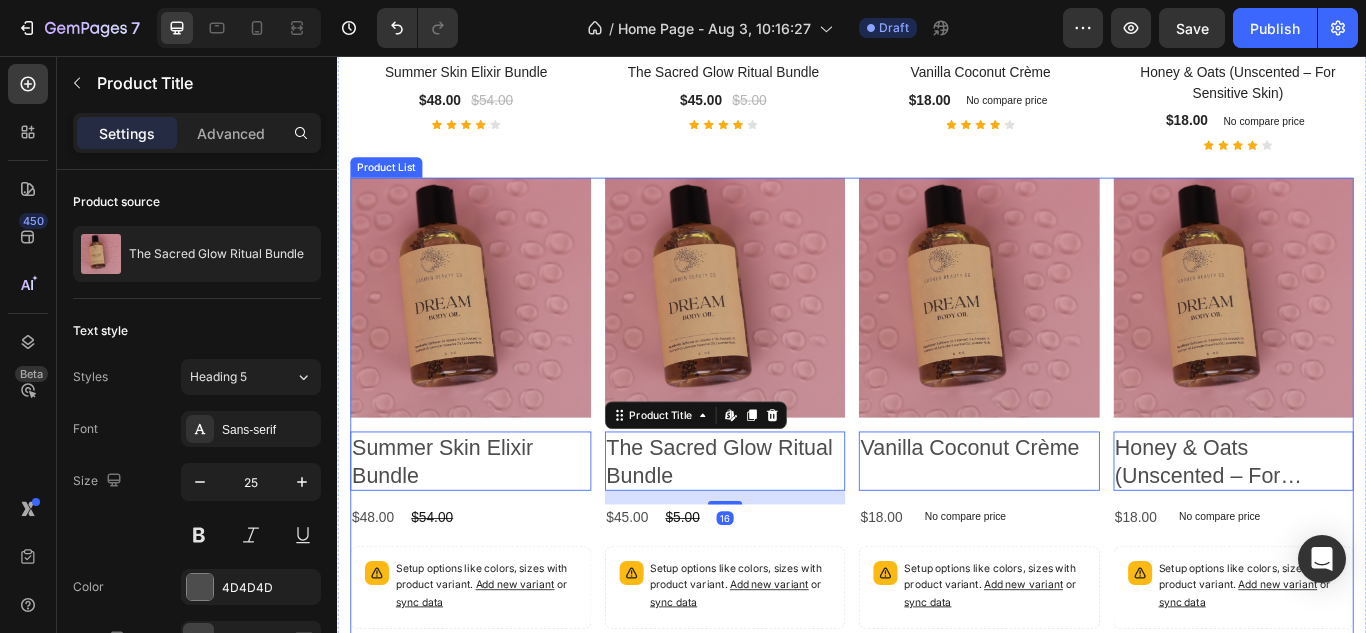 click on "Product Images Summer Skin Elixir Bundle Product Title   Edit content in Shopify 0 $48.00 Product Price Product Price $54.00 Product Price Product Price Row Setup options like colors, sizes with product variant.       Add new variant   or   sync data Product Variants & Swatches Add to cart Add to Cart Row Product List Product Images The Sacred Glow Ritual Bundle Product Title   Edit content in Shopify 16 $45.00 Product Price Product Price $5.00 Product Price Product Price Row Setup options like colors, sizes with product variant.       Add new variant   or   sync data Product Variants & Swatches Add to cart Add to Cart Row Product List Product Images Vanilla Coconut Crème Product Title   Edit content in Shopify 0 $18.00 Product Price Product Price No compare price Product Price Row Setup options like colors, sizes with product variant.       Add new variant   or   sync data Product Variants & Swatches Add to cart Add to Cart Row Product List Product Images Honey & Oats (Unscented – For Sensitive Skin)   0" at bounding box center (937, 503) 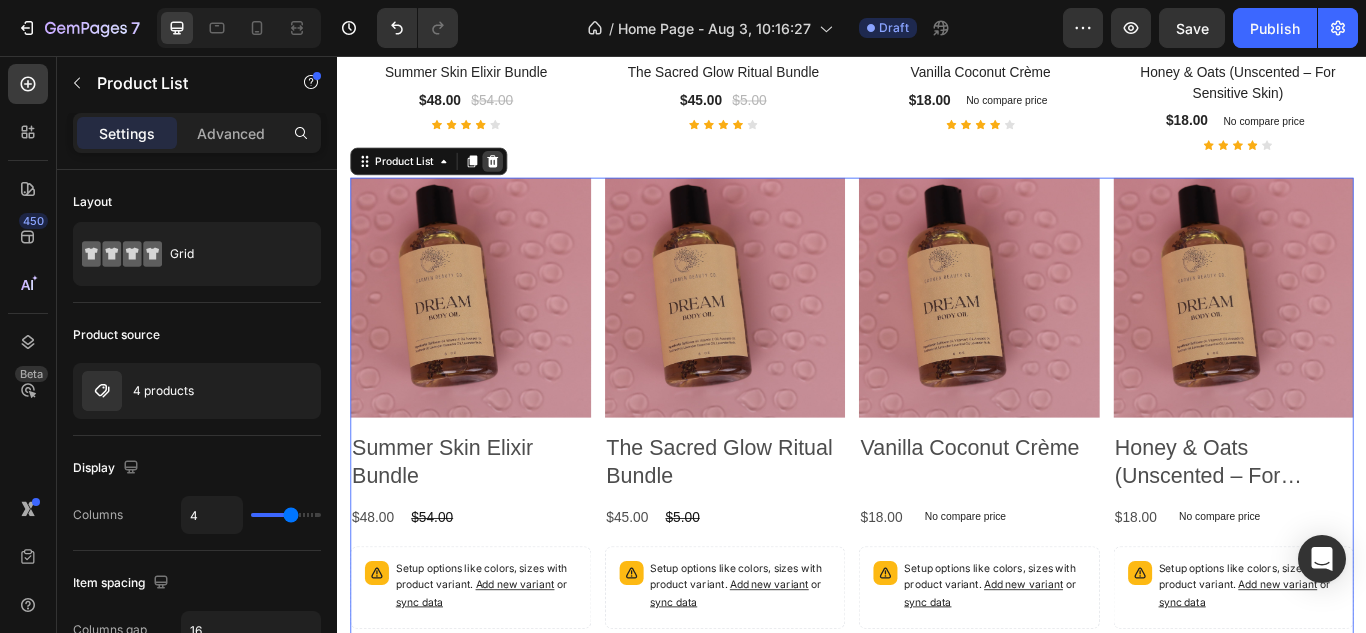 click 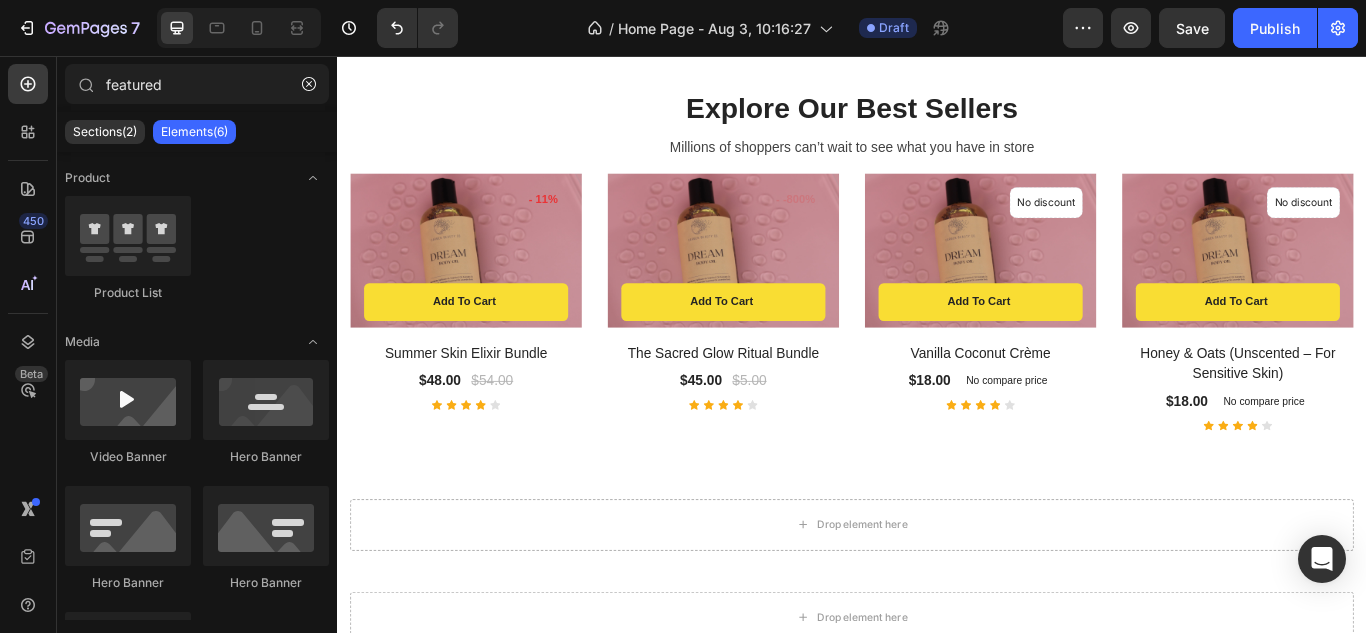 scroll, scrollTop: 1950, scrollLeft: 0, axis: vertical 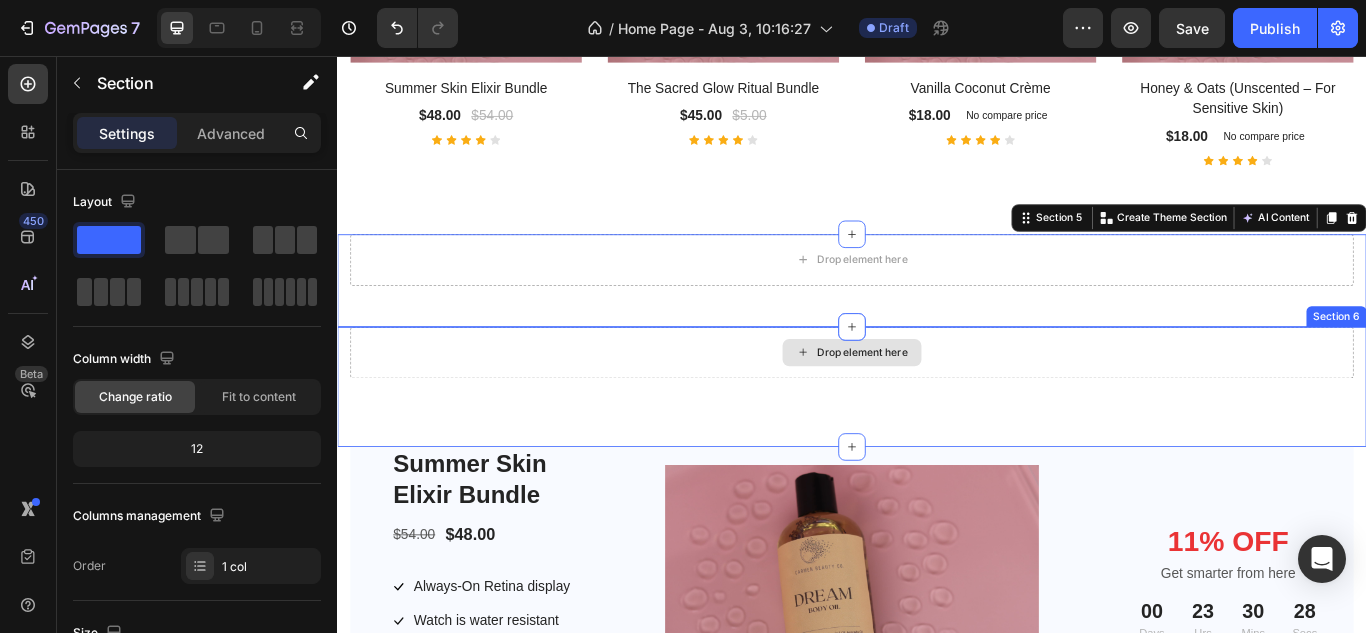 click on "Drop element here" at bounding box center [937, 402] 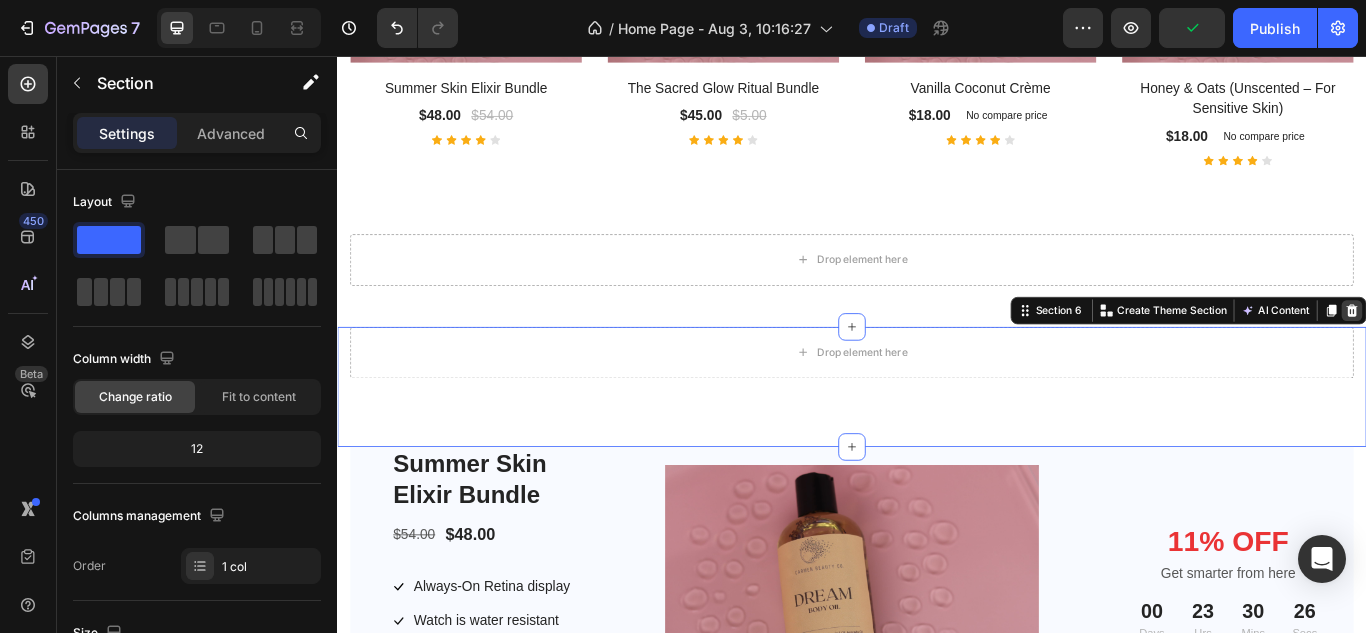 click 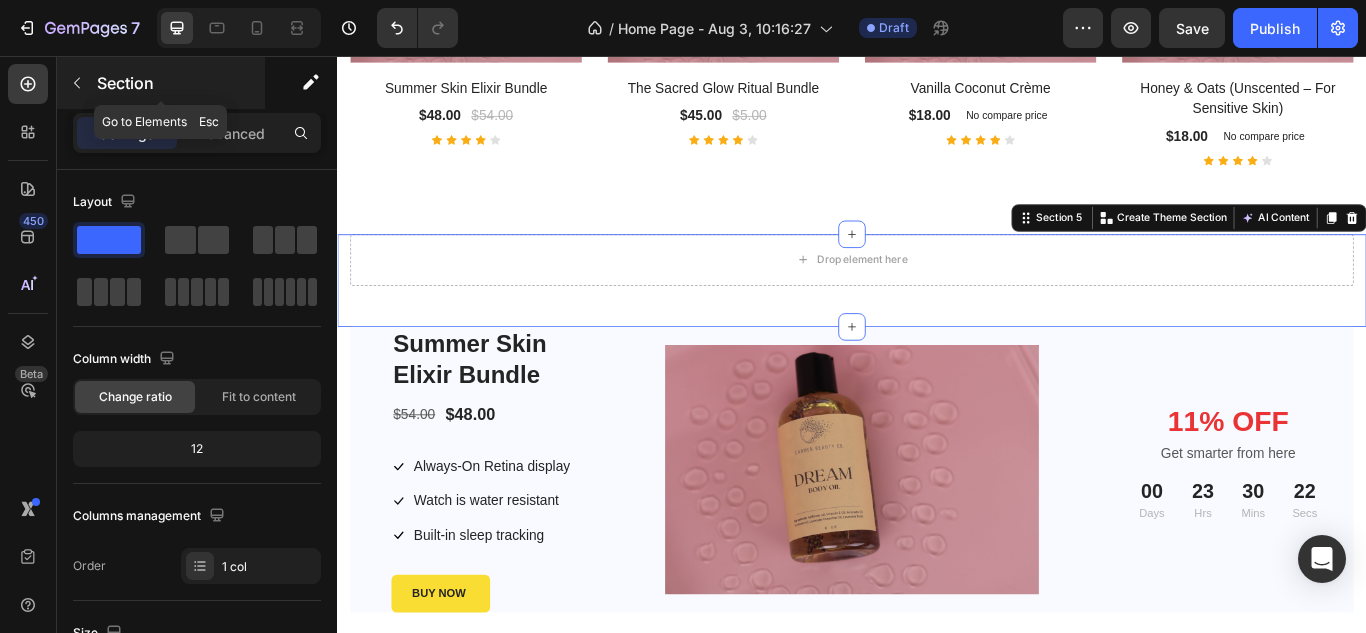 click on "Section" at bounding box center (179, 83) 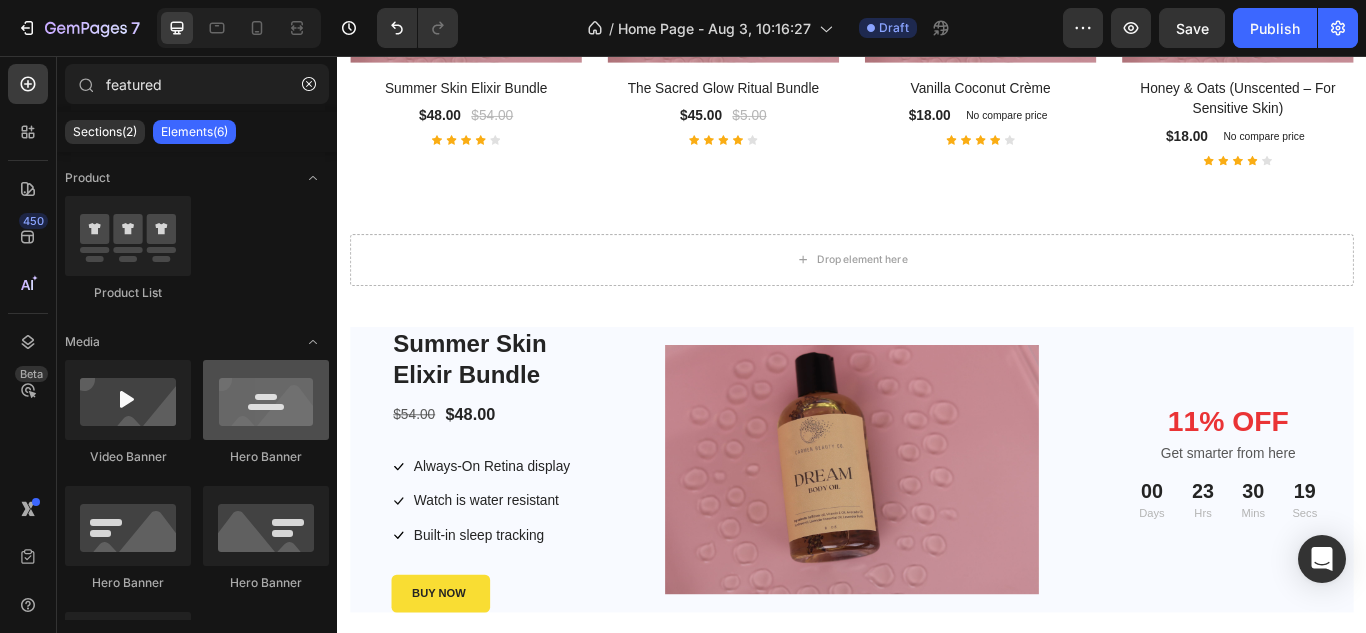 click at bounding box center [266, 400] 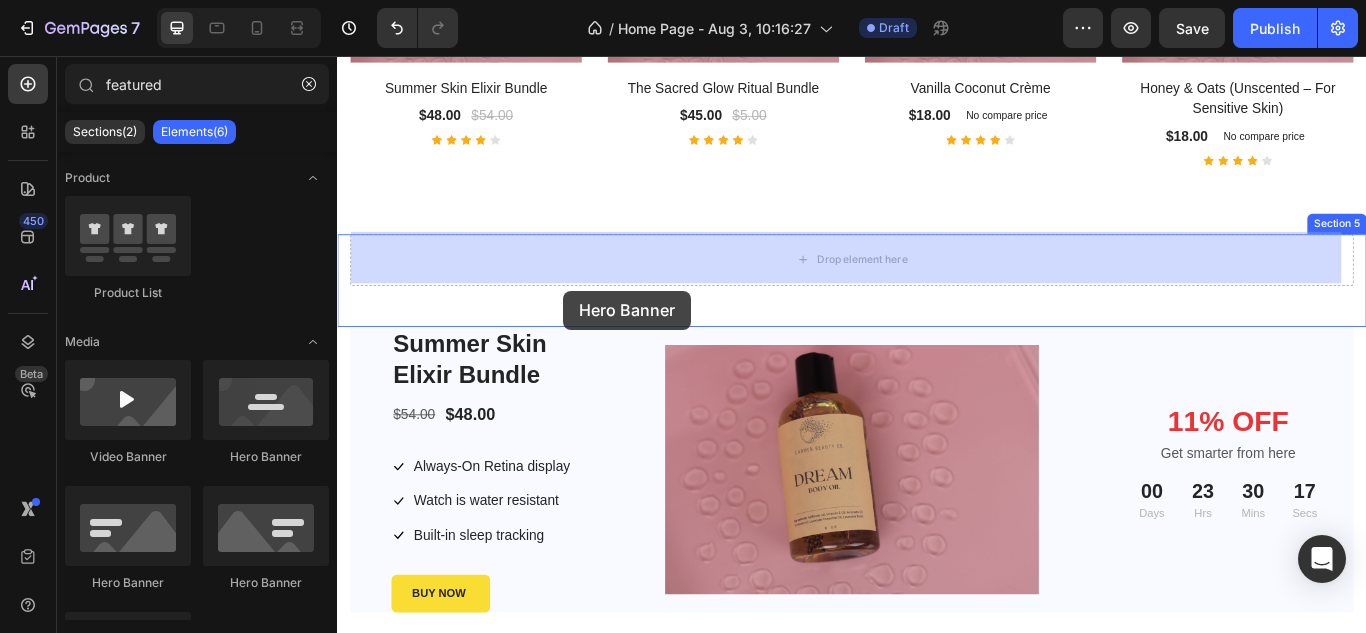 drag, startPoint x: 366, startPoint y: 455, endPoint x: 602, endPoint y: 327, distance: 268.47717 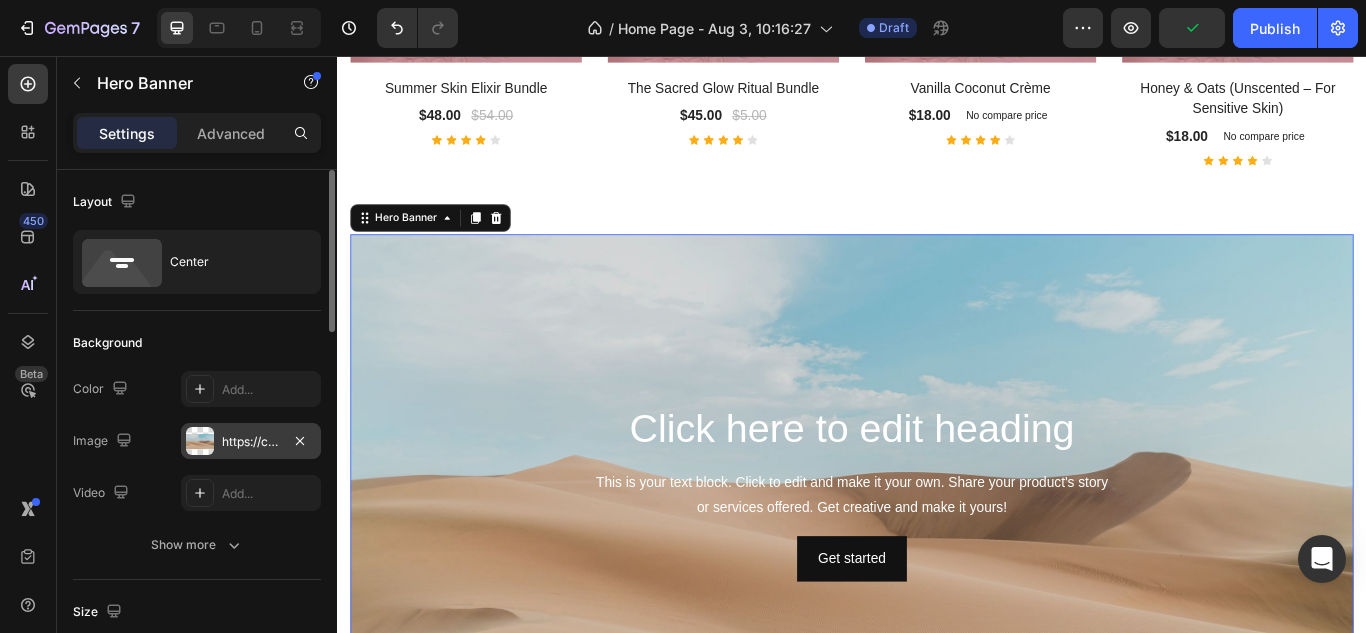 click at bounding box center [200, 441] 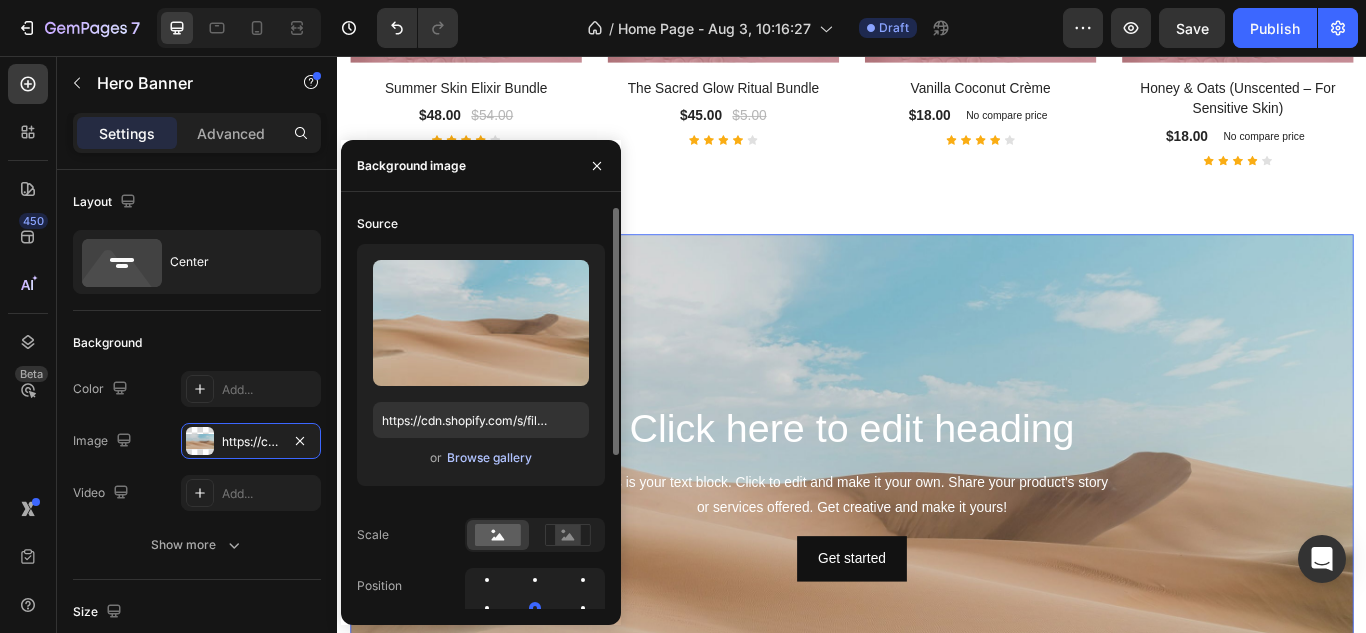 click on "Browse gallery" at bounding box center [489, 458] 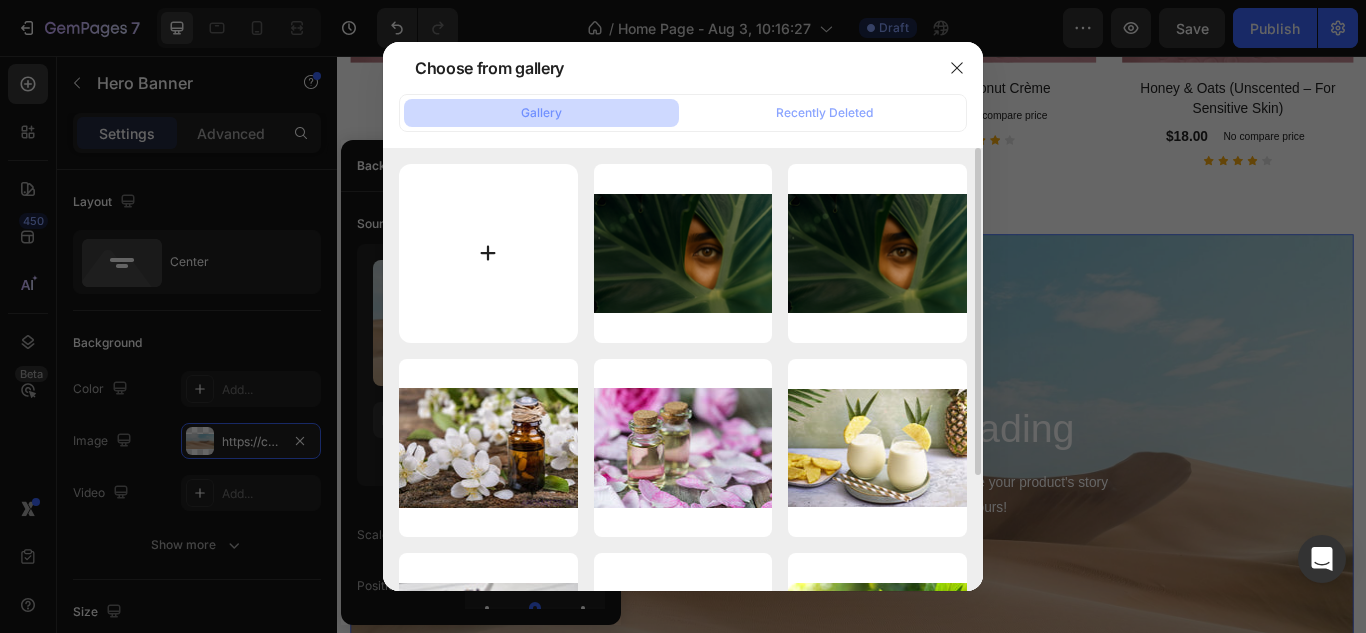 click at bounding box center [488, 253] 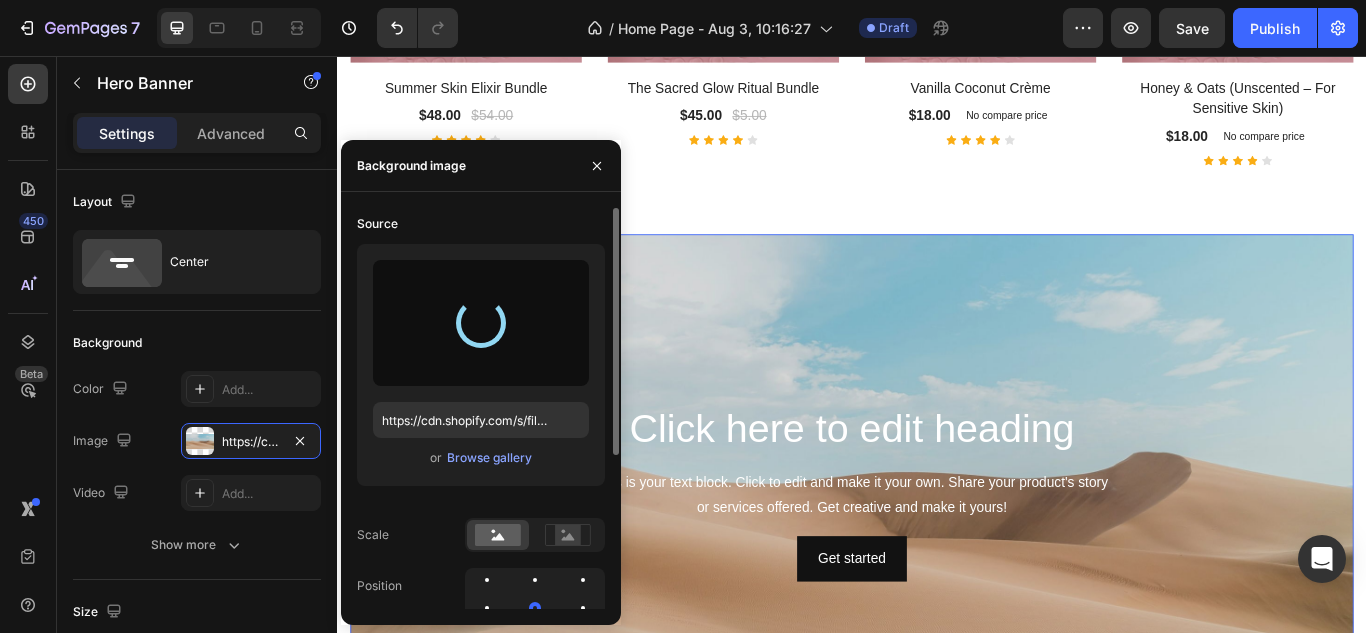 type on "https://cdn.shopify.com/s/files/1/0639/6657/6727/files/gempages_578194195064291856-7fe327d6-7294-4436-a9a7-afe8be43393a.png" 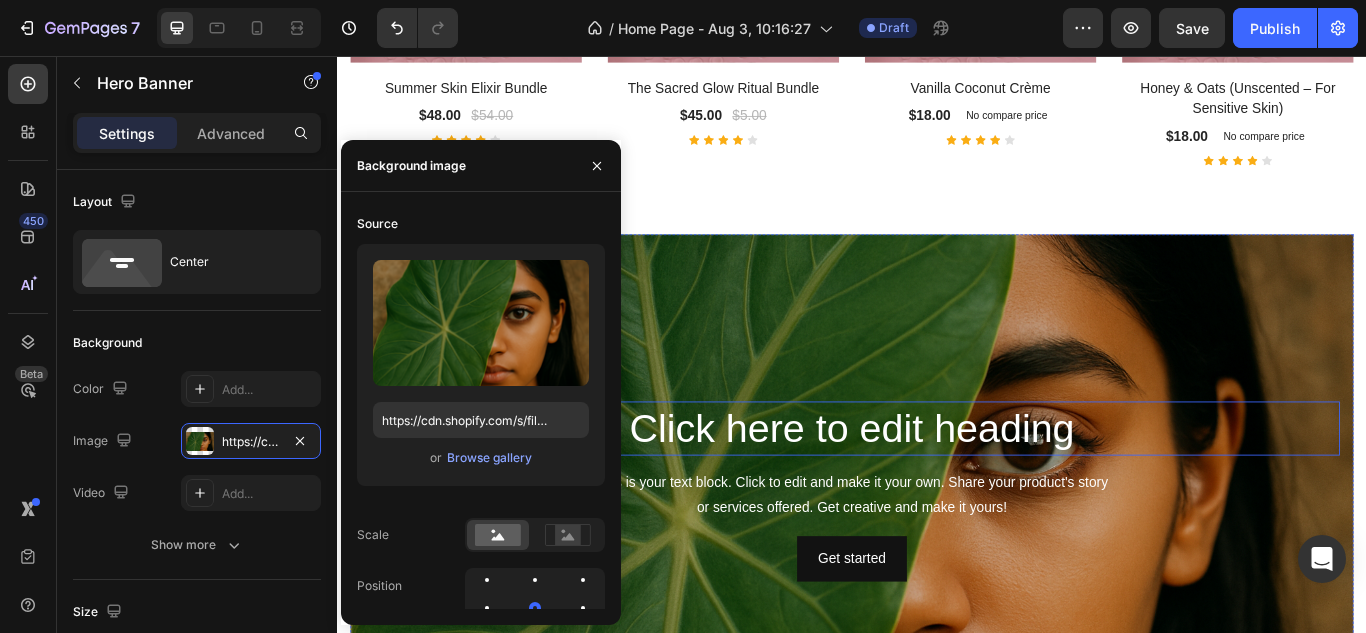 click on "Click here to edit heading" at bounding box center [937, 491] 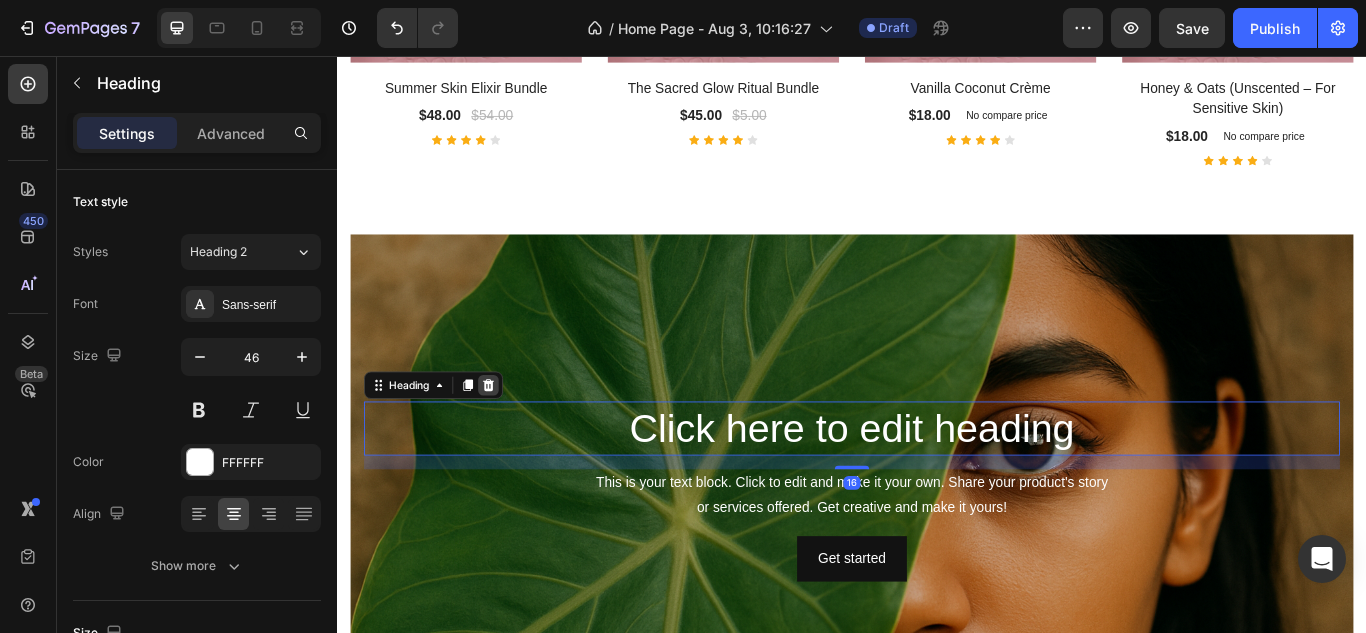 click 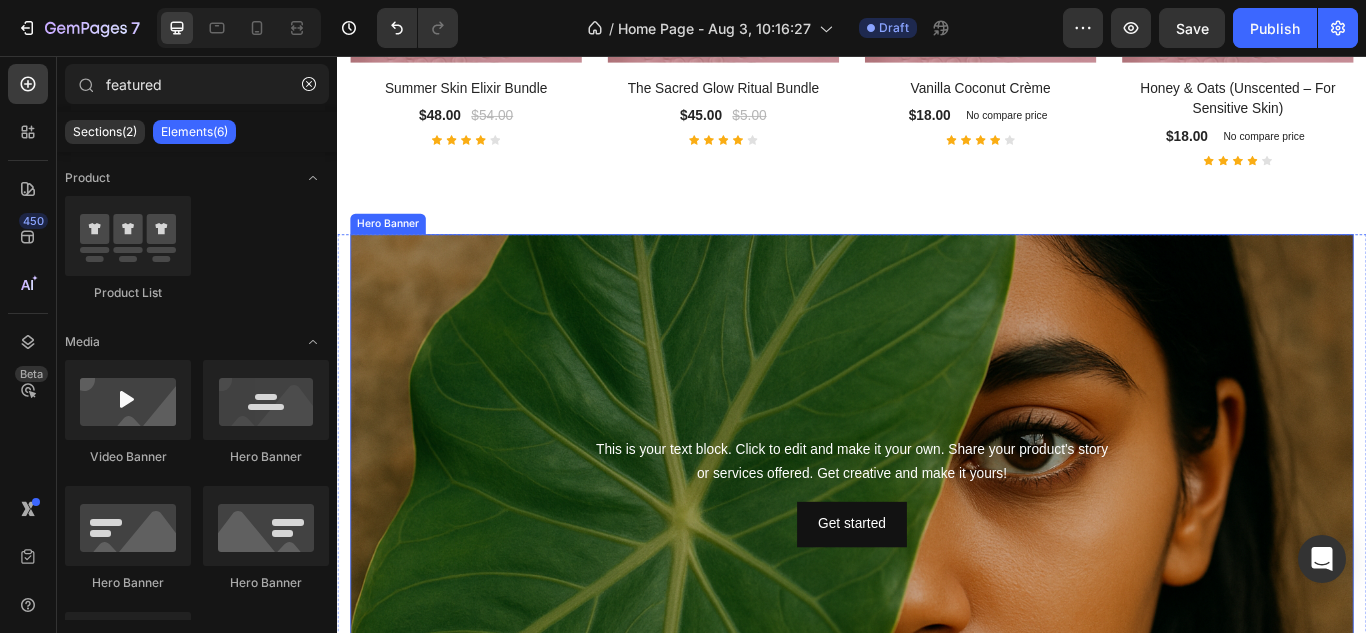 click on "This is your text block. Click to edit and make it your own. Share your product's story                   or services offered. Get creative and make it yours! Text Block Get started Button" at bounding box center (937, 564) 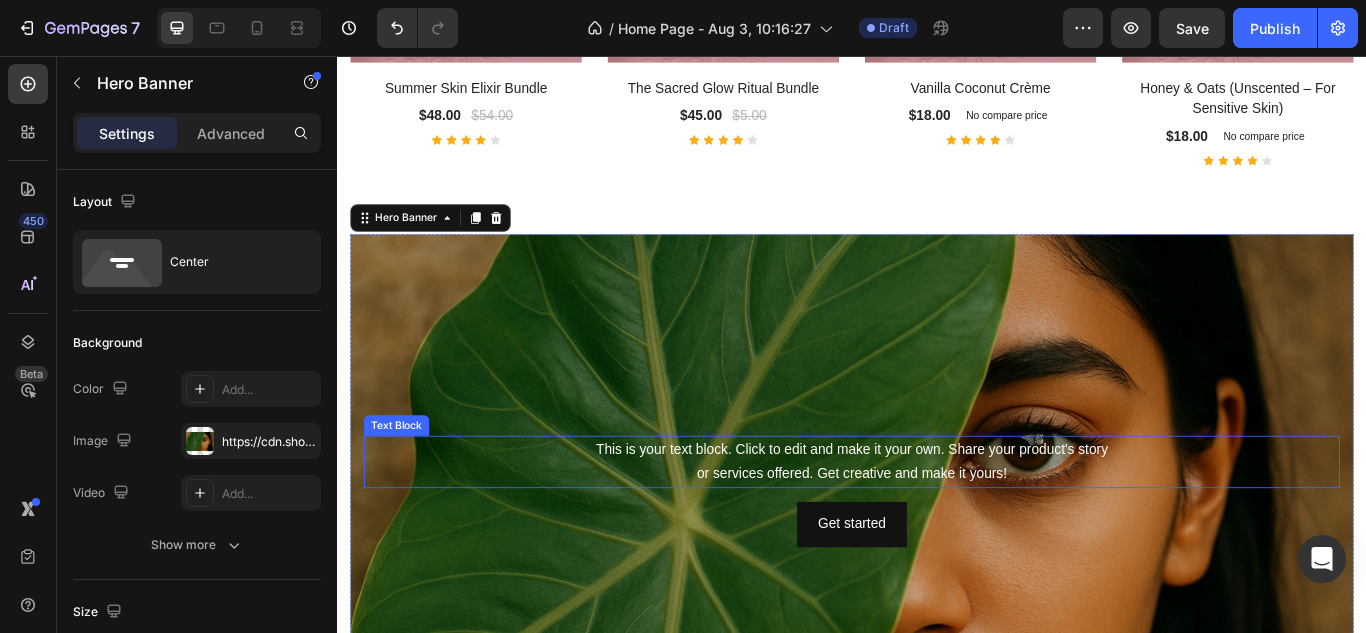 click on "This is your text block. Click to edit and make it your own. Share your product's story                   or services offered. Get creative and make it yours!" at bounding box center (937, 530) 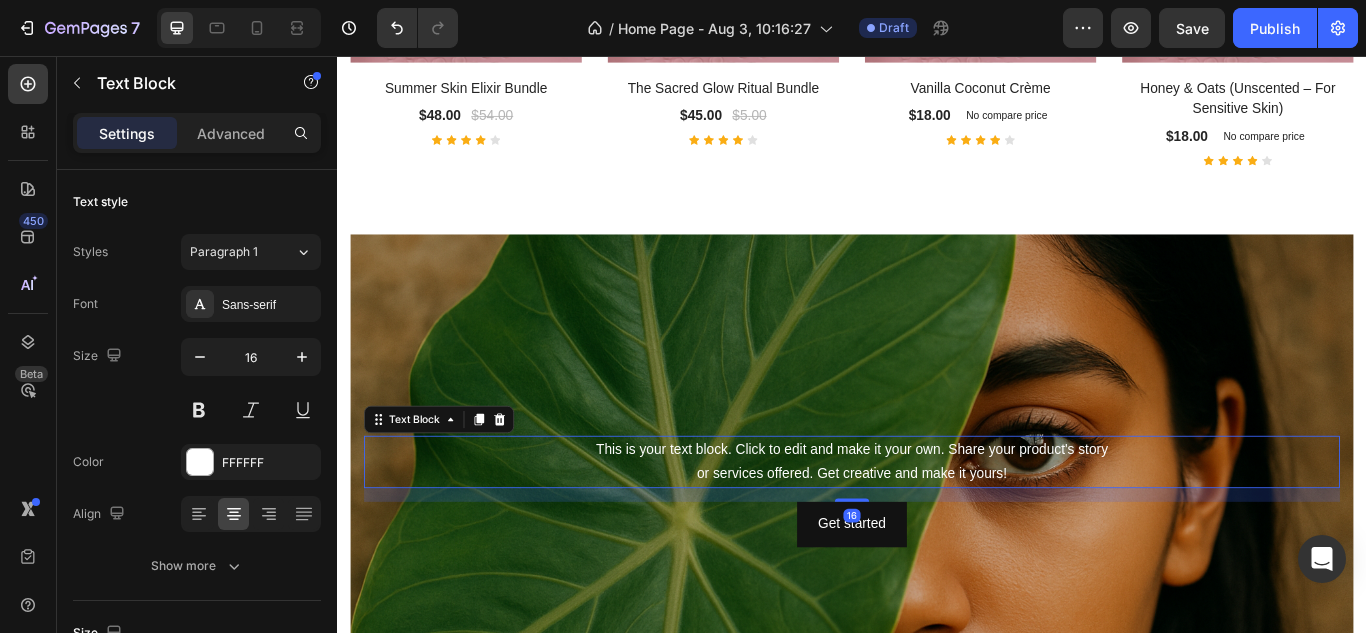 click on "Text Block" at bounding box center (455, 480) 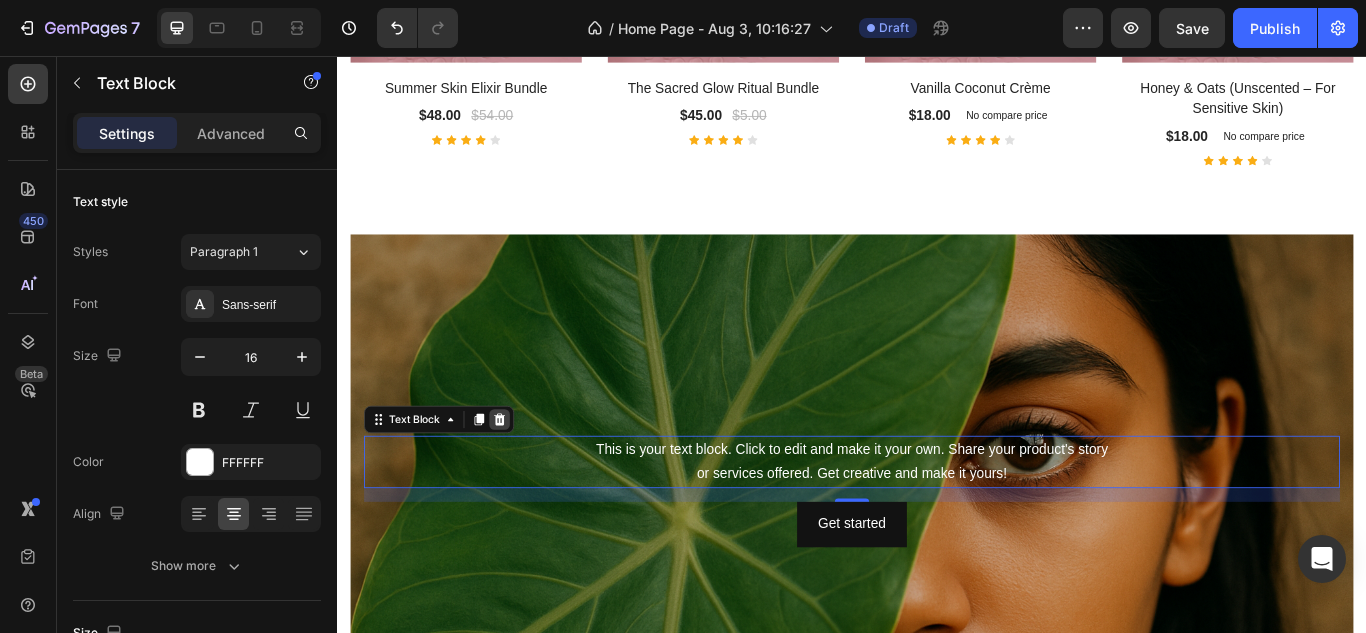 click 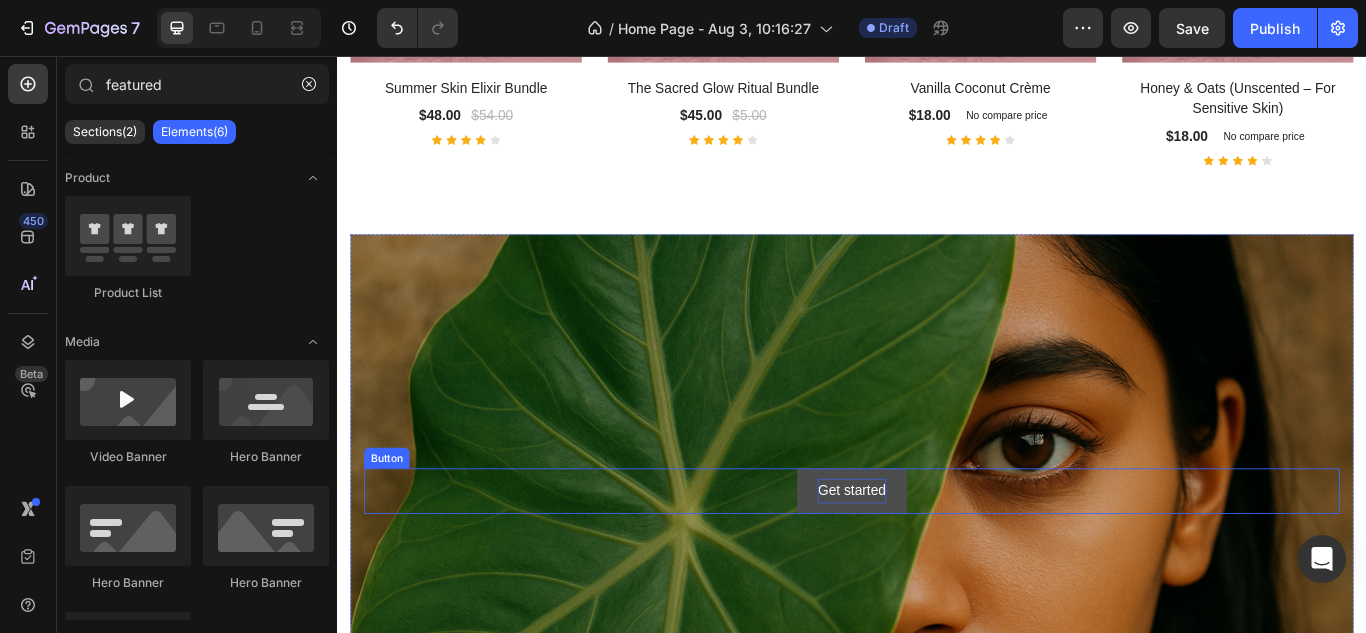 click on "Get started" at bounding box center (936, 563) 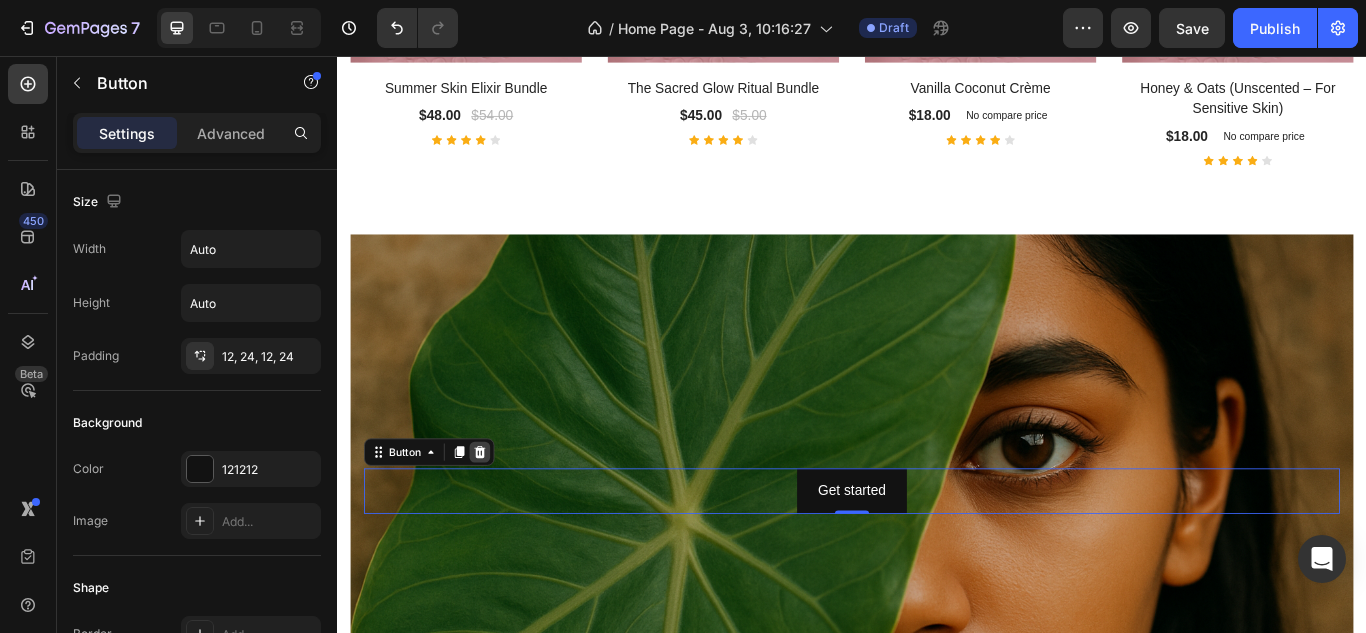click 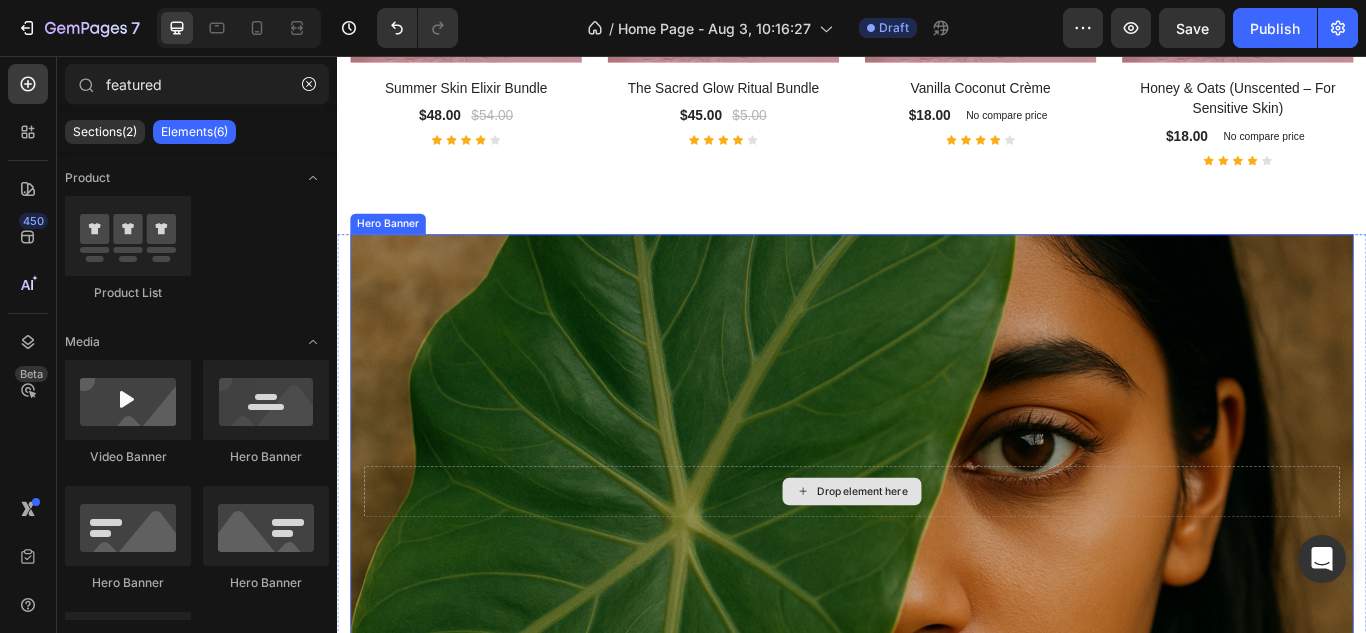 click on "Drop element here" at bounding box center [937, 564] 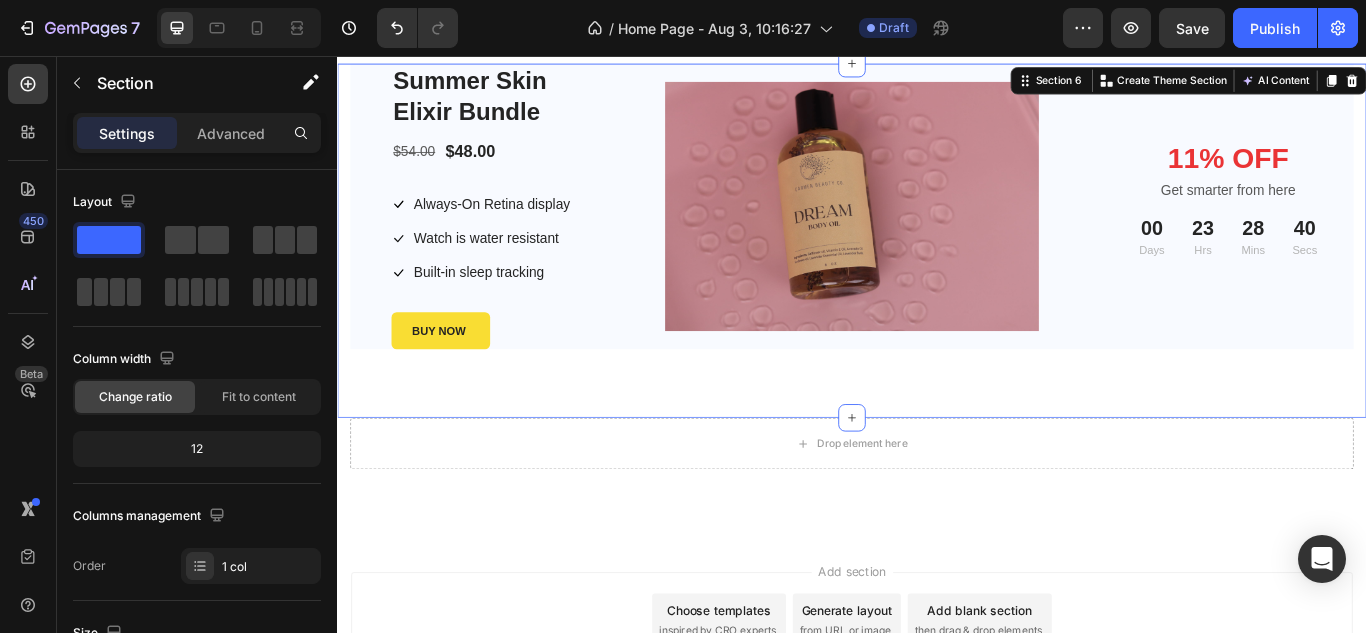 scroll, scrollTop: 2714, scrollLeft: 0, axis: vertical 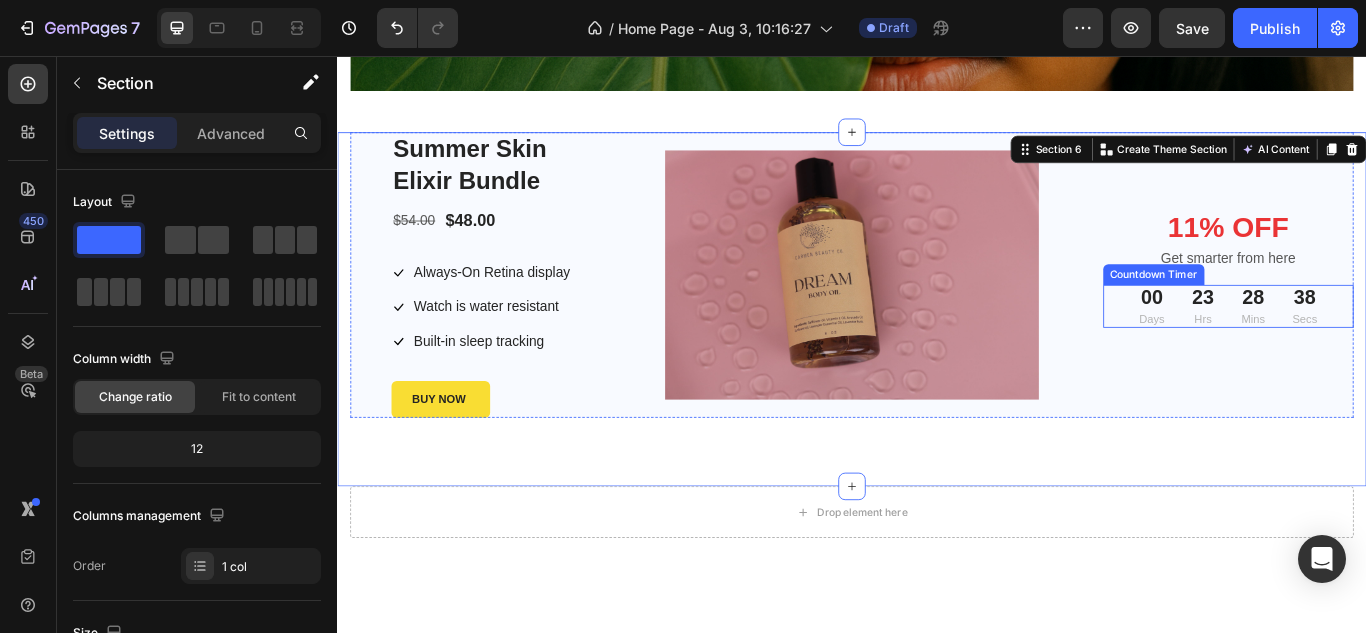 click on "Countdown Timer" at bounding box center (1289, 311) 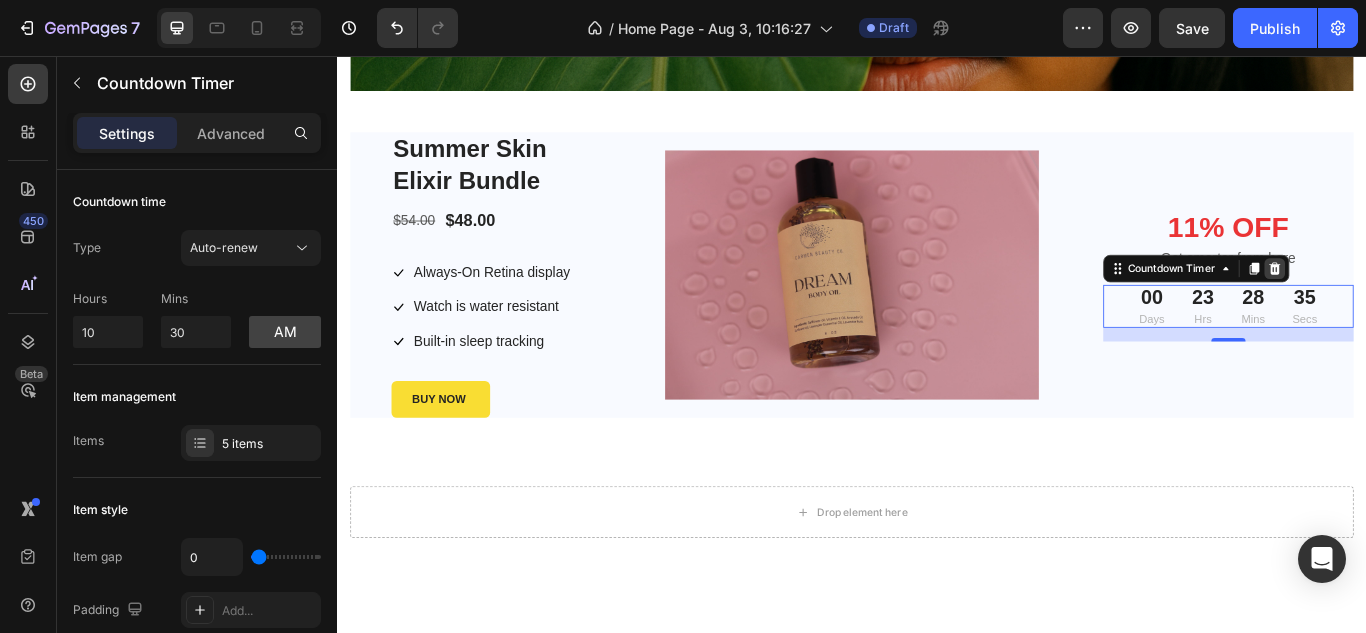 click 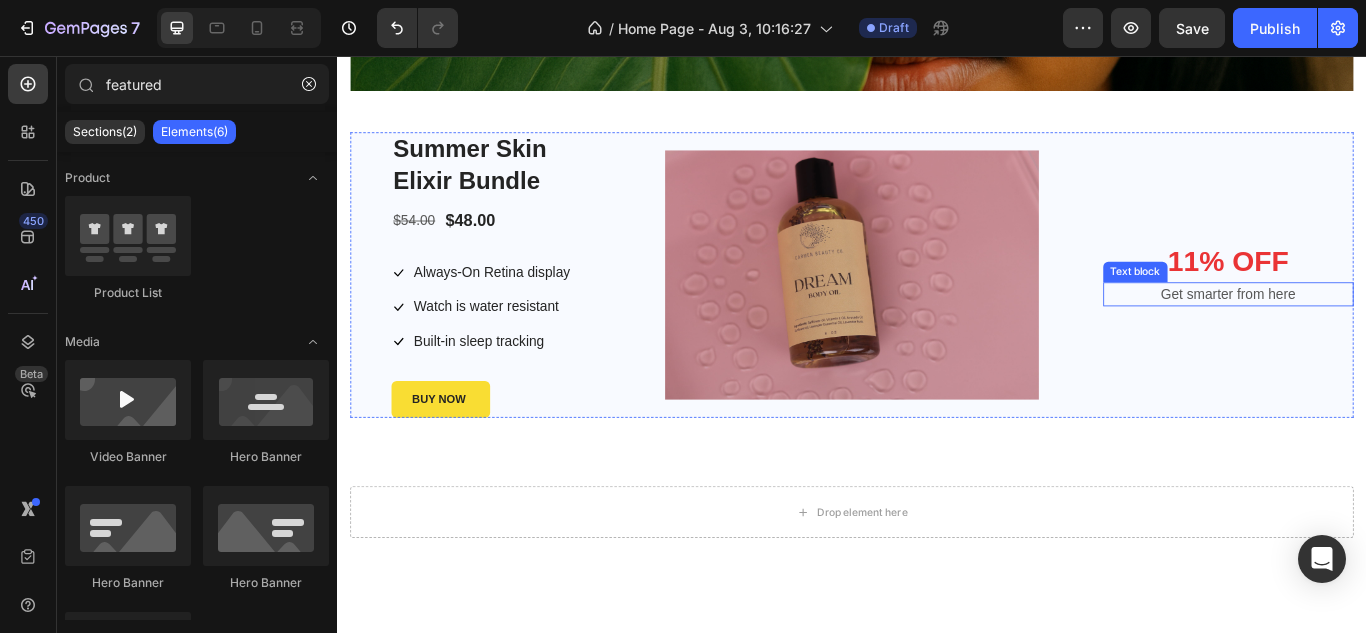 click on "Get smarter from here" at bounding box center [1376, 334] 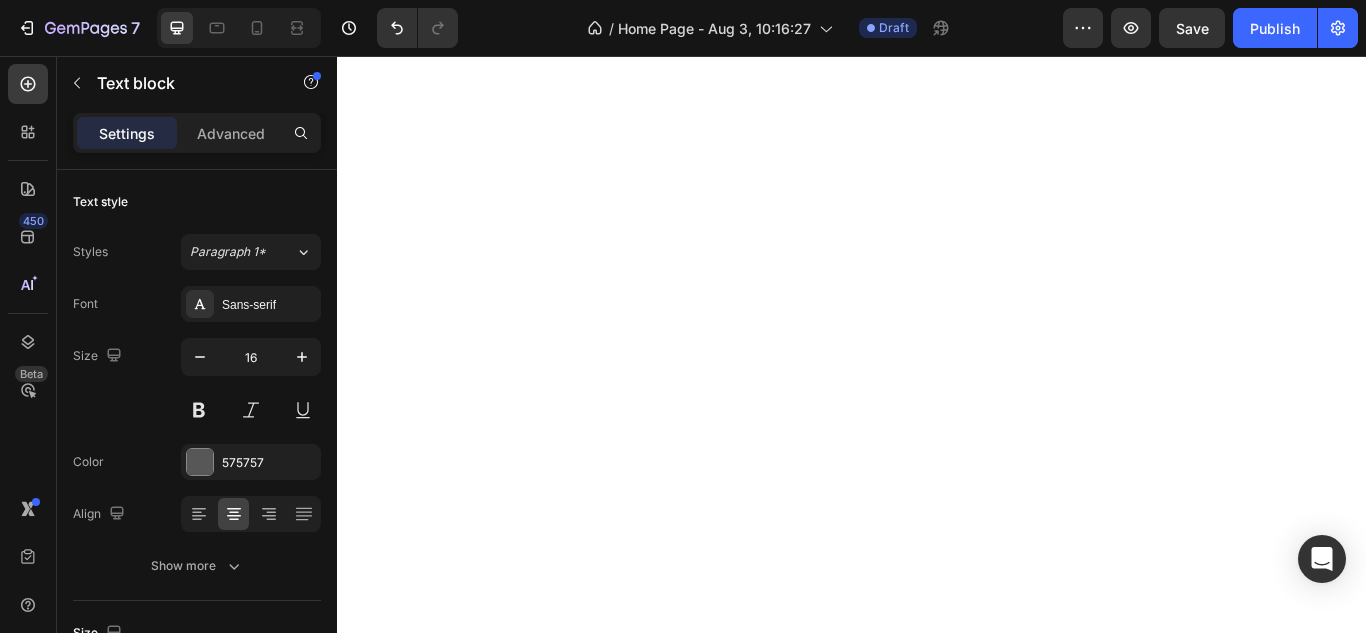 scroll, scrollTop: 0, scrollLeft: 0, axis: both 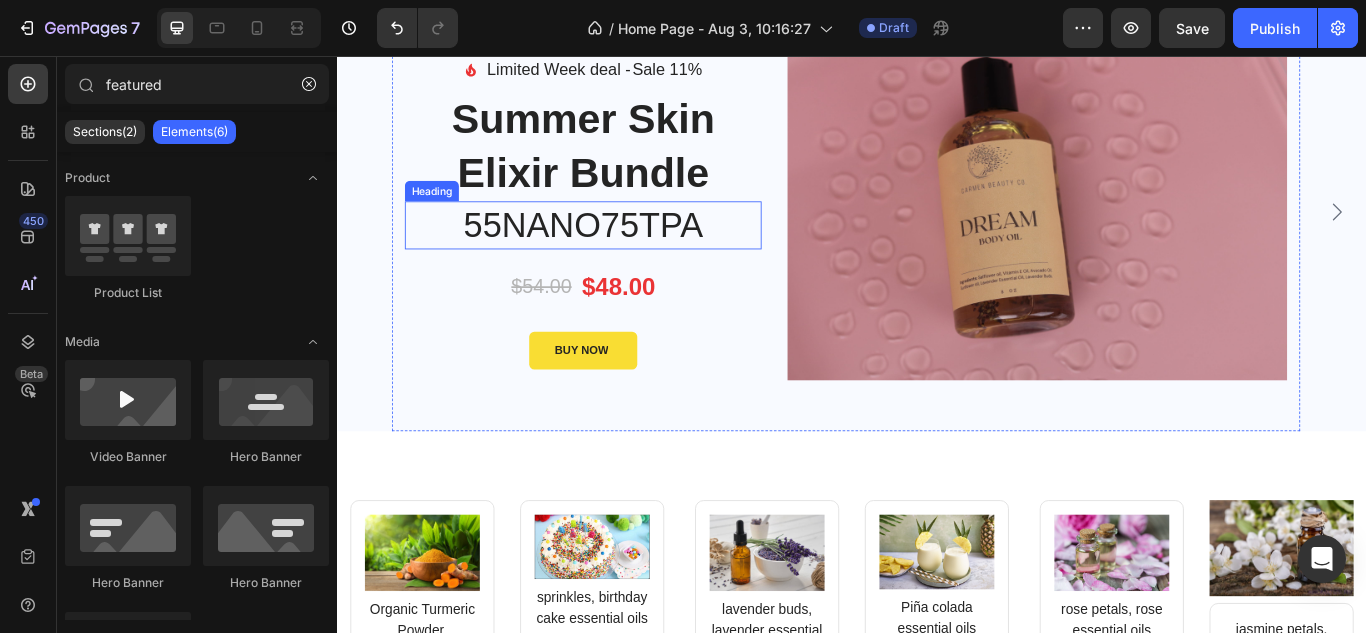 click on "55NANO75TPA" at bounding box center (623, 254) 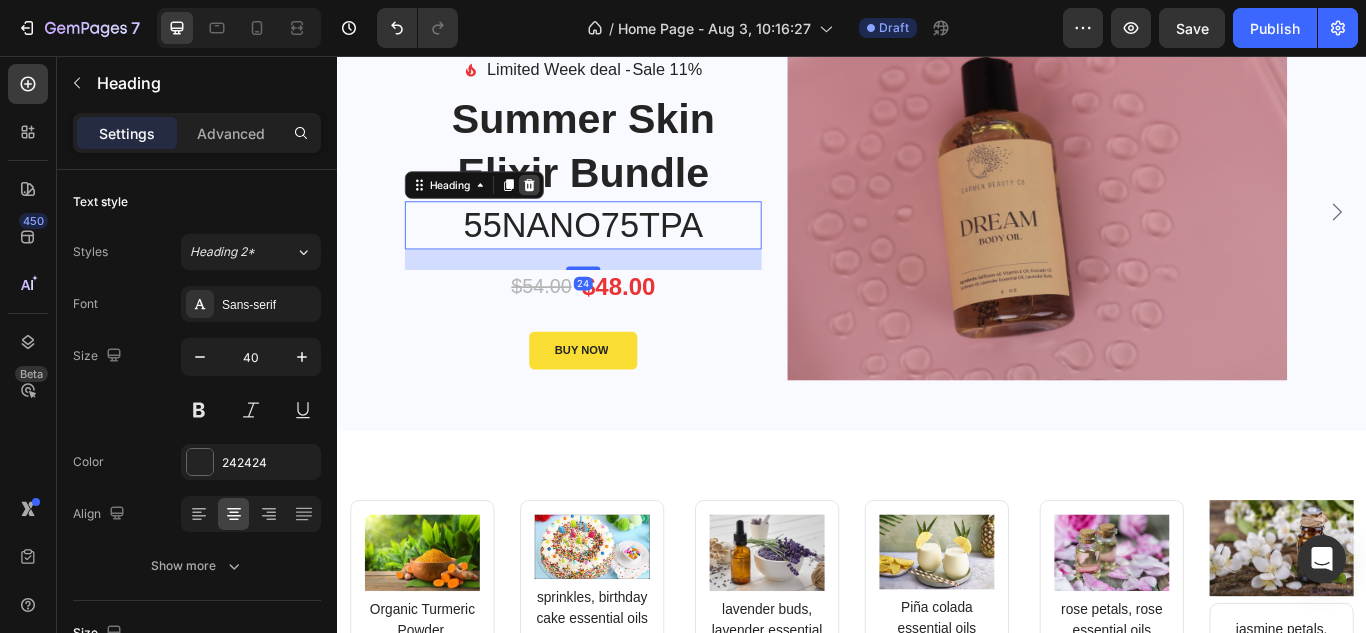 click 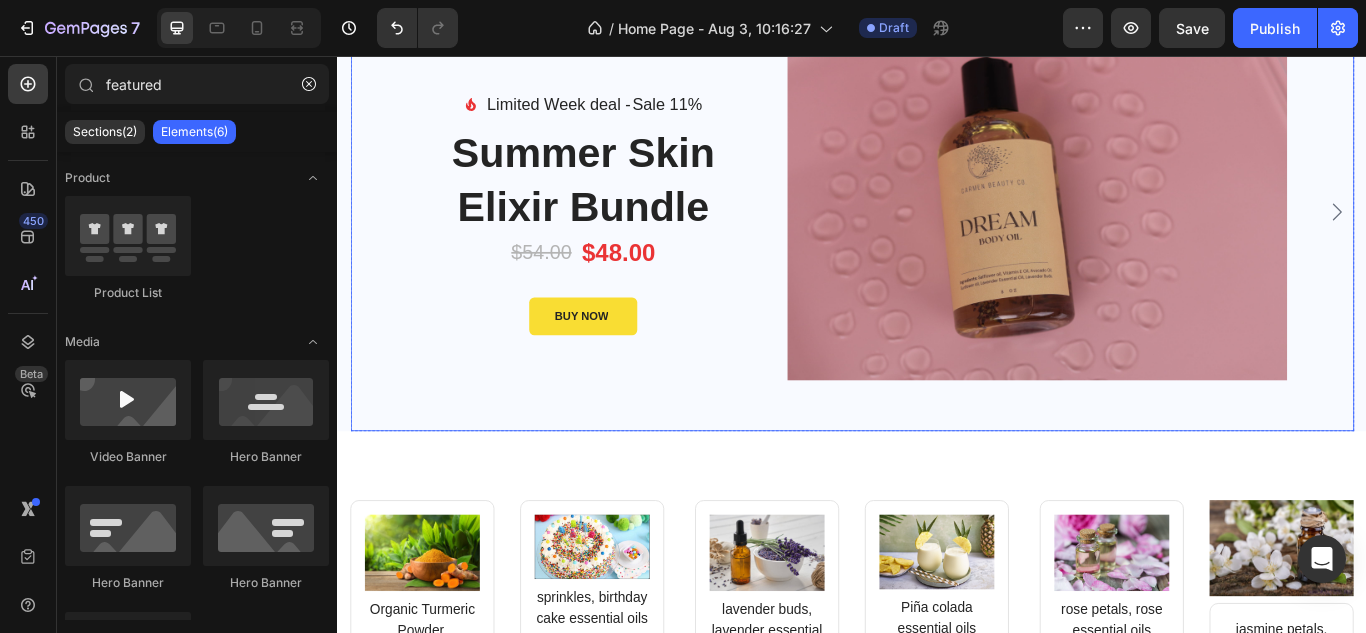 click 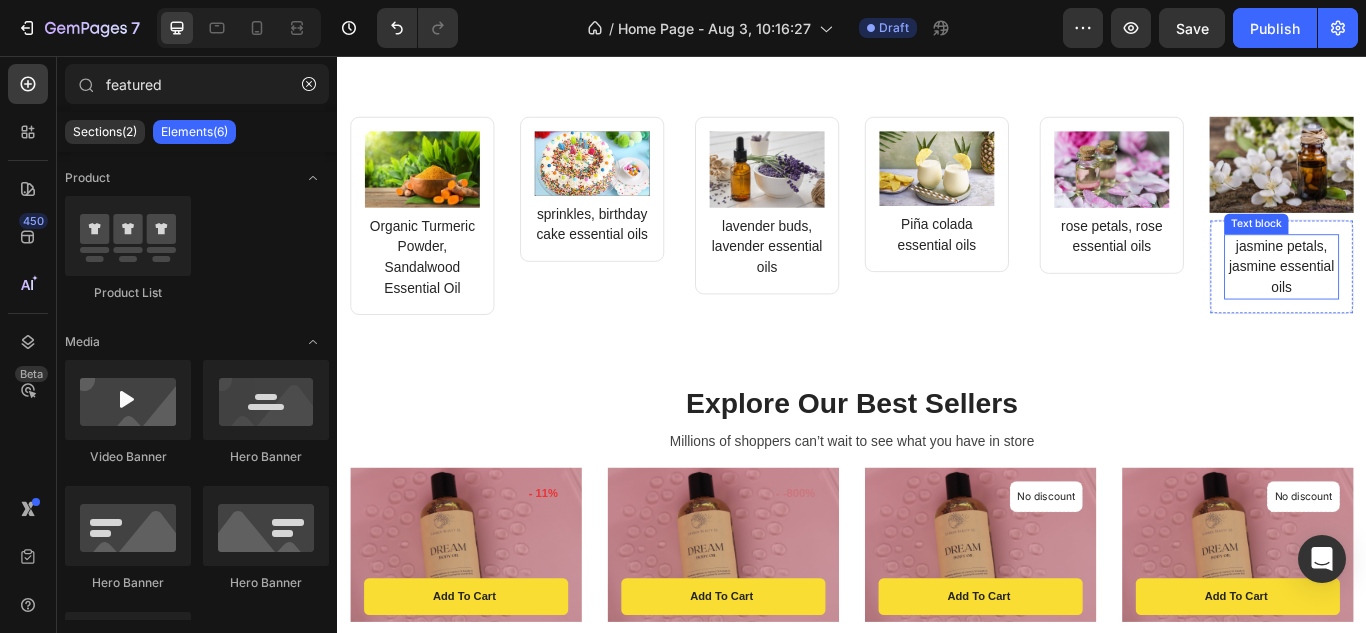 scroll, scrollTop: 1239, scrollLeft: 0, axis: vertical 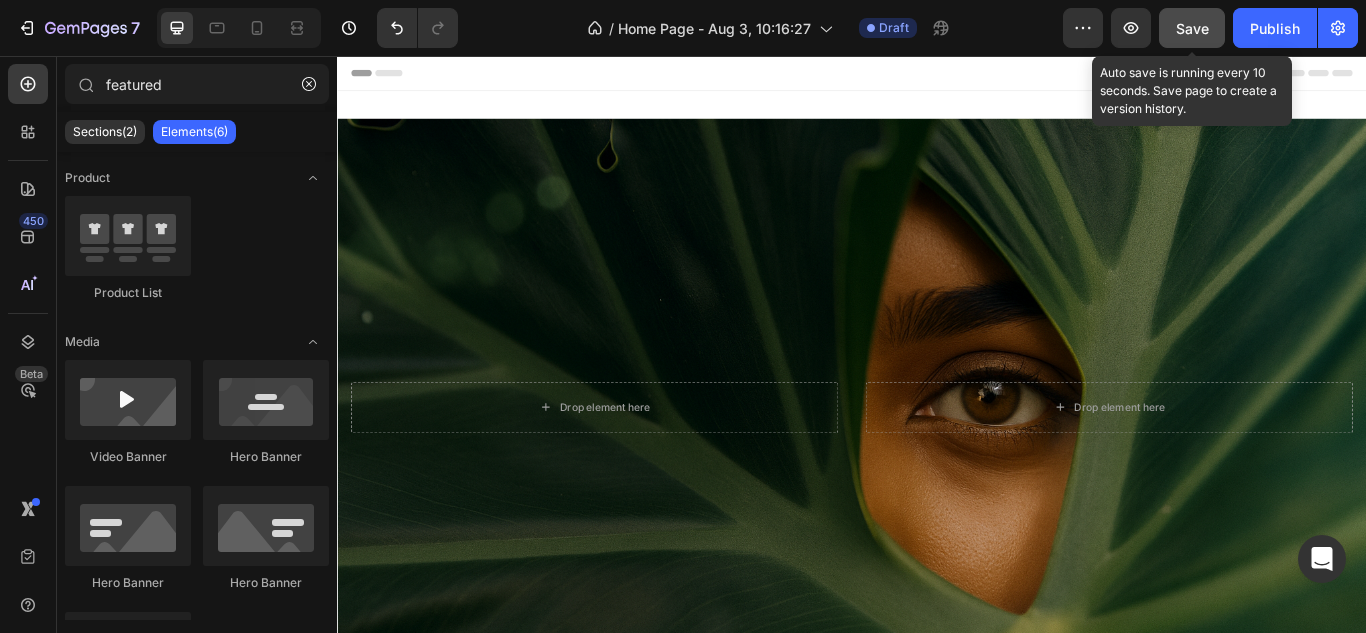 click on "Save" 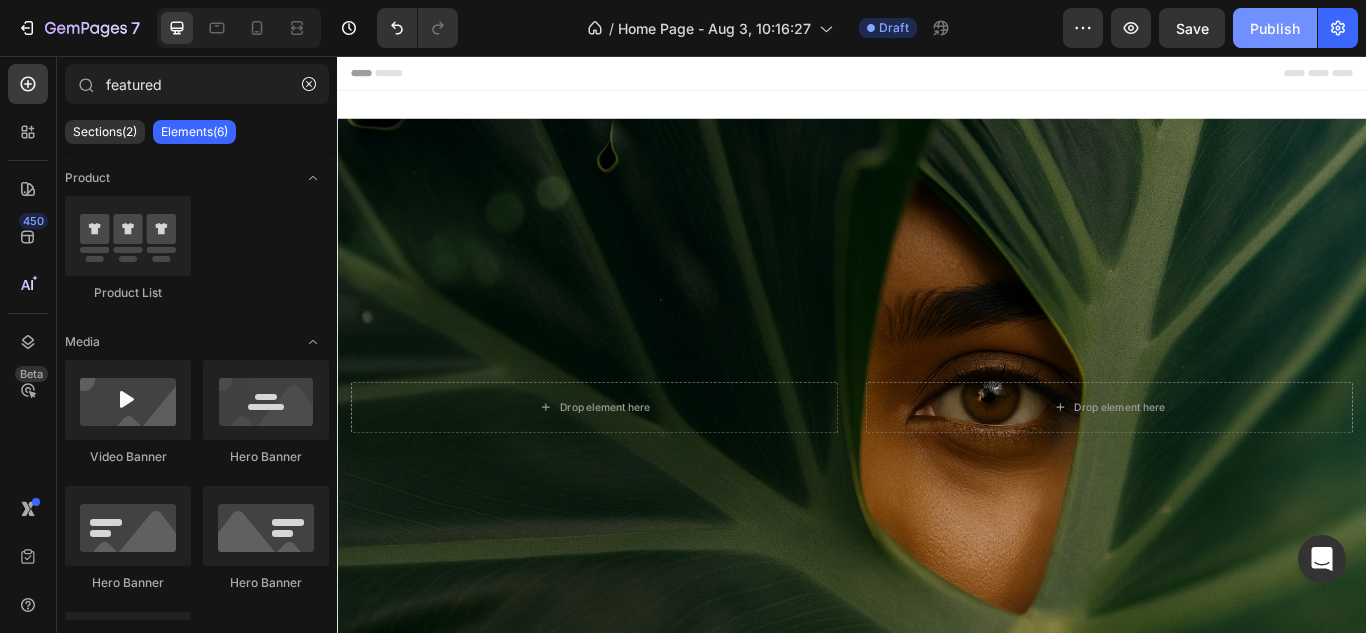 click on "Publish" at bounding box center [1275, 28] 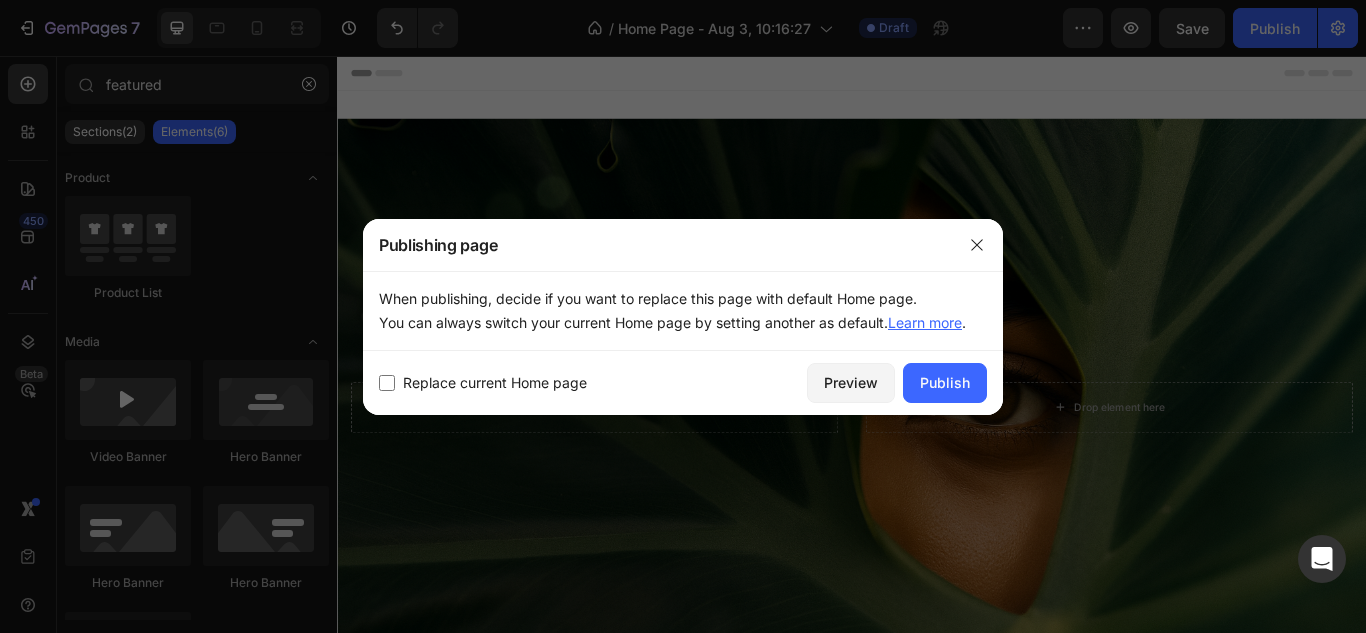 click at bounding box center [387, 383] 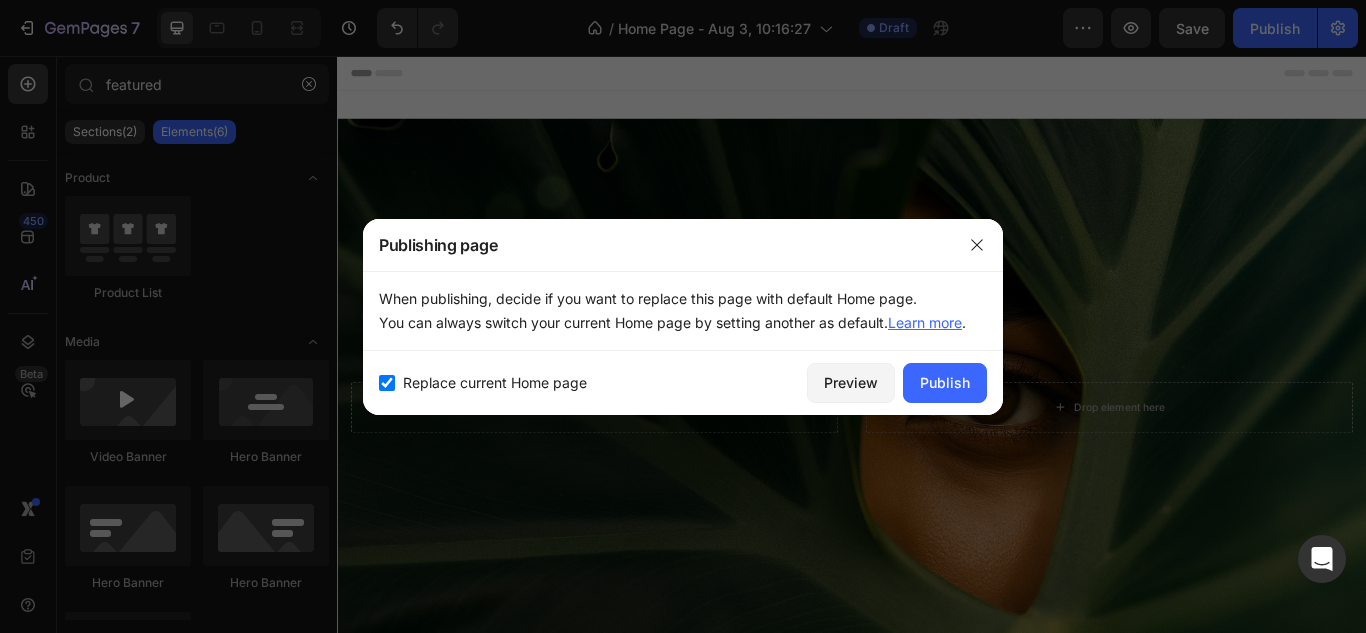 checkbox on "true" 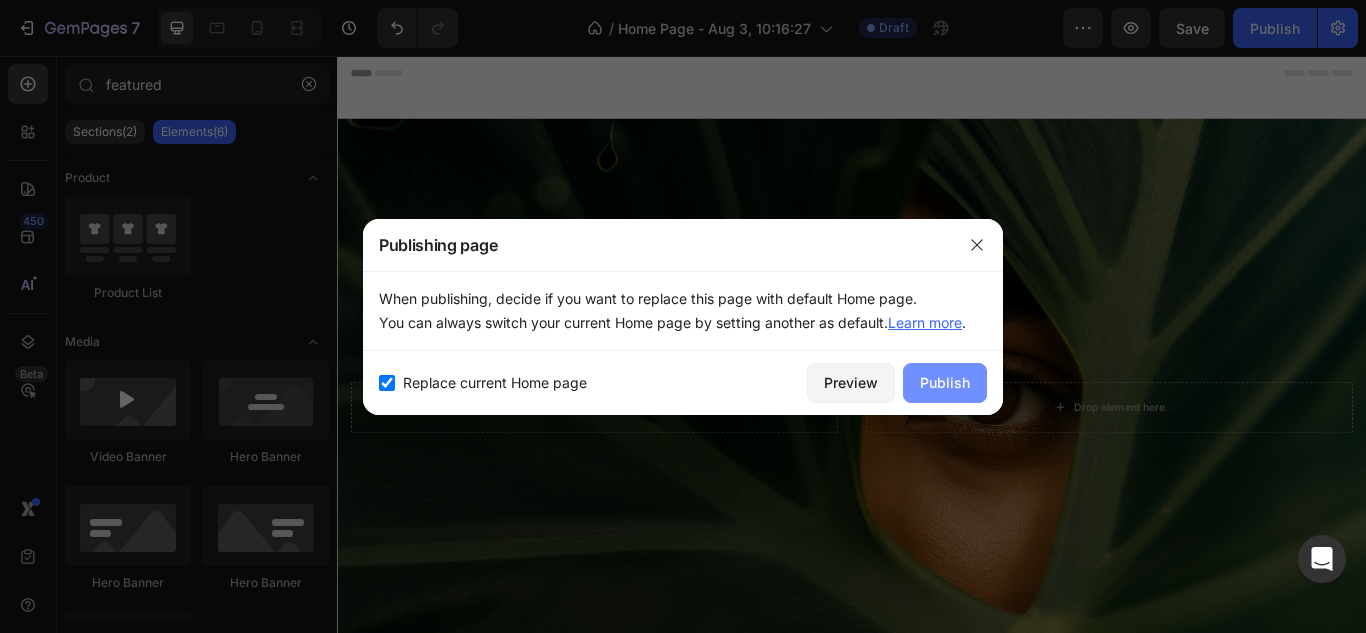 click on "Publish" at bounding box center [945, 382] 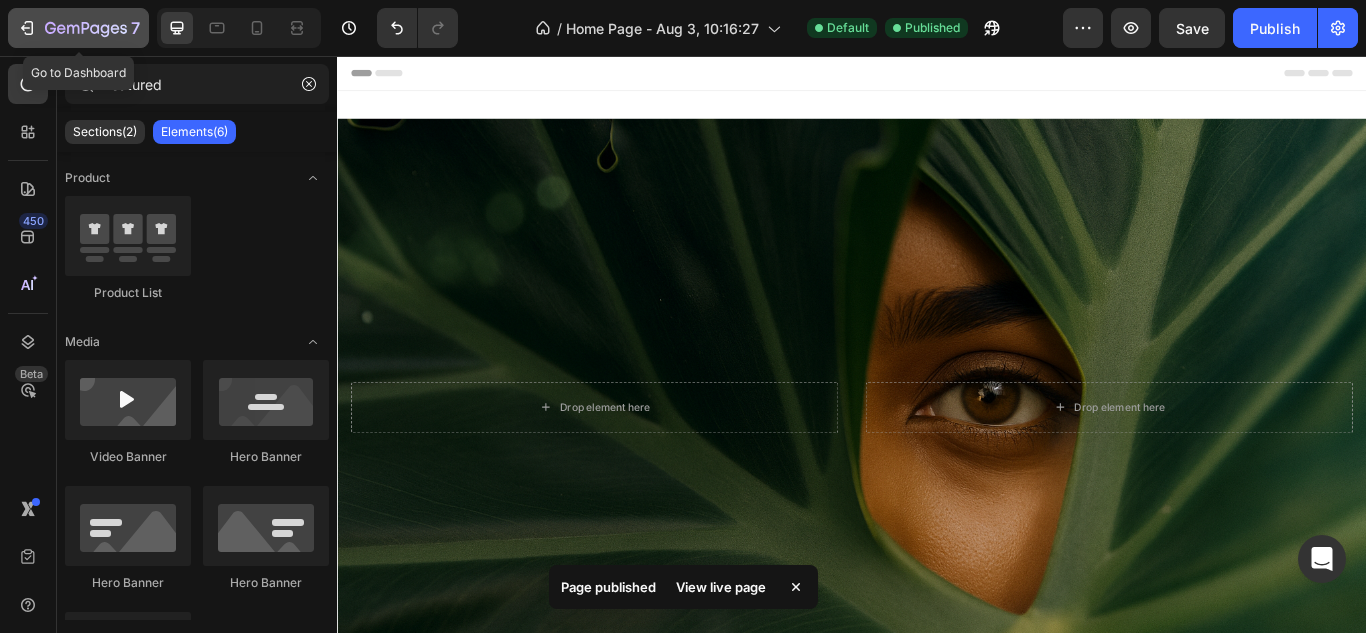click on "7" at bounding box center (78, 28) 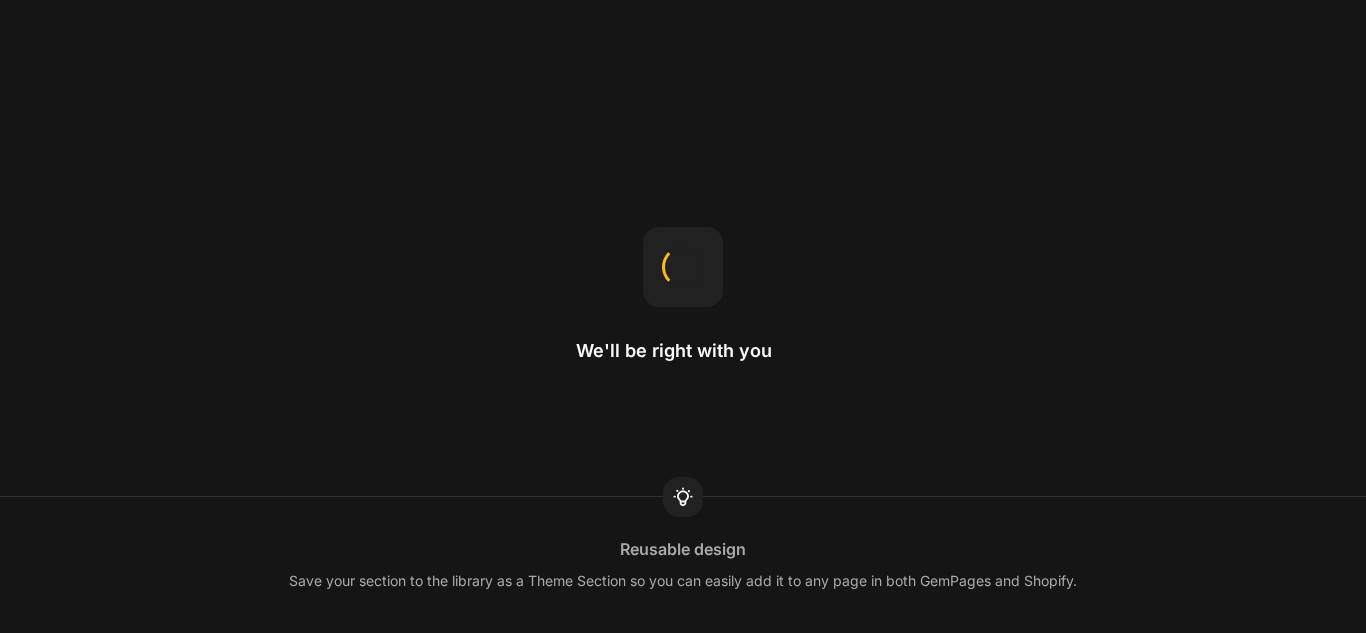 scroll, scrollTop: 0, scrollLeft: 0, axis: both 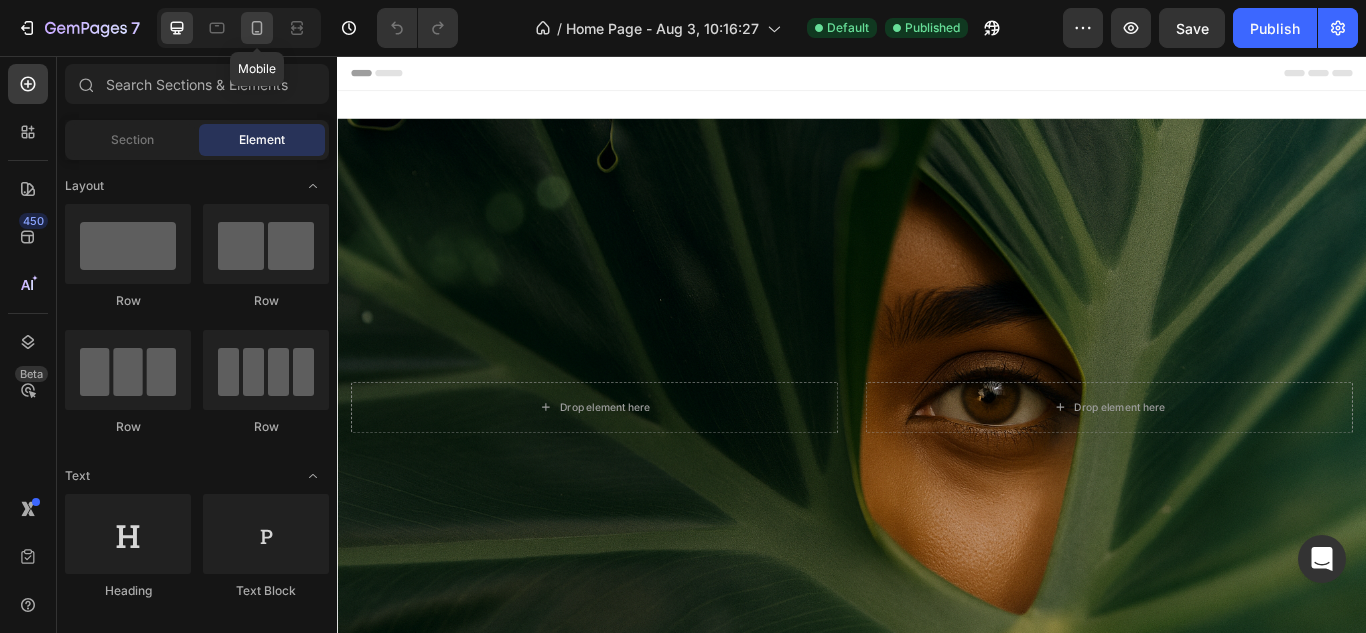click 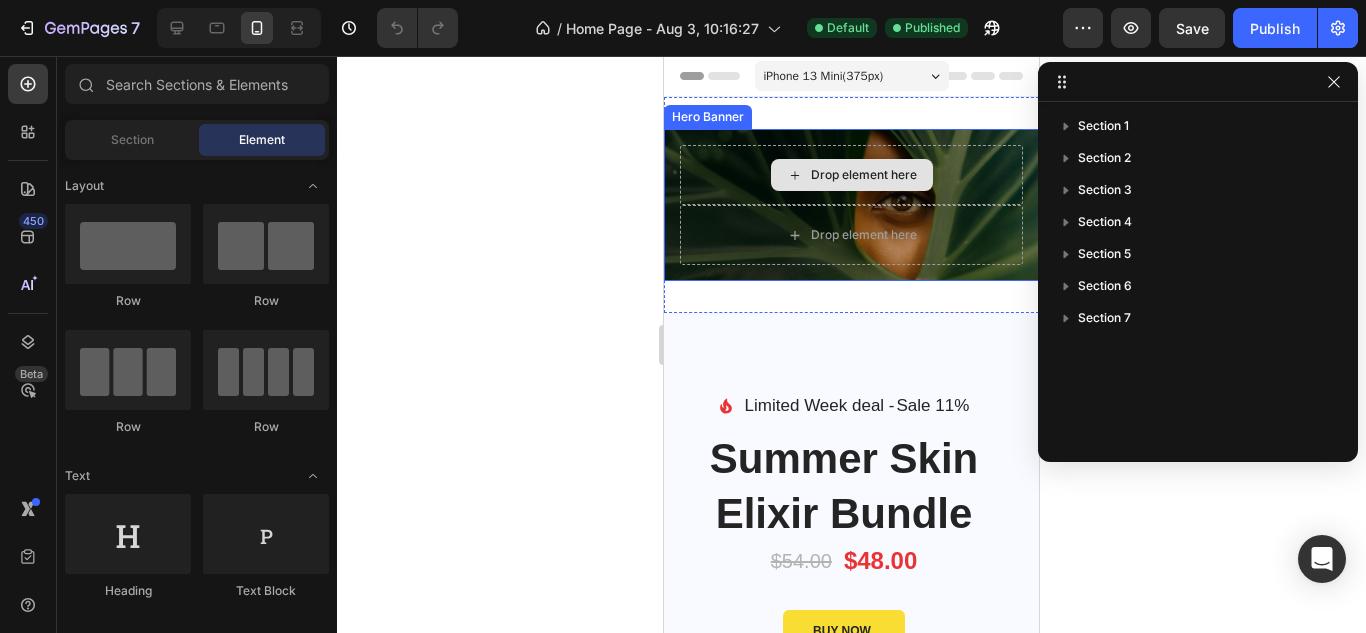 click on "Drop element here" at bounding box center [851, 175] 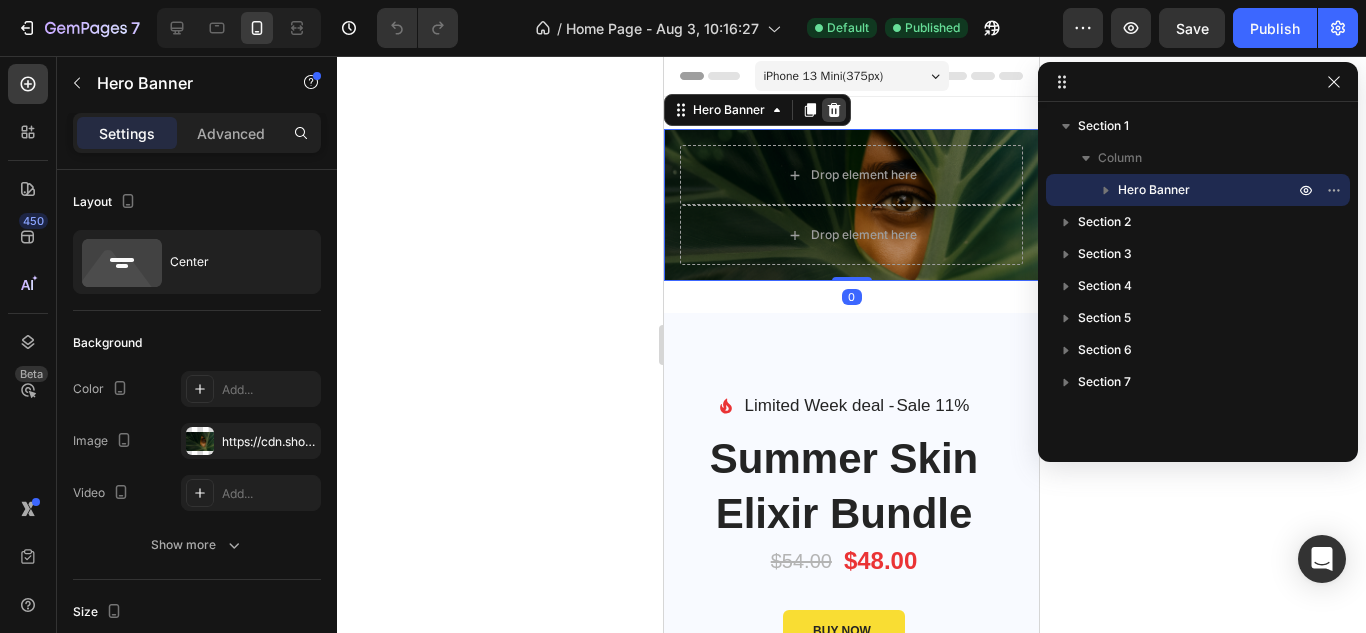 click 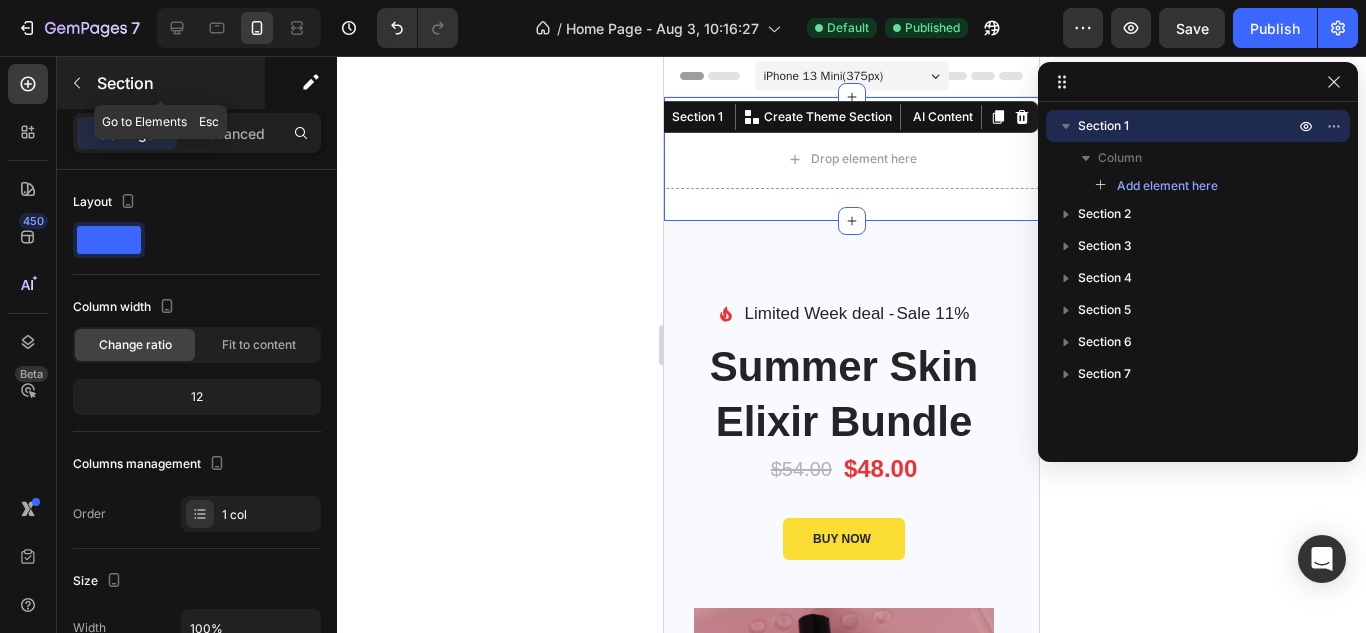 click 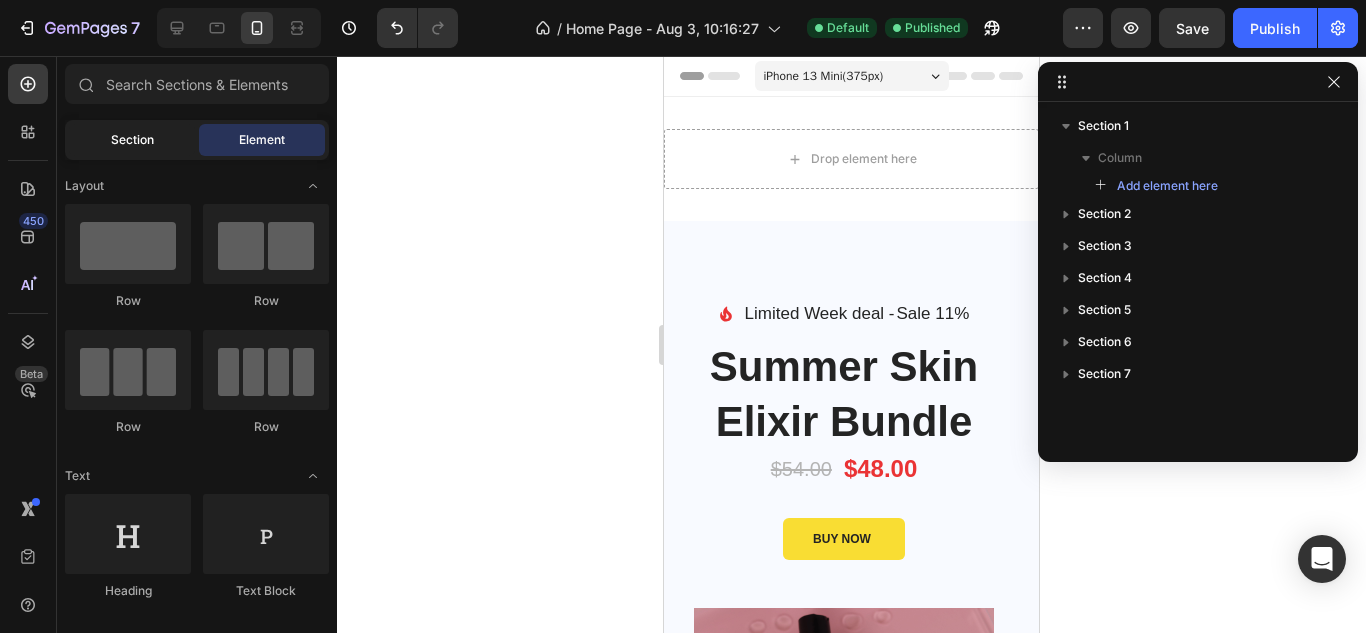 click on "Section" 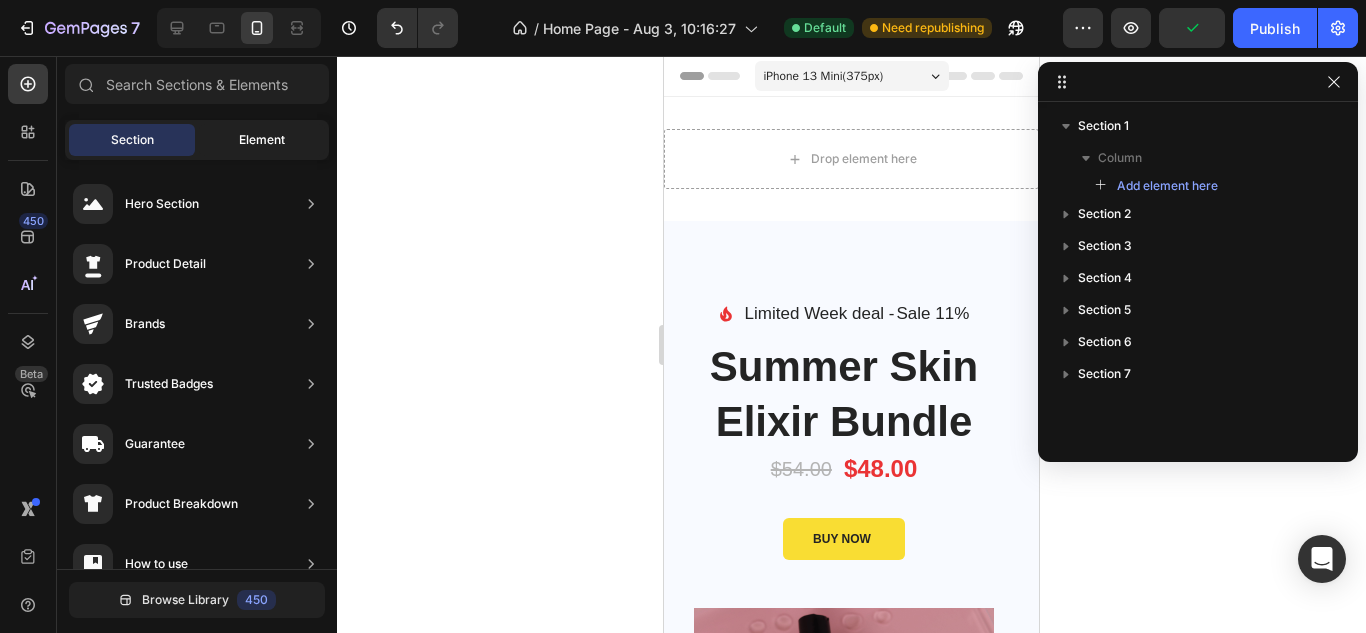click on "Element" 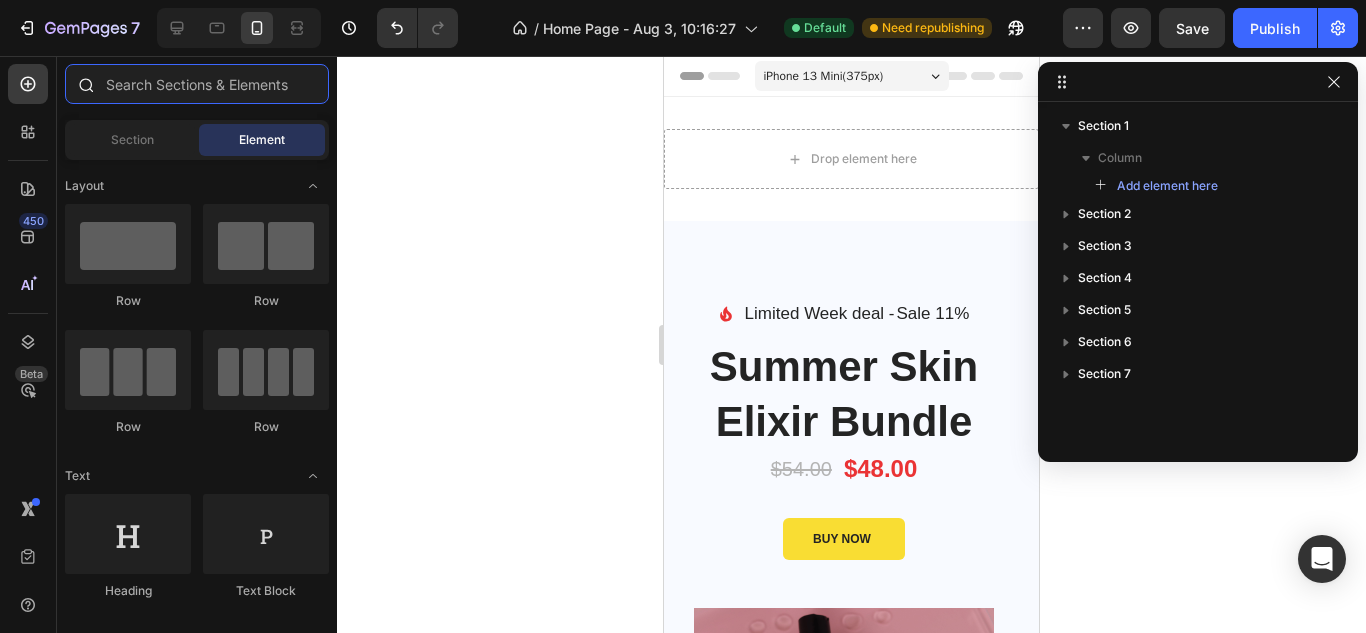 click at bounding box center (197, 84) 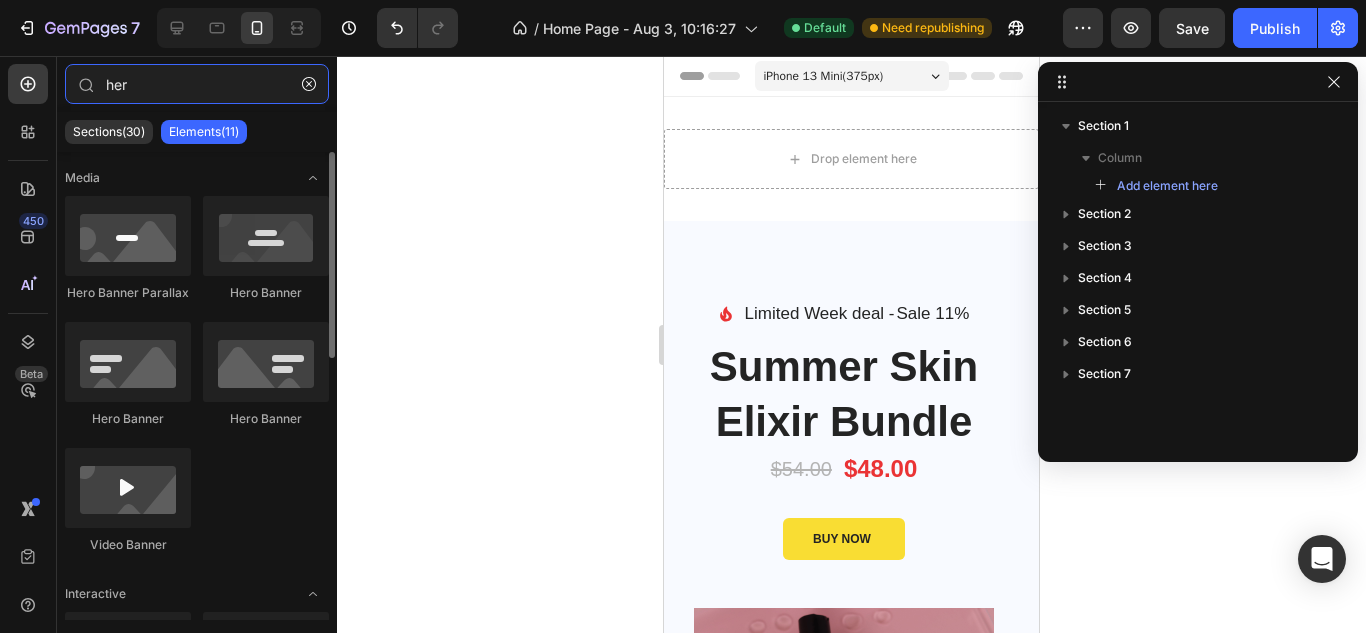 type on "her" 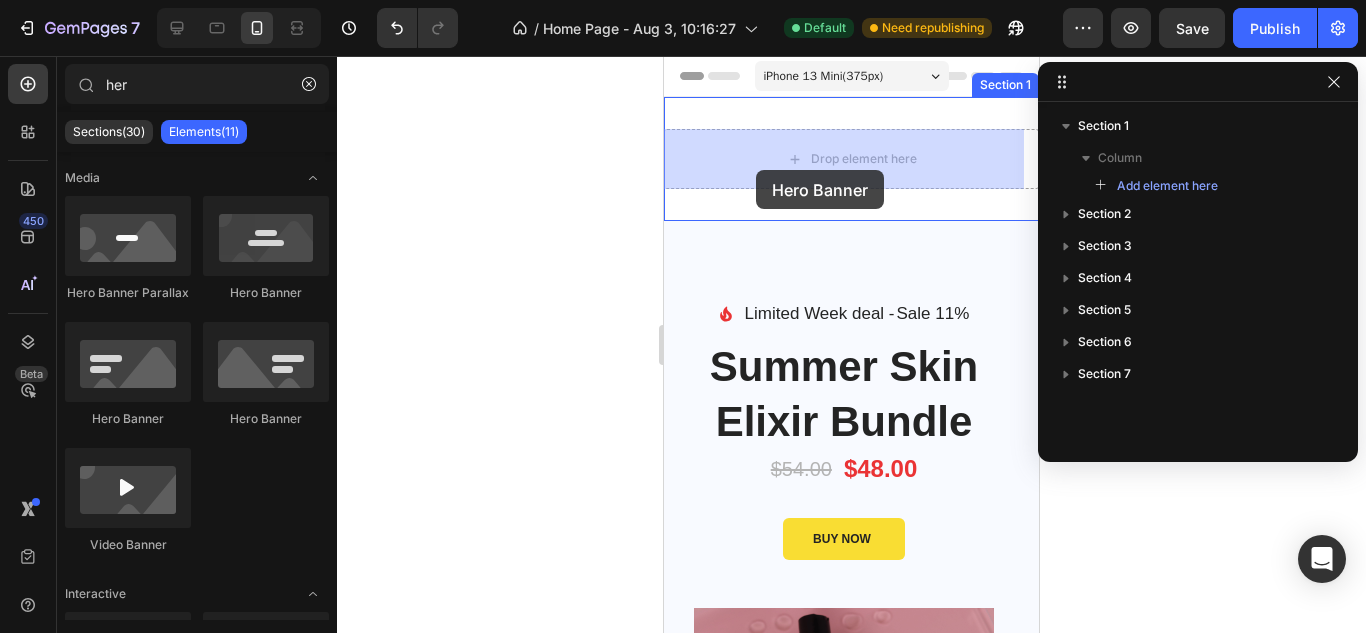 drag, startPoint x: 924, startPoint y: 338, endPoint x: 757, endPoint y: 164, distance: 241.17421 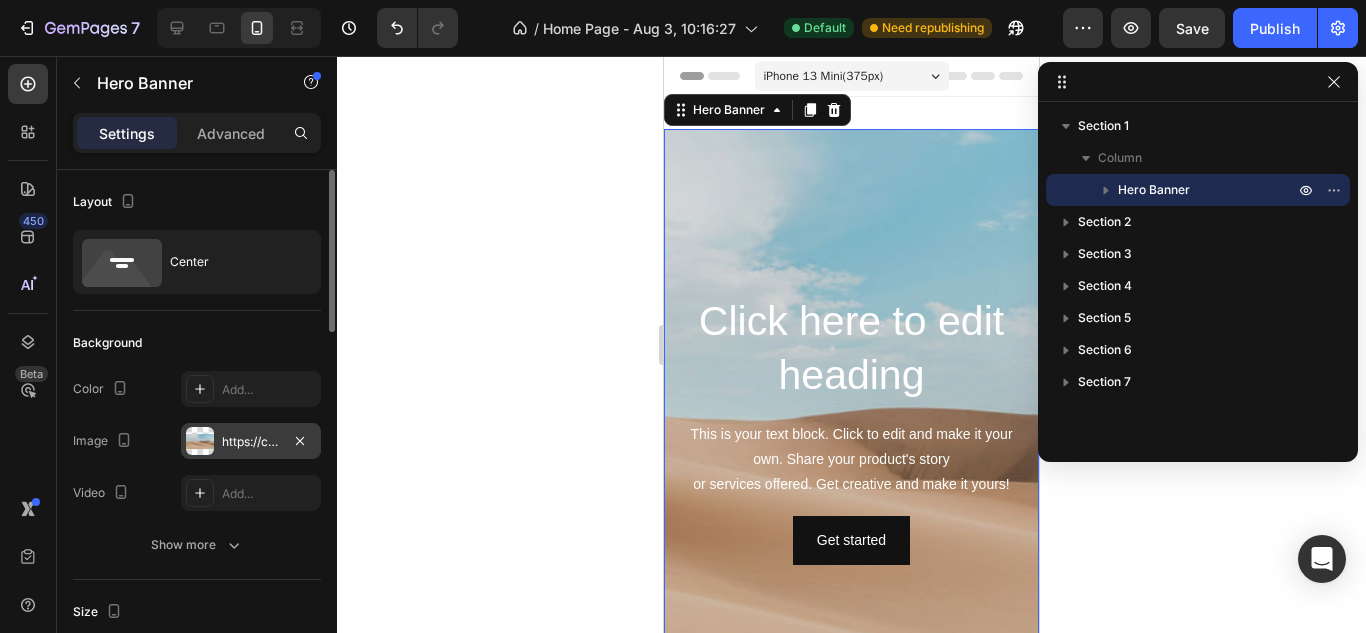 click on "https://cdn.shopify.com/s/files/1/2005/9307/files/background_settings.jpg" at bounding box center (251, 442) 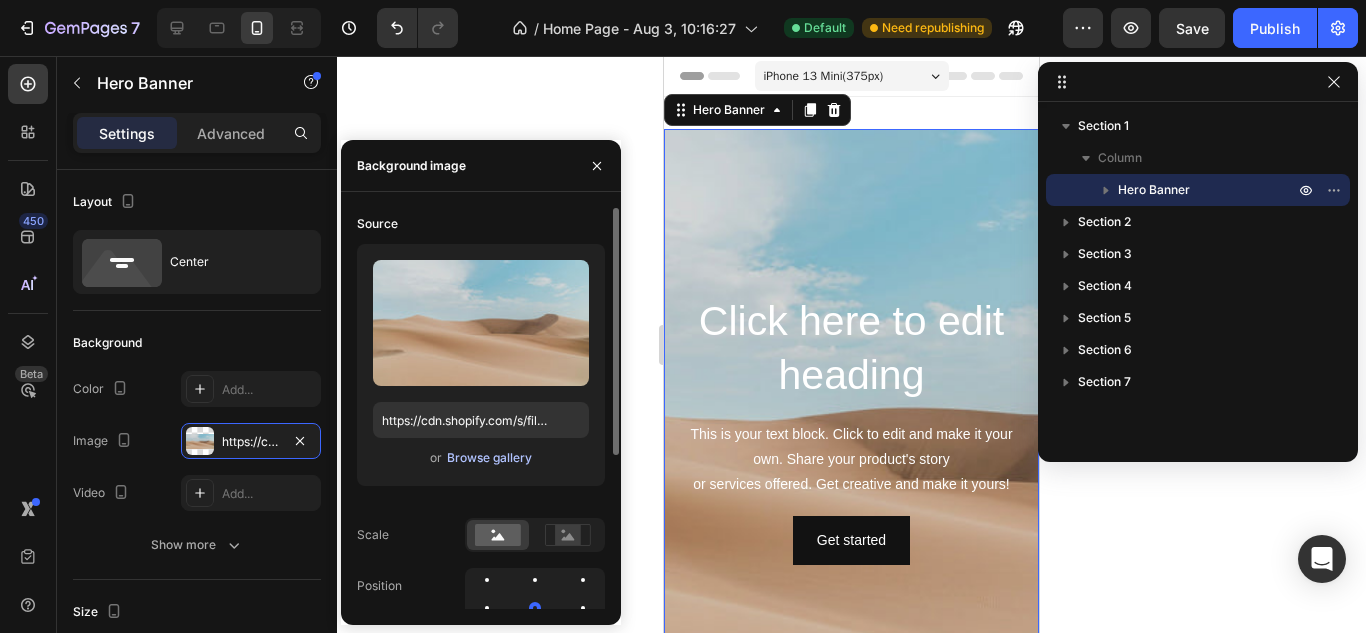 click on "Browse gallery" at bounding box center [489, 458] 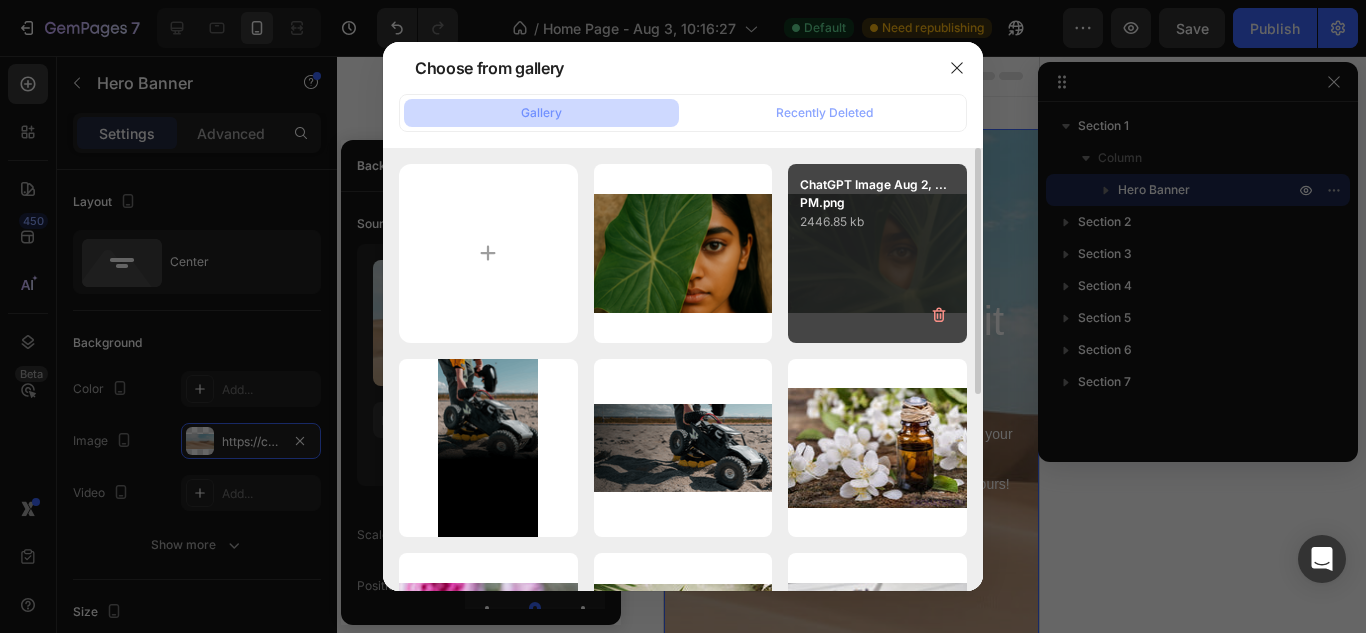 click on "ChatGPT Image Aug 2, ...PM.png 2446.85 kb" at bounding box center [877, 253] 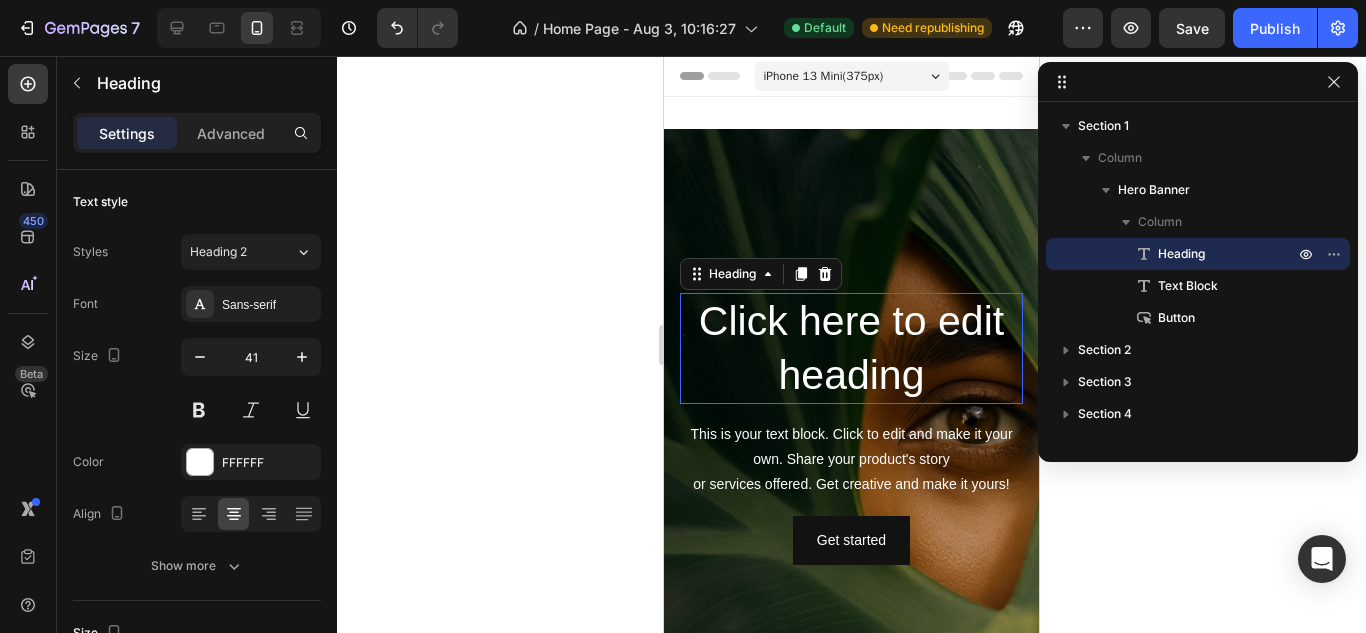 click on "Click here to edit heading" at bounding box center (851, 348) 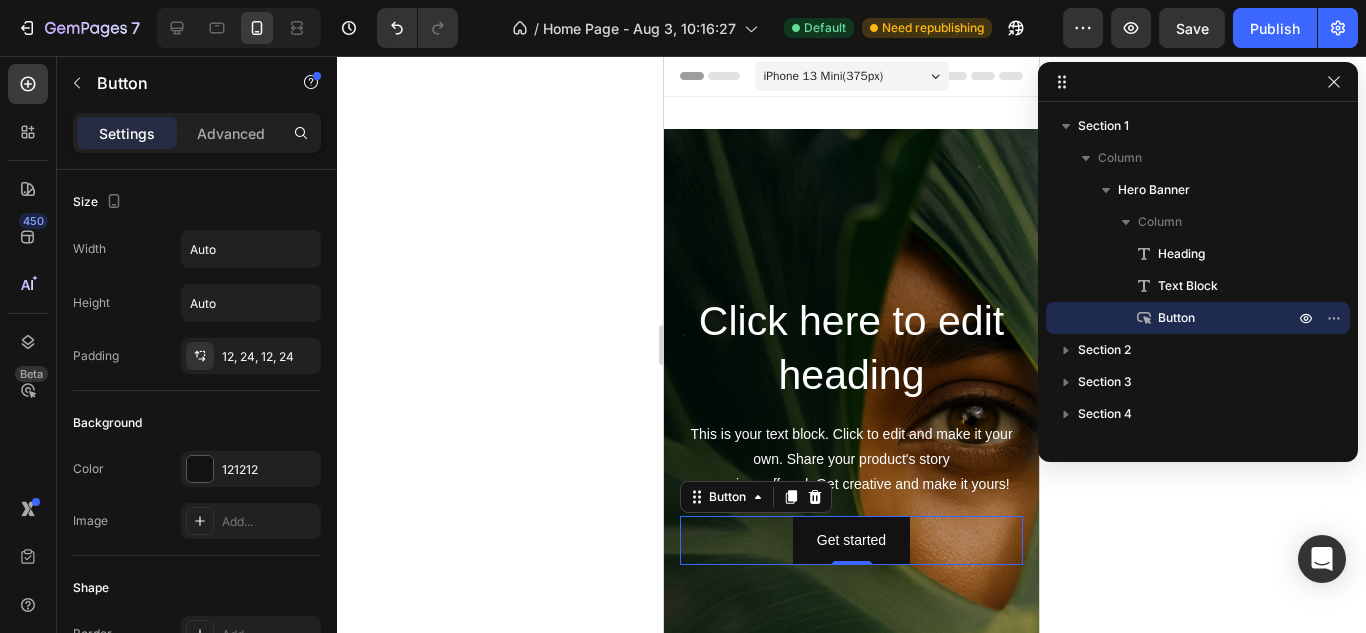 scroll, scrollTop: 281, scrollLeft: 0, axis: vertical 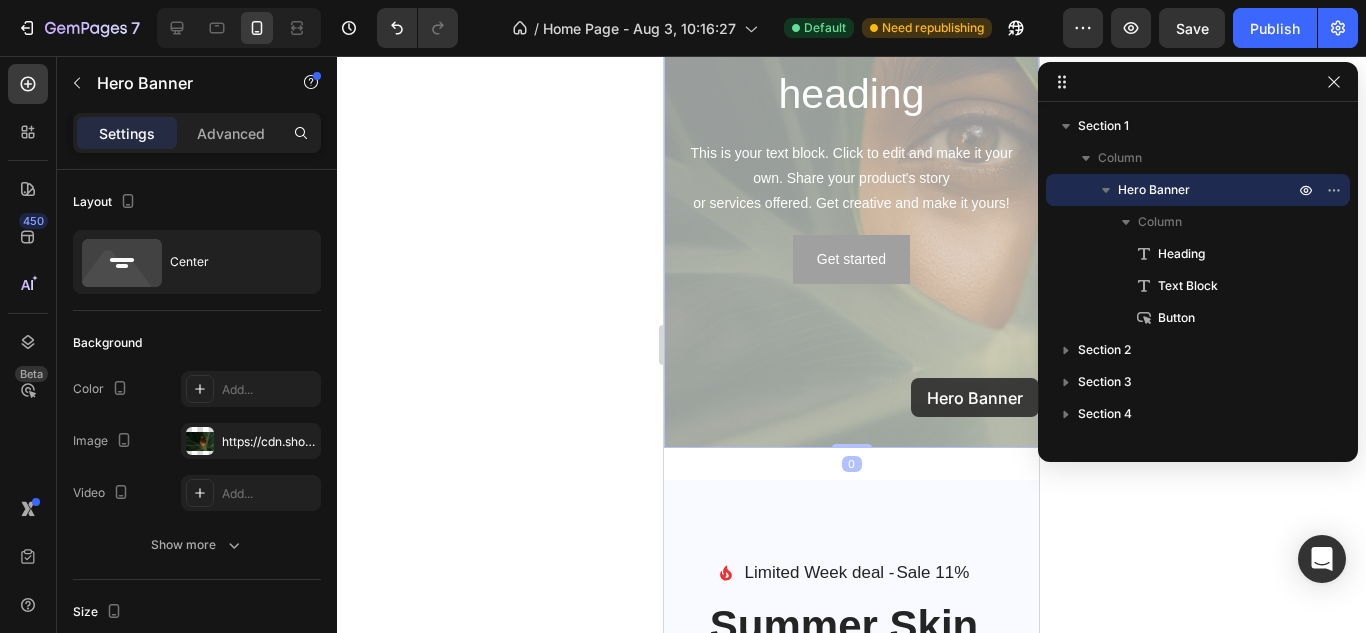 drag, startPoint x: 903, startPoint y: 336, endPoint x: 903, endPoint y: 348, distance: 12 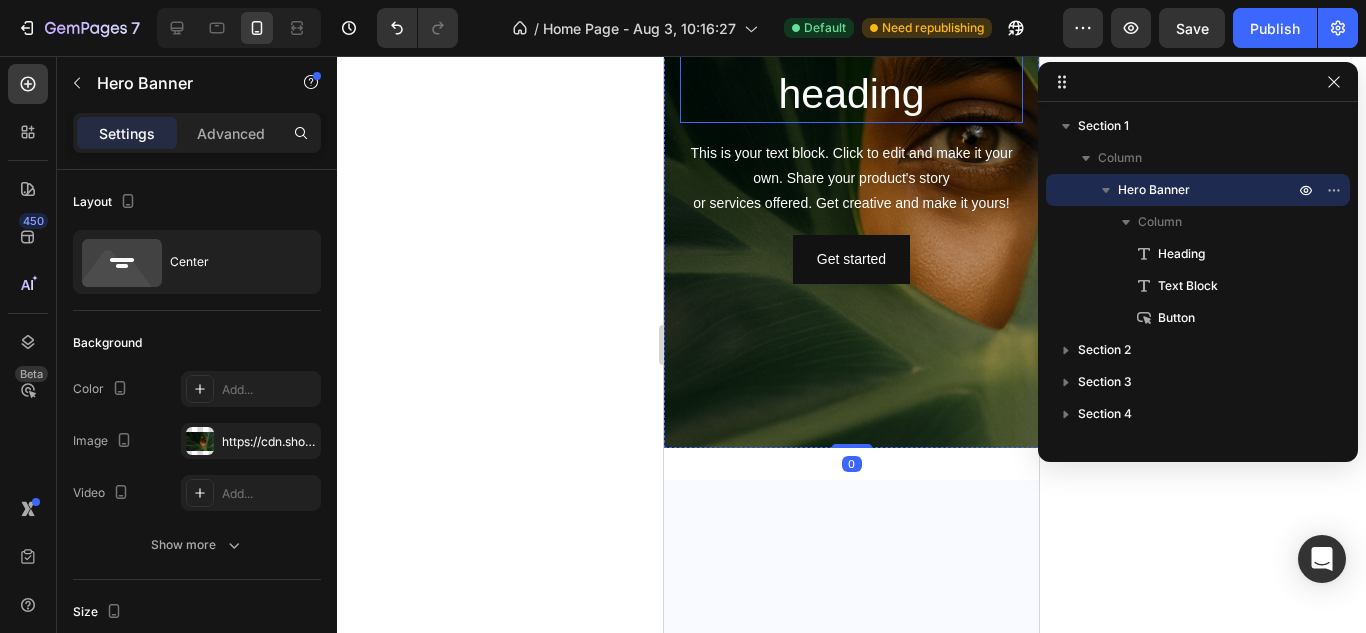 scroll, scrollTop: 0, scrollLeft: 0, axis: both 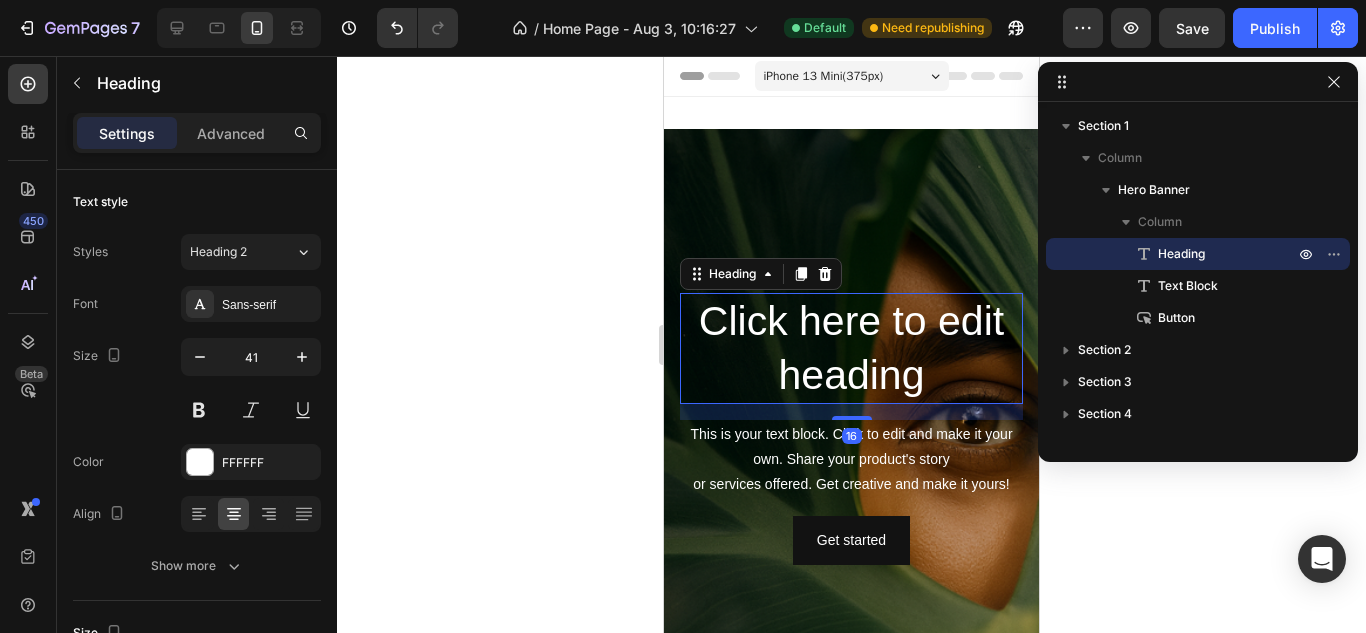 click on "Click here to edit heading" at bounding box center (851, 348) 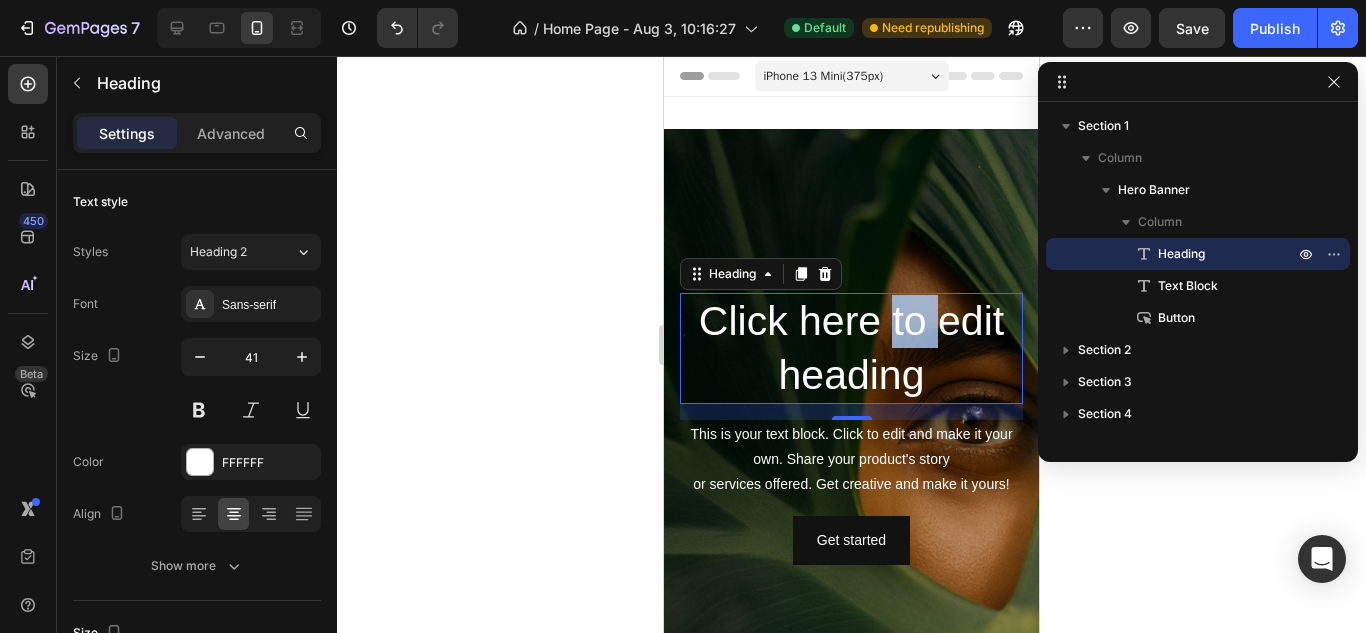 click on "Click here to edit heading" at bounding box center [851, 348] 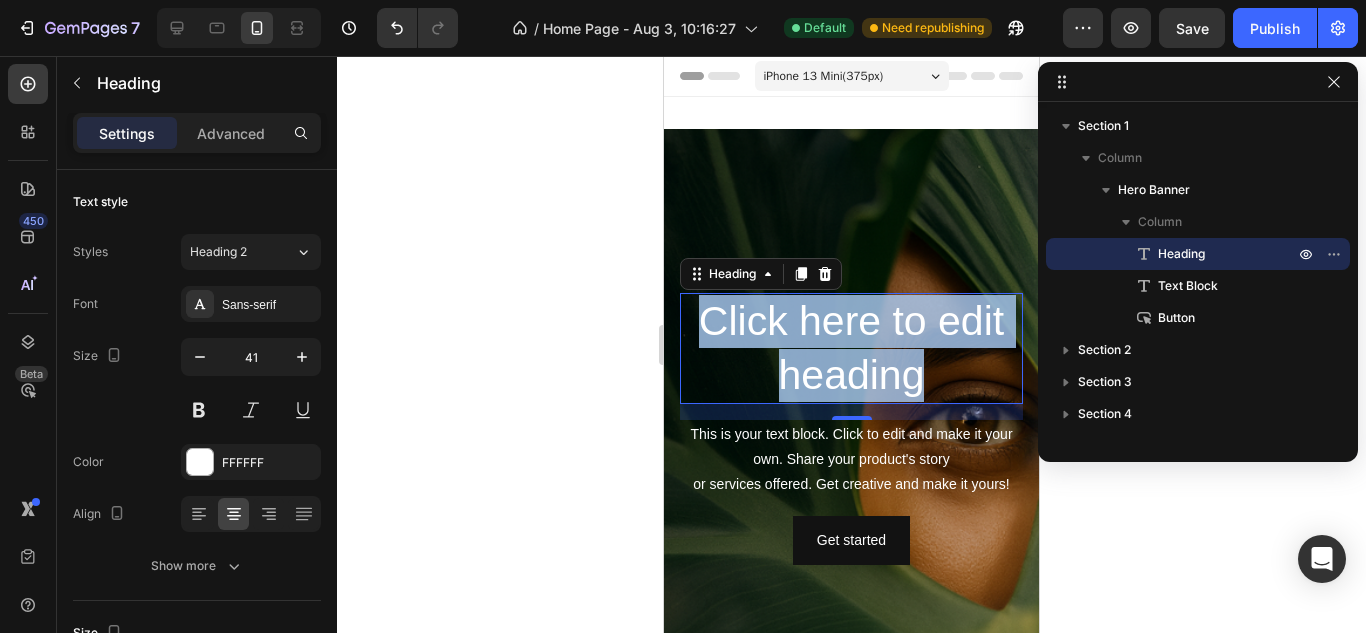 click on "Click here to edit heading" at bounding box center (851, 348) 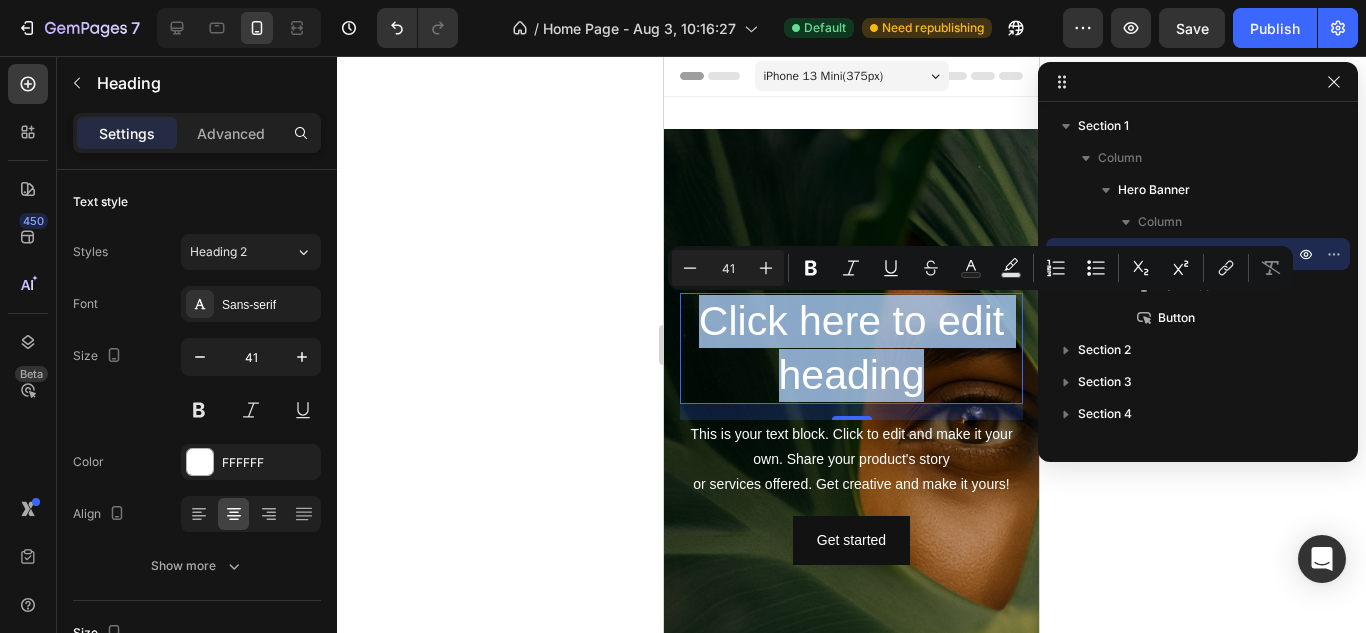 click on "Click here to edit heading" at bounding box center [851, 348] 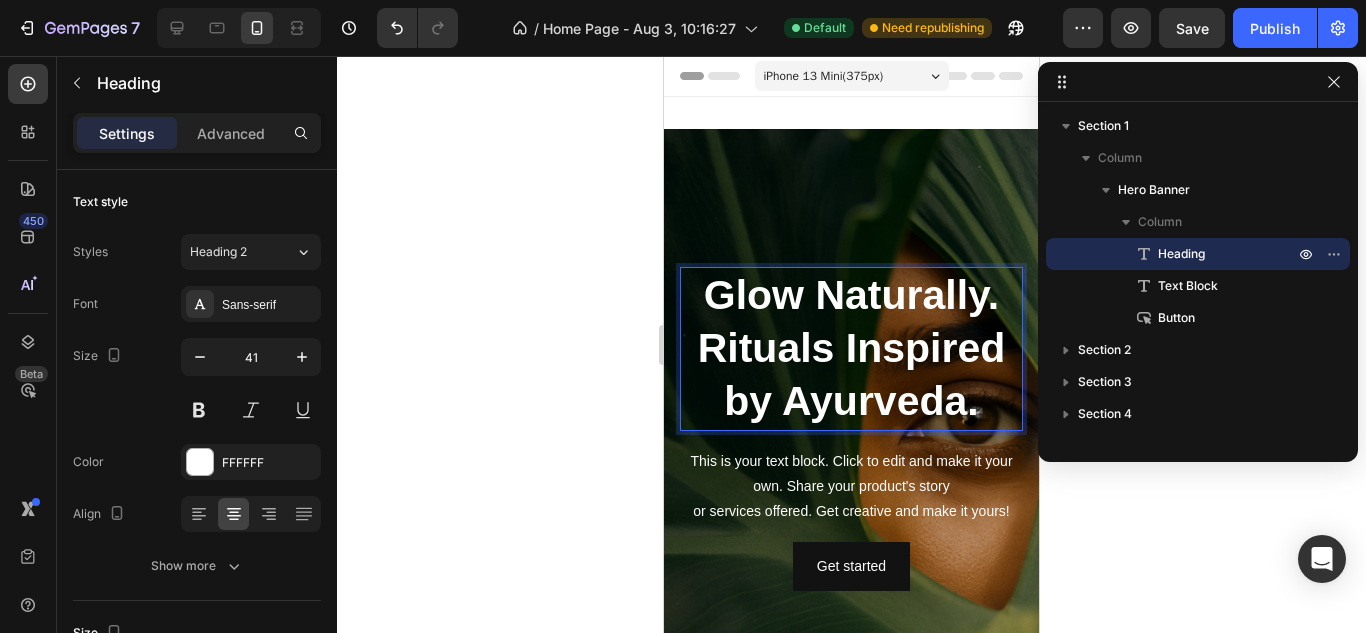 click on "Glow Naturally. Rituals Inspired by Ayurveda." at bounding box center [851, 349] 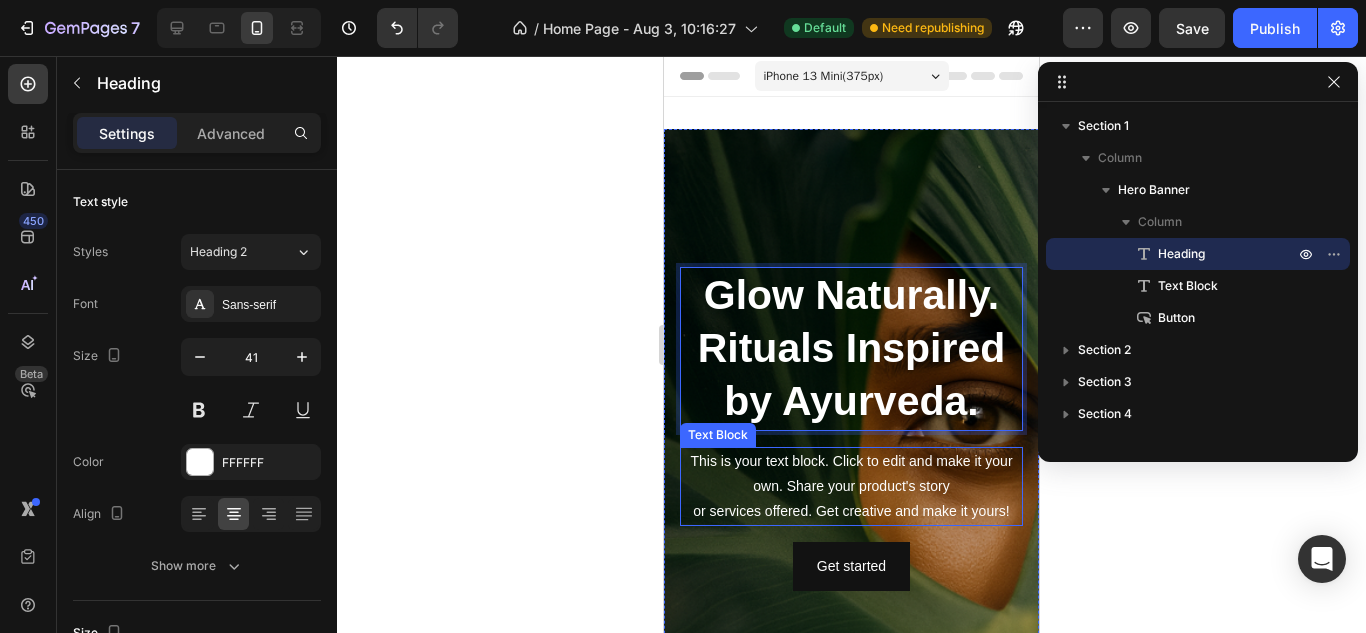 click on "This is your text block. Click to edit and make it your own. Share your product's story                   or services offered. Get creative and make it yours!" at bounding box center [851, 487] 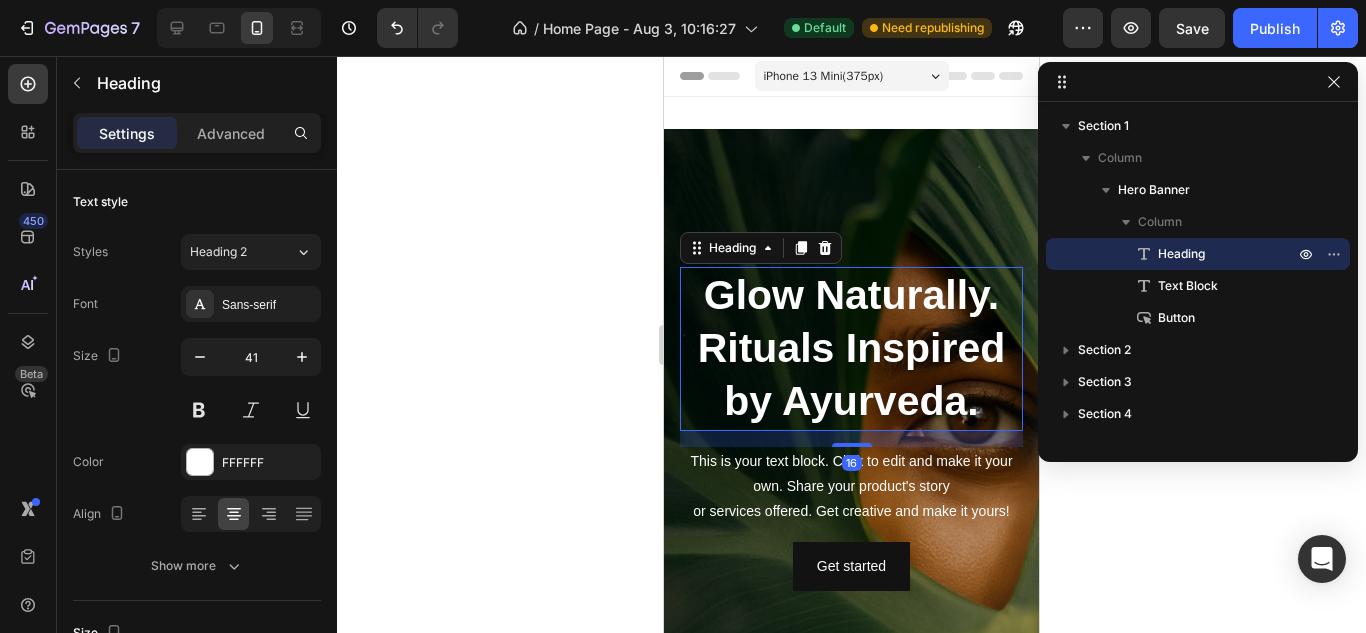 click on "Glow Naturally. Rituals Inspired by Ayurveda." at bounding box center [852, 348] 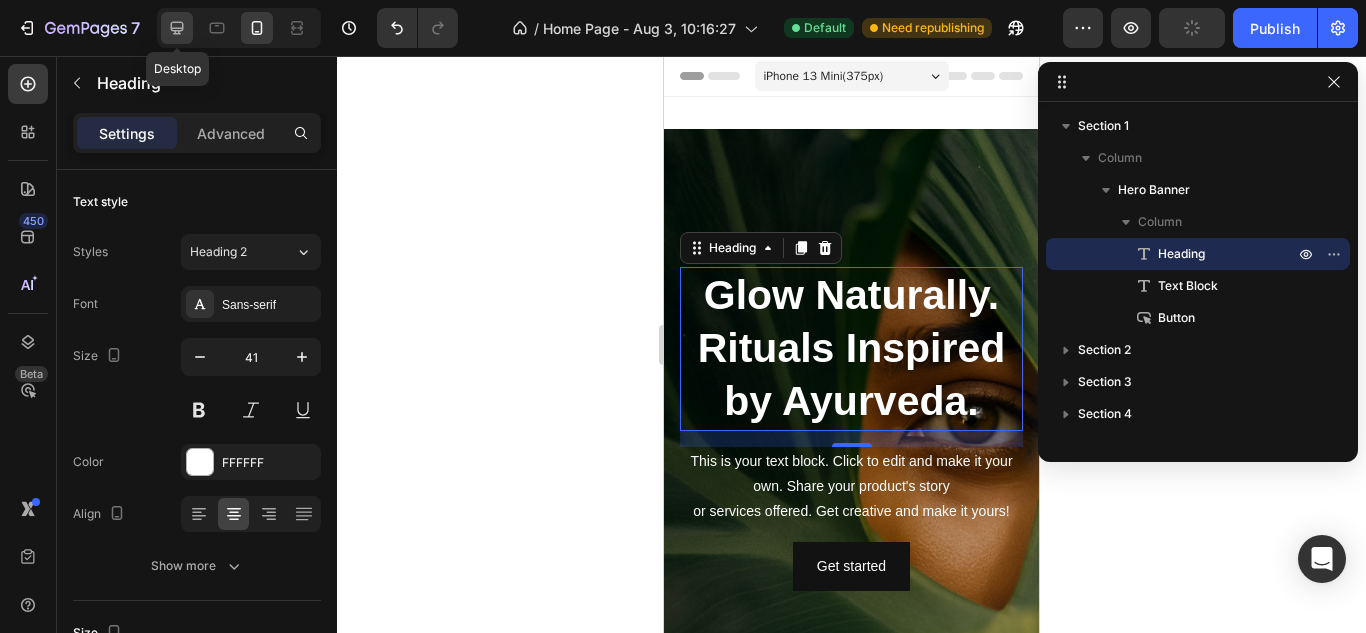 click 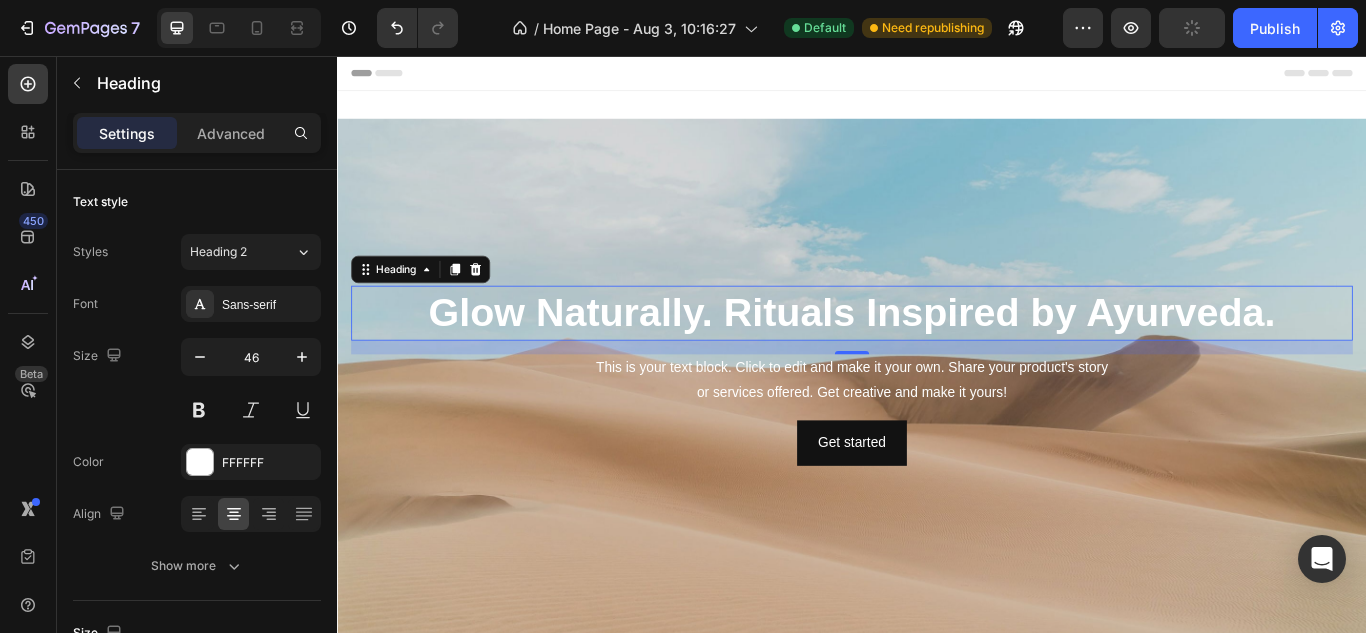scroll, scrollTop: 198, scrollLeft: 0, axis: vertical 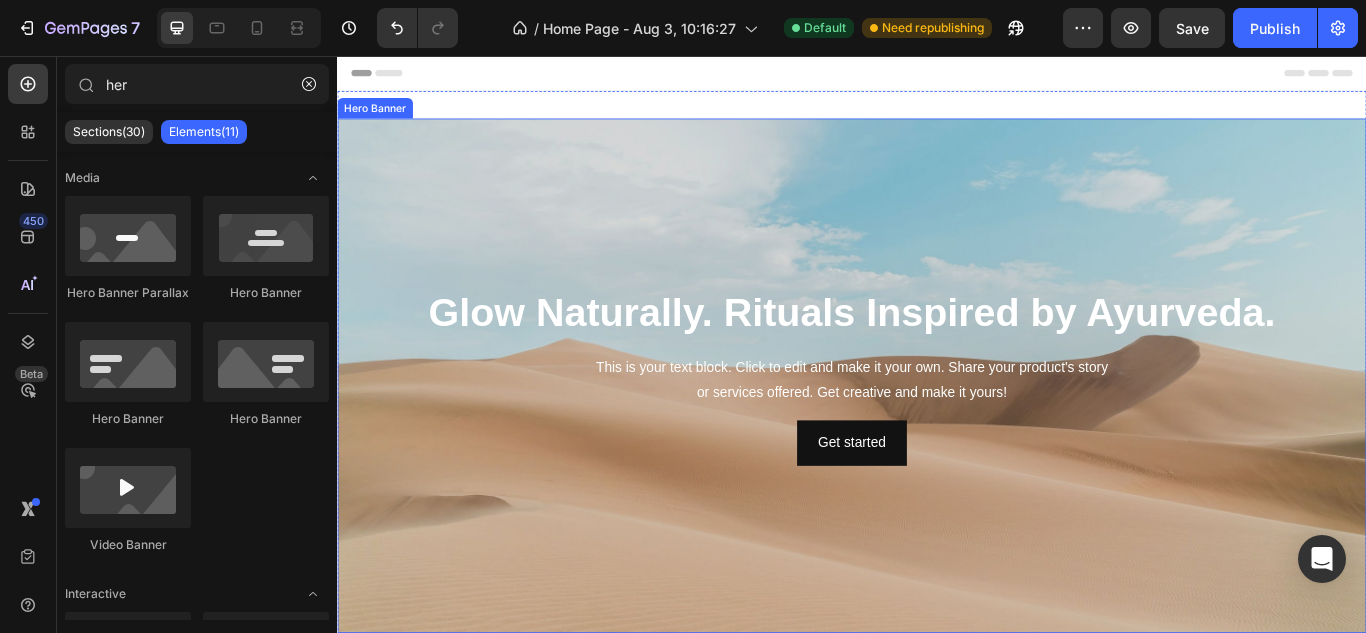 click at bounding box center (937, 429) 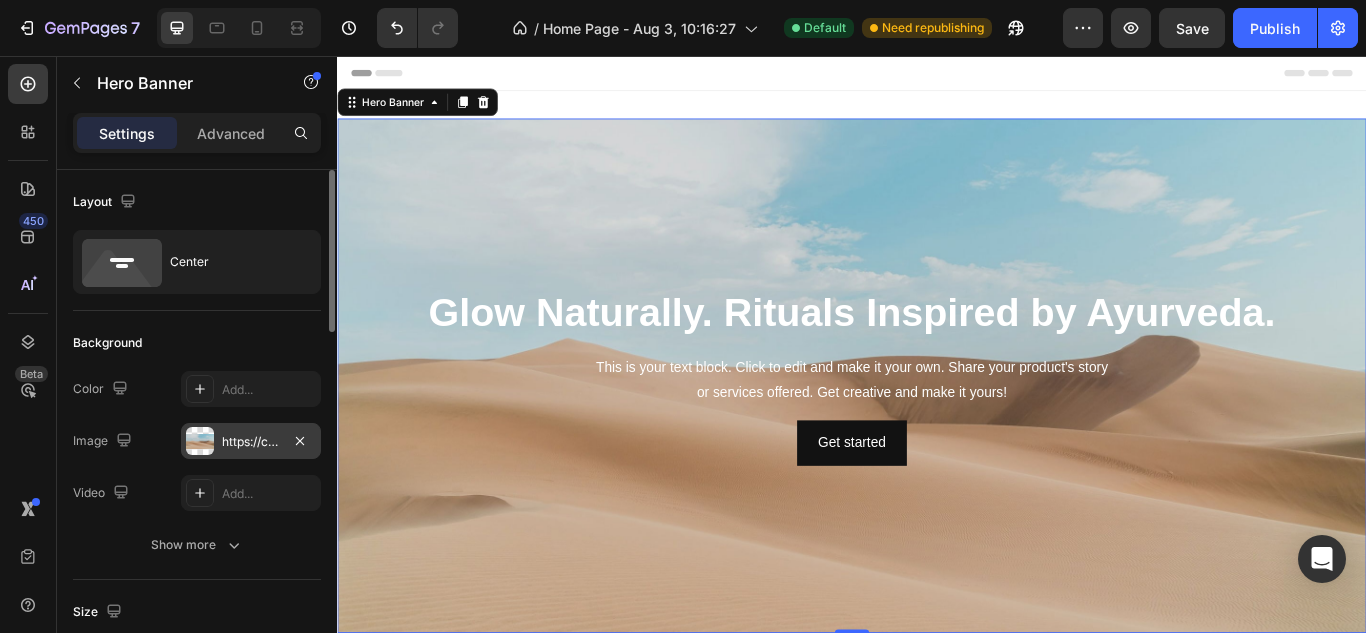 click on "https://cdn.shopify.com/s/files/1/2005/9307/files/background_settings.jpg" at bounding box center [251, 442] 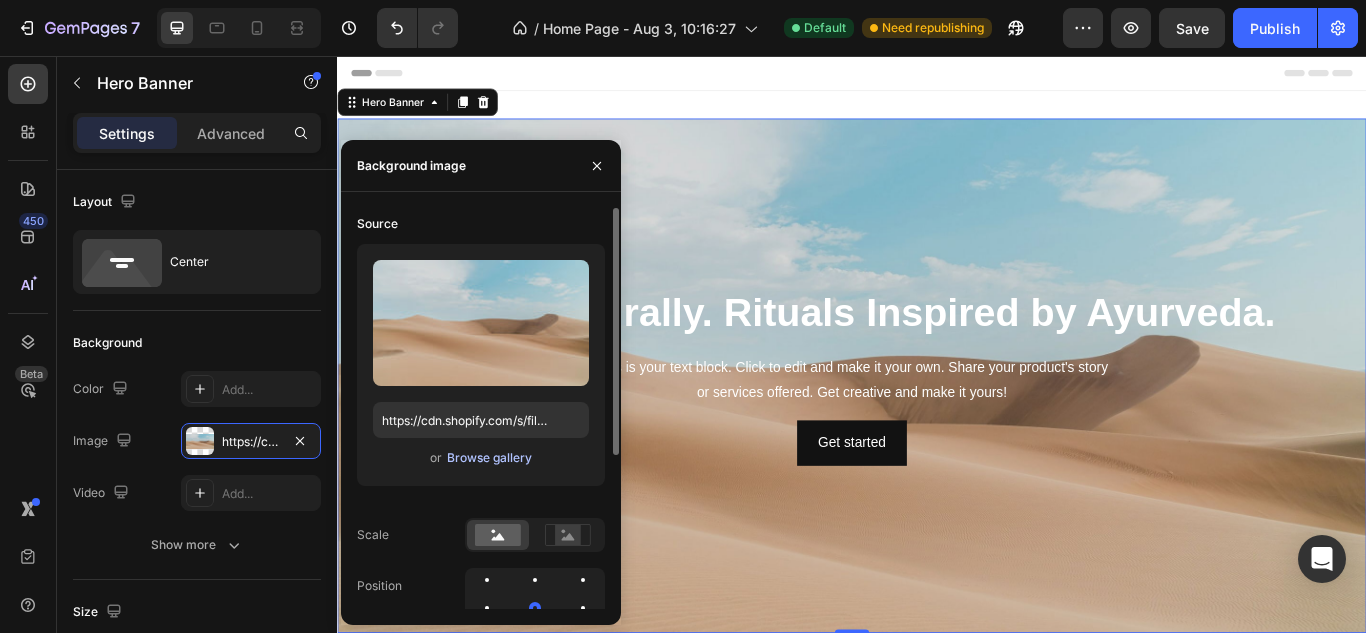 click on "Browse gallery" at bounding box center [489, 458] 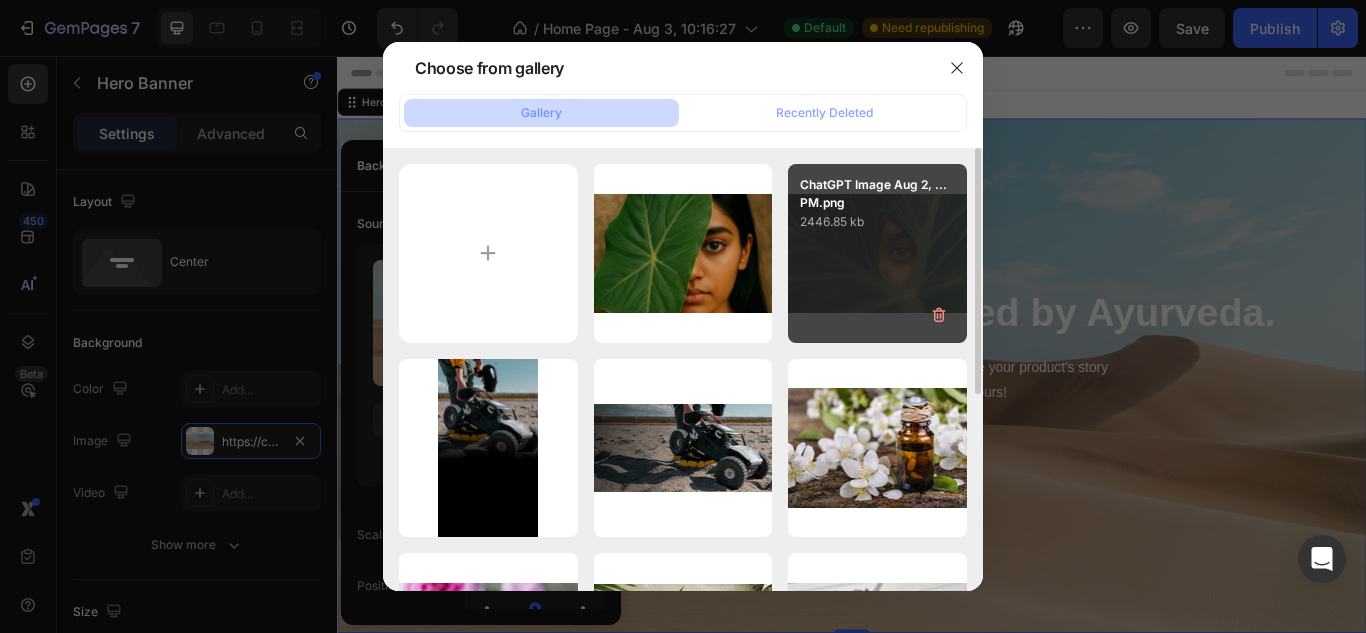 click on "ChatGPT Image Aug 2, ...PM.png 2446.85 kb" at bounding box center (877, 253) 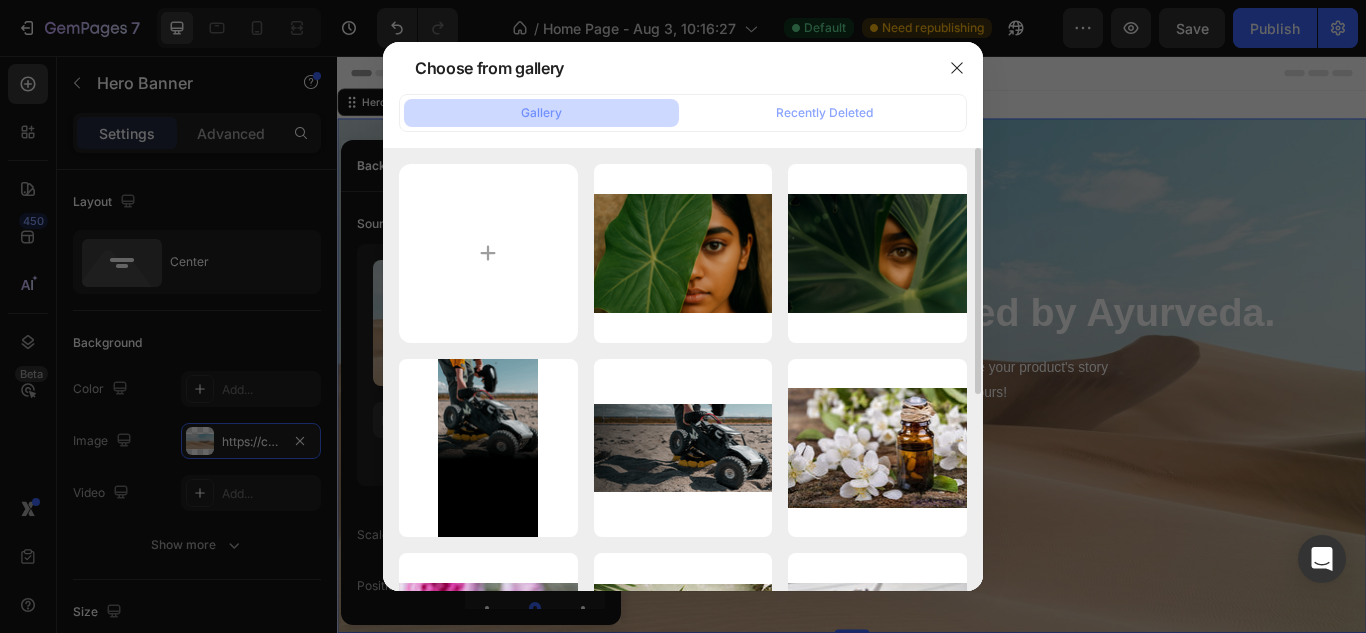 type on "https://cdn.shopify.com/s/files/1/0639/6657/6727/files/gempages_578194195064291856-5de2b918-d7ad-461e-a27d-a47fcce77996.png" 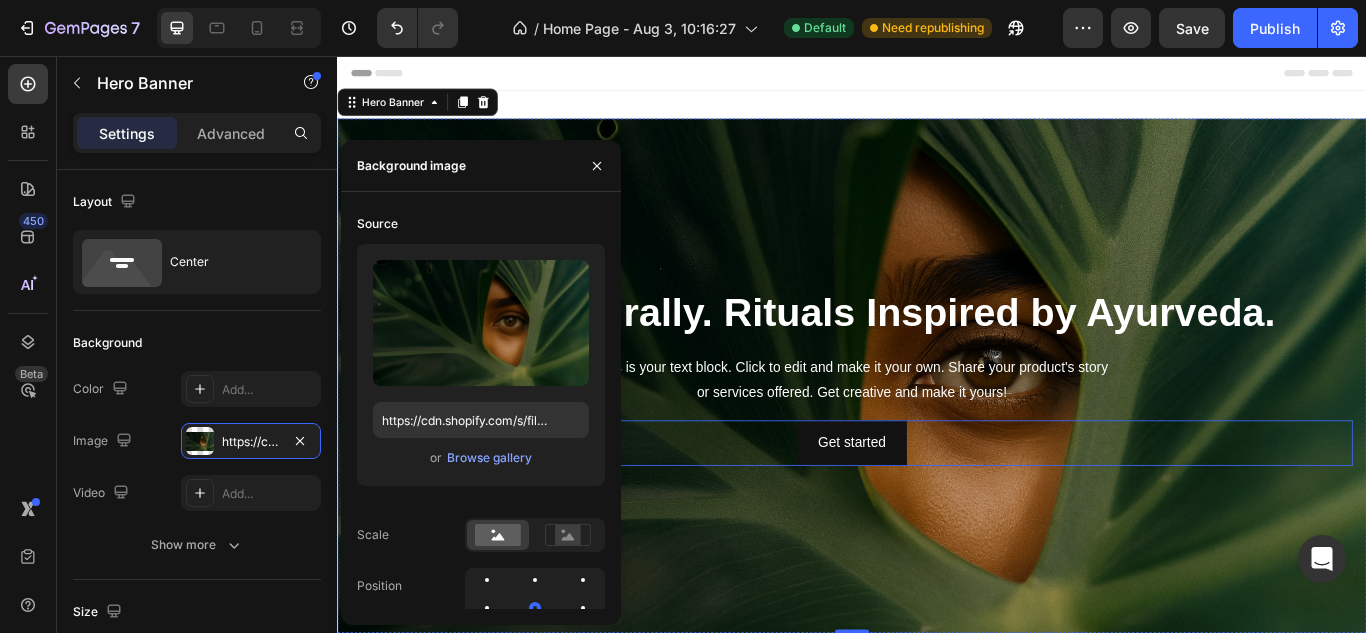 click on "Get started Button" at bounding box center [937, 507] 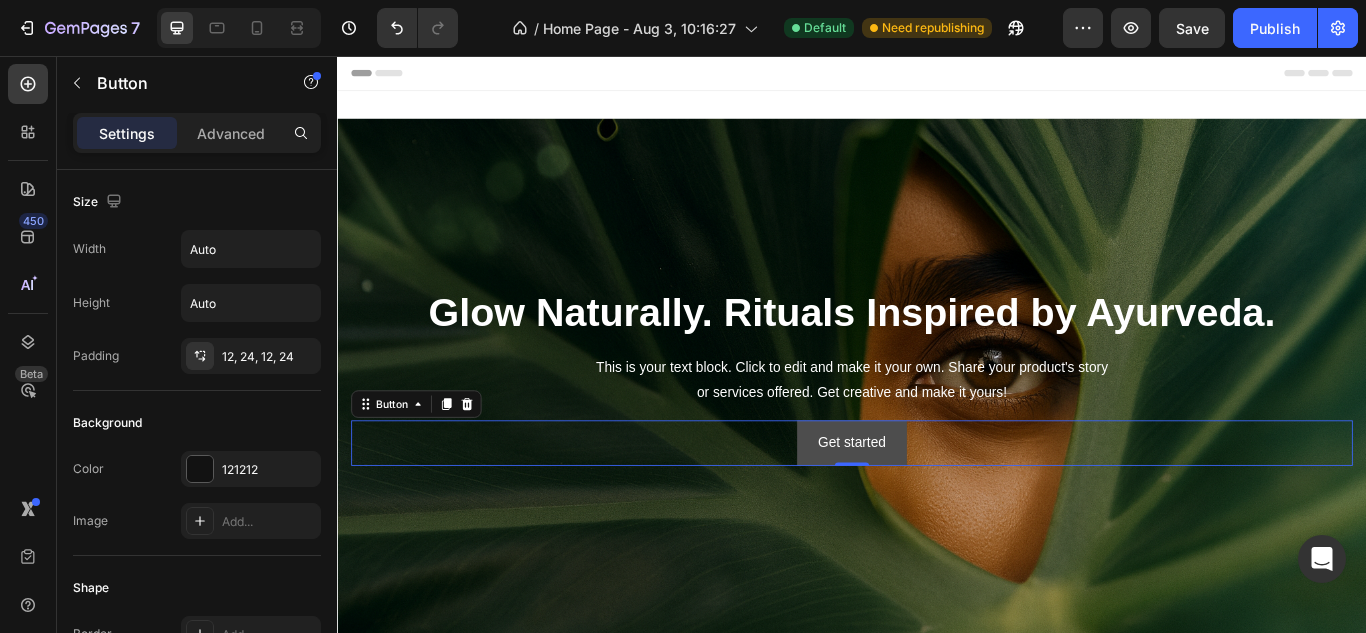click on "Get started" at bounding box center (936, 507) 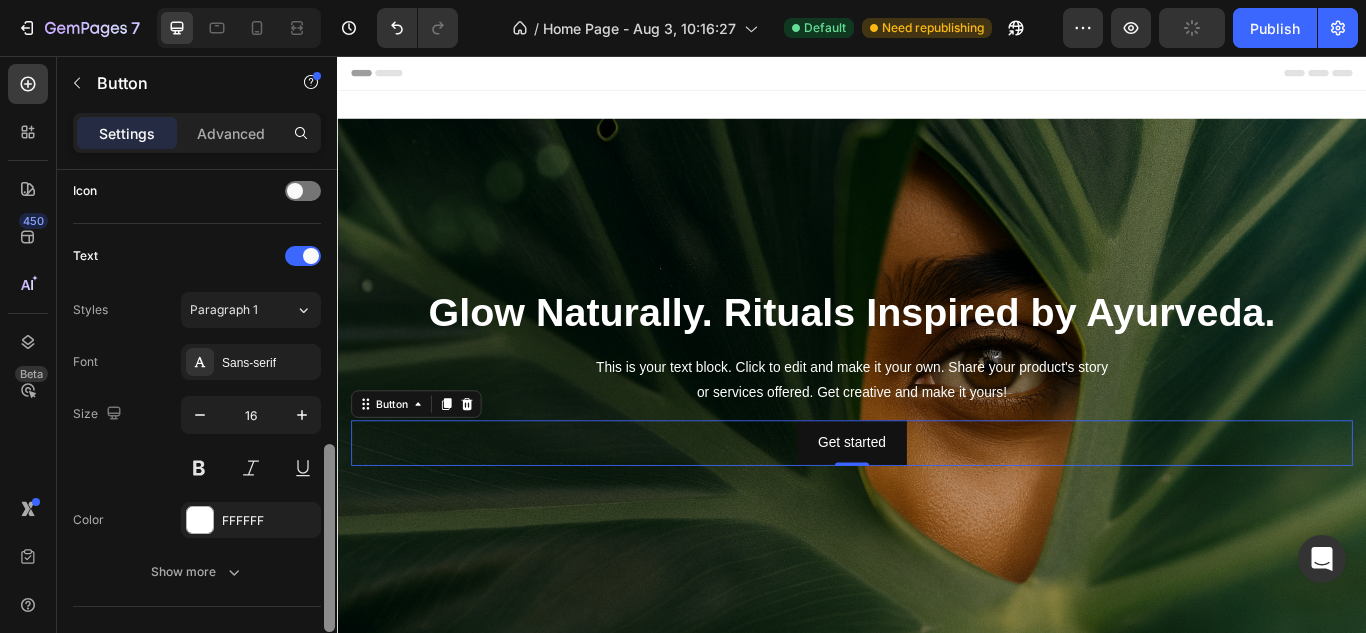 drag, startPoint x: 330, startPoint y: 346, endPoint x: 329, endPoint y: 584, distance: 238.0021 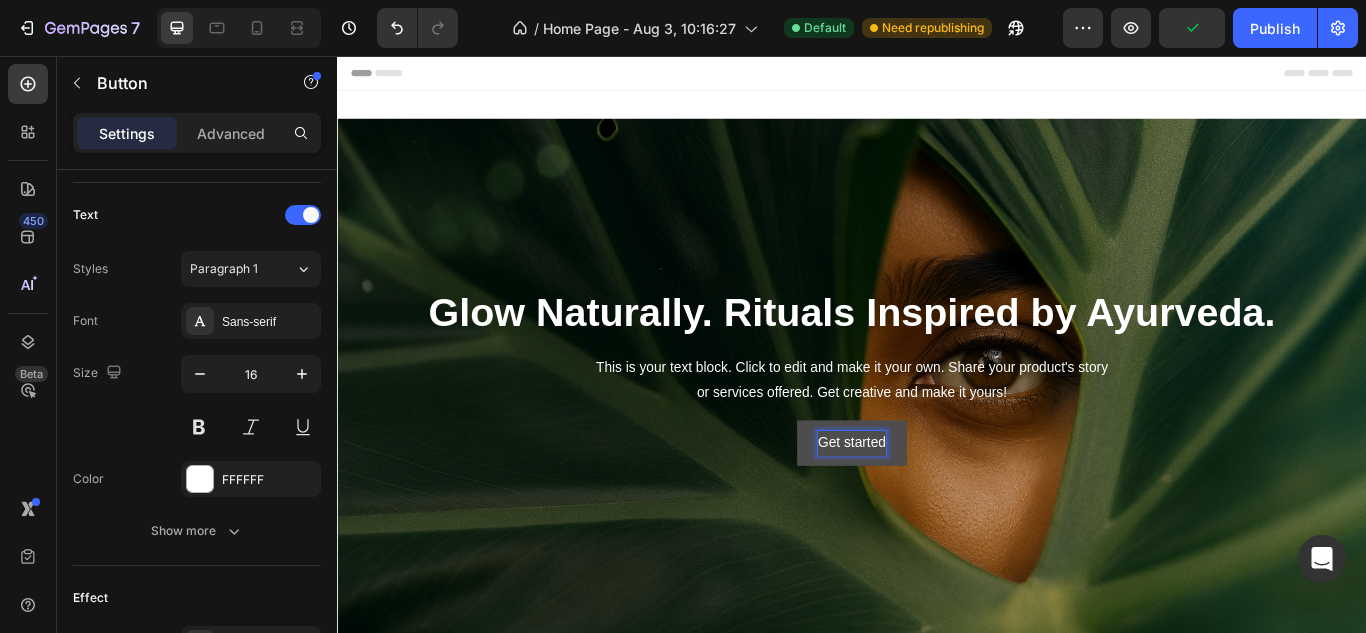 click on "Get started" at bounding box center (936, 507) 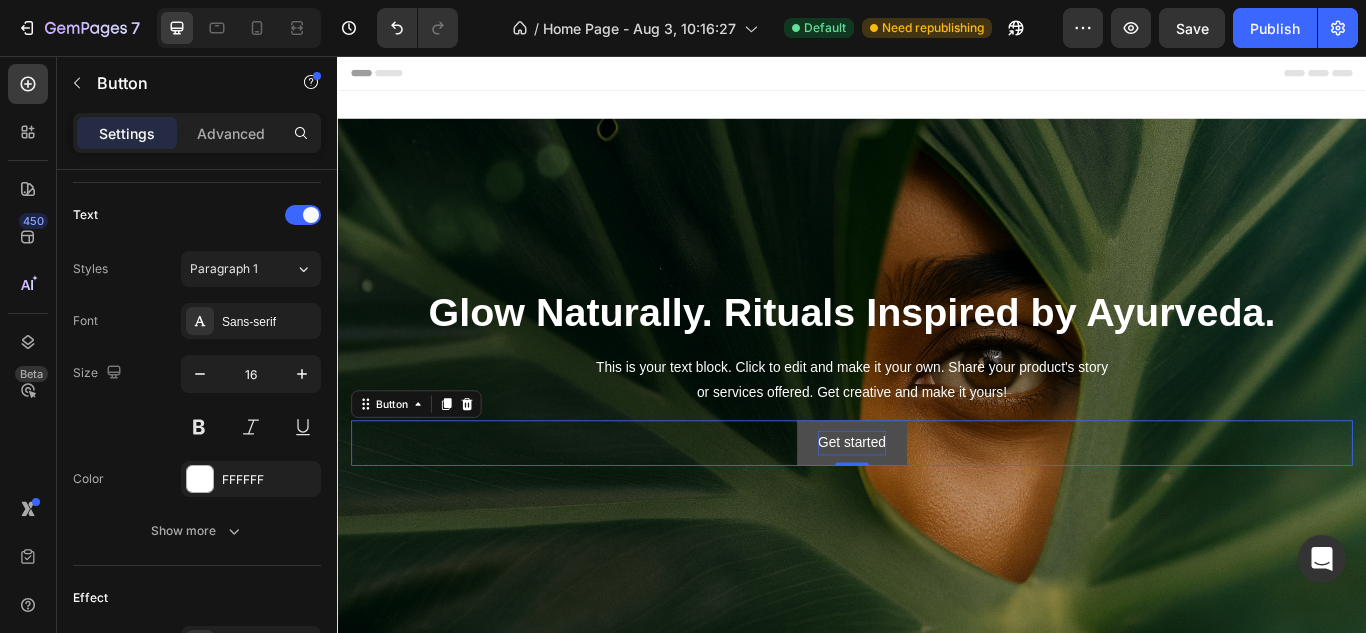 drag, startPoint x: 1004, startPoint y: 501, endPoint x: 992, endPoint y: 499, distance: 12.165525 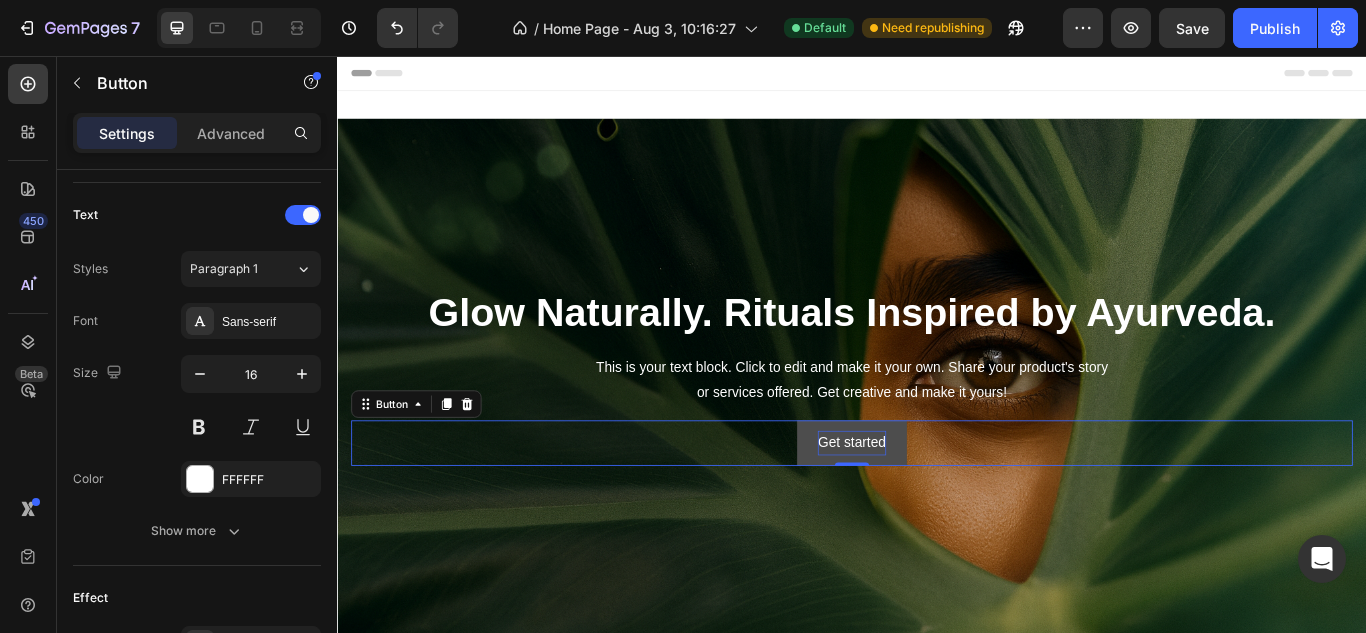 click on "Get started Button   0" at bounding box center (937, 507) 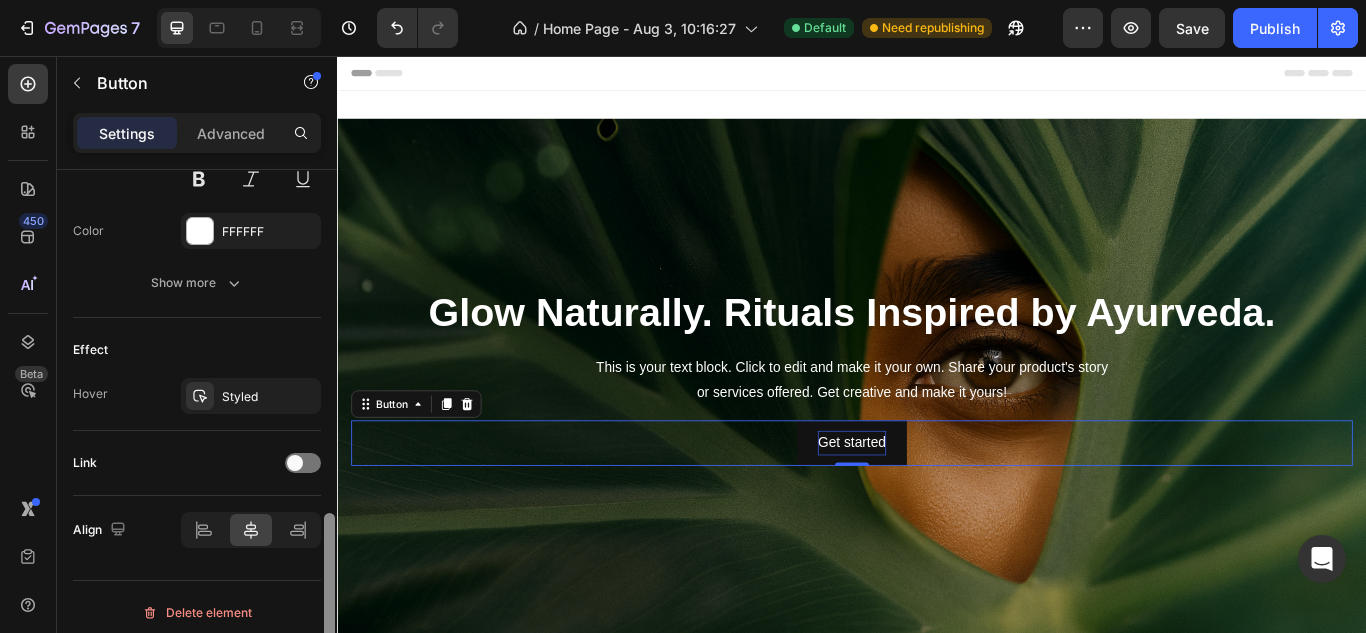 scroll, scrollTop: 914, scrollLeft: 0, axis: vertical 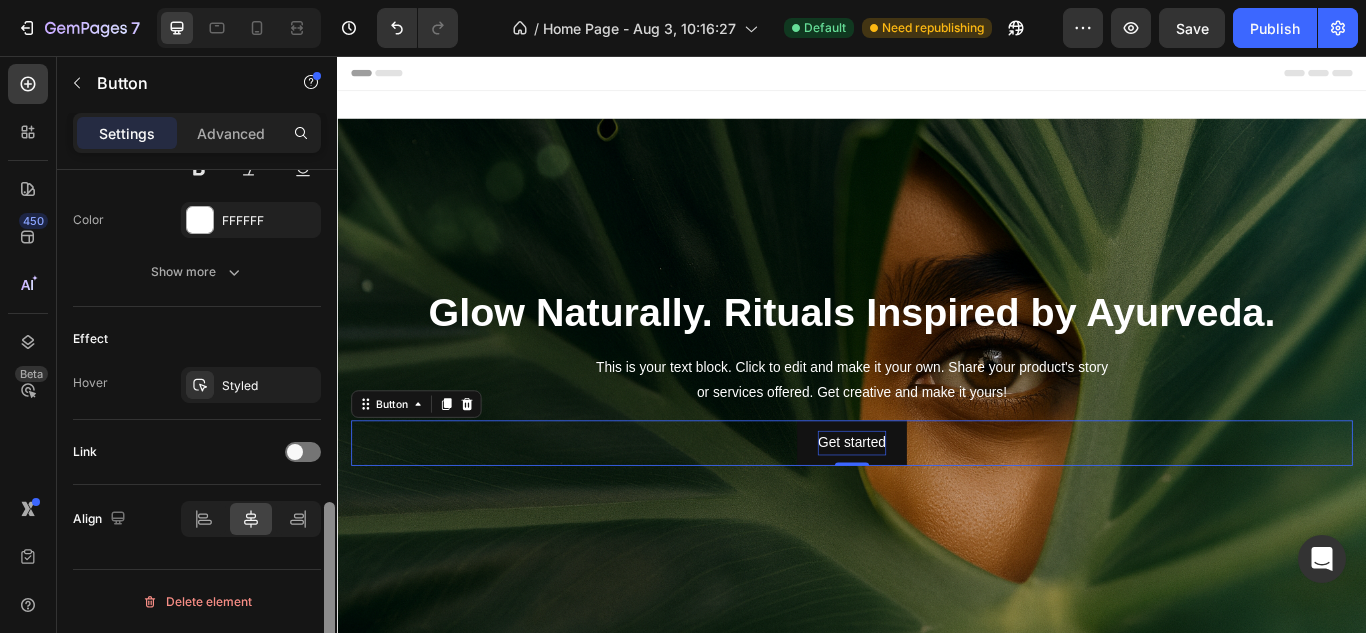 drag, startPoint x: 326, startPoint y: 451, endPoint x: 309, endPoint y: 642, distance: 191.75505 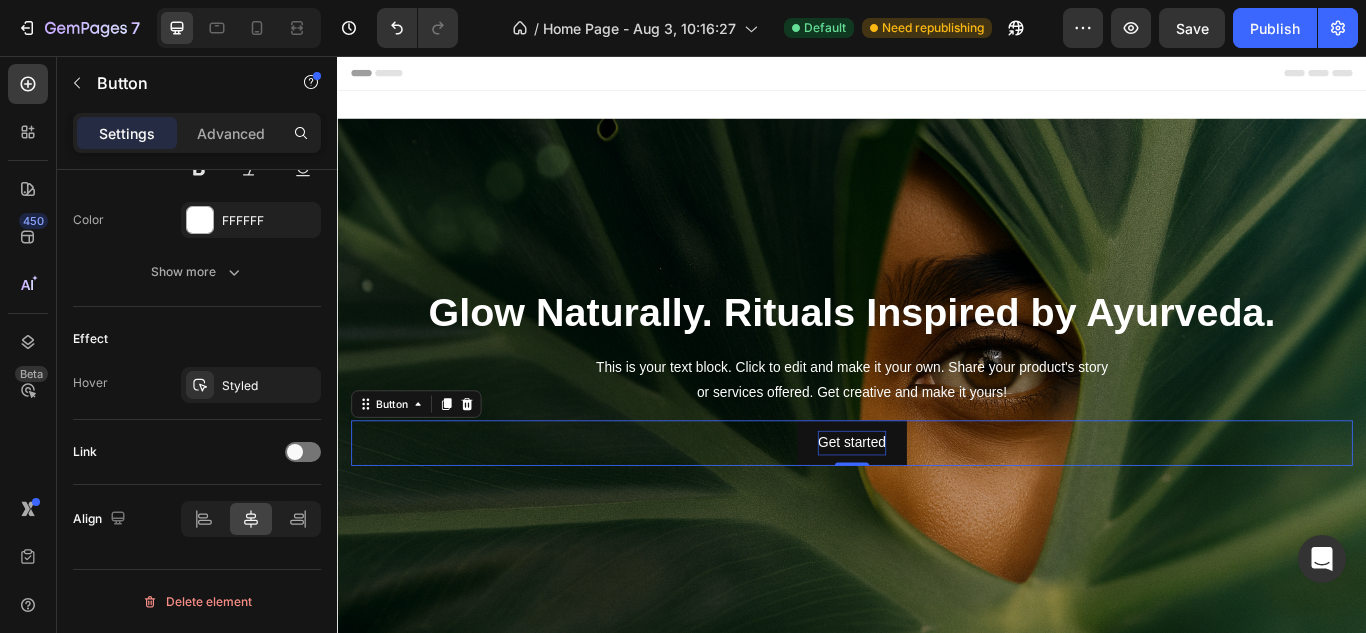 click on "Get started Button   0" at bounding box center [937, 507] 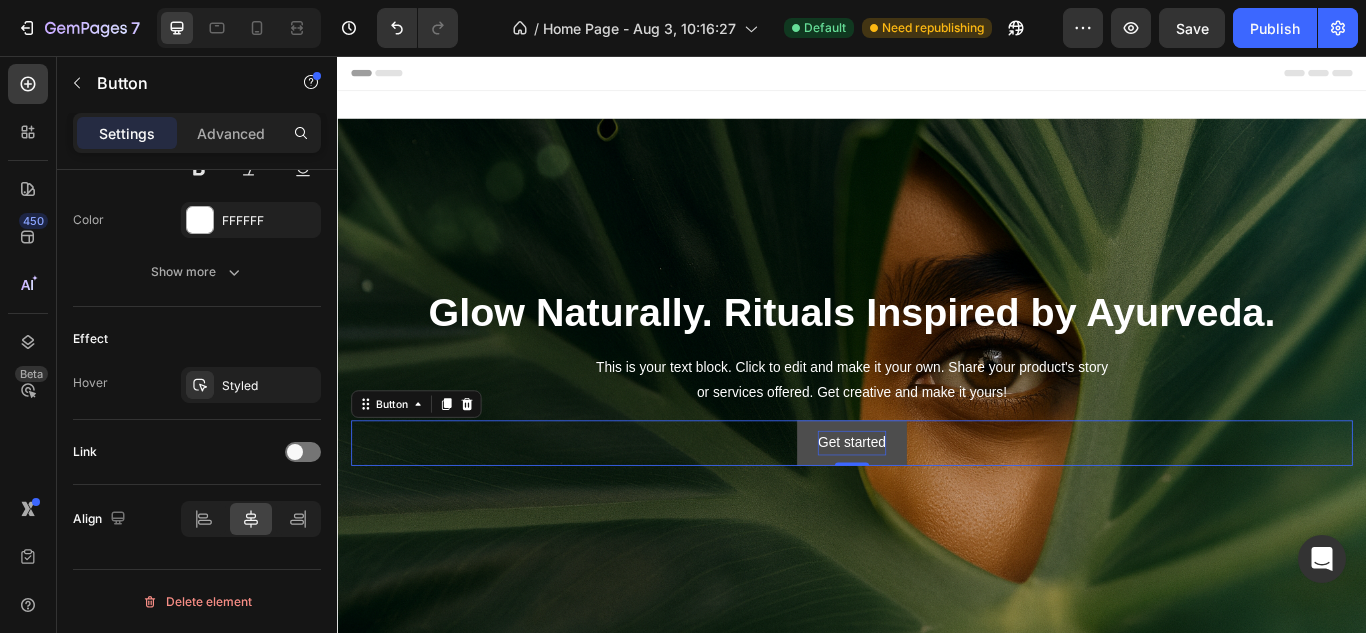 click on "Get started" at bounding box center (936, 507) 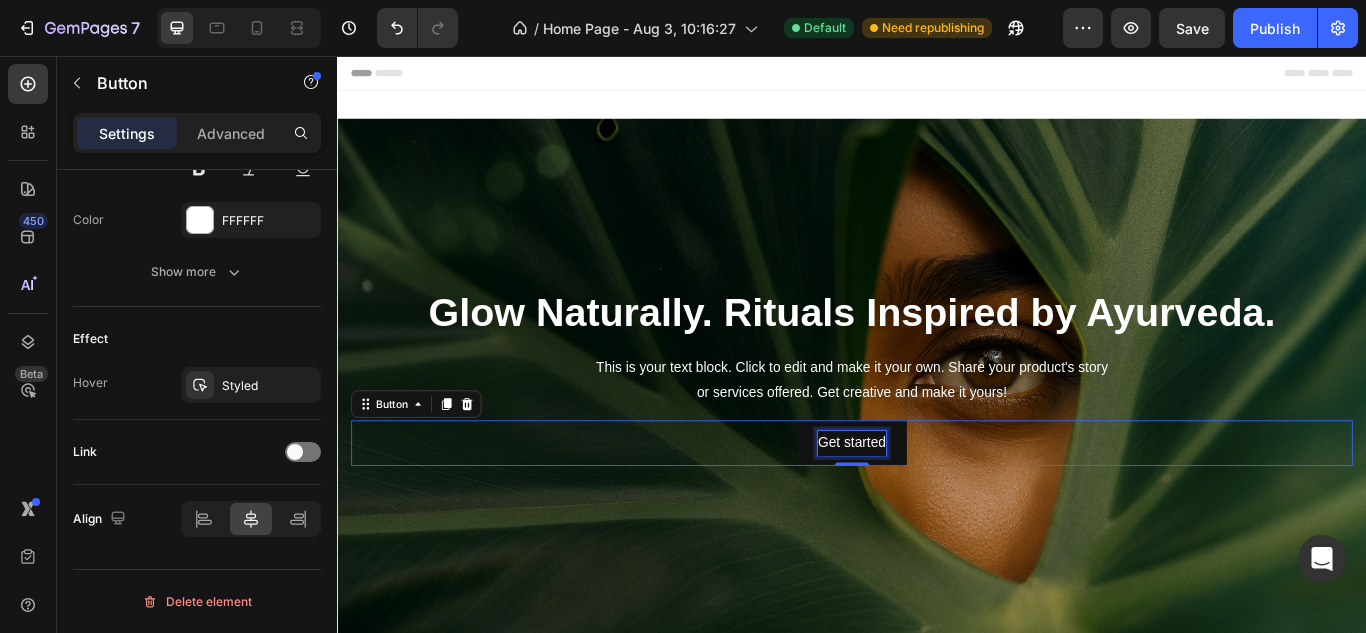 click on "Get started" at bounding box center (936, 507) 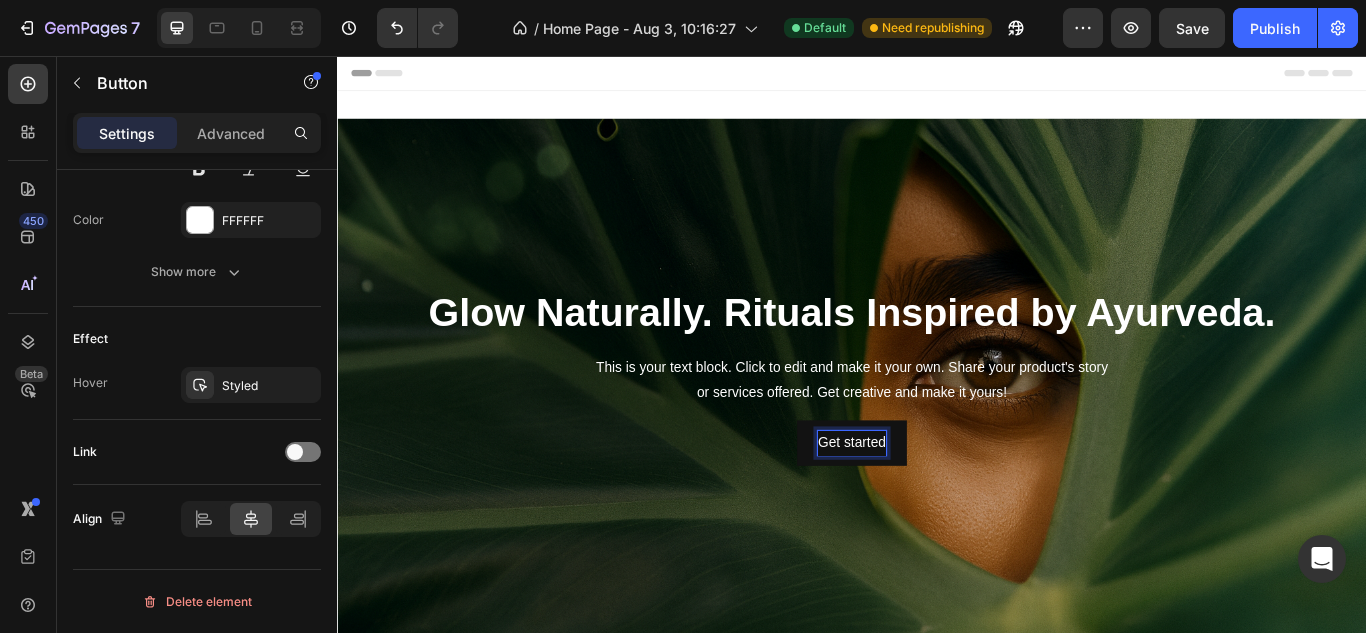 click on "Get started" at bounding box center (936, 507) 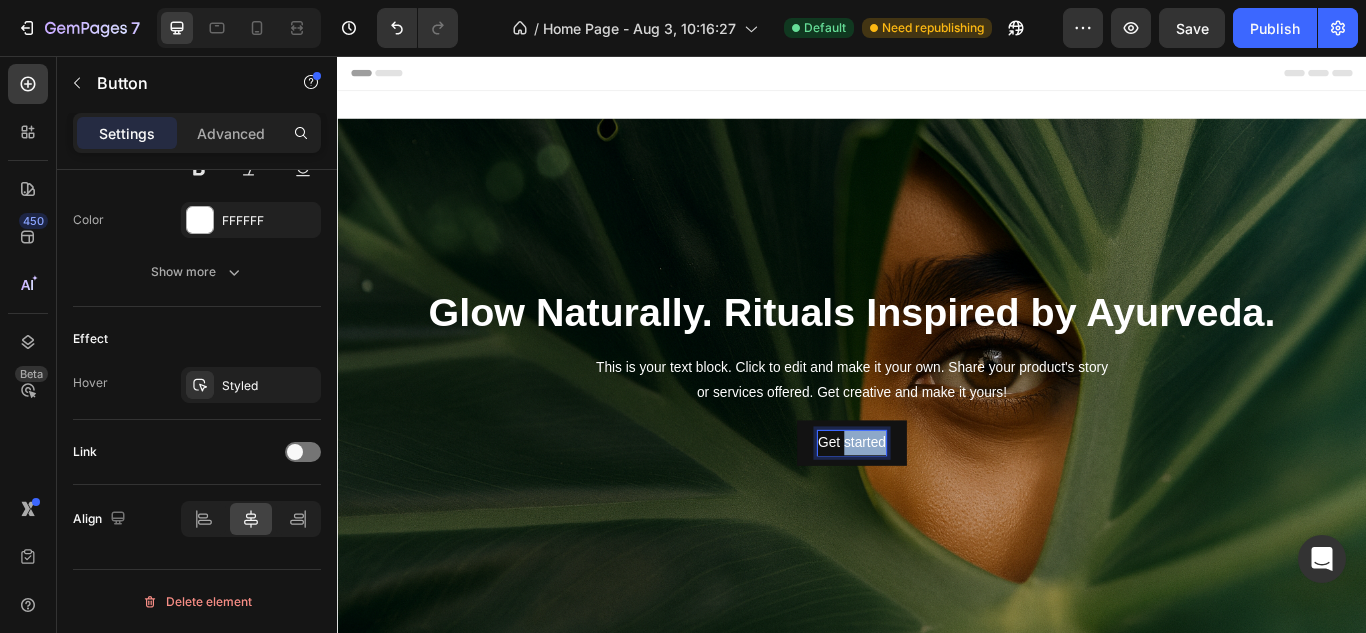click on "Get started" at bounding box center [936, 507] 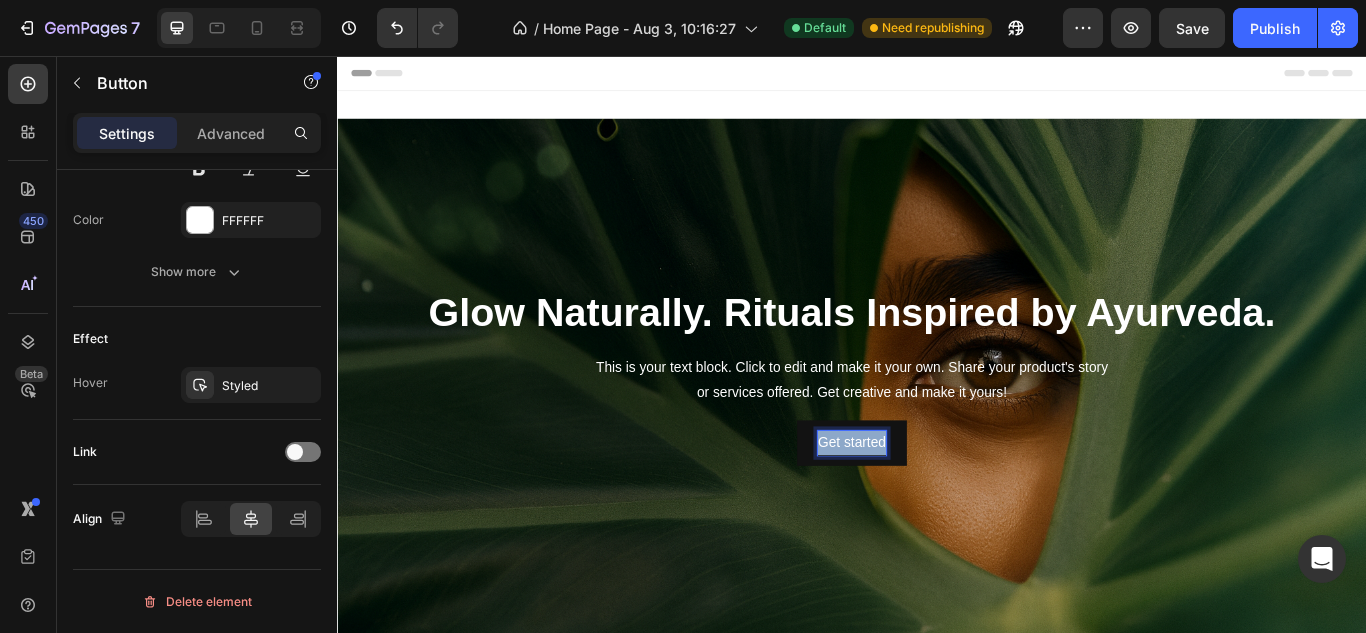 click on "Get started" at bounding box center [936, 507] 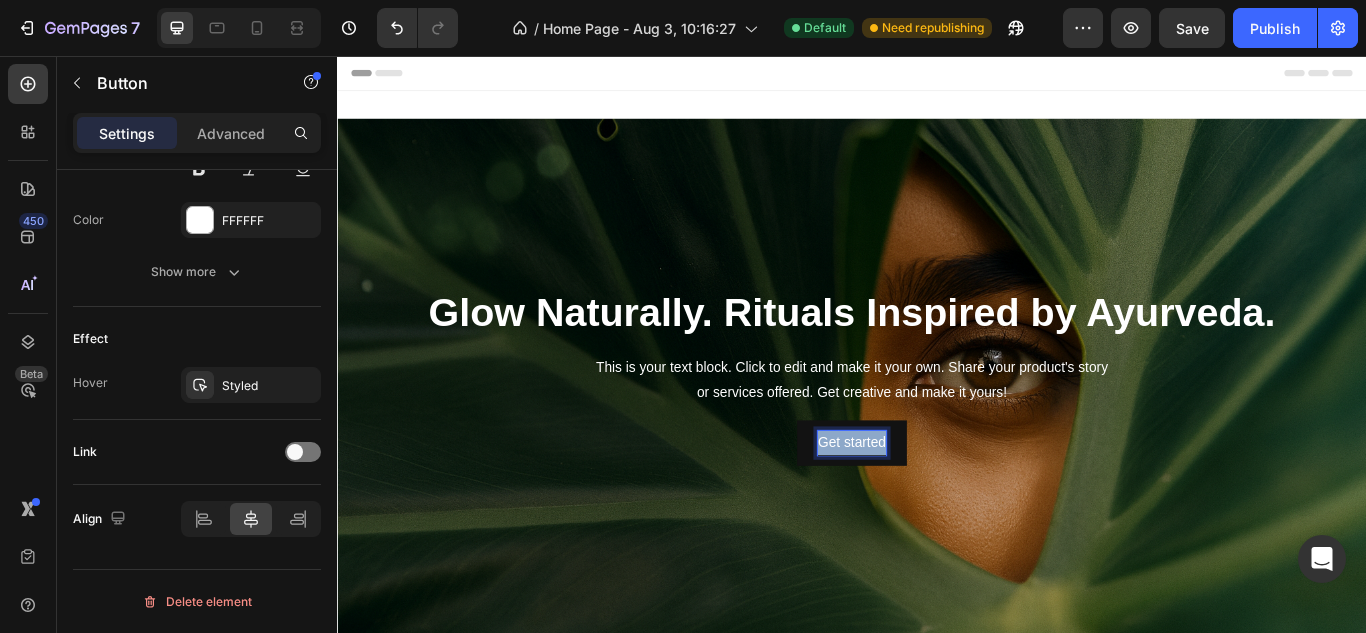 click on "Get started" at bounding box center (936, 507) 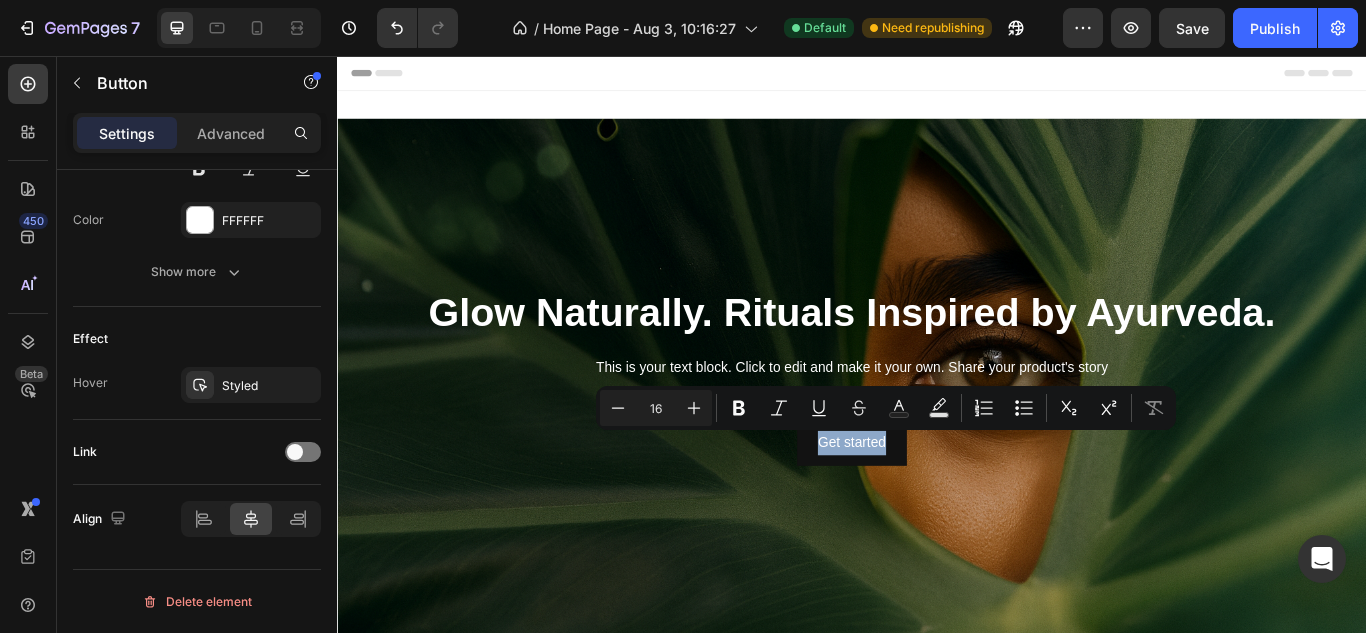 click on "Get started" at bounding box center (936, 507) 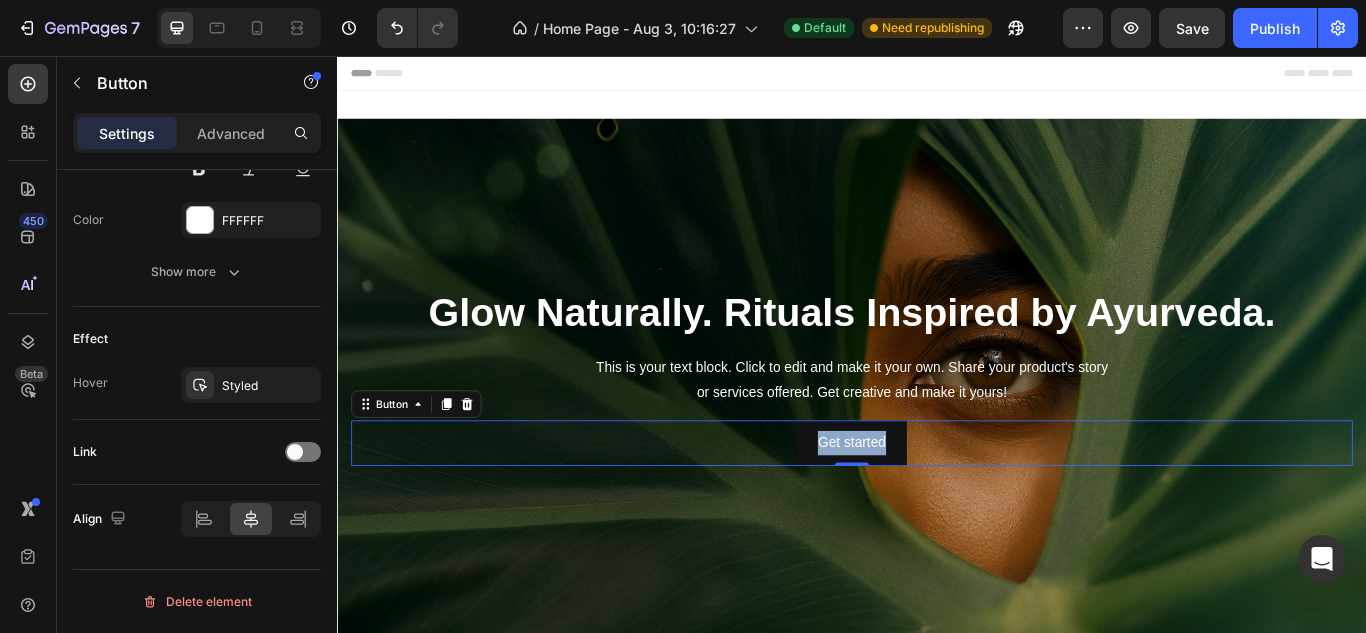 click on "Get started" at bounding box center [936, 507] 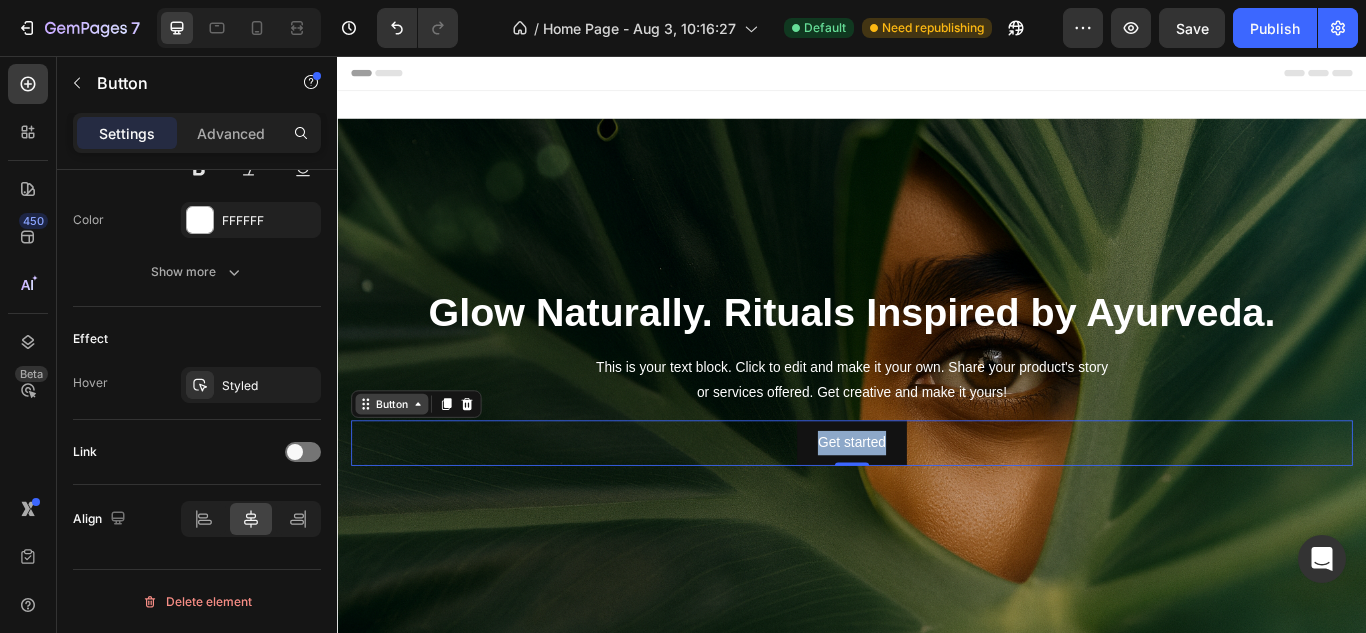click on "Button" at bounding box center (400, 462) 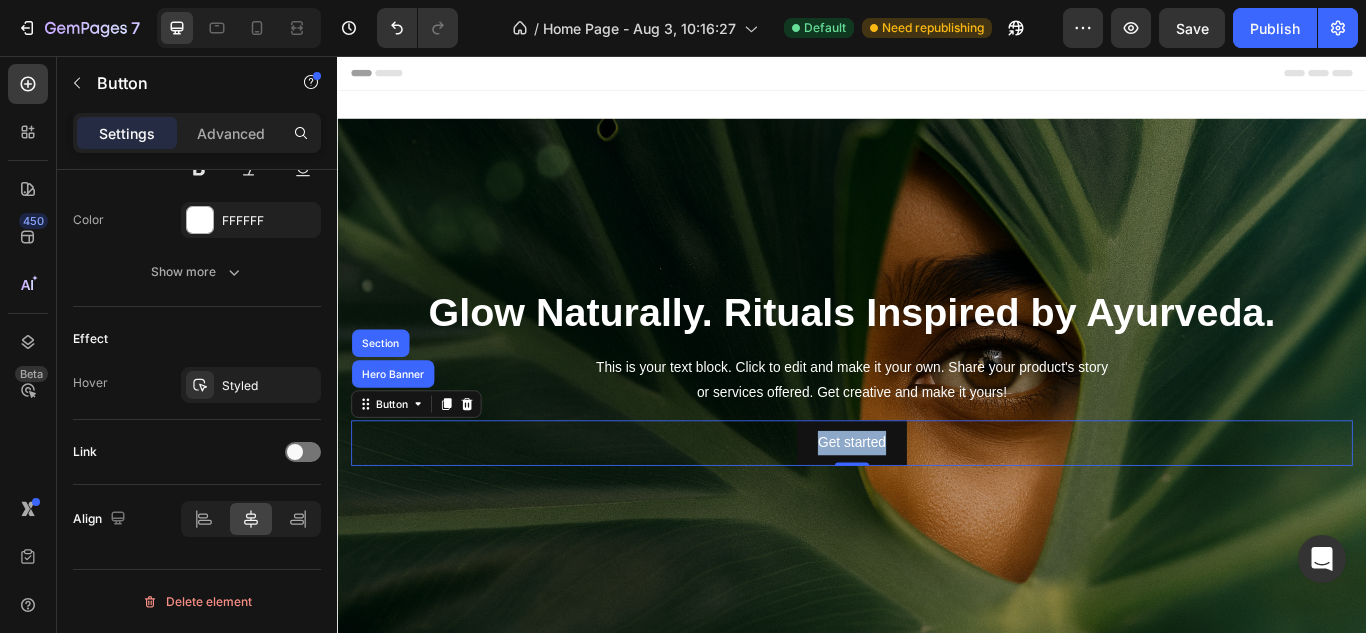 click on "Get started Button Hero Banner Section   0" at bounding box center [937, 507] 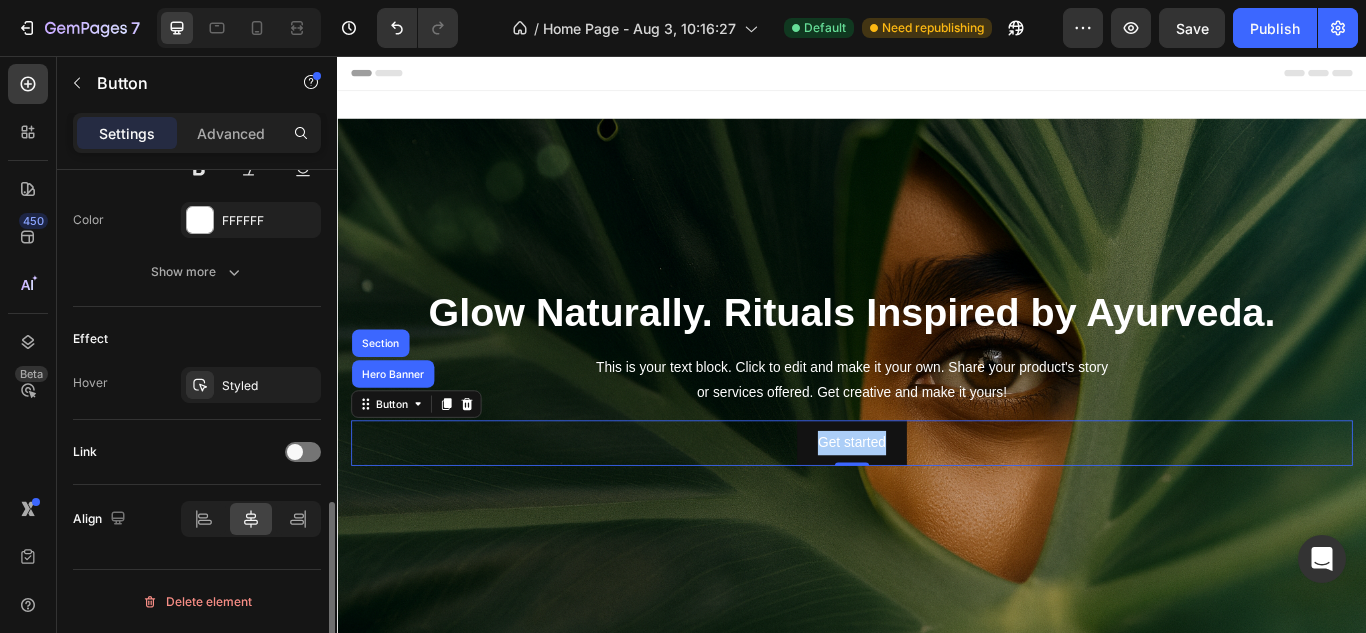 click on "Effect" at bounding box center (197, 339) 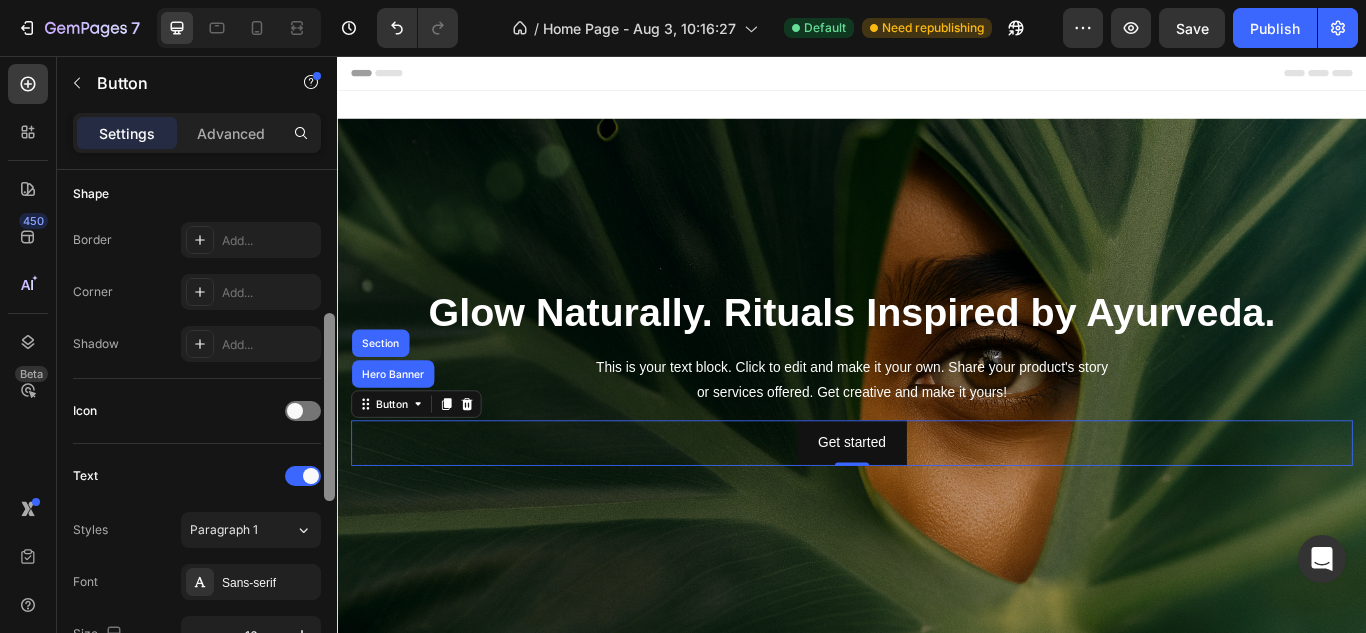 click at bounding box center [329, 430] 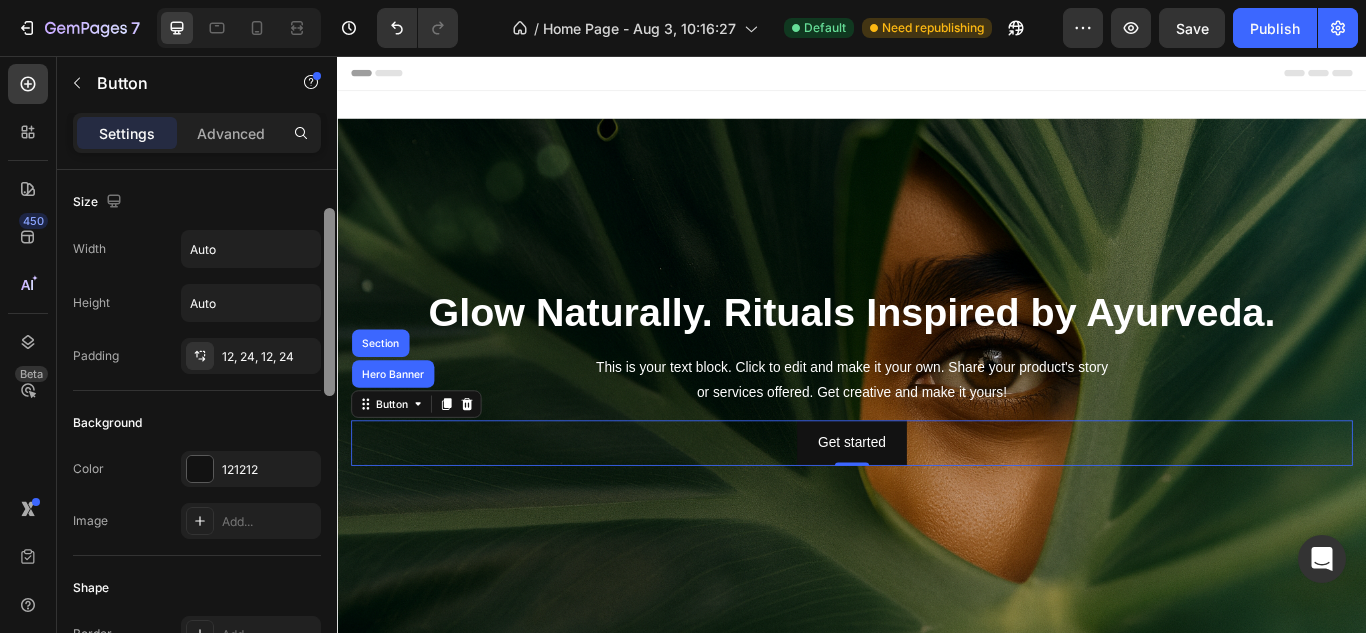 scroll, scrollTop: 44, scrollLeft: 0, axis: vertical 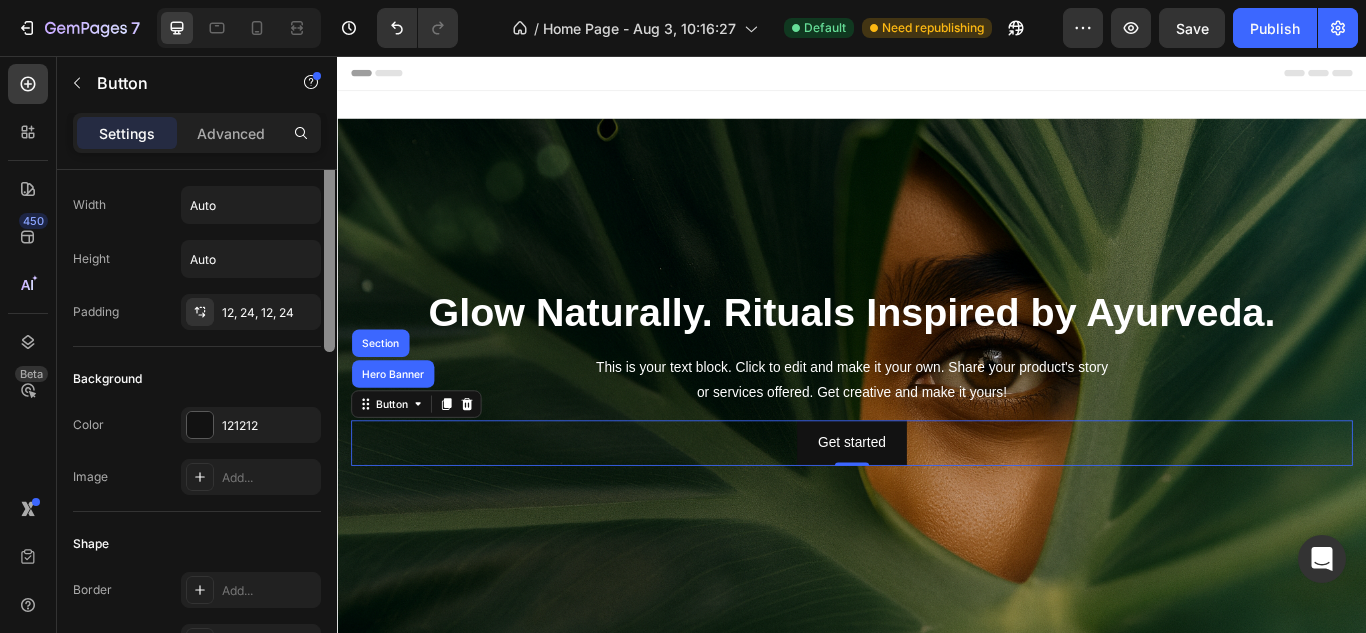 drag, startPoint x: 666, startPoint y: 385, endPoint x: 343, endPoint y: 242, distance: 353.2393 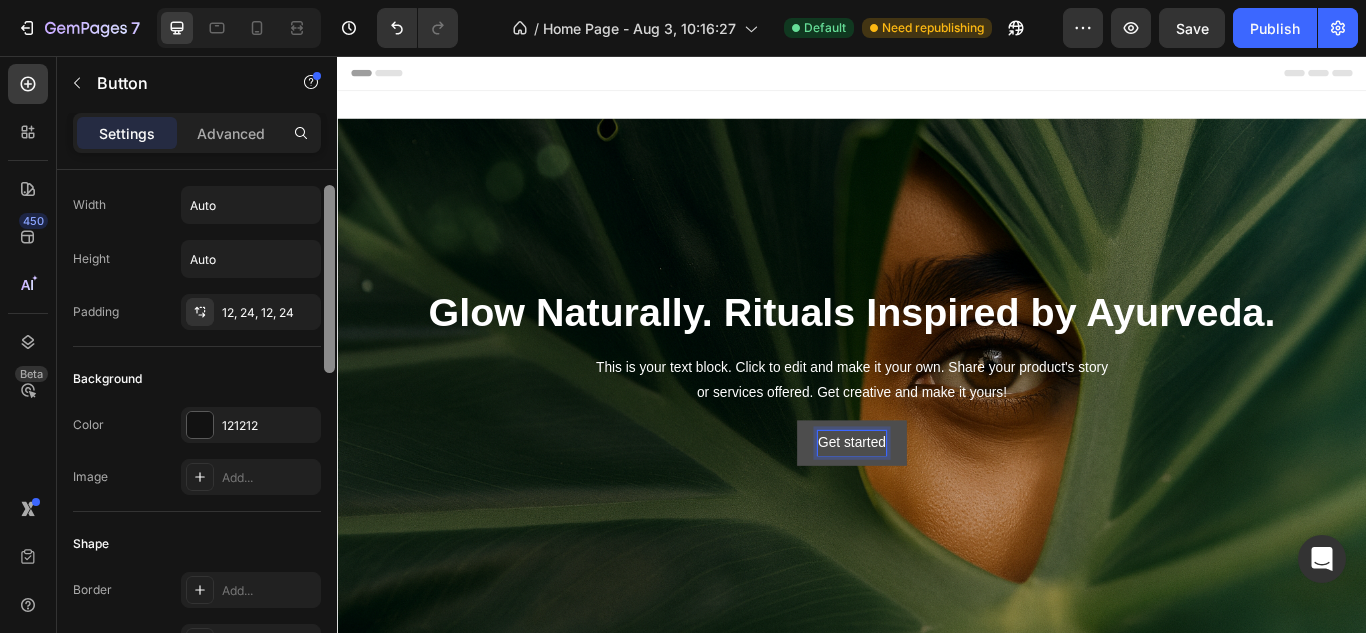 drag, startPoint x: 967, startPoint y: 496, endPoint x: 981, endPoint y: 502, distance: 15.231546 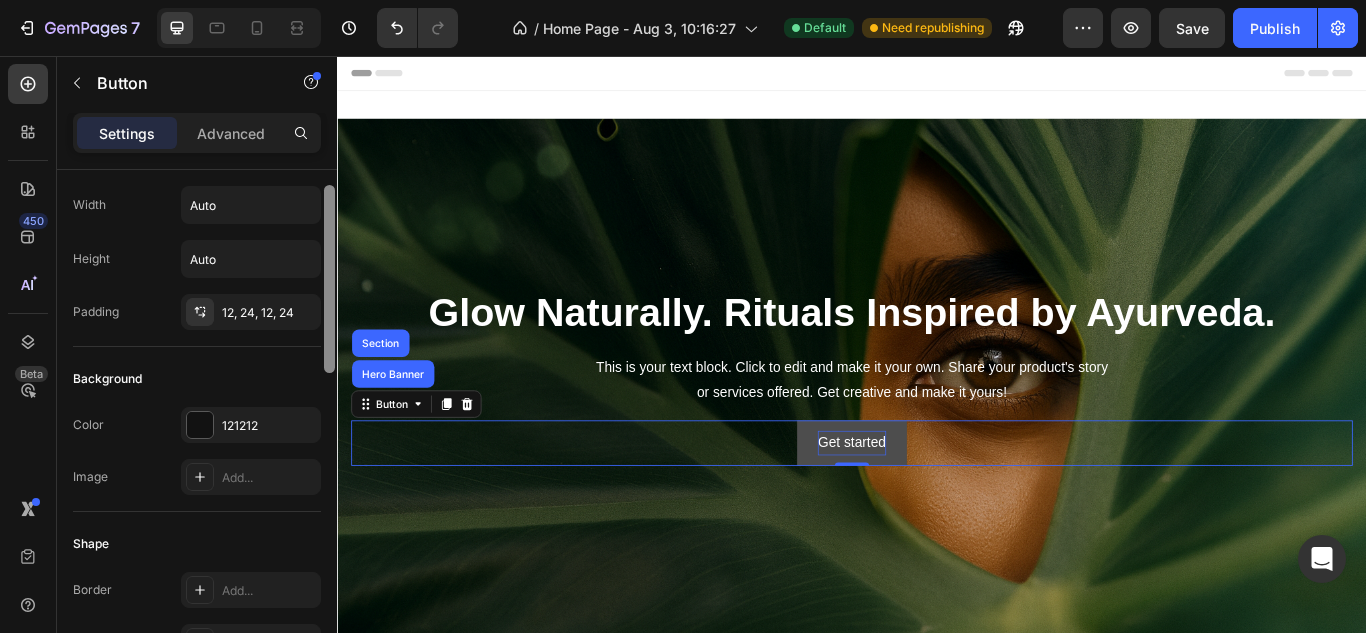 click on "Get started" at bounding box center (936, 507) 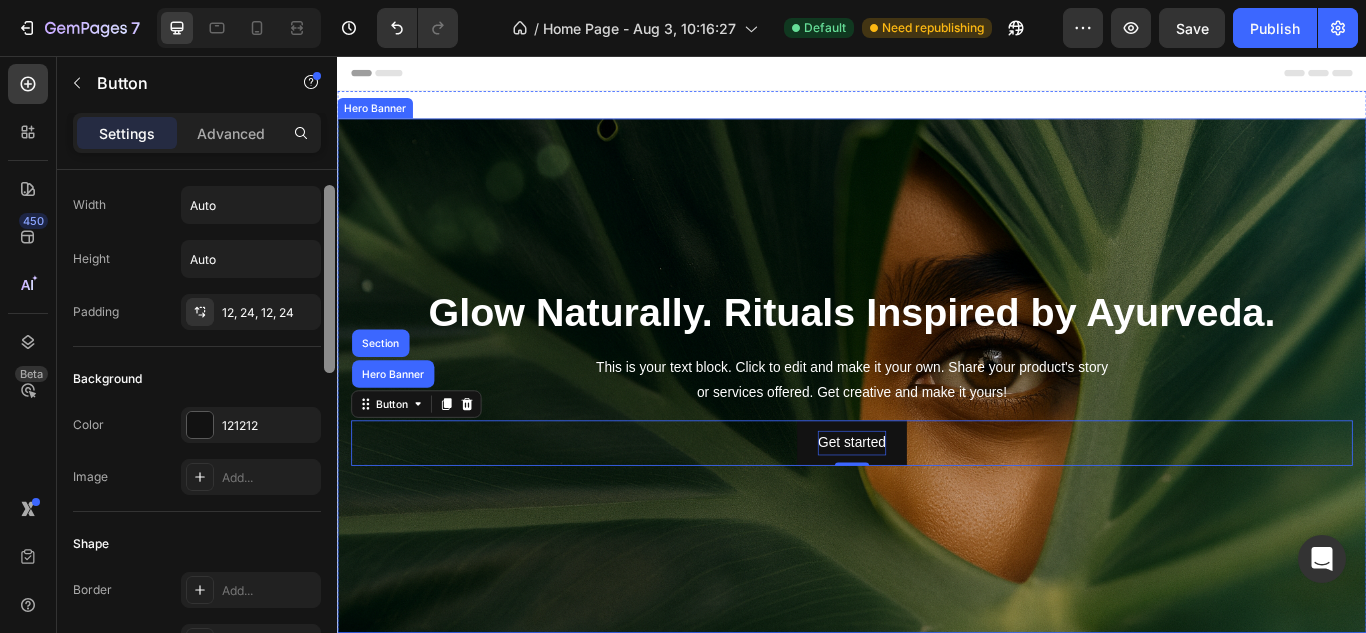 scroll, scrollTop: 0, scrollLeft: 0, axis: both 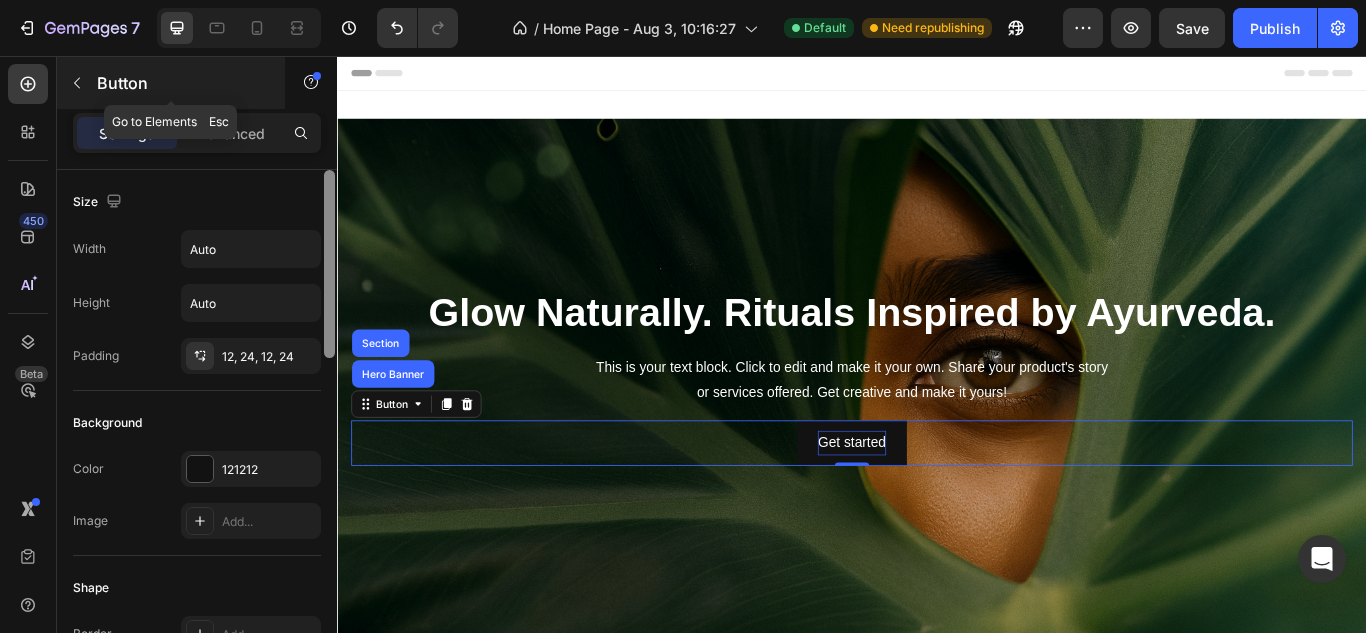 click 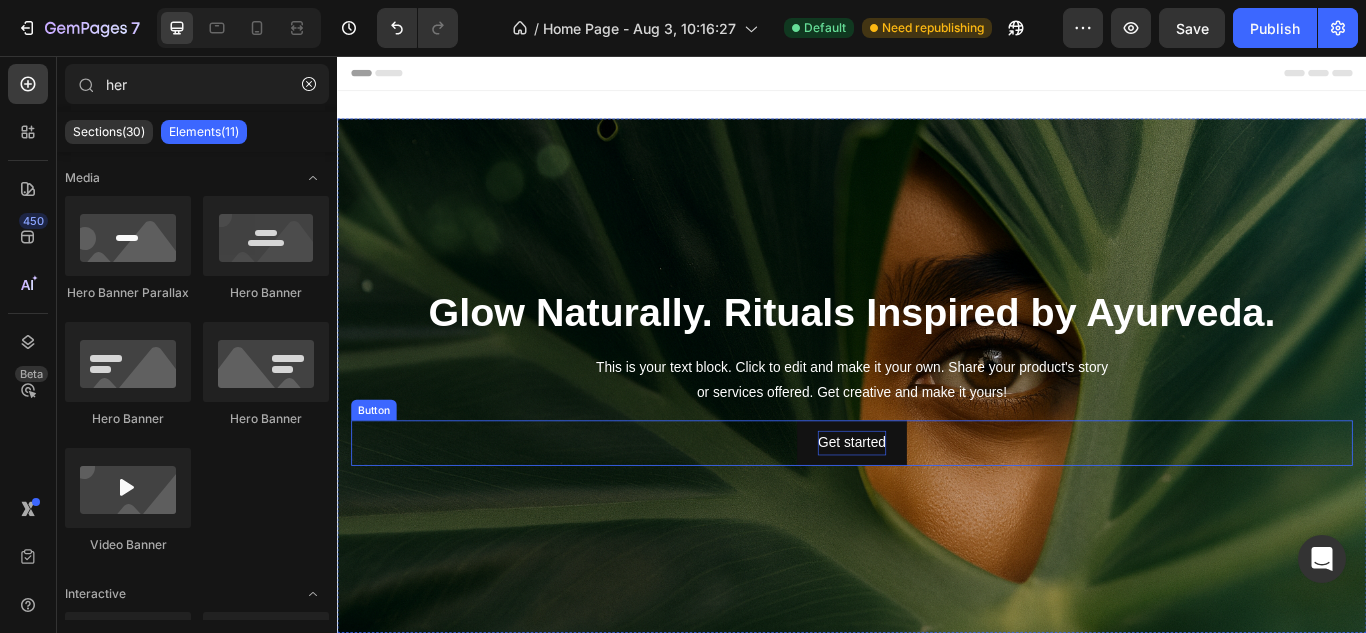 click on "Get started Button" at bounding box center [937, 507] 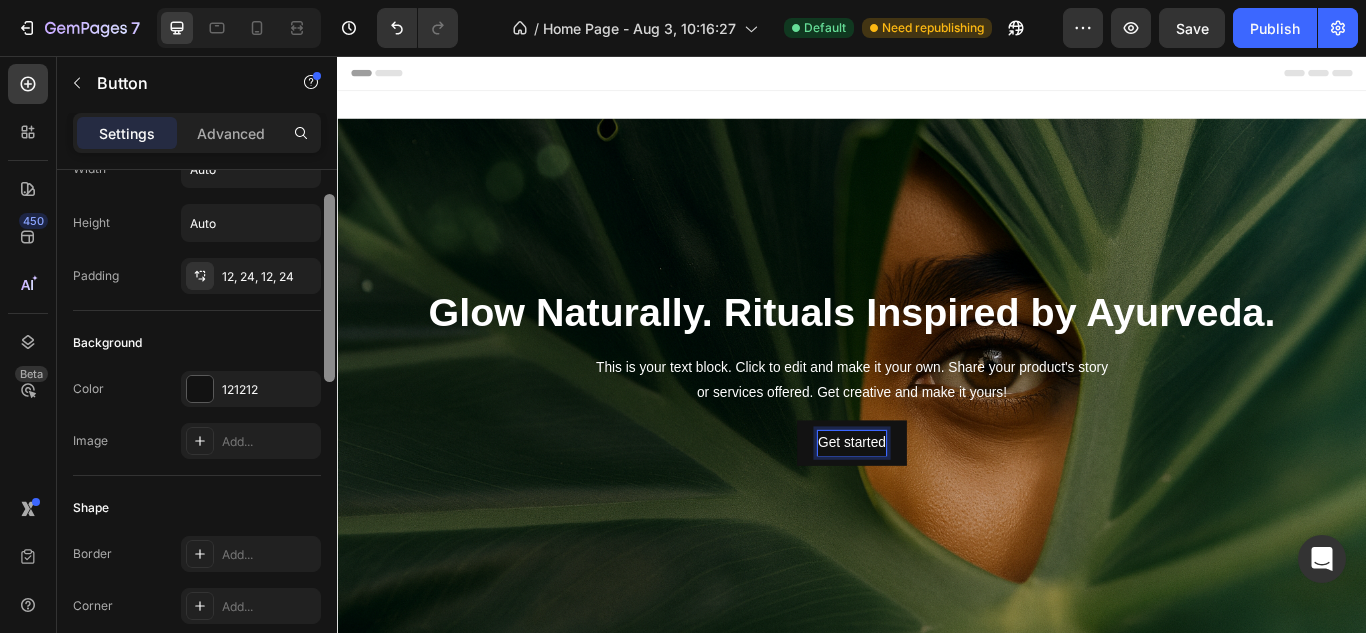 scroll, scrollTop: 0, scrollLeft: 0, axis: both 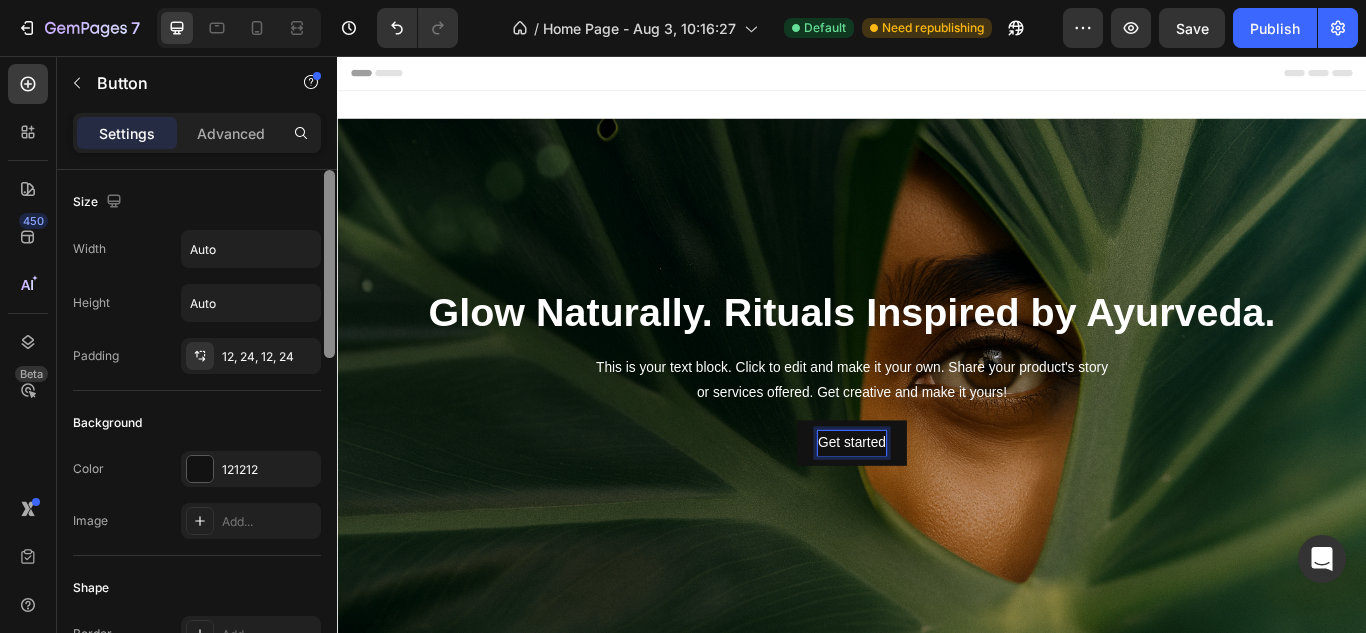 drag, startPoint x: 331, startPoint y: 248, endPoint x: 266, endPoint y: 206, distance: 77.388626 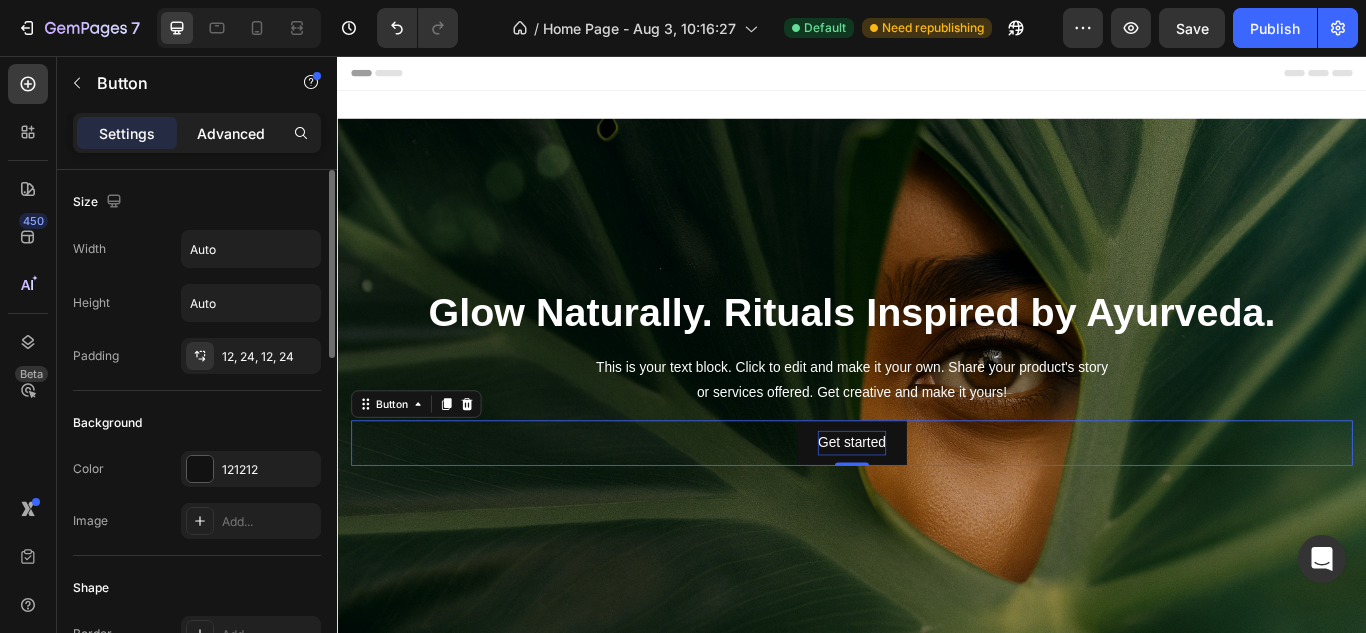 drag, startPoint x: 213, startPoint y: 155, endPoint x: 213, endPoint y: 135, distance: 20 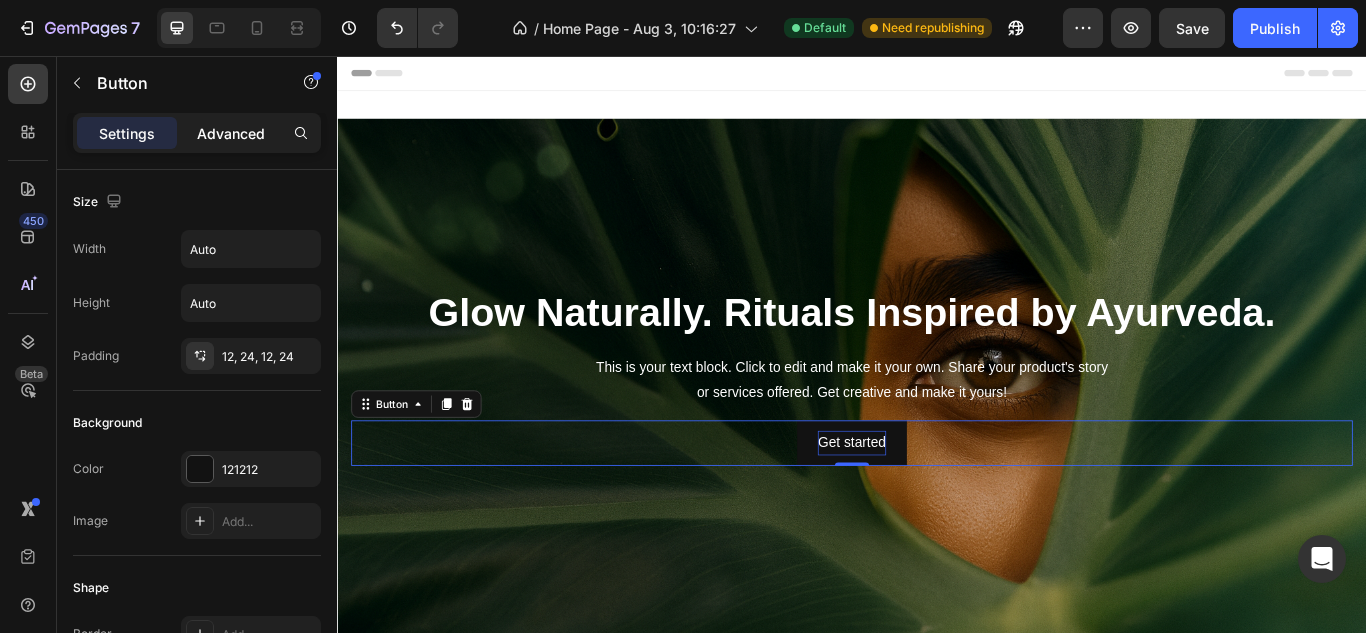click on "Advanced" at bounding box center [231, 133] 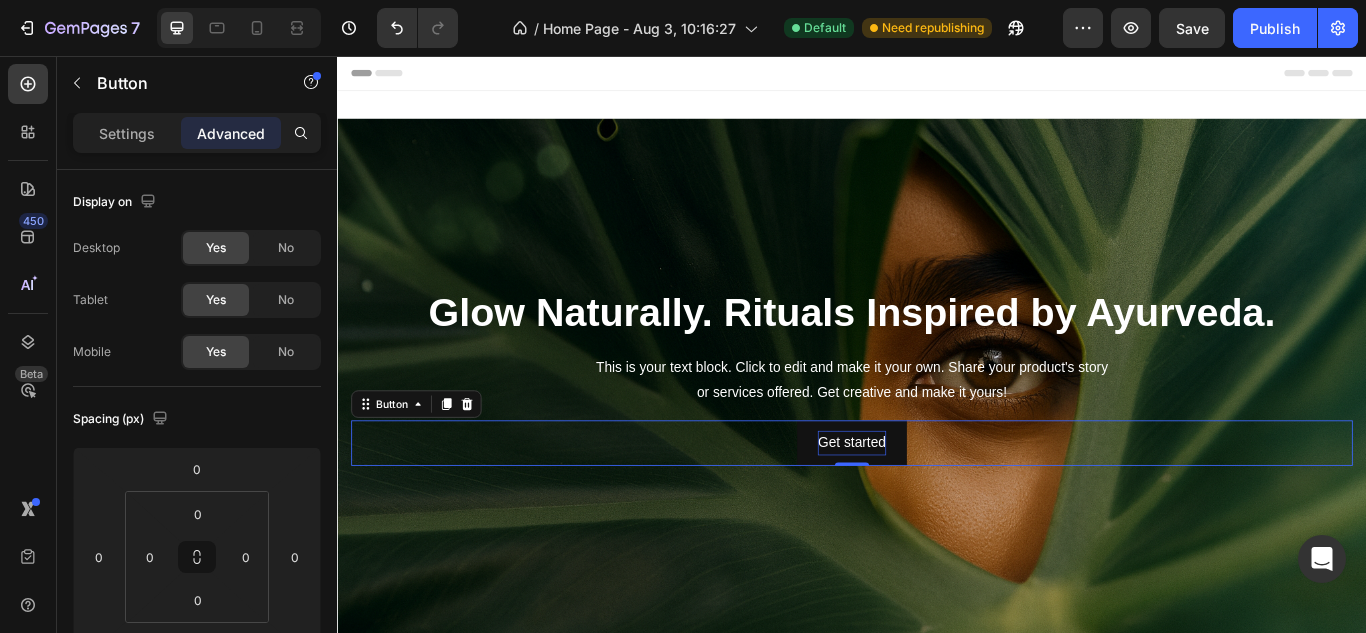 scroll, scrollTop: 520, scrollLeft: 0, axis: vertical 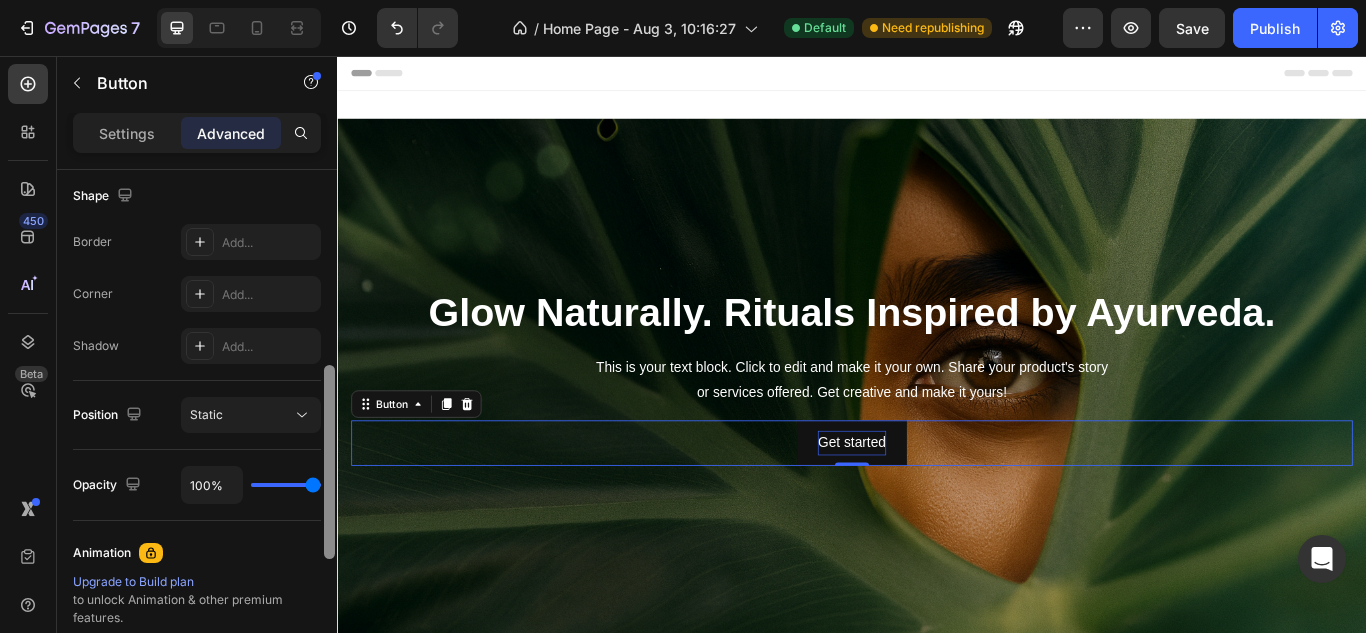 drag, startPoint x: 335, startPoint y: 253, endPoint x: 332, endPoint y: 394, distance: 141.0319 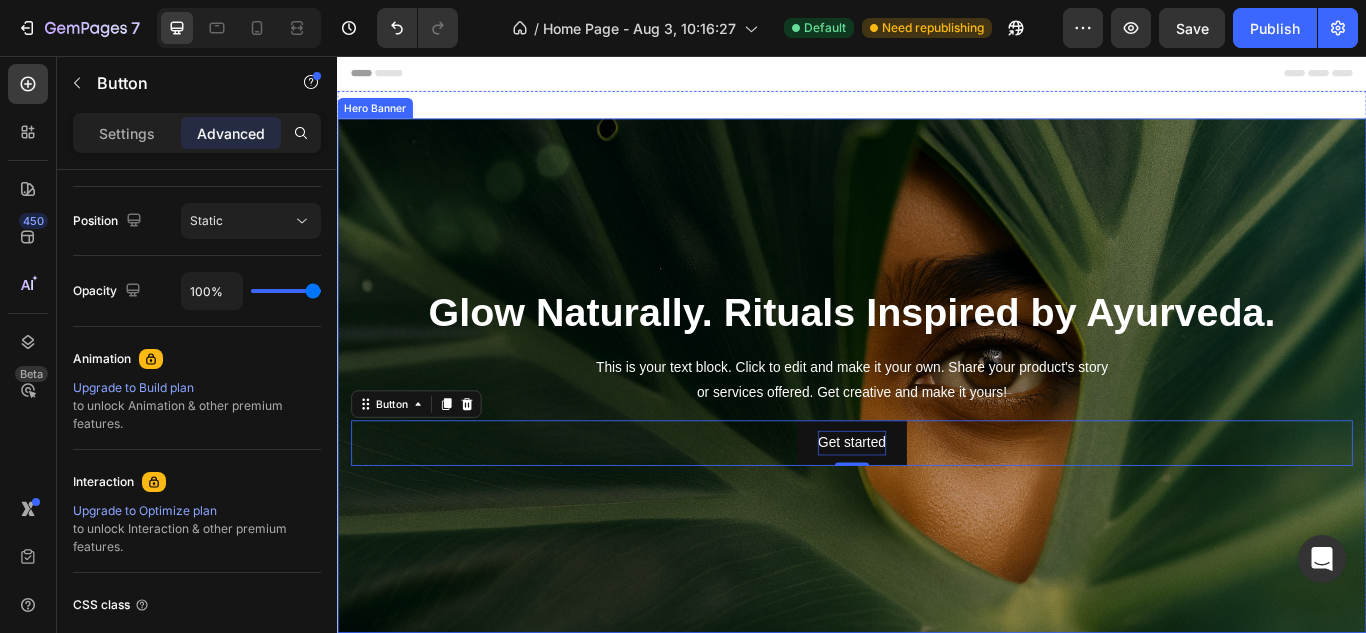scroll, scrollTop: 0, scrollLeft: 0, axis: both 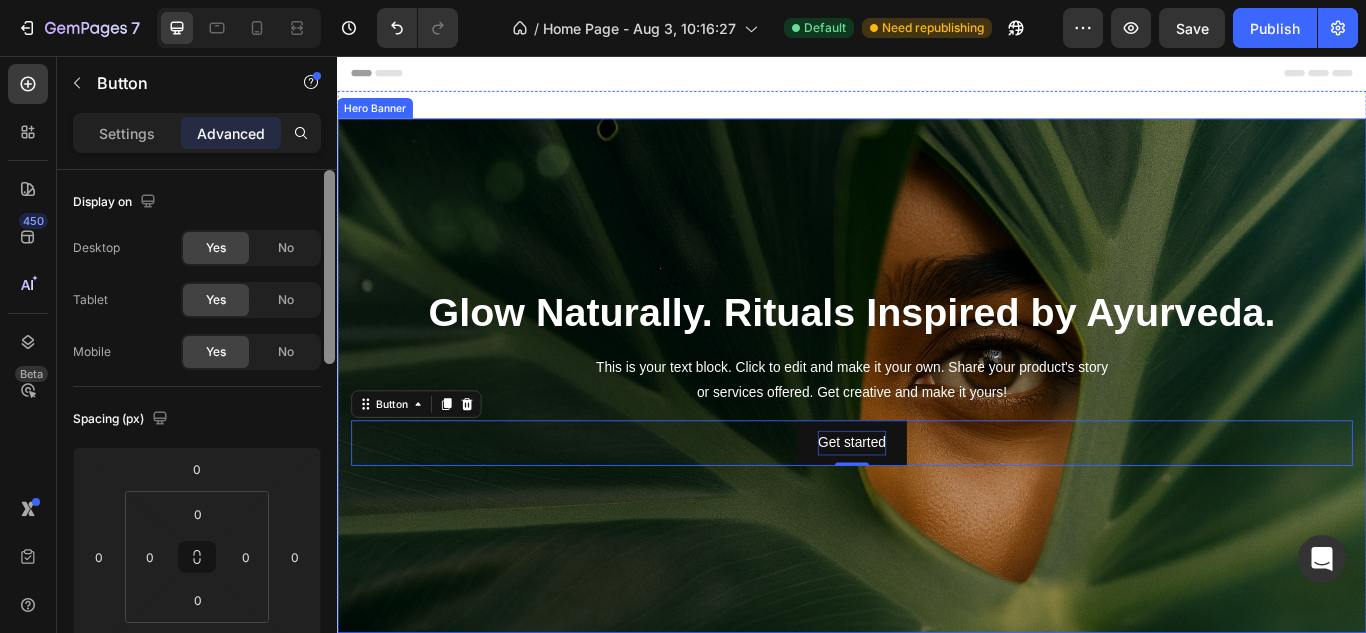 drag, startPoint x: 332, startPoint y: 394, endPoint x: 335, endPoint y: 158, distance: 236.01907 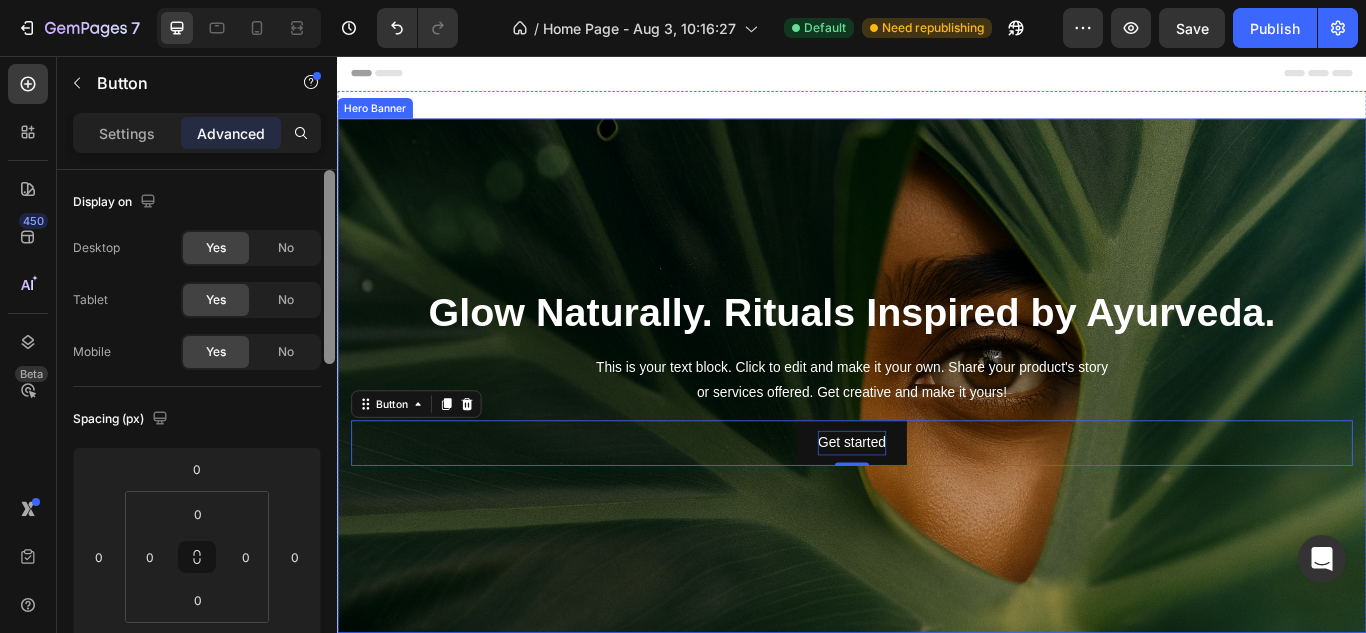 click on "Settings Advanced Display on Desktop Yes No Tablet Yes No Mobile Yes No Spacing (px) 0 0 0 0 0 0 0 0 Shape Border Add... Corner Add... Shadow Add... Position Static Opacity 100% Animation Upgrade to Build plan  to unlock Animation & other premium features. Interaction Upgrade to Optimize plan  to unlock Interaction & other premium features. CSS class Delete element" at bounding box center [197, 401] 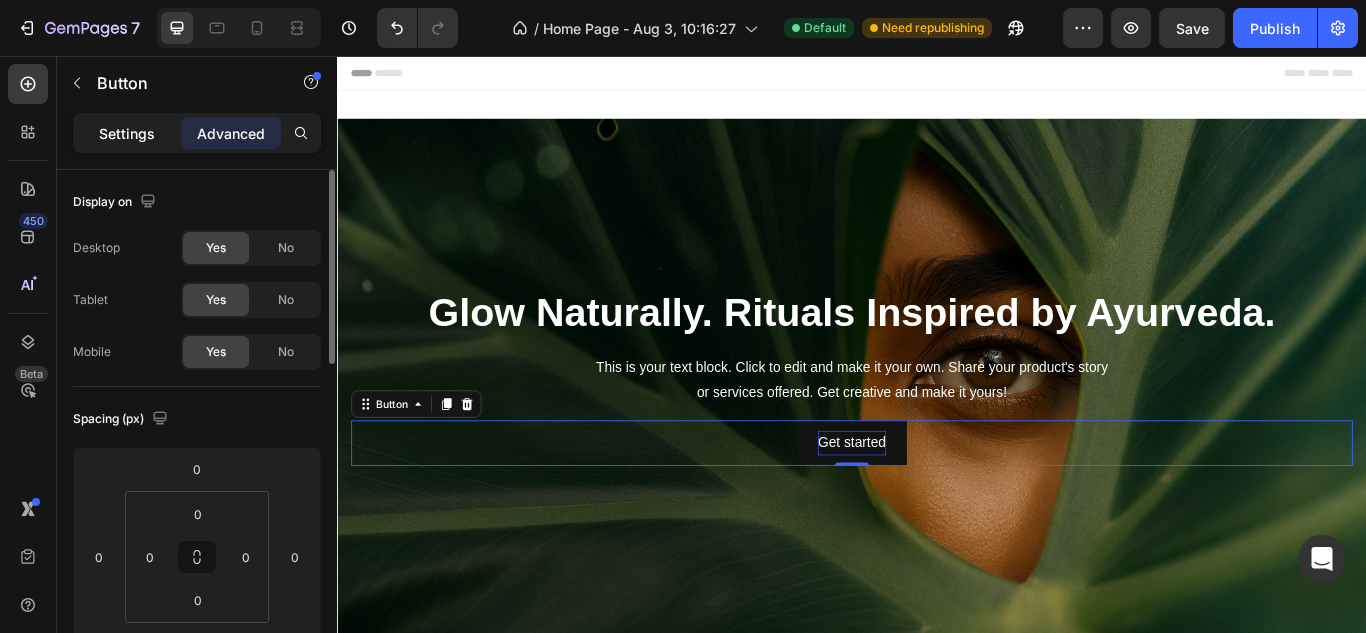 click on "Settings" at bounding box center (127, 133) 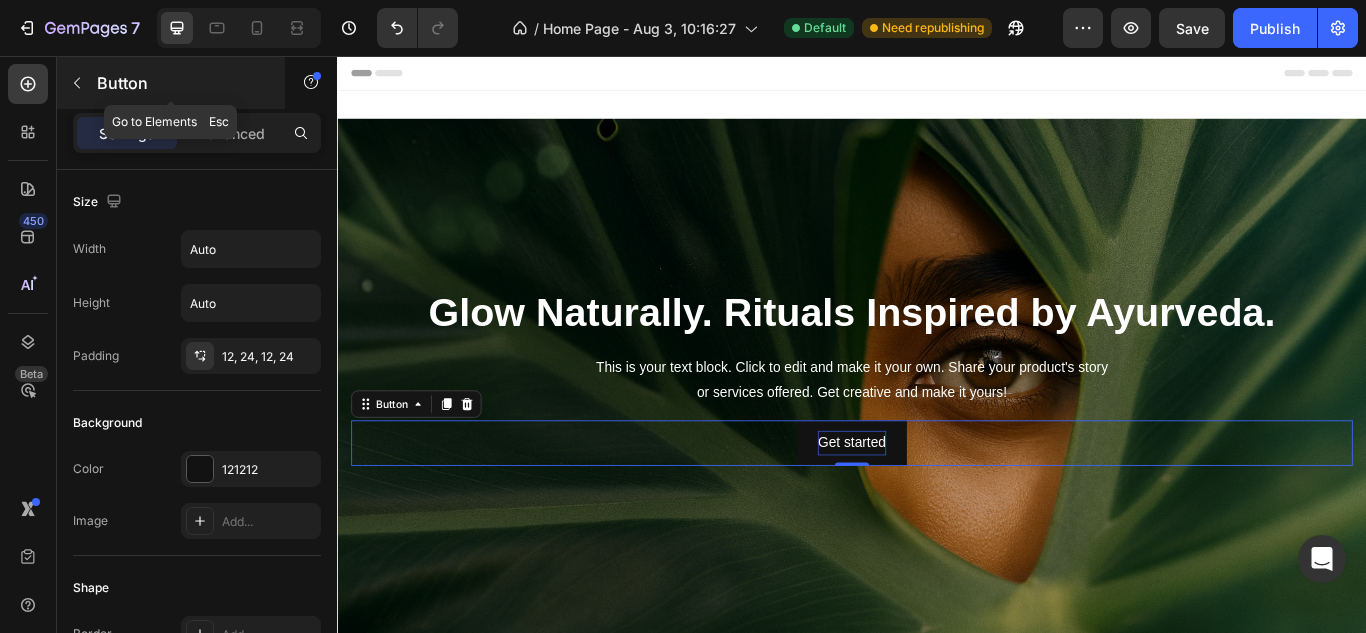 click 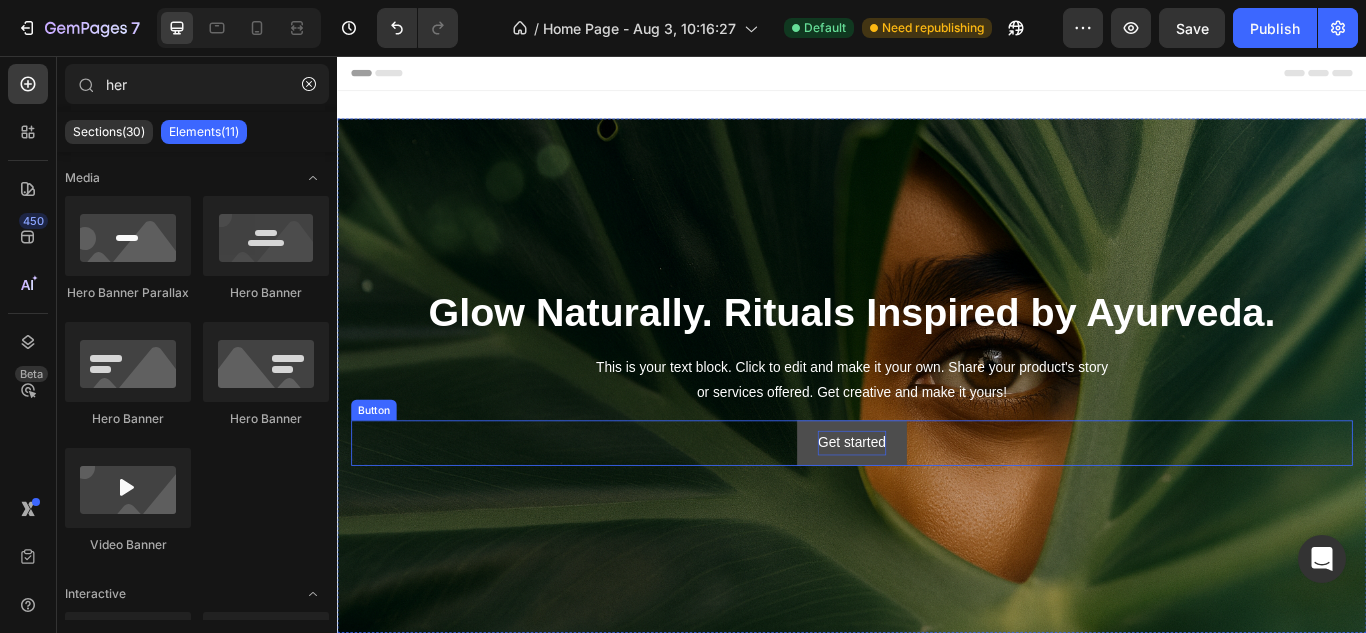 click on "Get started" at bounding box center [936, 507] 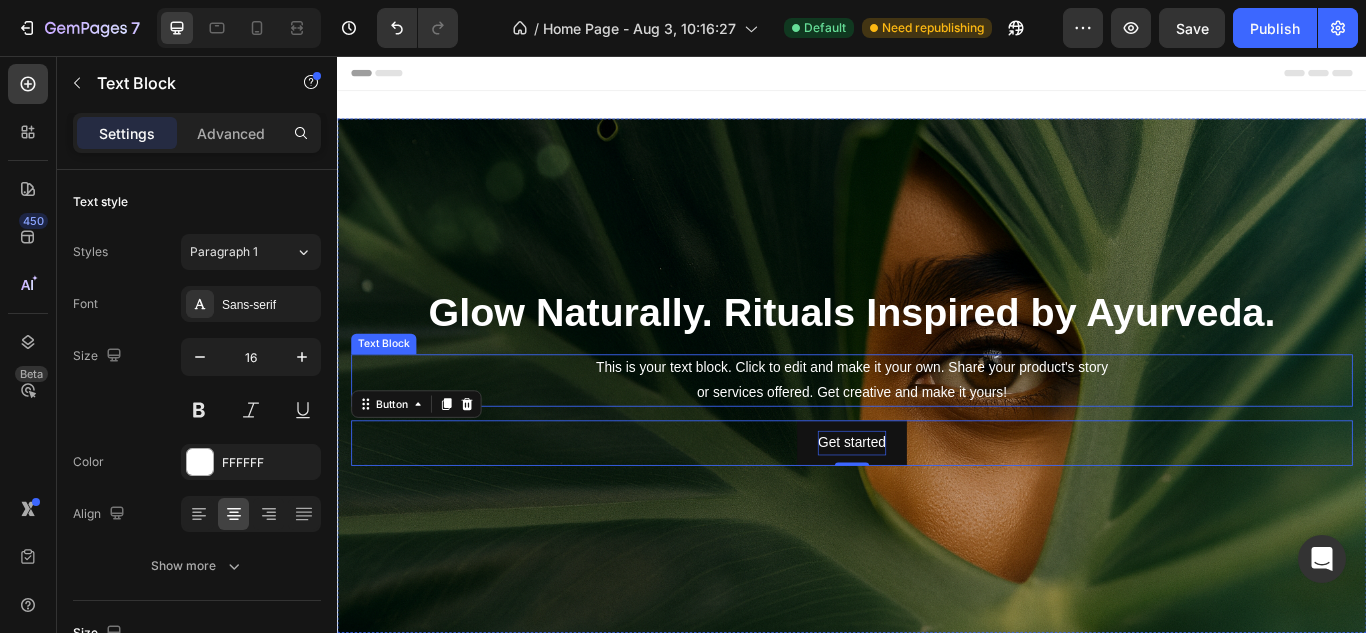 click on "This is your text block. Click to edit and make it your own. Share your product's story                   or services offered. Get creative and make it yours!" at bounding box center [937, 435] 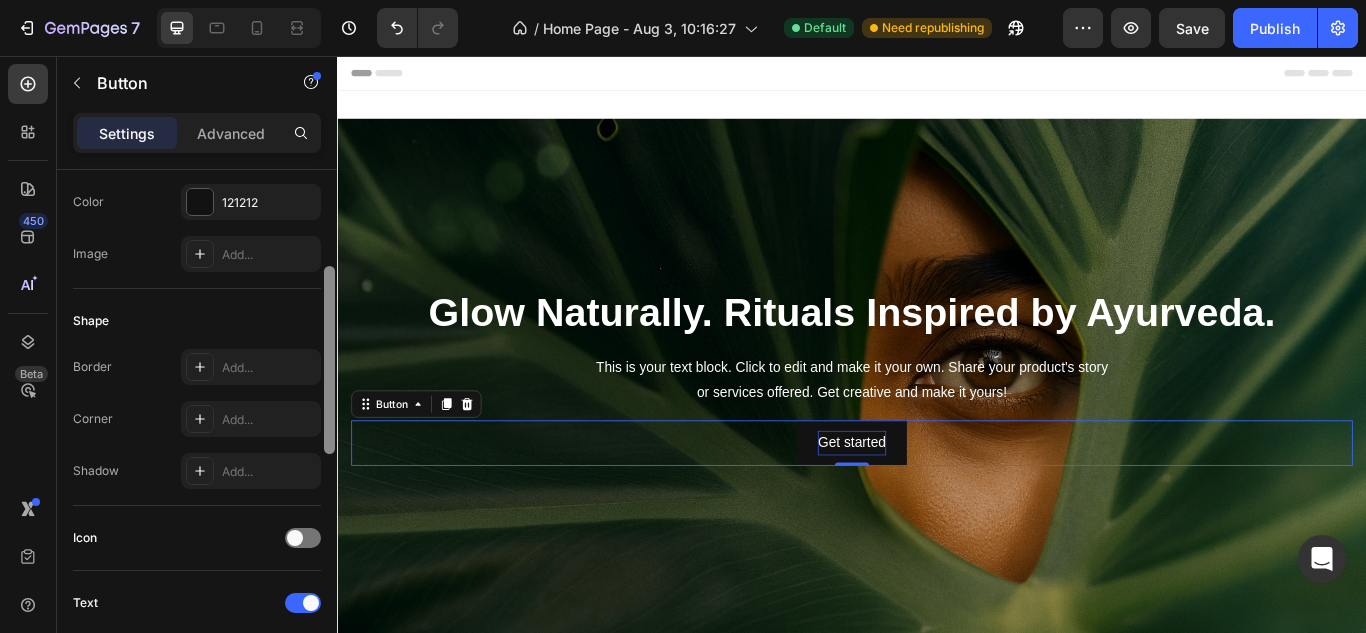 scroll, scrollTop: 270, scrollLeft: 0, axis: vertical 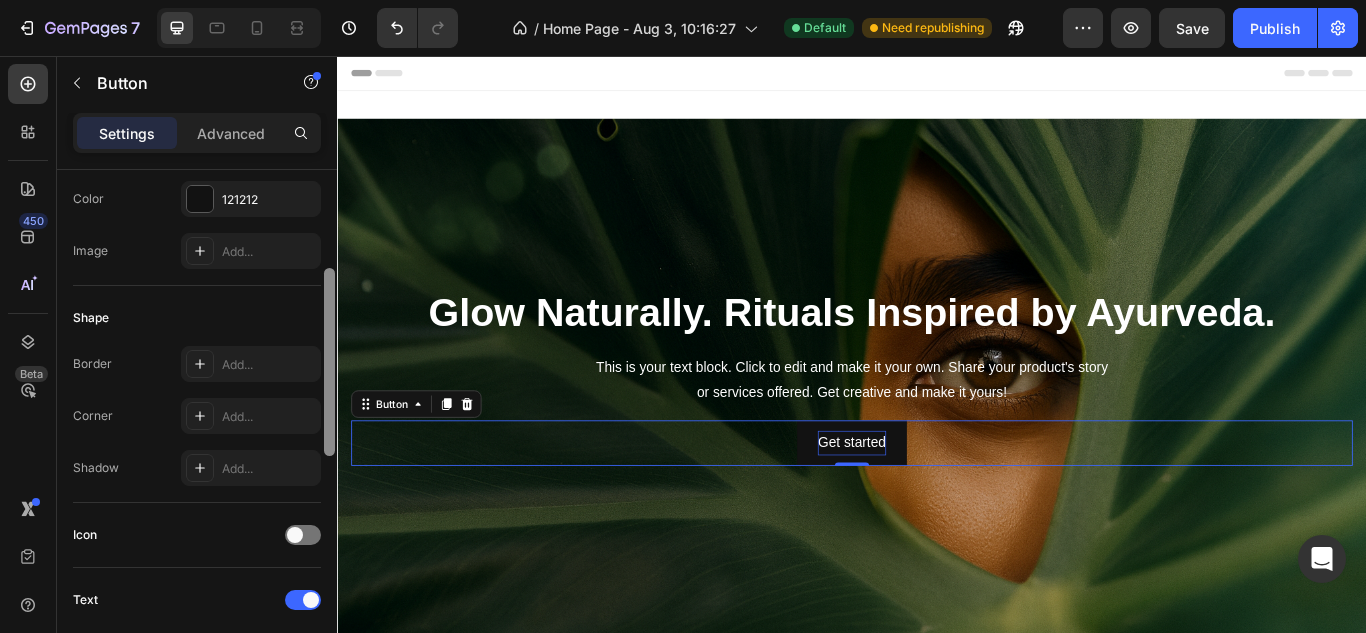drag, startPoint x: 328, startPoint y: 297, endPoint x: 329, endPoint y: 395, distance: 98.005104 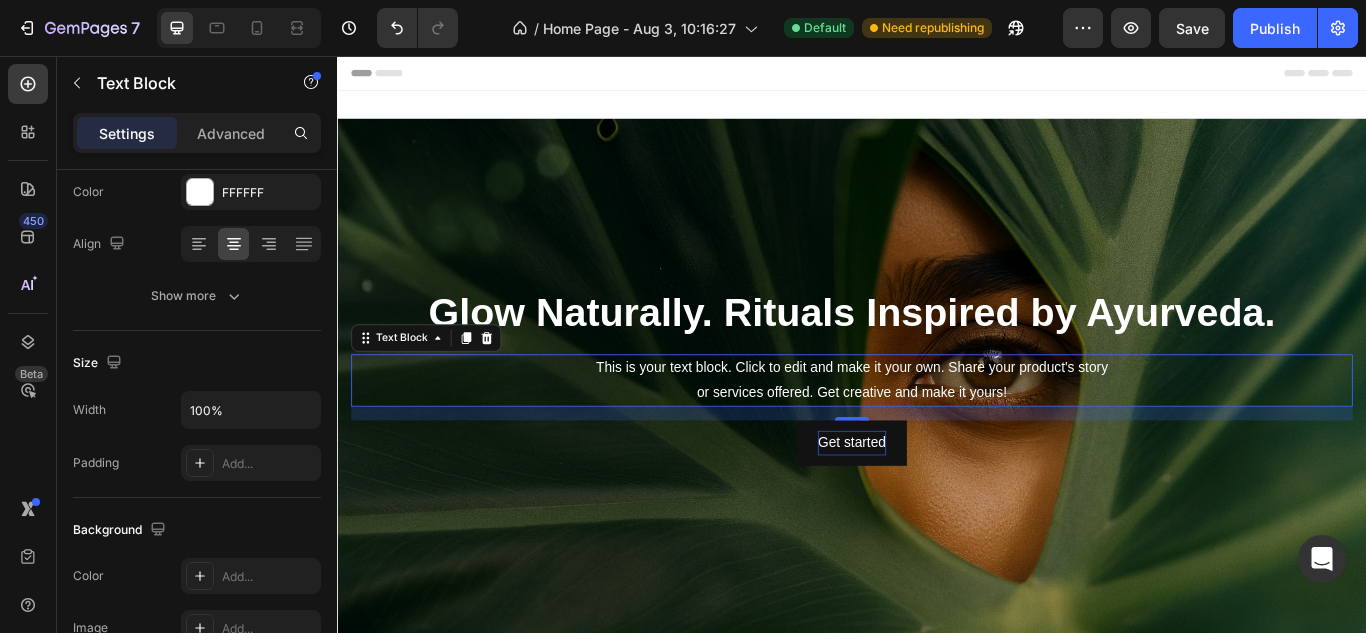 scroll, scrollTop: 0, scrollLeft: 0, axis: both 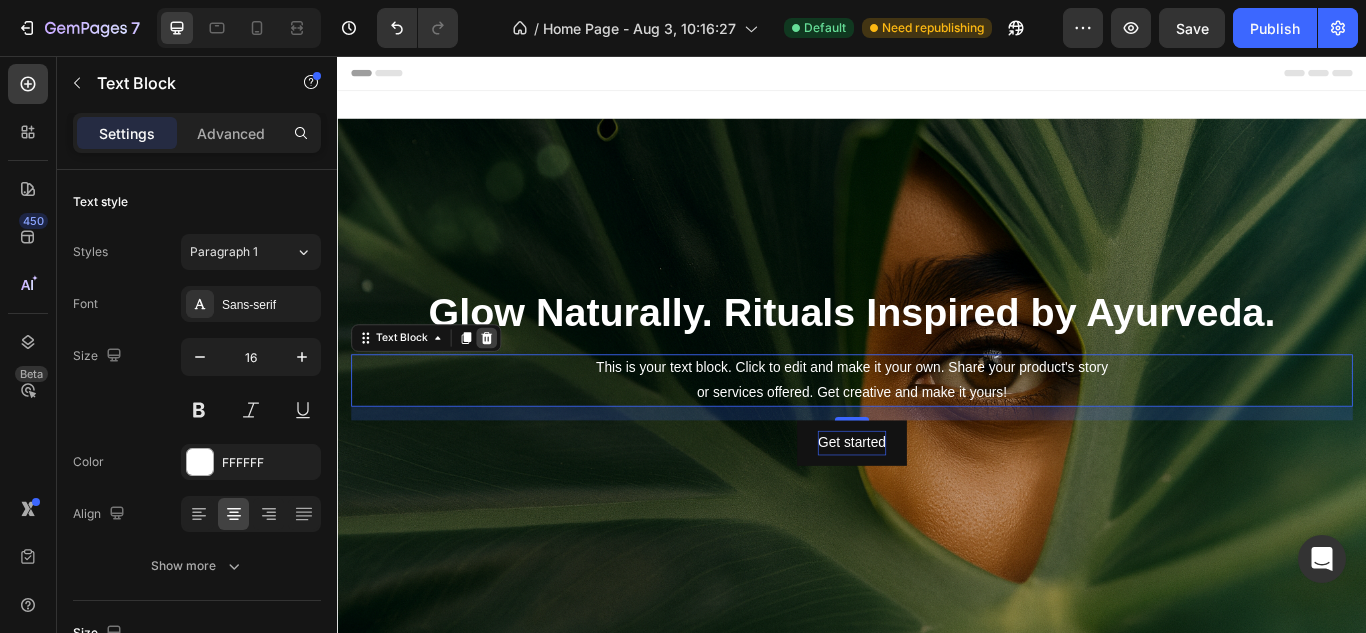 click at bounding box center [511, 385] 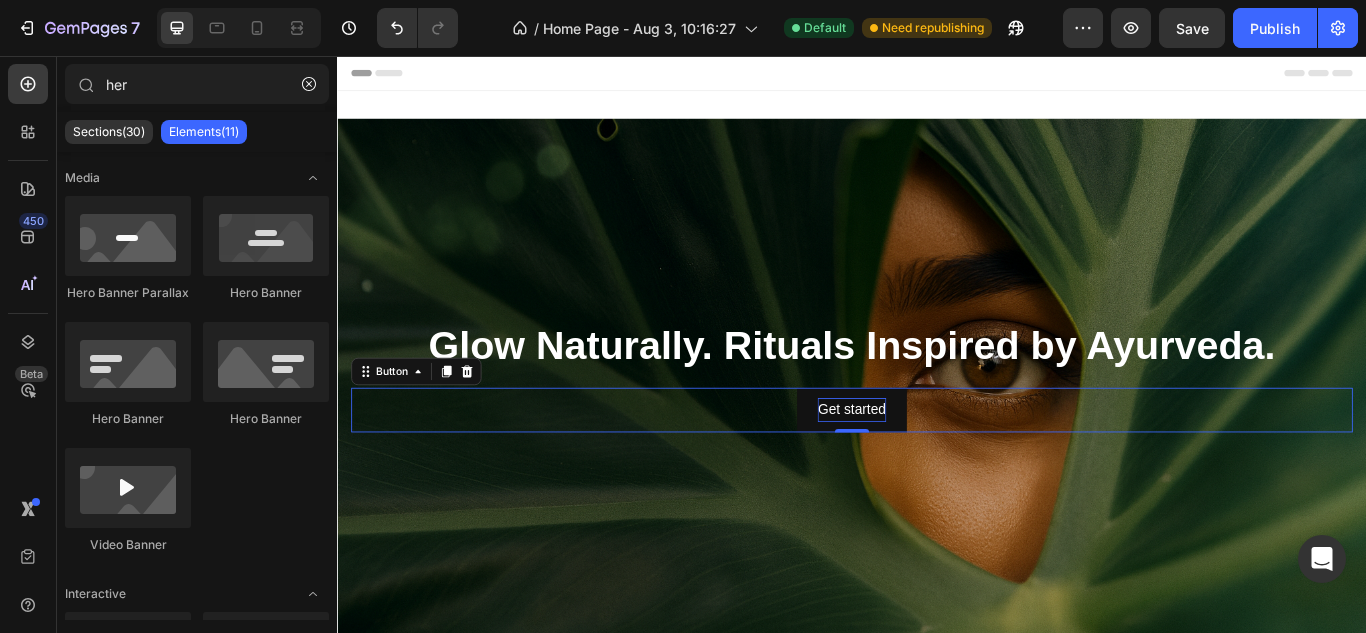 click on "Get started Button   0" at bounding box center (937, 469) 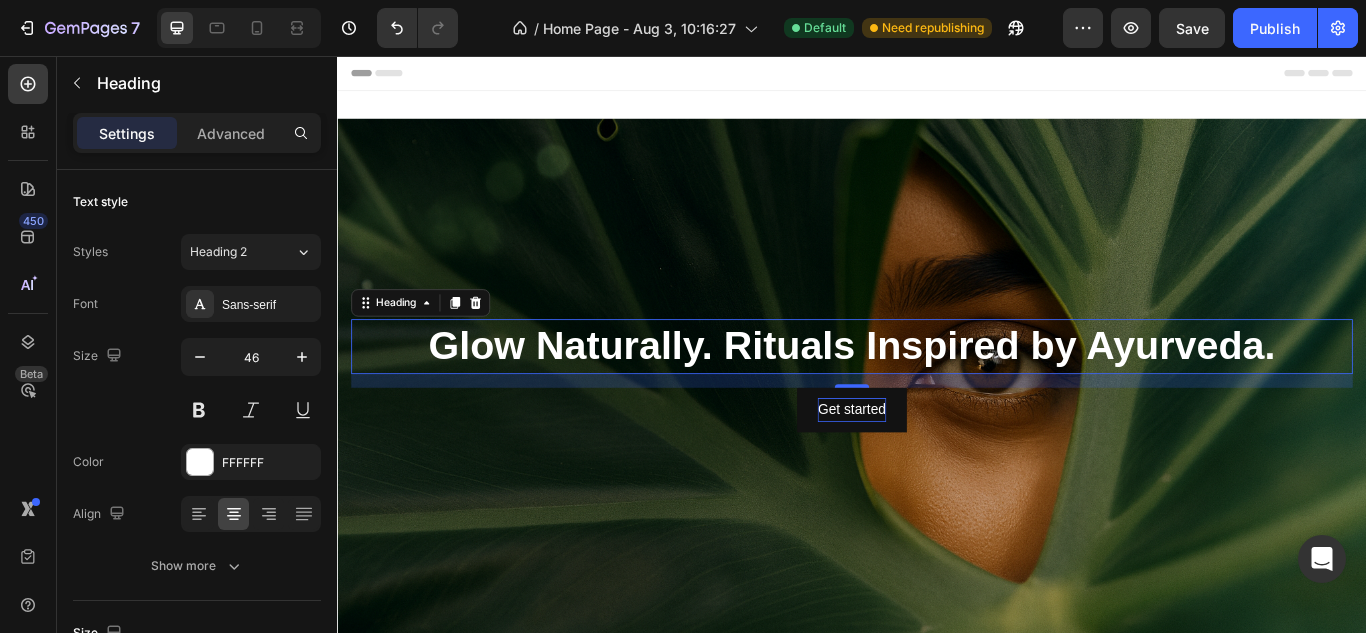 click on "Glow Naturally. Rituals Inspired by Ayurveda." at bounding box center [937, 394] 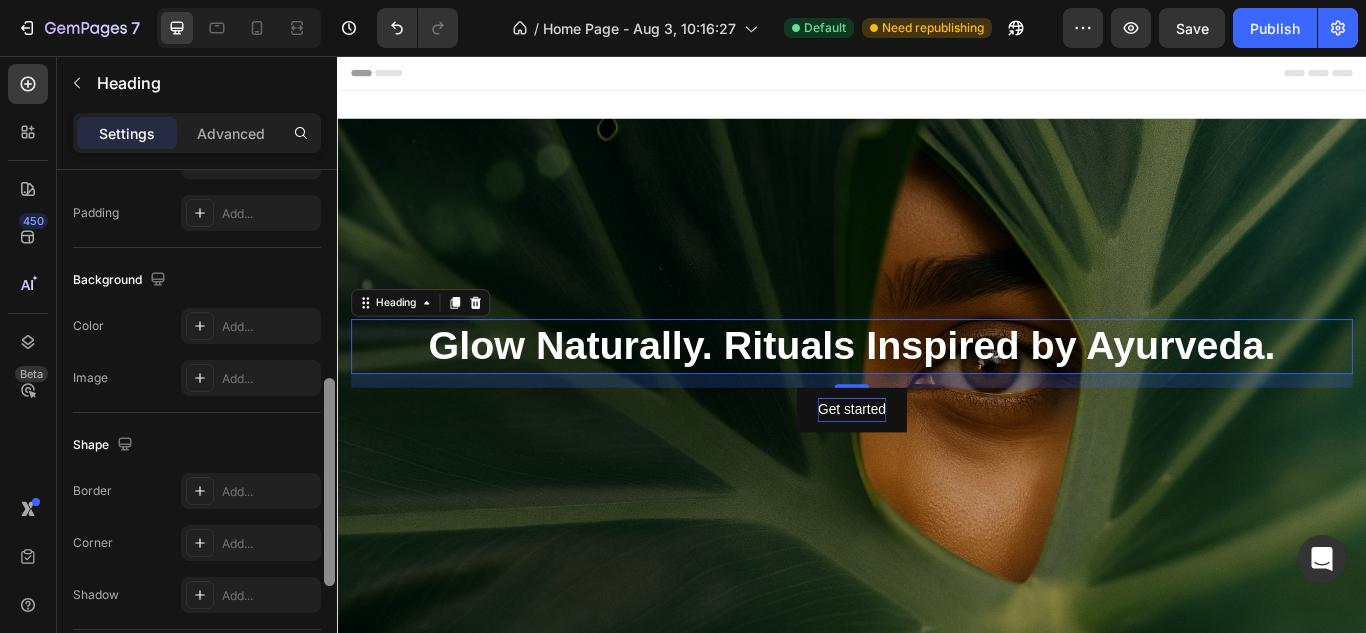 drag, startPoint x: 322, startPoint y: 379, endPoint x: 324, endPoint y: 392, distance: 13.152946 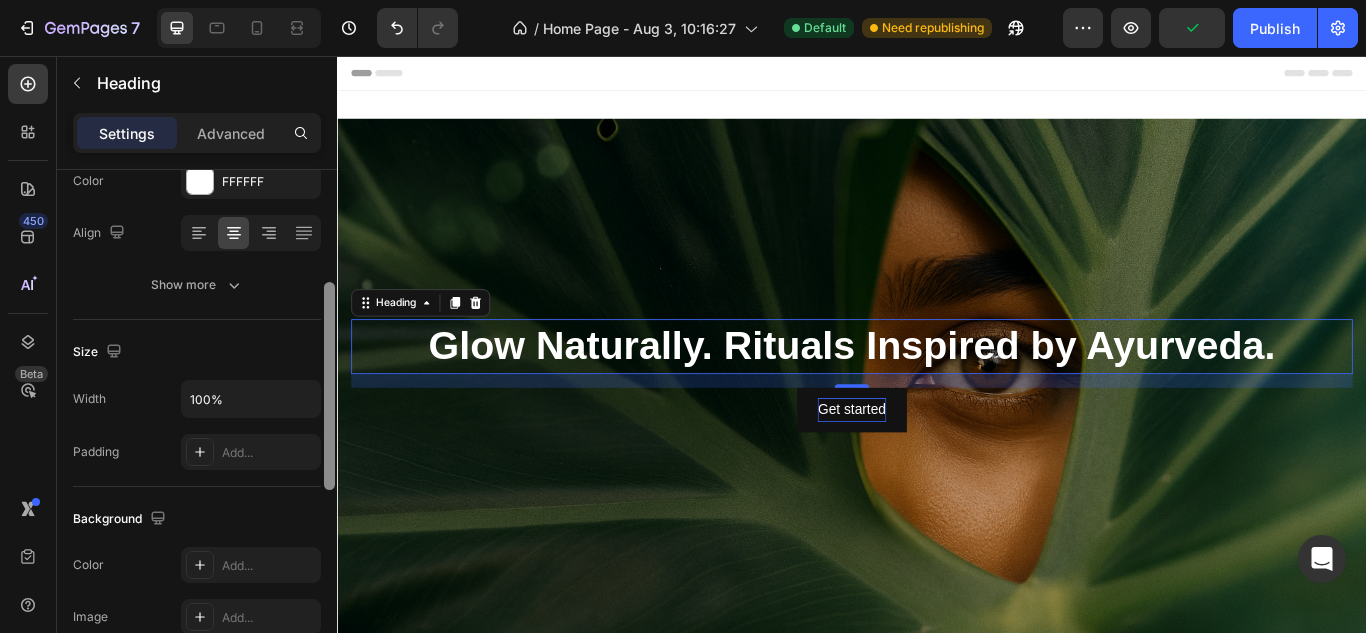 scroll, scrollTop: 151, scrollLeft: 0, axis: vertical 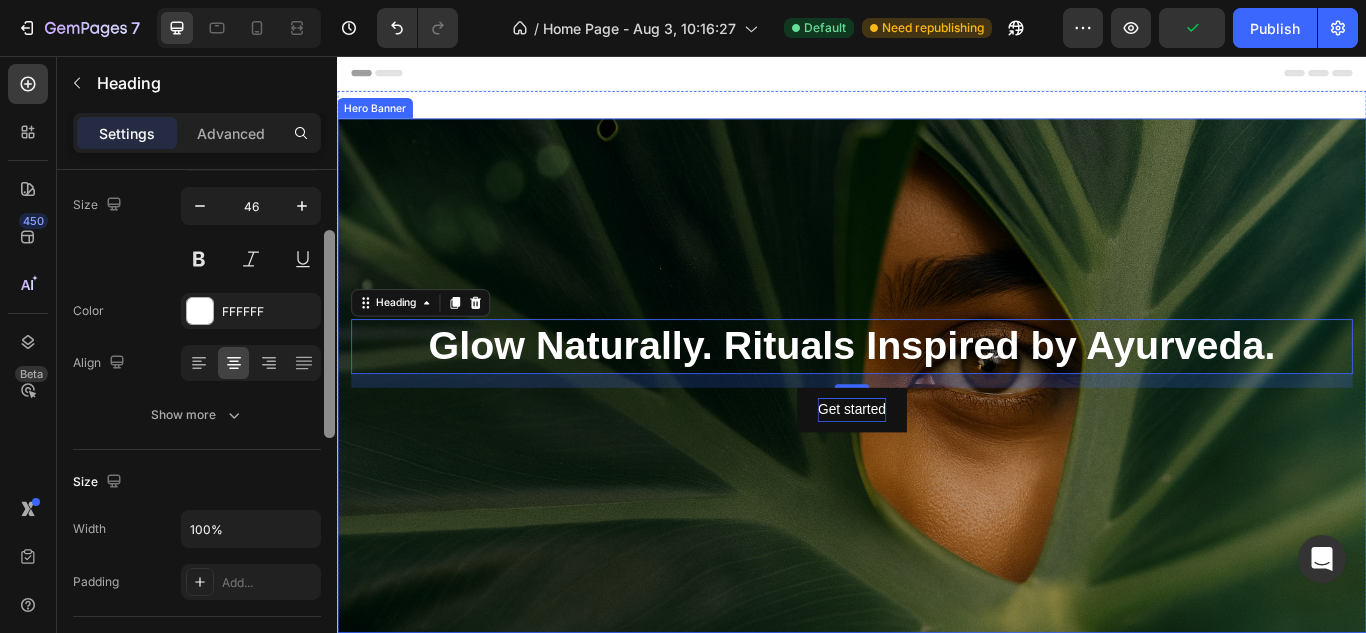 drag, startPoint x: 668, startPoint y: 471, endPoint x: 342, endPoint y: 165, distance: 447.1152 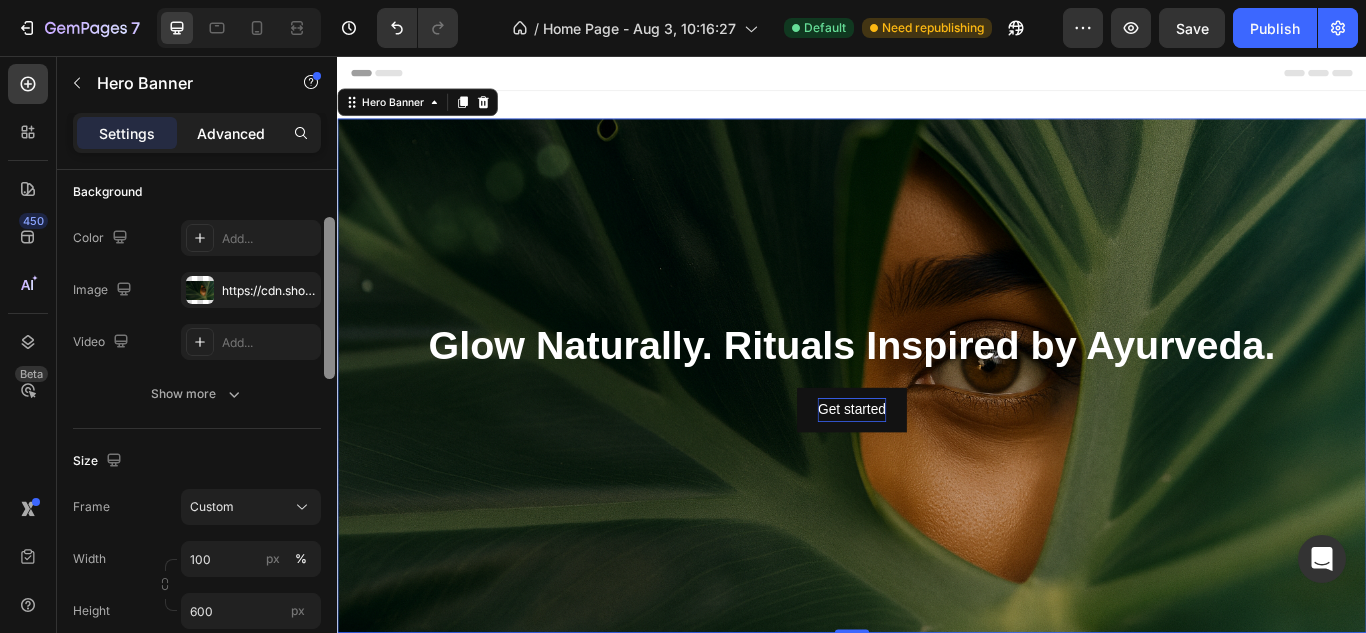 scroll, scrollTop: 0, scrollLeft: 0, axis: both 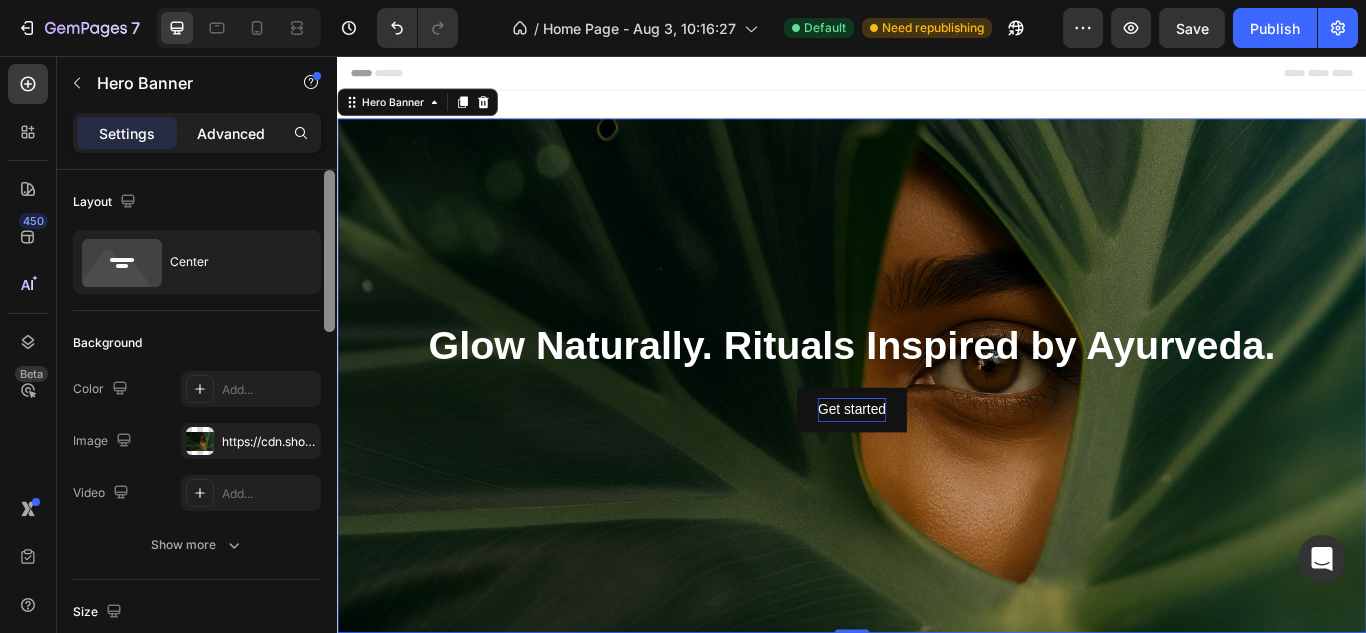 click on "Advanced" 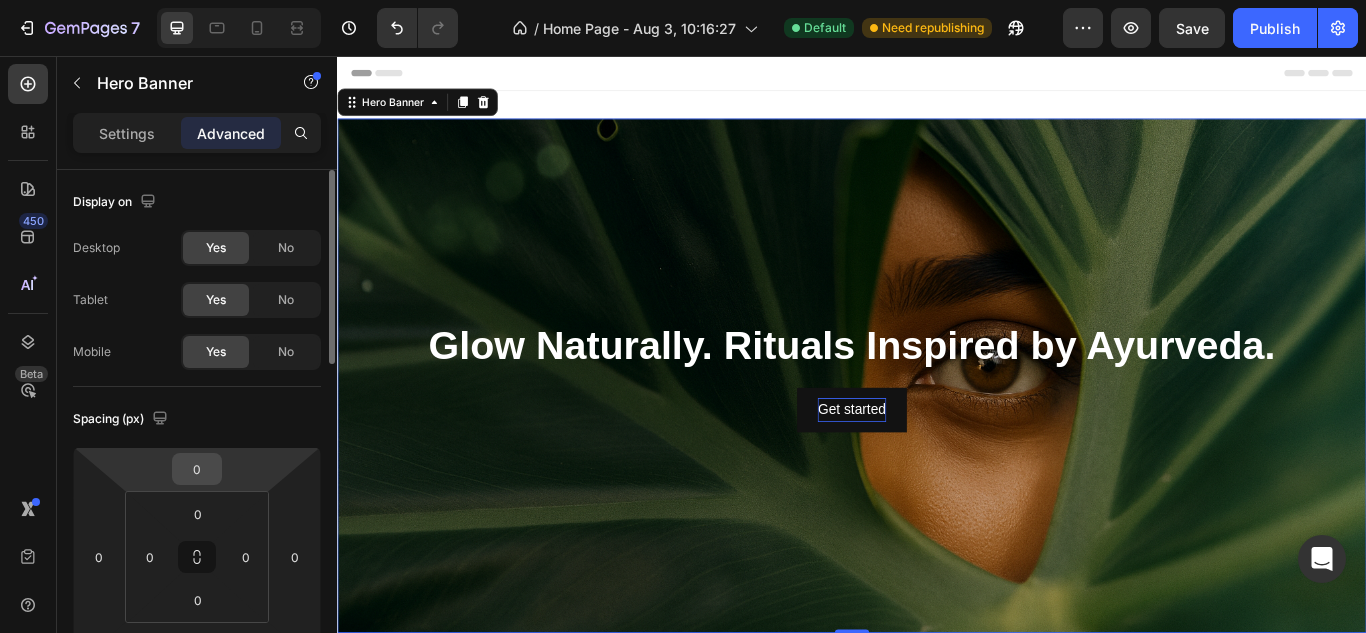 click on "0" at bounding box center [197, 469] 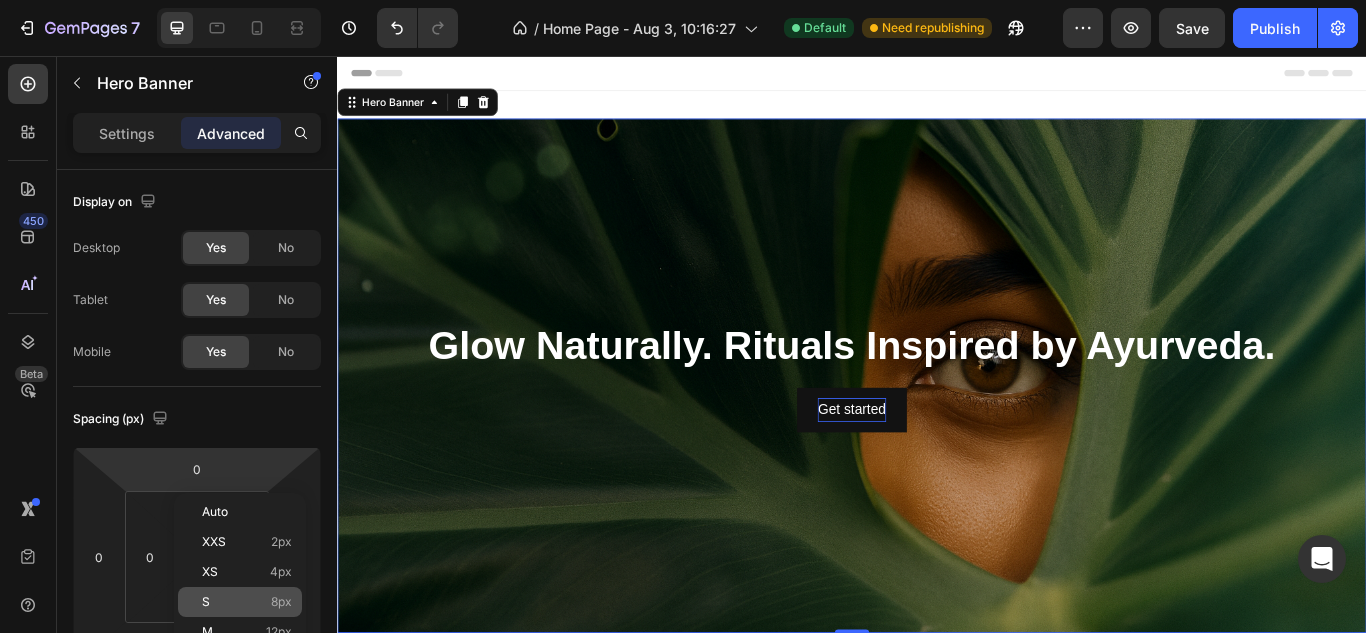 click on "S 8px" 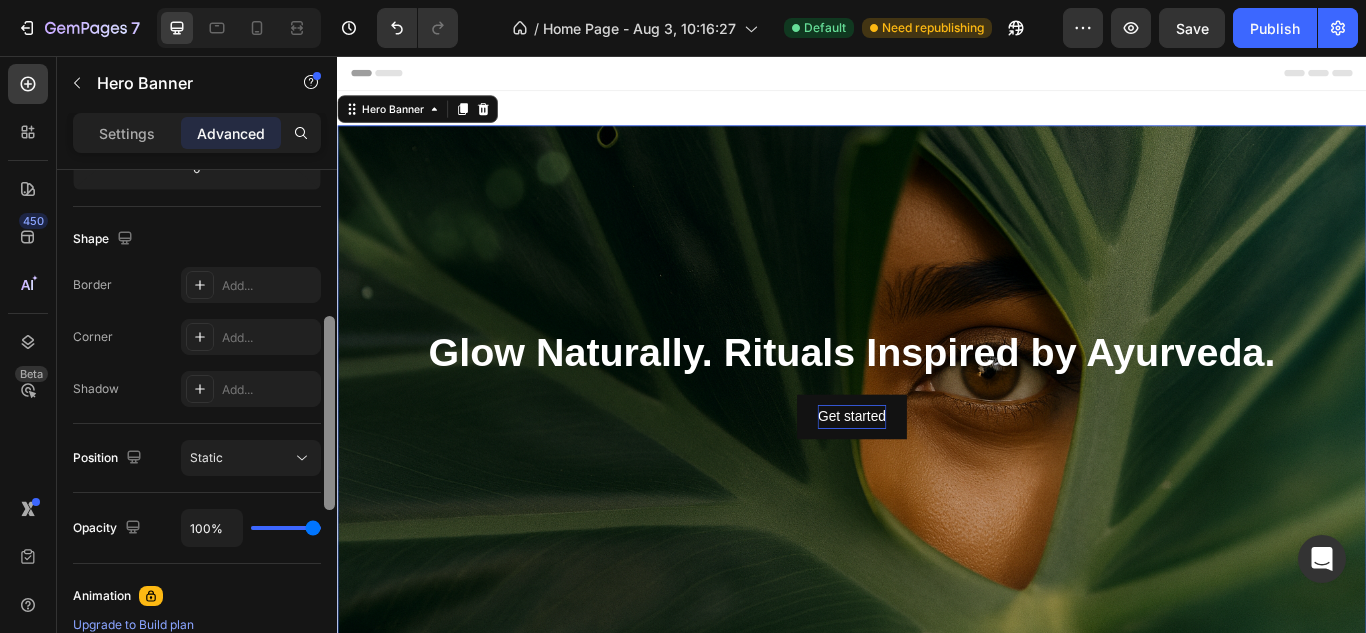 scroll, scrollTop: 482, scrollLeft: 0, axis: vertical 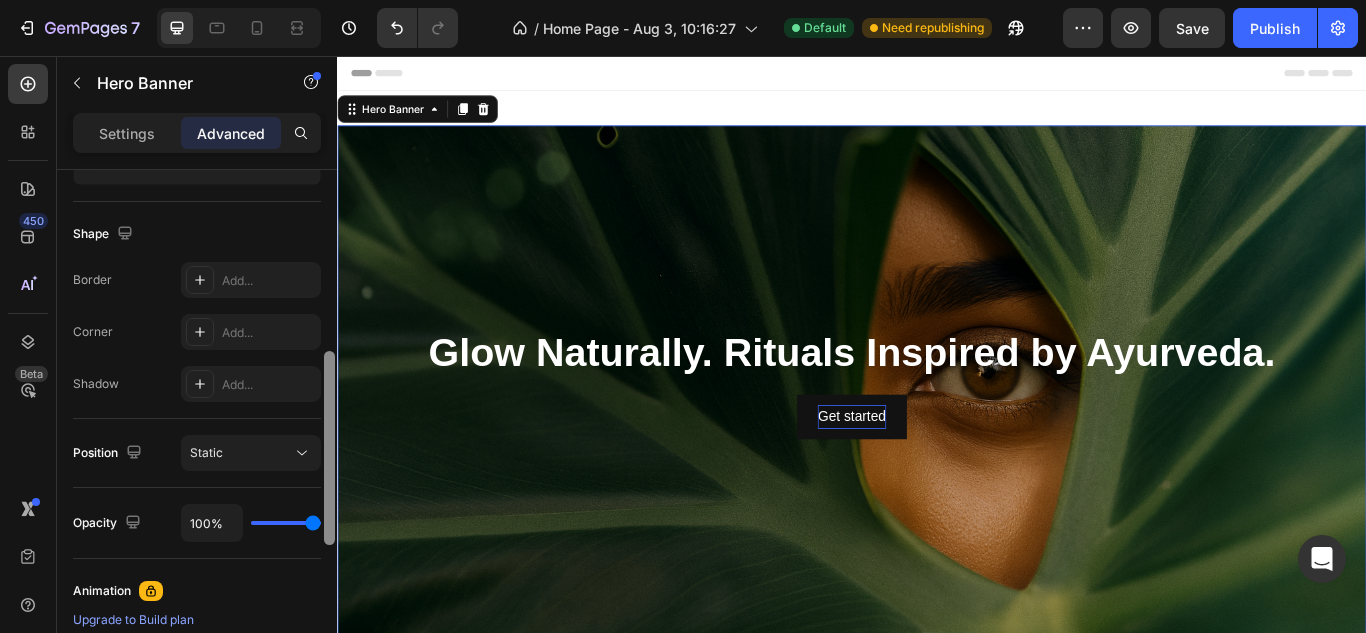 drag, startPoint x: 330, startPoint y: 351, endPoint x: 328, endPoint y: 532, distance: 181.01105 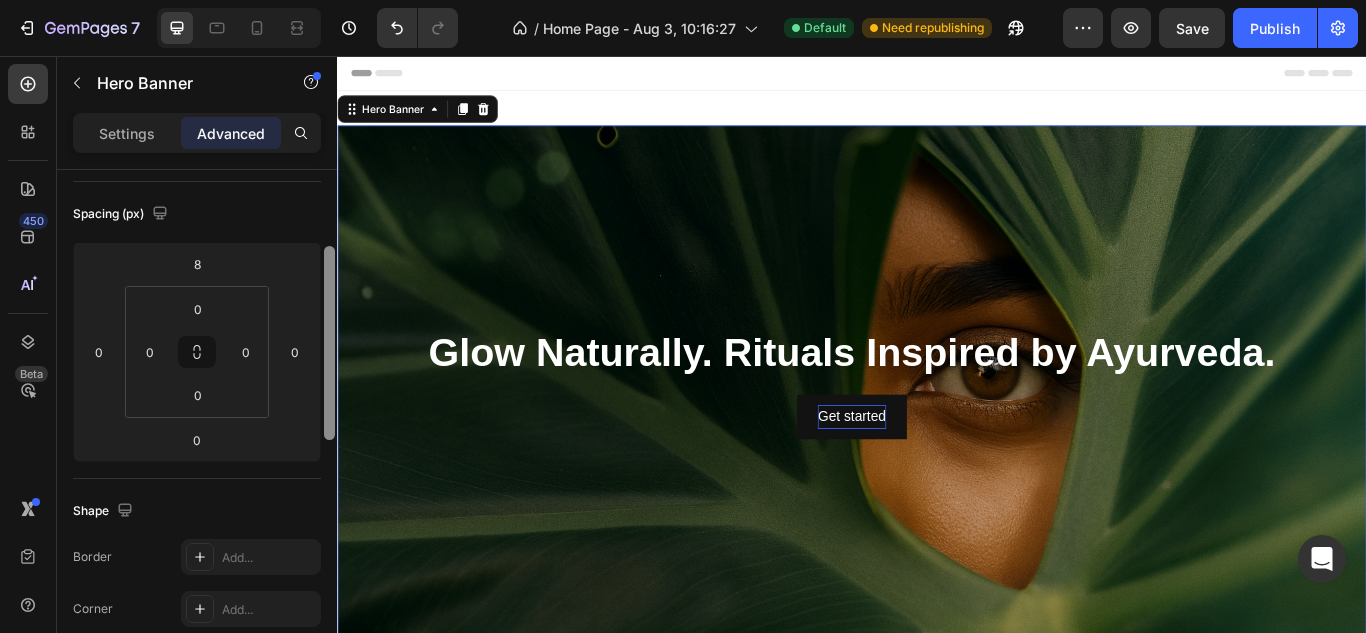 drag, startPoint x: 328, startPoint y: 465, endPoint x: 330, endPoint y: 362, distance: 103.01942 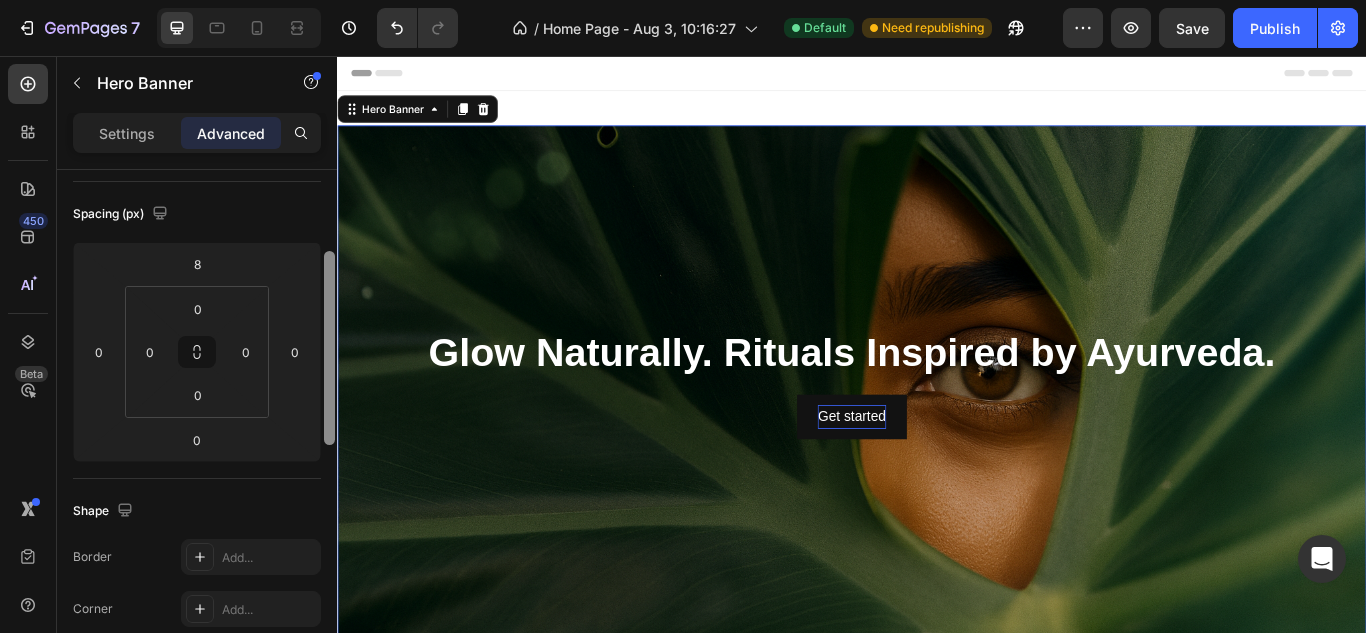 scroll, scrollTop: 208, scrollLeft: 0, axis: vertical 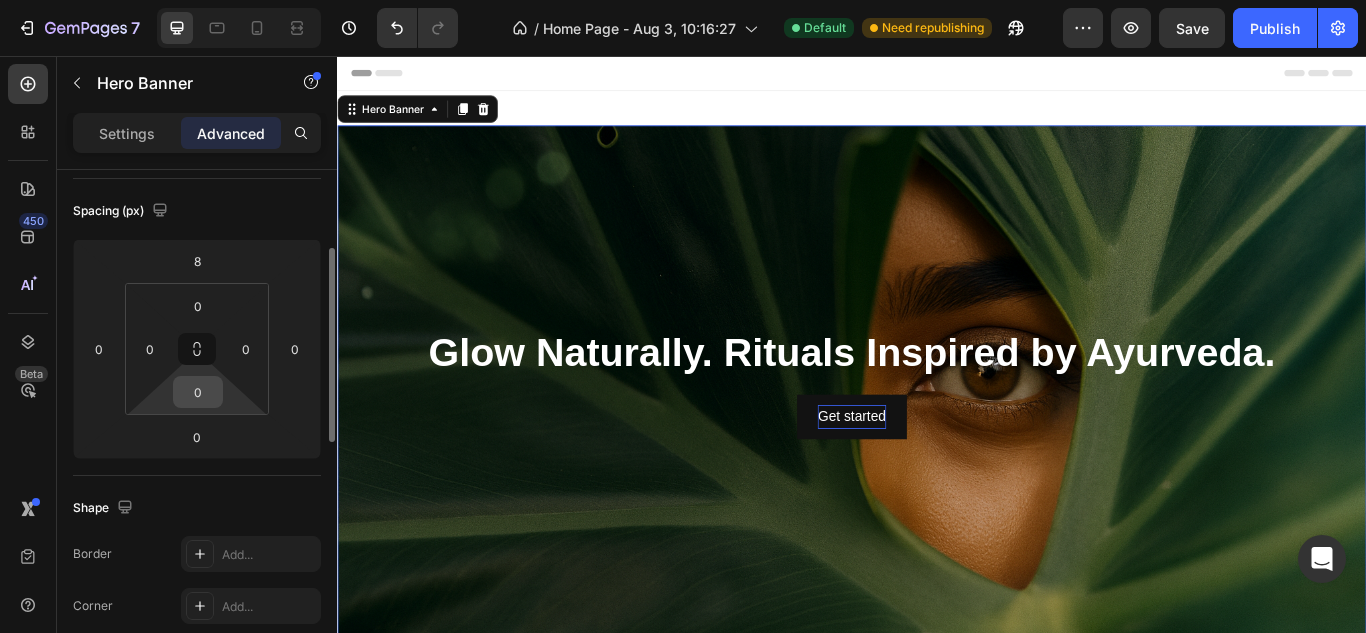 click on "0" at bounding box center (198, 392) 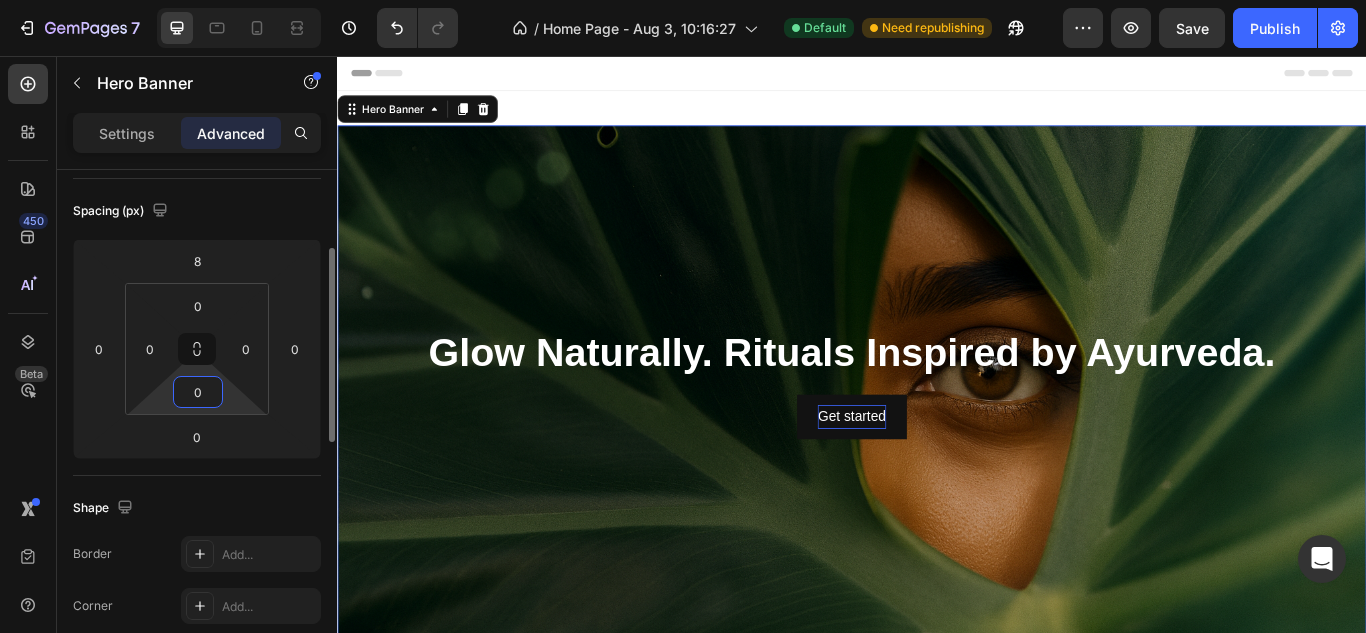 drag, startPoint x: 207, startPoint y: 388, endPoint x: 209, endPoint y: 402, distance: 14.142136 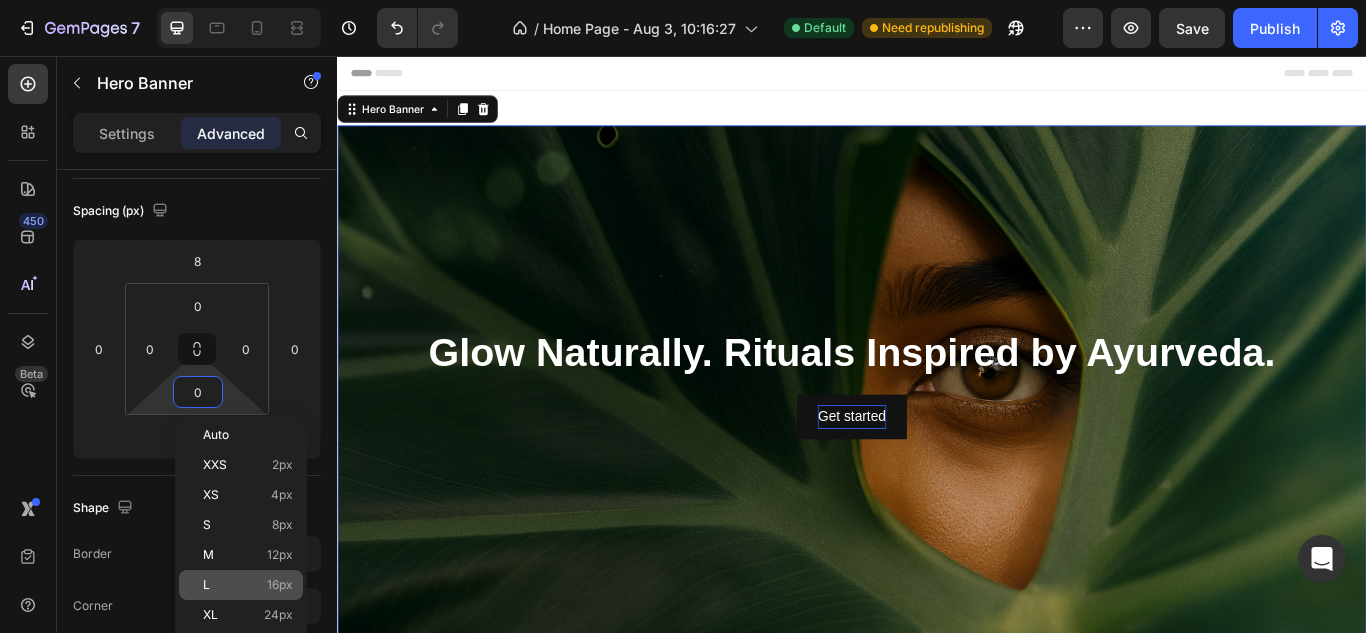 click on "L 16px" at bounding box center (248, 585) 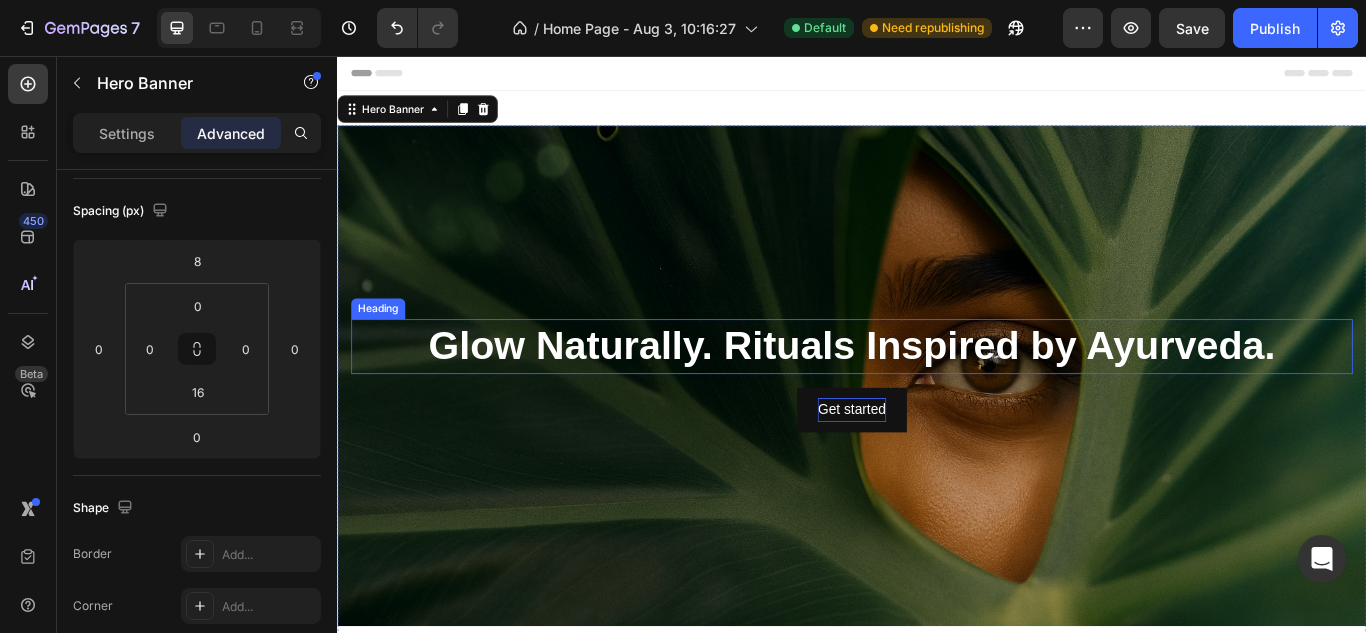 click on "Glow Naturally. Rituals Inspired by Ayurveda." at bounding box center (937, 394) 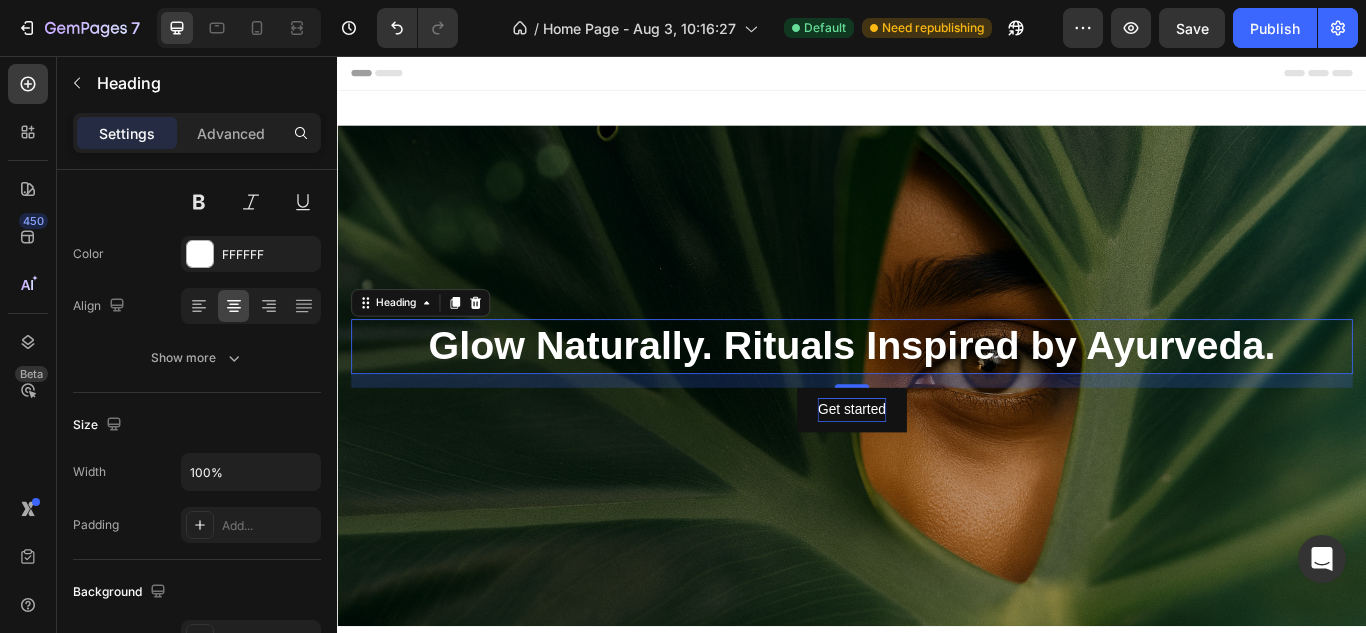 scroll, scrollTop: 0, scrollLeft: 0, axis: both 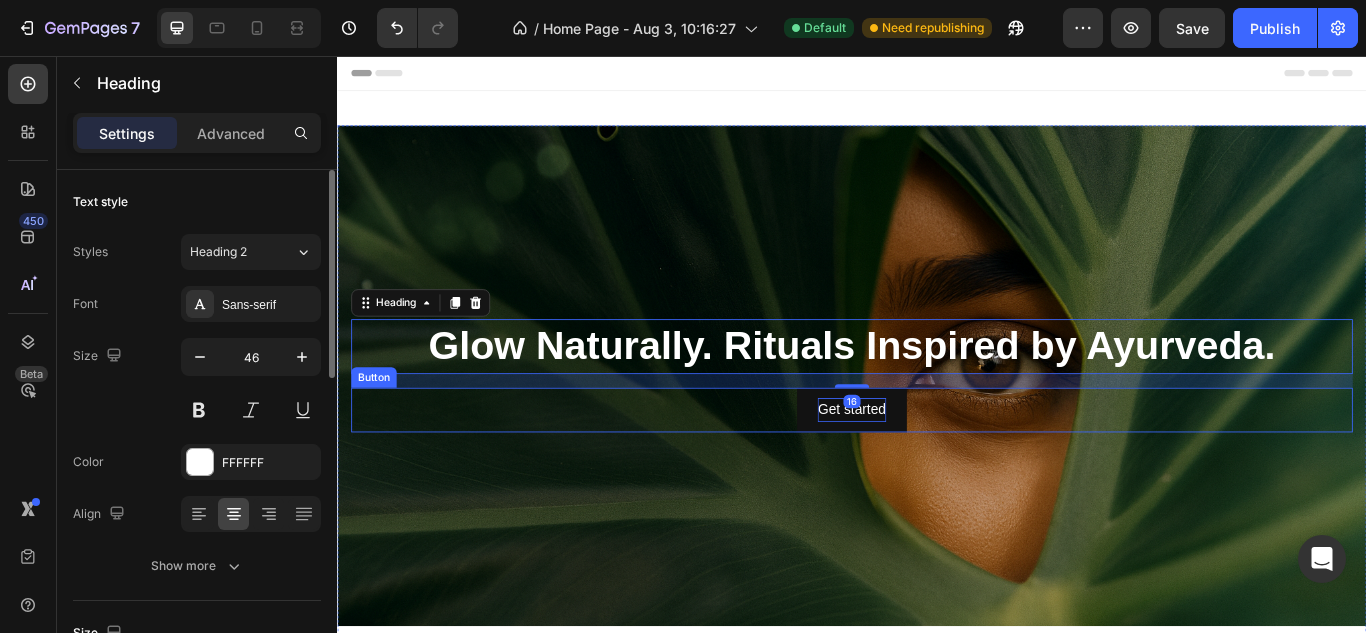 click on "Get started Button" at bounding box center (937, 469) 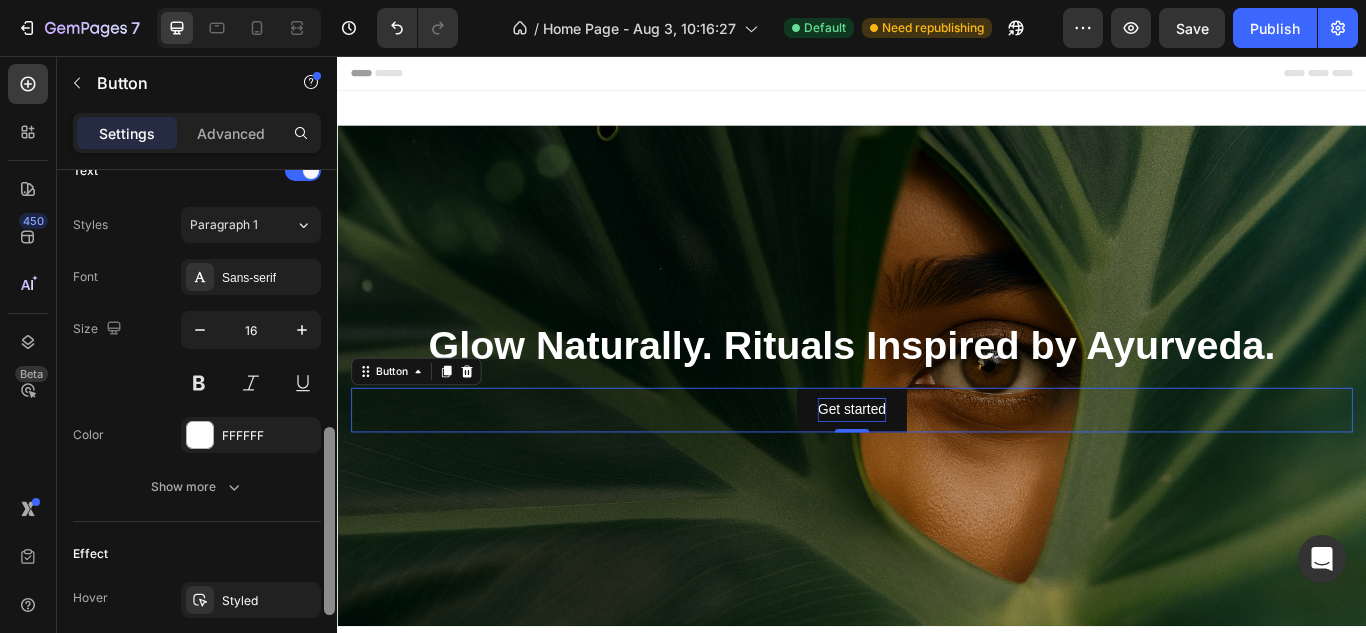 scroll, scrollTop: 702, scrollLeft: 0, axis: vertical 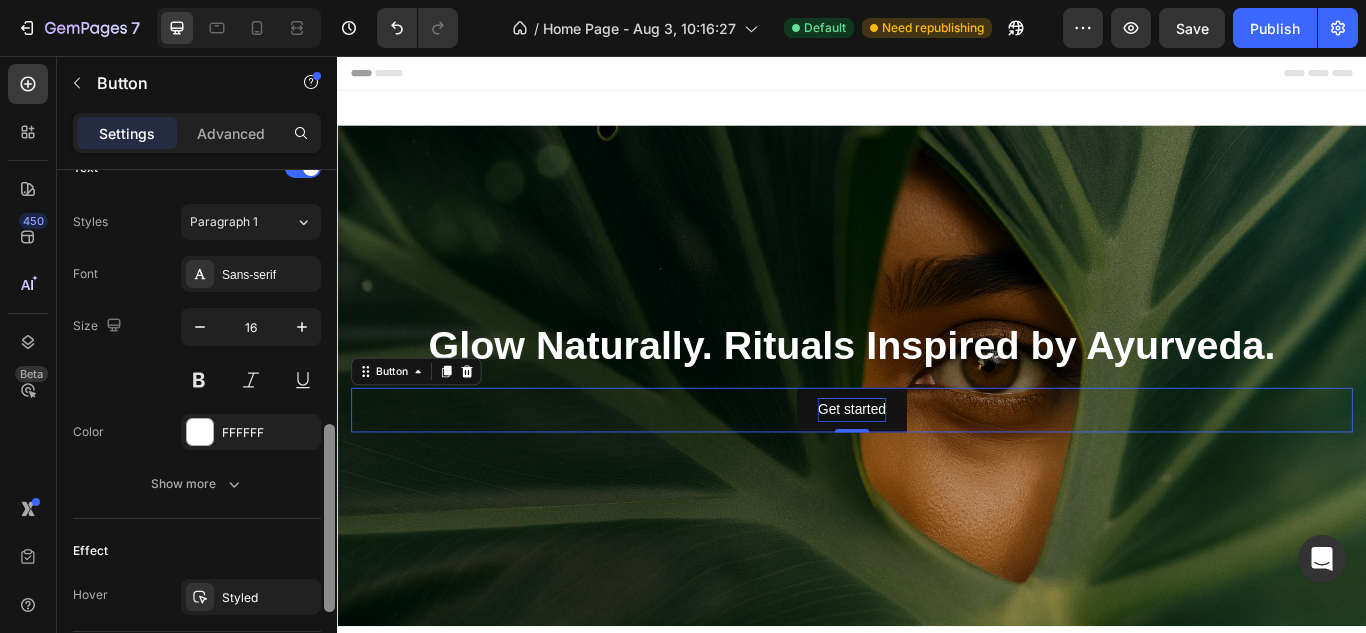 drag, startPoint x: 330, startPoint y: 327, endPoint x: 323, endPoint y: 582, distance: 255.09605 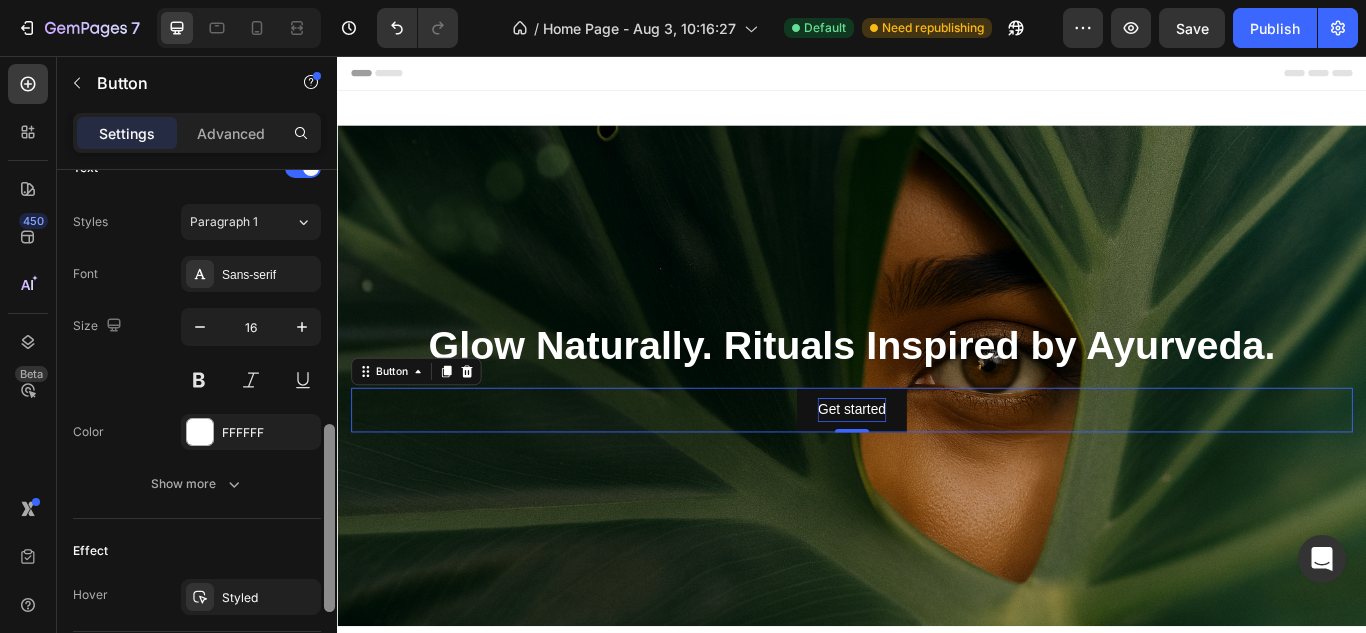 click at bounding box center [329, 430] 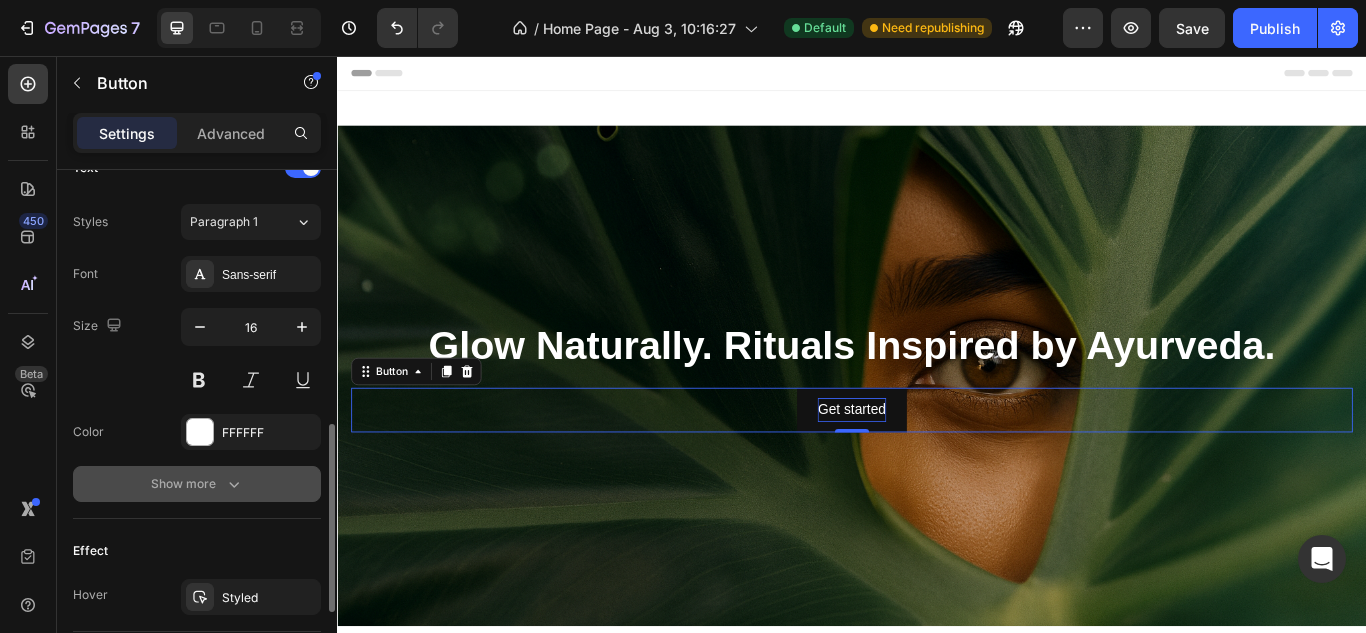 click on "Show more" at bounding box center (197, 484) 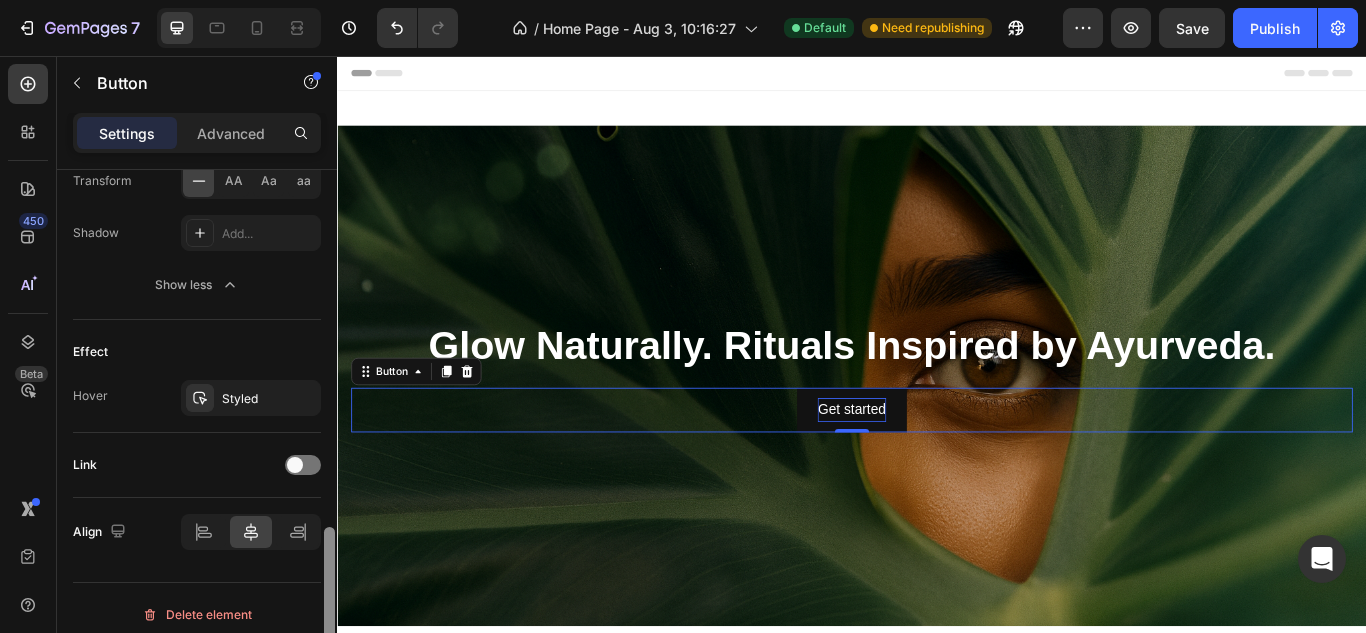 scroll, scrollTop: 1178, scrollLeft: 0, axis: vertical 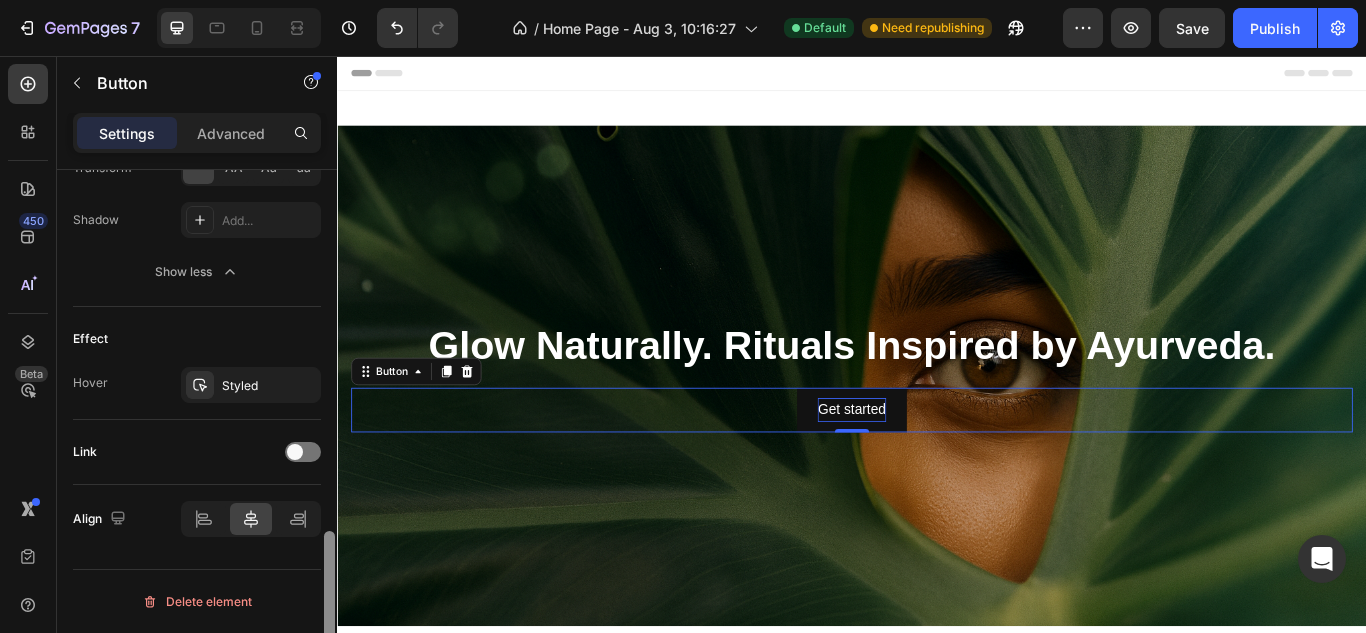 drag, startPoint x: 325, startPoint y: 462, endPoint x: 324, endPoint y: 655, distance: 193.0026 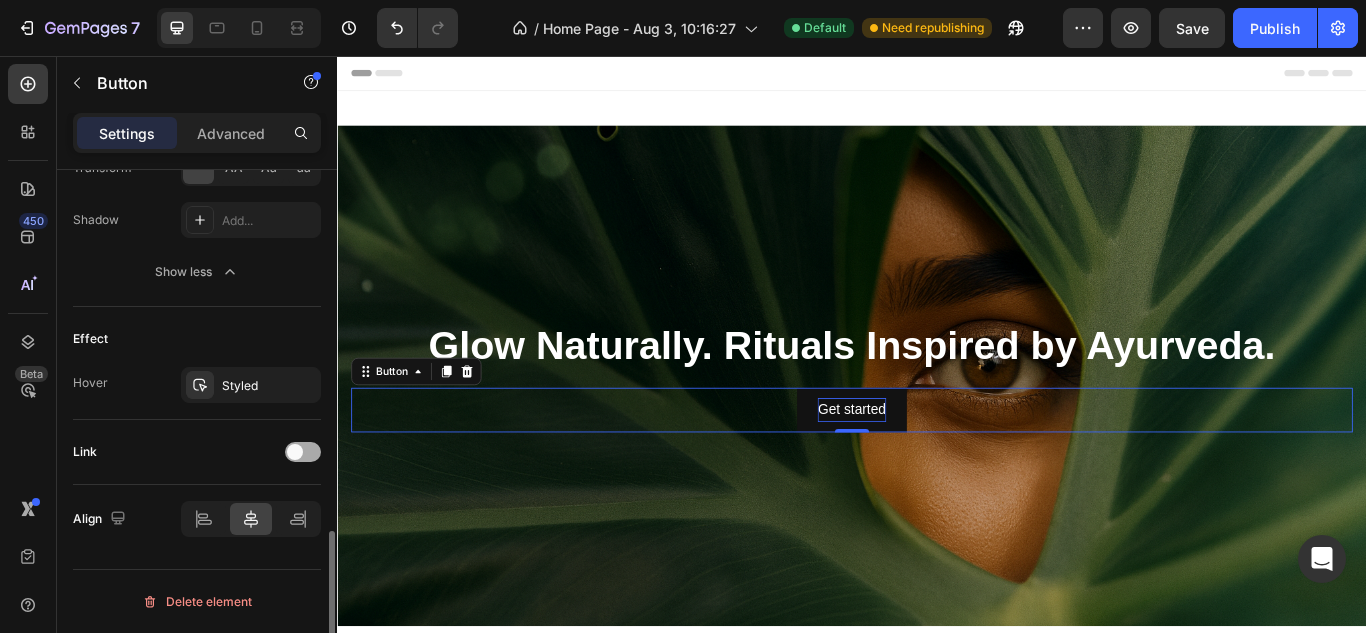 click at bounding box center (295, 452) 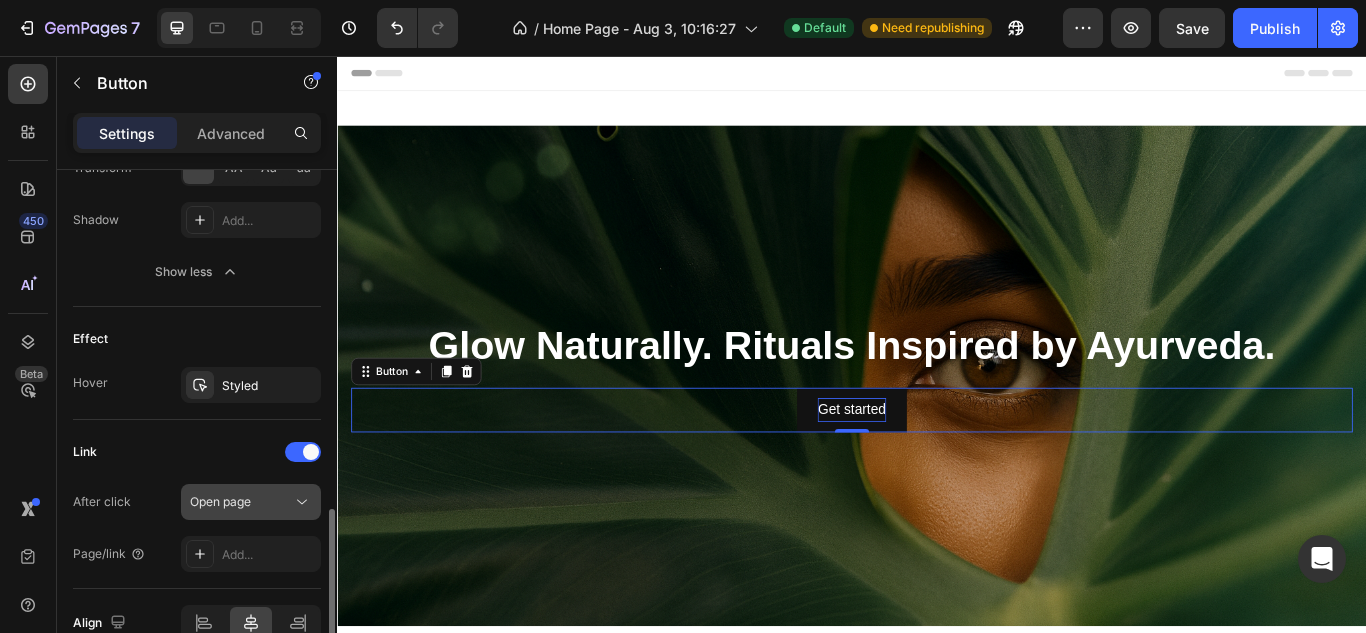 click on "Open page" at bounding box center [241, 502] 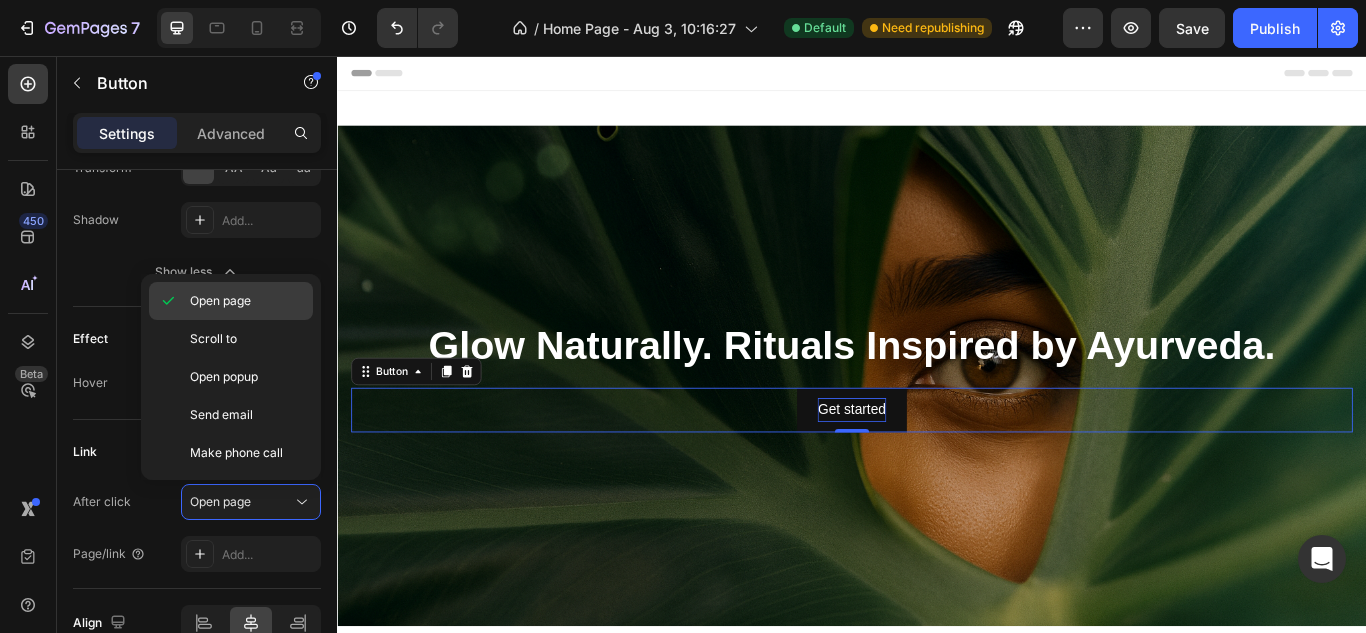 click on "Open page" at bounding box center (220, 301) 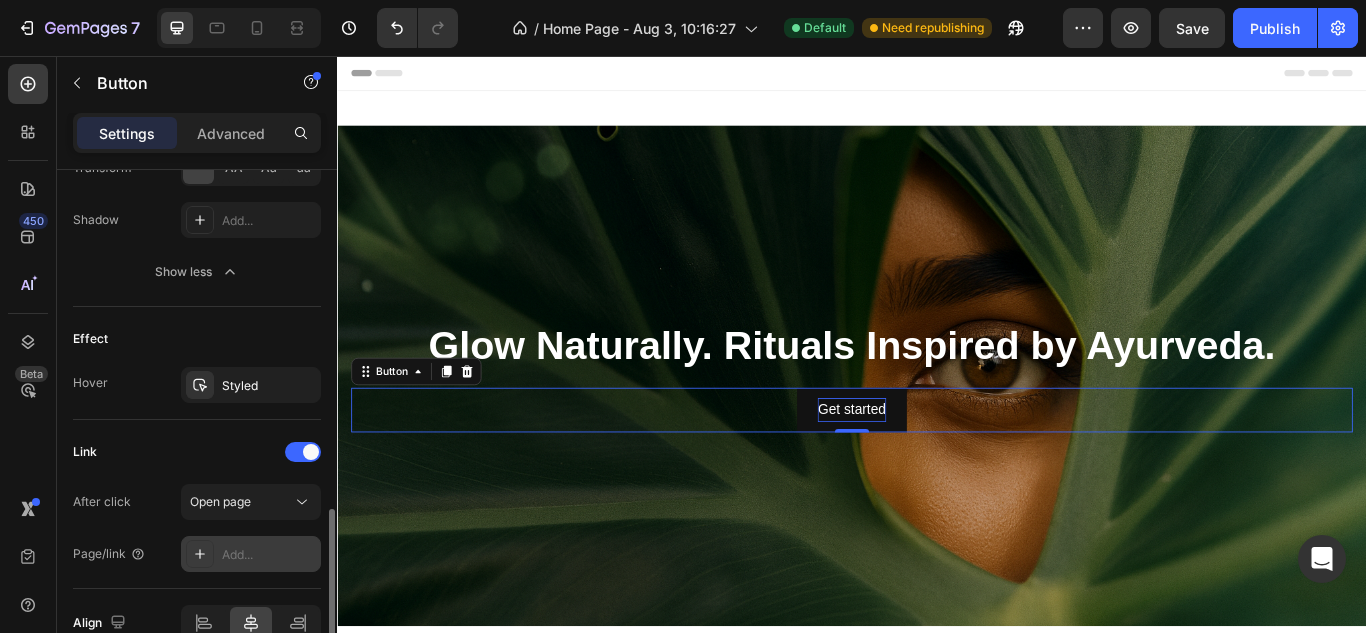 click on "Add..." at bounding box center (269, 555) 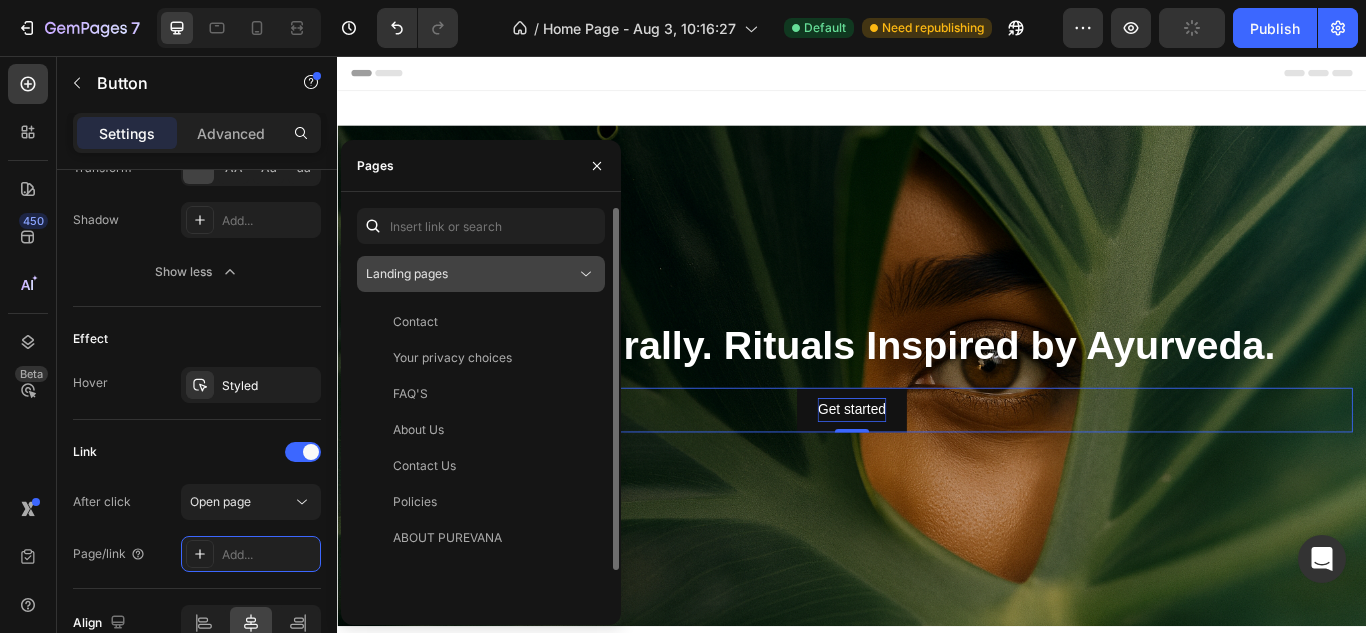 click on "Landing pages" at bounding box center (471, 274) 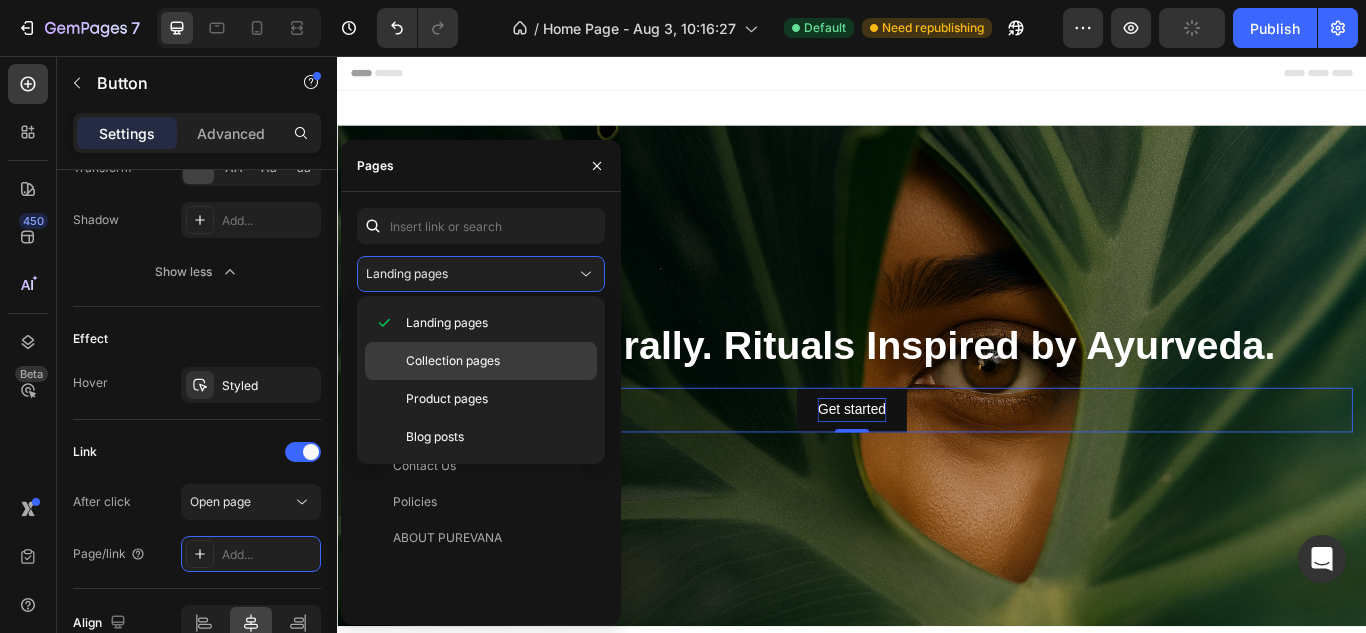 click on "Collection pages" at bounding box center [497, 361] 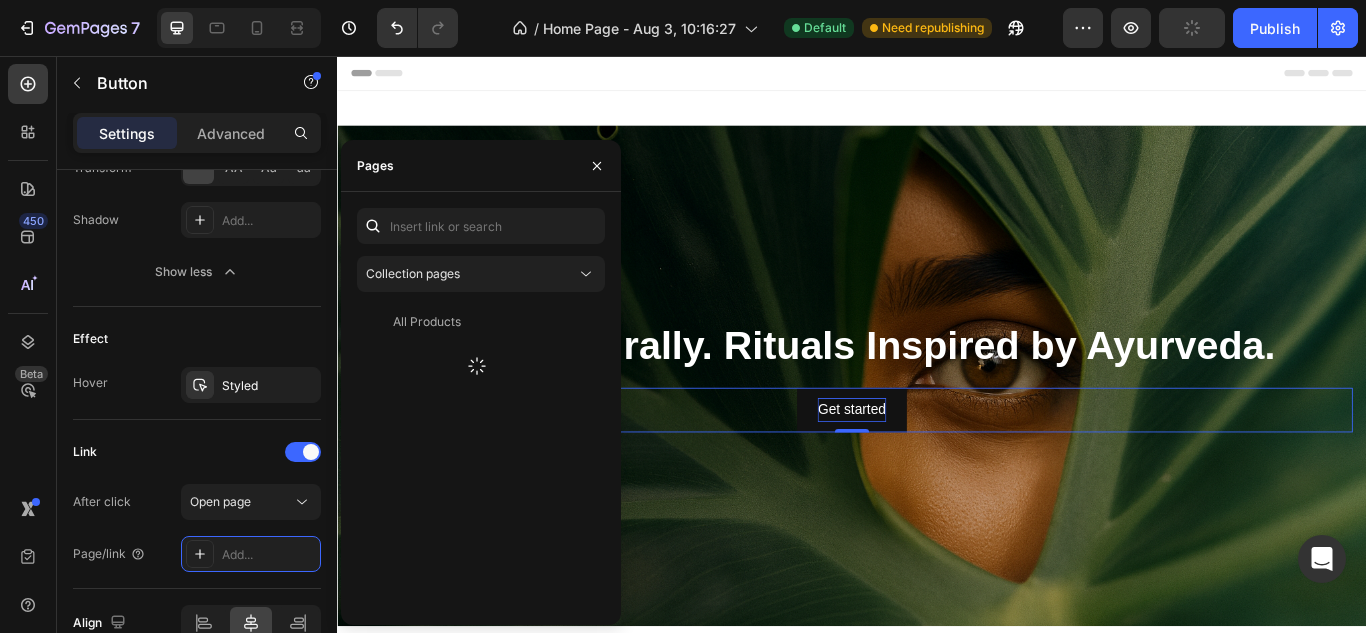 click on "450 Beta her Sections(30) Elements(11) Media
Hero Banner Parallax
Hero Banner
Hero Banner
Hero Banner
Video Banner Interactive
Carousel
Carousel
Row" 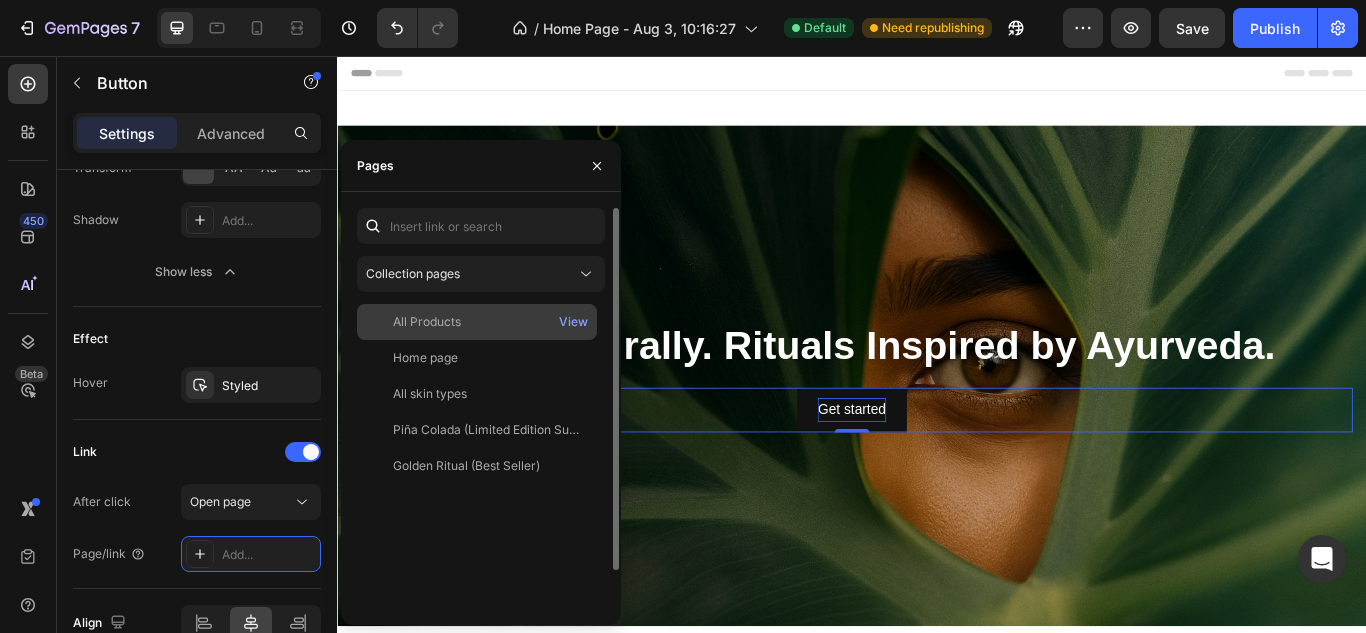 click on "All Products" at bounding box center (477, 322) 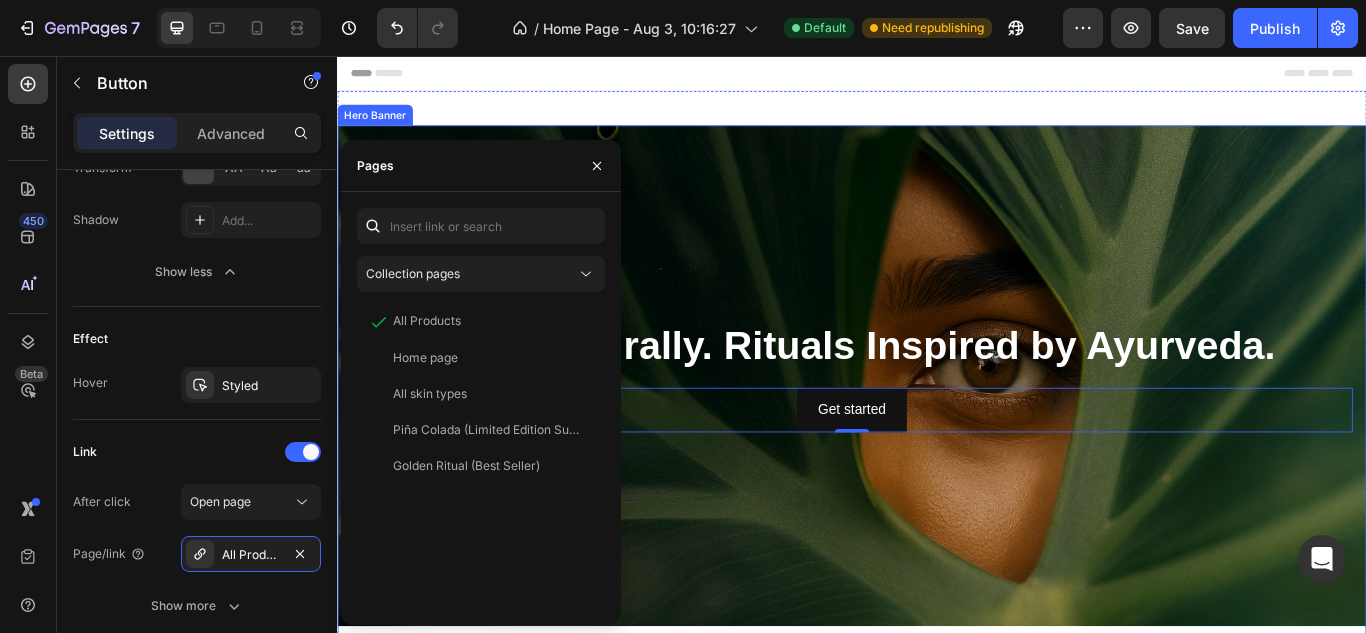 click at bounding box center [937, 429] 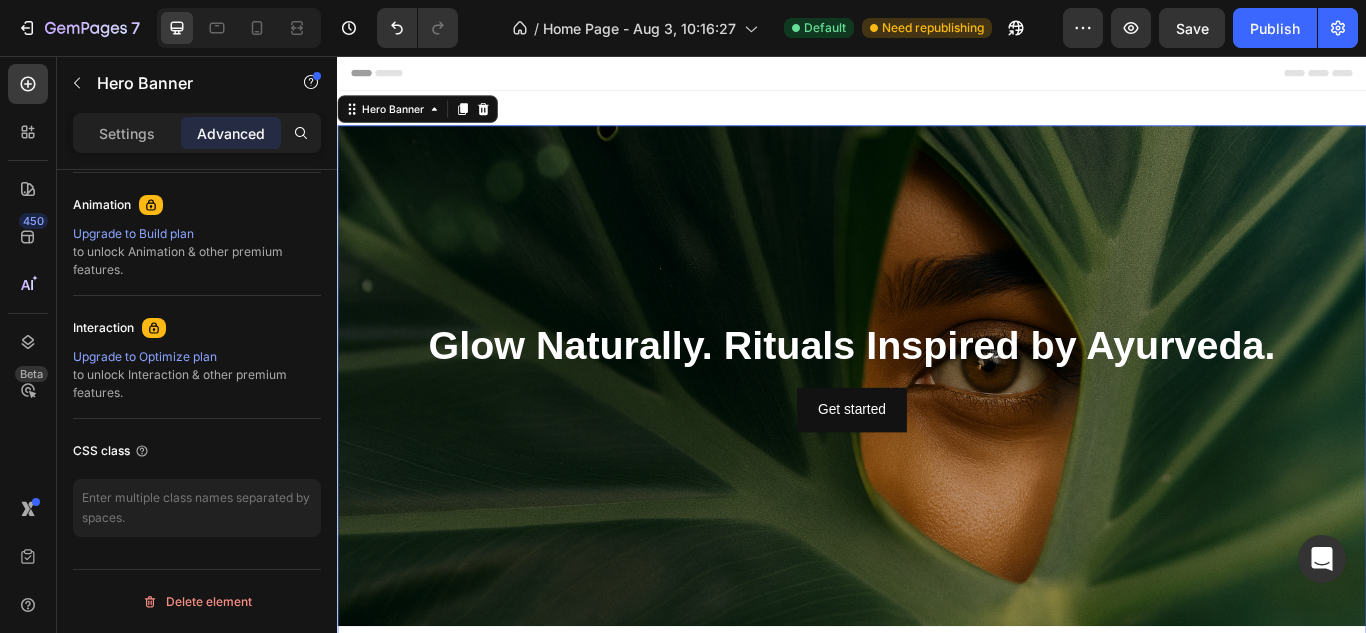 scroll, scrollTop: 0, scrollLeft: 0, axis: both 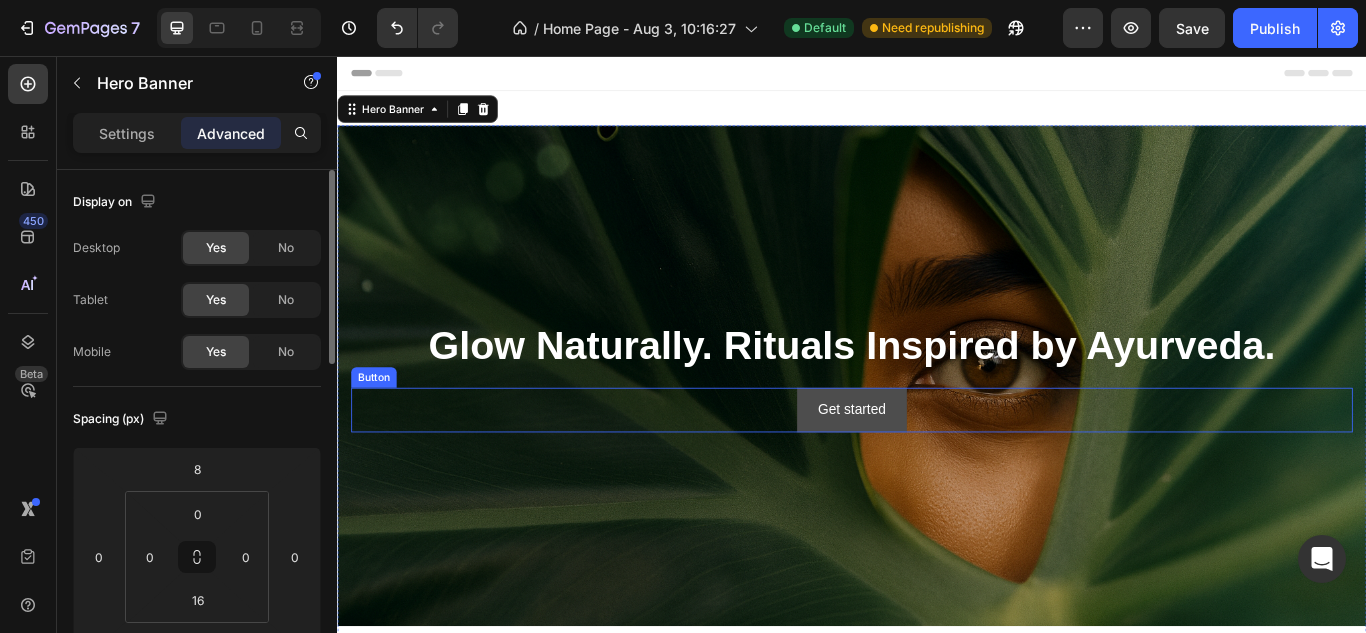 click on "Get started" at bounding box center (936, 469) 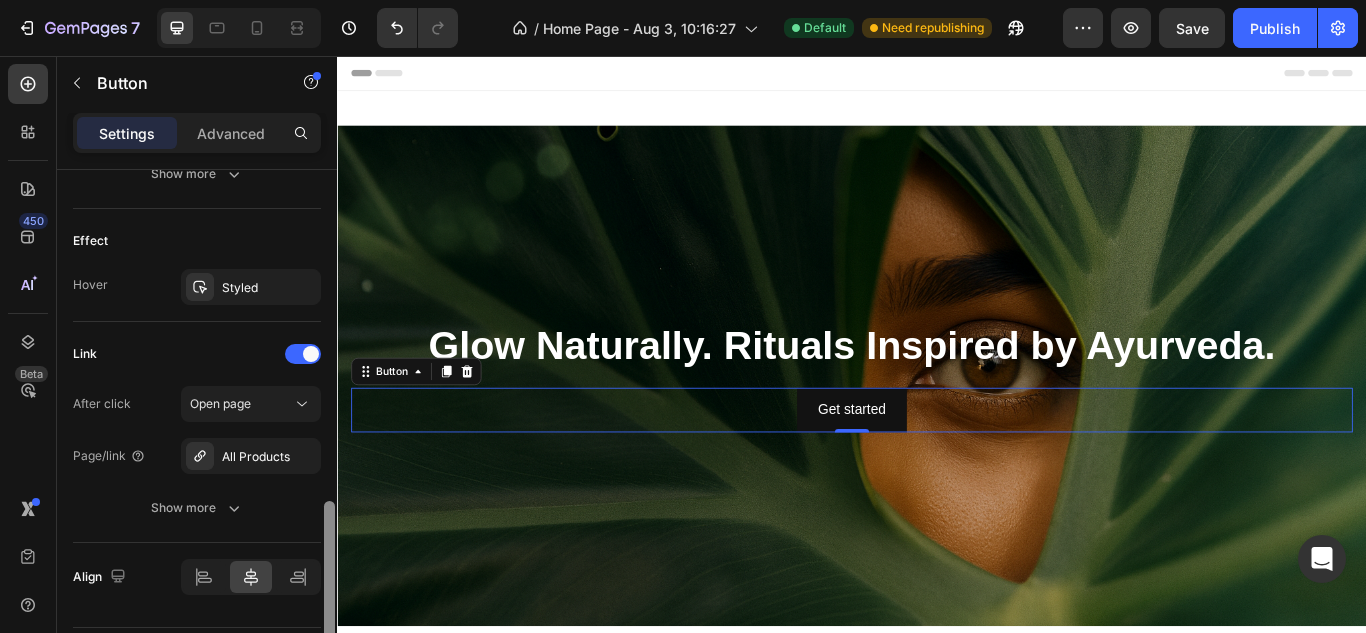drag, startPoint x: 331, startPoint y: 225, endPoint x: 321, endPoint y: 557, distance: 332.15057 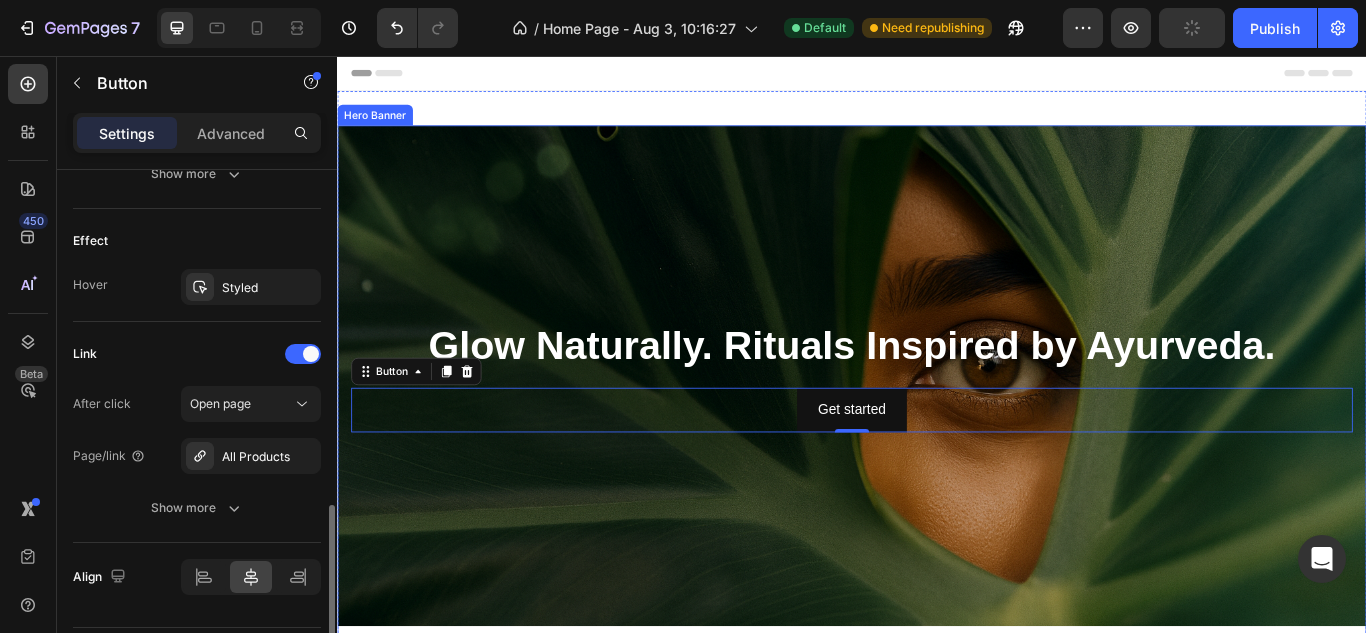 scroll, scrollTop: 1015, scrollLeft: 0, axis: vertical 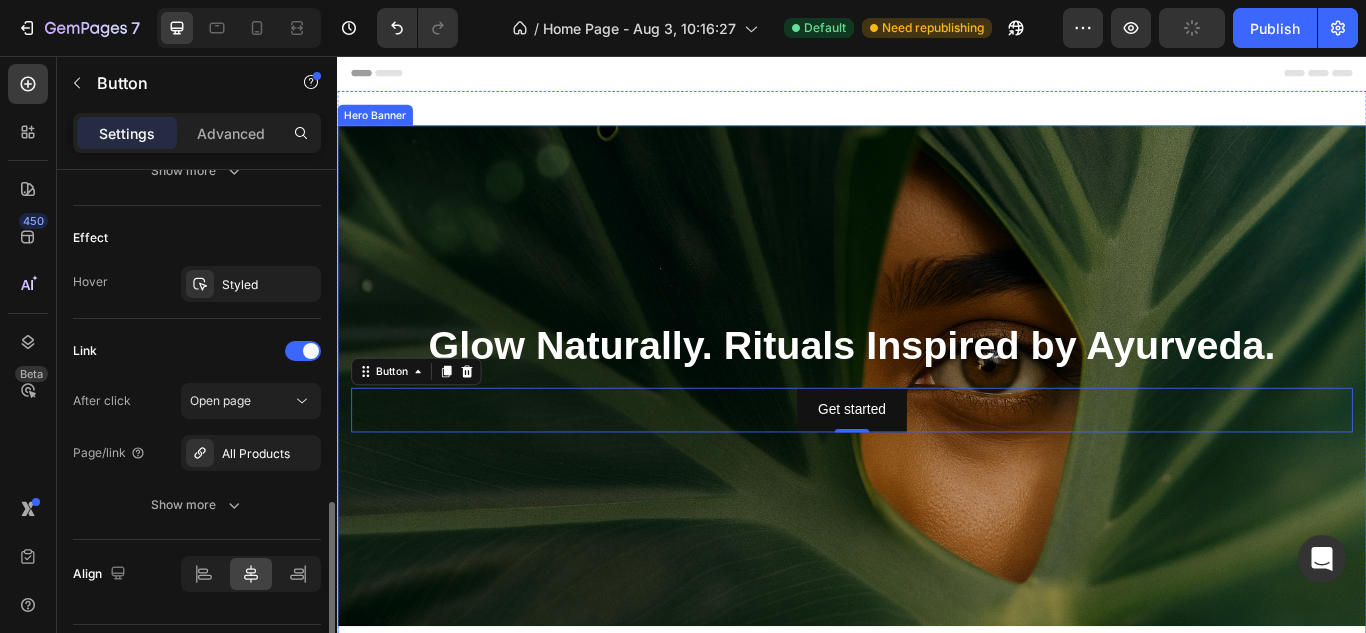 click at bounding box center (937, 429) 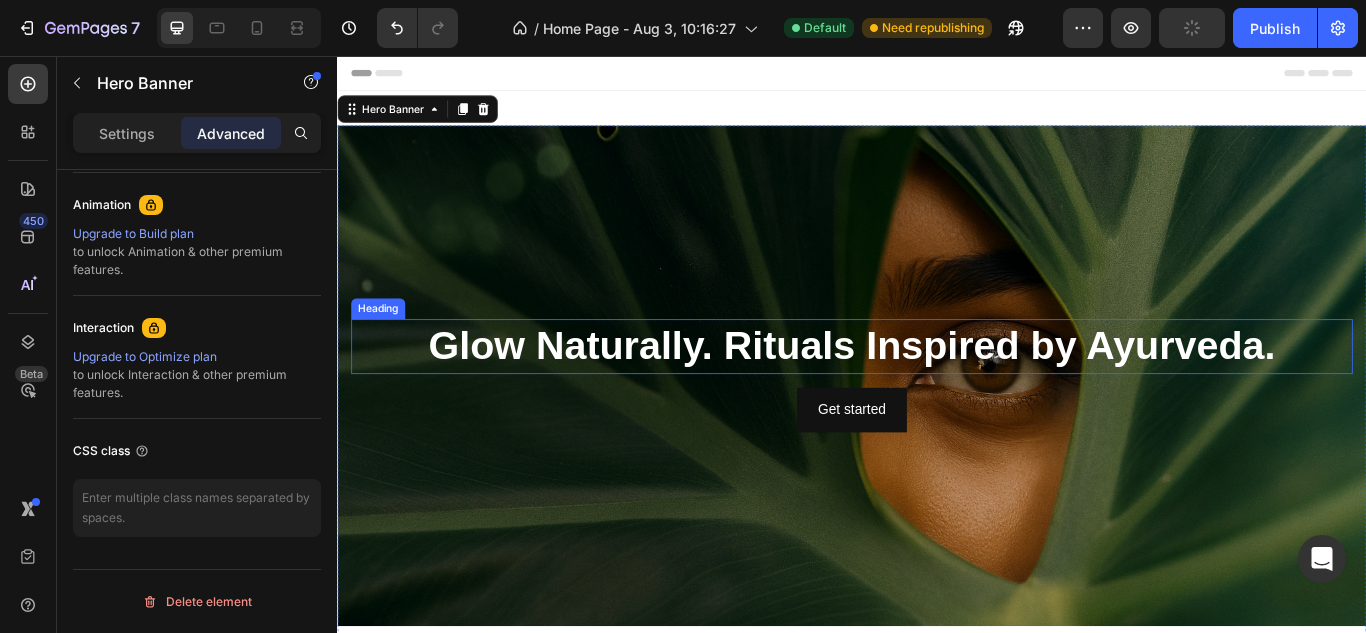 scroll, scrollTop: 0, scrollLeft: 0, axis: both 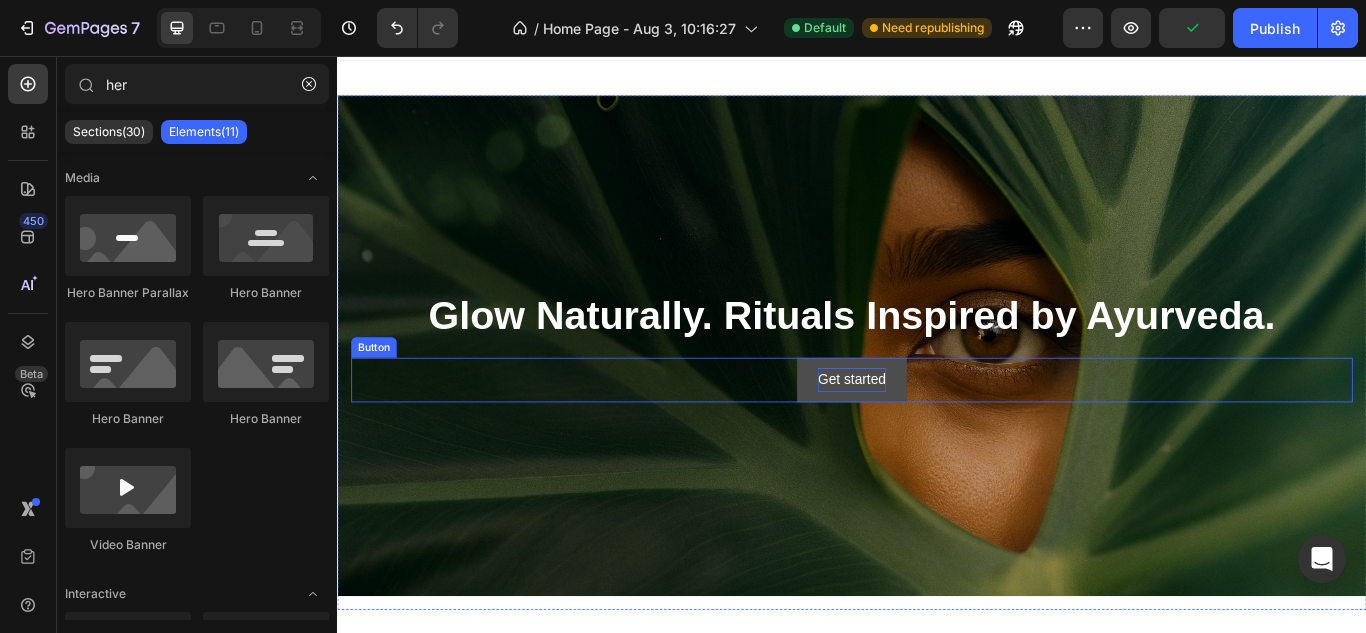 click on "Get started" at bounding box center [936, 434] 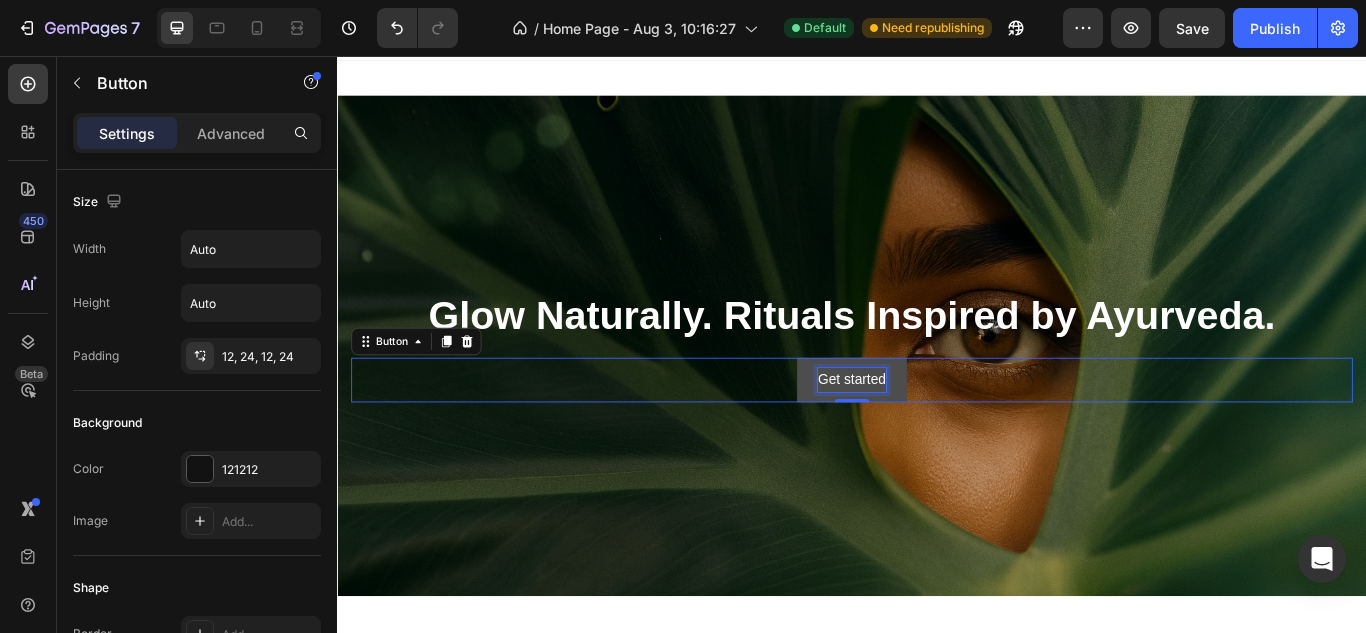 click on "Get started" at bounding box center [936, 434] 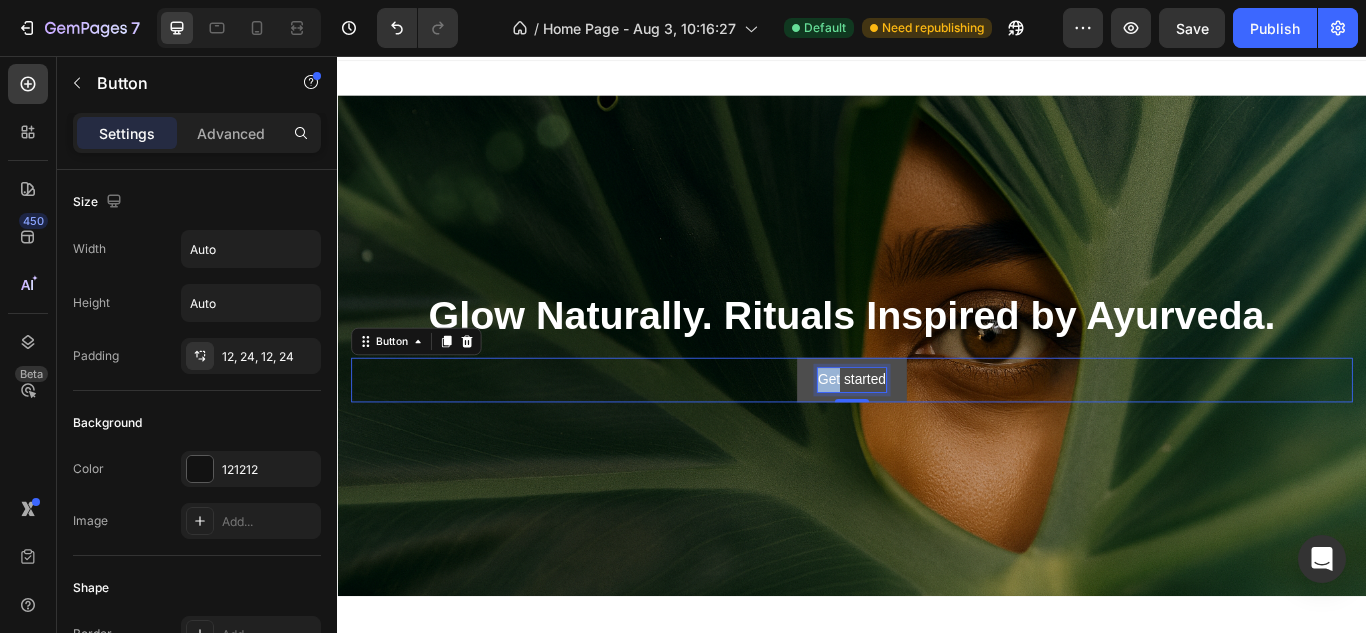 click on "Get started" at bounding box center (936, 434) 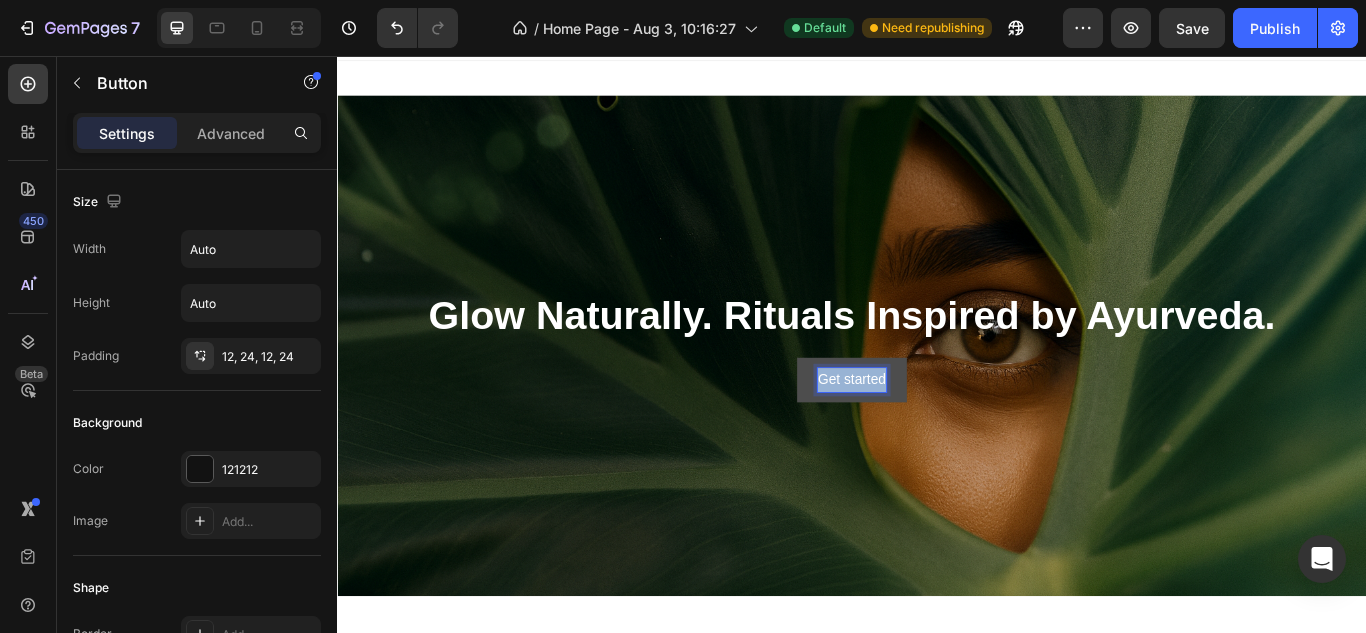 click on "Get started" at bounding box center (936, 434) 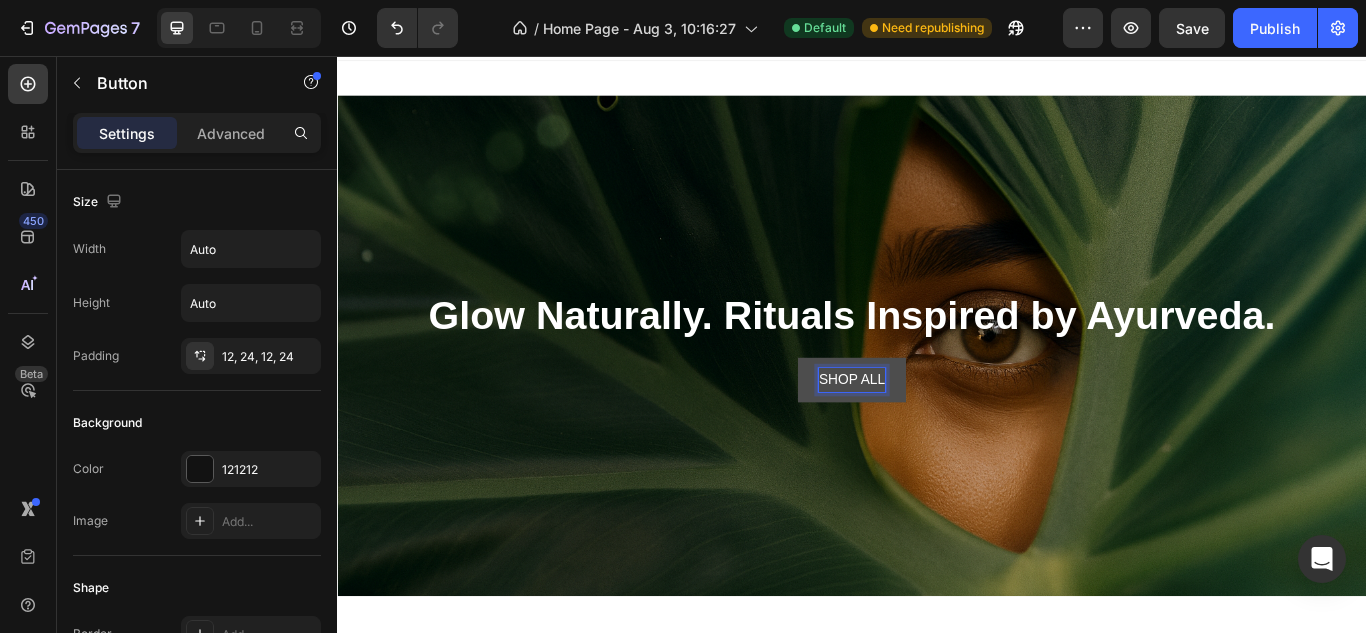 click at bounding box center (937, 394) 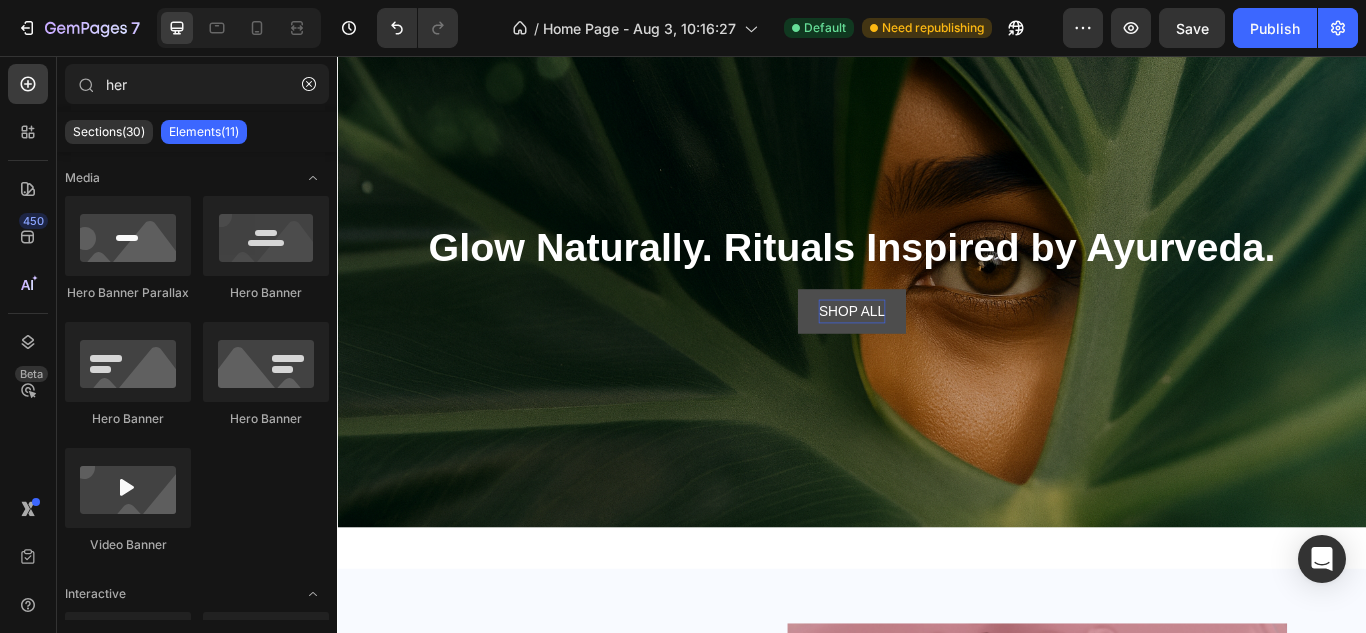 scroll, scrollTop: 93, scrollLeft: 0, axis: vertical 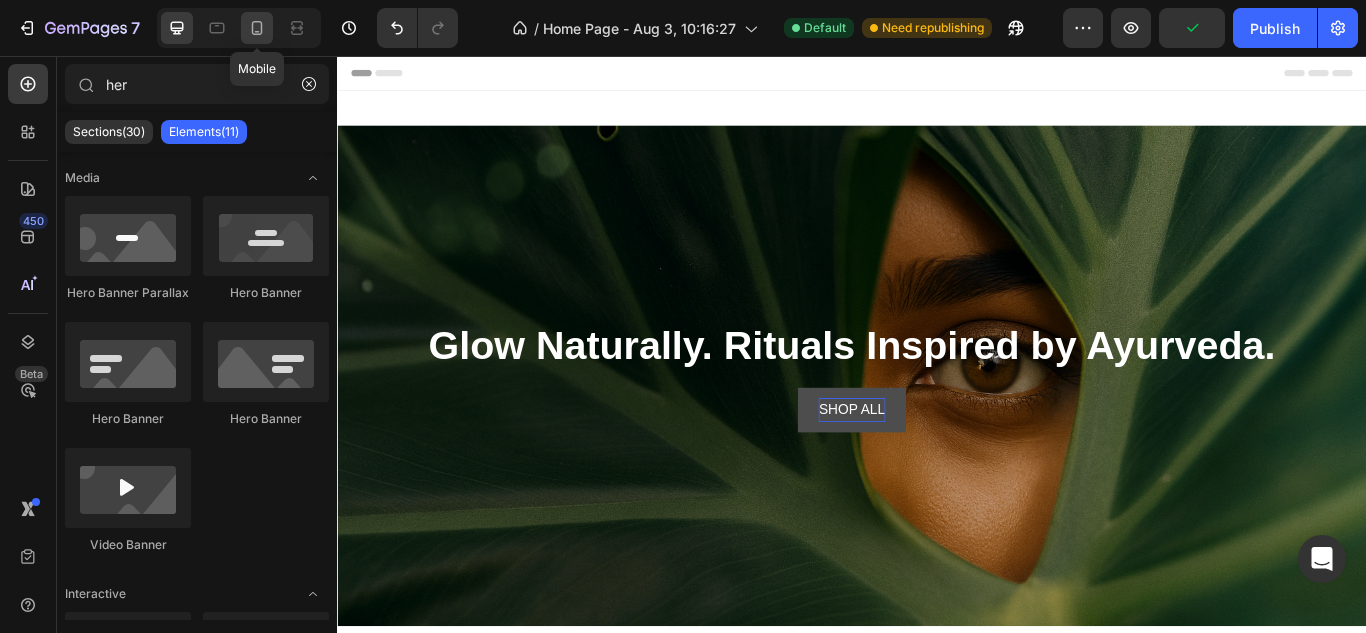 click 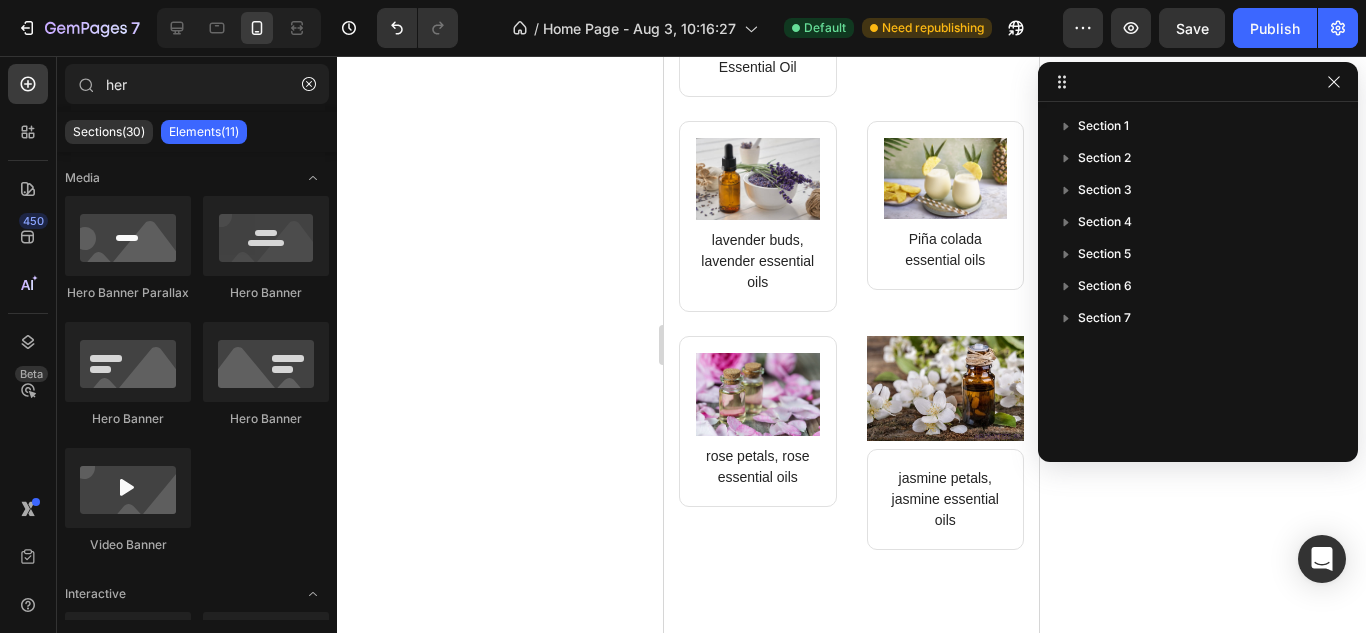 scroll, scrollTop: 1700, scrollLeft: 0, axis: vertical 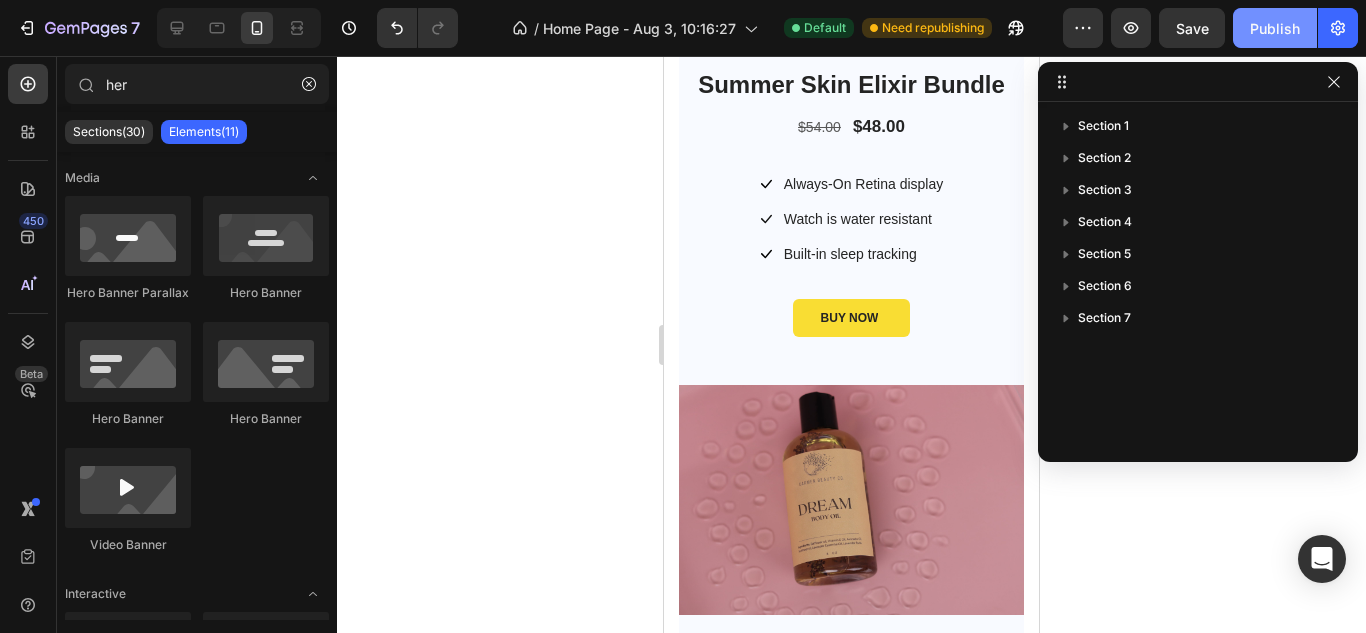 click on "Publish" at bounding box center (1275, 28) 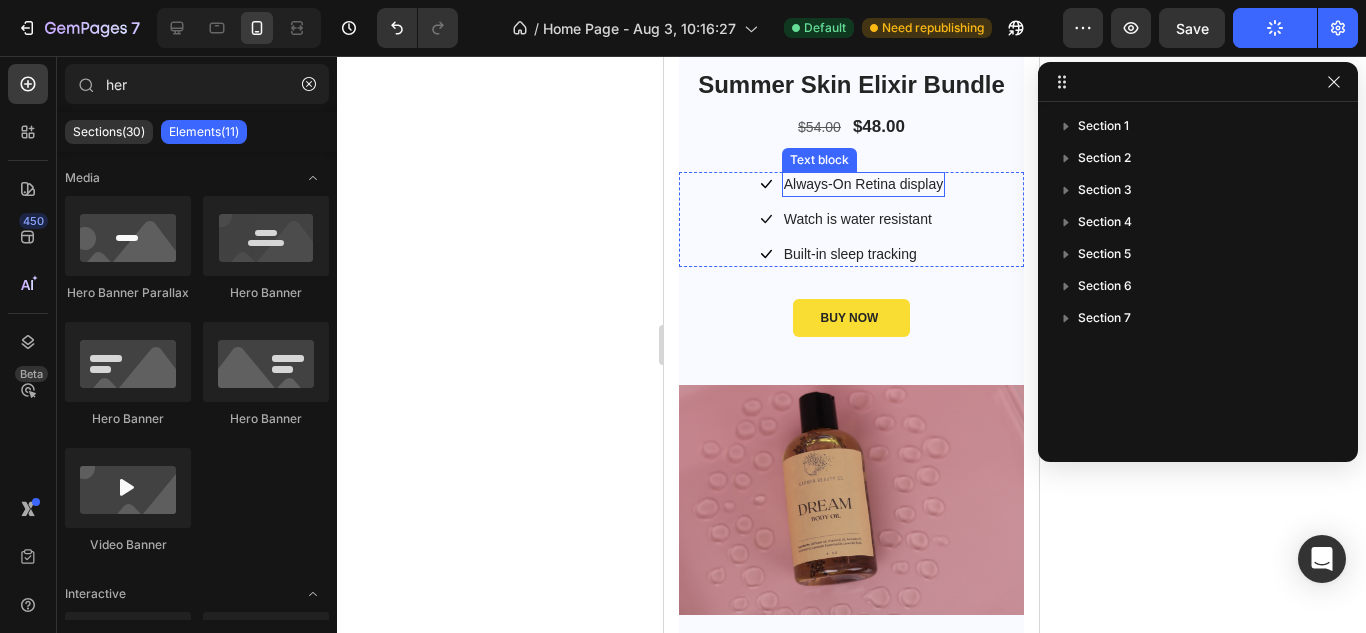 click on "Always-On Retina display" at bounding box center (864, 184) 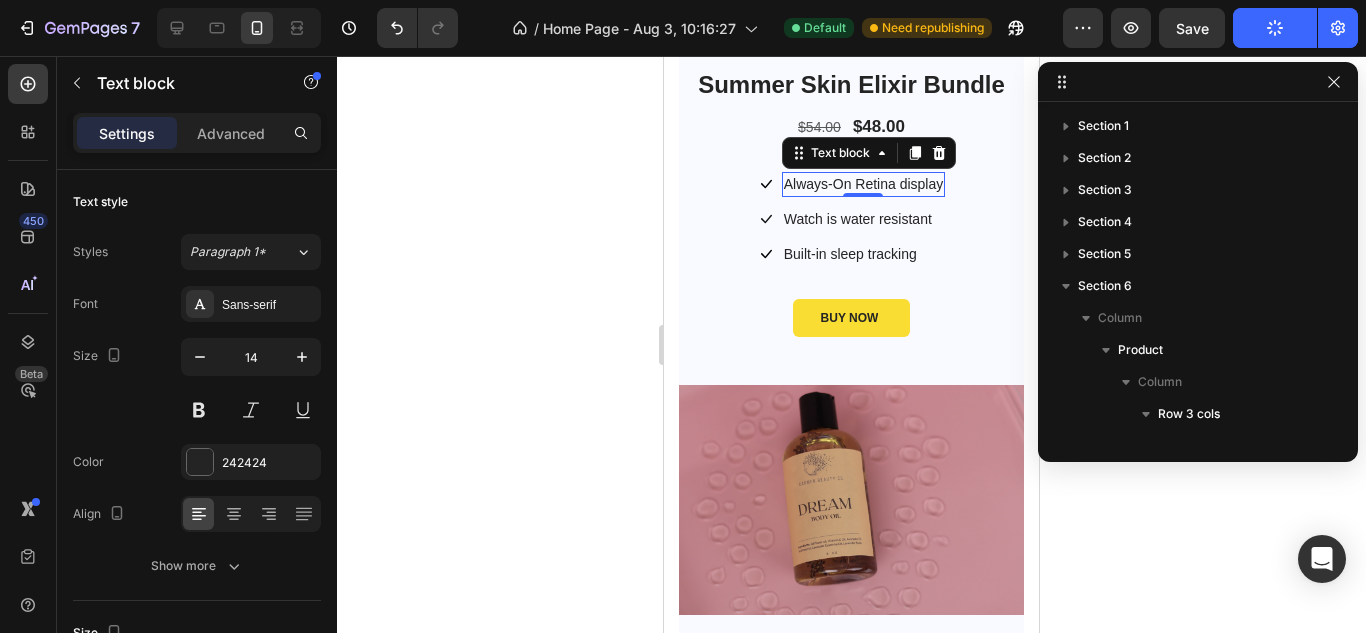 scroll, scrollTop: 507, scrollLeft: 0, axis: vertical 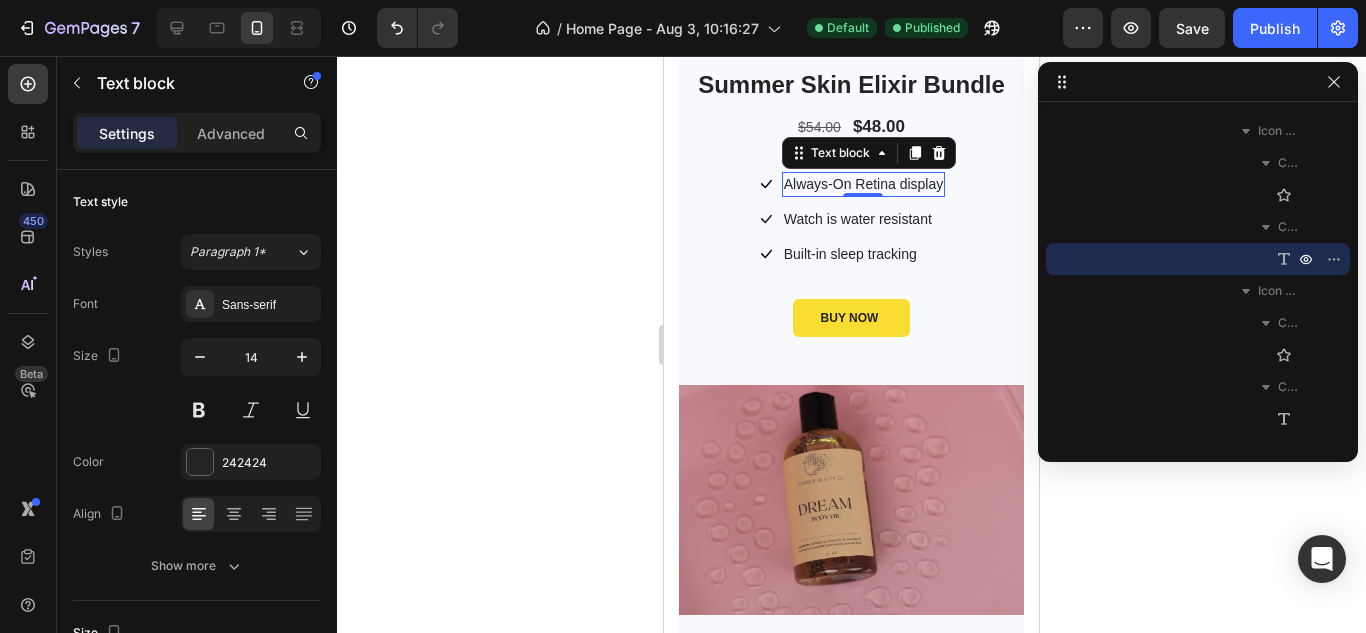 click on "Always-On Retina display" at bounding box center (864, 184) 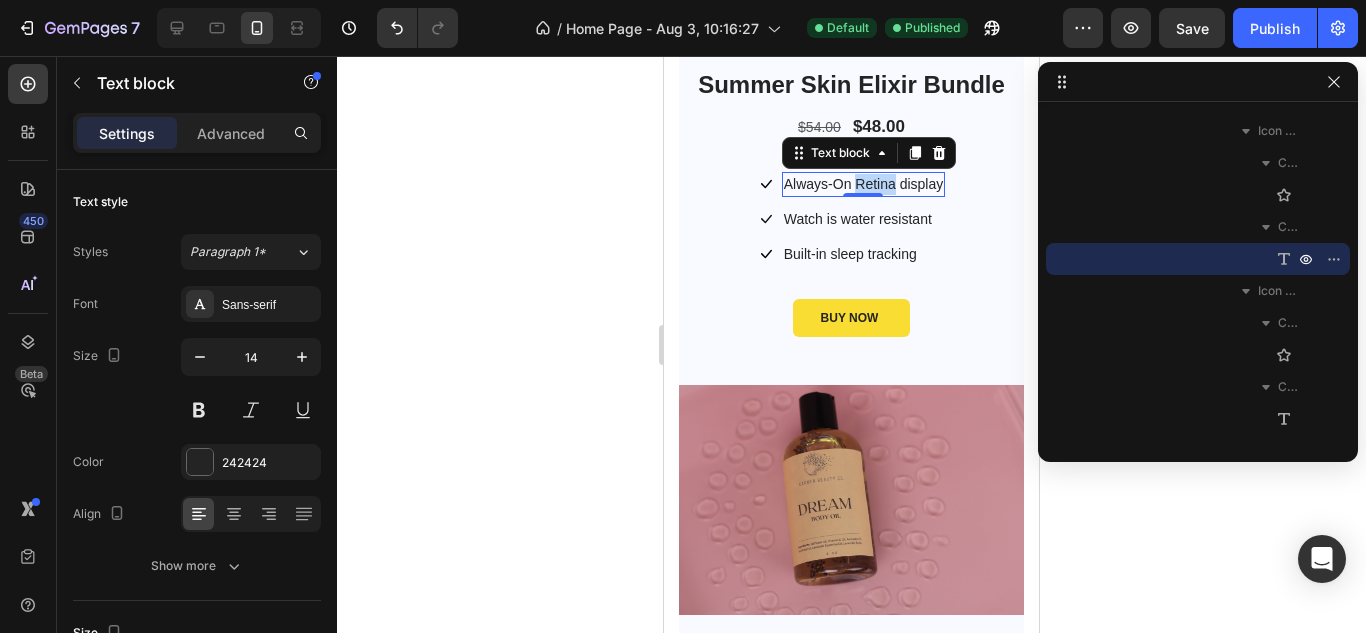 click on "Always-On Retina display" at bounding box center [864, 184] 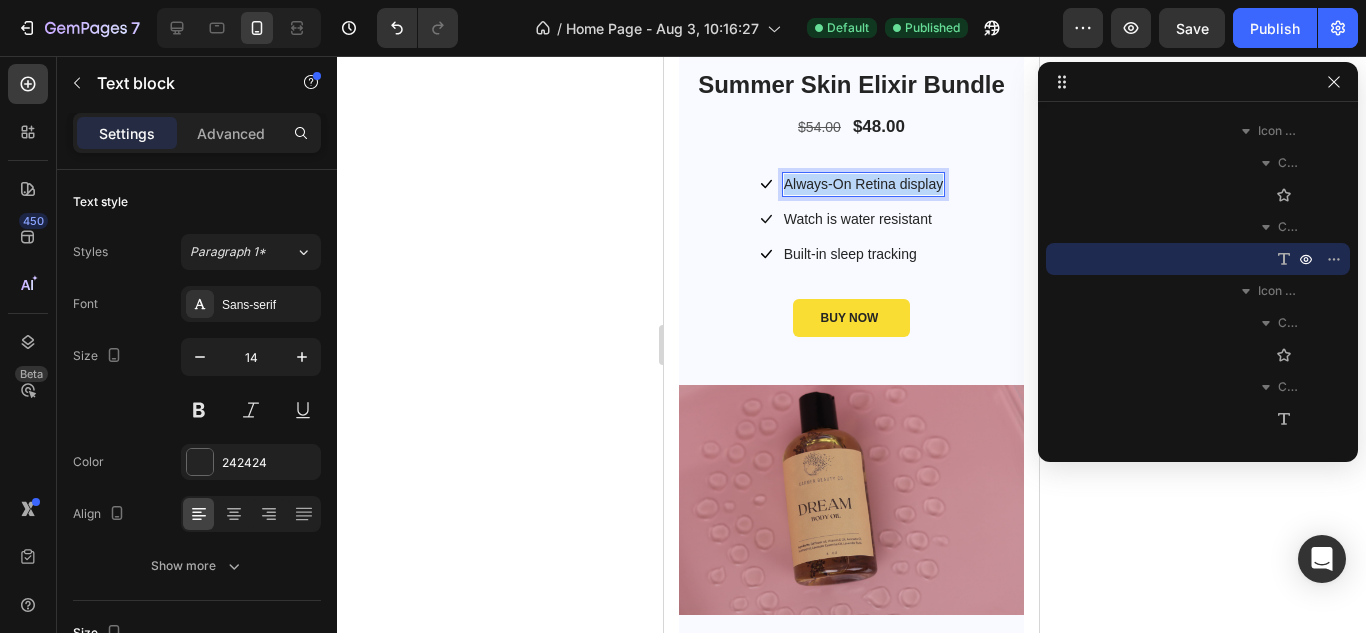 click on "Always-On Retina display" at bounding box center [864, 184] 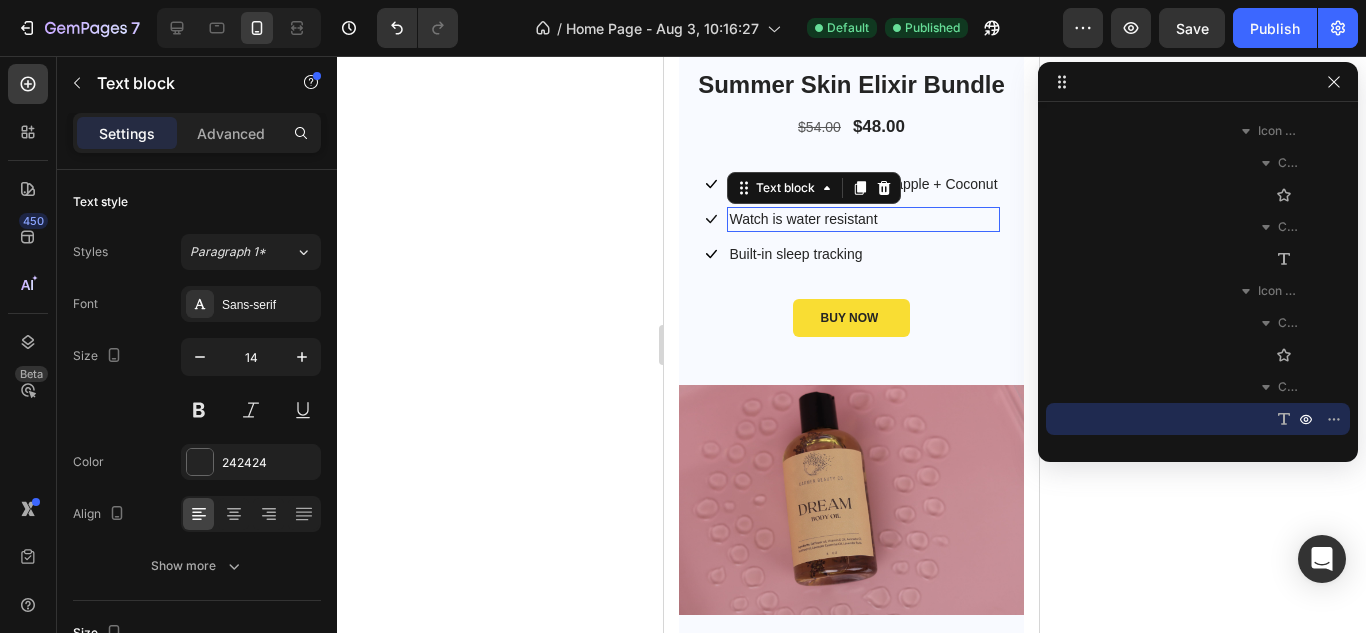 click on "Watch is water resistant" at bounding box center [863, 219] 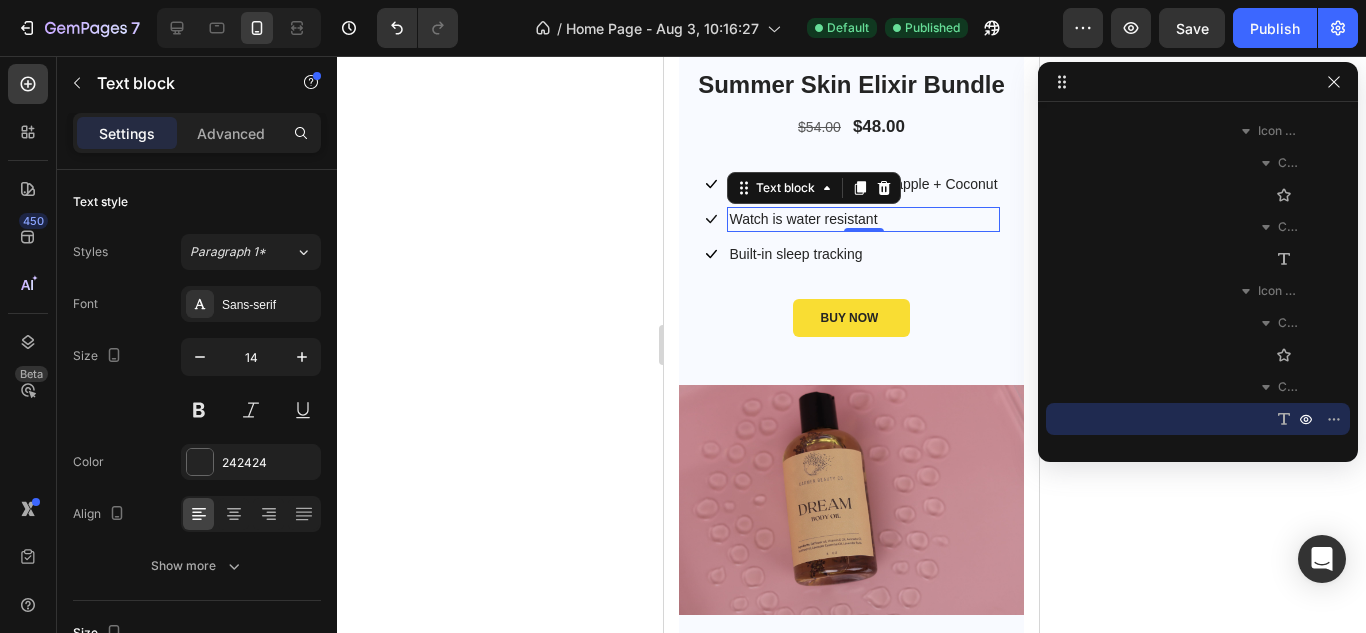click on "Watch is water resistant" at bounding box center [863, 219] 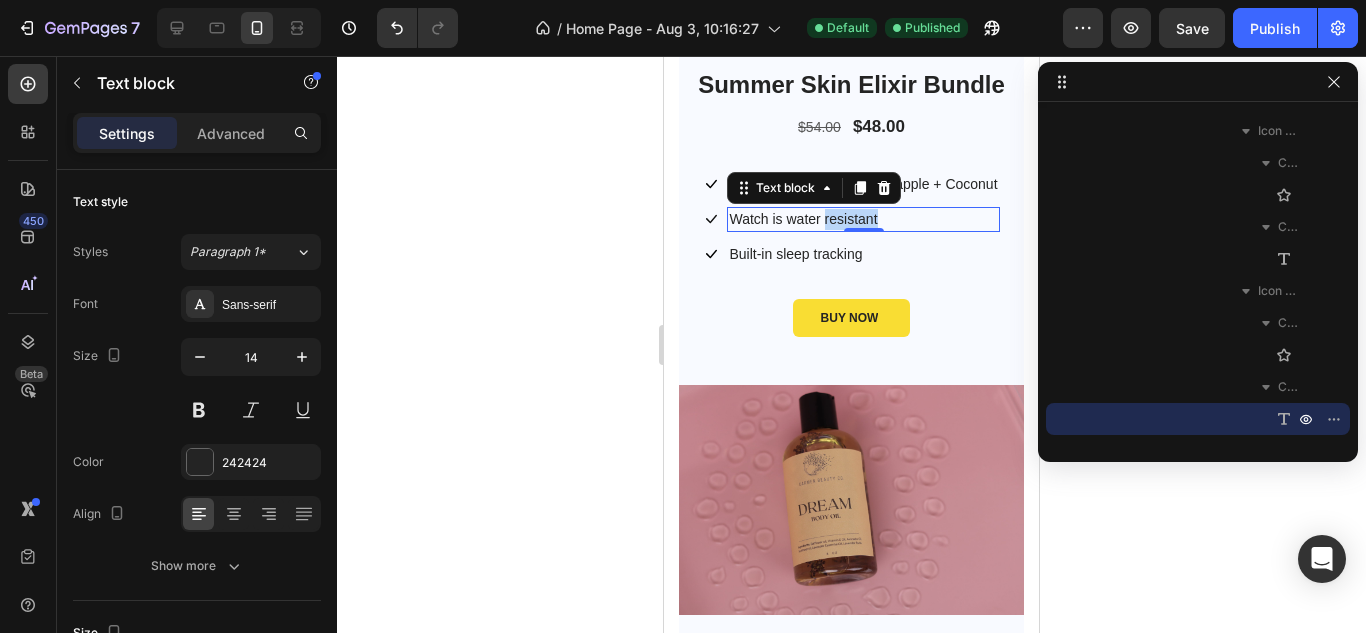 click on "Watch is water resistant" at bounding box center [863, 219] 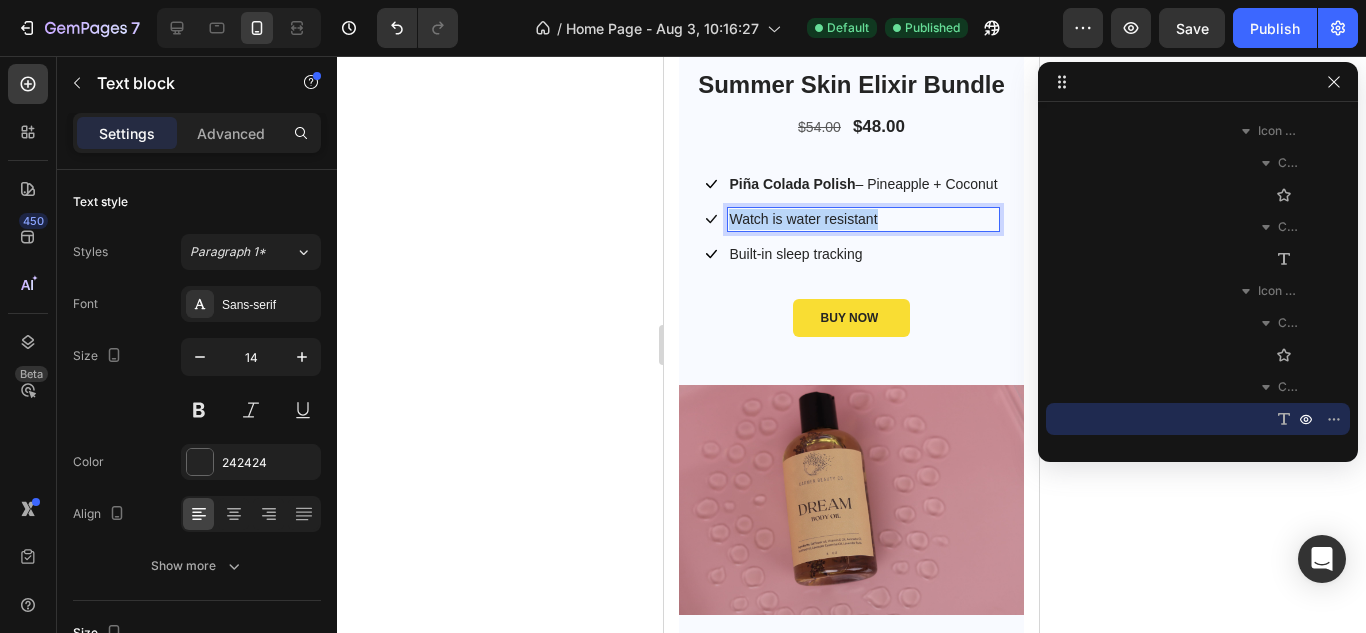 click on "Watch is water resistant" at bounding box center [863, 219] 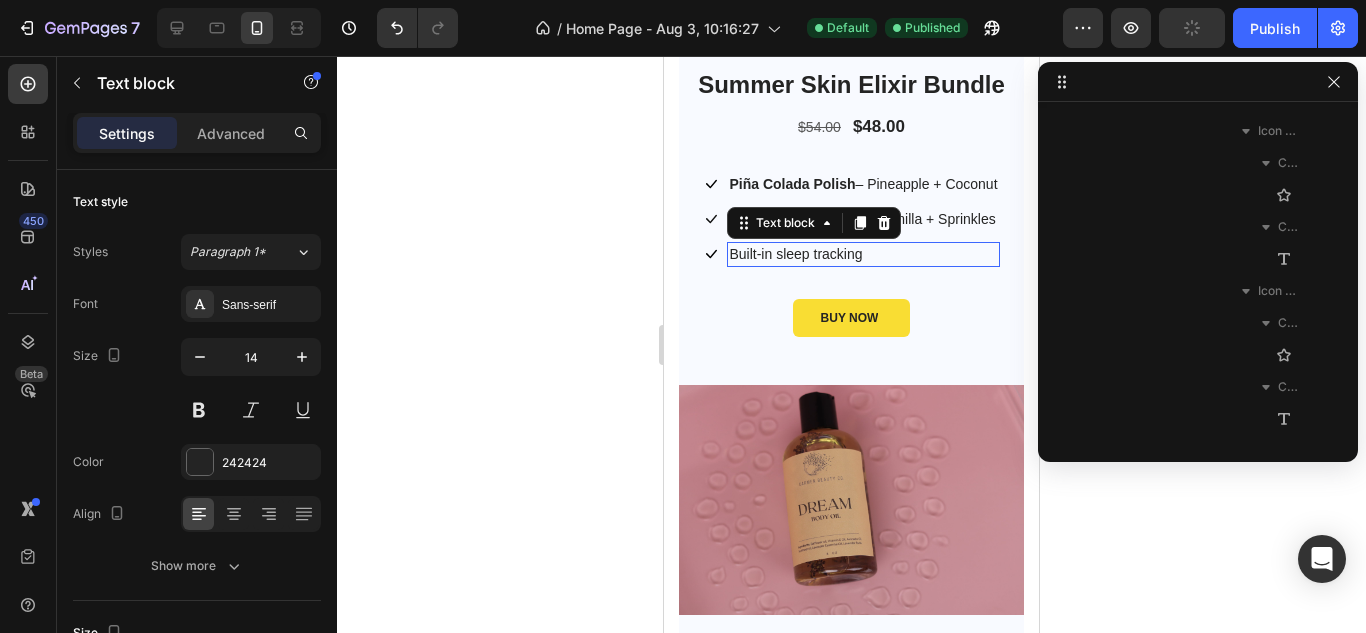 click on "Built-in sleep tracking" at bounding box center [863, 254] 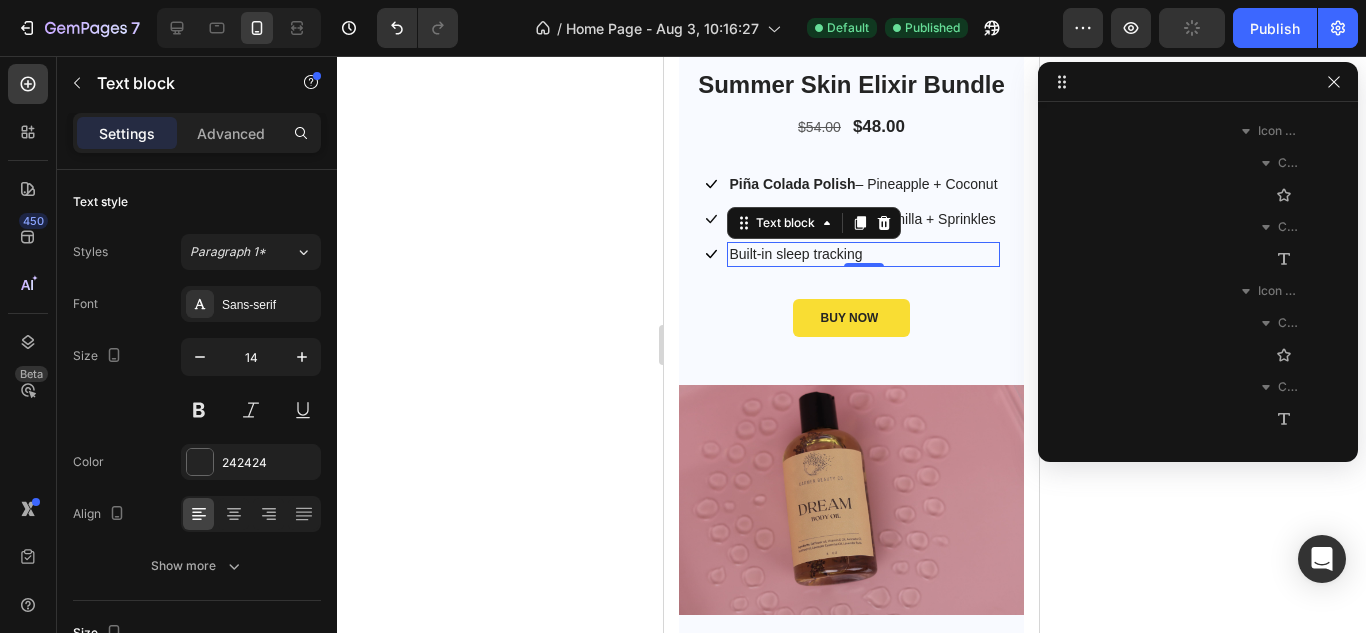 scroll, scrollTop: 827, scrollLeft: 0, axis: vertical 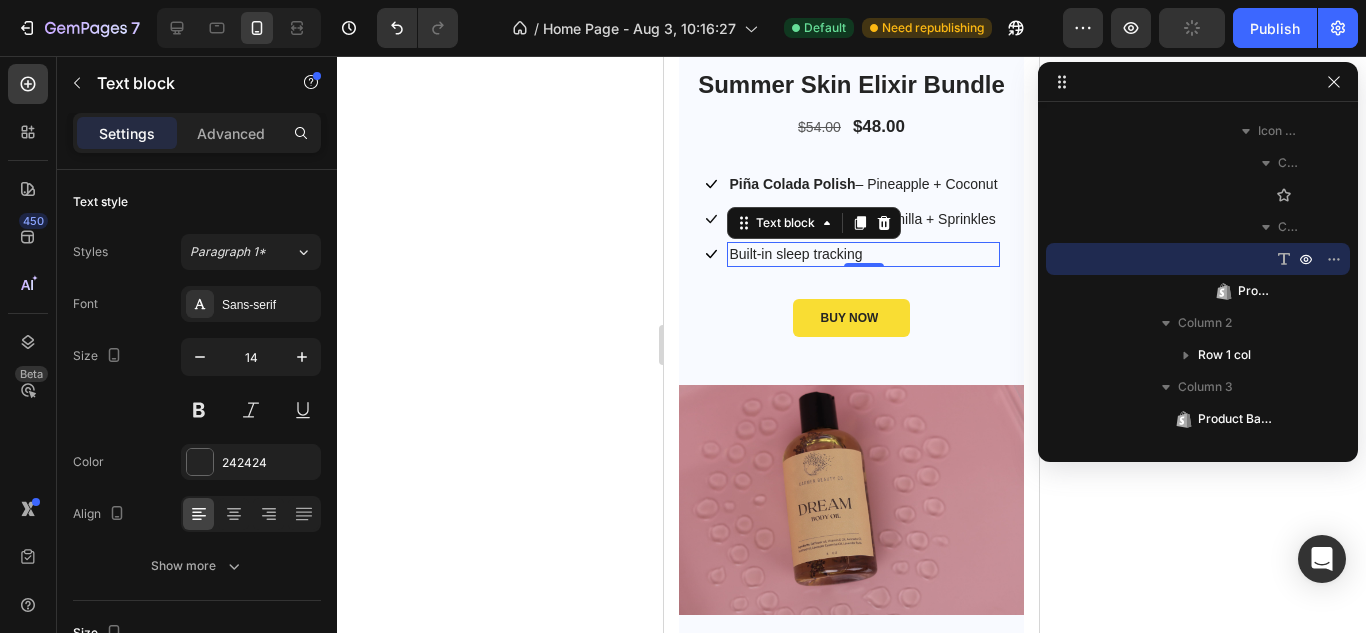 click on "Built-in sleep tracking" at bounding box center (863, 254) 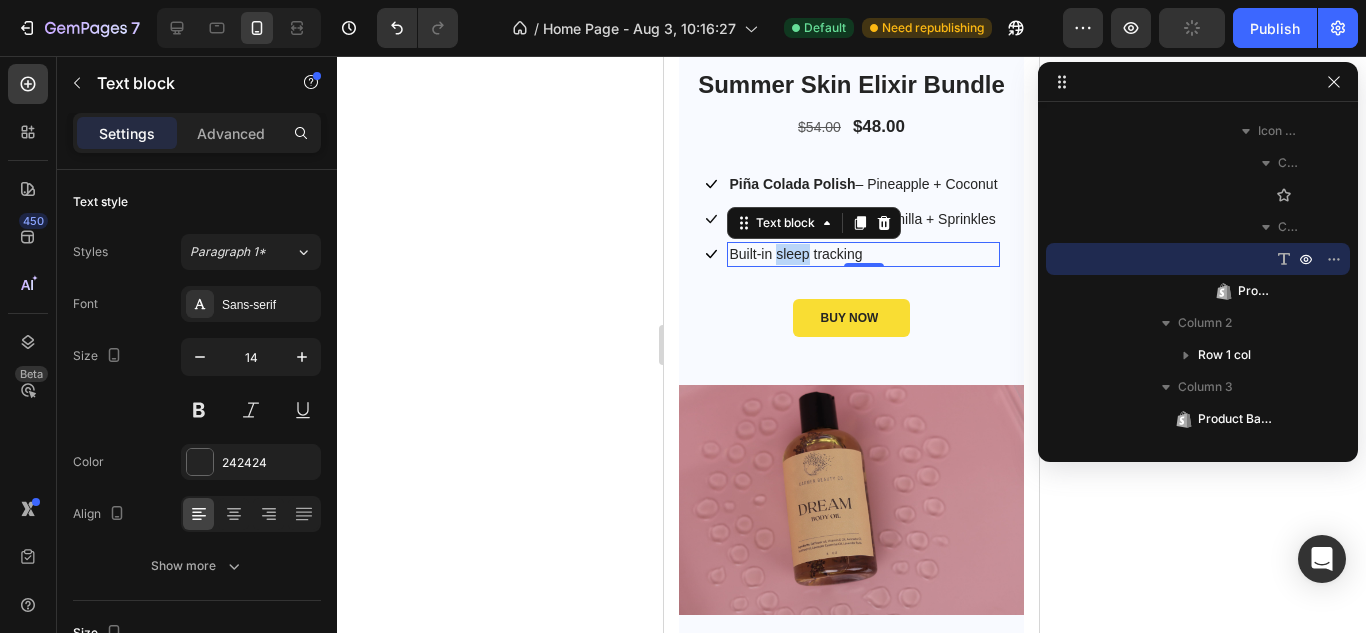 click on "Built-in sleep tracking" at bounding box center (863, 254) 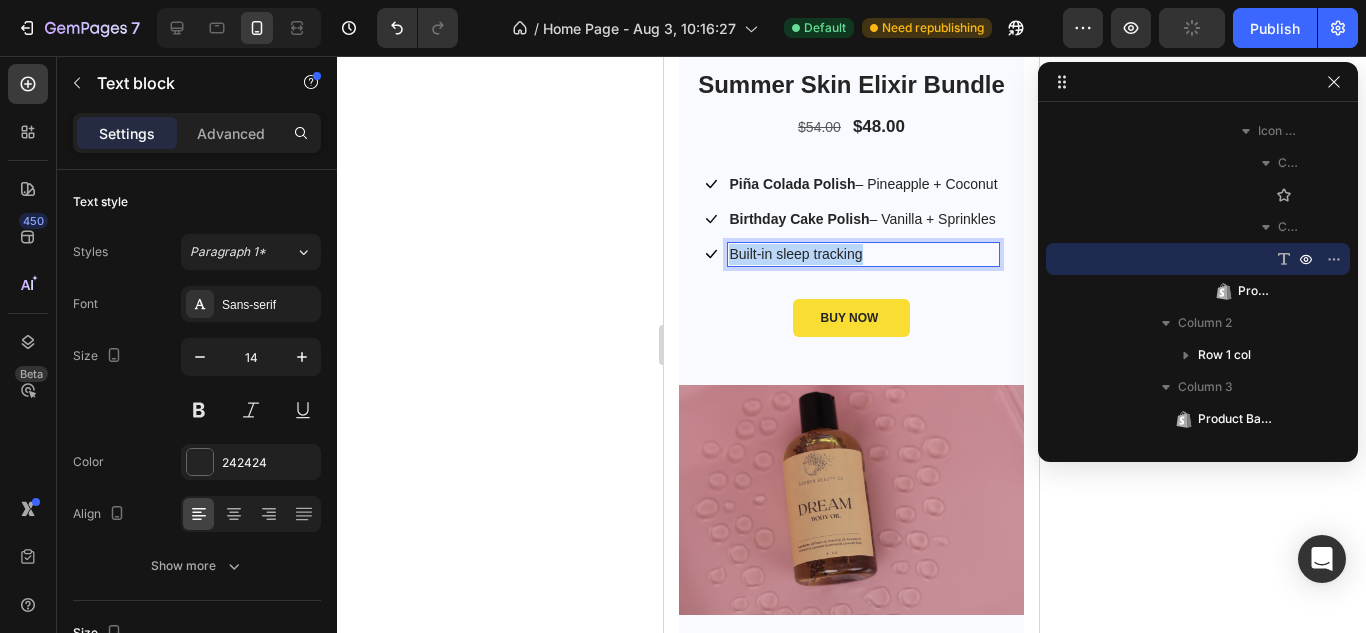 click on "Built-in sleep tracking" at bounding box center (863, 254) 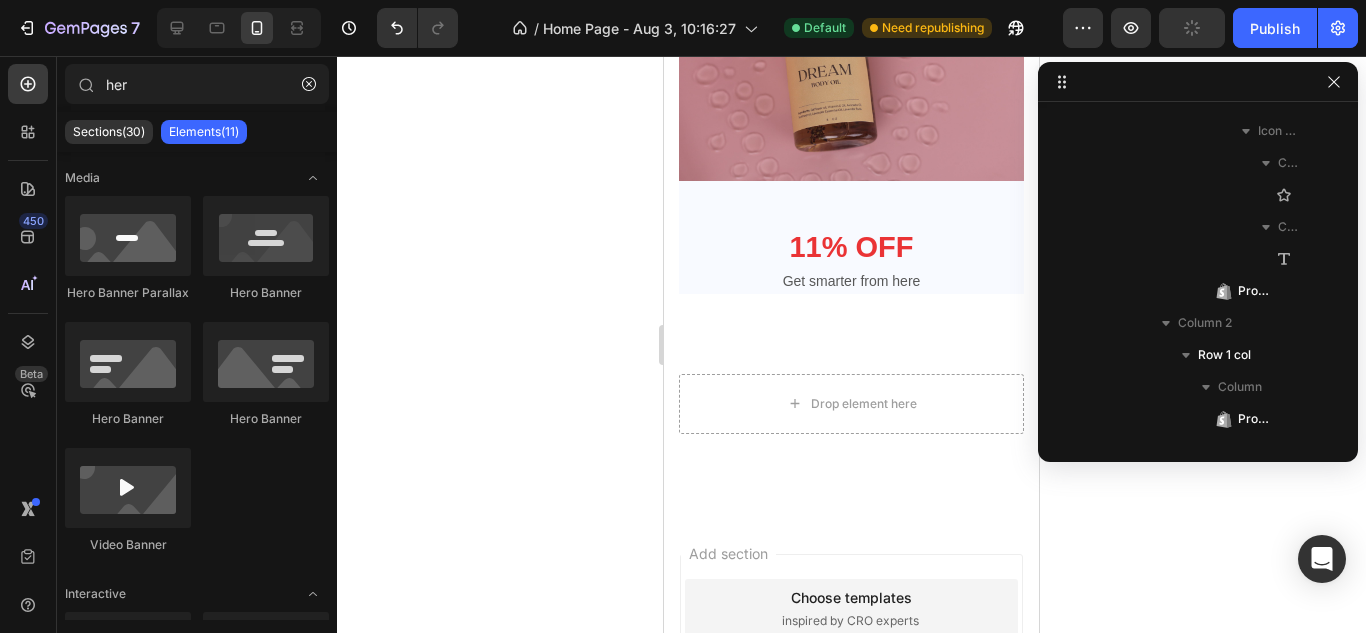 scroll, scrollTop: 4244, scrollLeft: 0, axis: vertical 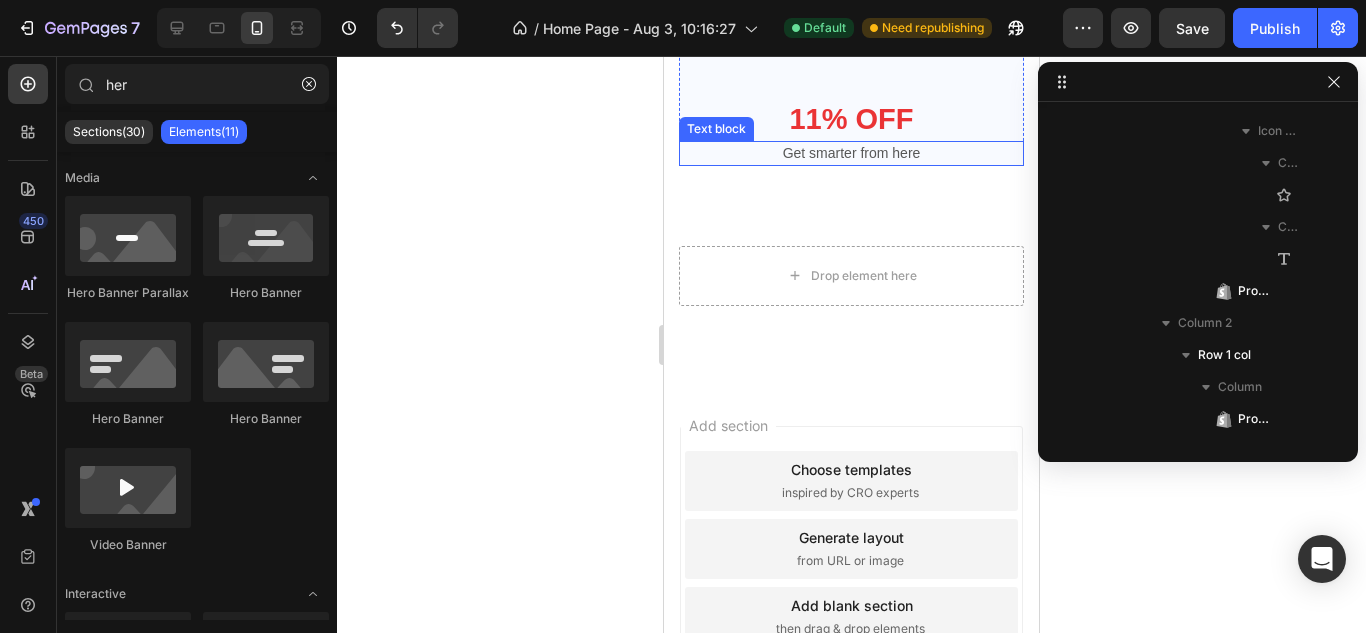 click on "Get smarter from here" at bounding box center [851, 153] 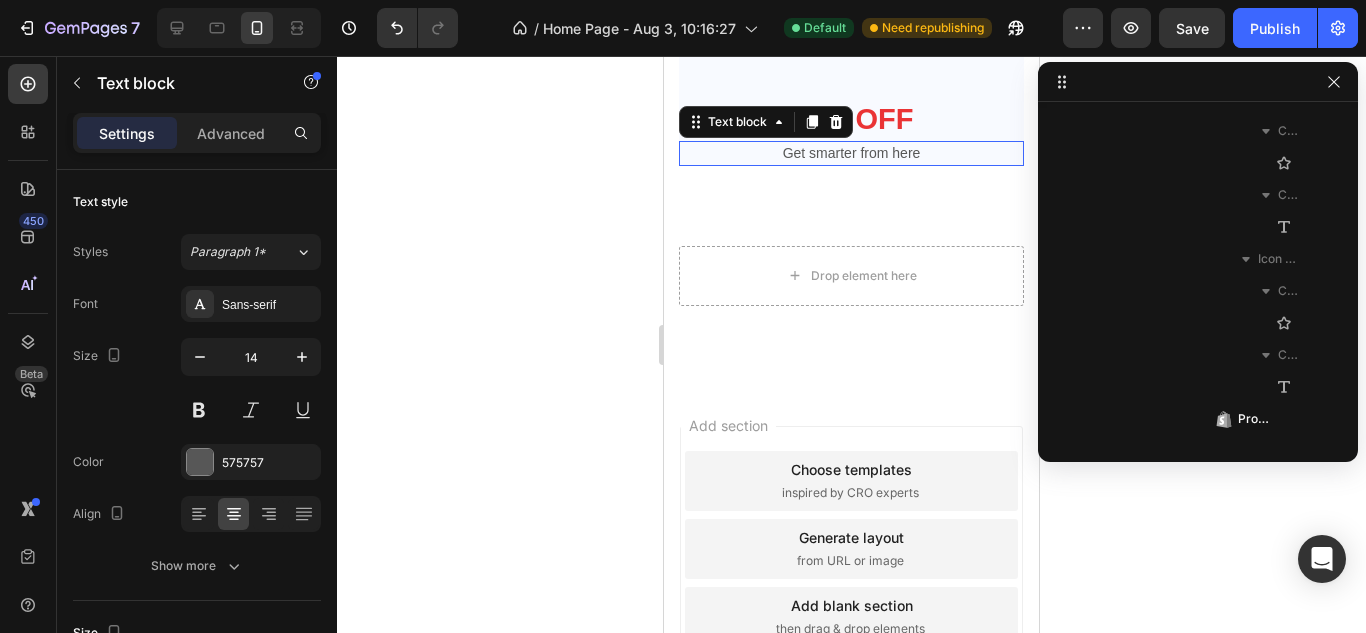 scroll, scrollTop: 1078, scrollLeft: 0, axis: vertical 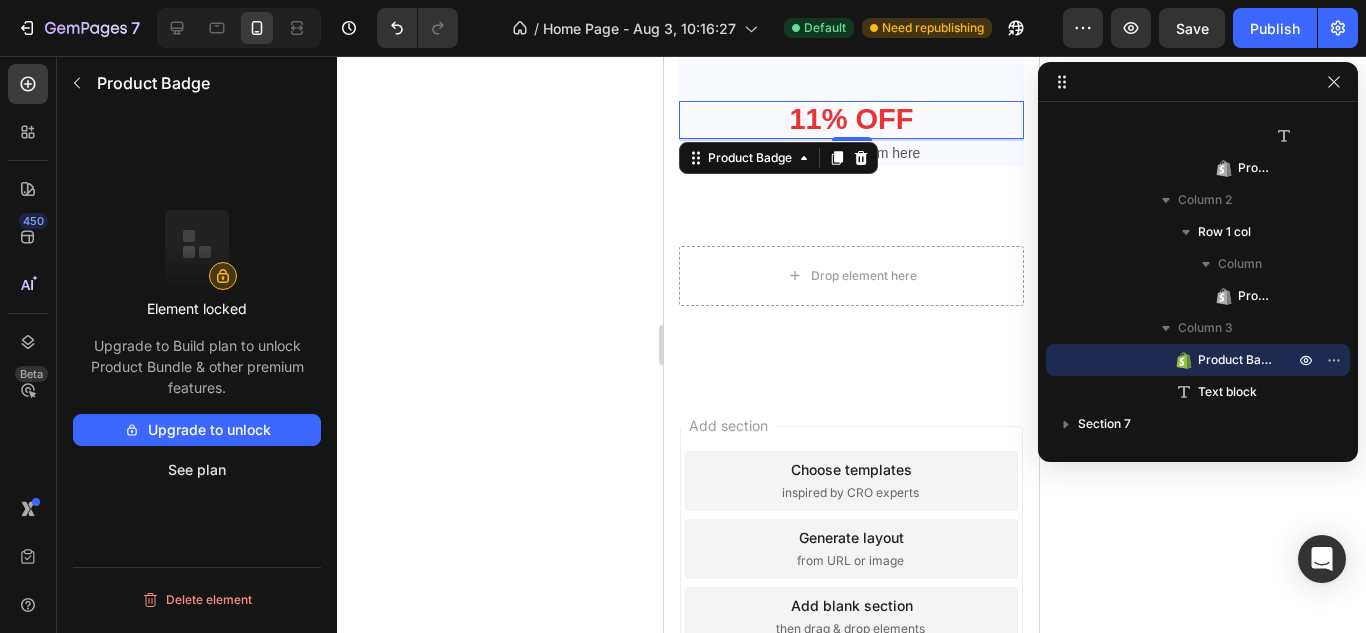 click on "Get smarter from here" at bounding box center [851, 153] 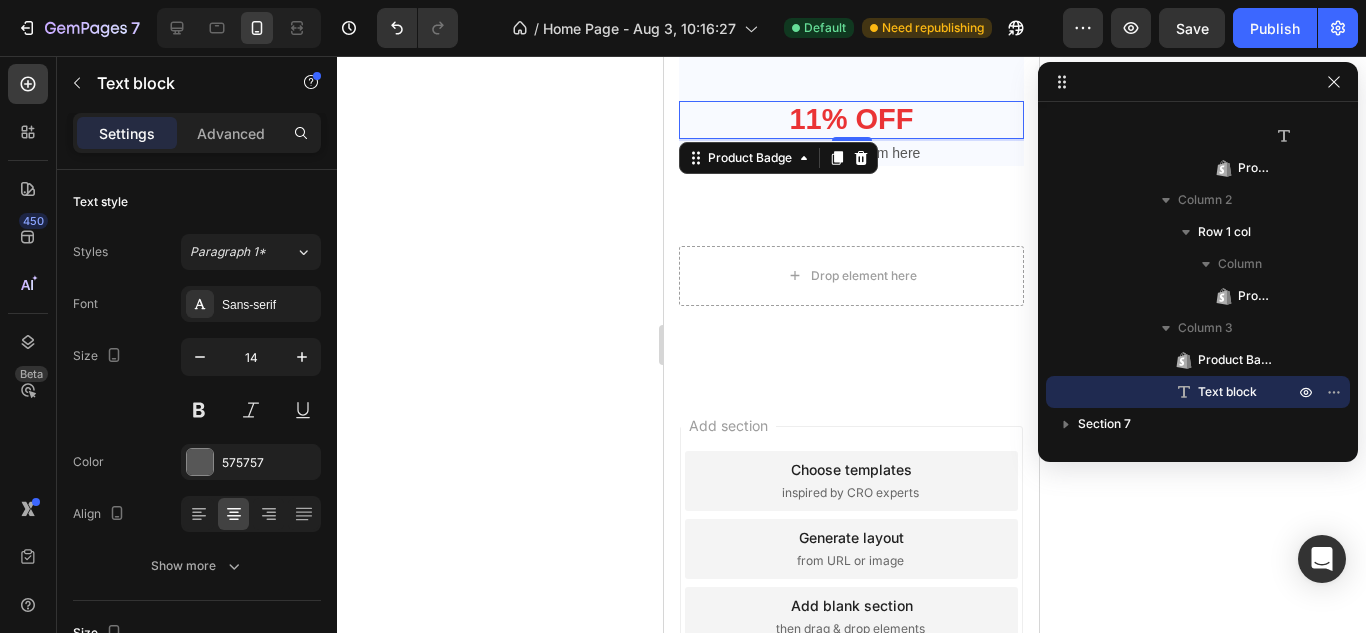 click on "Get smarter from here" at bounding box center [851, 153] 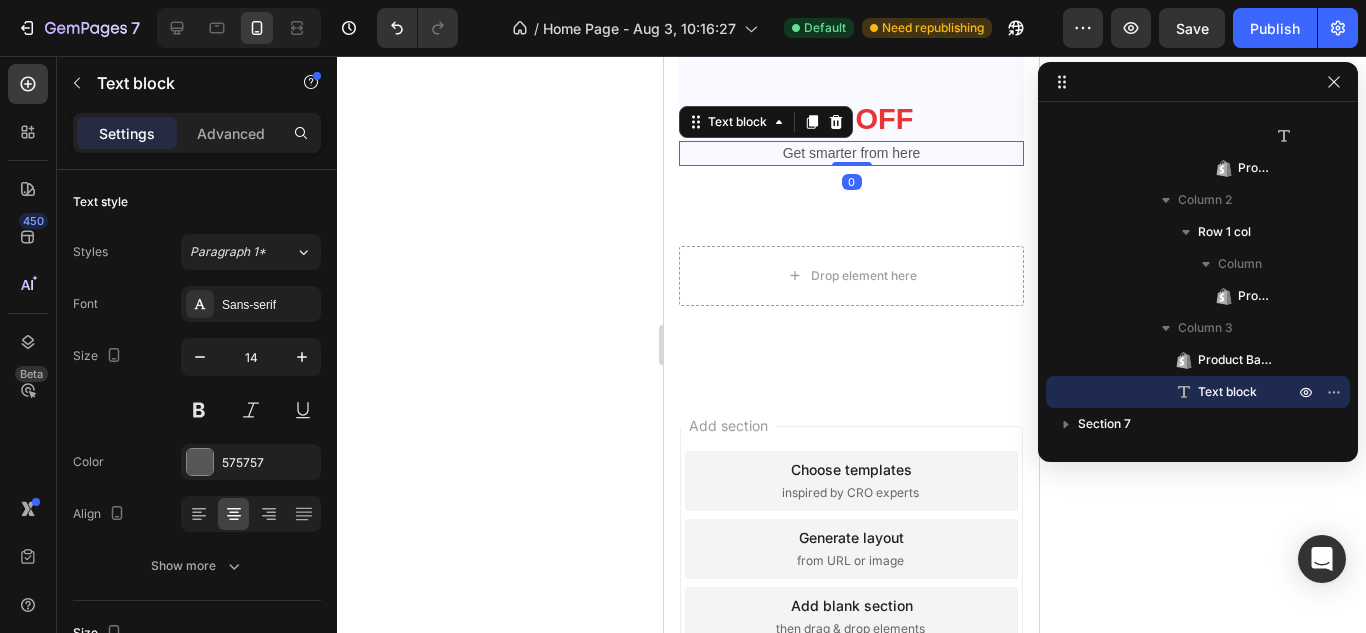 click on "Get smarter from here" at bounding box center [851, 153] 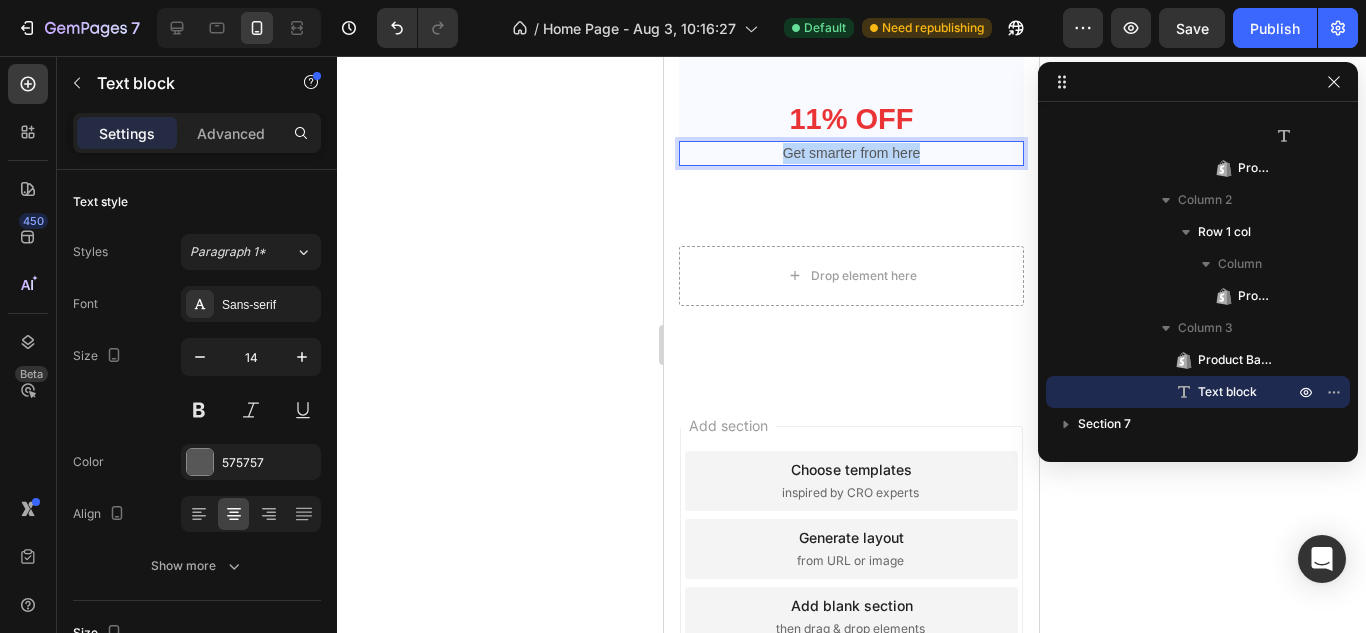 click on "Get smarter from here" at bounding box center (851, 153) 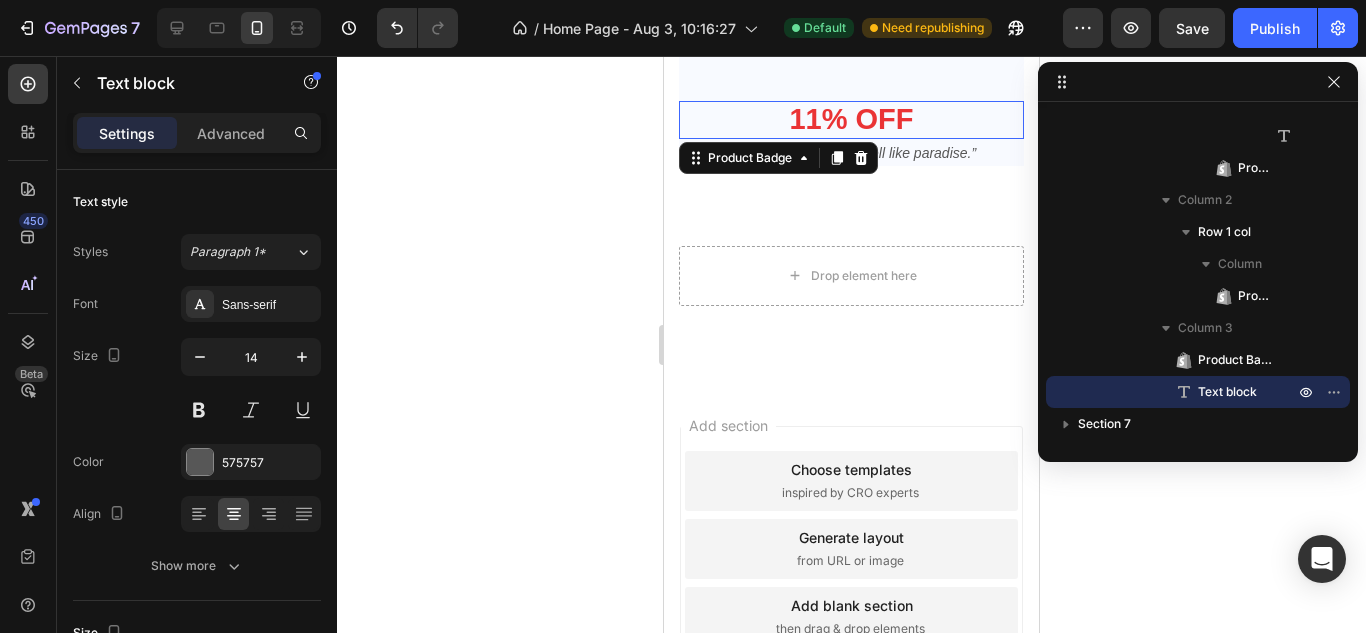 click on "11% off" at bounding box center [851, 120] 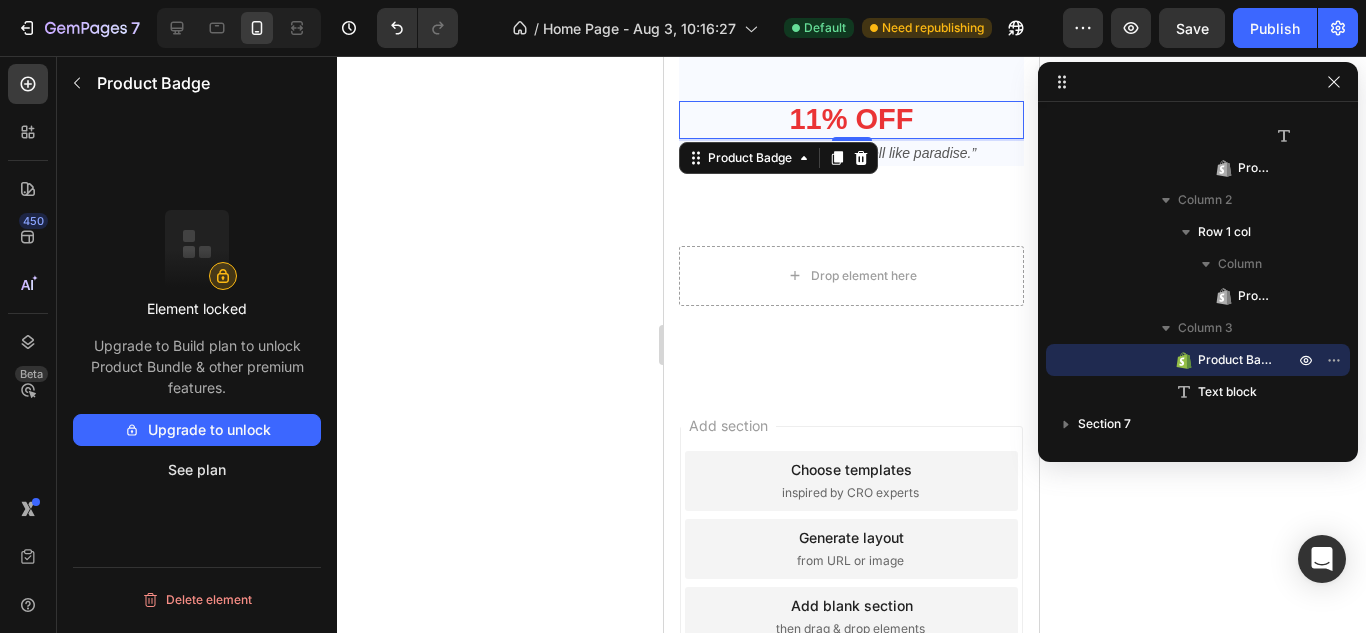 click on "11% off" at bounding box center (851, 120) 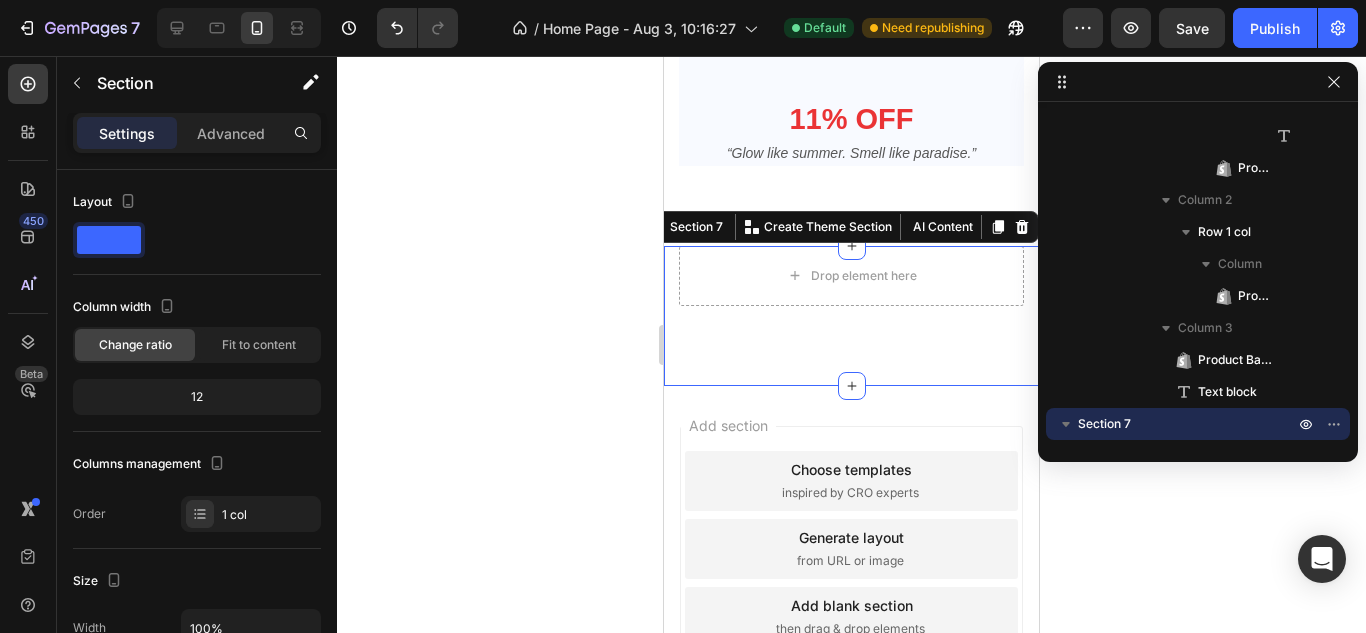 scroll, scrollTop: 4067, scrollLeft: 0, axis: vertical 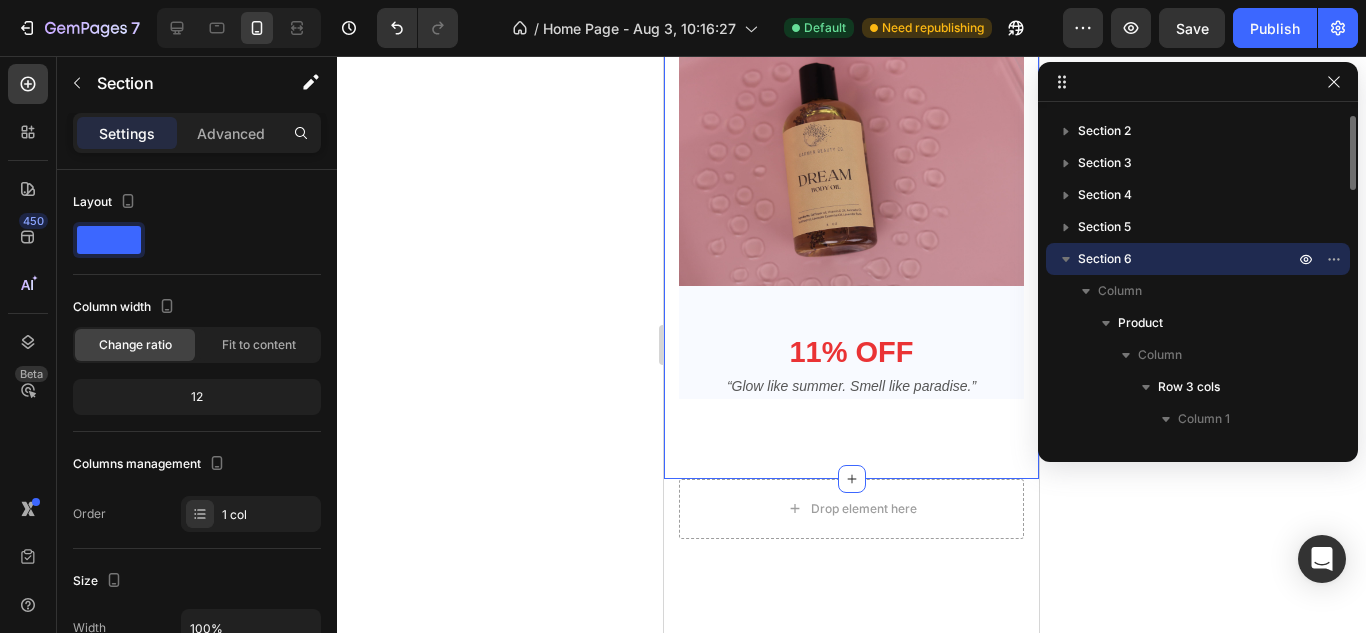 click on "11% off" at bounding box center (851, 353) 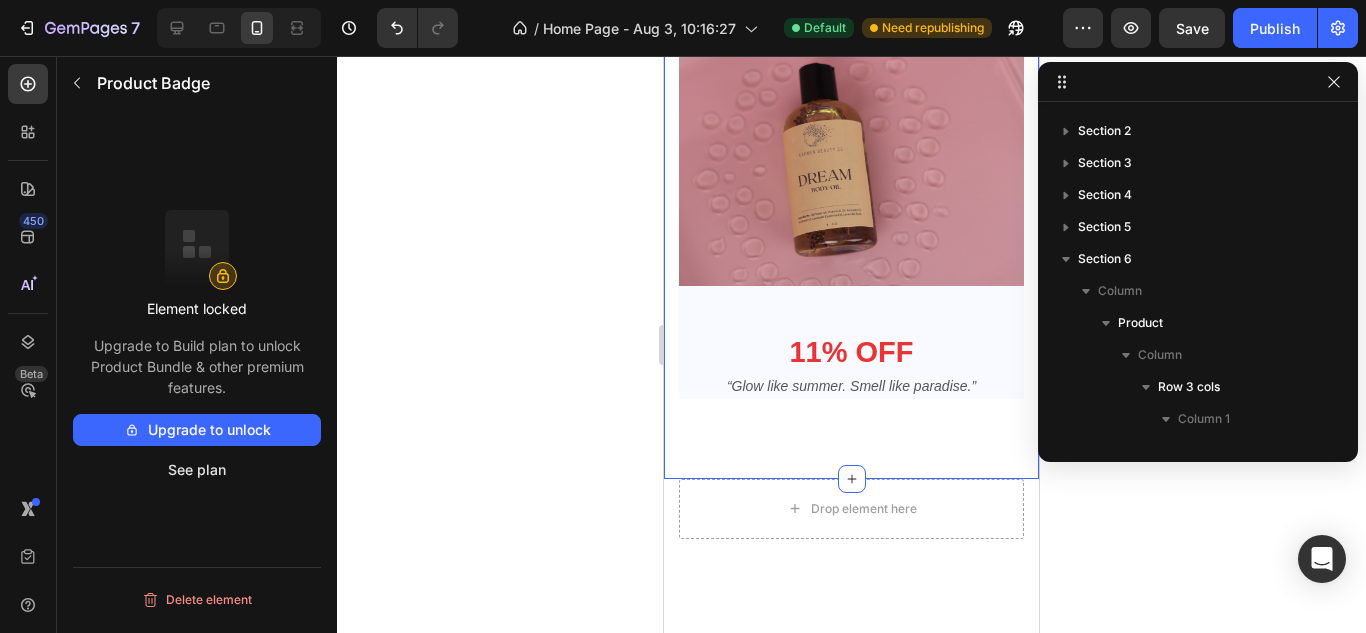 scroll, scrollTop: 1134, scrollLeft: 0, axis: vertical 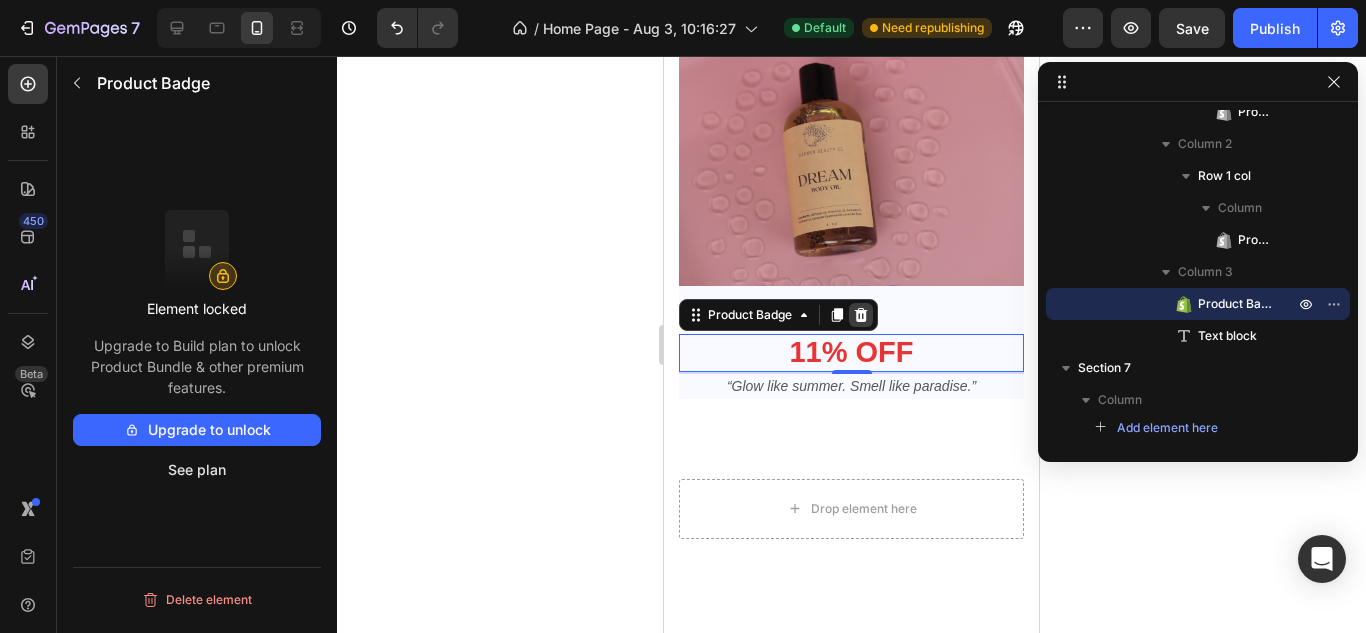 click 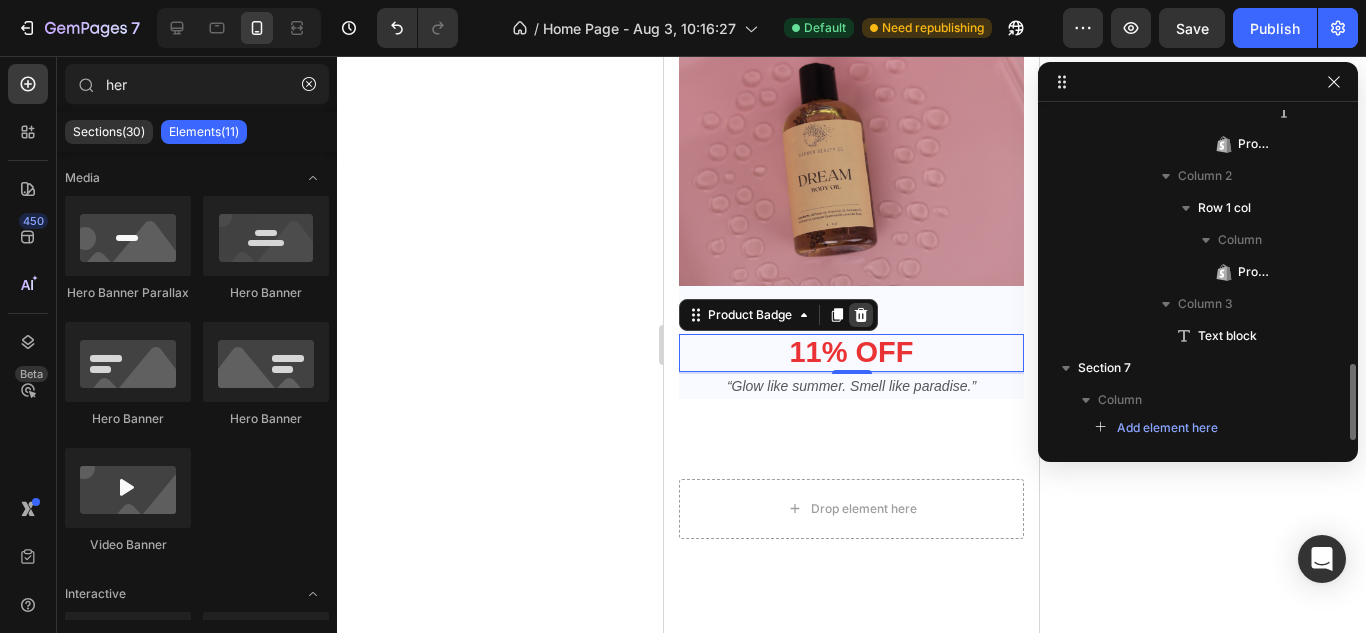 scroll, scrollTop: 1102, scrollLeft: 0, axis: vertical 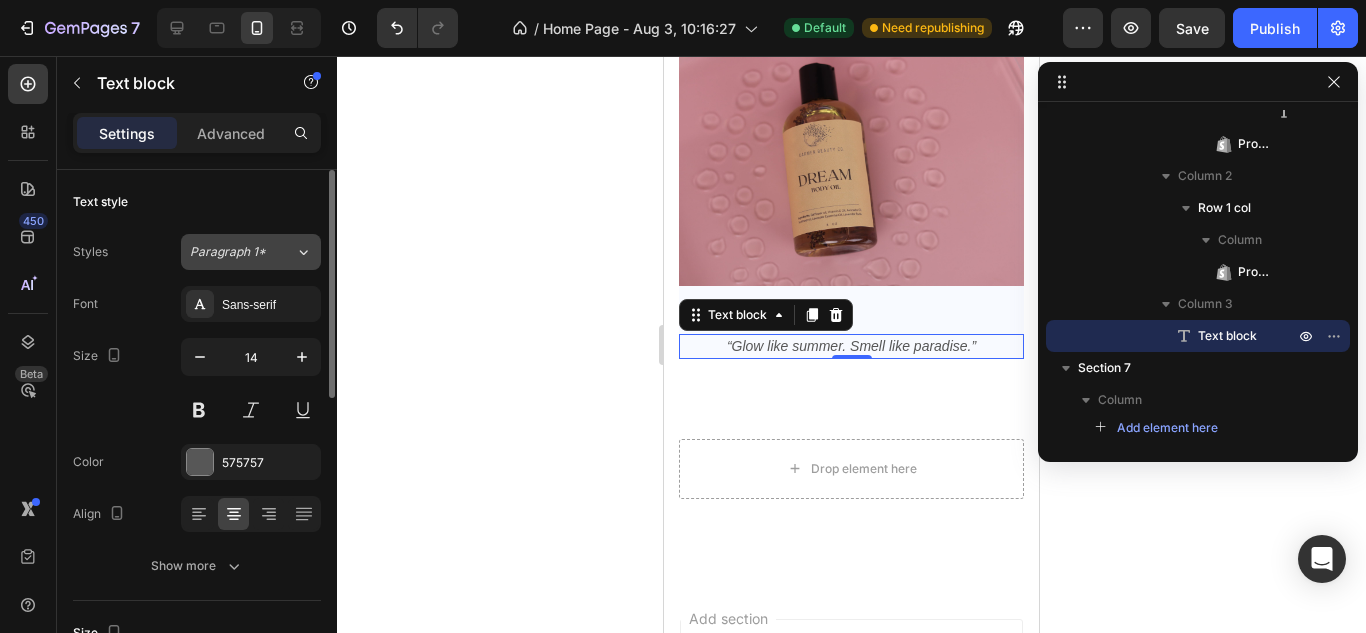 click on "Paragraph 1*" at bounding box center (242, 252) 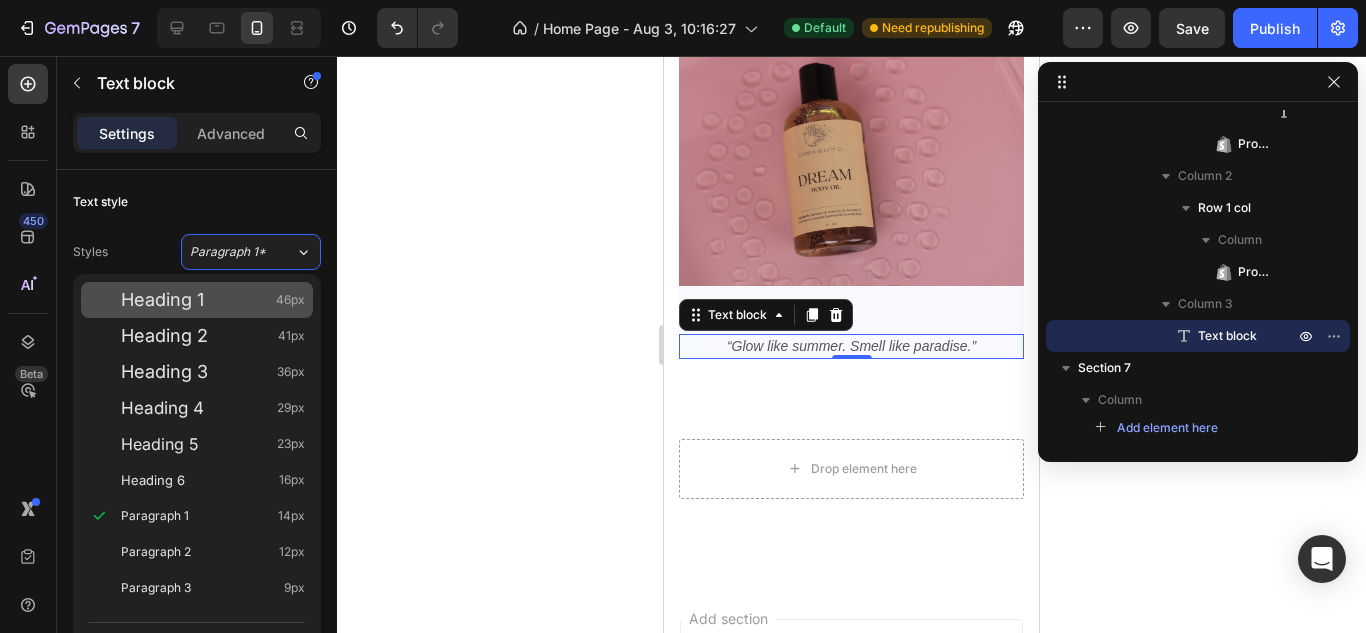 click on "Heading 1 46px" at bounding box center [213, 300] 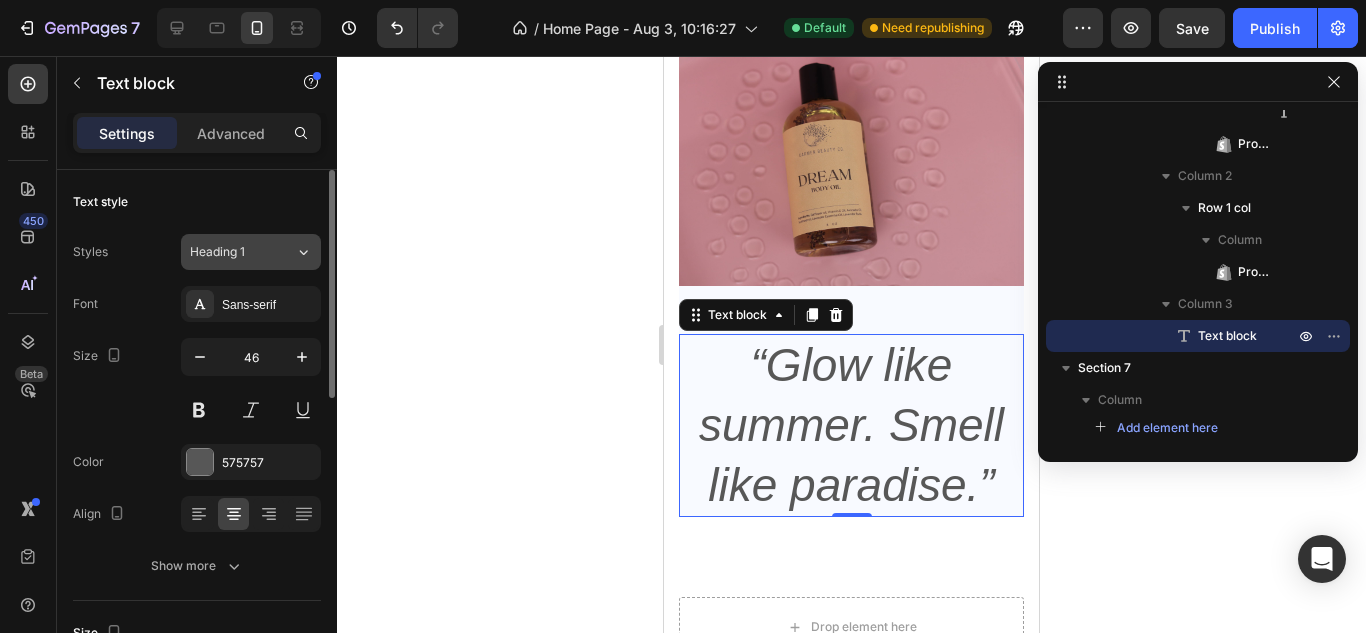 click on "Heading 1" 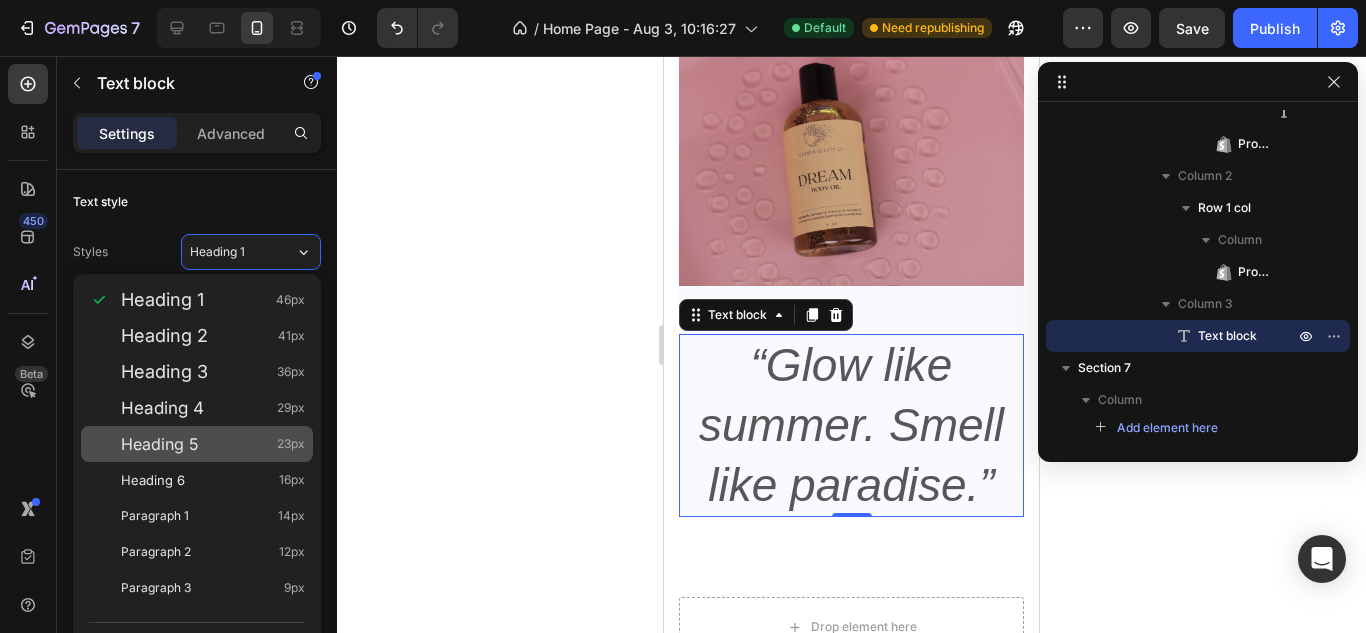 click on "Heading 5 23px" at bounding box center [213, 444] 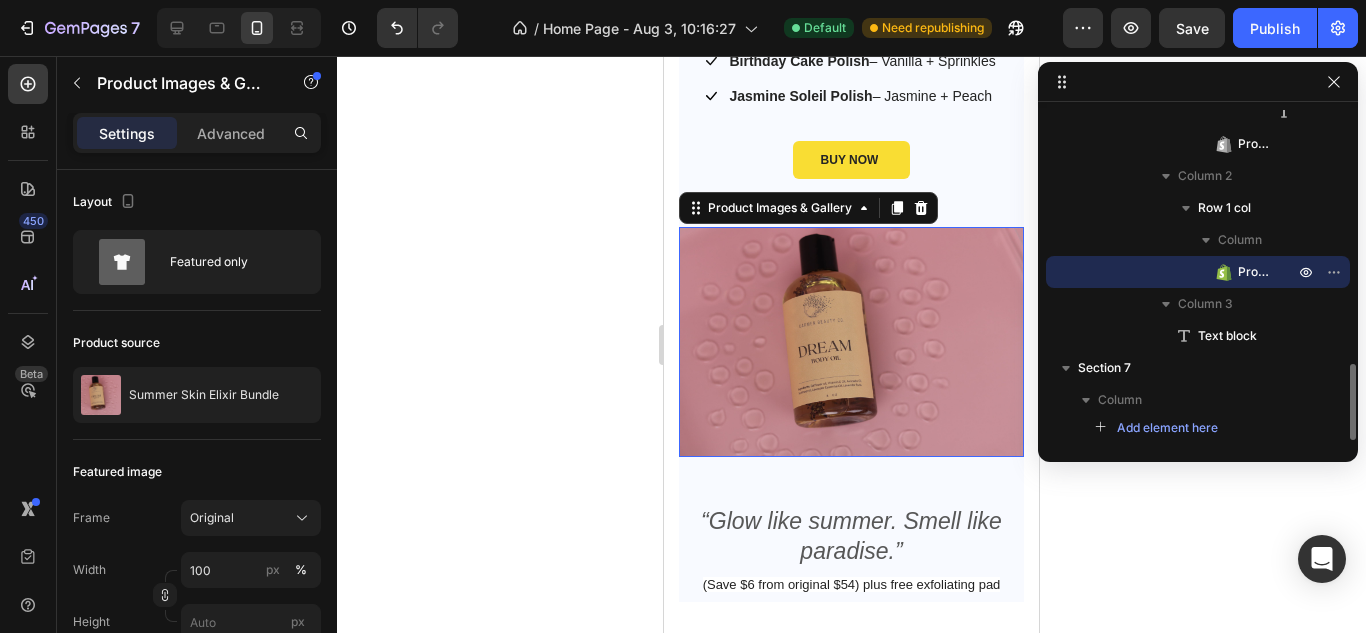 scroll, scrollTop: 3635, scrollLeft: 0, axis: vertical 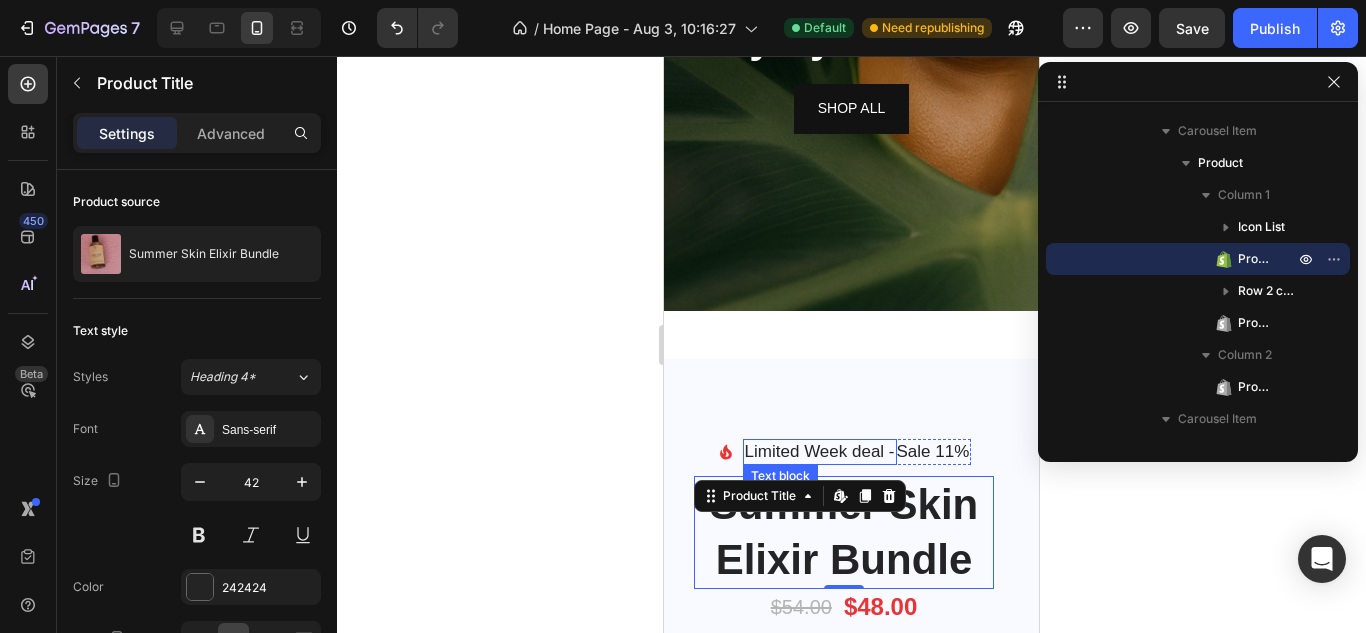 click on "Limited Week deal -" at bounding box center (820, 452) 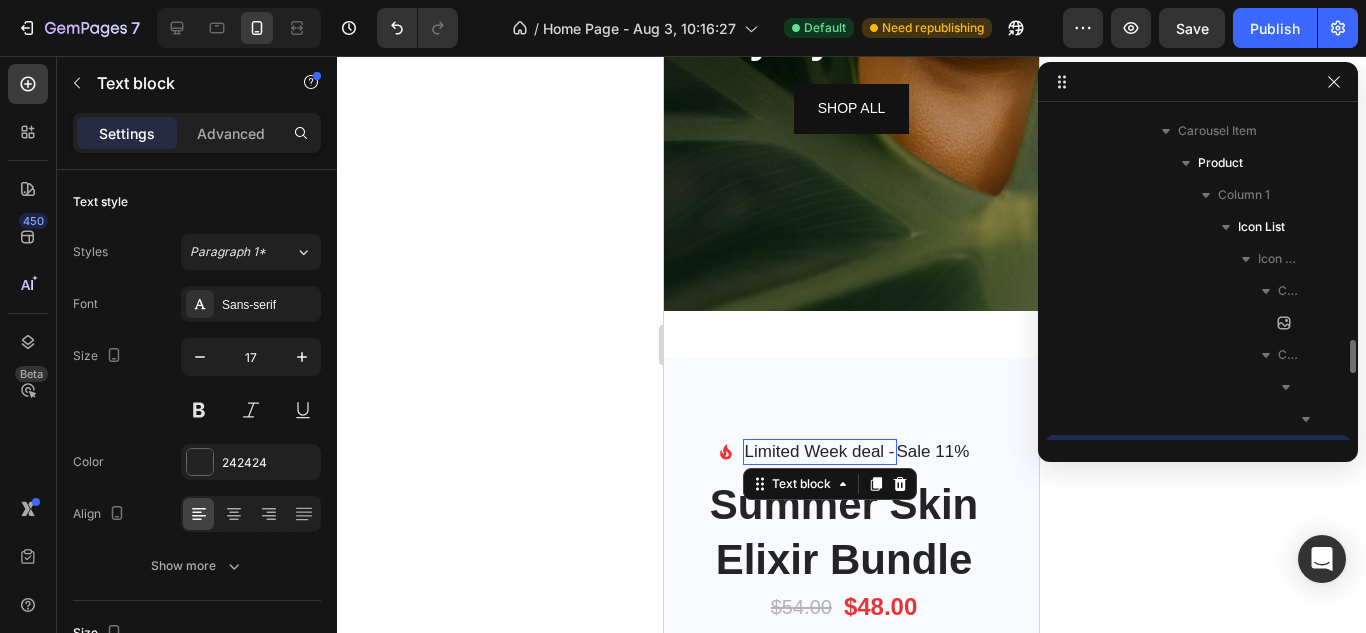 scroll, scrollTop: 379, scrollLeft: 0, axis: vertical 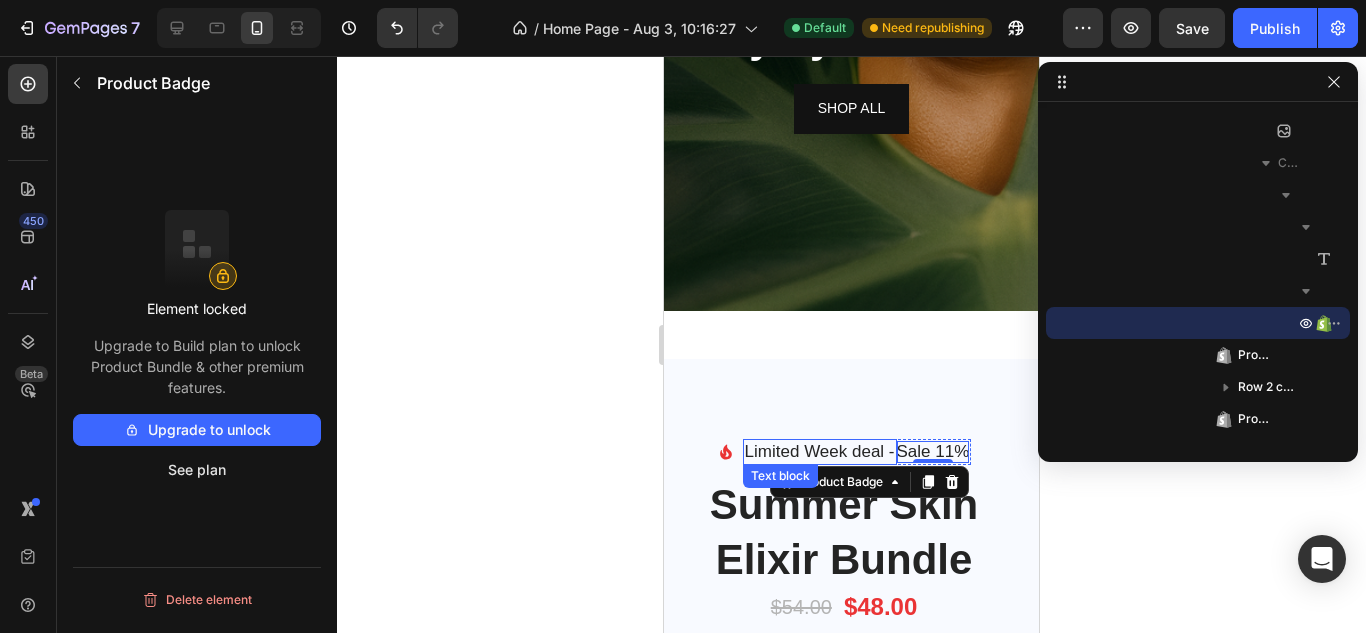 click on "Limited Week deal -" at bounding box center [820, 452] 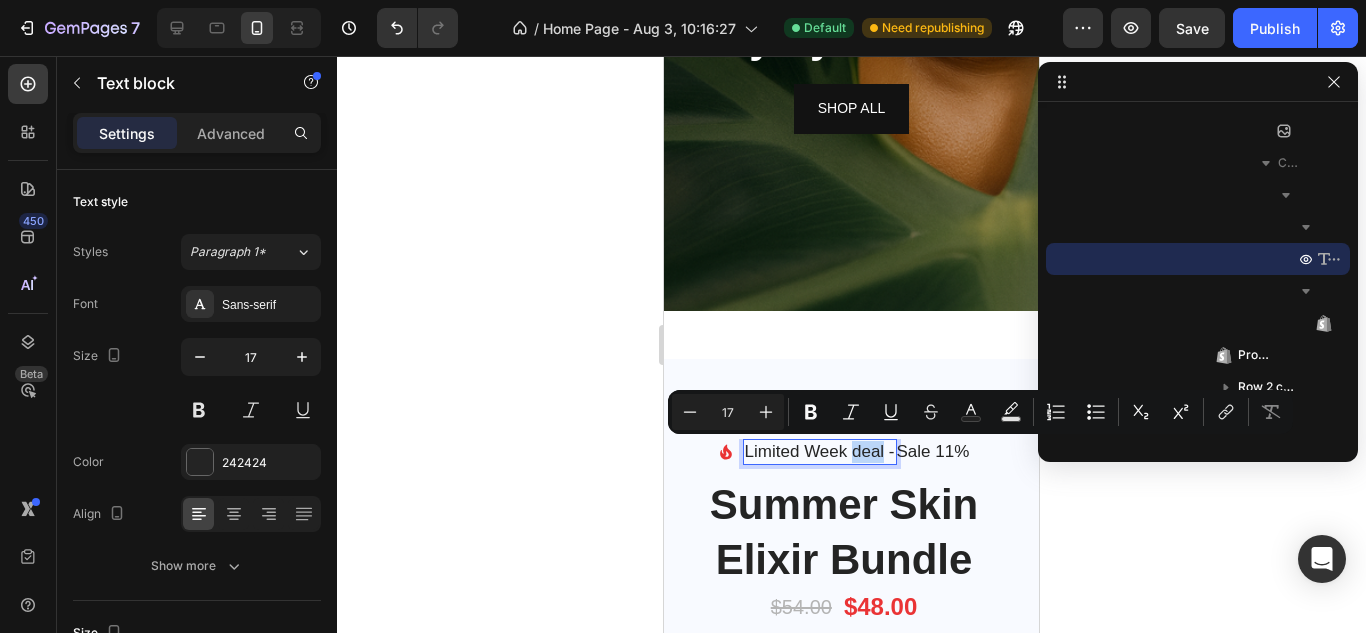 click on "Limited Week deal -" at bounding box center [820, 452] 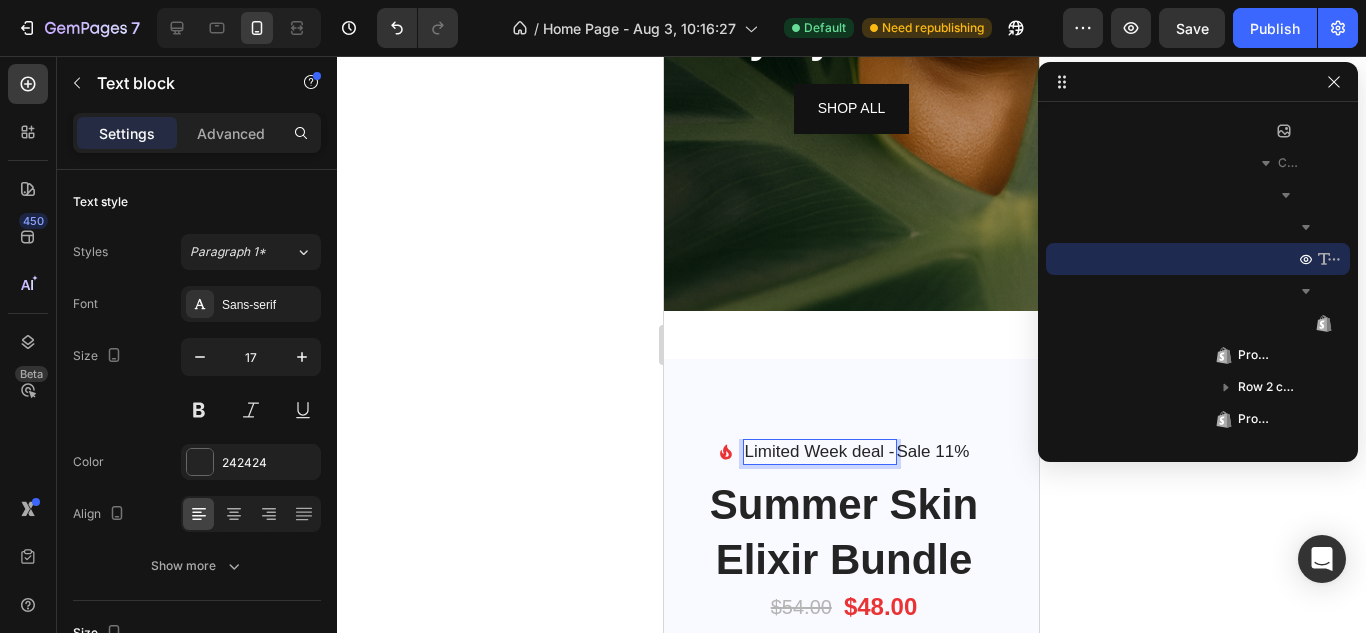 click on "Limited Week deal -" at bounding box center (820, 452) 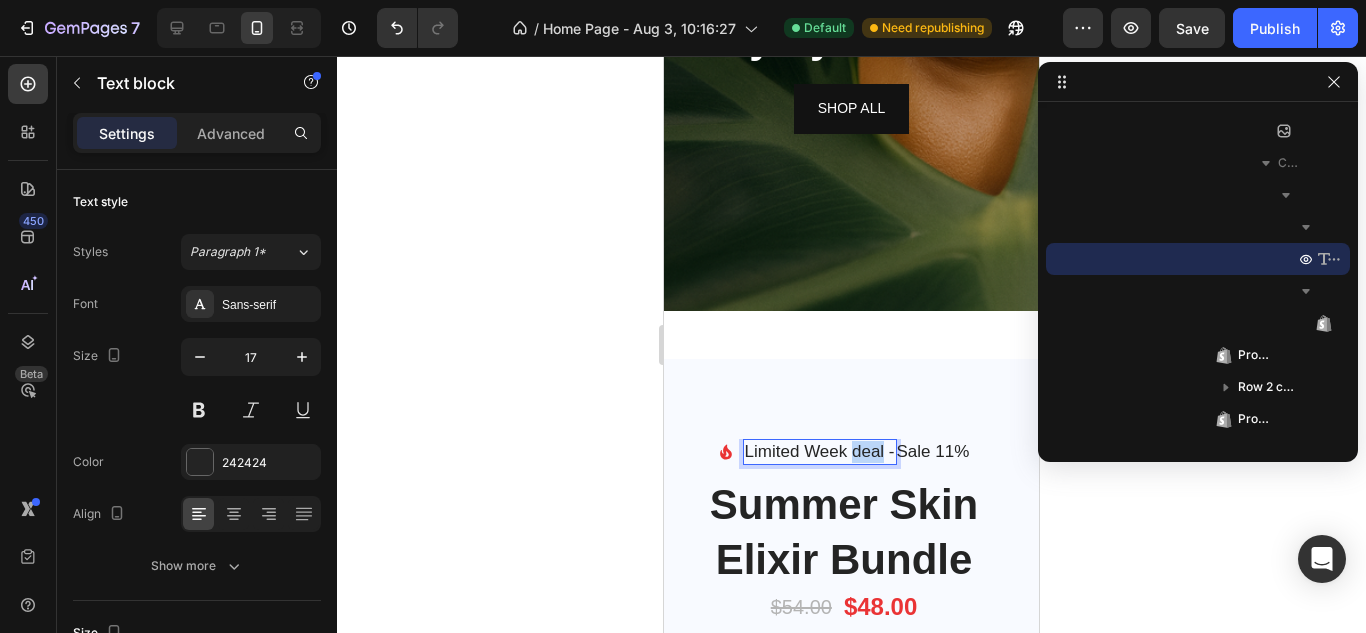 click on "Limited Week deal -" at bounding box center (820, 452) 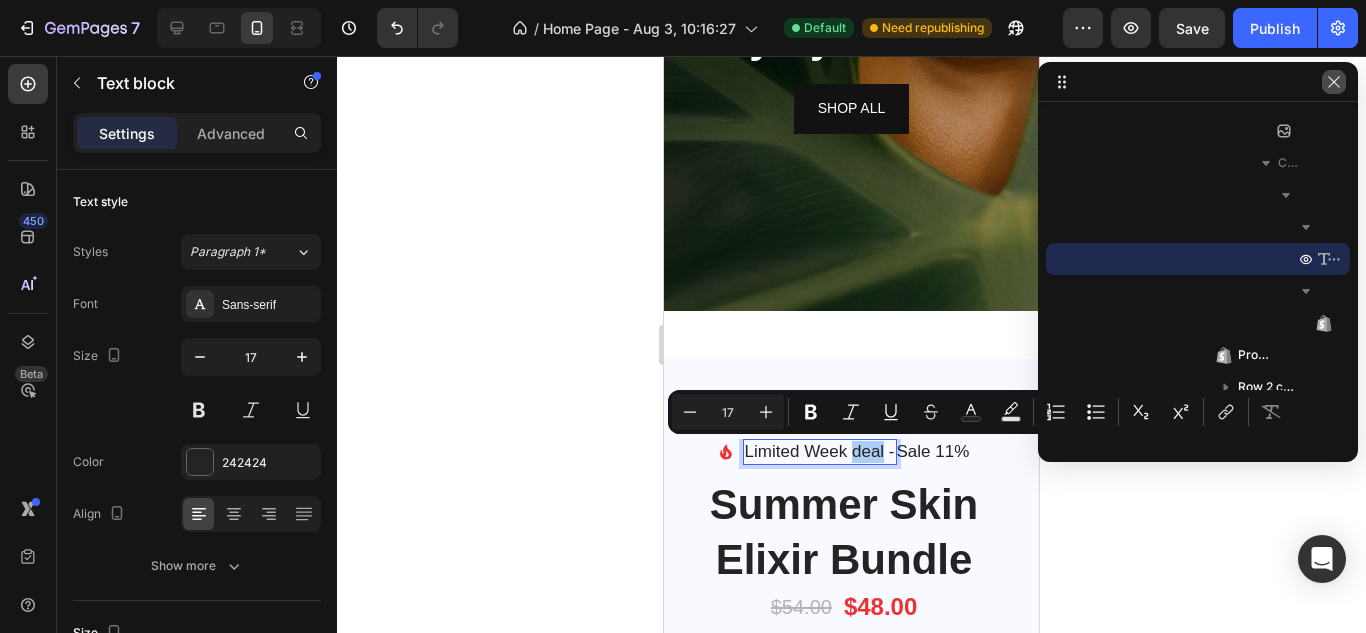 click at bounding box center (1334, 82) 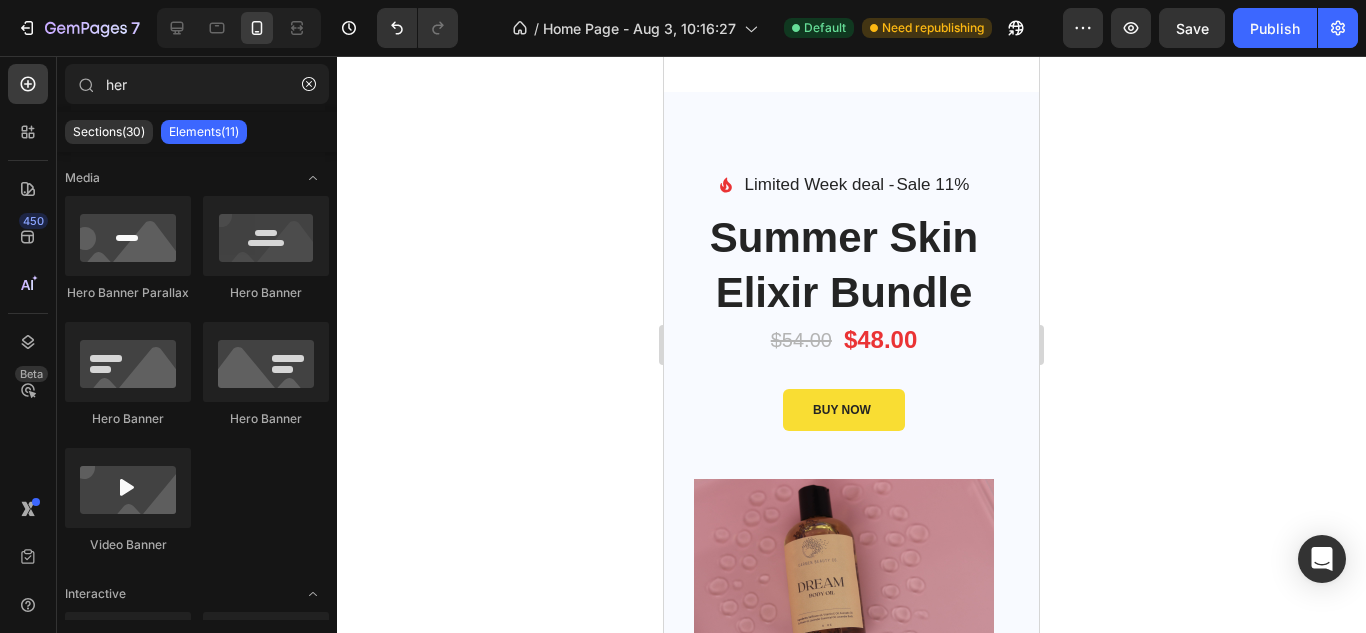 scroll, scrollTop: 668, scrollLeft: 0, axis: vertical 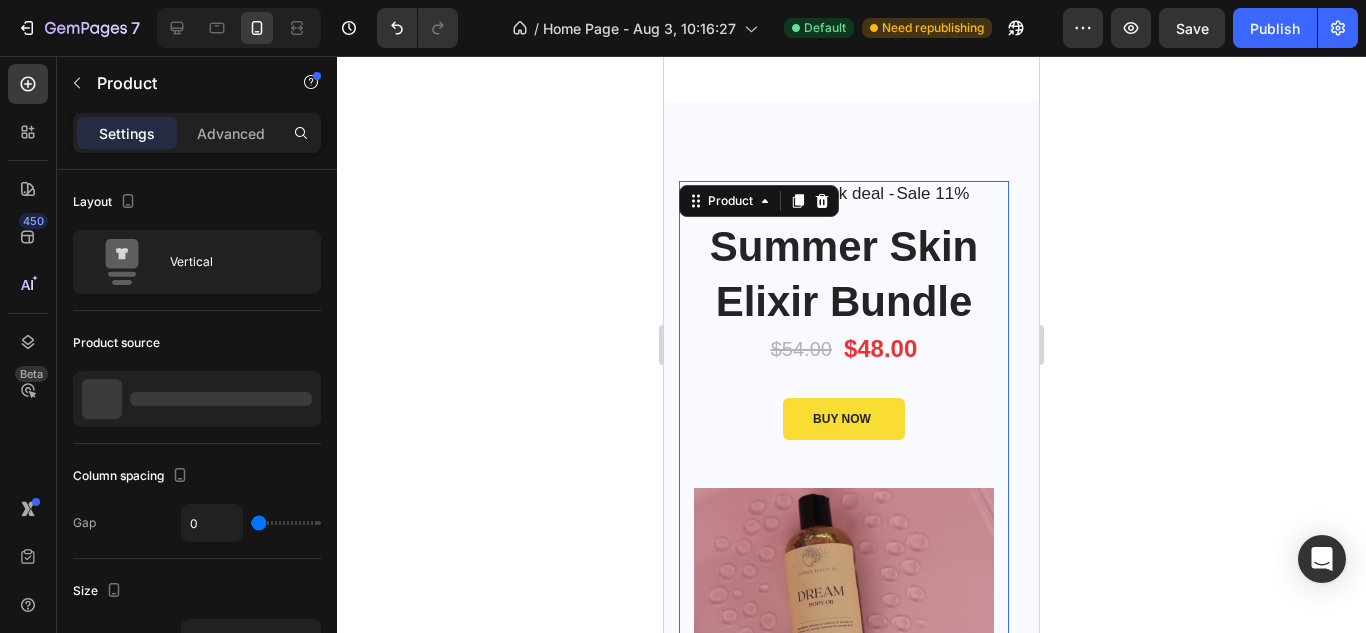 click on "Image Limited Week deal -  Text block Sale 11% Product Badge Row Icon List Summer Skin Elixir Bundle Product Title $54.00 Product Price Product Price $48.00 Product Price Product Price Row BUY NOW Product Cart Button" at bounding box center [844, 334] 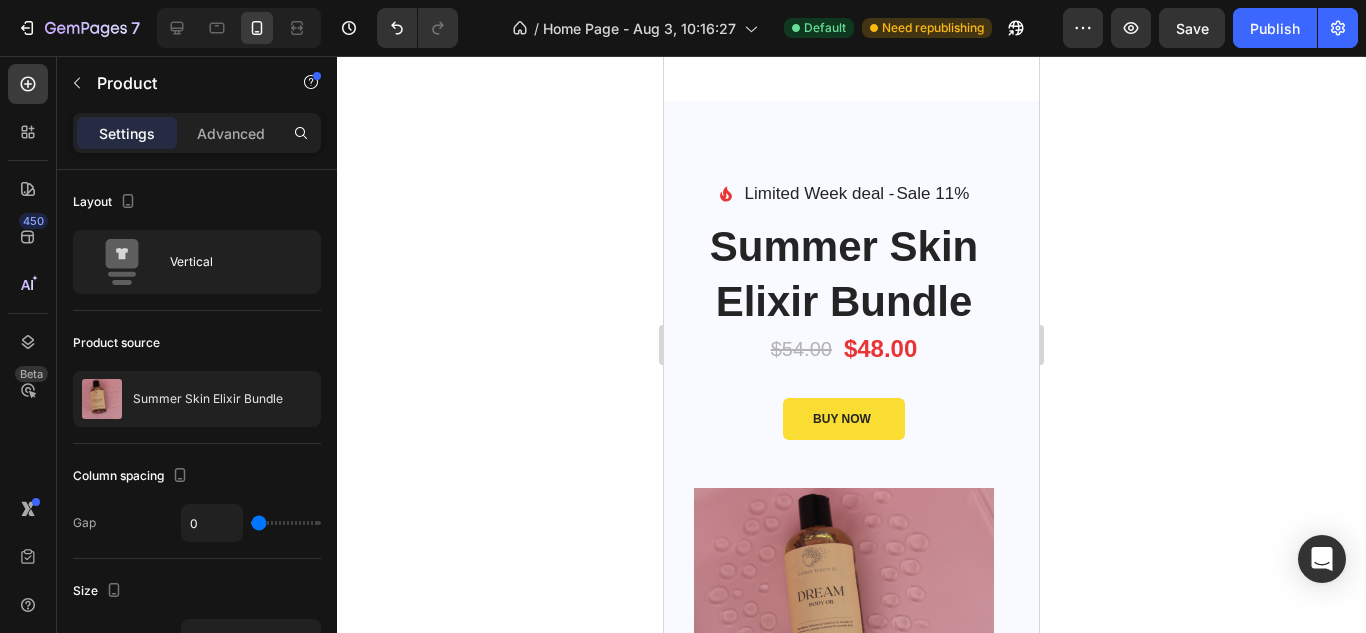 scroll, scrollTop: 686, scrollLeft: 0, axis: vertical 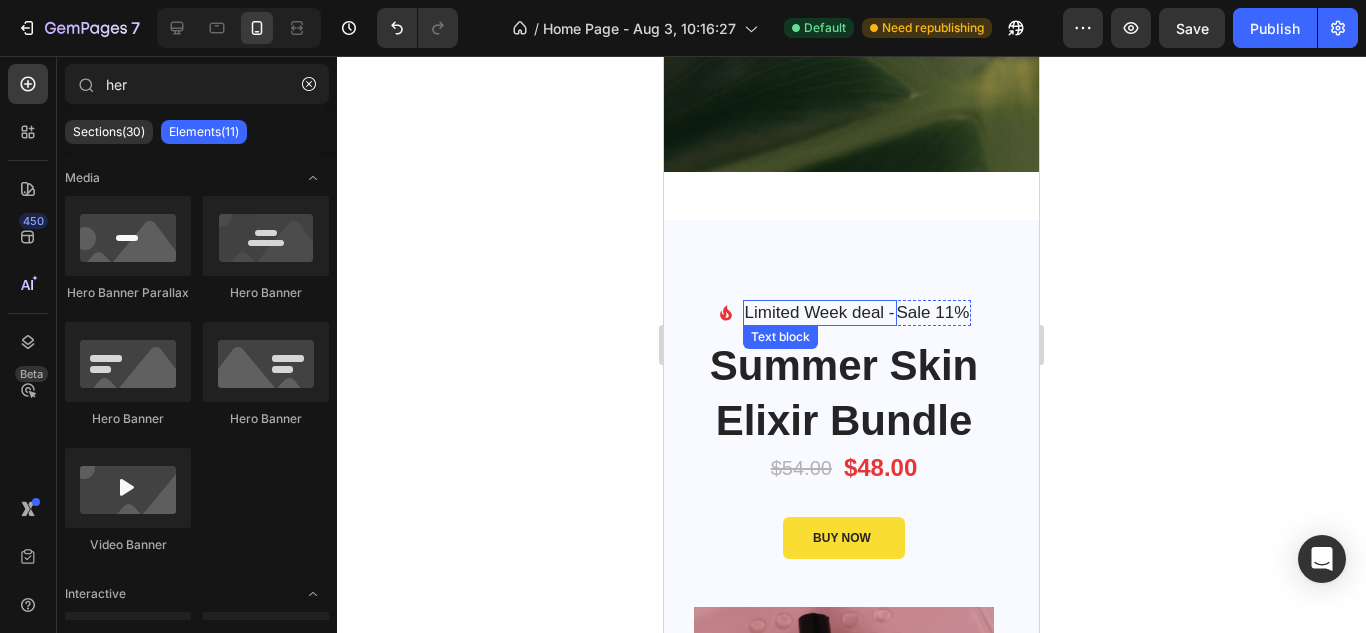 click on "Limited Week deal -" at bounding box center (820, 313) 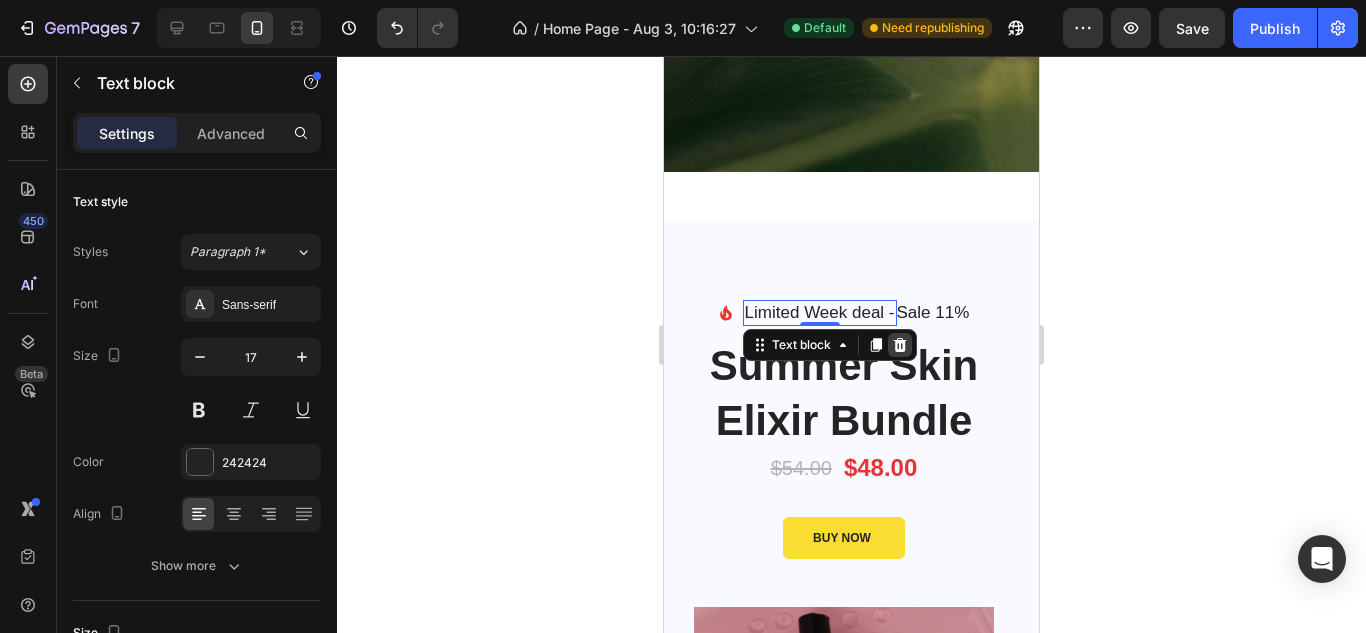 click 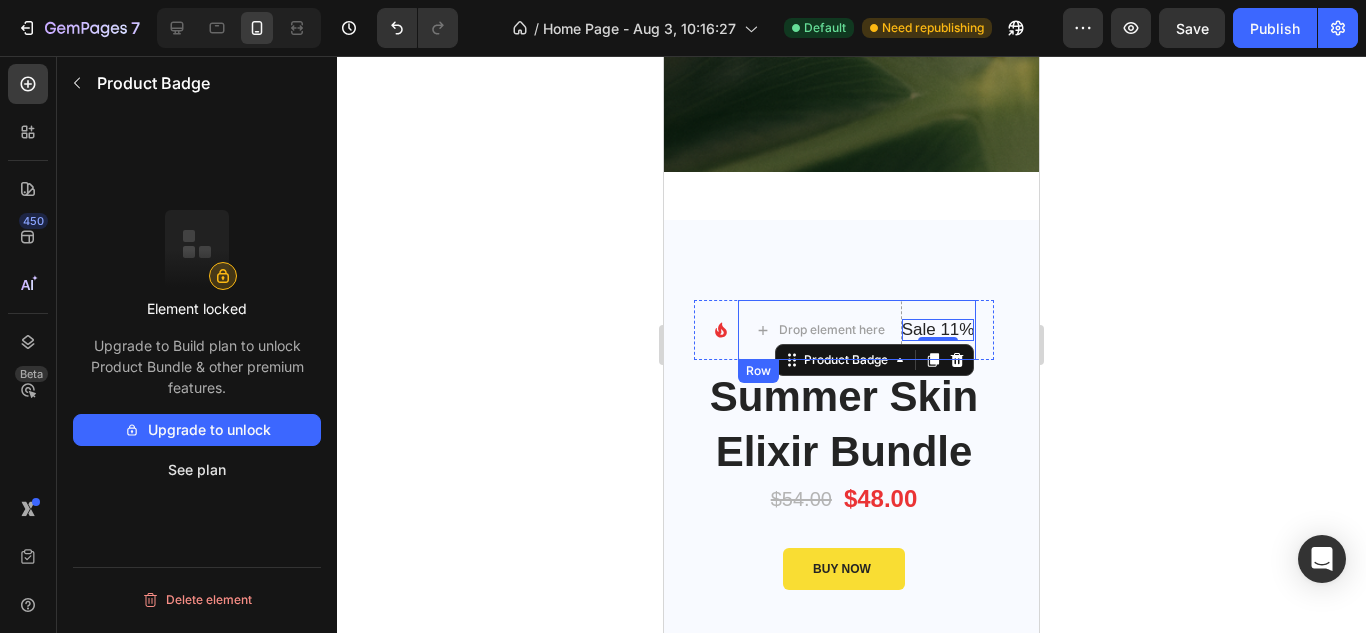 click on "Sale 11% Product Badge   0" at bounding box center (938, 330) 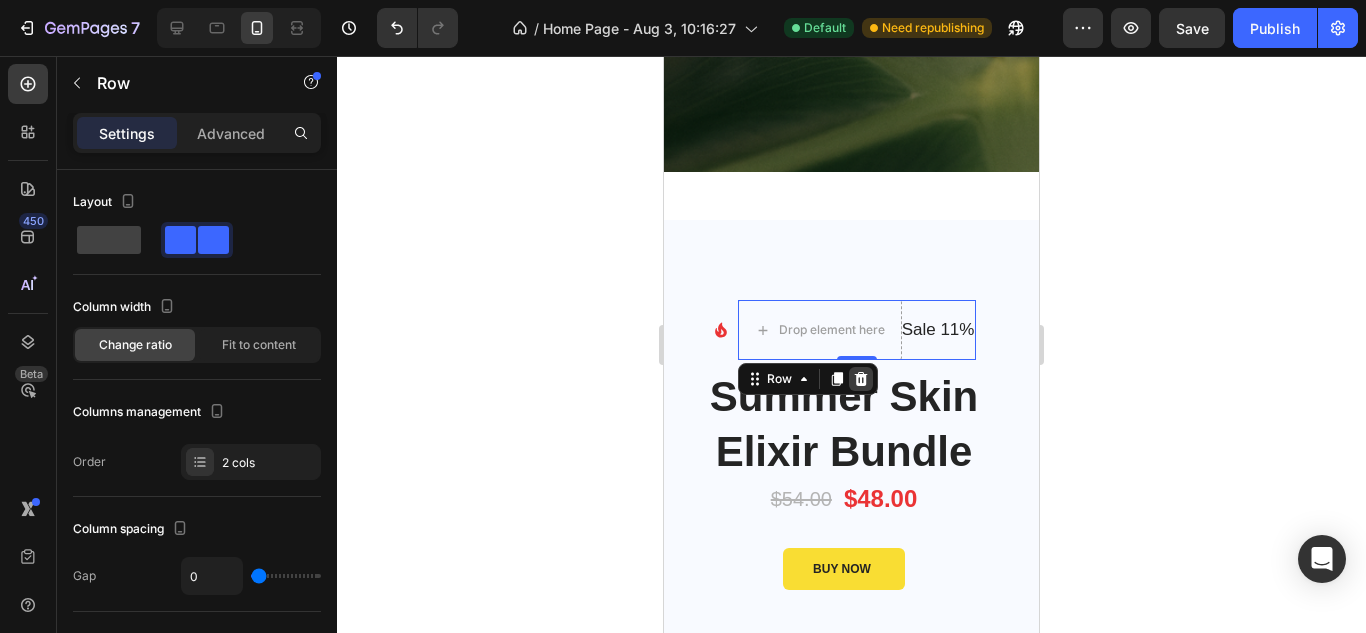 click at bounding box center [861, 379] 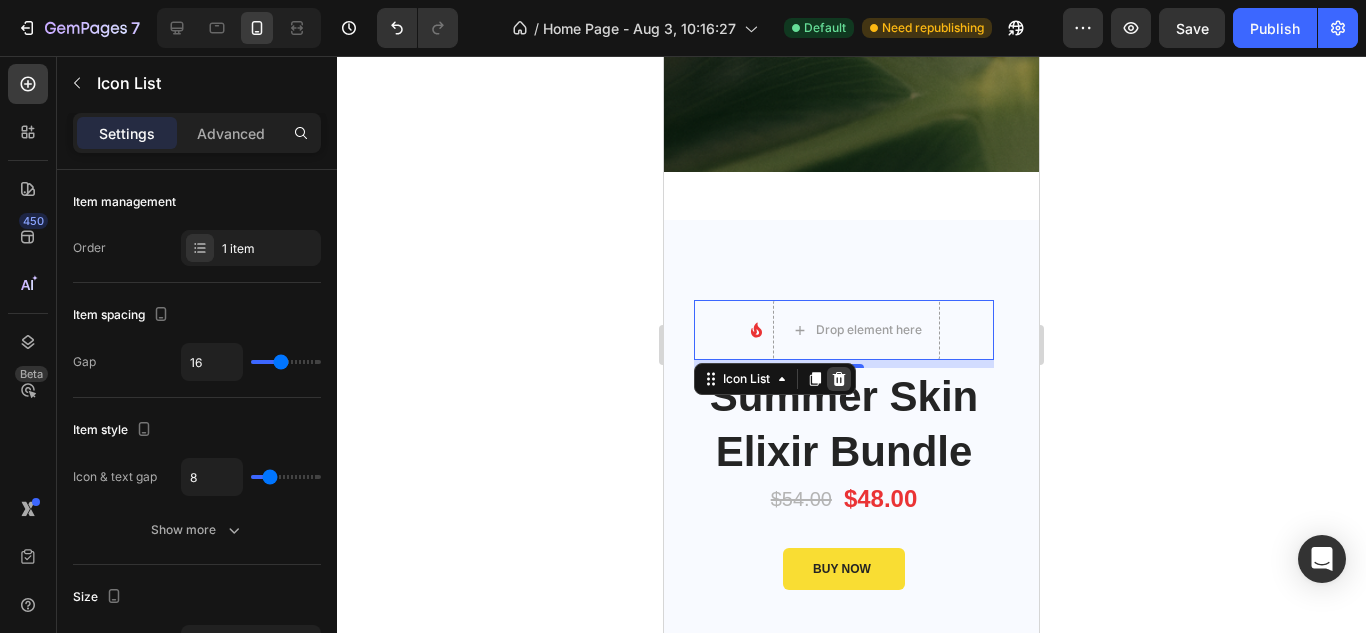 click 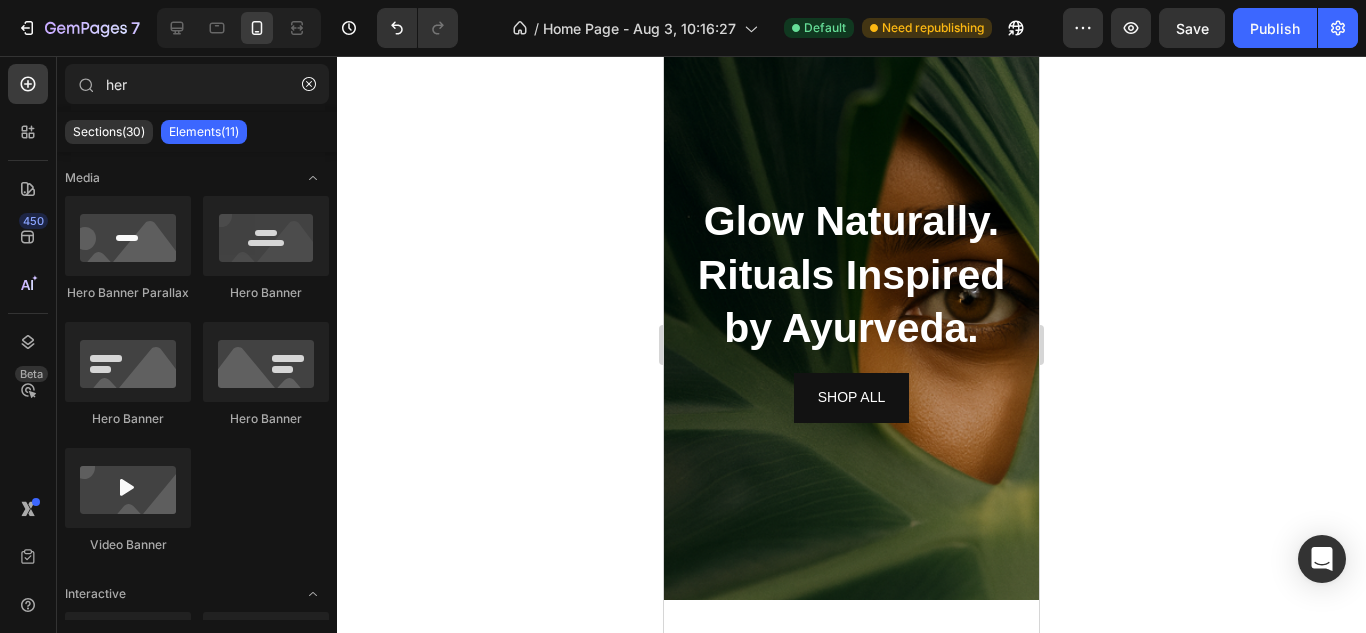 scroll, scrollTop: 129, scrollLeft: 0, axis: vertical 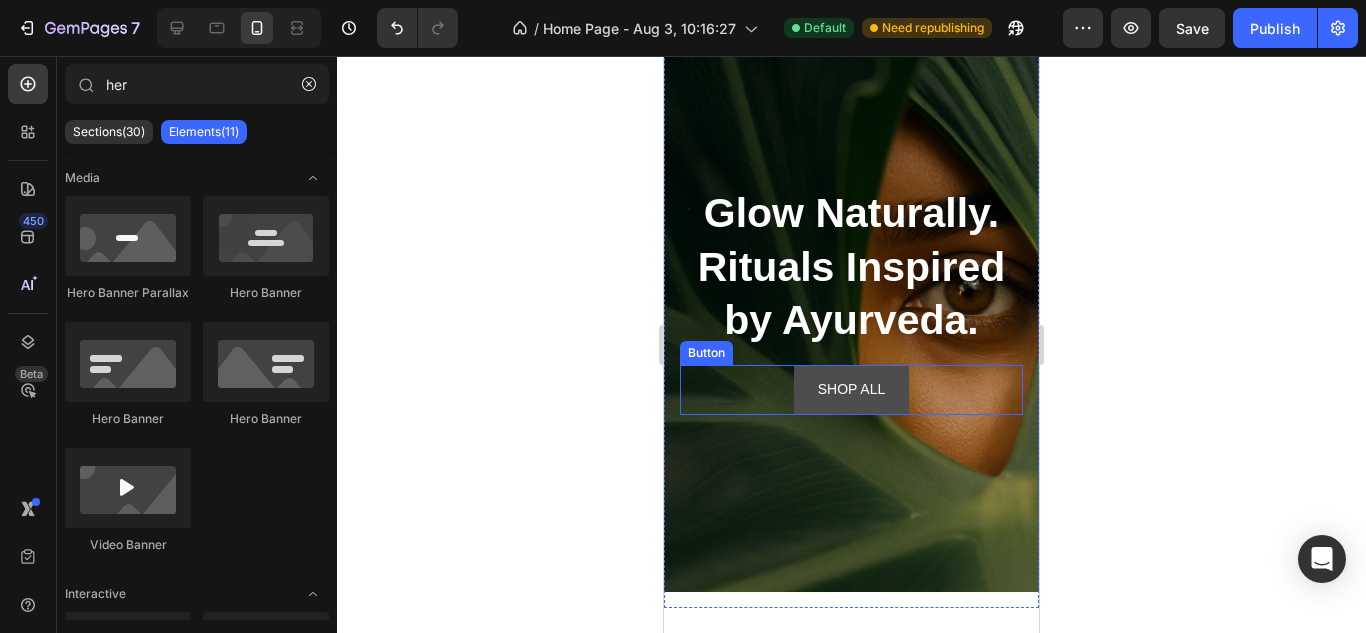 click on "SHOP ALL" at bounding box center [851, 389] 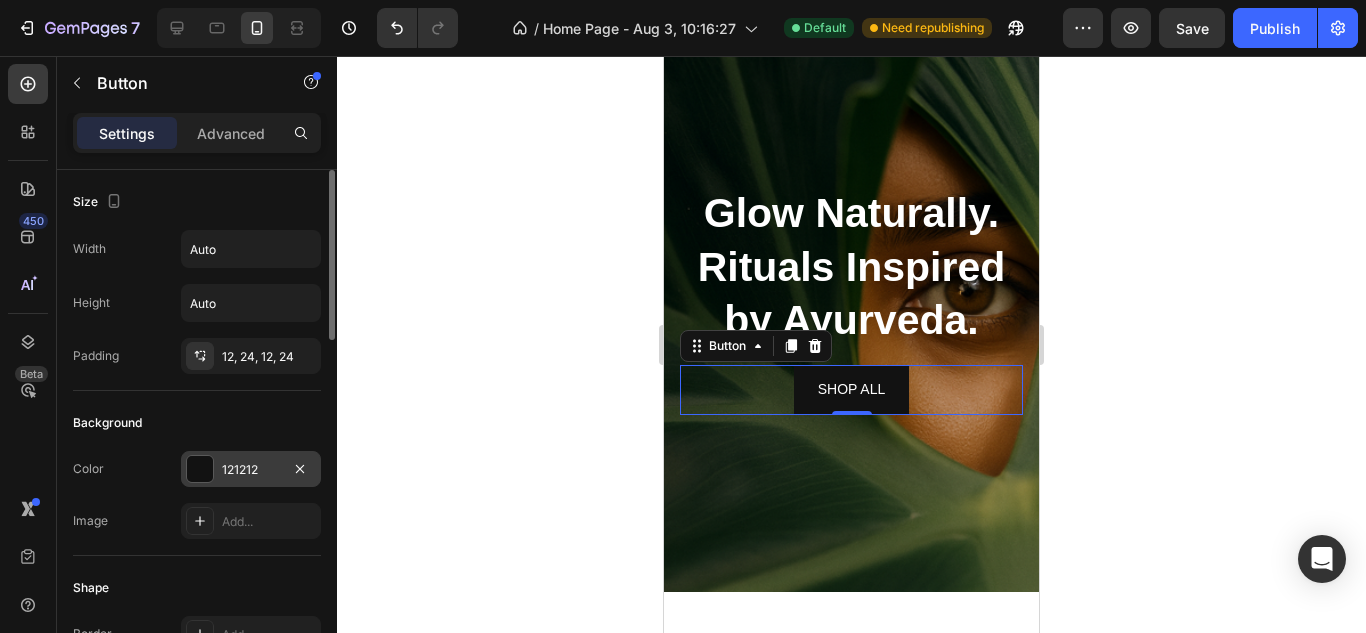 click at bounding box center [200, 469] 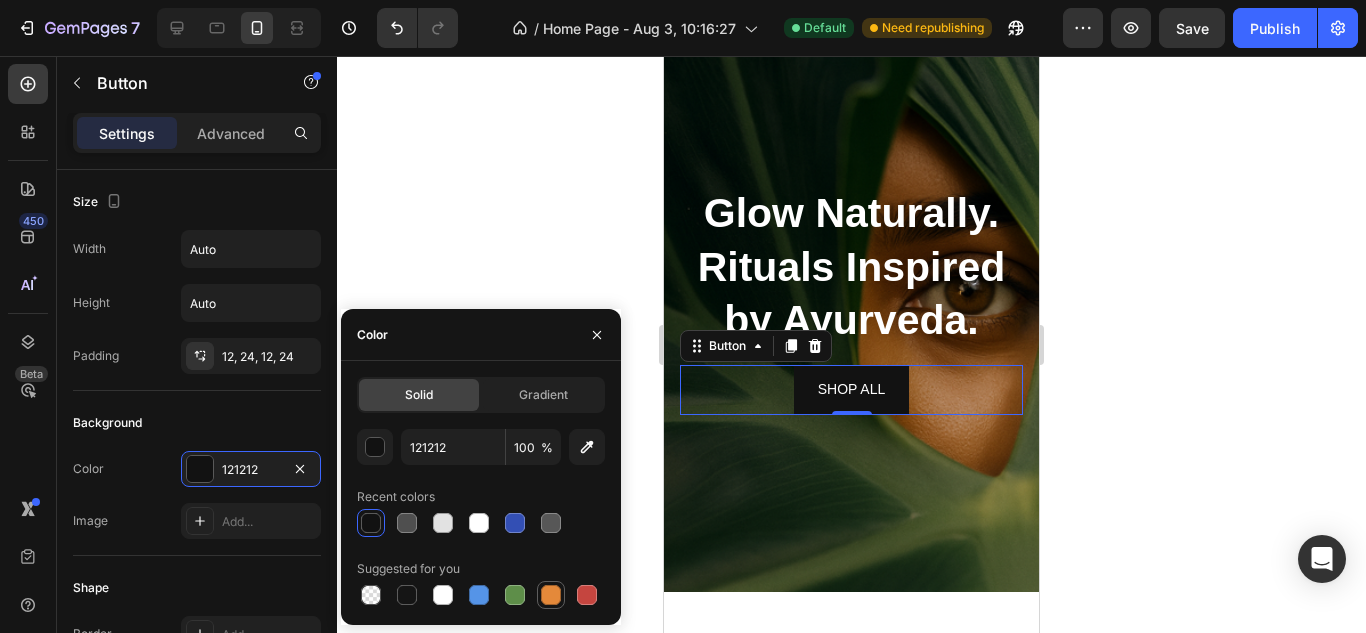 click at bounding box center [551, 595] 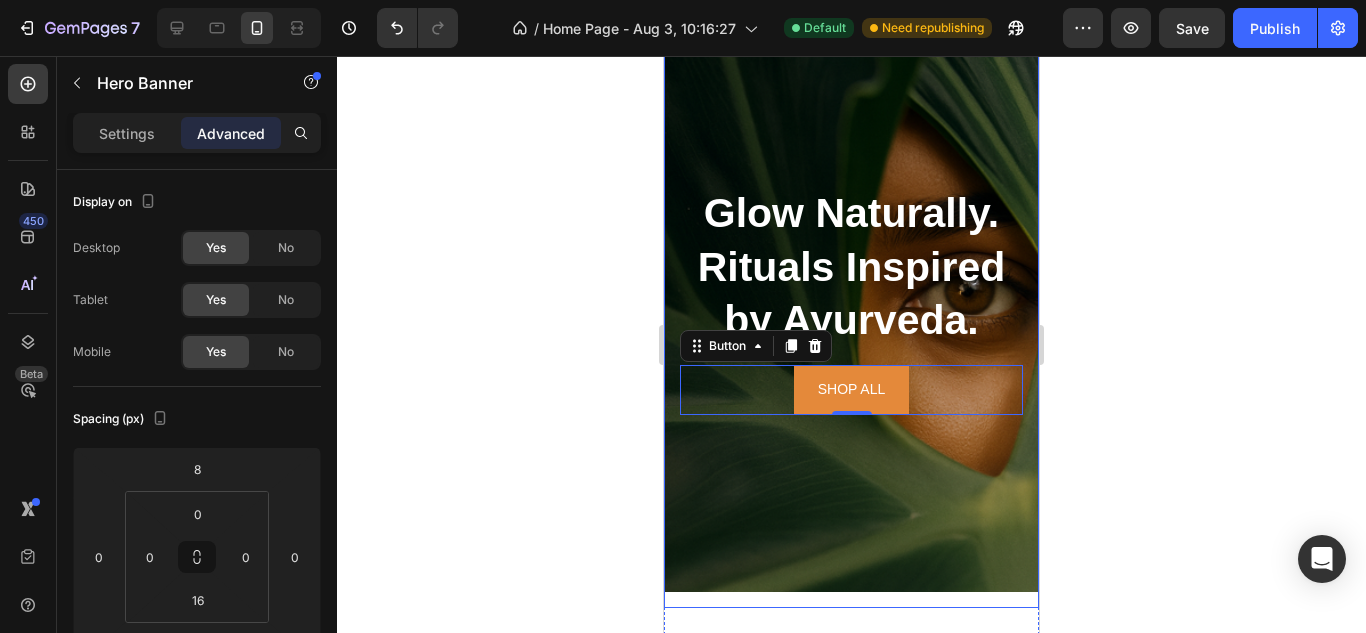 click at bounding box center [851, 300] 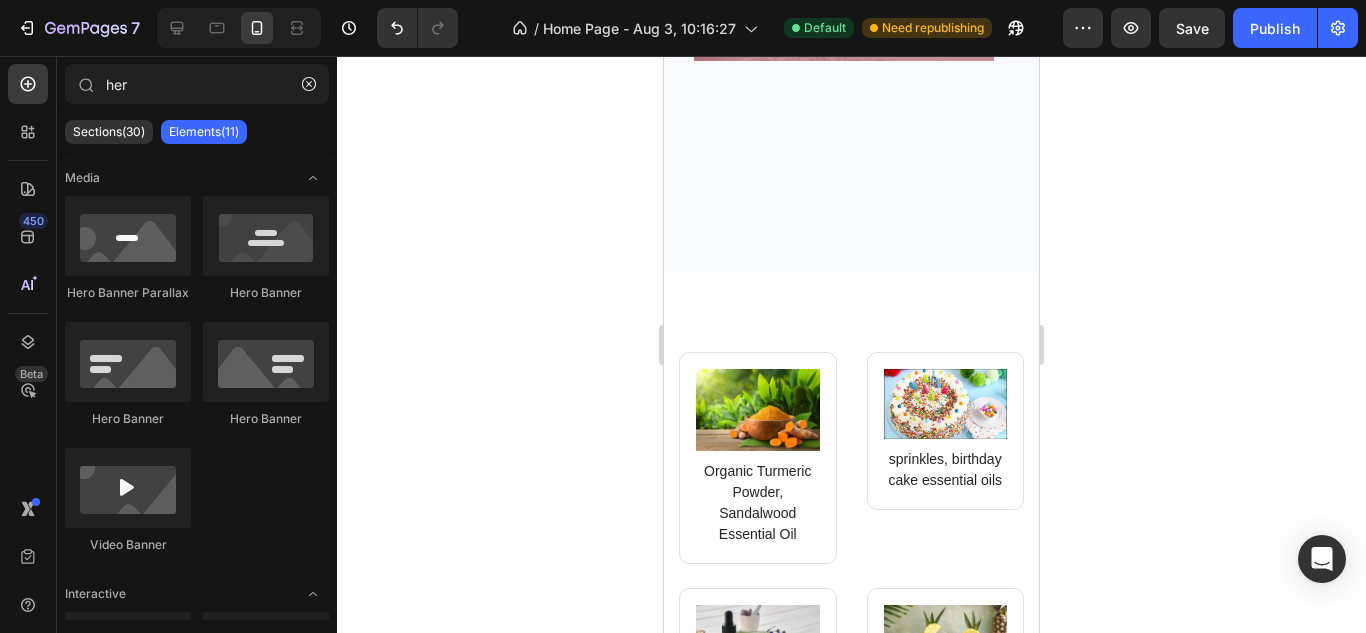 scroll, scrollTop: 1291, scrollLeft: 0, axis: vertical 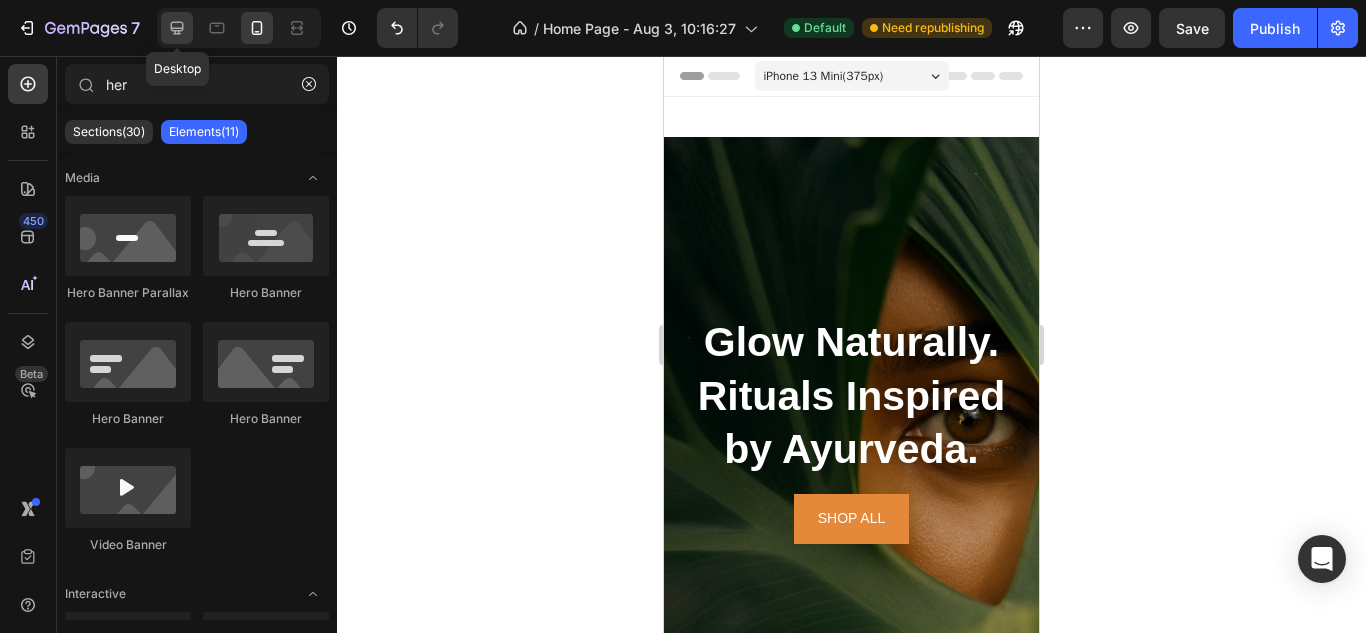 click 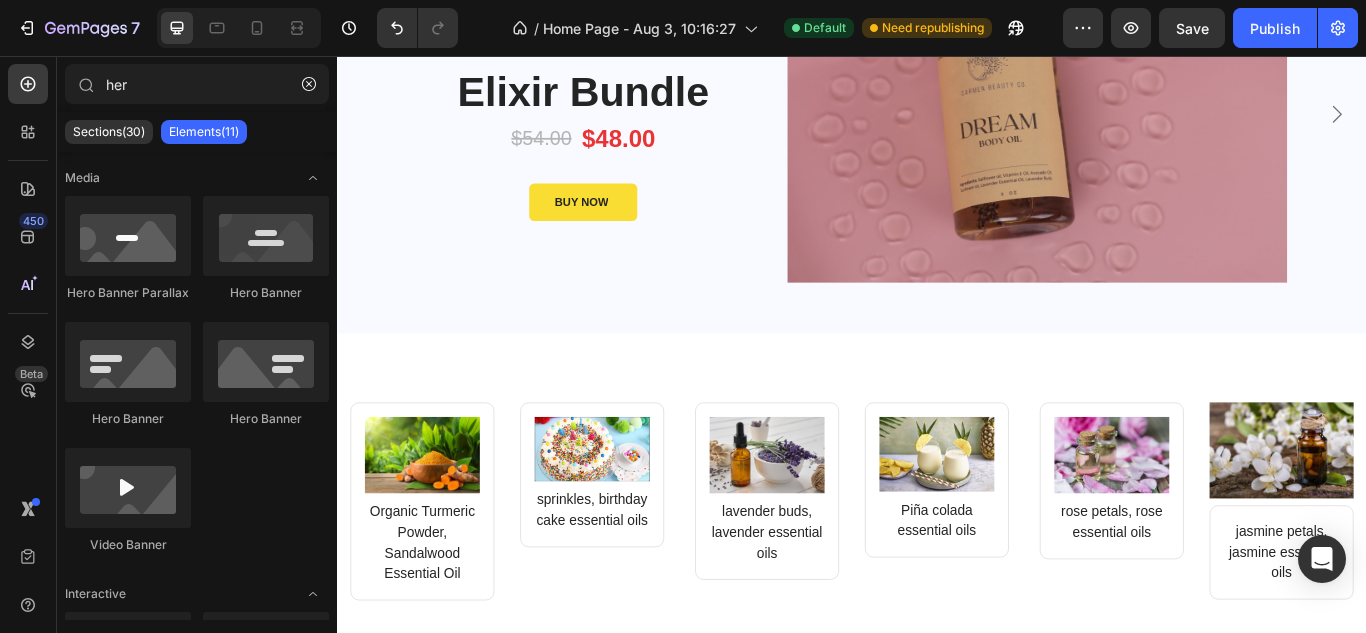 scroll, scrollTop: 1070, scrollLeft: 0, axis: vertical 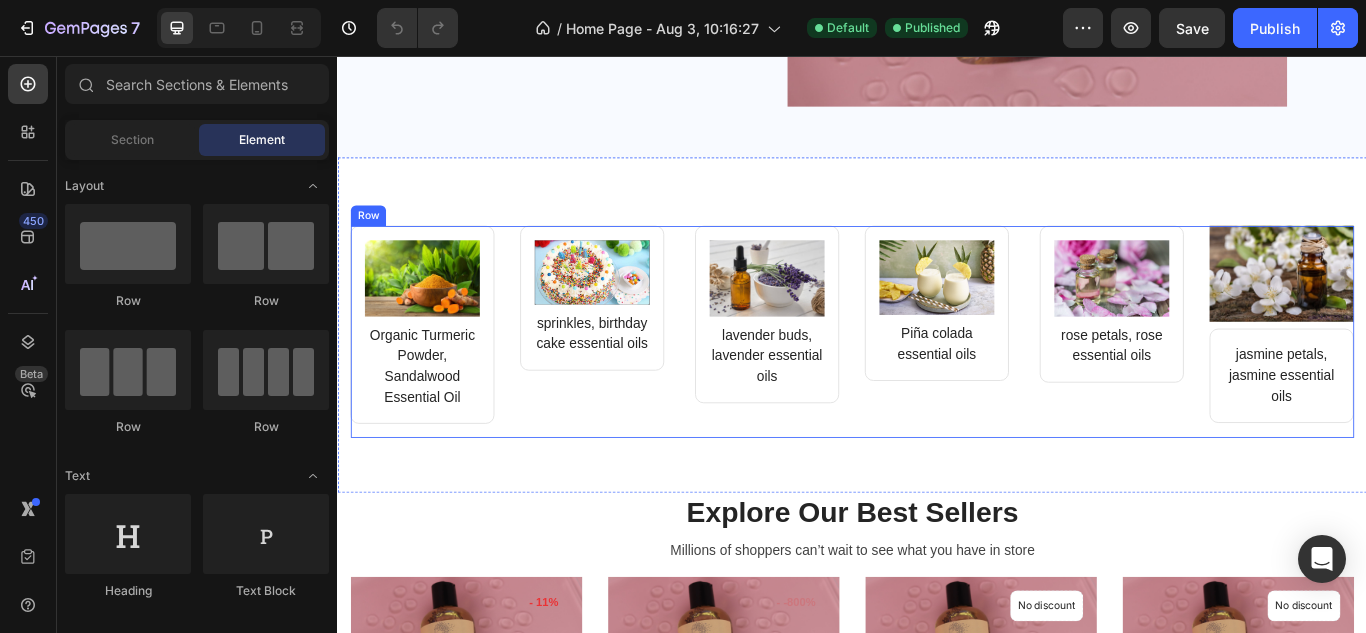 click on "Image lavender buds, lavender essential oils Text block Row Image Piña colada essential oils Text block Row Row" at bounding box center [937, 377] 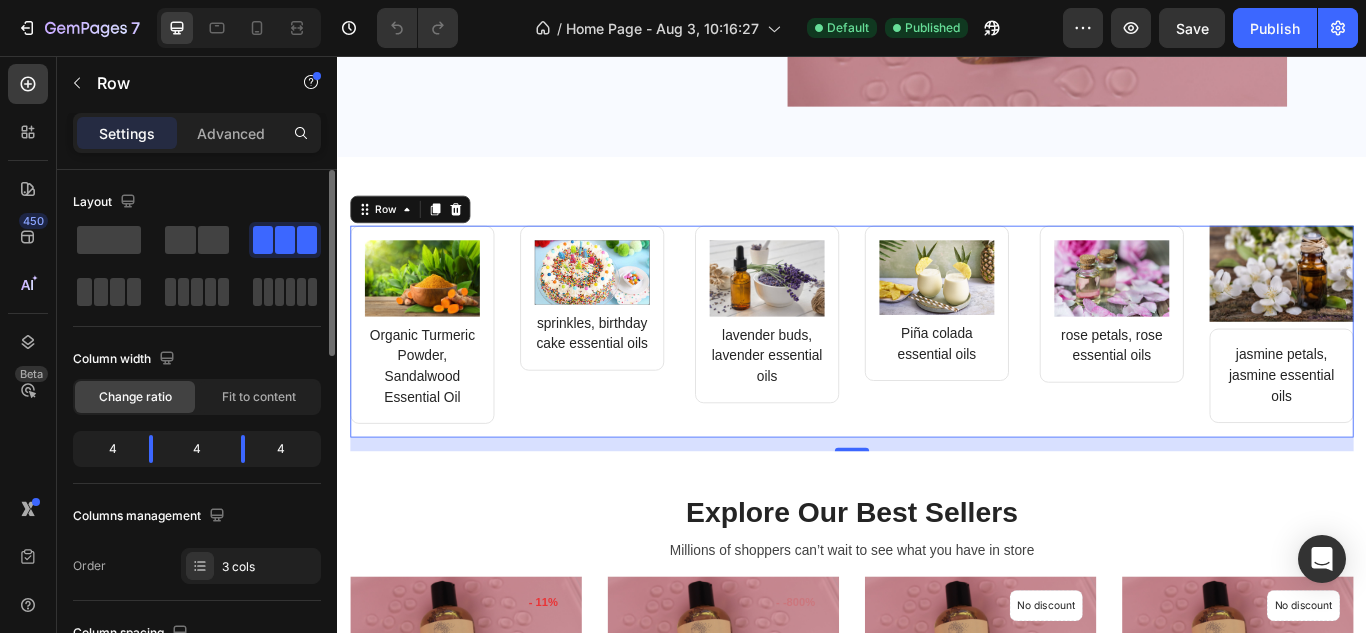 click at bounding box center (285, 240) 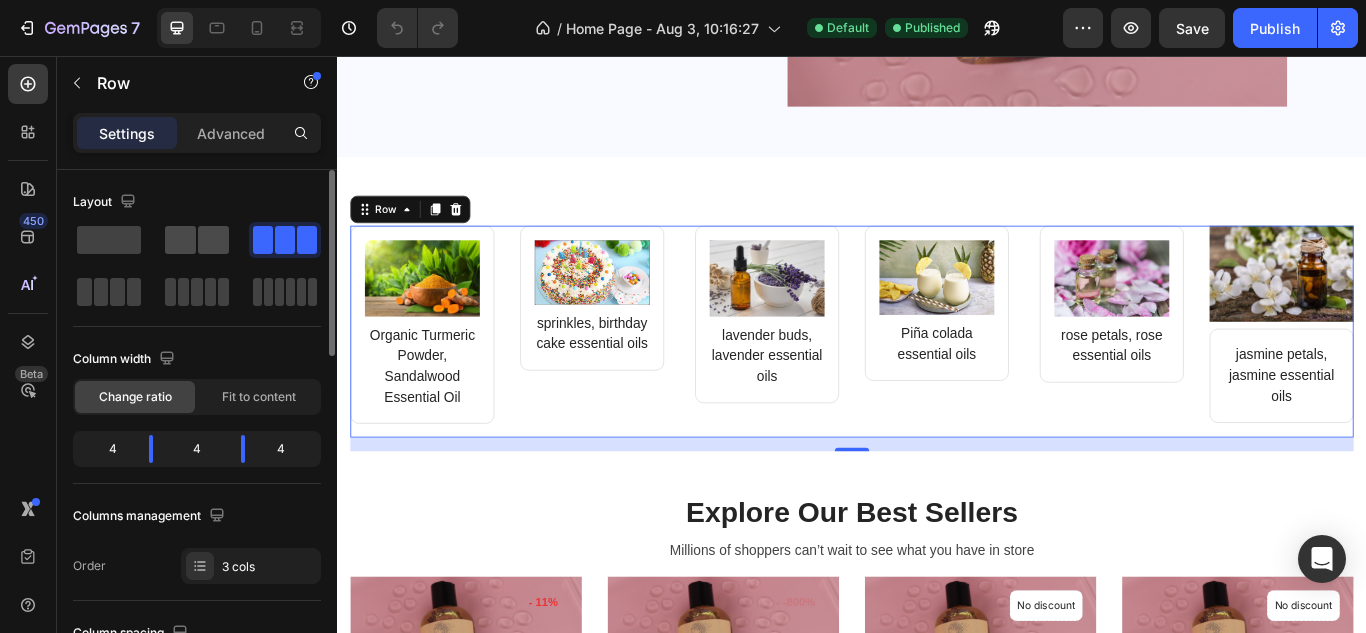 drag, startPoint x: 284, startPoint y: 231, endPoint x: 201, endPoint y: 242, distance: 83.725746 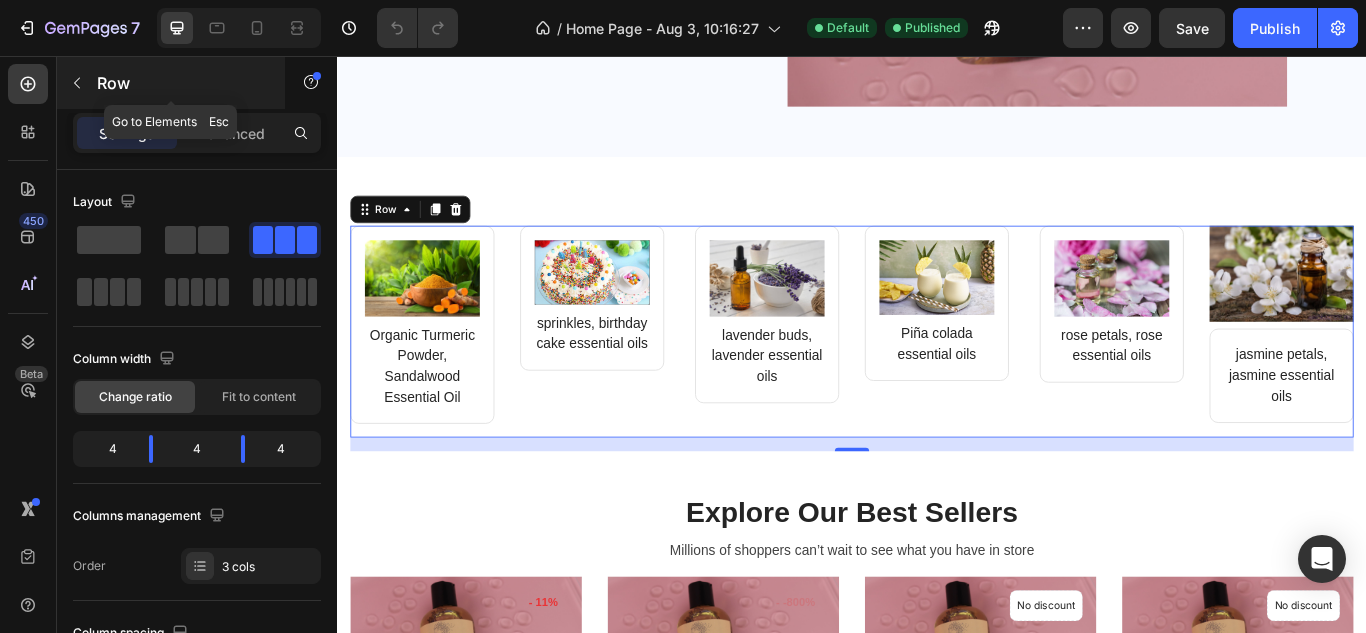 click at bounding box center (77, 83) 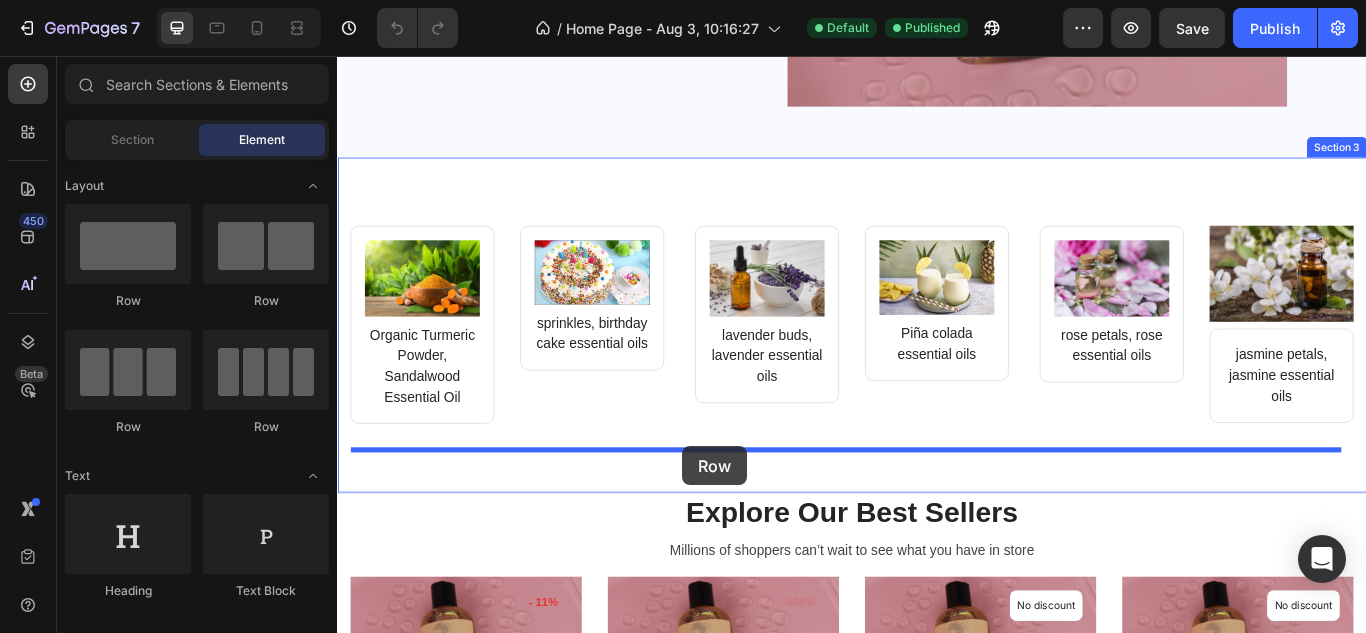 drag, startPoint x: 483, startPoint y: 429, endPoint x: 739, endPoint y: 511, distance: 268.8122 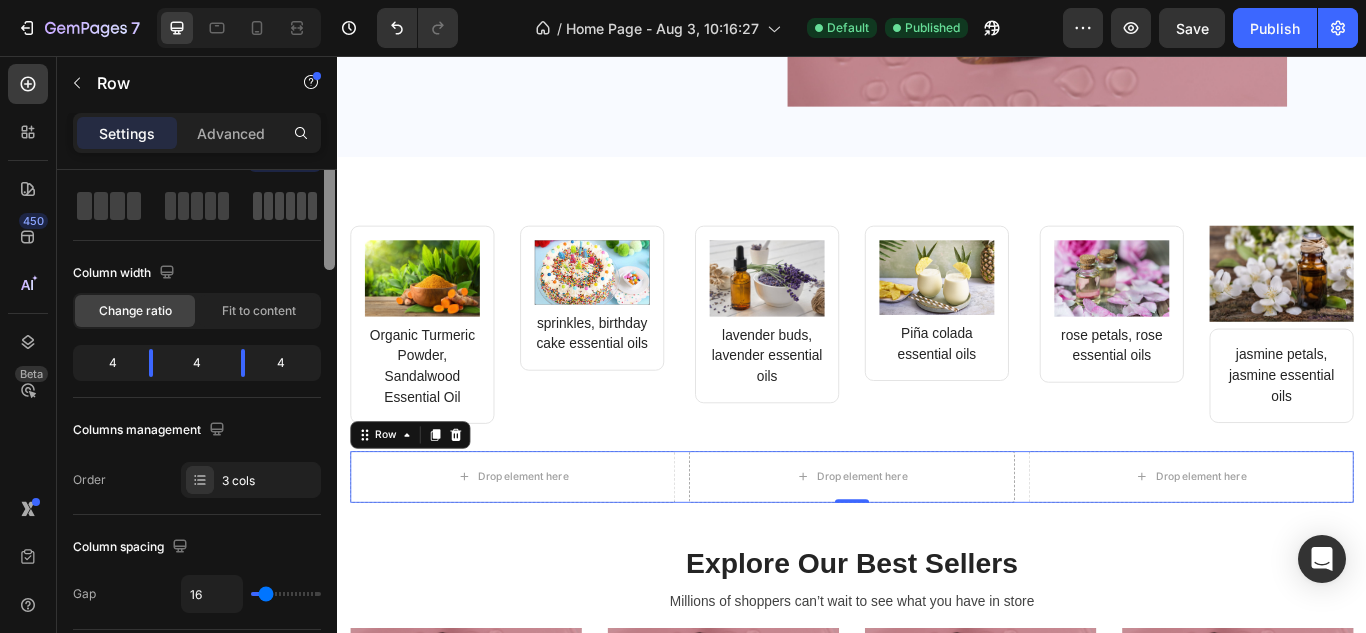 scroll, scrollTop: 0, scrollLeft: 0, axis: both 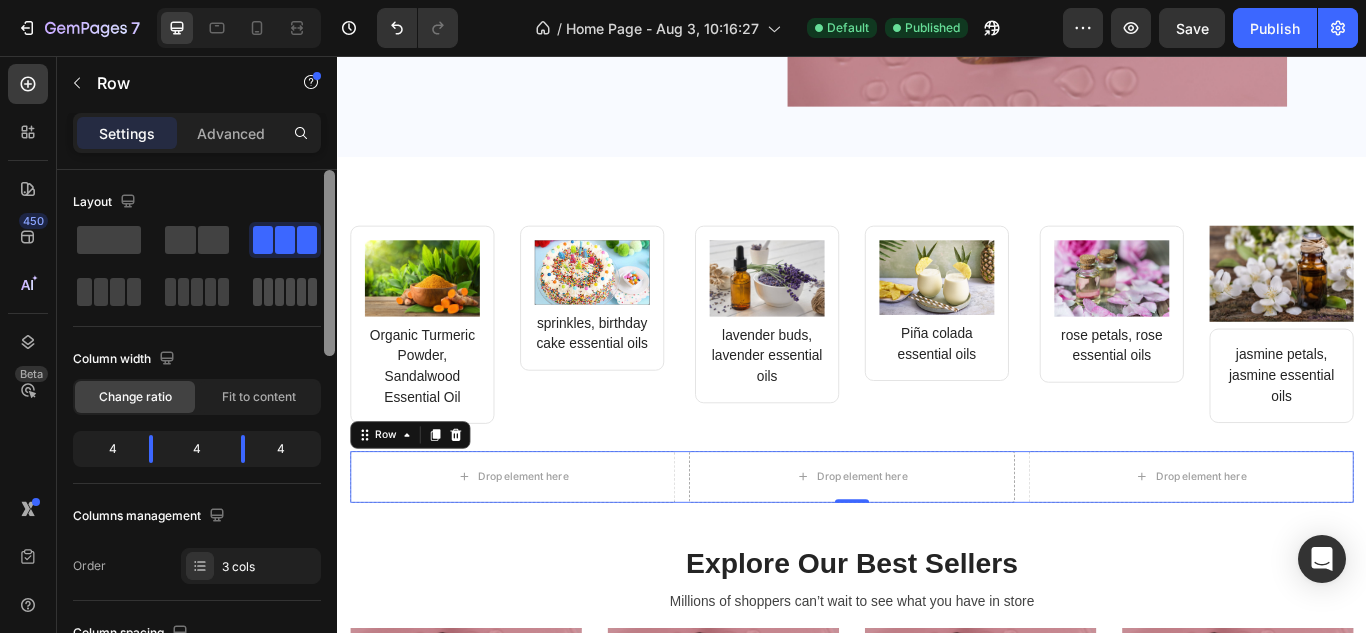 drag, startPoint x: 324, startPoint y: 327, endPoint x: 313, endPoint y: 280, distance: 48.270073 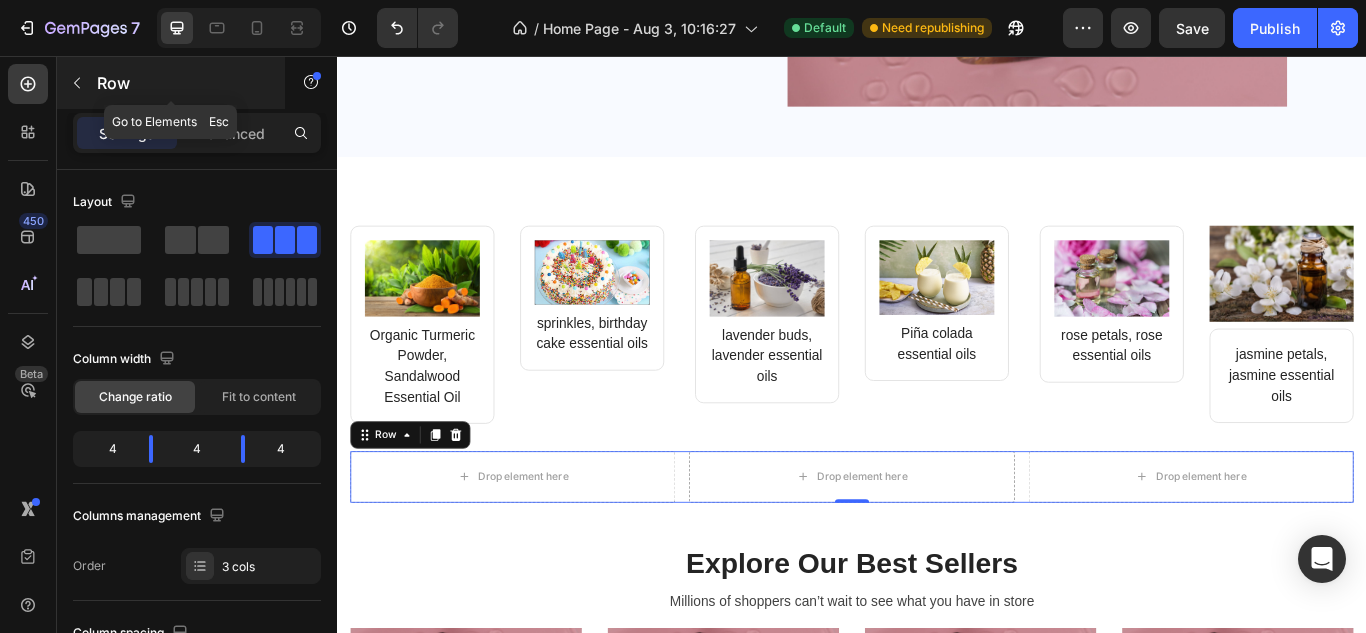 click at bounding box center (77, 83) 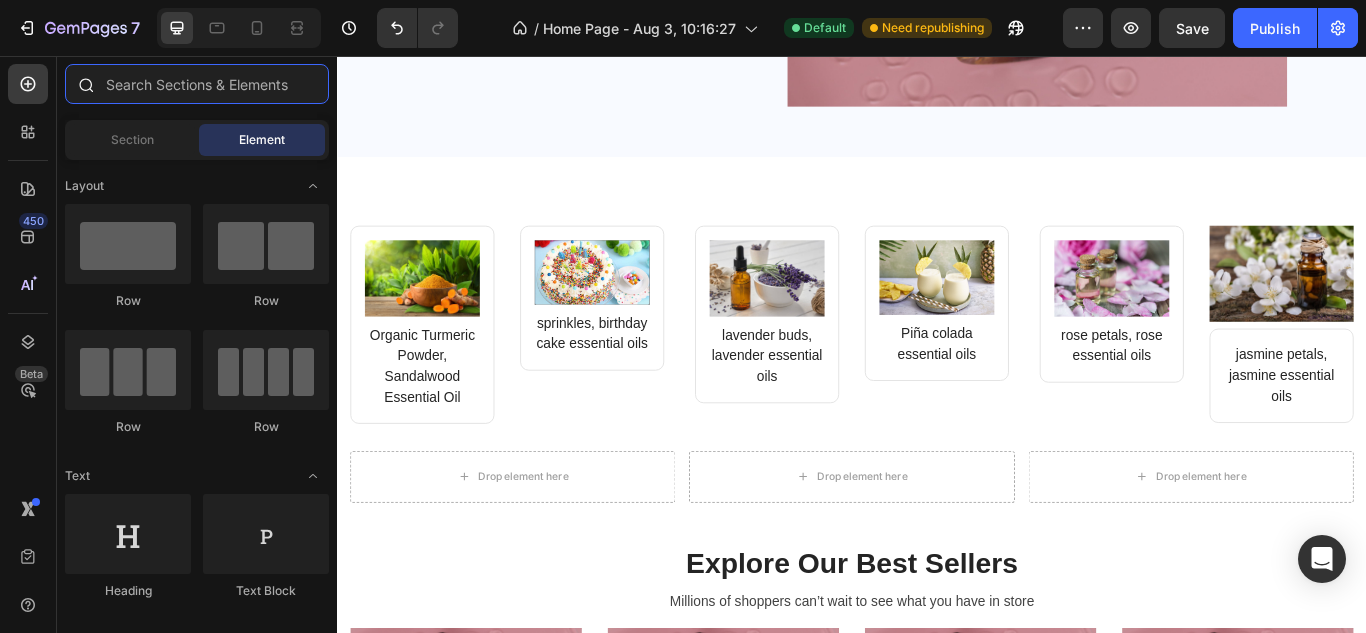 click at bounding box center [197, 84] 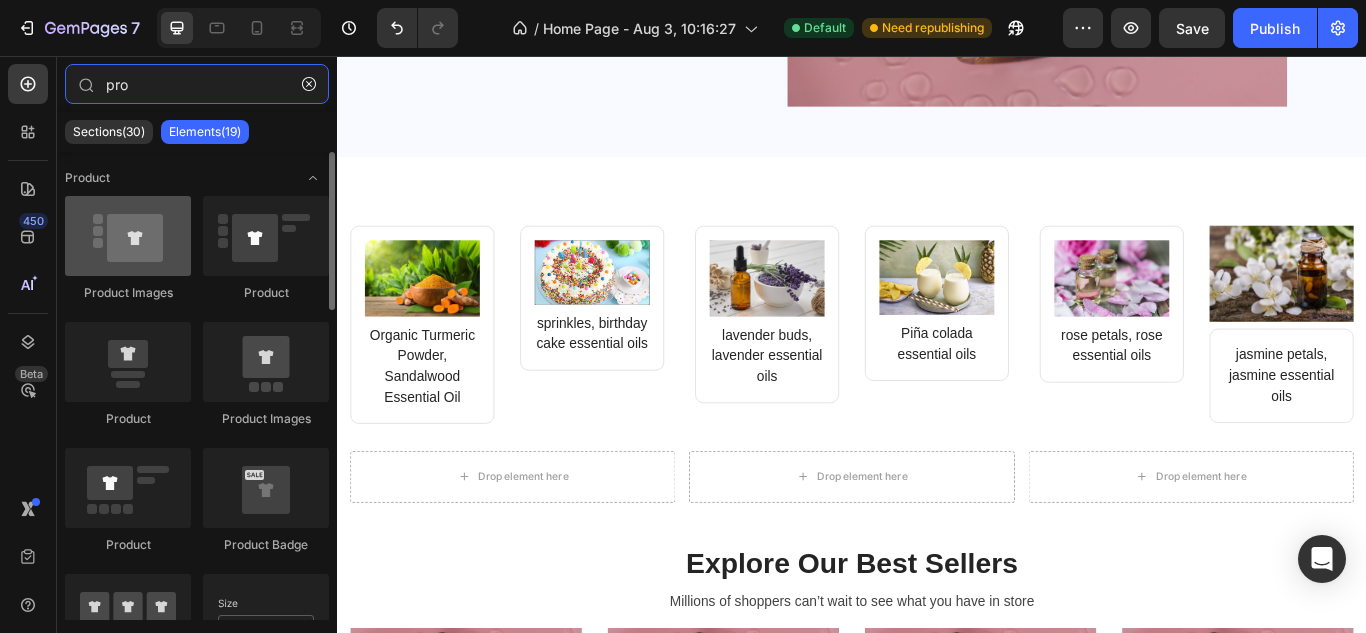 type on "pro" 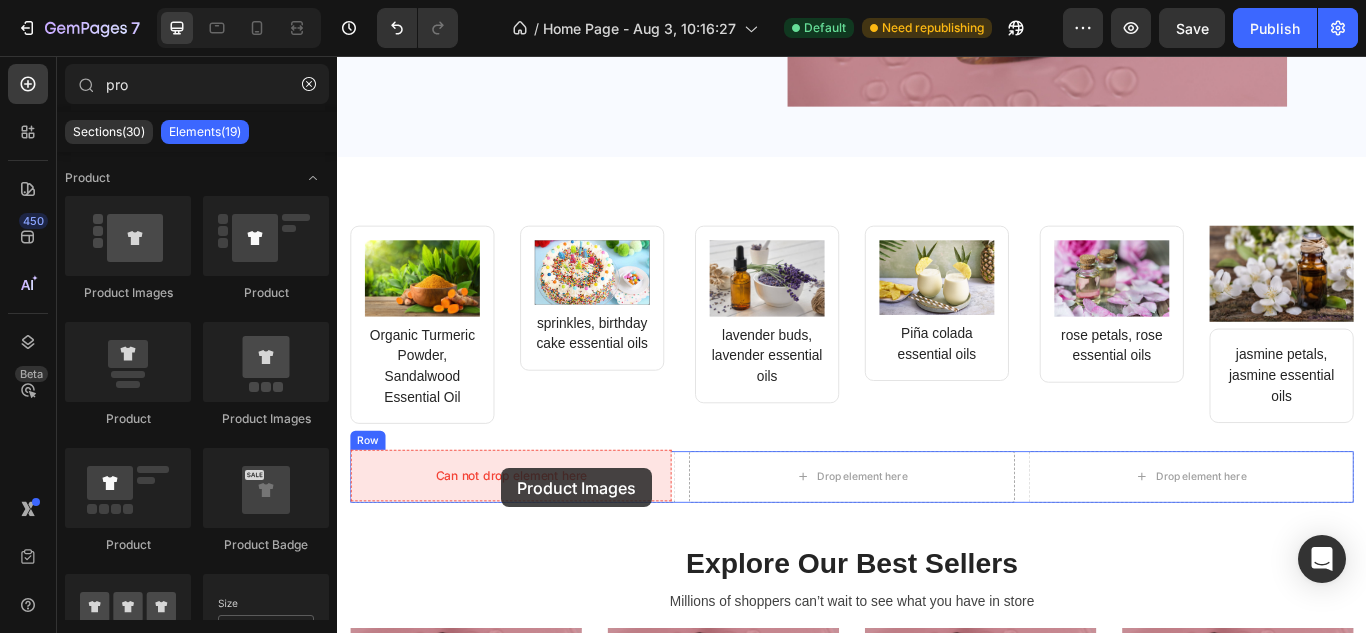 drag, startPoint x: 487, startPoint y: 296, endPoint x: 528, endPoint y: 537, distance: 244.46268 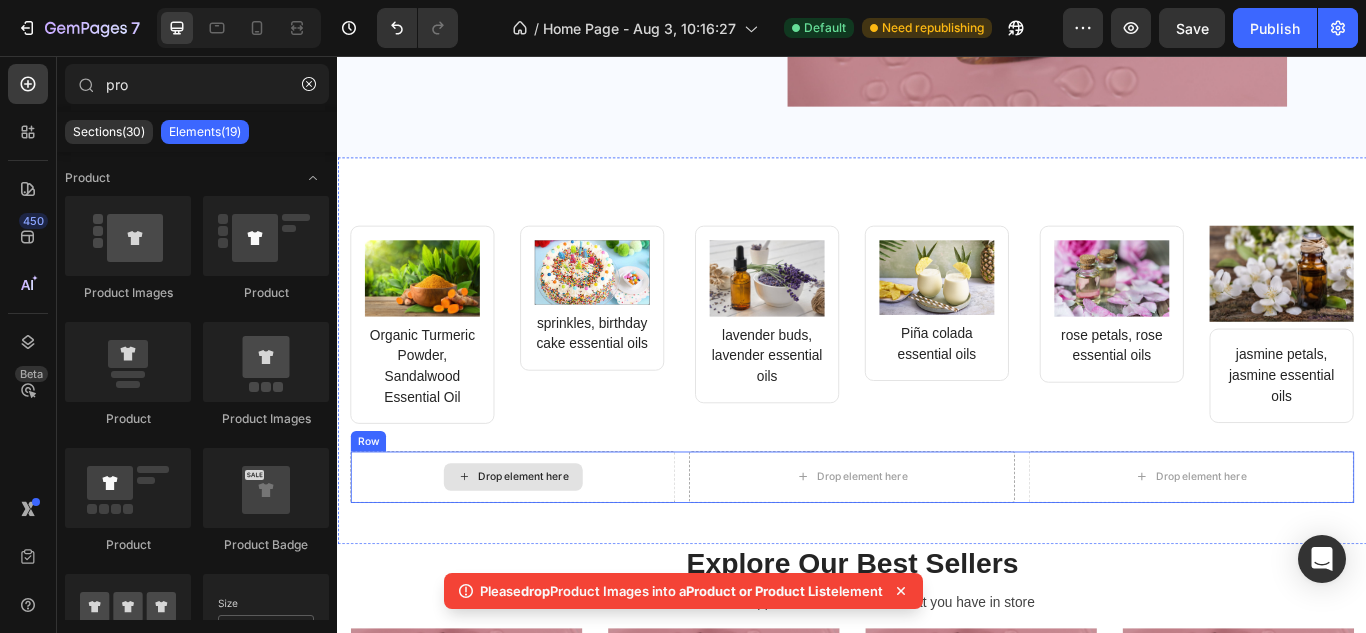 click on "Drop element here" at bounding box center [541, 547] 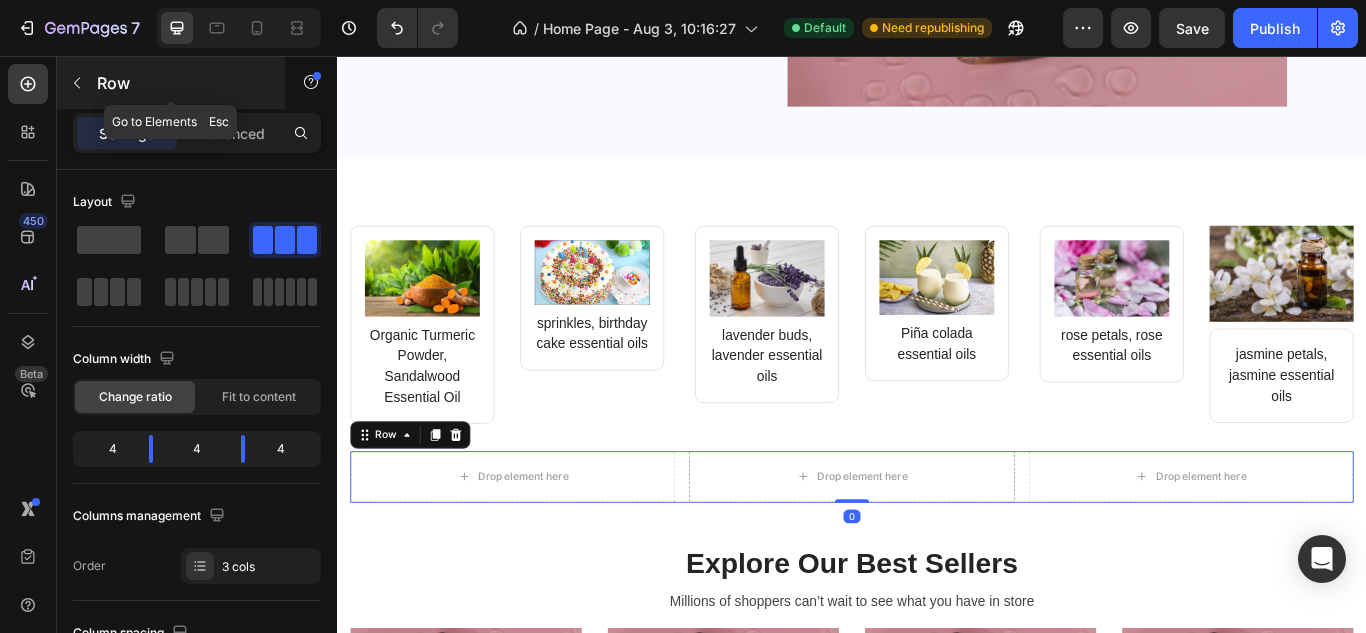click 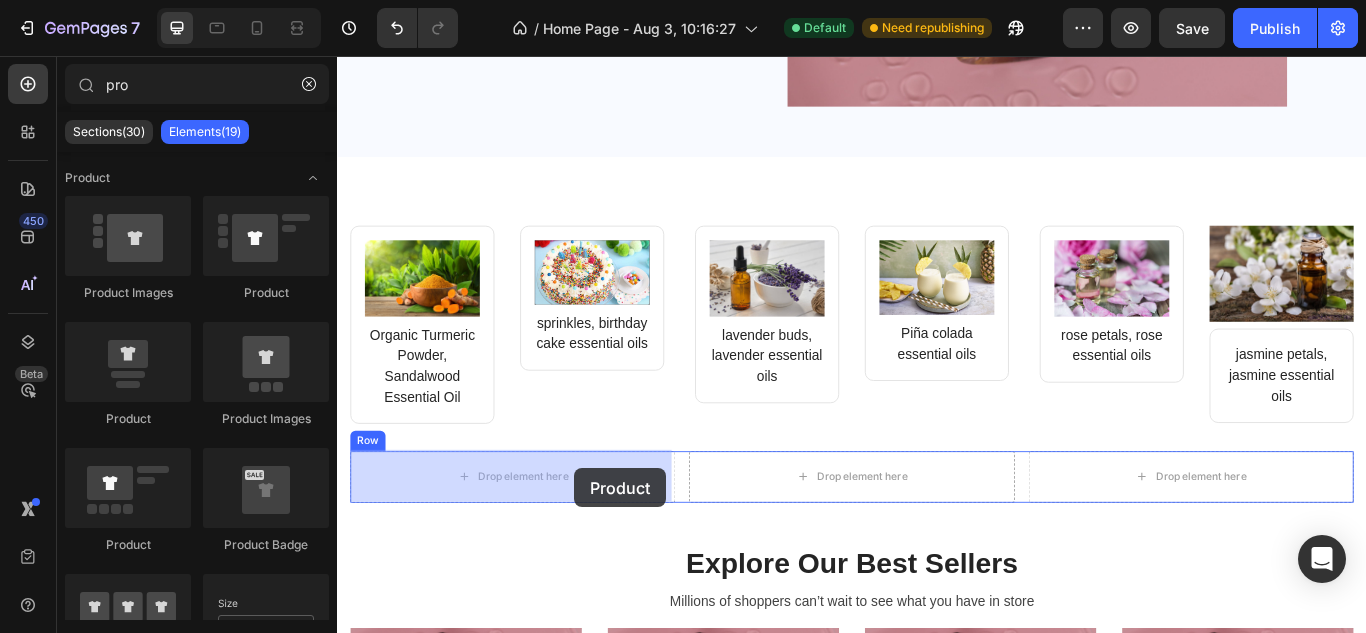 drag, startPoint x: 581, startPoint y: 307, endPoint x: 601, endPoint y: 542, distance: 235.84953 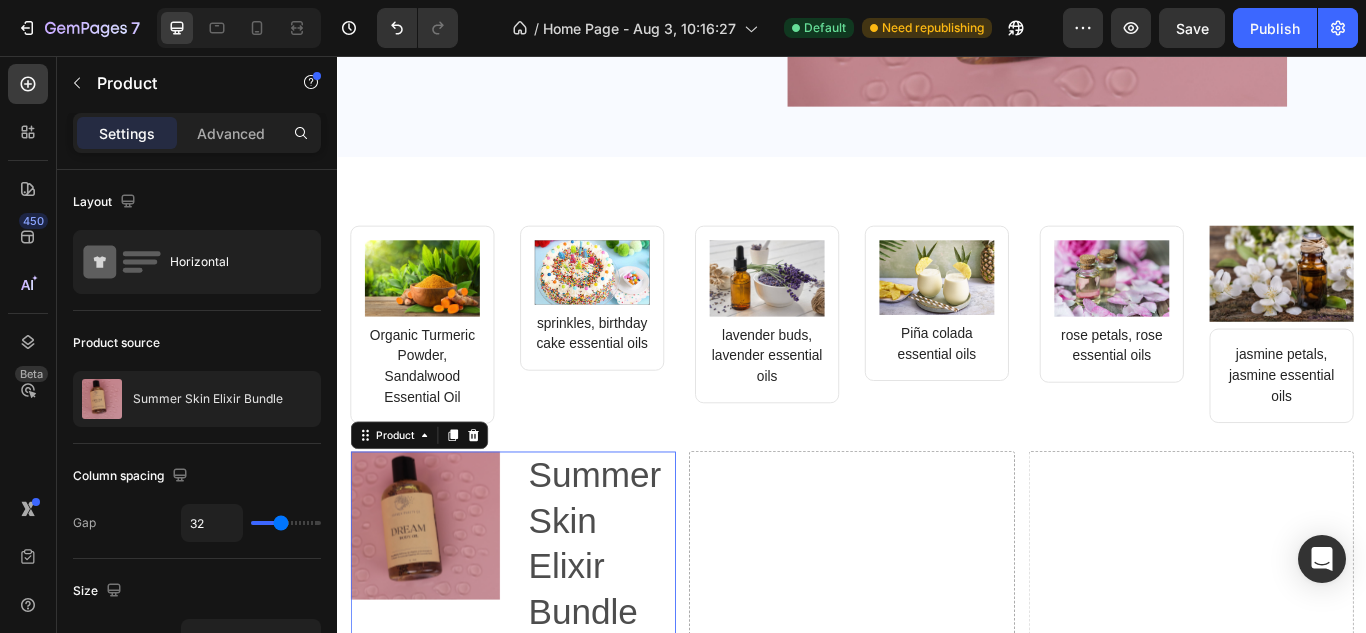 click on "Product Images Summer Skin Elixir Bundle Product Title $48.00 Product Price Product Price $54.00 Product Price Product Price Row Now Includes :
Piña Colada Polish   – Pineapple + Coconut
Birthday Cake Polish   – Vanilla + Sprinkles
Jasmine Soleil Polish   – Jasmine + Peach
Bundle Name :   Tropical Bloom Trio Tagline :   “Glow like summer. Smell like paradise.” Show more
Product Description Setup options like colors, sizes with product variant.       Add new variant   or   sync data Product Variants & Swatches Quantity Text Block
1
Product Quantity
Add to cart Add to Cart Buy it now Dynamic Checkout Product   0" at bounding box center [541, 948] 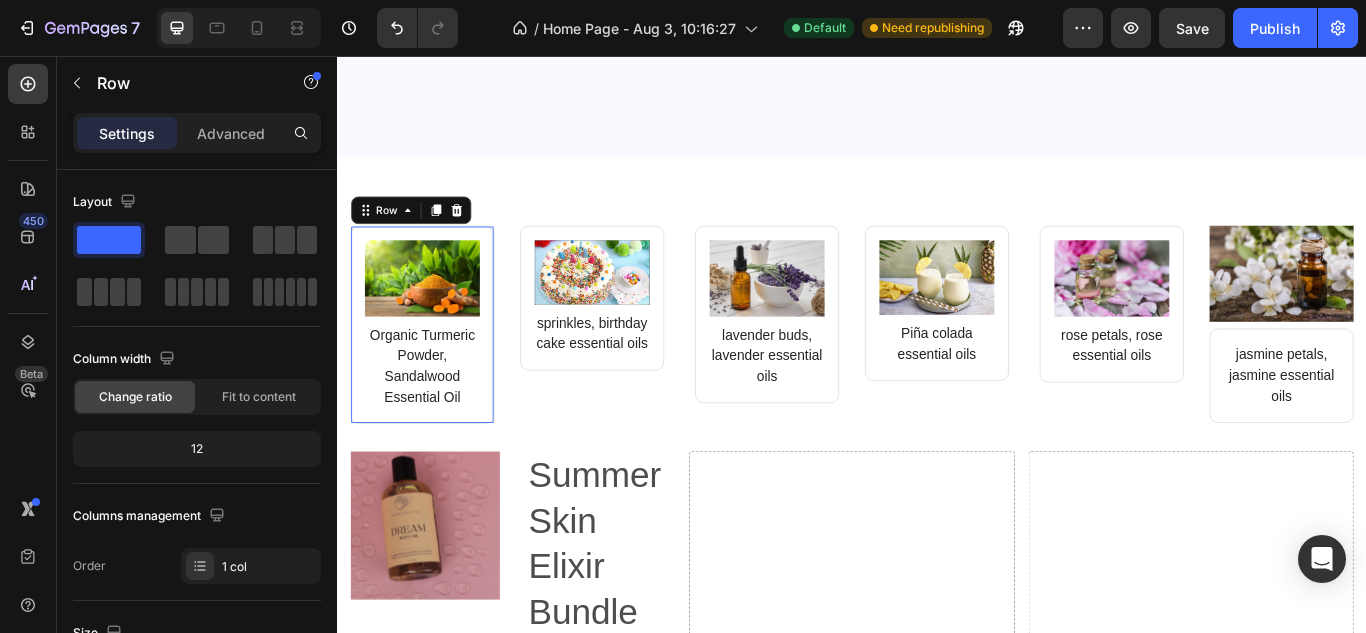 scroll, scrollTop: 1273, scrollLeft: 0, axis: vertical 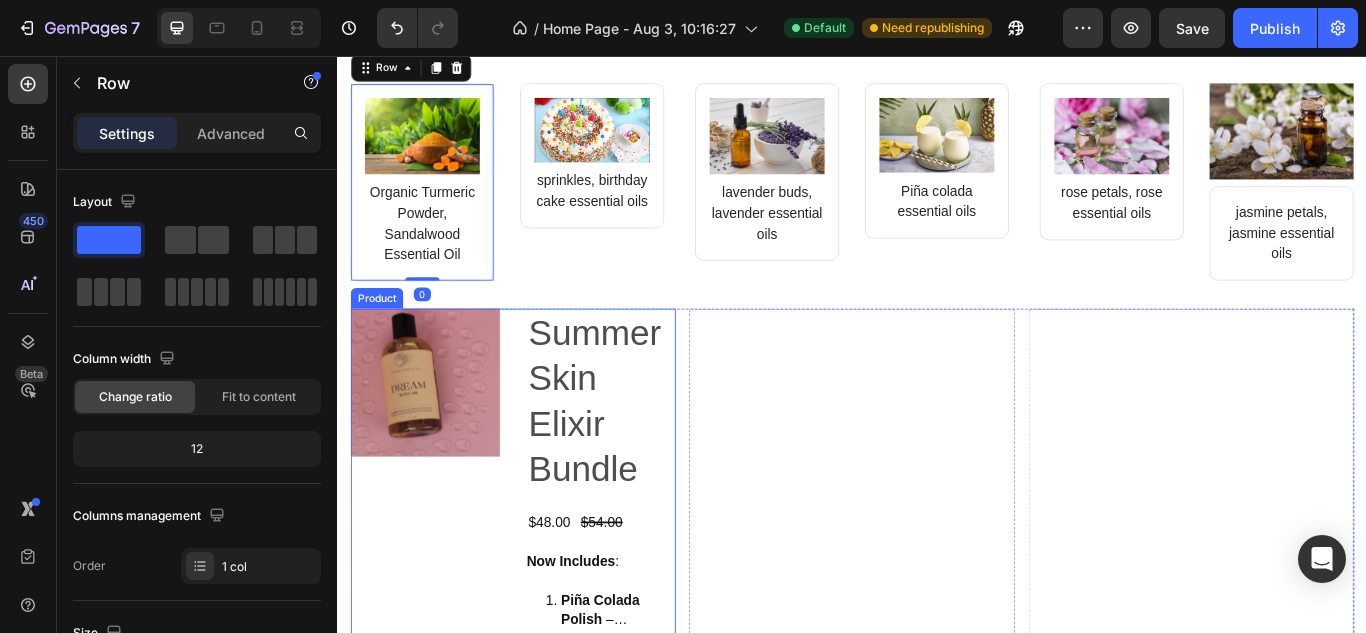 click on "Product Images Summer Skin Elixir Bundle Product Title $48.00 Product Price Product Price $54.00 Product Price Product Price Row Now Includes :
Piña Colada Polish   – Pineapple + Coconut
Birthday Cake Polish   – Vanilla + Sprinkles
Jasmine Soleil Polish   – Jasmine + Peach
Bundle Name :   Tropical Bloom Trio Tagline :   “Glow like summer. Smell like paradise.” Show more
Product Description Setup options like colors, sizes with product variant.       Add new variant   or   sync data Product Variants & Swatches Quantity Text Block
1
Product Quantity
Add to cart Add to Cart Buy it now Dynamic Checkout Product" at bounding box center [541, 782] 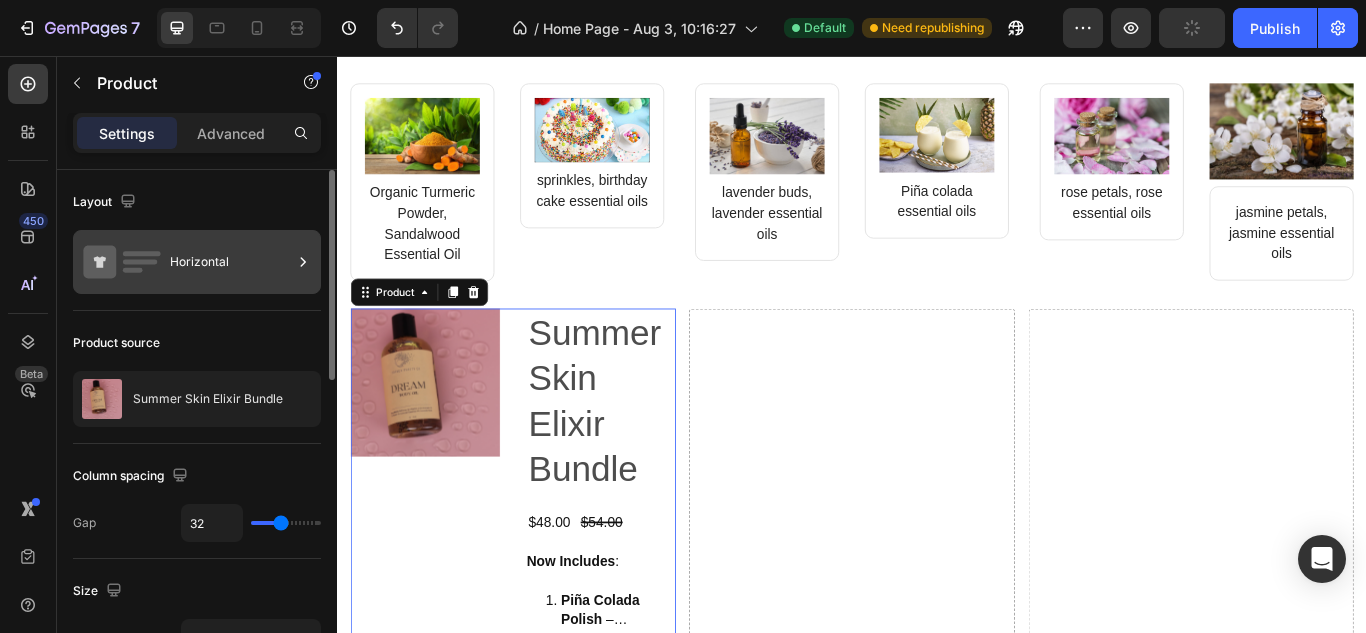 click on "Horizontal" at bounding box center [231, 262] 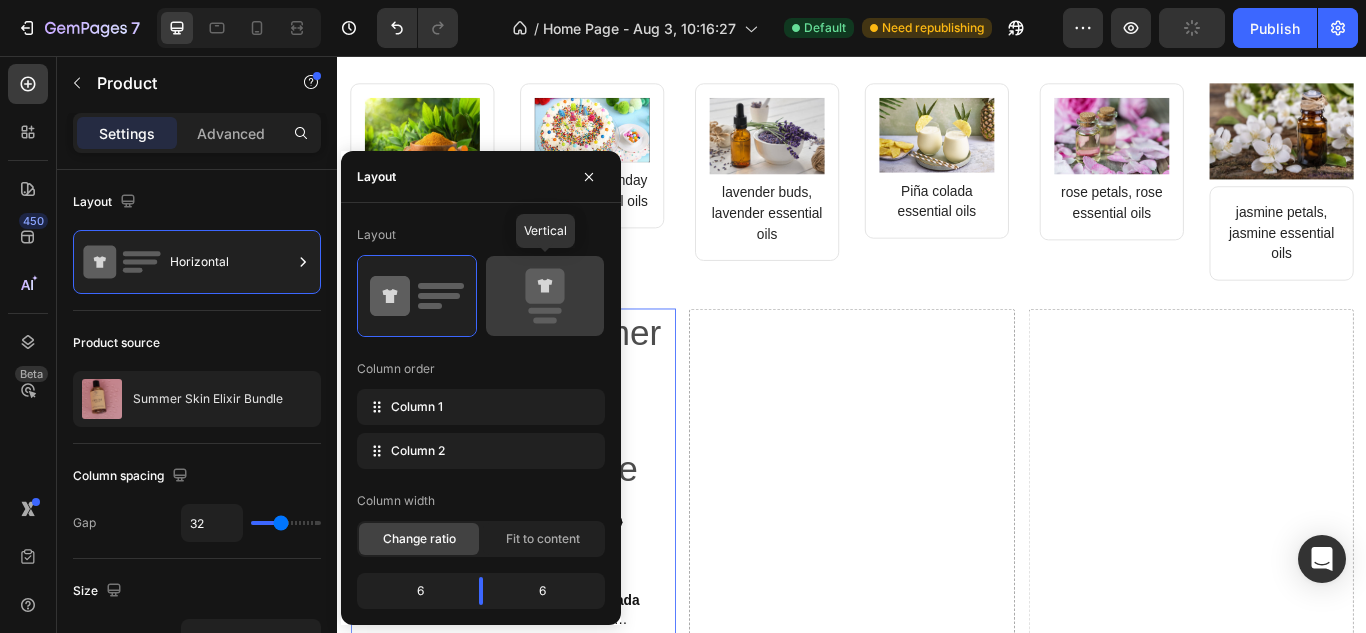 click 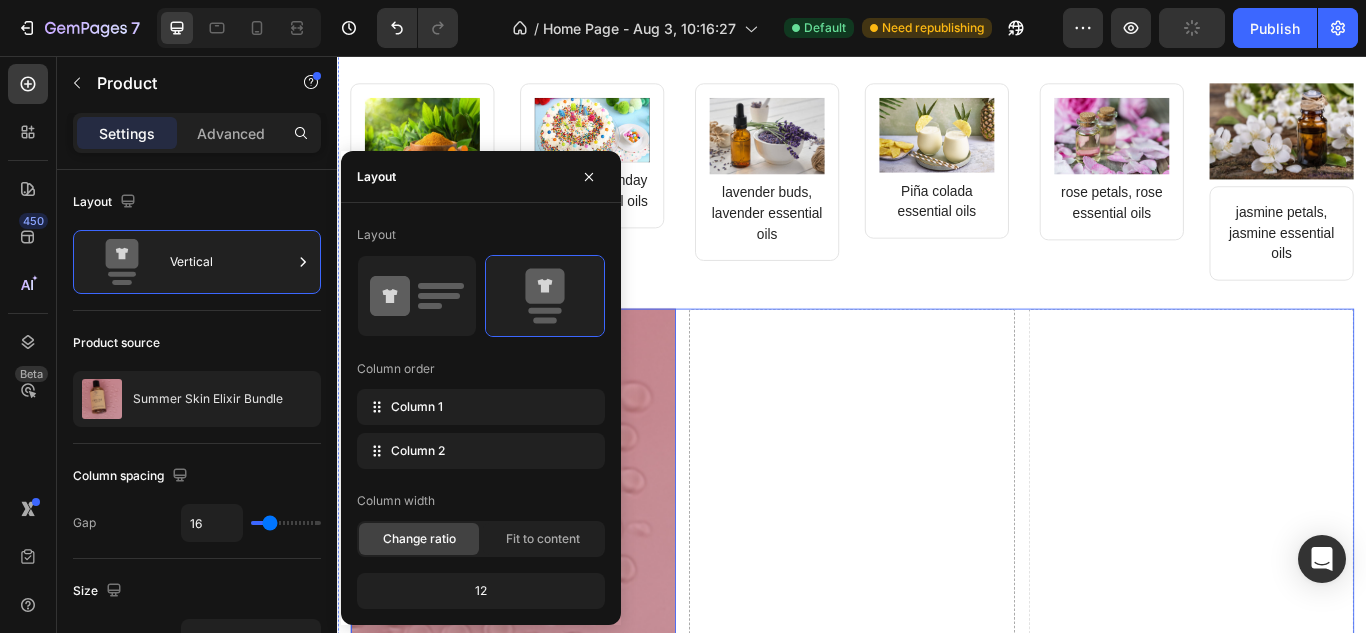 click on "Drop element here" at bounding box center (936, 888) 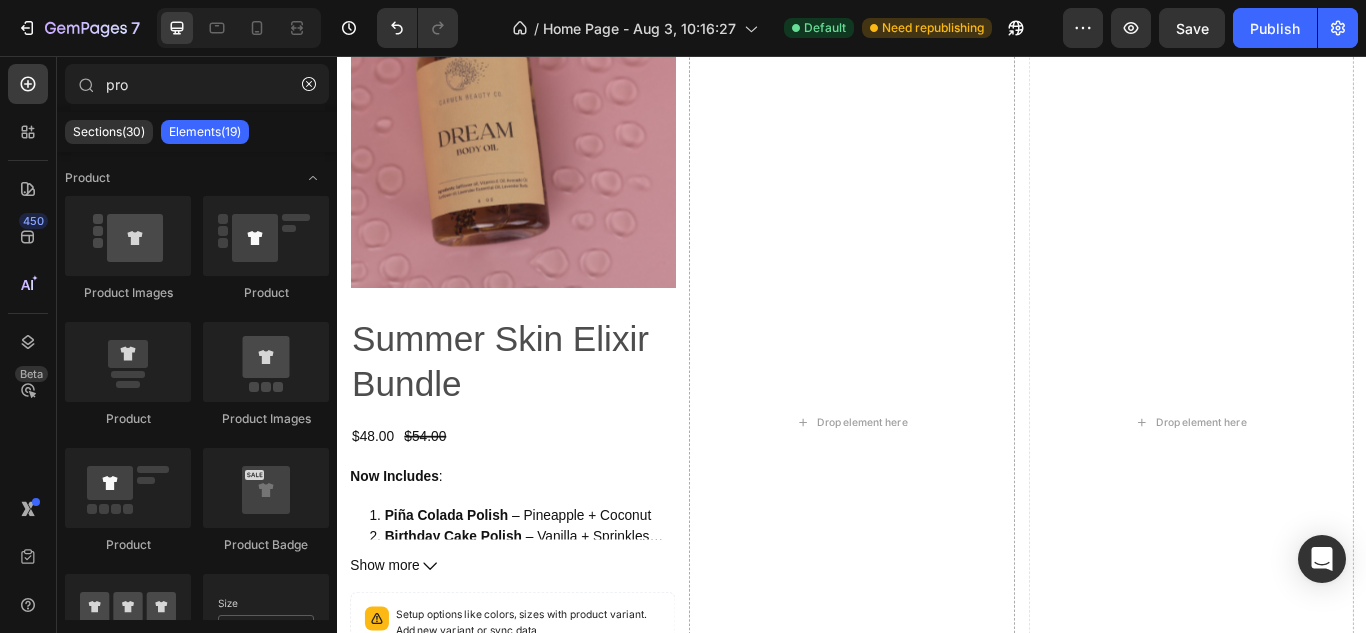scroll, scrollTop: 1899, scrollLeft: 0, axis: vertical 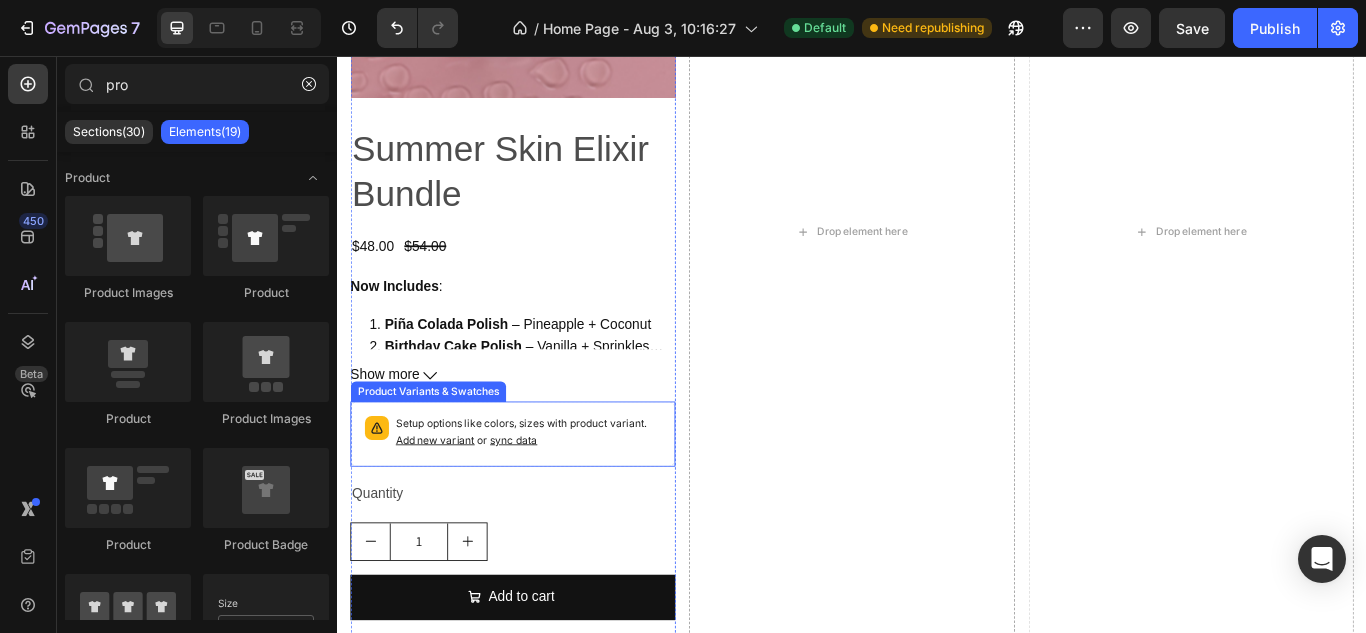click on "Setup options like colors, sizes with product variant.       Add new variant   or   sync data" at bounding box center (541, 497) 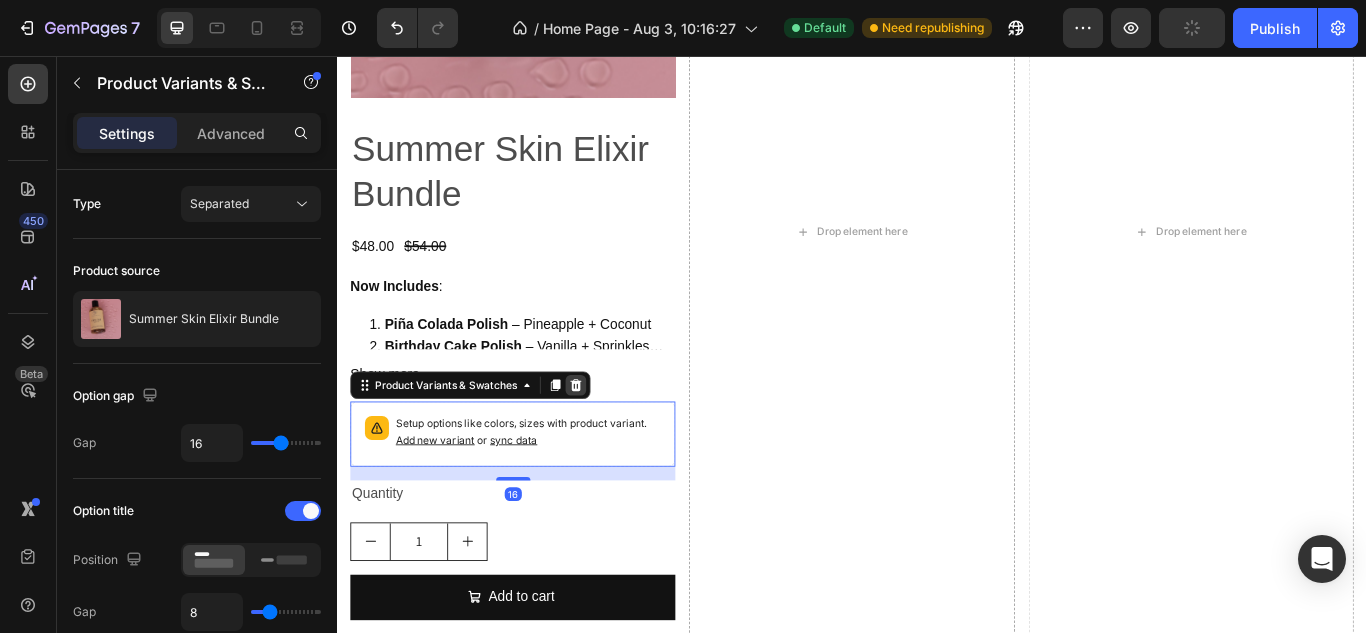 click 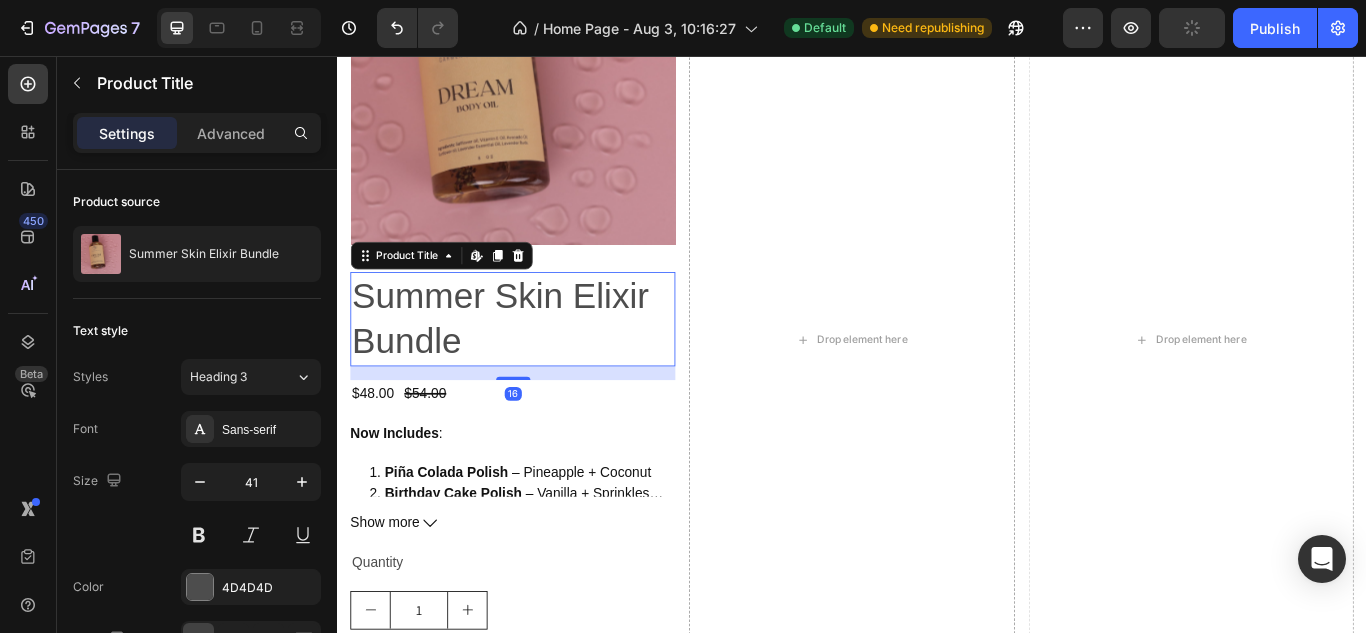 scroll, scrollTop: 1726, scrollLeft: 0, axis: vertical 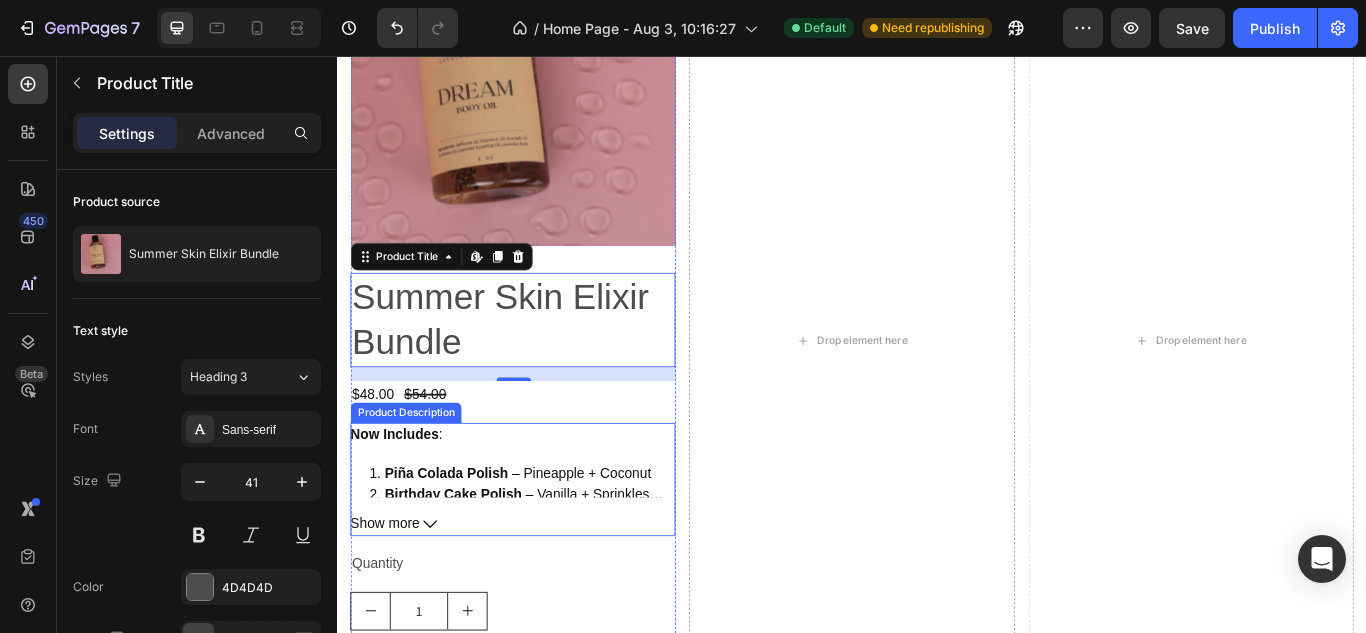 click on "Now Includes :
Piña Colada Polish   – Pineapple + Coconut
Birthday Cake Polish   – Vanilla + Sprinkles
Jasmine Soleil Polish   – Jasmine + Peach
Bundle Name :   Tropical Bloom Trio Tagline :   “Glow like summer. Smell like paradise.”" at bounding box center [541, 527] 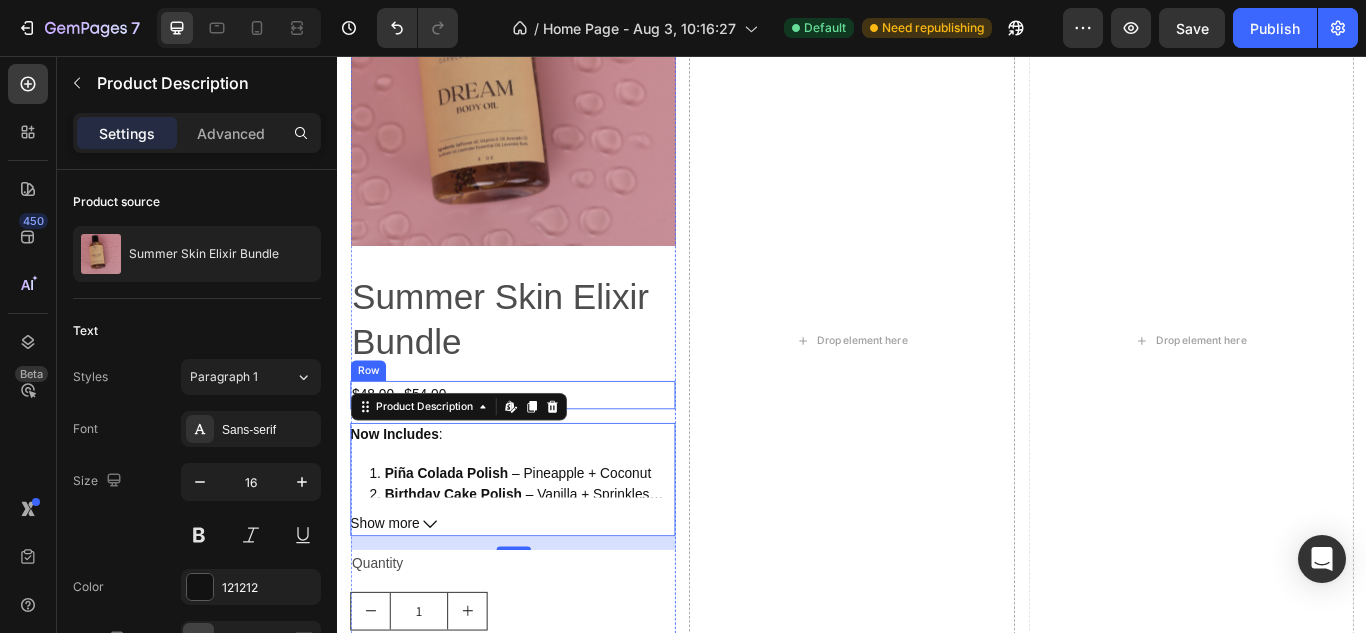 click on "$48.00 Product Price Product Price $54.00 Product Price Product Price Row" at bounding box center [541, 451] 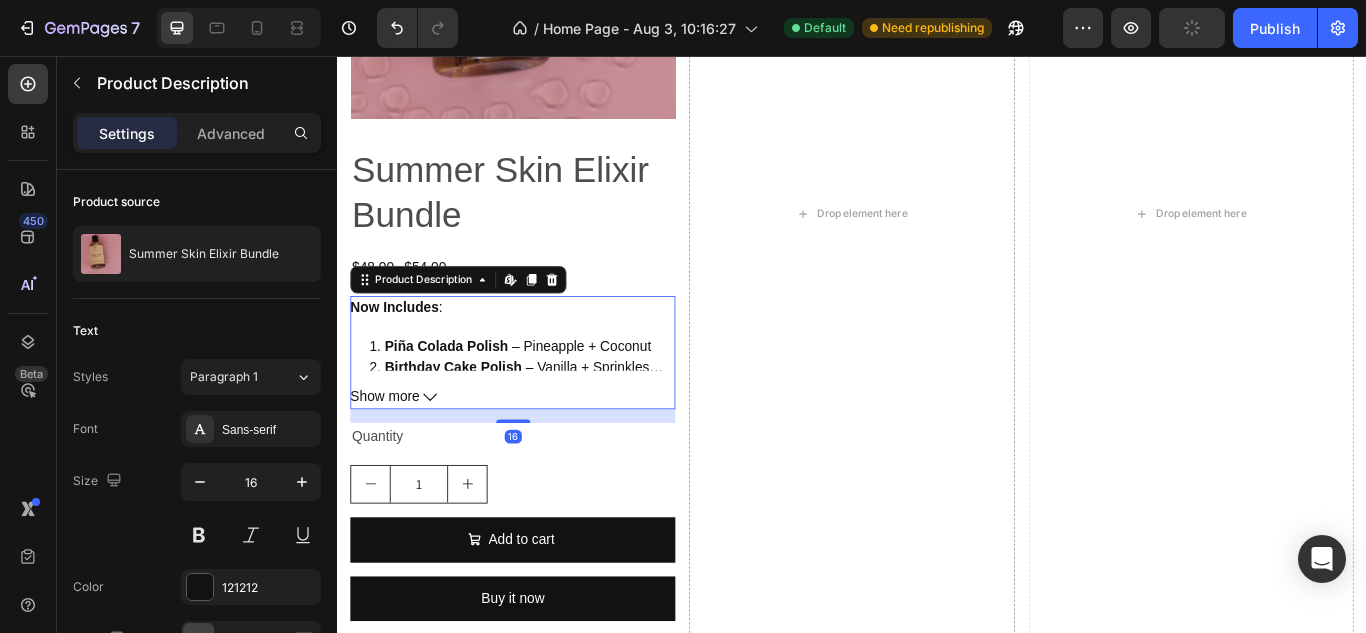 scroll, scrollTop: 1877, scrollLeft: 0, axis: vertical 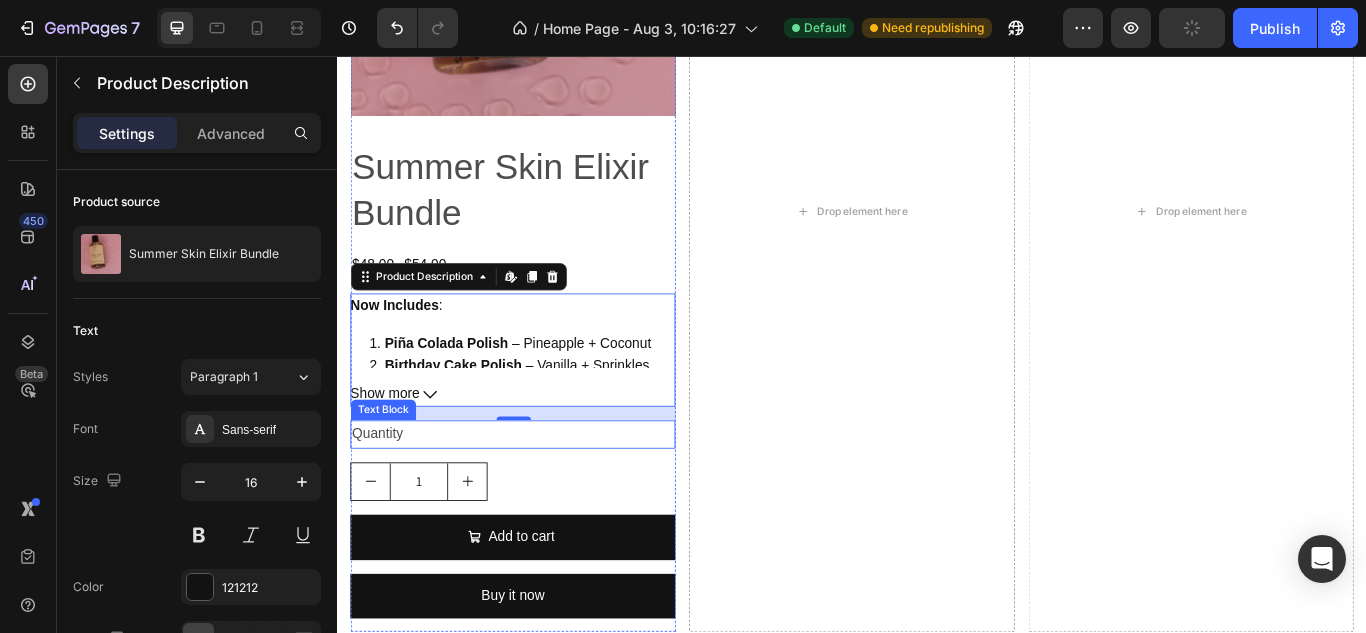 click on "Quantity" at bounding box center (541, 497) 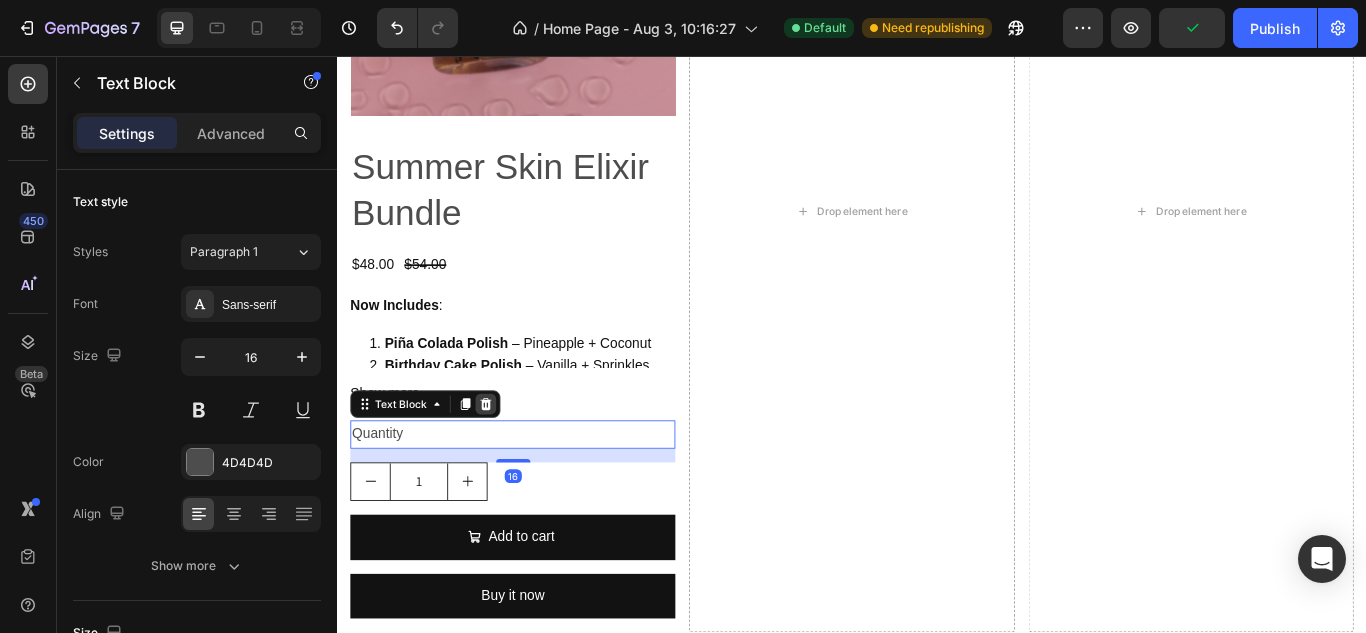 click 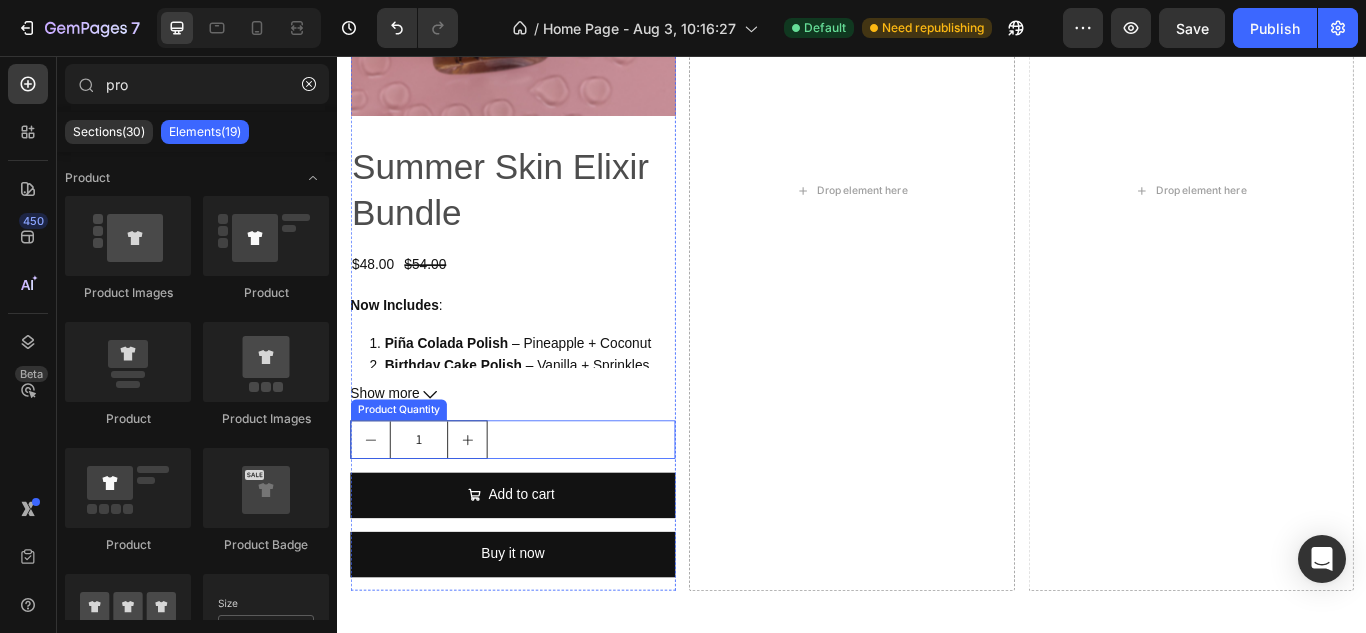 click on "1" at bounding box center (541, 503) 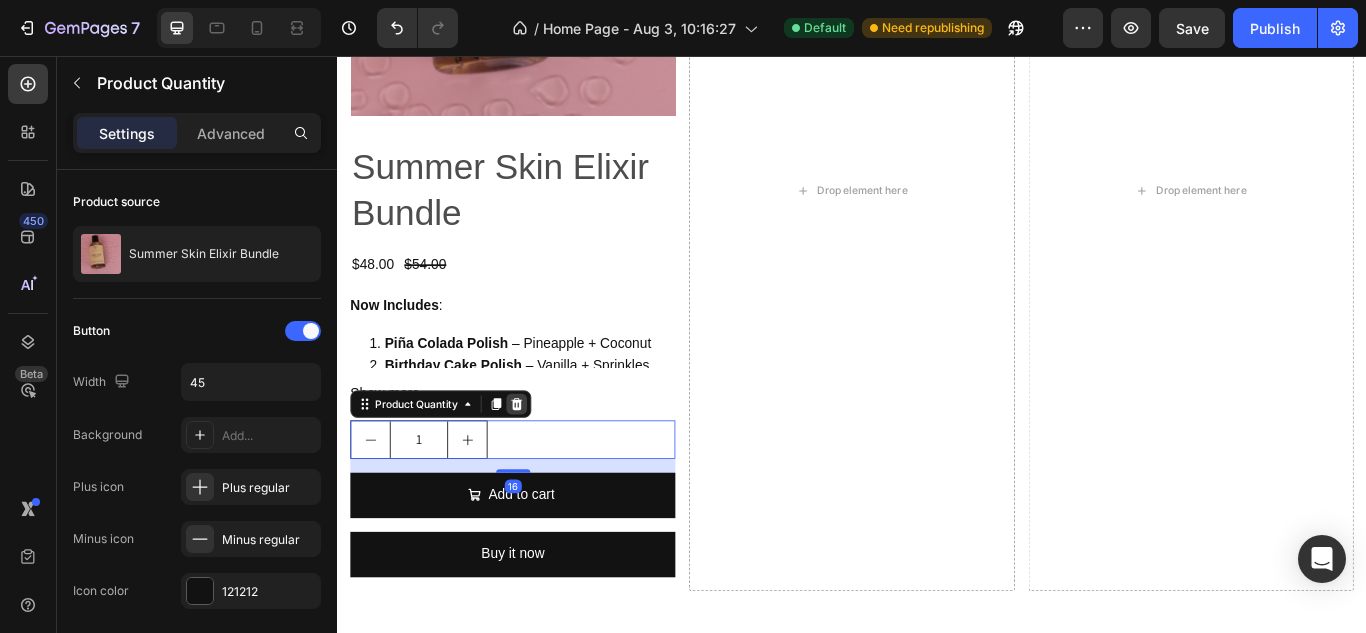 click 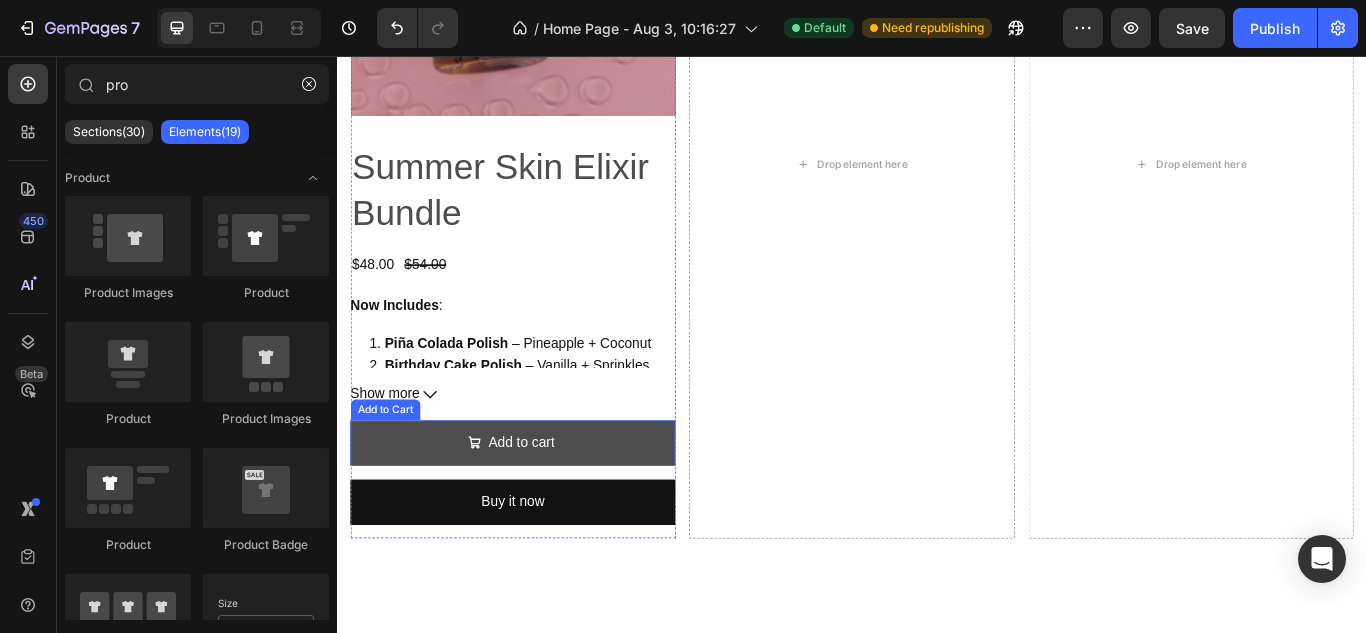 click on "Add to cart" at bounding box center [541, 507] 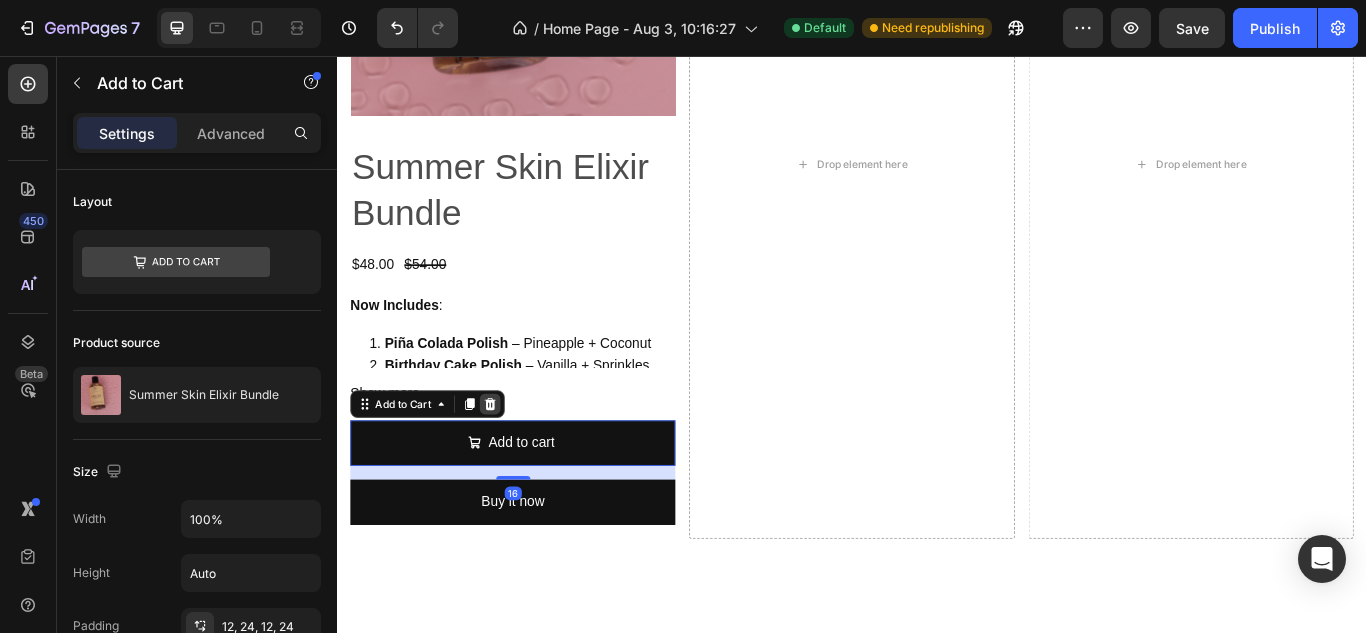 click 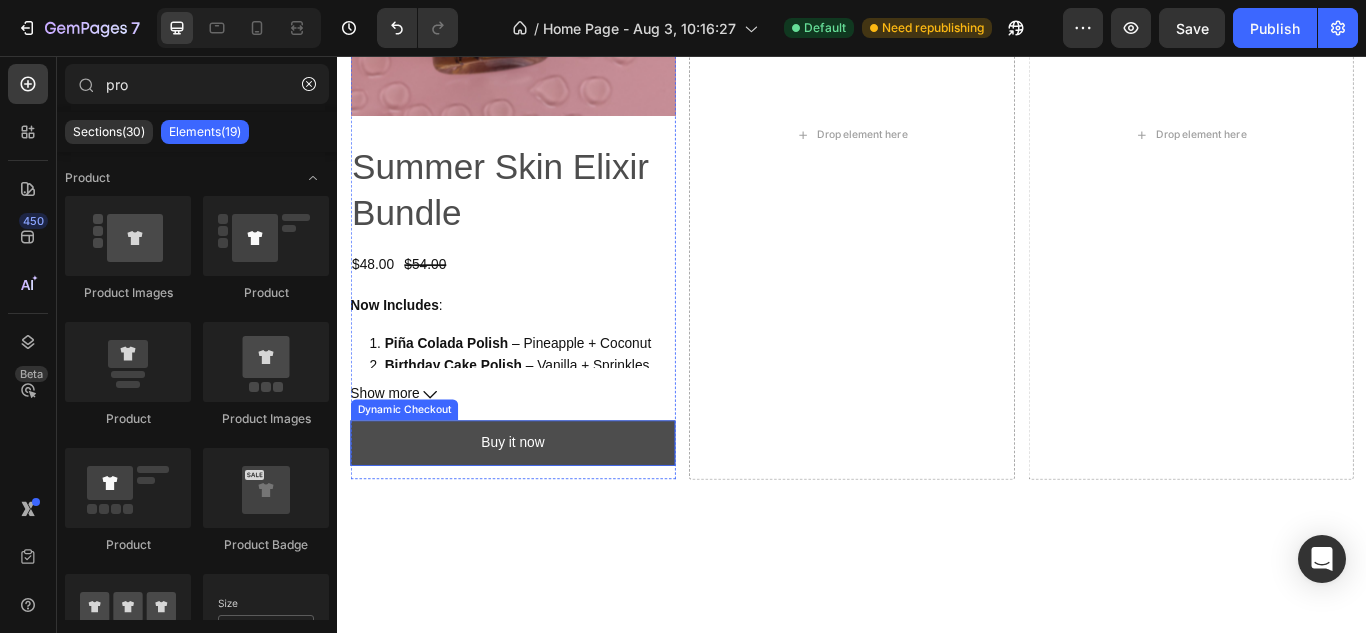 drag, startPoint x: 647, startPoint y: 460, endPoint x: 637, endPoint y: 489, distance: 30.675724 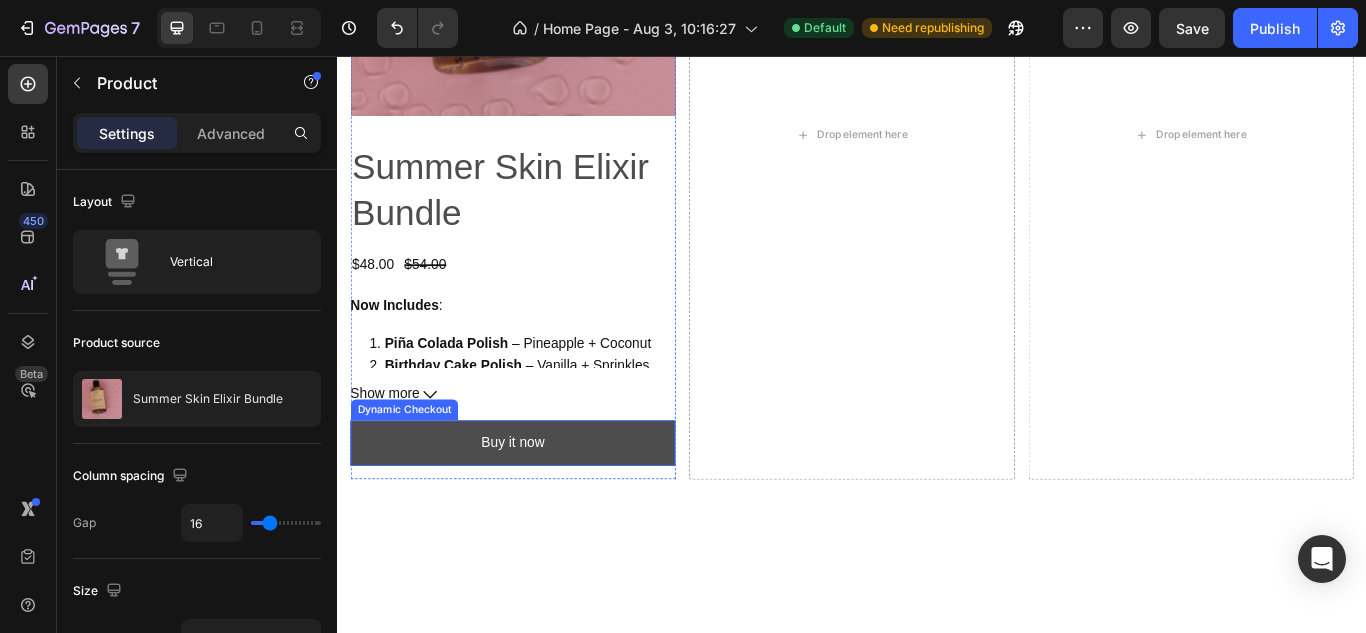 click on "Buy it now" at bounding box center [541, 507] 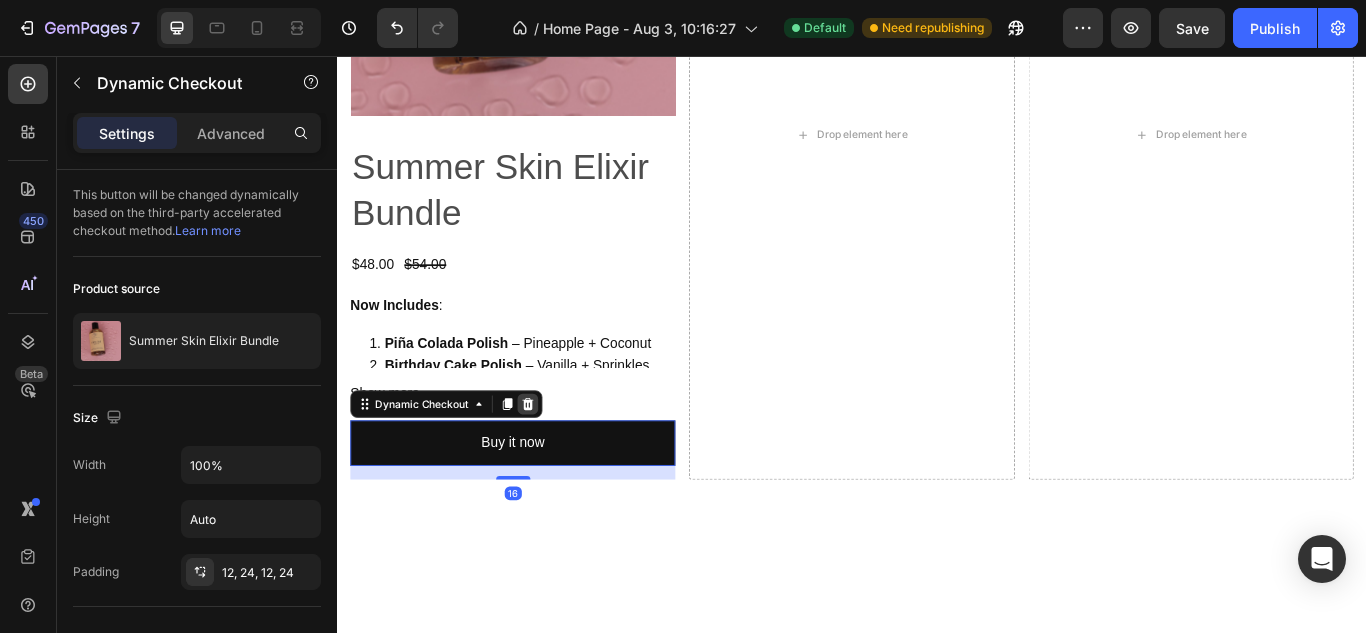 click 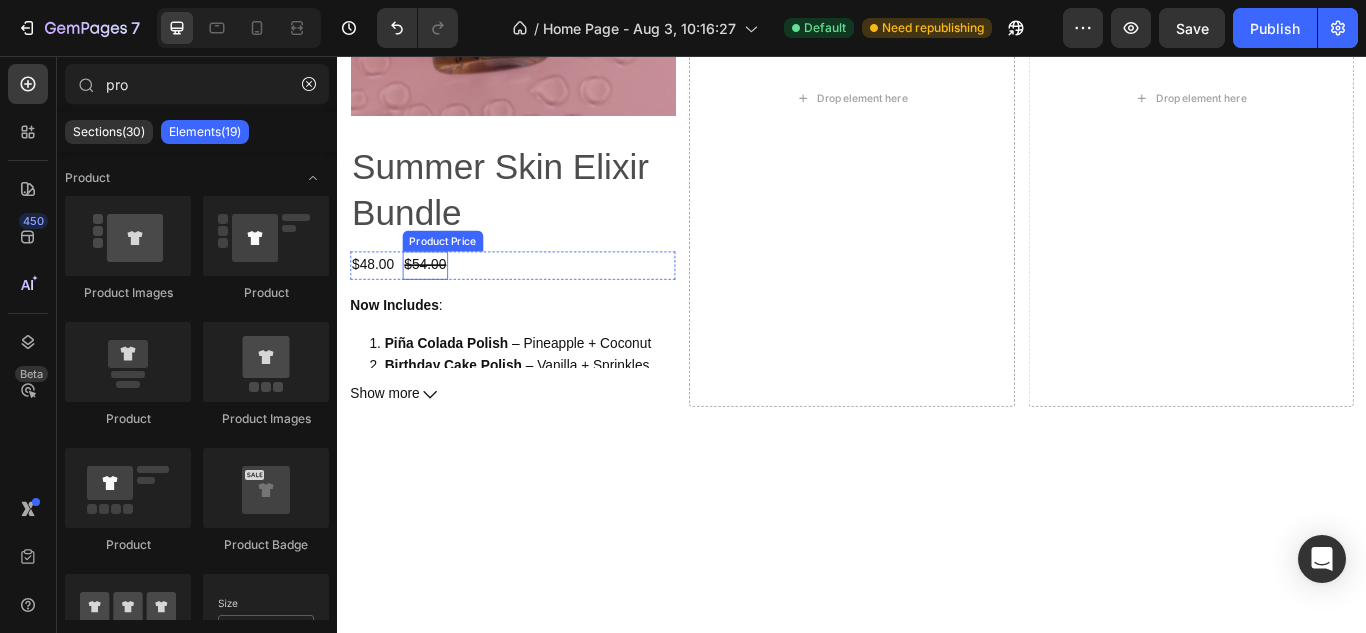 click on "$54.00" at bounding box center (439, 300) 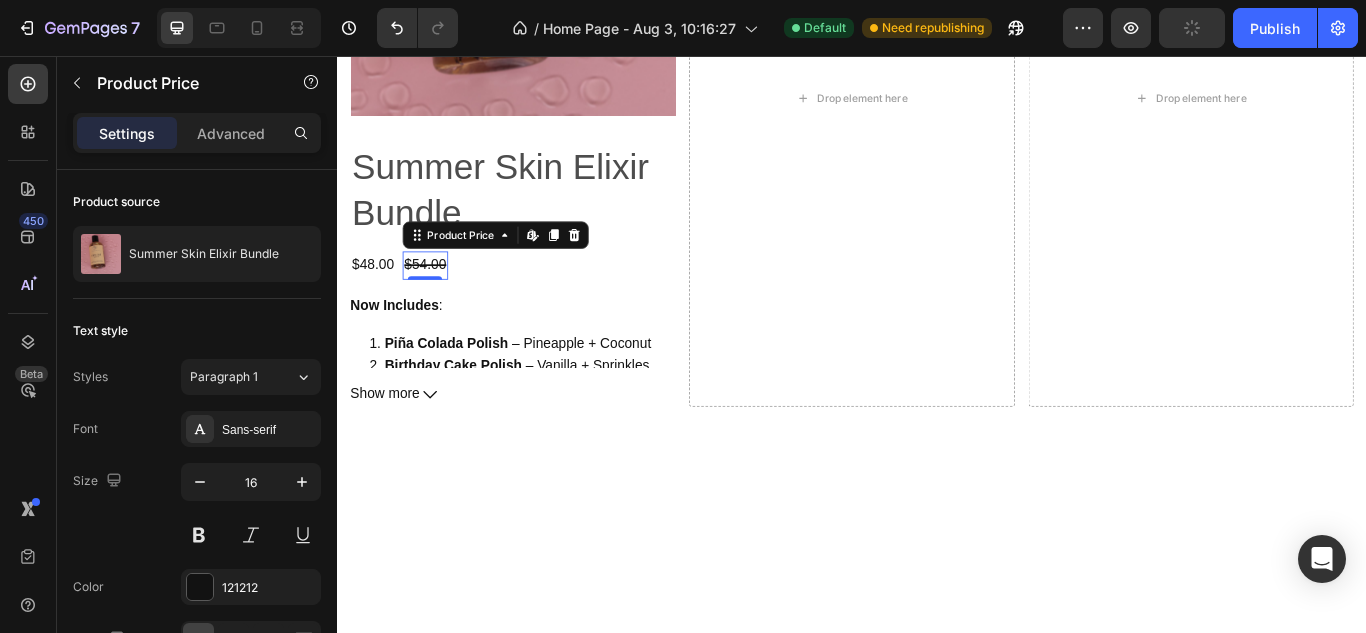 click on "Product Price   Edit content in Shopify" at bounding box center [521, 265] 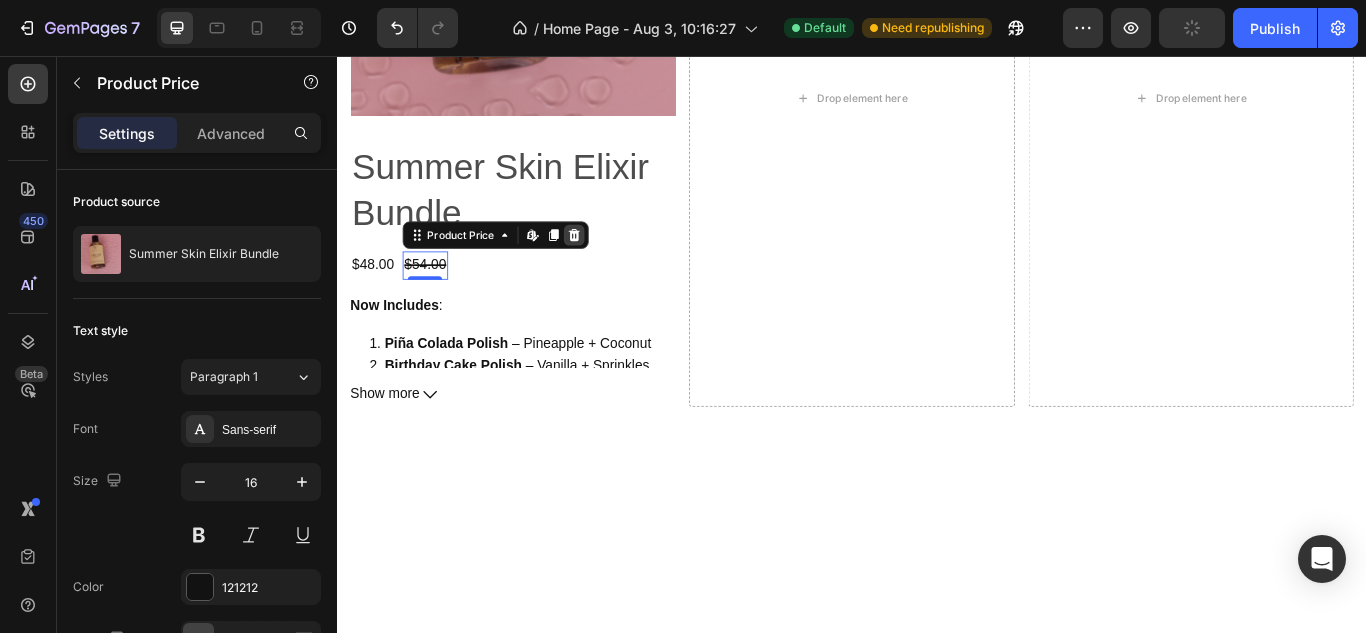 click 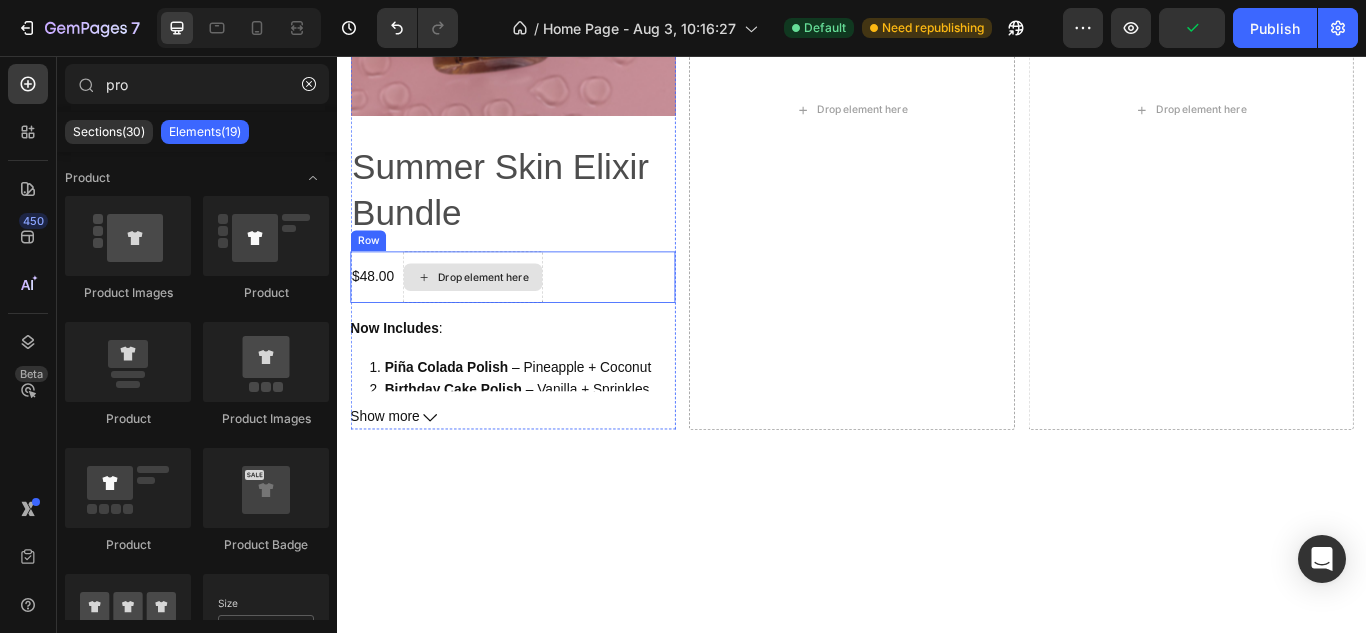 click on "Drop element here" at bounding box center (507, 314) 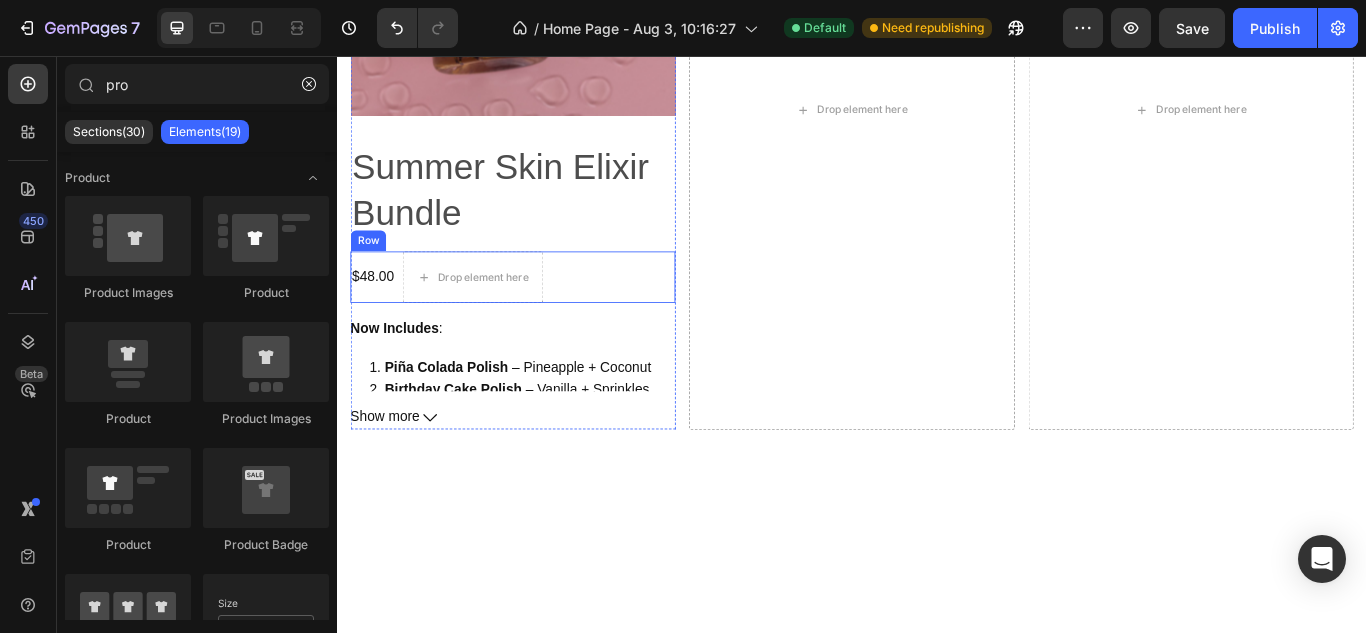 click on "$48.00 Product Price Product Price
Drop element here Row" at bounding box center [541, 314] 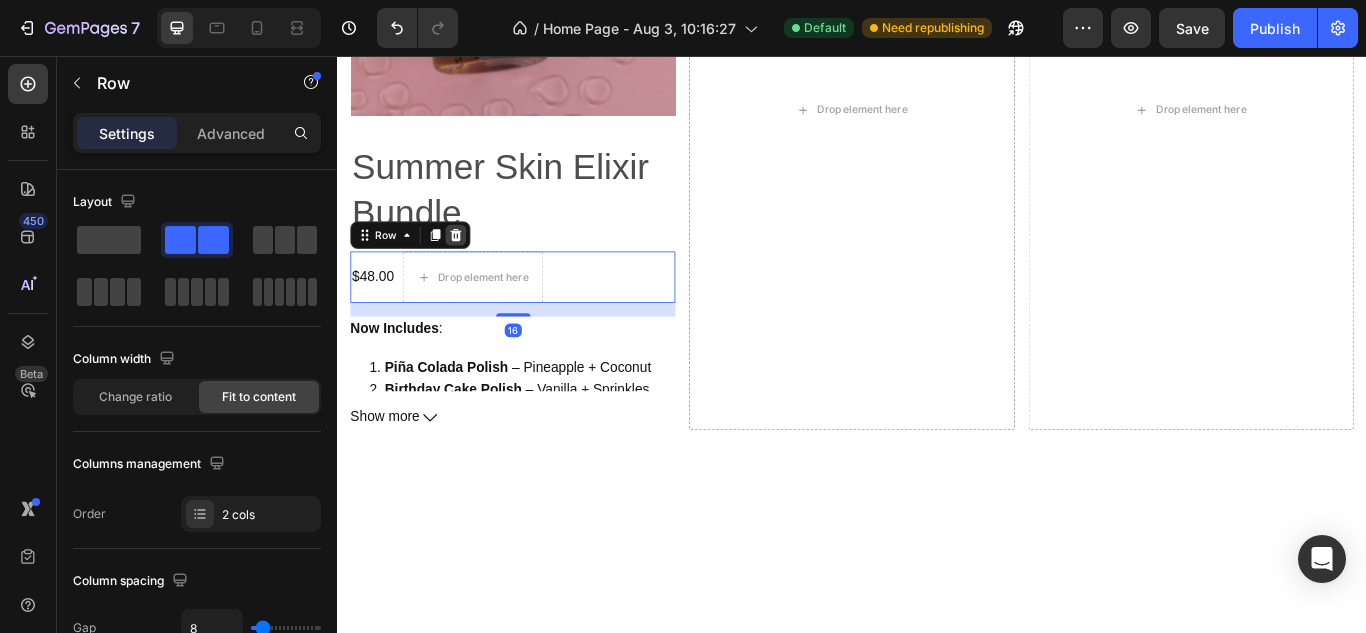 click at bounding box center [475, 265] 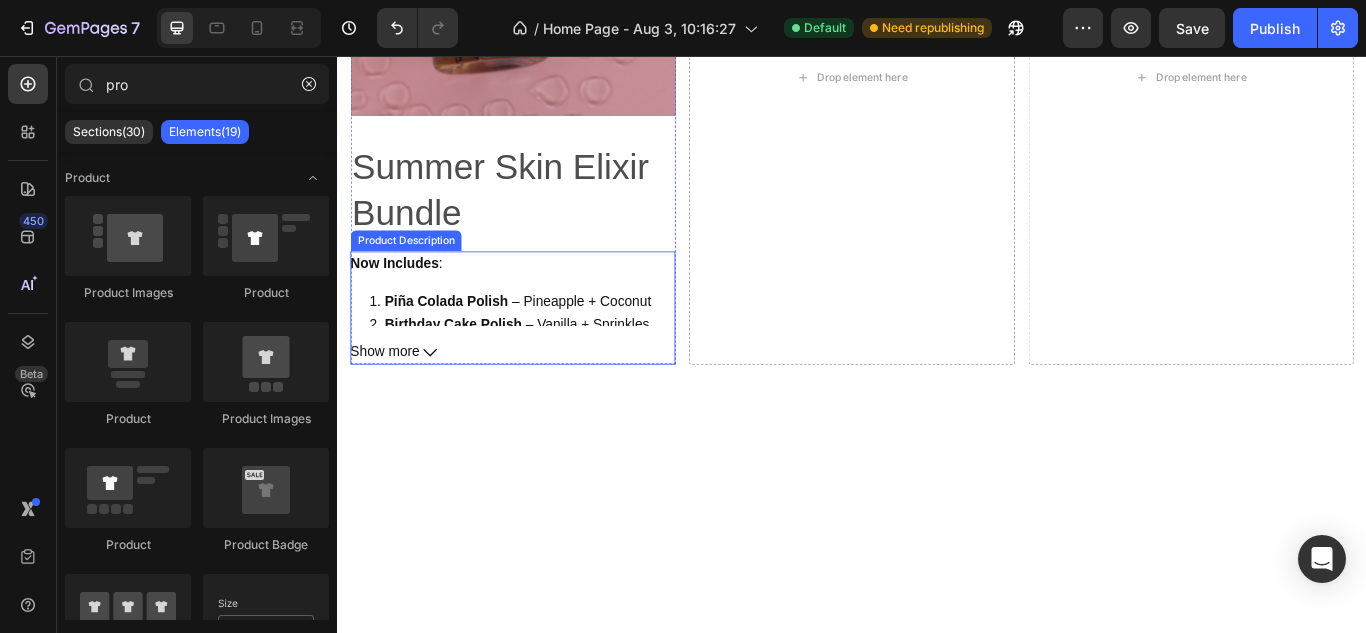 click on "Show more" at bounding box center [541, 401] 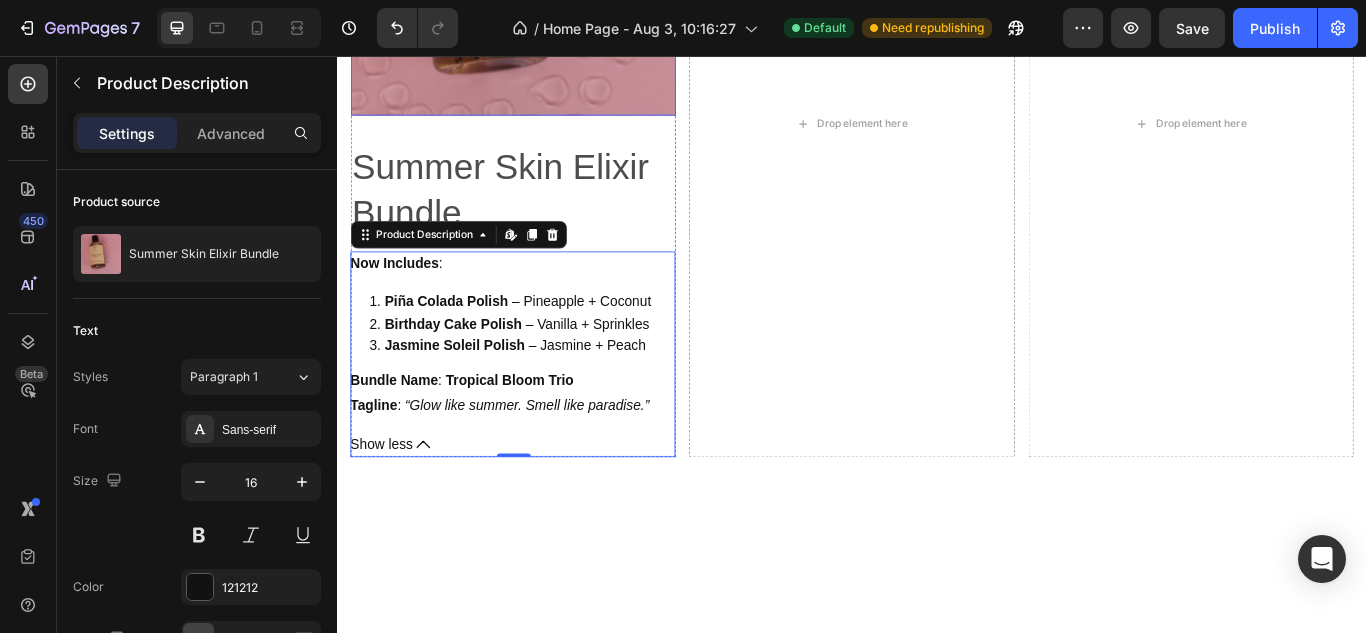 click at bounding box center (541, -64) 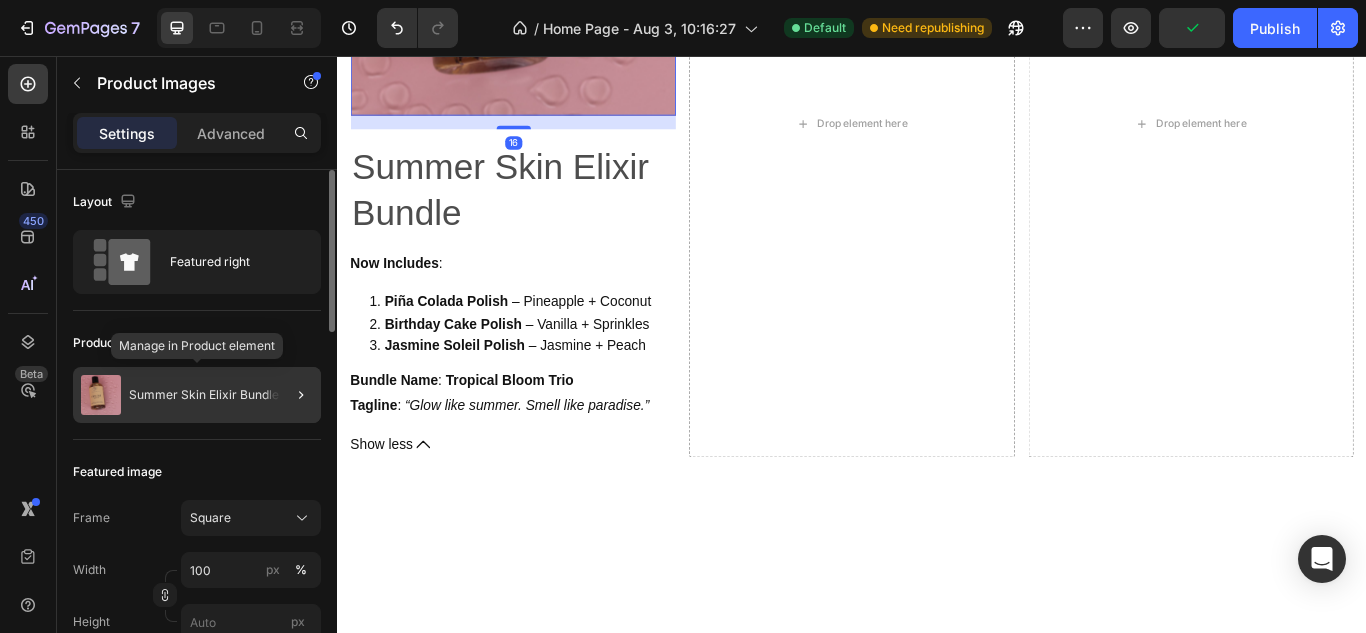 click on "Summer Skin Elixir Bundle" at bounding box center [204, 395] 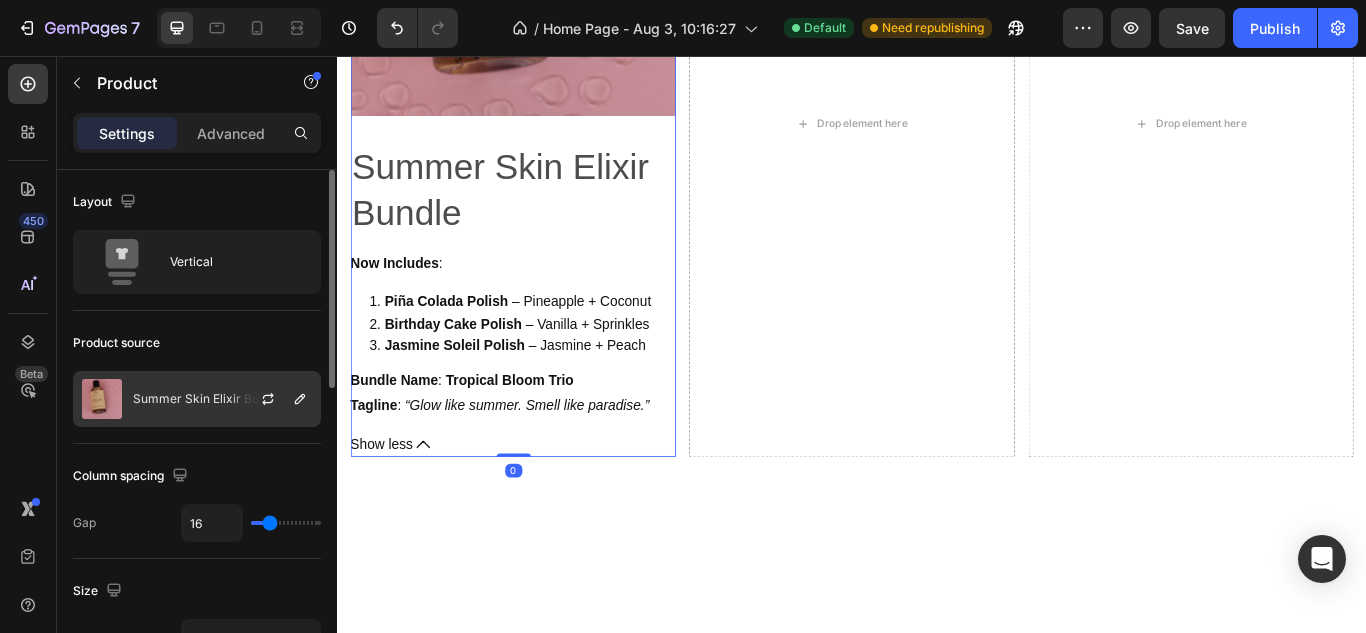 click on "Summer Skin Elixir Bundle" at bounding box center [208, 399] 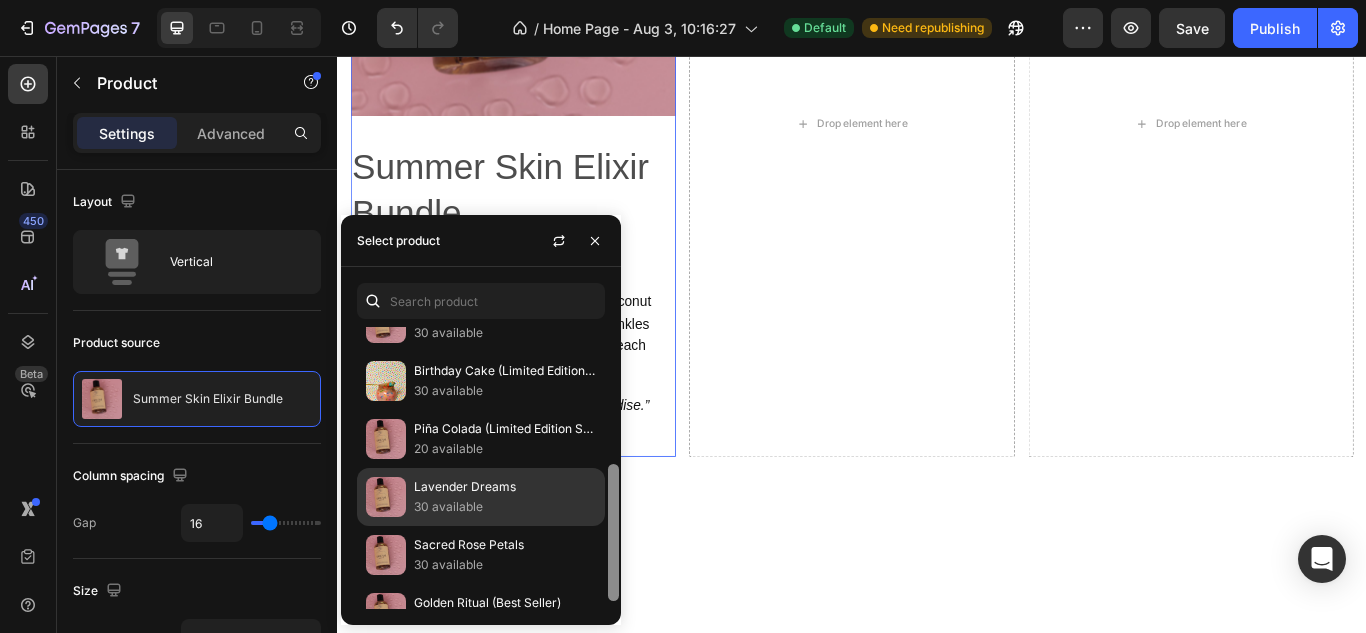 scroll, scrollTop: 271, scrollLeft: 0, axis: vertical 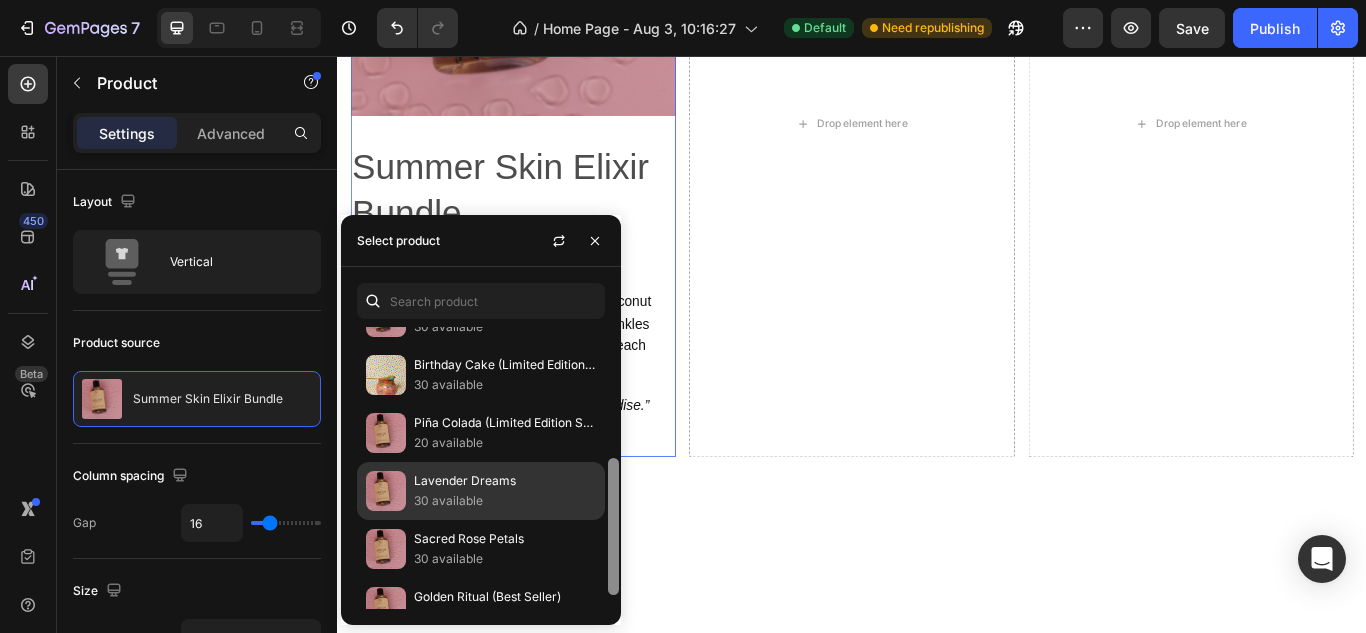 drag, startPoint x: 613, startPoint y: 375, endPoint x: 598, endPoint y: 507, distance: 132.84953 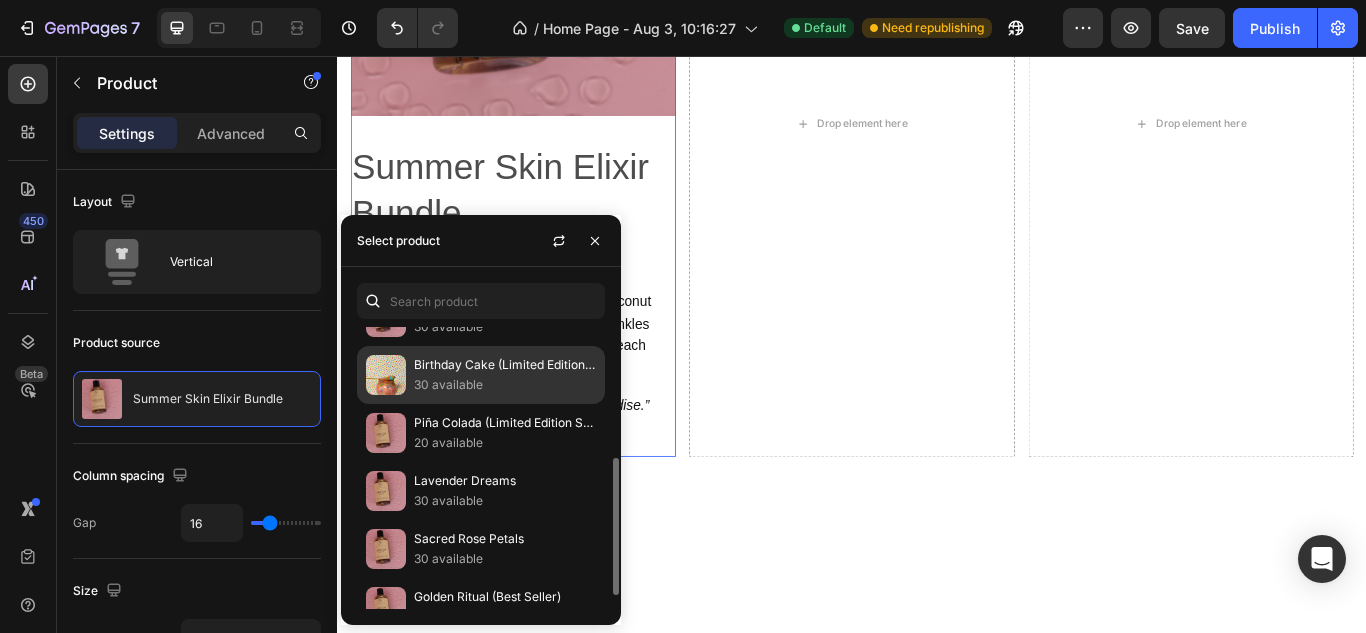 click on "Birthday Cake (Limited Edition Summer)" at bounding box center [505, 365] 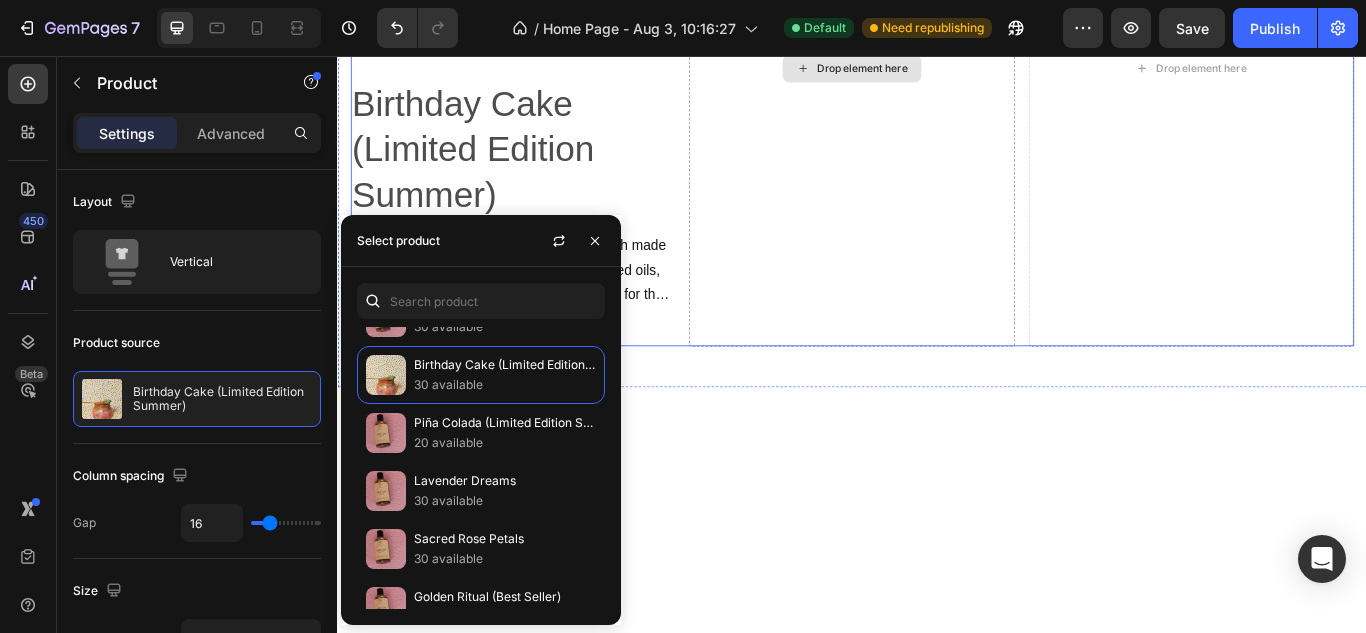 click on "Drop element here" at bounding box center (936, 71) 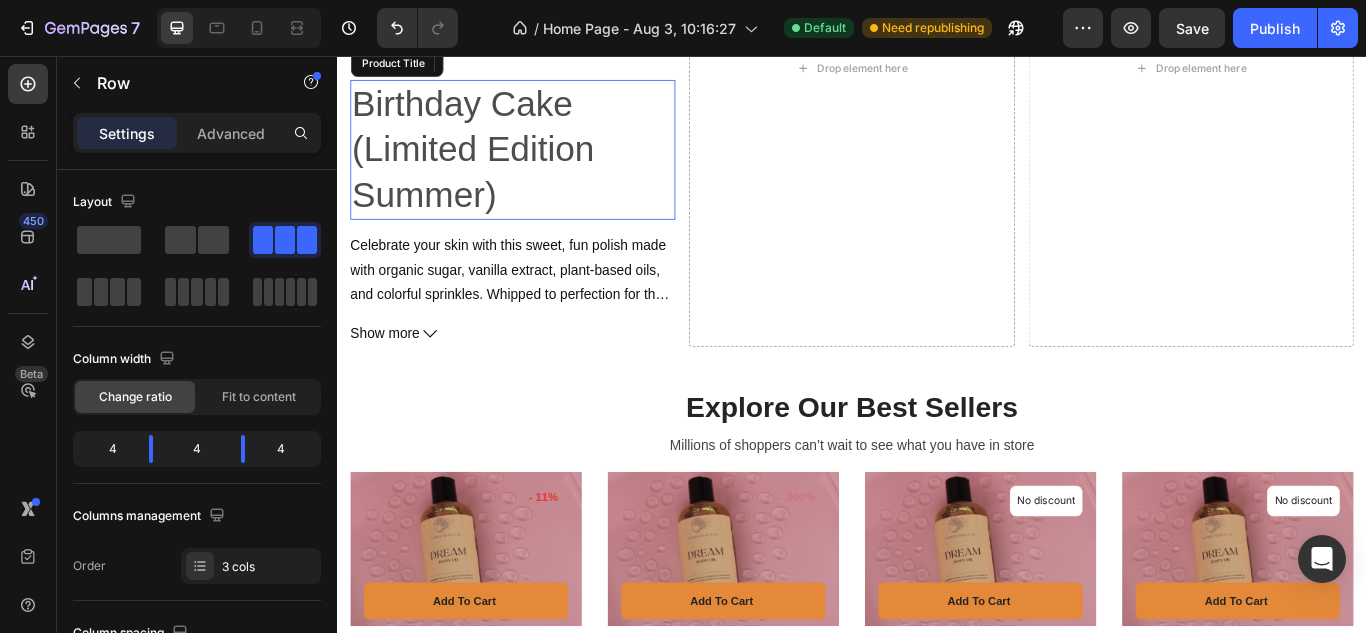 scroll, scrollTop: 1670, scrollLeft: 0, axis: vertical 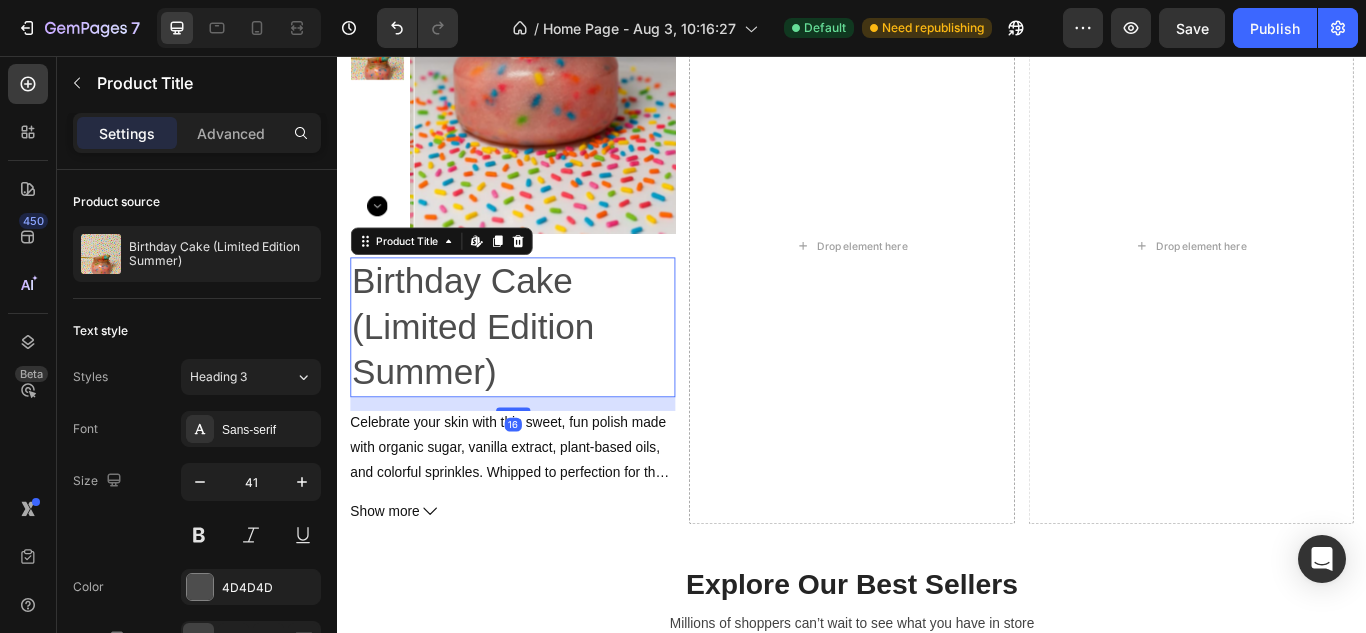 click on "Birthday Cake (Limited Edition Summer)" at bounding box center [541, 373] 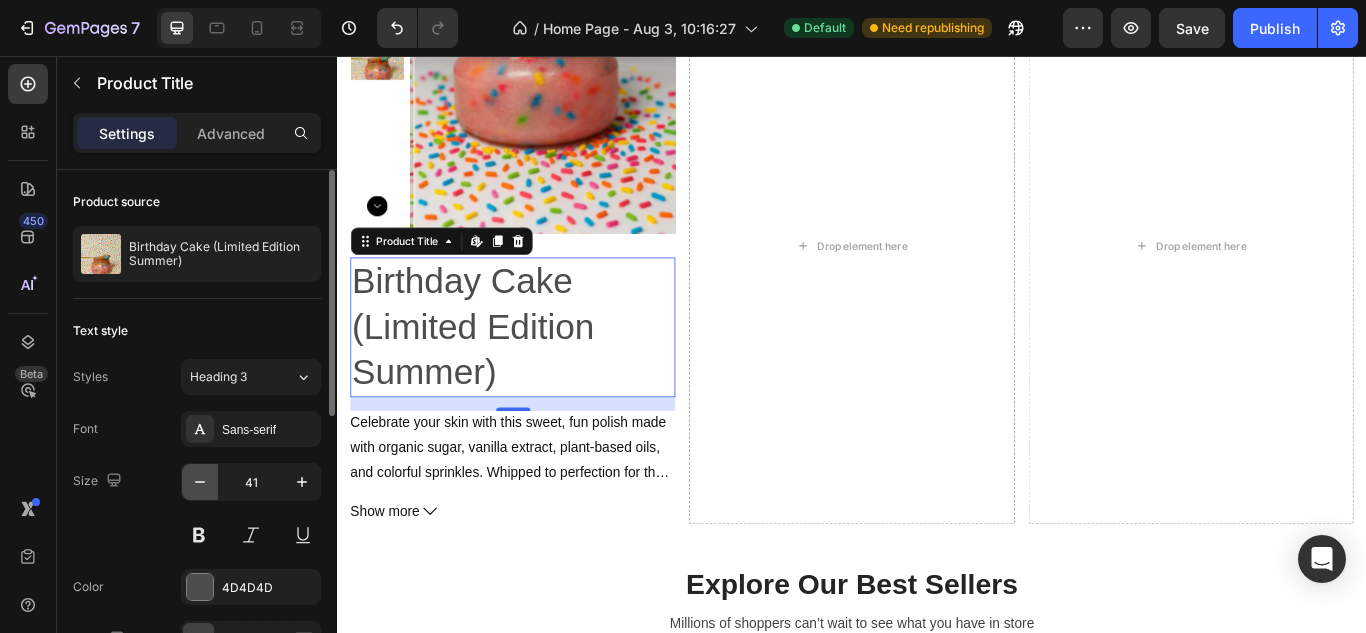click at bounding box center [200, 482] 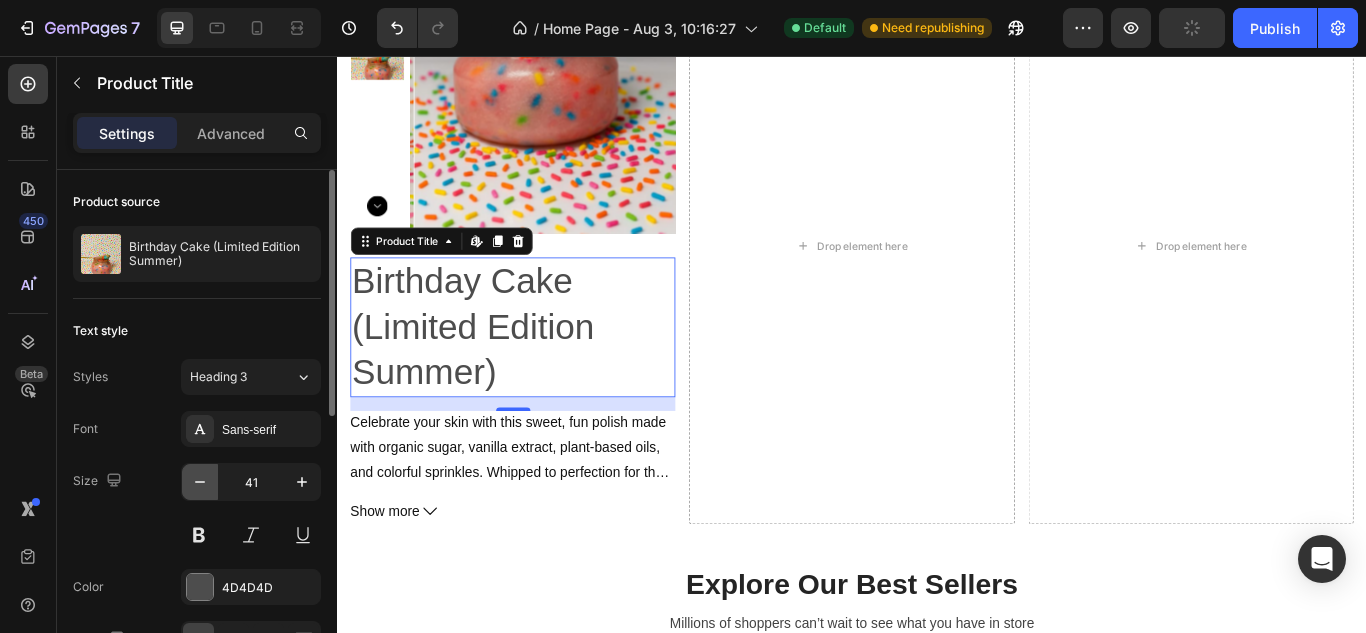 click at bounding box center (200, 482) 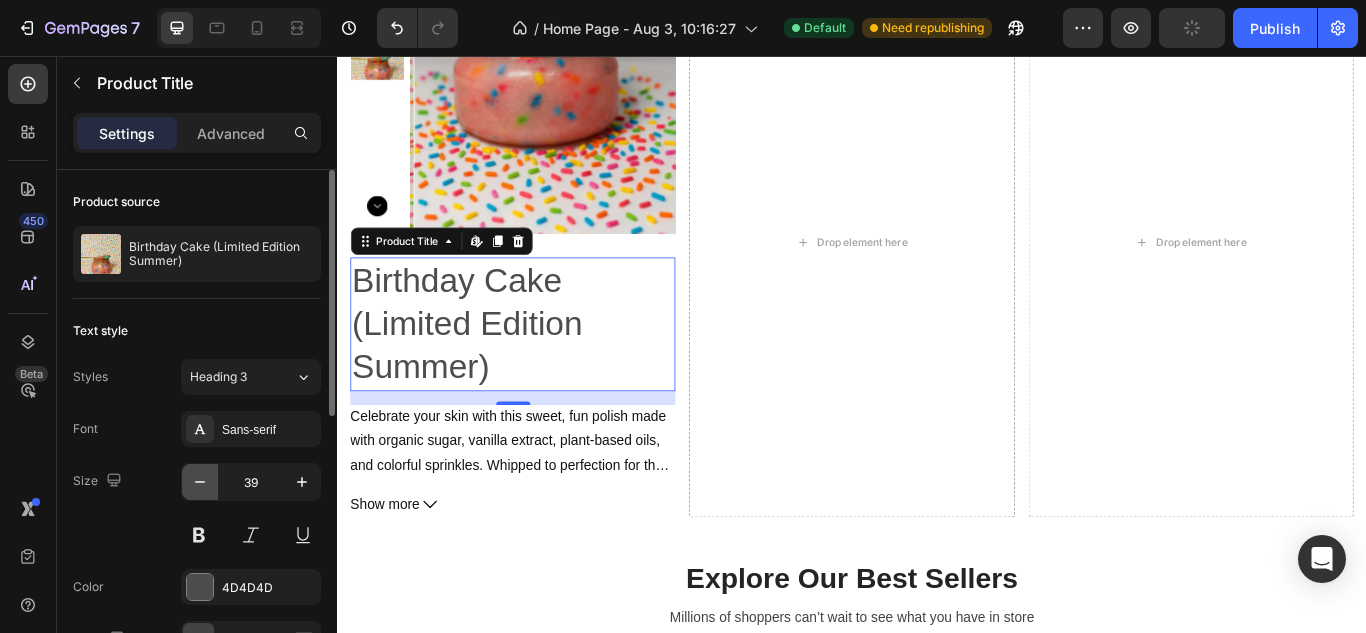 click at bounding box center [200, 482] 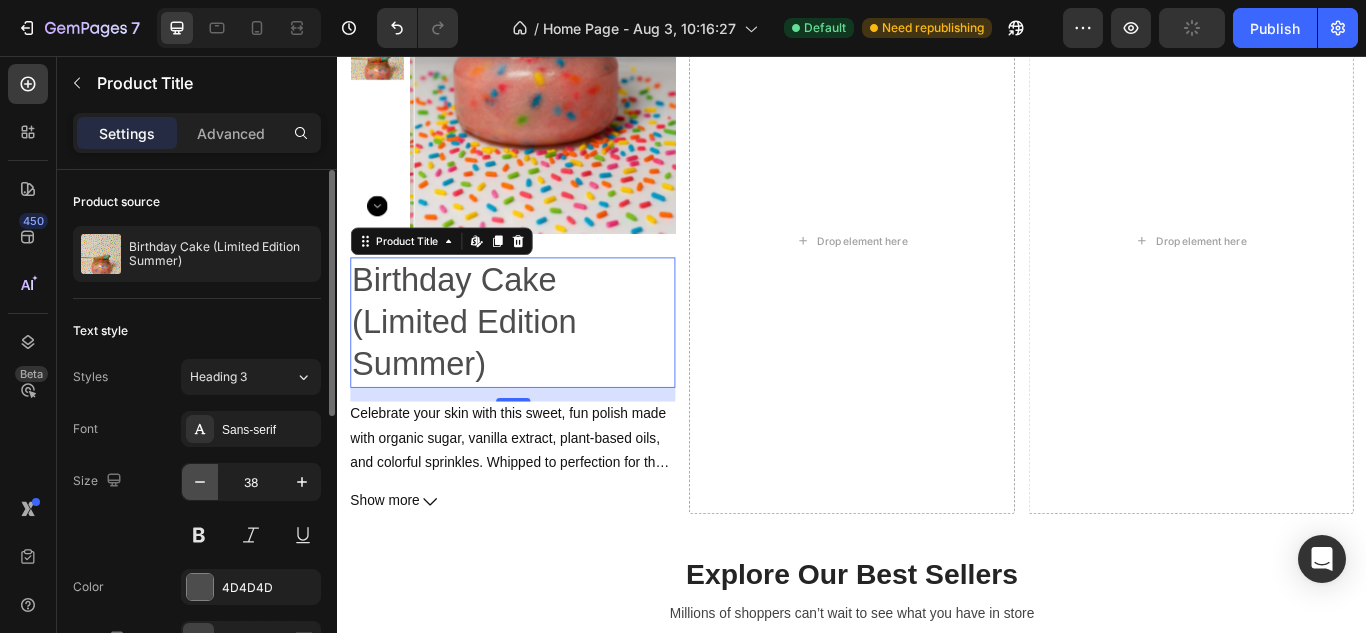 click at bounding box center (200, 482) 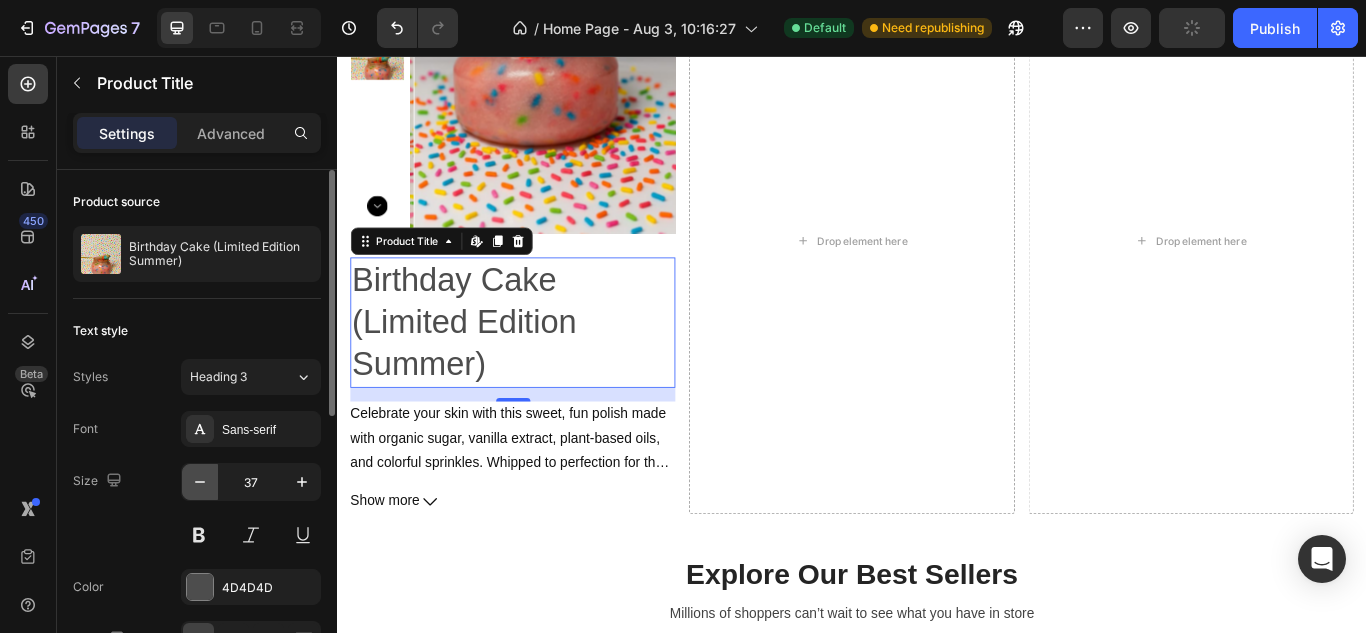 click at bounding box center (200, 482) 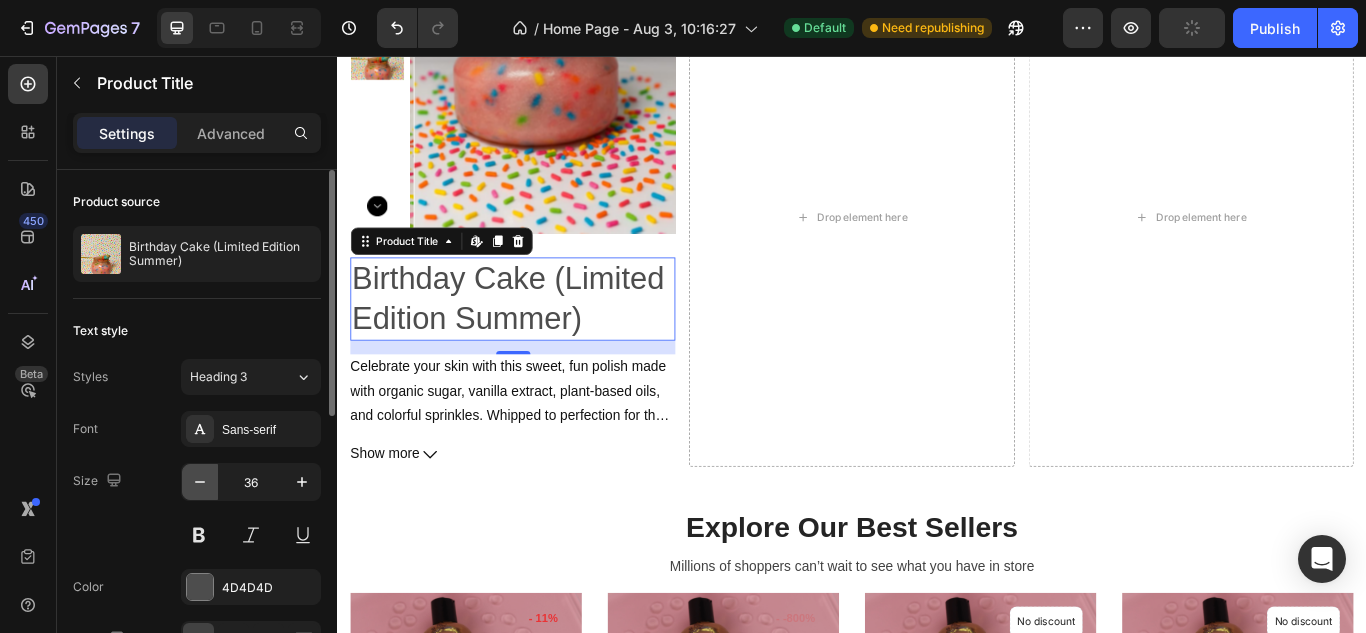 click at bounding box center [200, 482] 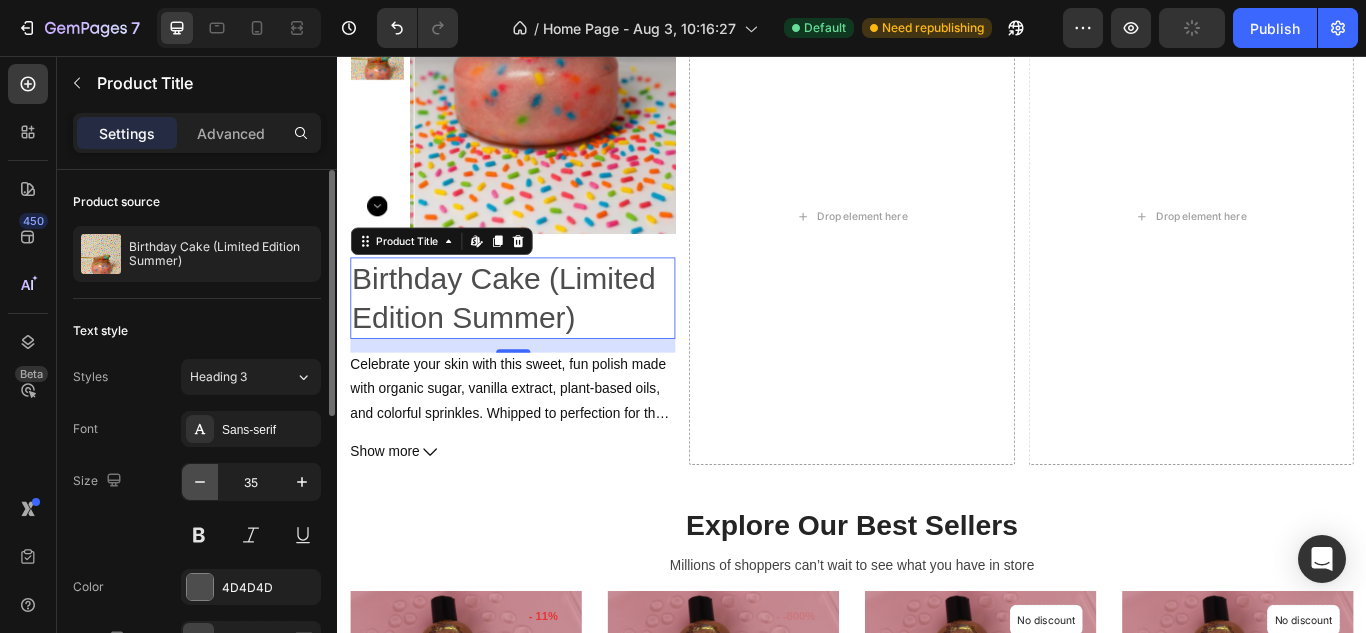 click at bounding box center (200, 482) 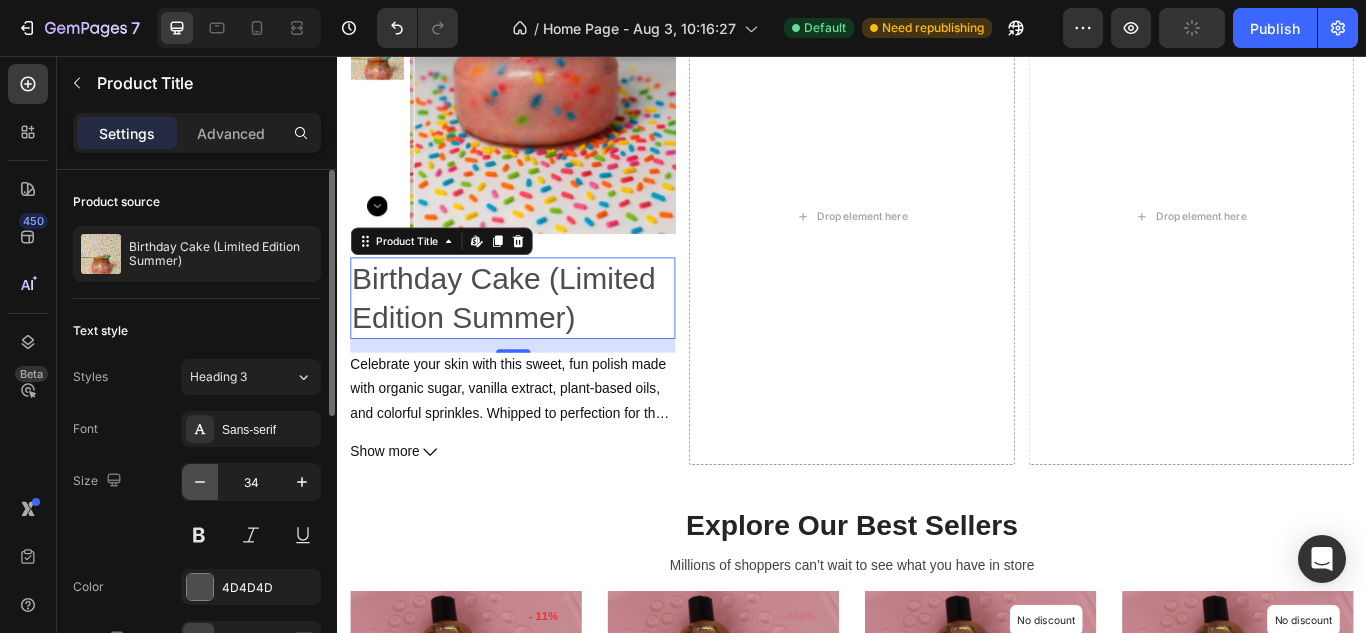 click at bounding box center [200, 482] 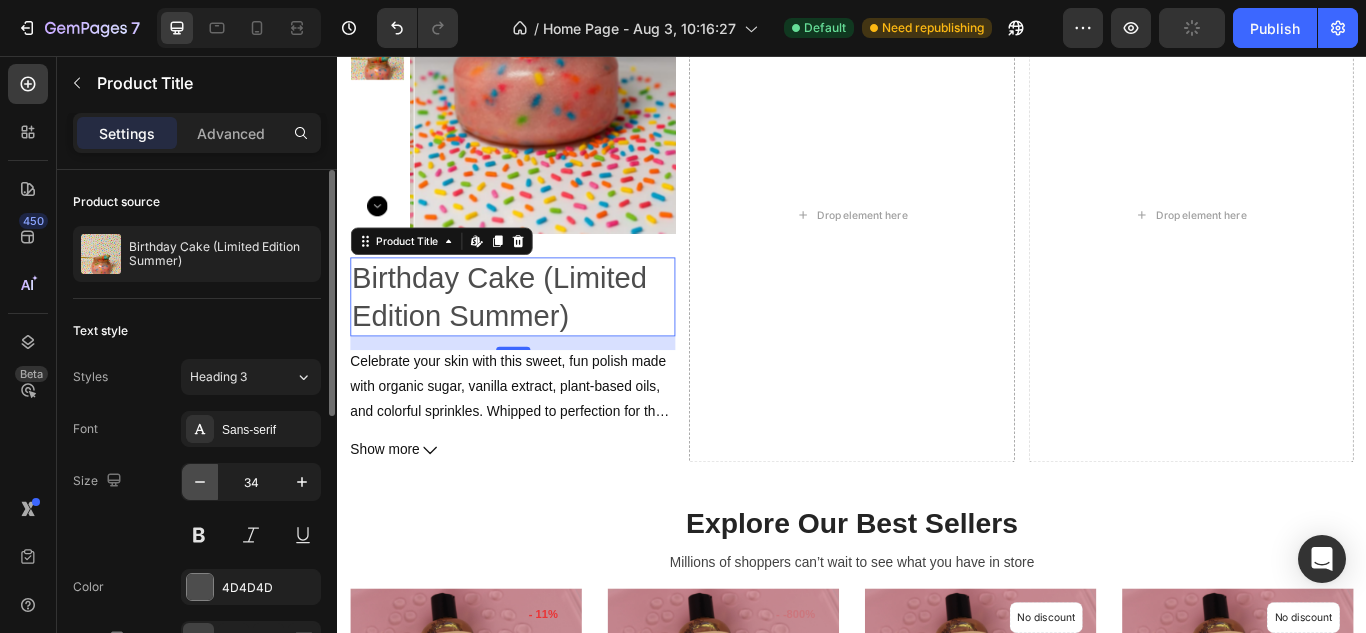 click at bounding box center (200, 482) 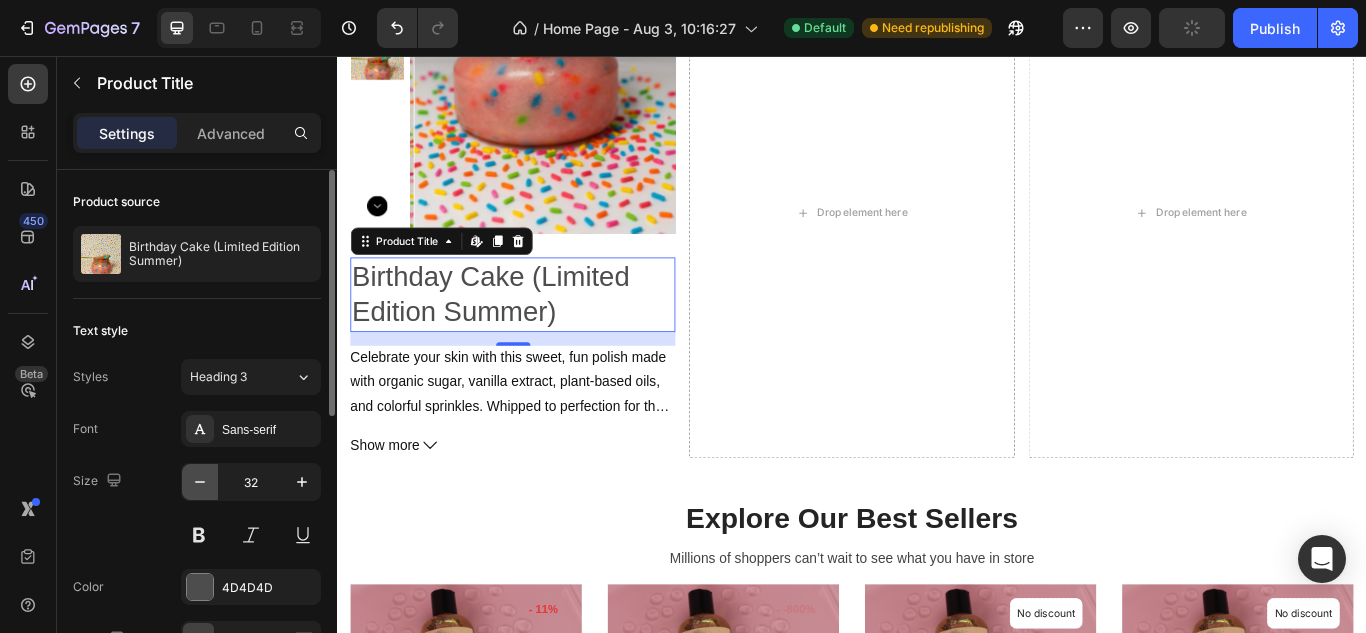 click at bounding box center [200, 482] 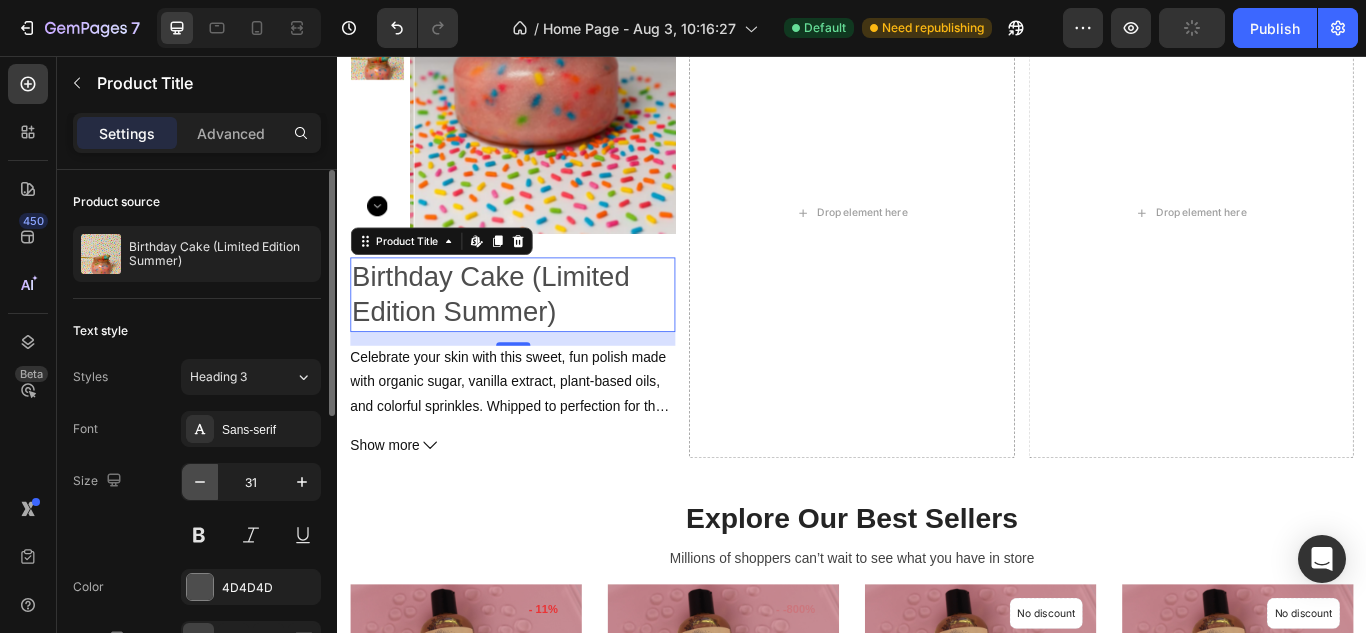 click at bounding box center [200, 482] 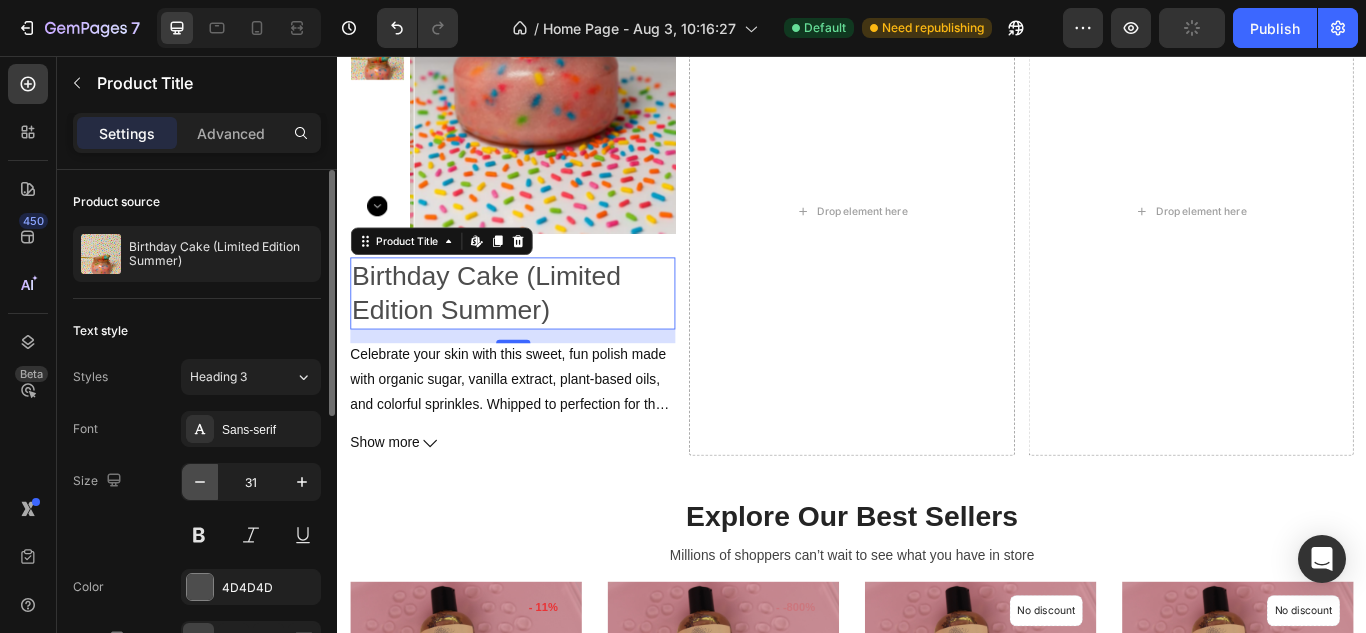 click at bounding box center (200, 482) 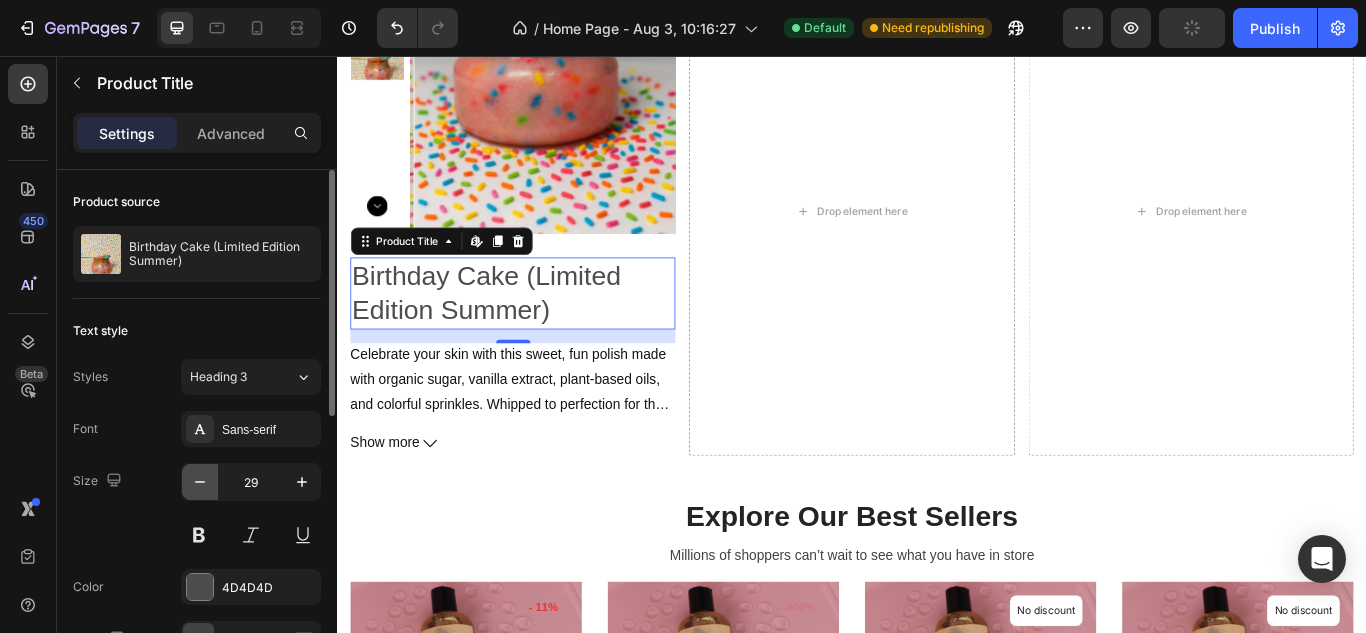 click at bounding box center (200, 482) 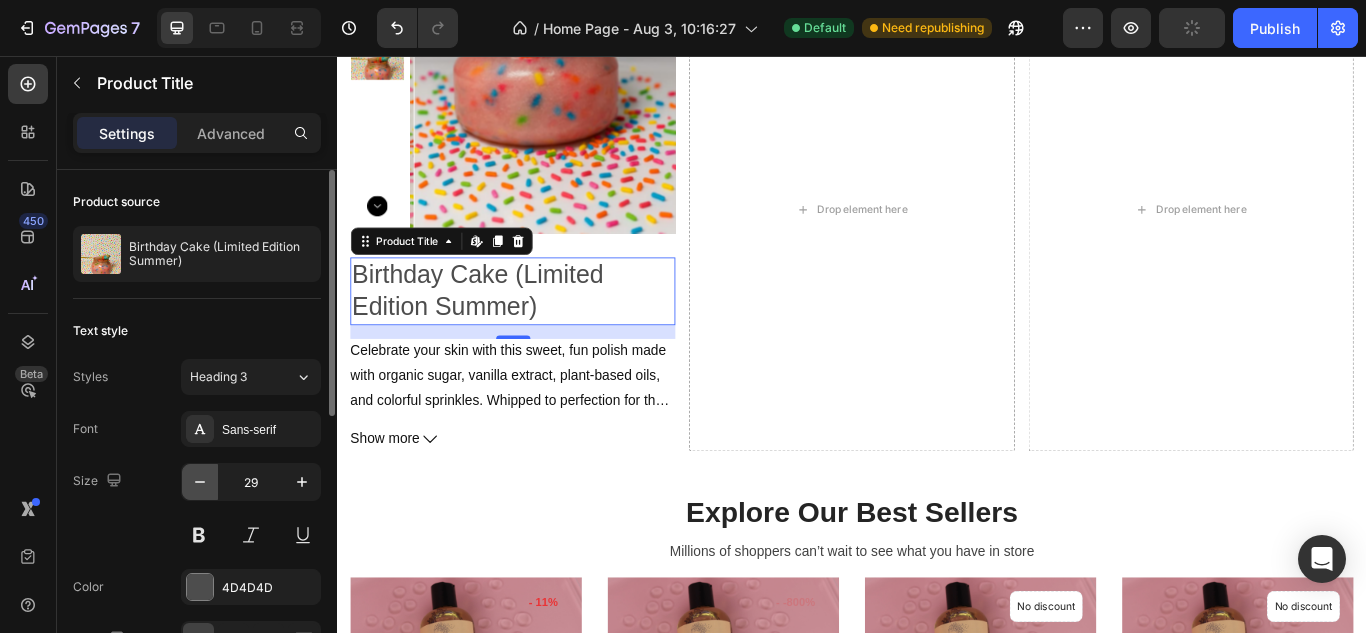 click at bounding box center (200, 482) 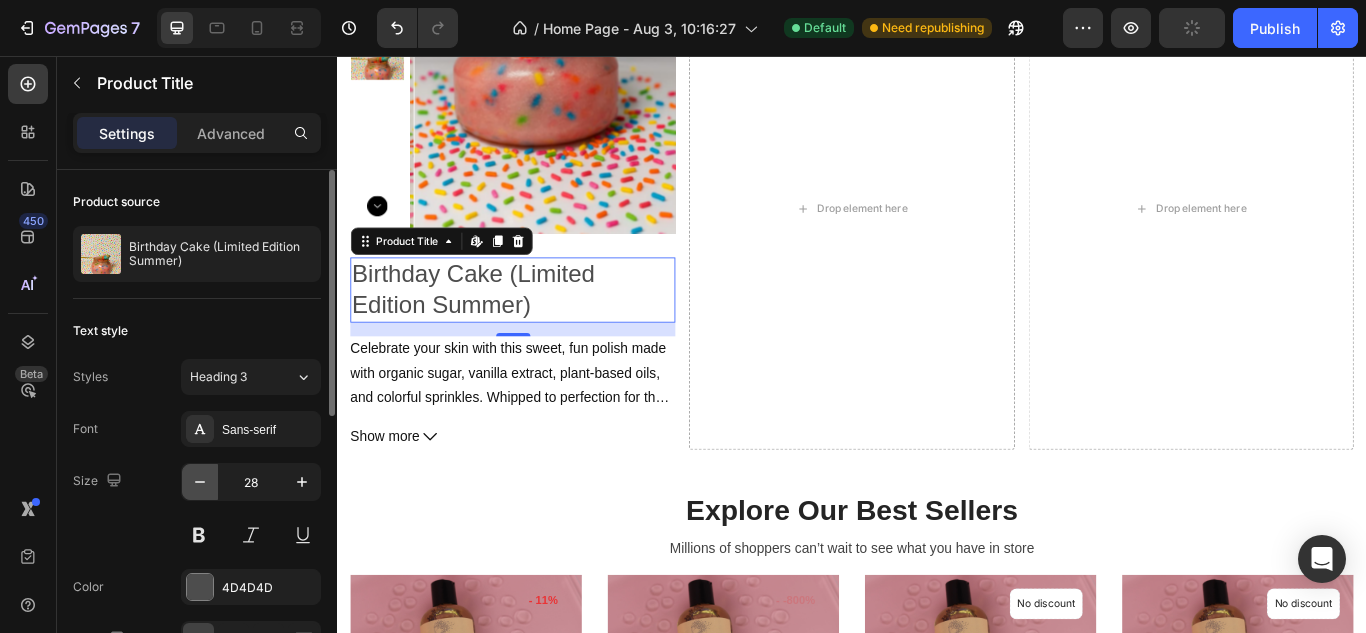 click at bounding box center [200, 482] 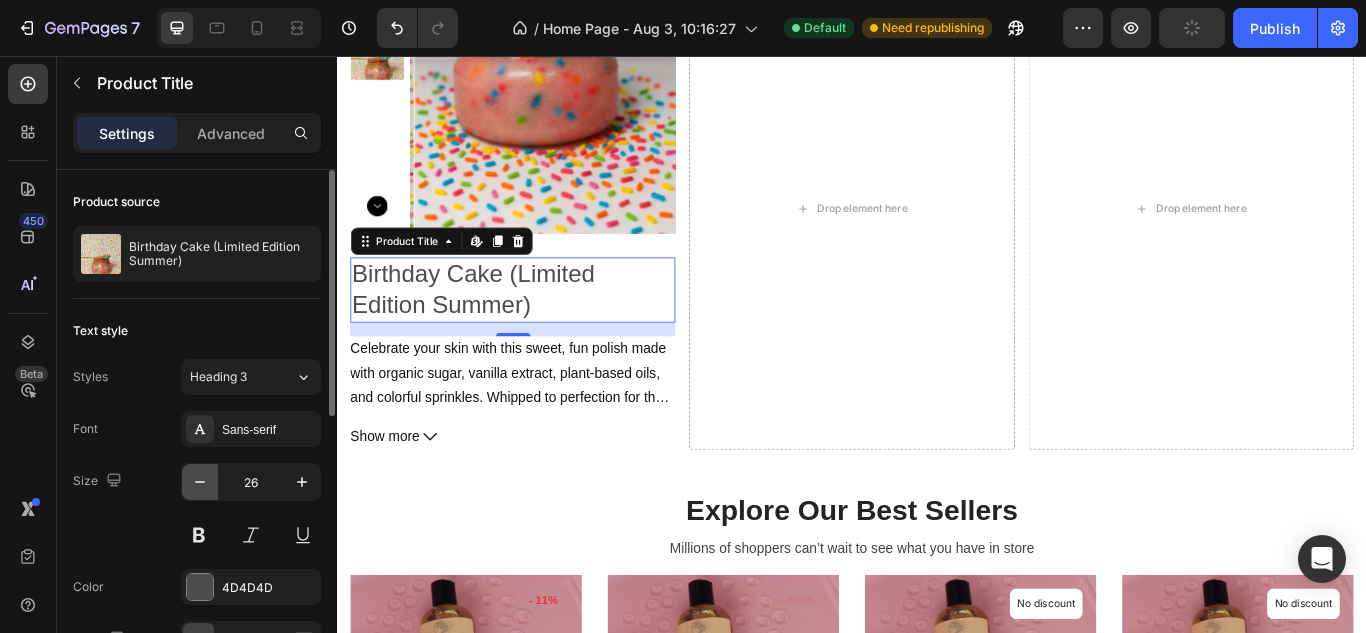 click at bounding box center [200, 482] 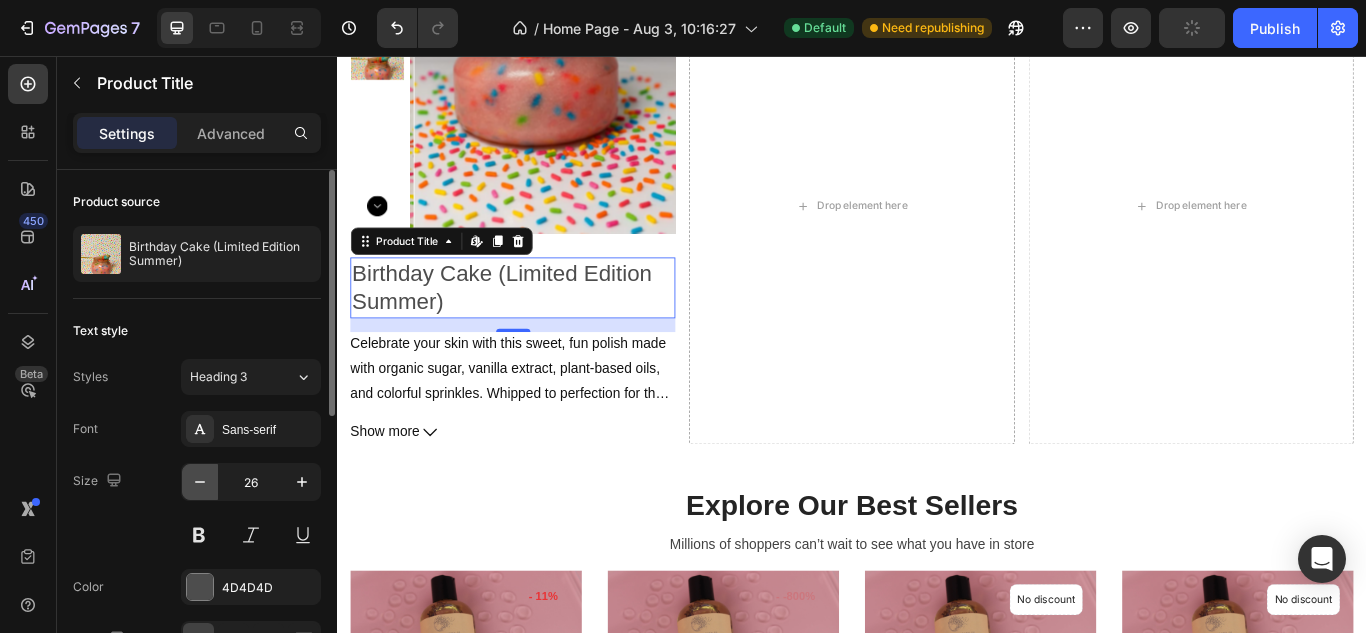 click at bounding box center (200, 482) 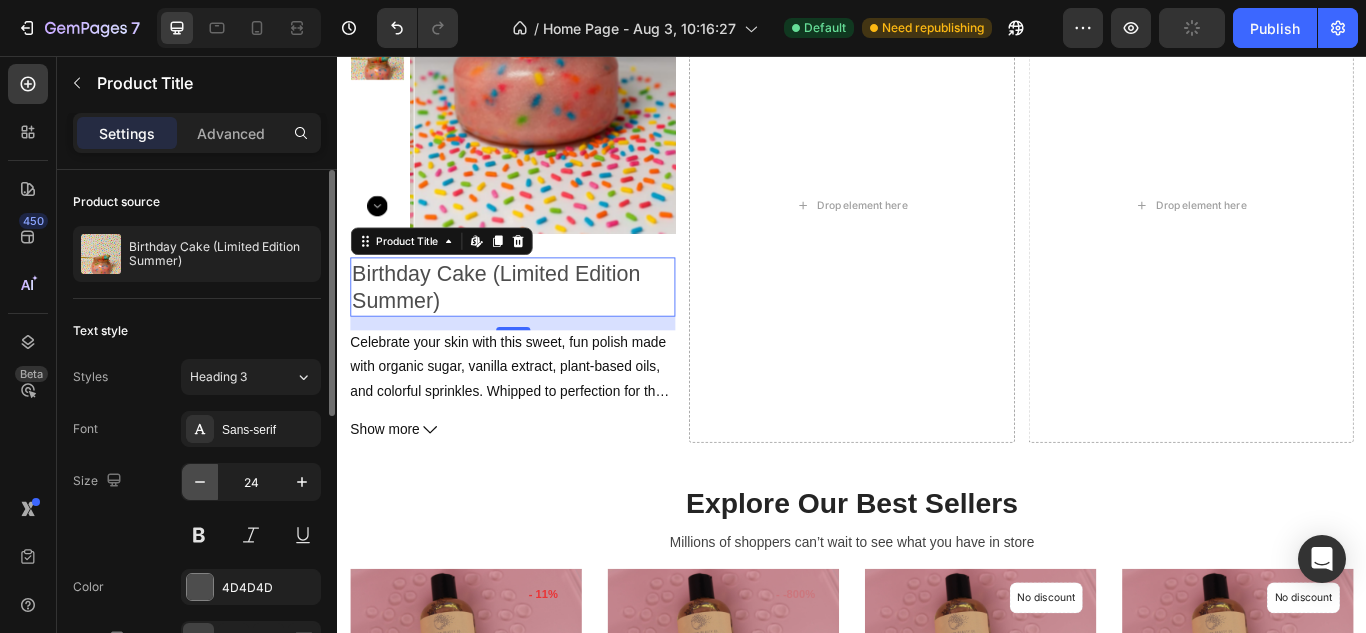 click at bounding box center (200, 482) 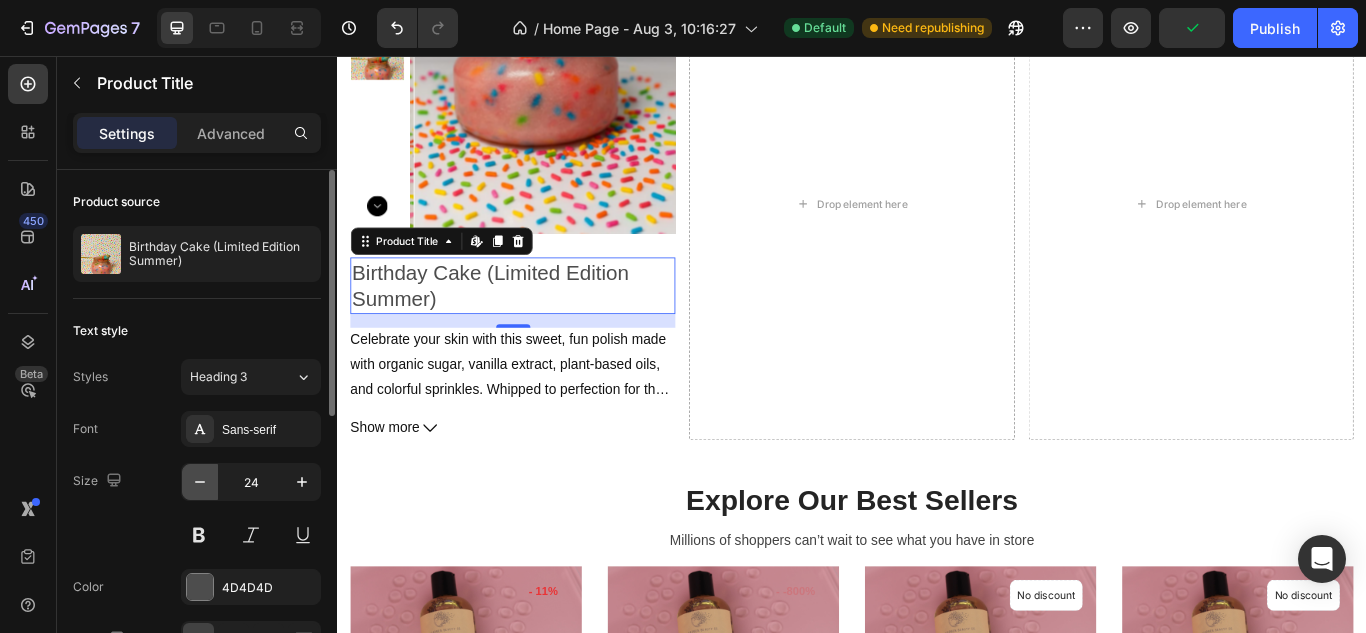 click at bounding box center [200, 482] 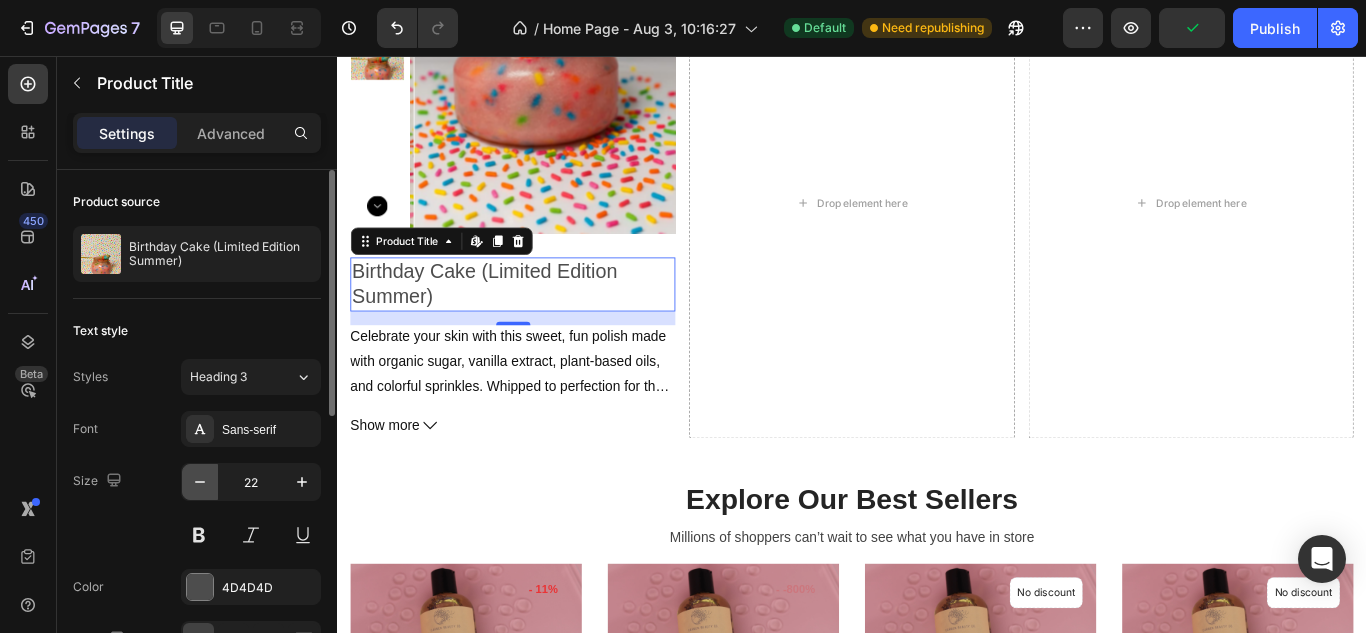 click at bounding box center [200, 482] 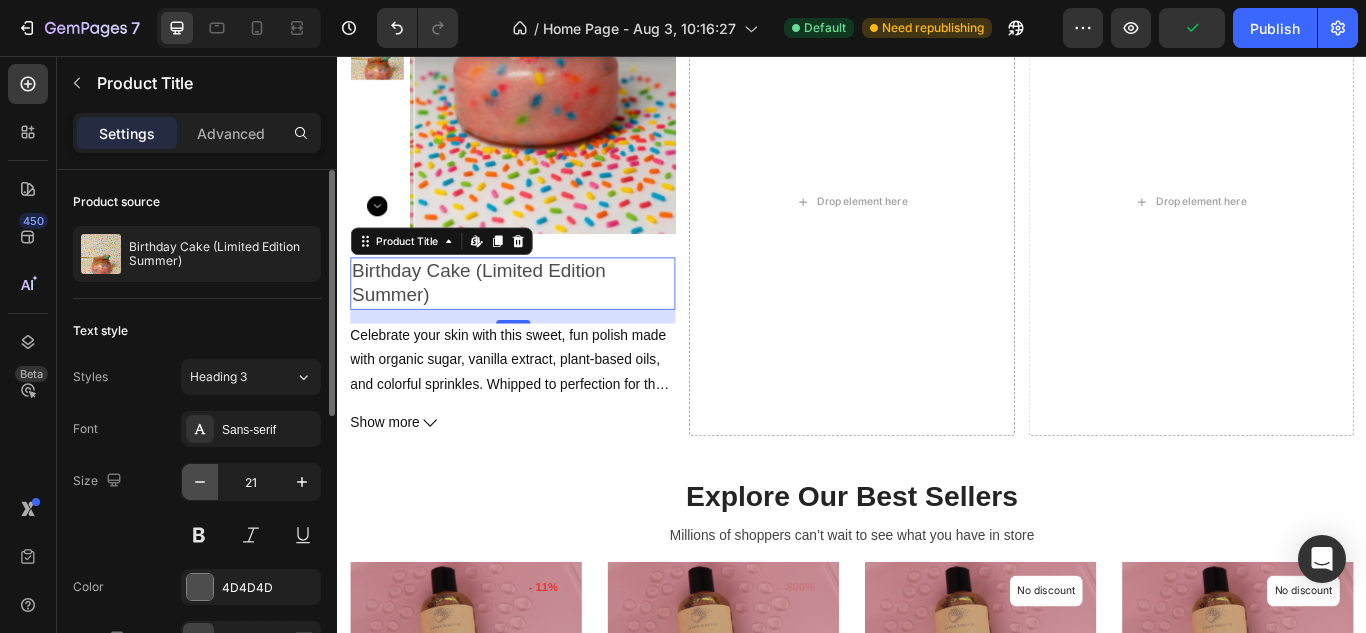 click at bounding box center (200, 482) 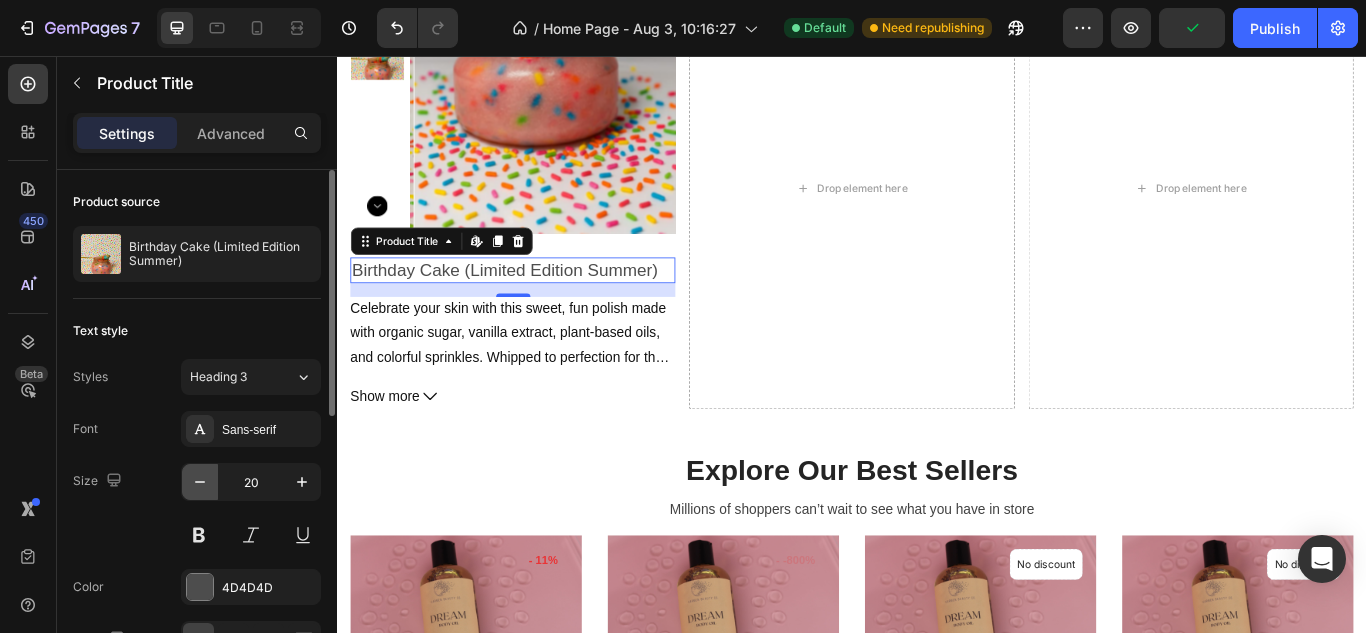 click at bounding box center (200, 482) 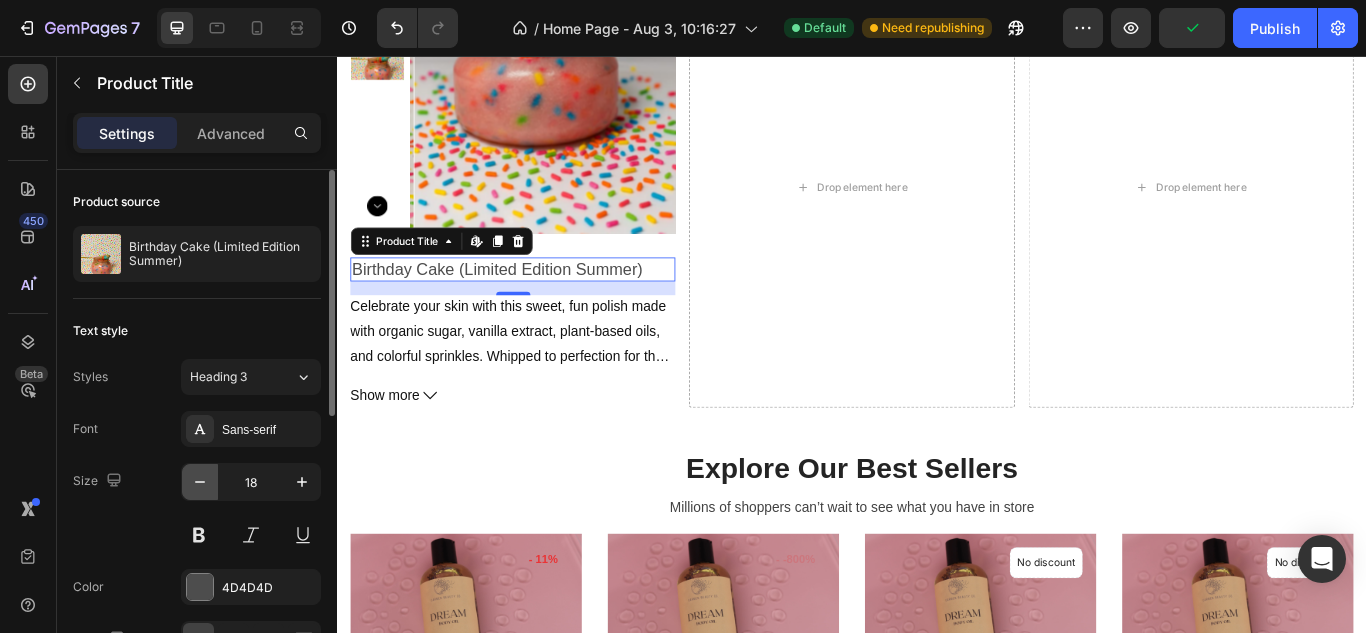 click at bounding box center [200, 482] 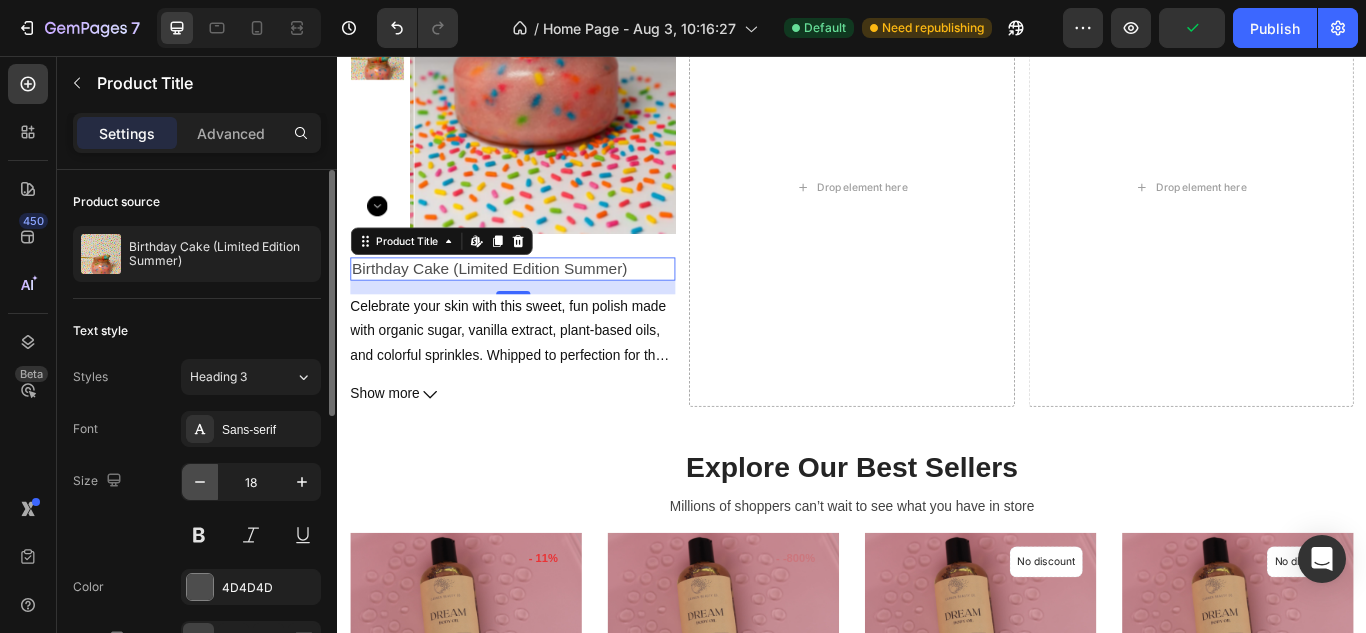 type on "17" 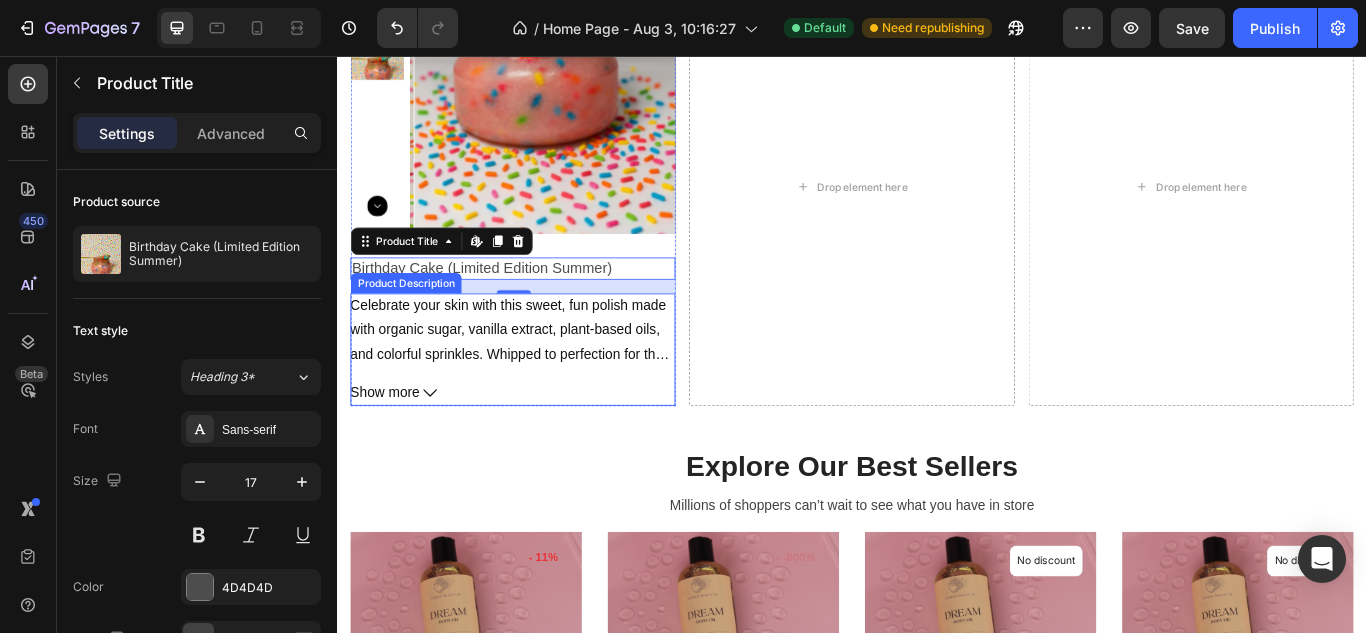 click on "Celebrate your skin with this sweet, fun polish made with organic sugar, vanilla extract, plant-based oils, and colorful sprinkles. Whipped to perfection for the softest glow." at bounding box center (538, 389) 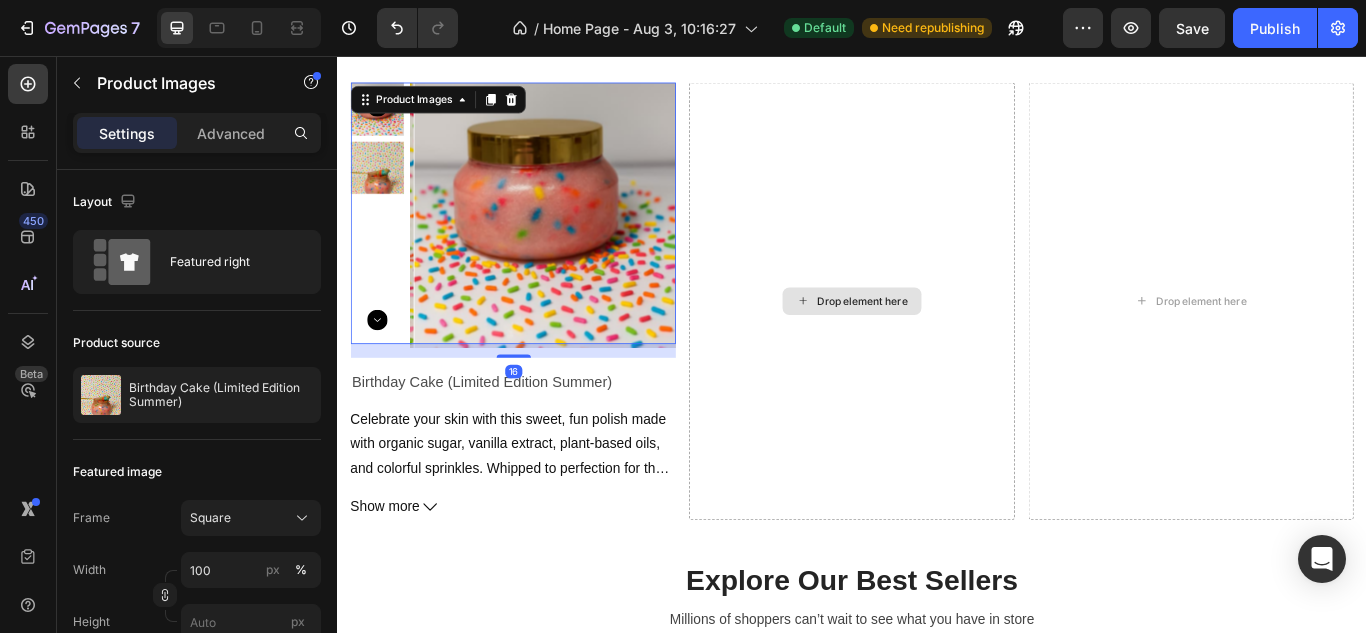 scroll, scrollTop: 1521, scrollLeft: 0, axis: vertical 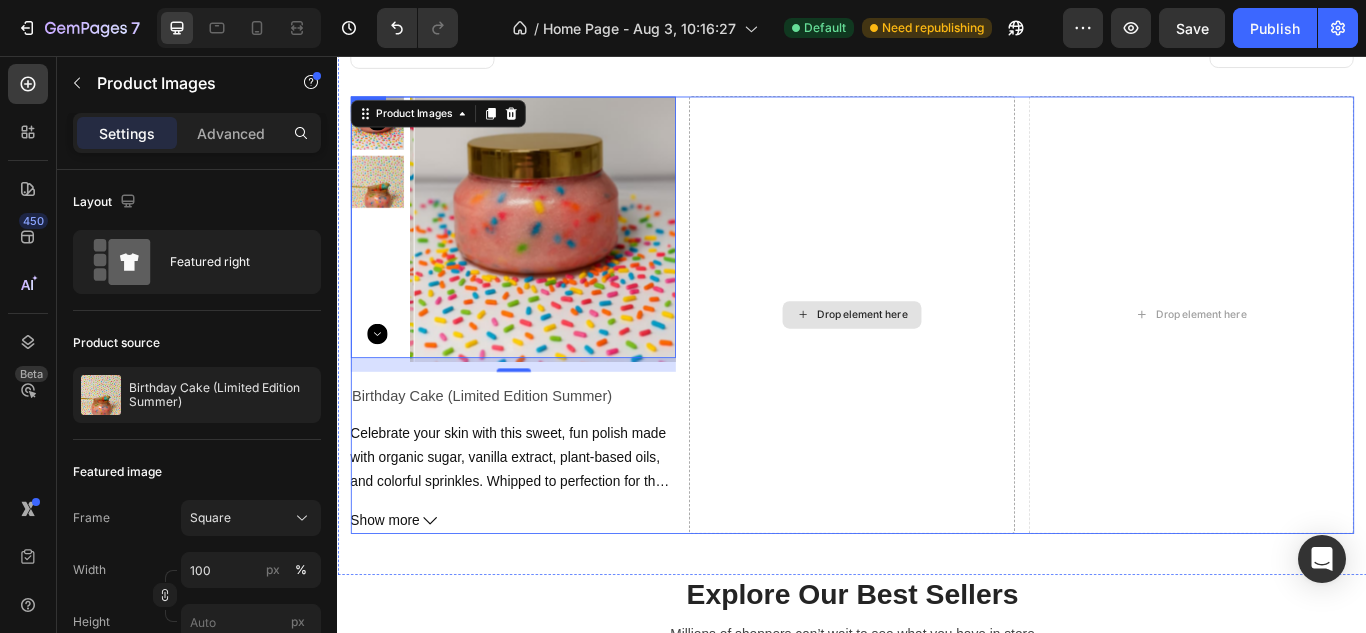 click on "Drop element here" at bounding box center [936, 358] 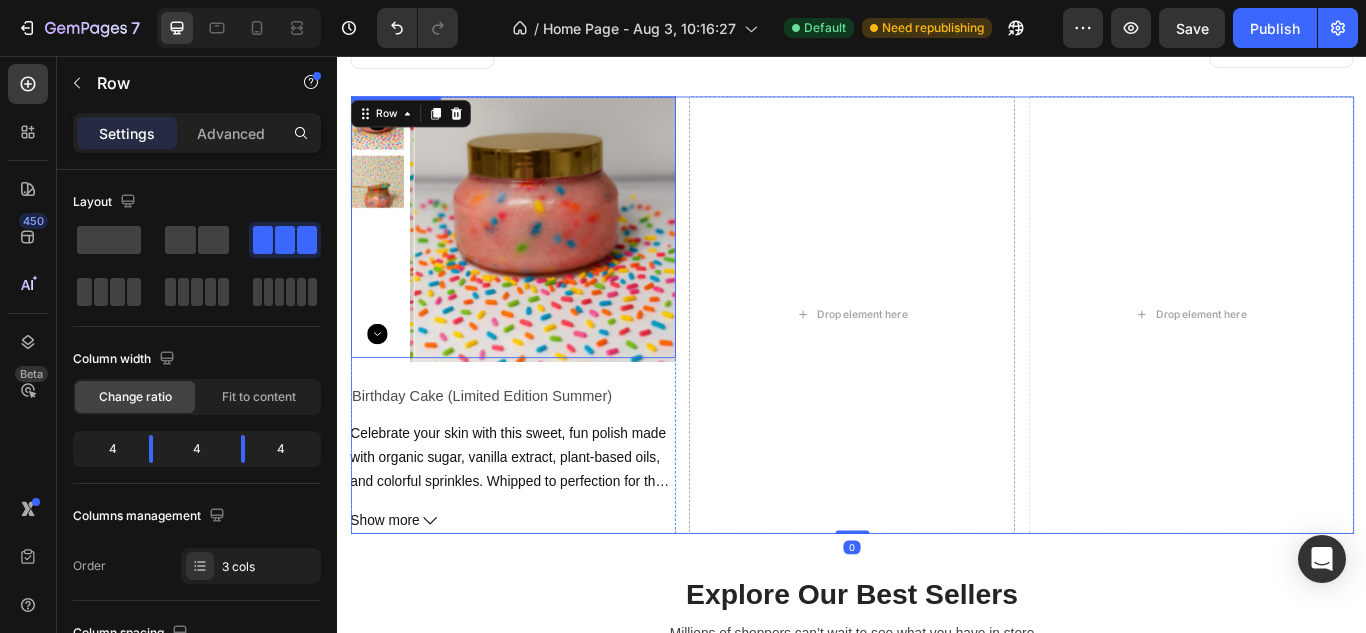 click at bounding box center (580, 257) 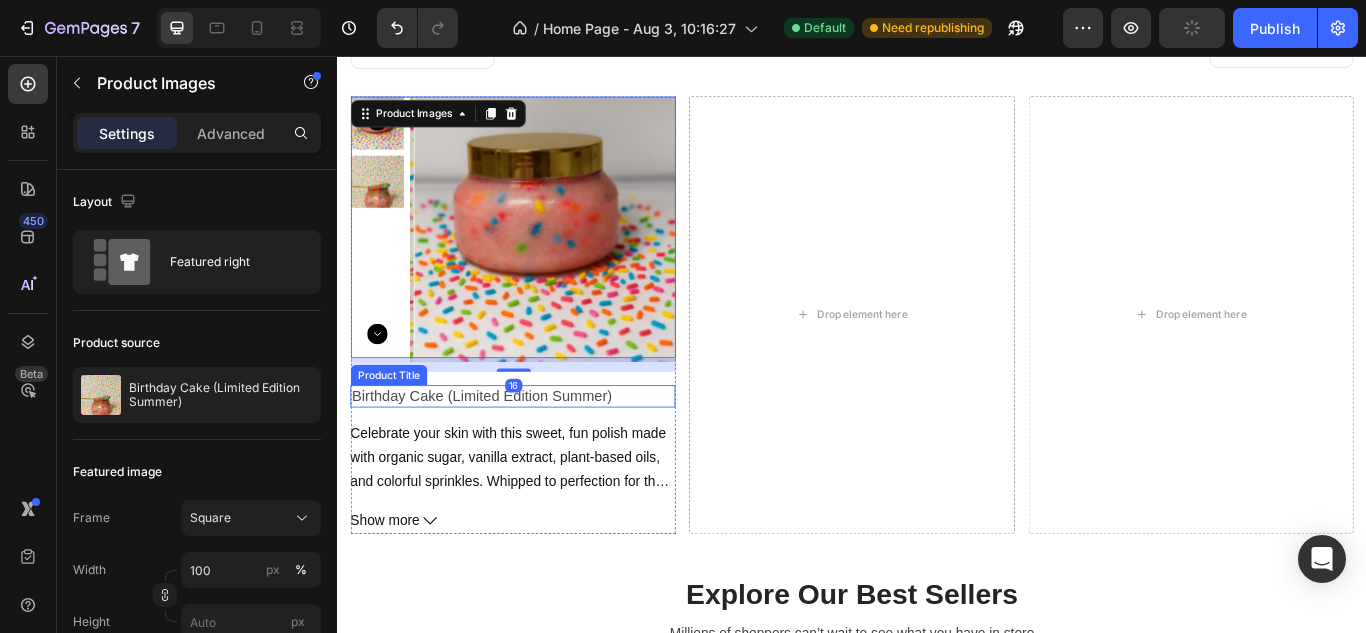 click on "Birthday Cake (Limited Edition Summer)" at bounding box center [541, 453] 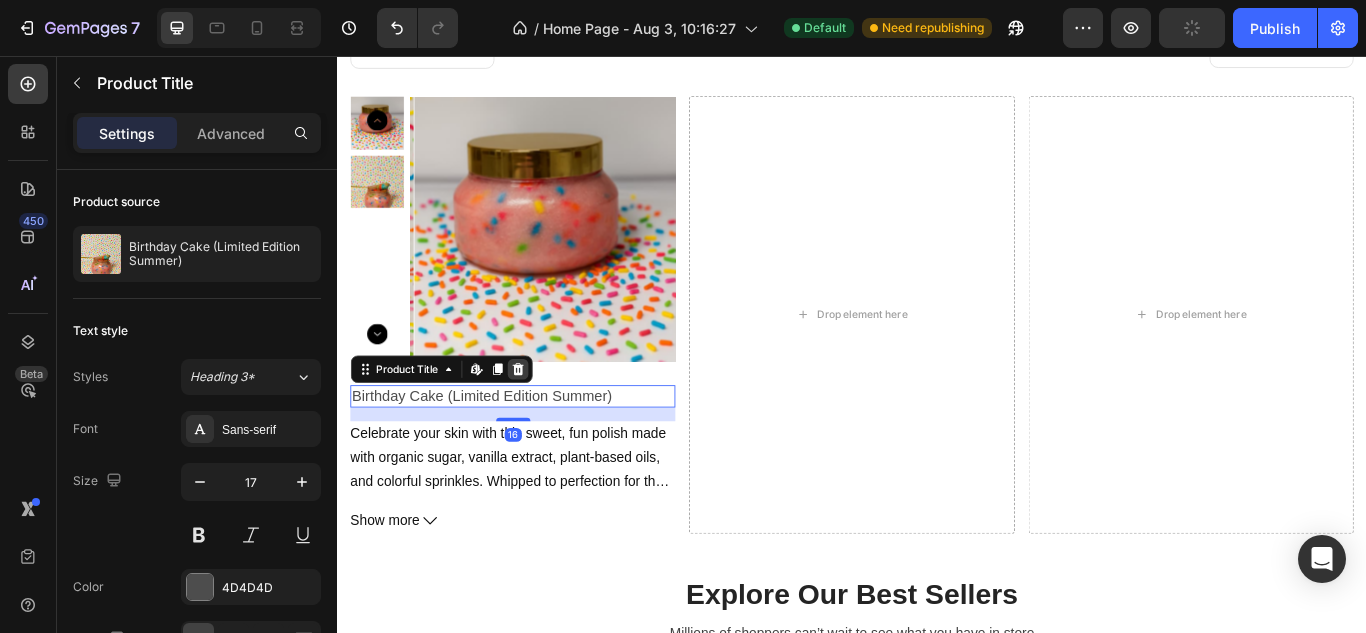 click 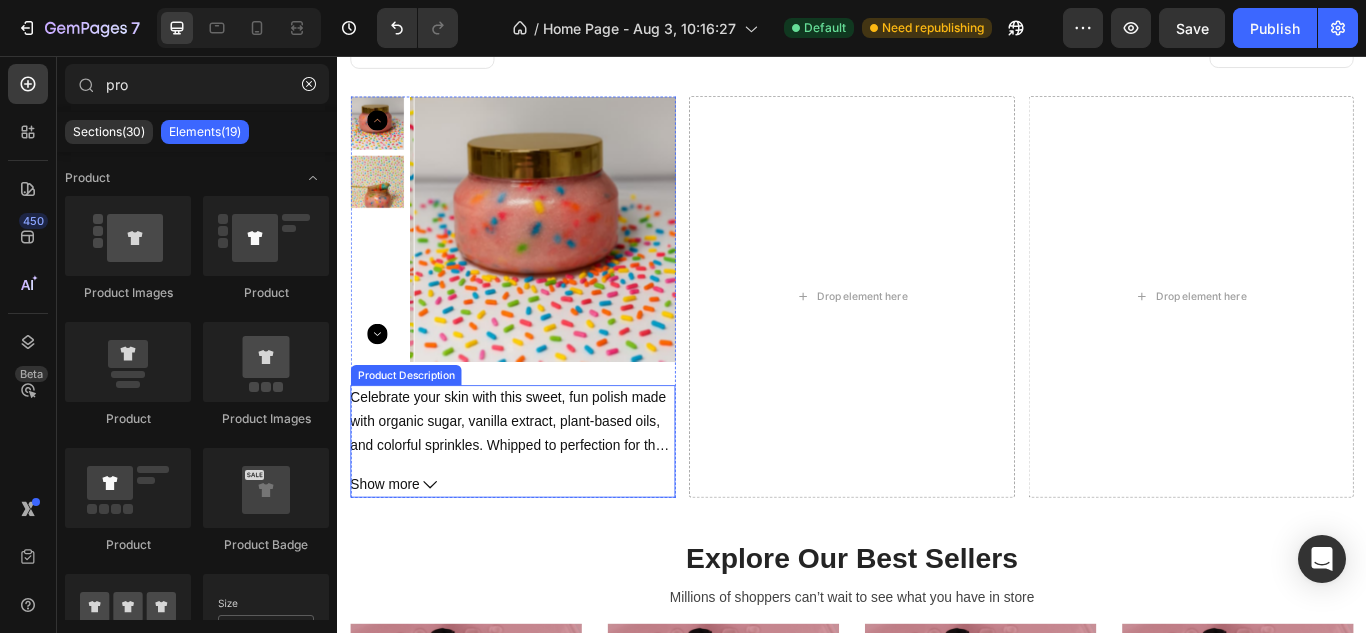 click on "Celebrate your skin with this sweet, fun polish made with organic sugar, vanilla extract, plant-based oils, and colorful sprinkles. Whipped to perfection for the softest glow." at bounding box center (538, 496) 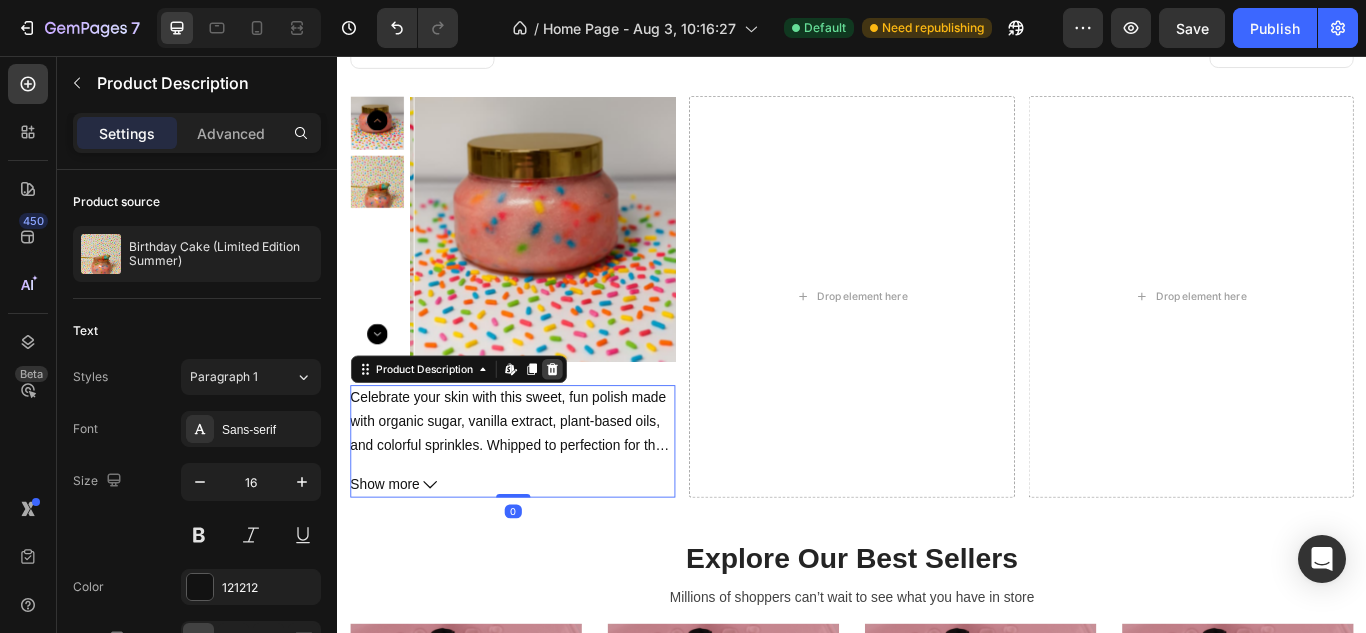 click 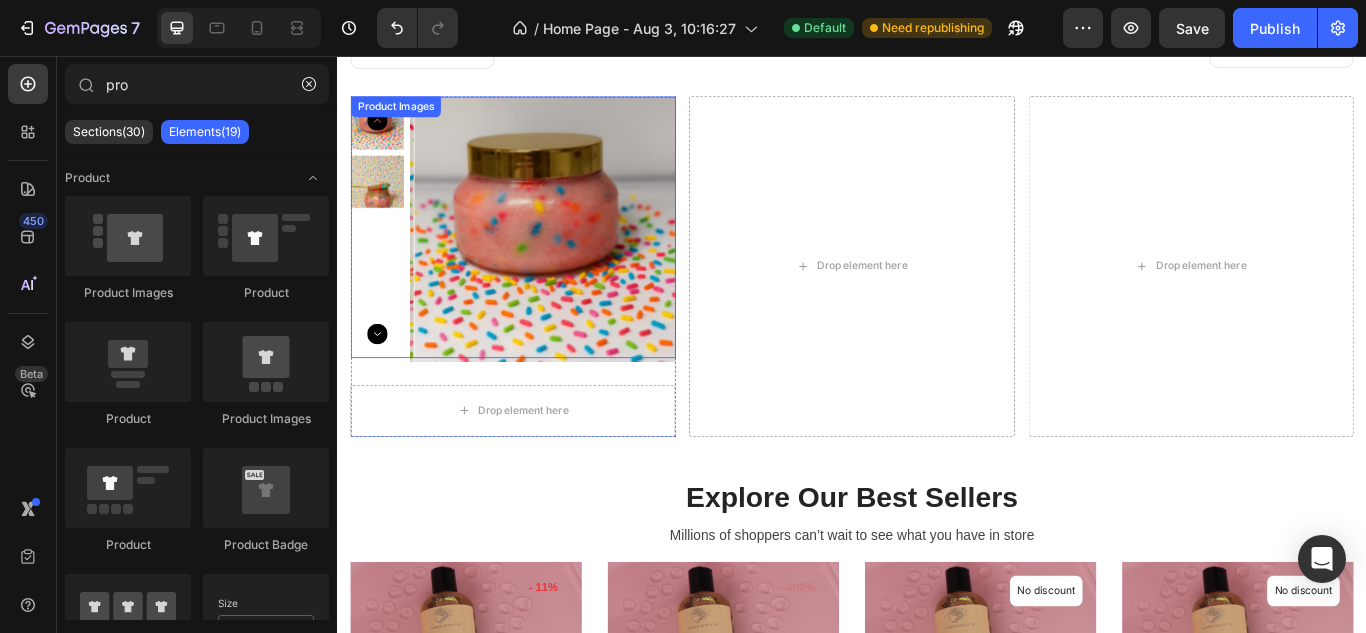 click at bounding box center [580, 257] 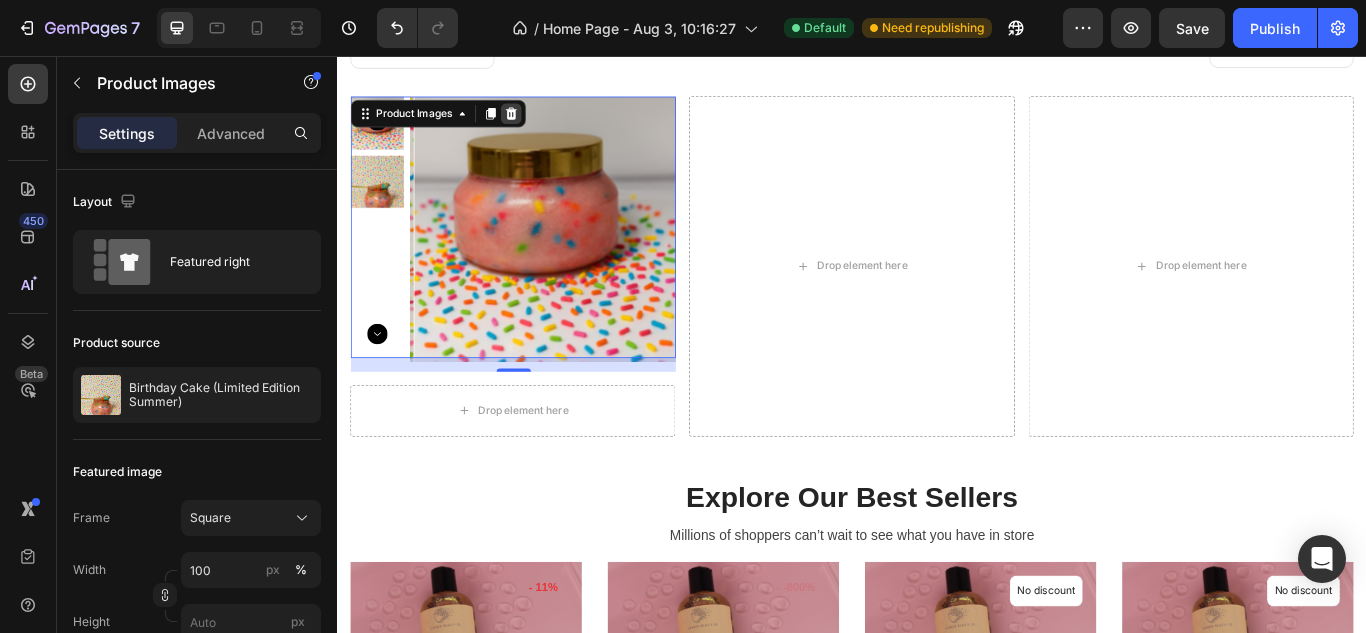 click 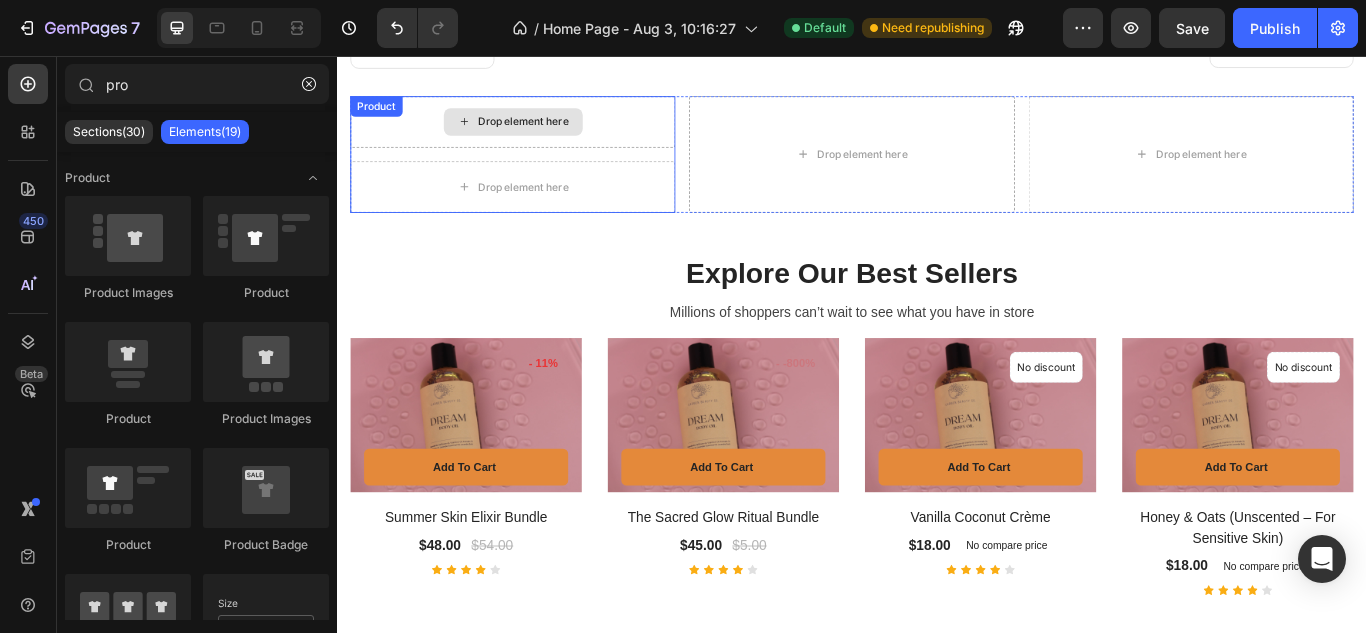 click on "Drop element here" at bounding box center [554, 133] 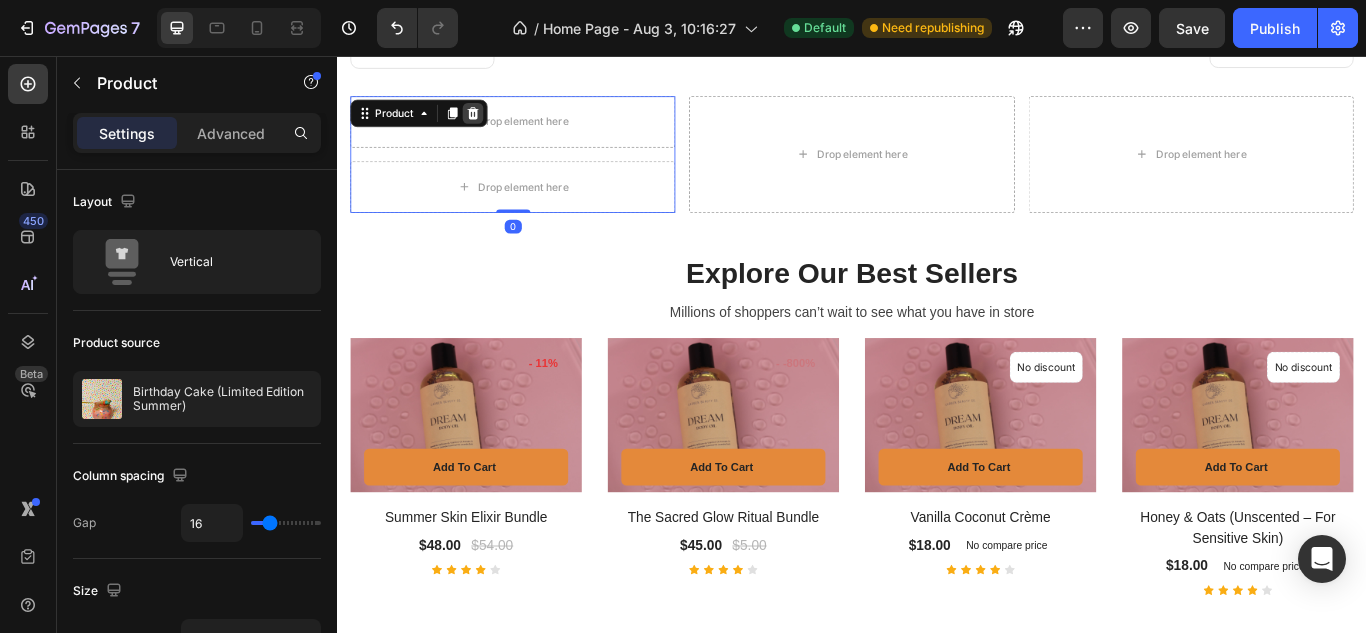 click 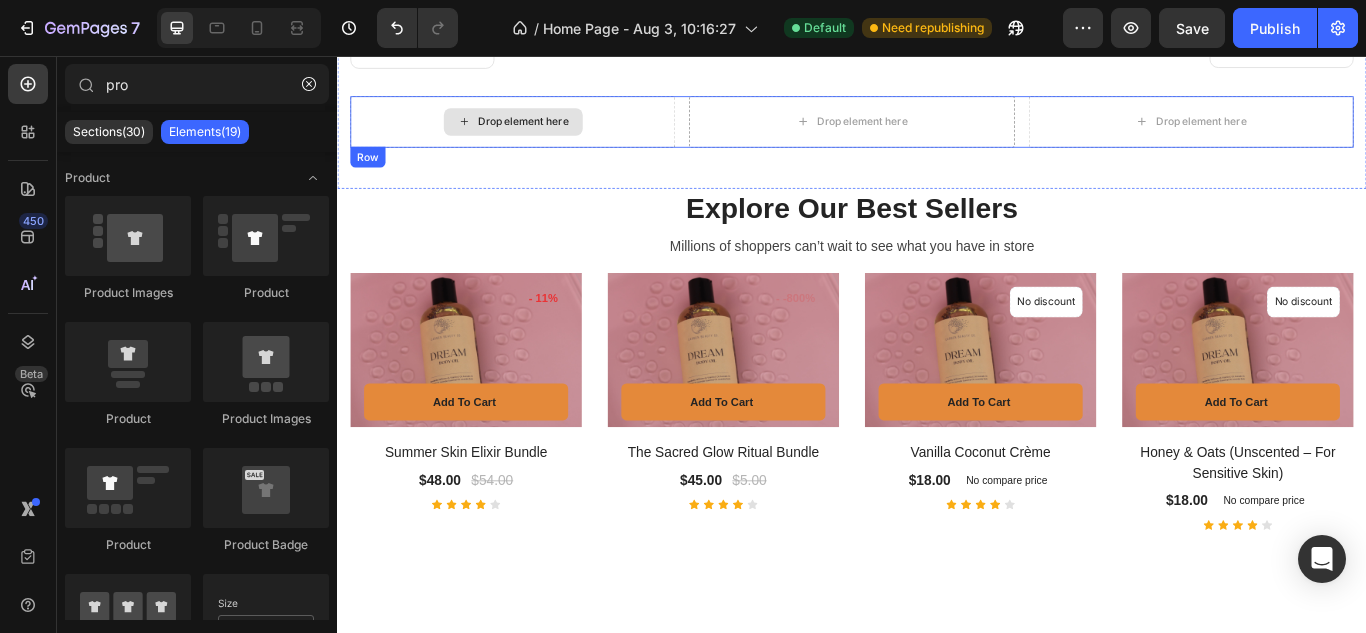 click on "Drop element here" at bounding box center [541, 133] 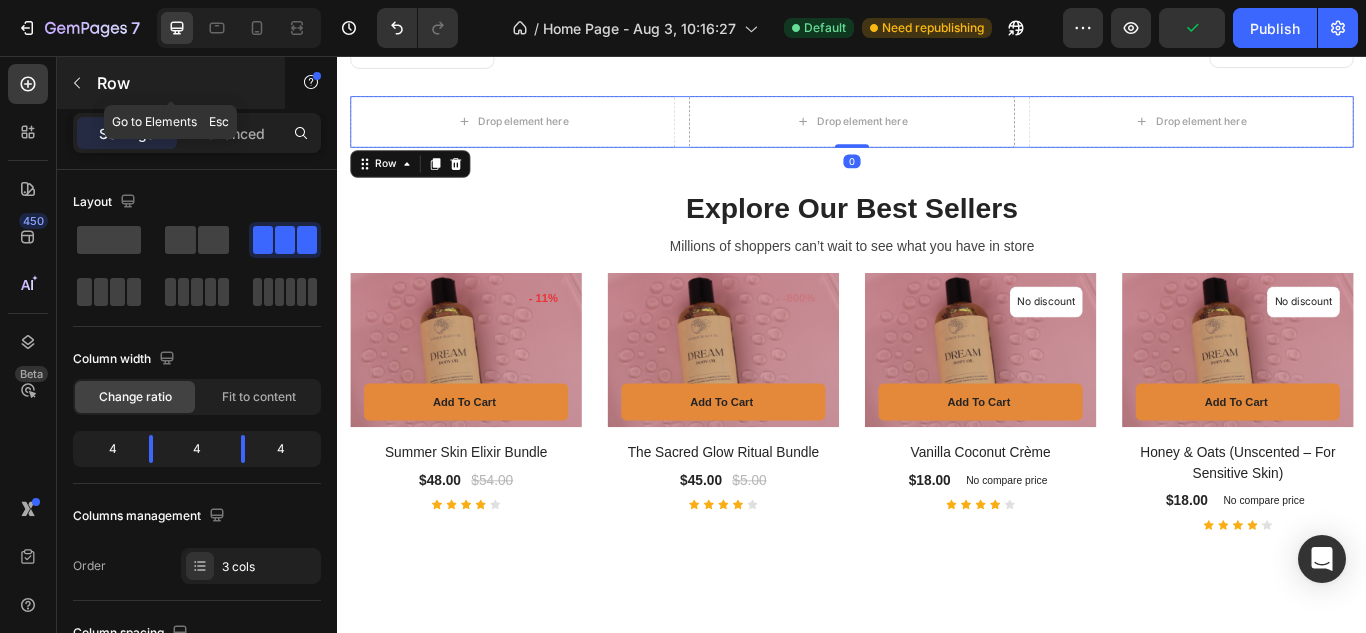 click 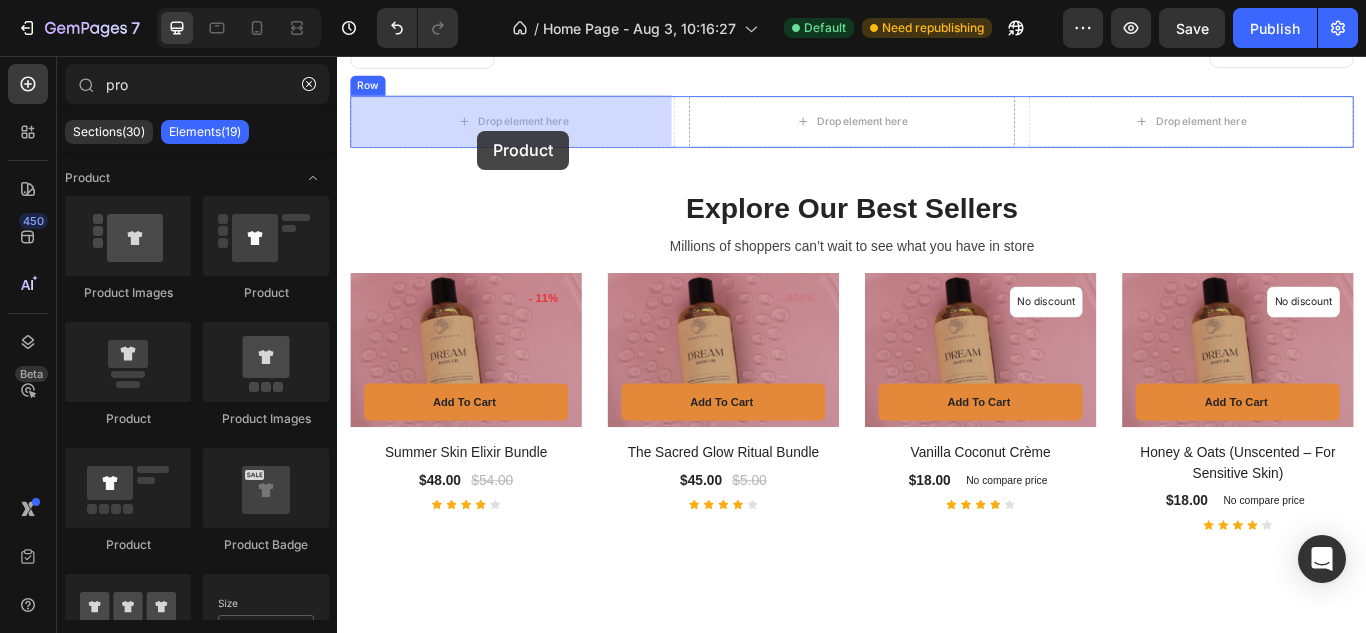 drag, startPoint x: 495, startPoint y: 453, endPoint x: 500, endPoint y: 143, distance: 310.0403 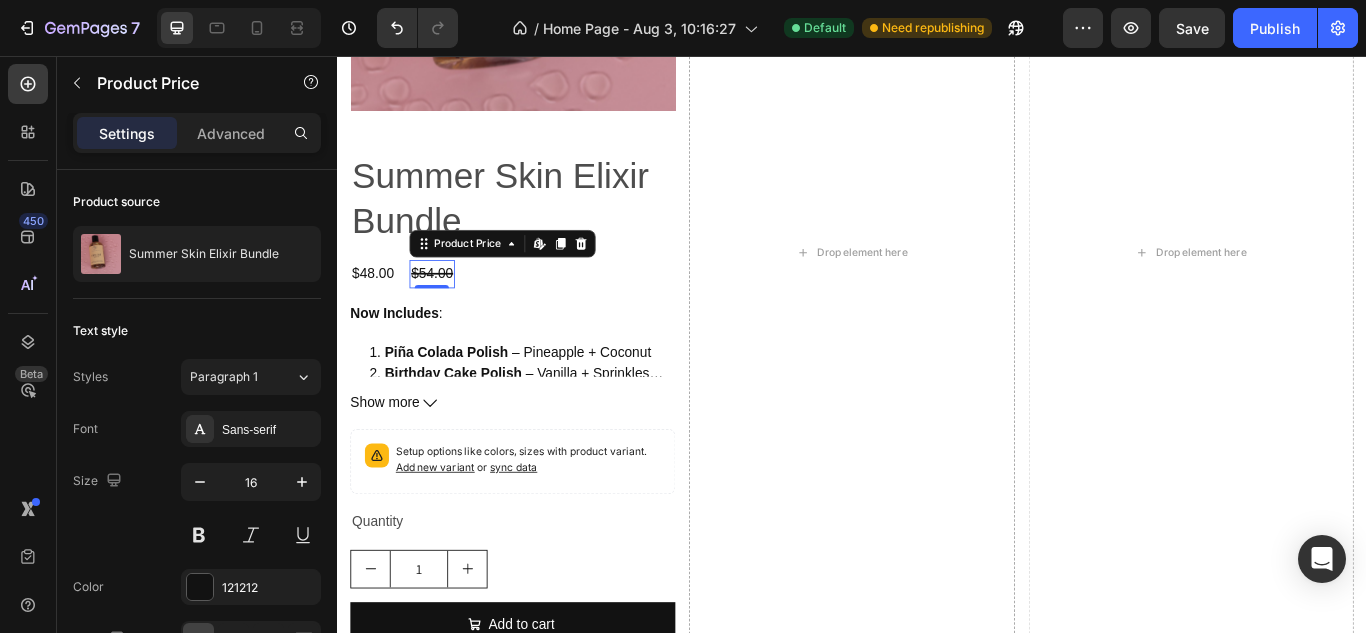 scroll, scrollTop: 1890, scrollLeft: 0, axis: vertical 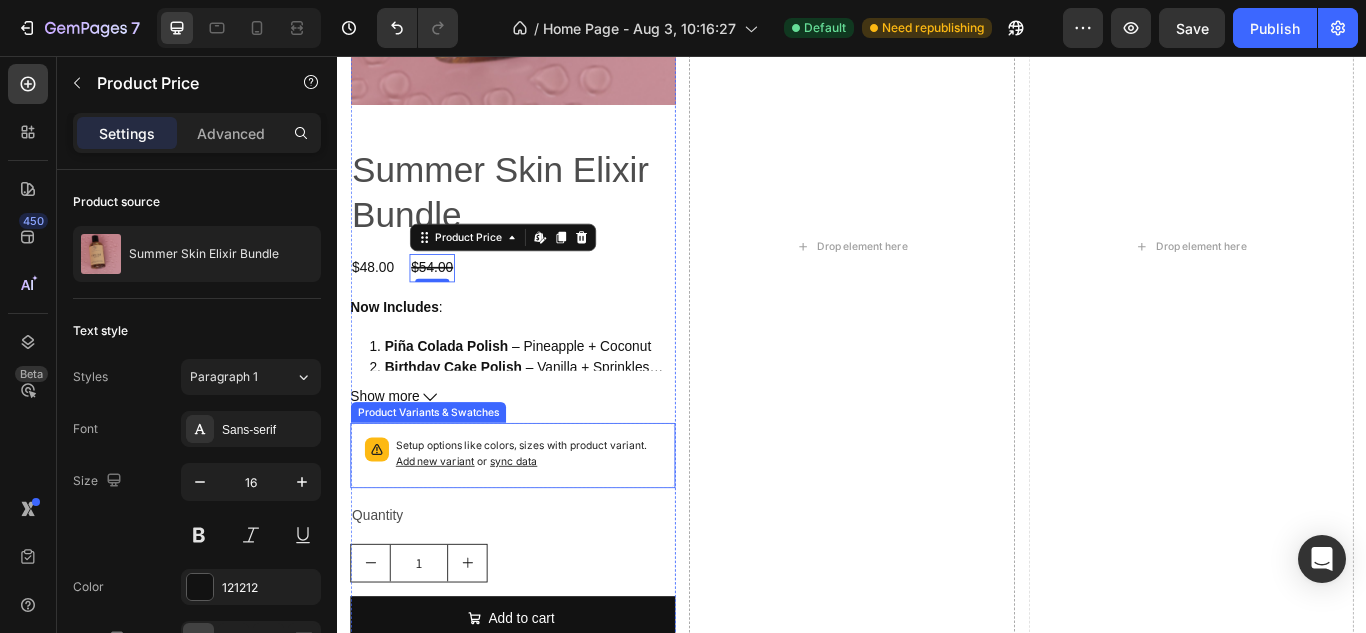 click on "Setup options like colors, sizes with product variant.       Add new variant   or   sync data" at bounding box center [541, 522] 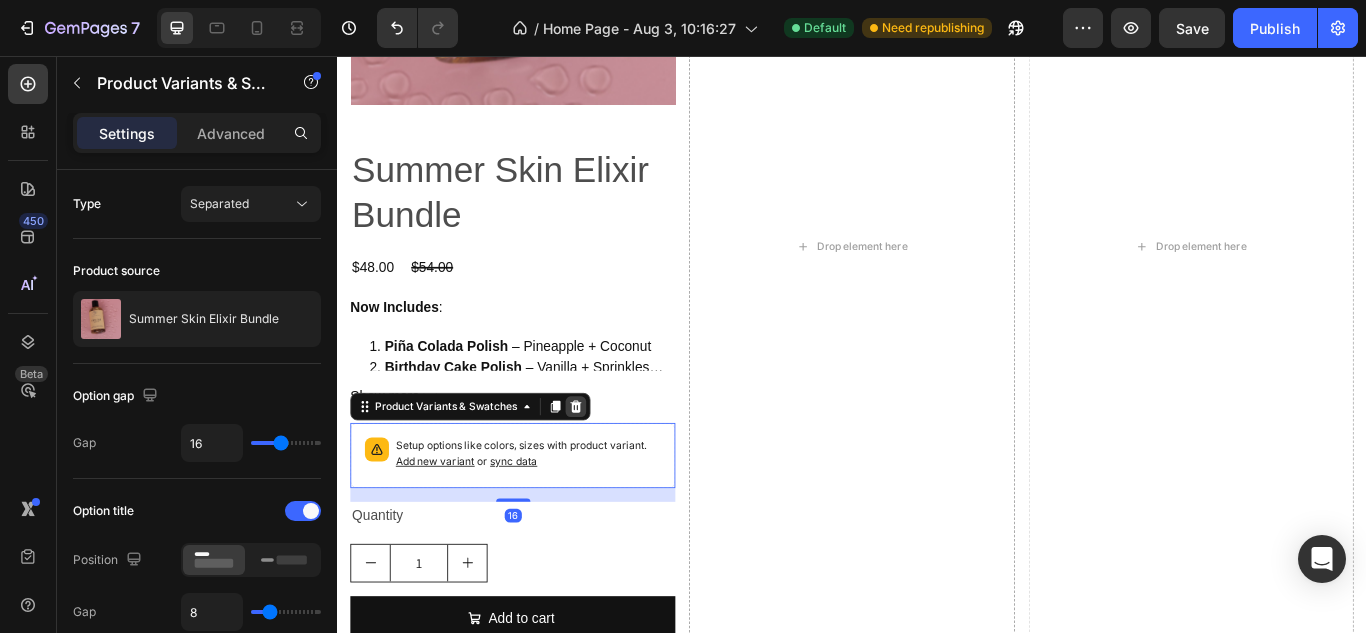 click at bounding box center [615, 465] 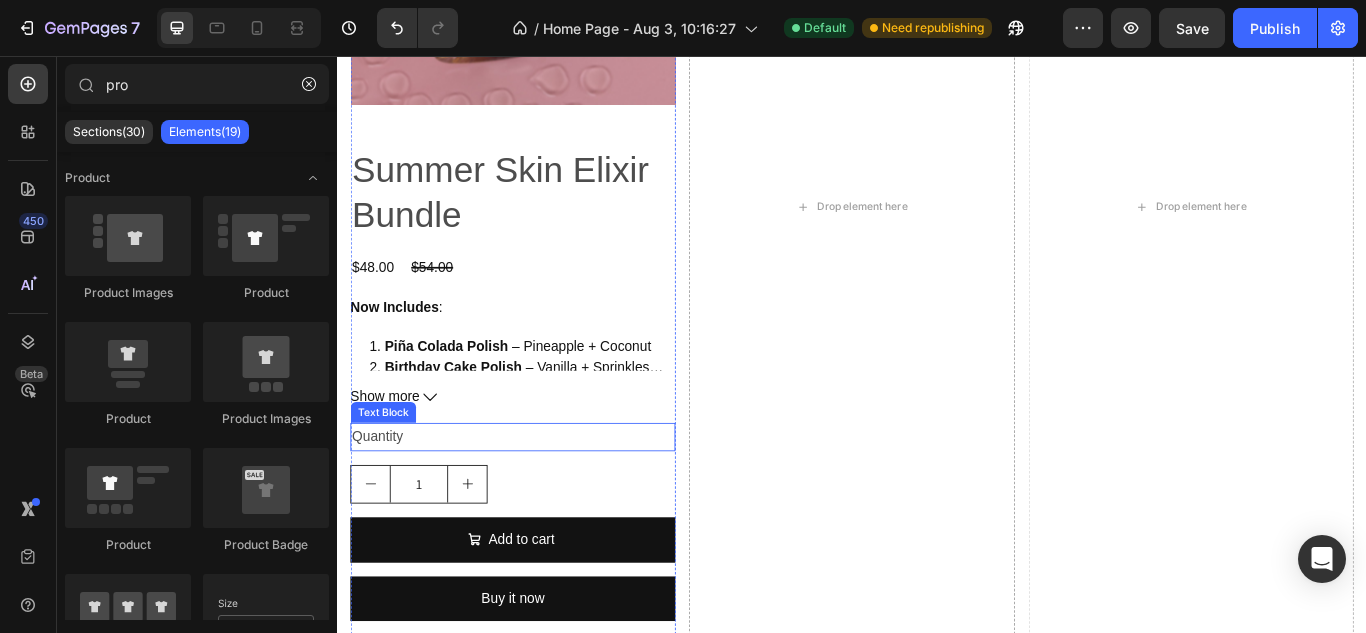 click on "Quantity" at bounding box center (541, 500) 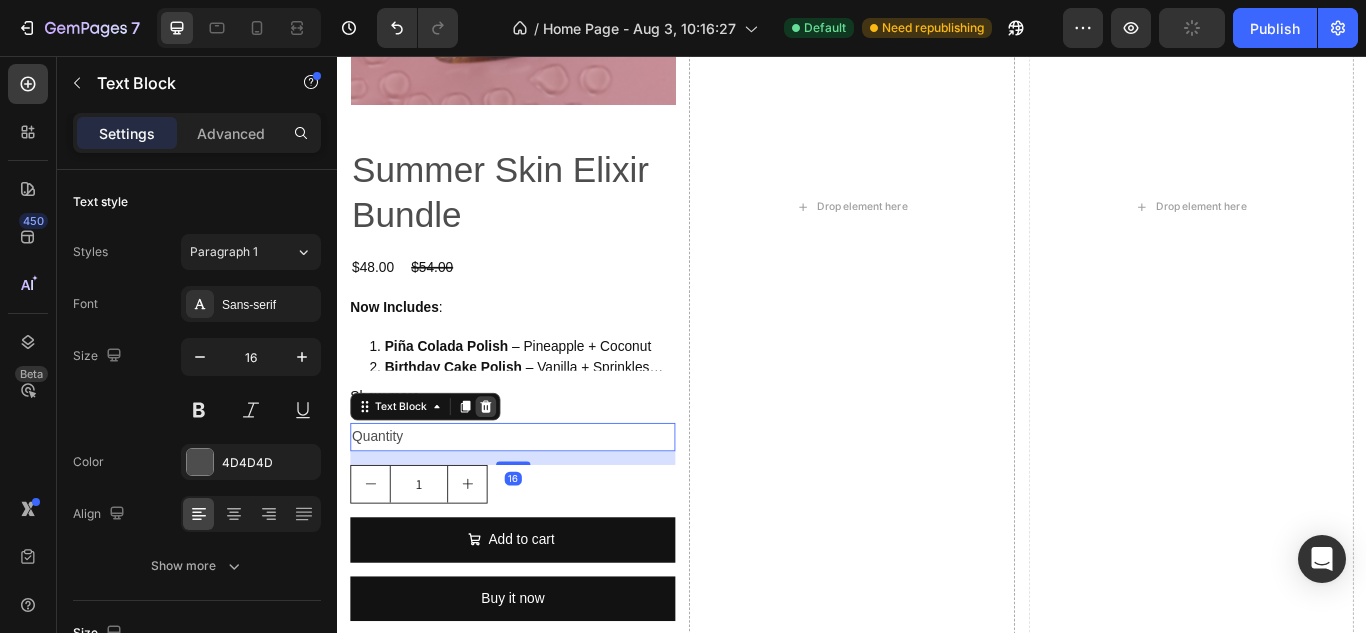 click 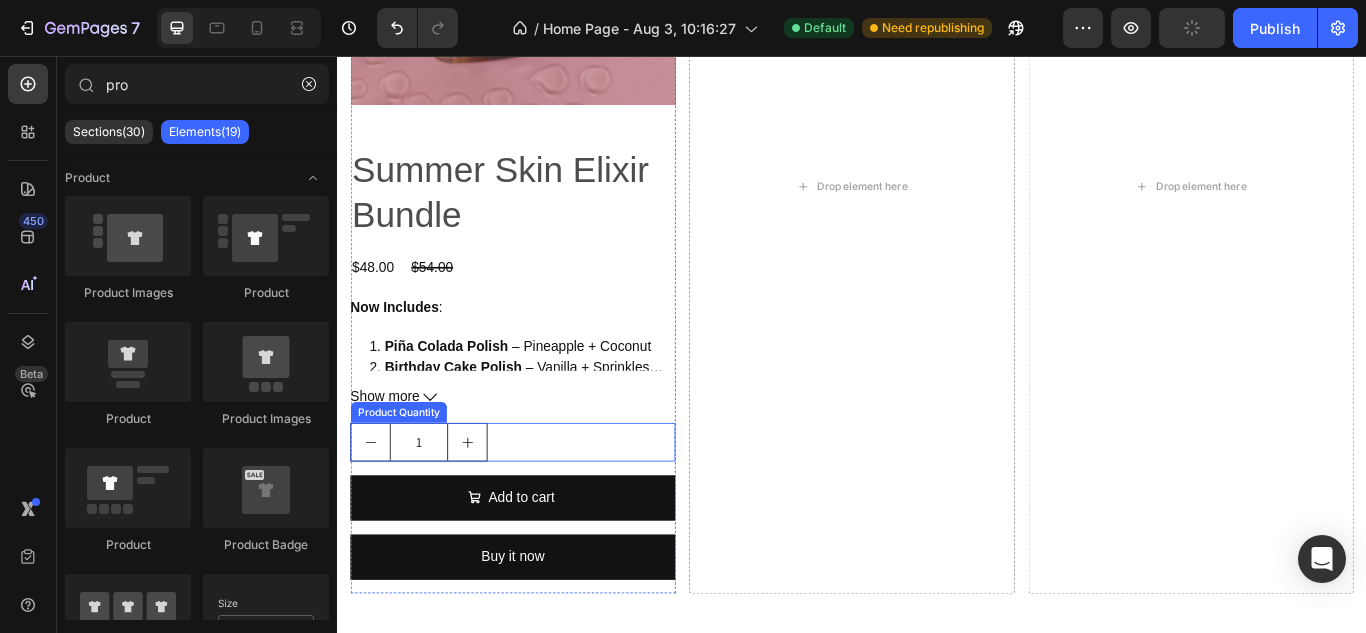 click on "1" at bounding box center [541, 506] 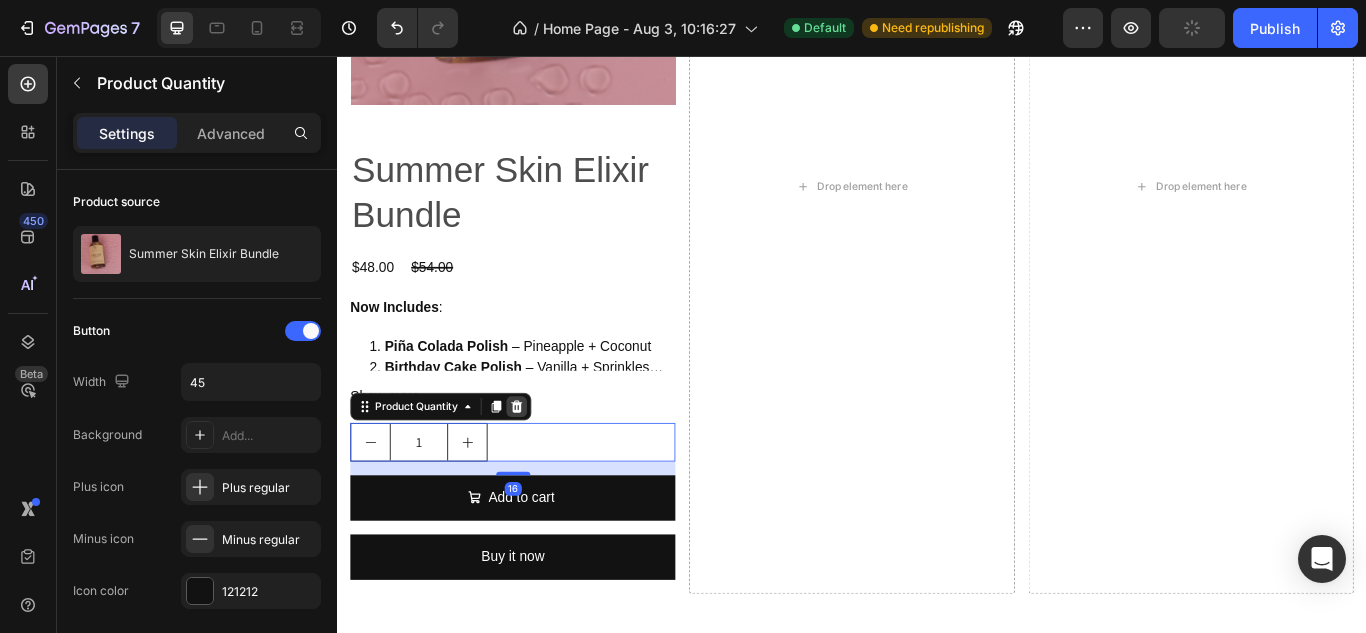 click 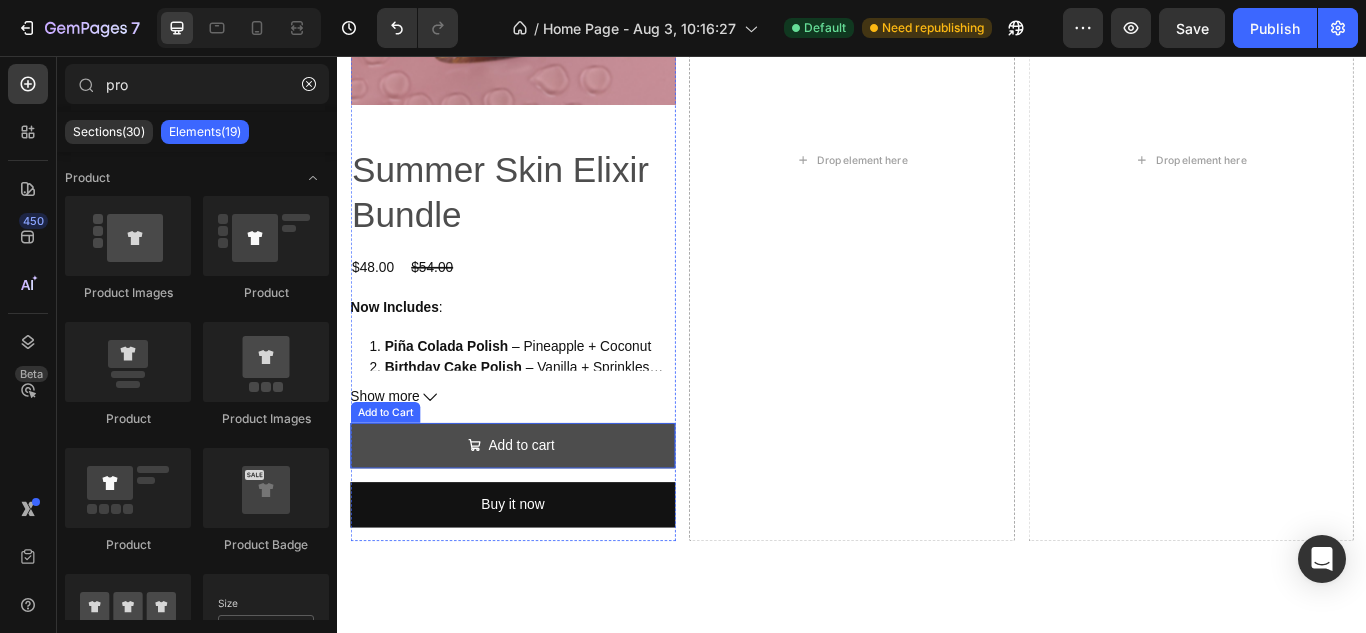 click on "Add to cart" at bounding box center [541, 510] 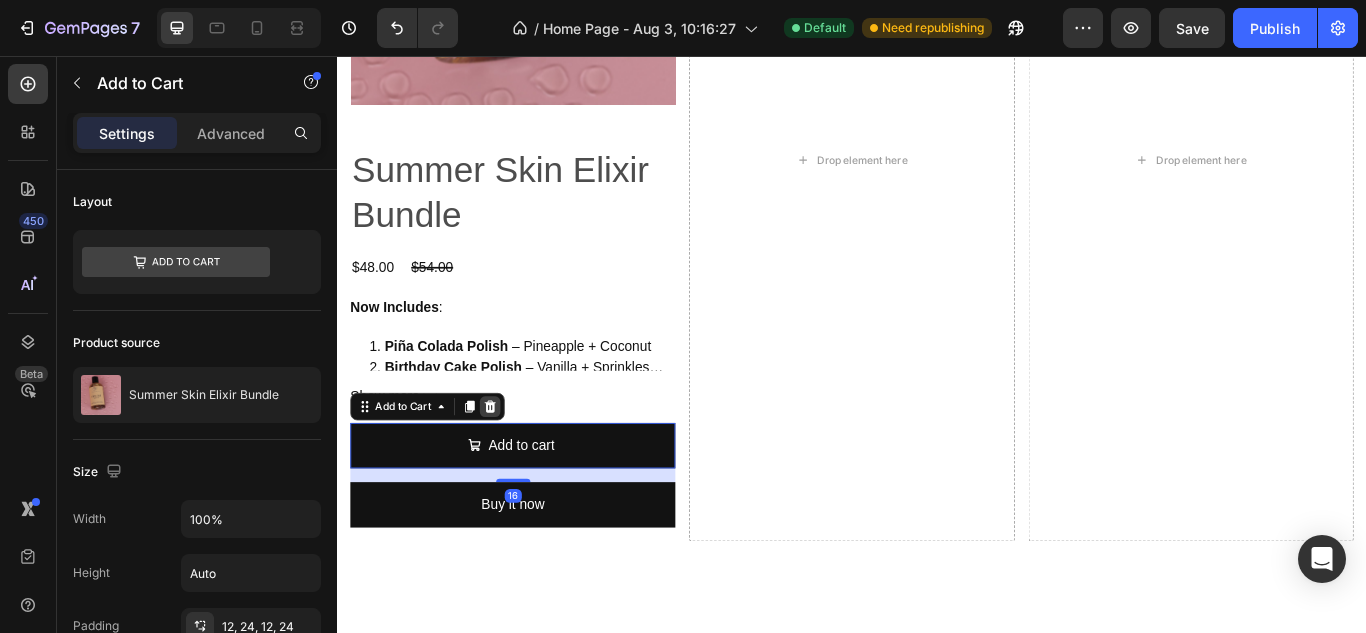 click at bounding box center (515, 465) 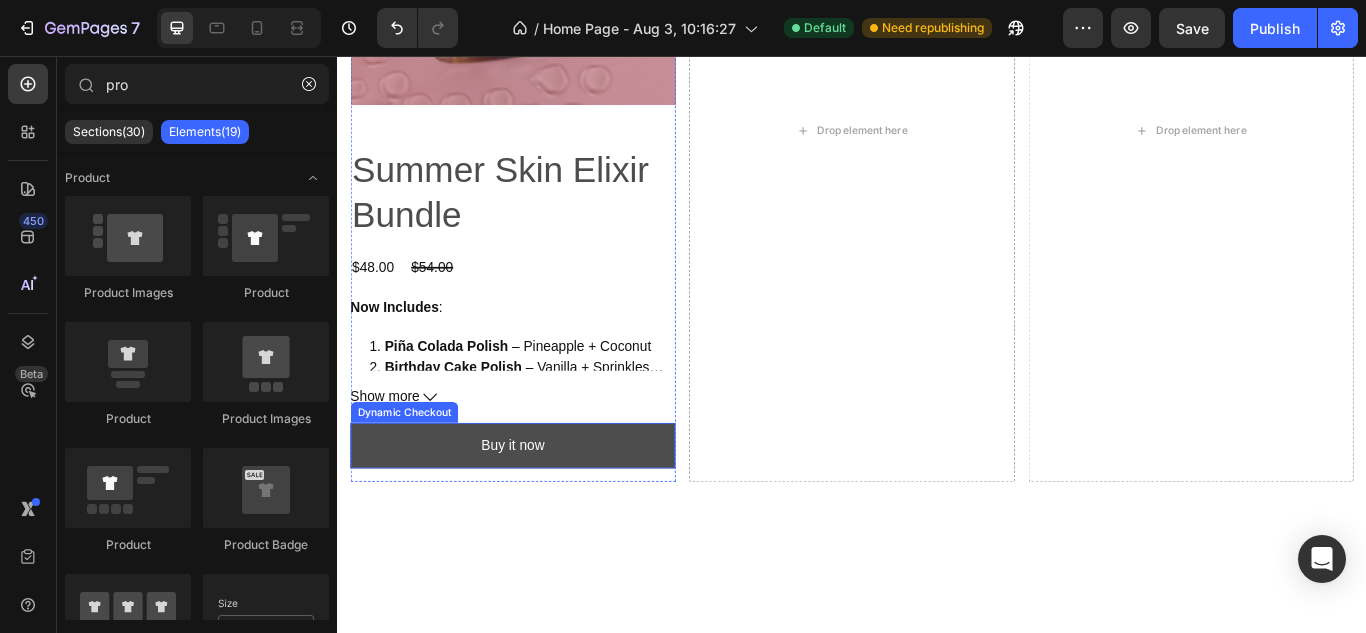 click on "Buy it now" at bounding box center (541, 510) 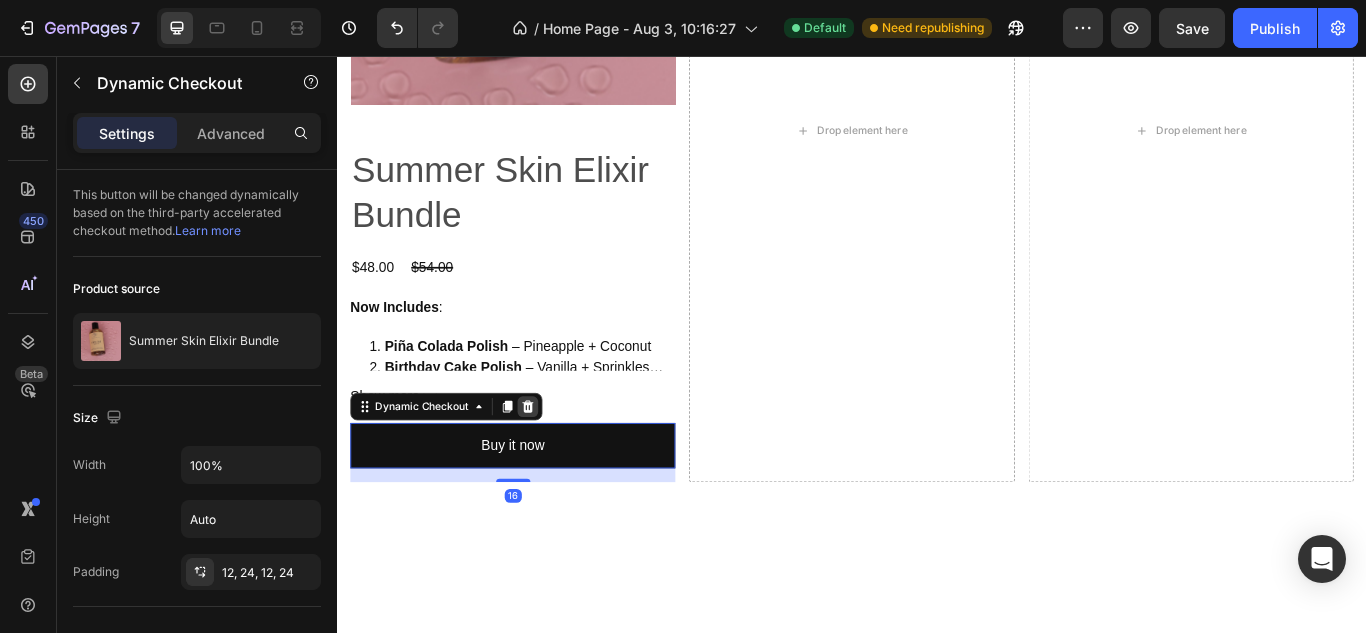 click at bounding box center (559, 465) 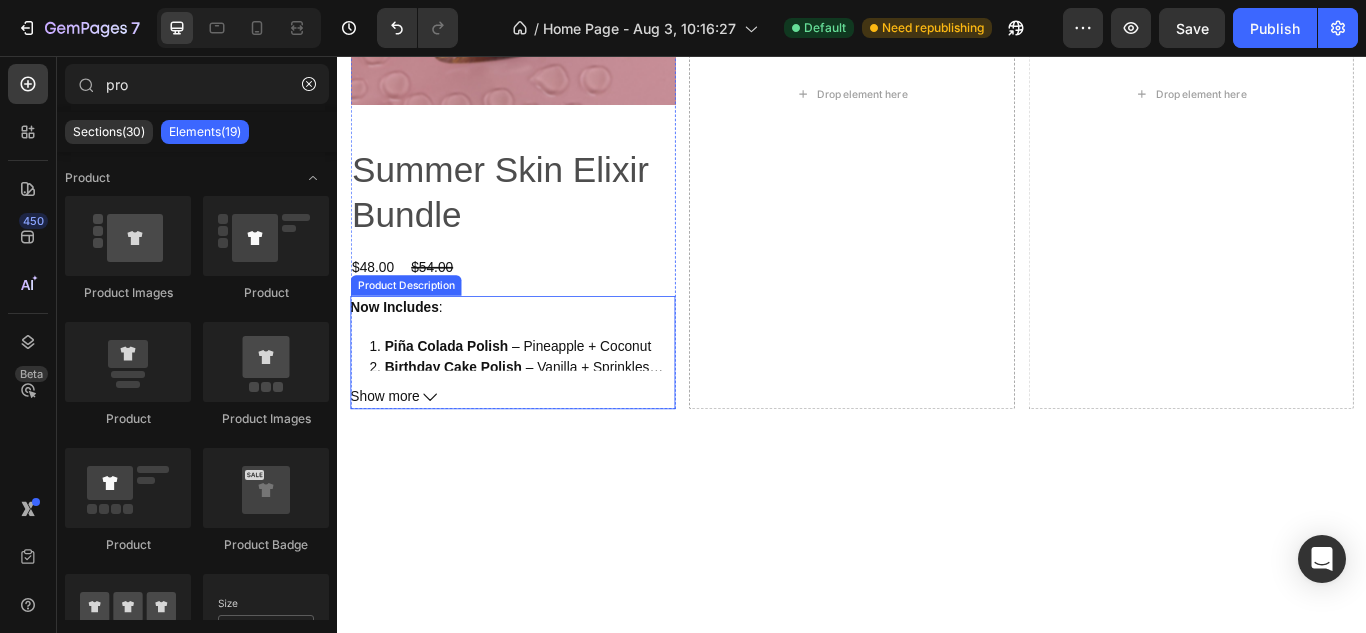 click on "Piña Colada Polish   – Pineapple + Coconut" at bounding box center [561, 395] 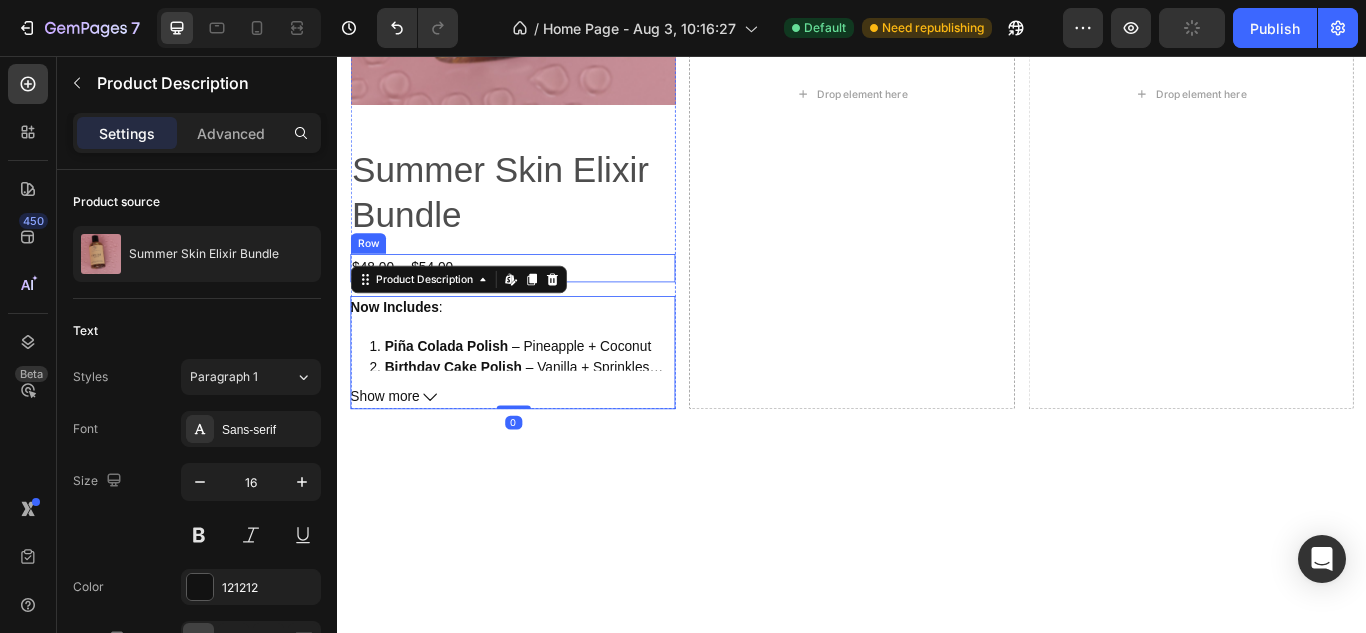 click on "$48.00 Product Price Product Price $54.00 Product Price Product Price Row" at bounding box center (541, 303) 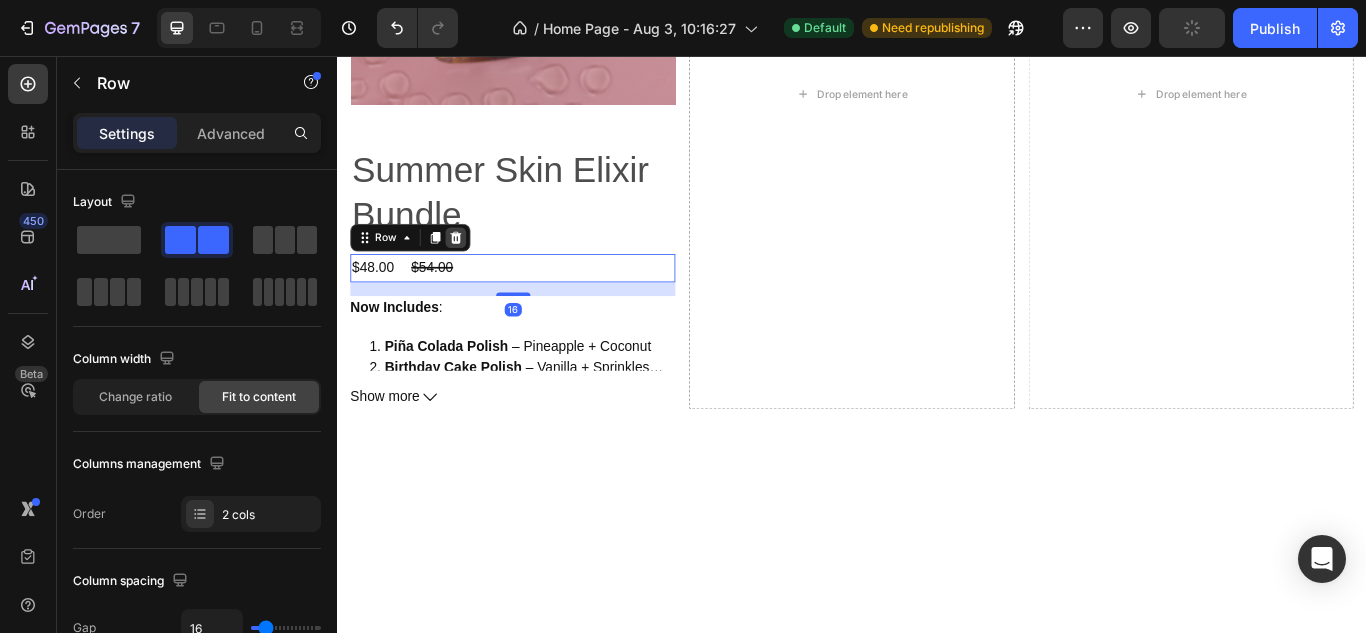 click 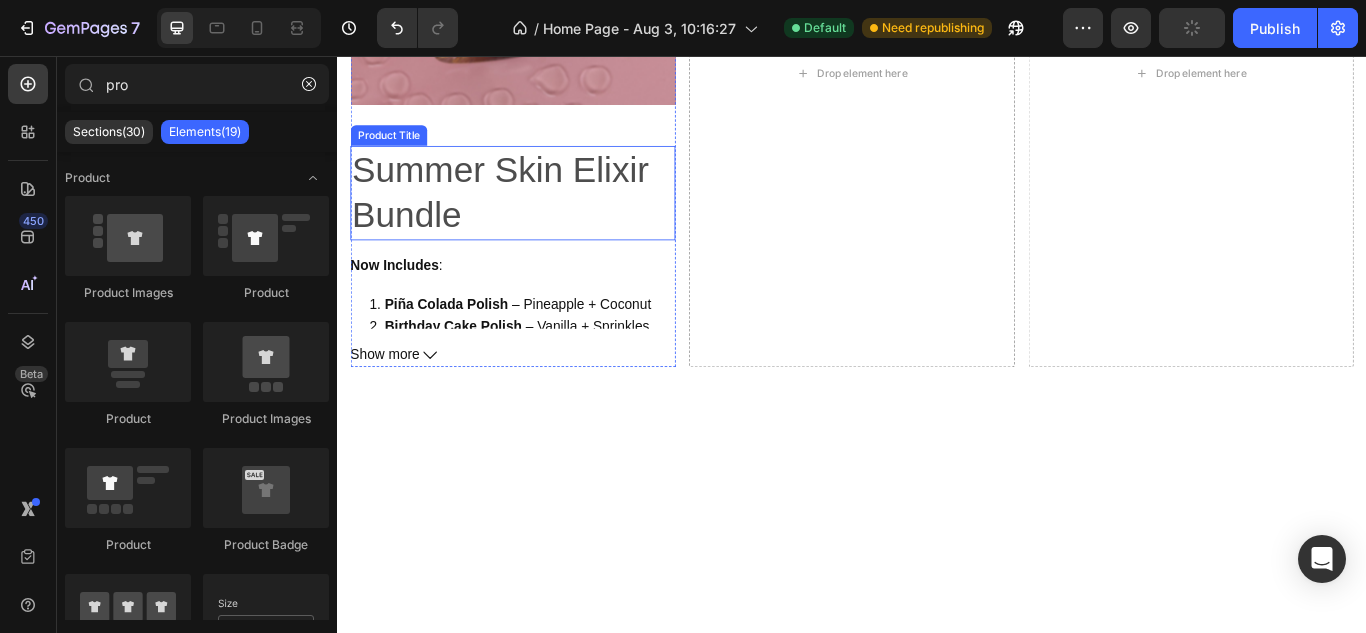click on "Summer Skin Elixir Bundle" at bounding box center (541, 216) 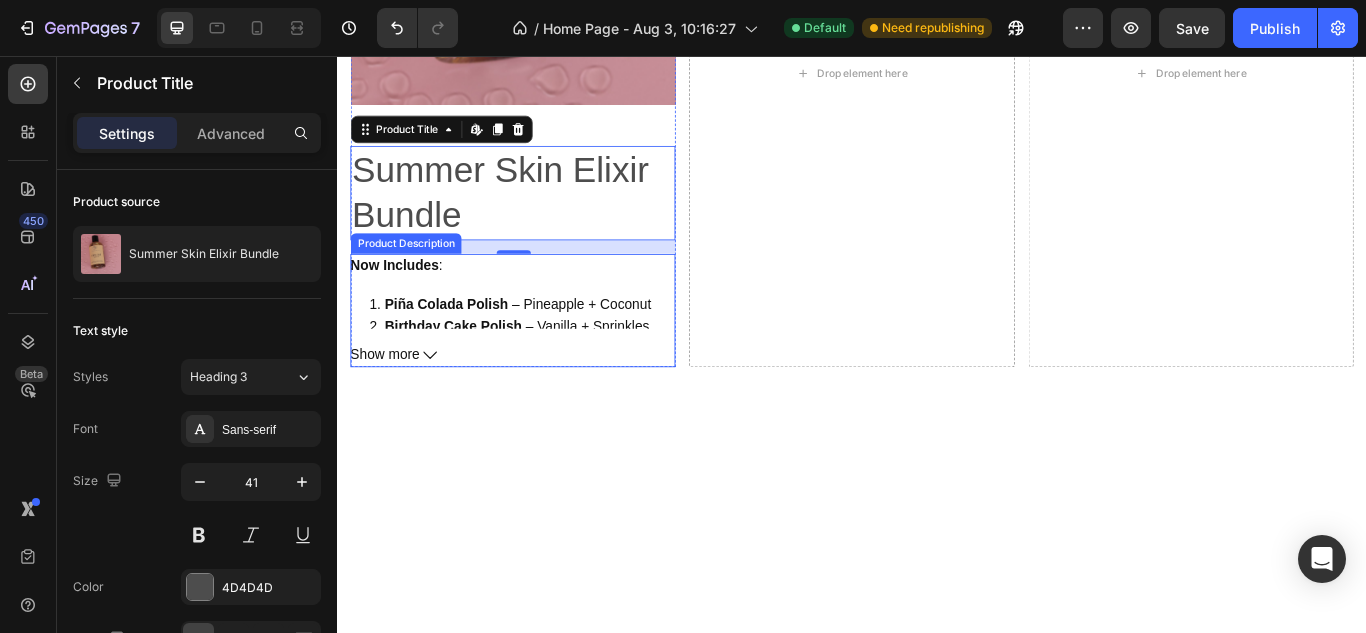click on "Piña Colada Polish   – Pineapple + Coconut" at bounding box center [561, 346] 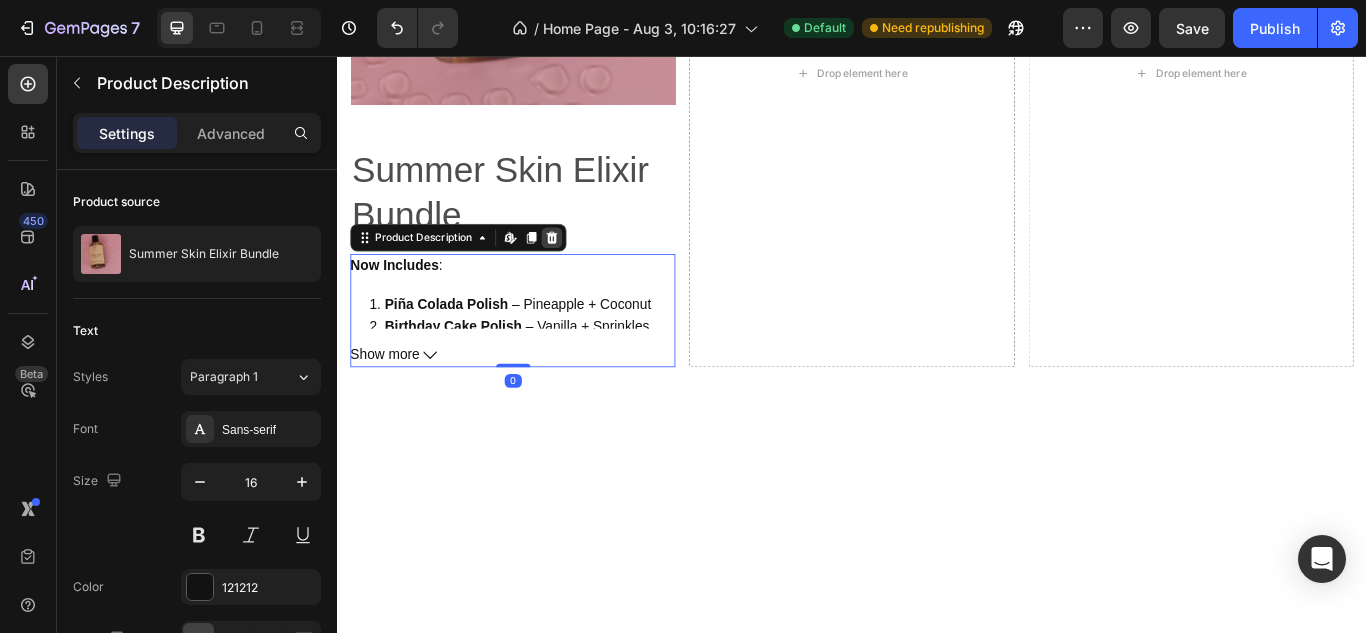 click 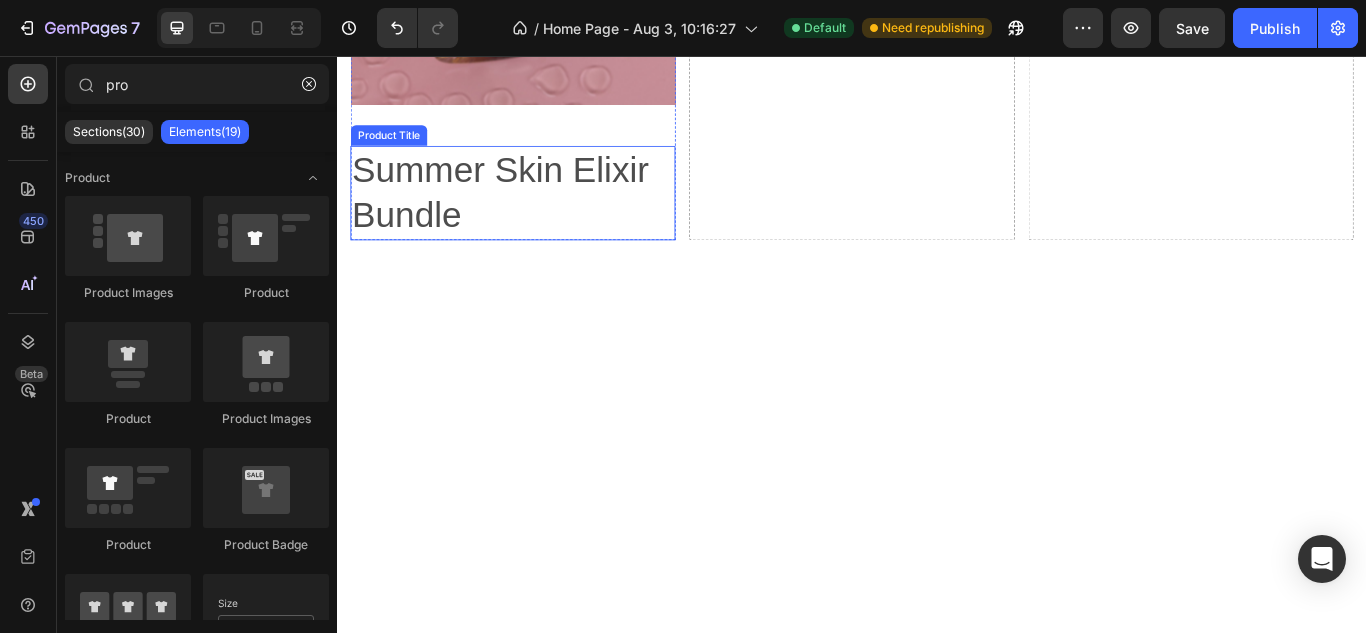 click on "Summer Skin Elixir Bundle" at bounding box center [541, 216] 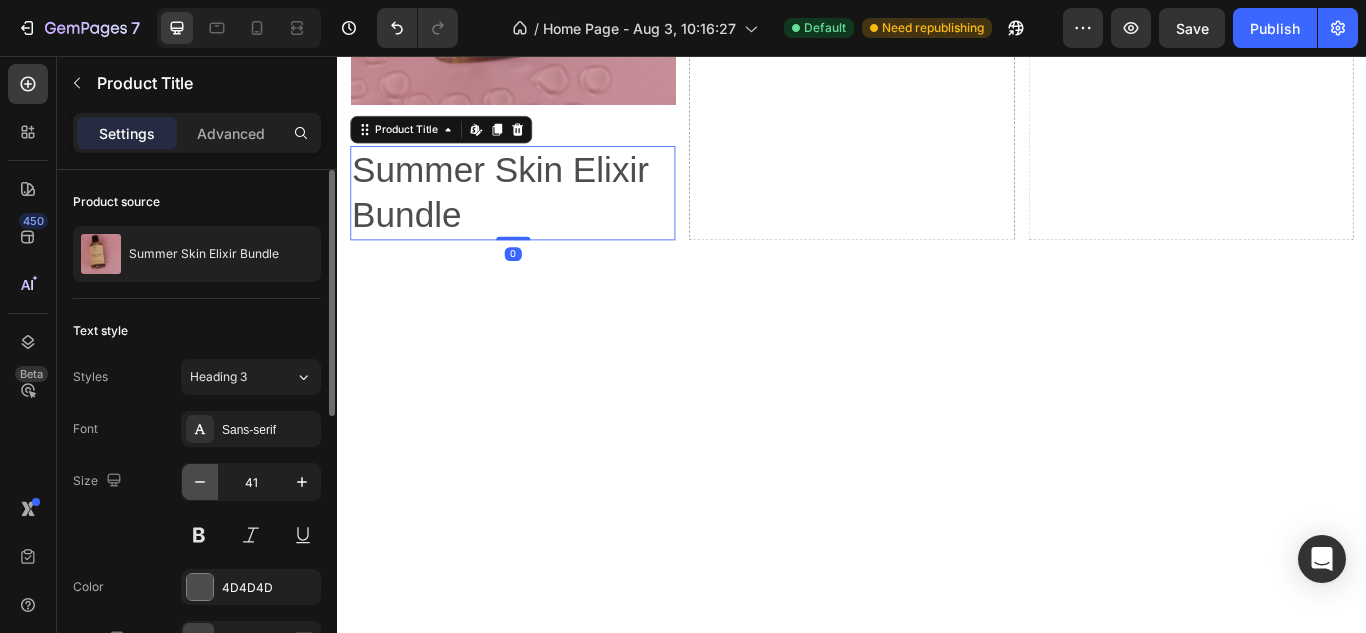 click 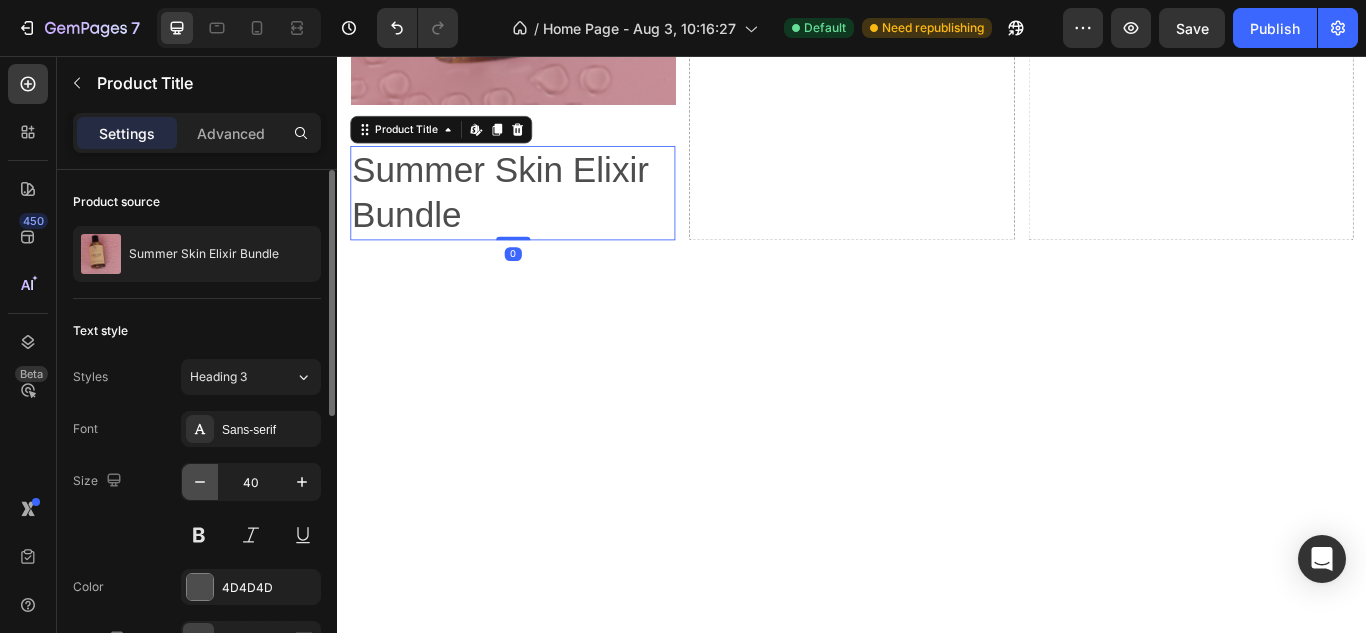 click 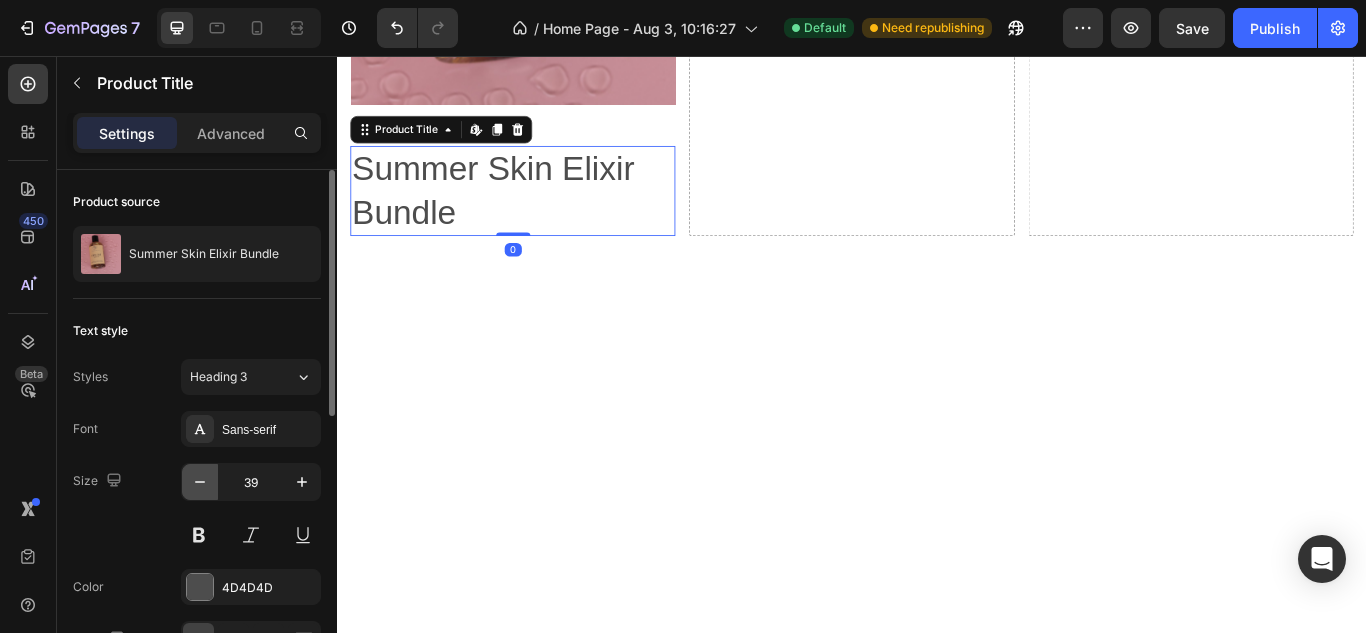 click 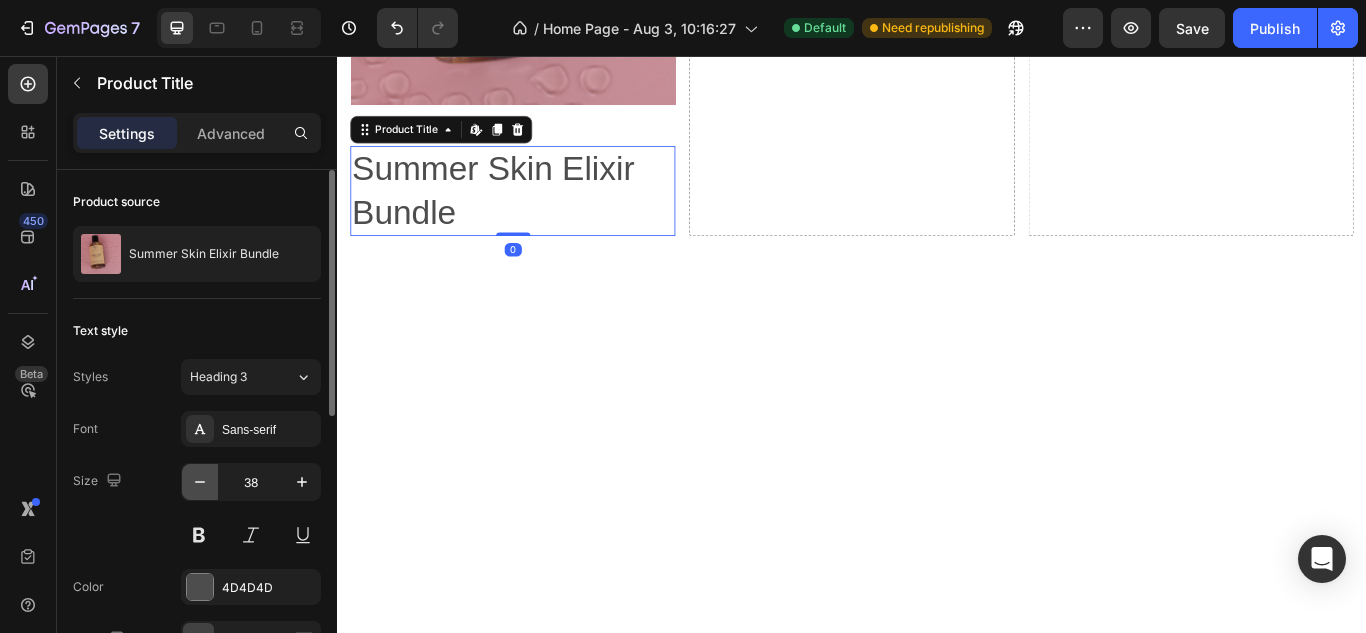 click 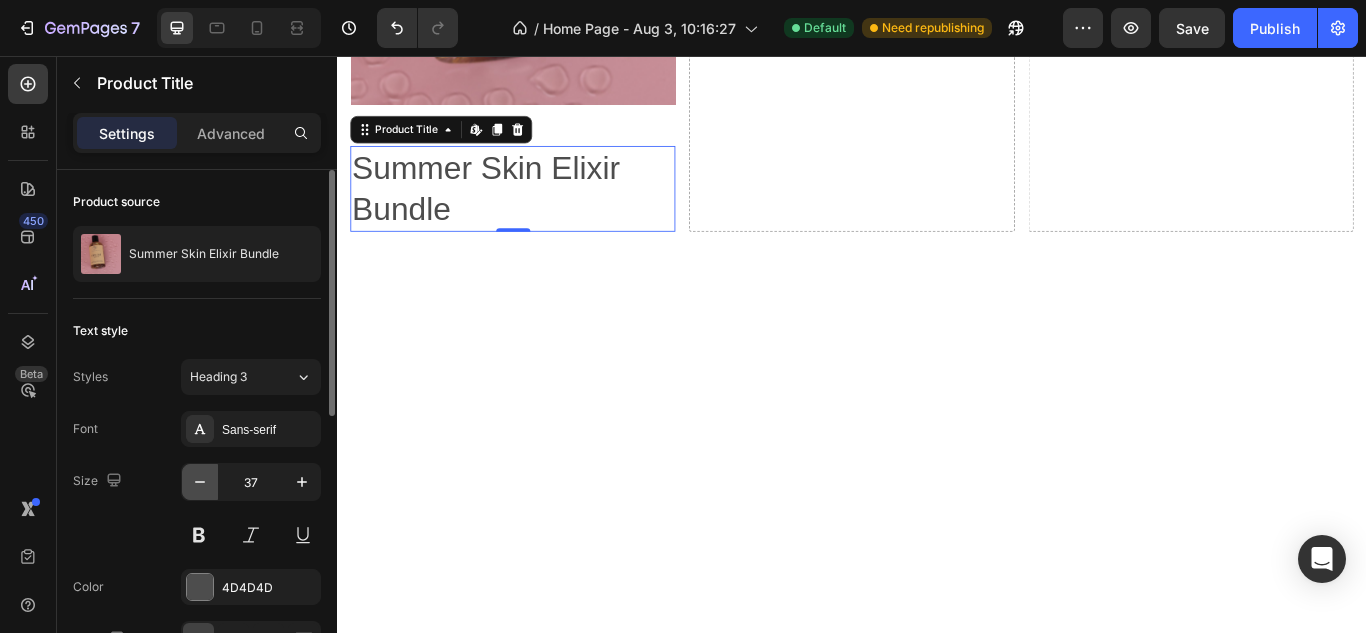 click at bounding box center (200, 482) 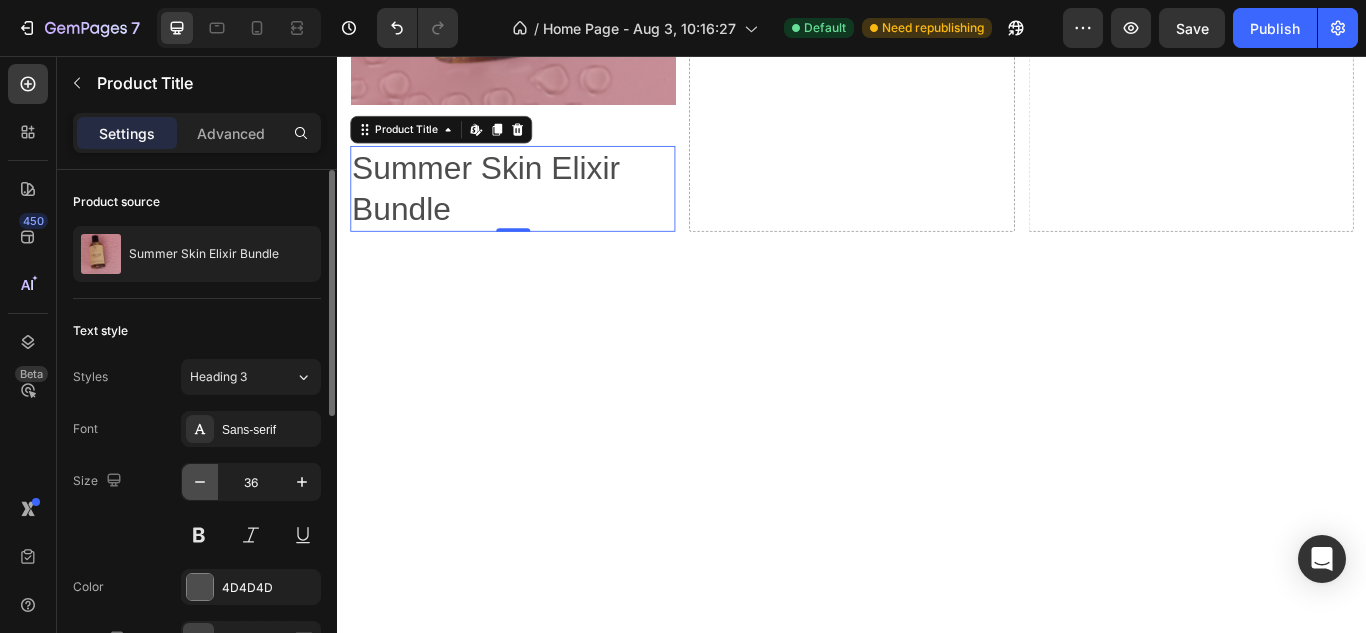 click at bounding box center [200, 482] 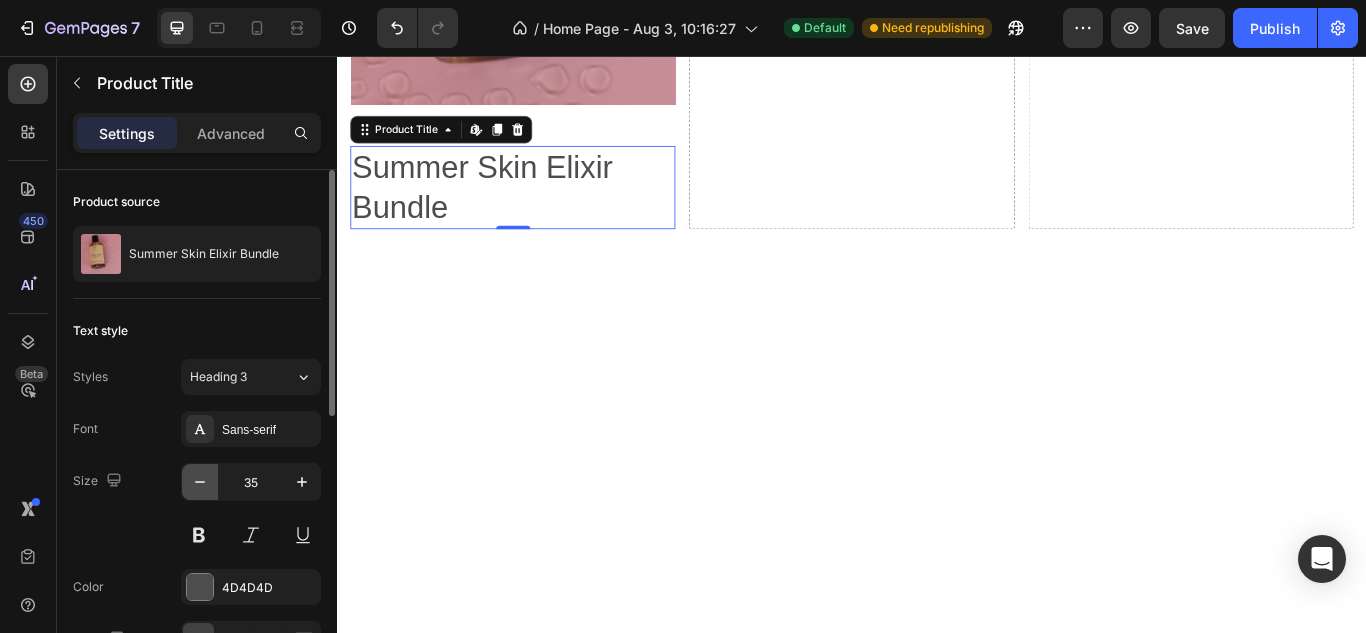 click at bounding box center (200, 482) 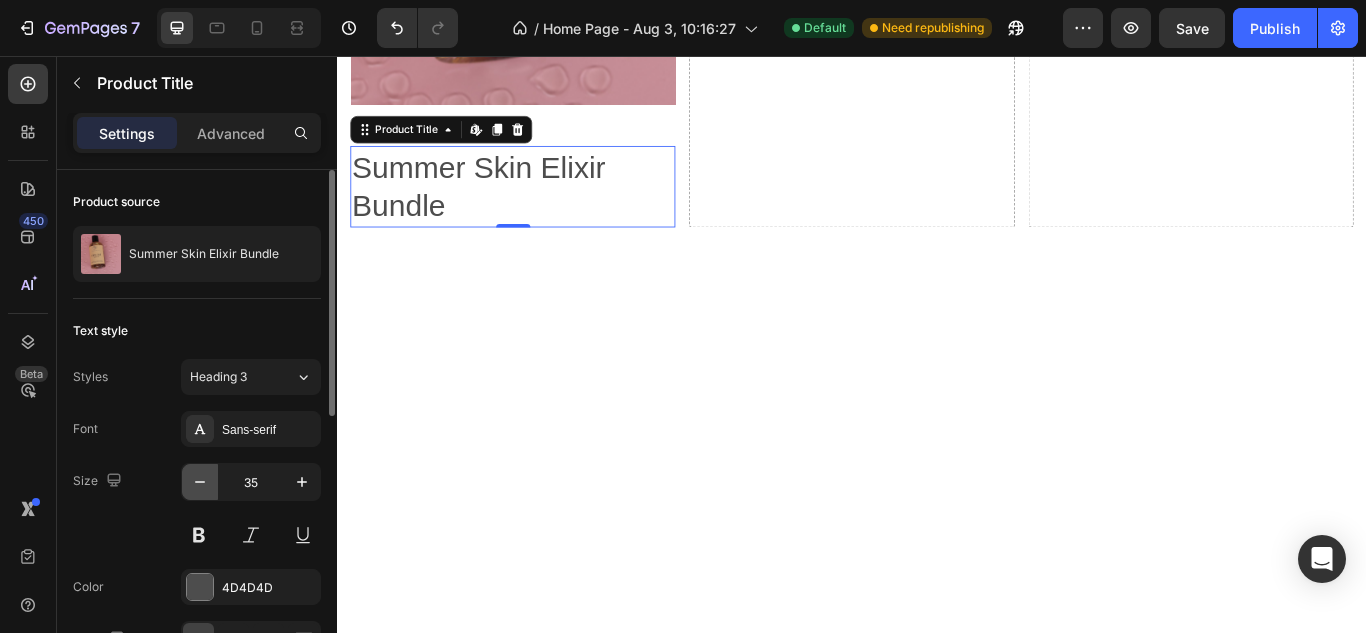 click at bounding box center (200, 482) 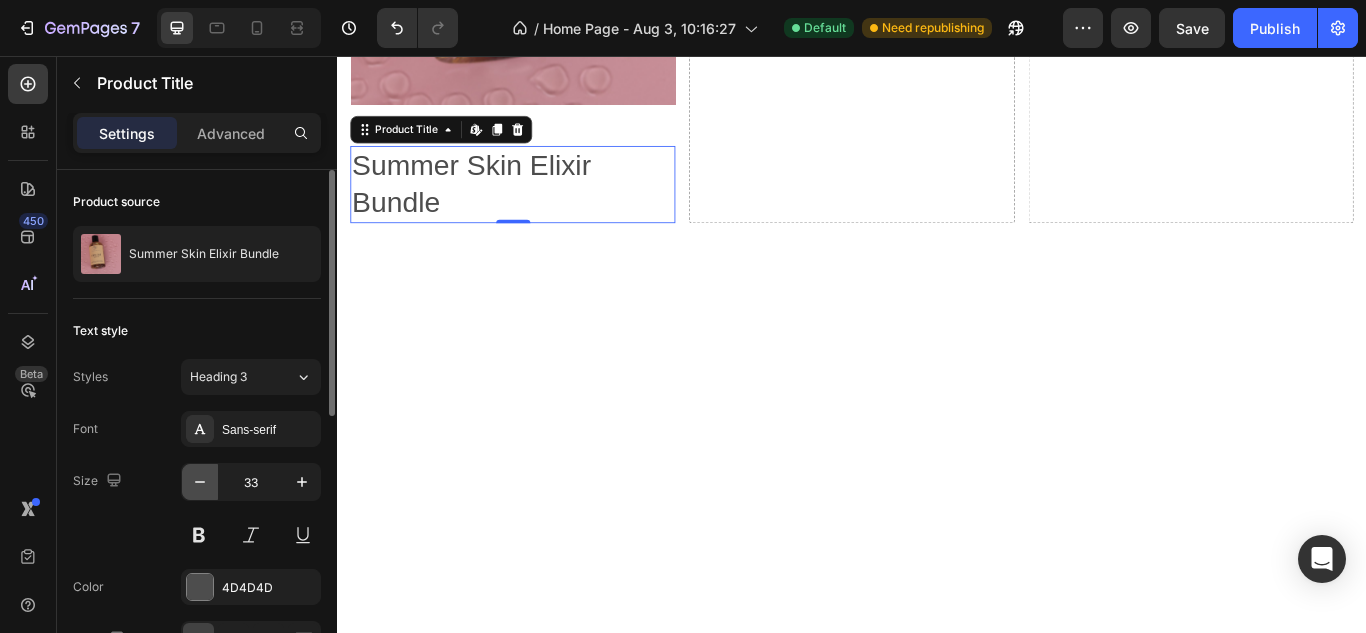 click at bounding box center (200, 482) 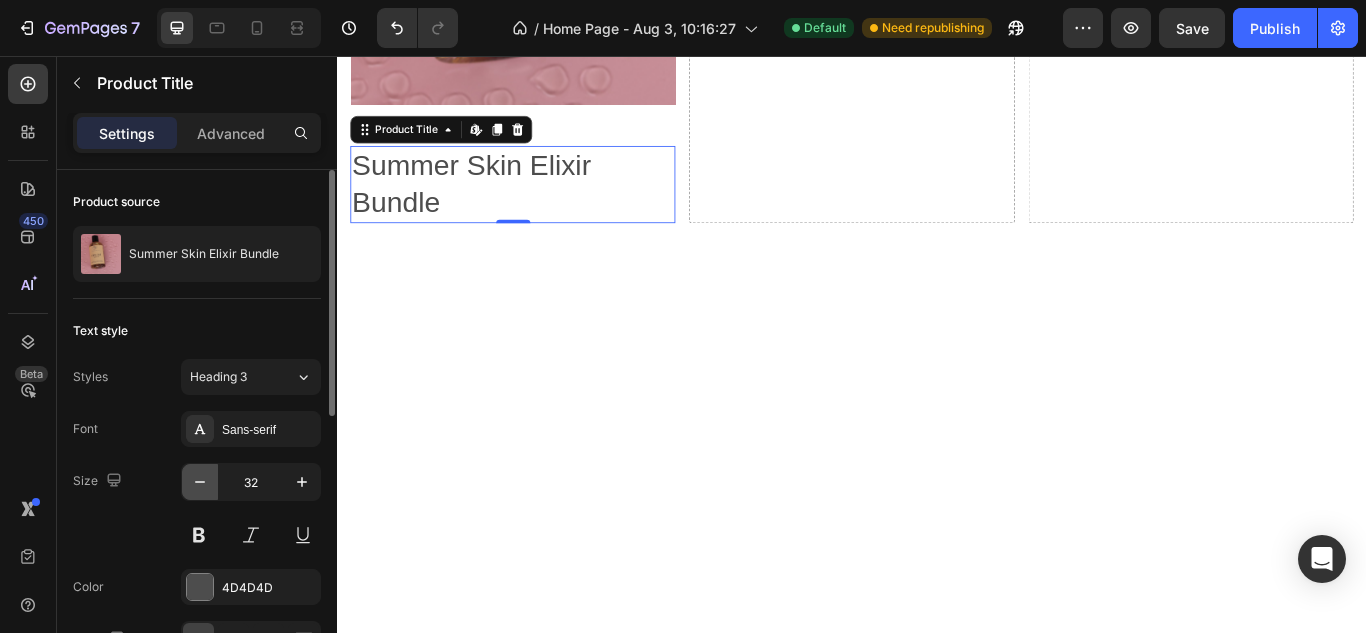click at bounding box center (200, 482) 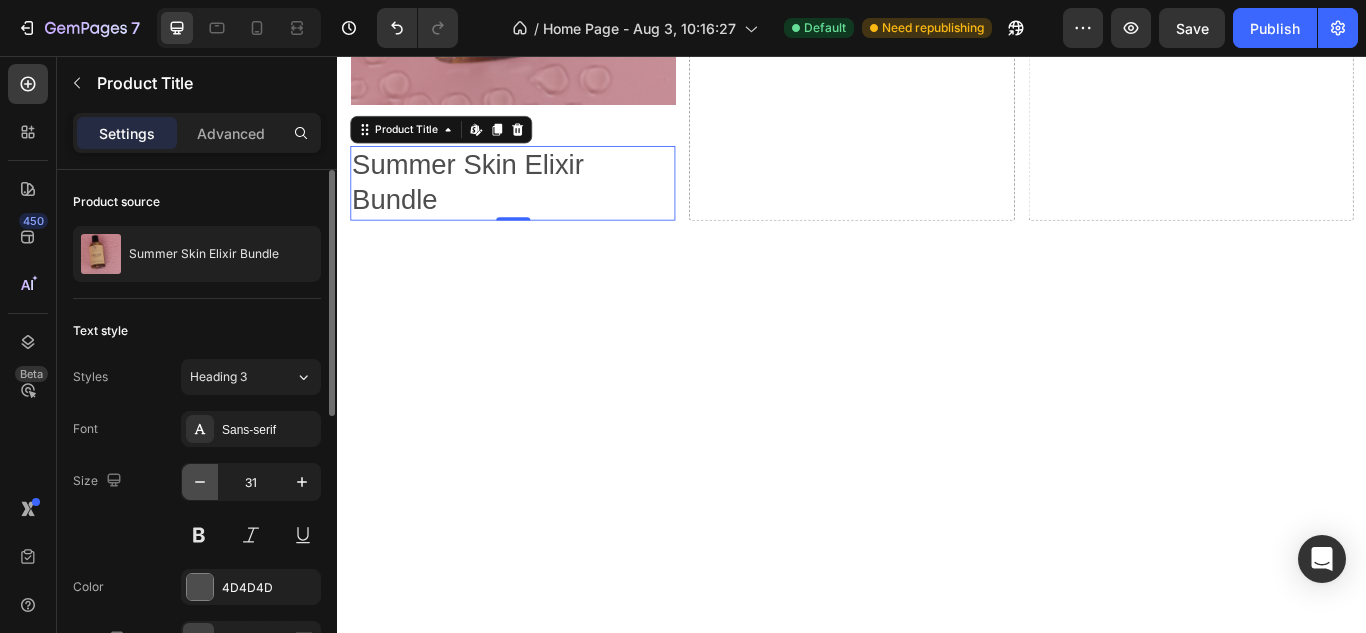 click at bounding box center [200, 482] 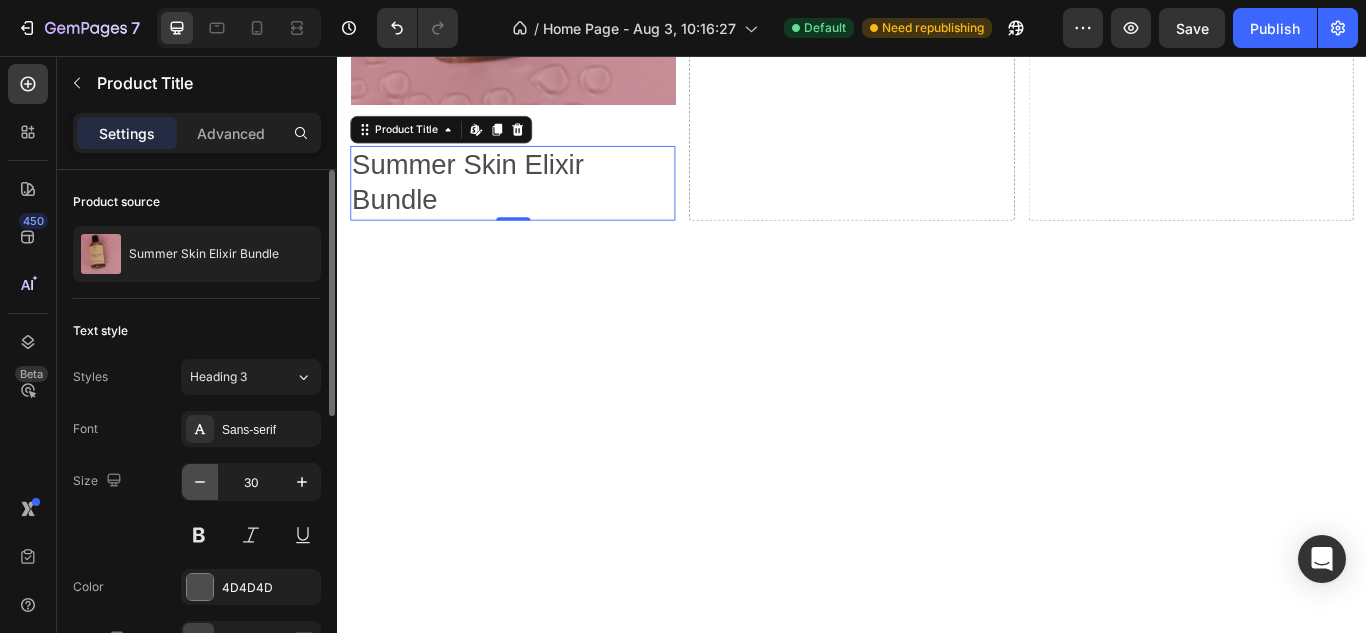 click at bounding box center (200, 482) 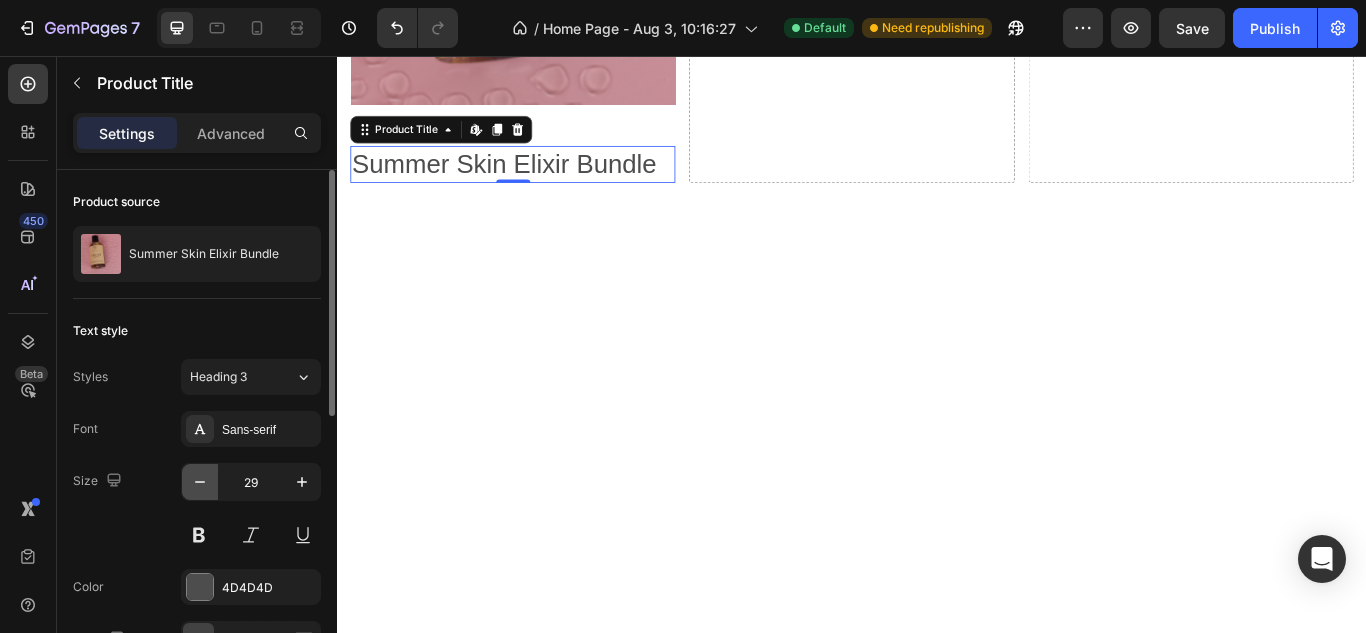 click at bounding box center [200, 482] 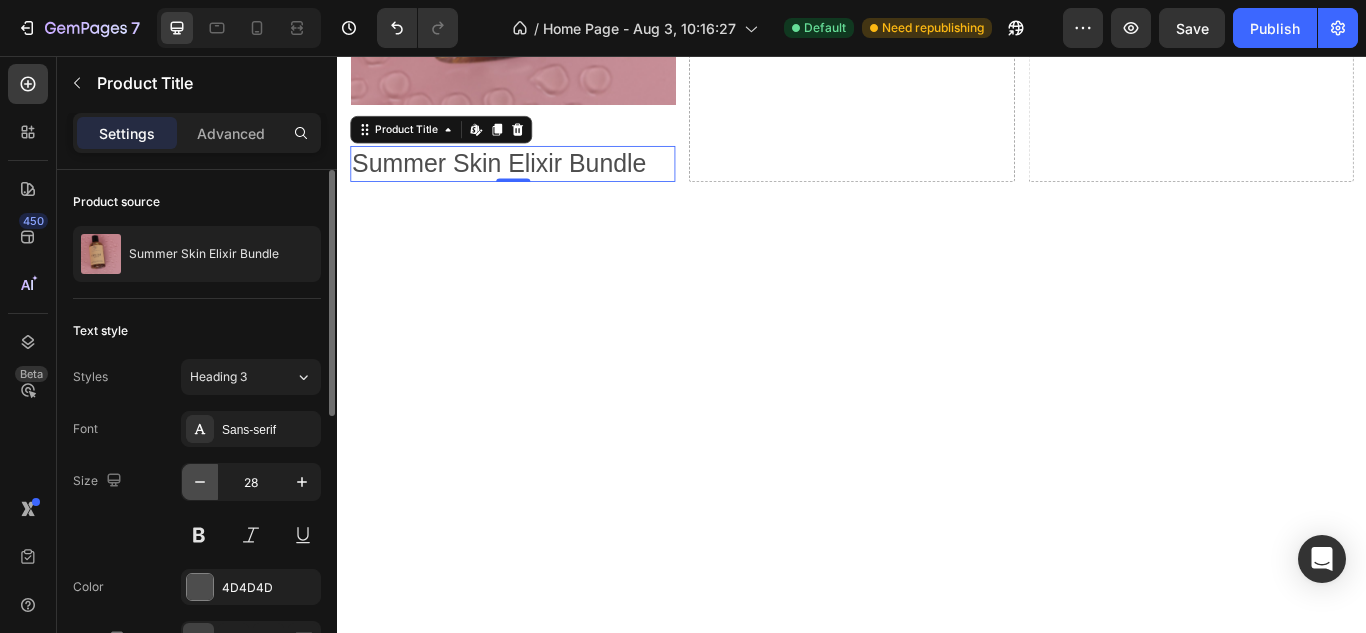 click at bounding box center [200, 482] 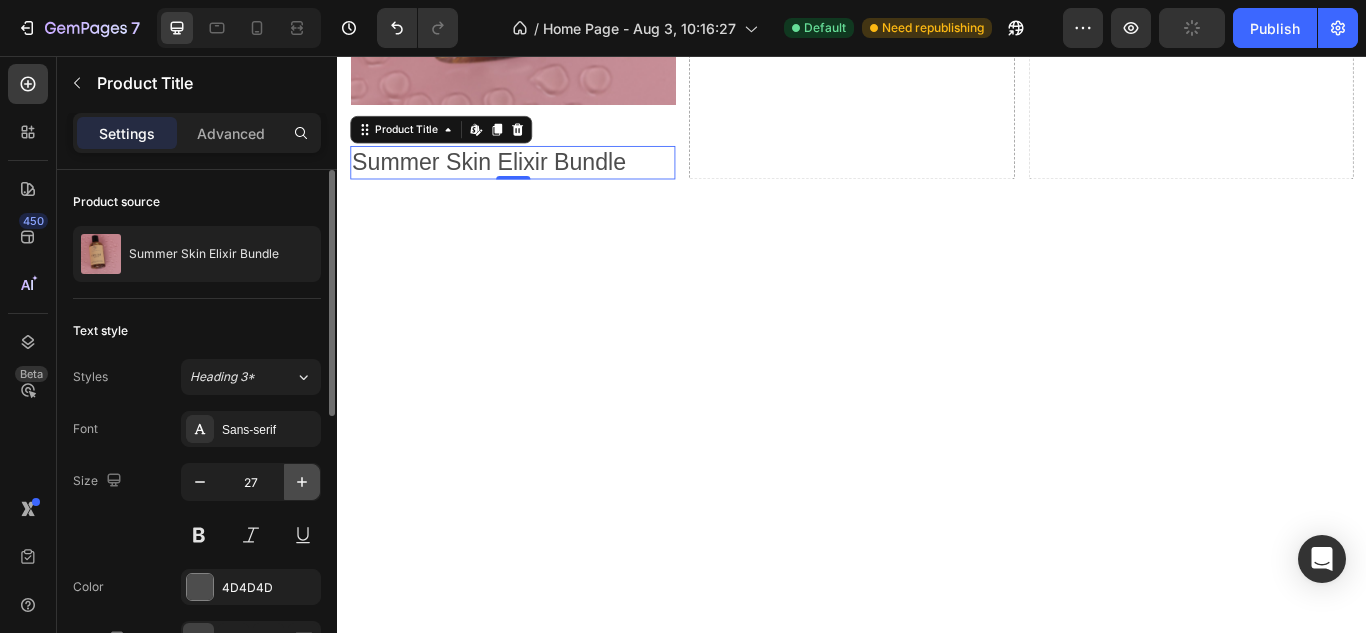 click 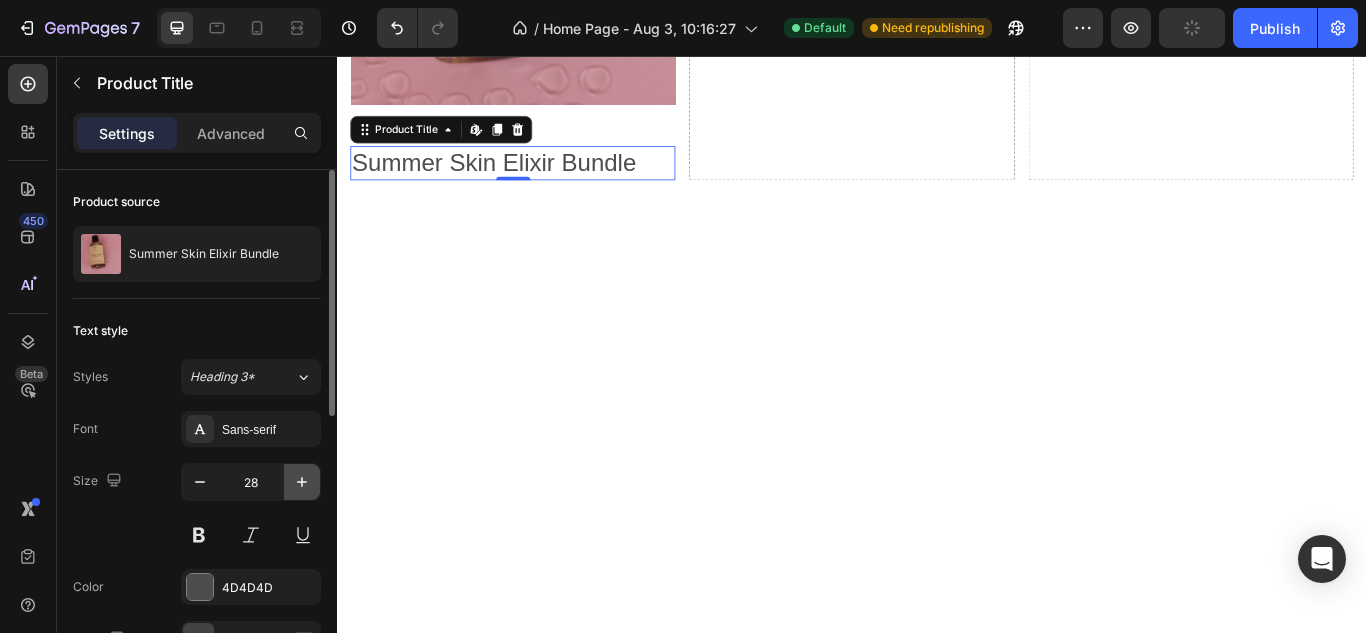 click 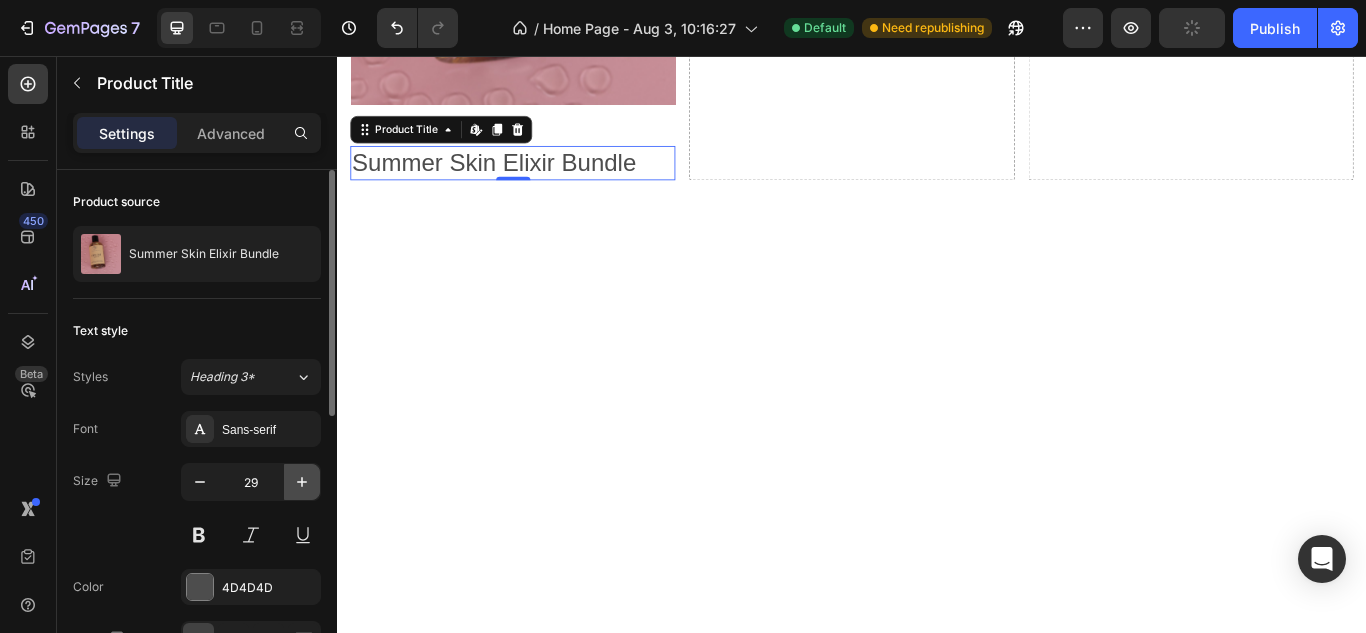 click 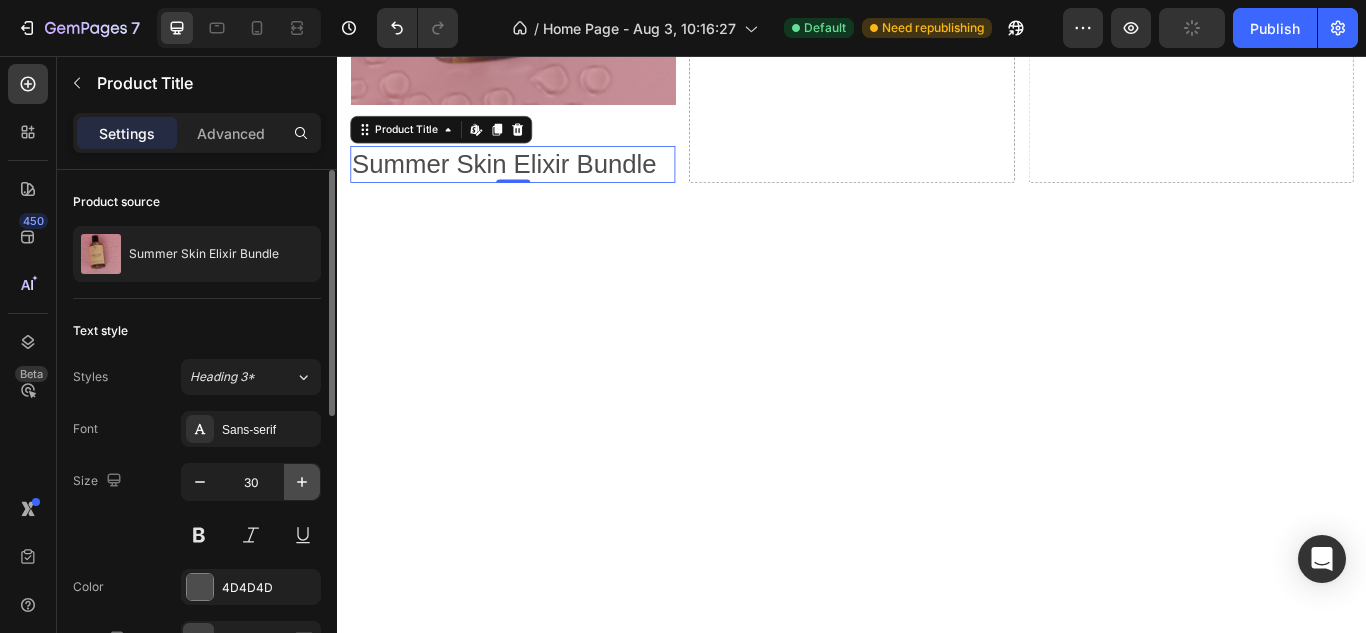 click 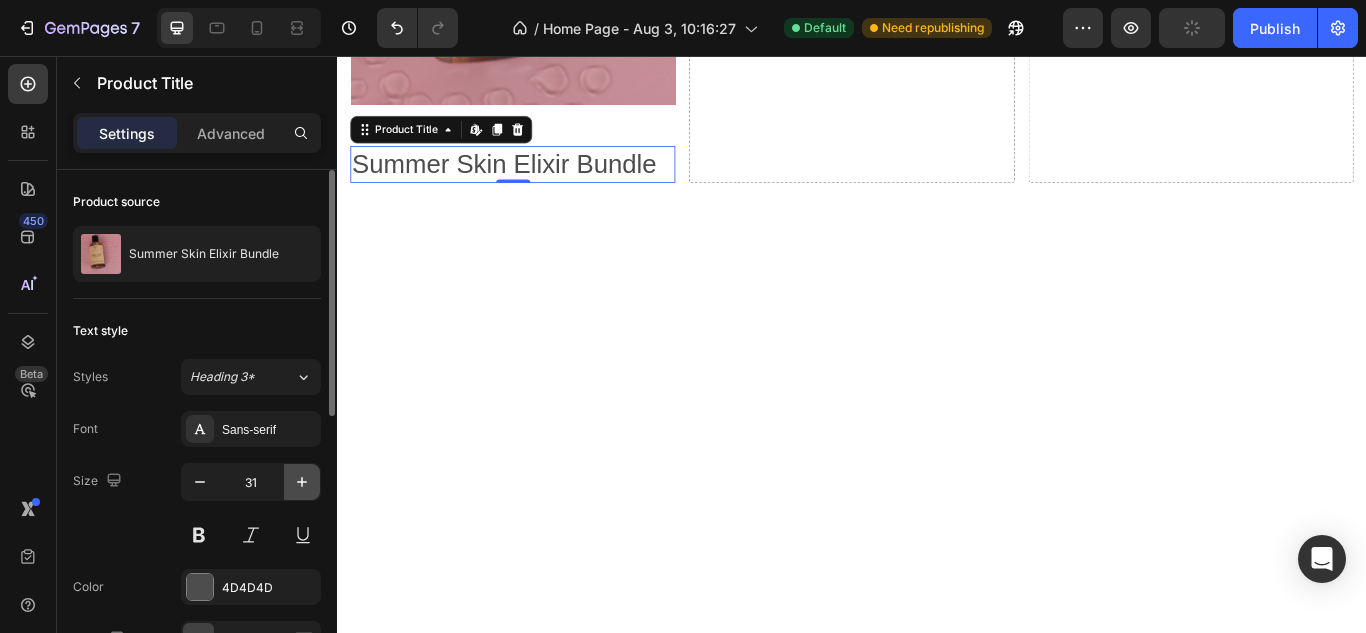 click 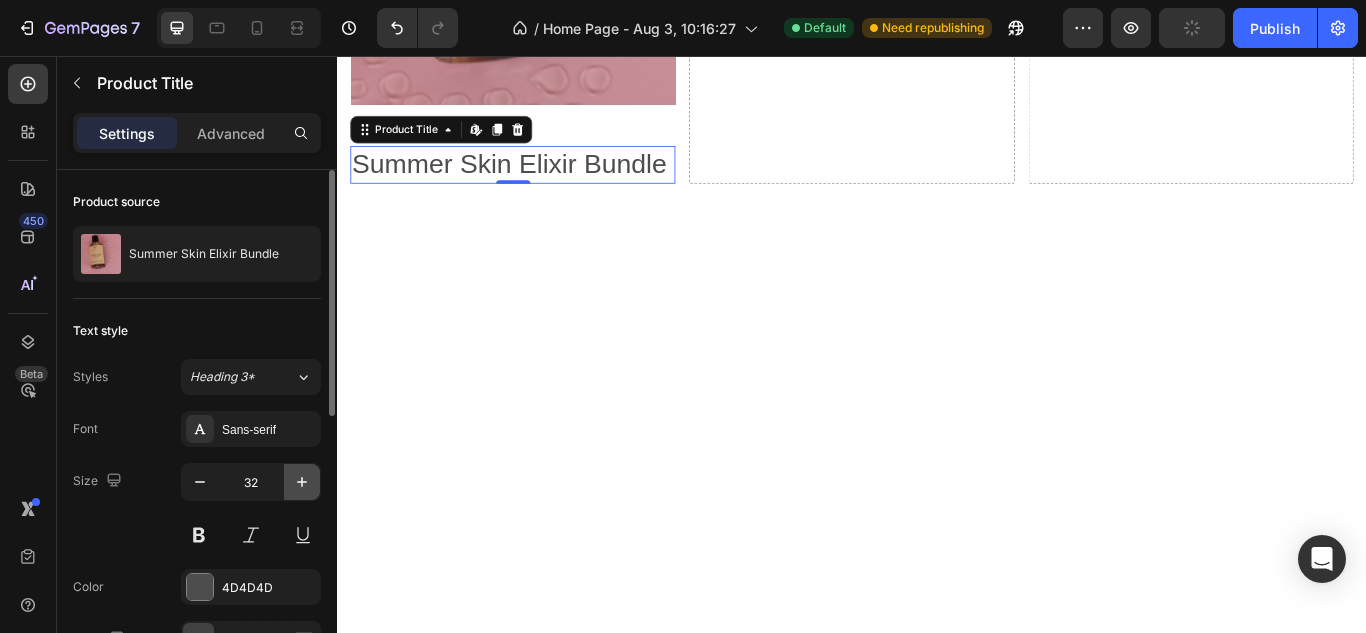 click 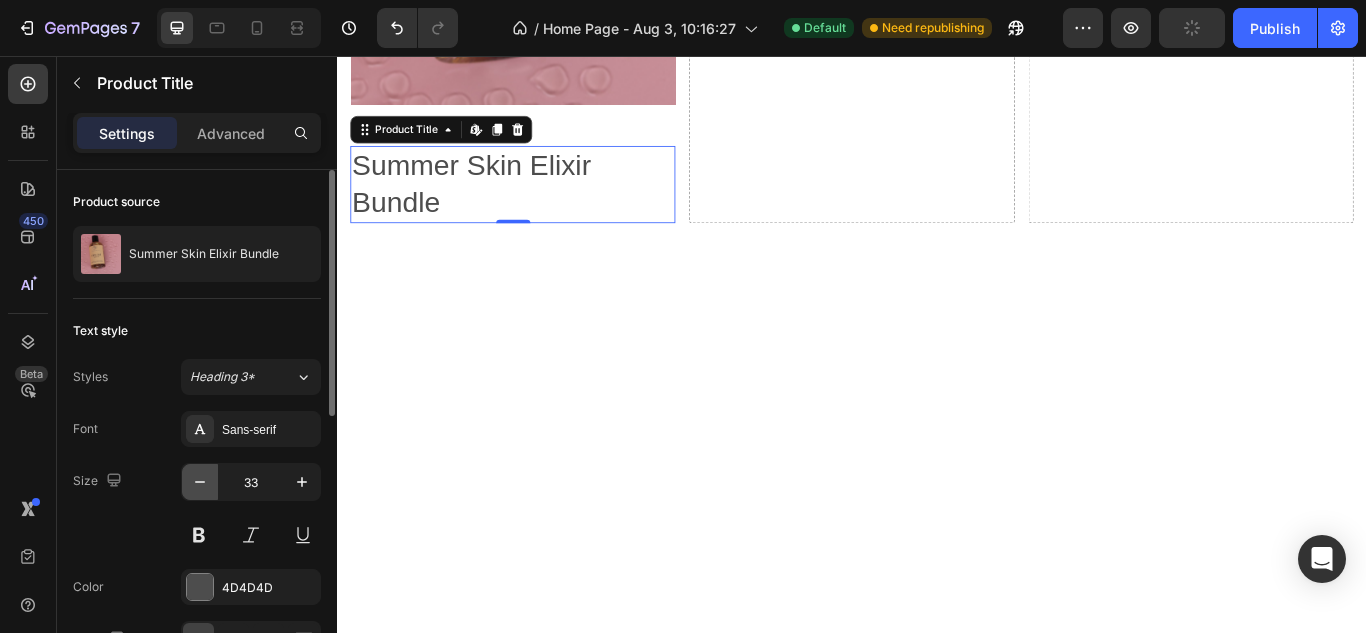 click 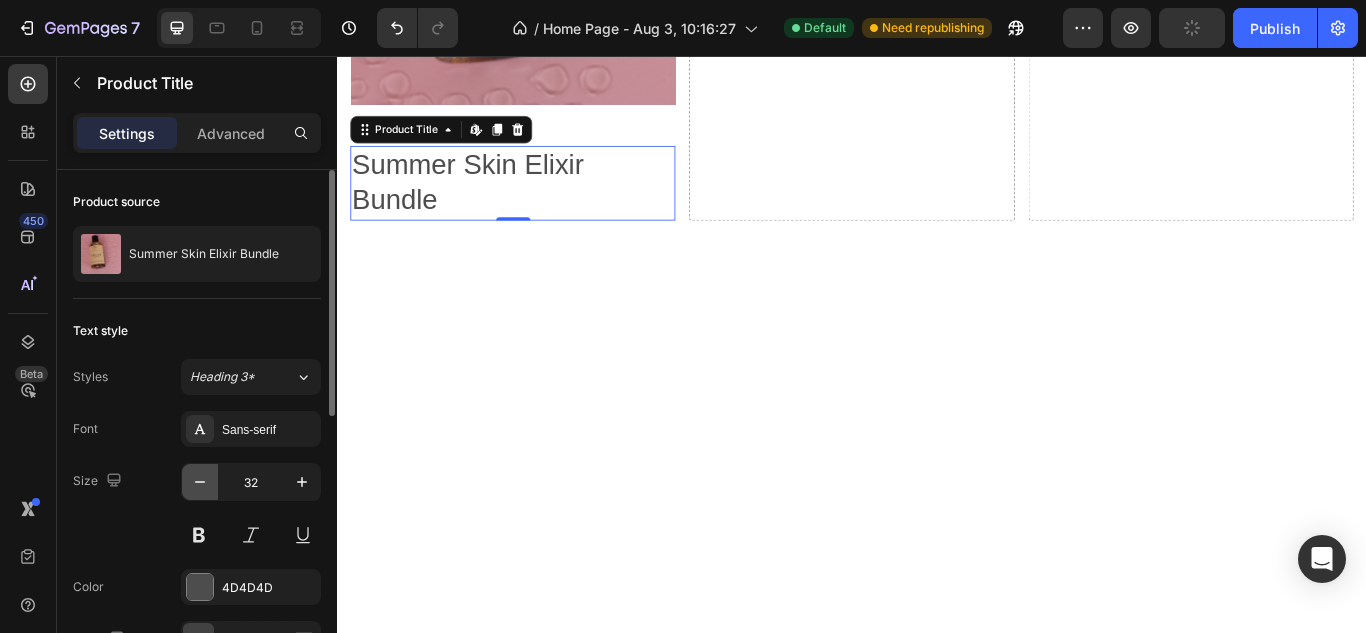 click 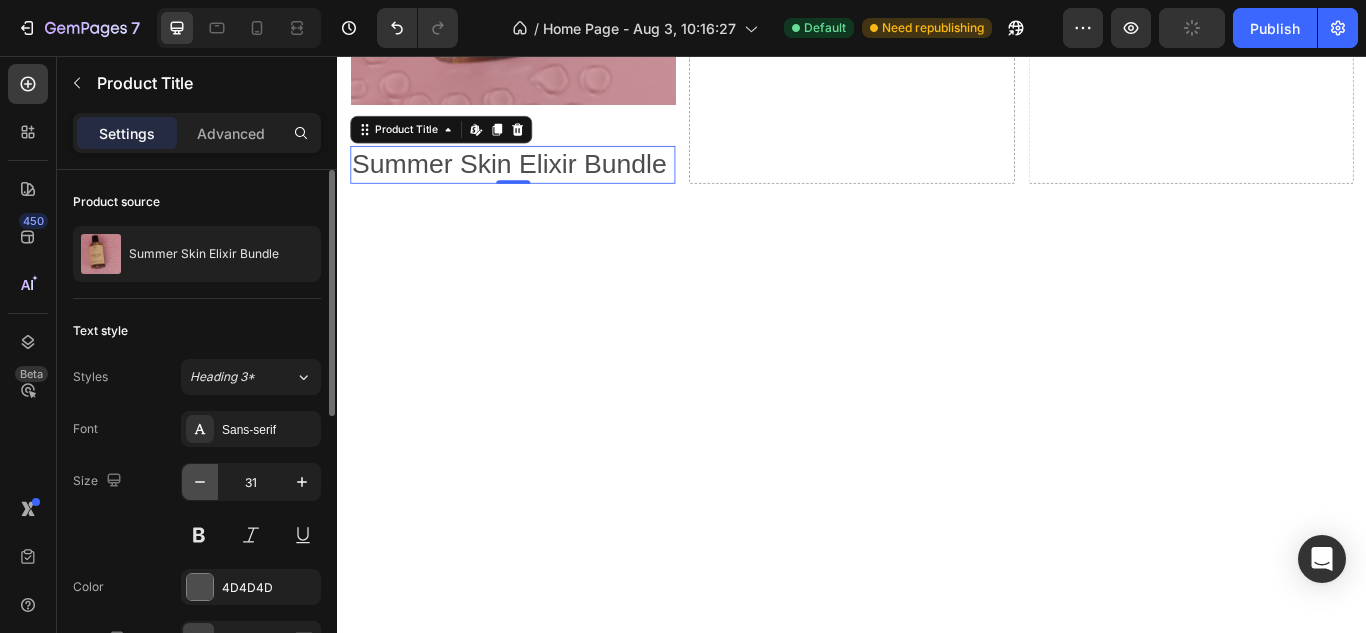 type 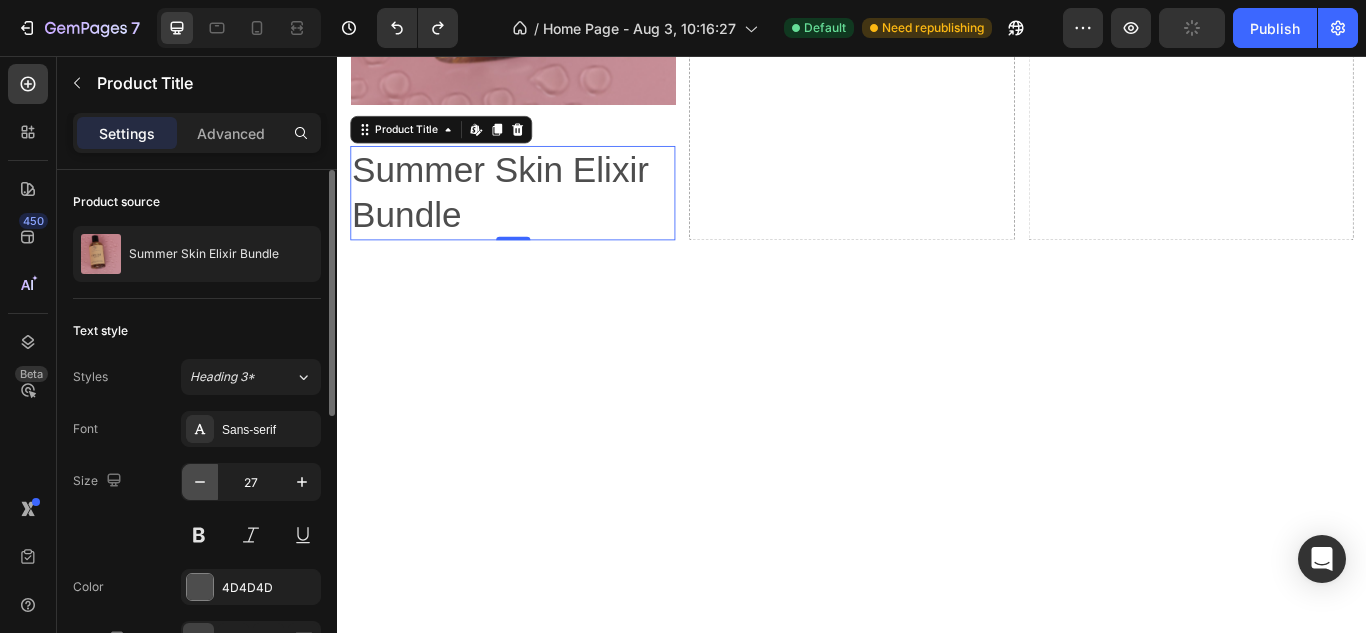 type on "41" 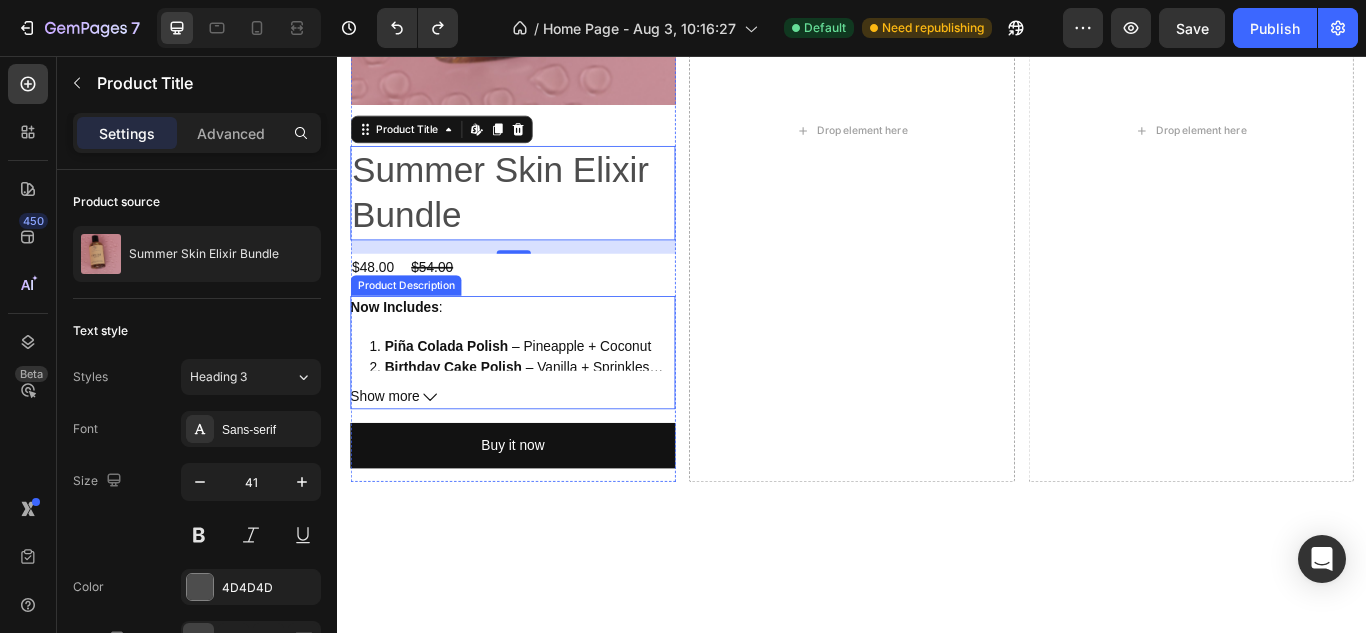 click on "Now Includes :
Piña Colada Polish   – Pineapple + Coconut
Birthday Cake Polish   – Vanilla + Sprinkles
Jasmine Soleil Polish   – Jasmine + Peach
Bundle Name :   Tropical Bloom Trio Tagline :   “Glow like summer. Smell like paradise.” Show more" at bounding box center (541, 402) 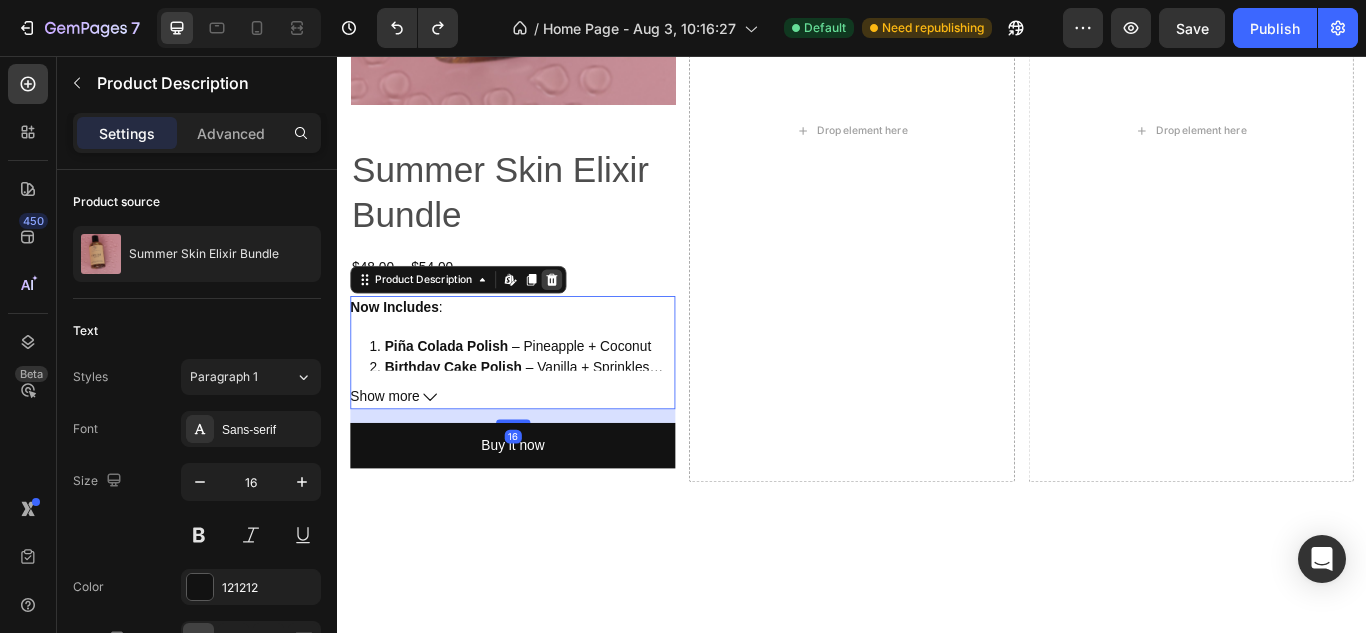 click 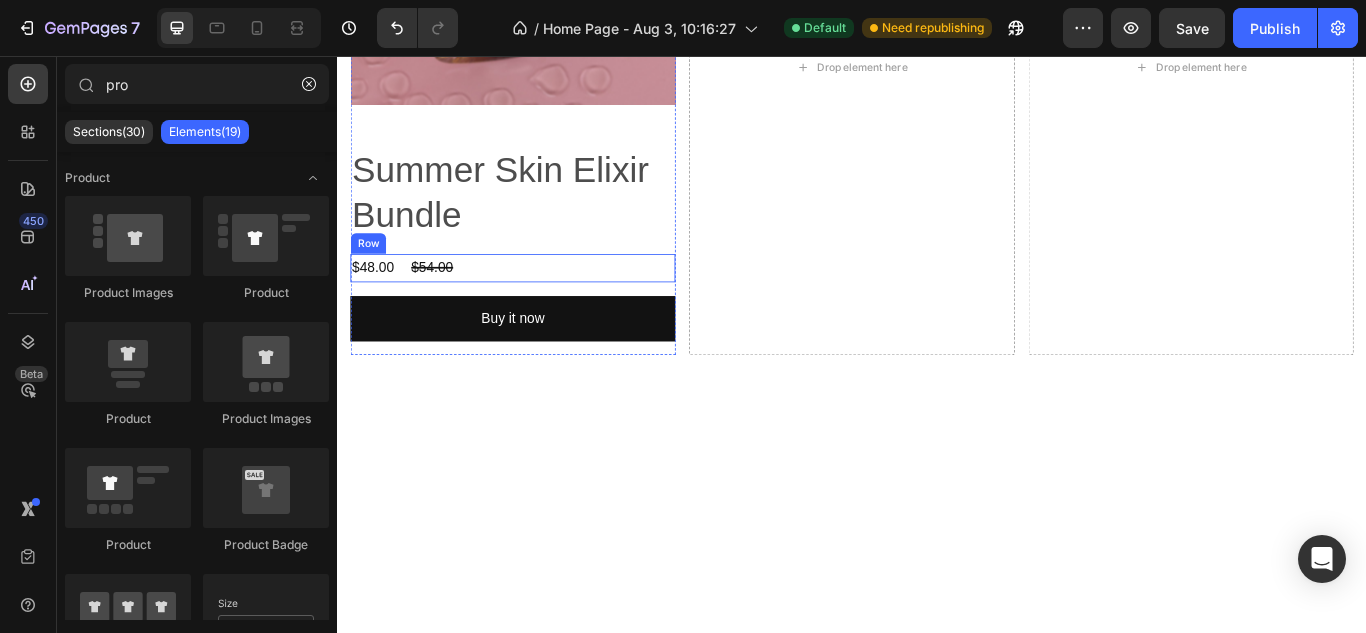 click on "$48.00 Product Price Product Price $54.00 Product Price Product Price Row" at bounding box center (541, 303) 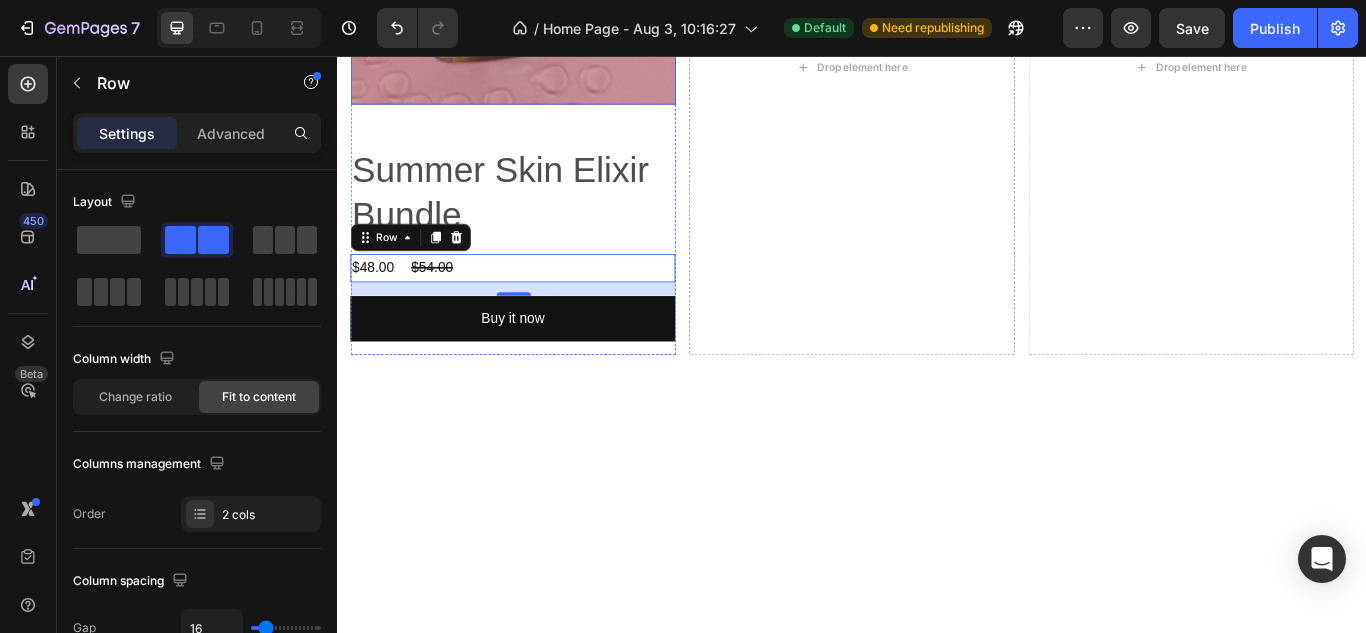 click at bounding box center [541, -77] 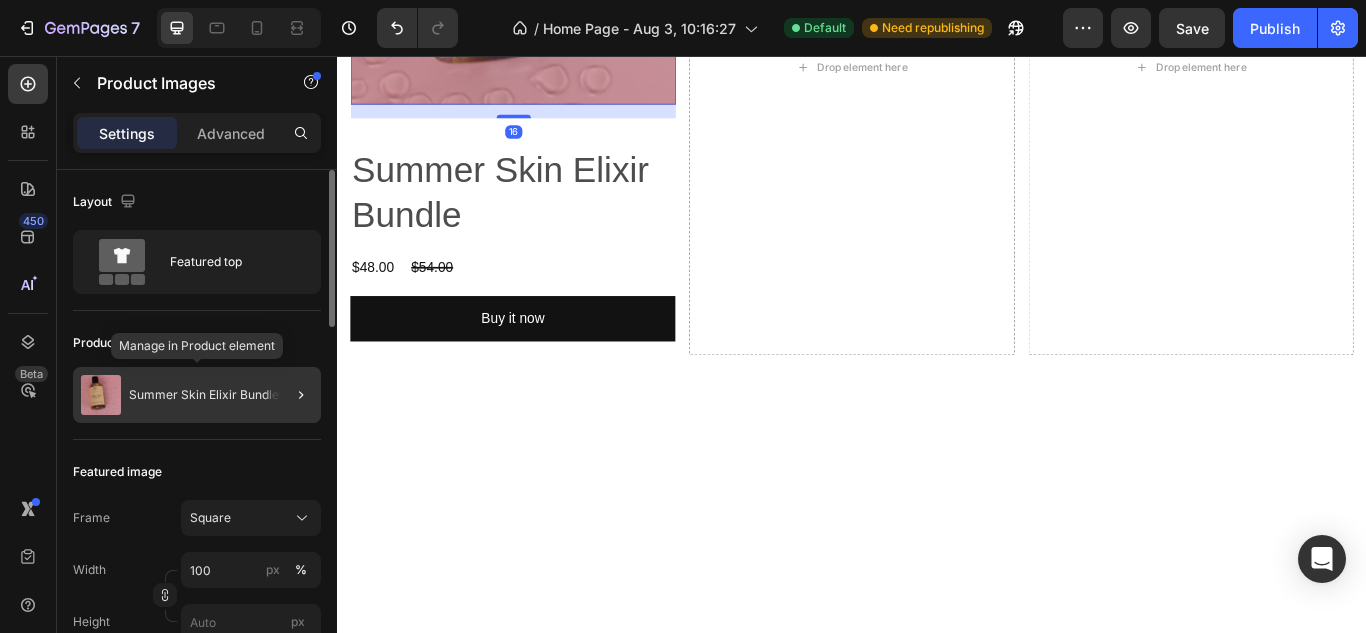 click on "Summer Skin Elixir Bundle" at bounding box center [204, 395] 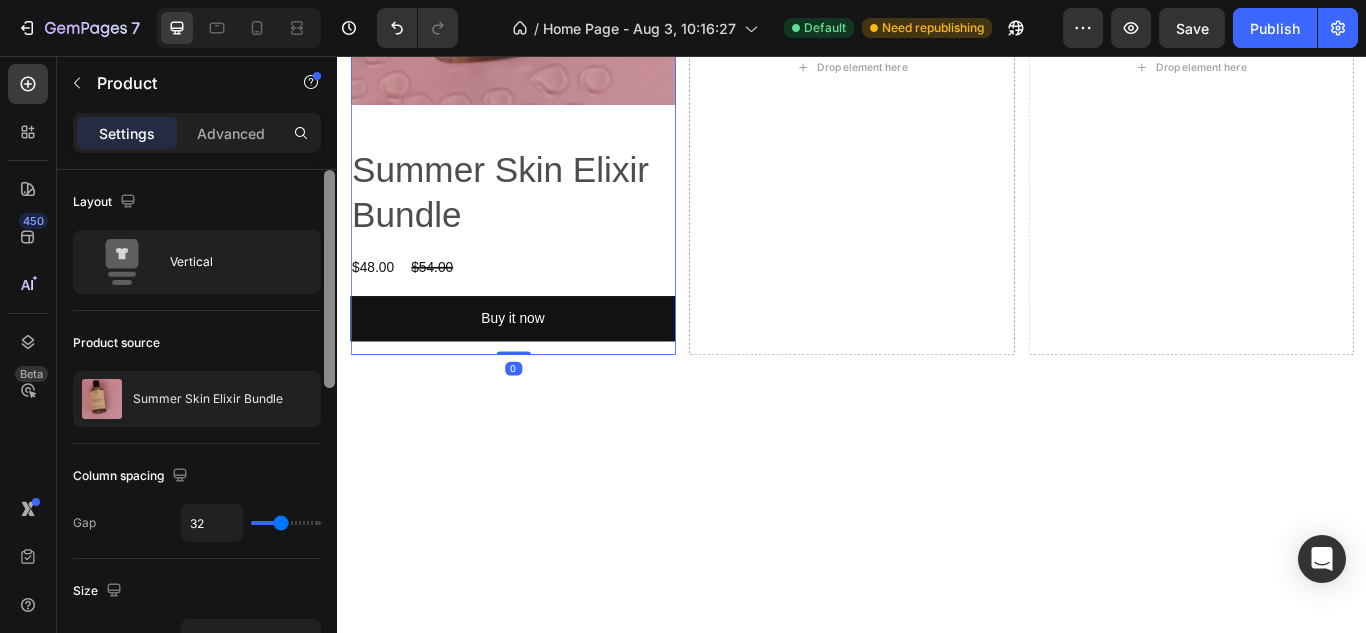 scroll, scrollTop: 520, scrollLeft: 0, axis: vertical 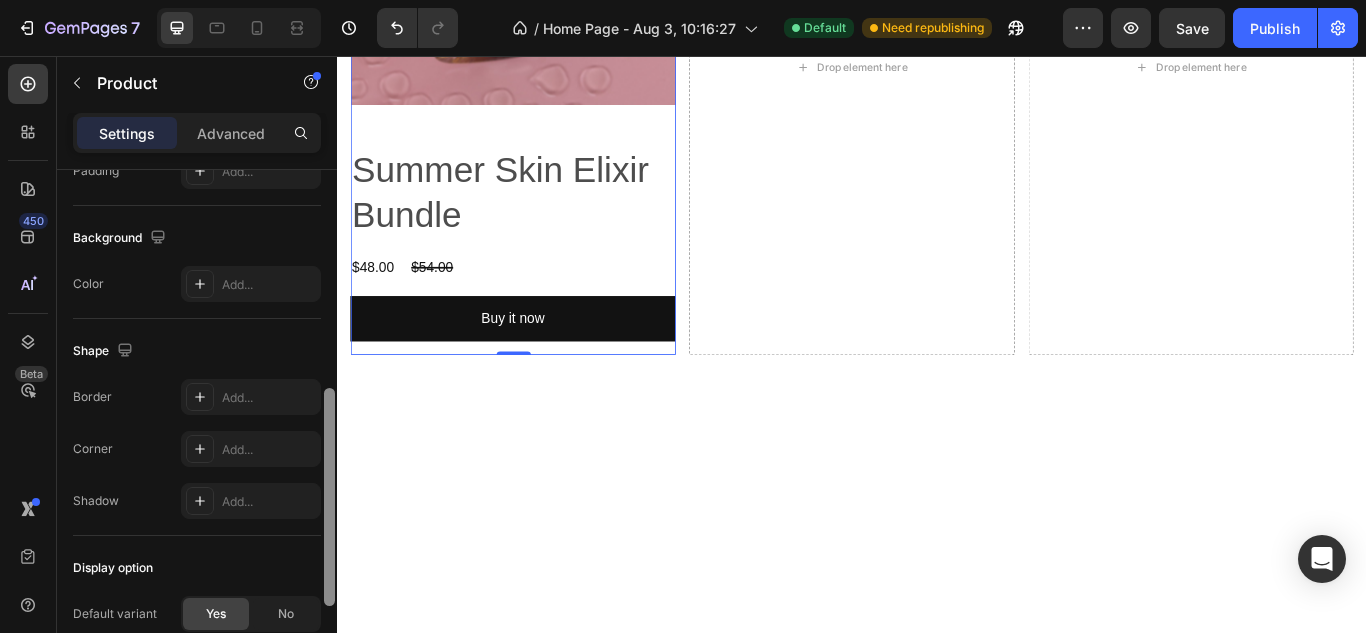 click at bounding box center (329, 430) 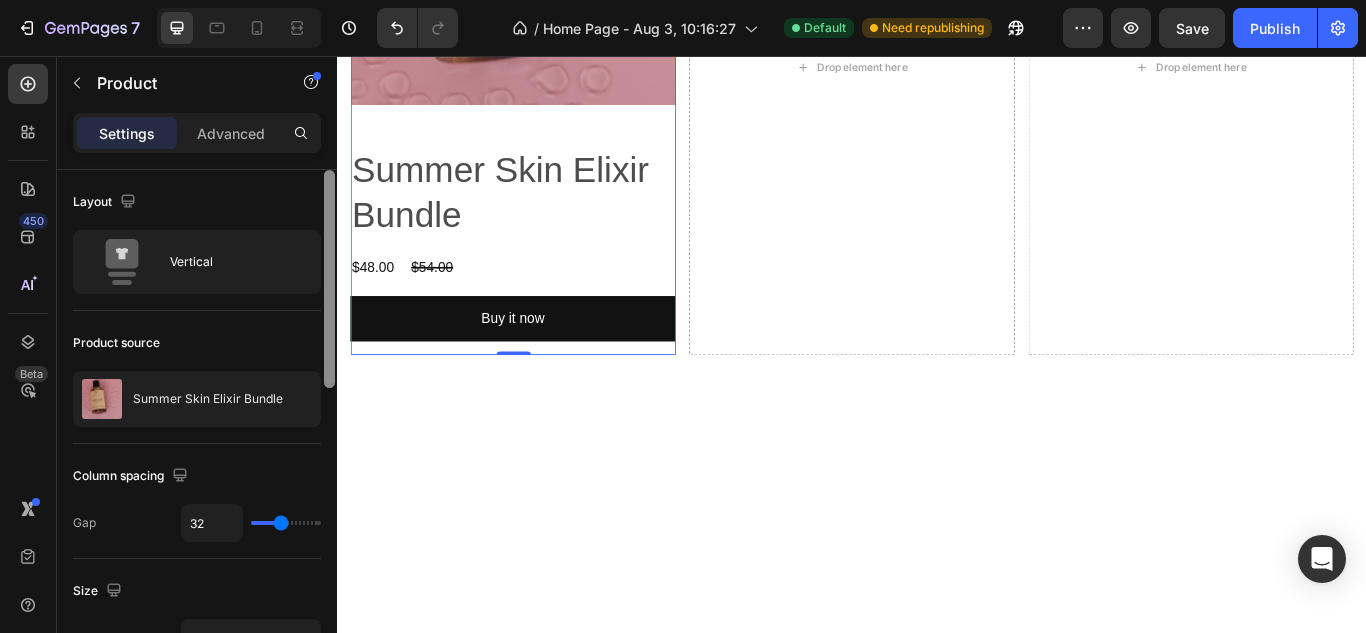 click at bounding box center (329, 430) 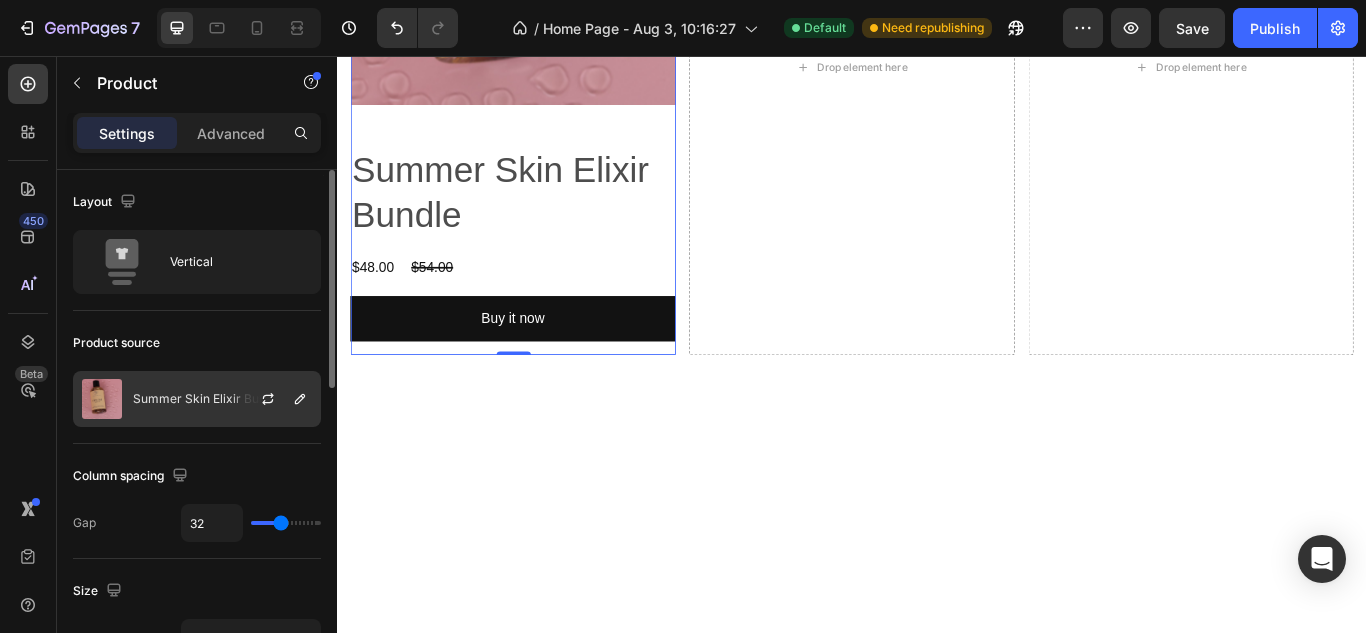 click at bounding box center (276, 399) 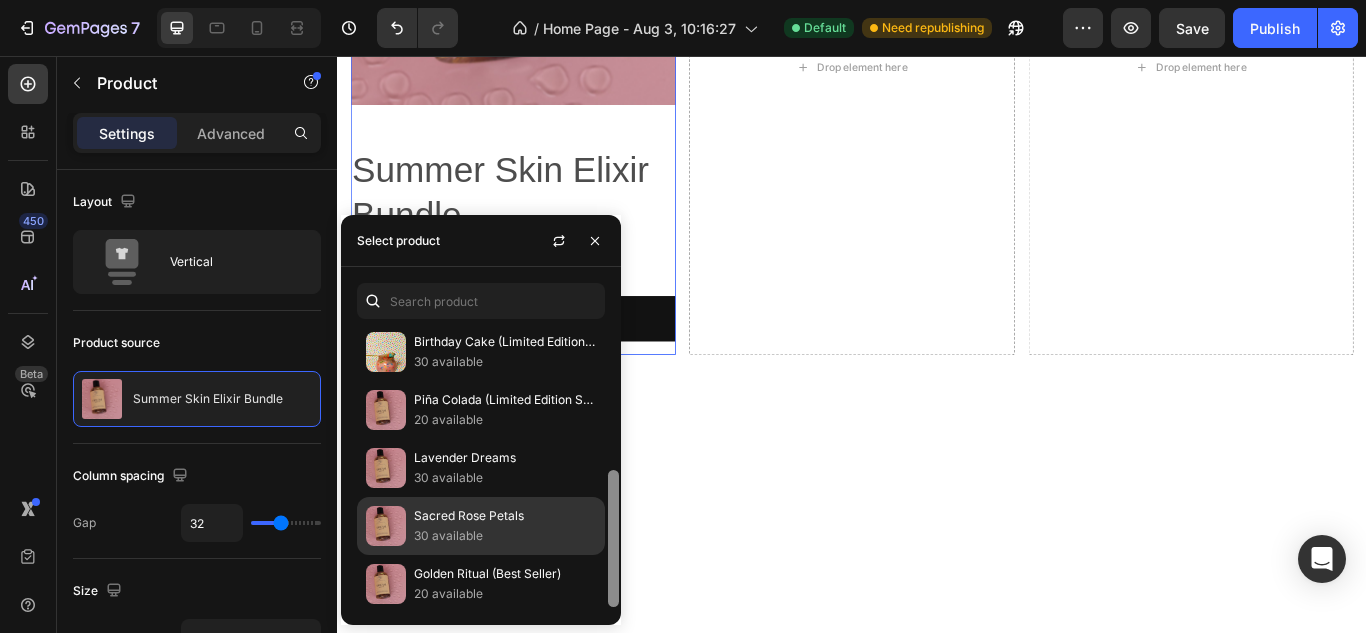 scroll, scrollTop: 298, scrollLeft: 0, axis: vertical 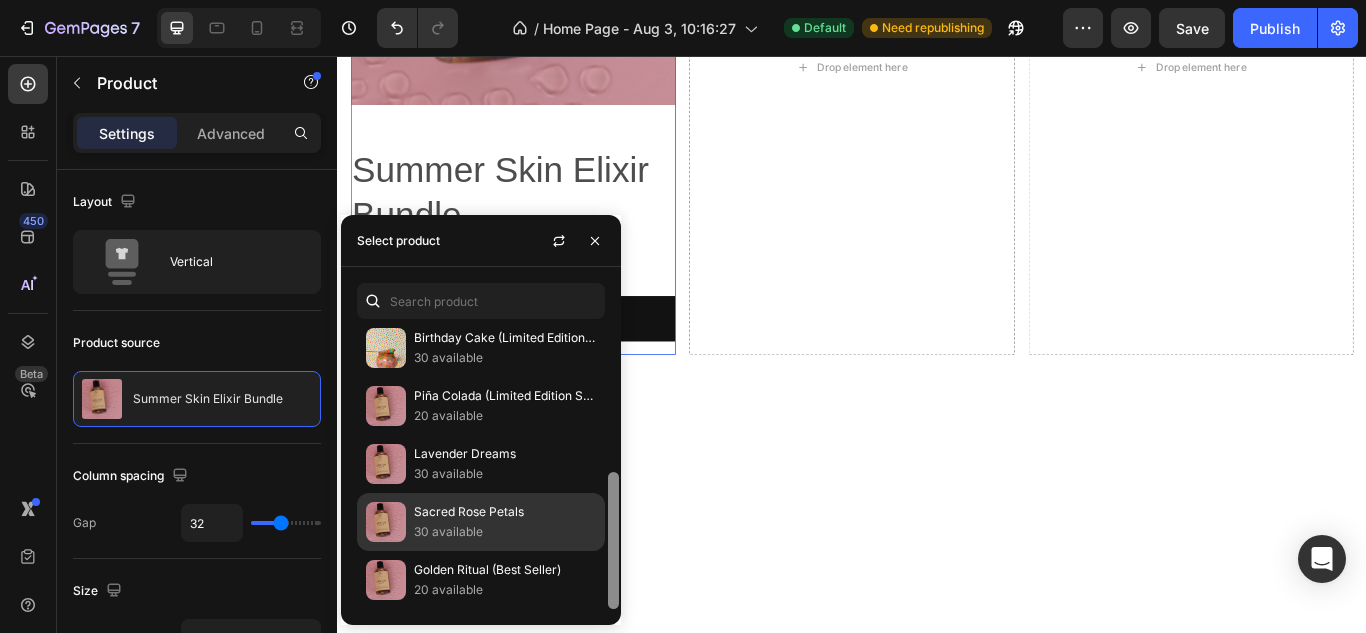 drag, startPoint x: 614, startPoint y: 367, endPoint x: 556, endPoint y: 535, distance: 177.73013 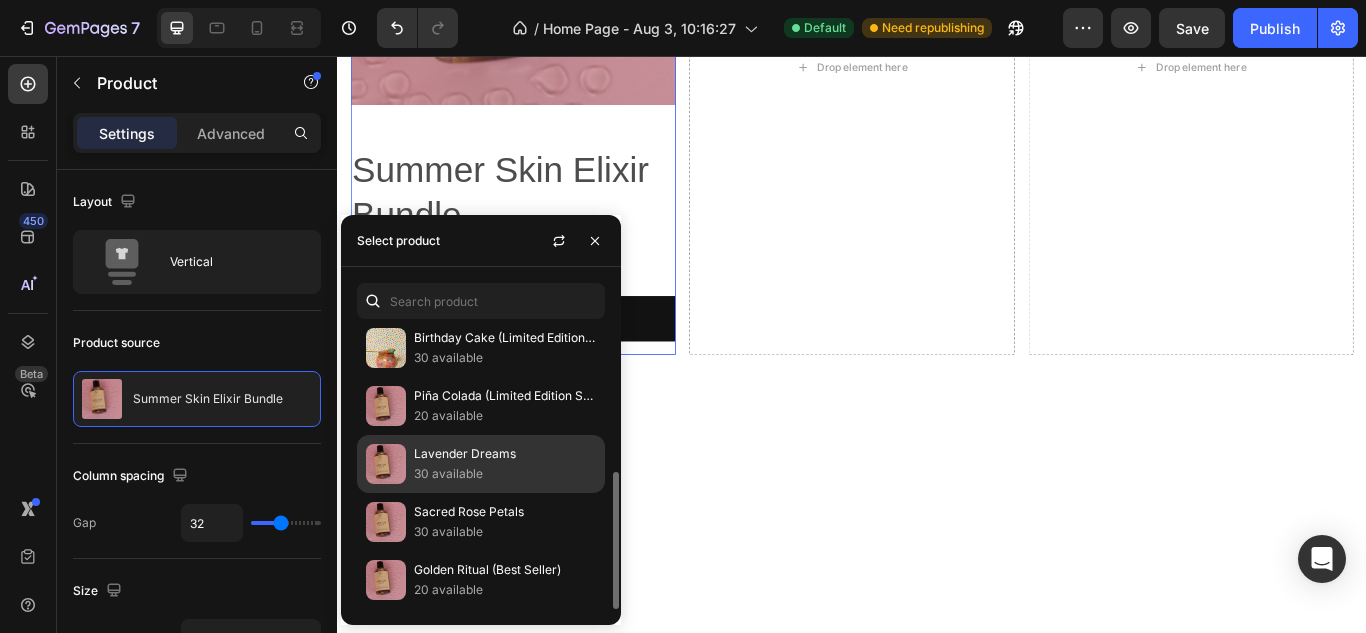 click on "Lavender Dreams" at bounding box center (505, 454) 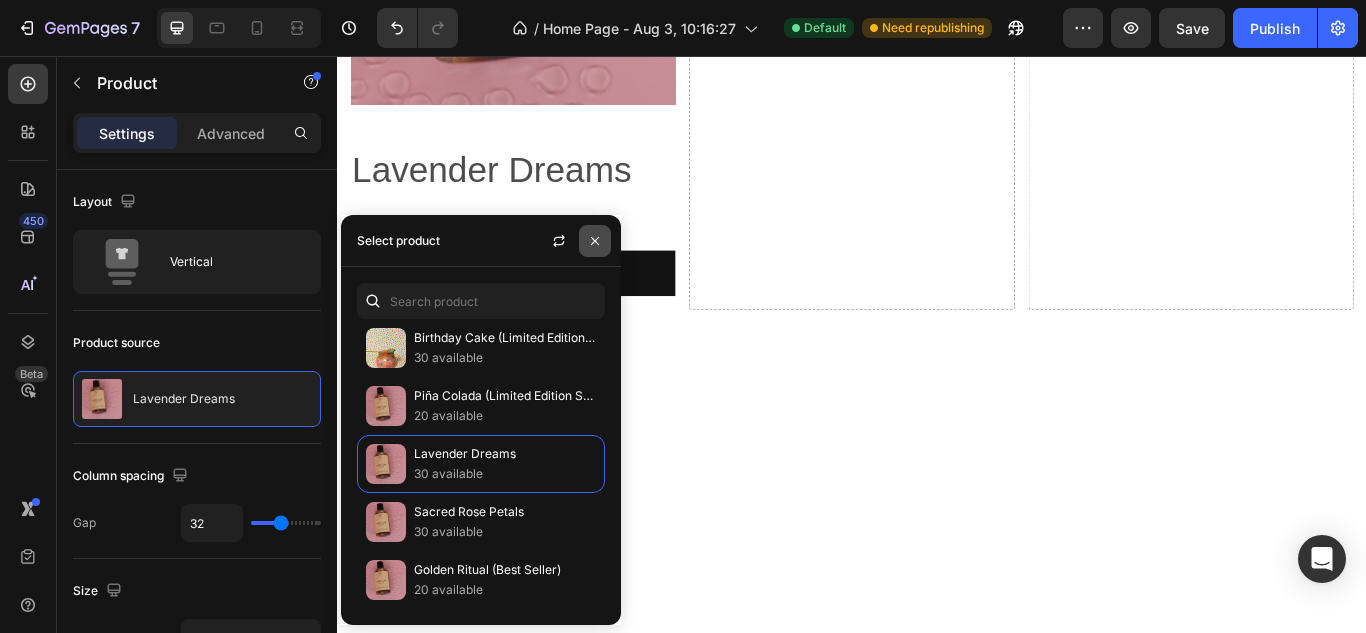 click 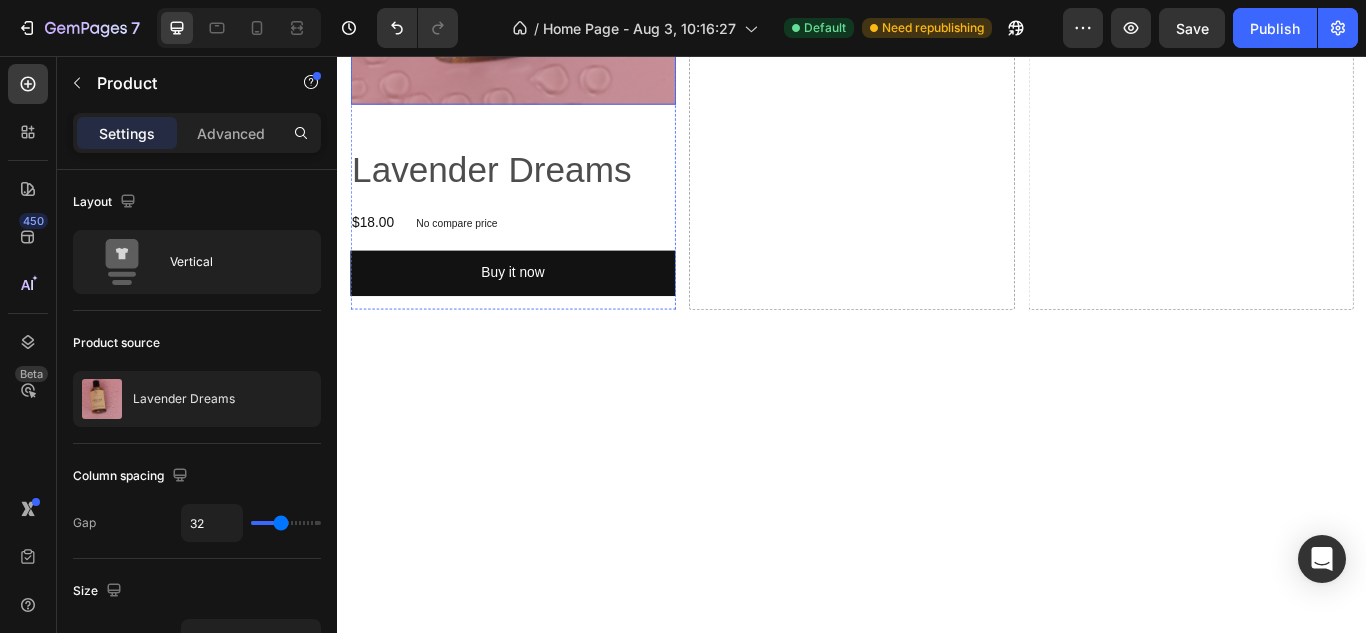 click at bounding box center (541, -77) 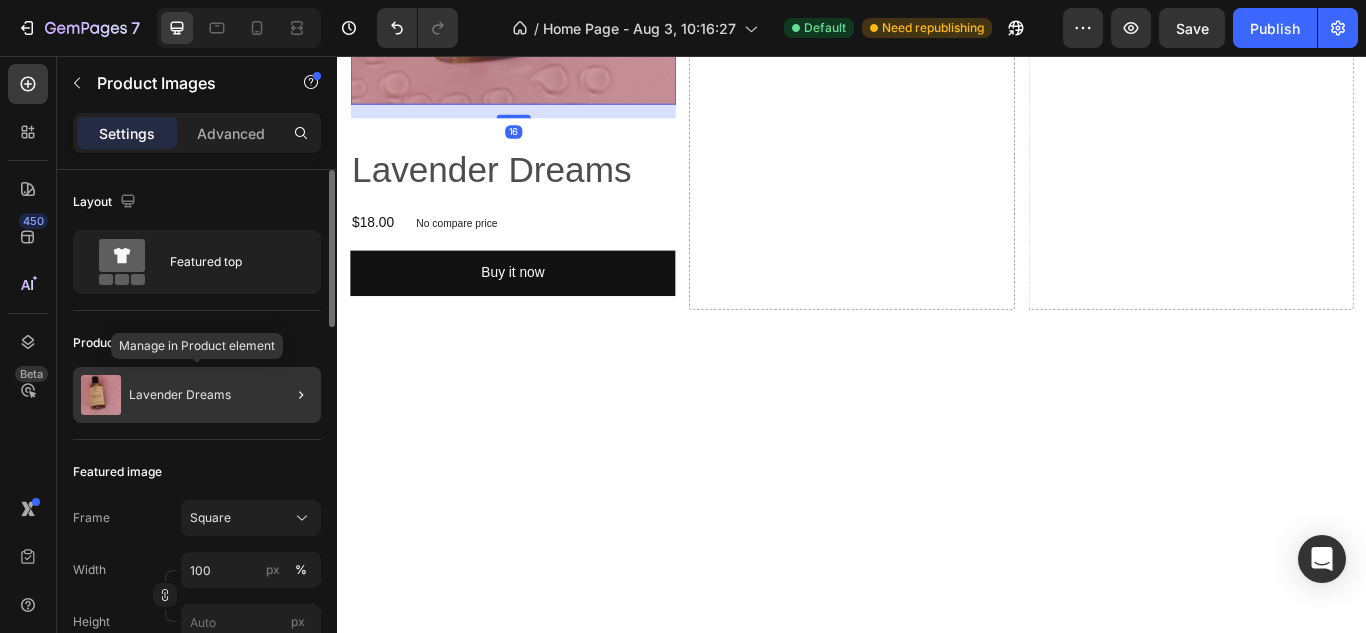 click on "Lavender Dreams" 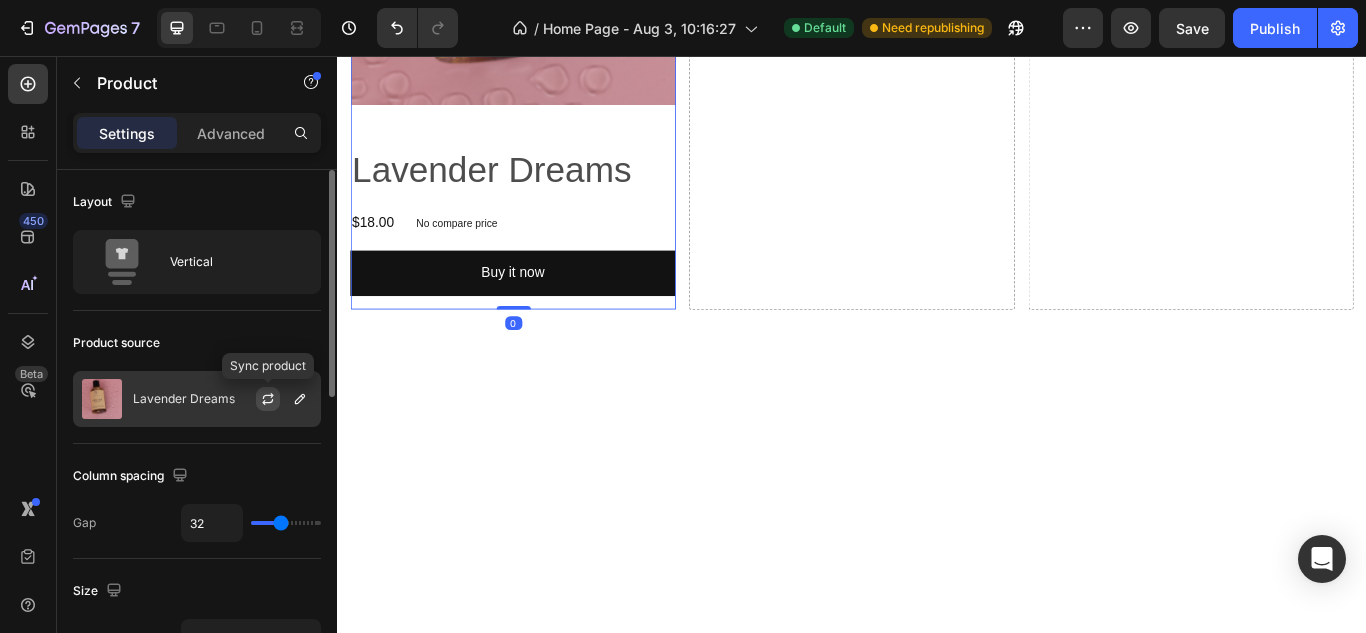 click 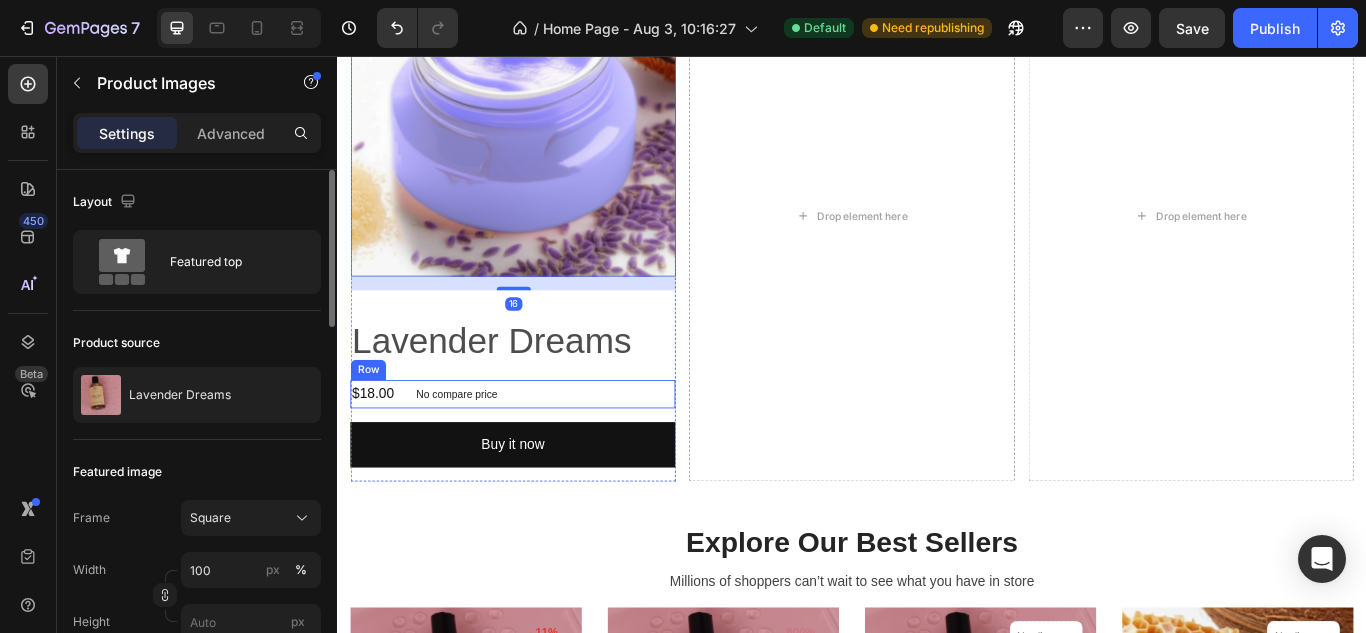 scroll, scrollTop: 1615, scrollLeft: 0, axis: vertical 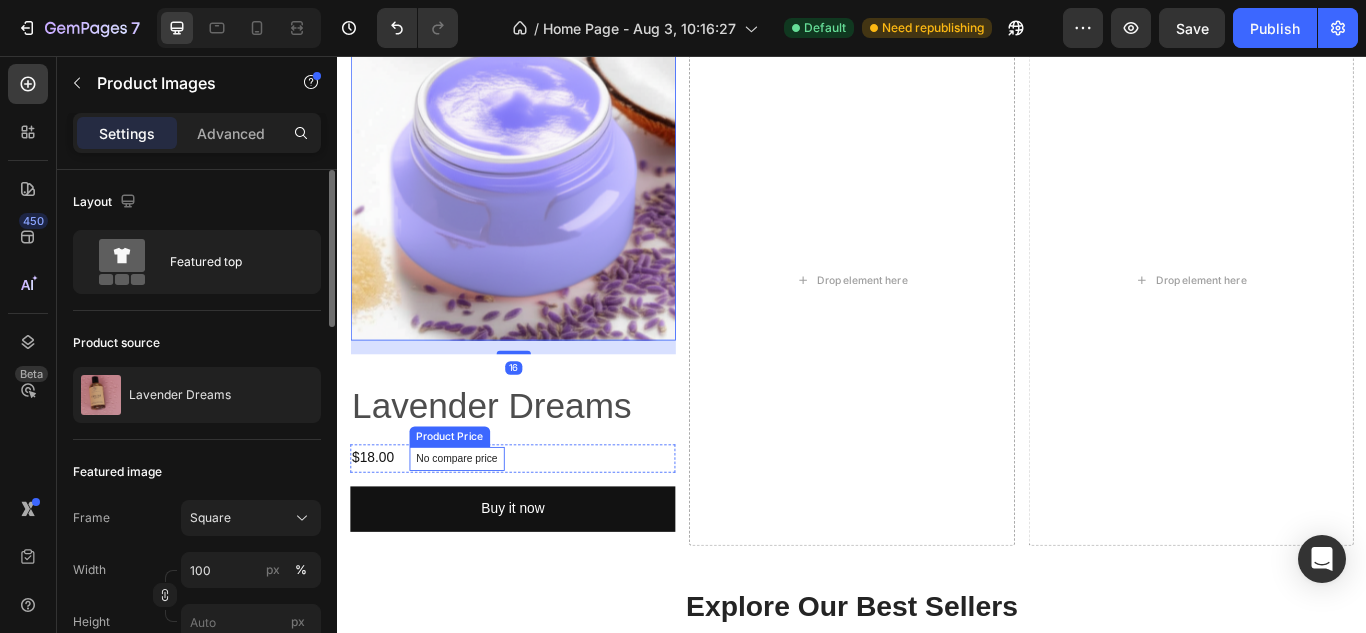 click on "No compare price" at bounding box center (476, 526) 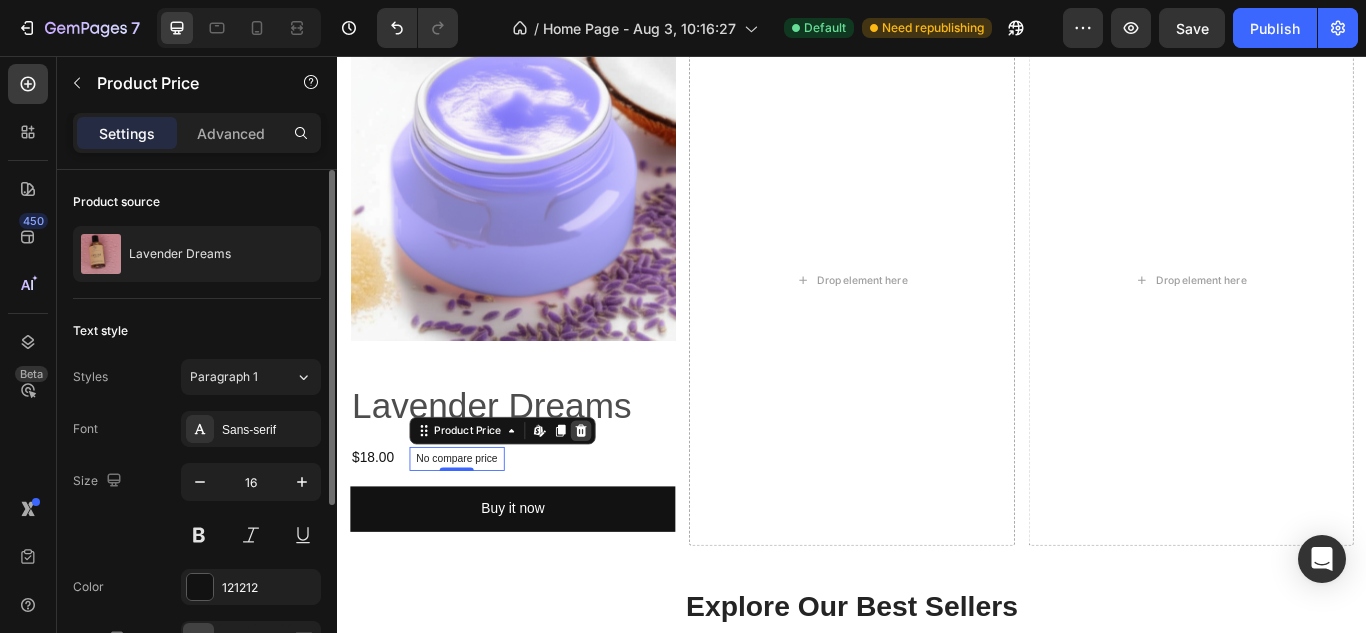 click 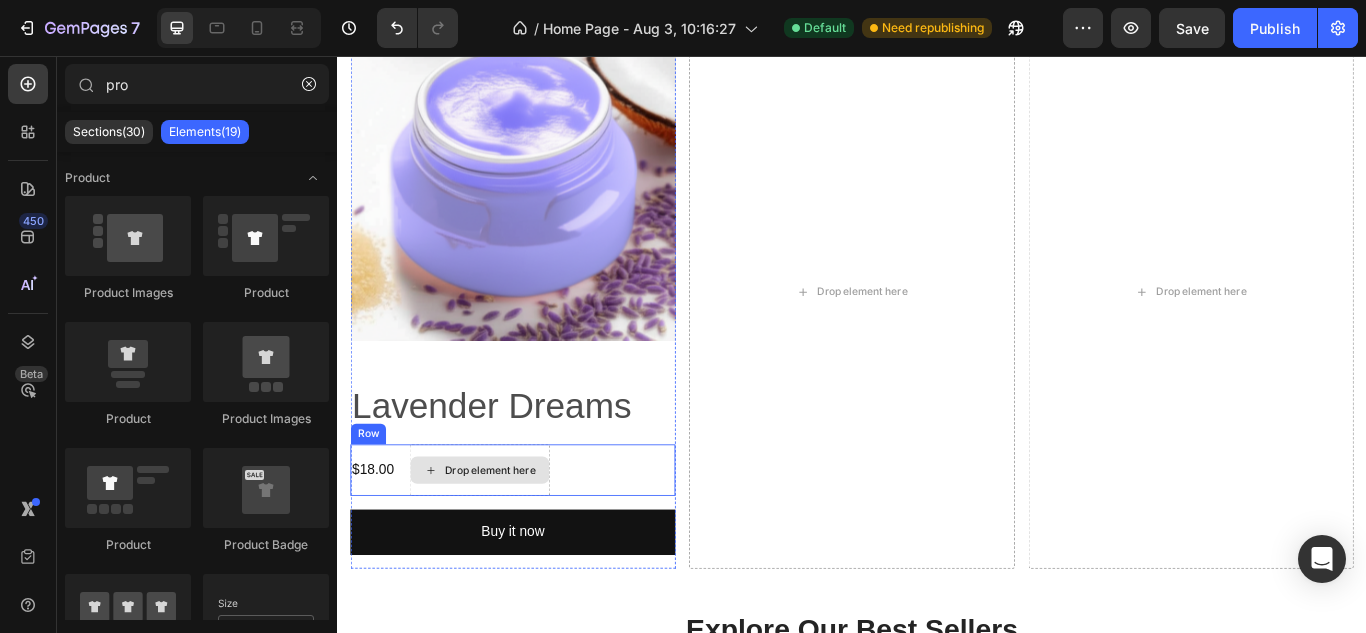 click on "Drop element here" at bounding box center [503, 539] 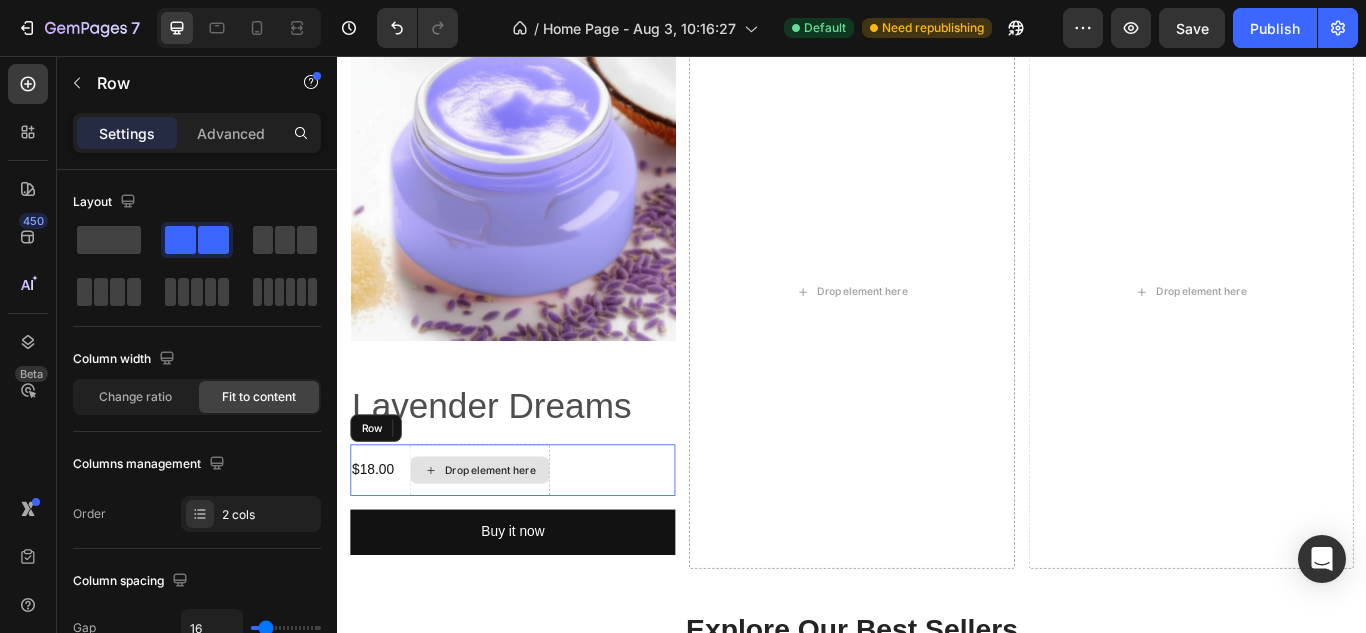 click on "Drop element here" at bounding box center (503, 539) 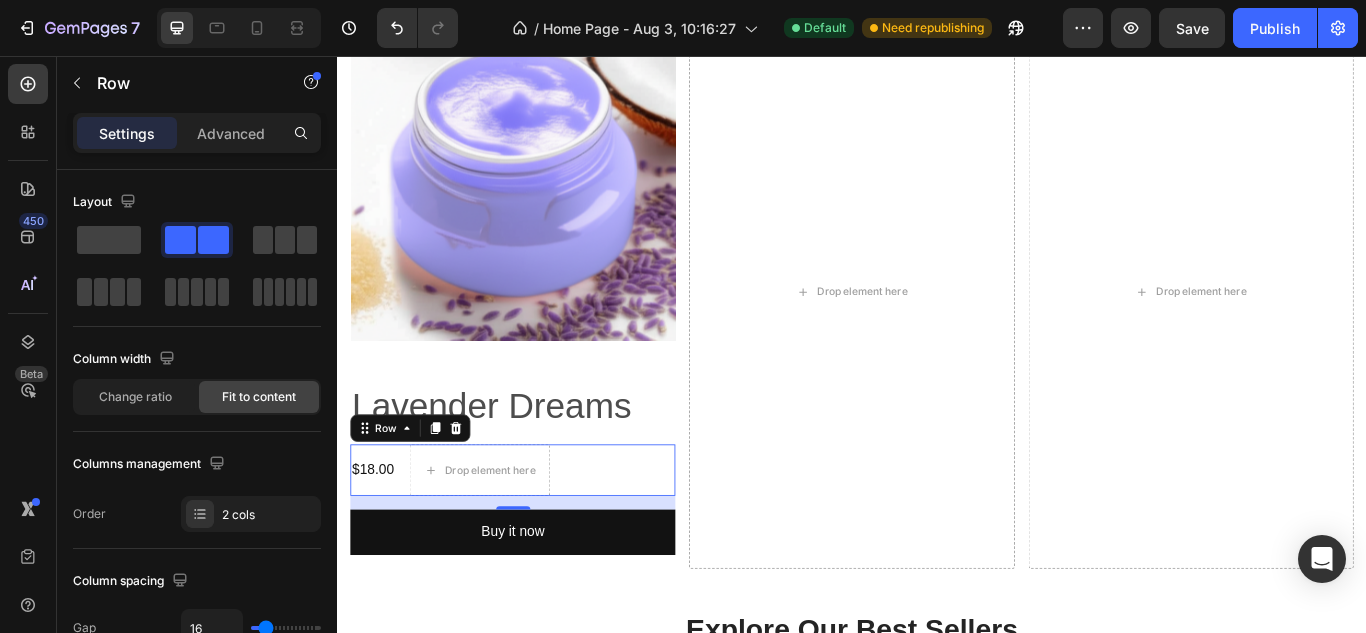 click on "Drop element here" at bounding box center [503, 539] 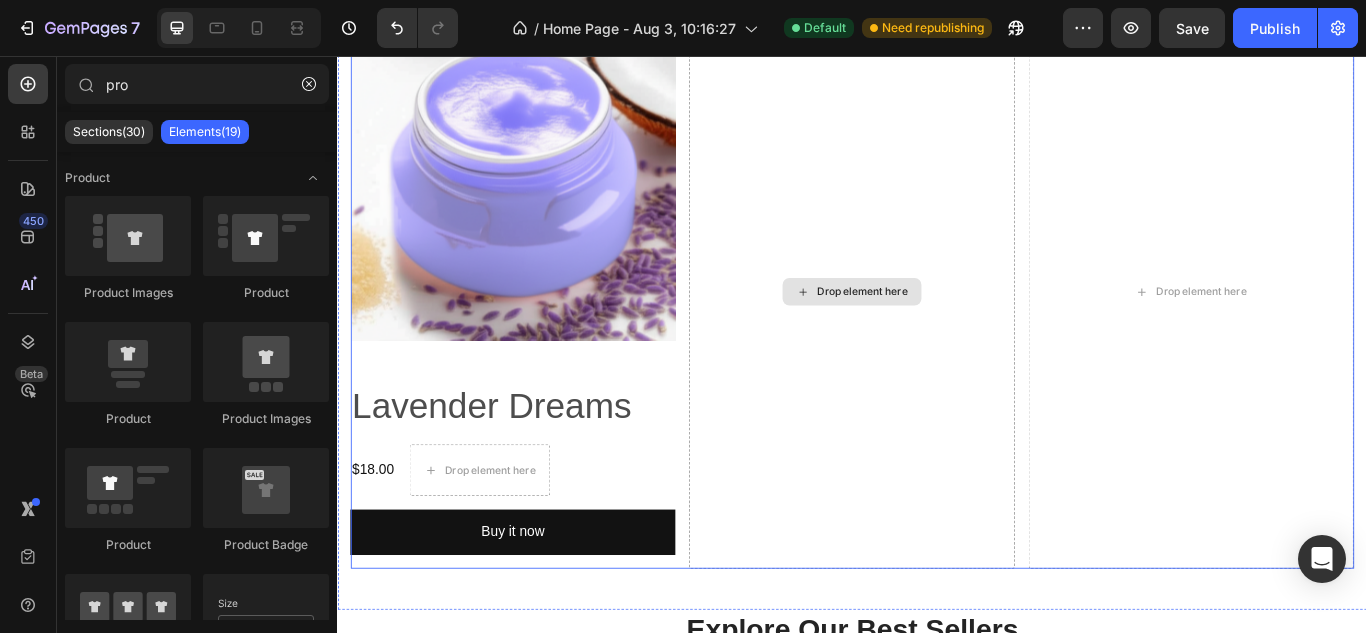 click on "Drop element here" at bounding box center (936, 331) 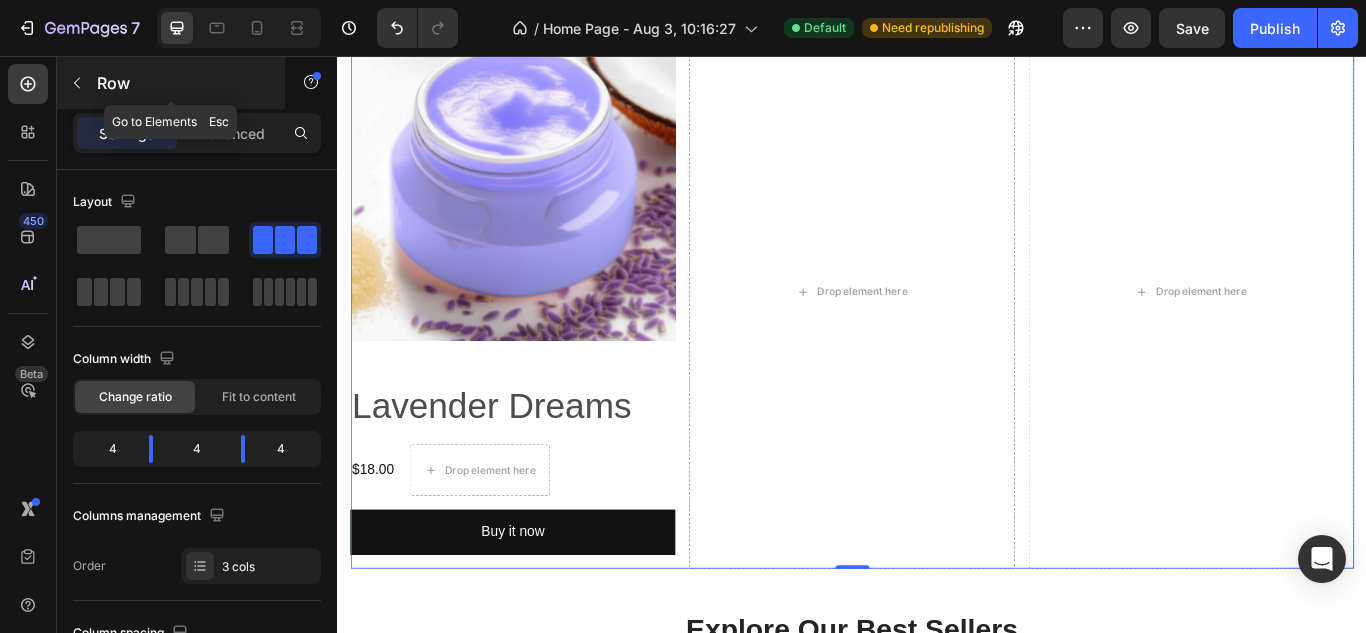 click at bounding box center (77, 83) 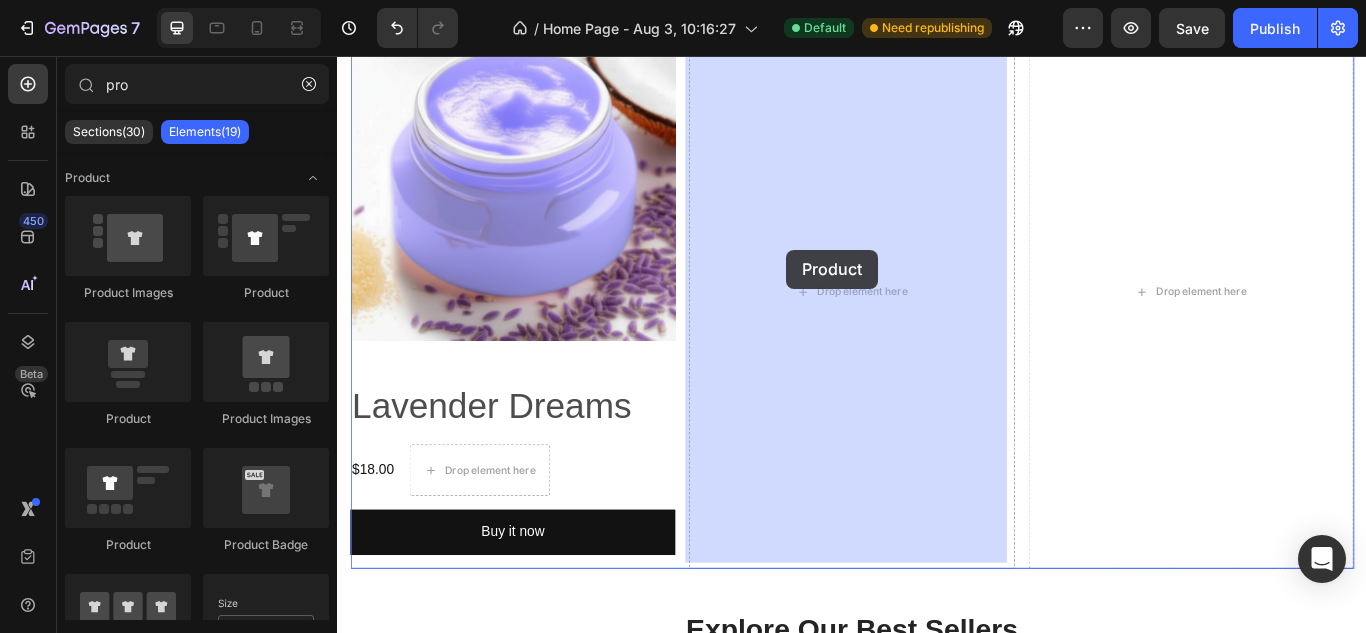 drag, startPoint x: 497, startPoint y: 297, endPoint x: 861, endPoint y: 282, distance: 364.30893 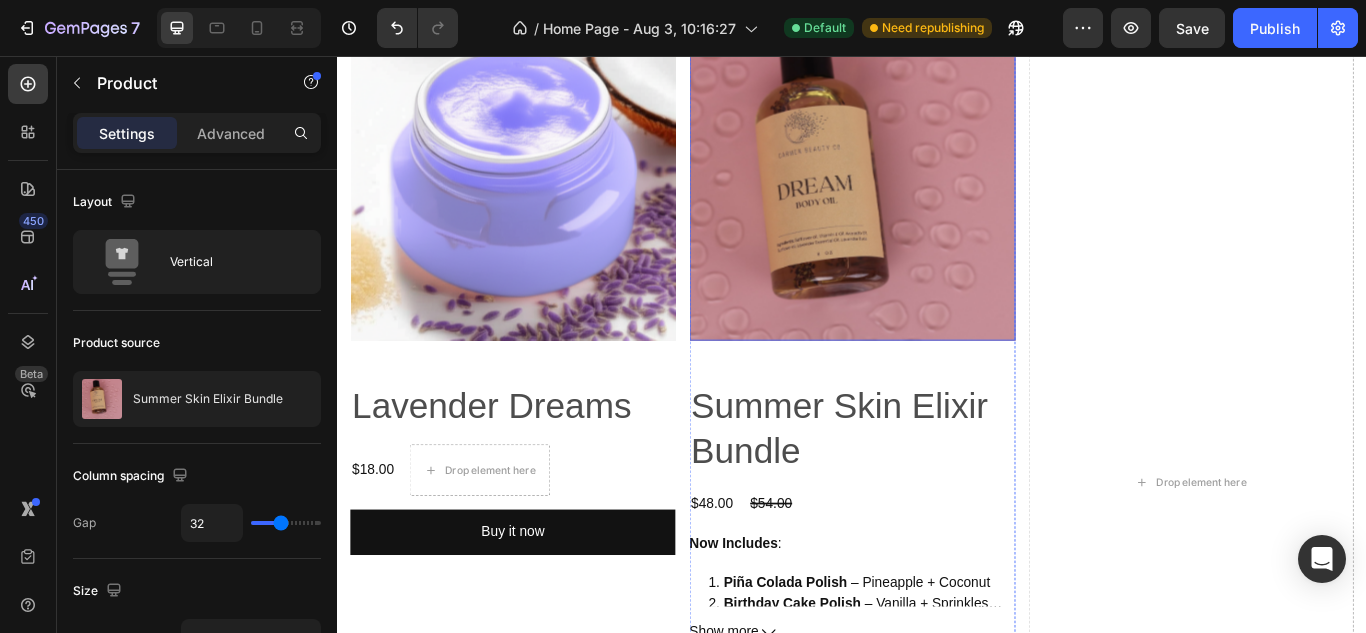 click at bounding box center [936, 198] 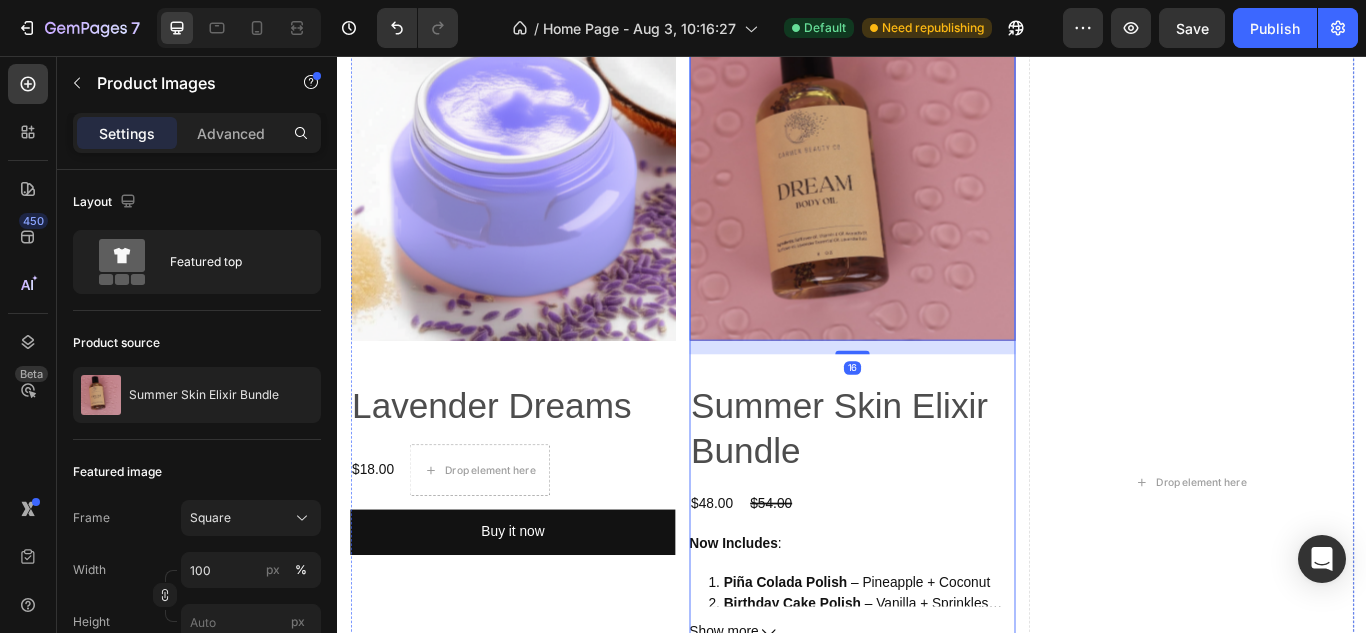 click on "Product Images   16 Summer Skin Elixir Bundle Product Title $48.00 Product Price Product Price $54.00 Product Price Product Price Row Now Includes :
Piña Colada Polish   – Pineapple + Coconut
Birthday Cake Polish   – Vanilla + Sprinkles
Jasmine Soleil Polish   – Jasmine + Peach
Bundle Name :   Tropical Bloom Trio Tagline :   “Glow like summer. Smell like paradise.” Show more
Product Description Setup options like colors, sizes with product variant.       Add new variant   or   sync data Product Variants & Swatches Quantity Text Block
1
Product Quantity
Add to cart Add to Cart Buy it now Dynamic Checkout Product" at bounding box center [936, 554] 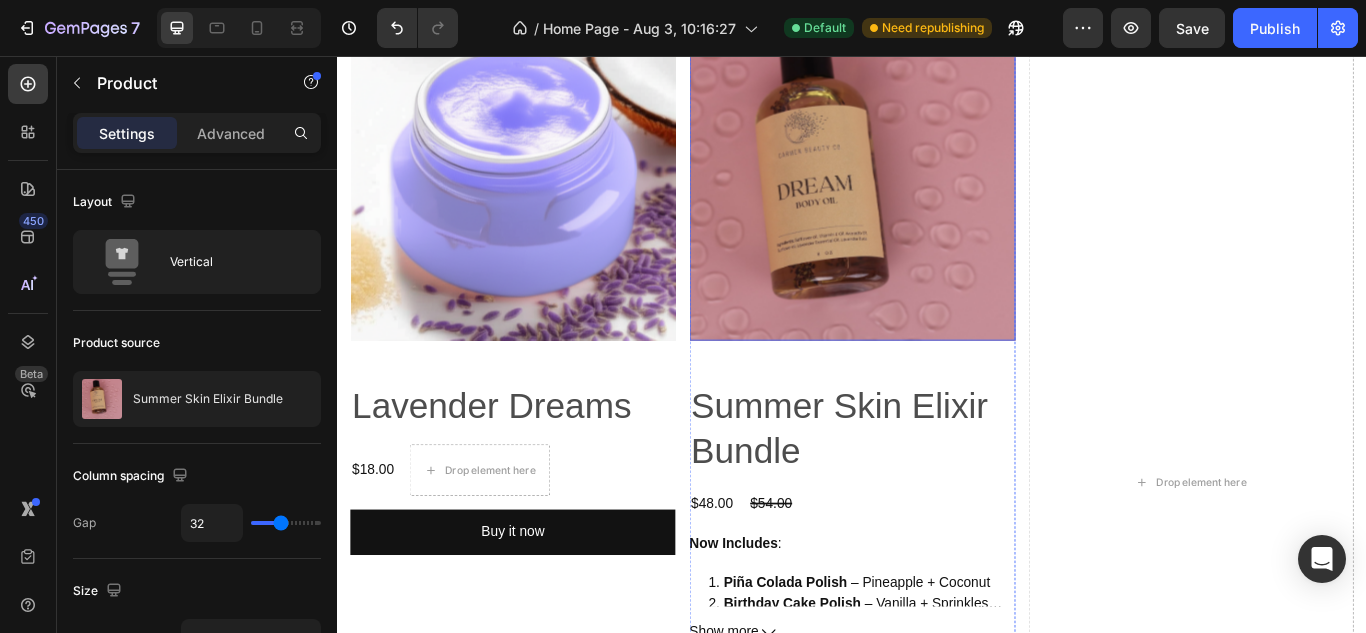 click at bounding box center [936, 198] 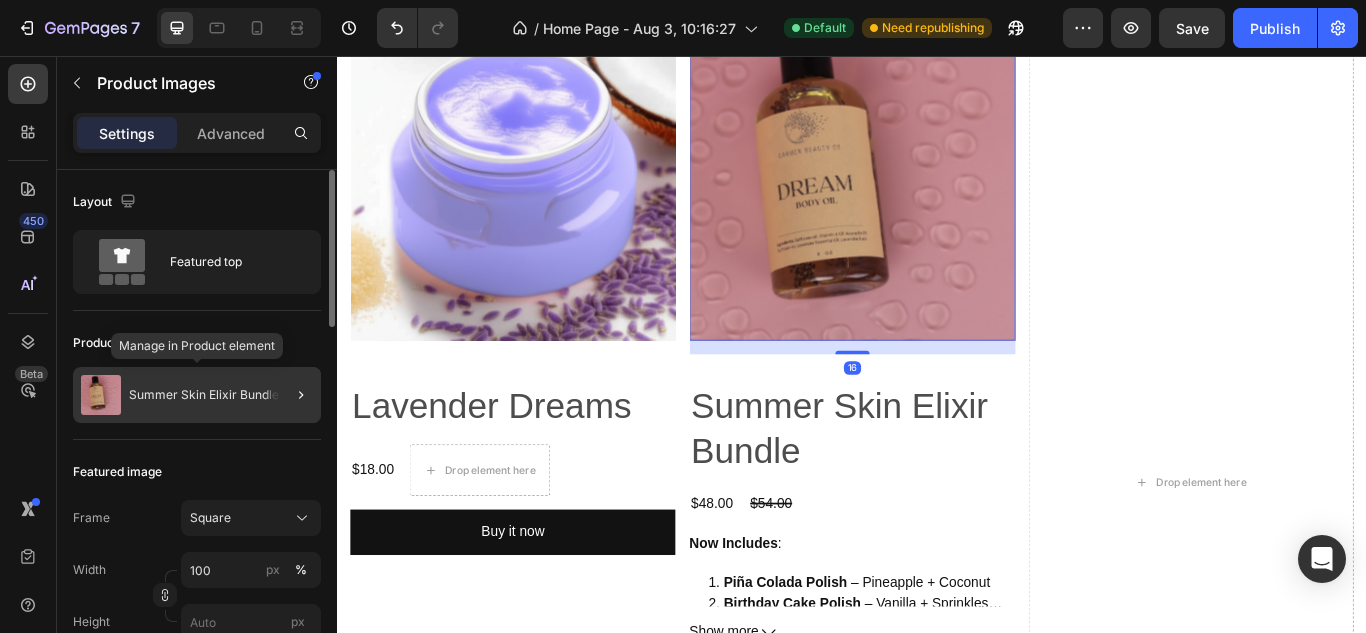 click on "Summer Skin Elixir Bundle" at bounding box center (204, 395) 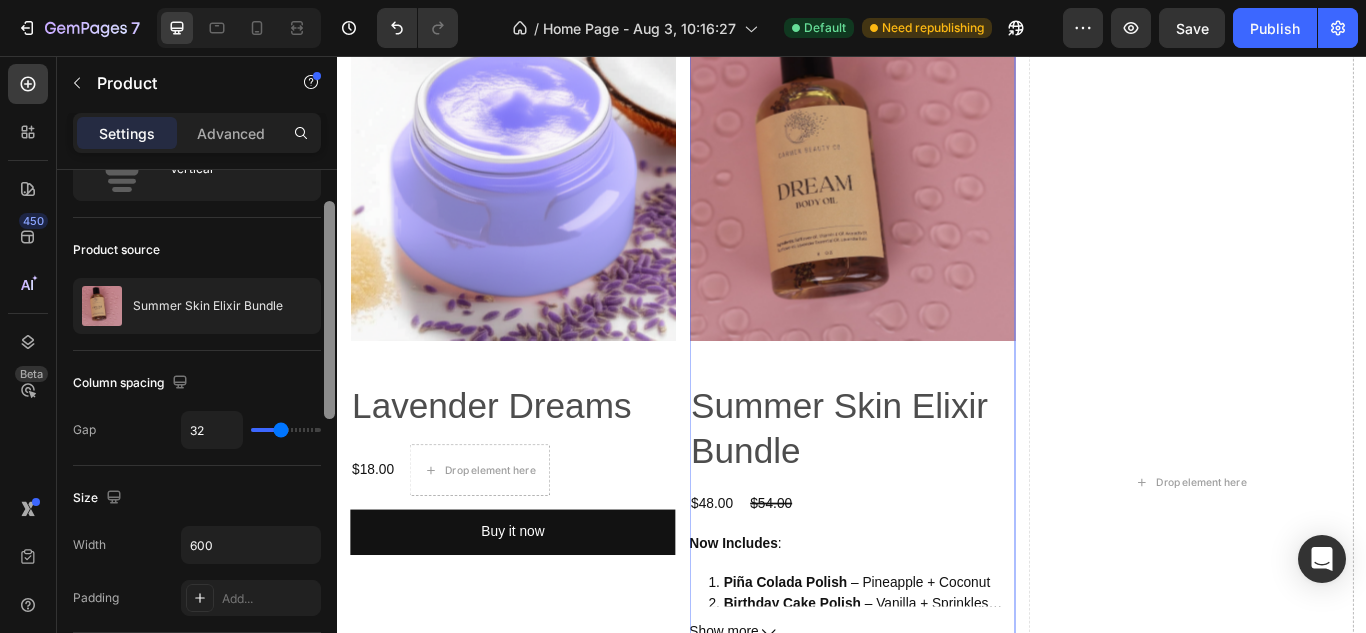 drag, startPoint x: 332, startPoint y: 342, endPoint x: 317, endPoint y: 379, distance: 39.92493 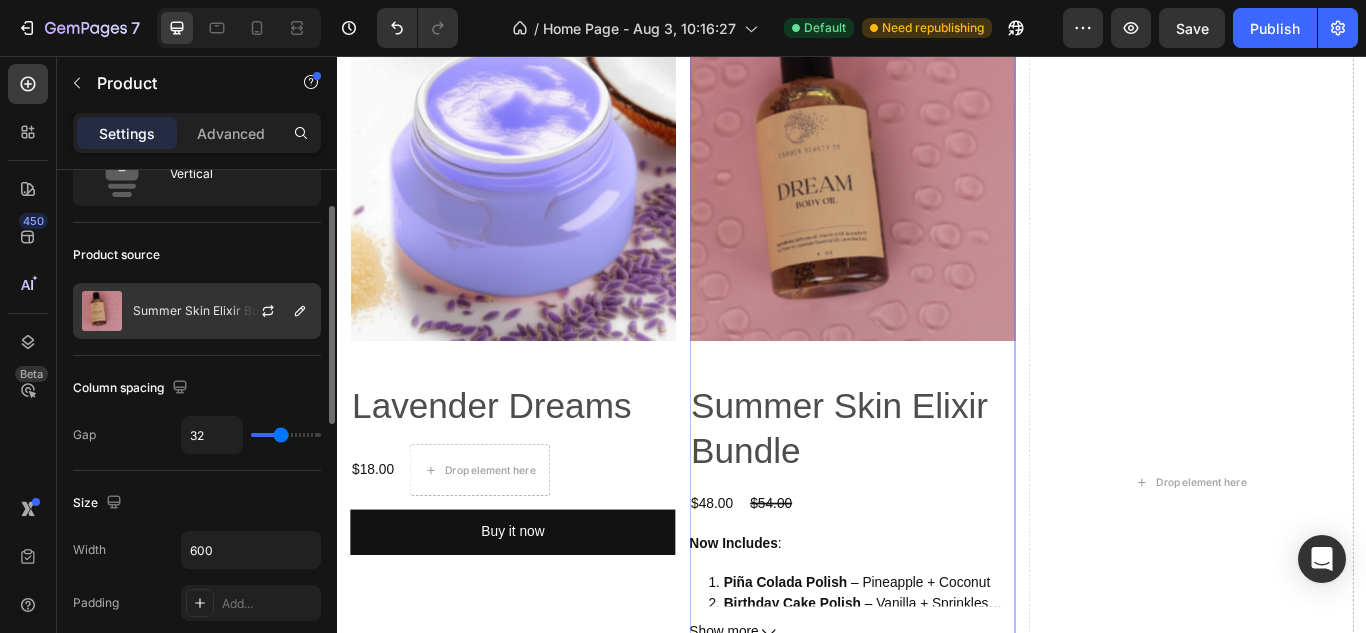 click on "Summer Skin Elixir Bundle" 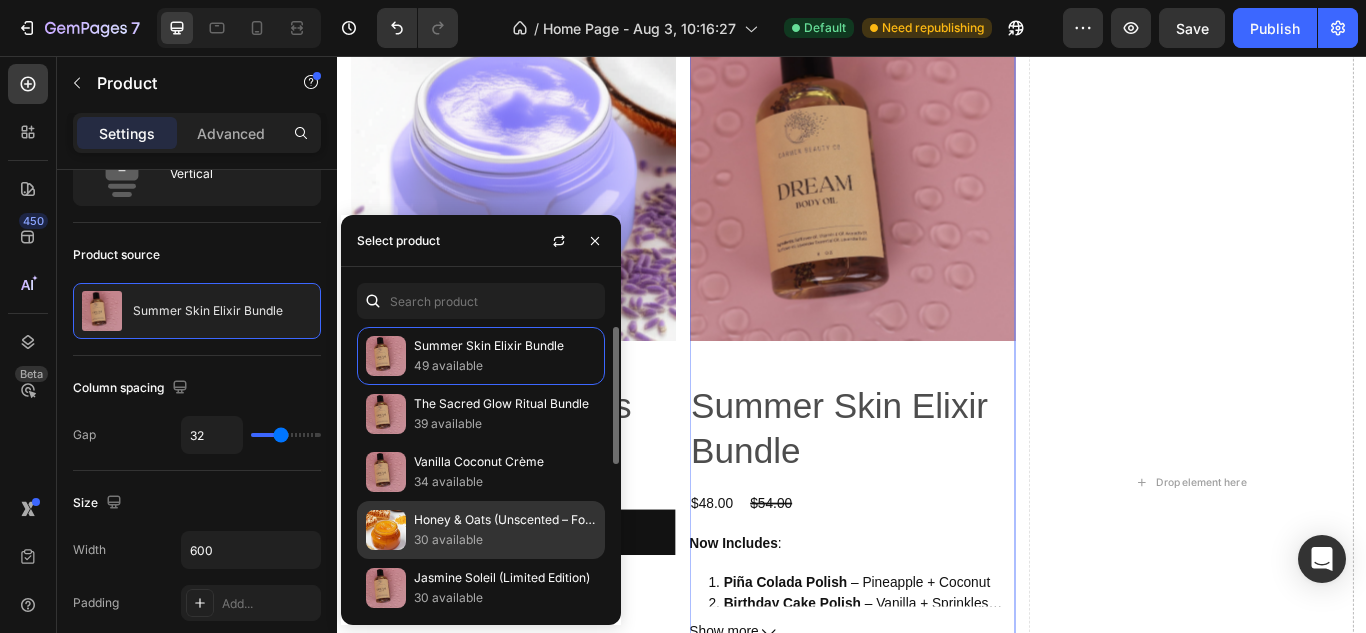 click on "Honey & Oats (Unscented – For Sensitive Skin)" at bounding box center (505, 520) 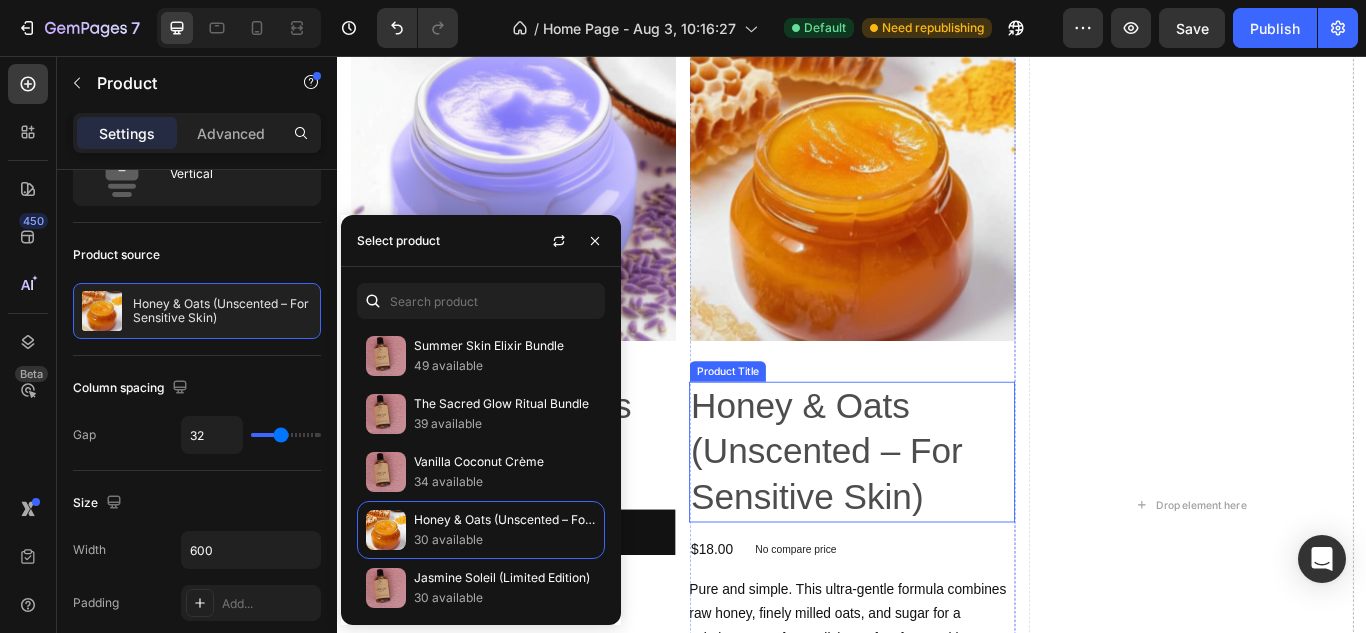 click on "Honey & Oats (Unscented – For Sensitive Skin)" at bounding box center [936, 518] 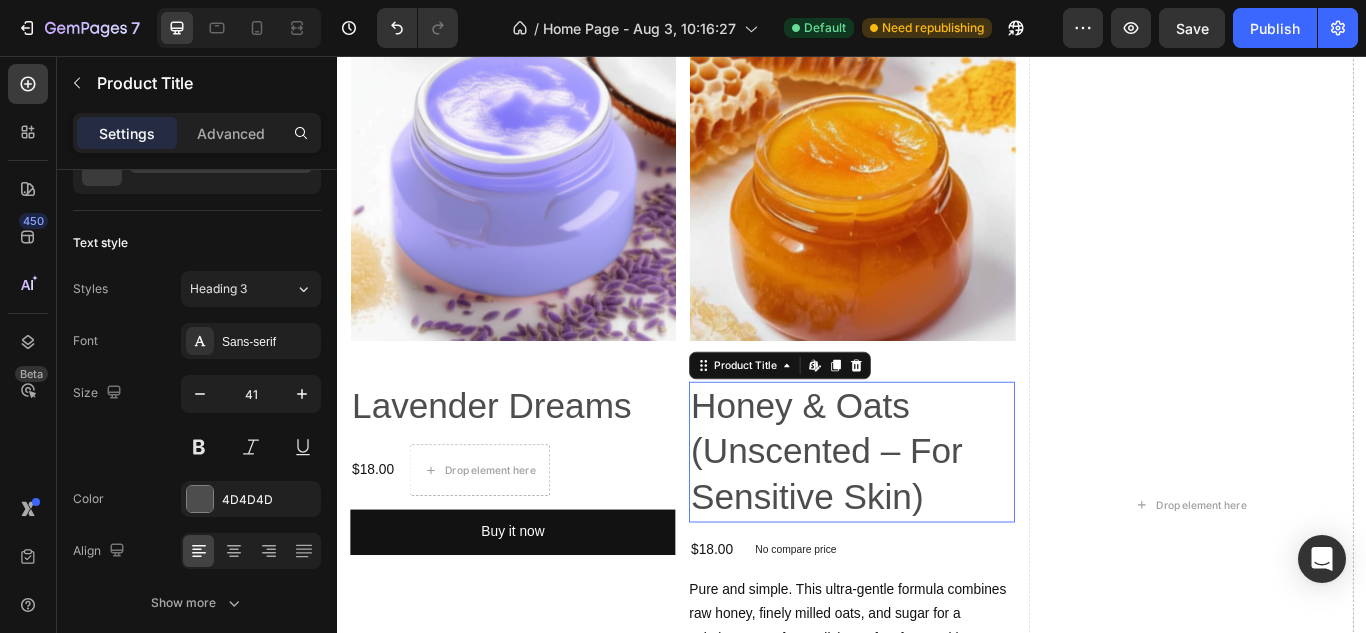 scroll, scrollTop: 0, scrollLeft: 0, axis: both 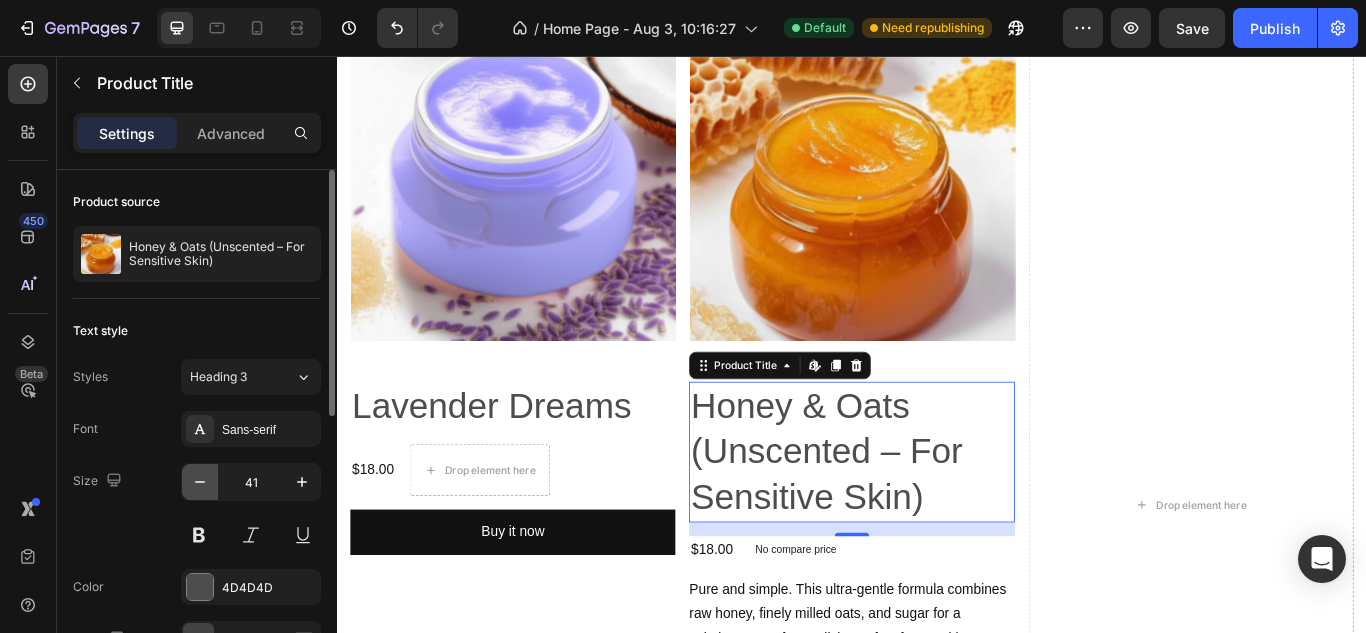 click 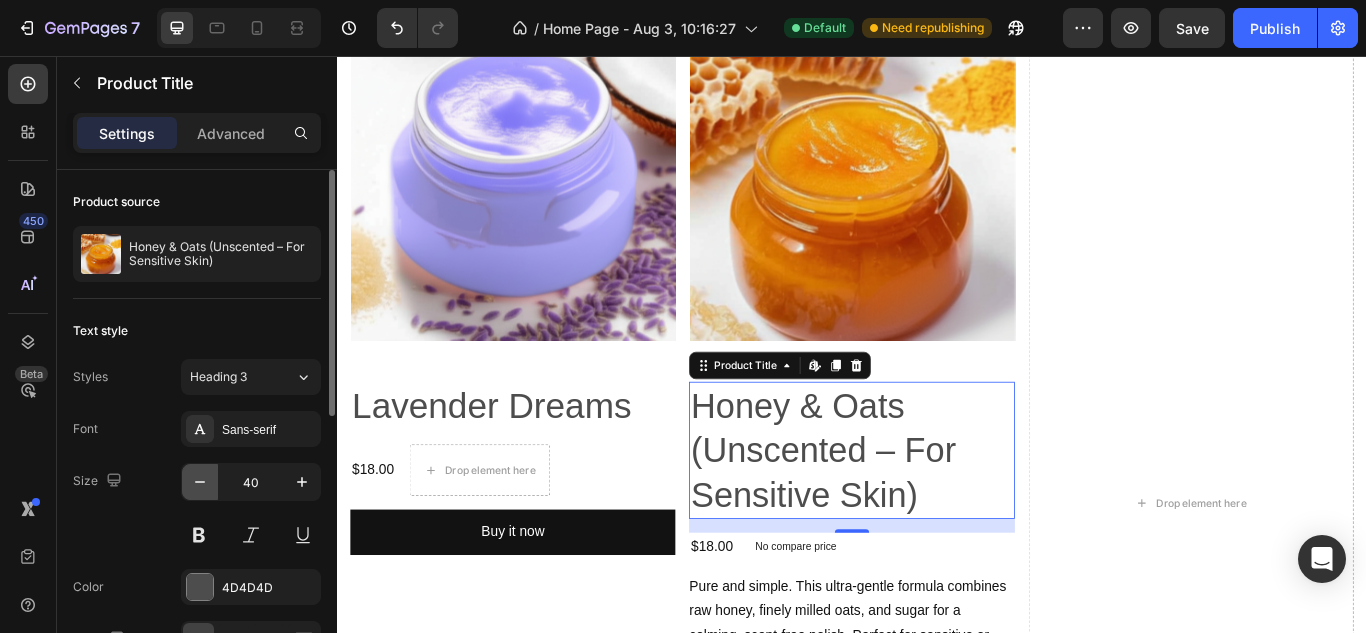click 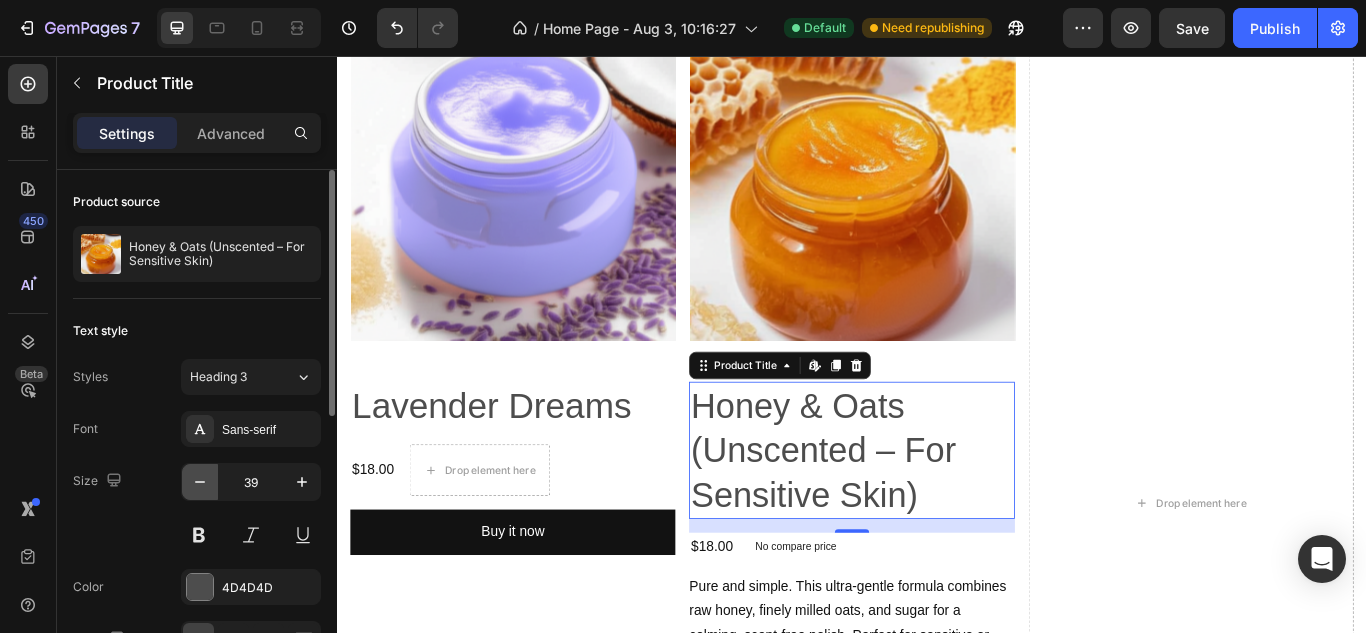 click 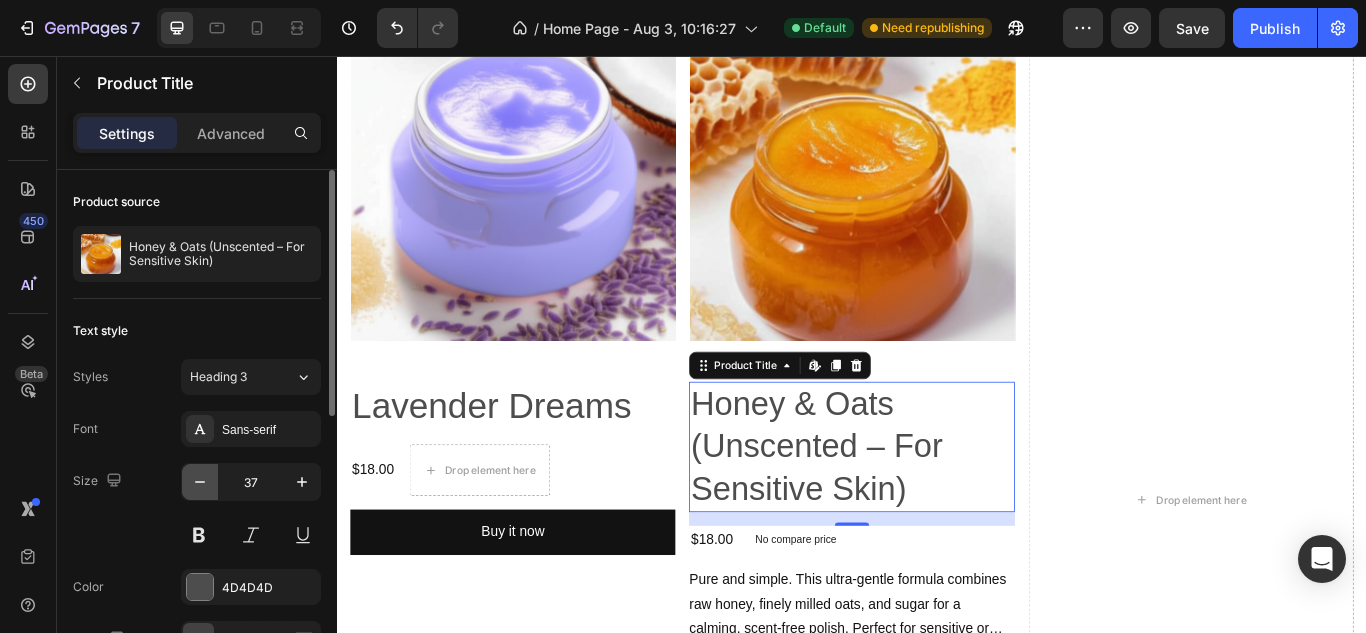 click 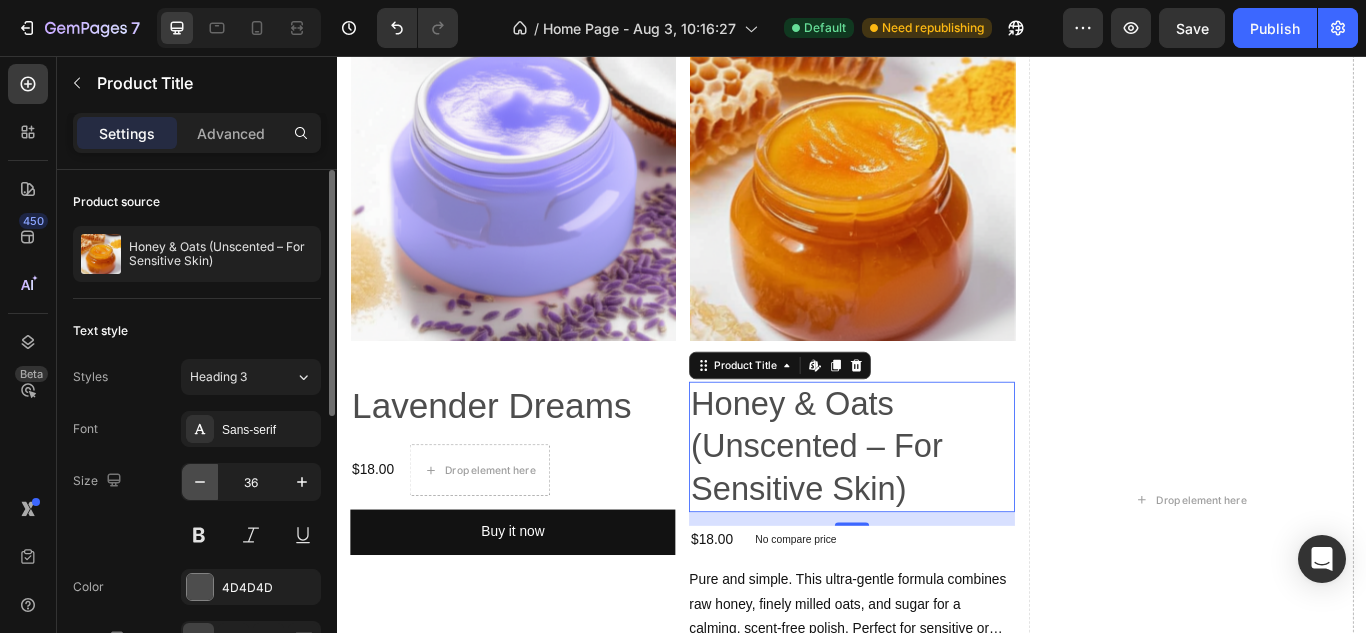 click 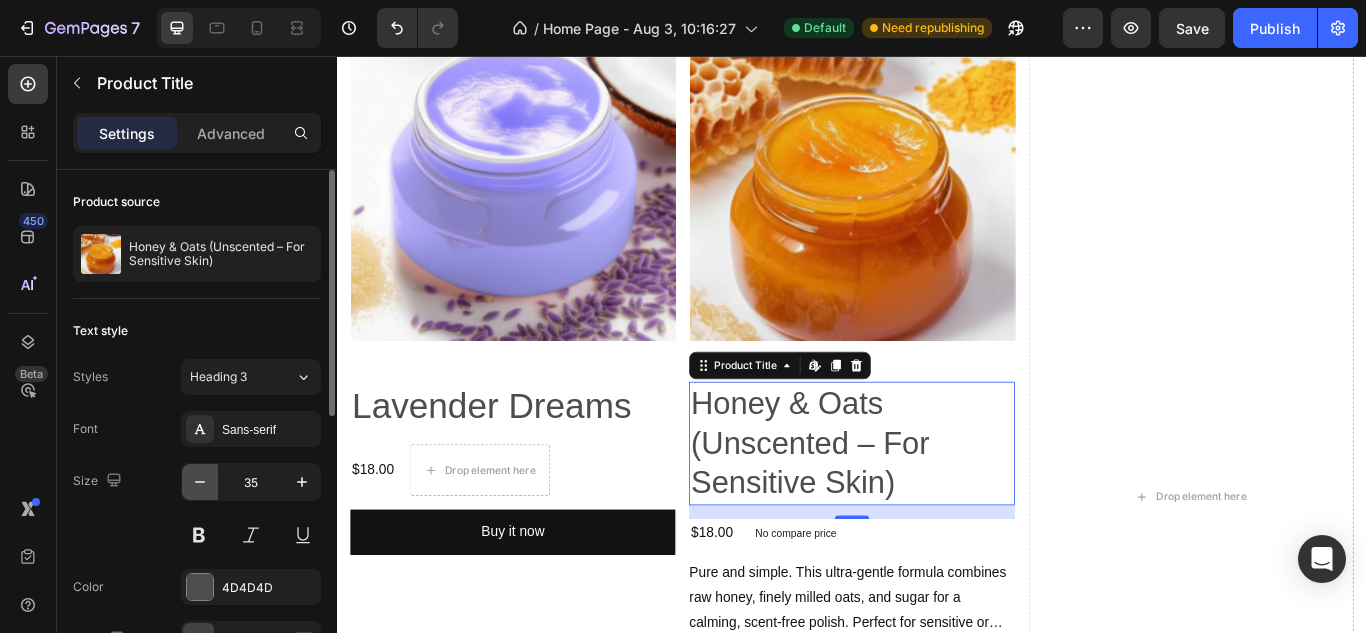 click 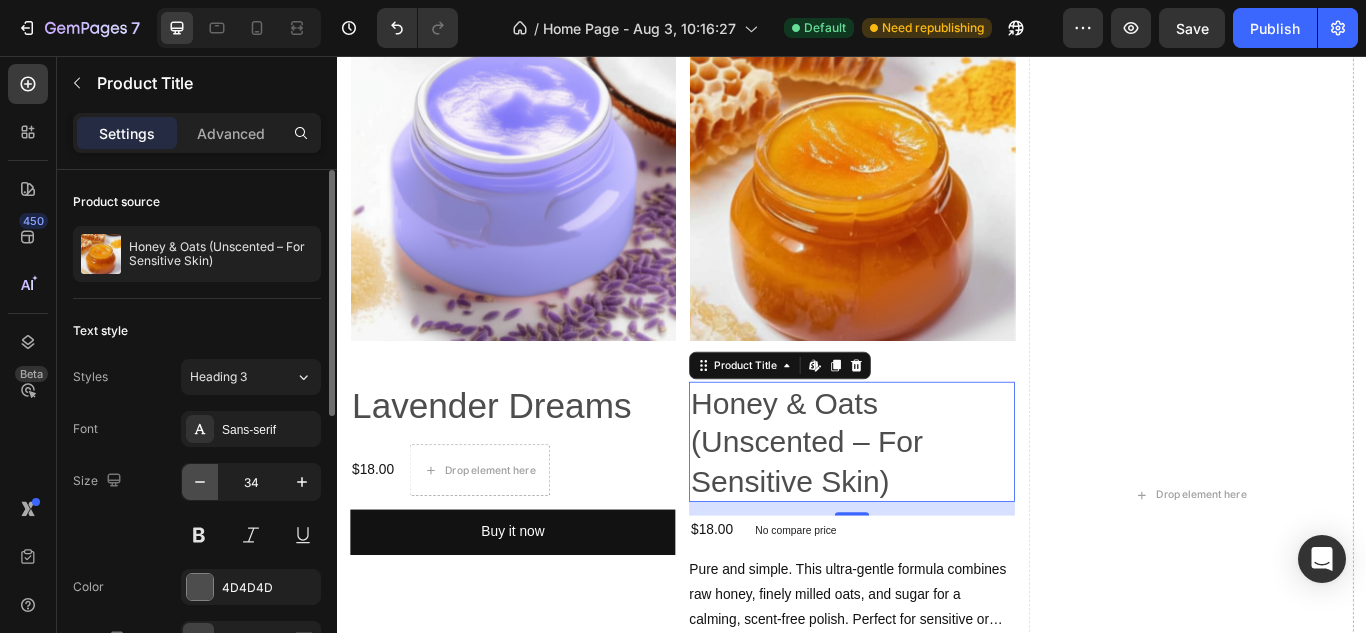 click 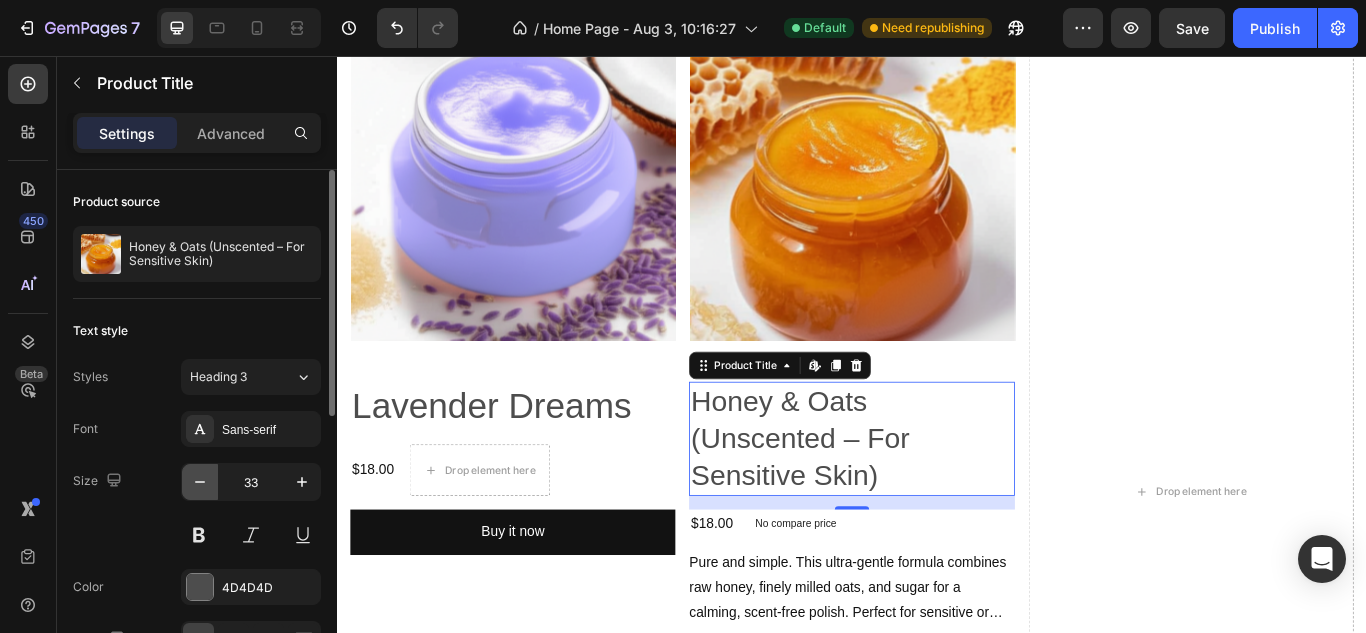 click 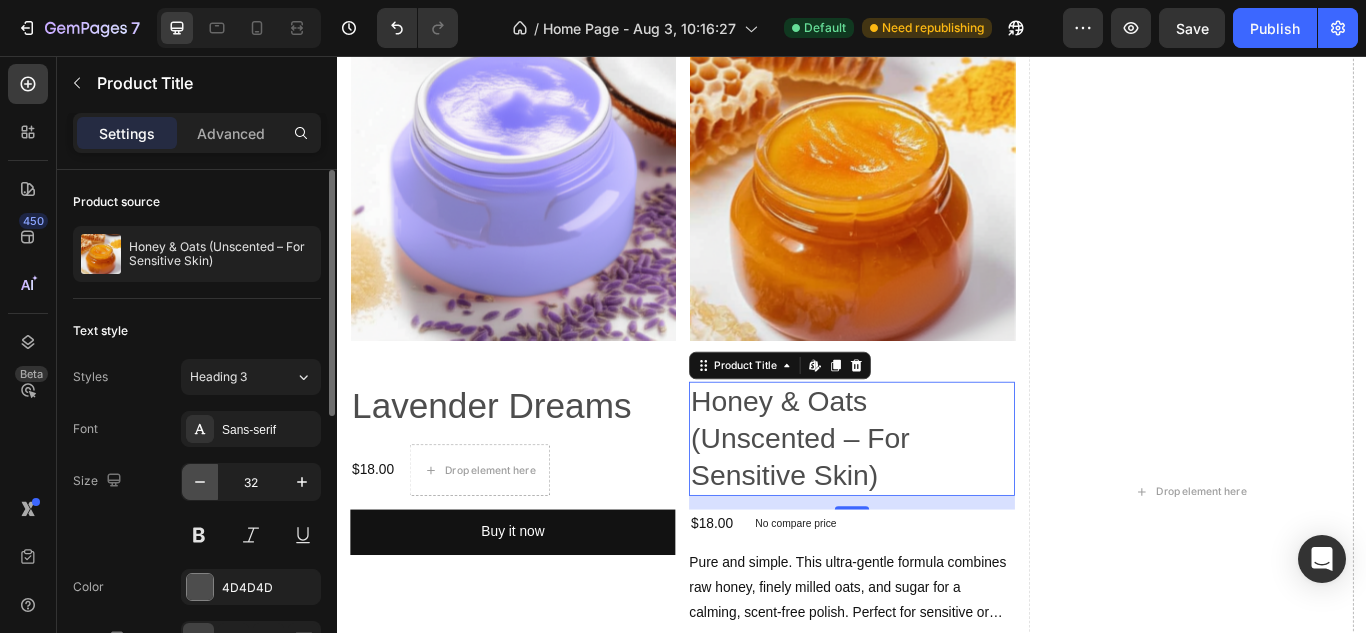 click 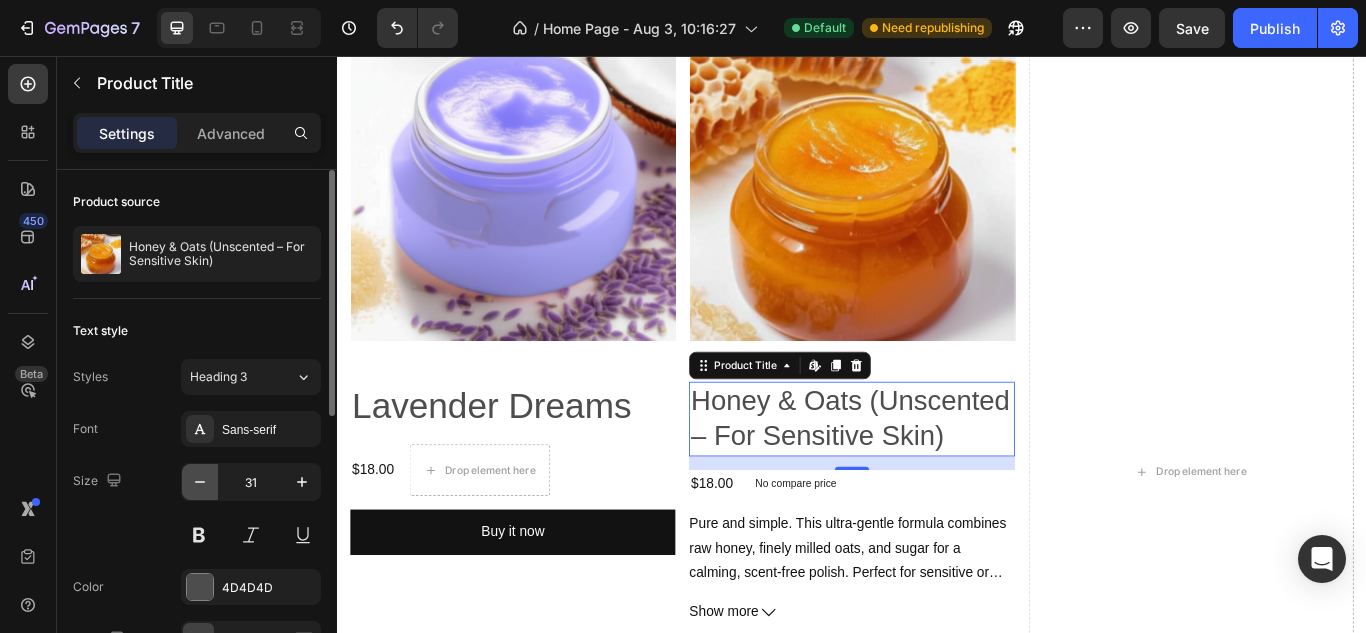 click 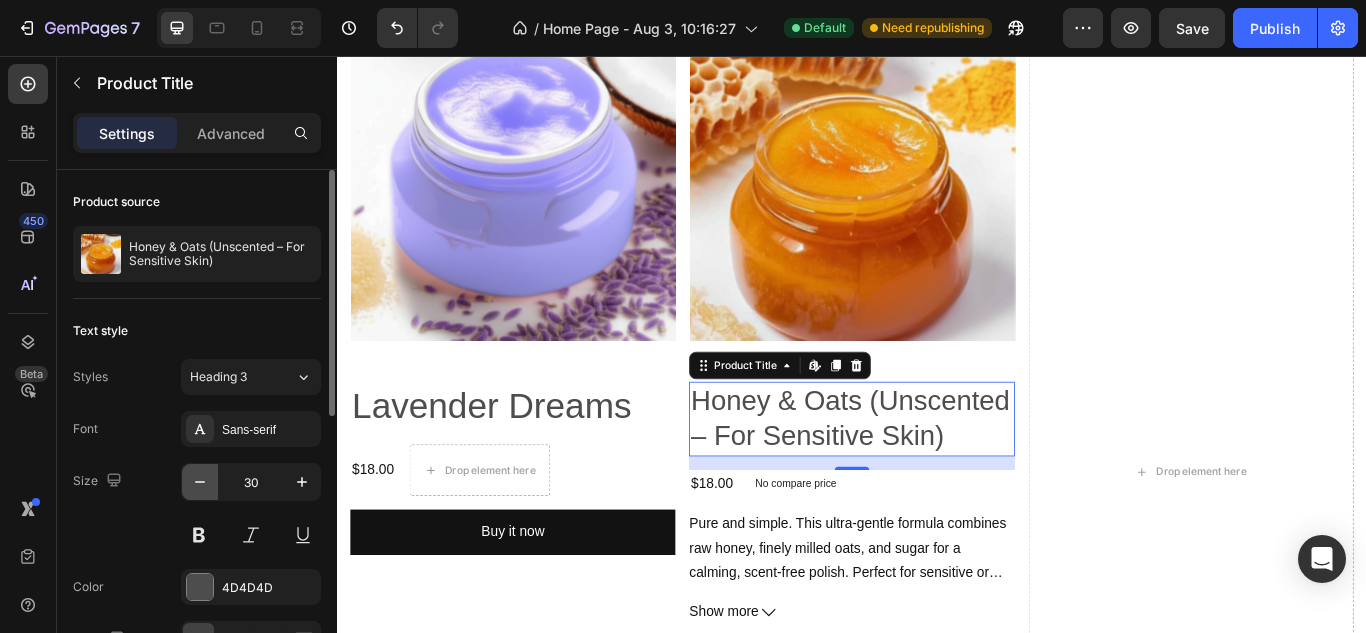 click 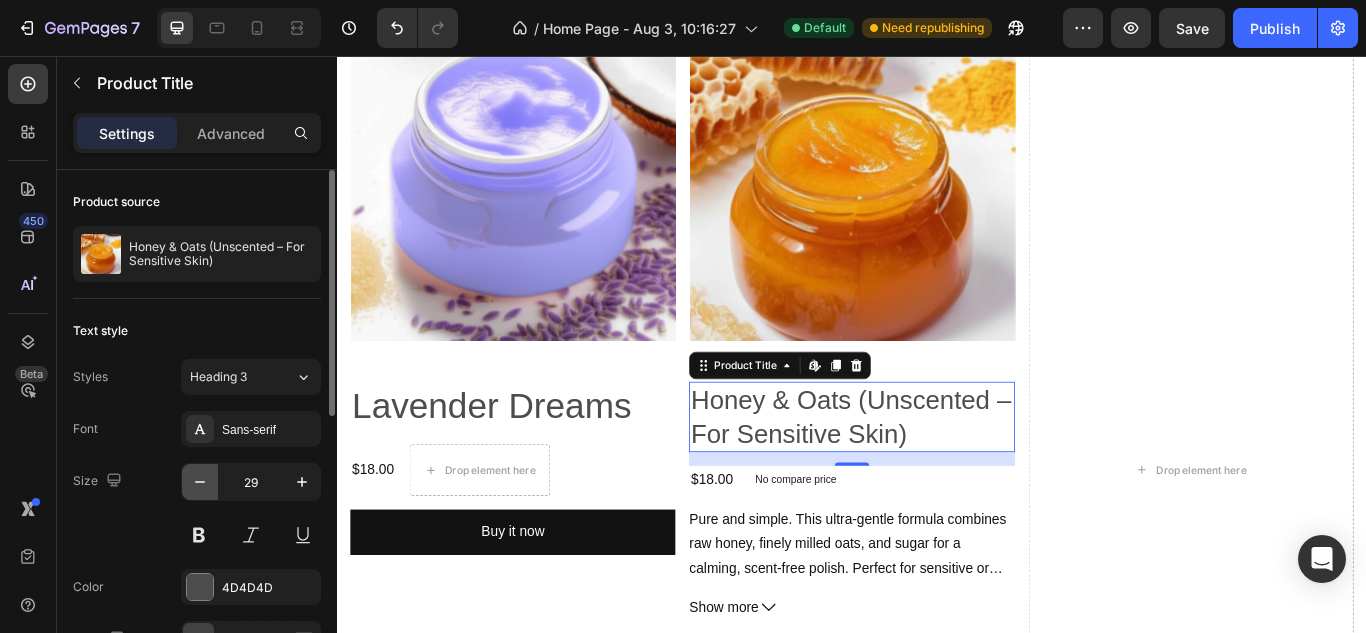 click 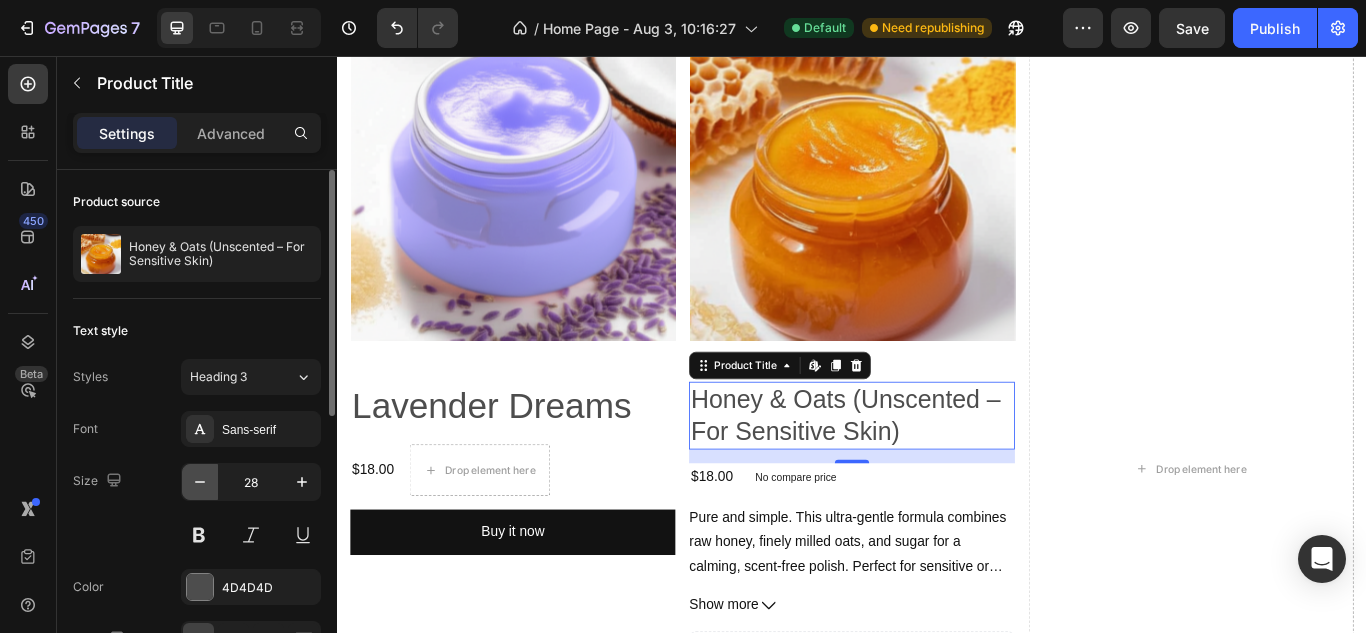 click 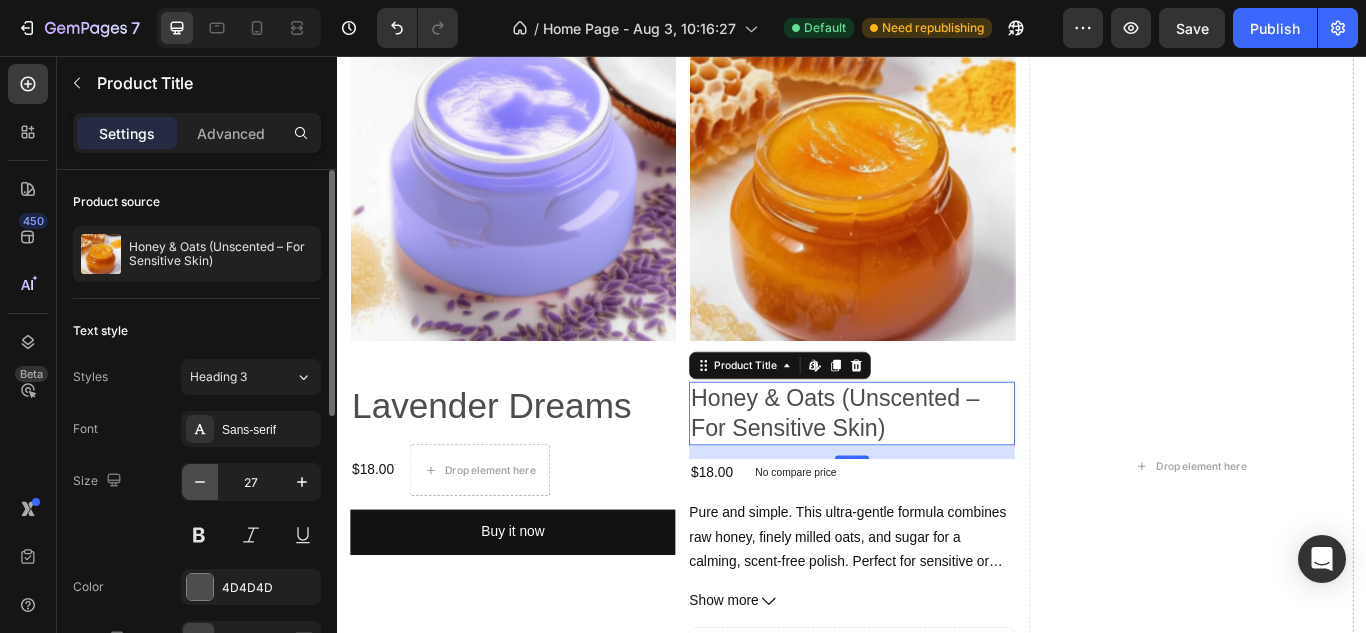 click 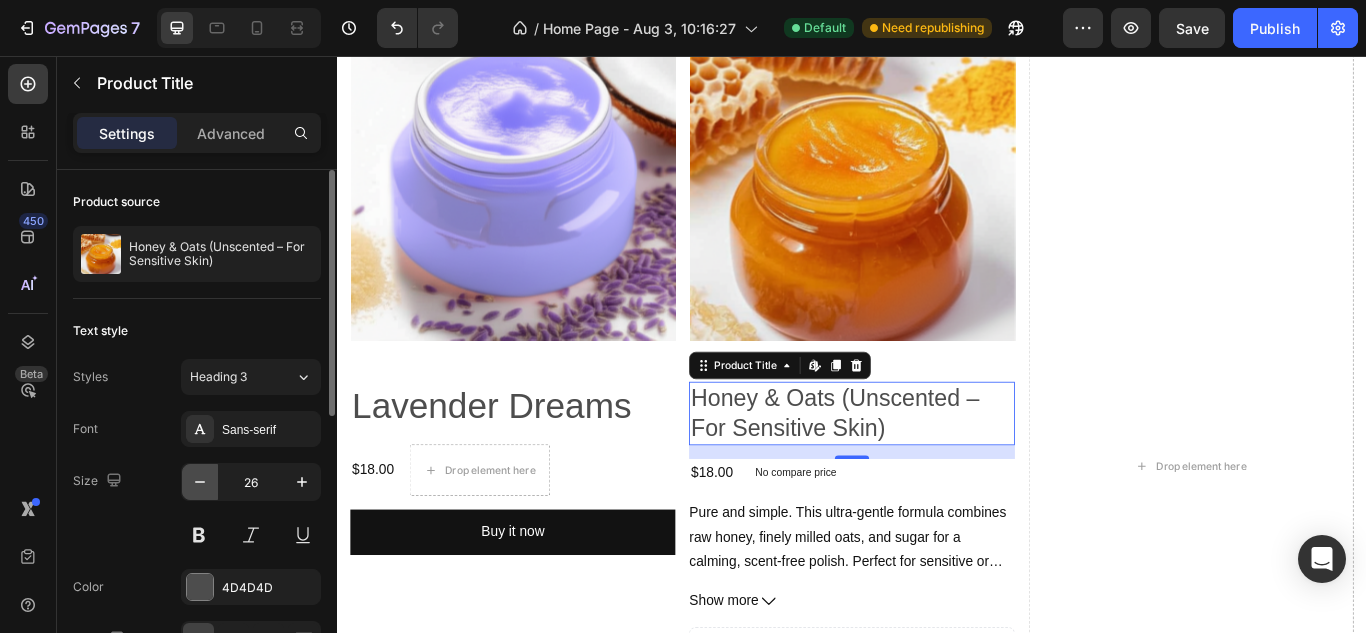 click 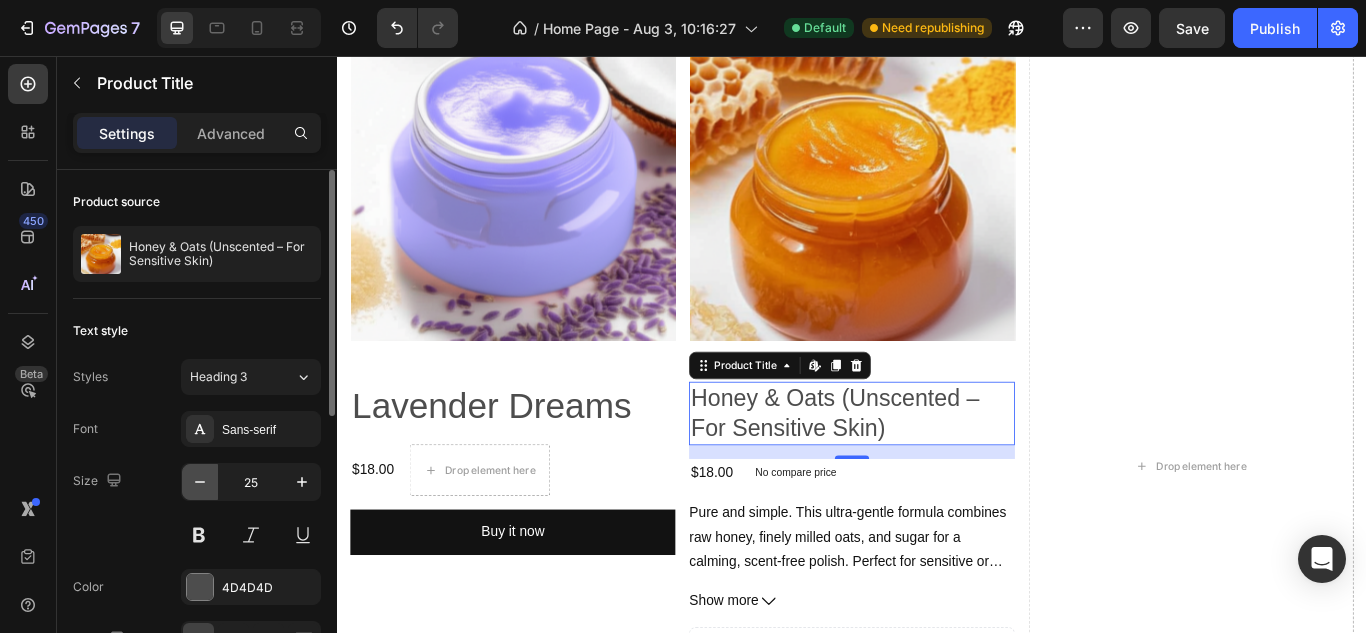 click 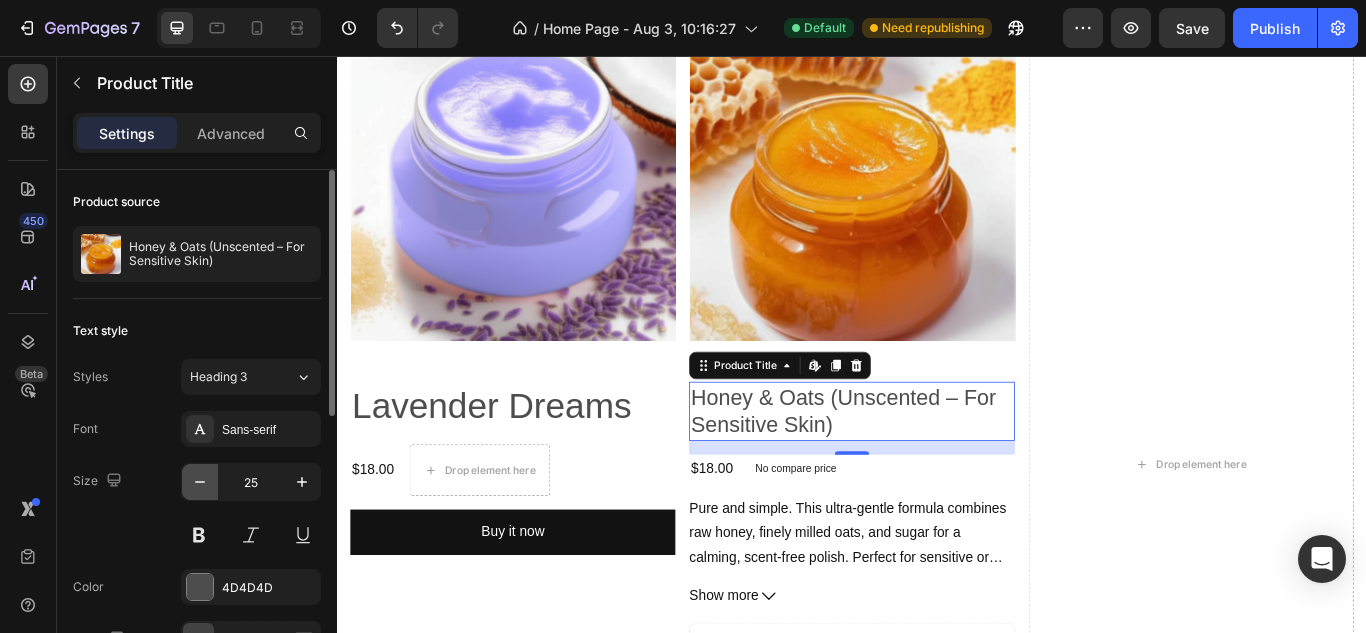 click 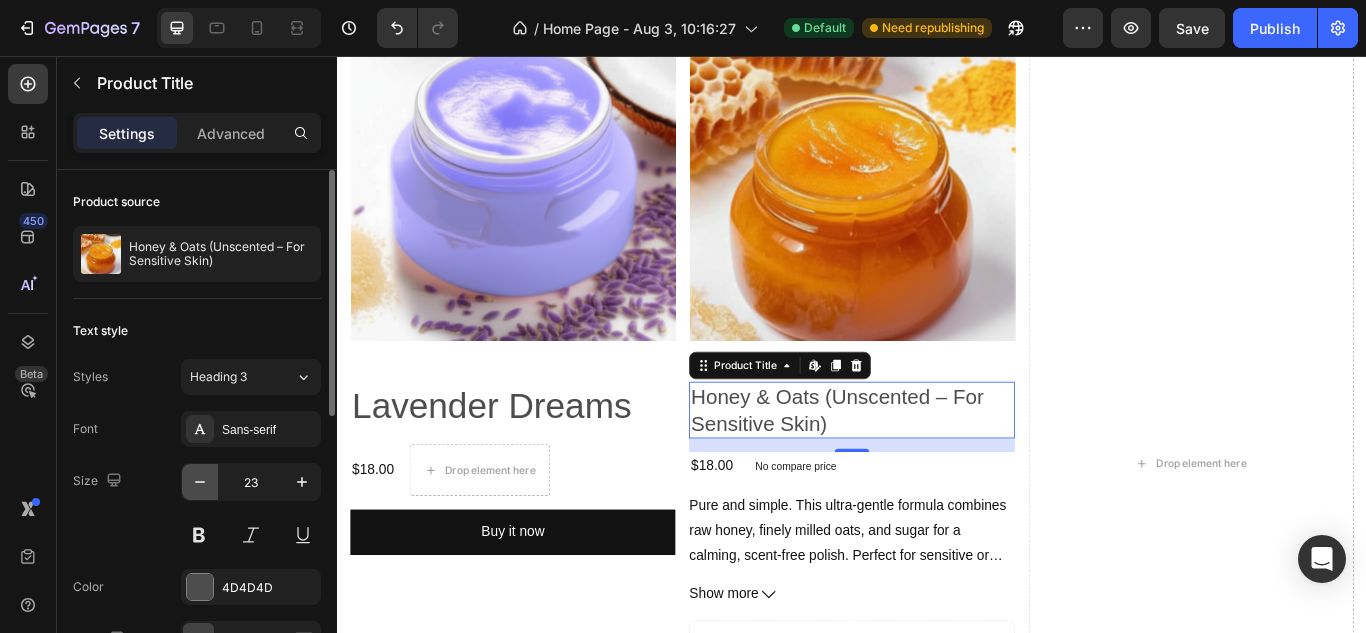 click 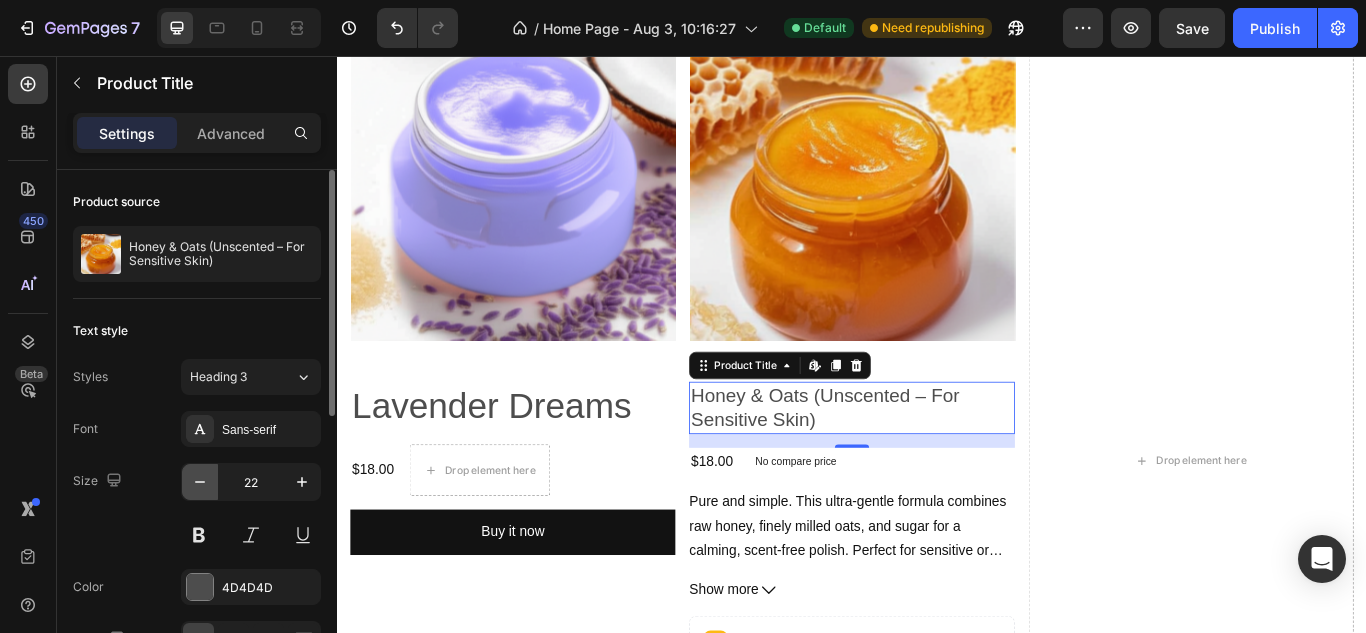 click 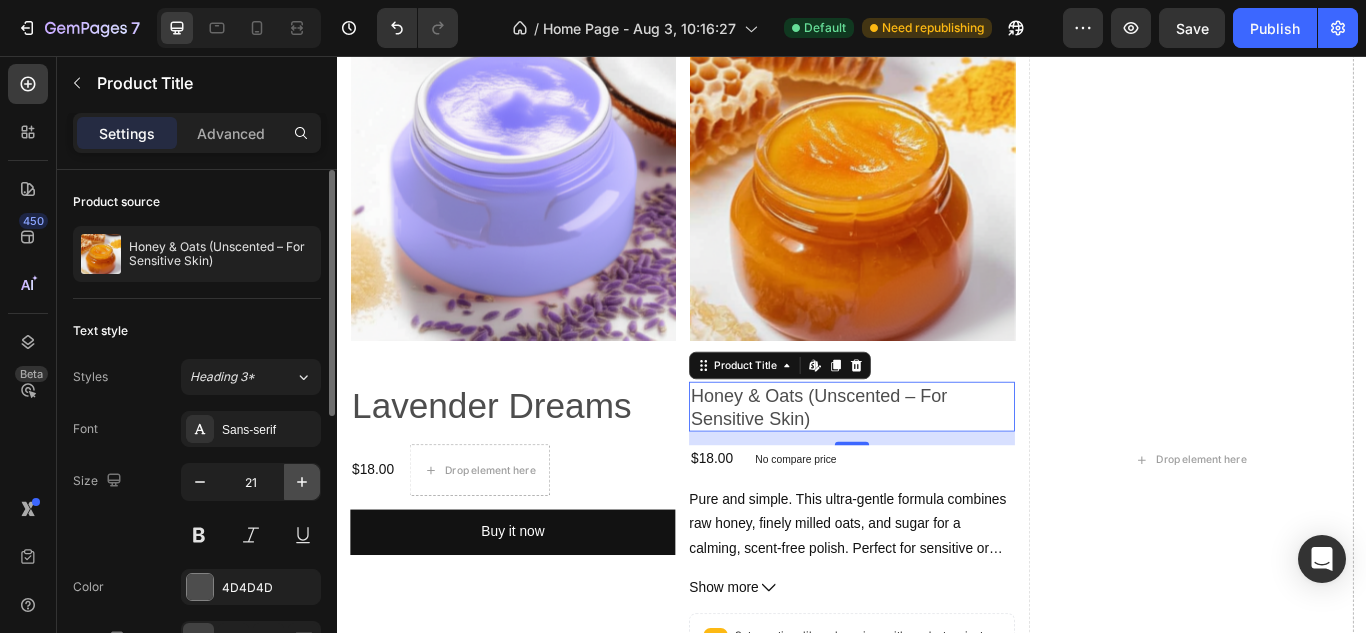 click 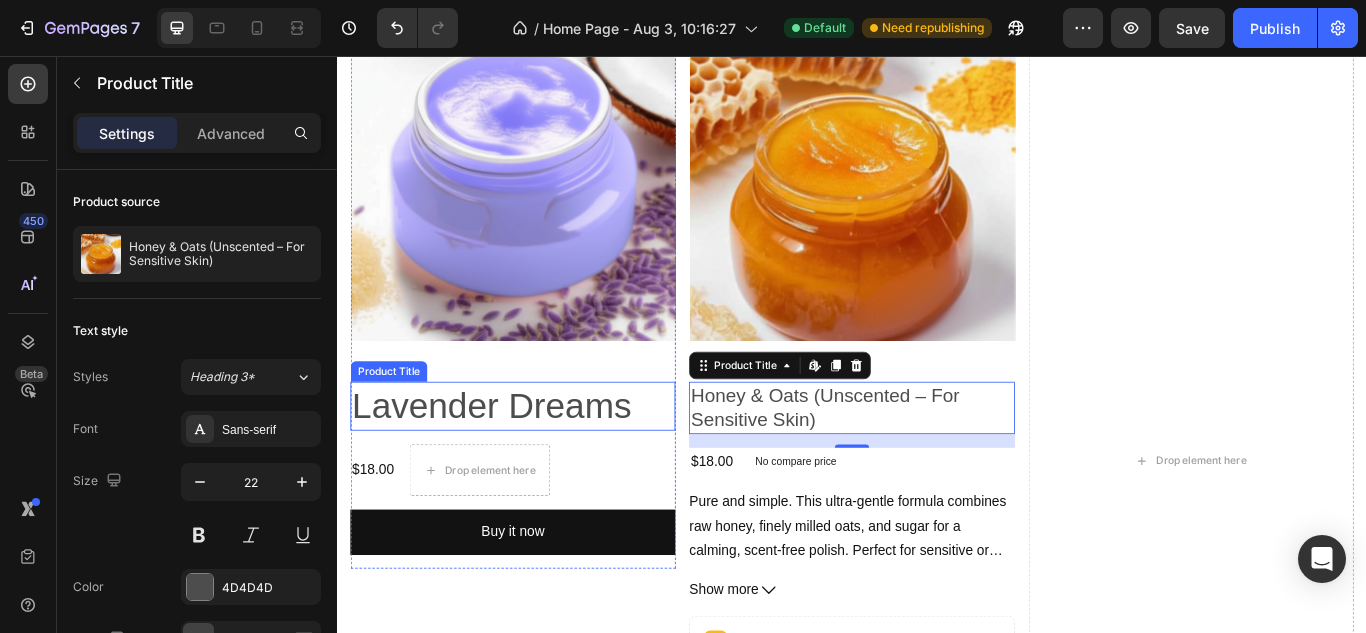 click on "Lavender Dreams" at bounding box center (541, 464) 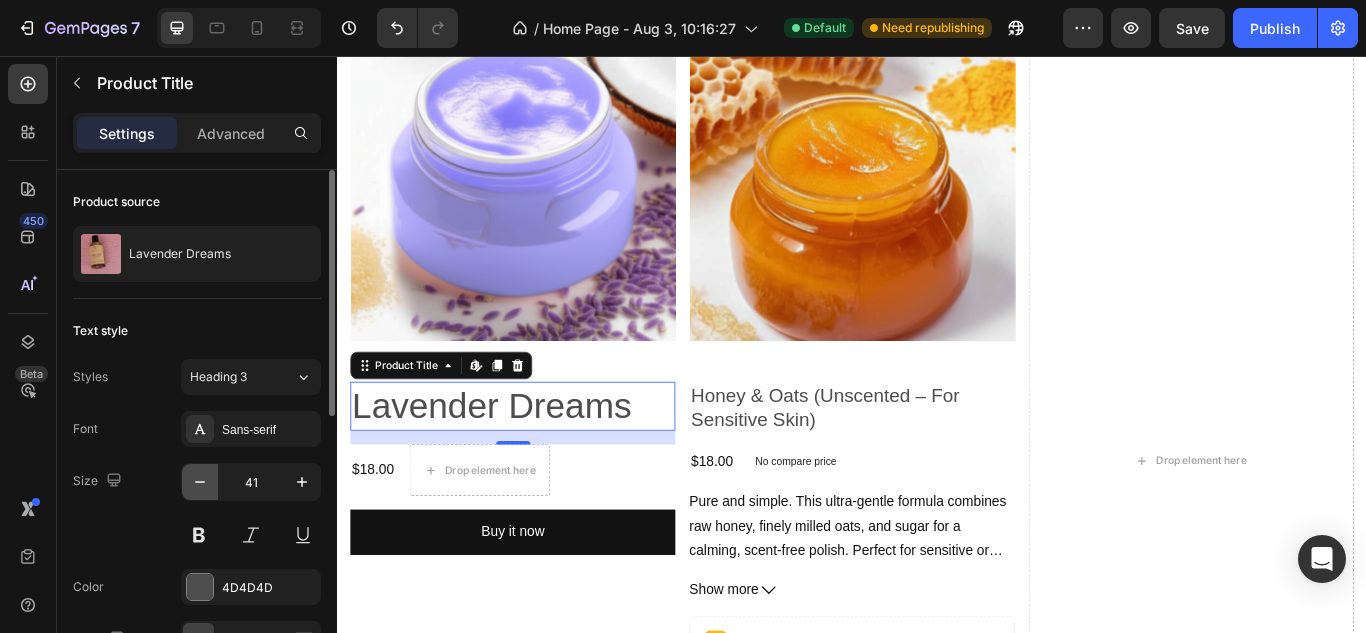 click 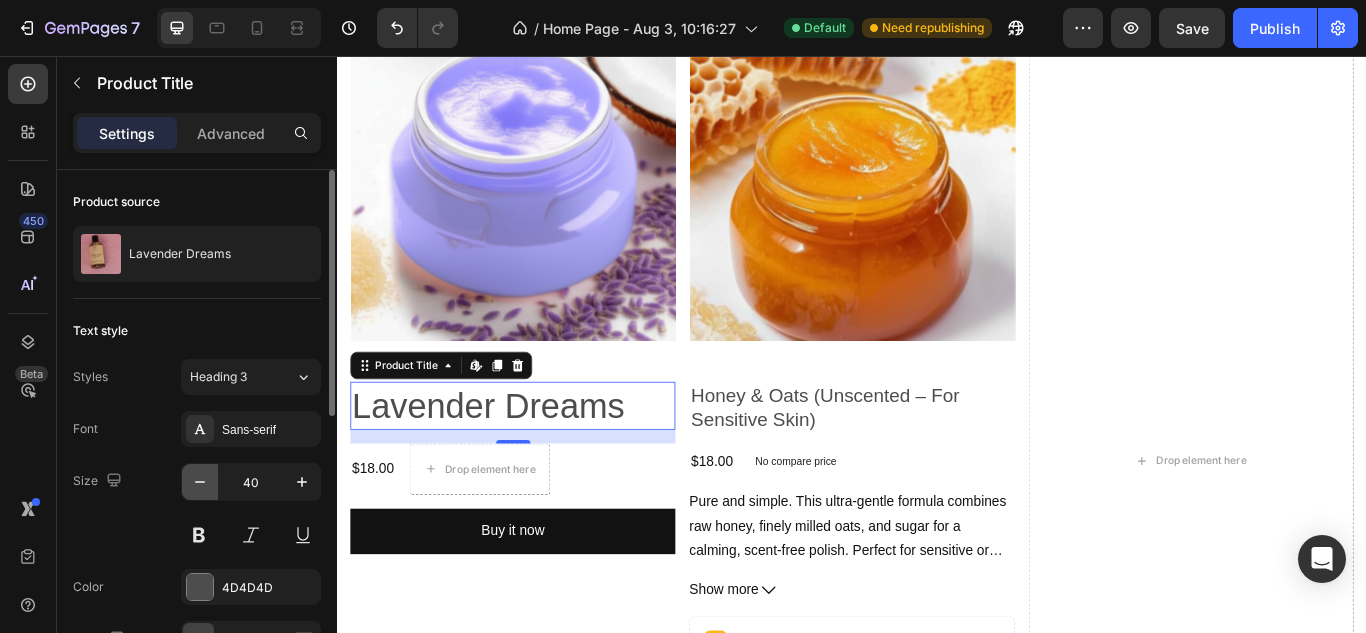 click 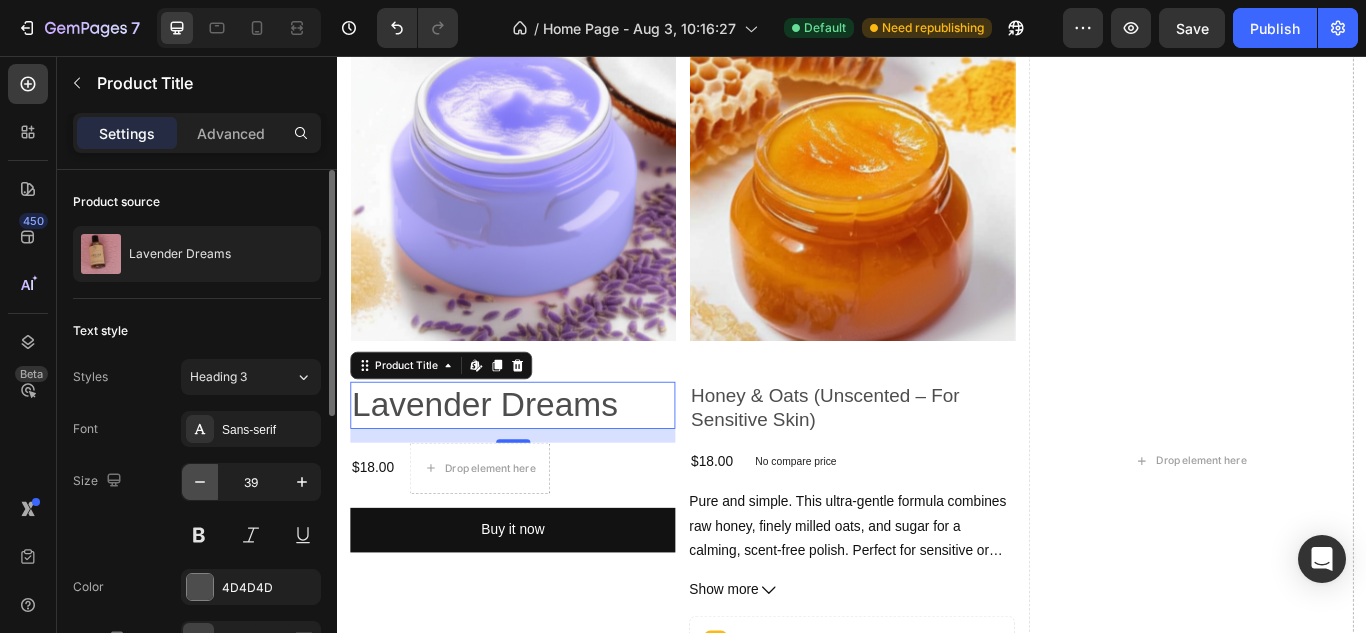 click 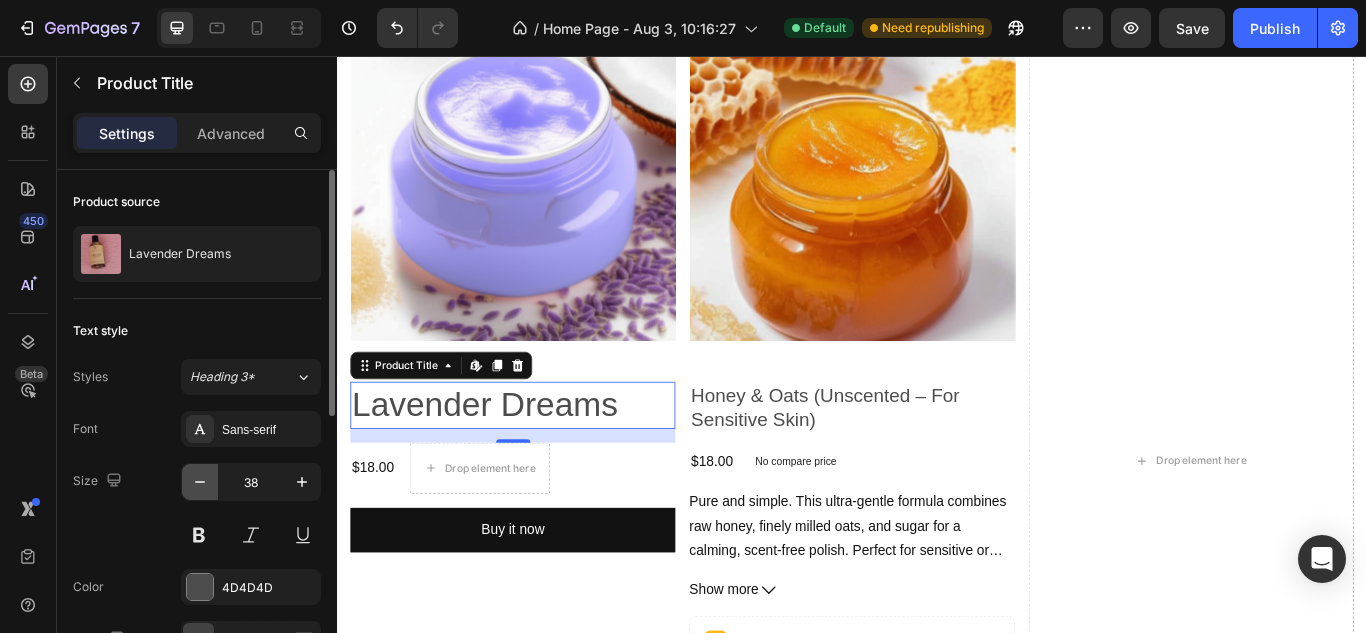 click 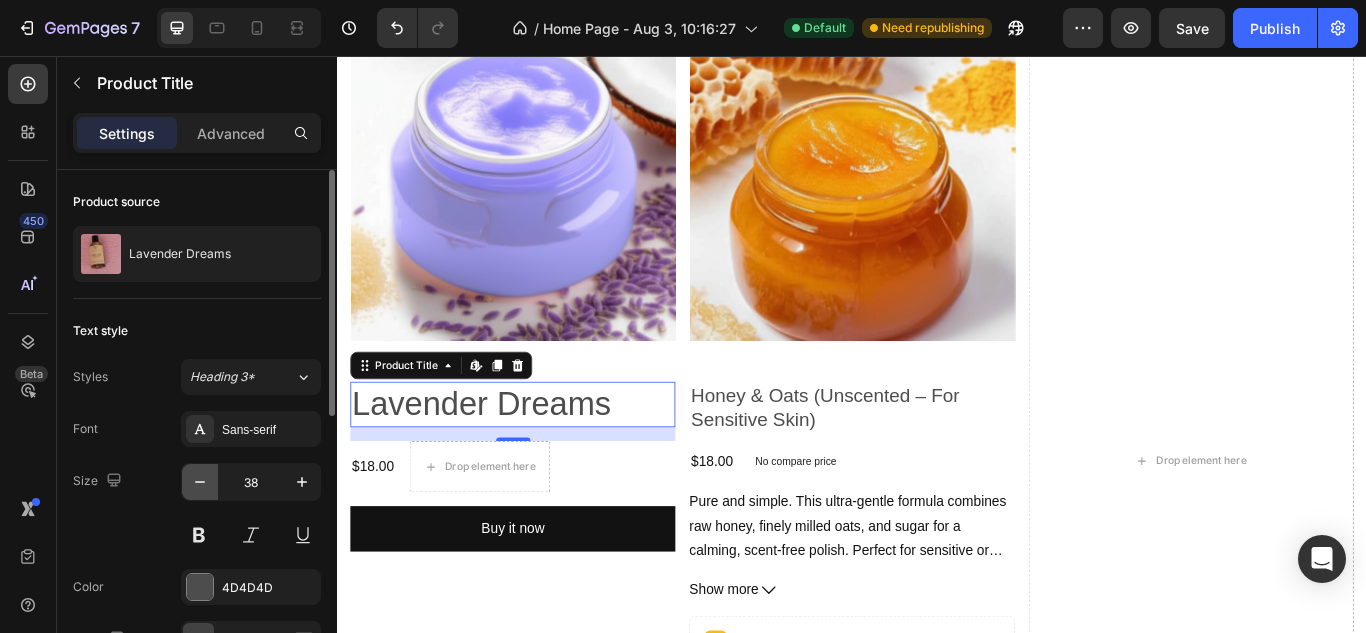 type on "37" 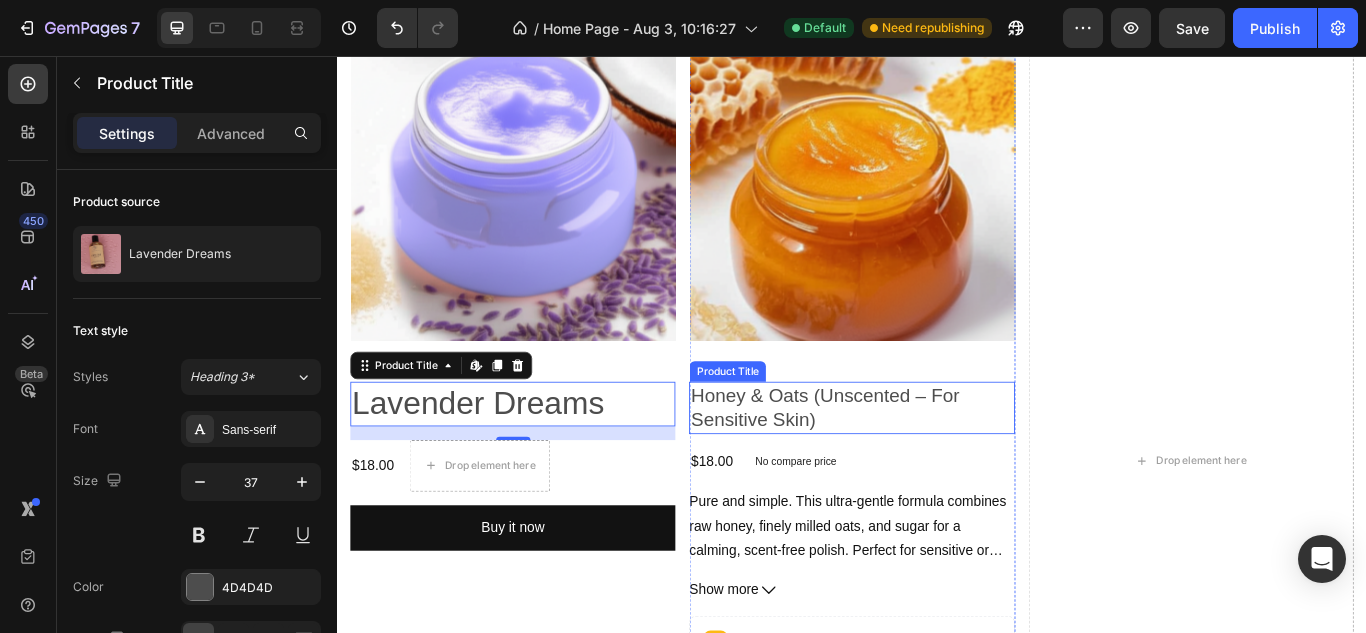 click on "Honey & Oats (Unscented – For Sensitive Skin)" at bounding box center [936, 466] 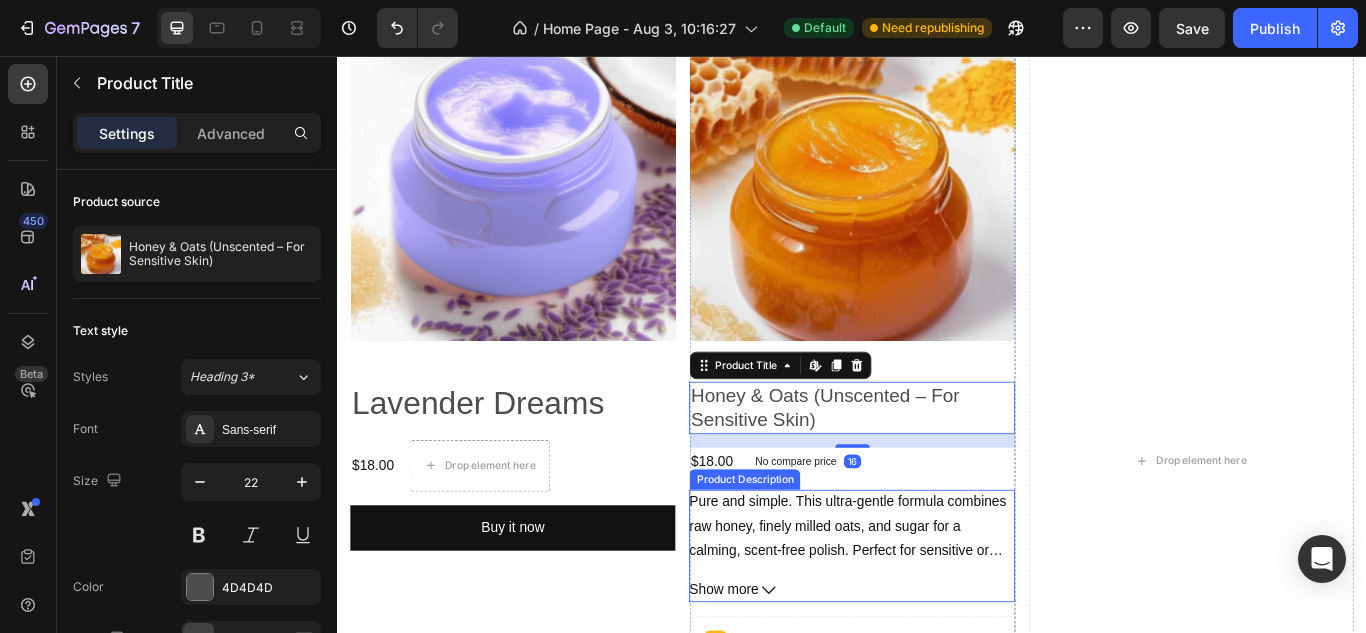 click on "Pure and simple. This ultra-gentle formula combines raw honey, finely milled oats, and sugar for a calming, scent-free polish. Perfect for sensitive or reactive skin types." at bounding box center (932, 618) 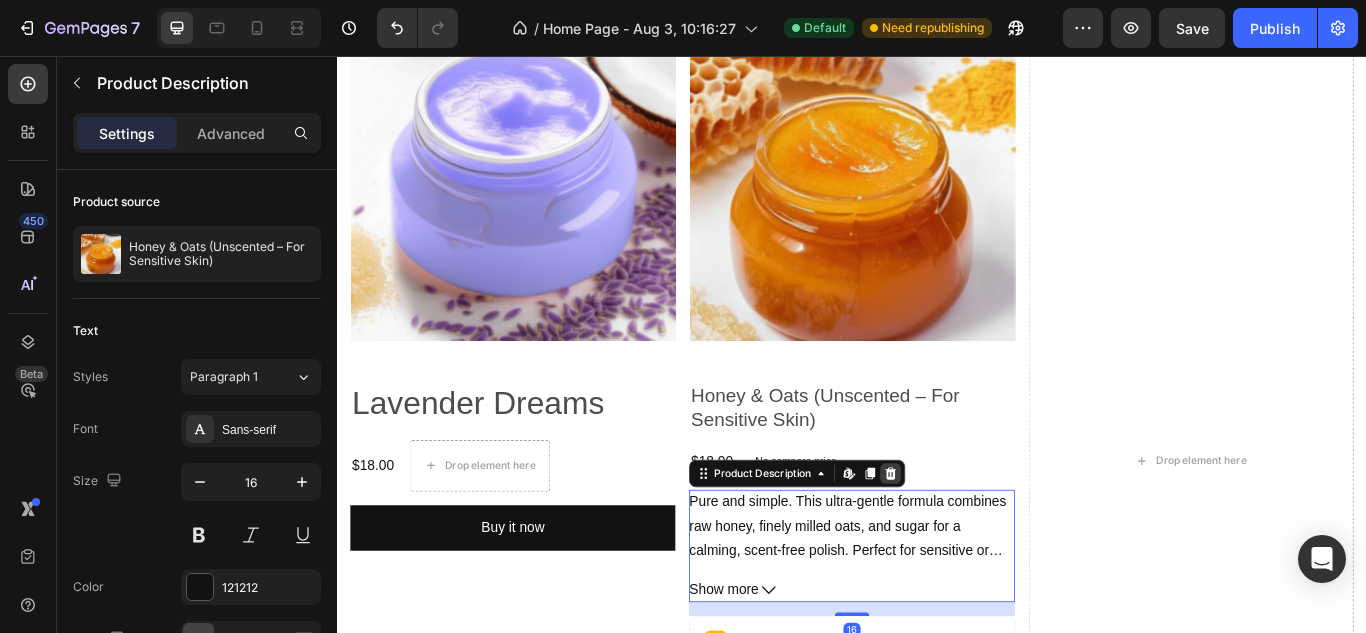 click at bounding box center (982, 543) 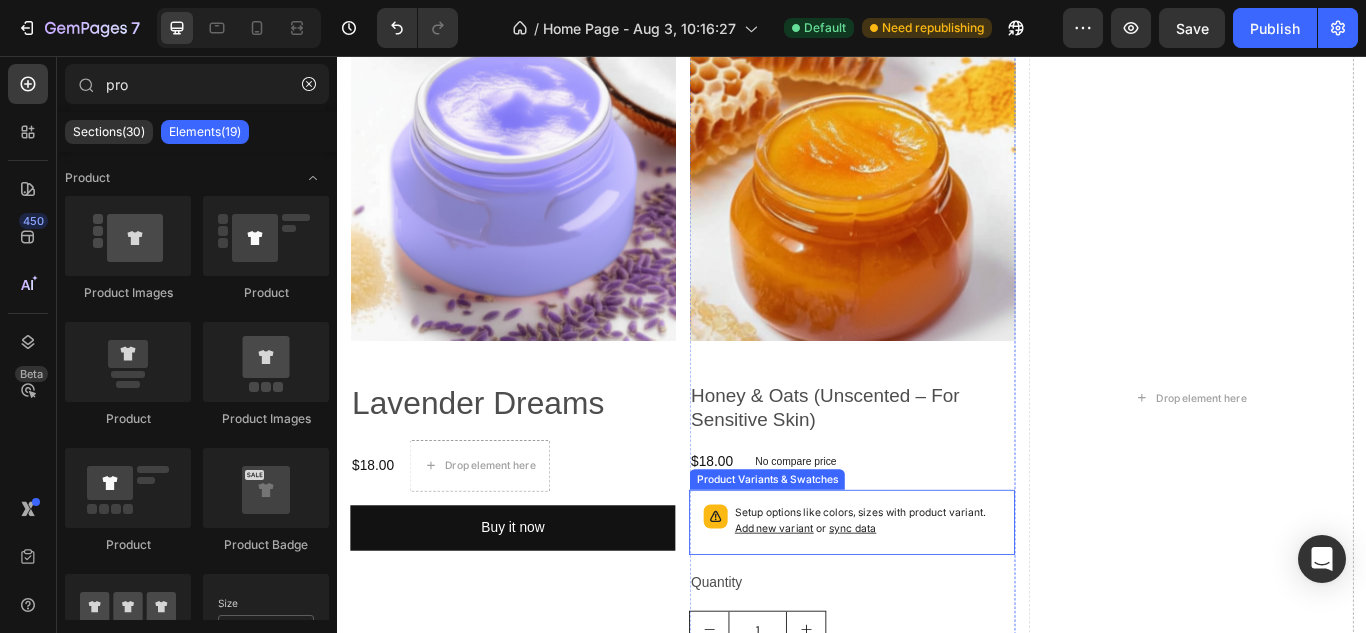 click on "Setup options like colors, sizes with product variant.       Add new variant   or   sync data" at bounding box center [954, 598] 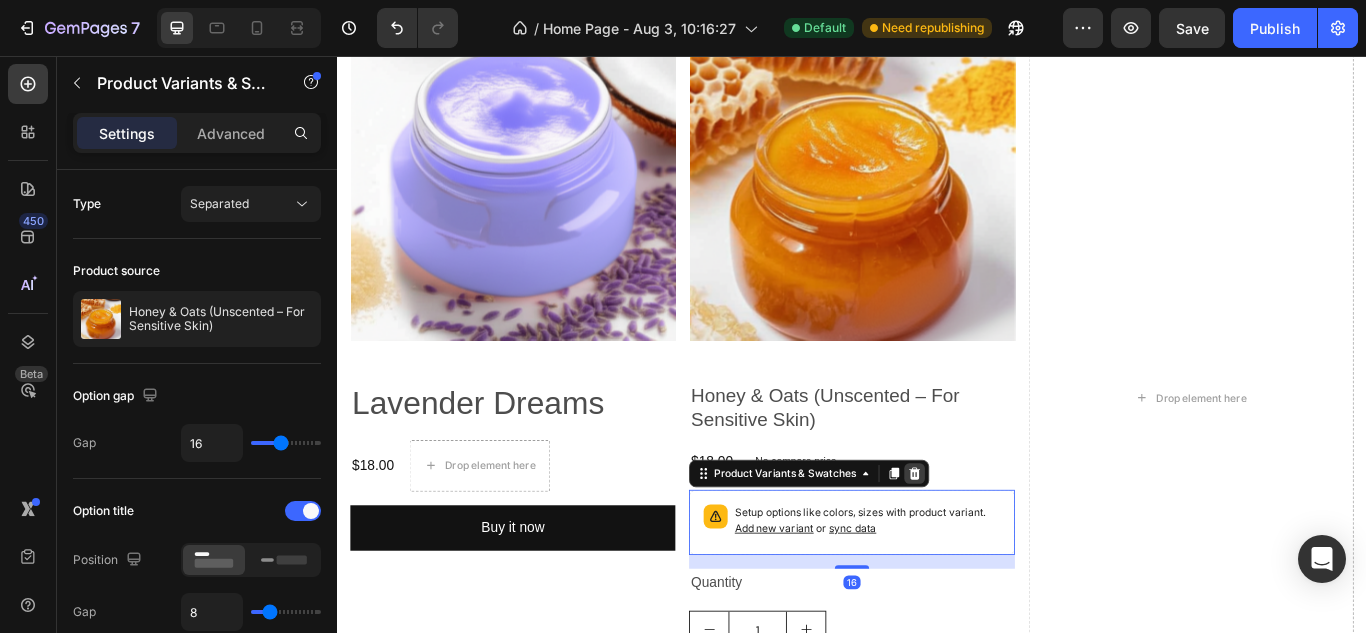click 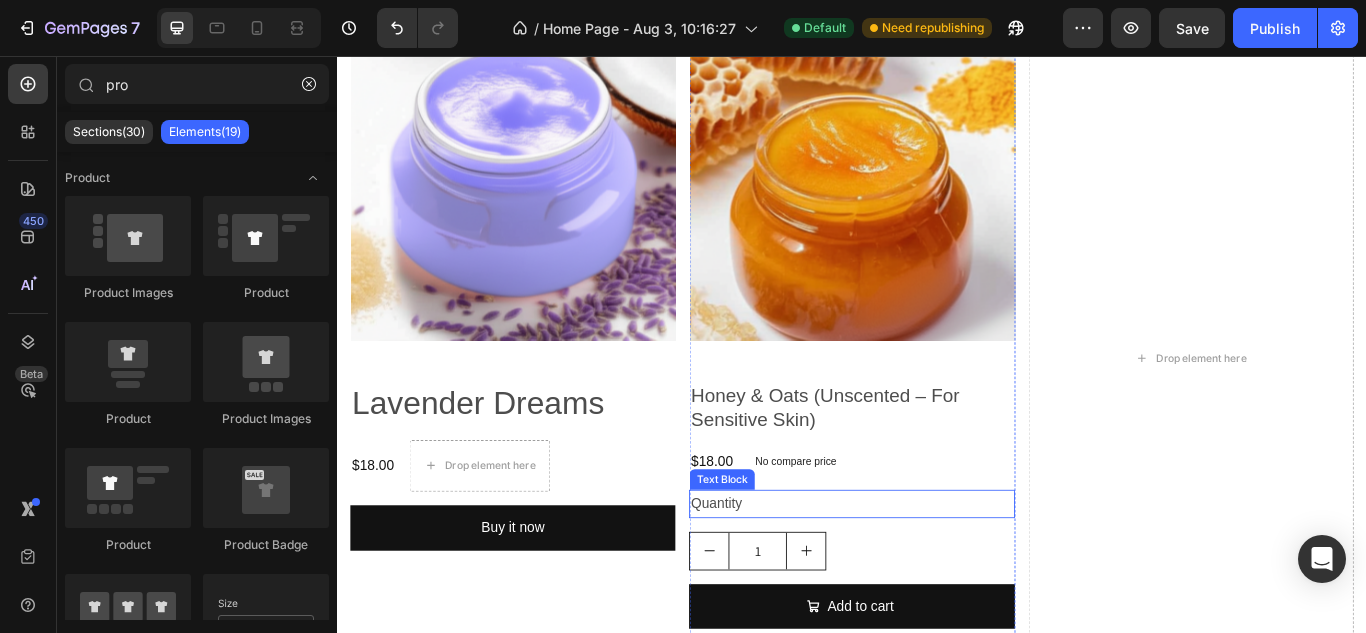 click on "Quantity" at bounding box center (936, 578) 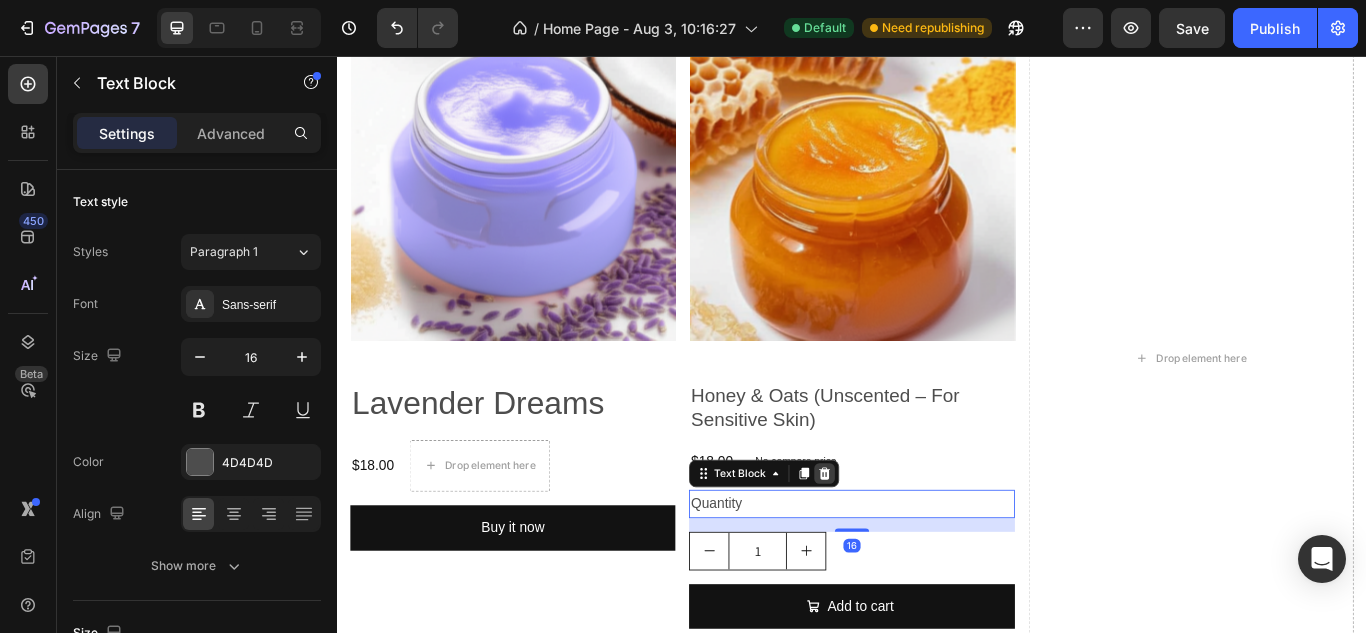 click 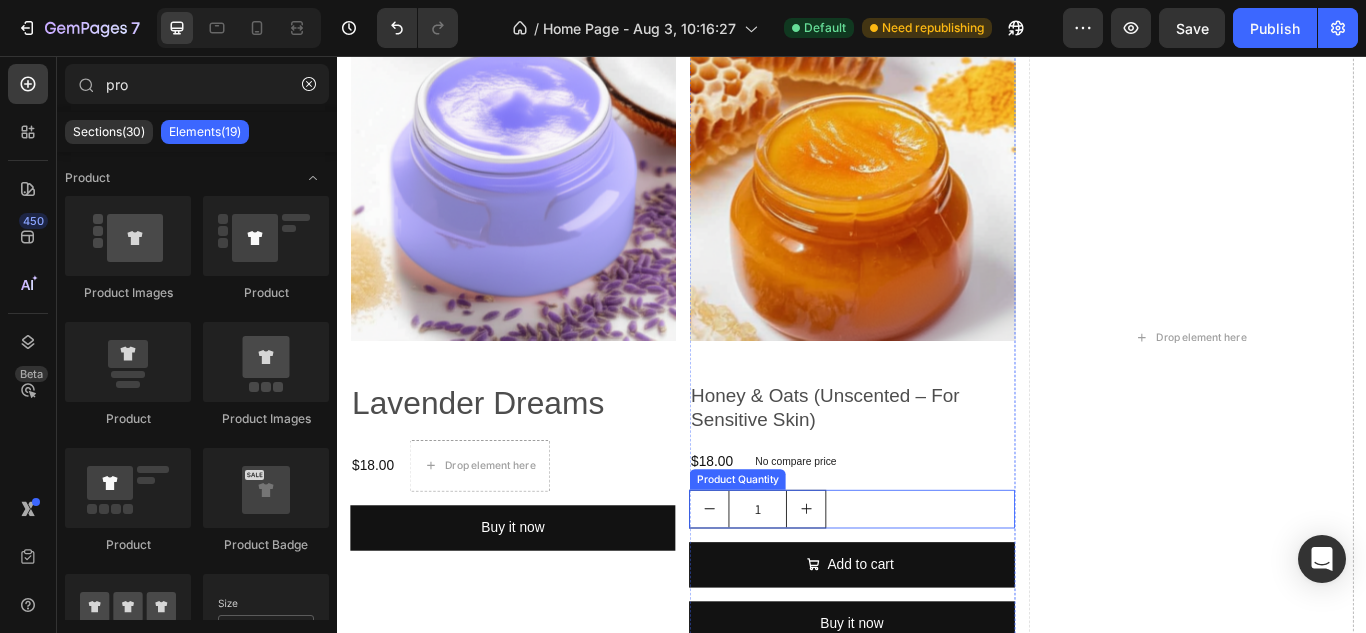 click on "1" at bounding box center [936, 584] 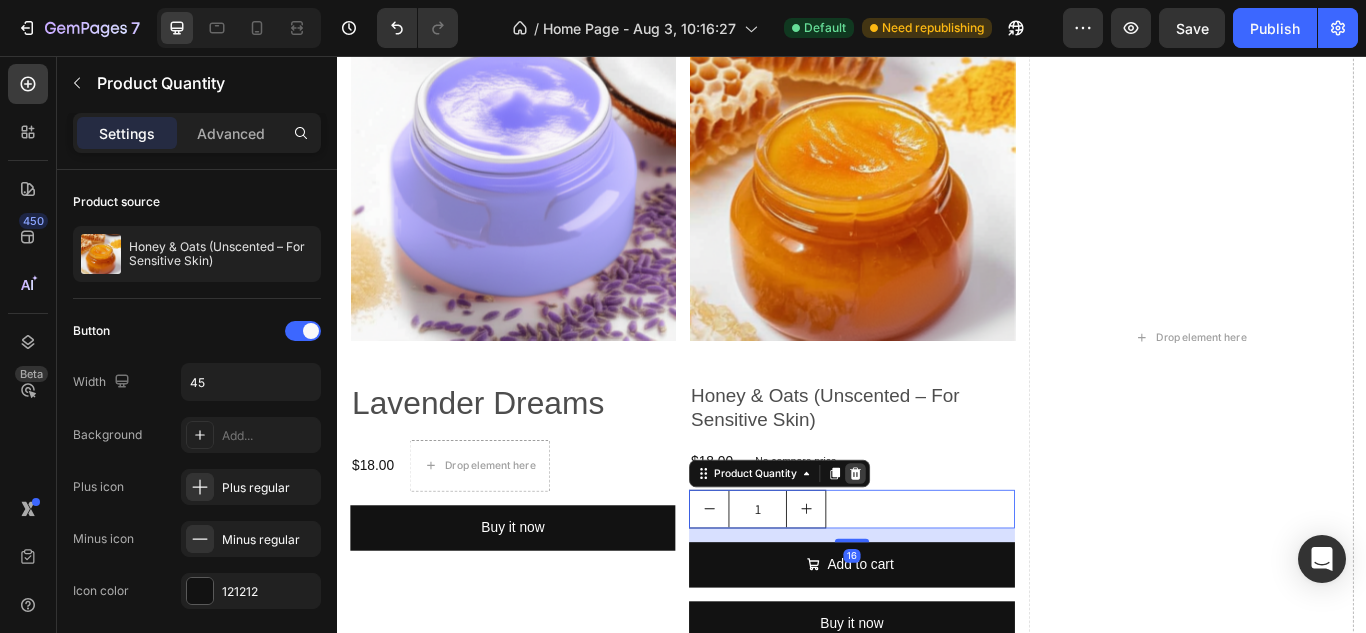 click at bounding box center (941, 543) 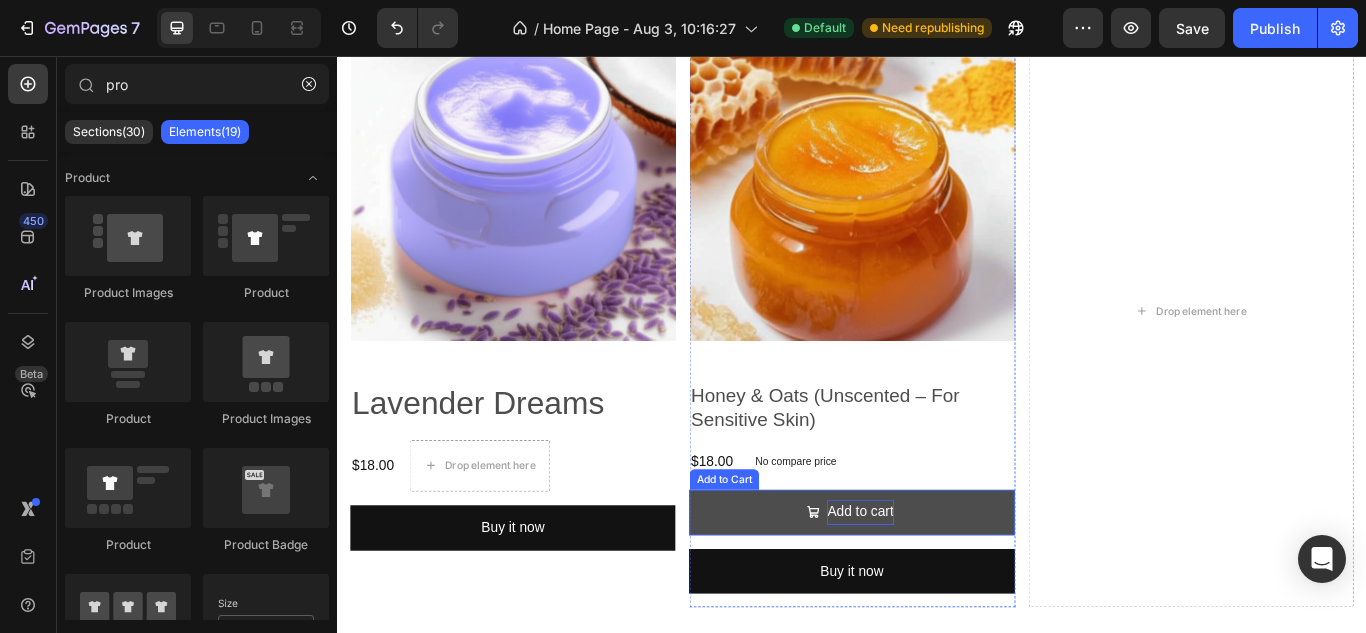 click on "Add to cart" at bounding box center (946, 588) 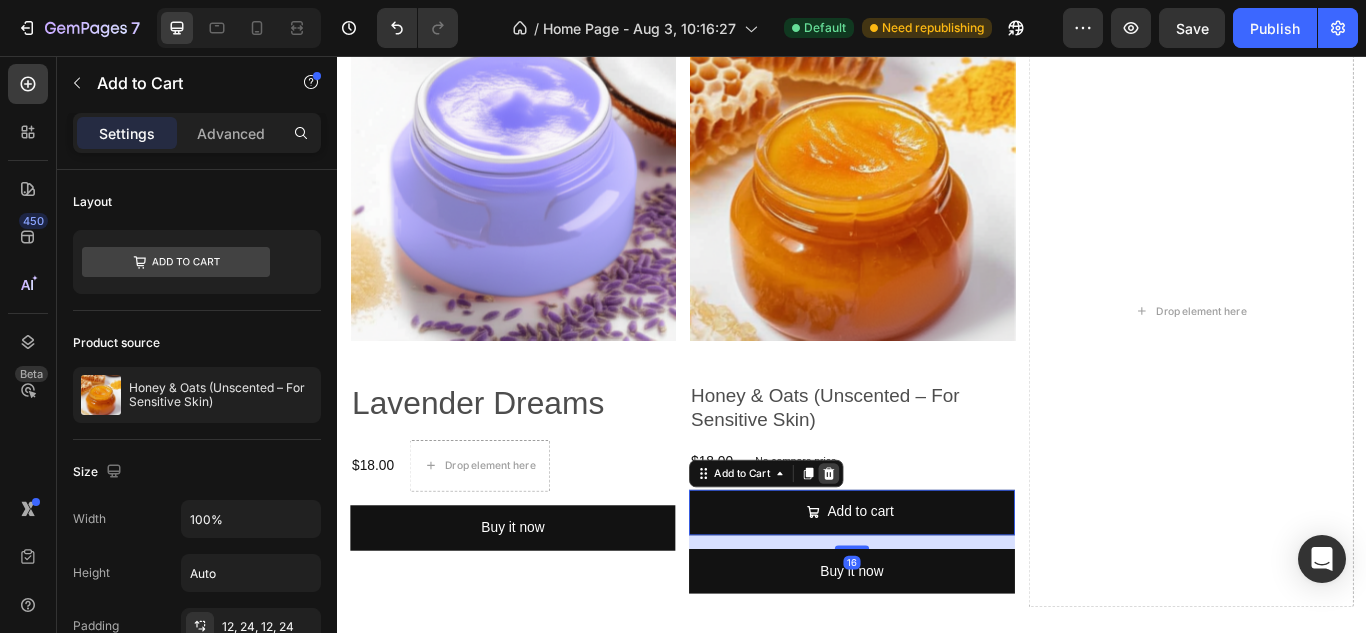 click 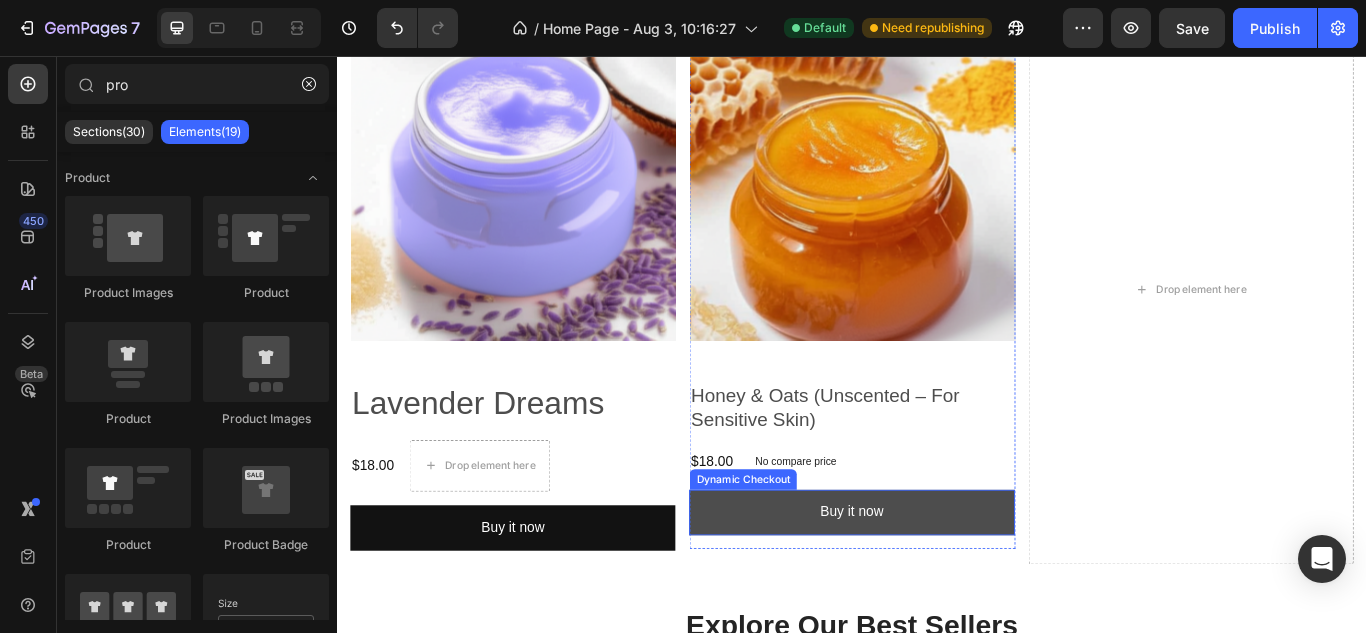 click on "Buy it now" at bounding box center [936, 588] 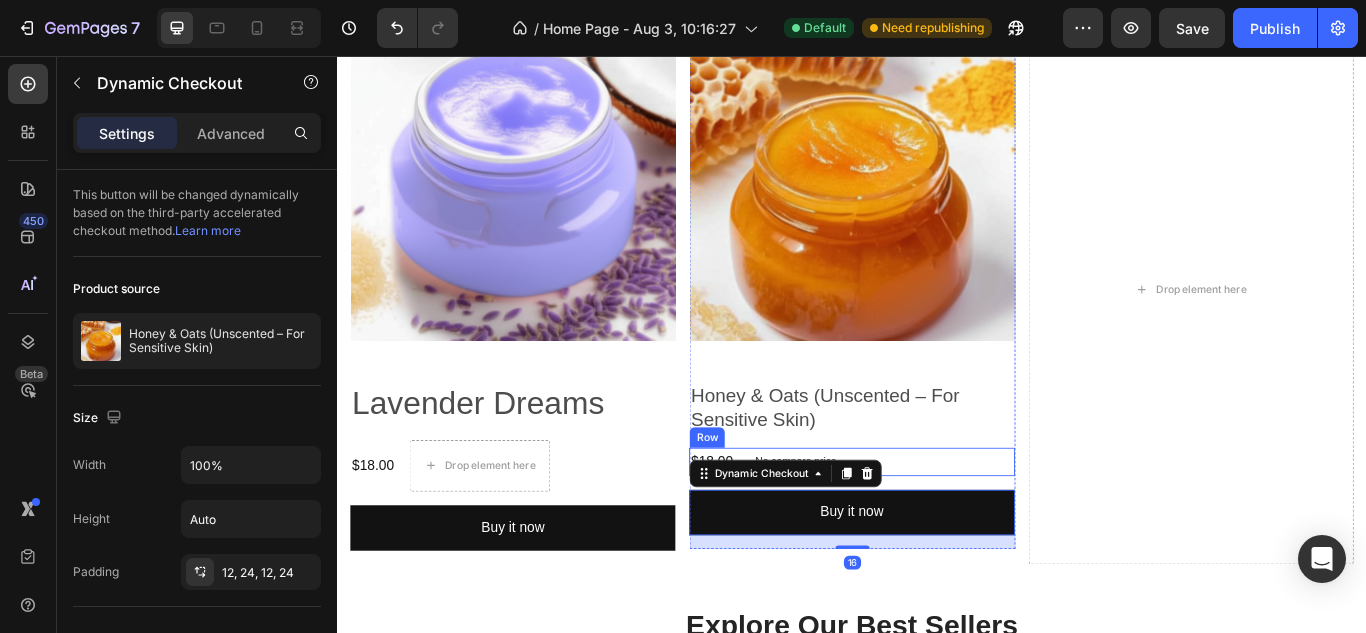 click on "$18.00 Product Price Product Price No compare price Product Price Row" at bounding box center [936, 529] 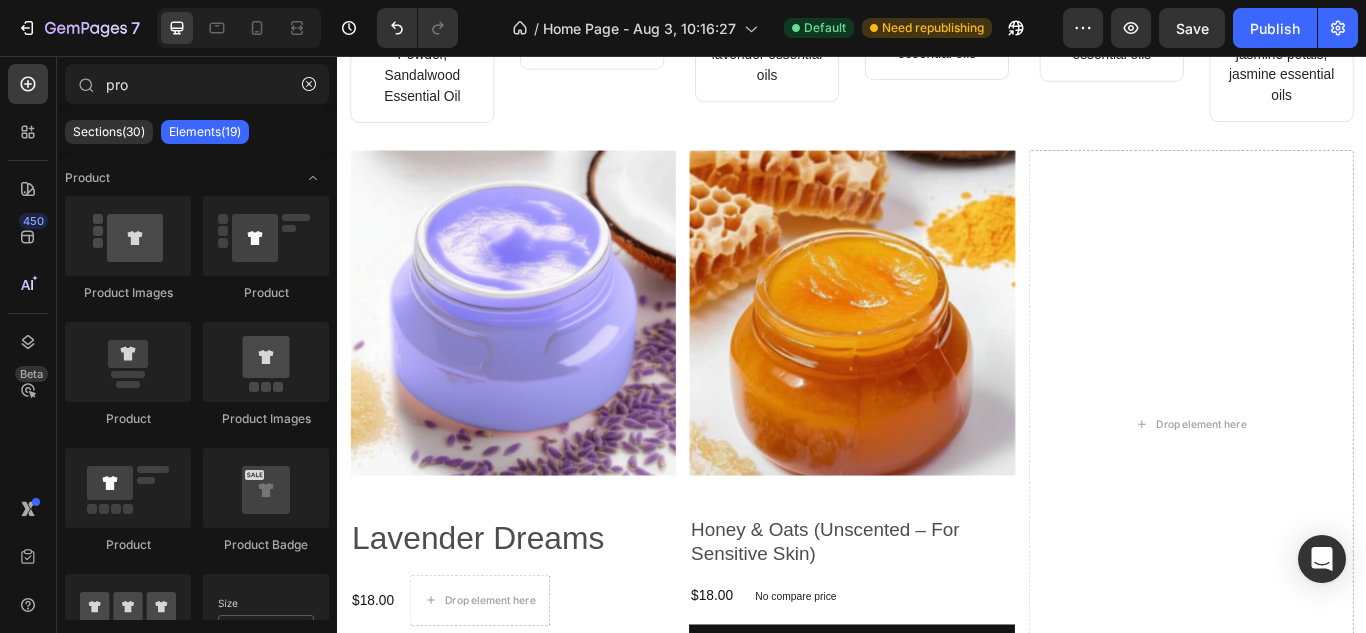scroll, scrollTop: 1473, scrollLeft: 0, axis: vertical 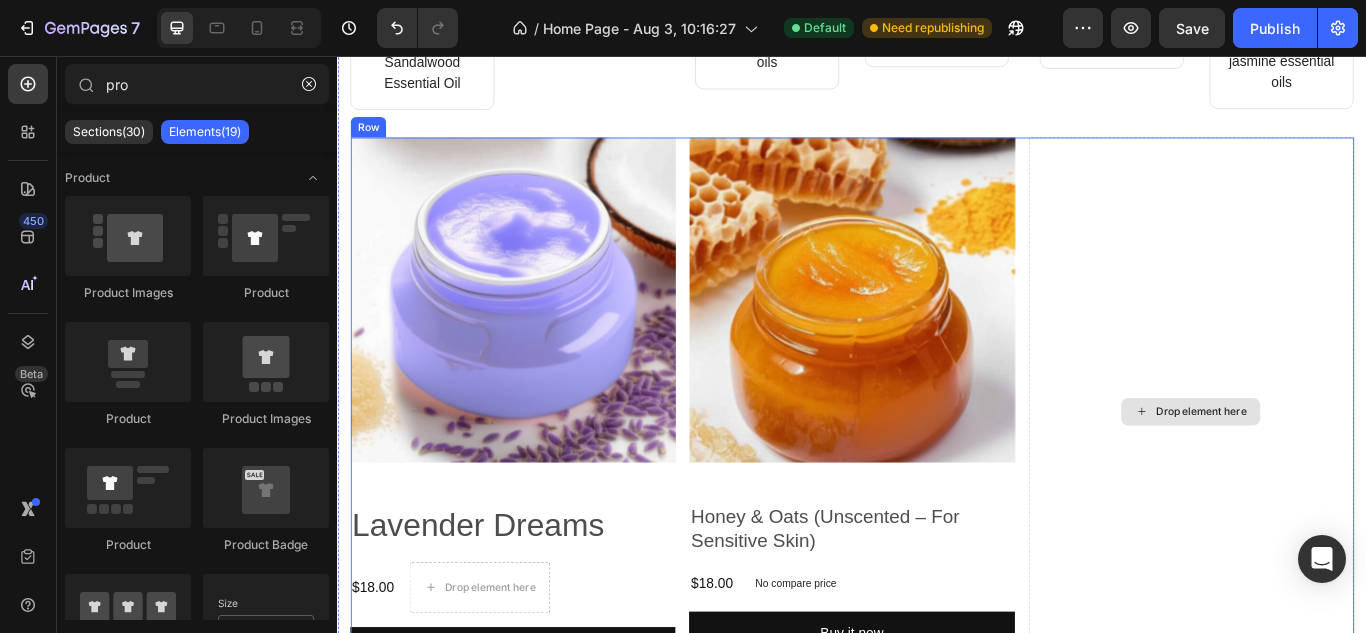 click on "Drop element here" at bounding box center (1332, 471) 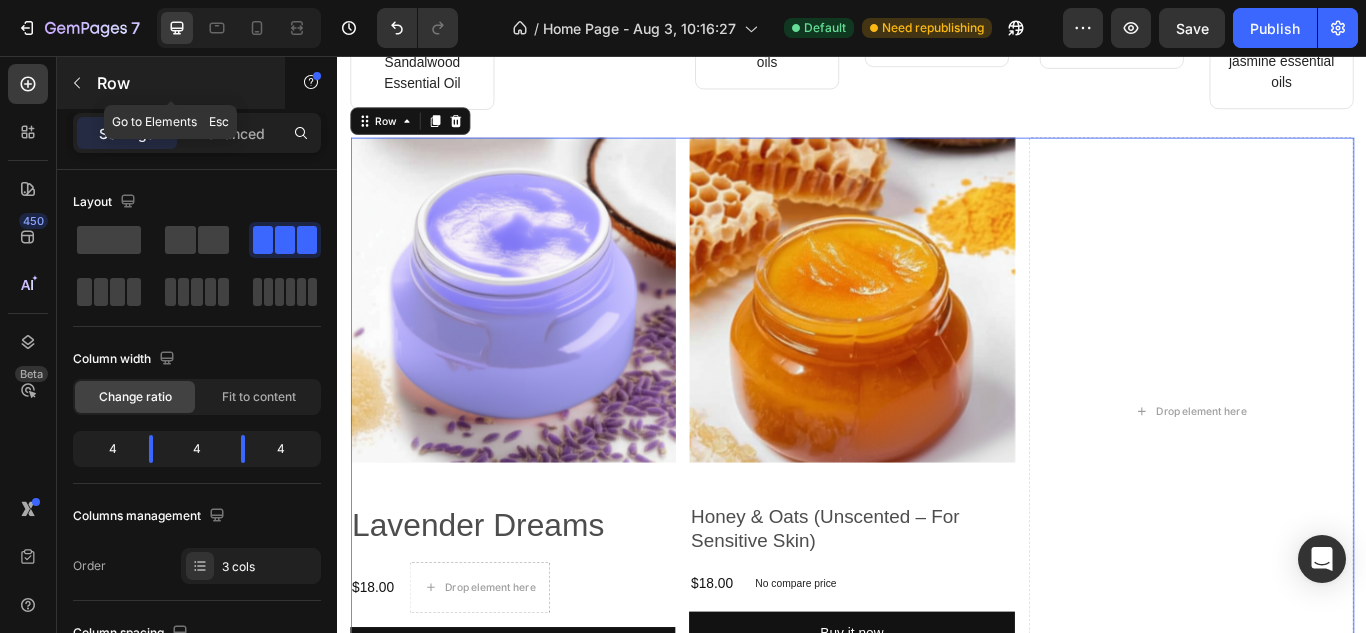 click on "Row" at bounding box center [171, 83] 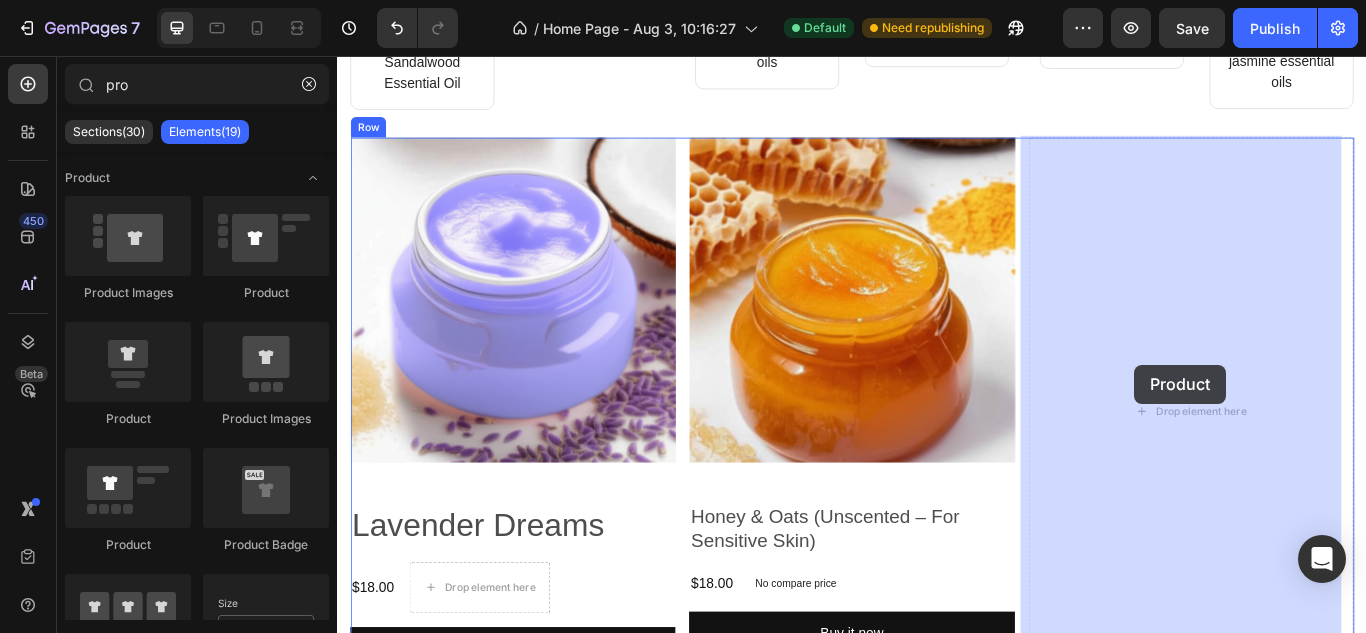 drag, startPoint x: 482, startPoint y: 421, endPoint x: 1266, endPoint y: 418, distance: 784.00574 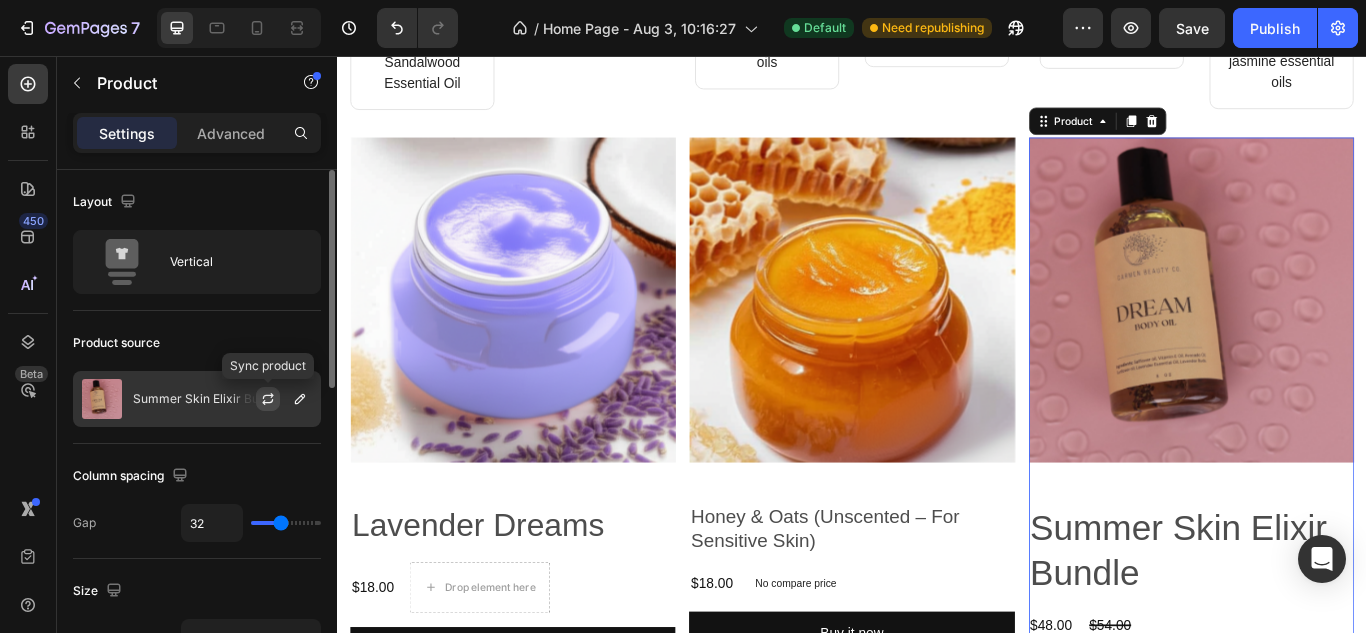 click 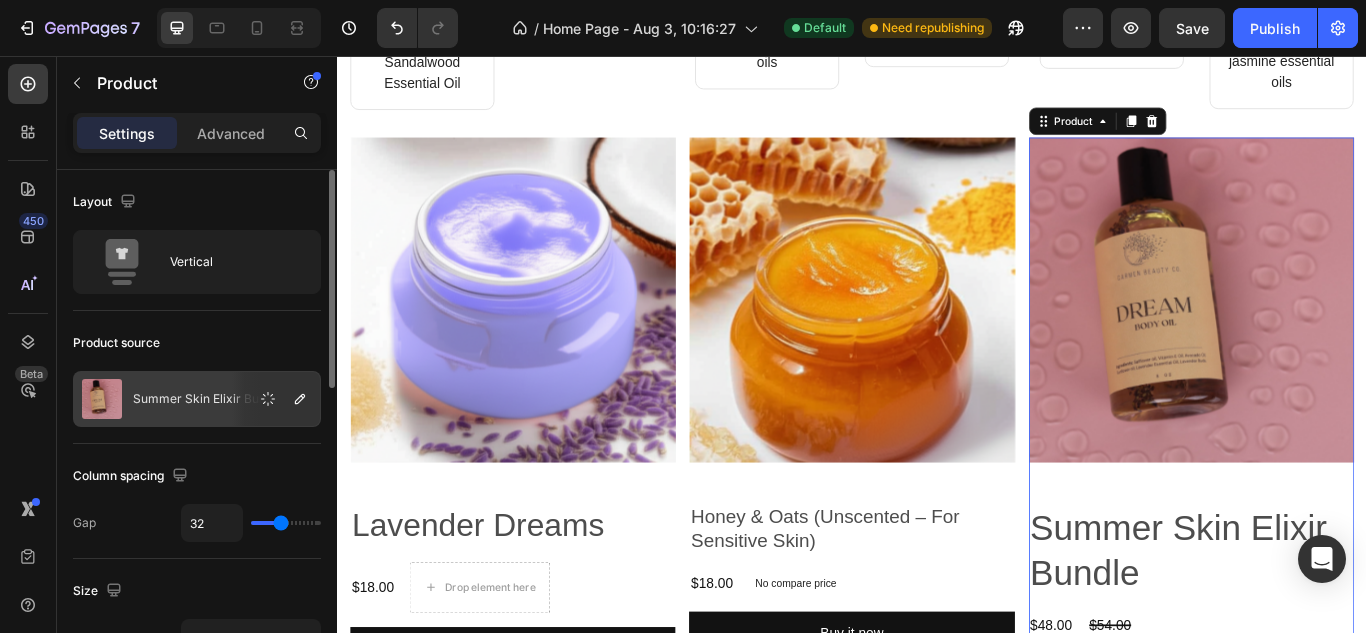 click on "Summer Skin Elixir Bundle" 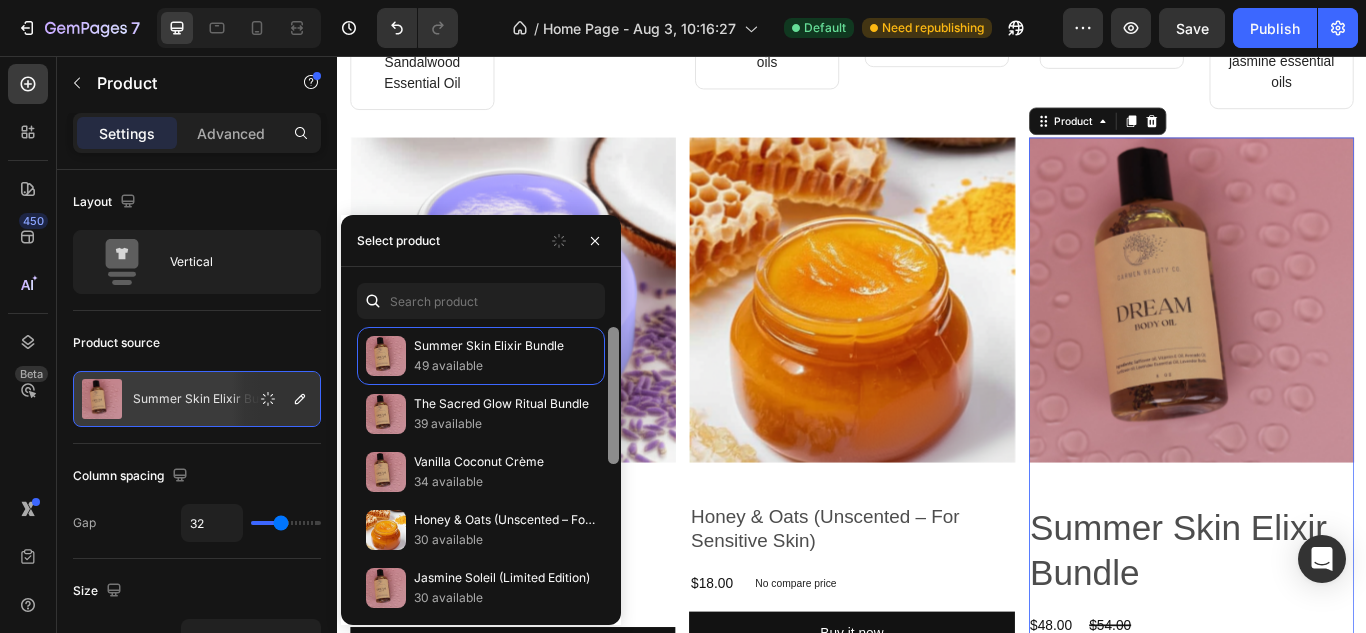 scroll, scrollTop: 282, scrollLeft: 0, axis: vertical 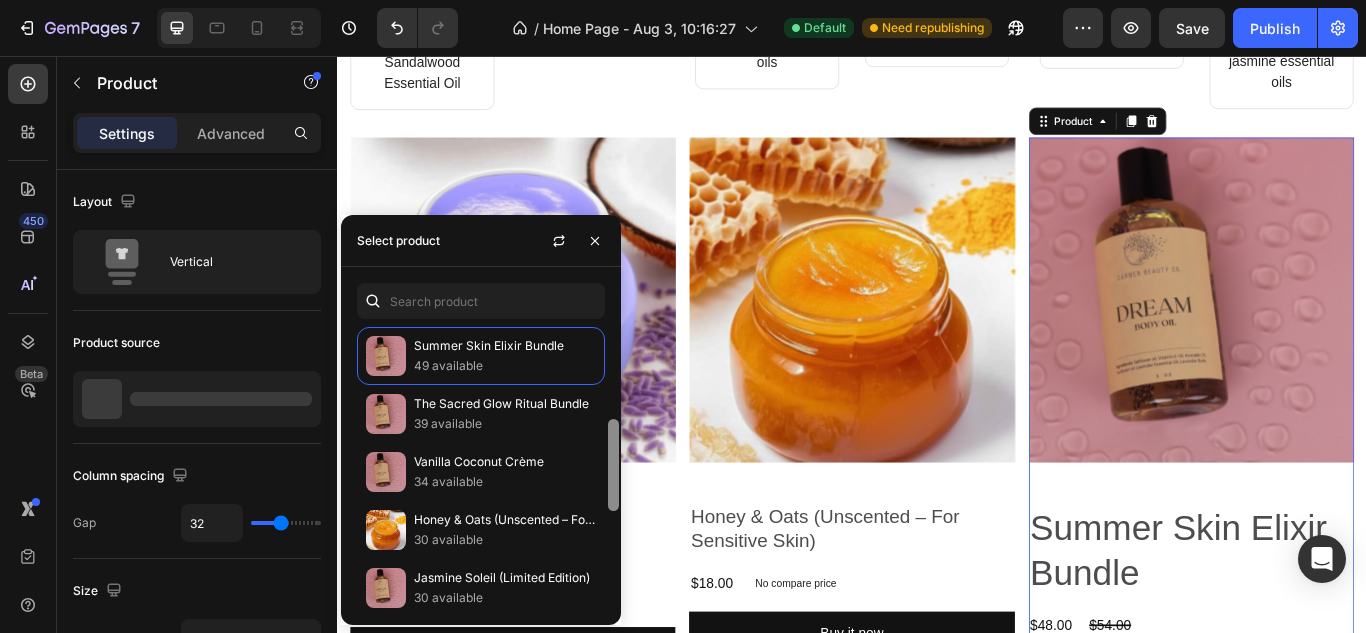 drag, startPoint x: 619, startPoint y: 414, endPoint x: 611, endPoint y: 454, distance: 40.792156 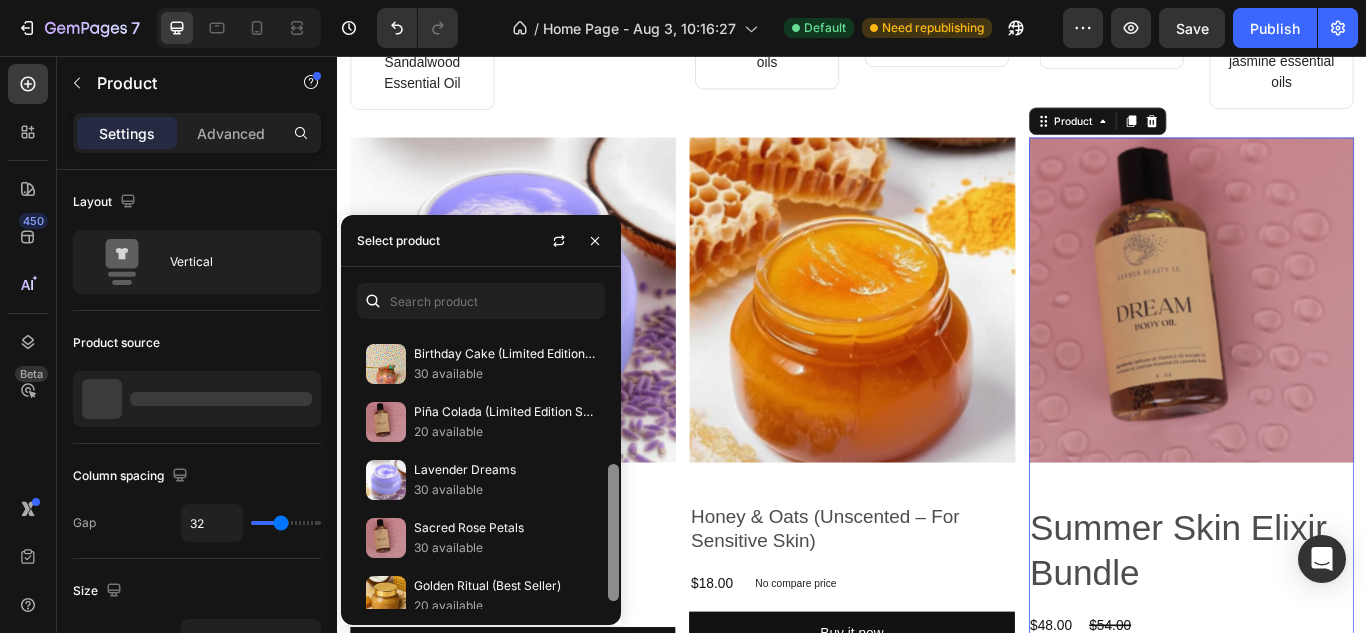 scroll, scrollTop: 0, scrollLeft: 0, axis: both 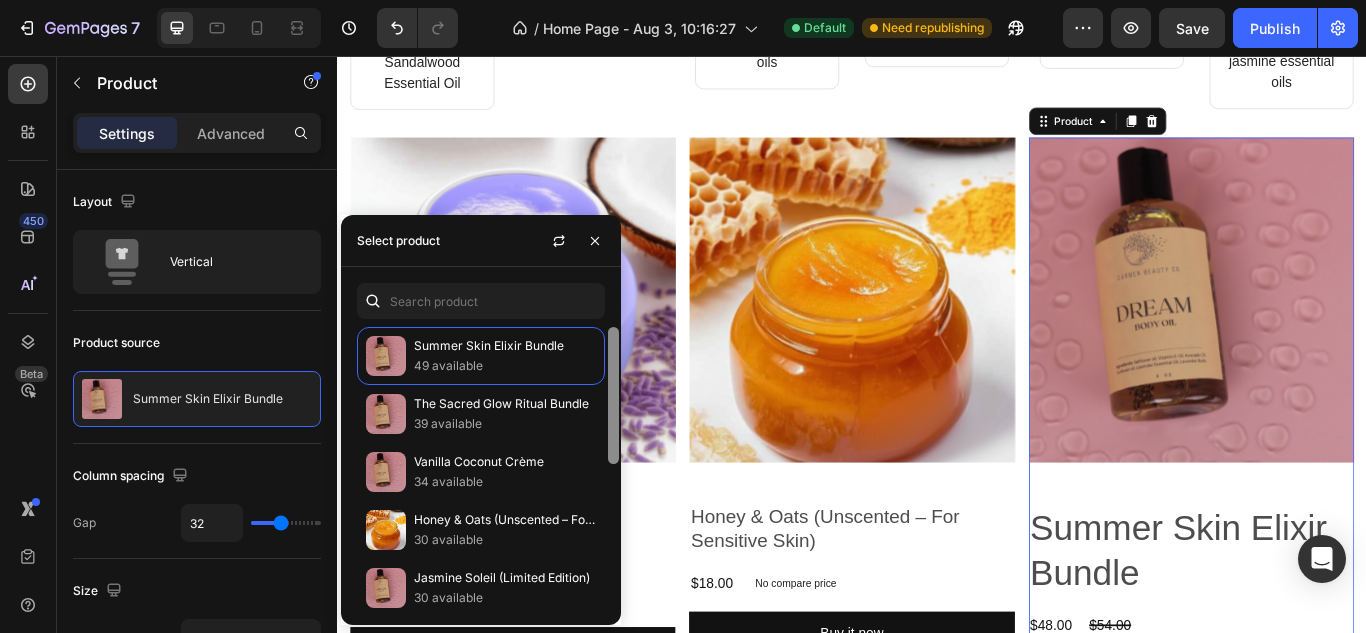 drag, startPoint x: 611, startPoint y: 454, endPoint x: 611, endPoint y: 487, distance: 33 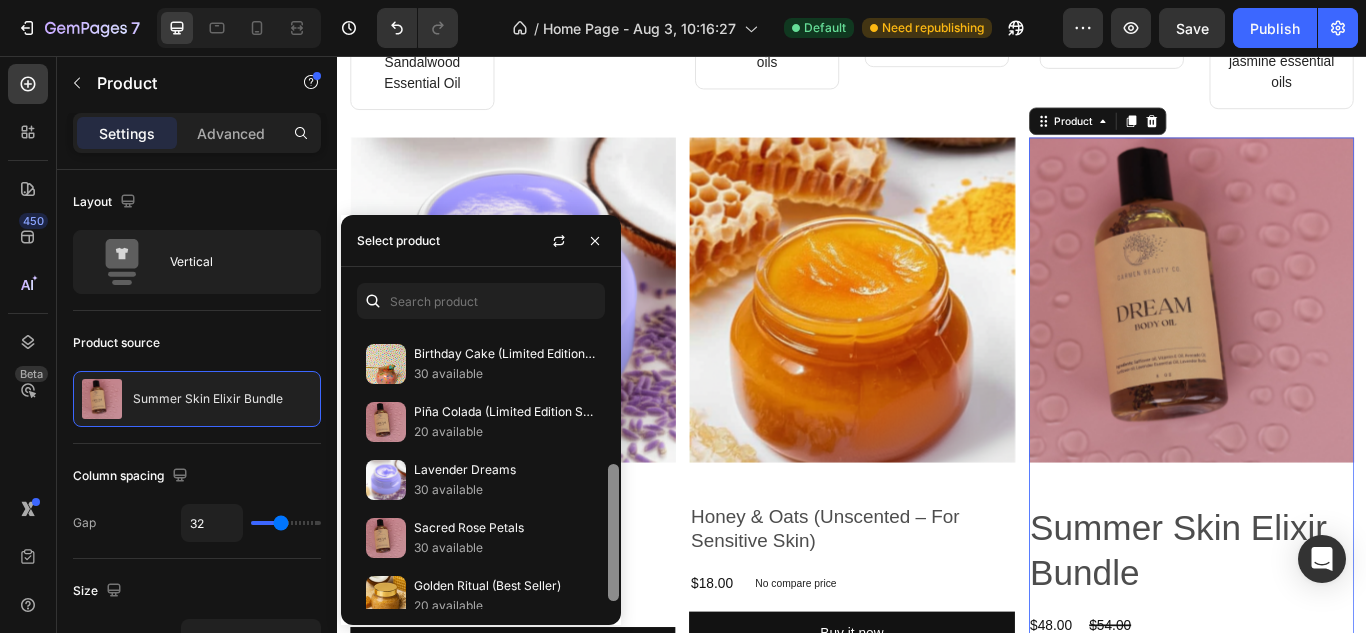click at bounding box center [613, 468] 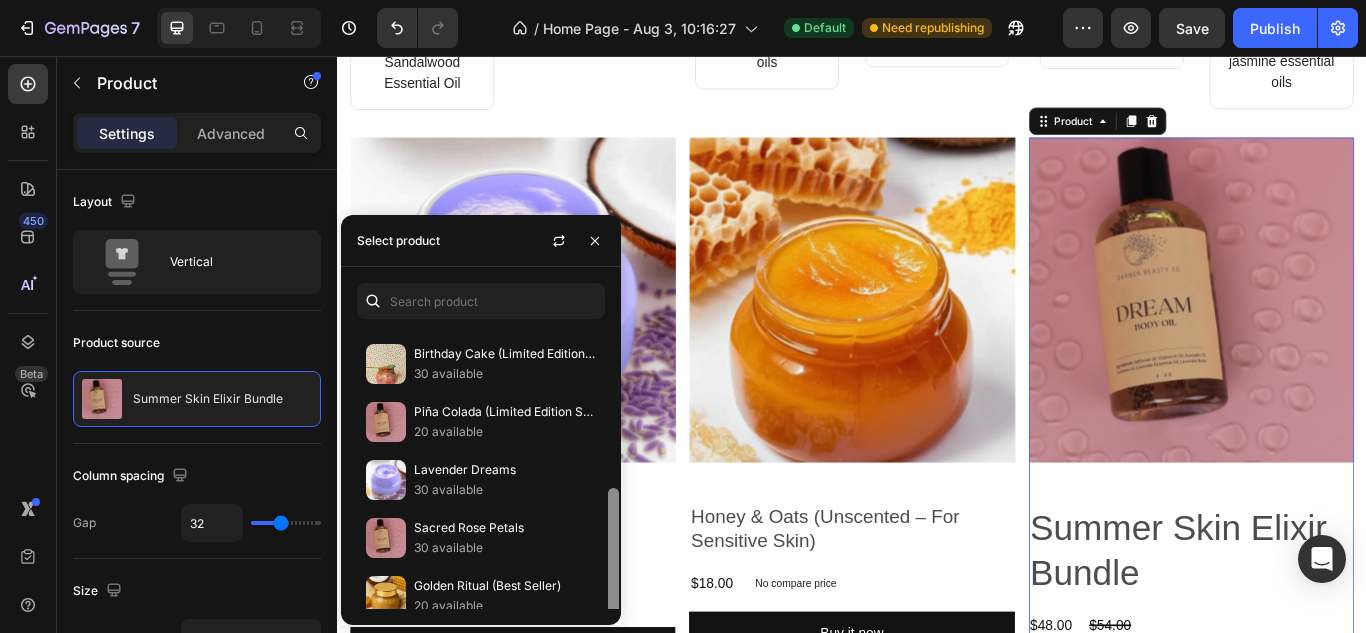 scroll, scrollTop: 298, scrollLeft: 0, axis: vertical 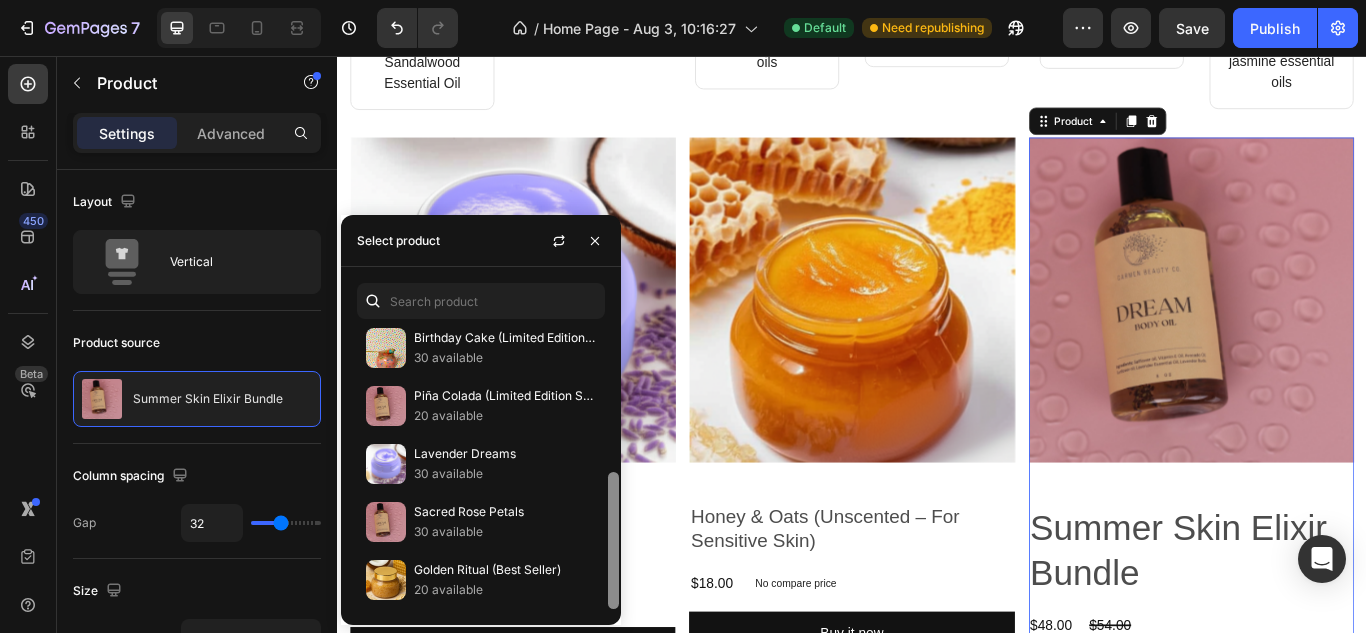 drag, startPoint x: 611, startPoint y: 487, endPoint x: 609, endPoint y: 552, distance: 65.03076 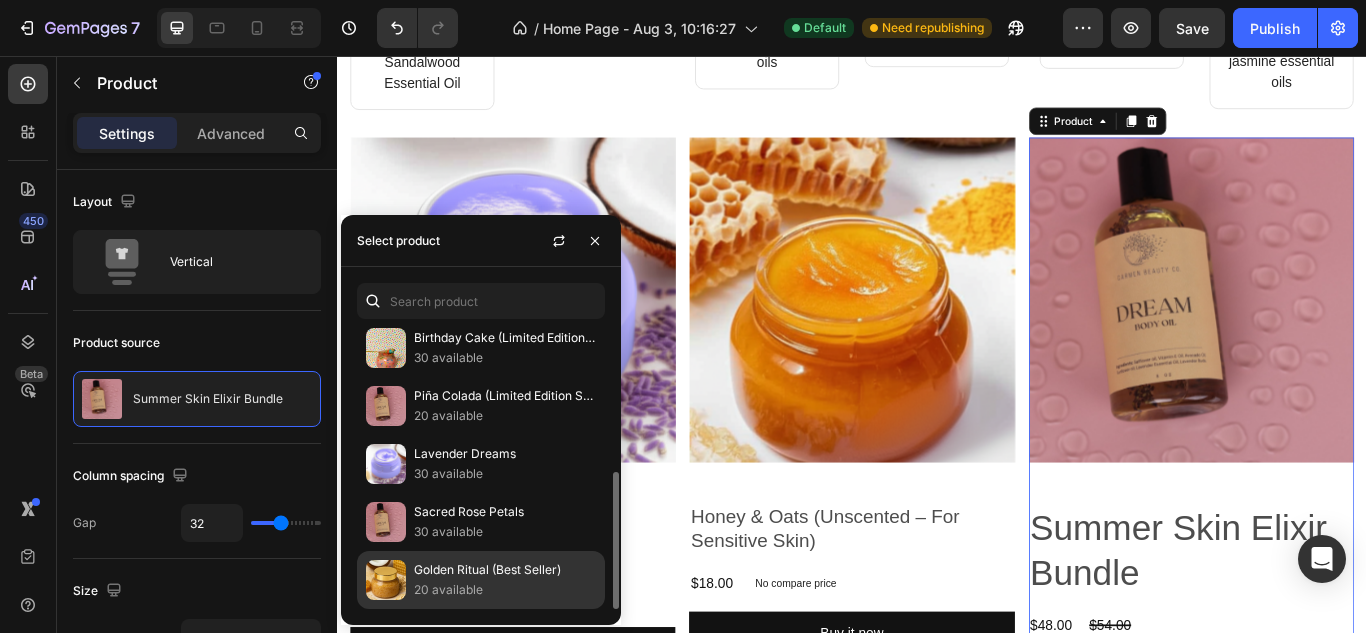 click on "20 available" at bounding box center [505, 590] 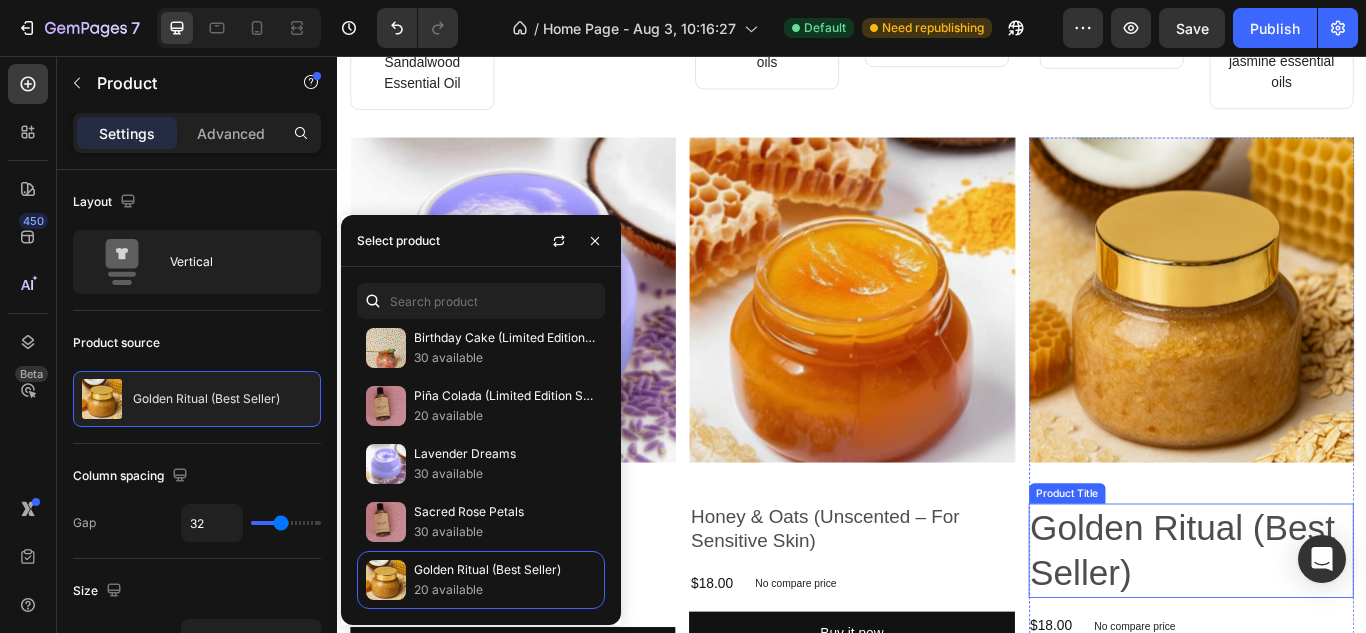 click on "Golden Ritual (Best Seller)" at bounding box center (1332, 633) 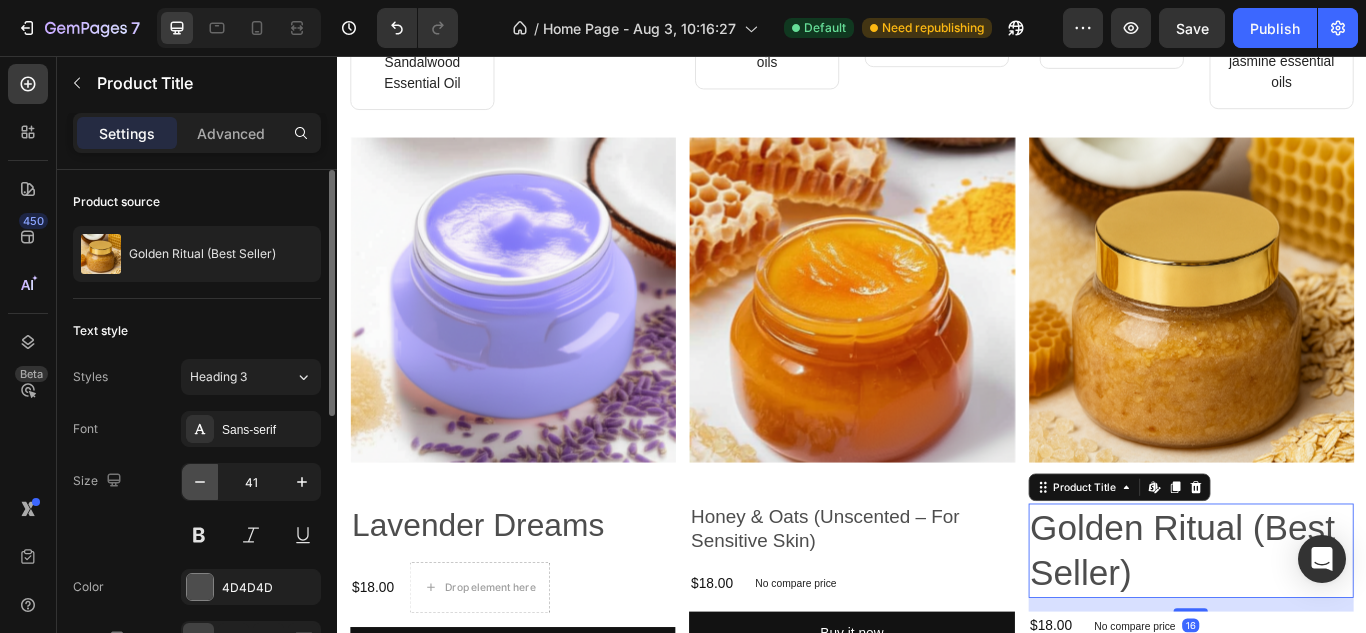 click 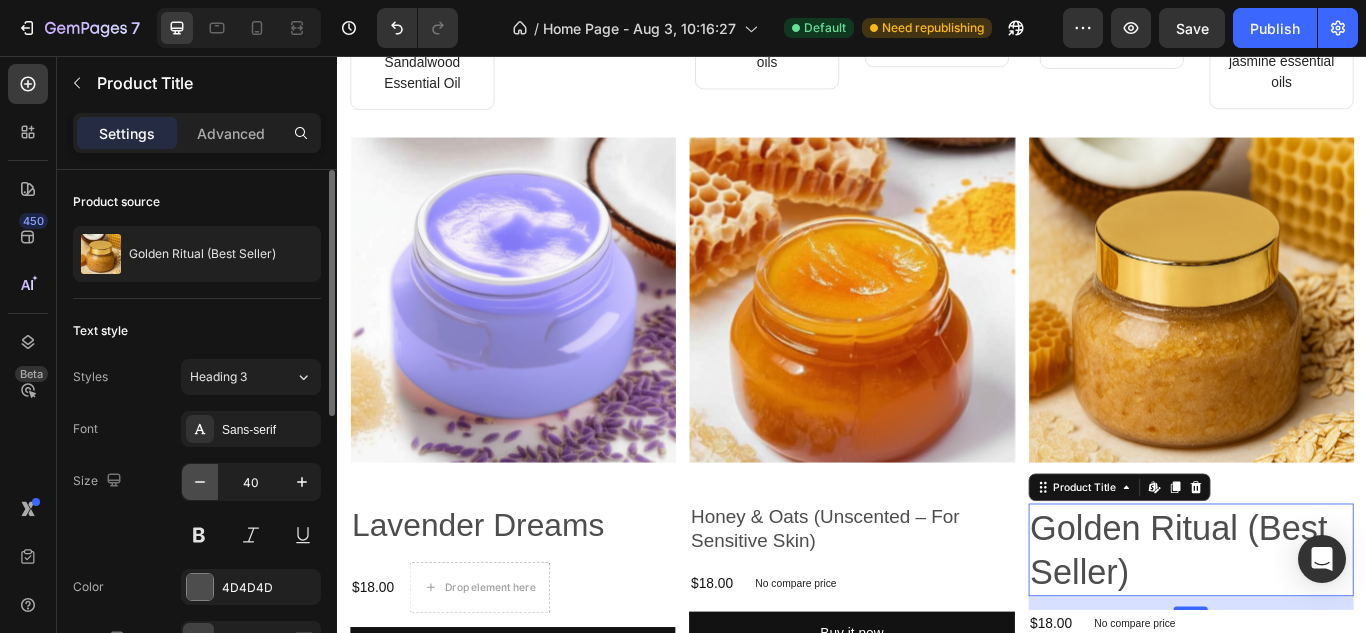 click 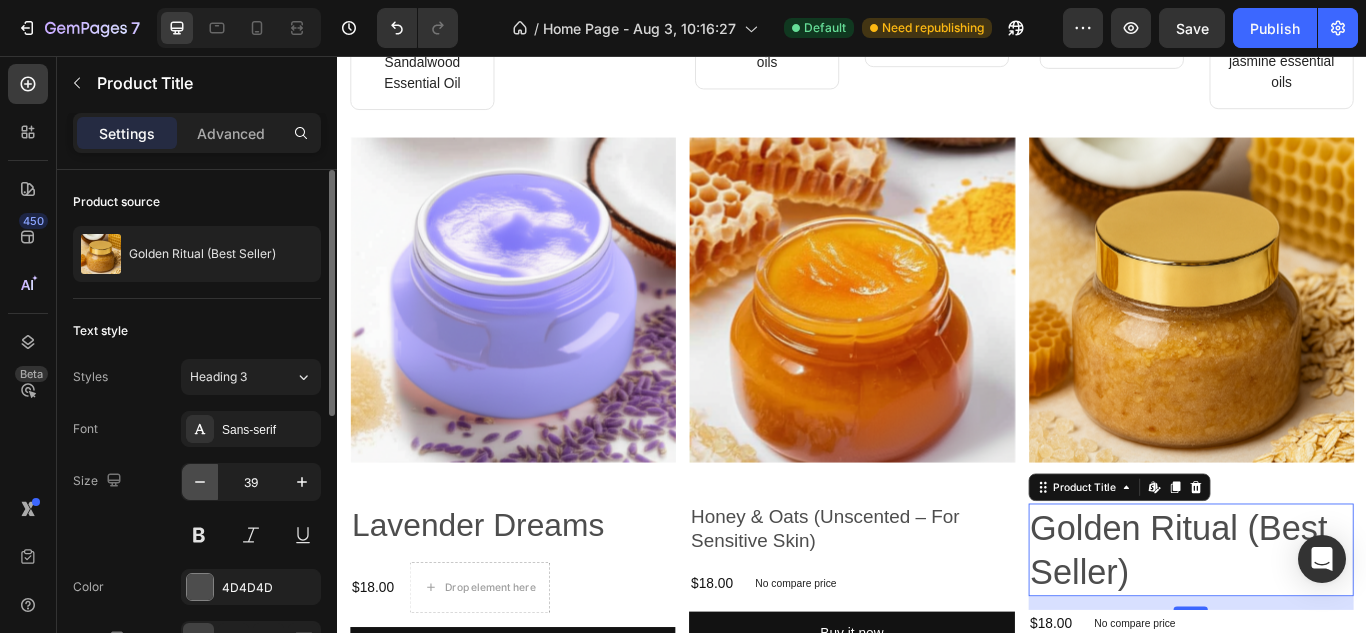 click 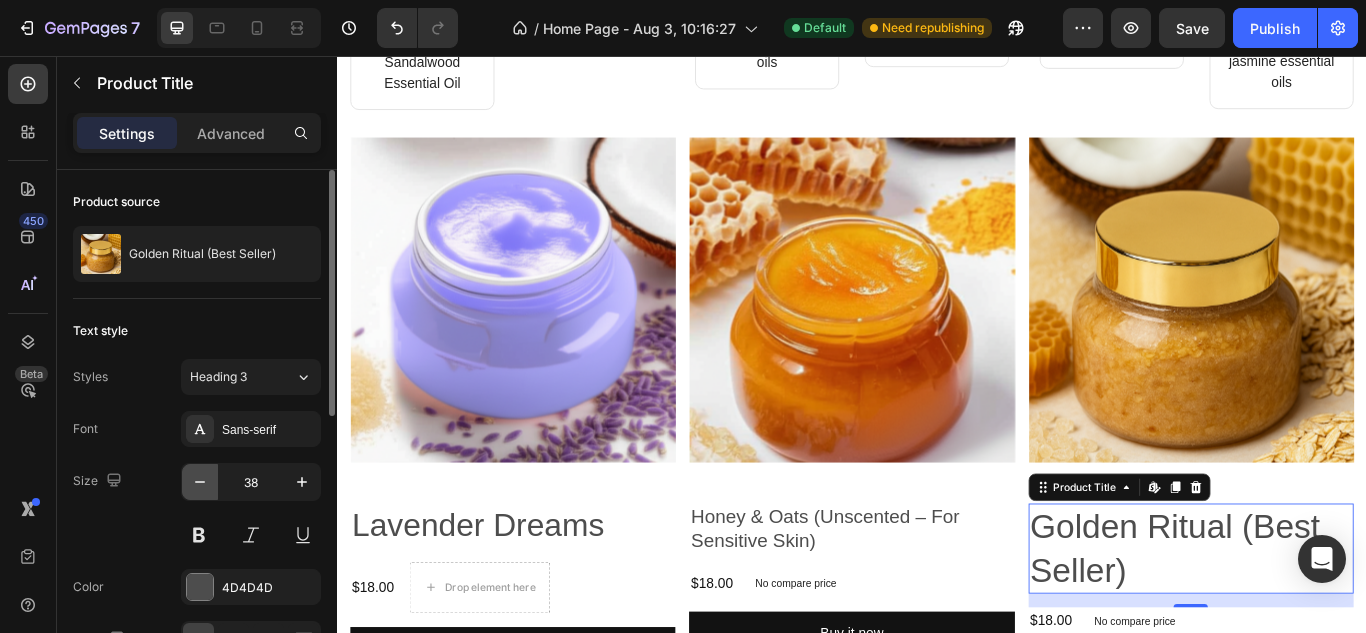 click 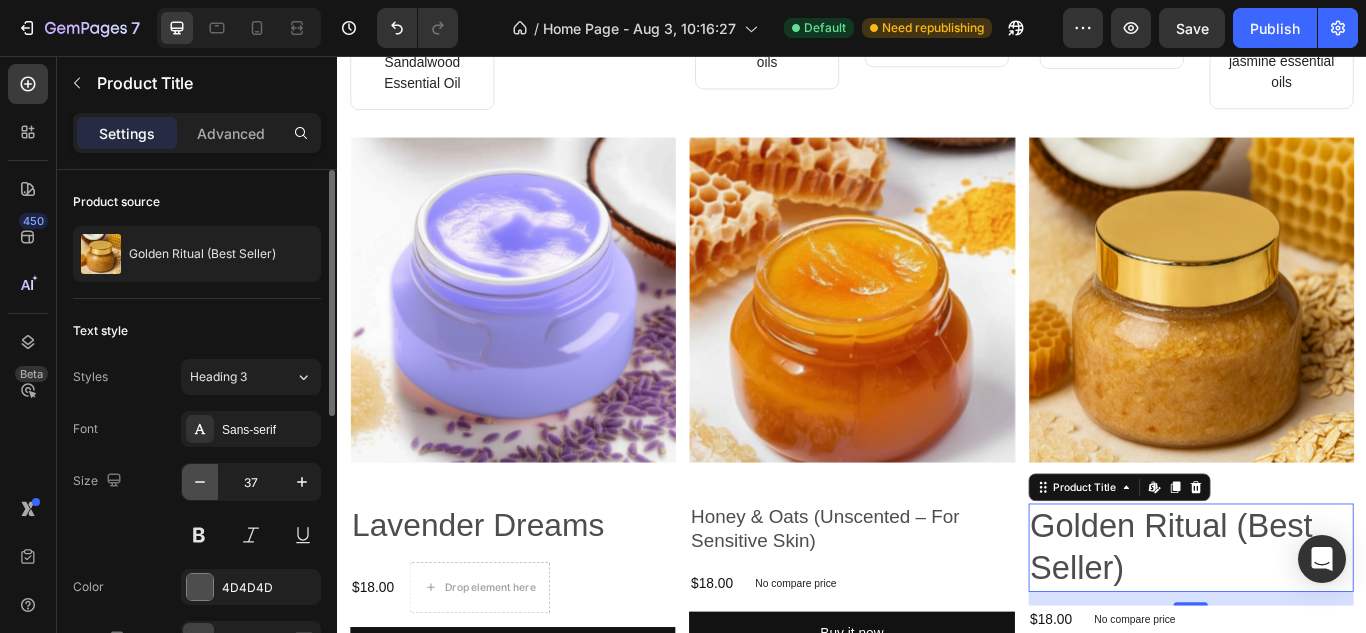 click 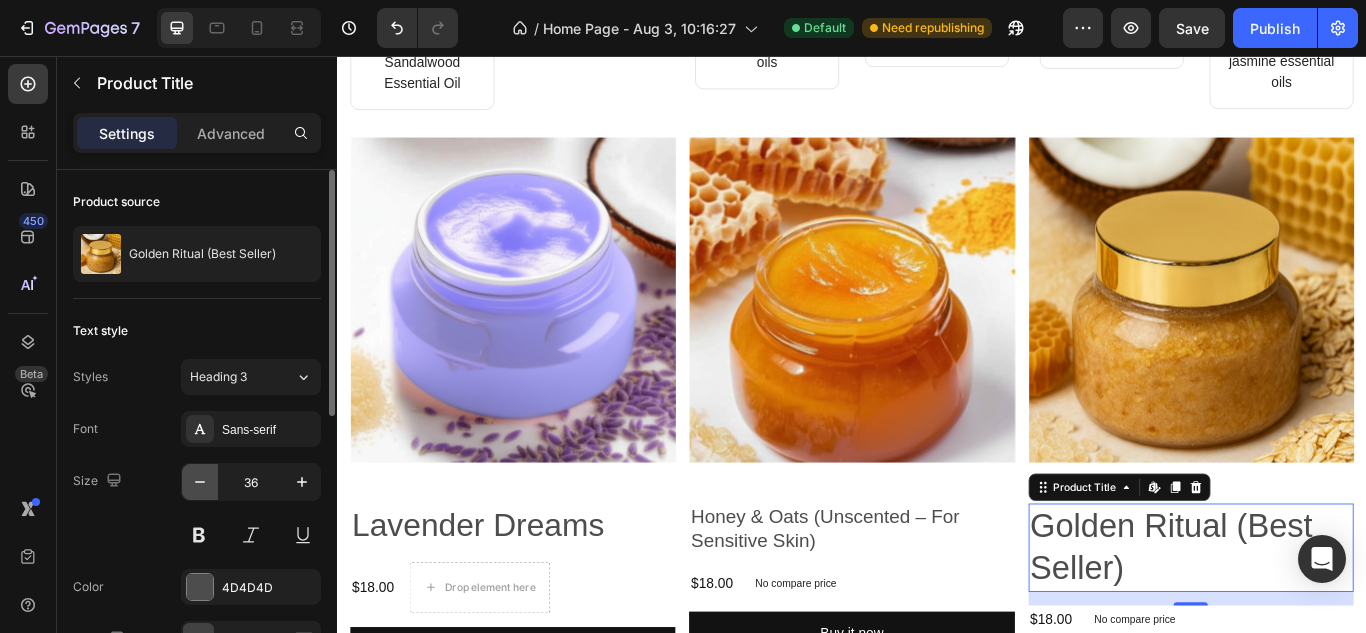 click 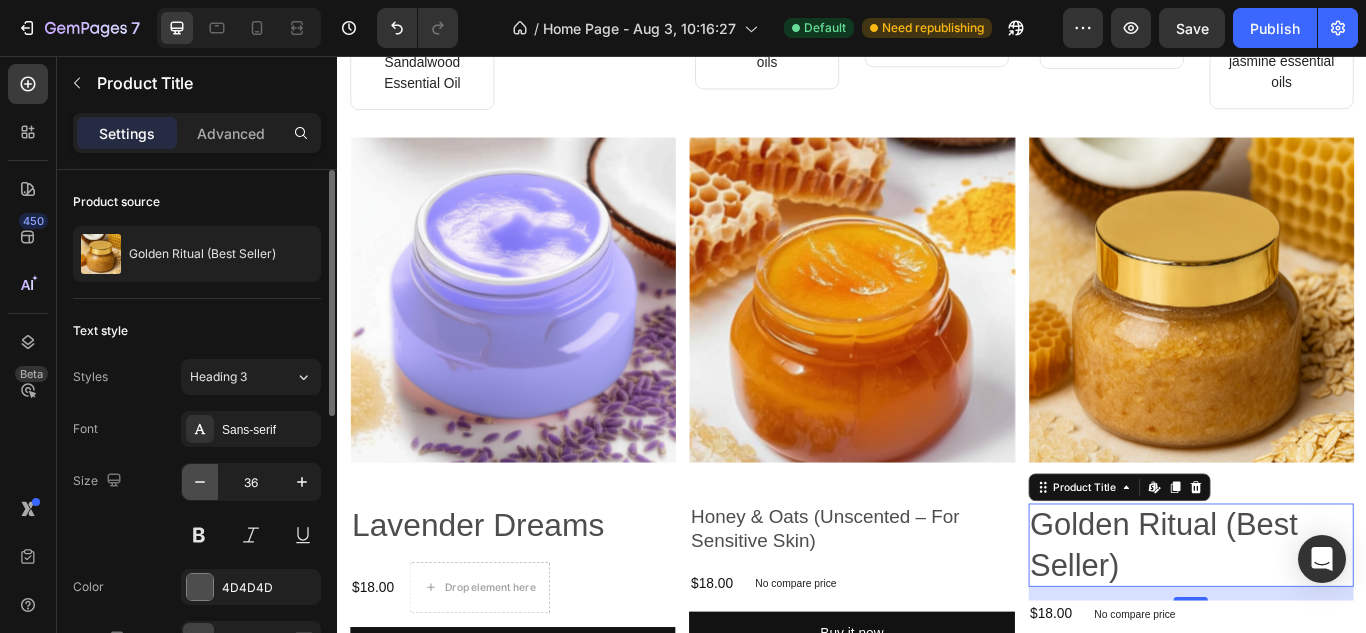 click 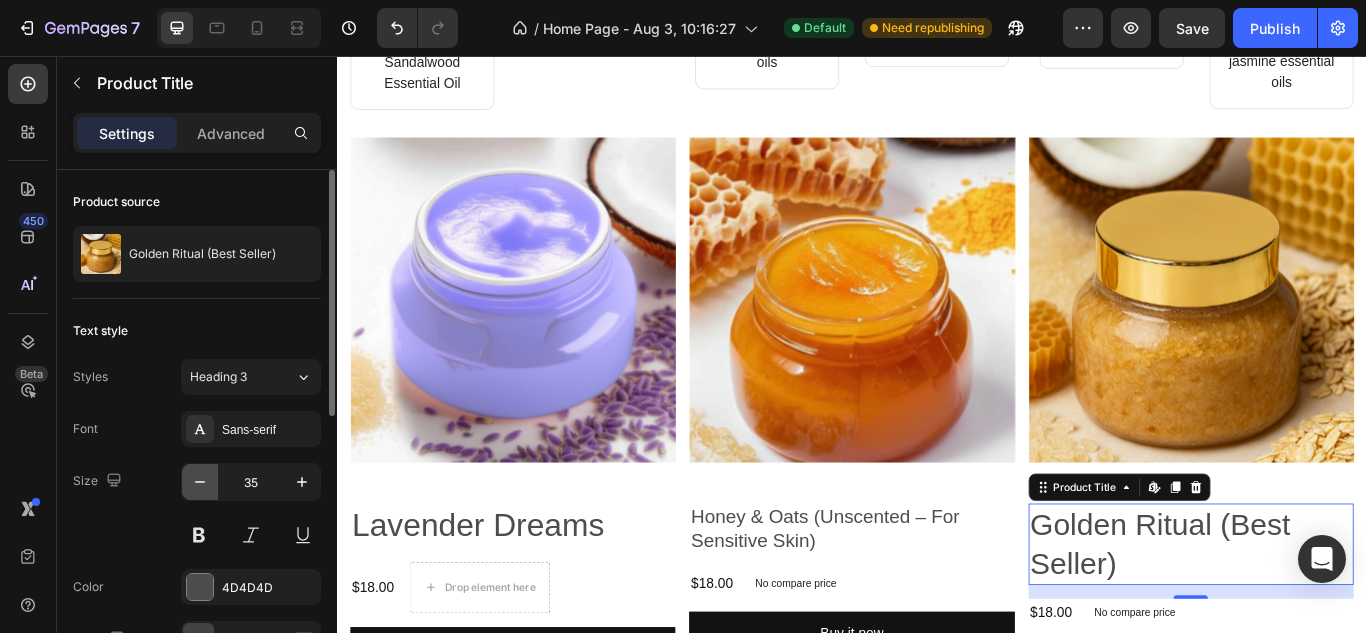 click 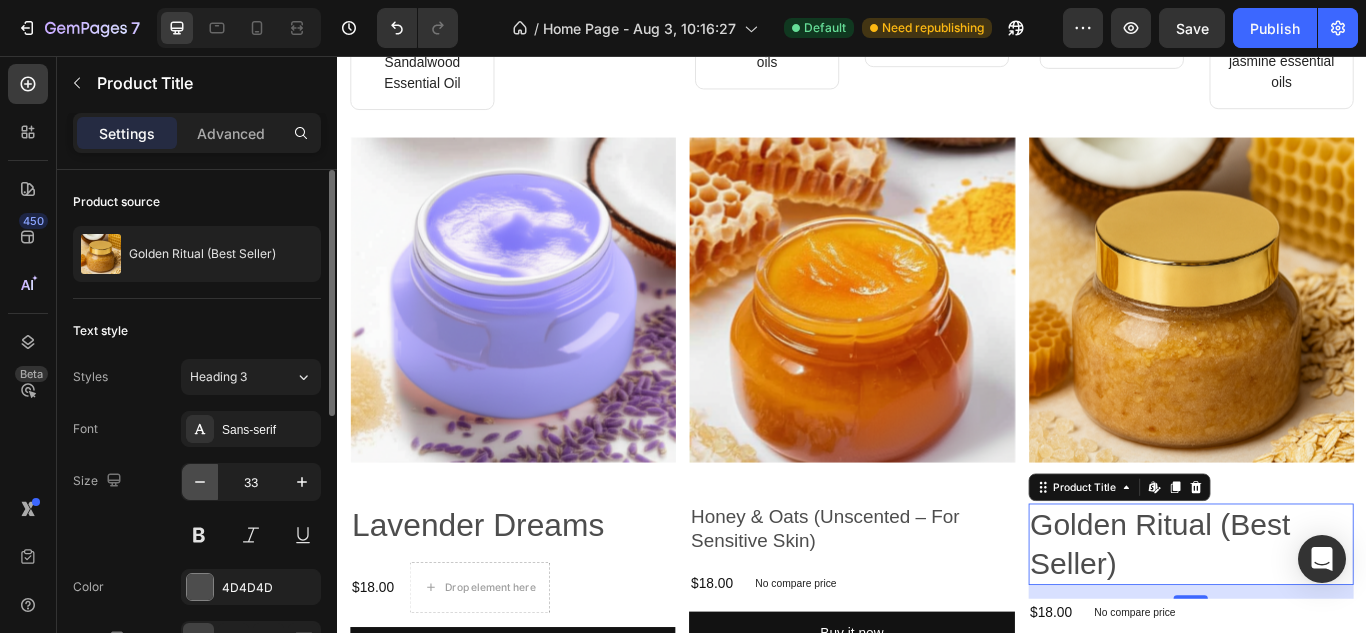 click 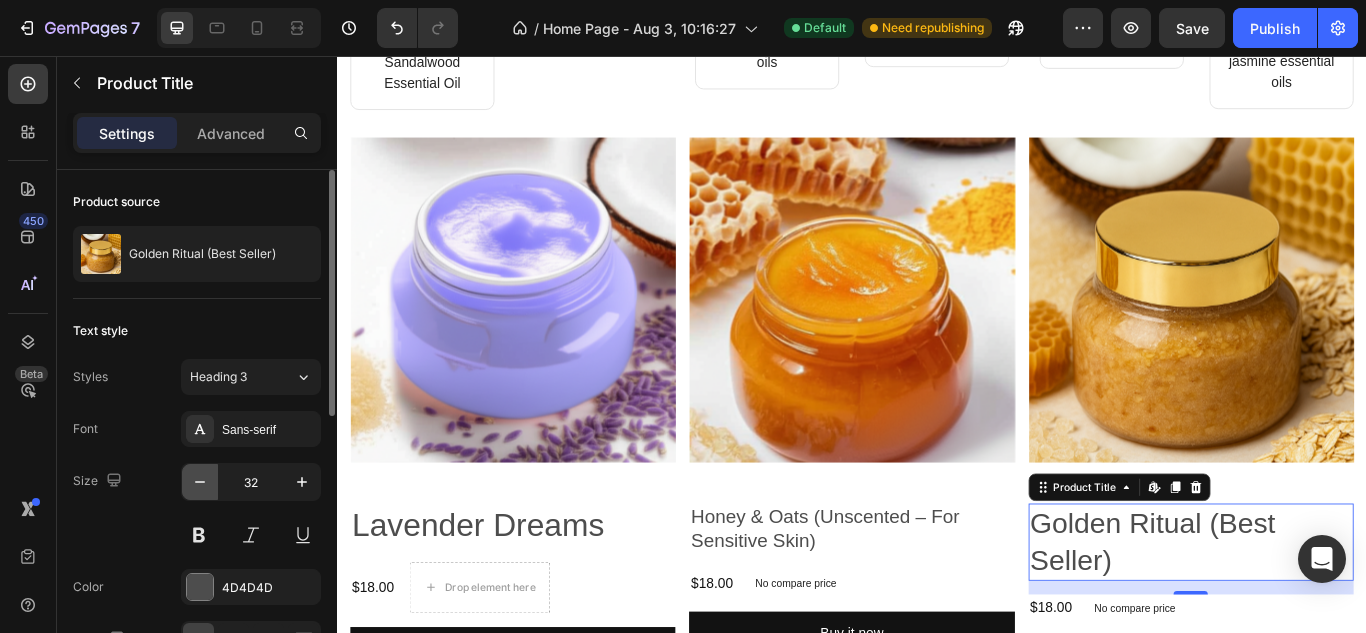 click 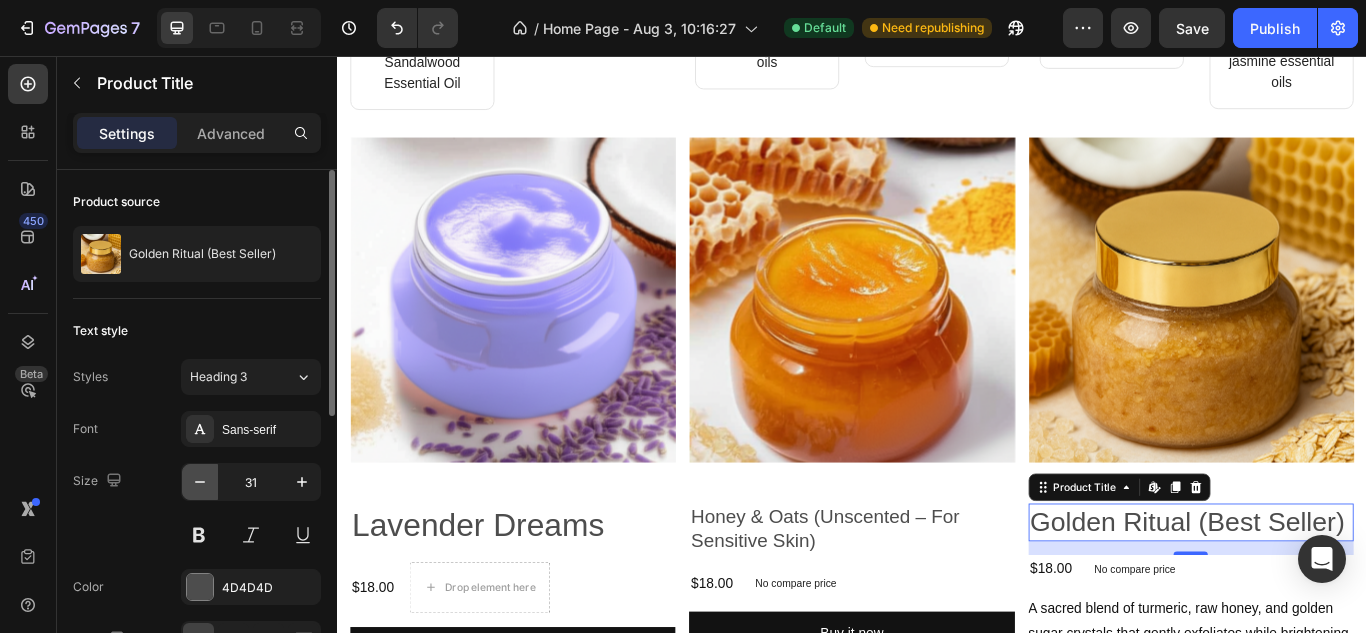 click 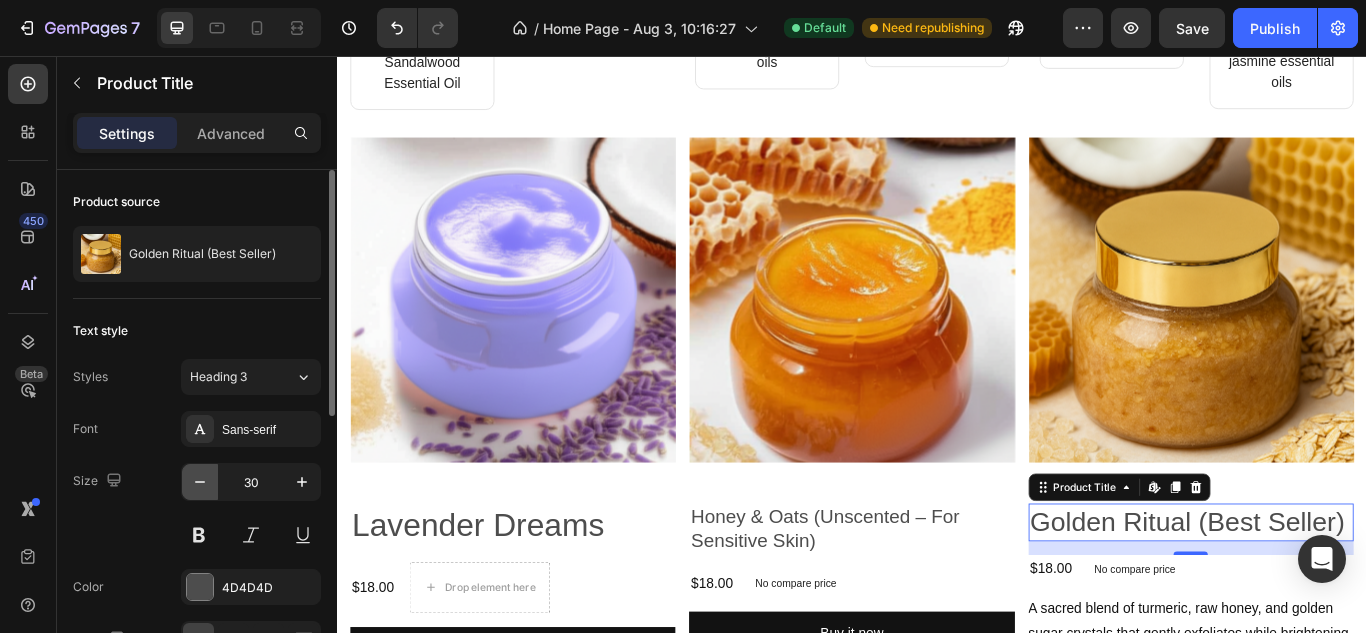 click 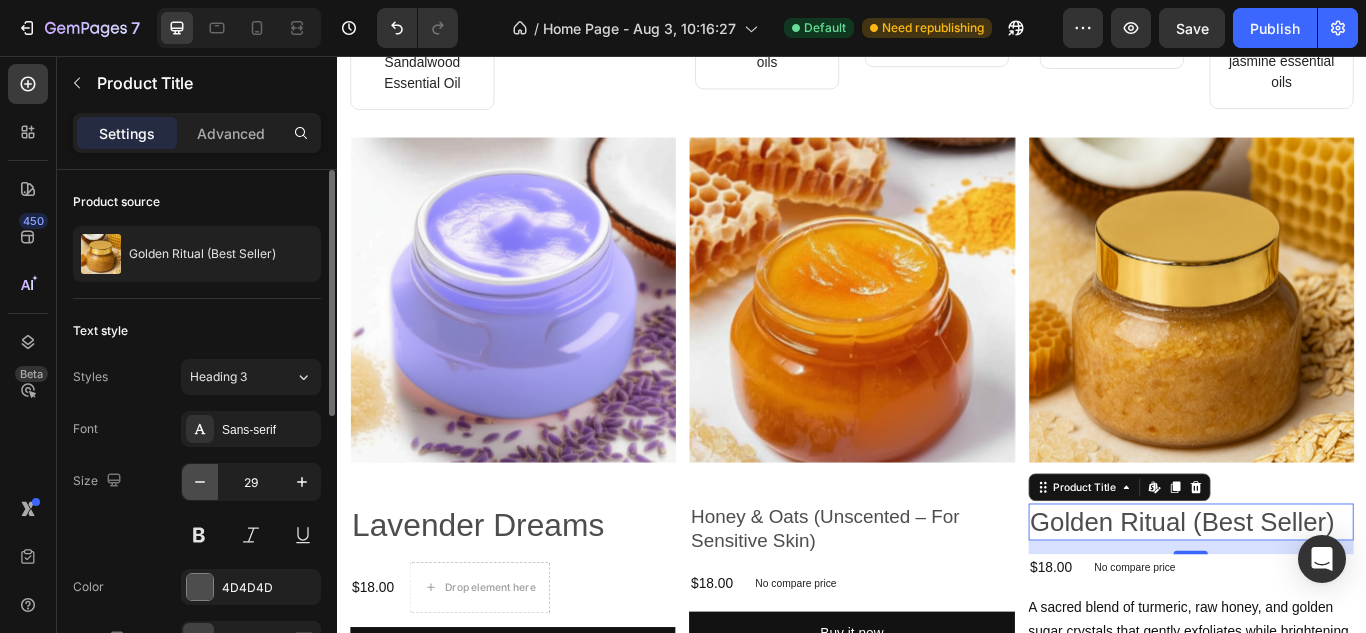 click 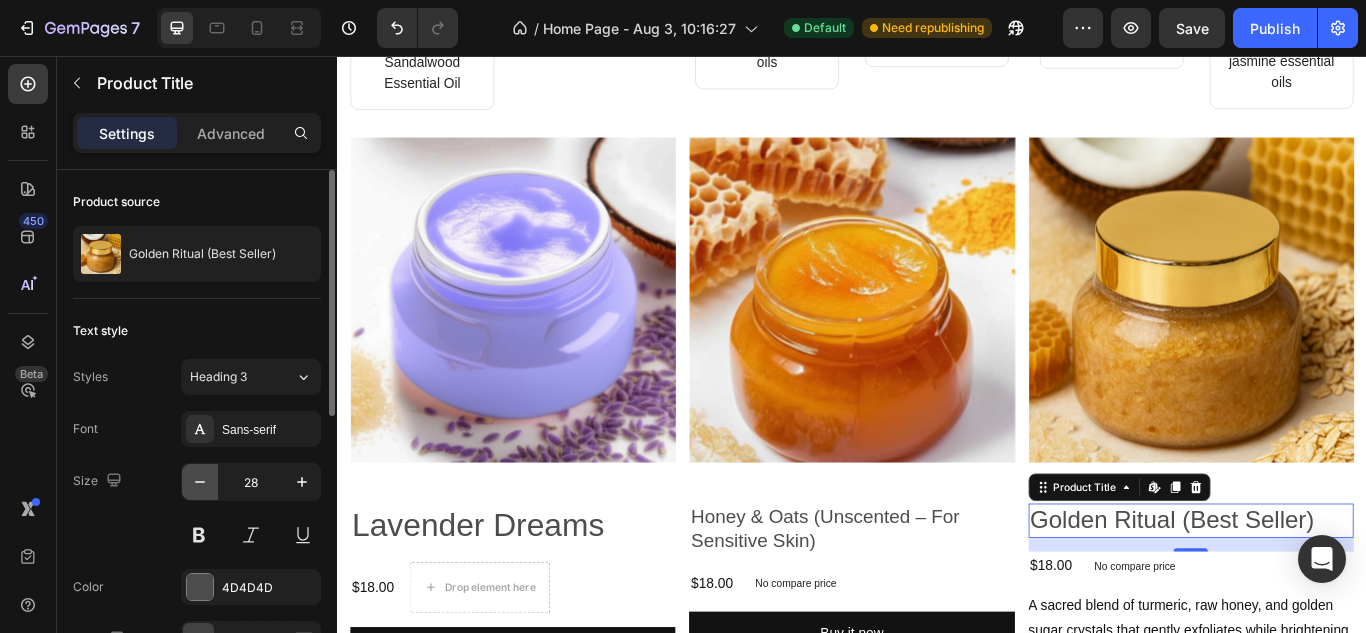 click 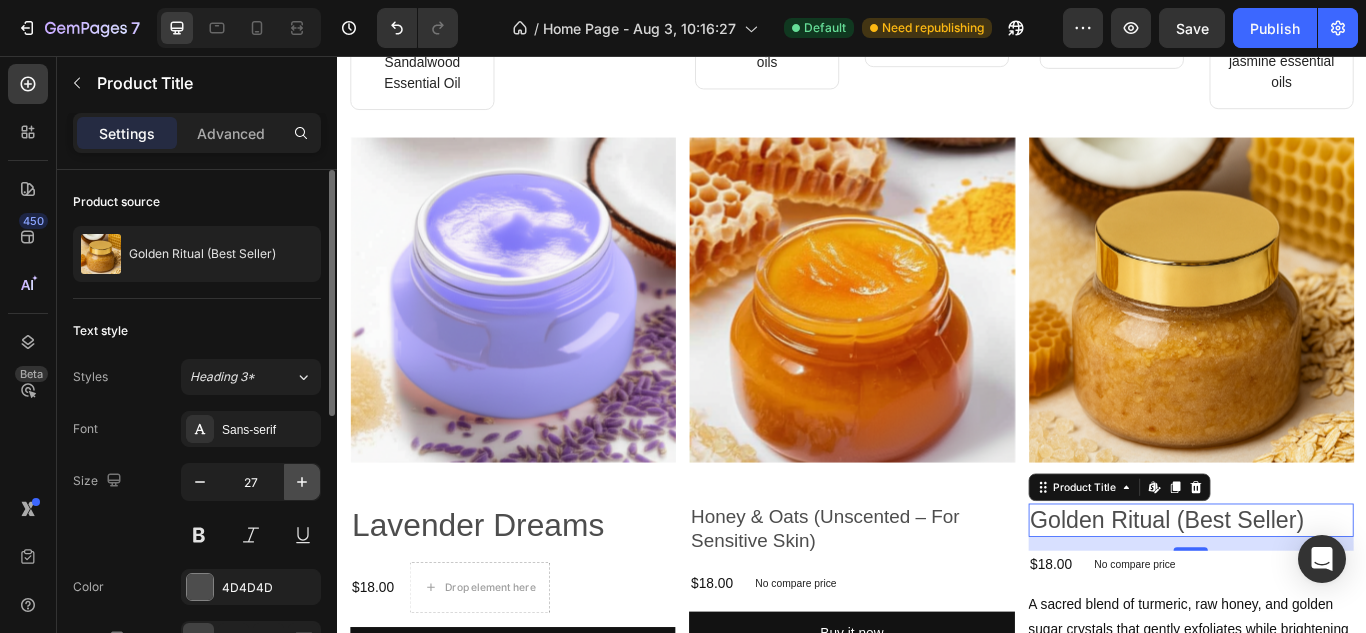 click 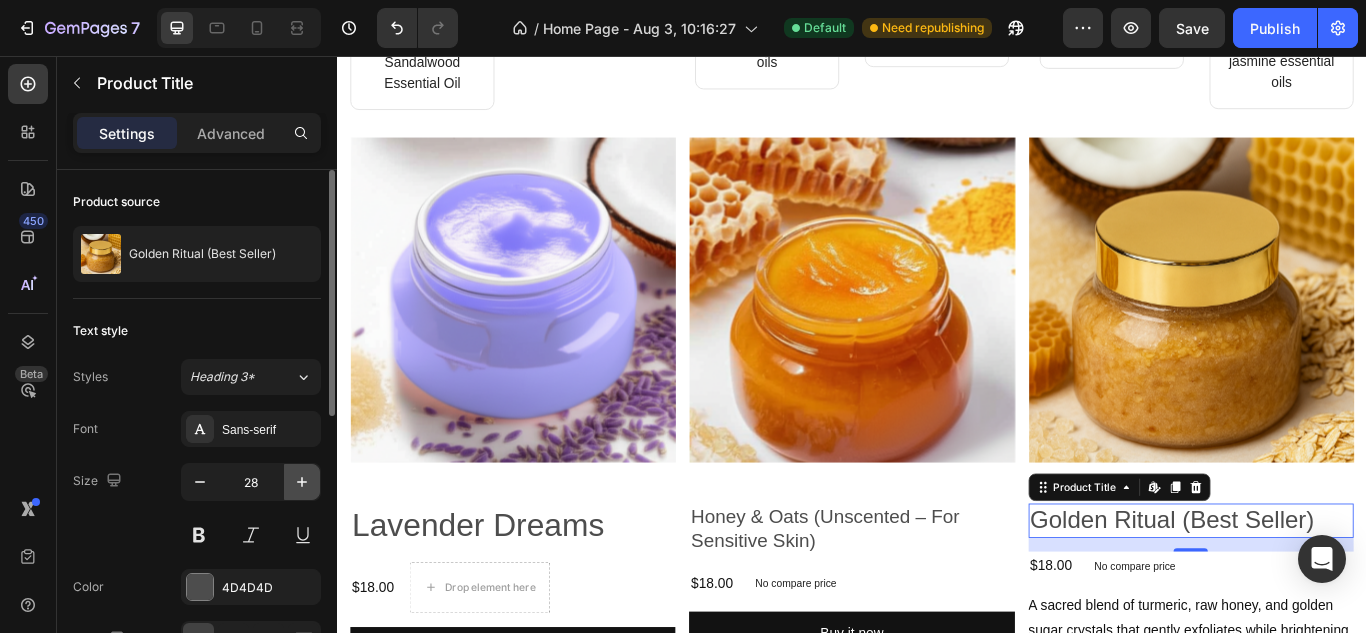 click 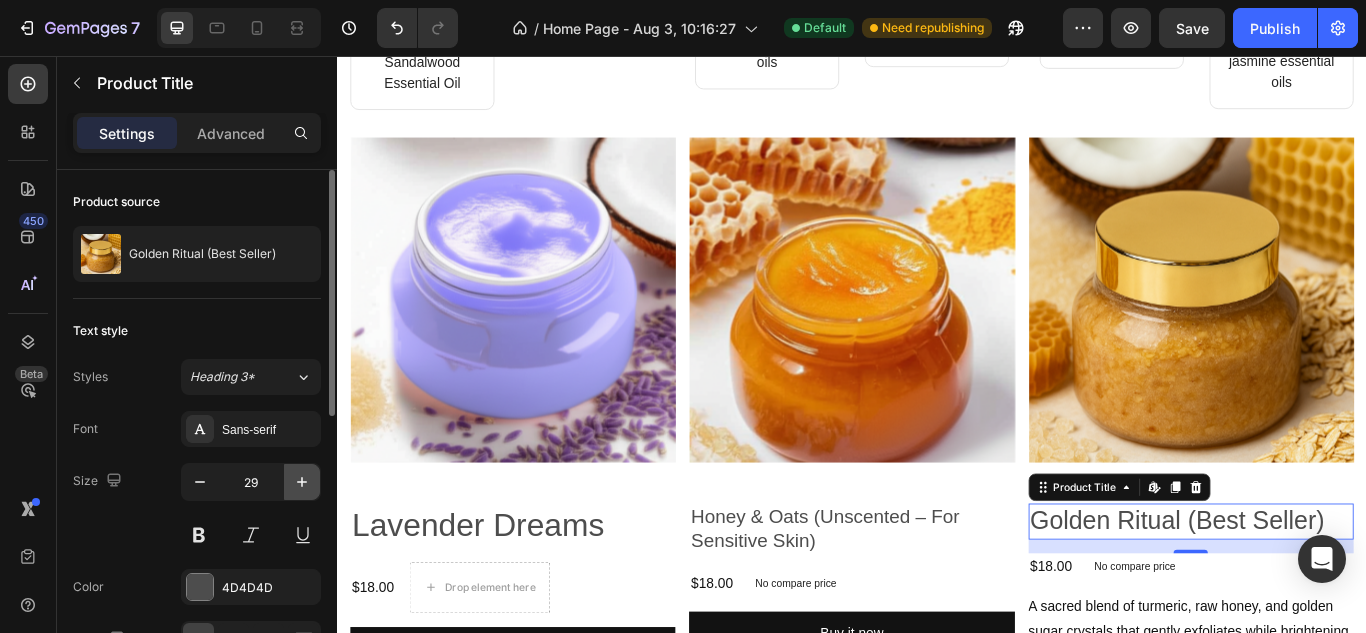 click 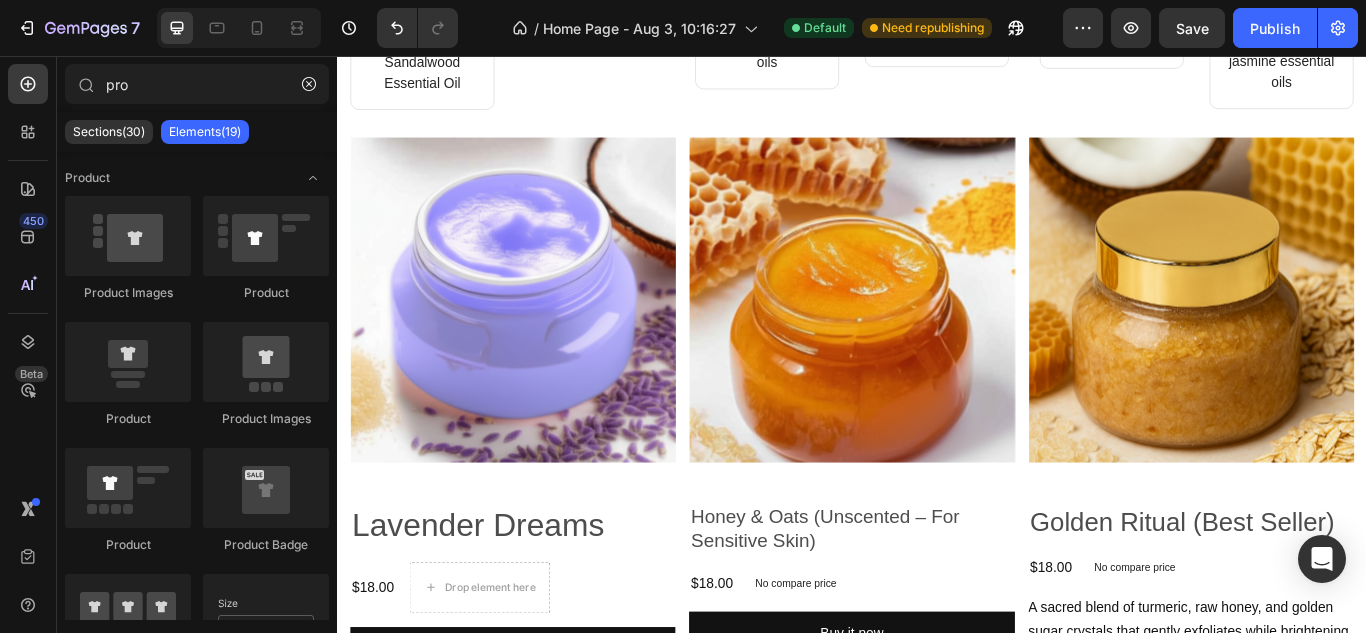 scroll, scrollTop: 1811, scrollLeft: 0, axis: vertical 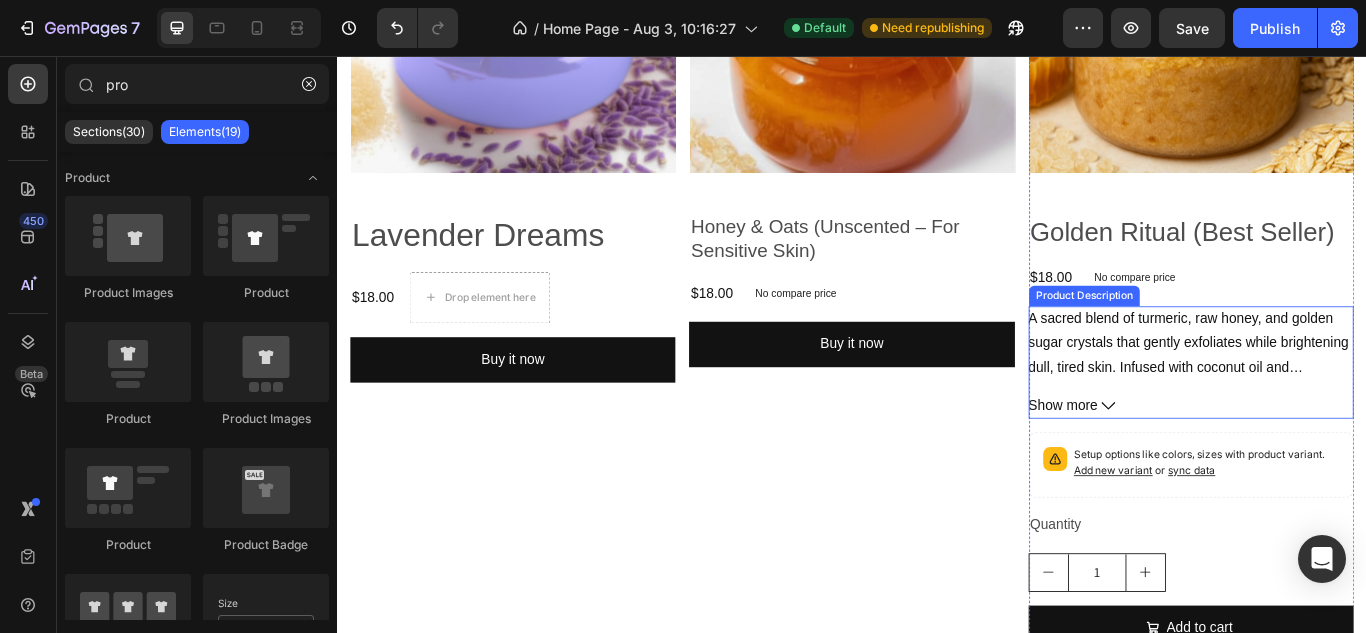 click on "A sacred blend of turmeric, raw honey, and golden sugar crystals that gently exfoliates while brightening dull, tired skin. Infused with coconut oil and sandalwood for a warm, grounding ritual that leaves your skin radiant and deeply nourished." at bounding box center (1330, 419) 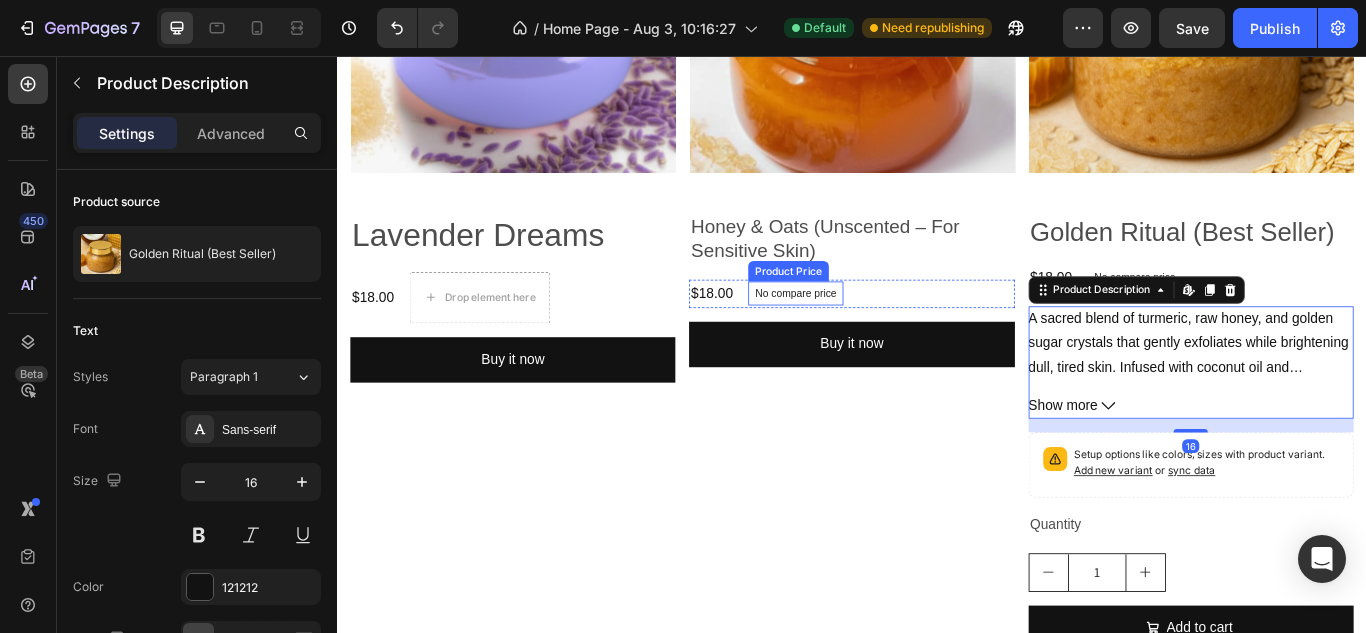 click on "No compare price" at bounding box center (871, 333) 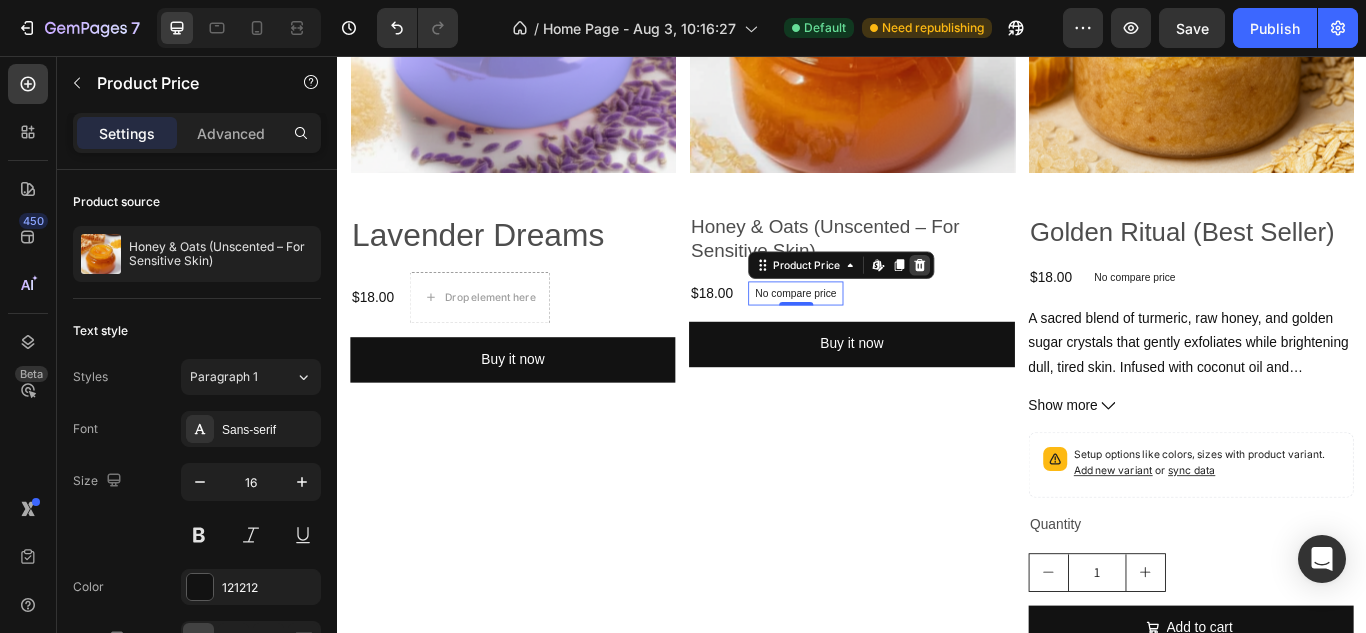 click 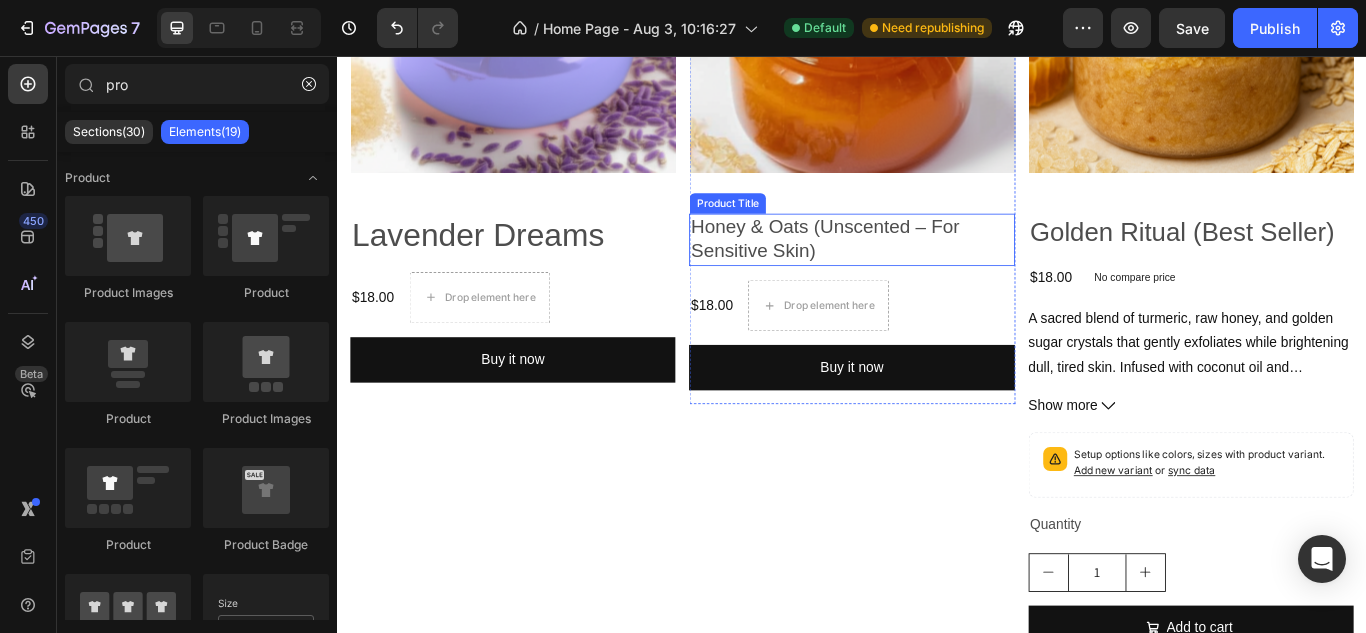 click on "Honey & Oats (Unscented – For Sensitive Skin)" at bounding box center (936, 270) 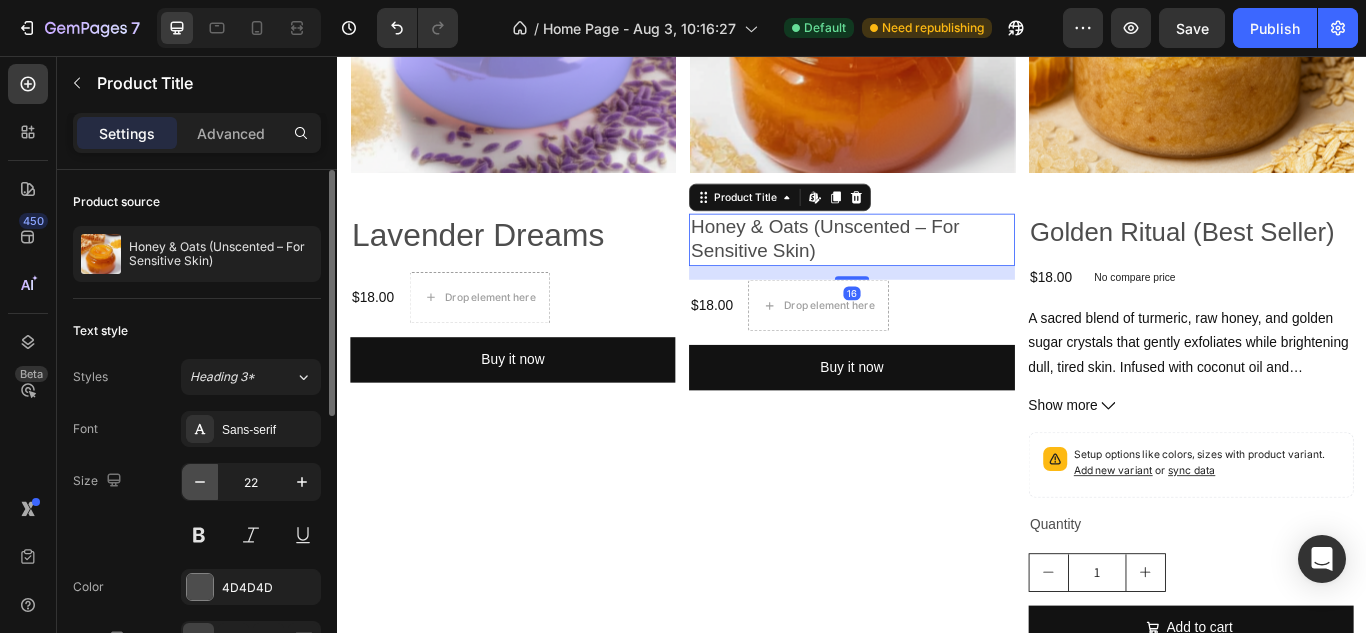 click 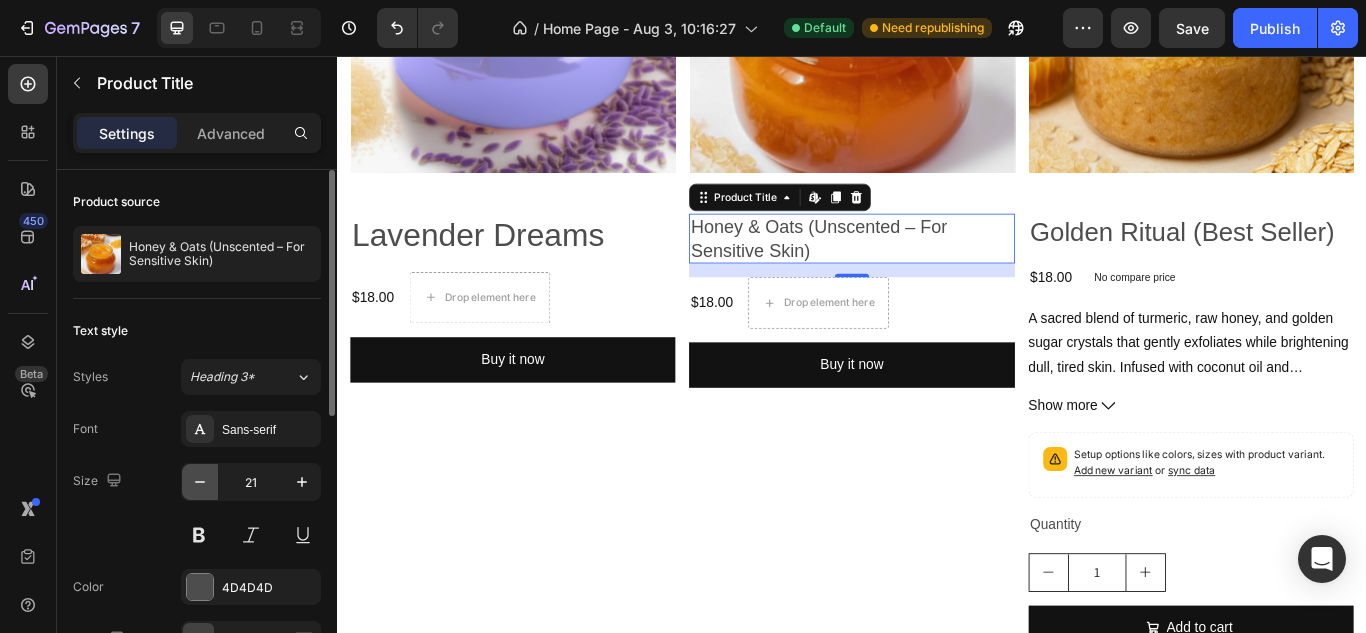 click 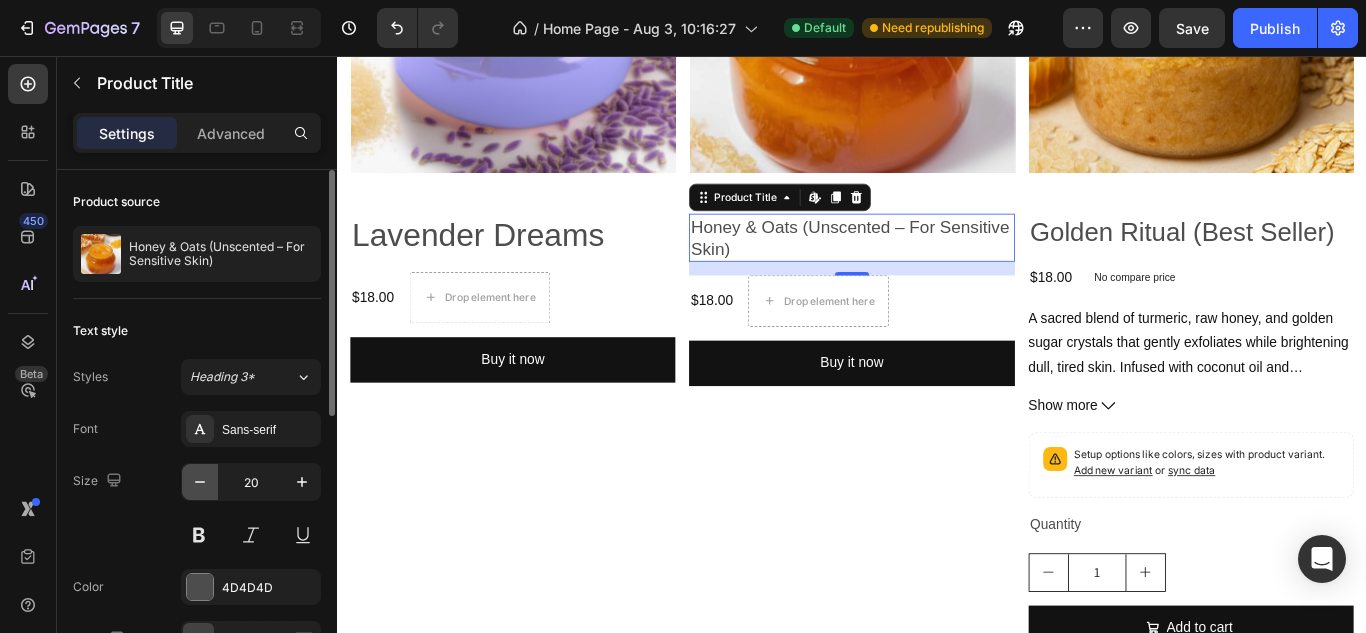 click 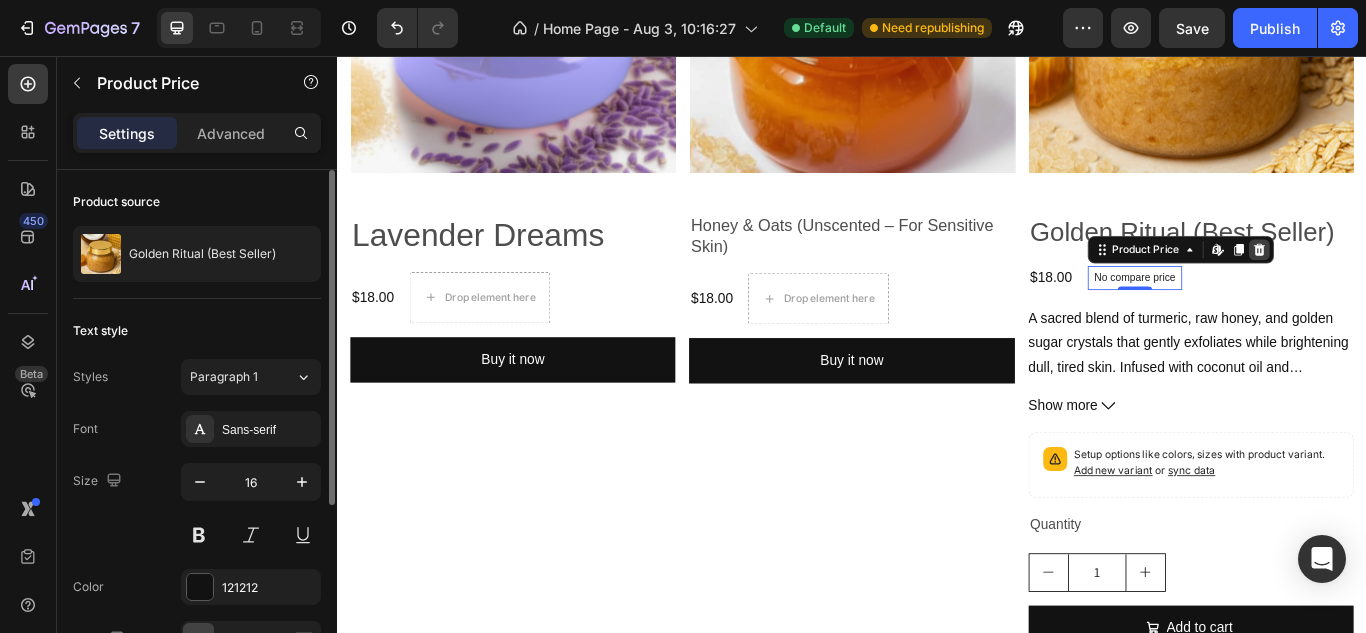 click 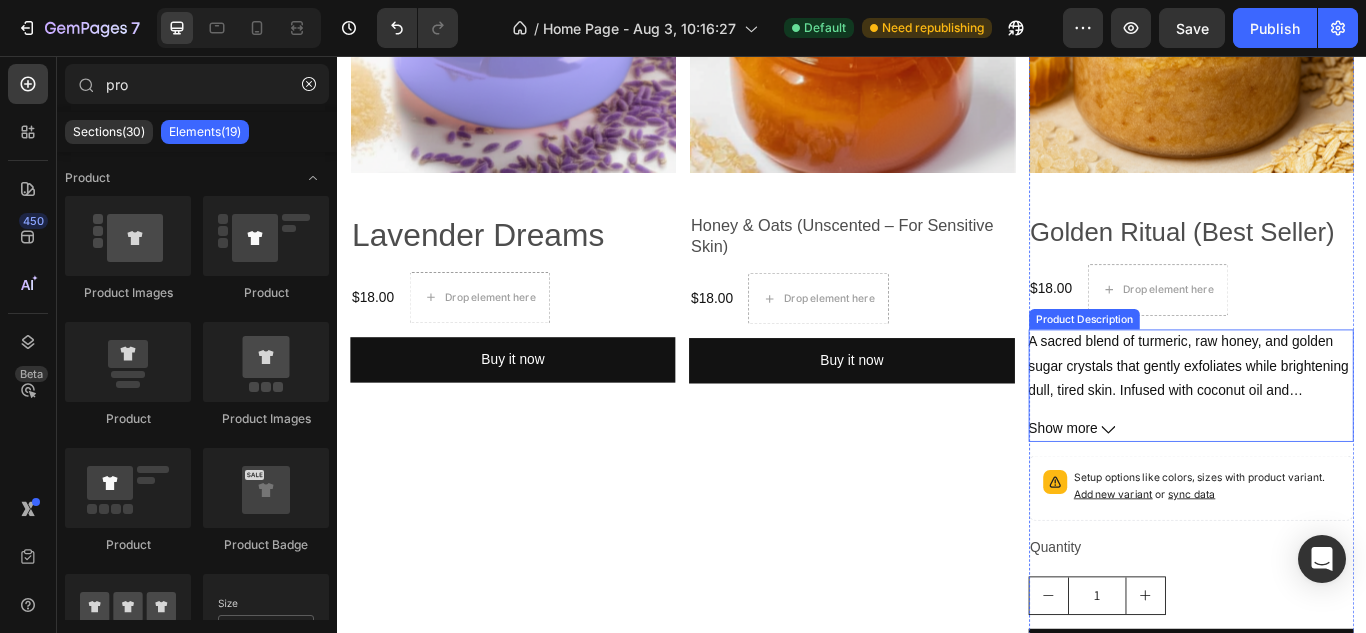 click on "A sacred blend of turmeric, raw honey, and golden sugar crystals that gently exfoliates while brightening dull, tired skin. Infused with coconut oil and sandalwood for a warm, grounding ritual that leaves your skin radiant and deeply nourished." at bounding box center [1330, 446] 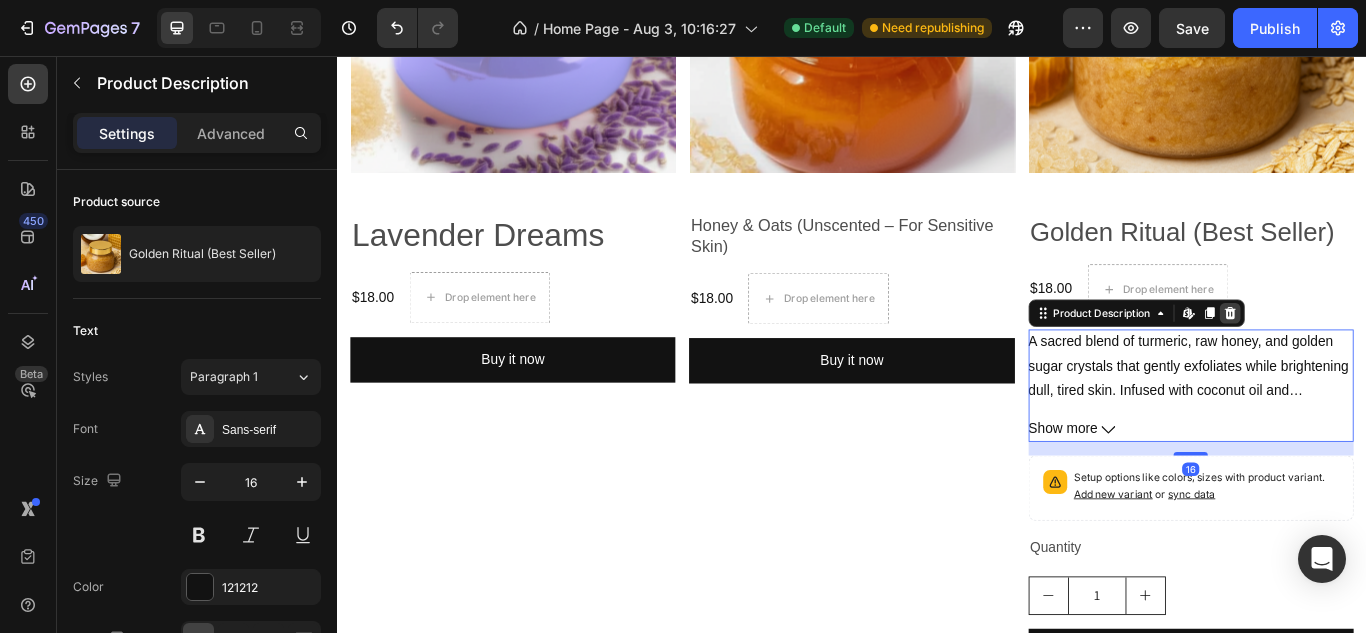 click 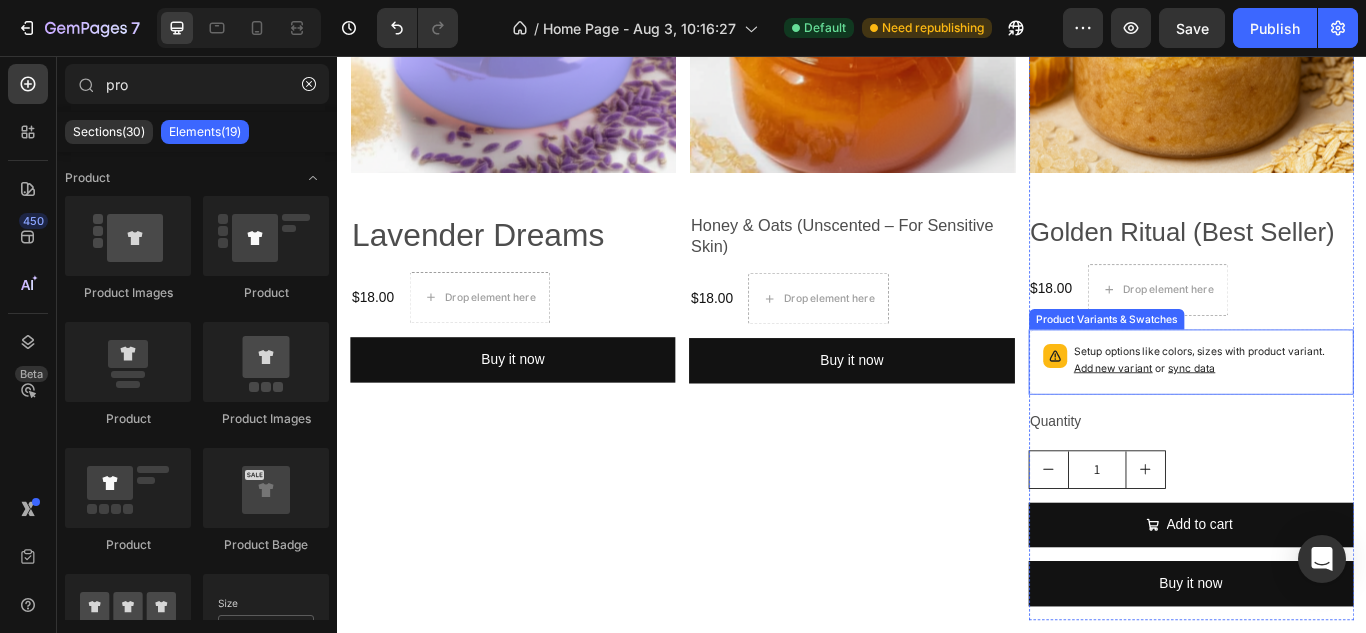 click on "Setup options like colors, sizes with product variant.       Add new variant   or   sync data" at bounding box center [1332, 413] 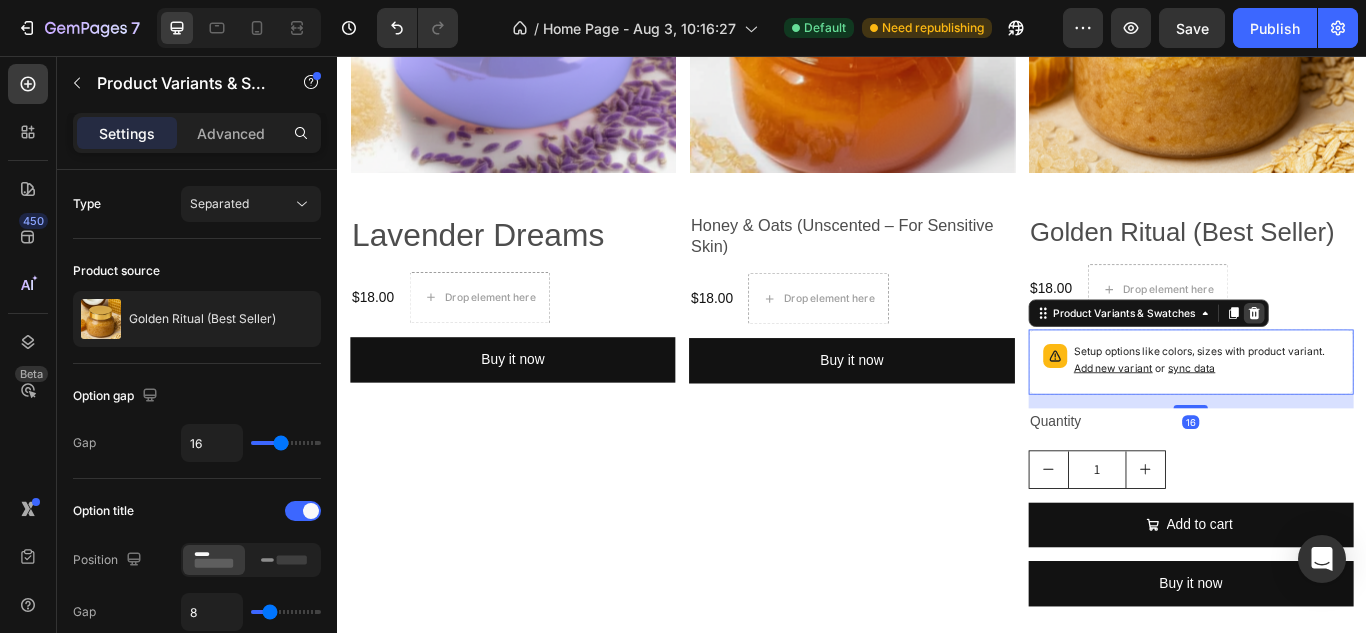 click 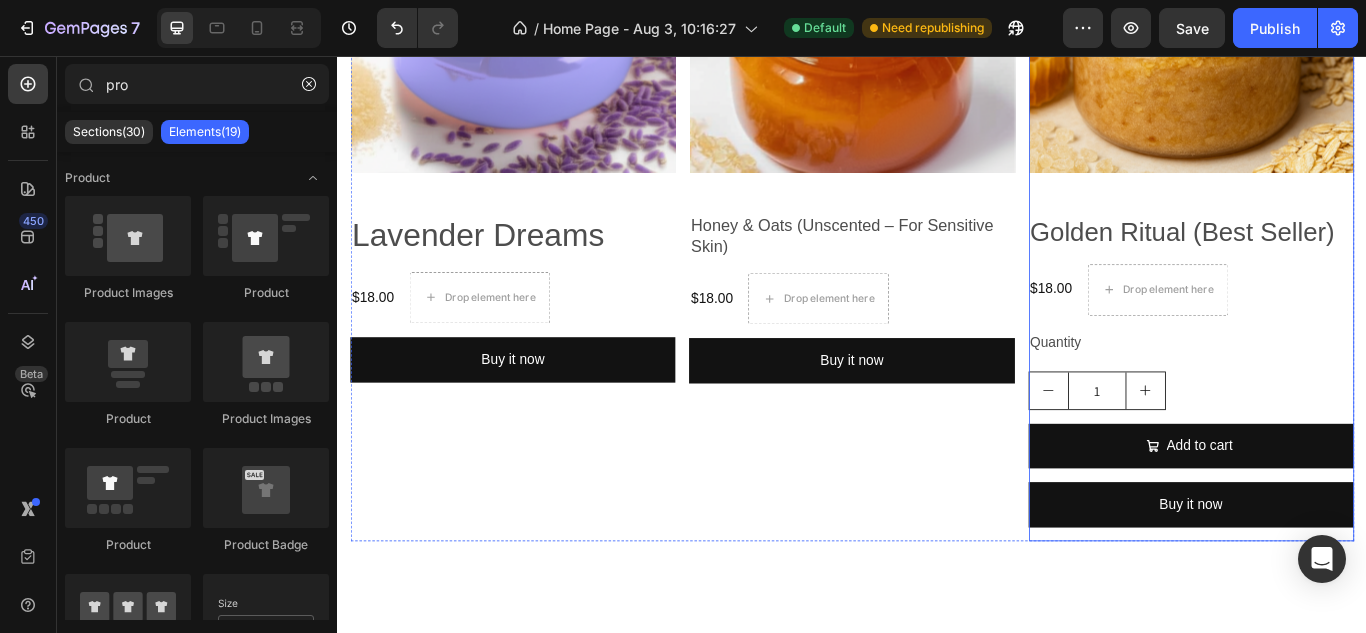 click on "Golden Ritual (Best Seller) Product Title $18.00 Product Price Product Price
Drop element here Row Quantity Text Block
1
Product Quantity
Add to cart Add to Cart Buy it now Dynamic Checkout" at bounding box center (1332, 431) 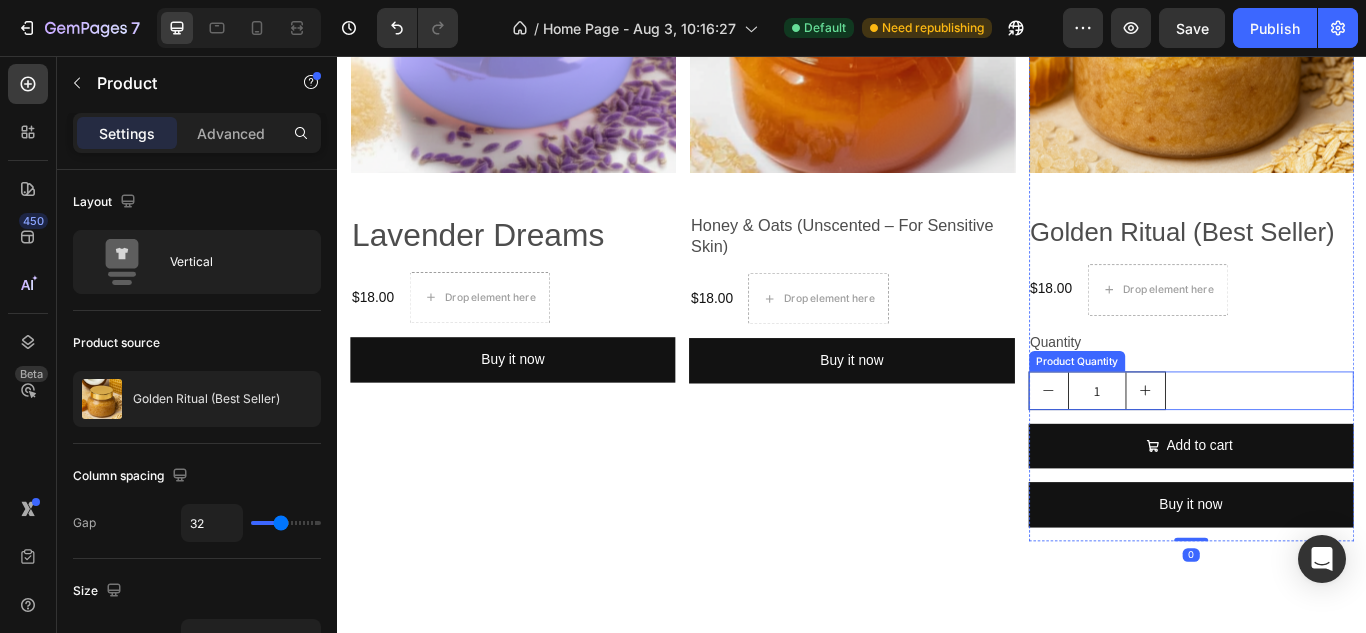 click on "1" at bounding box center (1332, 446) 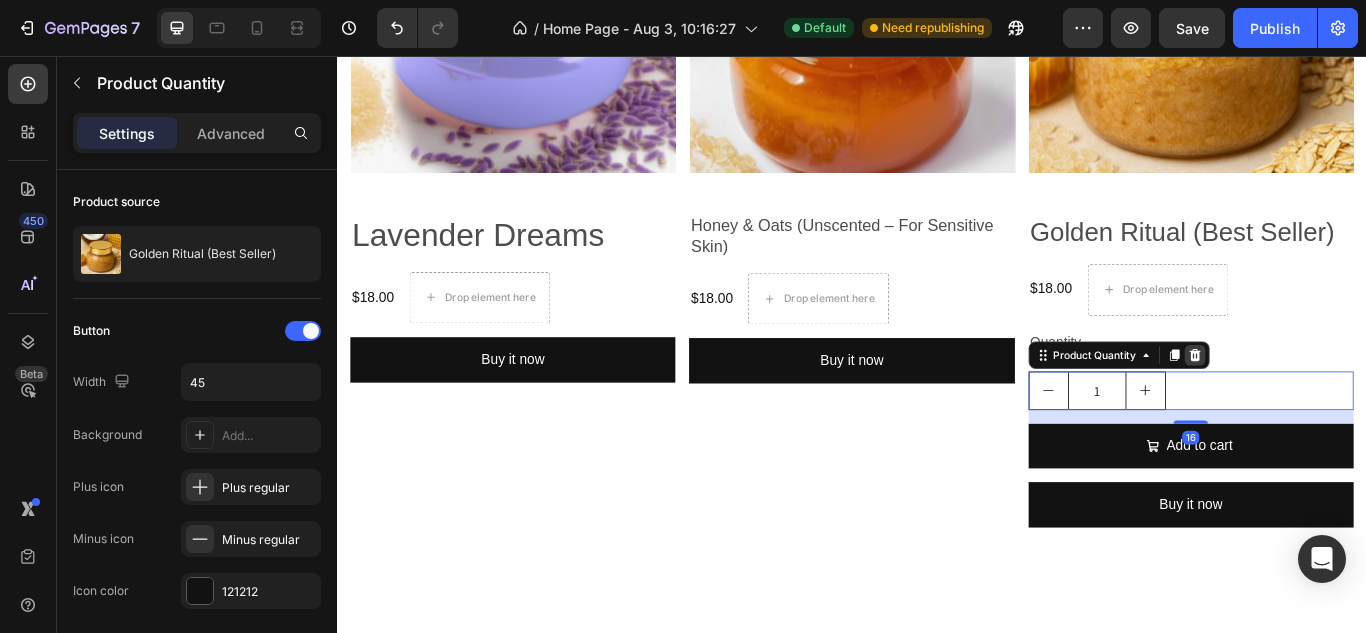 click at bounding box center (1337, 405) 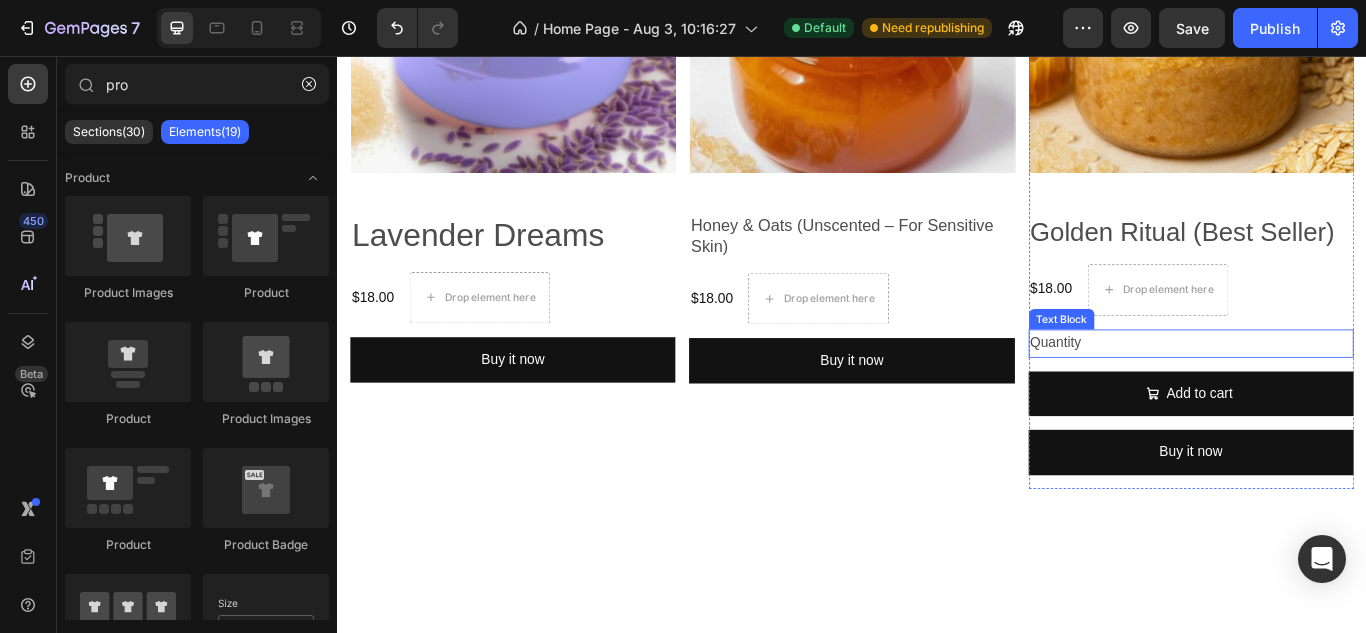 click on "Quantity" at bounding box center [1332, 391] 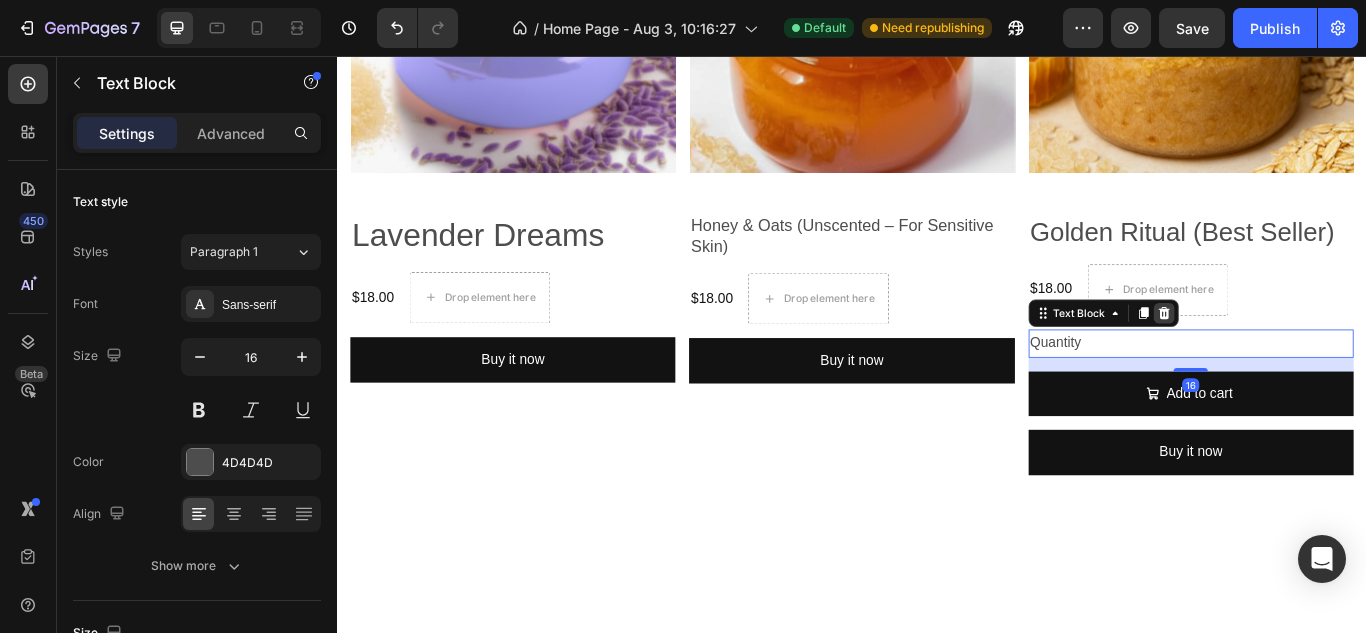 click 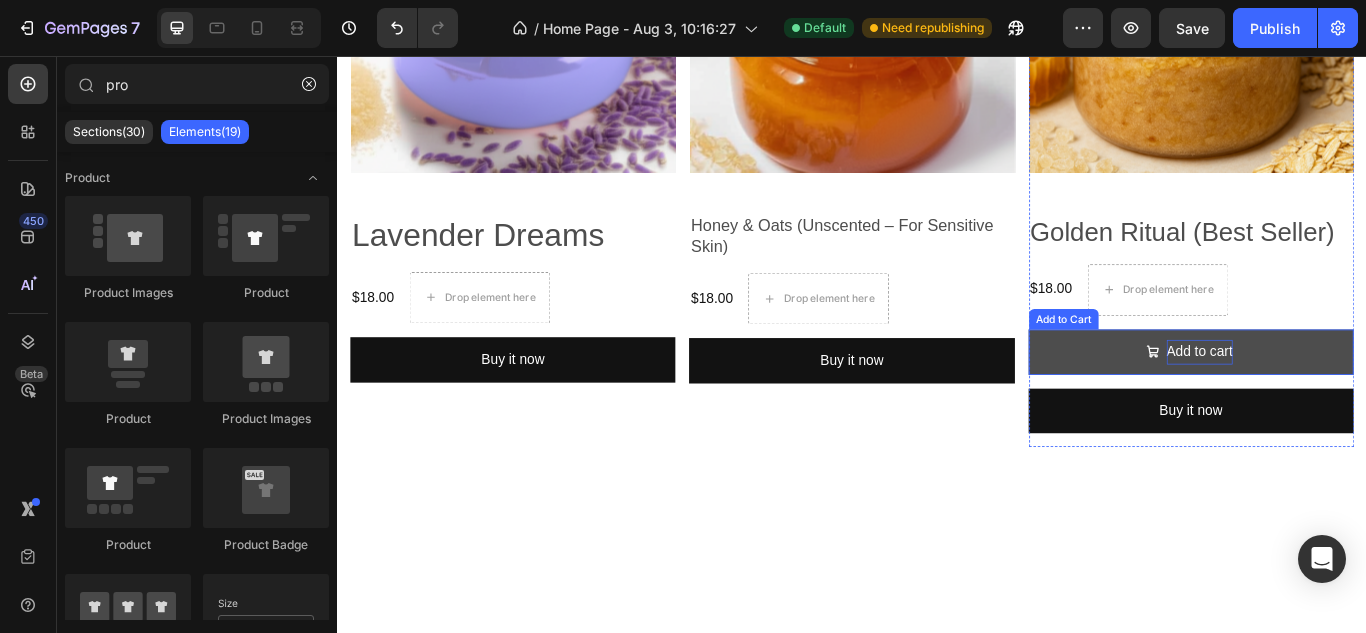 click on "Add to cart" at bounding box center [1342, 401] 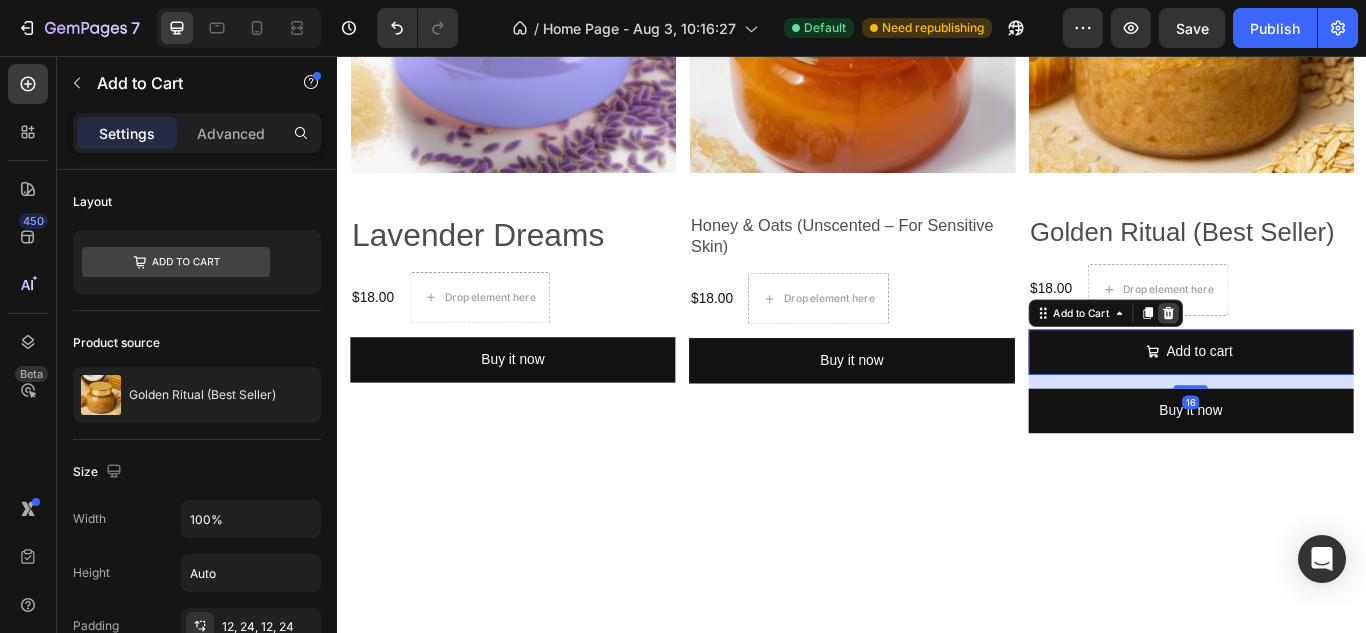 click 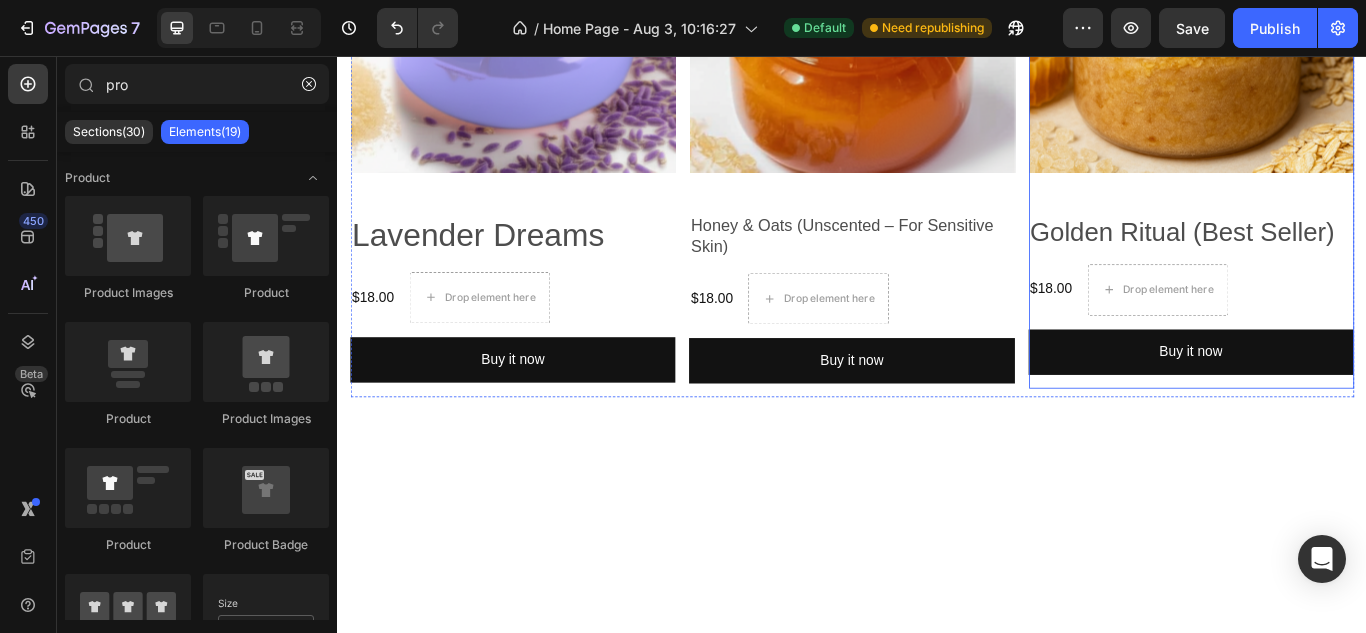 click on "Golden Ritual (Best Seller) Product Title $18.00 Product Price Product Price
Drop element here Row Buy it now Dynamic Checkout" at bounding box center (1332, 342) 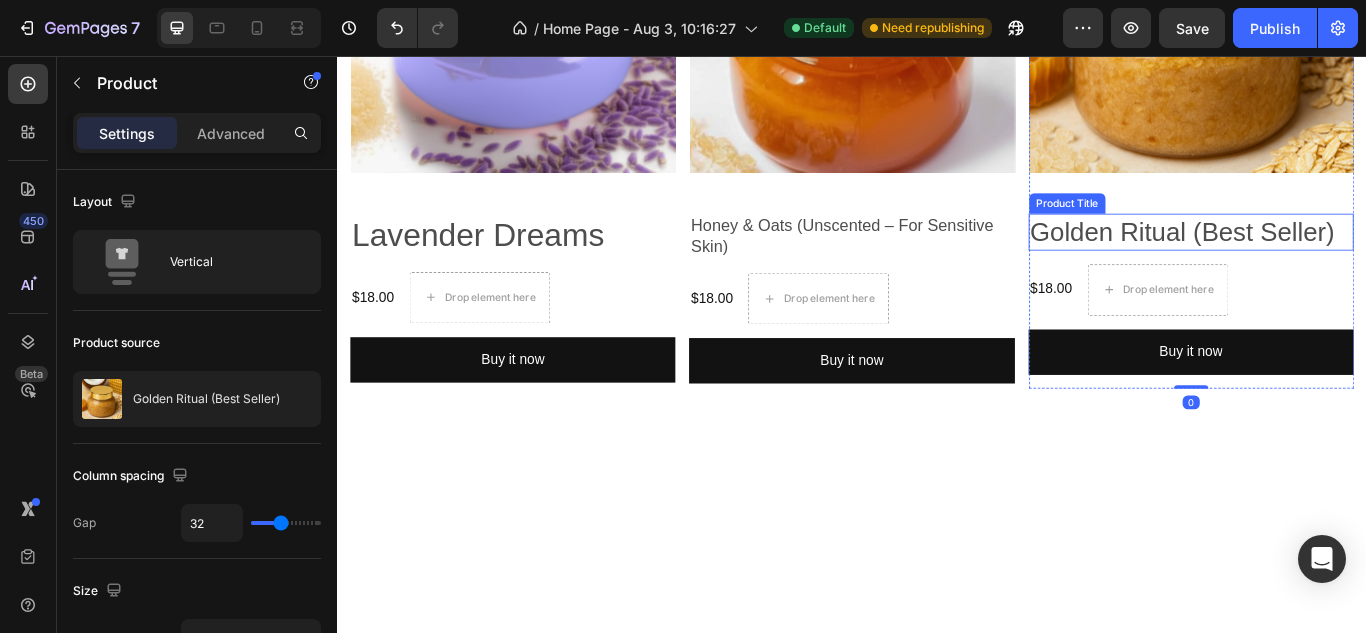 click on "Golden Ritual (Best Seller)" at bounding box center (1332, 261) 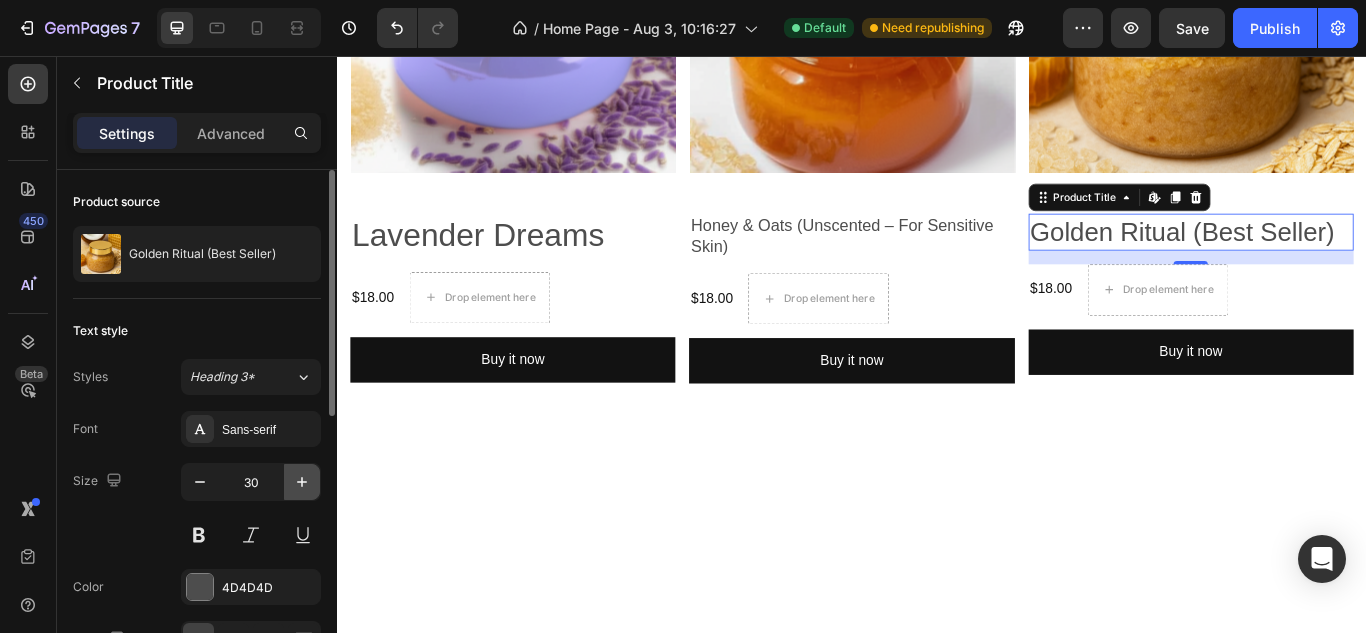 click at bounding box center (302, 482) 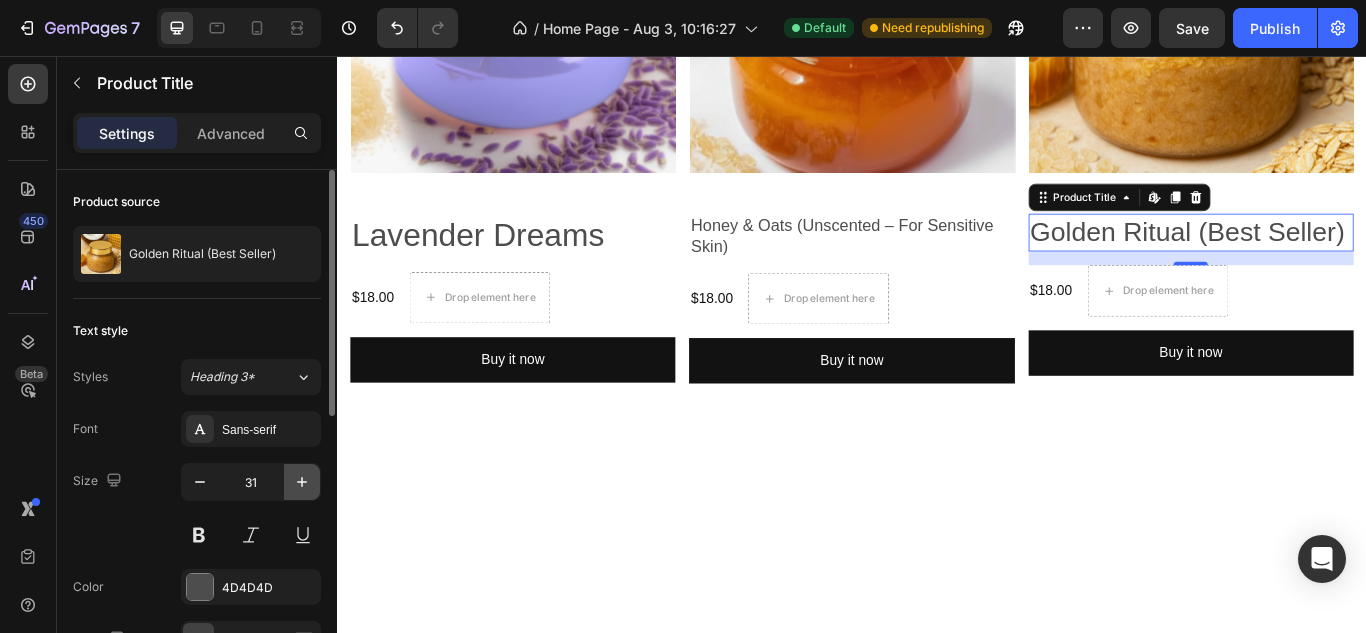 click at bounding box center (302, 482) 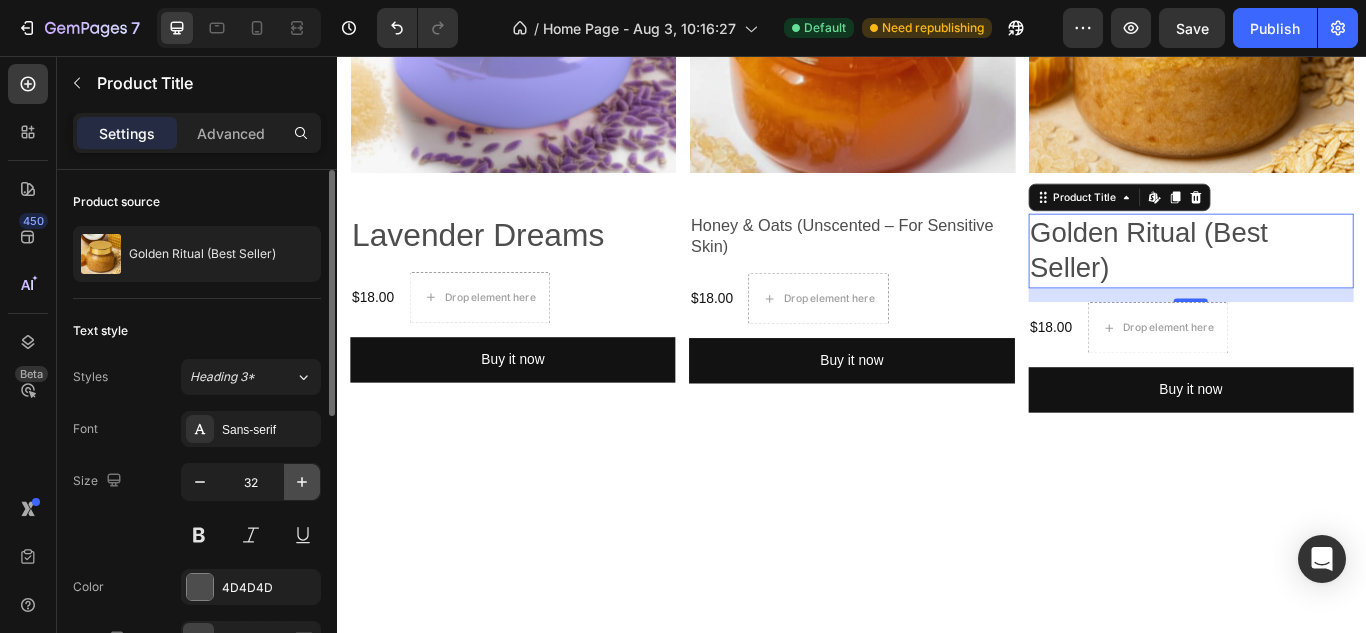 click at bounding box center [302, 482] 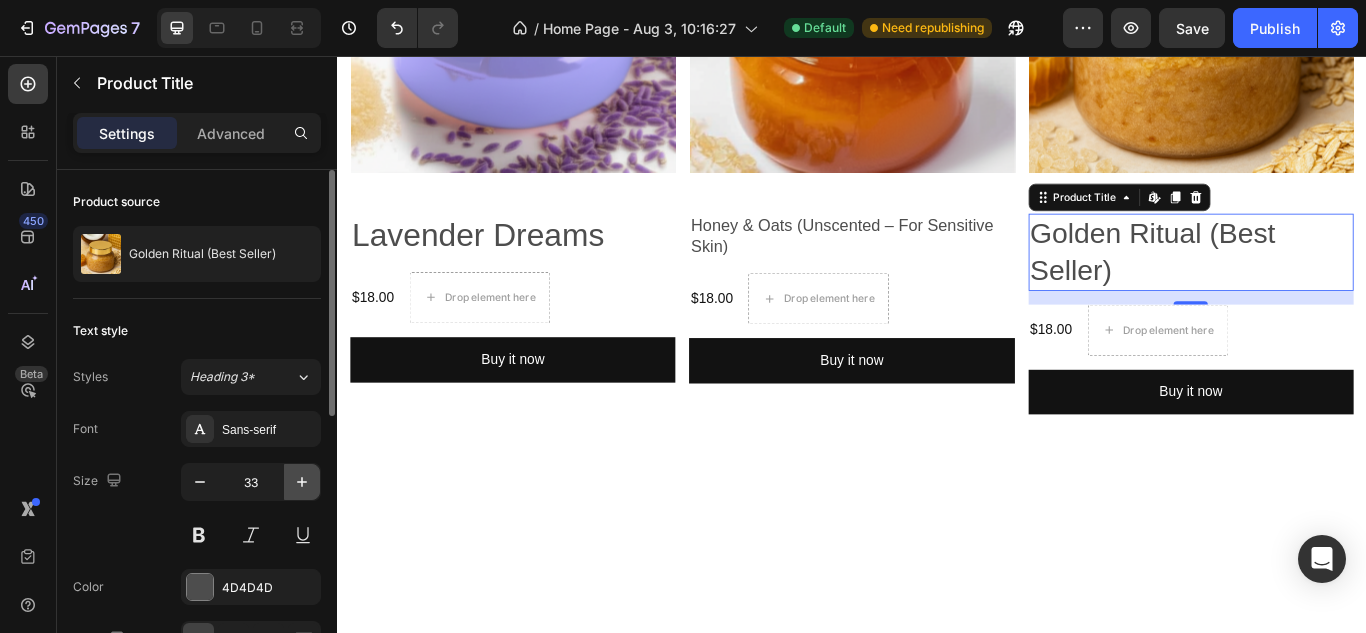 click at bounding box center [302, 482] 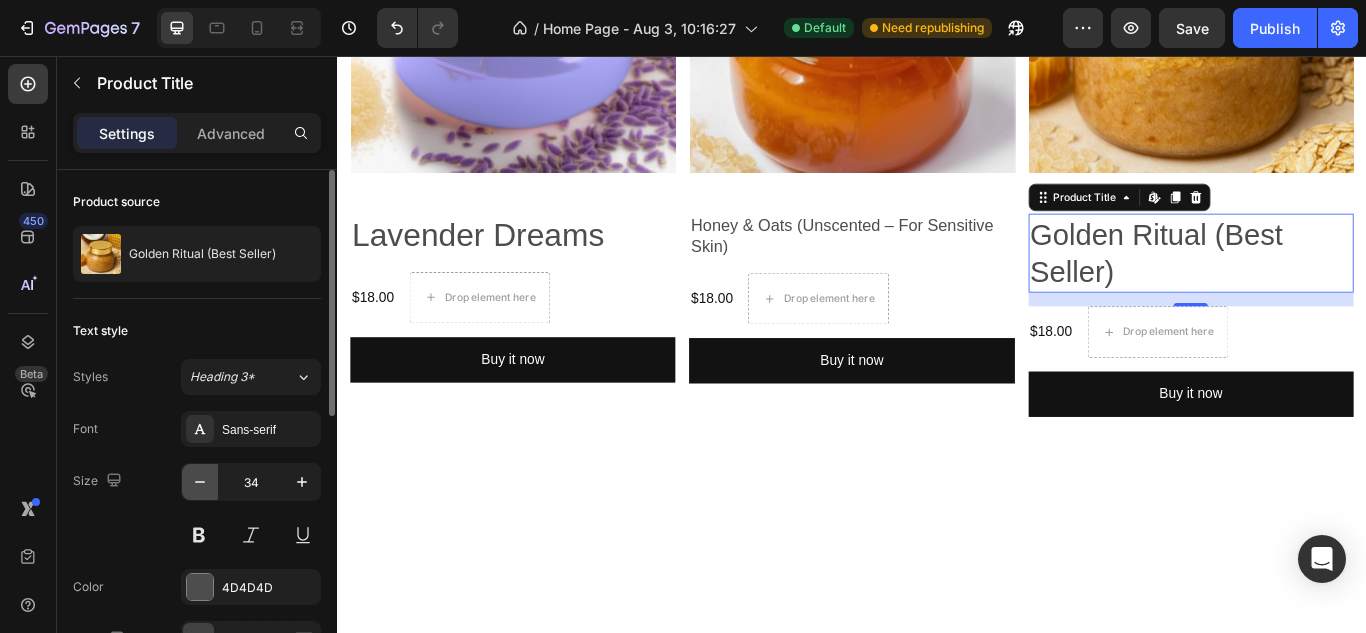 click at bounding box center (200, 482) 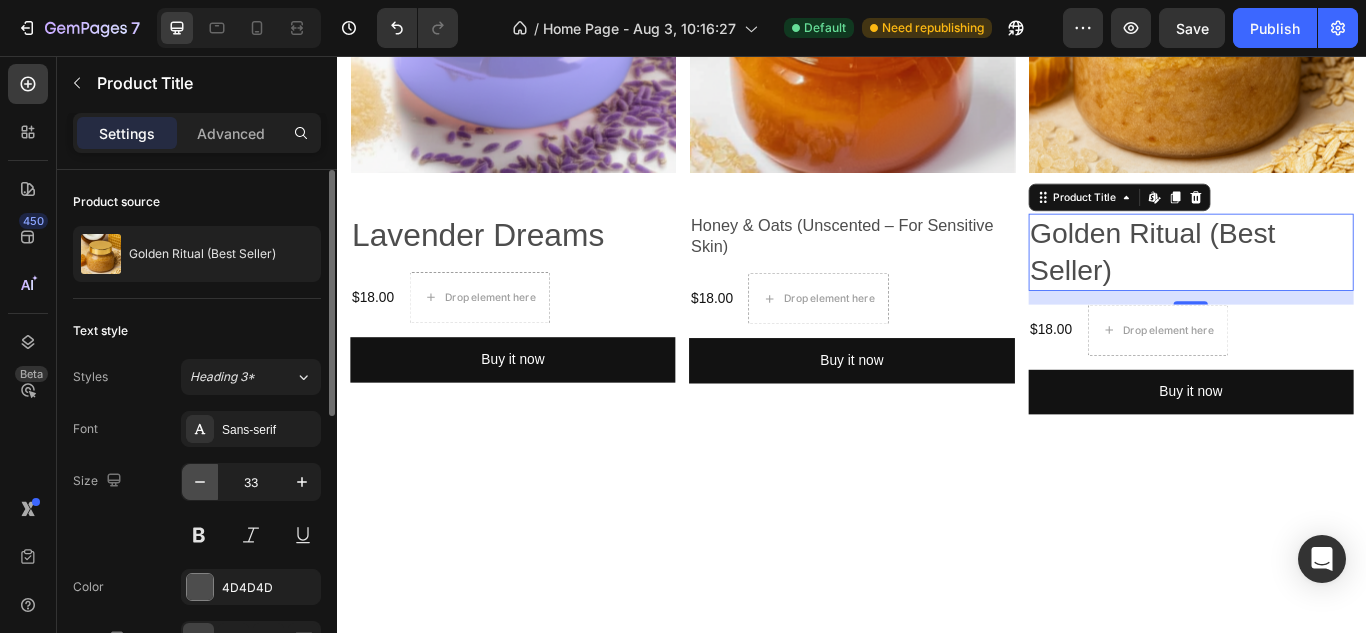 click 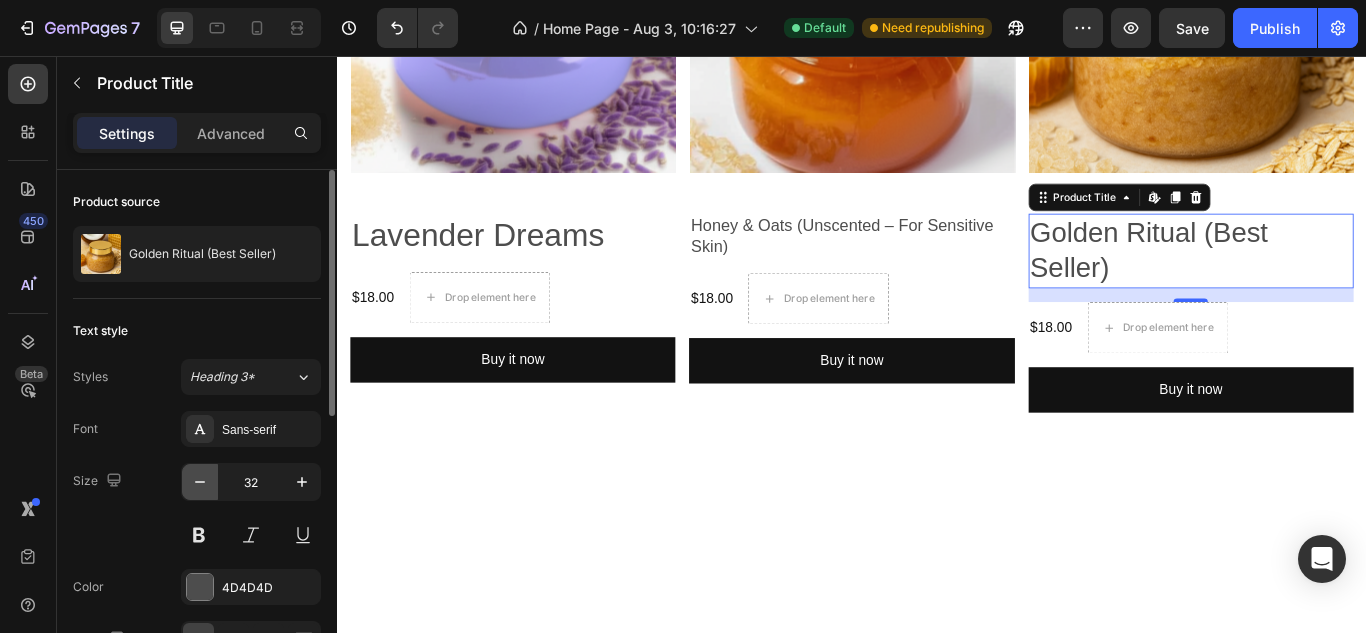 click 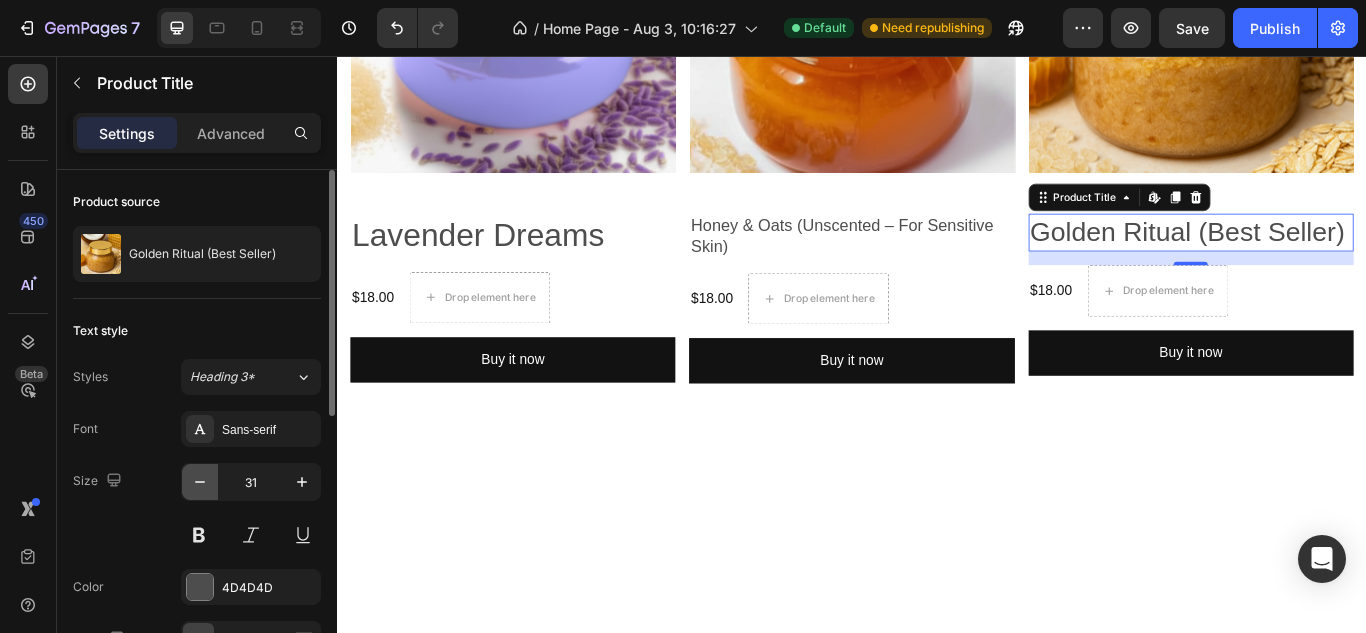click 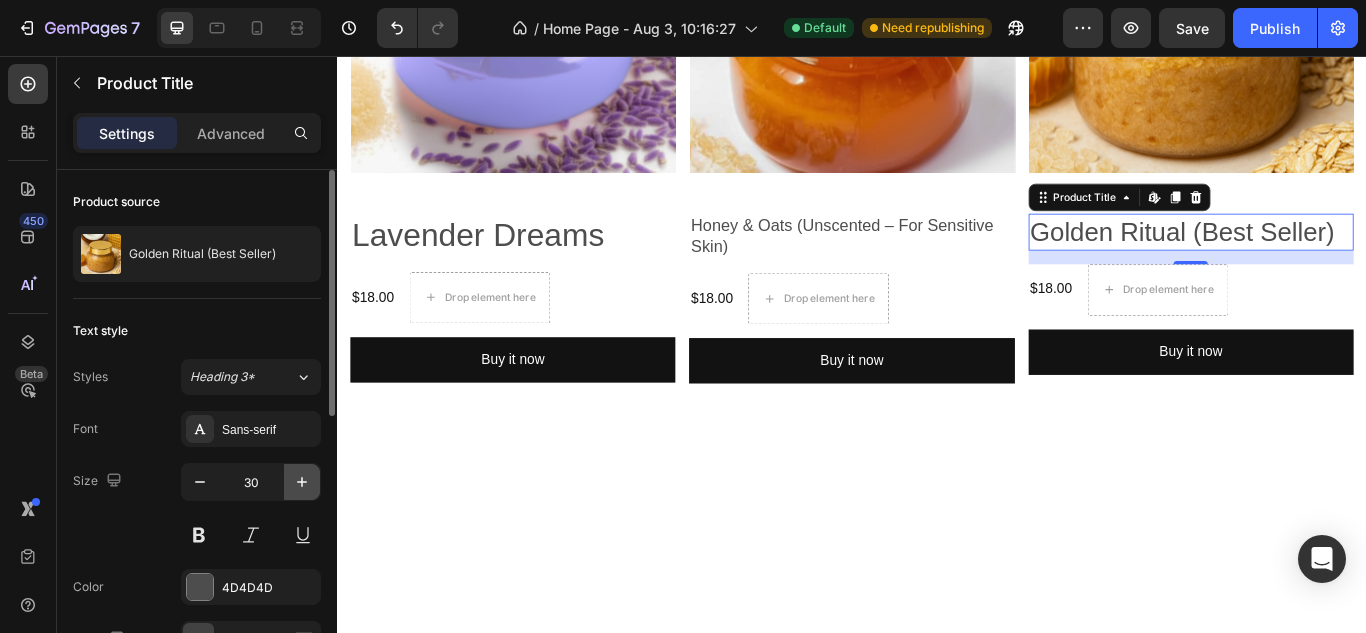 click 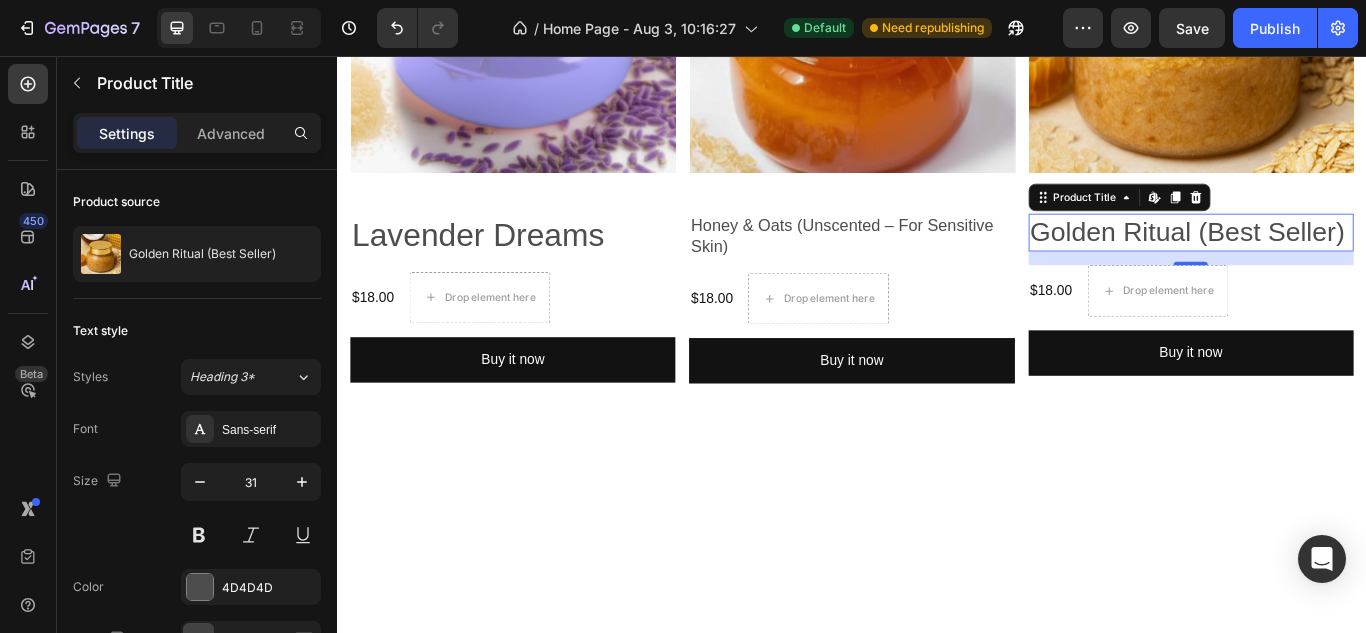 click on "Golden Ritual (Best Seller)" at bounding box center (1332, 262) 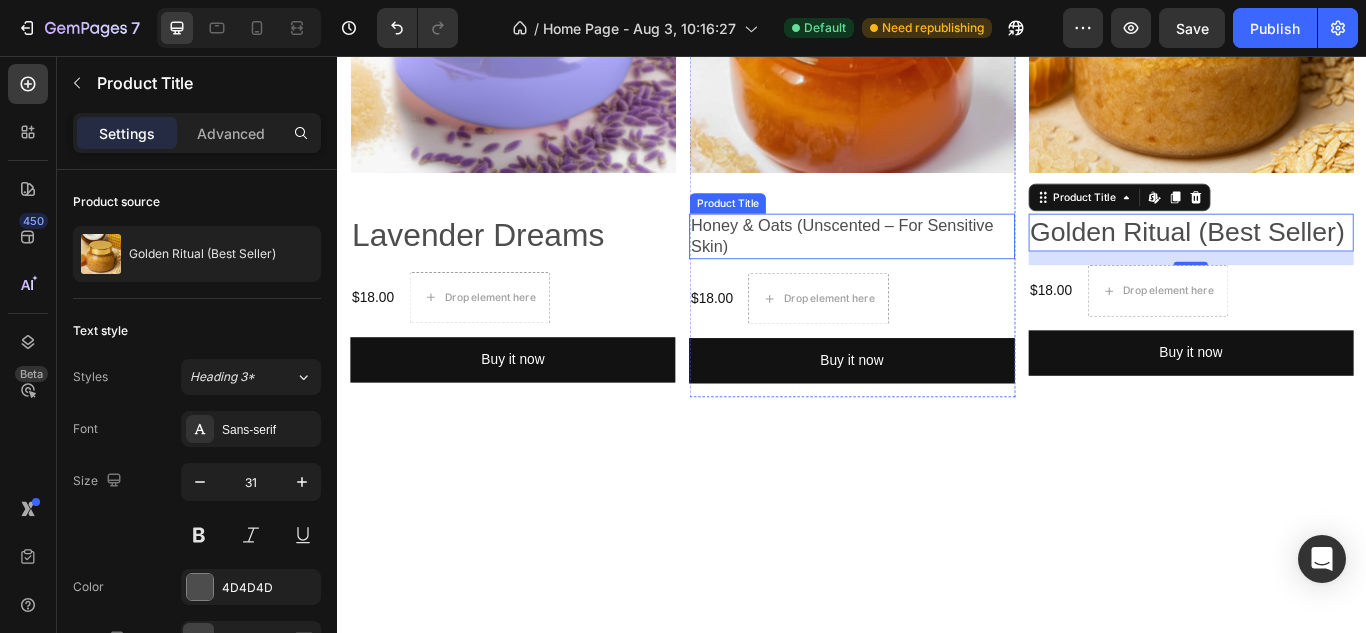 click on "Honey & Oats (Unscented – For Sensitive Skin)" at bounding box center (936, 266) 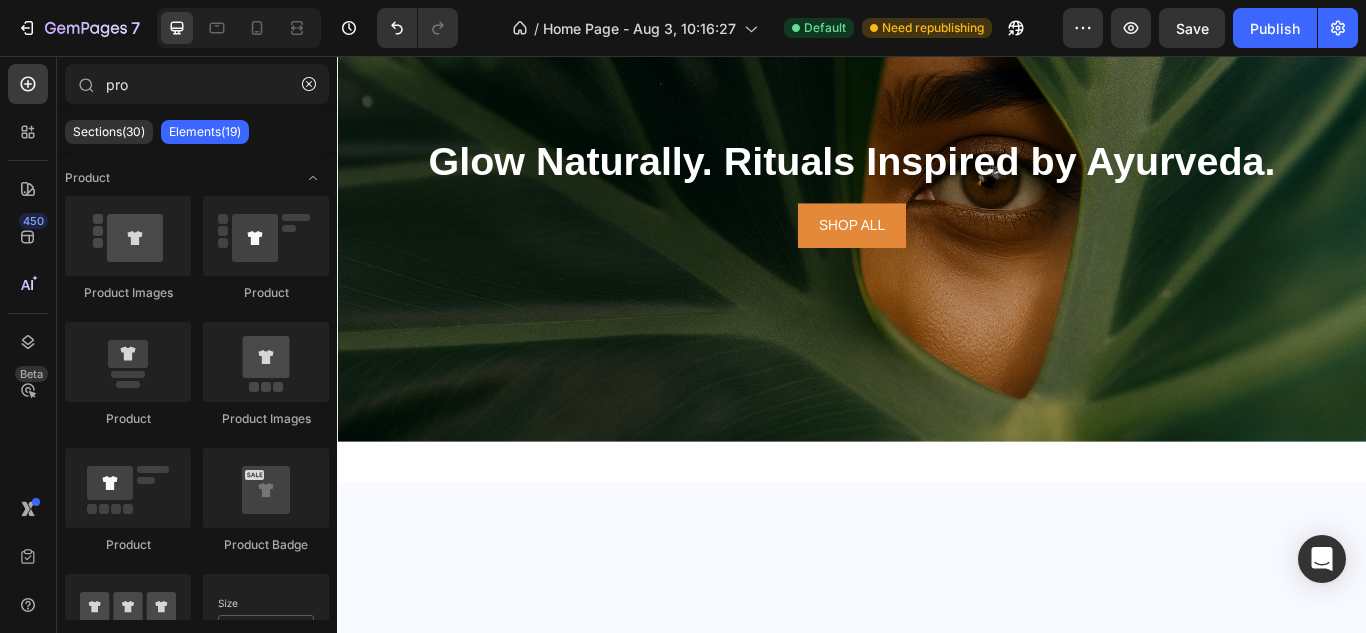 scroll, scrollTop: 0, scrollLeft: 0, axis: both 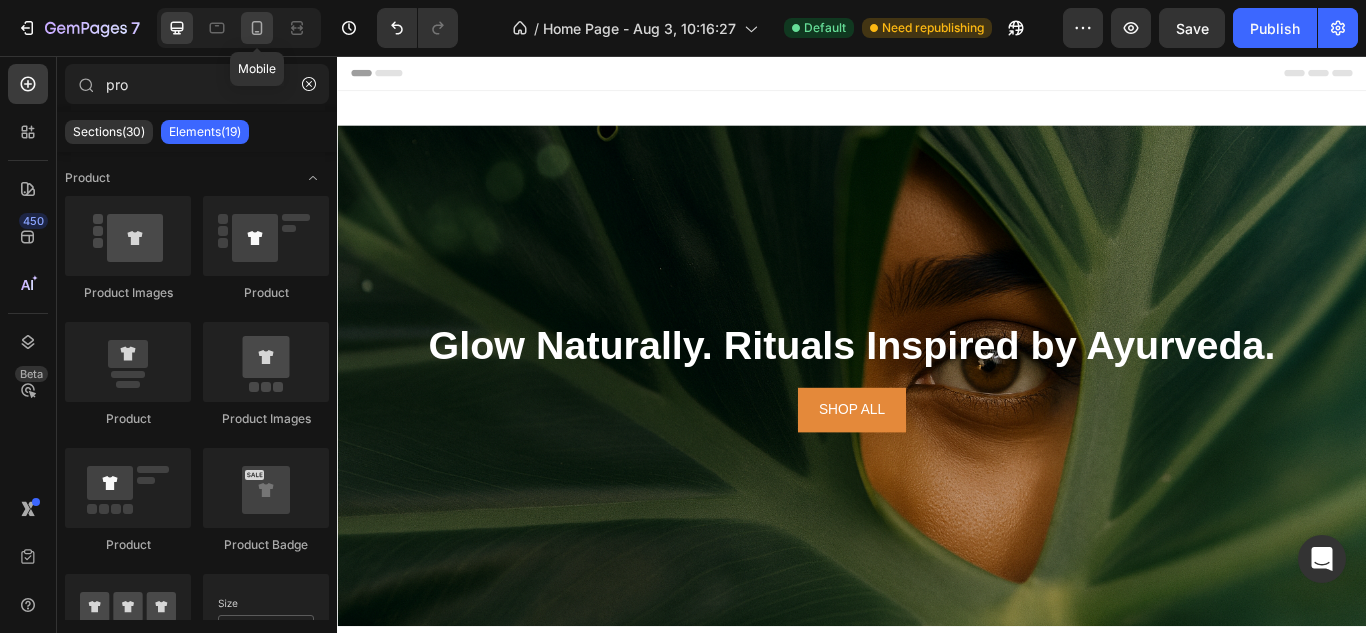 click 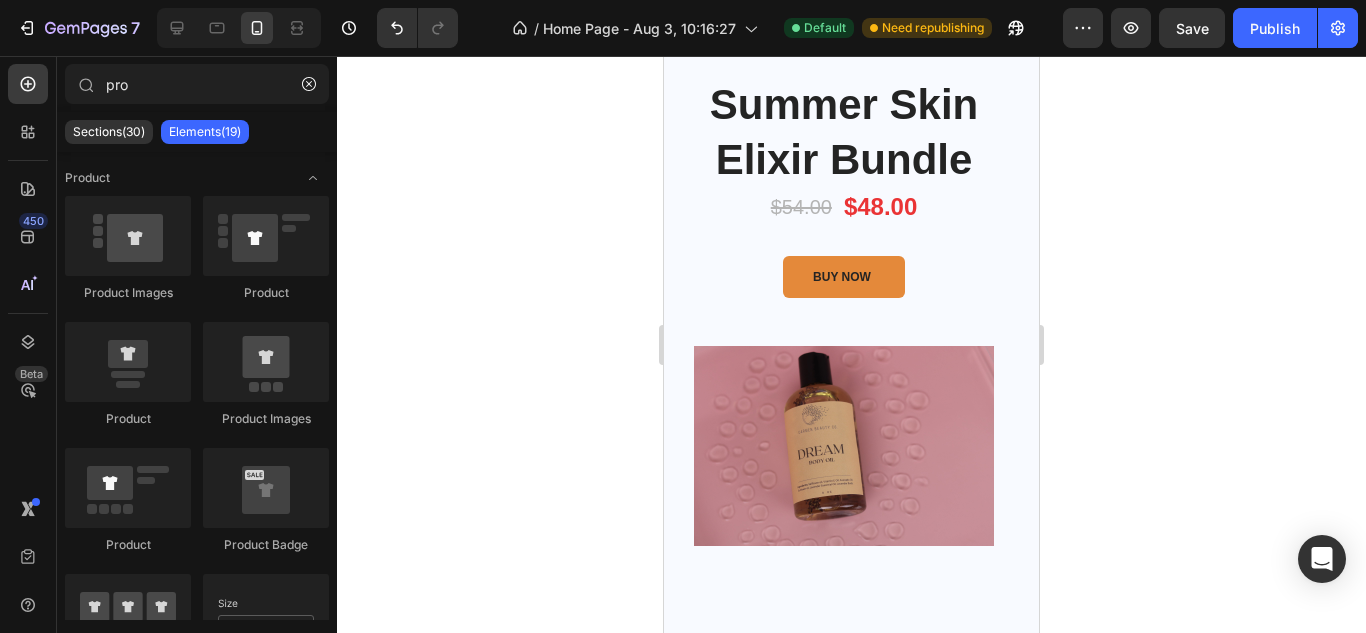 scroll, scrollTop: 796, scrollLeft: 0, axis: vertical 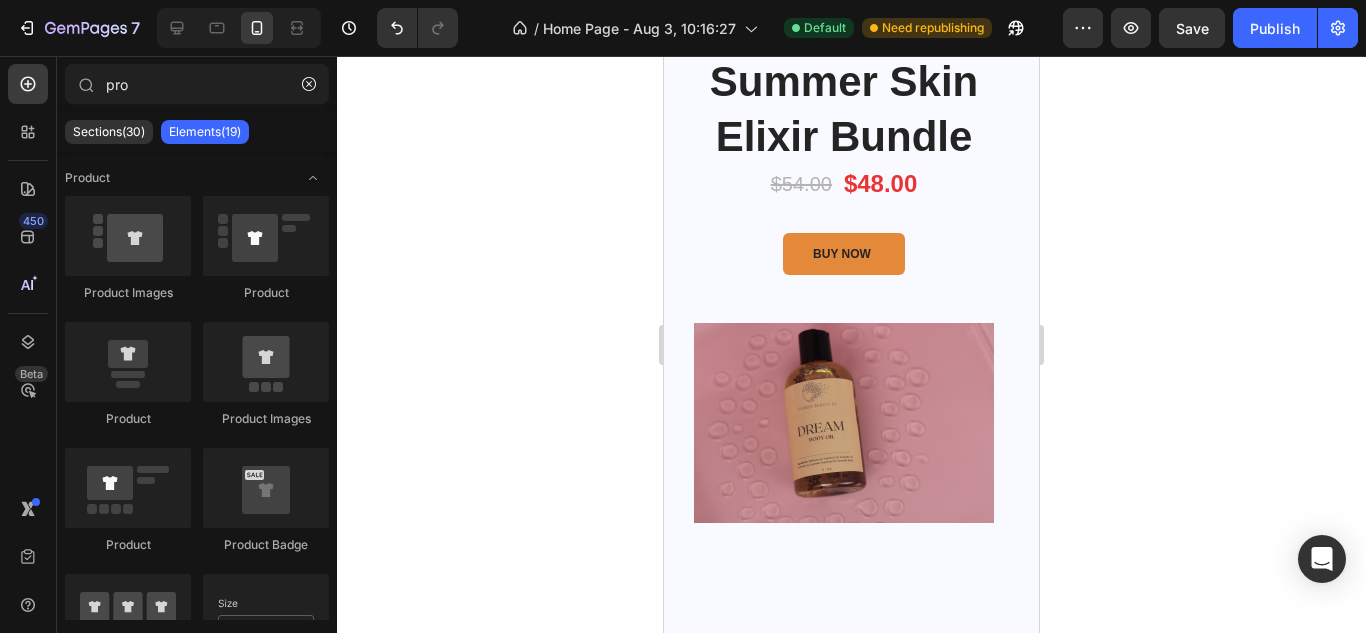 click at bounding box center (844, 423) 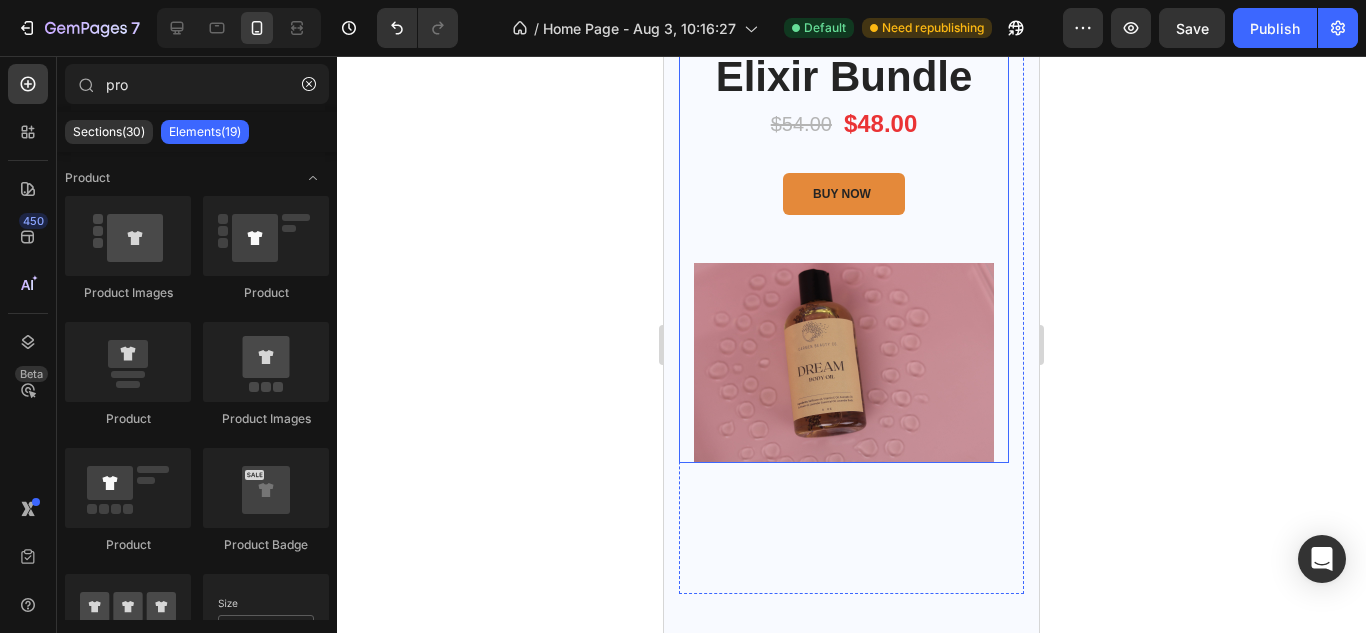 scroll, scrollTop: 903, scrollLeft: 0, axis: vertical 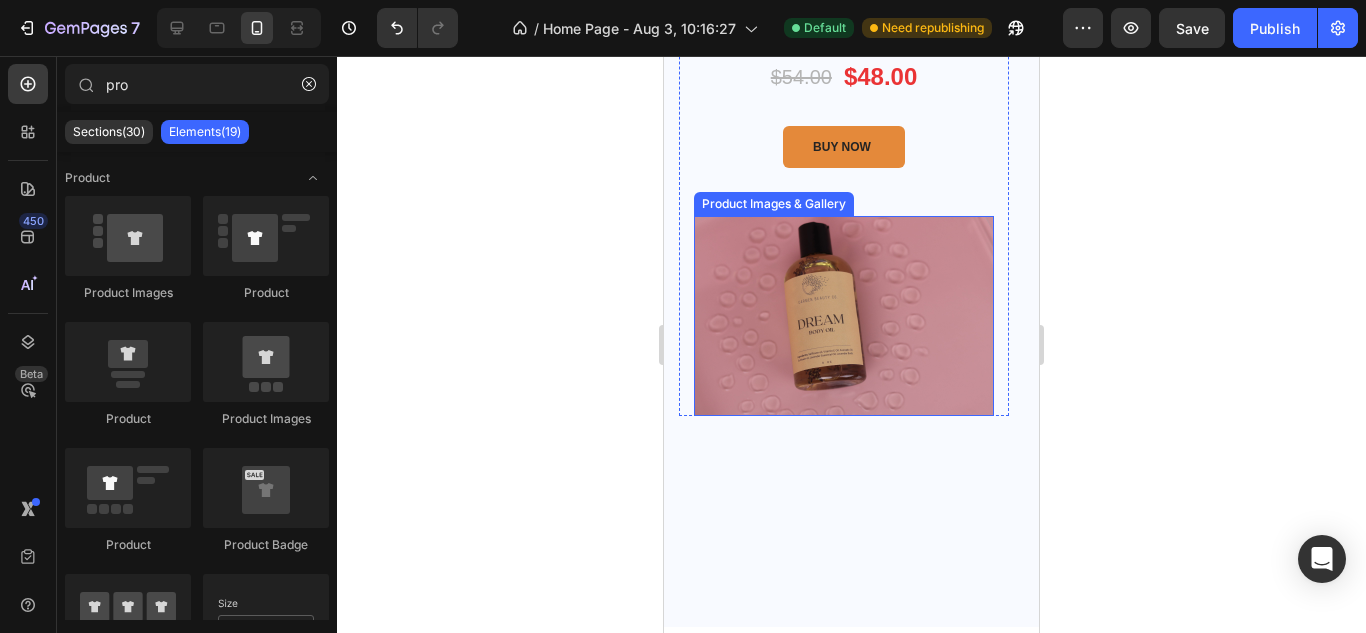 click at bounding box center [844, 316] 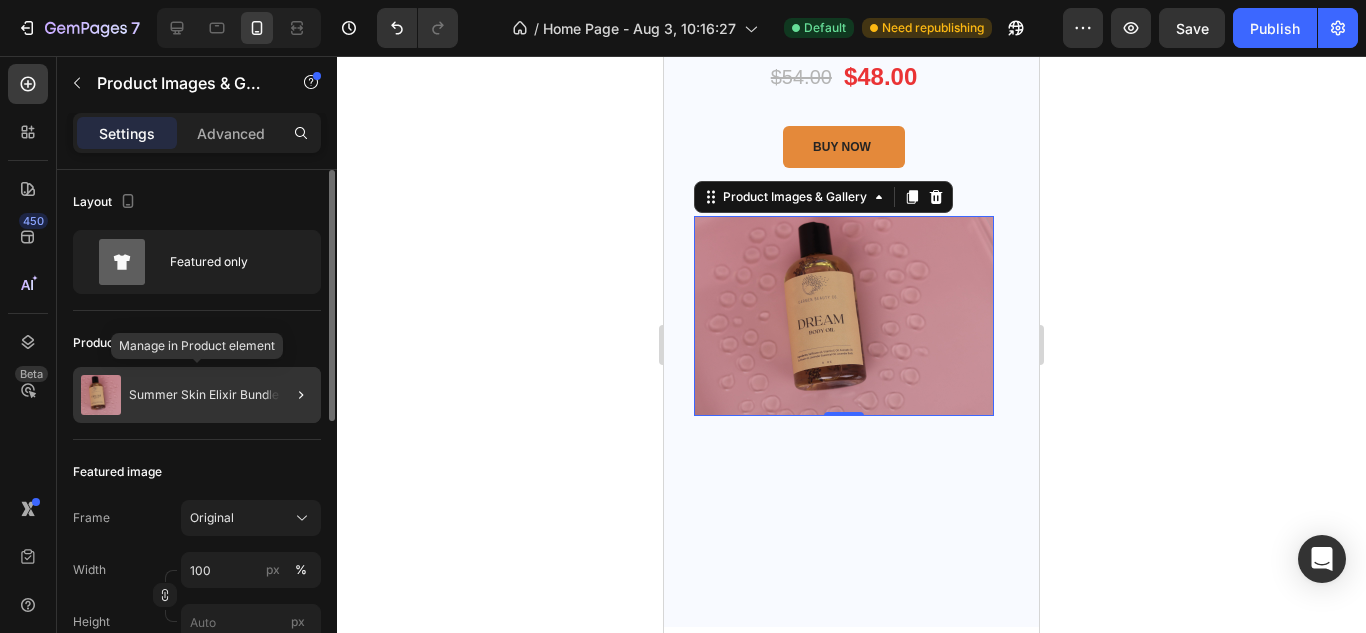 click on "Summer Skin Elixir Bundle" 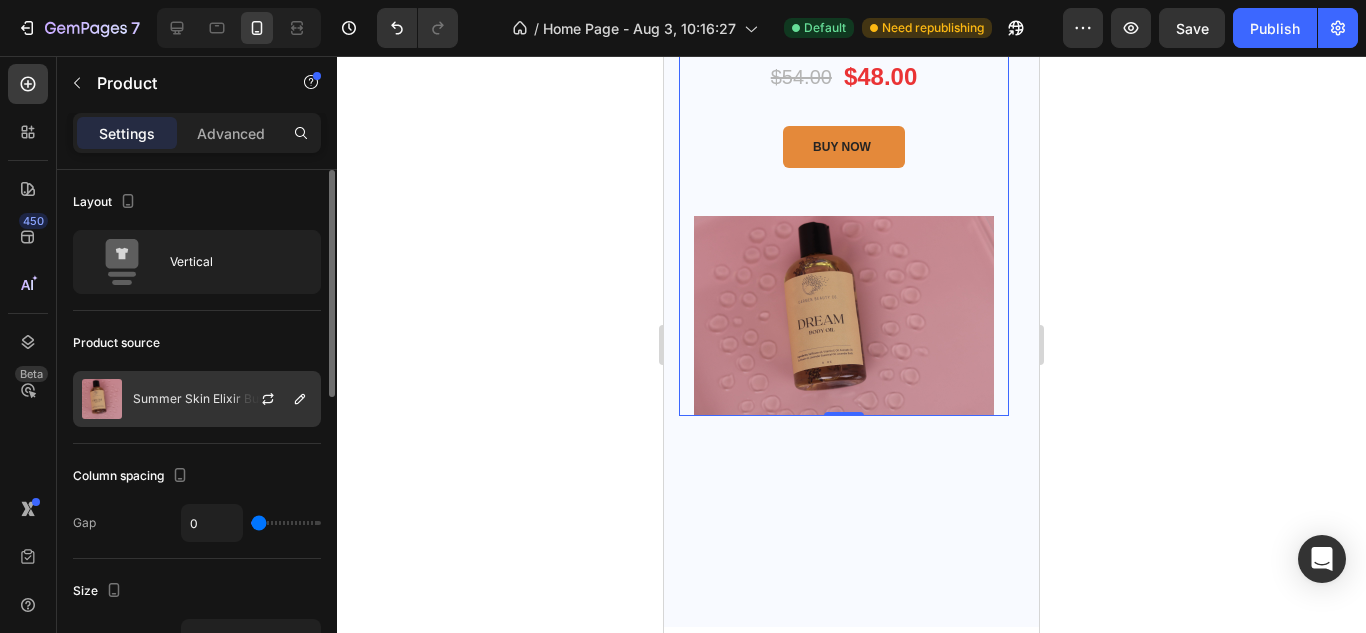 click on "Summer Skin Elixir Bundle" at bounding box center [208, 399] 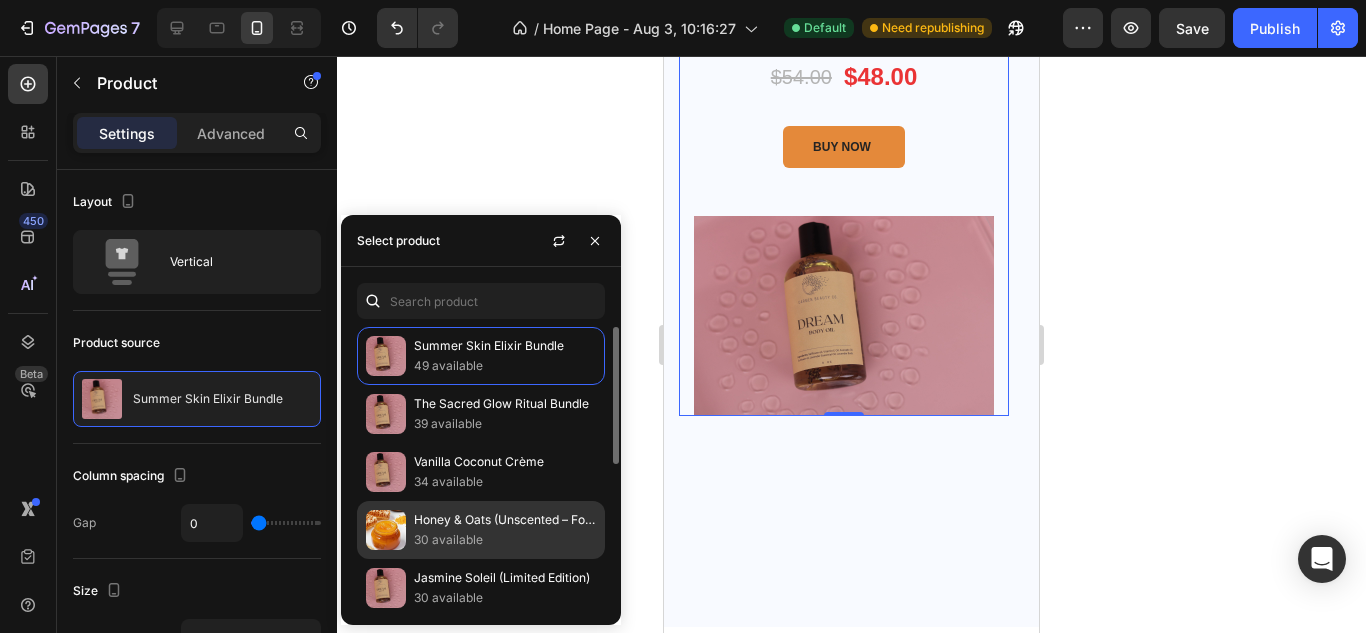 click on "Honey & Oats (Unscented – For Sensitive Skin)" at bounding box center (505, 520) 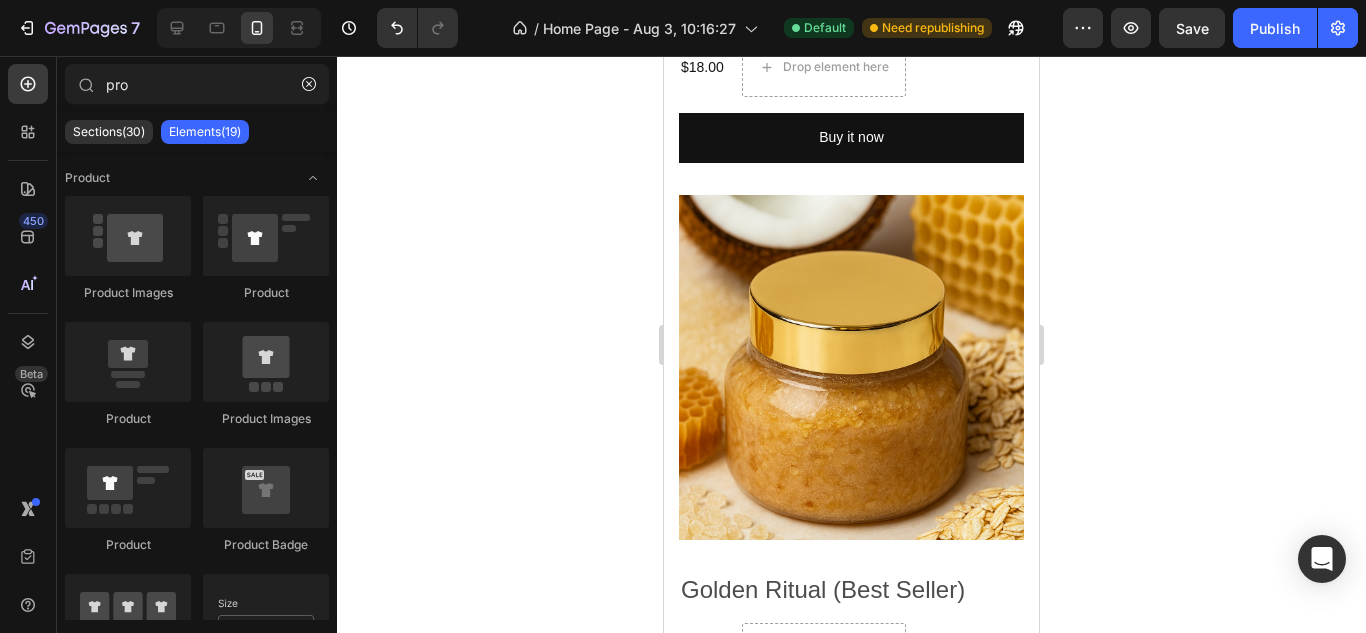 scroll, scrollTop: 3746, scrollLeft: 0, axis: vertical 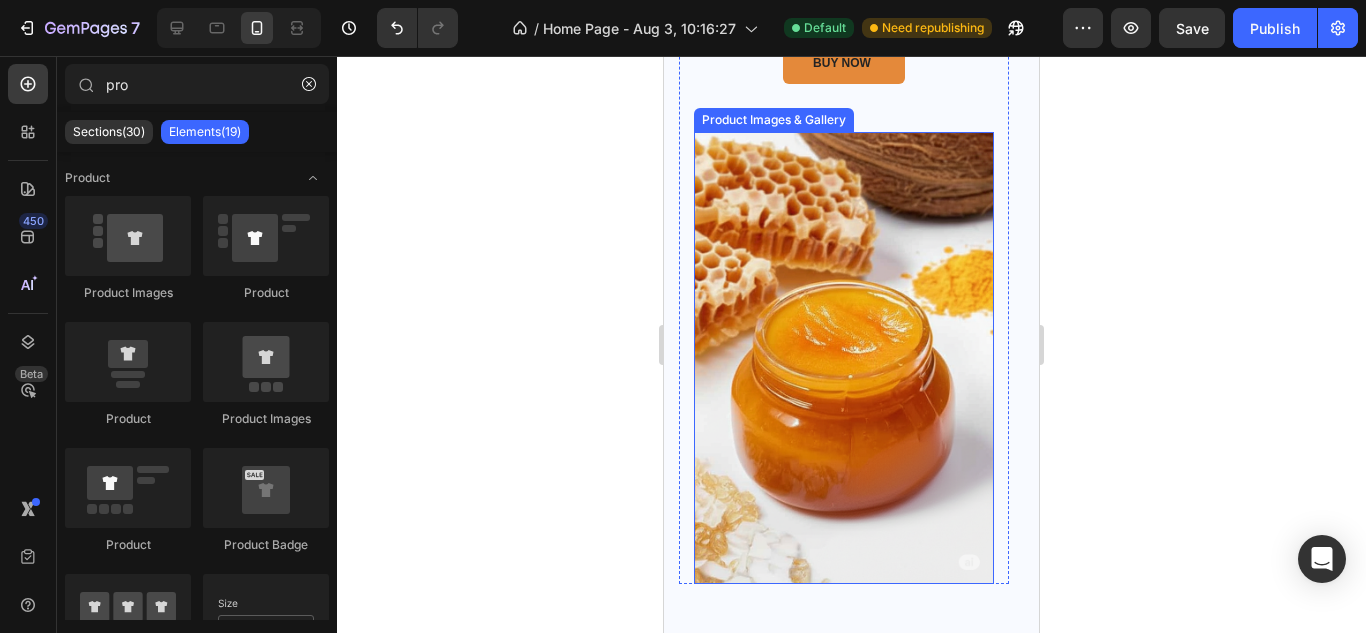 click at bounding box center (844, 358) 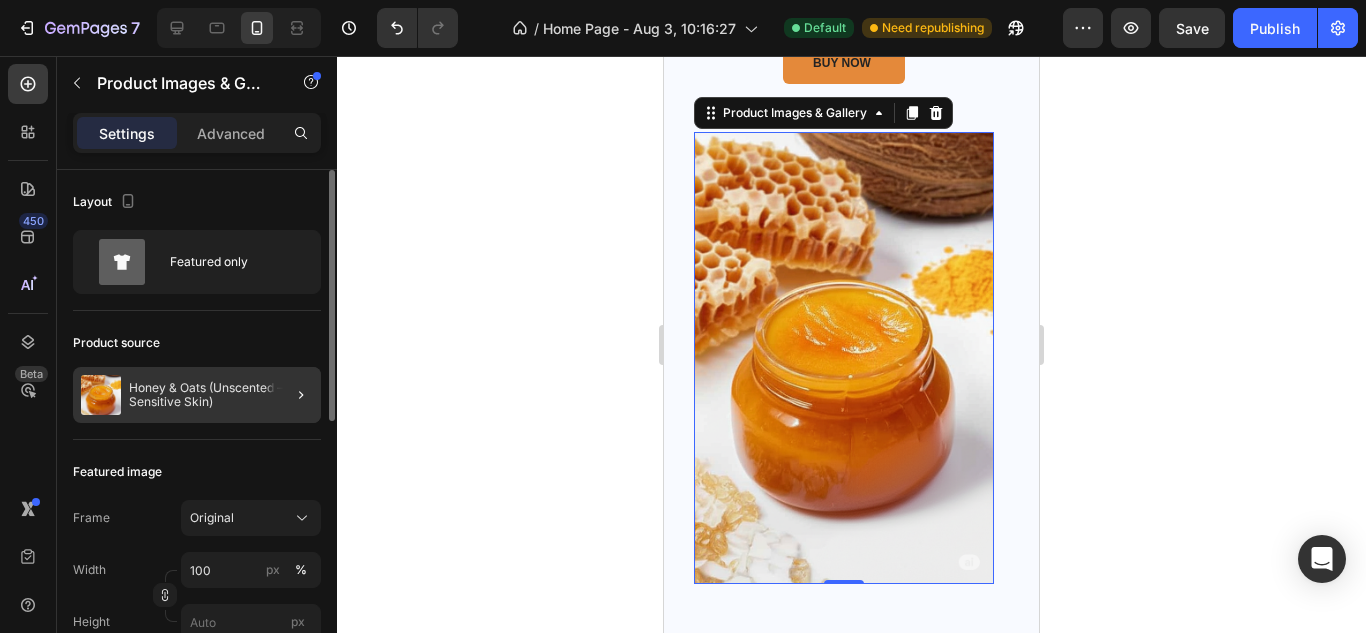 click 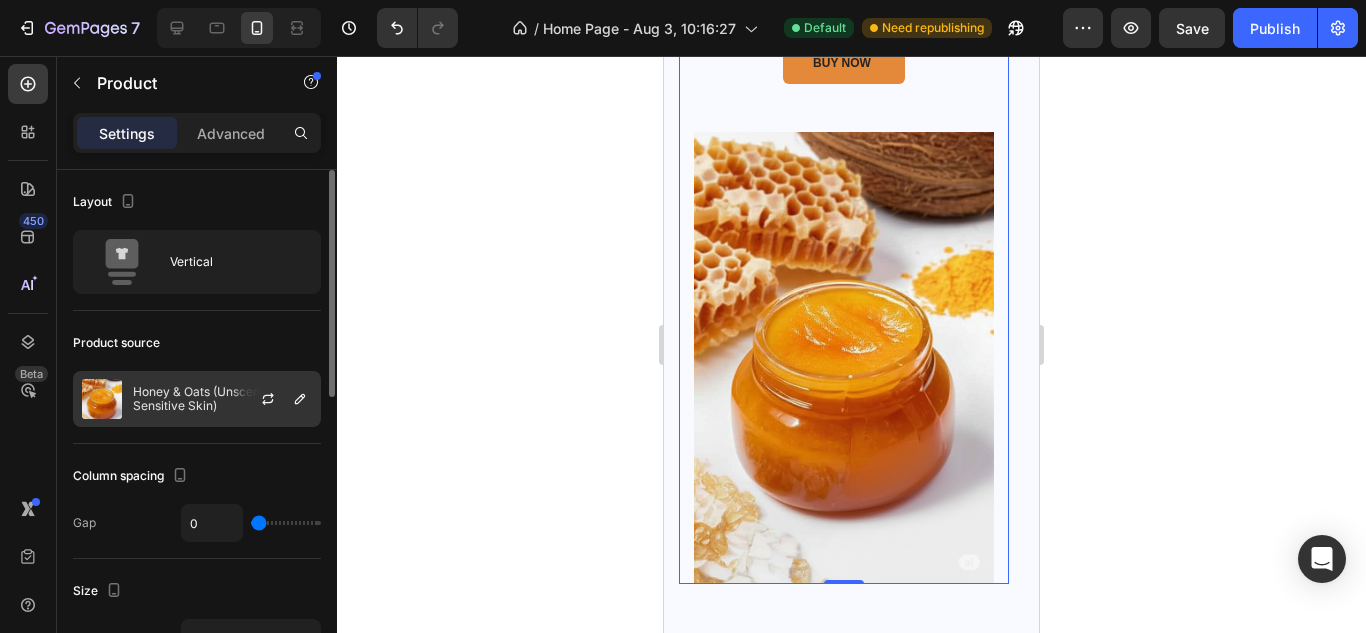 click on "Honey & Oats (Unscented – For Sensitive Skin)" at bounding box center [222, 399] 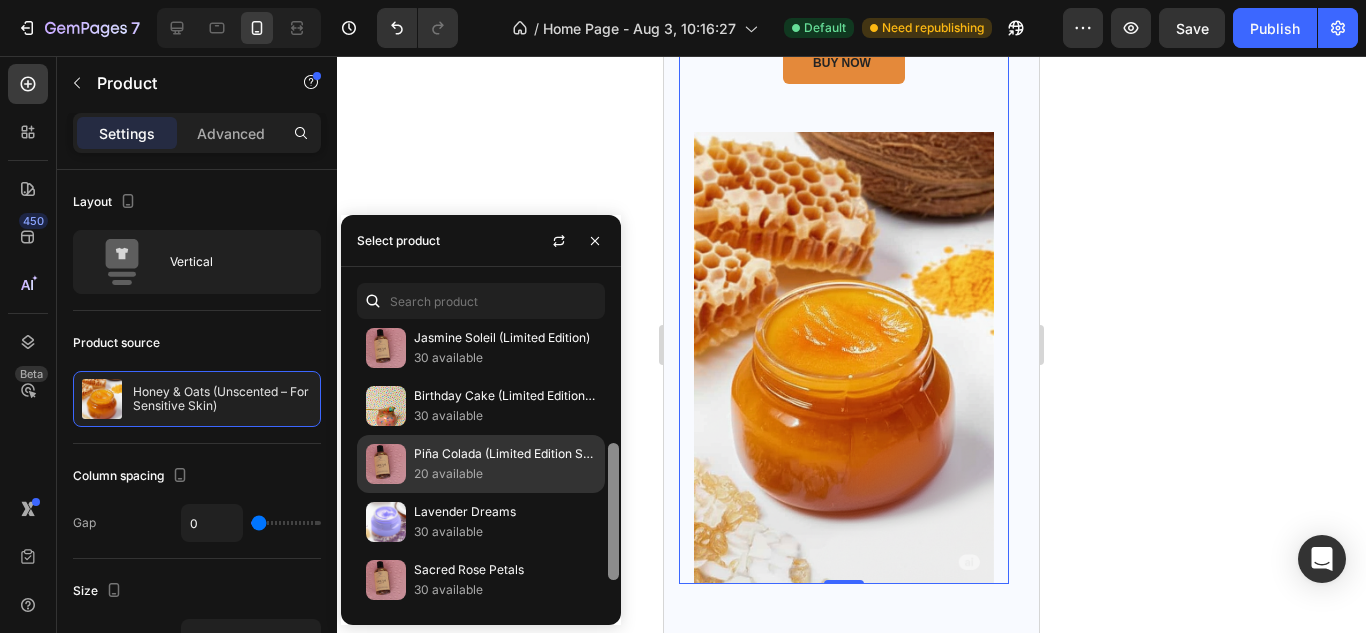 drag, startPoint x: 610, startPoint y: 359, endPoint x: 602, endPoint y: 475, distance: 116.275536 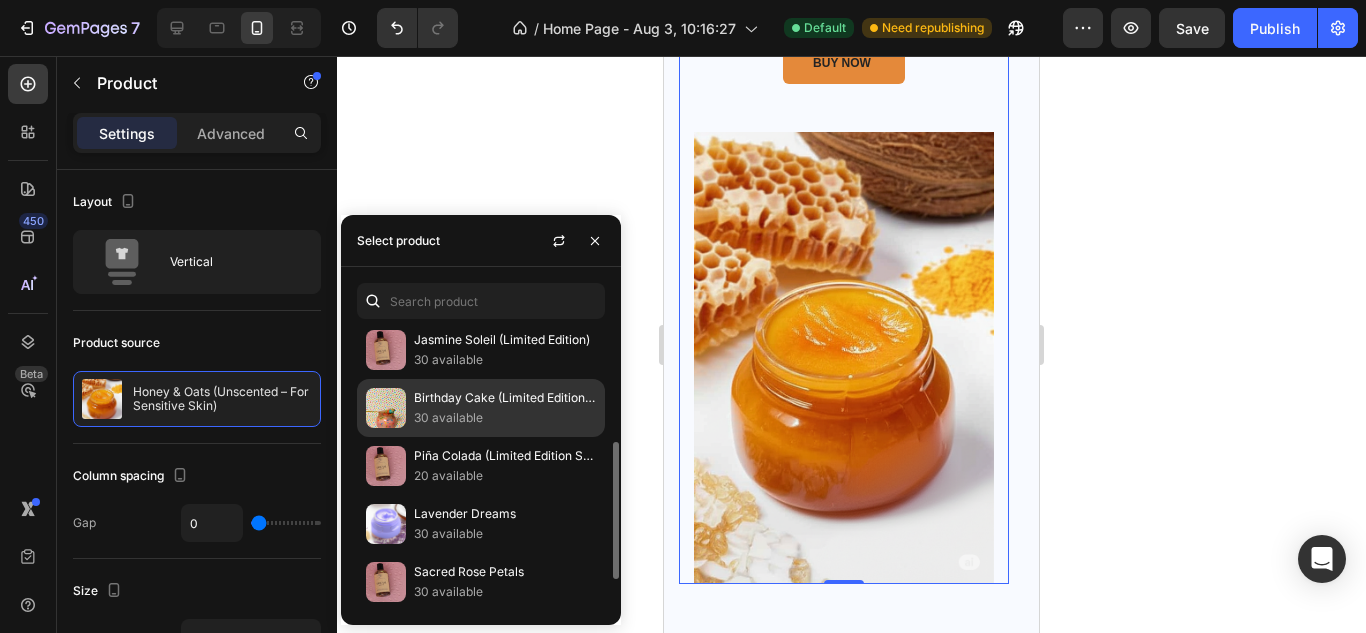click on "Birthday Cake (Limited Edition Summer) 30 available" 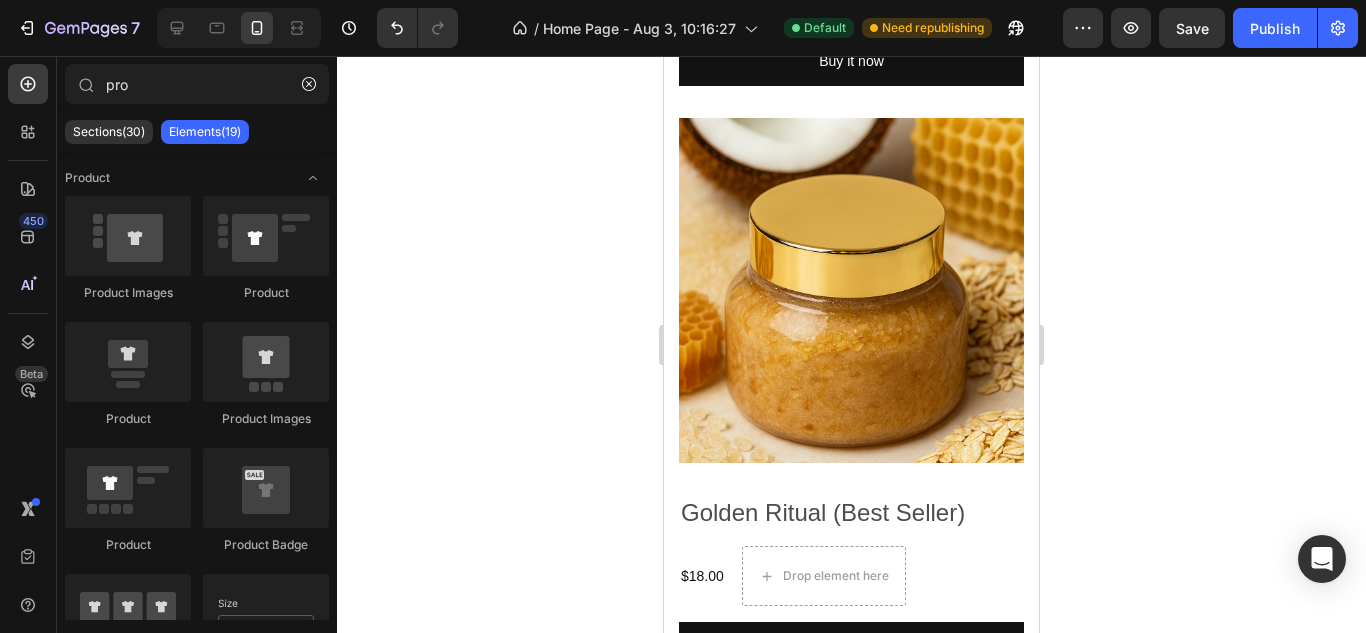 scroll, scrollTop: 3555, scrollLeft: 0, axis: vertical 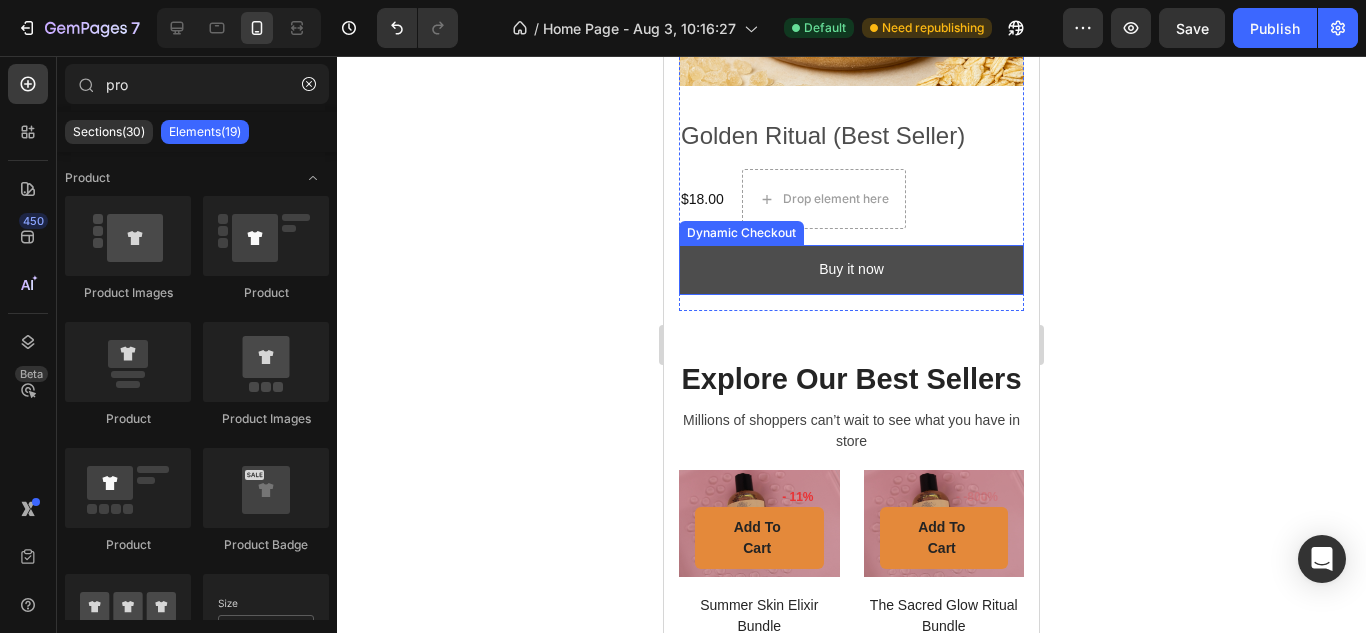 click on "Buy it now" at bounding box center [851, 269] 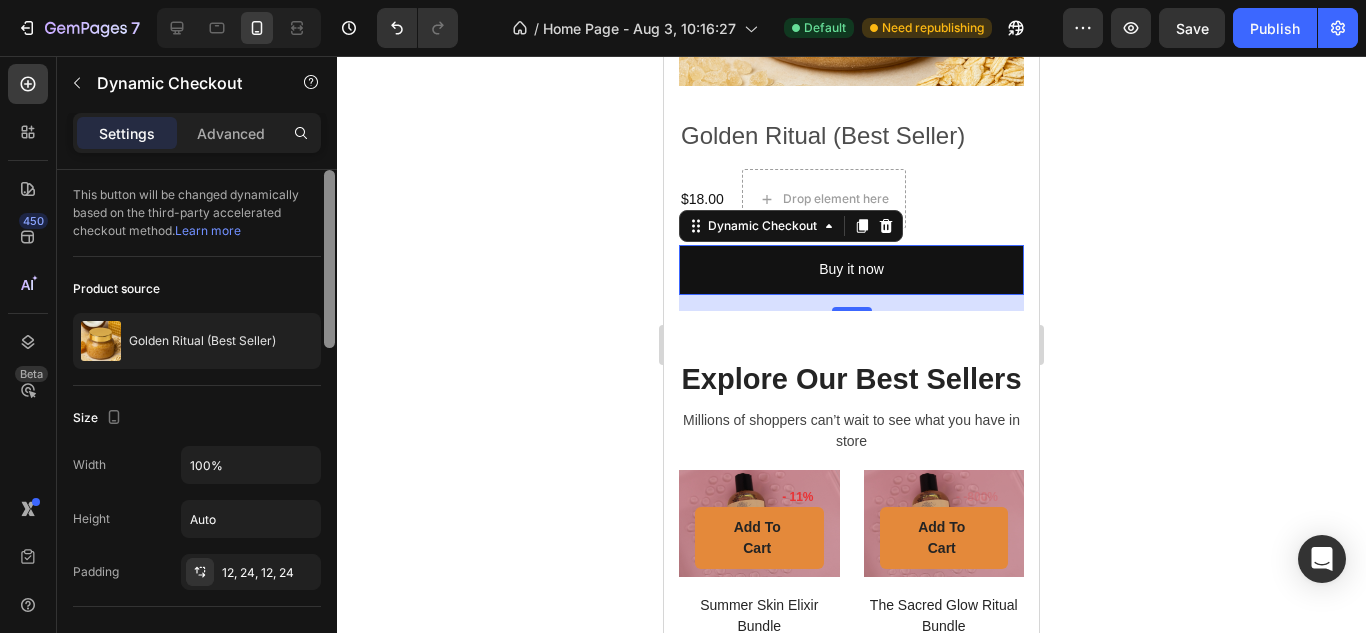 scroll, scrollTop: 520, scrollLeft: 0, axis: vertical 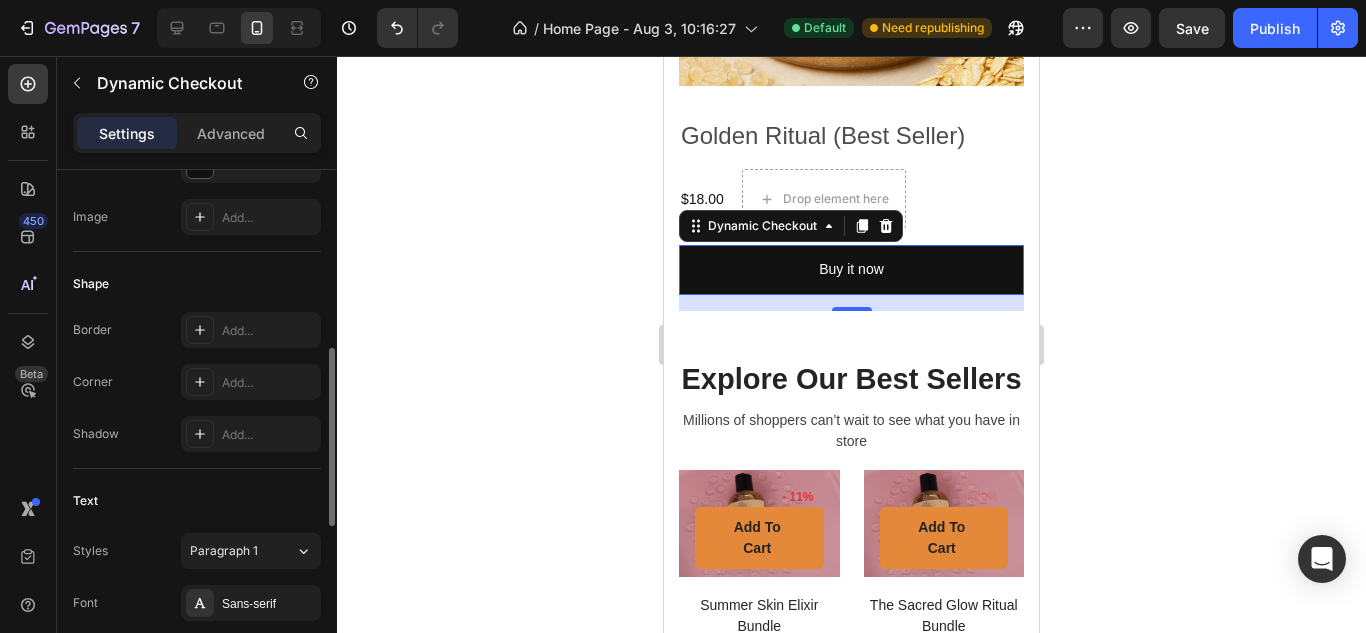 drag, startPoint x: 323, startPoint y: 263, endPoint x: 321, endPoint y: 377, distance: 114.01754 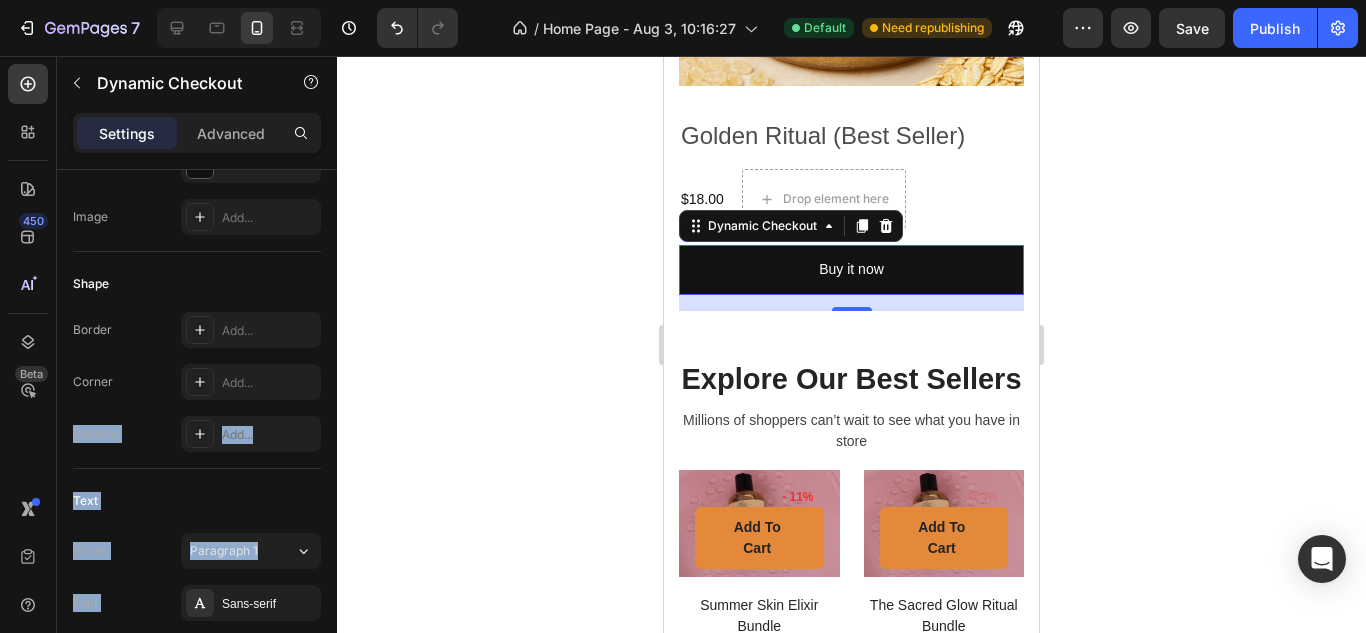scroll, scrollTop: 0, scrollLeft: 0, axis: both 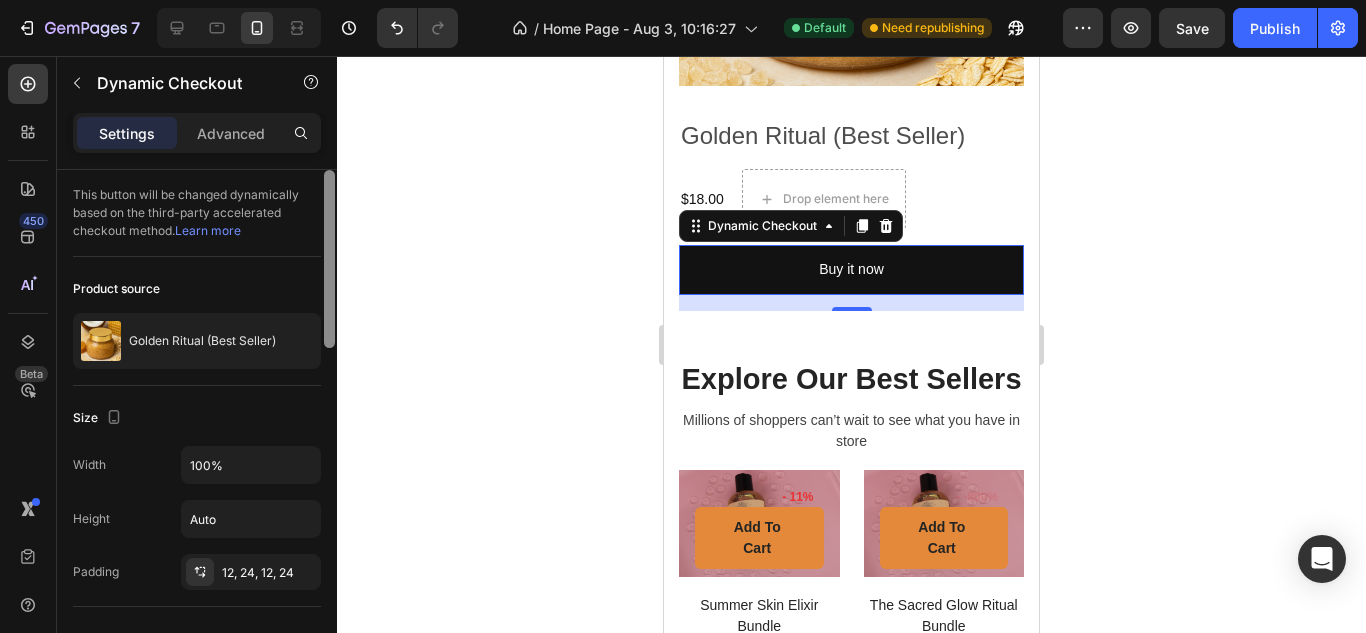 click at bounding box center (329, 430) 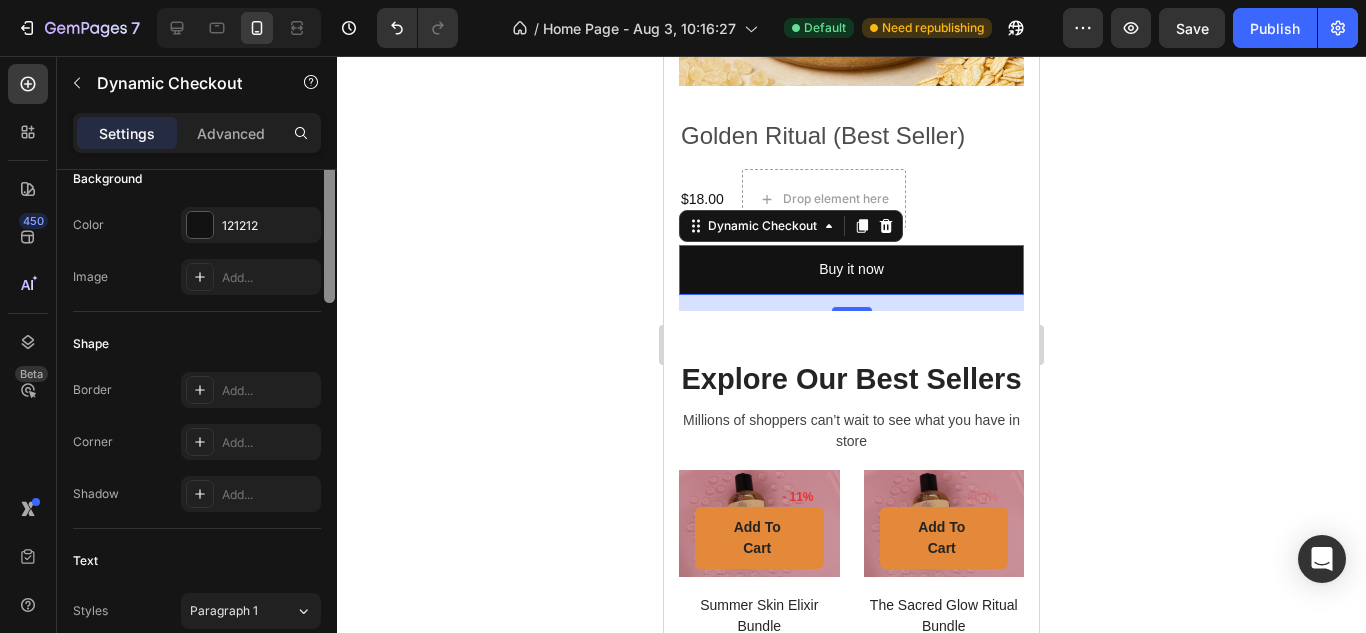scroll, scrollTop: 233, scrollLeft: 0, axis: vertical 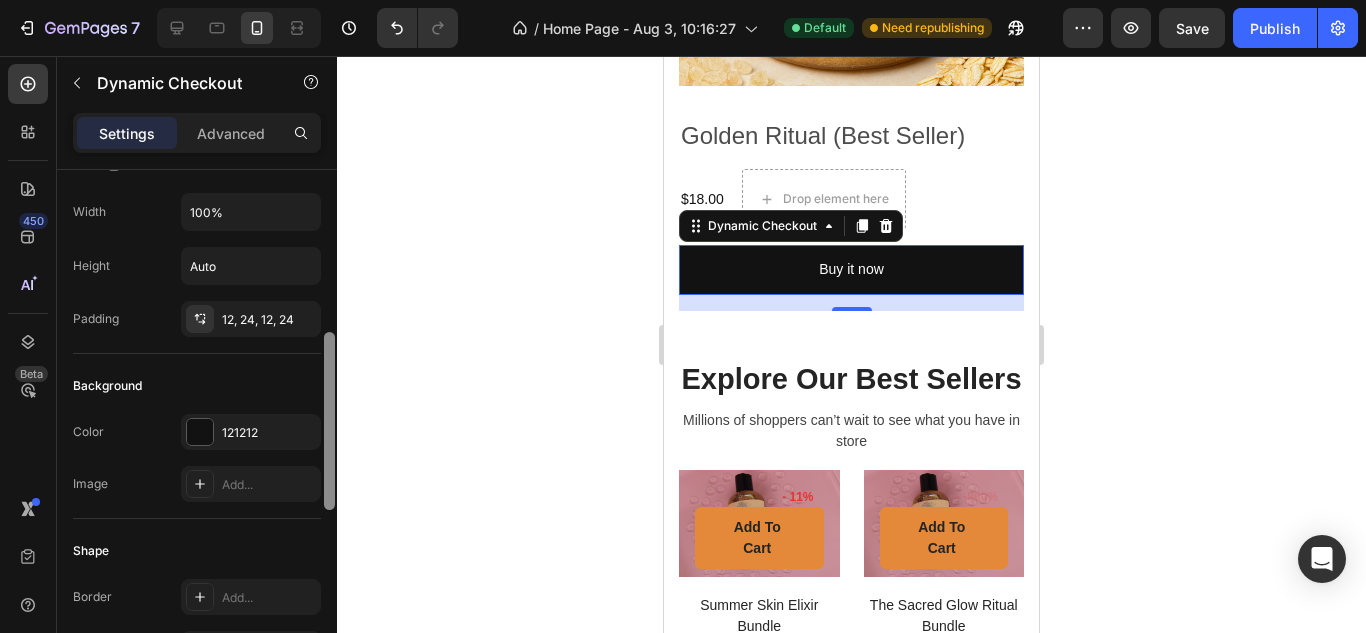 drag, startPoint x: 333, startPoint y: 307, endPoint x: 309, endPoint y: 387, distance: 83.52245 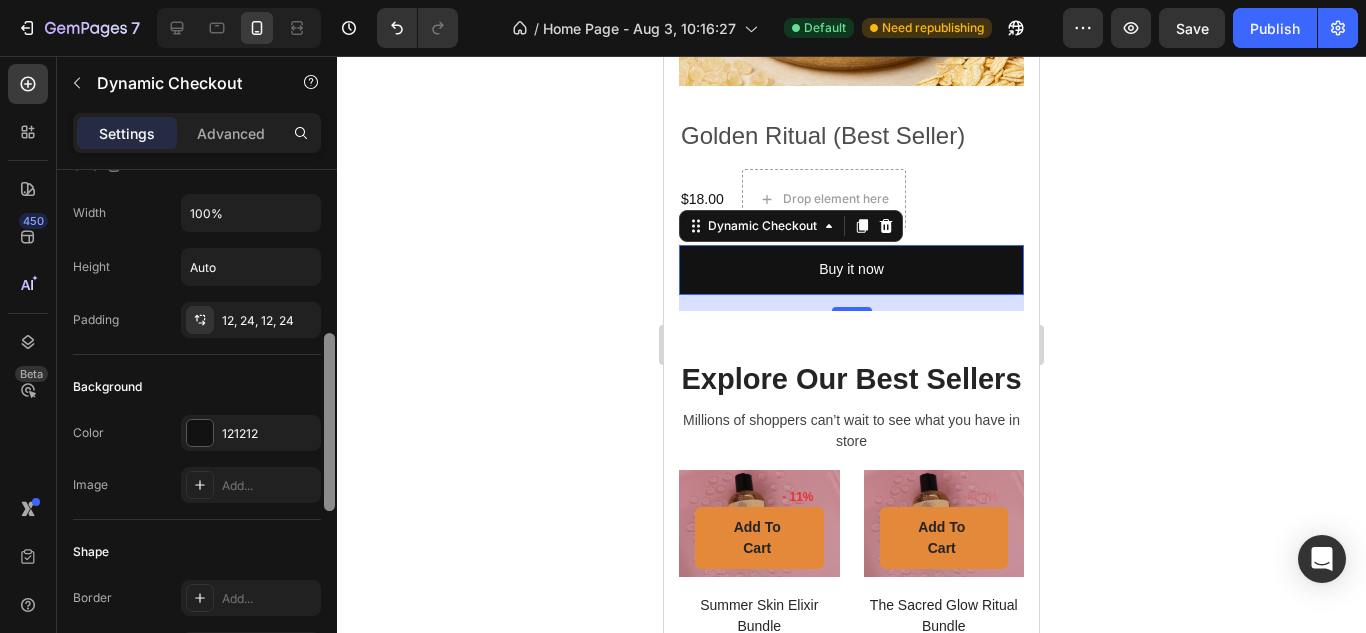 click on "This button will be changed dynamically based on the third-party accelerated checkout method.  Learn more Product source Golden Ritual (Best Seller) Size Width 100% Height Auto Padding 12, 24, 12, 24 Background Color 121212 Image Add... Shape Border Add... Corner Add... Shadow Add... Text Styles Paragraph 1 Font Sans-serif Size 14 Color FFFFFF Show more Effect Hover Styled Align Delete element" at bounding box center (197, 430) 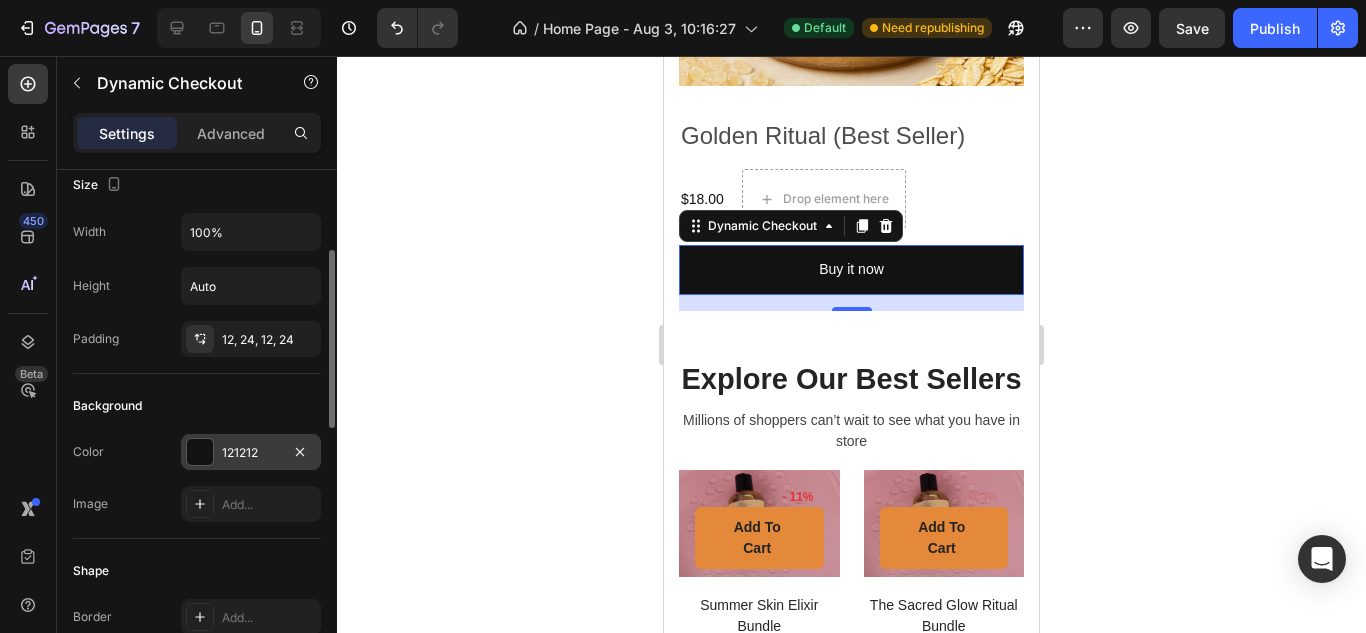 click at bounding box center (200, 452) 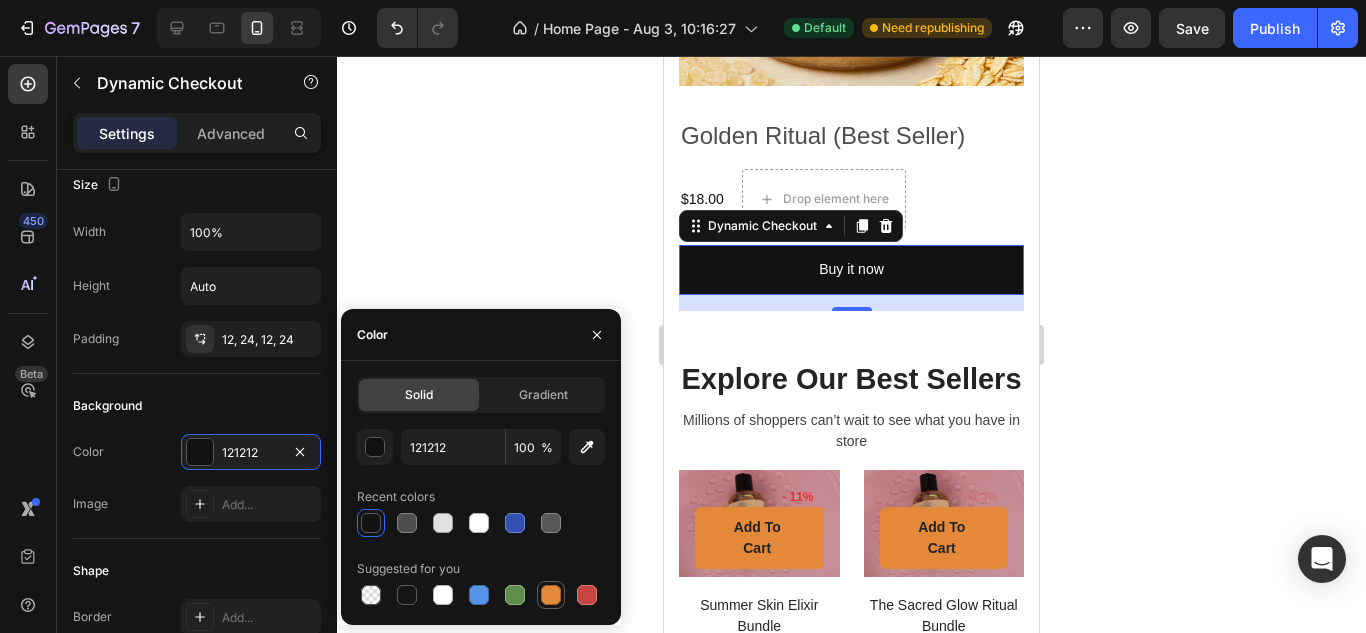 click at bounding box center (551, 595) 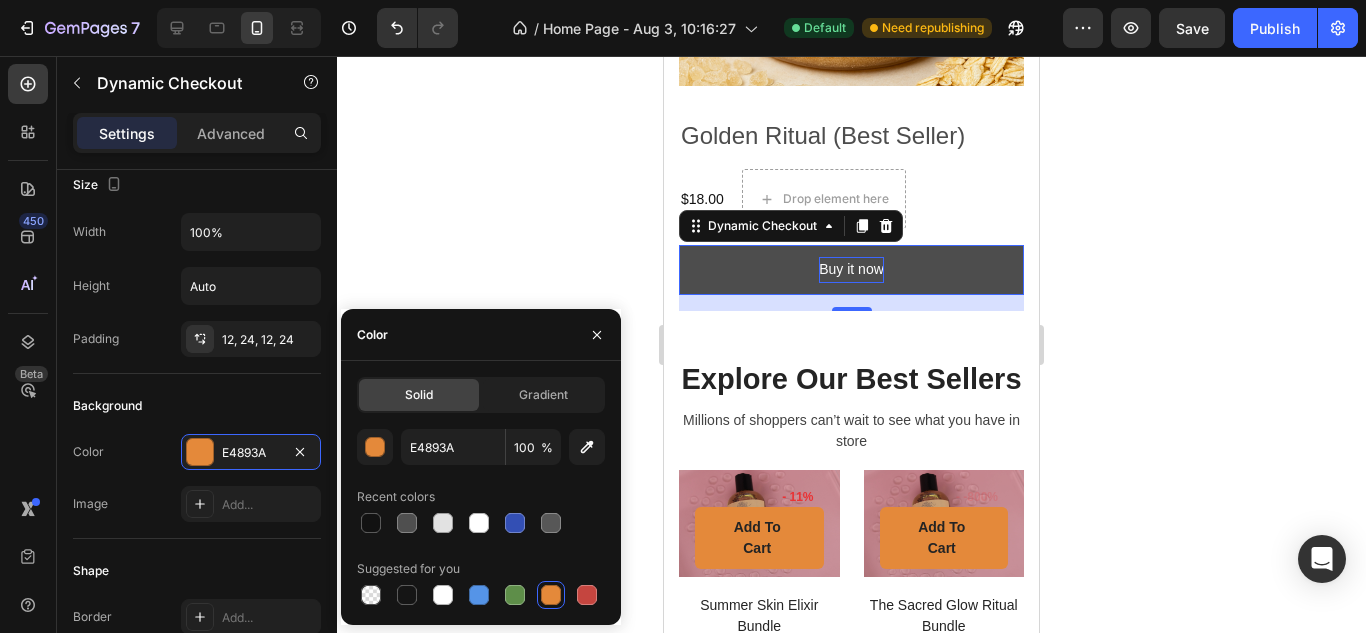 click on "Buy it now" at bounding box center (851, 269) 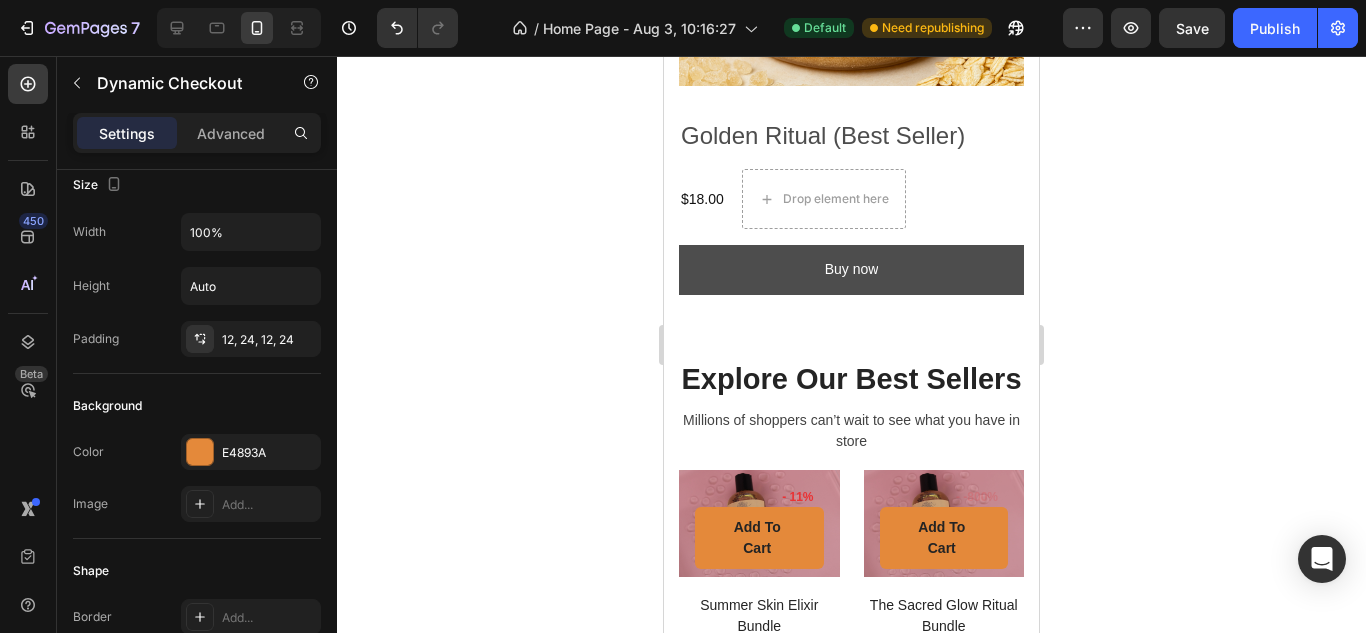 click on "Buy now" at bounding box center [851, 269] 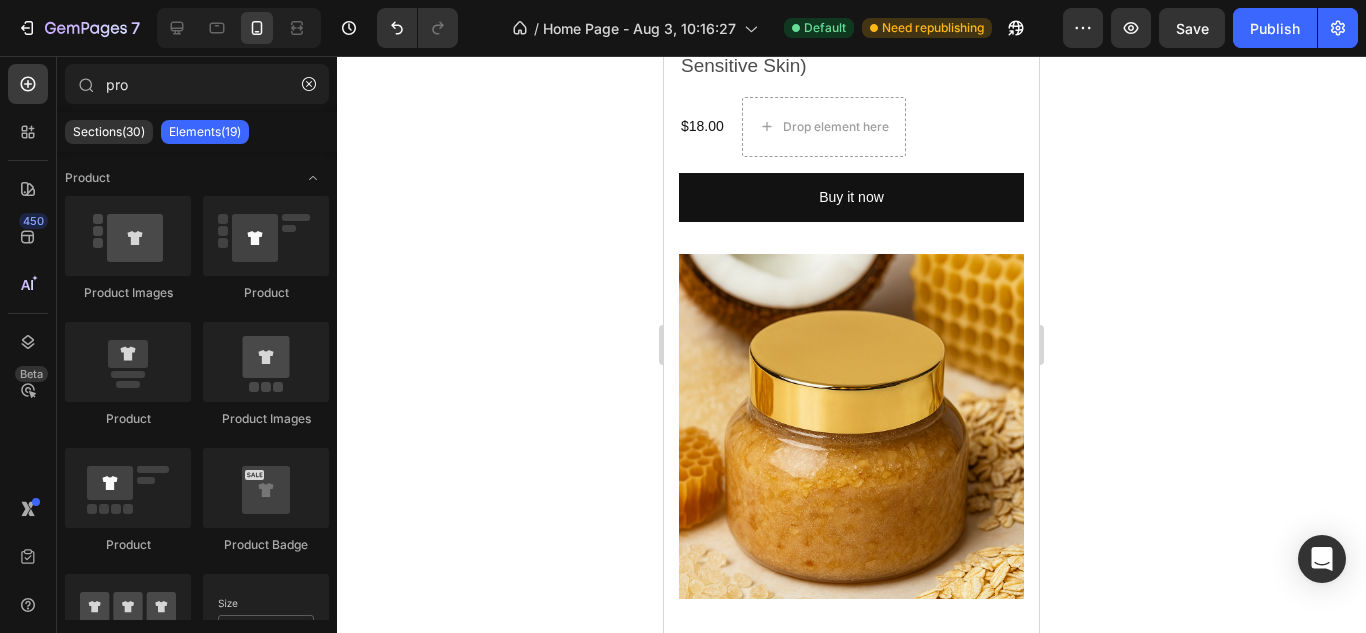 scroll, scrollTop: 3513, scrollLeft: 0, axis: vertical 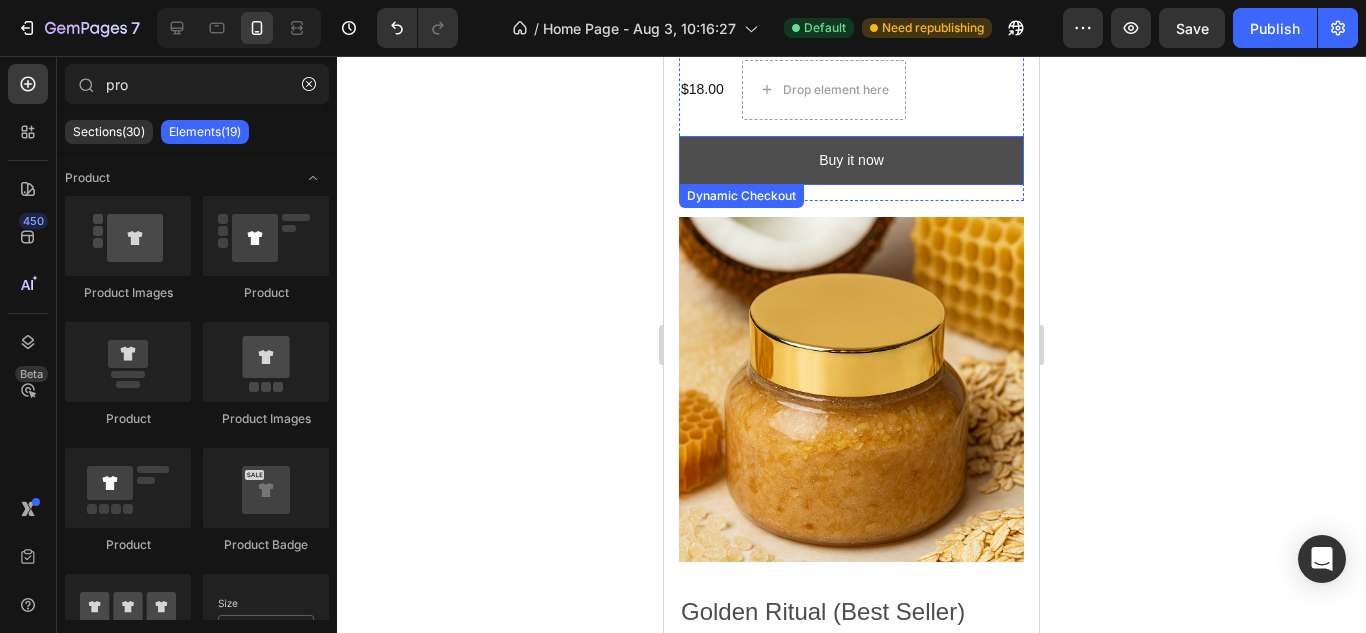 click on "Buy it now" at bounding box center [851, 160] 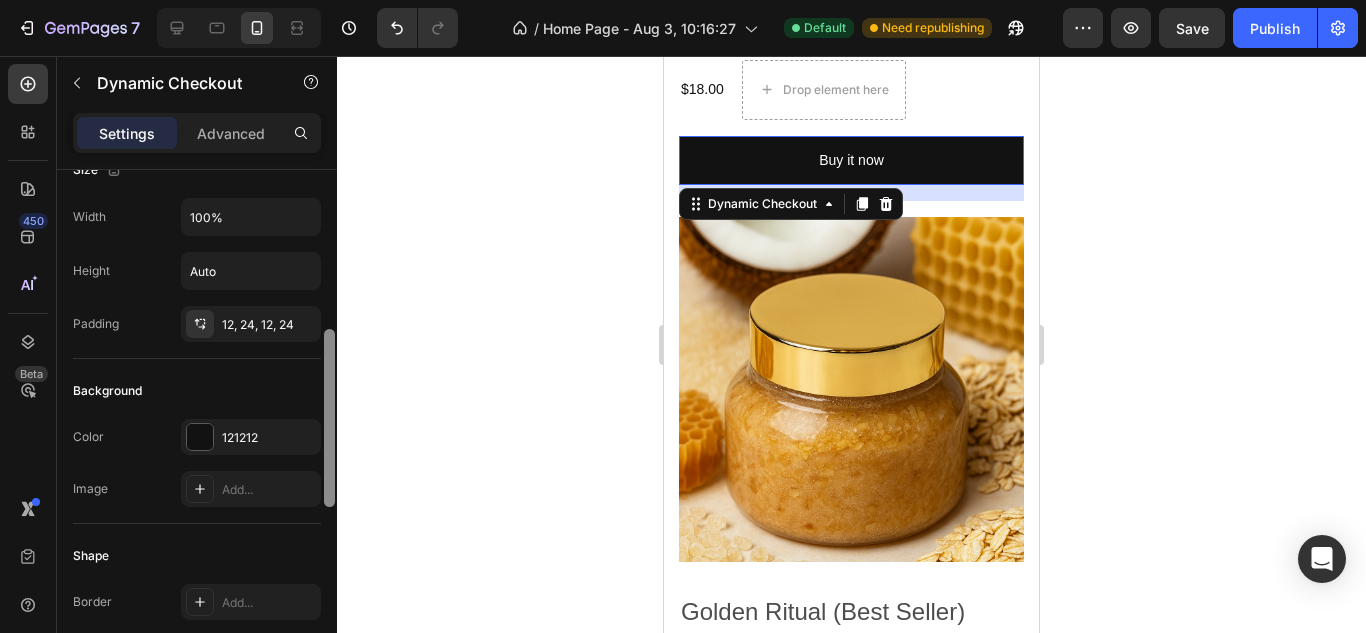 scroll, scrollTop: 309, scrollLeft: 0, axis: vertical 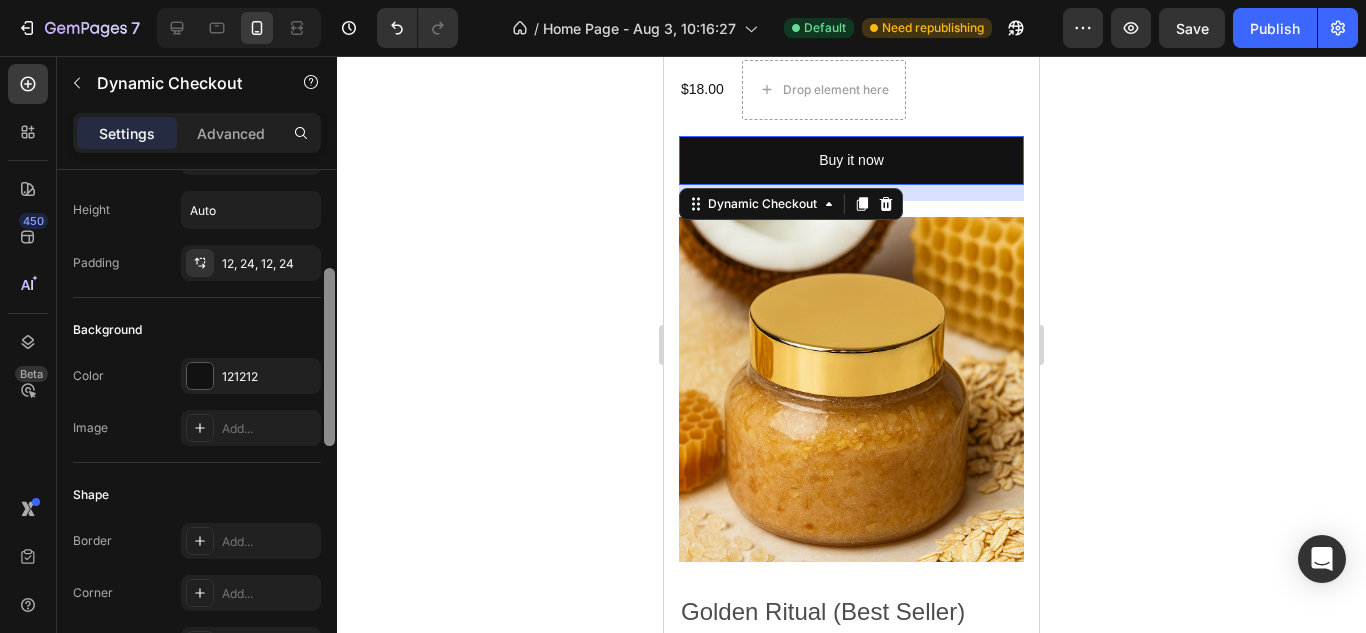 drag, startPoint x: 328, startPoint y: 294, endPoint x: 322, endPoint y: 400, distance: 106.16968 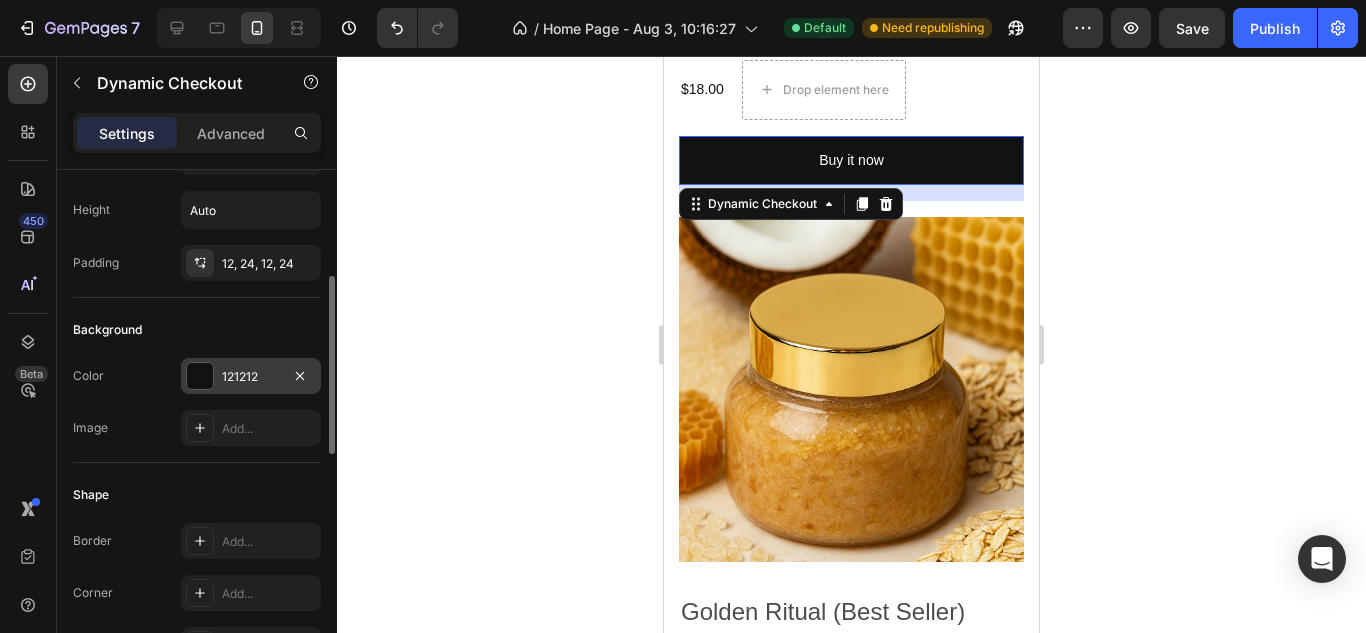 click at bounding box center (200, 376) 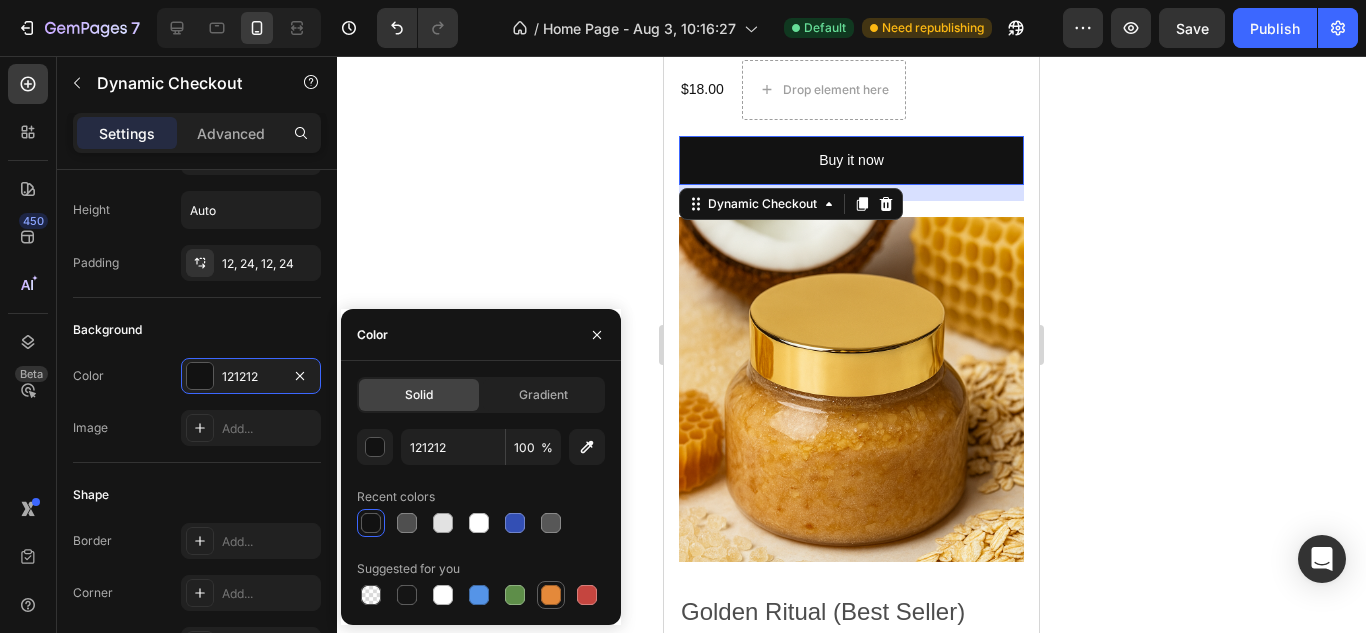 click at bounding box center (551, 595) 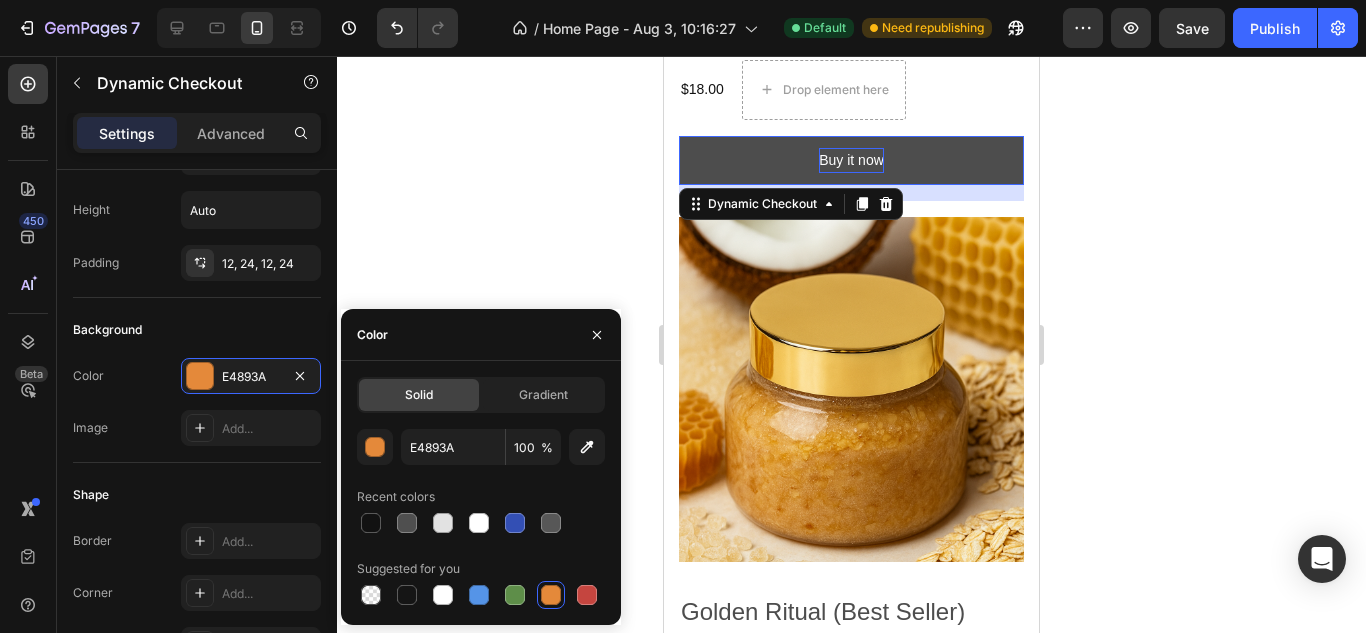 click on "Buy it now" at bounding box center (851, 160) 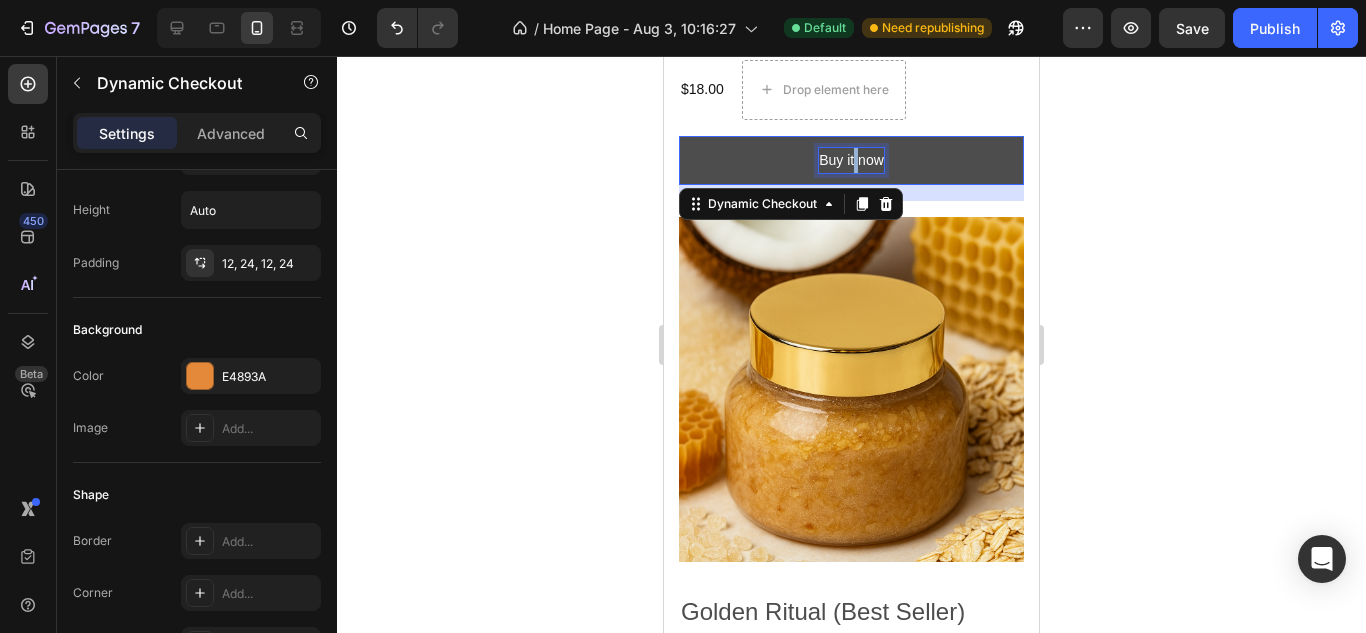 click on "Buy it now" at bounding box center [851, 160] 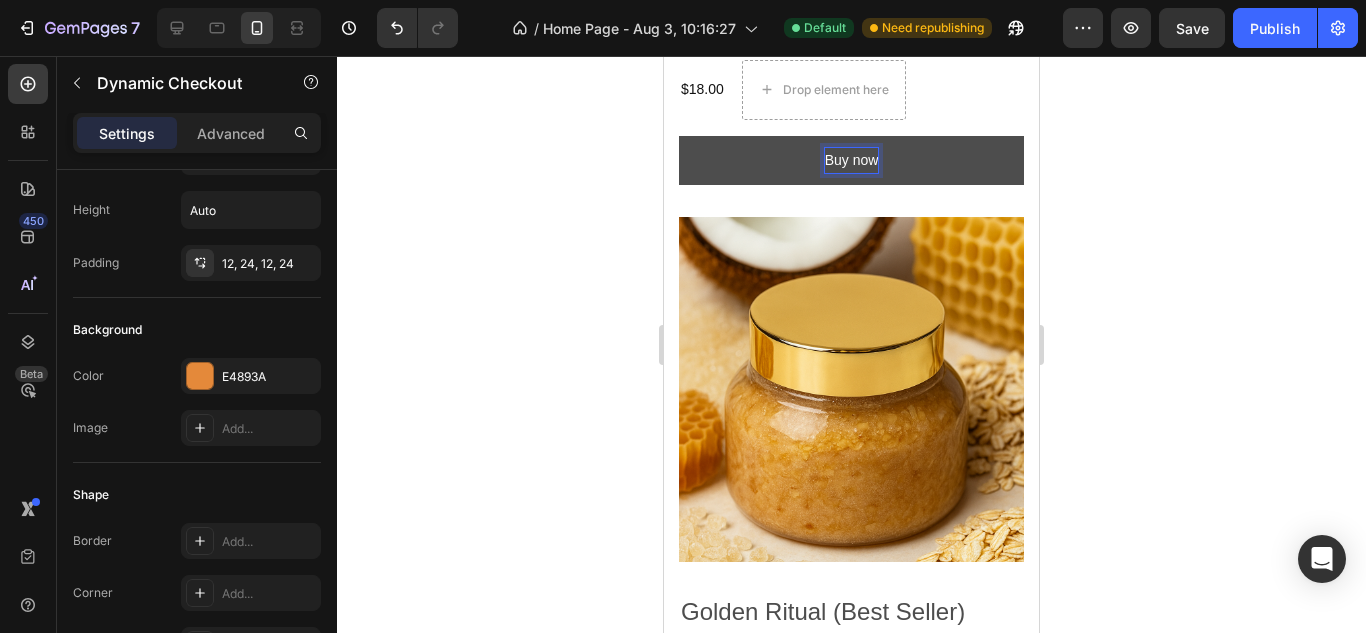 click on "Buy now" at bounding box center [851, 160] 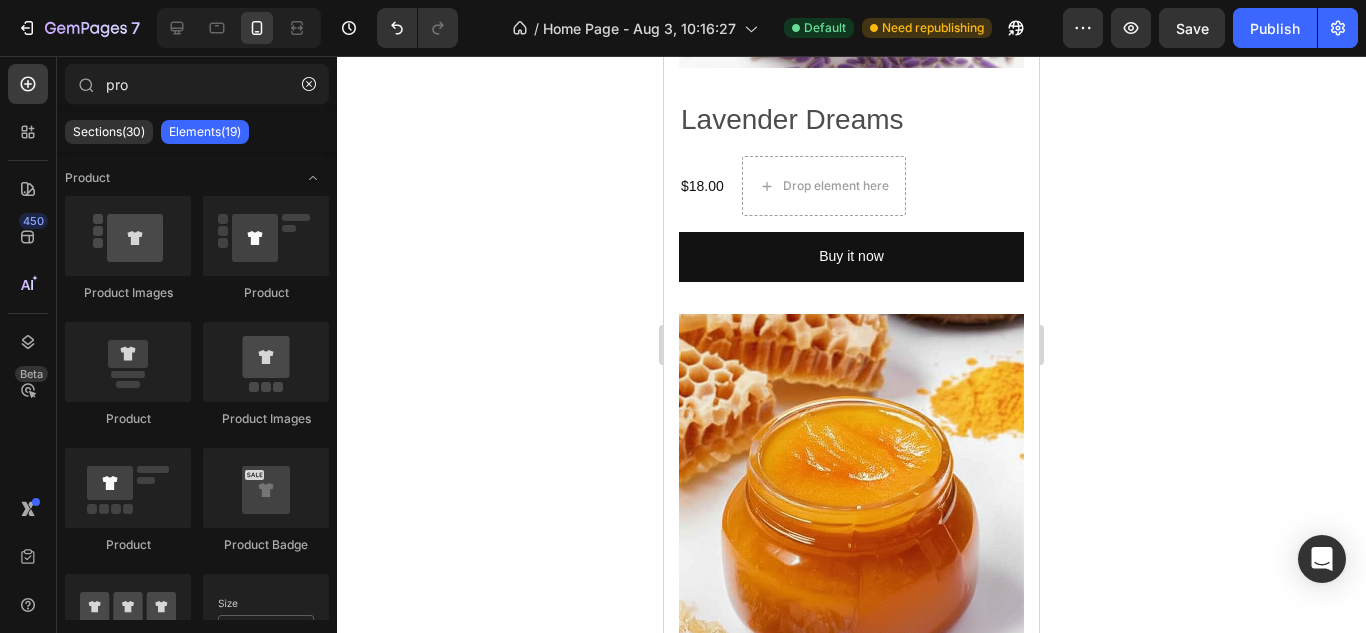 scroll, scrollTop: 2750, scrollLeft: 0, axis: vertical 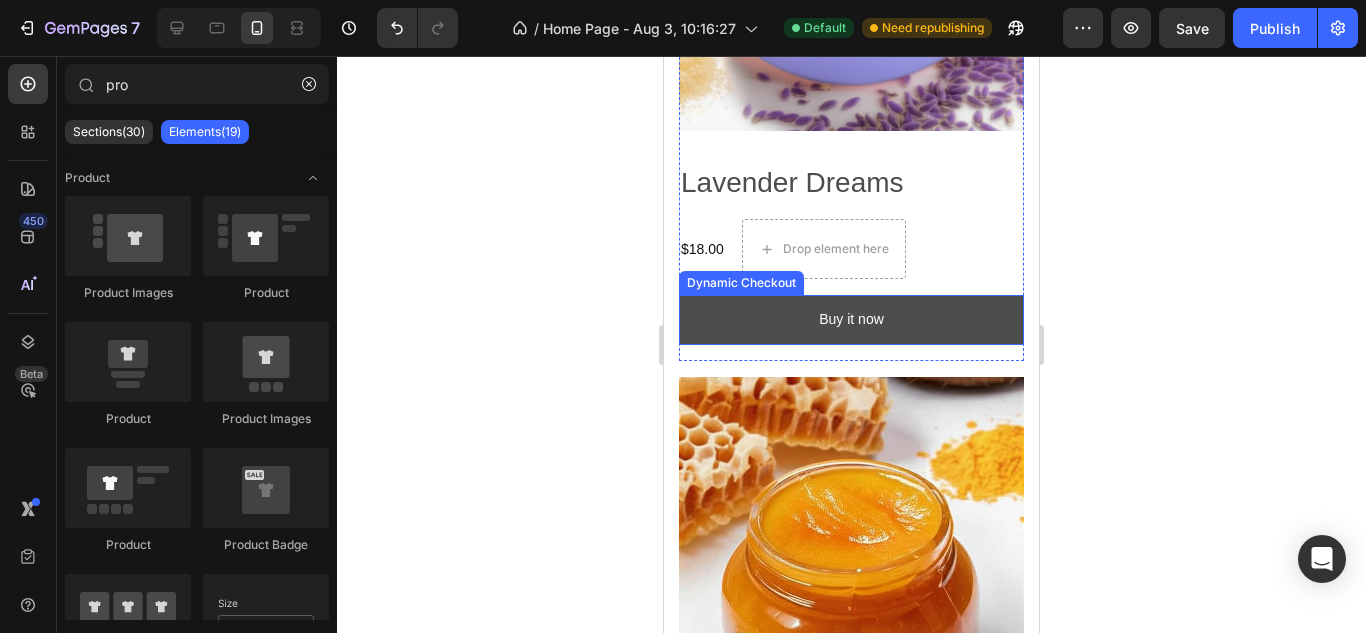 click on "Buy it now" at bounding box center (851, 319) 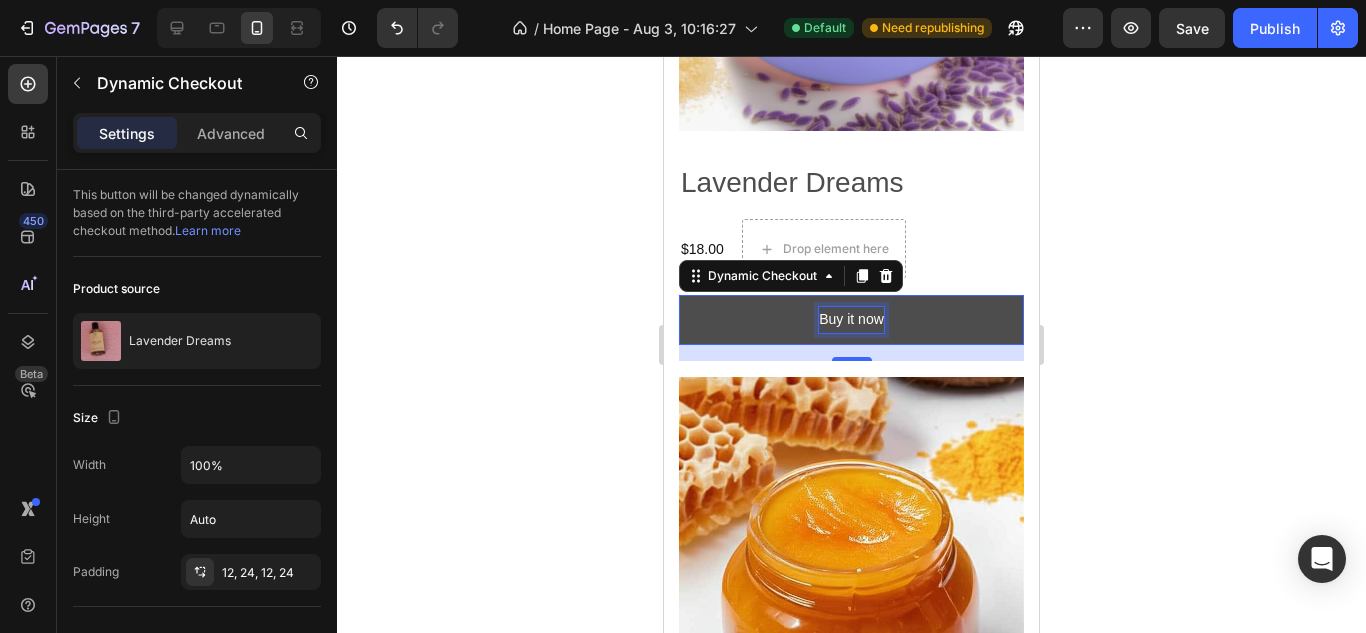 click on "Buy it now" at bounding box center [851, 319] 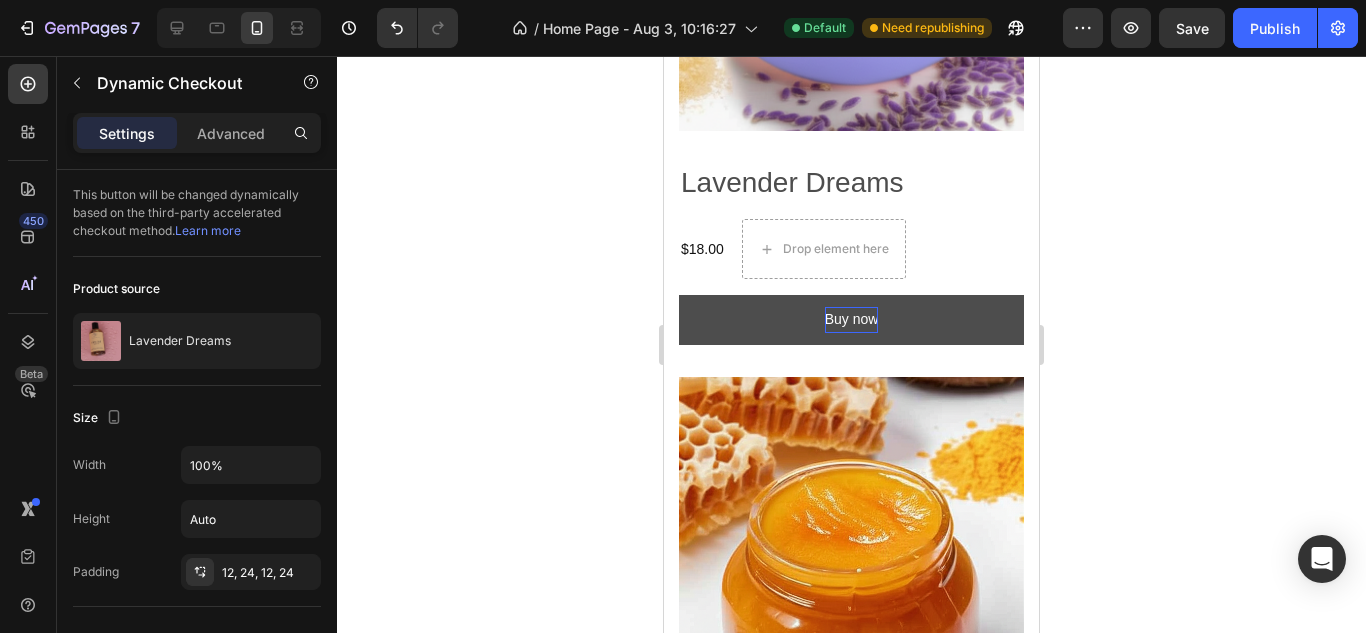 click on "Buy now" at bounding box center (851, 319) 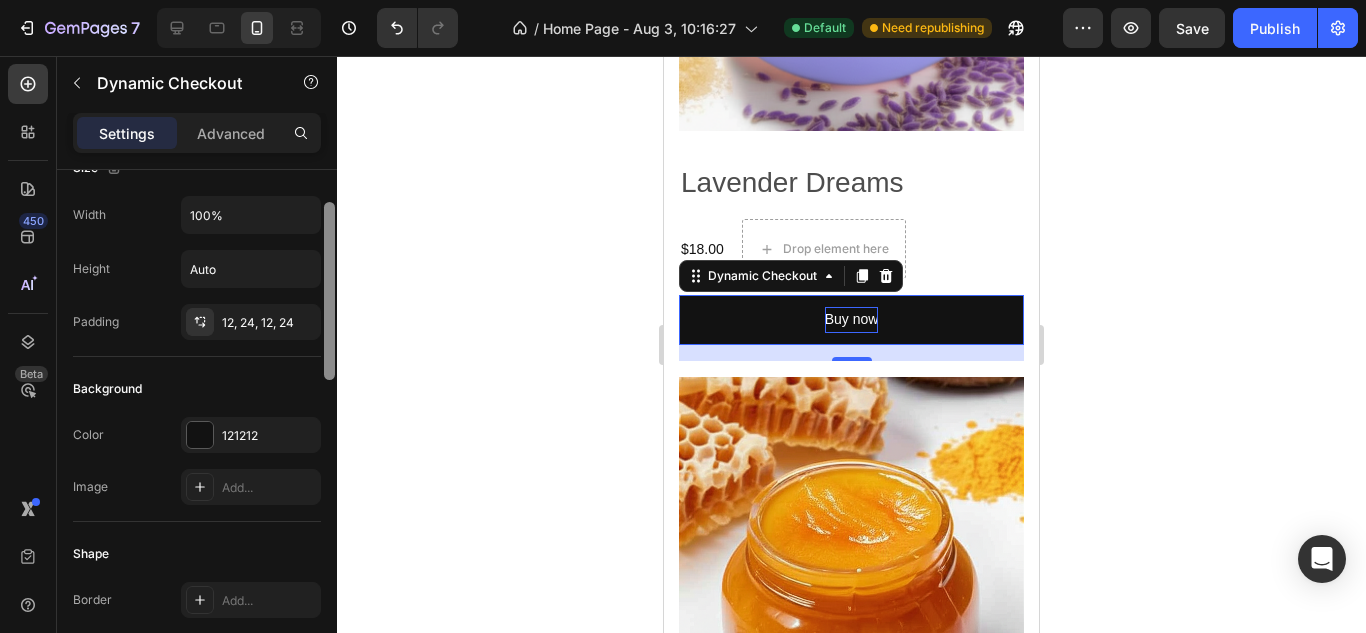 drag, startPoint x: 329, startPoint y: 333, endPoint x: 329, endPoint y: 420, distance: 87 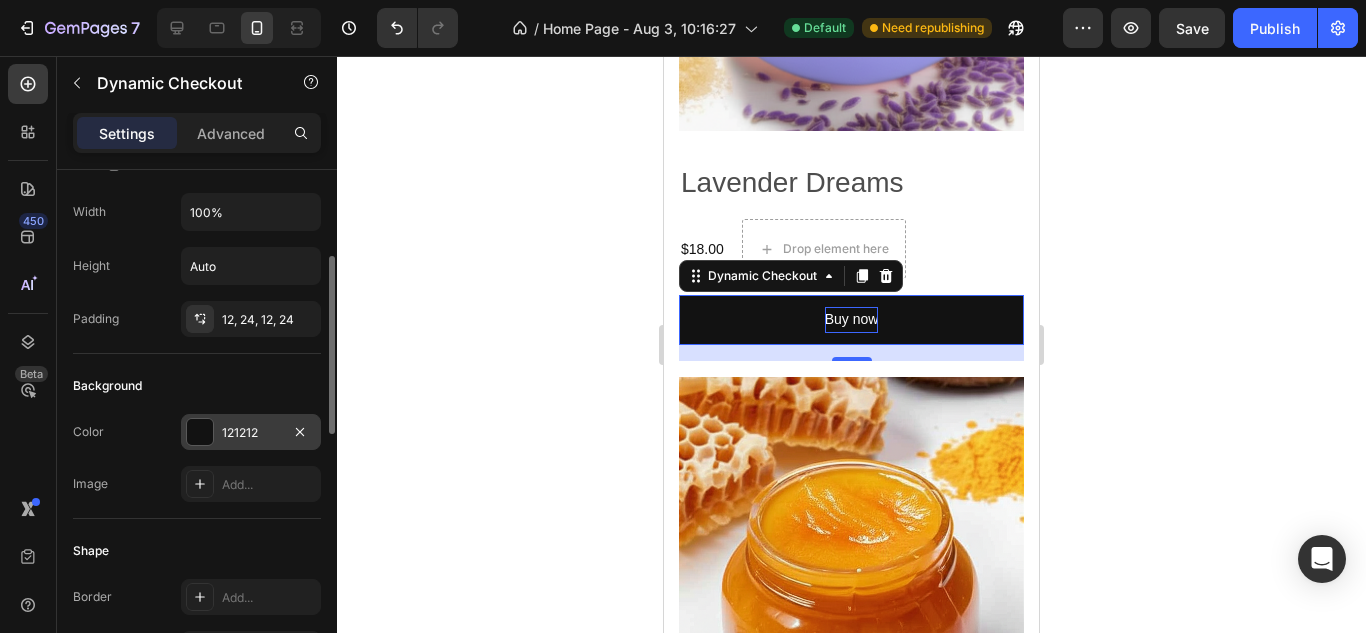 click on "121212" at bounding box center [251, 432] 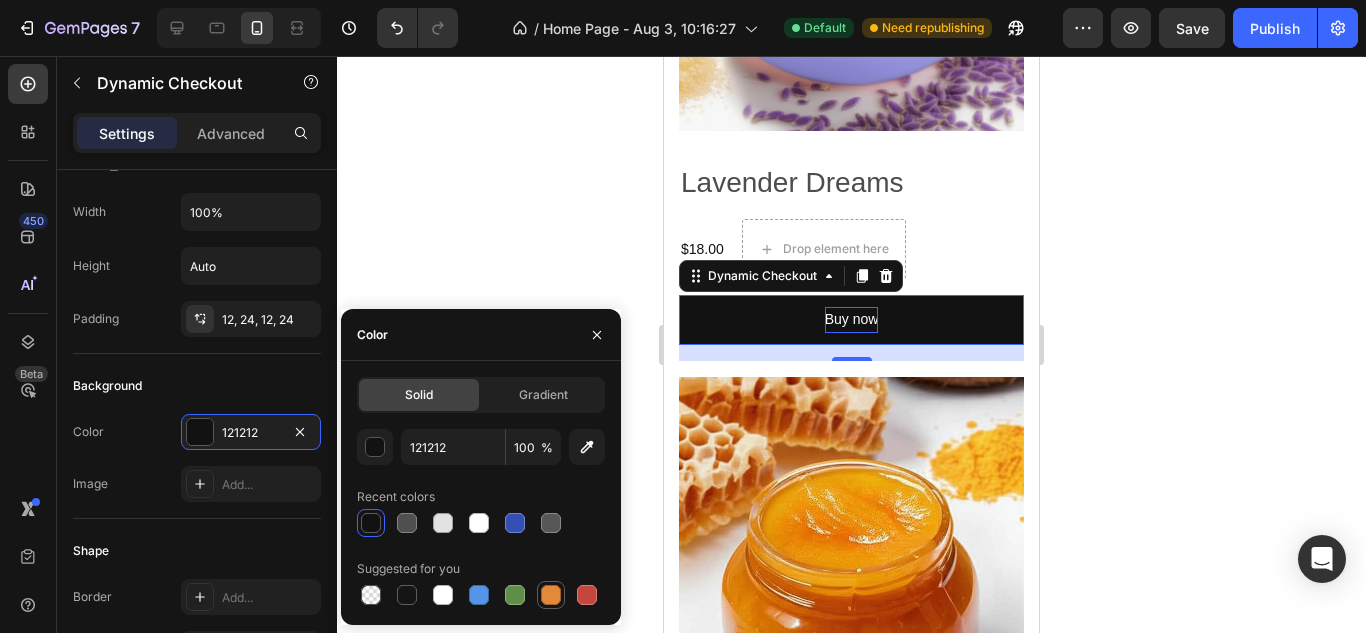 click at bounding box center (551, 595) 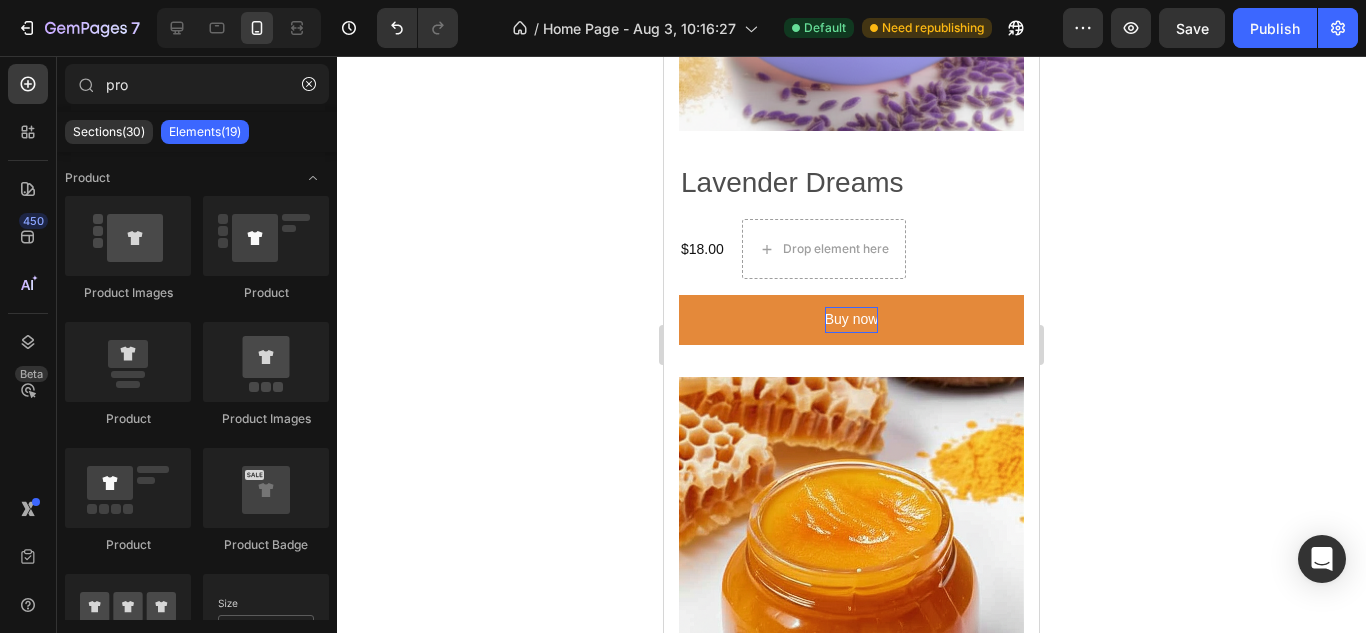 drag, startPoint x: 1034, startPoint y: 312, endPoint x: 1706, endPoint y: 255, distance: 674.4131 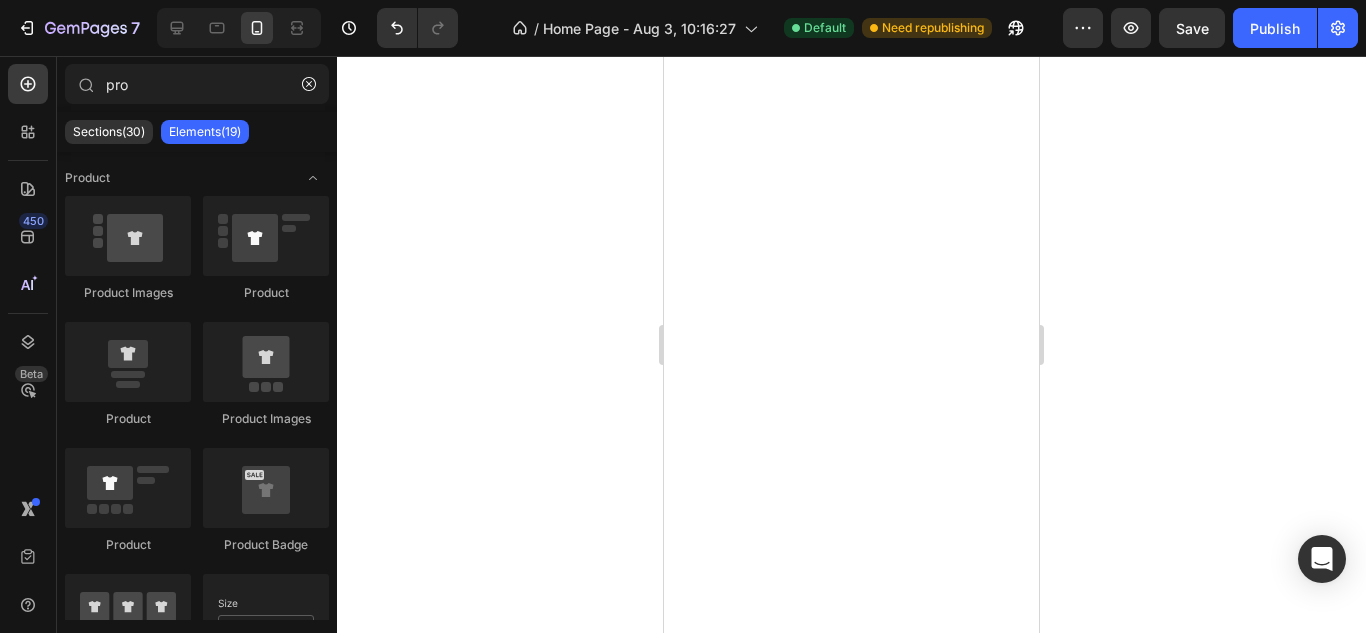 scroll, scrollTop: 1261, scrollLeft: 0, axis: vertical 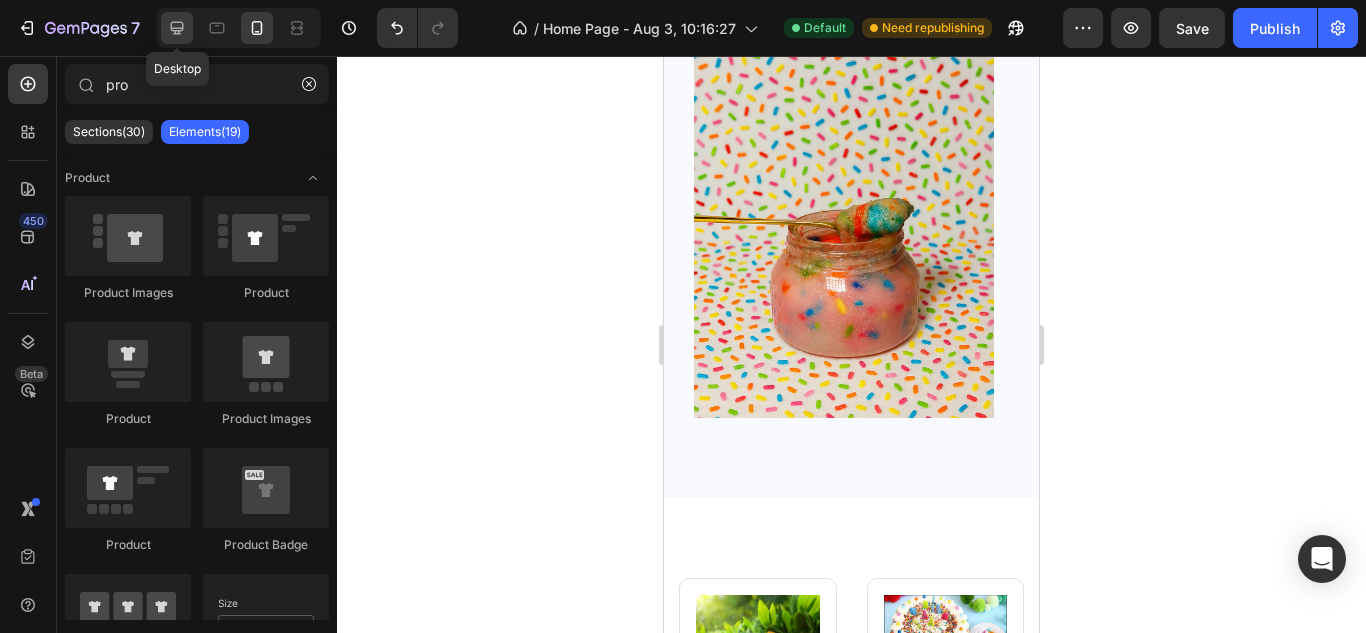 click 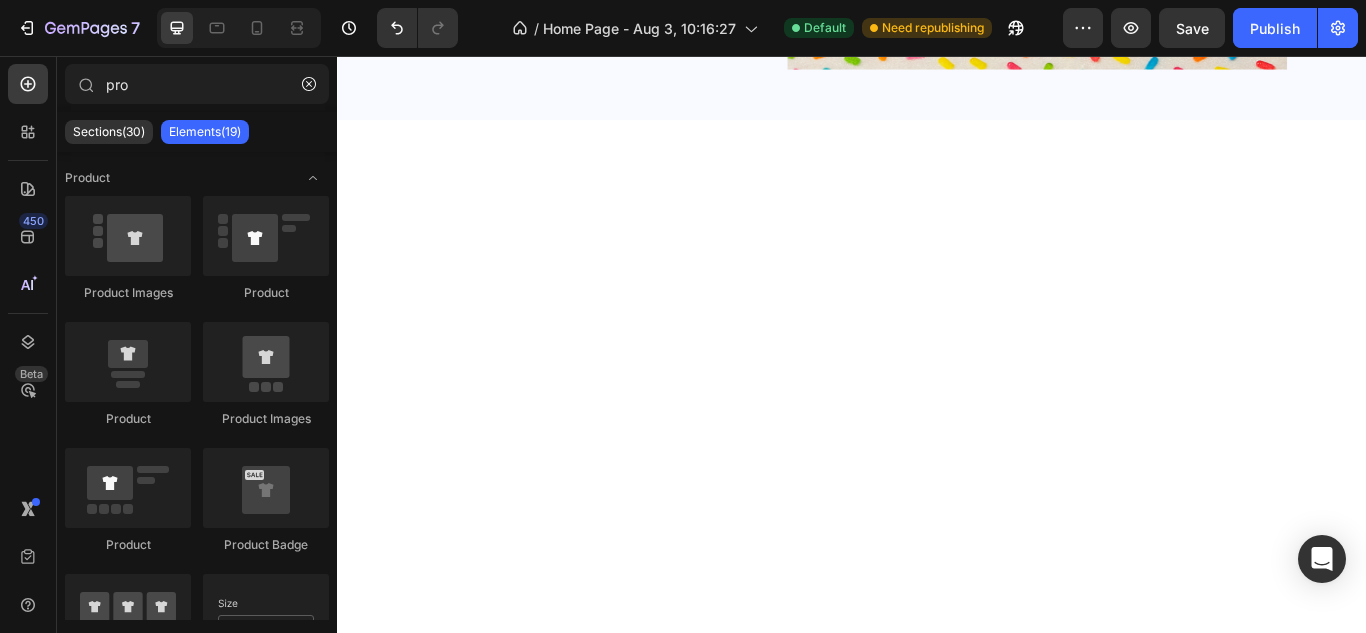 scroll, scrollTop: 153, scrollLeft: 0, axis: vertical 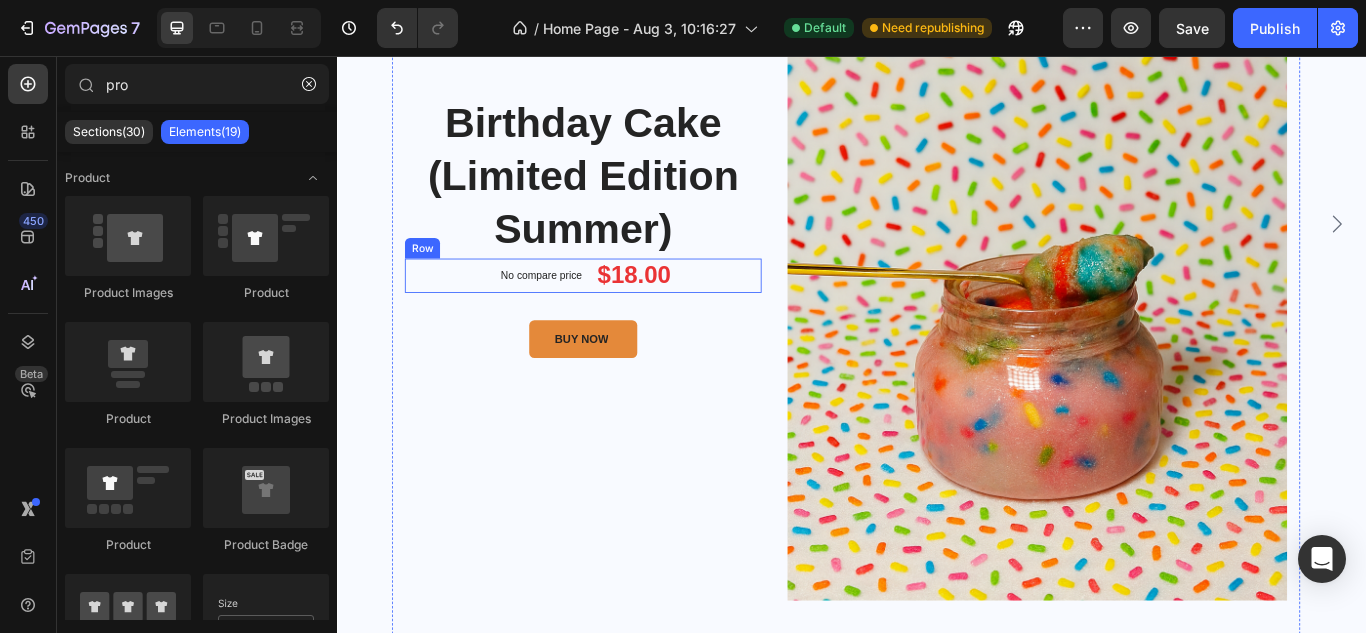 click on "No compare price Product Price $18.00 Product Price Product Price Row" at bounding box center [623, 312] 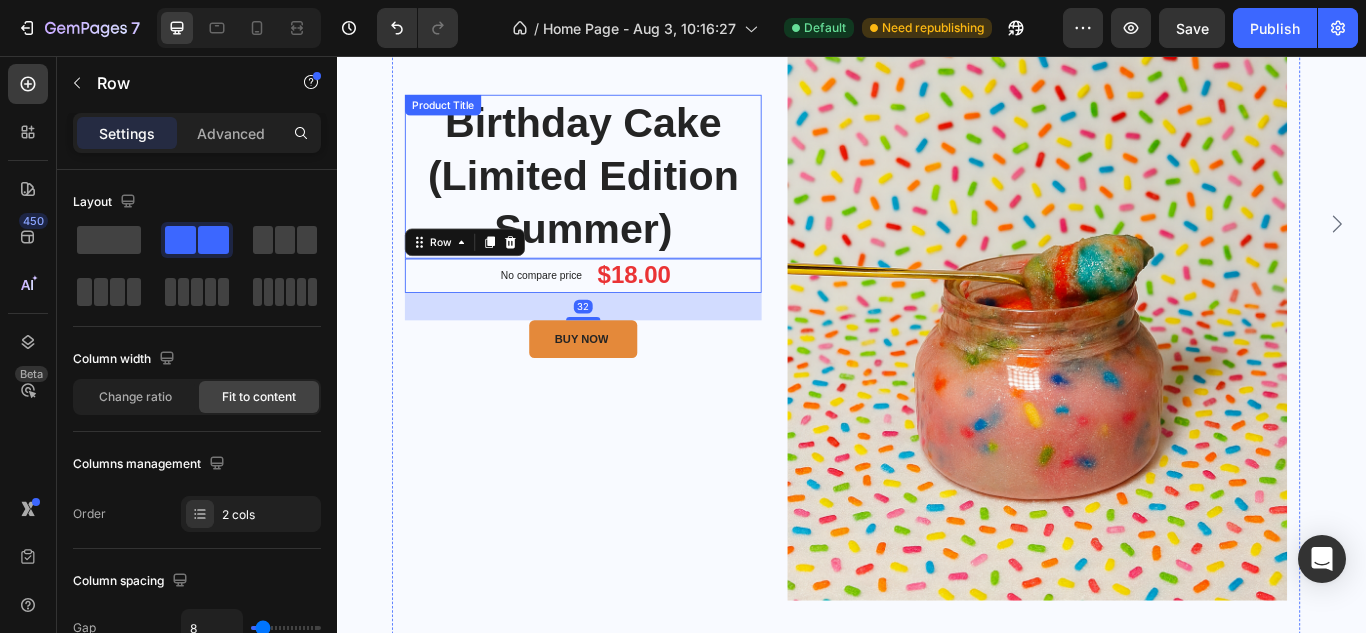 click on "Birthday Cake (Limited Edition Summer)" at bounding box center [623, 196] 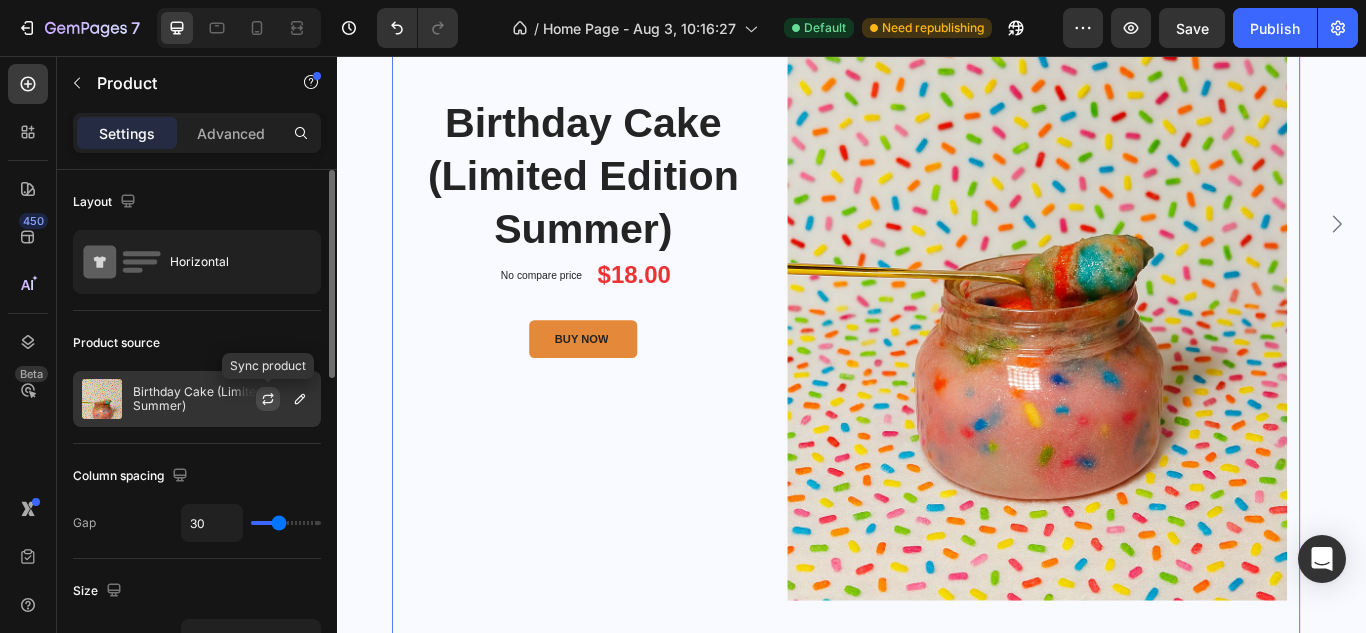 click 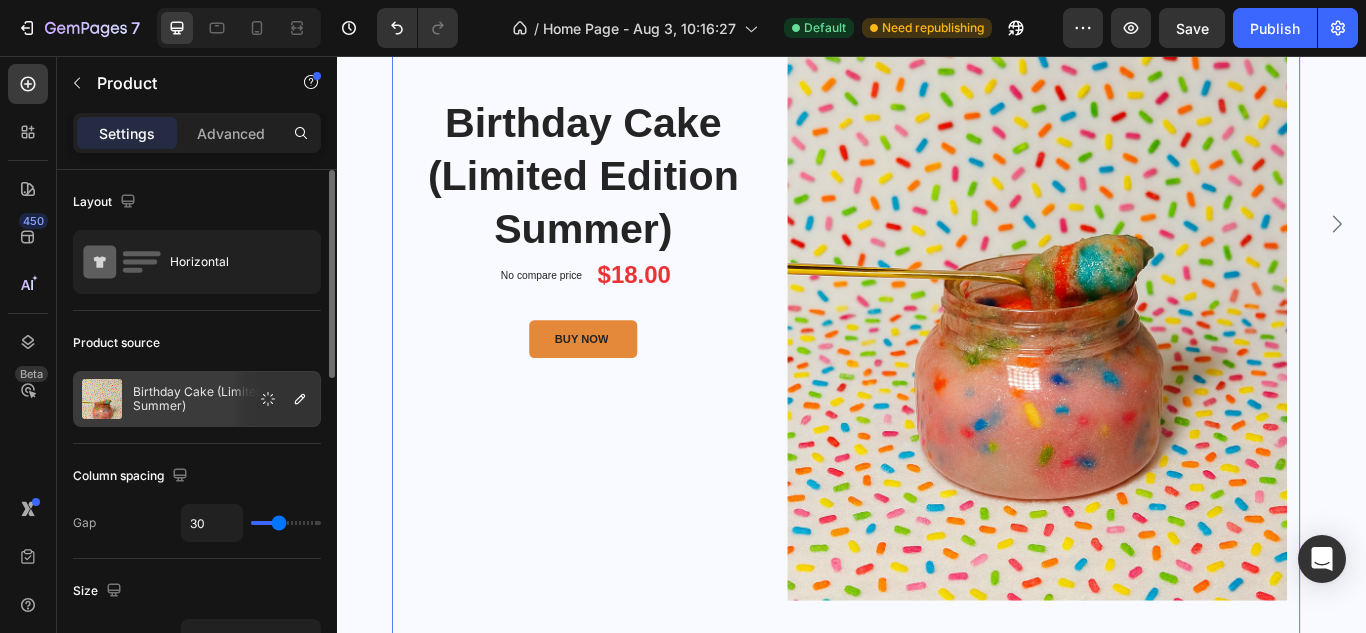 click on "Birthday Cake (Limited Edition Summer)" at bounding box center (222, 399) 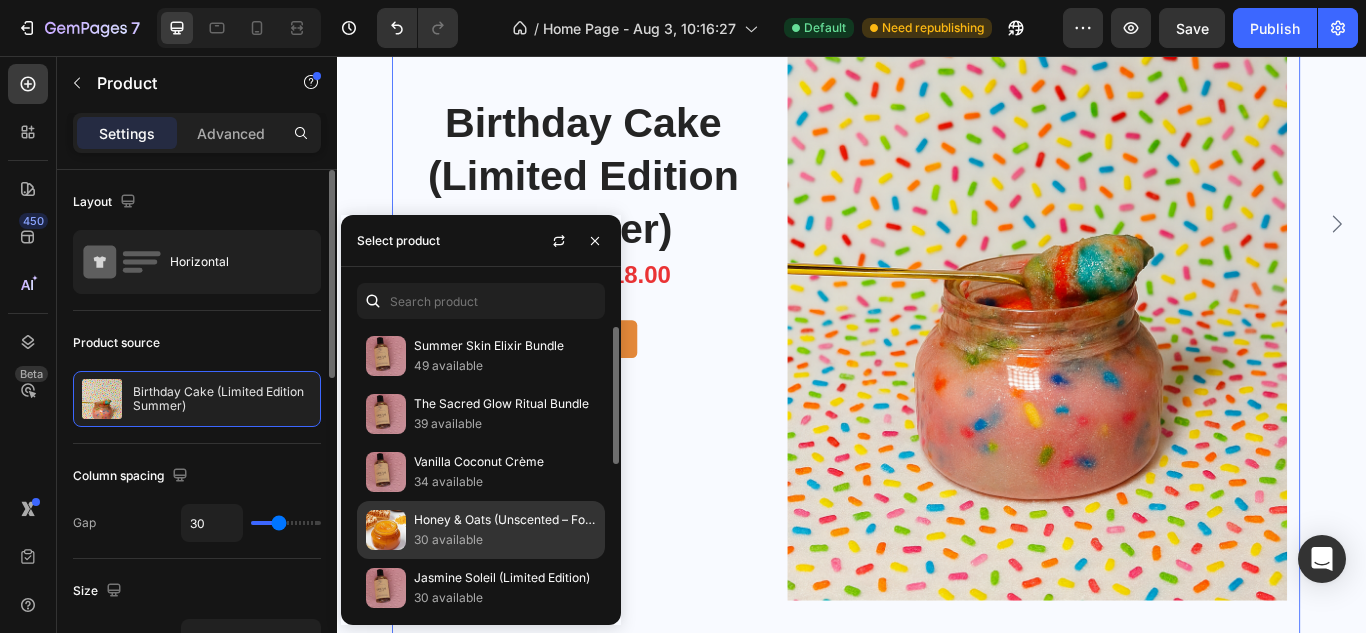 click on "Honey & Oats (Unscented – For Sensitive Skin)" at bounding box center (505, 520) 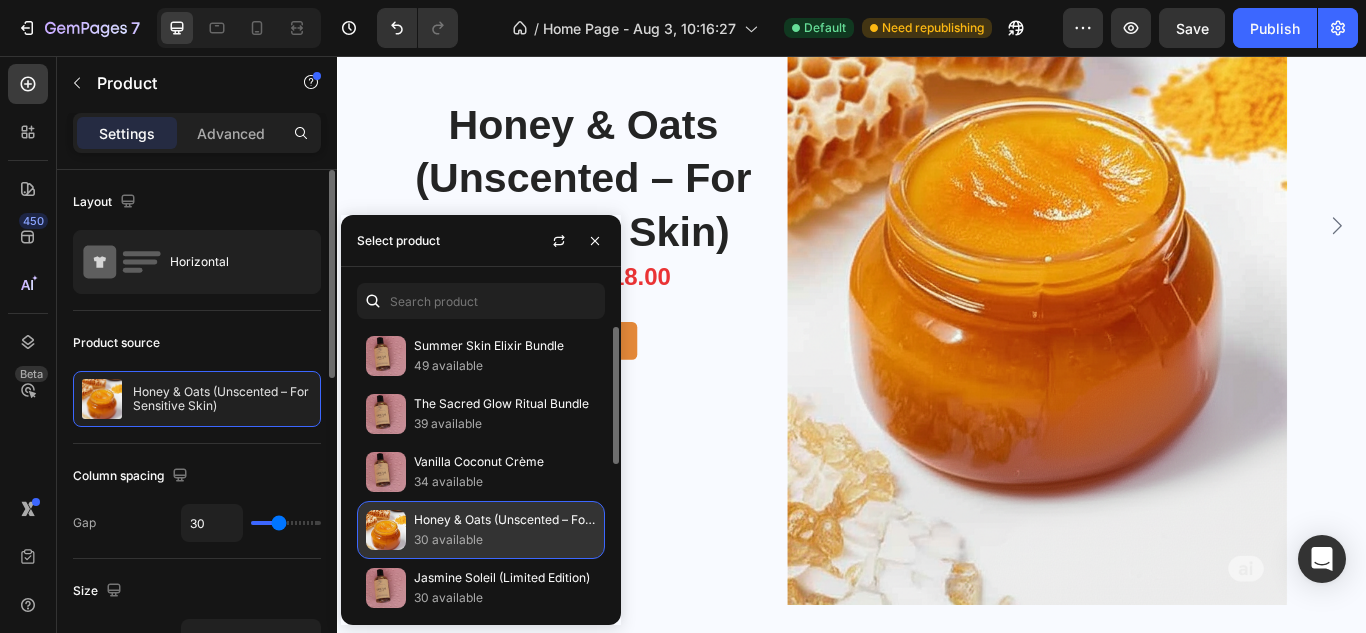scroll, scrollTop: 1018, scrollLeft: 0, axis: vertical 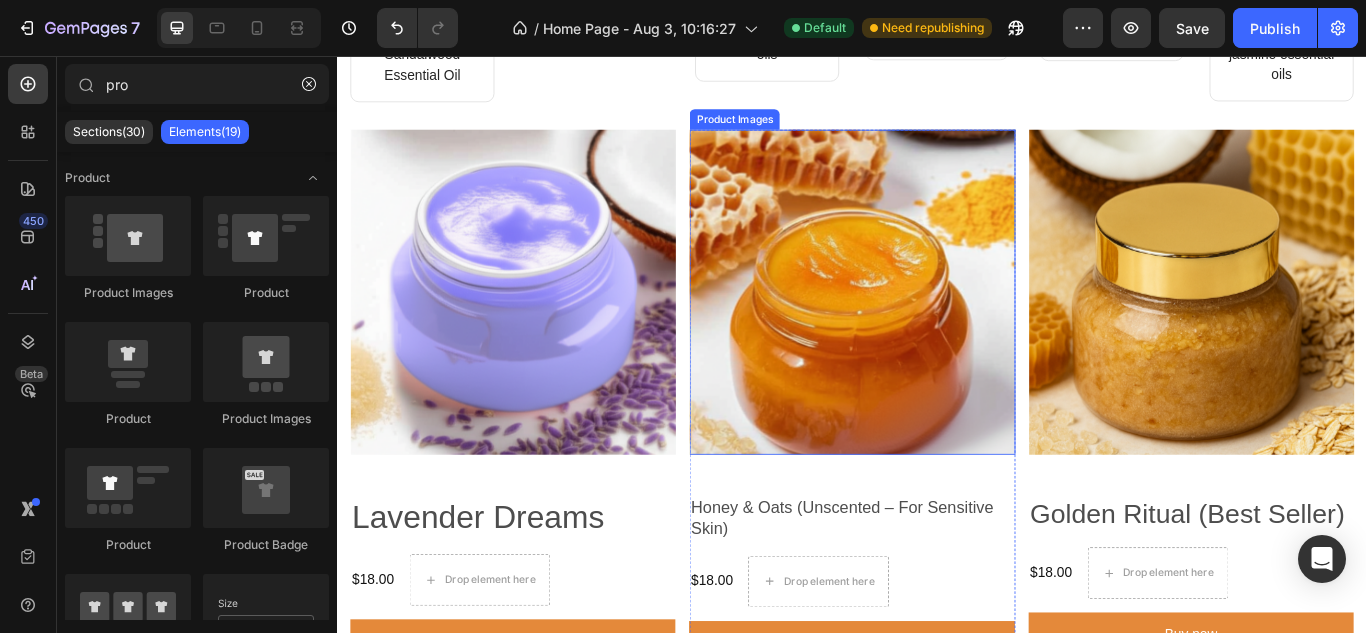 click at bounding box center (936, 331) 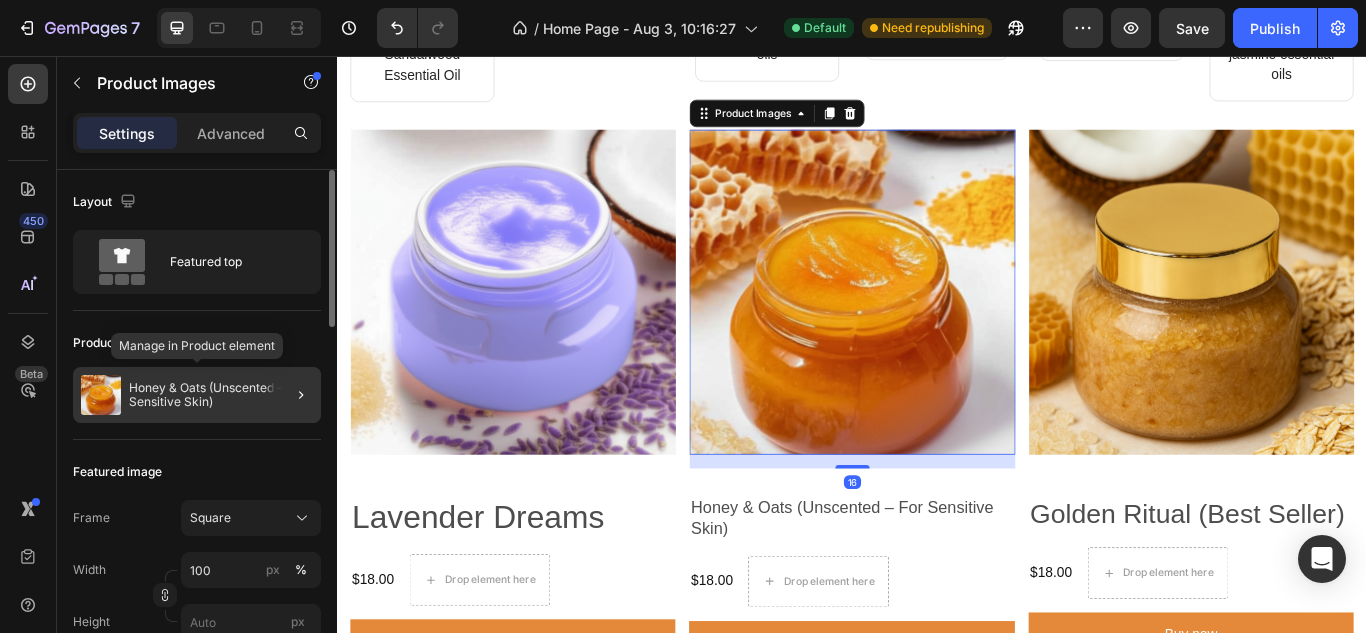 click on "Honey & Oats (Unscented – For Sensitive Skin)" at bounding box center (221, 395) 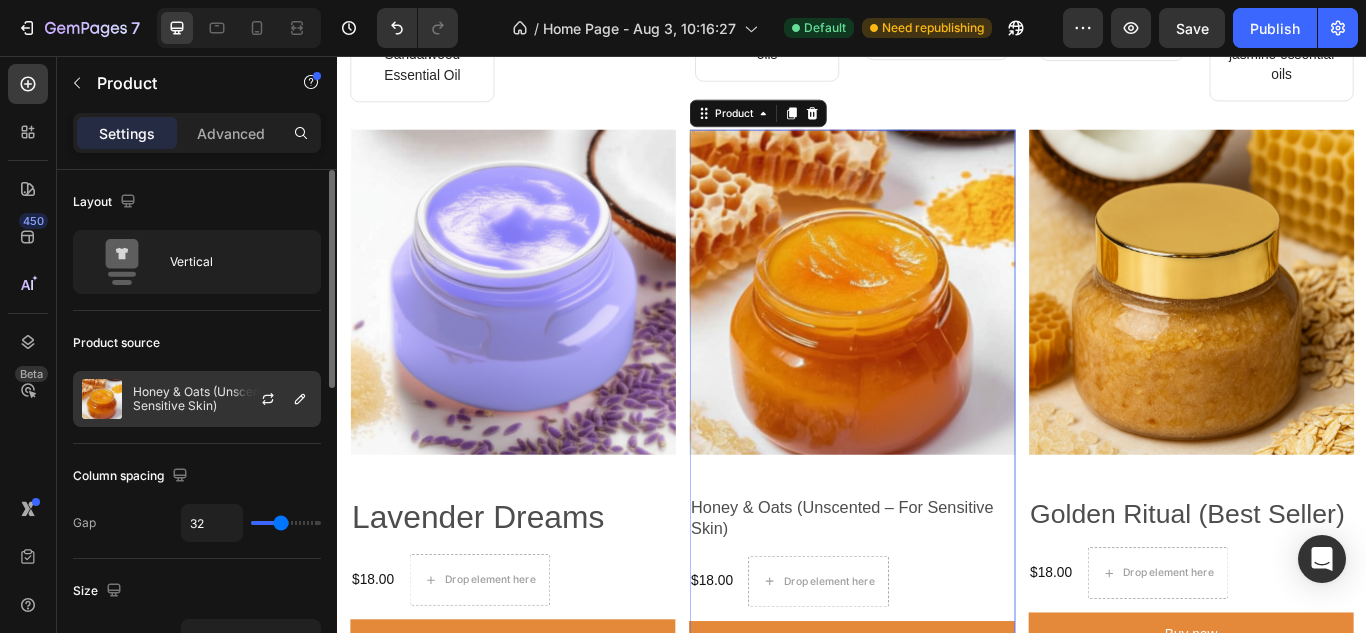click on "Honey & Oats (Unscented – For Sensitive Skin)" at bounding box center (222, 399) 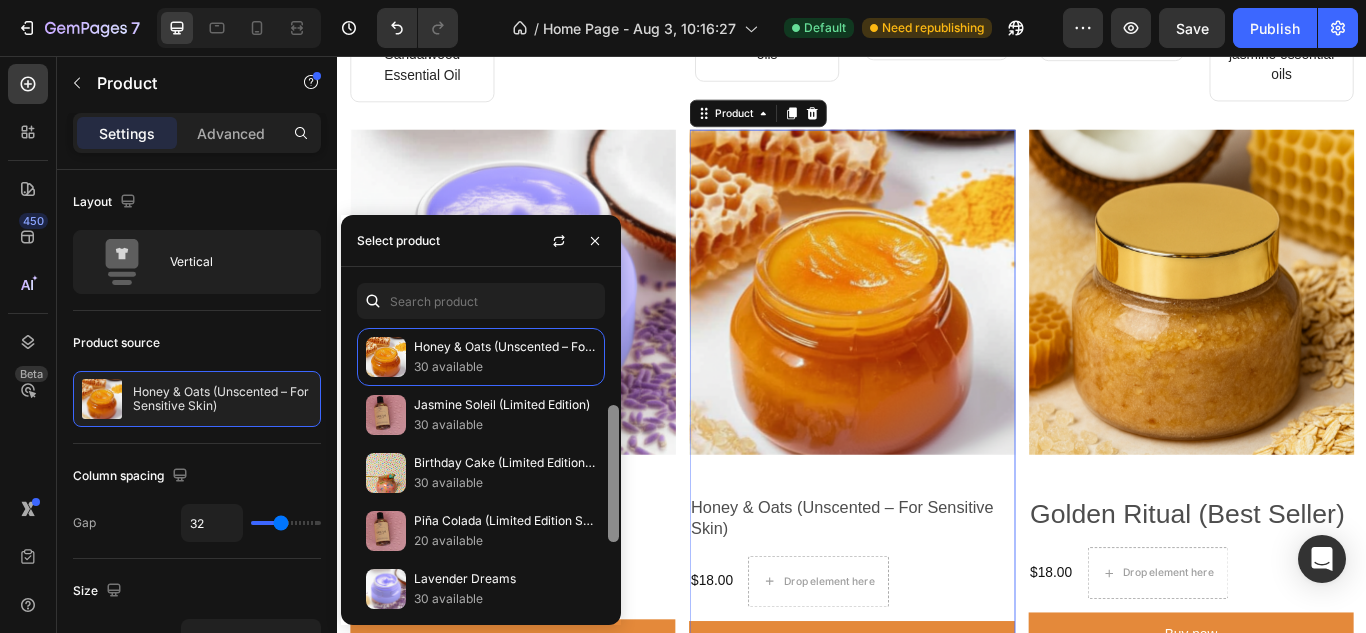 drag, startPoint x: 614, startPoint y: 422, endPoint x: 612, endPoint y: 507, distance: 85.02353 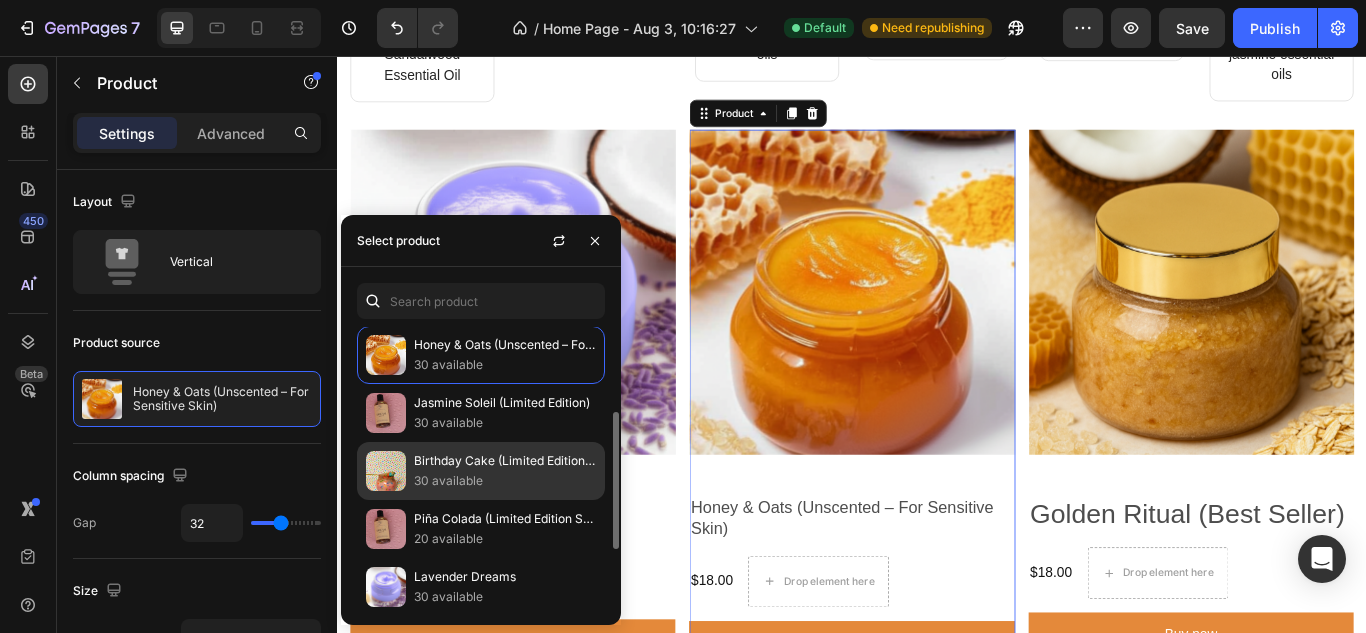 click on "30 available" at bounding box center (505, 481) 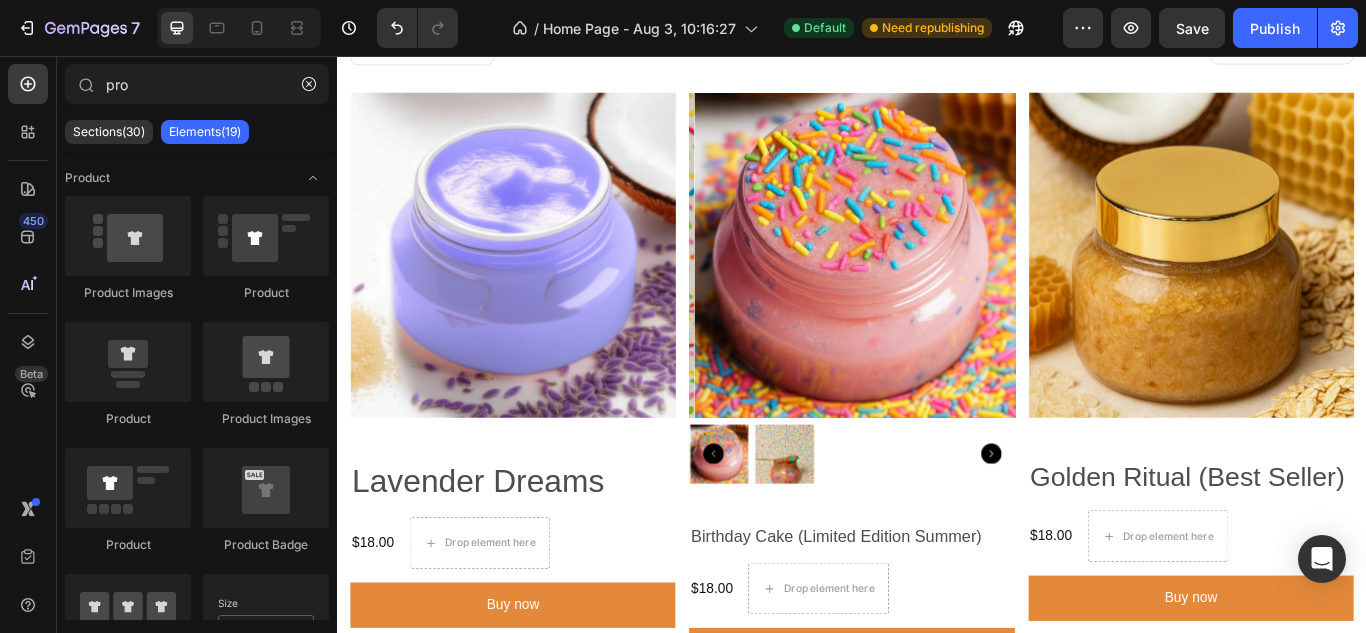 scroll, scrollTop: 1997, scrollLeft: 0, axis: vertical 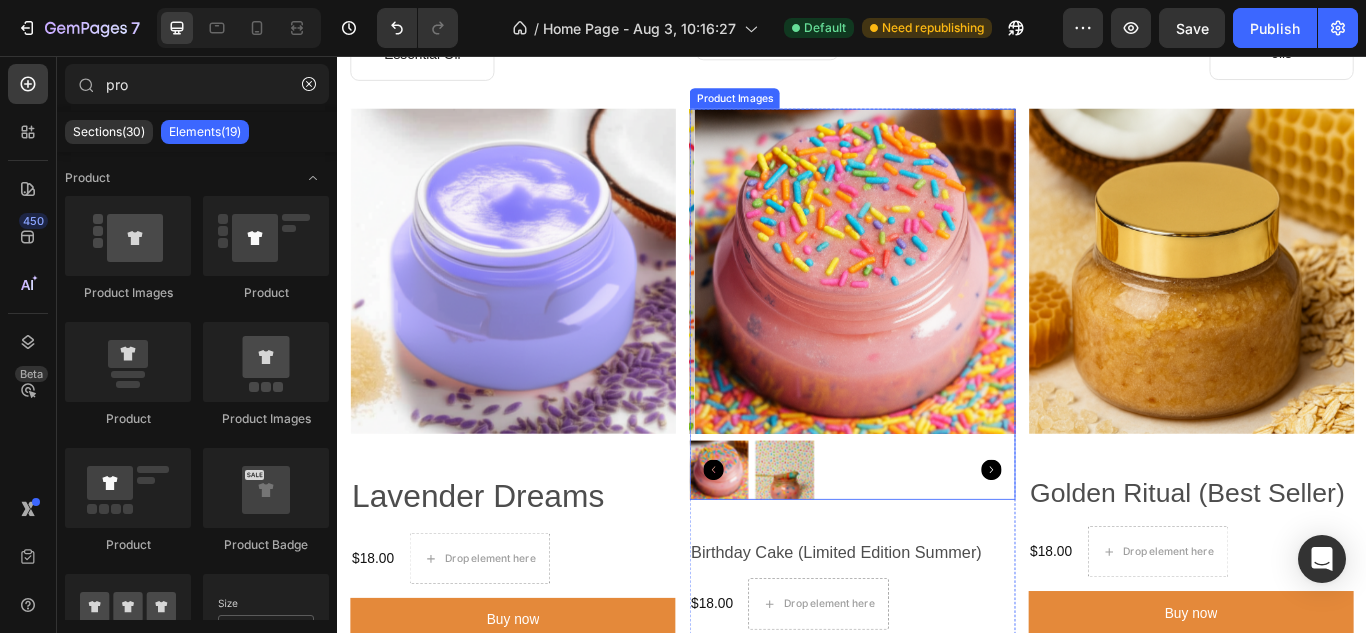click at bounding box center [936, 538] 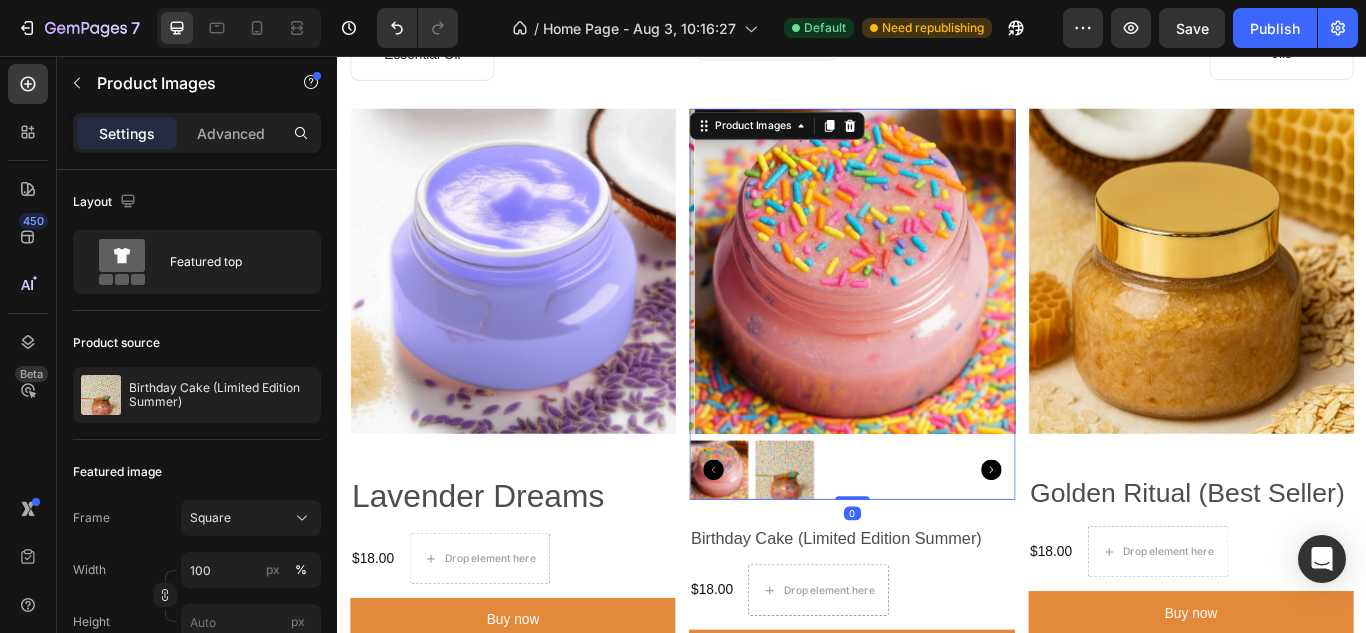 drag, startPoint x: 924, startPoint y: 578, endPoint x: 915, endPoint y: 502, distance: 76.53104 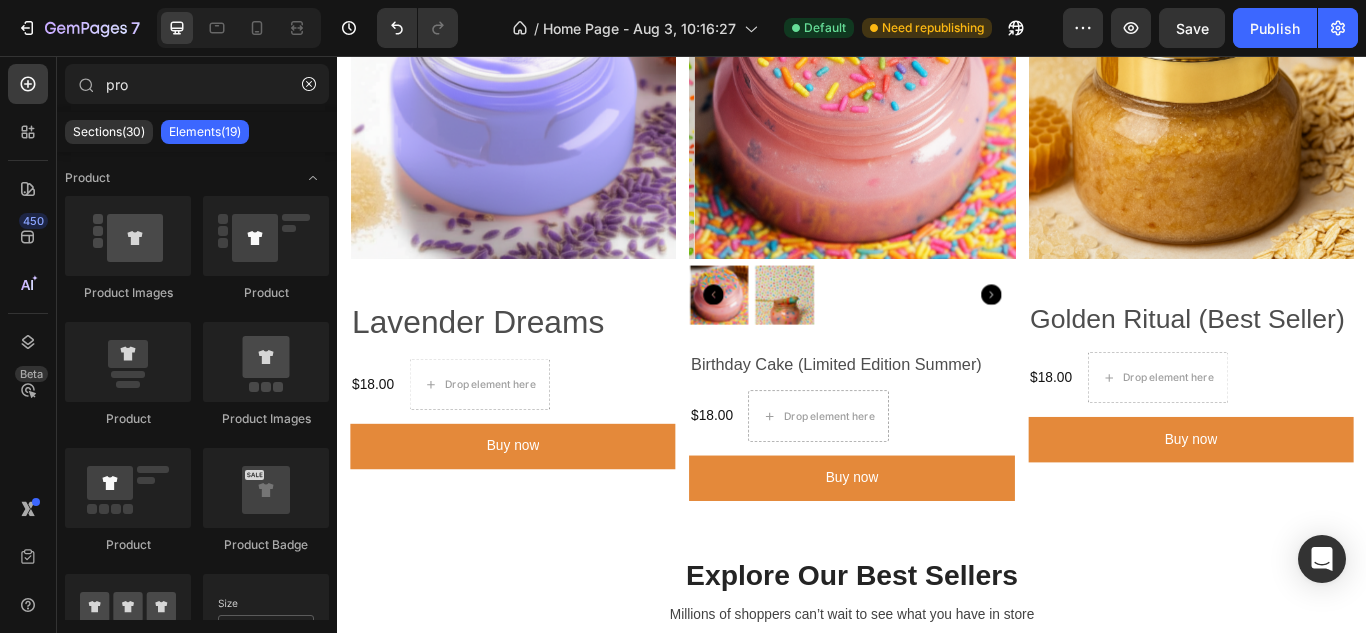 scroll, scrollTop: 2237, scrollLeft: 0, axis: vertical 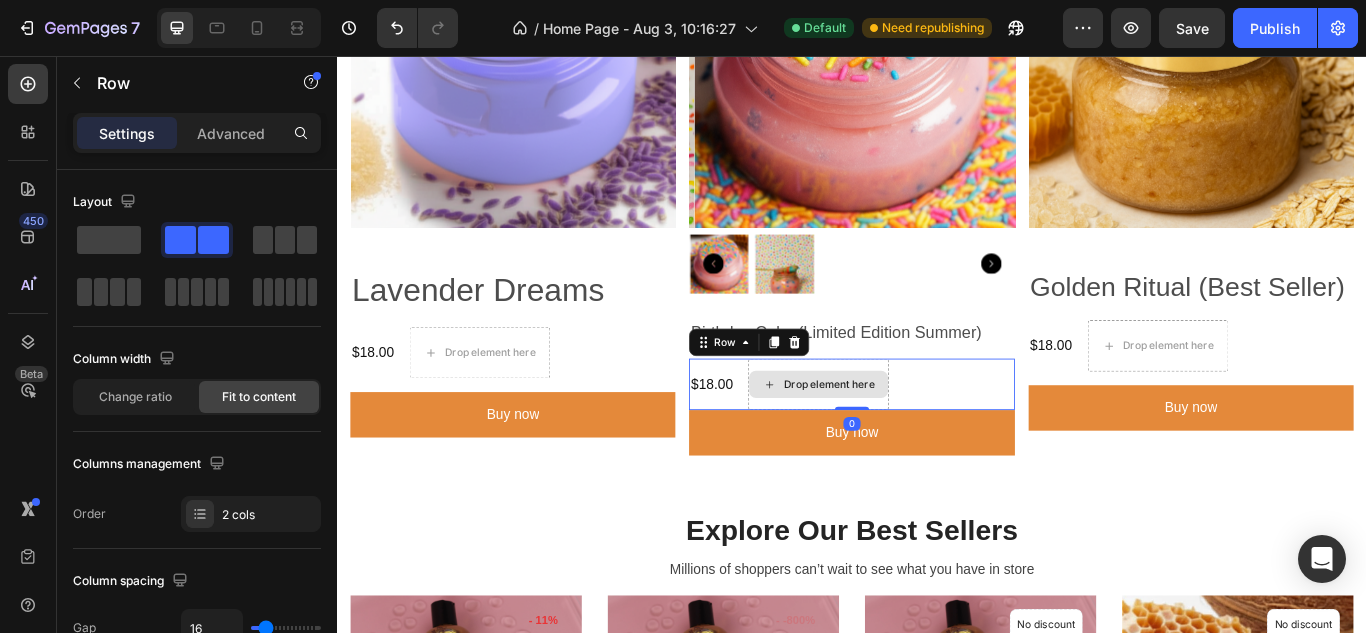drag, startPoint x: 925, startPoint y: 475, endPoint x: 917, endPoint y: 426, distance: 49.648766 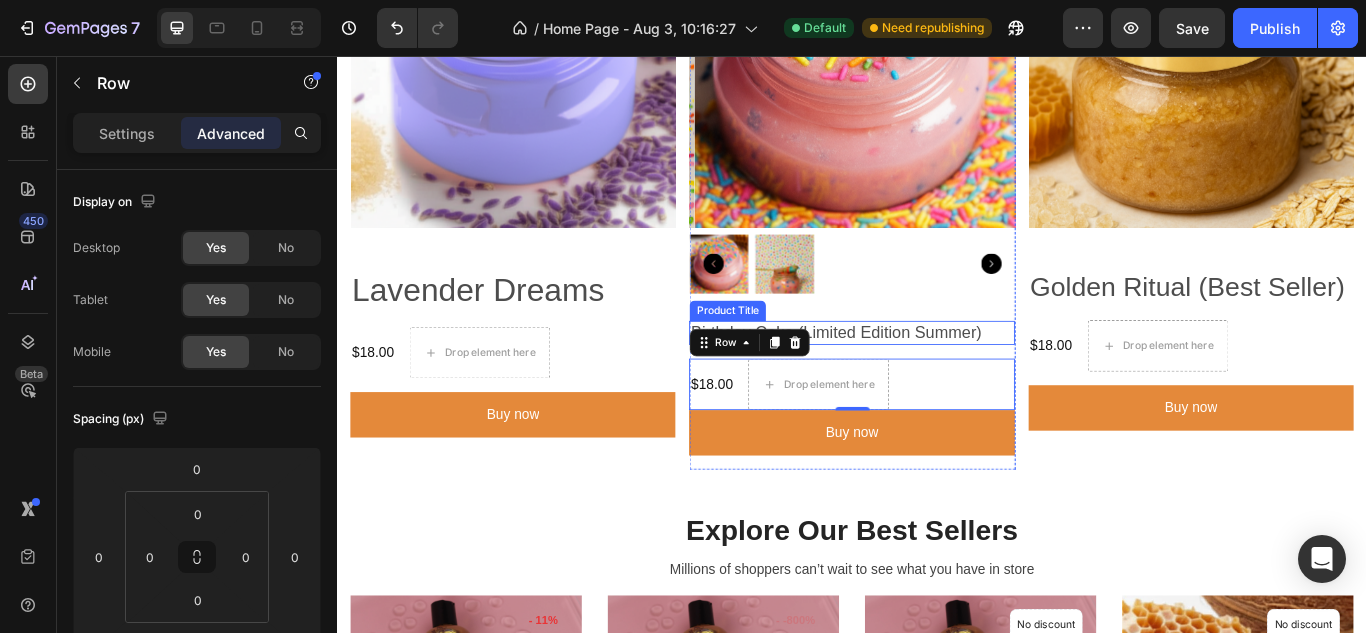 click on "Birthday Cake (Limited Edition Summer)" at bounding box center (936, 379) 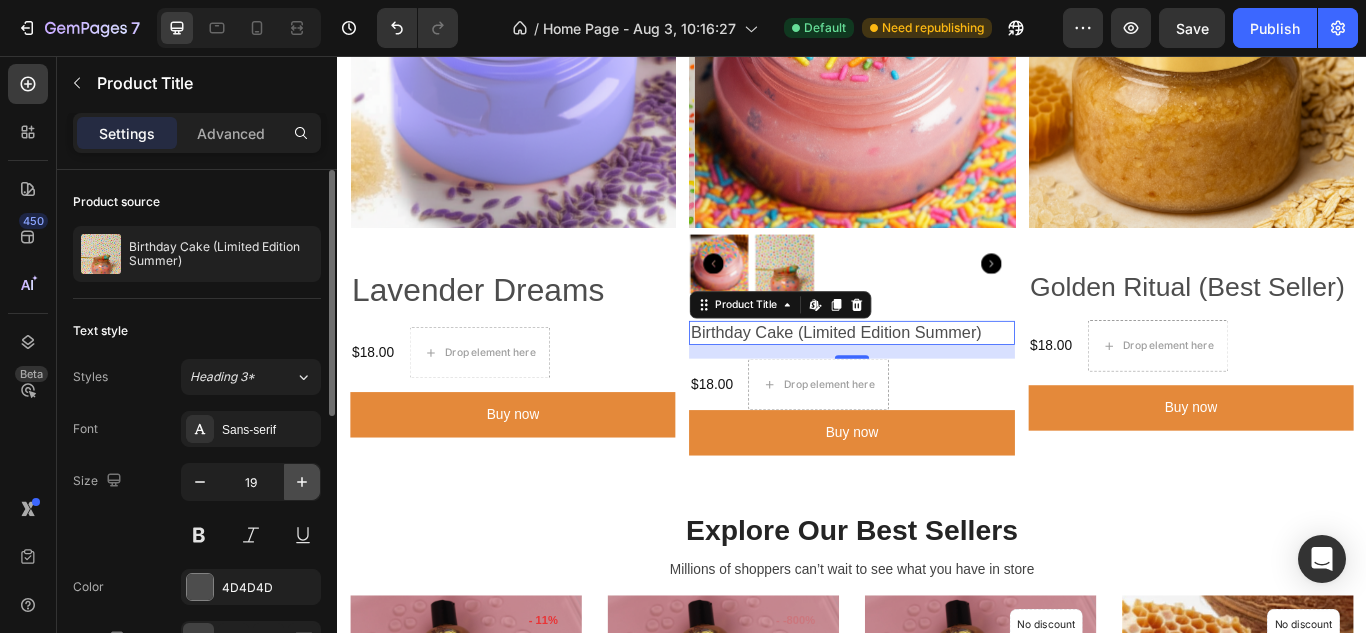 click 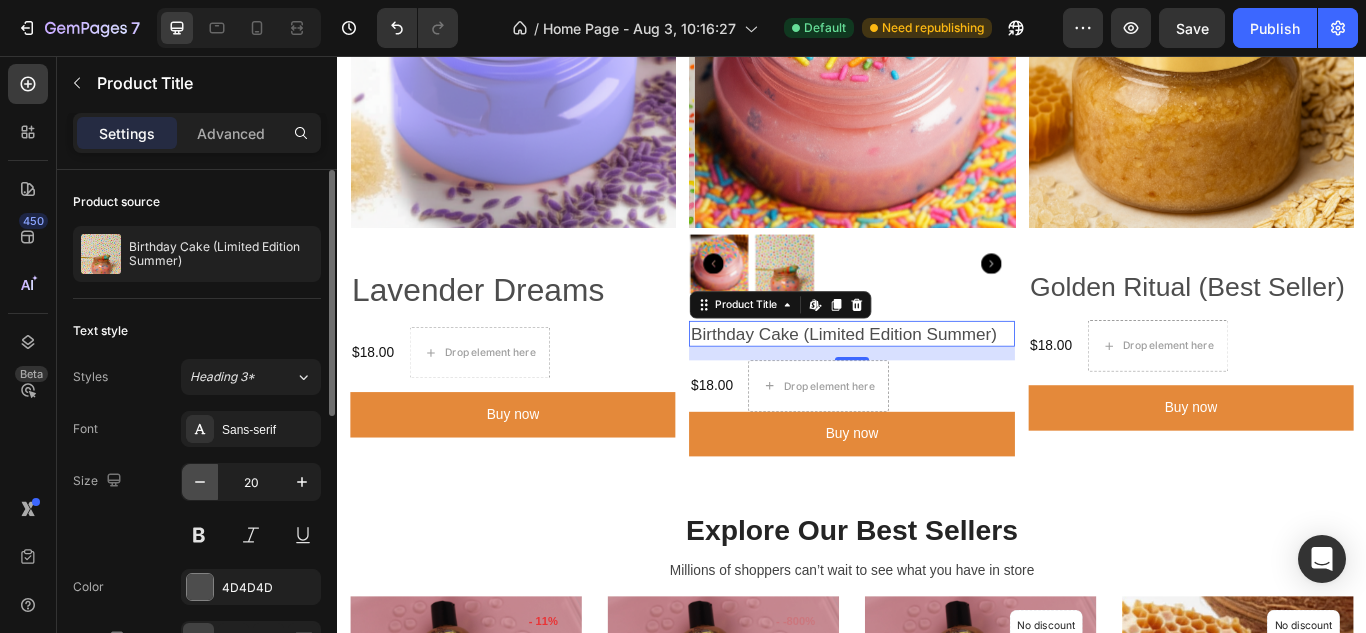 click 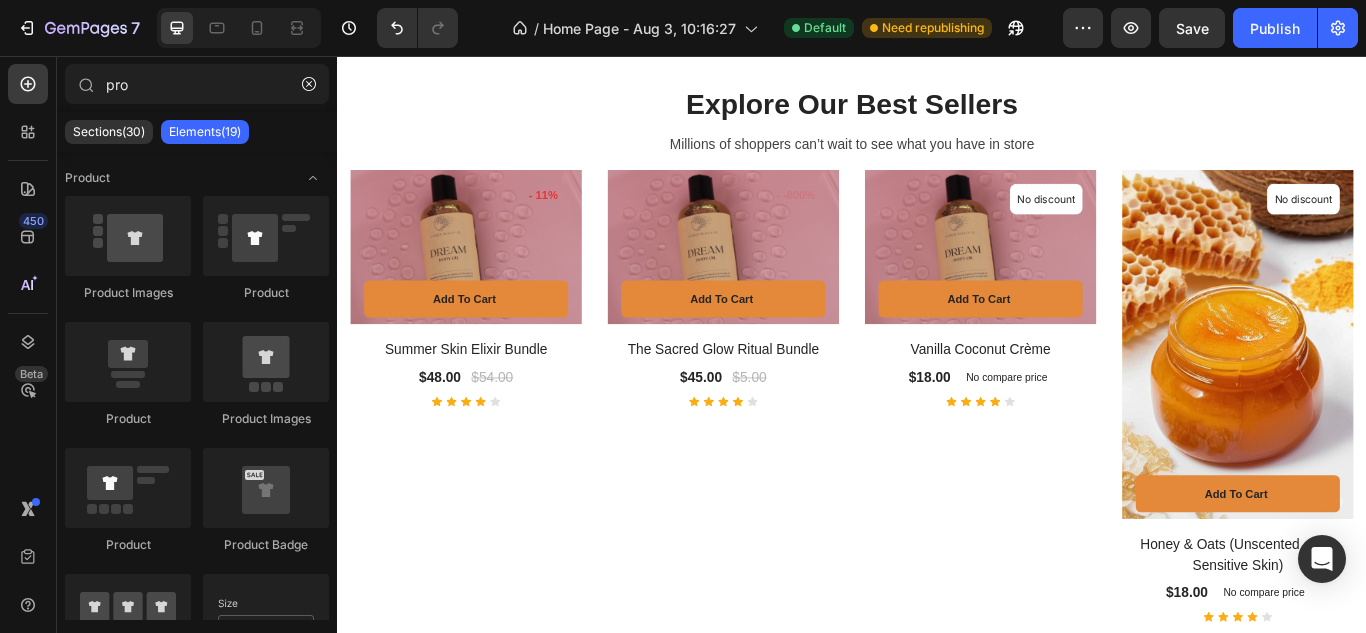 scroll, scrollTop: 2742, scrollLeft: 0, axis: vertical 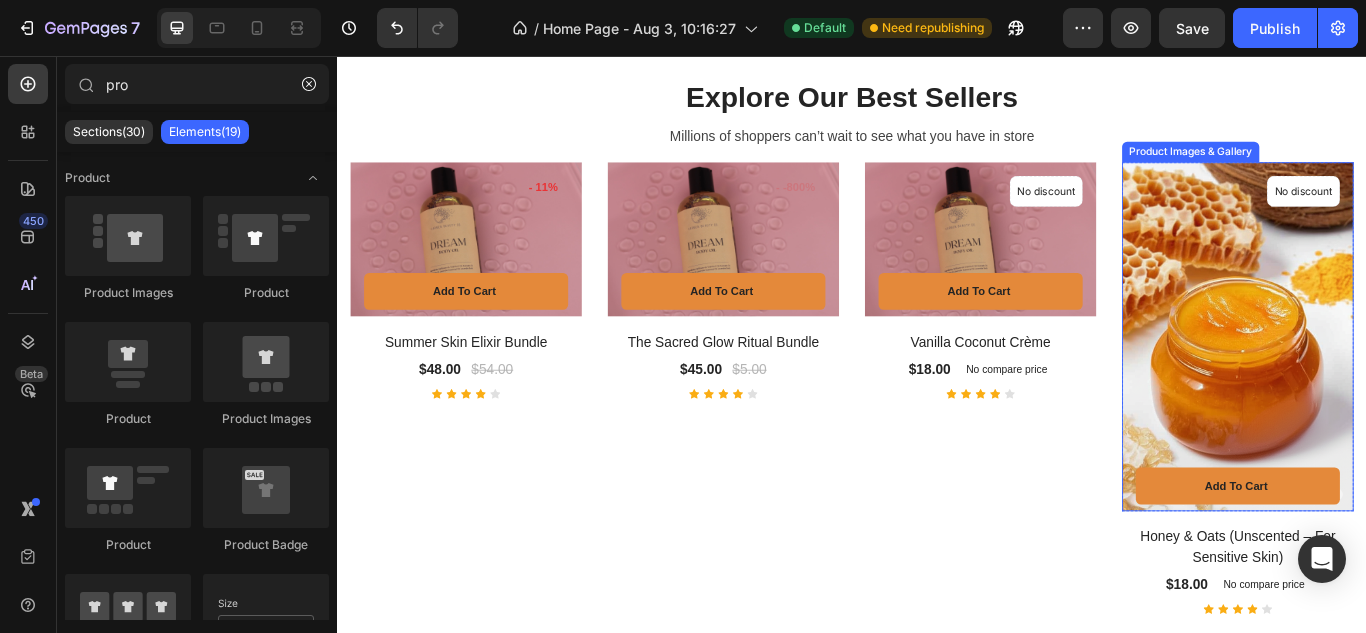 click at bounding box center [1387, 383] 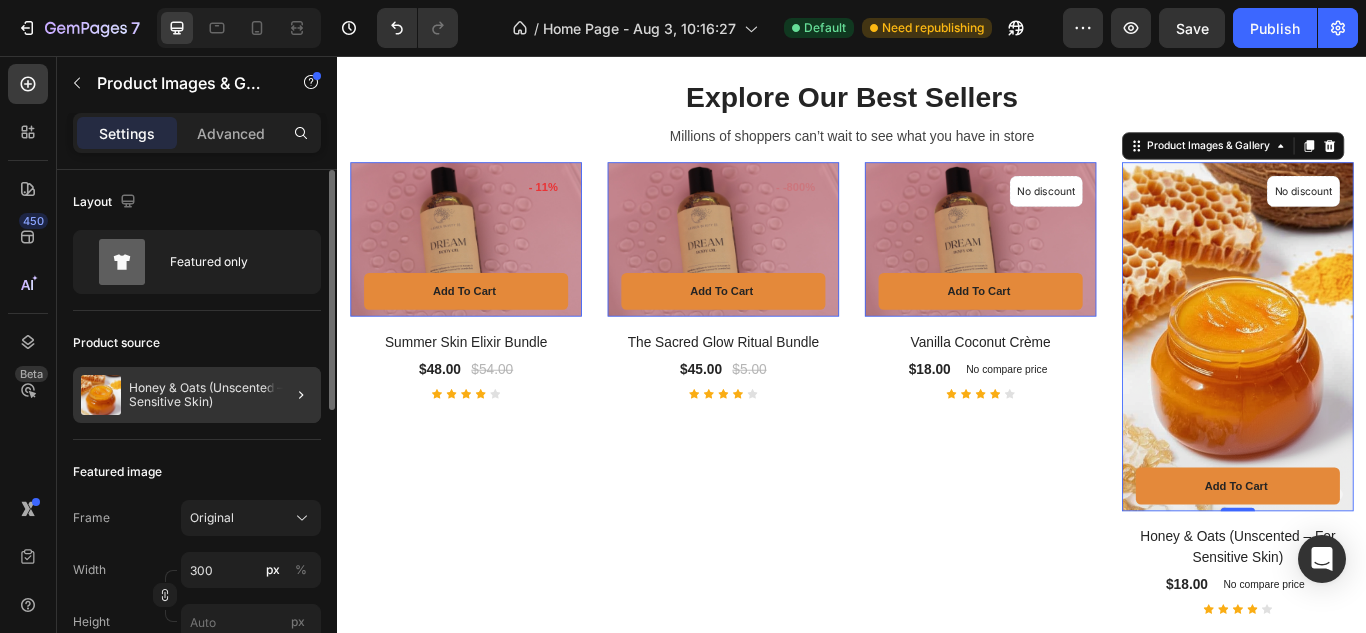 click 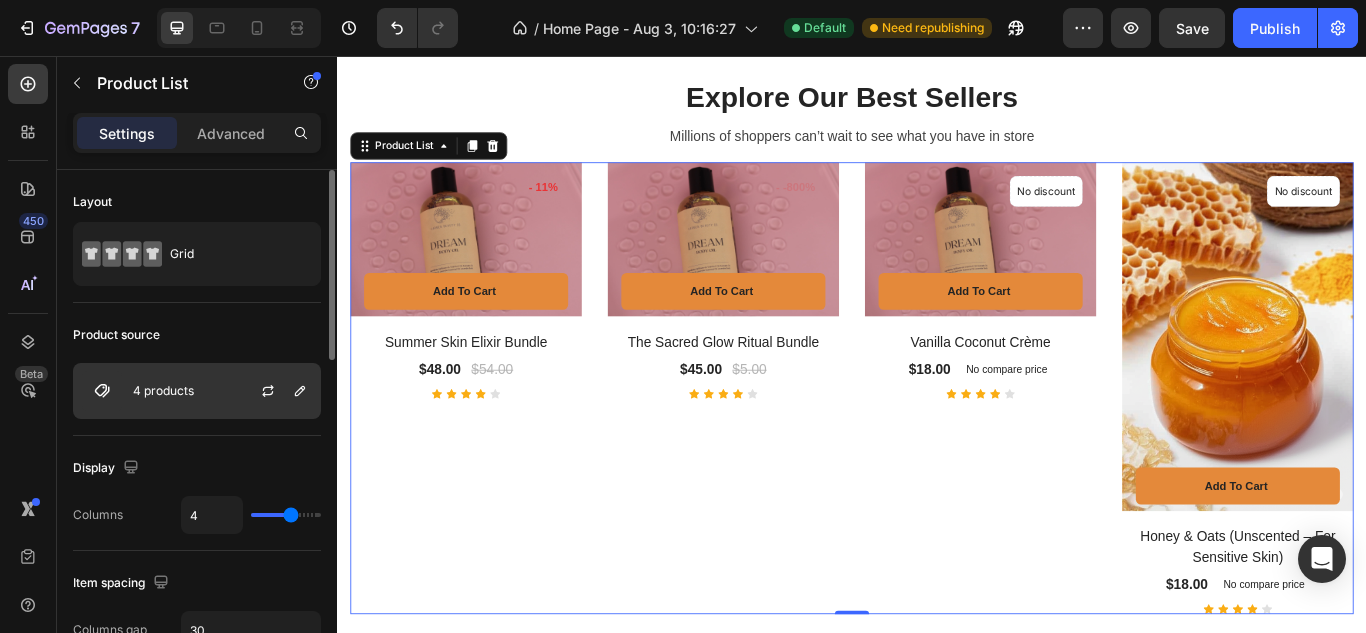 click on "4 products" at bounding box center [197, 391] 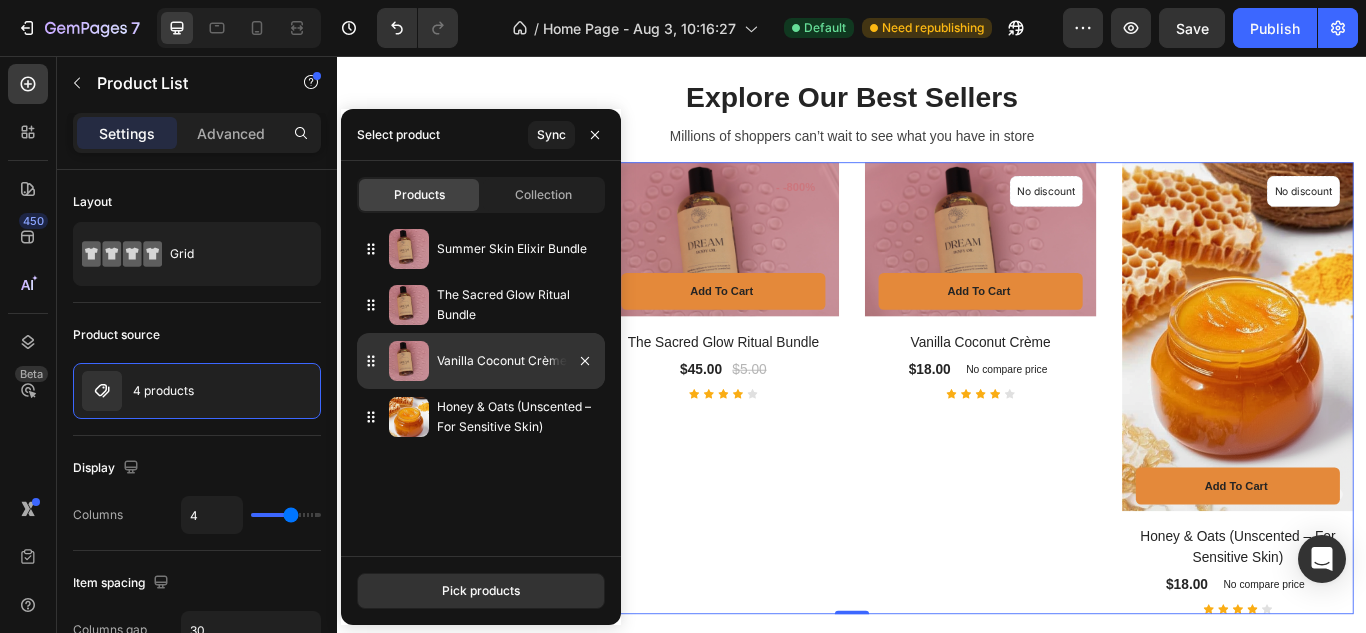 click on "Vanilla Coconut Crème" 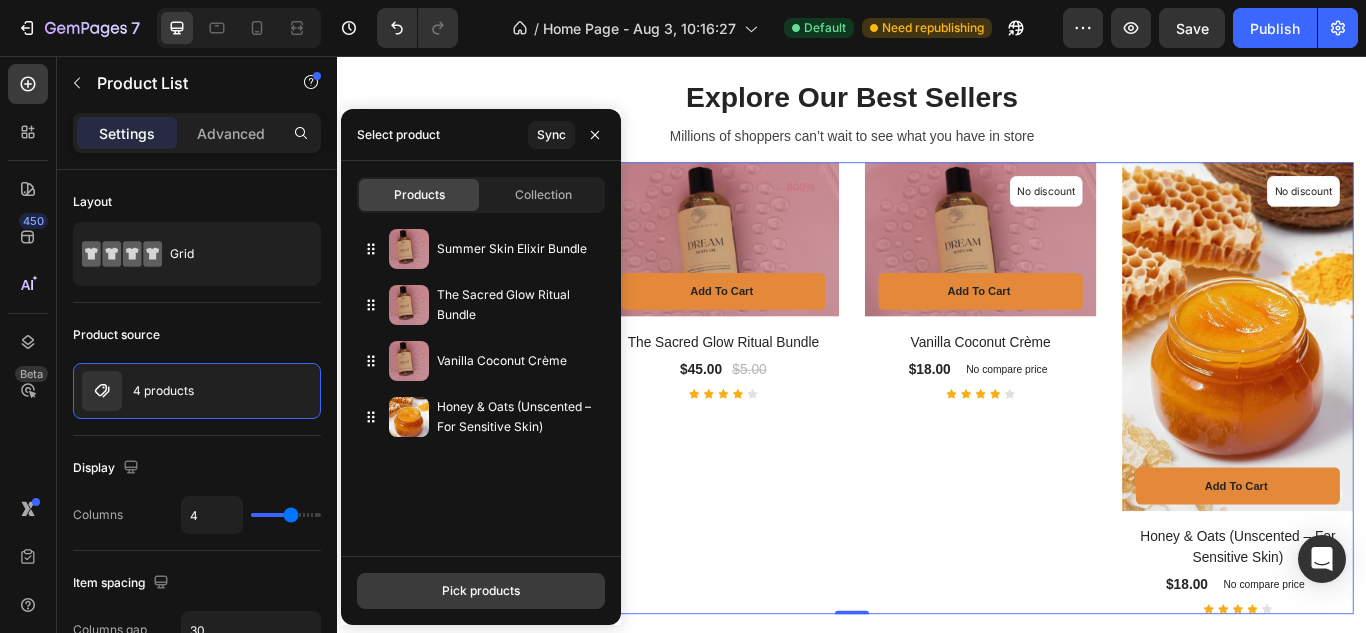 click on "Pick products" at bounding box center (481, 591) 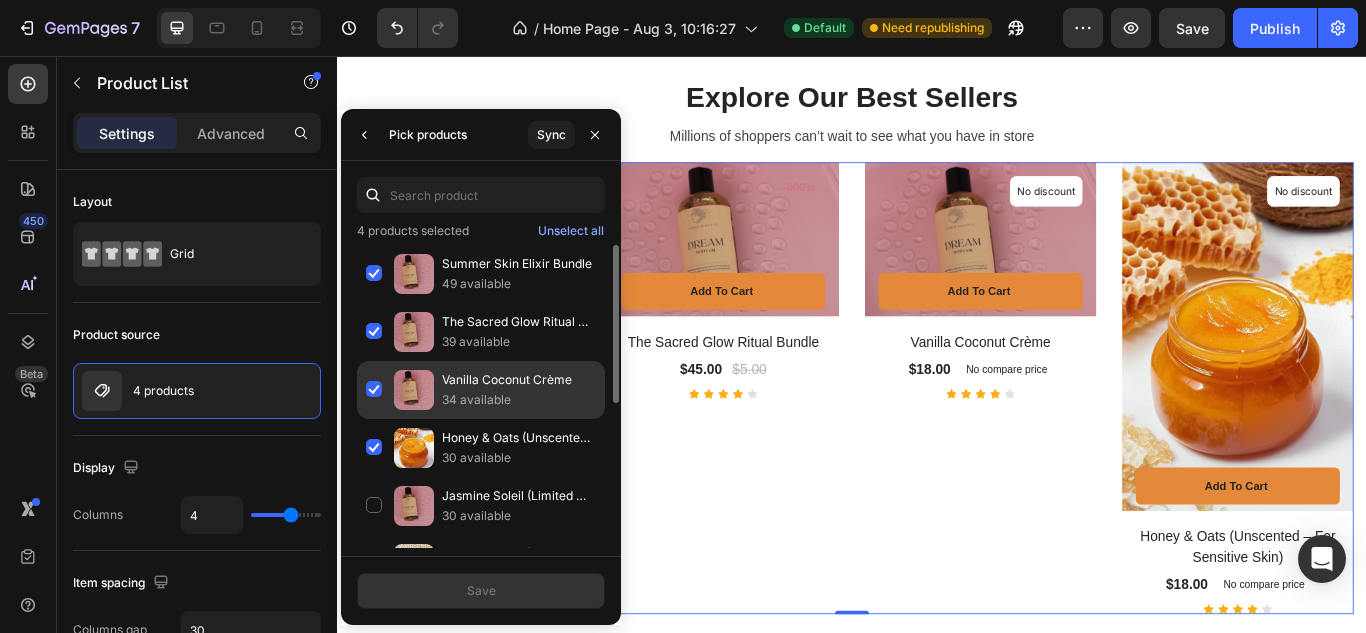 click on "Vanilla Coconut Crème 34 available" 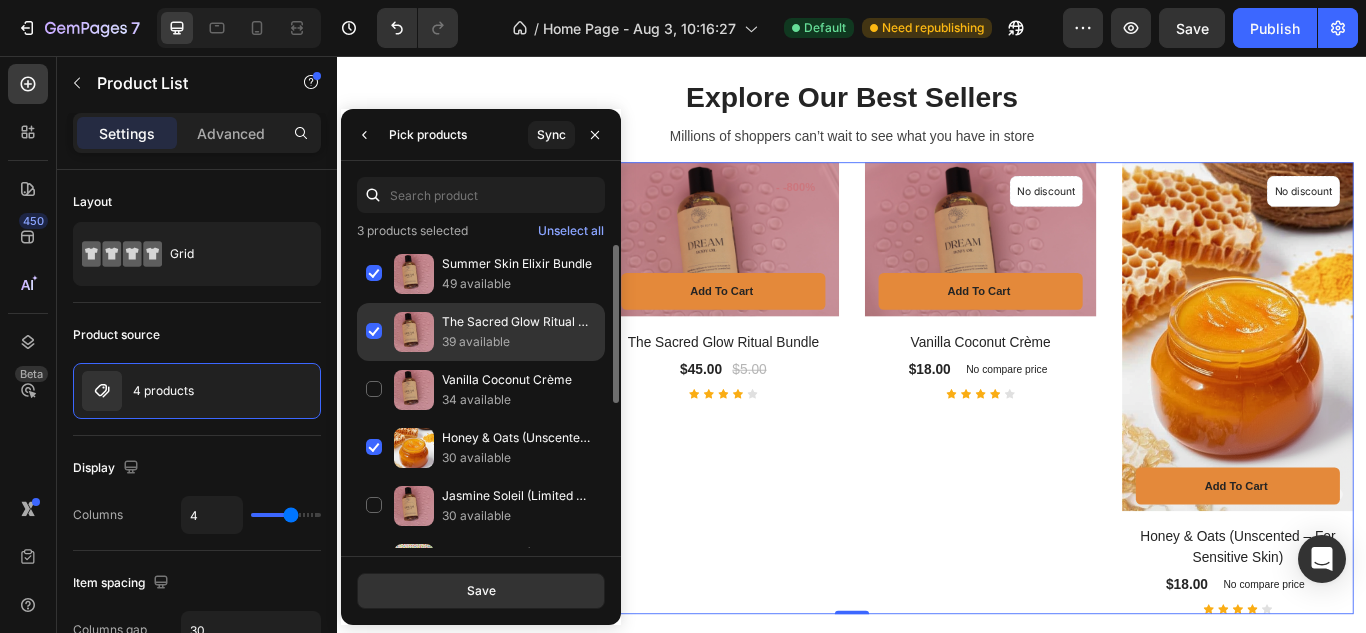 click on "The Sacred Glow Ritual Bundle 39 available" 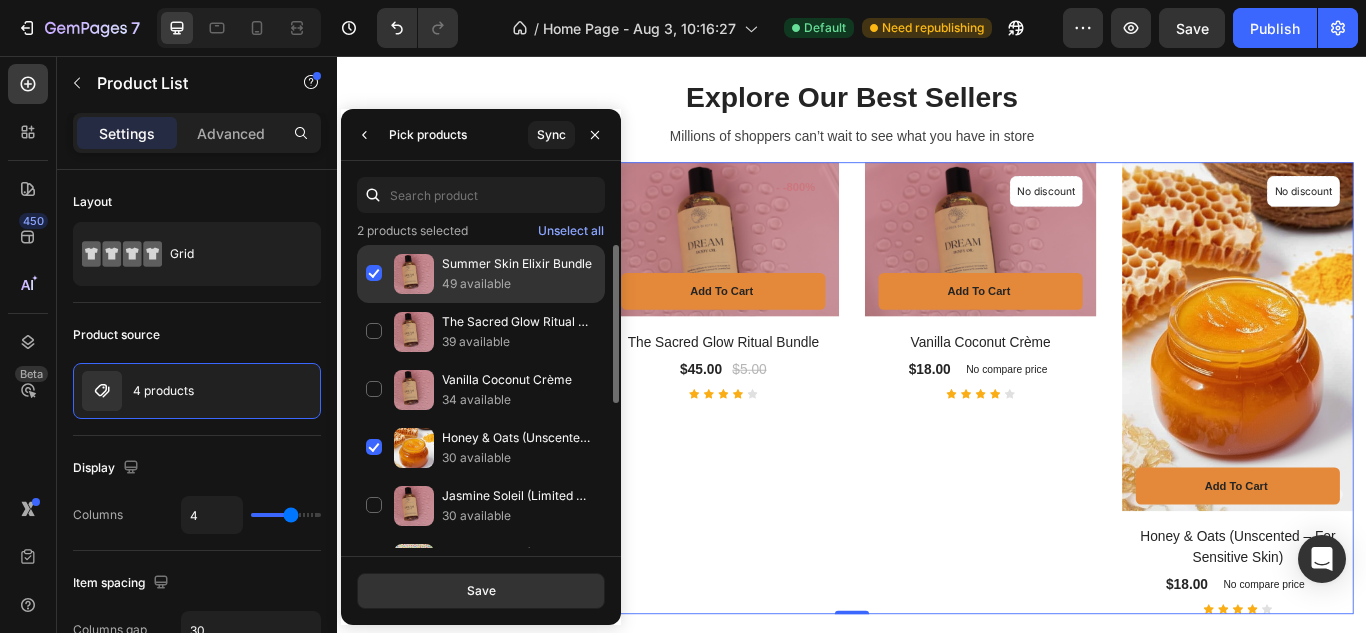 click on "Summer Skin Elixir Bundle 49 available" 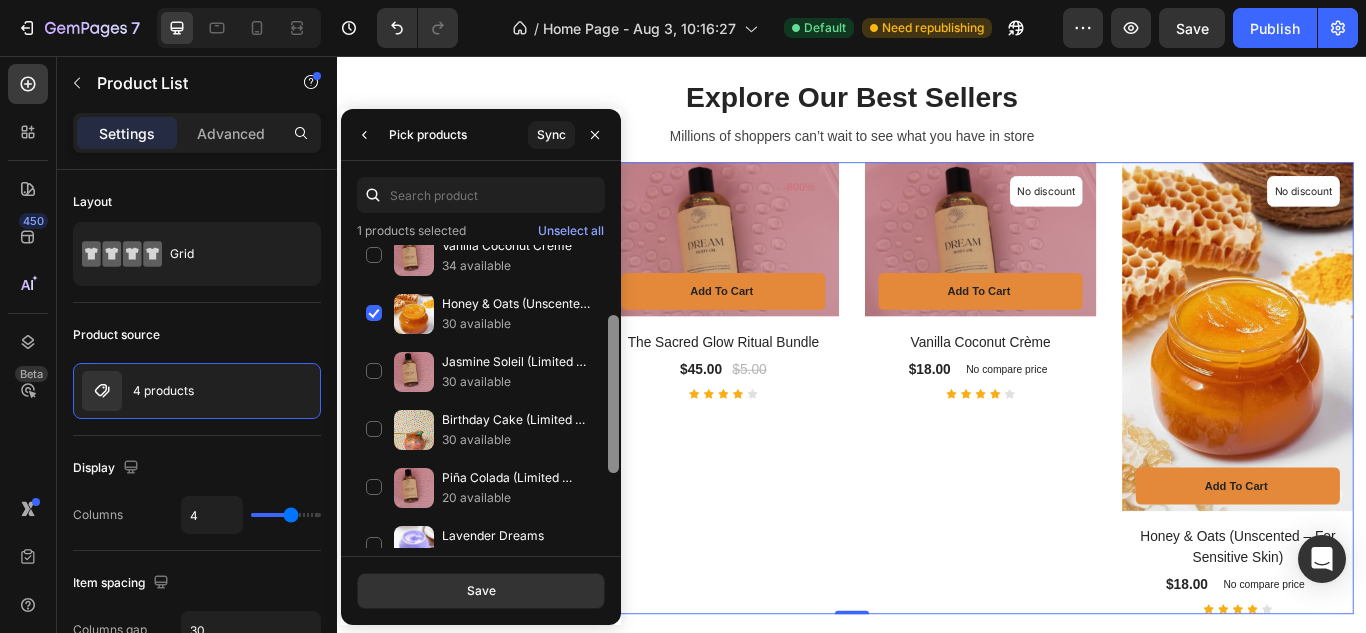 drag, startPoint x: 612, startPoint y: 356, endPoint x: 613, endPoint y: 430, distance: 74.00676 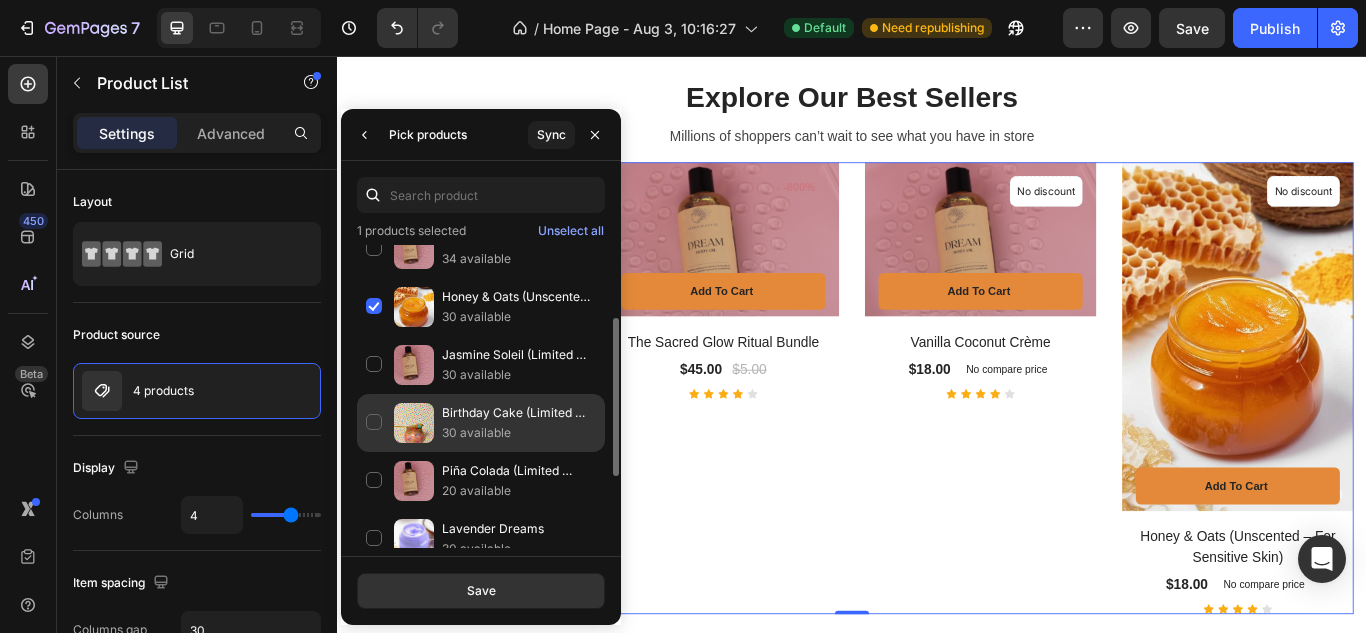 click on "Birthday Cake (Limited Edition Summer) 30 available" 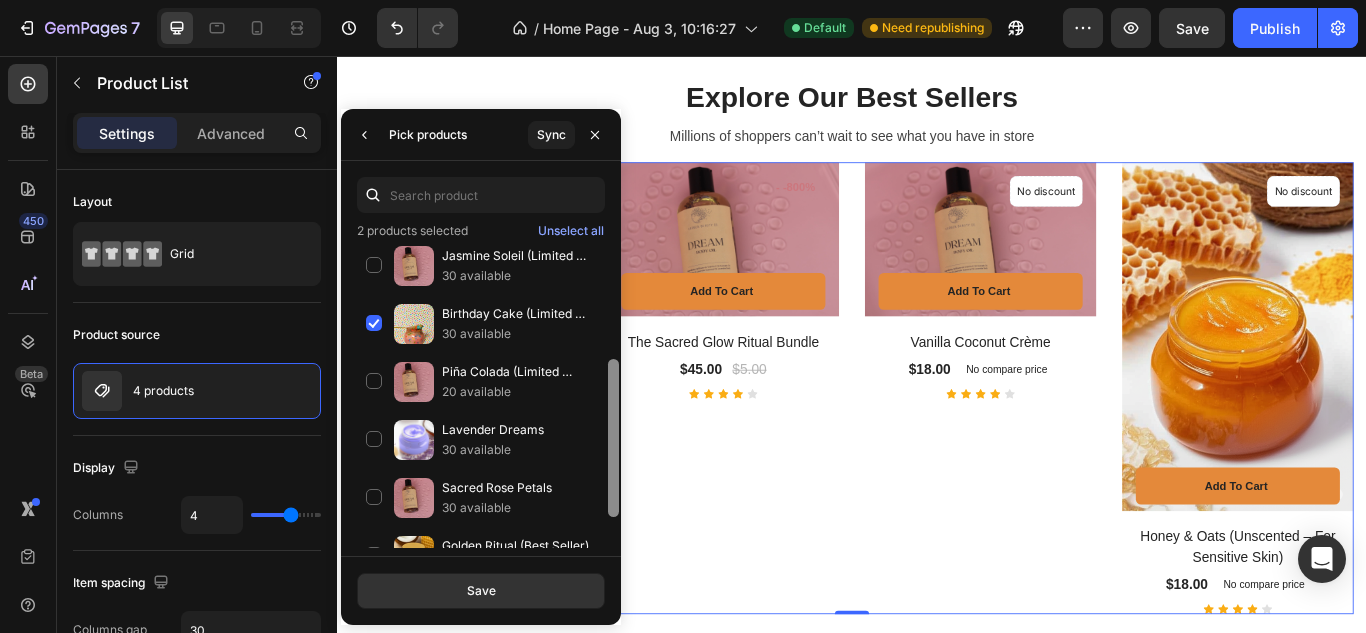 drag, startPoint x: 613, startPoint y: 455, endPoint x: 611, endPoint y: 508, distance: 53.037724 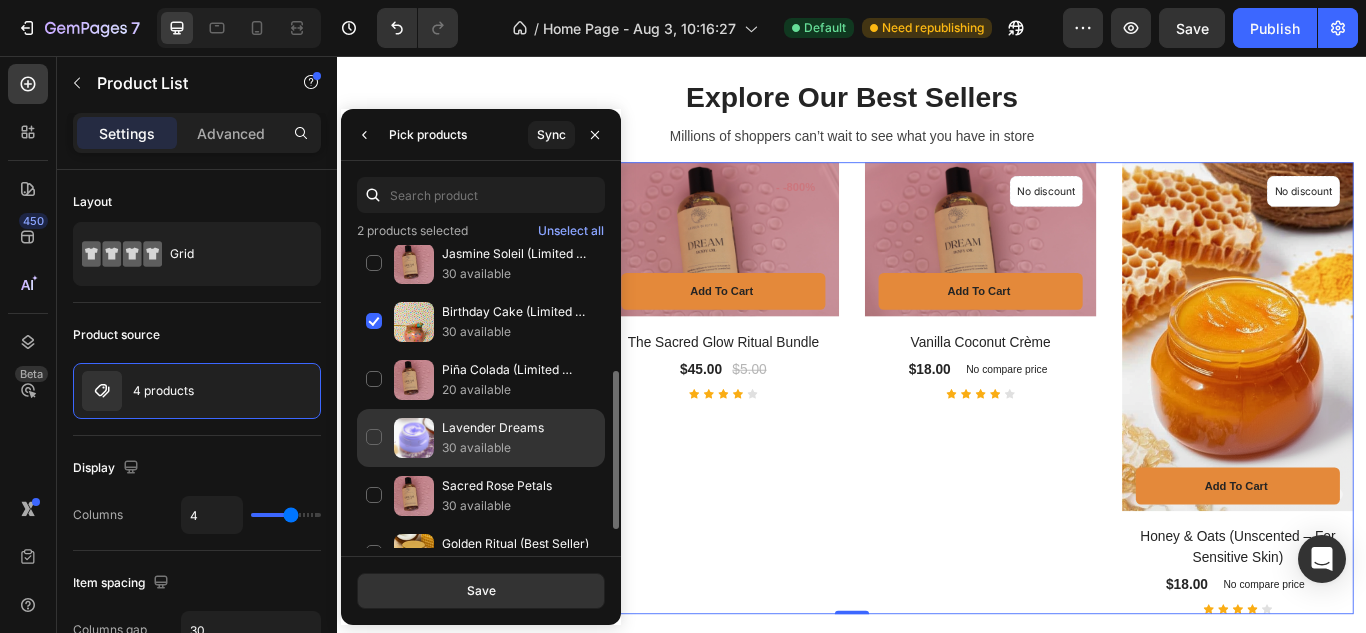 click on "Lavender Dreams 30 available" 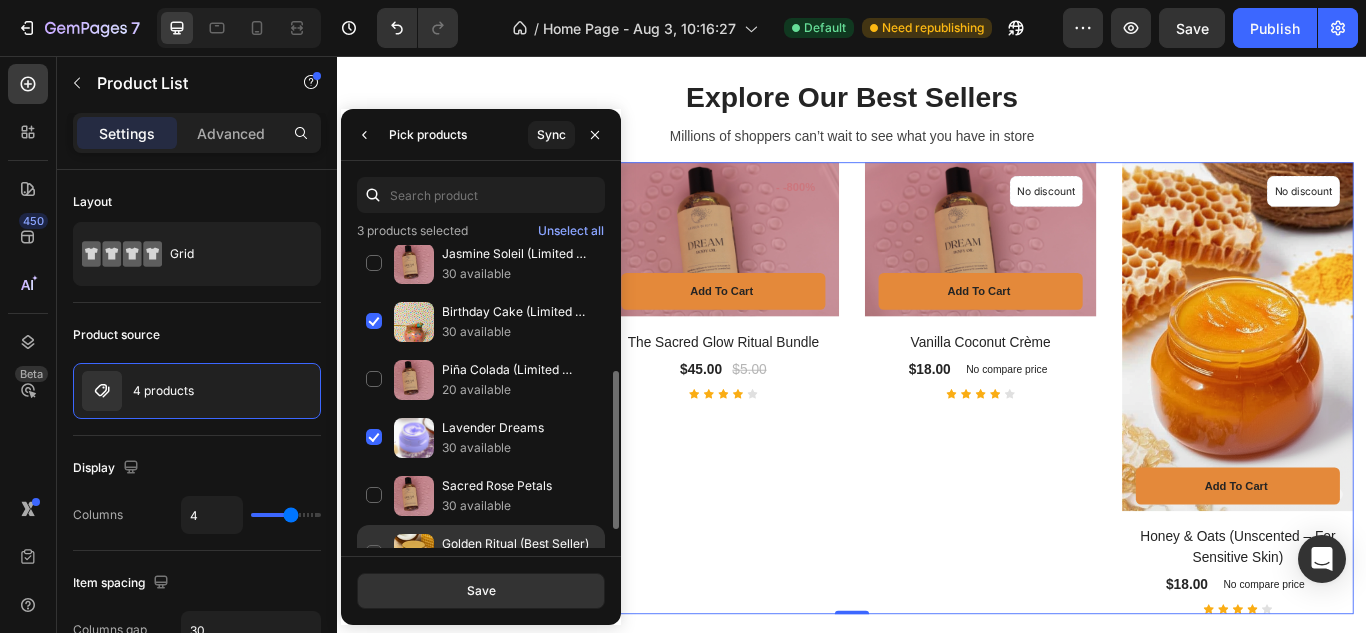 click on "Golden Ritual (Best Seller) 20 available" 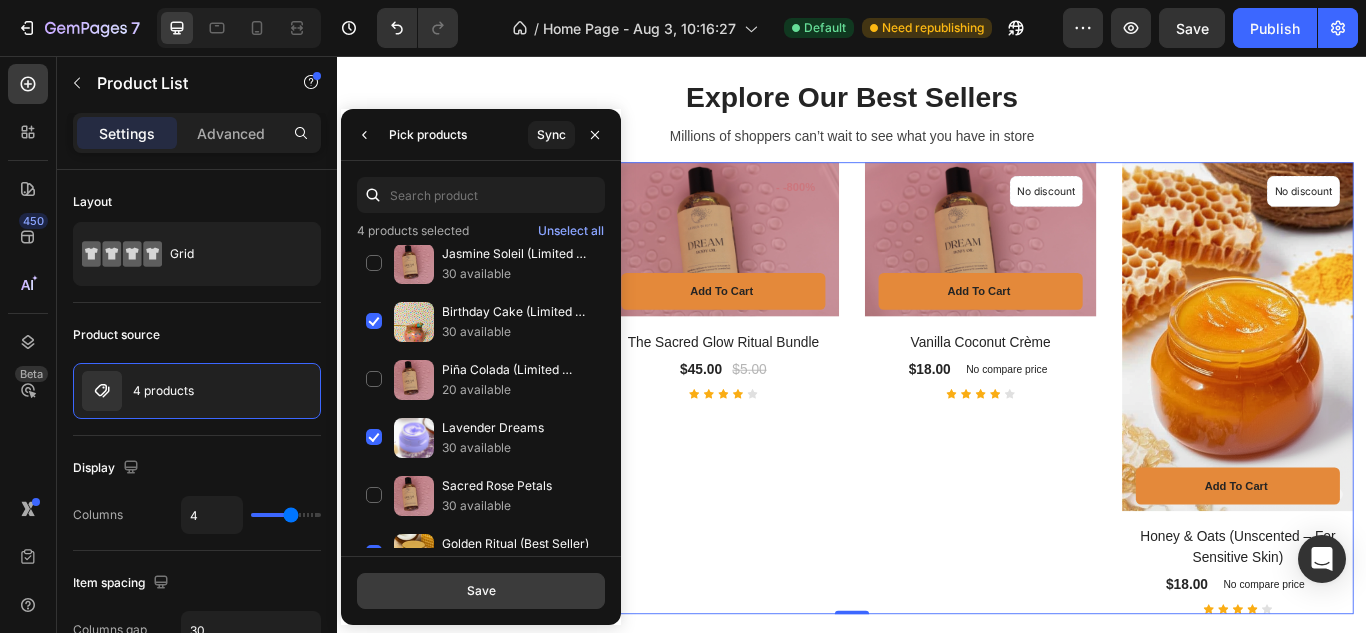 click on "Save" at bounding box center [481, 591] 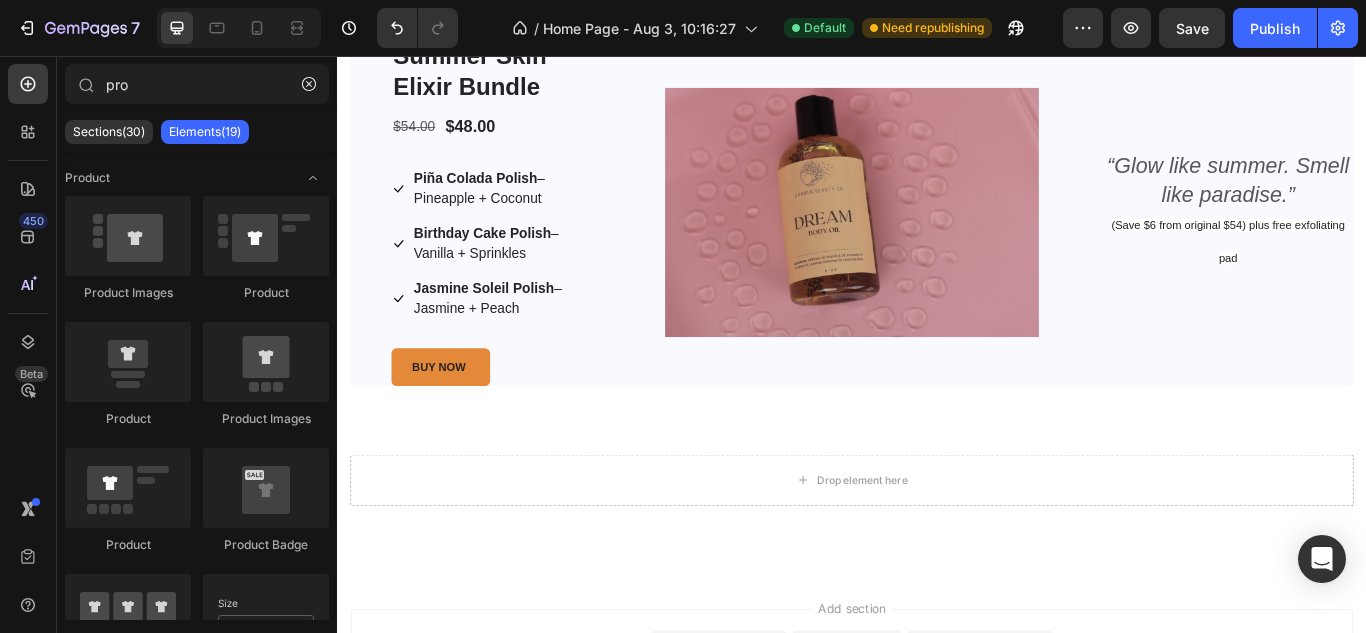 scroll, scrollTop: 4138, scrollLeft: 0, axis: vertical 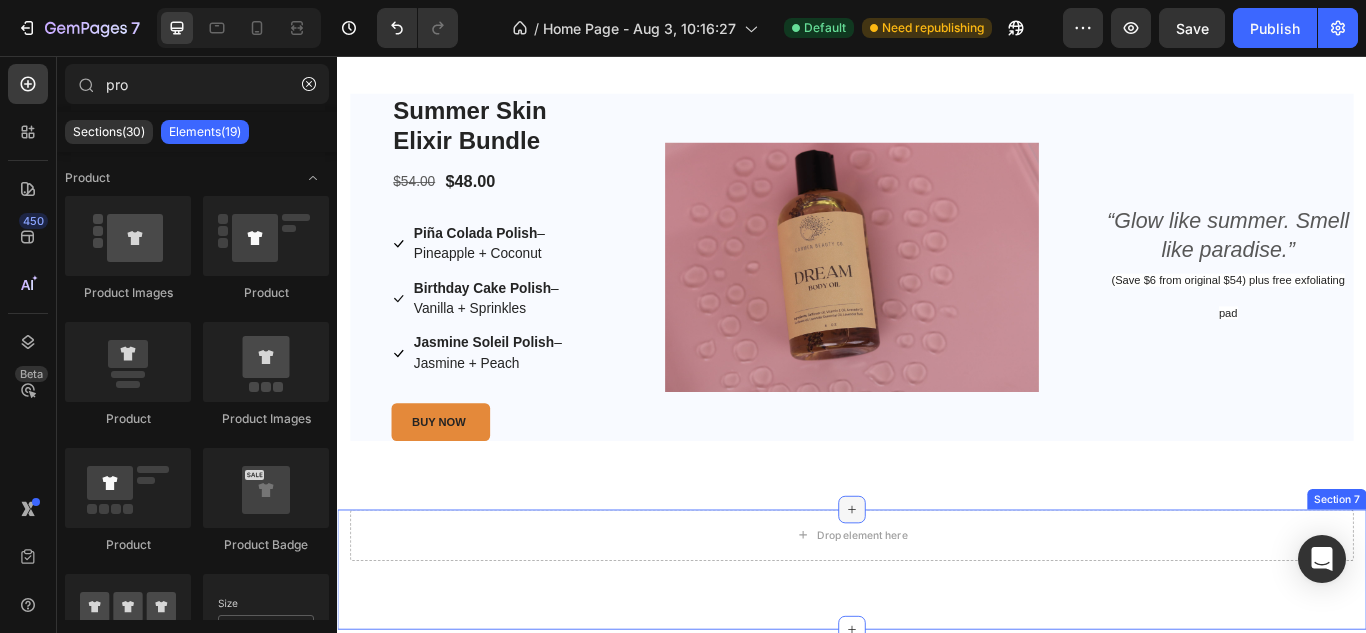 click 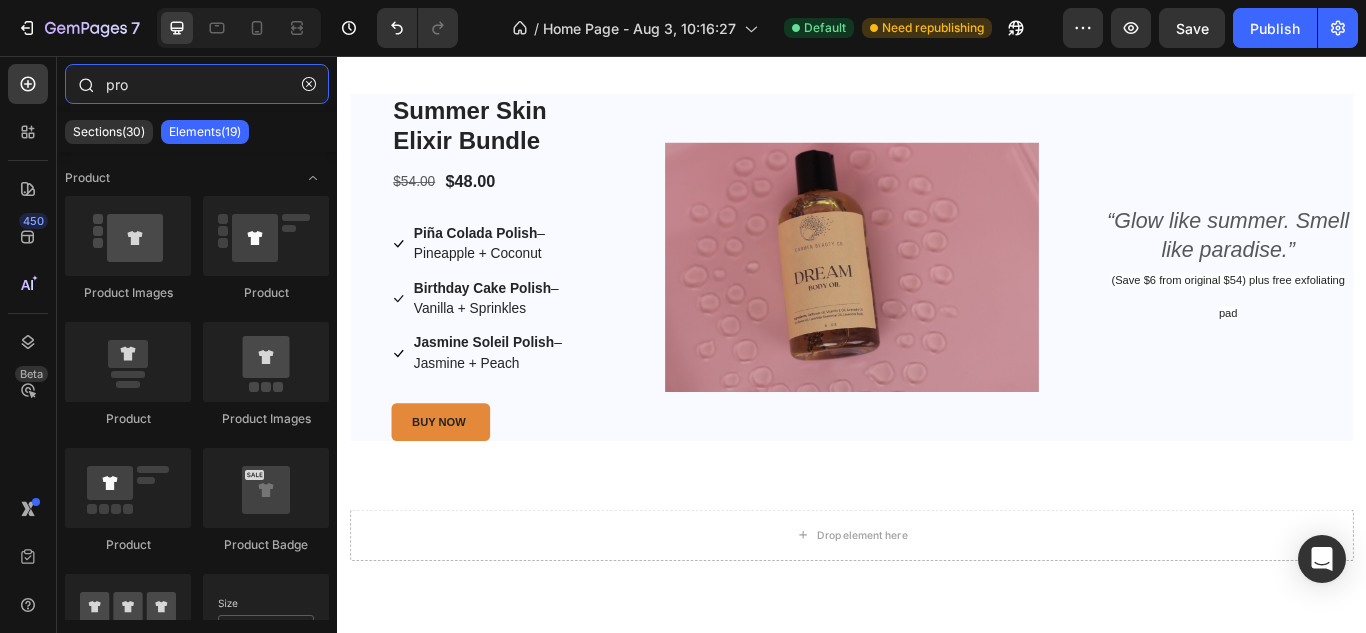 click on "pro" at bounding box center [197, 84] 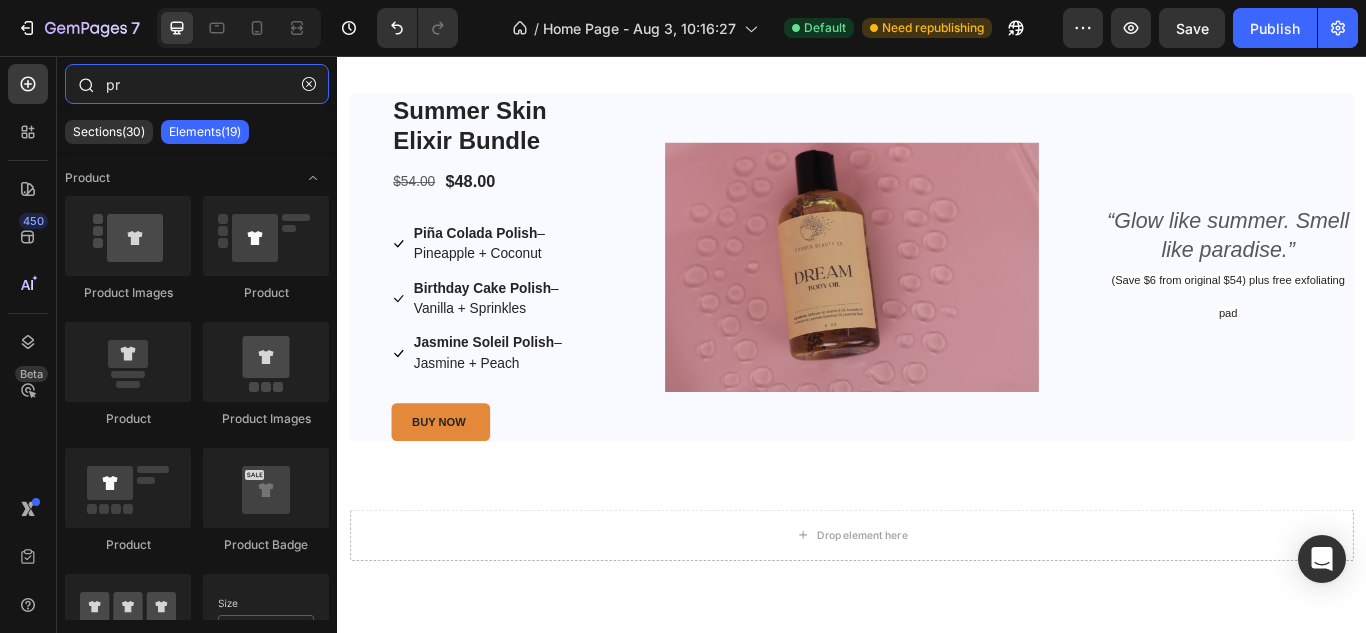 type on "p" 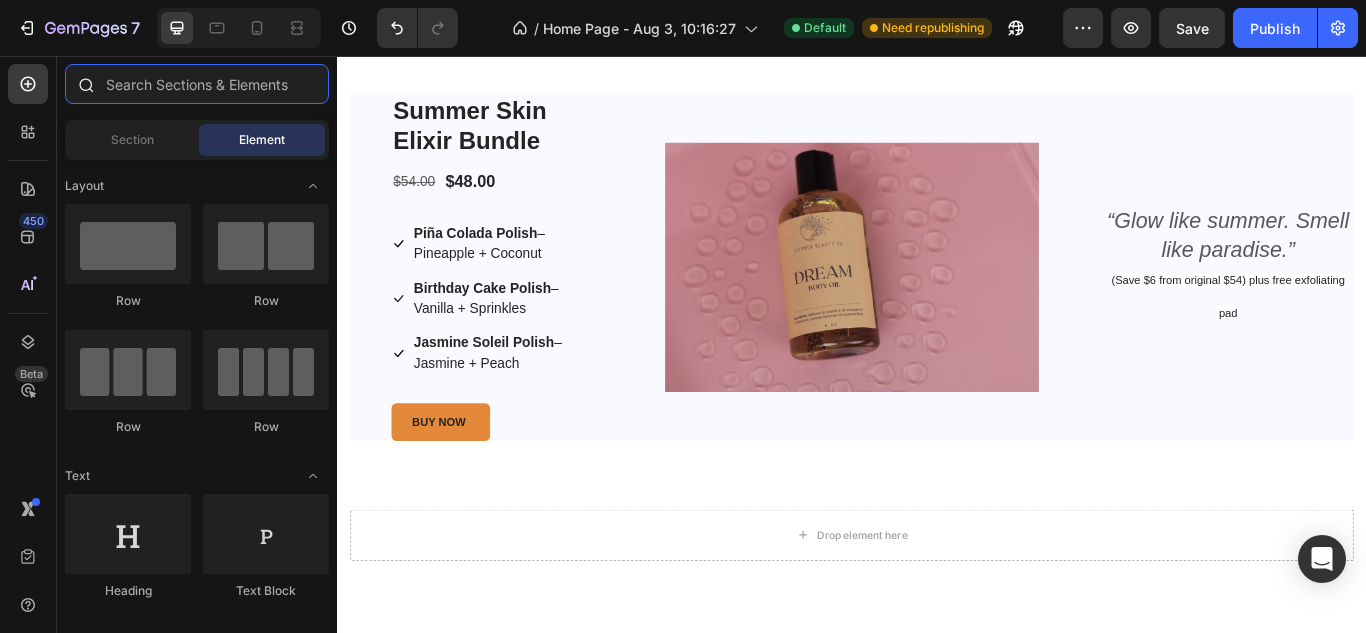 click at bounding box center [197, 84] 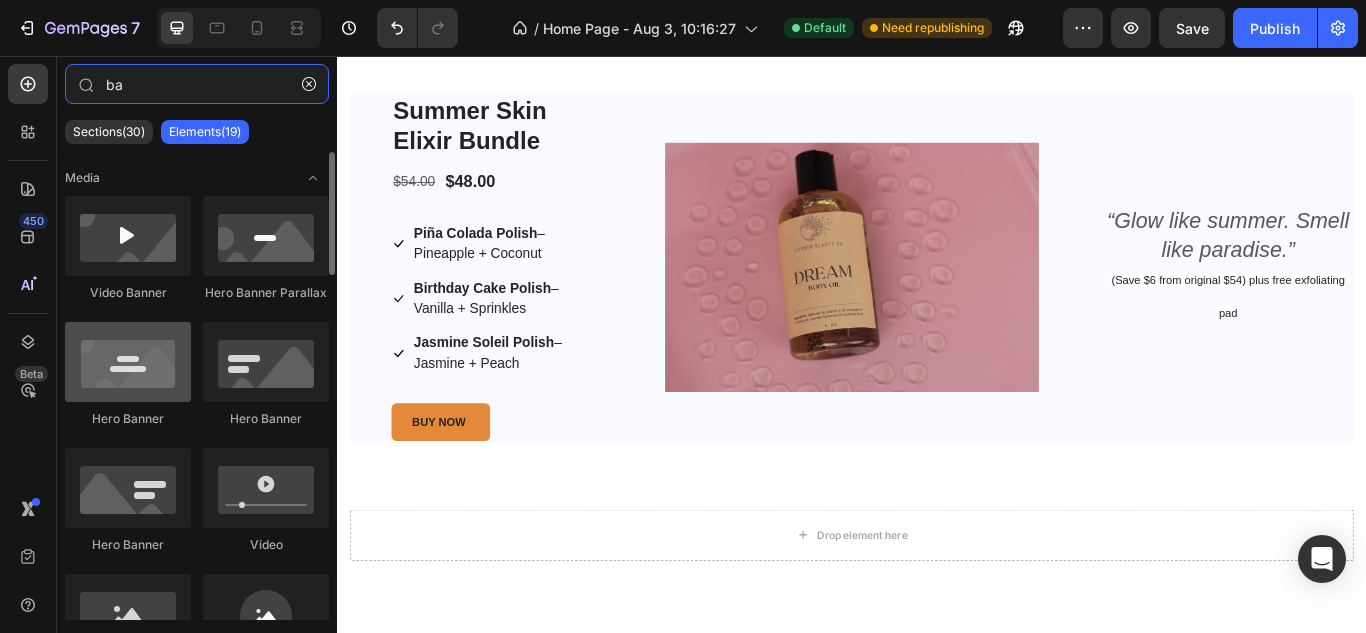 type on "ba" 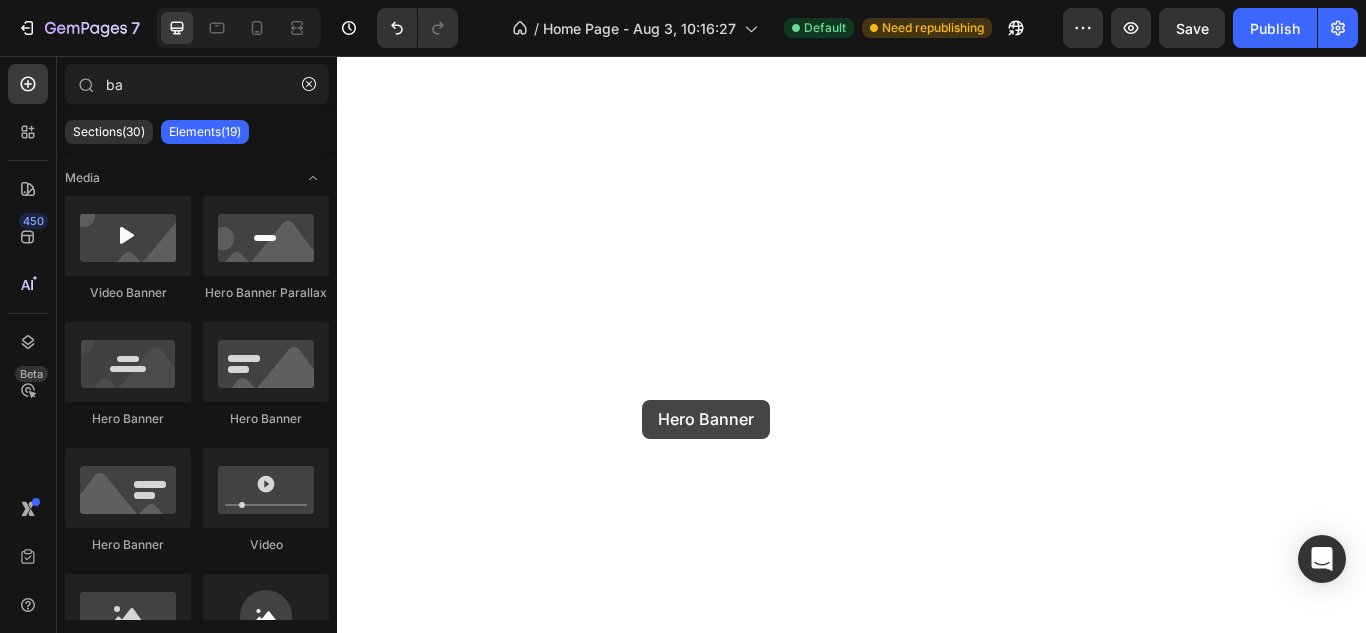scroll, scrollTop: 0, scrollLeft: 0, axis: both 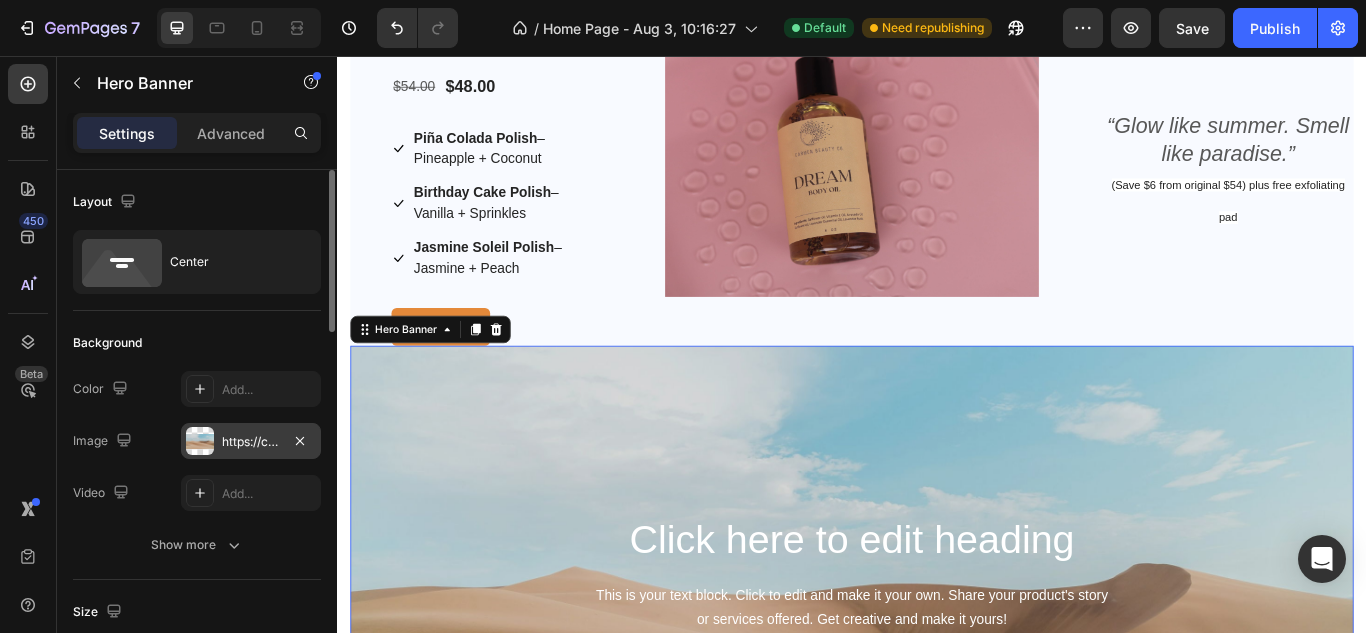 click on "https://cdn.shopify.com/s/files/1/2005/9307/files/background_settings.jpg" at bounding box center (251, 442) 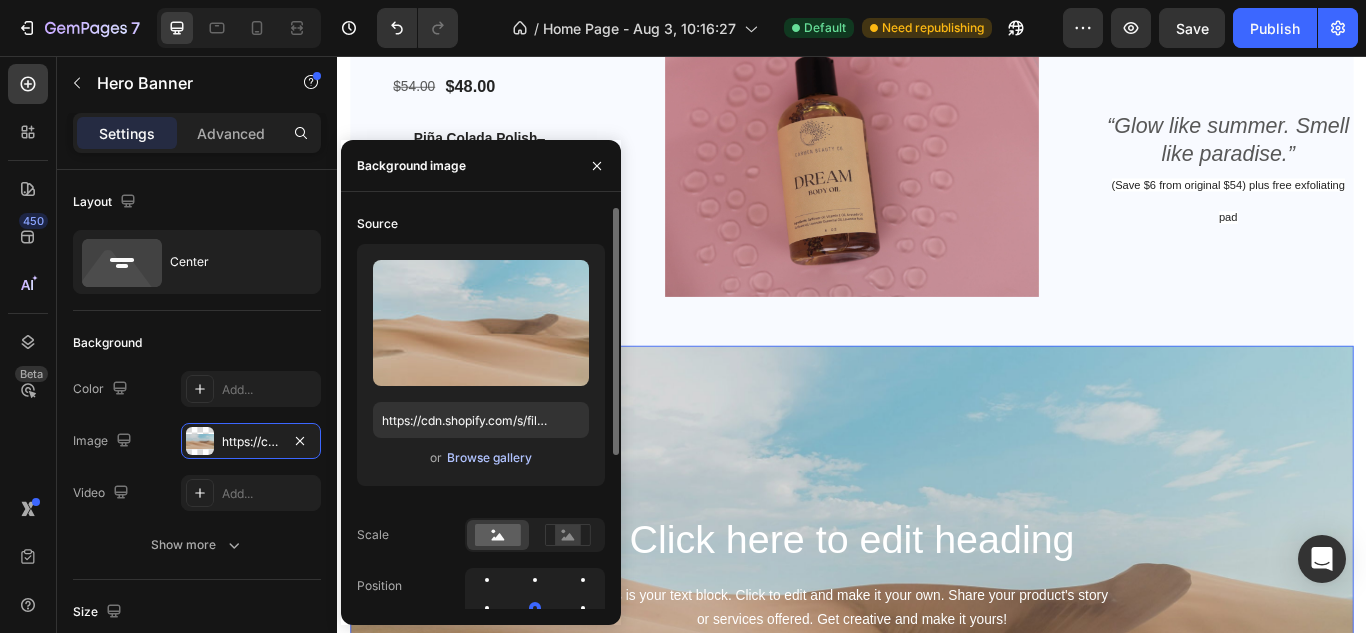 click on "Browse gallery" at bounding box center (489, 458) 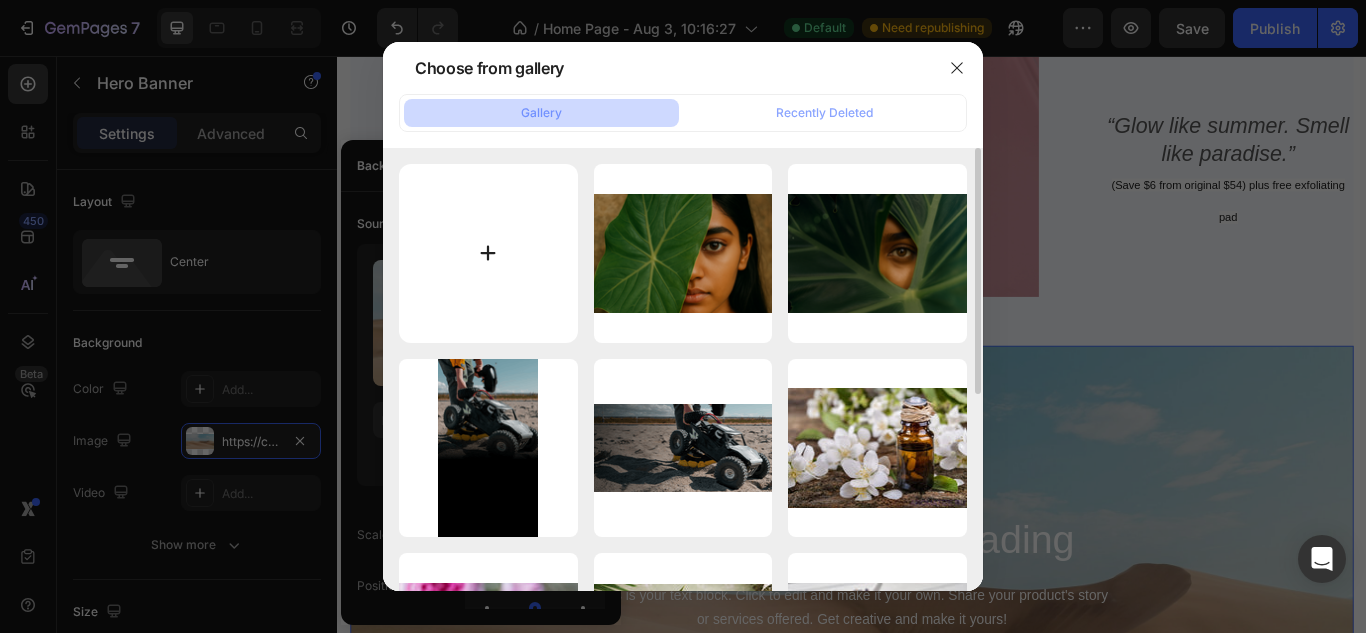 click at bounding box center (488, 253) 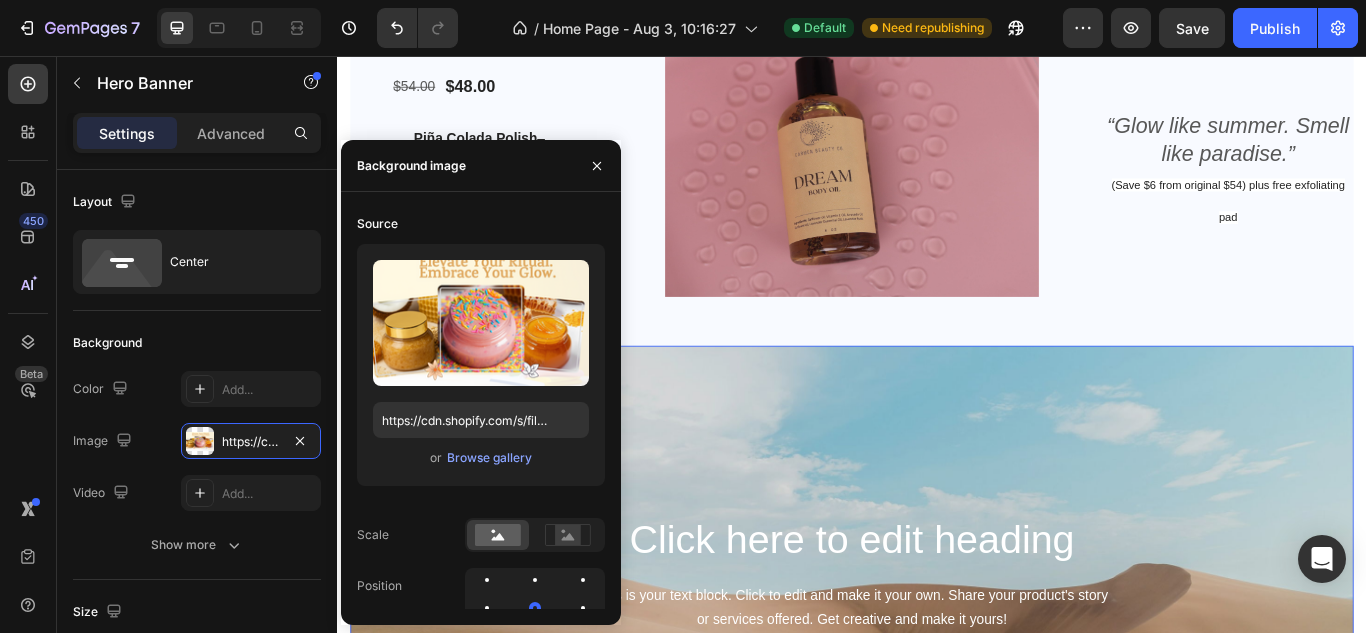 type on "https://cdn.shopify.com/s/files/1/0639/6657/6727/files/gempages_578194195064291856-536146e8-8f23-449f-8e65-3e4ffc4a4463.png" 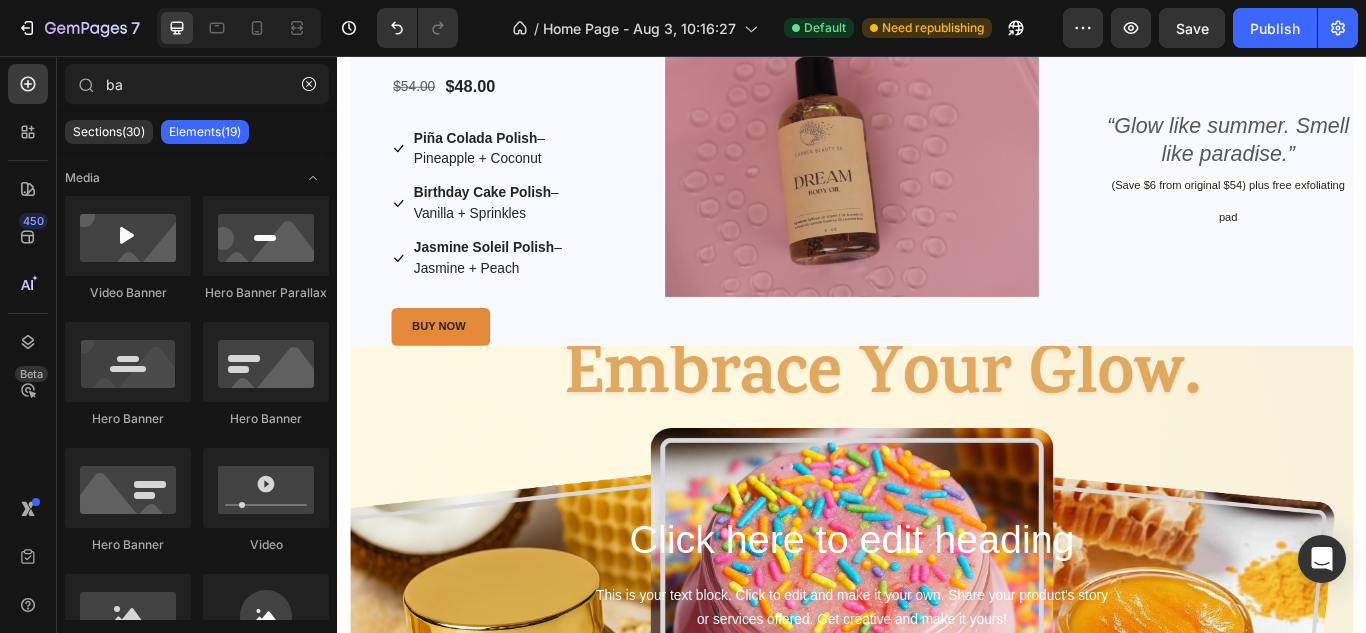 scroll, scrollTop: 4552, scrollLeft: 0, axis: vertical 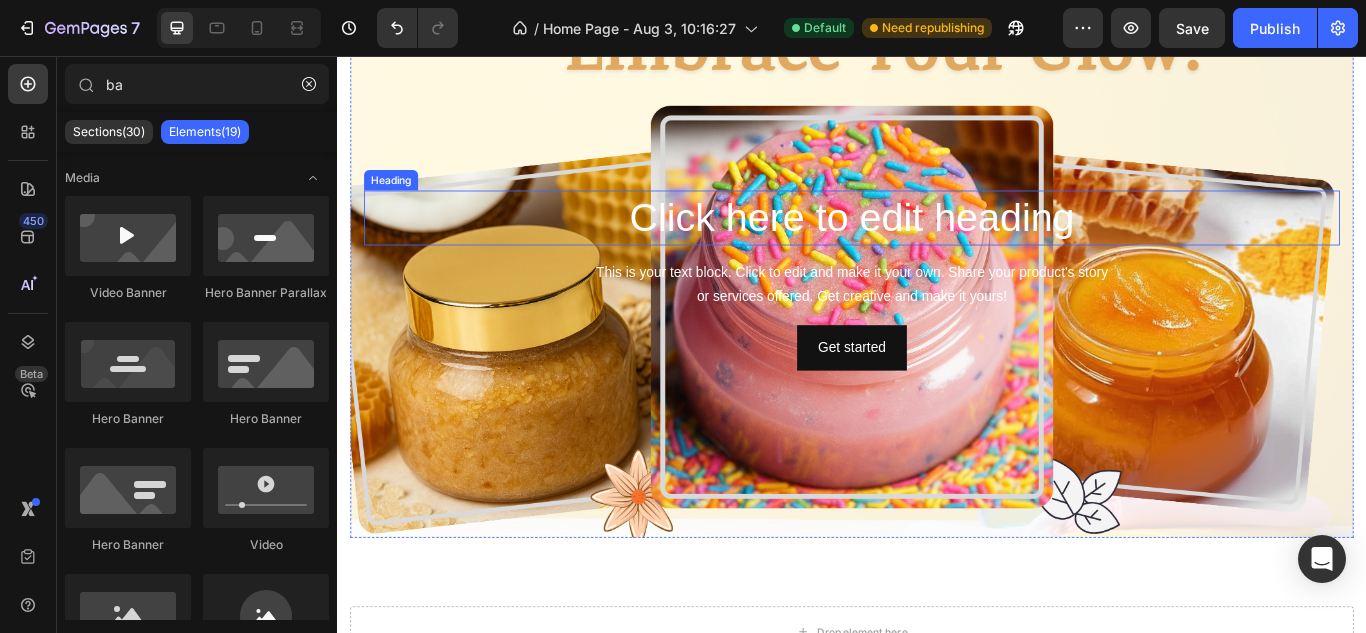 click on "Click here to edit heading" at bounding box center [937, 245] 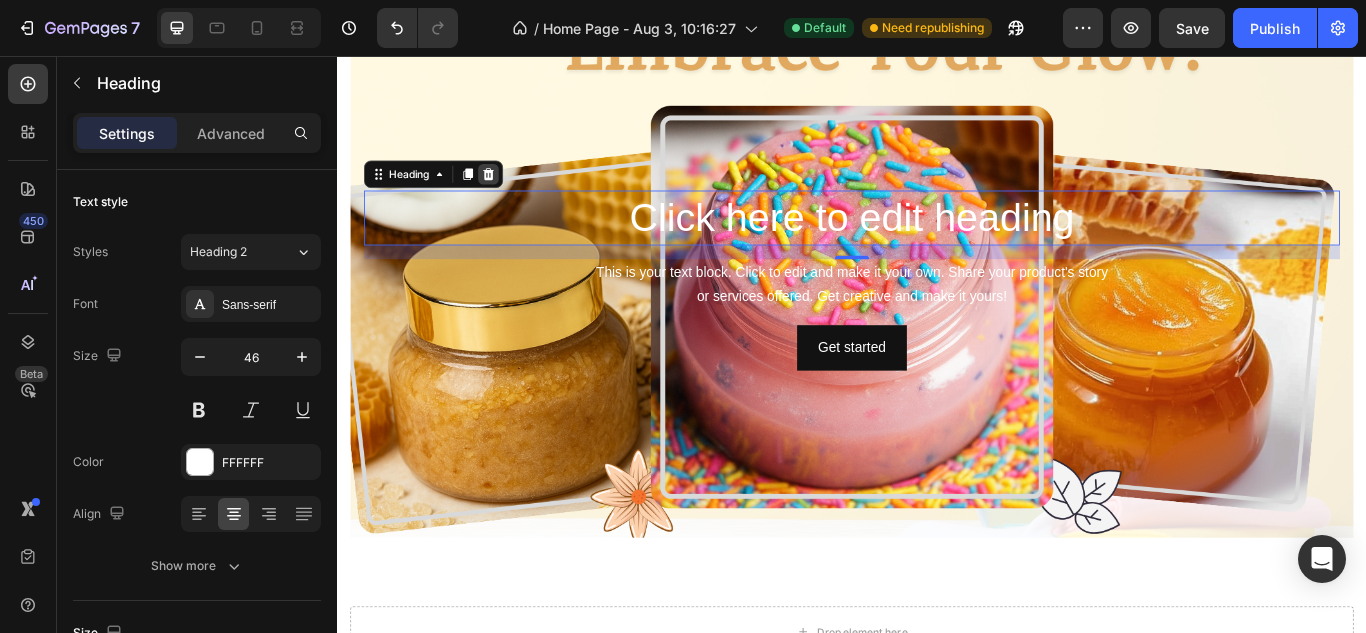 click 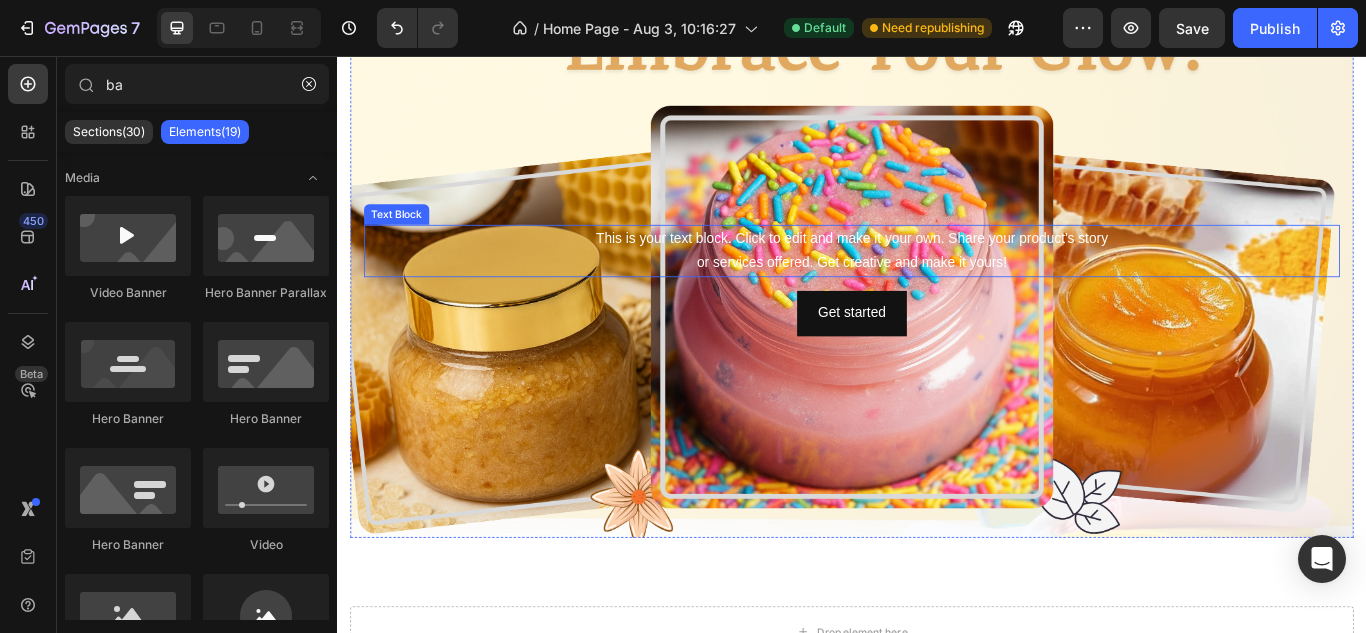 click on "This is your text block. Click to edit and make it your own. Share your product's story                   or services offered. Get creative and make it yours!" at bounding box center [937, 284] 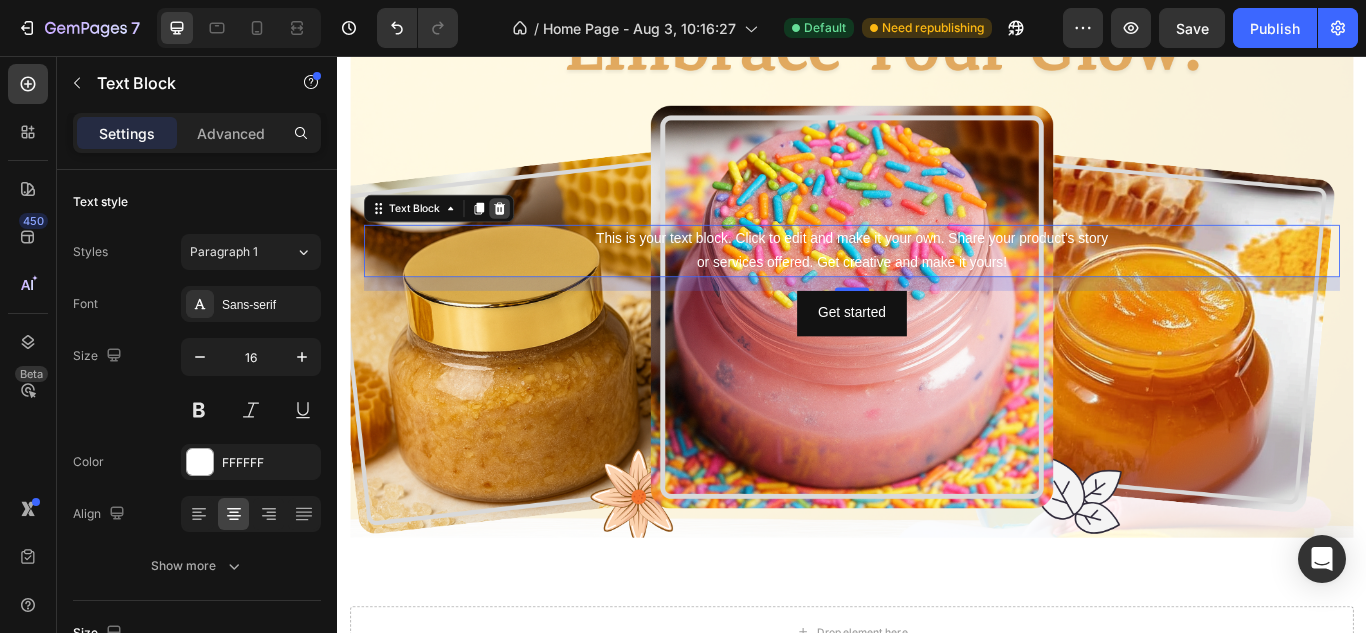 click 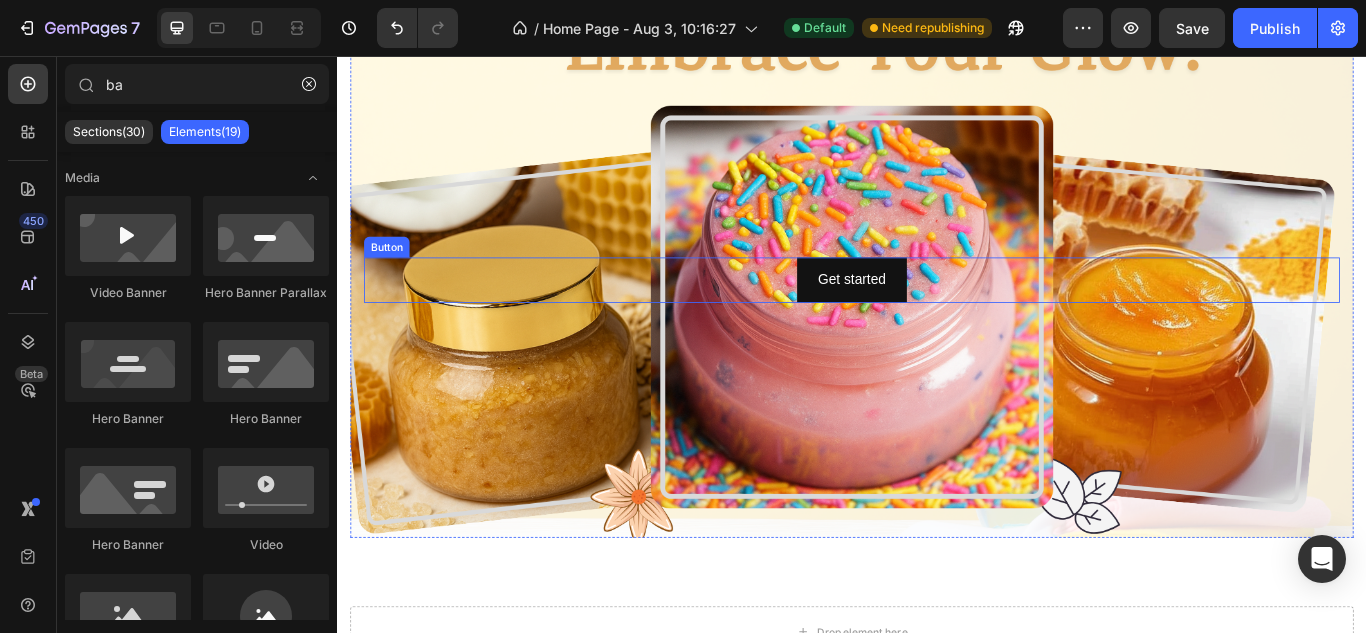 click on "Get started Button" at bounding box center (937, 317) 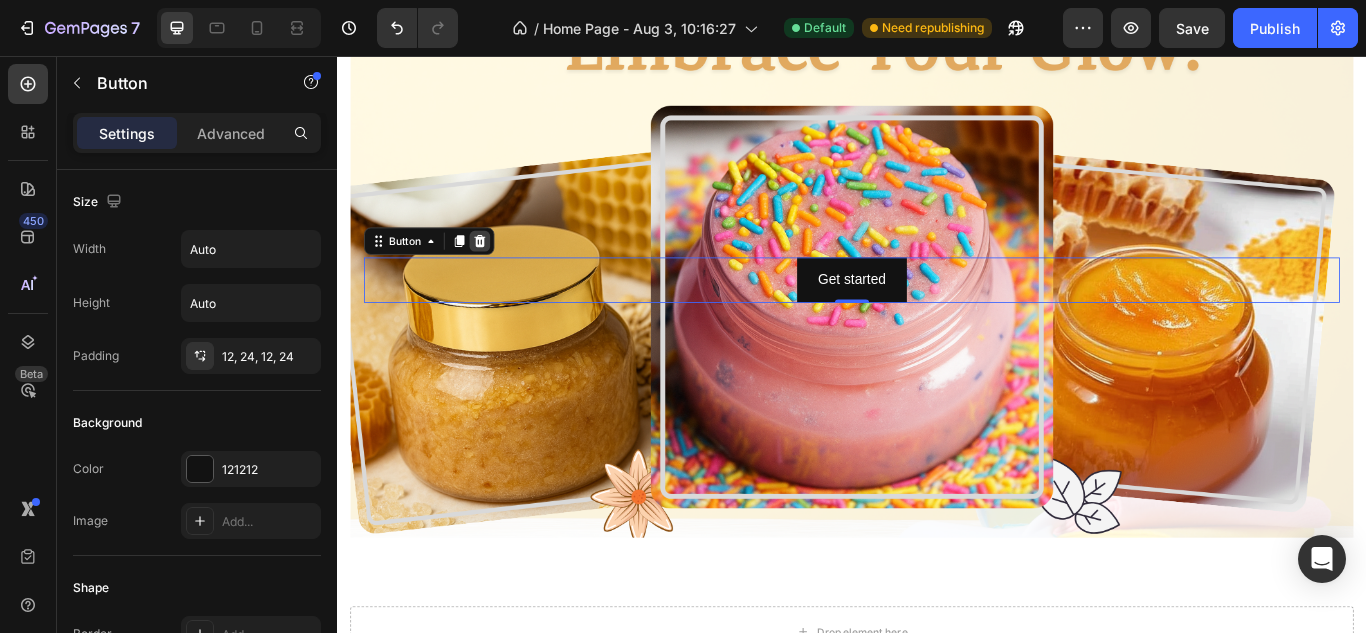 click at bounding box center (503, 272) 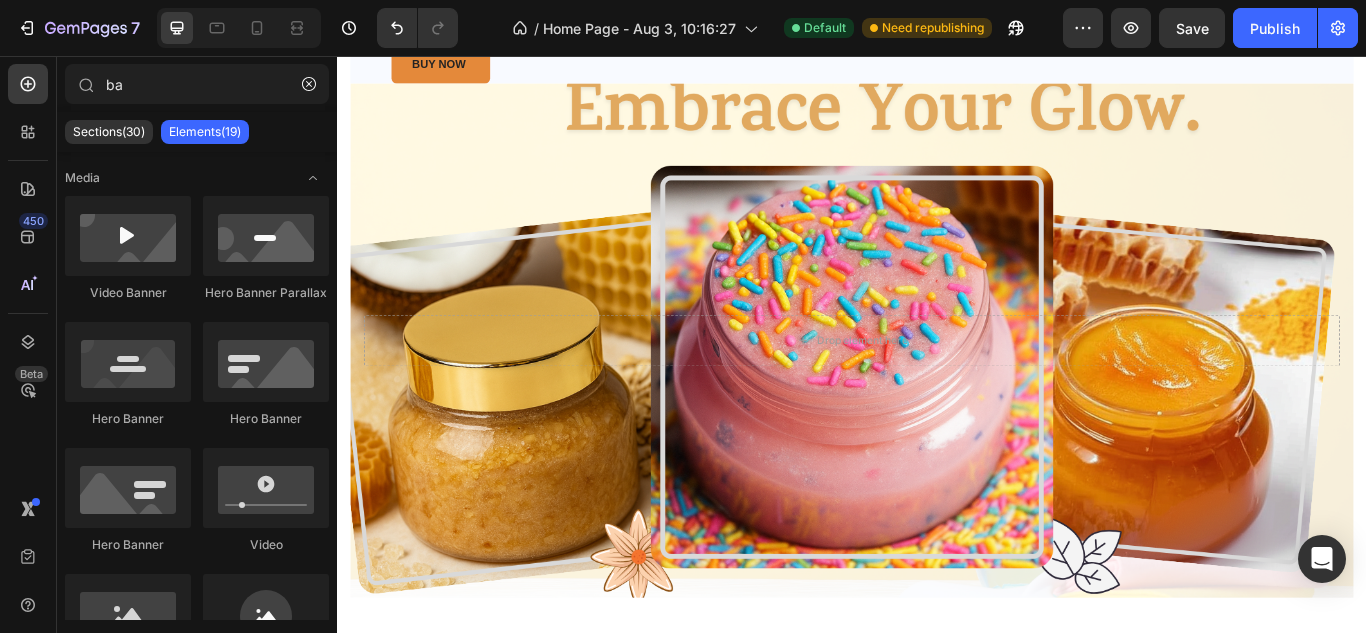 scroll, scrollTop: 4287, scrollLeft: 0, axis: vertical 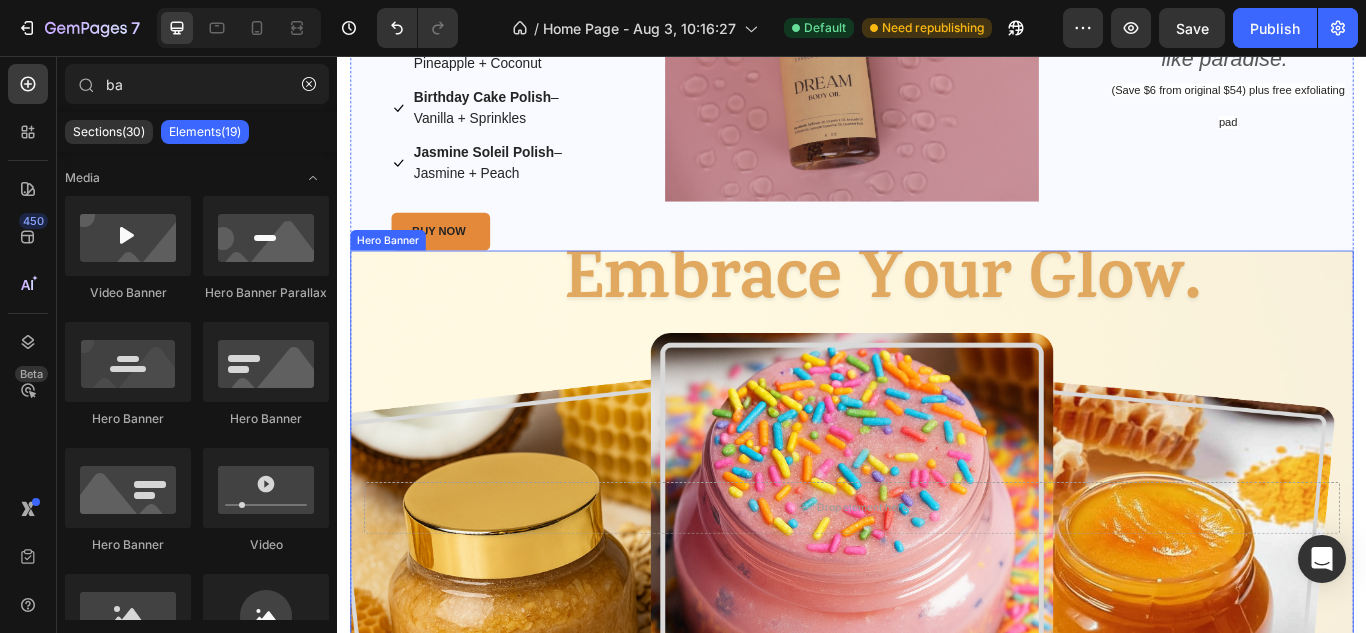 click at bounding box center (937, 583) 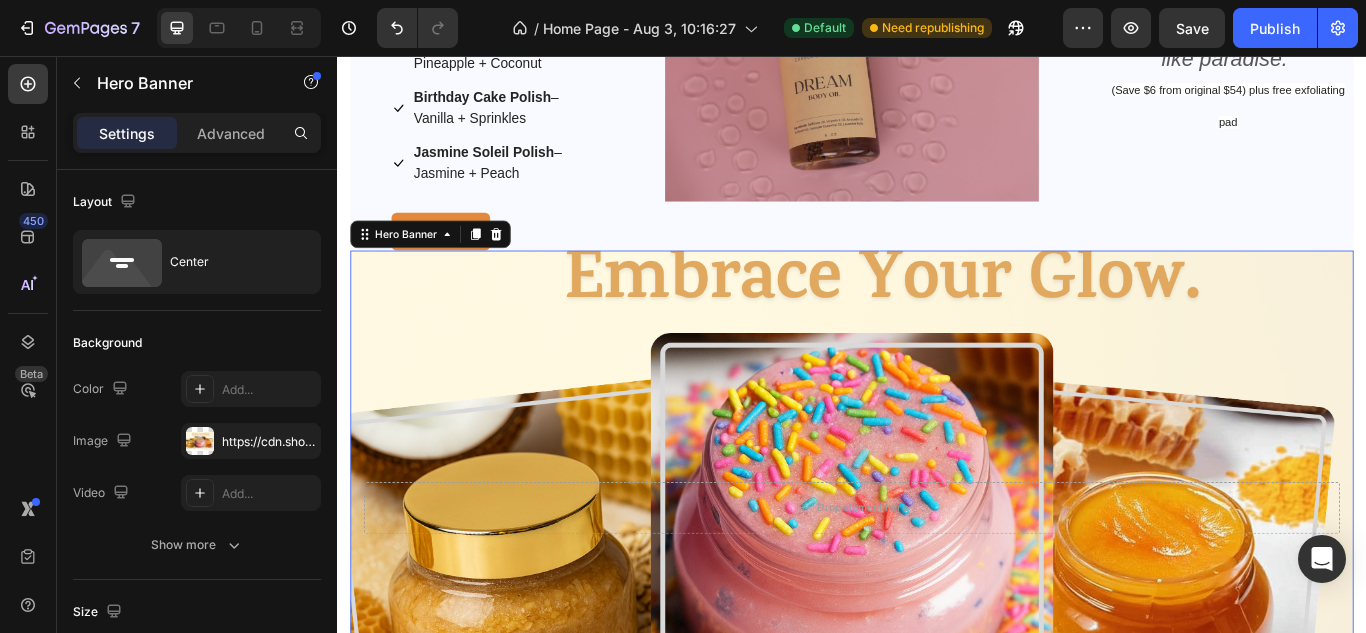 scroll, scrollTop: 520, scrollLeft: 0, axis: vertical 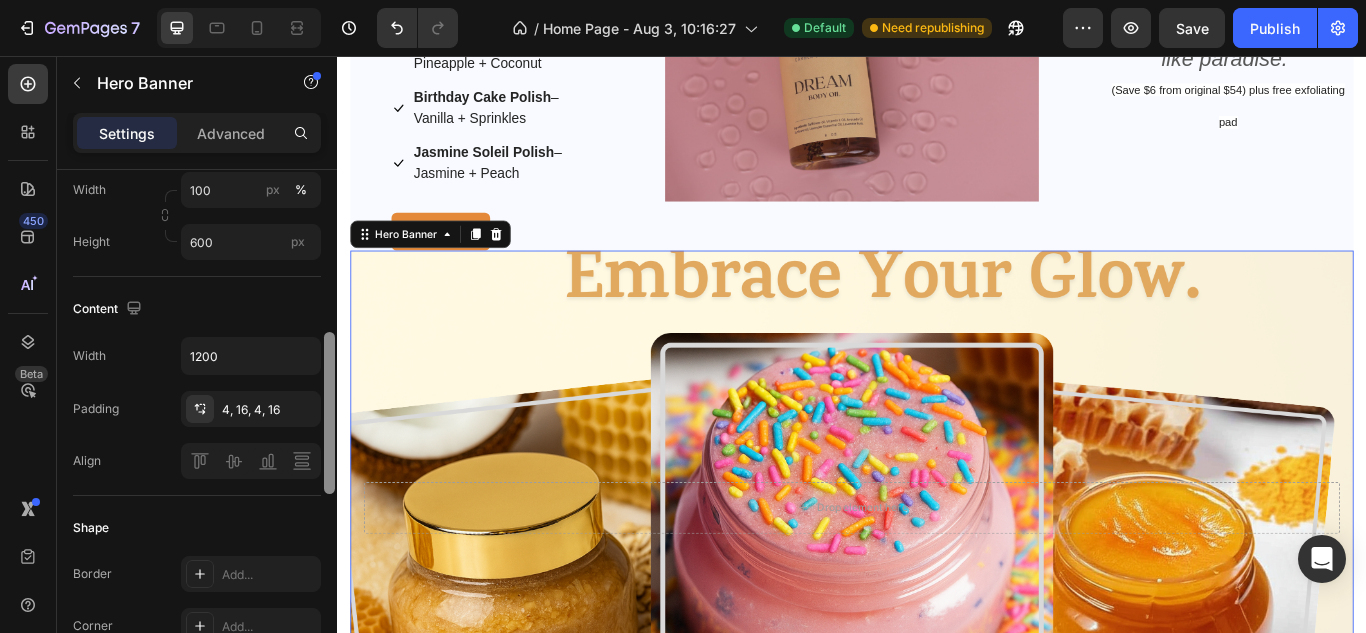 drag, startPoint x: 335, startPoint y: 289, endPoint x: 331, endPoint y: 385, distance: 96.0833 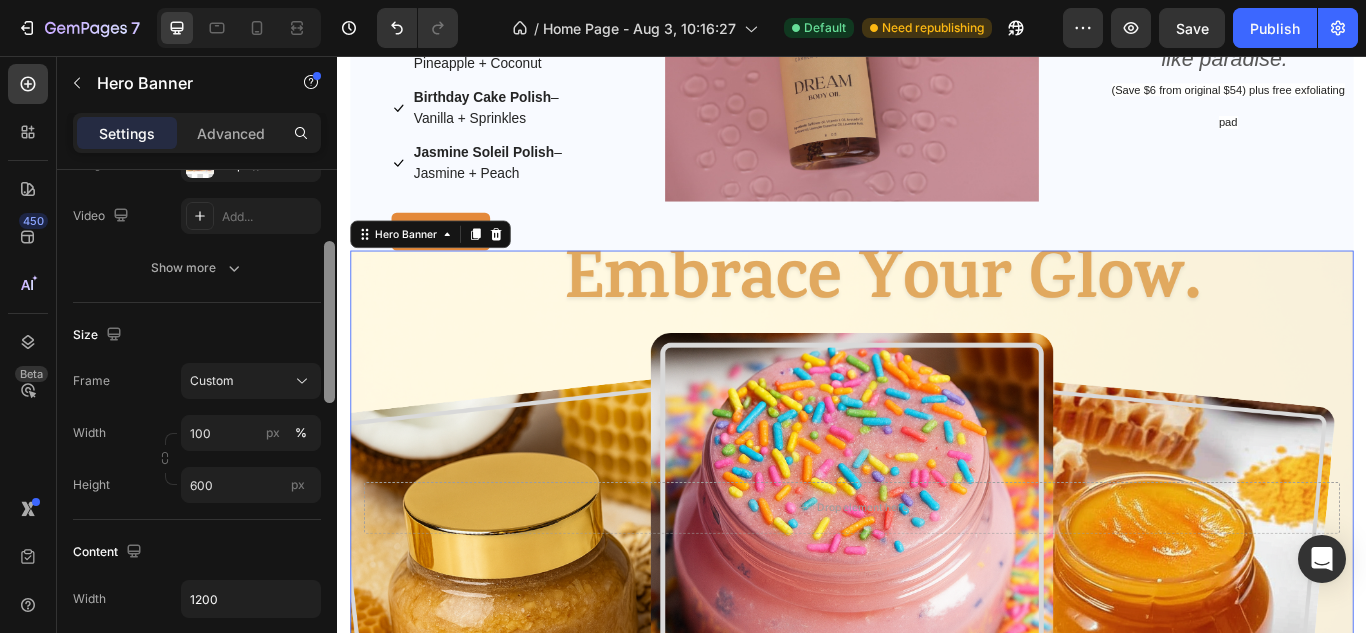 drag, startPoint x: 331, startPoint y: 385, endPoint x: 326, endPoint y: 315, distance: 70.178345 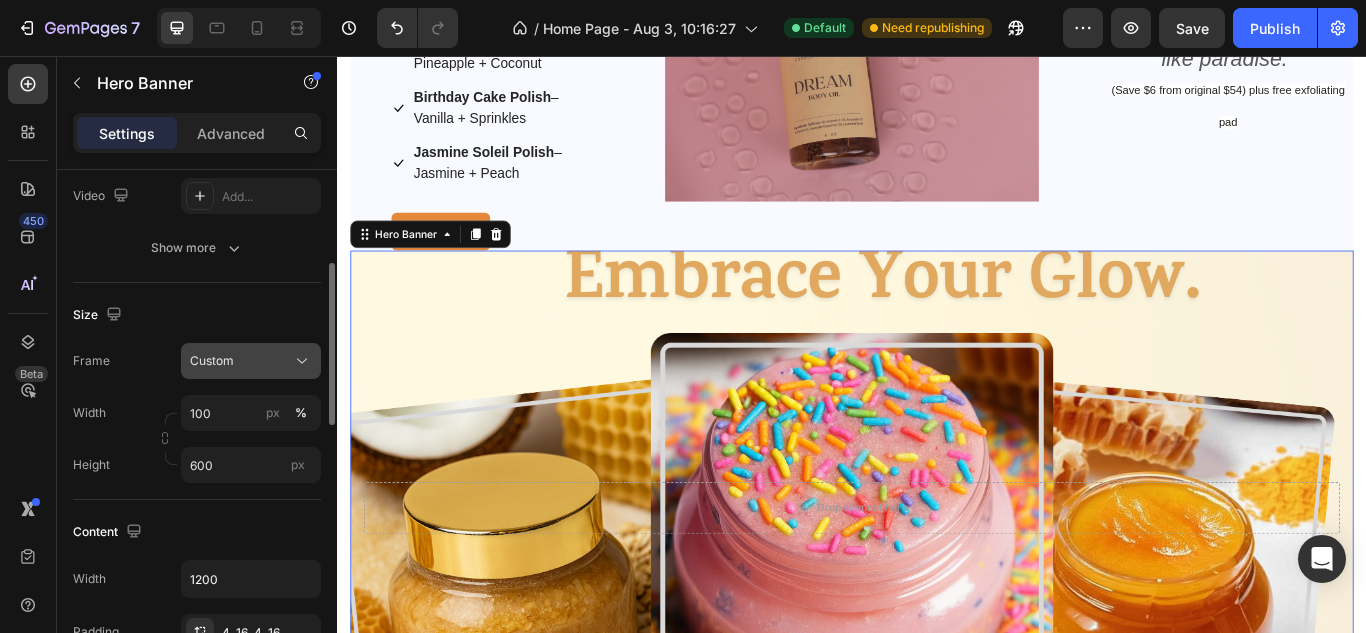 click on "Custom" at bounding box center (251, 361) 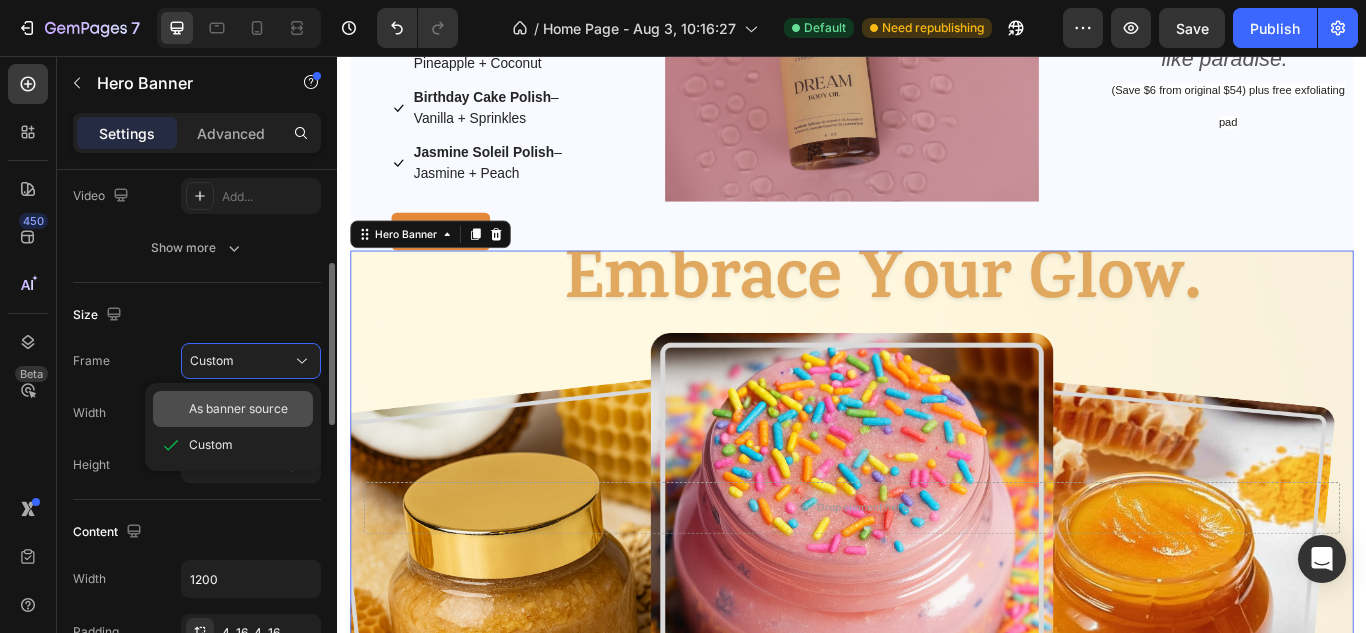 click on "As banner source" 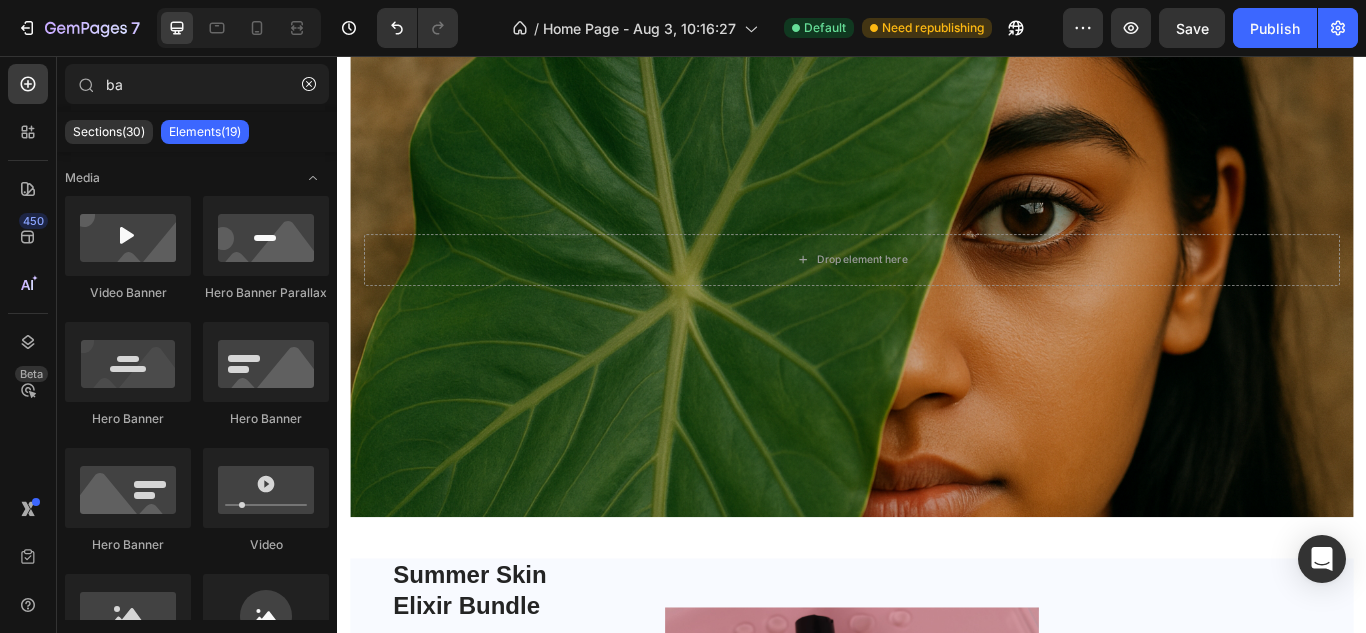 scroll, scrollTop: 3451, scrollLeft: 0, axis: vertical 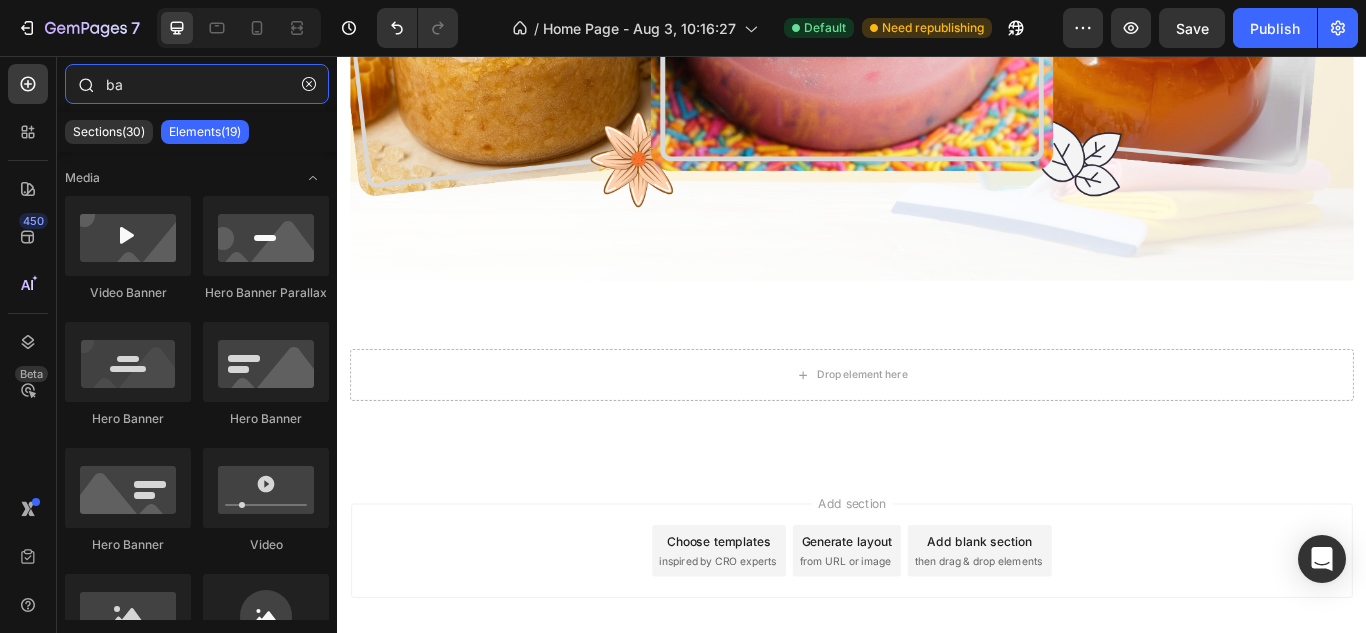 click on "ba" at bounding box center (197, 84) 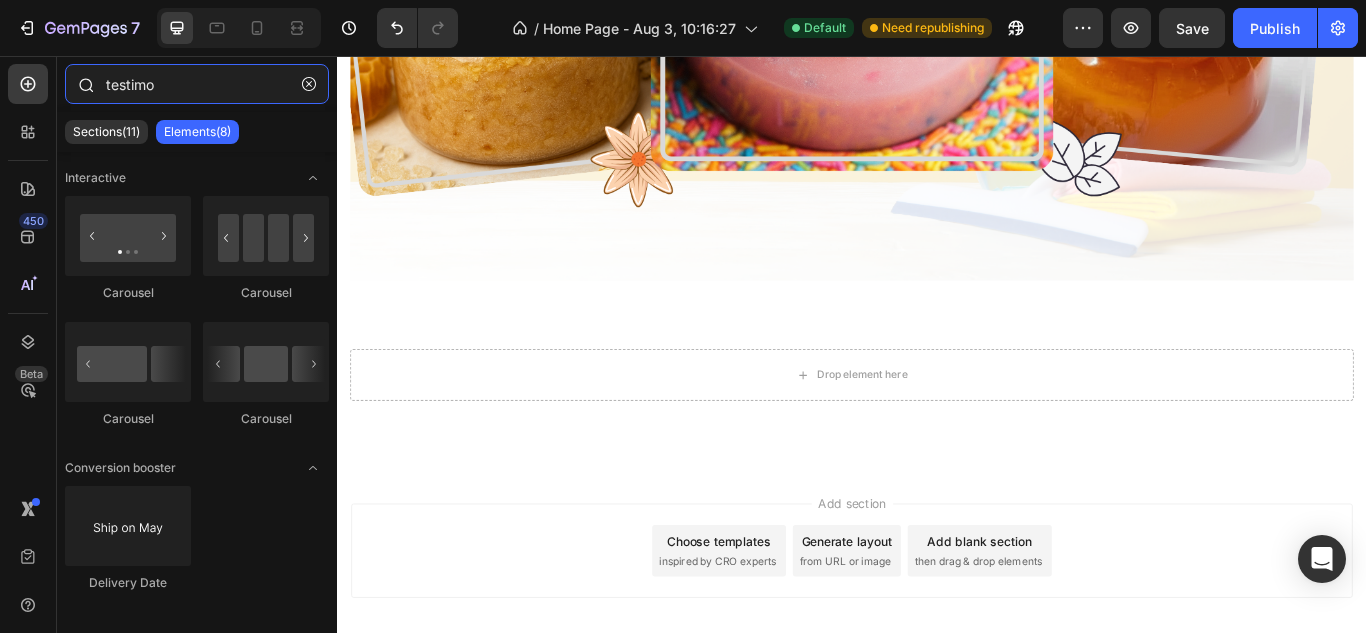 click on "testimo" at bounding box center (197, 84) 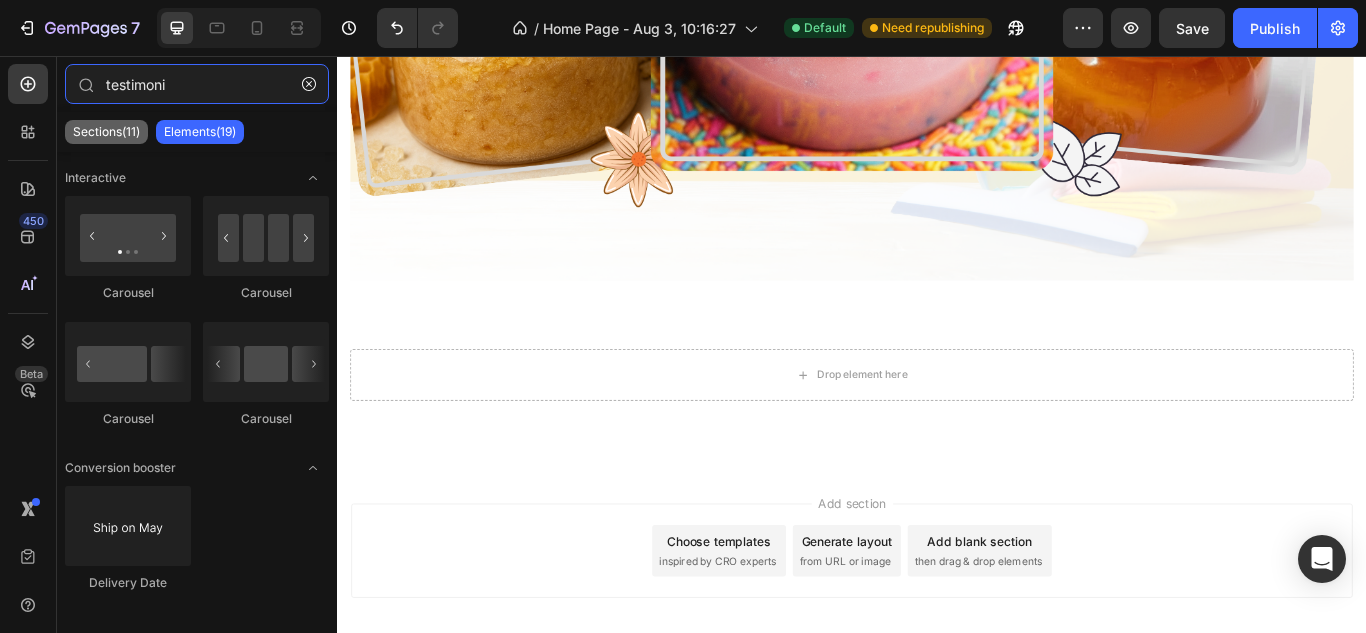 type on "testimoni" 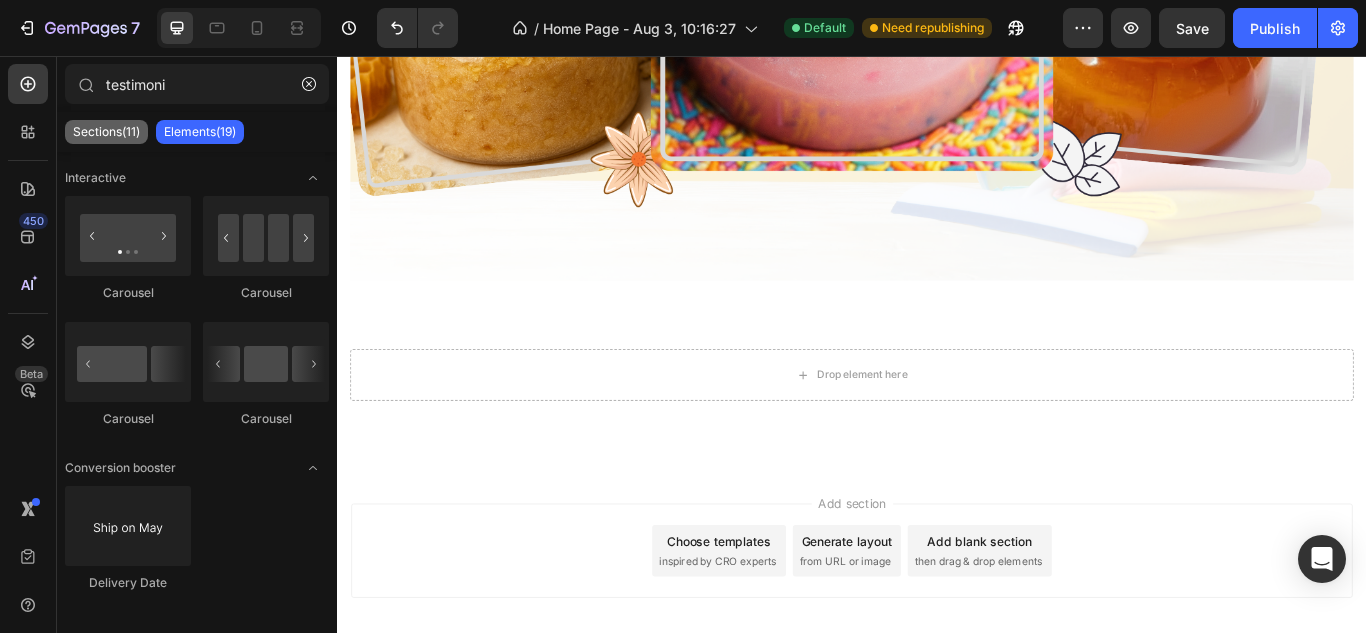 click on "Sections(11)" at bounding box center [106, 132] 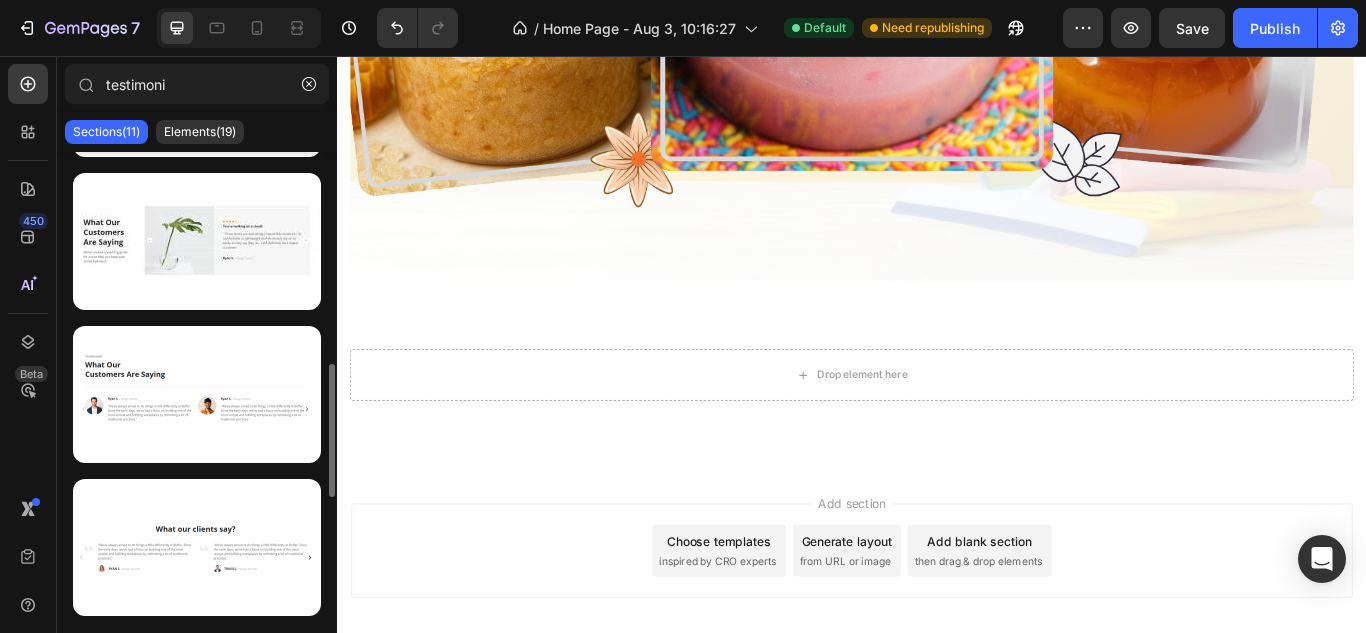 scroll, scrollTop: 750, scrollLeft: 0, axis: vertical 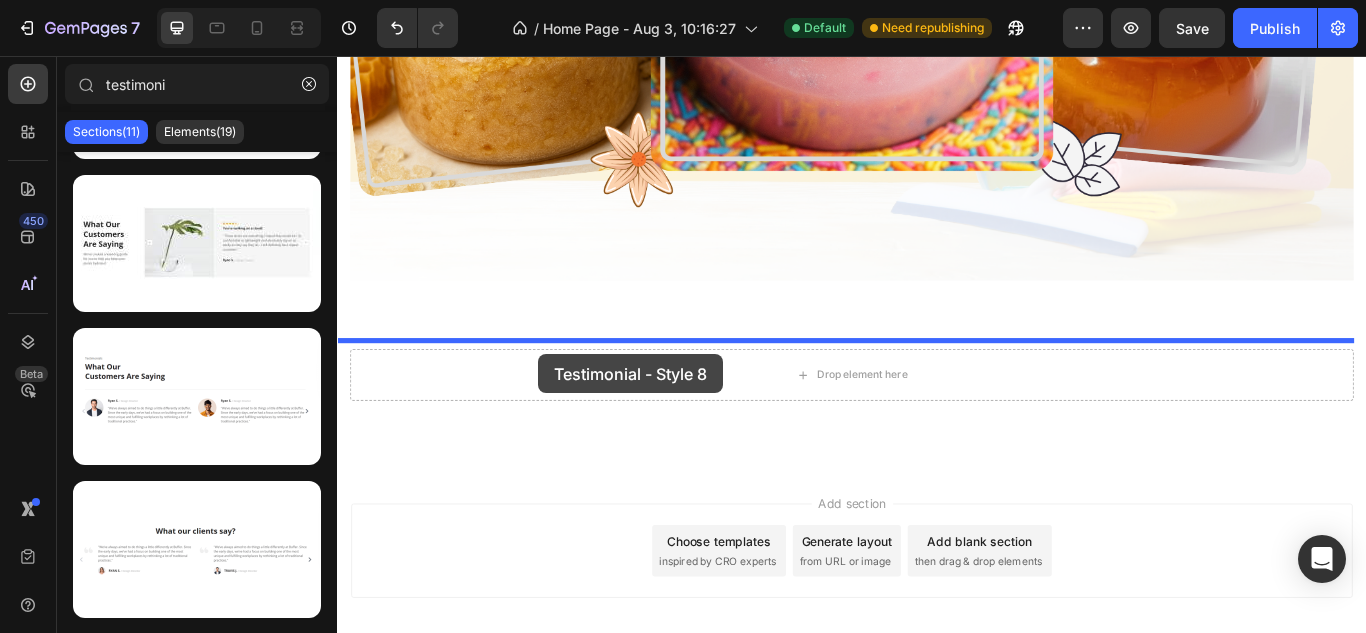 drag, startPoint x: 527, startPoint y: 441, endPoint x: 572, endPoint y: 403, distance: 58.898216 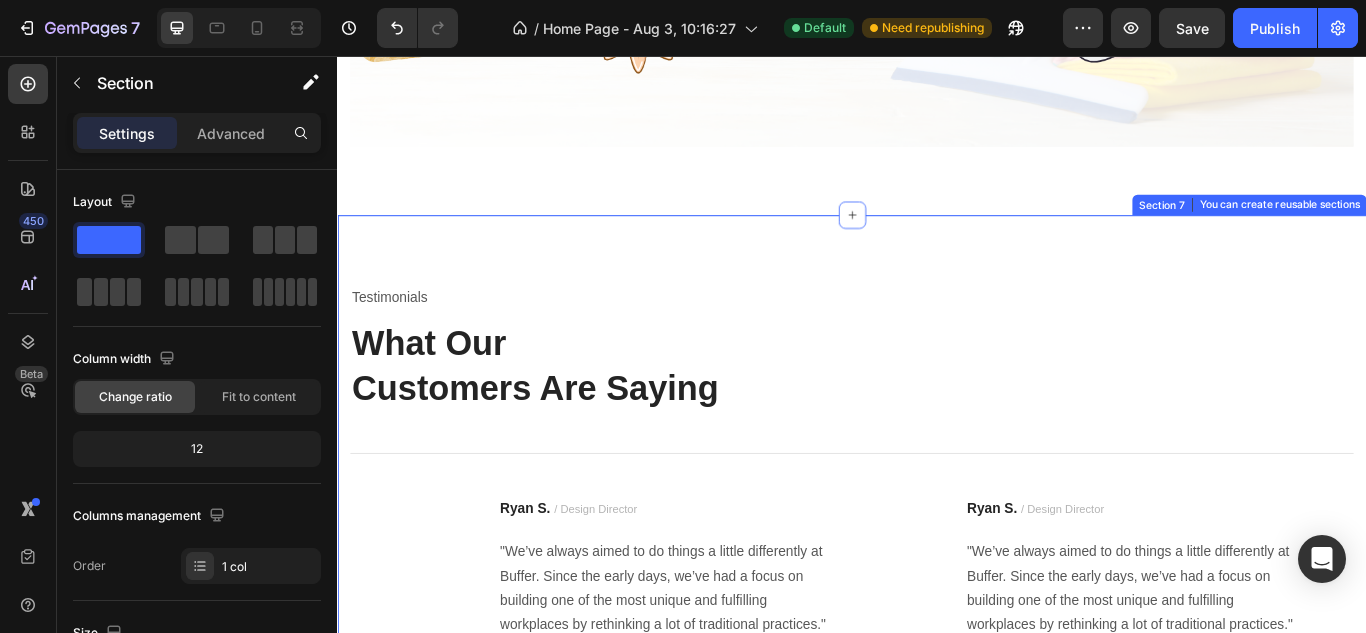 scroll, scrollTop: 5301, scrollLeft: 0, axis: vertical 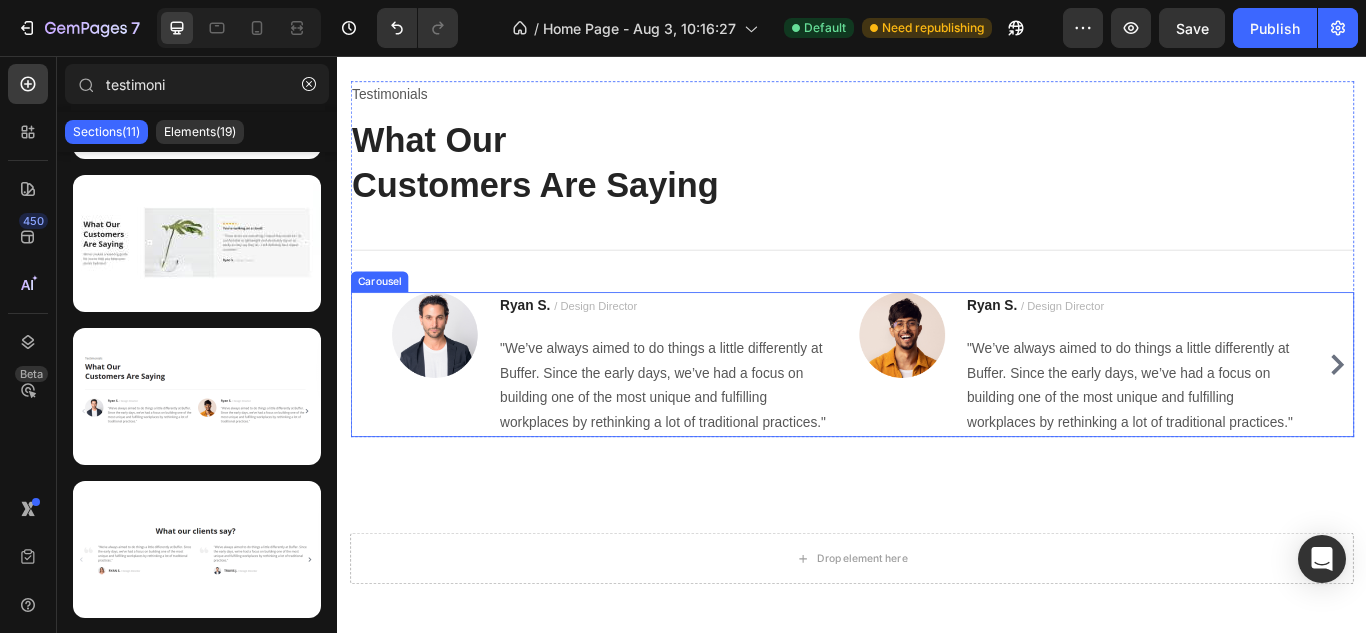 click 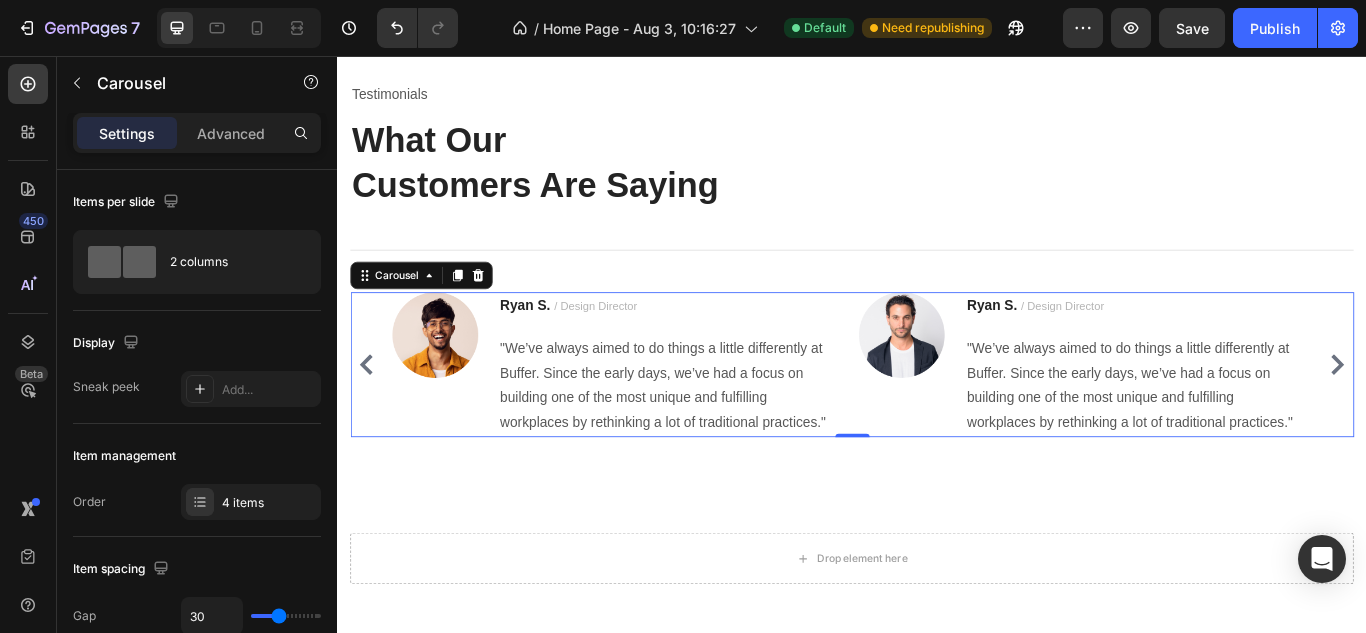 click 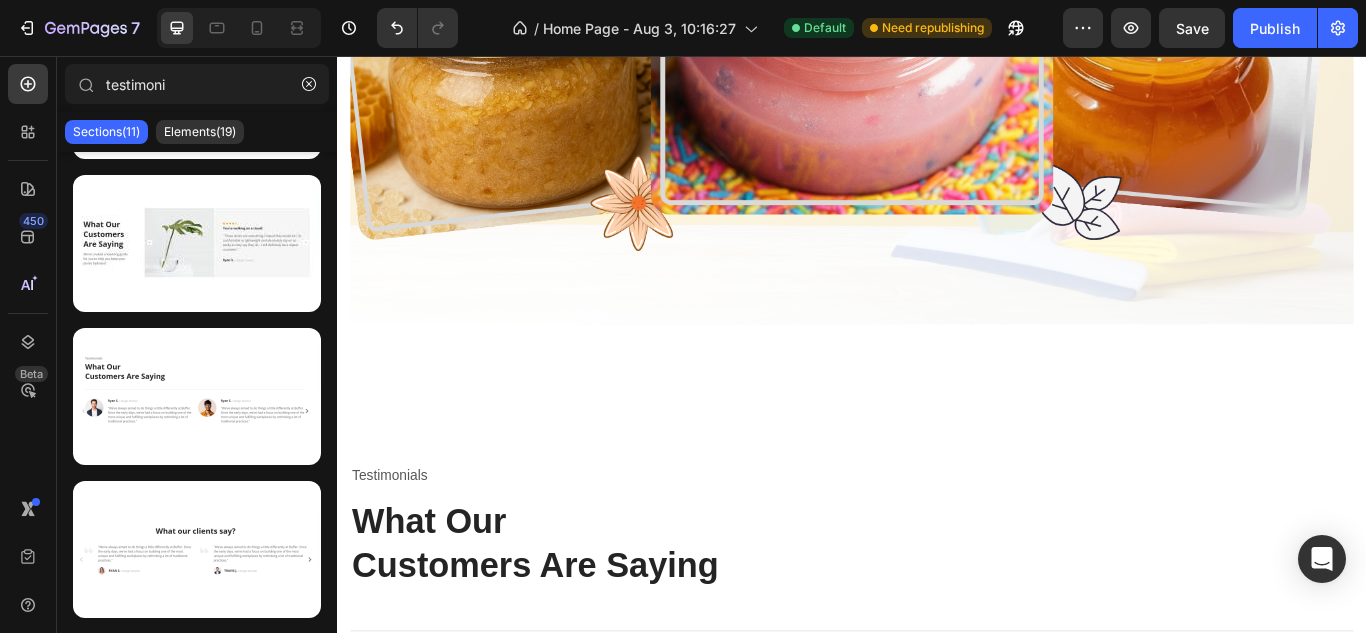 scroll, scrollTop: 5069, scrollLeft: 0, axis: vertical 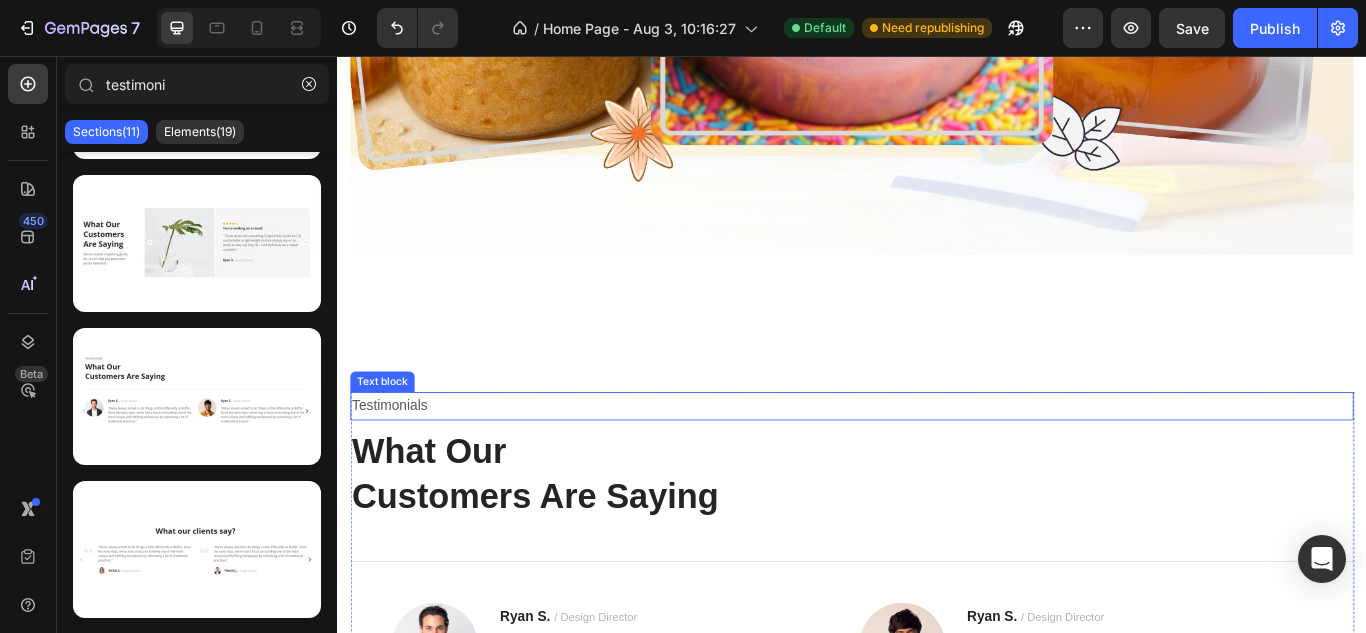 click on "Testimonials" at bounding box center [937, 464] 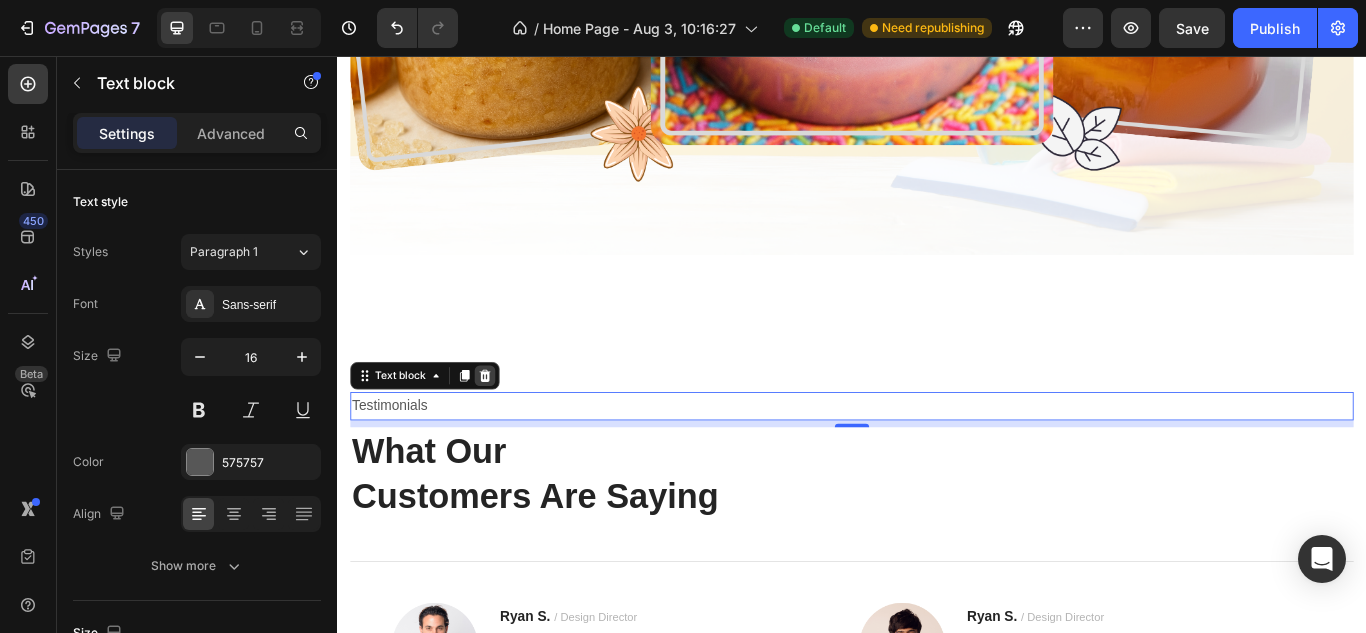 click 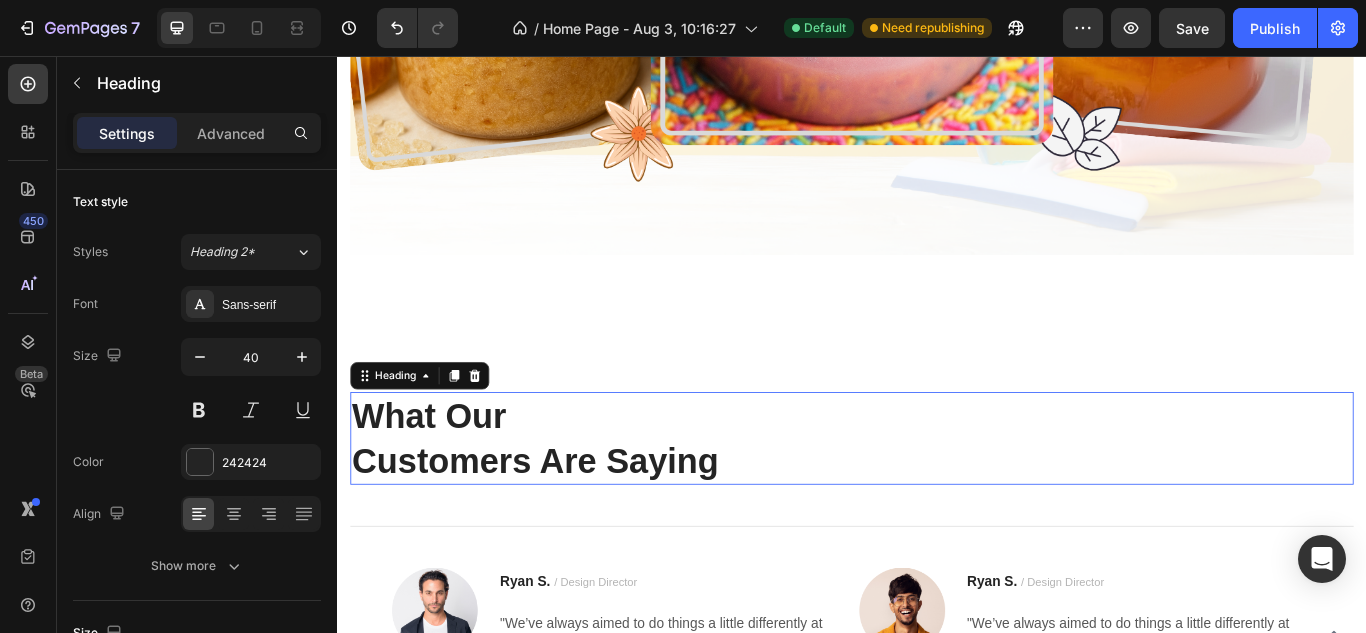 click on "What Our  Customers Are Saying" at bounding box center [937, 502] 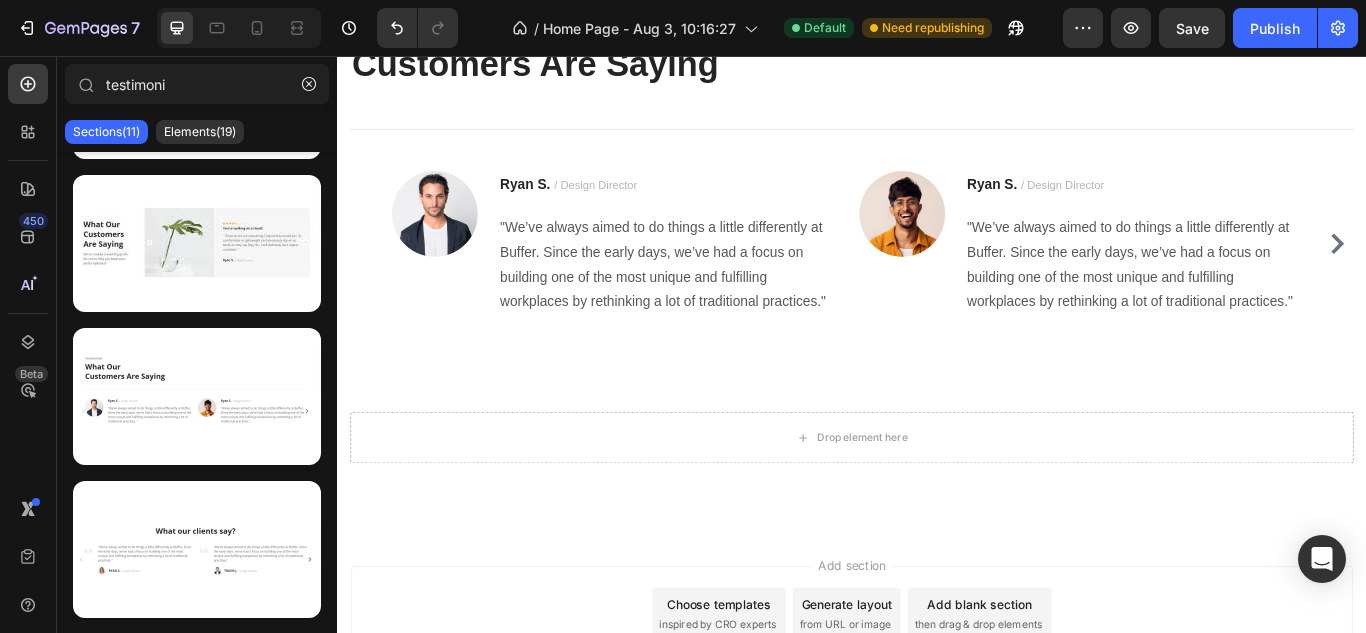 scroll, scrollTop: 5502, scrollLeft: 0, axis: vertical 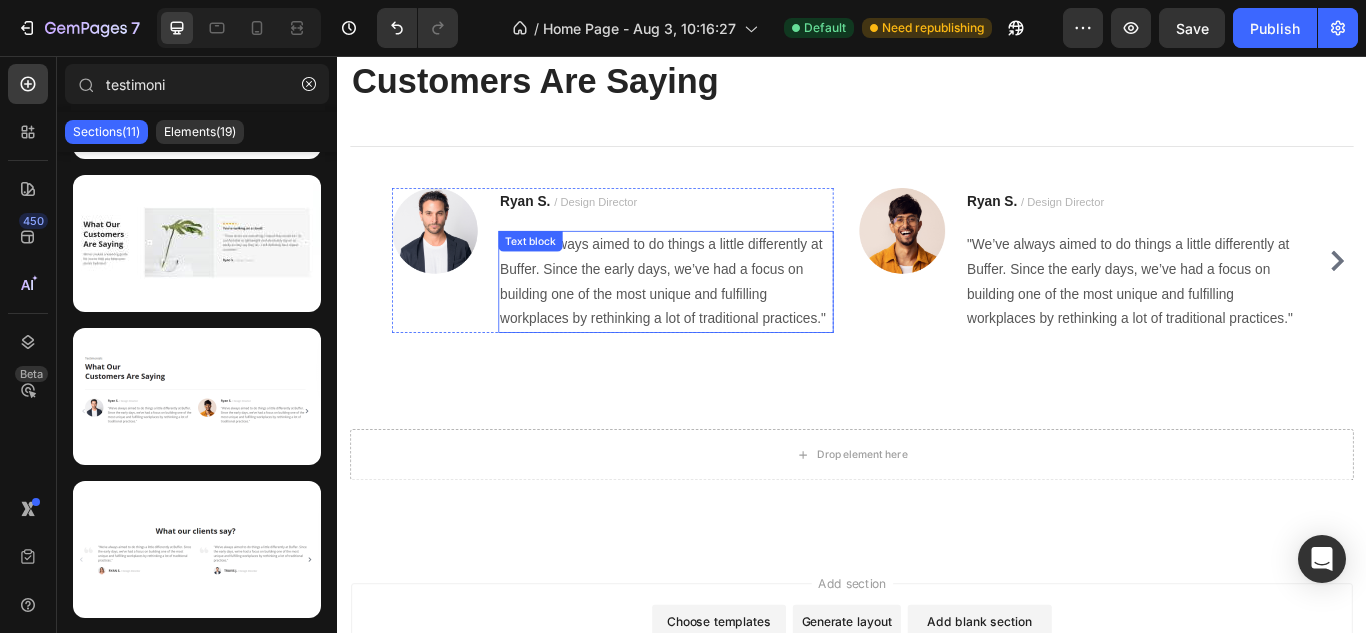 click on ""We’ve always aimed to do things a little differently at Buffer. Since the early days, we’ve had a focus on building one of the most unique and fulfilling workplaces by rethinking a lot of traditional practices."" at bounding box center (719, 319) 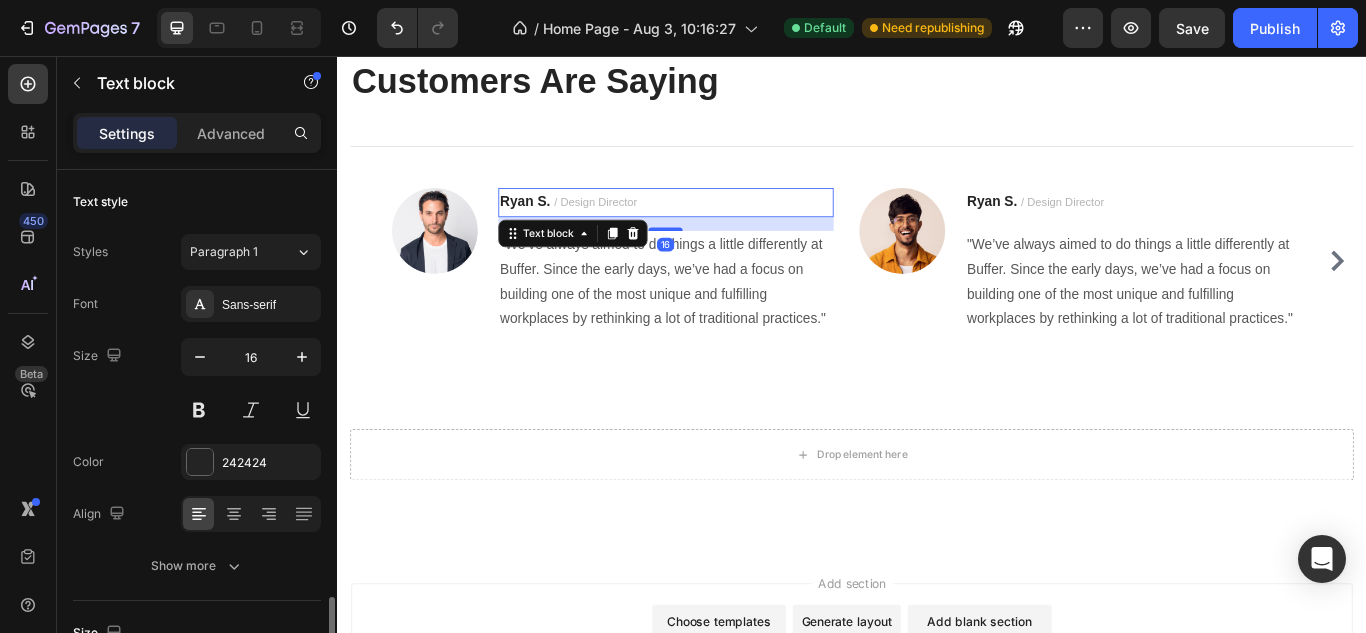 scroll, scrollTop: 297, scrollLeft: 0, axis: vertical 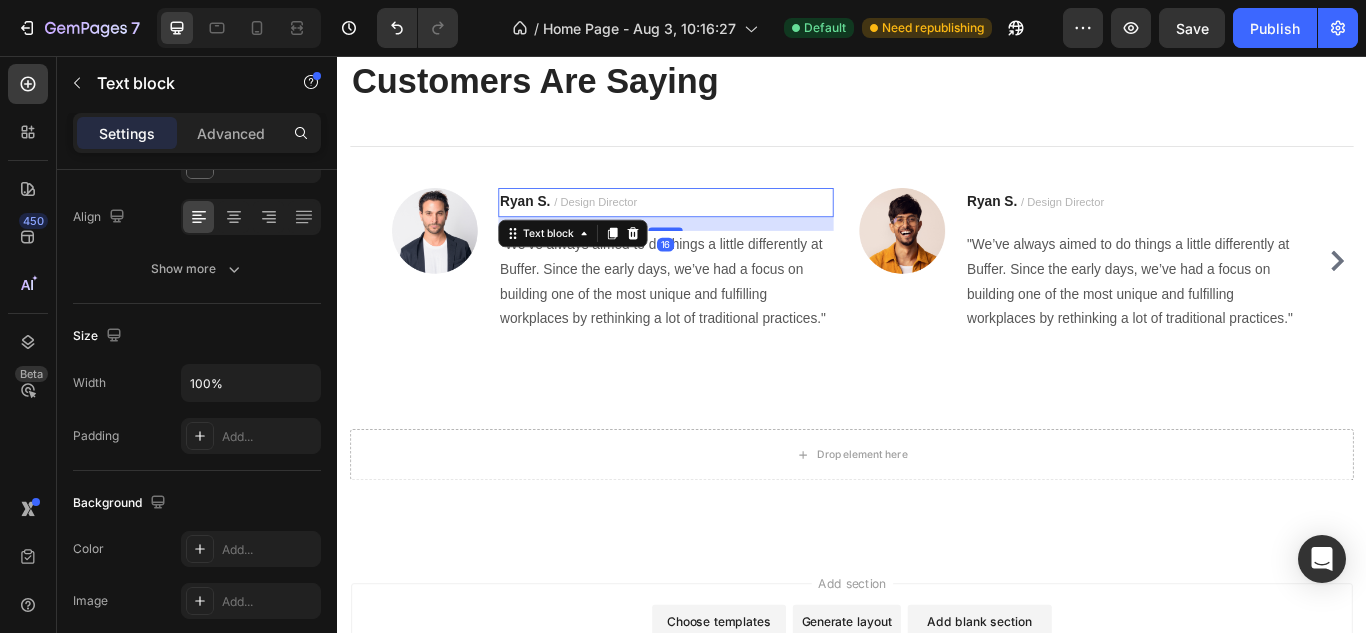 click on "/ Design Director" at bounding box center (637, 226) 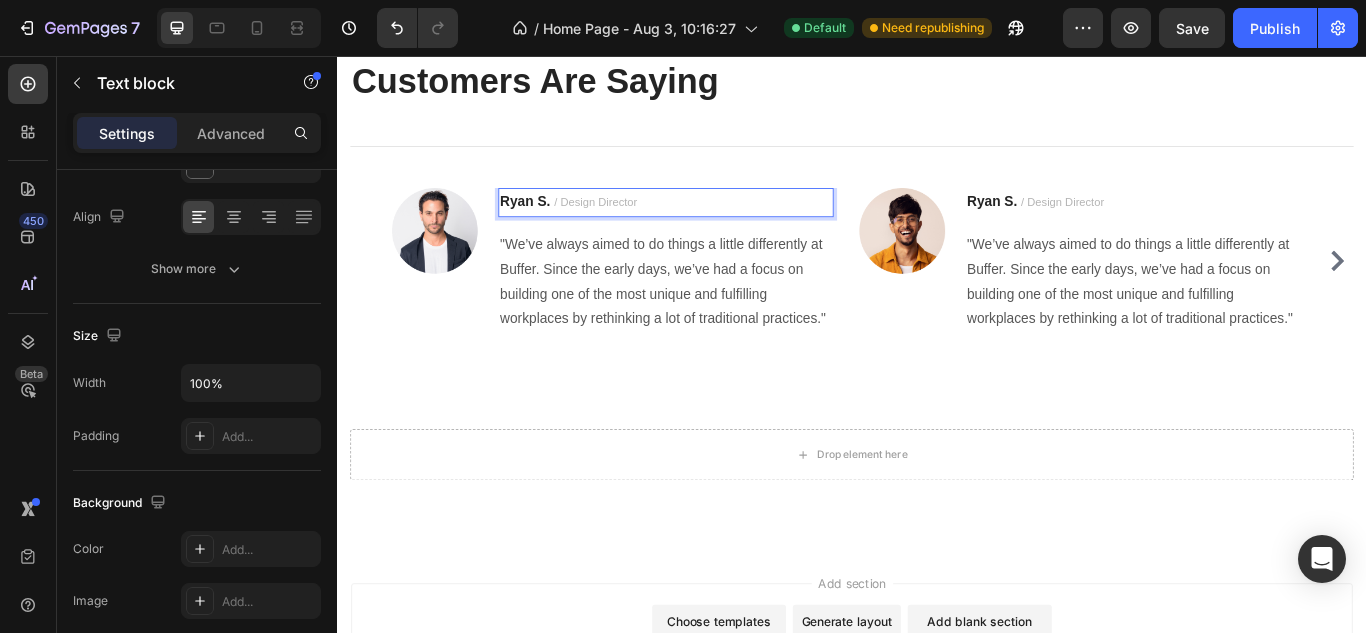 click on "/ Design Director" at bounding box center (637, 226) 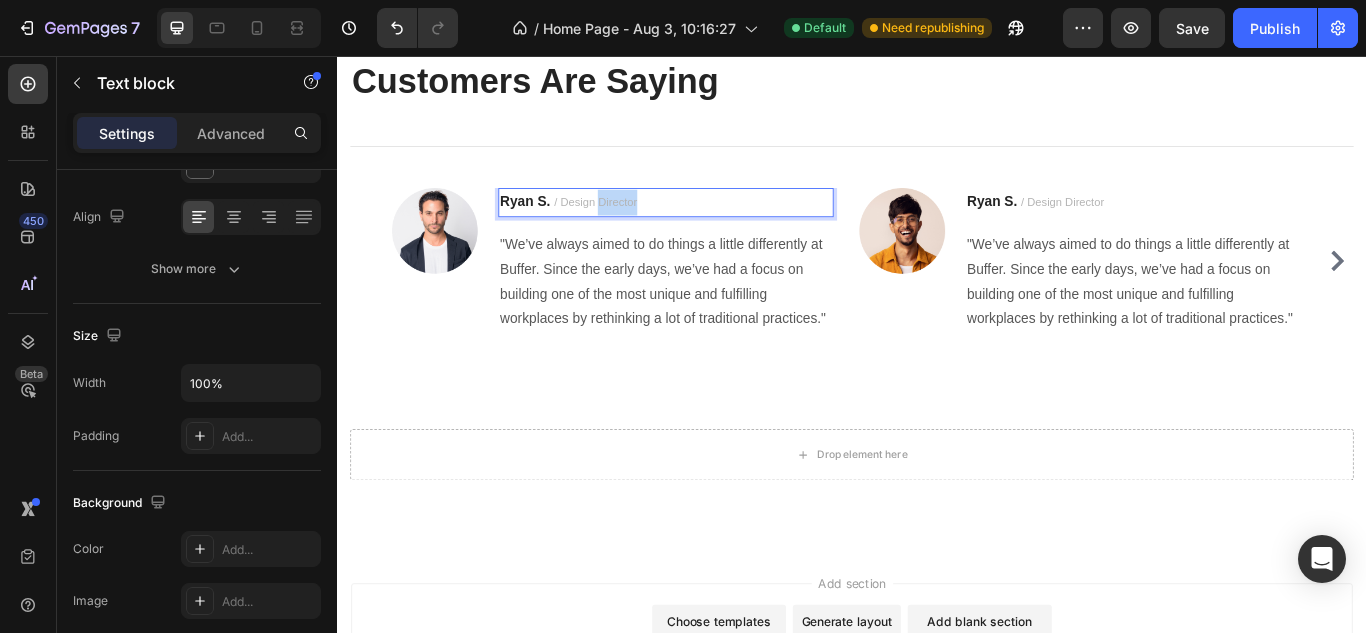 click on "/ Design Director" at bounding box center (637, 226) 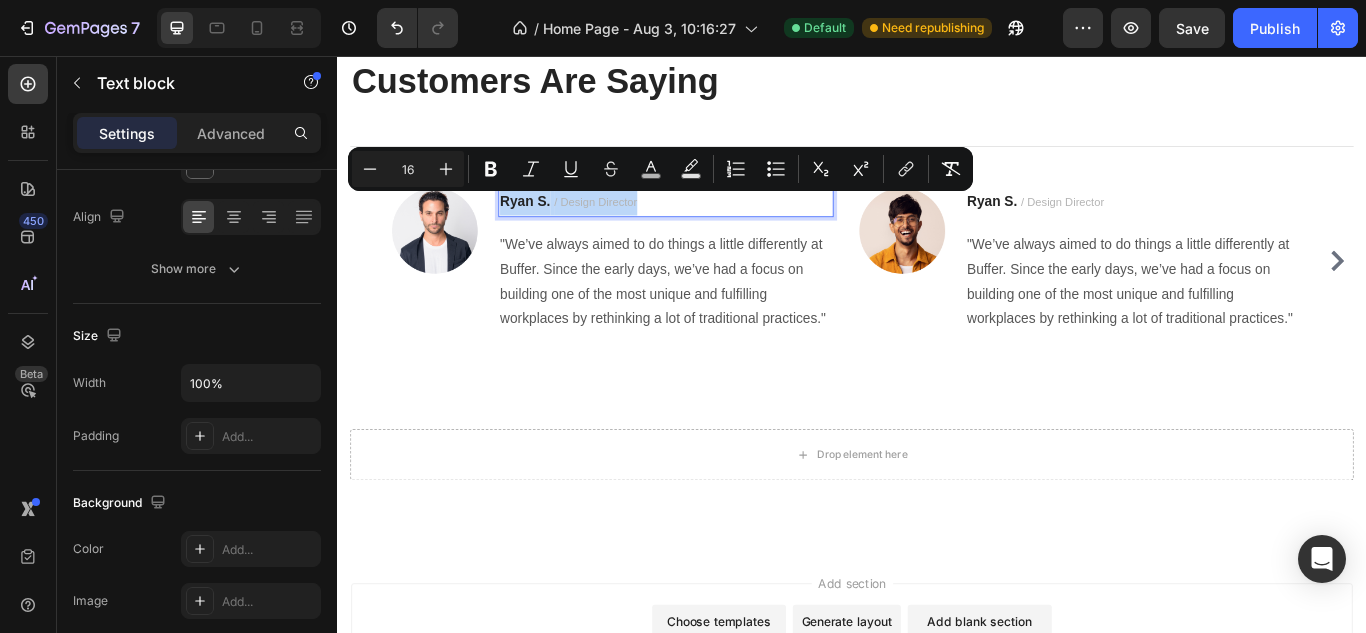 click on "/ Design Director" at bounding box center [637, 226] 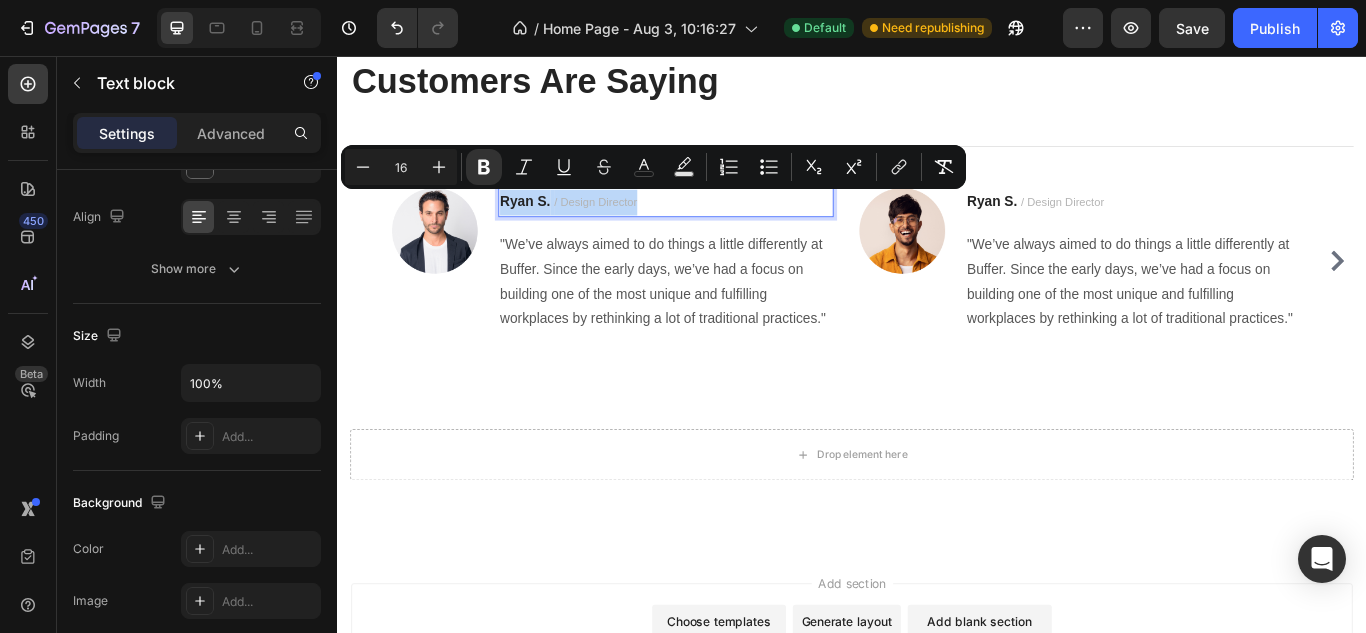 click on "/ Design Director" at bounding box center (637, 226) 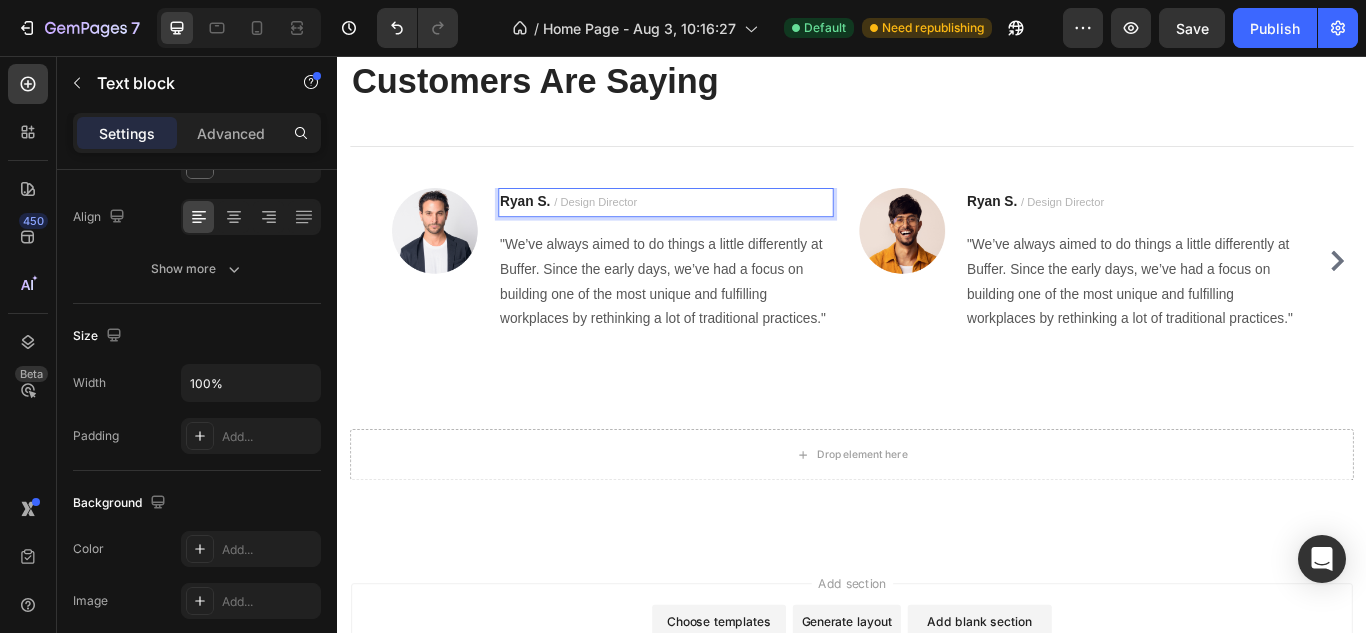 click on "/ Design Director" at bounding box center [637, 226] 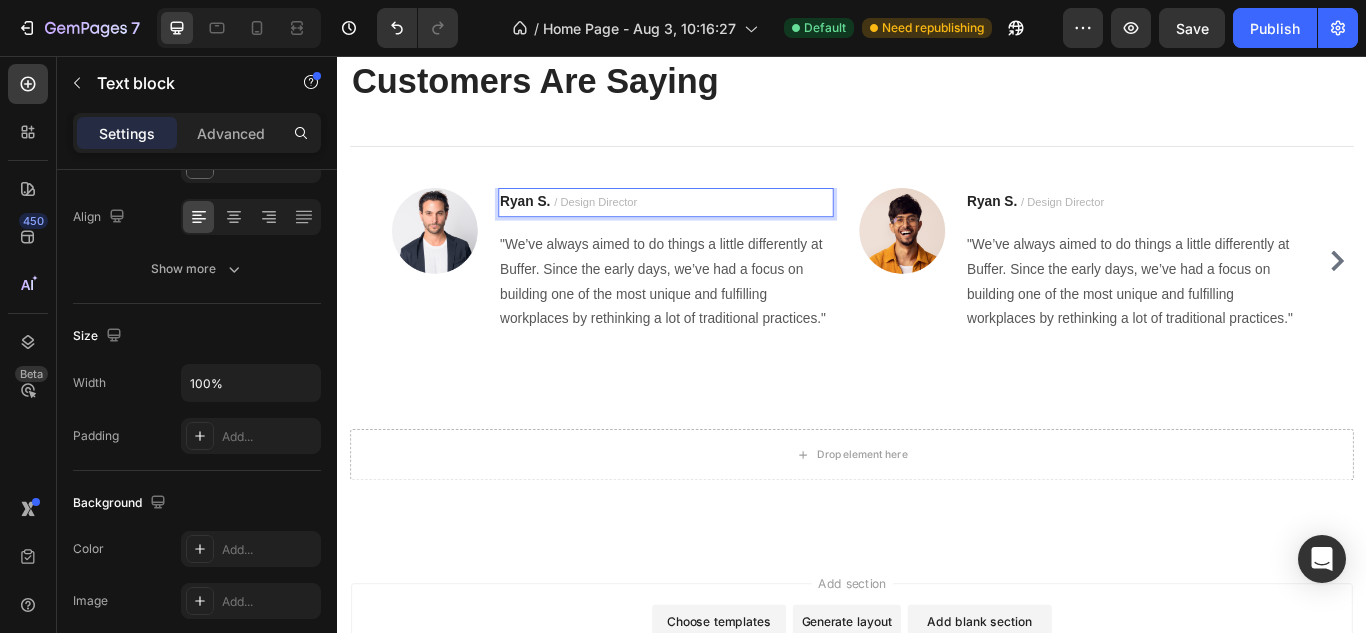 click on "Ryan S.   / Design Director" at bounding box center [719, 227] 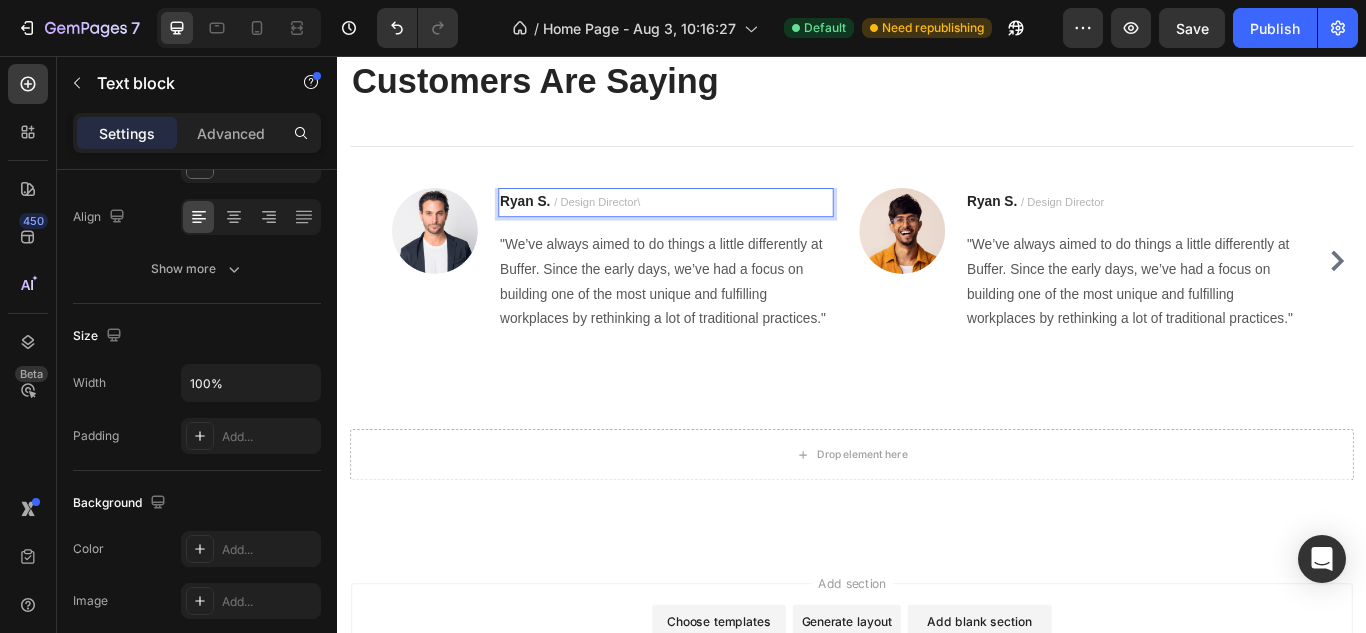 click on "/ Design Director\" at bounding box center [639, 226] 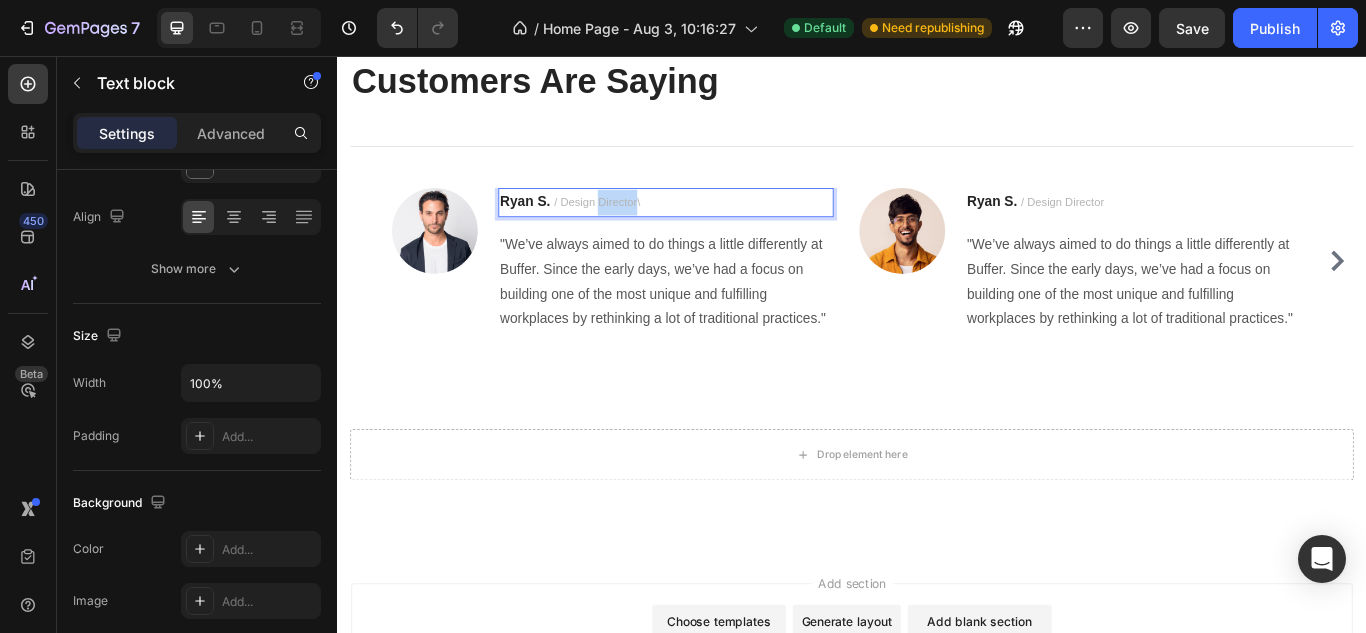 click on "/ Design Director\" at bounding box center [639, 226] 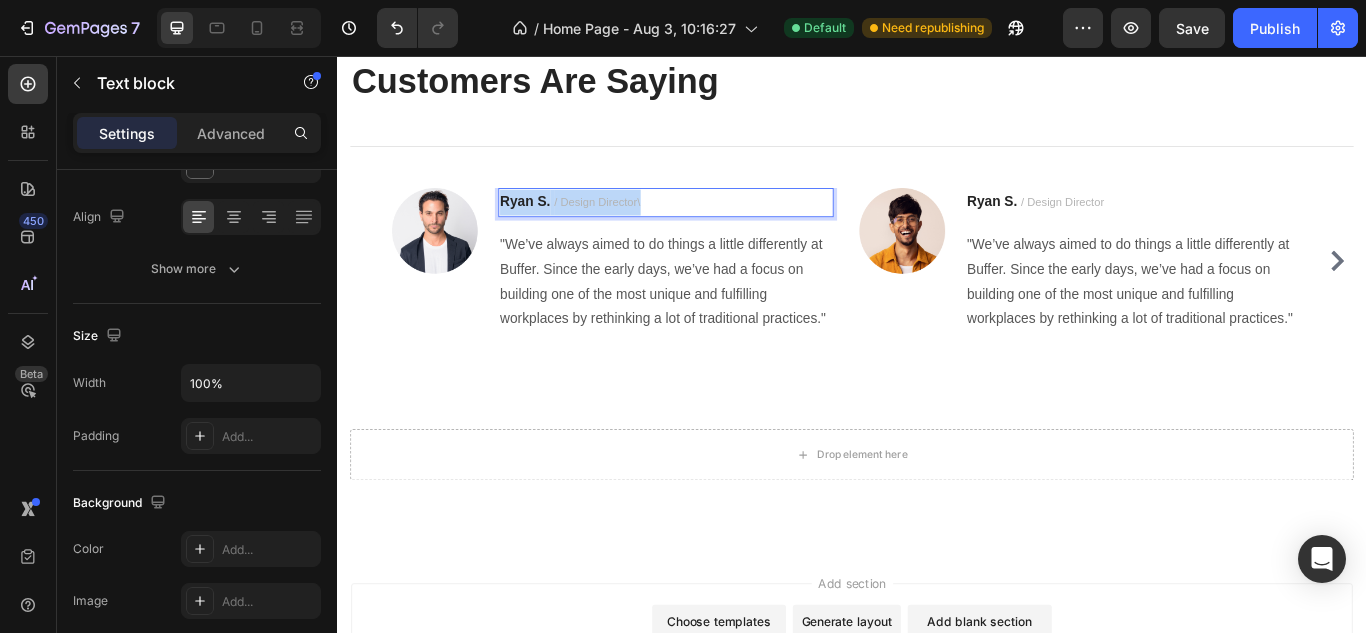 click on "/ Design Director\" at bounding box center (639, 226) 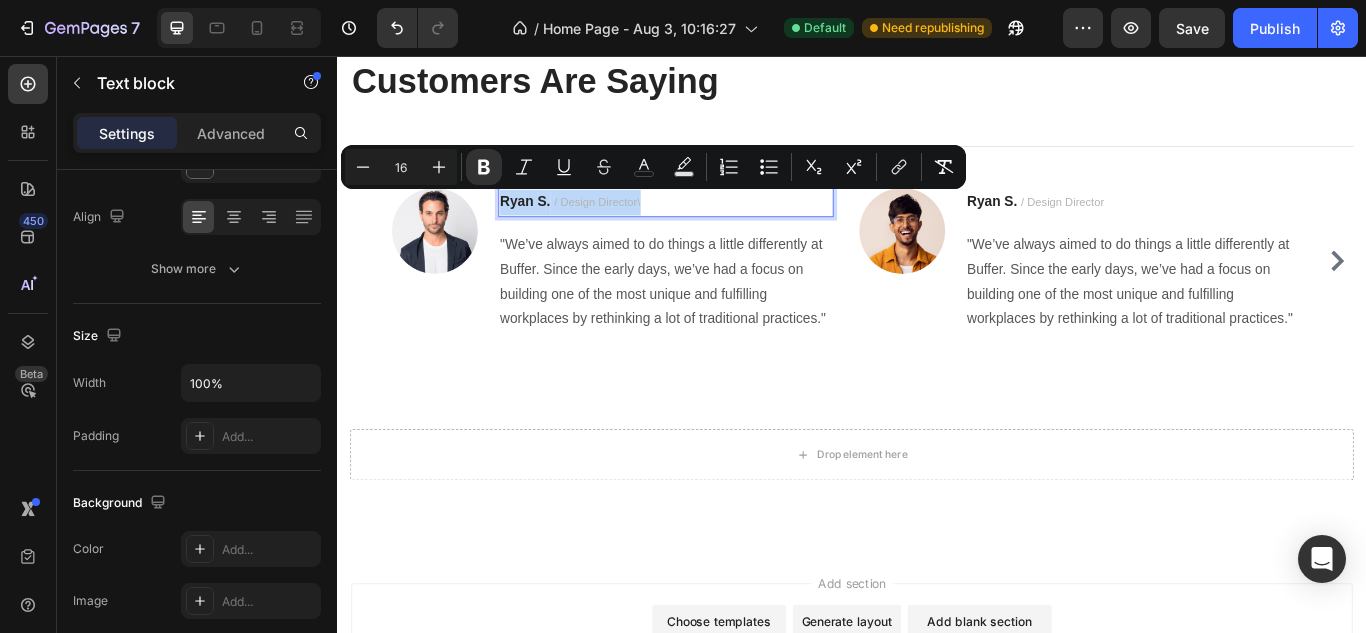 click on "/ Design Director\" at bounding box center (639, 226) 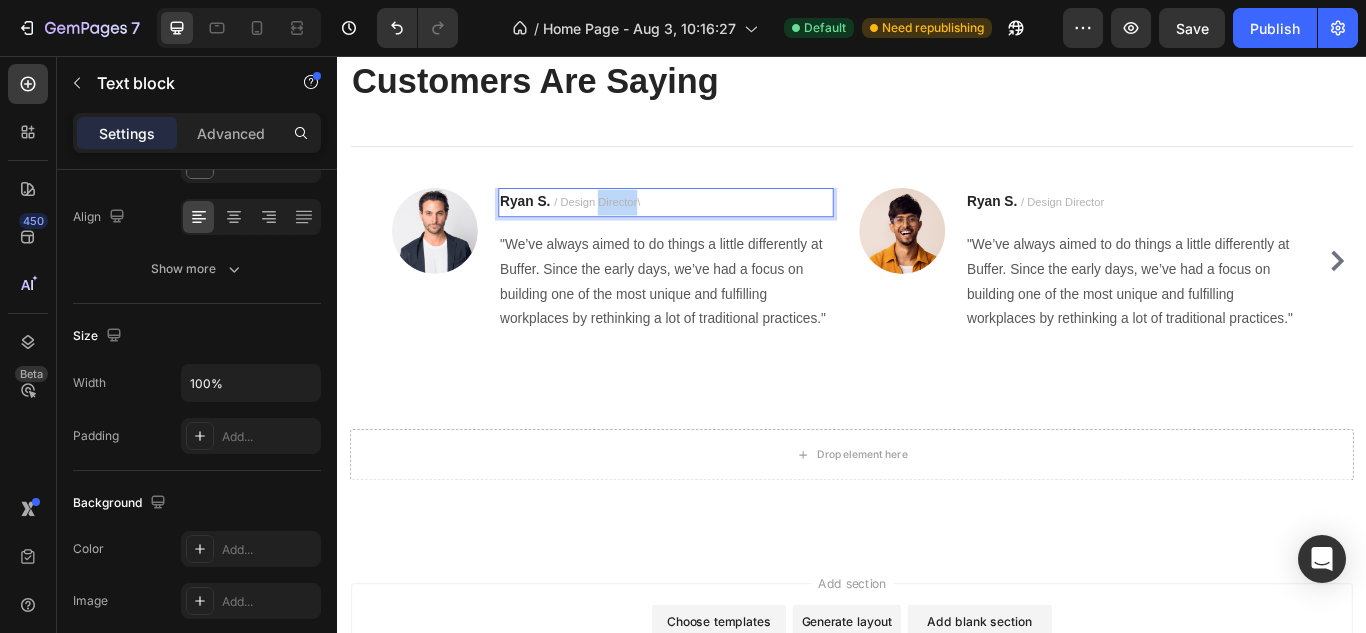 click on "/ Design Director\" at bounding box center (639, 226) 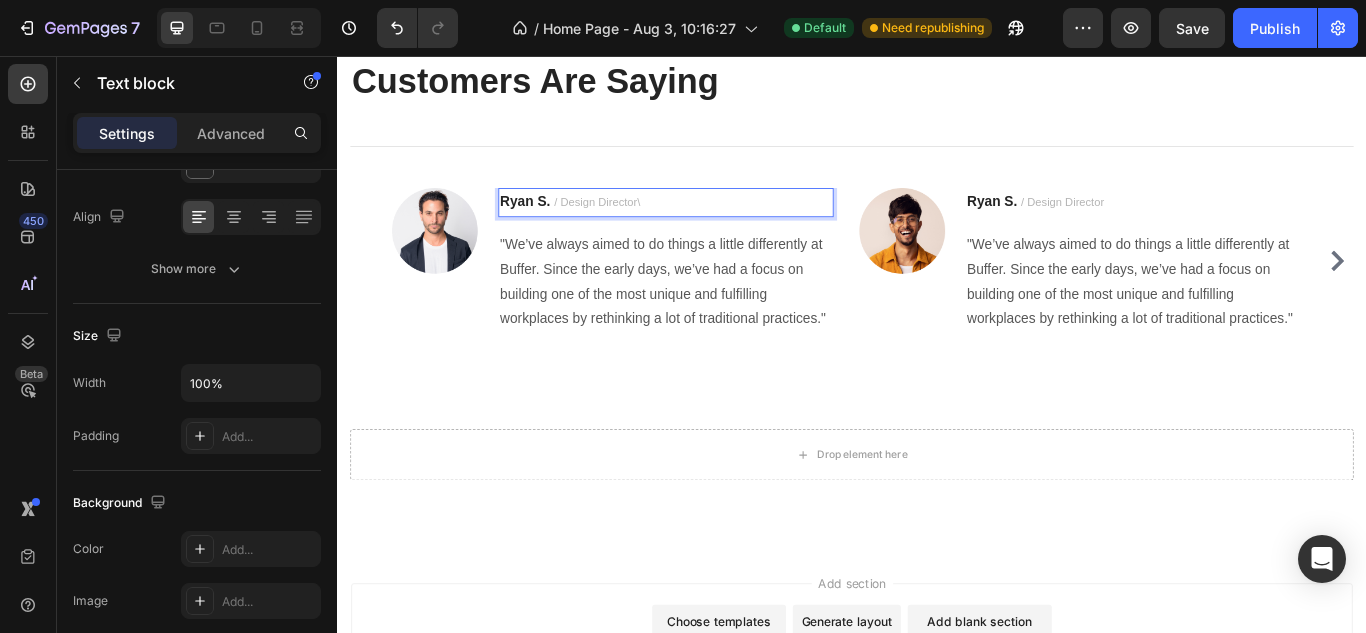 click on "Ryan S.   / Design Director\" at bounding box center [719, 227] 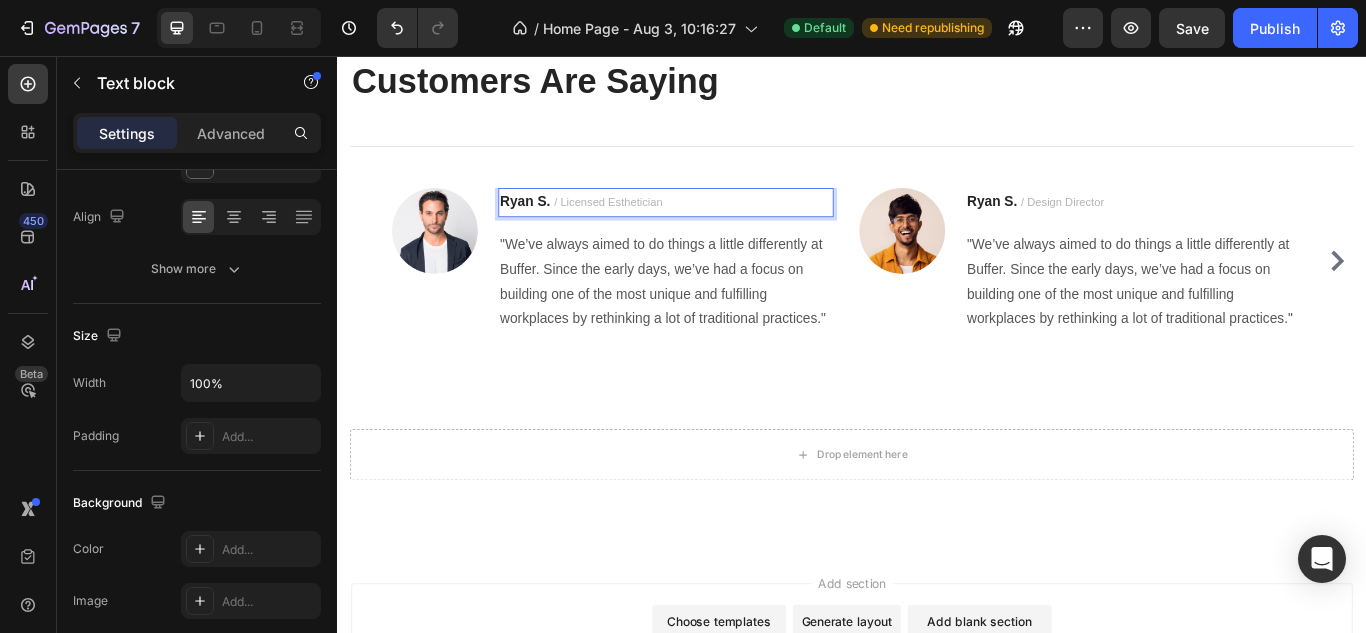 click on "Ryan S." at bounding box center (555, 225) 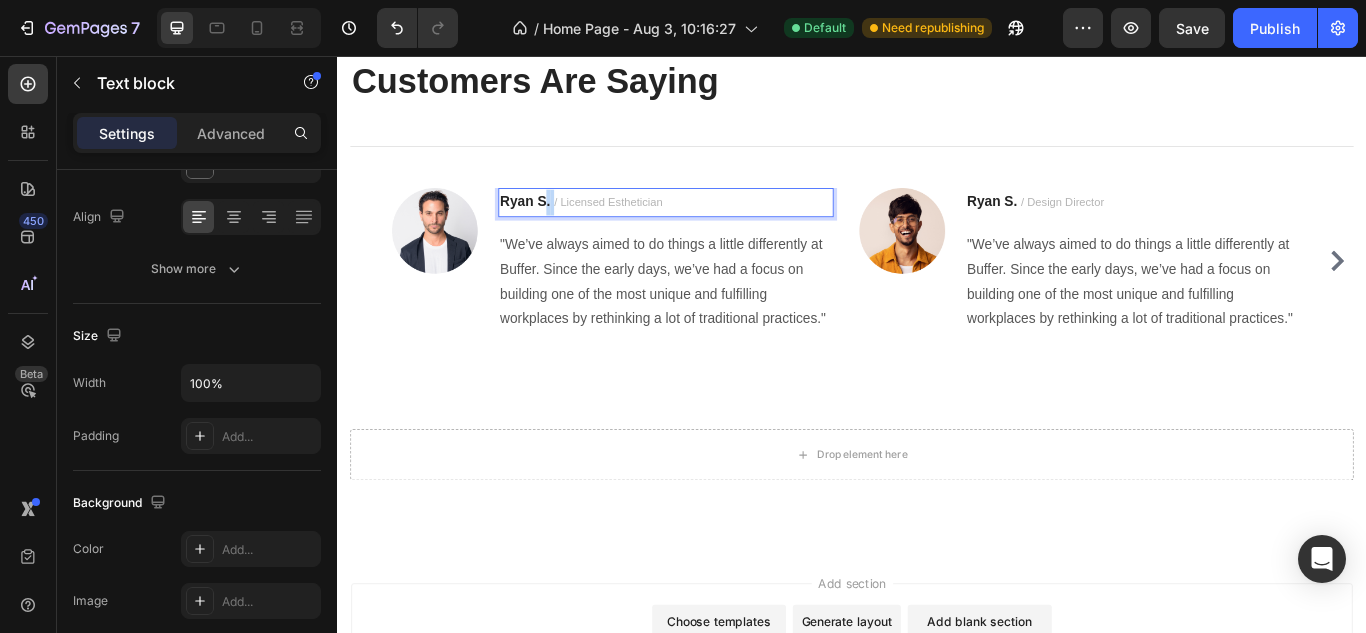 click on "Ryan S.   / Licensed Esthetician" at bounding box center [719, 227] 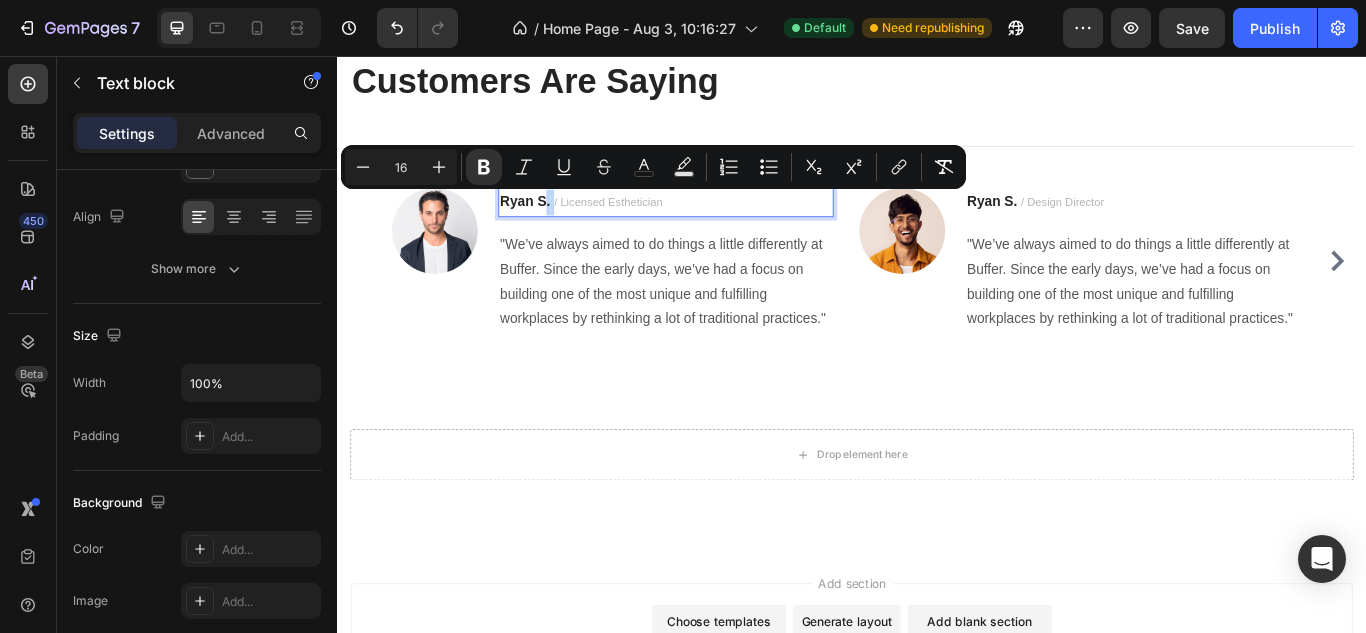 click on "Ryan S." at bounding box center (555, 225) 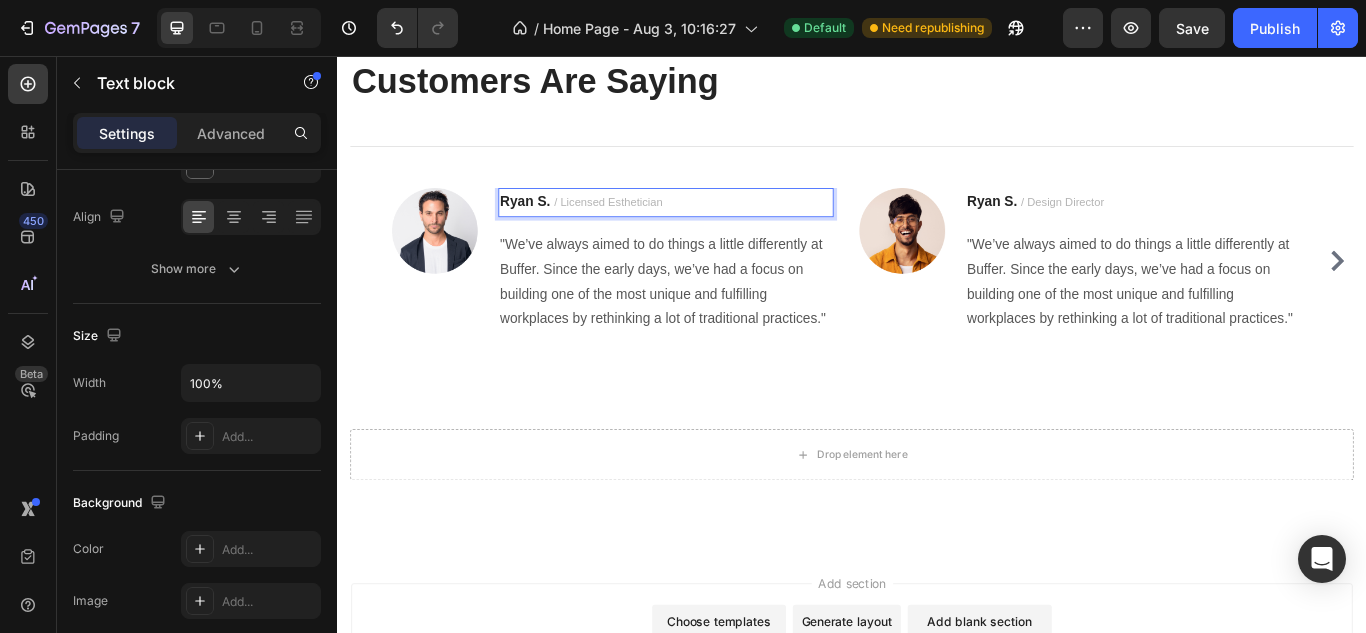 click on "Ryan S." at bounding box center [555, 225] 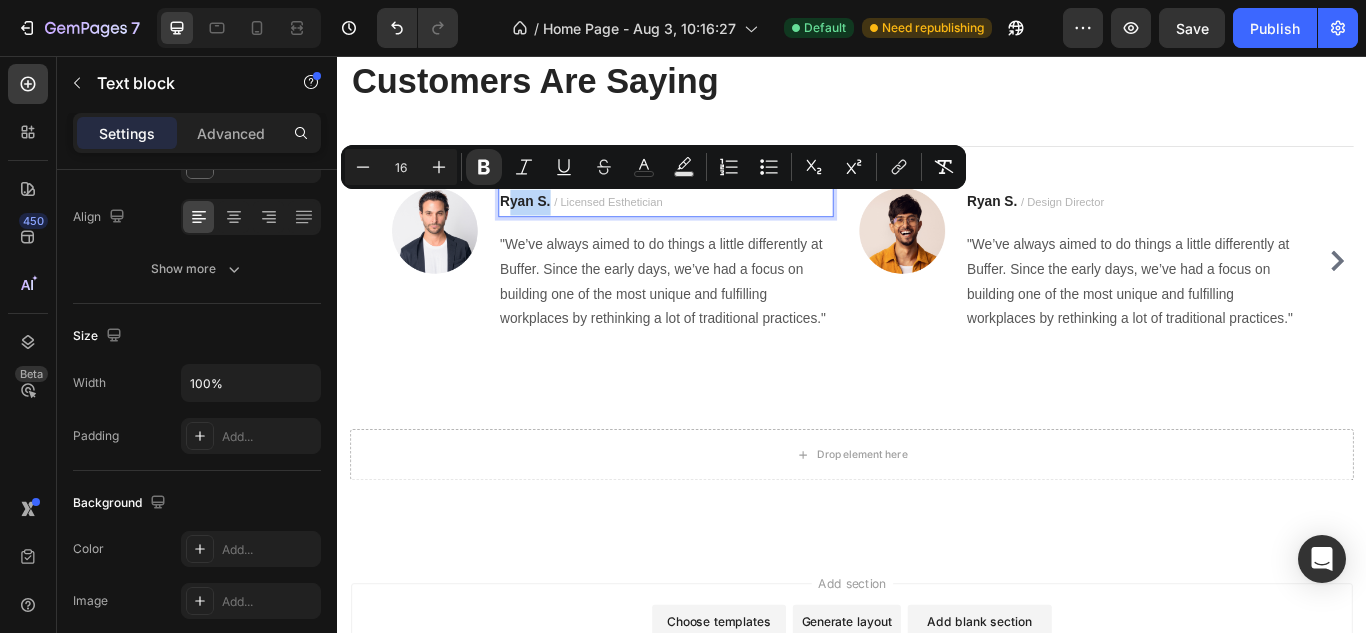 drag, startPoint x: 583, startPoint y: 222, endPoint x: 532, endPoint y: 221, distance: 51.009804 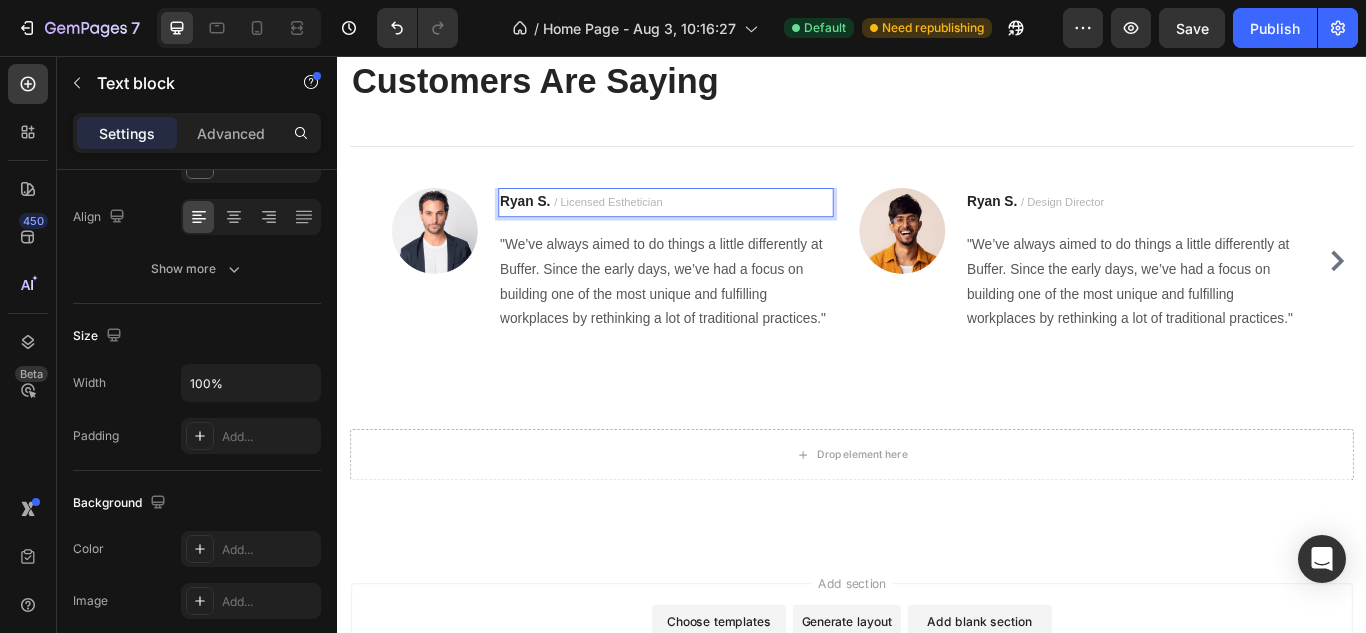click on "Ryan S.   / Licensed Esthetician" at bounding box center [719, 227] 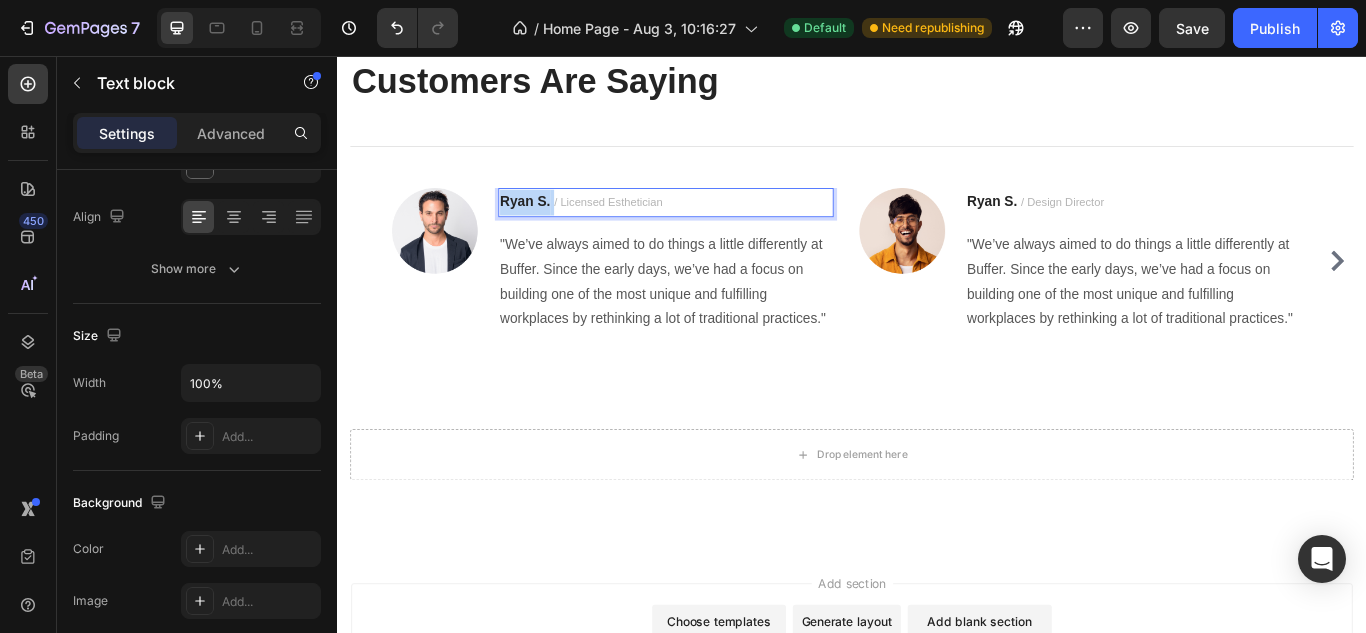drag, startPoint x: 584, startPoint y: 223, endPoint x: 525, endPoint y: 214, distance: 59.682495 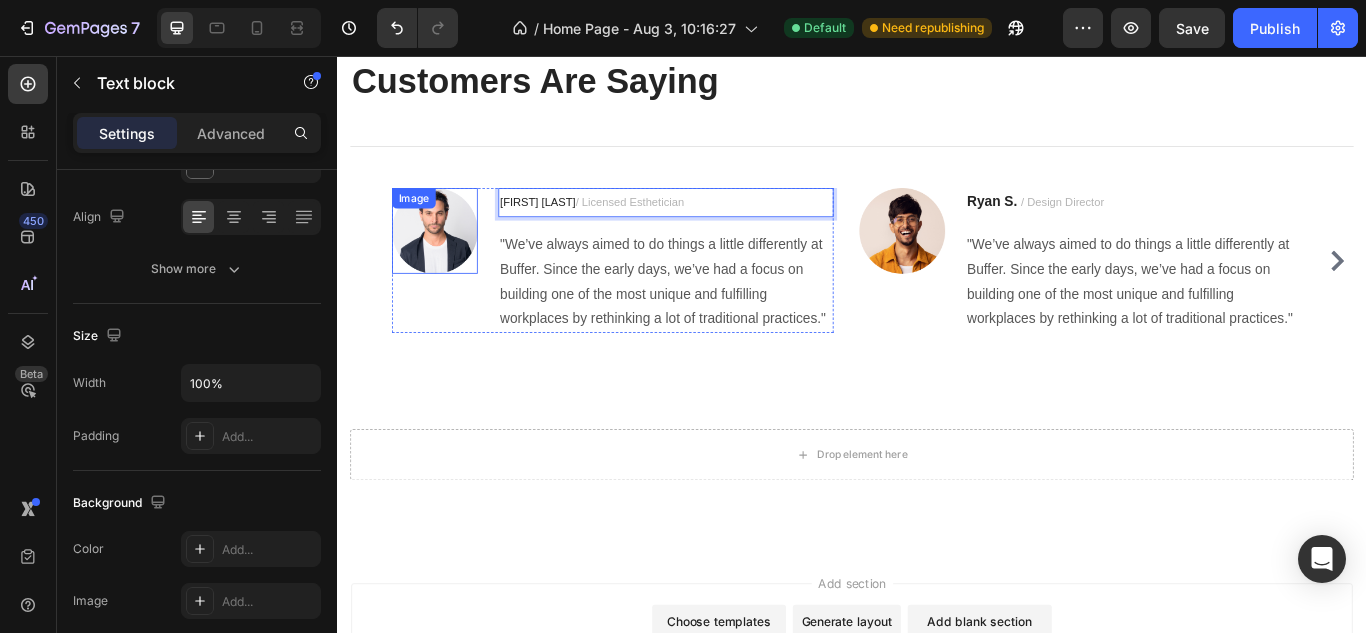 click on "Image" at bounding box center (450, 260) 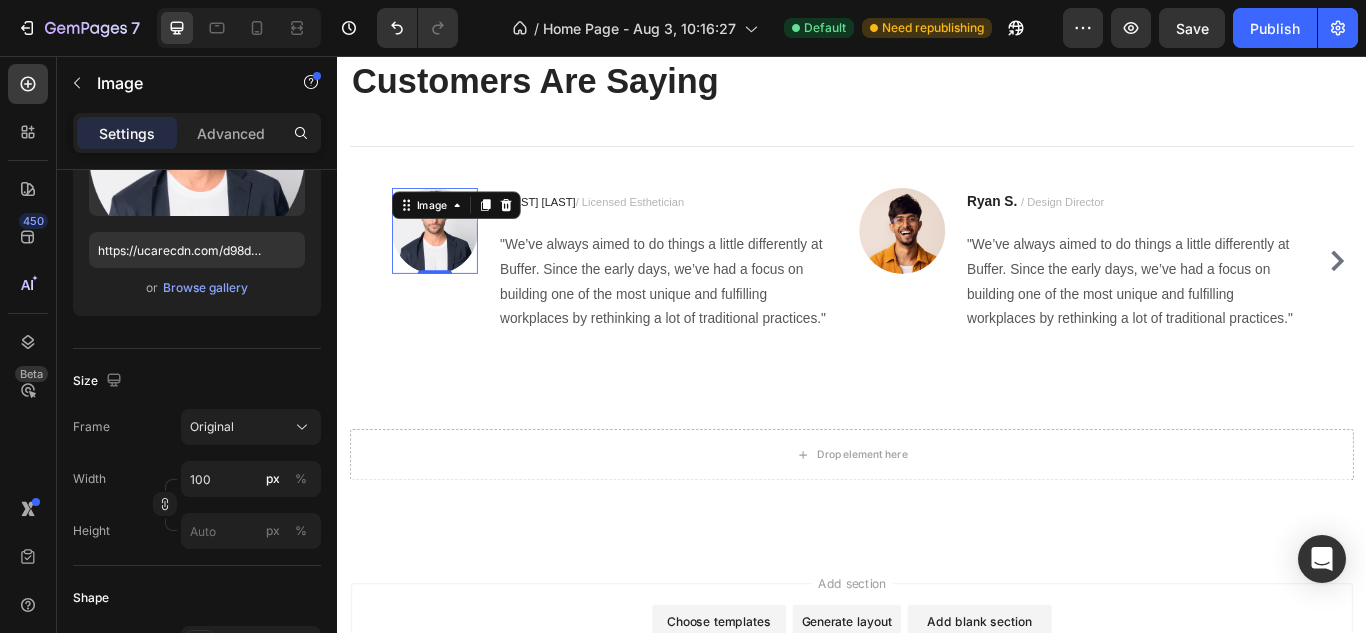 scroll, scrollTop: 0, scrollLeft: 0, axis: both 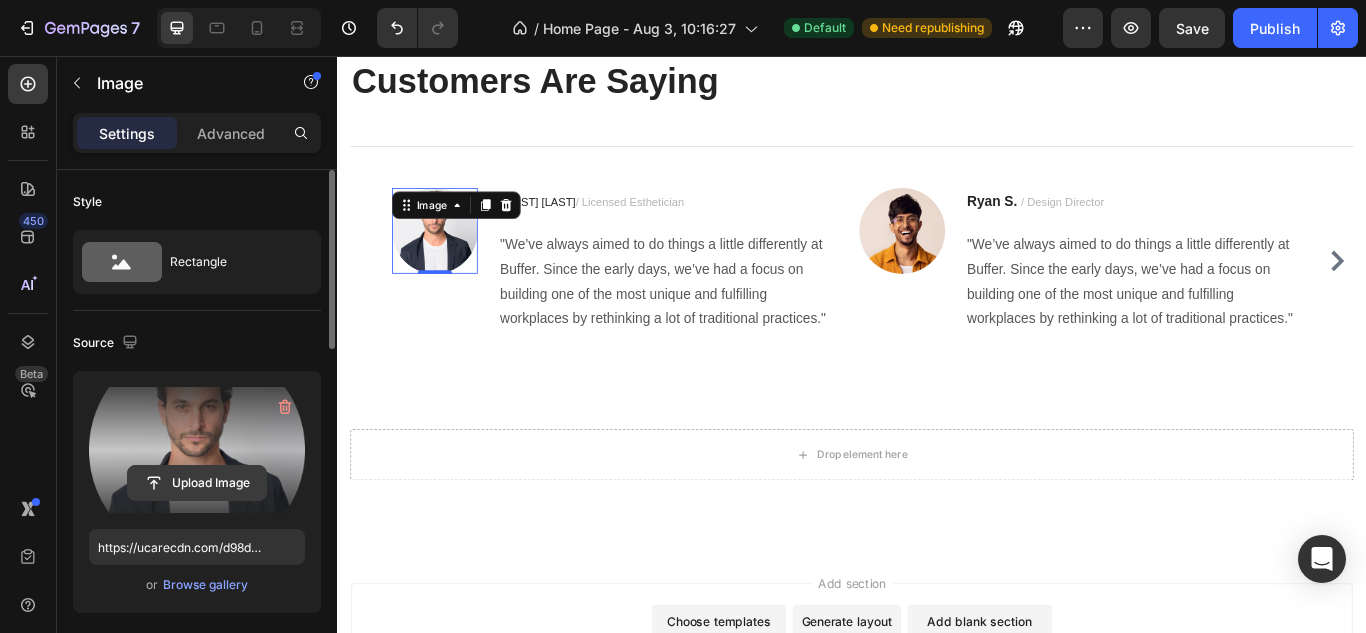 click 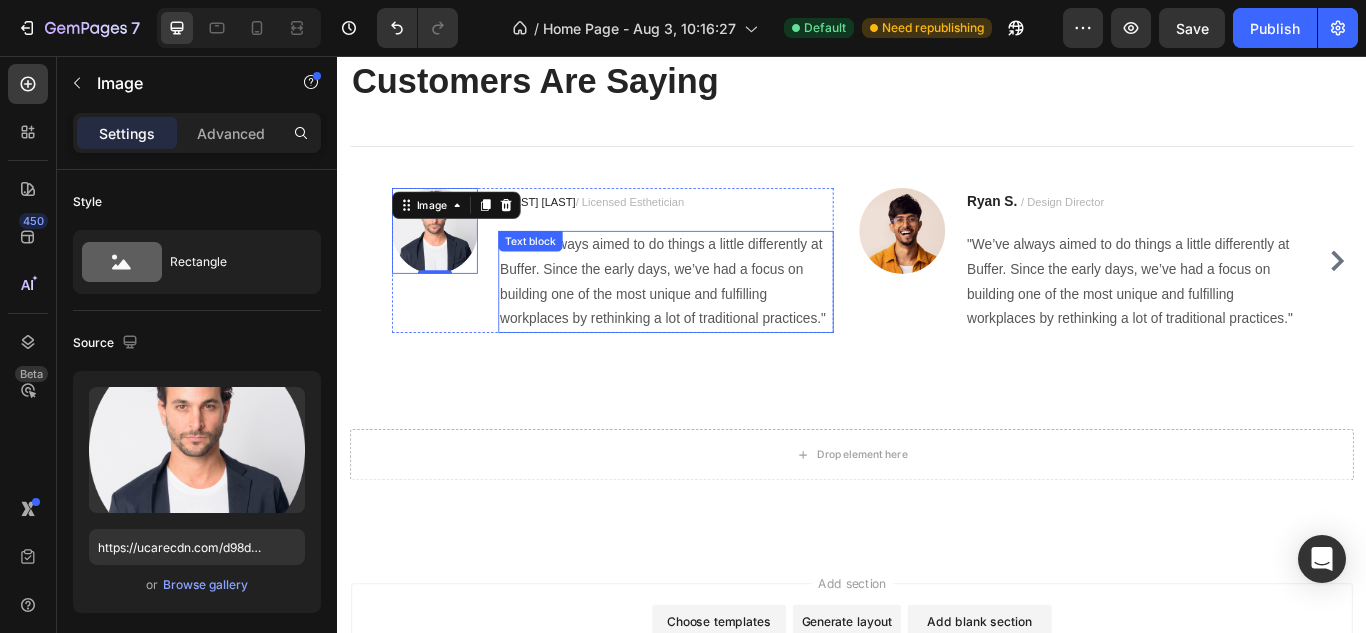 click on ""We’ve always aimed to do things a little differently at Buffer. Since the early days, we’ve had a focus on building one of the most unique and fulfilling workplaces by rethinking a lot of traditional practices."" at bounding box center (719, 319) 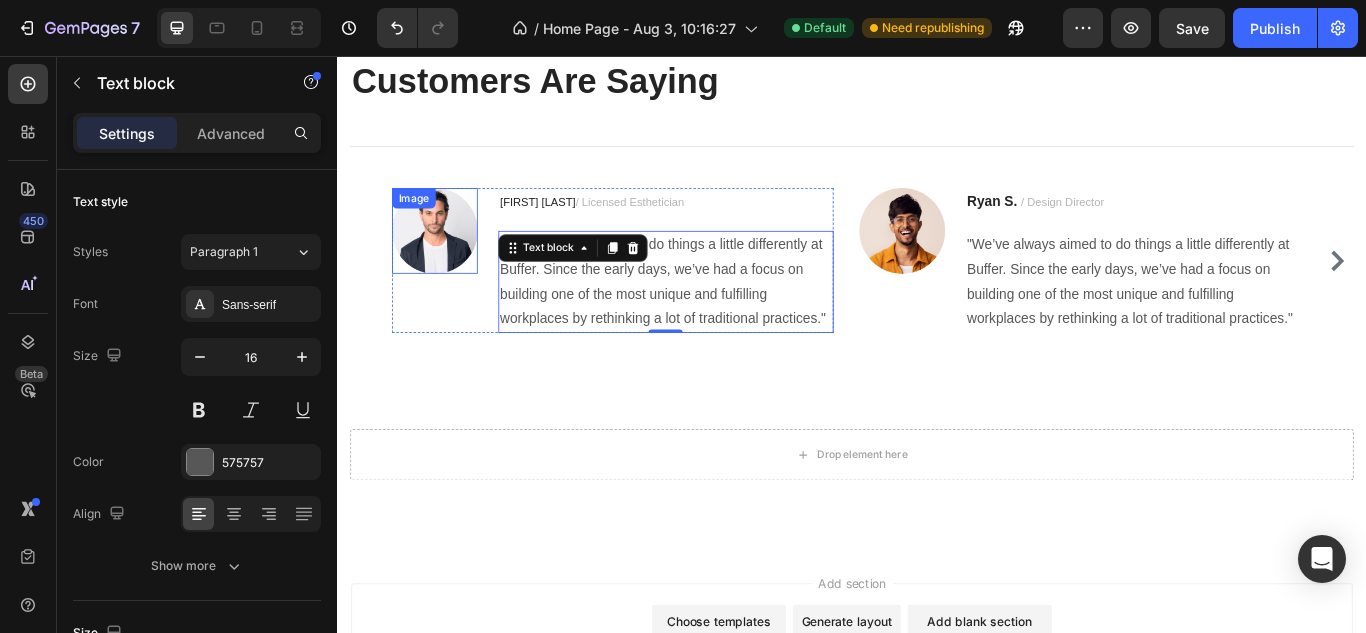 click on "Image" at bounding box center (450, 260) 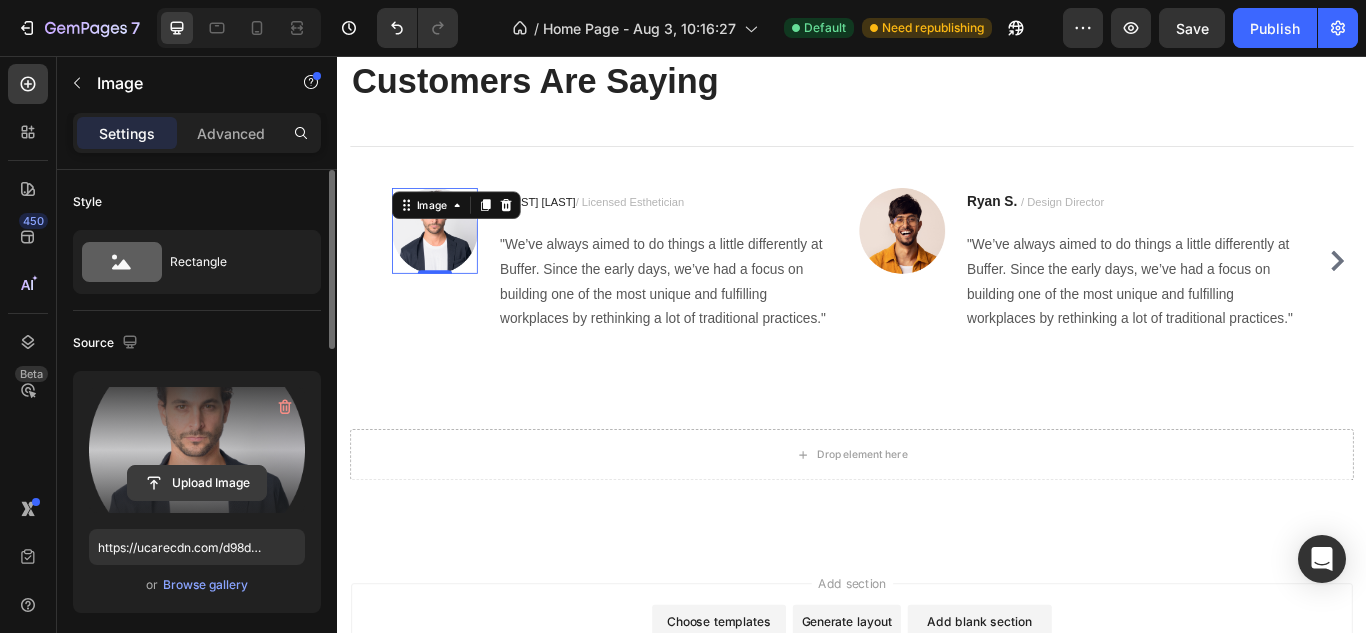 click 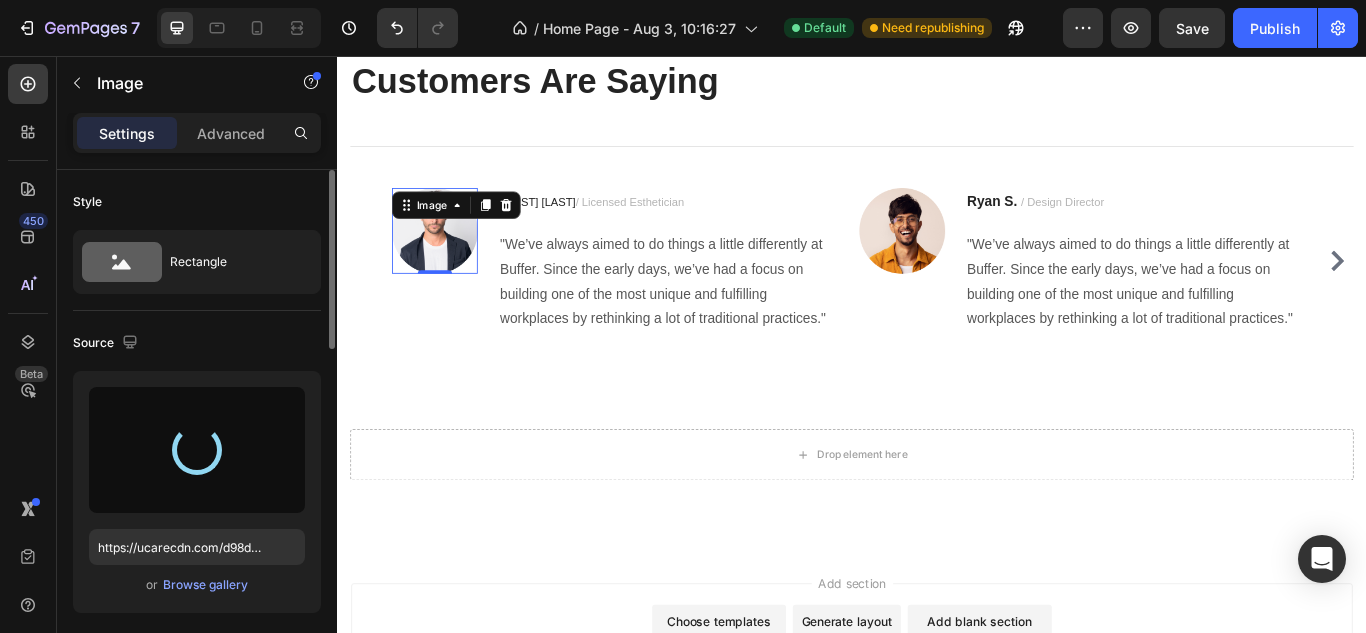 type on "https://cdn.shopify.com/s/files/1/0639/6657/6727/files/gempages_578194195064291856-e8454268-c9f8-4a47-a394-d507024f1a28.jpg" 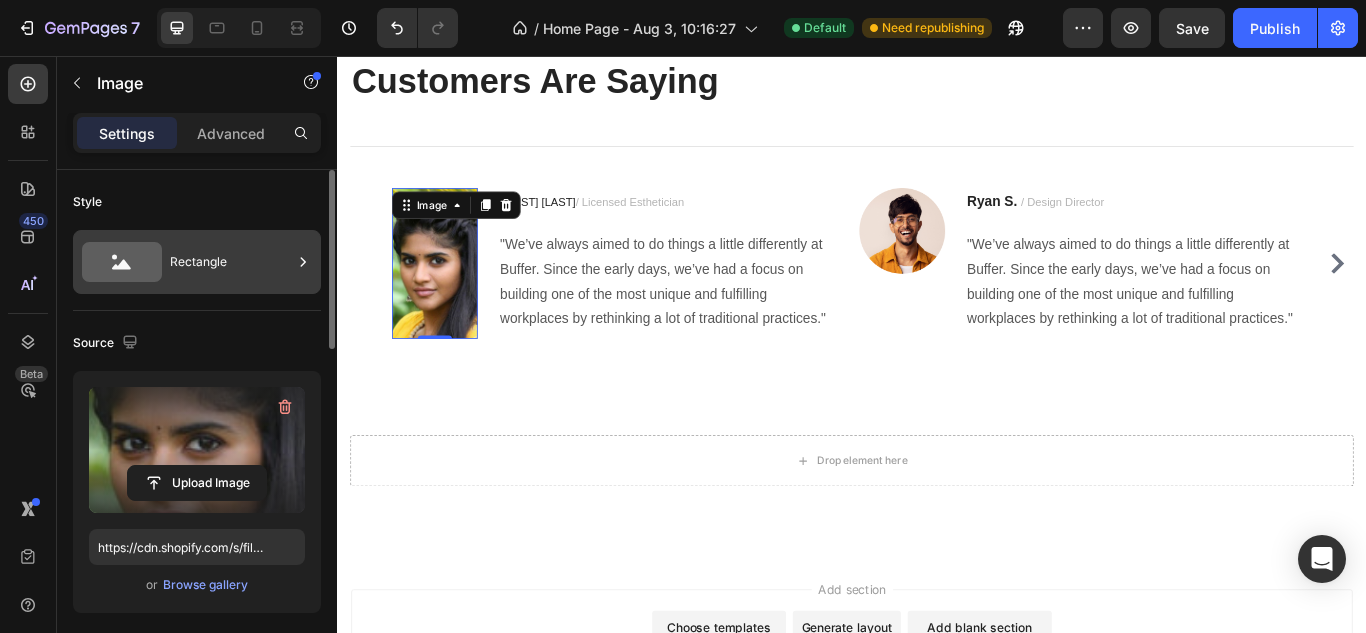 click on "Rectangle" at bounding box center [231, 262] 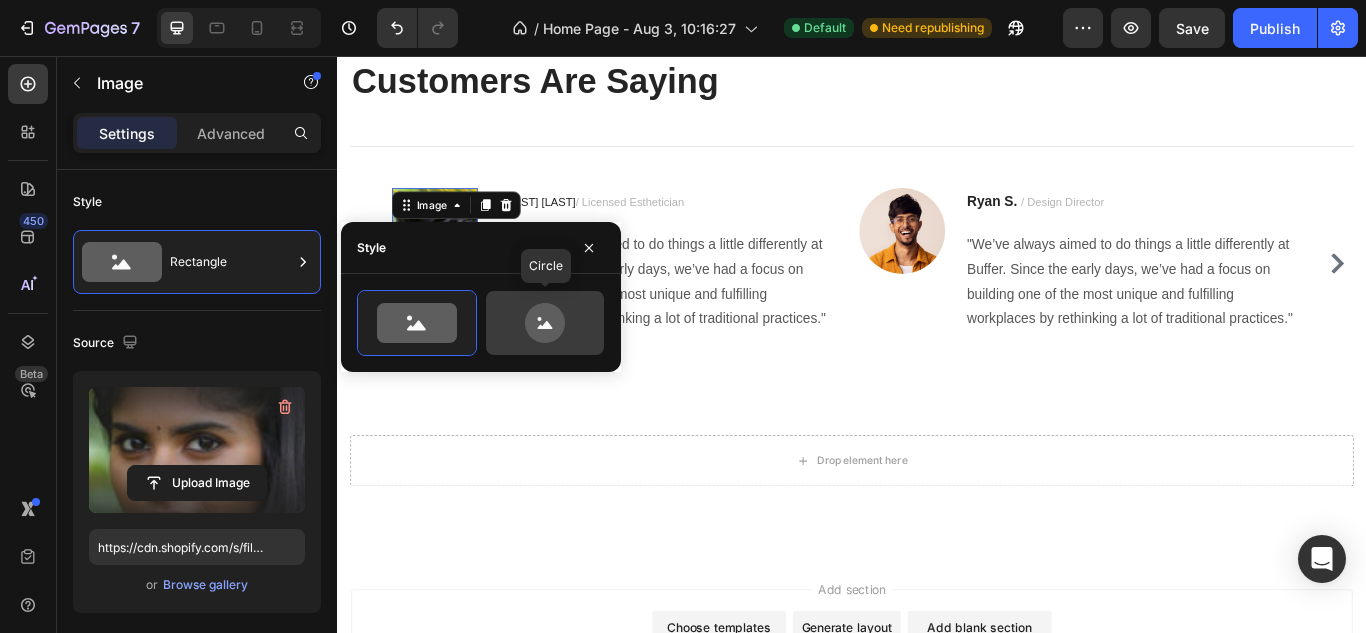 click 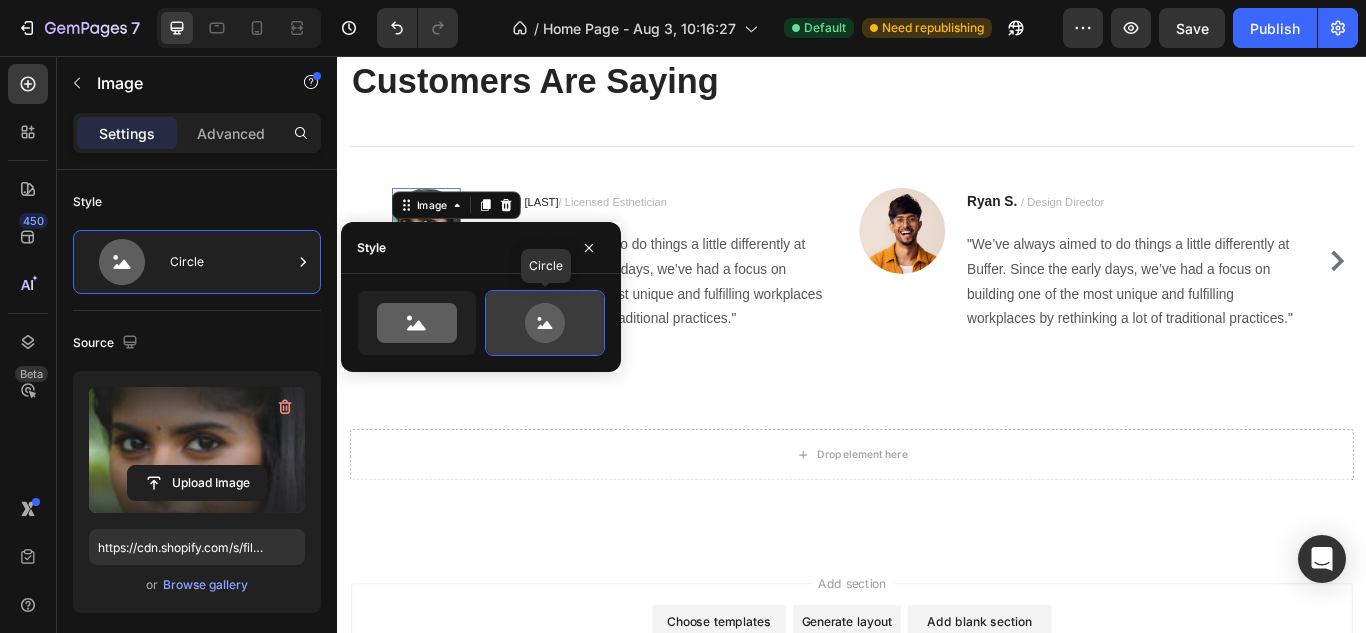 click 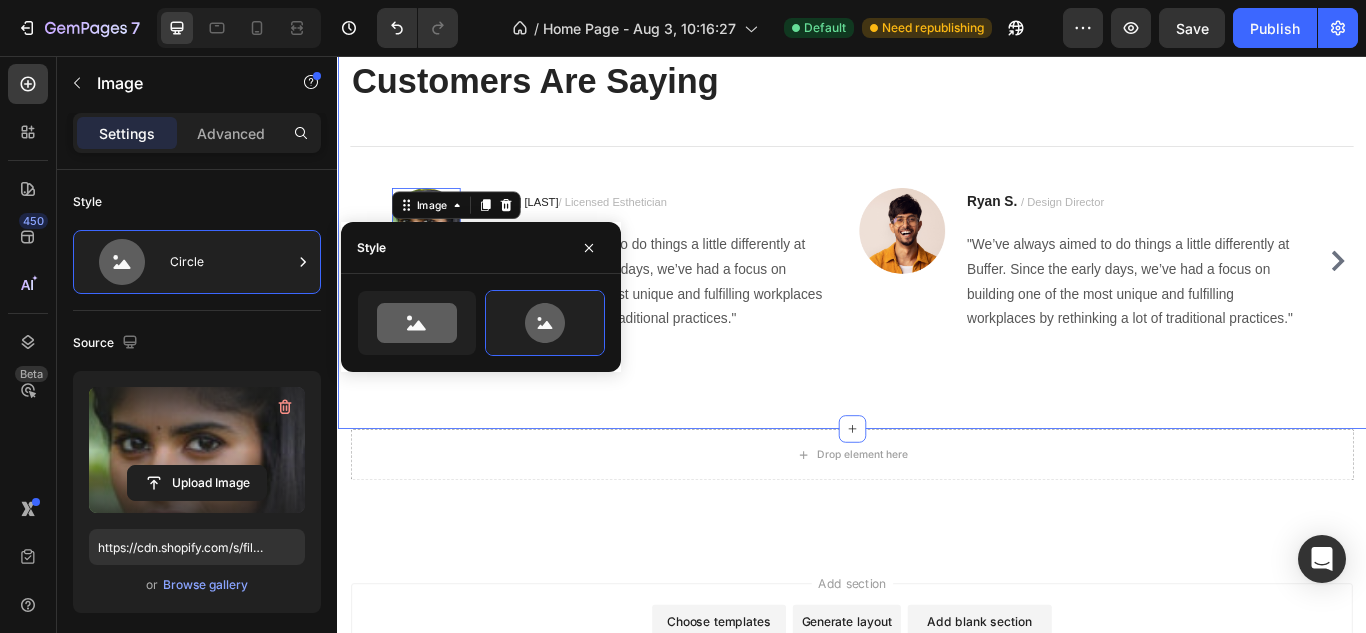 click on "What Our  Customers Are Saying Heading                Title Line Image   0 Priya K / Licensed Esthetician Text block "We’ve always aimed to do things a little differently at Buffer. Since the early days, we’ve had a focus on building one of the most unique and fulfilling workplaces by rethinking a lot of traditional practices." Text block Row Image Ryan S.   / Design Director Text block "We’ve always aimed to do things a little differently at Buffer. Since the early days, we’ve had a focus on building one of the most unique and fulfilling workplaces by rethinking a lot of traditional practices." Text block Row Image Ryan S.   / Design Director Text block "We’ve always aimed to do things a little differently at Buffer. Since the early days, we’ve had a focus on building one of the most unique and fulfilling workplaces by rethinking a lot of traditional practices." Text block Row Image Ryan S.   / Design Director Text block Text block Row Carousel Row" at bounding box center (937, 208) 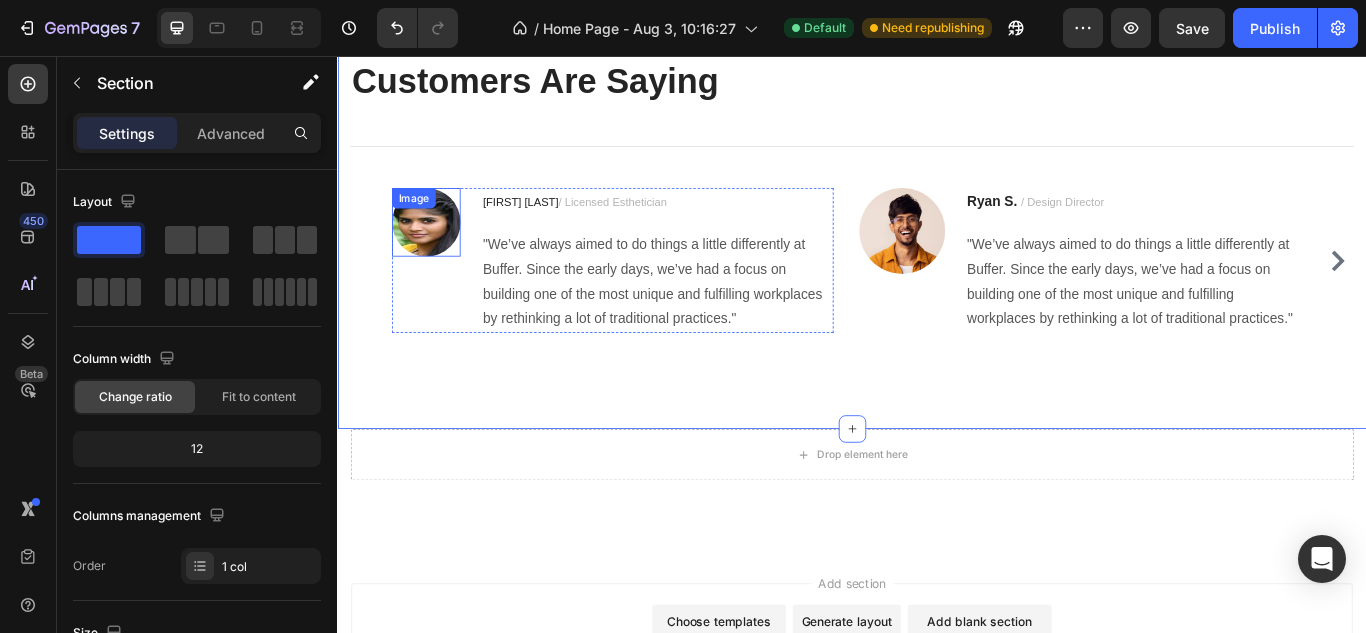 click on "Image" at bounding box center [440, 250] 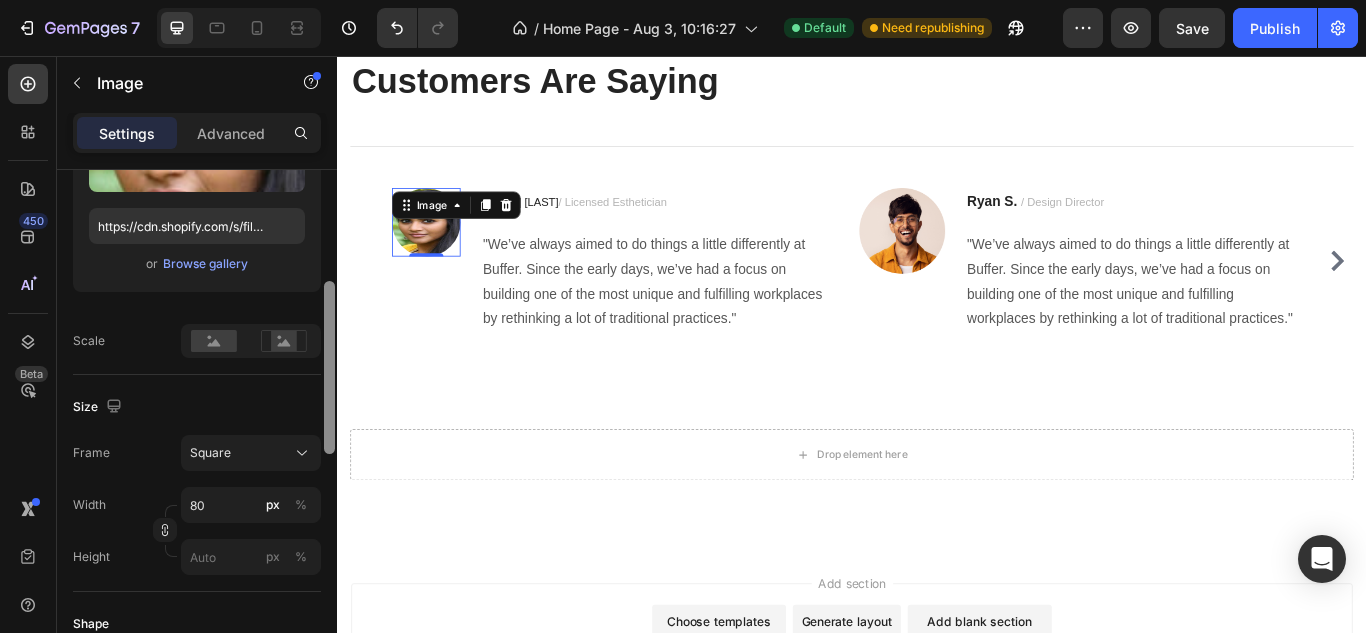 scroll, scrollTop: 327, scrollLeft: 0, axis: vertical 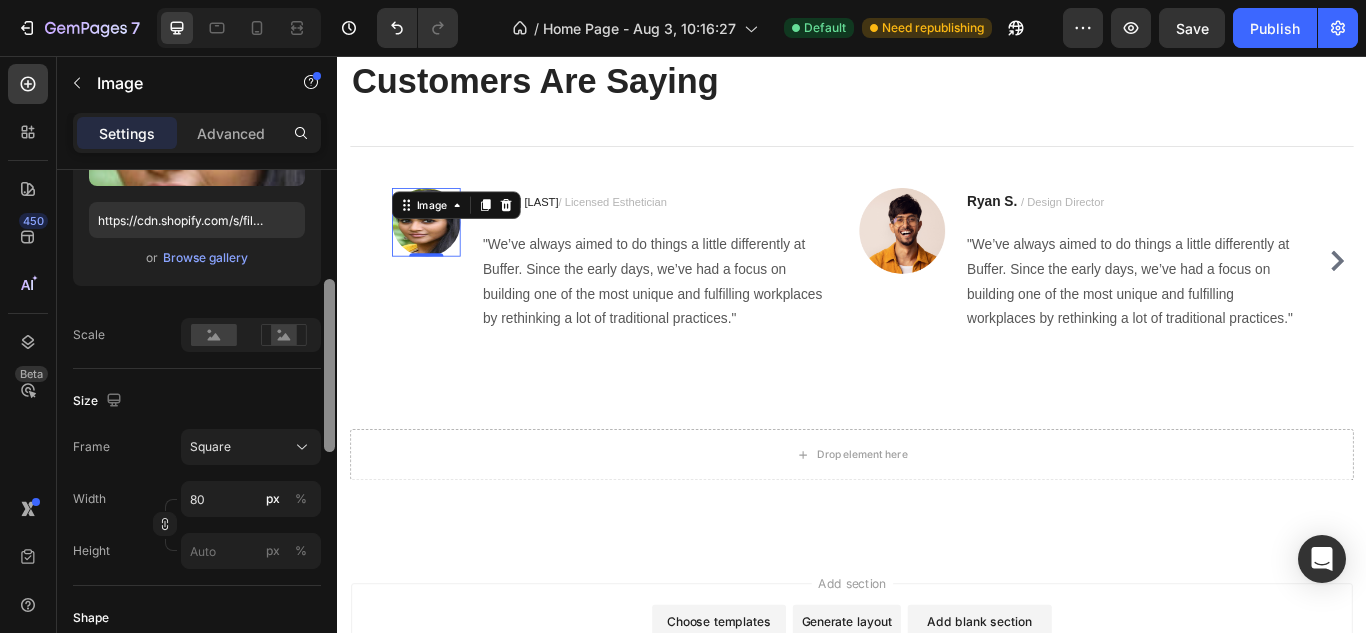 drag, startPoint x: 324, startPoint y: 338, endPoint x: 329, endPoint y: 447, distance: 109.11462 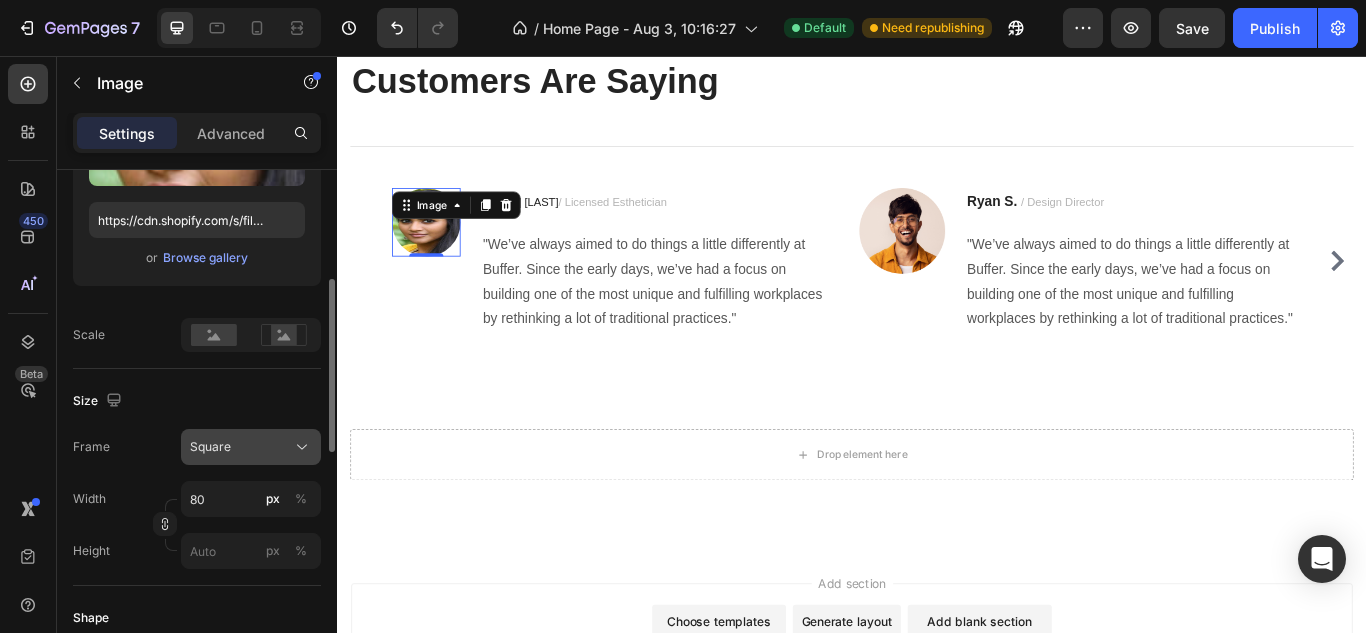 click on "Square" 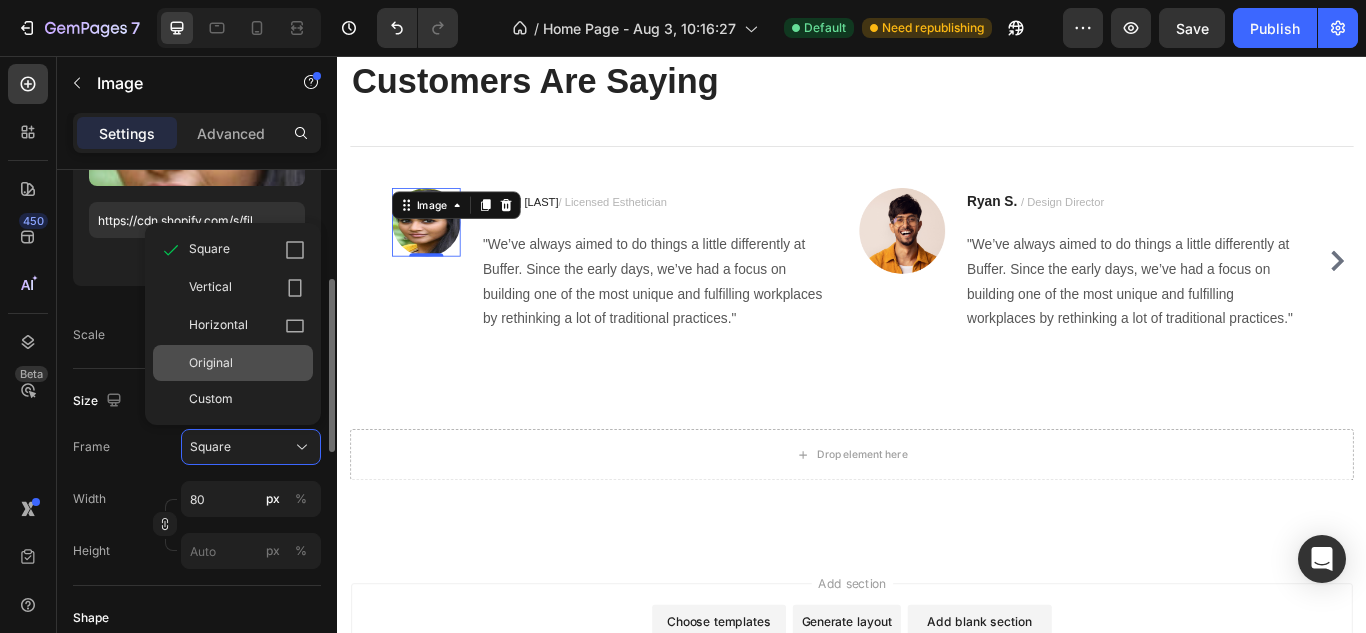 click on "Original" at bounding box center [247, 363] 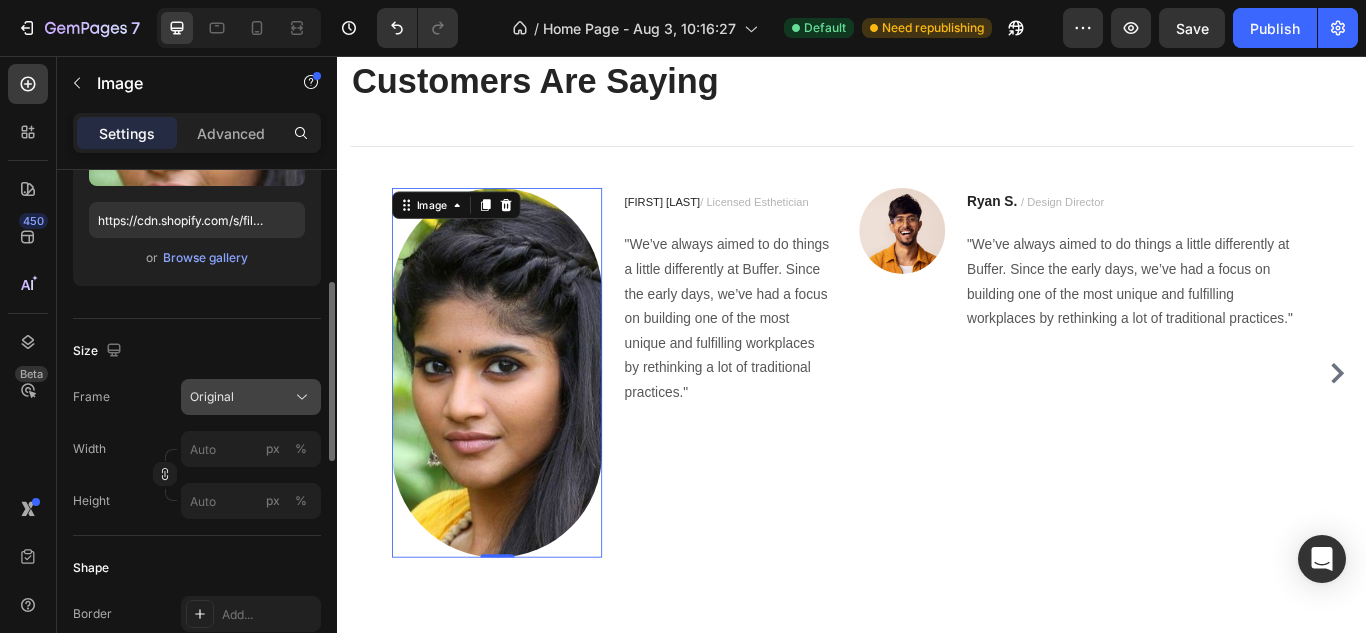 click on "Original" 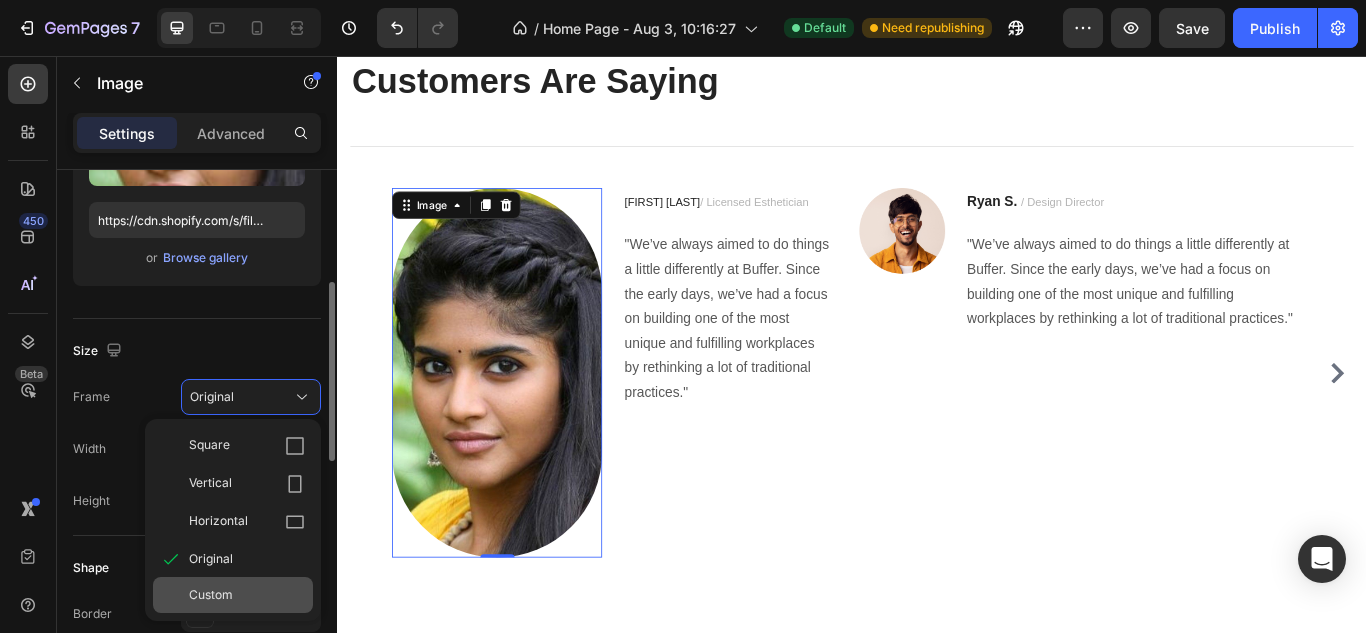 click on "Custom" at bounding box center (247, 595) 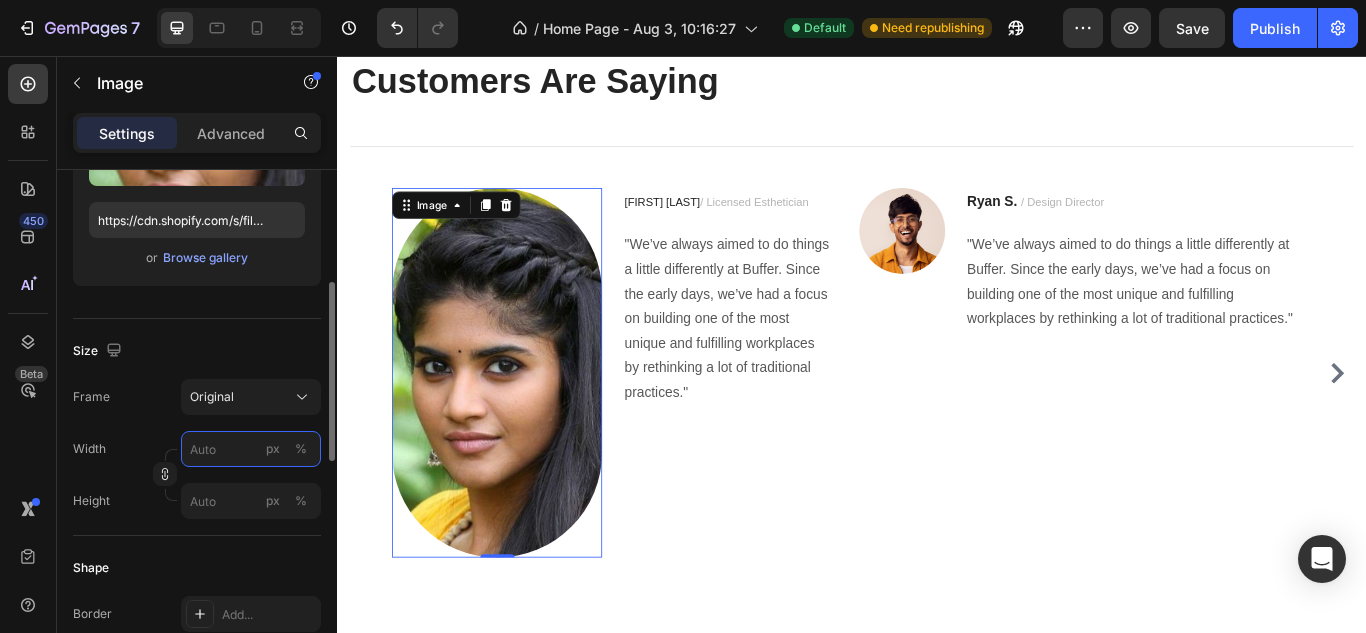 click on "px %" at bounding box center [251, 449] 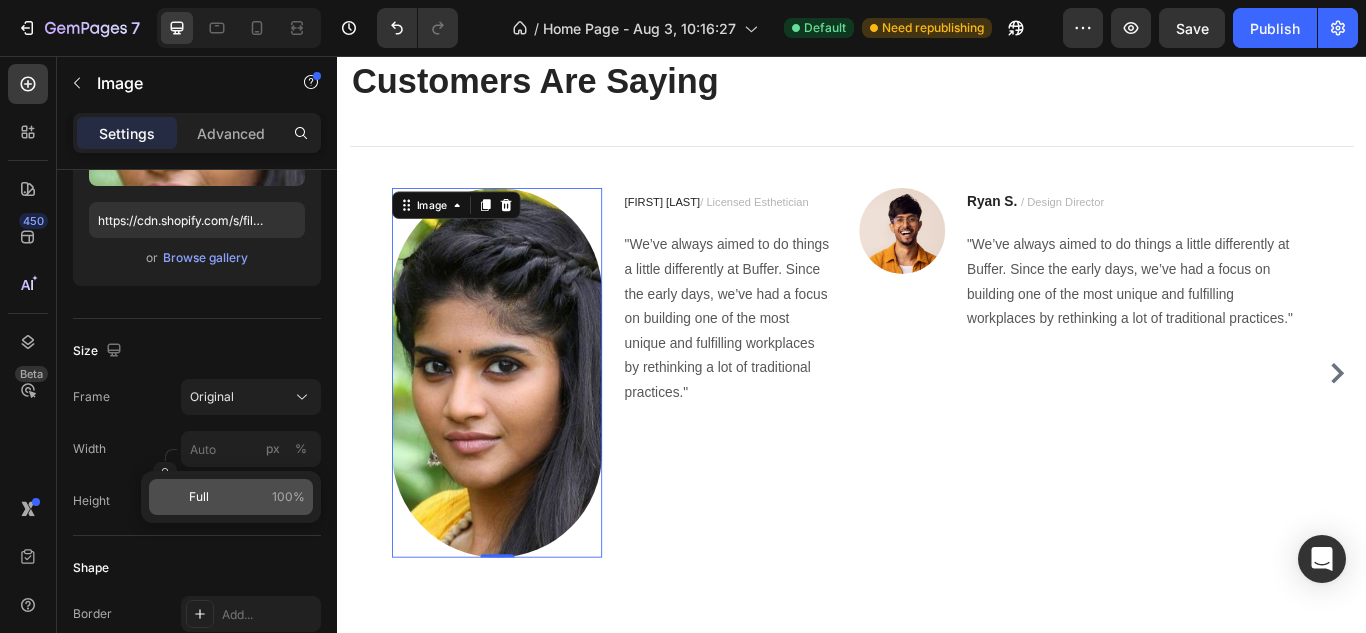 click on "Full 100%" at bounding box center [247, 497] 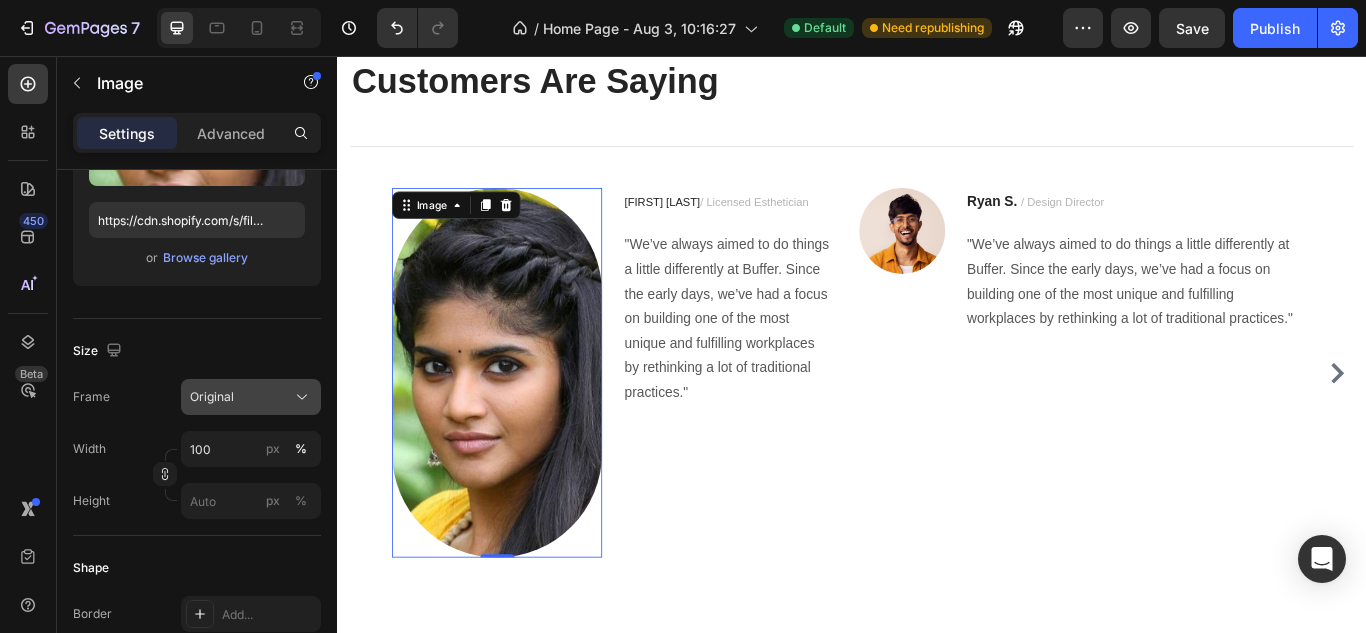 click on "Original" at bounding box center [251, 397] 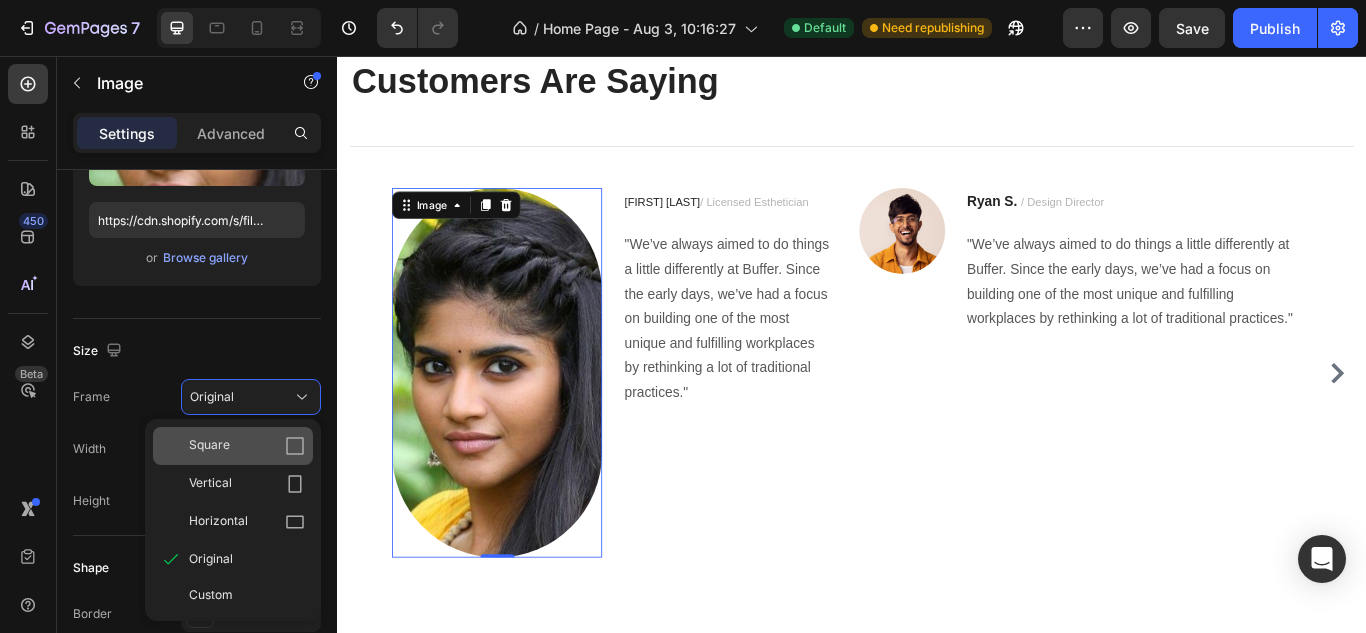 click on "Square" at bounding box center [247, 446] 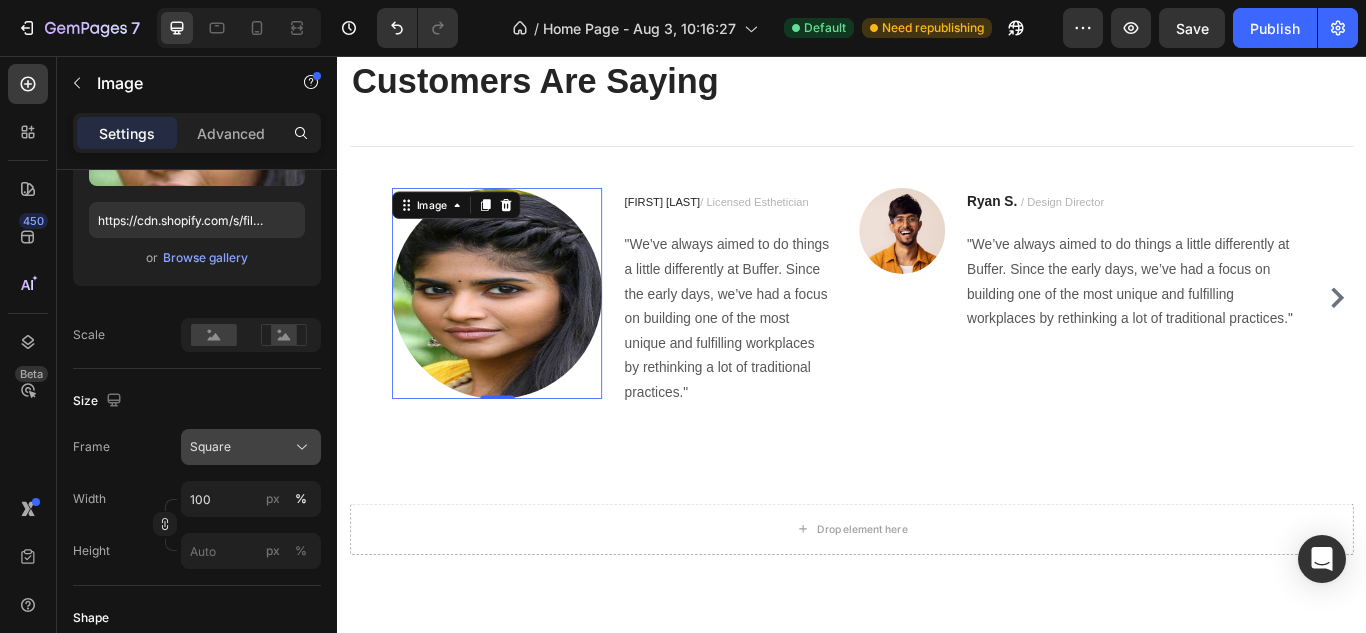 click on "Square" at bounding box center (251, 447) 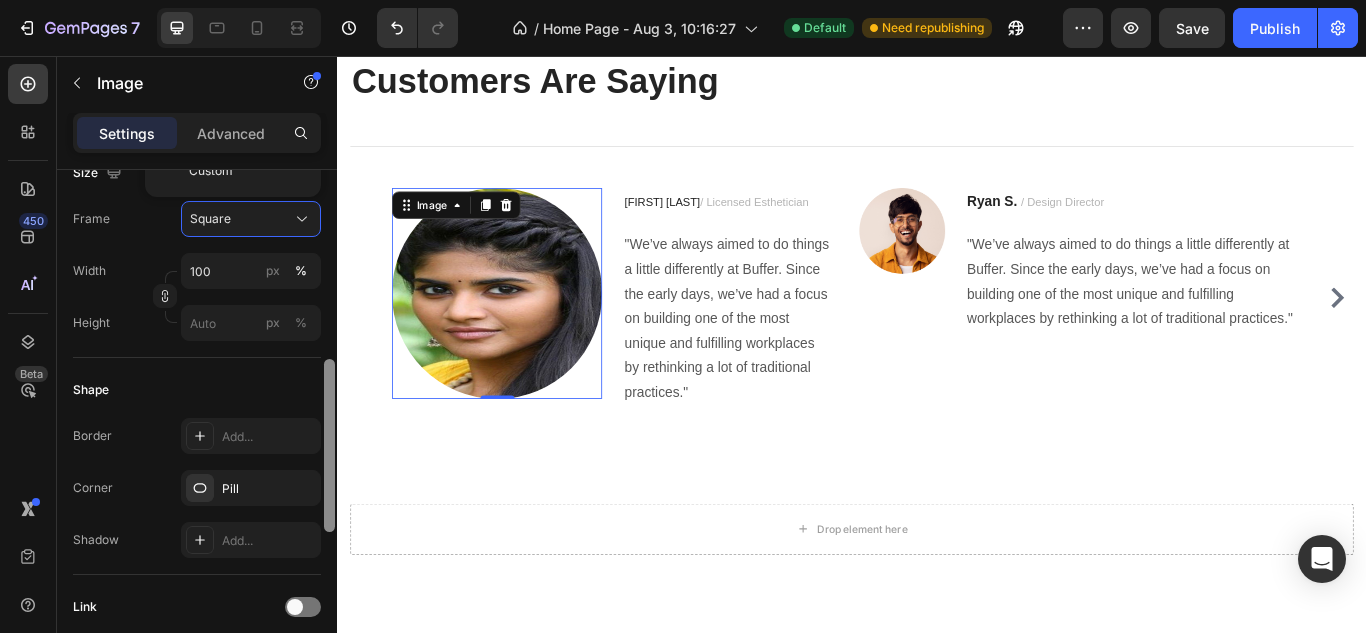 scroll, scrollTop: 558, scrollLeft: 0, axis: vertical 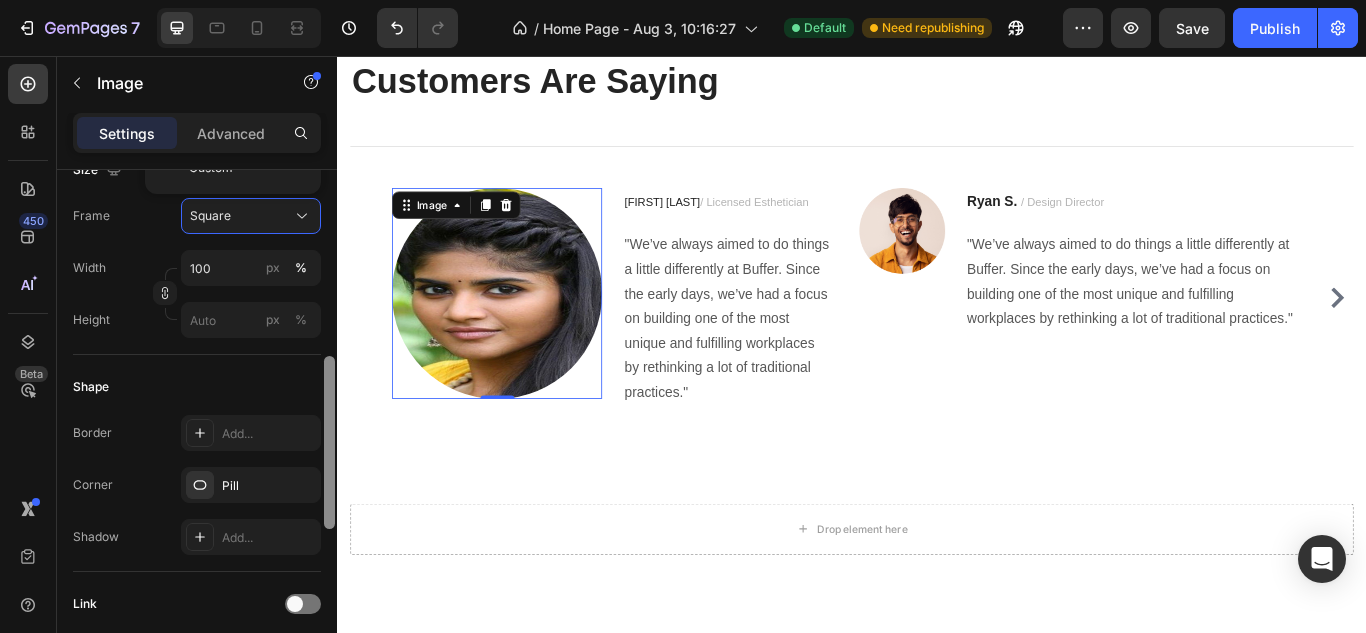 drag, startPoint x: 328, startPoint y: 430, endPoint x: 330, endPoint y: 507, distance: 77.02597 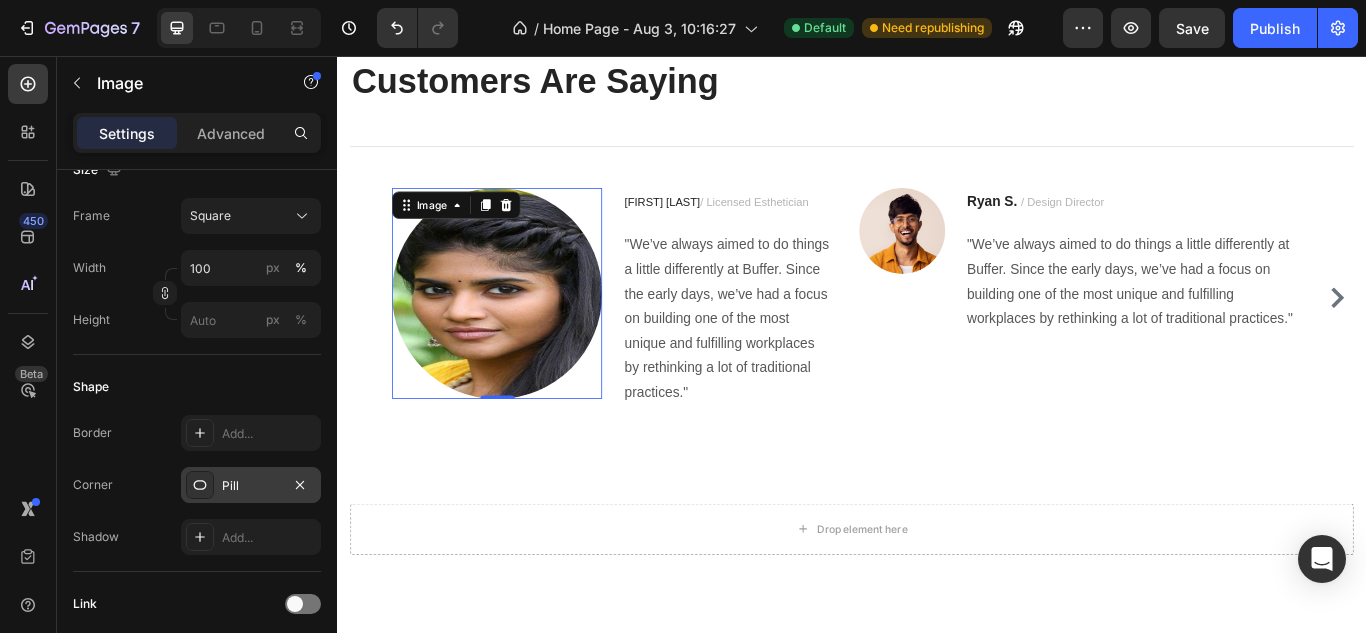 click on "Pill" at bounding box center (251, 485) 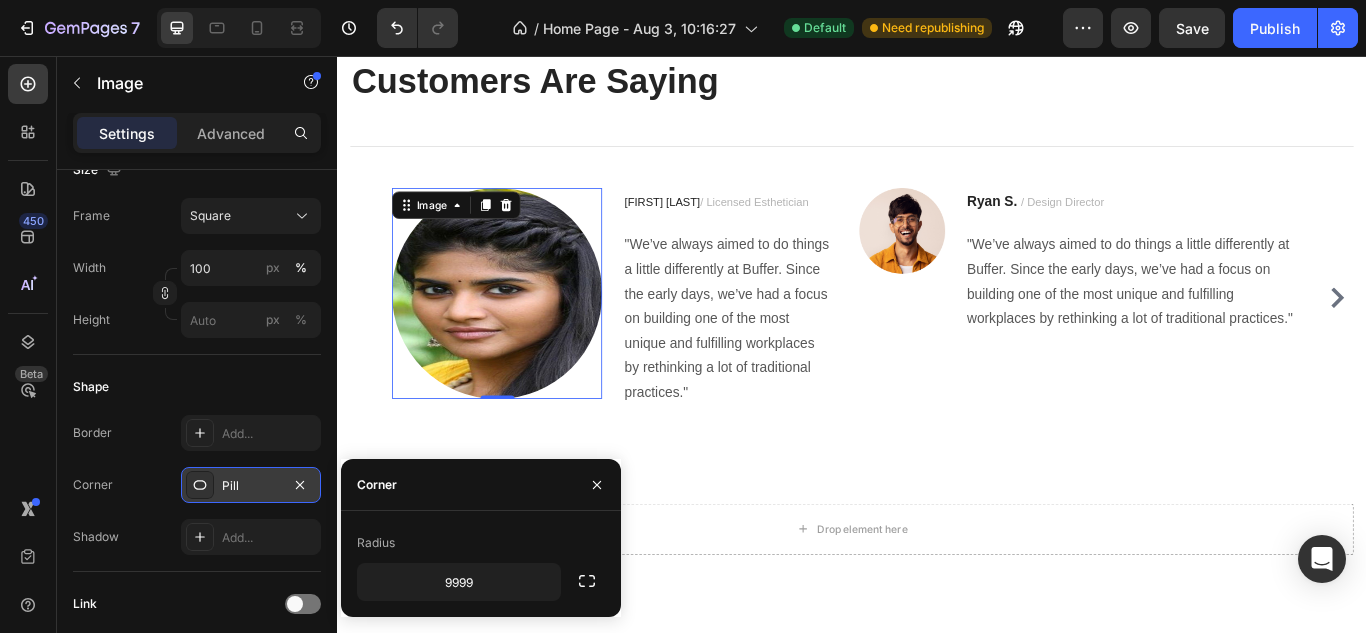 click on "Pill" at bounding box center [251, 486] 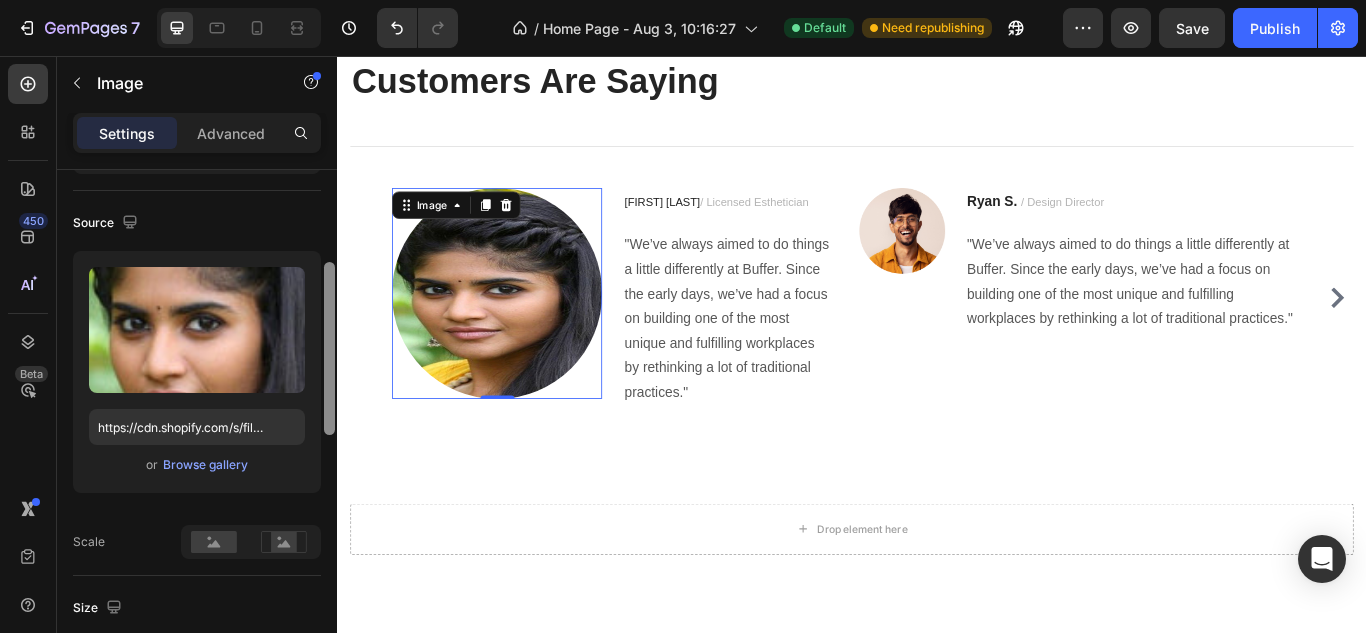 scroll, scrollTop: 0, scrollLeft: 0, axis: both 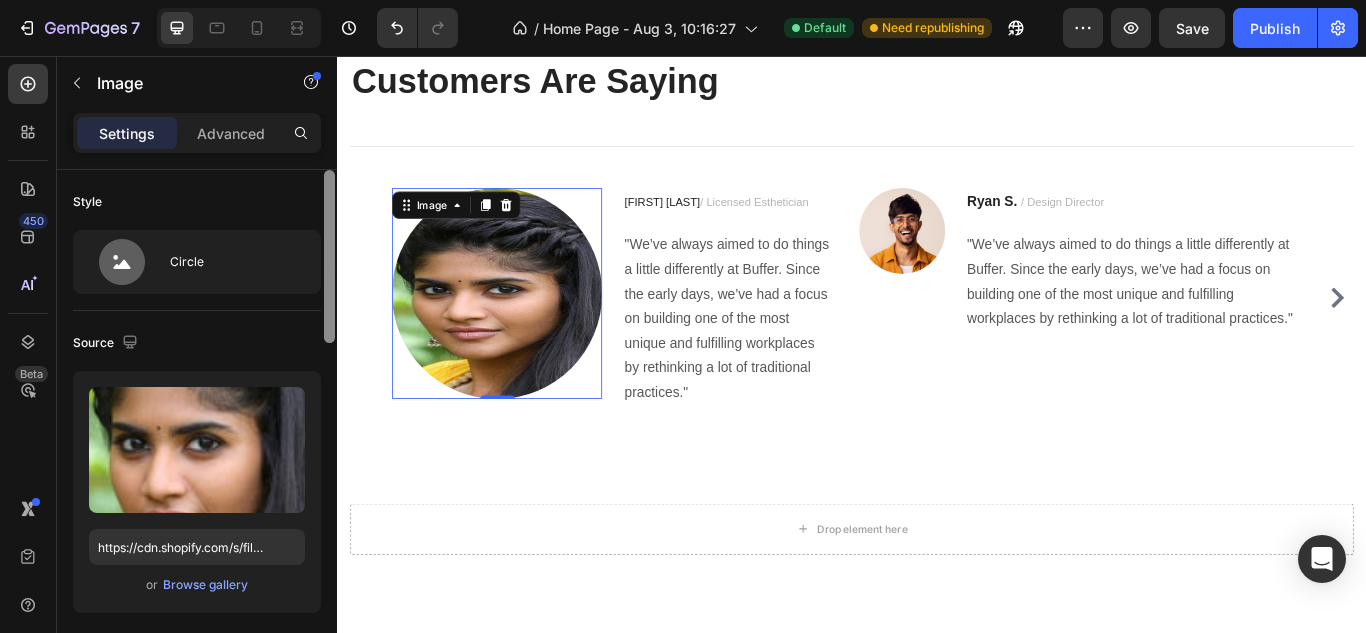 drag, startPoint x: 324, startPoint y: 380, endPoint x: 322, endPoint y: 153, distance: 227.0088 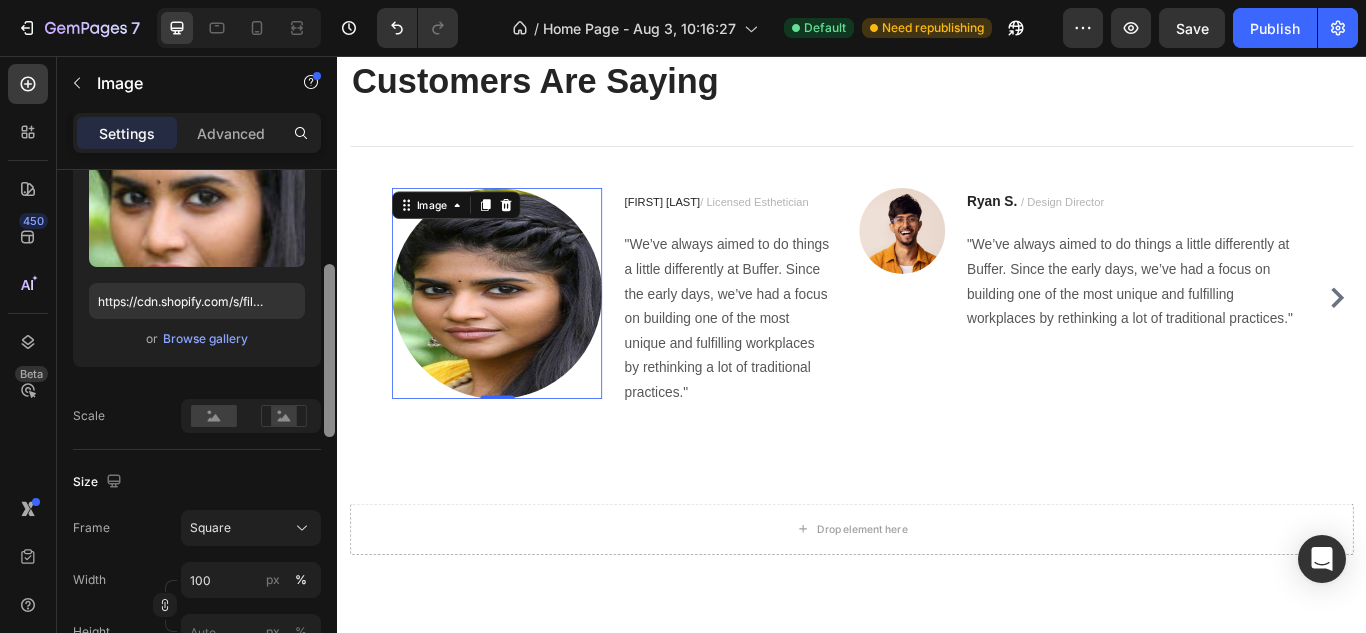 scroll, scrollTop: 261, scrollLeft: 0, axis: vertical 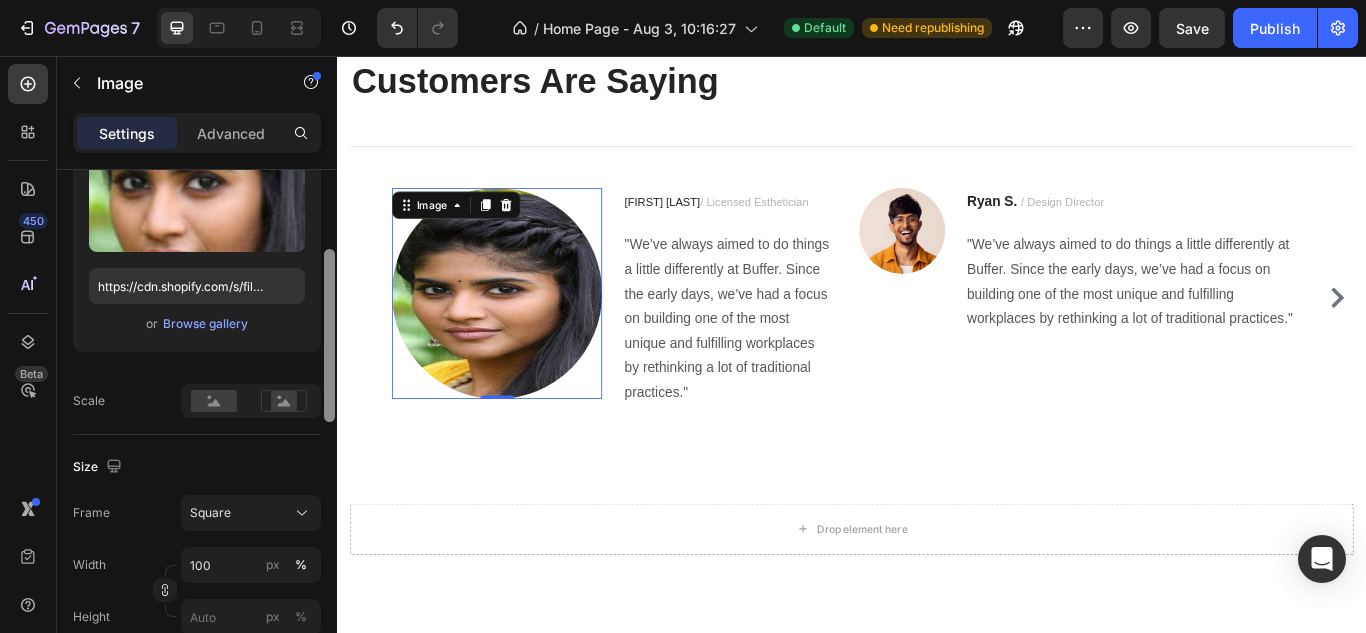 drag, startPoint x: 330, startPoint y: 327, endPoint x: 332, endPoint y: 414, distance: 87.02299 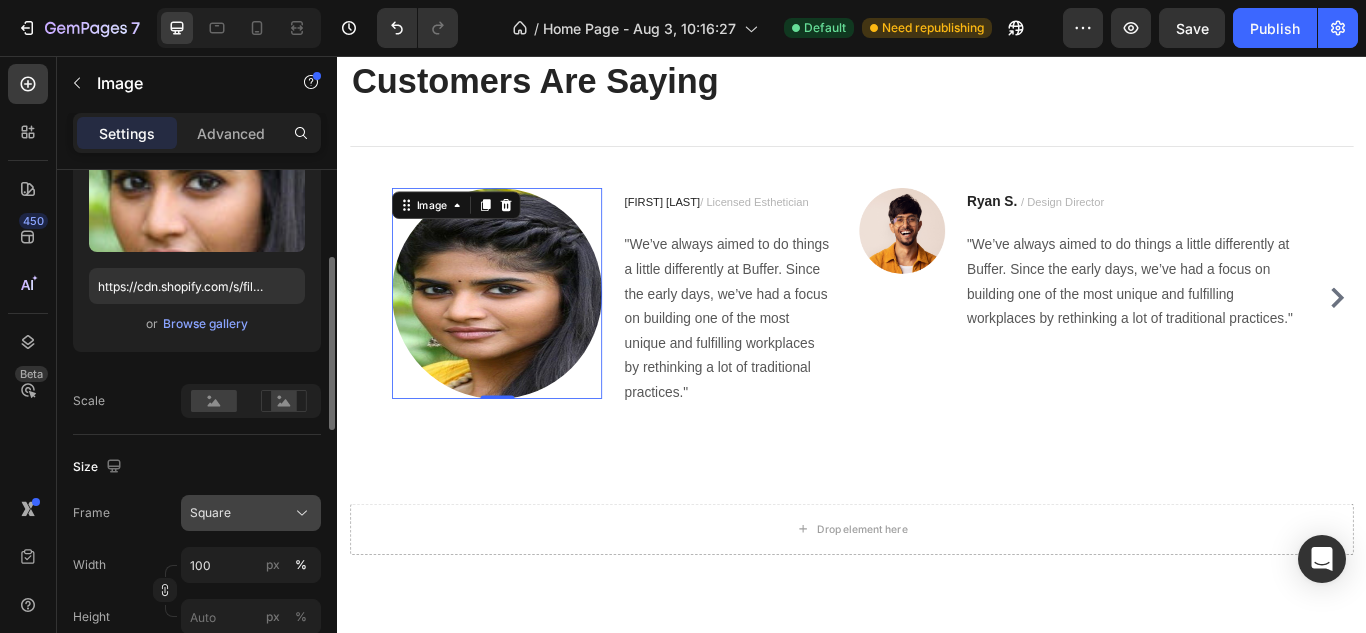 click on "Square" at bounding box center (210, 513) 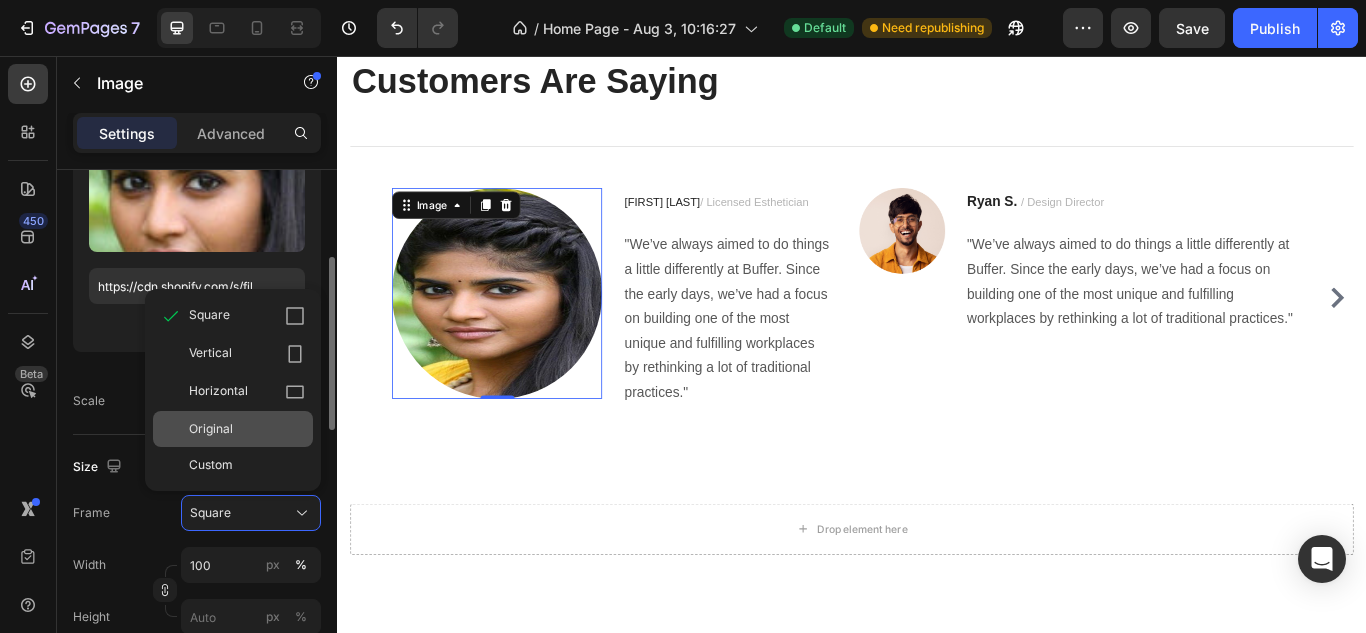 click on "Original" at bounding box center [211, 429] 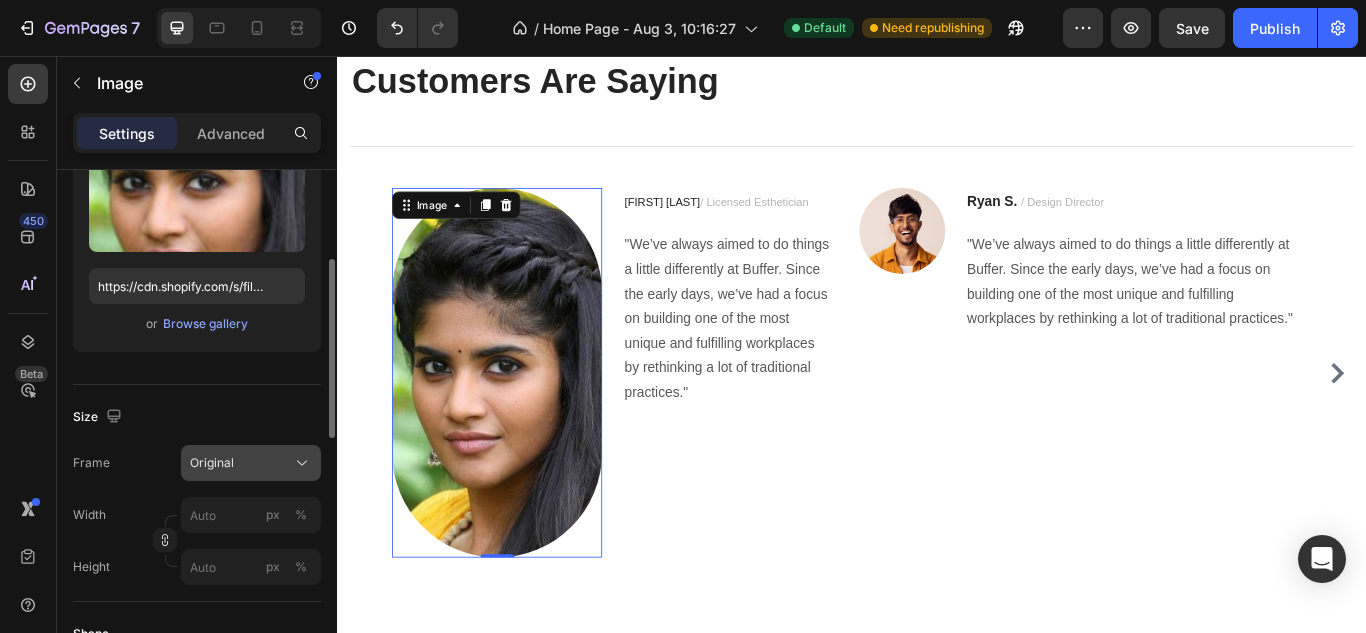 click on "Original" at bounding box center (212, 463) 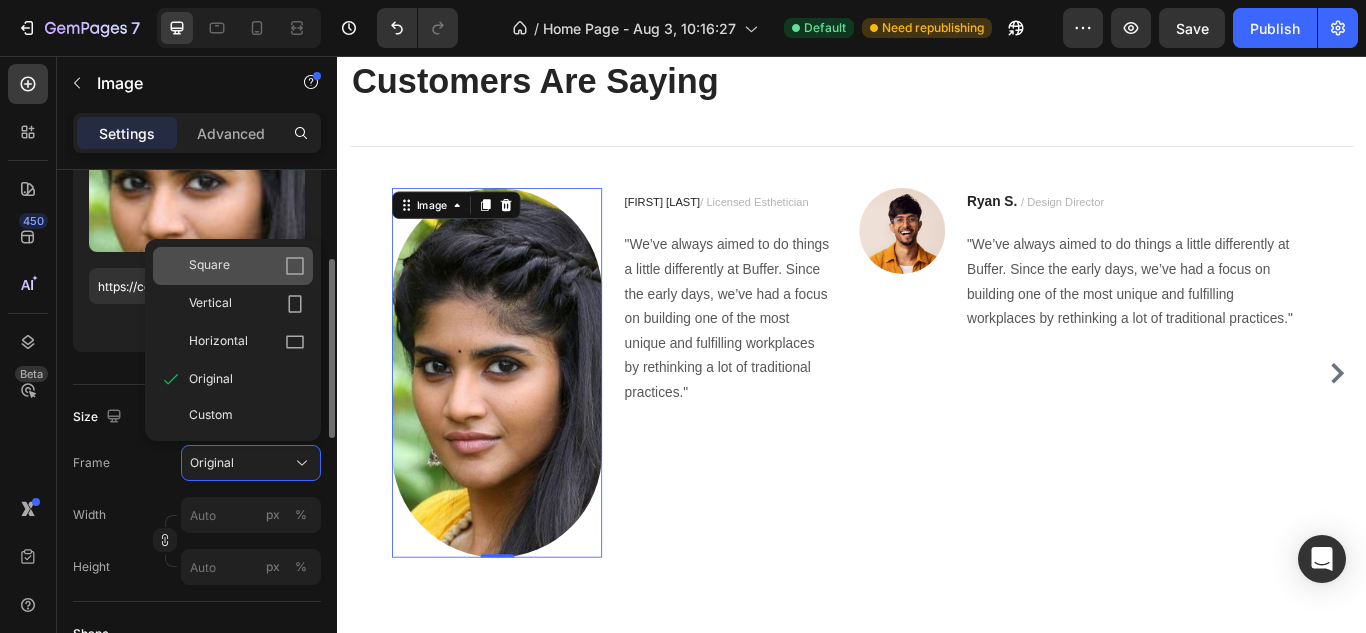 click on "Square" 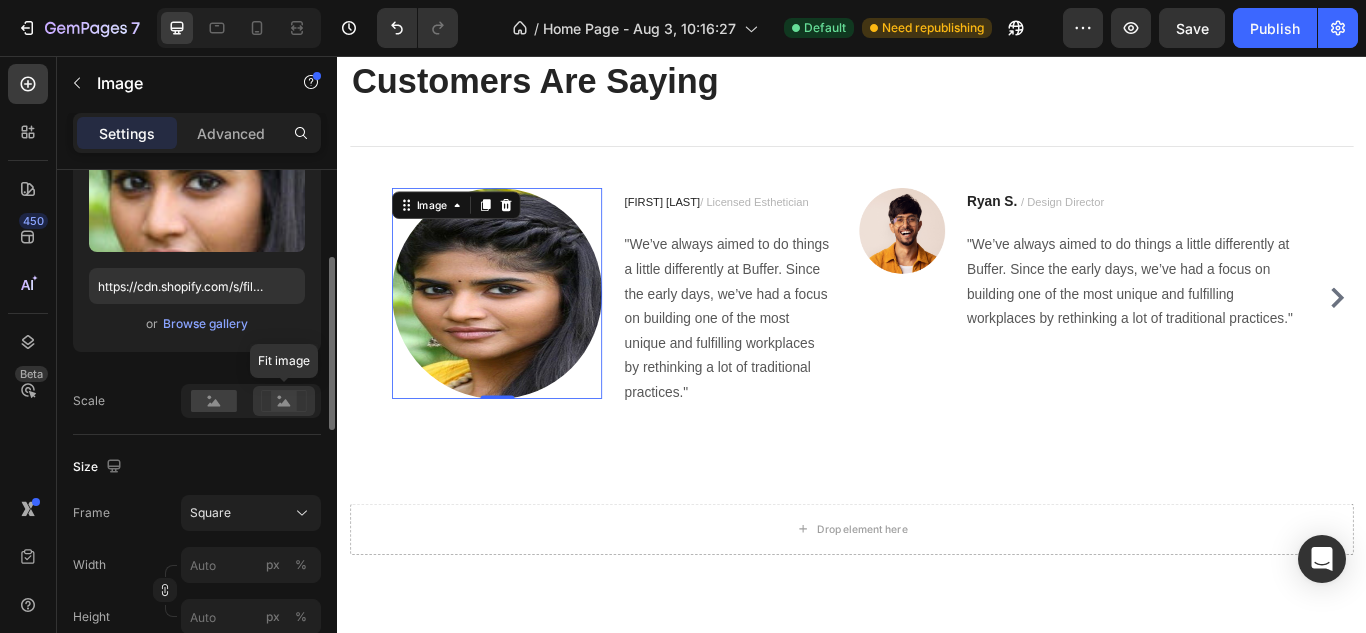 click 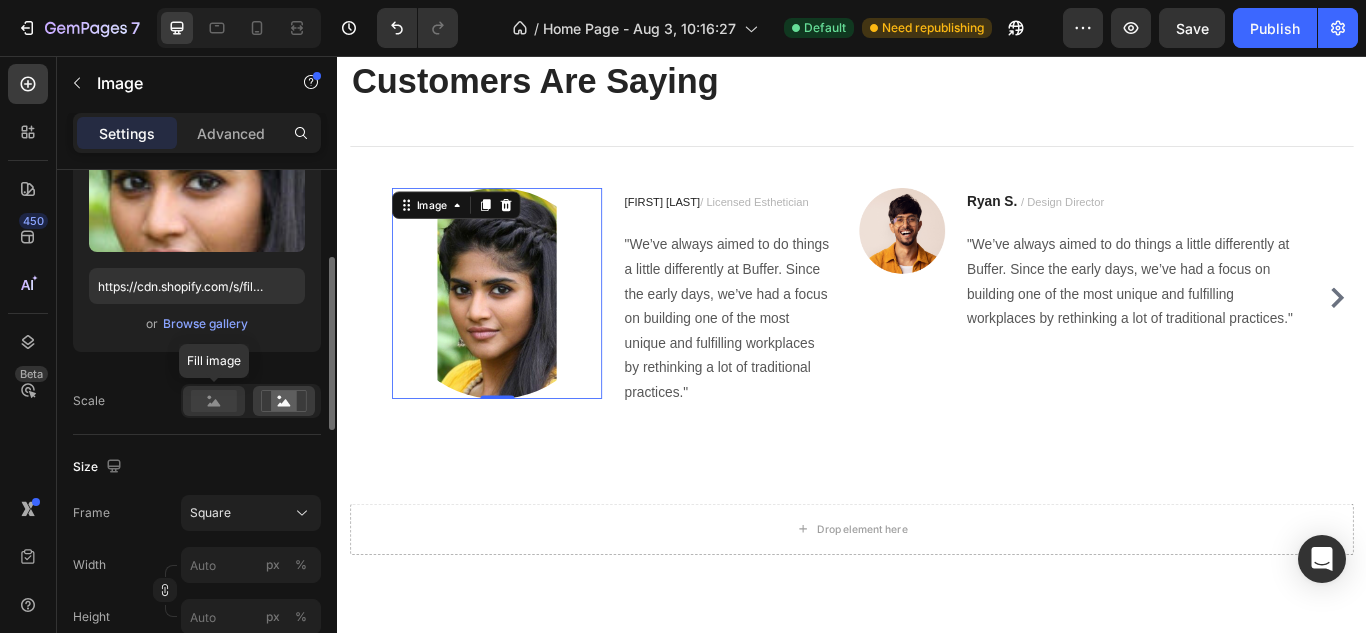 click 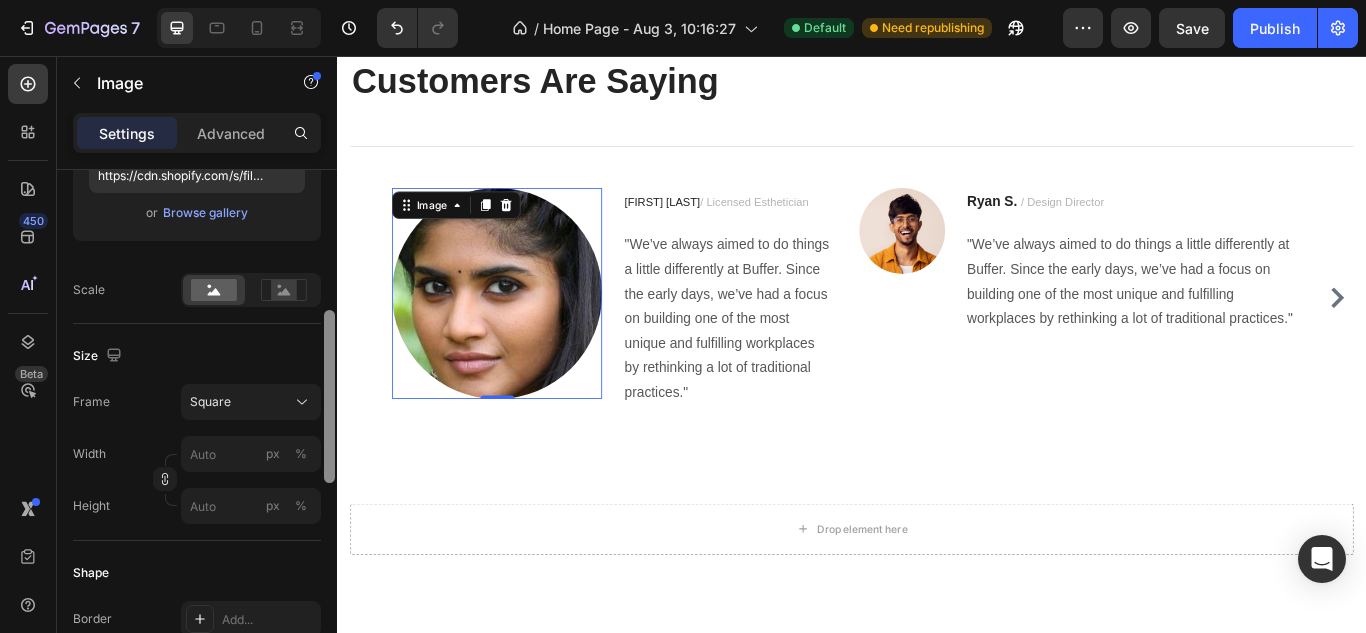 scroll, scrollTop: 384, scrollLeft: 0, axis: vertical 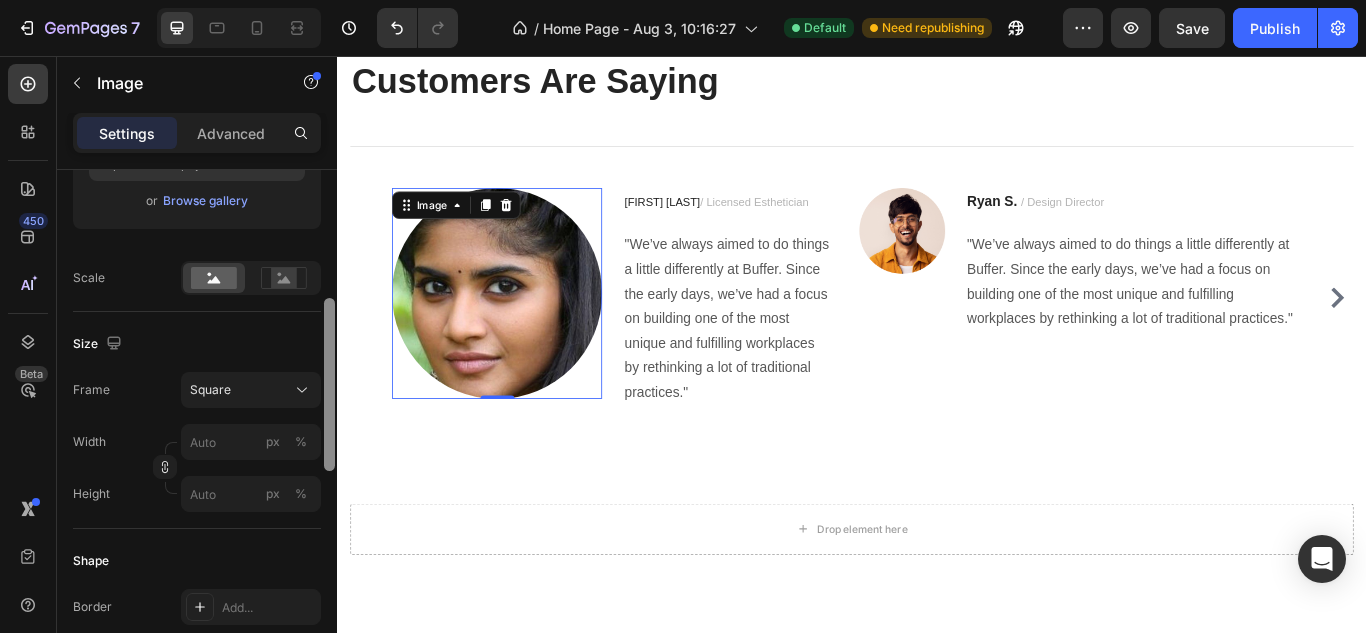 drag, startPoint x: 330, startPoint y: 397, endPoint x: 329, endPoint y: 438, distance: 41.01219 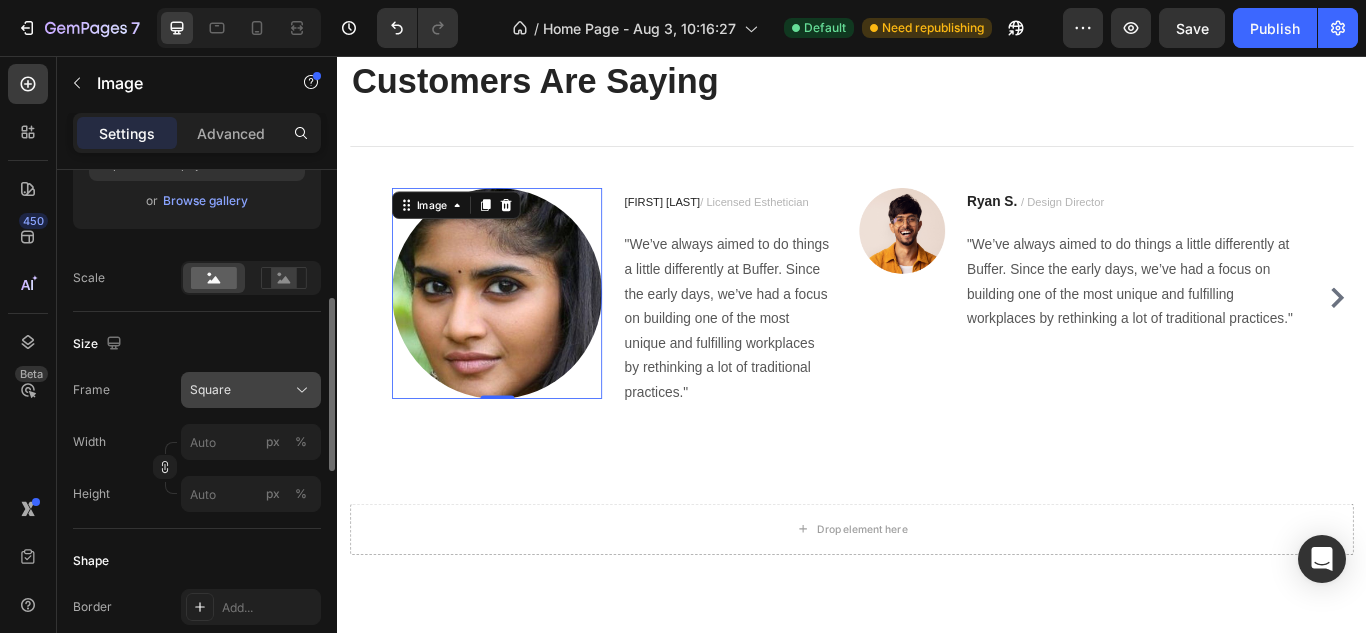 click on "Frame Square Width px % Height px %" 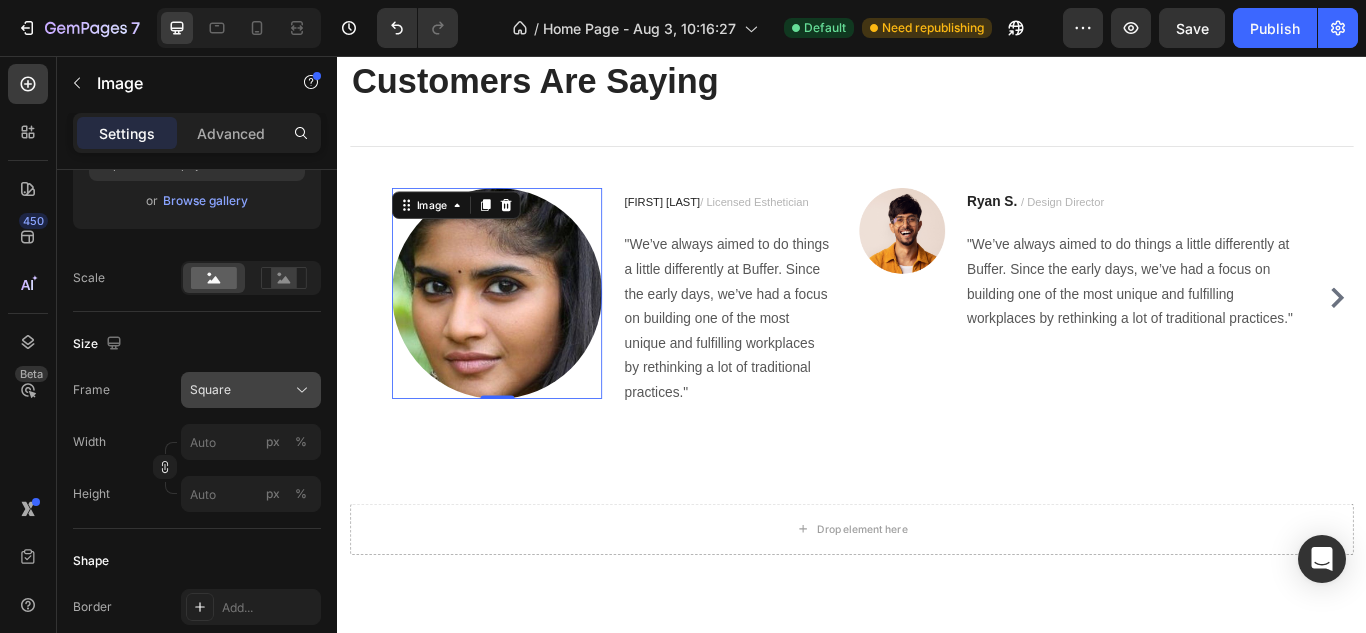 click on "Square" at bounding box center [251, 390] 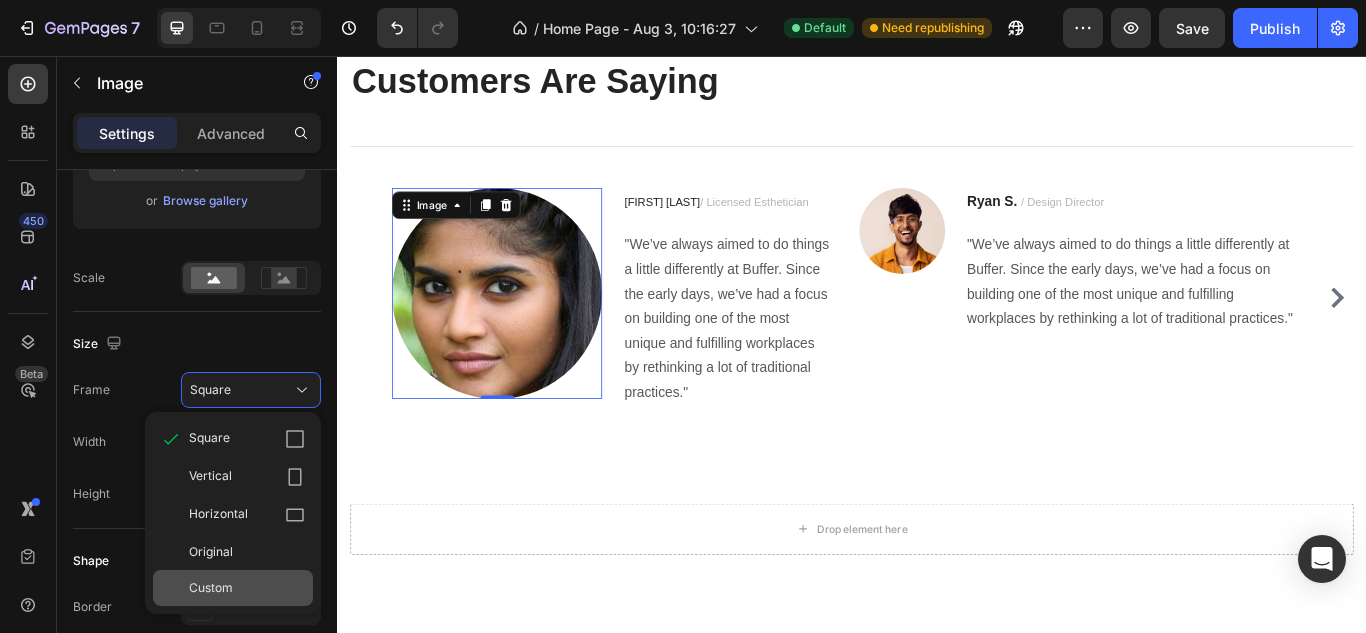 click on "Custom" 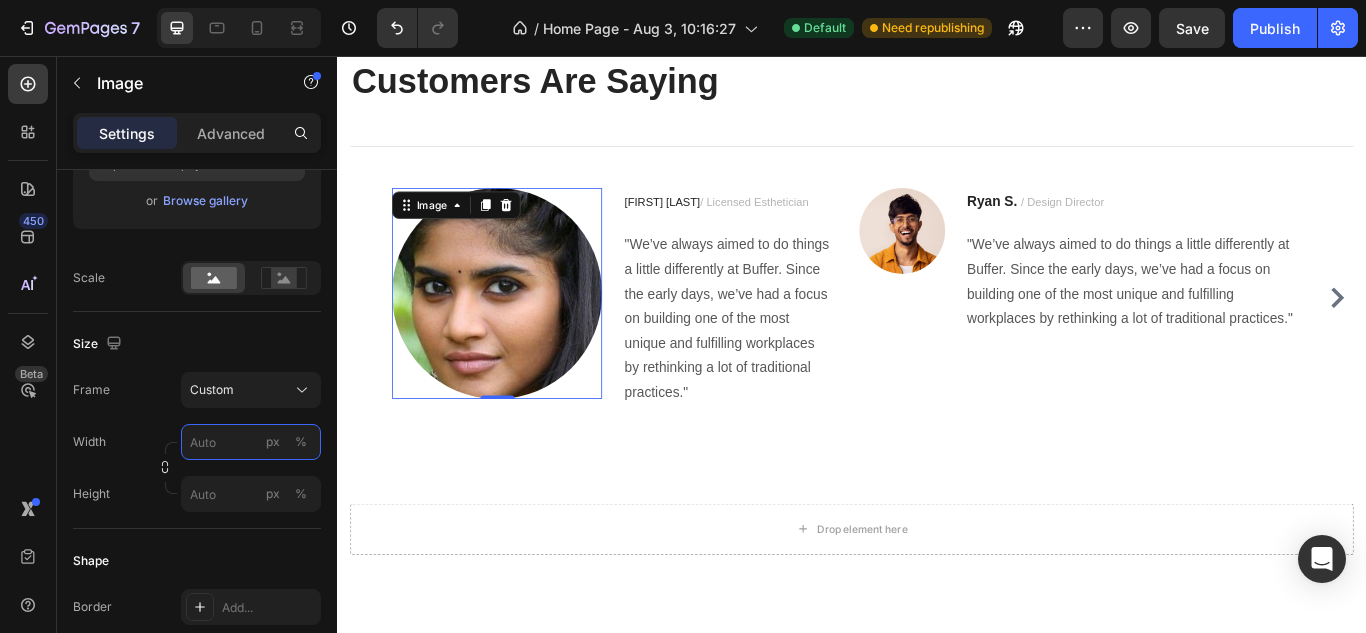 click on "px %" at bounding box center (251, 442) 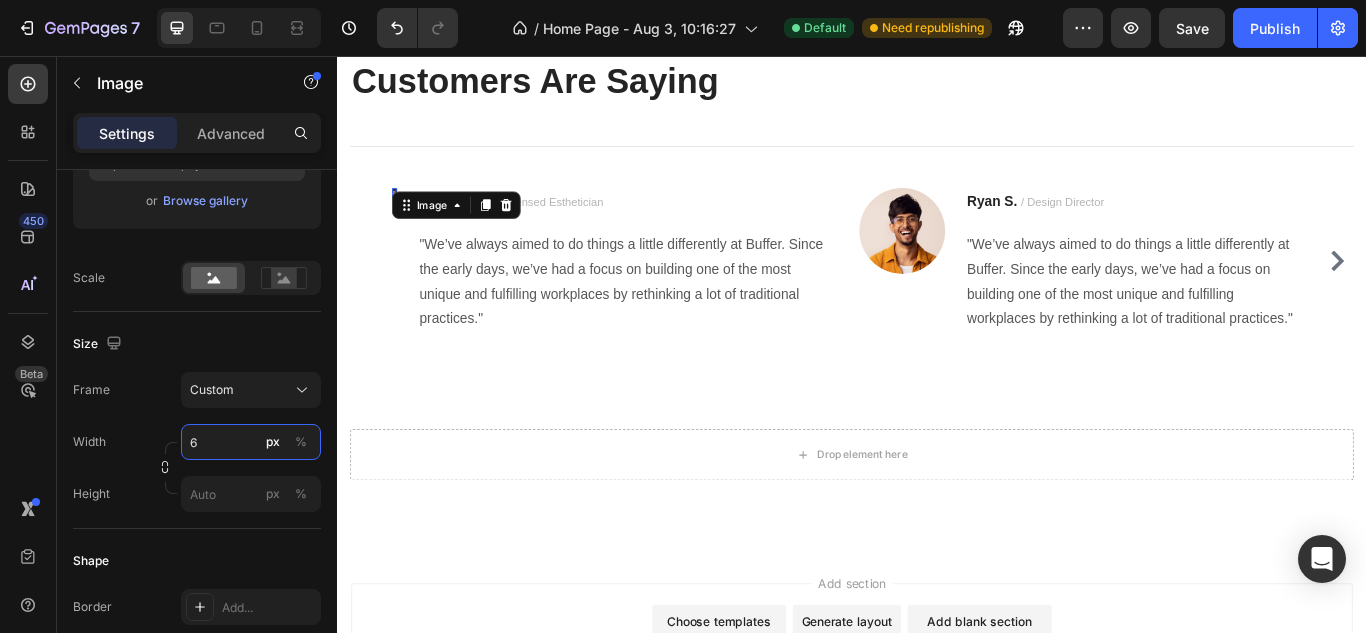 type on "63" 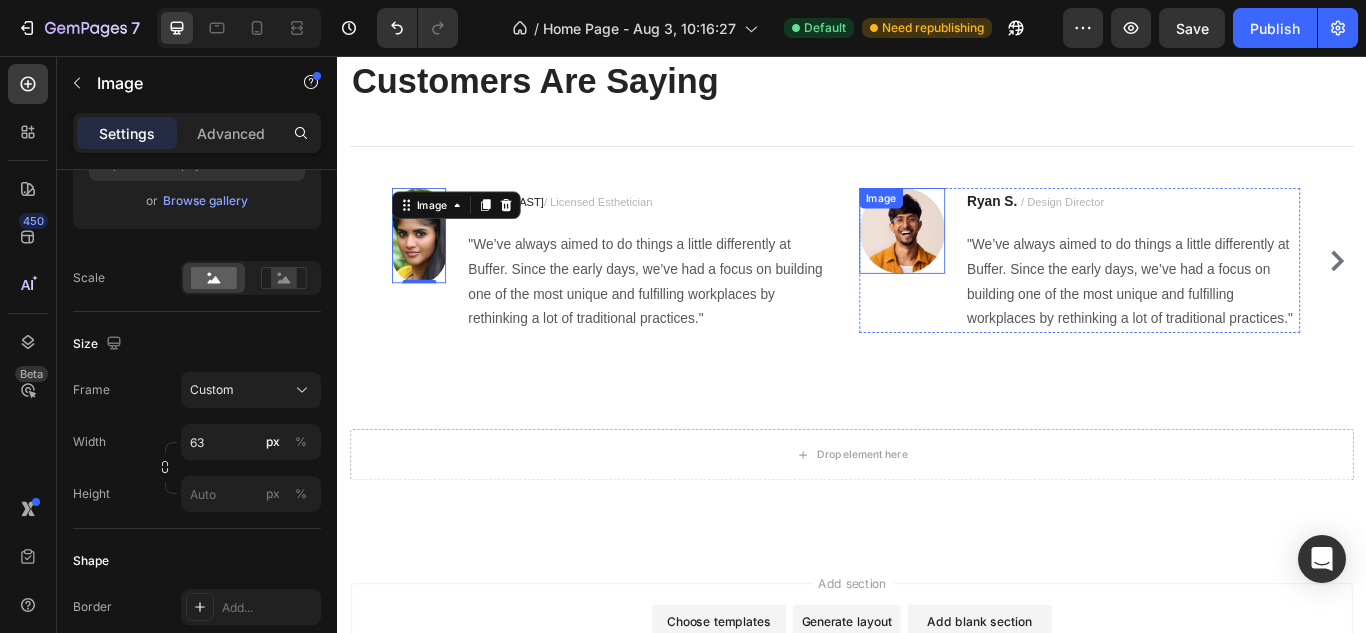 click at bounding box center [995, 260] 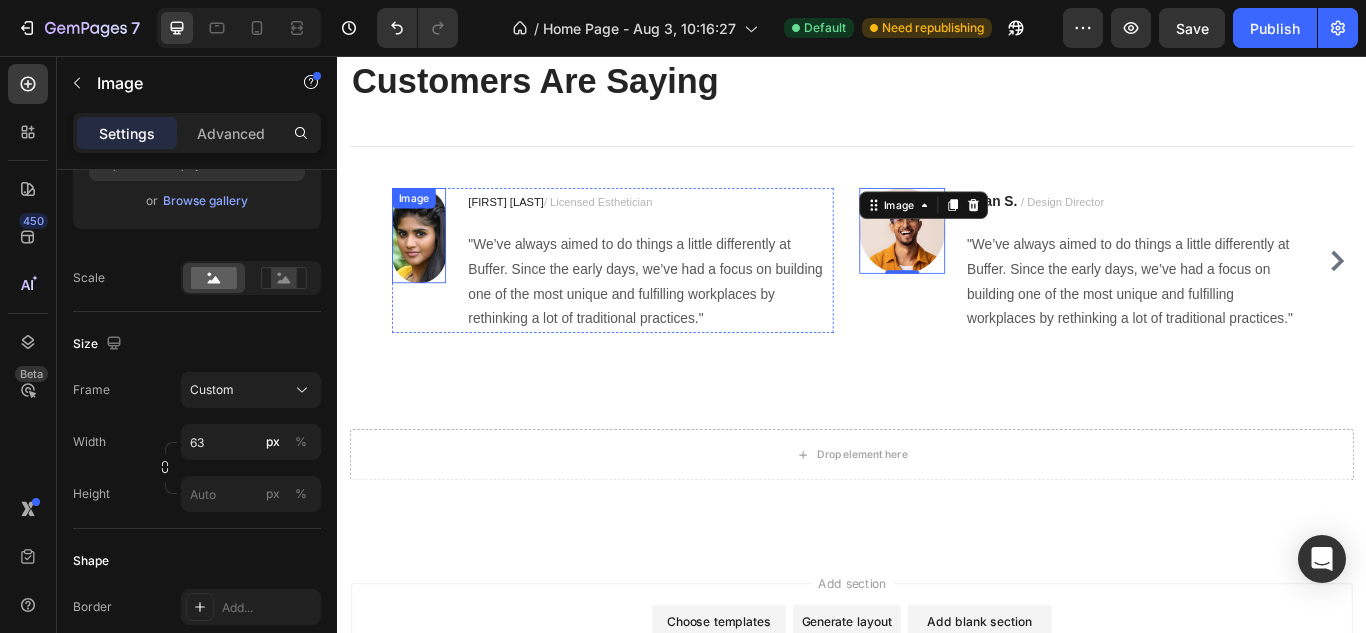 click at bounding box center (431, 265) 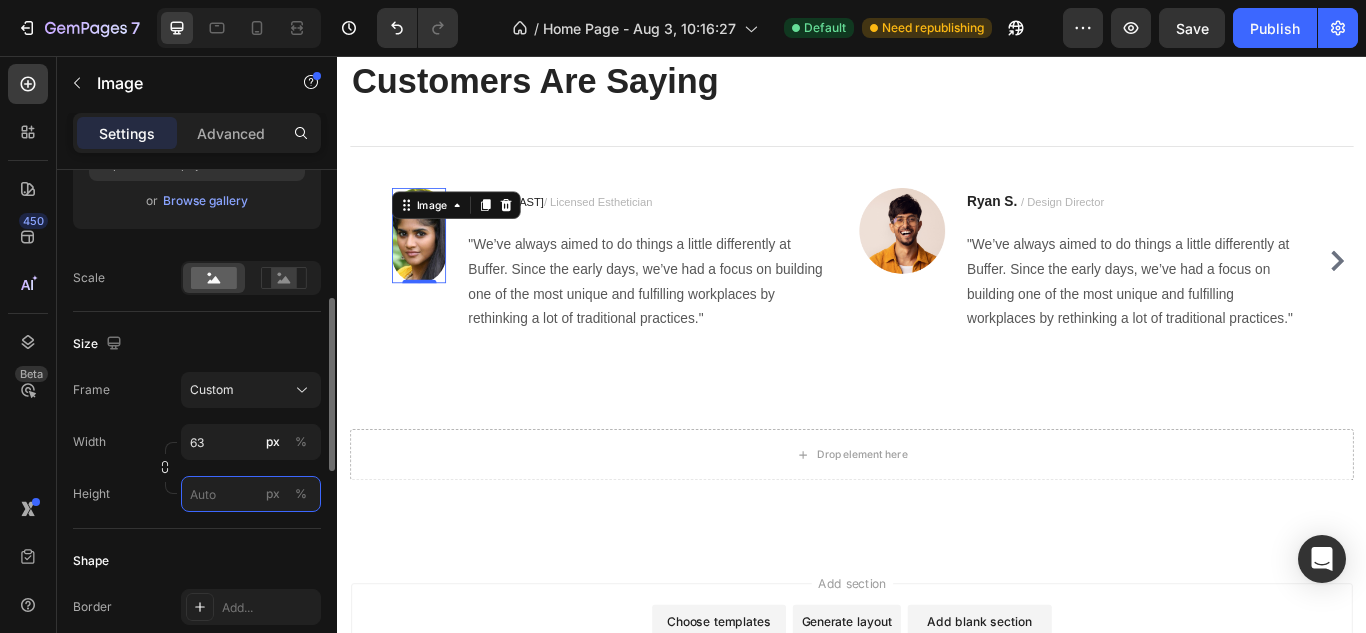 click on "px %" at bounding box center (251, 494) 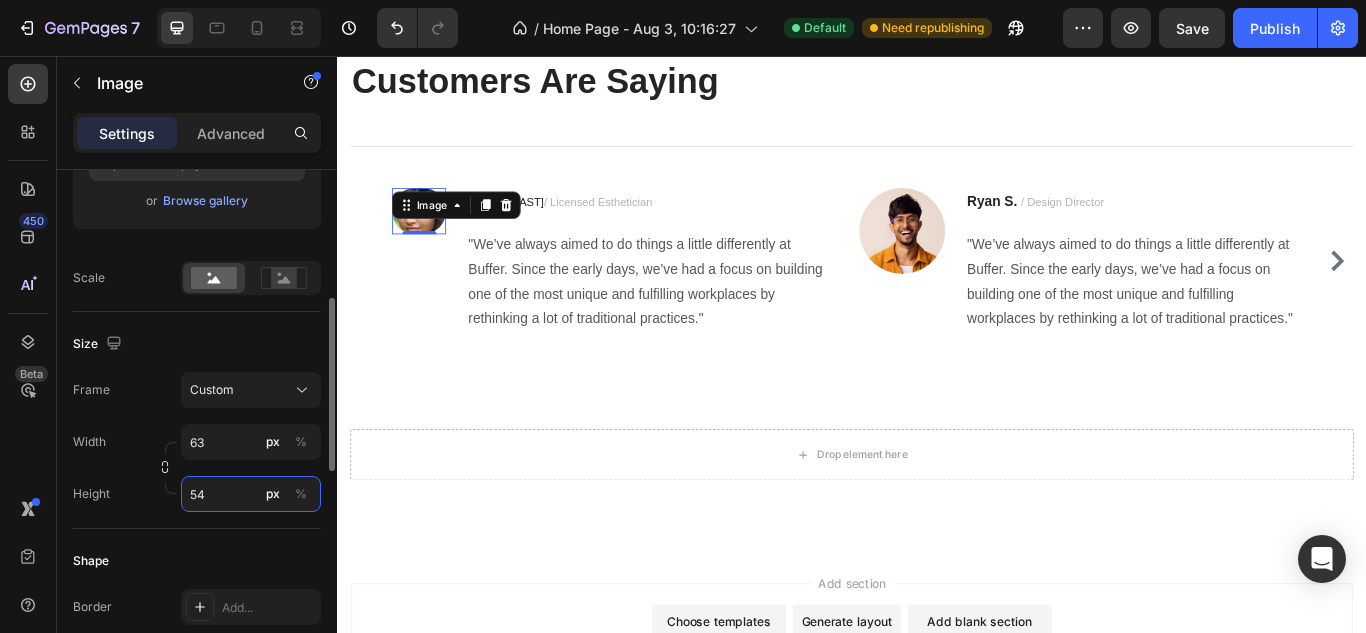 type on "5" 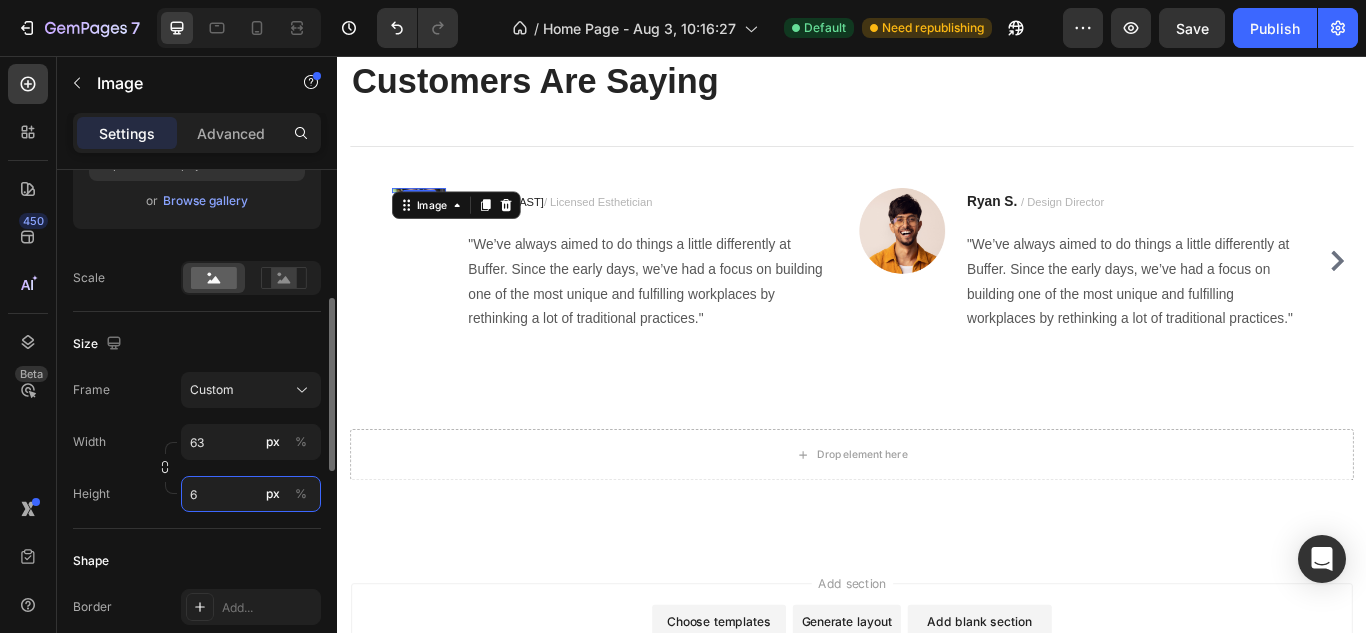 type on "63" 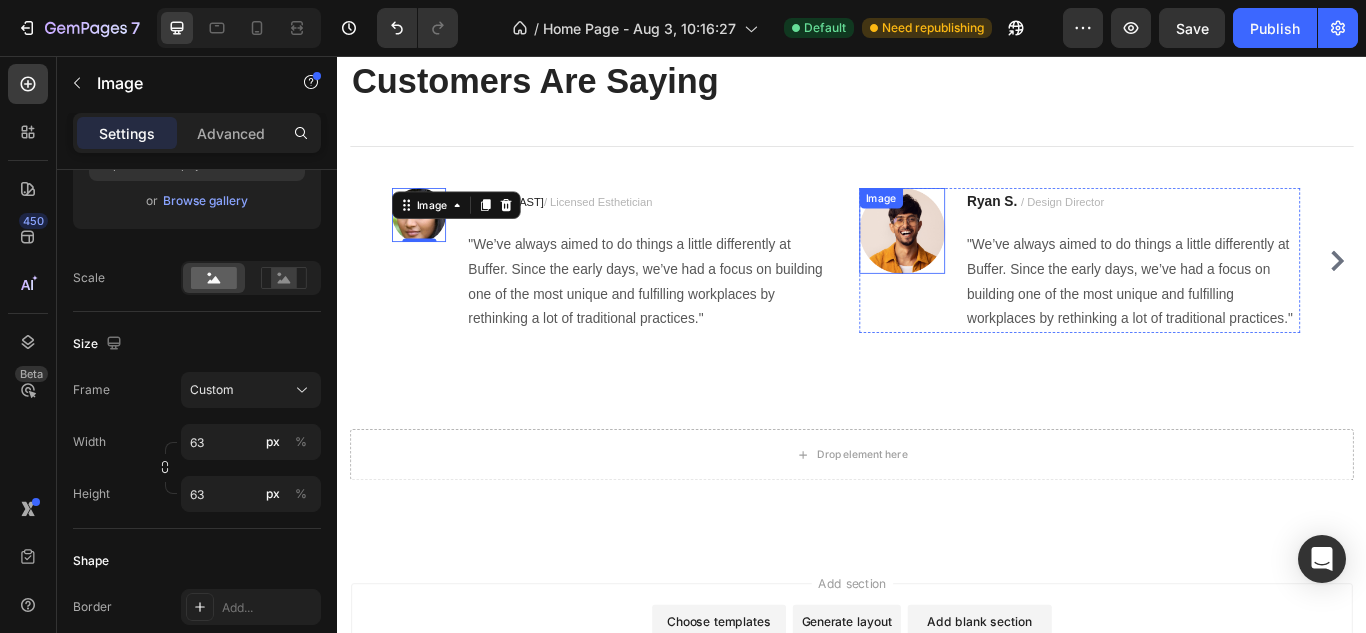 click at bounding box center (995, 260) 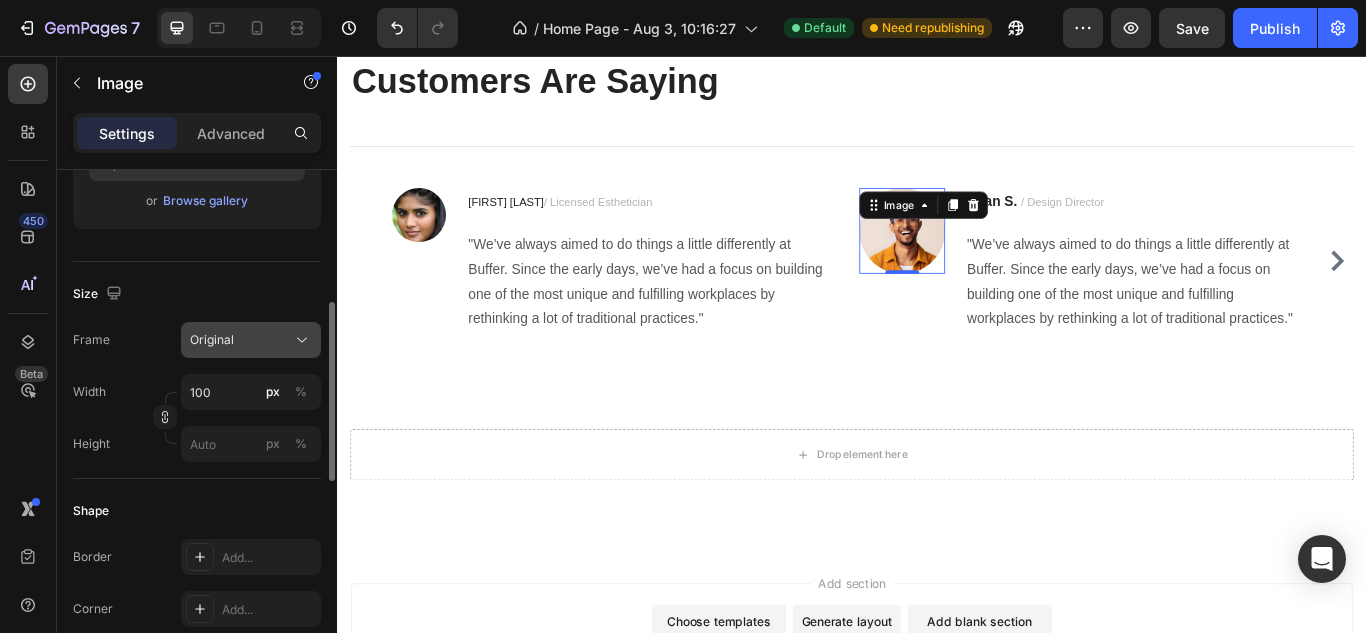 click on "Original" at bounding box center [251, 340] 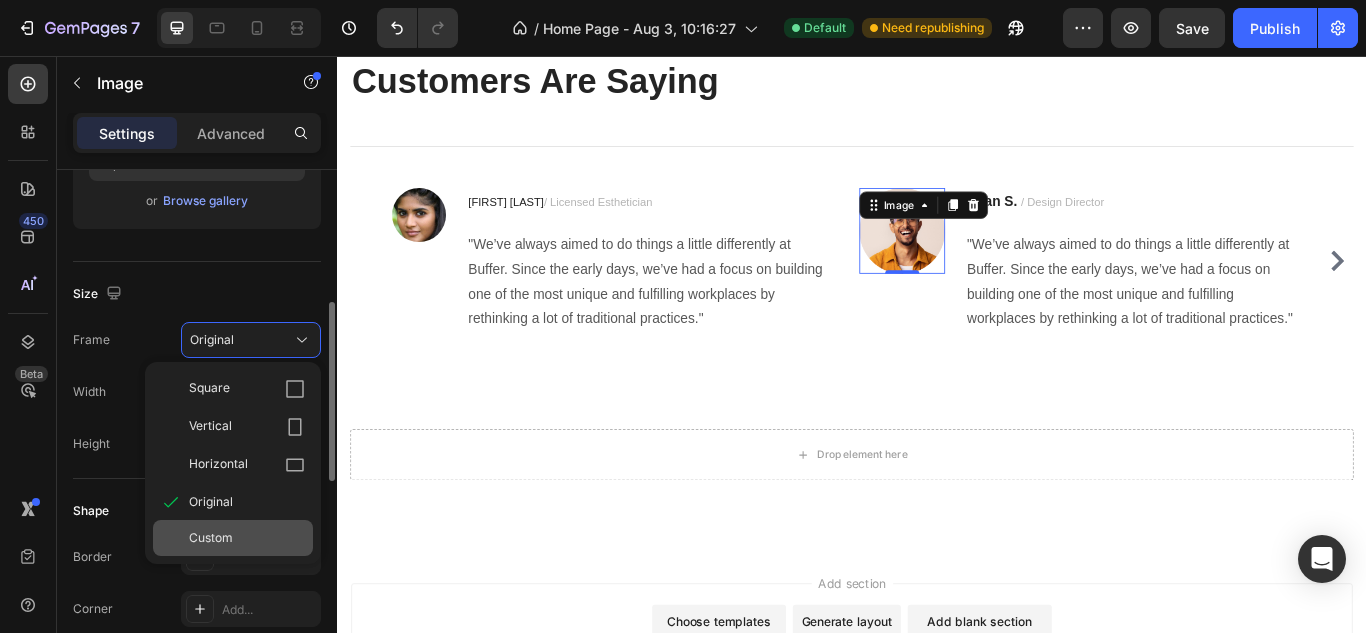 click on "Custom" at bounding box center [247, 538] 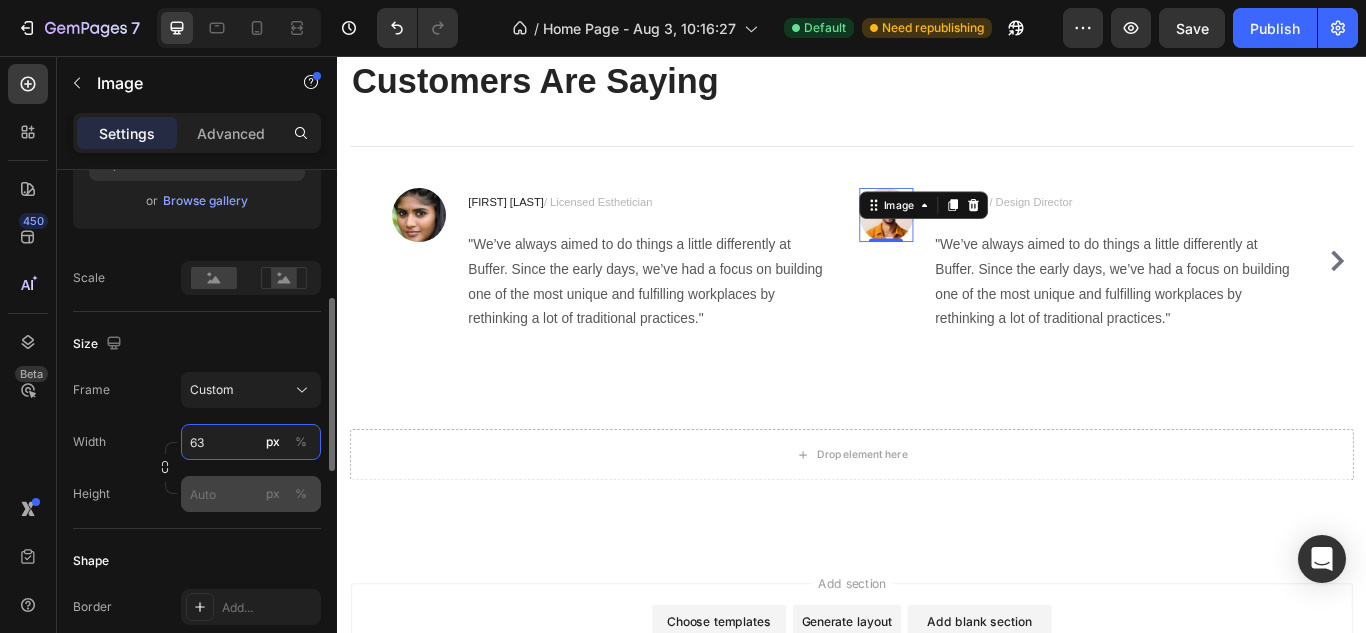 type on "63" 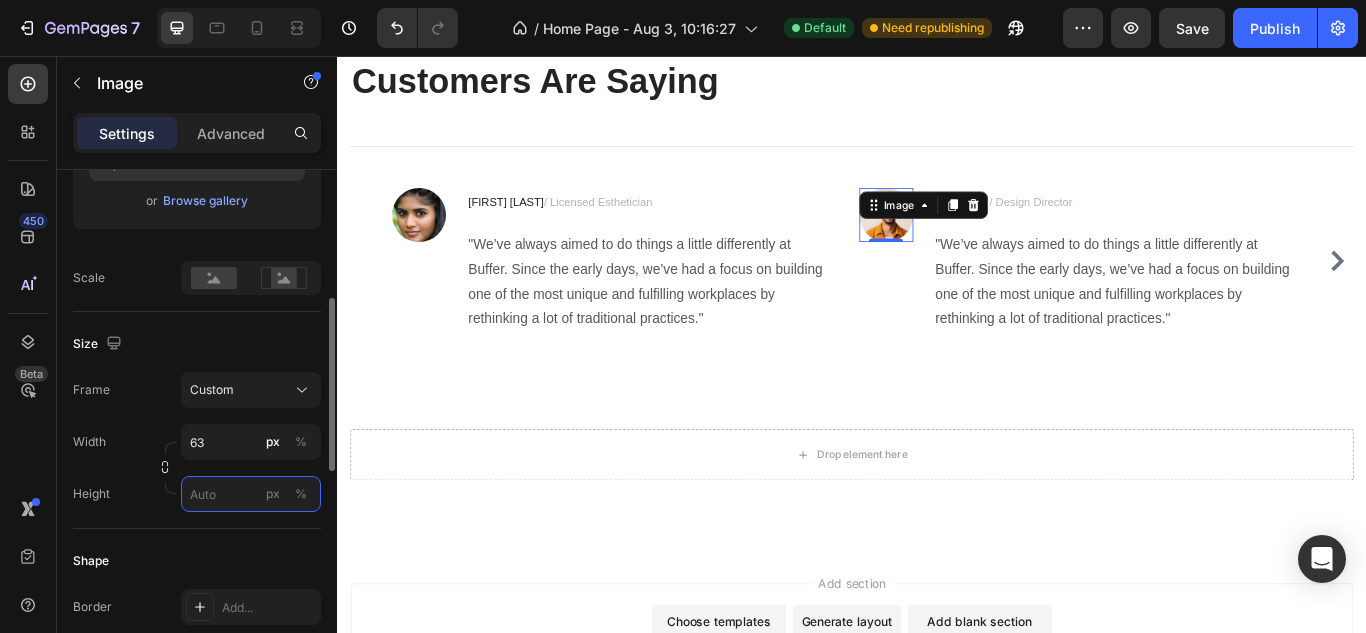 click on "px %" at bounding box center [251, 494] 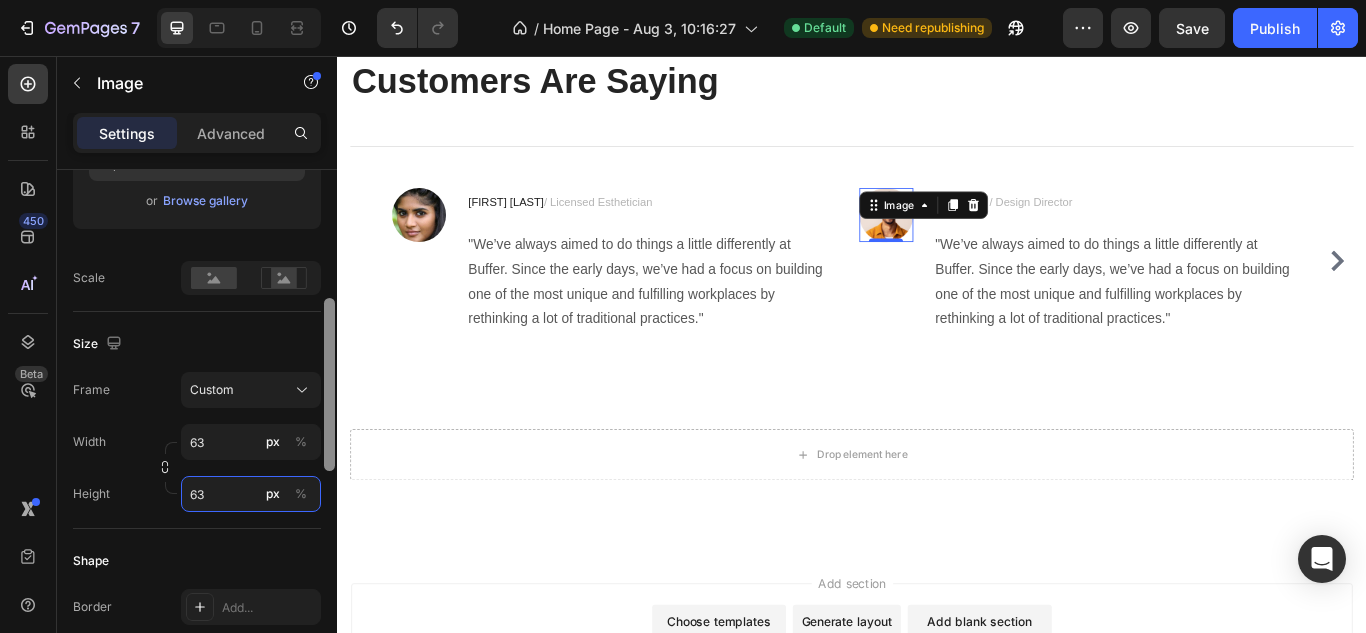 type on "63" 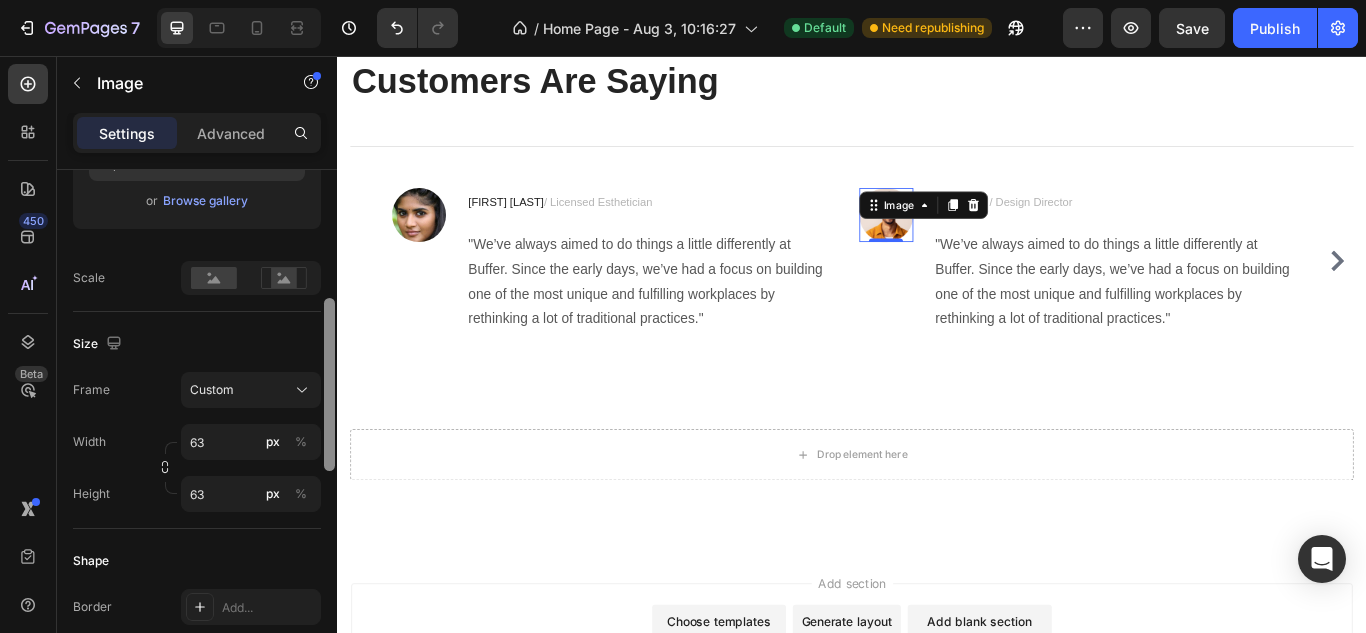 click at bounding box center [329, 430] 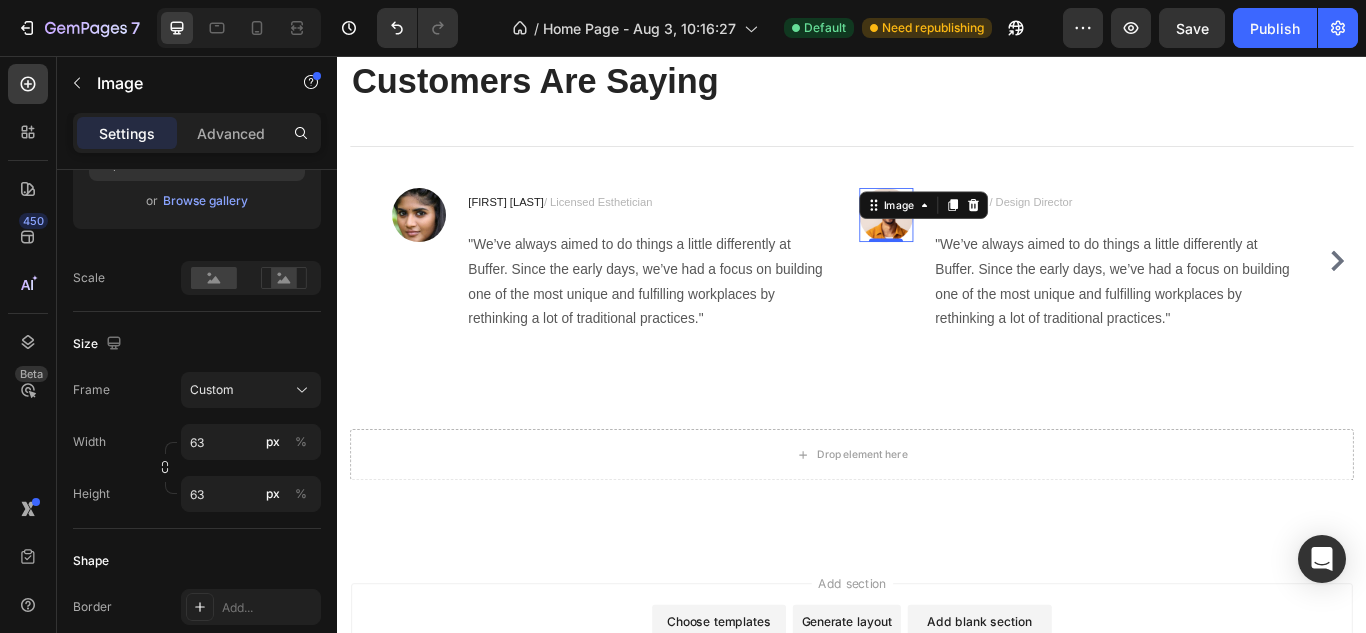 scroll, scrollTop: 0, scrollLeft: 0, axis: both 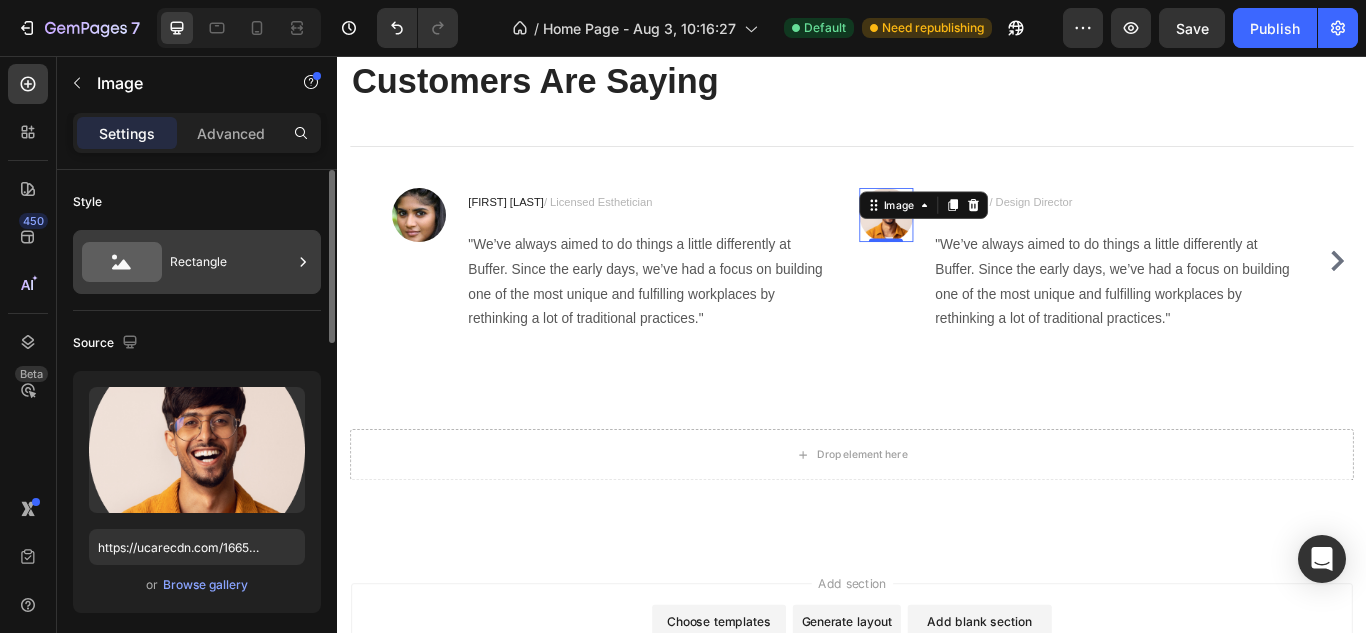 click on "Rectangle" at bounding box center [231, 262] 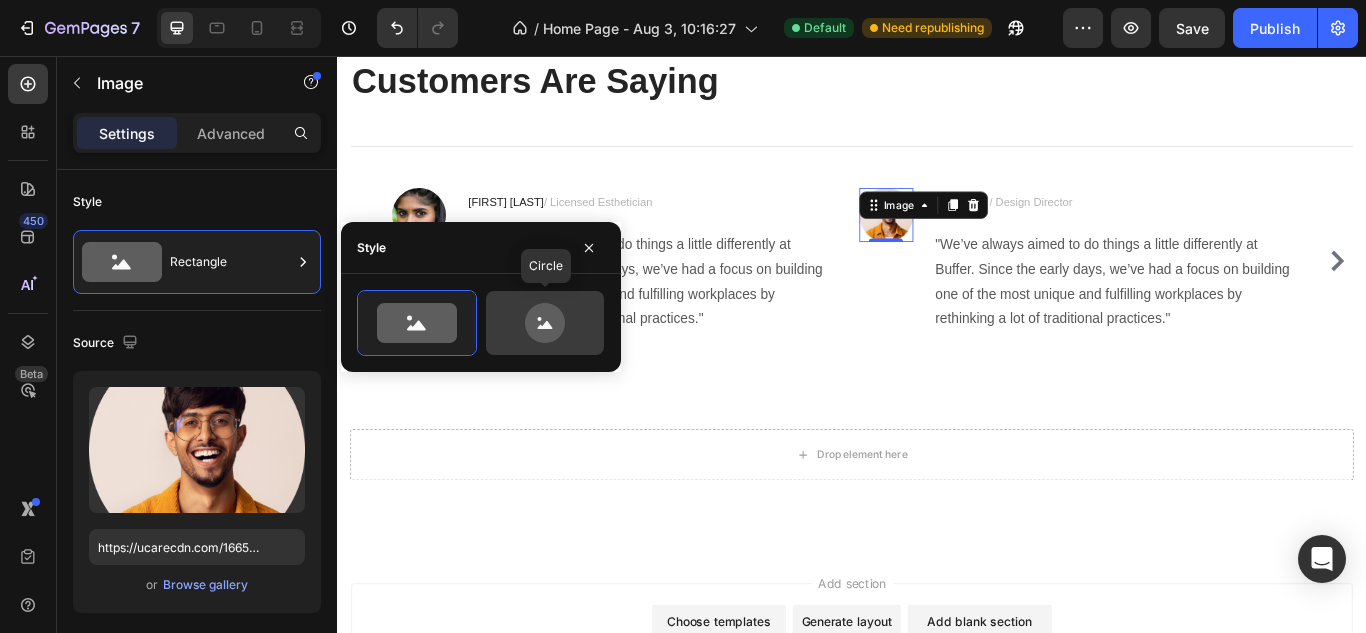 click 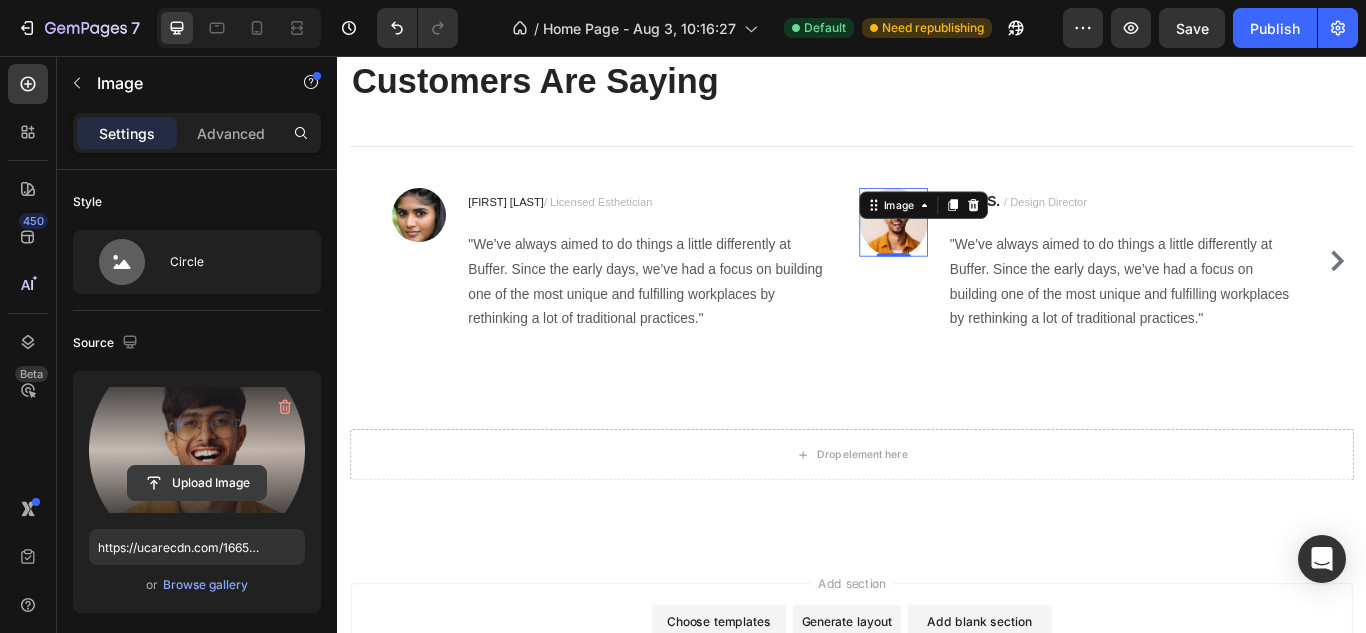 click 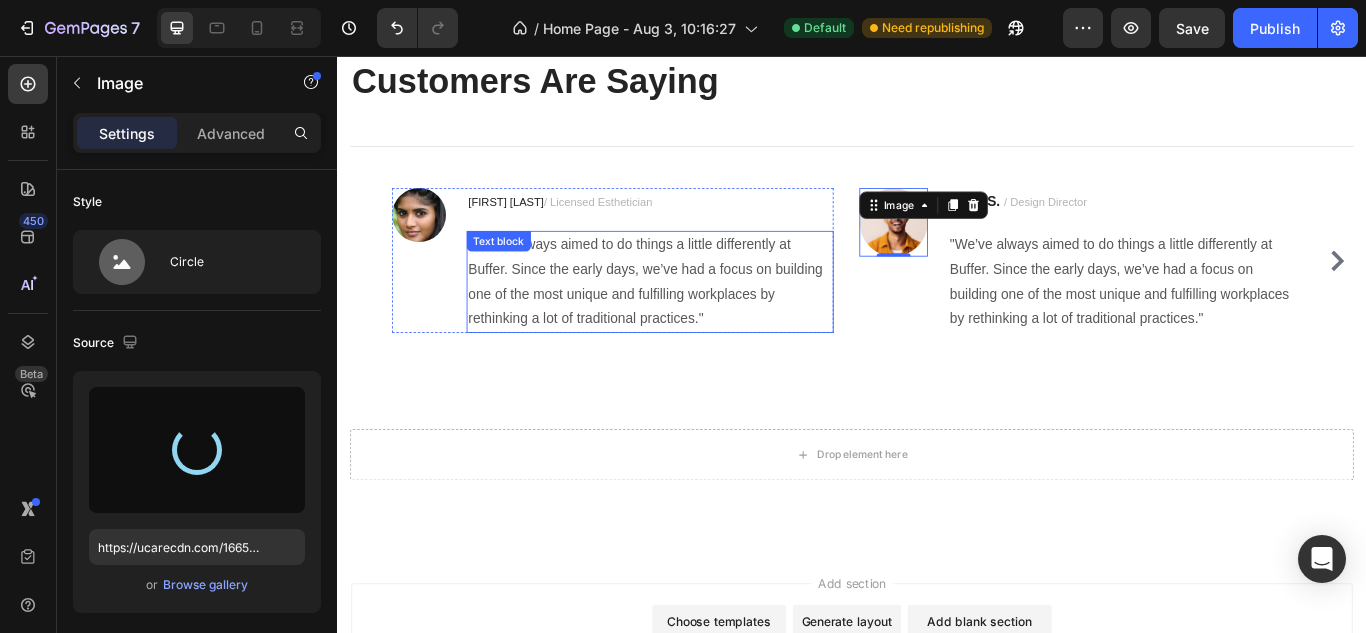 type on "https://cdn.shopify.com/s/files/1/0639/6657/6727/files/gempages_578194195064291856-26da4f93-9edf-46e9-abff-fdfa6be4be77.jpg" 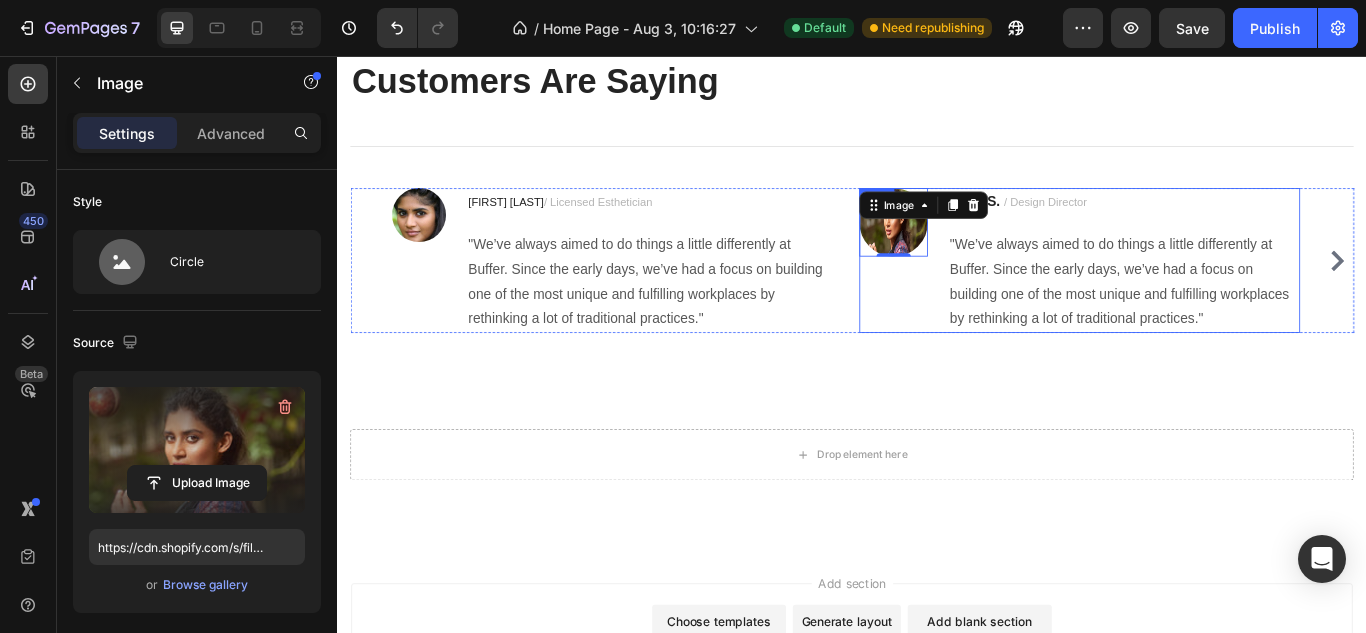 click on "Image   0" at bounding box center (985, 294) 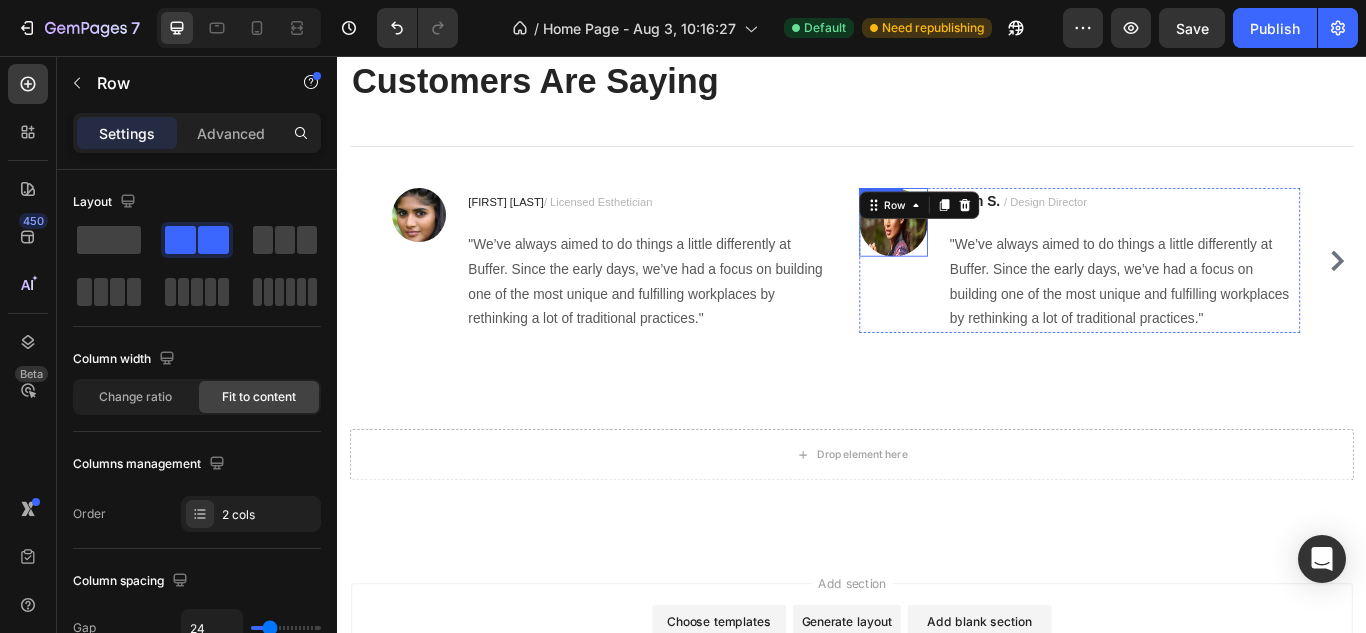 click at bounding box center (985, 250) 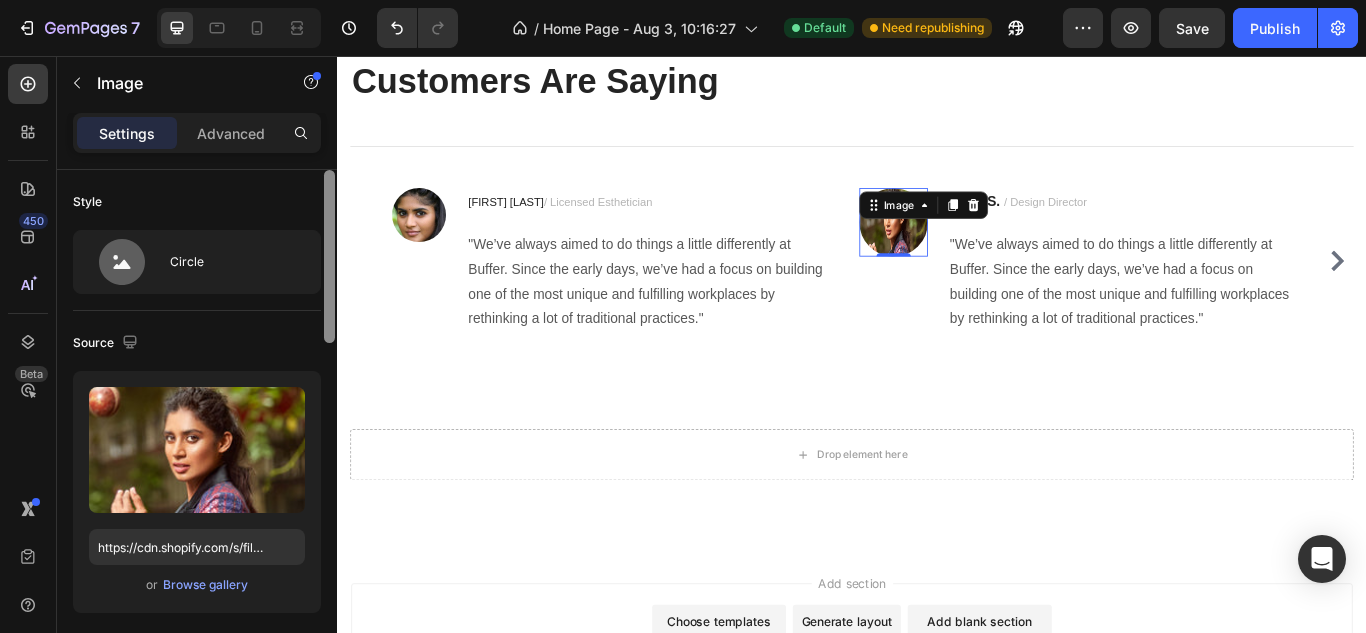scroll, scrollTop: 520, scrollLeft: 0, axis: vertical 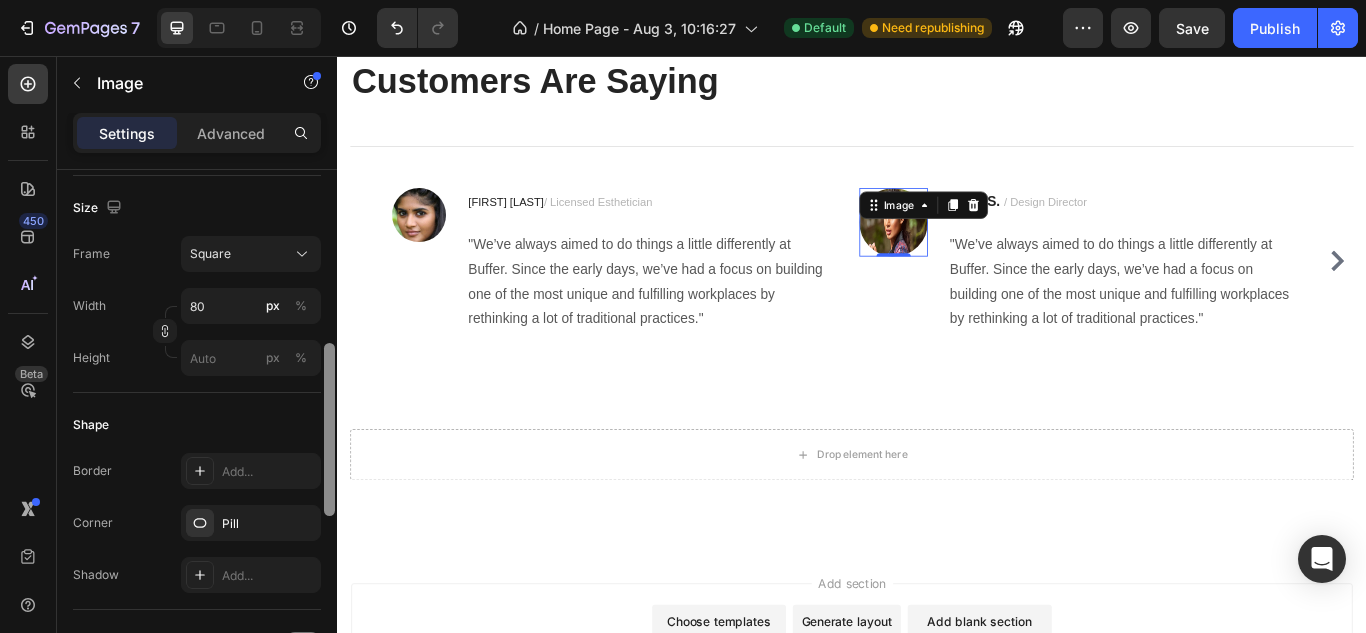 drag, startPoint x: 327, startPoint y: 329, endPoint x: 327, endPoint y: 342, distance: 13 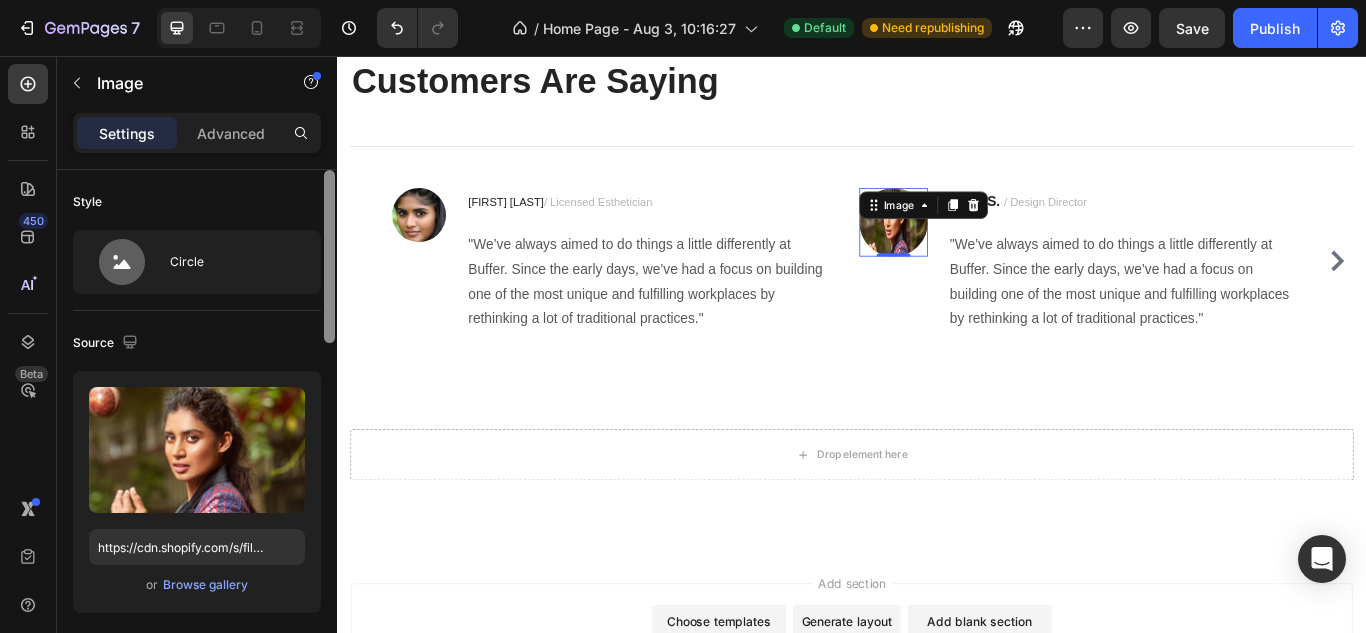 drag, startPoint x: 327, startPoint y: 342, endPoint x: 323, endPoint y: 278, distance: 64.12488 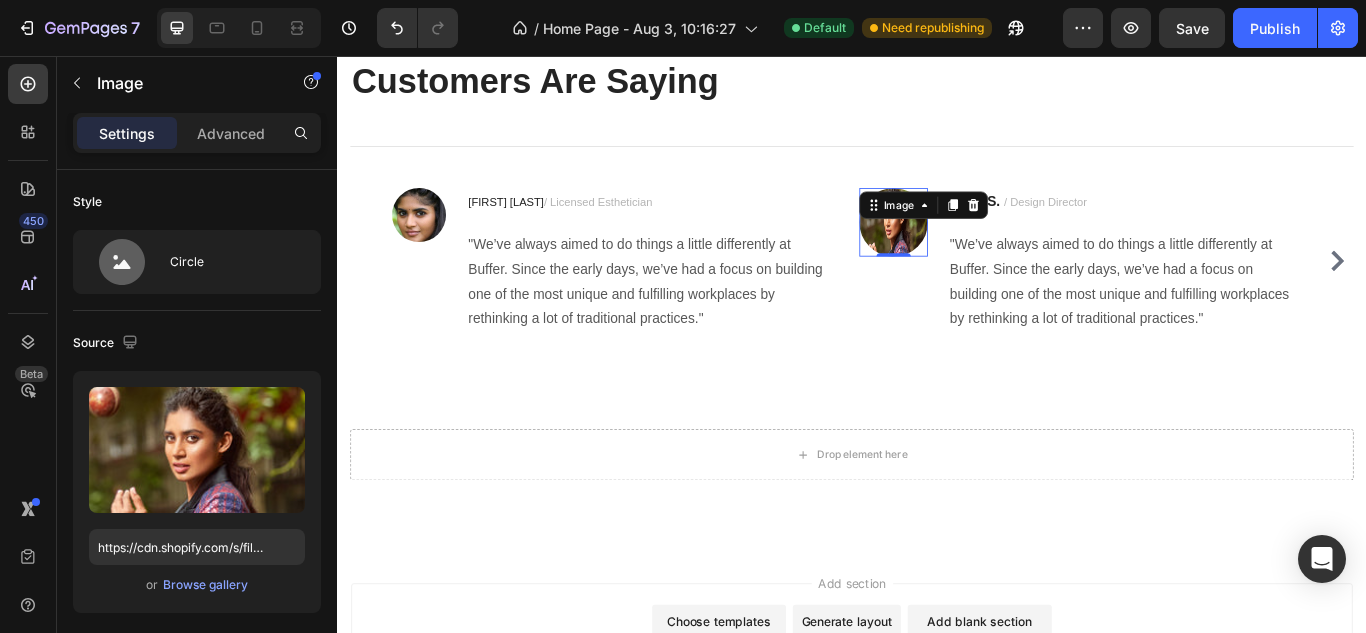 scroll, scrollTop: 520, scrollLeft: 0, axis: vertical 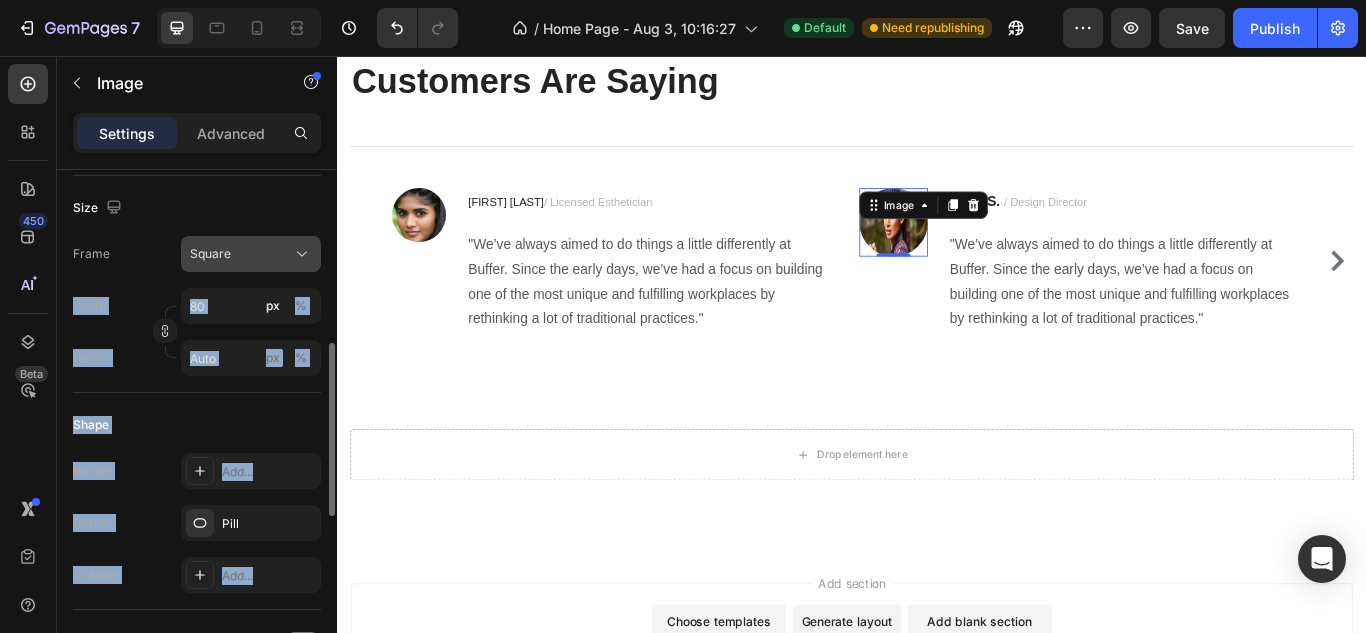 drag, startPoint x: 323, startPoint y: 278, endPoint x: 296, endPoint y: 252, distance: 37.48333 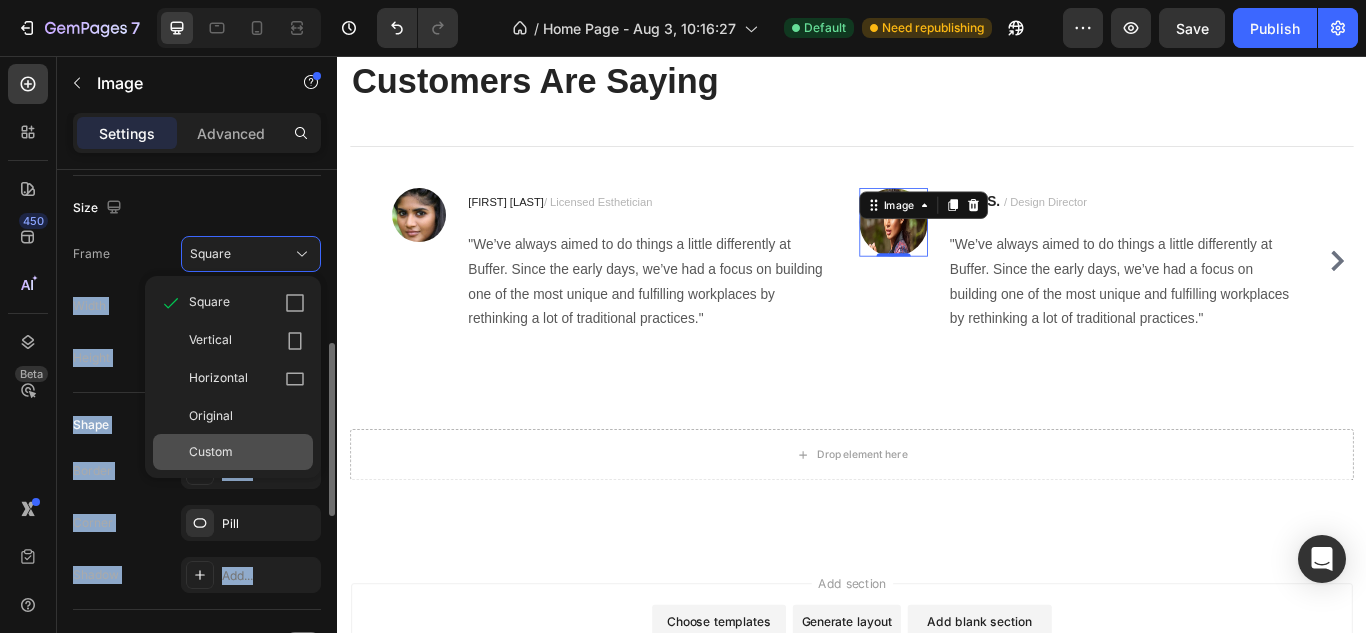 click on "Custom" 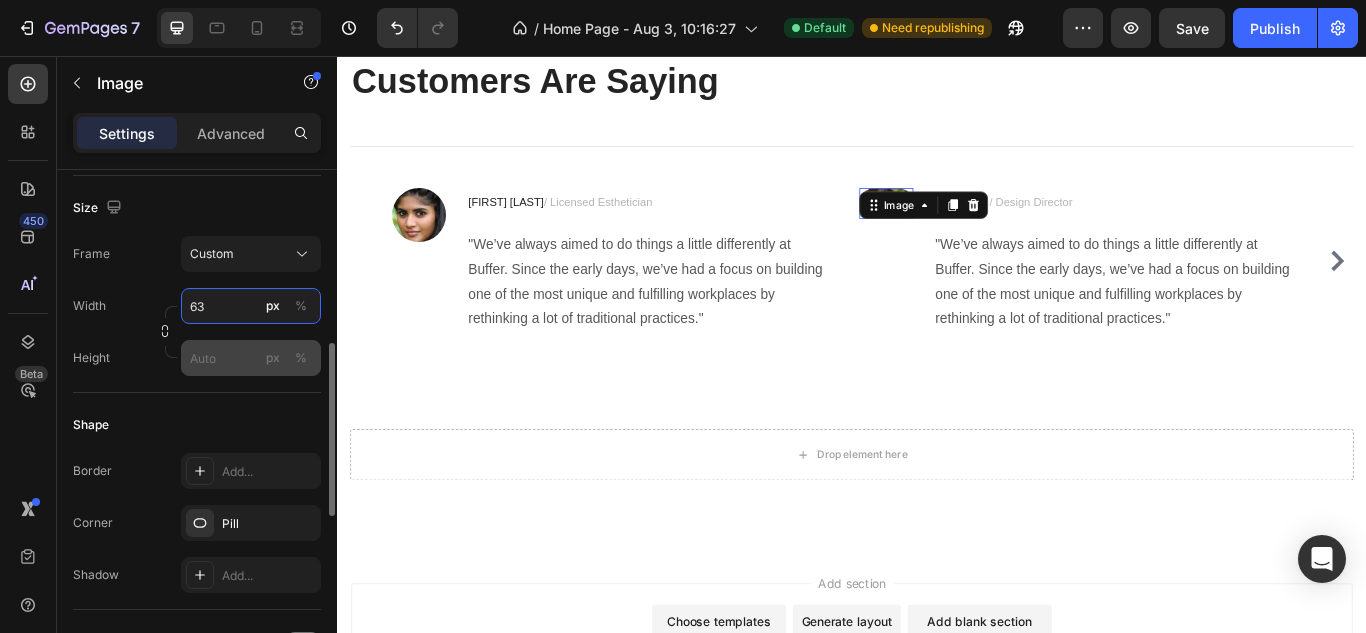 type on "63" 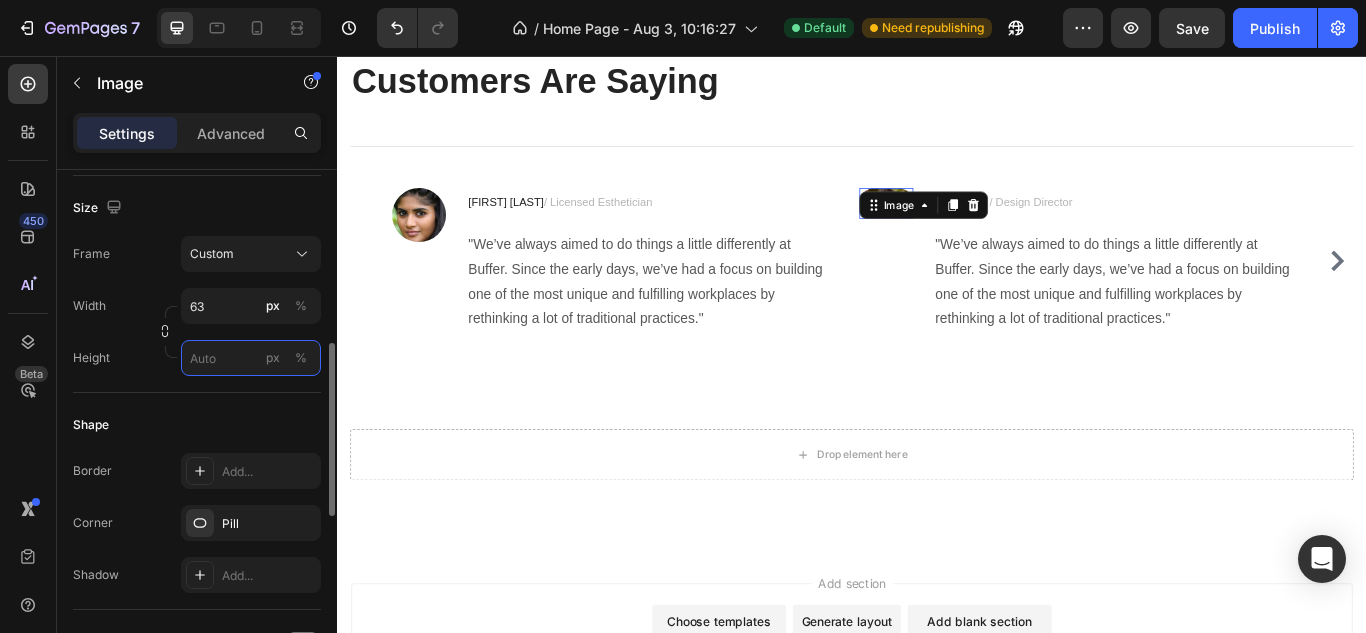 click on "px %" at bounding box center (251, 358) 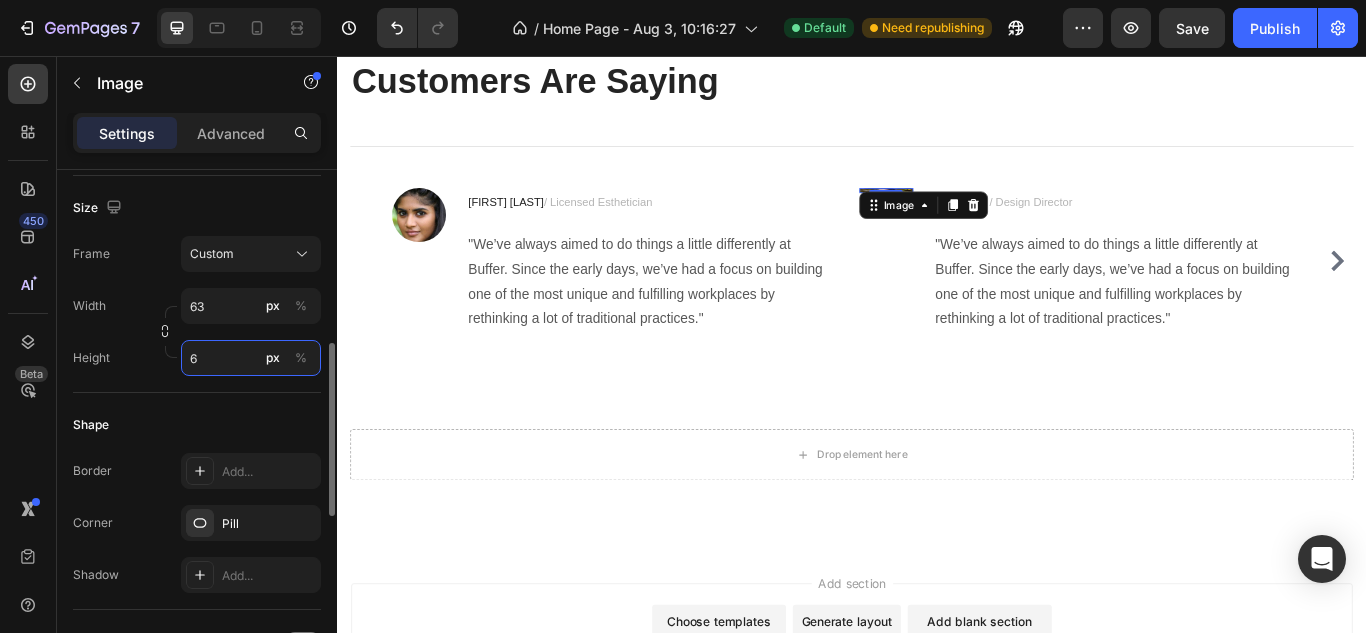 type on "63" 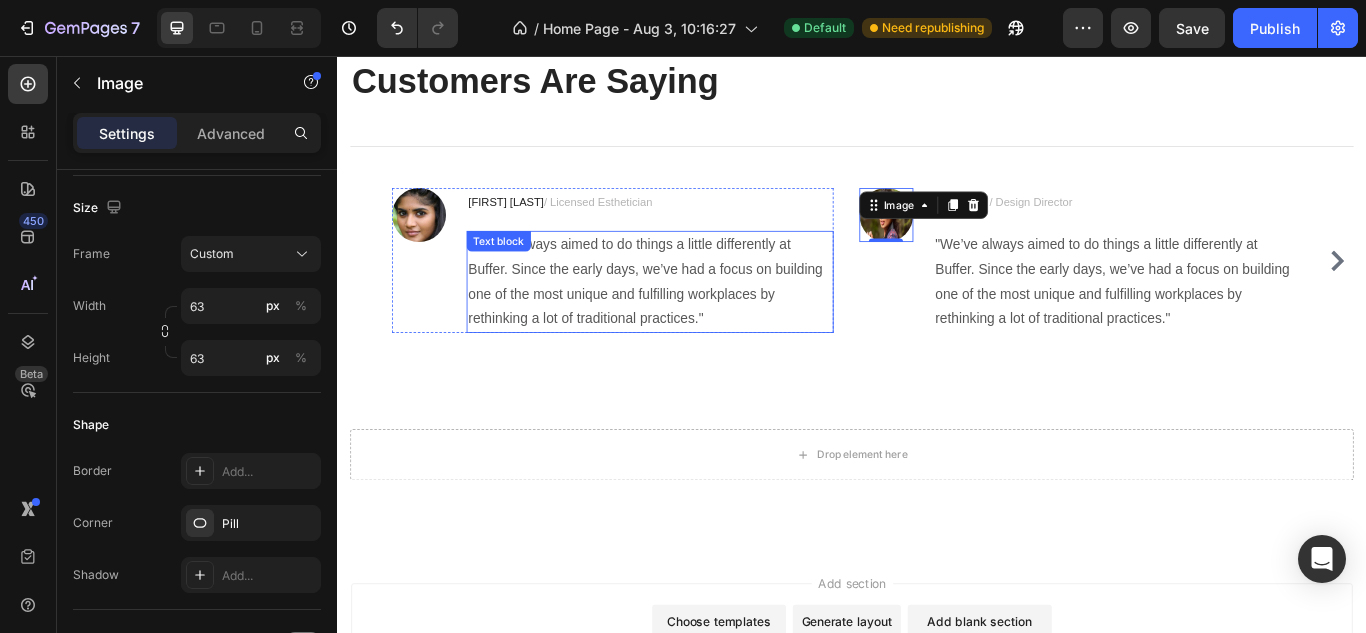 click on ""We’ve always aimed to do things a little differently at Buffer. Since the early days, we’ve had a focus on building one of the most unique and fulfilling workplaces by rethinking a lot of traditional practices."" at bounding box center (701, 319) 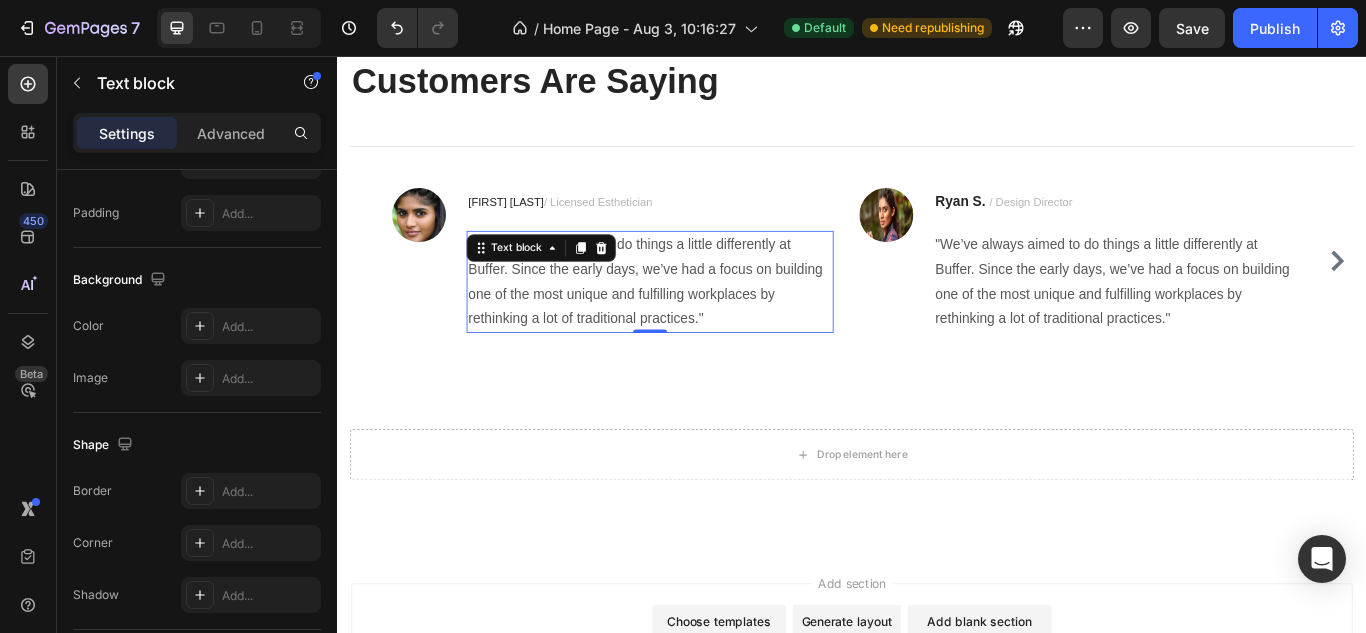 scroll, scrollTop: 0, scrollLeft: 0, axis: both 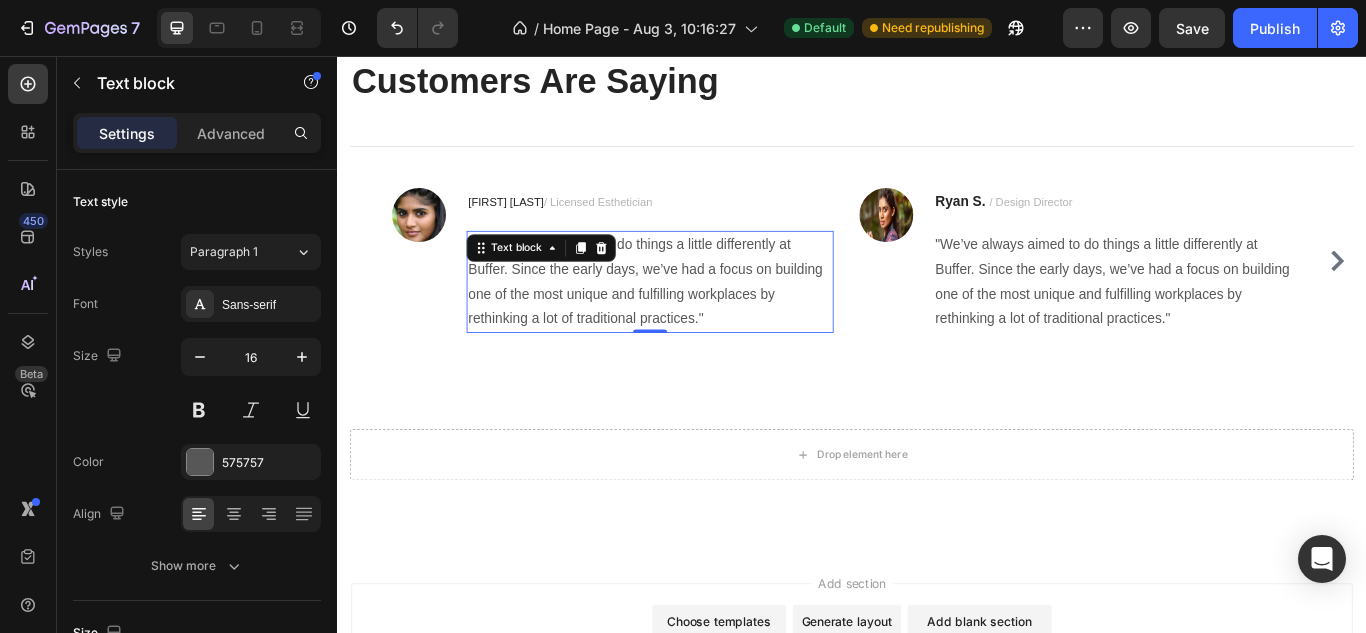 click on ""We’ve always aimed to do things a little differently at Buffer. Since the early days, we’ve had a focus on building one of the most unique and fulfilling workplaces by rethinking a lot of traditional practices."" at bounding box center [701, 319] 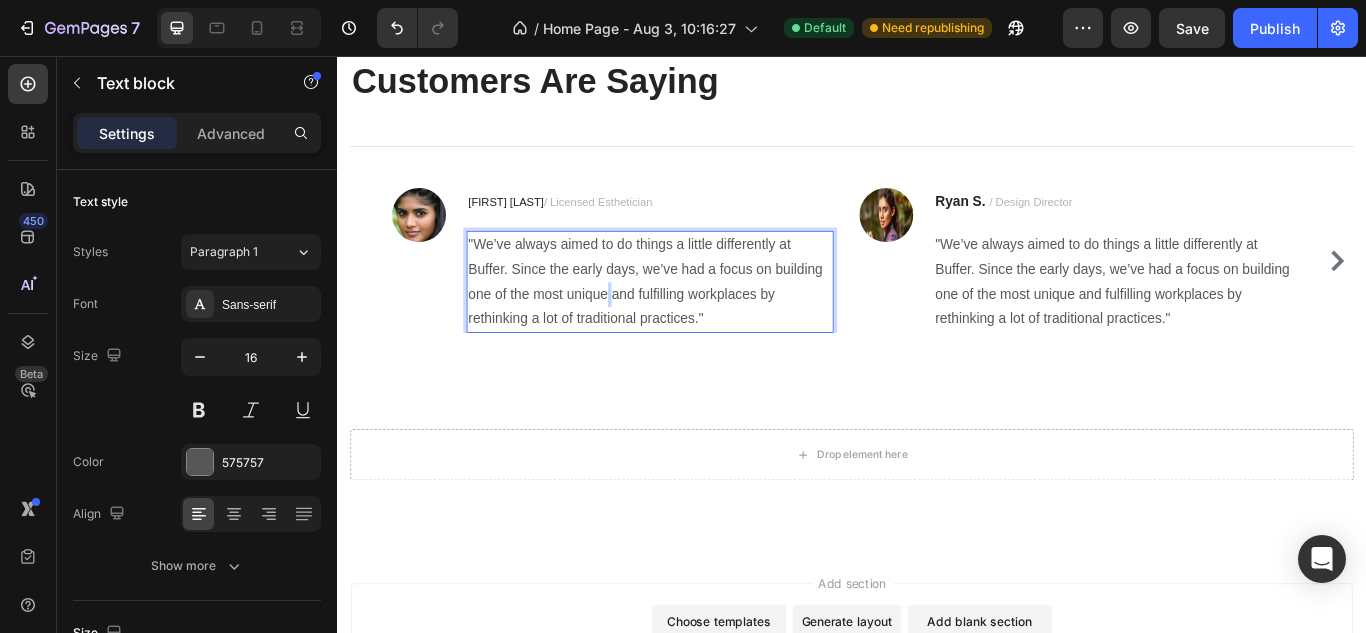 click on ""We’ve always aimed to do things a little differently at Buffer. Since the early days, we’ve had a focus on building one of the most unique and fulfilling workplaces by rethinking a lot of traditional practices."" at bounding box center (701, 319) 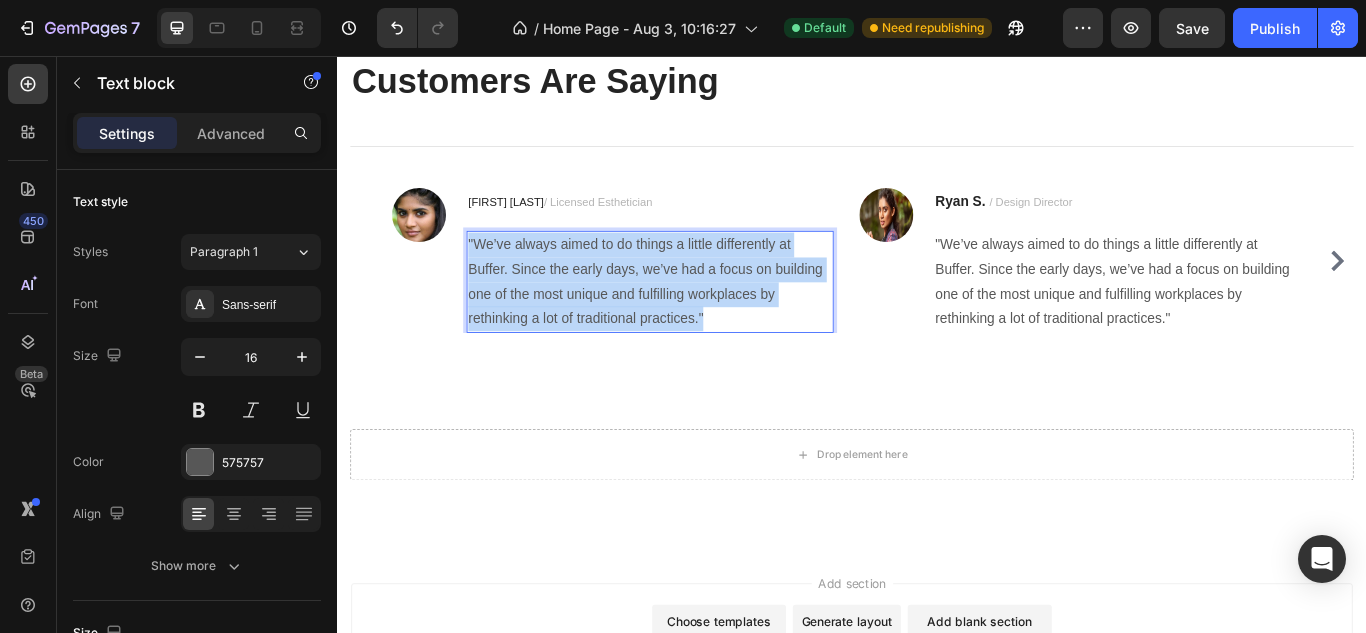 click on ""We’ve always aimed to do things a little differently at Buffer. Since the early days, we’ve had a focus on building one of the most unique and fulfilling workplaces by rethinking a lot of traditional practices."" at bounding box center [701, 319] 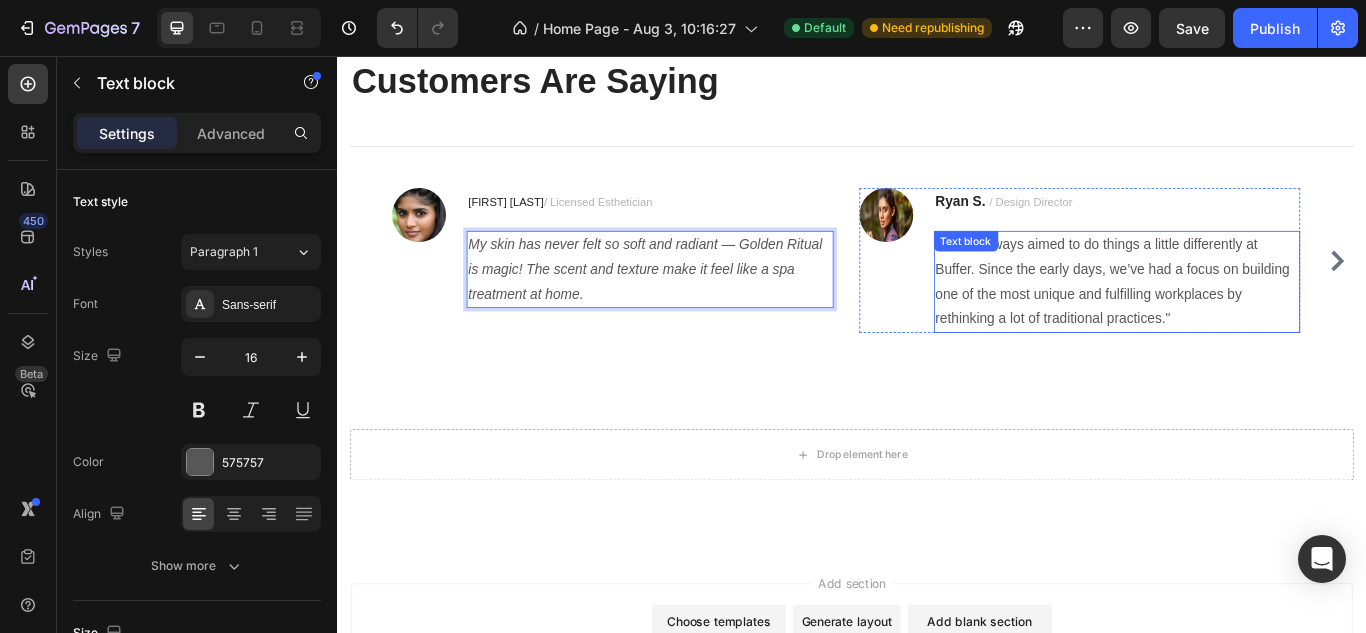 click on ""We’ve always aimed to do things a little differently at Buffer. Since the early days, we’ve had a focus on building one of the most unique and fulfilling workplaces by rethinking a lot of traditional practices."" at bounding box center (1246, 319) 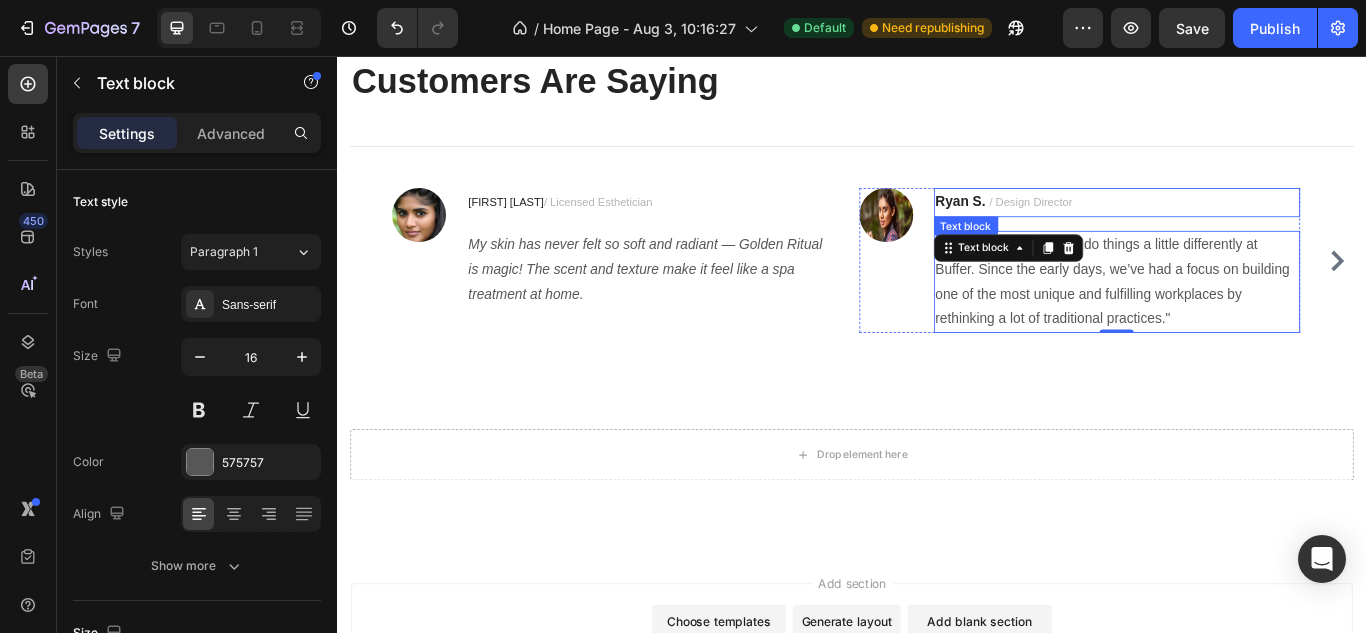 click on "Ryan S." at bounding box center (1063, 225) 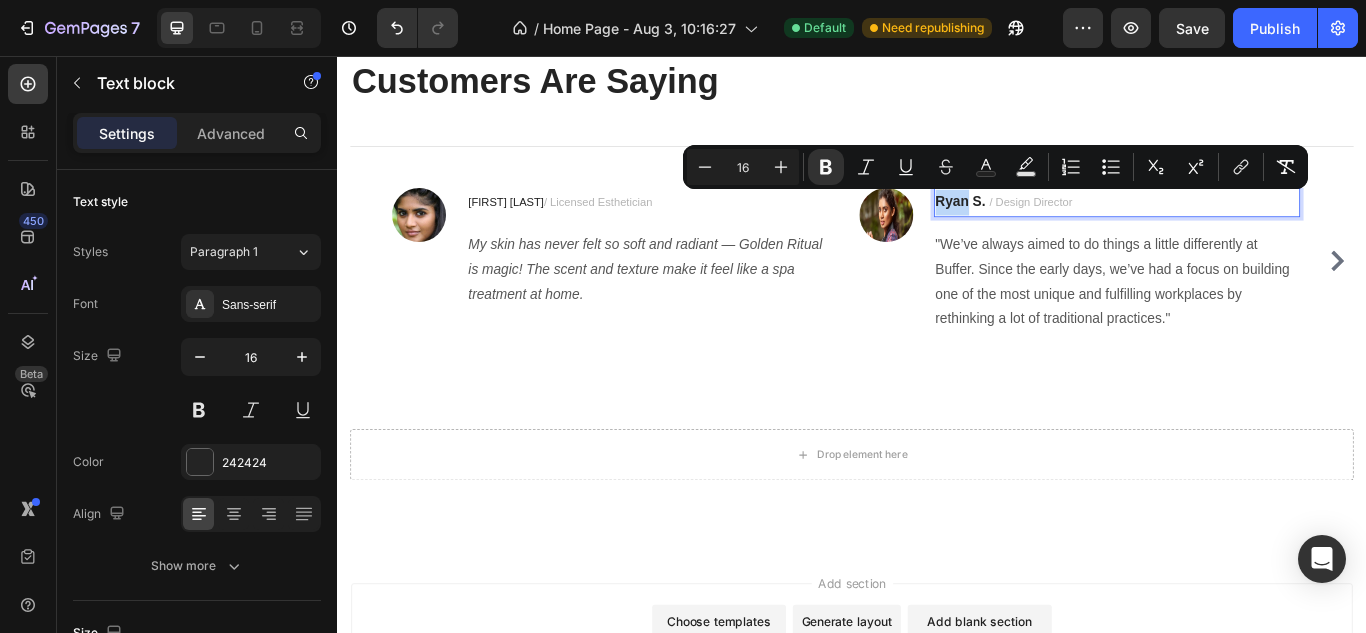 click on "Ryan S." at bounding box center (1063, 225) 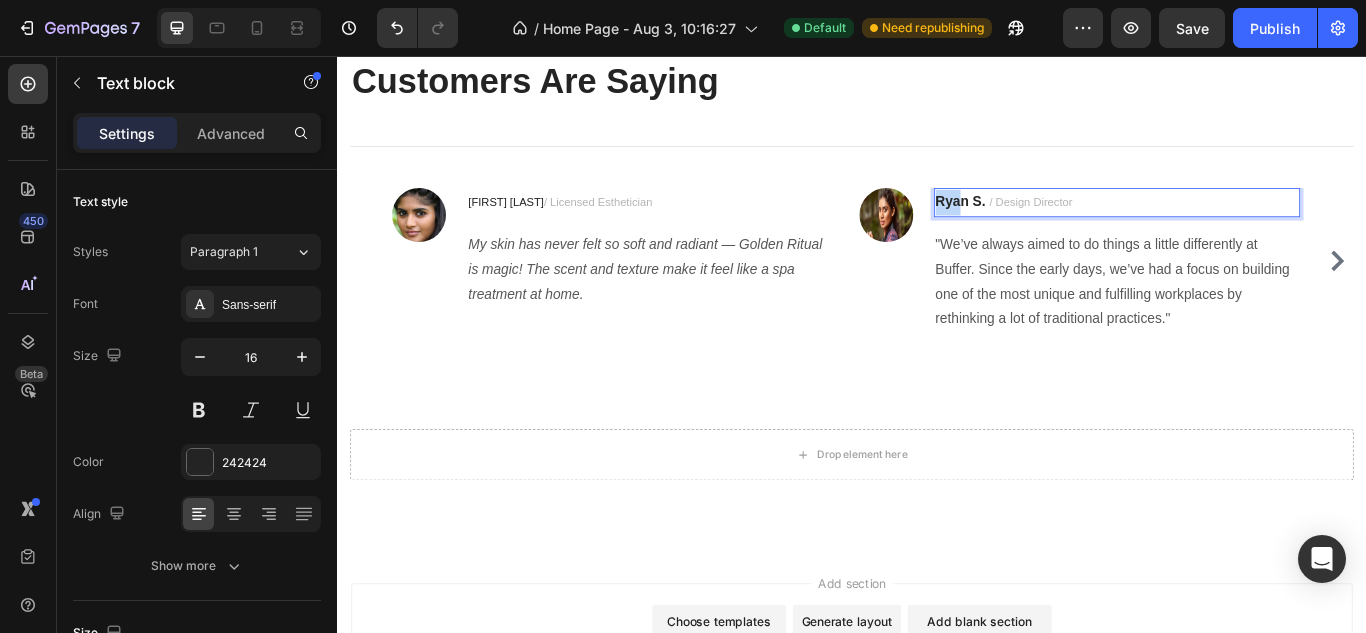 click on "Ryan S." at bounding box center [1063, 225] 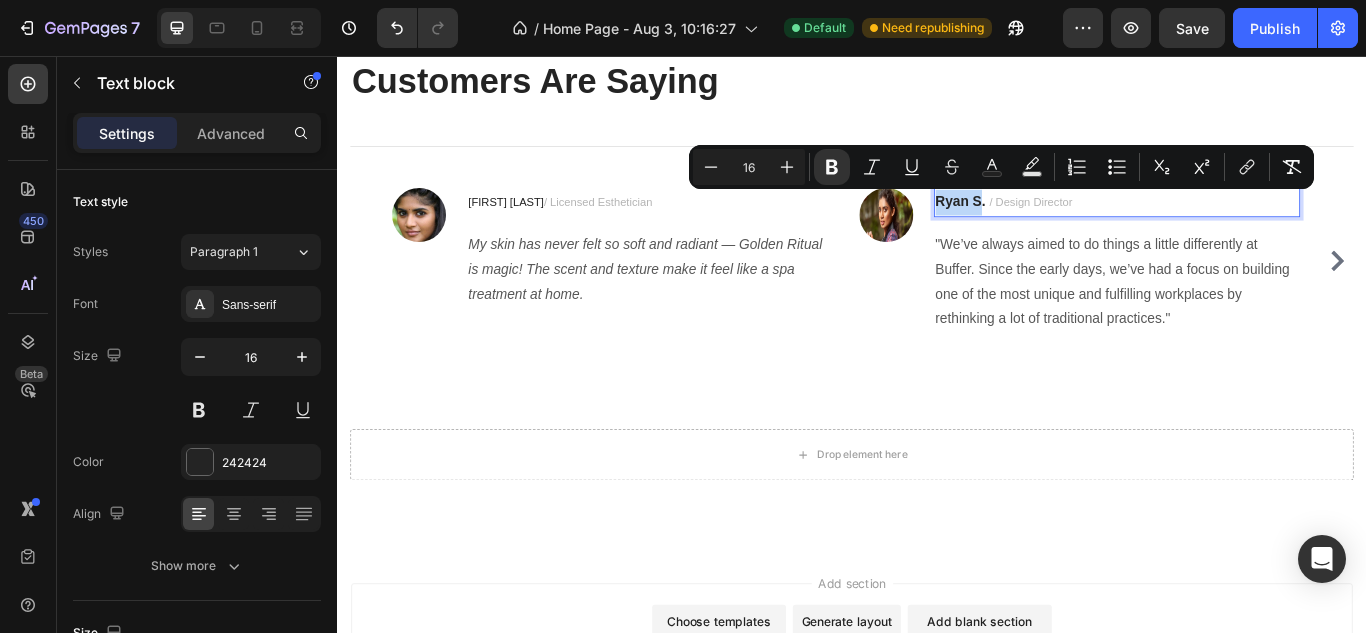 drag, startPoint x: 1086, startPoint y: 226, endPoint x: 1039, endPoint y: 229, distance: 47.095646 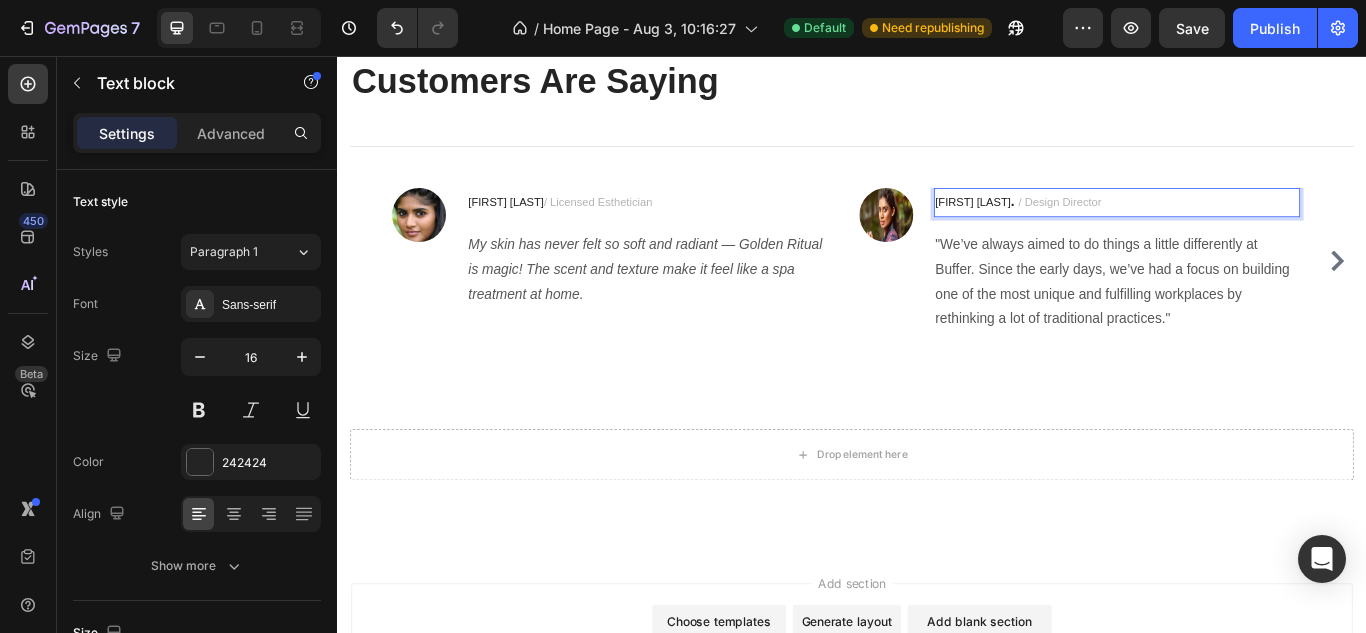 click on "[FIRST] [LAST]" at bounding box center [1078, 226] 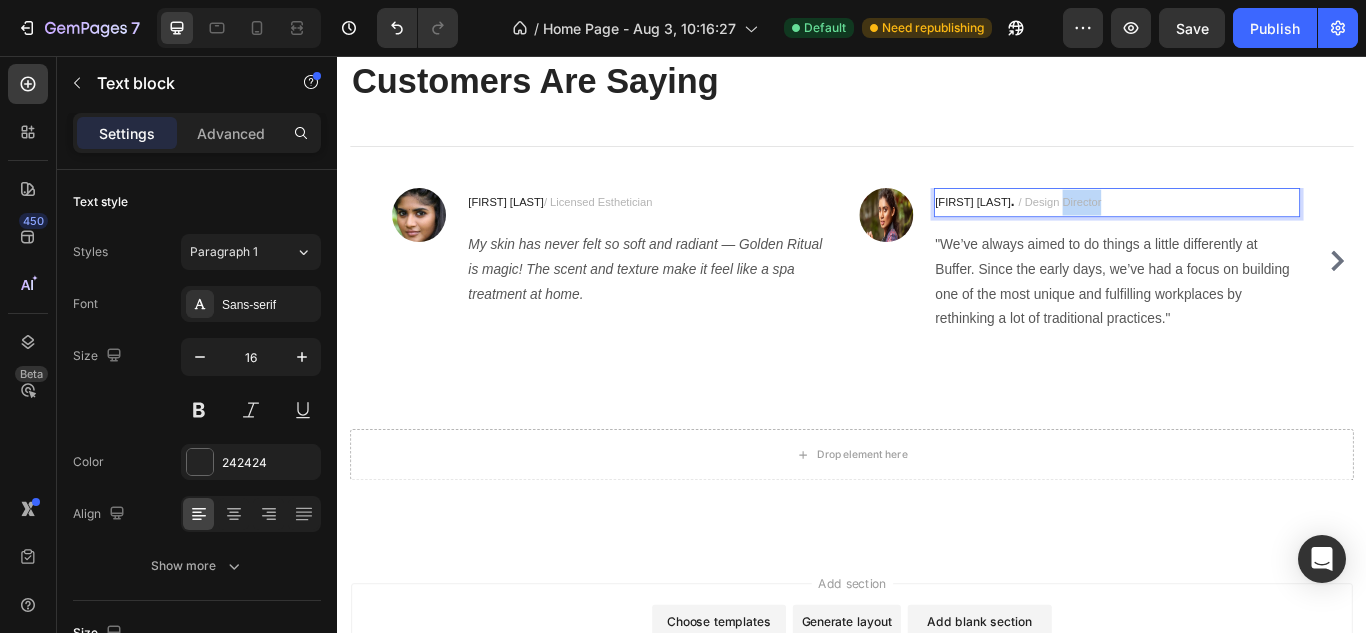 click on "/ Design Director" at bounding box center [1179, 226] 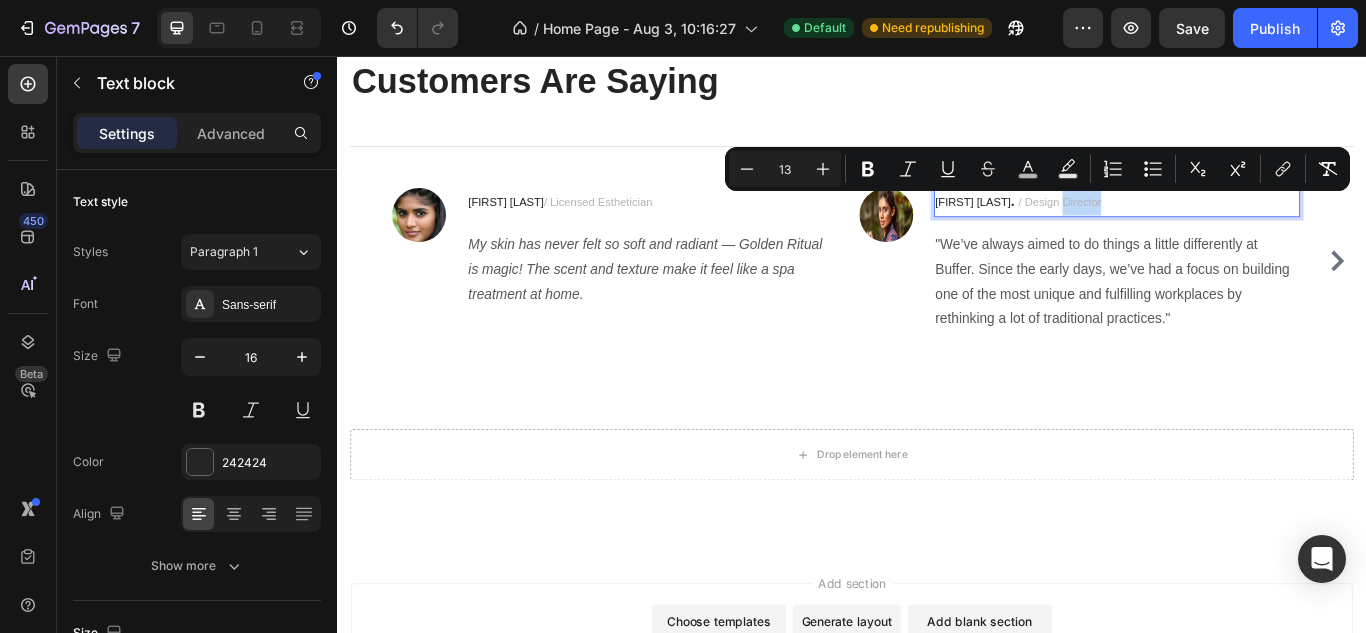 click on "Nisha D .   / Design Director" at bounding box center (1246, 227) 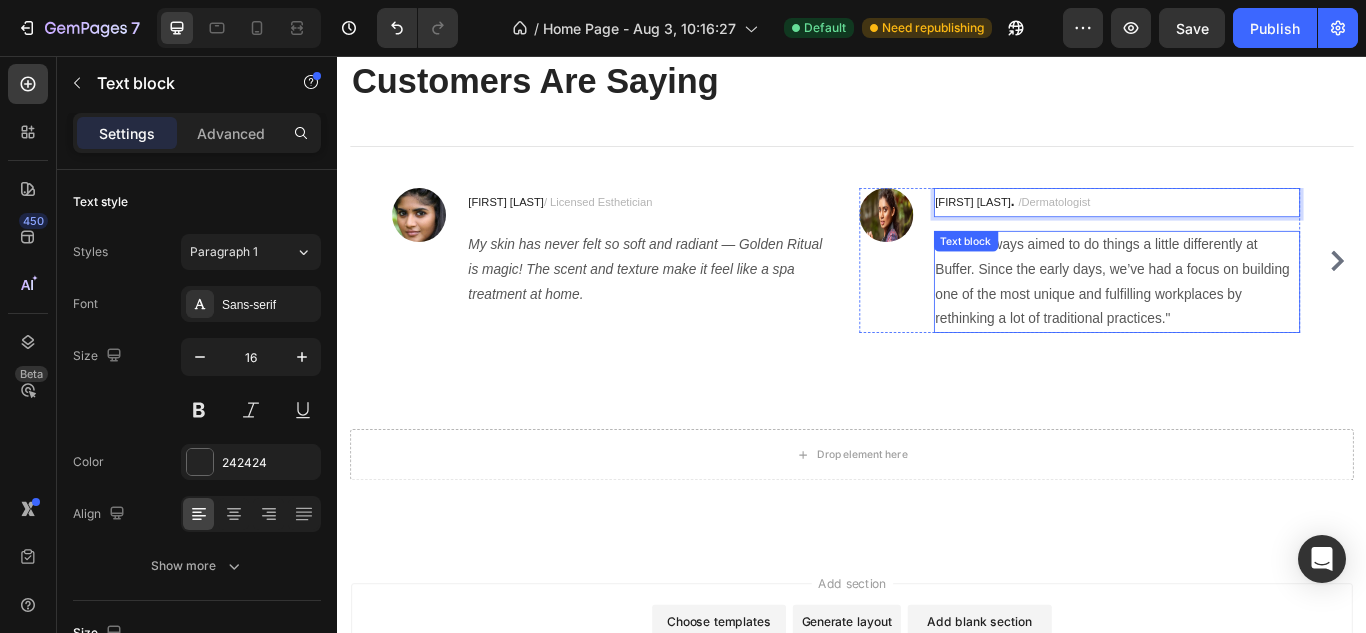 click on ""We’ve always aimed to do things a little differently at Buffer. Since the early days, we’ve had a focus on building one of the most unique and fulfilling workplaces by rethinking a lot of traditional practices."" at bounding box center (1246, 319) 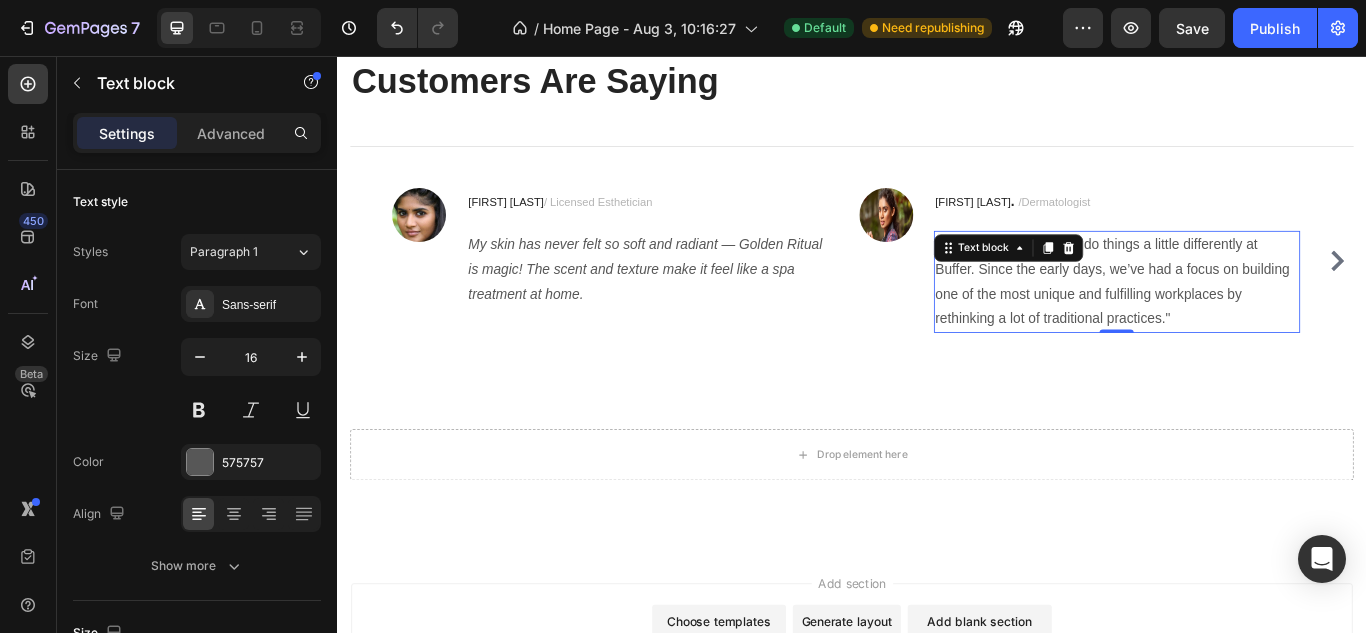 click on ""We’ve always aimed to do things a little differently at Buffer. Since the early days, we’ve had a focus on building one of the most unique and fulfilling workplaces by rethinking a lot of traditional practices."" at bounding box center [1246, 319] 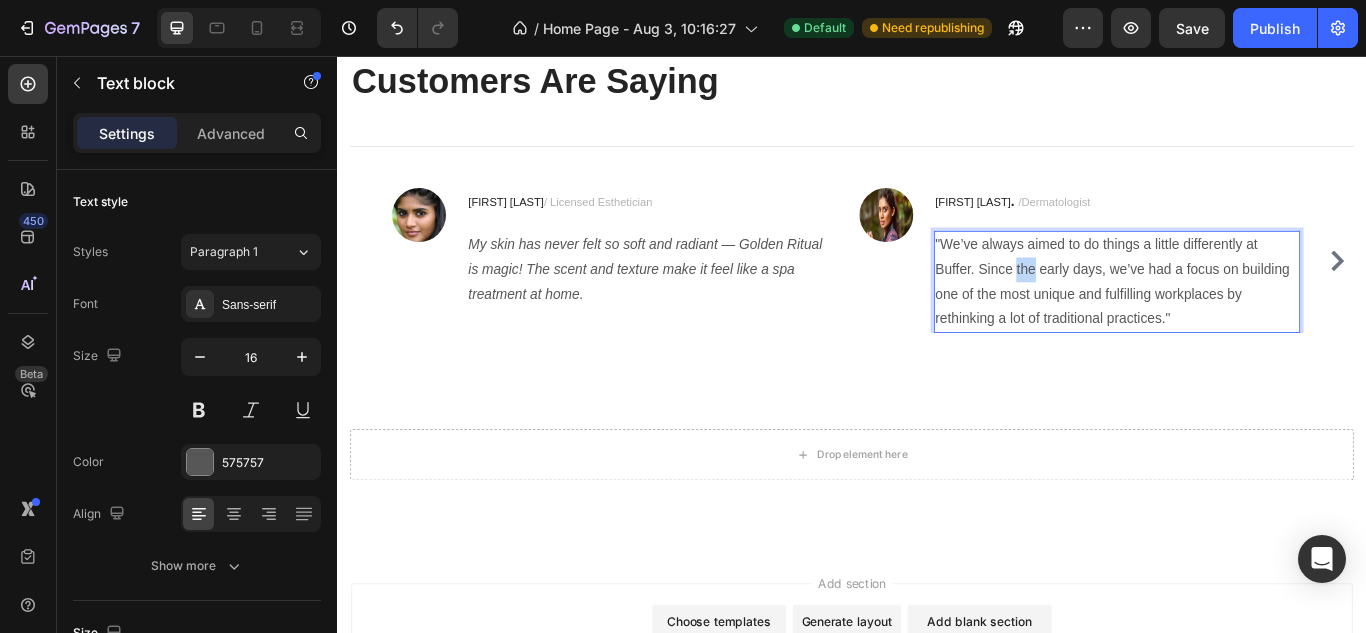 click on ""We’ve always aimed to do things a little differently at Buffer. Since the early days, we’ve had a focus on building one of the most unique and fulfilling workplaces by rethinking a lot of traditional practices."" at bounding box center [1246, 319] 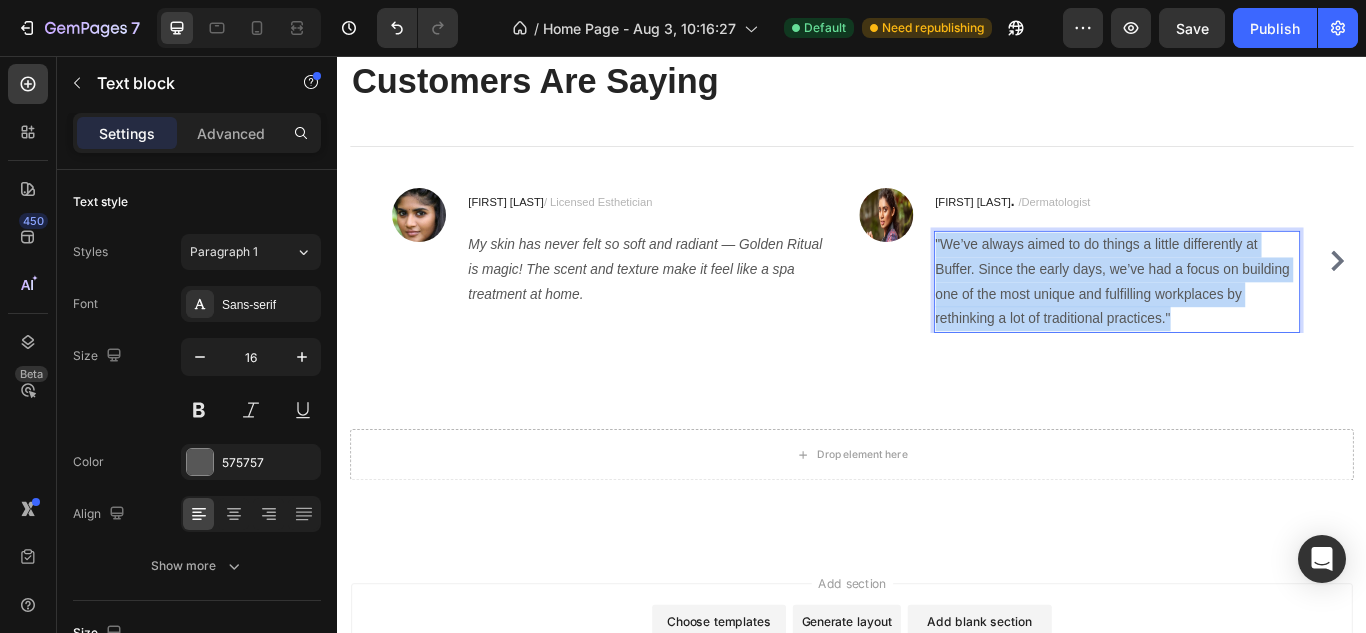 click on ""We’ve always aimed to do things a little differently at Buffer. Since the early days, we’ve had a focus on building one of the most unique and fulfilling workplaces by rethinking a lot of traditional practices."" at bounding box center [1246, 319] 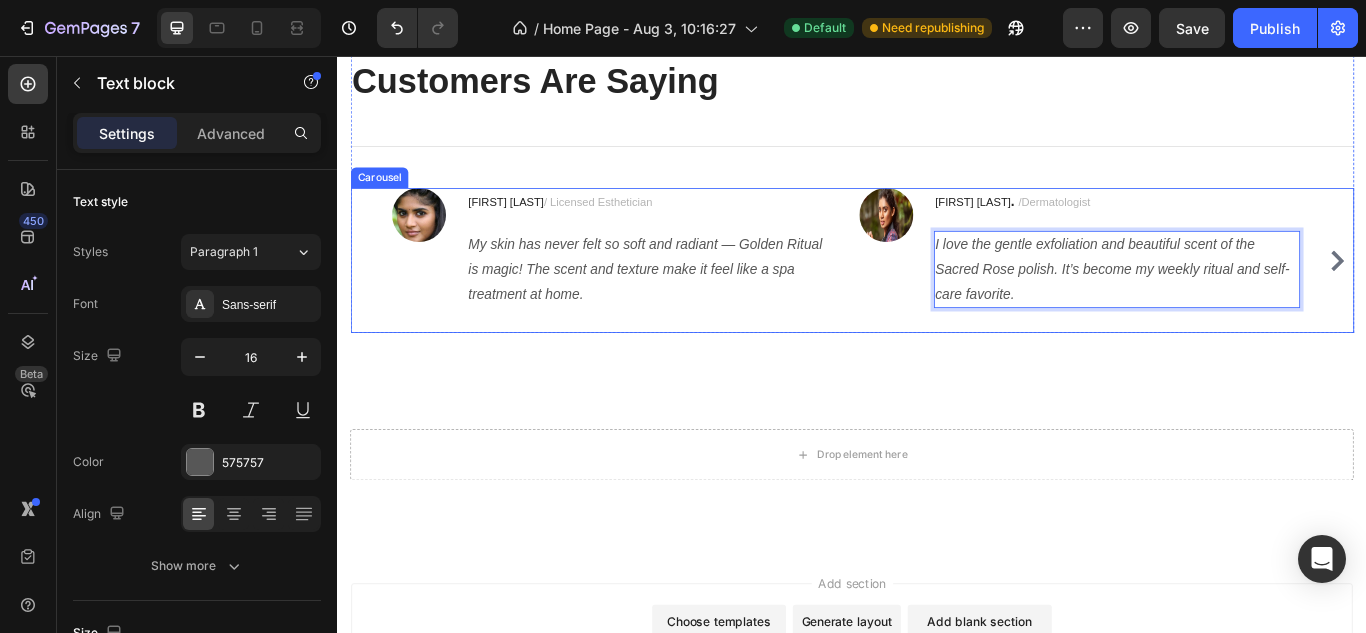 click 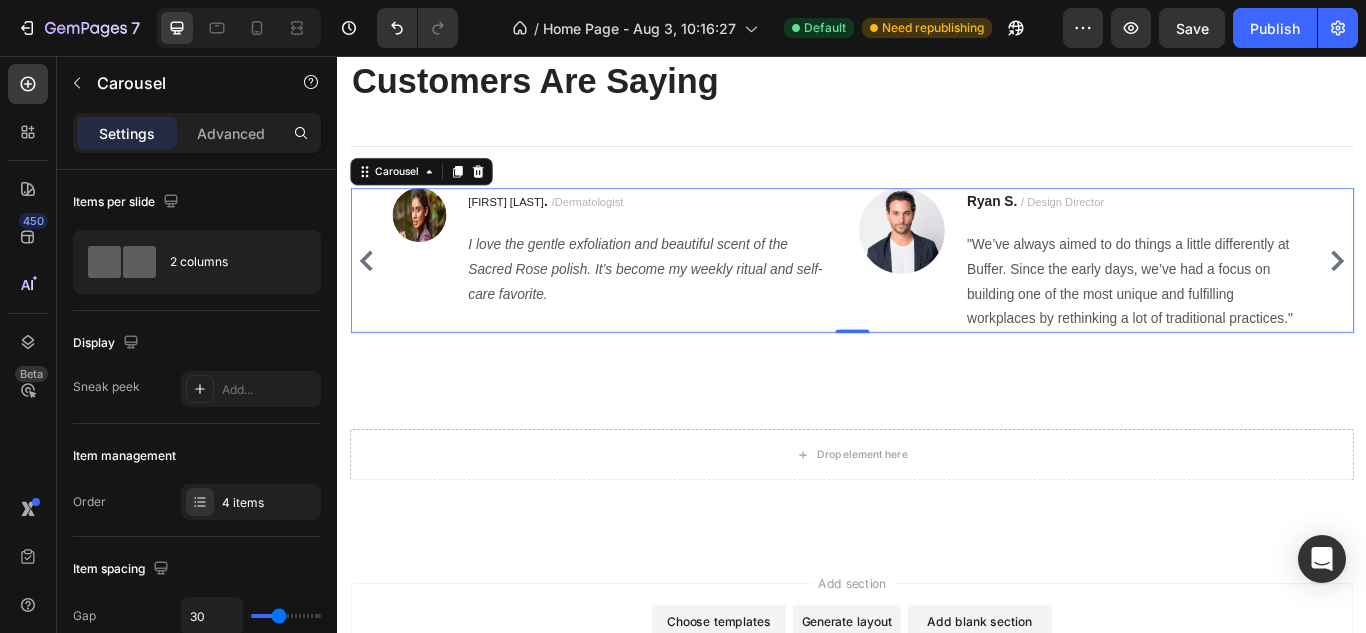 click at bounding box center [1503, 295] 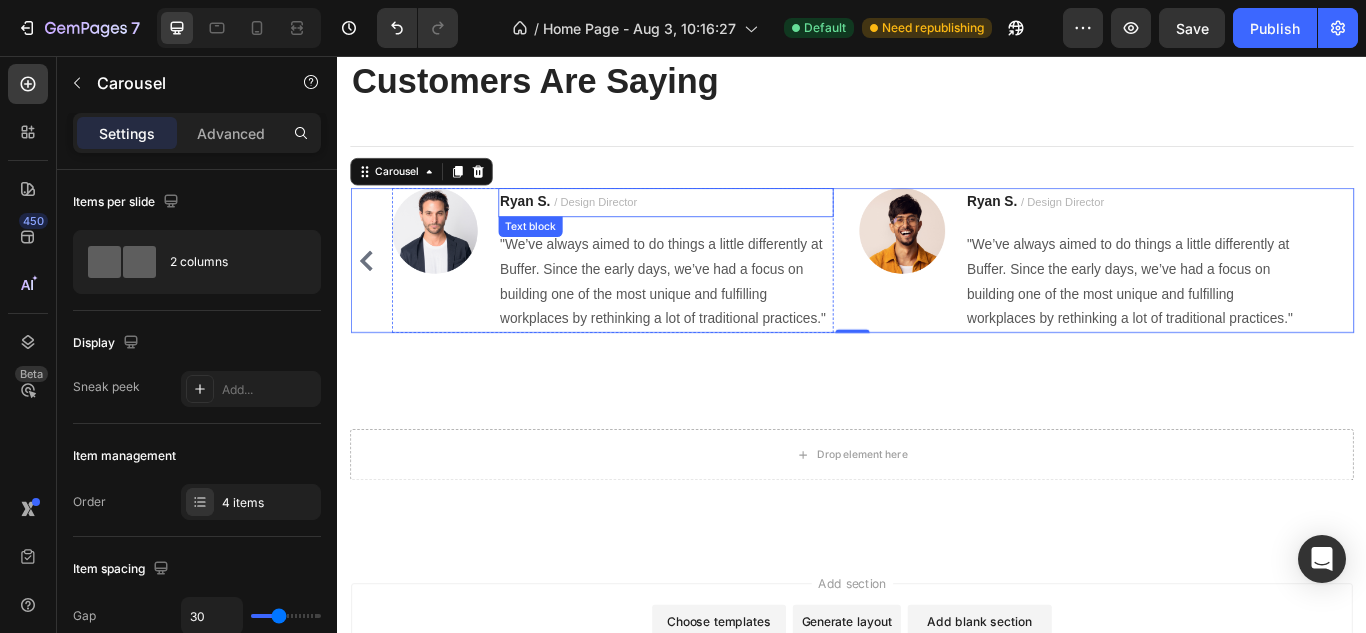 click on "Ryan S.   / Design Director" at bounding box center (719, 227) 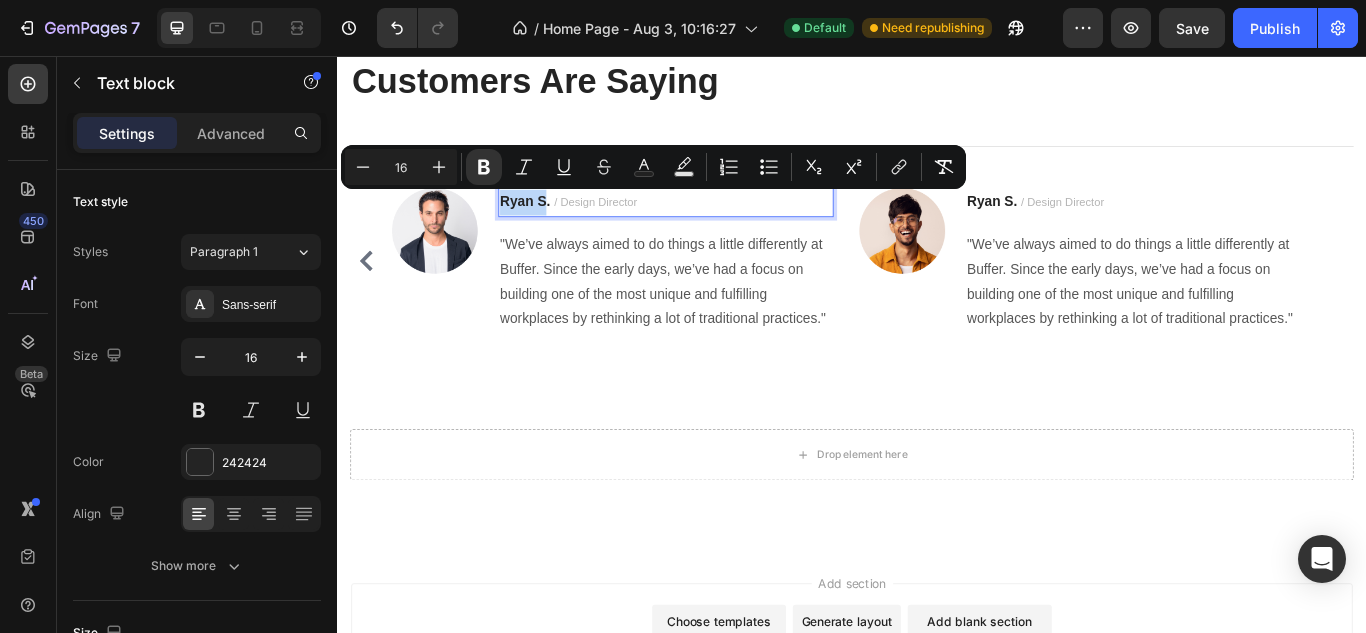 drag, startPoint x: 580, startPoint y: 226, endPoint x: 525, endPoint y: 225, distance: 55.00909 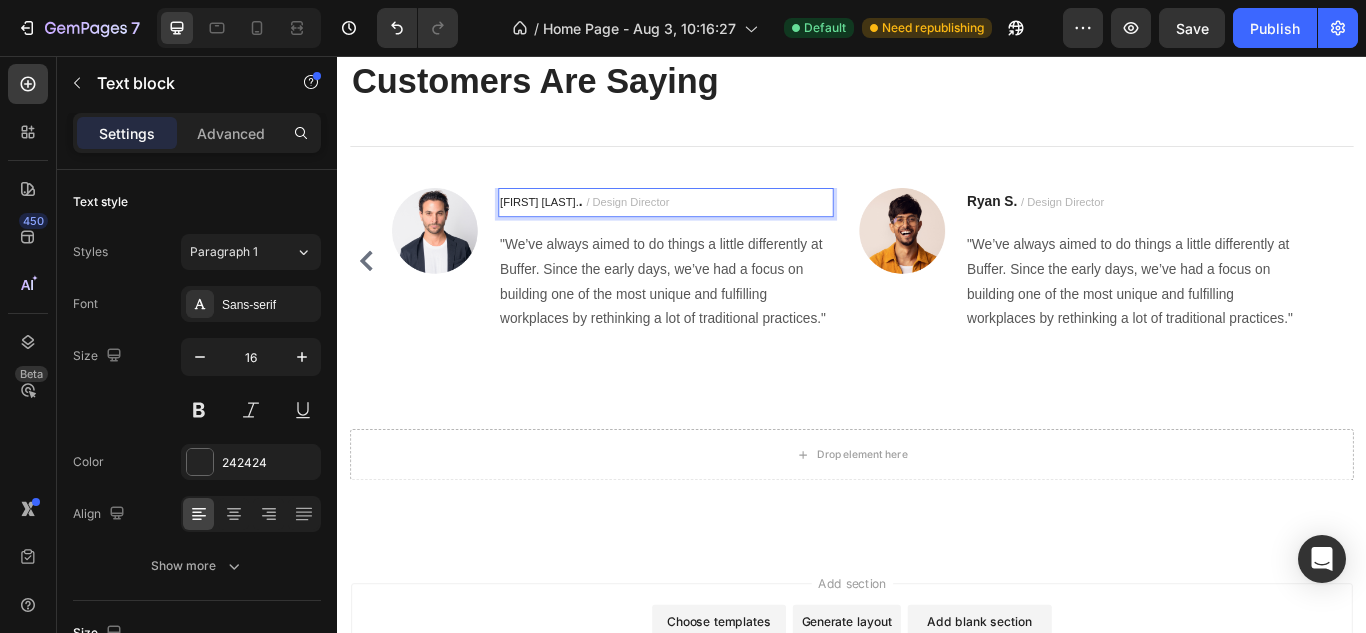 click on "/ Design Director" at bounding box center (675, 226) 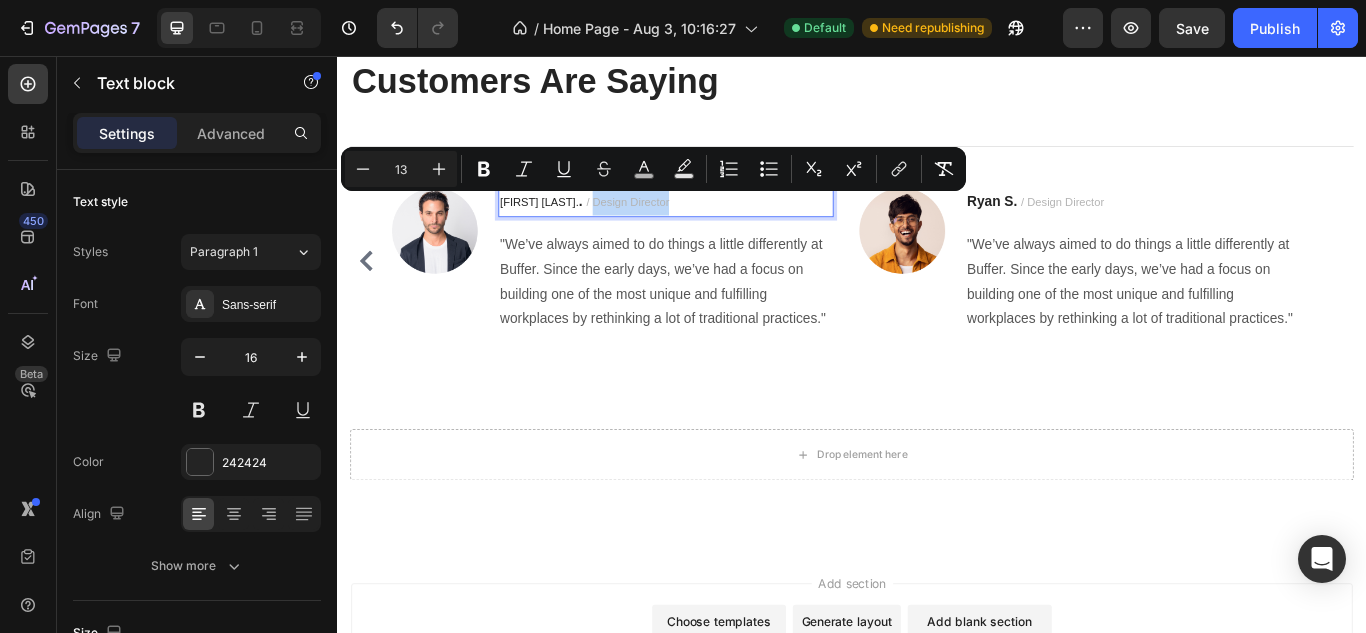 drag, startPoint x: 595, startPoint y: 222, endPoint x: 696, endPoint y: 220, distance: 101.0198 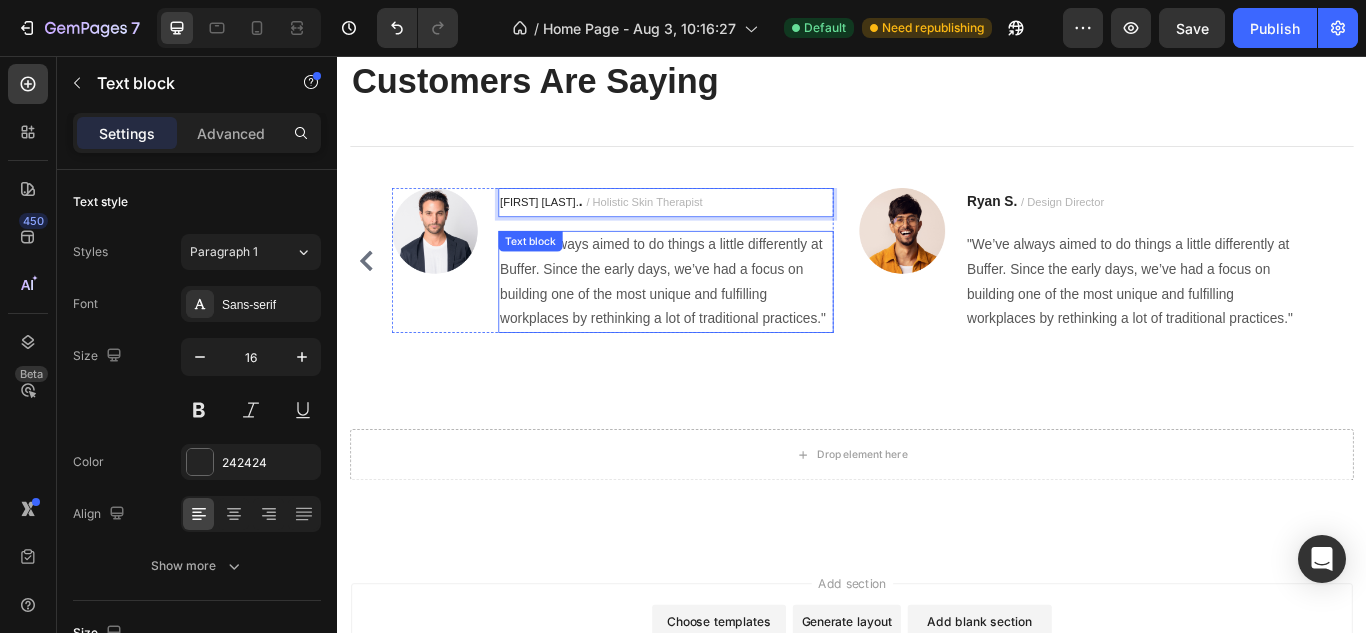 click on ""We’ve always aimed to do things a little differently at Buffer. Since the early days, we’ve had a focus on building one of the most unique and fulfilling workplaces by rethinking a lot of traditional practices."" at bounding box center [719, 319] 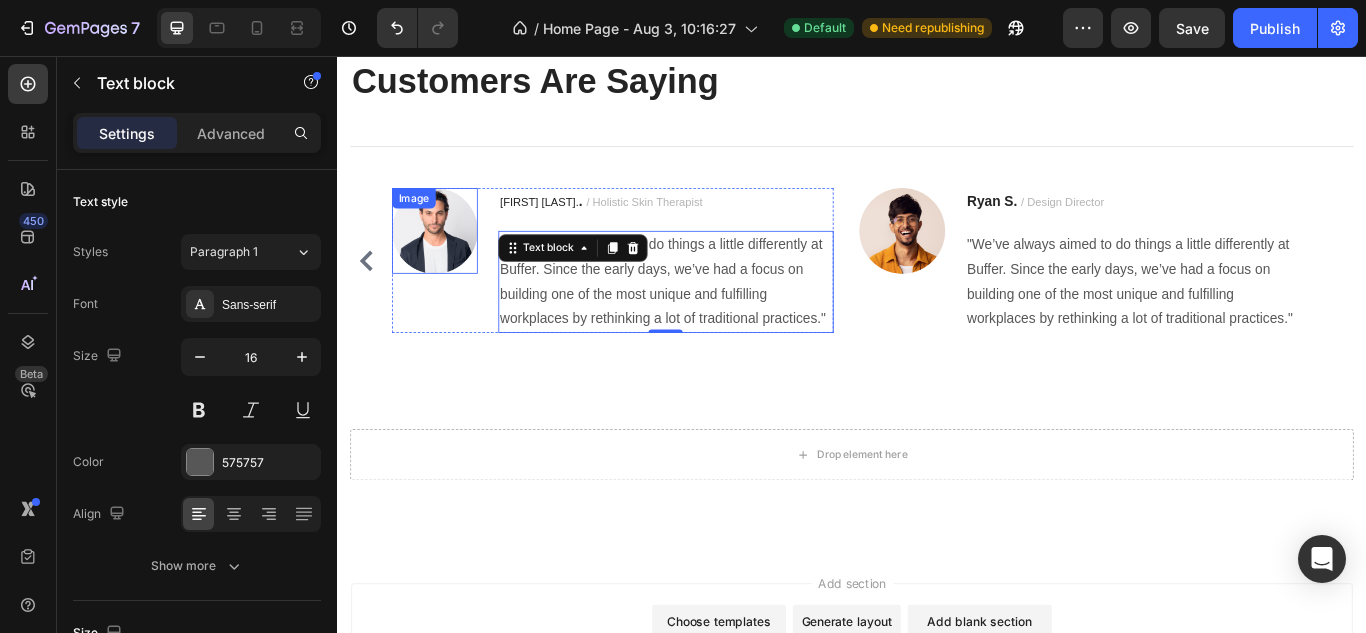 click at bounding box center (450, 260) 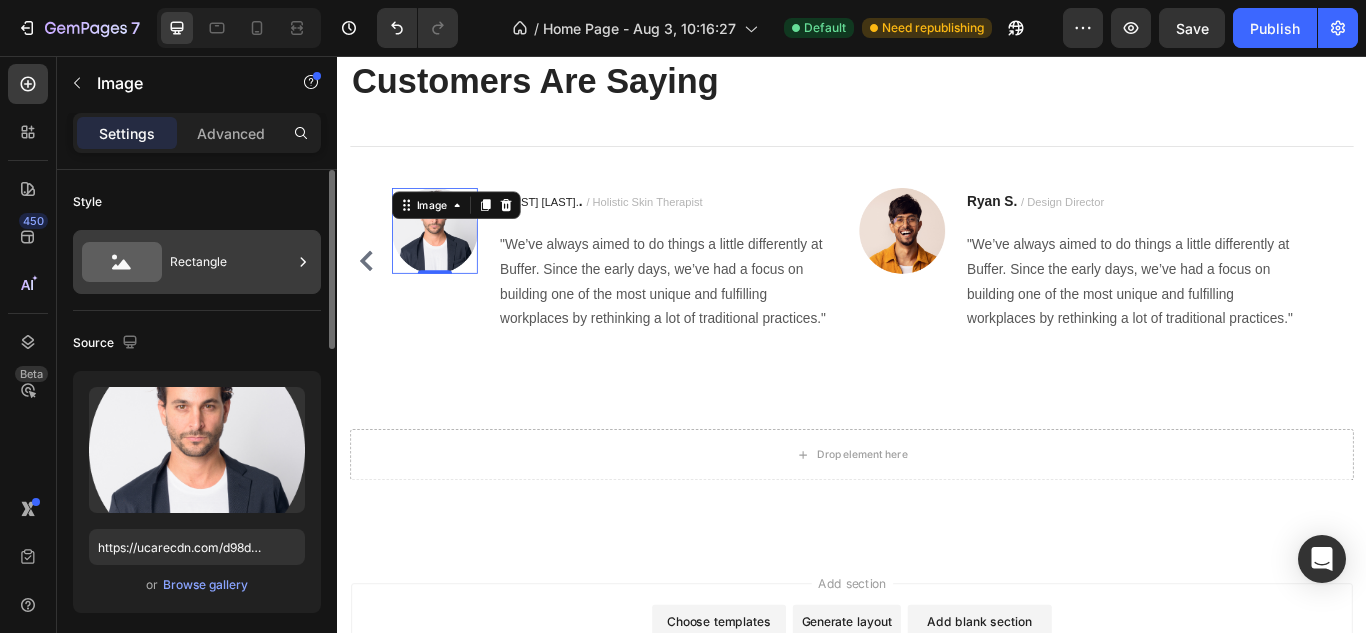 click on "Rectangle" at bounding box center [231, 262] 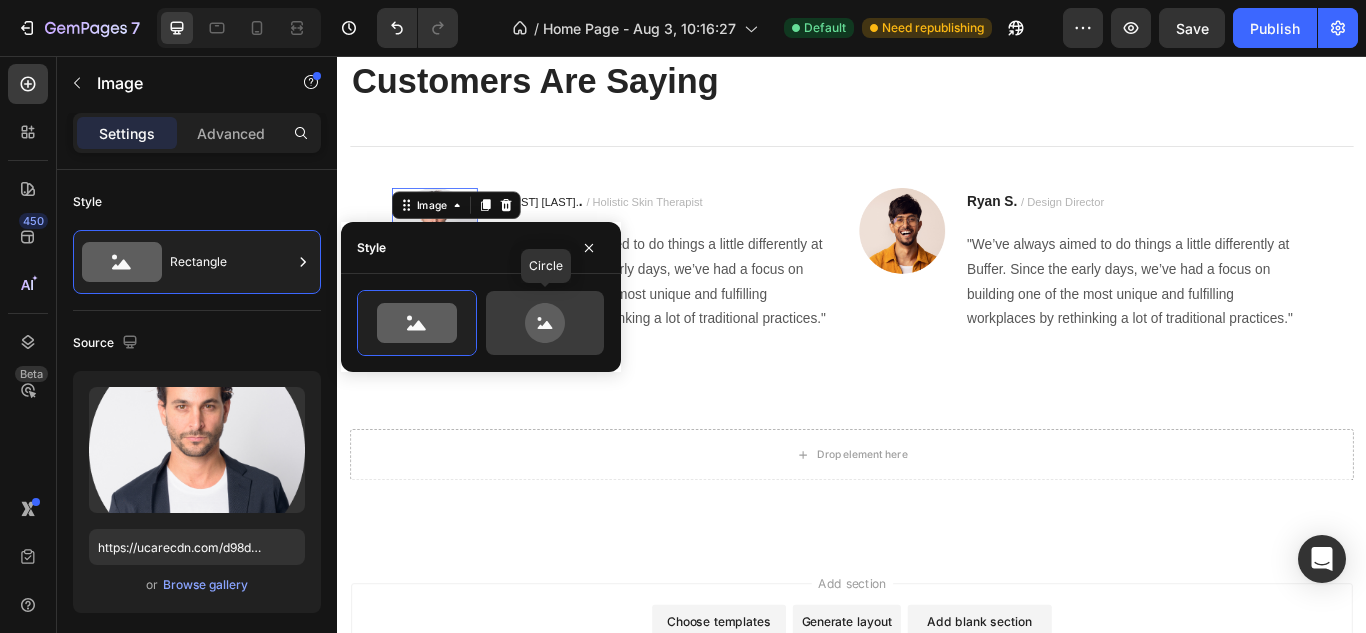 click 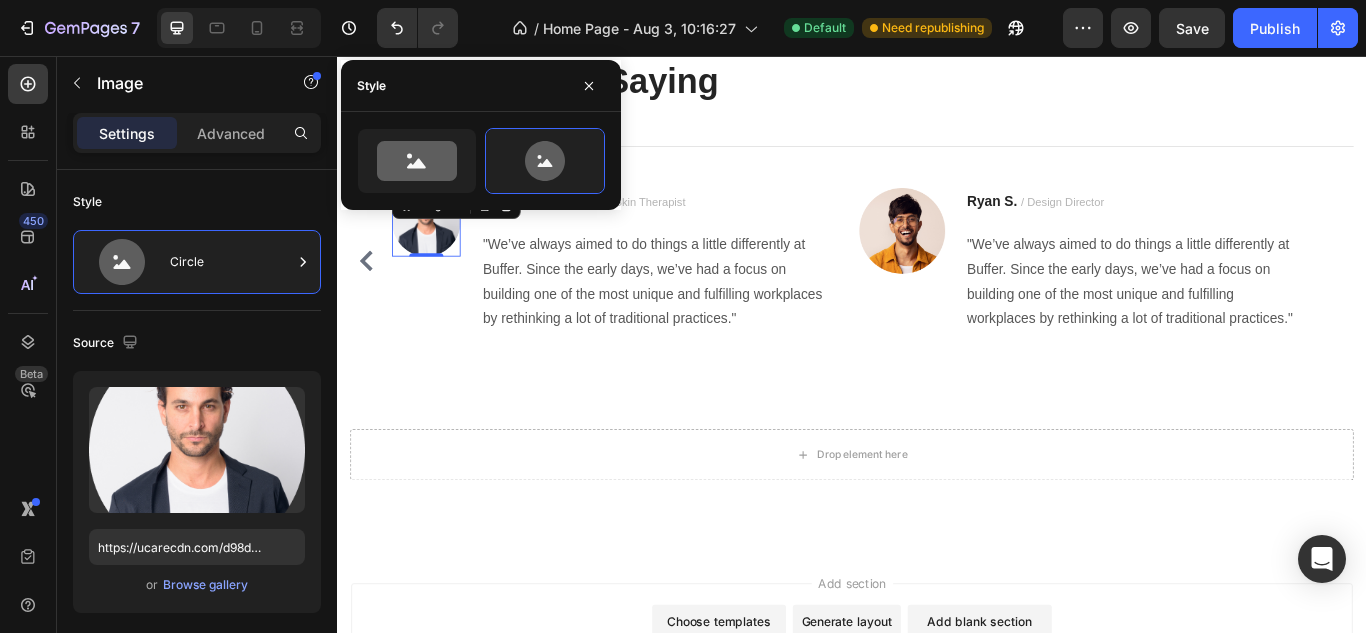 scroll, scrollTop: 520, scrollLeft: 0, axis: vertical 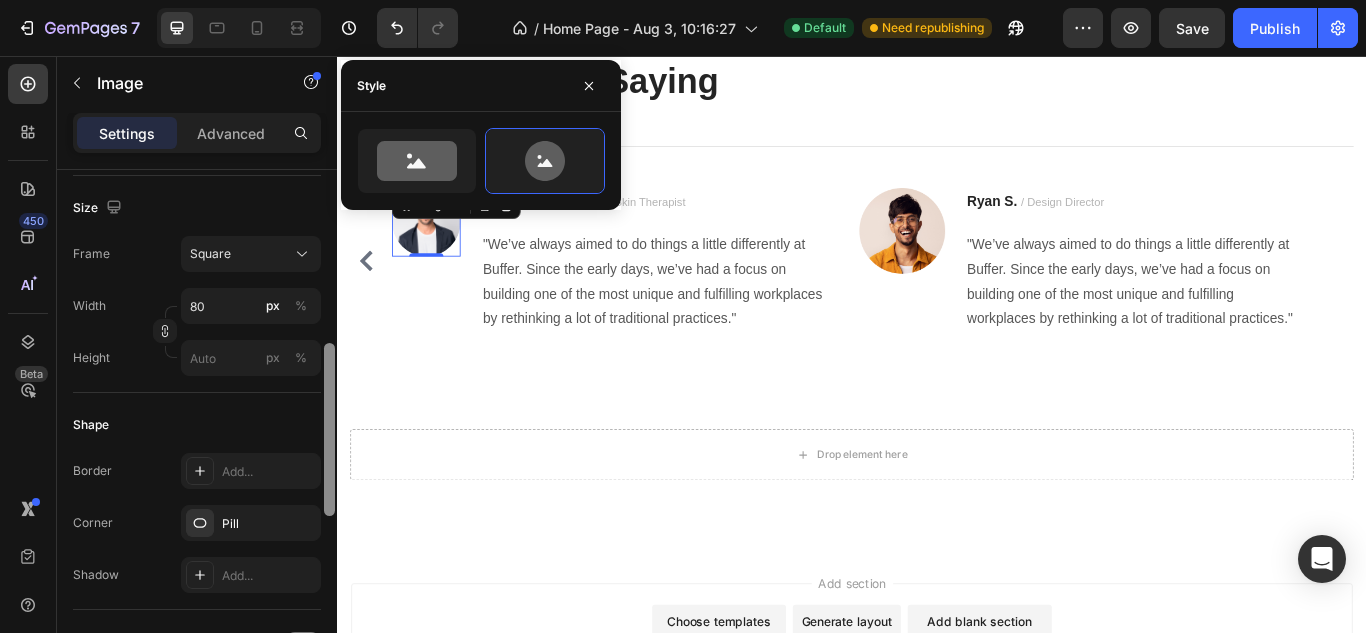 drag, startPoint x: 335, startPoint y: 311, endPoint x: 328, endPoint y: 343, distance: 32.75668 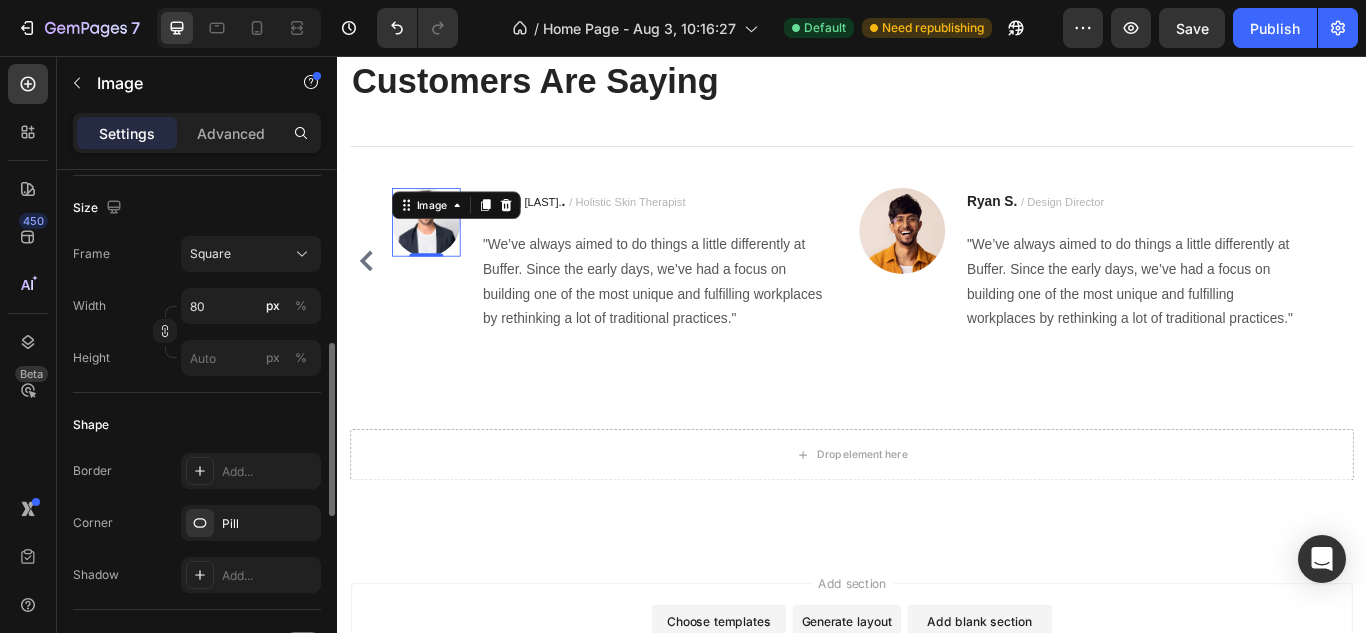 click on "Frame Square Width 80 px % Height px %" 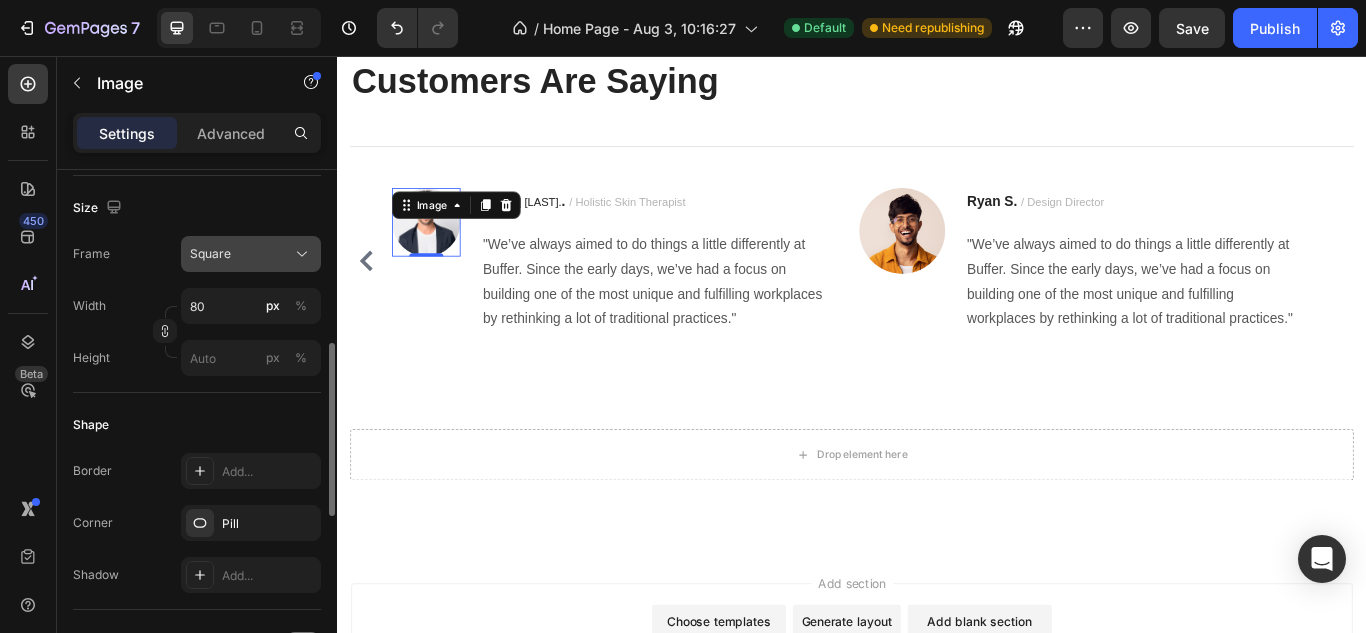 click on "Square" at bounding box center (251, 254) 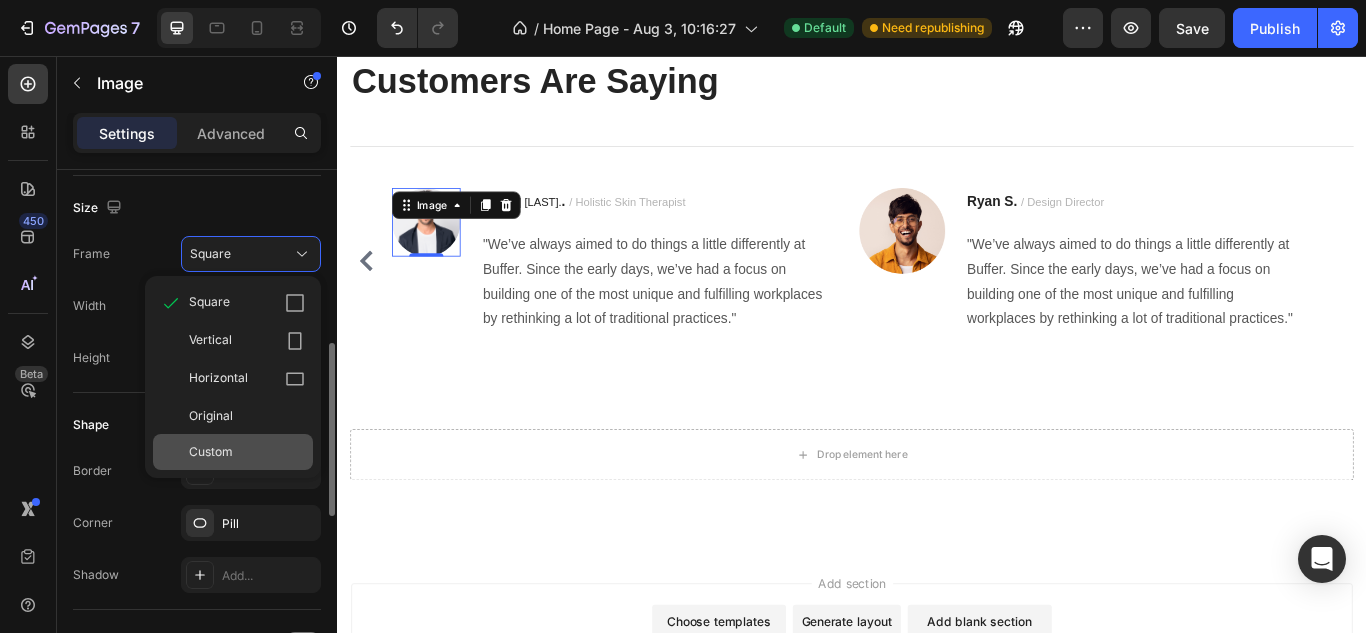 click on "Custom" 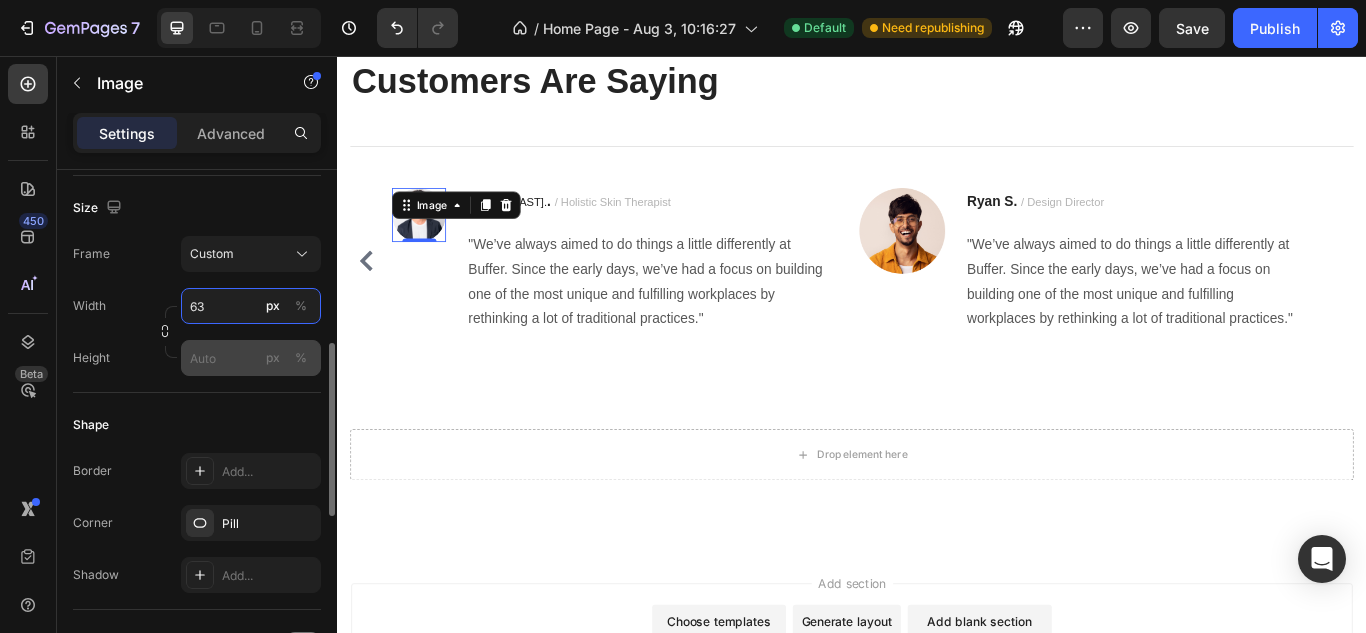 type on "63" 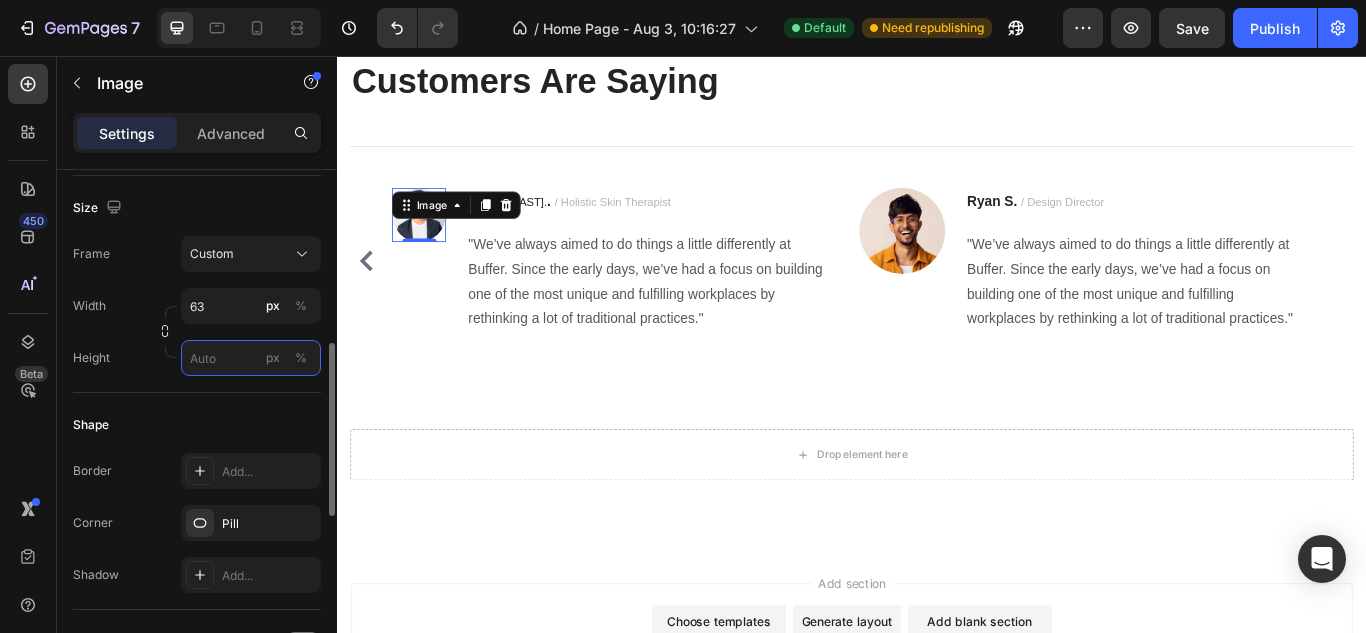 click on "px %" at bounding box center [251, 358] 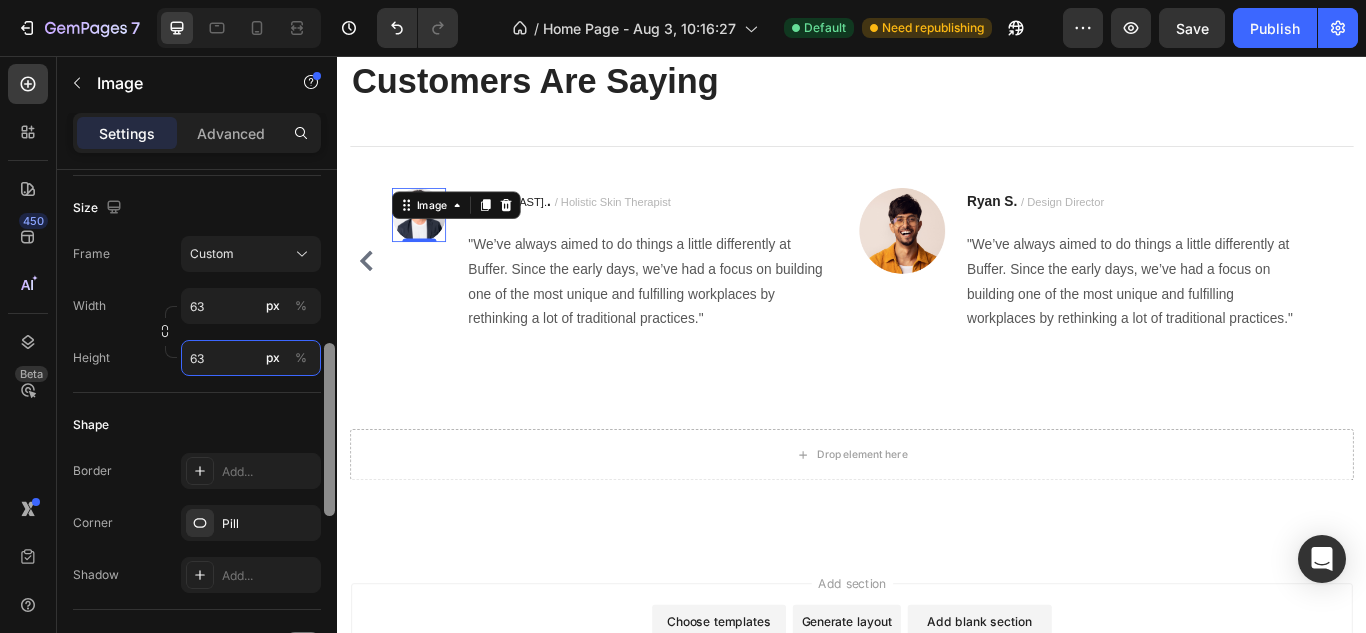 type on "63" 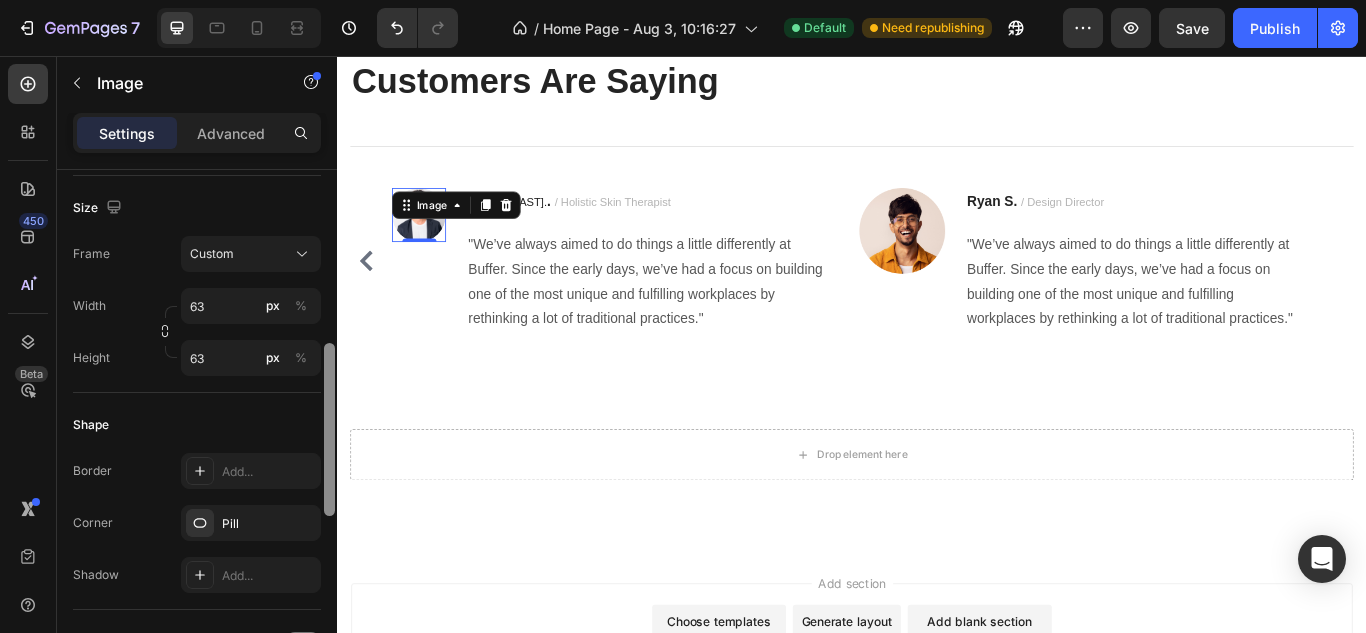 click at bounding box center (329, 430) 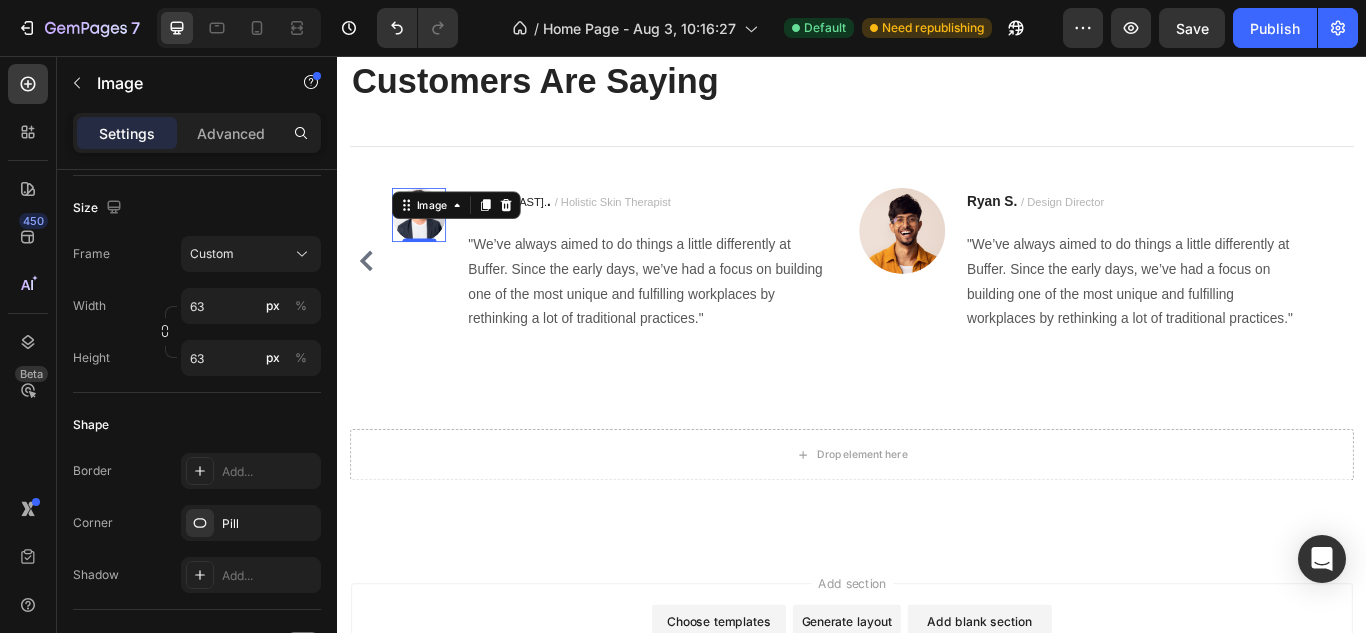 scroll, scrollTop: 0, scrollLeft: 0, axis: both 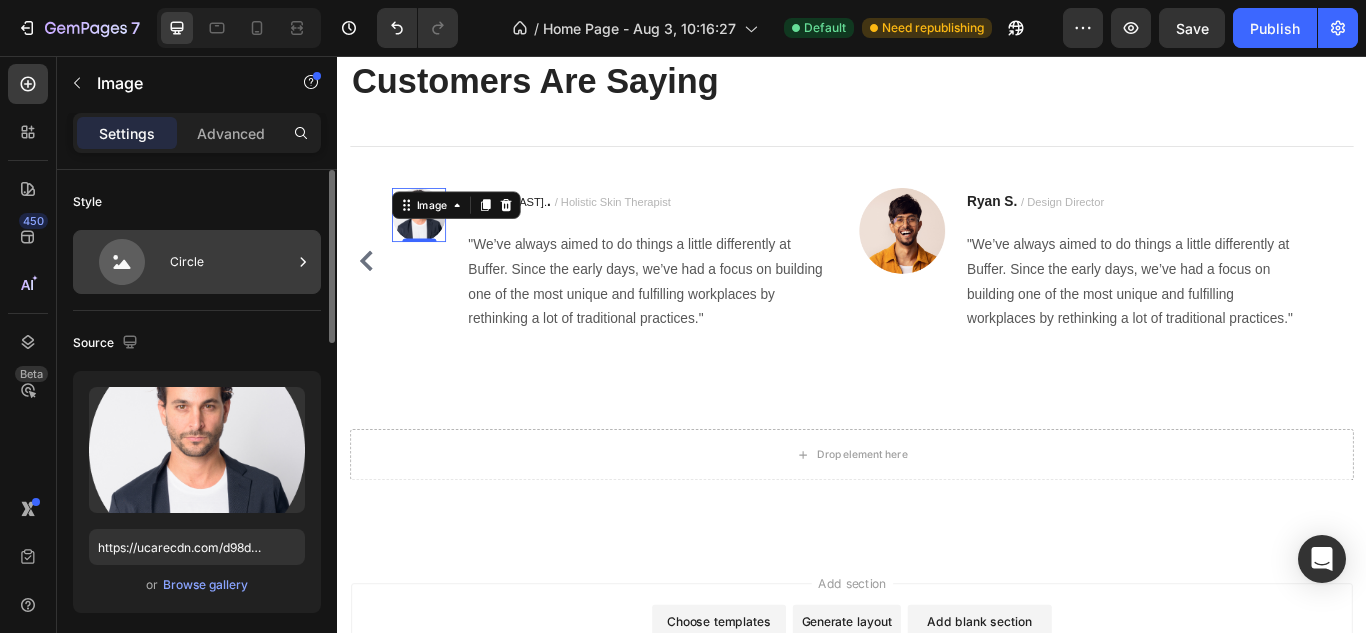 click on "Circle" at bounding box center [231, 262] 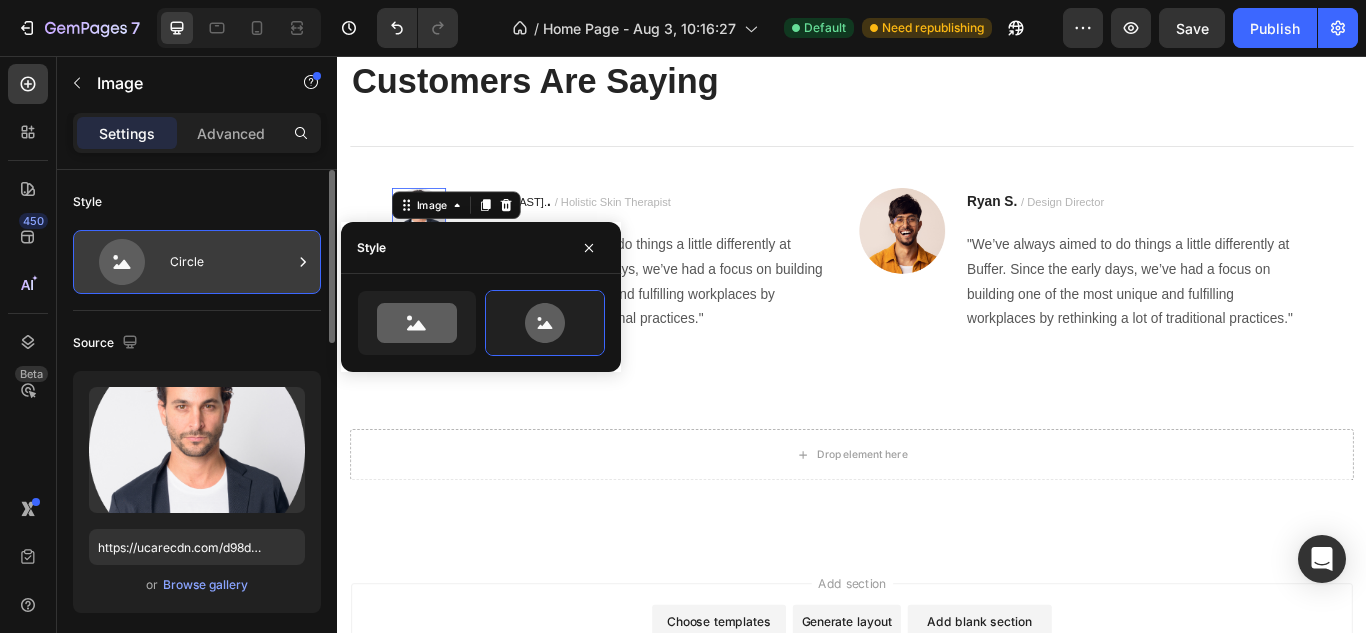 click on "Circle" at bounding box center [231, 262] 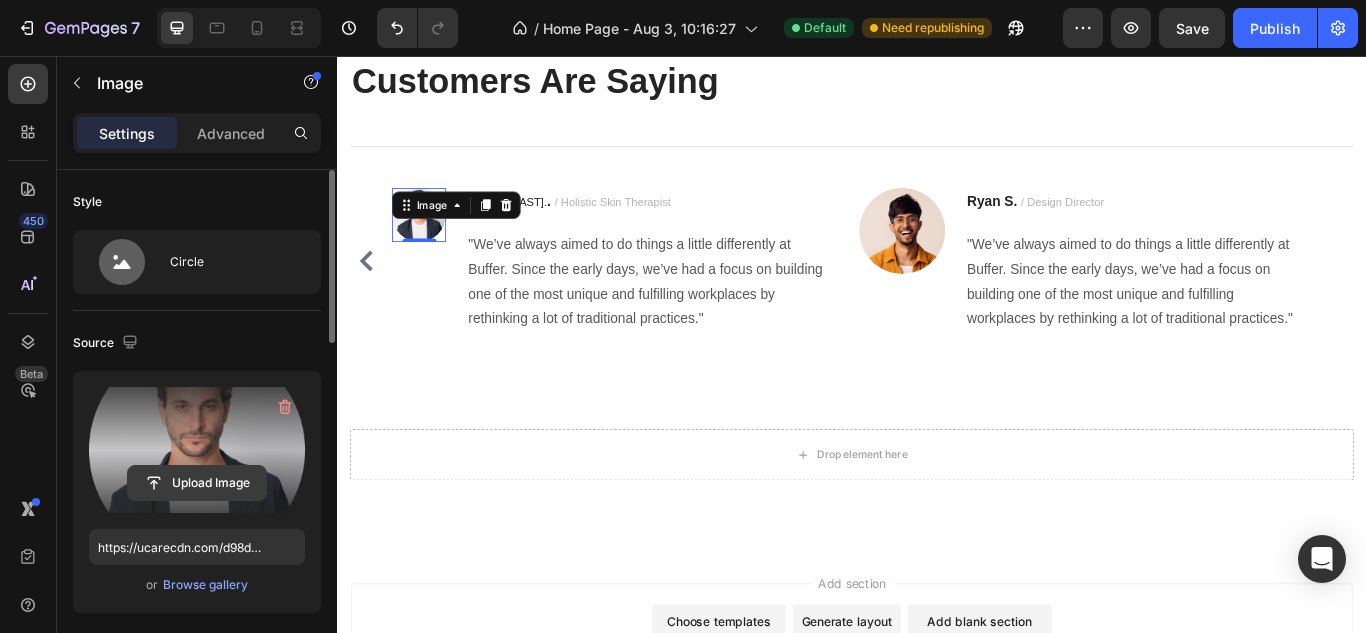 click 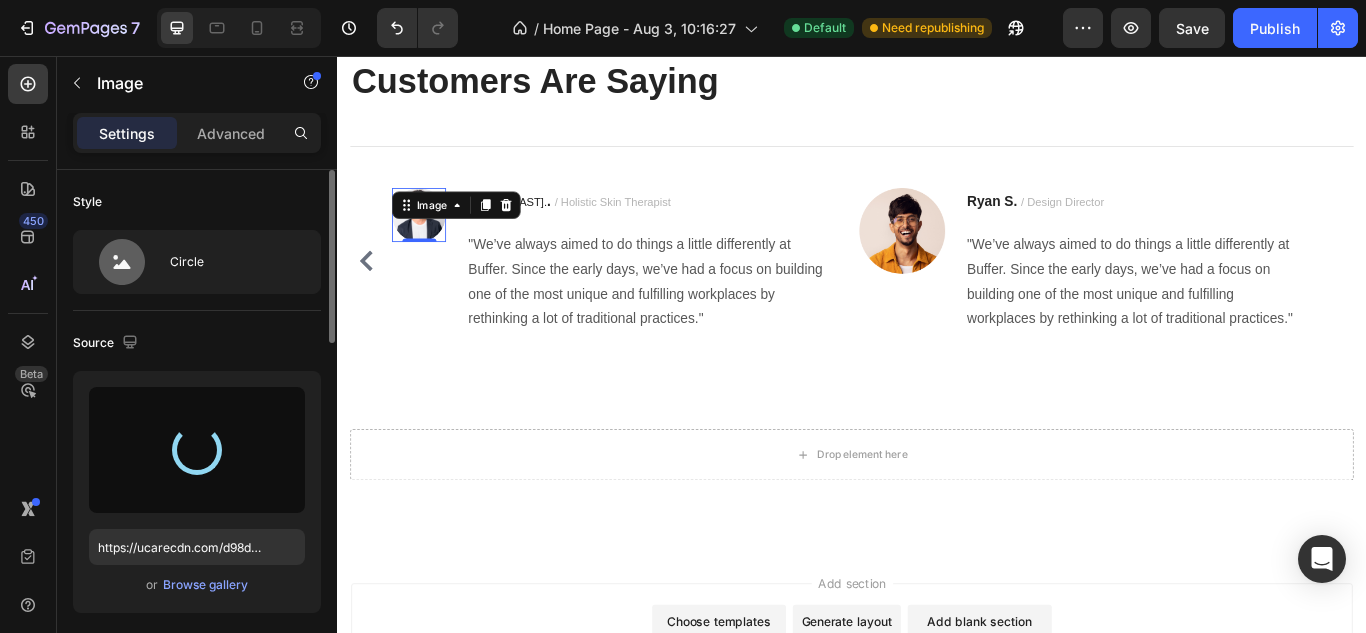 type on "https://cdn.shopify.com/s/files/1/0639/6657/6727/files/gempages_578194195064291856-f0110306-6167-4aef-a3fc-5a085c5b656d.jpg" 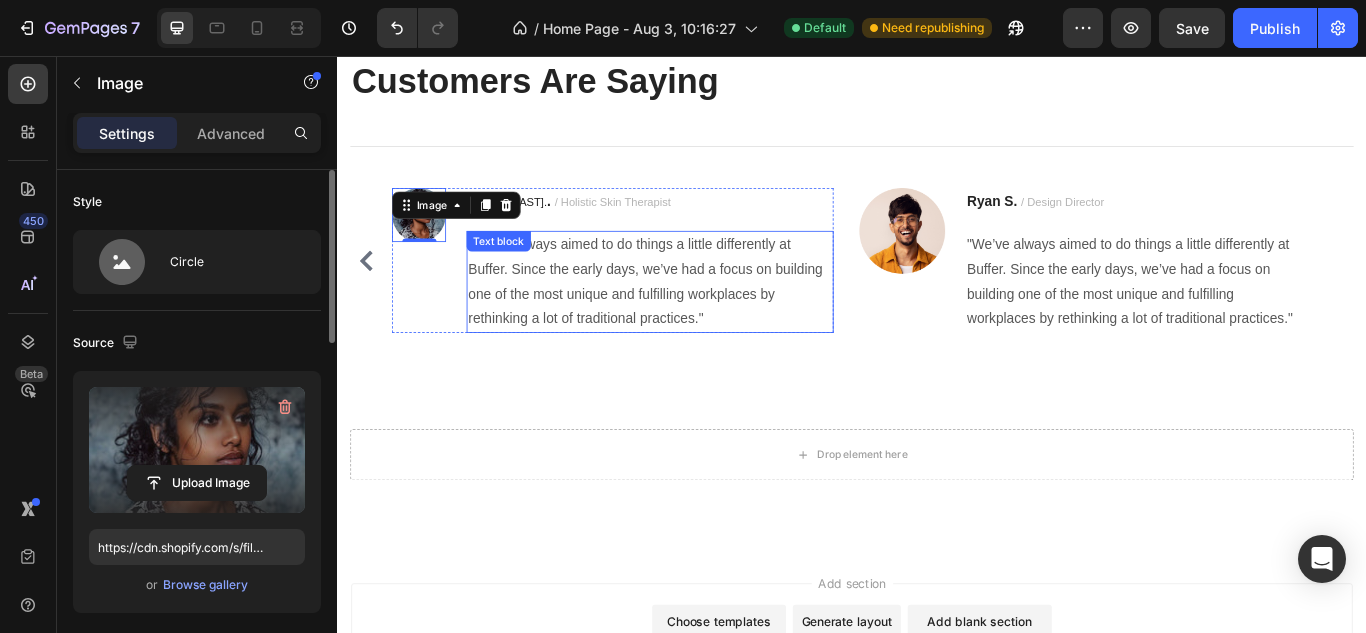 click on ""We’ve always aimed to do things a little differently at Buffer. Since the early days, we’ve had a focus on building one of the most unique and fulfilling workplaces by rethinking a lot of traditional practices."" at bounding box center [701, 319] 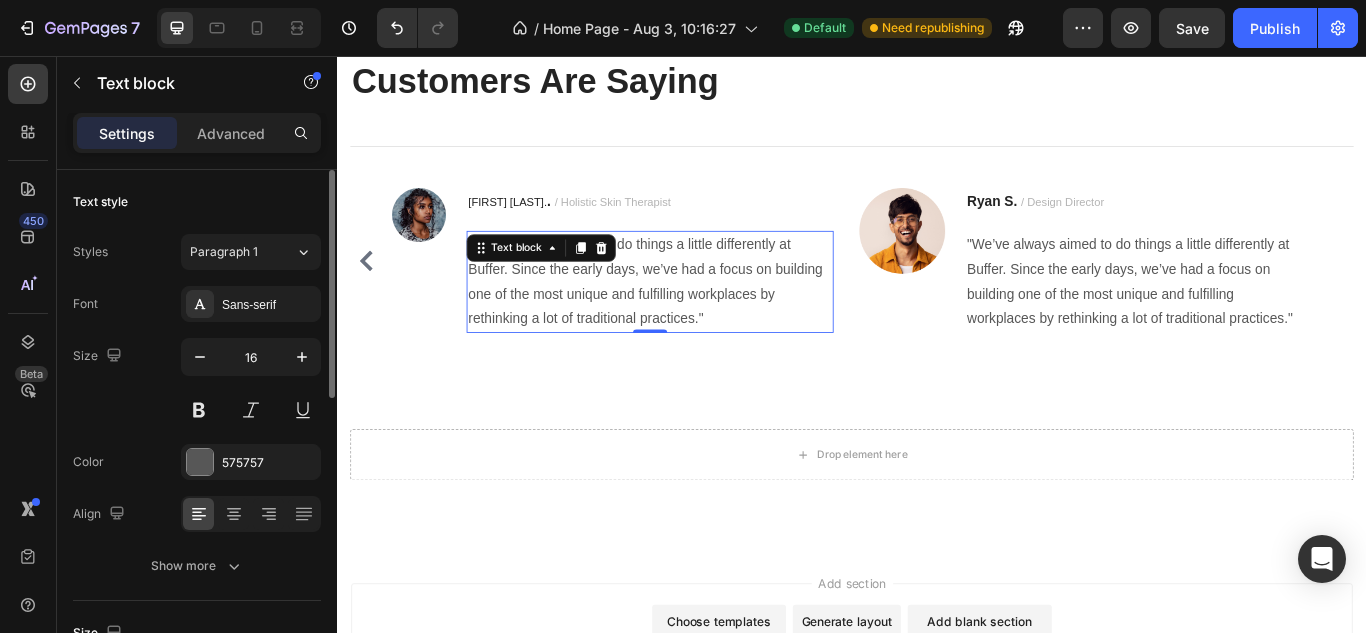 click on ""We’ve always aimed to do things a little differently at Buffer. Since the early days, we’ve had a focus on building one of the most unique and fulfilling workplaces by rethinking a lot of traditional practices."" at bounding box center (701, 319) 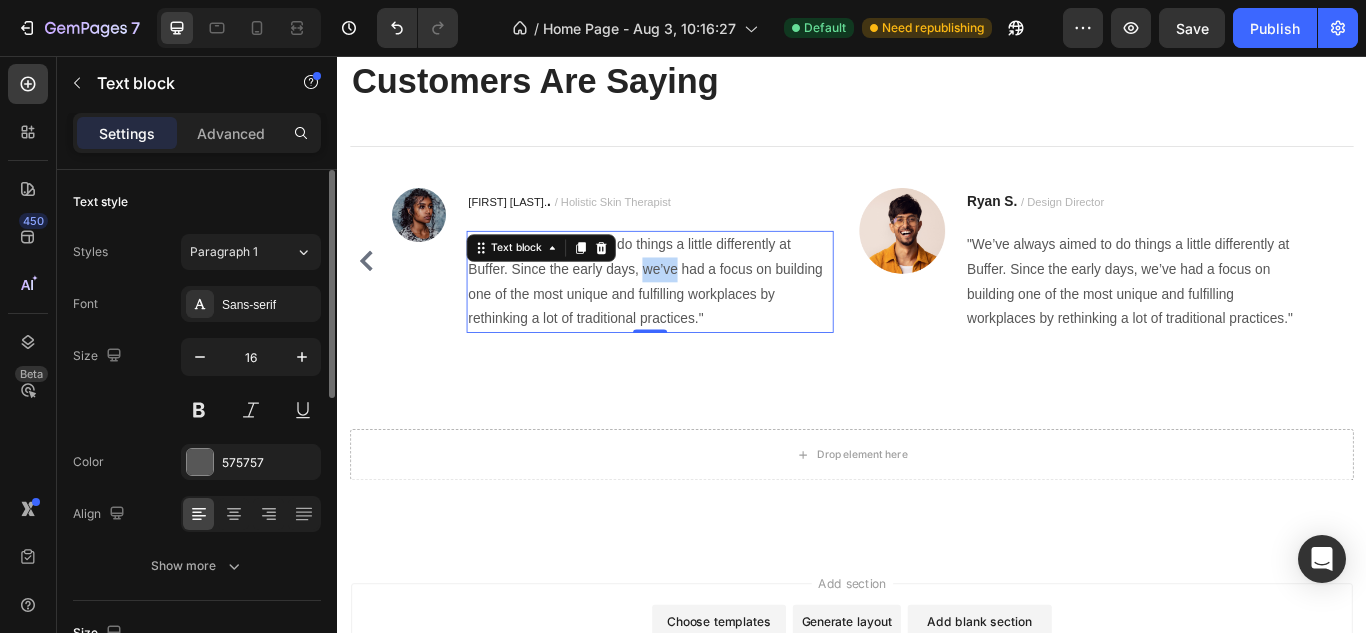 click on ""We’ve always aimed to do things a little differently at Buffer. Since the early days, we’ve had a focus on building one of the most unique and fulfilling workplaces by rethinking a lot of traditional practices."" at bounding box center (701, 319) 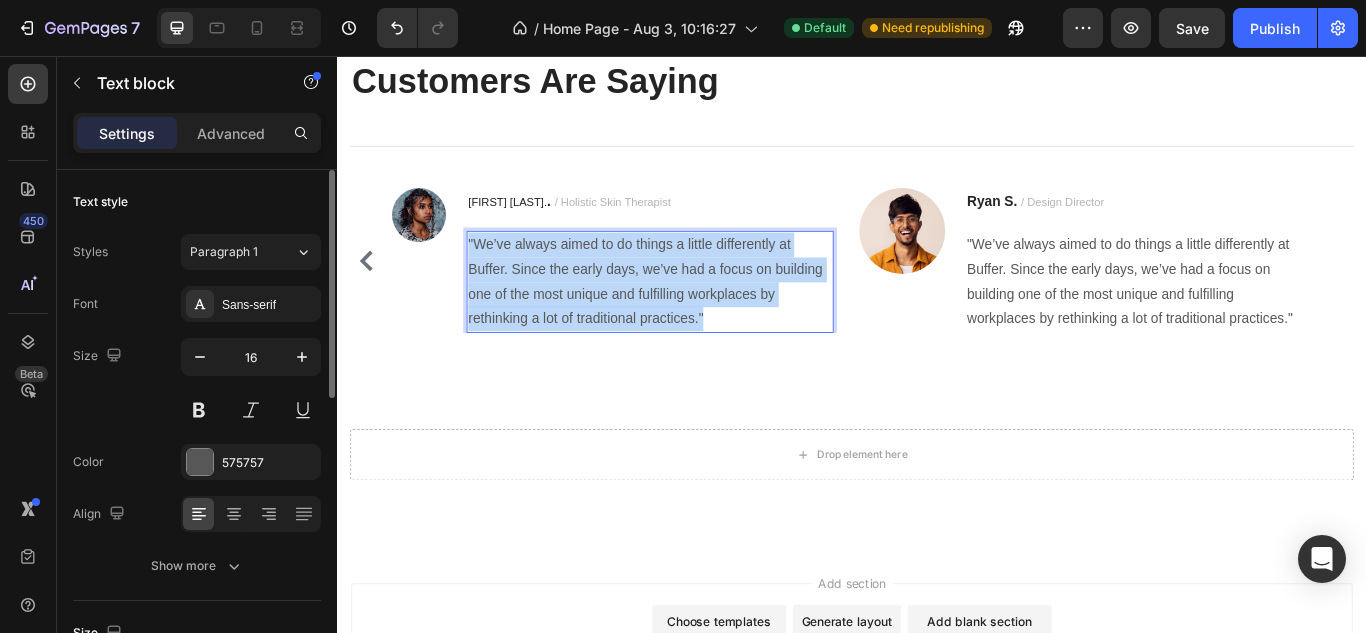 click on ""We’ve always aimed to do things a little differently at Buffer. Since the early days, we’ve had a focus on building one of the most unique and fulfilling workplaces by rethinking a lot of traditional practices."" at bounding box center (701, 319) 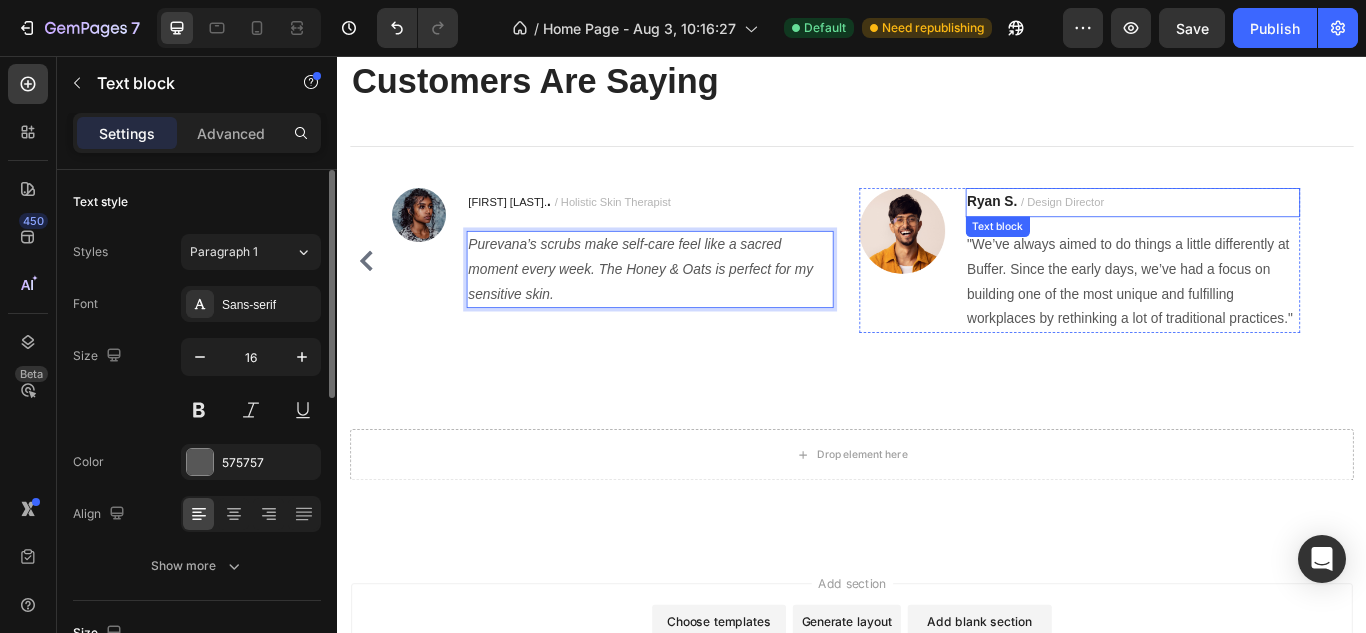click on "Ryan S." at bounding box center (1100, 225) 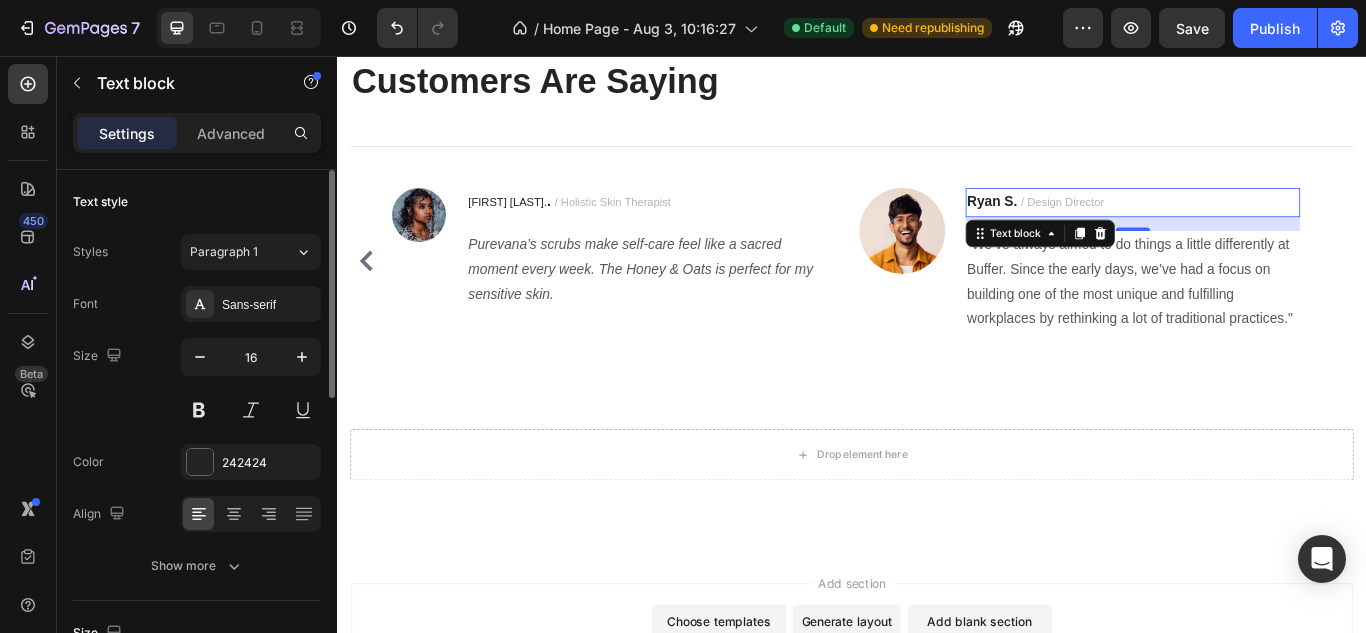 click on "Ryan S." at bounding box center [1100, 225] 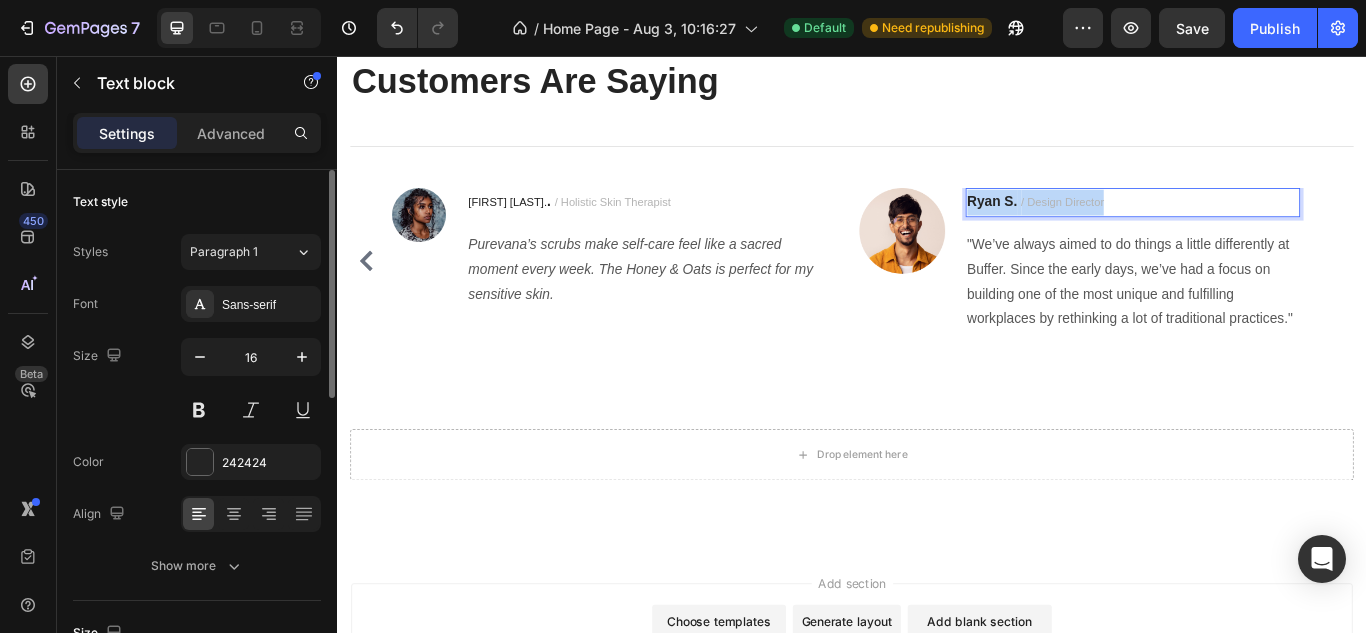 click on "Ryan S." at bounding box center [1100, 225] 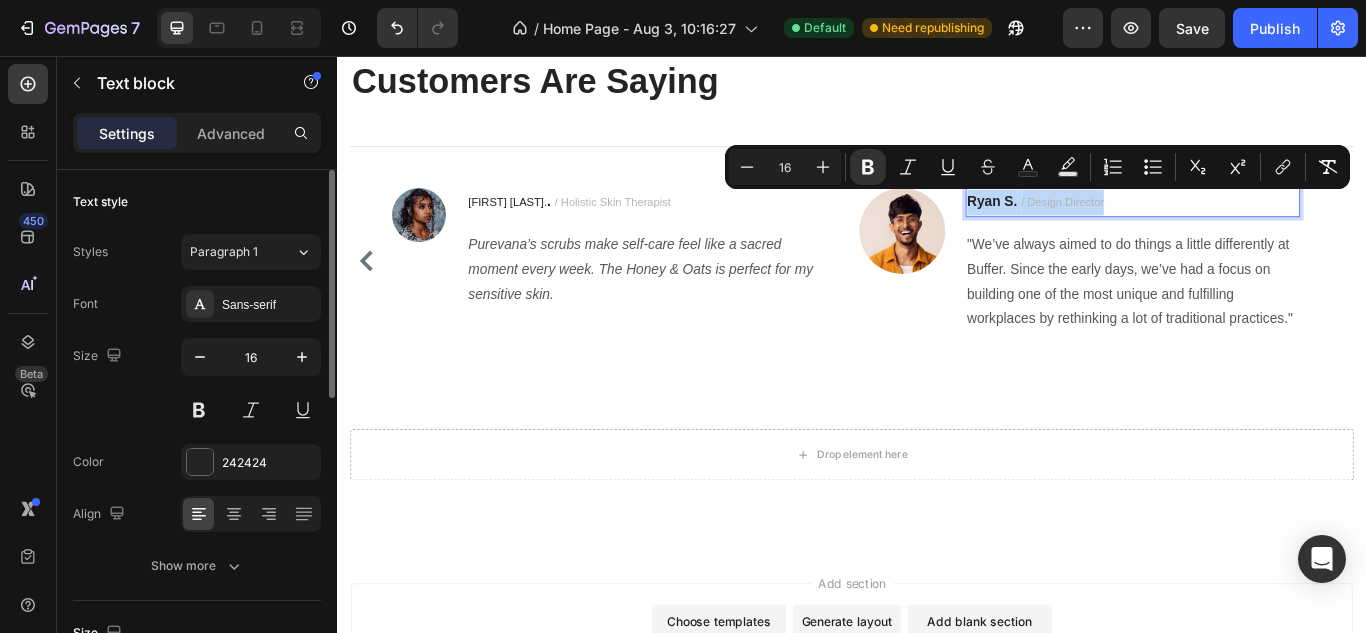 click on "Ryan S." at bounding box center [1100, 225] 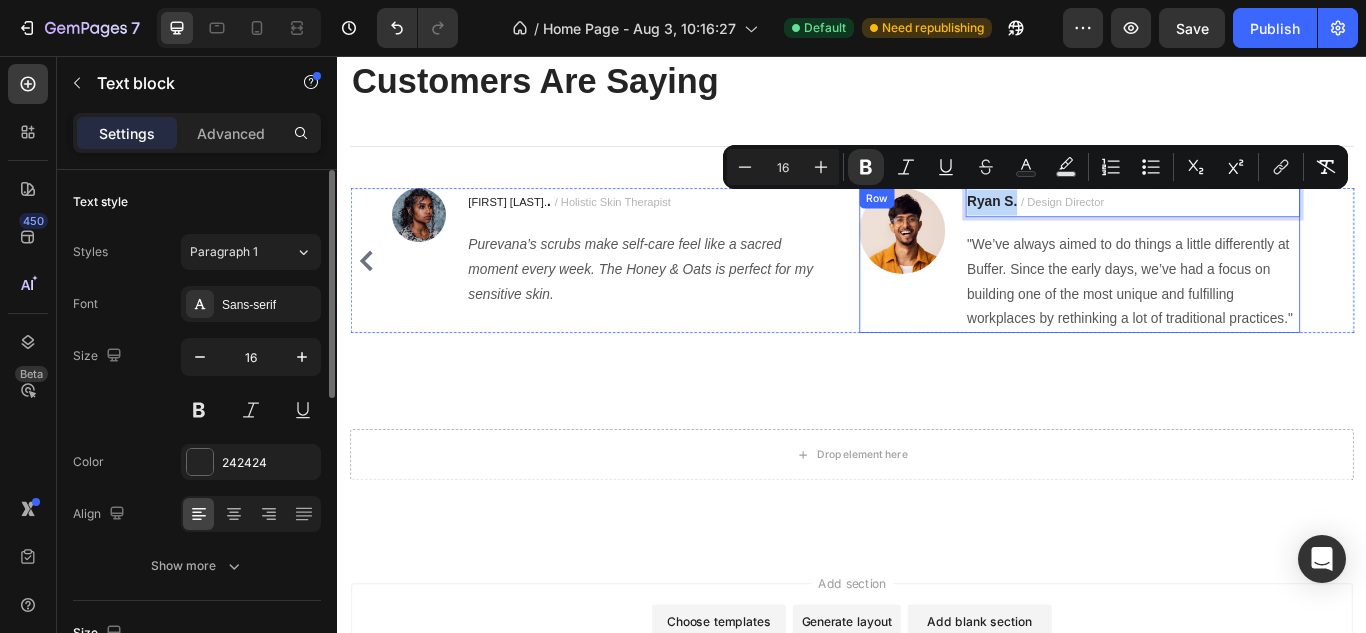 drag, startPoint x: 1125, startPoint y: 223, endPoint x: 1065, endPoint y: 223, distance: 60 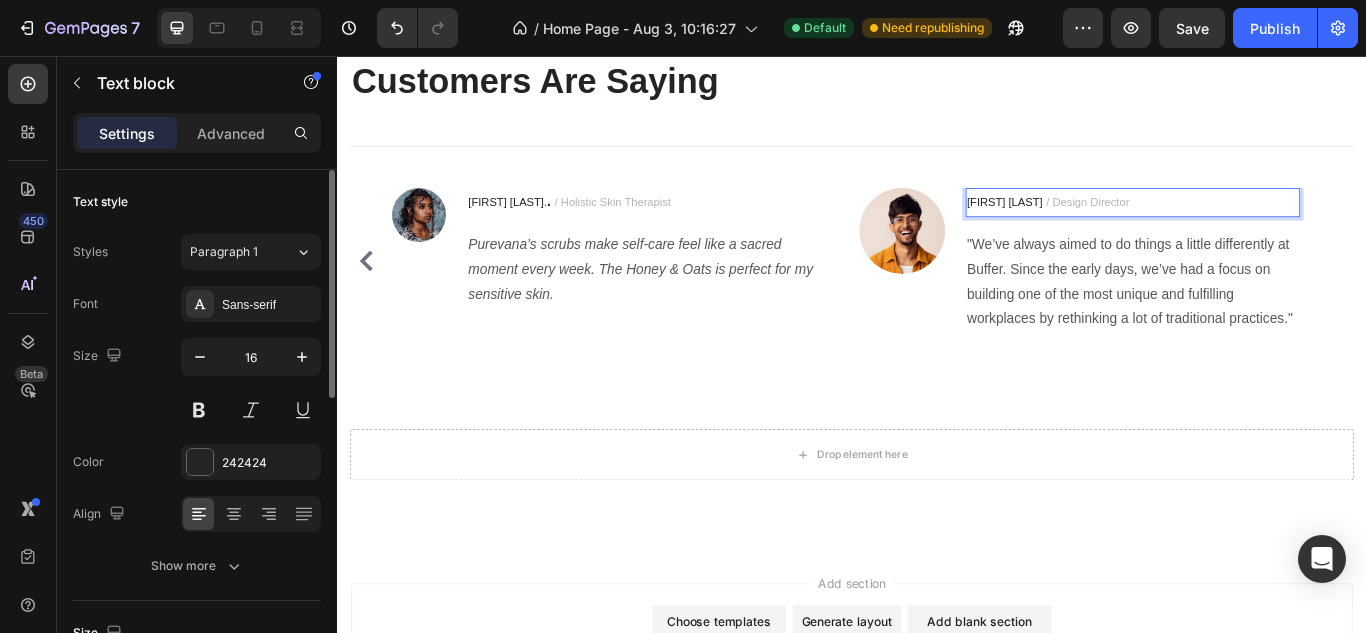 click on "/ Design Director" at bounding box center [1211, 226] 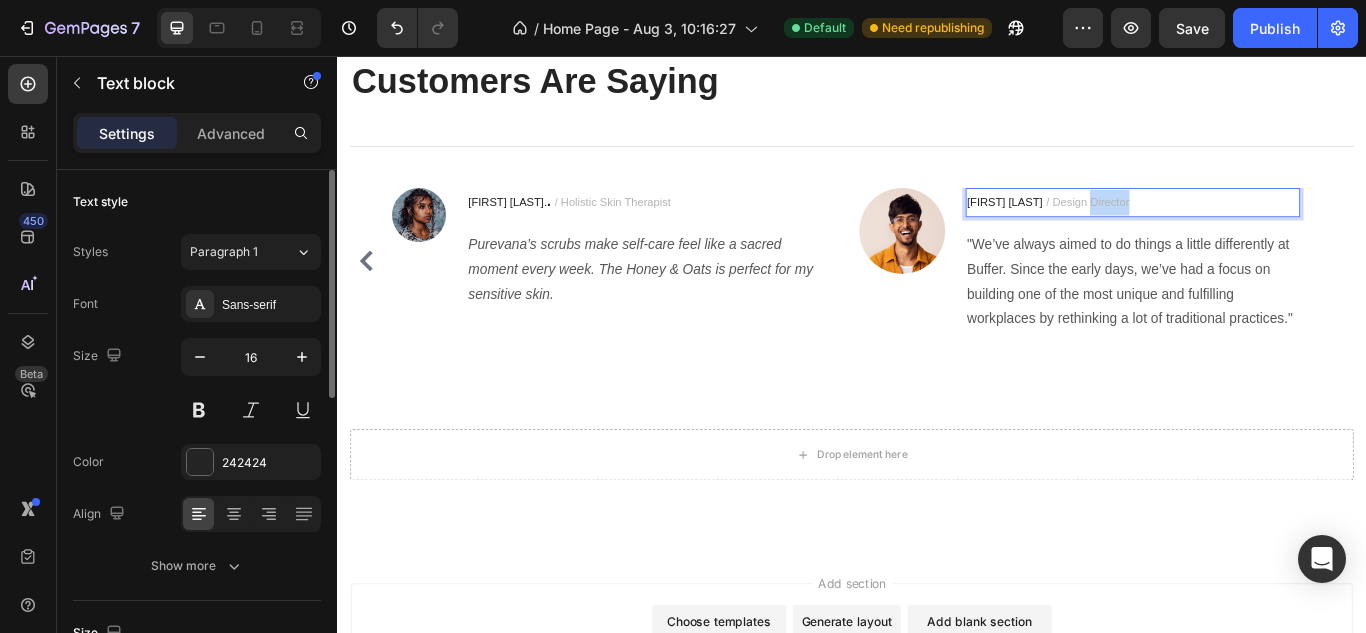 click on "/ Design Director" at bounding box center (1211, 226) 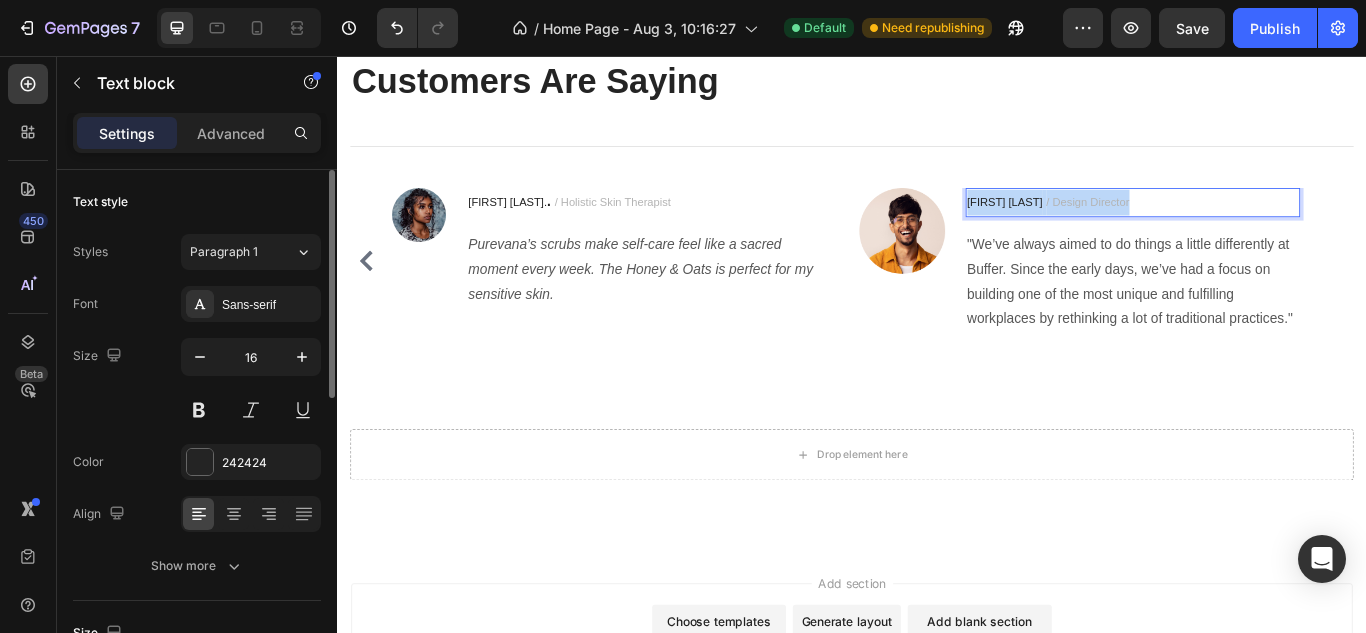 click on "/ Design Director" at bounding box center [1211, 226] 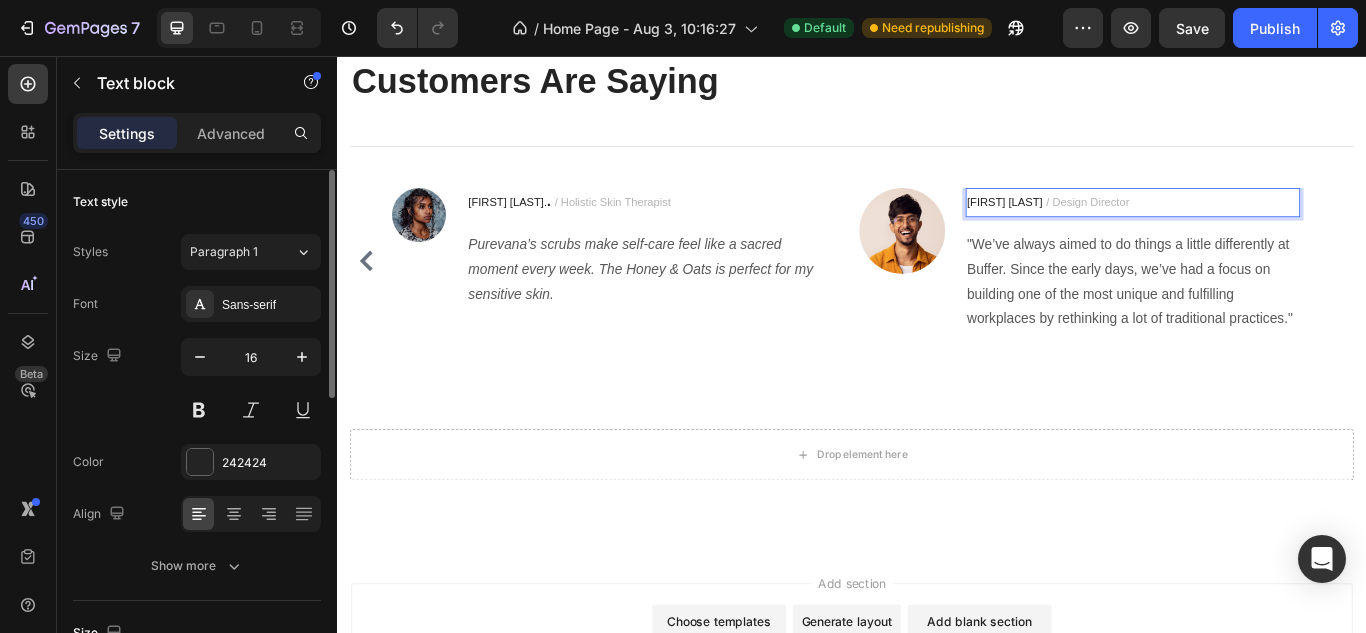 drag, startPoint x: 1202, startPoint y: 230, endPoint x: 1234, endPoint y: 227, distance: 32.140316 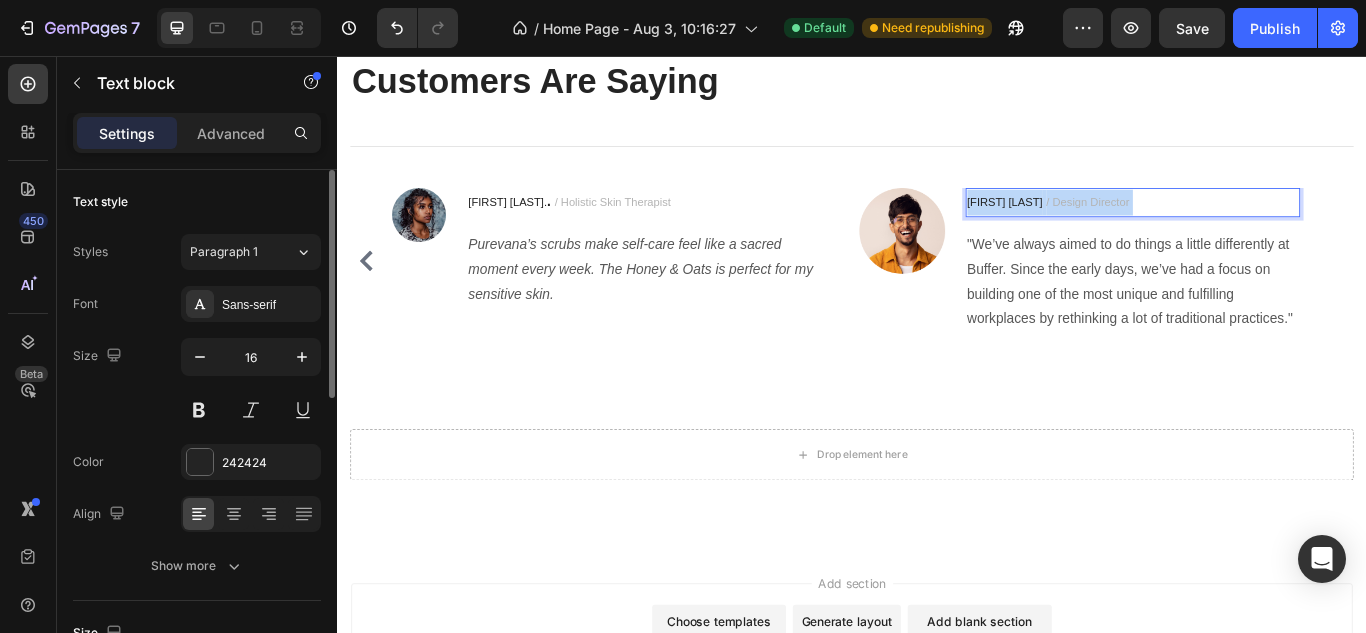 drag, startPoint x: 1234, startPoint y: 227, endPoint x: 1124, endPoint y: 227, distance: 110 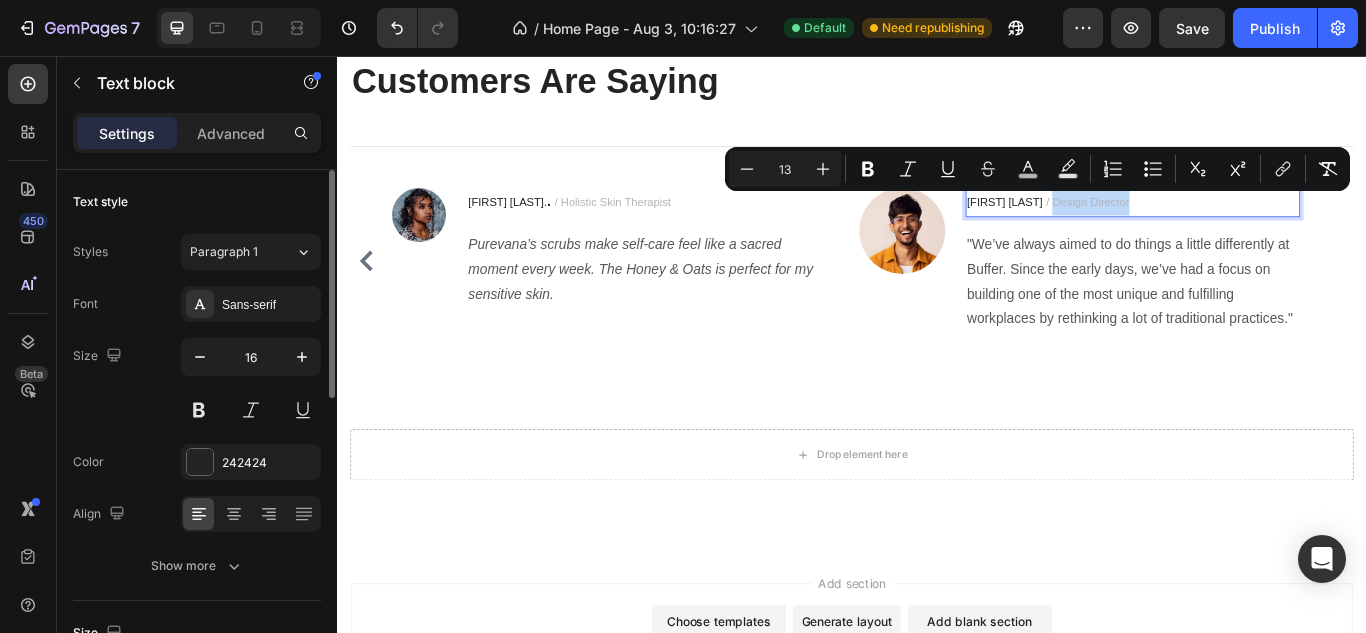 drag, startPoint x: 1124, startPoint y: 227, endPoint x: 1231, endPoint y: 214, distance: 107.78683 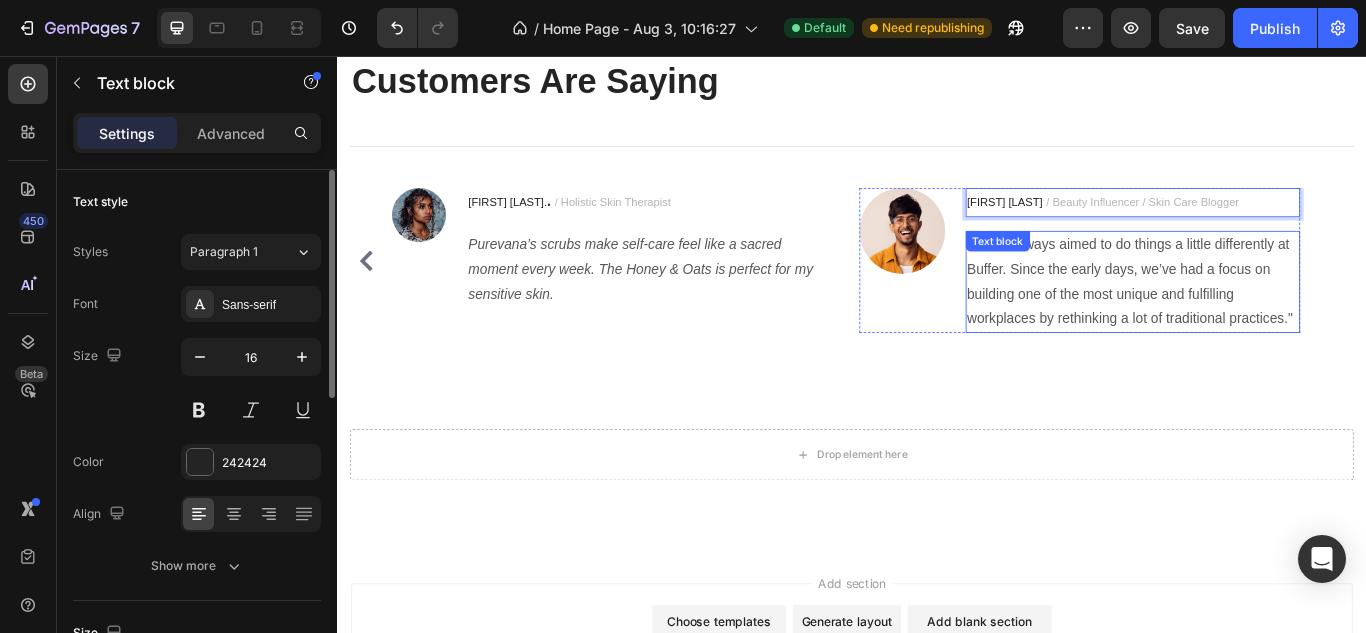 click on ""We’ve always aimed to do things a little differently at Buffer. Since the early days, we’ve had a focus on building one of the most unique and fulfilling workplaces by rethinking a lot of traditional practices."" at bounding box center [1264, 319] 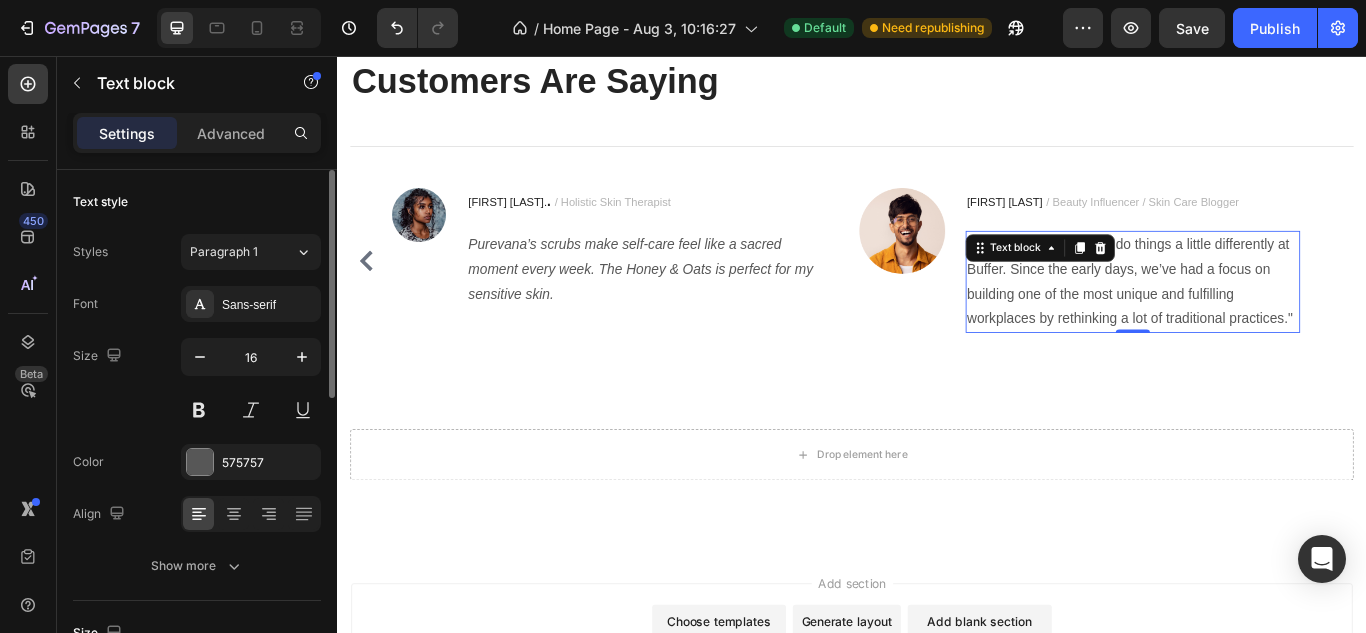 click on ""We’ve always aimed to do things a little differently at Buffer. Since the early days, we’ve had a focus on building one of the most unique and fulfilling workplaces by rethinking a lot of traditional practices."" at bounding box center (1264, 319) 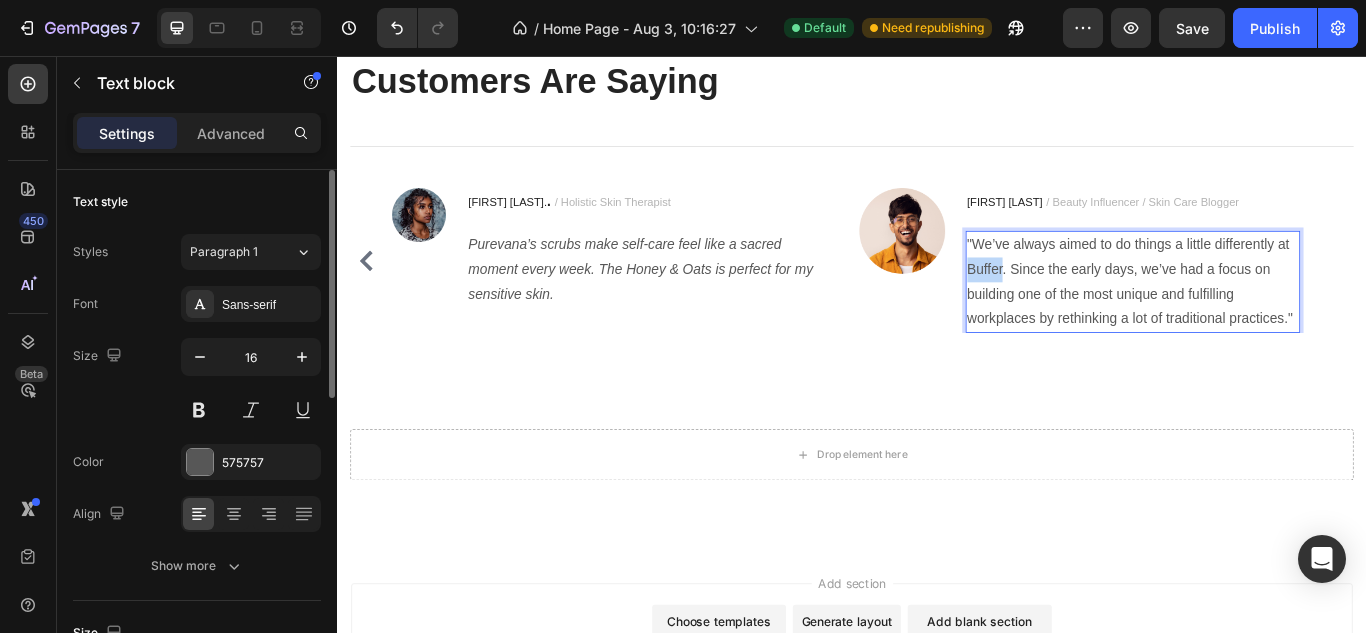 click on ""We’ve always aimed to do things a little differently at Buffer. Since the early days, we’ve had a focus on building one of the most unique and fulfilling workplaces by rethinking a lot of traditional practices."" at bounding box center [1264, 319] 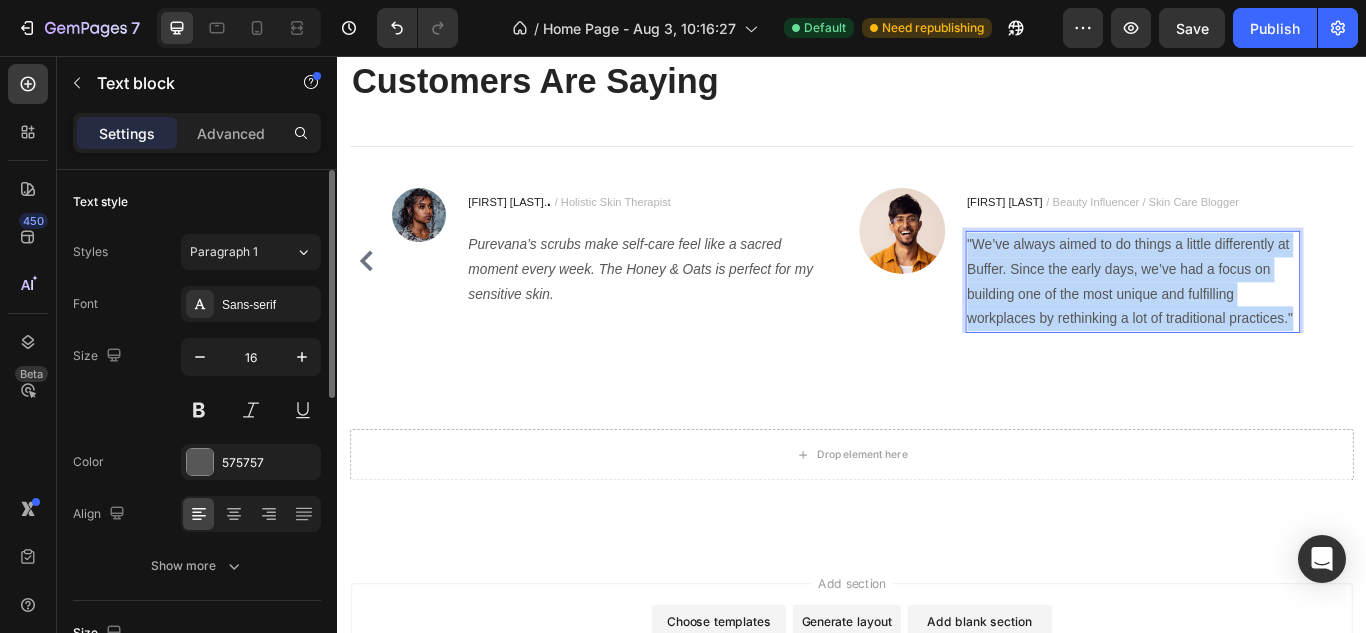 click on ""We’ve always aimed to do things a little differently at Buffer. Since the early days, we’ve had a focus on building one of the most unique and fulfilling workplaces by rethinking a lot of traditional practices."" at bounding box center (1264, 319) 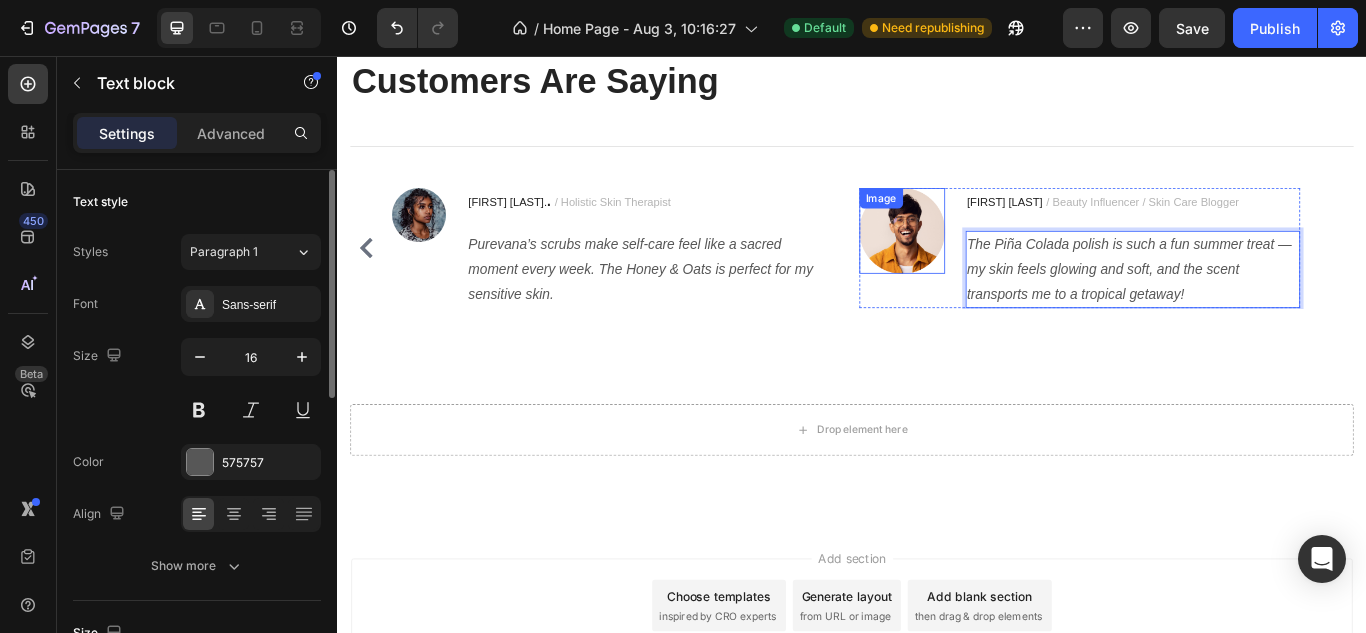click at bounding box center [995, 260] 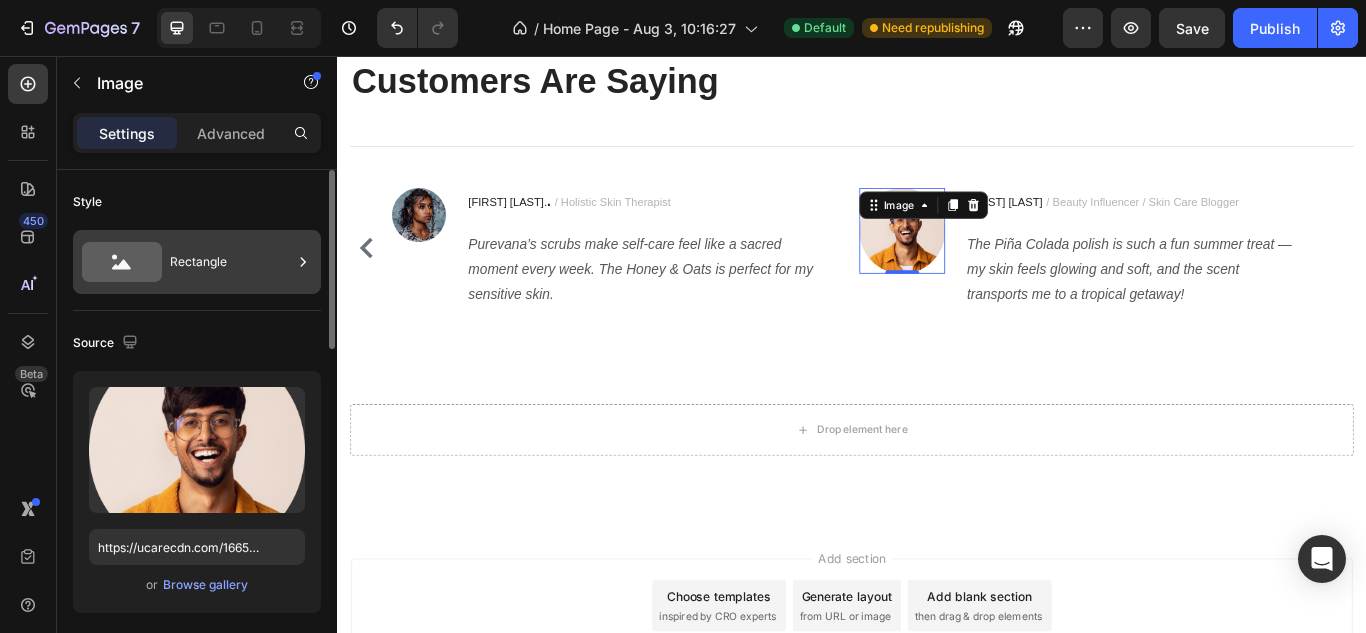 click on "Rectangle" at bounding box center [197, 262] 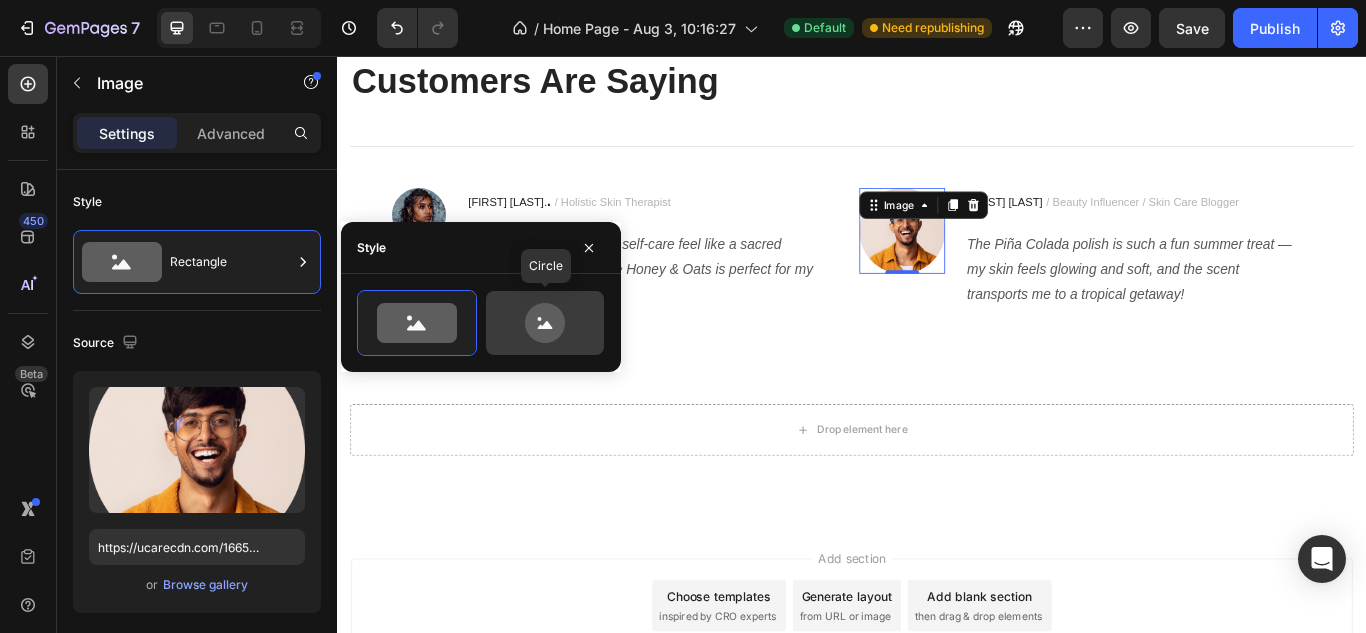 click 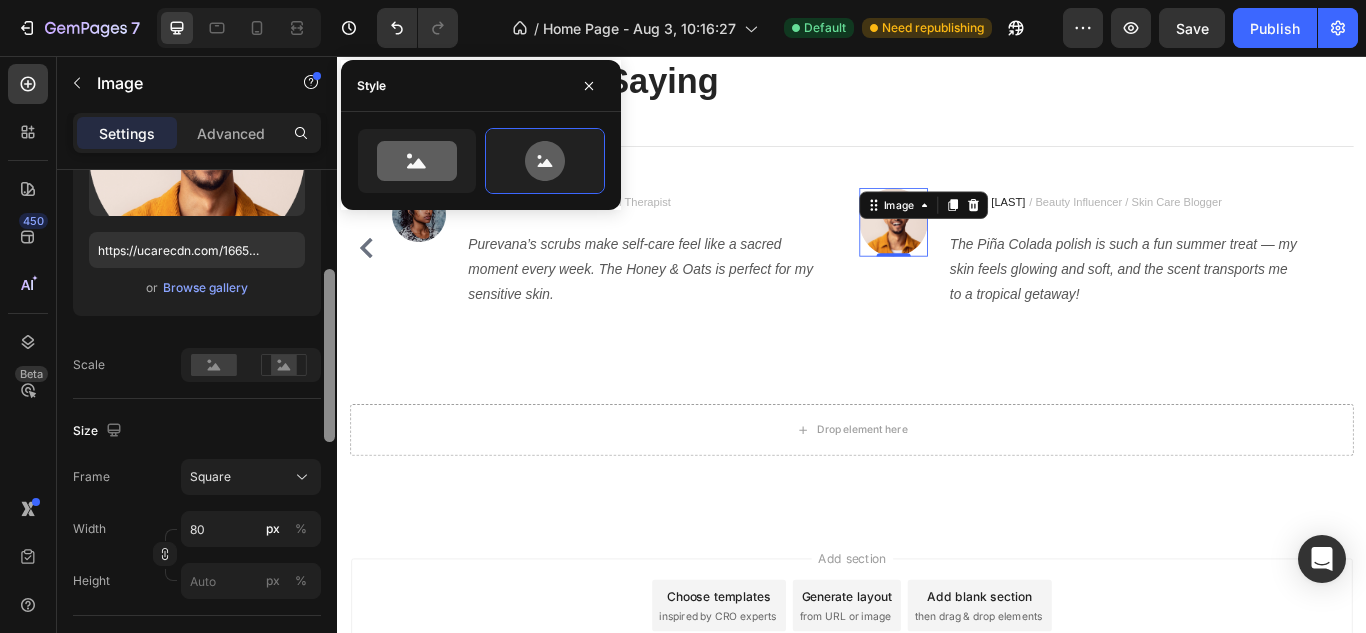 drag, startPoint x: 328, startPoint y: 313, endPoint x: 323, endPoint y: 418, distance: 105.11898 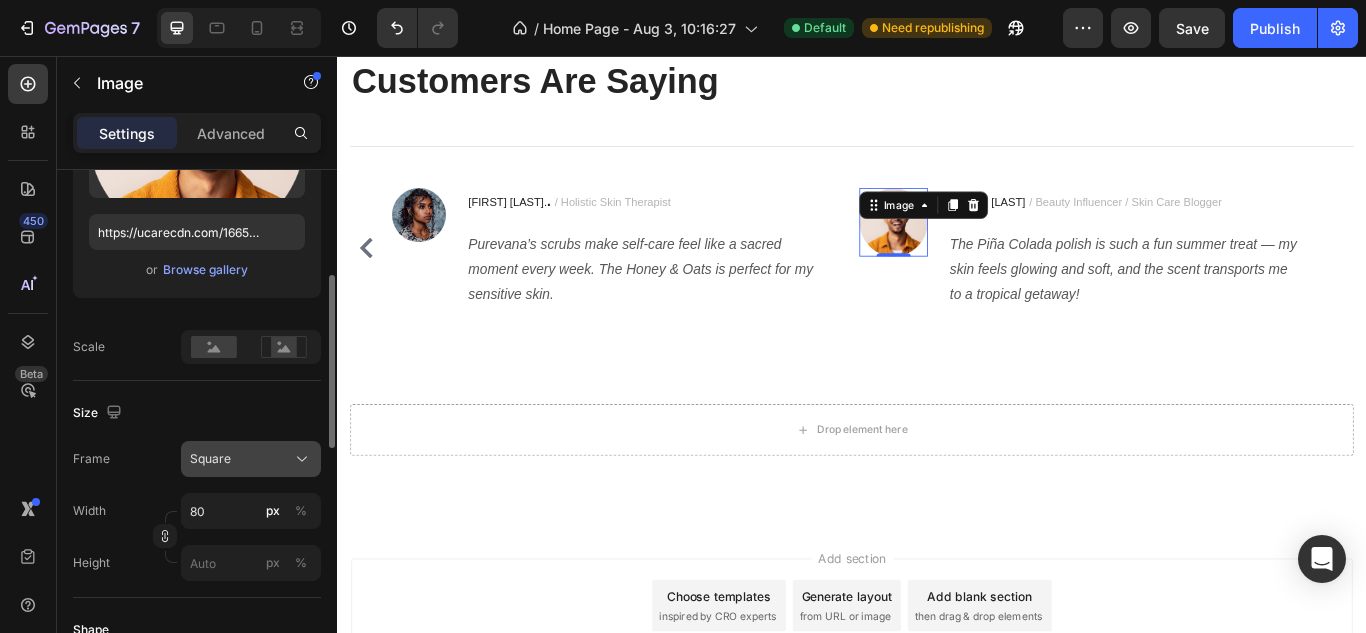 click on "Square" 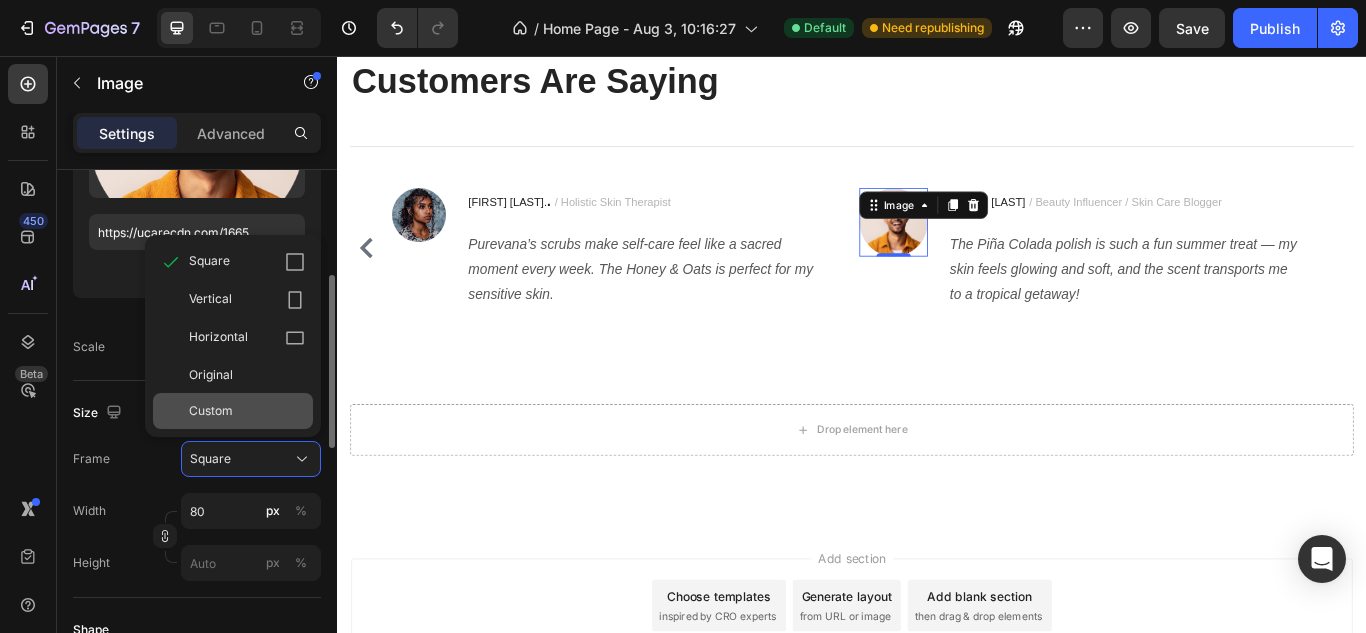 click on "Custom" at bounding box center [247, 411] 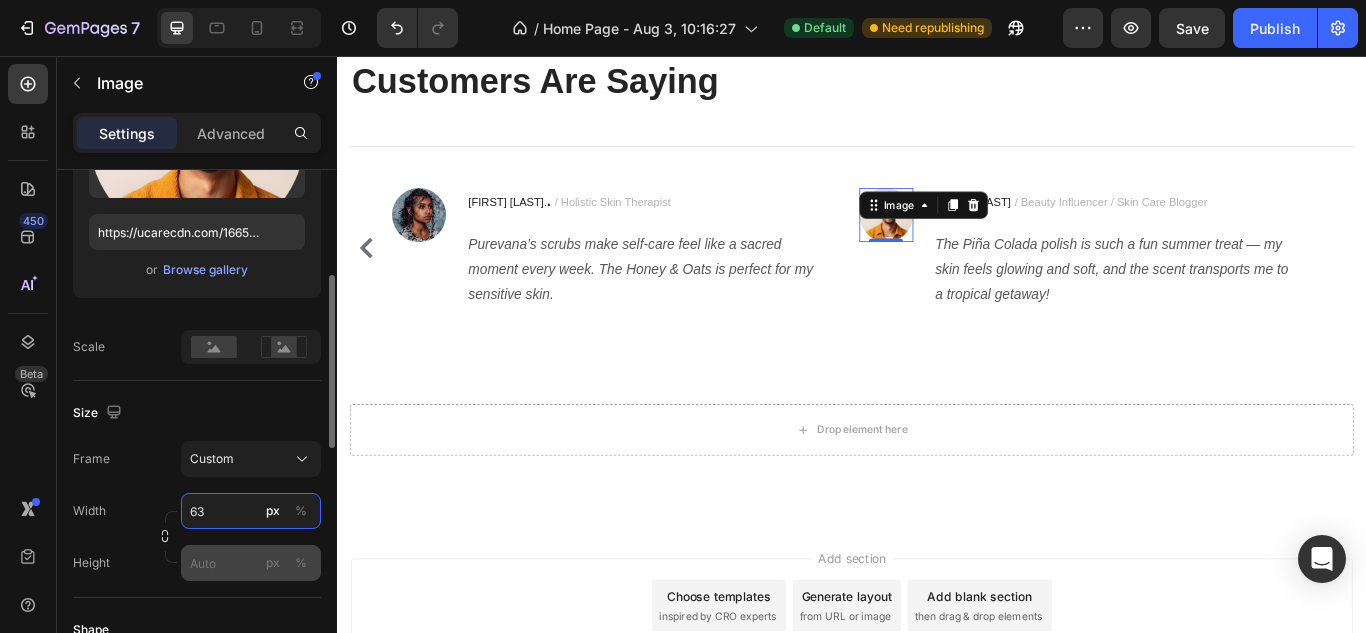 type on "63" 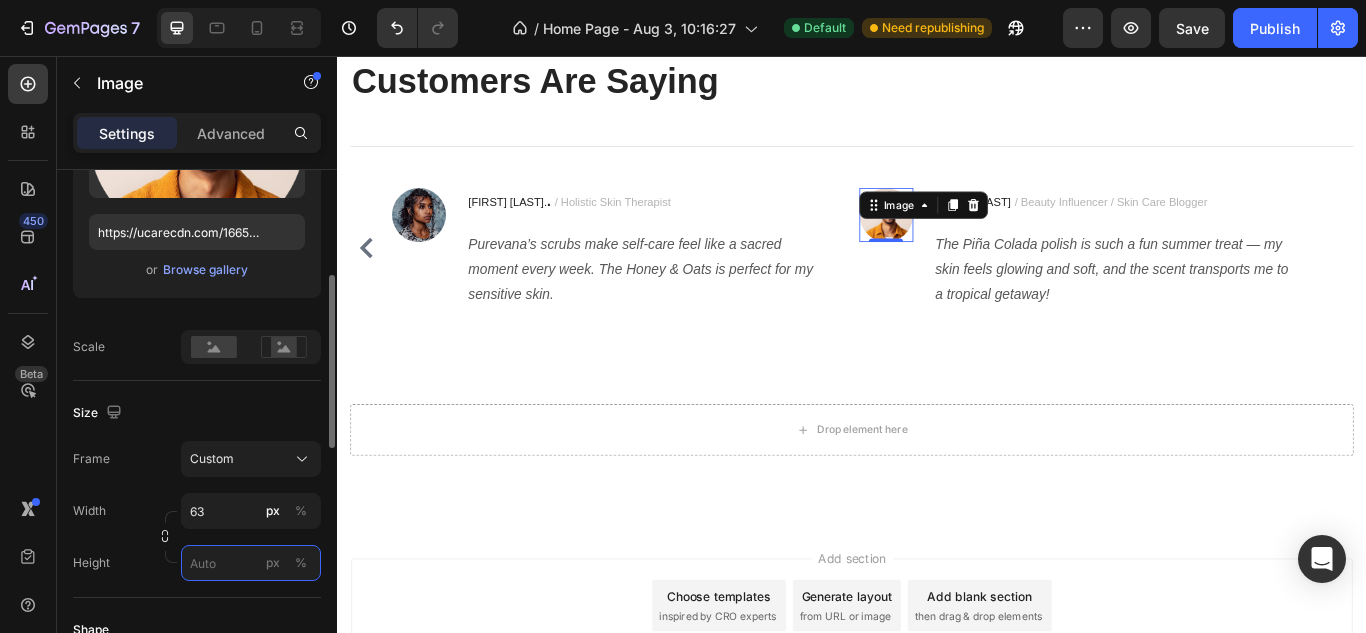 click on "px %" at bounding box center [251, 563] 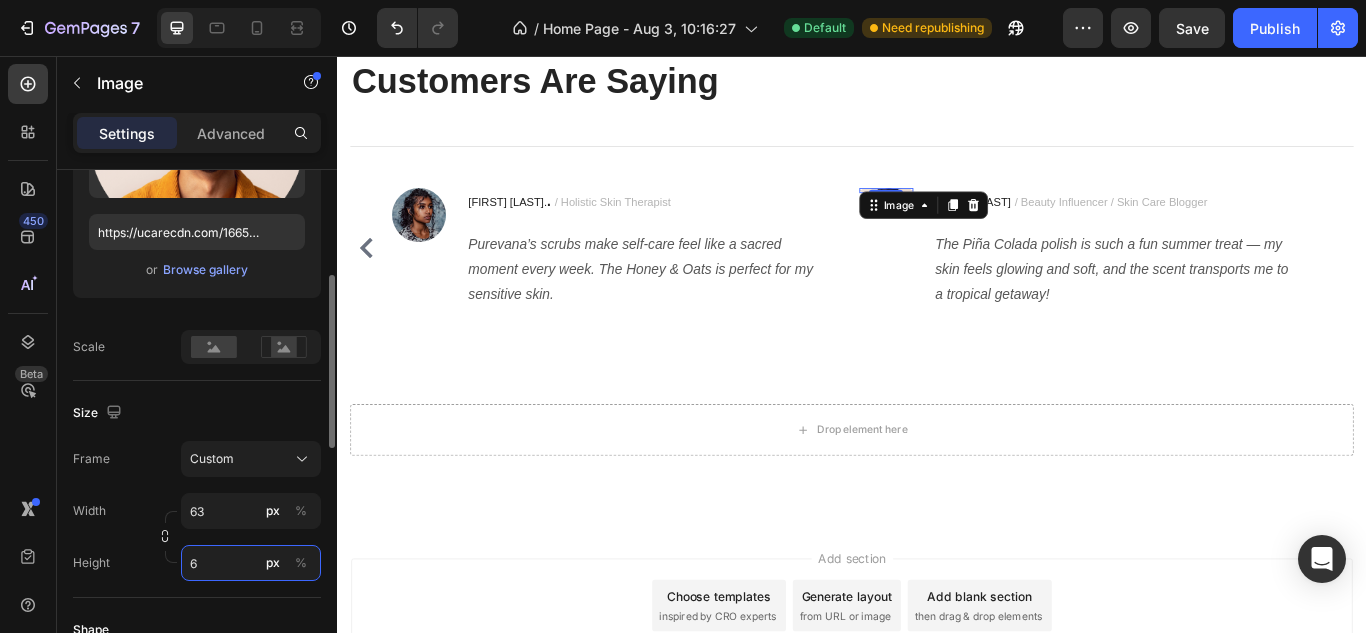 type on "63" 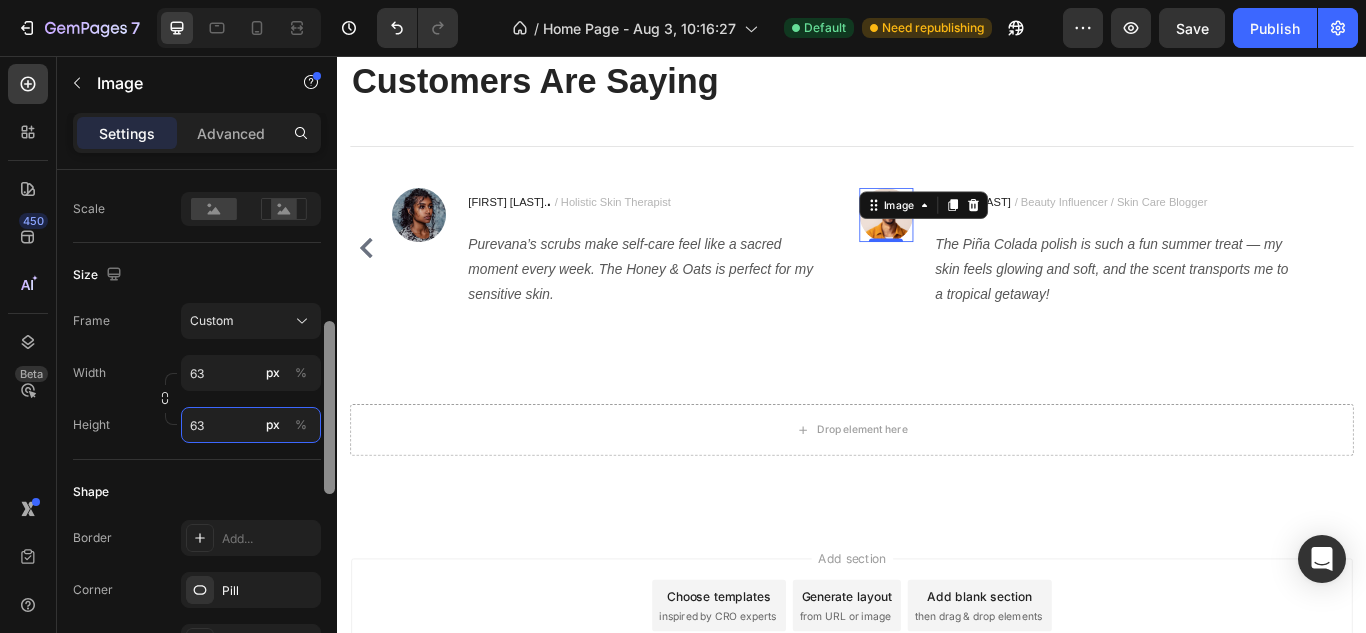 drag, startPoint x: 328, startPoint y: 395, endPoint x: 330, endPoint y: 442, distance: 47.042534 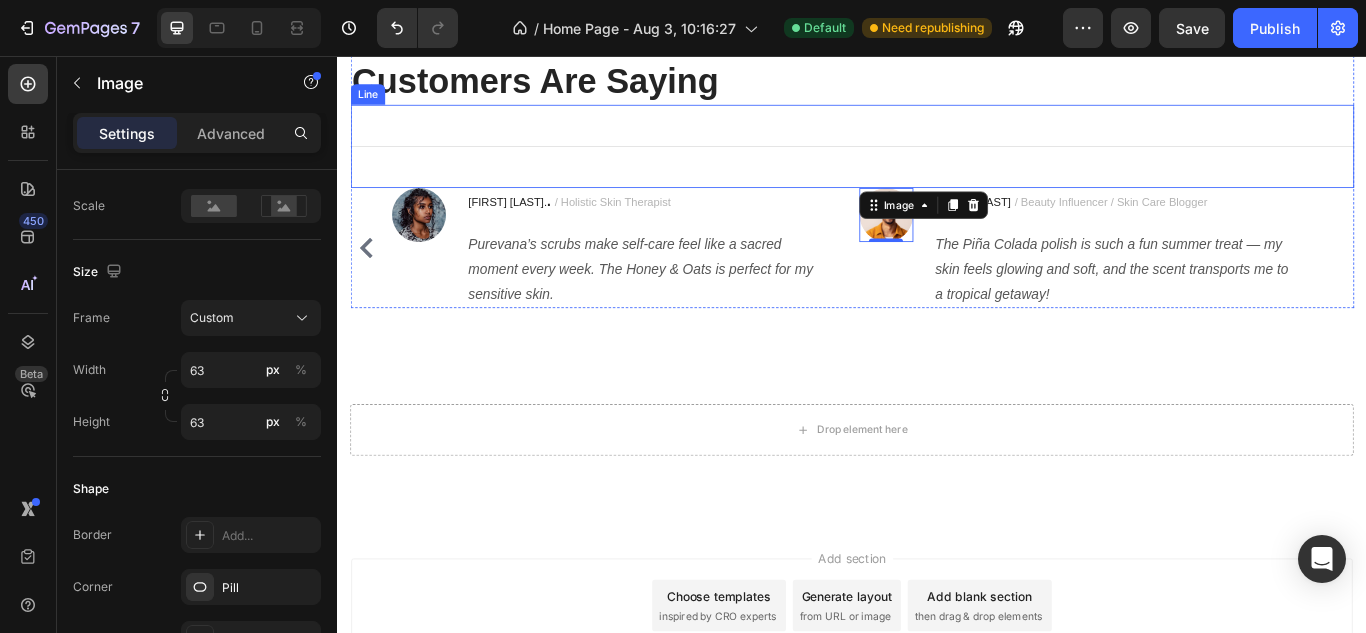 click on "Title Line" at bounding box center [937, 161] 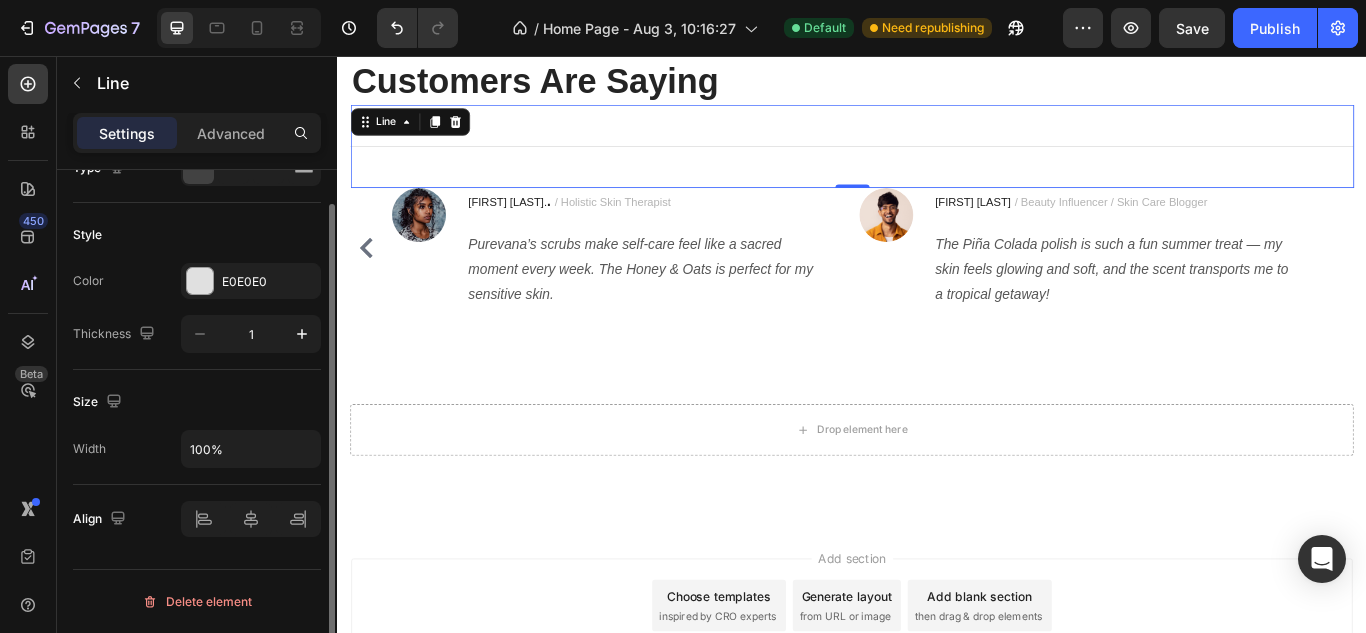 scroll, scrollTop: 0, scrollLeft: 0, axis: both 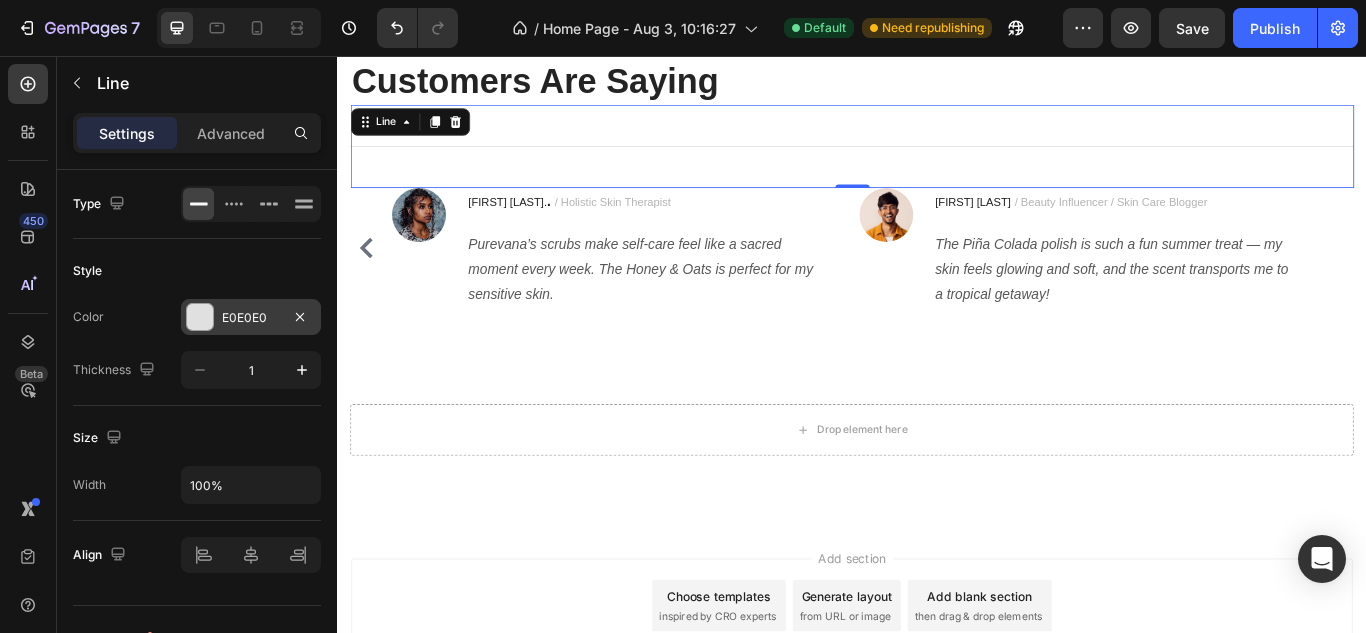 click at bounding box center [200, 317] 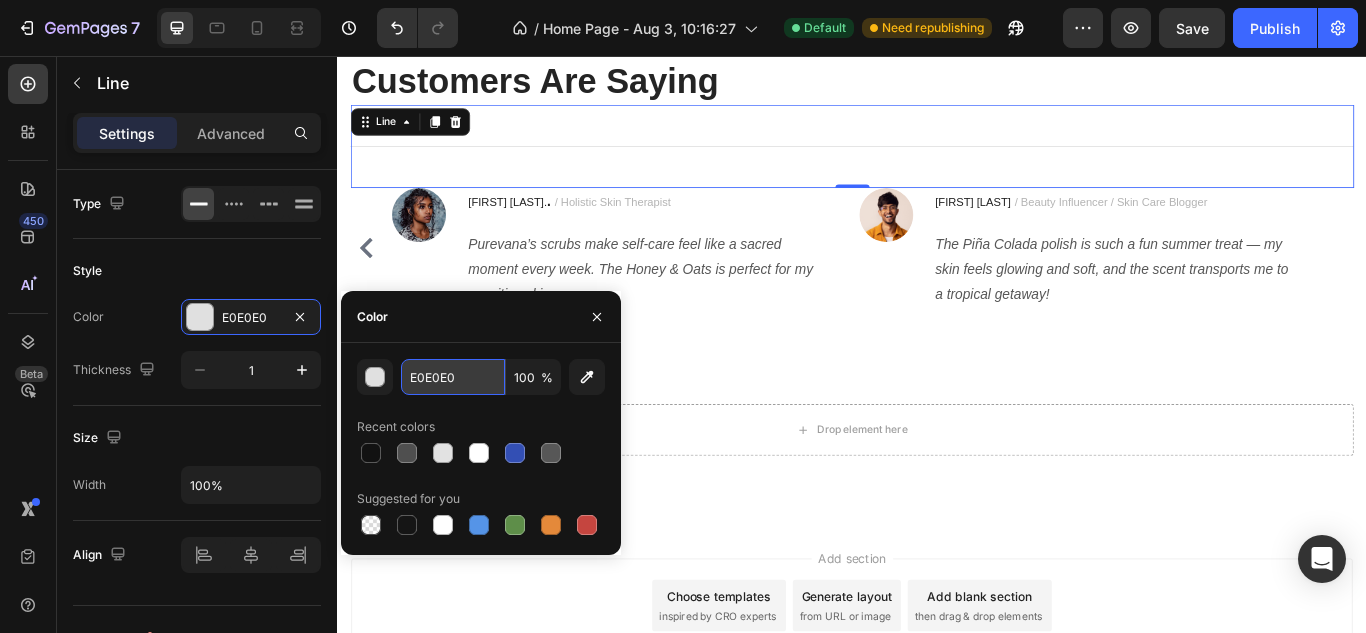 click on "E0E0E0" at bounding box center (453, 377) 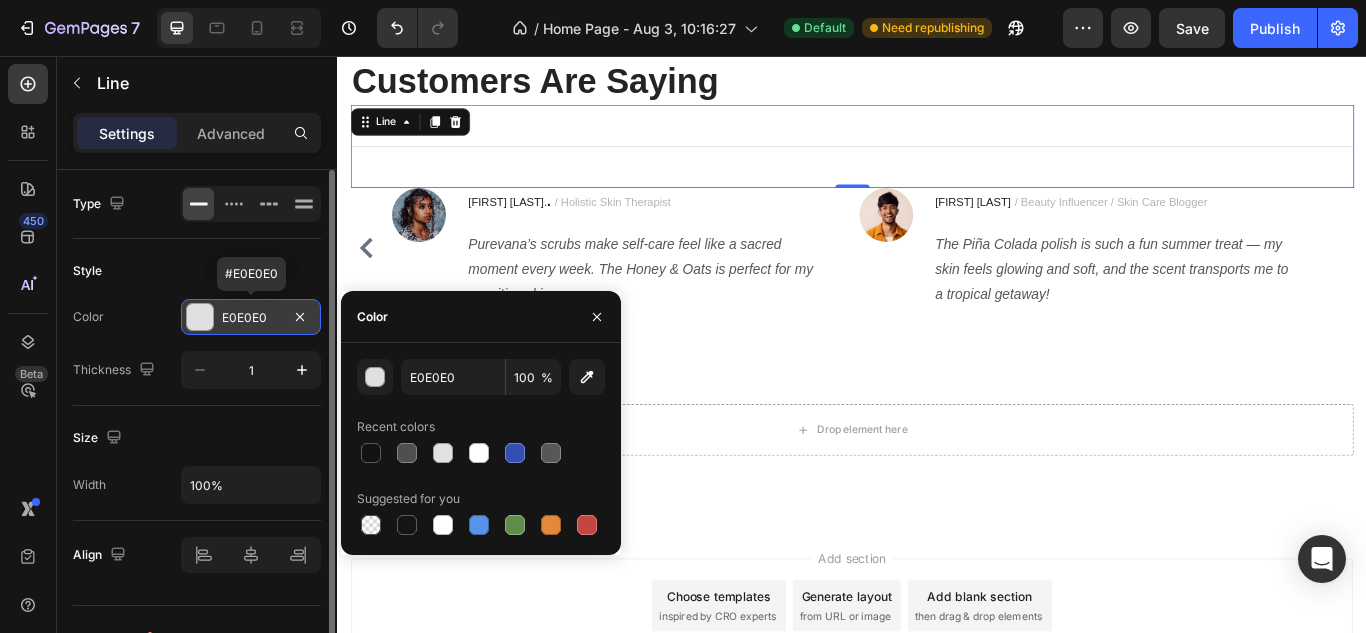 click on "E0E0E0" at bounding box center (251, 317) 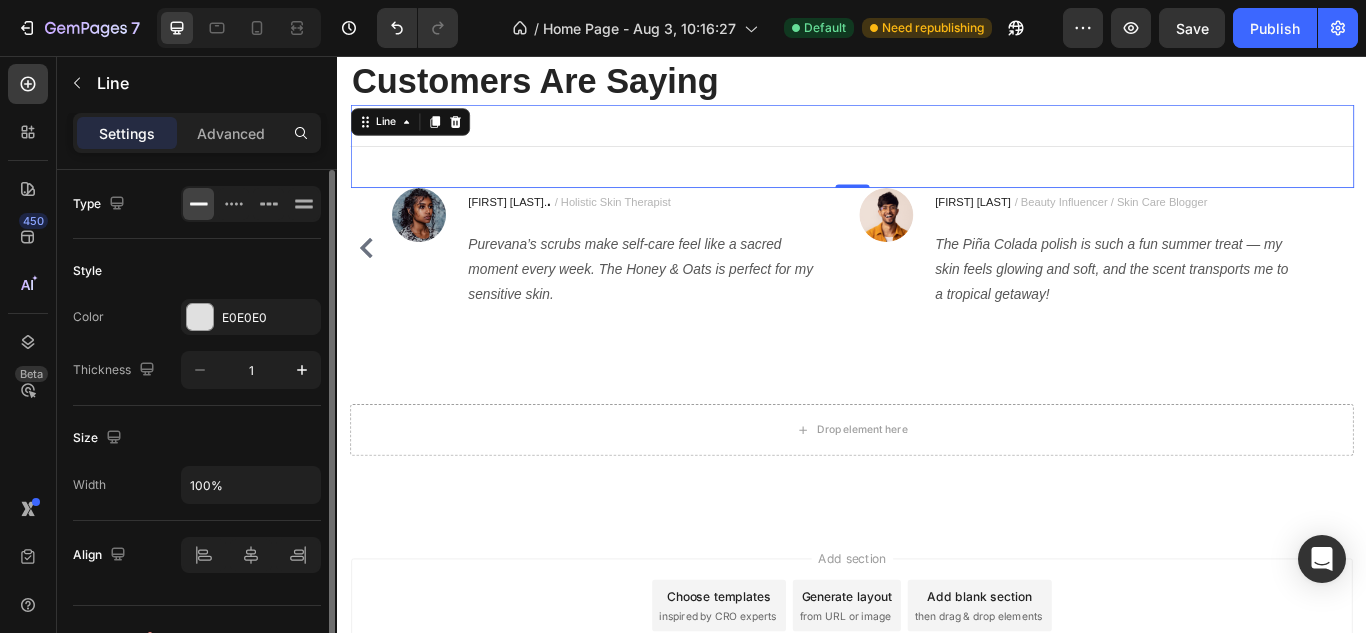 click on "Style Color E0E0E0 Thickness 1" 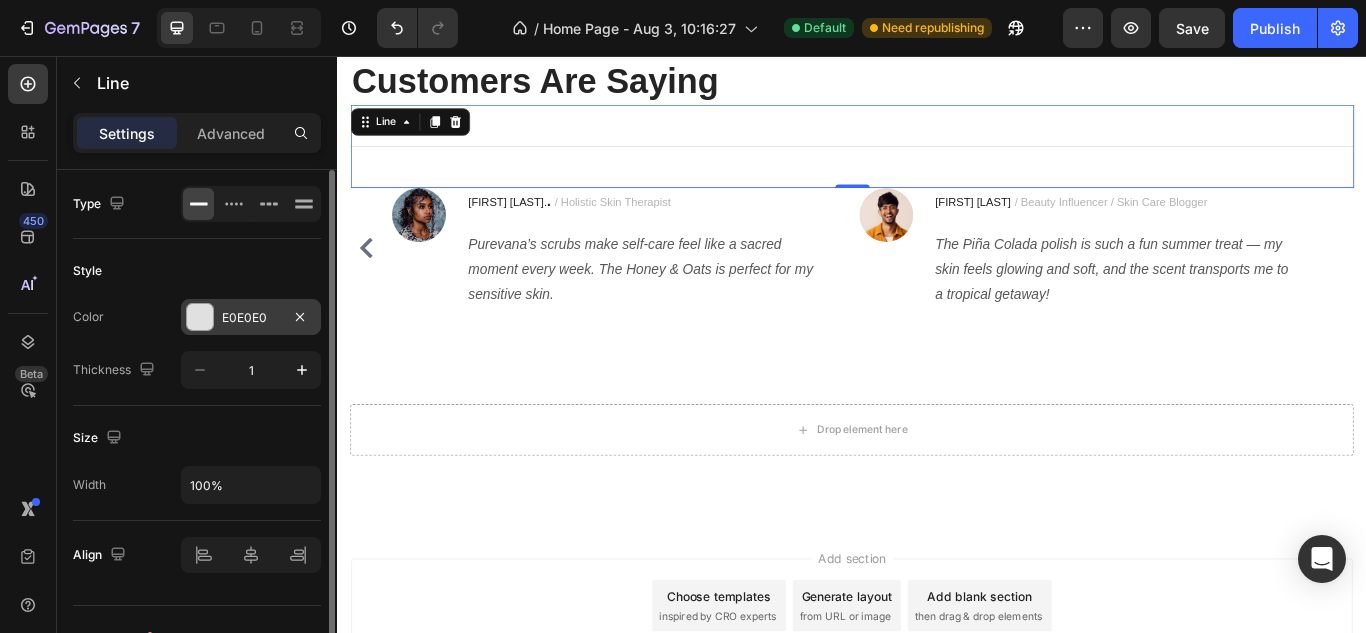 click on "E0E0E0" at bounding box center (251, 318) 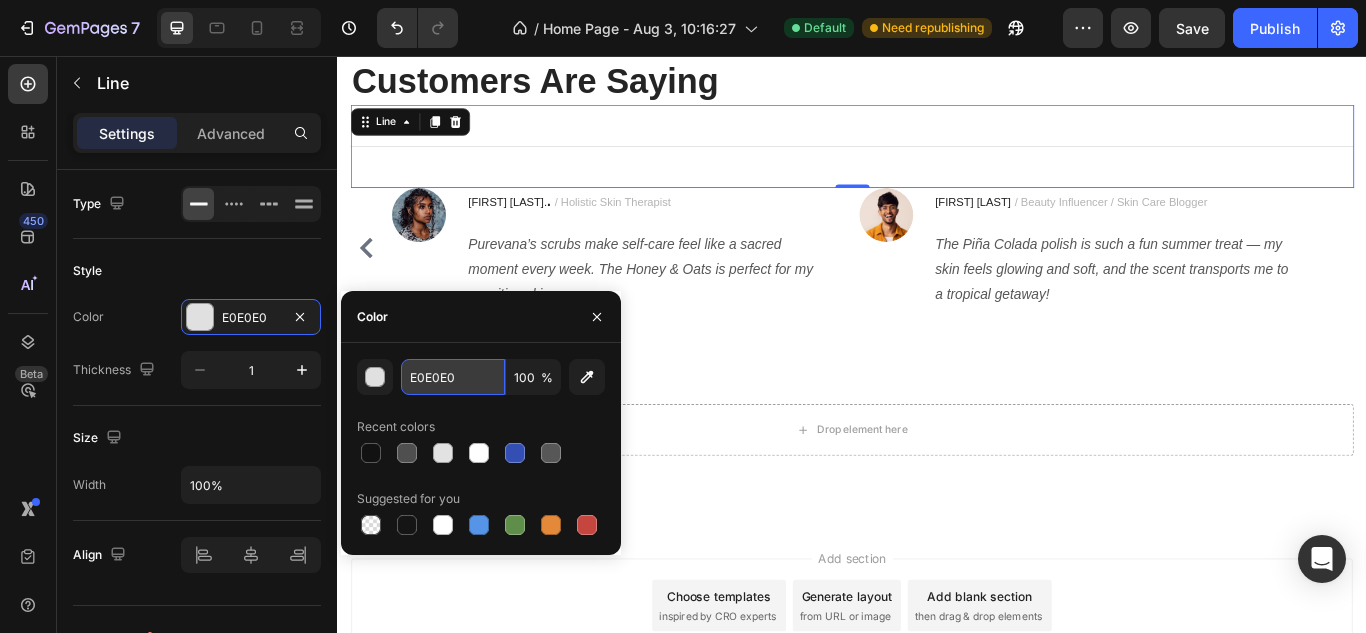 click on "E0E0E0" at bounding box center (453, 377) 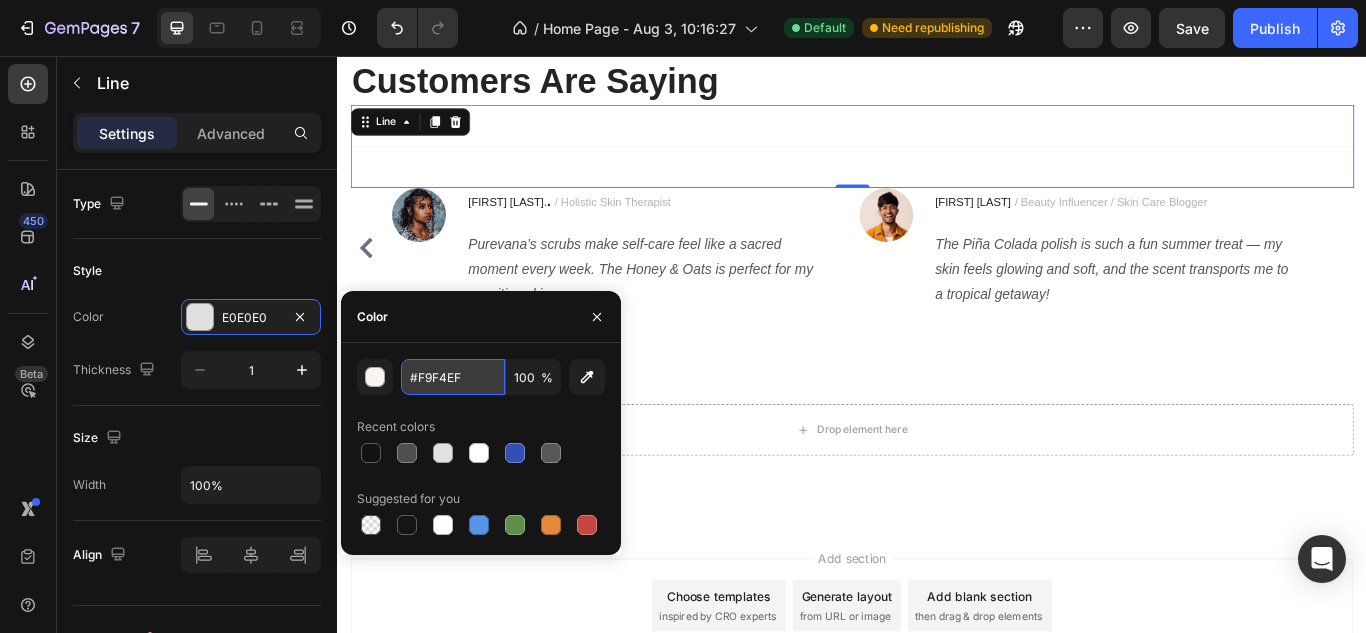 click on "#F9F4EF" at bounding box center (453, 377) 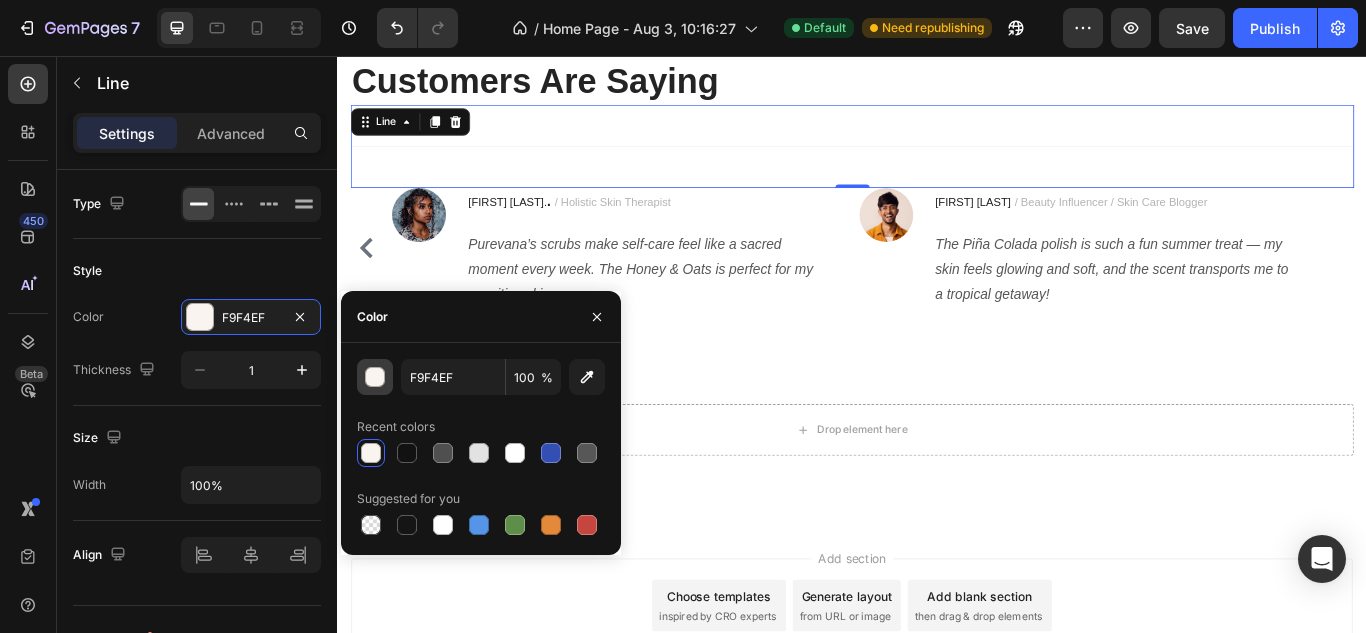 click at bounding box center (376, 378) 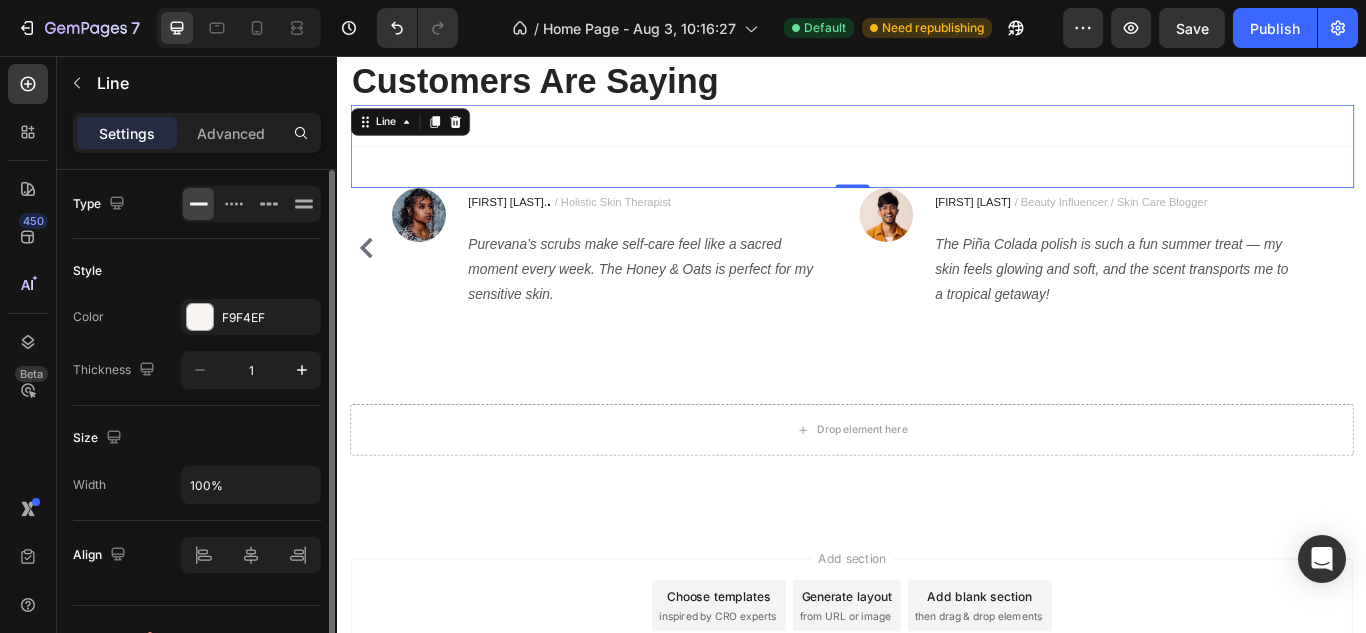 click on "Style" at bounding box center (197, 271) 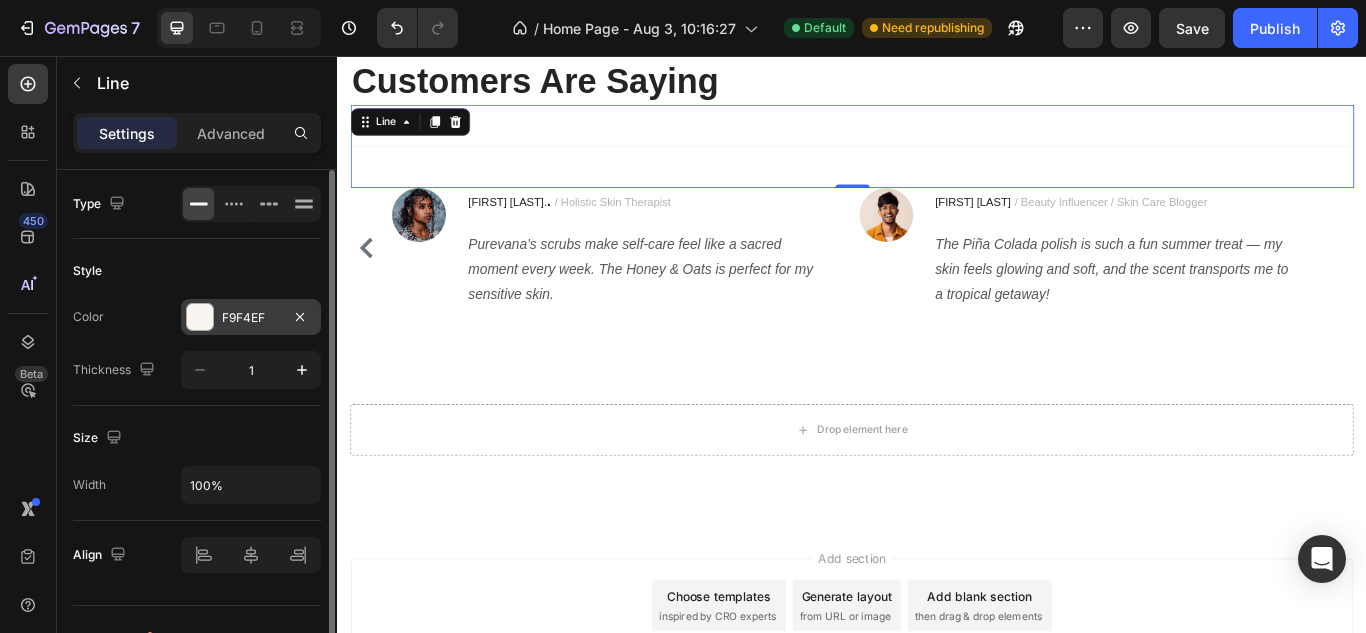 click on "F9F4EF" at bounding box center [251, 318] 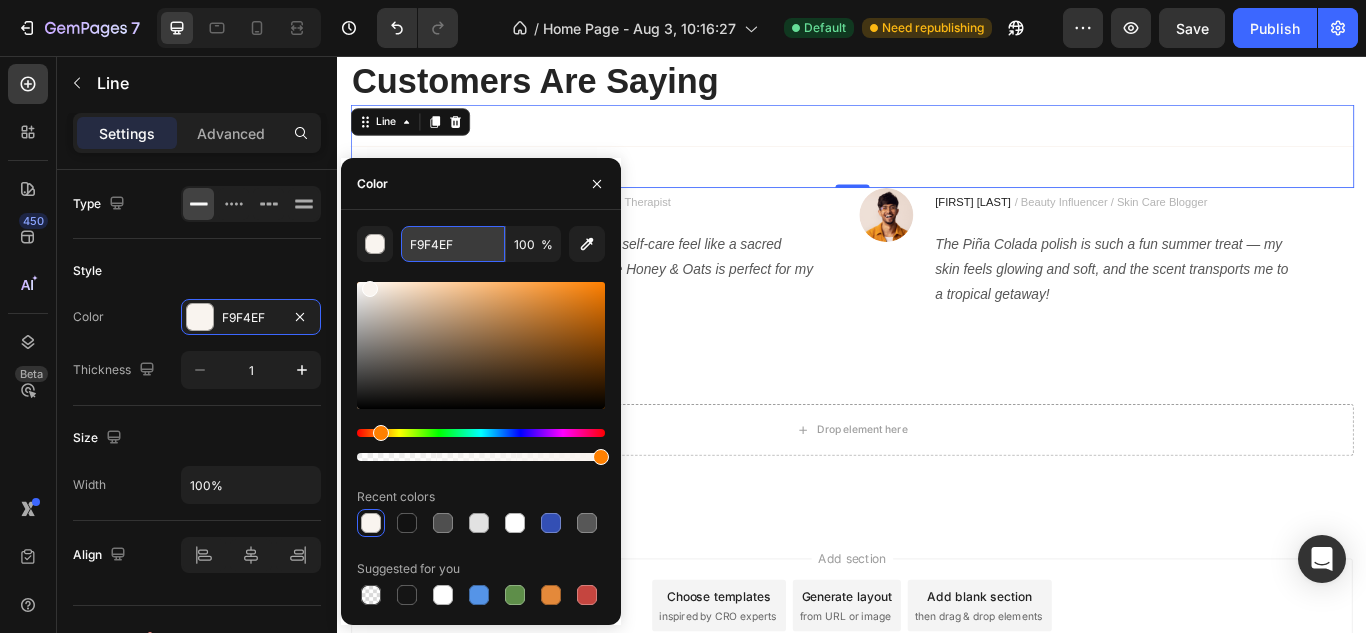 click on "F9F4EF" at bounding box center (453, 244) 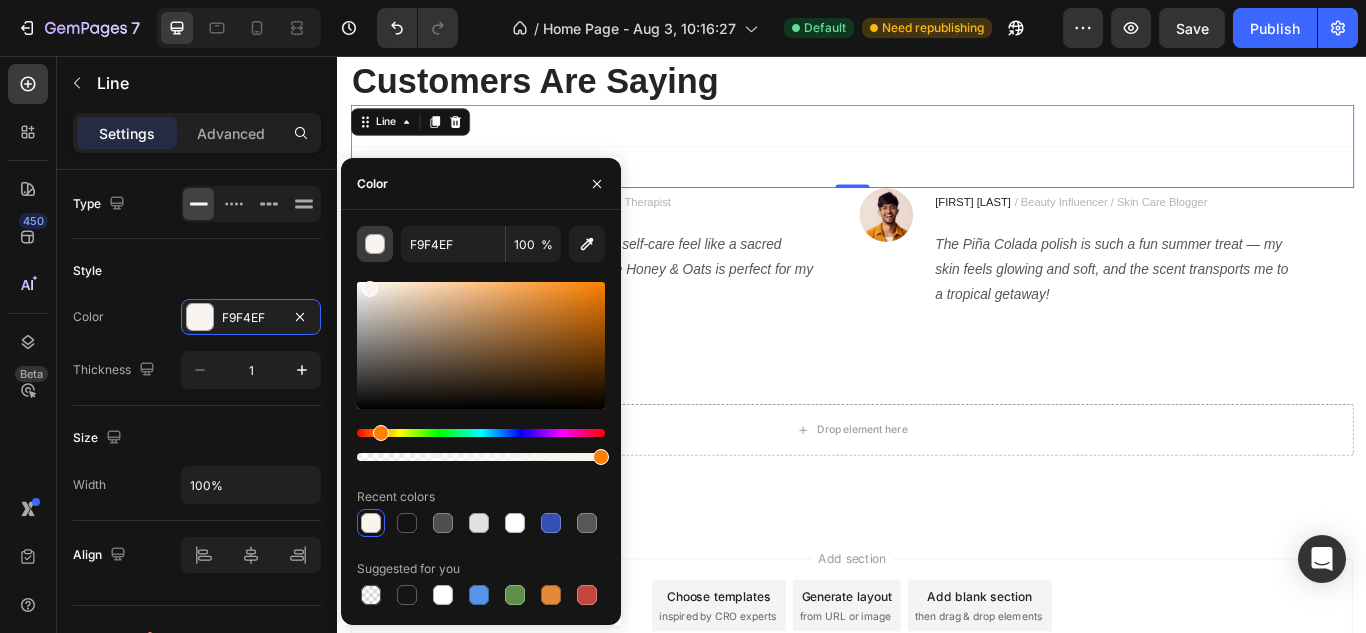 click at bounding box center [376, 245] 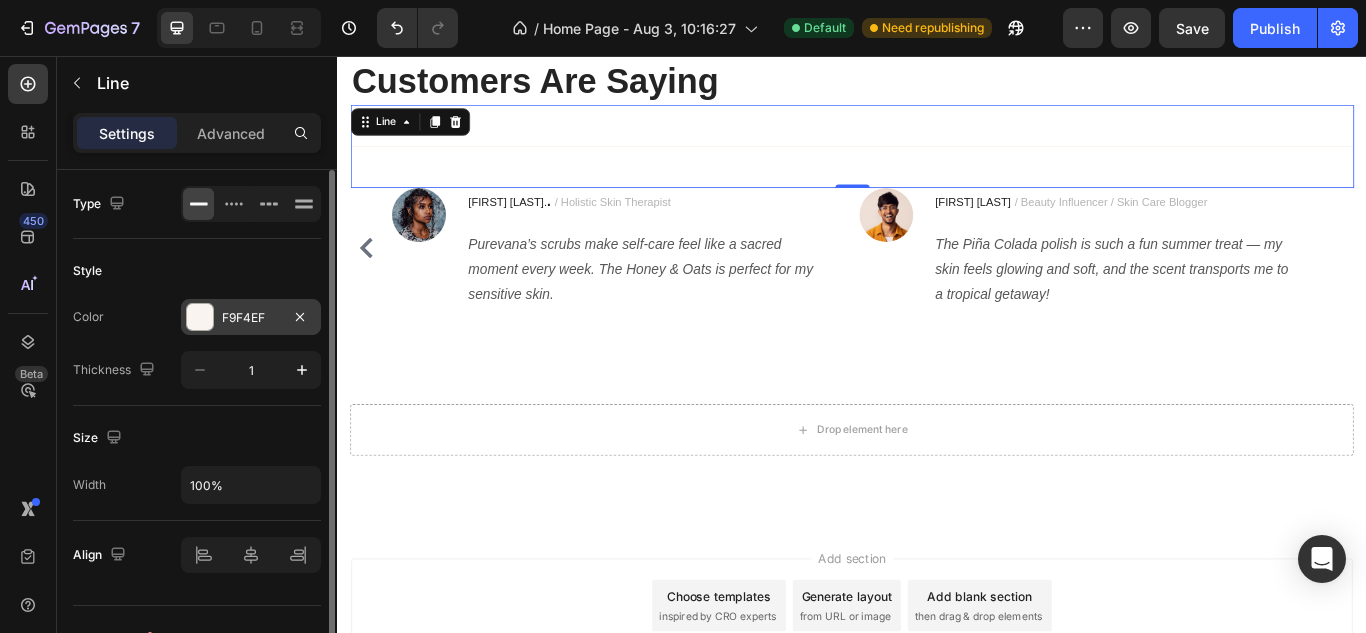 click on "F9F4EF" at bounding box center [251, 318] 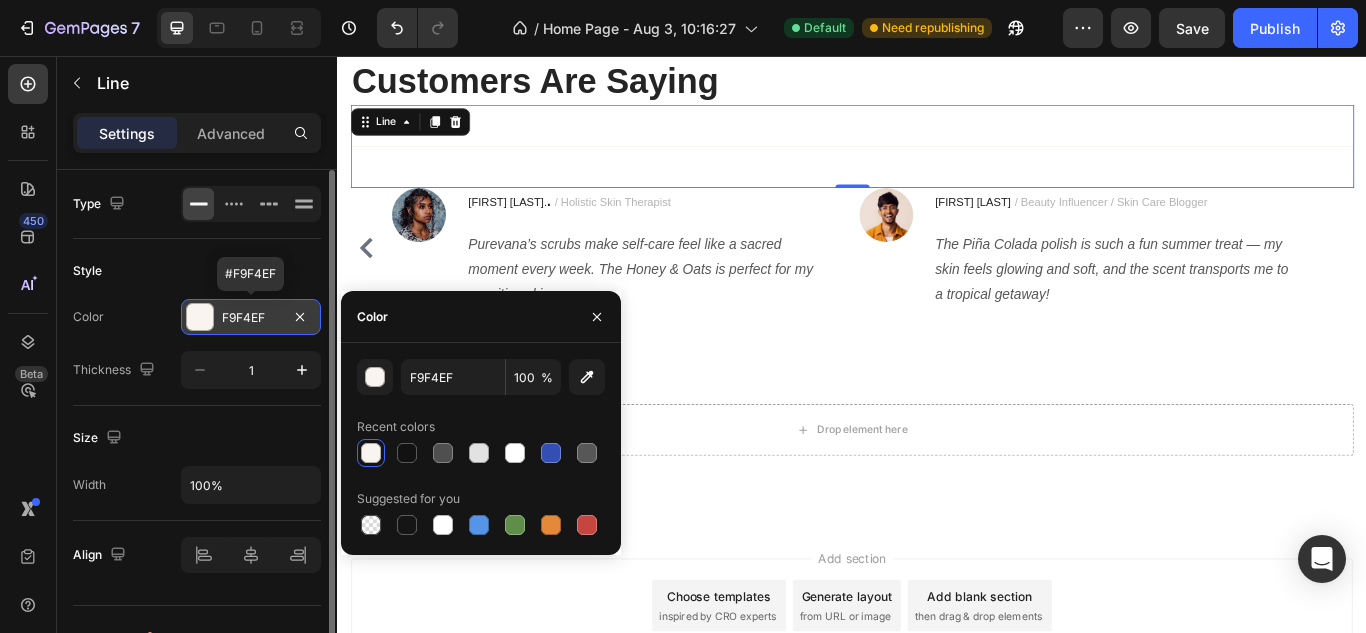 click on "F9F4EF" at bounding box center (251, 318) 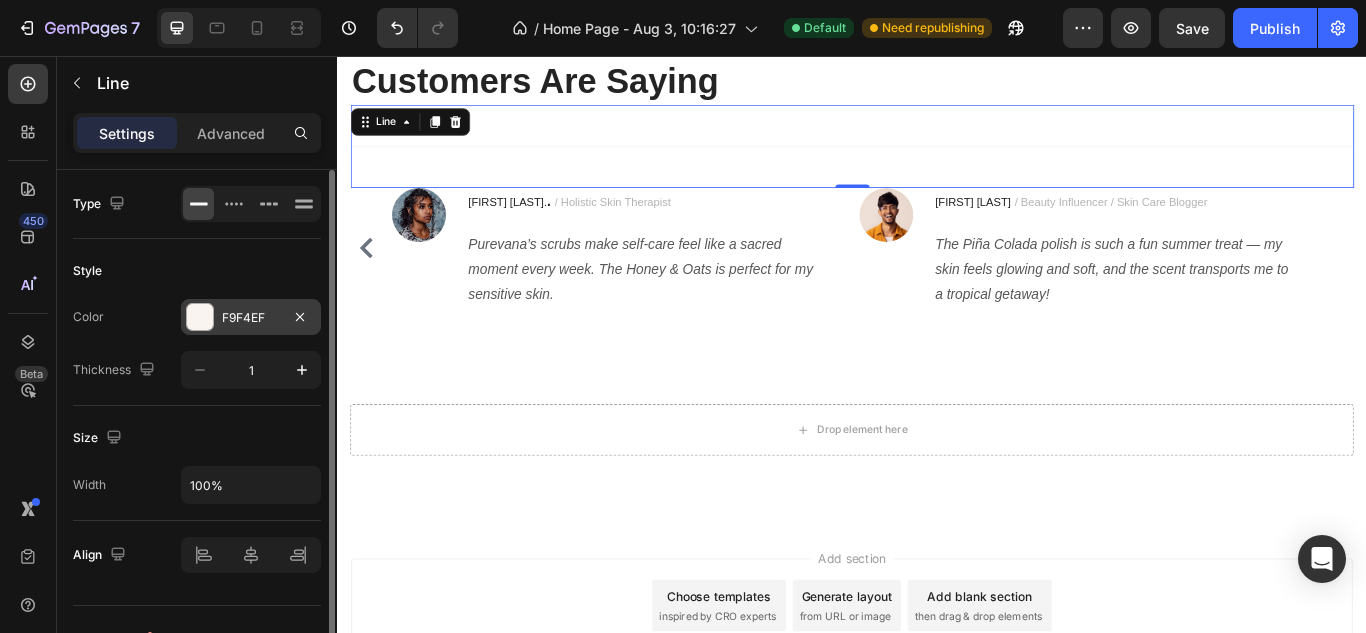 click on "F9F4EF" at bounding box center (251, 317) 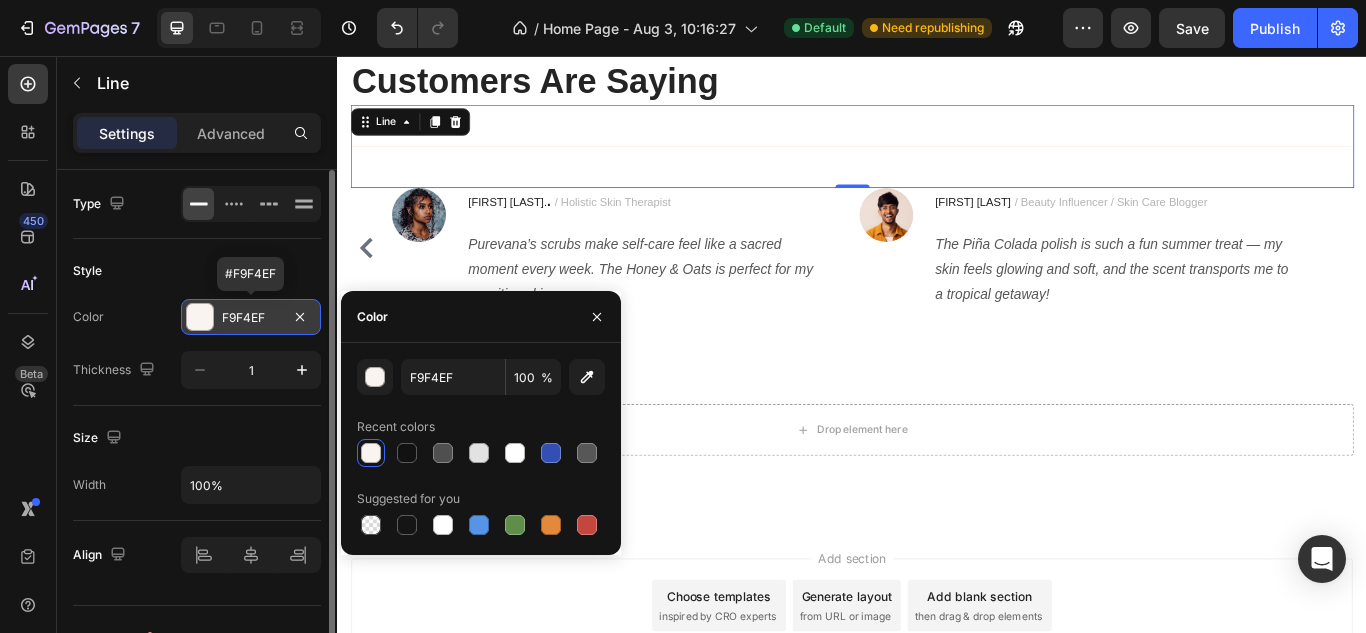 click on "F9F4EF" at bounding box center [251, 318] 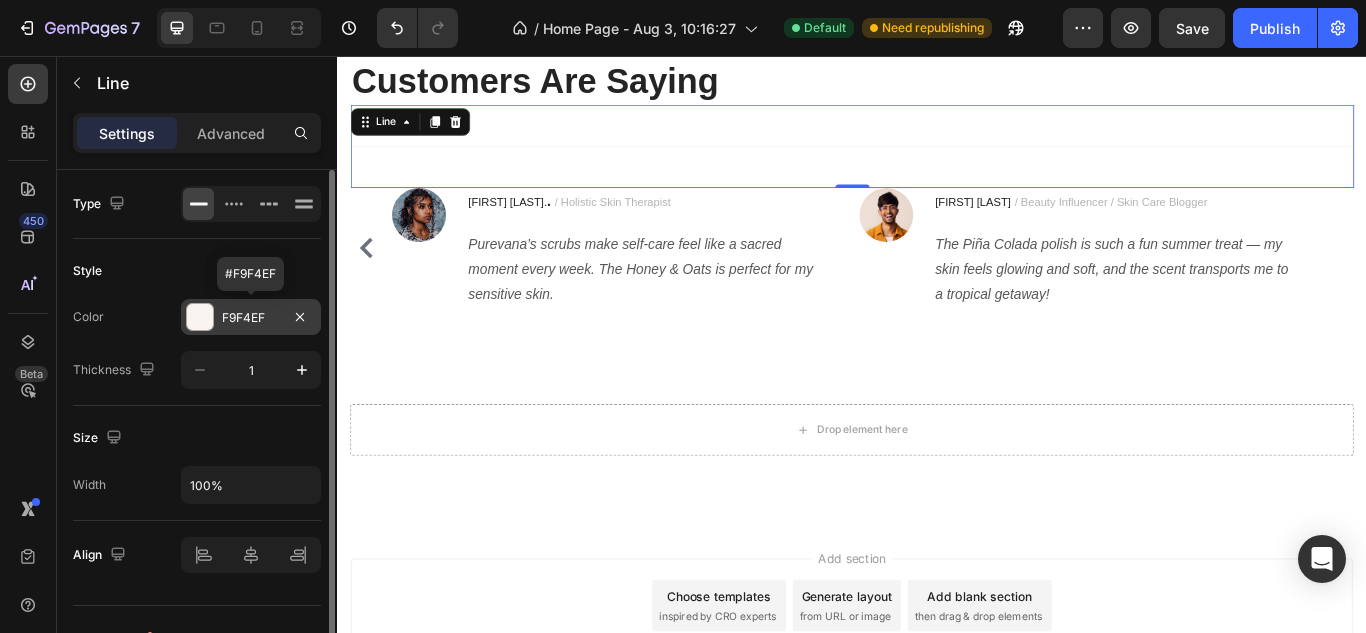 click on "F9F4EF" at bounding box center (251, 317) 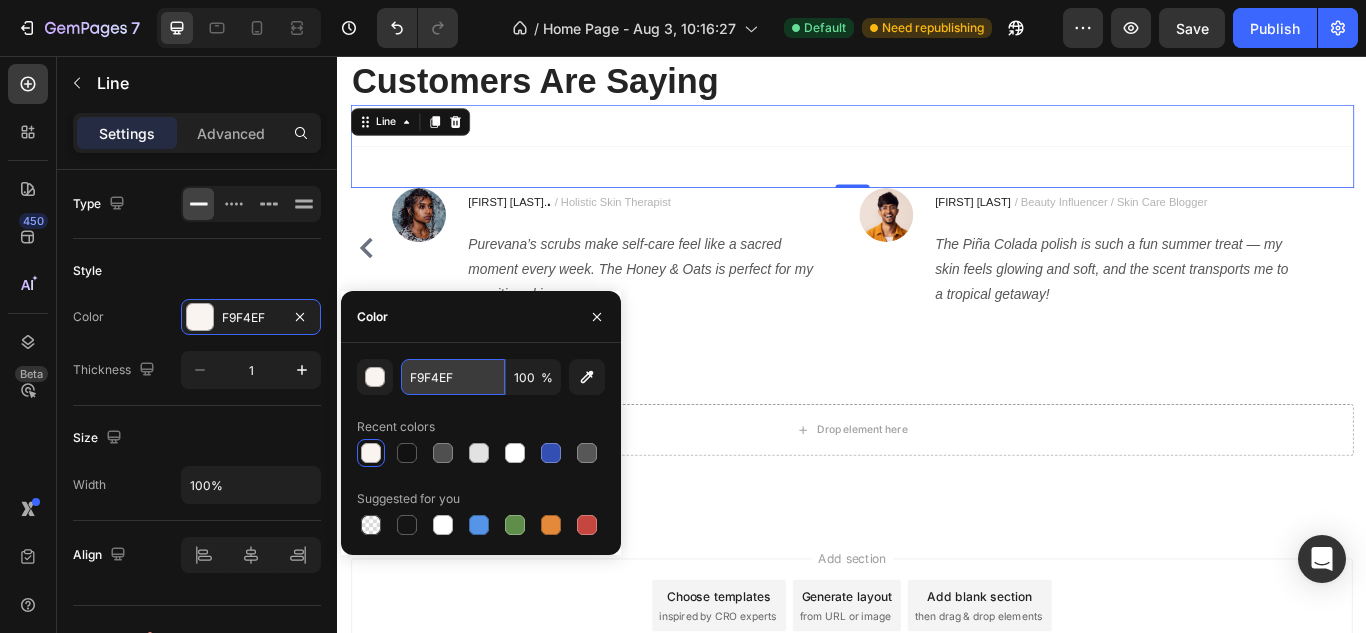 click on "F9F4EF" at bounding box center [453, 377] 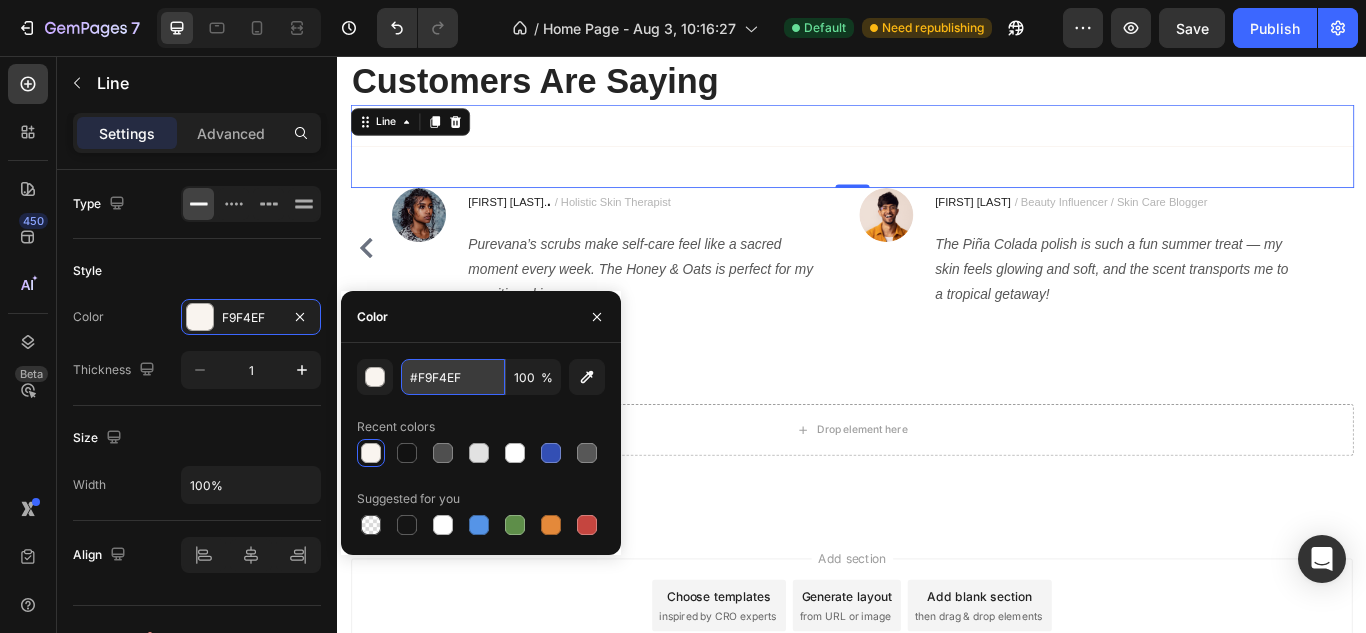 click on "#F9F4EF" at bounding box center [453, 377] 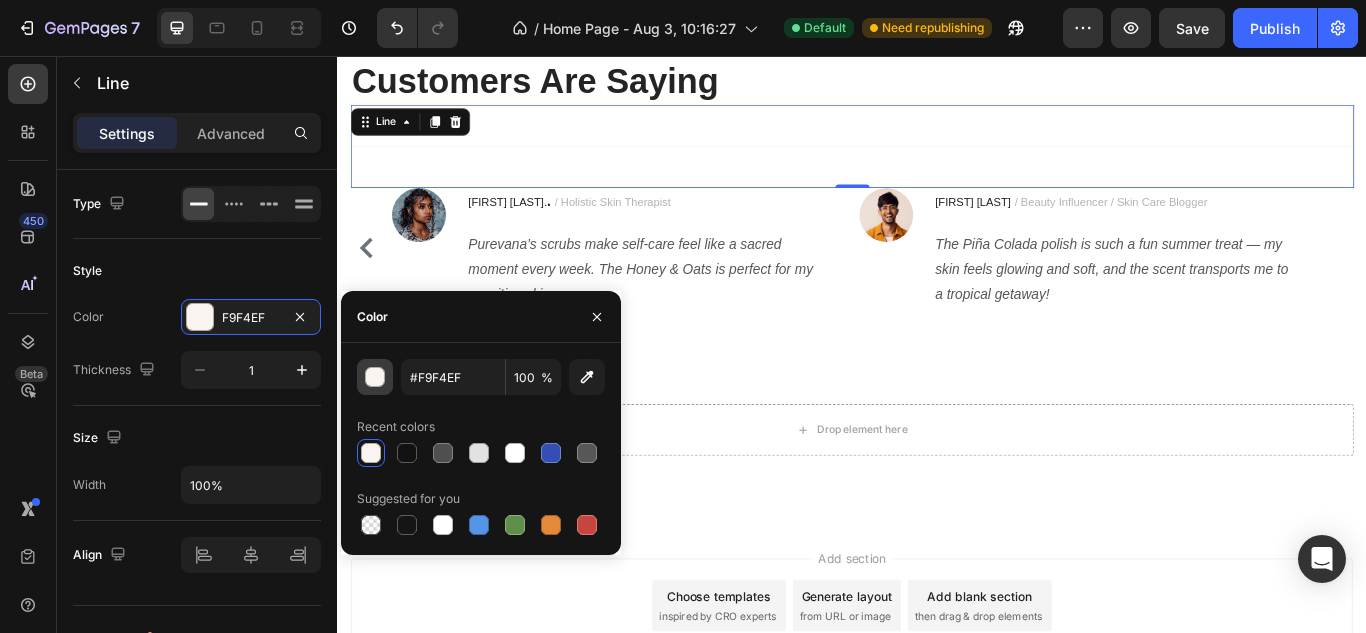 type on "F9F4EF" 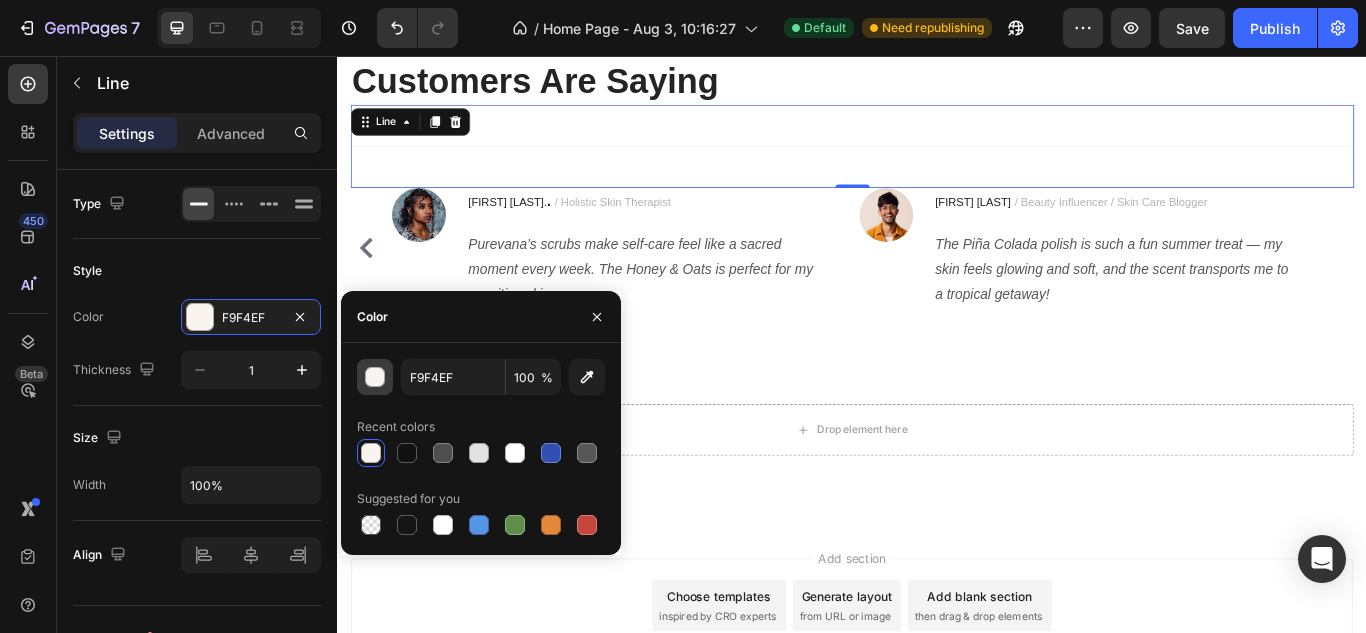 click at bounding box center [375, 377] 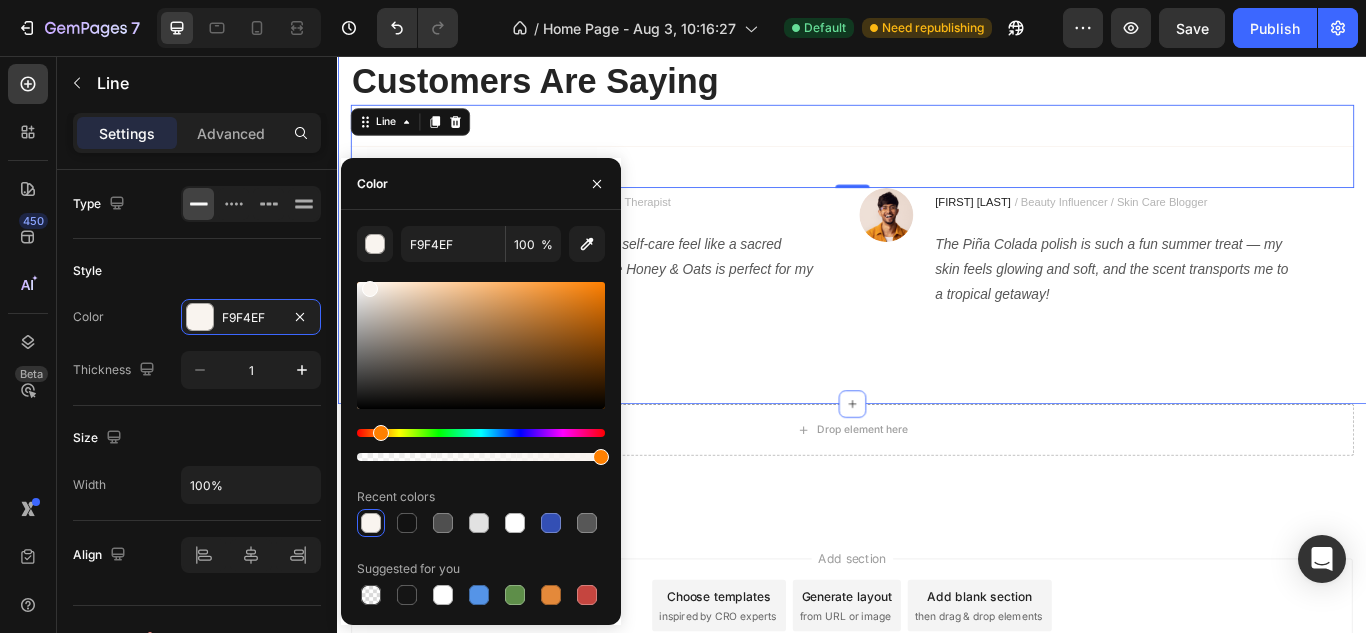 click on "What Our  Customers Are Saying Heading                Title Line   0 Image Priya K / Licensed Esthetician Text block My skin has never felt so soft and radiant — Golden Ritual is magic! The scent and texture make it feel like a spa treatment at home. Text block Row Image Nisha D .   /Dermatologist Text block I love the gentle exfoliation and beautiful scent of the Sacred Rose polish. It’s become my weekly ritual and self-care favorite. Text block Row Image Anjali M. .   / Holistic Skin Therapist Text block Purevana’s scrubs make self-care feel like a sacred moment every week. The Honey & Oats is perfect for my sensitive skin. Text block Row Image Maya L   / Beauty Influencer / Skin Care Blogger Text block The Piña Colada polish is such a fun summer treat — my skin feels glowing and soft, and the scent transports me to a tropical getaway! Text block Row Carousel Row Section 7" at bounding box center [937, 193] 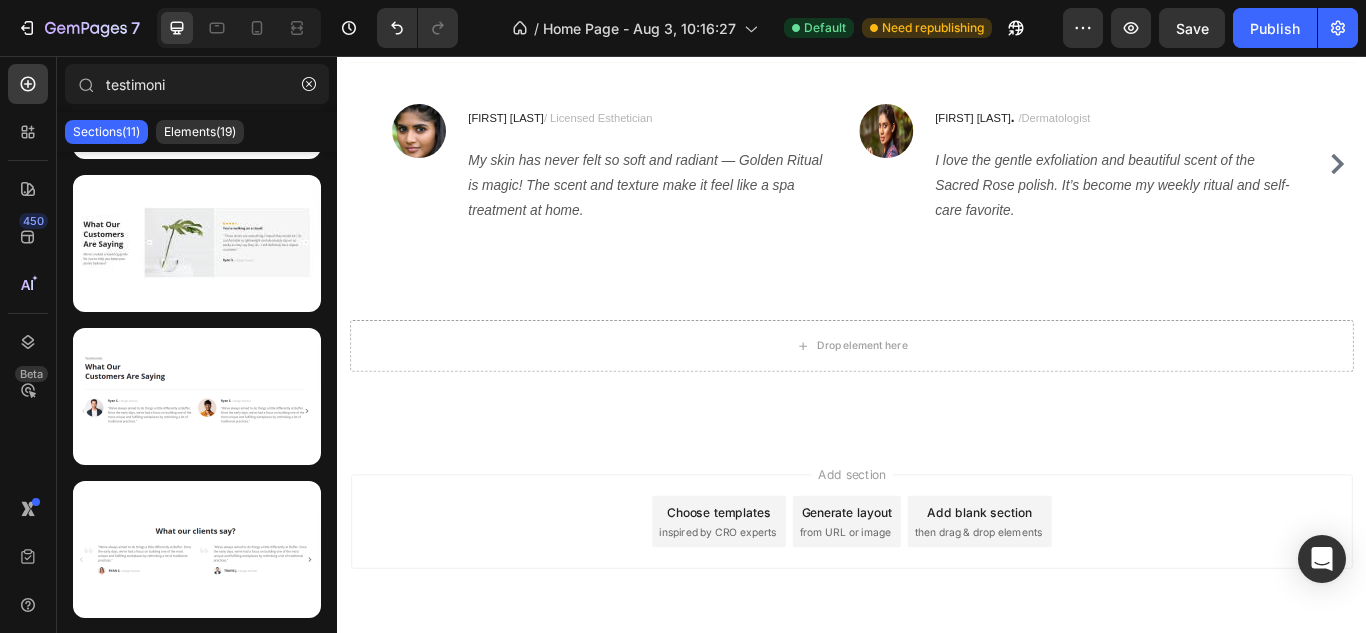 scroll, scrollTop: 5663, scrollLeft: 0, axis: vertical 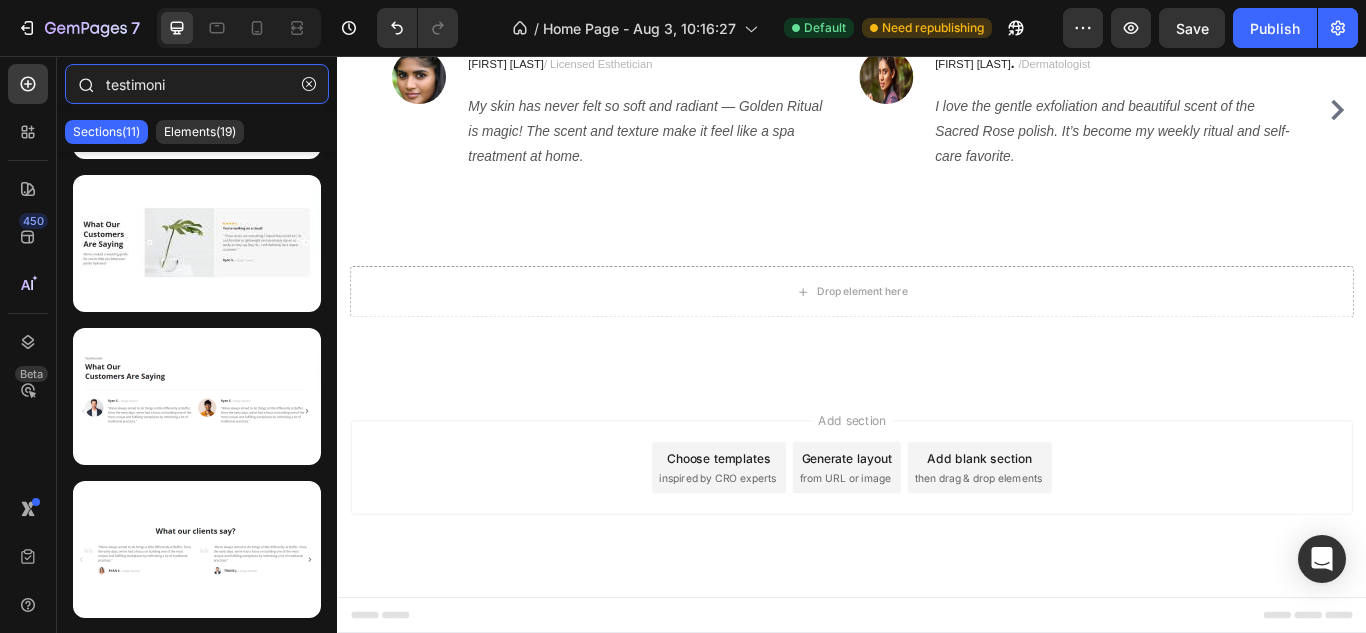 click on "testimoni" at bounding box center [197, 84] 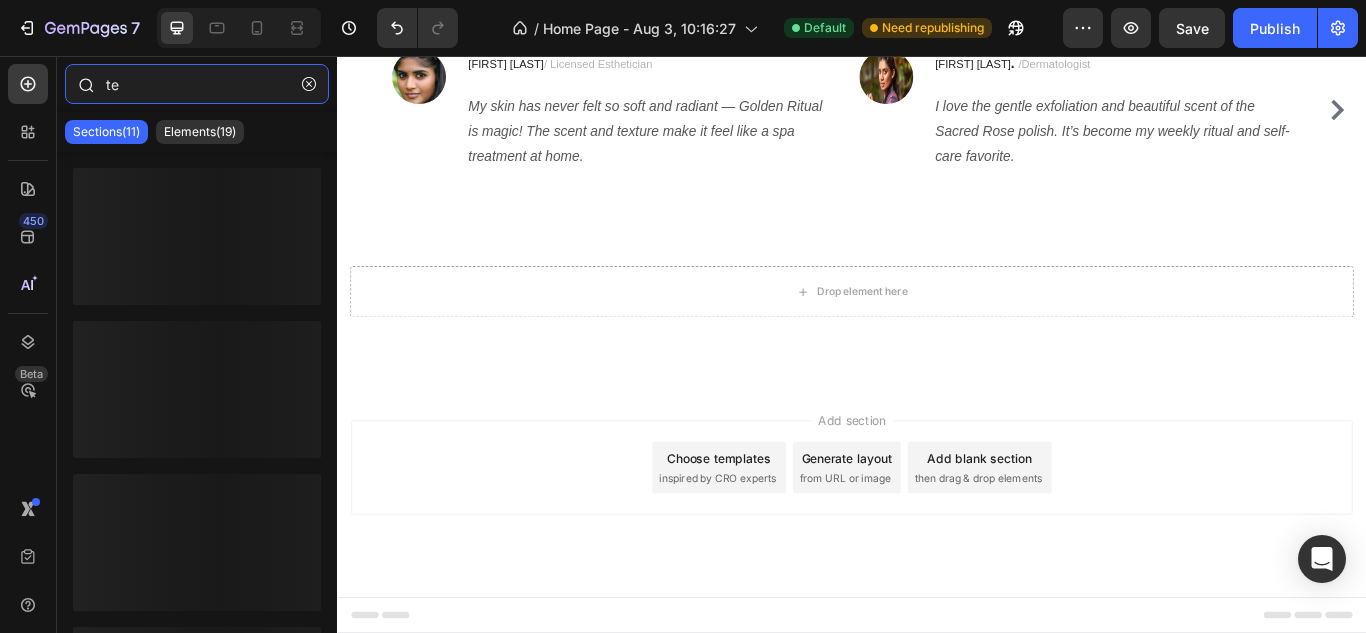 type on "t" 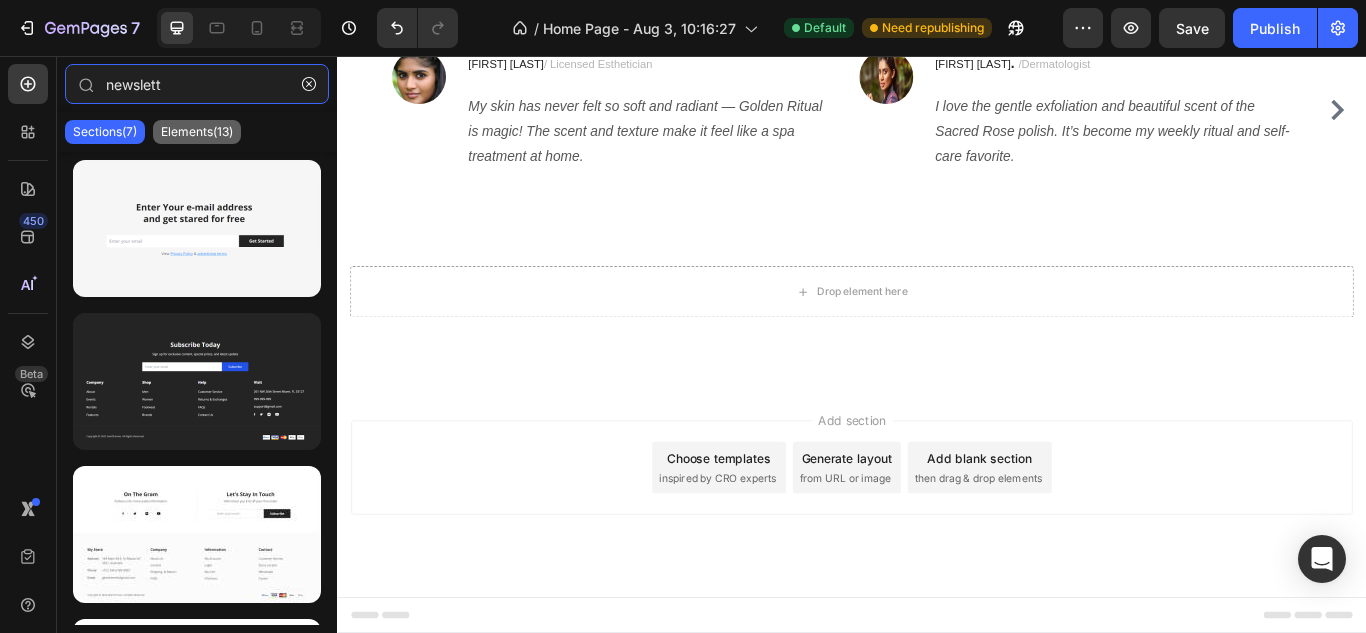 type on "newslett" 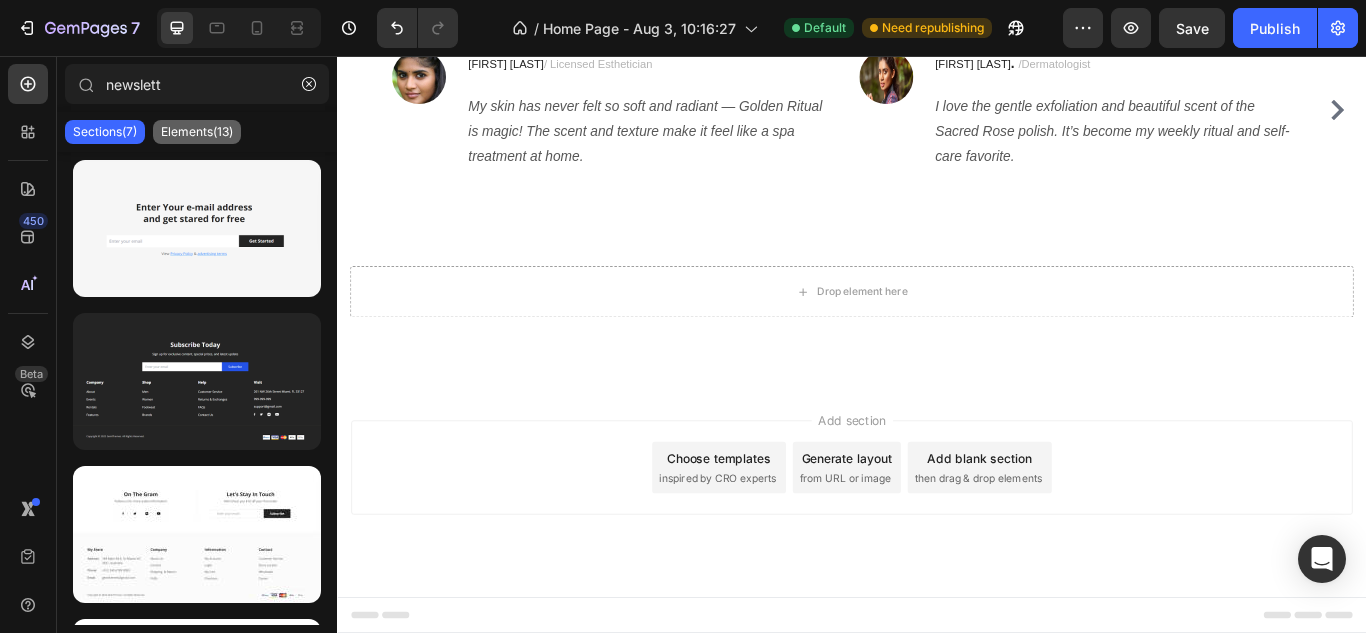 click on "Elements(13)" at bounding box center [197, 132] 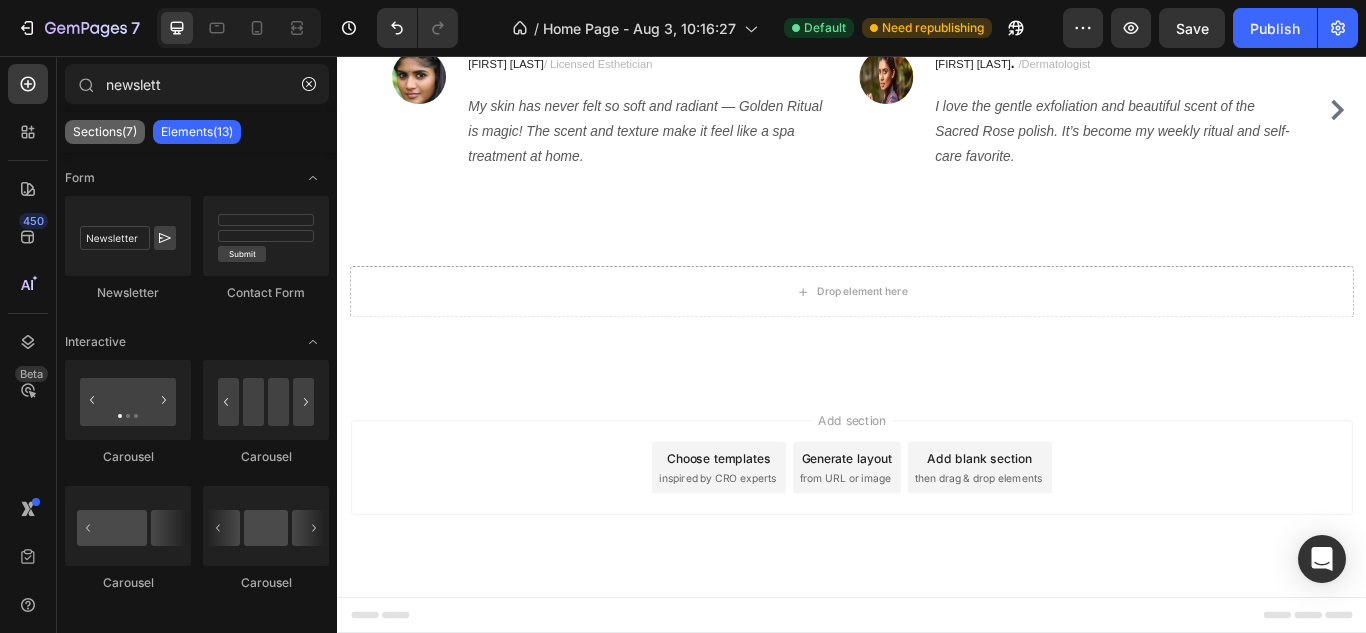 click on "Sections(7)" at bounding box center (105, 132) 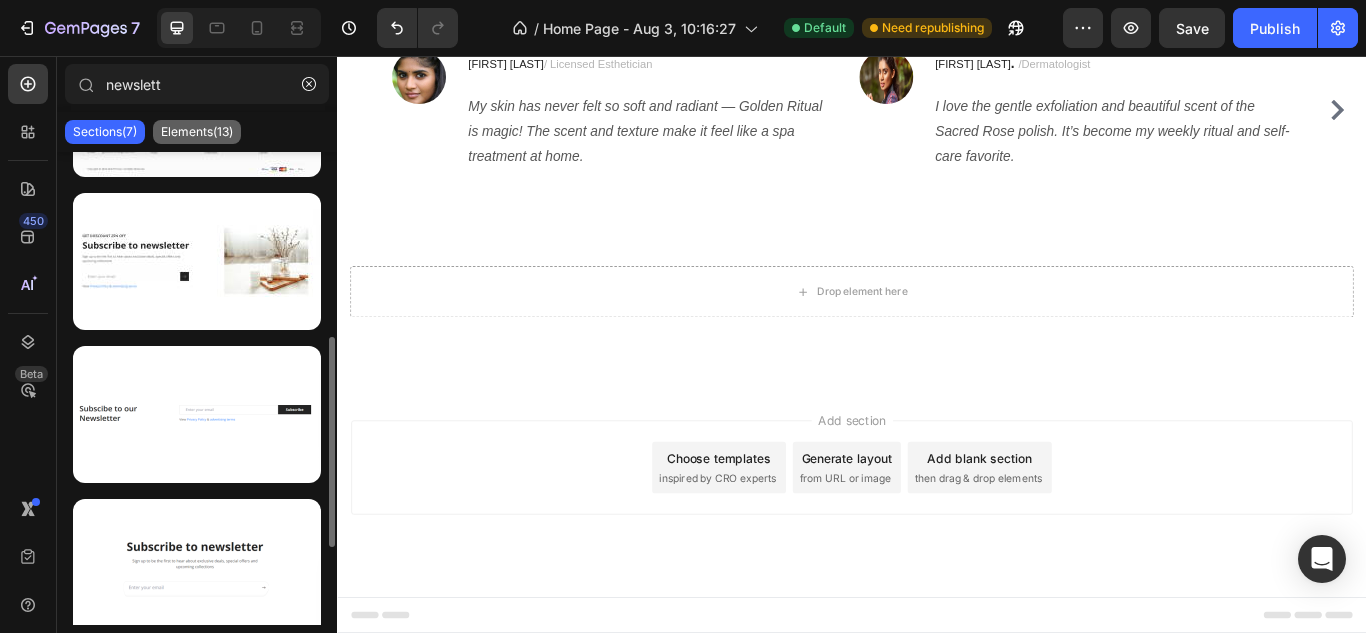 scroll, scrollTop: 423, scrollLeft: 0, axis: vertical 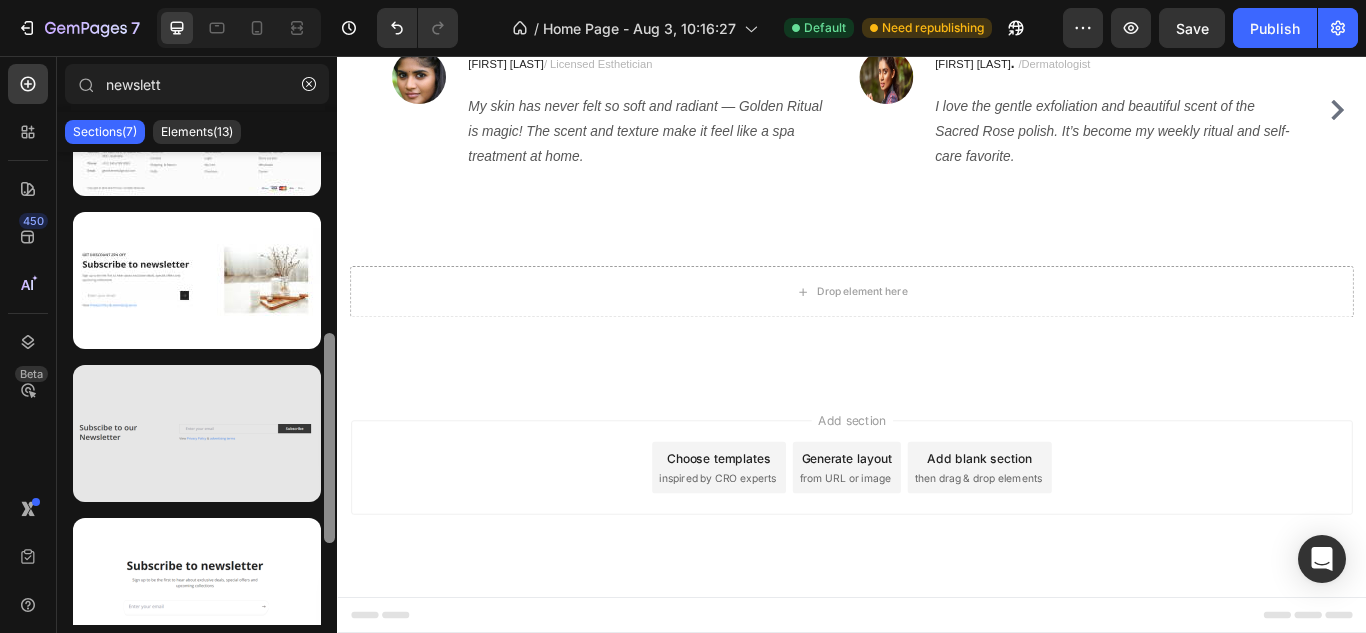 drag, startPoint x: 330, startPoint y: 383, endPoint x: 307, endPoint y: 376, distance: 24.04163 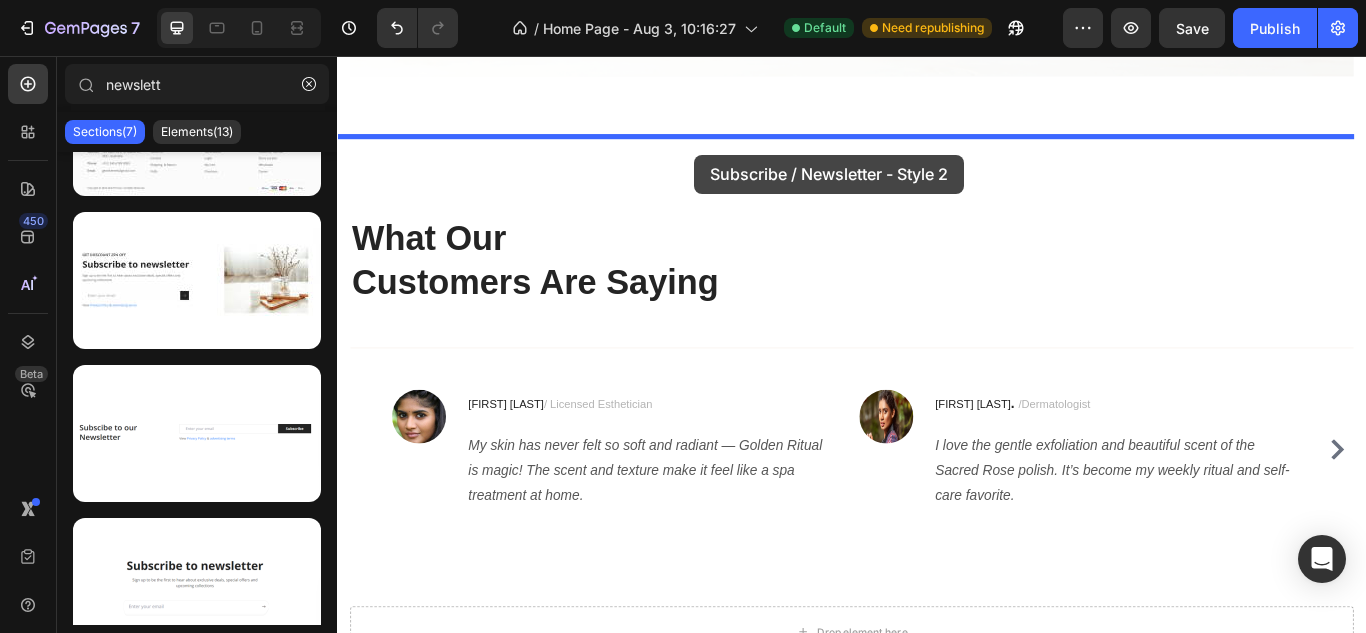 scroll, scrollTop: 5257, scrollLeft: 0, axis: vertical 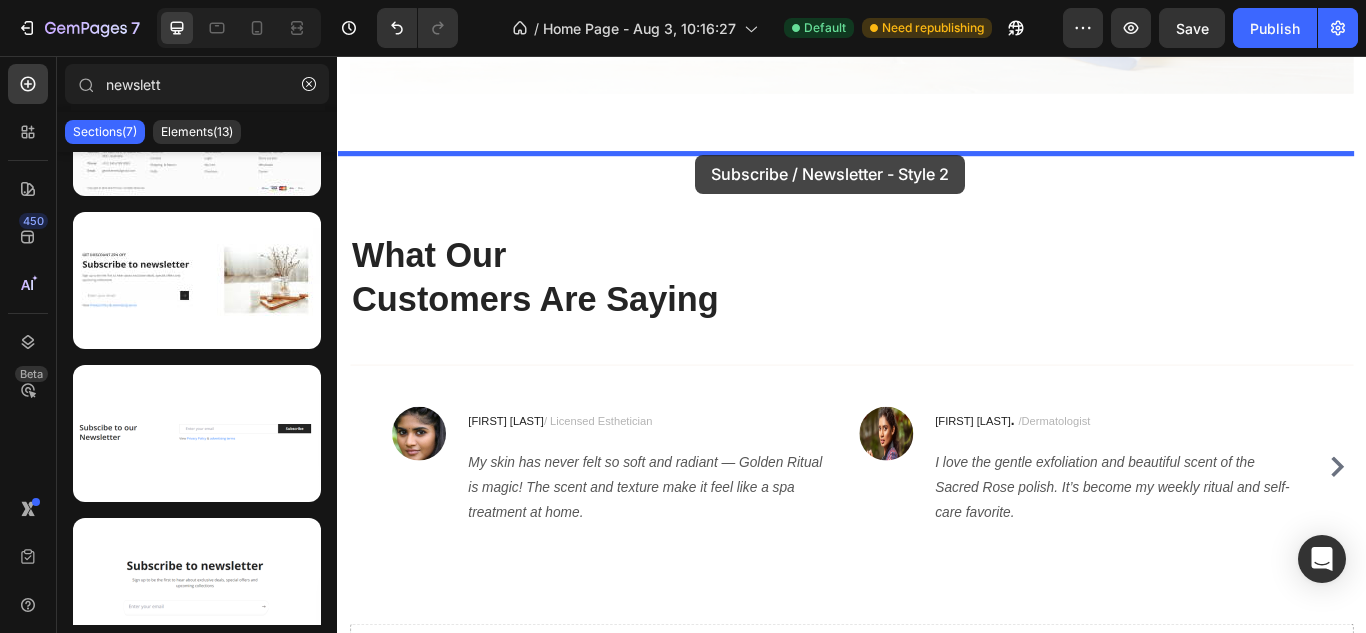 drag, startPoint x: 563, startPoint y: 365, endPoint x: 754, endPoint y: 171, distance: 272.2444 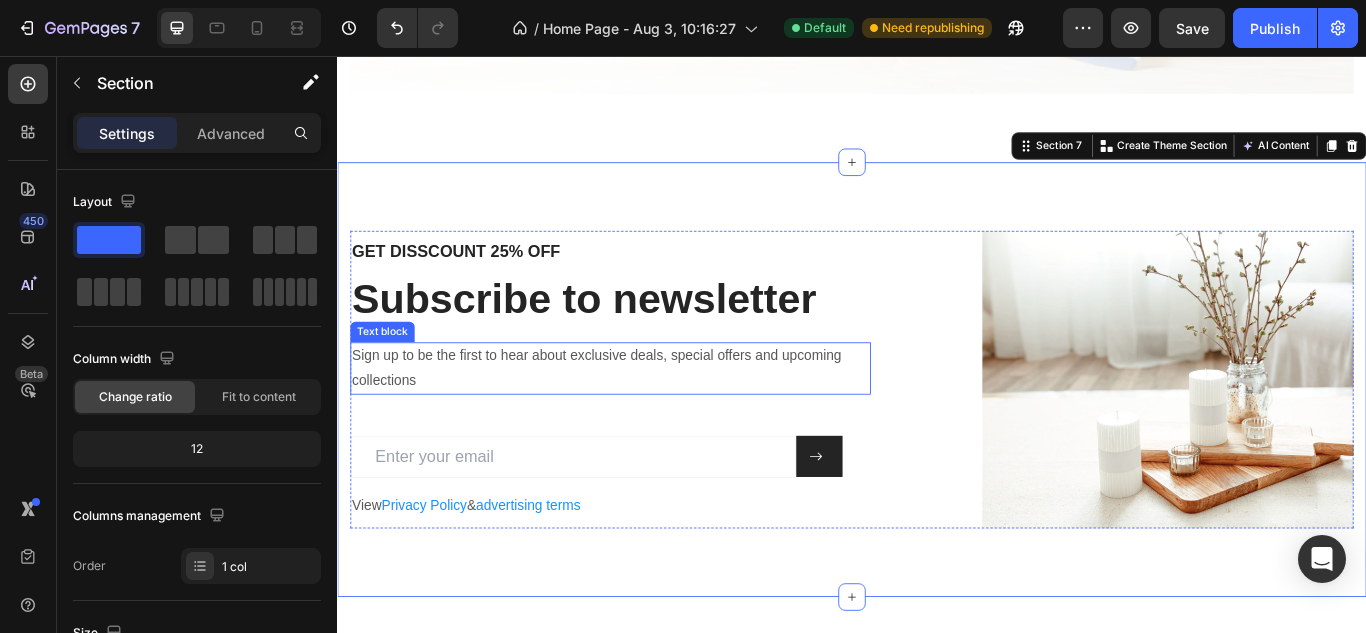 click on "Sign up to be the first to hear about exclusive deals, special offers and upcoming collections" at bounding box center (642, 421) 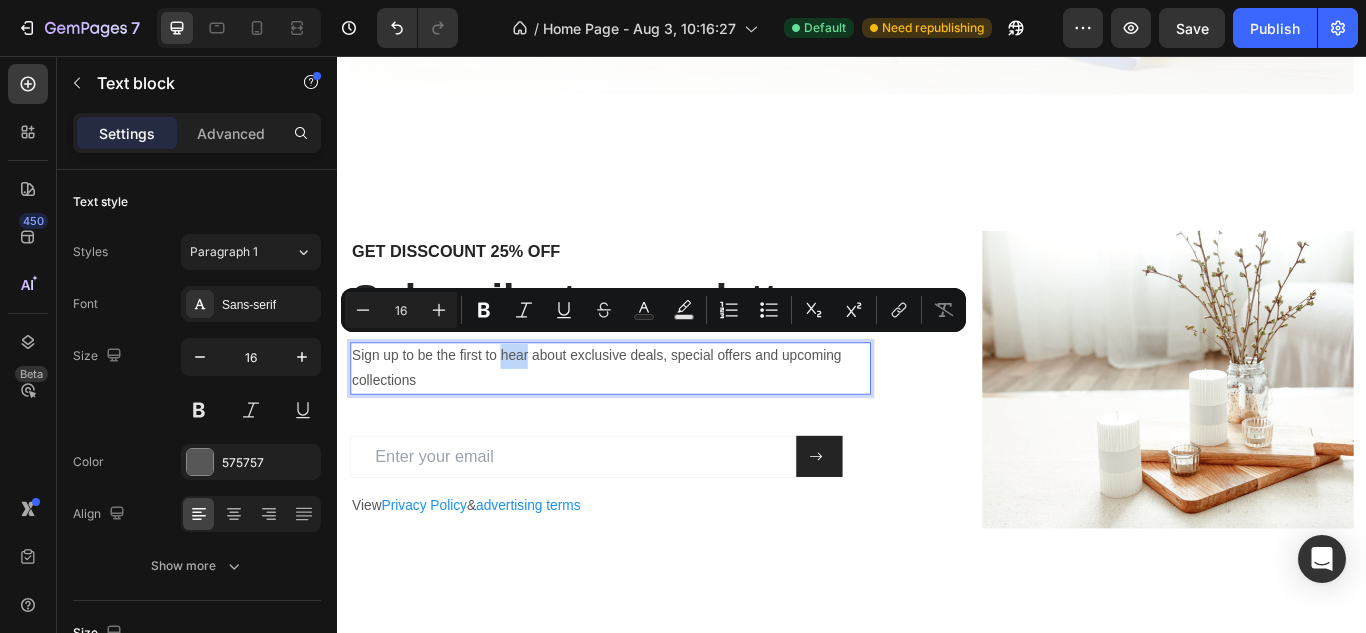click on "Sign up to be the first to hear about exclusive deals, special offers and upcoming collections" at bounding box center [642, 421] 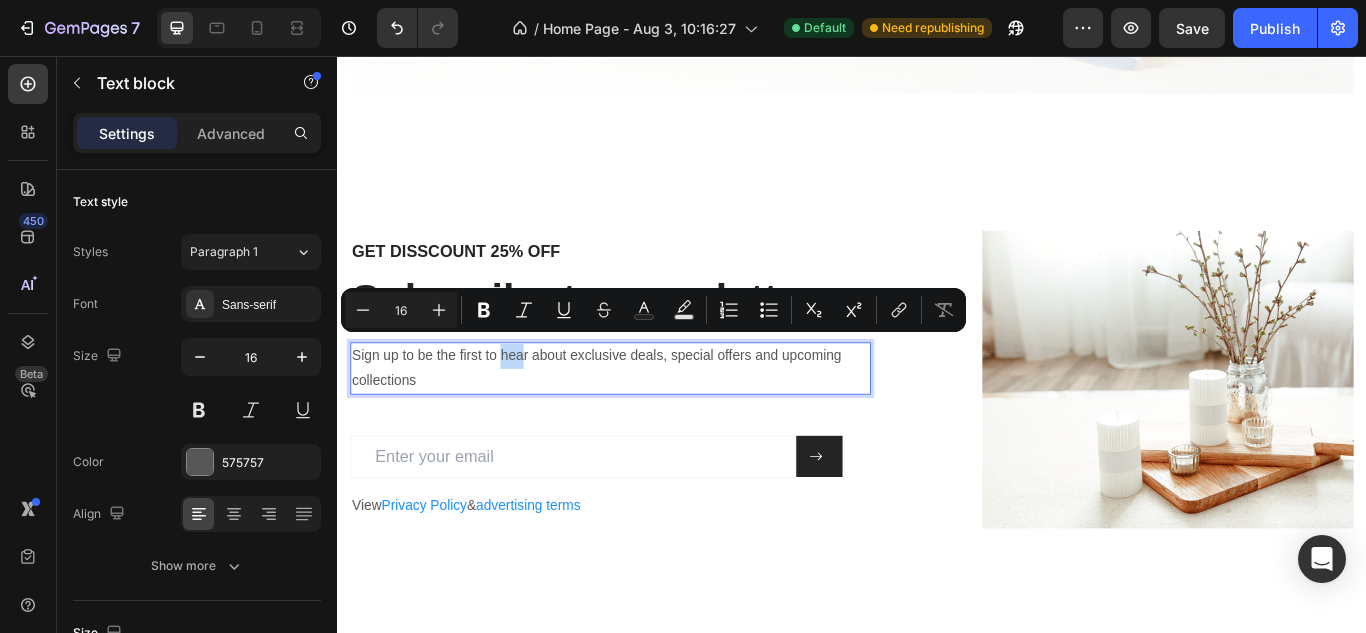 click on "Sign up to be the first to hear about exclusive deals, special offers and upcoming collections" at bounding box center (642, 421) 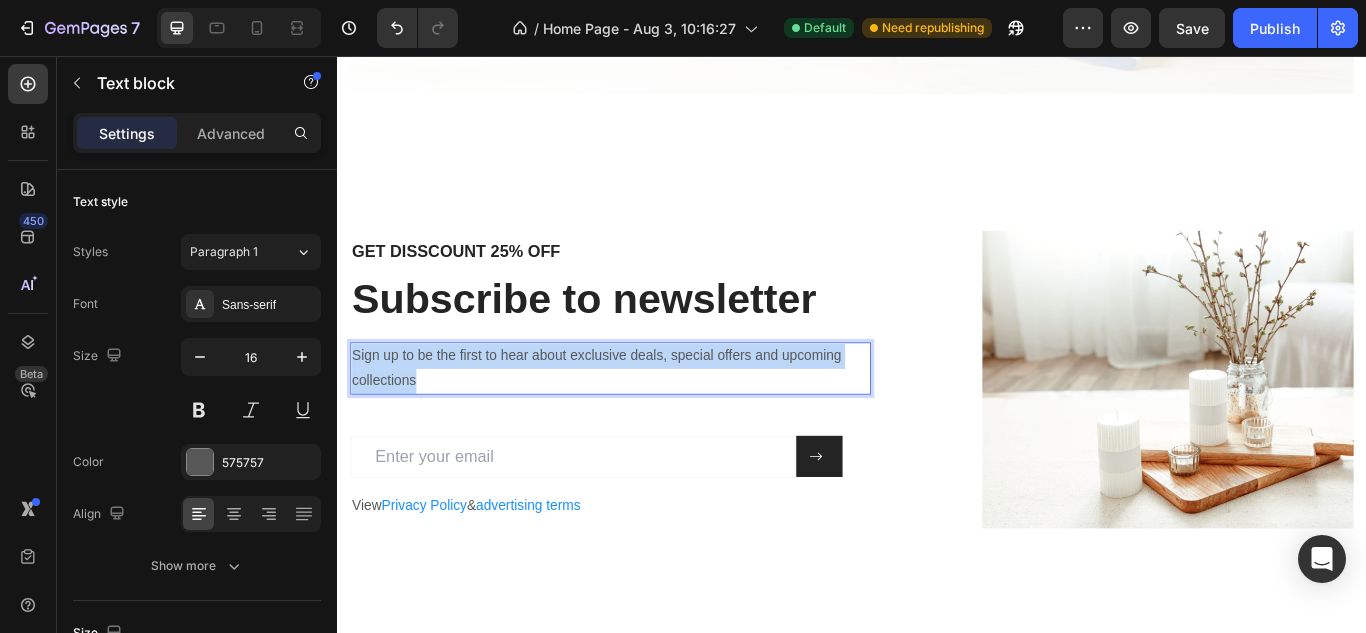 click on "Sign up to be the first to hear about exclusive deals, special offers and upcoming collections" at bounding box center [642, 421] 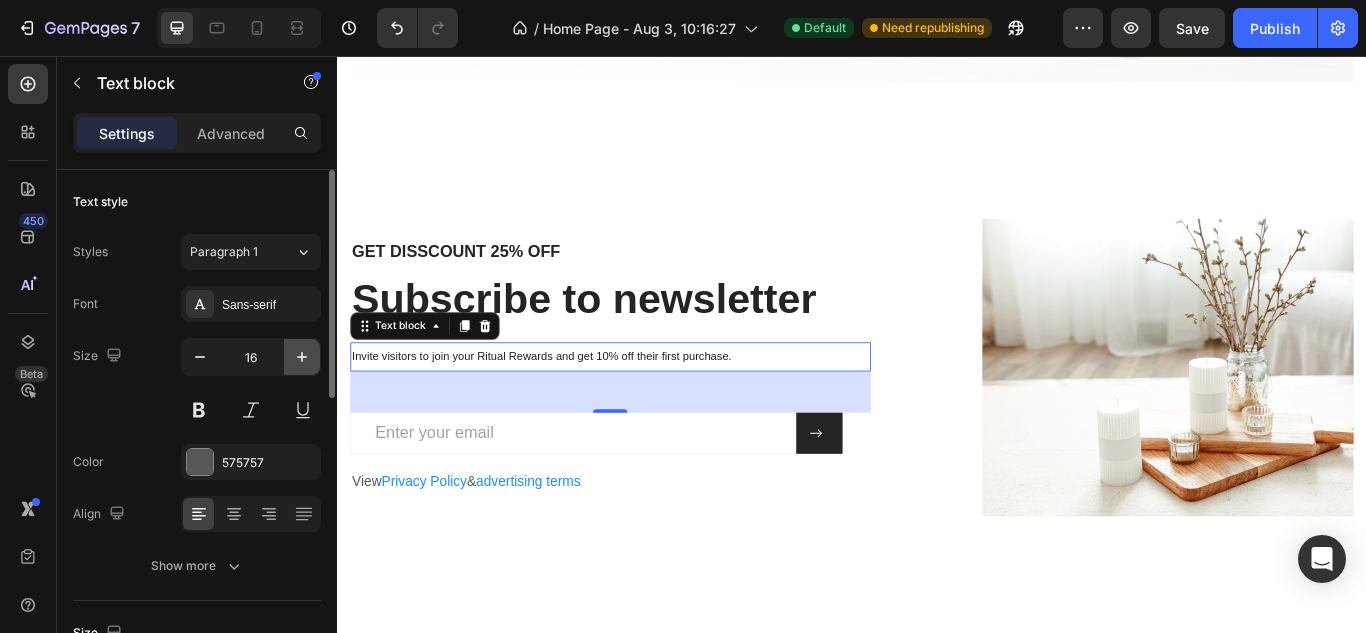 click 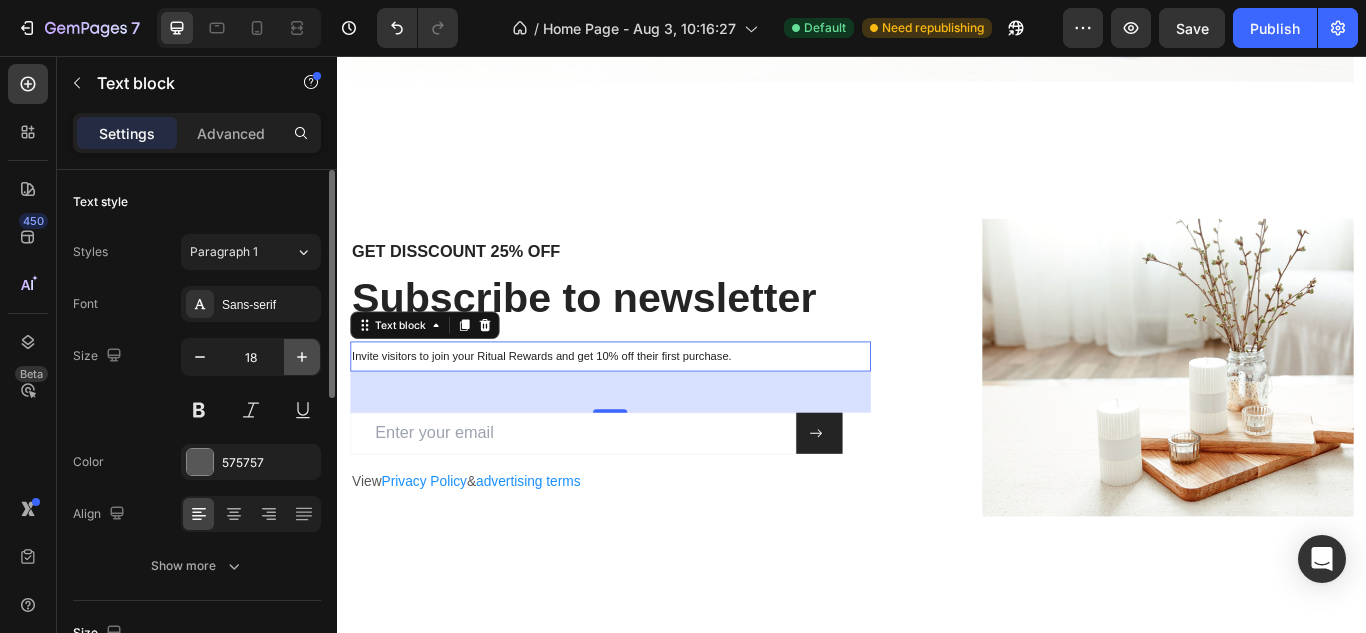 click 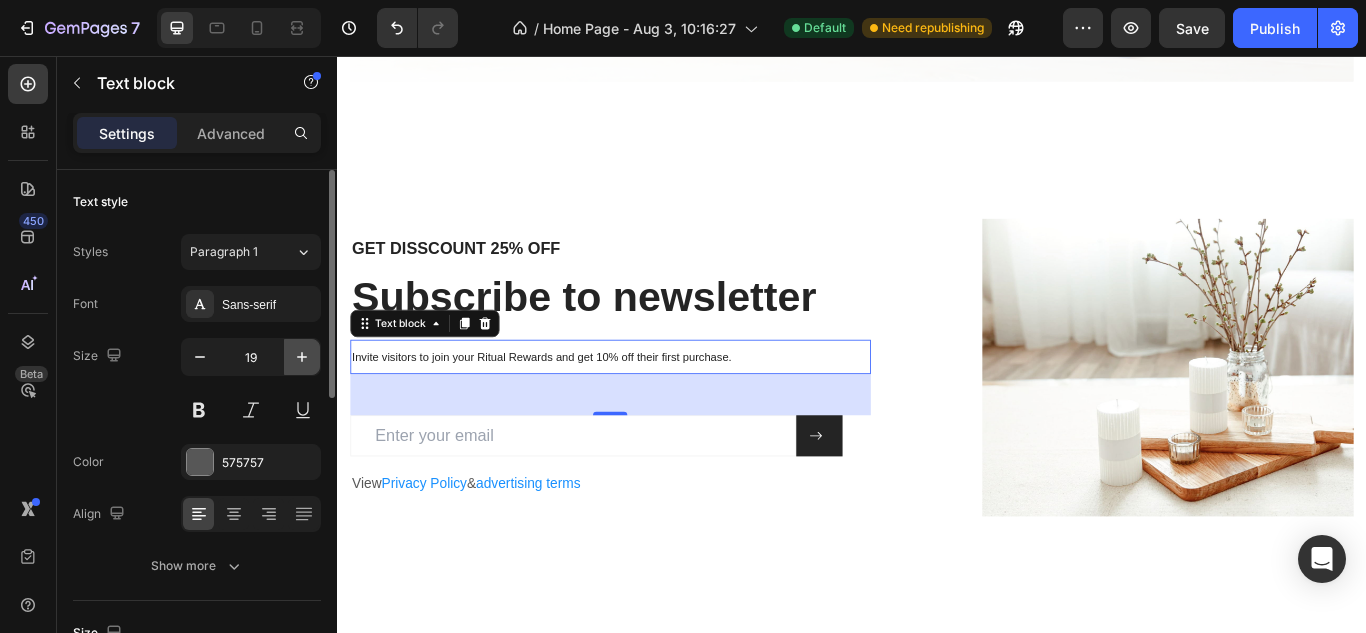 click 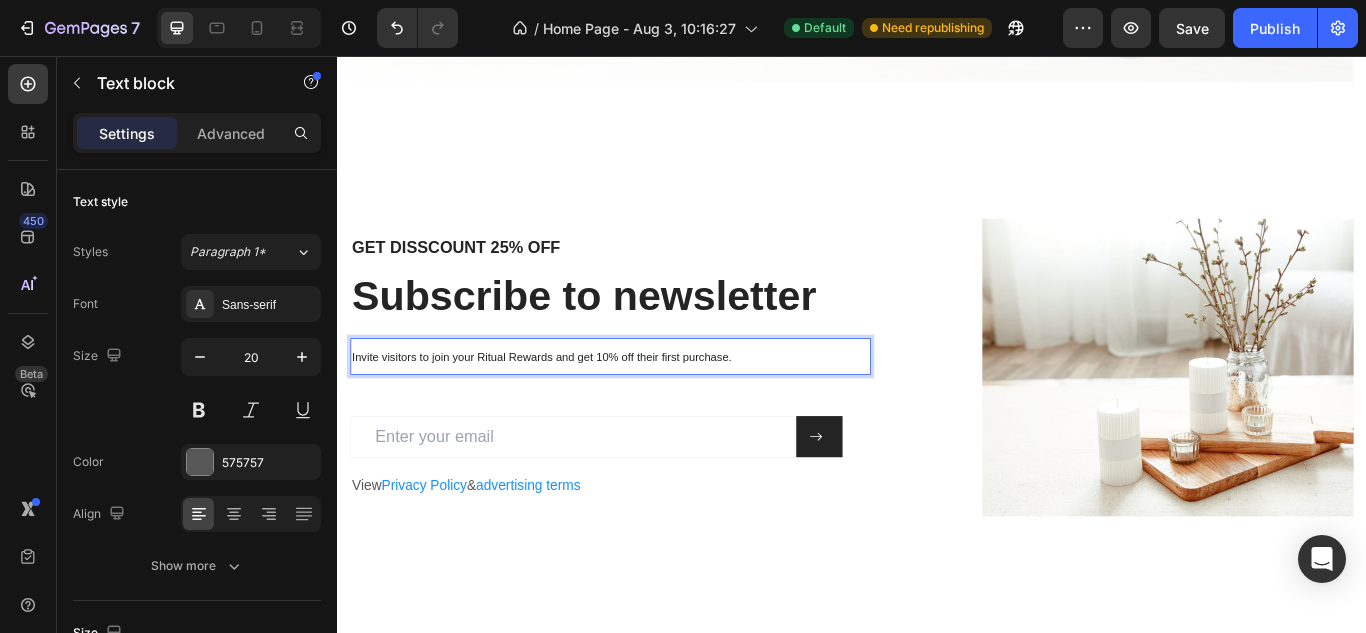 click on "Invite visitors to join your Ritual Rewards and get 10% off their first purchase." at bounding box center [575, 407] 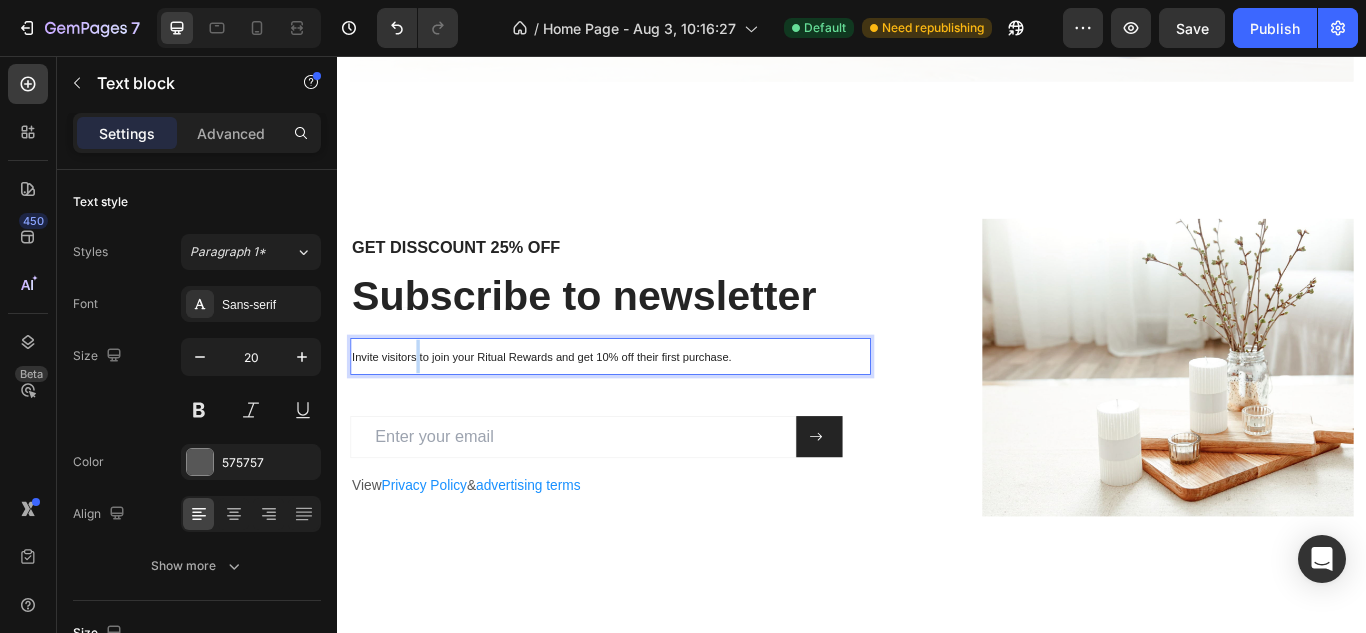 click on "Invite visitors to join your Ritual Rewards and get 10% off their first purchase." at bounding box center [575, 407] 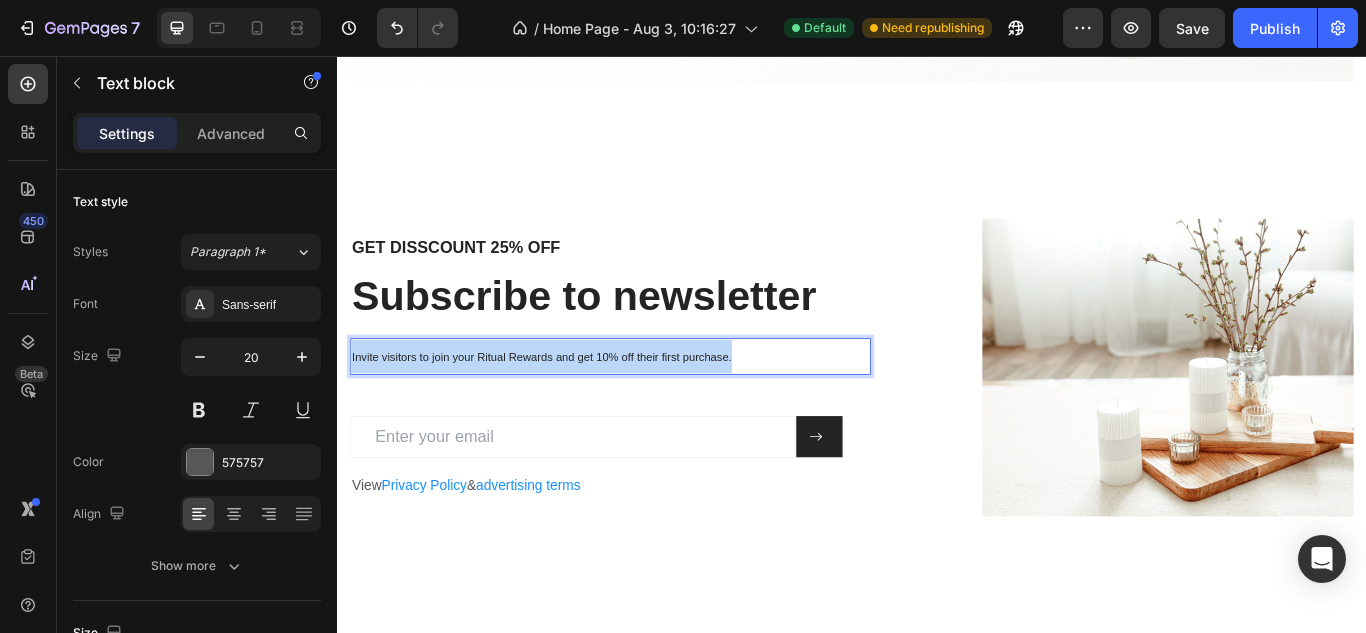 click on "Invite visitors to join your Ritual Rewards and get 10% off their first purchase." at bounding box center (575, 407) 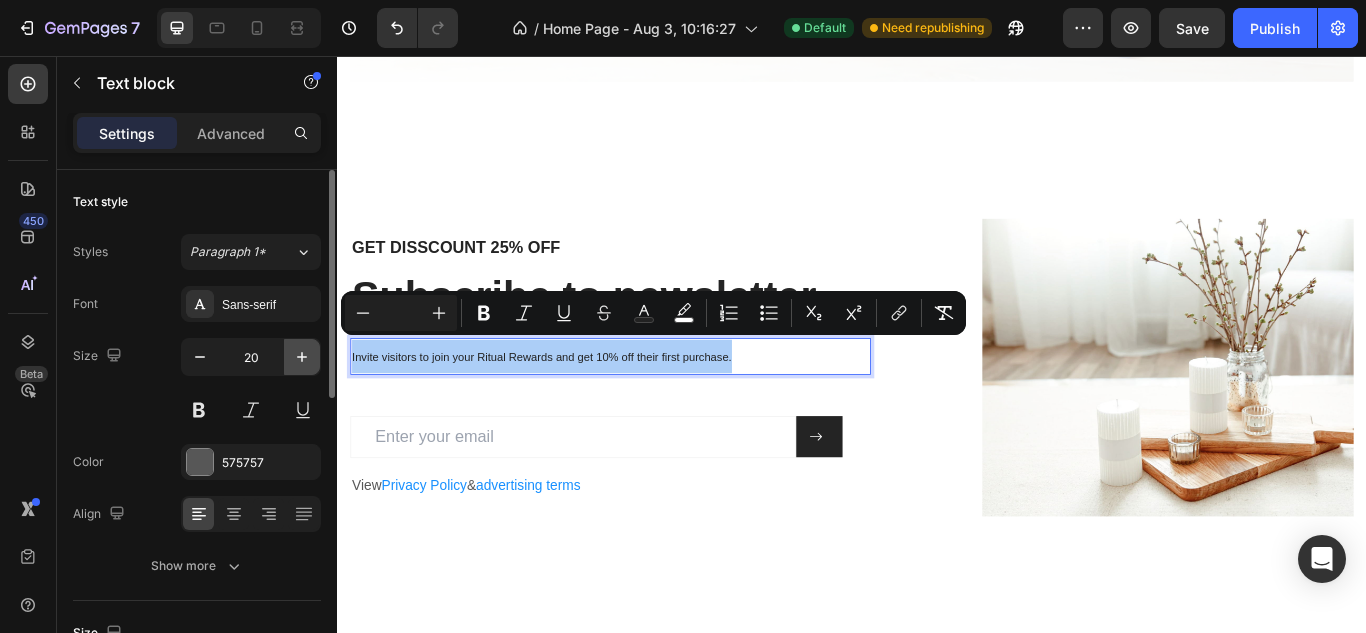 click 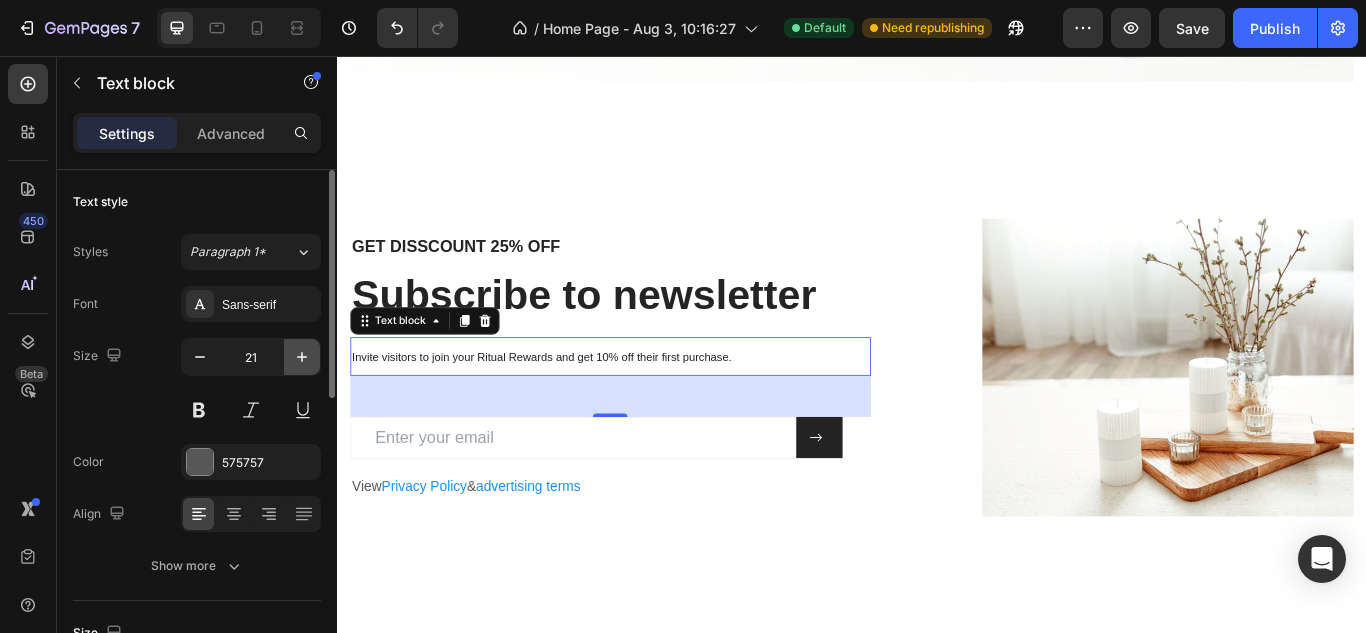 click 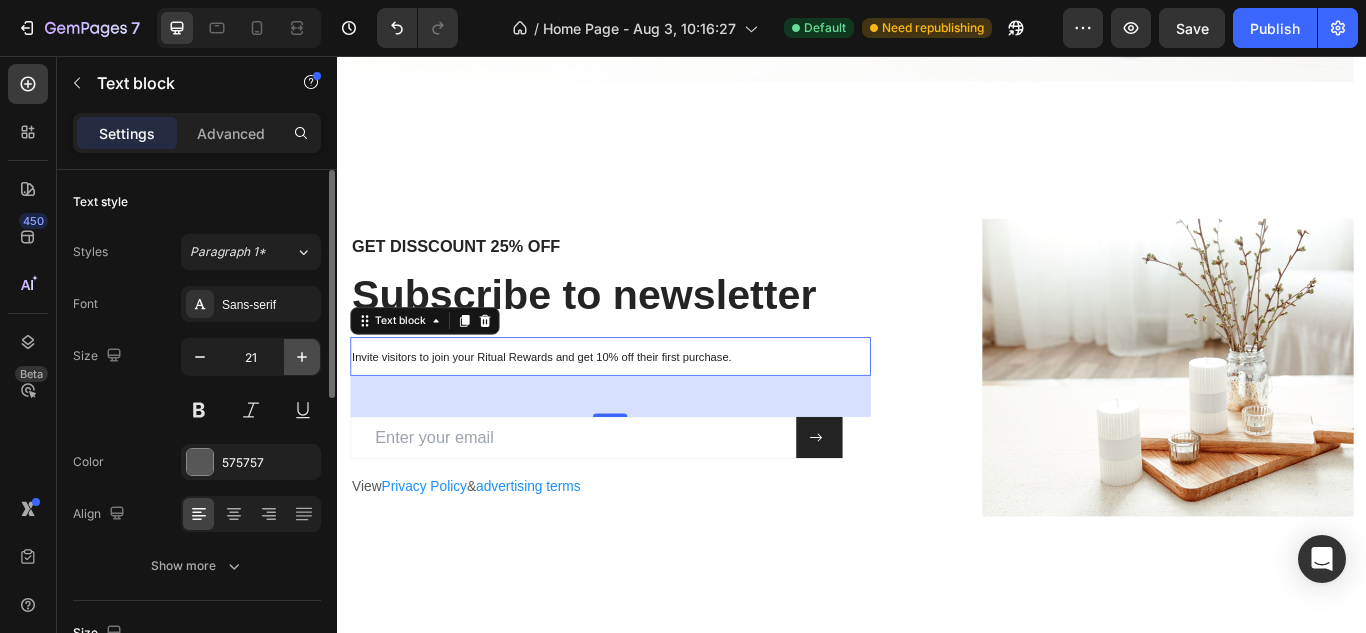 type on "22" 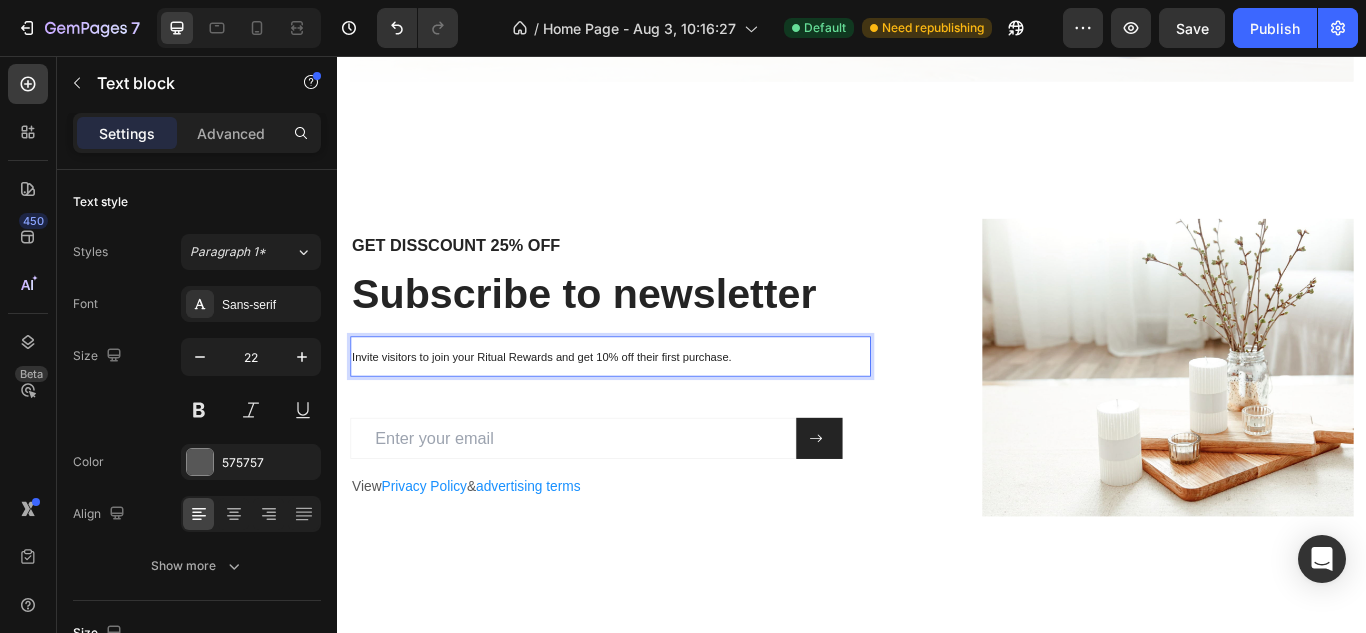 click on "Invite visitors to join your Ritual Rewards and get 10% off their first purchase." at bounding box center (575, 407) 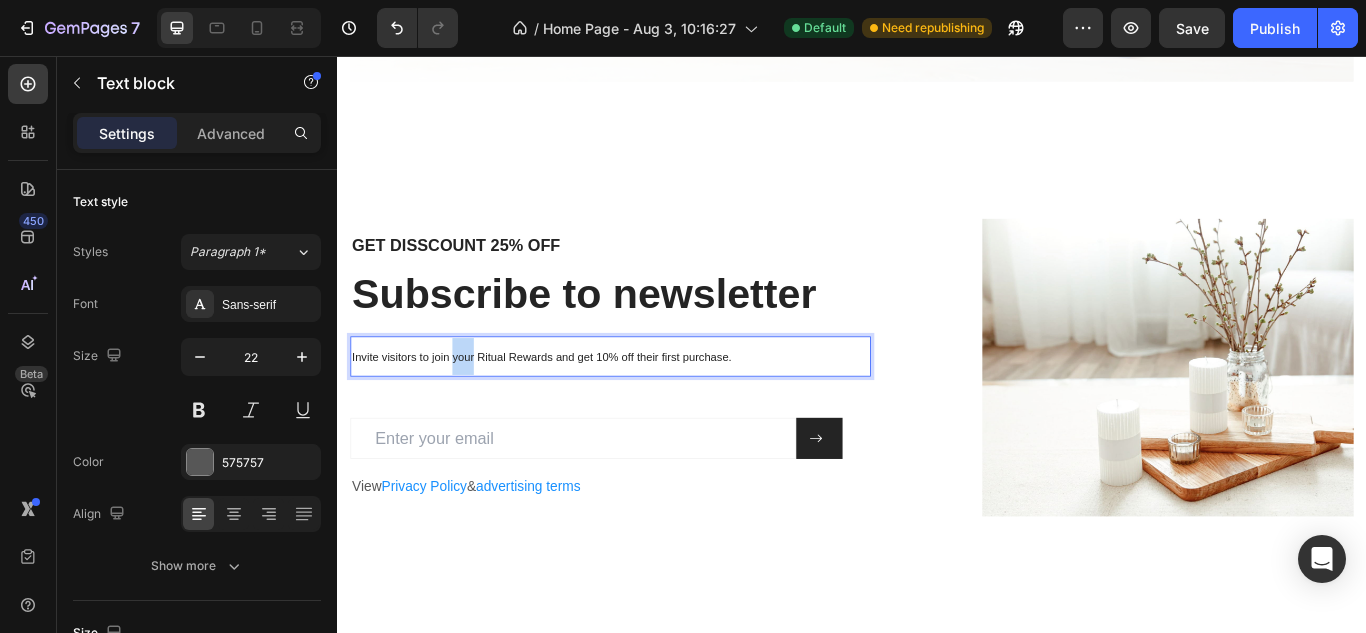 click on "Invite visitors to join your Ritual Rewards and get 10% off their first purchase." at bounding box center (575, 407) 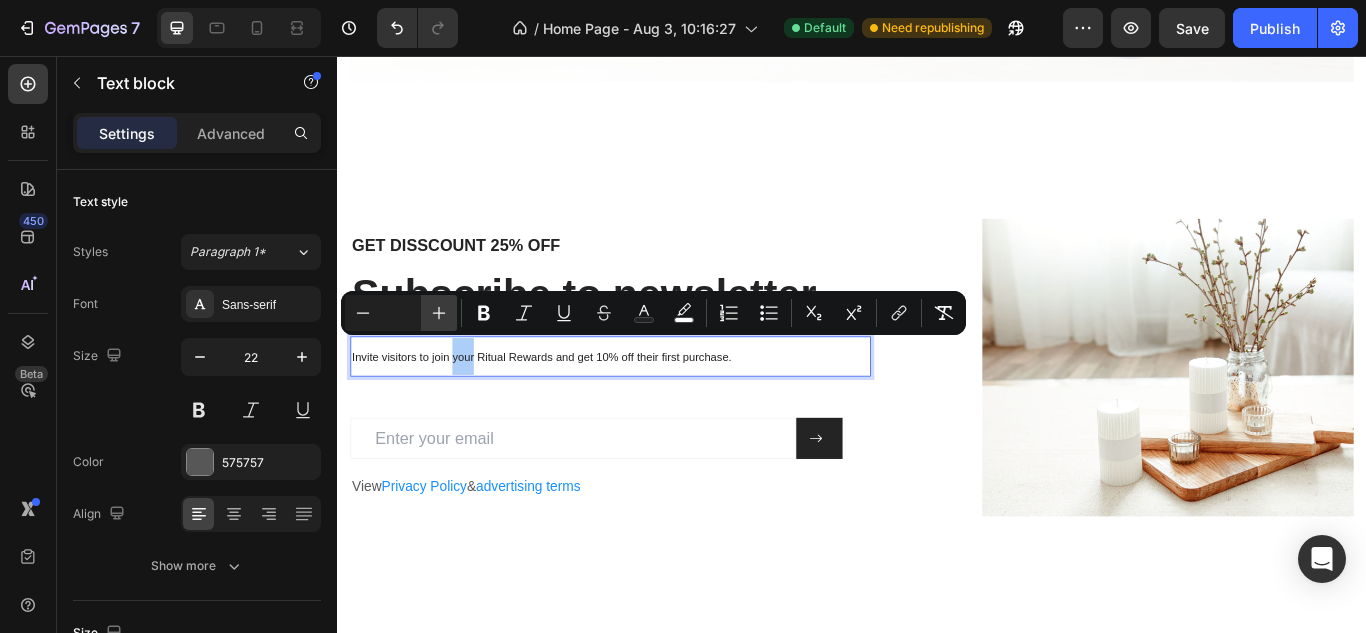 click 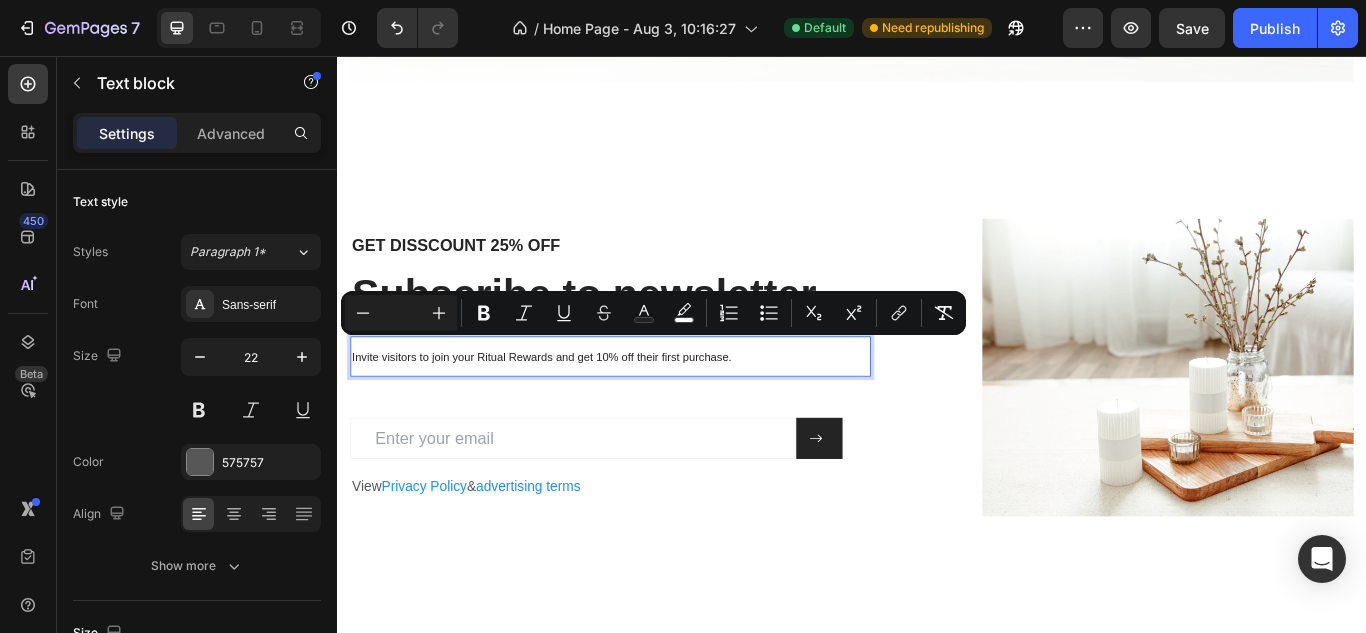 click on "Invite visitors to join your Ritual Rewards and get 10% off their first purchase." at bounding box center [642, 406] 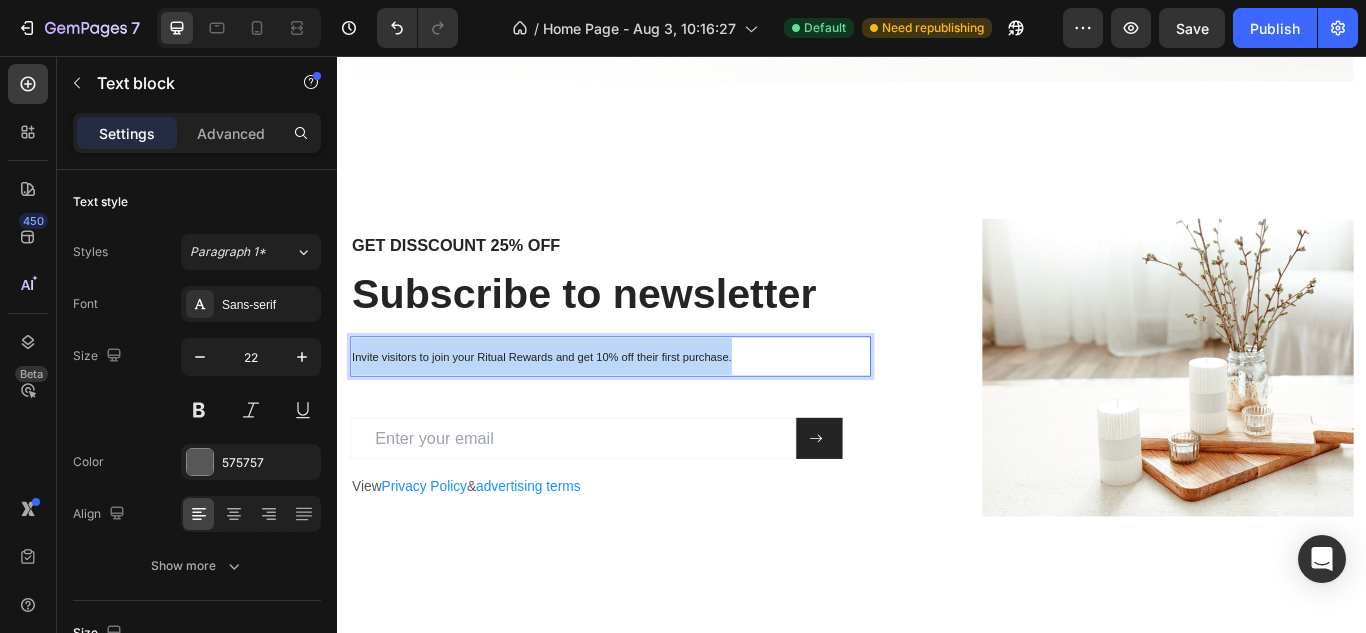 click on "Invite visitors to join your Ritual Rewards and get 10% off their first purchase." at bounding box center [642, 406] 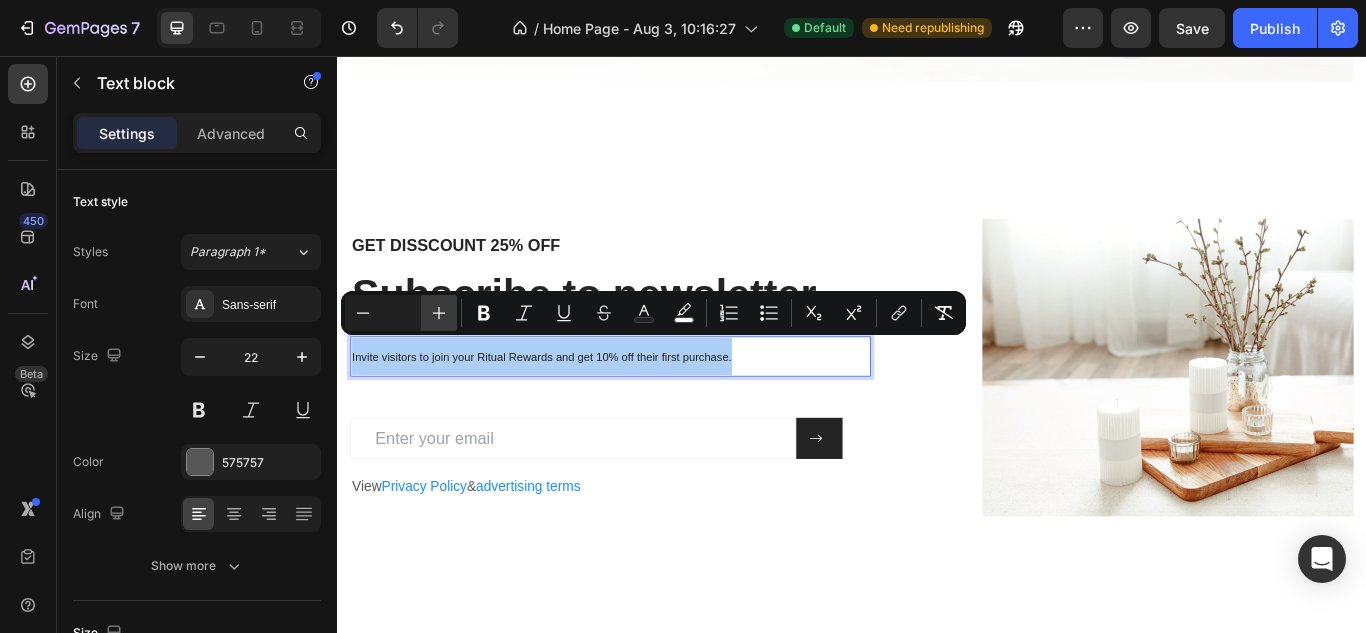 click 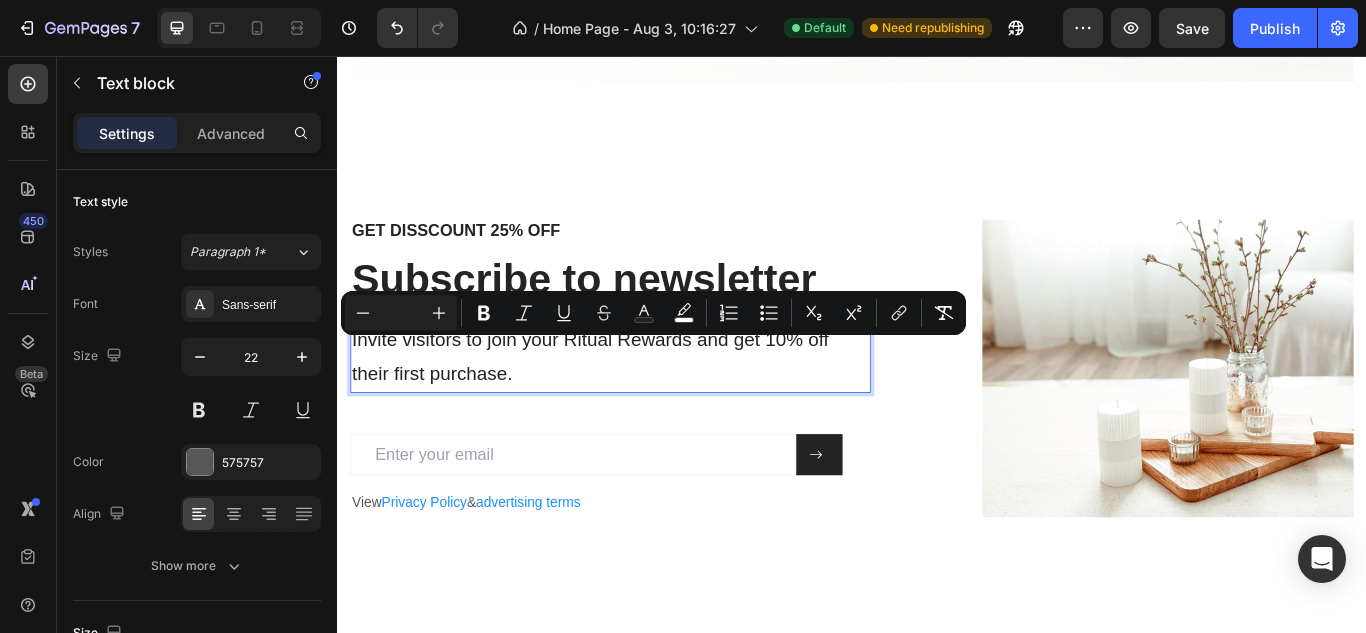 click on "Invite visitors to join your Ritual Rewards and get 10% off their first purchase." at bounding box center (642, 406) 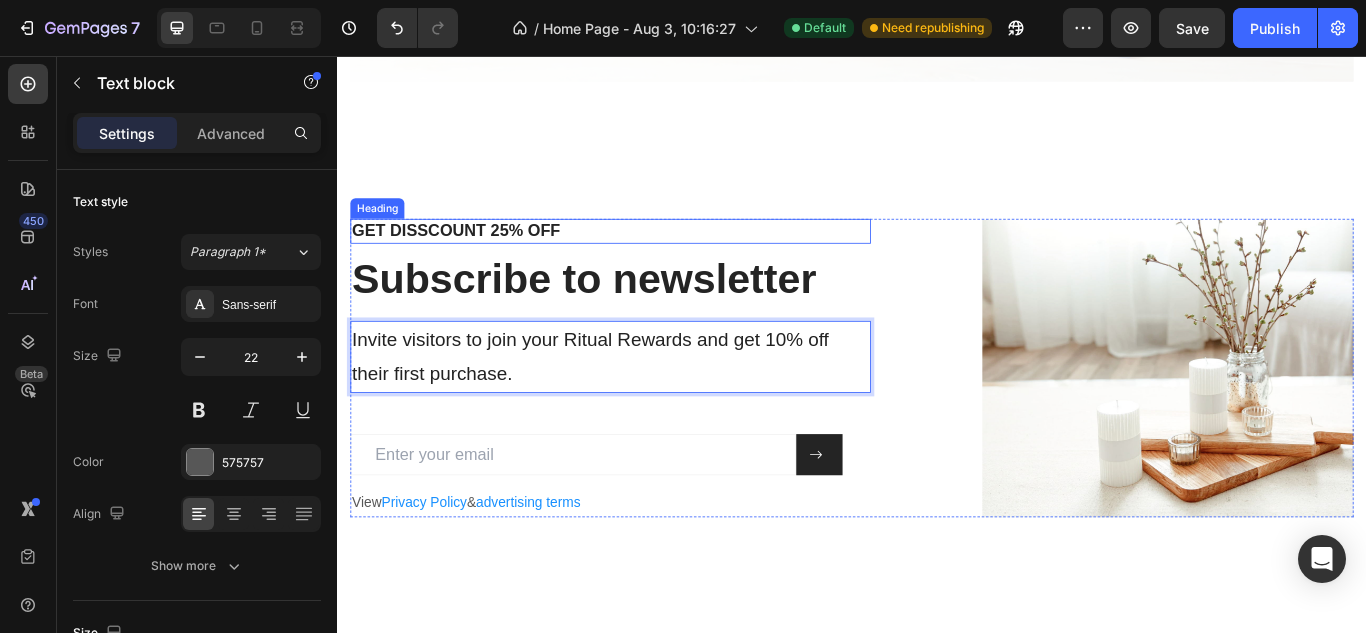 click on "GET DISSCOUNT 25% OFF" at bounding box center (655, 260) 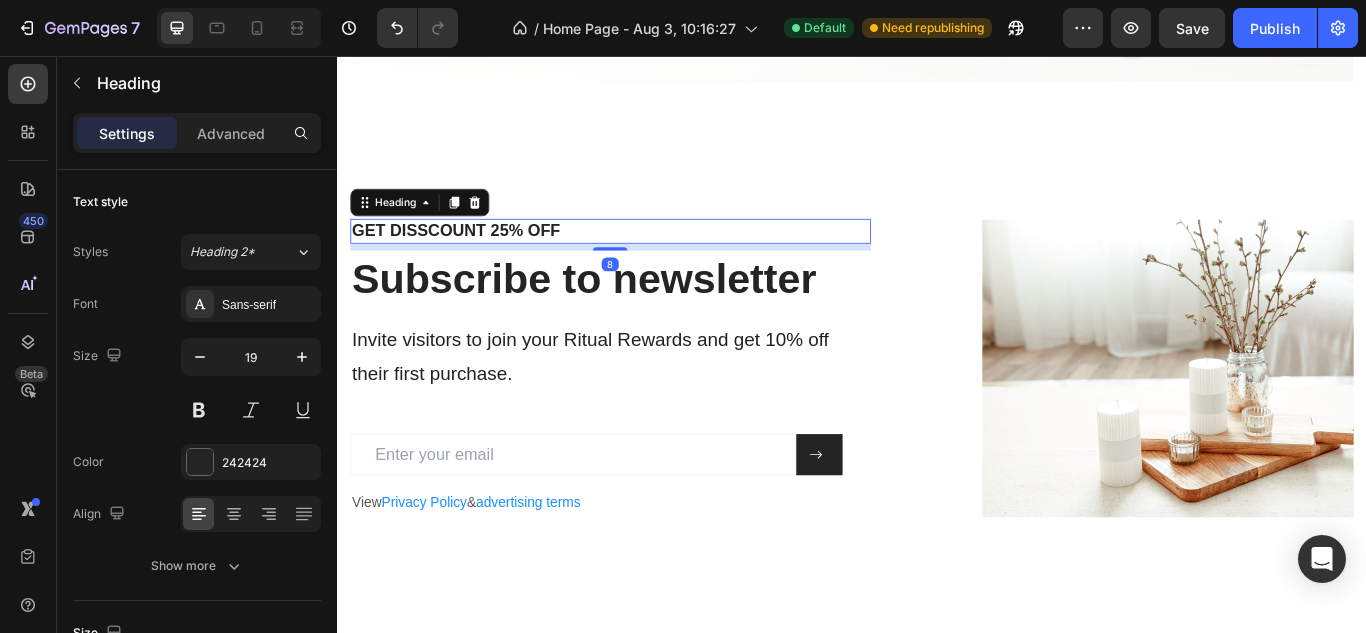 click on "GET DISSCOUNT 25% OFF" at bounding box center (655, 260) 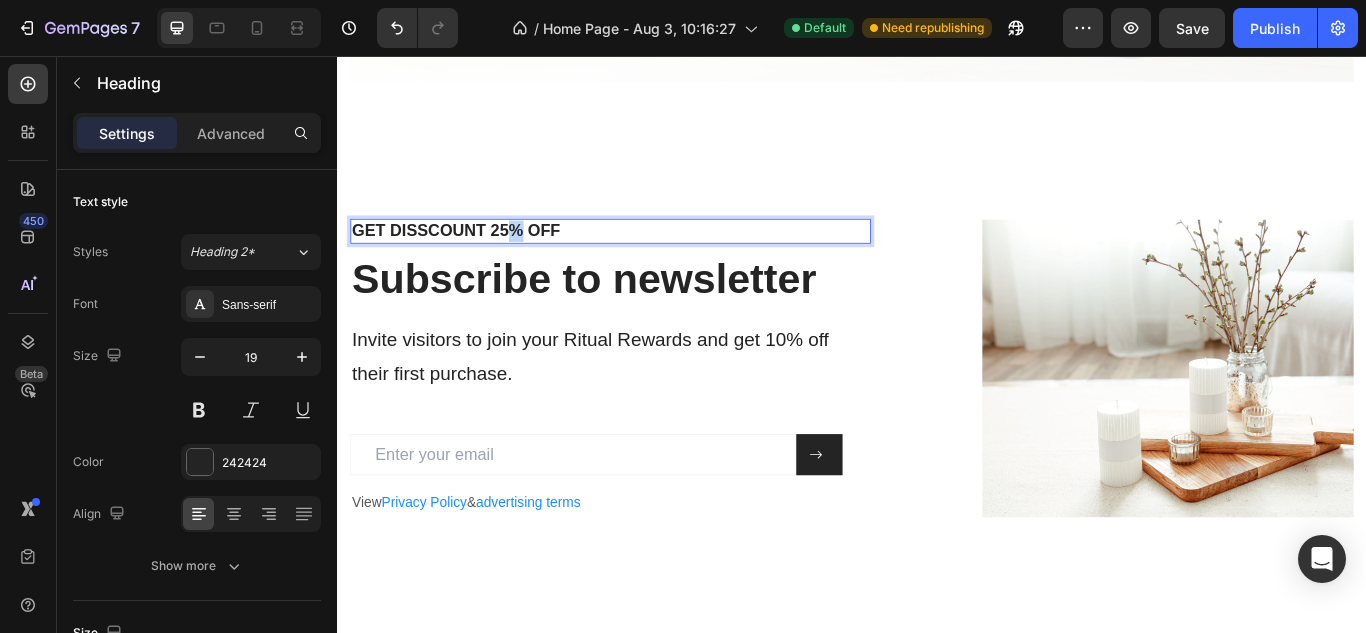 click on "GET DISSCOUNT 25% OFF" at bounding box center [655, 260] 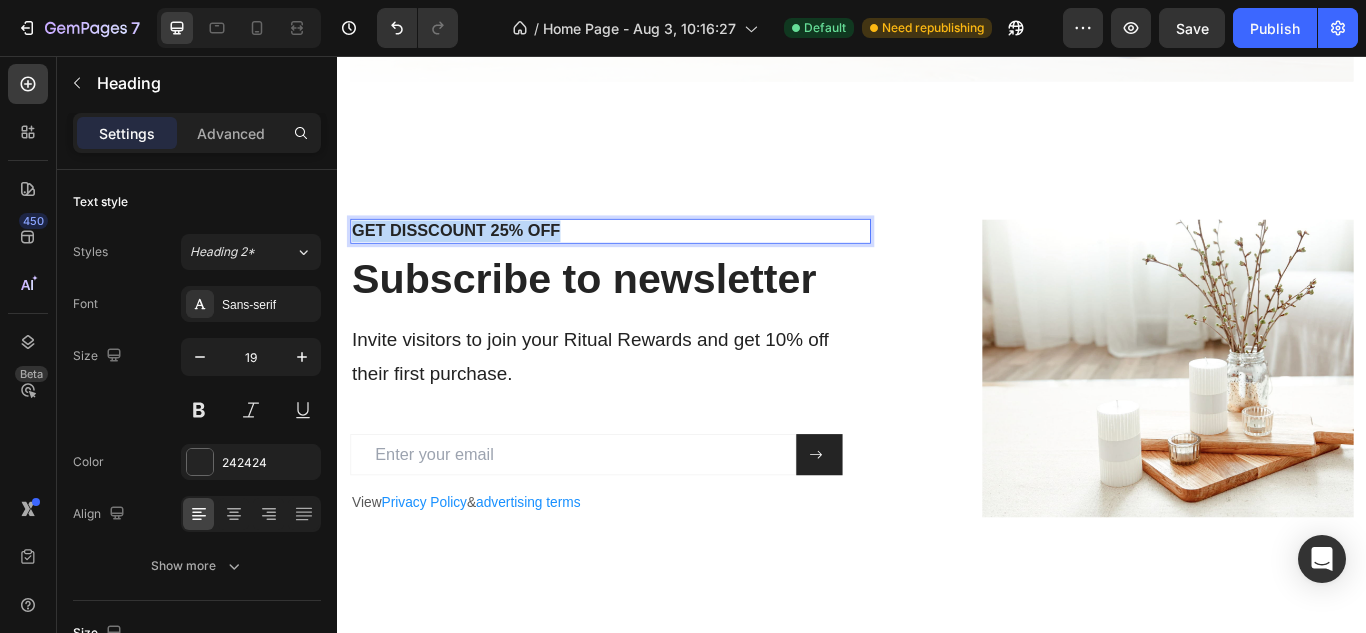 click on "GET DISSCOUNT 25% OFF" at bounding box center (655, 260) 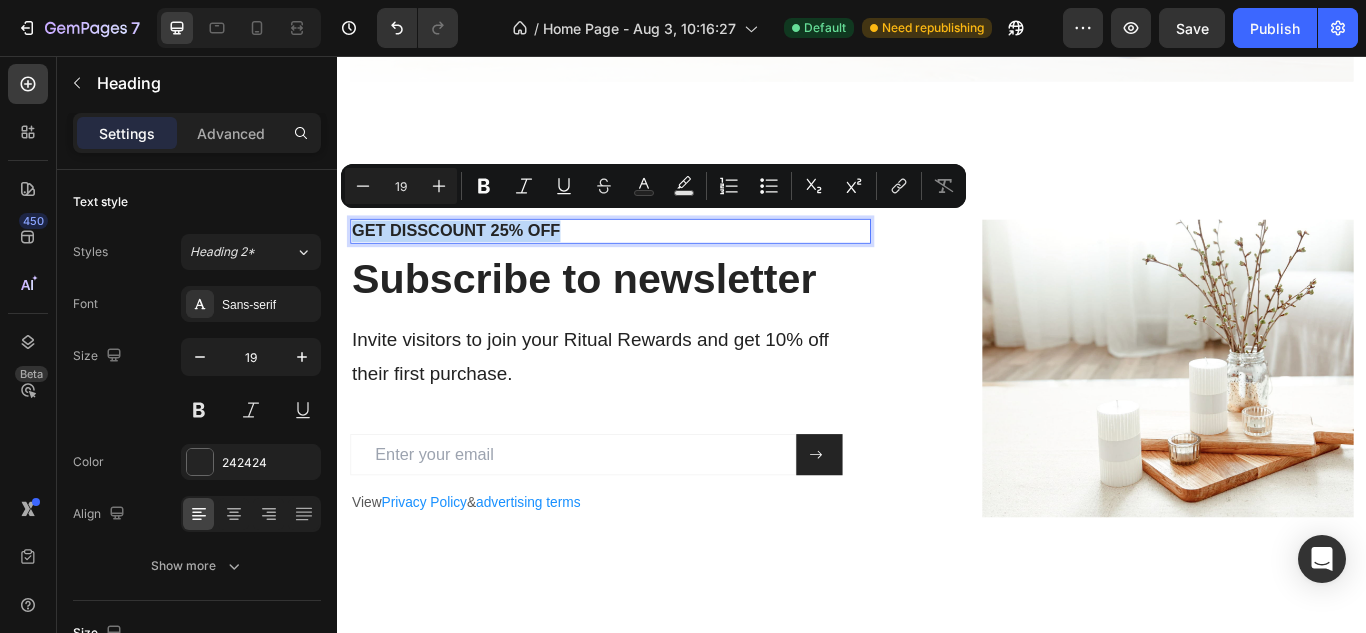 click on "GET DISSCOUNT 25% OFF" at bounding box center [655, 260] 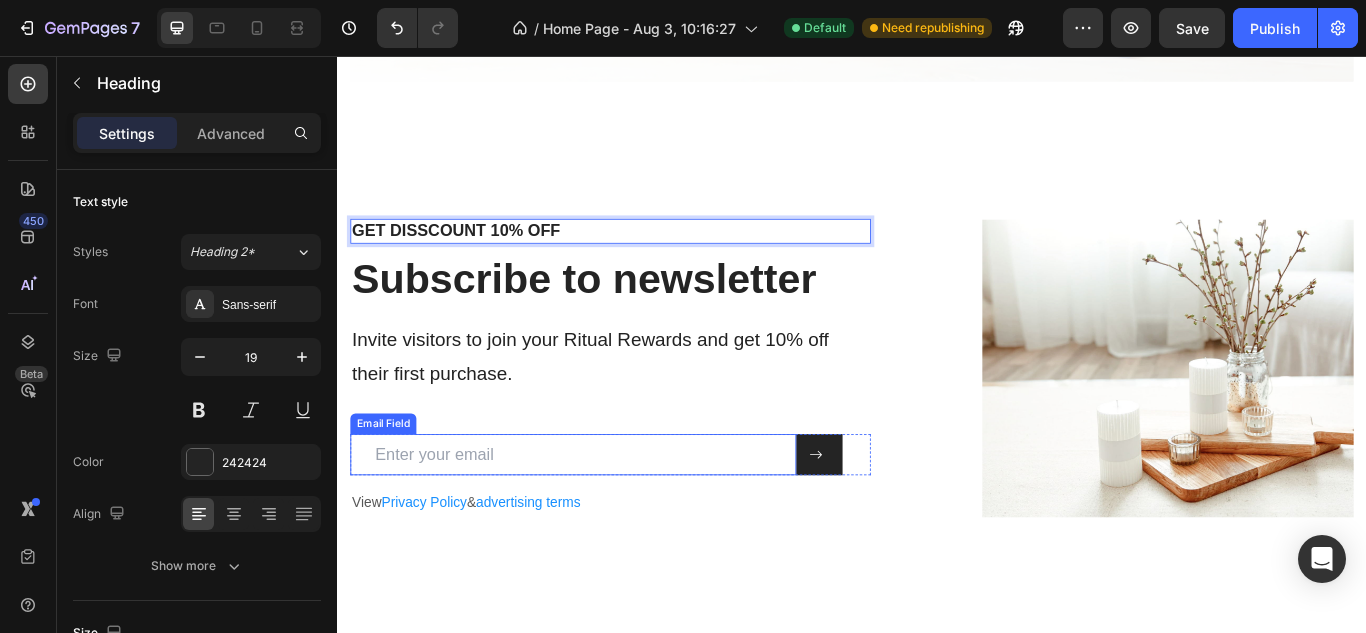 click at bounding box center (612, 521) 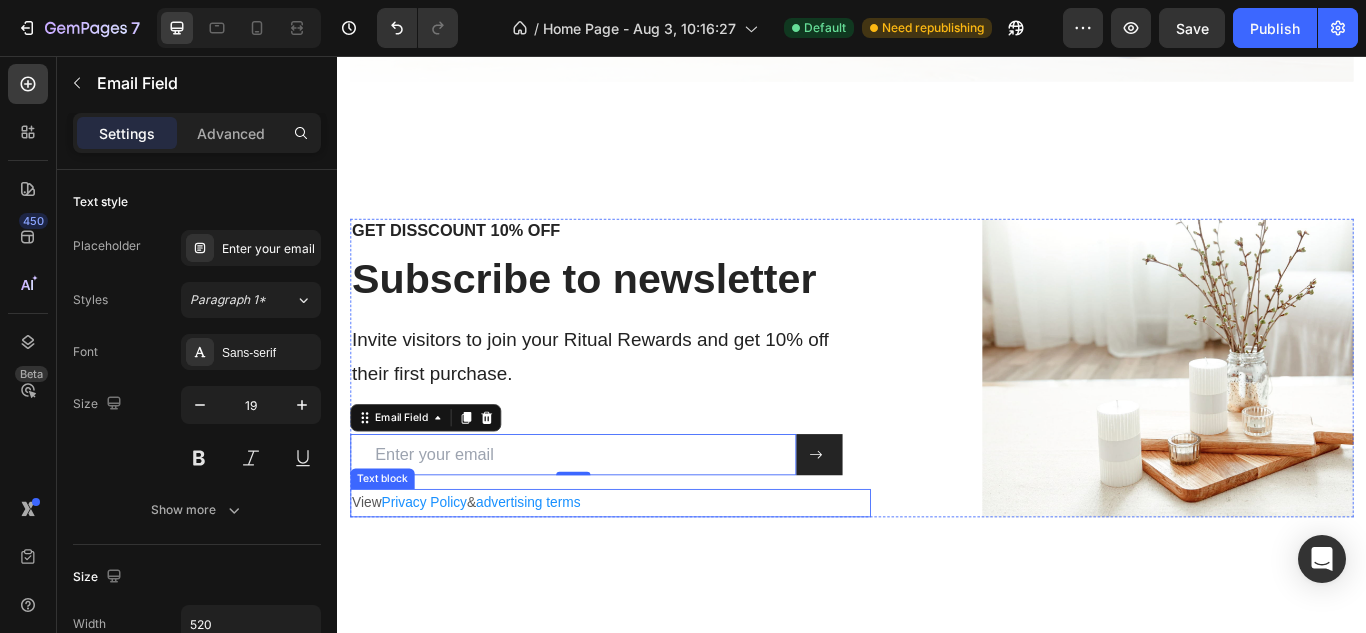click on "View  Privacy Policy  &  advertising terms" at bounding box center [655, 577] 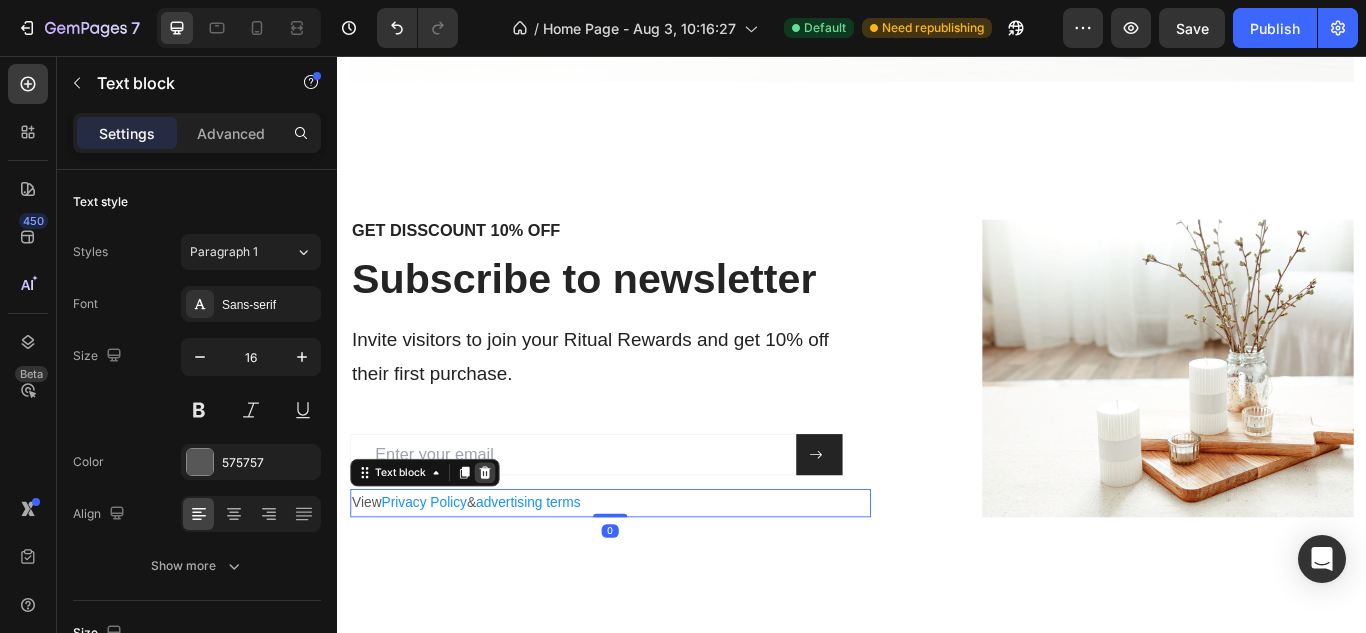 click 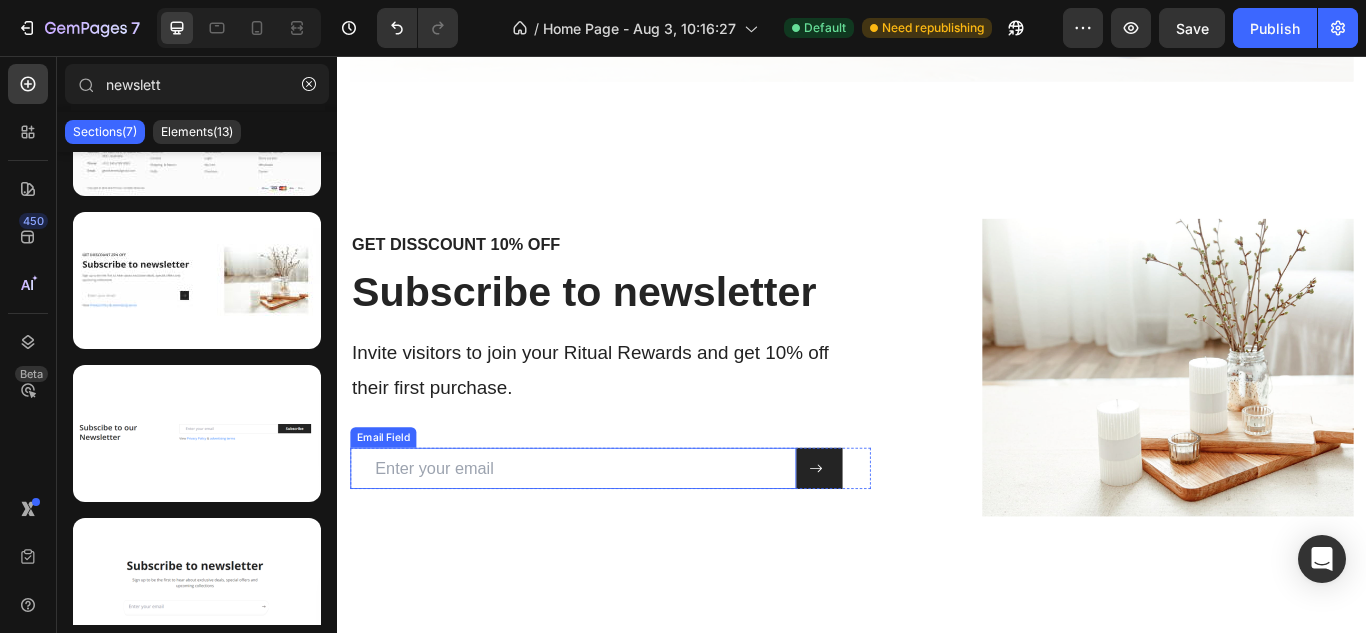 click at bounding box center (612, 537) 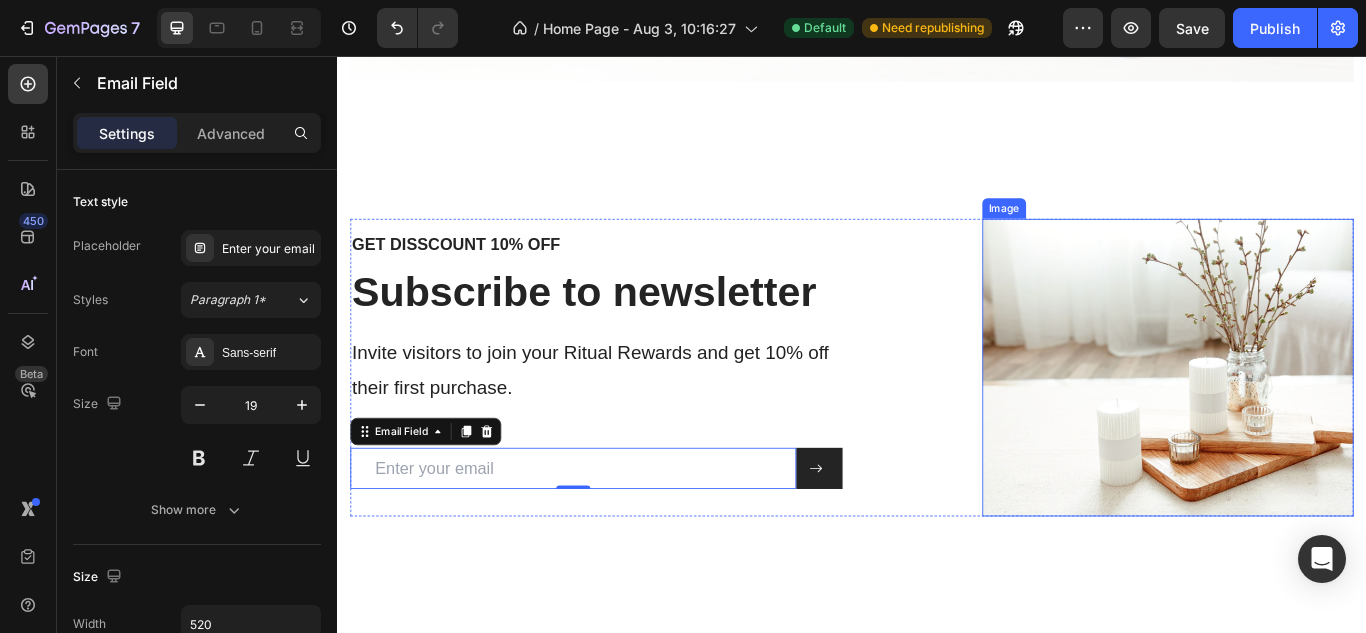 click at bounding box center (1305, 419) 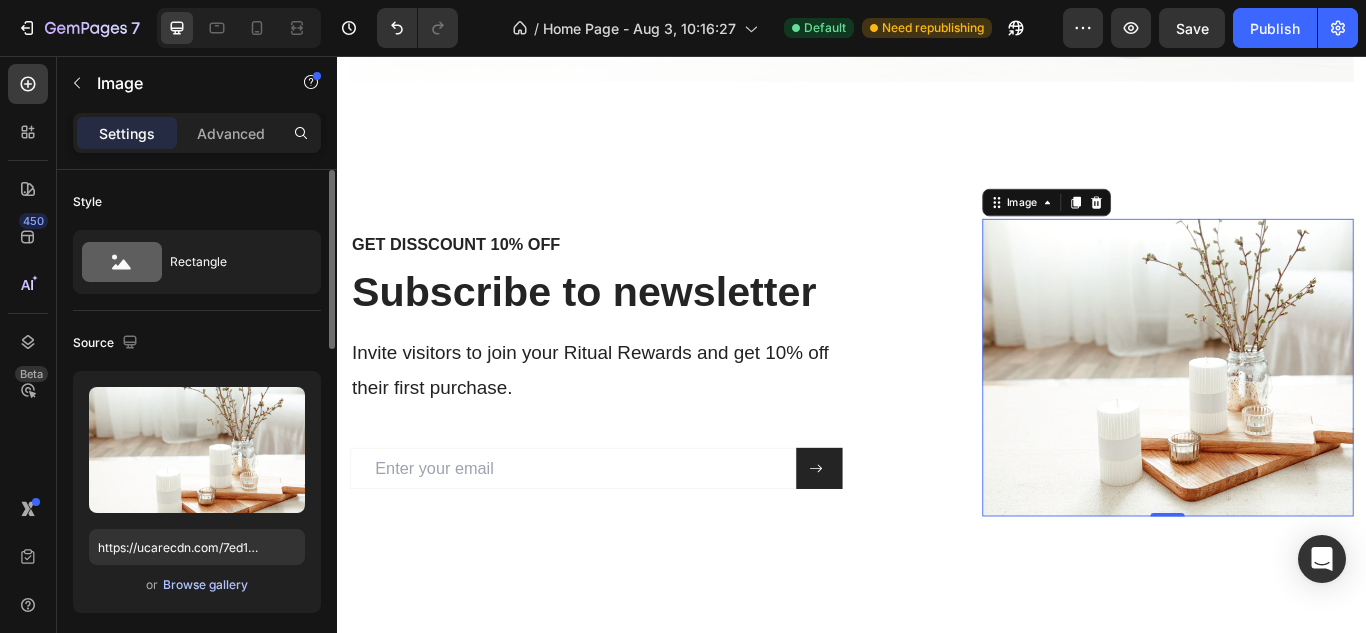 click on "Browse gallery" at bounding box center (205, 585) 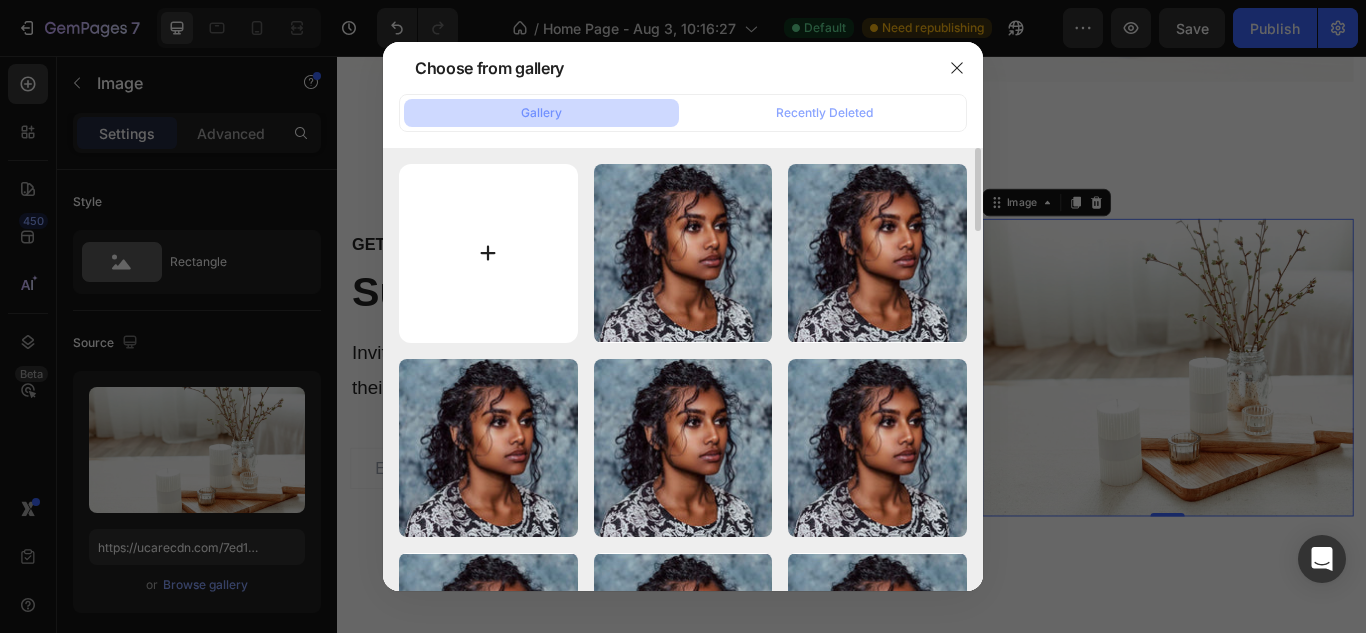 click at bounding box center [488, 253] 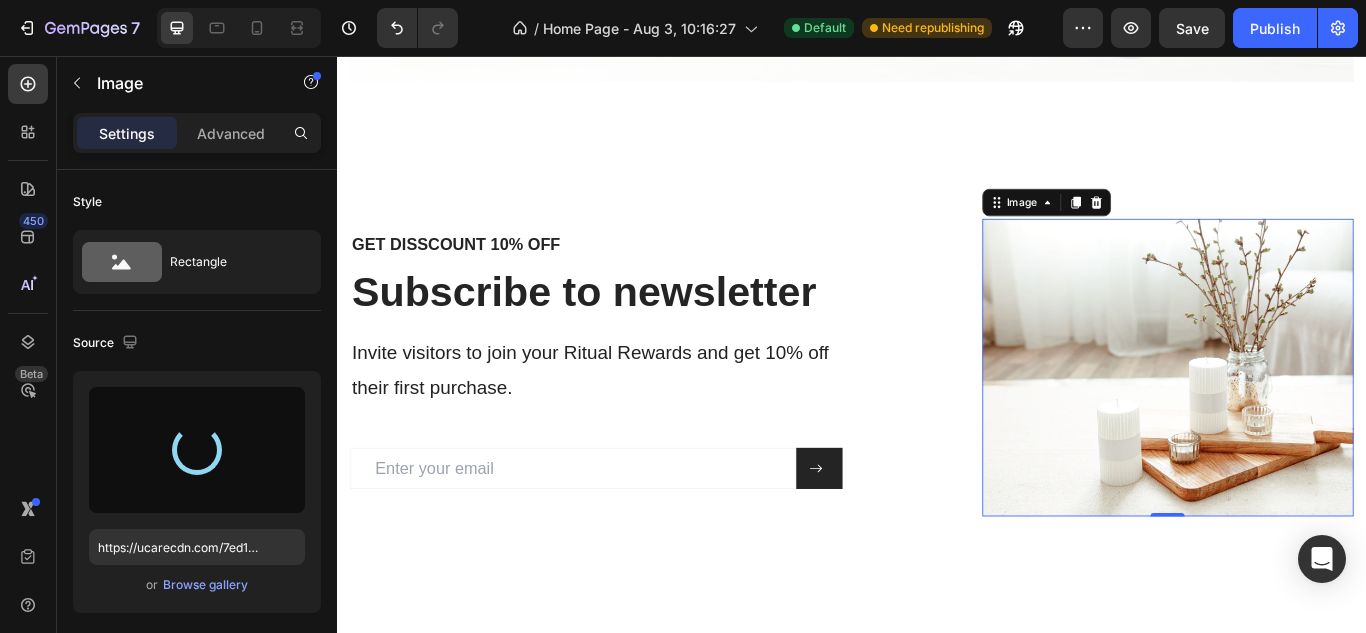 type on "https://cdn.shopify.com/s/files/1/0639/6657/6727/files/gempages_578194195064291856-7a02f439-e000-429f-995f-d1740325ef44.jpg" 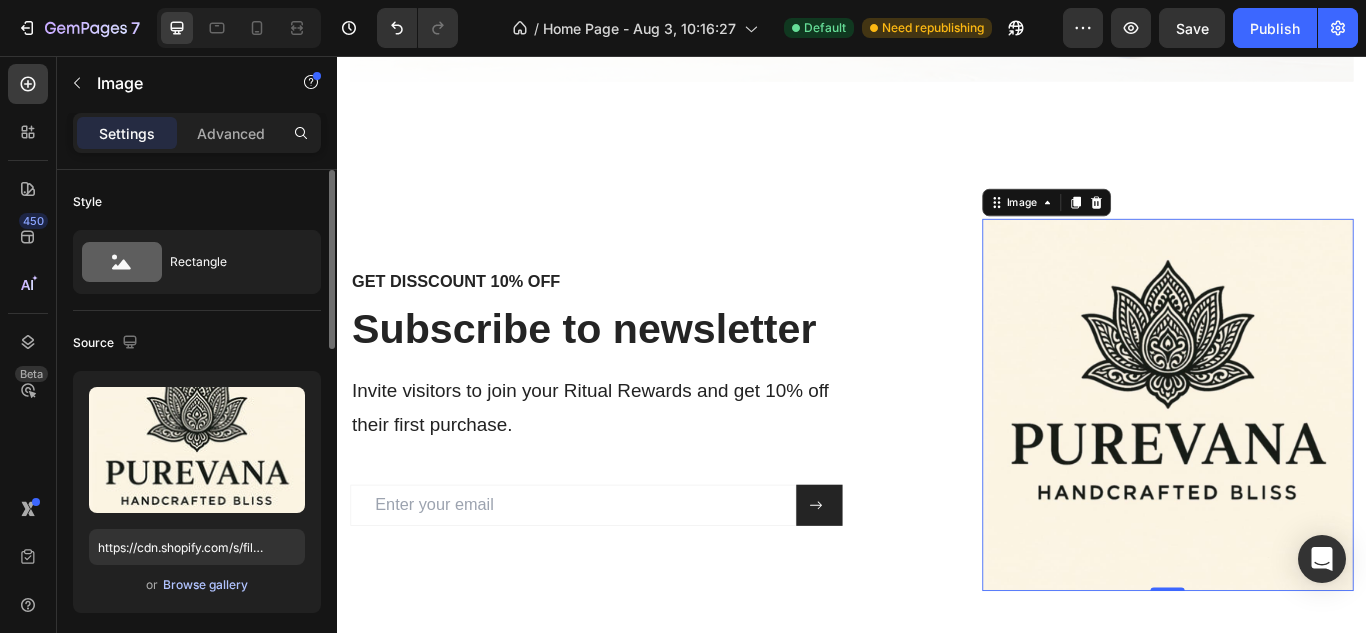 click on "Browse gallery" at bounding box center (205, 585) 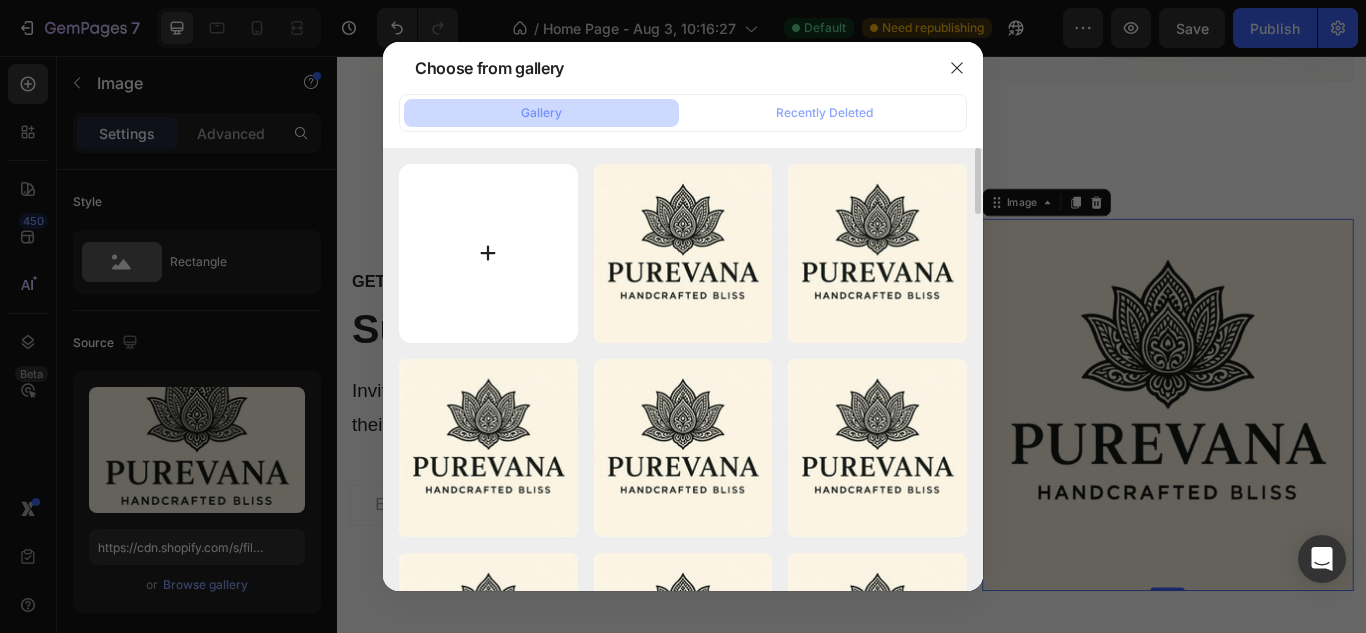 click at bounding box center (488, 253) 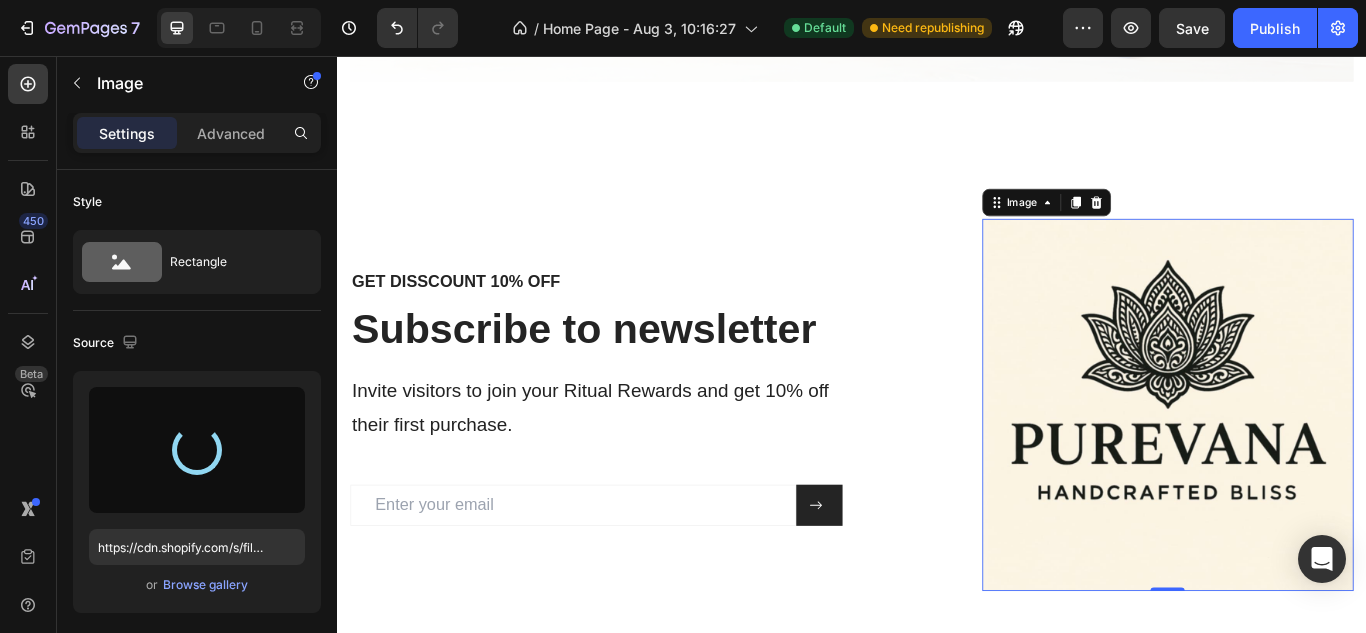 type on "https://cdn.shopify.com/s/files/1/0639/6657/6727/files/gempages_578194195064291856-f71fb317-a2a2-4f7b-b348-6ce651d53214.png" 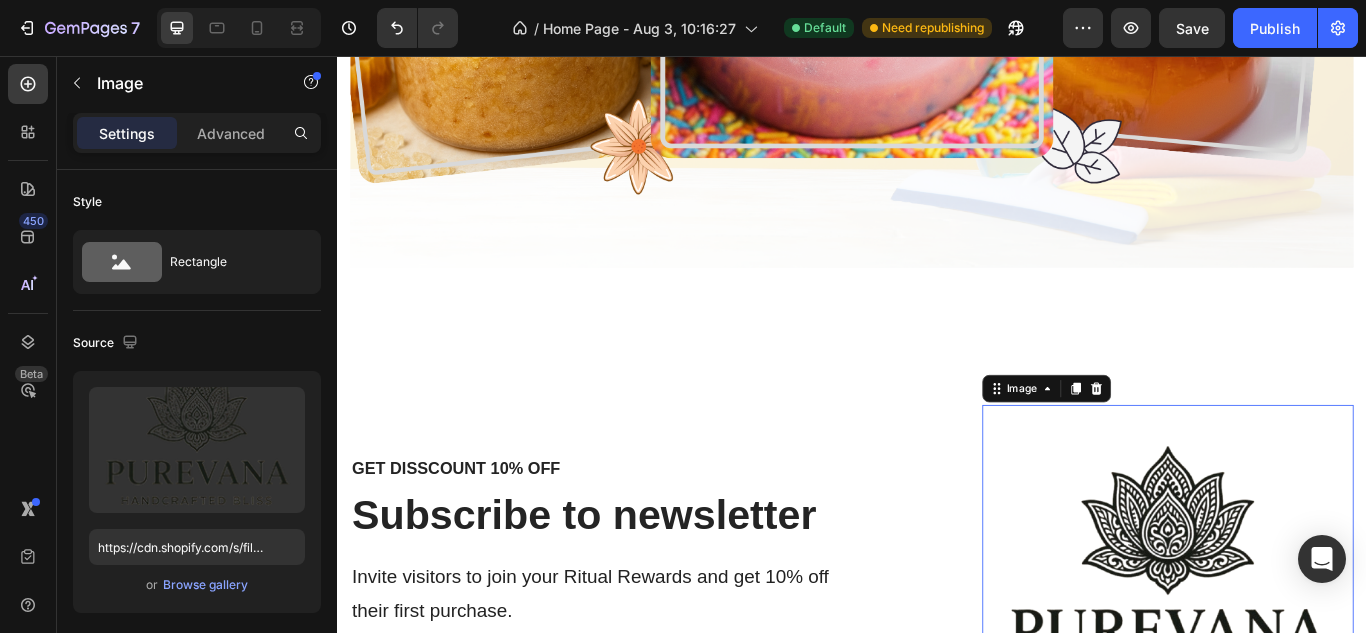 scroll, scrollTop: 5206, scrollLeft: 0, axis: vertical 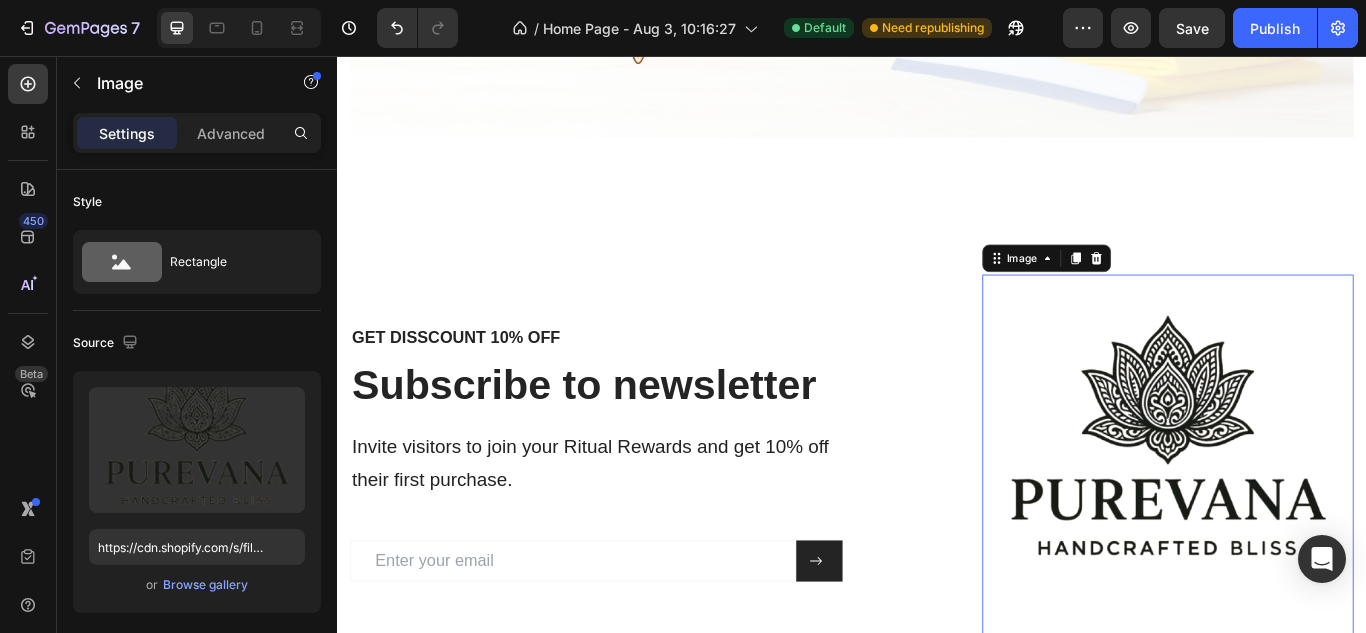 click on "GET DISSCOUNT 10% OFF Heading Subscribe to newsletter Heading Invite visitors to join your Ritual Rewards and get 10% off their first purchase. Text block Email Field
Submit Button Row Newsletter" at bounding box center (655, 527) 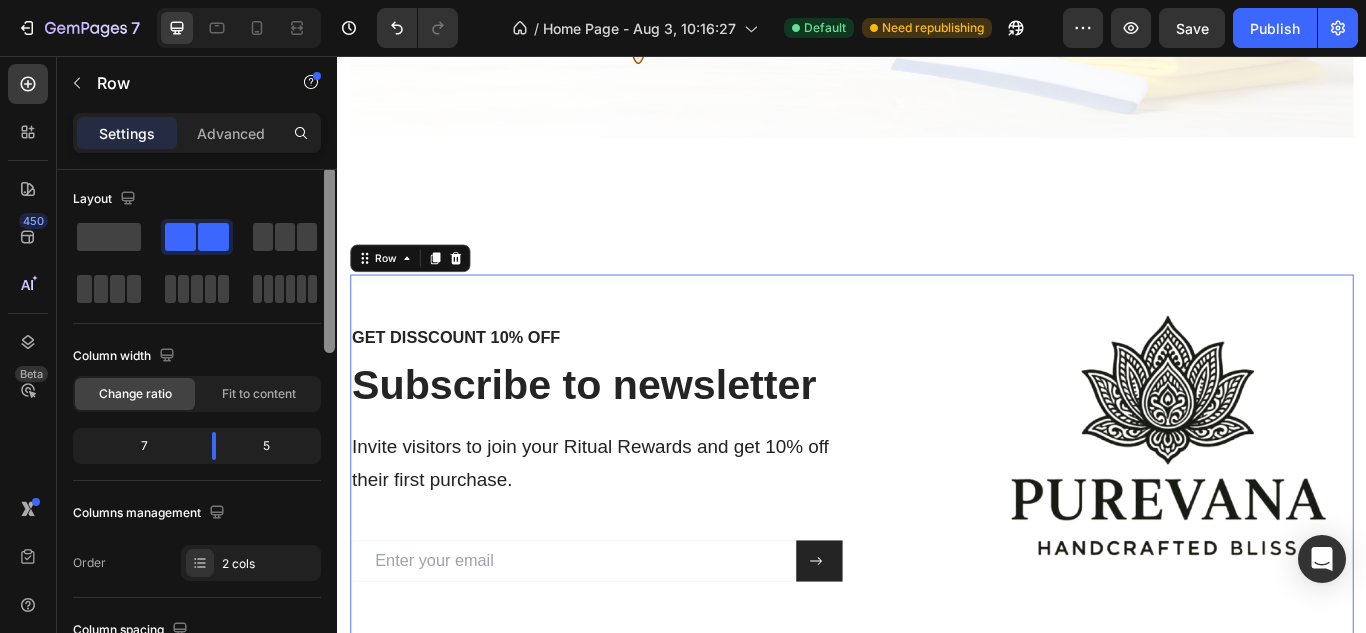 scroll, scrollTop: 0, scrollLeft: 0, axis: both 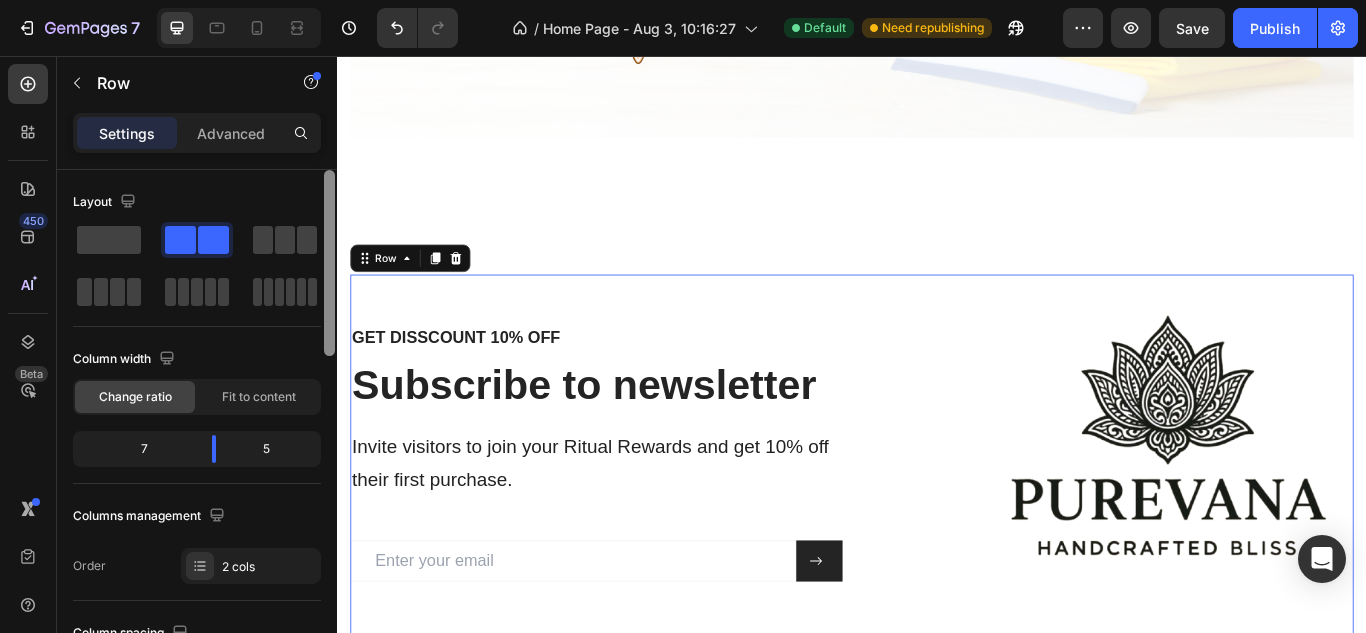 drag, startPoint x: 327, startPoint y: 332, endPoint x: 334, endPoint y: 278, distance: 54.451813 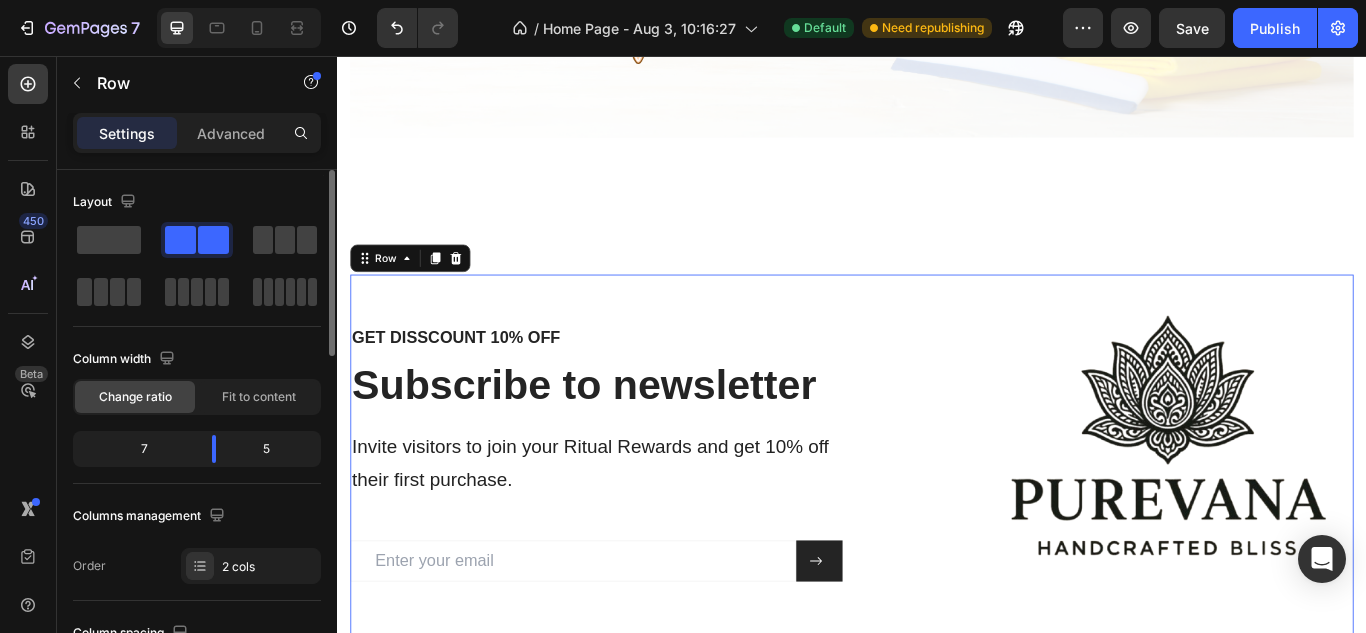 click on "GET DISSCOUNT 10% OFF Heading Subscribe to newsletter Heading Invite visitors to join your Ritual Rewards and get 10% off their first purchase. Text block Email Field
Submit Button Row Newsletter" at bounding box center [655, 527] 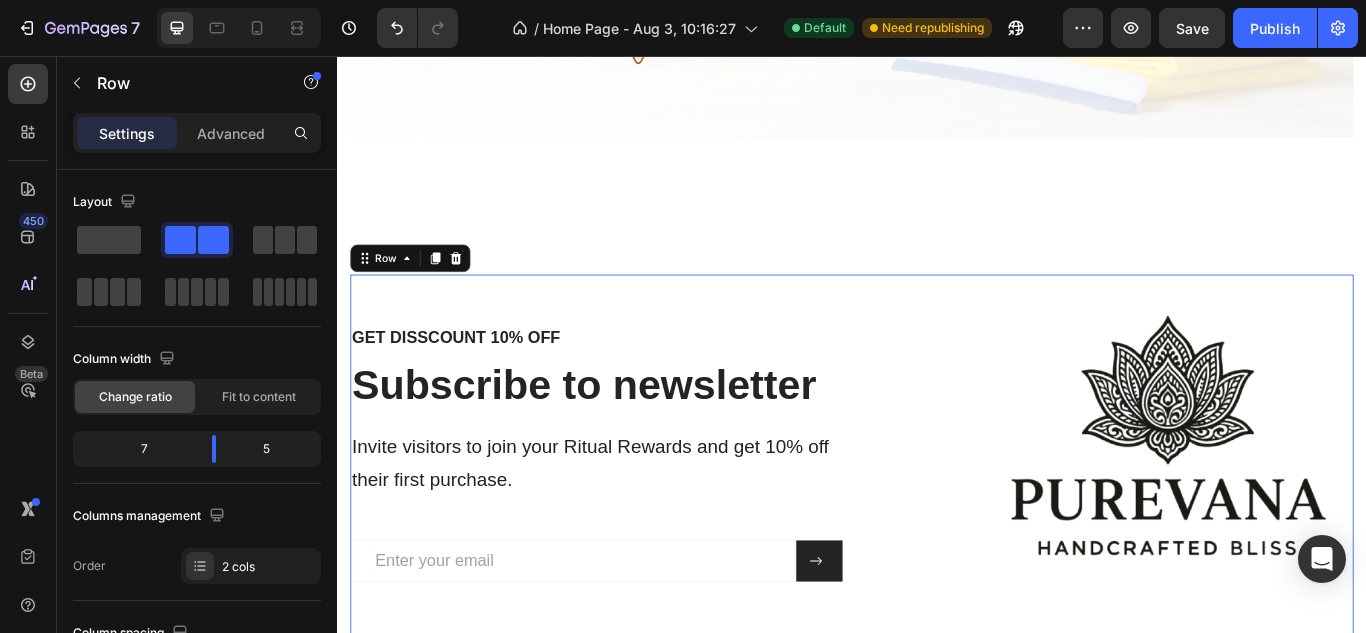 click on "GET DISSCOUNT 10% OFF Heading Subscribe to newsletter Heading Invite visitors to join your Ritual Rewards and get 10% off their first purchase. Text block Email Field
Submit Button Row Newsletter" at bounding box center (655, 527) 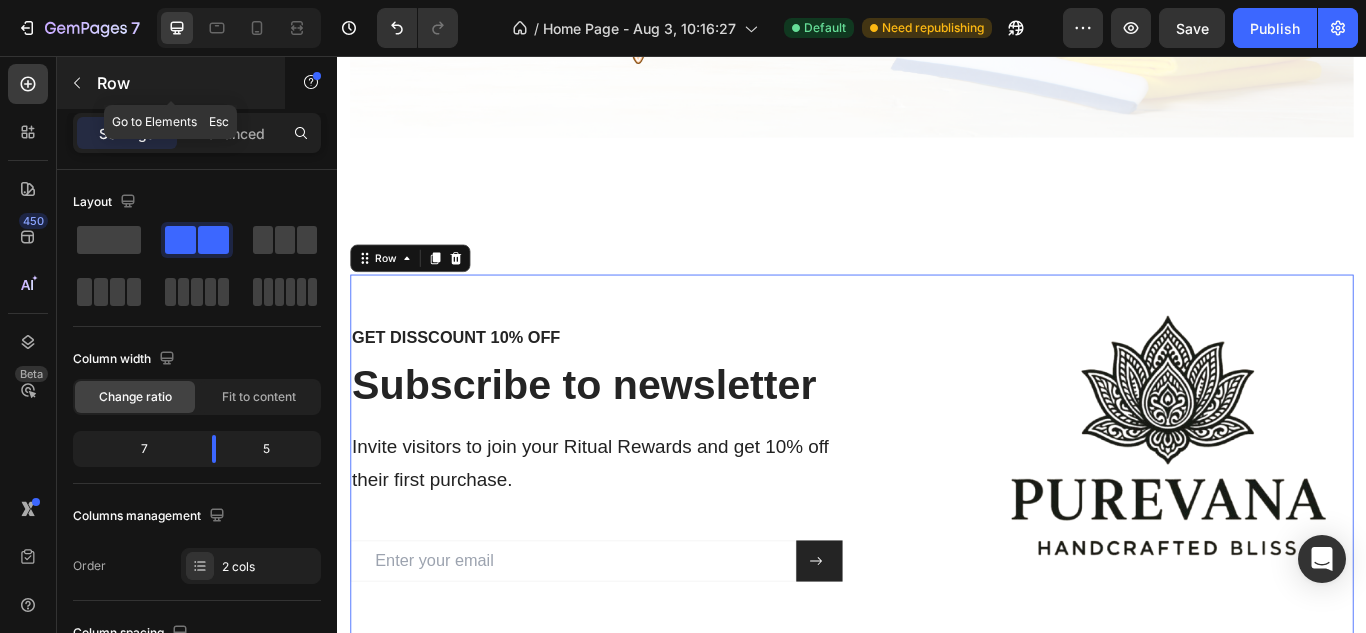 click at bounding box center [77, 83] 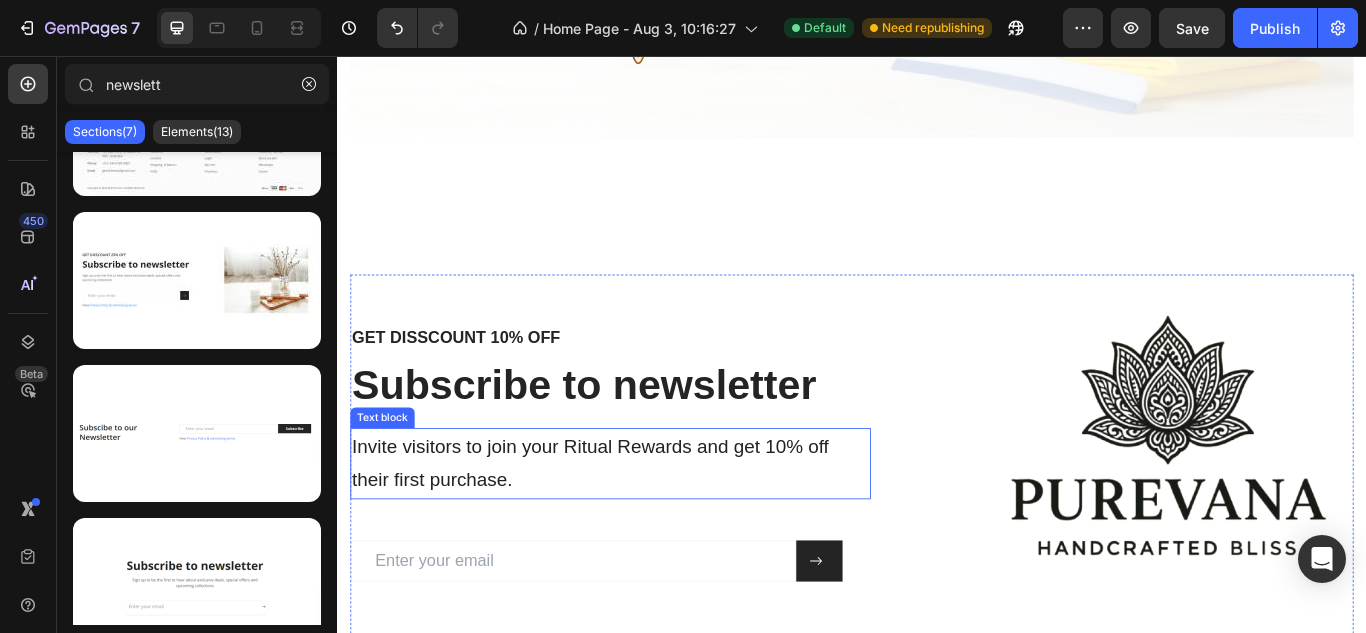 click on "Invite visitors to join your Ritual Rewards and get 10% off their first purchase." at bounding box center (642, 531) 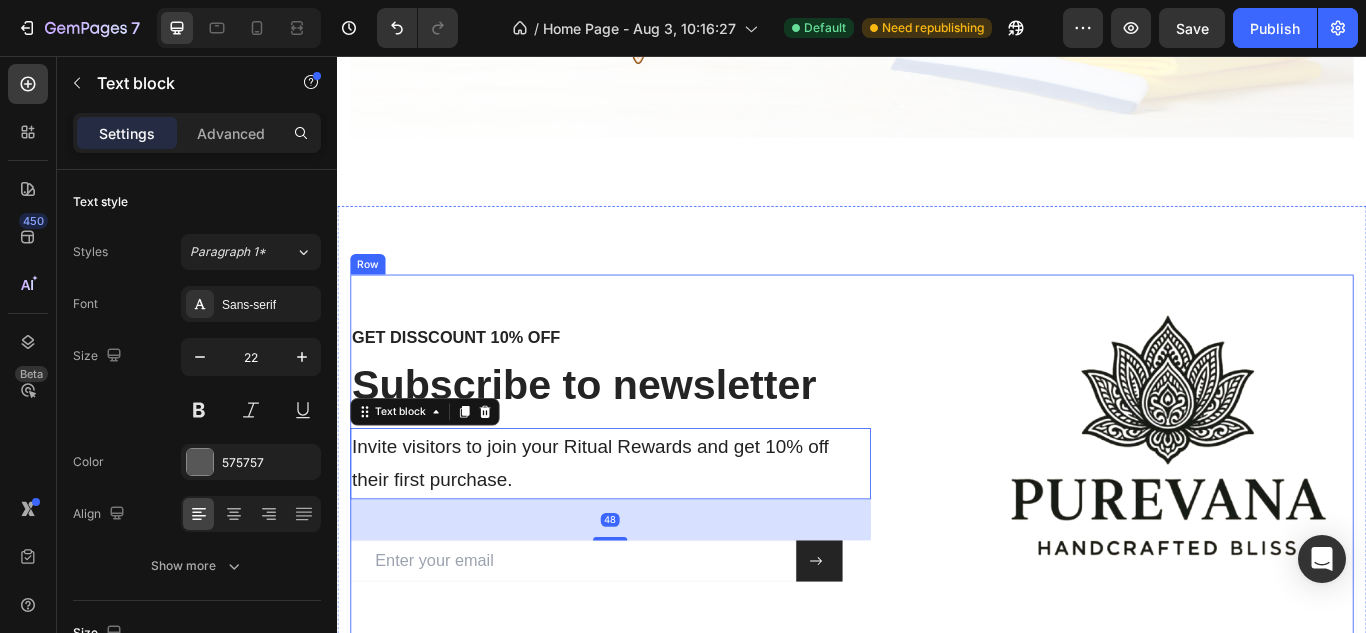 click on "GET DISSCOUNT 10% OFF Heading Subscribe to newsletter Heading Invite visitors to join your Ritual Rewards and get 10% off their first purchase. Text block   48 Email Field
Submit Button Row Newsletter Image Row" at bounding box center (937, 527) 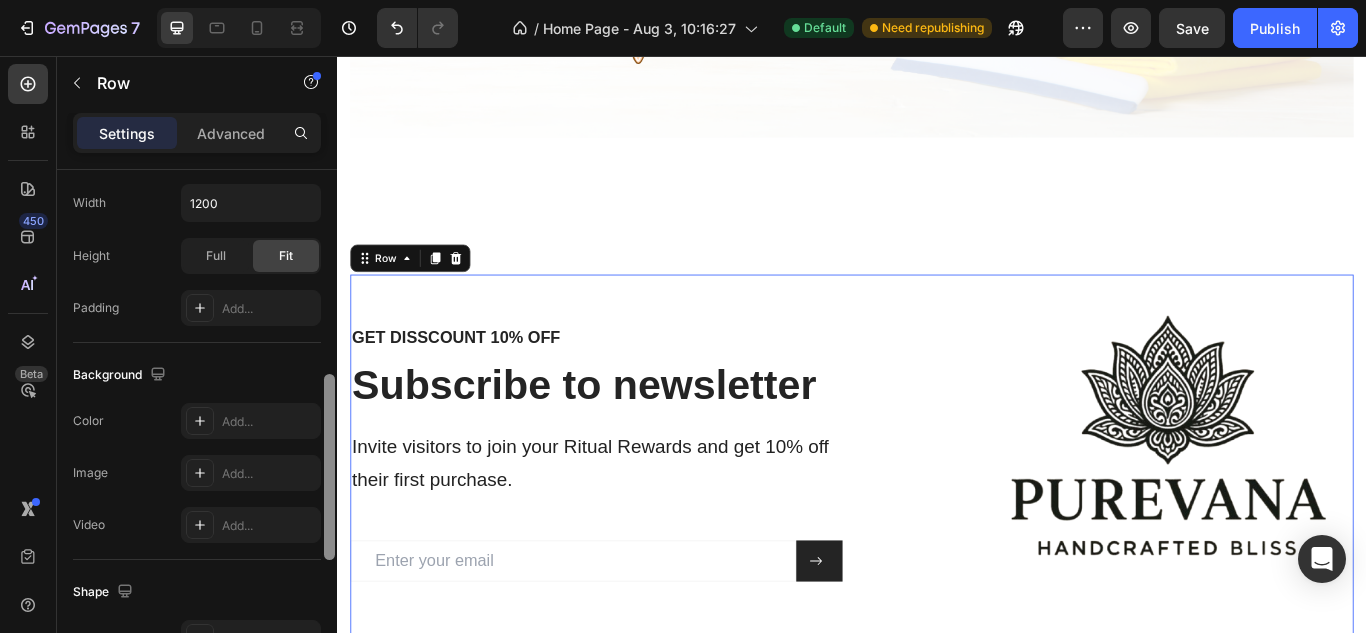 scroll, scrollTop: 603, scrollLeft: 0, axis: vertical 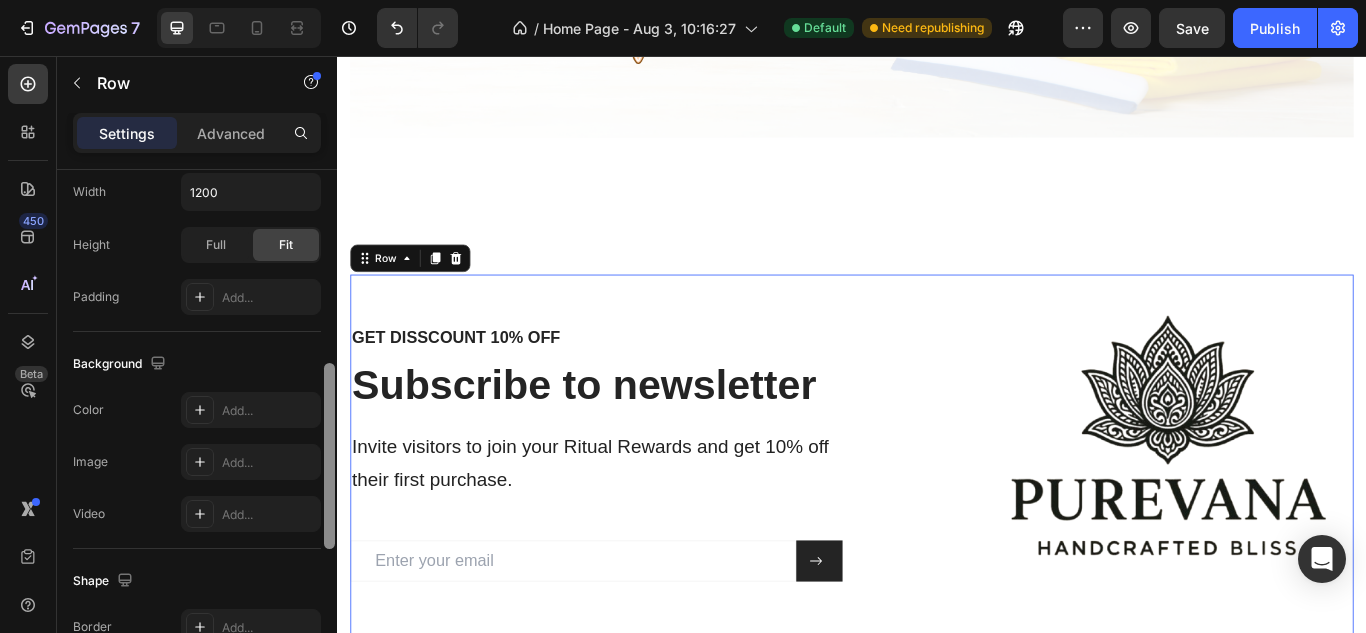 drag, startPoint x: 328, startPoint y: 271, endPoint x: 317, endPoint y: 488, distance: 217.27863 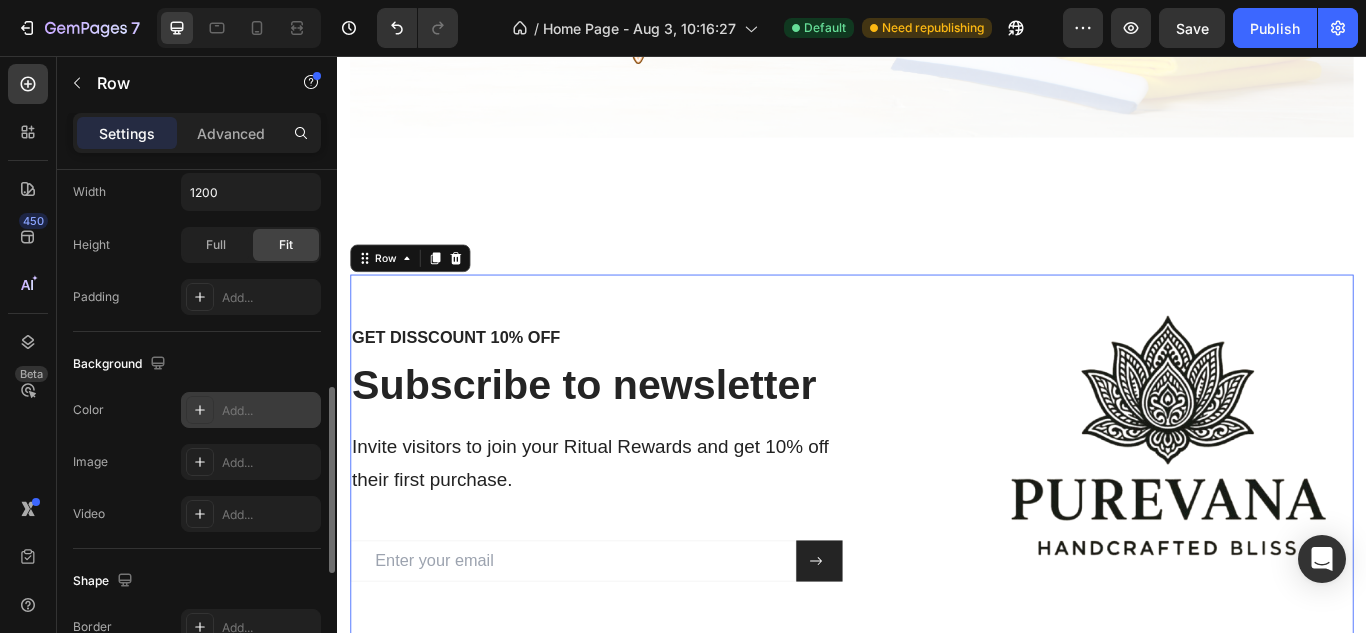 click on "Add..." at bounding box center (269, 411) 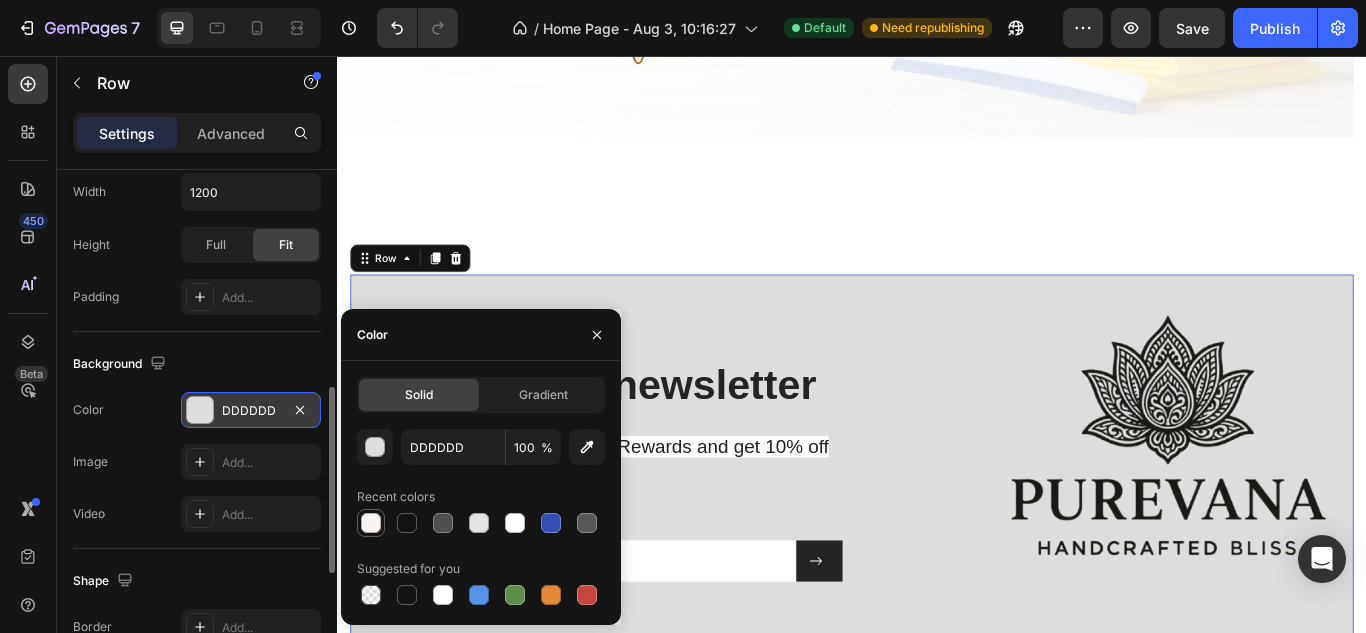 click at bounding box center [371, 523] 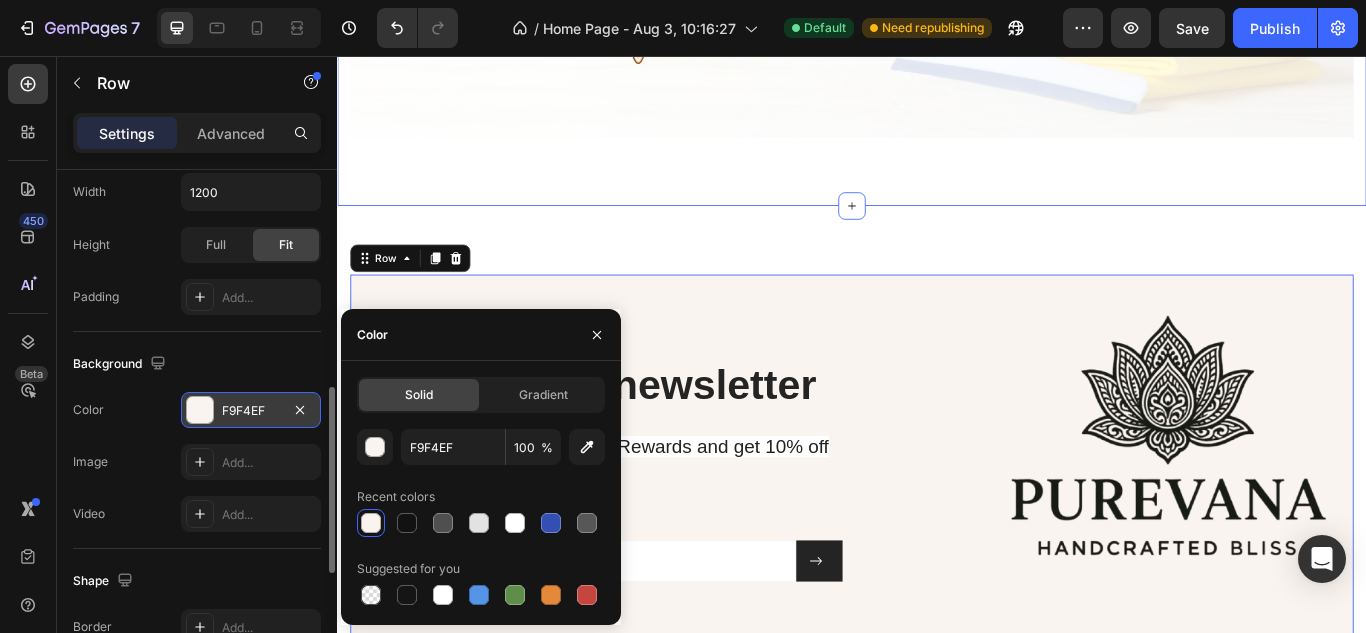 click on "Summer Skin Elixir Bundle Product Title $54.00 Product Price Product Price $48.00 Product Price Product Price Row                Icon Piña Colada Polish  – Pineapple + Coconut Text block                Icon Birthday Cake Polish  – Vanilla + Sprinkles Text block                Icon Jasmine Soleil Polish  – Jasmine + Peach  Text block Icon List BUY NOW Product Cart Button Row Product Images & Gallery Row “Glow like summer. Smell like paradise.”  (Save $6 from original $54) plus free exfoliating pad Text block Row
Drop element here Hero Banner Product Section 6" at bounding box center (937, -405) 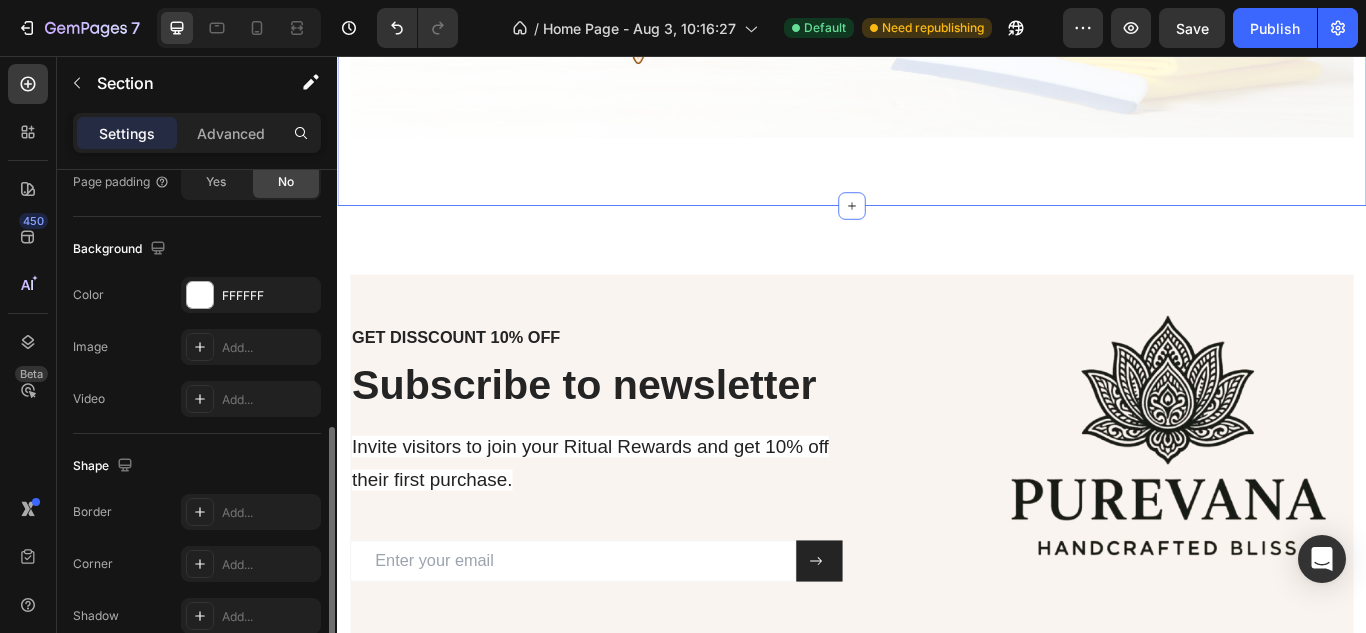 scroll, scrollTop: 0, scrollLeft: 0, axis: both 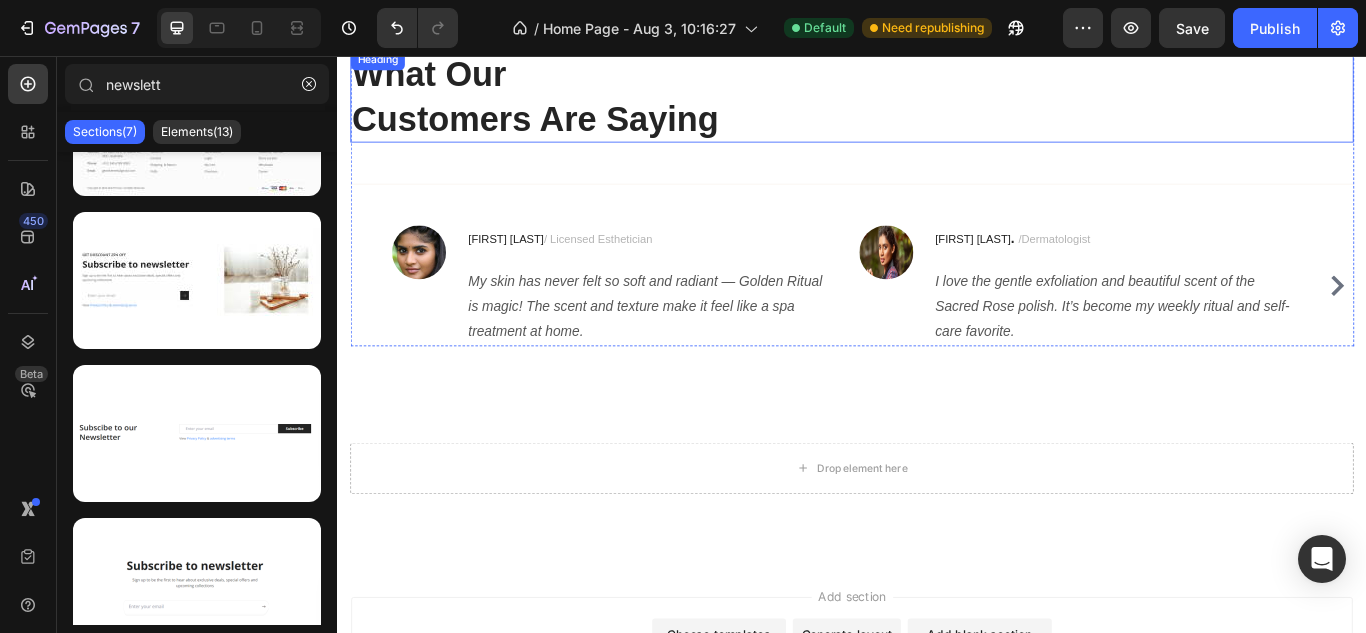 click on "What Our  Customers Are Saying" at bounding box center (937, 103) 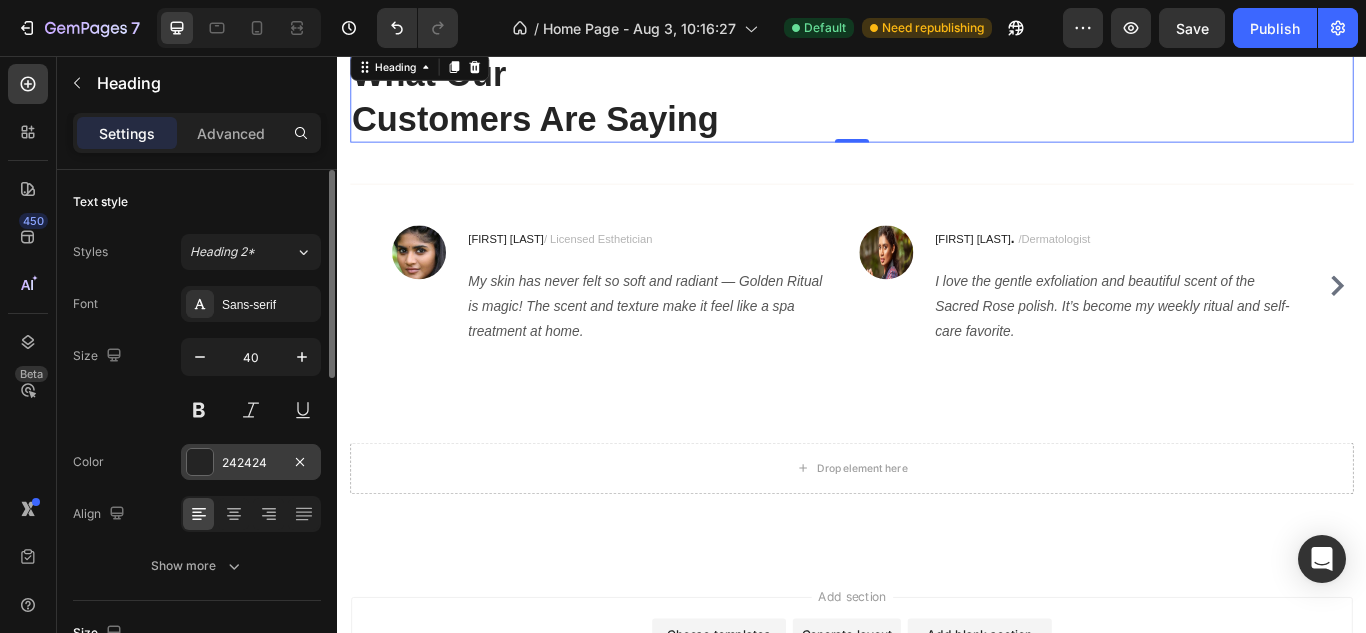 click at bounding box center [200, 462] 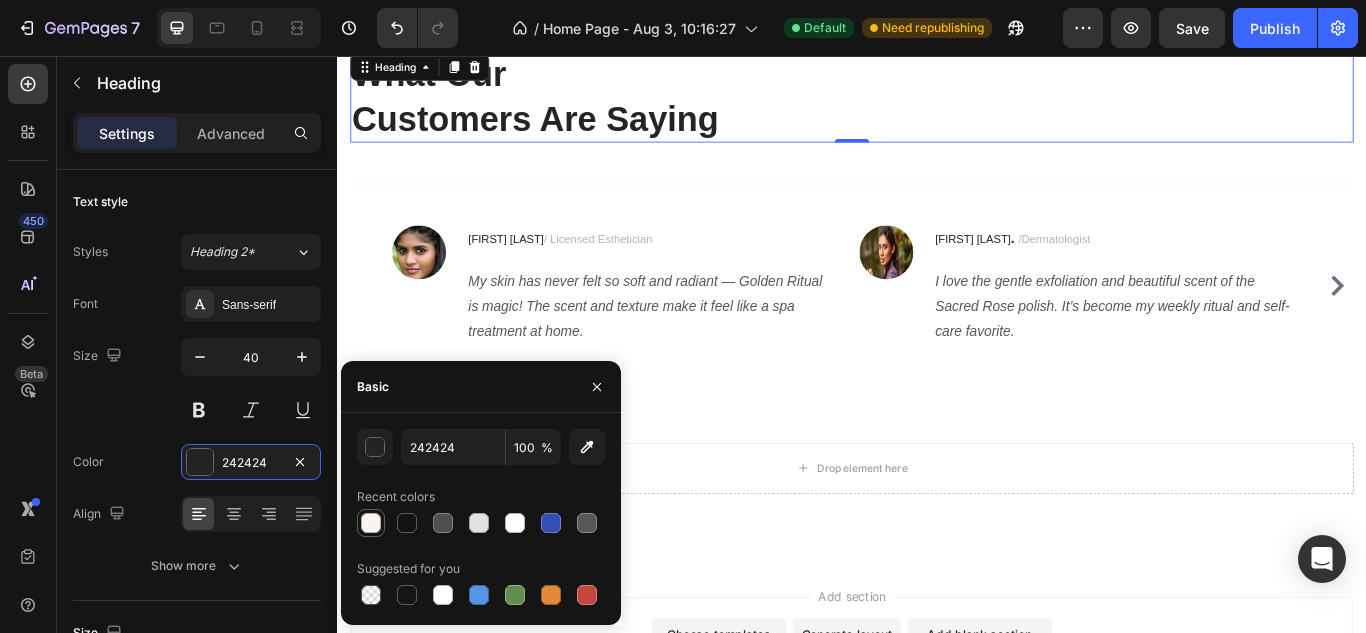 click at bounding box center (371, 523) 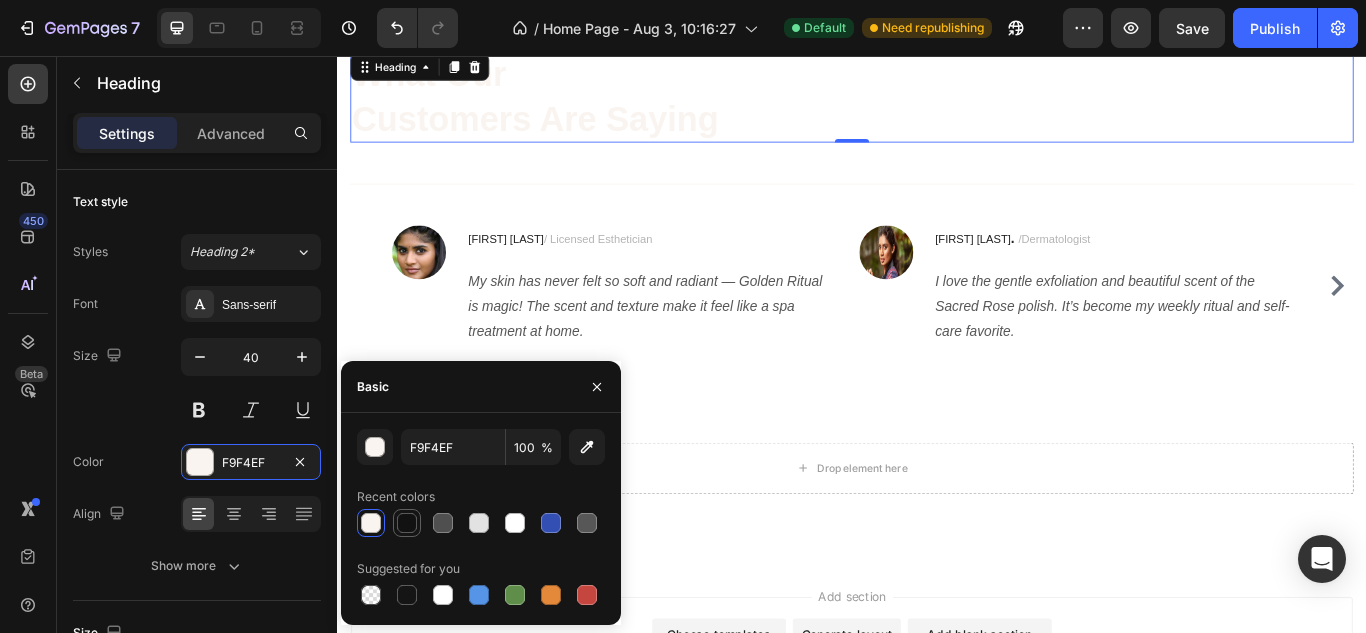click at bounding box center (407, 523) 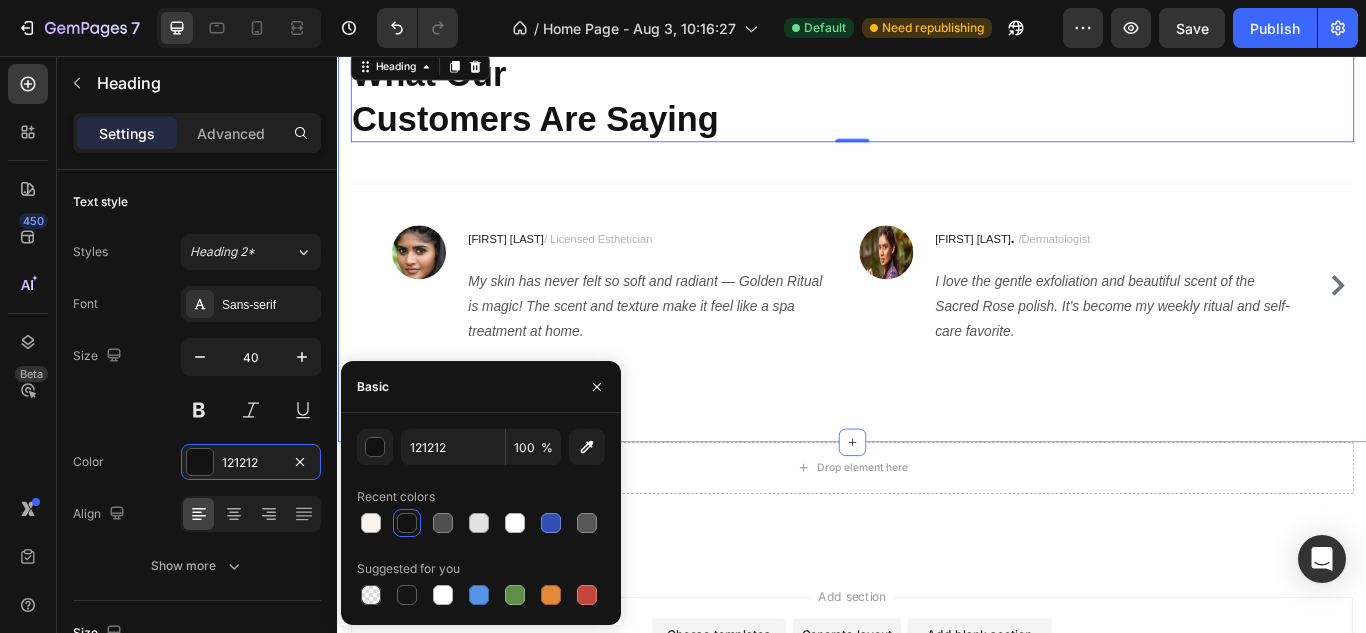 click on "What Our  Customers Are Saying Heading   0                Title Line Image Priya K / Licensed Esthetician Text block My skin has never felt so soft and radiant — Golden Ritual is magic! The scent and texture make it feel like a spa treatment at home. Text block Row Image Nisha D .   /Dermatologist Text block I love the gentle exfoliation and beautiful scent of the Sacred Rose polish. It’s become my weekly ritual and self-care favorite. Text block Row Image Anjali M. .   / Holistic Skin Therapist Text block Purevana’s scrubs make self-care feel like a sacred moment every week. The Honey & Oats is perfect for my sensitive skin. Text block Row Image Maya L   / Beauty Influencer / Skin Care Blogger Text block The Piña Colada polish is such a fun summer treat — my skin feels glowing and soft, and the scent transports me to a tropical getaway! Text block Row Carousel Row Section 8" at bounding box center (937, 237) 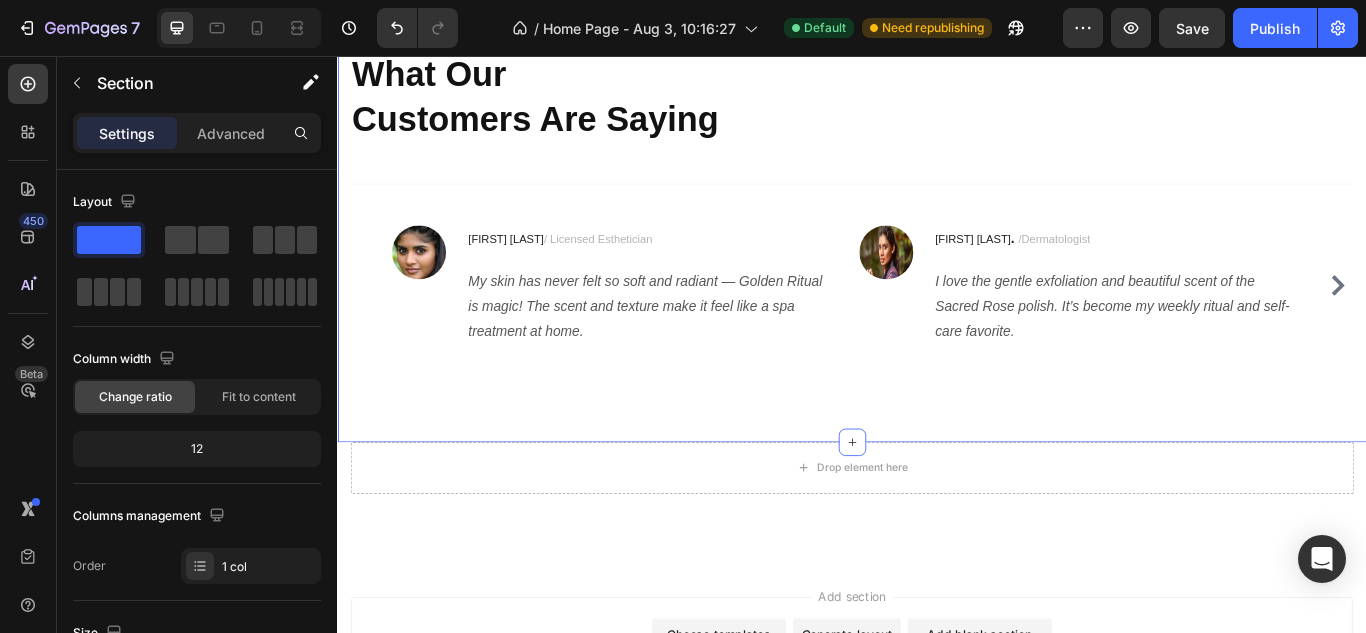 click on "Title Line" at bounding box center [937, 205] 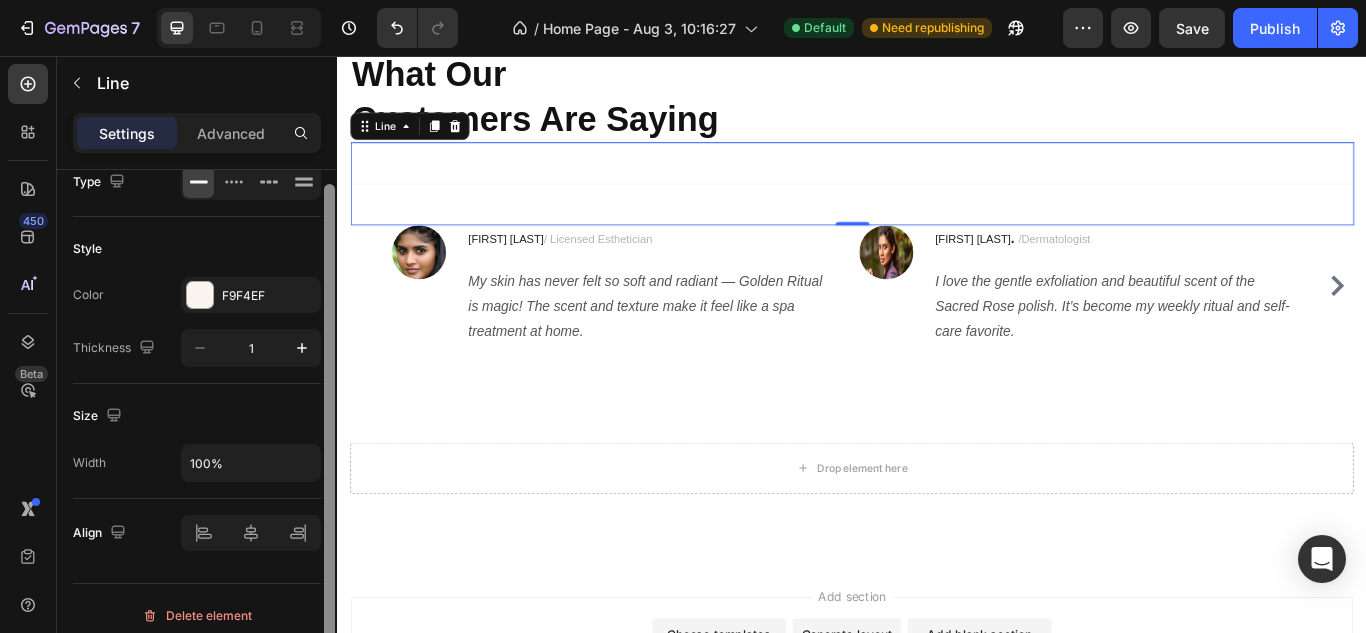 drag, startPoint x: 326, startPoint y: 207, endPoint x: 331, endPoint y: 229, distance: 22.561028 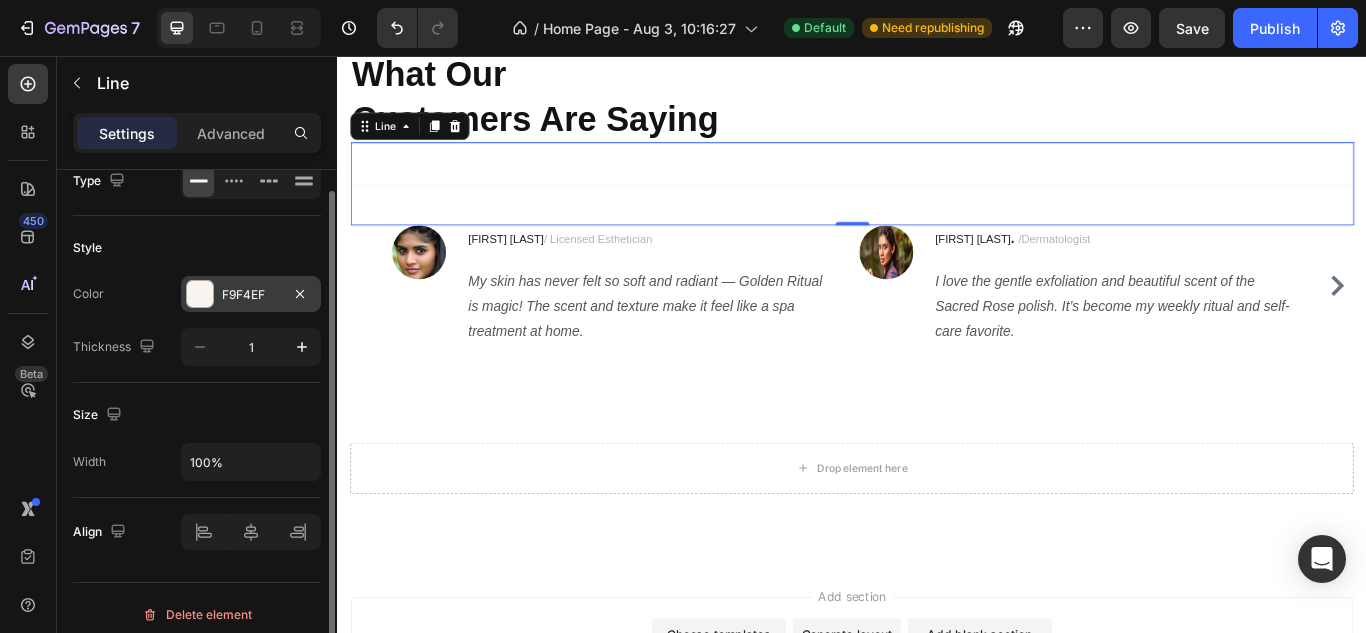 click at bounding box center [200, 294] 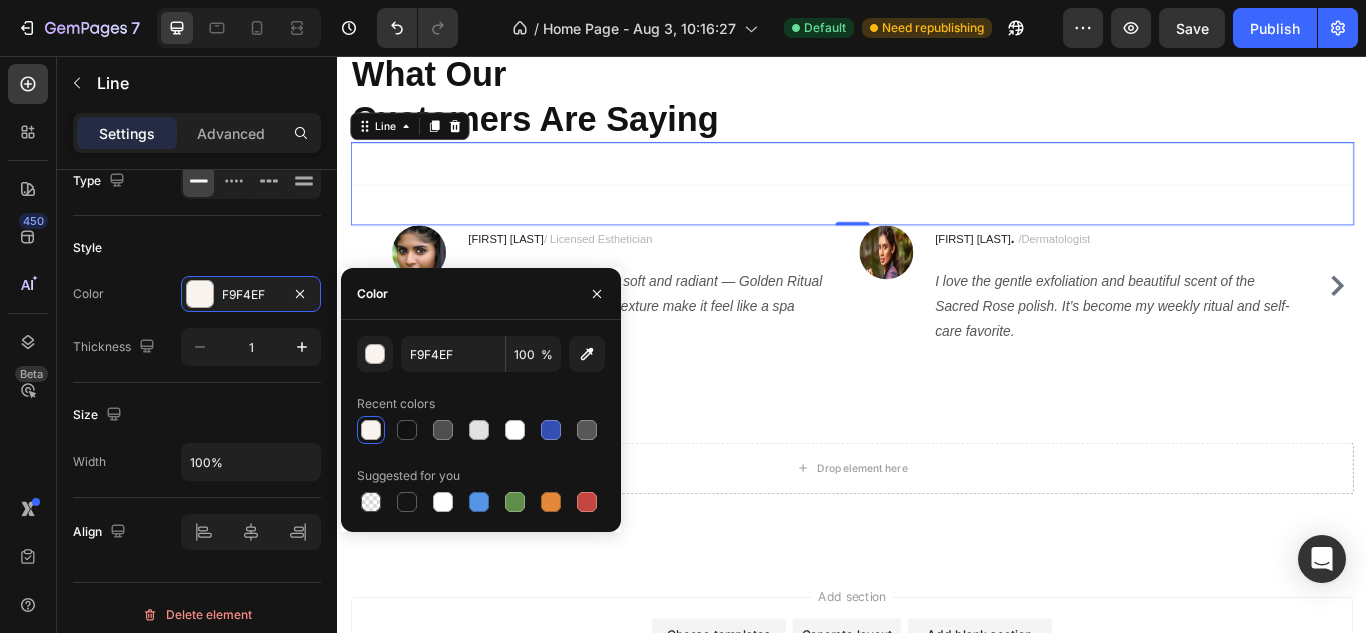 click at bounding box center [371, 430] 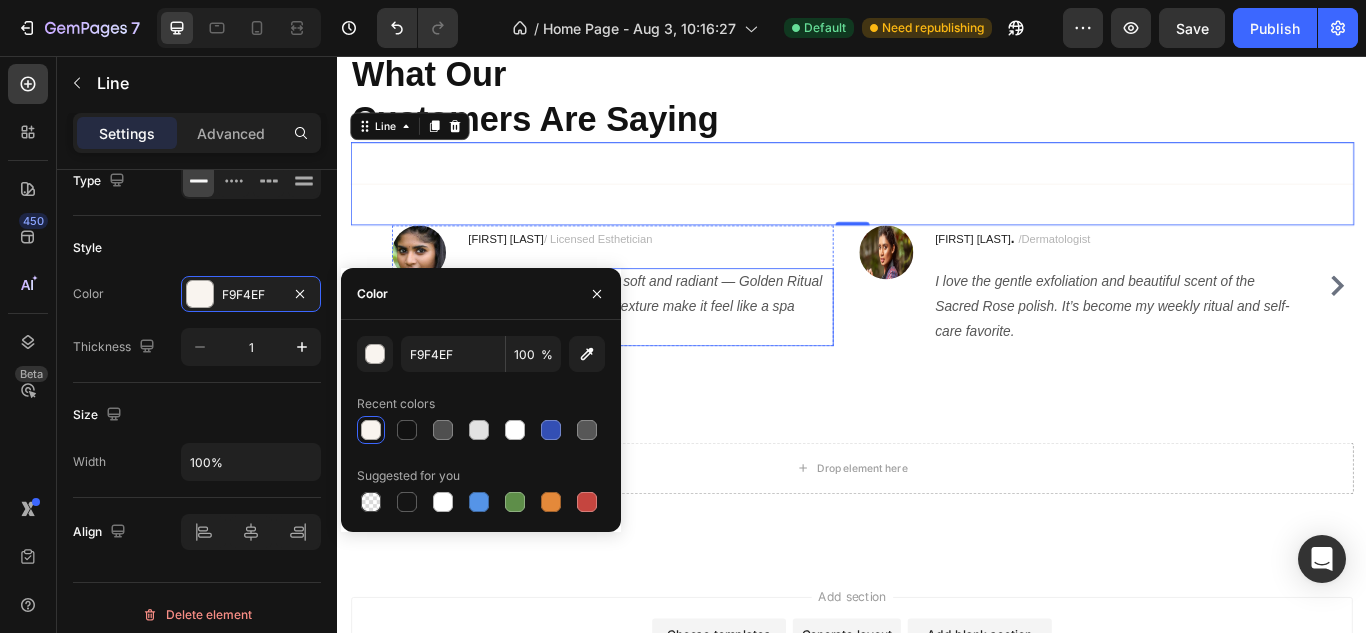 click on "My skin has never felt so soft and radiant — Golden Ritual is magic! The scent and texture make it feel like a spa treatment at home." at bounding box center [701, 349] 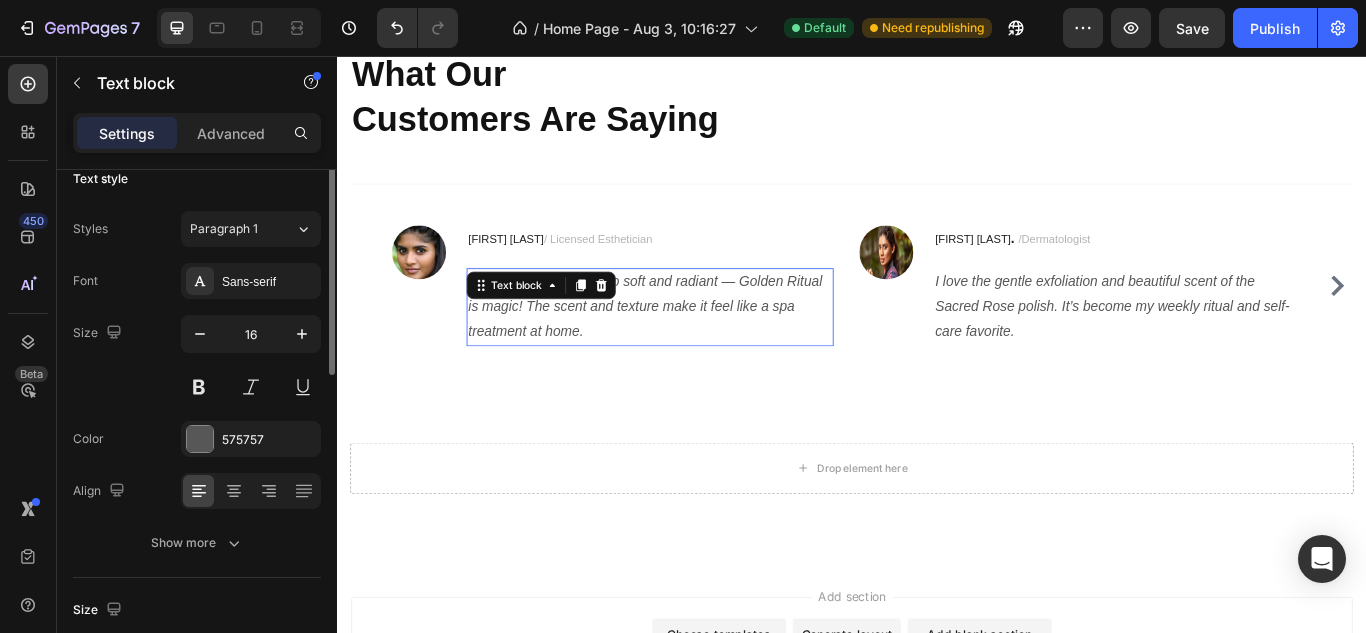 scroll, scrollTop: 0, scrollLeft: 0, axis: both 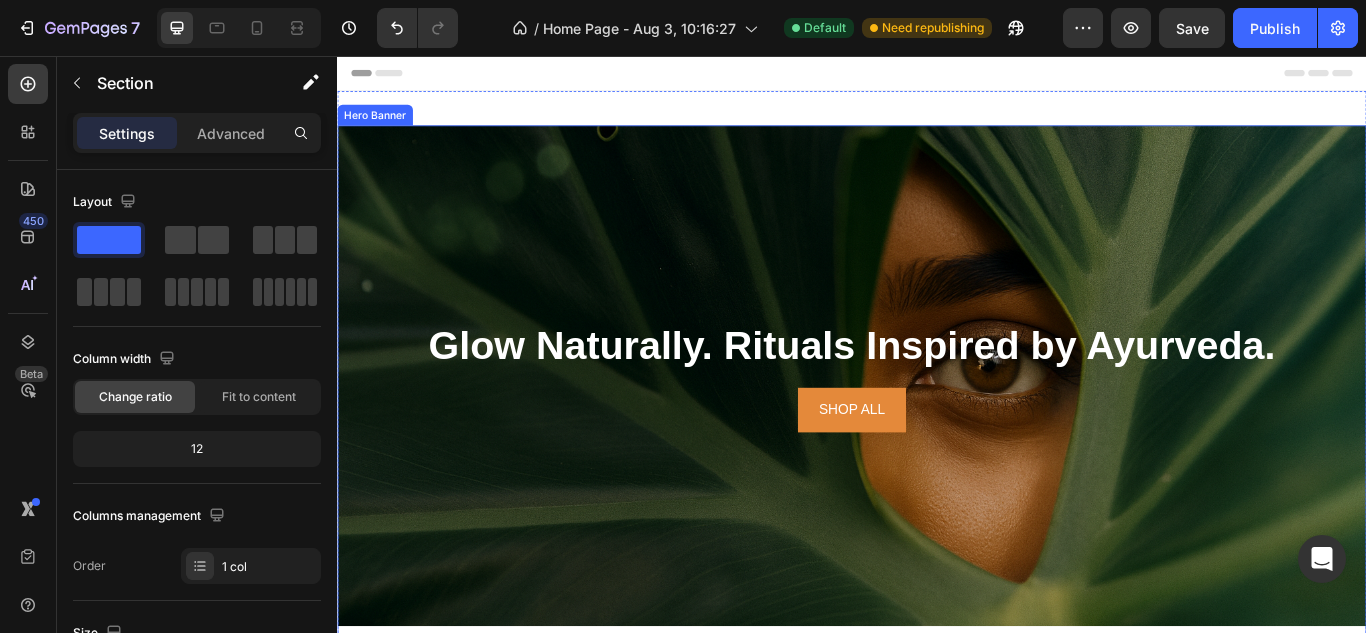 click at bounding box center (937, 429) 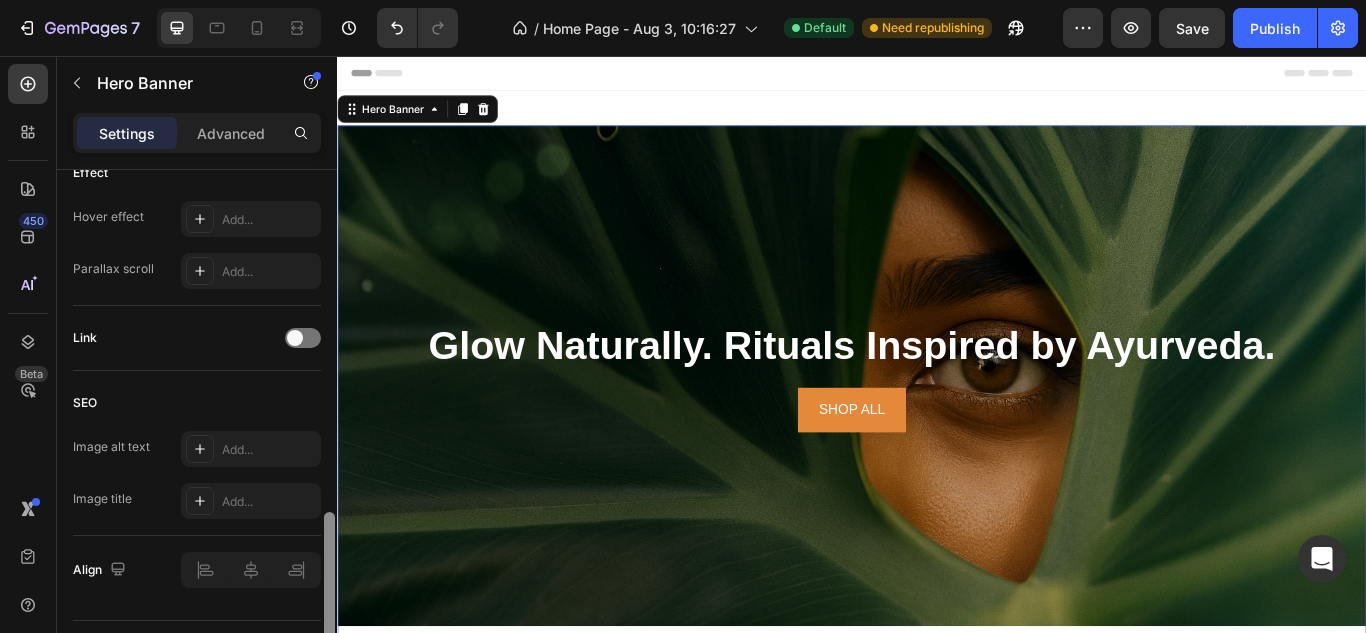 scroll, scrollTop: 1143, scrollLeft: 0, axis: vertical 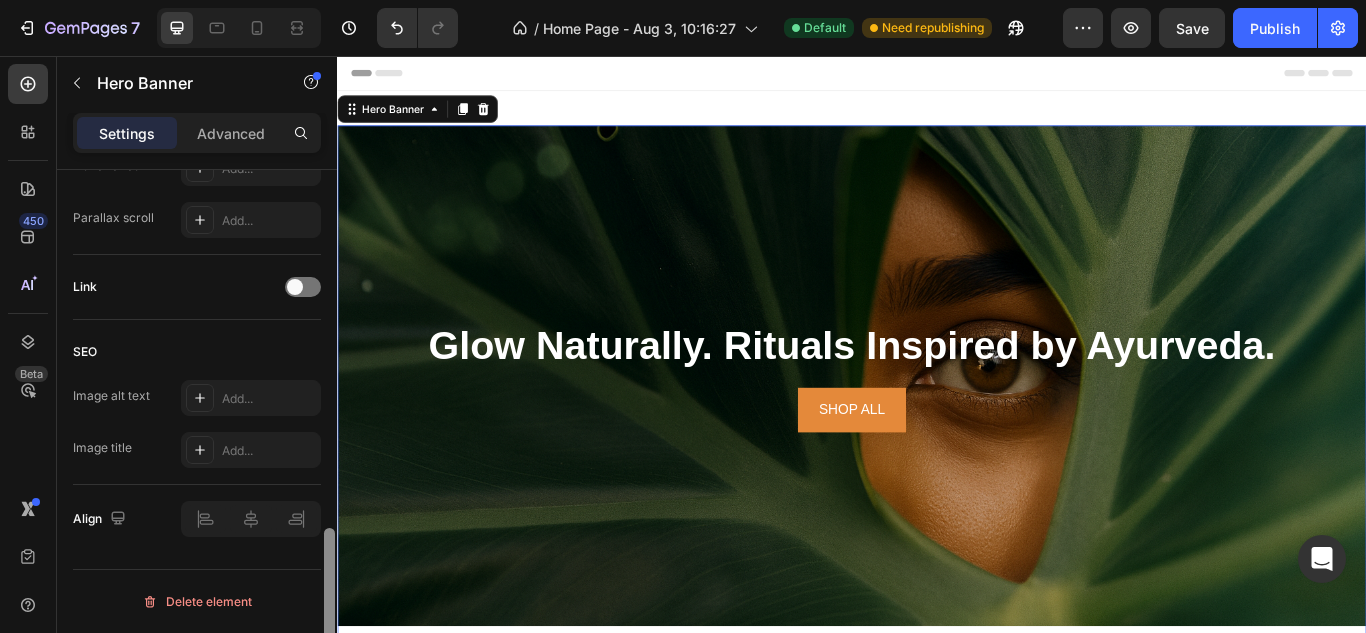 drag, startPoint x: 326, startPoint y: 296, endPoint x: 327, endPoint y: 680, distance: 384.0013 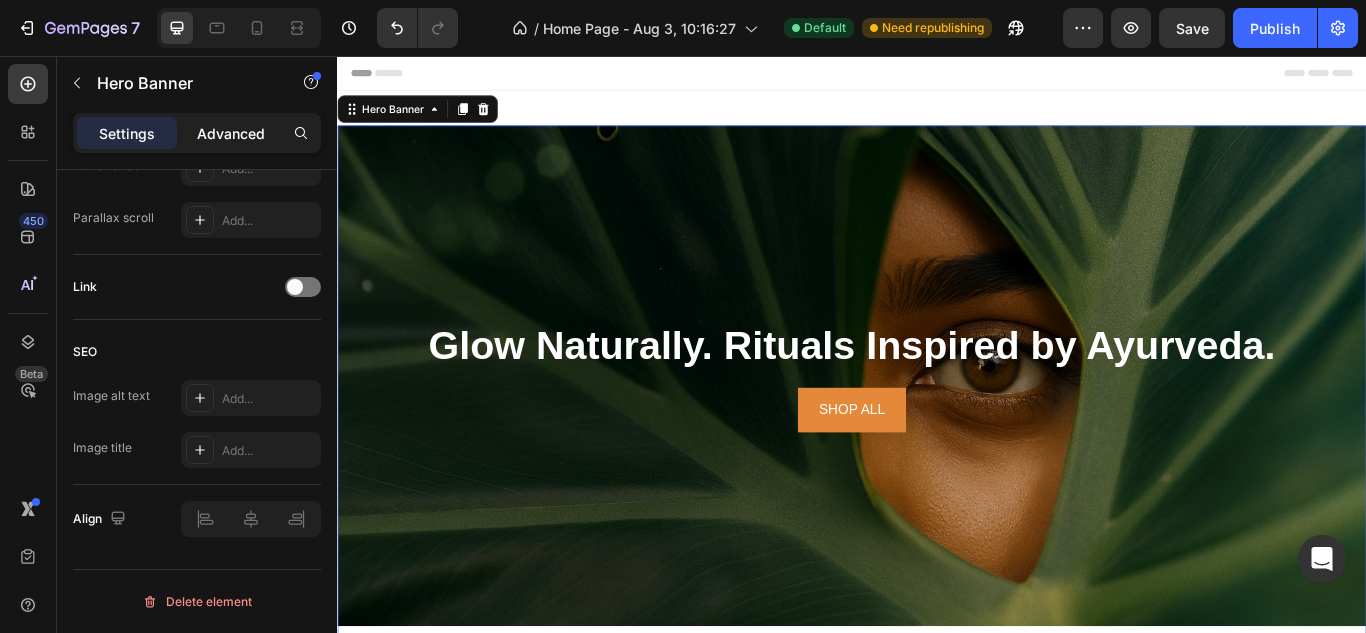 click on "Advanced" at bounding box center (231, 133) 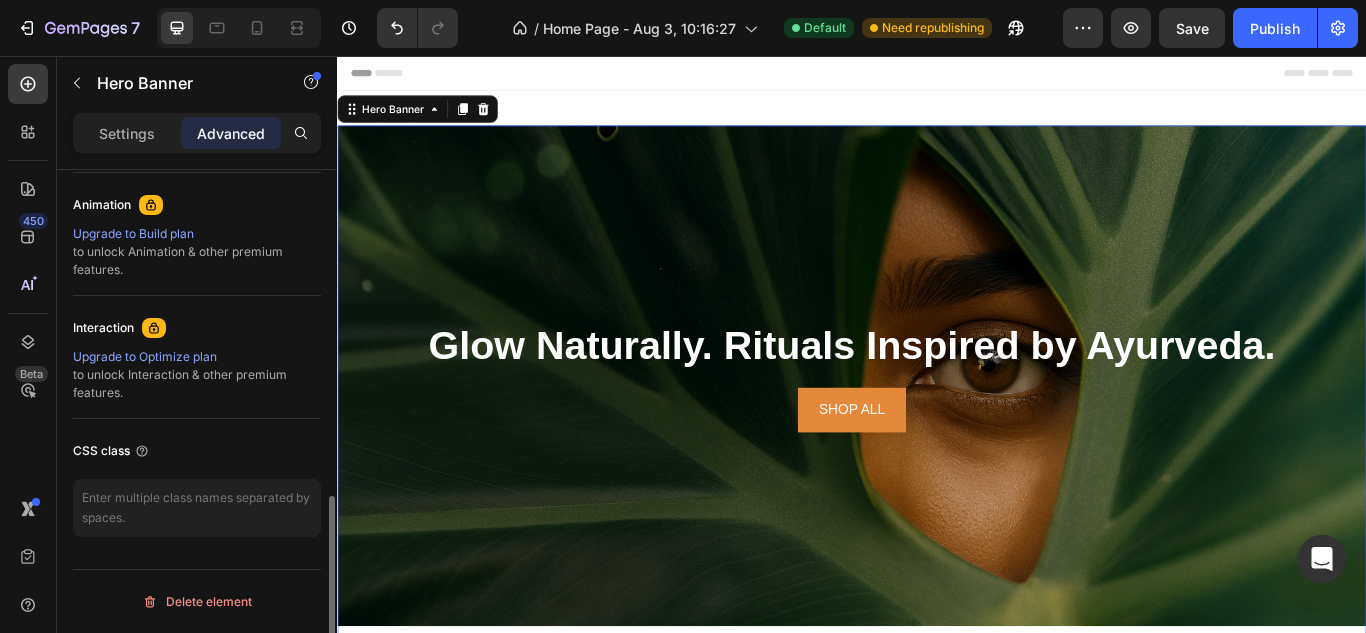 scroll, scrollTop: 868, scrollLeft: 0, axis: vertical 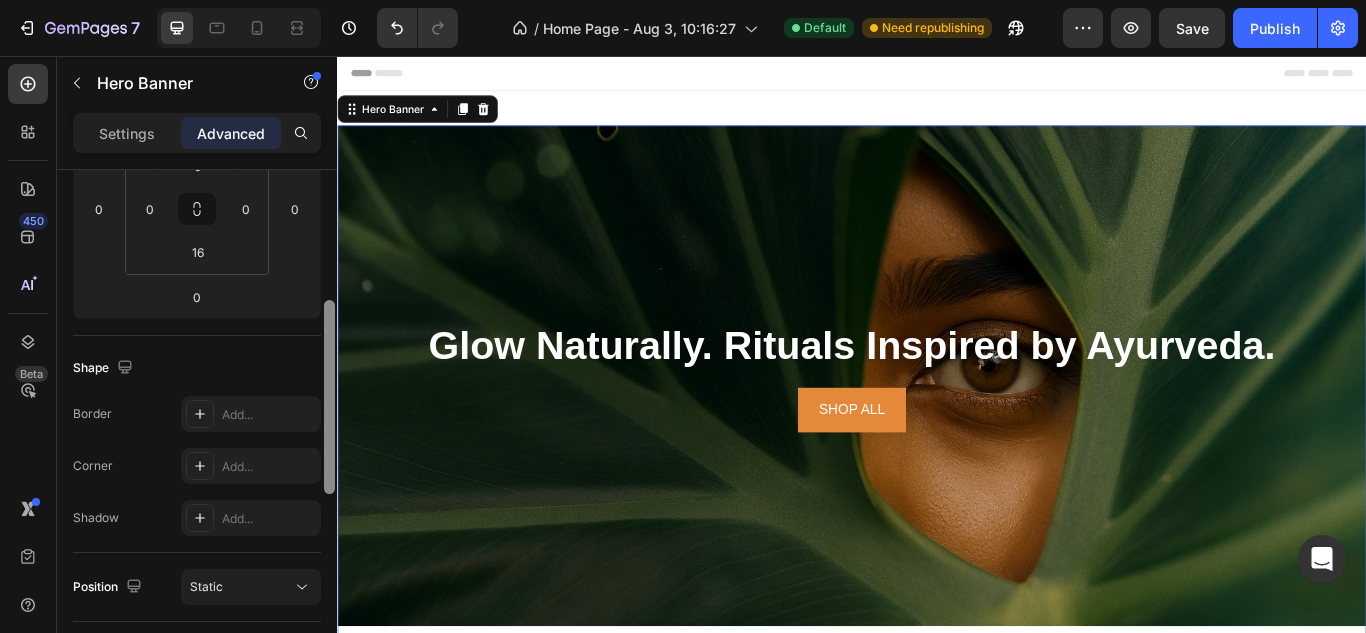 click at bounding box center (329, 430) 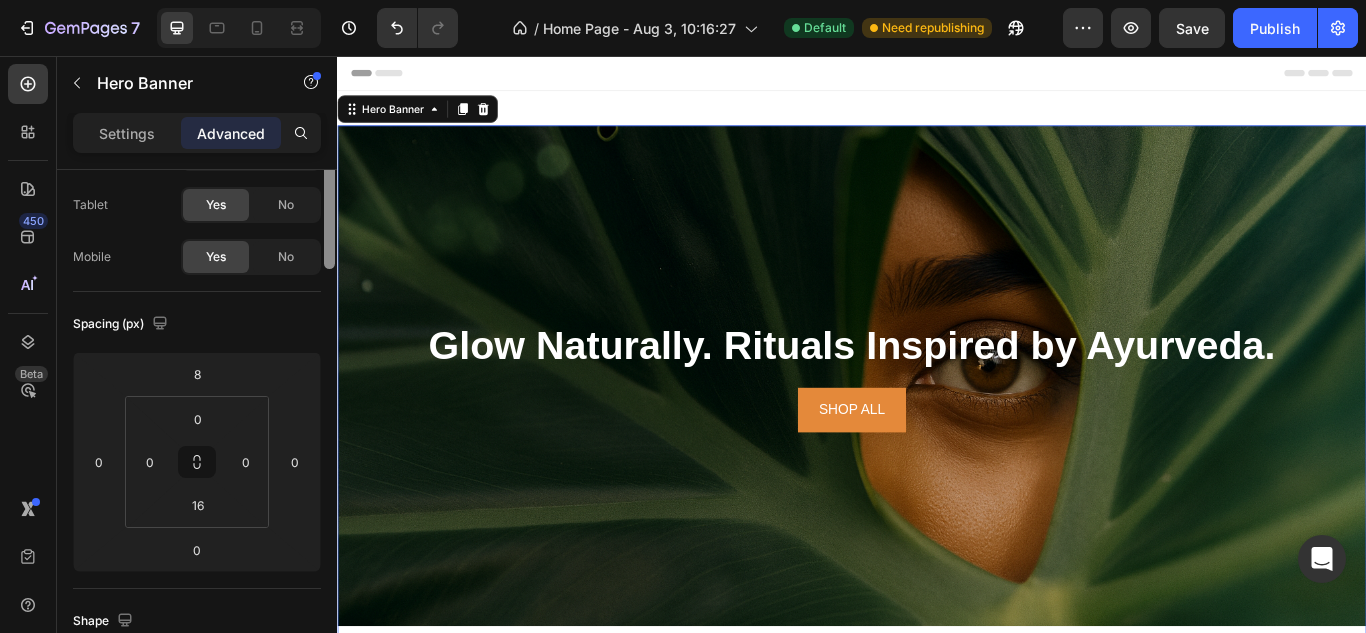 scroll, scrollTop: 0, scrollLeft: 0, axis: both 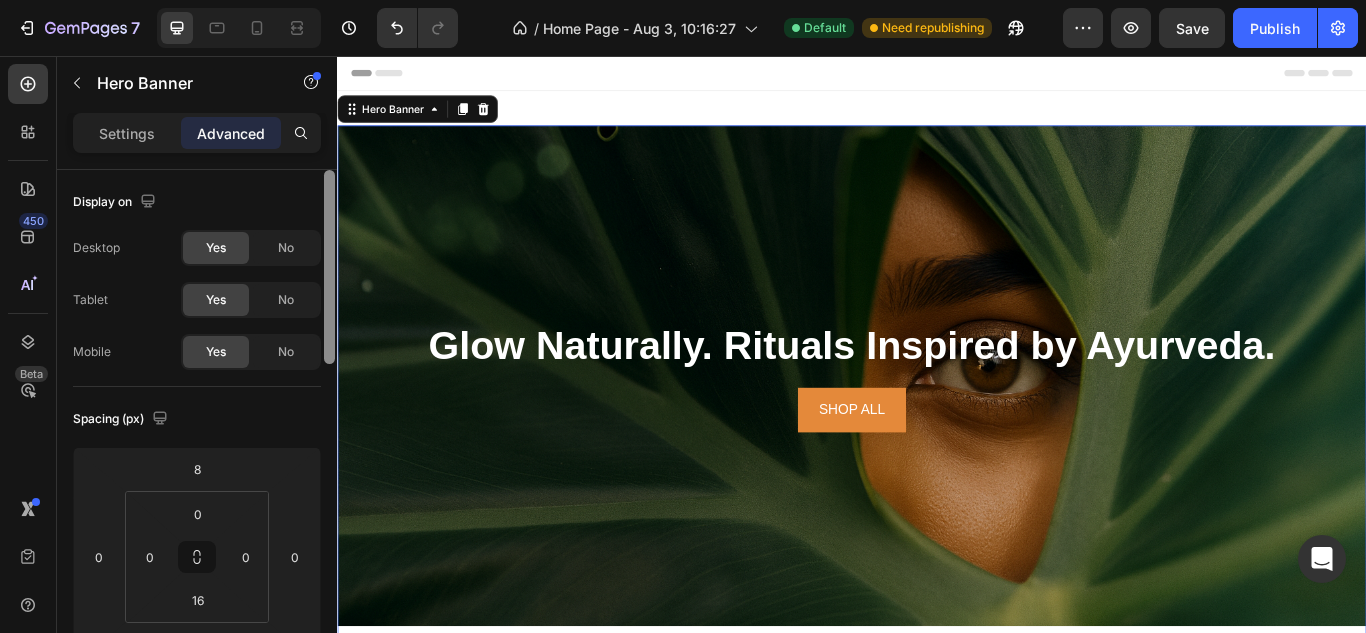 drag, startPoint x: 324, startPoint y: 363, endPoint x: 292, endPoint y: 200, distance: 166.1114 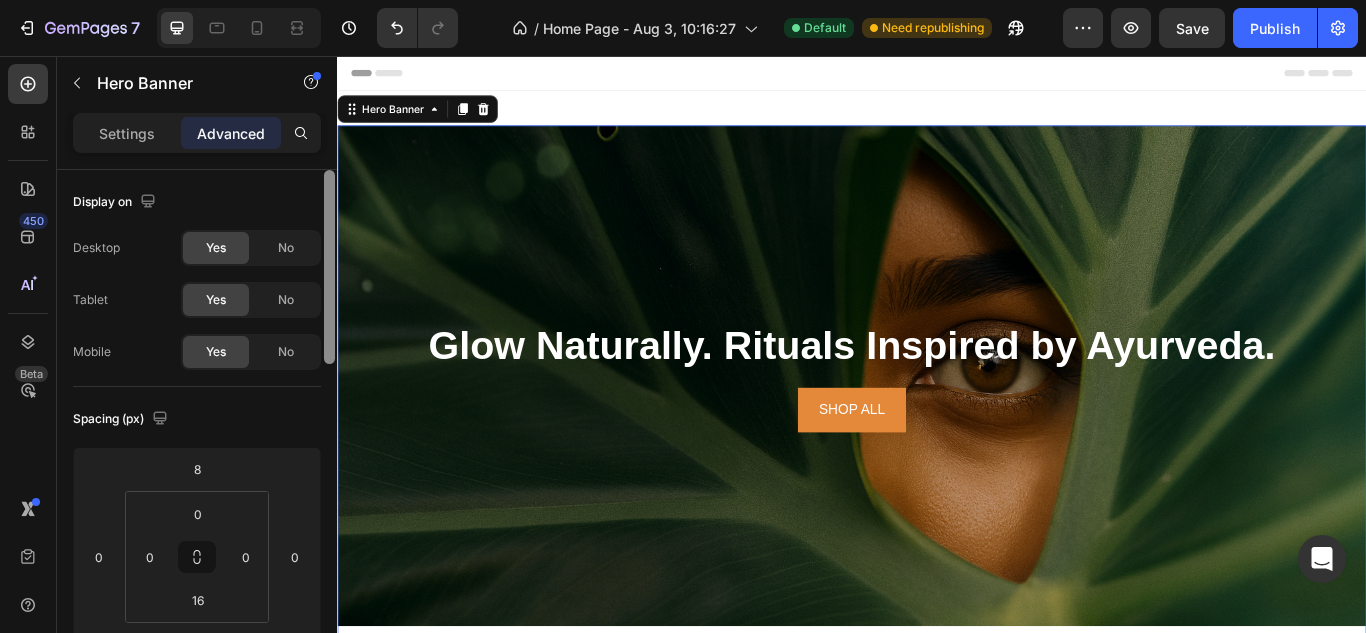 click on "Display on Desktop Yes No Tablet Yes No Mobile Yes No Spacing (px) 8 0 0 0 0 0 16 0 Shape Border Add... Corner Add... Shadow Add... Position Static Opacity 100% Animation Upgrade to Build plan  to unlock Animation & other premium features. Interaction Upgrade to Optimize plan  to unlock Interaction & other premium features. CSS class Delete element" at bounding box center [197, 430] 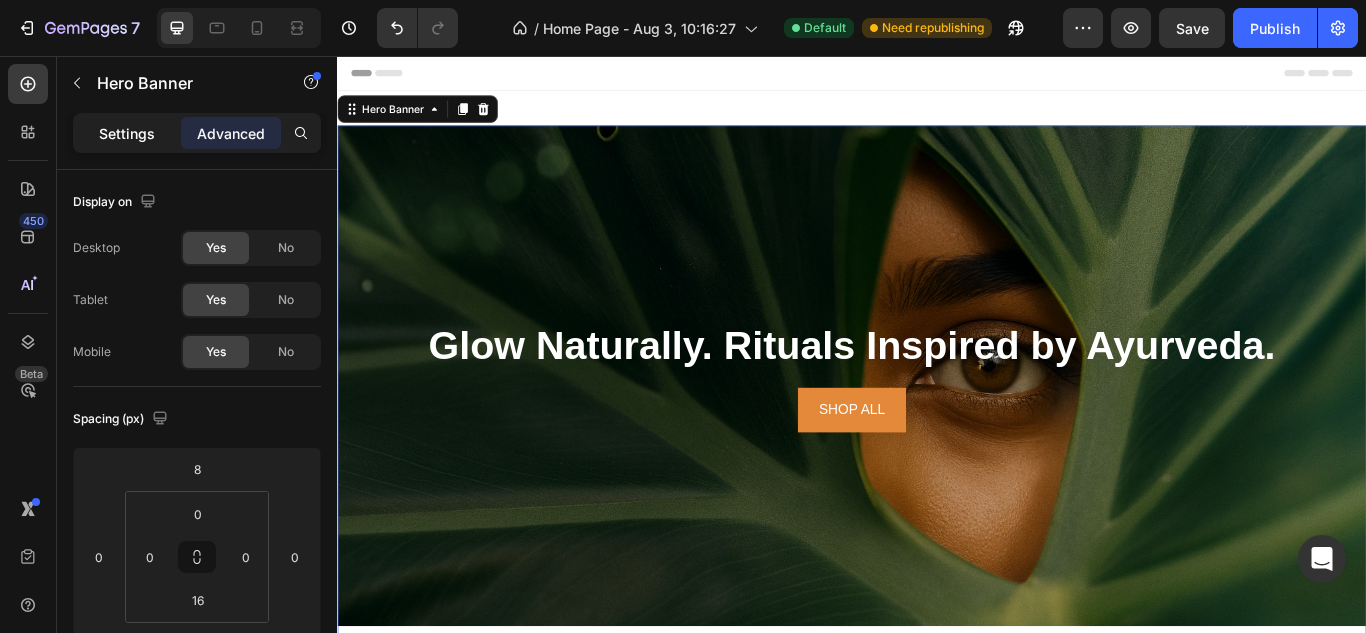 click on "Settings" at bounding box center [127, 133] 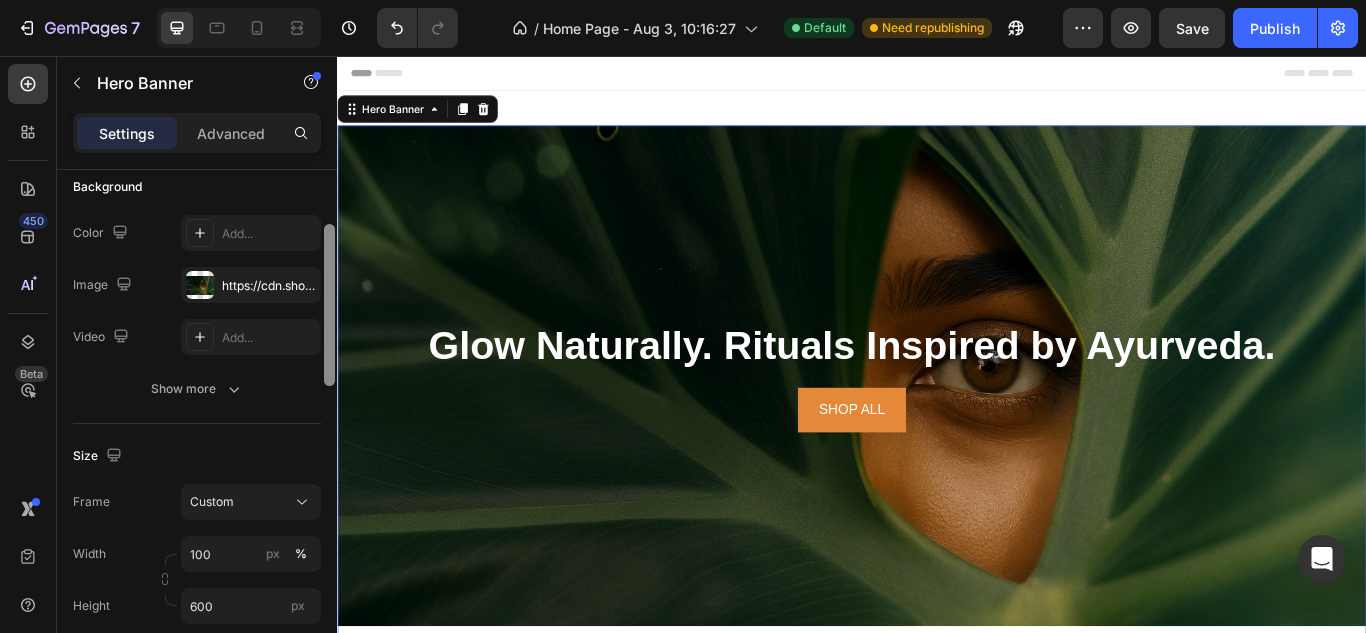 drag, startPoint x: 324, startPoint y: 249, endPoint x: 328, endPoint y: 311, distance: 62.1289 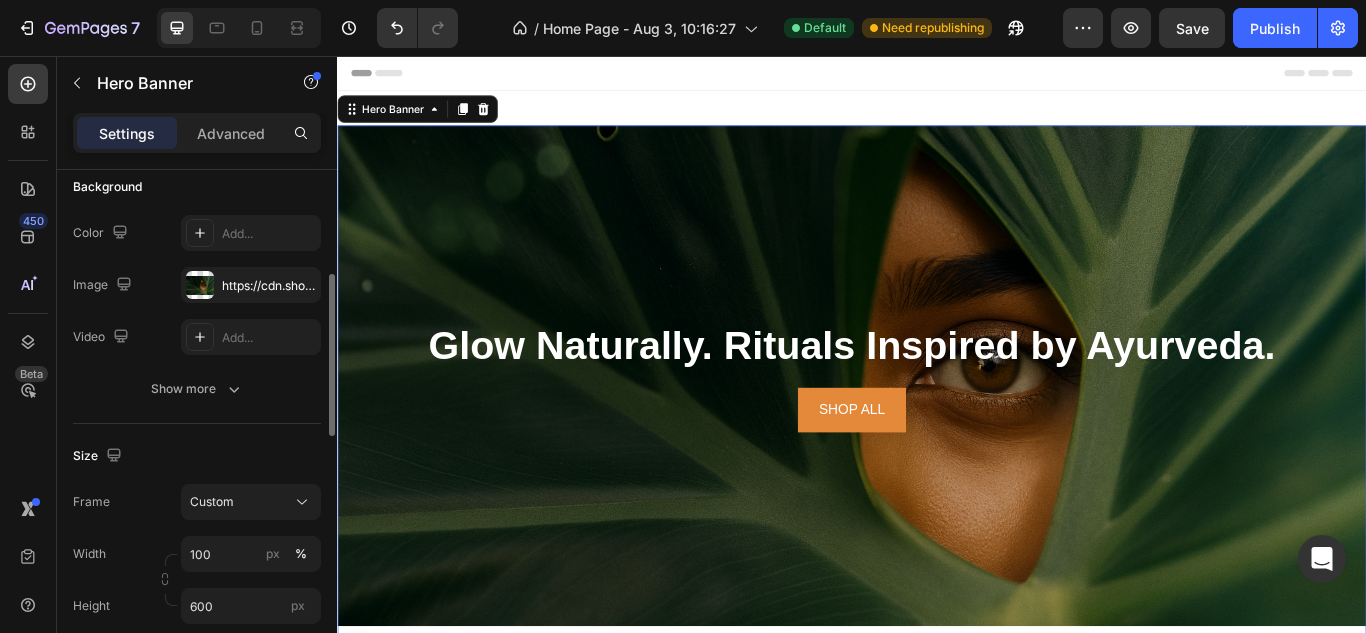 scroll, scrollTop: 198, scrollLeft: 0, axis: vertical 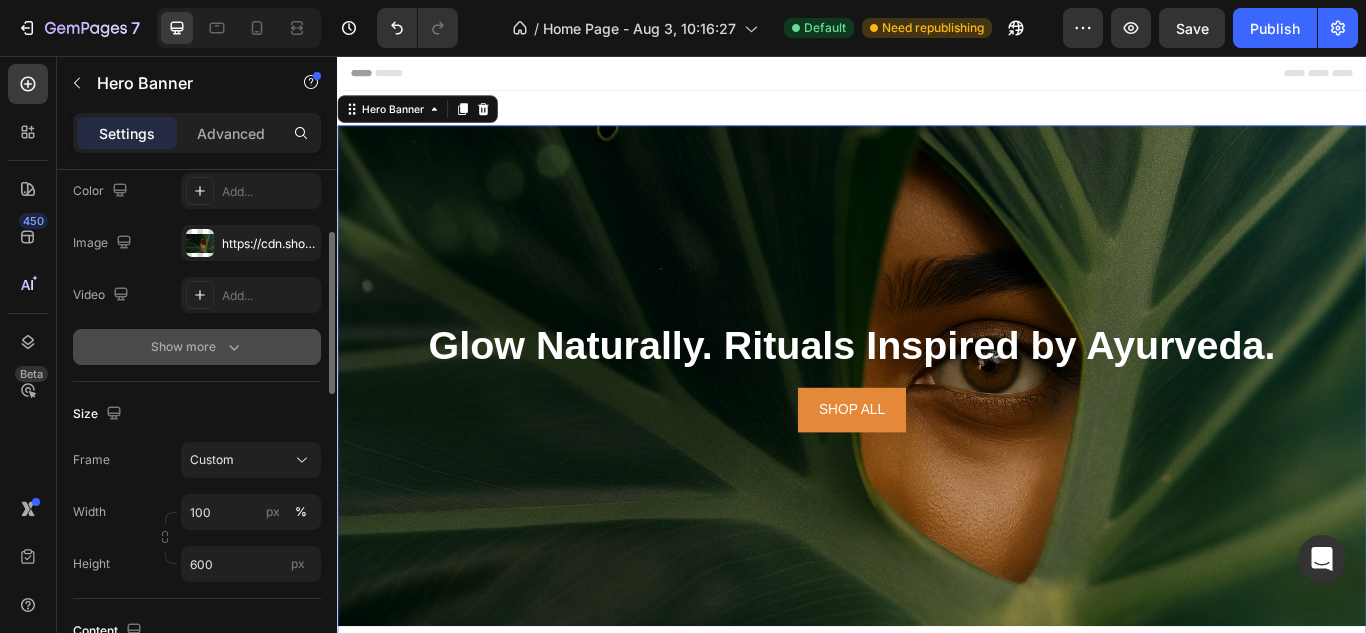 click 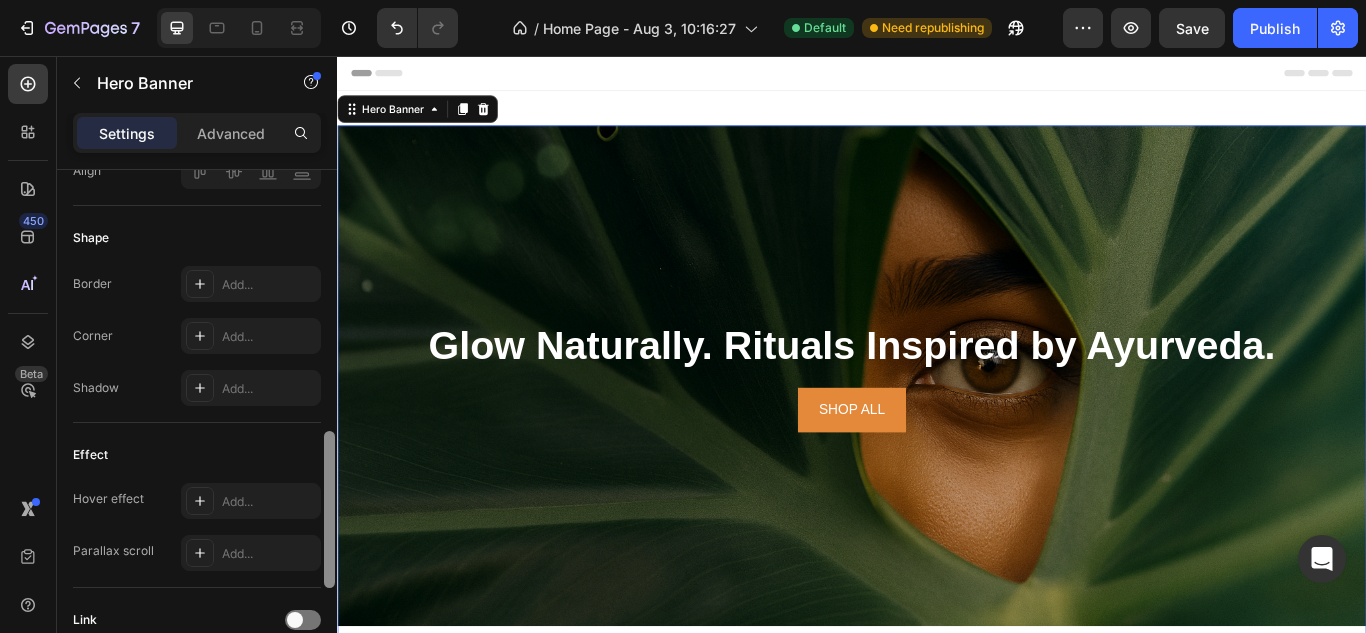 scroll, scrollTop: 868, scrollLeft: 0, axis: vertical 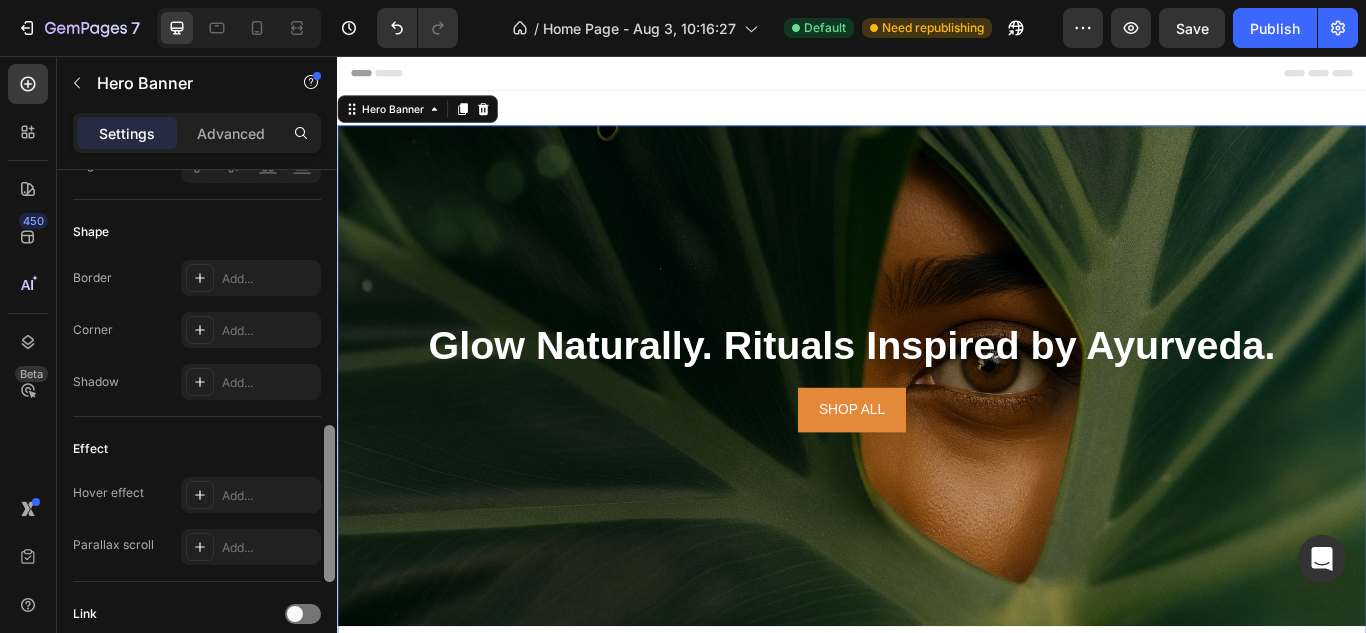 drag, startPoint x: 326, startPoint y: 309, endPoint x: 284, endPoint y: 519, distance: 214.15881 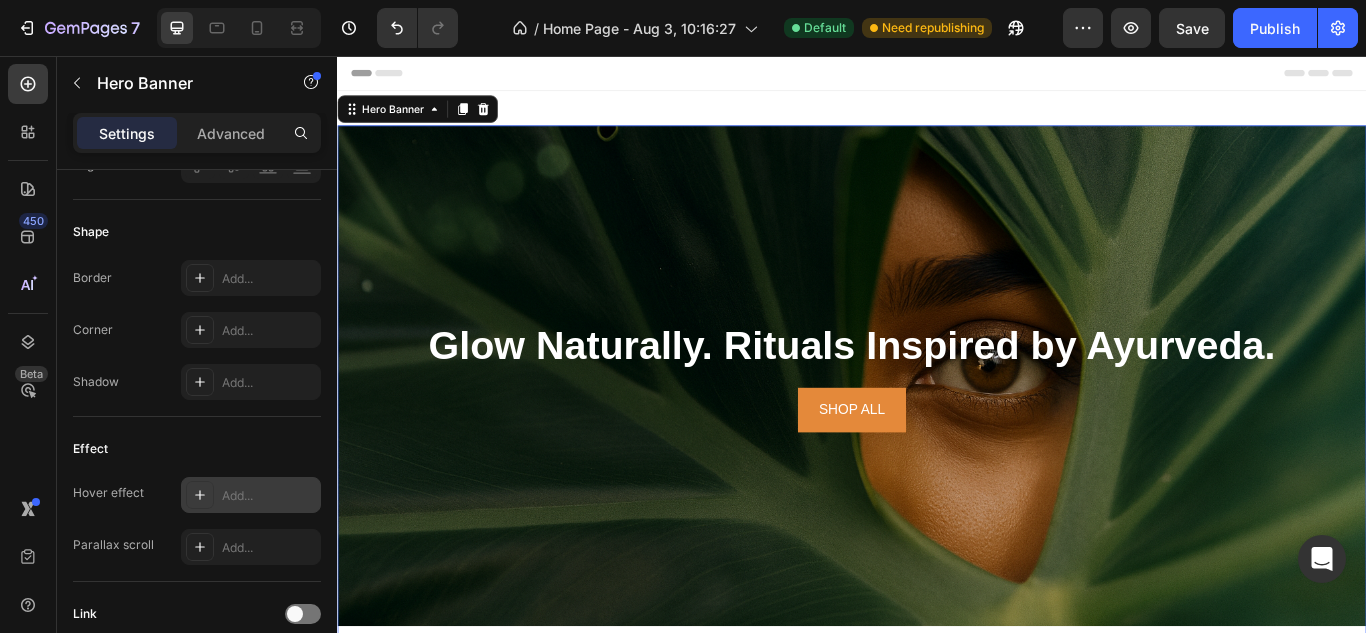 click on "Add..." at bounding box center [251, 495] 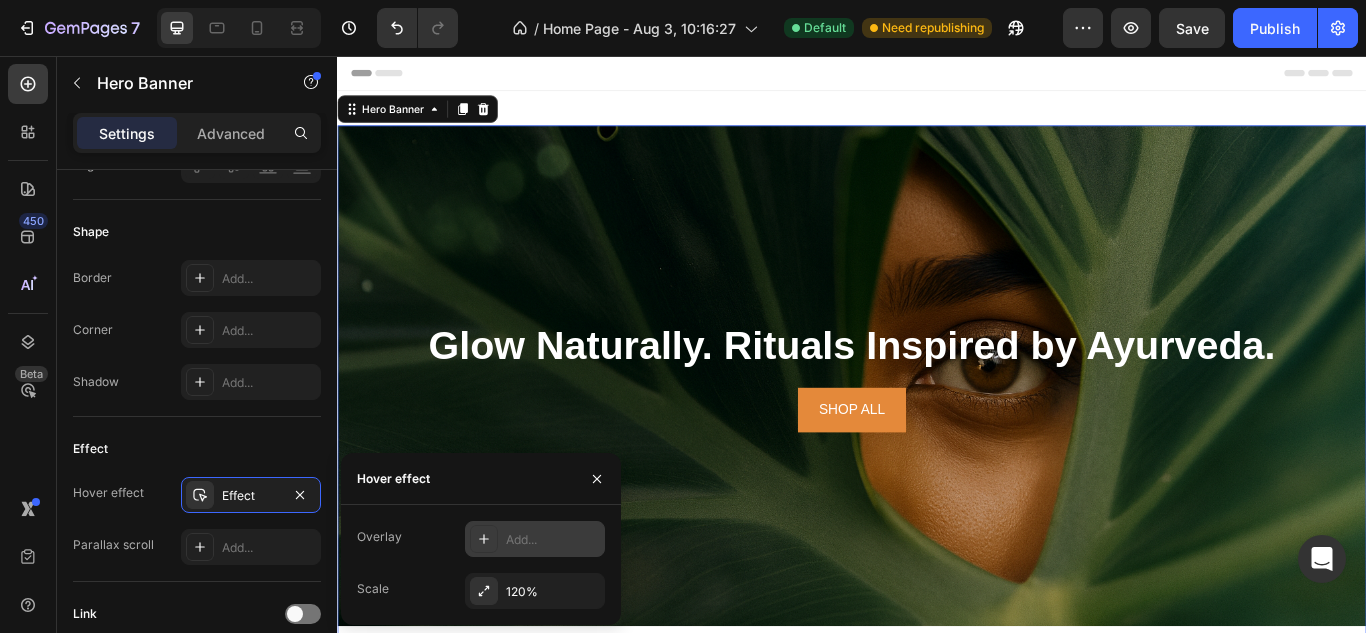 click on "Add..." at bounding box center (535, 539) 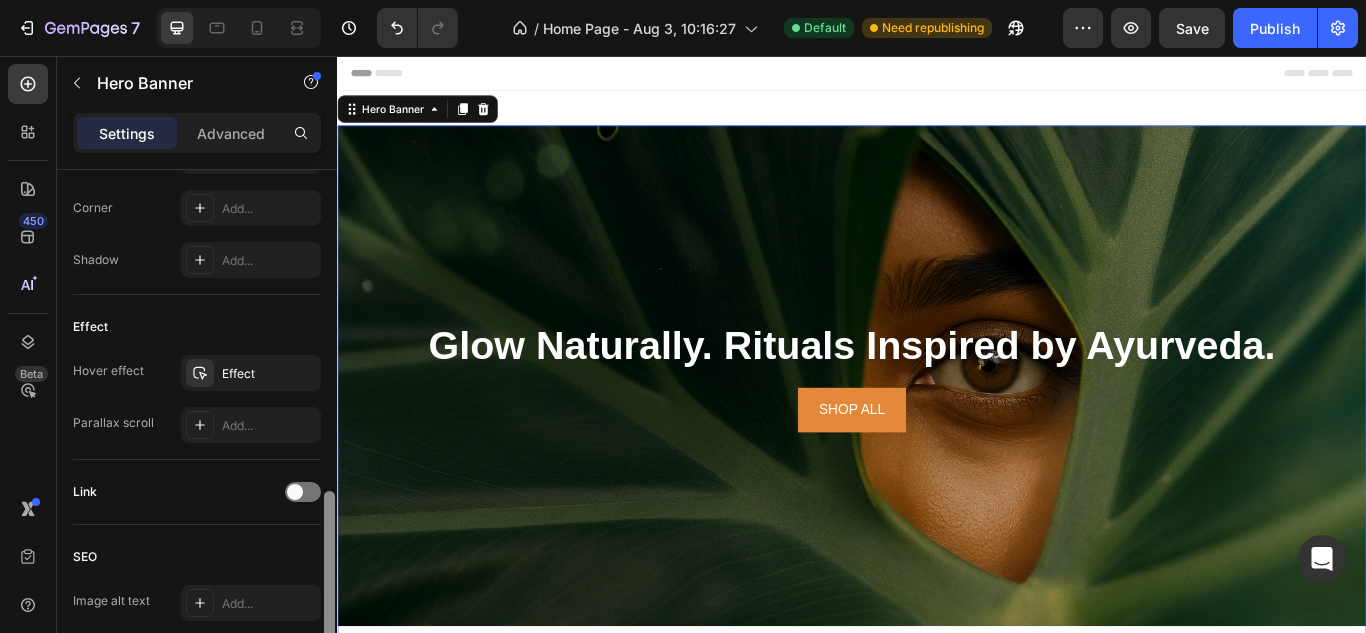 drag, startPoint x: 328, startPoint y: 498, endPoint x: 315, endPoint y: 534, distance: 38.27532 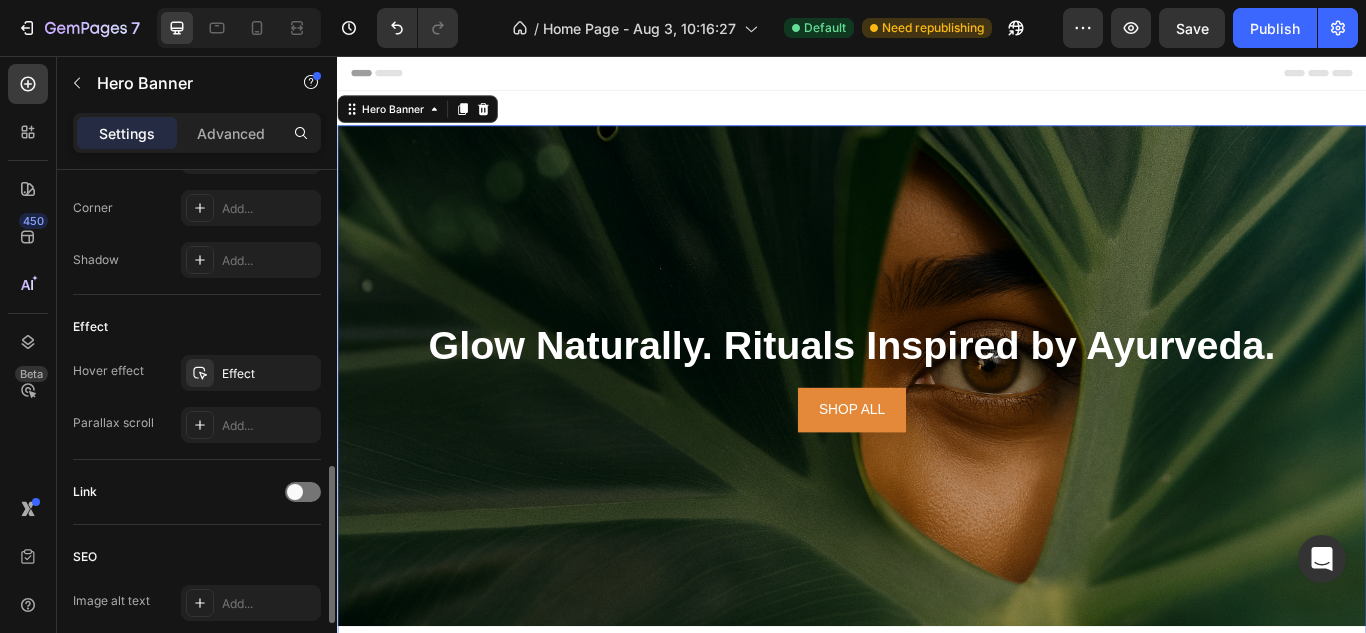 scroll, scrollTop: 987, scrollLeft: 0, axis: vertical 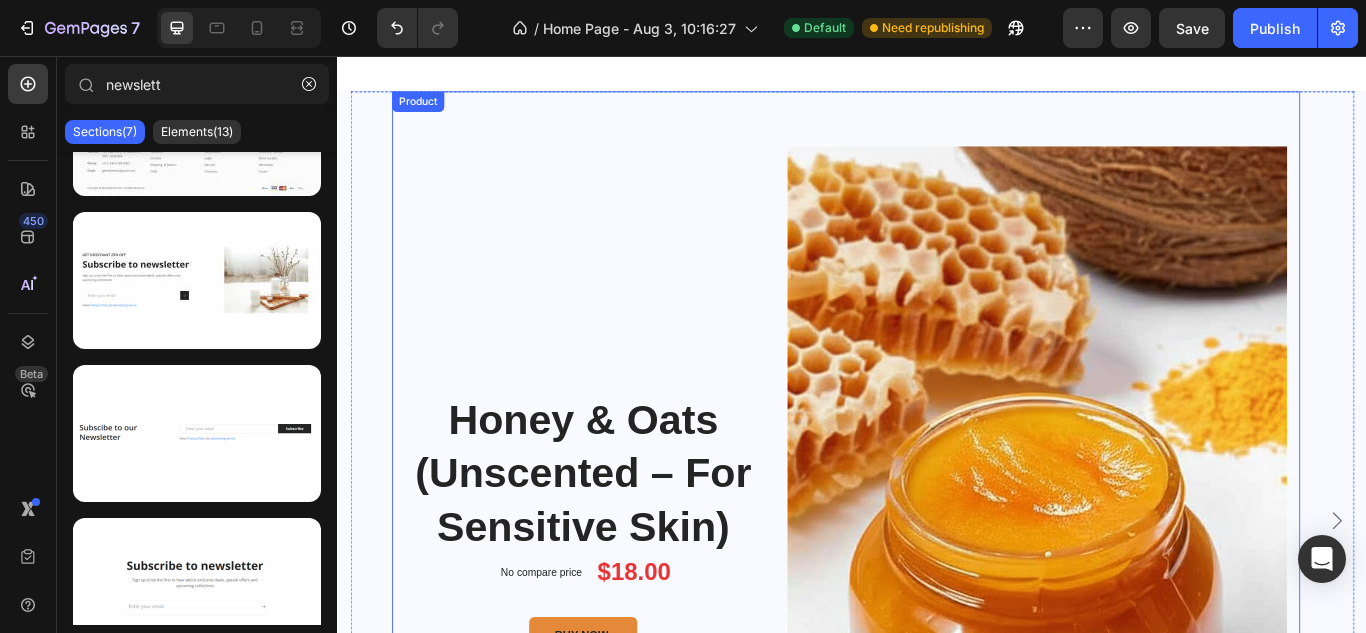 click on "Honey & Oats (Unscented – For Sensitive Skin) Product Title No compare price Product Price $18.00 Product Price Product Price Row BUY NOW Product Cart Button" at bounding box center [623, 600] 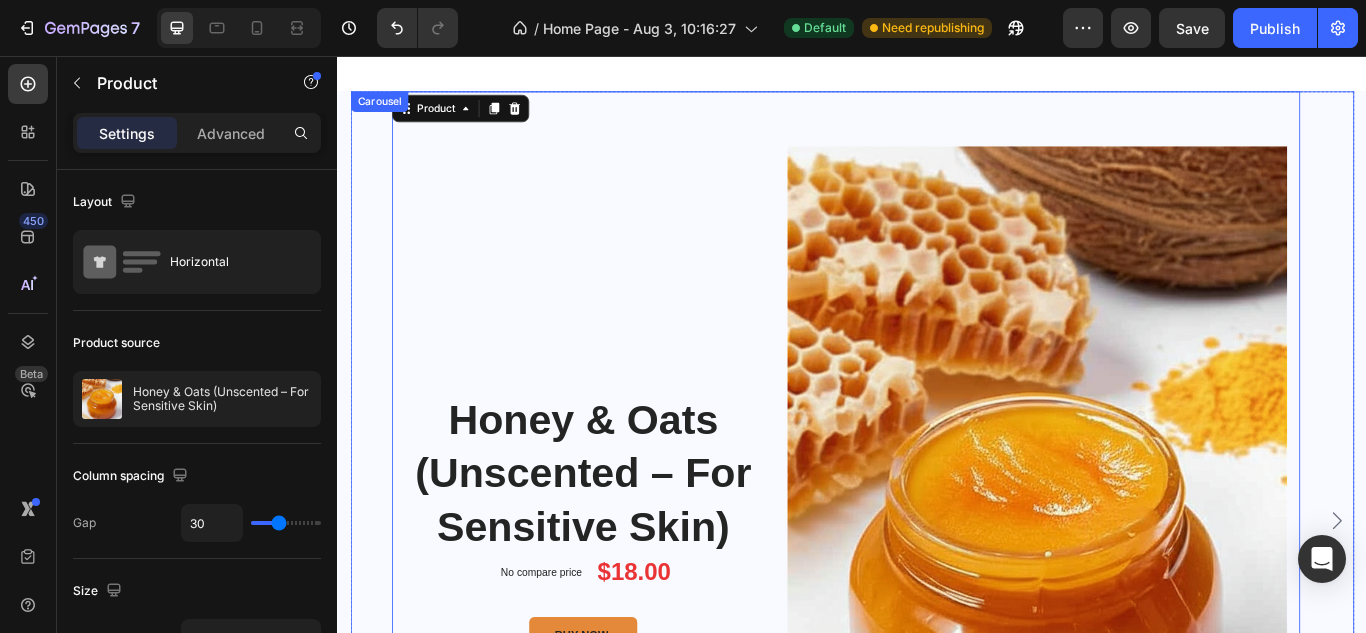 click on "Honey & Oats (Unscented – For Sensitive Skin) Product Title No compare price Product Price $18.00 Product Price Product Price Row BUY NOW Product Cart Button Product Images & Gallery Product   0 Image Limited Week deal -  Text block Sale 11% Product Badge Row Icon List Summer Skin Elixir Bundle Product Title M2 2022 Heading $54.00 Product Price Product Price $48.00 Product Price Product Price Row BUY NOW Product Cart Button Product Images & Gallery Product Image Limited Week deal -  Text block Sale 11% Product Badge Row Icon List Summer Skin Elixir Bundle Product Title 5G 128GB Heading $54.00 Product Price Product Price $48.00 Product Price Product Price Row BUY NOW Product Cart Button Product Images & Gallery Product" at bounding box center [937, 598] 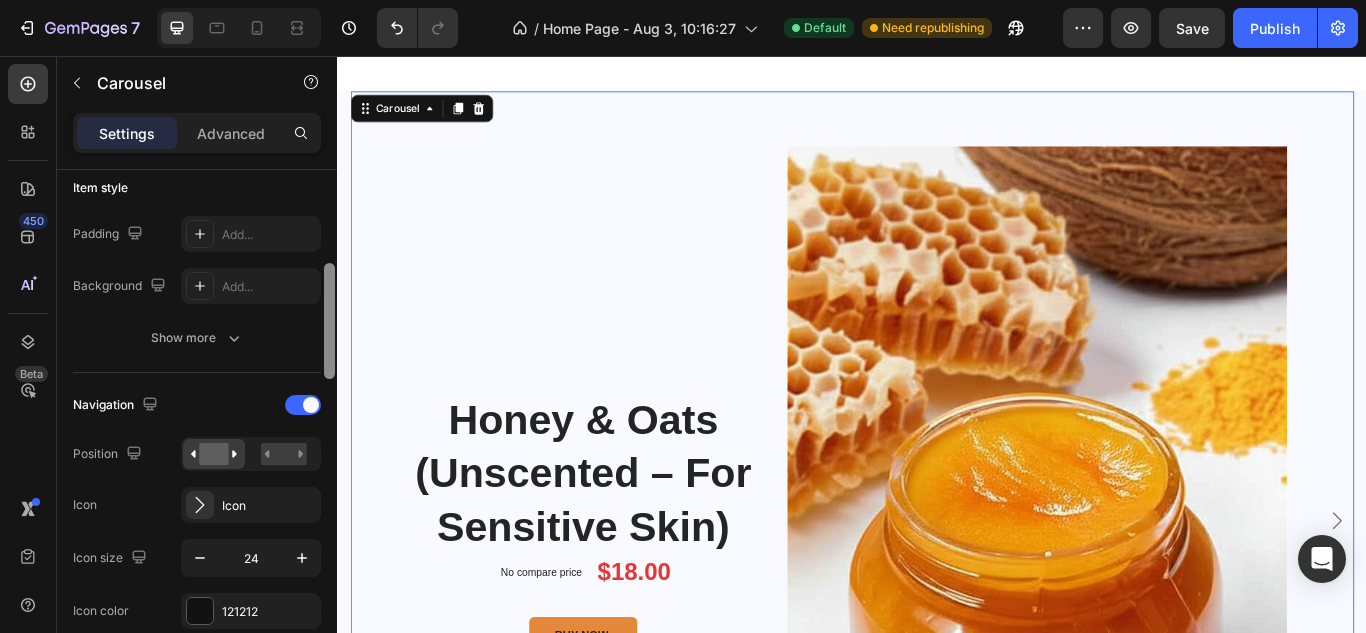 scroll, scrollTop: 505, scrollLeft: 0, axis: vertical 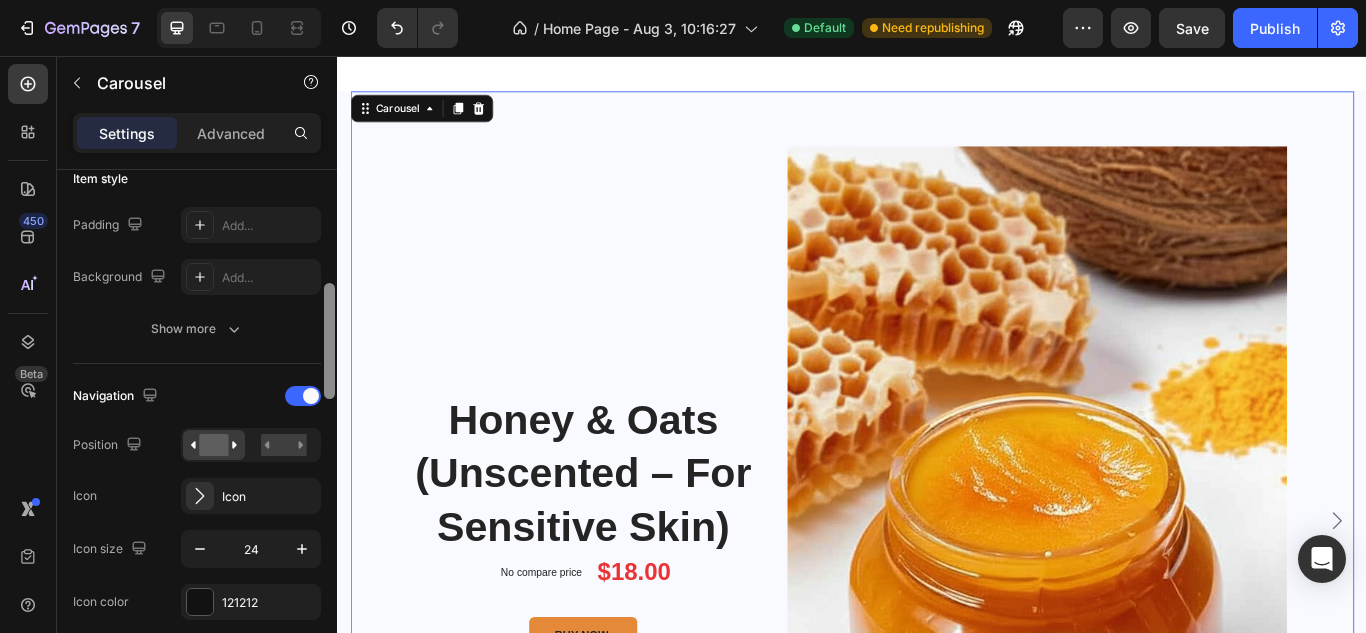 drag, startPoint x: 327, startPoint y: 196, endPoint x: 323, endPoint y: 309, distance: 113.07078 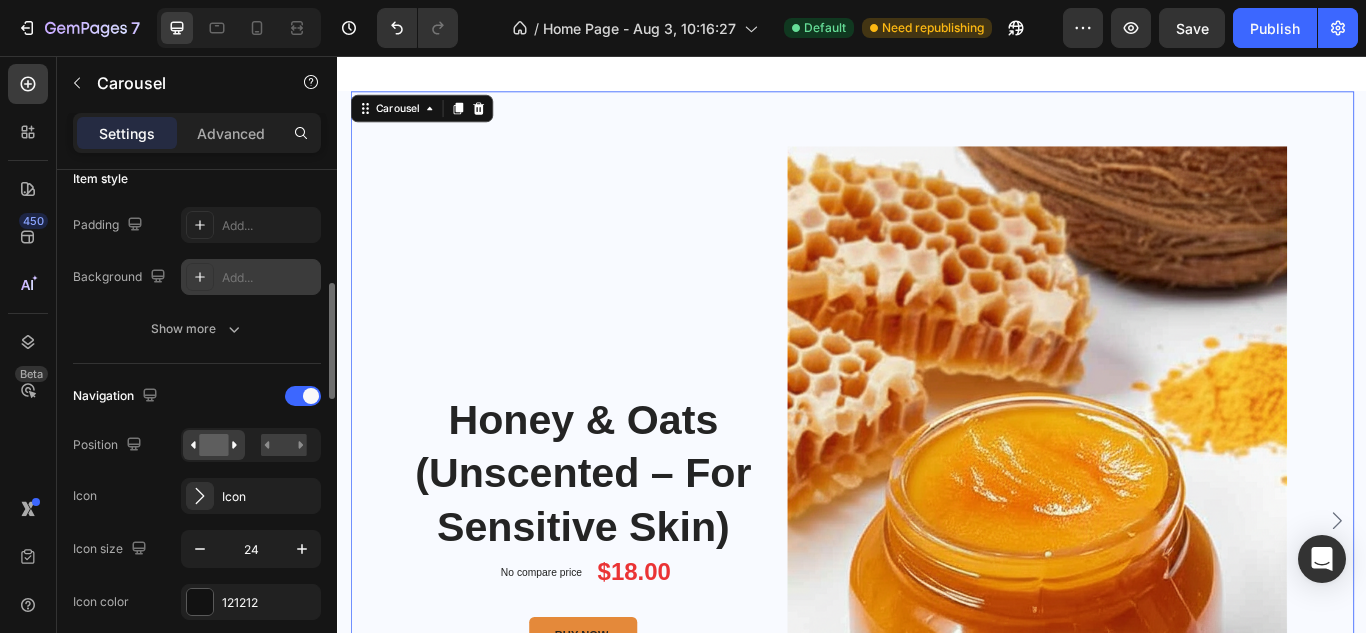 click on "Add..." at bounding box center (269, 278) 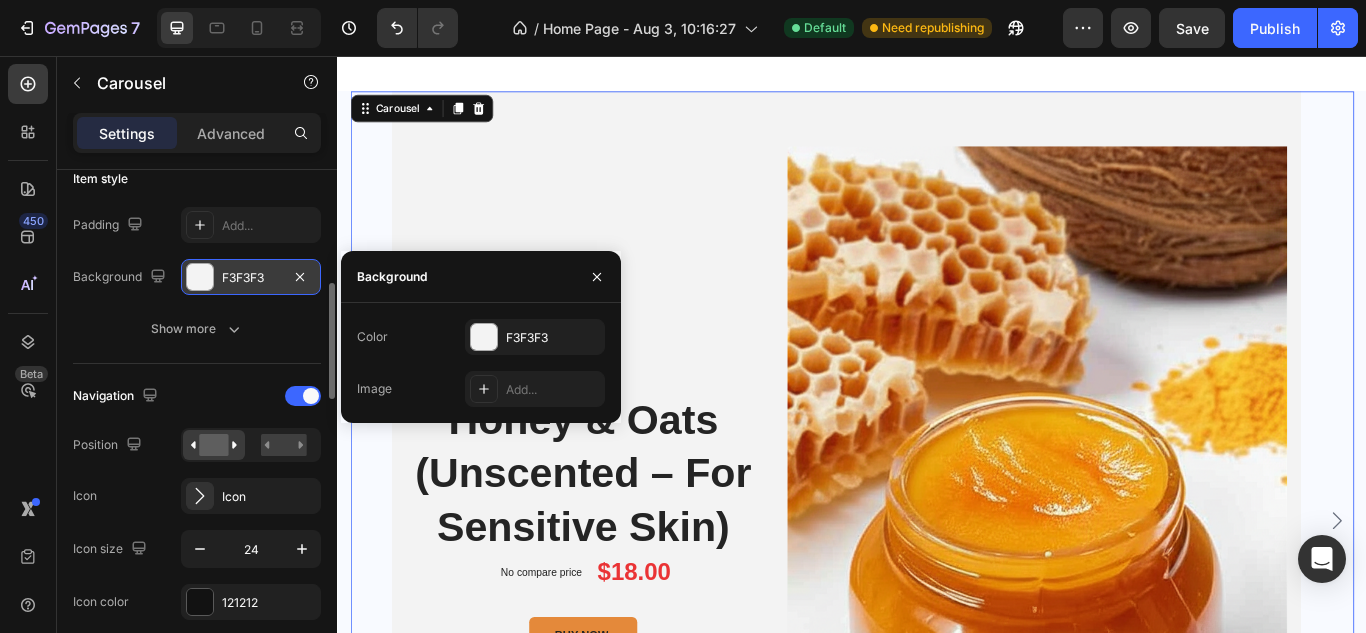 click on "F3F3F3" at bounding box center [251, 278] 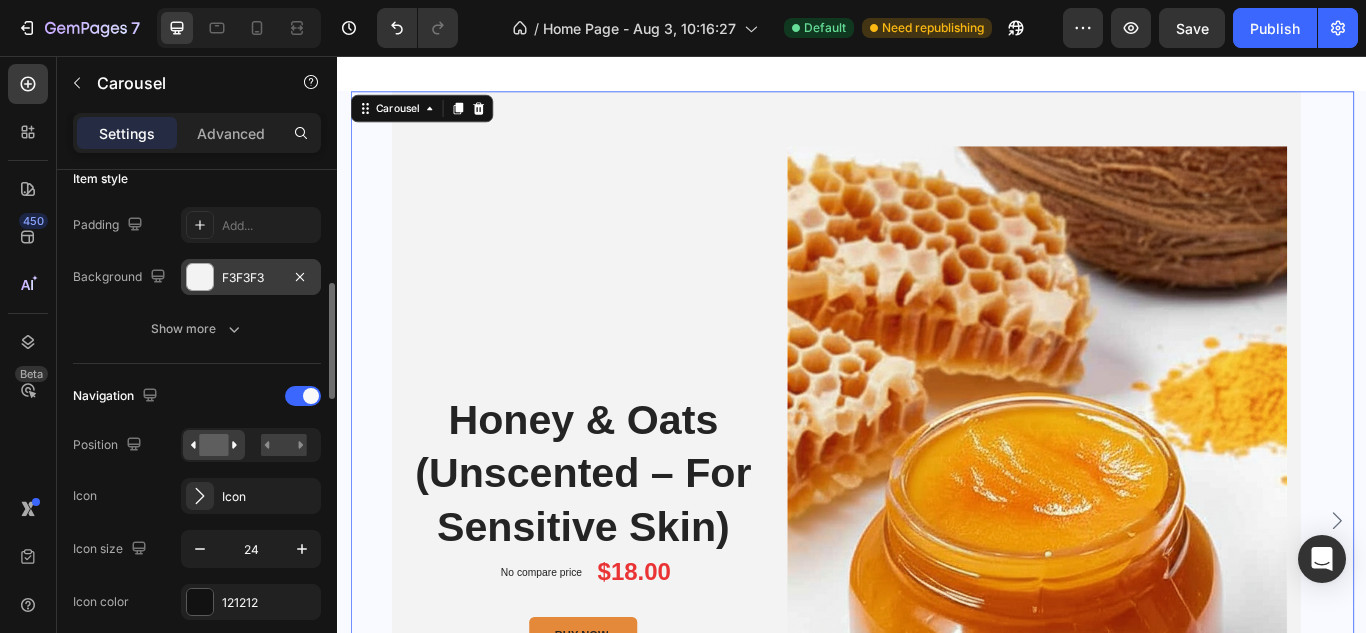 click on "F3F3F3" at bounding box center [251, 278] 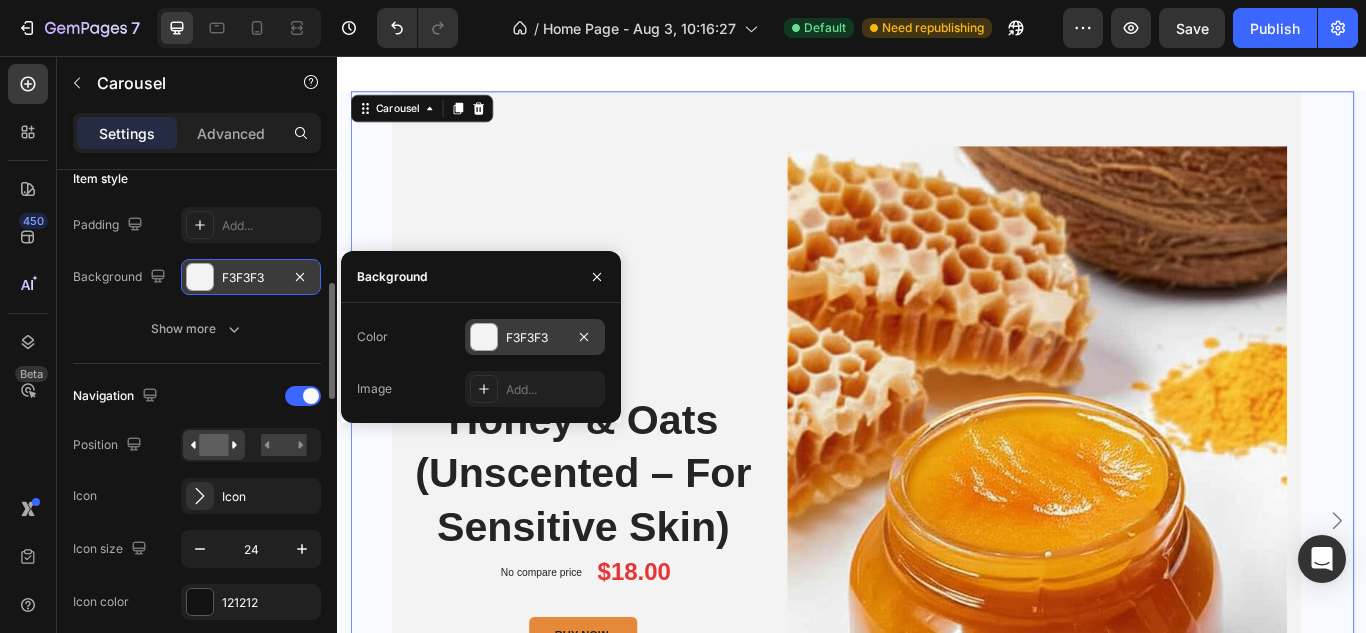 click at bounding box center [484, 337] 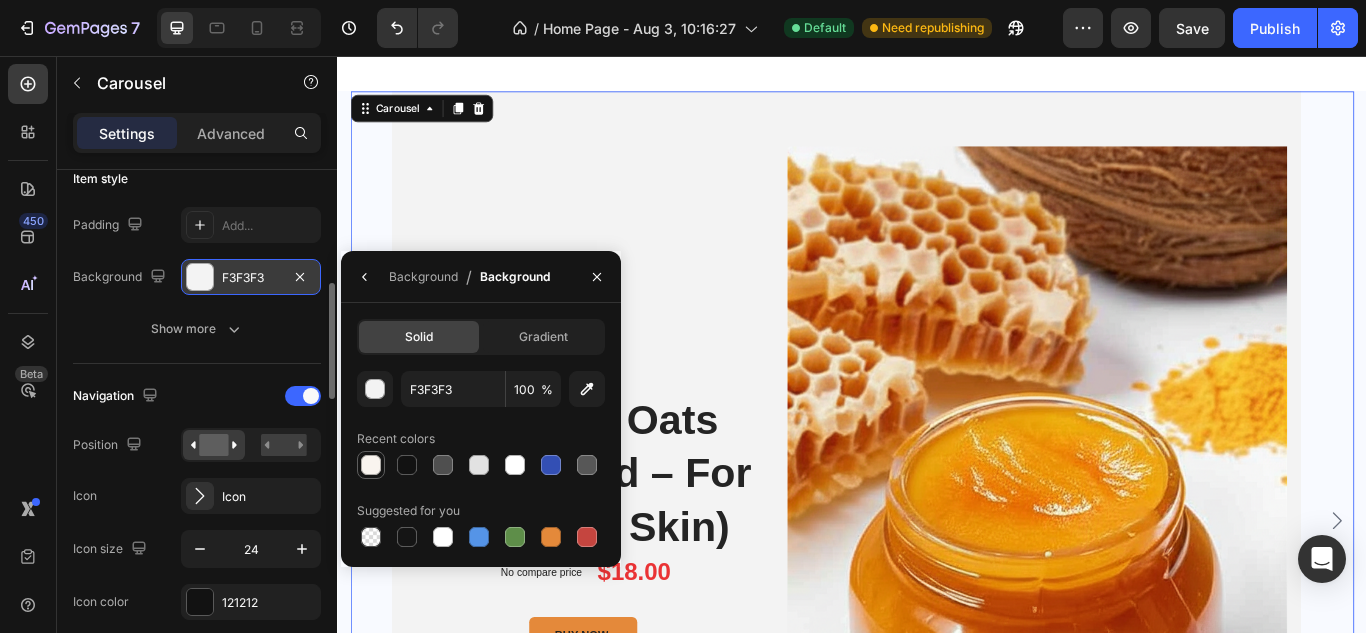 click at bounding box center [371, 465] 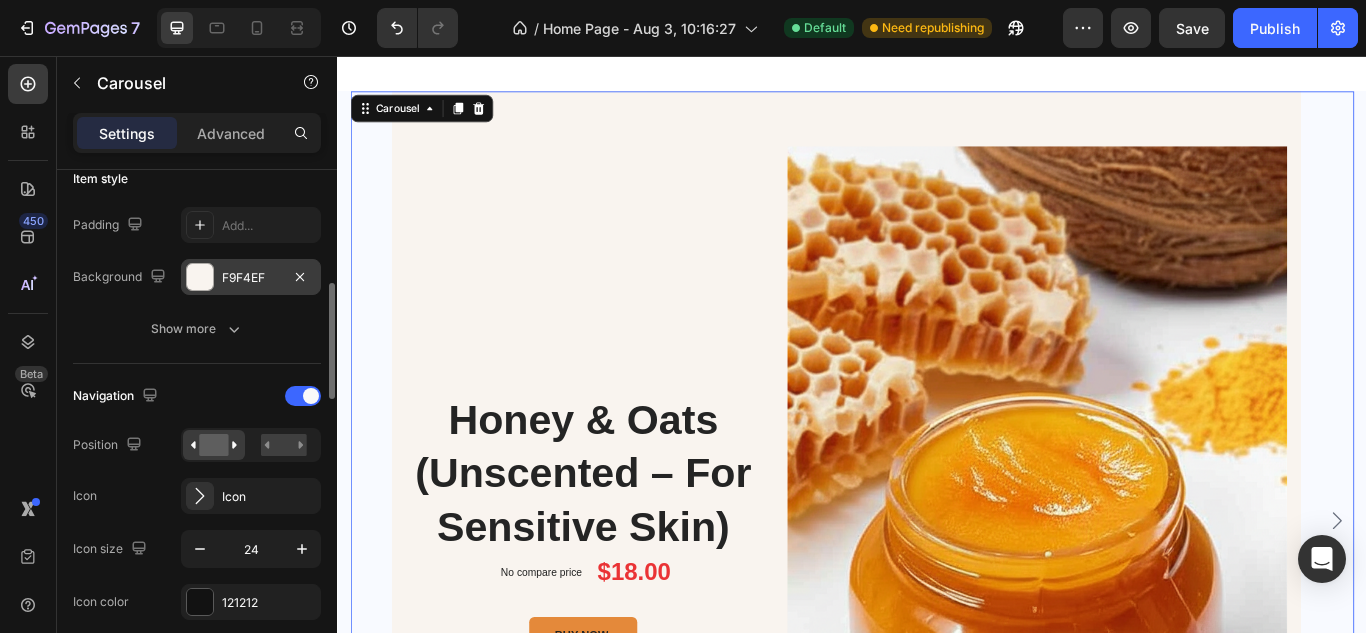 click on "Item style Padding Add... Background F9F4EF Show more" 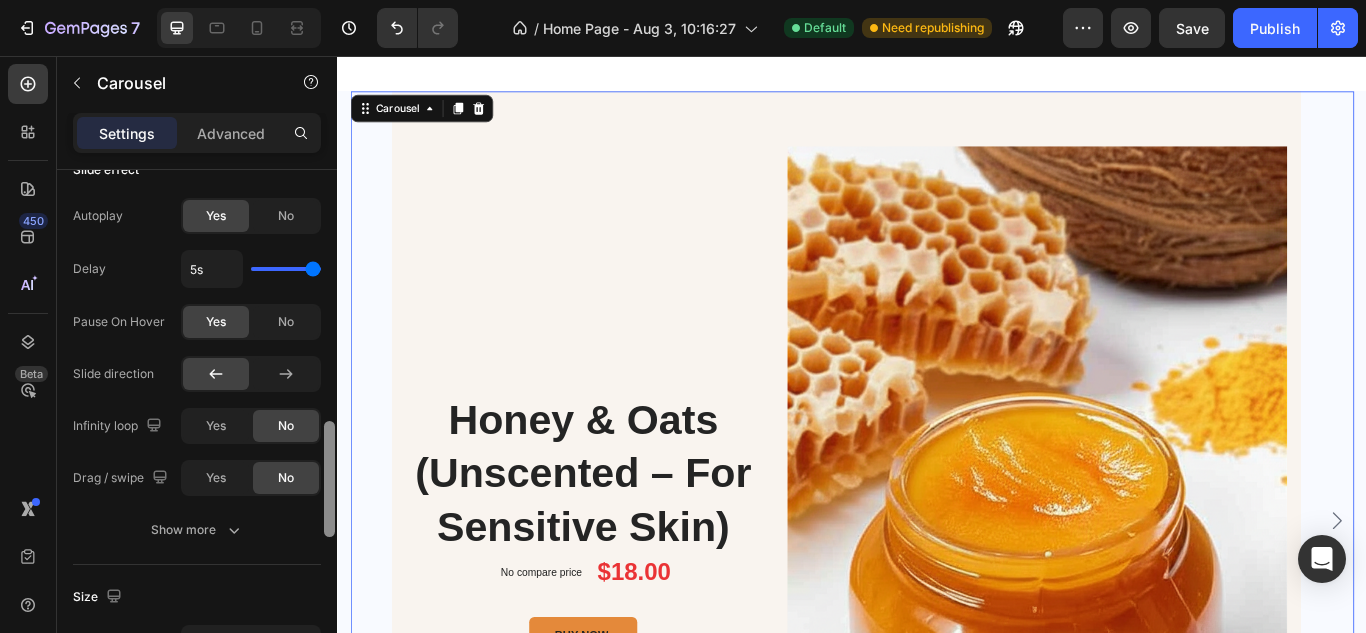 scroll, scrollTop: 1126, scrollLeft: 0, axis: vertical 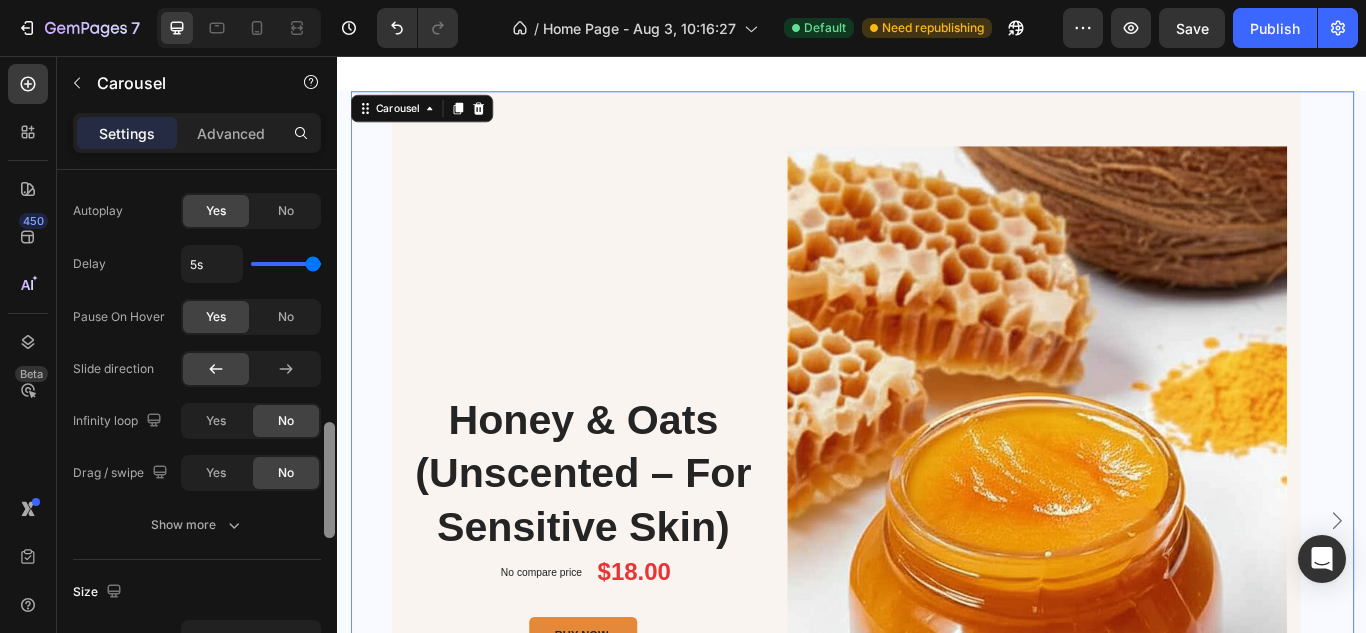 drag, startPoint x: 331, startPoint y: 352, endPoint x: 300, endPoint y: 491, distance: 142.41489 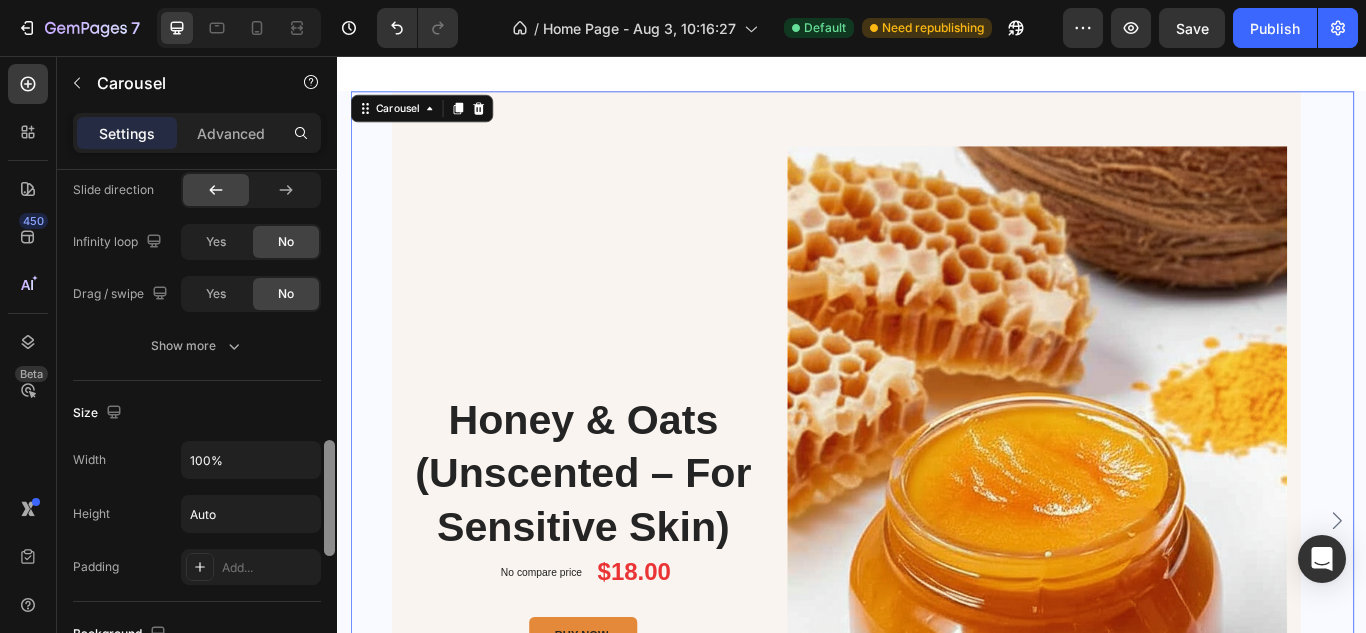 scroll, scrollTop: 1331, scrollLeft: 0, axis: vertical 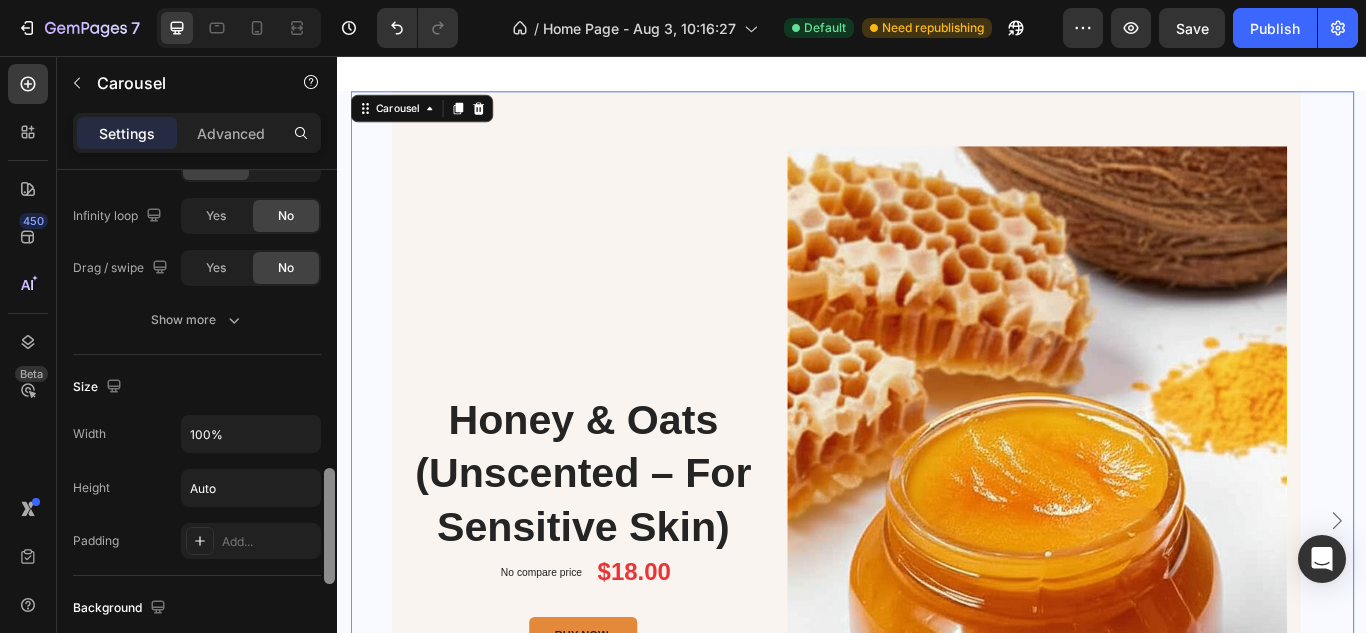 drag, startPoint x: 324, startPoint y: 472, endPoint x: 328, endPoint y: 518, distance: 46.173584 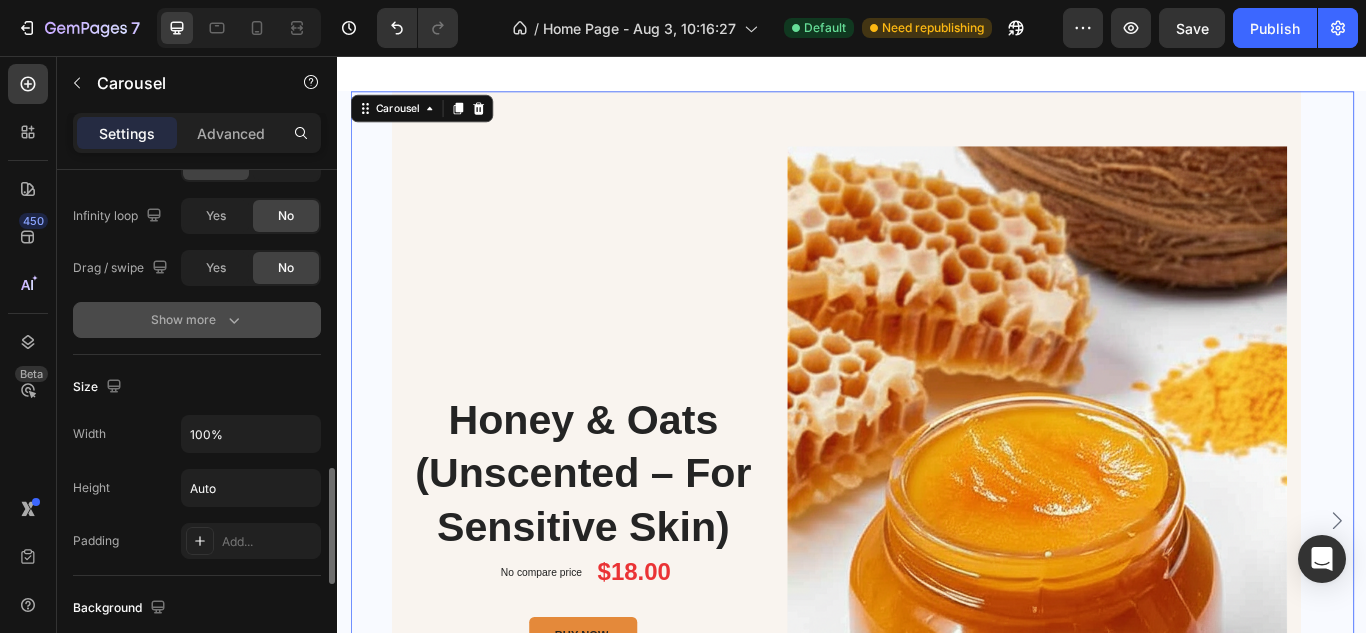 click on "Show more" at bounding box center [197, 320] 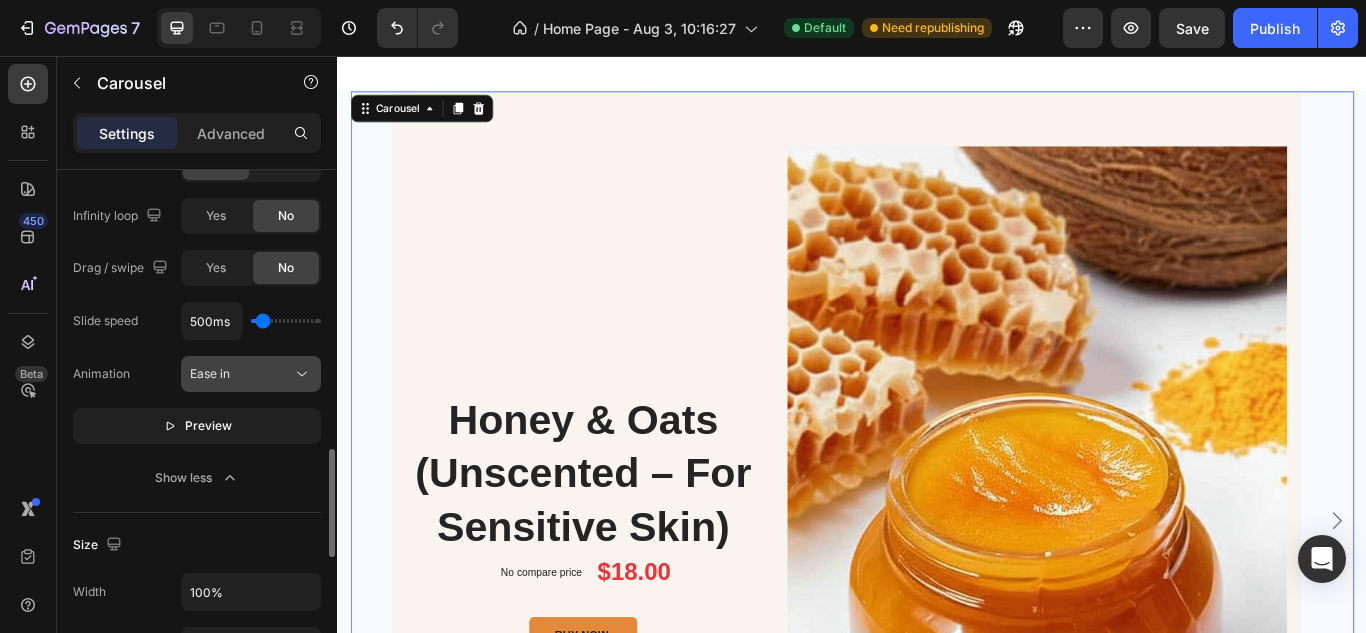 click on "Ease in" at bounding box center [251, 374] 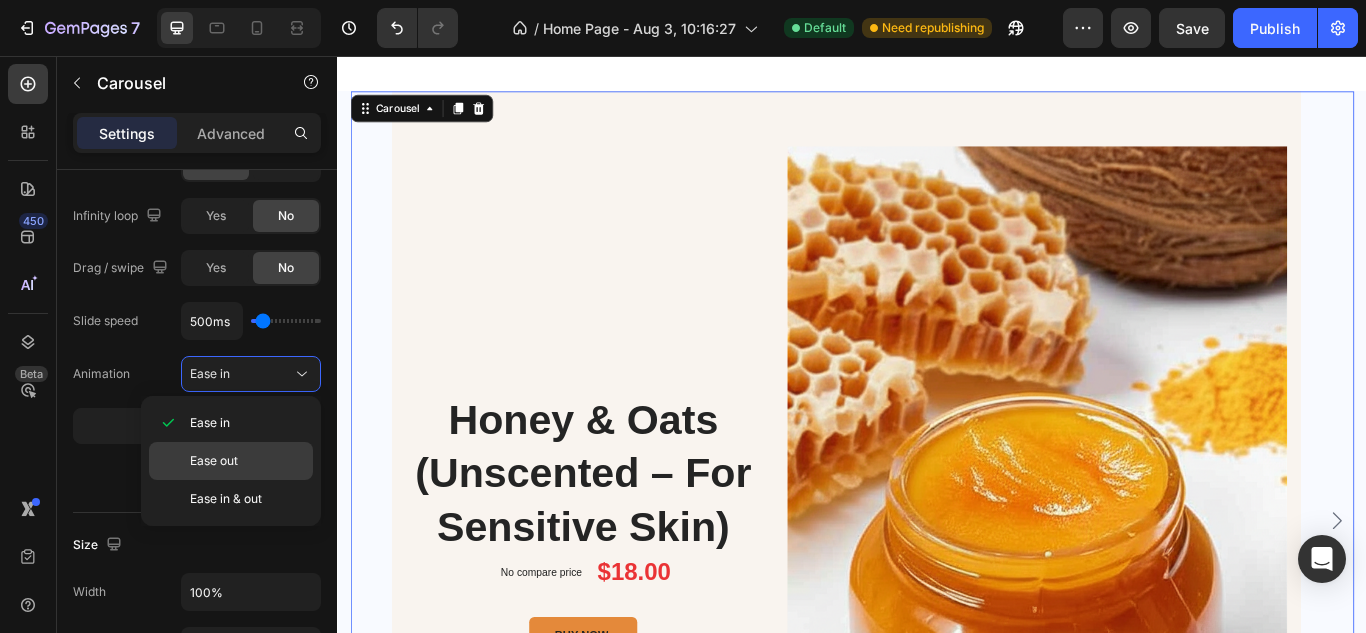 click on "Ease out" at bounding box center (214, 461) 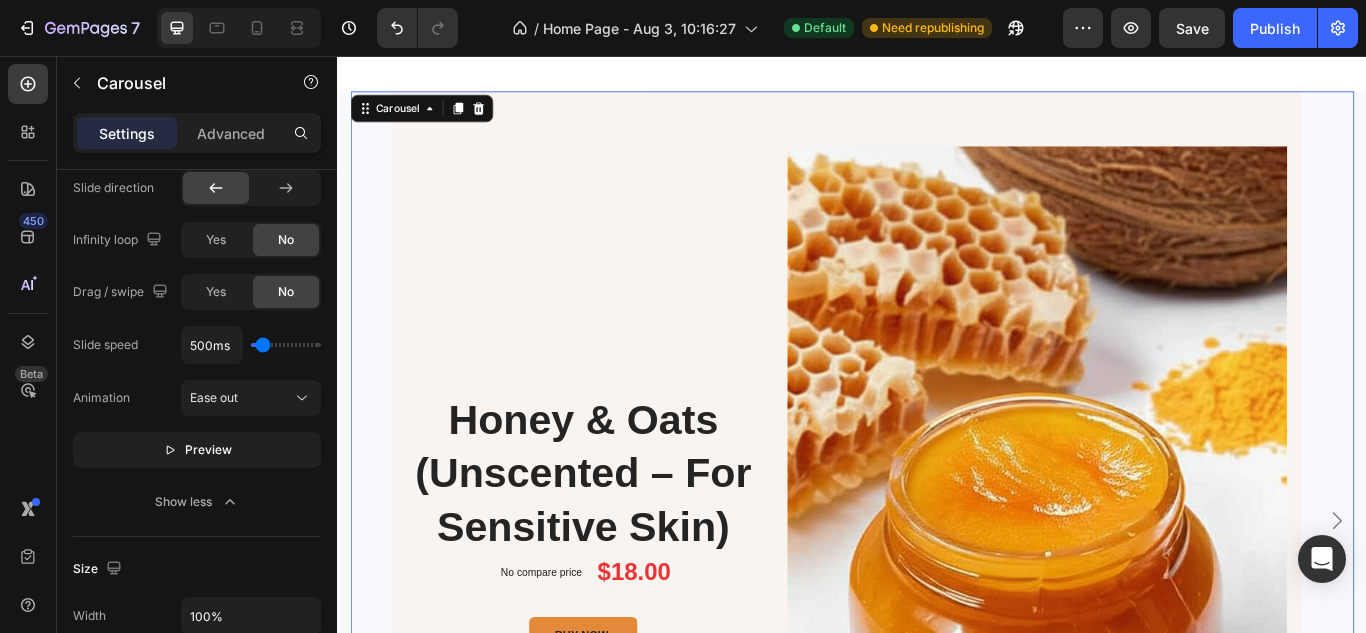 drag, startPoint x: 333, startPoint y: 458, endPoint x: 326, endPoint y: 438, distance: 21.189621 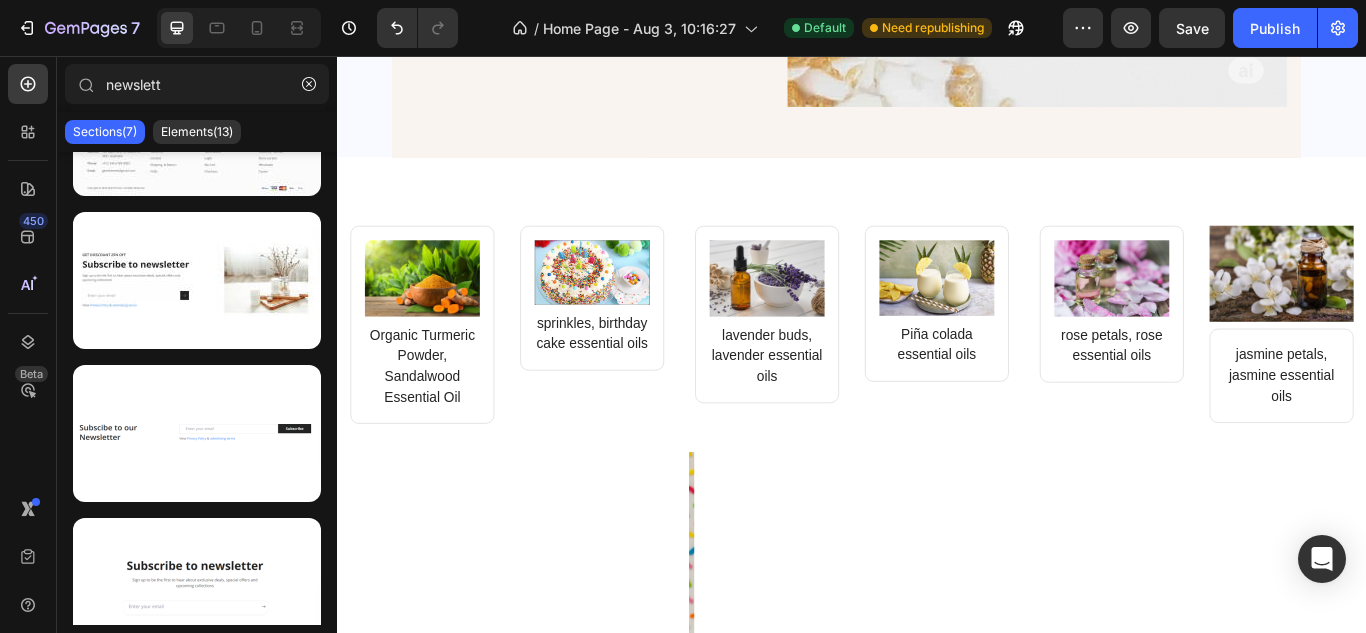 scroll, scrollTop: 1306, scrollLeft: 0, axis: vertical 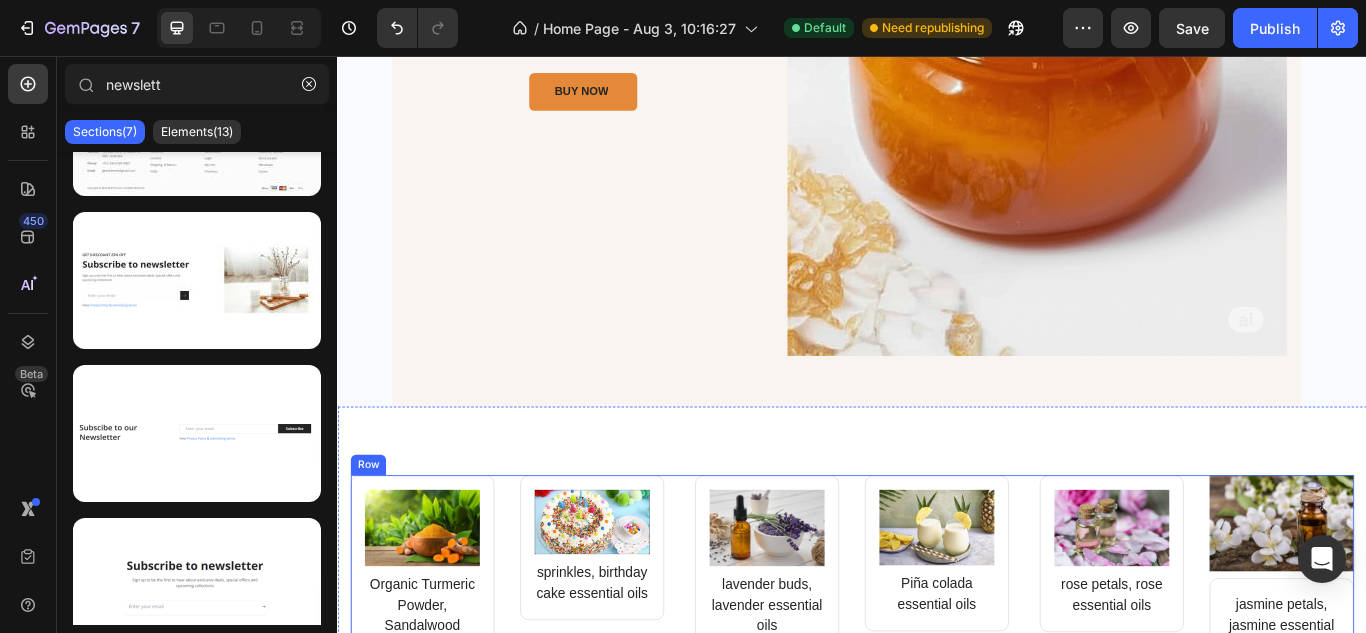 click on "Image Organic Turmeric Powder, Sandalwood Essential Oil Text block Row Image sprinkles, birthday cake essential oils Text block Row Row Image lavender buds, lavender essential oils Text block Row Image Piña colada essential oils Text block Row Row Image rose petals, rose essential oils Text block Row Image jasmine petals, jasmine essential oils Text block Row Row Row" at bounding box center [937, 668] 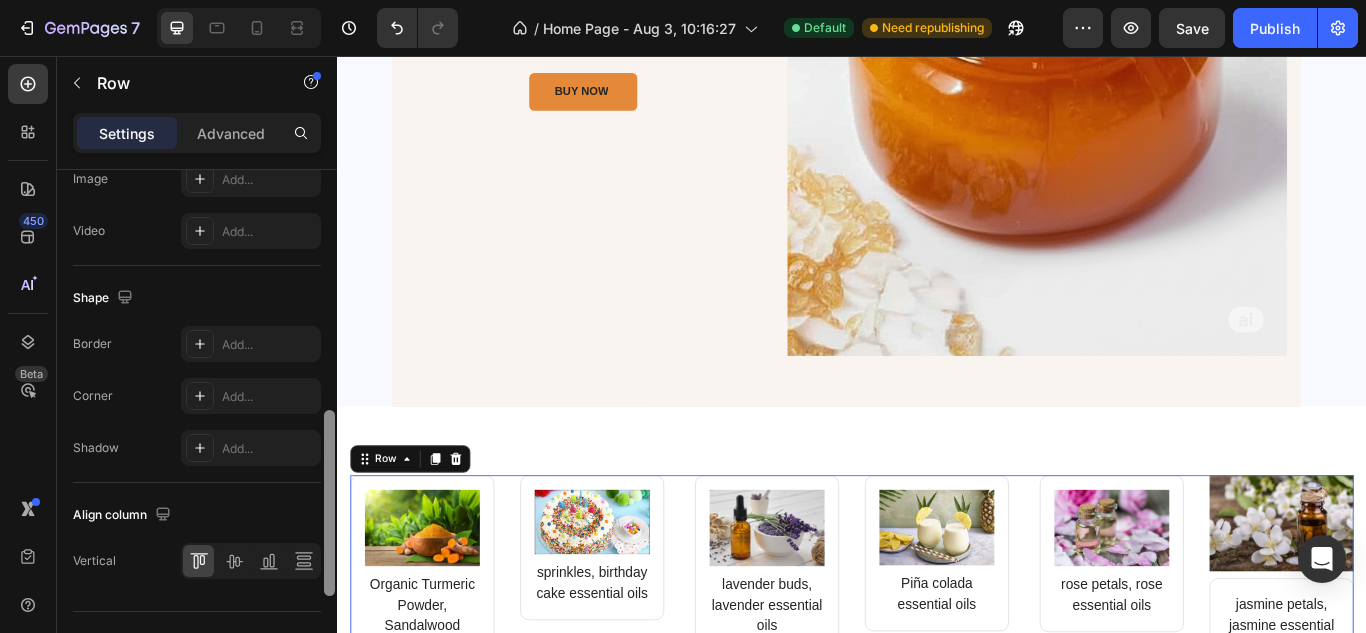 scroll, scrollTop: 928, scrollLeft: 0, axis: vertical 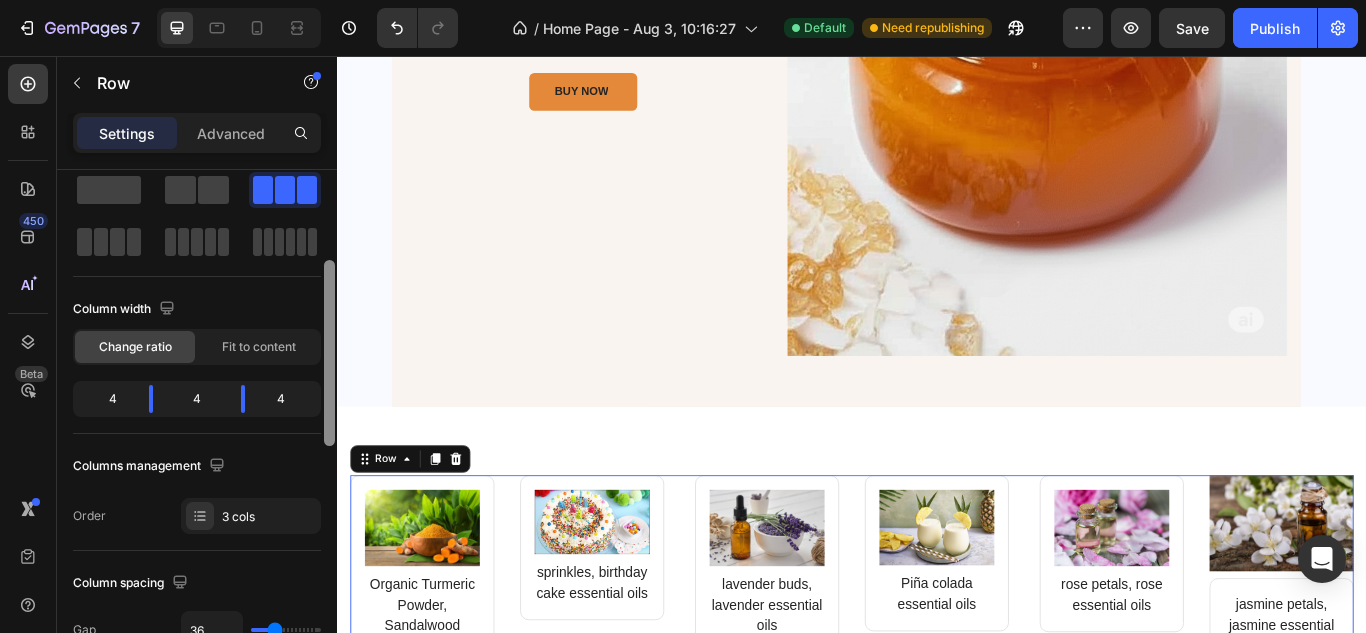 drag, startPoint x: 329, startPoint y: 322, endPoint x: 259, endPoint y: 332, distance: 70.71068 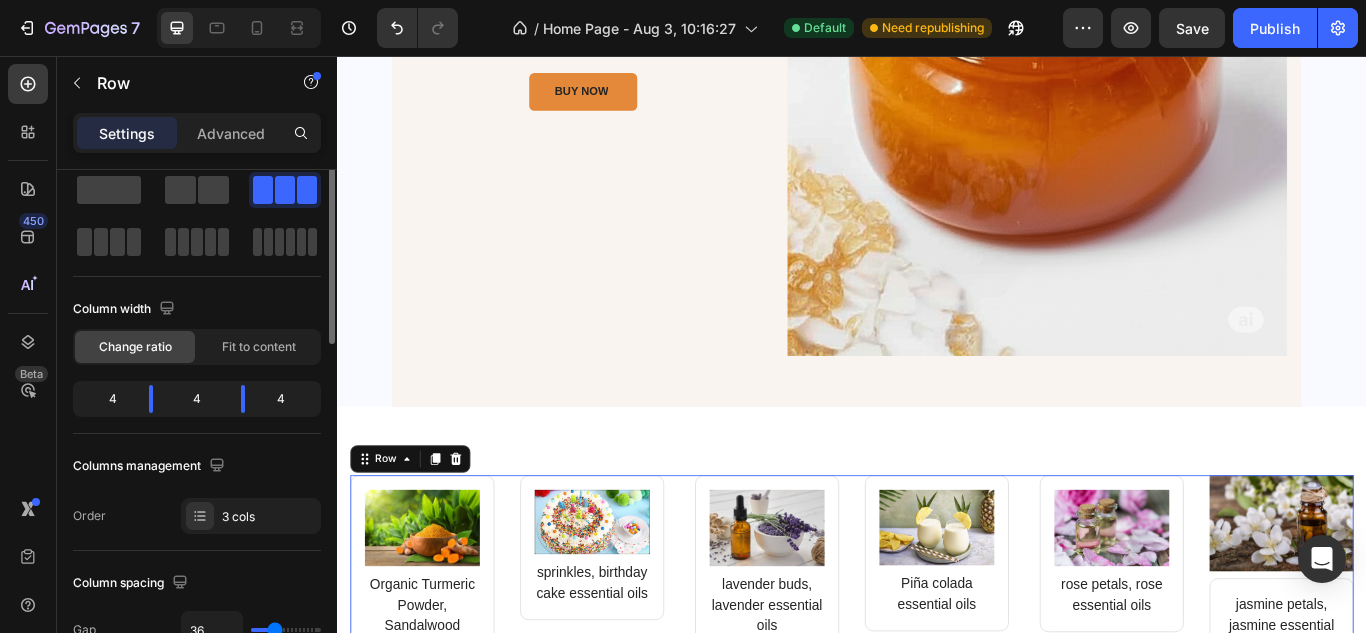 scroll, scrollTop: 28, scrollLeft: 0, axis: vertical 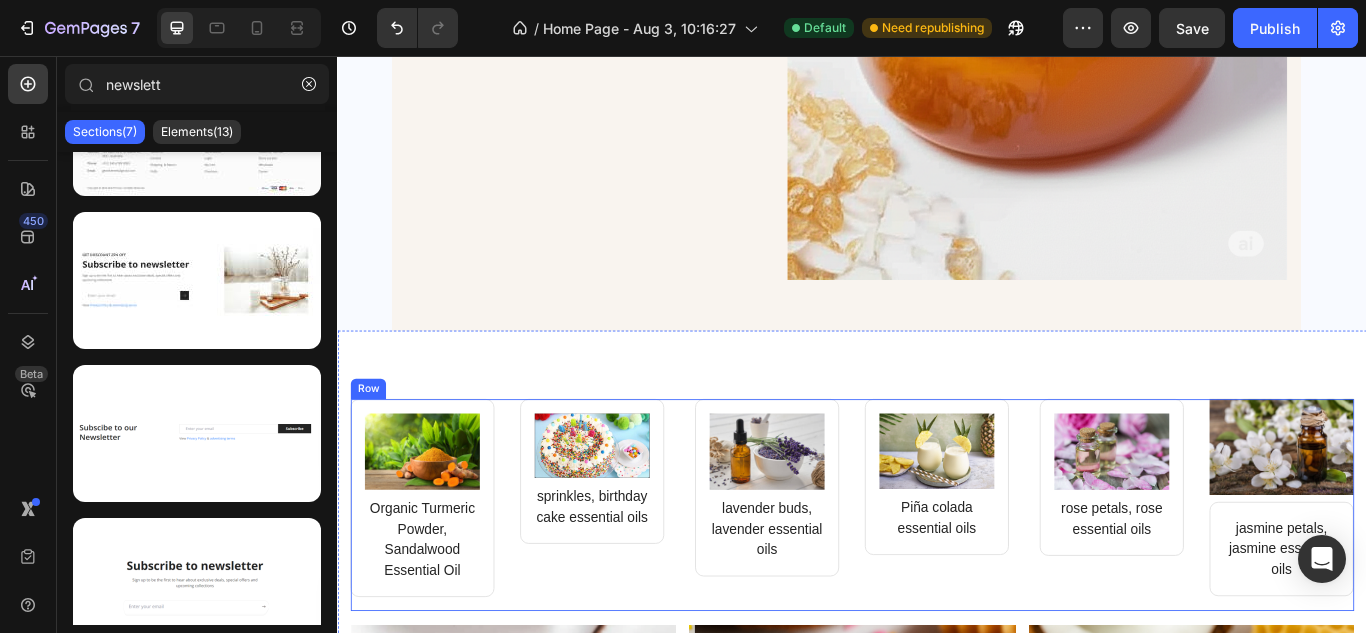click on "Image Organic Turmeric Powder, Sandalwood Essential Oil Text block Row Image sprinkles, birthday cake essential oils Text block Row Row Image lavender buds, lavender essential oils Text block Row Image Piña colada essential oils Text block Row Row Image rose petals, rose essential oils Text block Row Image jasmine petals, jasmine essential oils Text block Row Row Row" at bounding box center [937, 579] 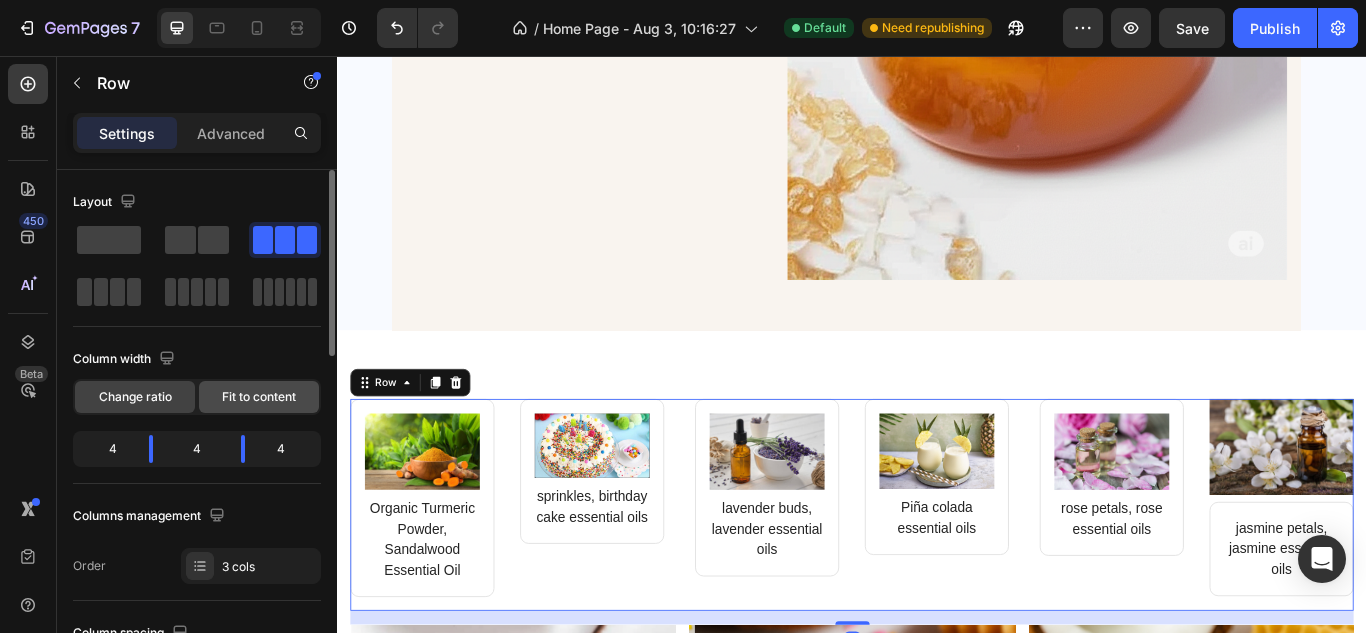click on "Fit to content" 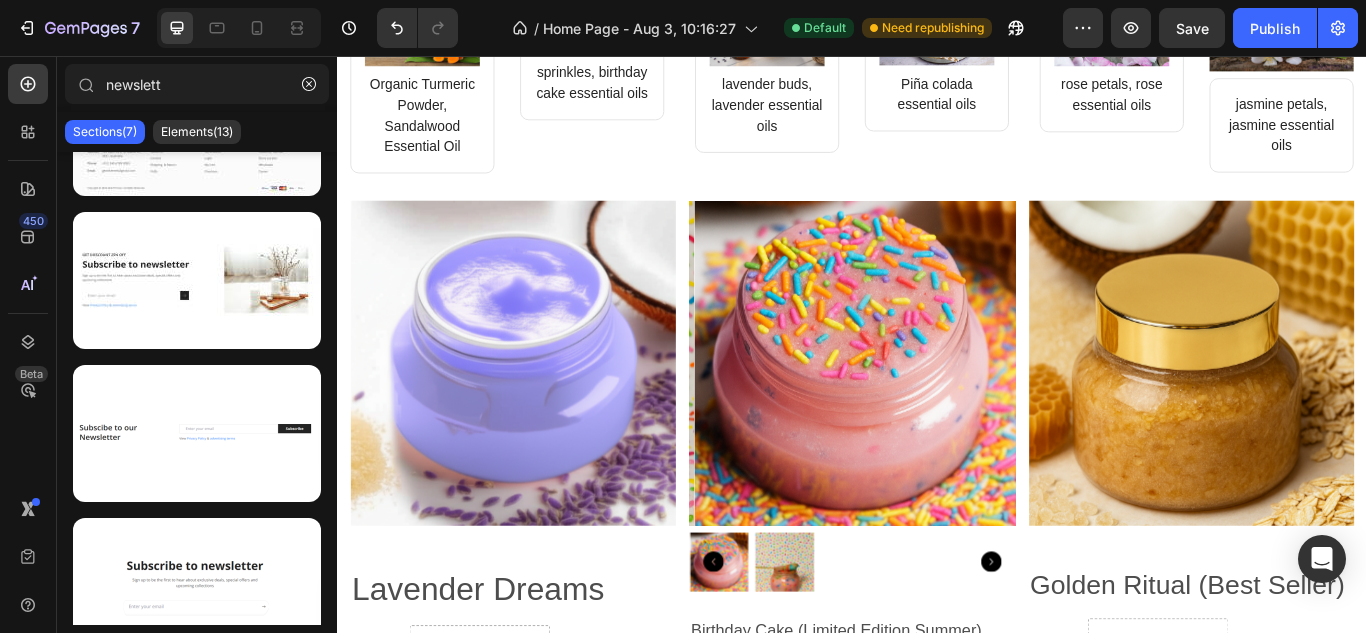 scroll, scrollTop: 1914, scrollLeft: 0, axis: vertical 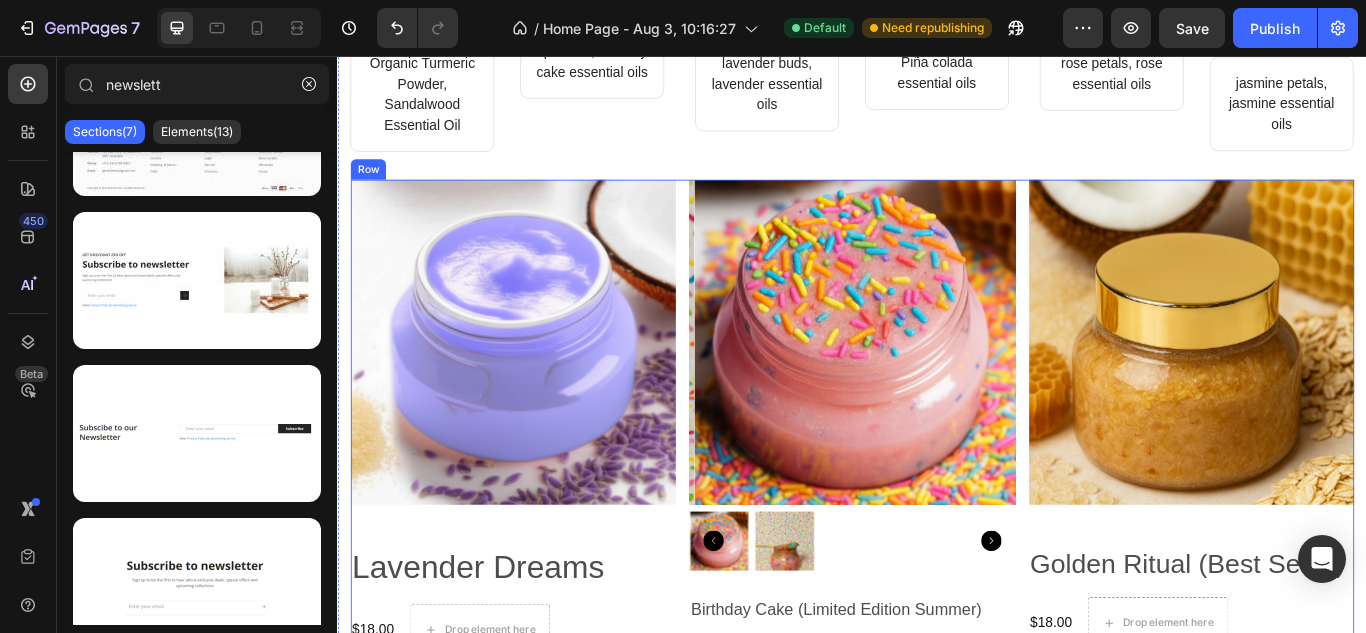 click on "Product Images Lavender Dreams Product Title $18.00 Product Price Product Price
Drop element here Row Buy now Dynamic Checkout Product
Product Images Birthday Cake (Limited Edition Summer) Product Title $18.00 Product Price Product Price
Drop element here Row Buy now Dynamic Checkout Product Product Images Golden Ritual (Best Seller) Product Title $18.00 Product Price Product Price
Drop element here Row Buy now Dynamic Checkout Product Row" at bounding box center (937, 530) 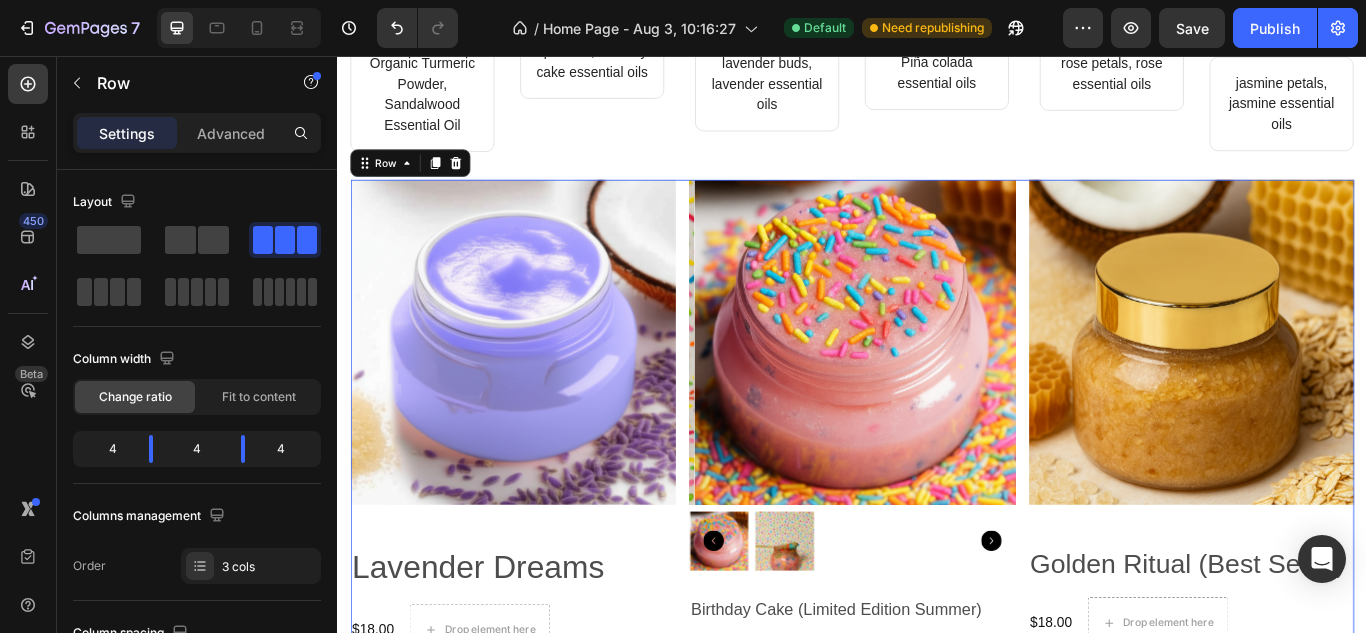 scroll, scrollTop: 520, scrollLeft: 0, axis: vertical 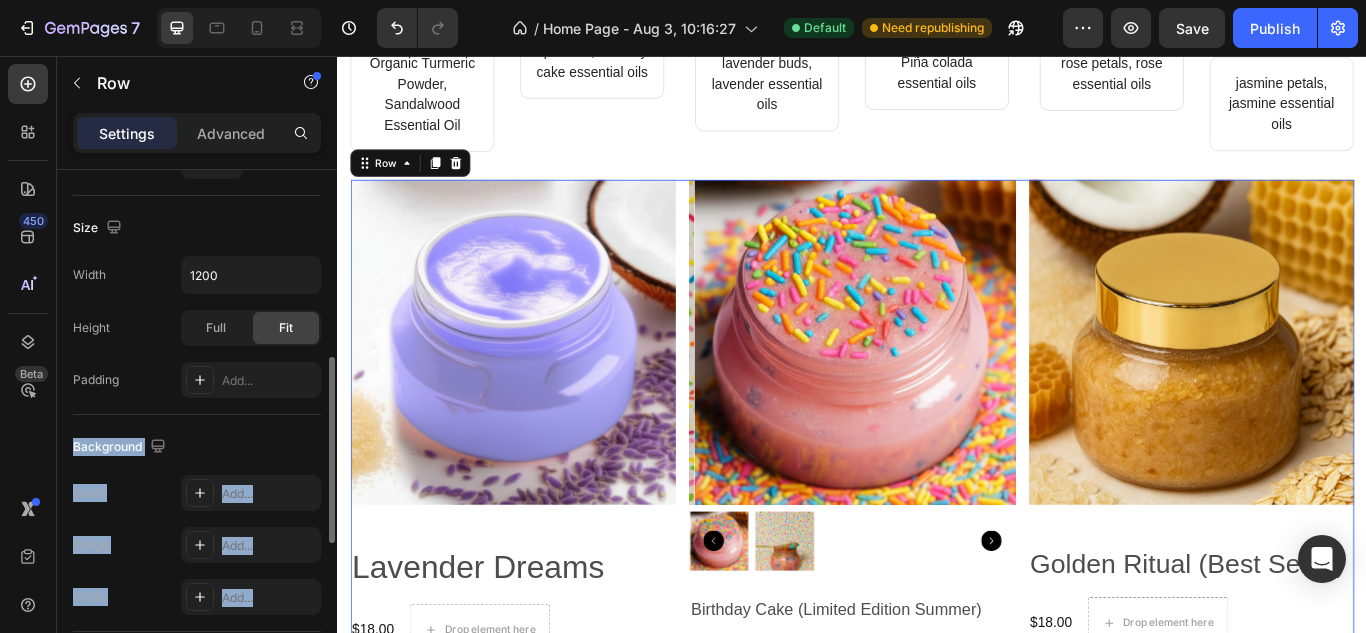 drag, startPoint x: 323, startPoint y: 341, endPoint x: 321, endPoint y: 368, distance: 27.073973 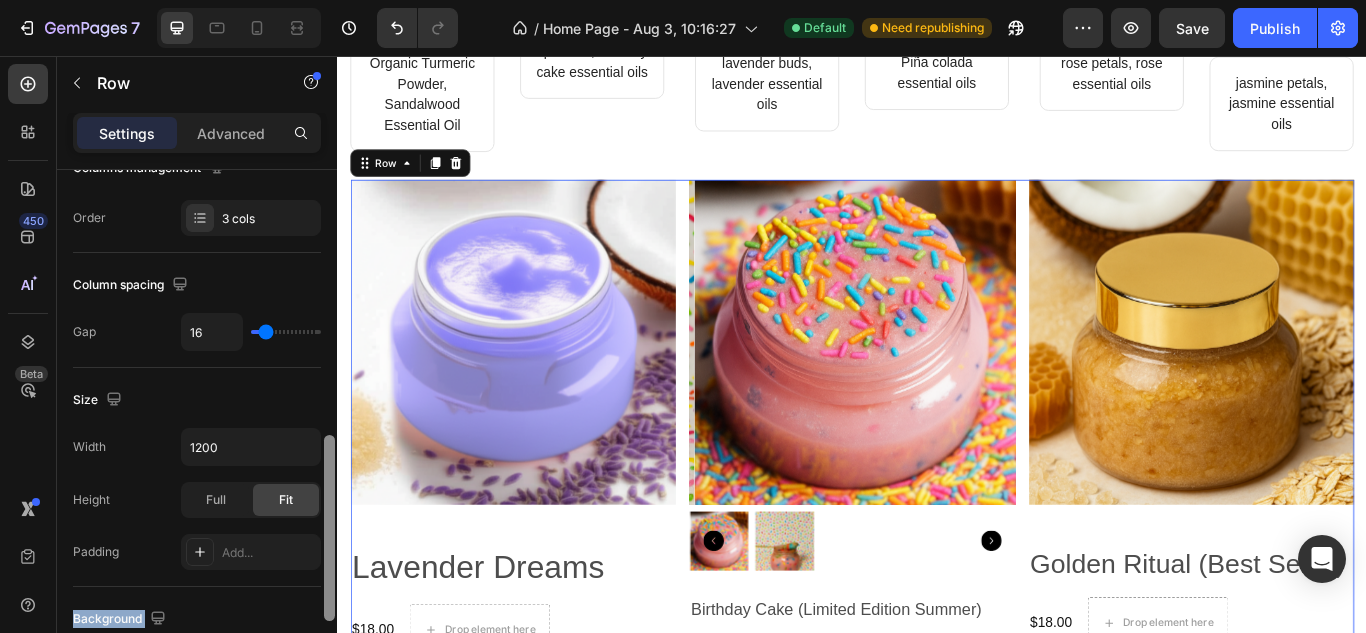 scroll, scrollTop: 0, scrollLeft: 0, axis: both 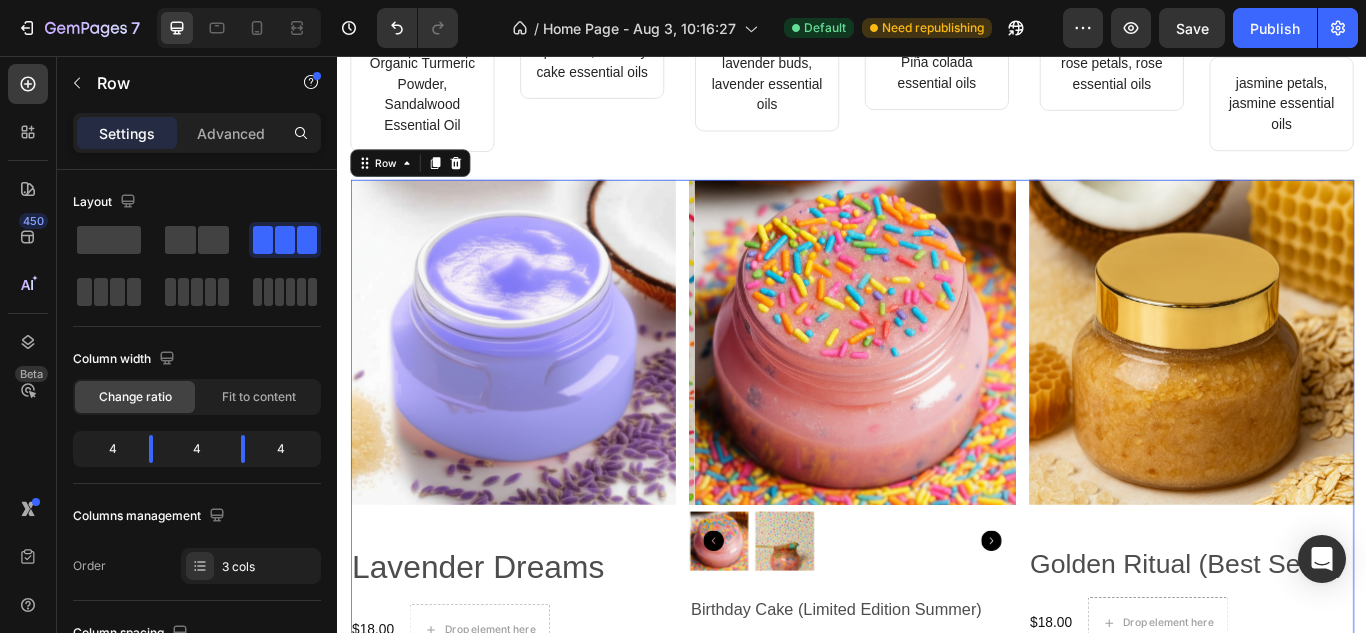 drag, startPoint x: 333, startPoint y: 369, endPoint x: 327, endPoint y: 179, distance: 190.09471 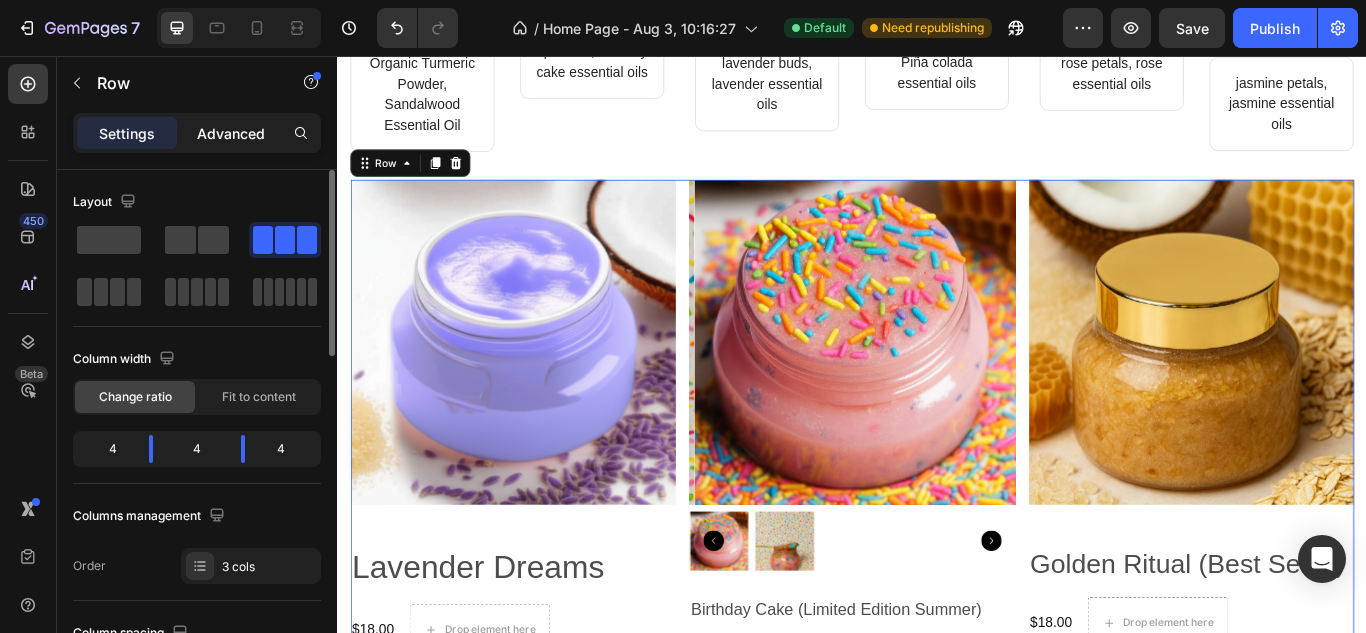 click on "Advanced" 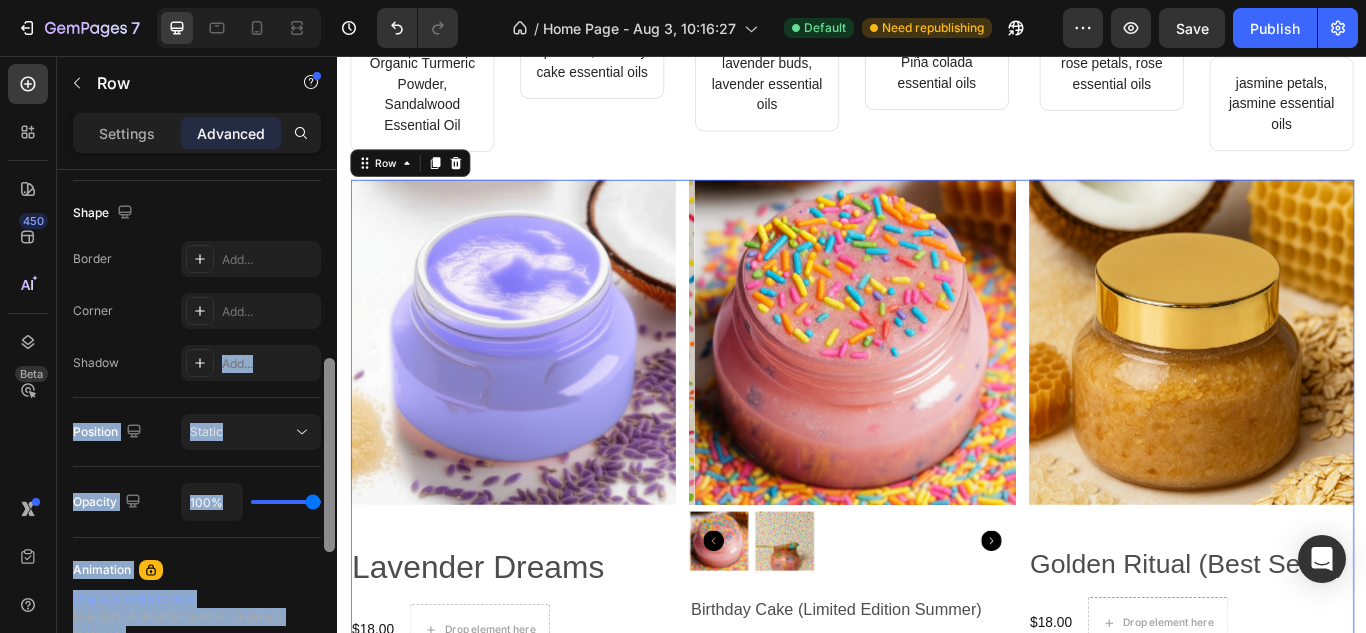 drag, startPoint x: 328, startPoint y: 209, endPoint x: 313, endPoint y: 399, distance: 190.59119 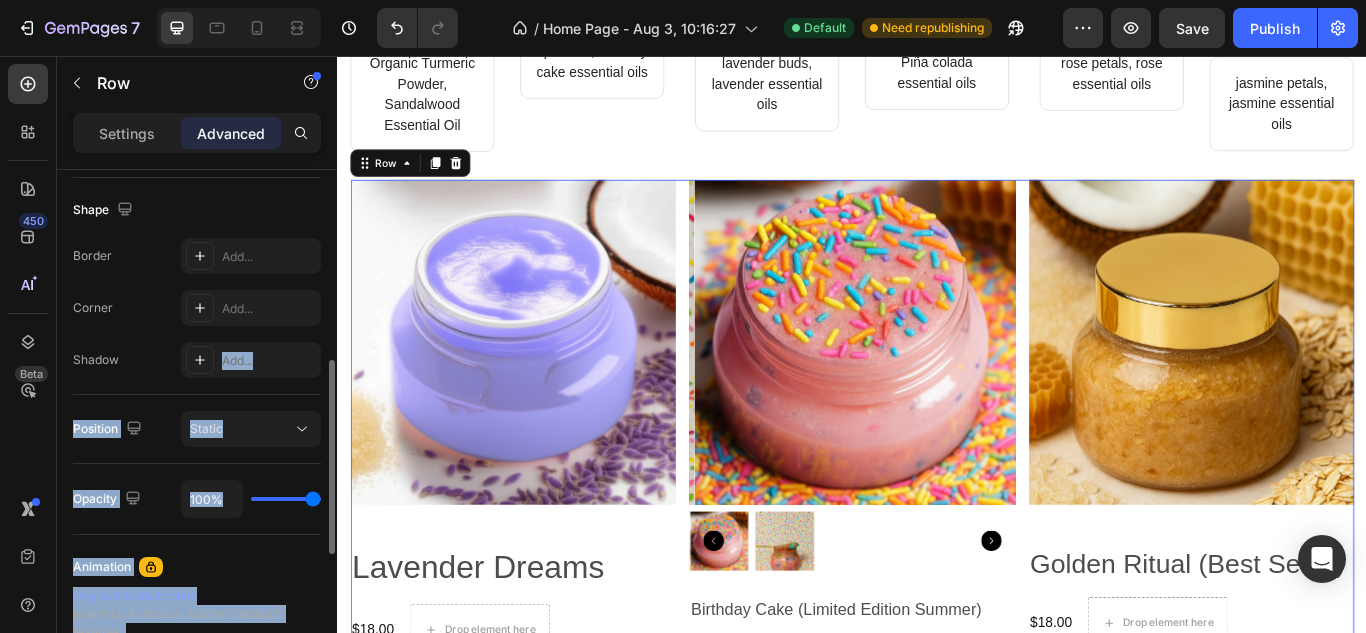 click on "Shape Border Add... Corner Add... Shadow Add..." 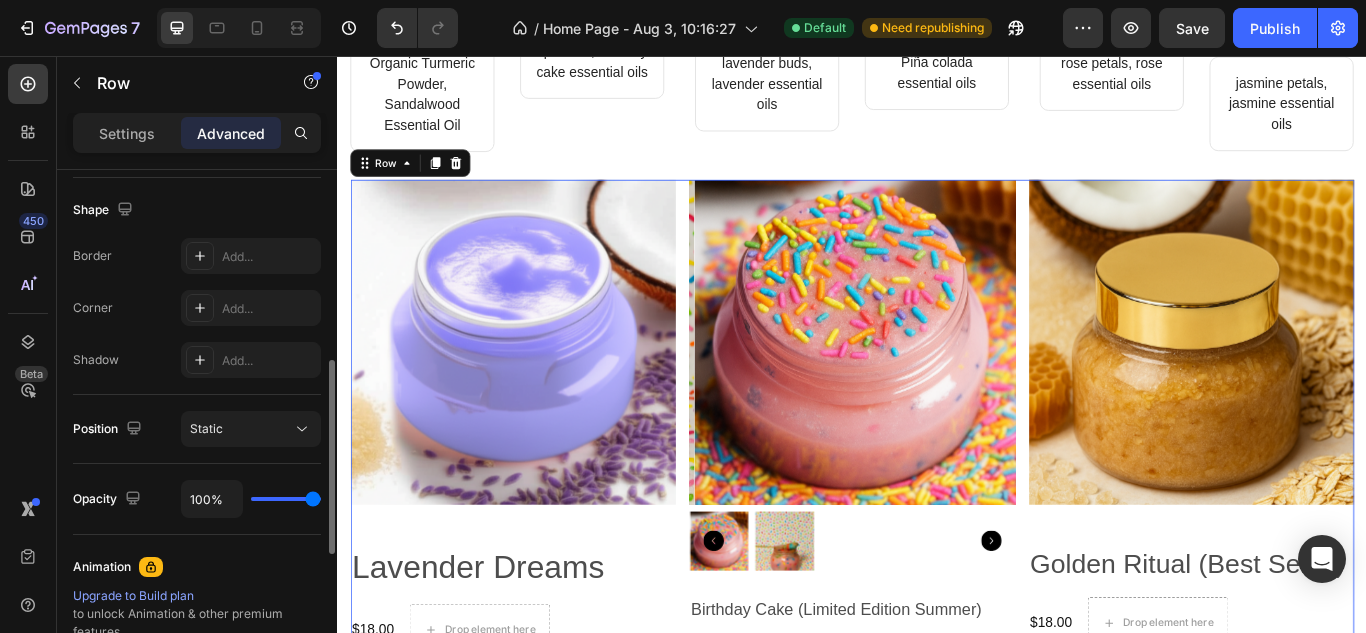 click on "Shape Border Add... Corner Add... Shadow Add..." 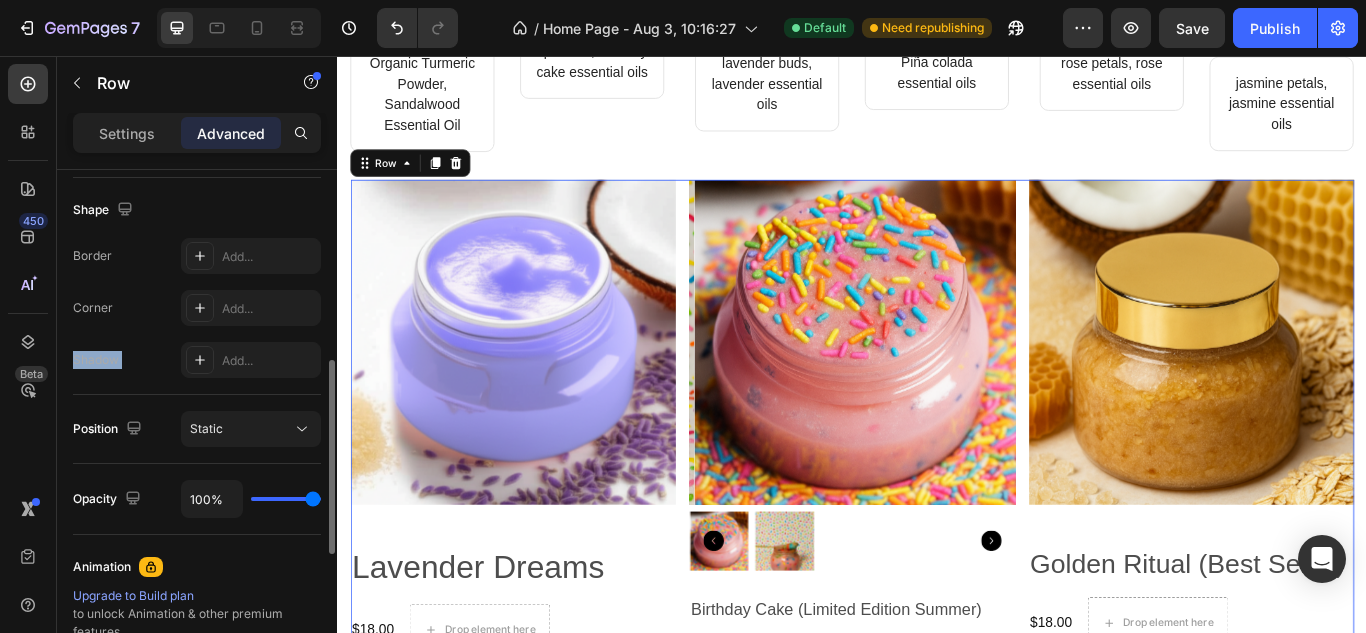 click on "Shape Border Add... Corner Add... Shadow Add..." 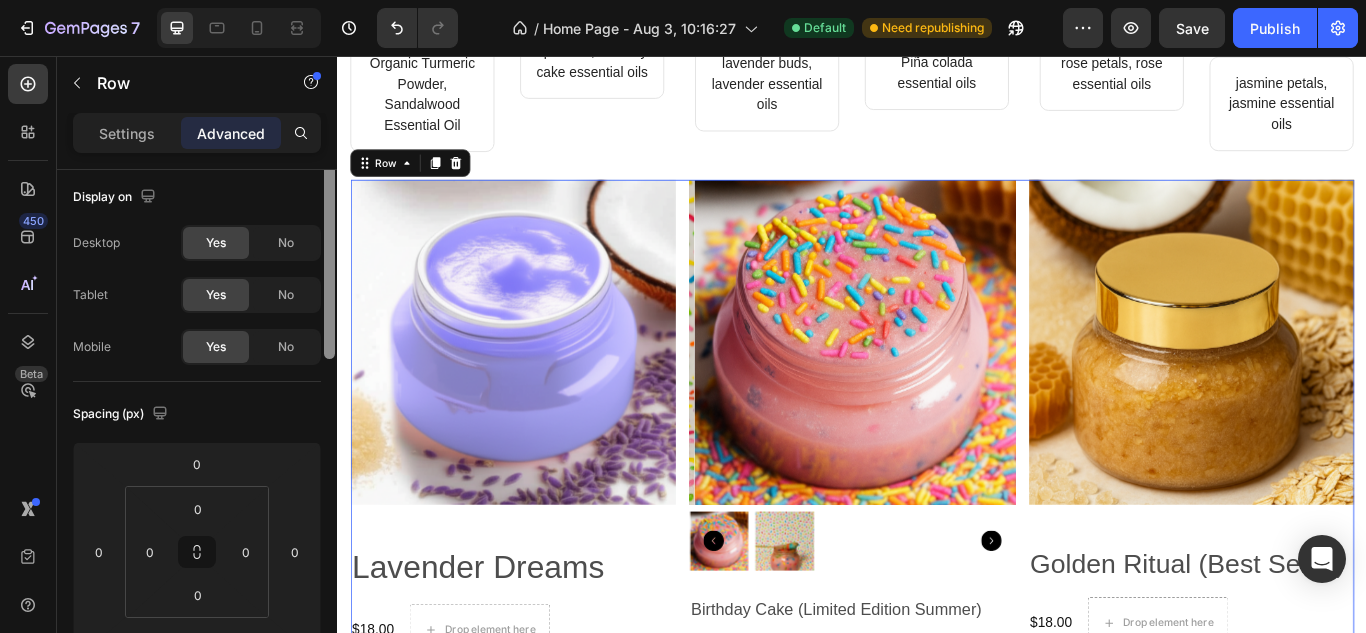 scroll, scrollTop: 0, scrollLeft: 0, axis: both 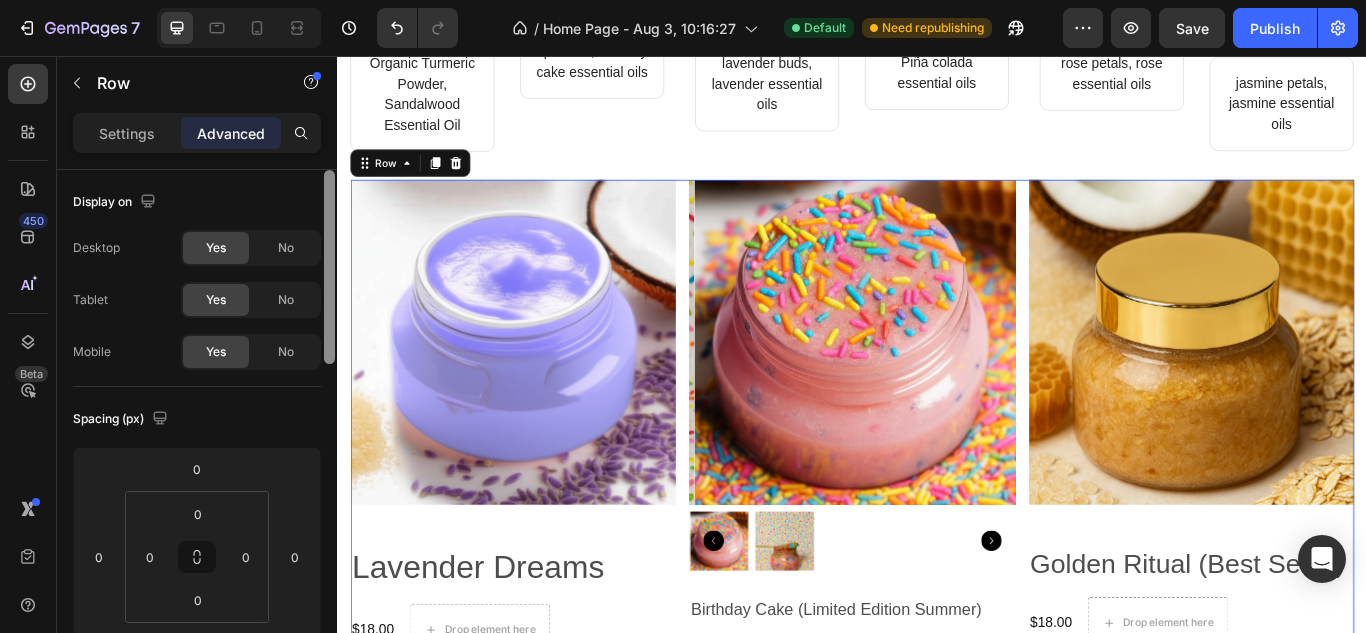 drag, startPoint x: 326, startPoint y: 431, endPoint x: 260, endPoint y: 170, distance: 269.2155 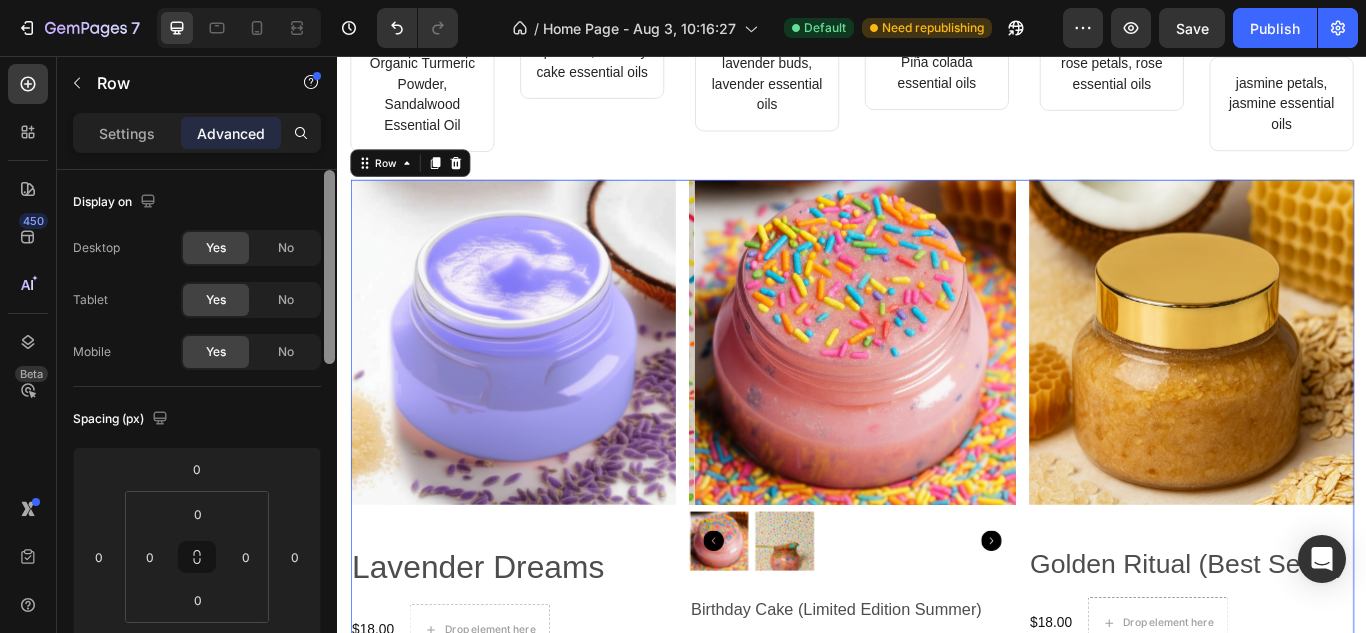 click on "Display on Desktop Yes No Tablet Yes No Mobile Yes No Spacing (px) 0 0 0 0 0 0 0 0 Shape Border Add... Corner Add... Shadow Add... Position Static Opacity 100% Animation Upgrade to Build plan  to unlock Animation & other premium features. Interaction Upgrade to Optimize plan  to unlock Interaction & other premium features. CSS class Delete element" at bounding box center [197, 430] 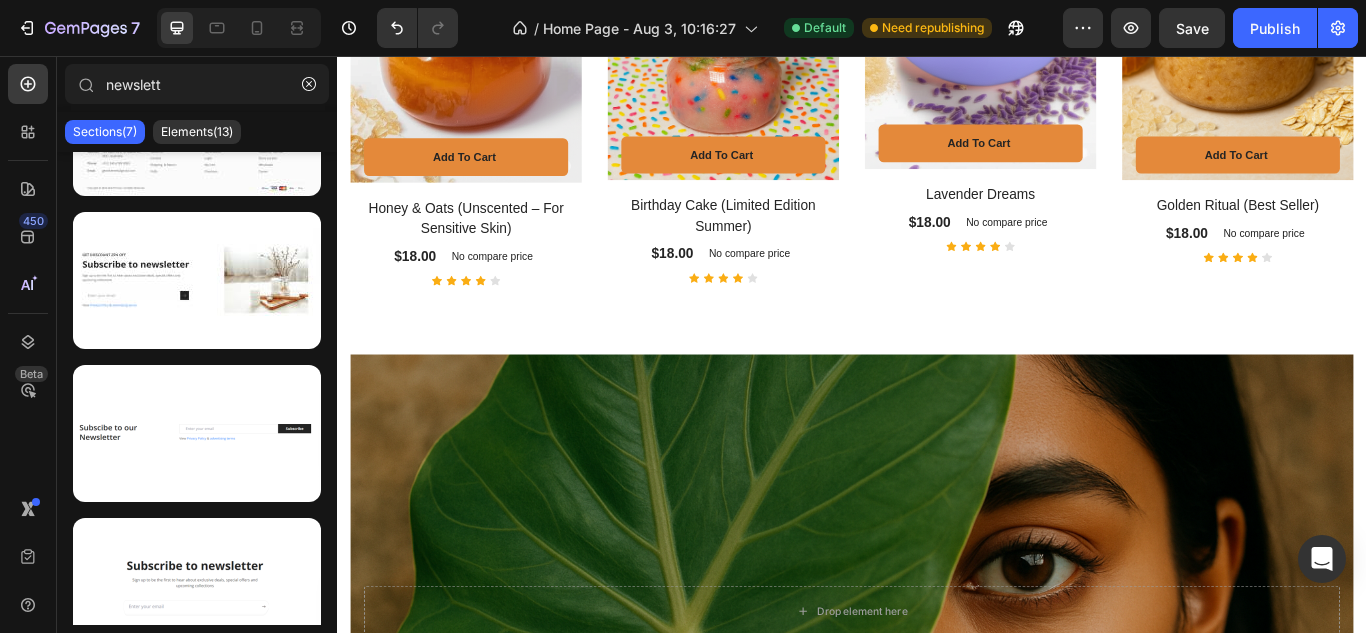 scroll, scrollTop: 3385, scrollLeft: 0, axis: vertical 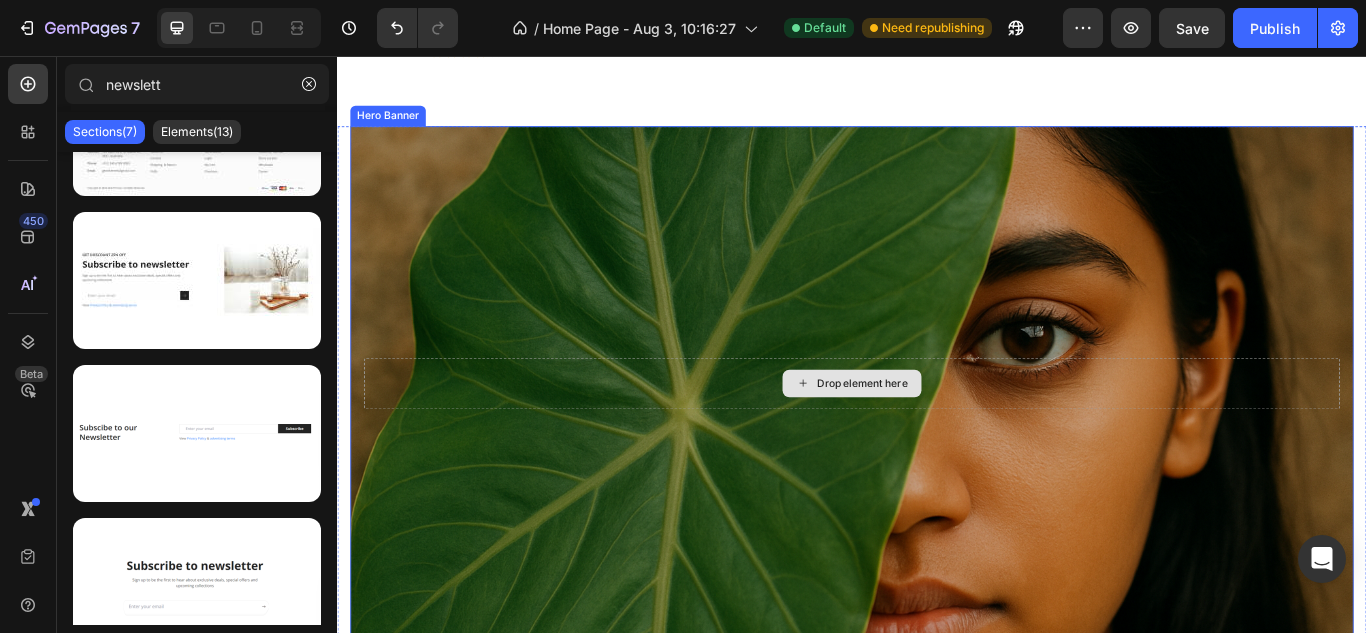 click on "Drop element here" at bounding box center (937, 438) 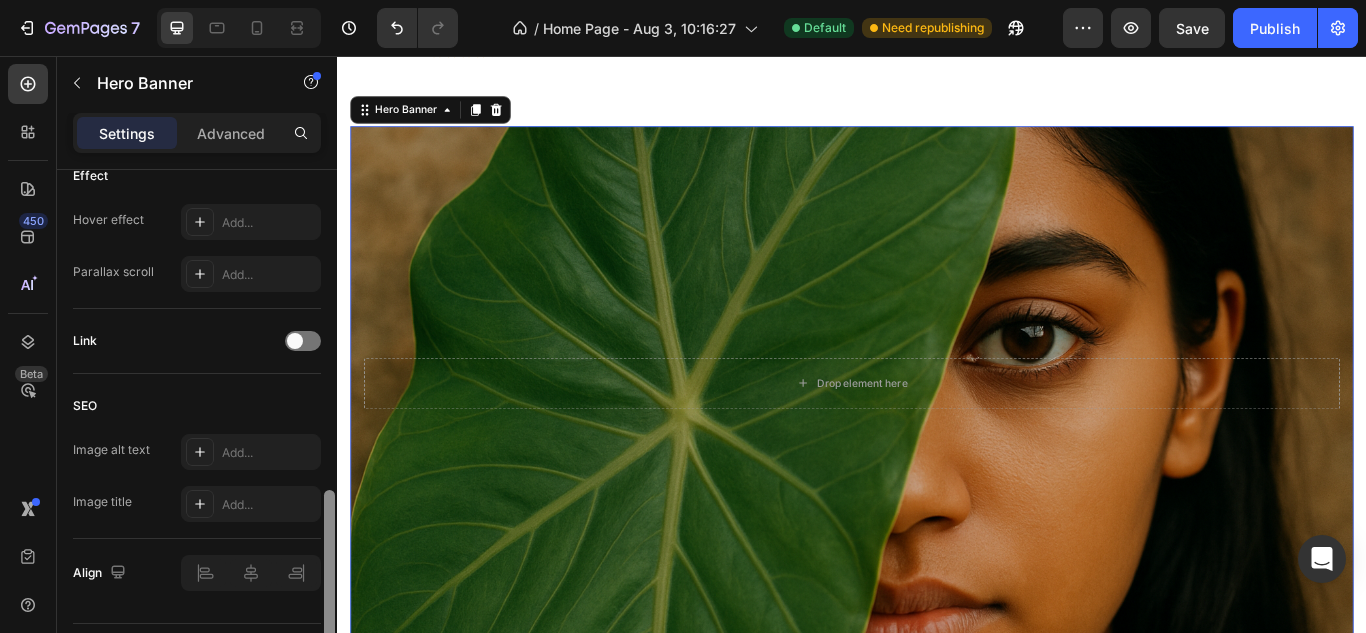 scroll, scrollTop: 1073, scrollLeft: 0, axis: vertical 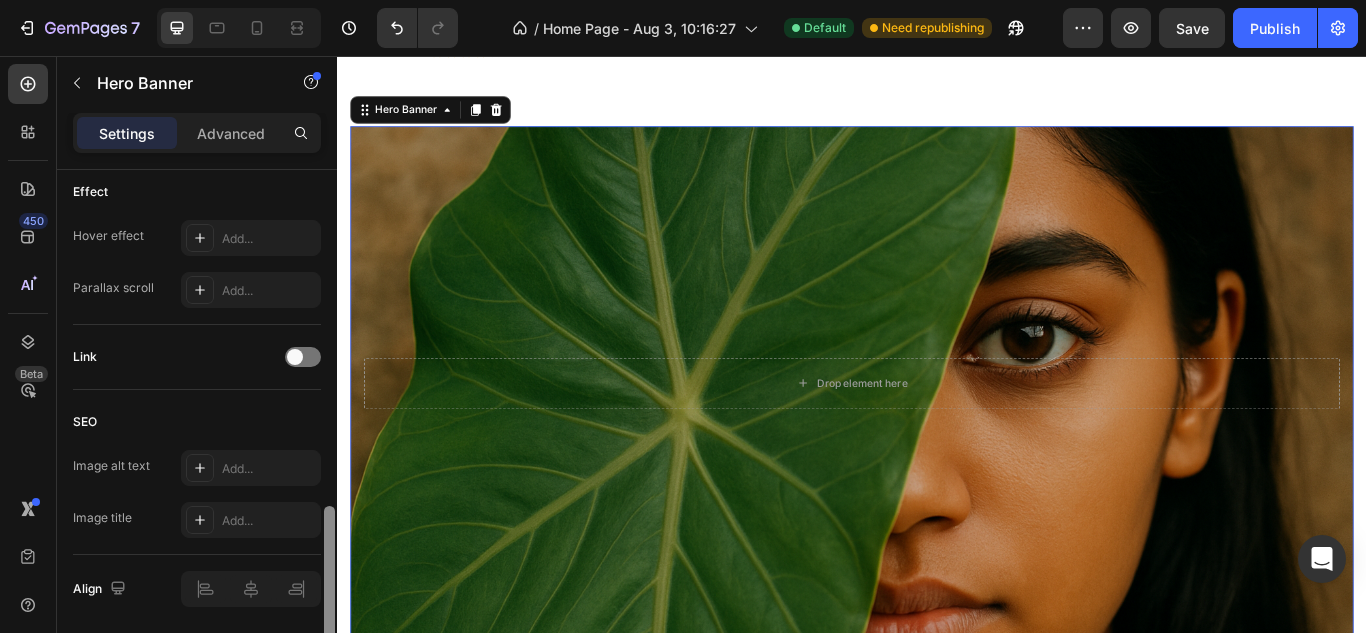 drag, startPoint x: 324, startPoint y: 313, endPoint x: 284, endPoint y: 649, distance: 338.3726 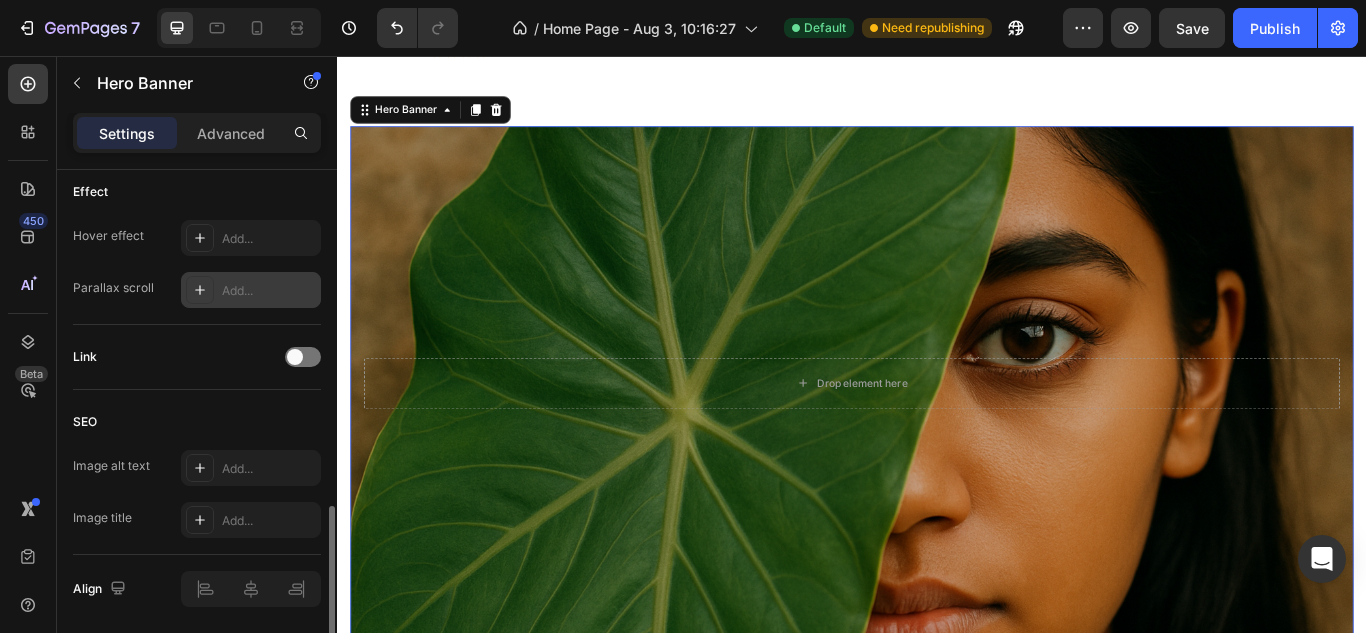 click on "Add..." at bounding box center (251, 290) 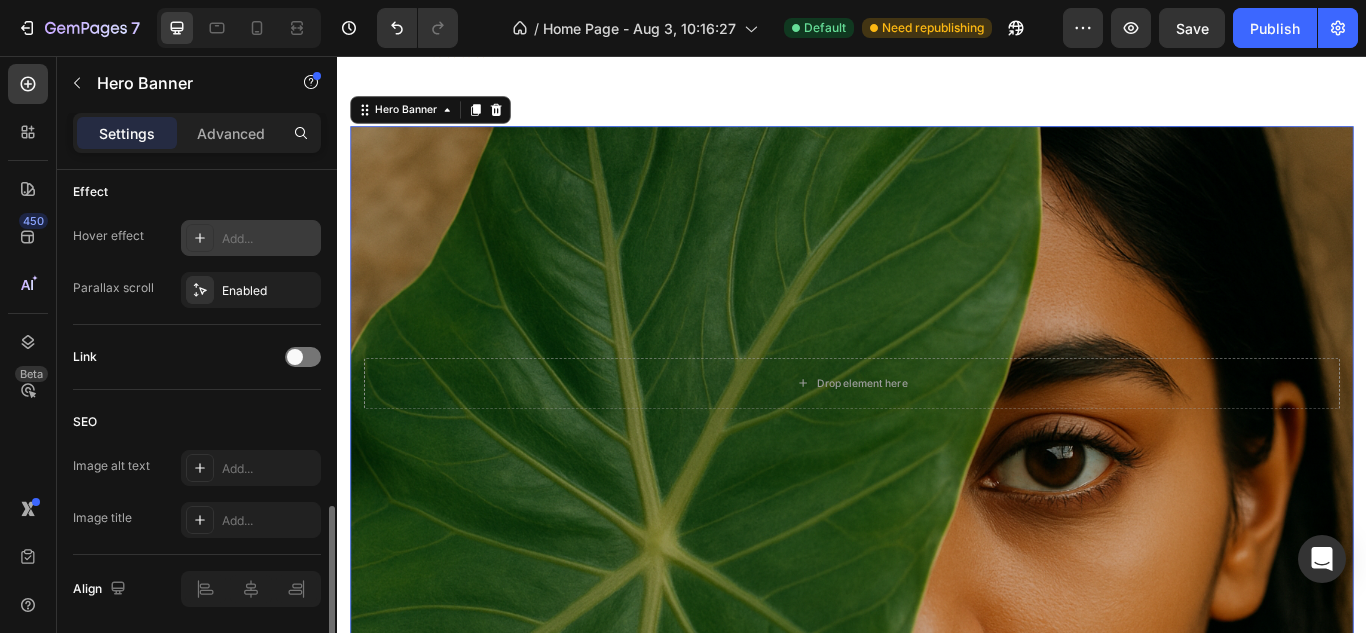 click on "Add..." at bounding box center [269, 239] 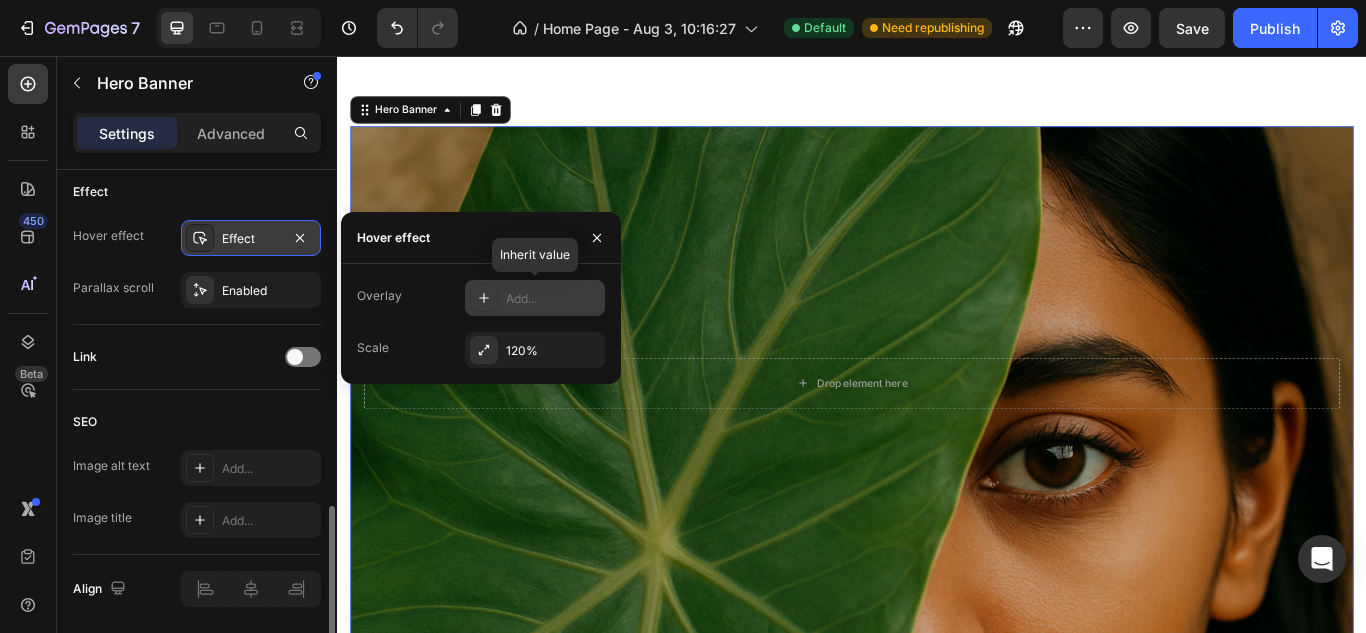 click on "Add..." at bounding box center [553, 299] 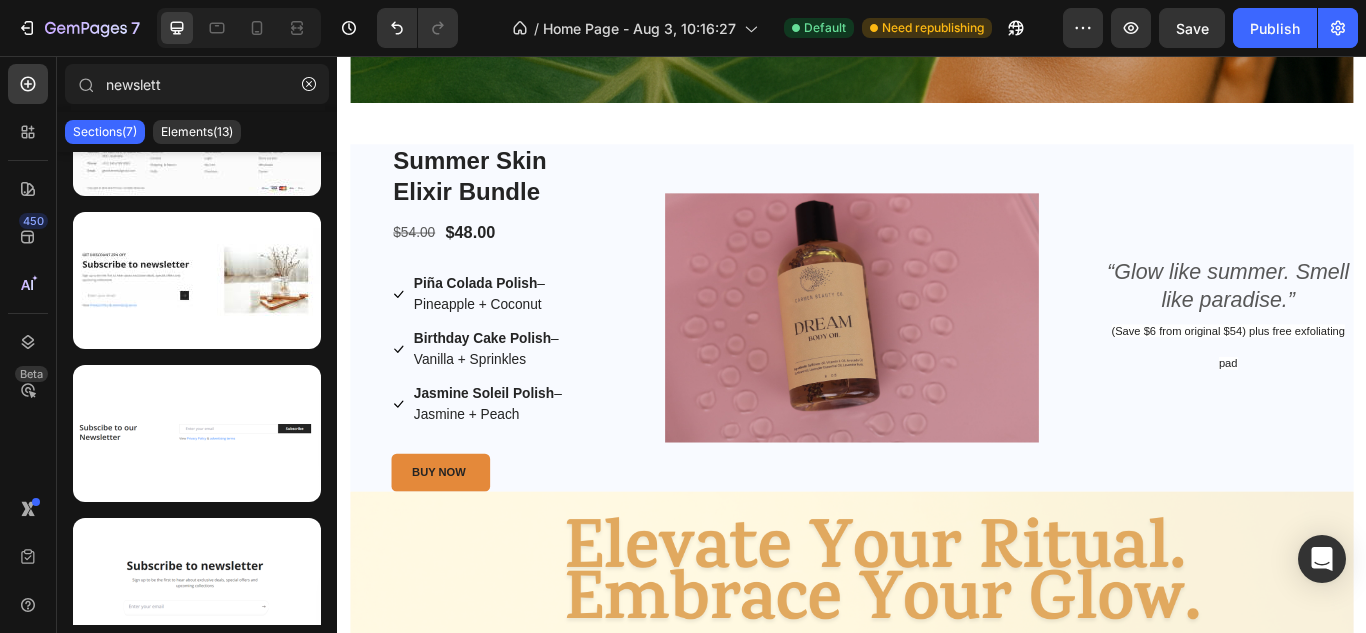scroll, scrollTop: 4323, scrollLeft: 0, axis: vertical 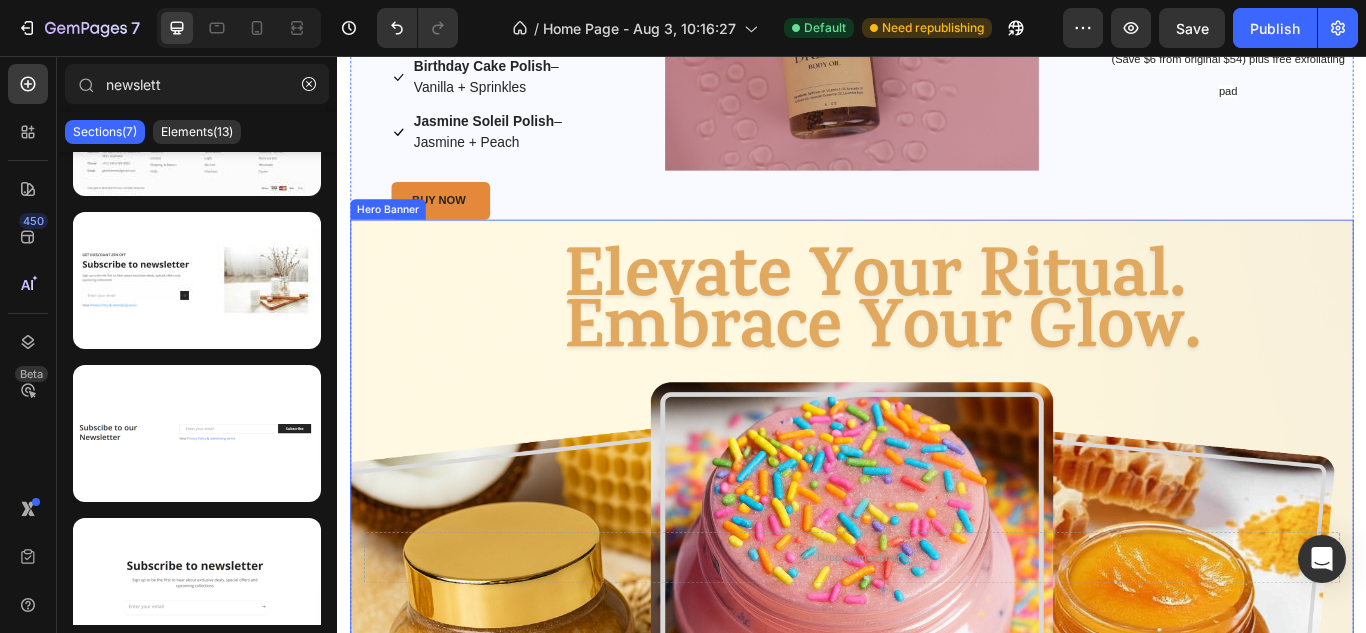 click at bounding box center [937, 641] 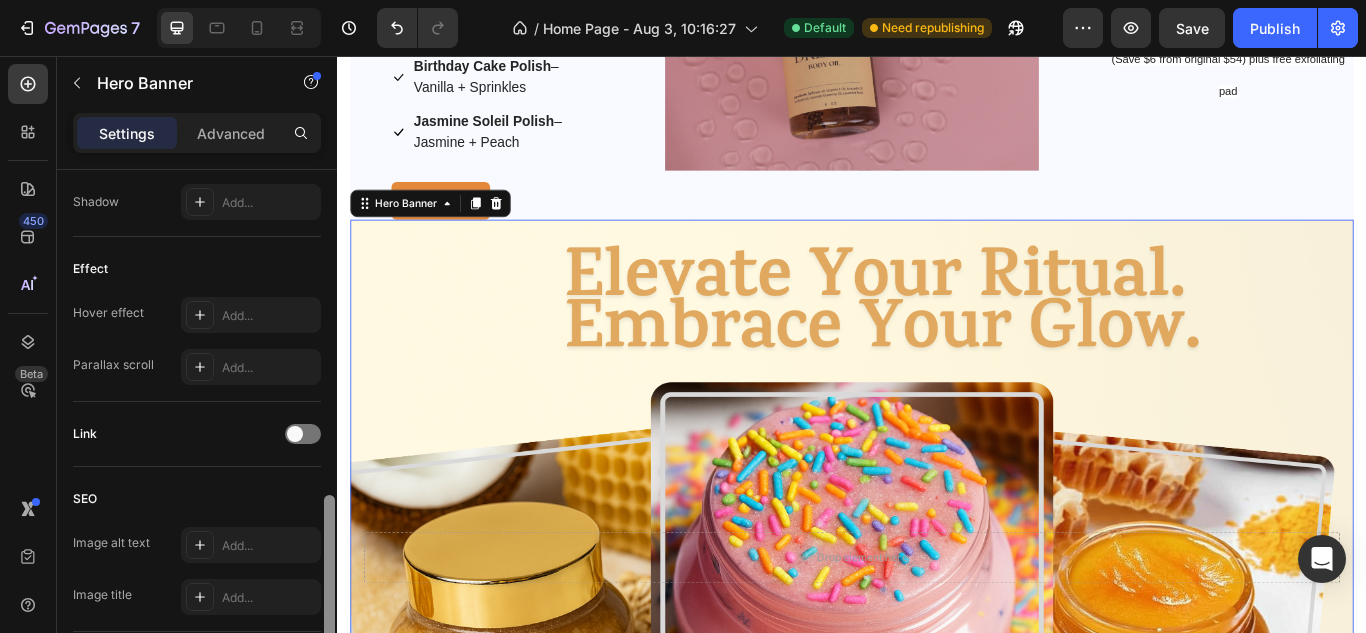 scroll, scrollTop: 993, scrollLeft: 0, axis: vertical 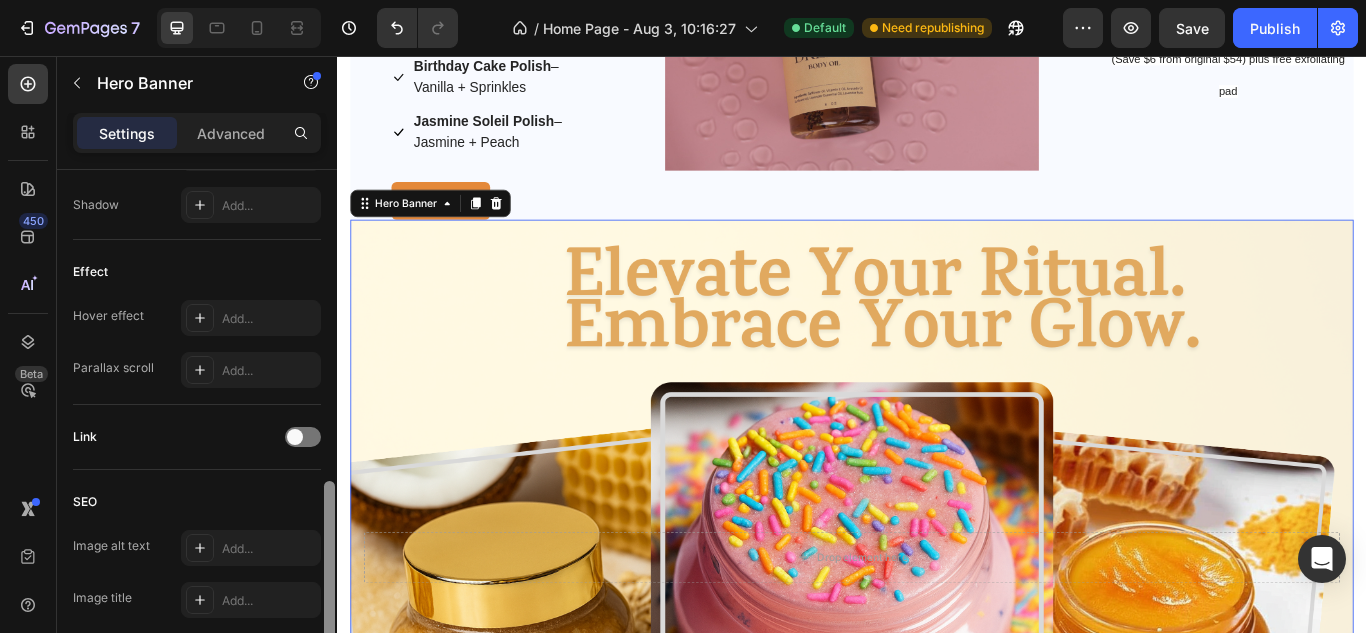 drag, startPoint x: 331, startPoint y: 324, endPoint x: 317, endPoint y: 635, distance: 311.31494 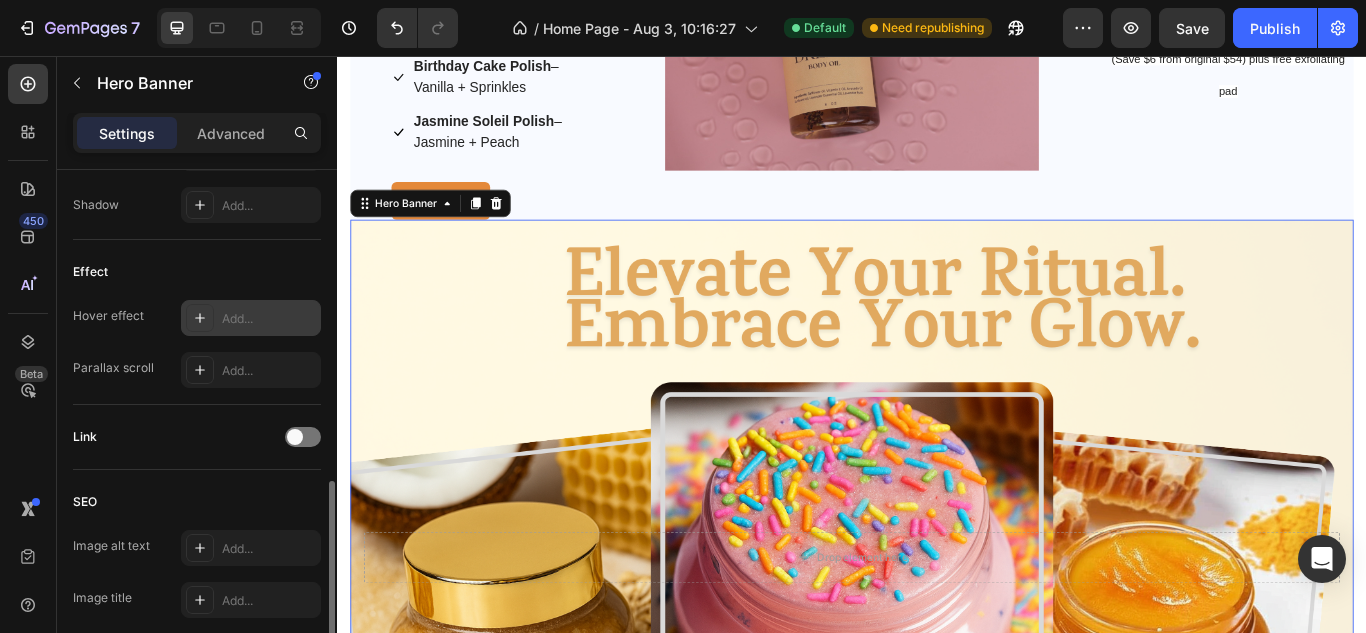 click on "Add..." at bounding box center [269, 319] 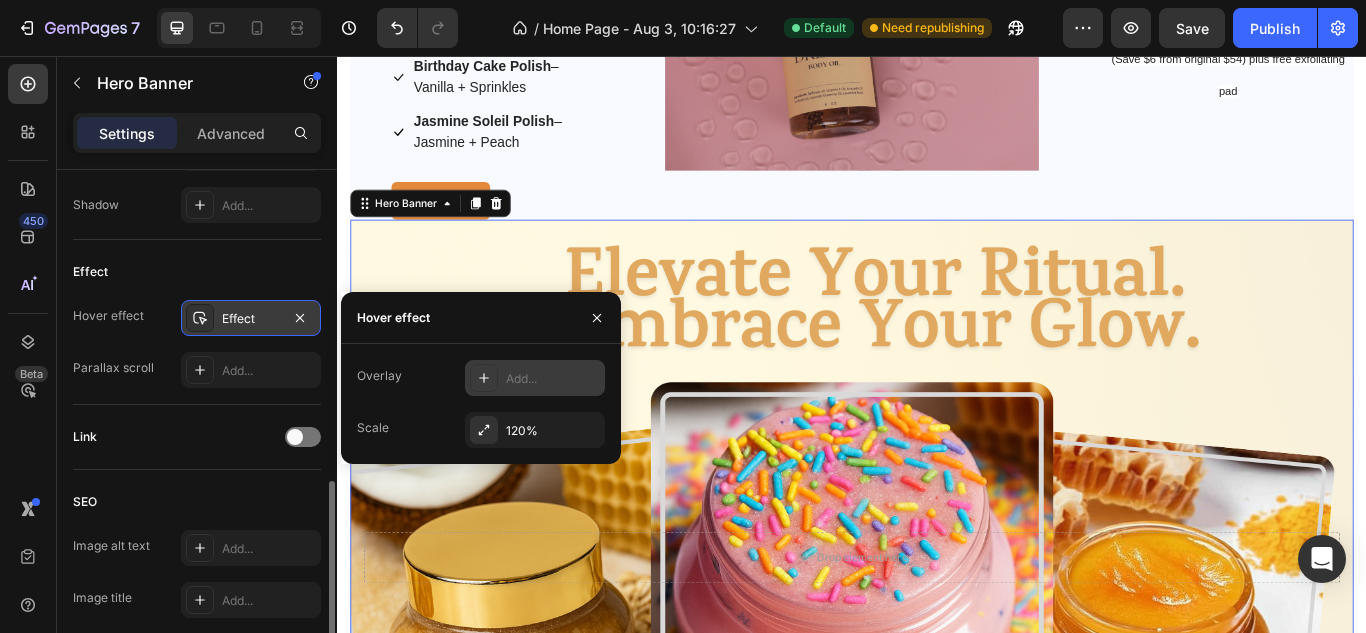click 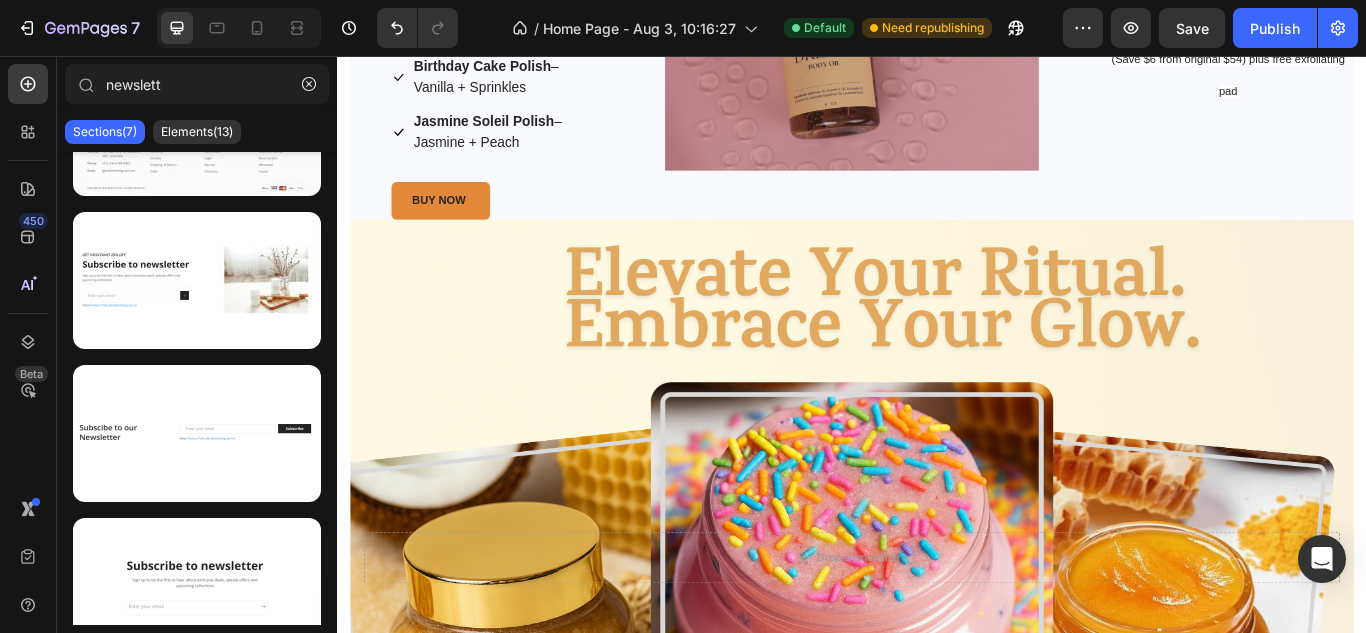 scroll, scrollTop: 4767, scrollLeft: 0, axis: vertical 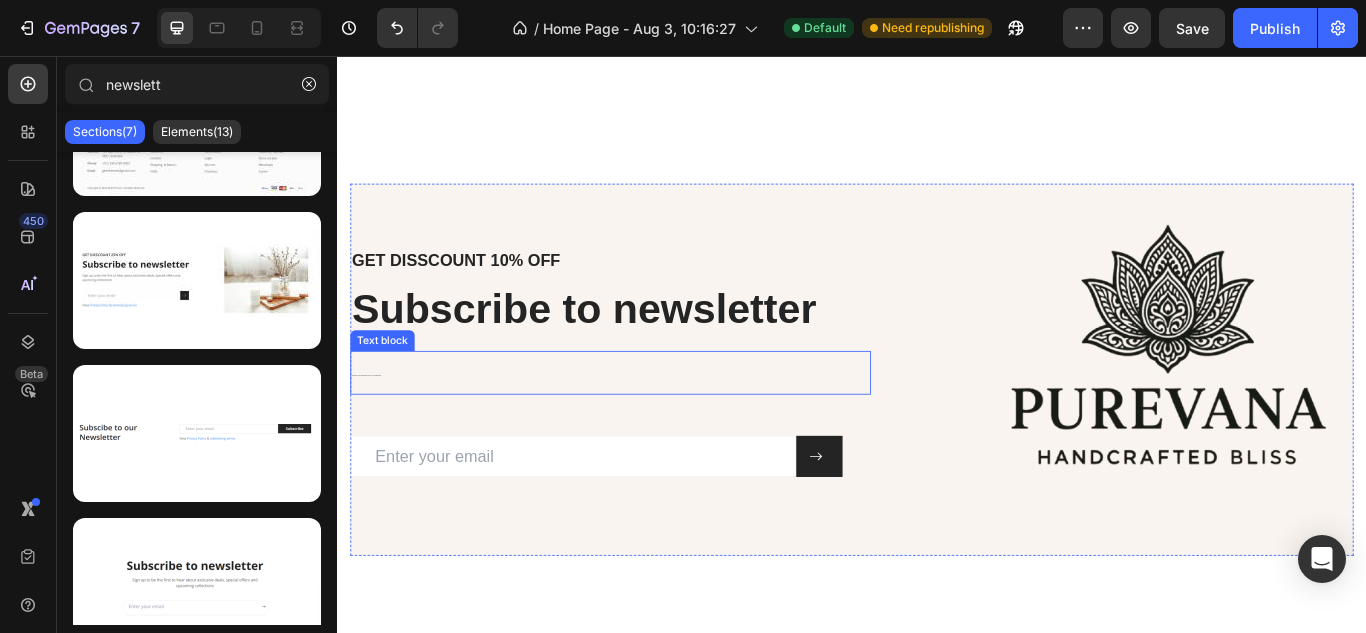 click on "What Our  Customers Are Saying" at bounding box center [937, 853] 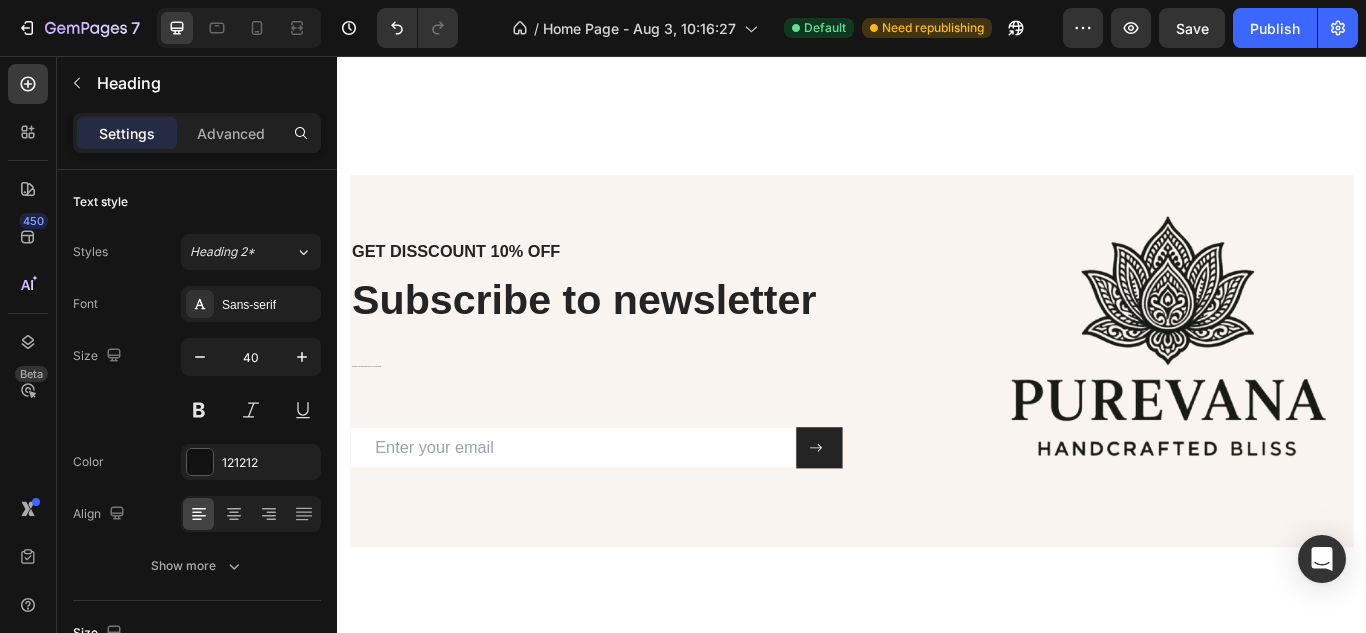 scroll, scrollTop: 5743, scrollLeft: 0, axis: vertical 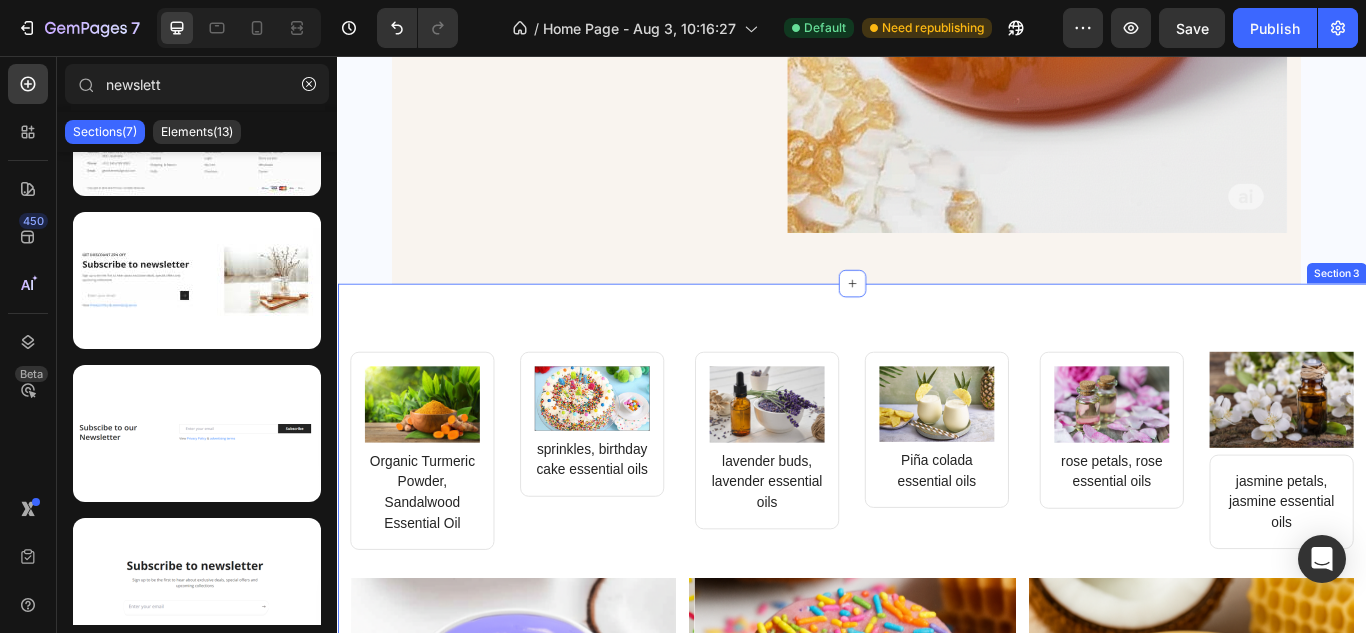 click on "Image Organic Turmeric Powder, Sandalwood Essential Oil Text block Row Image sprinkles, birthday cake essential oils Text block Row Row Image lavender buds, lavender essential oils Text block Row Image Piña colada essential oils Text block Row Row Image rose petals, rose essential oils Text block Row Image jasmine petals, jasmine essential oils Text block Row Row Row Product Images Lavender Dreams Product Title $18.00 Product Price Product Price
Drop element here Row Buy now Dynamic Checkout Product
Product Images Birthday Cake (Limited Edition Summer) Product Title $18.00 Product Price Product Price
Drop element here Row Buy now Dynamic Checkout Product Product Images Golden Ritual (Best Seller) Product Title $18.00 Product Price Product Price
Drop element here Row Buy now Dynamic Checkout Product Row Section 3" at bounding box center (937, 847) 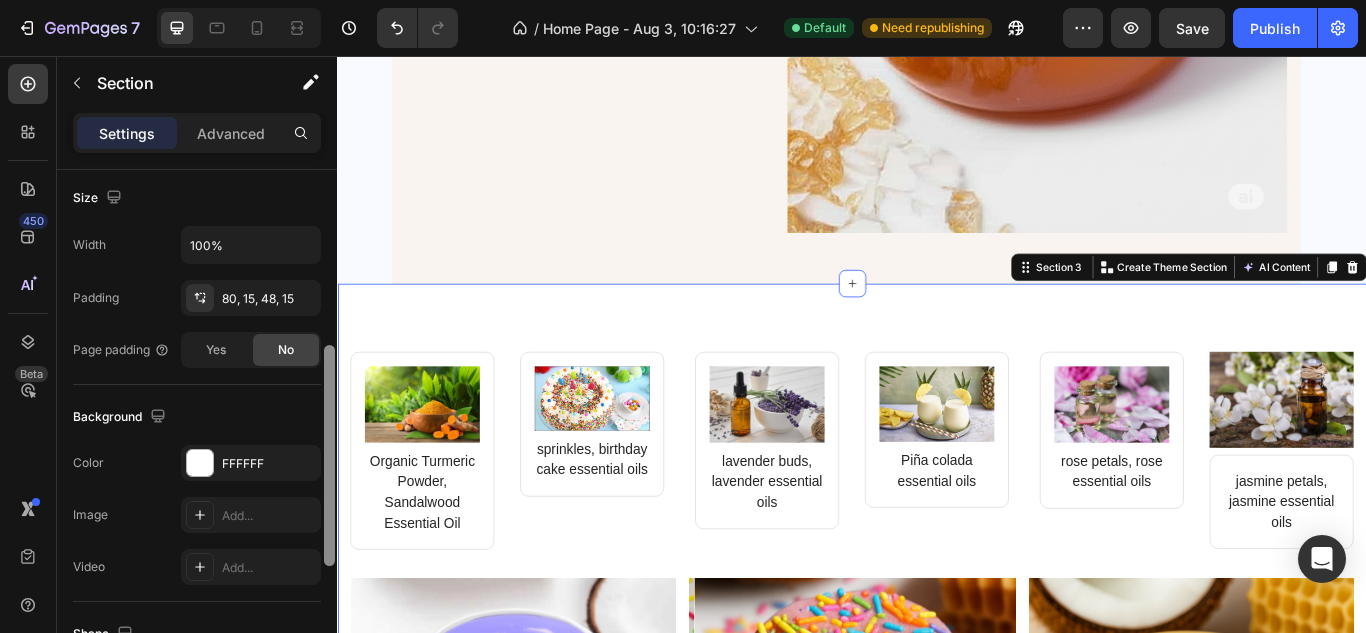 drag, startPoint x: 330, startPoint y: 274, endPoint x: 326, endPoint y: 463, distance: 189.04233 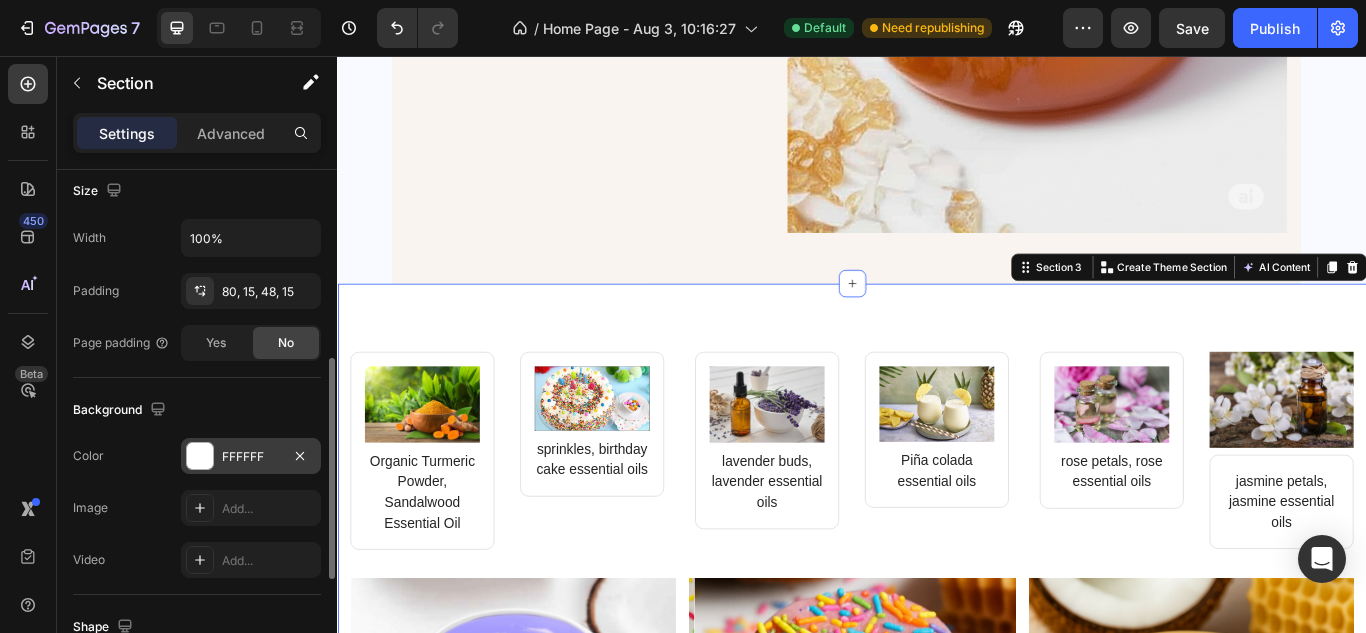 click at bounding box center [200, 456] 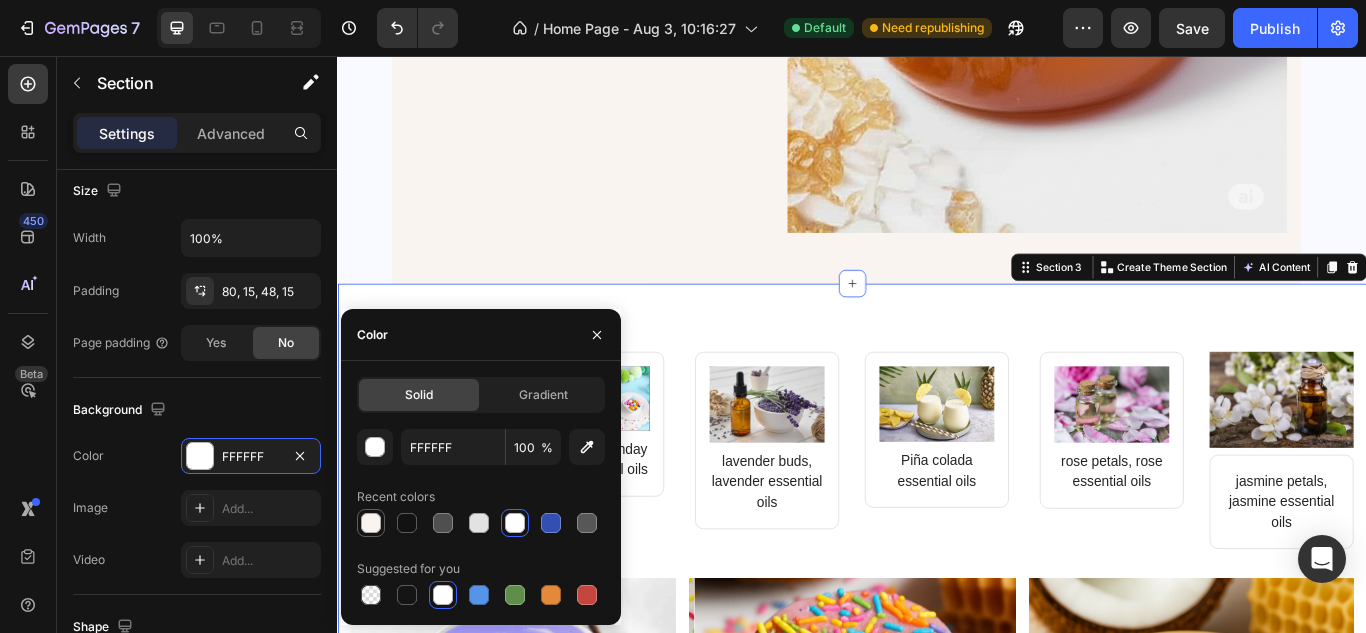 click at bounding box center (371, 523) 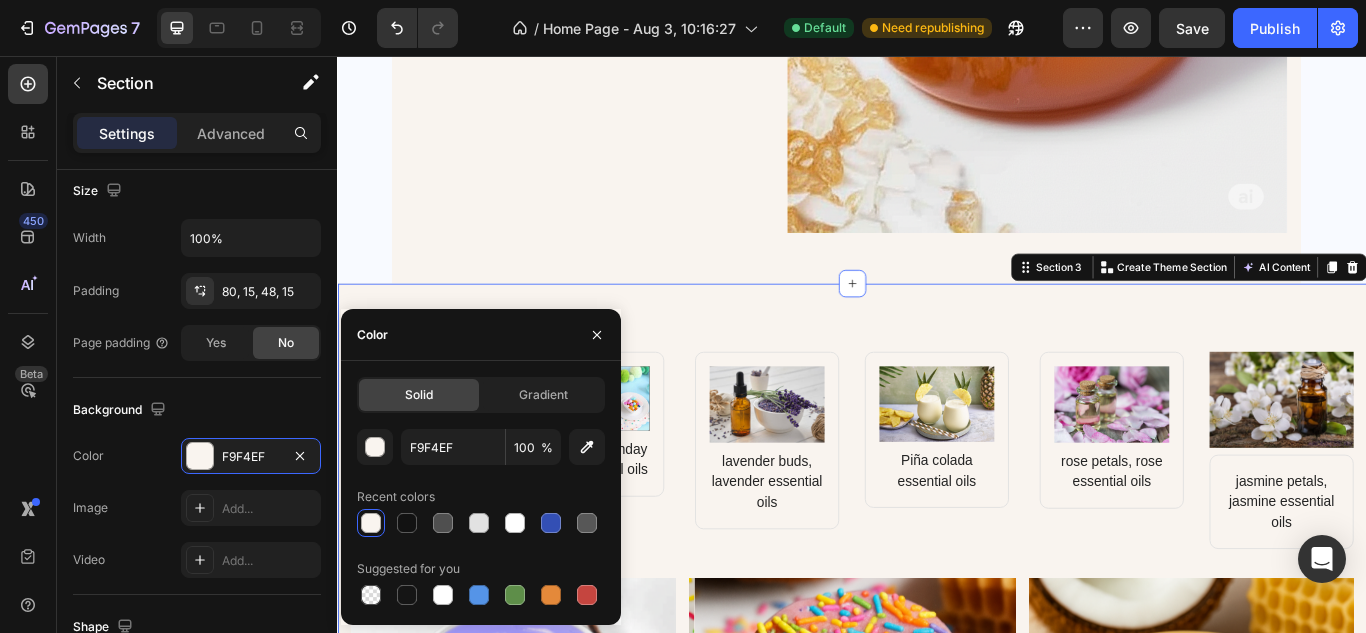 click at bounding box center (371, 523) 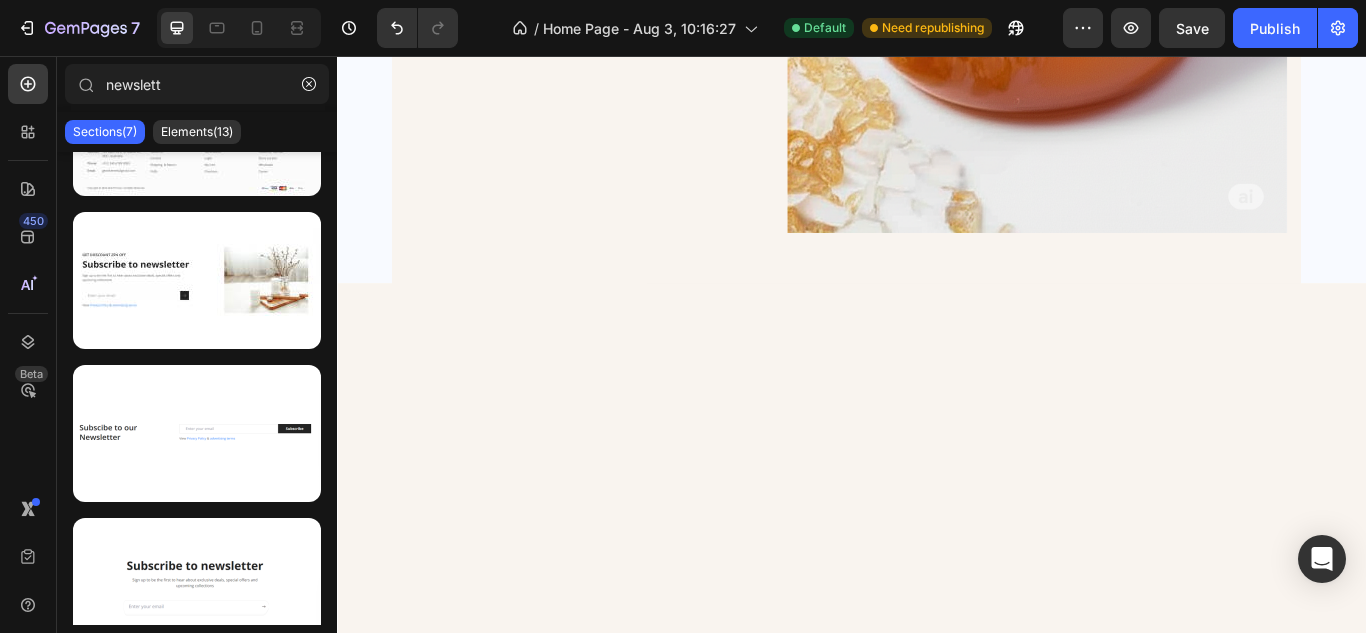 scroll, scrollTop: 850, scrollLeft: 0, axis: vertical 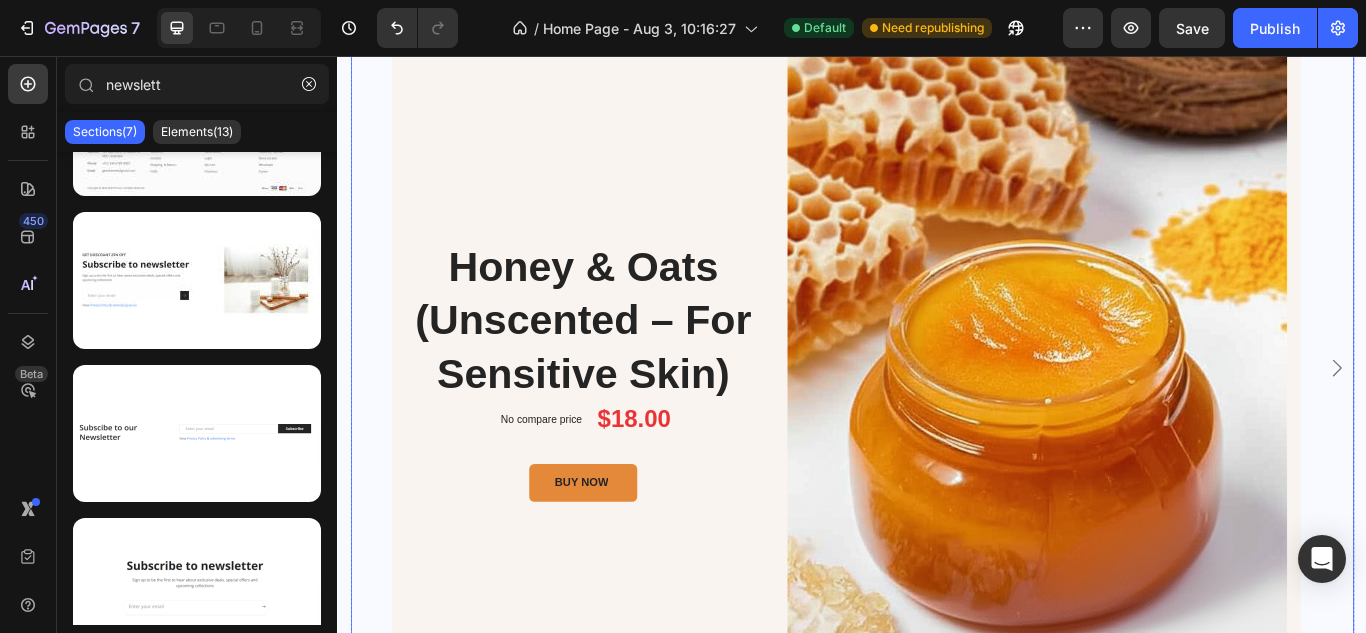click on "Honey & Oats (Unscented – For Sensitive Skin) Product Title No compare price Product Price $18.00 Product Price Product Price Row BUY NOW Product Cart Button Product Images & Gallery Product Image Limited Week deal -  Text block Sale 11% Product Badge Row Icon List Summer Skin Elixir Bundle Product Title M2 2022 Heading $54.00 Product Price Product Price $48.00 Product Price Product Price Row BUY NOW Product Cart Button Product Images & Gallery Product Image Limited Week deal -  Text block Sale 11% Product Badge Row Icon List Summer Skin Elixir Bundle Product Title 5G 128GB Heading $54.00 Product Price Product Price $48.00 Product Price Product Price Row BUY NOW Product Cart Button Product Images & Gallery Product" at bounding box center (937, 420) 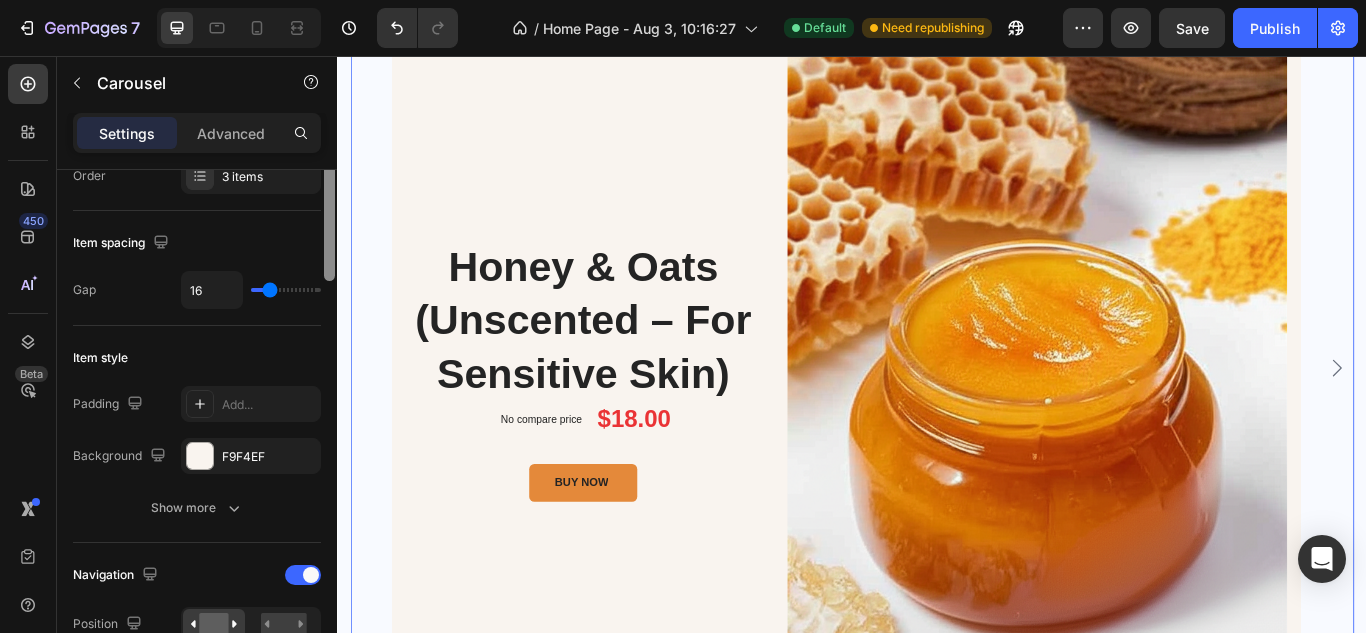 scroll, scrollTop: 348, scrollLeft: 0, axis: vertical 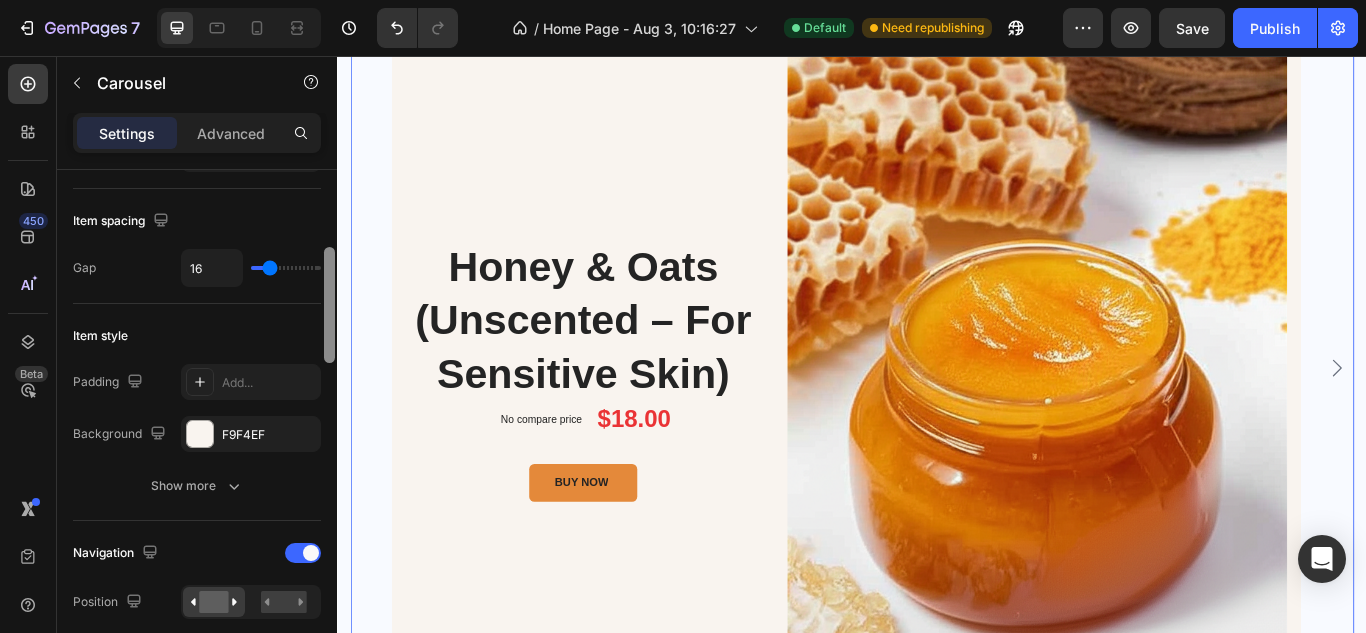 drag, startPoint x: 329, startPoint y: 275, endPoint x: 328, endPoint y: 353, distance: 78.00641 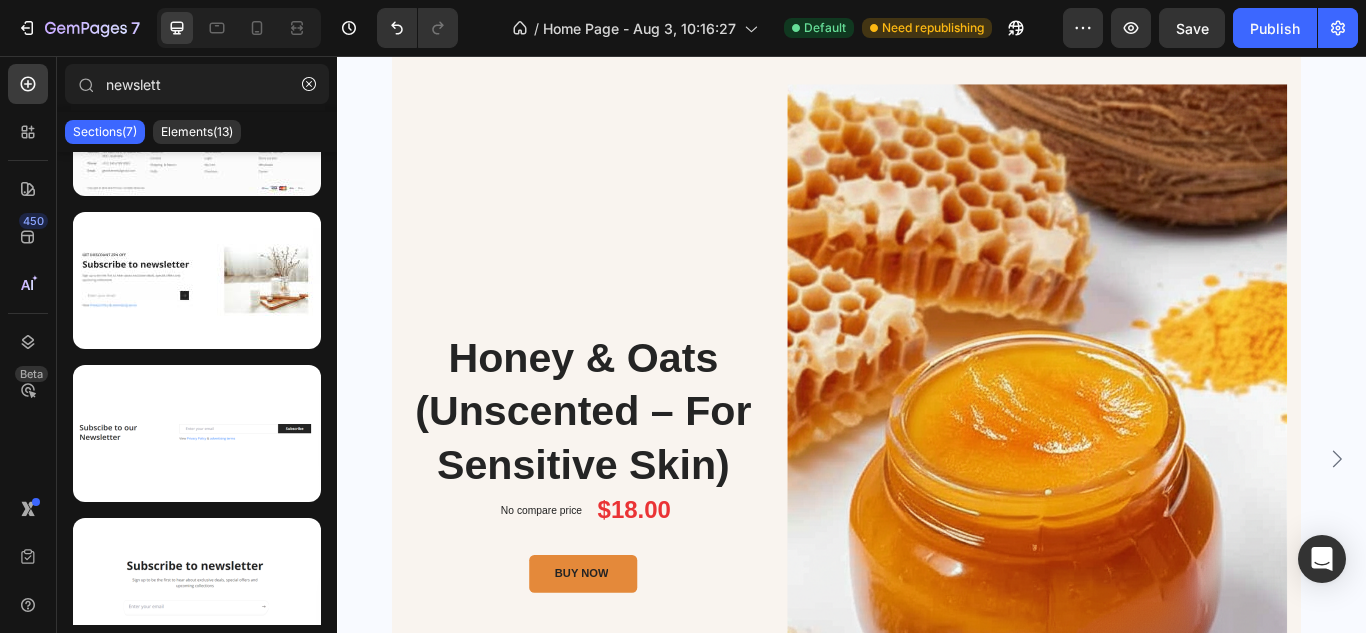 scroll, scrollTop: 451, scrollLeft: 0, axis: vertical 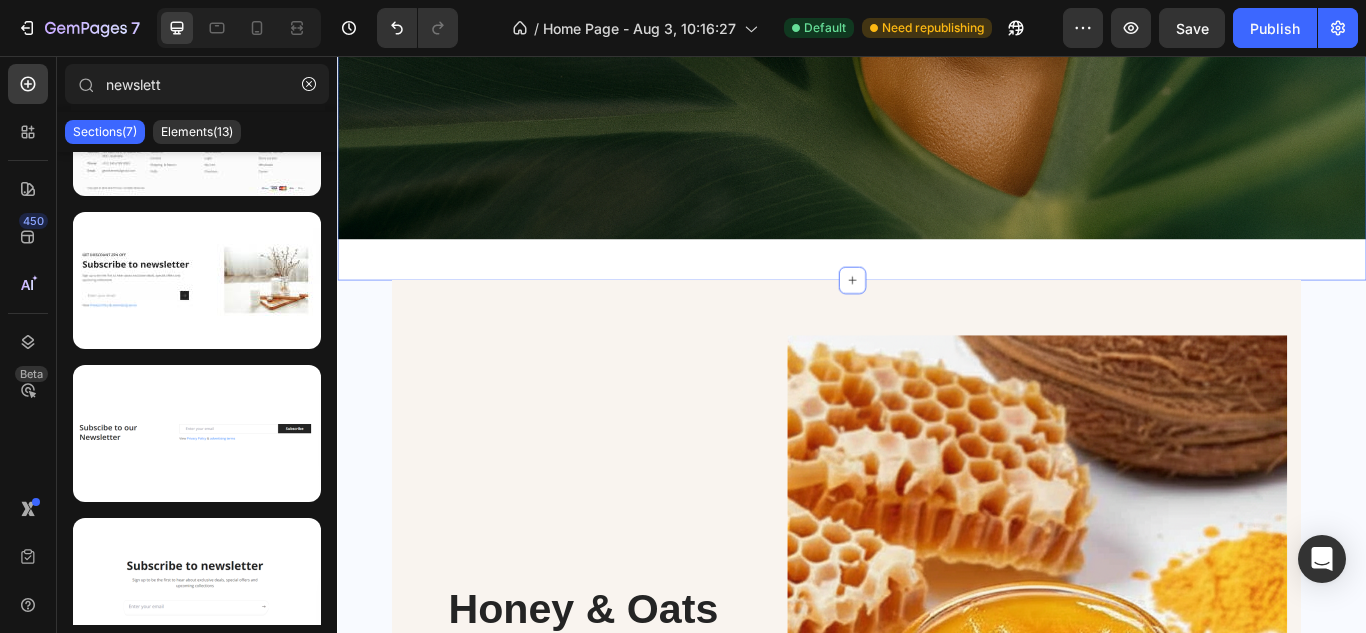 click on "Glow Naturally. Rituals Inspired by Ayurveda. Heading SHOP ALL Button Hero Banner Section 1" at bounding box center [937, -18] 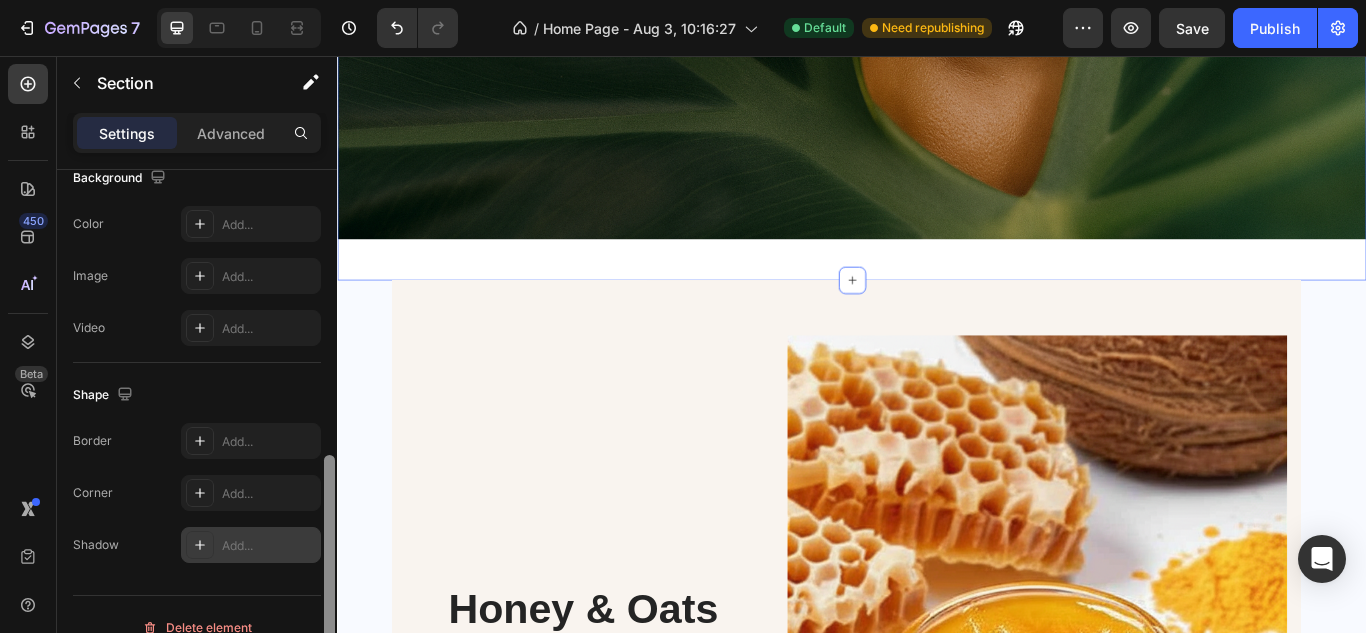 scroll, scrollTop: 677, scrollLeft: 0, axis: vertical 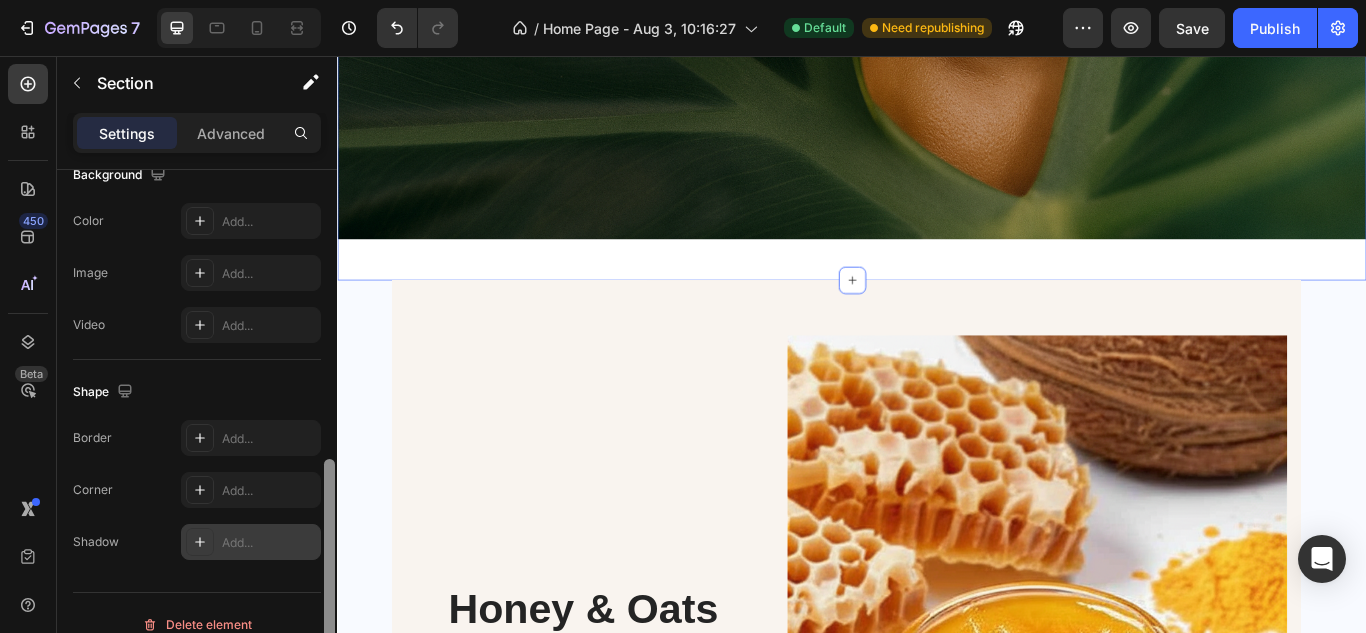 drag, startPoint x: 329, startPoint y: 244, endPoint x: 319, endPoint y: 533, distance: 289.17297 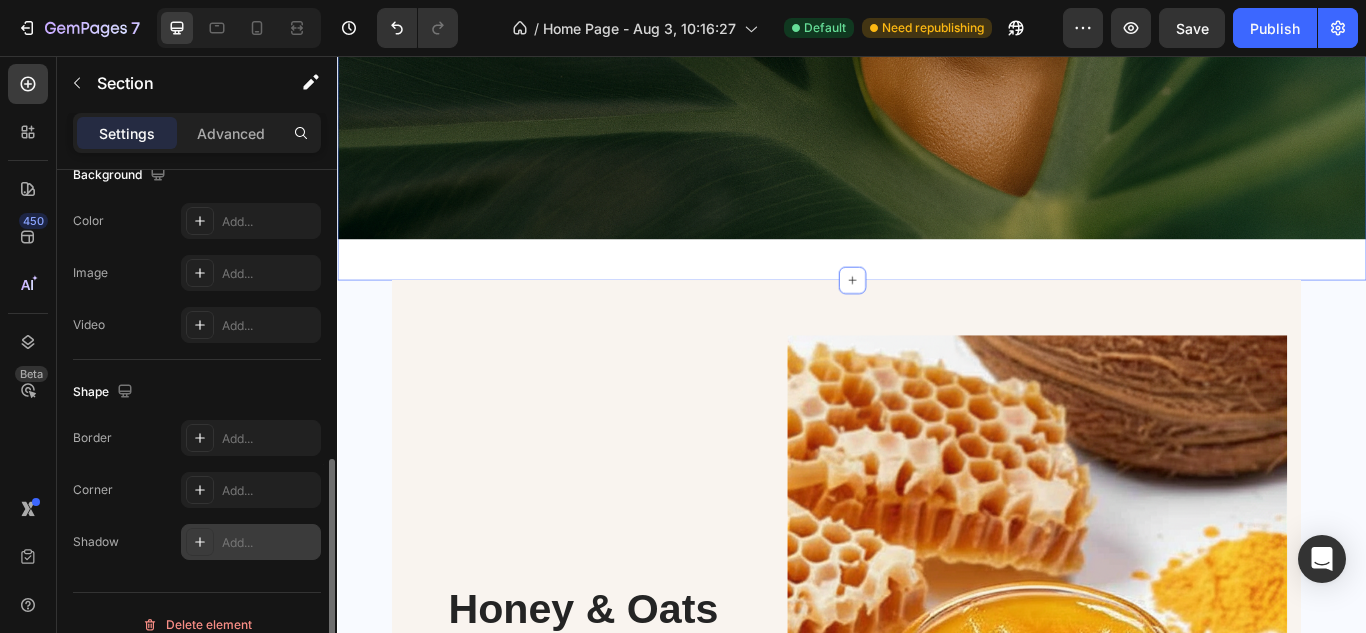 click on "Add..." at bounding box center [251, 542] 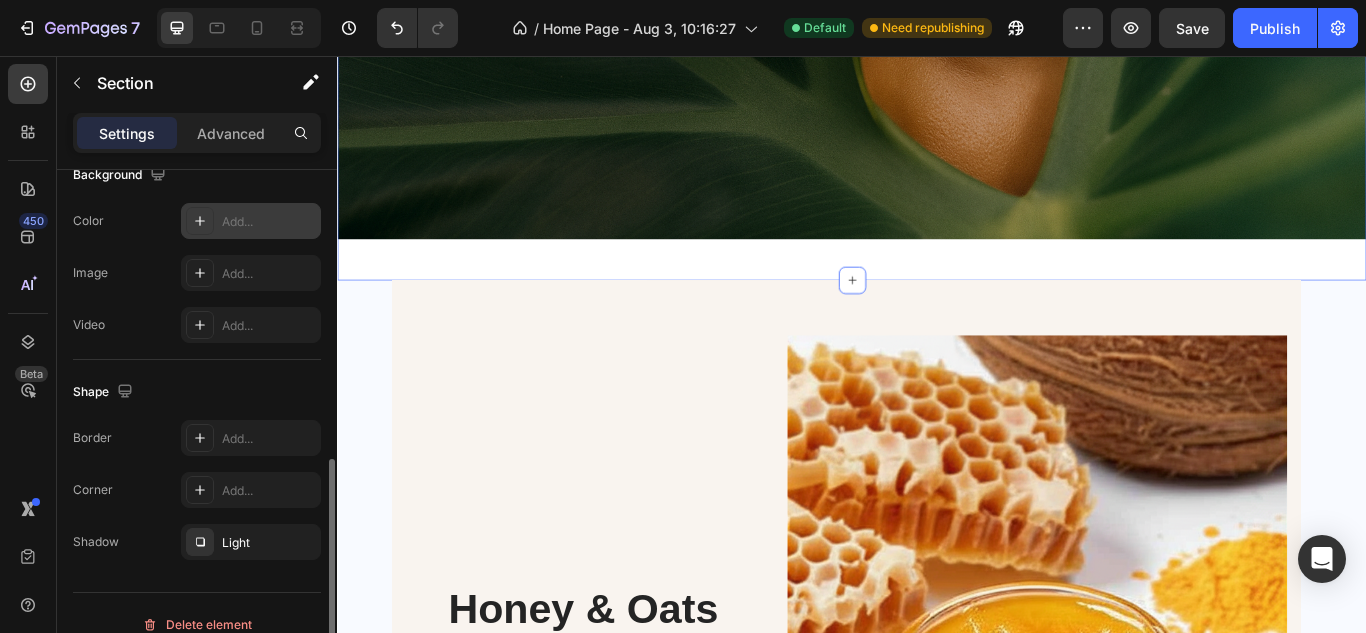 click at bounding box center [200, 221] 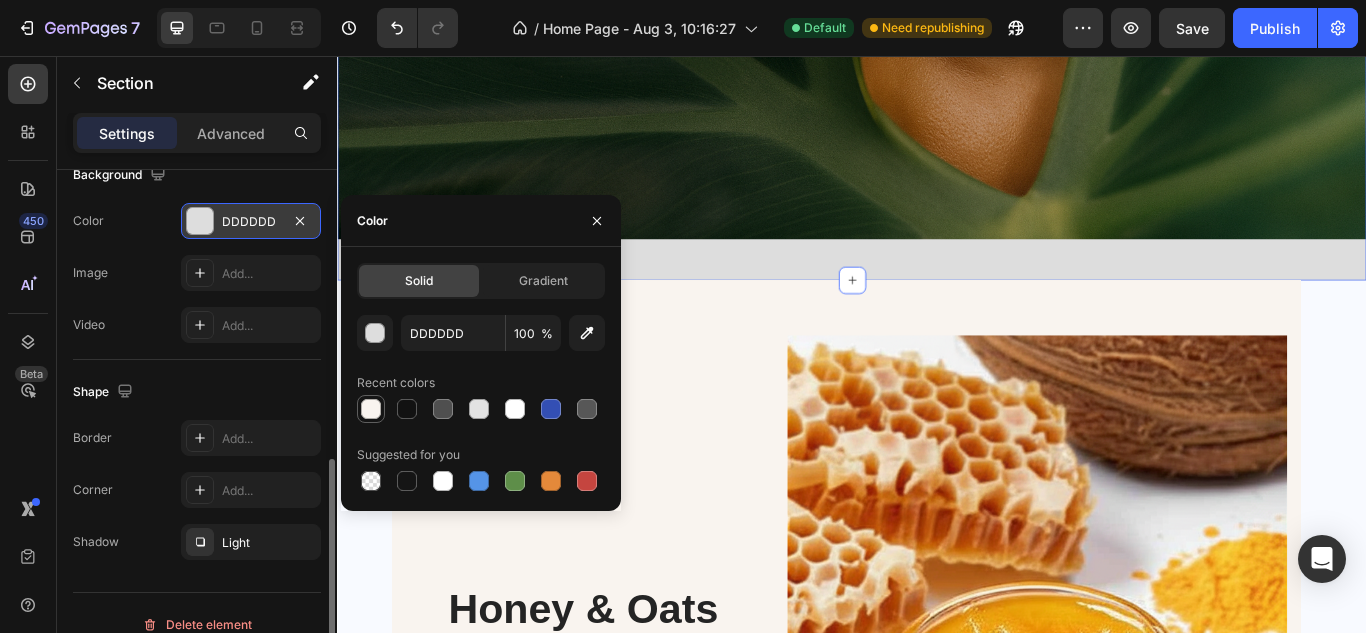 click at bounding box center (371, 409) 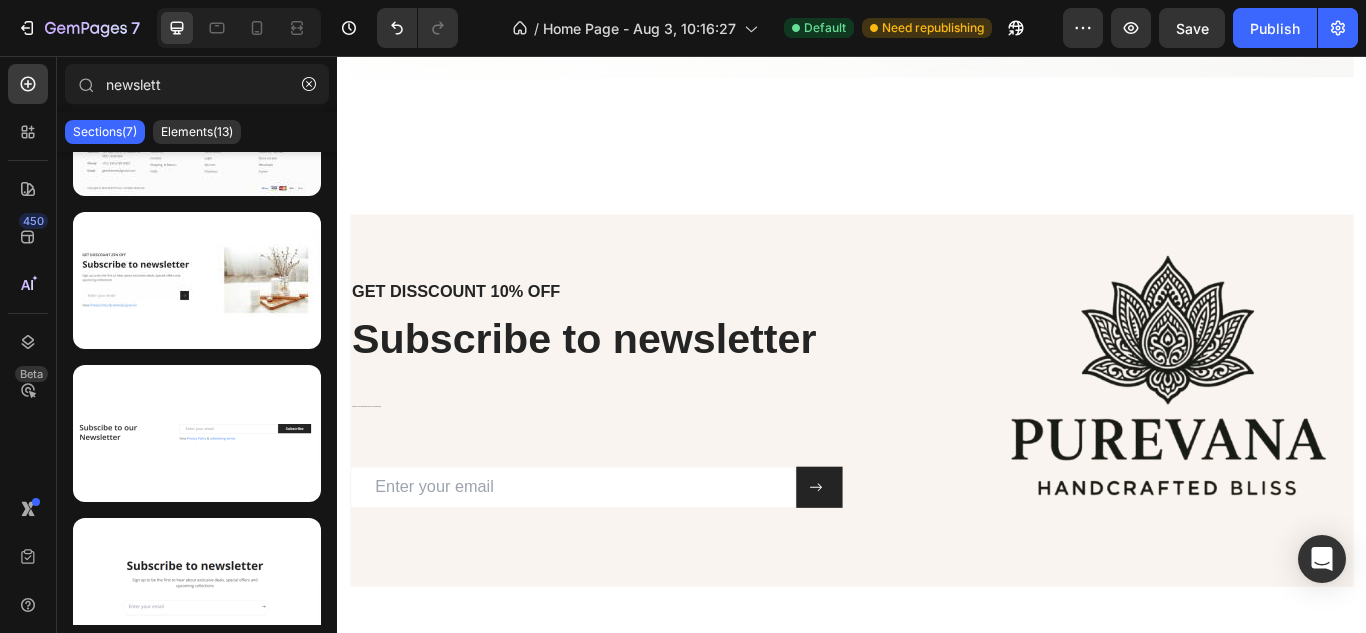 scroll, scrollTop: 5289, scrollLeft: 0, axis: vertical 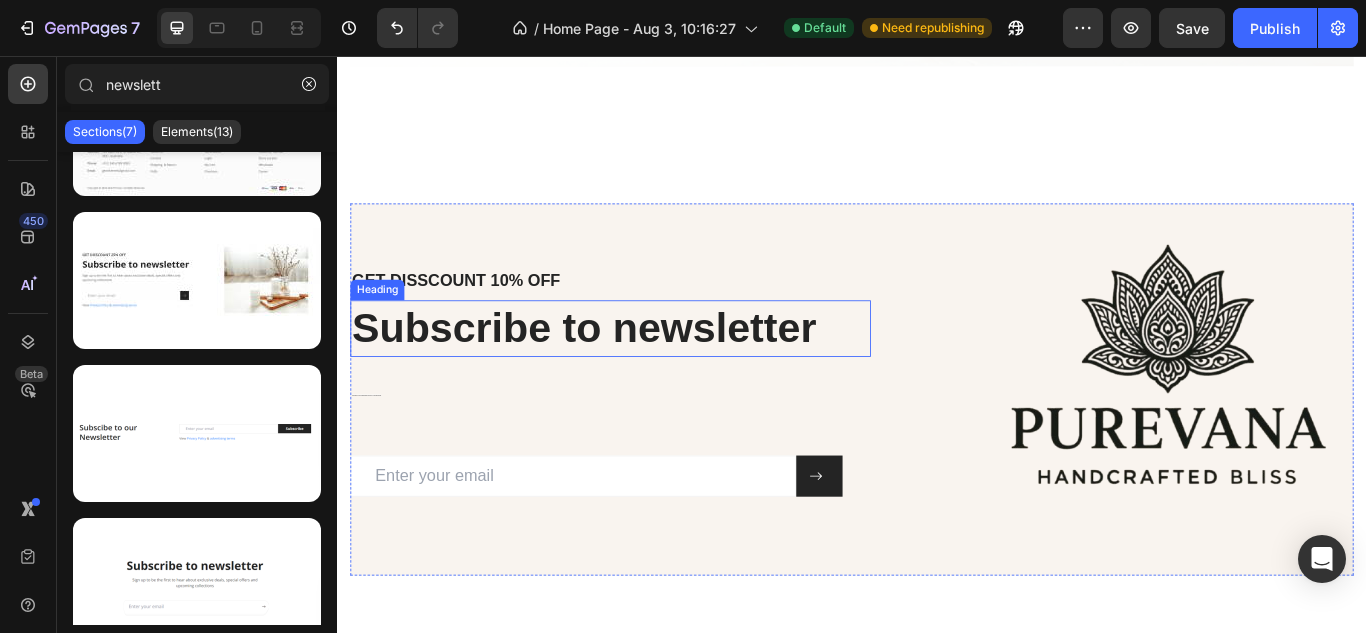 click on "Subscribe to newsletter" at bounding box center (655, 374) 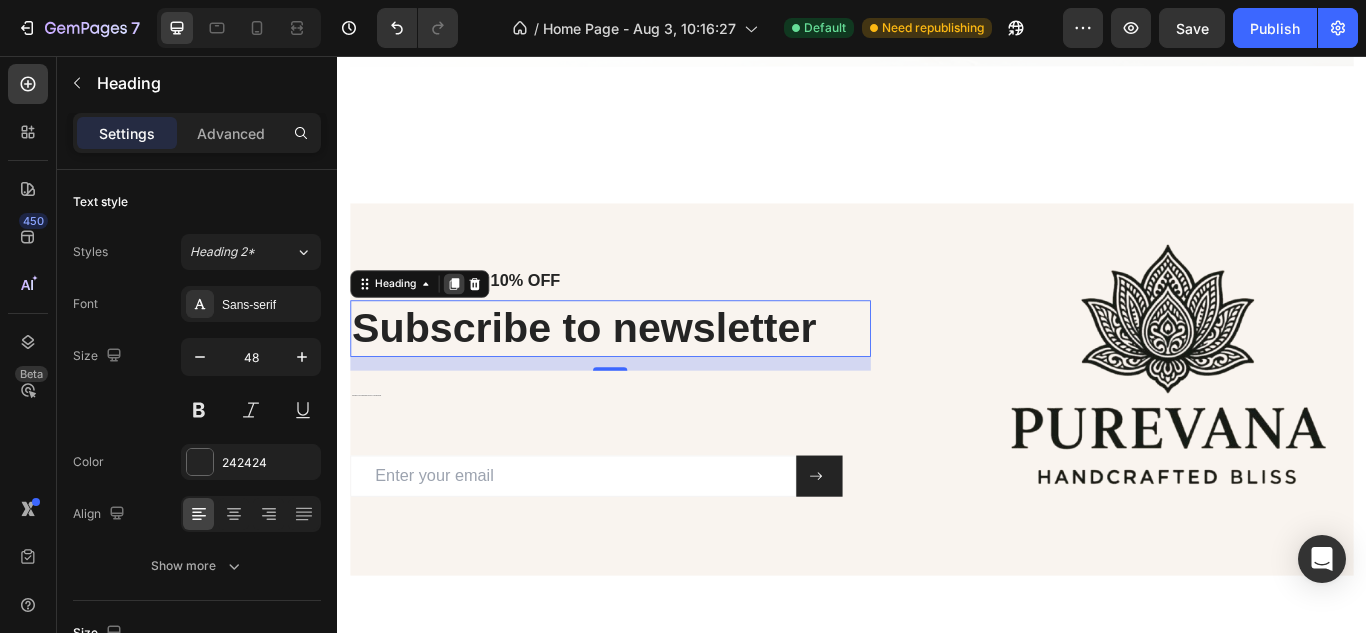 click 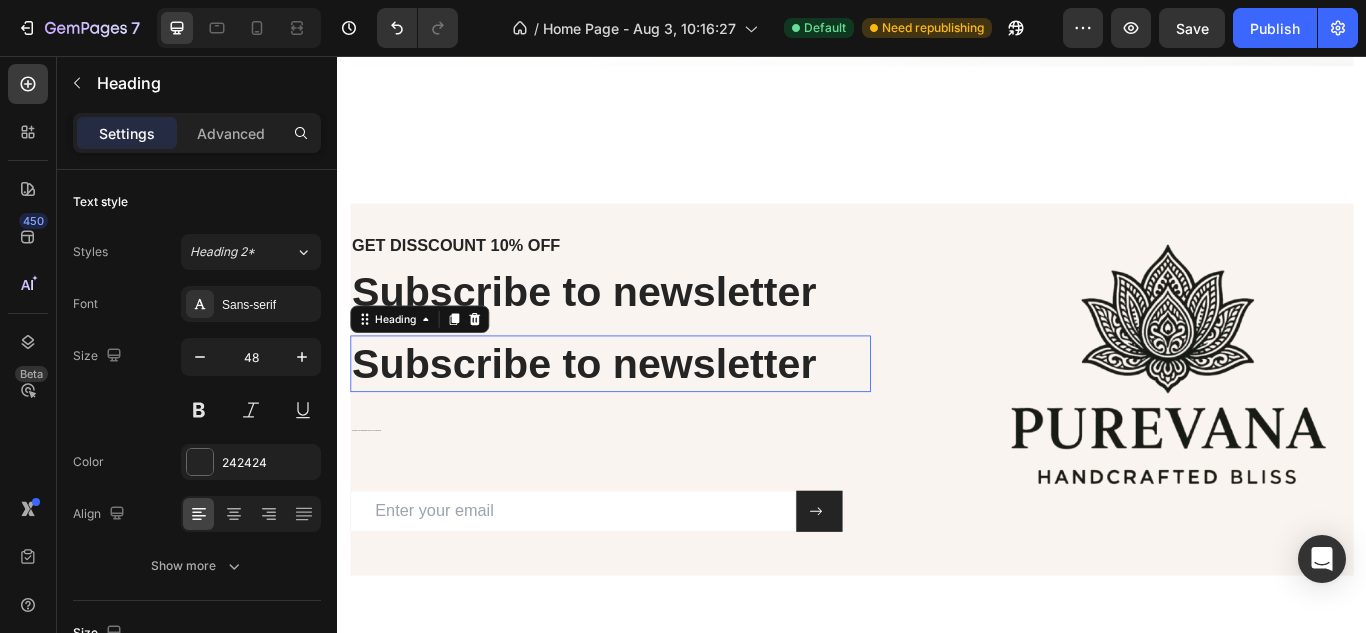 scroll, scrollTop: 677, scrollLeft: 0, axis: vertical 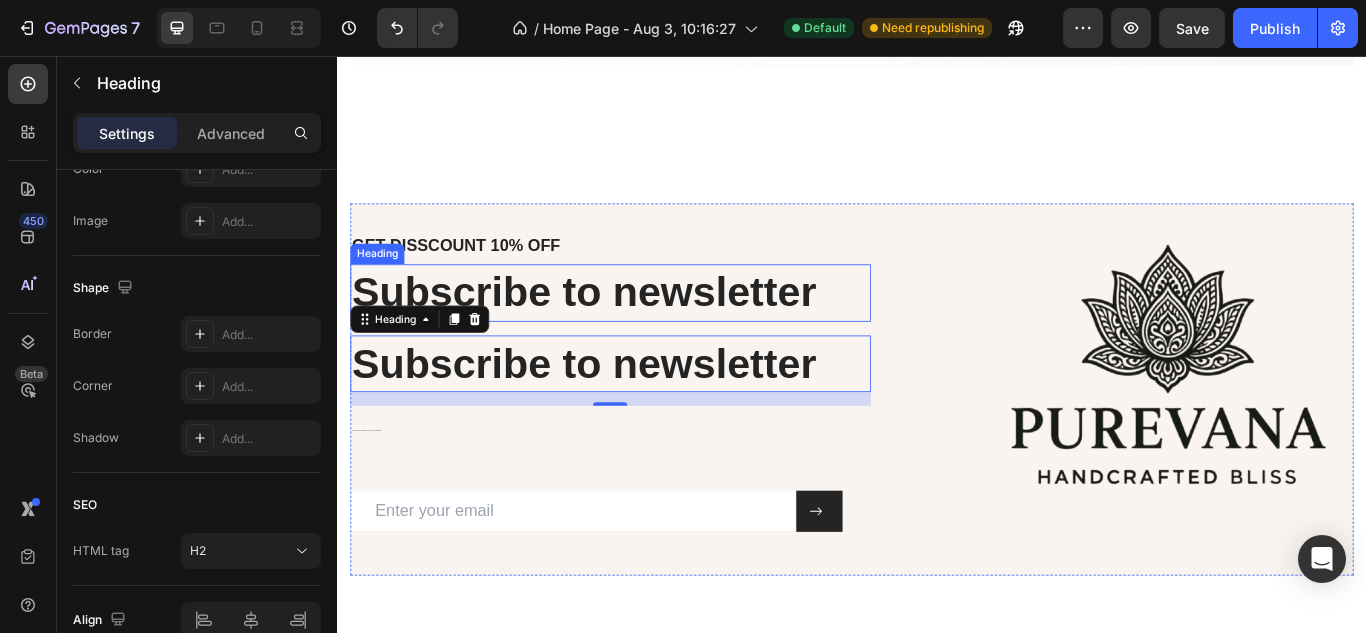 click on "Subscribe to newsletter" at bounding box center (655, 332) 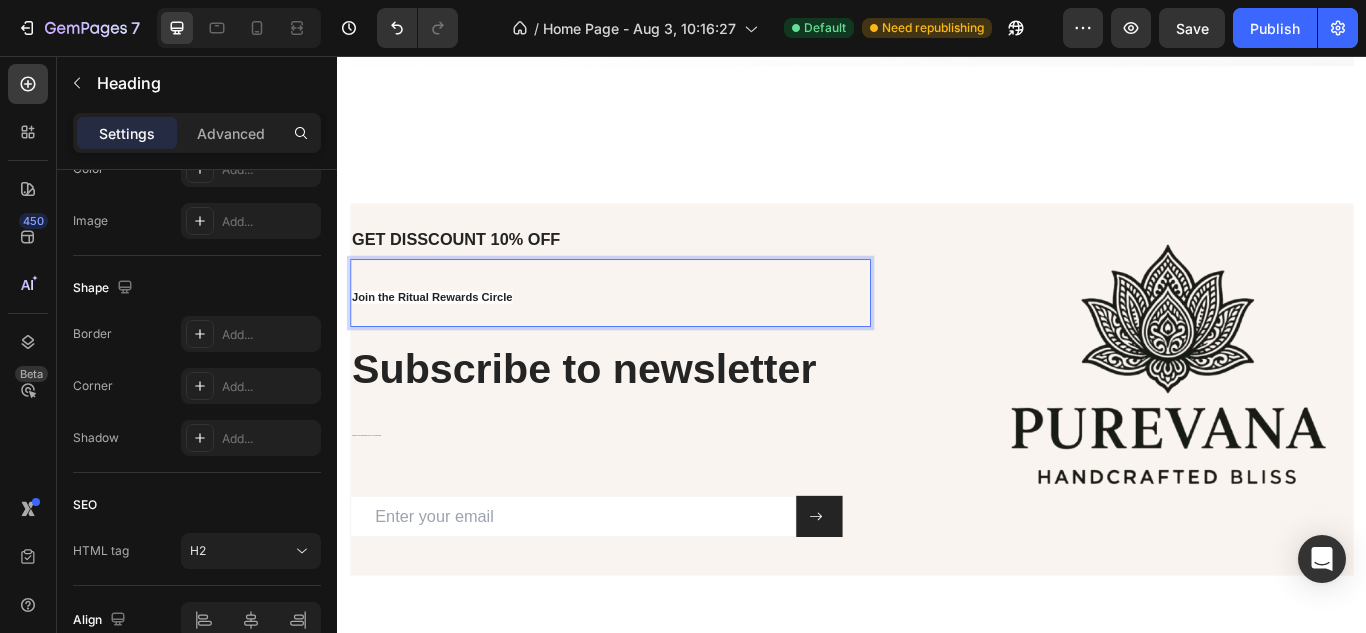 scroll, scrollTop: 5283, scrollLeft: 0, axis: vertical 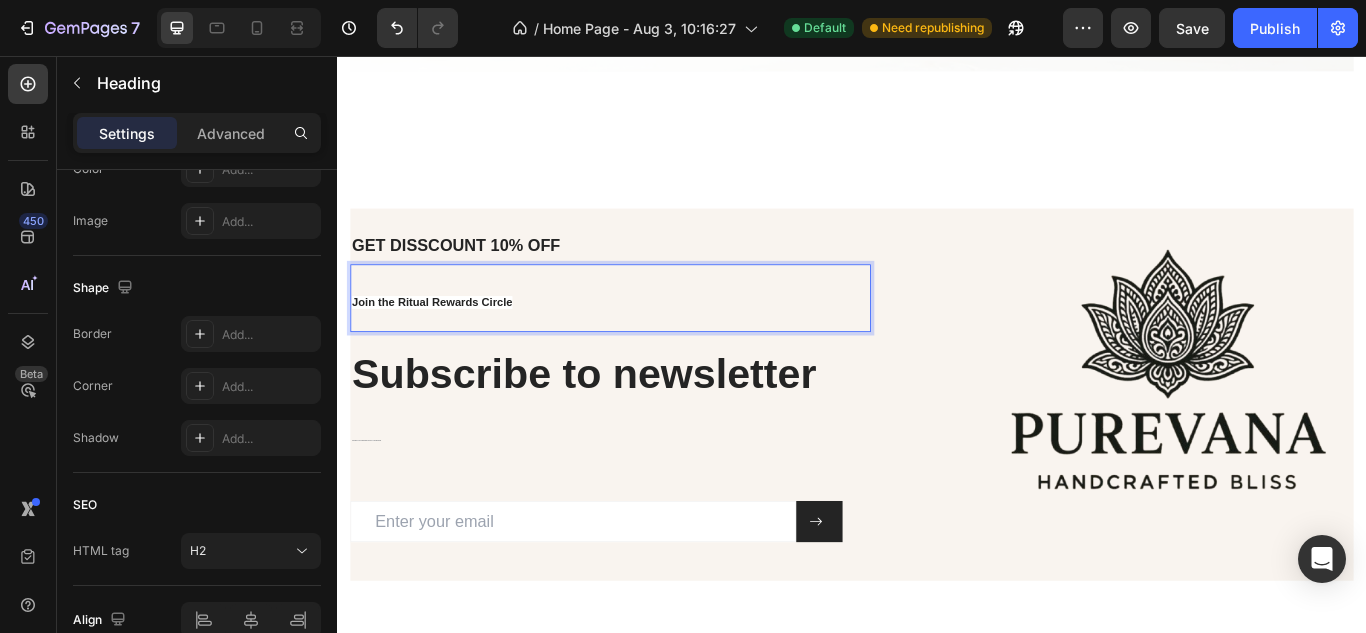 click on "Join the Ritual Rewards Circle" at bounding box center [655, 338] 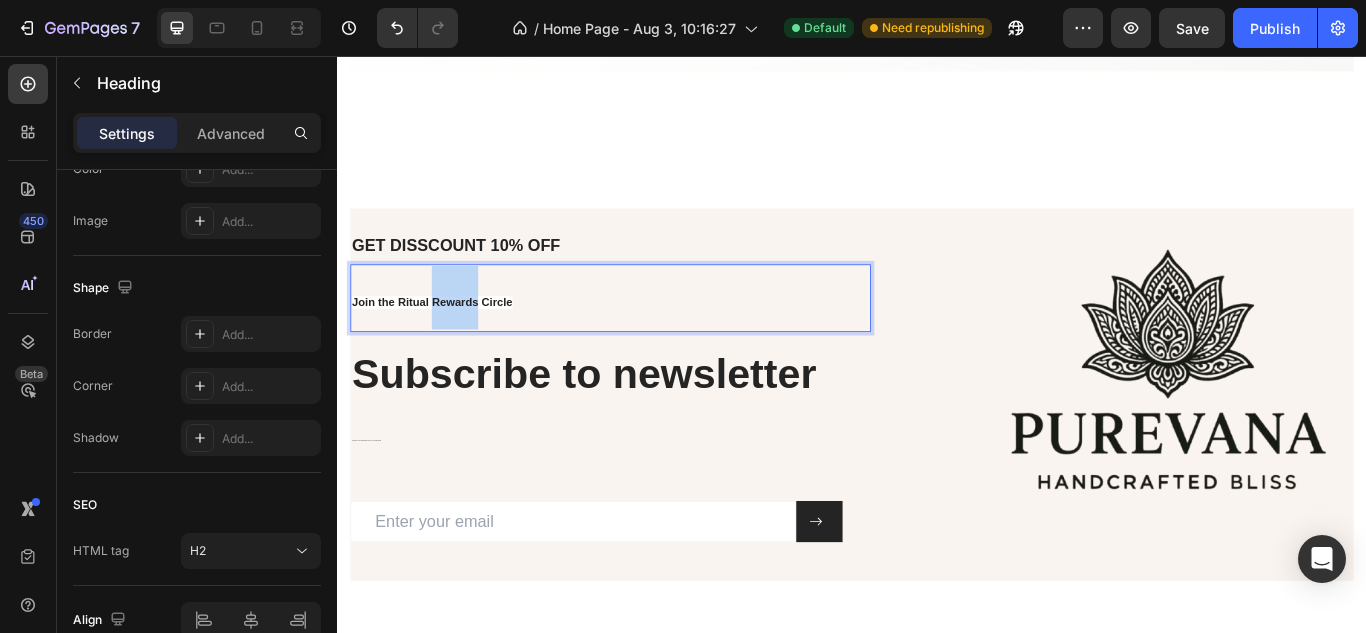 click on "Join the Ritual Rewards Circle" at bounding box center [447, 343] 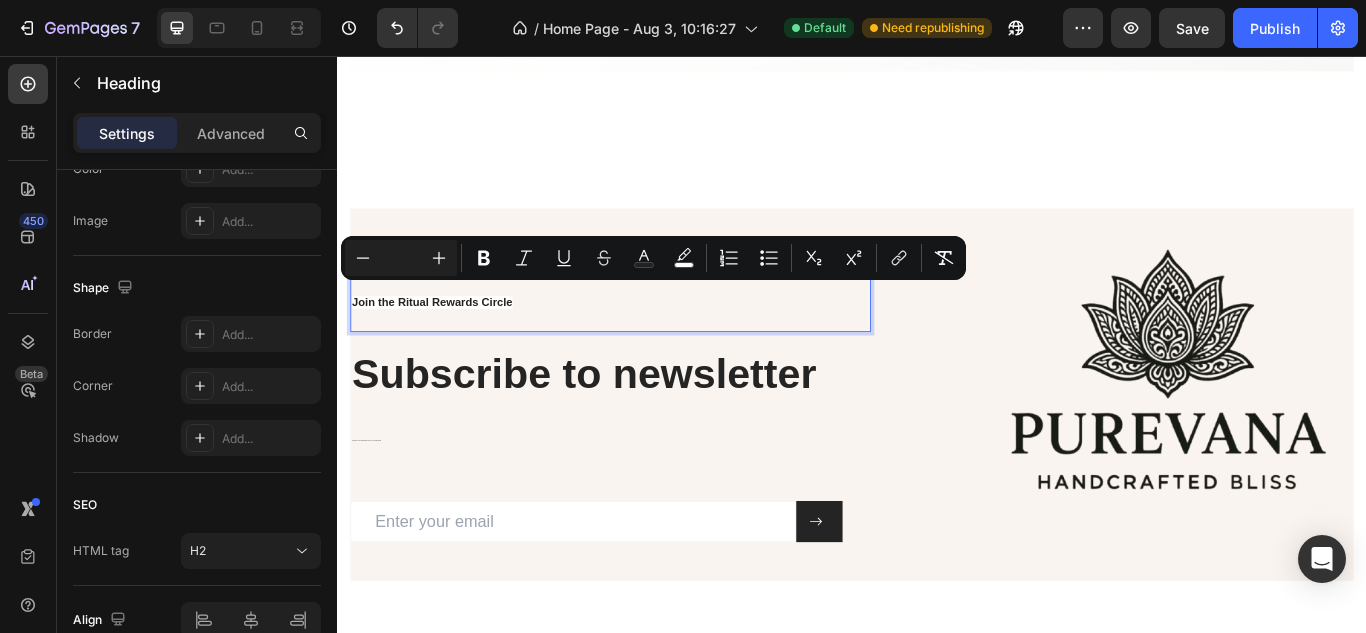 click on "Join the Ritual Rewards Circle" at bounding box center (655, 338) 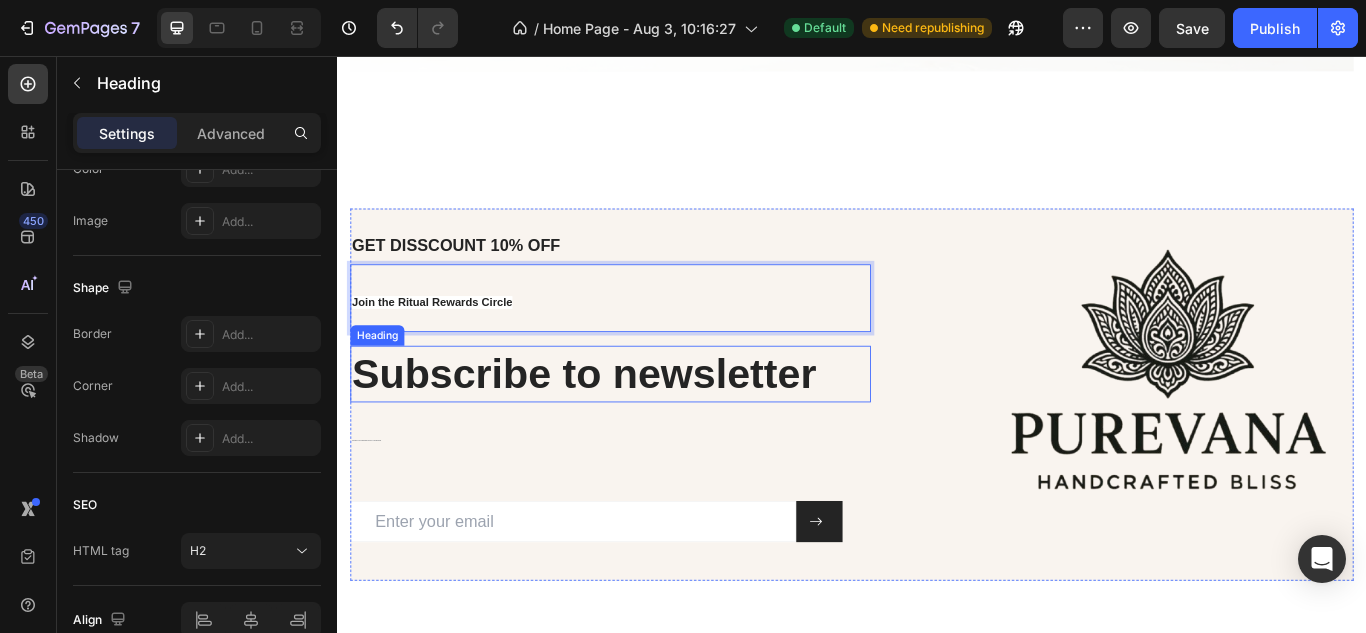 click on "Subscribe to newsletter" at bounding box center [655, 427] 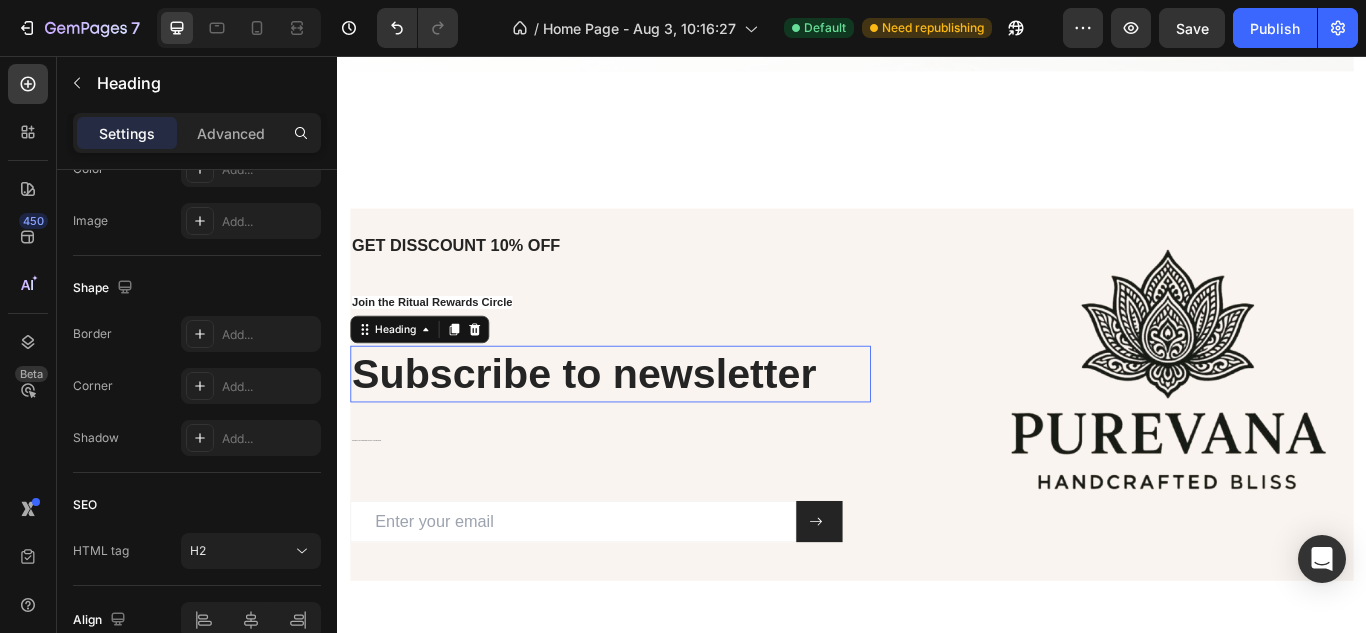 click on "Subscribe to newsletter" at bounding box center [655, 427] 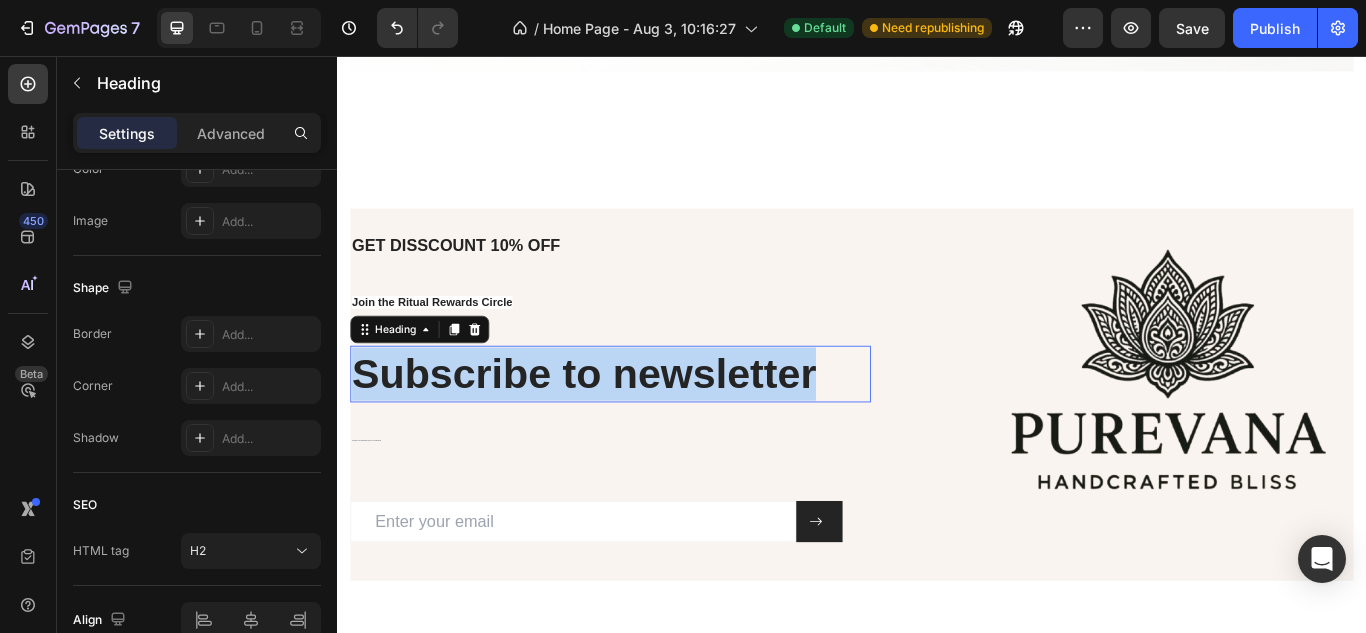 click on "Subscribe to newsletter" at bounding box center (655, 427) 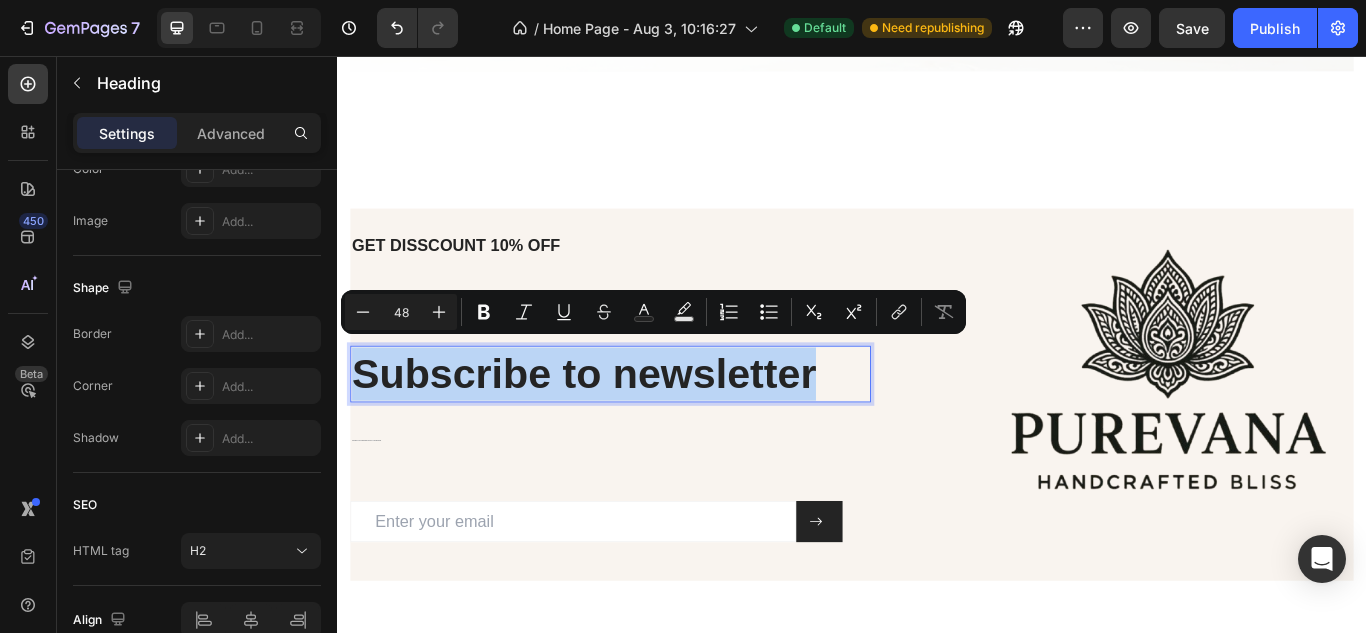 click on "Subscribe to newsletter" at bounding box center (655, 427) 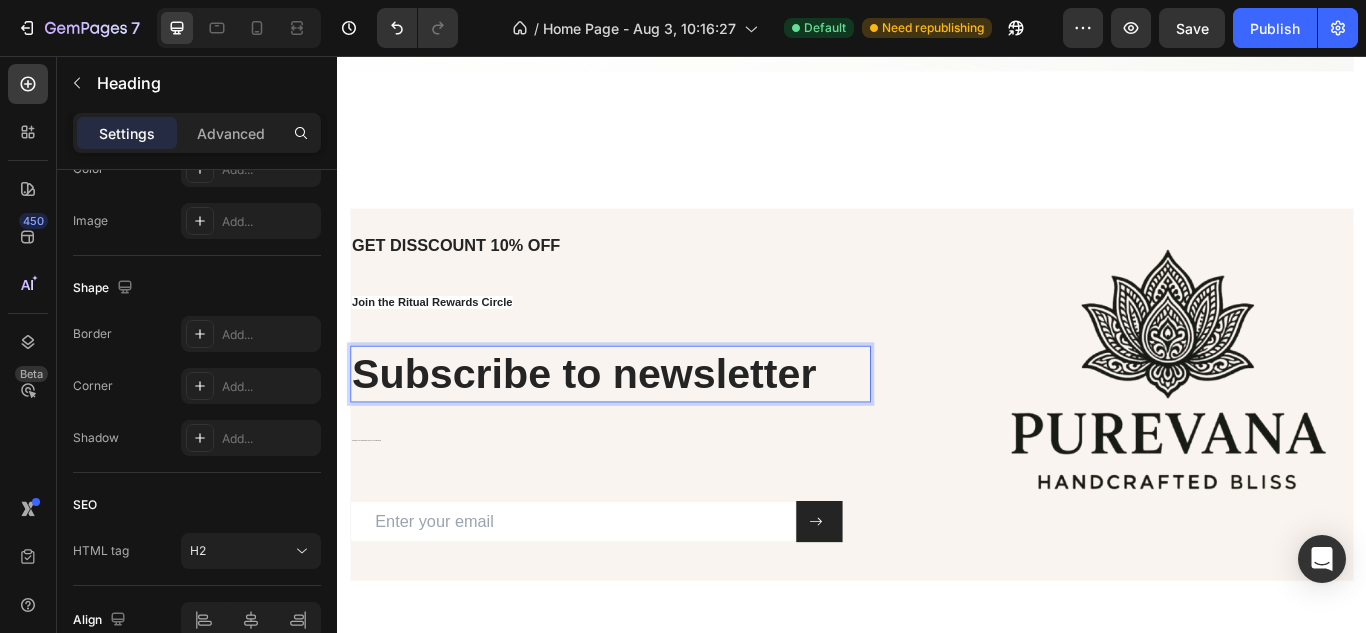 click on "Subscribe to newsletter" at bounding box center (655, 427) 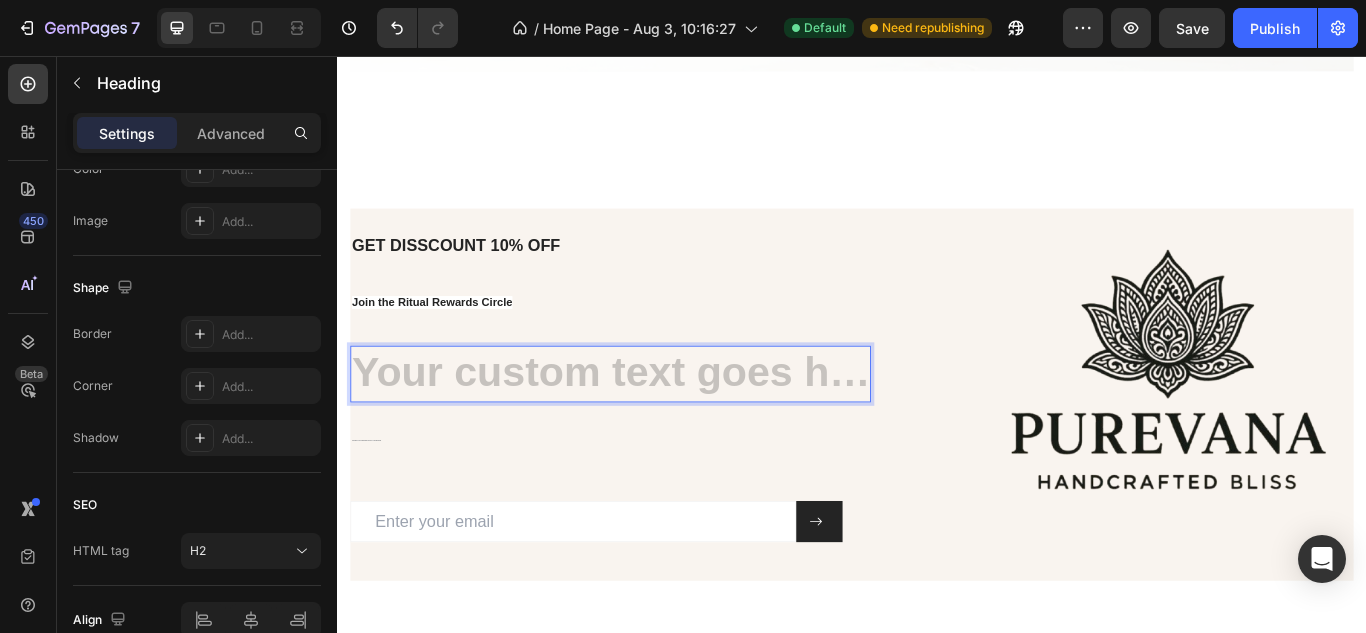 click at bounding box center [655, 427] 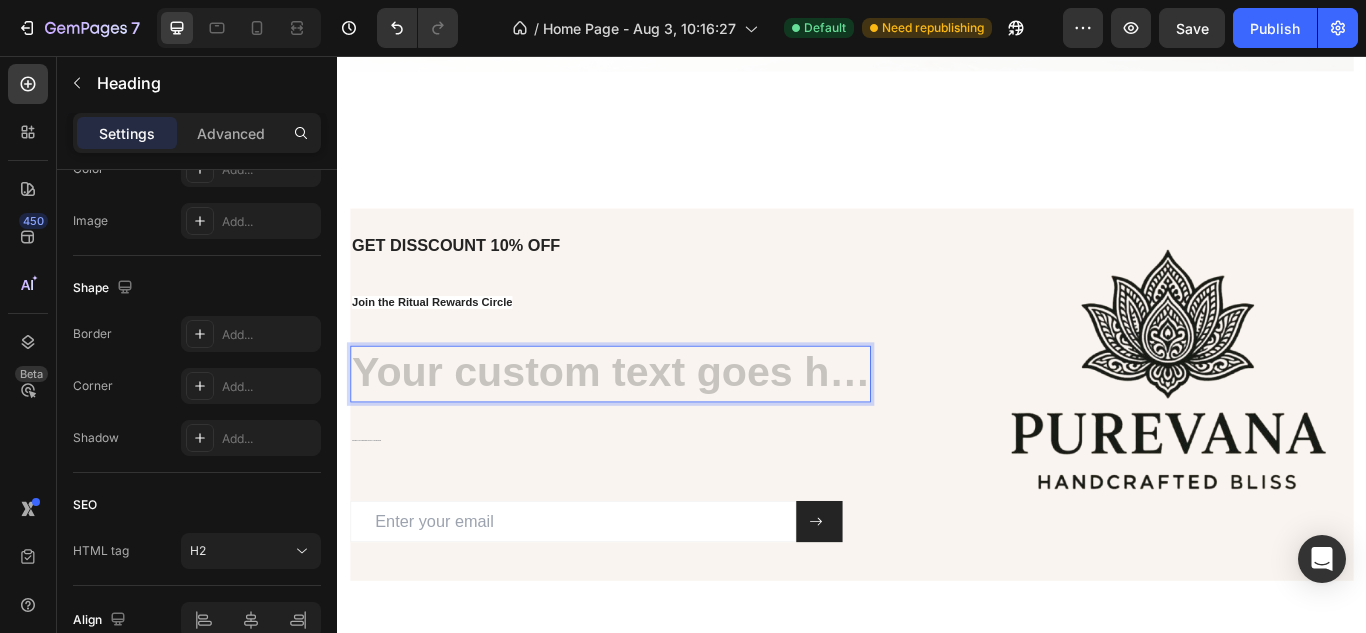 click at bounding box center (655, 427) 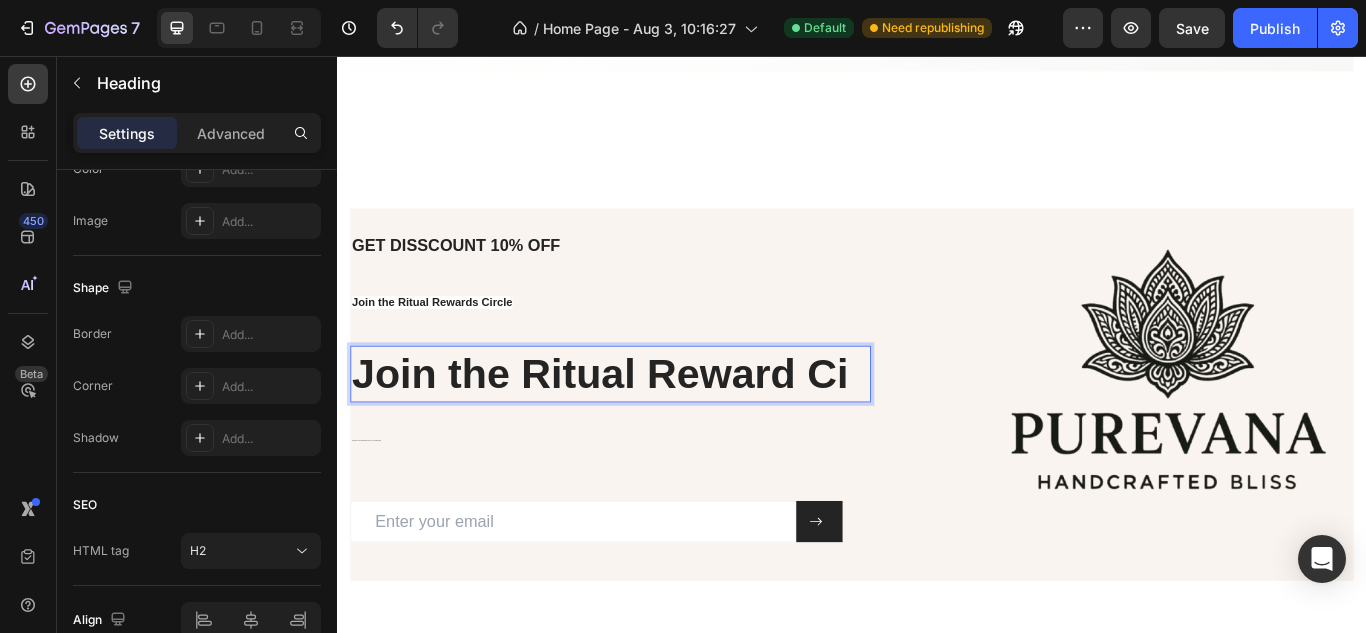 scroll, scrollTop: 5257, scrollLeft: 0, axis: vertical 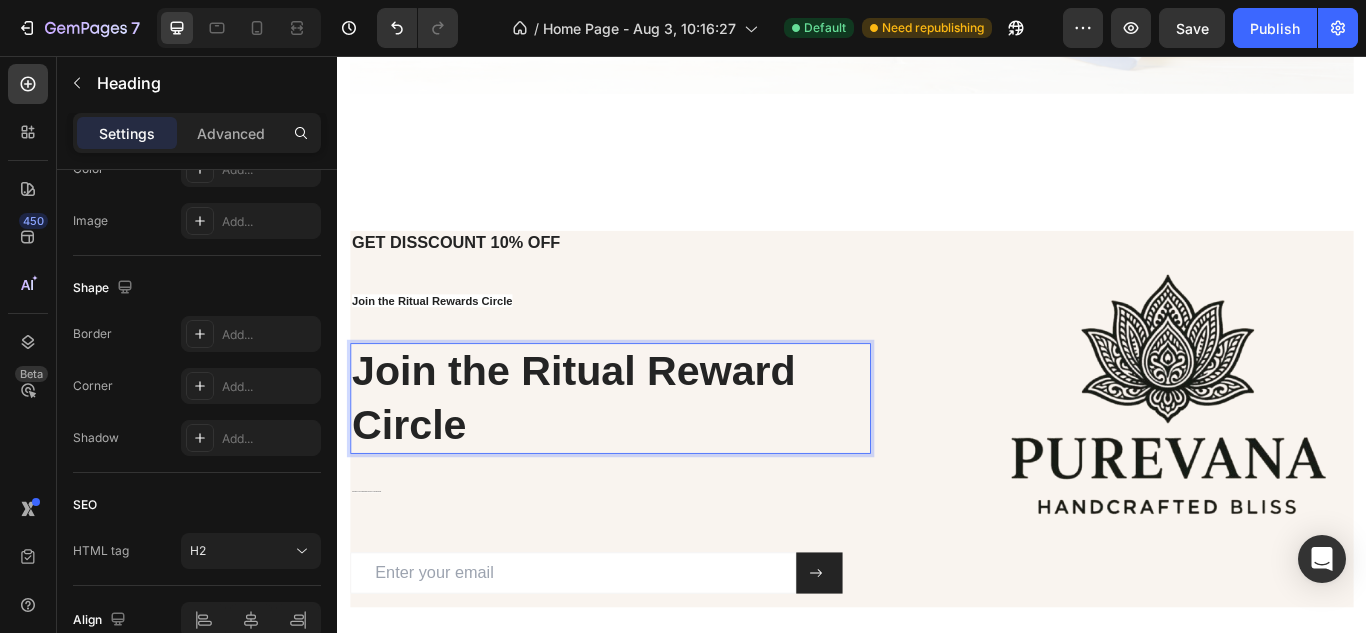 click on "Join the Ritual Reward Circle" at bounding box center (655, 455) 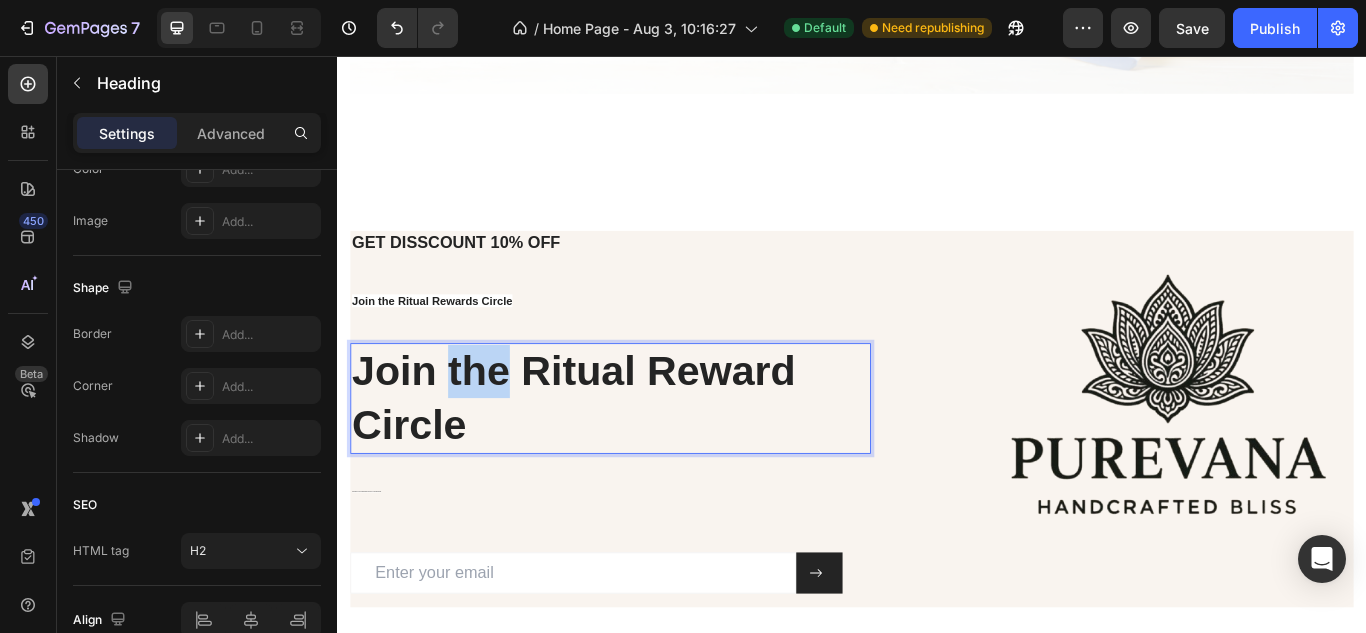 click on "Join the Ritual Reward Circle" at bounding box center [655, 455] 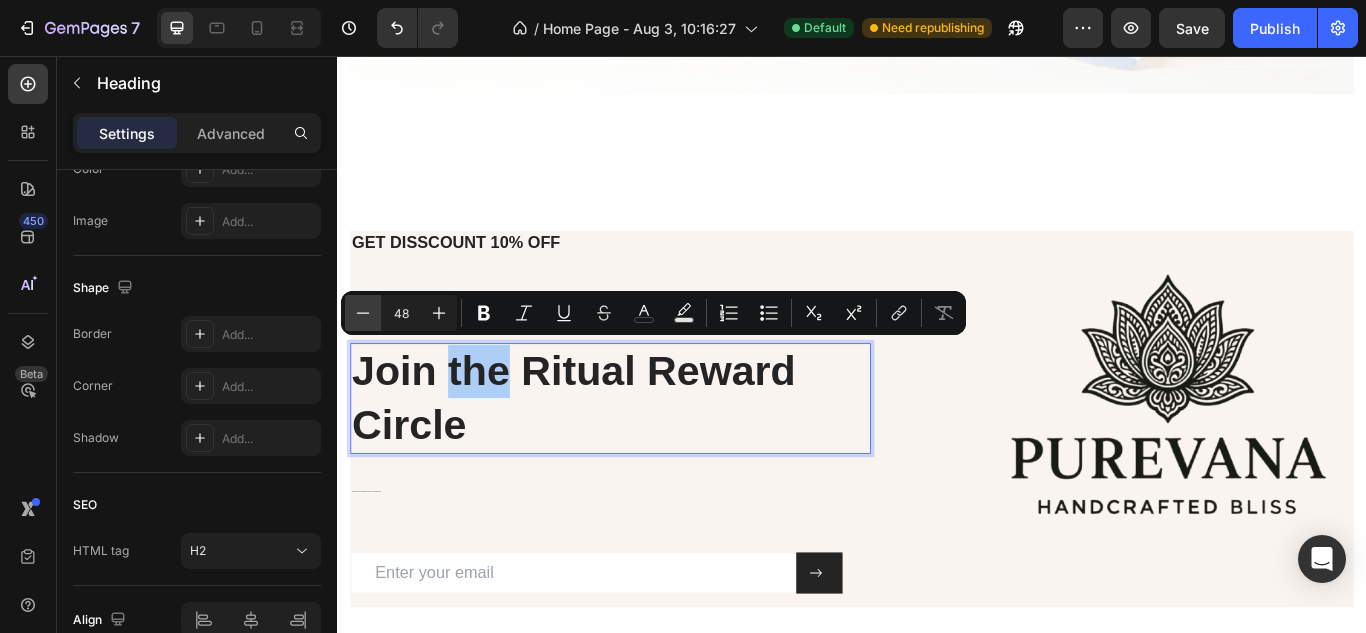 click 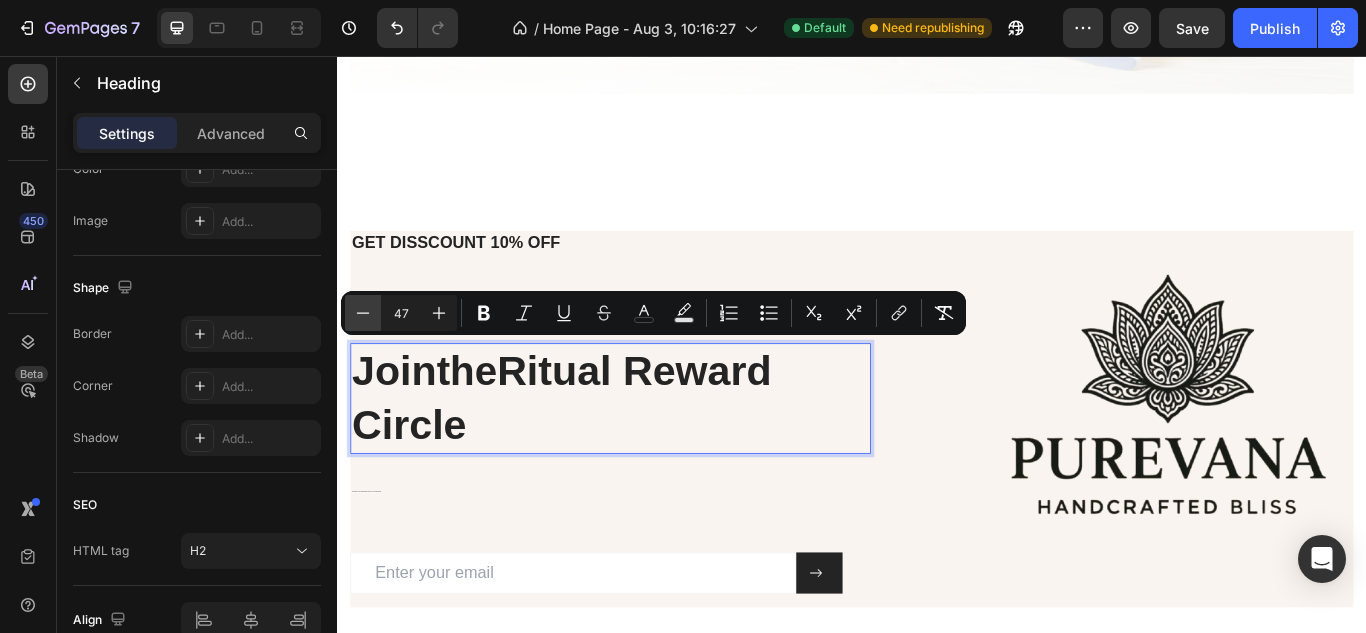 type on "48" 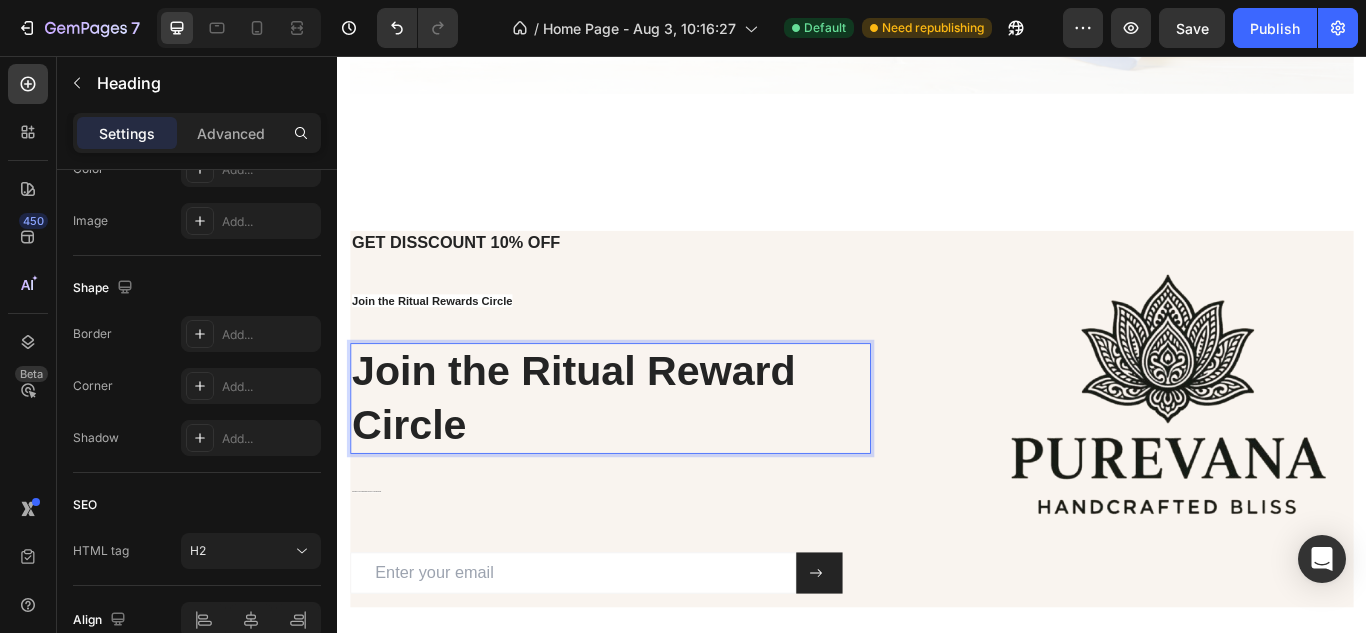 click on "Join the Ritual Reward Circle" at bounding box center (655, 455) 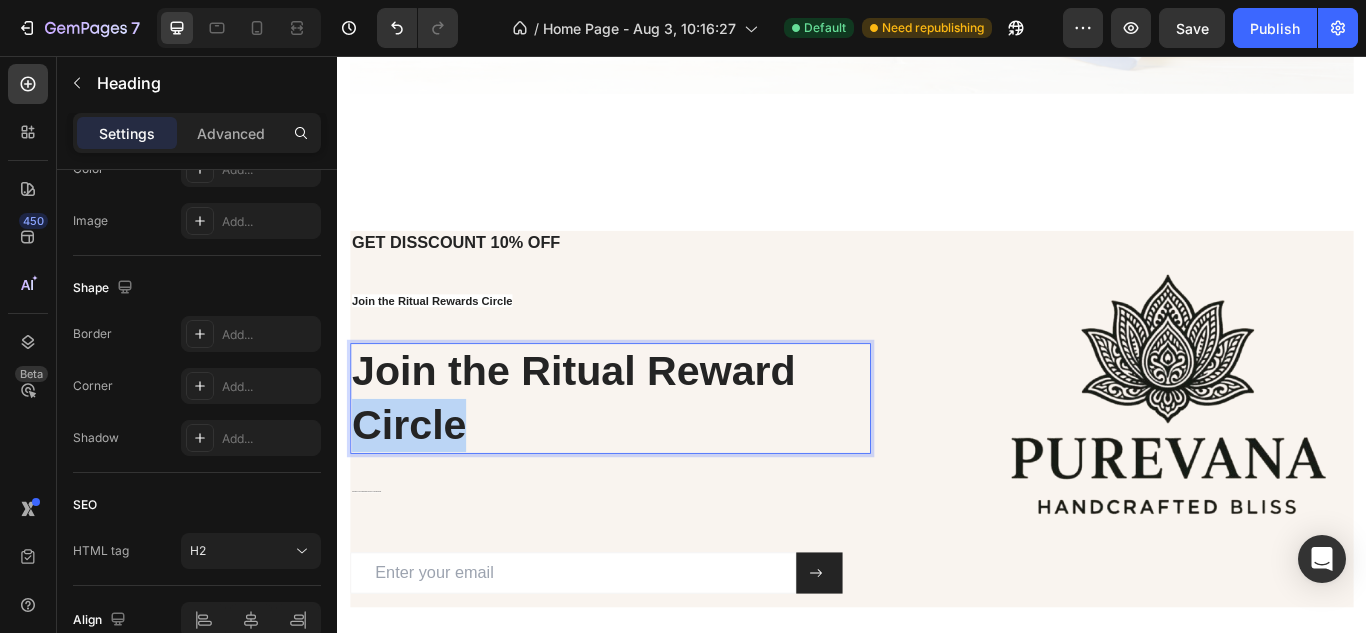click on "Join the Ritual Reward Circle" at bounding box center [655, 455] 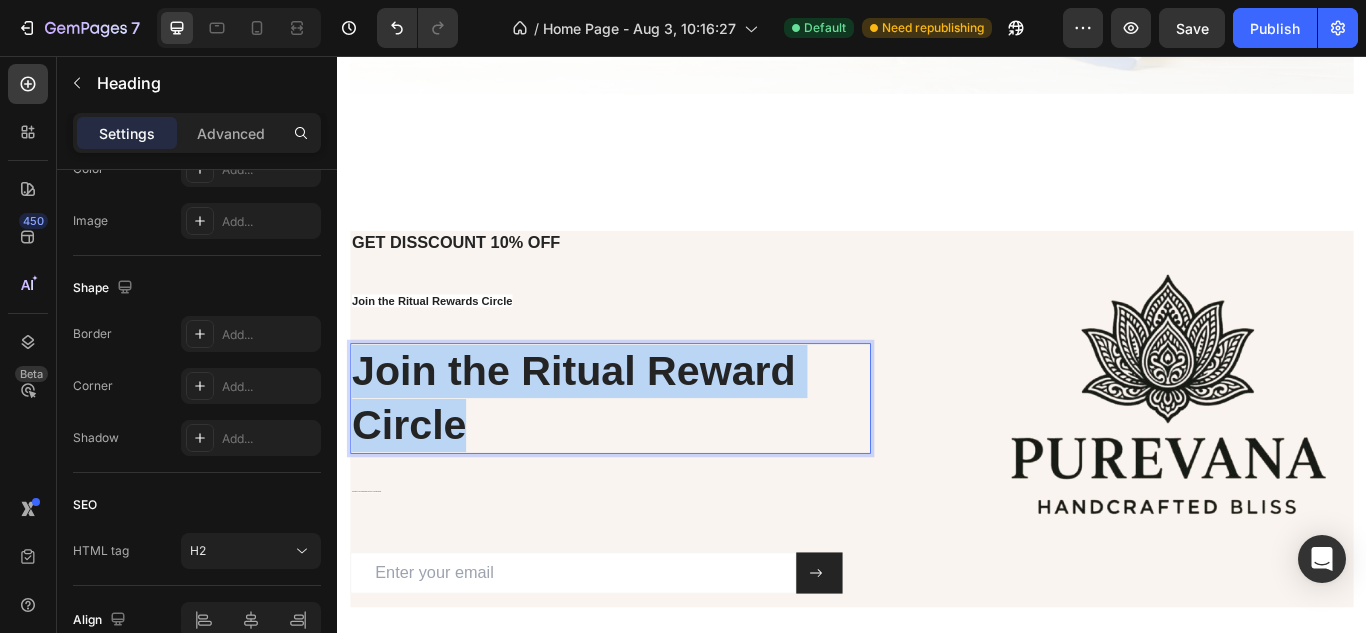 drag, startPoint x: 722, startPoint y: 388, endPoint x: 472, endPoint y: 457, distance: 259.34726 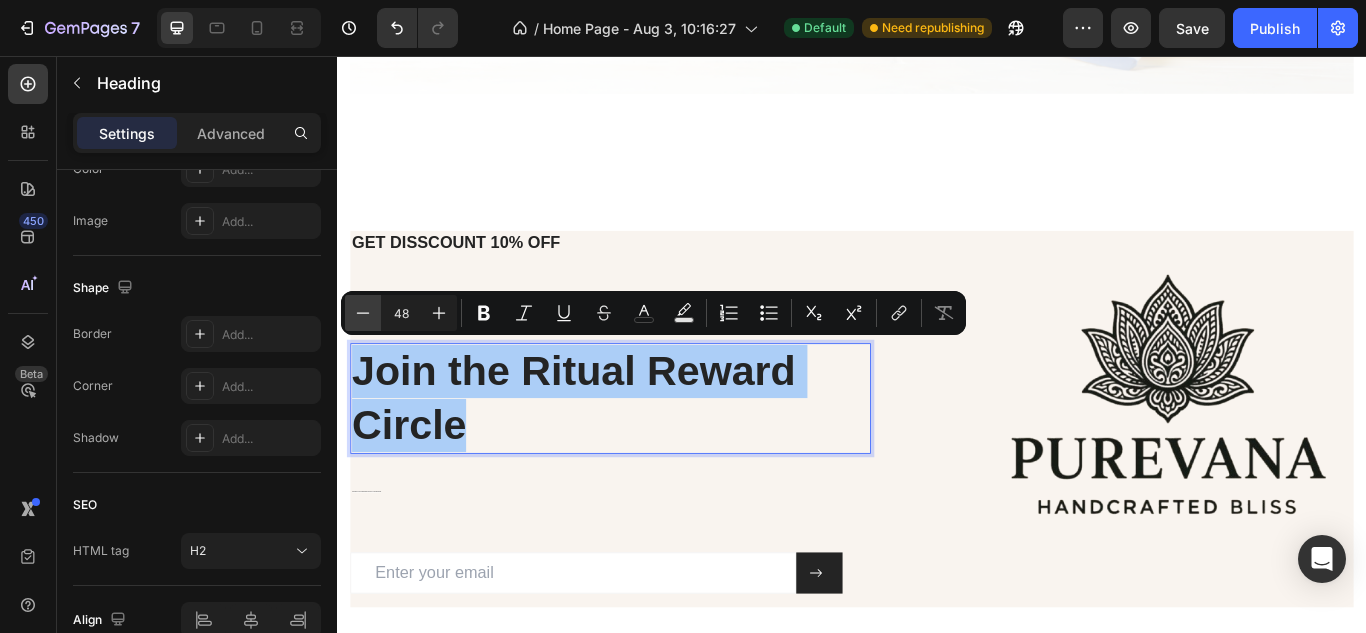 click 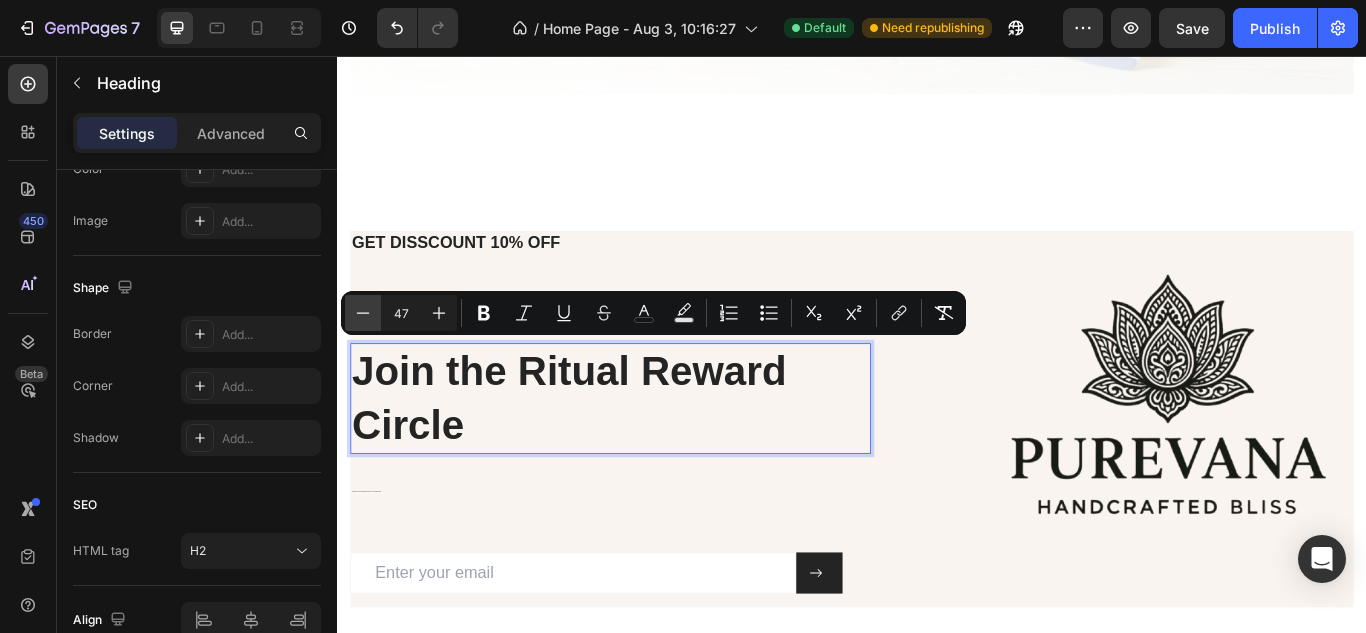 click 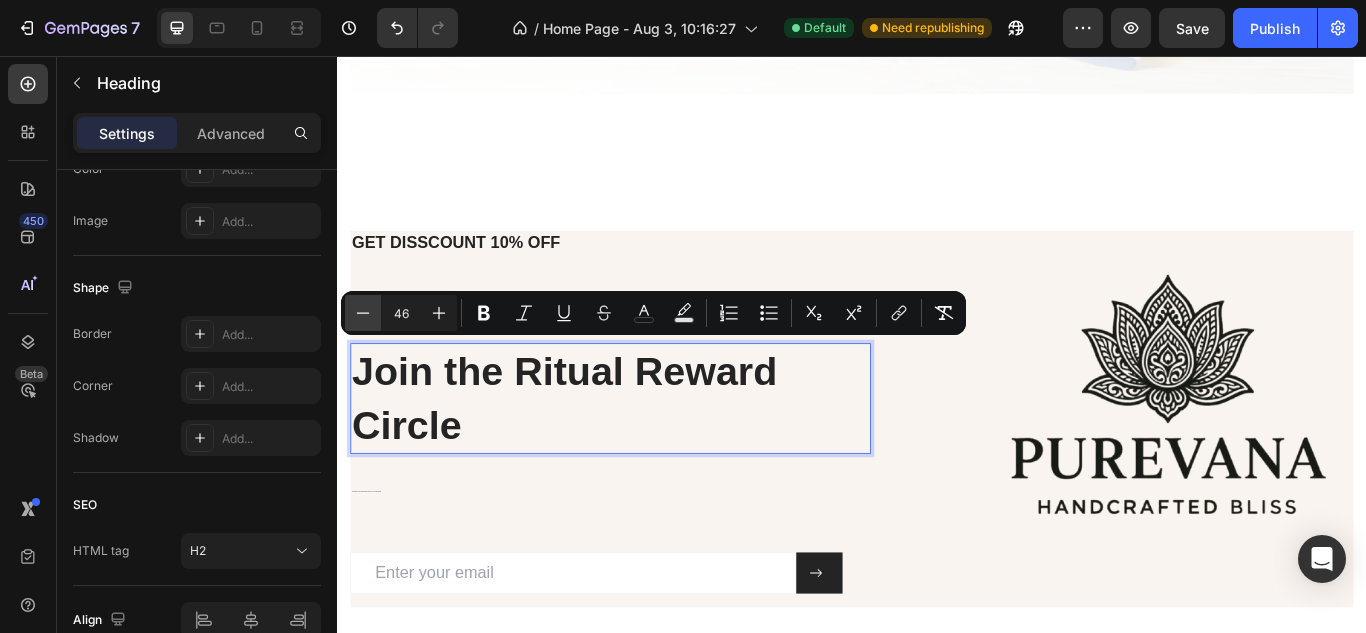 click 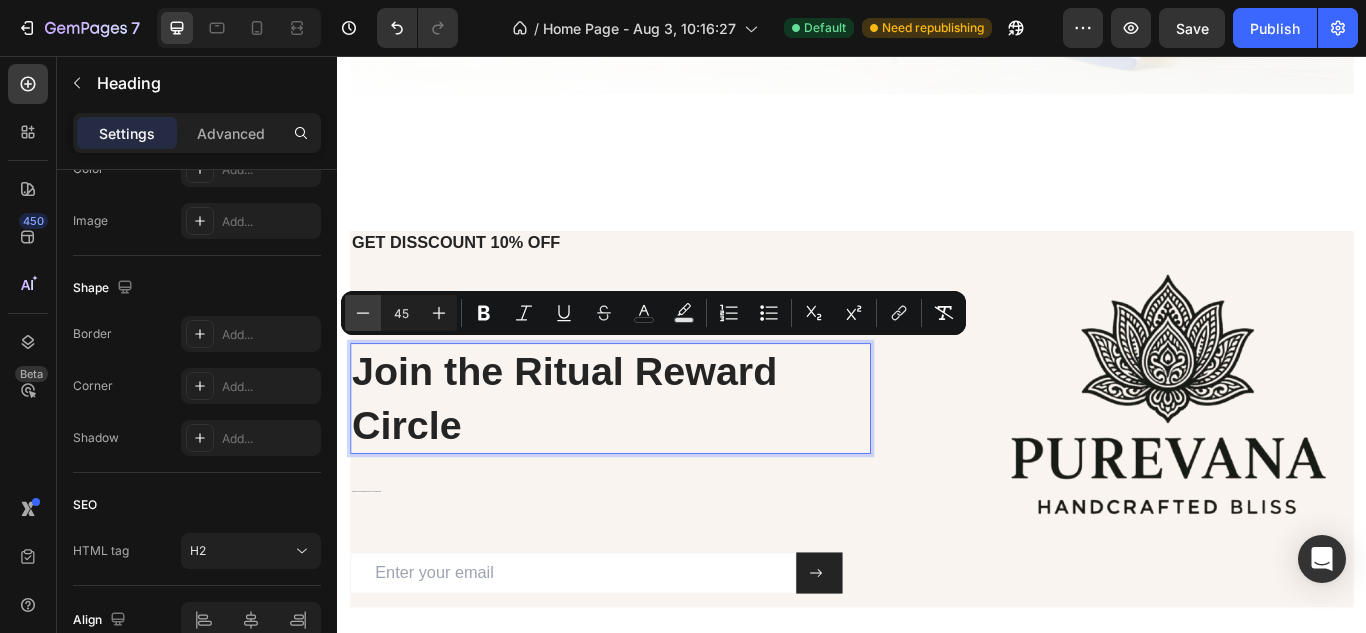 click 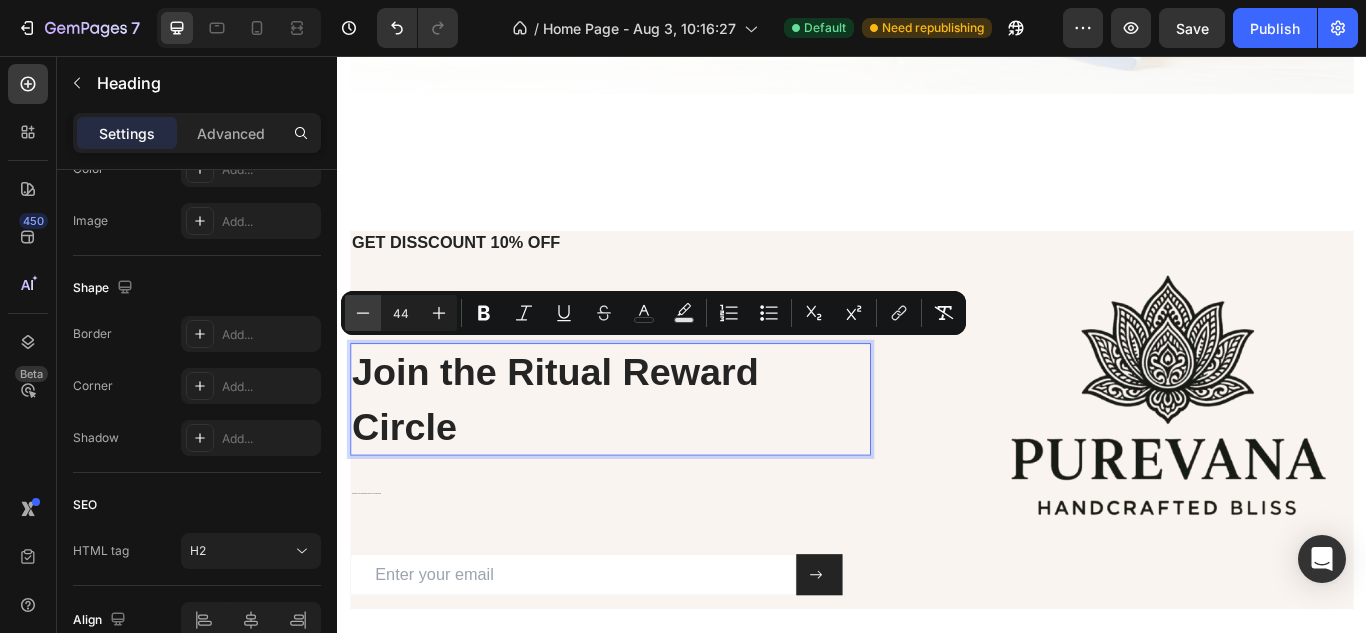 click 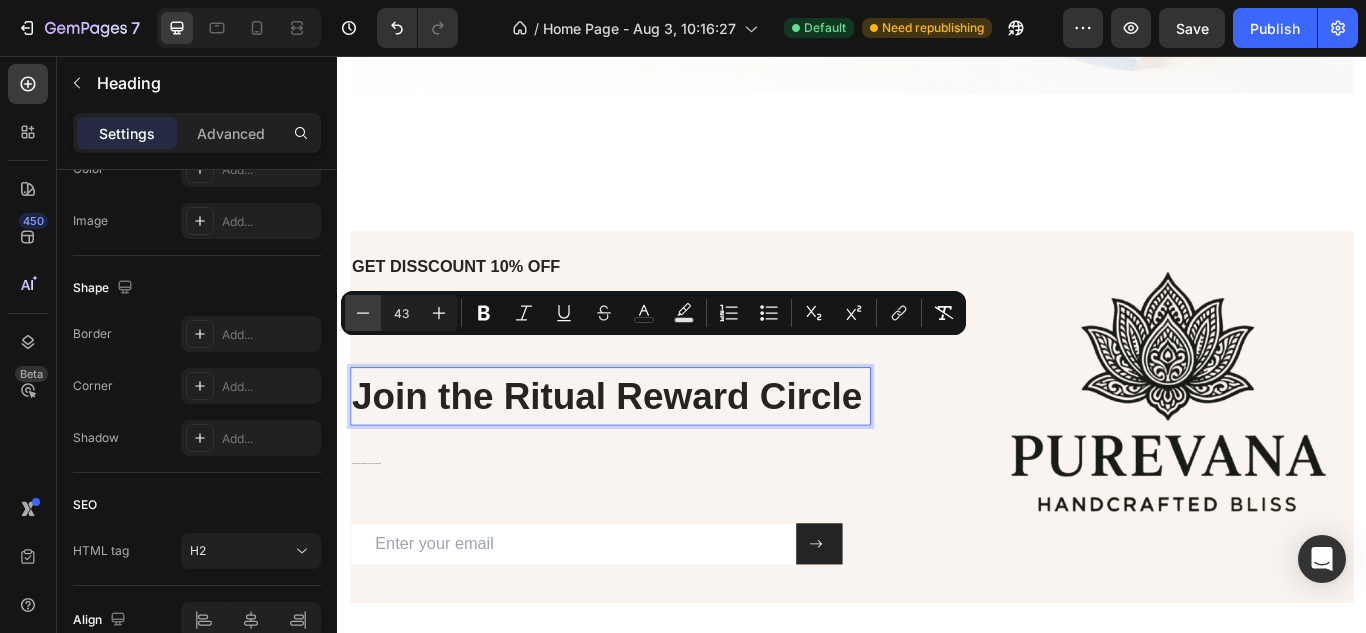click 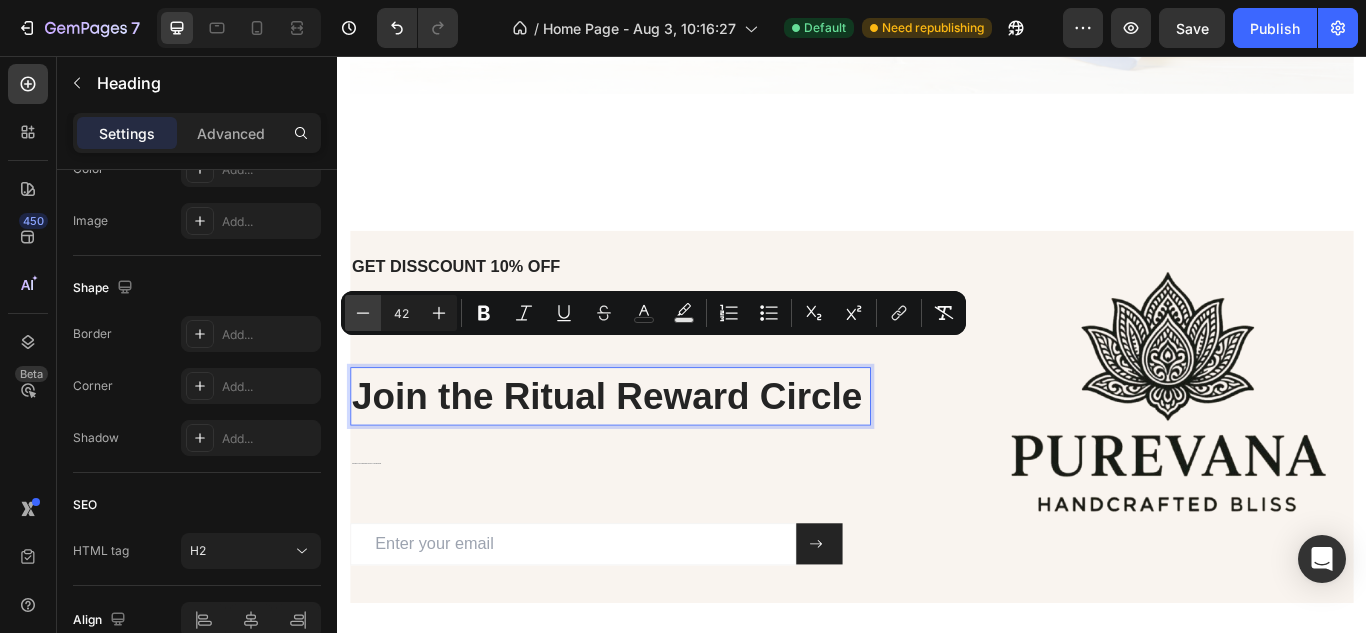 click 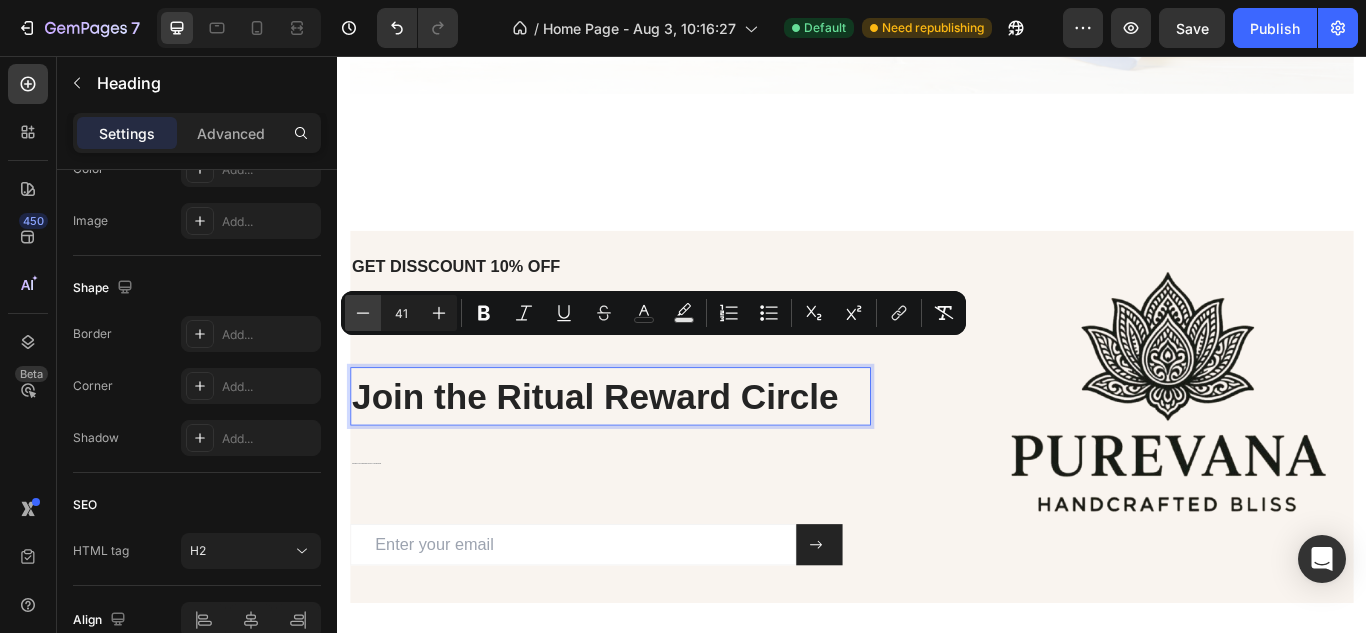click 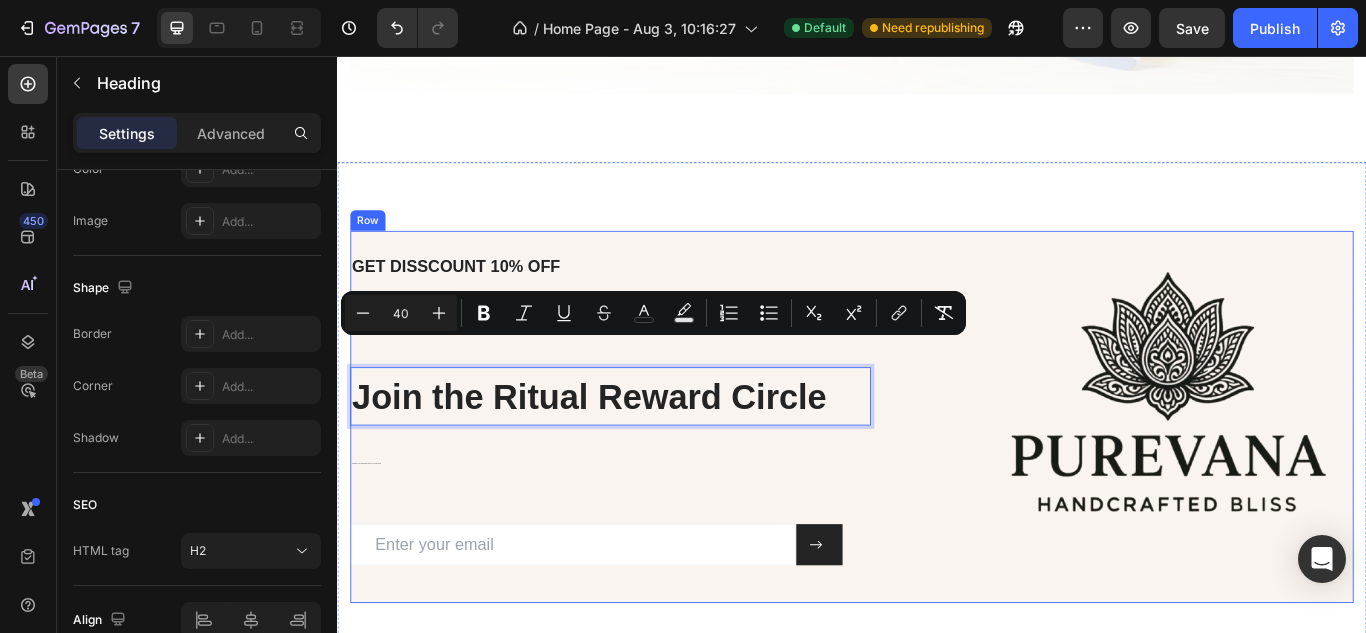 click on "GET DISSCOUNT 10% OFF Heading ⁠⁠⁠⁠⁠⁠⁠ Join the Ritual Rewards Circle  Heading Join the Ritual Reward Circle Heading   16 Invite visitors to join your Ritual Rewards and get 10% off their first purchase. Text block Email Field
Submit Button Row Newsletter Image Row" at bounding box center (937, 476) 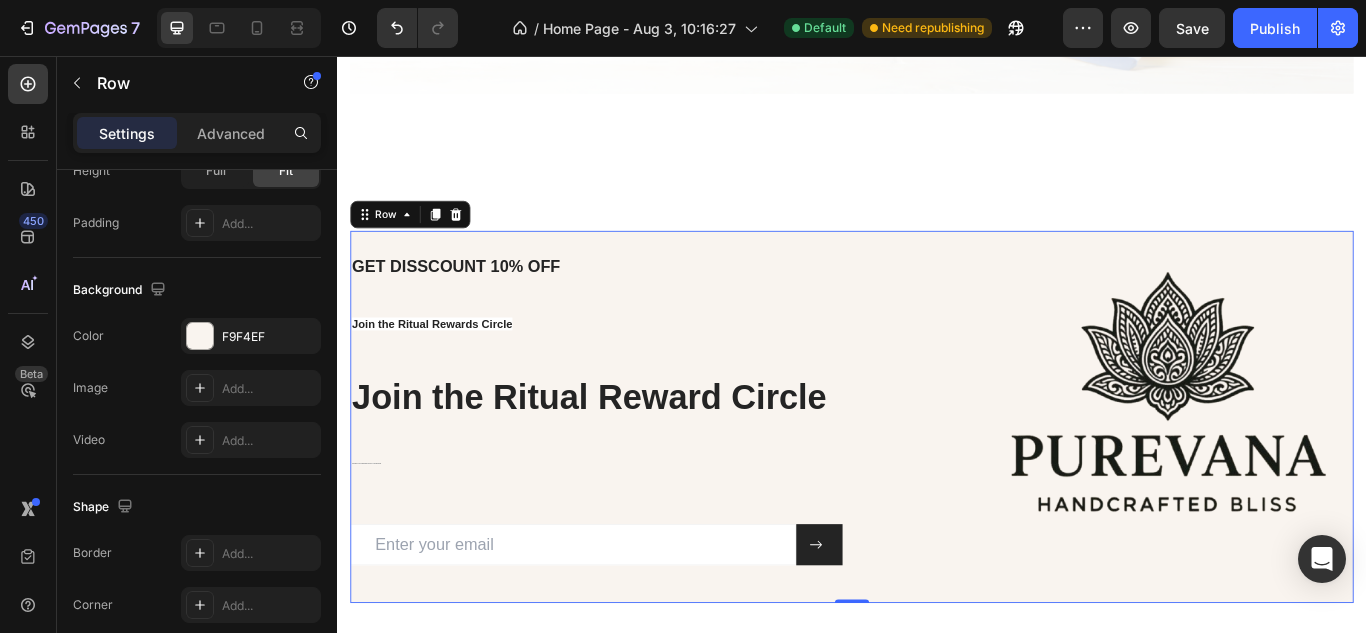 scroll, scrollTop: 0, scrollLeft: 0, axis: both 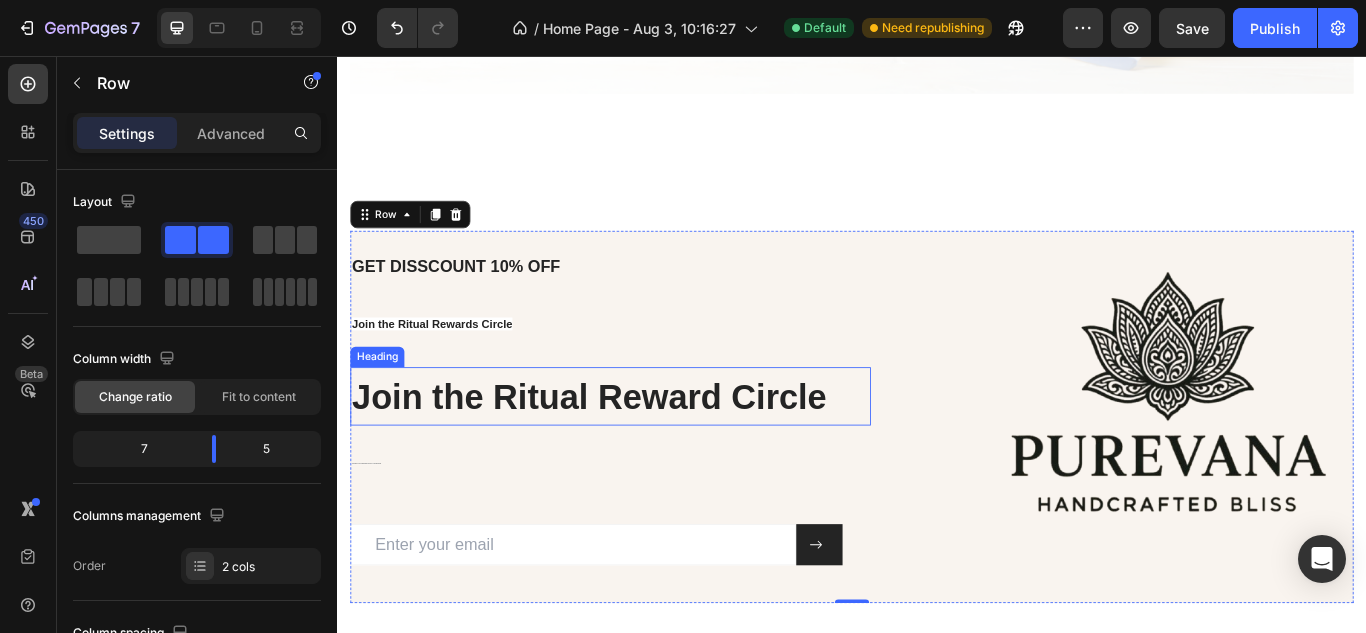 click on "⁠⁠⁠⁠⁠⁠⁠ Join the Ritual Reward Circle" at bounding box center (655, 453) 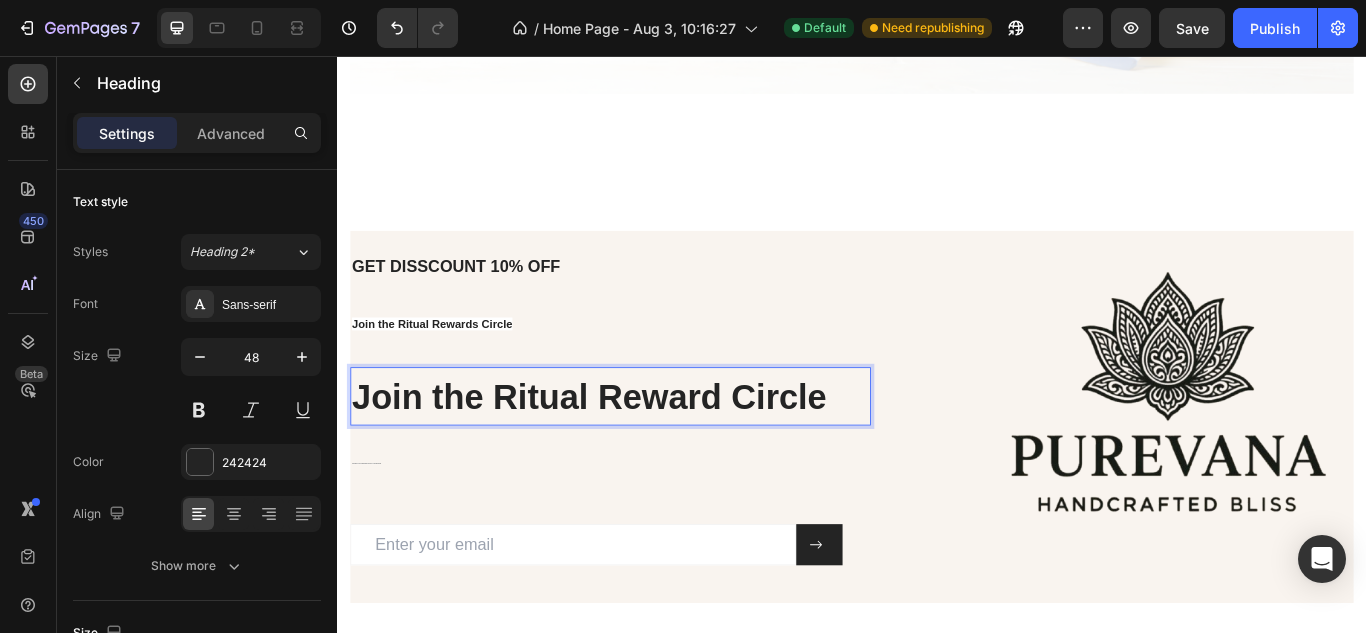 click on "Join the Ritual Reward Circle" at bounding box center [655, 453] 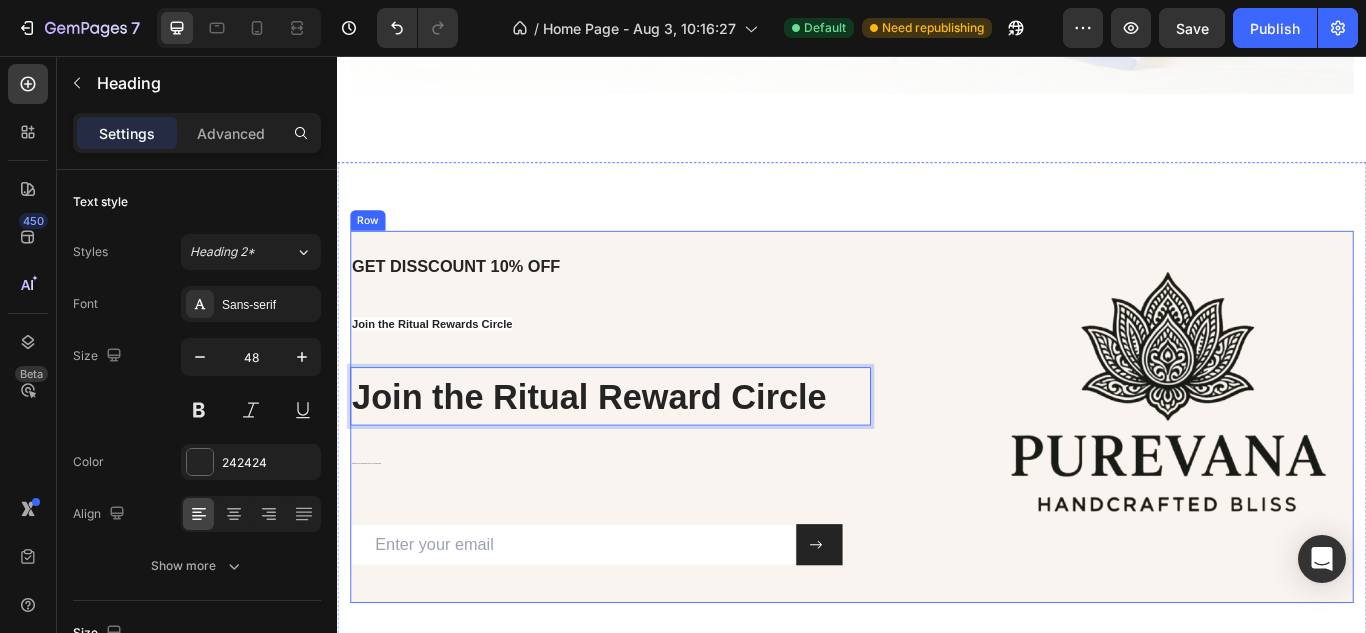 click on "GET DISSCOUNT 10% OFF Heading ⁠⁠⁠⁠⁠⁠⁠ Join the Ritual Rewards Circle  Heading Join the Ritual Reward Circle Heading   16 Invite visitors to join your Ritual Rewards and get 10% off their first purchase. Text block Email Field
Submit Button Row Newsletter Image Row" at bounding box center (937, 476) 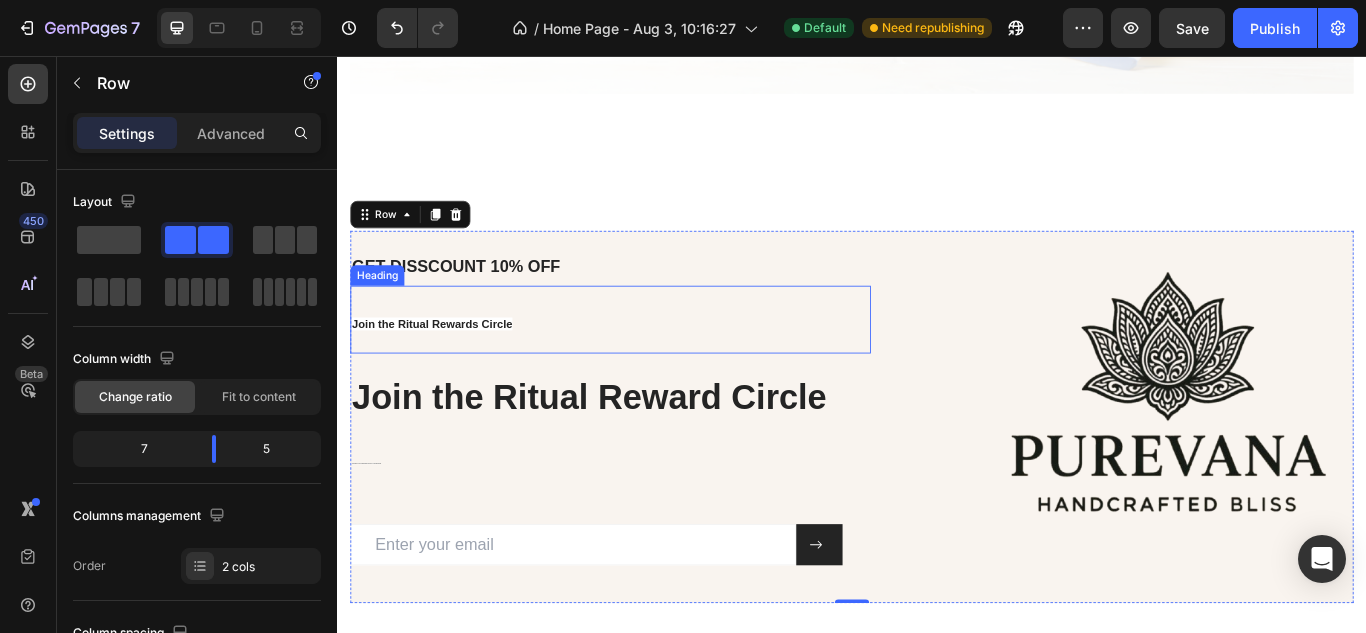 click on "⁠⁠⁠⁠⁠⁠⁠ Join the Ritual Rewards Circle" at bounding box center (655, 363) 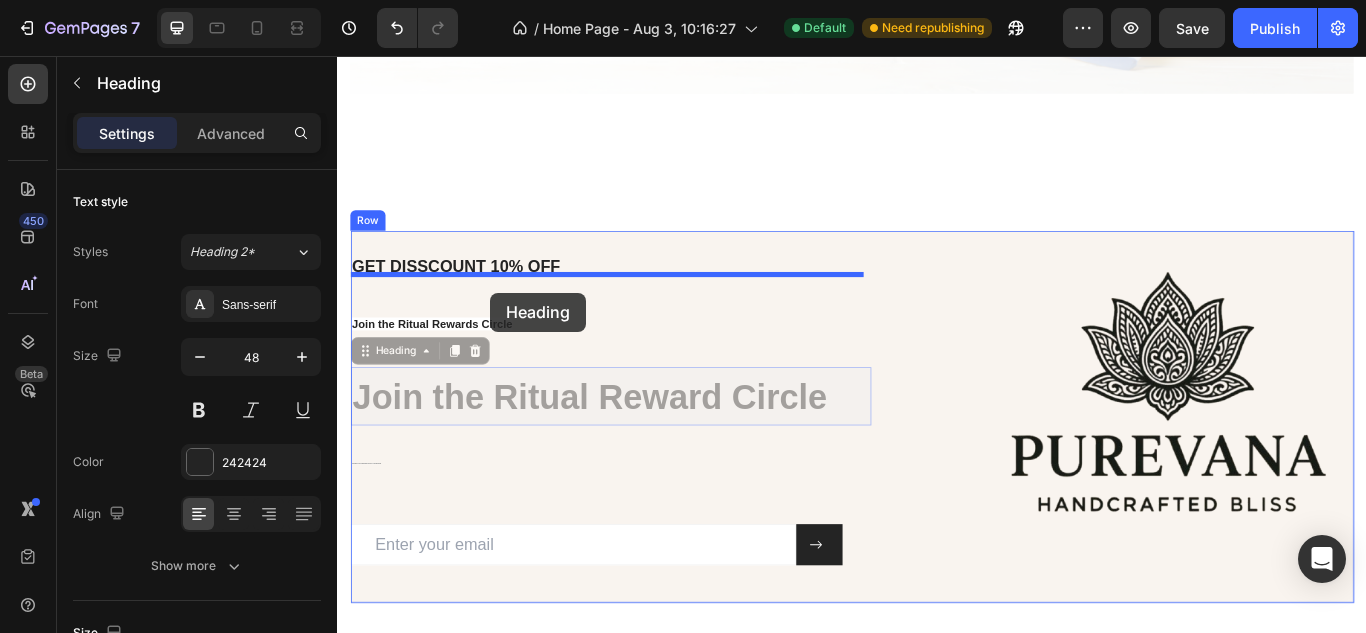 drag, startPoint x: 604, startPoint y: 444, endPoint x: 516, endPoint y: 332, distance: 142.43594 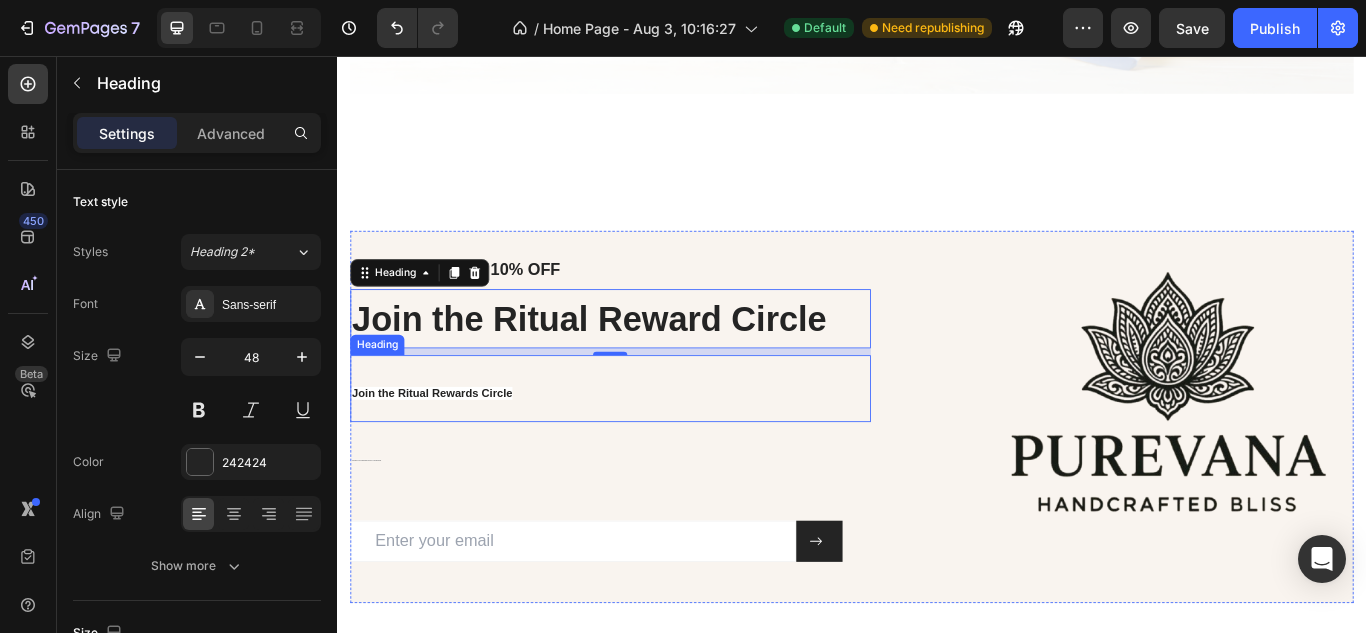 click on "⁠⁠⁠⁠⁠⁠⁠ Join the Ritual Rewards Circle" at bounding box center [655, 444] 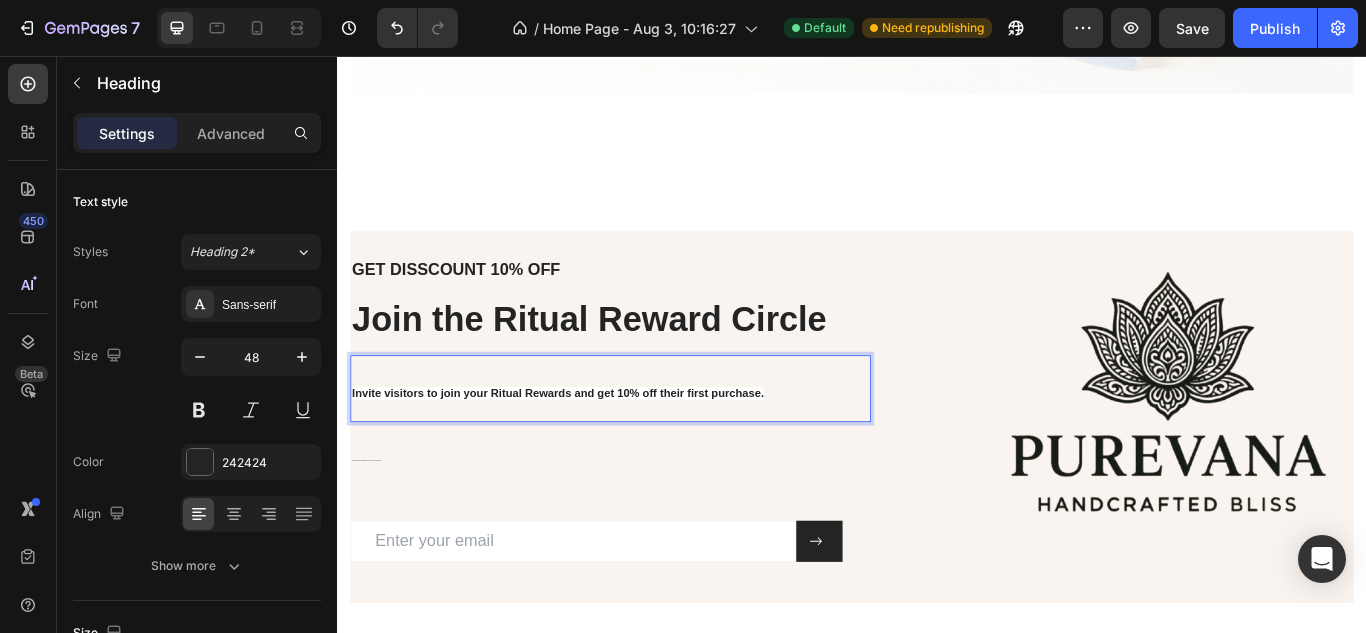click on "Invite visitors to join your Ritual Rewards and get 10% off their first purchase." at bounding box center (594, 449) 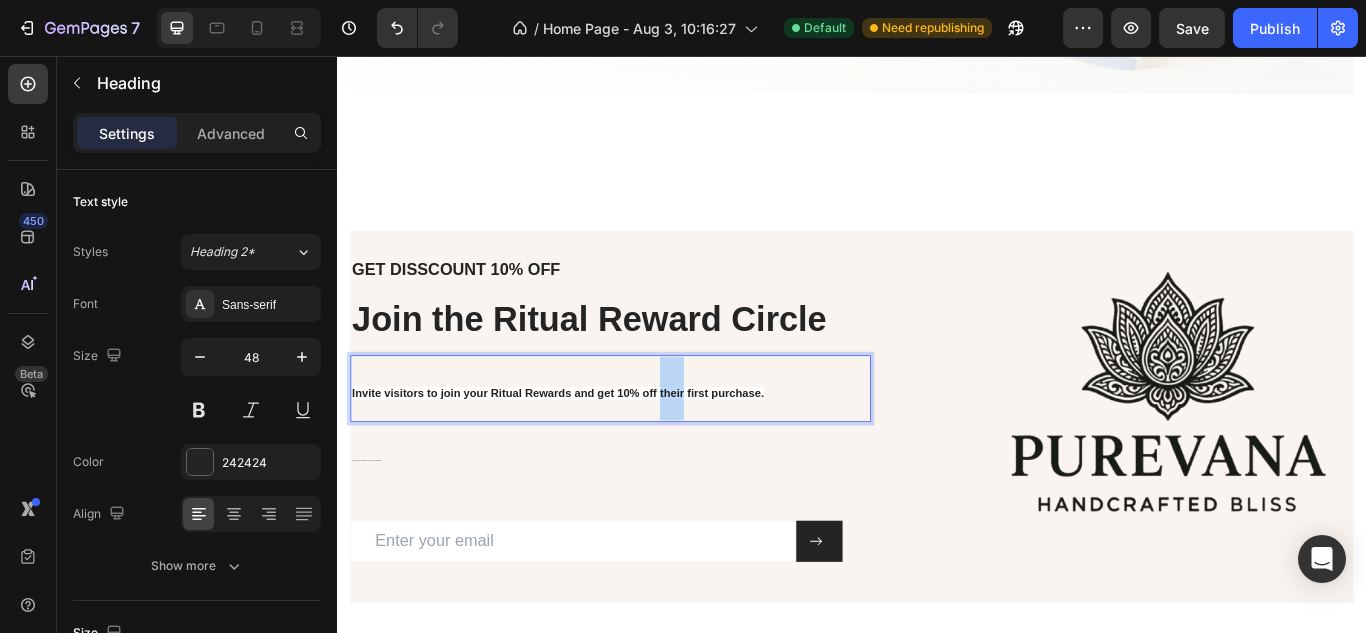click on "Invite visitors to join your Ritual Rewards and get 10% off their first purchase." at bounding box center (594, 449) 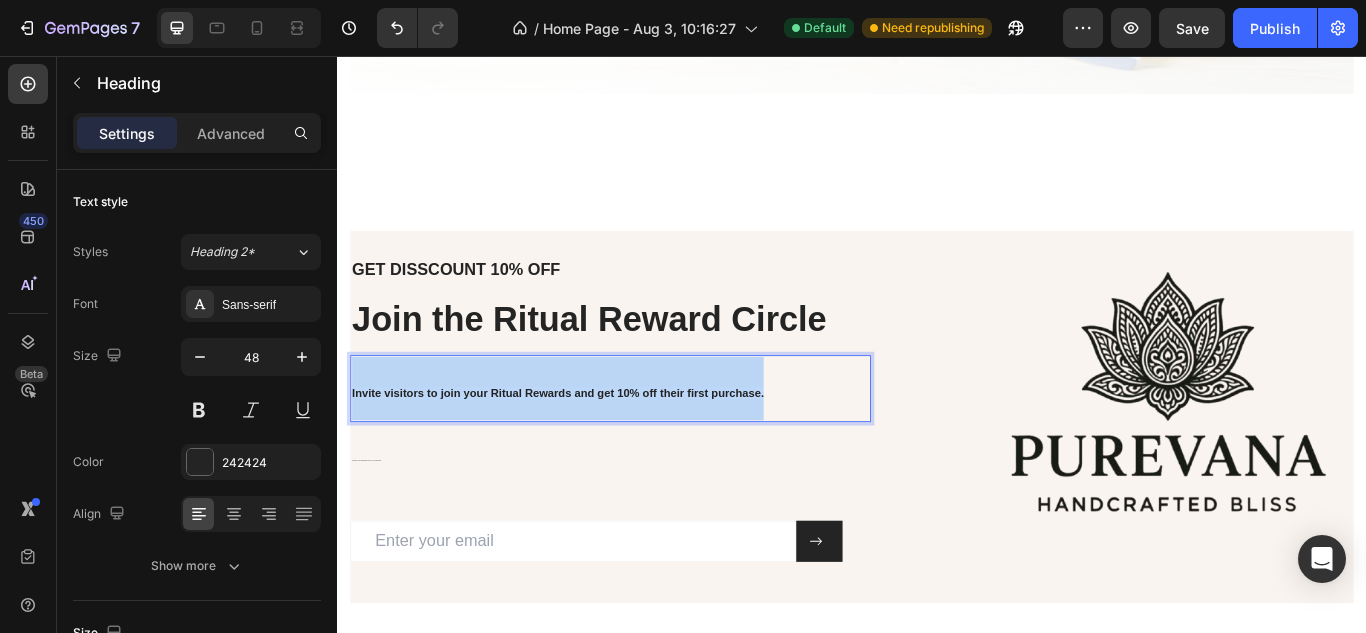 click on "Invite visitors to join your Ritual Rewards and get 10% off their first purchase." at bounding box center [594, 449] 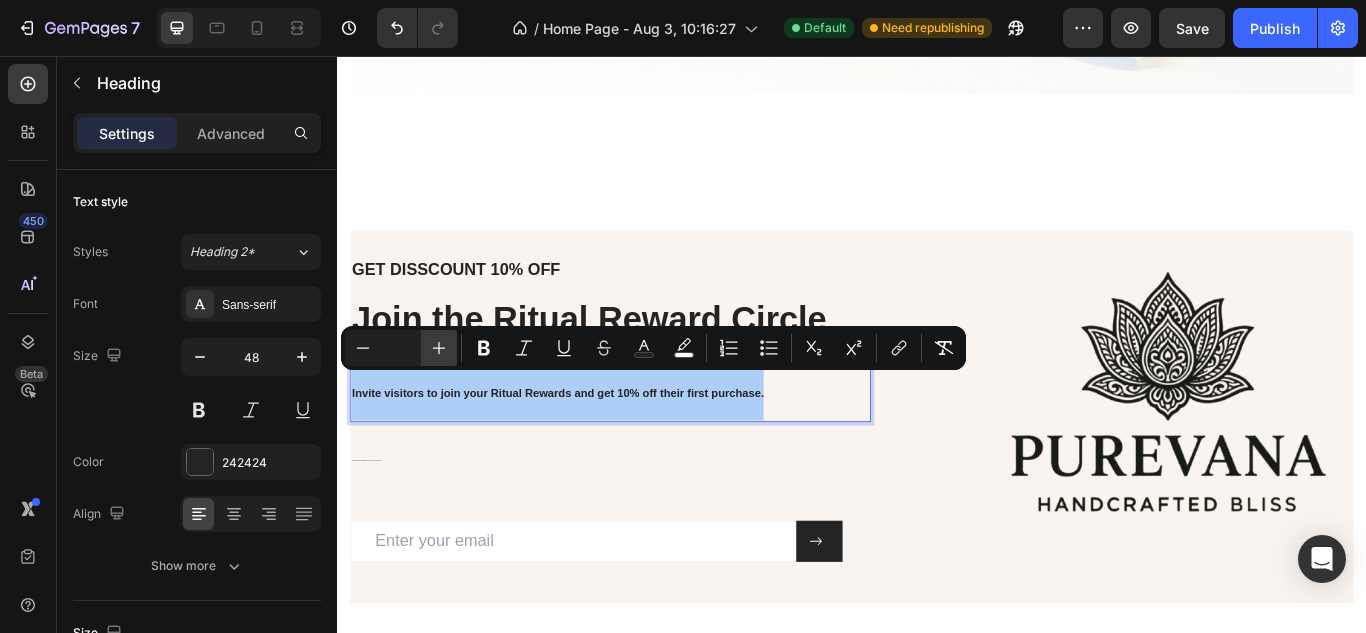 click 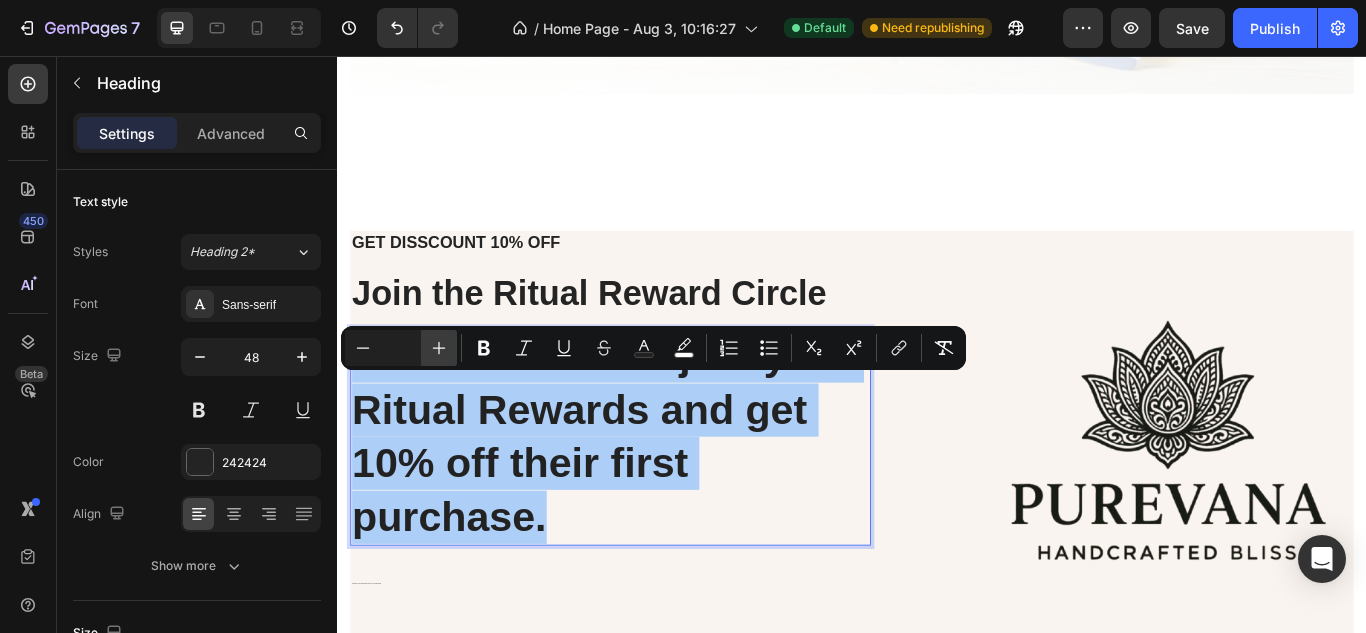 click 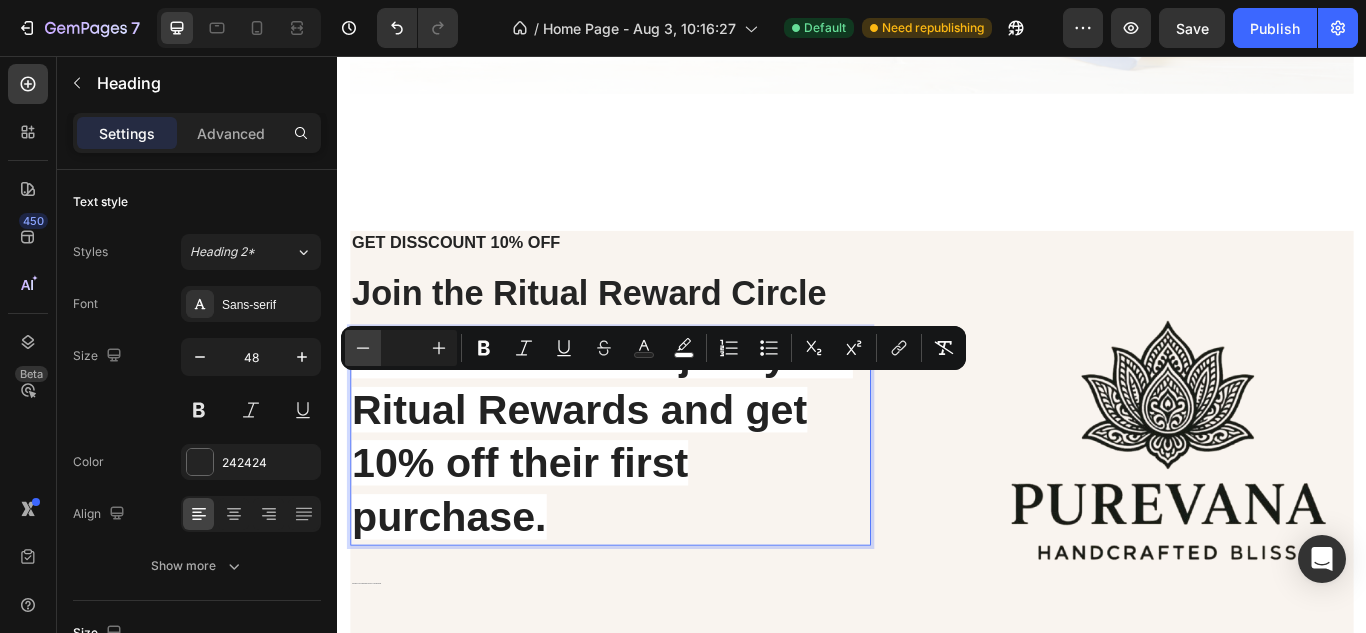 click on "Minus" at bounding box center (363, 348) 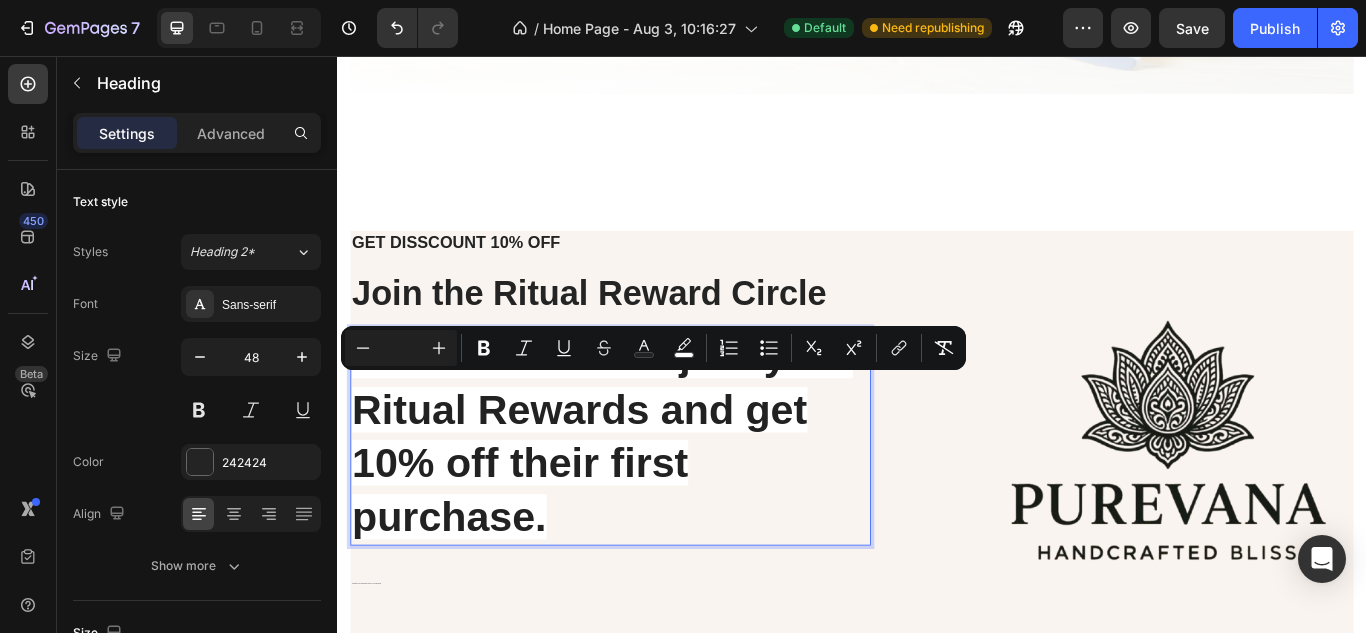 click on "Invite visitors to join your Ritual Rewards and get 10% off their first purchase." at bounding box center (646, 499) 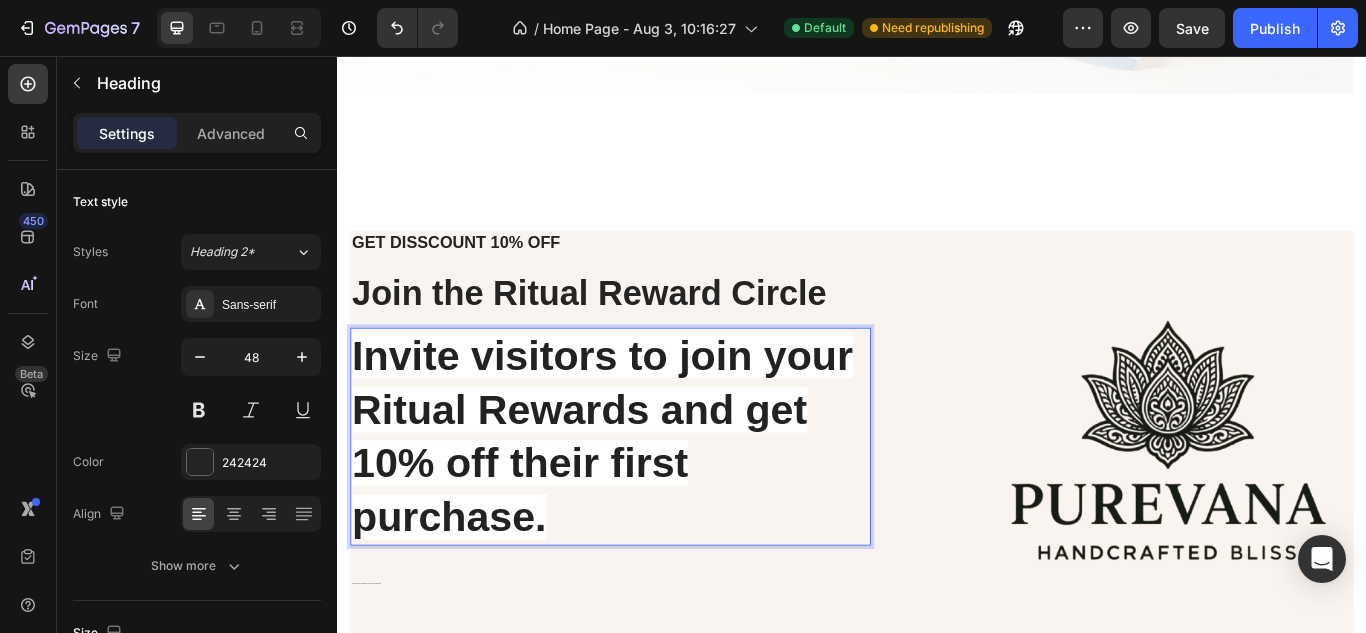 click on "Invite visitors to join your Ritual Rewards and get 10% off their first purchase." at bounding box center (646, 499) 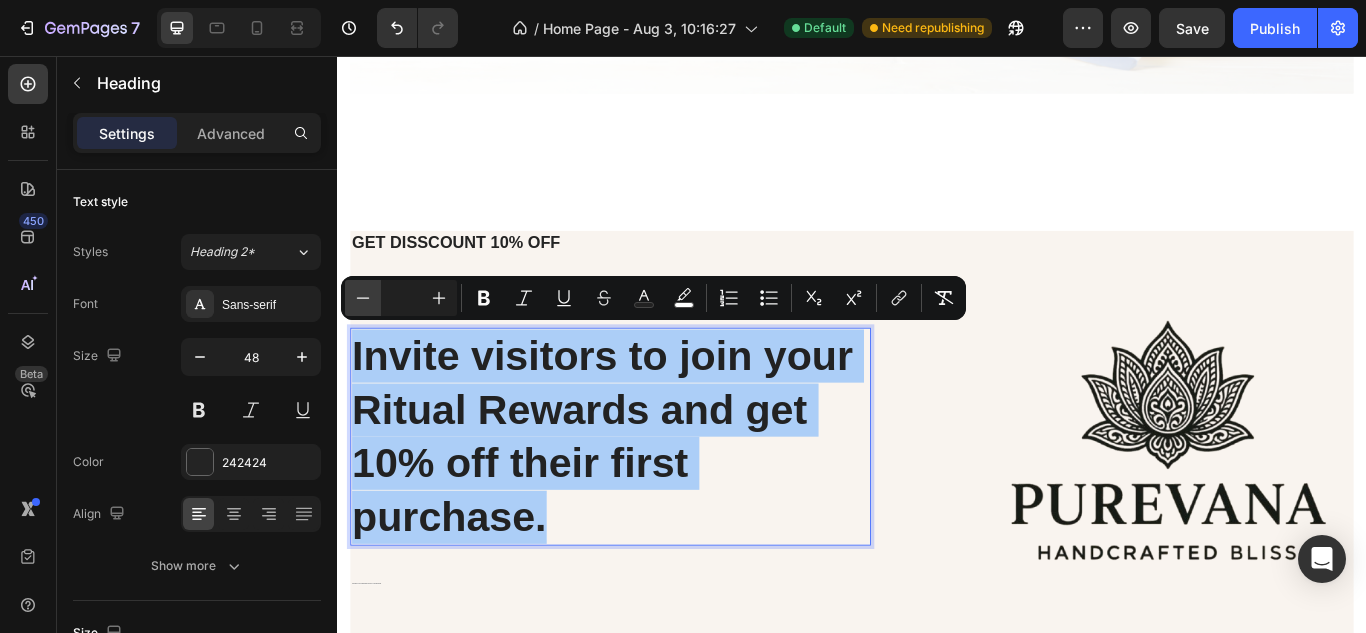 click on "Minus" at bounding box center [363, 298] 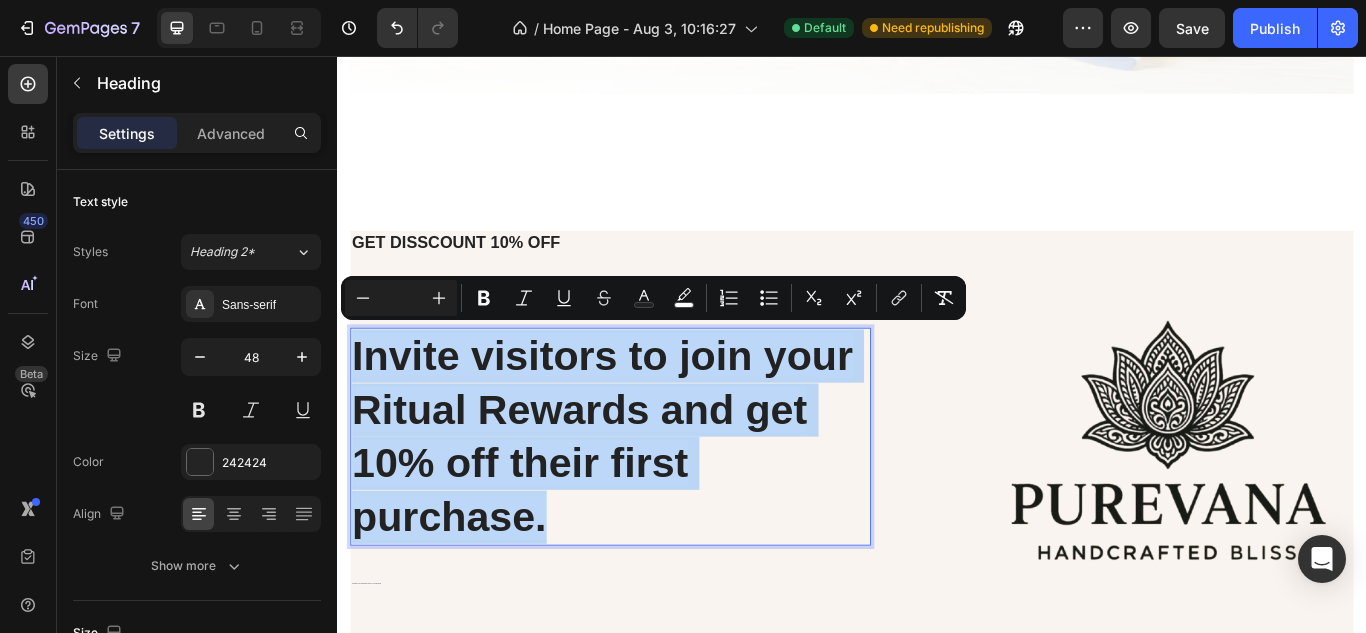 click on "Invite visitors to join your Ritual Rewards and get 10% off their first purchase." at bounding box center (646, 499) 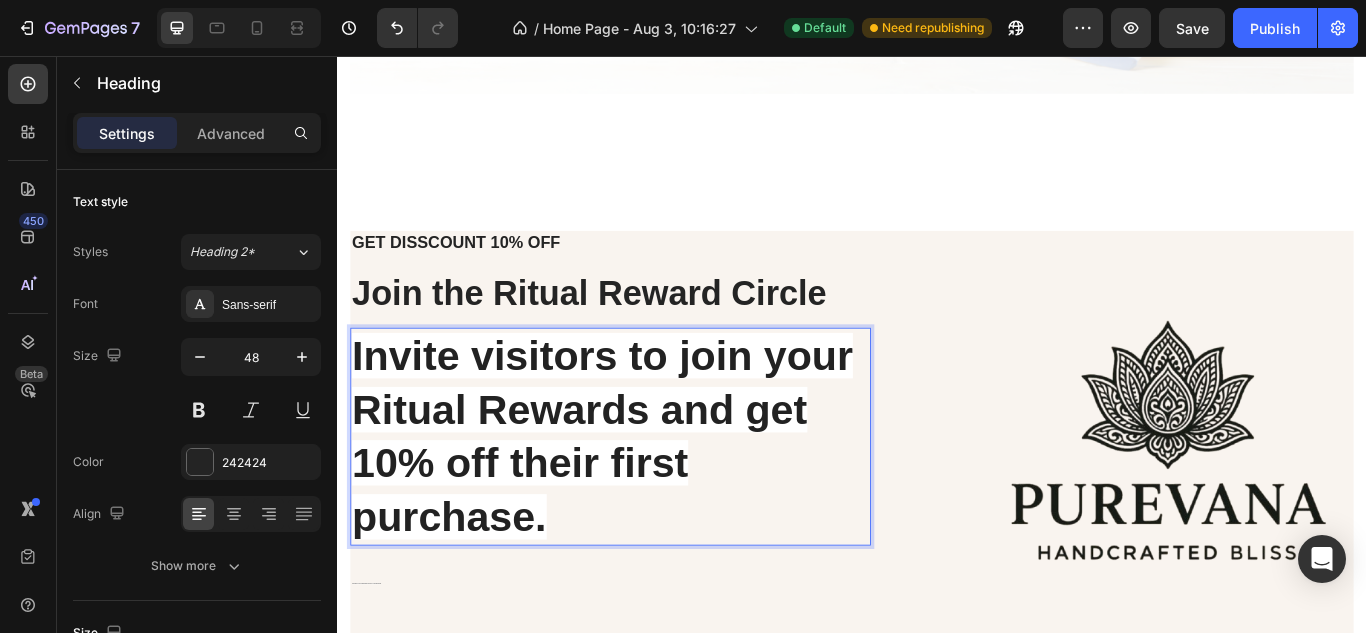 click on "Invite visitors to join your Ritual Rewards and get 10% off their first purchase." at bounding box center [655, 500] 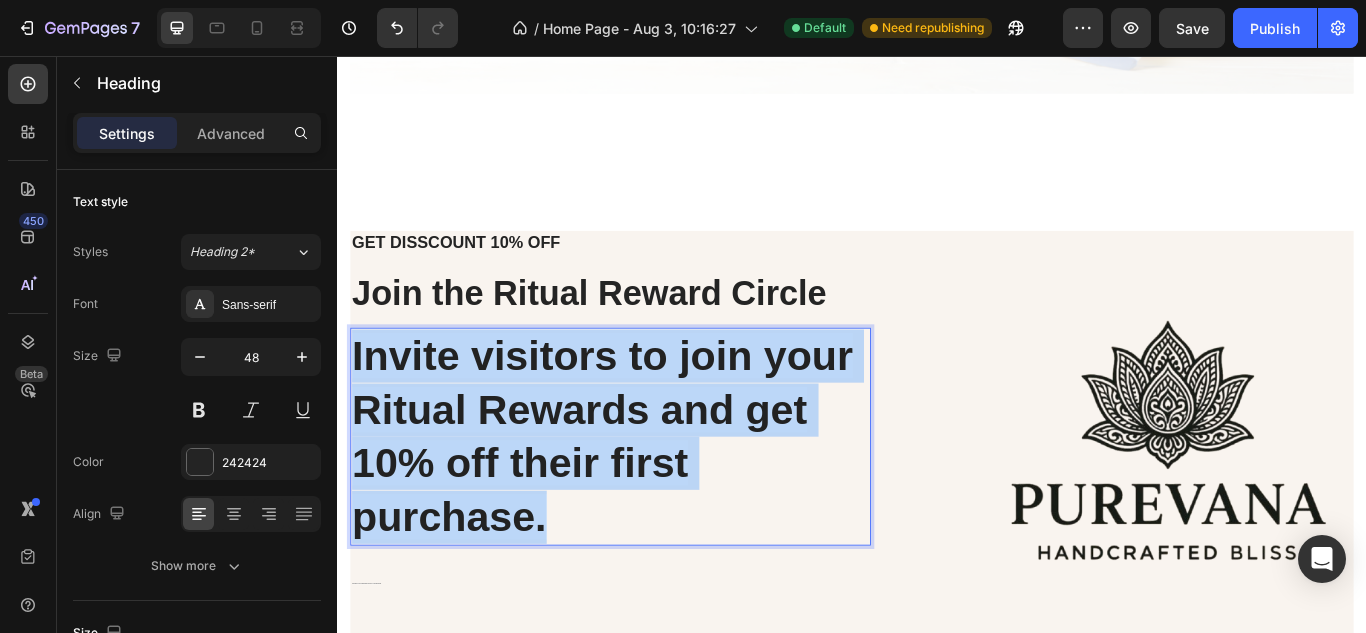 click on "Invite visitors to join your Ritual Rewards and get 10% off their first purchase." at bounding box center [655, 500] 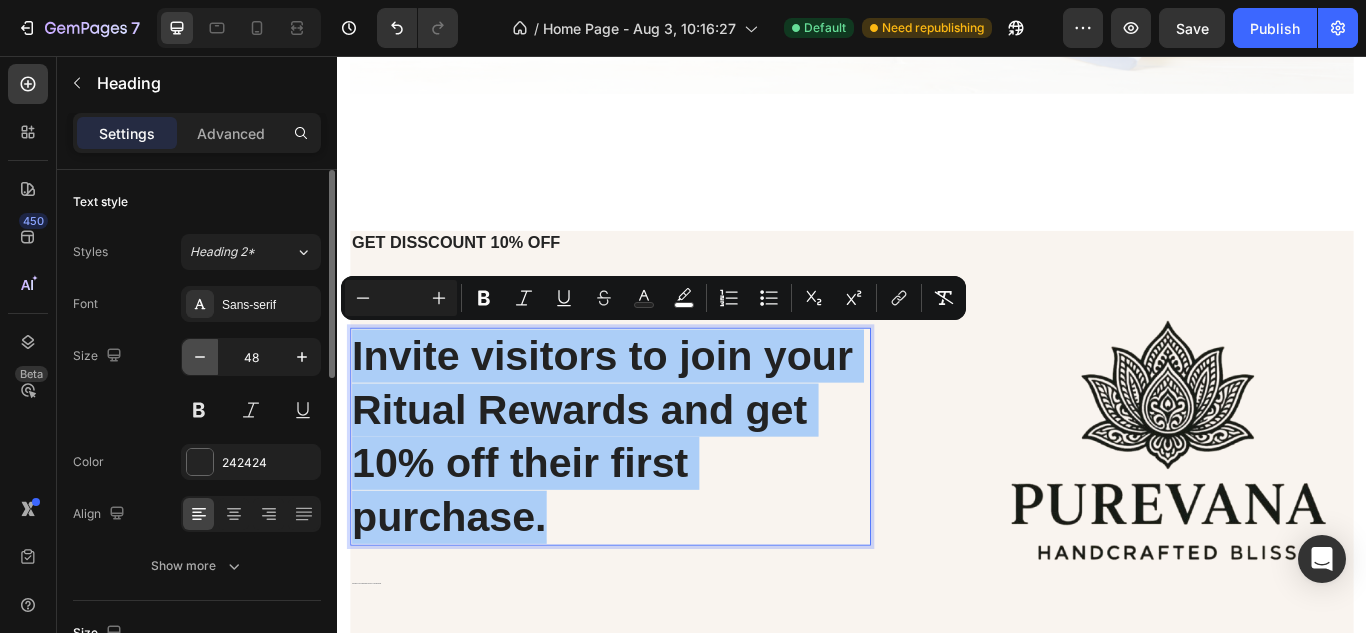click 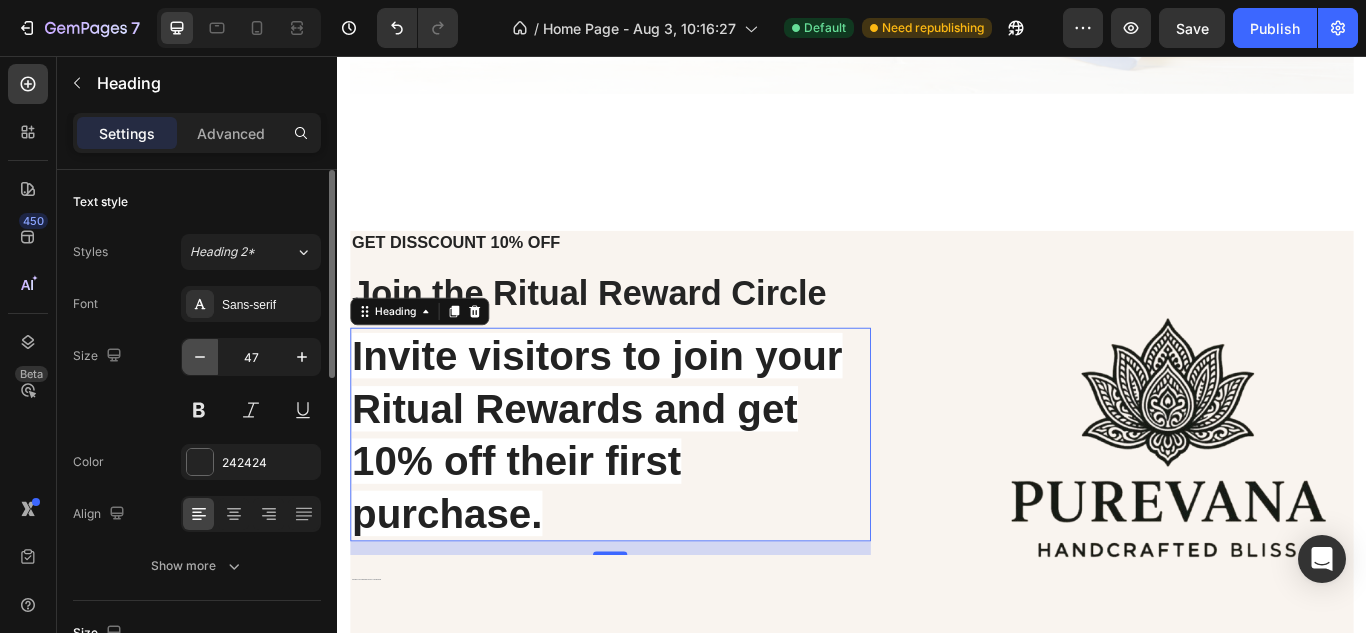 click 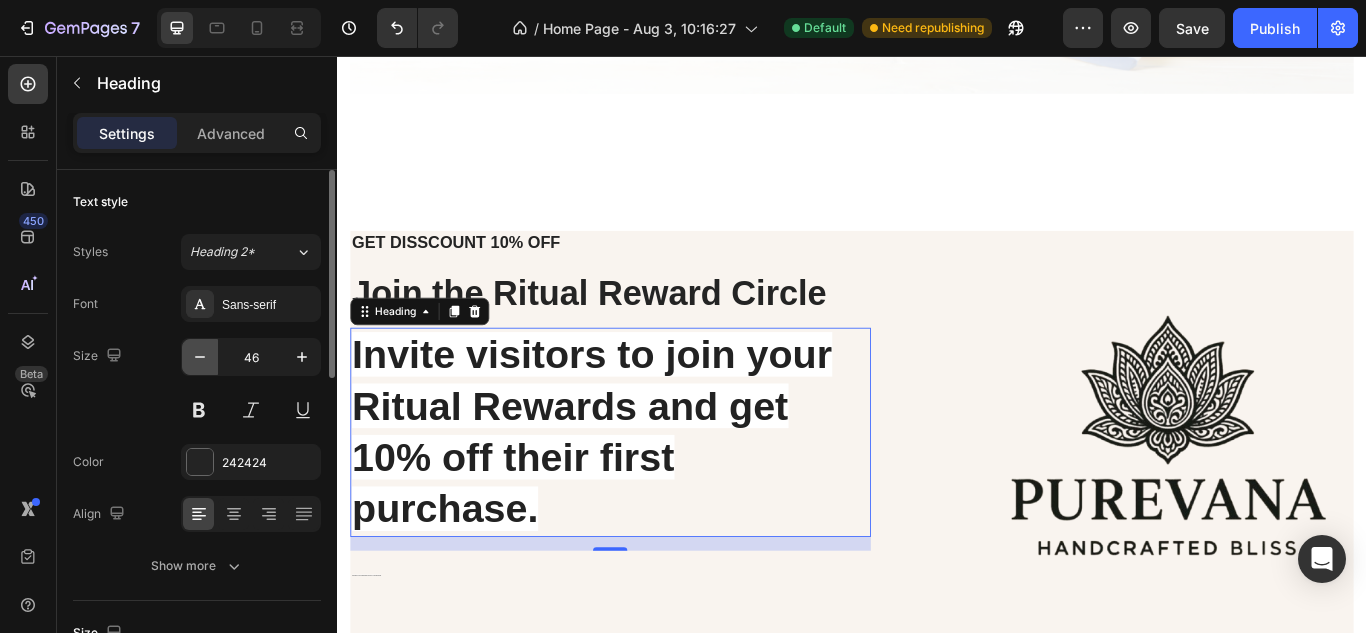 click 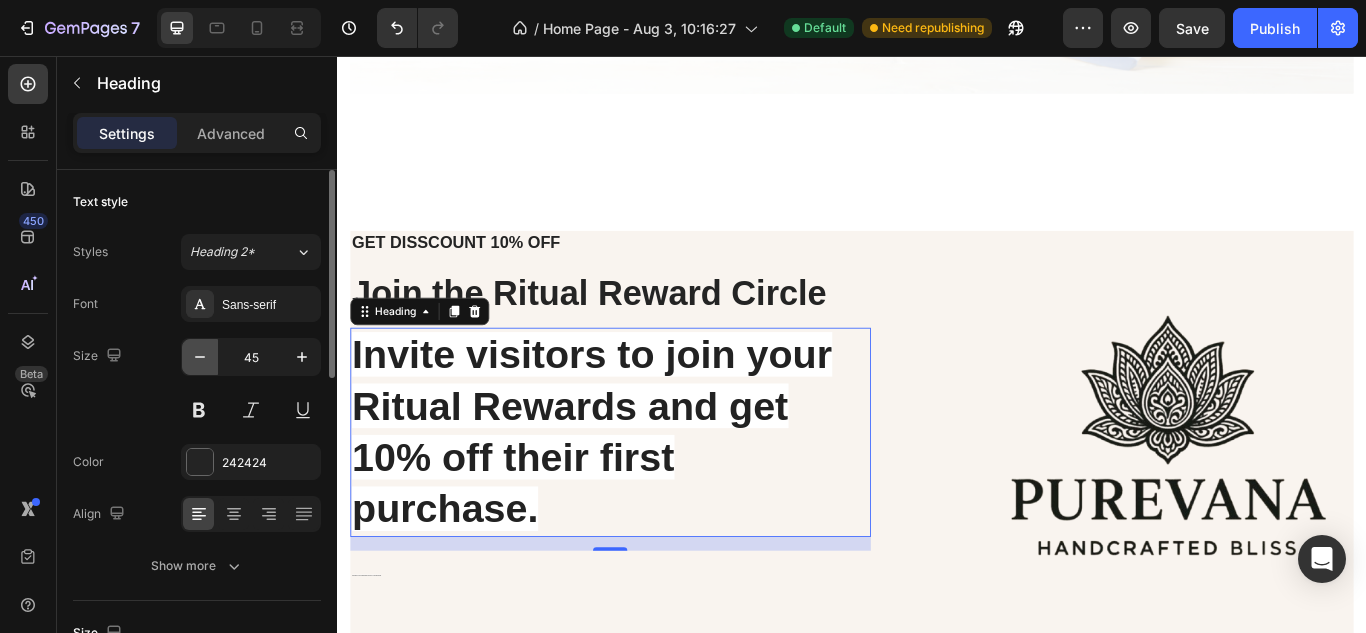 click 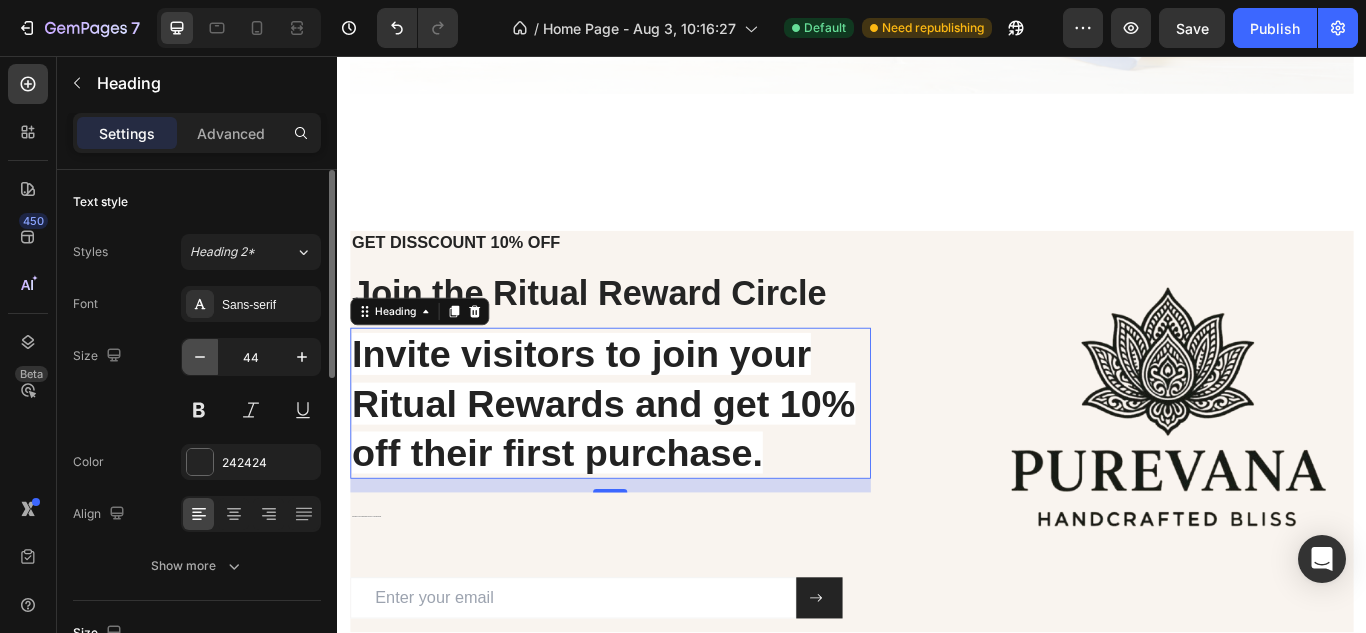 click 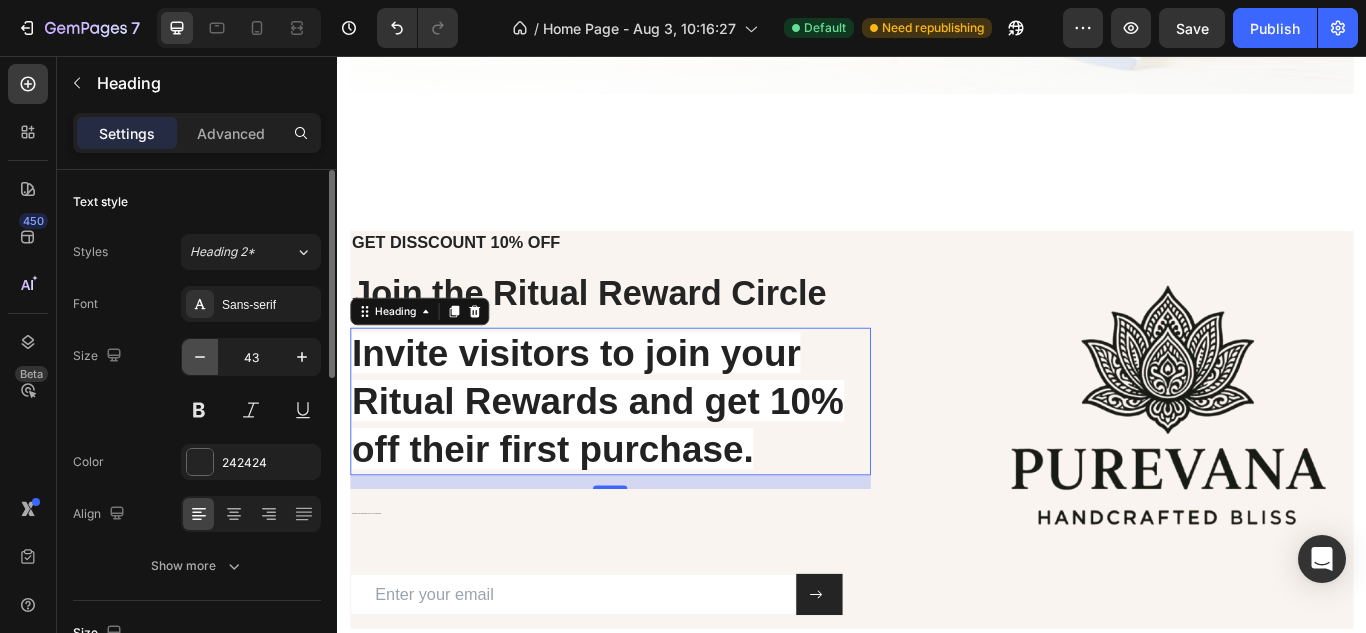 click 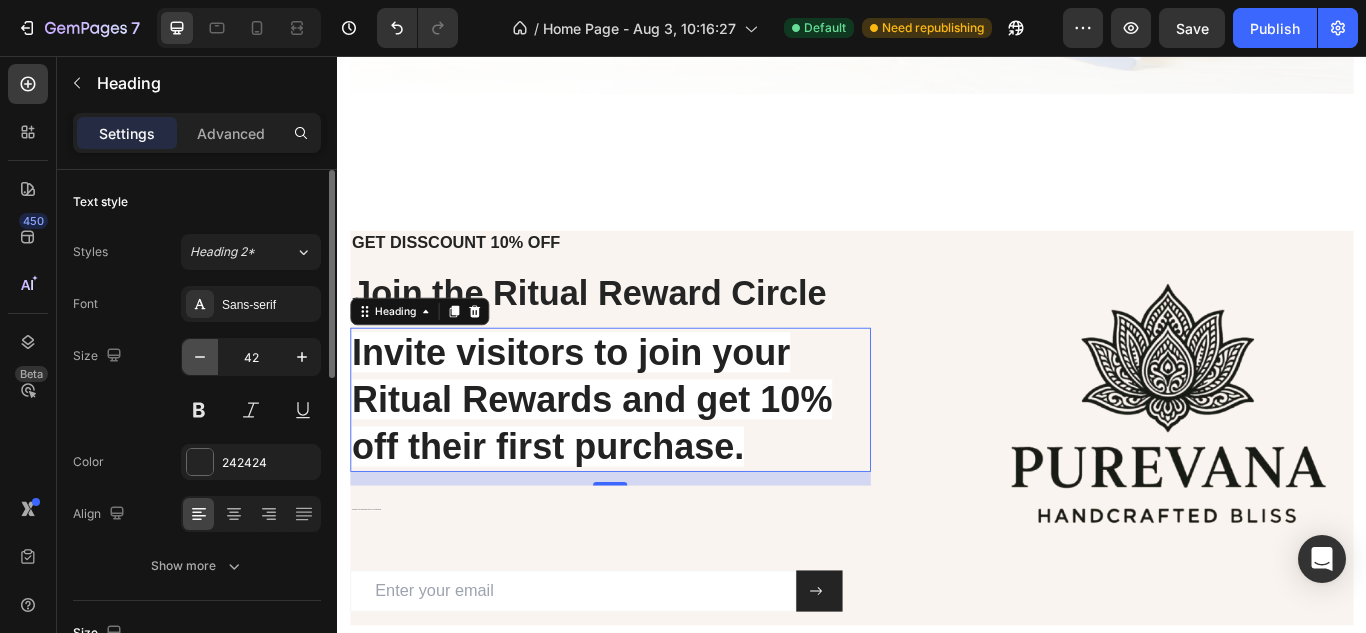 click 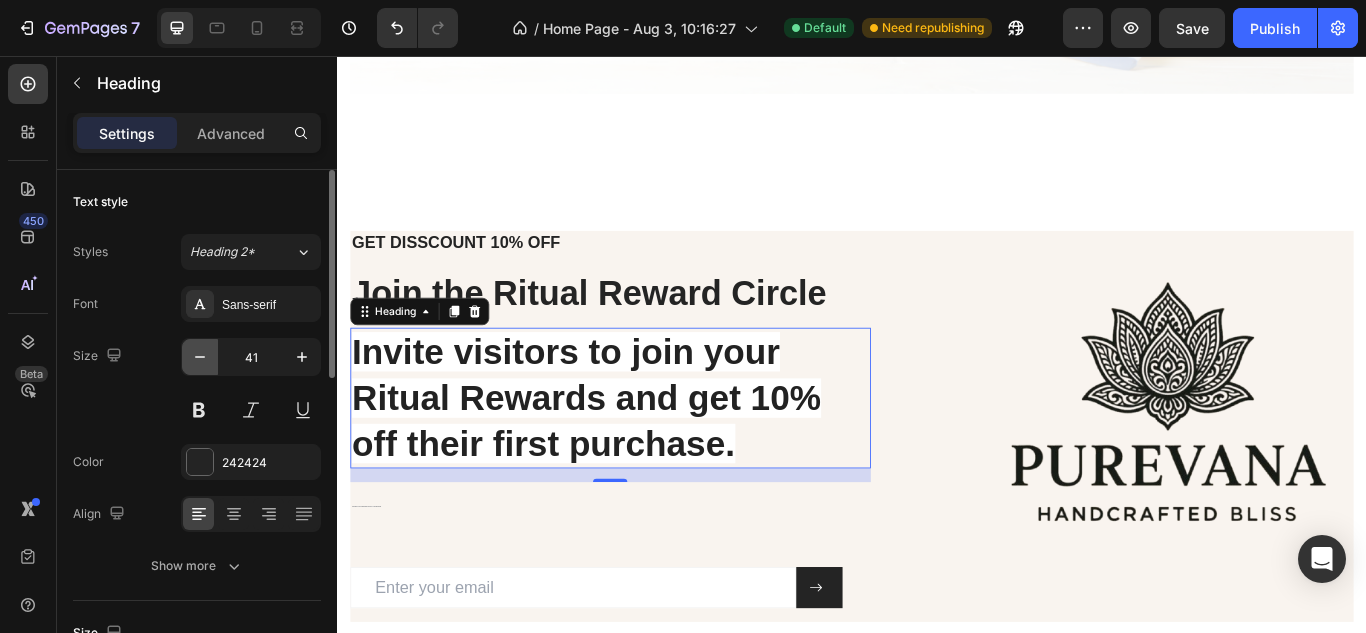 click 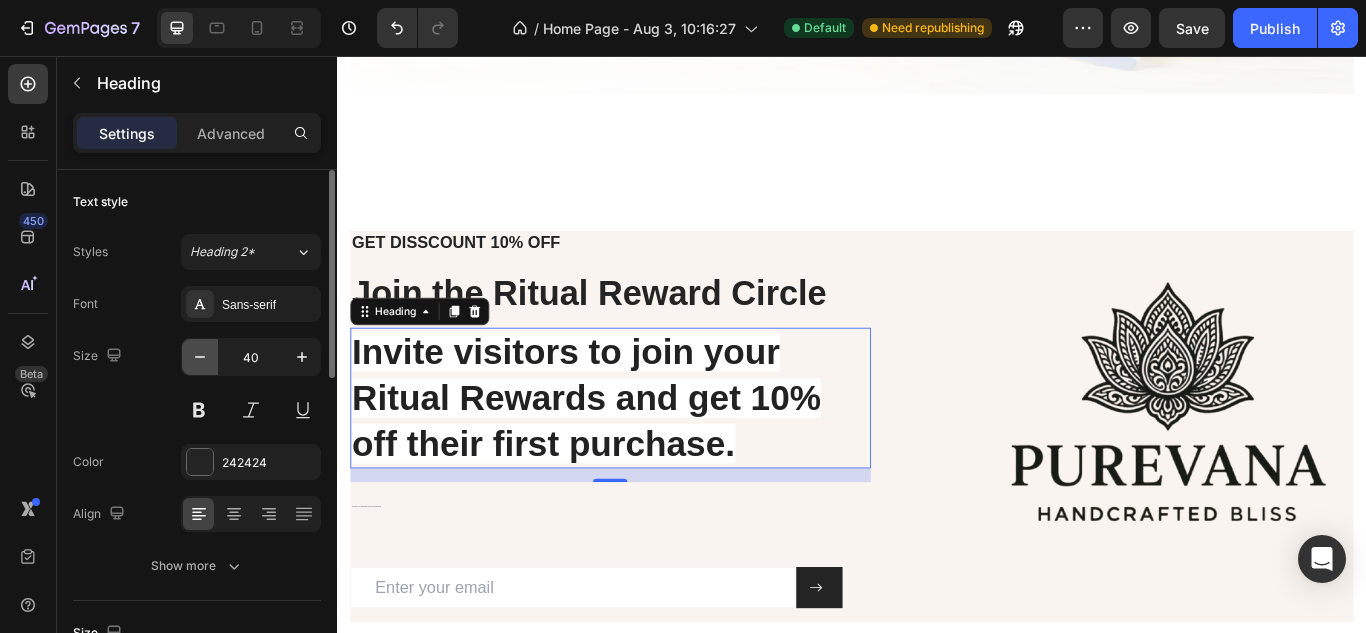 click 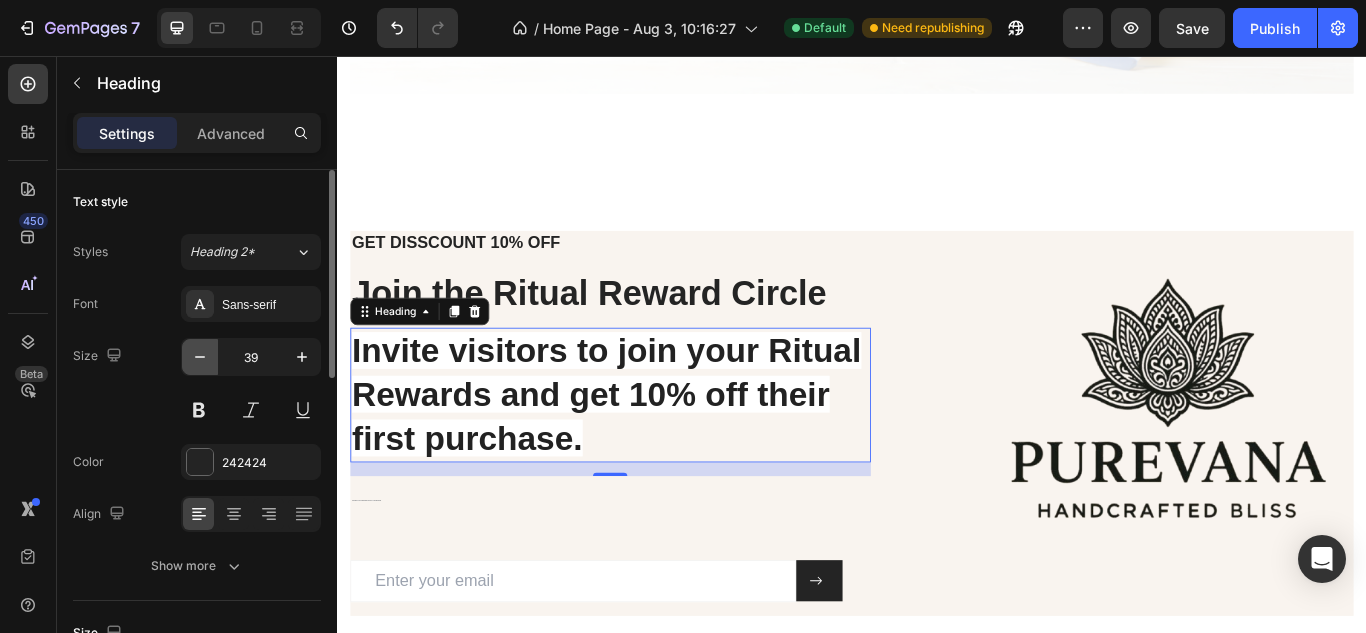 click 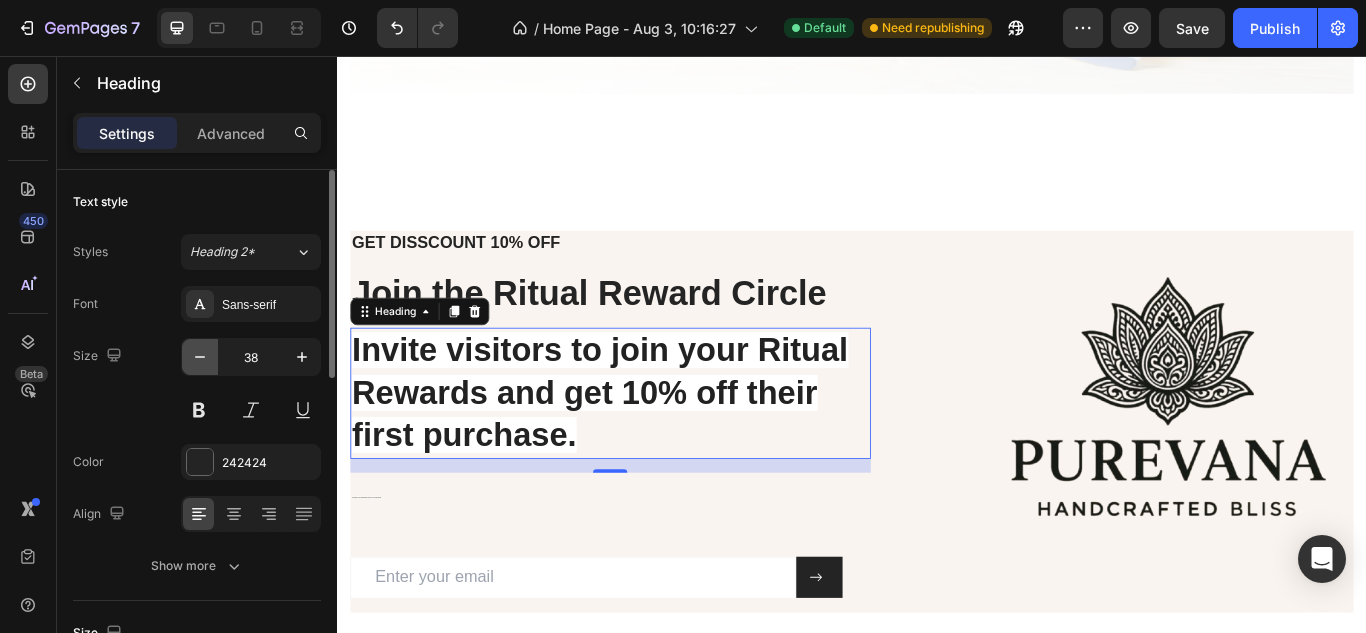 click 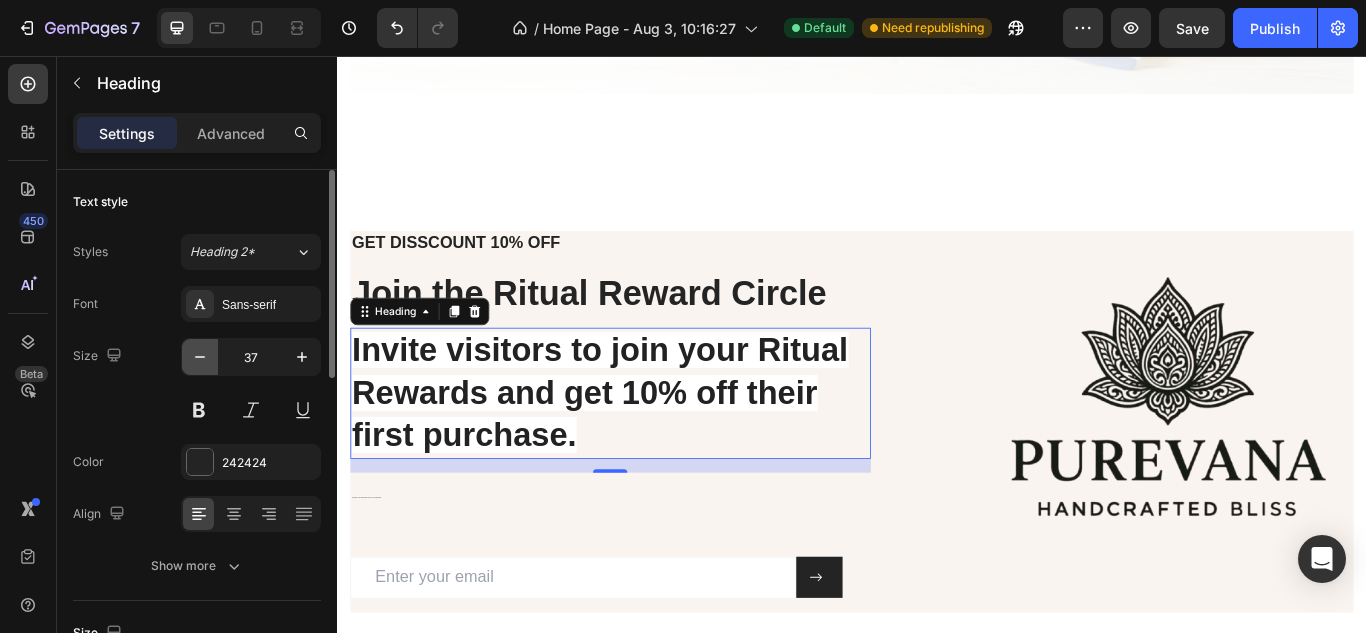click 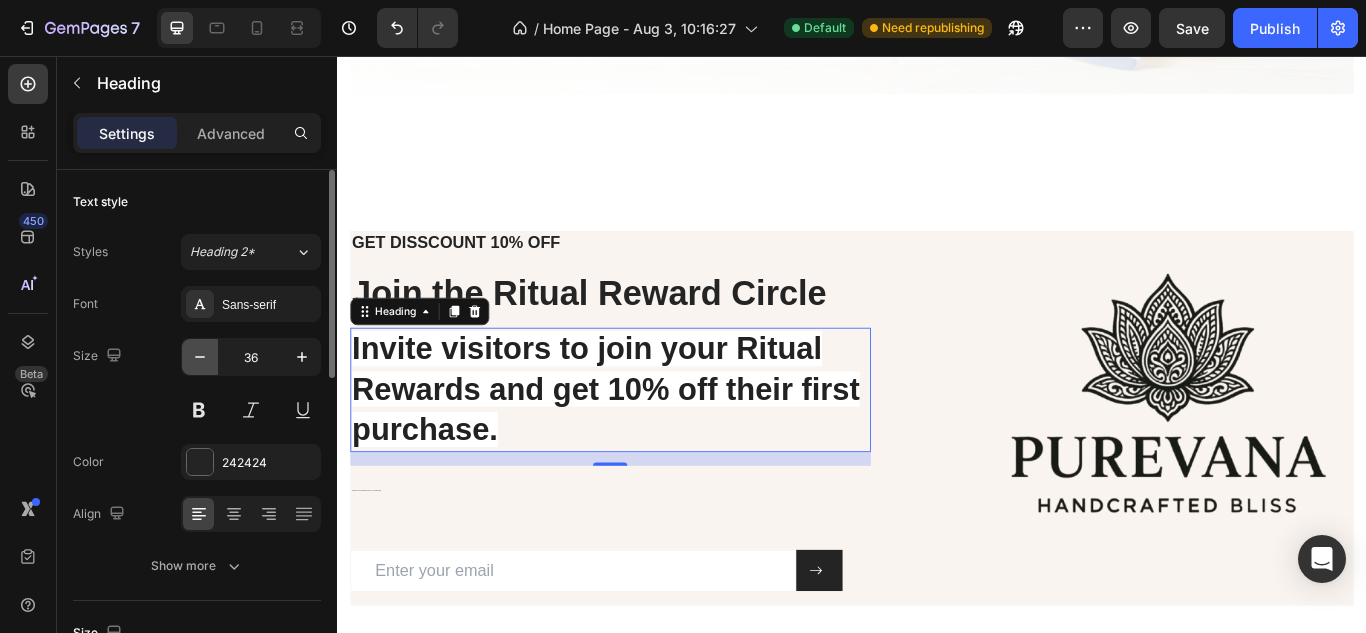 click 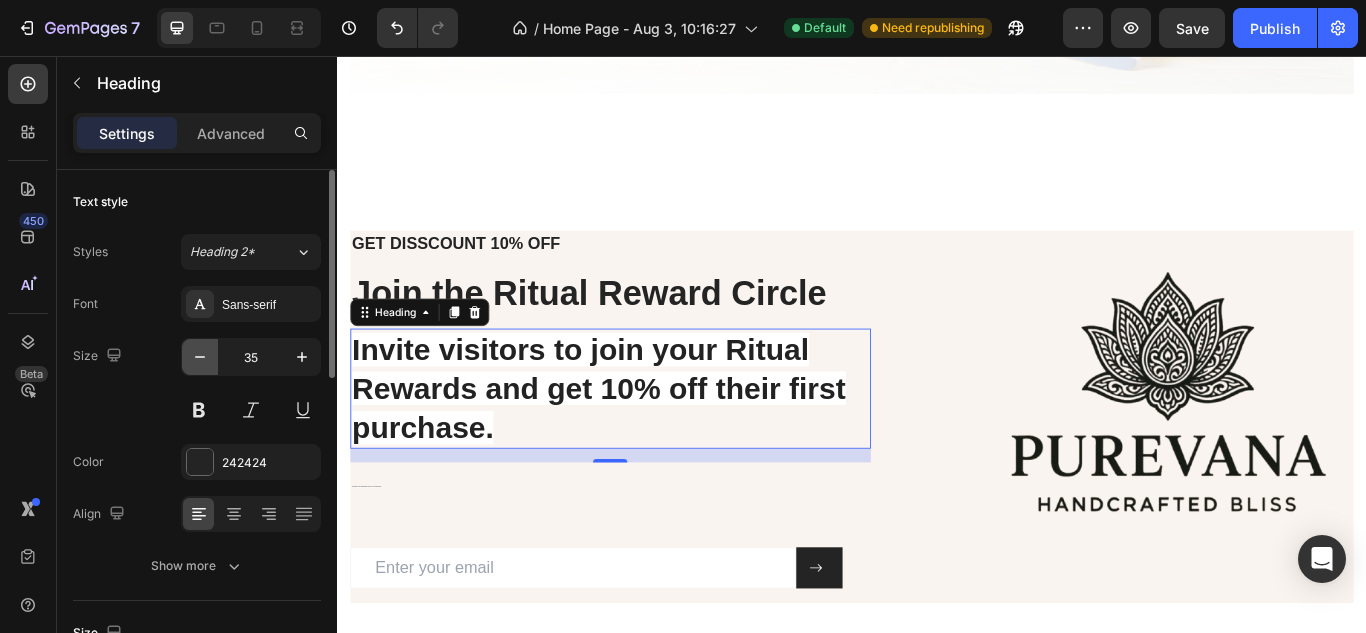 click 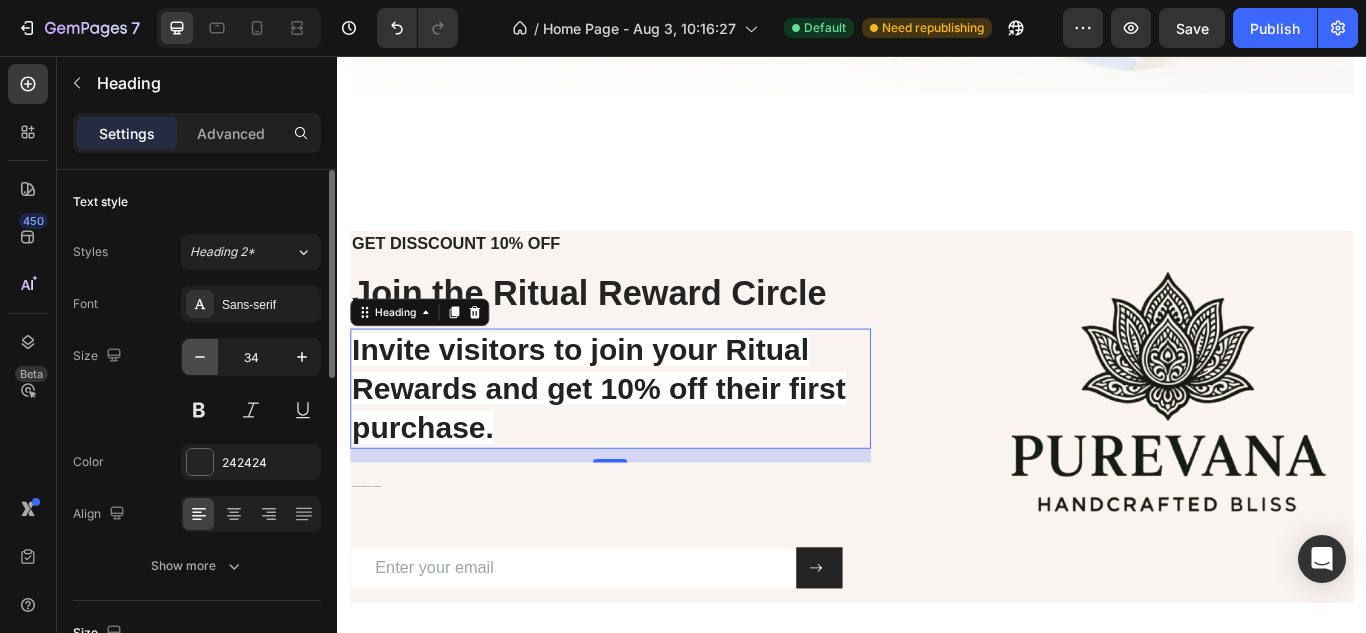 click 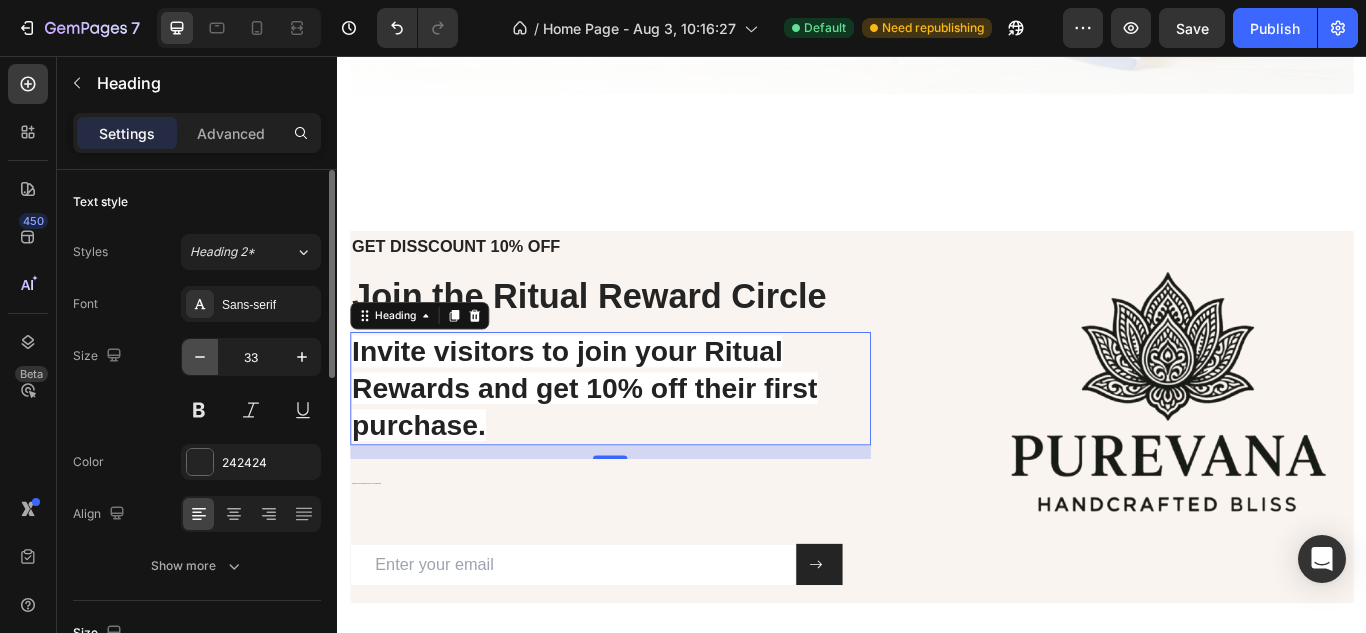 click 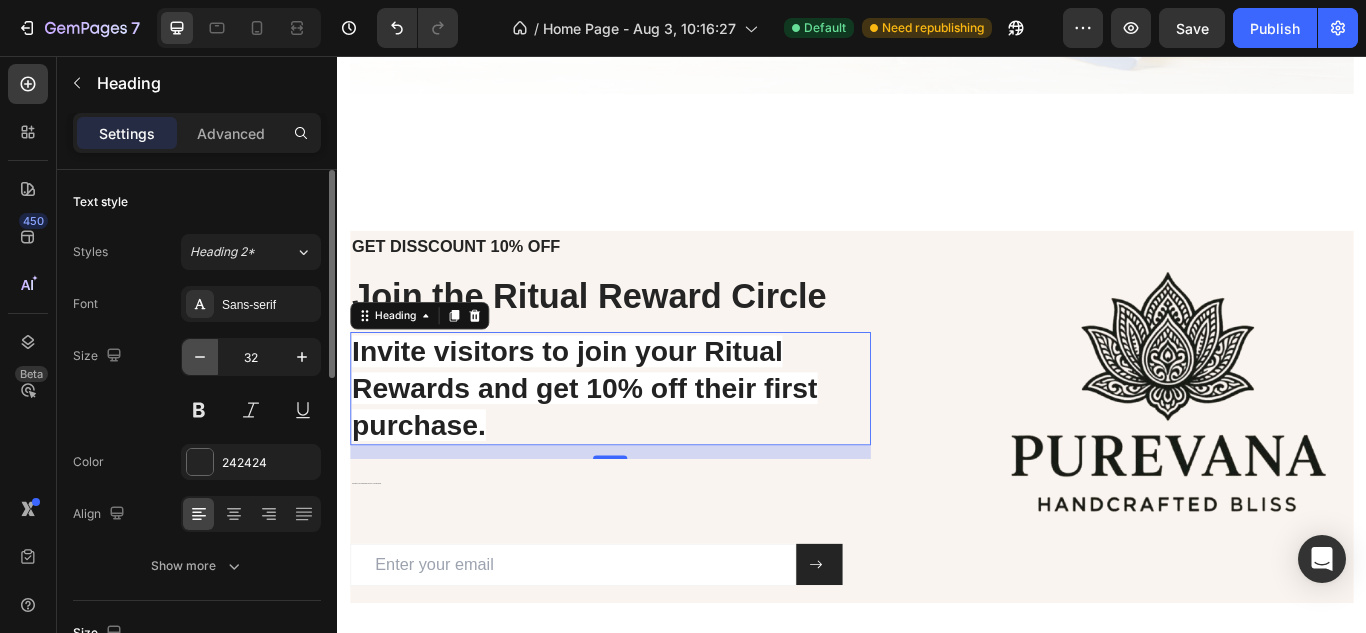 click 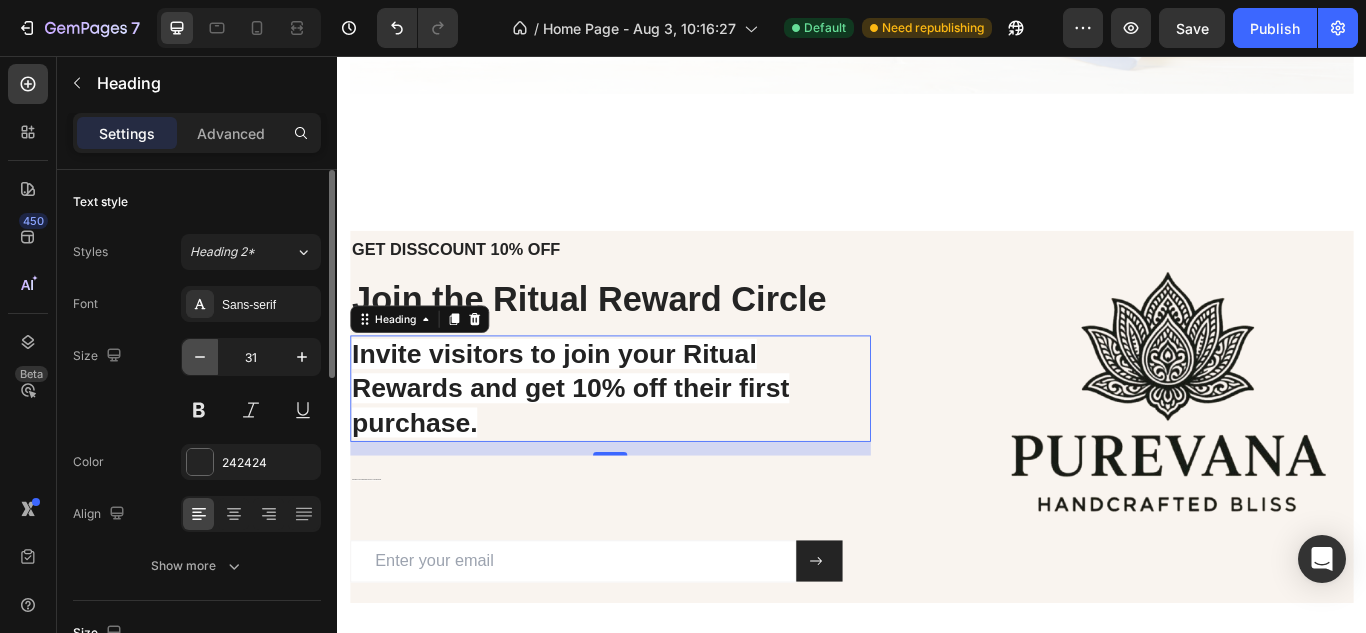 click 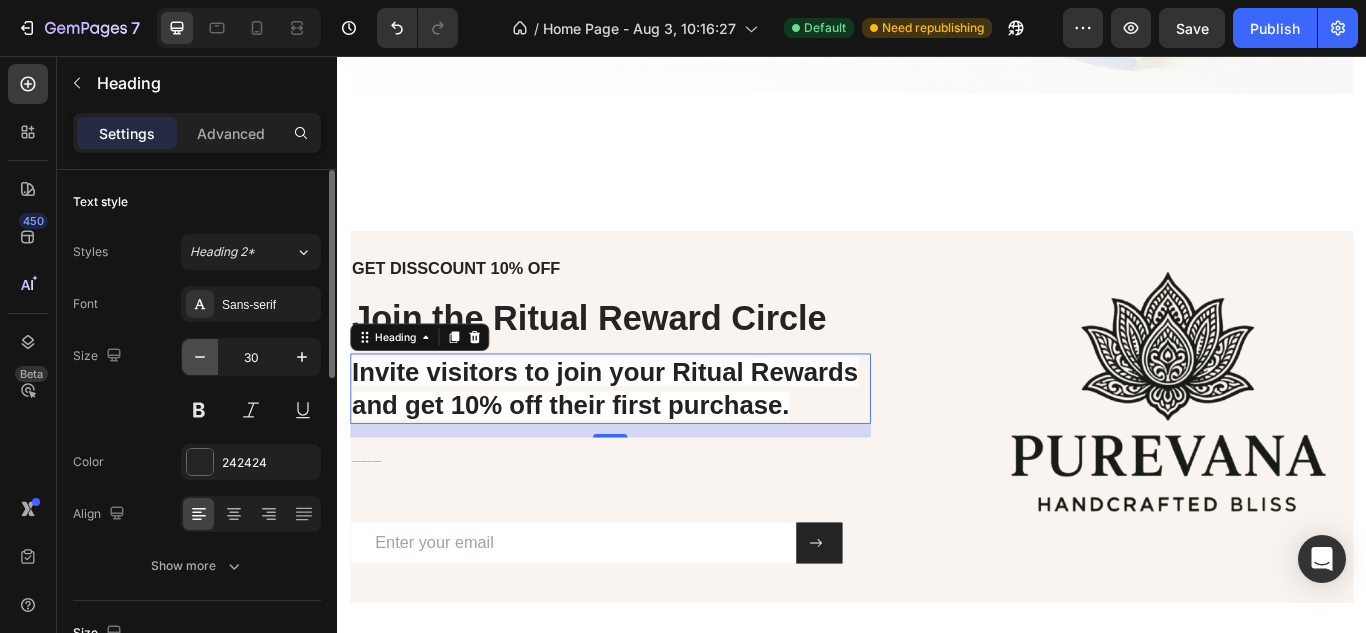 click 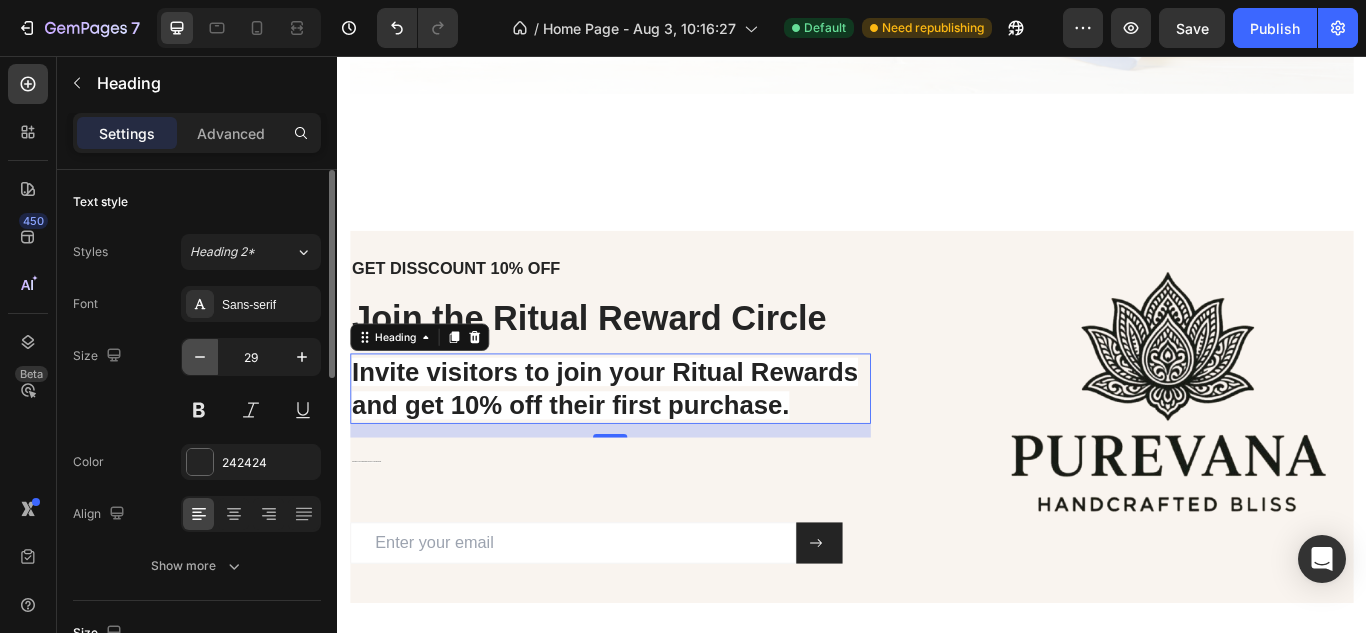 click 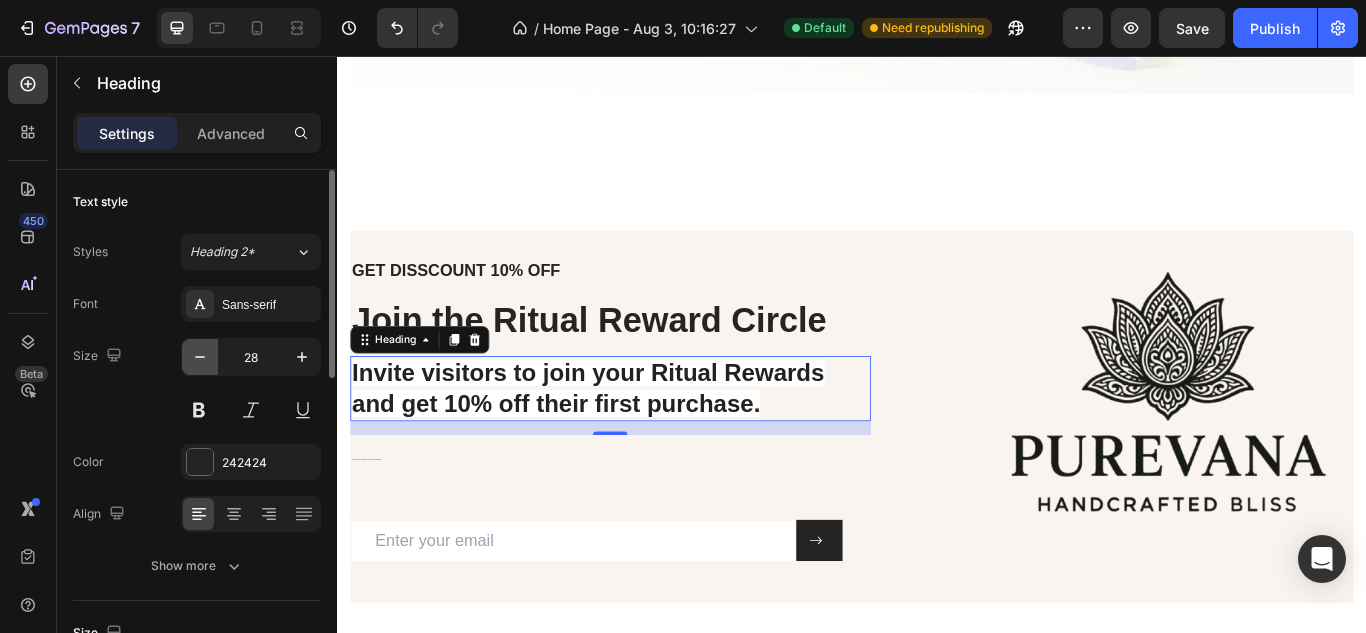 click 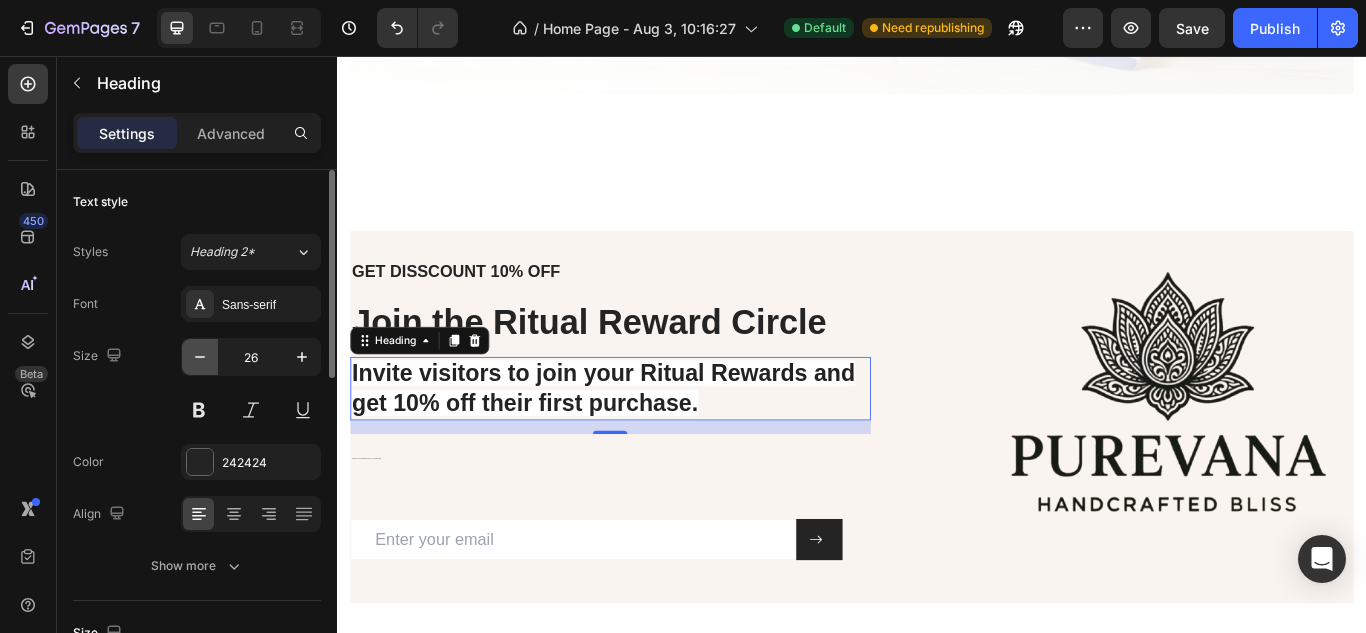 click 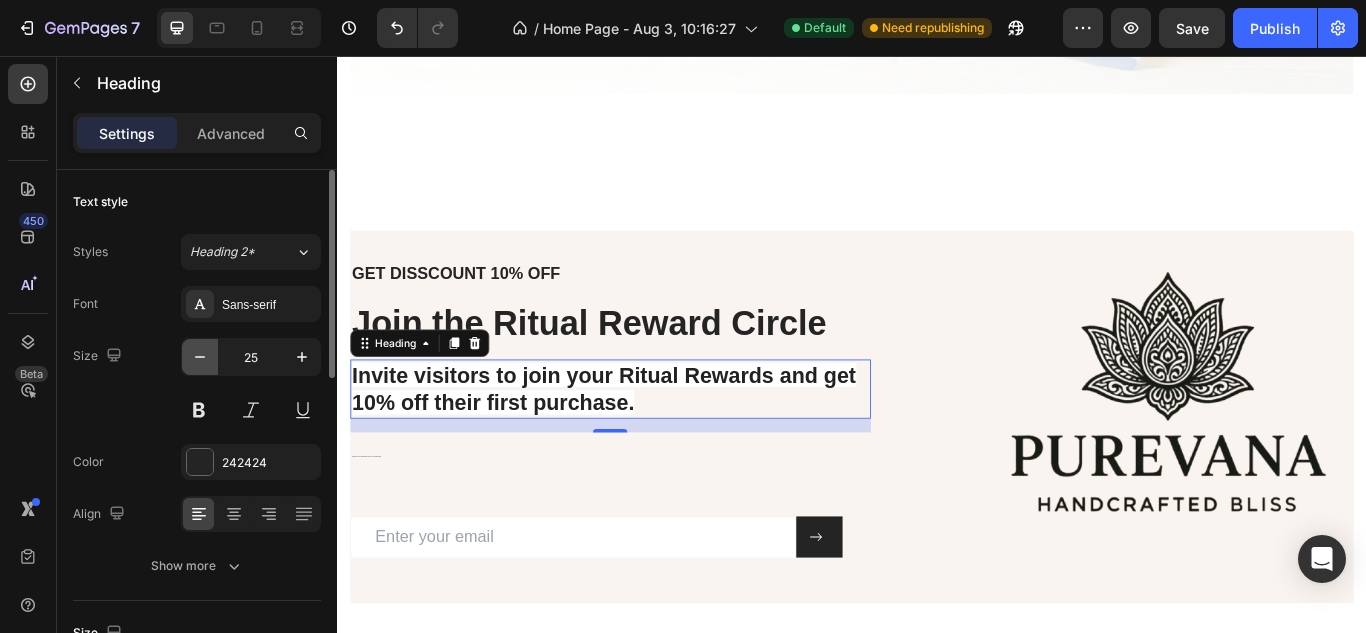 click 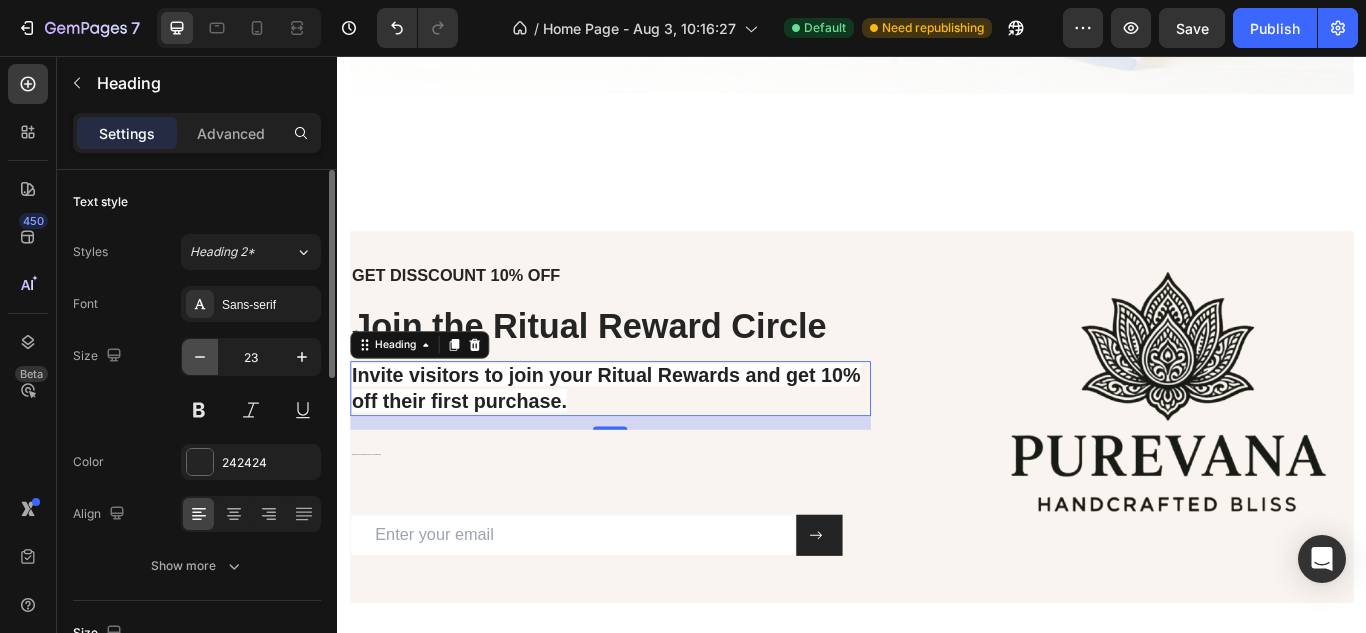 click 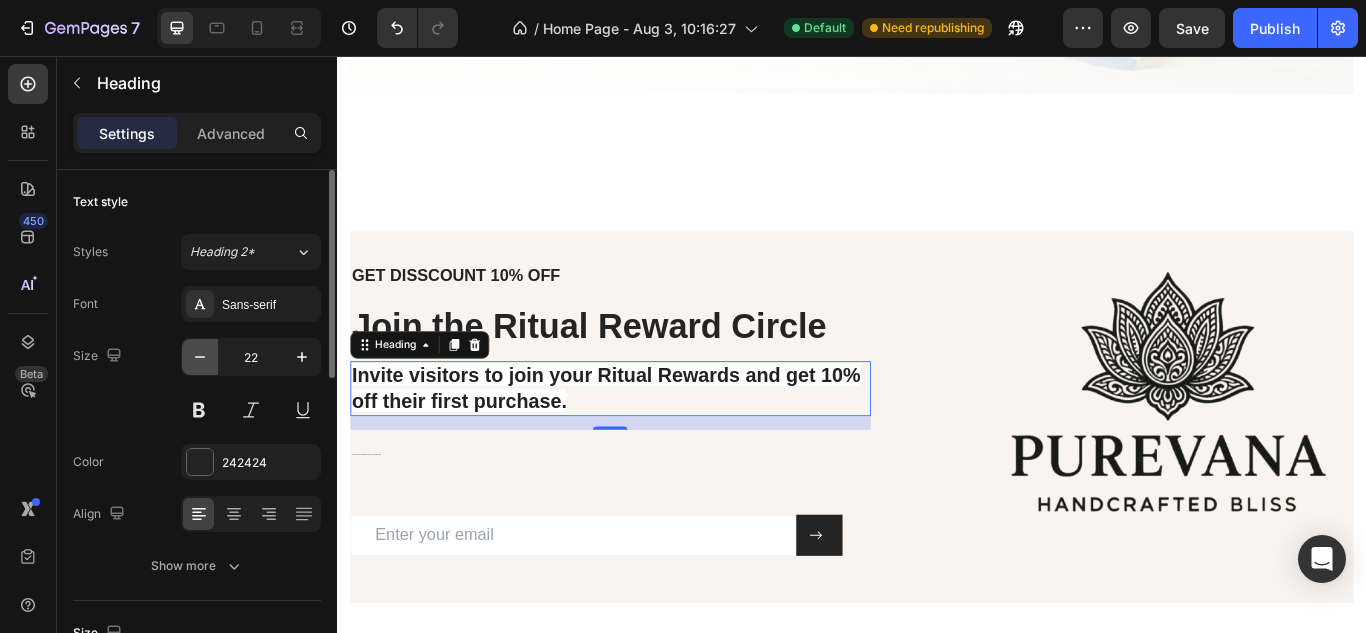 click 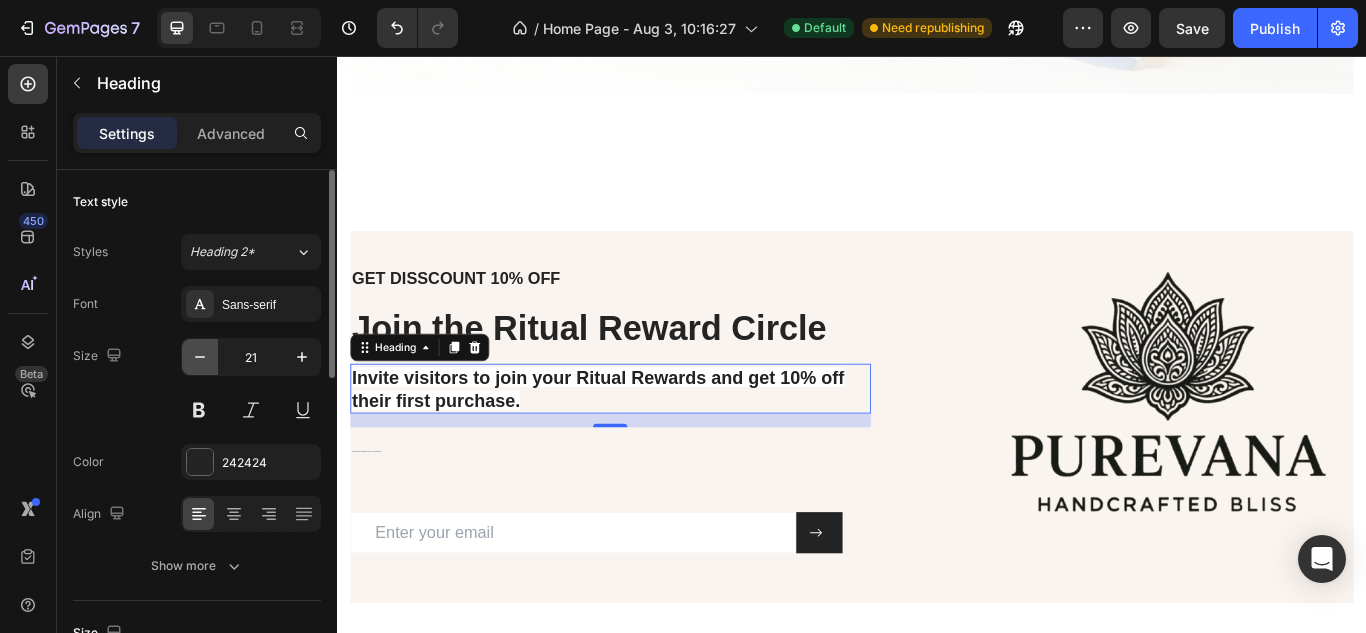 click 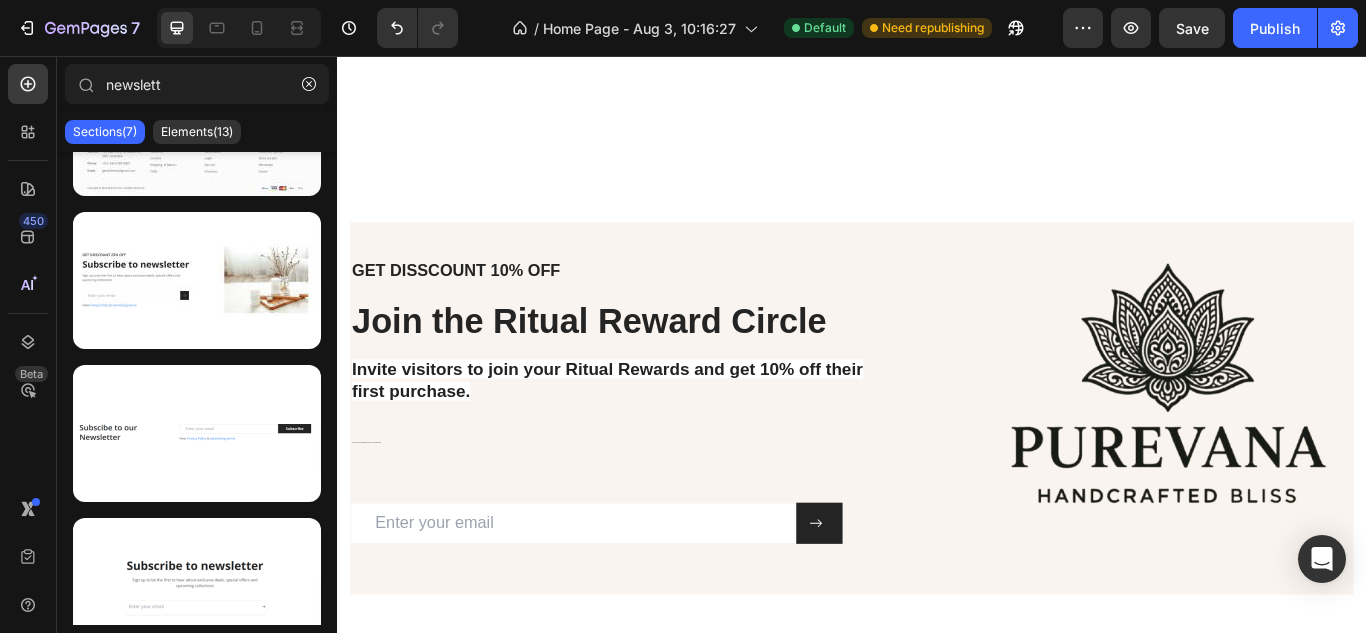 scroll, scrollTop: 5620, scrollLeft: 0, axis: vertical 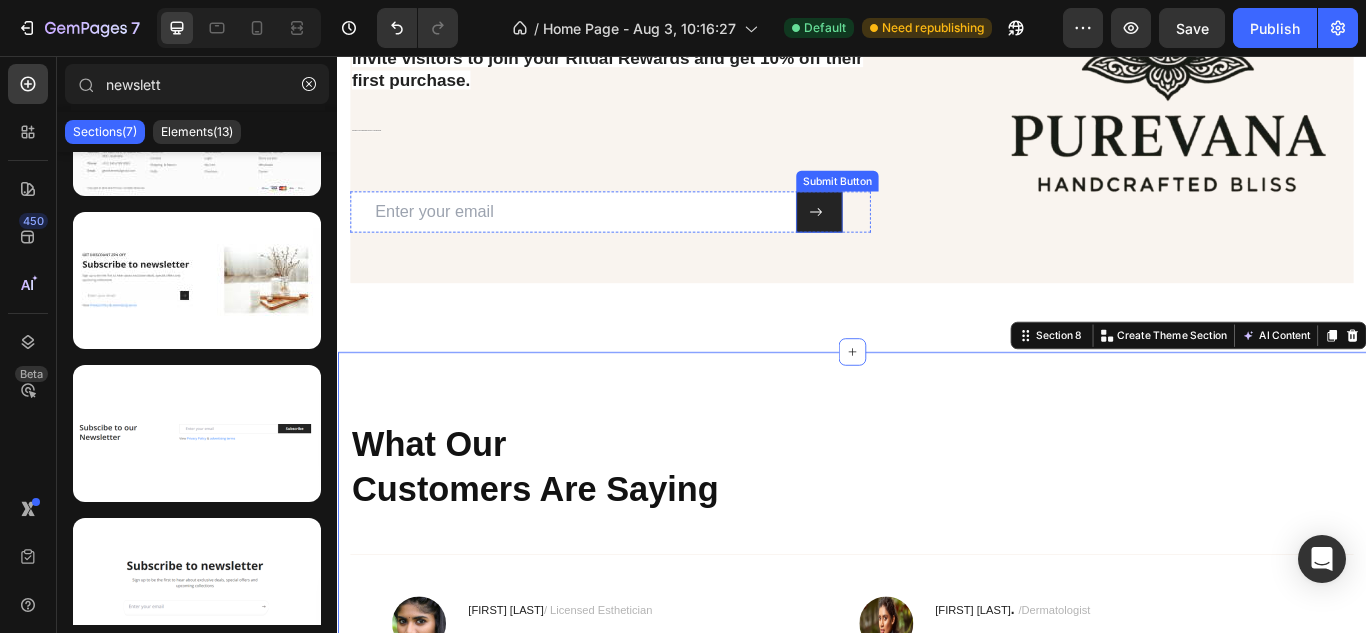 drag, startPoint x: 899, startPoint y: 461, endPoint x: 585, endPoint y: 274, distance: 365.46545 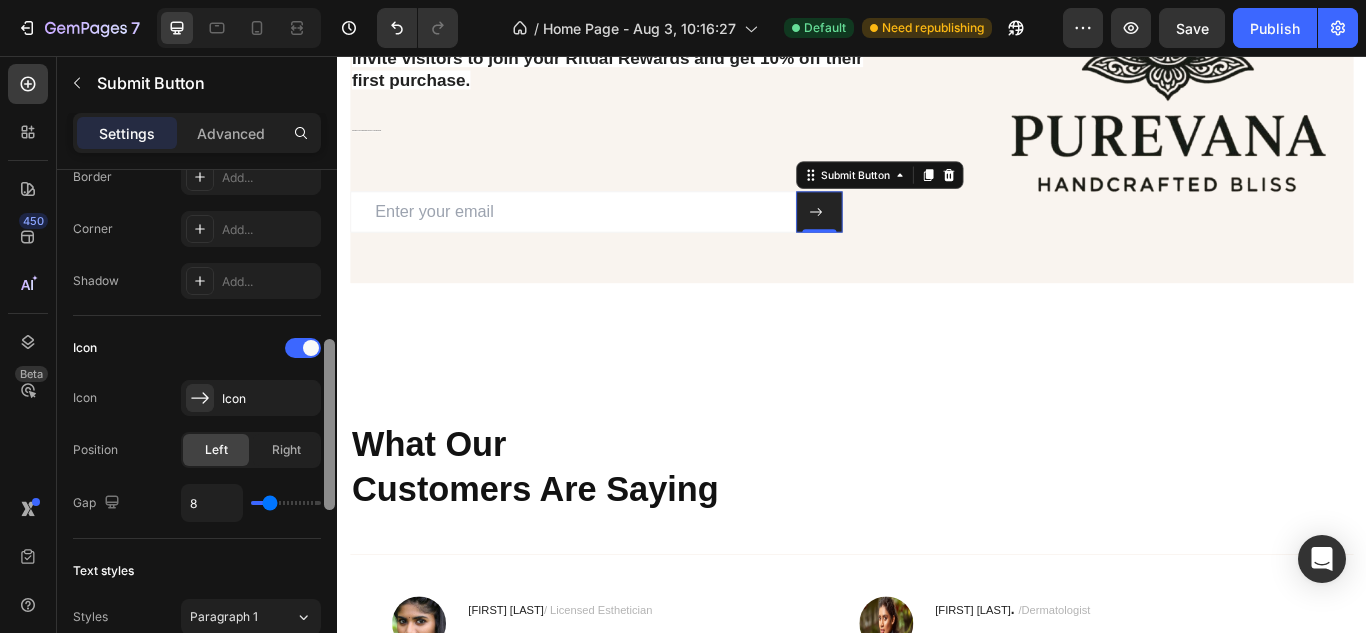 scroll, scrollTop: 517, scrollLeft: 0, axis: vertical 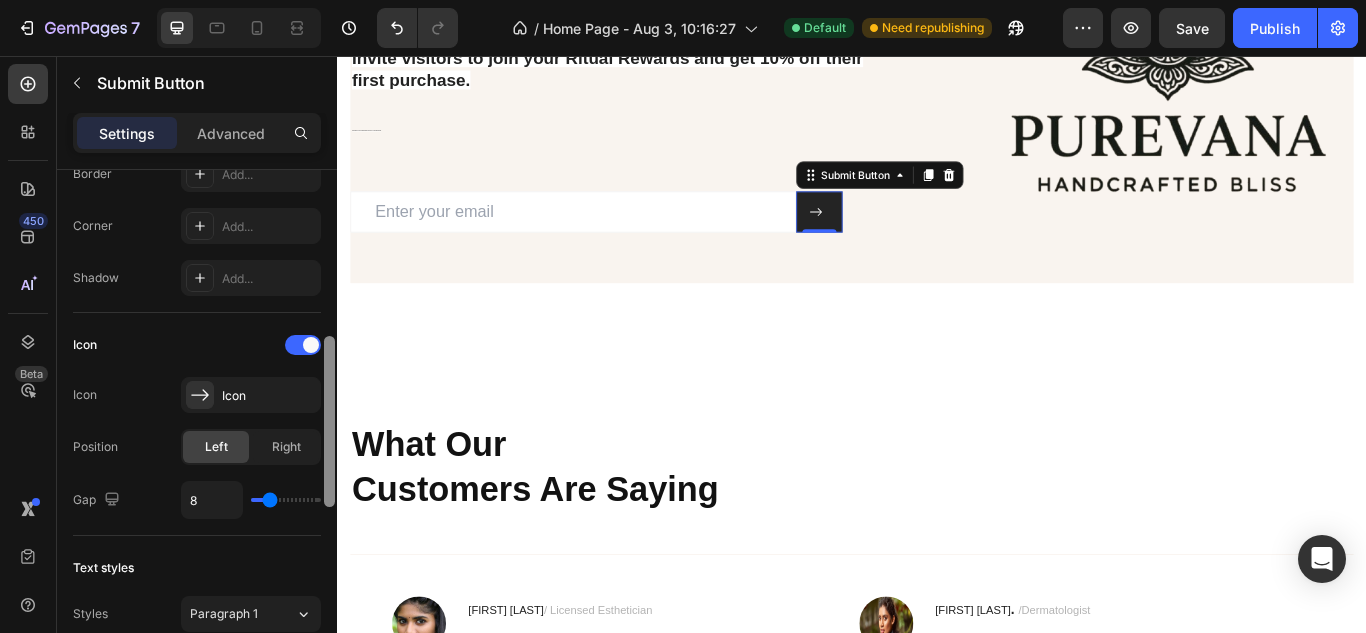 drag, startPoint x: 334, startPoint y: 269, endPoint x: 328, endPoint y: 440, distance: 171.10522 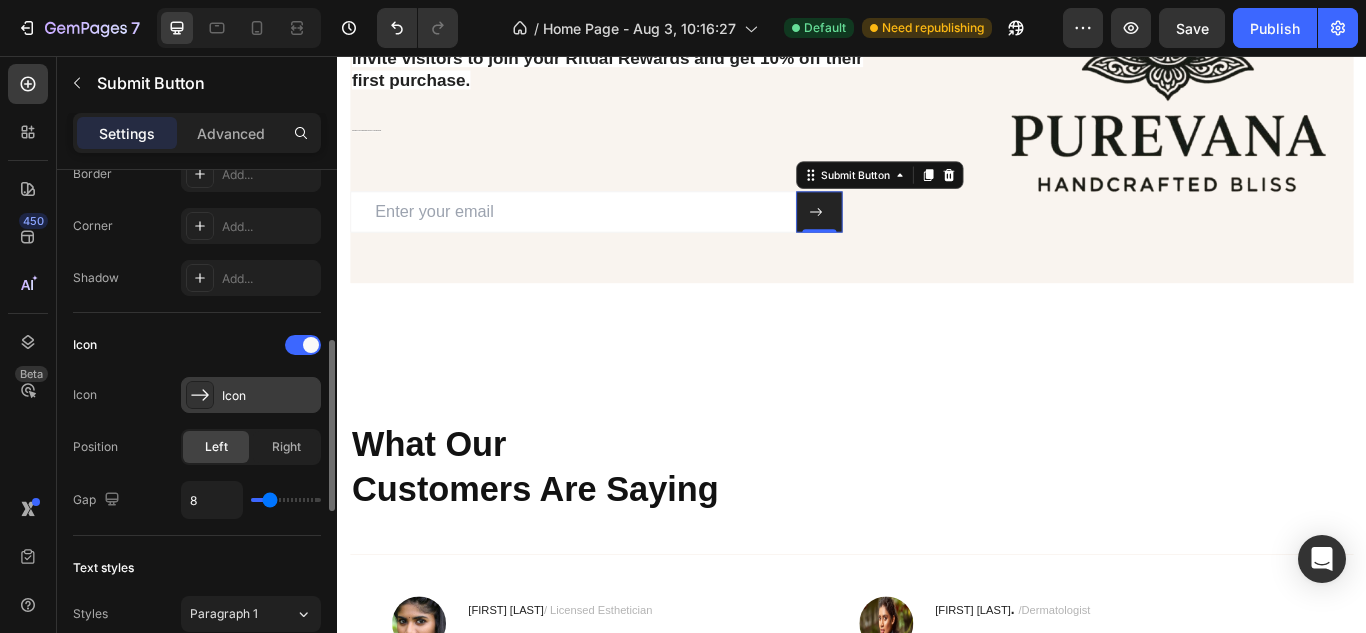 click on "Icon" at bounding box center [269, 396] 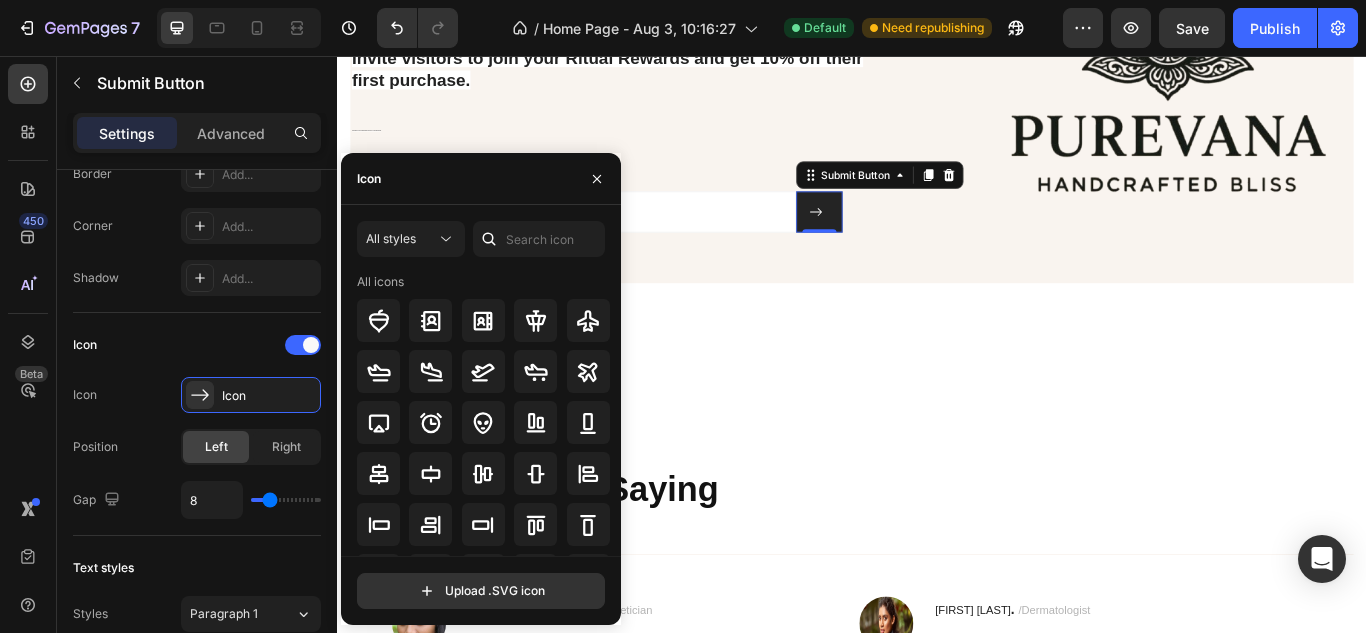 click 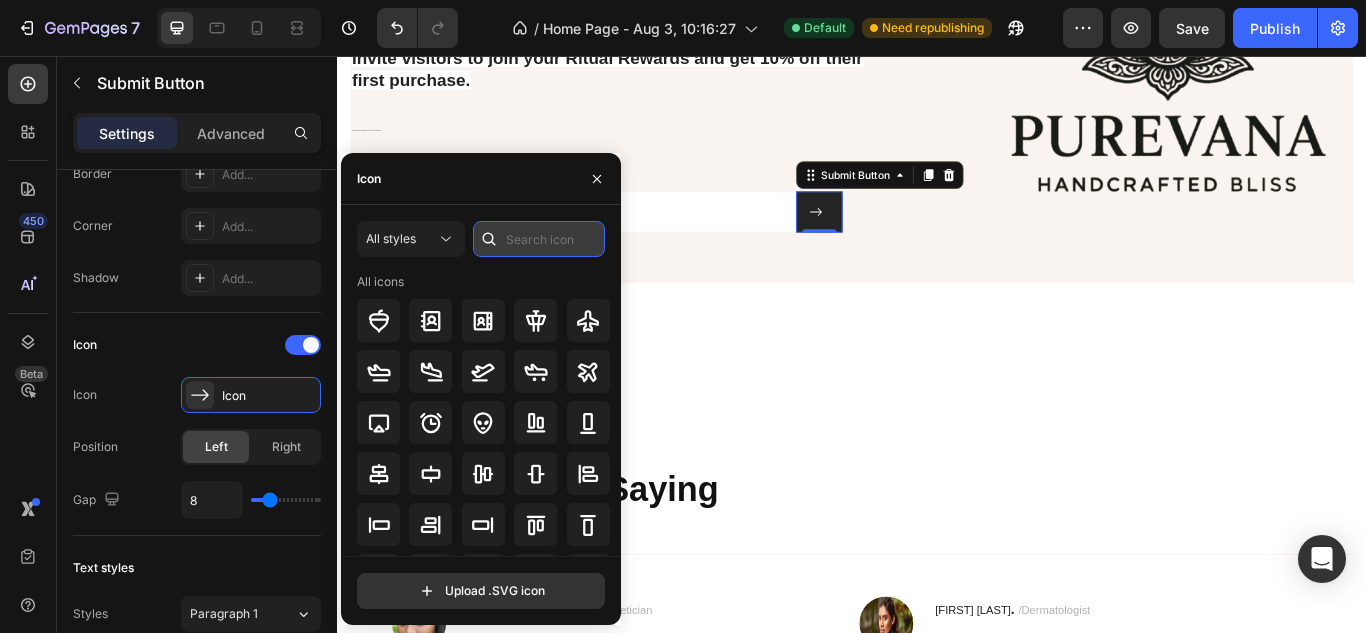 click at bounding box center (539, 239) 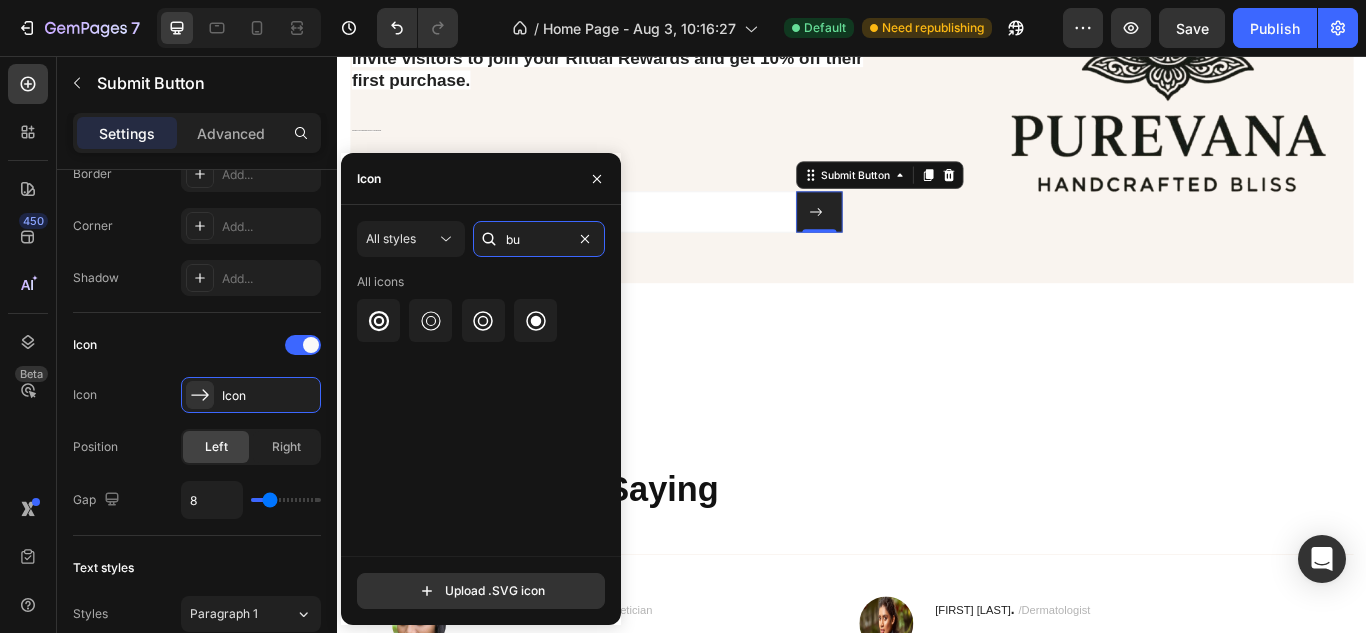 type on "b" 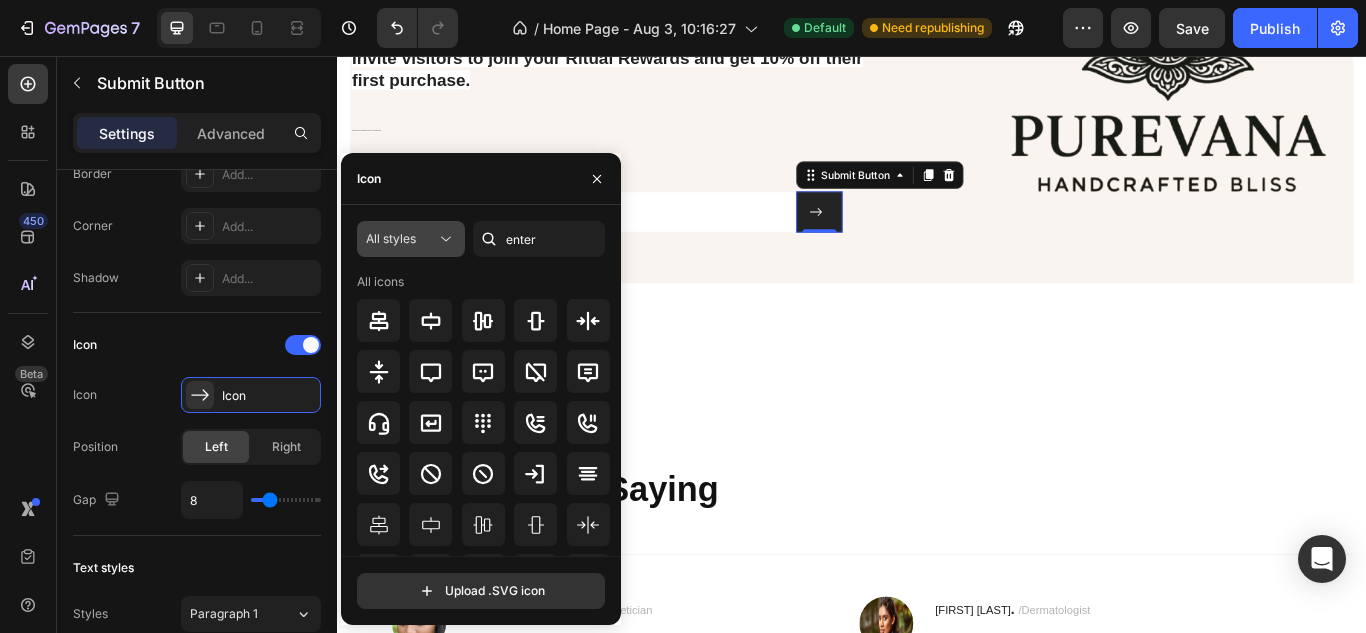 click on "All styles" 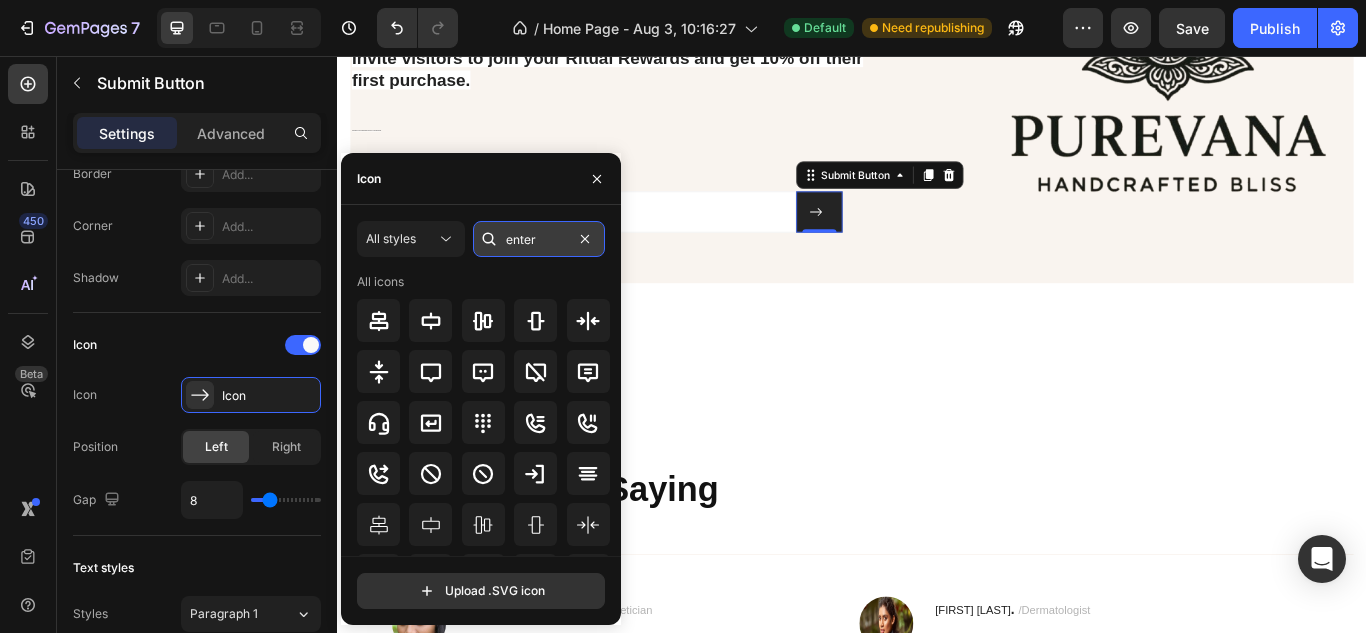 click on "enter" at bounding box center [539, 239] 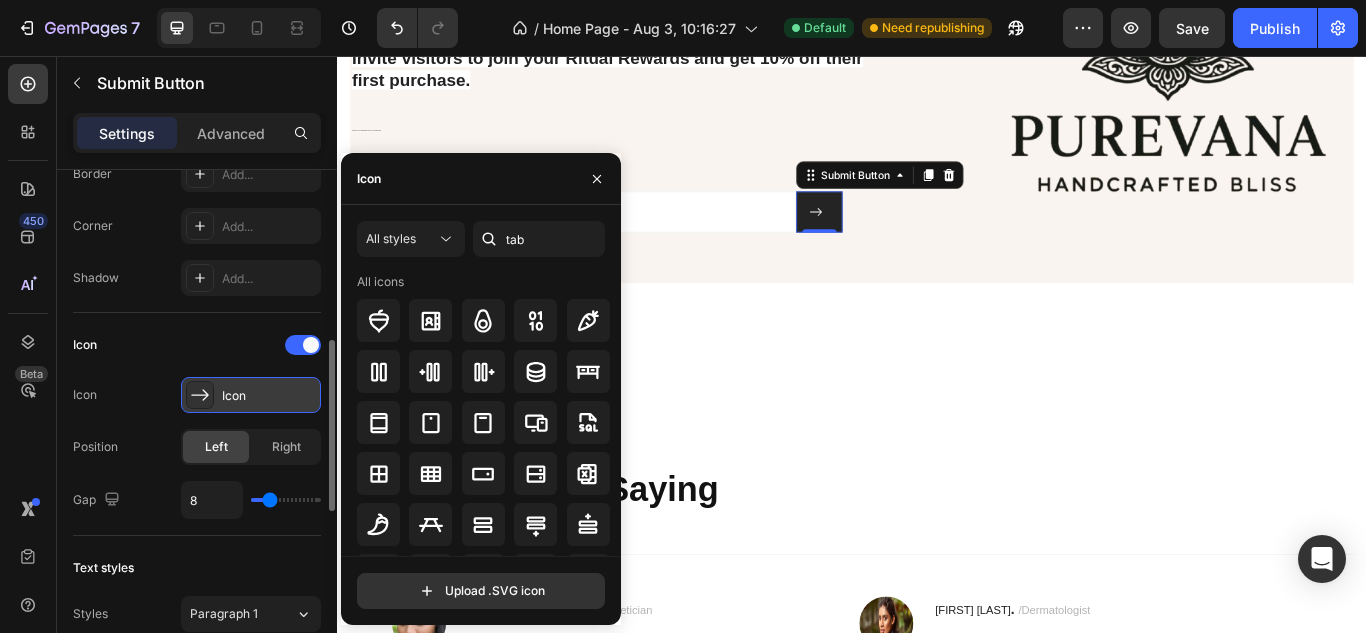 click on "Icon" at bounding box center (269, 396) 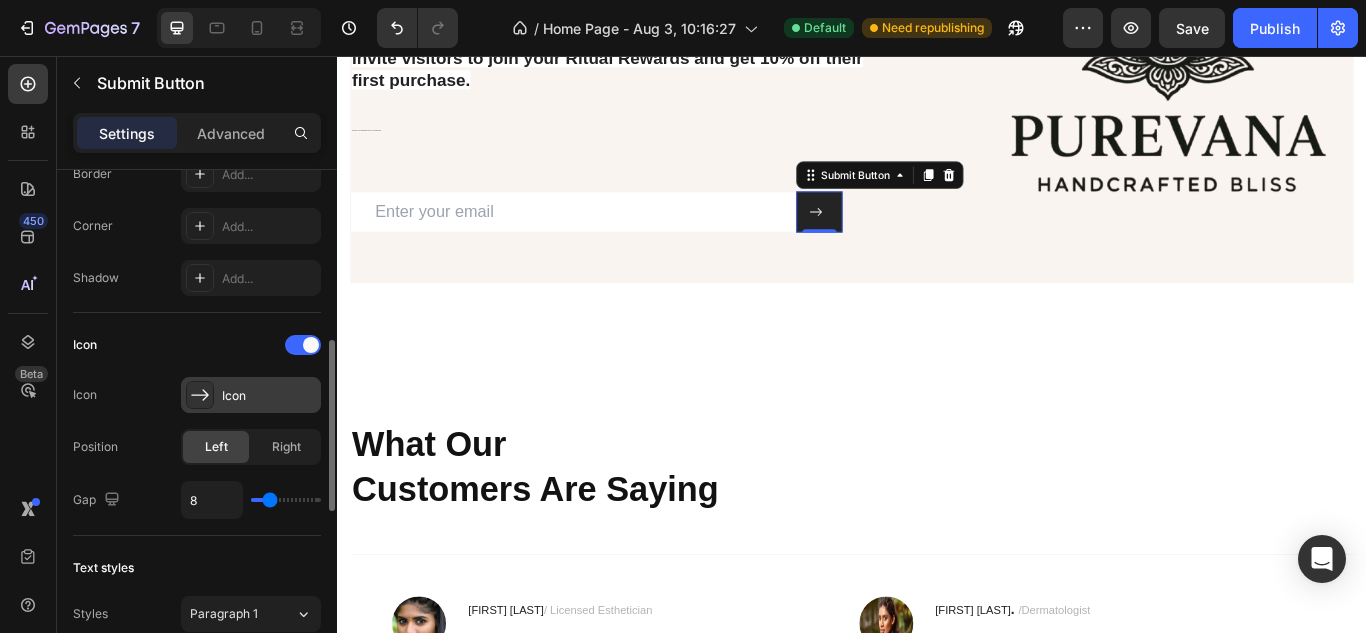 click on "Icon" at bounding box center [269, 396] 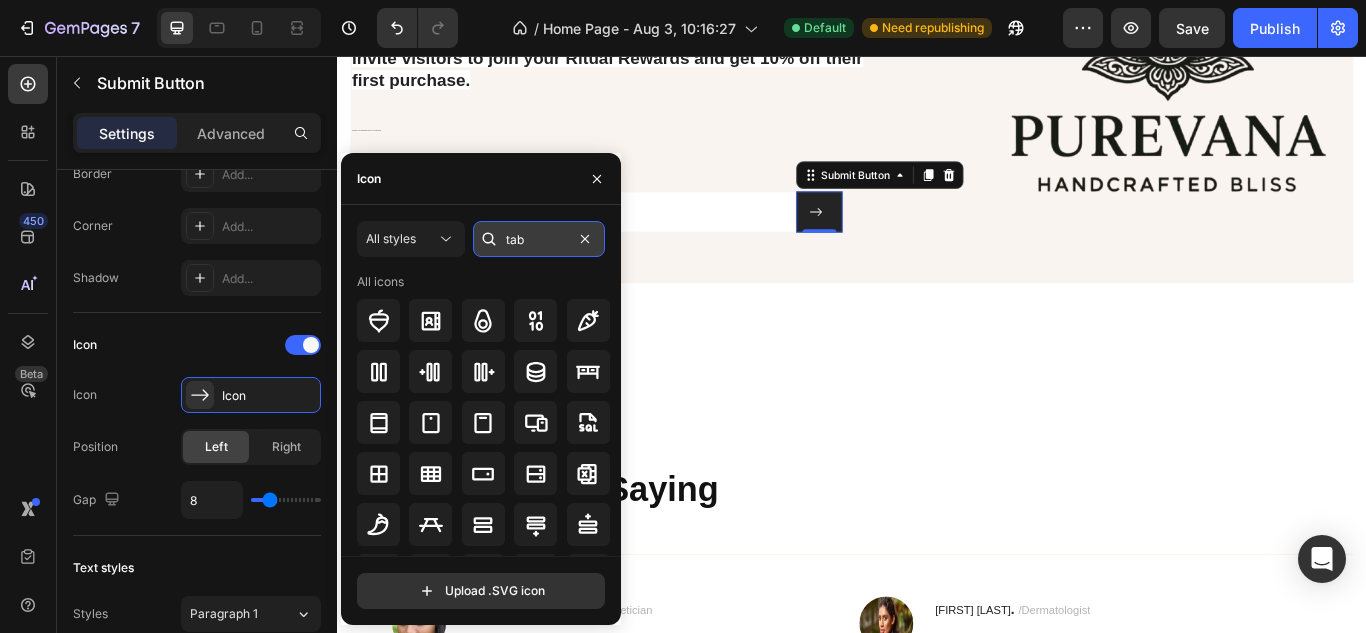 click on "tab" at bounding box center [539, 239] 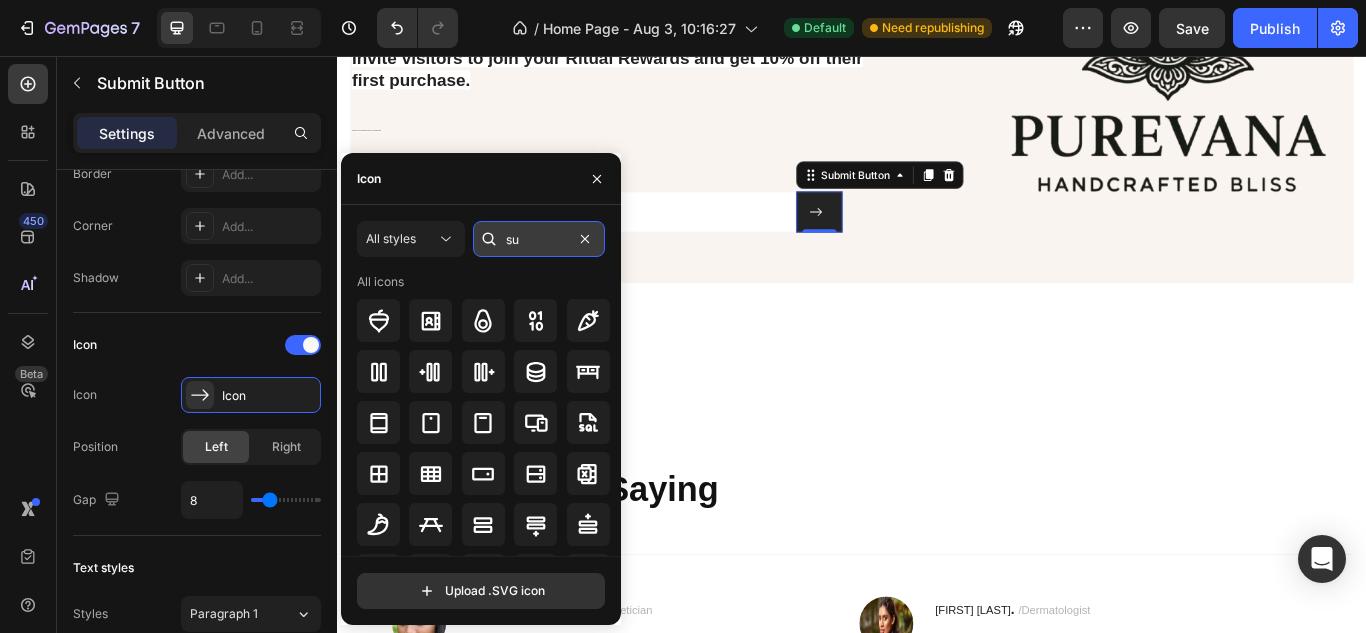 type on "s" 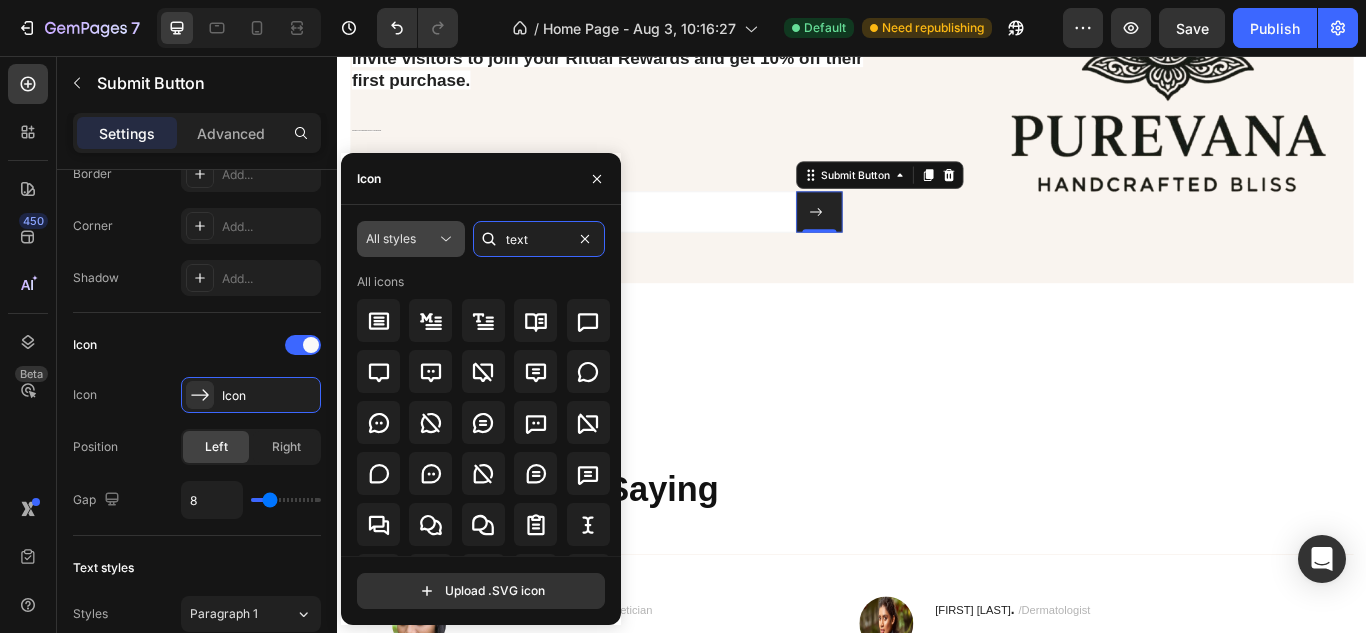type on "text" 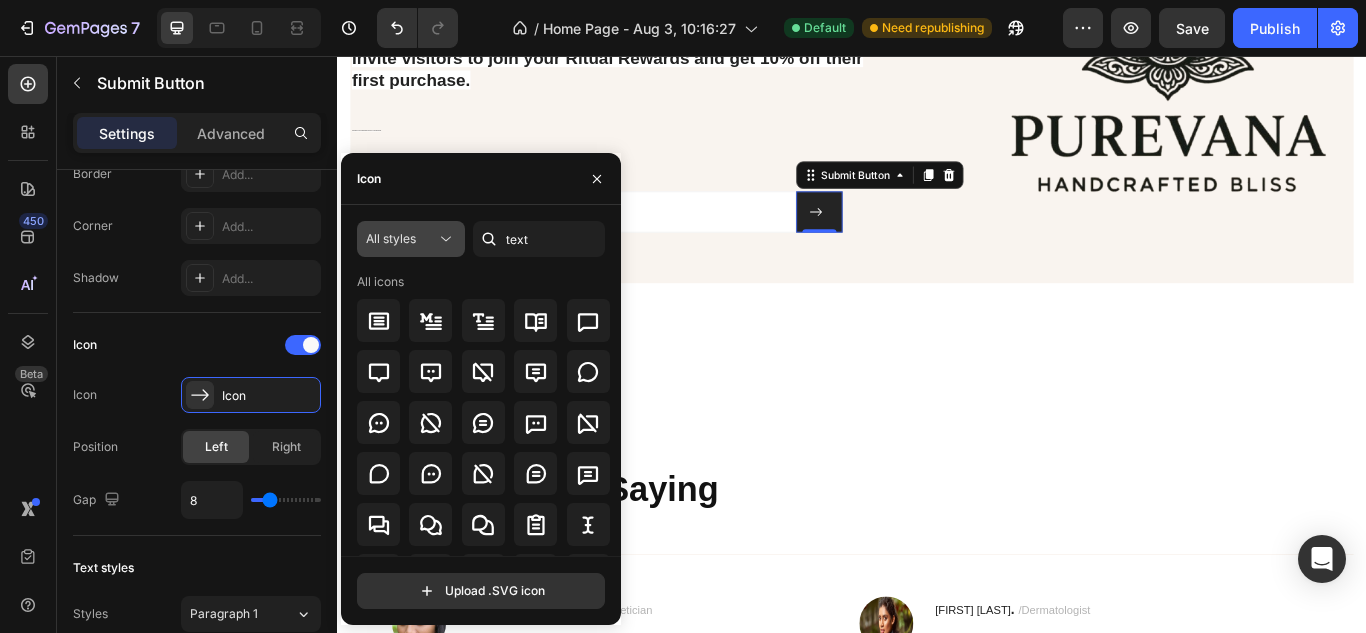 click on "All styles" at bounding box center (401, 239) 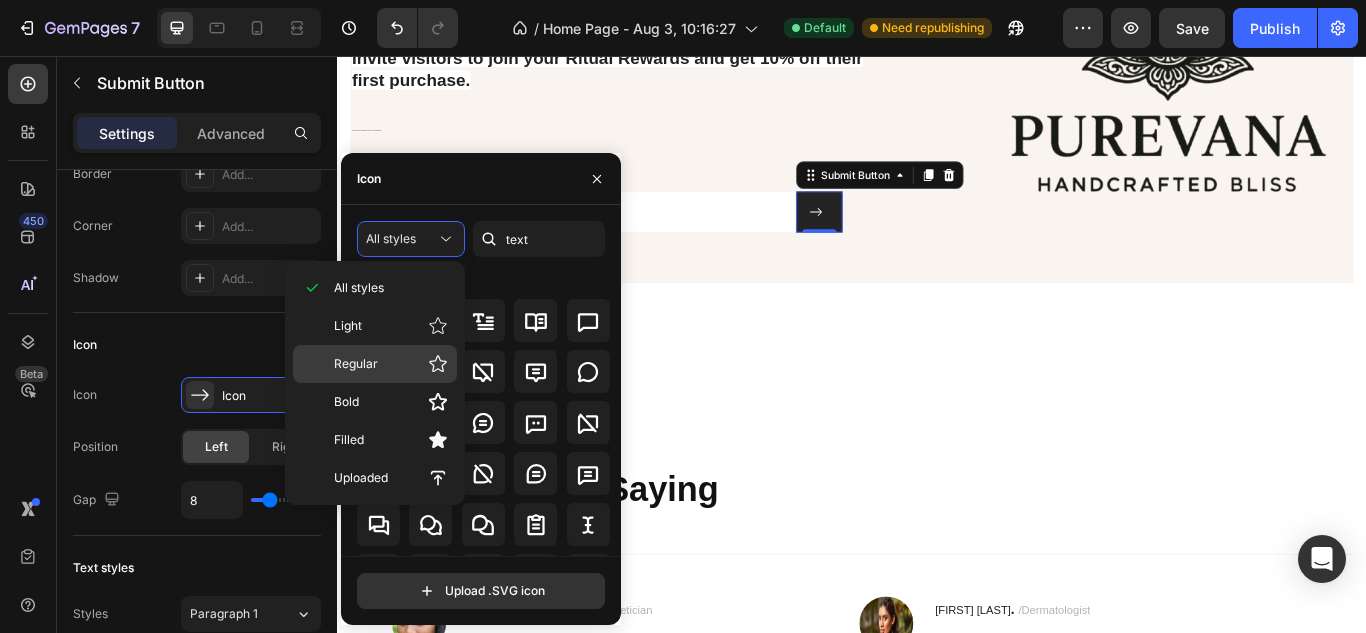 click on "Regular" at bounding box center (391, 364) 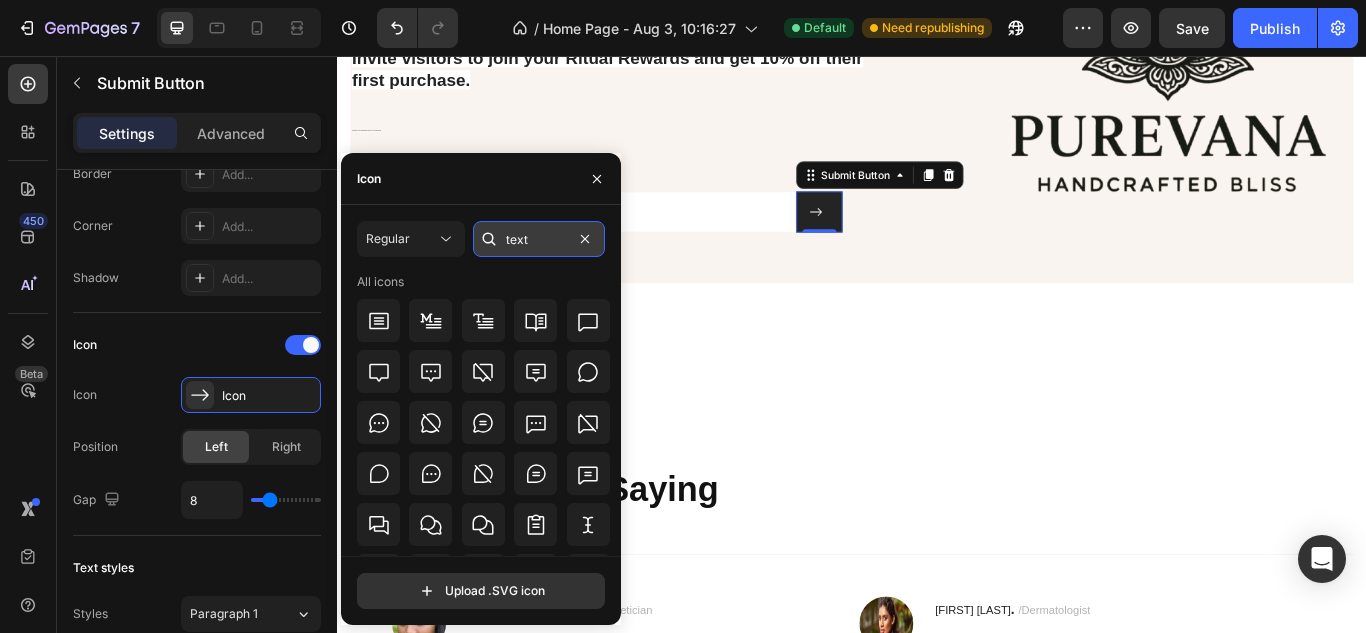 click on "text" at bounding box center (539, 239) 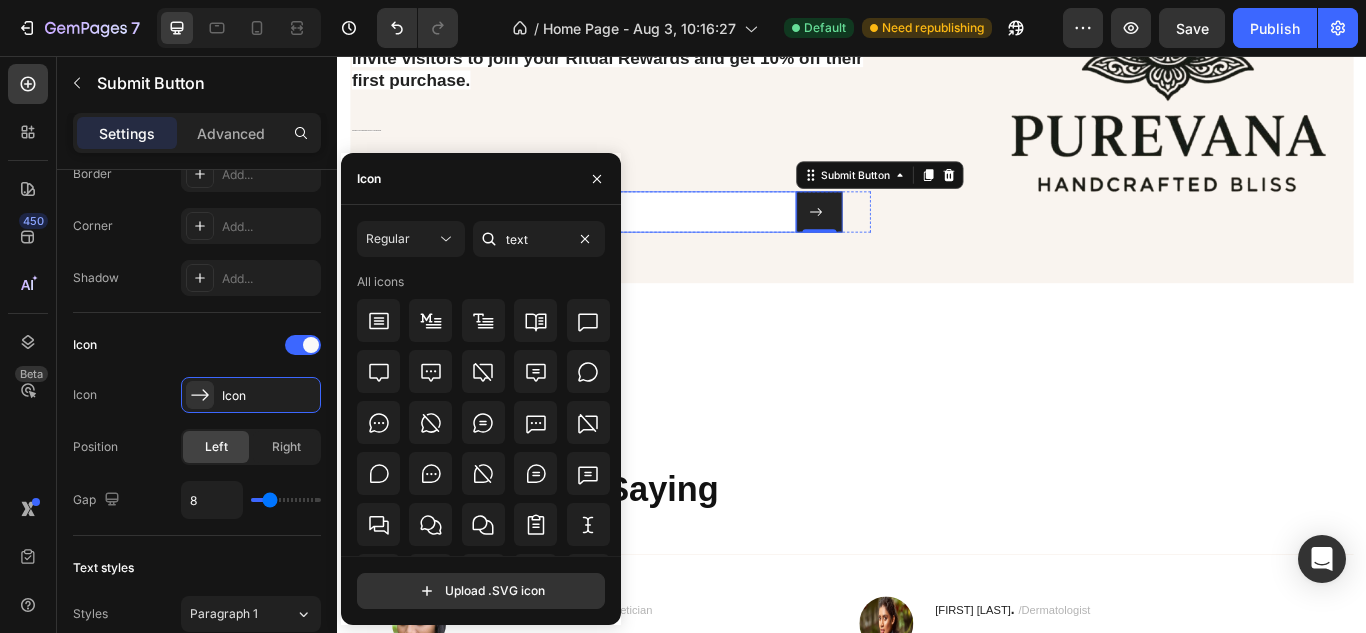 click at bounding box center [612, 238] 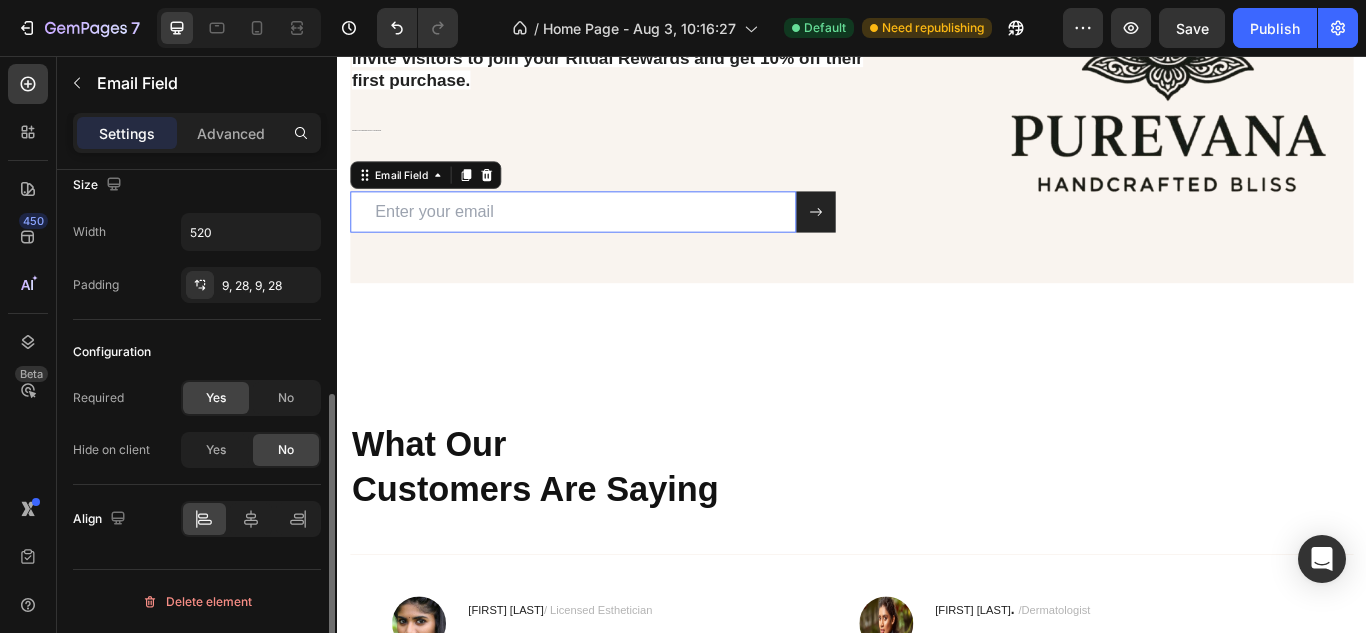 scroll, scrollTop: 0, scrollLeft: 0, axis: both 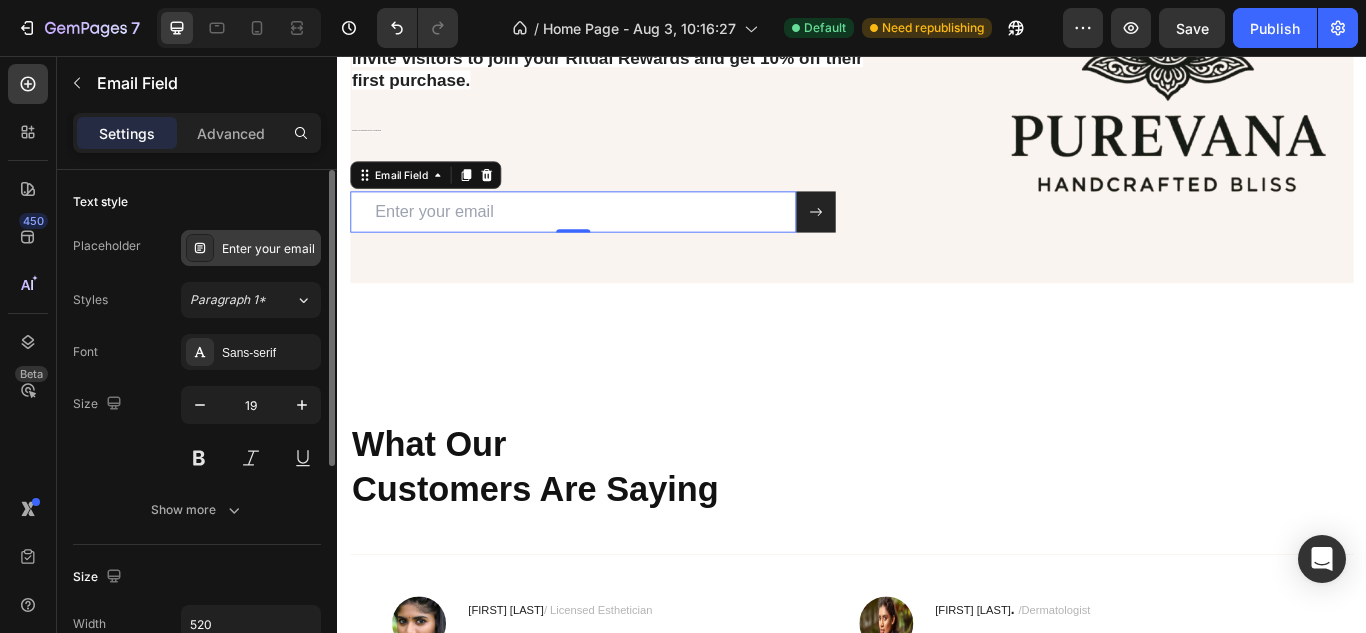 click on "Enter your email" at bounding box center [269, 249] 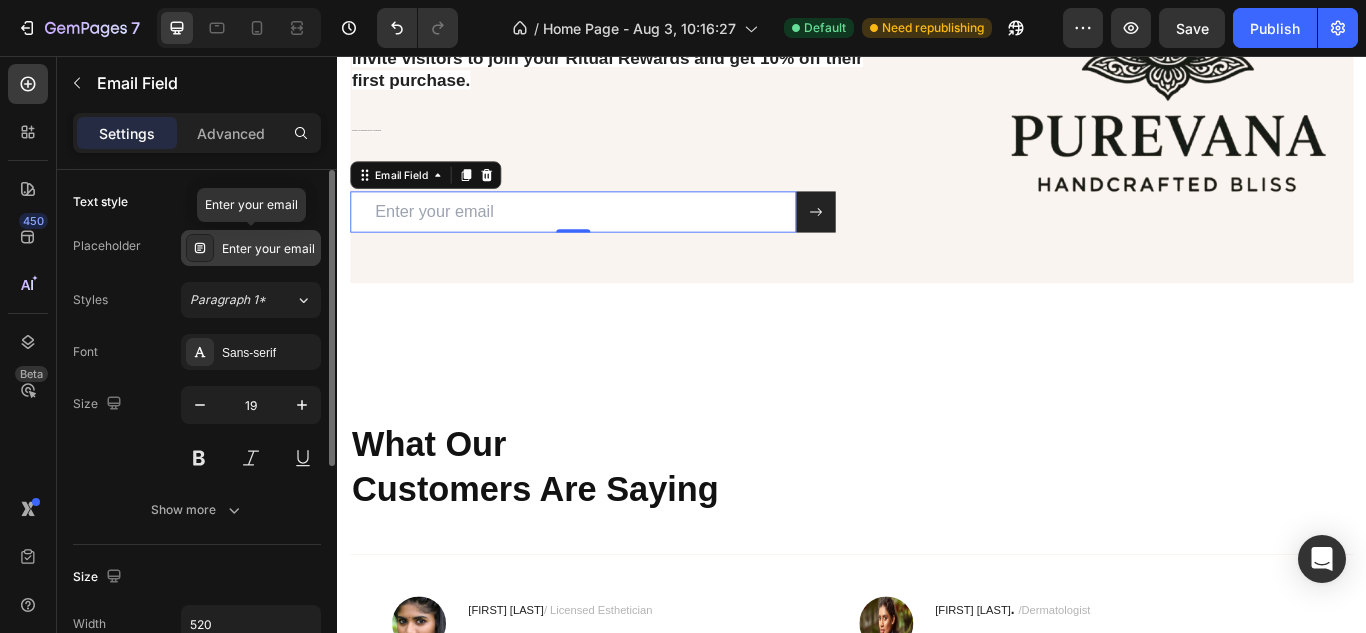 click on "Enter your email" at bounding box center [269, 249] 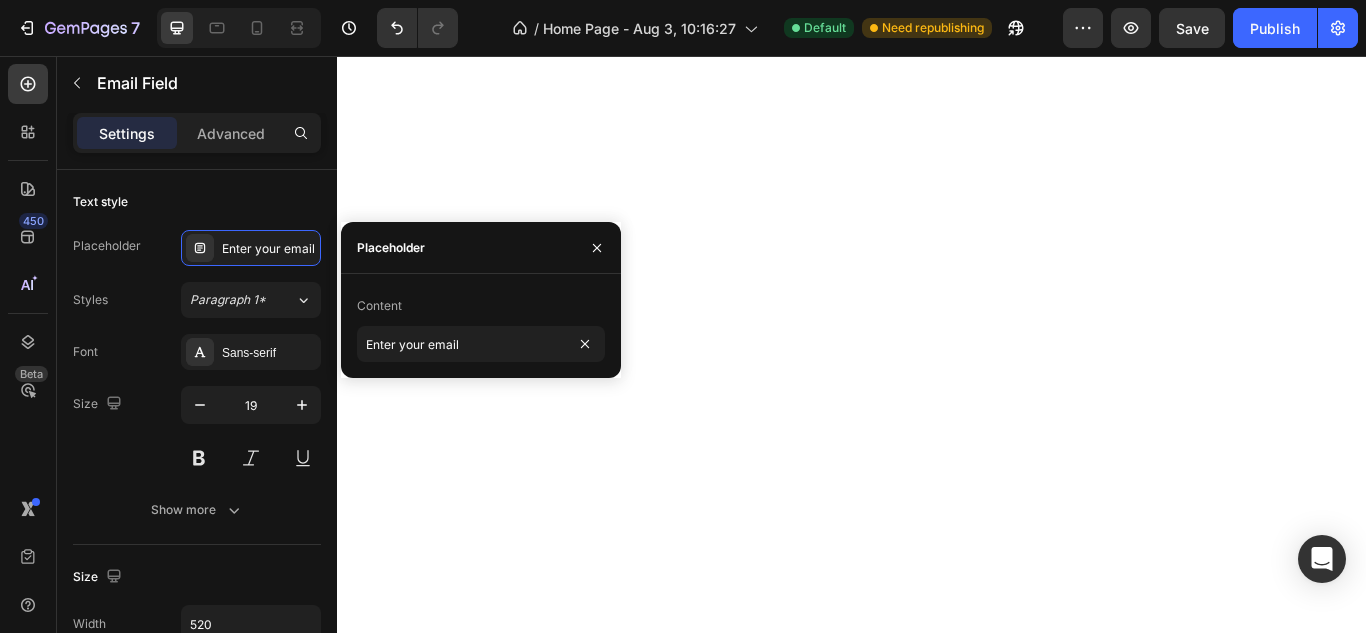 scroll, scrollTop: 0, scrollLeft: 0, axis: both 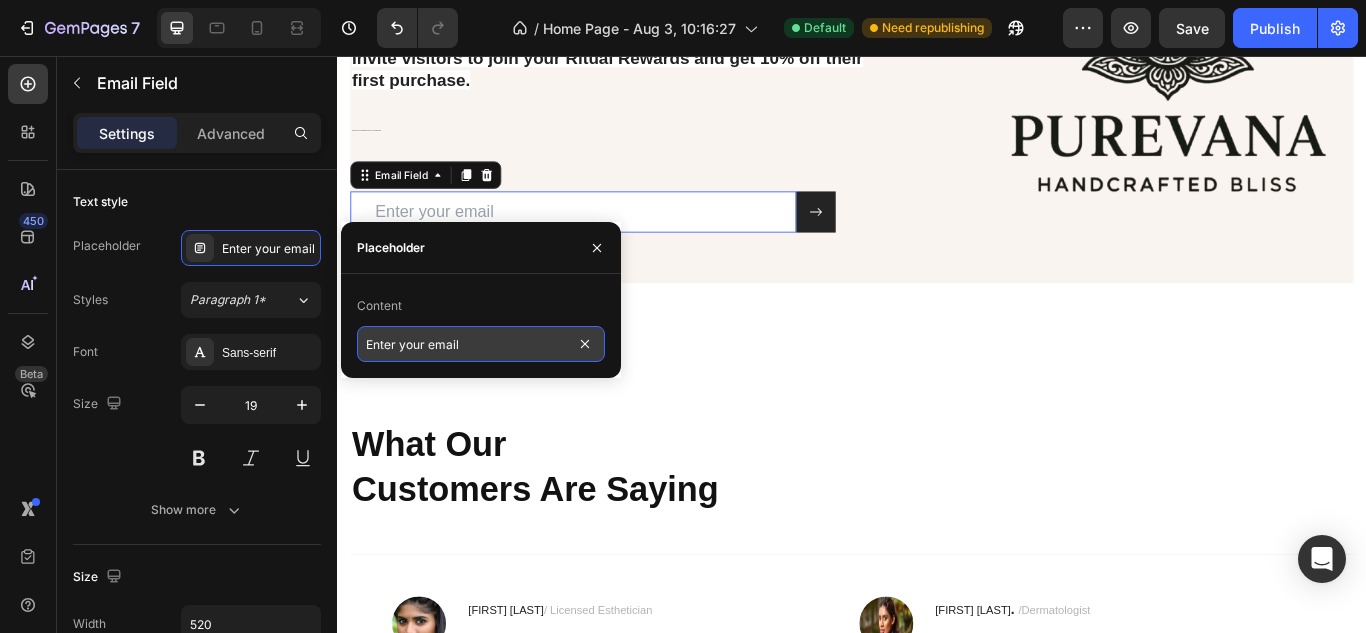 paste on "Join & Glow" 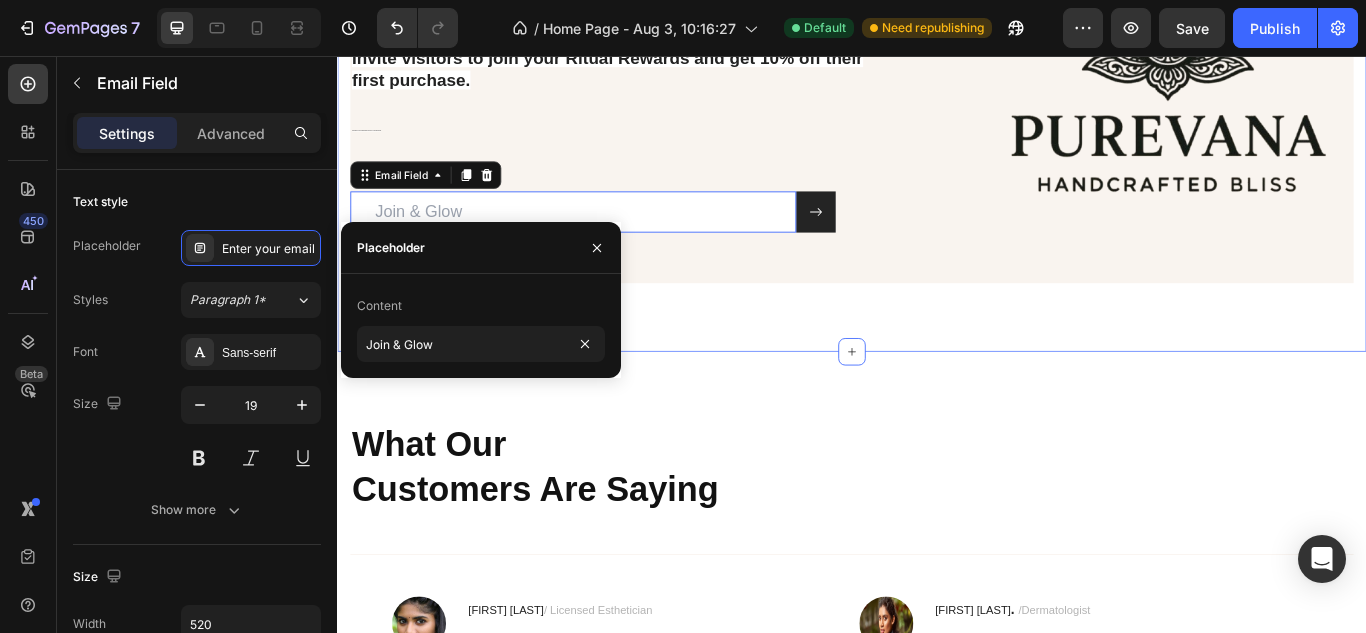 click on "GET DISSCOUNT 10% OFF Heading ⁠⁠⁠⁠⁠⁠⁠ Join the Ritual Reward Circle Heading ⁠⁠⁠⁠⁠⁠⁠ Invite visitors to join your Ritual Rewards and get 10% off their first purchase. Heading Invite visitors to join your Ritual Rewards and get 10% off their first purchase. Text block Email Field   0
Submit Button Row Newsletter Image Row Section 7" at bounding box center (937, 103) 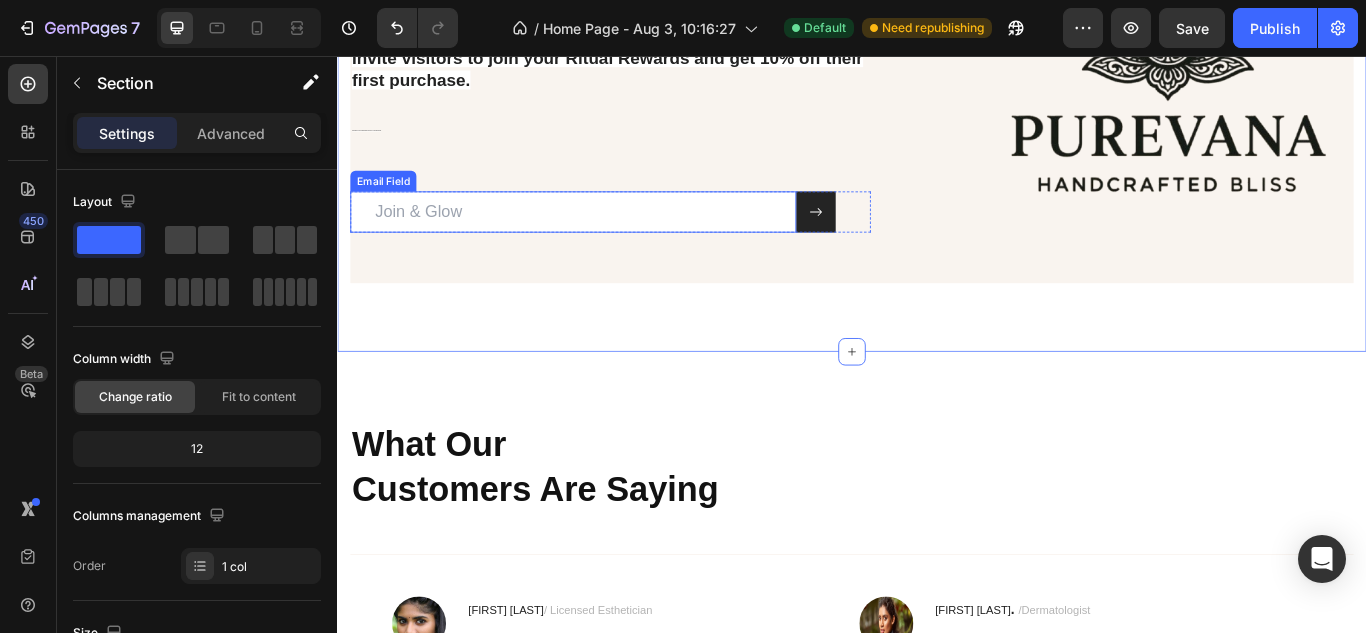 click at bounding box center [612, 238] 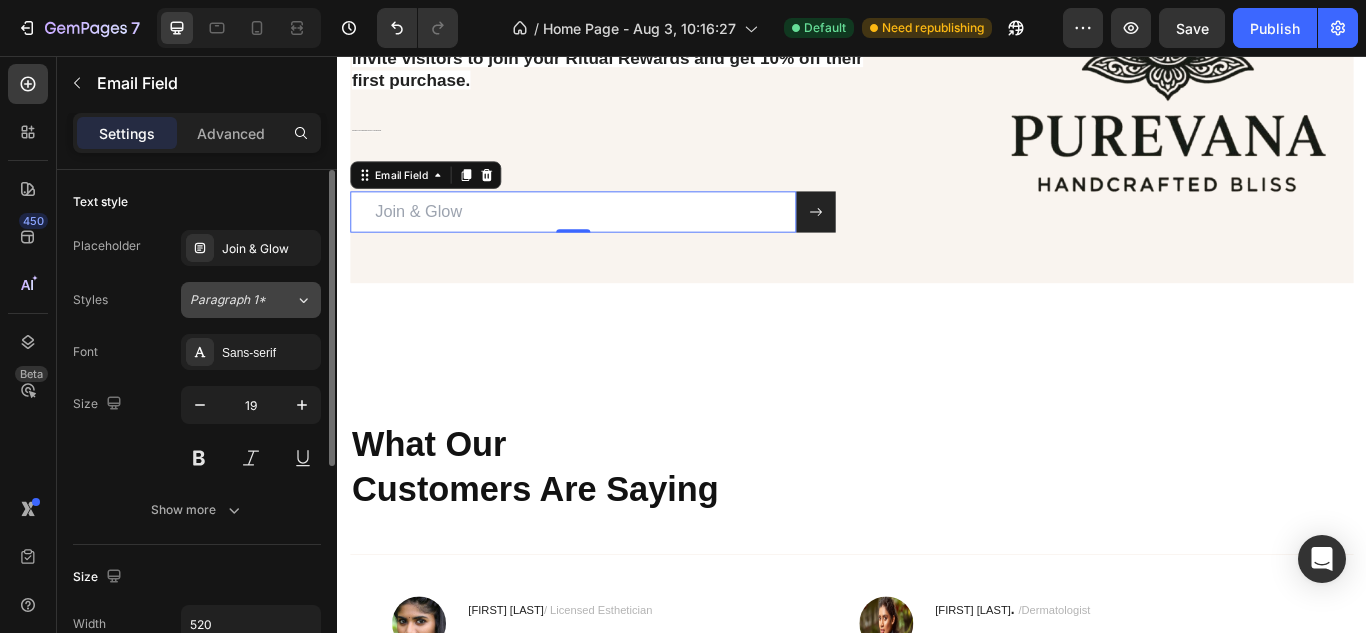 click on "Paragraph 1*" at bounding box center (242, 300) 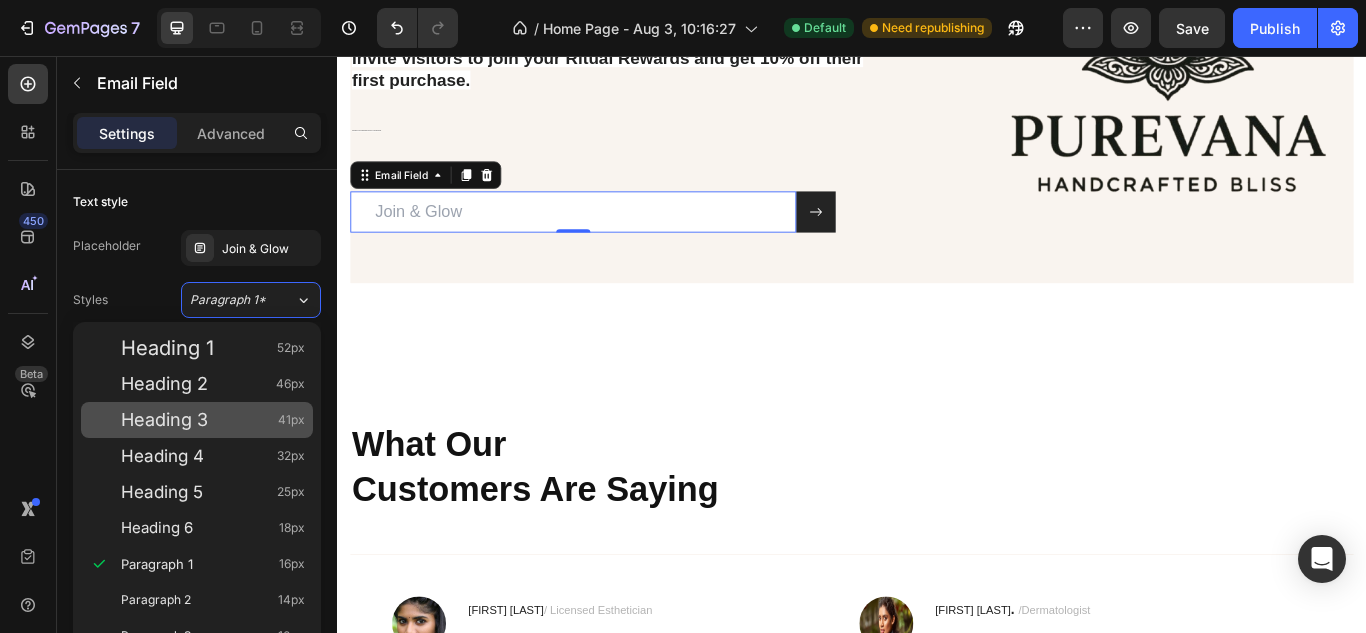 click on "Heading 3 41px" at bounding box center (213, 420) 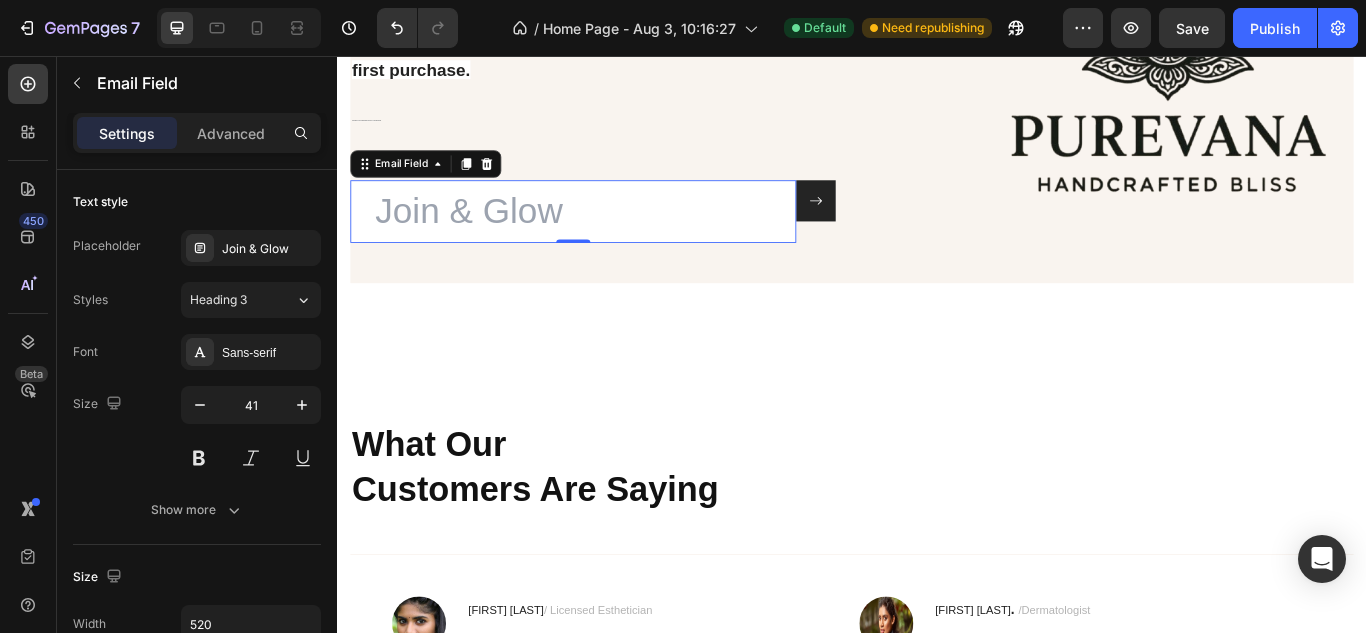 scroll, scrollTop: 5607, scrollLeft: 0, axis: vertical 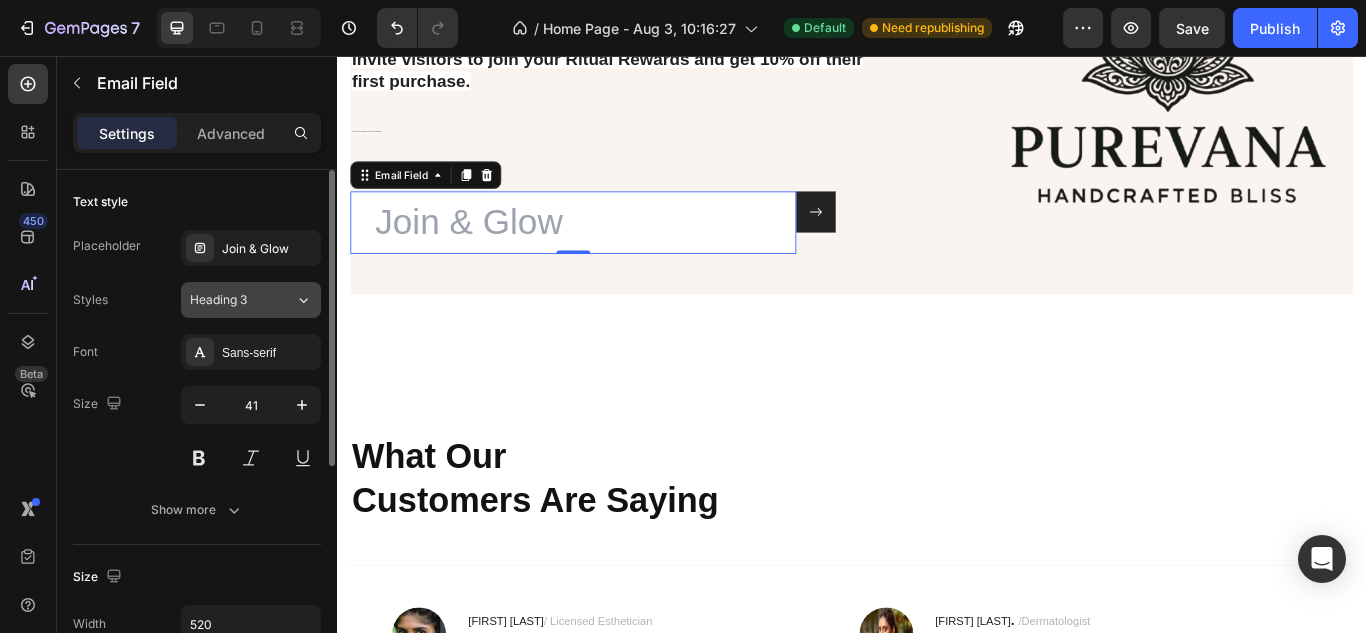 click on "Heading 3" 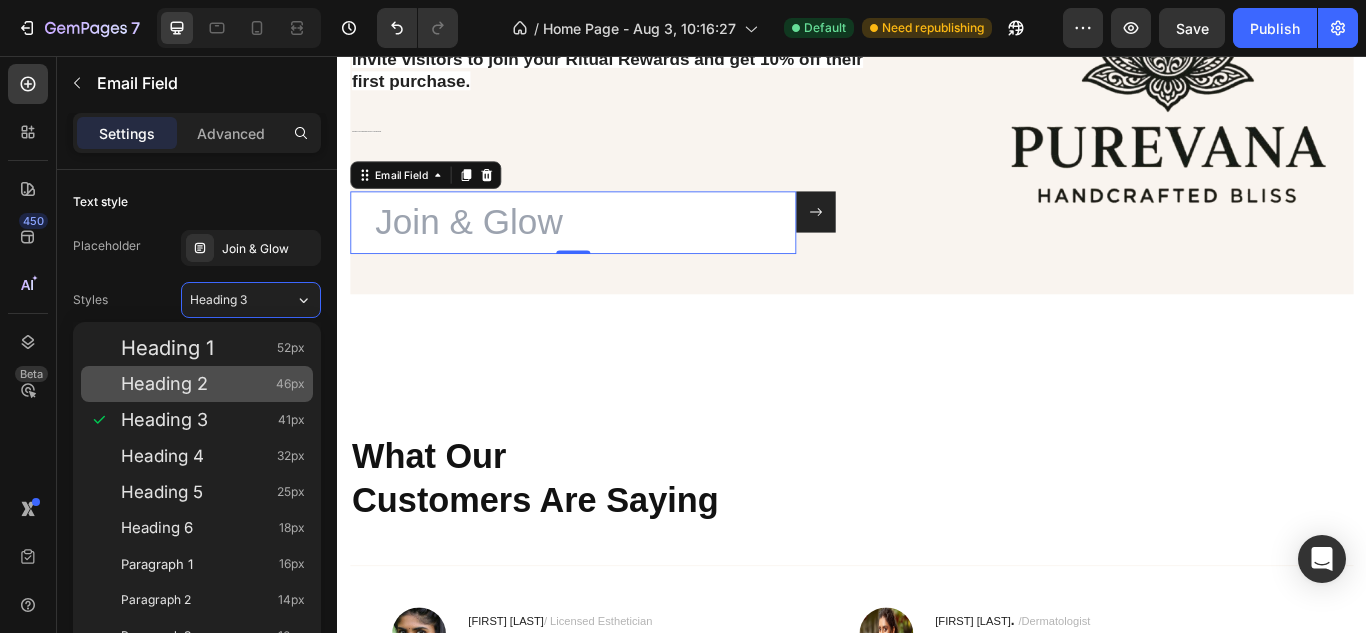 drag, startPoint x: 224, startPoint y: 391, endPoint x: 134, endPoint y: 227, distance: 187.07217 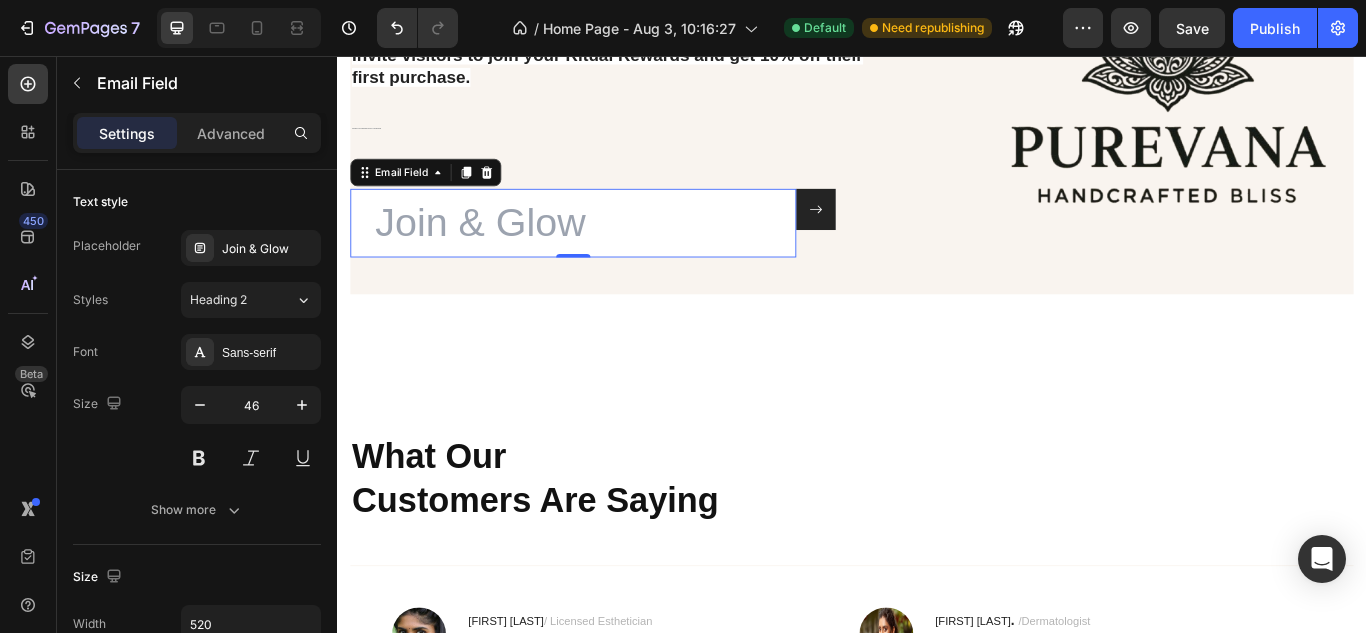 scroll, scrollTop: 5604, scrollLeft: 0, axis: vertical 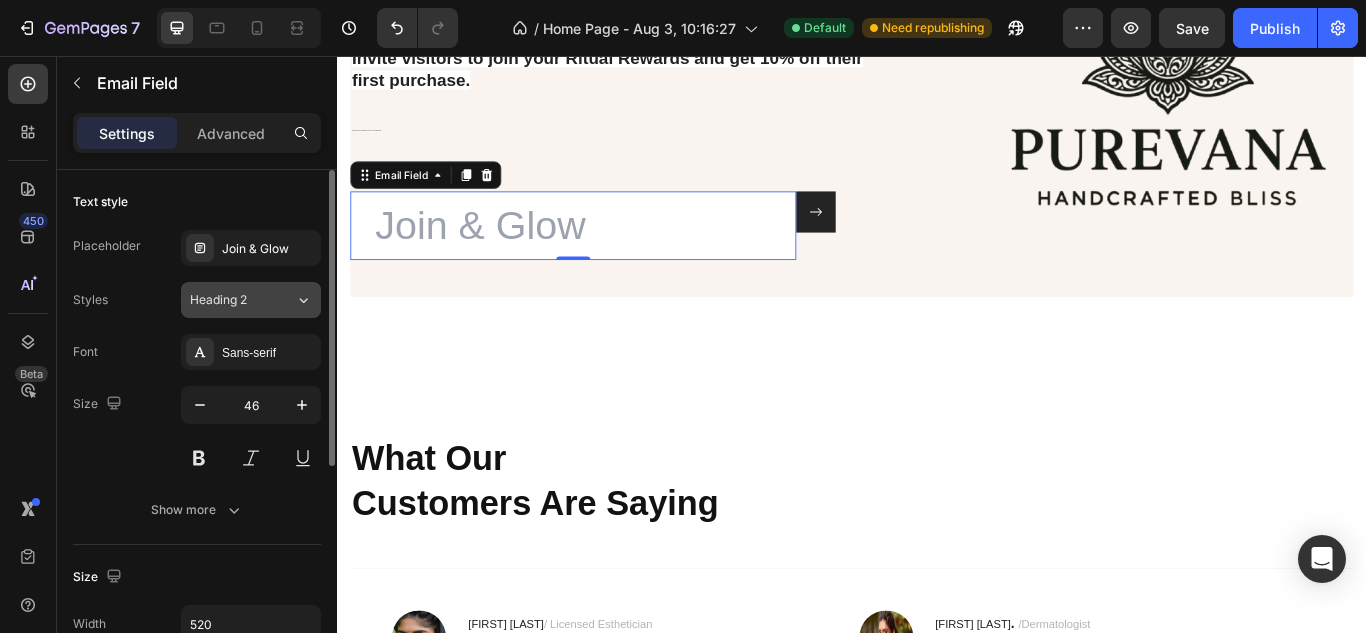 click on "Heading 2" 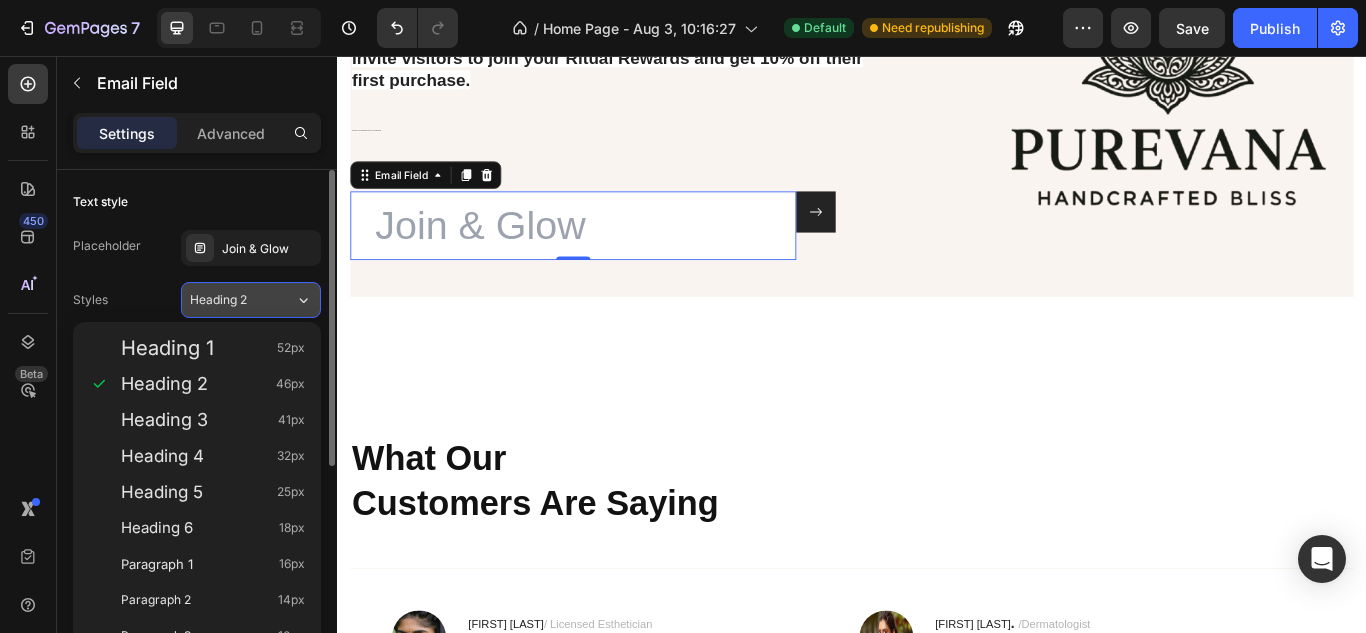 click on "Heading 2" 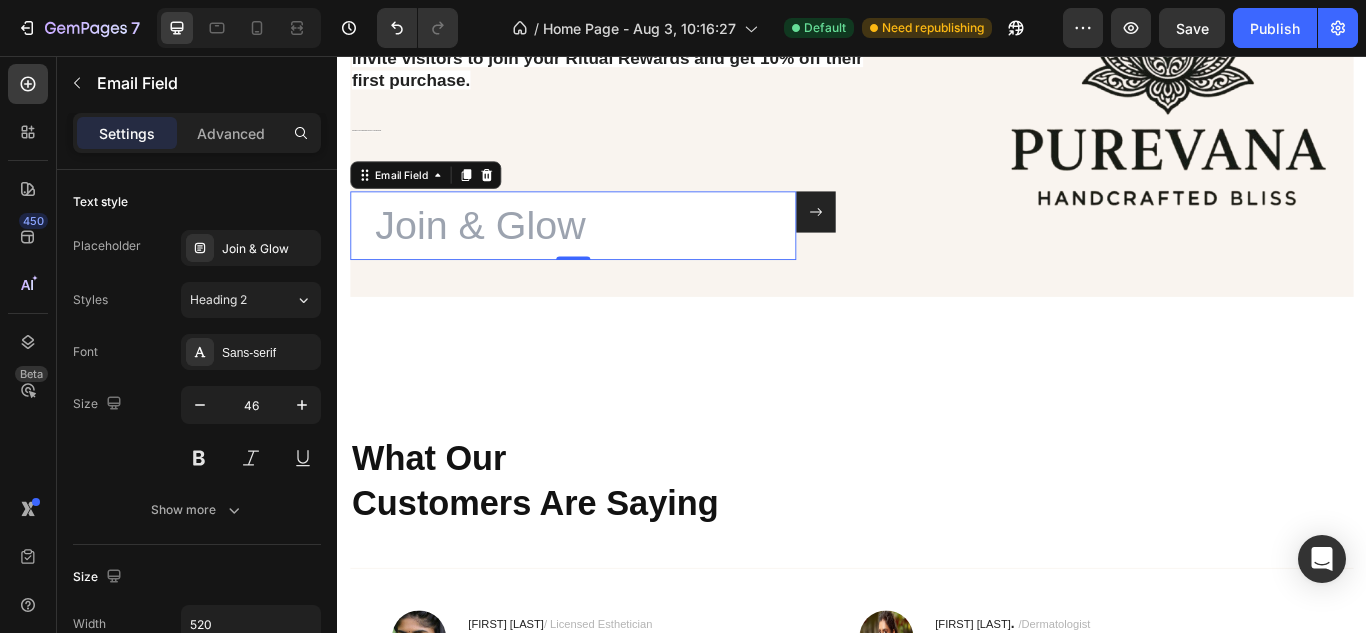 click at bounding box center (612, 254) 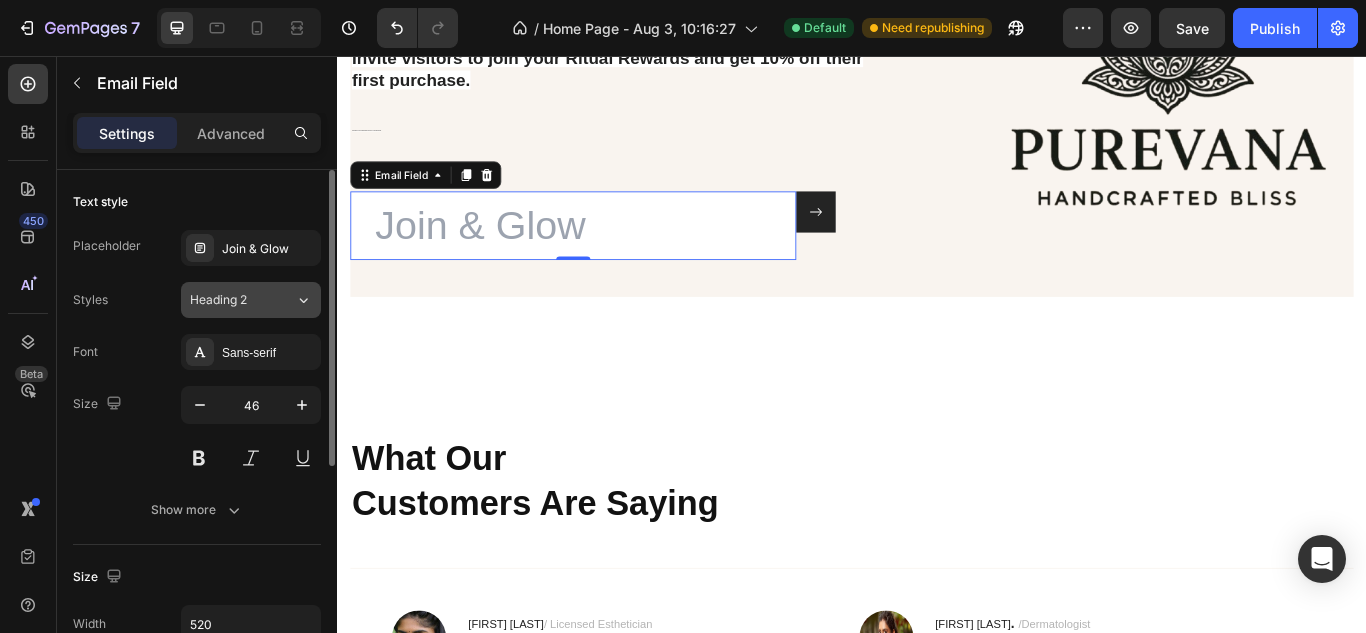 click on "Heading 2" 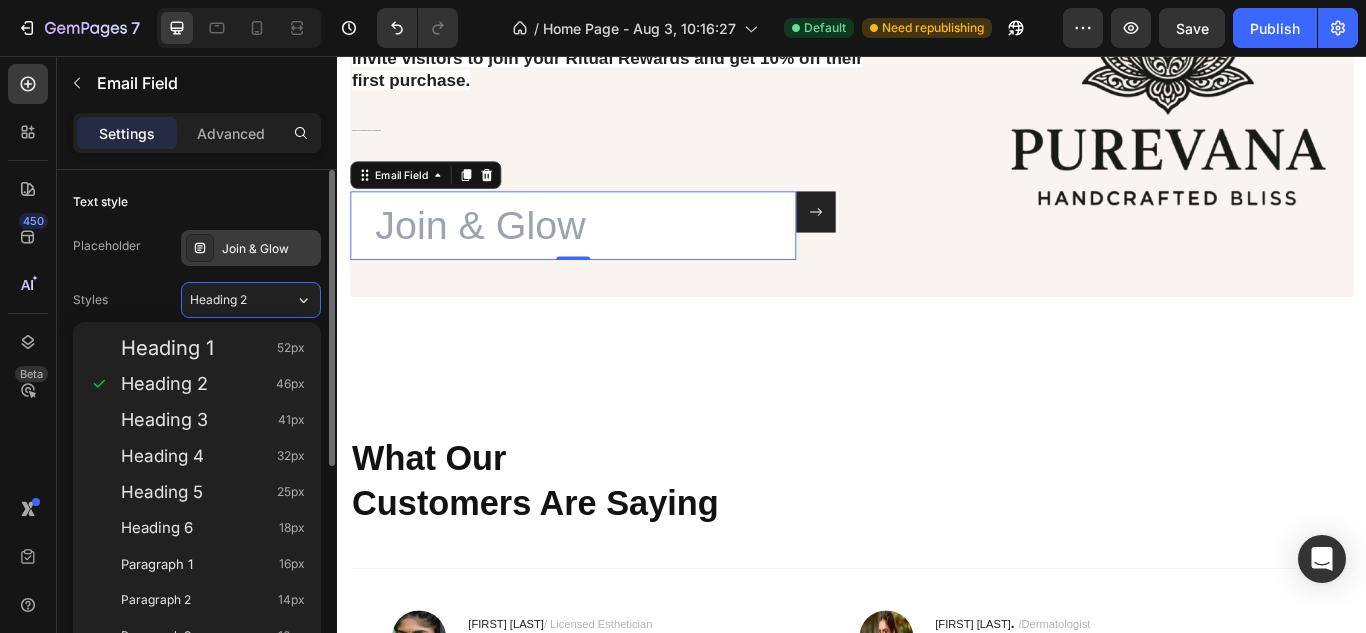 click on "Join & Glow" at bounding box center [251, 248] 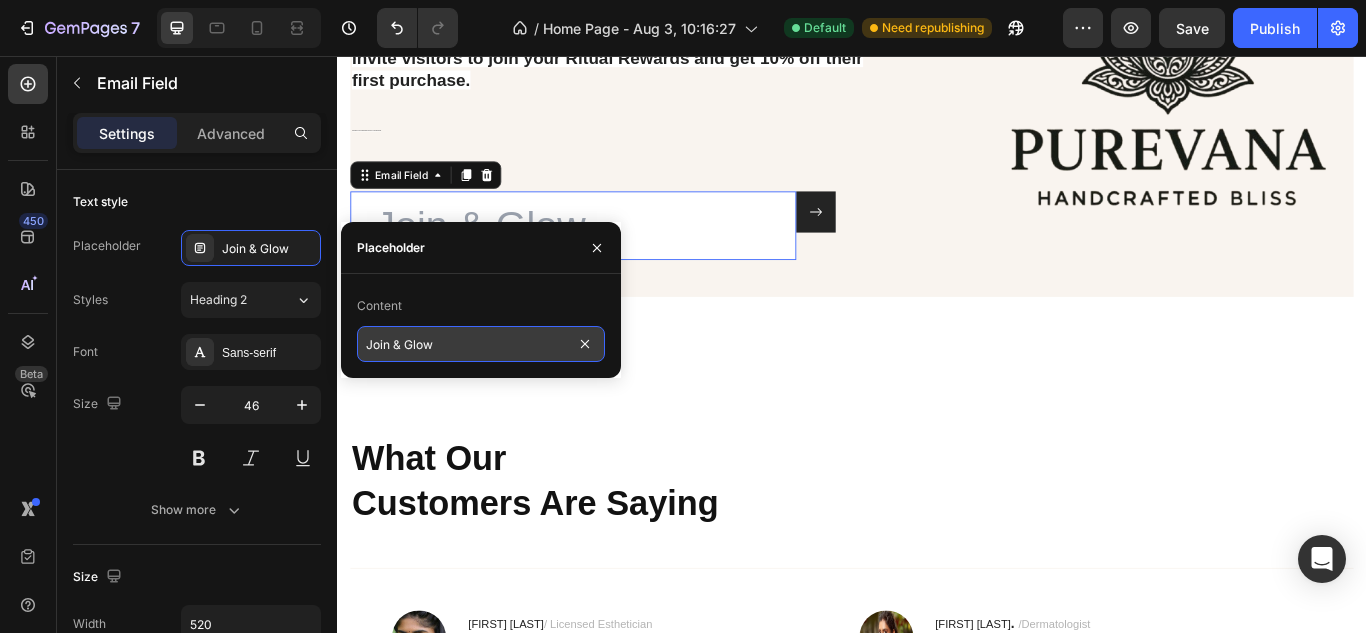 click on "Join & Glow" at bounding box center (481, 344) 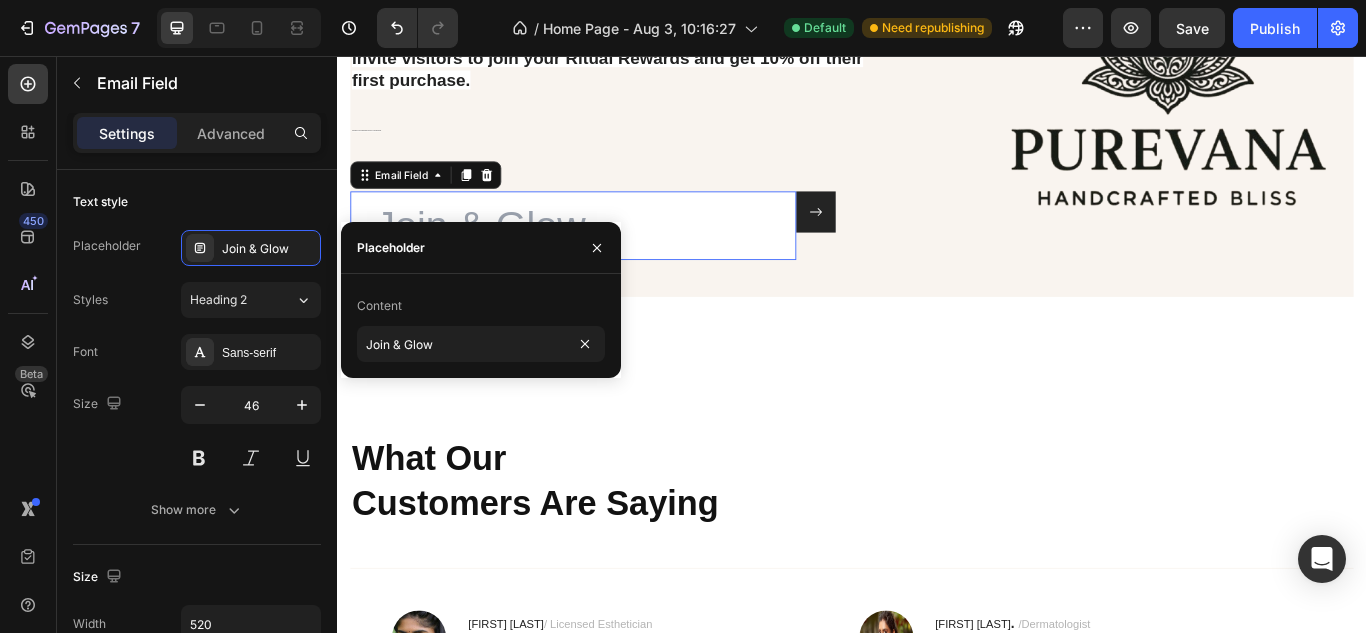 drag, startPoint x: 406, startPoint y: 342, endPoint x: 347, endPoint y: 348, distance: 59.3043 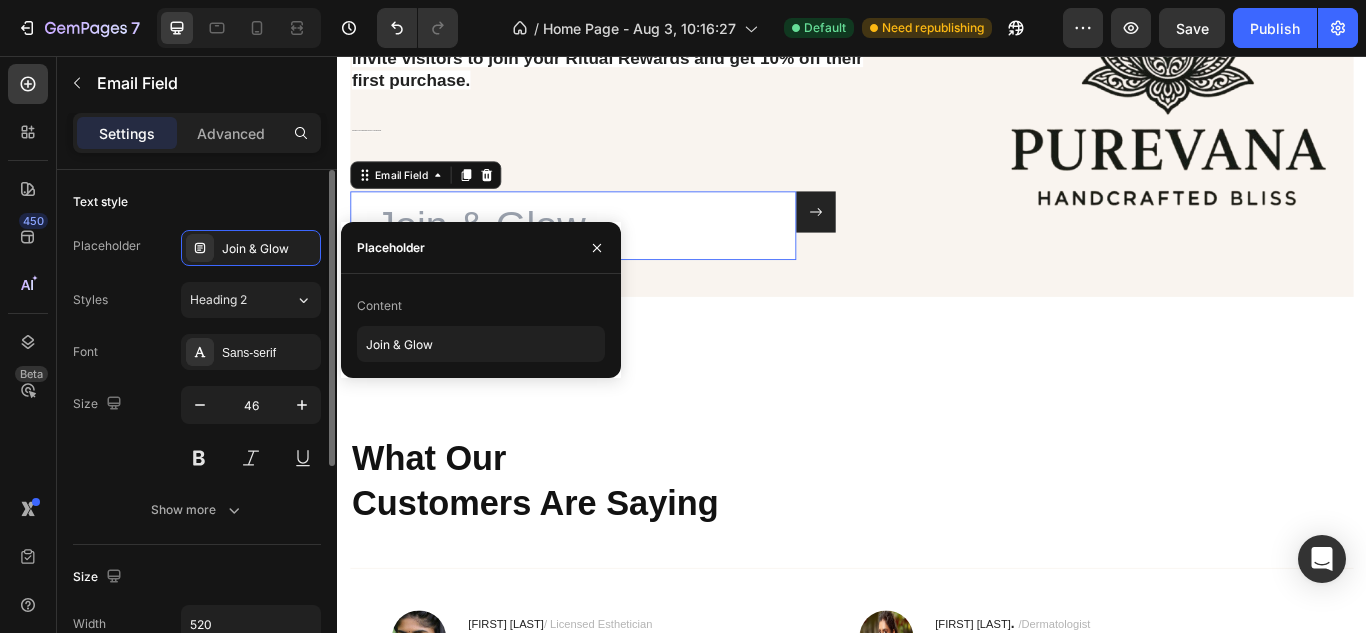 click 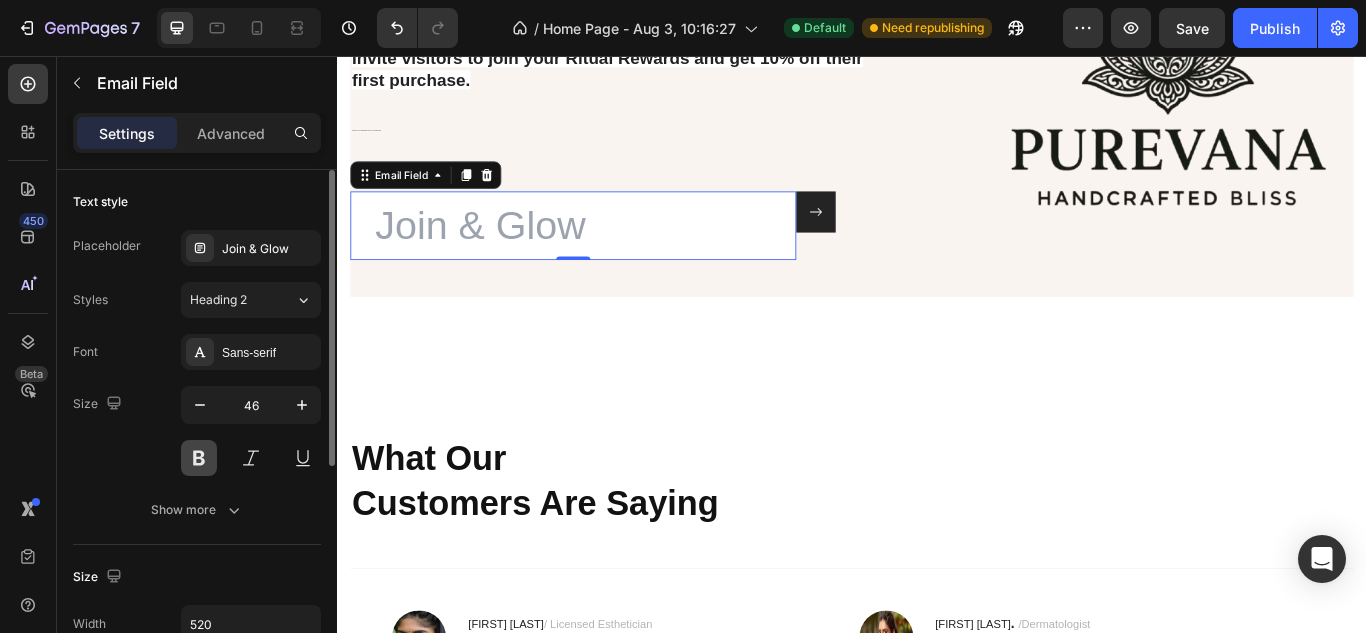 click at bounding box center [199, 458] 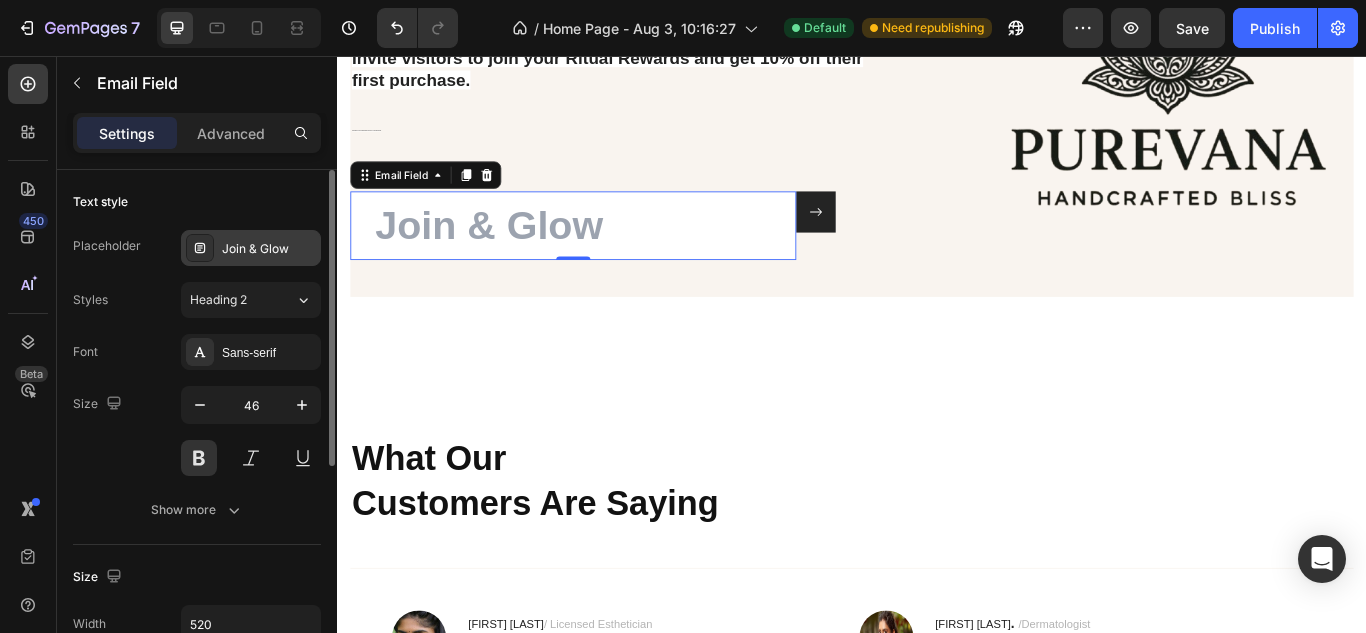 click on "Join & Glow" at bounding box center (269, 249) 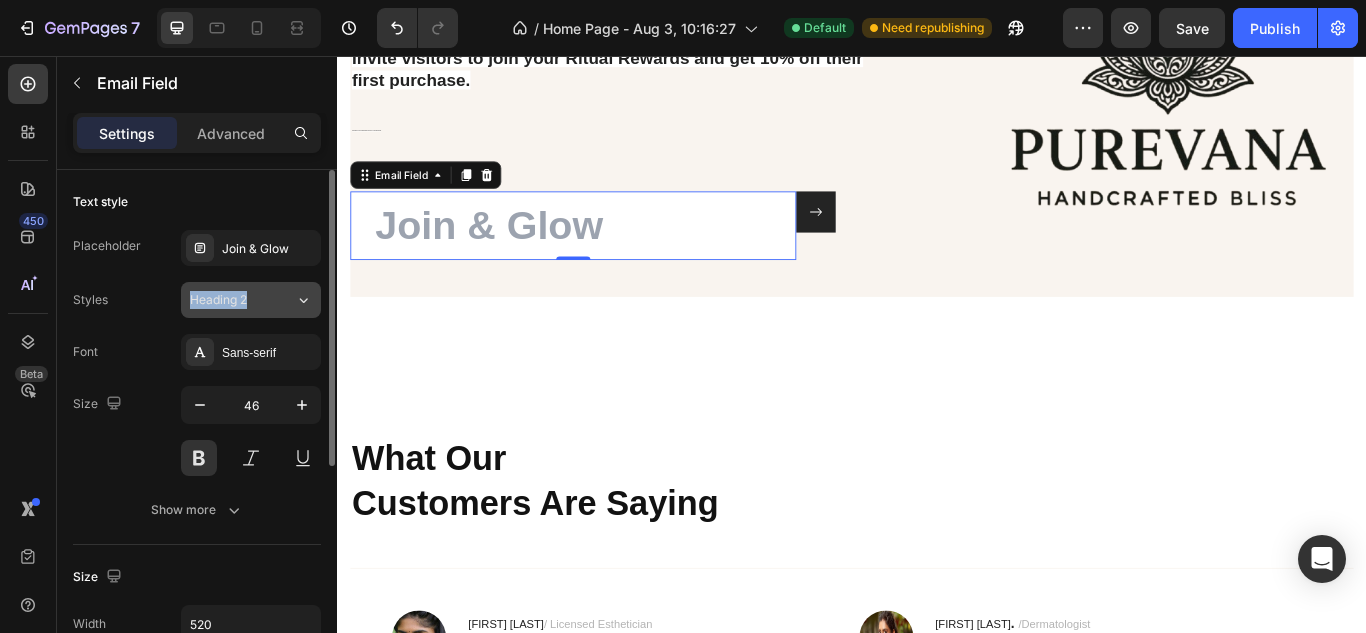 drag, startPoint x: 278, startPoint y: 277, endPoint x: 277, endPoint y: 297, distance: 20.024984 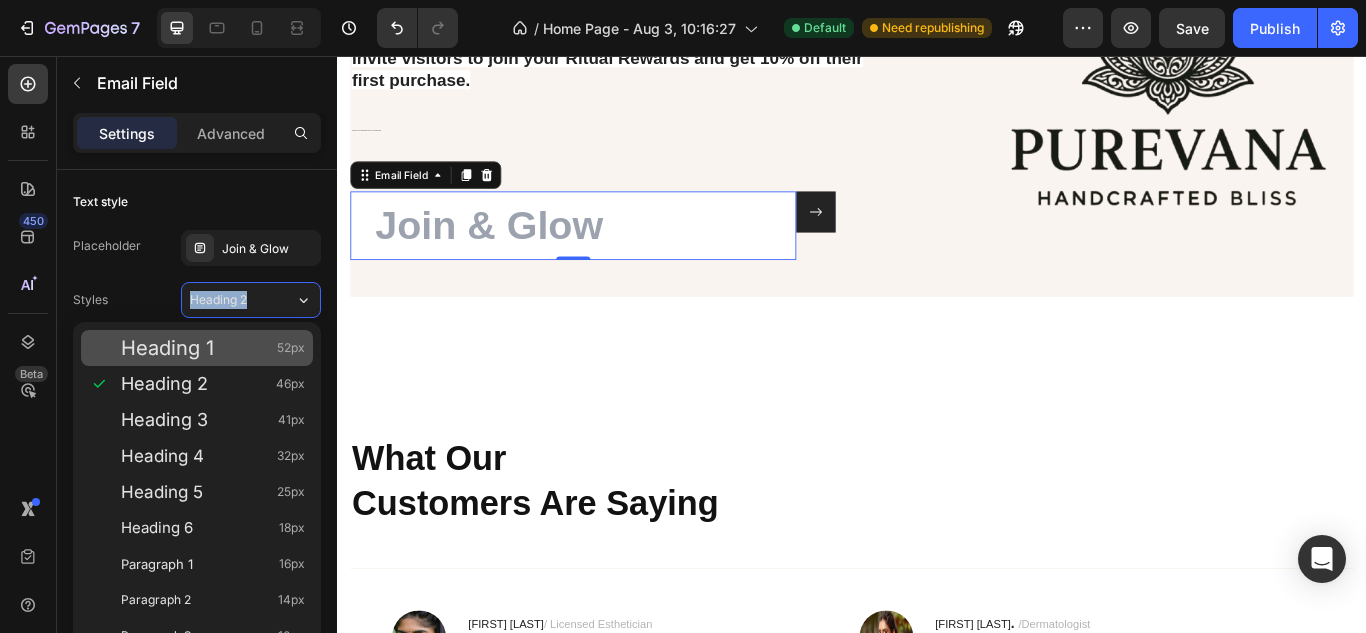 click on "Heading 1 52px" at bounding box center (197, 348) 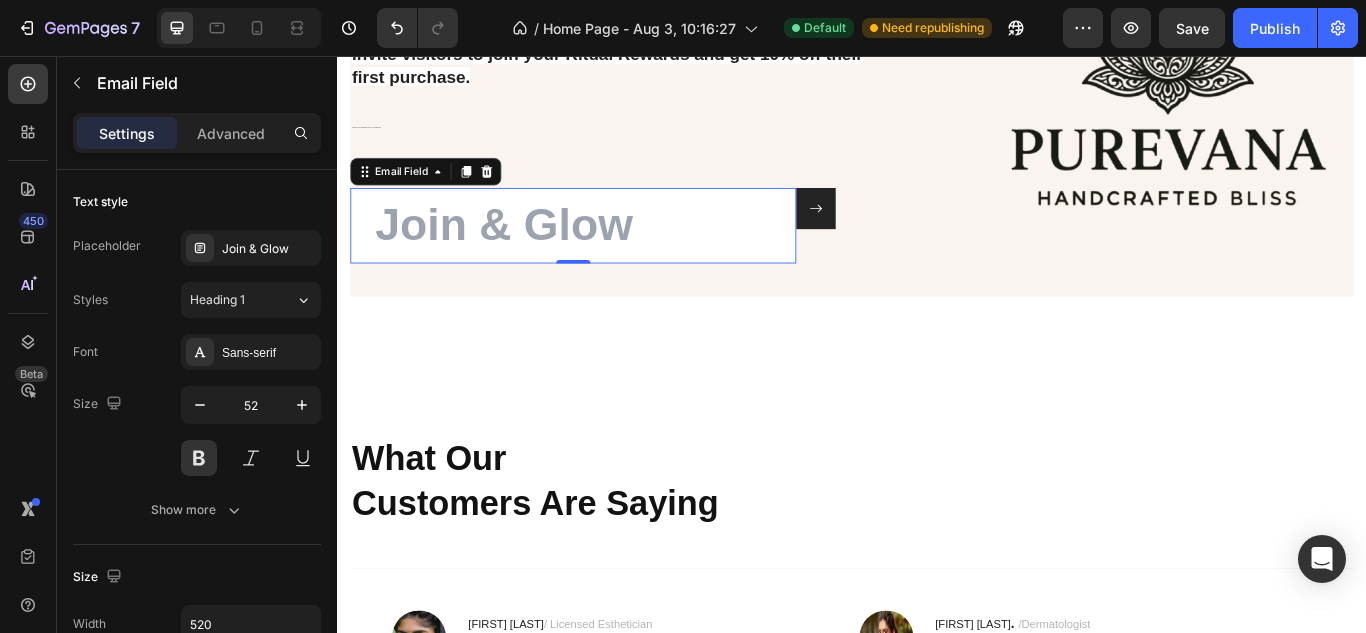 scroll, scrollTop: 5600, scrollLeft: 0, axis: vertical 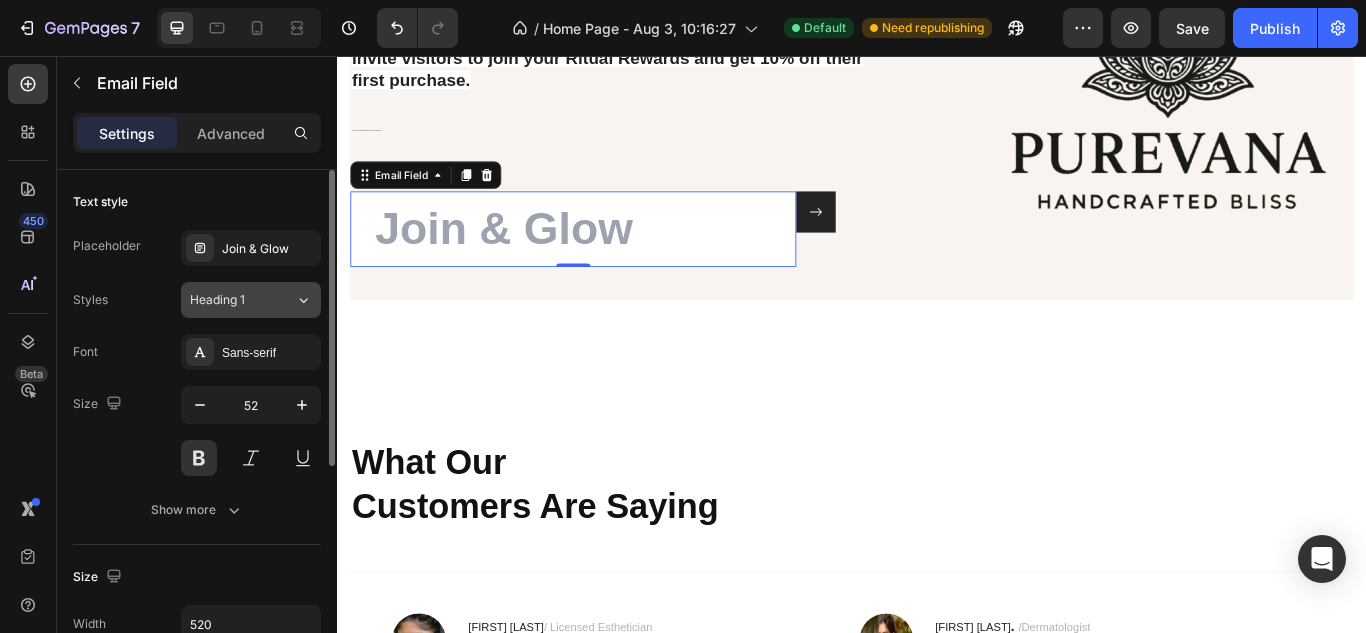 click on "Heading 1" at bounding box center (230, 300) 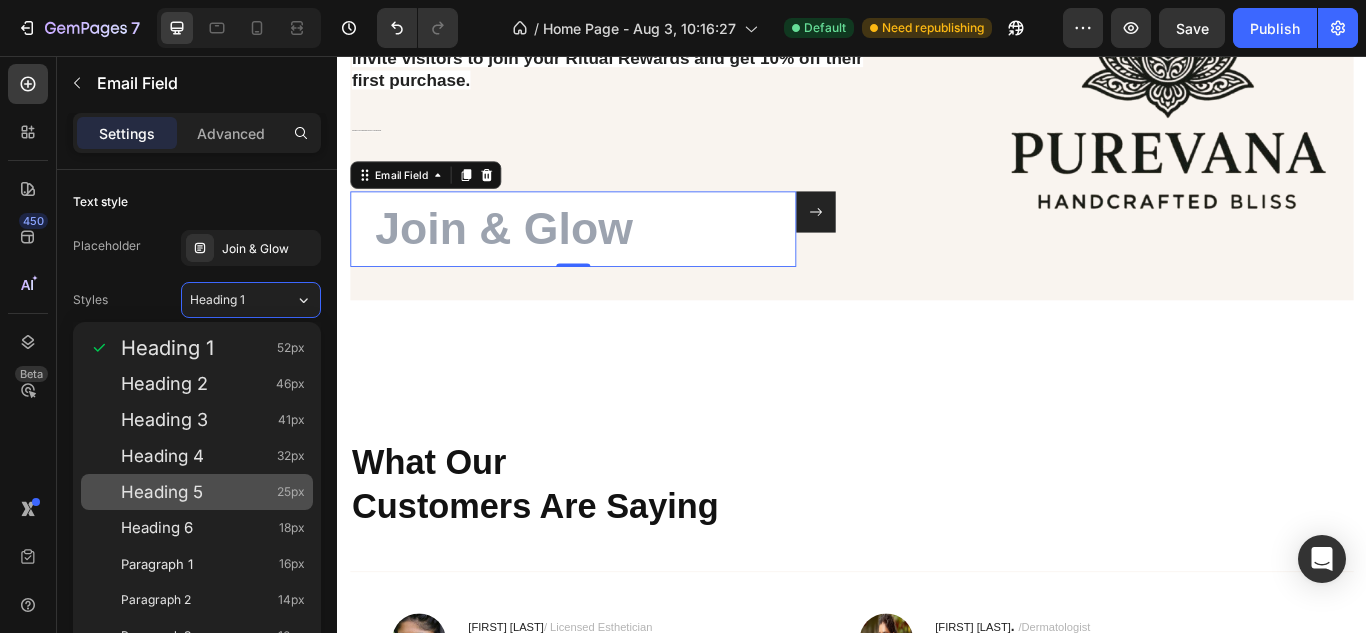 click on "Heading 5 25px" at bounding box center (213, 492) 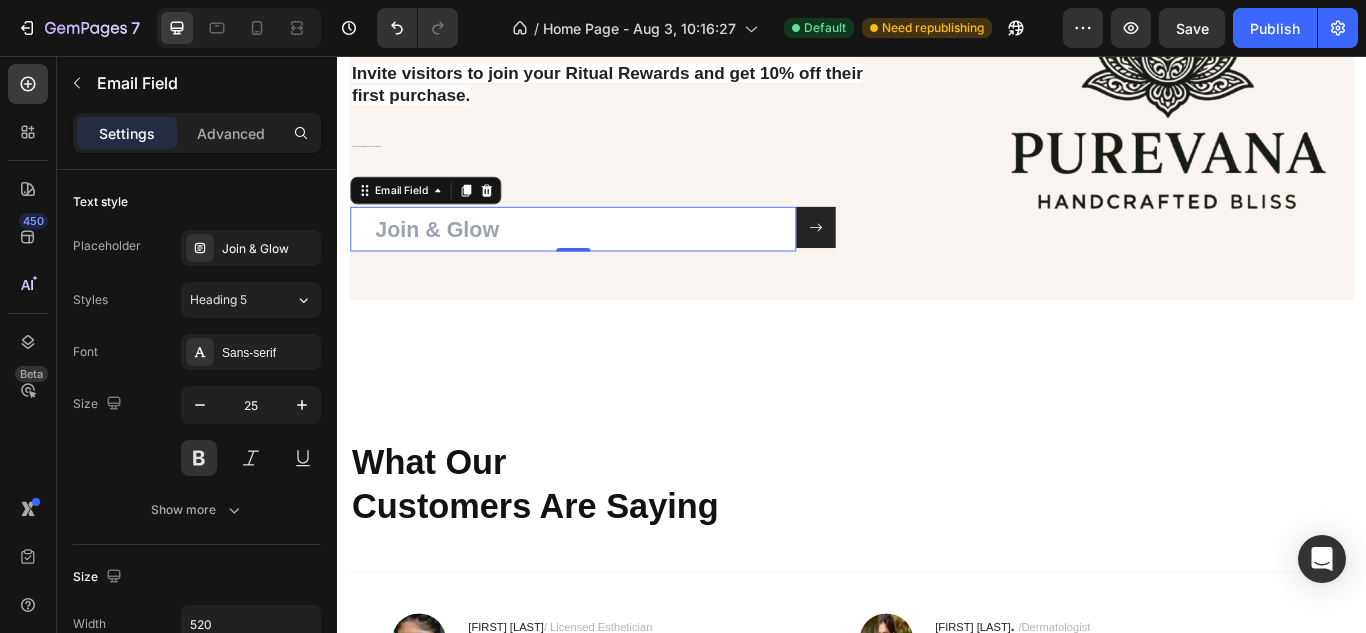 scroll, scrollTop: 5618, scrollLeft: 0, axis: vertical 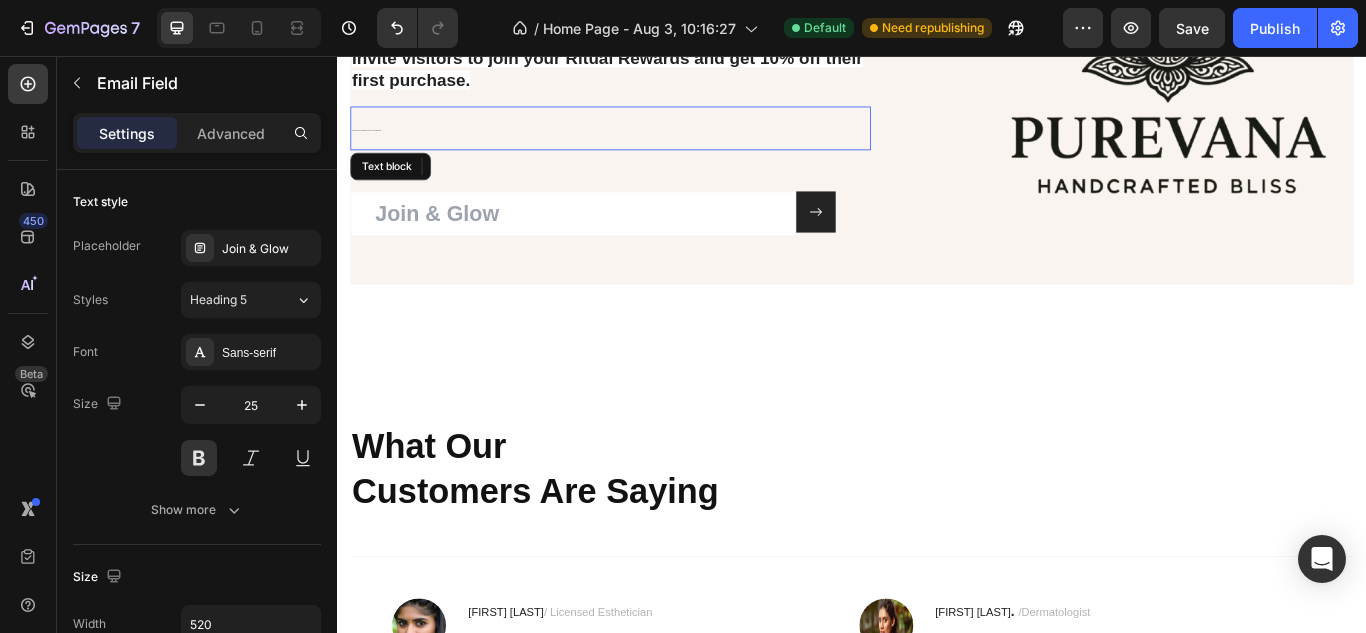 click on "Invite visitors to join your Ritual Rewards and get 10% off their first purchase. Text block" at bounding box center (655, 140) 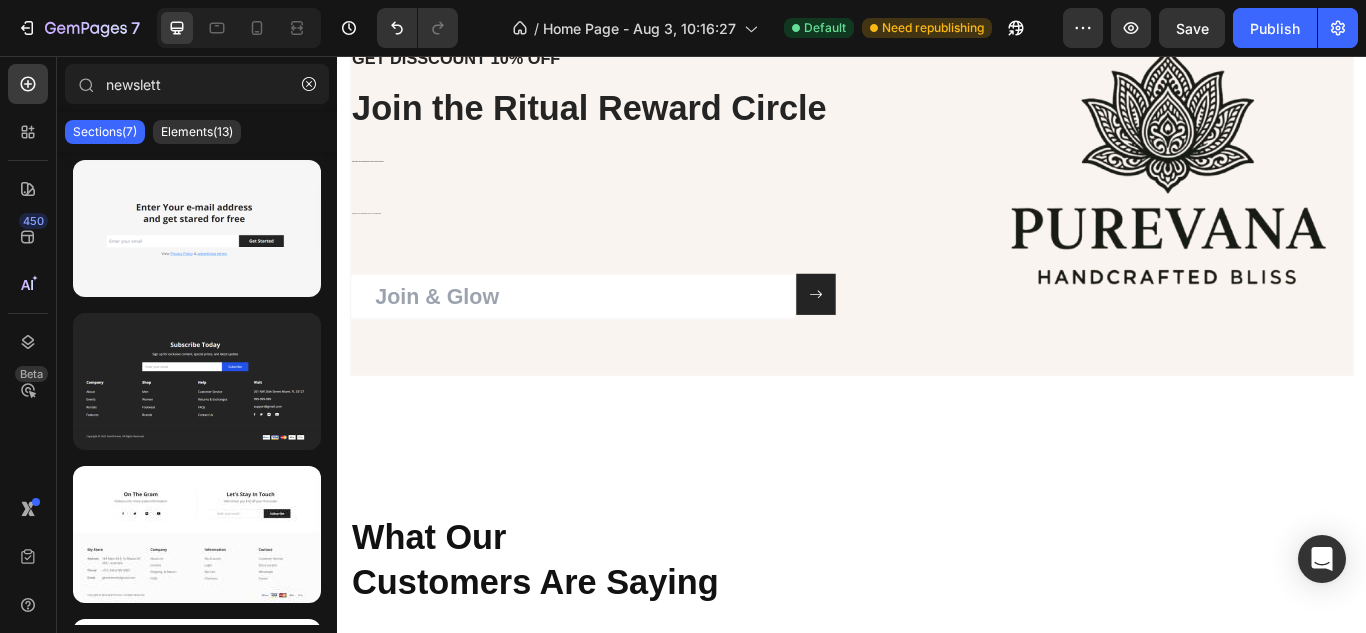 scroll, scrollTop: 5490, scrollLeft: 0, axis: vertical 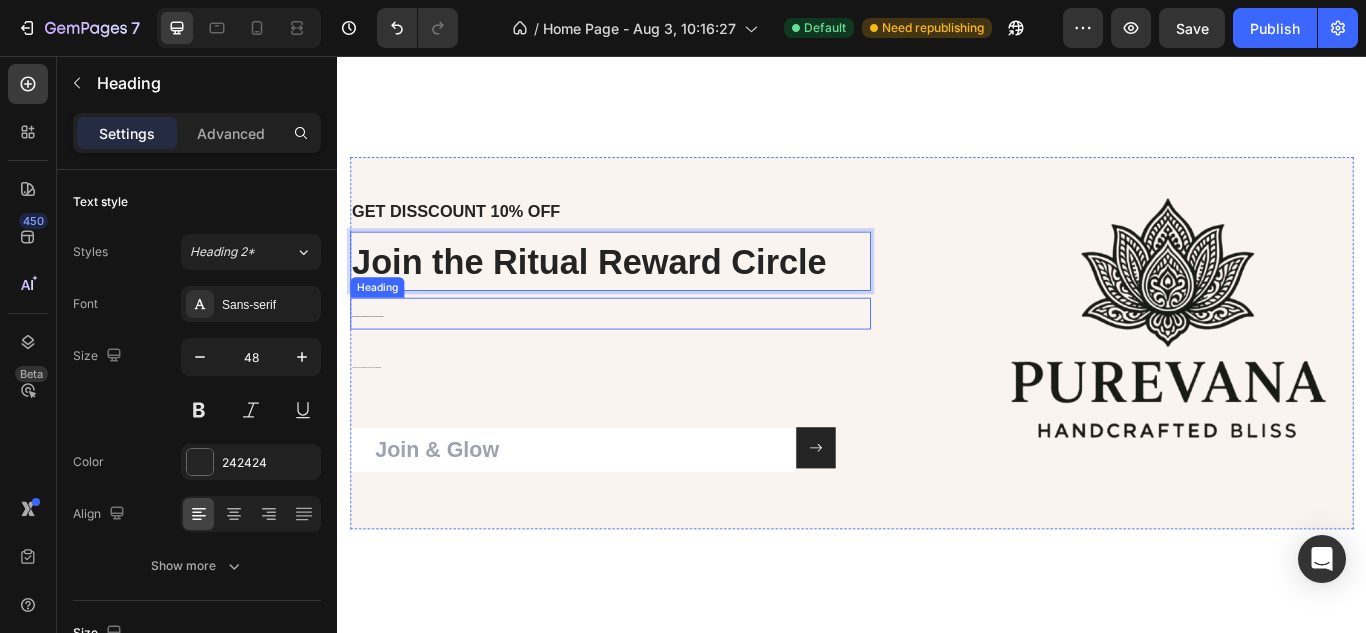 click on "Invite visitors to join your Ritual Rewards and get 10% off their first purchase." at bounding box center [655, 356] 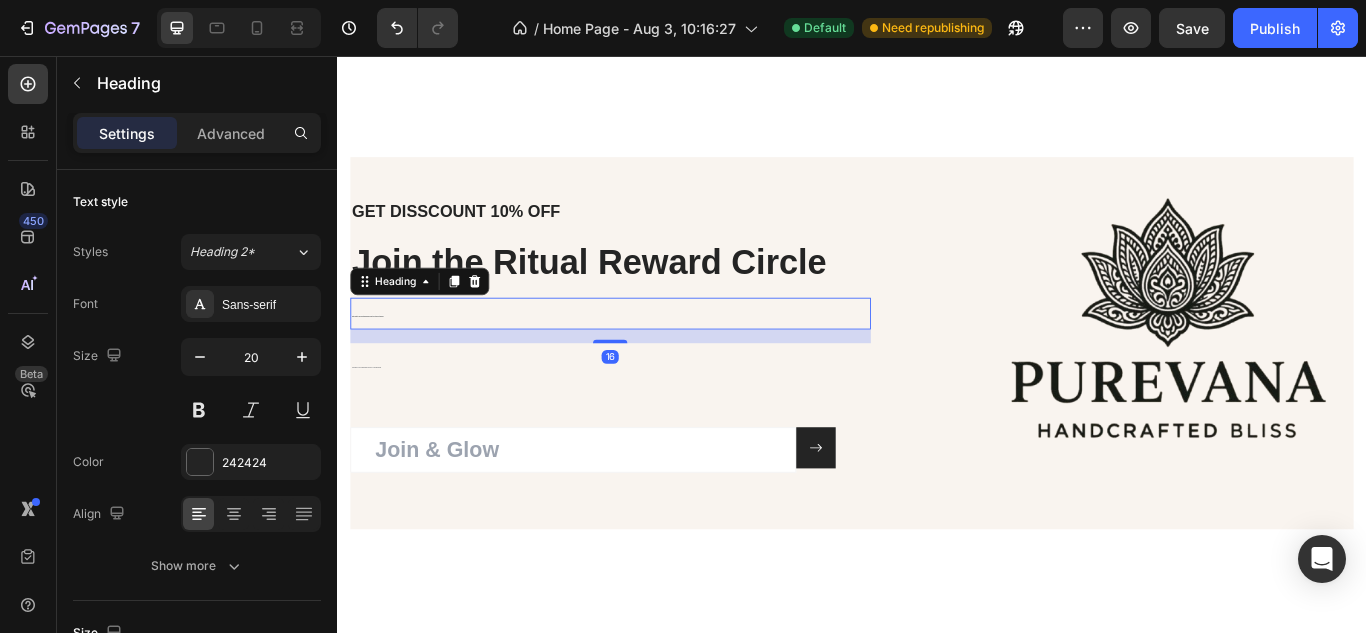click on "Invite visitors to join your Ritual Rewards and get 10% off their first purchase." at bounding box center (655, 356) 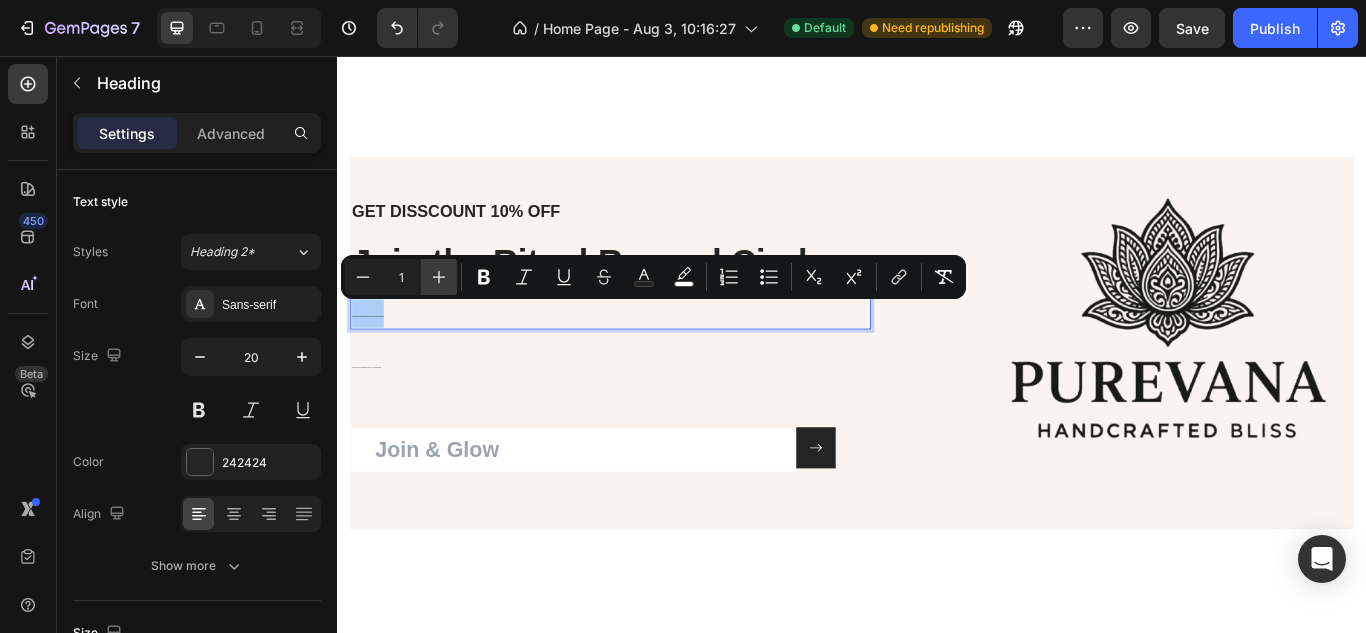 click 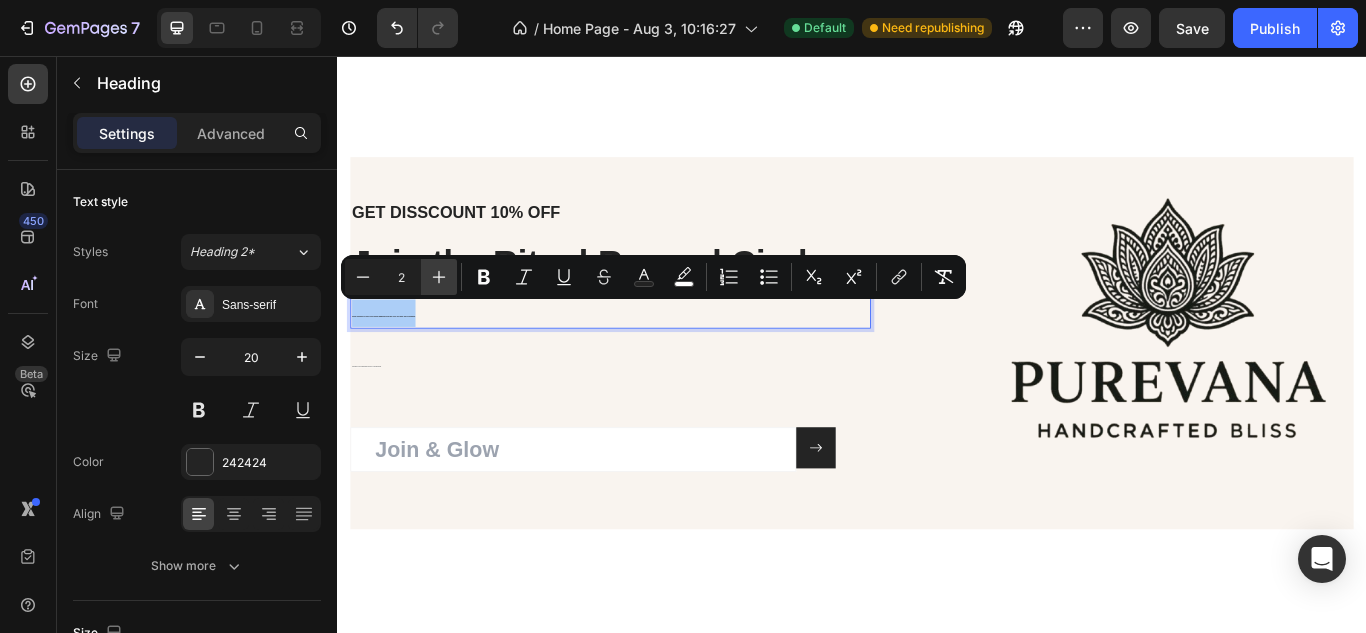 click 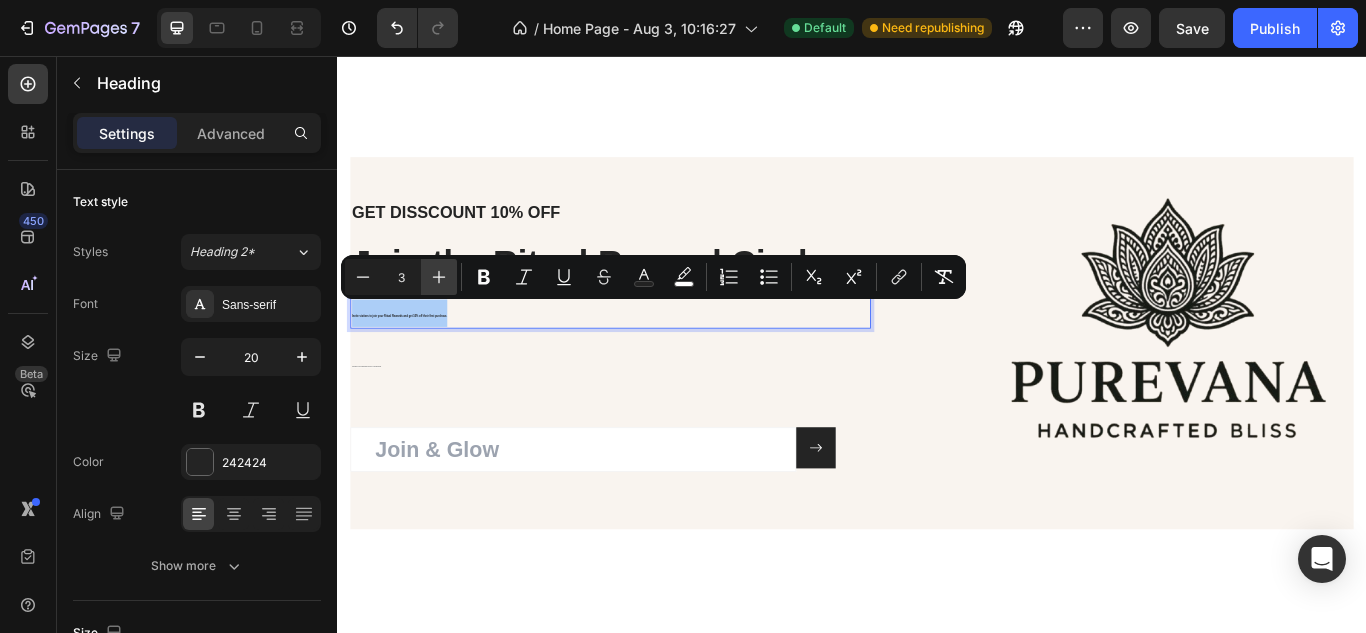 click 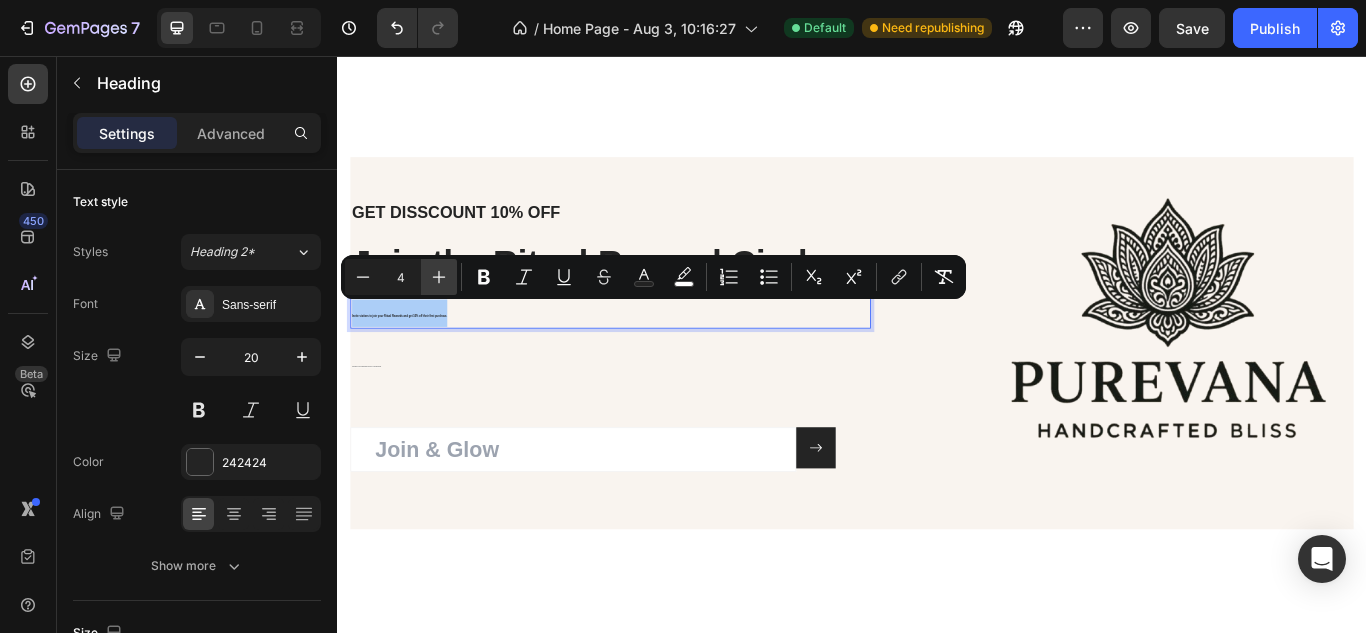 click 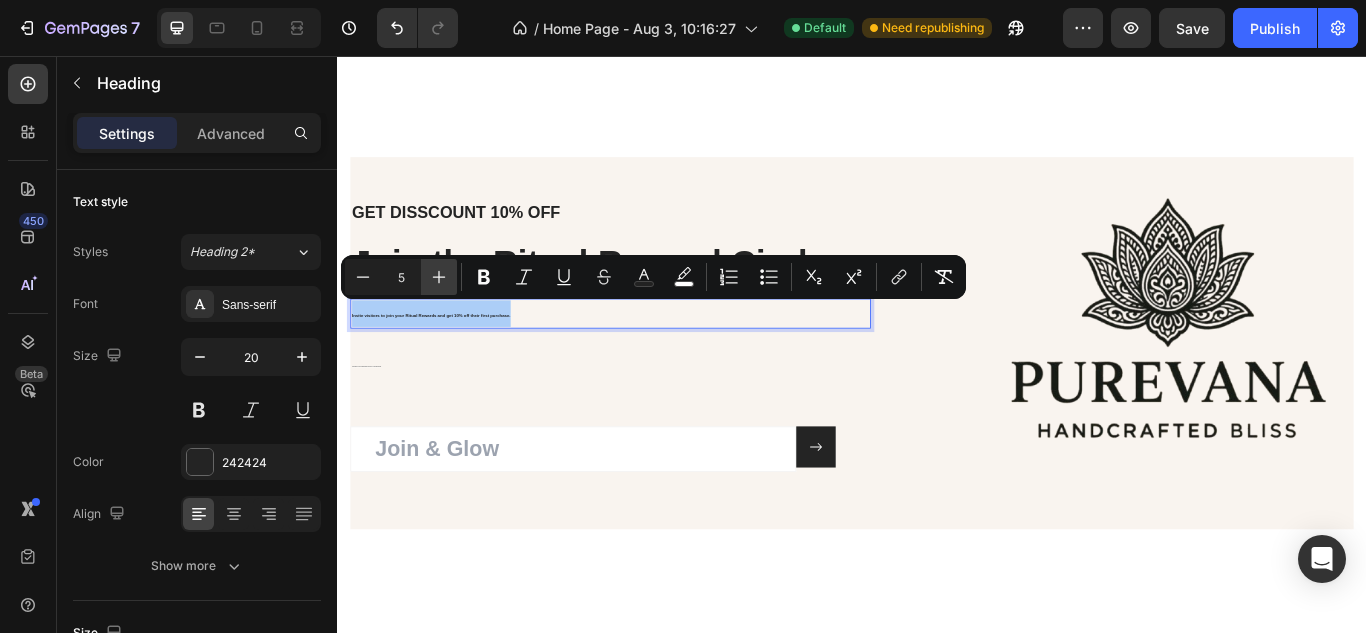 click 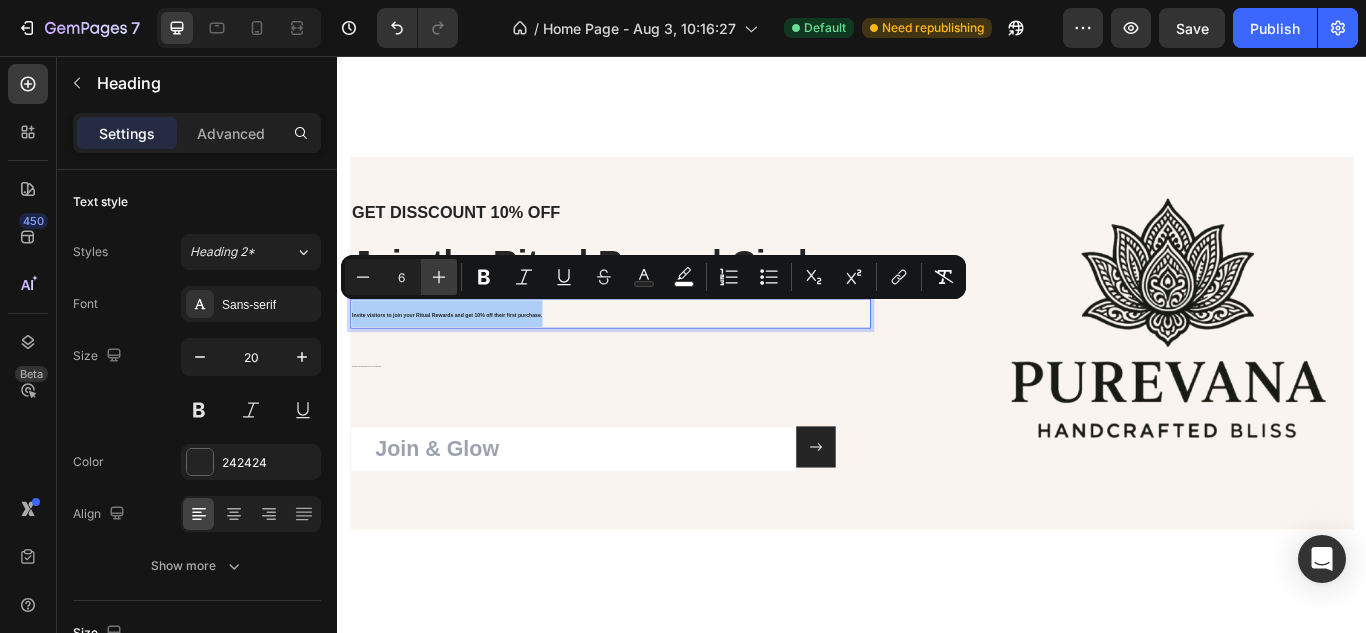 click 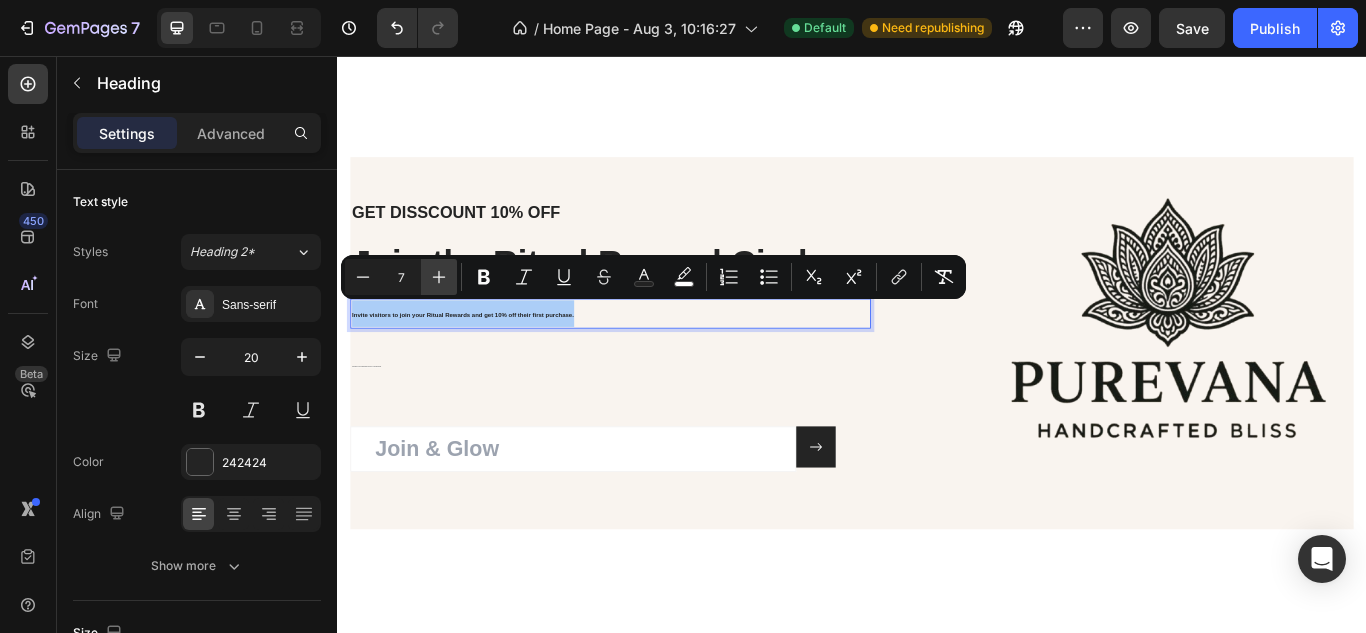click 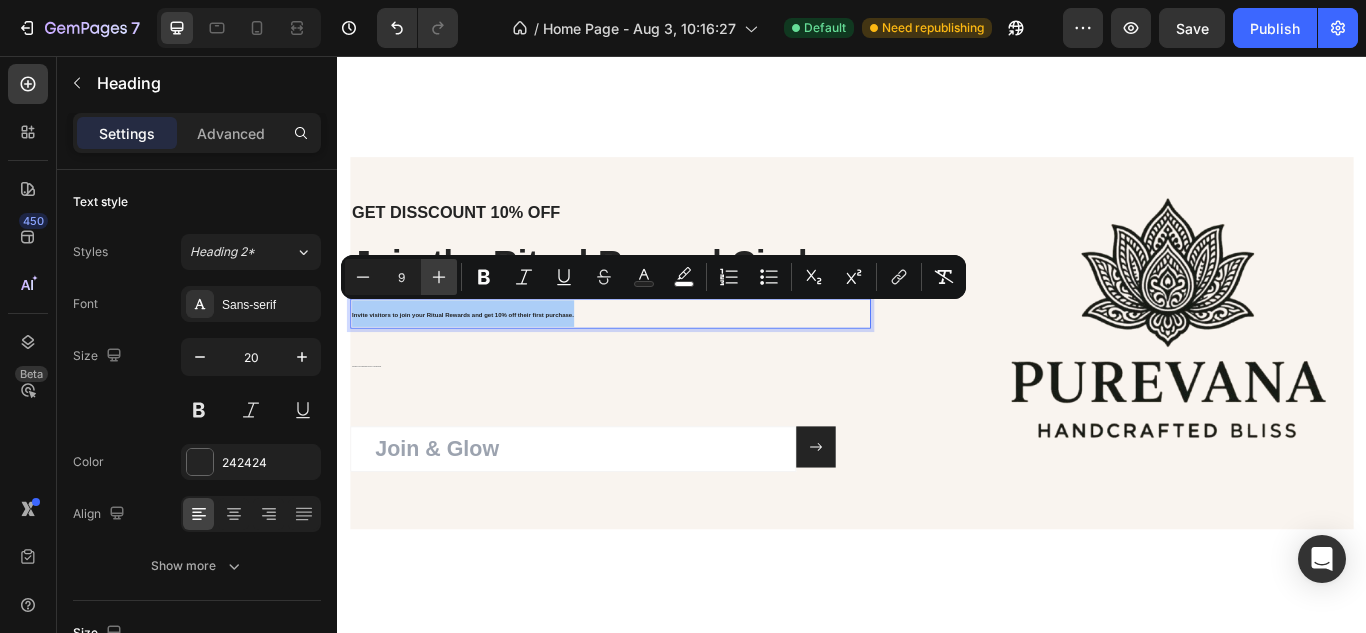 click 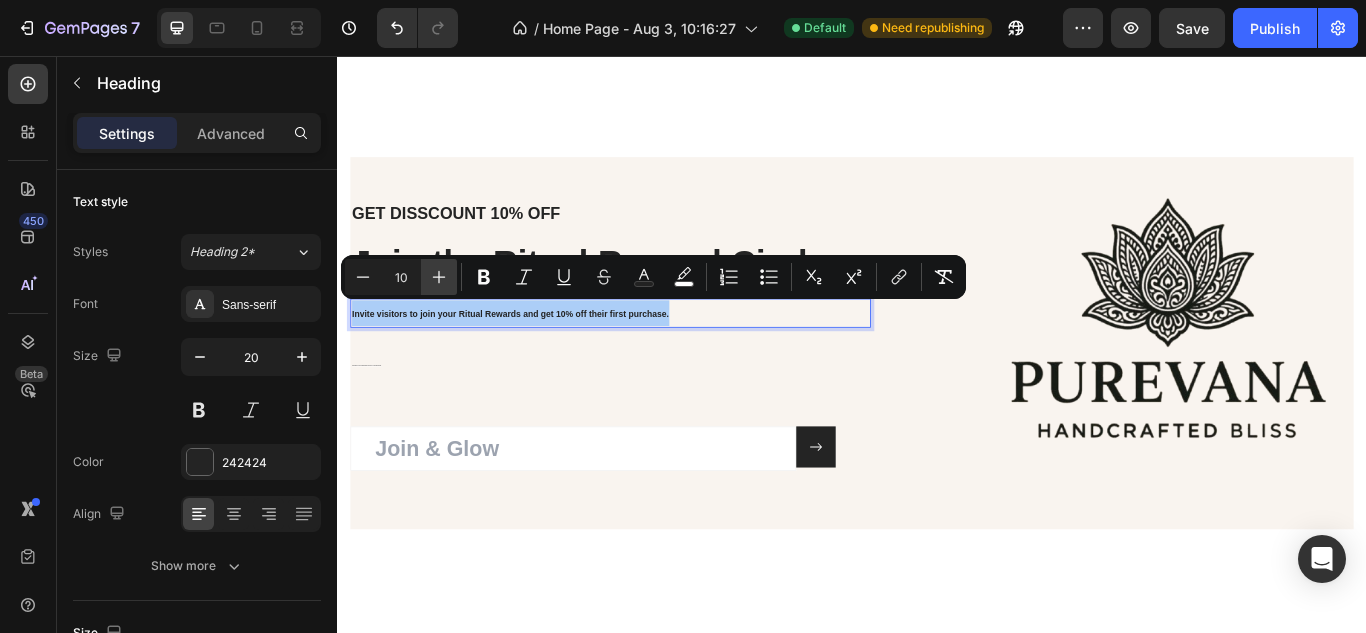 click 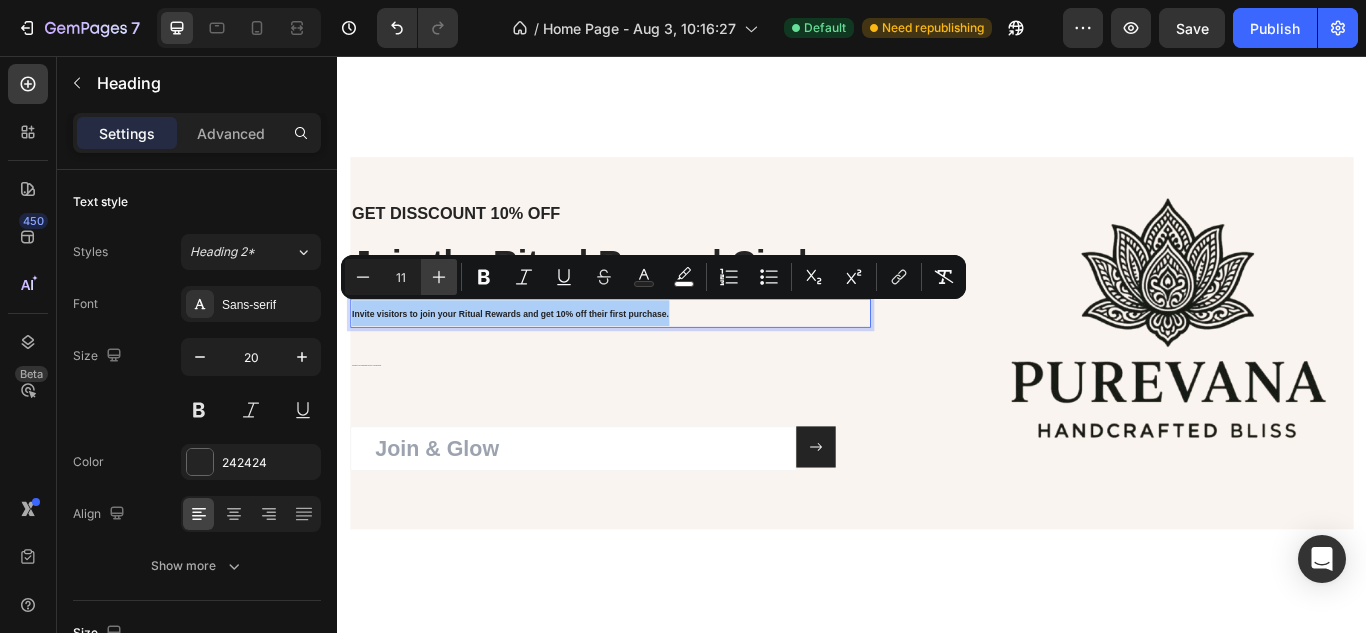click 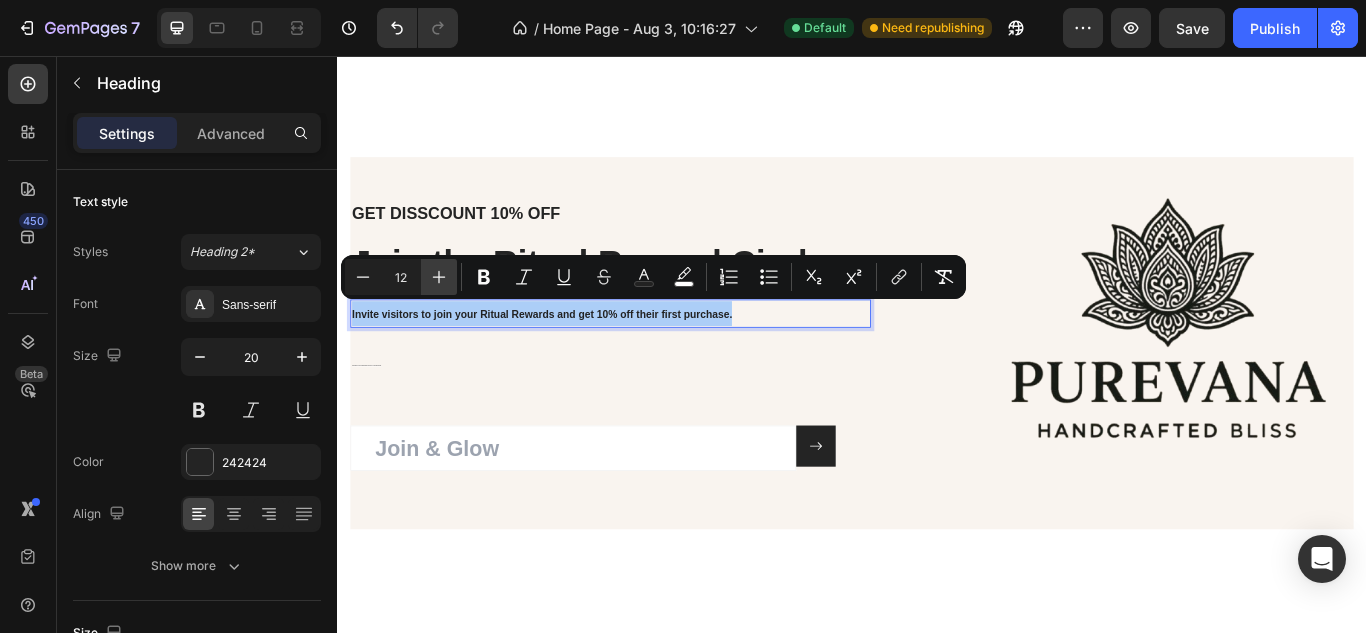 click 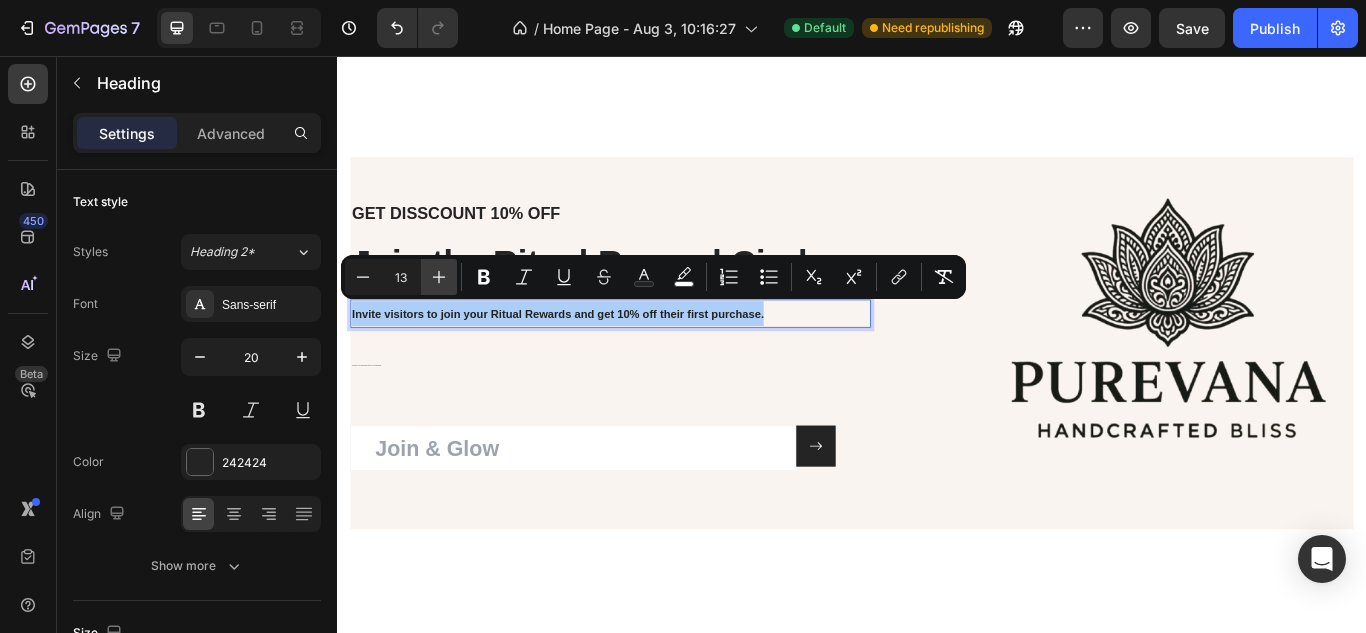 click 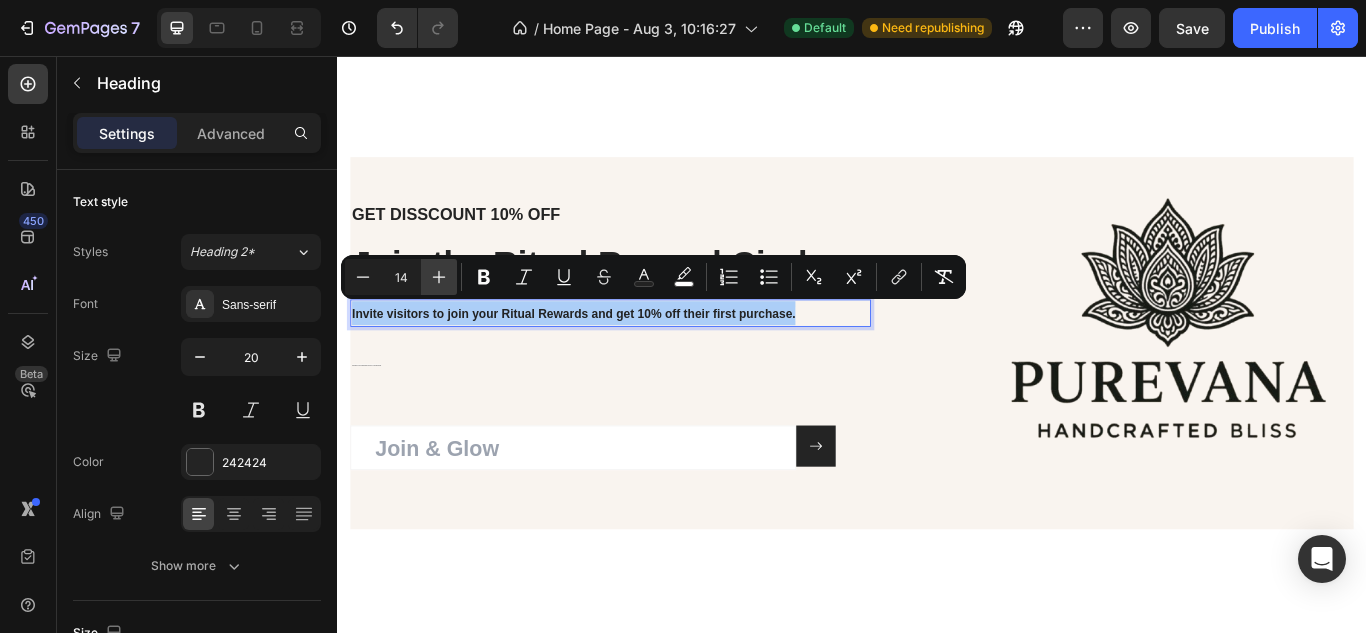 click 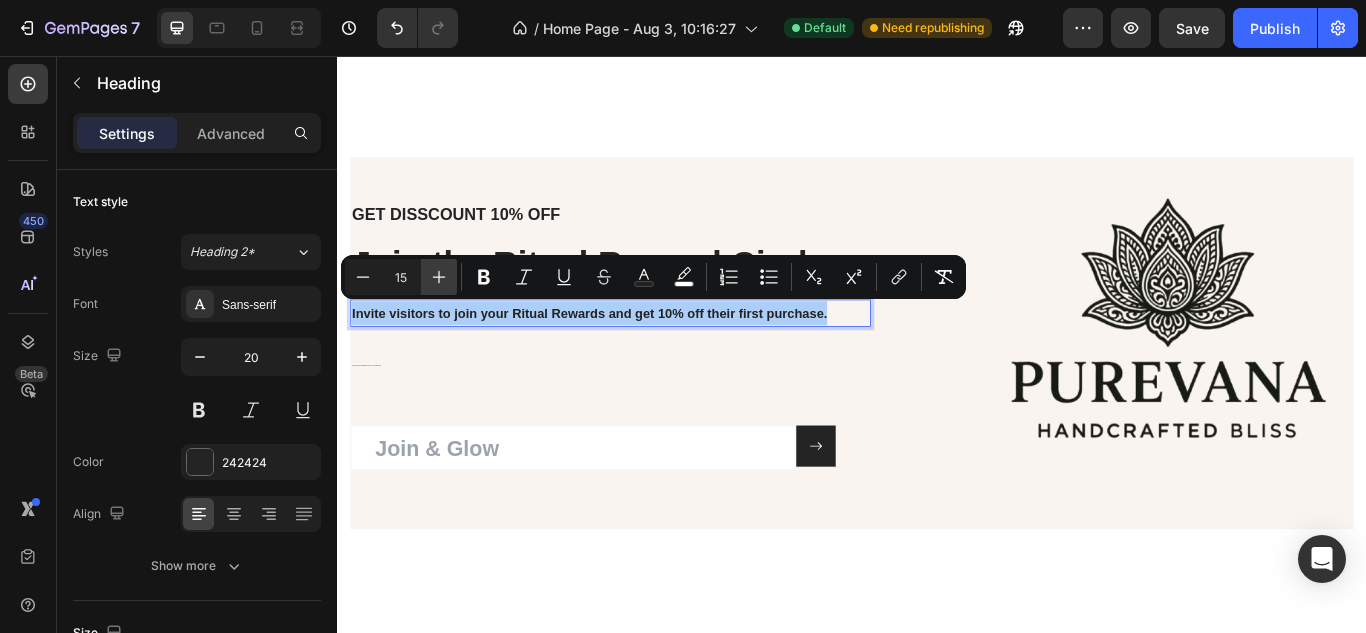 click 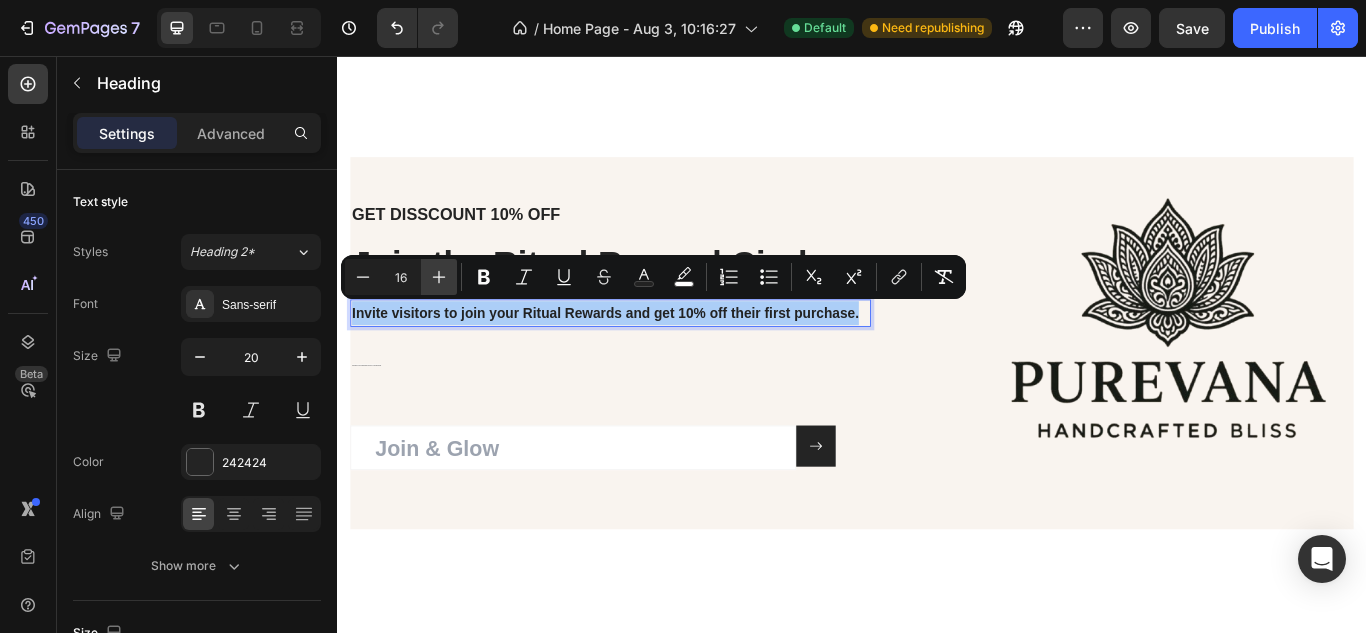 click 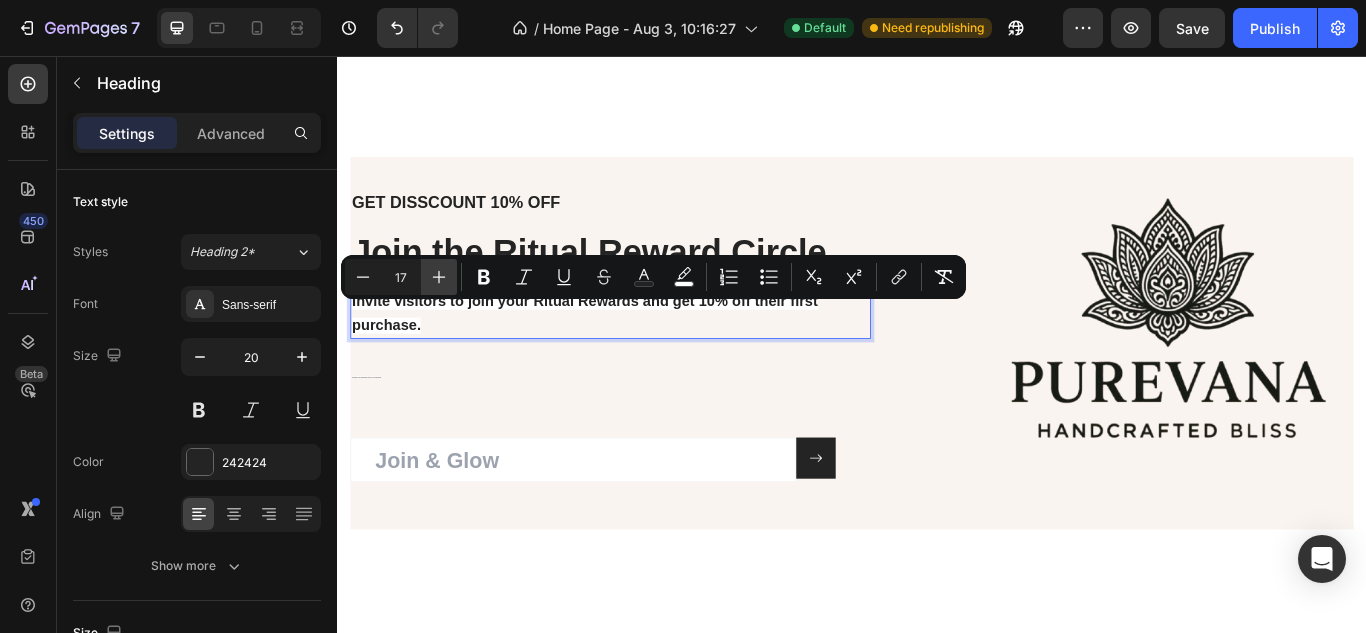 click 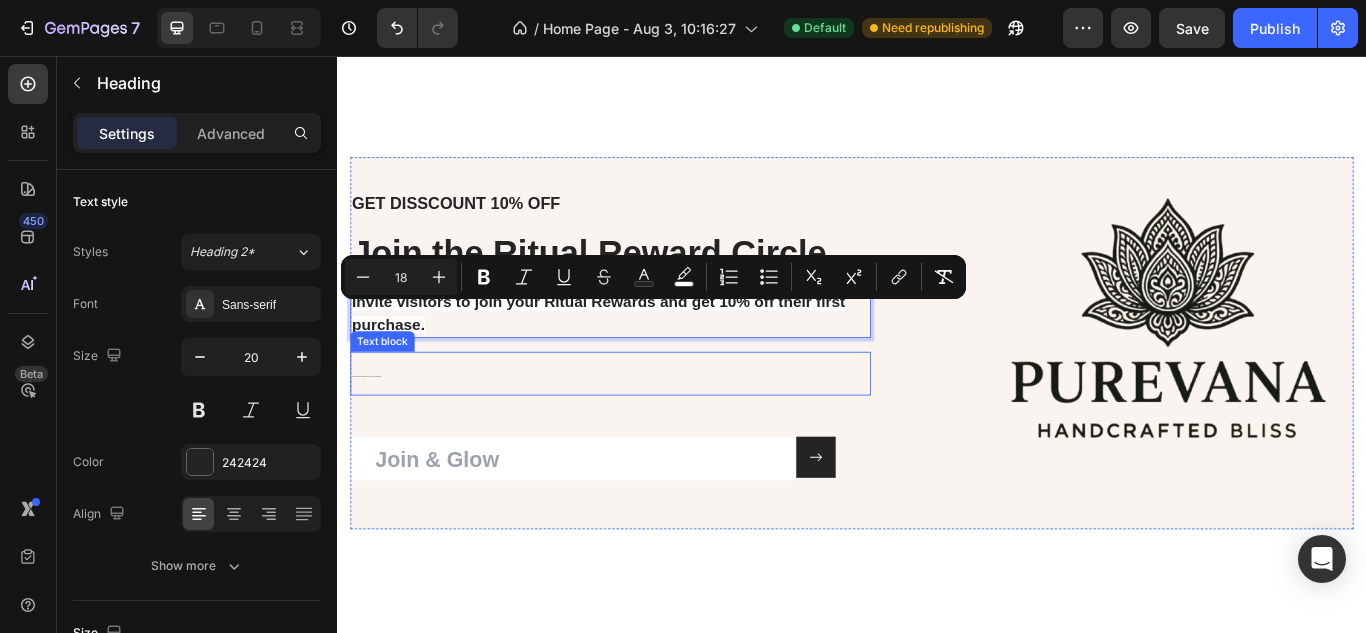 click on "Invite visitors to join your Ritual Rewards and get 10% off their first purchase." at bounding box center [642, 426] 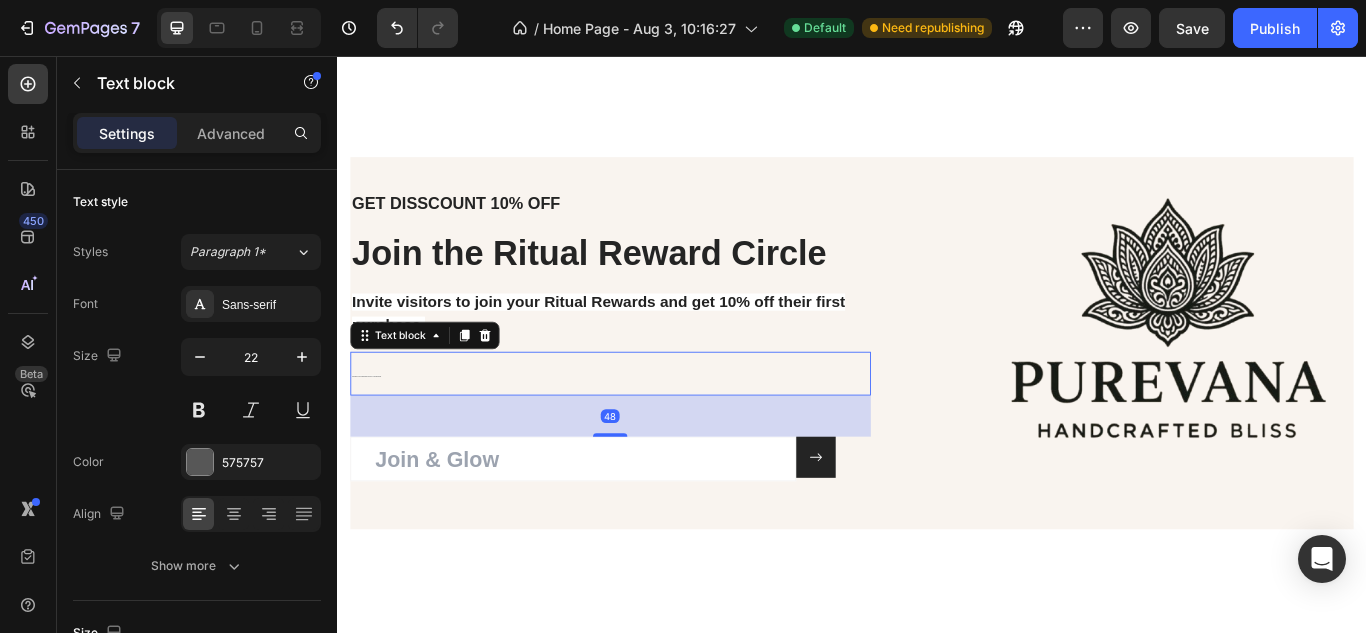 click on "Invite visitors to join your Ritual Rewards and get 10% off their first purchase." at bounding box center (642, 426) 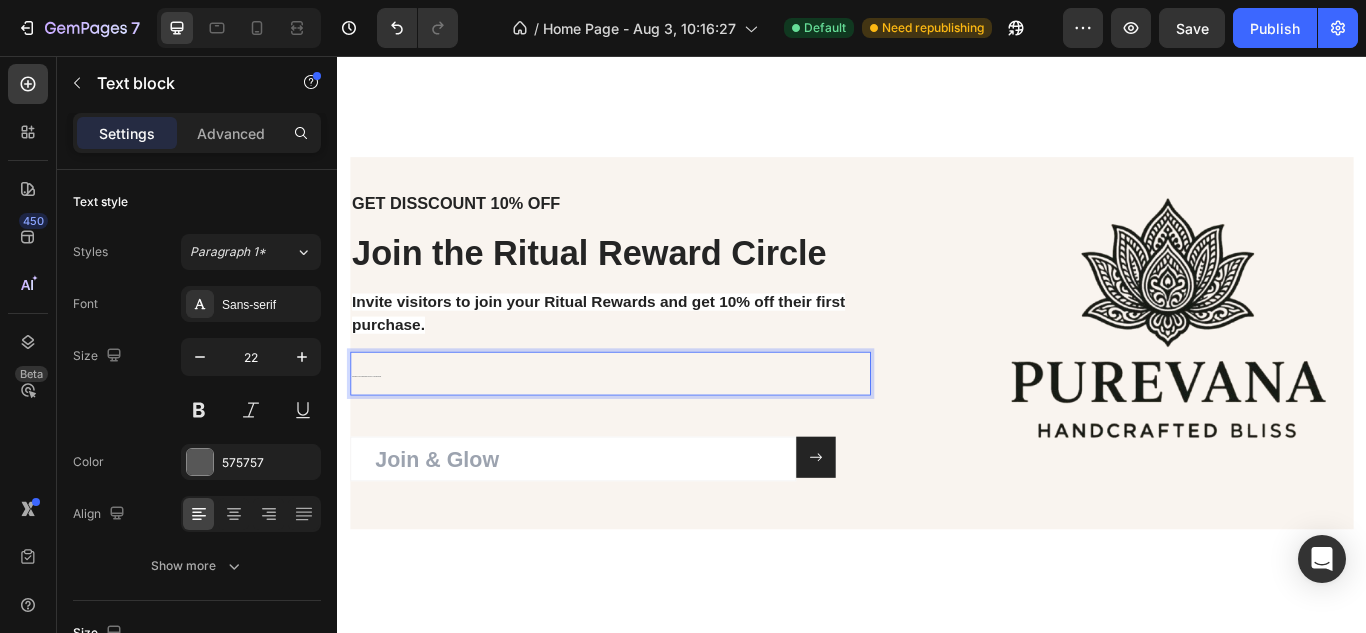 click on "Invite visitors to join your Ritual Rewards and get 10% off their first purchase." at bounding box center [642, 426] 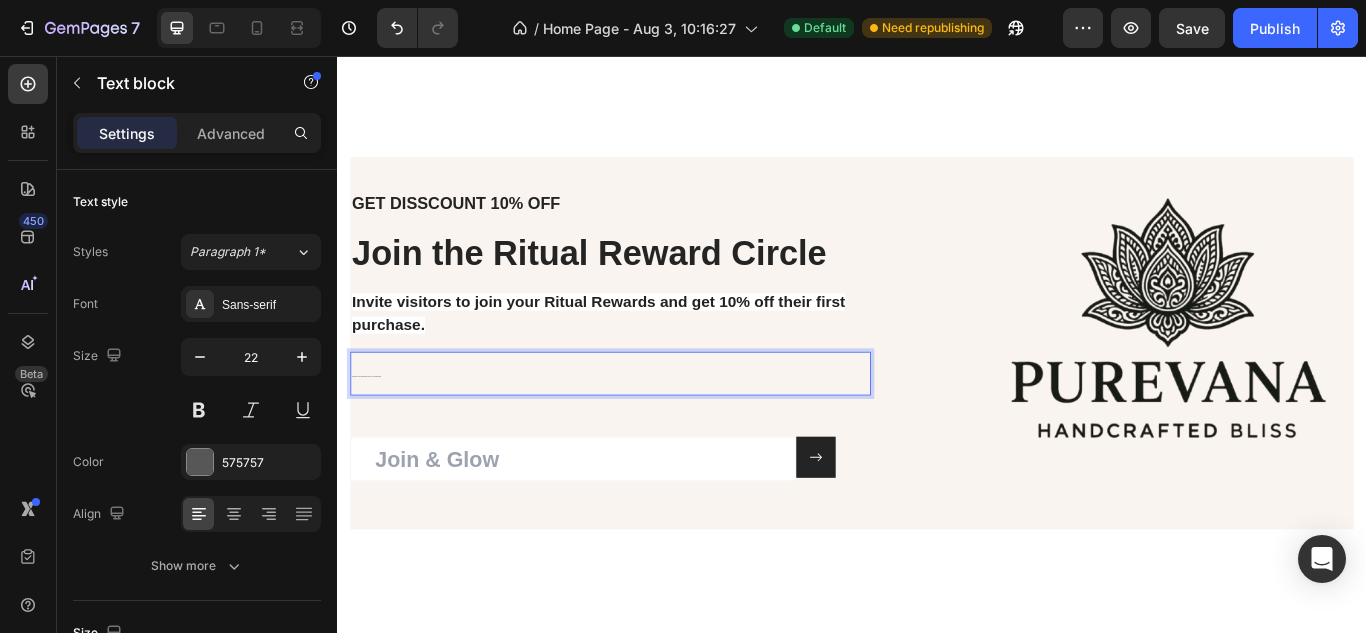 click on "Invite visitors to join your Ritual Rewards and get 10% off their first purchase." at bounding box center (642, 426) 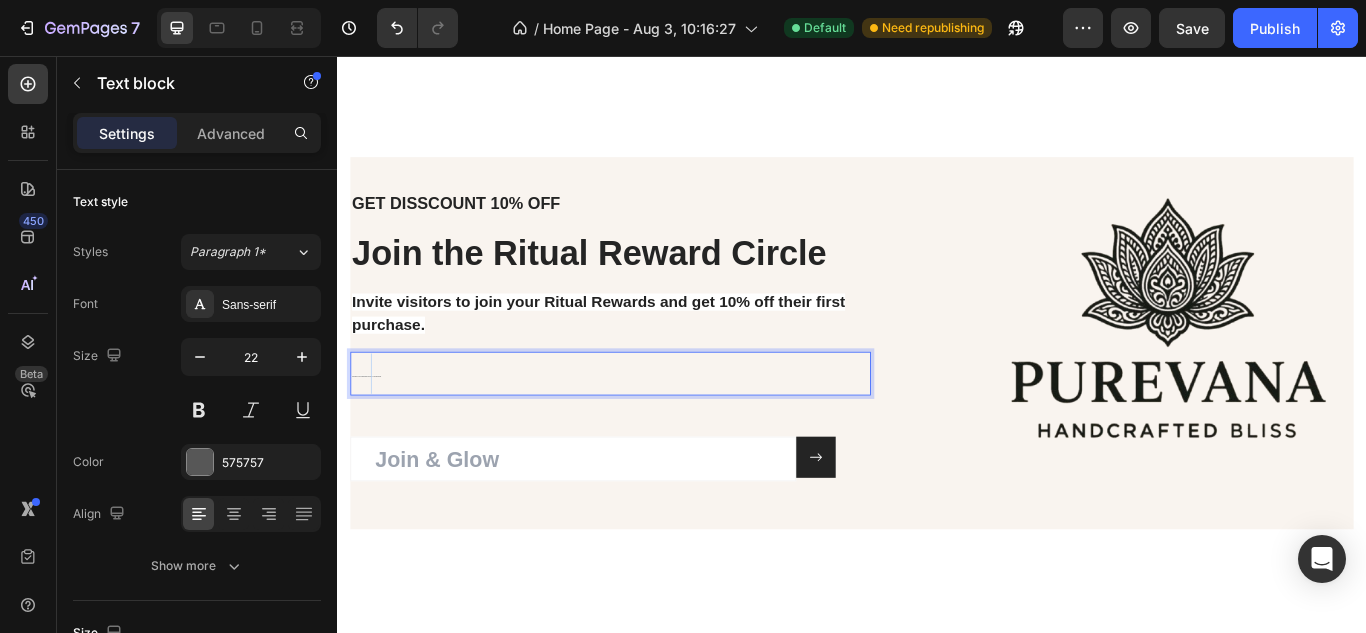 click on "Invite visitors to join your Ritual Rewards and get 10% off their first purchase." at bounding box center [642, 426] 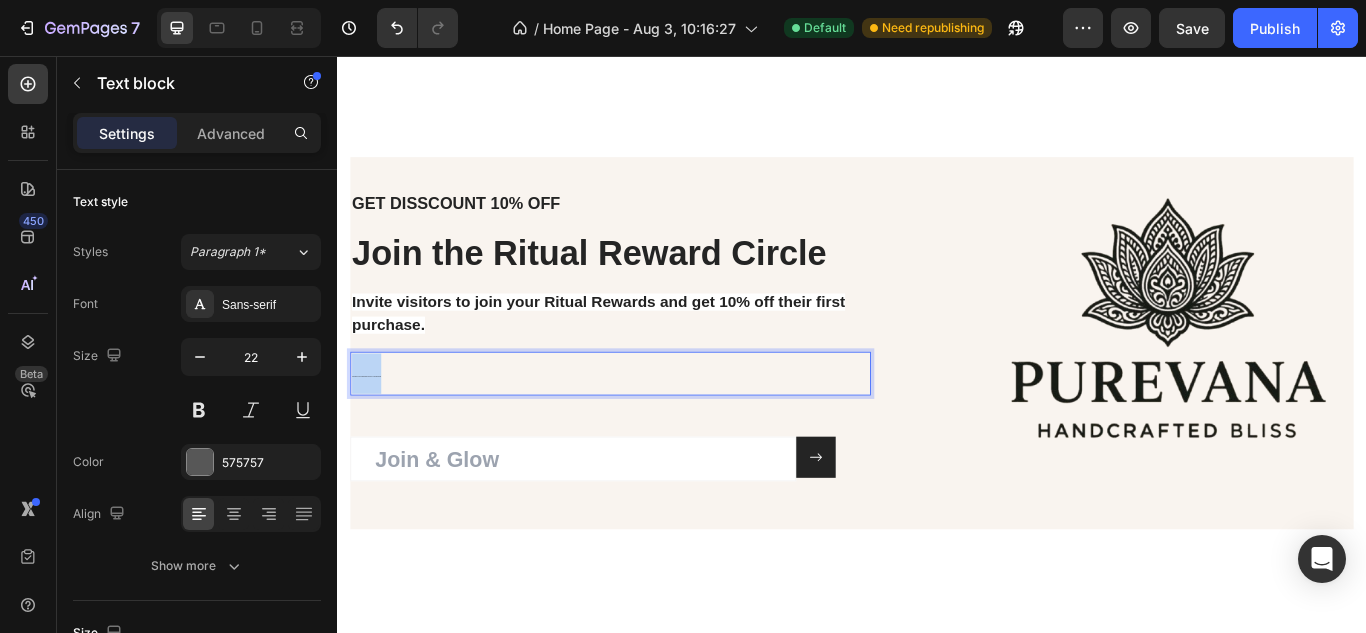 click on "Invite visitors to join your Ritual Rewards and get 10% off their first purchase." at bounding box center (642, 426) 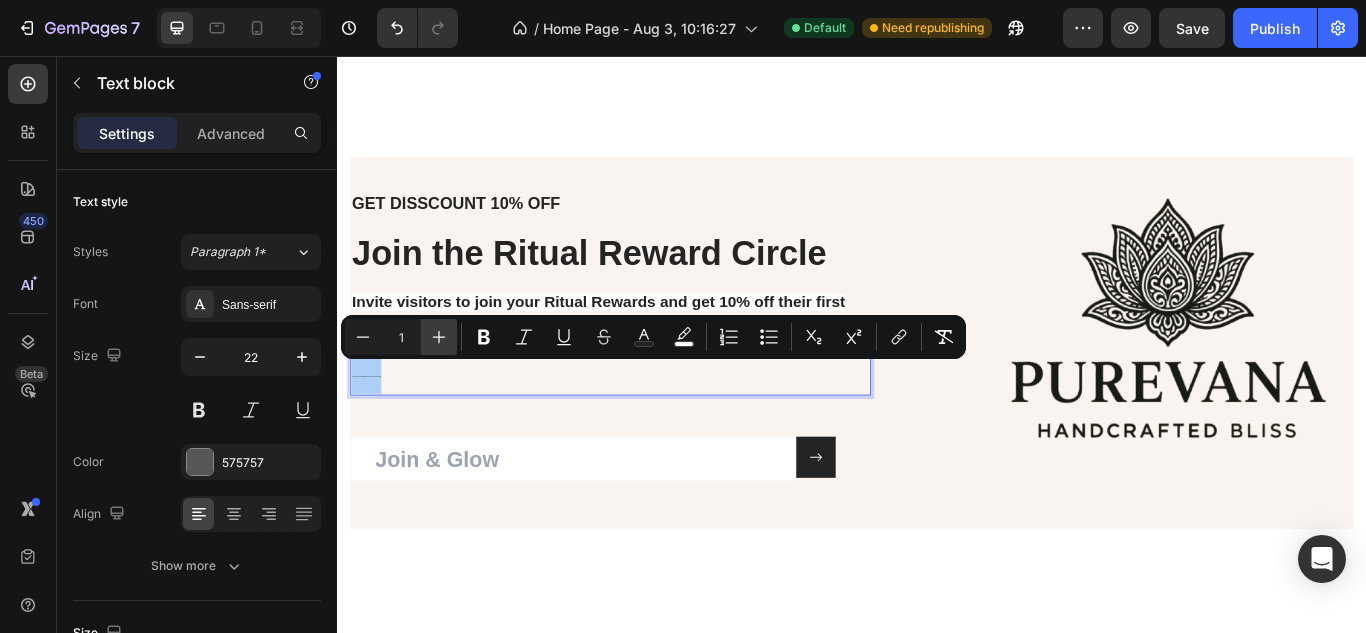 click 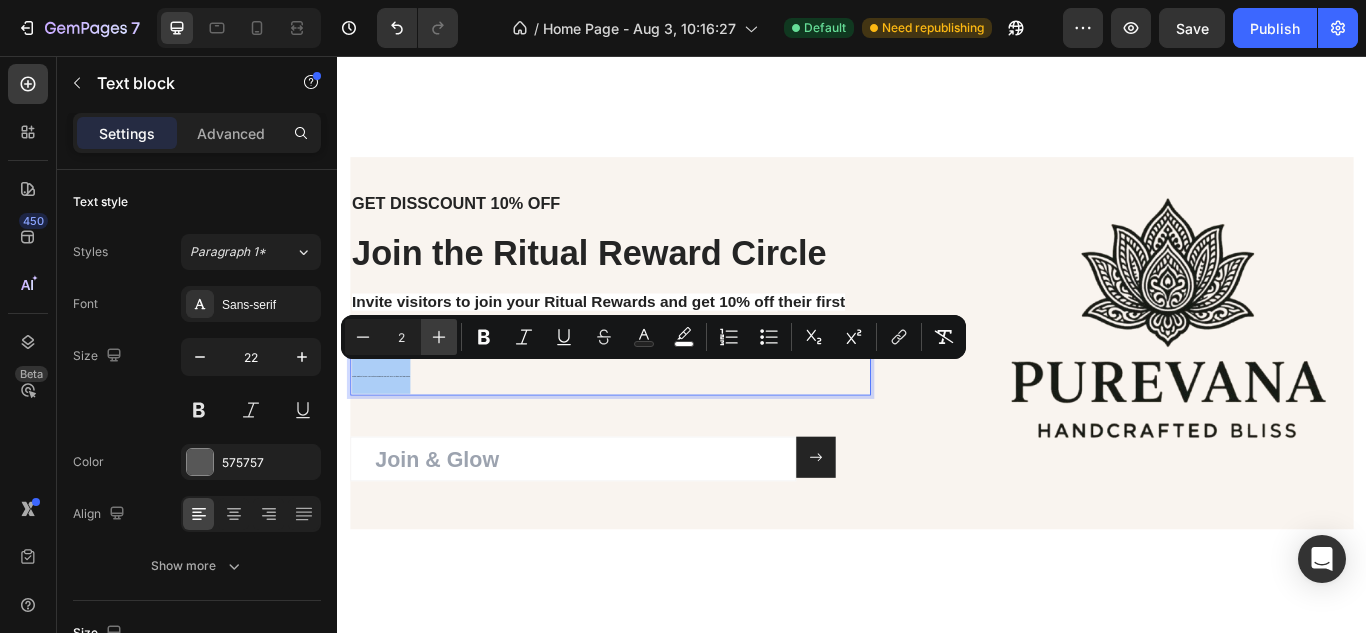 click 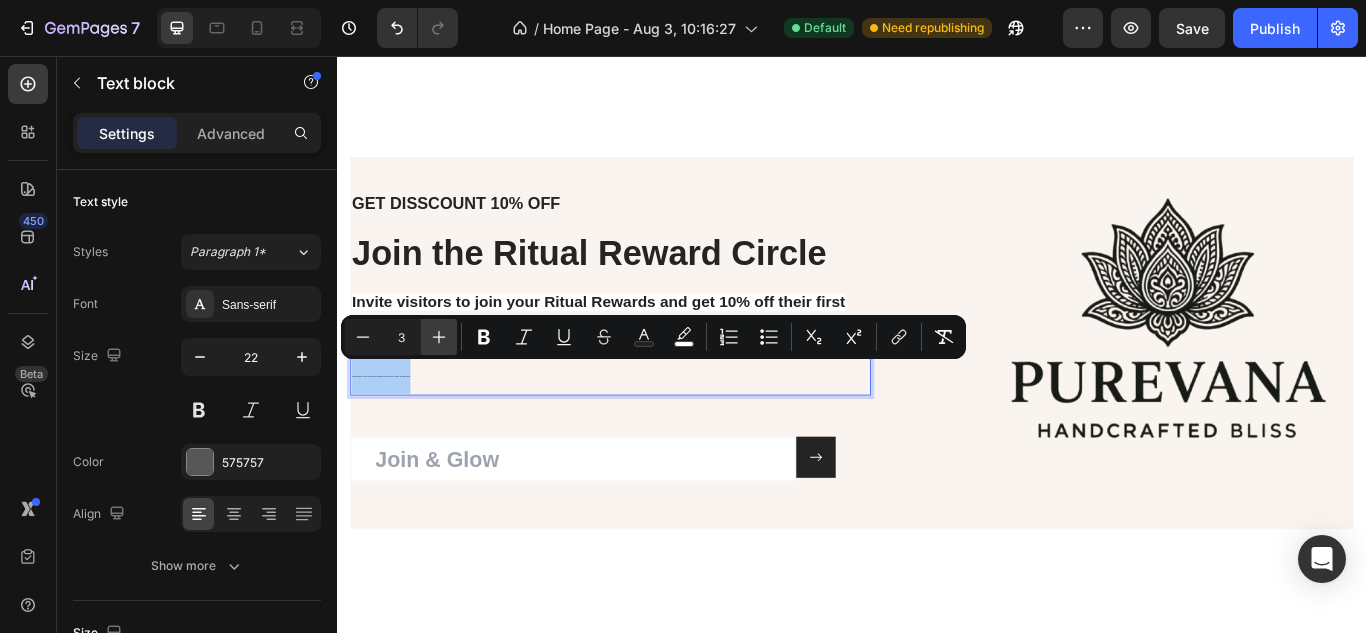 click 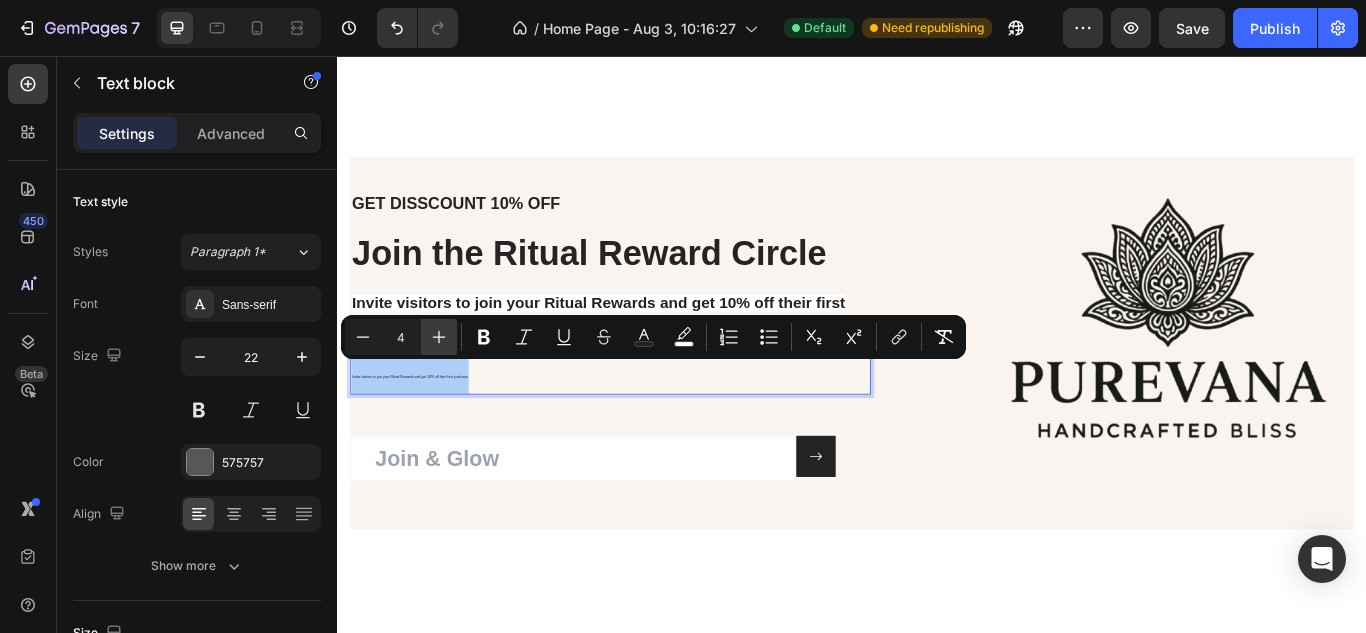 click 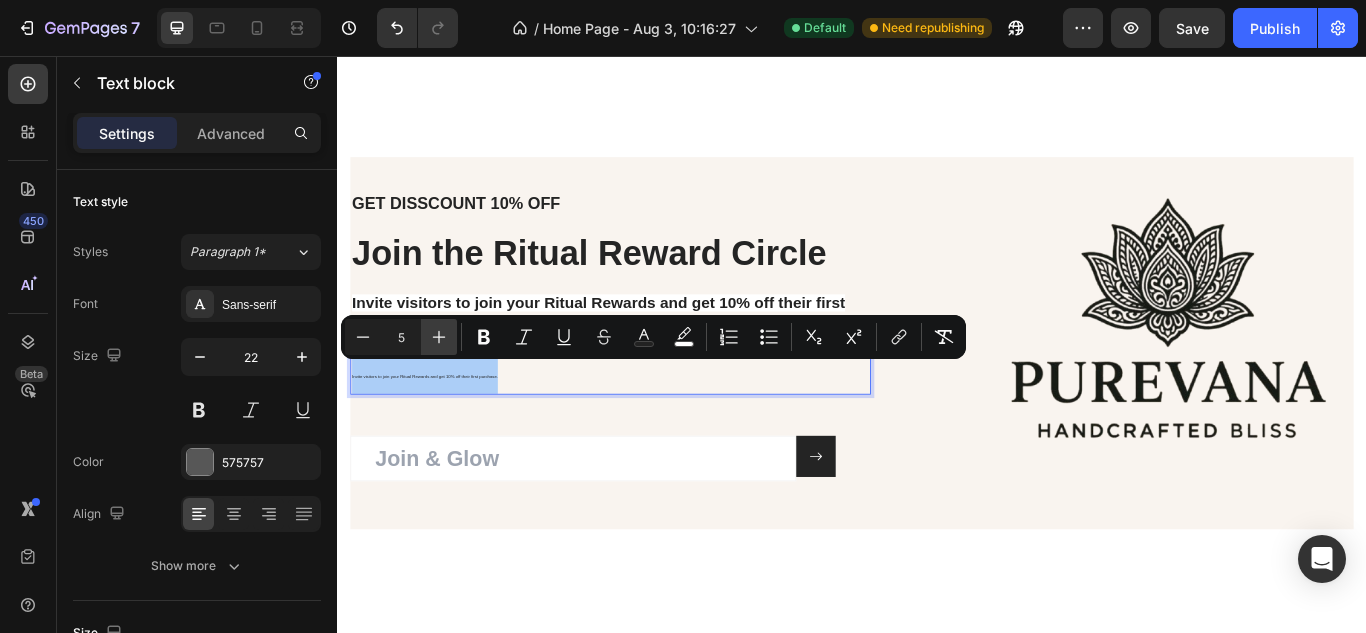 click 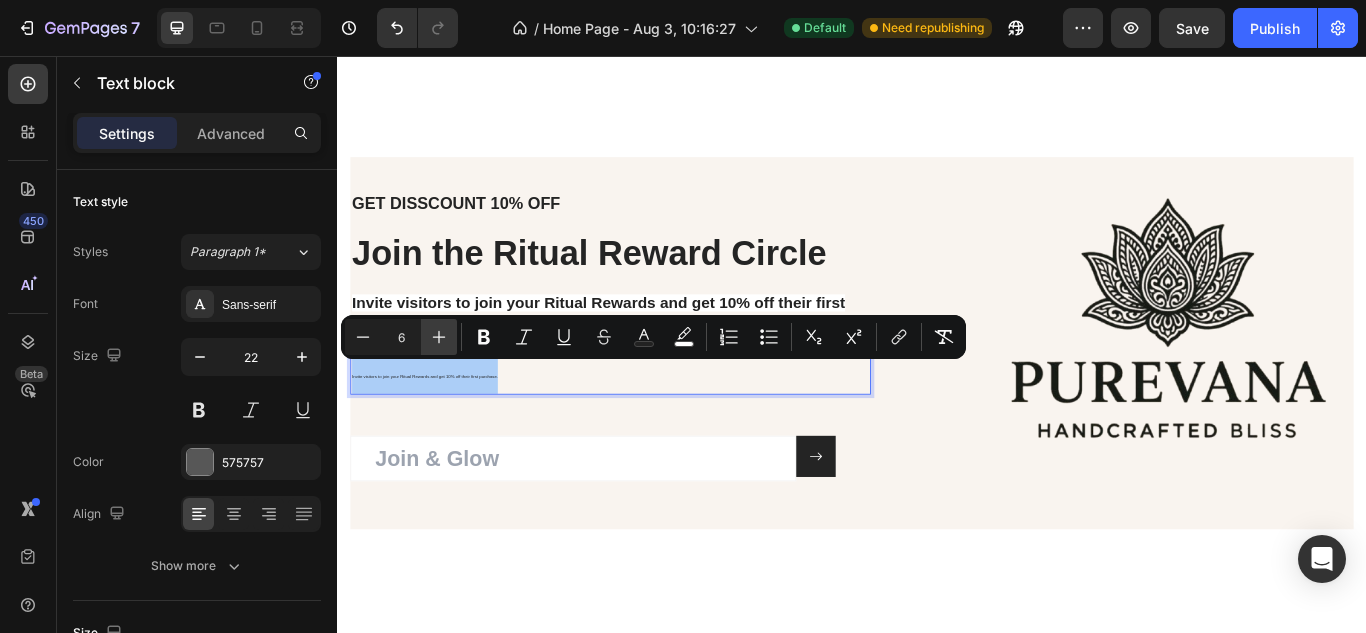 click 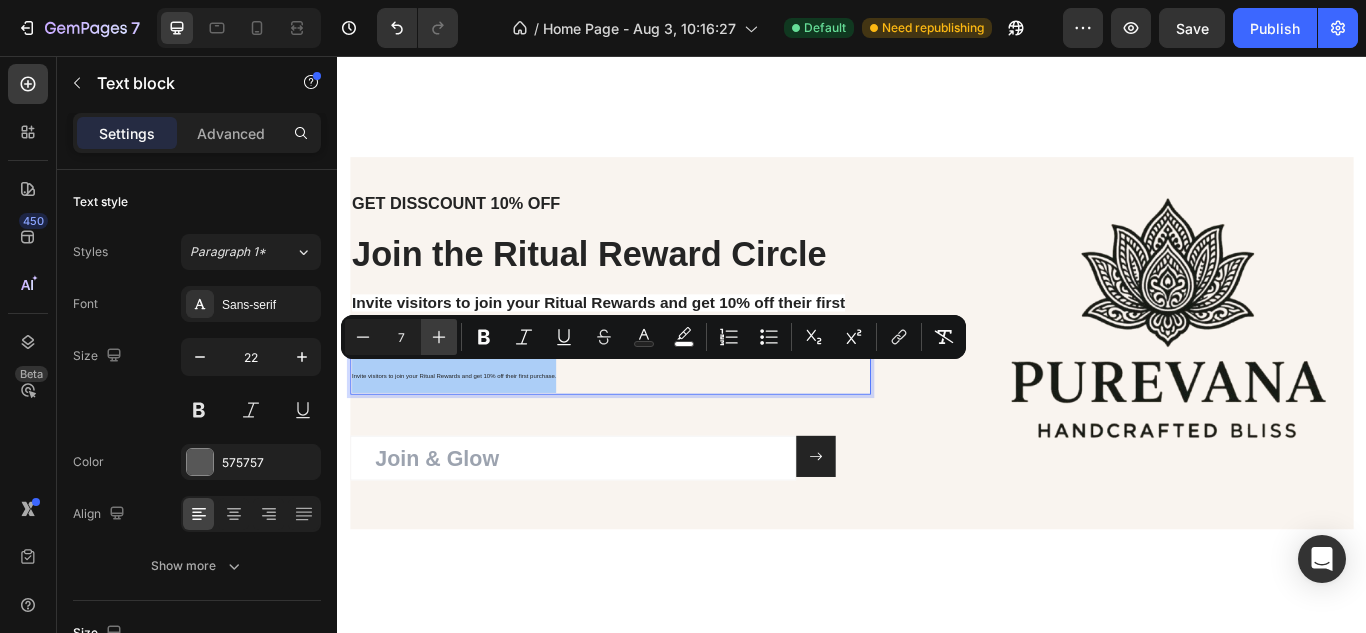 click 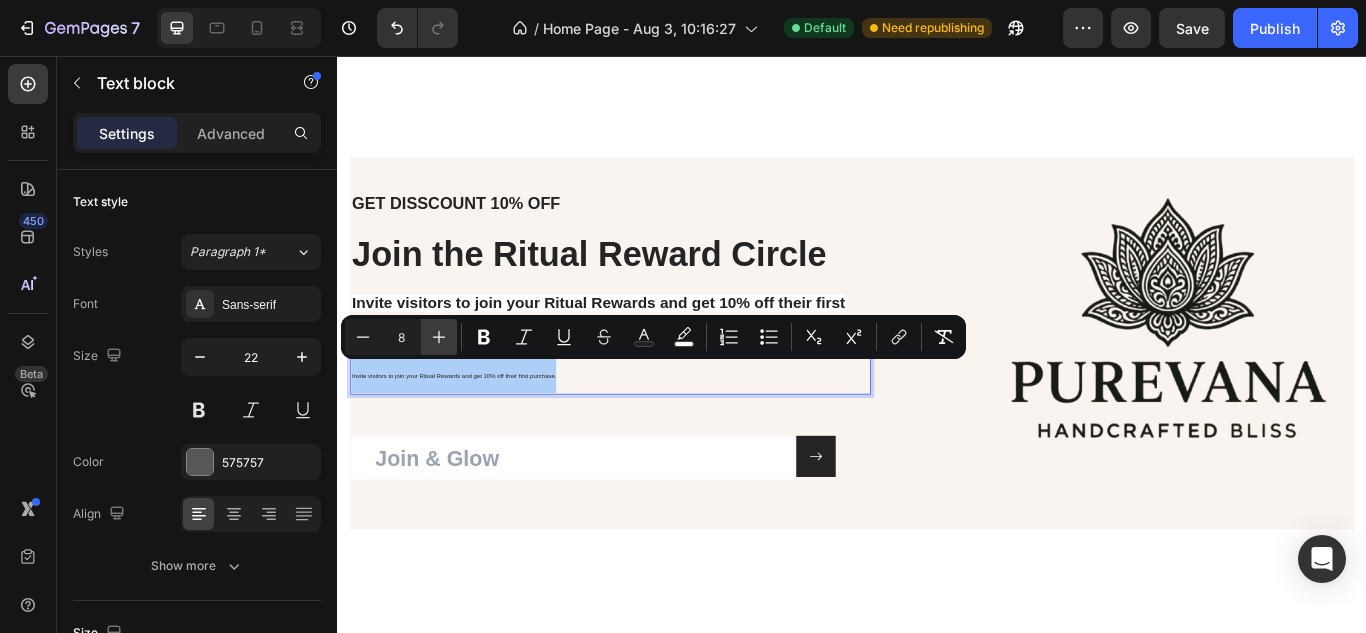 click 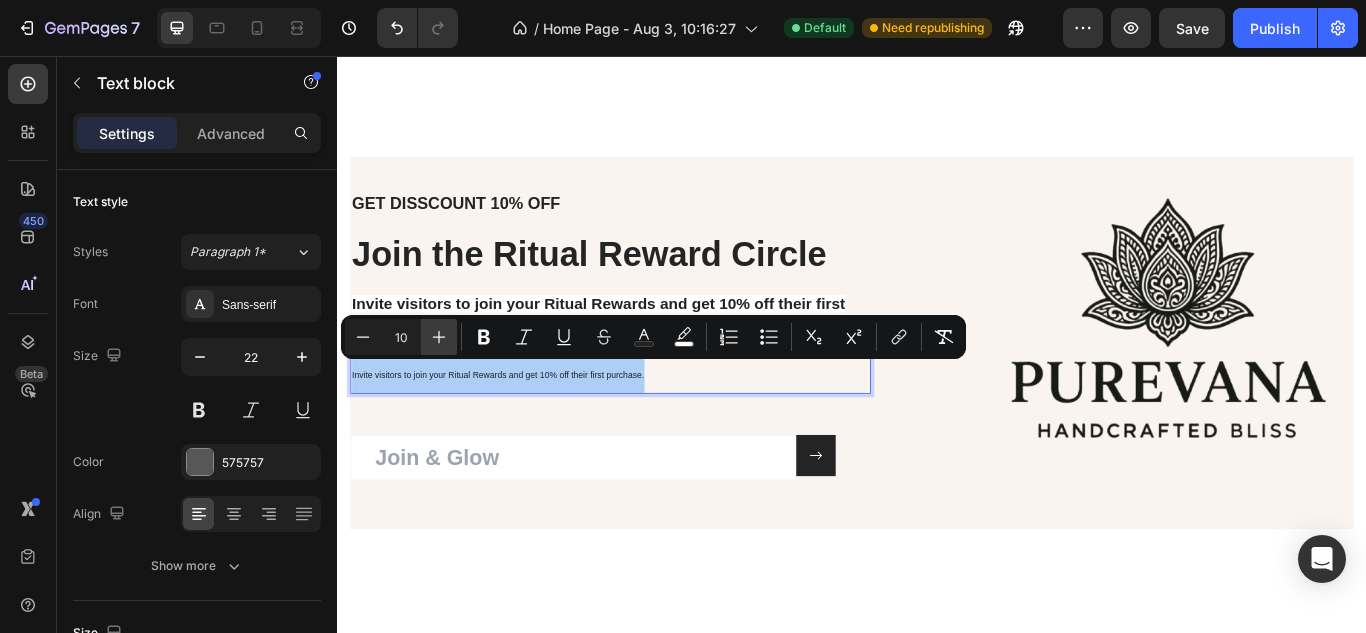 click 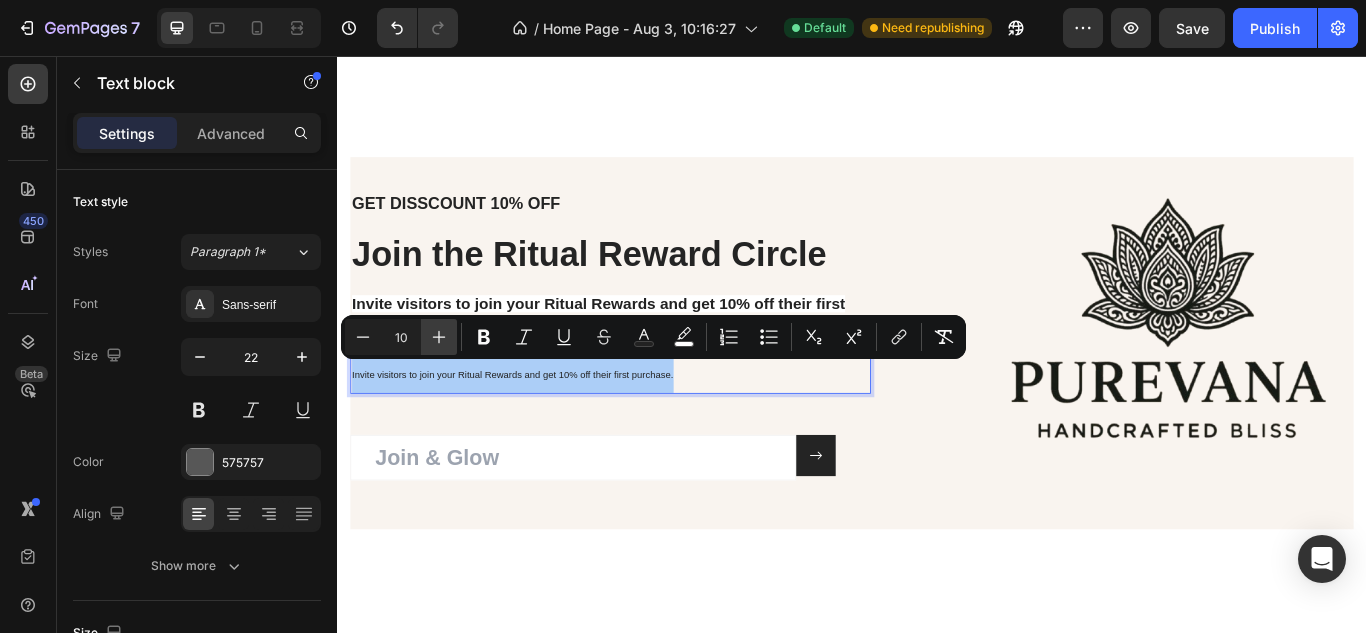 click 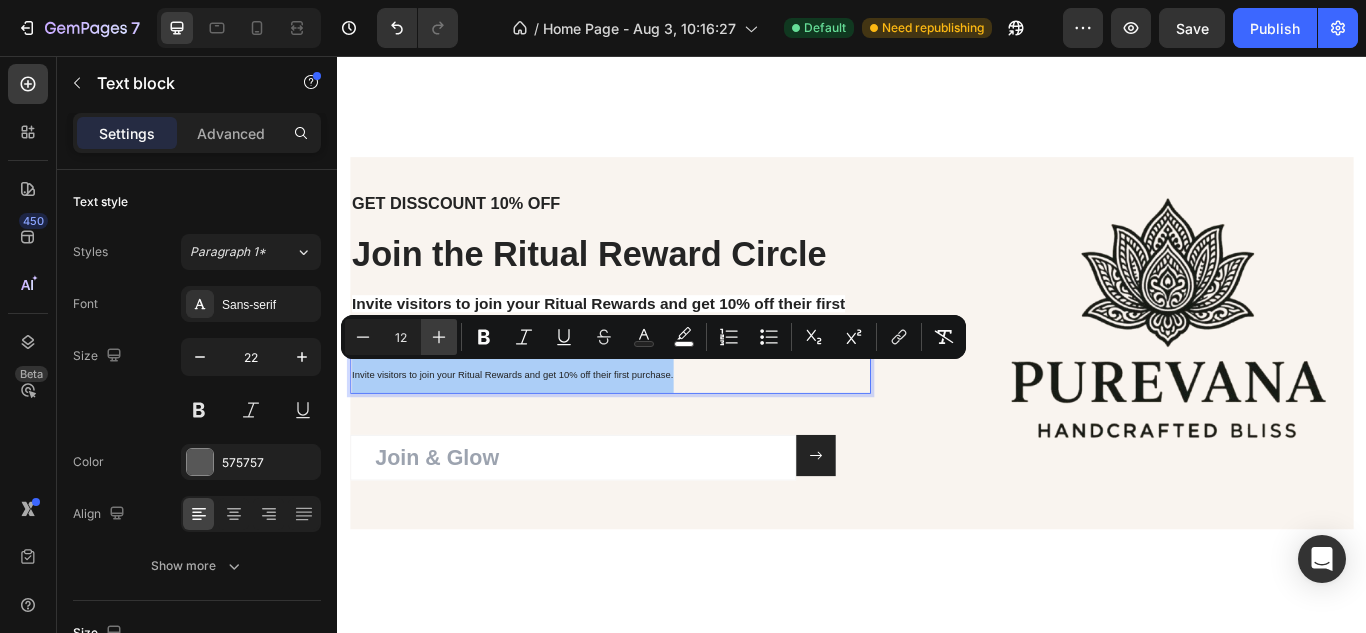 click 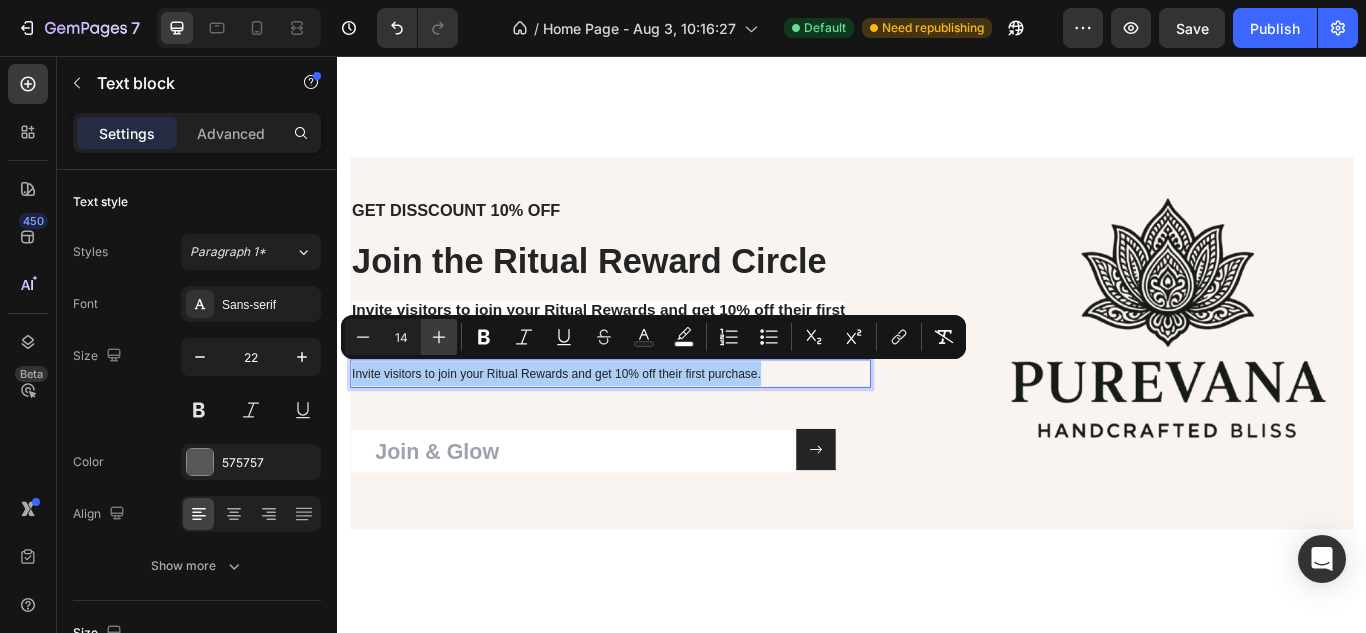click 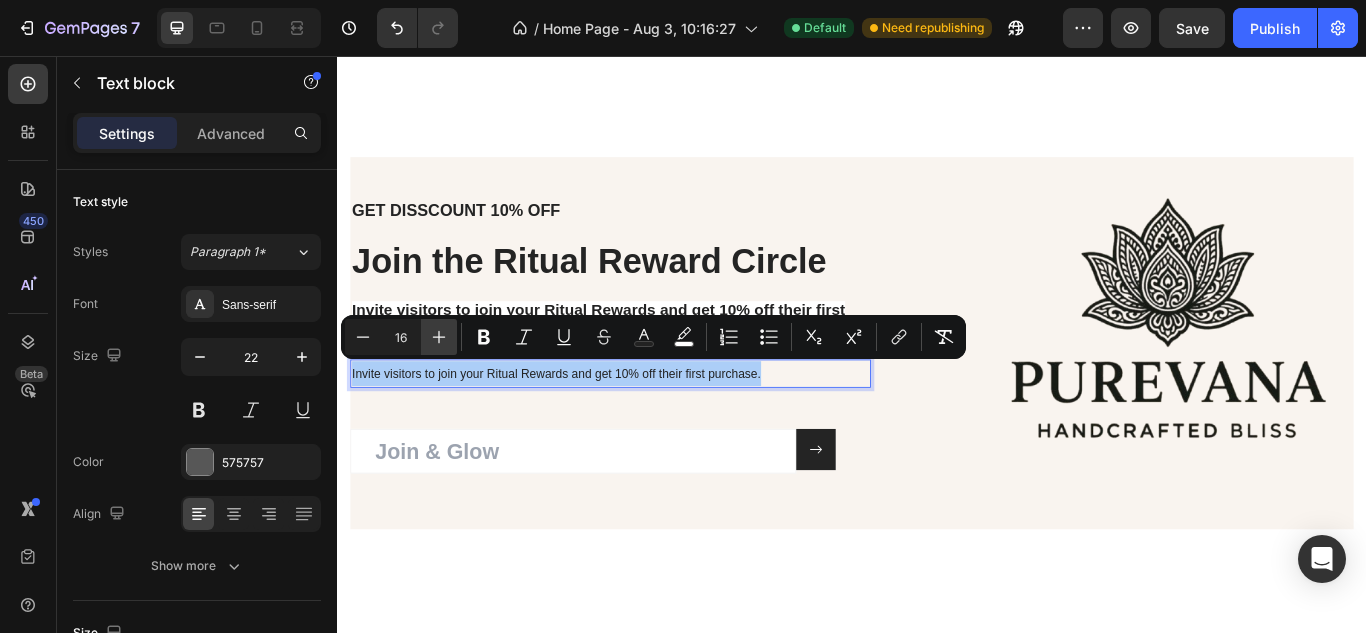 click 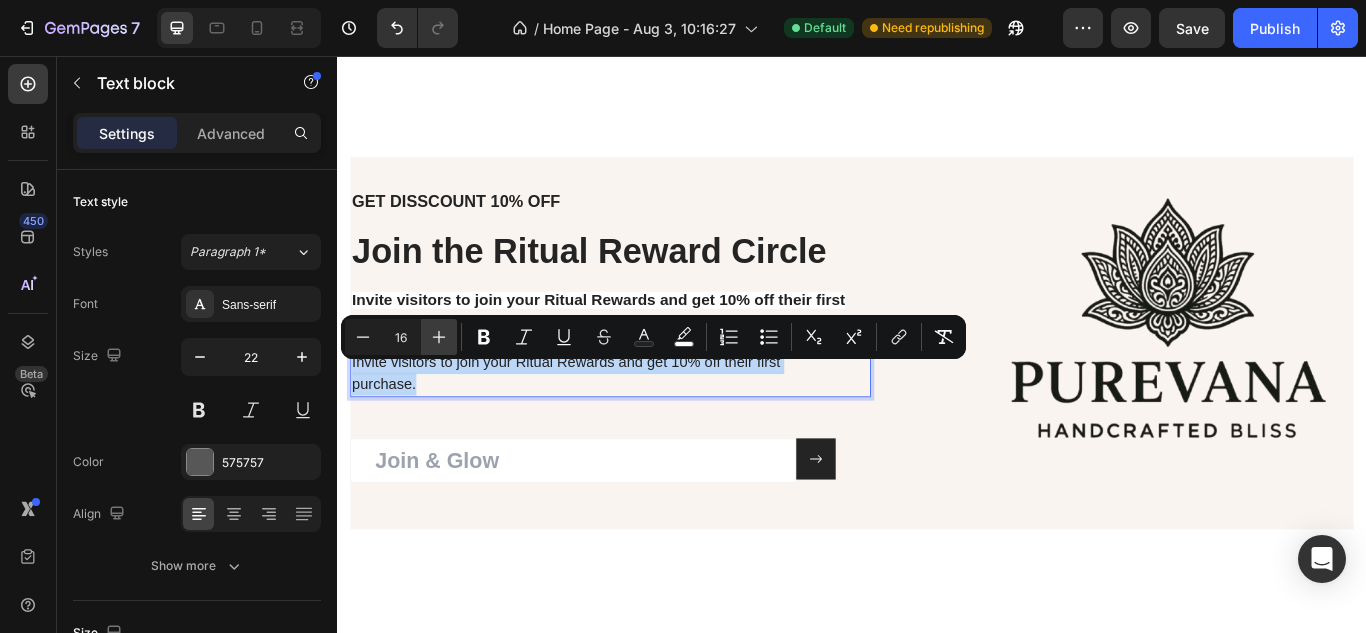 type on "17" 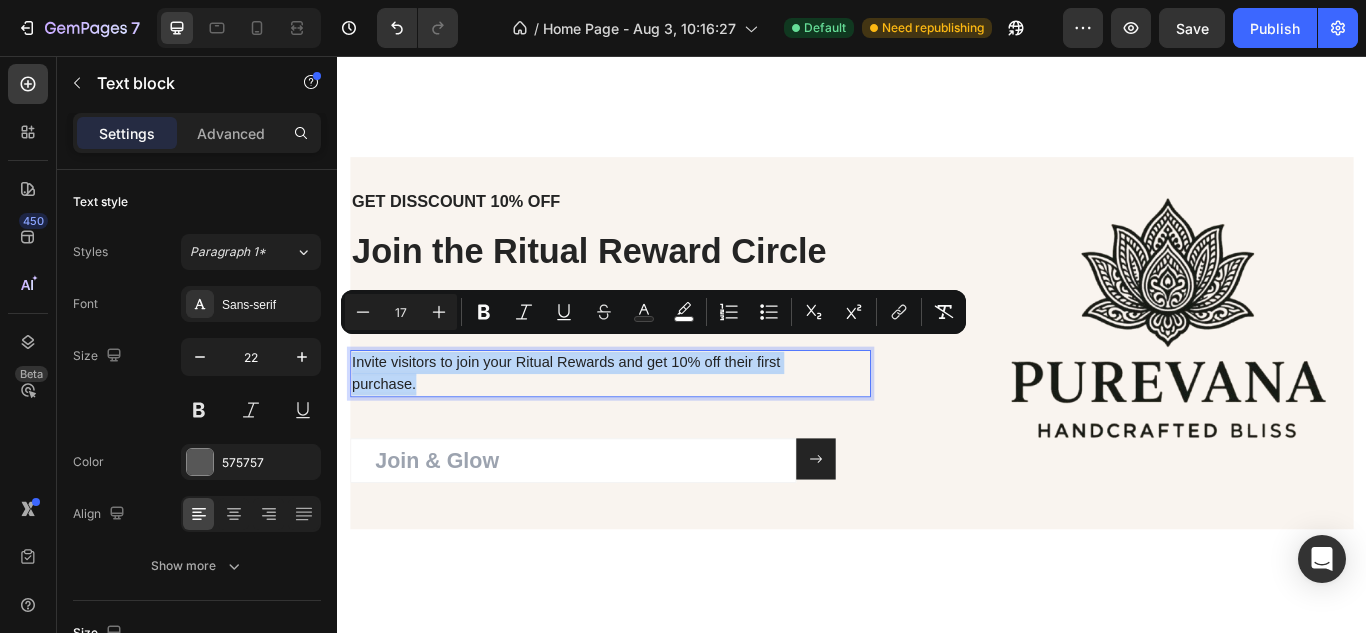 scroll, scrollTop: 5347, scrollLeft: 0, axis: vertical 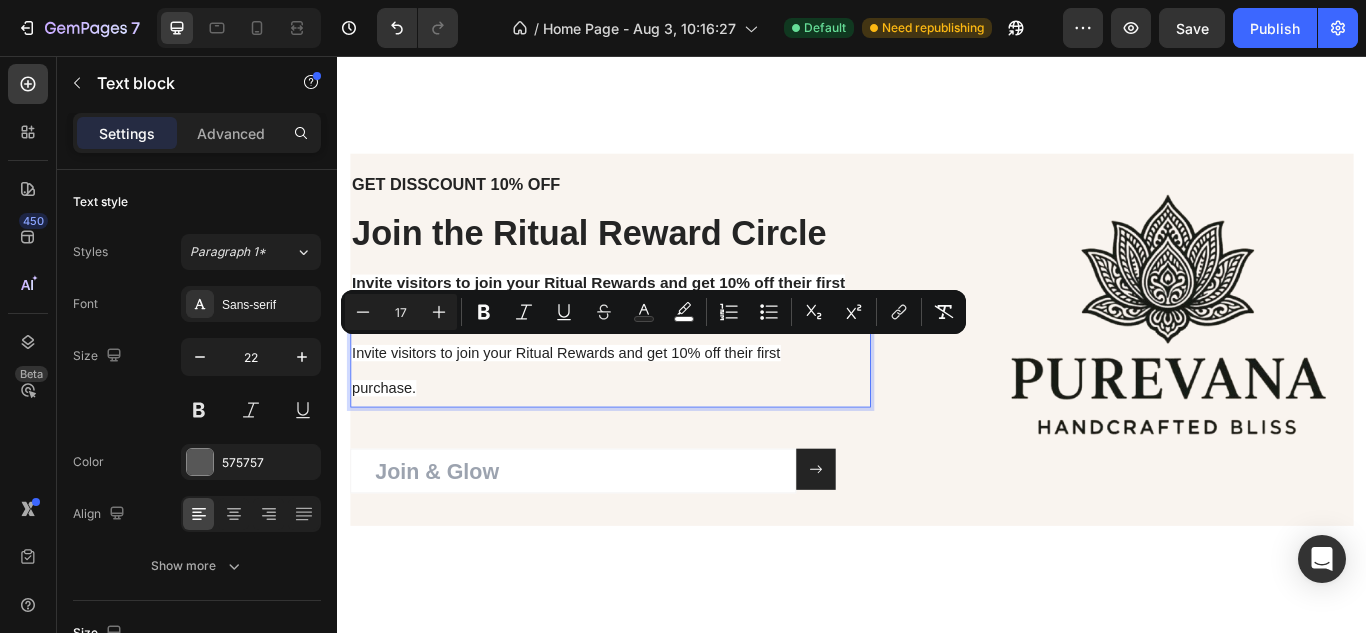 click on "Invite visitors to join your Ritual Rewards and get 10% off their first purchase." at bounding box center [642, 422] 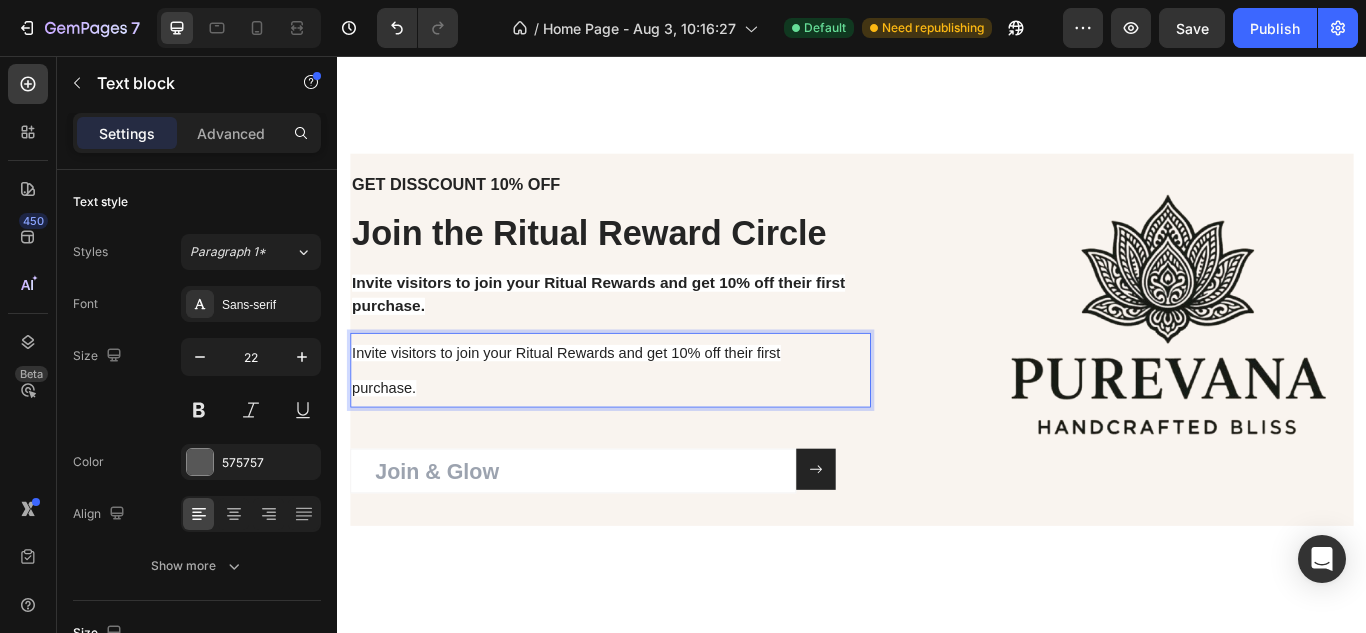 click on "Invite visitors to join your Ritual Rewards and get 10% off their first purchase." at bounding box center [642, 422] 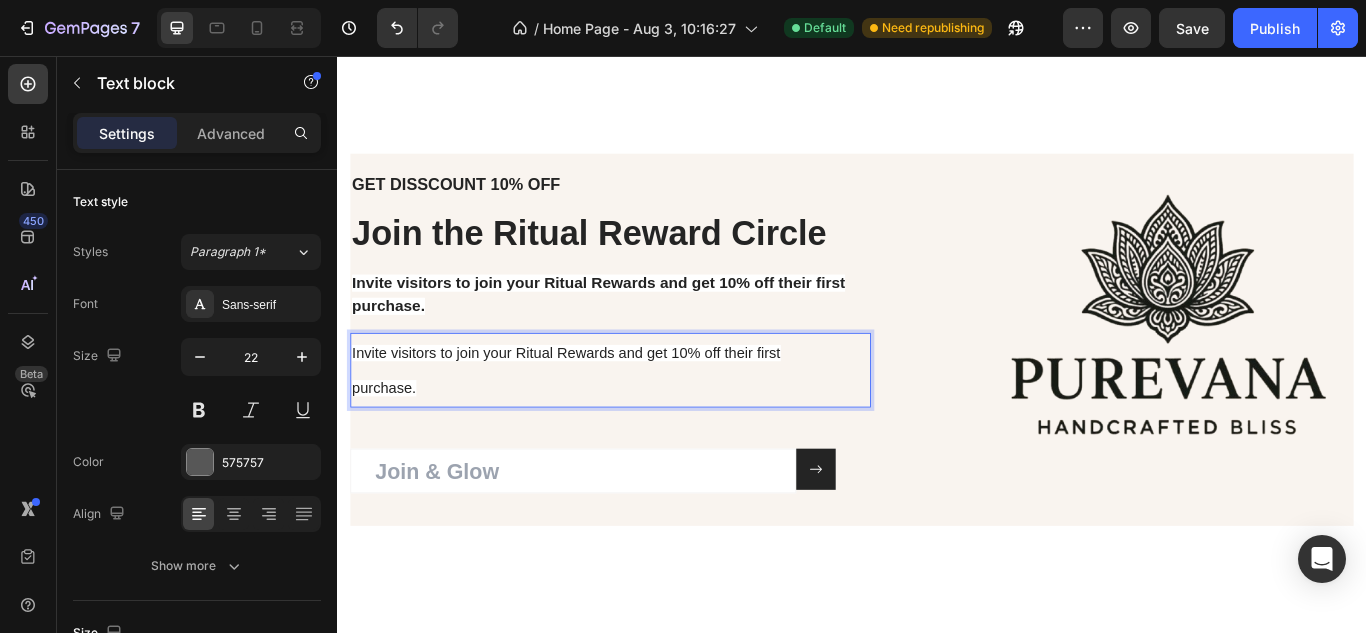 click on "Invite visitors to join your Ritual Rewards and get 10% off their first purchase." at bounding box center (642, 422) 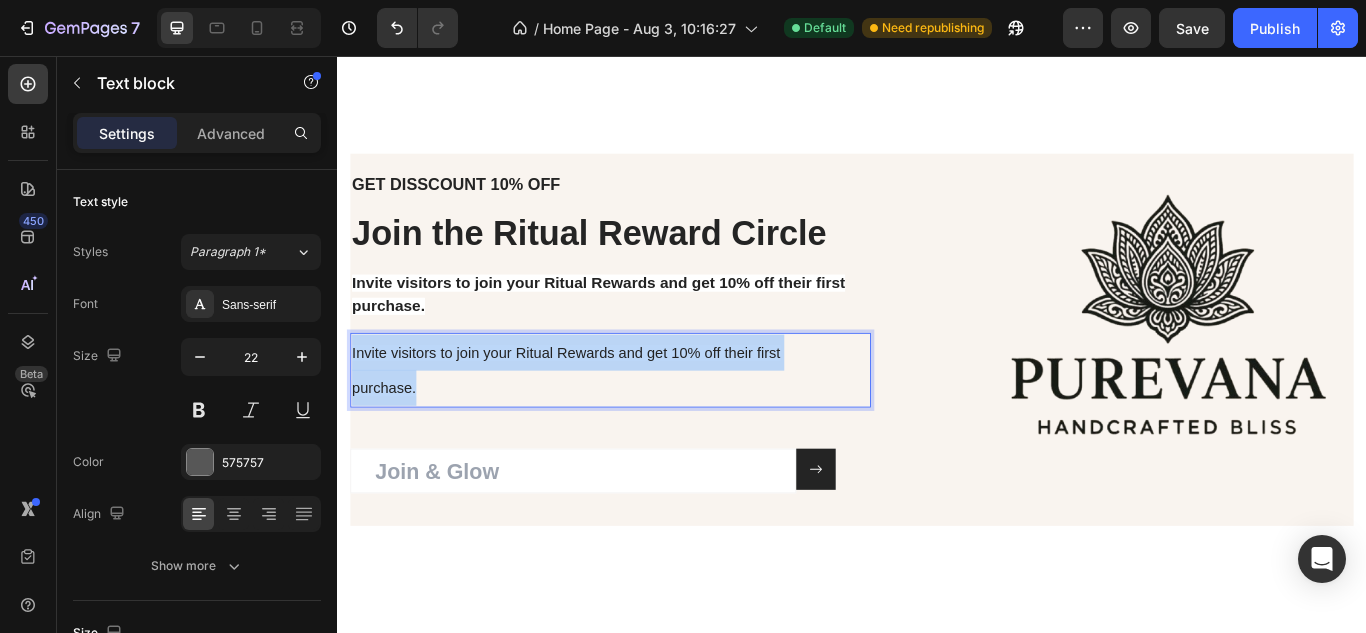 click on "Invite visitors to join your Ritual Rewards and get 10% off their first purchase." at bounding box center [642, 422] 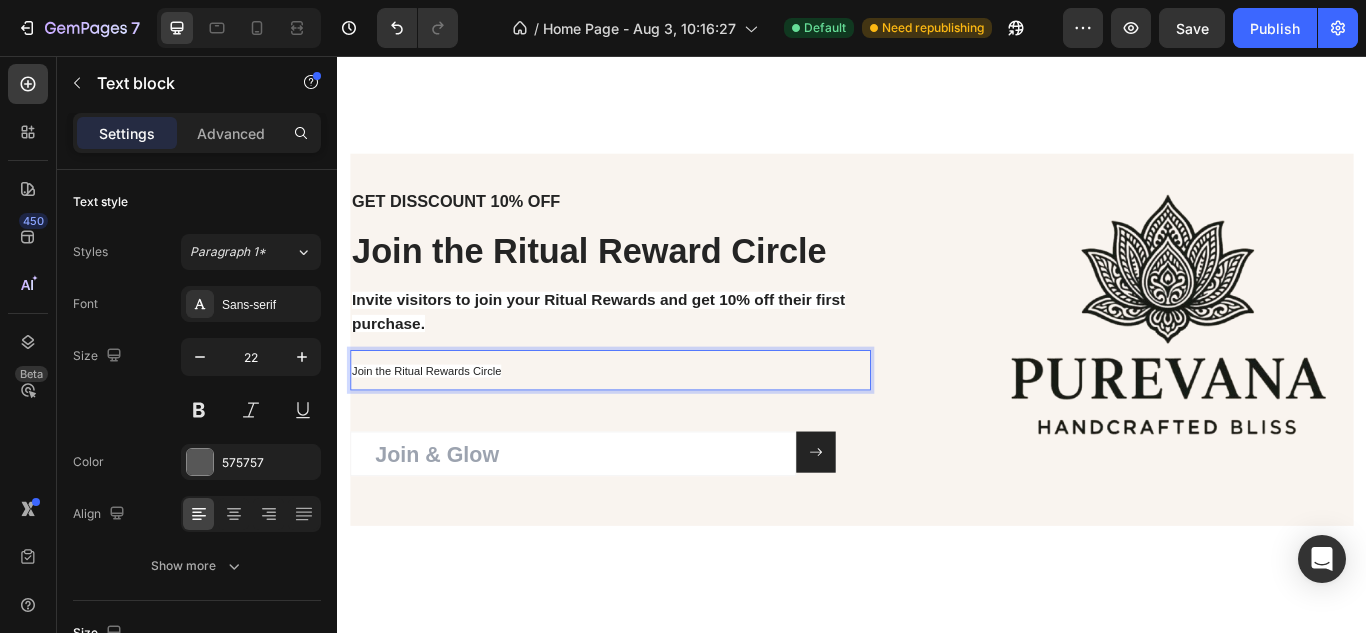 click on "Join the Ritual Rewards Circle" at bounding box center (642, 422) 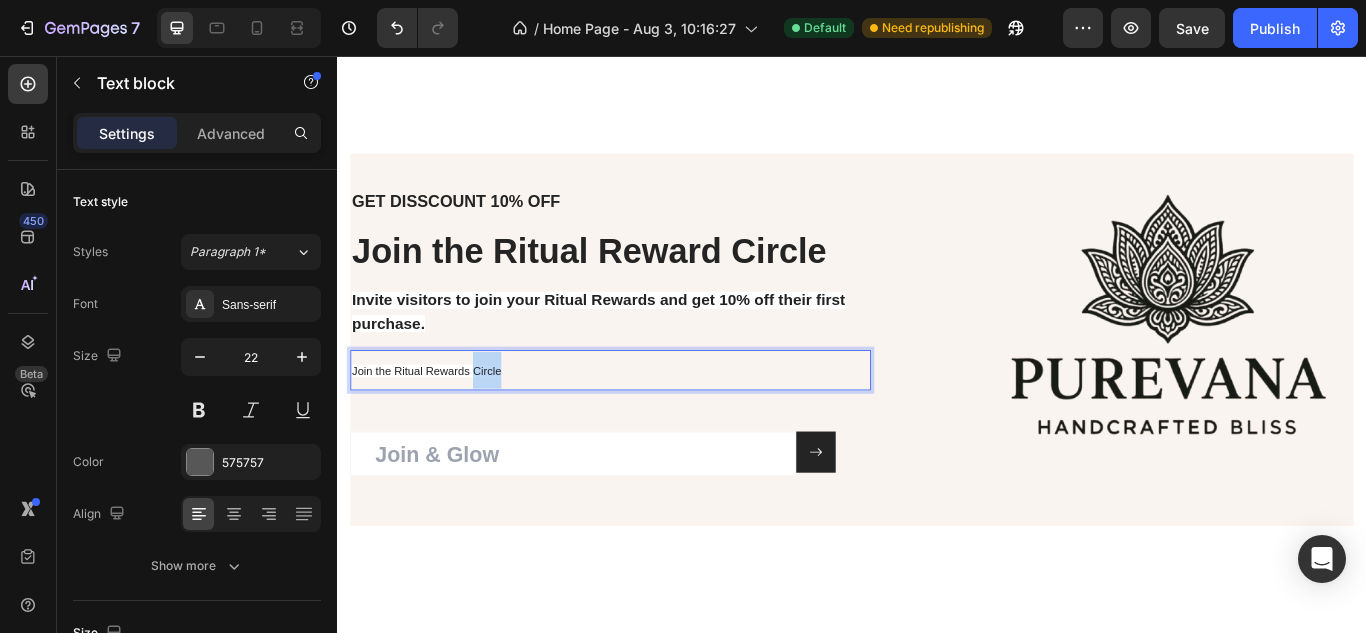 click on "Join the Ritual Rewards Circle" at bounding box center (642, 422) 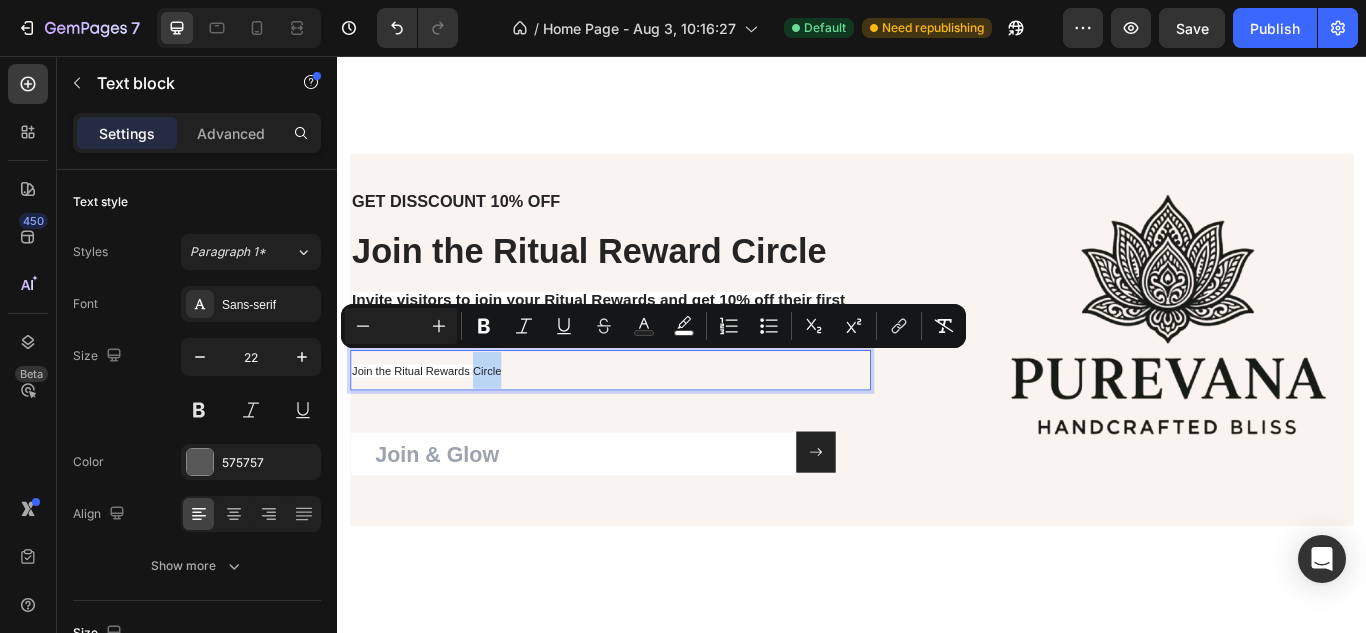 click on "Join the Ritual Rewards Circle" at bounding box center (642, 422) 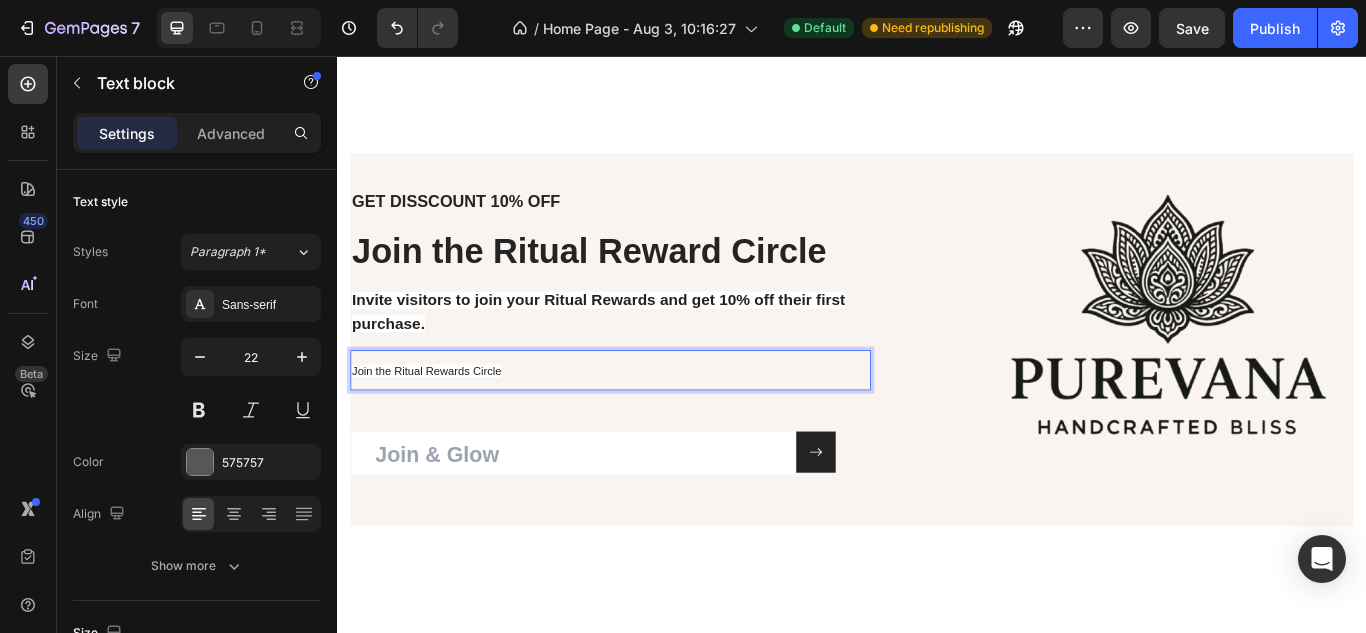 click on "Join the Ritual Rewards Circle" at bounding box center [642, 422] 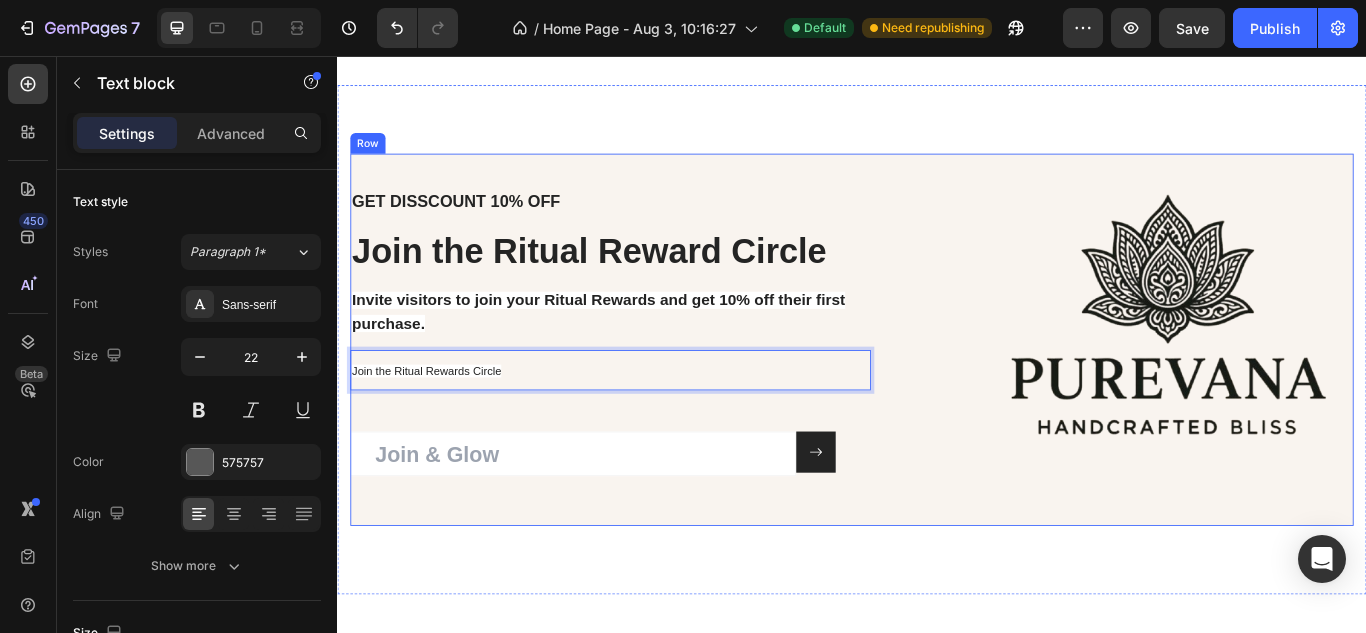 click on "GET DISSCOUNT 10% OFF Heading ⁠⁠⁠⁠⁠⁠⁠ Join the Ritual Reward Circle Heading ⁠⁠⁠⁠⁠⁠⁠ Invite visitors to join your Ritual Rewards and get 10% off their first purchase. Heading Join the Ritual Rewards Circle  Text block   48 Email Field
Submit Button Row Newsletter" at bounding box center [655, 386] 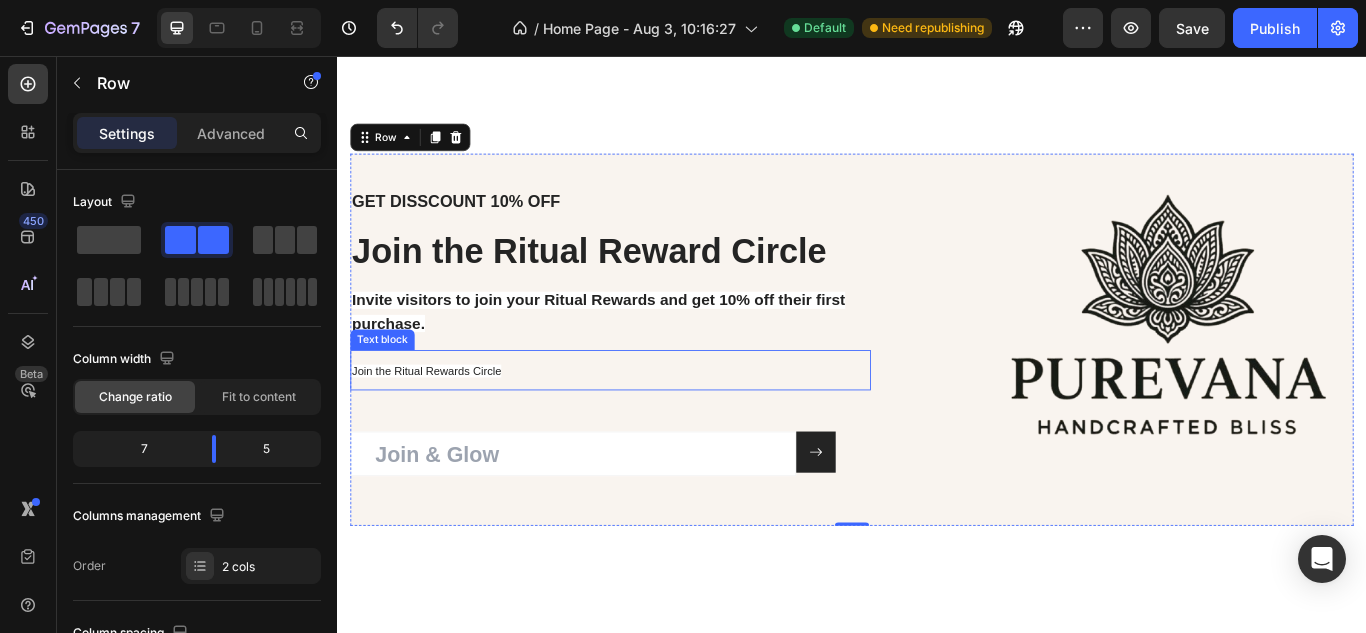 click on "Join the Ritual Rewards Circle" at bounding box center (441, 423) 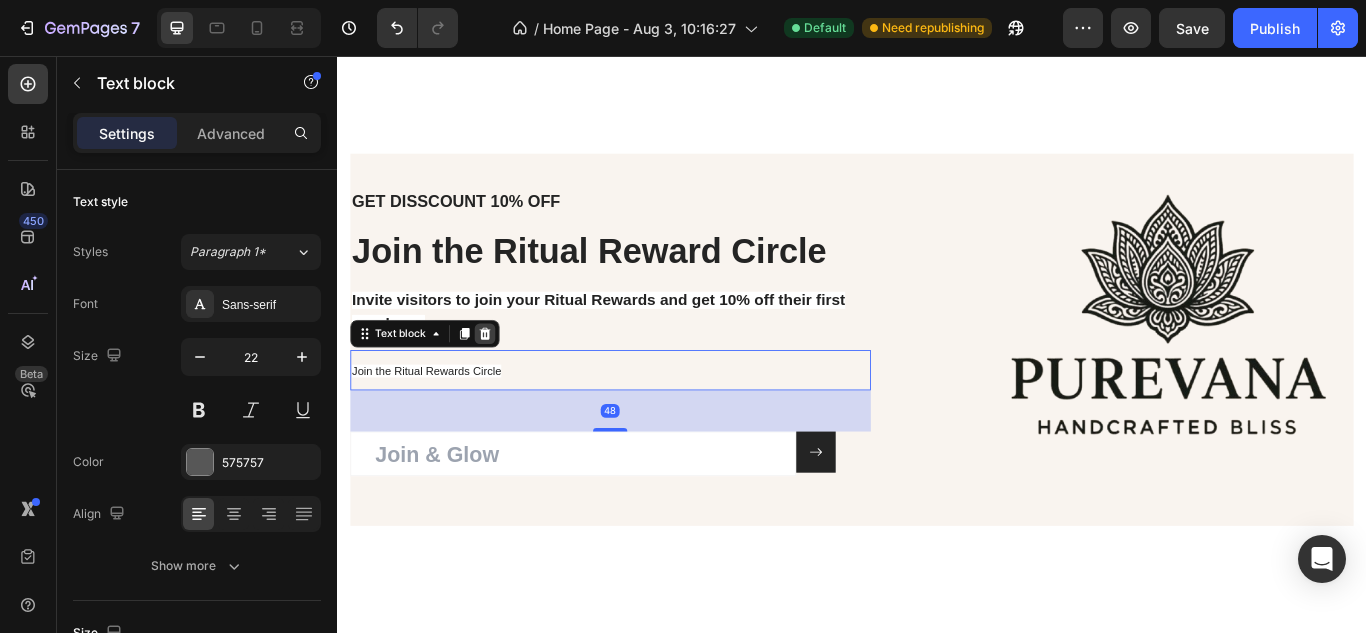 click 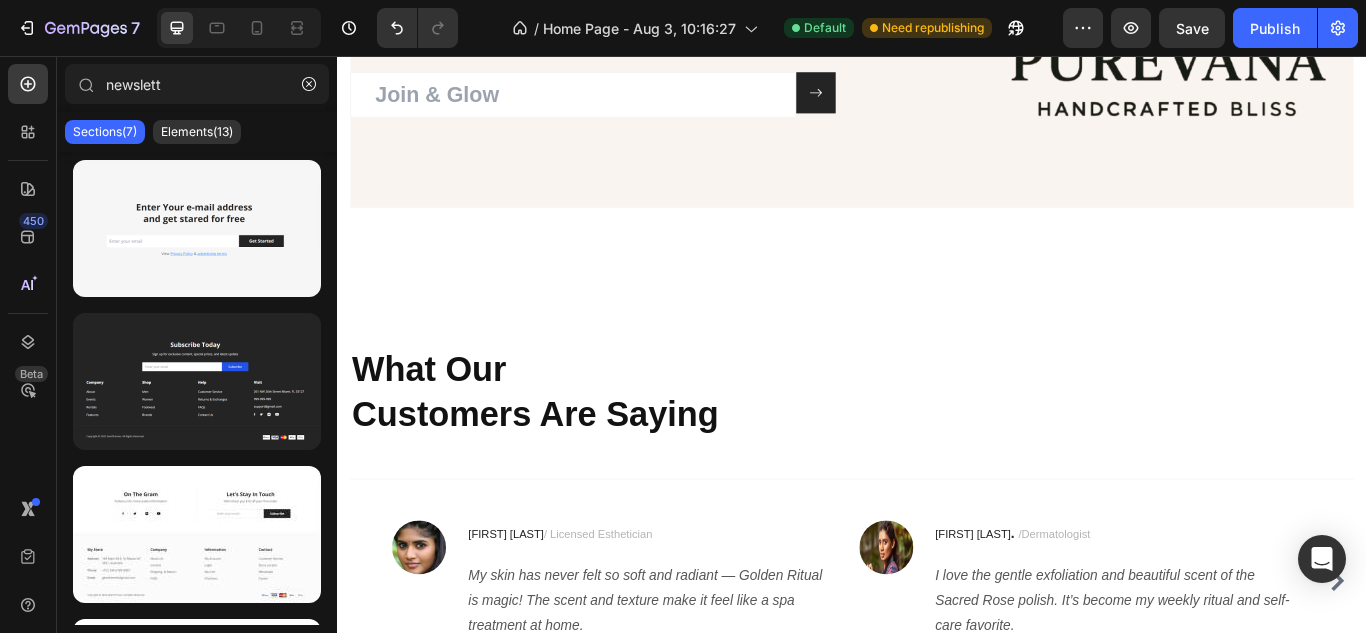 scroll, scrollTop: 5860, scrollLeft: 0, axis: vertical 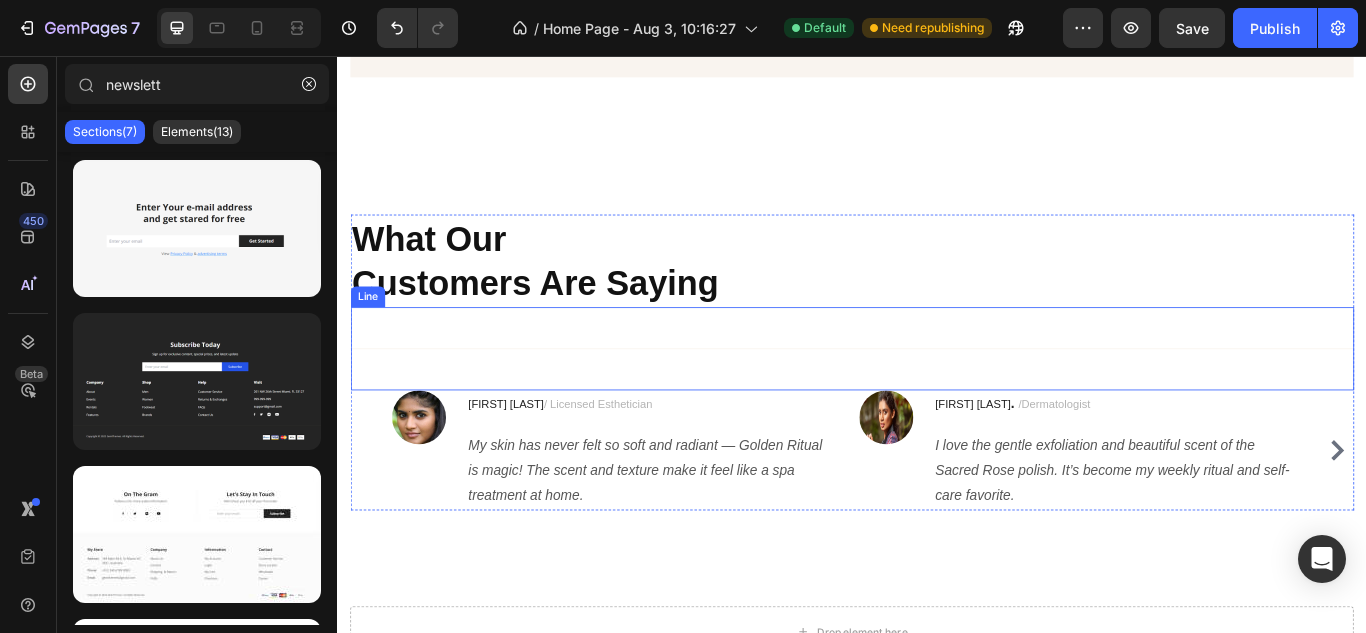 click on "Title Line" at bounding box center [937, 397] 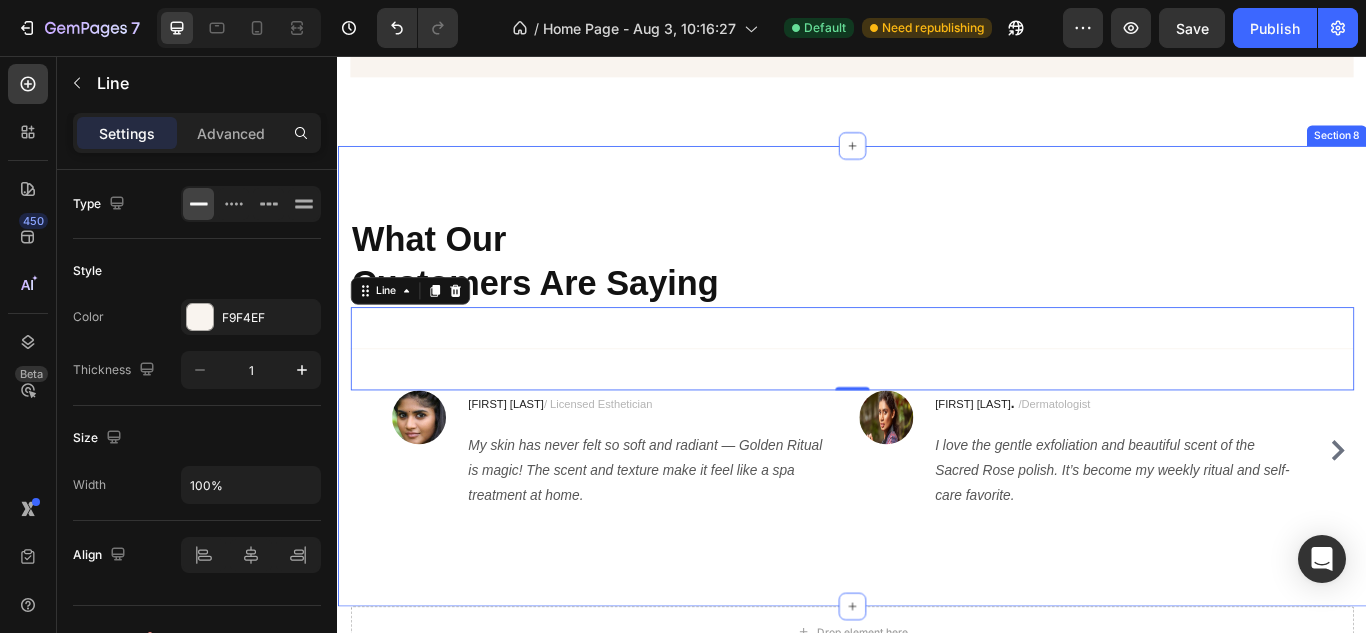 click on "Image [FIRST] [LAST] / Licensed Esthetician Text block My skin has never felt so soft and radiant — Golden Ritual is magic! The scent and texture make it feel like a spa treatment at home. Text block Row Image [FIRST] [LAST] .   /Dermatologist Text block I love the gentle exfoliation and beautiful scent of the Sacred Rose polish. It’s become my weekly ritual and self-care favorite. Text block Row Image [FIRST] [LAST] .   / Holistic Skin Therapist Text block Purevana’s scrubs make self-care feel like a sacred moment every week. The Honey & Oats is perfect for my sensitive skin. Text block Row Image [FIRST] [LAST]   / Beauty Influencer / Skin Care Blogger Text block The Piña Colada polish is such a fun summer treat — my skin feels glowing and soft, and the scent transports me to a tropical getaway! Text block Row Carousel Row" at bounding box center (937, 429) 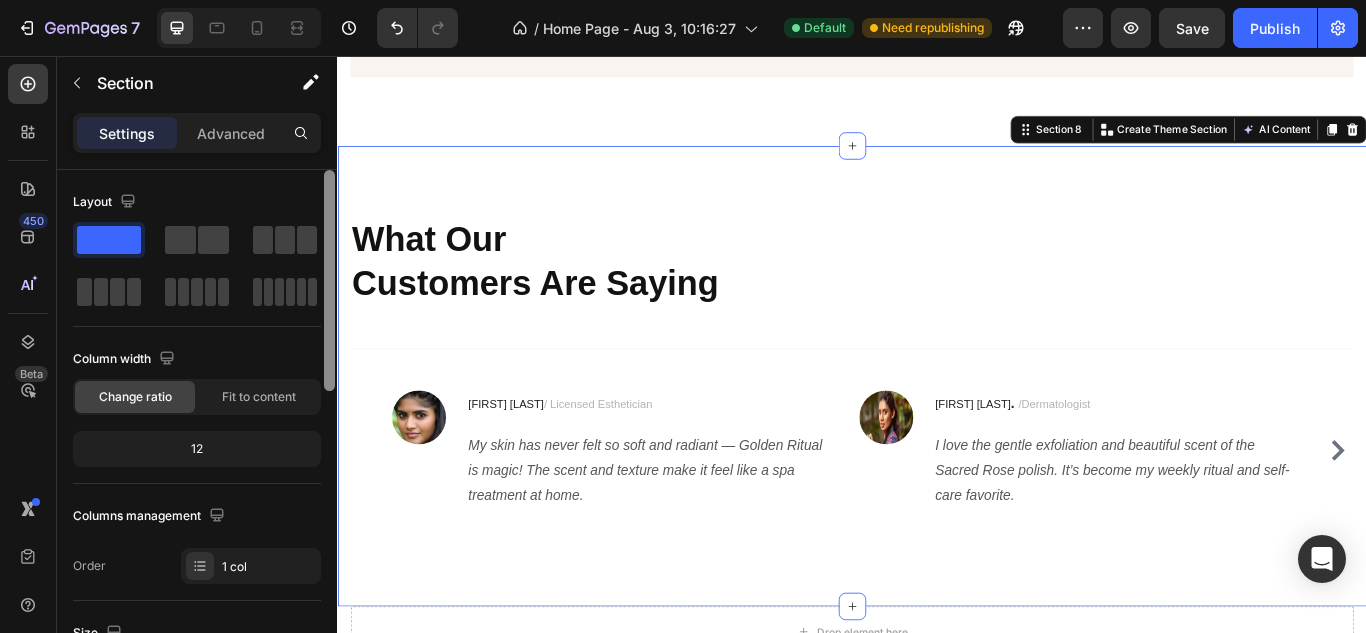 scroll, scrollTop: 520, scrollLeft: 0, axis: vertical 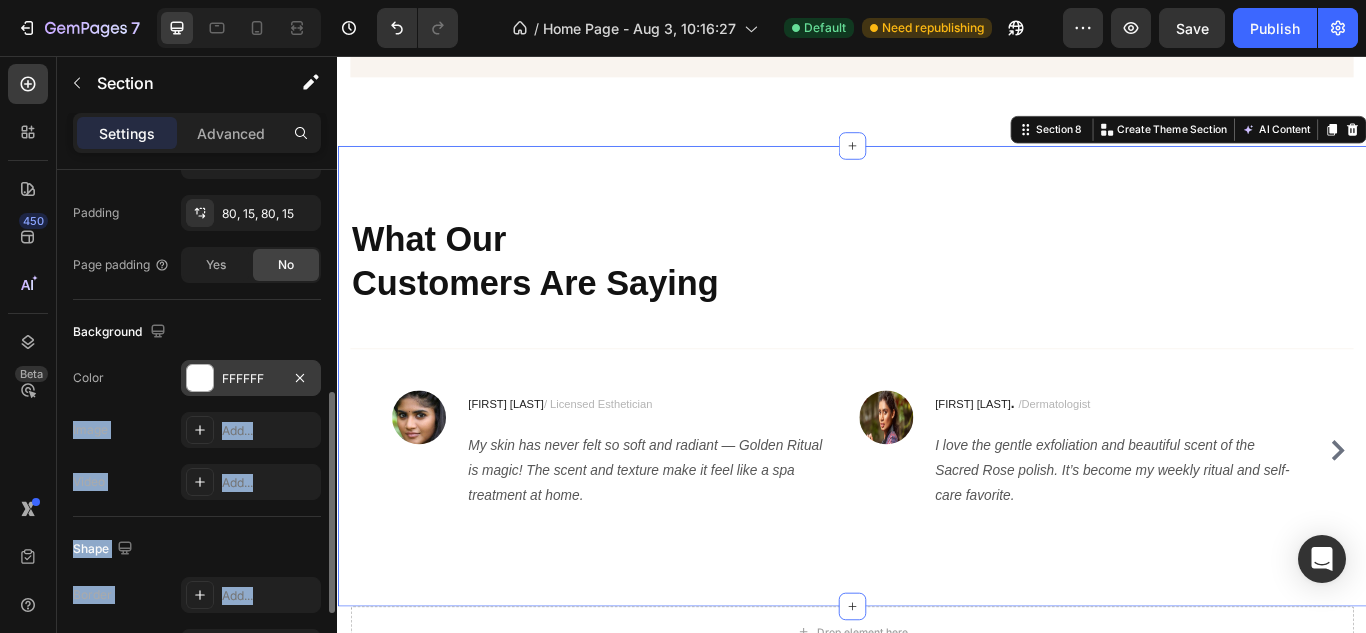 drag, startPoint x: 323, startPoint y: 304, endPoint x: 199, endPoint y: 384, distance: 147.56694 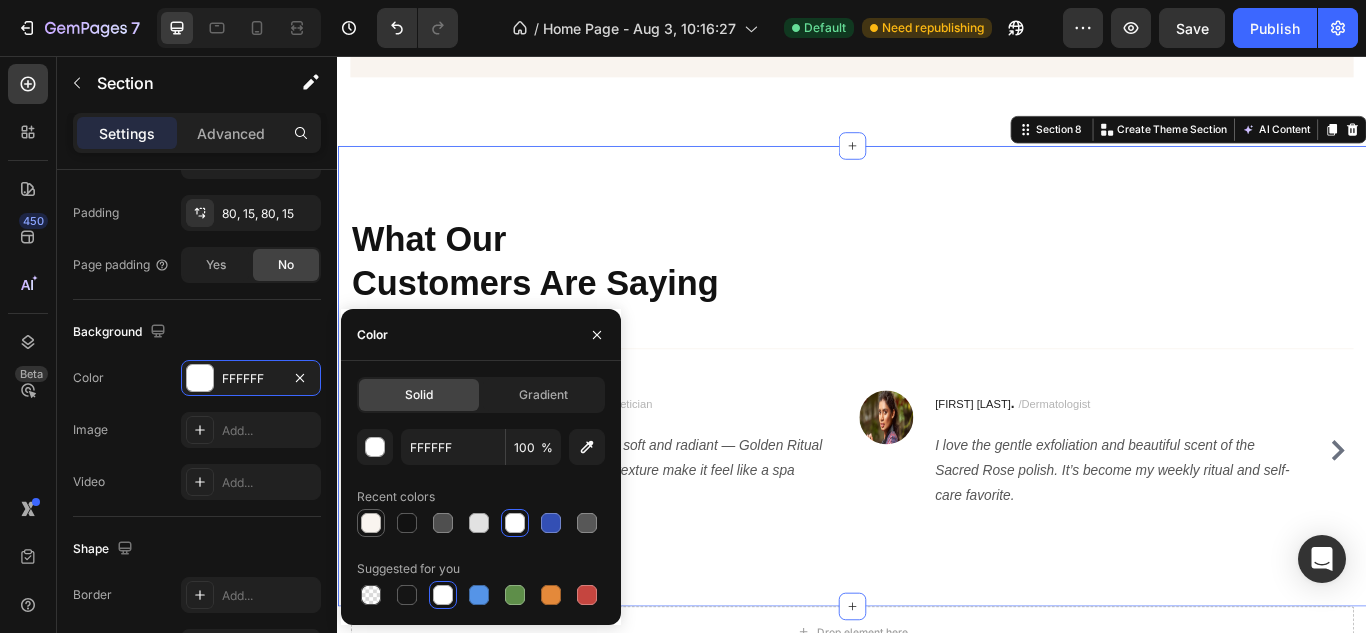 click at bounding box center (371, 523) 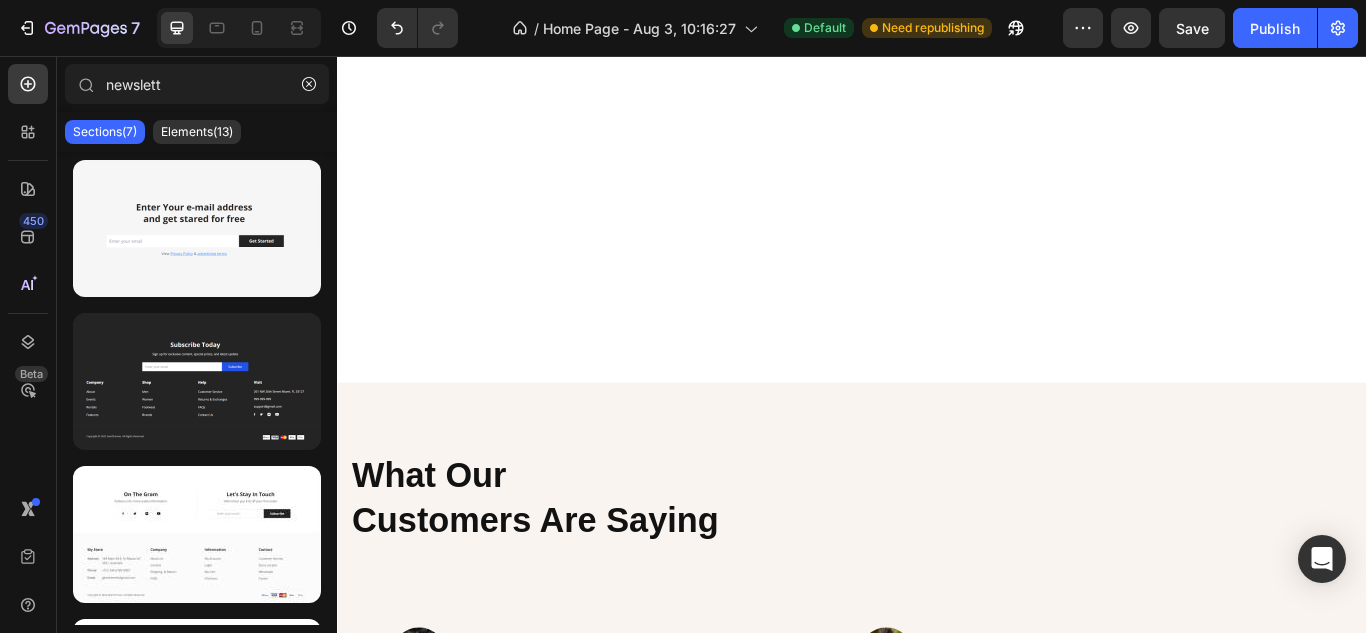 scroll, scrollTop: 6009, scrollLeft: 0, axis: vertical 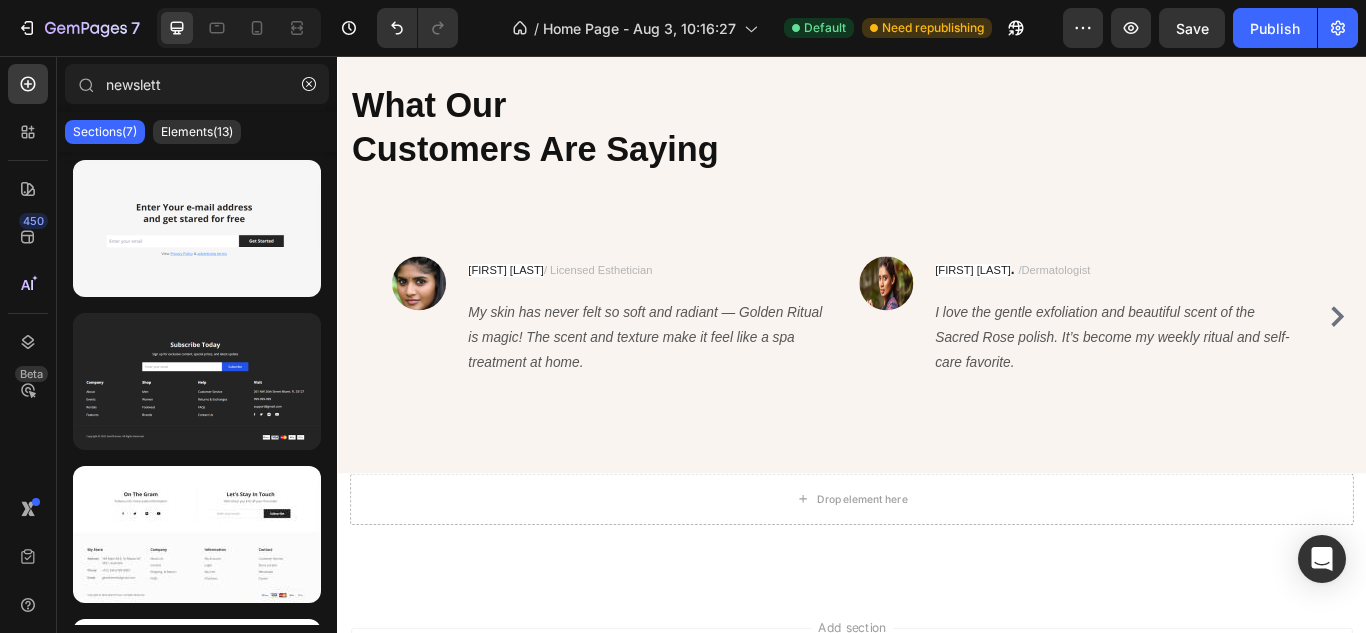 click on "Add section Choose templates inspired by CRO experts Generate layout from URL or image Add blank section then drag & drop elements" at bounding box center [937, 806] 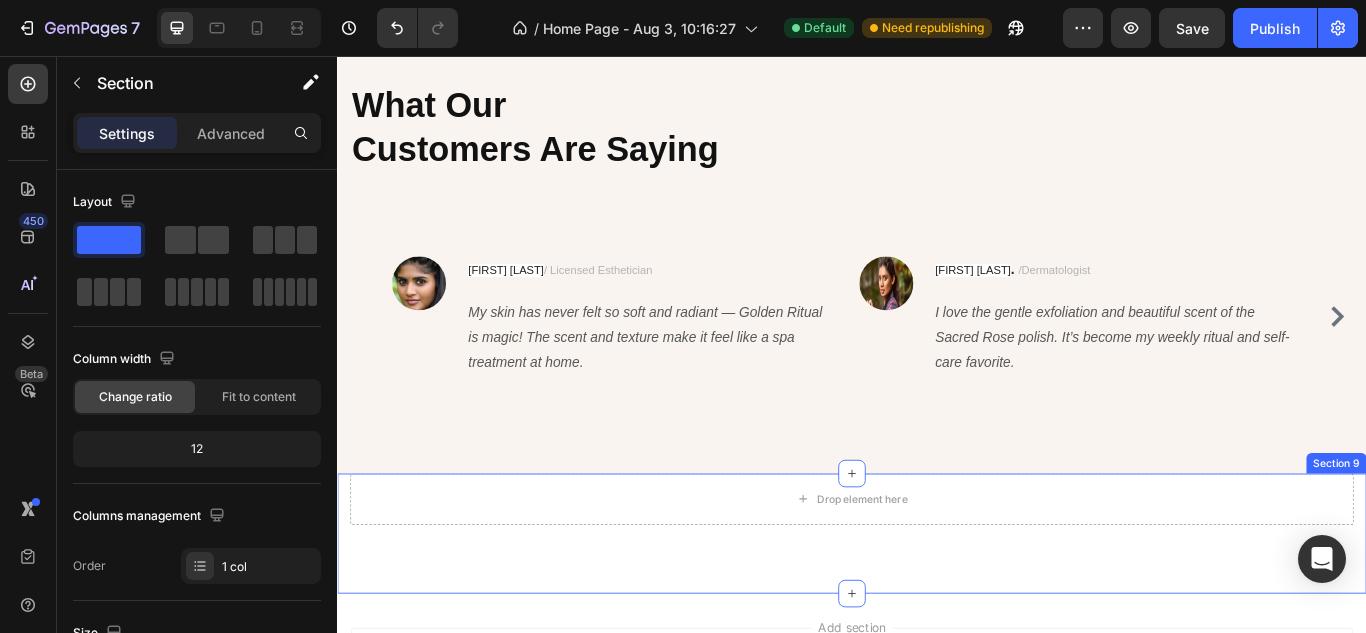 click on "Drop element here Section 9" at bounding box center [937, 613] 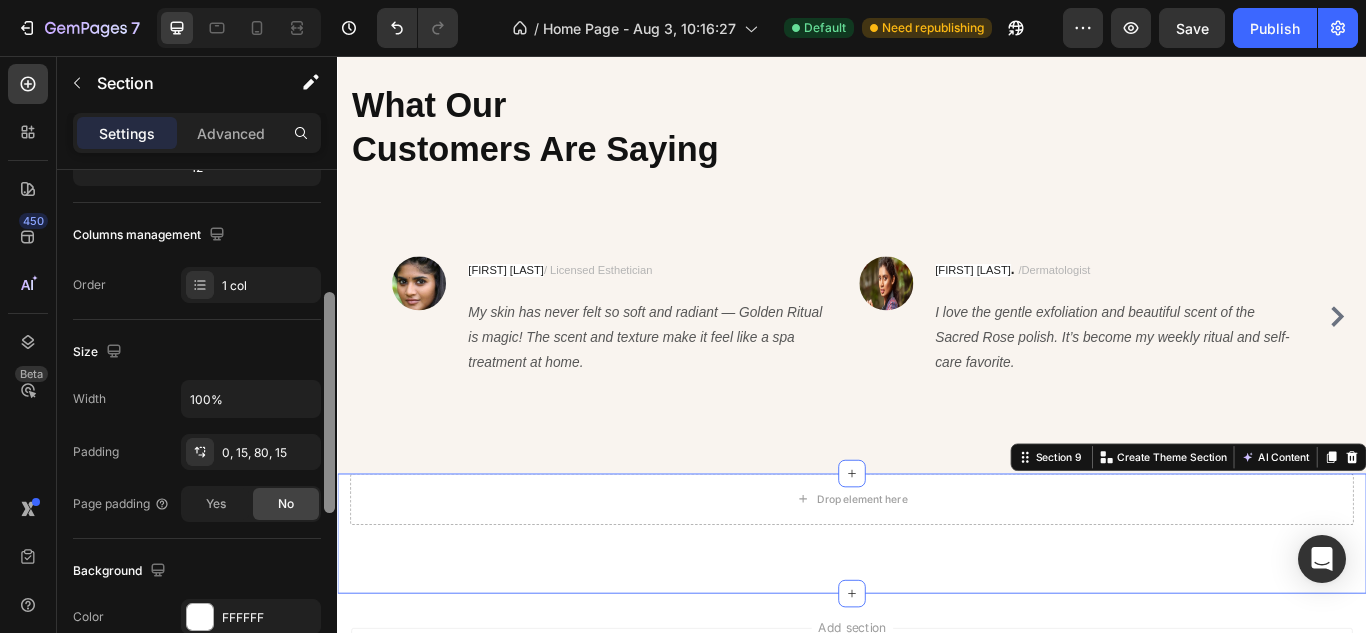 drag, startPoint x: 331, startPoint y: 323, endPoint x: 334, endPoint y: 445, distance: 122.03688 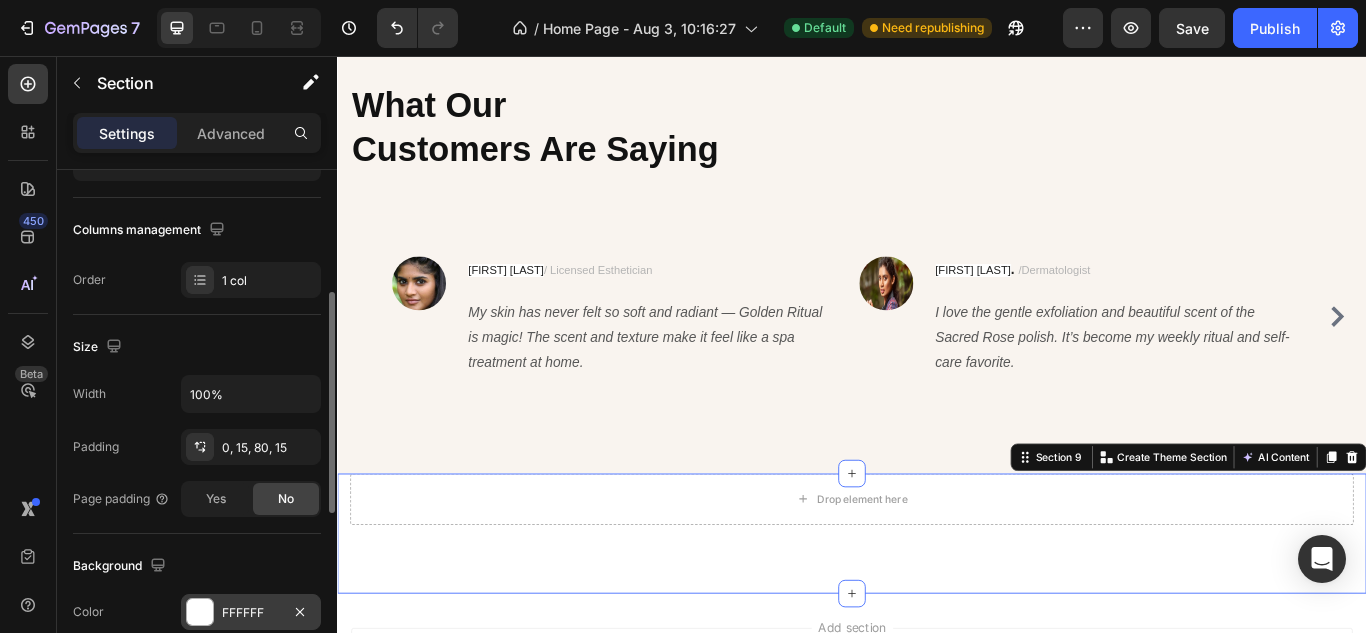 click at bounding box center [200, 612] 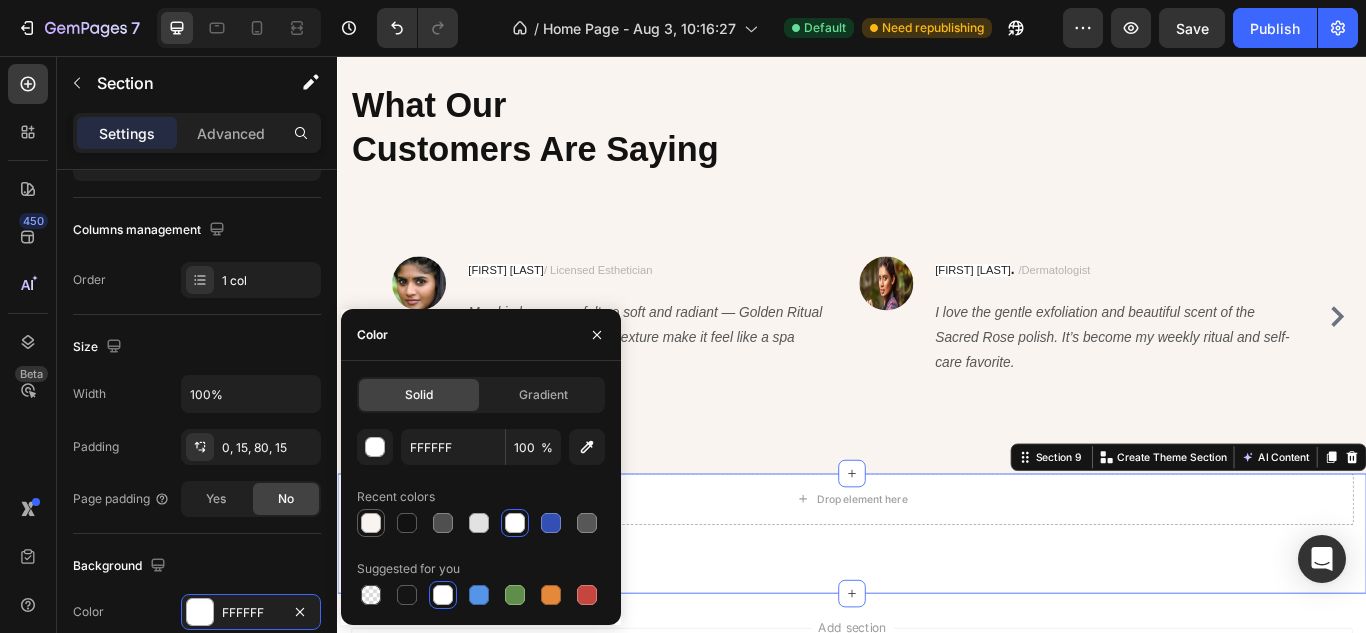 click at bounding box center [371, 523] 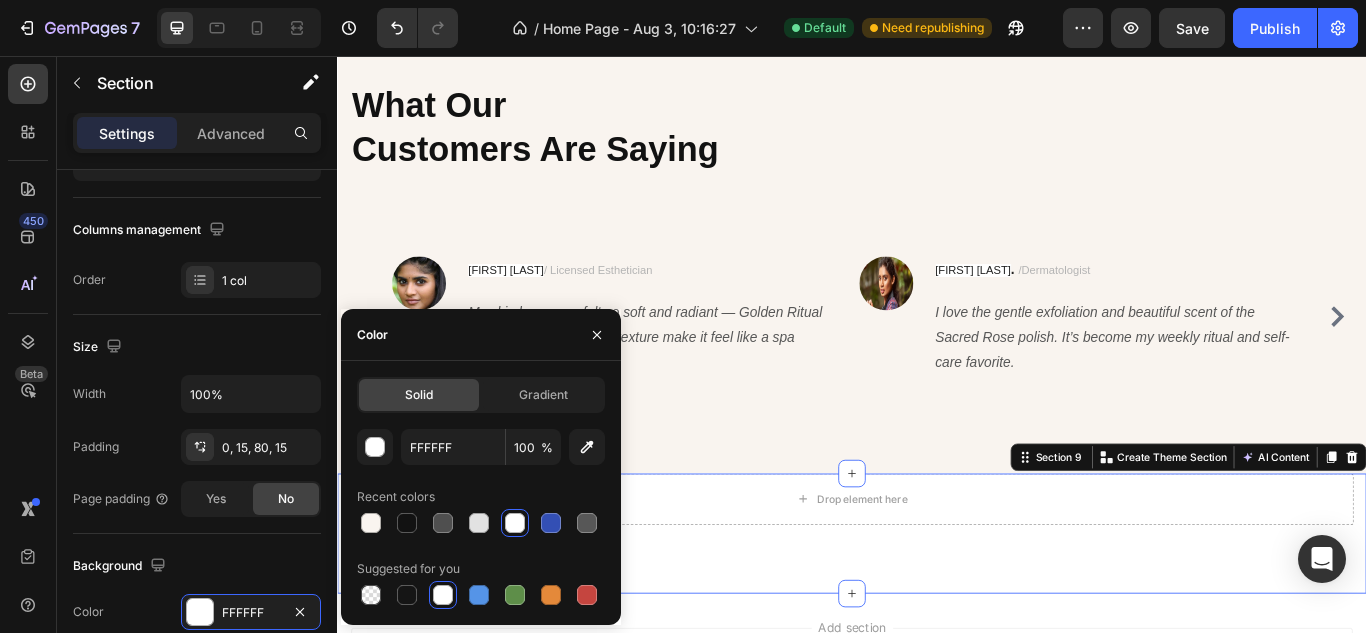 type on "F9F4EF" 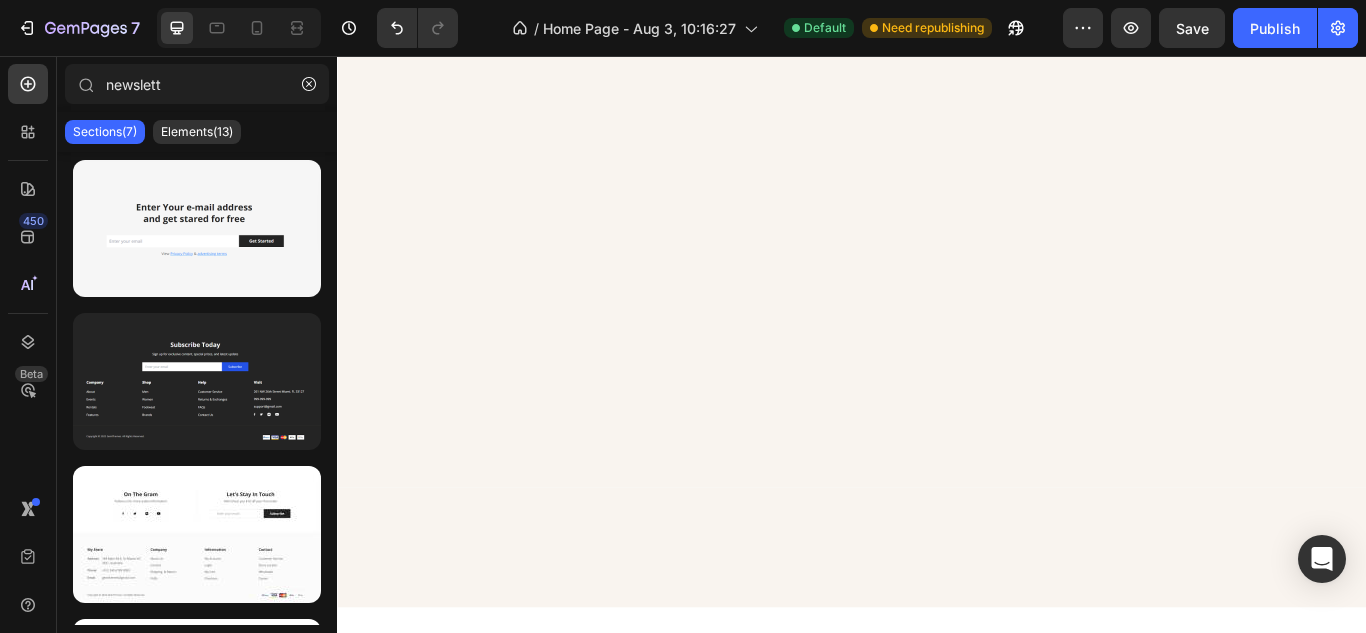 scroll, scrollTop: 4644, scrollLeft: 0, axis: vertical 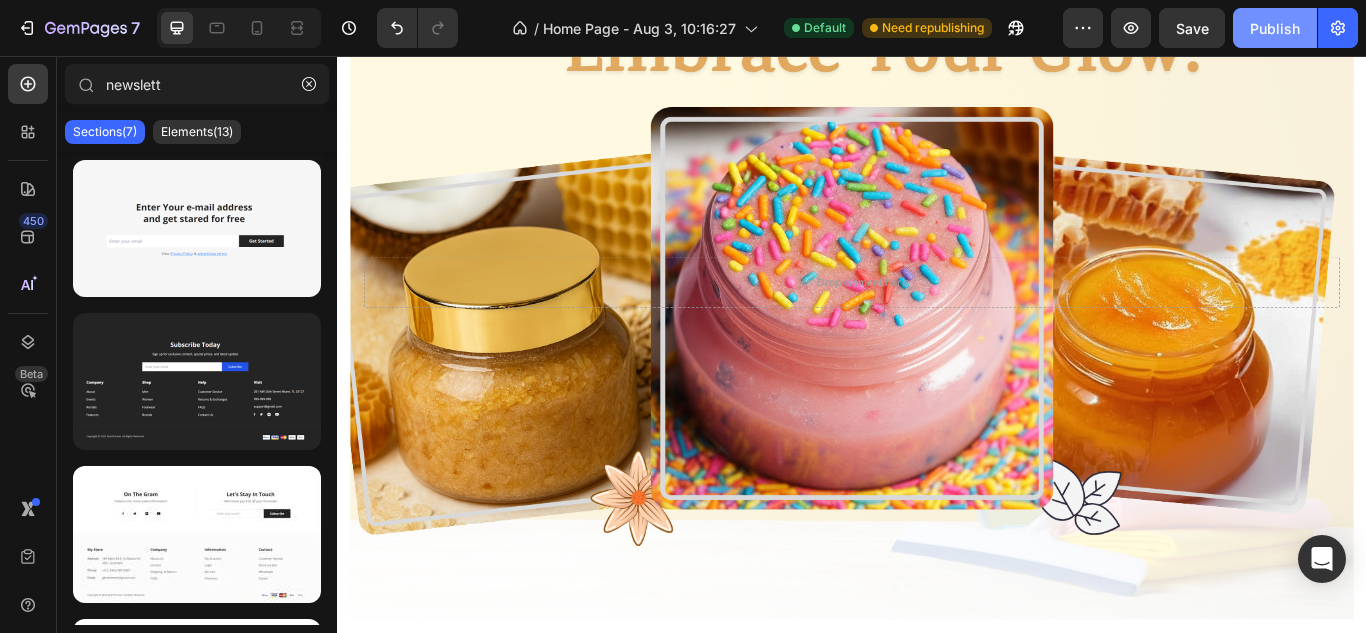 click on "Publish" at bounding box center [1275, 28] 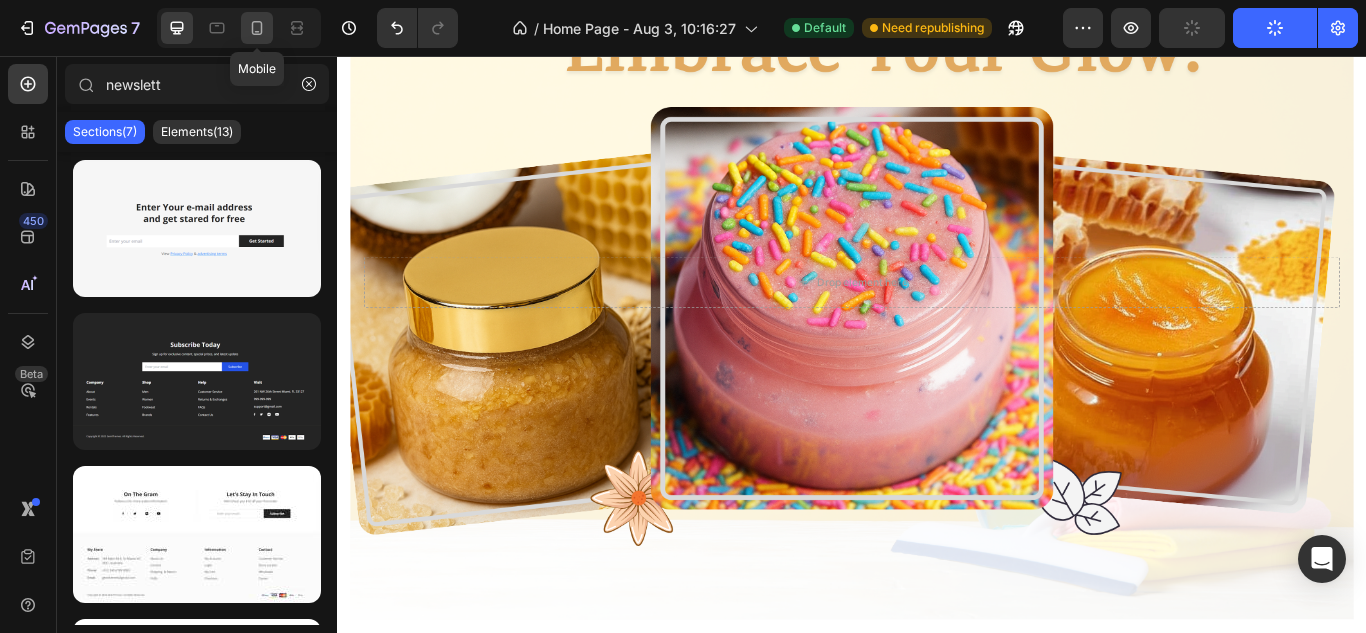 click 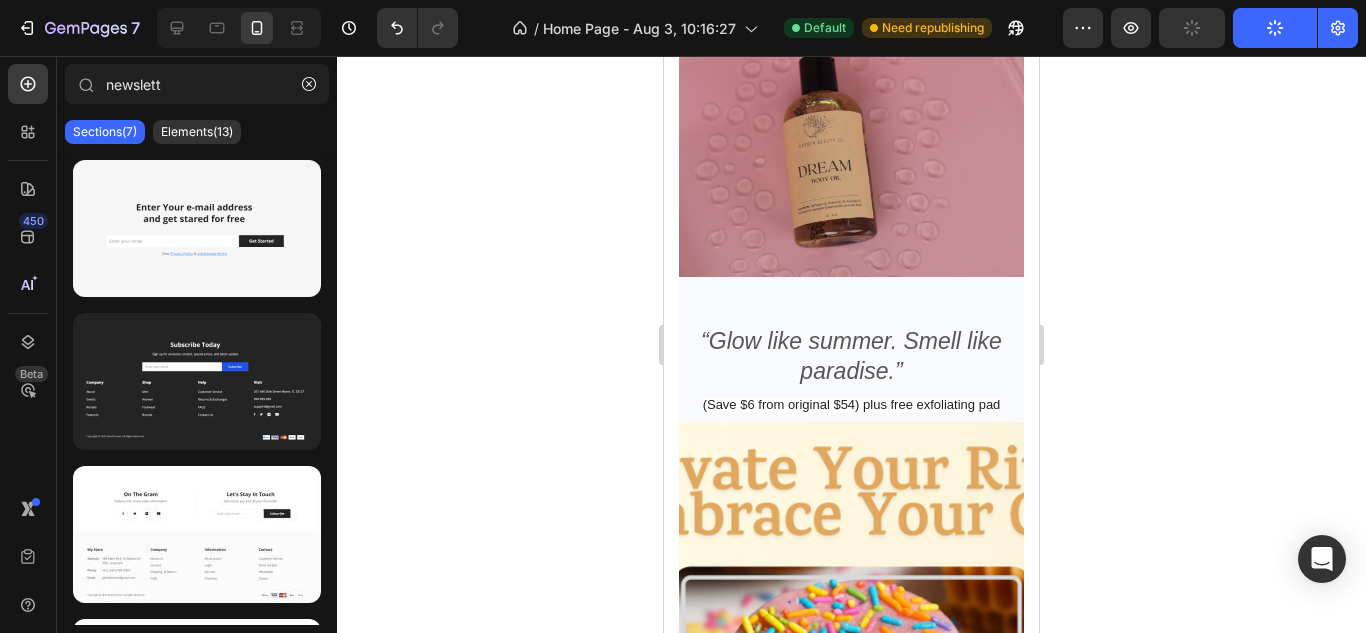 drag, startPoint x: 1030, startPoint y: 433, endPoint x: 1789, endPoint y: 104, distance: 827.23755 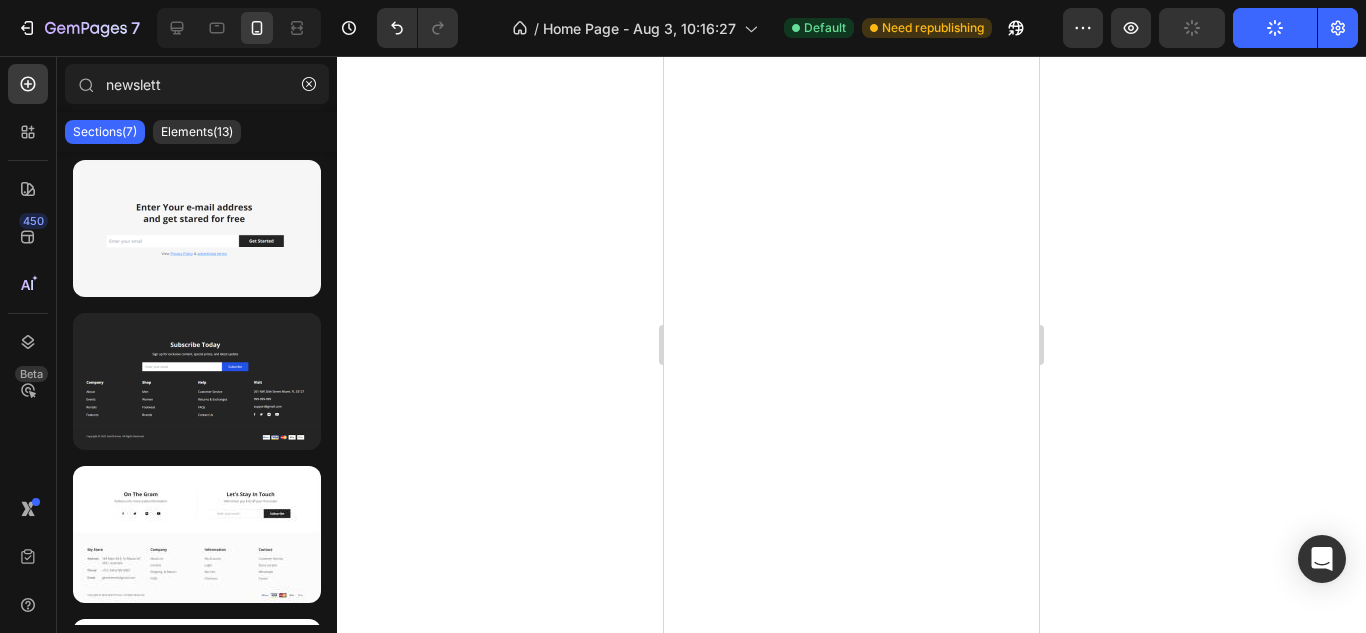 scroll, scrollTop: 194, scrollLeft: 0, axis: vertical 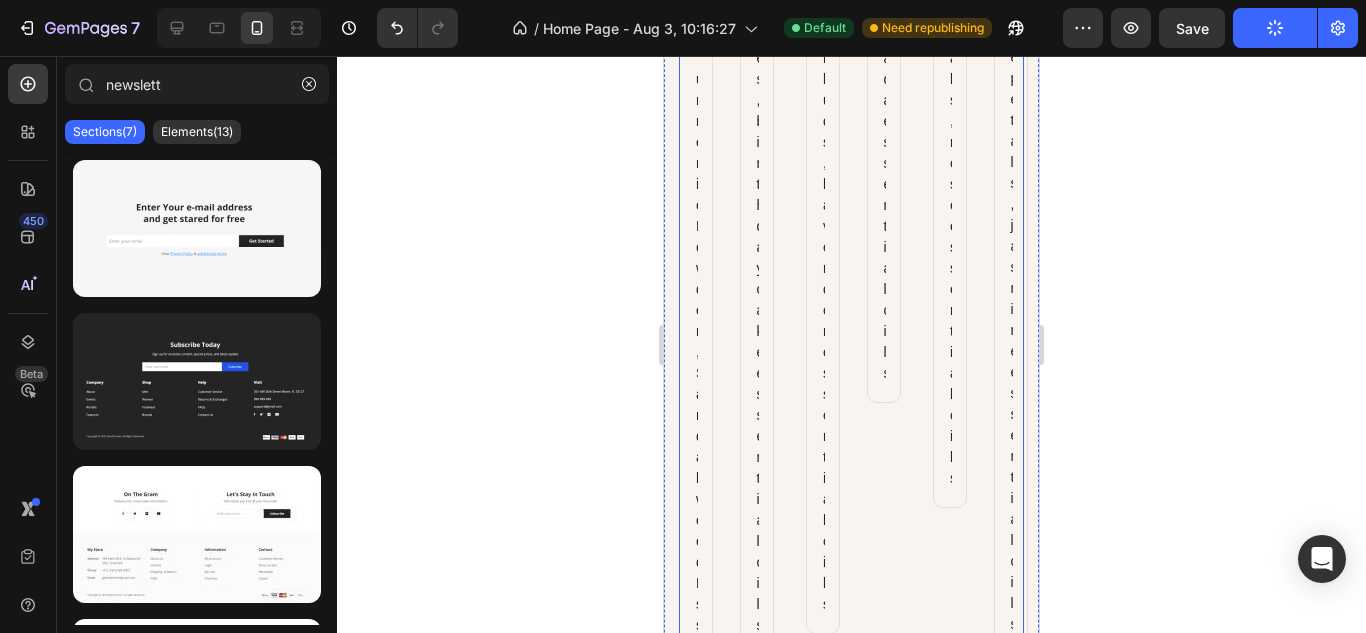 click on "Image Organic Turmeric Powder, Sandalwood Essential Oil Text block Row Image sprinkles, birthday cake essential oils Text block Row Row Image lavender buds, lavender essential oils Text block Row Image Piña colada essential oils Text block Row Row Image rose petals, rose essential oils Text block Row Image jasmine petals, jasmine essential oils Text block Row Row Row" at bounding box center (851, 371) 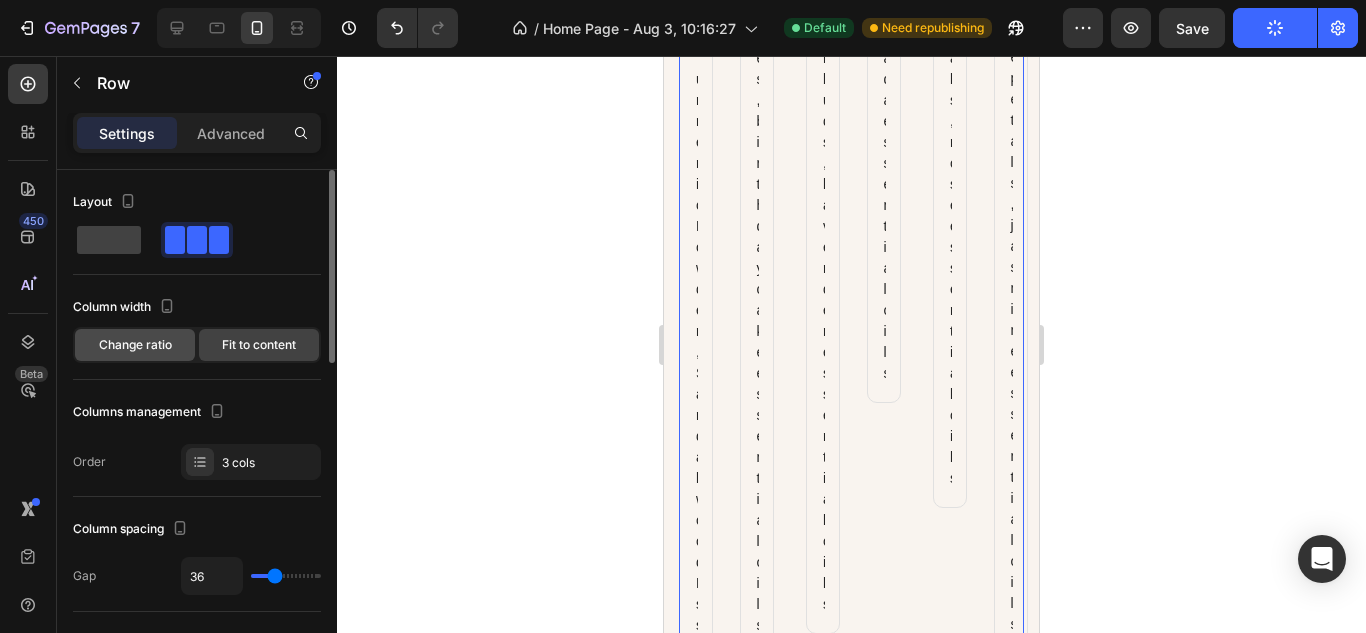 click on "Change ratio" 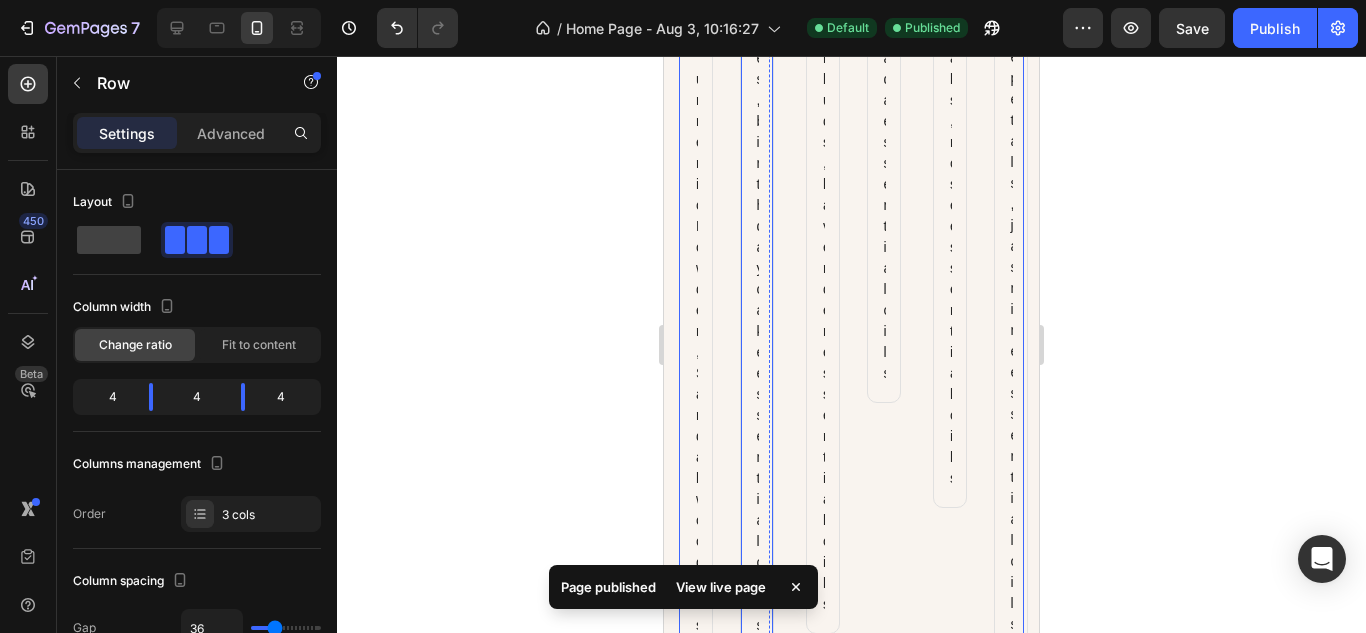 click on "Image sprinkles, birthday cake essential oils Text block Row" at bounding box center (757, 264) 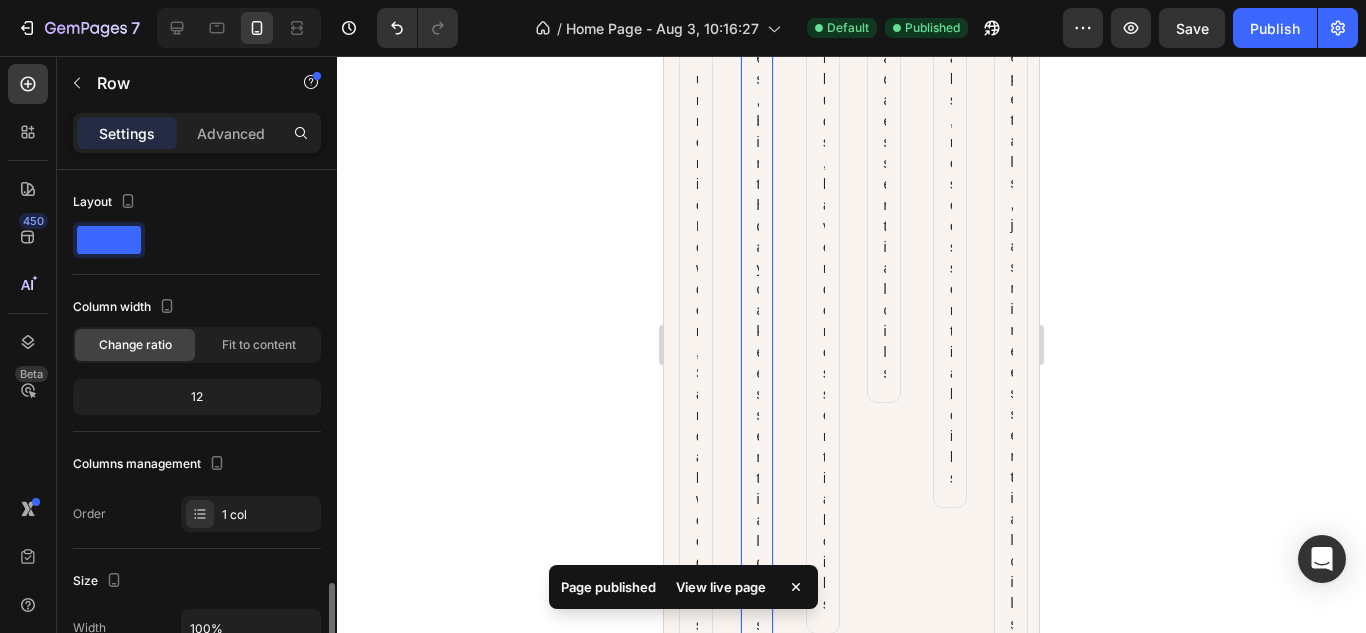 scroll, scrollTop: 286, scrollLeft: 0, axis: vertical 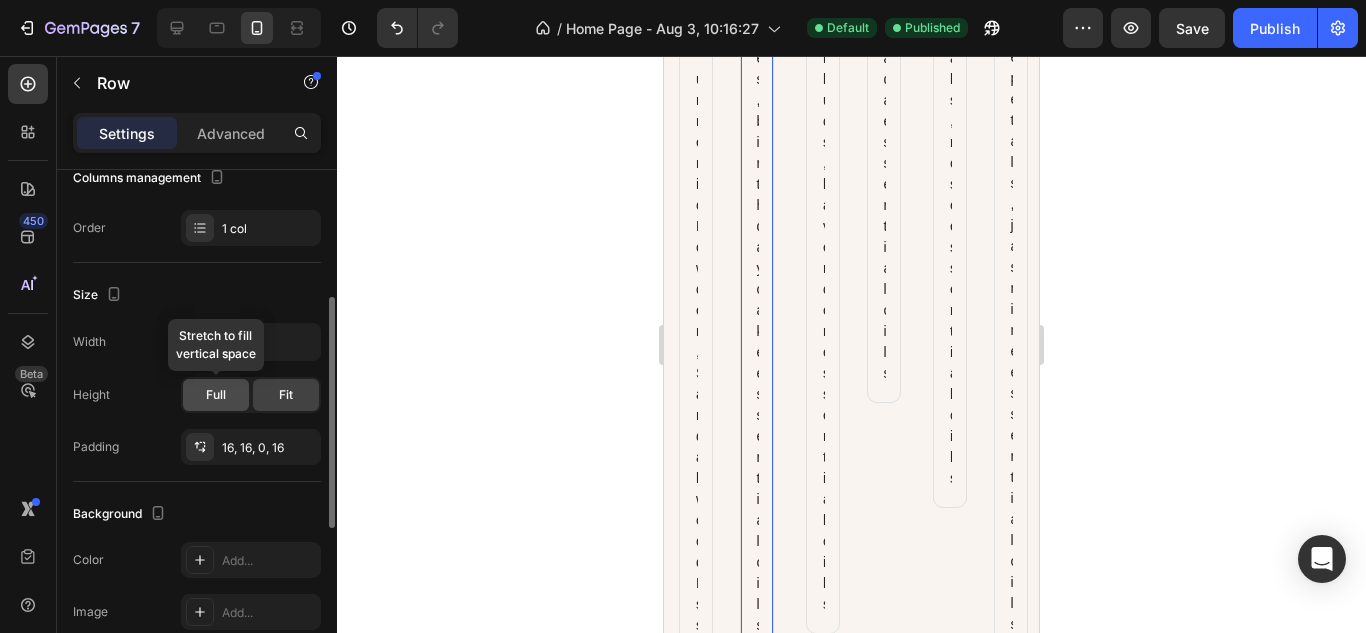 click on "Full" 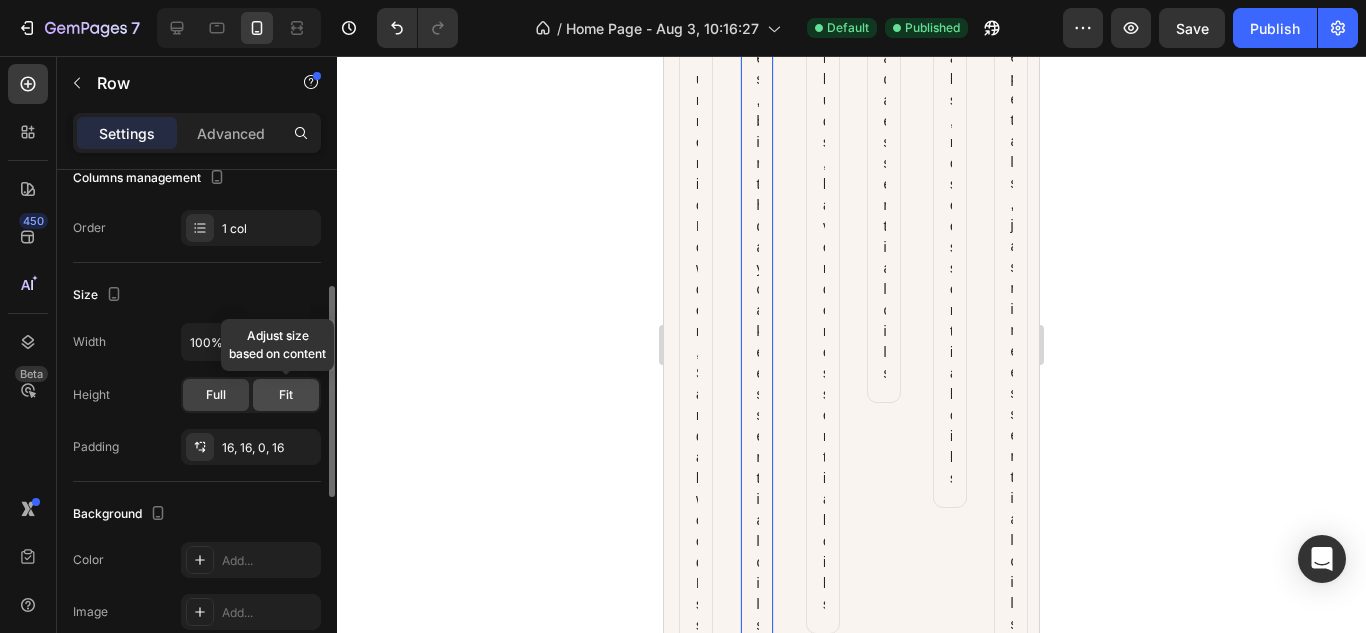 click on "Fit" 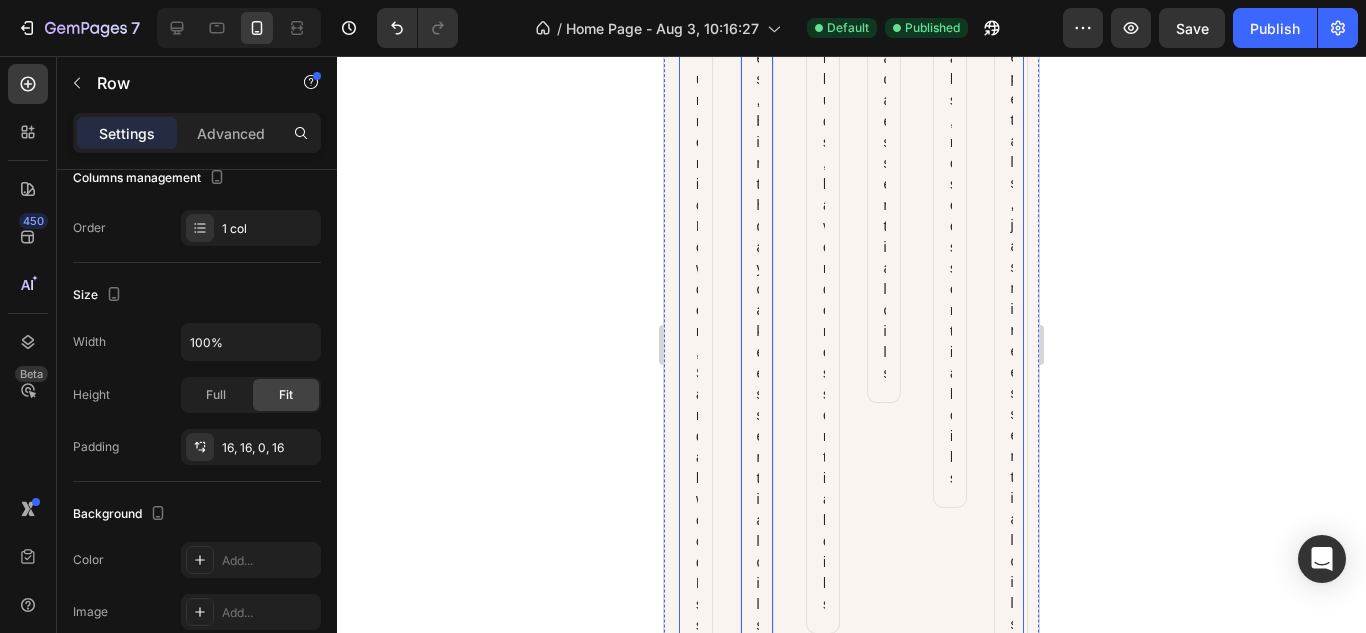 click on "Image Organic Turmeric Powder, Sandalwood Essential Oil Text block Row Image sprinkles, birthday cake essential oils Text block Row   0 Row Image lavender buds, lavender essential oils Text block Row Image Piña colada essential oils Text block Row Row Image rose petals, rose essential oils Text block Row Image jasmine petals, jasmine essential oils Text block Row Row Row" at bounding box center (851, 371) 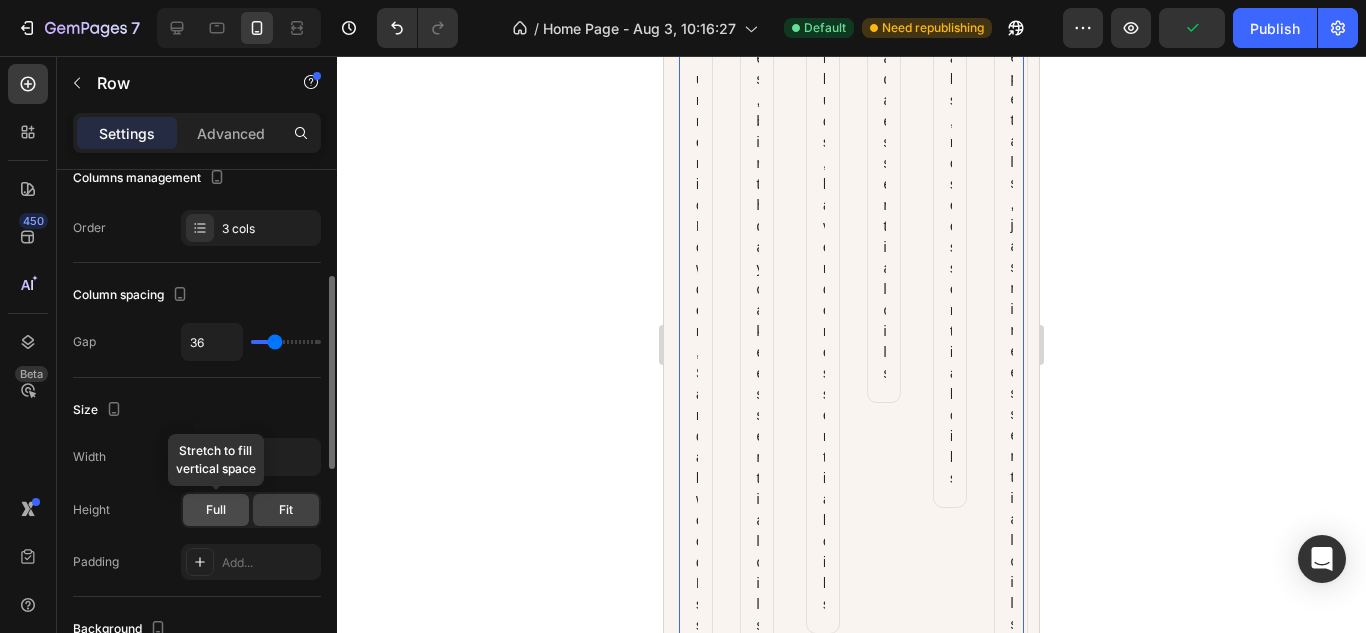 click on "Full" 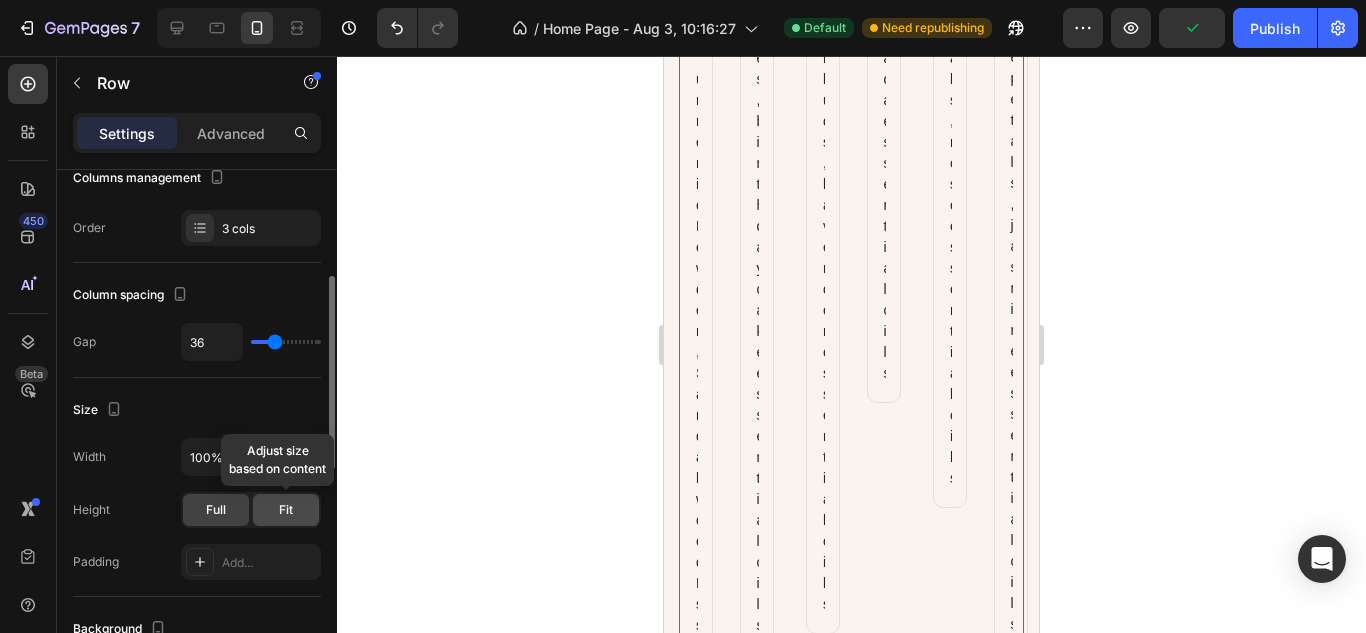 click on "Fit" 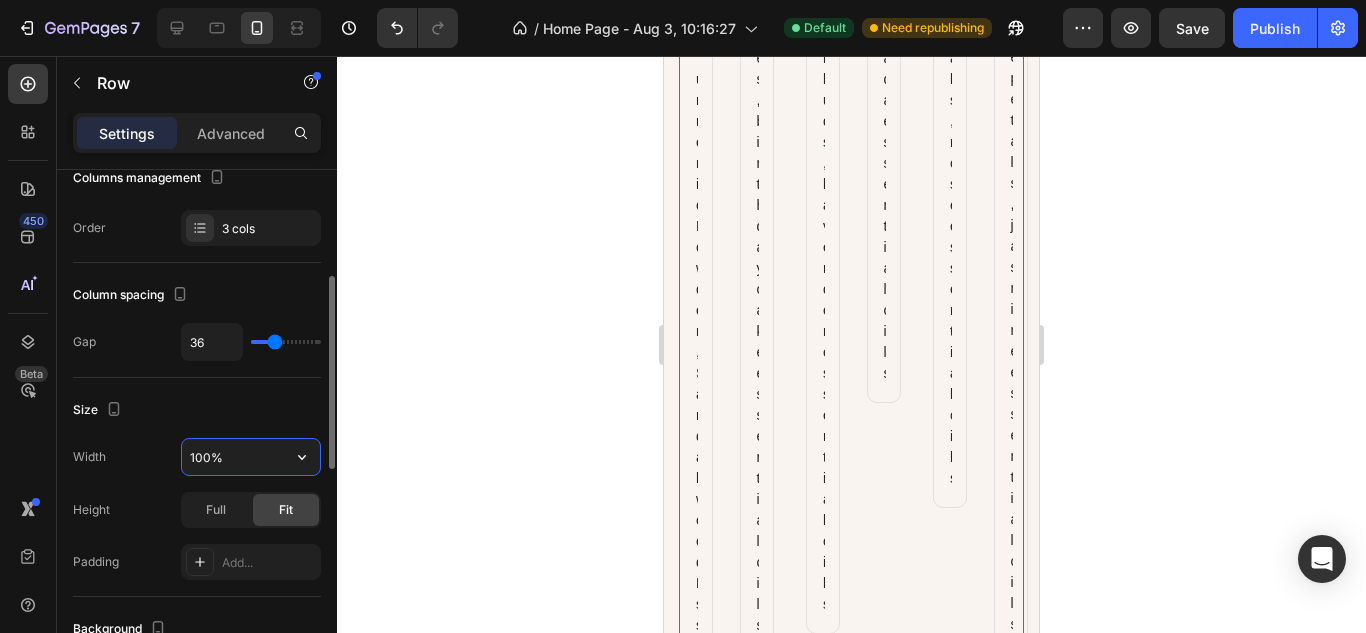 click on "100%" at bounding box center [251, 457] 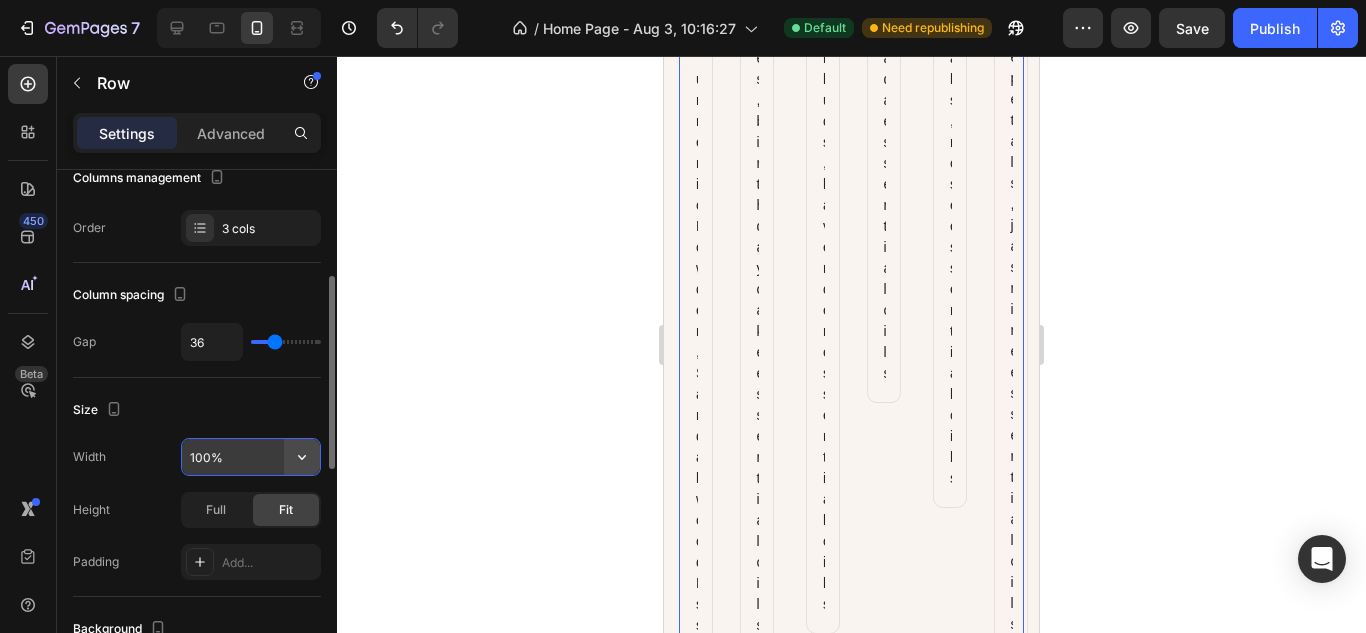 click 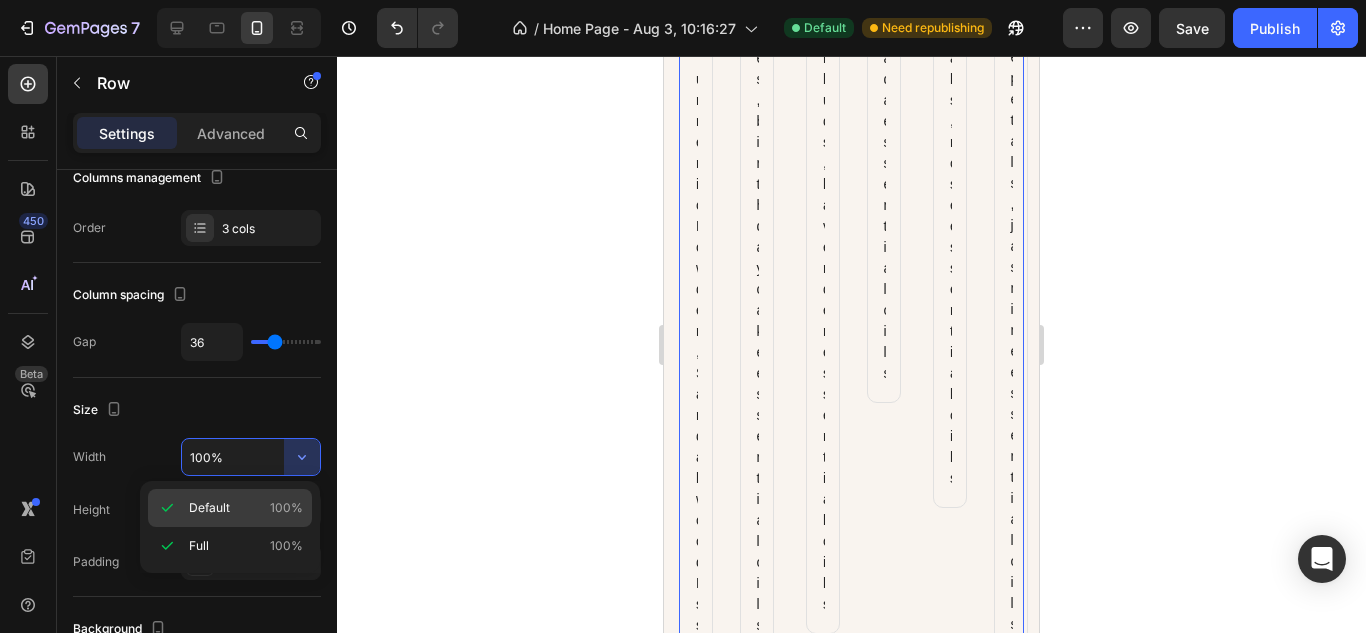 click on "Default 100%" at bounding box center (246, 508) 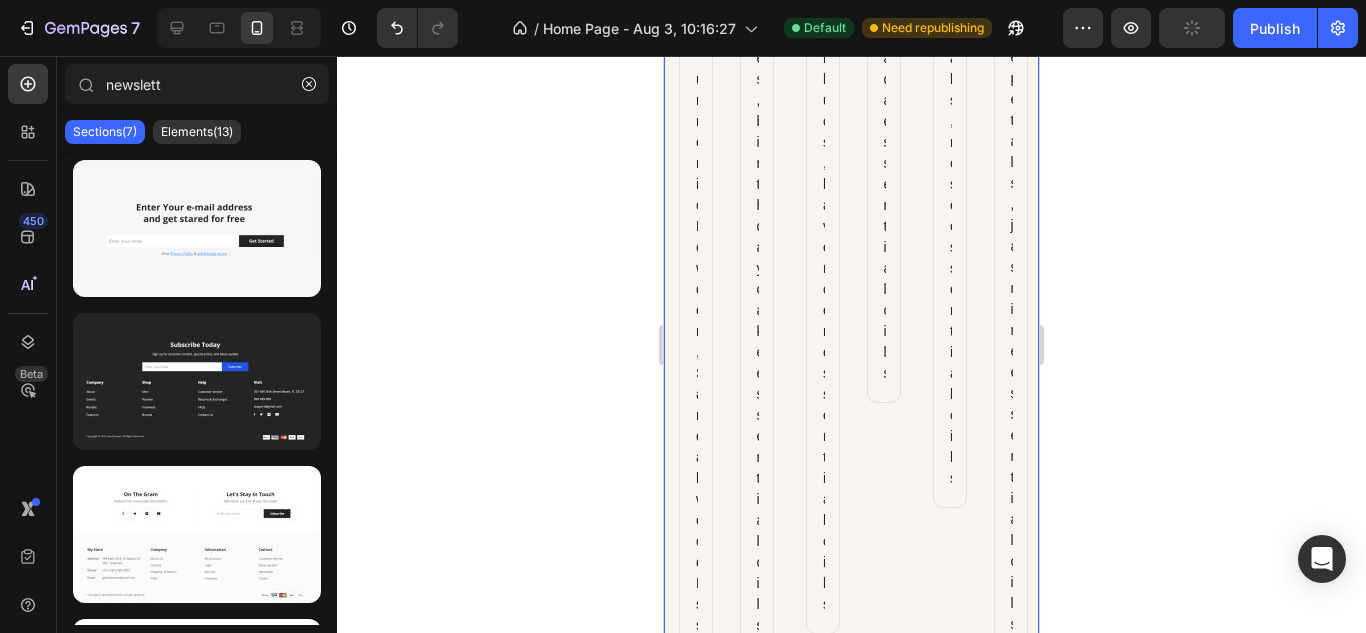 scroll, scrollTop: 2206, scrollLeft: 0, axis: vertical 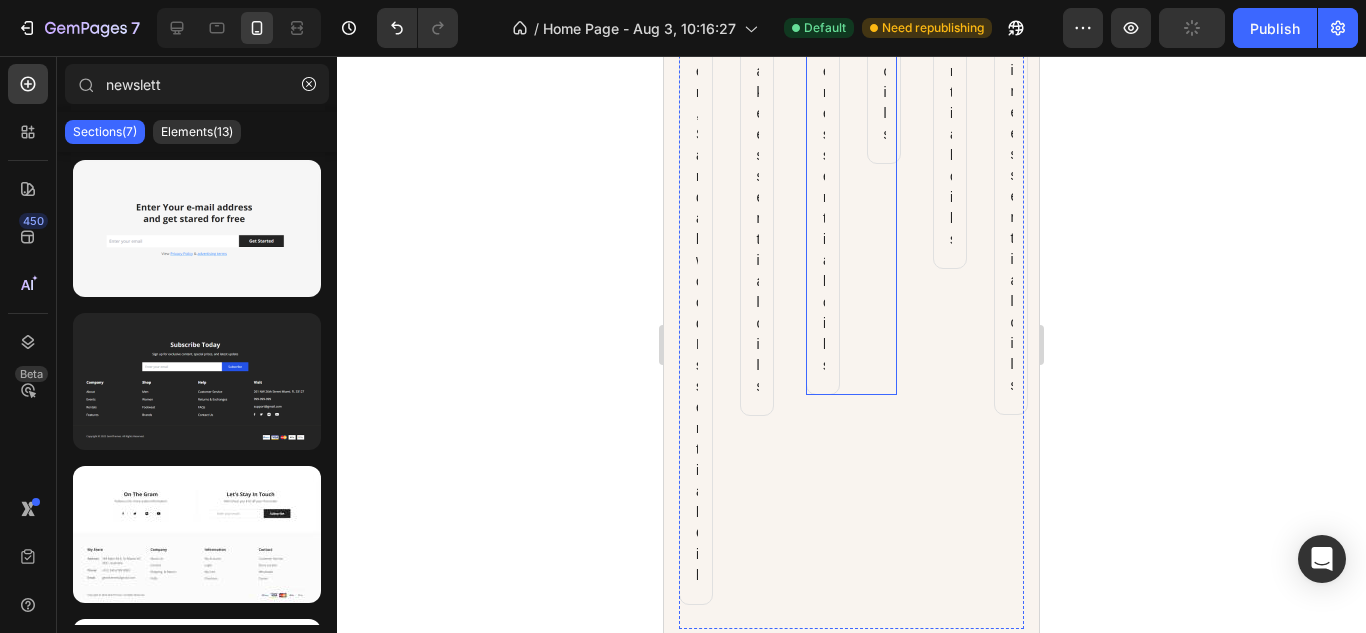 click on "Image Piña colada essential oils Text block Row" at bounding box center [882, 15] 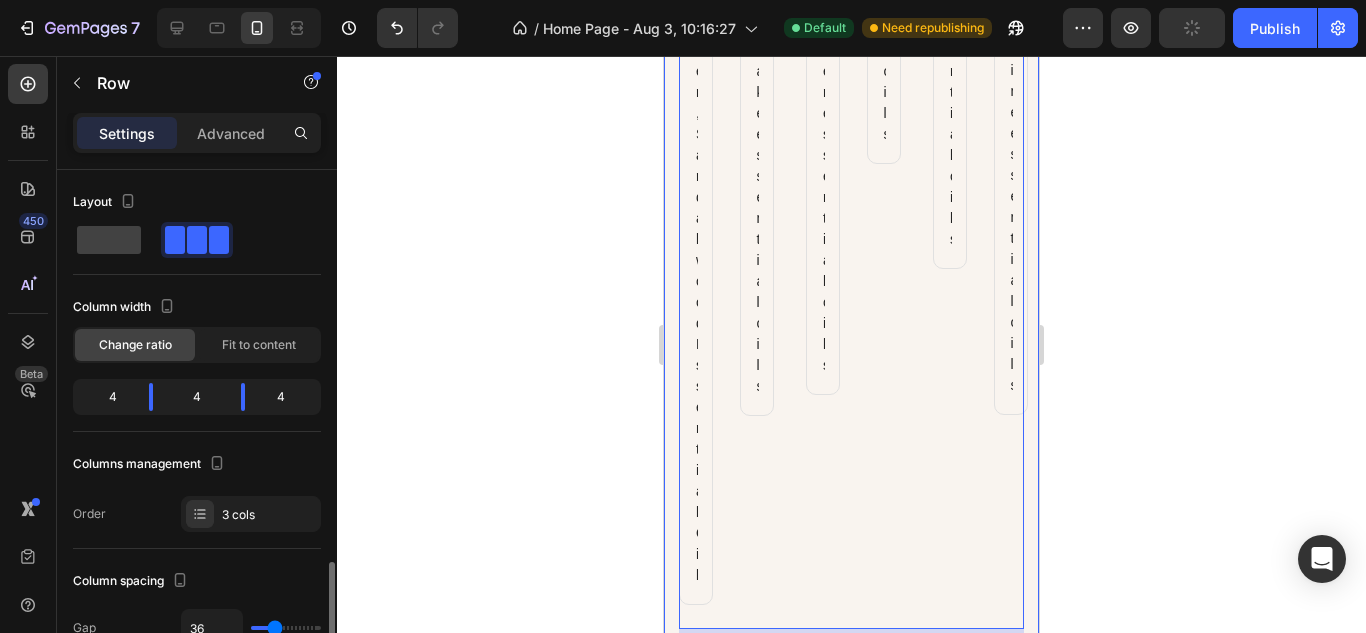 scroll, scrollTop: 286, scrollLeft: 0, axis: vertical 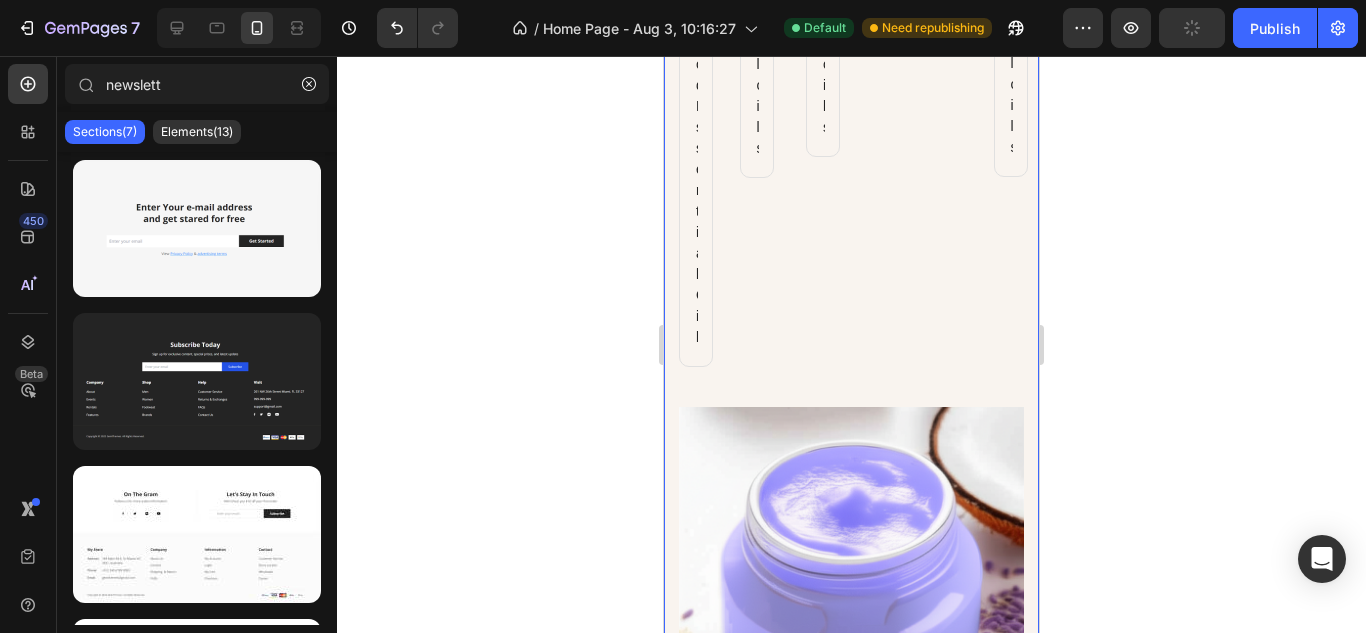 click on "Image Organic Turmeric Powder, Sandalwood Essential Oil Text block Row Image sprinkles, birthday cake essential oils Text block Row Row Image lavender buds, lavender essential oils Text block Row Image Piña colada essential oils Text block Row Row Image rose petals, rose essential oils Text block Row Image jasmine petals, jasmine essential oils Text block Row Row Row Product Images Lavender Dreams Product Title $18.00 Product Price Product Price
Drop element here Row Buy now Dynamic Checkout Product
Product Images Birthday Cake (Limited Edition Summer) Product Title $18.00 Product Price Product Price
Drop element here Row Buy now Dynamic Checkout Product Product Images Golden Ritual (Best Seller) Product Title $18.00 Product Price Product Price
Drop element here Row Buy now Dynamic Checkout Product Row Section 3" at bounding box center (851, 774) 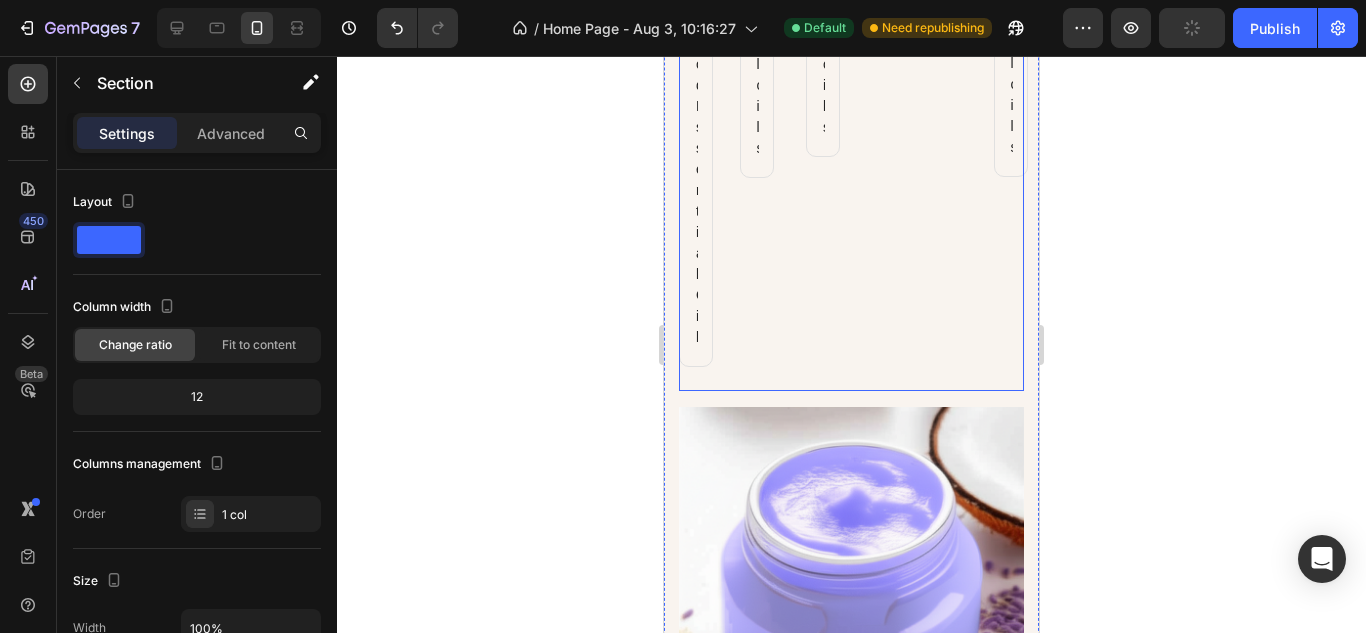 click on "Image rose petals, rose essential oils Text block Row Image jasmine petals, jasmine essential oils Text block Row Row" at bounding box center [978, -106] 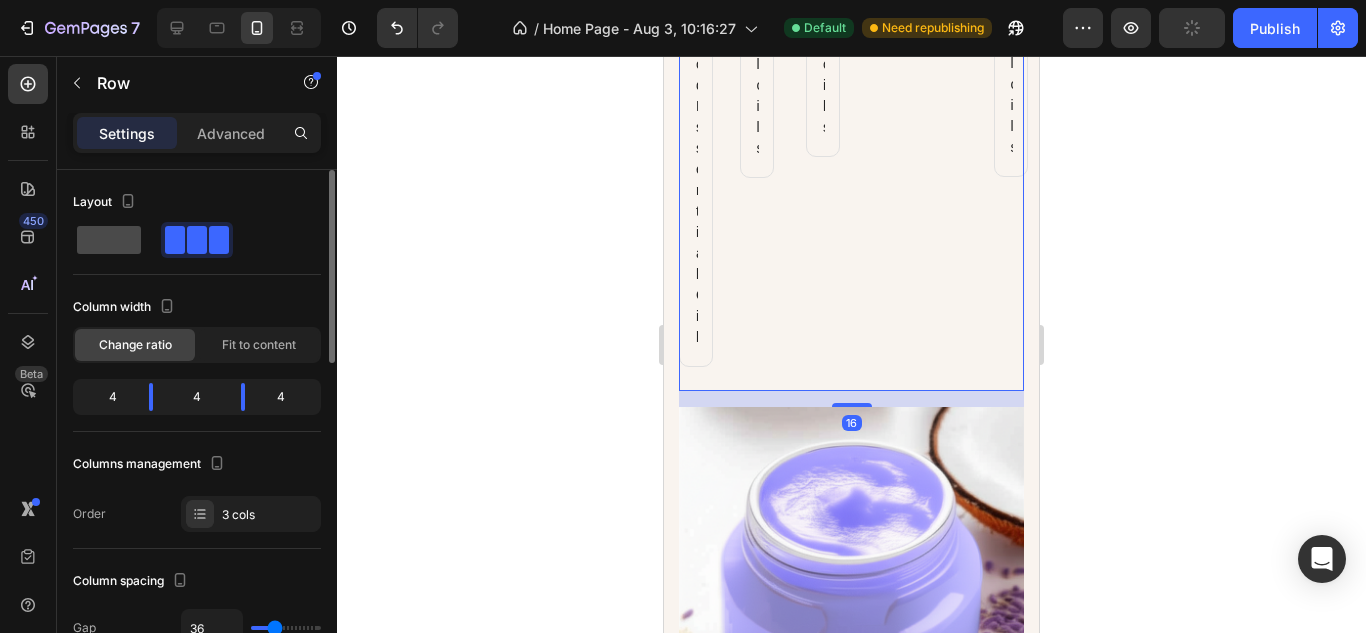click 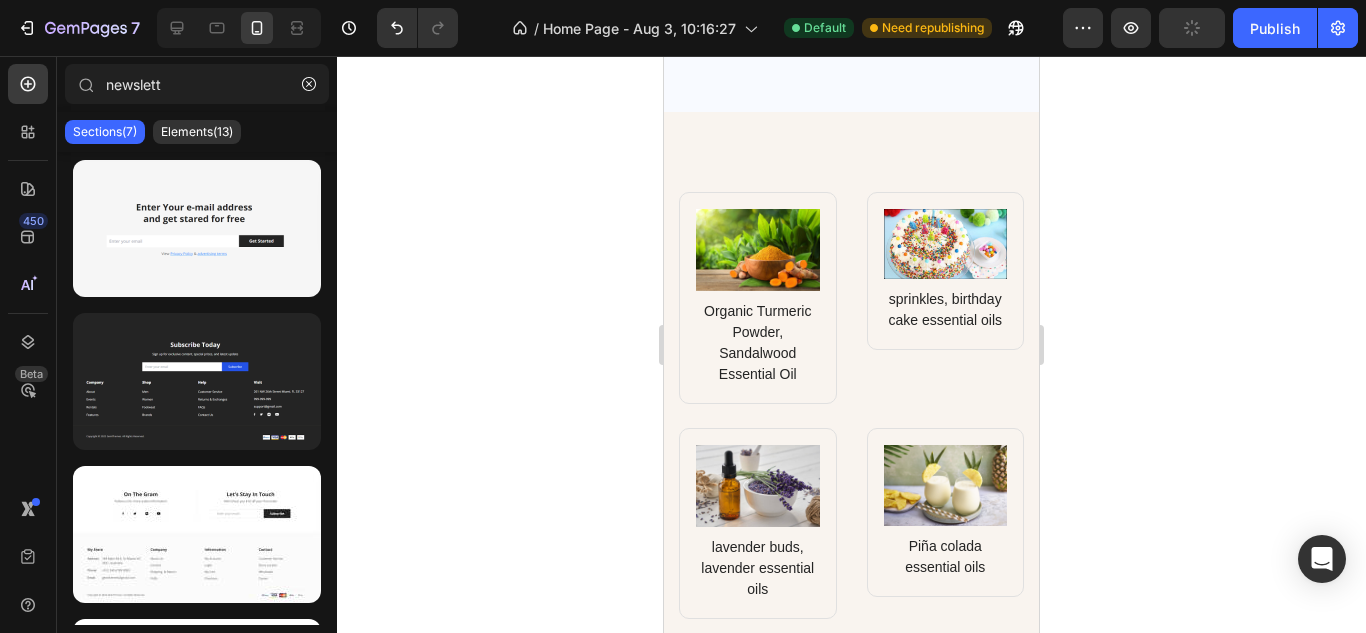 scroll, scrollTop: 1496, scrollLeft: 0, axis: vertical 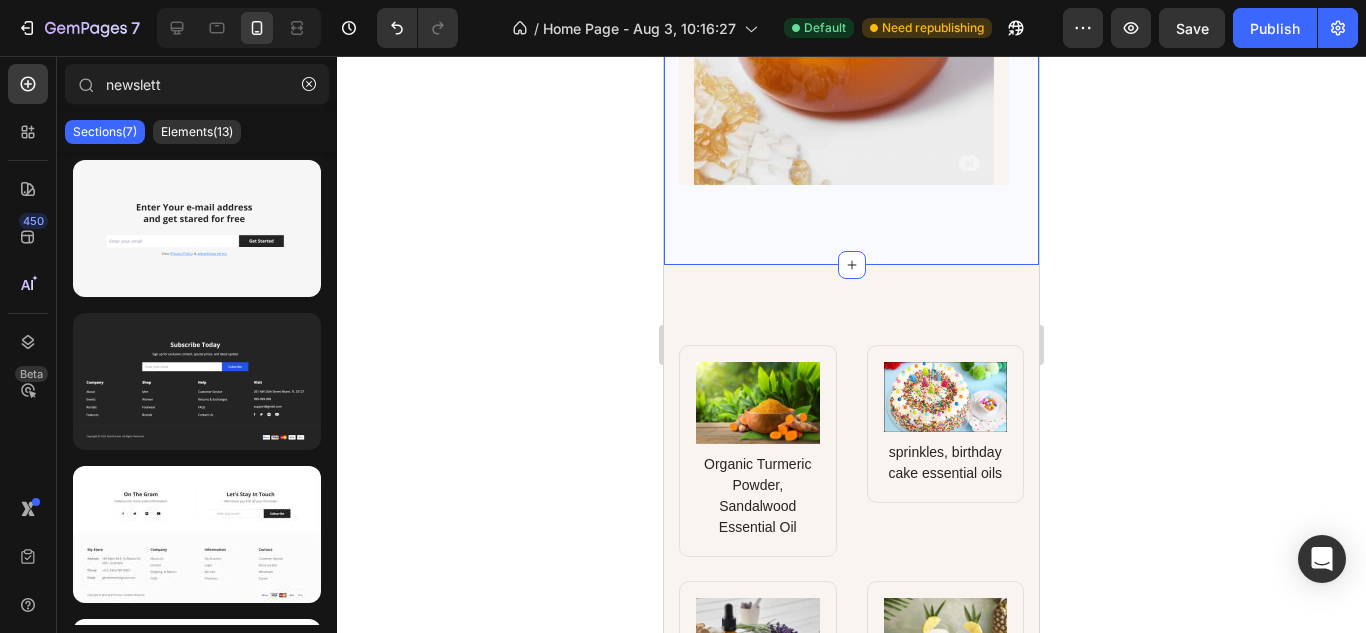 click on "Honey & Oats (Unscented – For Sensitive Skin) Product Title No compare price Product Price $18.00 Product Price Product Price Row BUY NOW Product Cart Button Product Images & Gallery Product Image Limited Week deal -  Text block Sale 11% Product Badge Row Icon List Summer Skin Elixir Bundle Product Title M2 2022 Heading $54.00 Product Price Product Price $48.00 Product Price Product Price Row BUY NOW Product Cart Button Product Images & Gallery Product Image Limited Week deal -  Text block Sale 11% Product Badge Row Icon List Summer Skin Elixir Bundle Product Title 5G 128GB Heading $54.00 Product Price Product Price $48.00 Product Price Product Price Row BUY NOW Product Cart Button Product Images & Gallery Product Carousel Row Section 2" at bounding box center (851, -231) 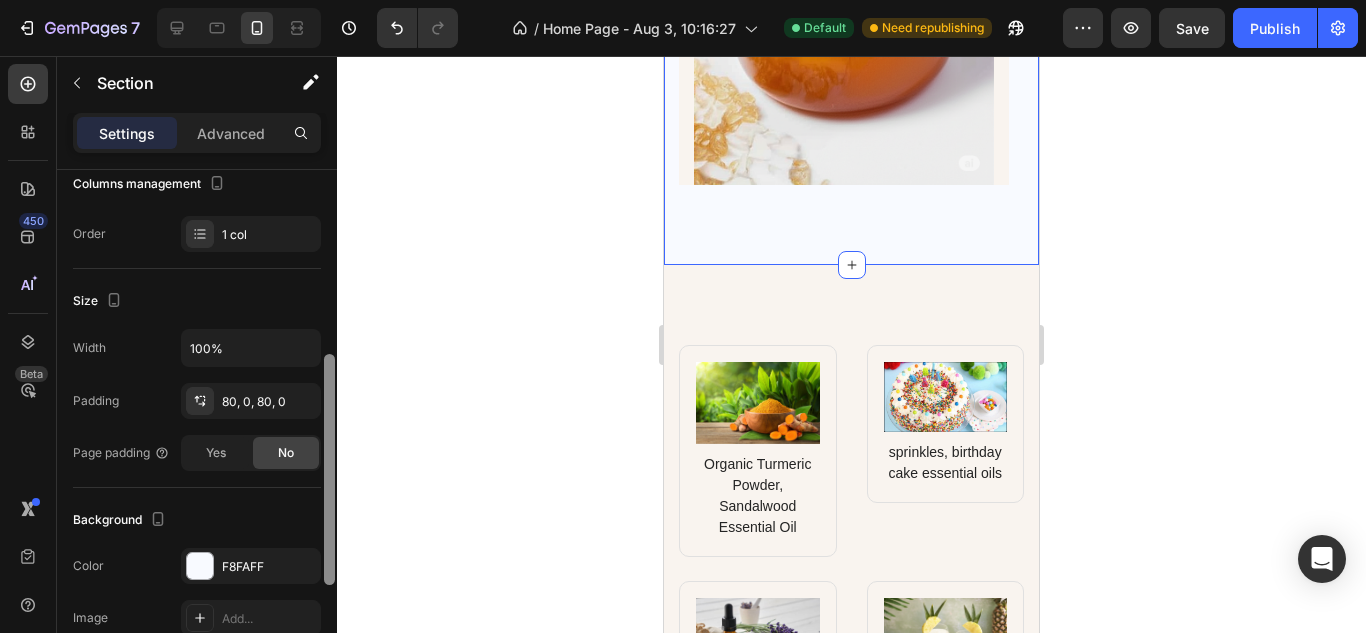 scroll, scrollTop: 330, scrollLeft: 0, axis: vertical 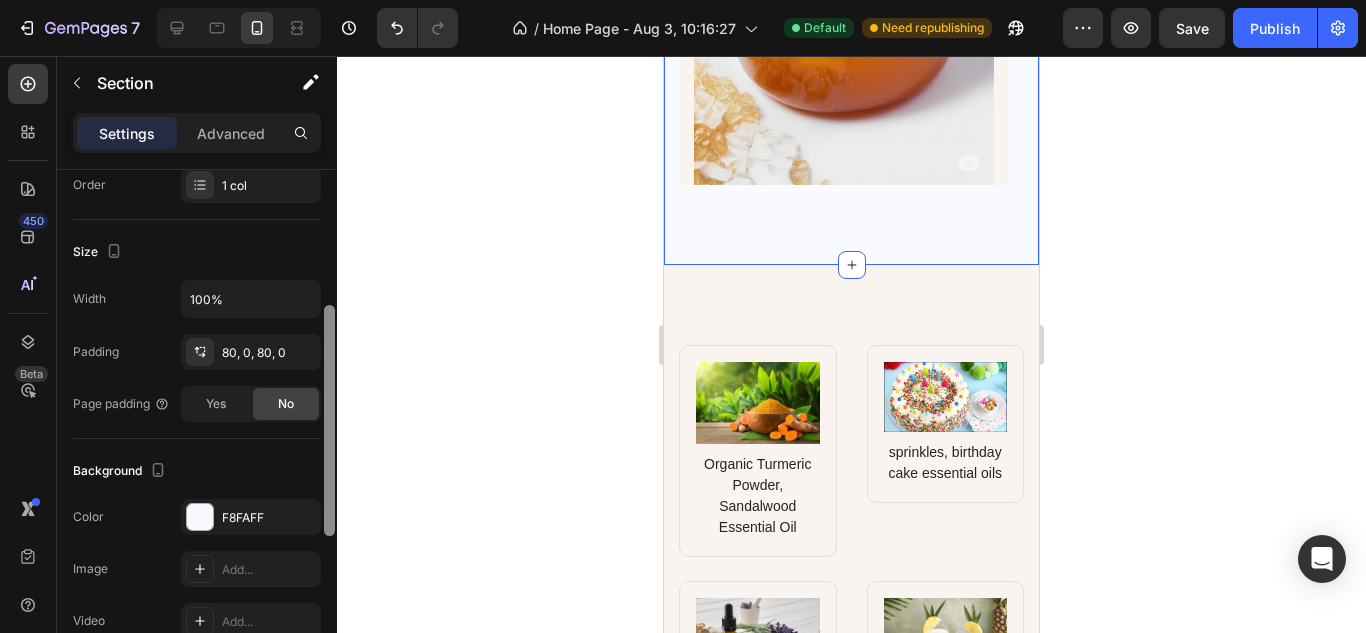 drag, startPoint x: 326, startPoint y: 314, endPoint x: 312, endPoint y: 461, distance: 147.66516 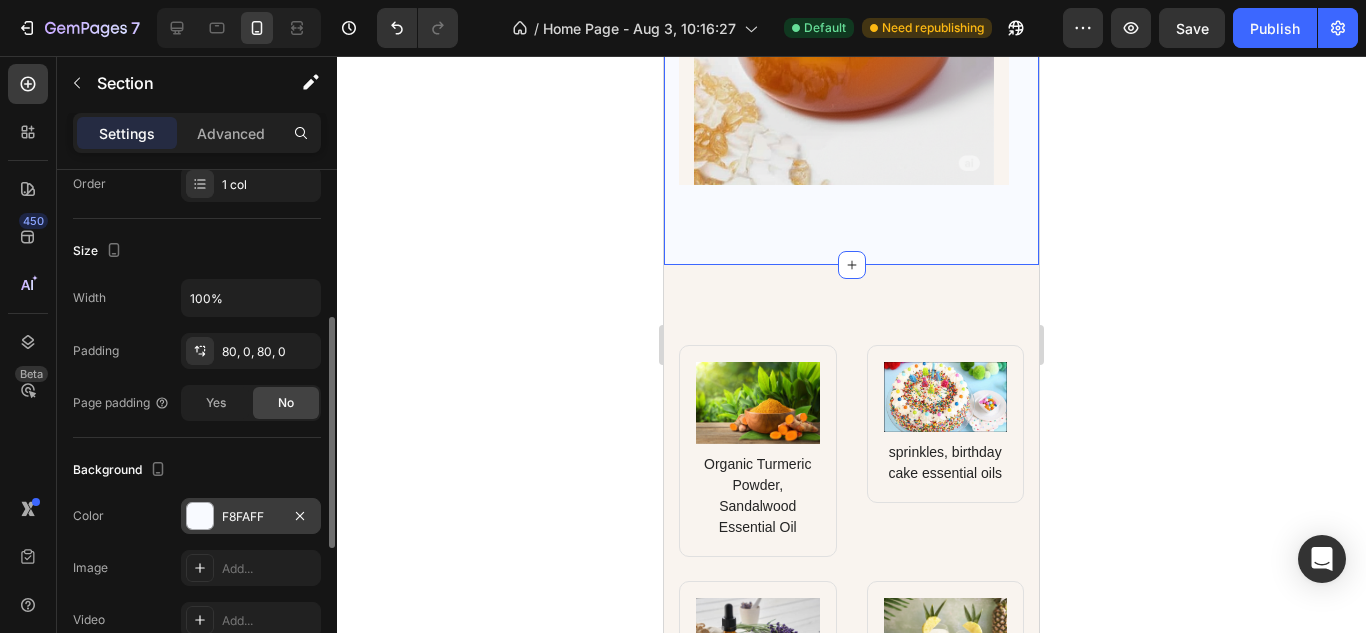 click at bounding box center (200, 516) 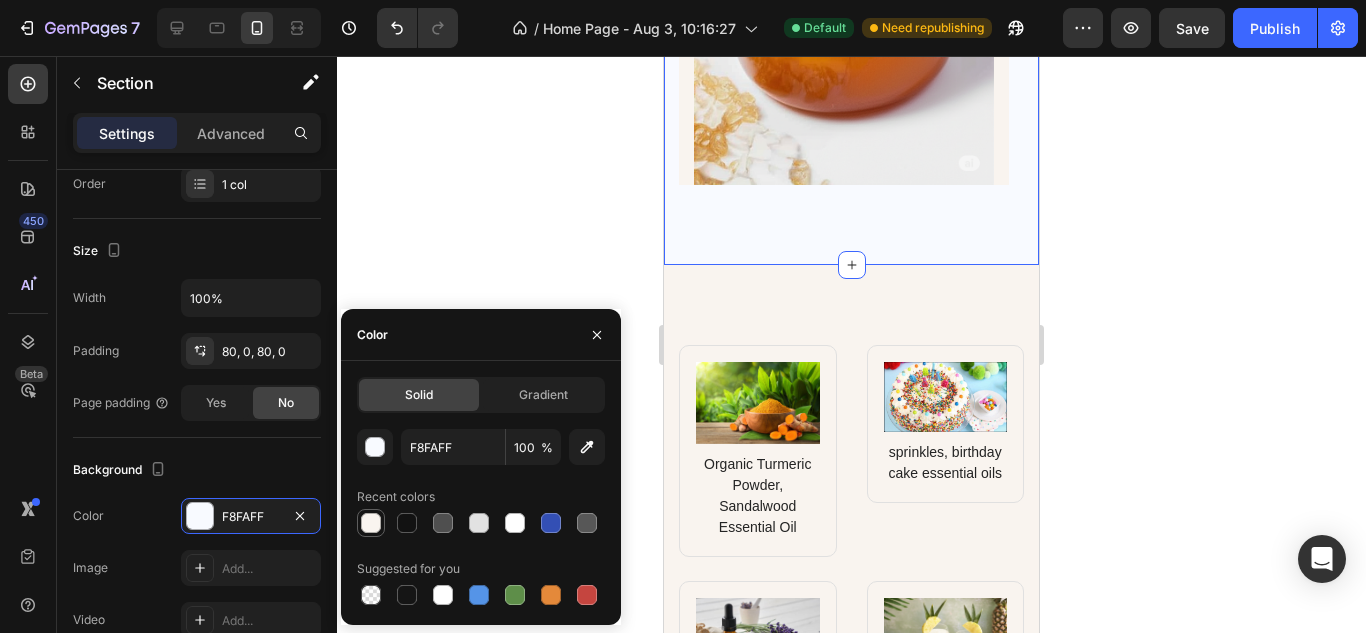 click at bounding box center (371, 523) 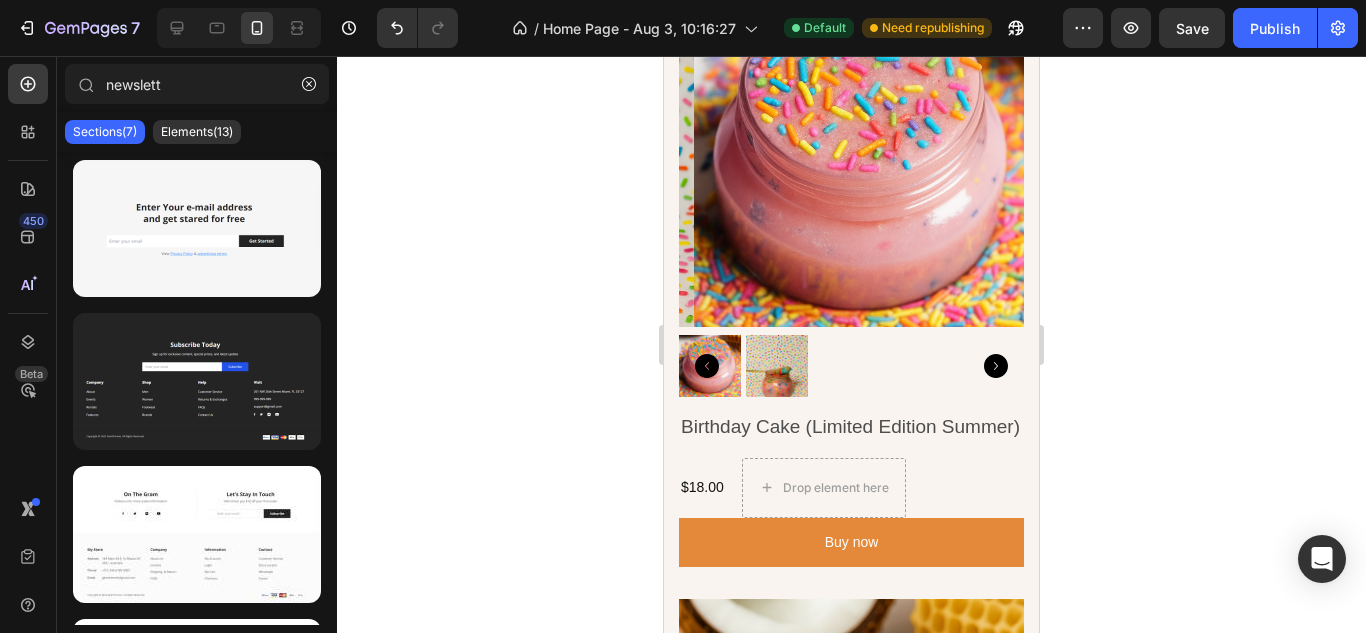 scroll, scrollTop: 3544, scrollLeft: 0, axis: vertical 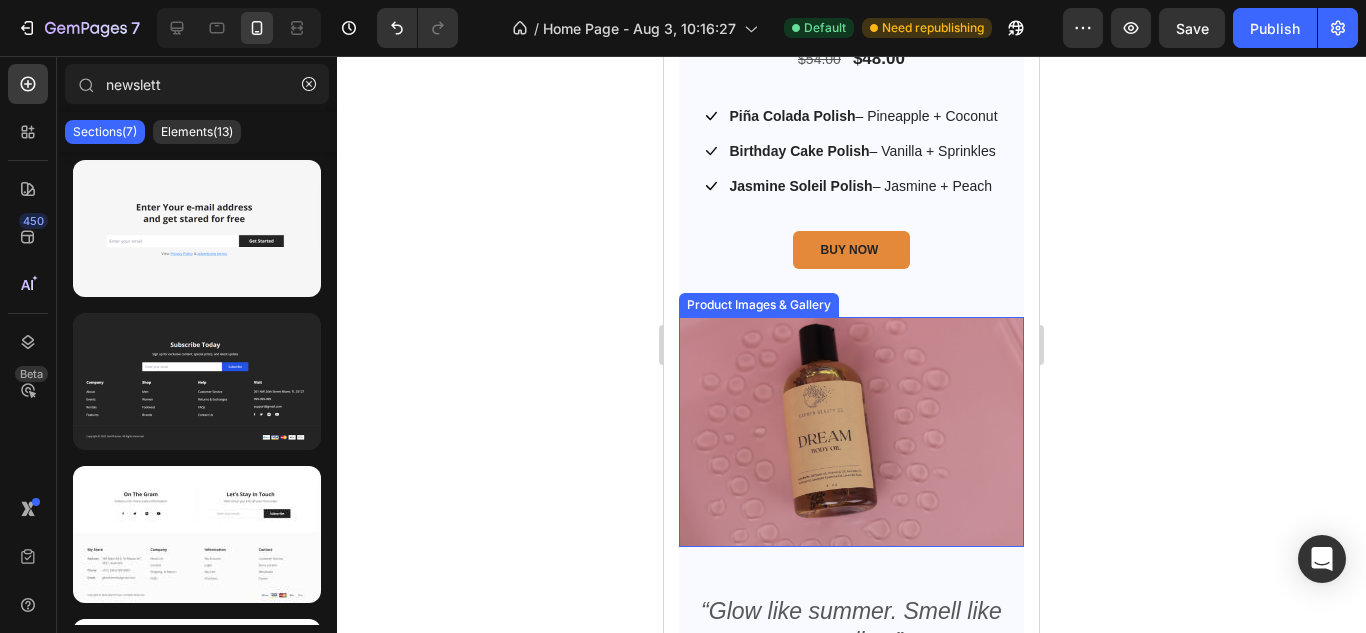 click at bounding box center (851, 432) 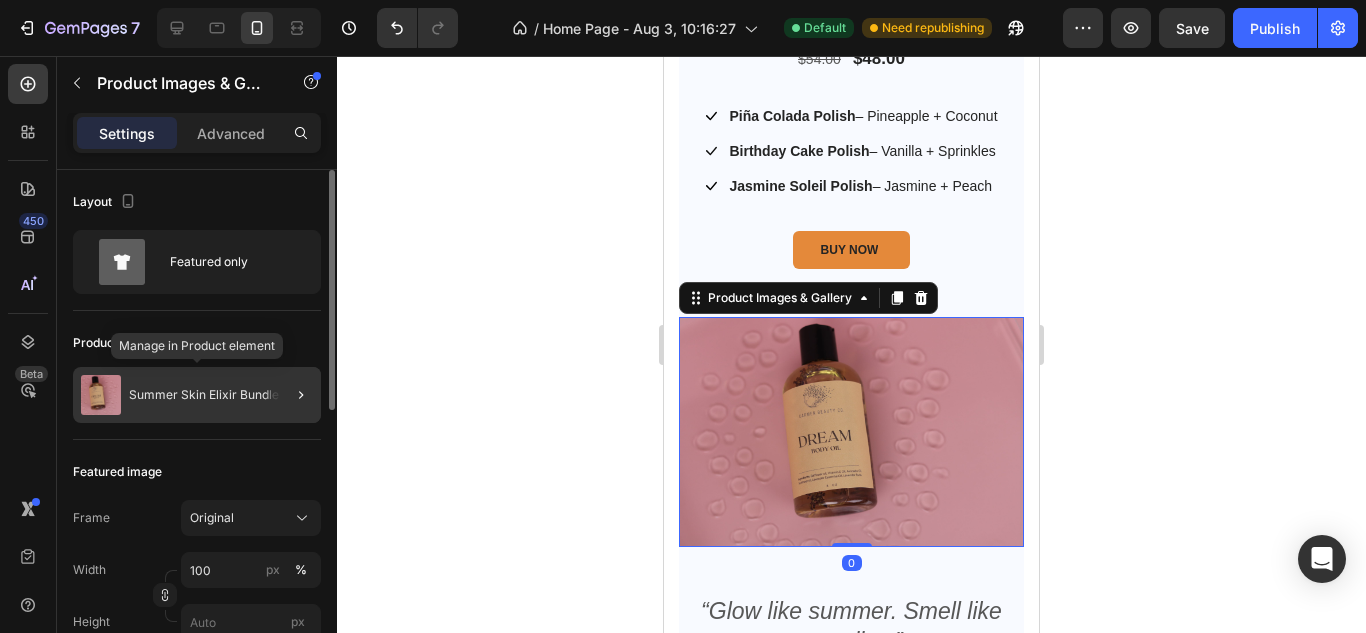 click on "Summer Skin Elixir Bundle" 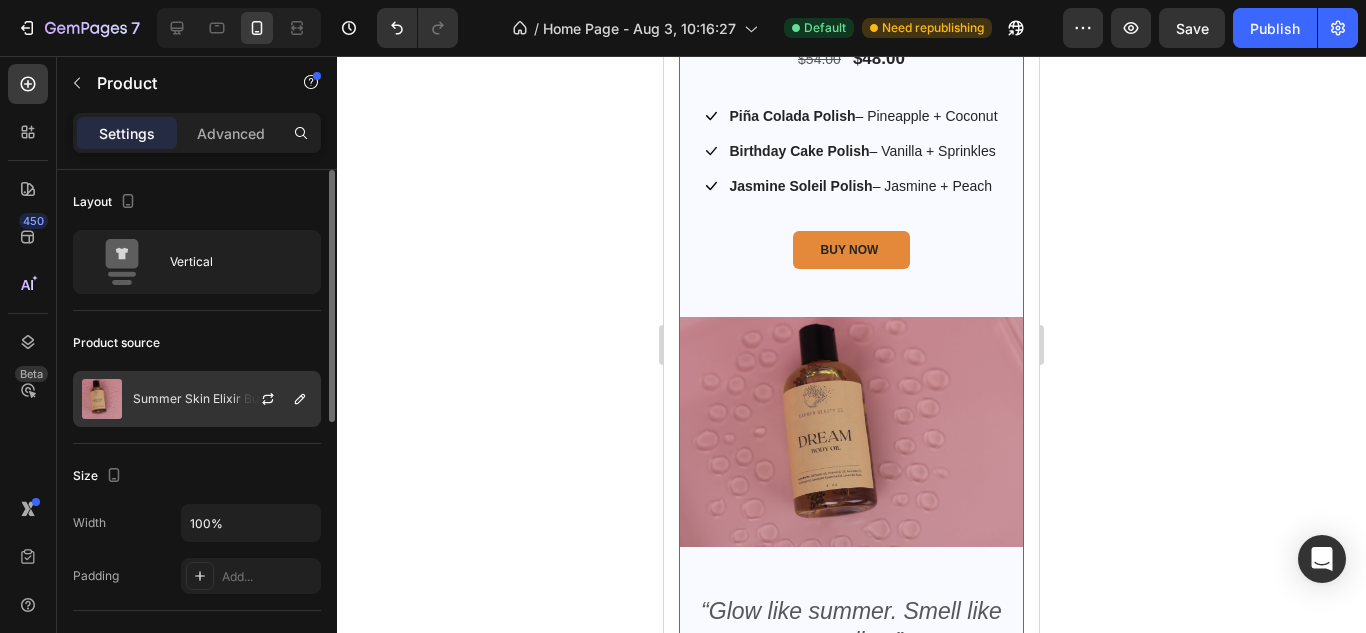 click on "Summer Skin Elixir Bundle" 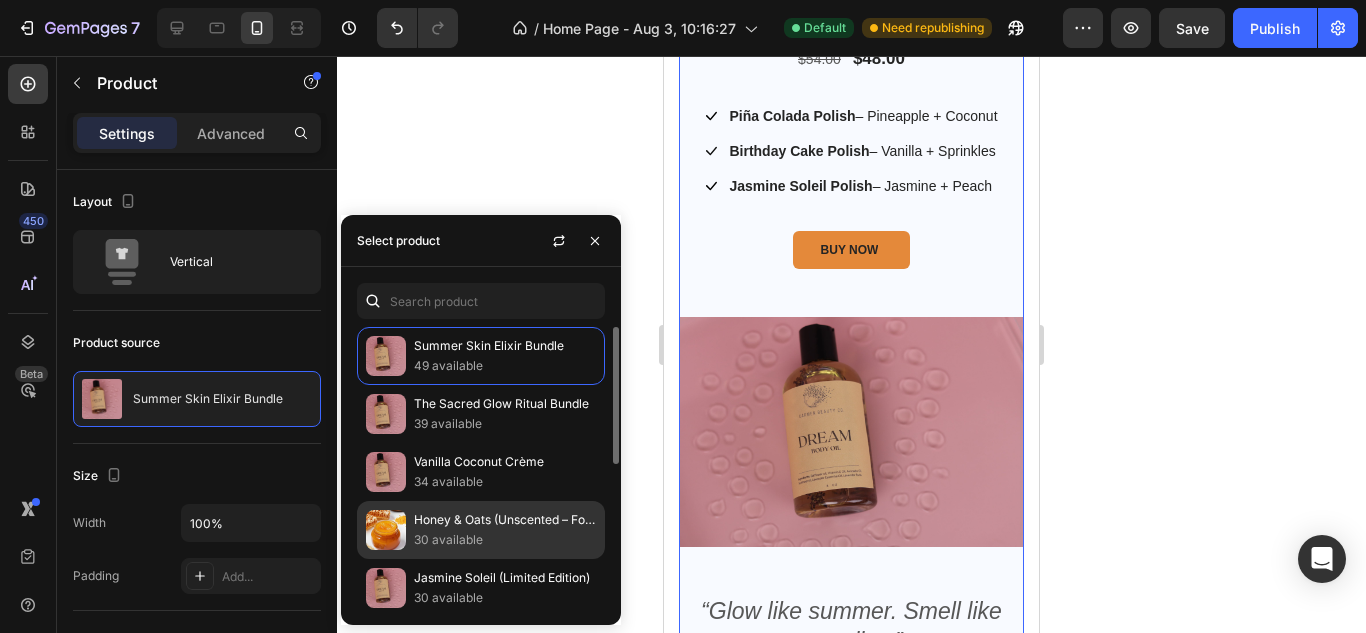 click on "30 available" at bounding box center (505, 540) 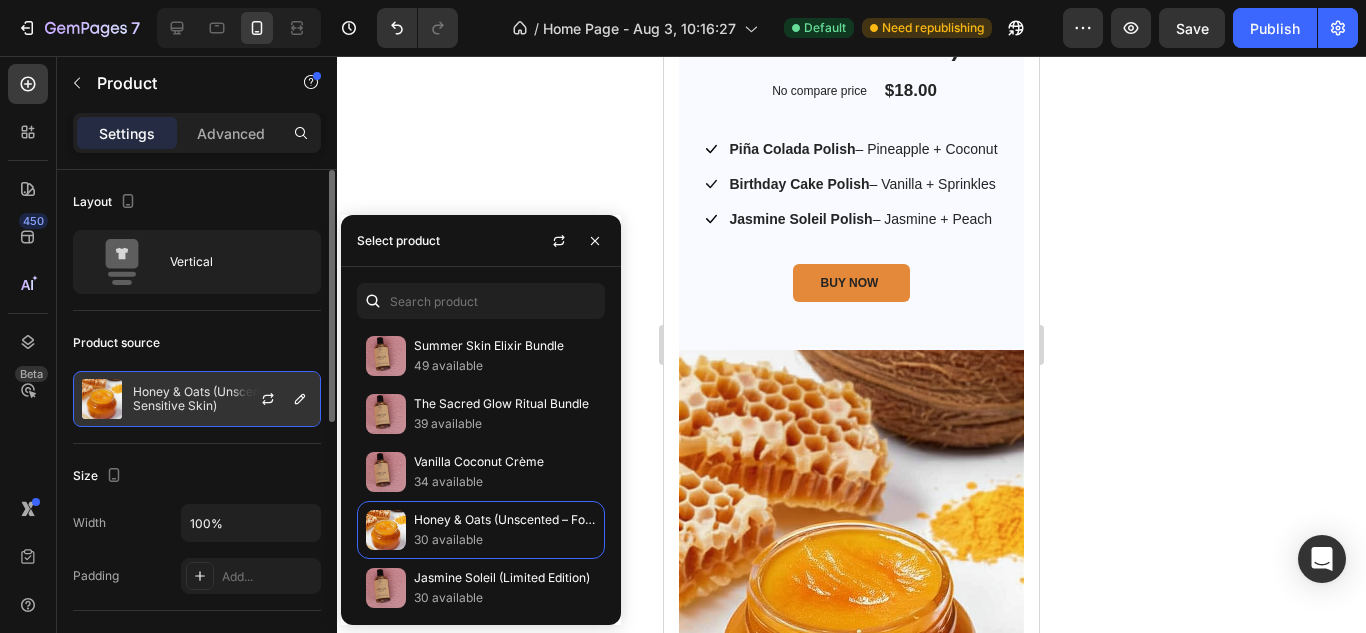click on "Honey & Oats (Unscented – For Sensitive Skin)" 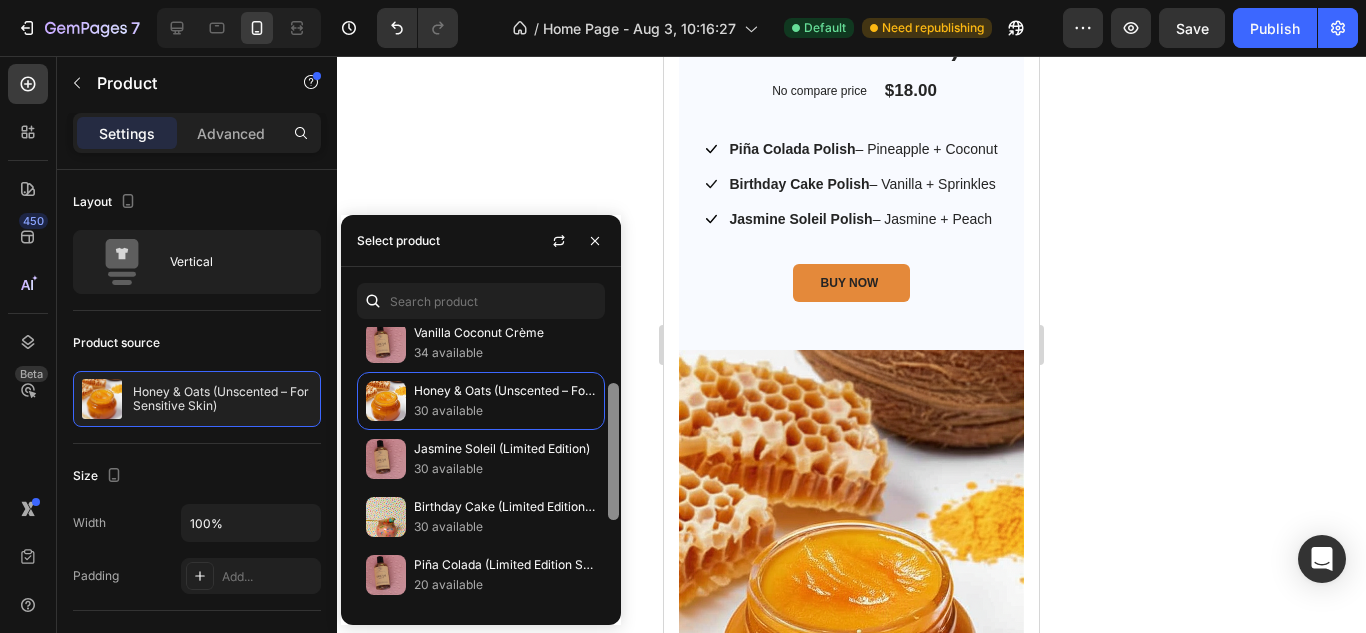 scroll, scrollTop: 140, scrollLeft: 0, axis: vertical 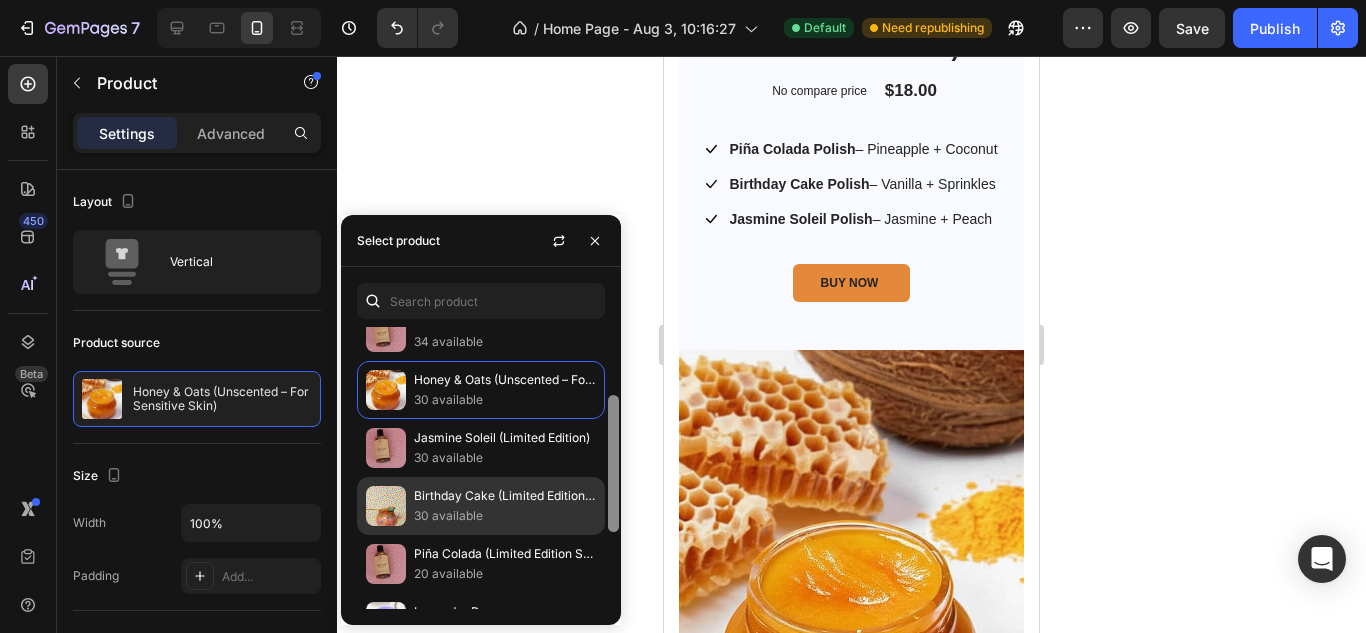 drag, startPoint x: 608, startPoint y: 449, endPoint x: 604, endPoint y: 517, distance: 68.117546 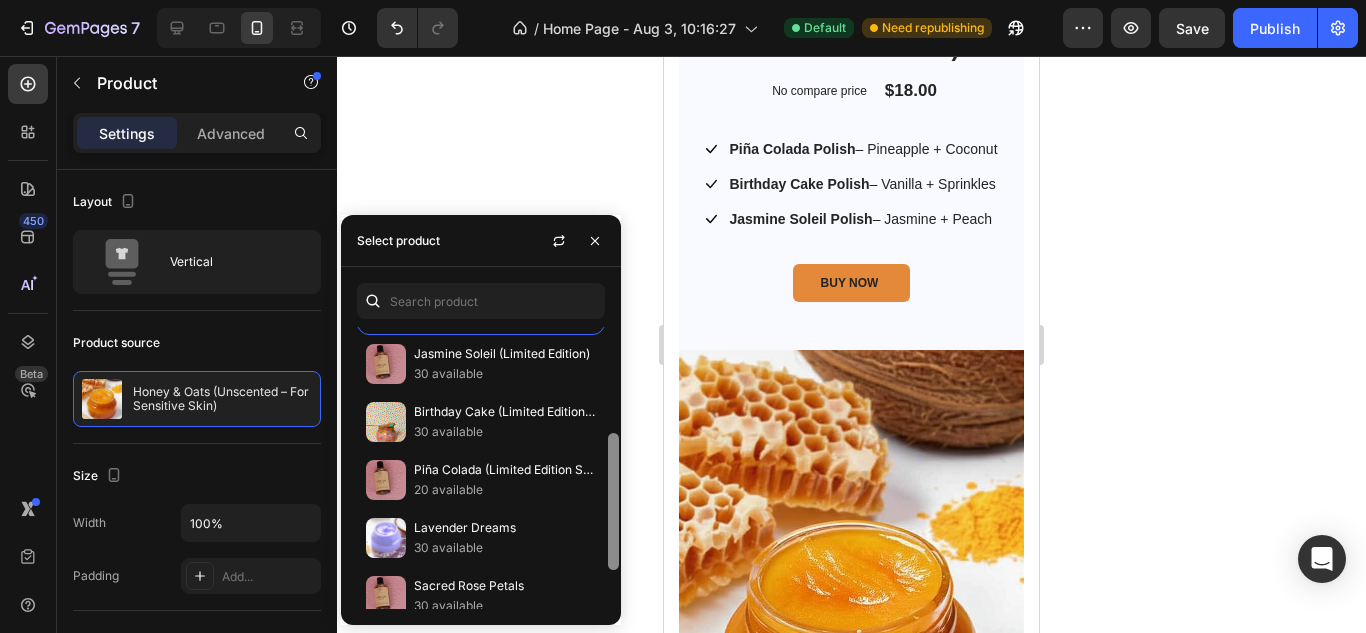 drag, startPoint x: 613, startPoint y: 524, endPoint x: 613, endPoint y: 567, distance: 43 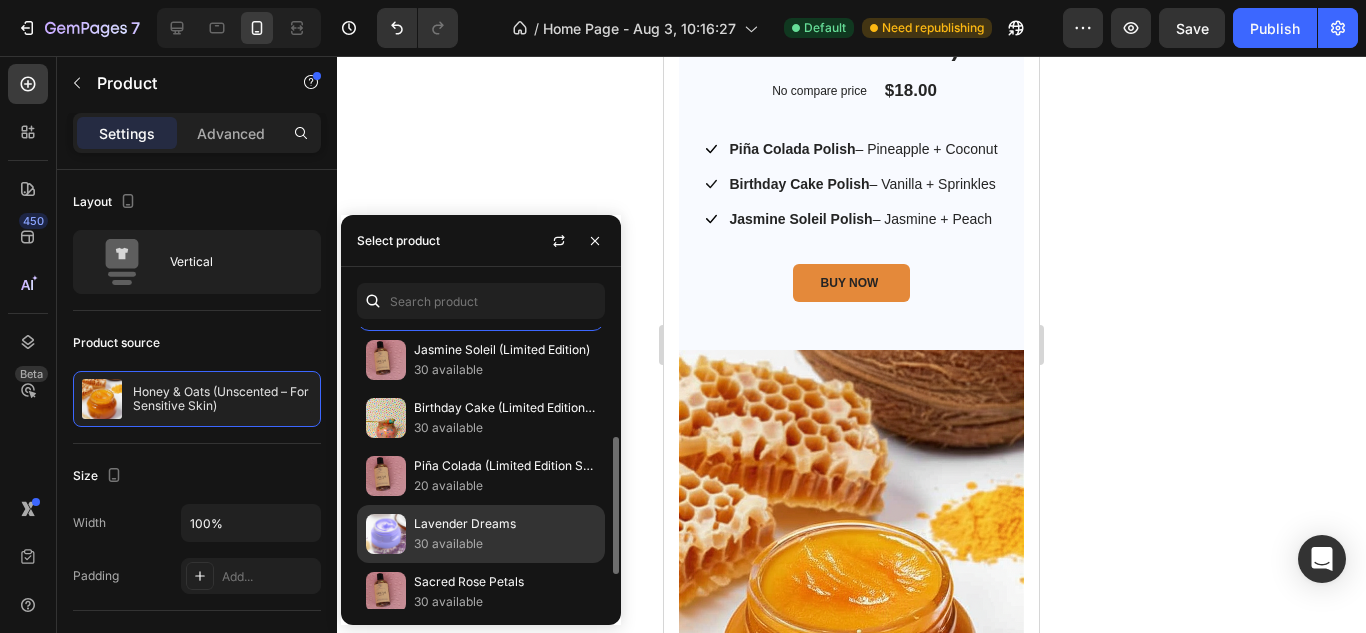 click on "30 available" at bounding box center (505, 544) 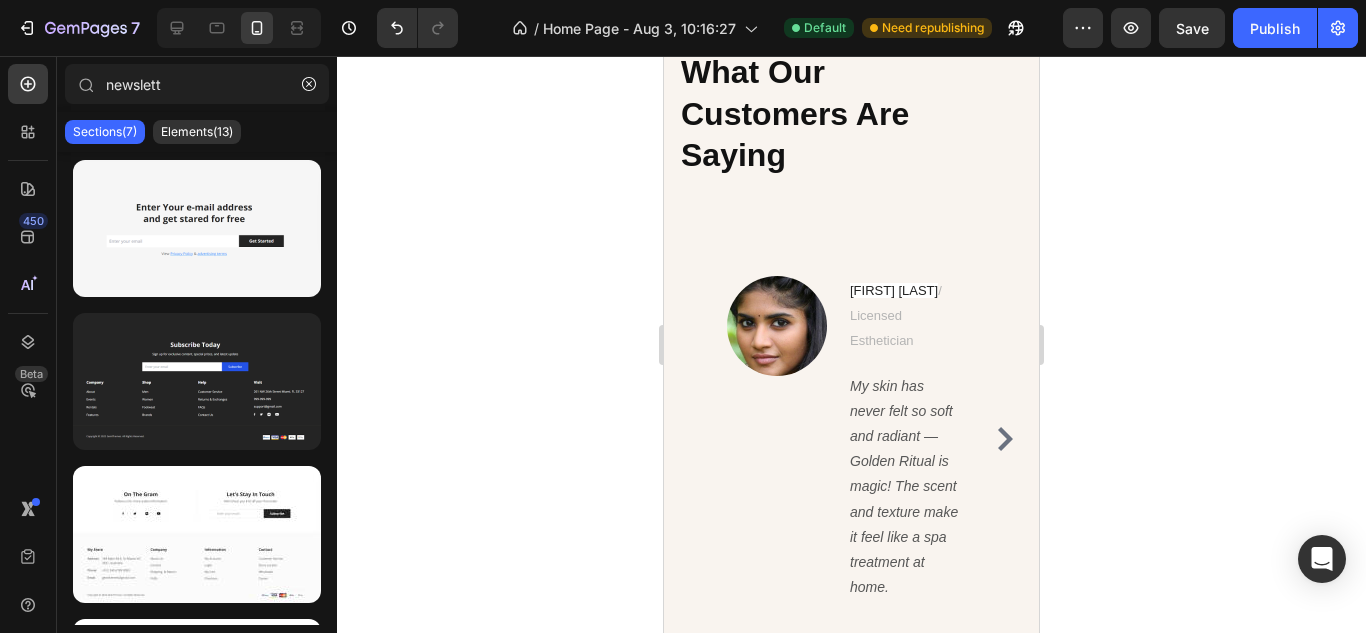 scroll, scrollTop: 7455, scrollLeft: 0, axis: vertical 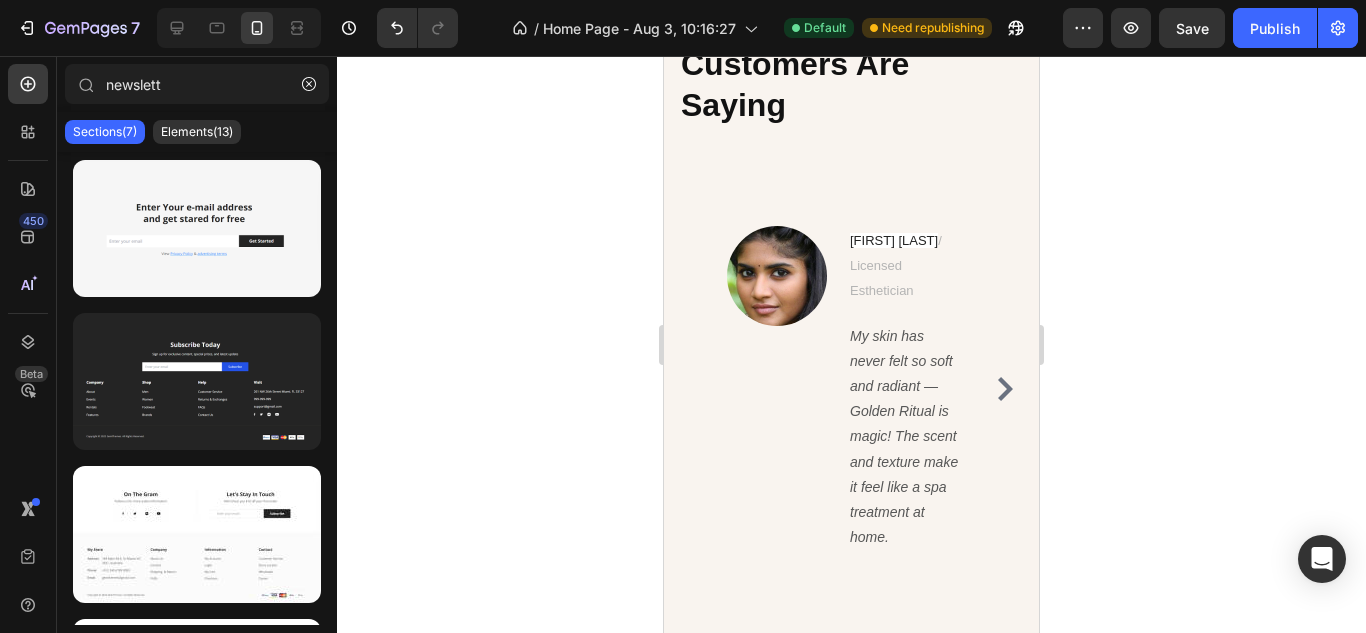 click on "GET DISSCOUNT 10% OFF Heading Join the Ritual Reward Circle Heading Invite visitors to join your Ritual Rewards and get 10% off their first purchase. Heading Email Field
Submit Button Row Newsletter Image Row Section 7" at bounding box center [851, -321] 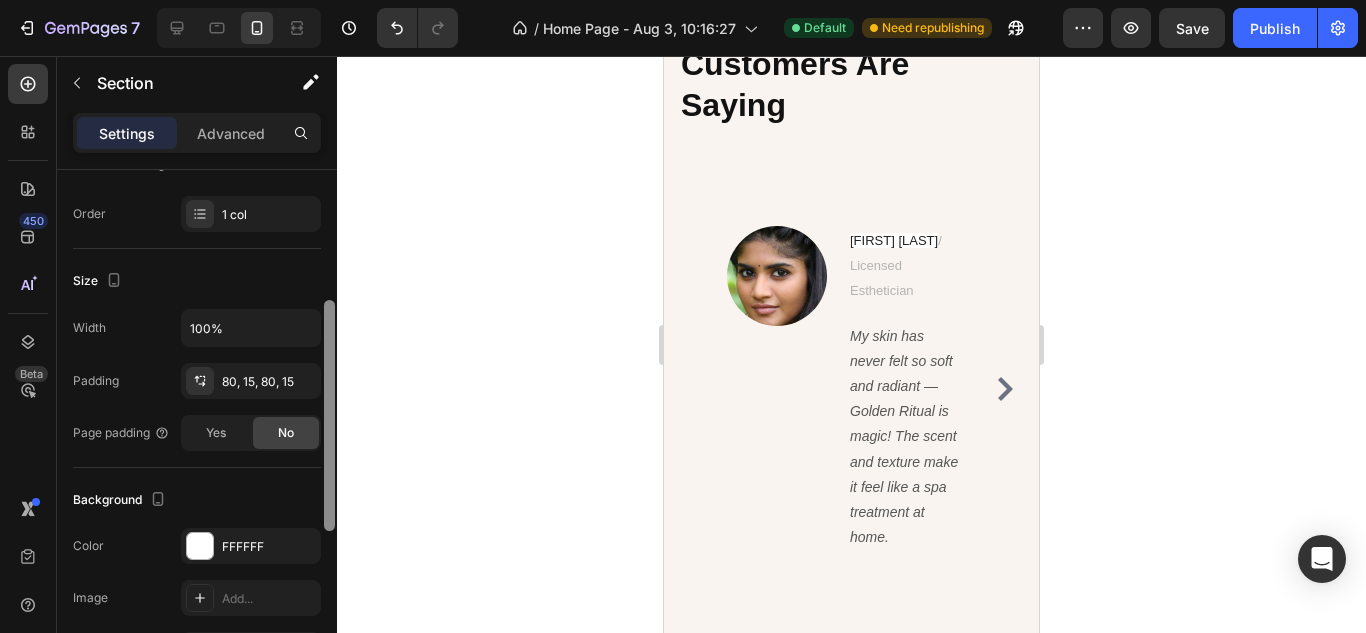 scroll, scrollTop: 352, scrollLeft: 0, axis: vertical 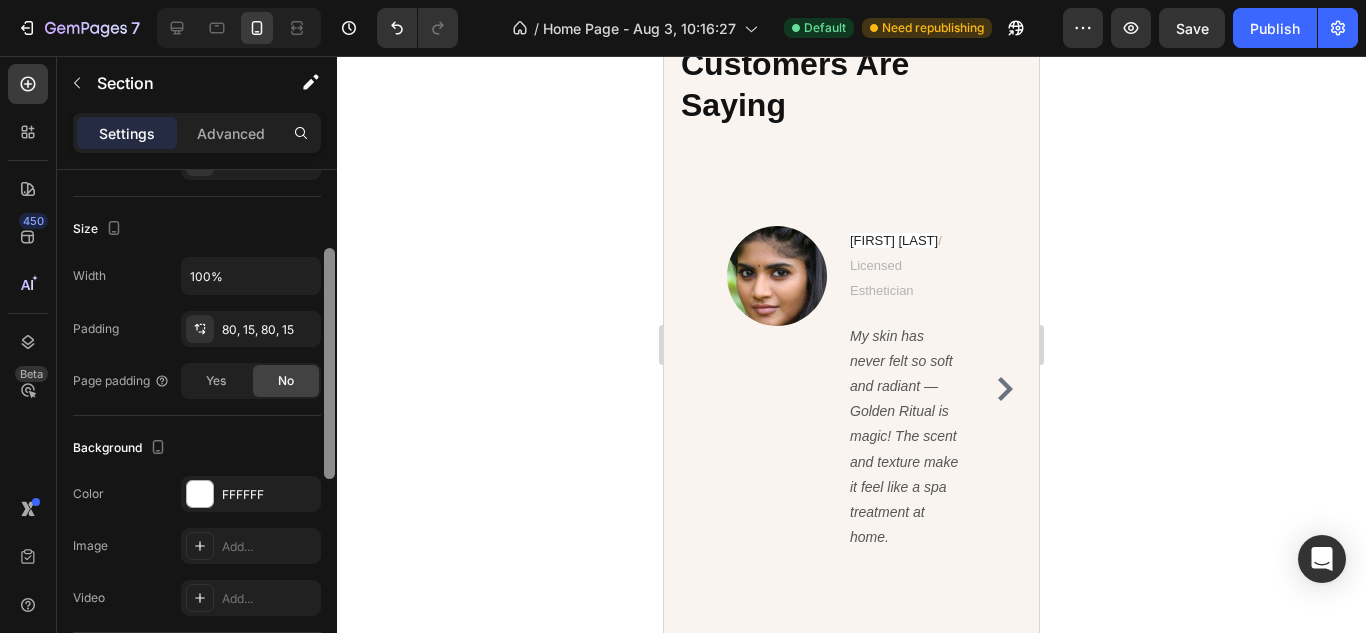 drag, startPoint x: 328, startPoint y: 316, endPoint x: 345, endPoint y: 473, distance: 157.9177 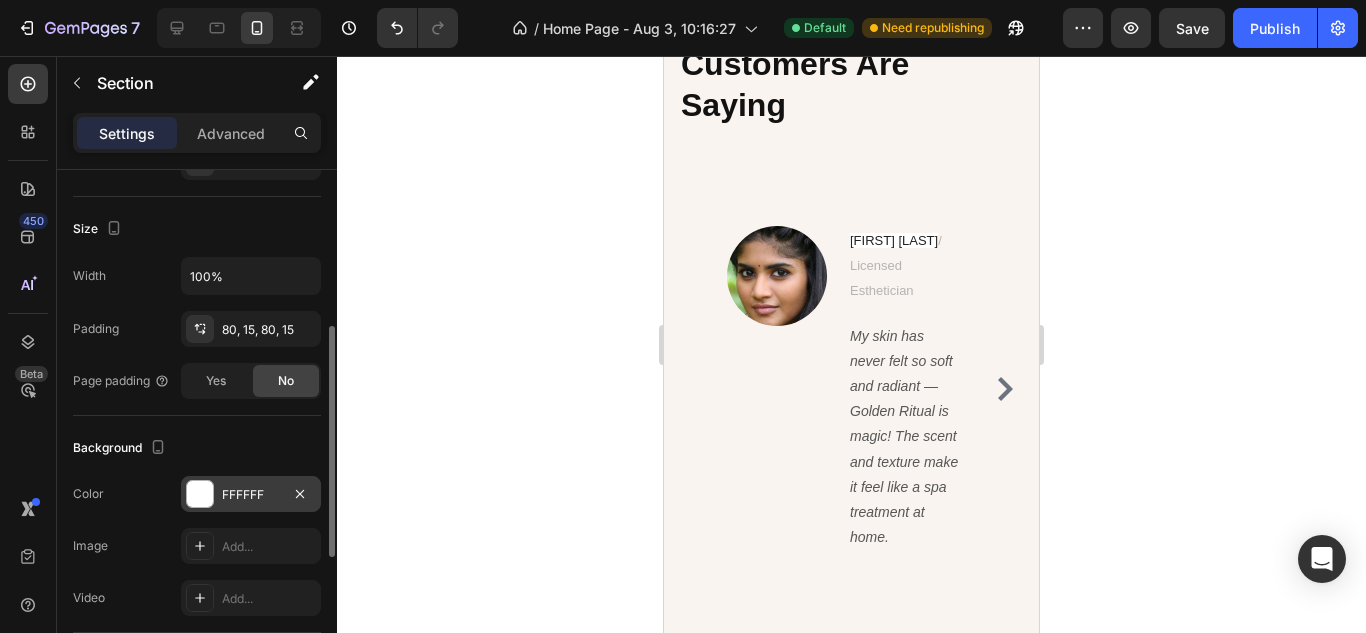 click at bounding box center [200, 494] 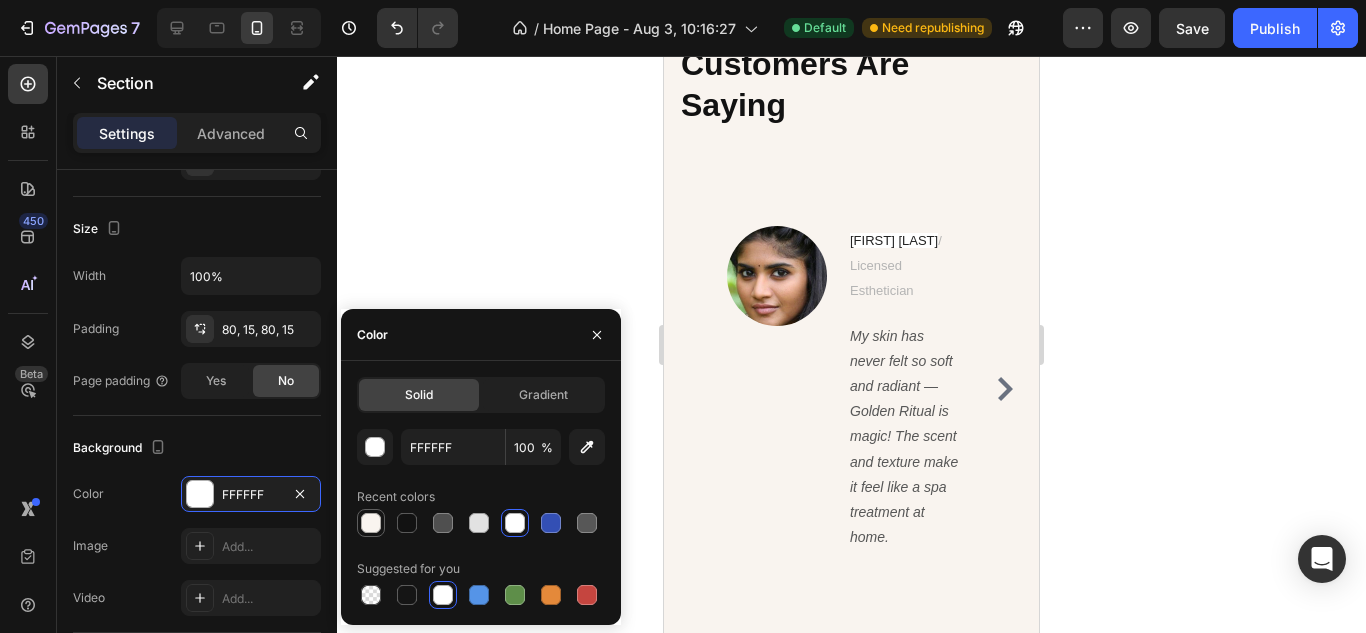 click at bounding box center [371, 523] 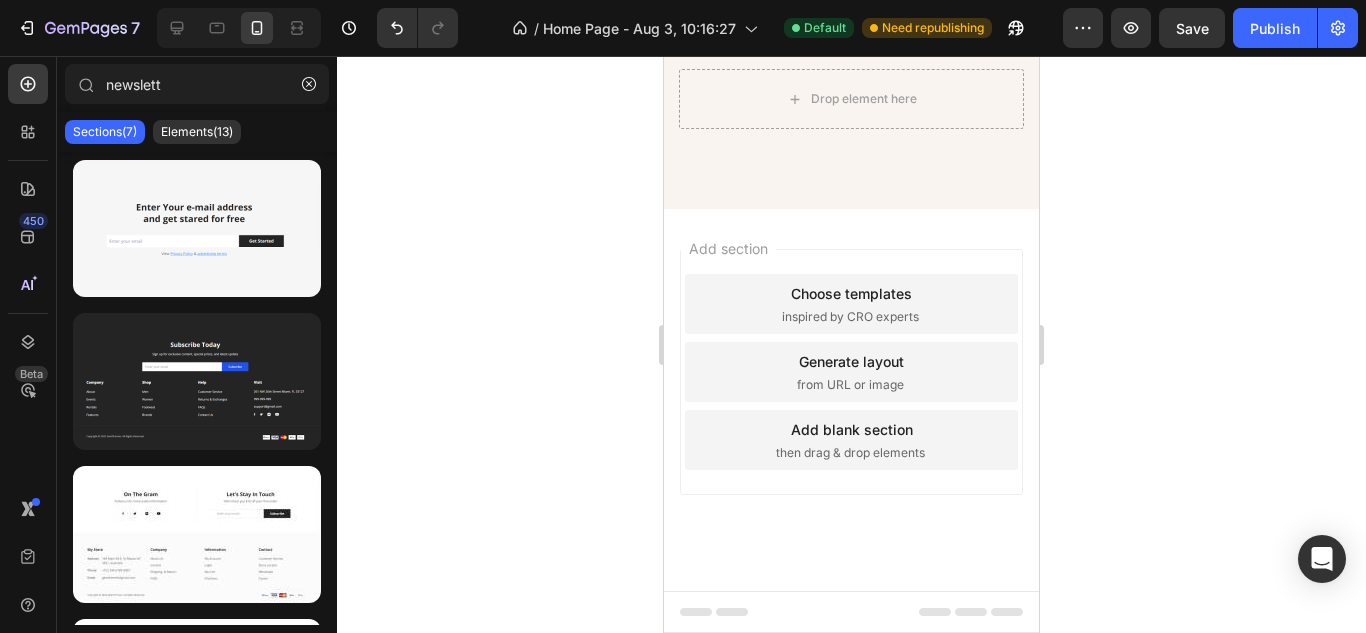 scroll, scrollTop: 8068, scrollLeft: 0, axis: vertical 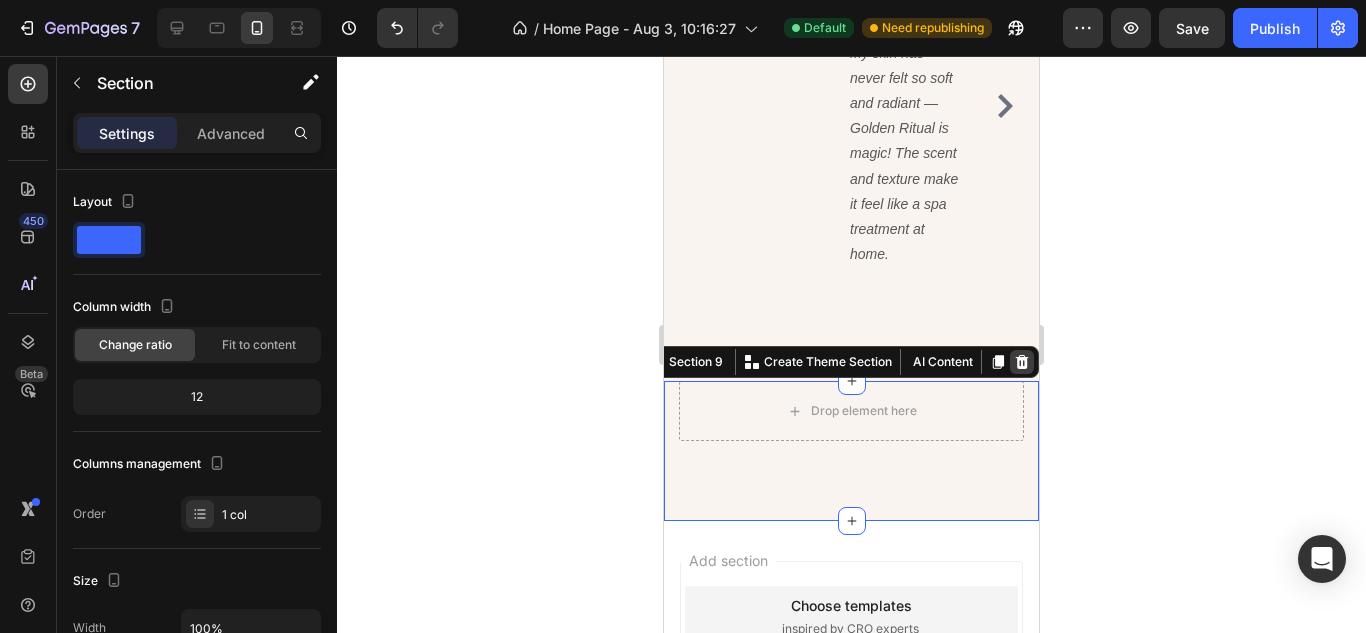 click 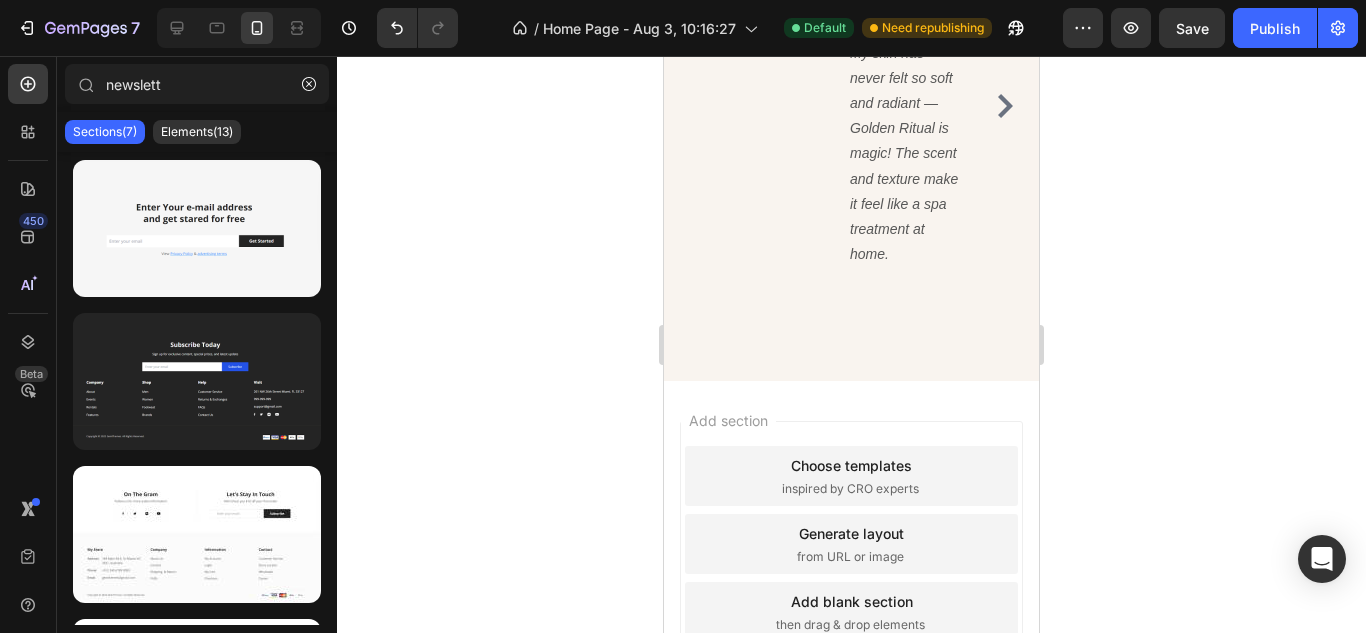 scroll, scrollTop: 8240, scrollLeft: 0, axis: vertical 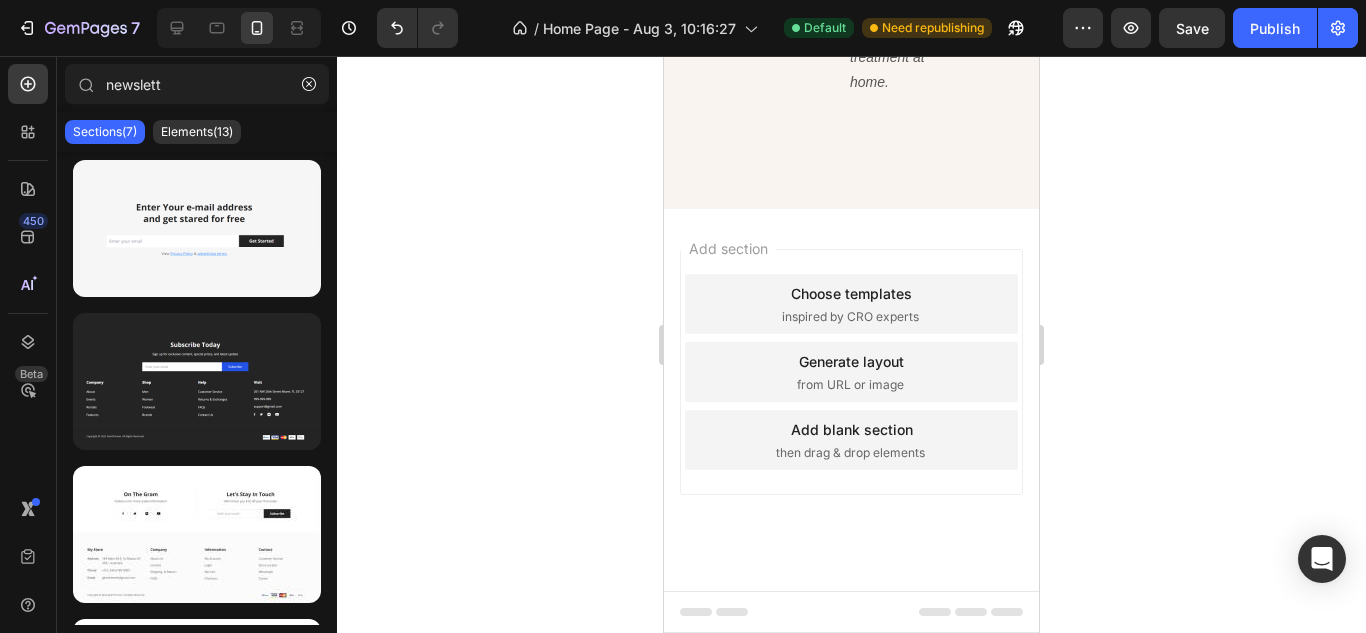 drag, startPoint x: 1033, startPoint y: 582, endPoint x: 1916, endPoint y: 96, distance: 1007.9112 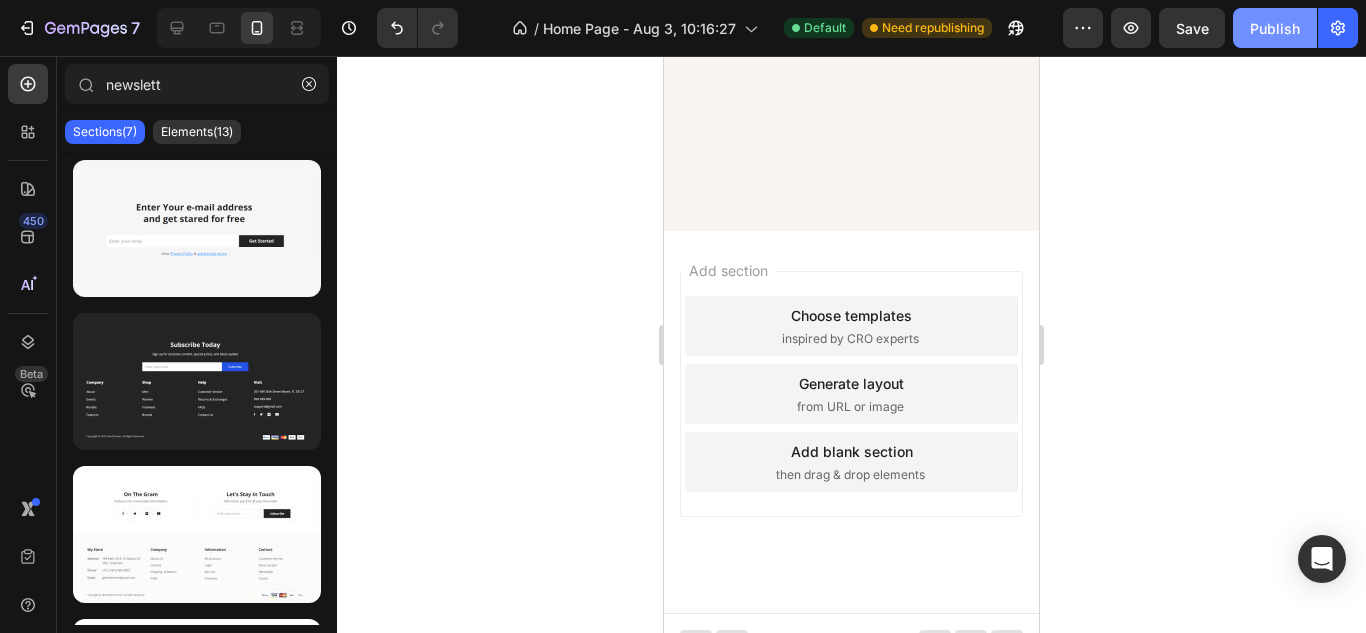 scroll, scrollTop: 4843, scrollLeft: 0, axis: vertical 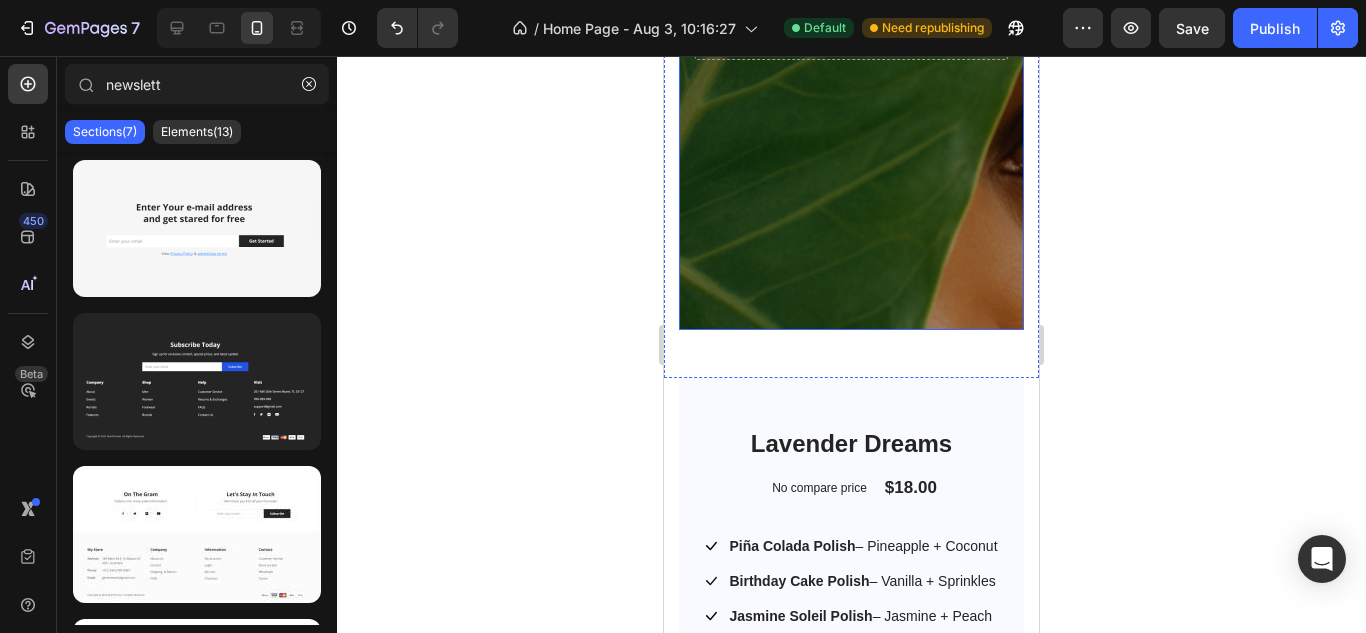 click at bounding box center [851, 30] 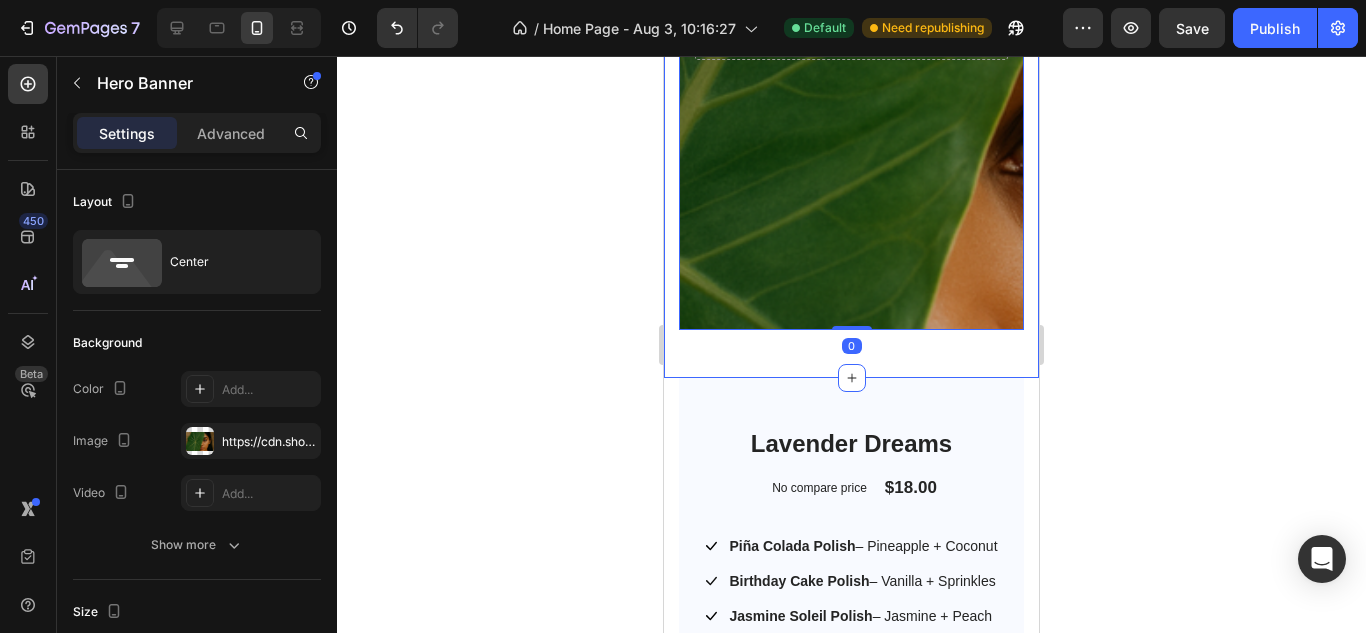 click on "Drop element here Hero Banner   0 Section 5" at bounding box center [851, 54] 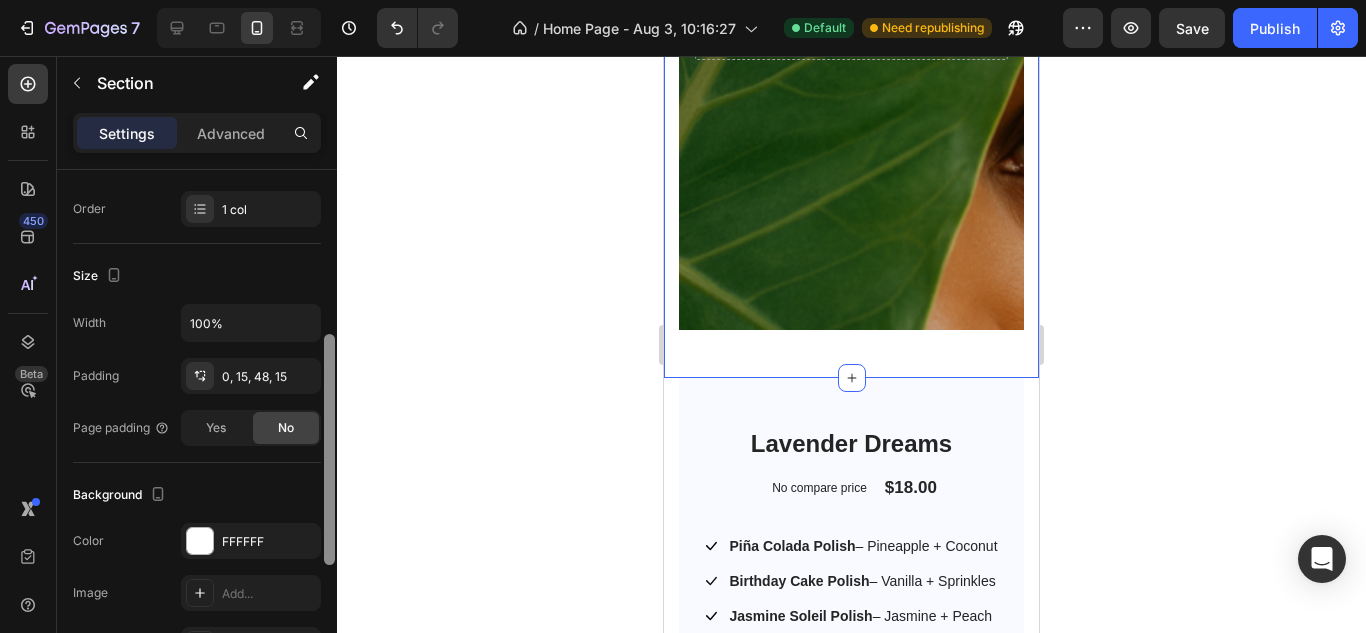 scroll, scrollTop: 348, scrollLeft: 0, axis: vertical 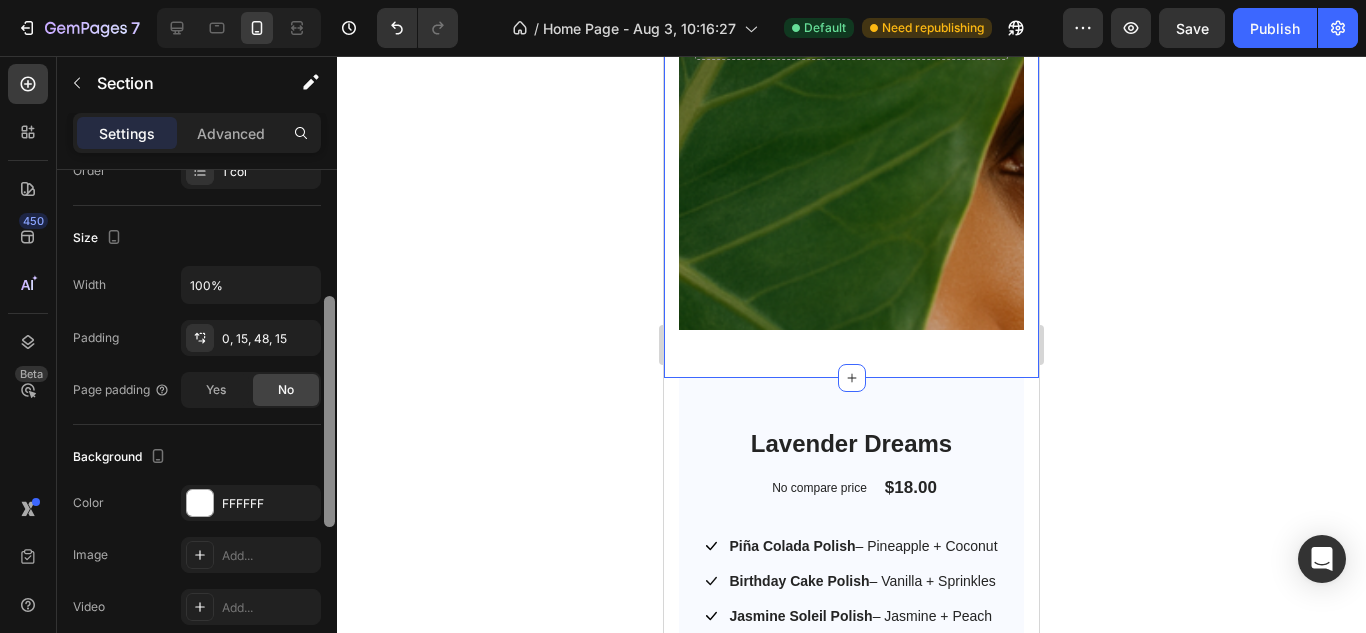 drag, startPoint x: 333, startPoint y: 341, endPoint x: 324, endPoint y: 496, distance: 155.26108 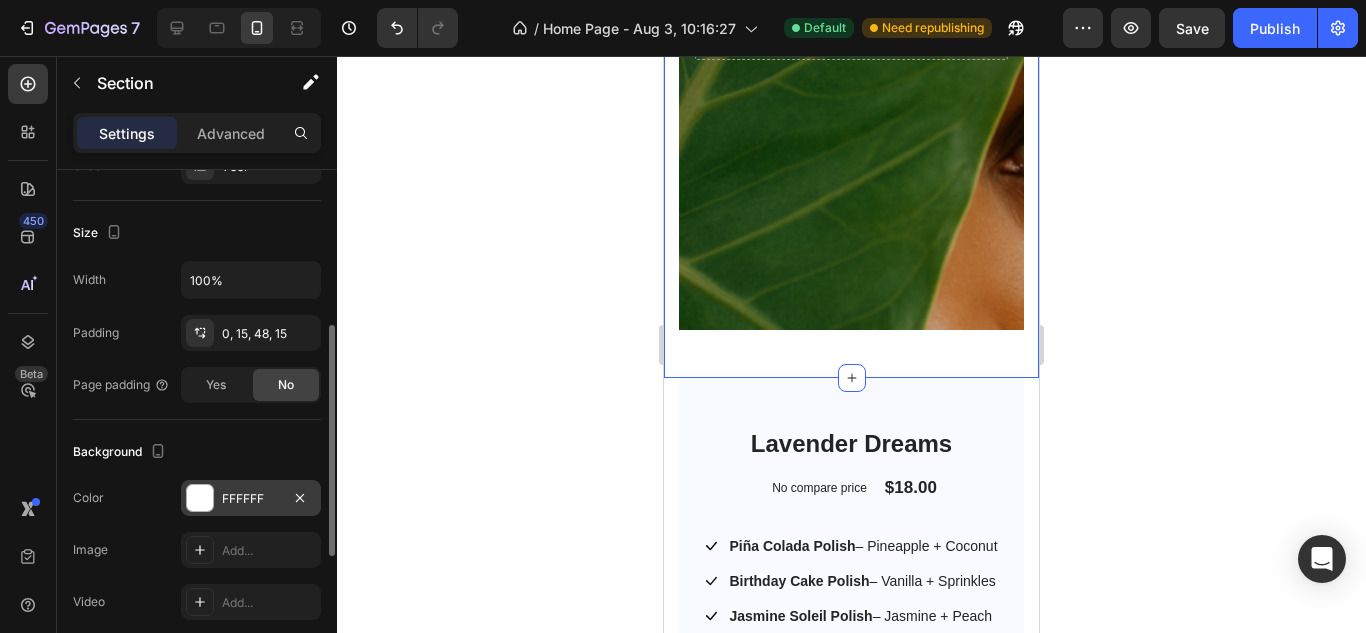 click on "FFFFFF" at bounding box center (251, 498) 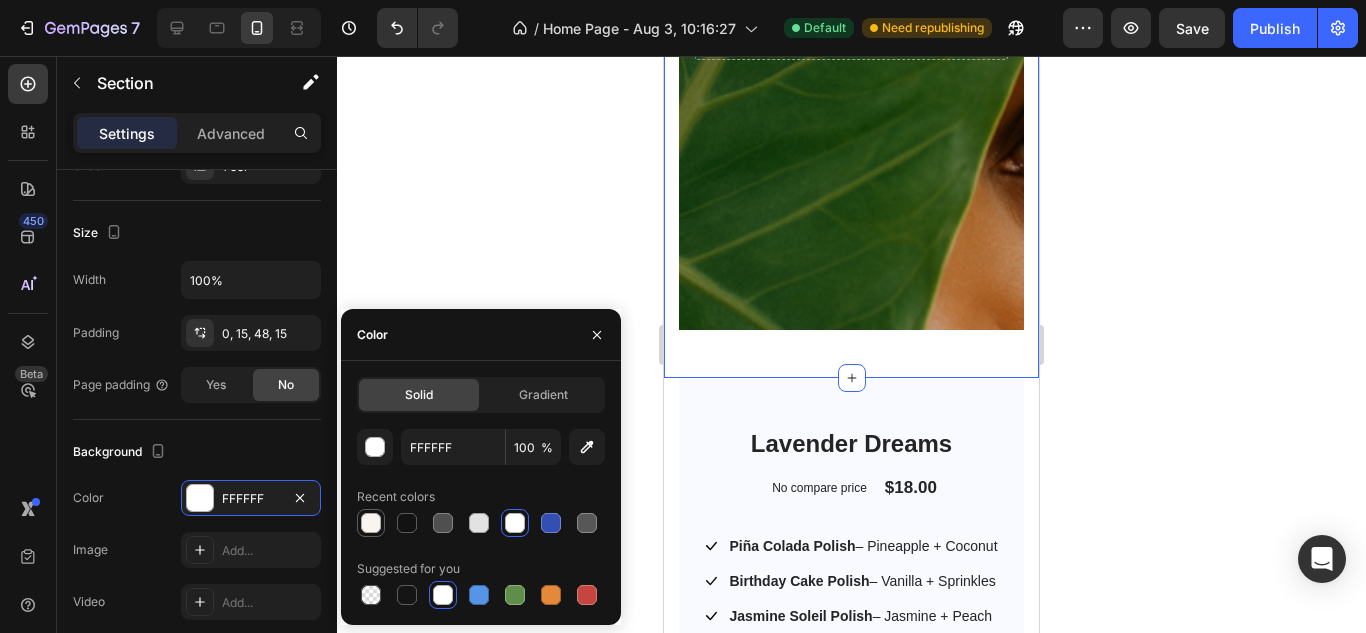 click at bounding box center [371, 523] 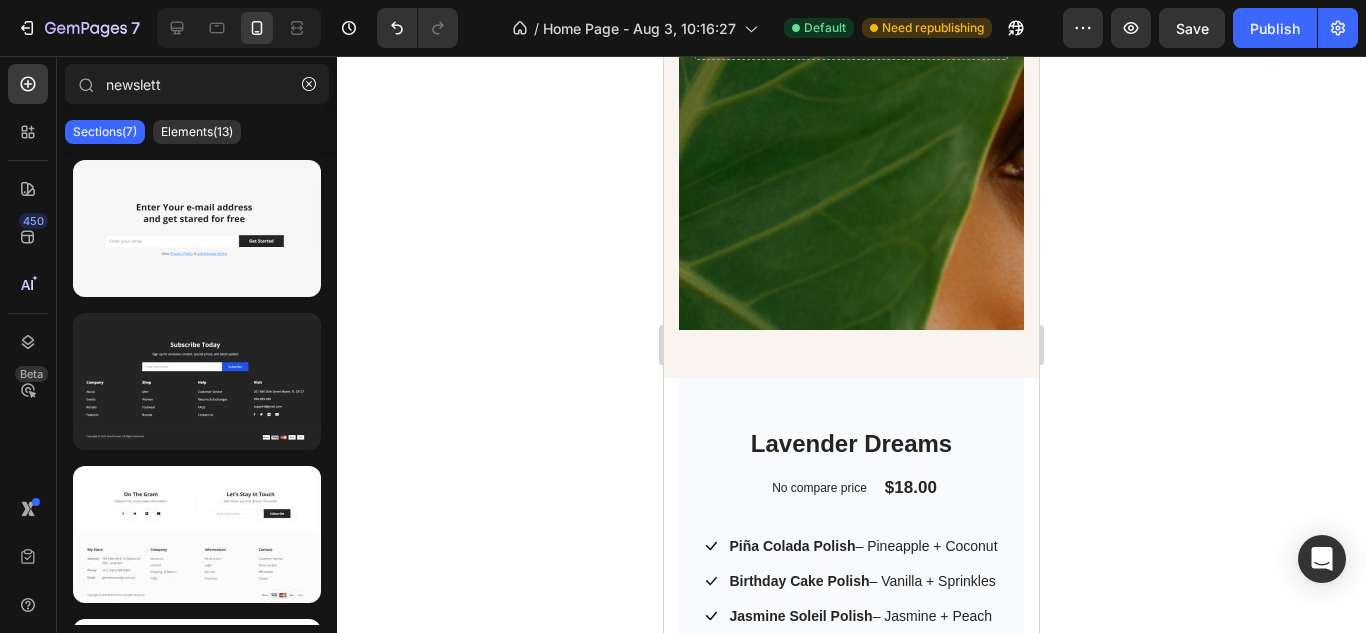 scroll, scrollTop: 4892, scrollLeft: 0, axis: vertical 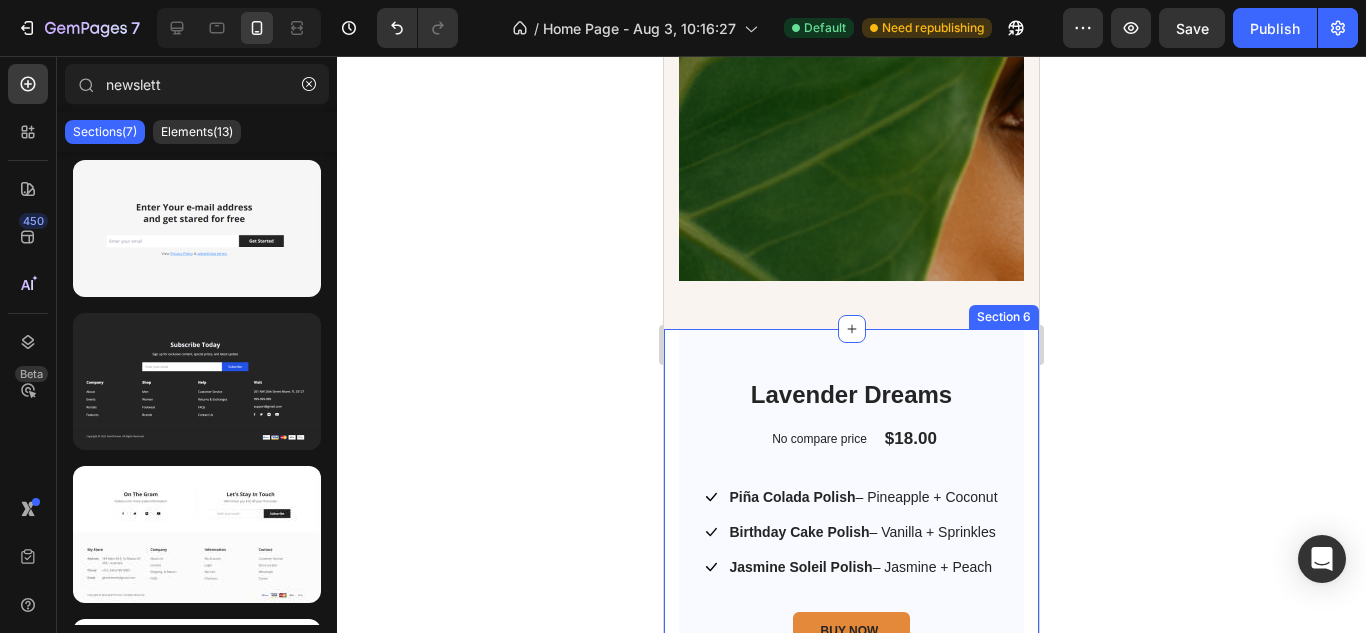 click on "Lavender Dreams Product Title No compare price Product Price $18.00 Product Price Product Price Row                Icon Piña Colada Polish  – Pineapple + Coconut Text block                Icon Birthday Cake Polish  – Vanilla + Sprinkles Text block                Icon Jasmine Soleil Polish  – Jasmine + Peach  Text block Icon List BUY NOW Product Cart Button Row Product Images & Gallery Row “Glow like summer. Smell like paradise.”  (Save $6 from original $54) plus free exfoliating pad Text block Row
Drop element here Hero Banner Product Section 6" at bounding box center (851, 1175) 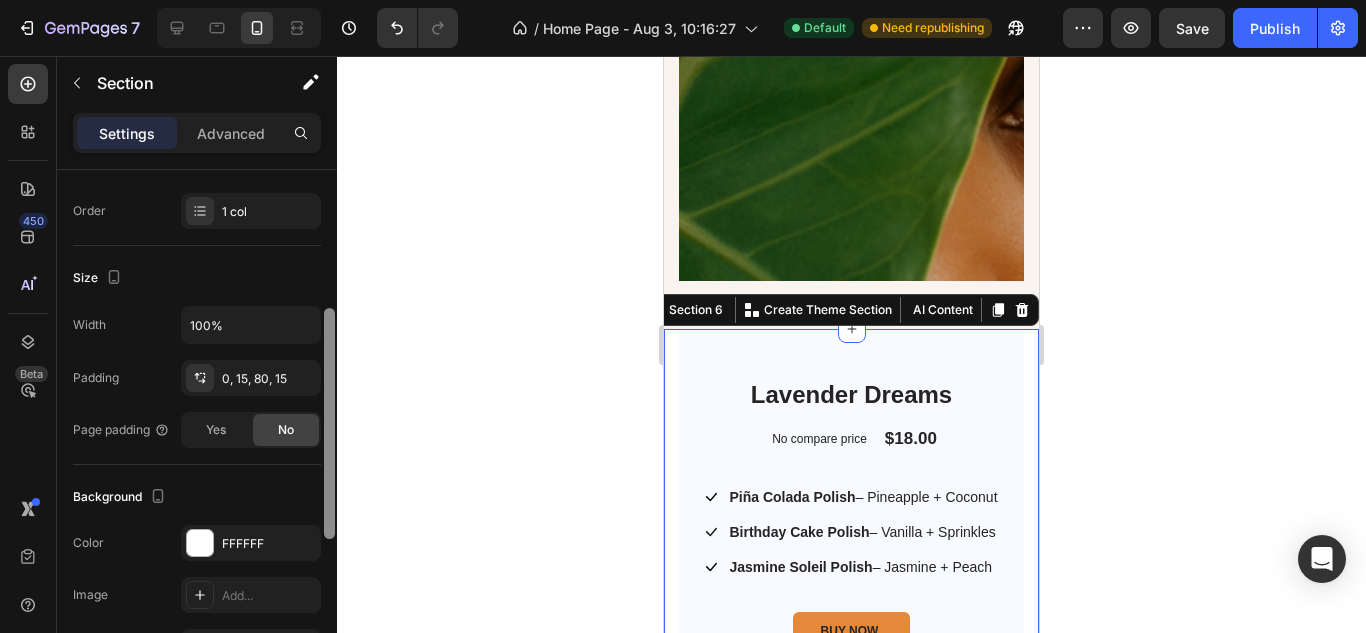 drag, startPoint x: 334, startPoint y: 325, endPoint x: 321, endPoint y: 461, distance: 136.6199 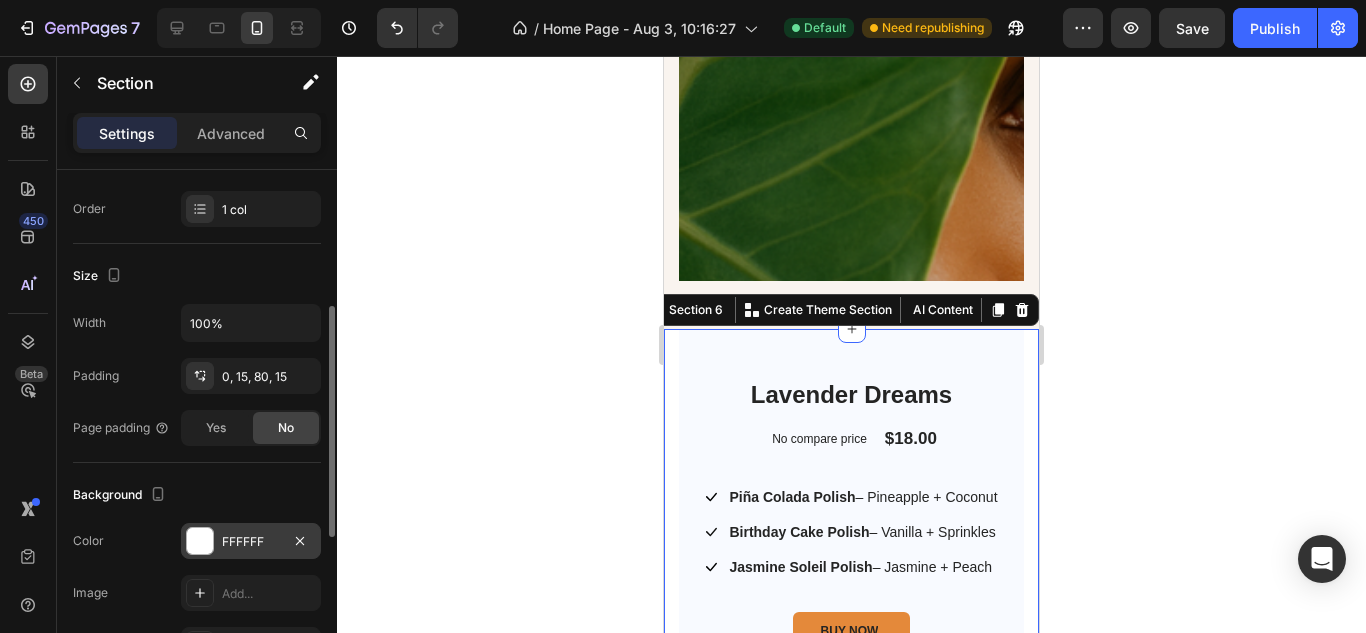 click at bounding box center [200, 541] 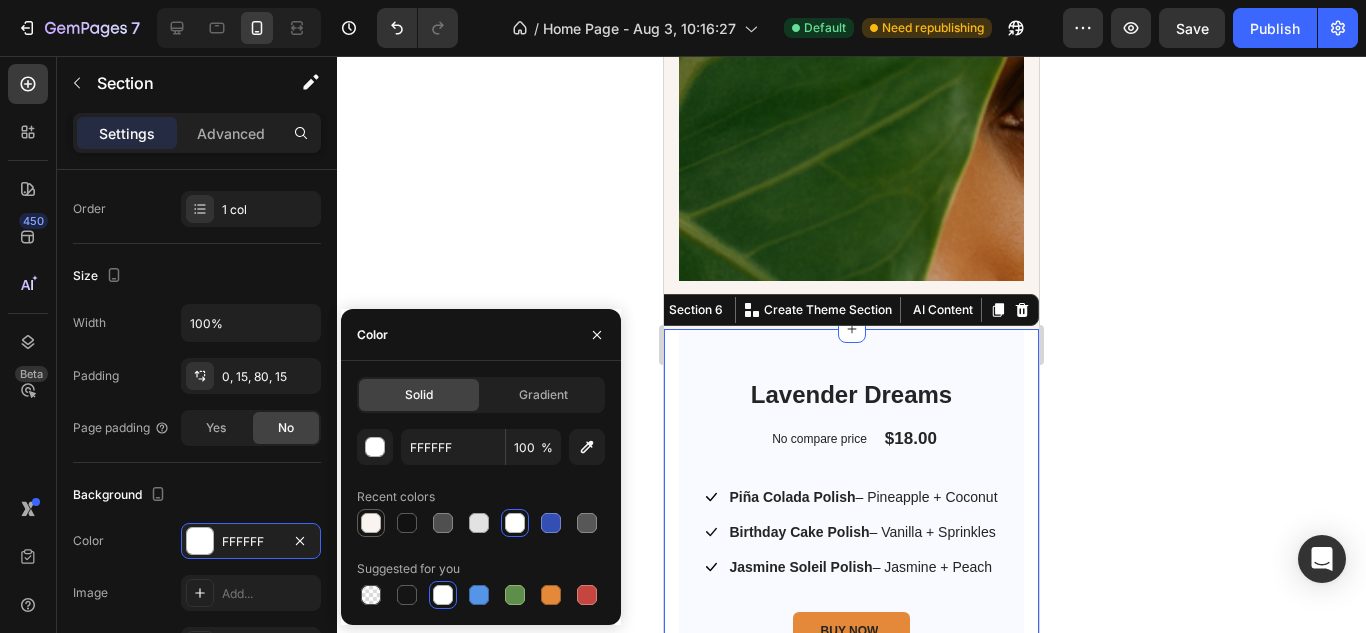 click at bounding box center (371, 523) 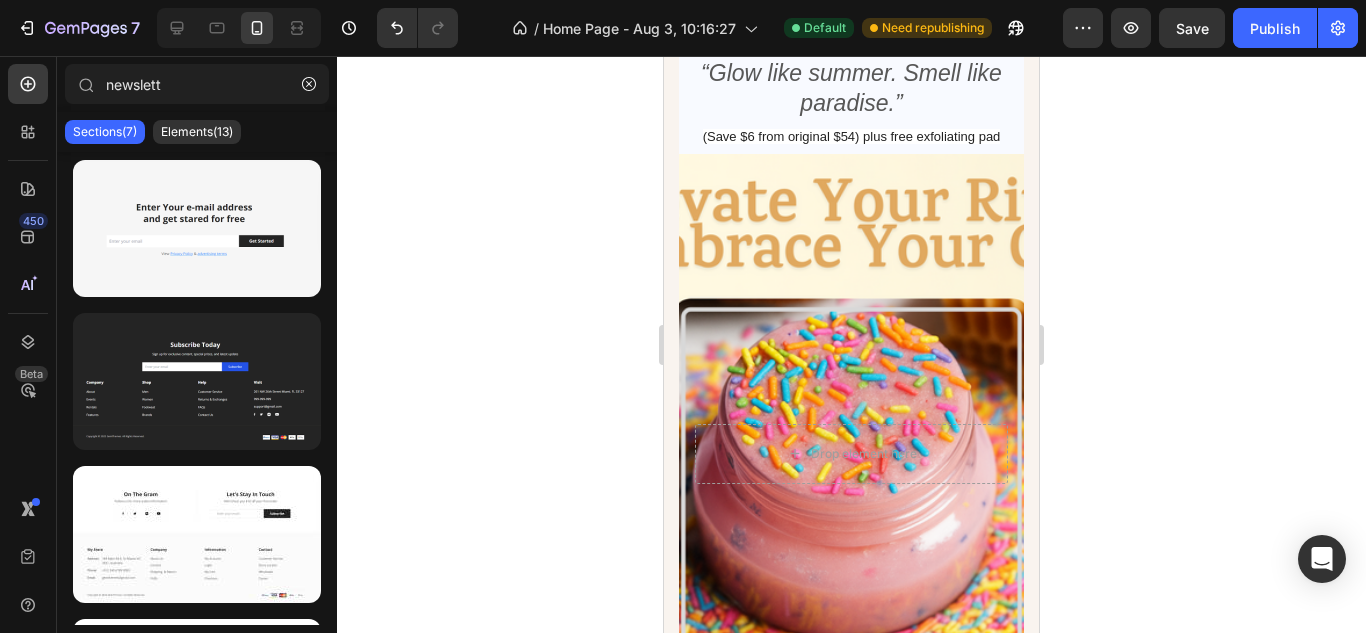 scroll, scrollTop: 5169, scrollLeft: 0, axis: vertical 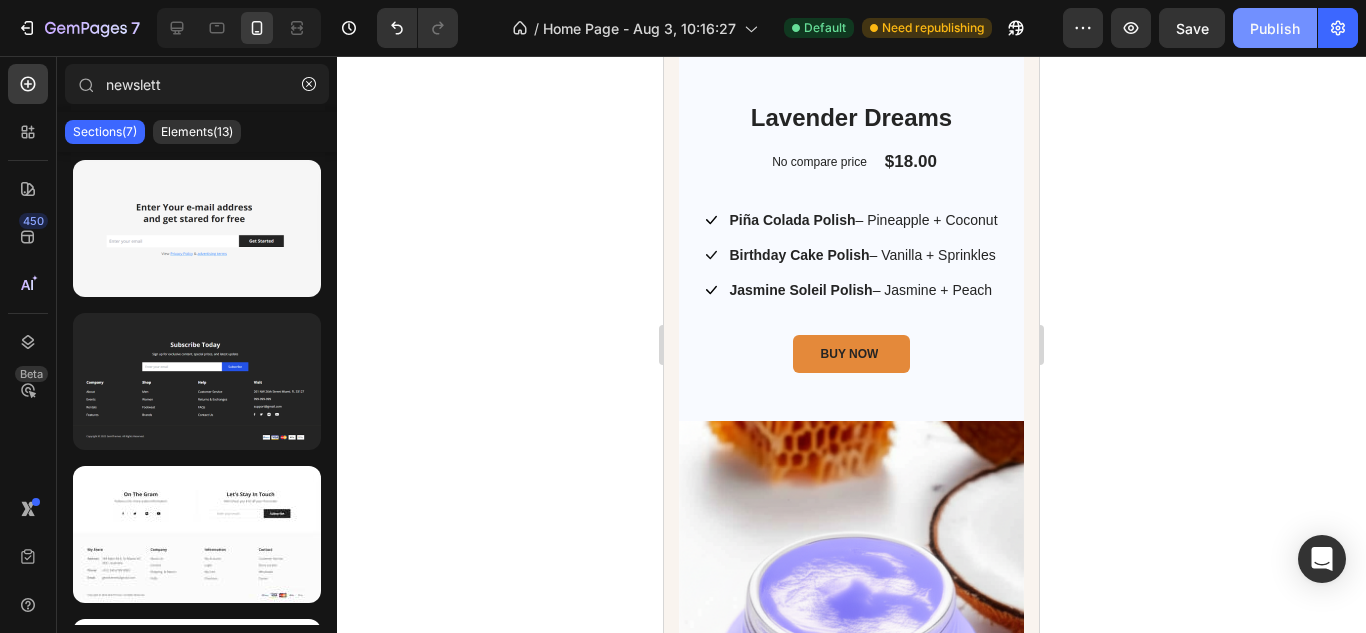 click on "Publish" at bounding box center [1275, 28] 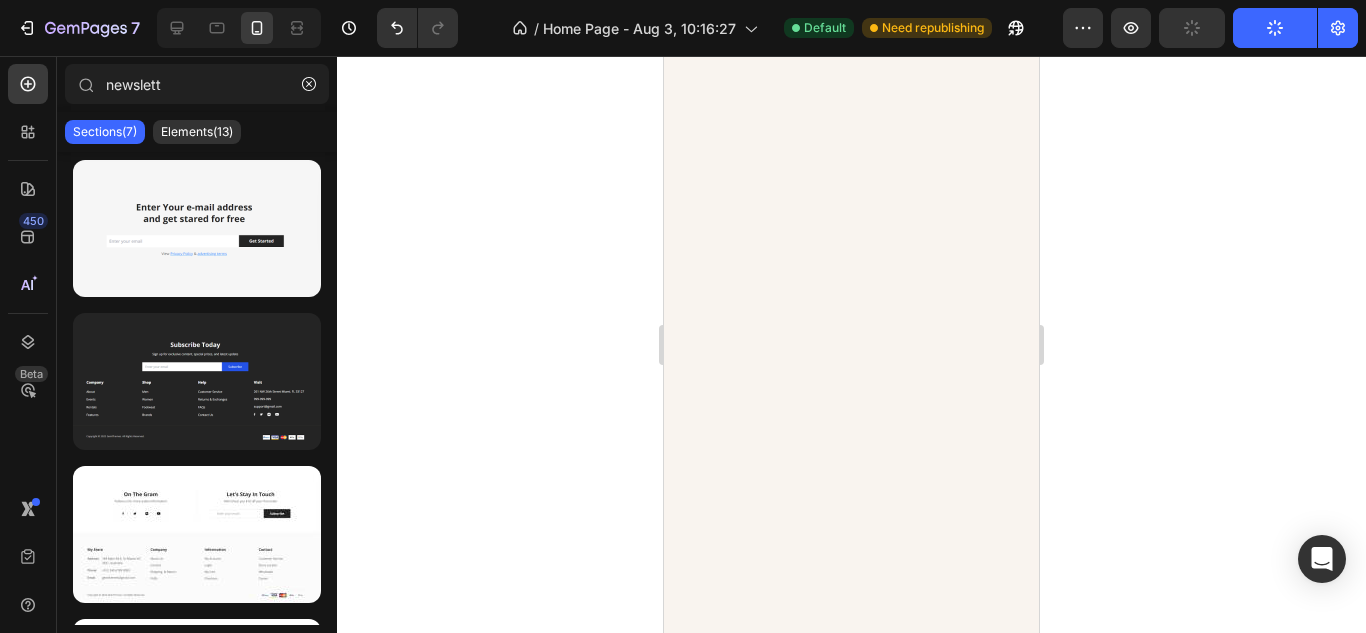 scroll, scrollTop: 316, scrollLeft: 0, axis: vertical 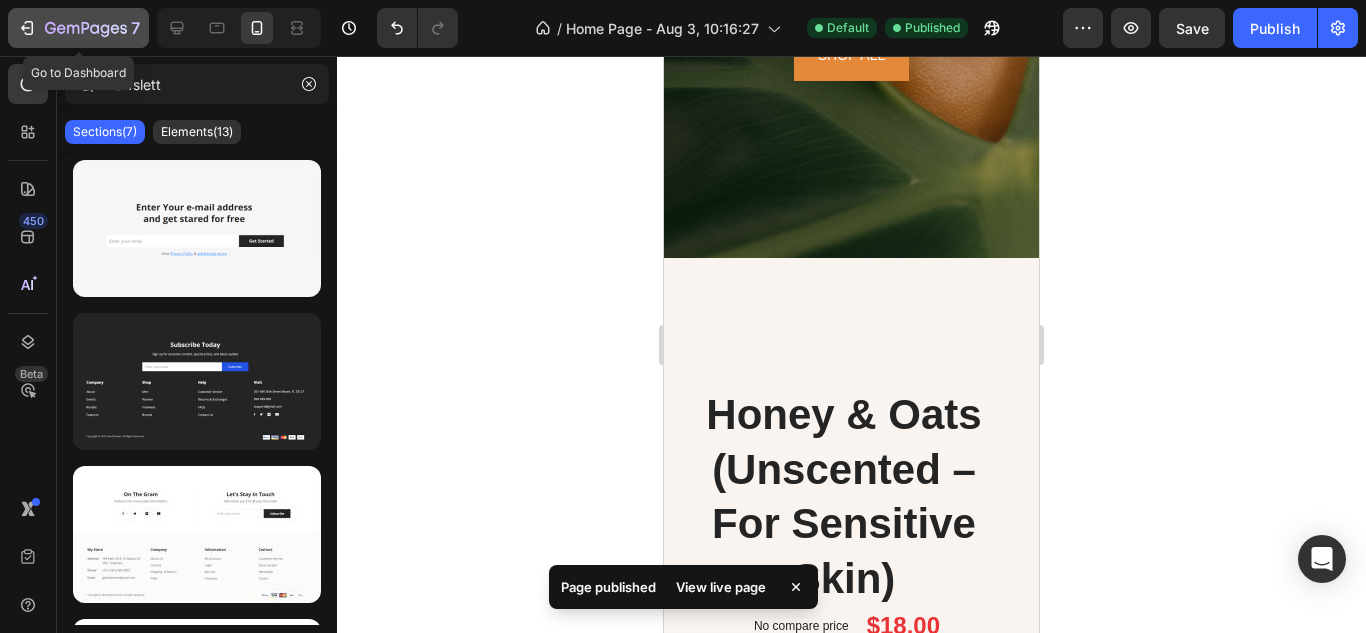 click 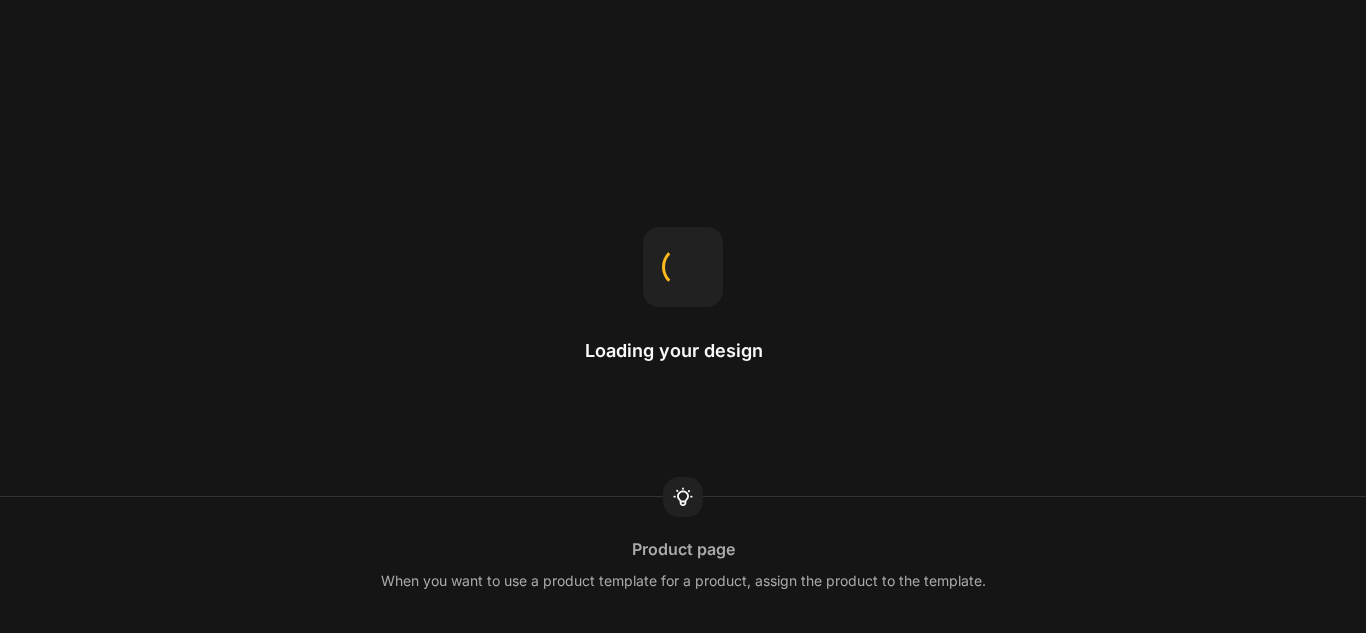 scroll, scrollTop: 0, scrollLeft: 0, axis: both 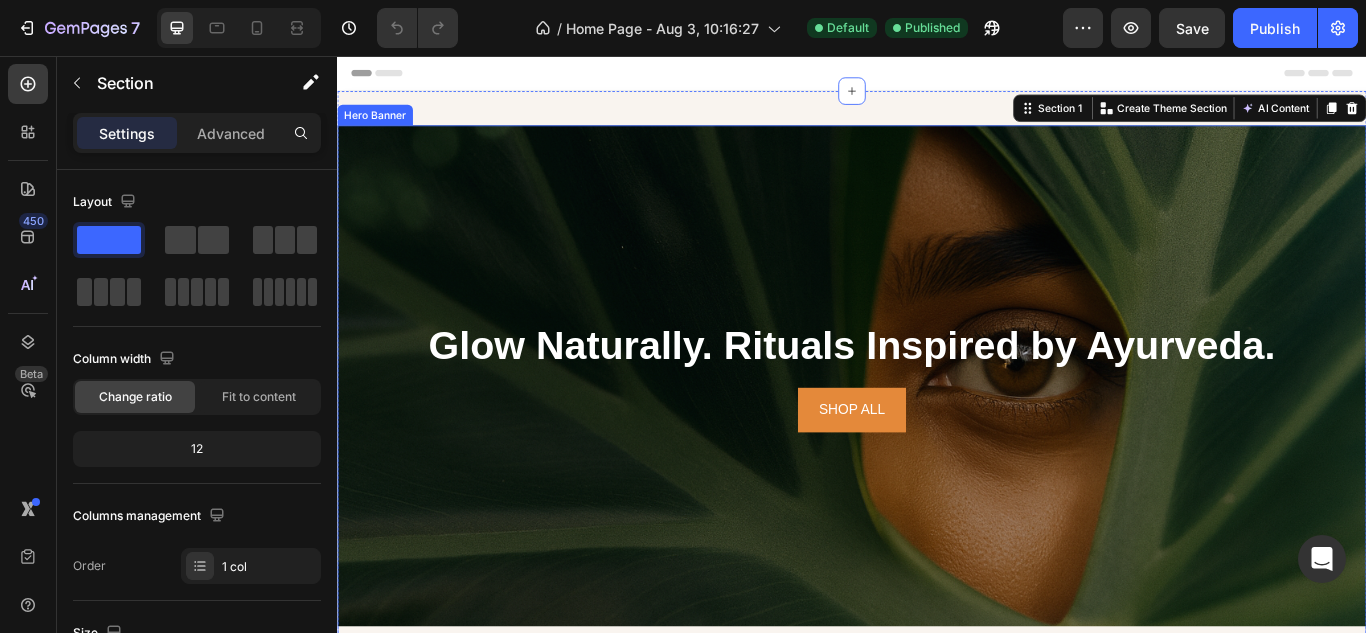 click at bounding box center [937, 429] 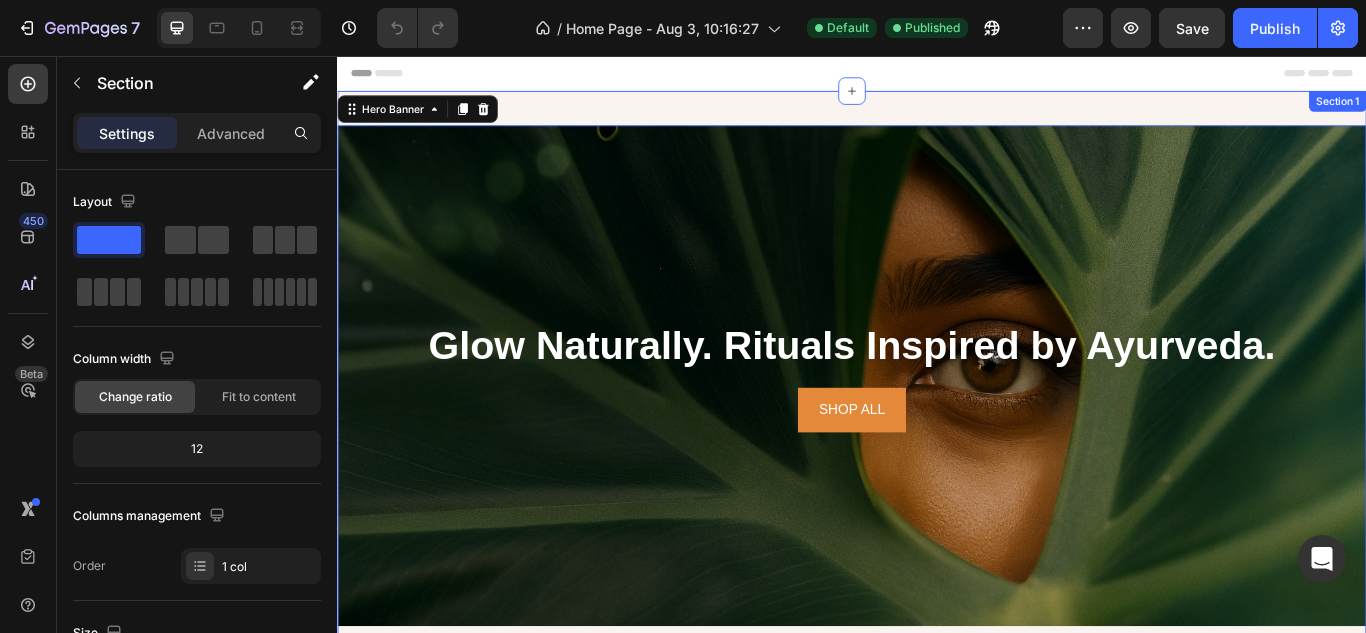 click on "Glow Naturally. Rituals Inspired by Ayurveda. Heading SHOP ALL Button Hero Banner   0 Section 1" at bounding box center (937, 433) 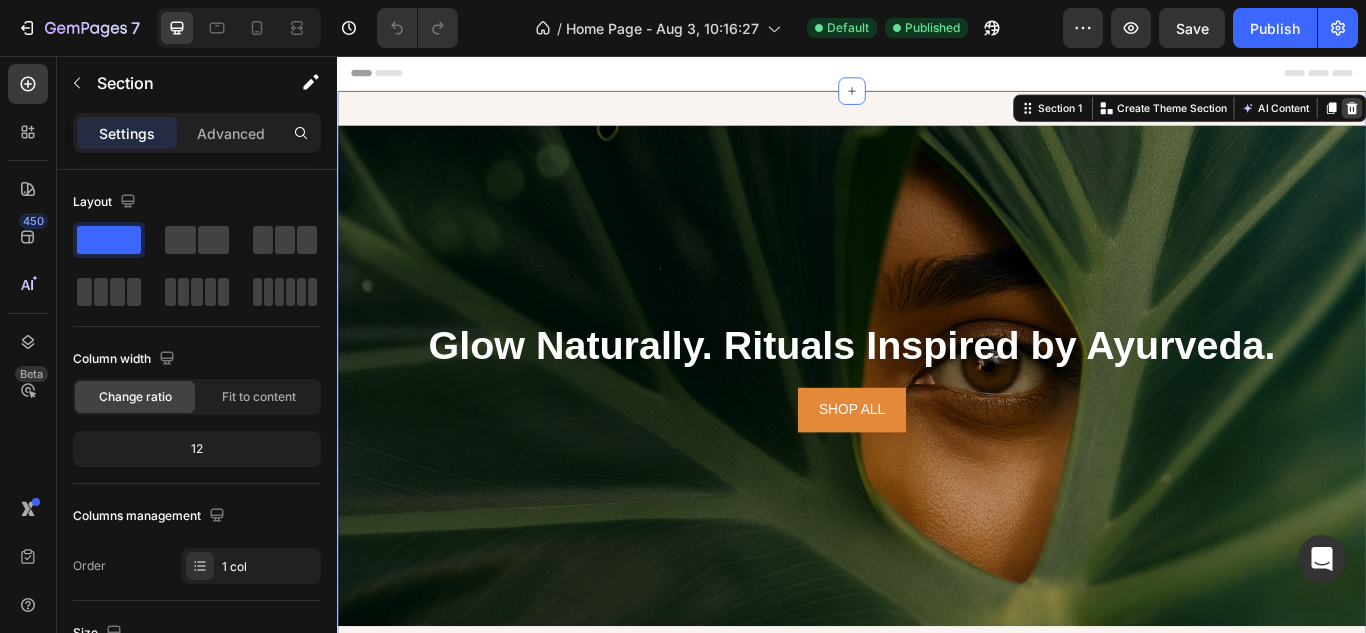 click 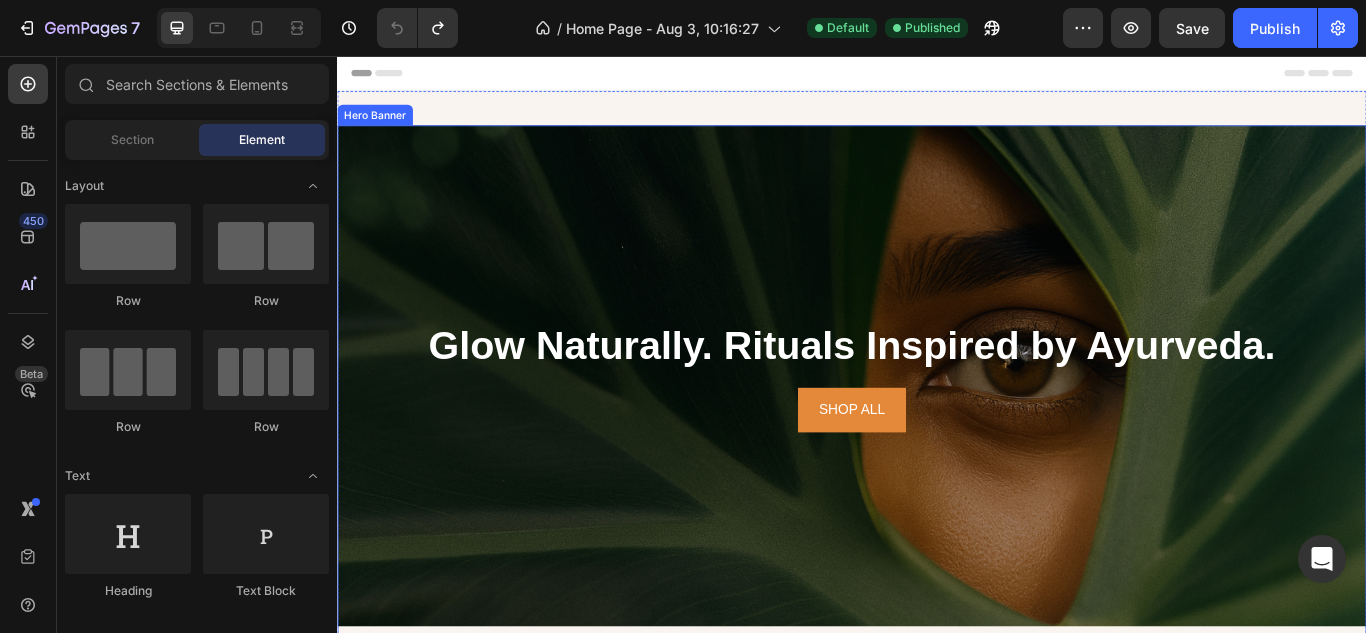 click at bounding box center (937, 429) 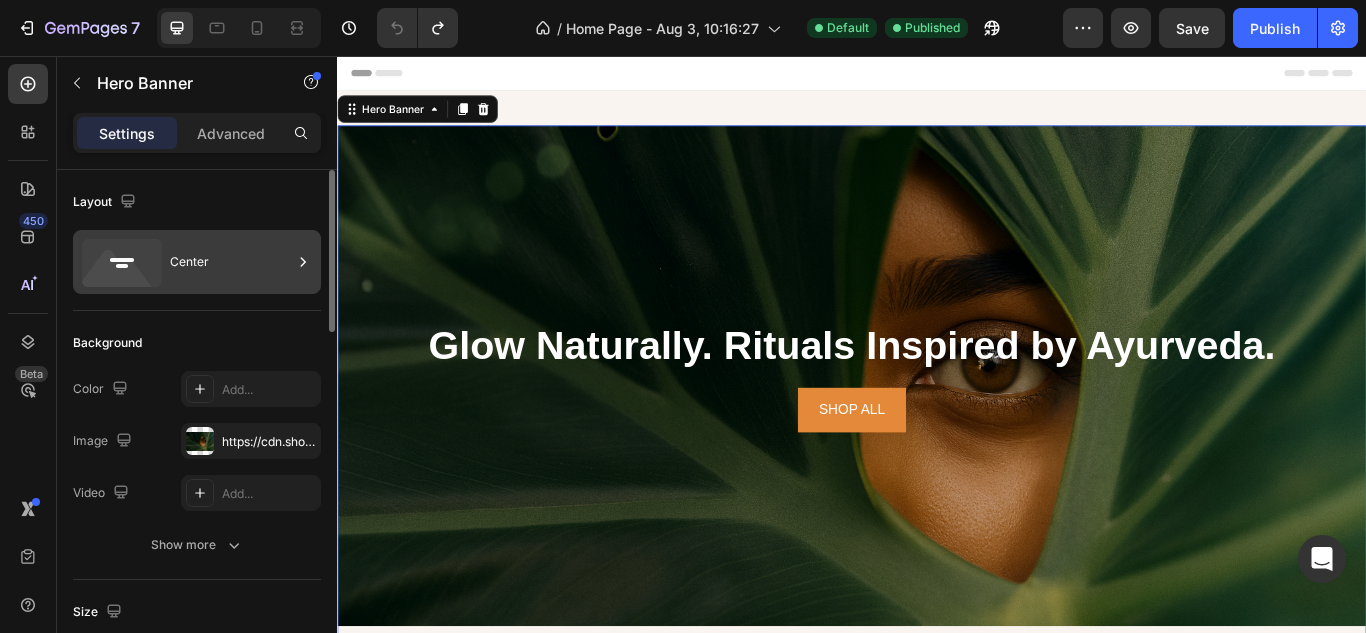 click 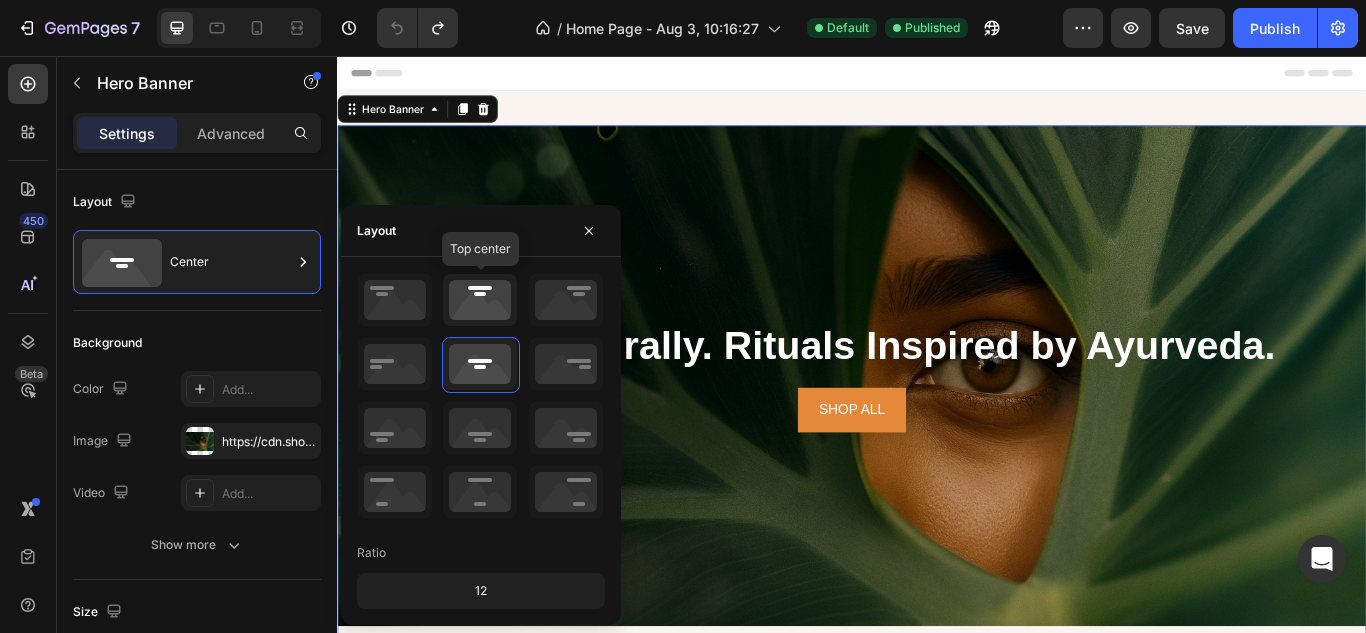 click 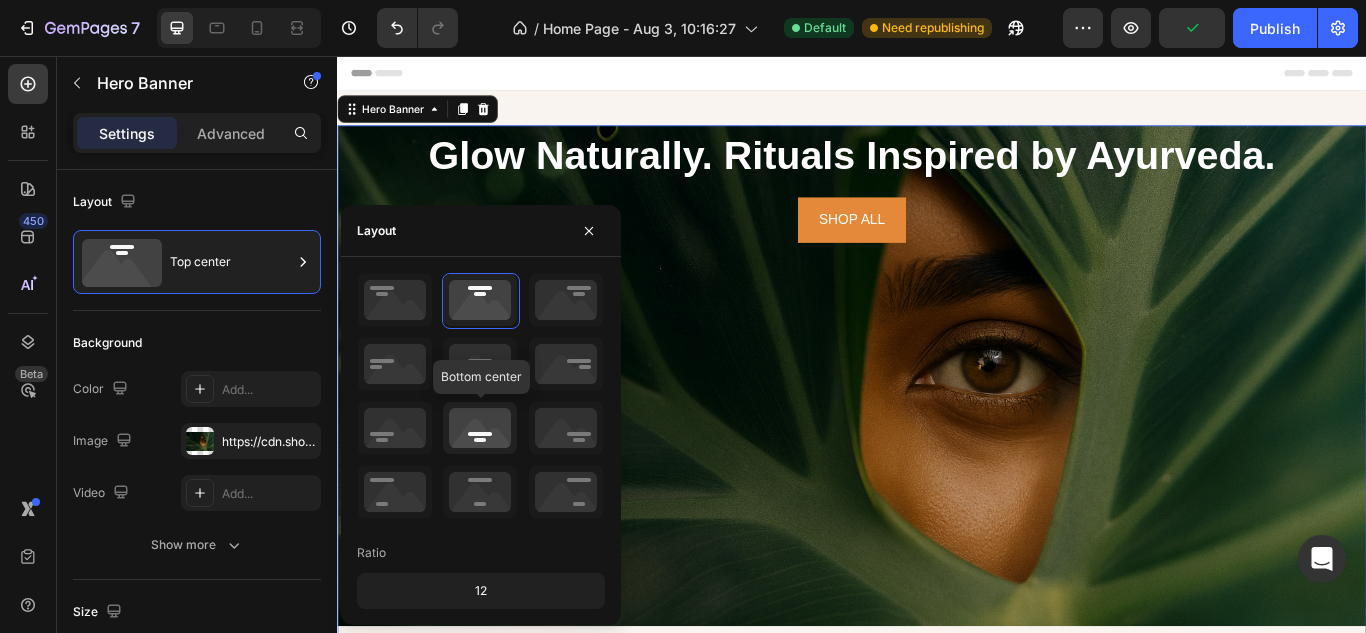 click 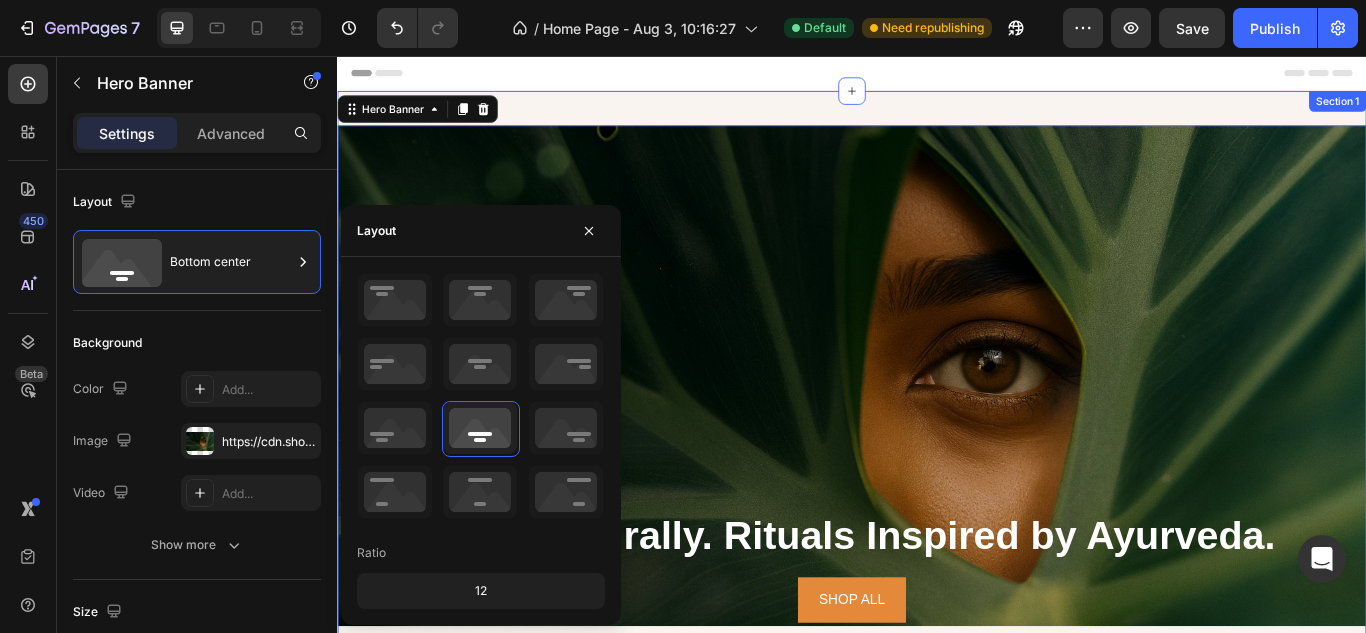 click on "Glow Naturally. Rituals Inspired by Ayurveda. Heading SHOP ALL Button Hero Banner   0 Section 1" at bounding box center [937, 433] 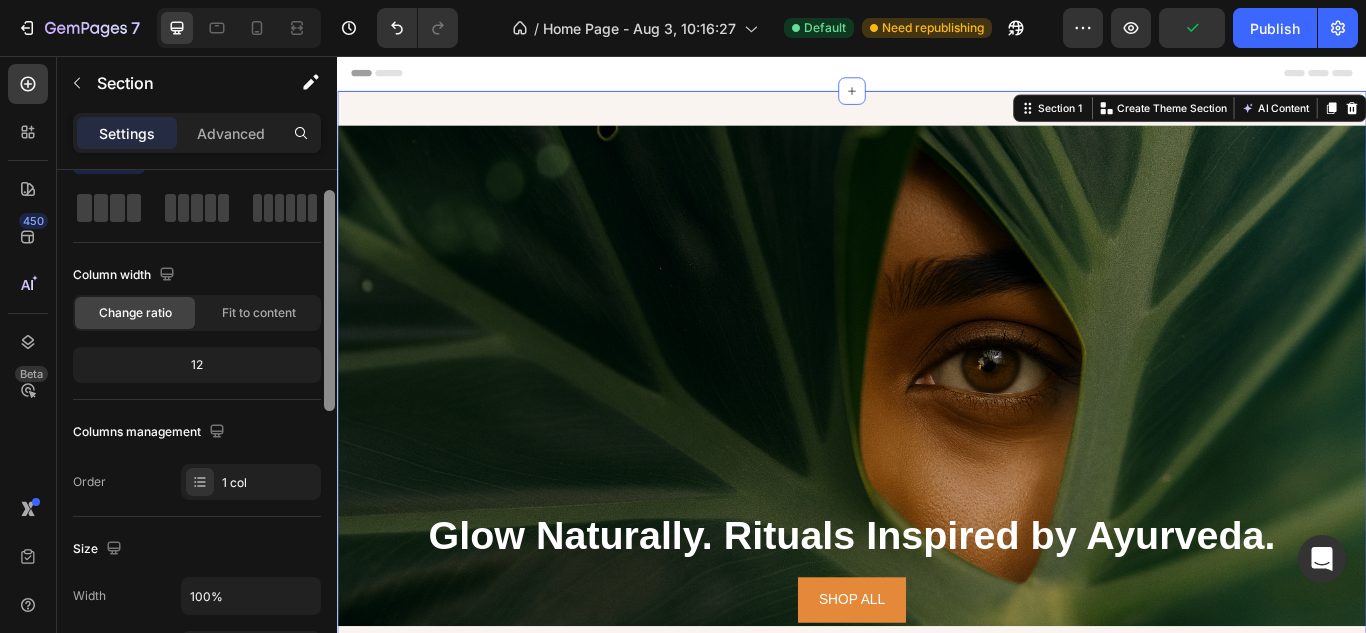 scroll, scrollTop: 73, scrollLeft: 0, axis: vertical 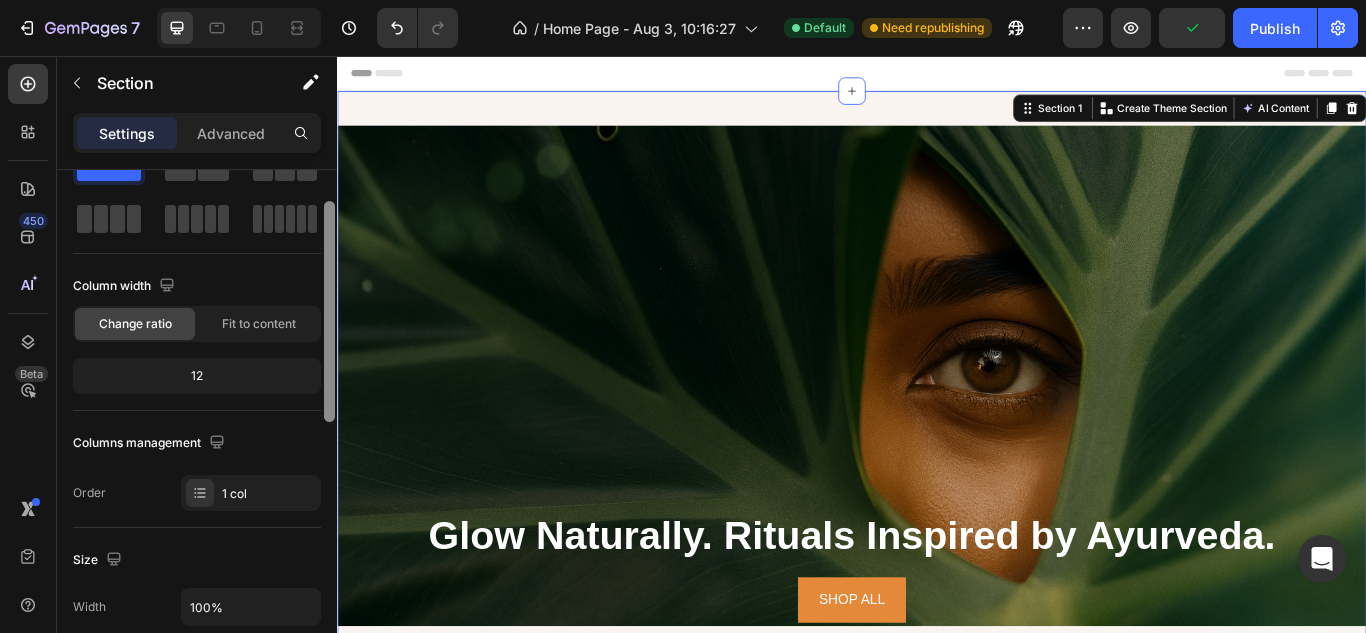 drag, startPoint x: 324, startPoint y: 223, endPoint x: 297, endPoint y: 254, distance: 41.109608 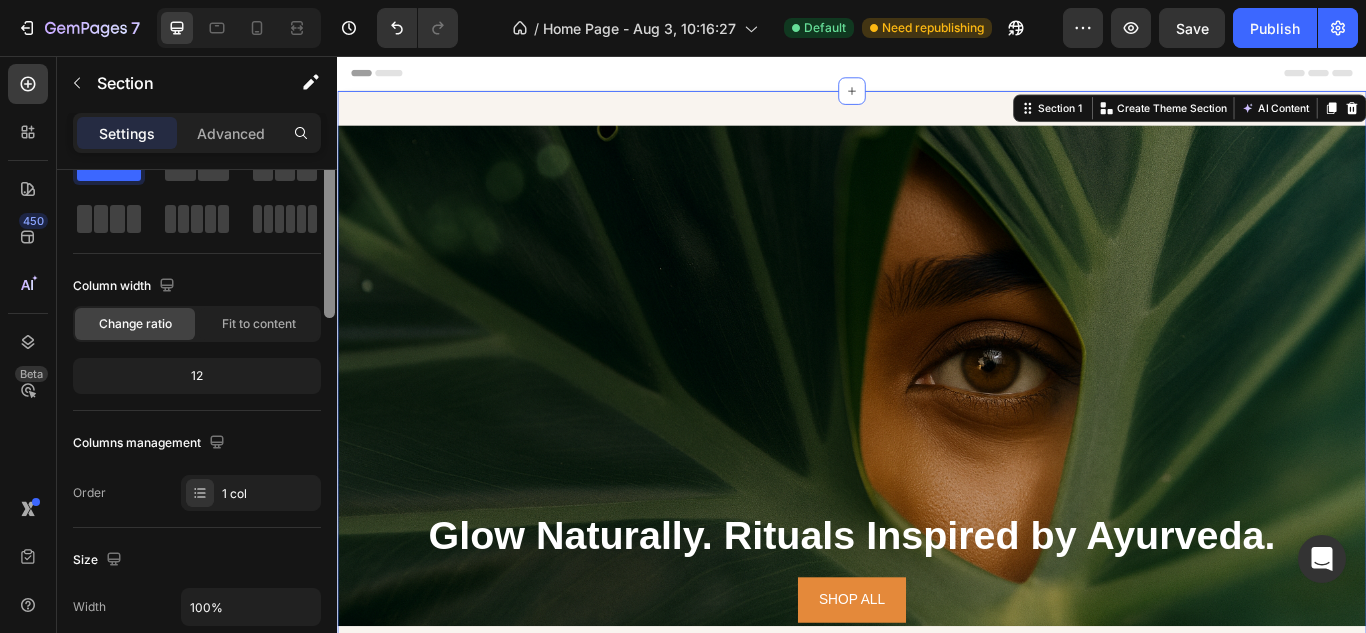 scroll, scrollTop: 0, scrollLeft: 0, axis: both 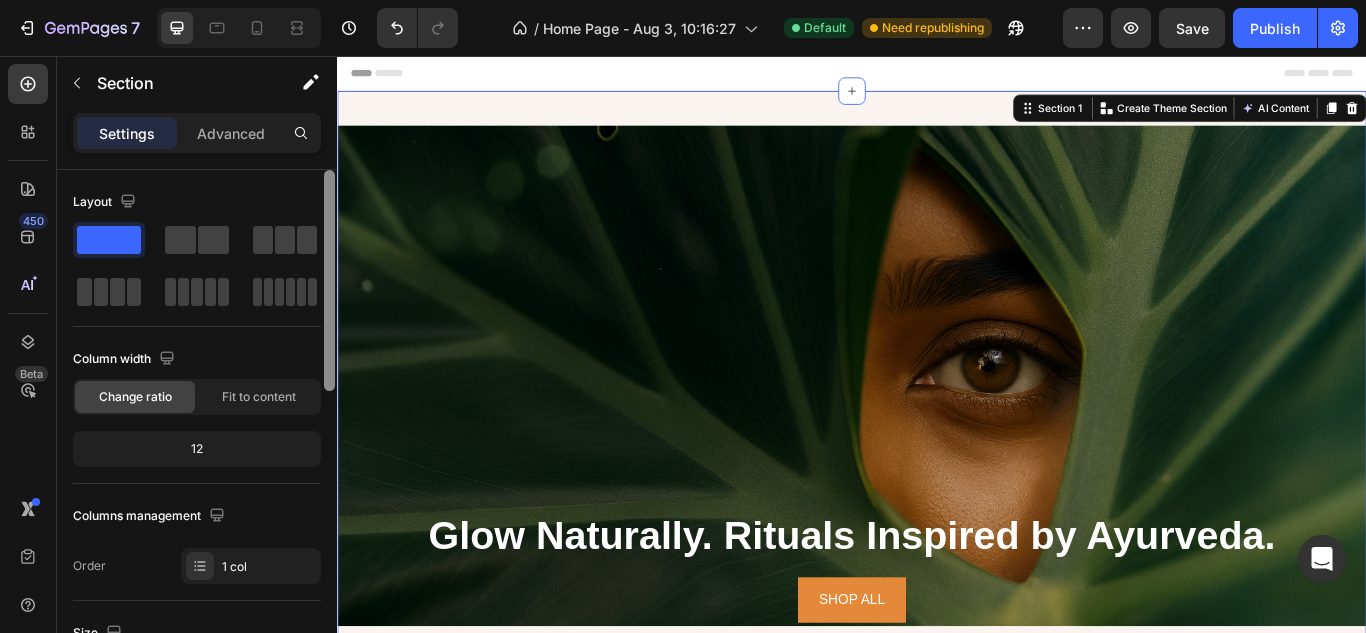 drag, startPoint x: 332, startPoint y: 266, endPoint x: 323, endPoint y: 196, distance: 70.5762 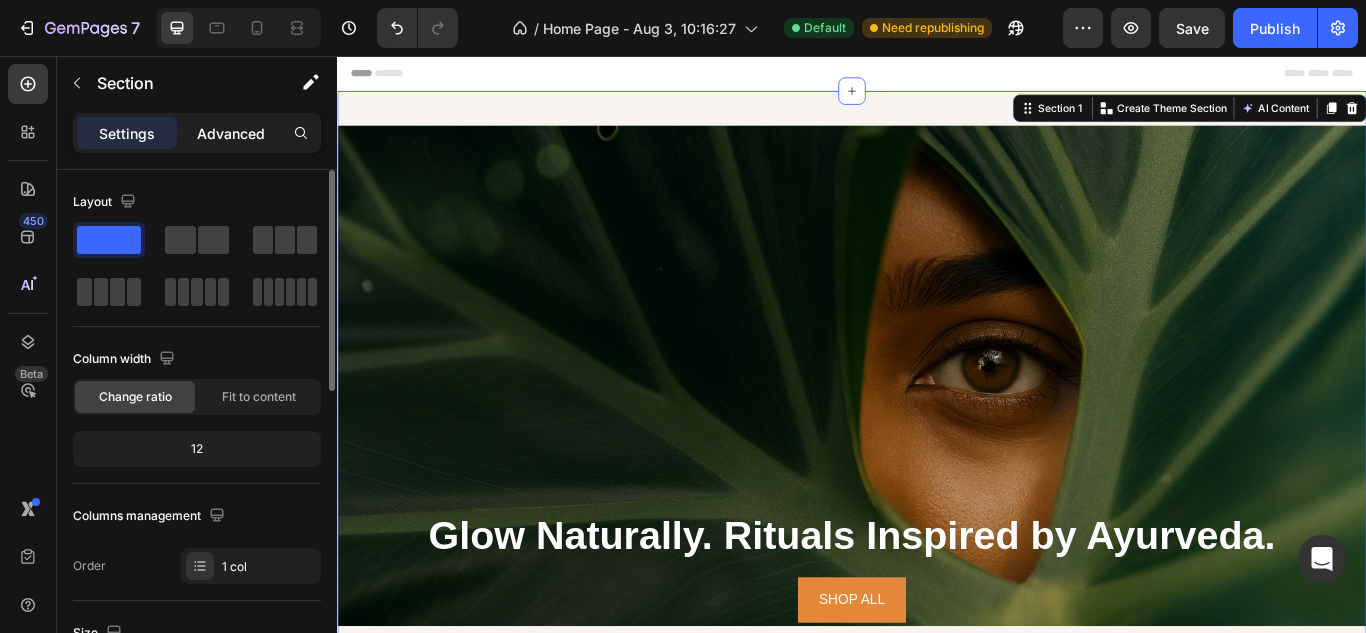 click on "Advanced" at bounding box center [231, 133] 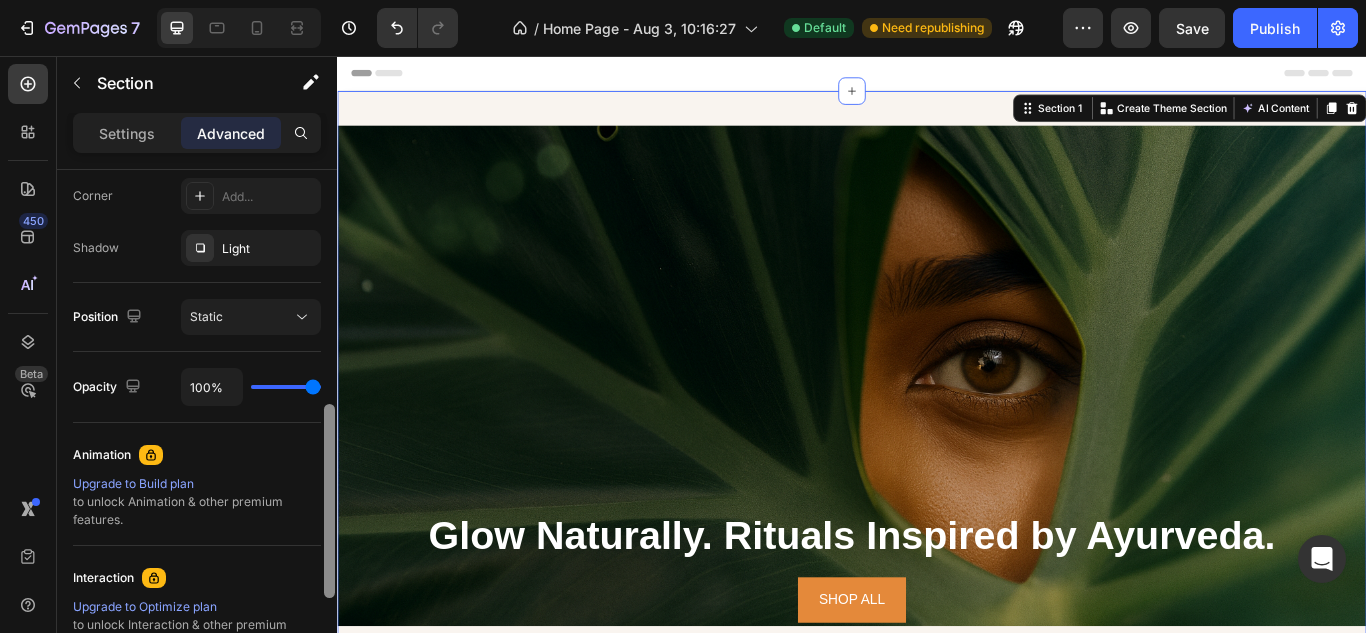 scroll, scrollTop: 620, scrollLeft: 0, axis: vertical 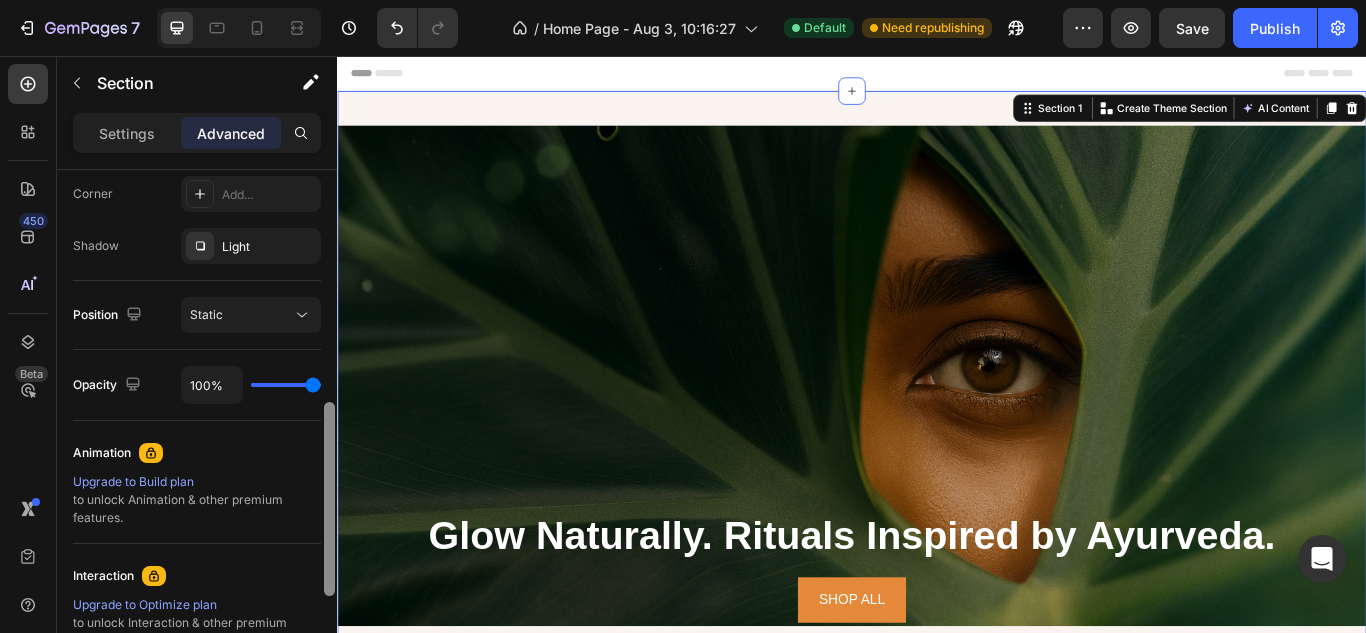 drag, startPoint x: 325, startPoint y: 224, endPoint x: 311, endPoint y: 446, distance: 222.44101 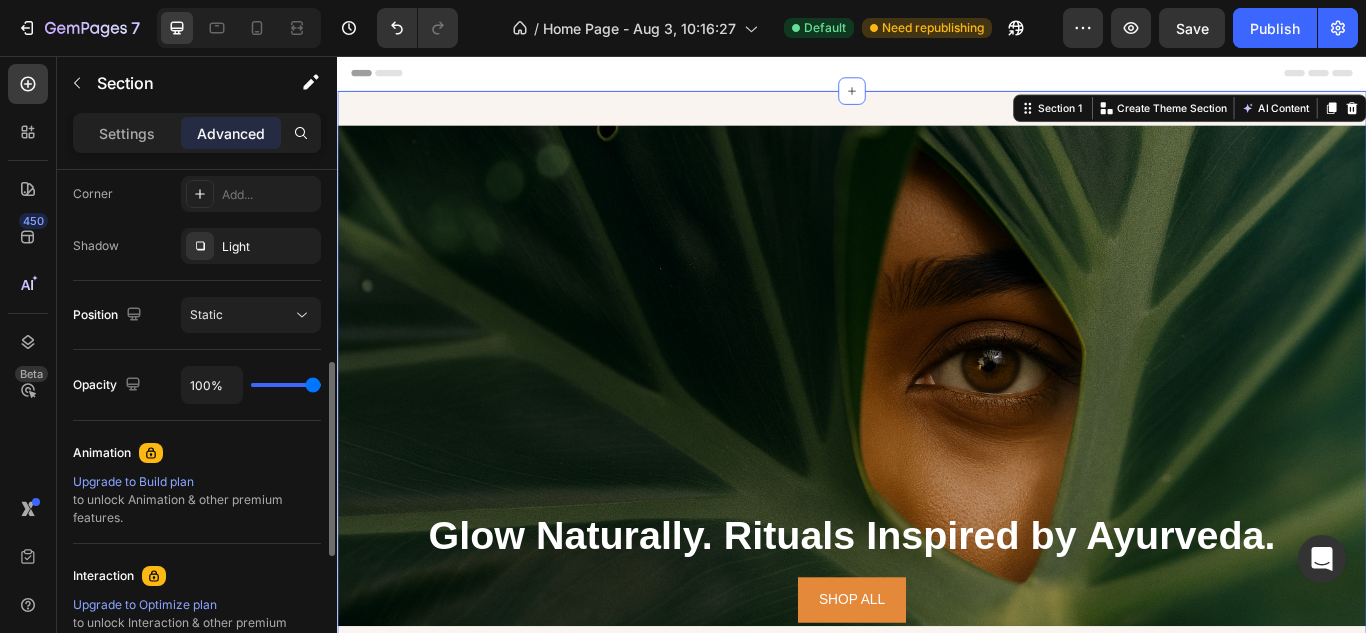 scroll, scrollTop: 591, scrollLeft: 0, axis: vertical 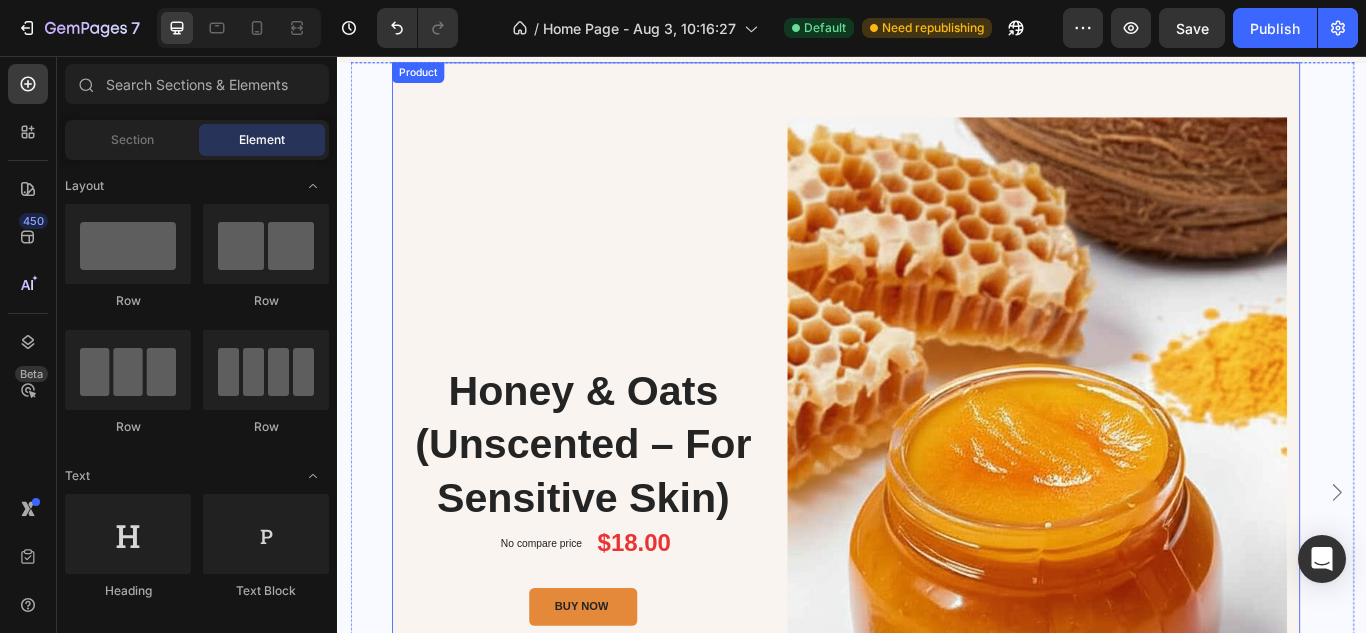 click on "Honey & Oats (Unscented – For Sensitive Skin) Product Title No compare price Product Price $18.00 Product Price Product Price Row BUY NOW Product Cart Button" at bounding box center (623, 567) 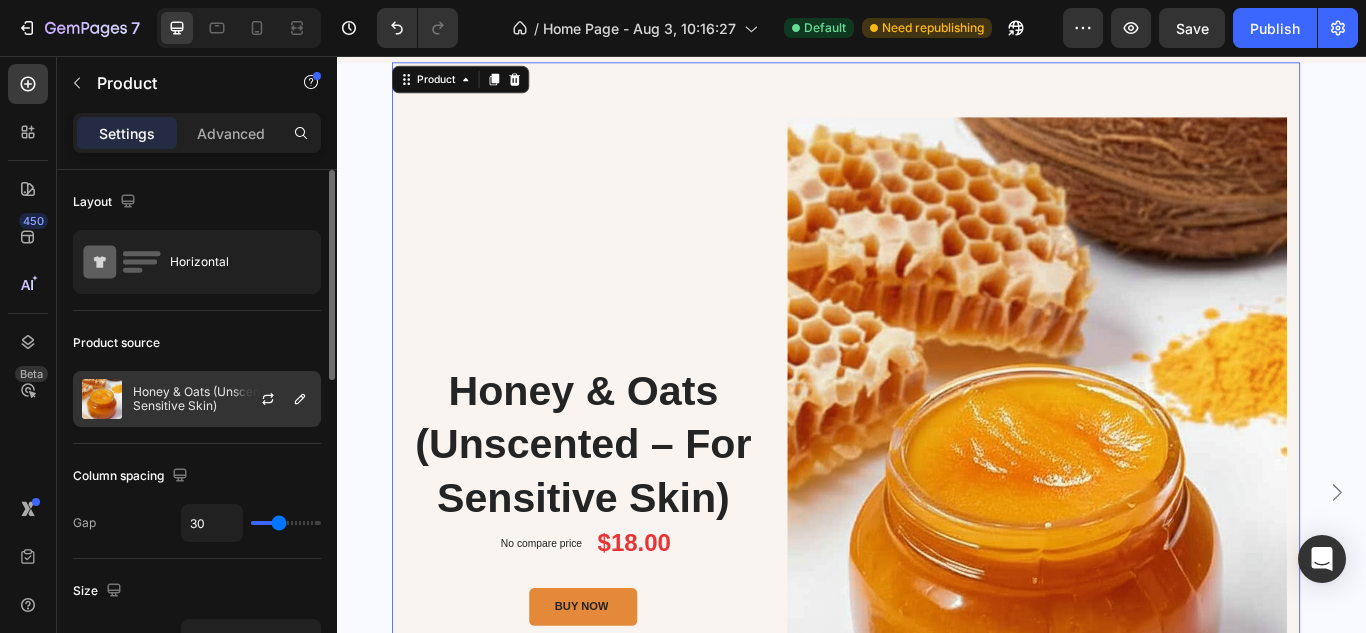 click on "Honey & Oats (Unscented – For Sensitive Skin)" at bounding box center (222, 399) 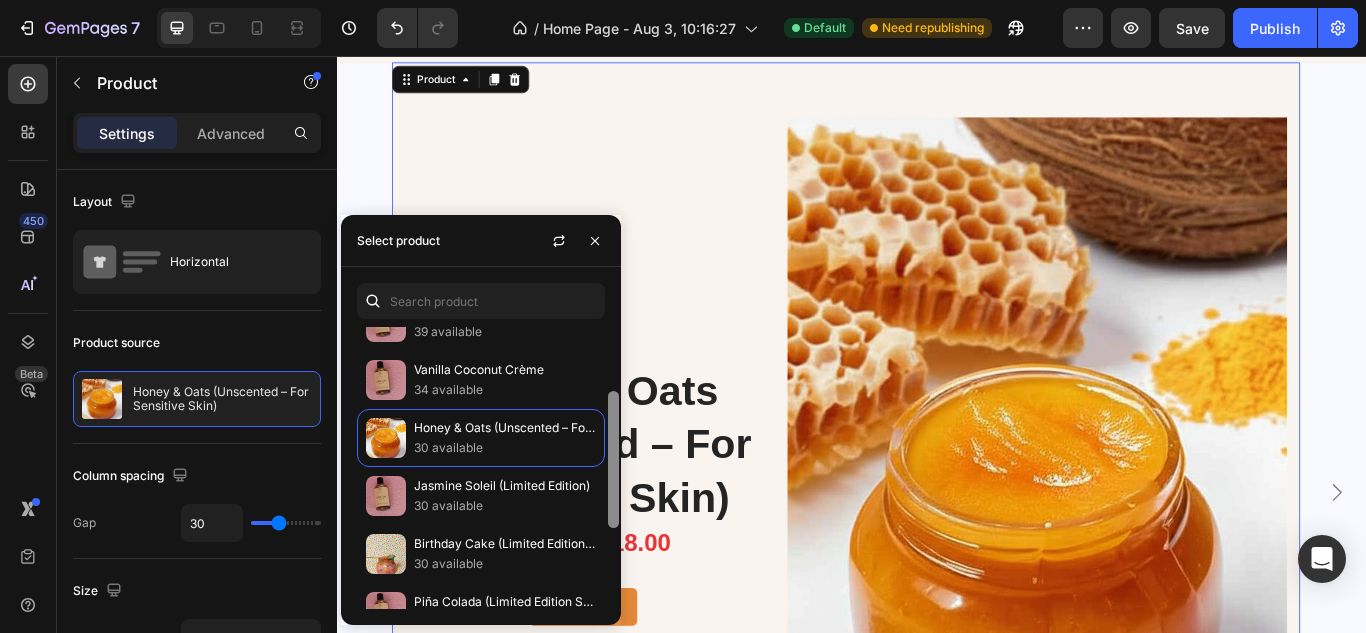 scroll, scrollTop: 117, scrollLeft: 0, axis: vertical 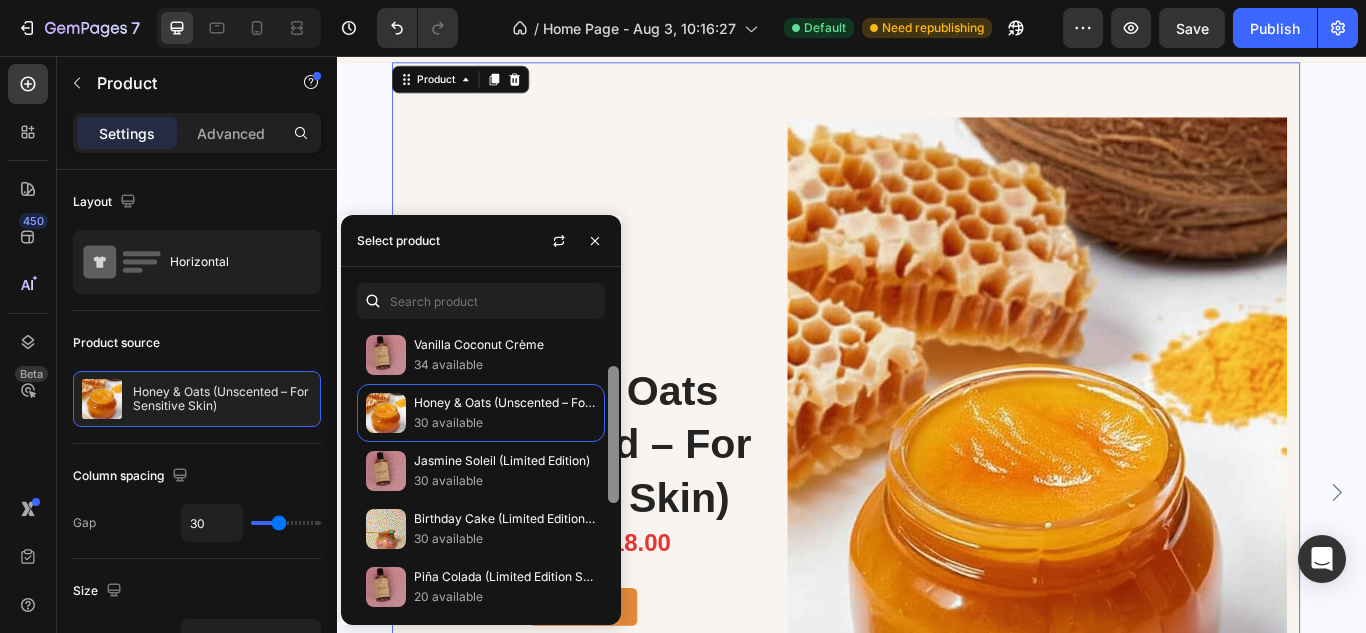 drag, startPoint x: 611, startPoint y: 425, endPoint x: 615, endPoint y: 482, distance: 57.14018 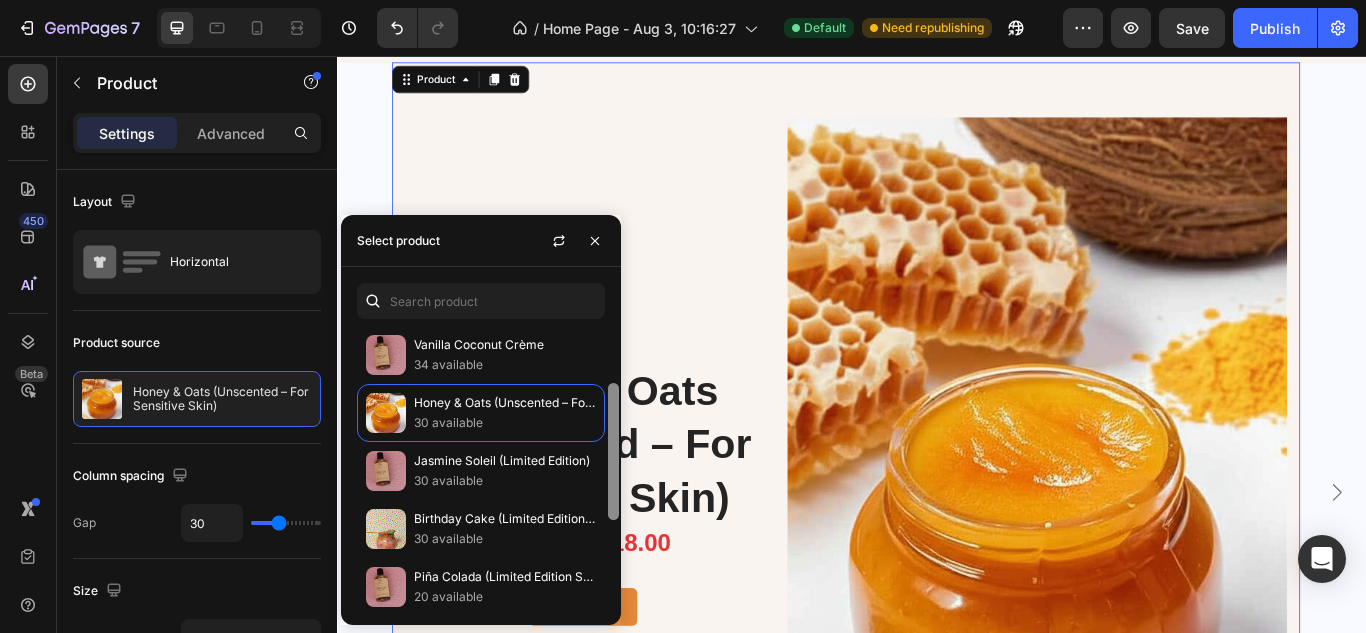 click at bounding box center (613, 451) 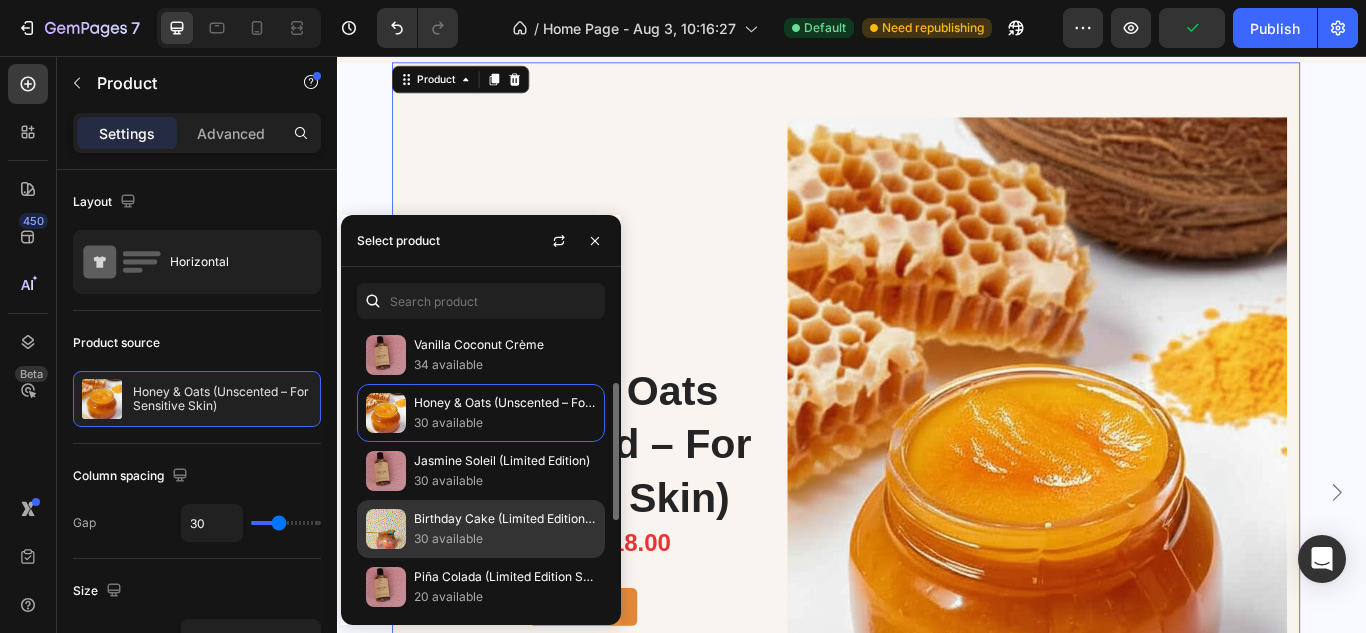 click on "Birthday Cake (Limited Edition Summer)" at bounding box center [505, 519] 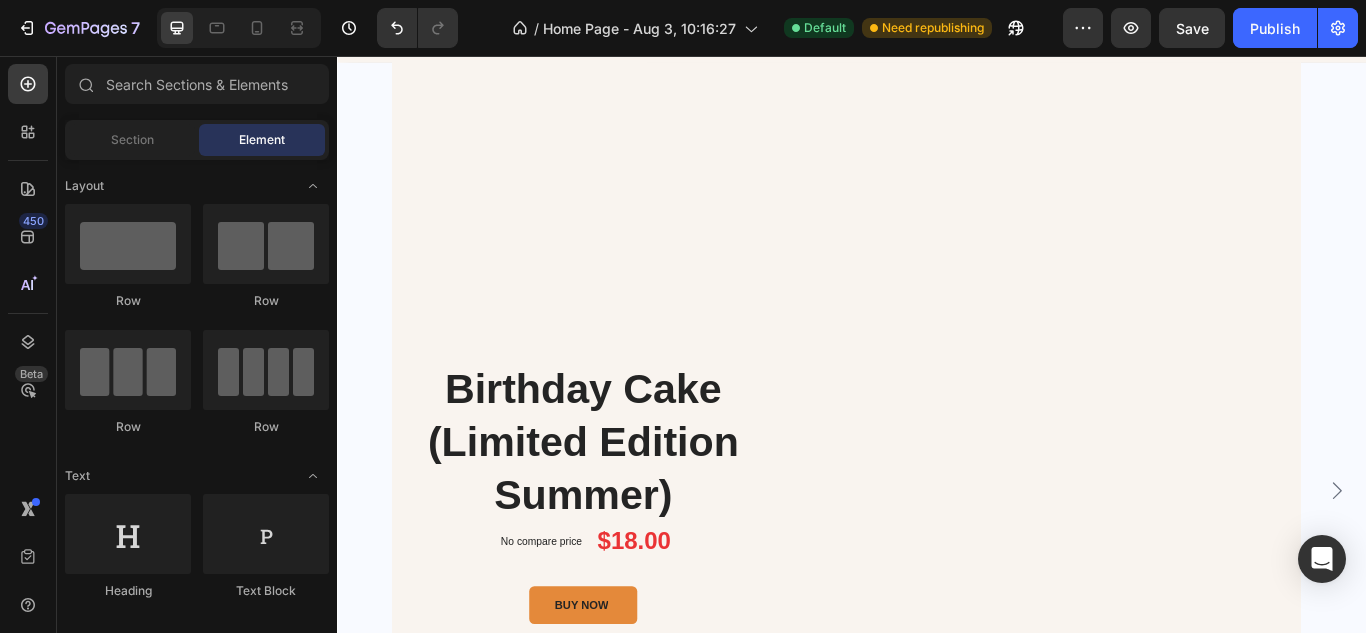 scroll, scrollTop: 1775, scrollLeft: 0, axis: vertical 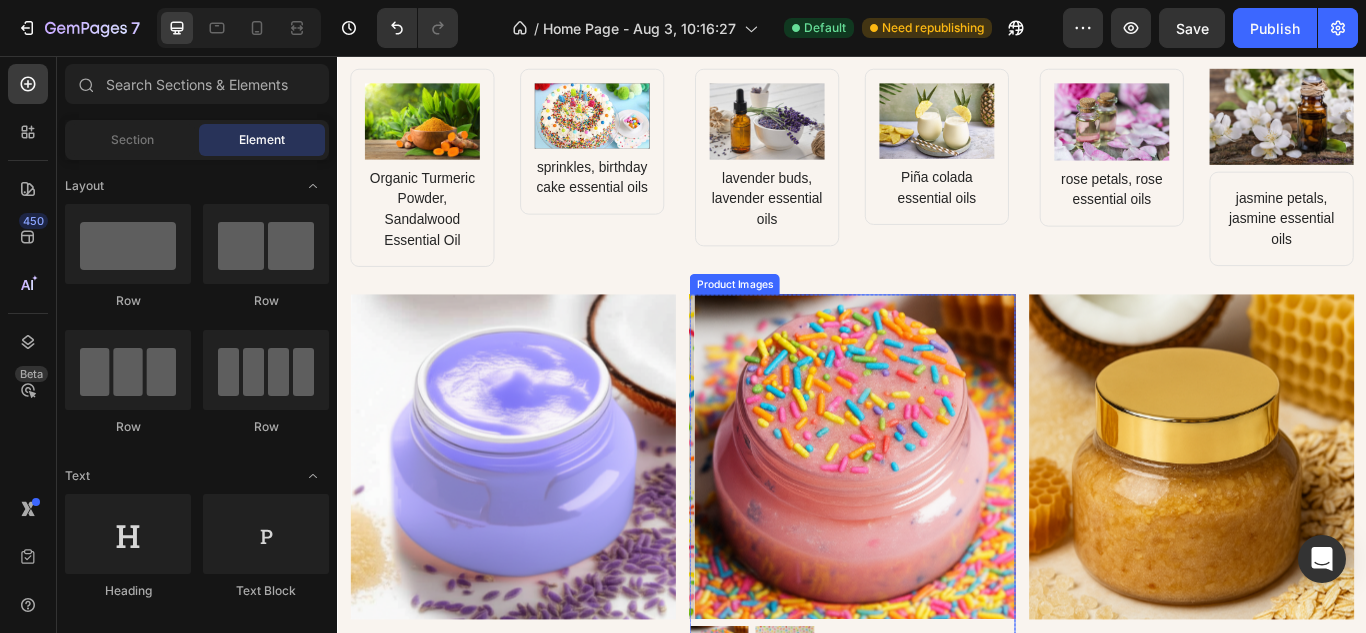 click at bounding box center [941, 523] 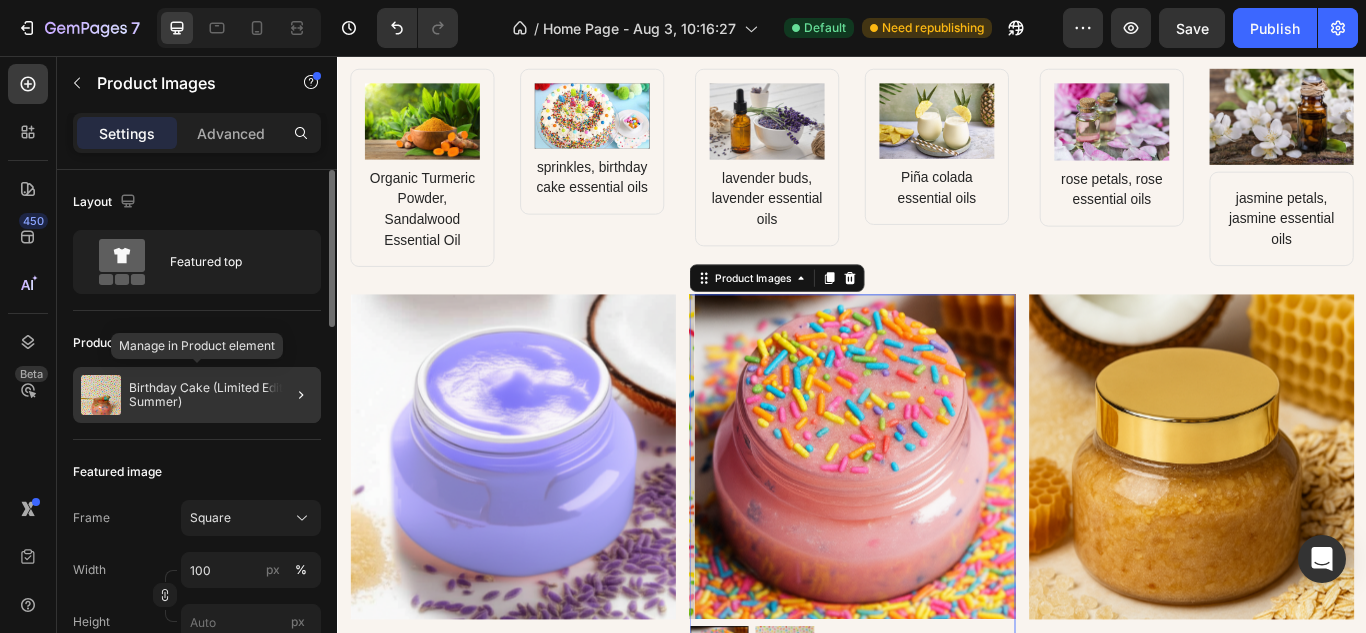 click on "Birthday Cake (Limited Edition Summer)" at bounding box center (221, 395) 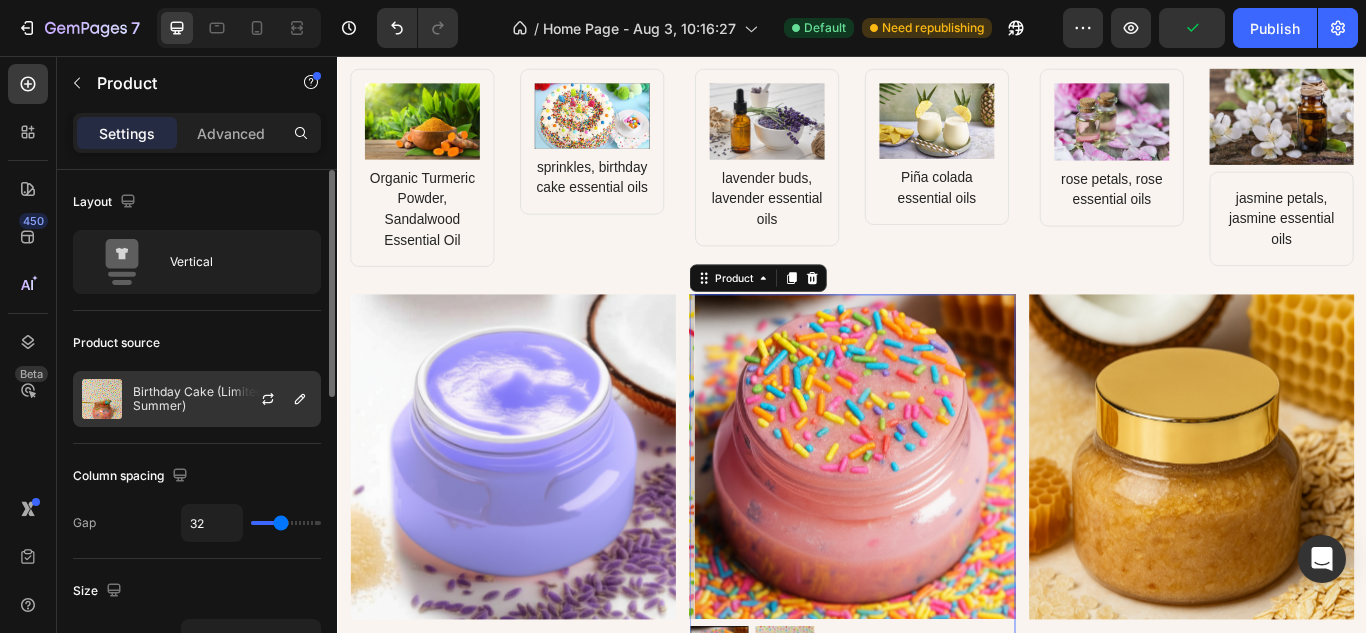 click on "Birthday Cake (Limited Edition Summer)" at bounding box center [222, 399] 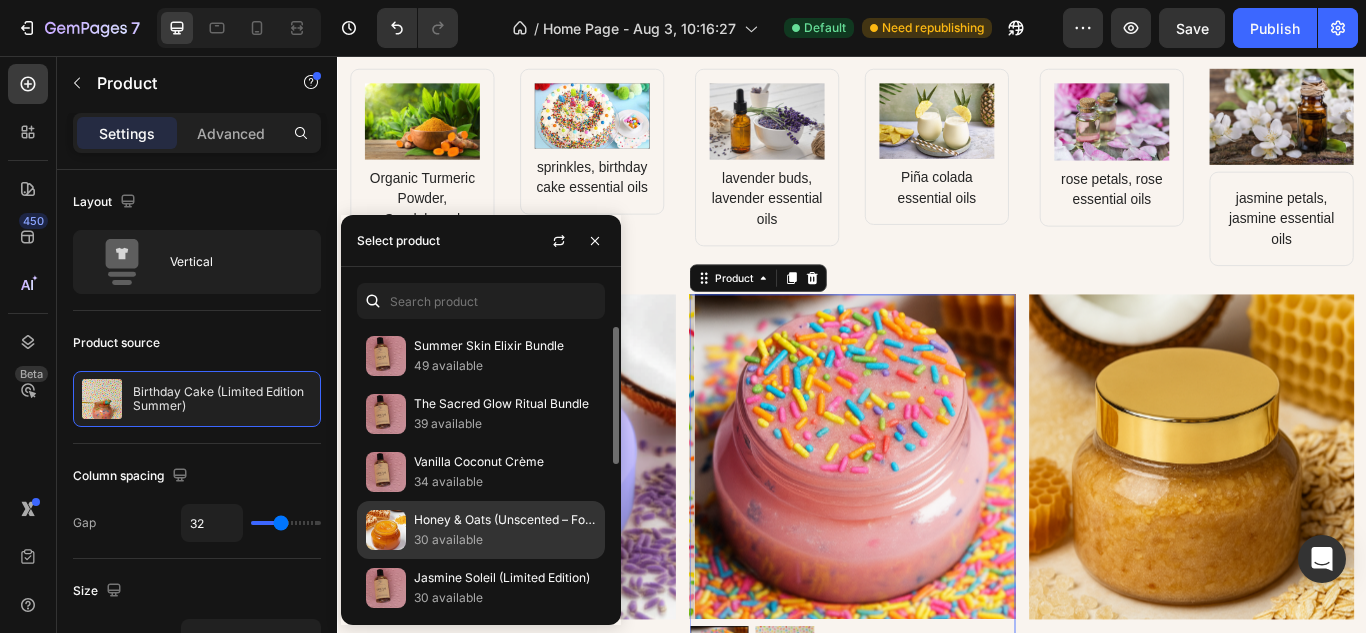 click on "Honey & Oats (Unscented – For Sensitive Skin) 30 available" 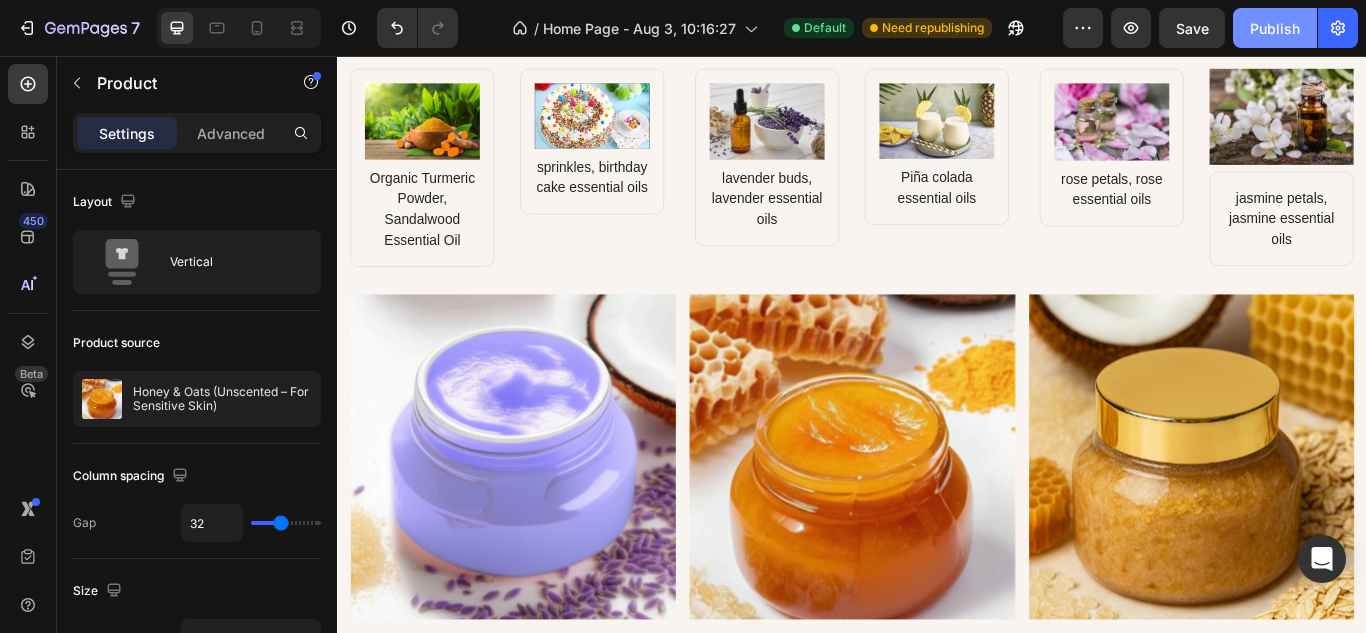 click on "Publish" at bounding box center (1275, 28) 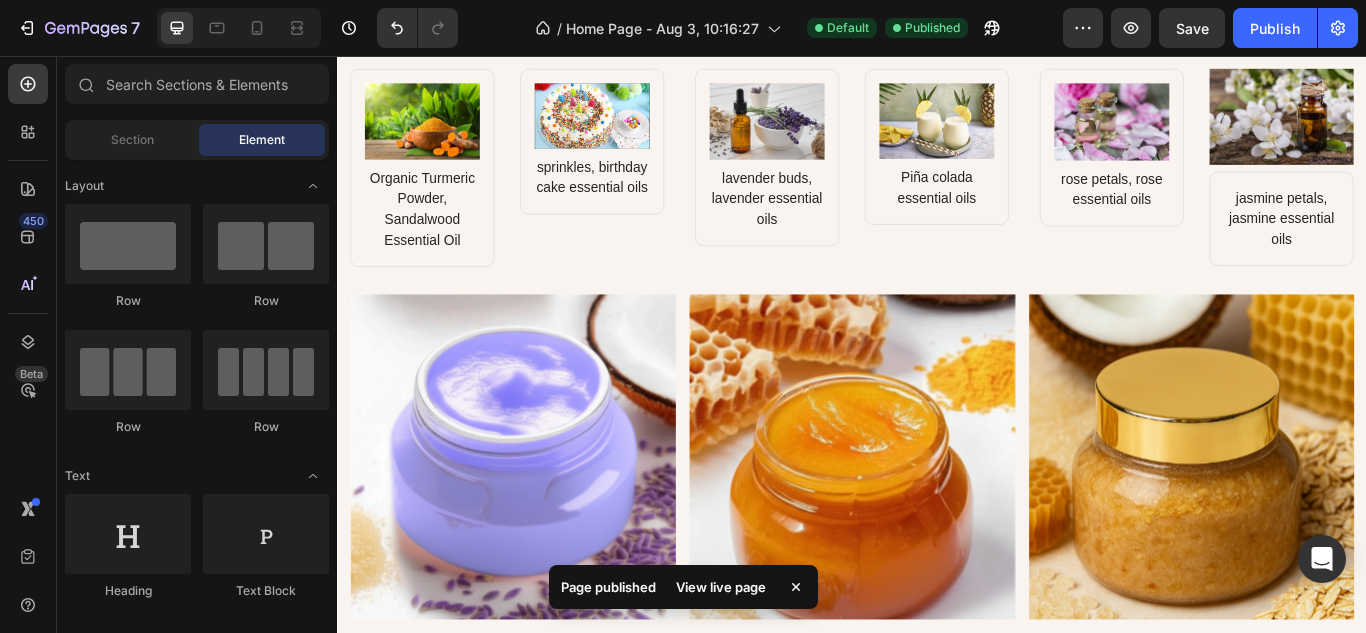 scroll, scrollTop: 2418, scrollLeft: 0, axis: vertical 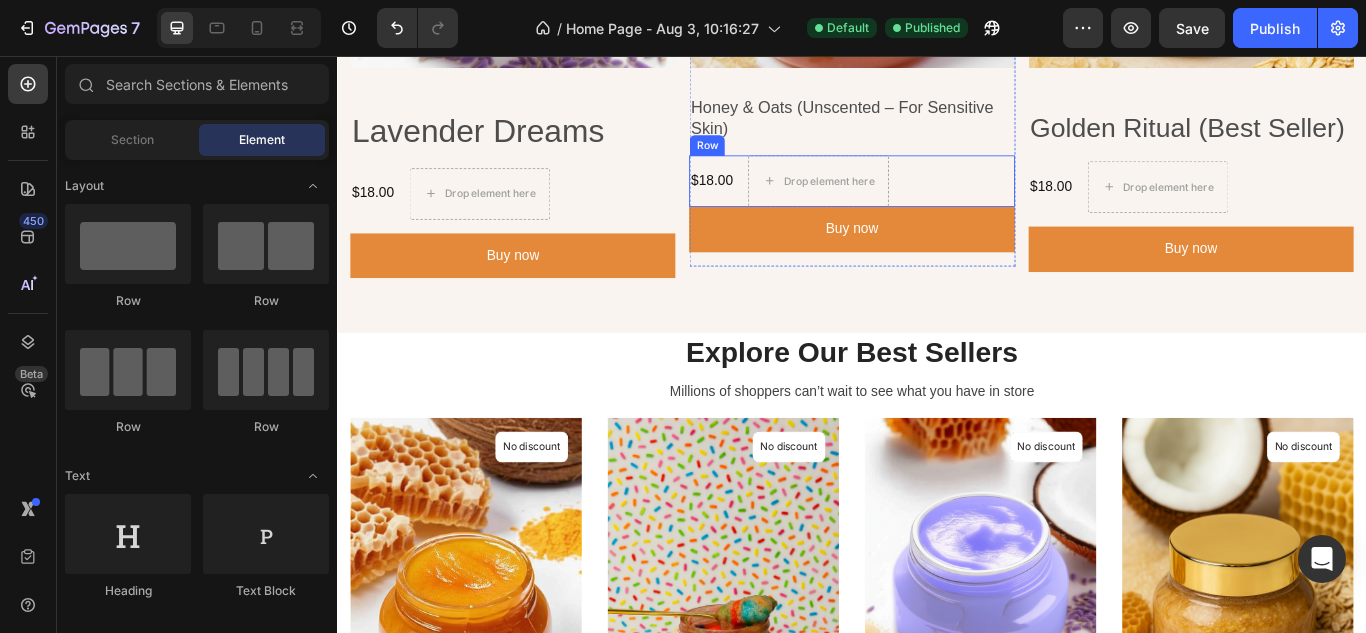 click on "$18.00 Product Price Product Price
Drop element here Row" at bounding box center (936, 202) 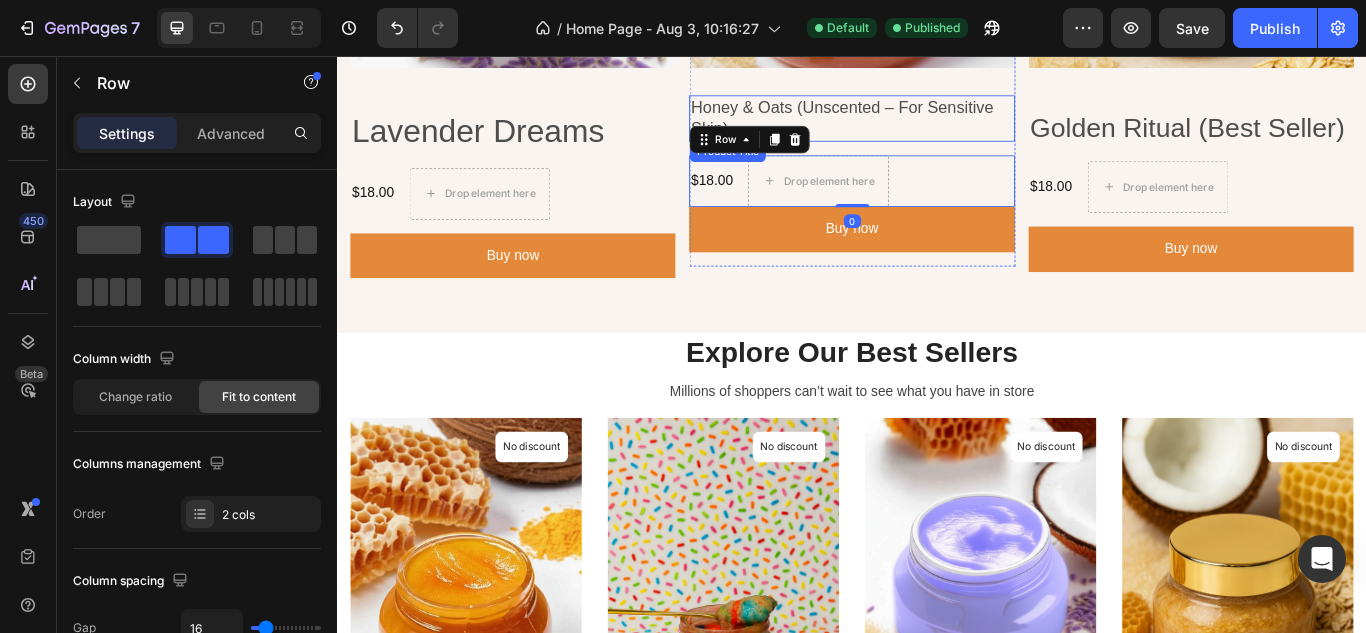 click on "Honey & Oats (Unscented – For Sensitive Skin)" at bounding box center (936, 128) 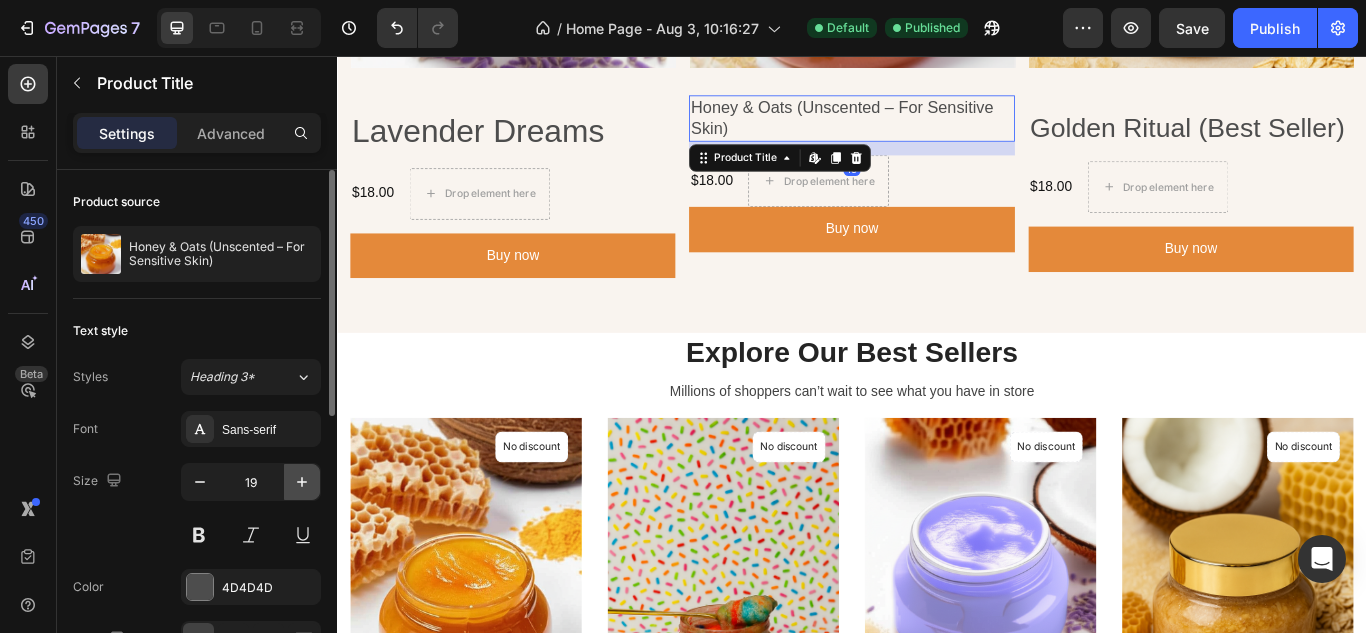click 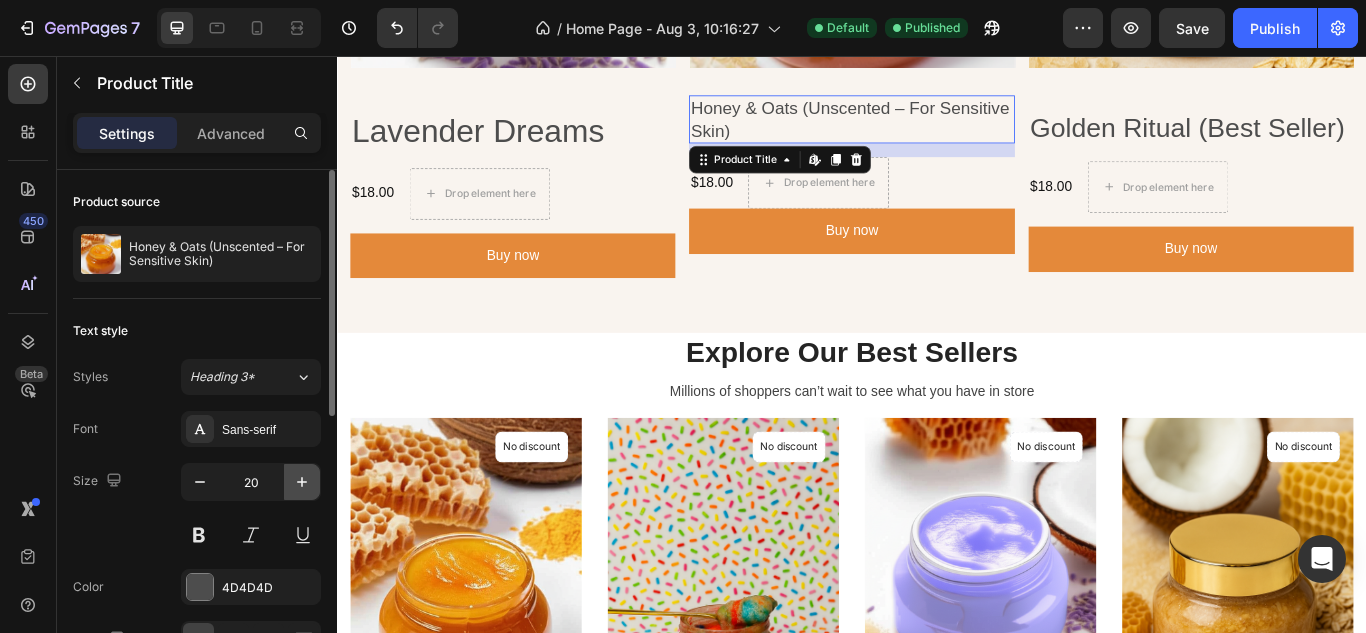 click 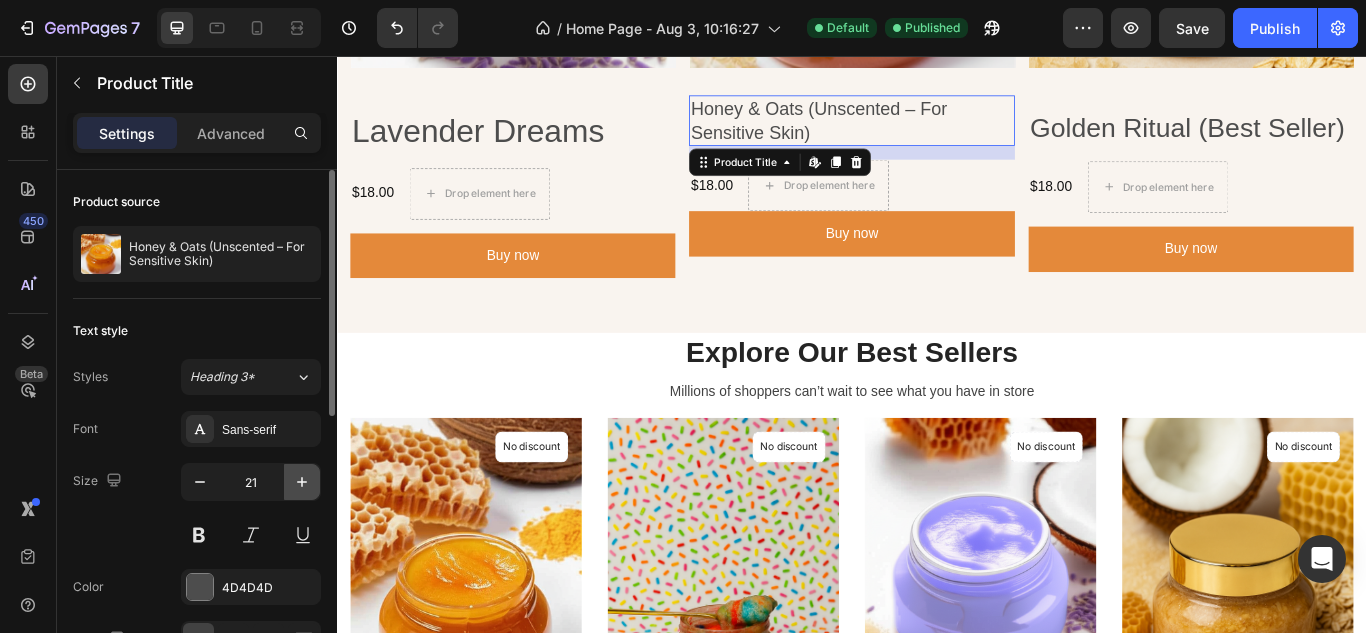 click 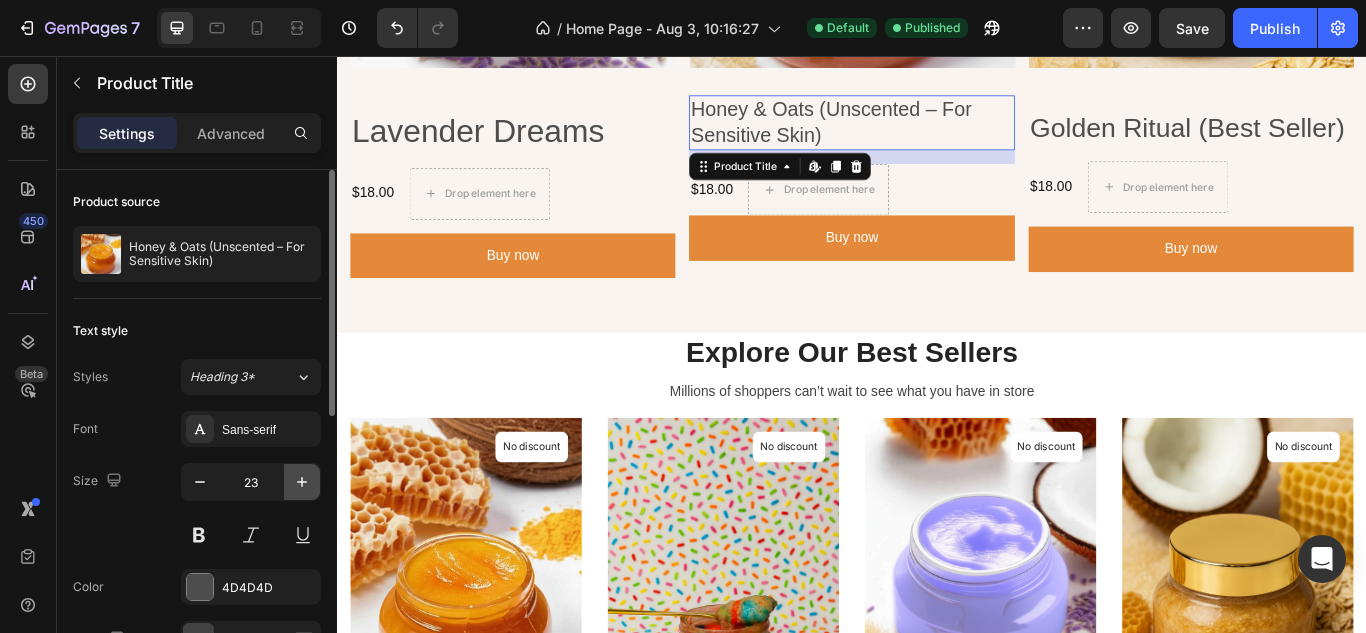 click 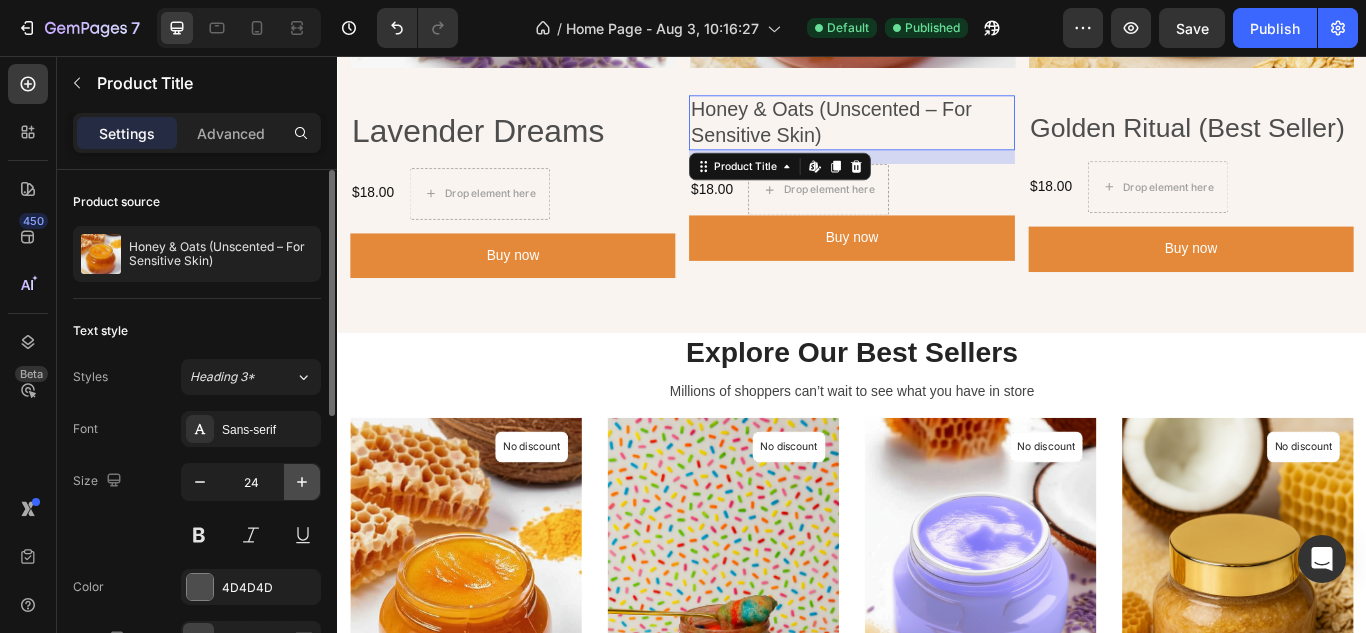 click 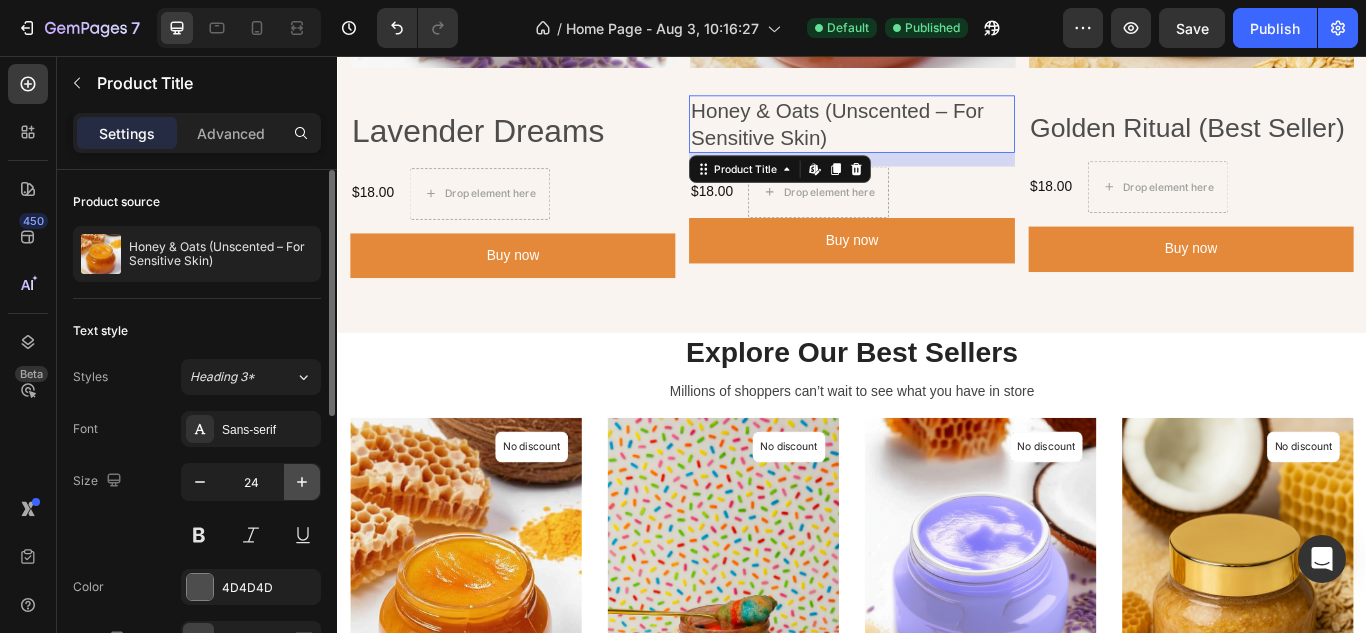 click 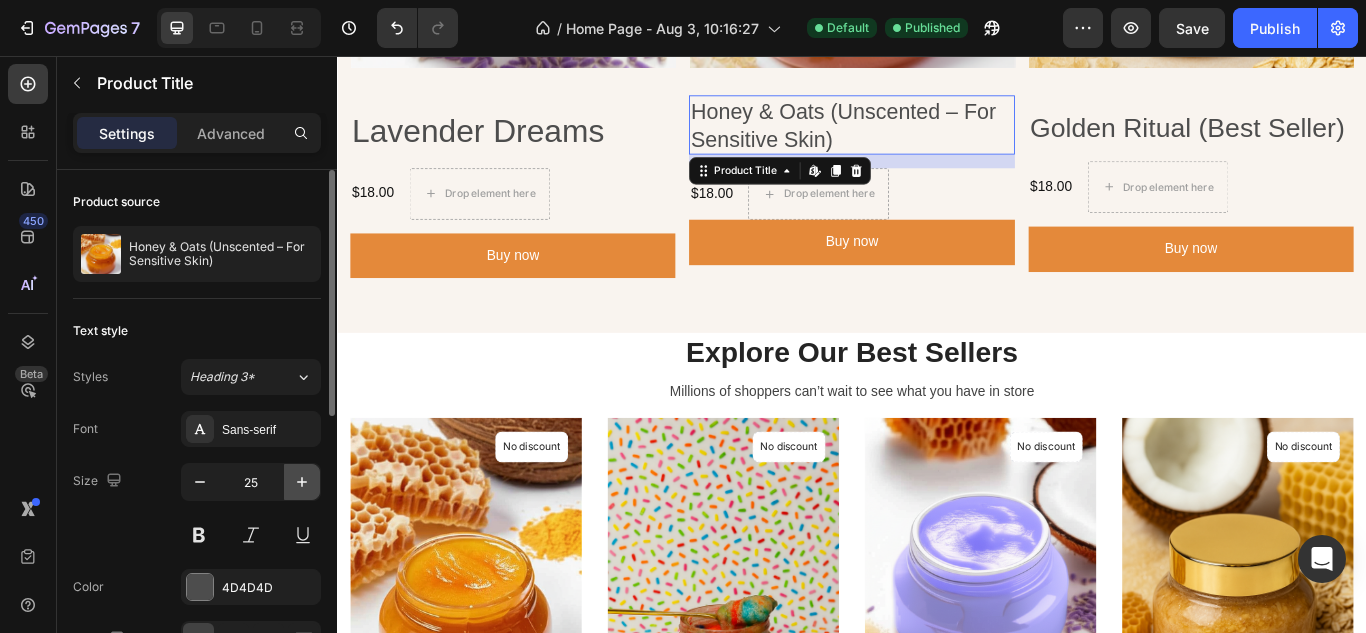 click 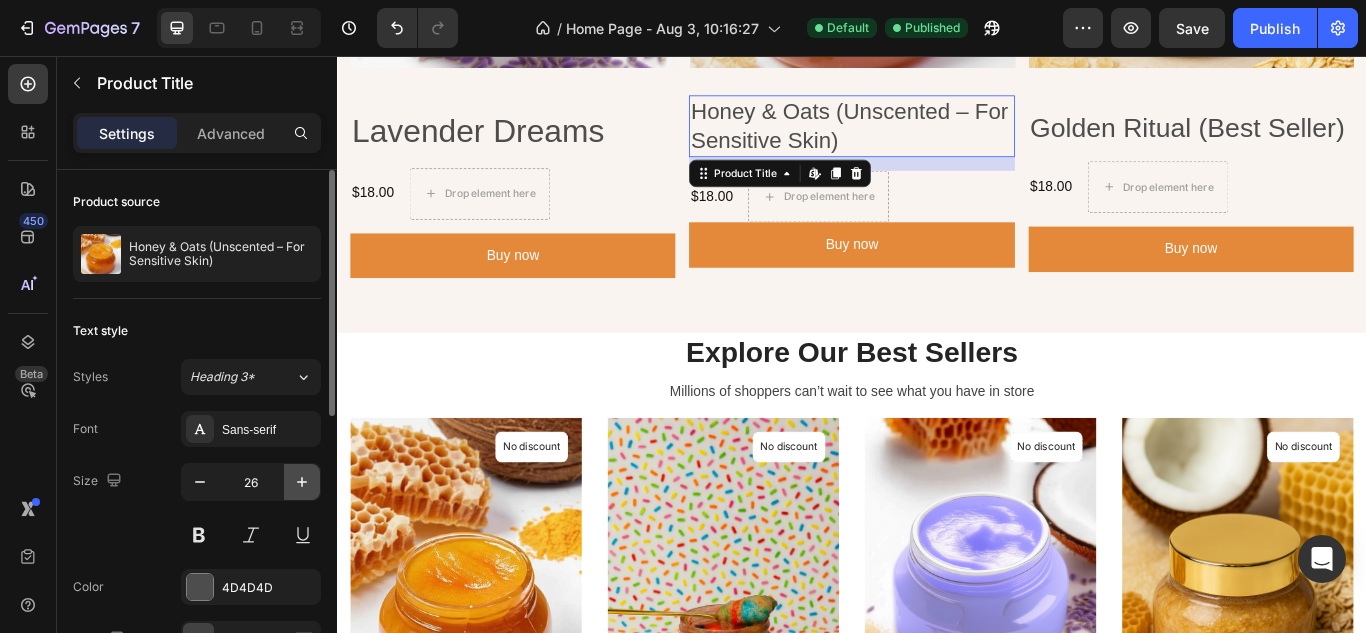 click 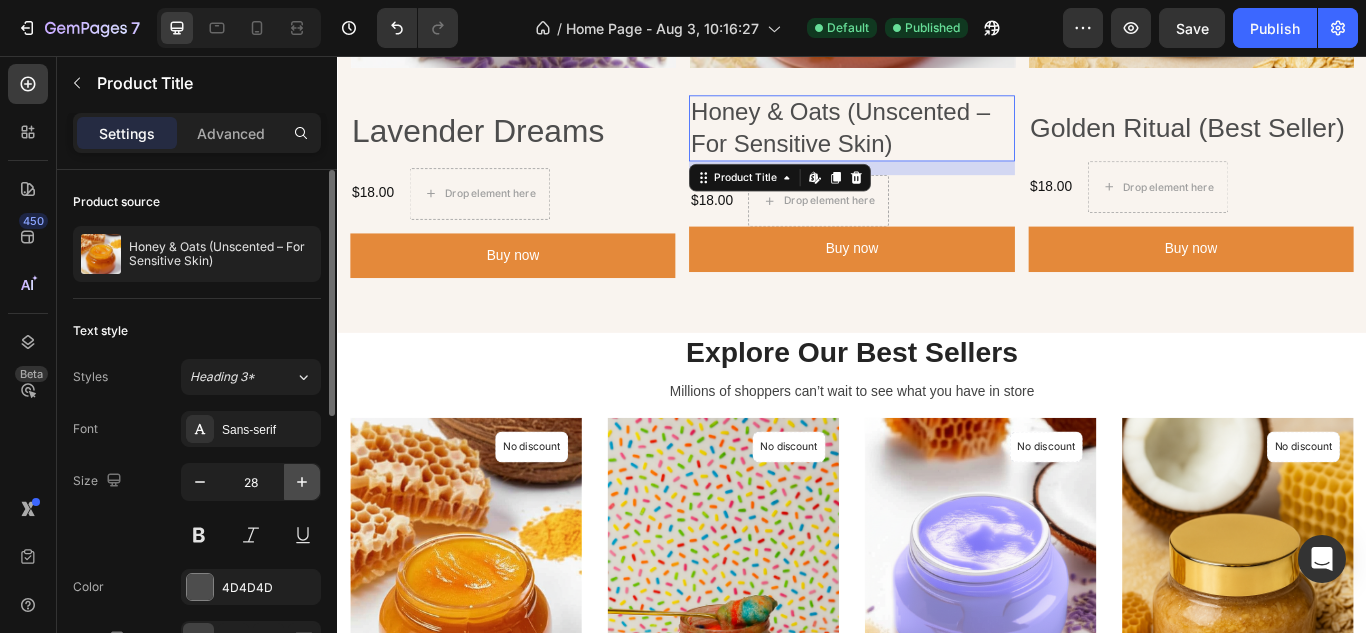 click 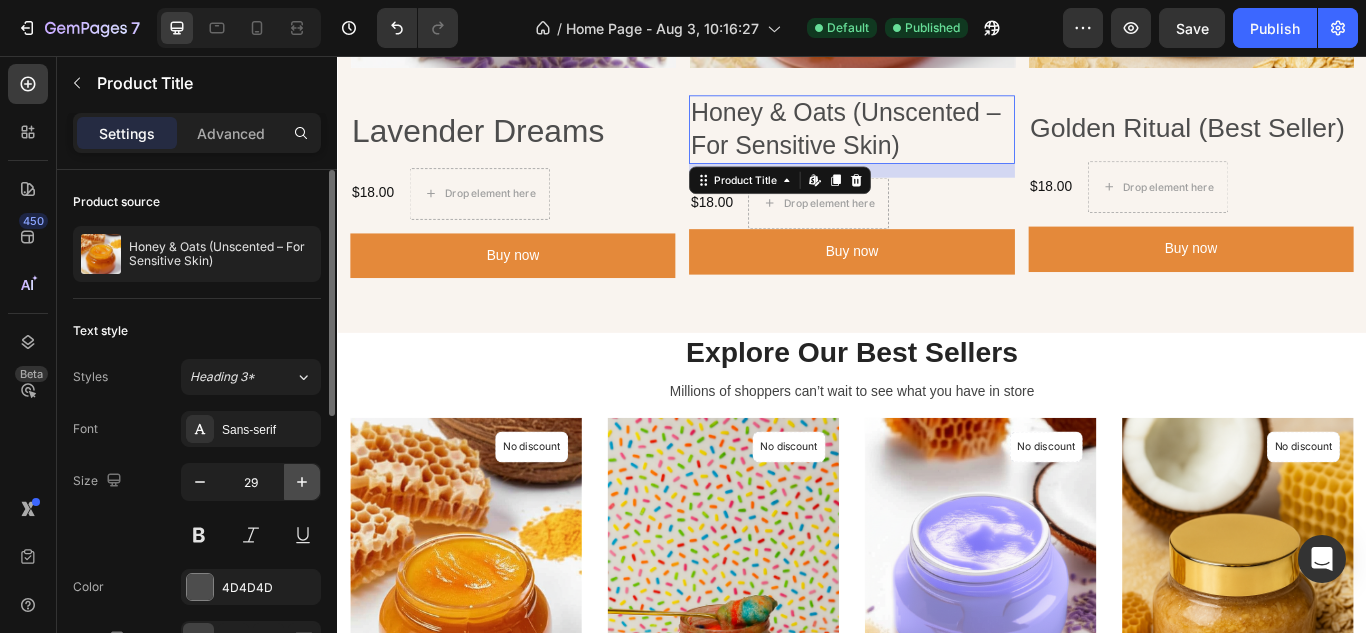 click 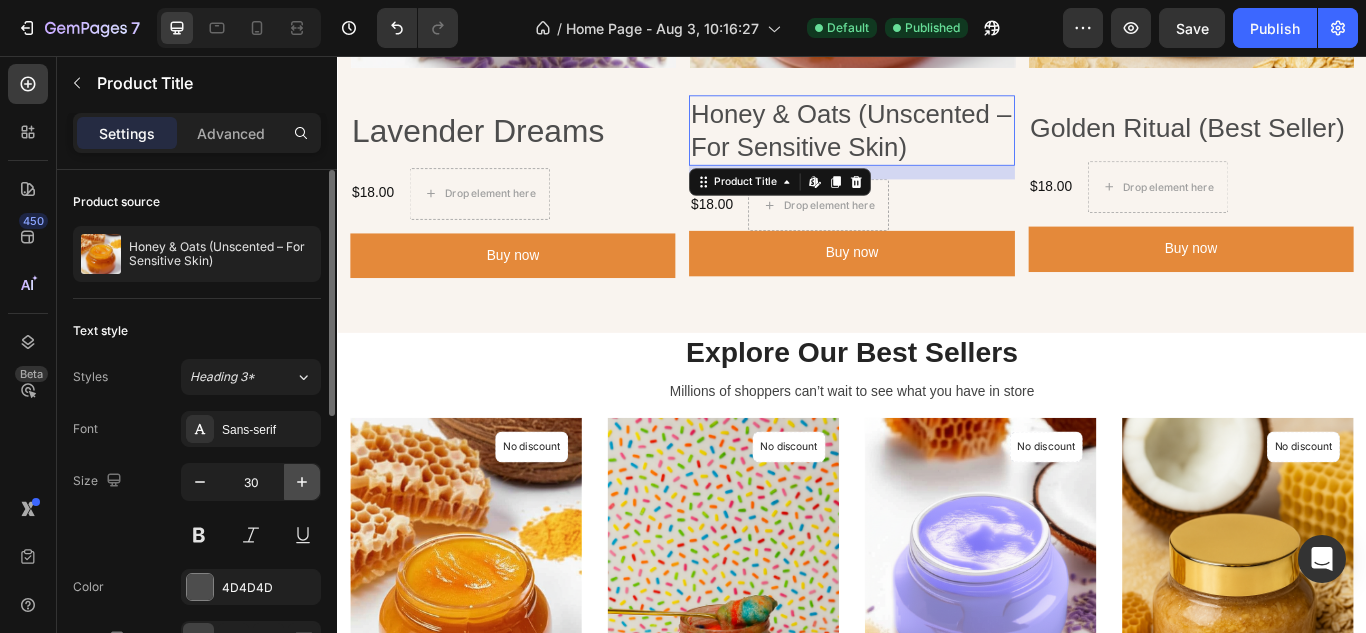 click 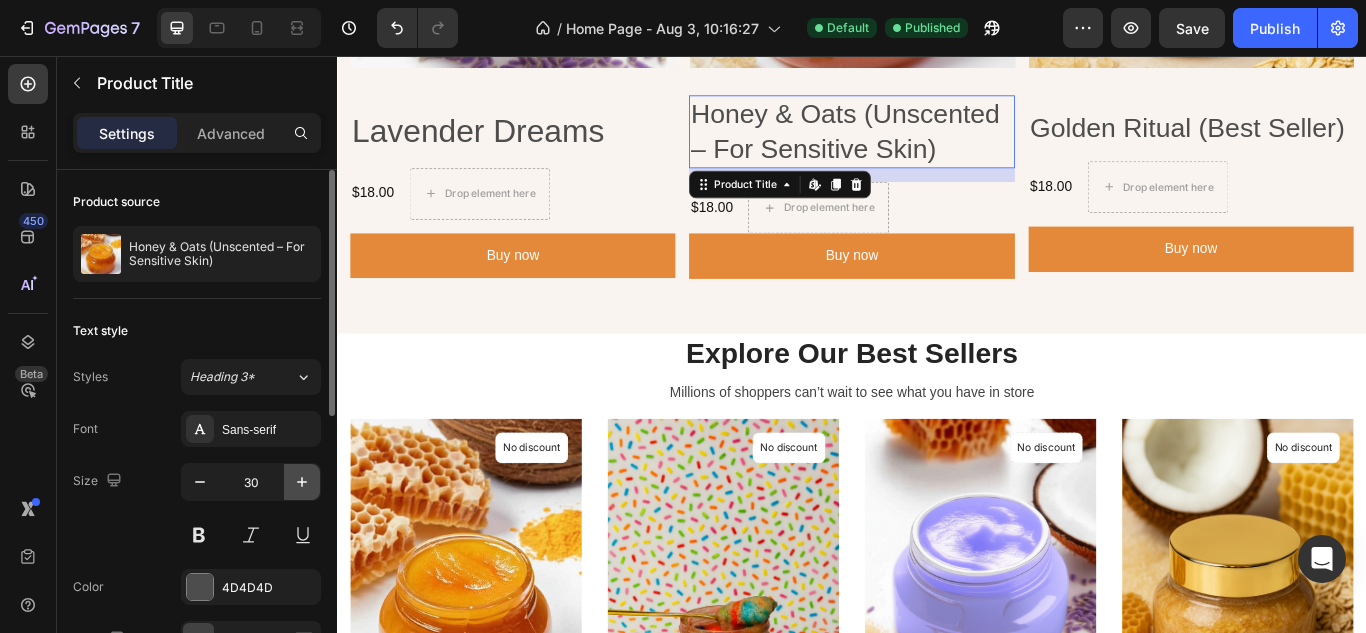 type on "31" 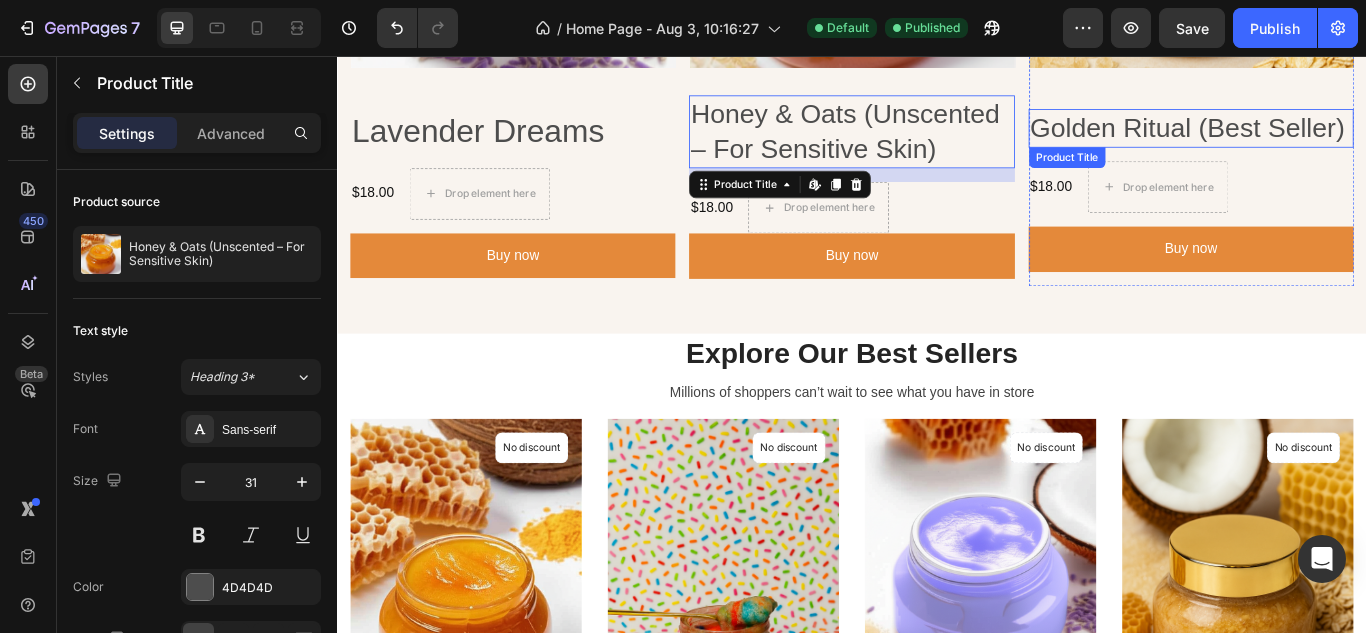 click on "Golden Ritual (Best Seller)" at bounding box center [1332, 140] 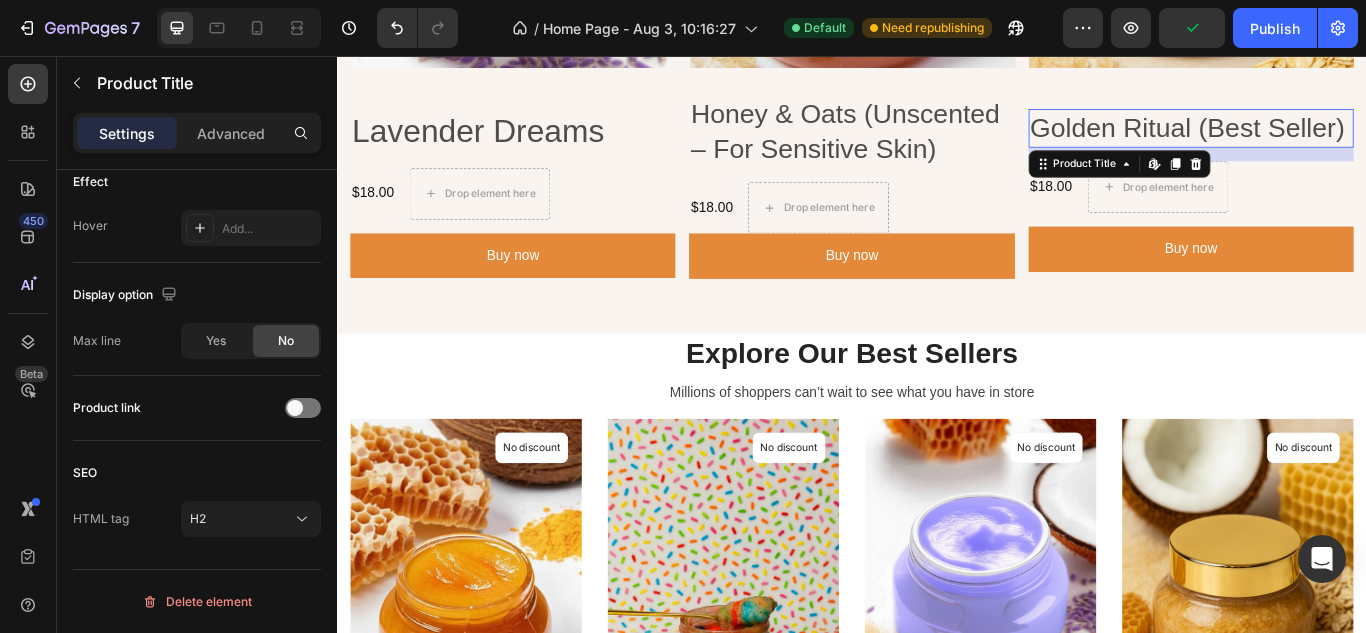 scroll, scrollTop: 56, scrollLeft: 0, axis: vertical 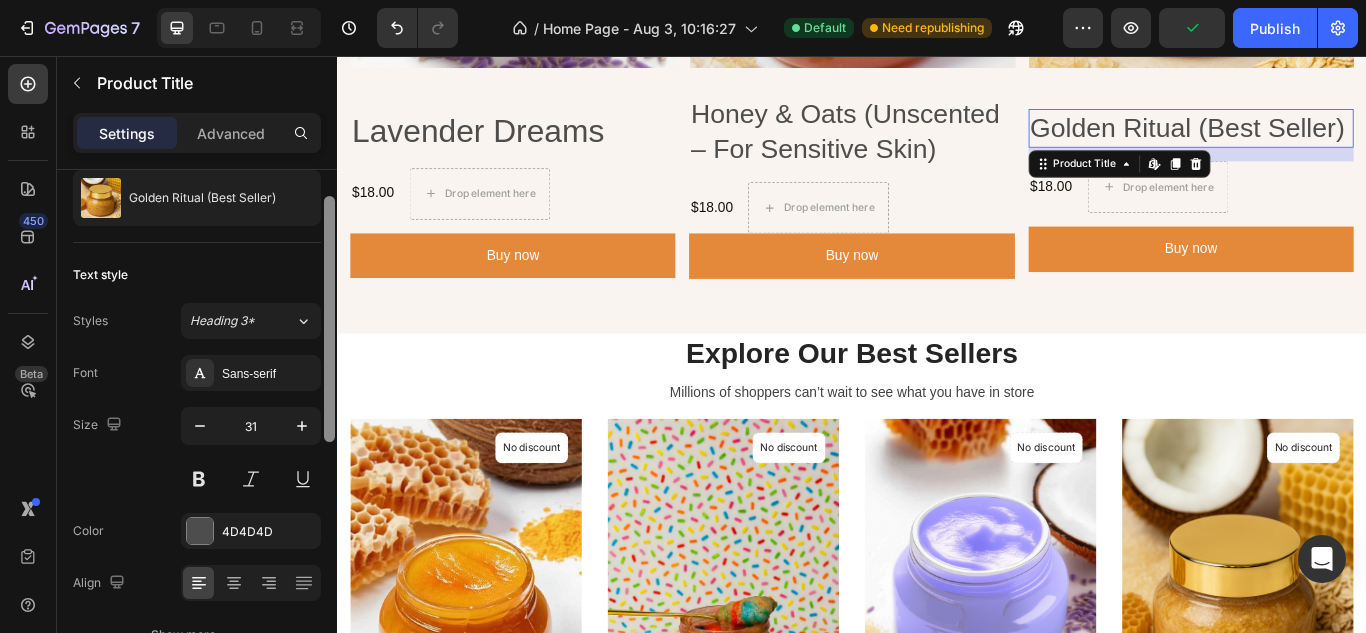 click at bounding box center [329, 430] 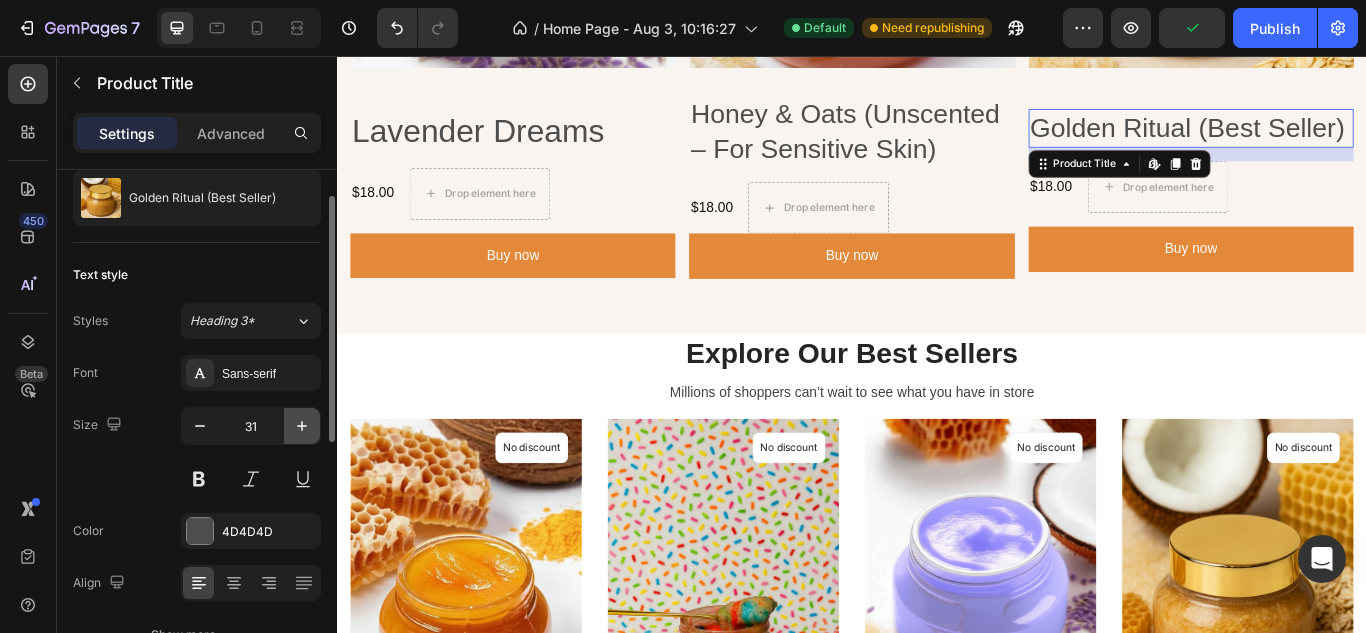 click 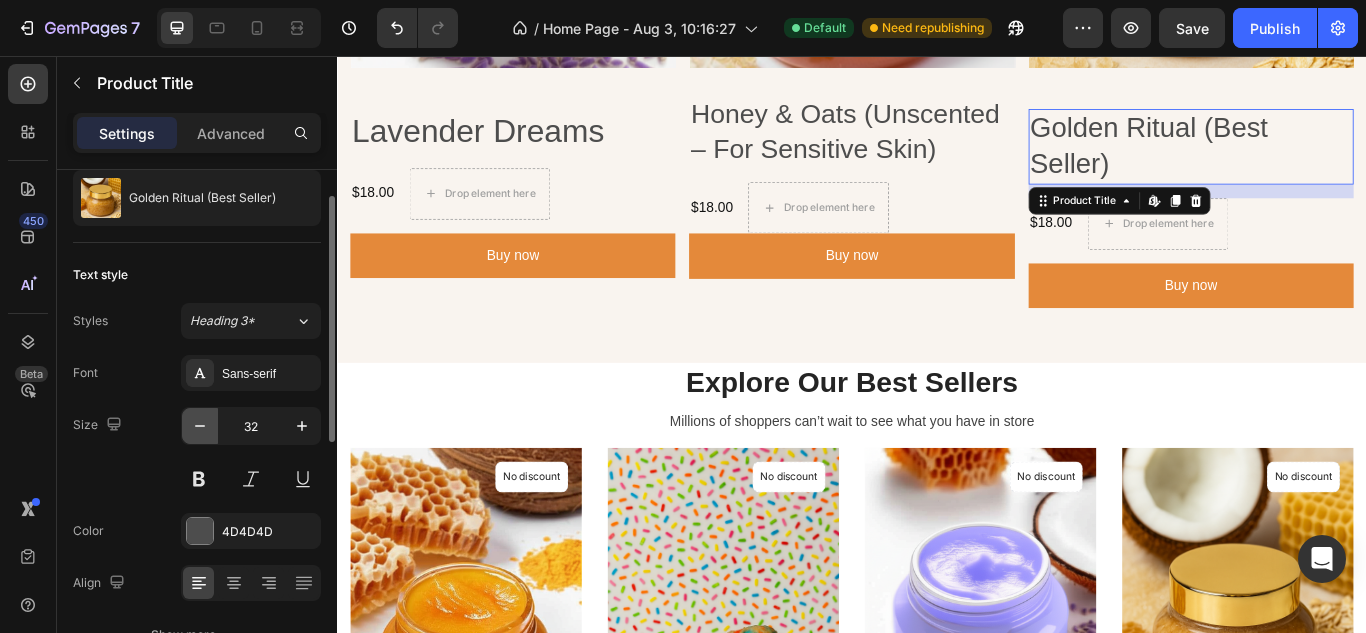 click 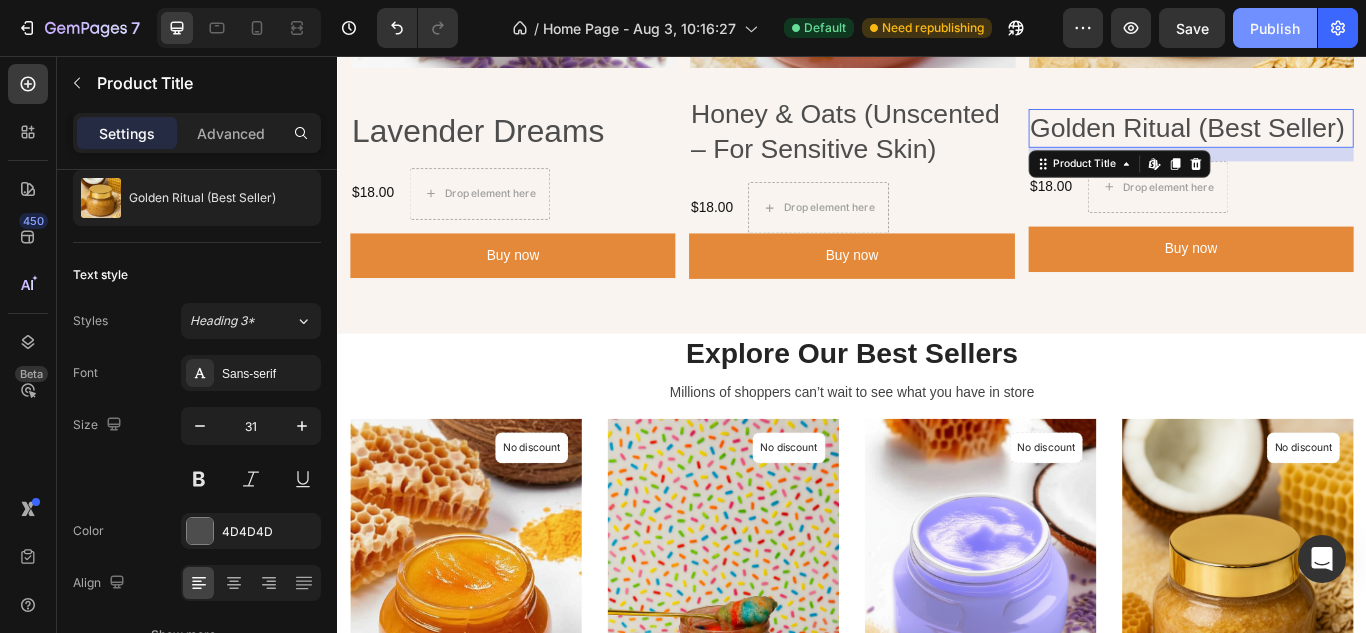 click on "Publish" 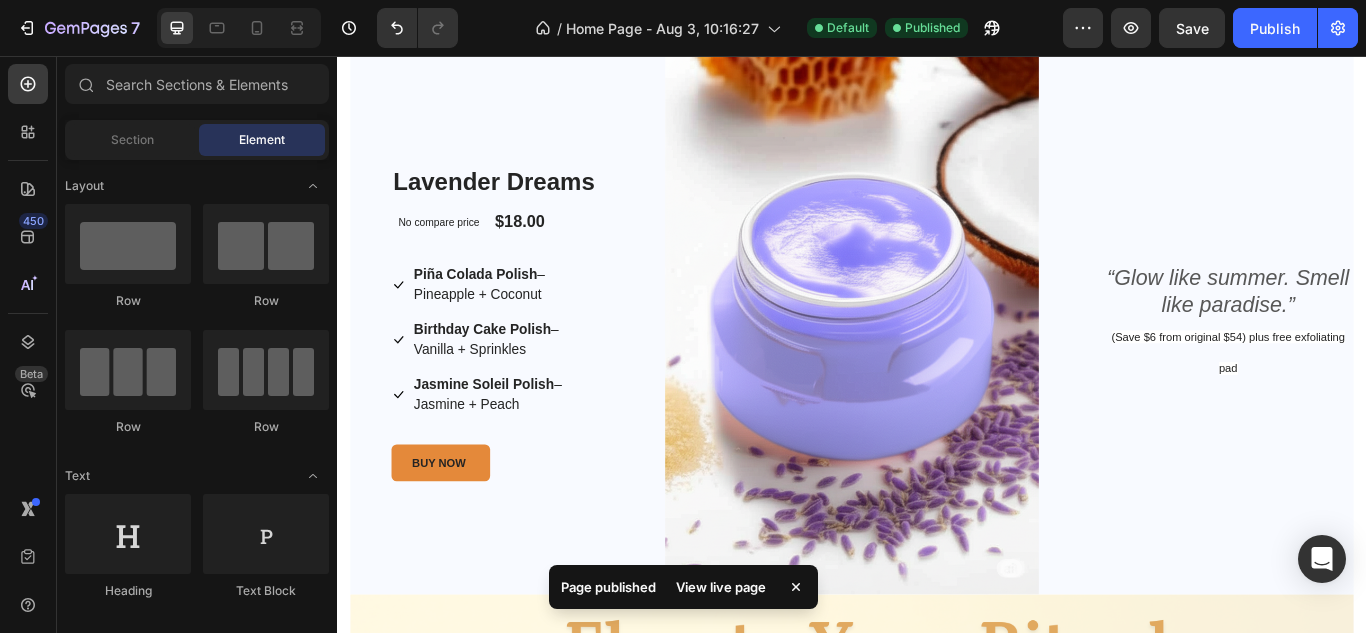 scroll, scrollTop: 3845, scrollLeft: 0, axis: vertical 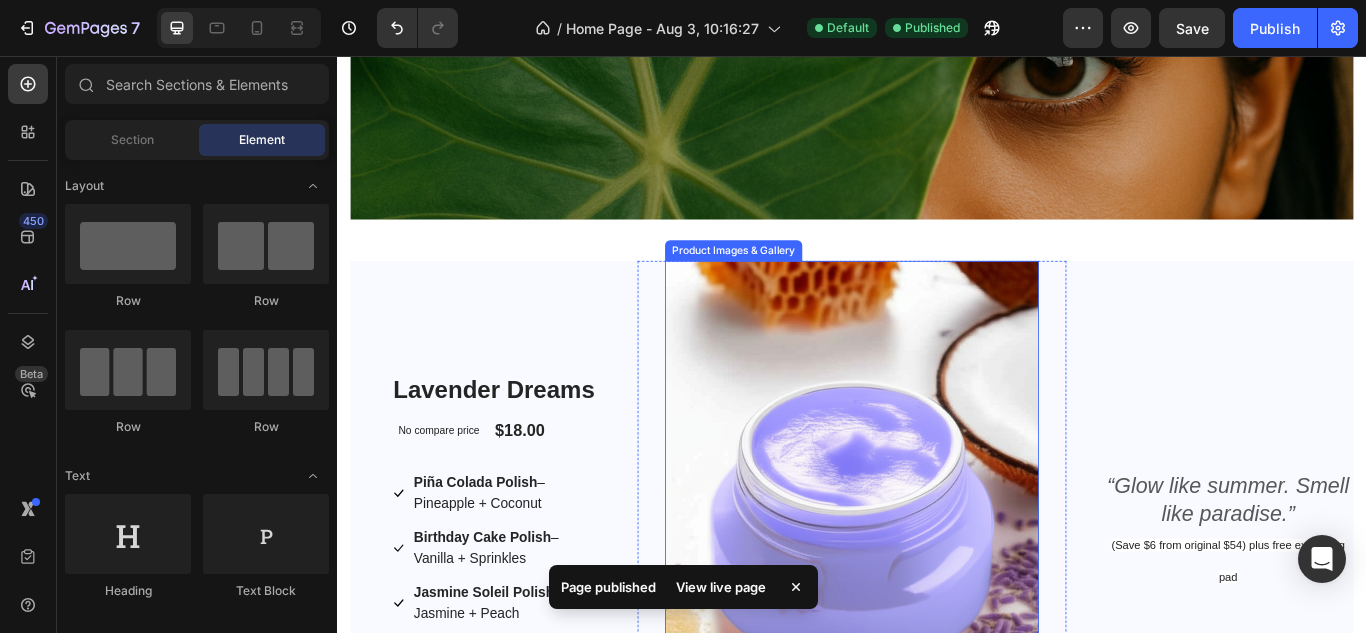 click at bounding box center (937, 611) 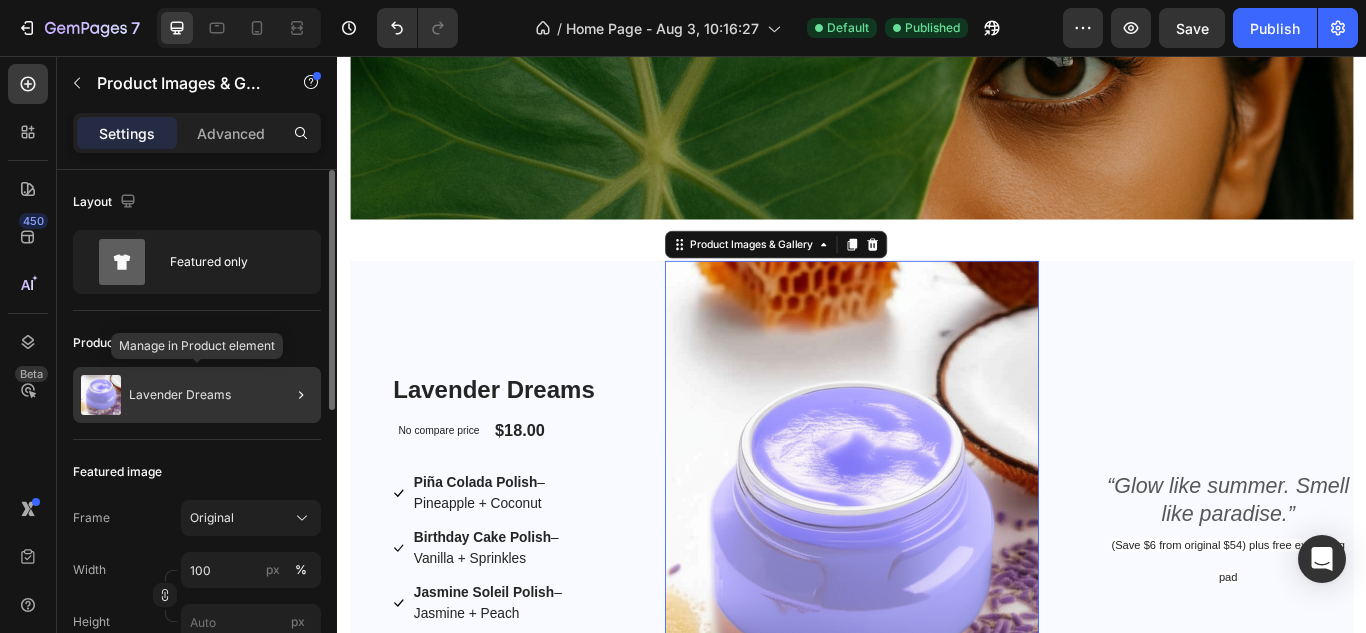 click on "Lavender Dreams" 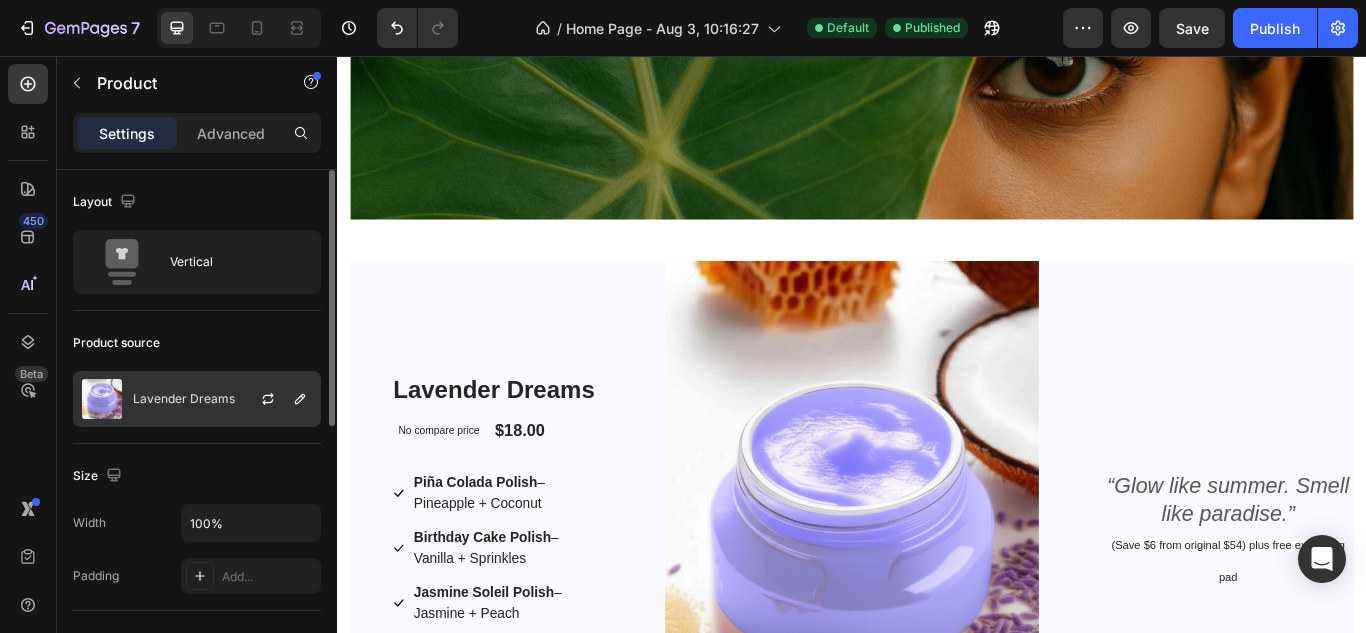 click at bounding box center (276, 399) 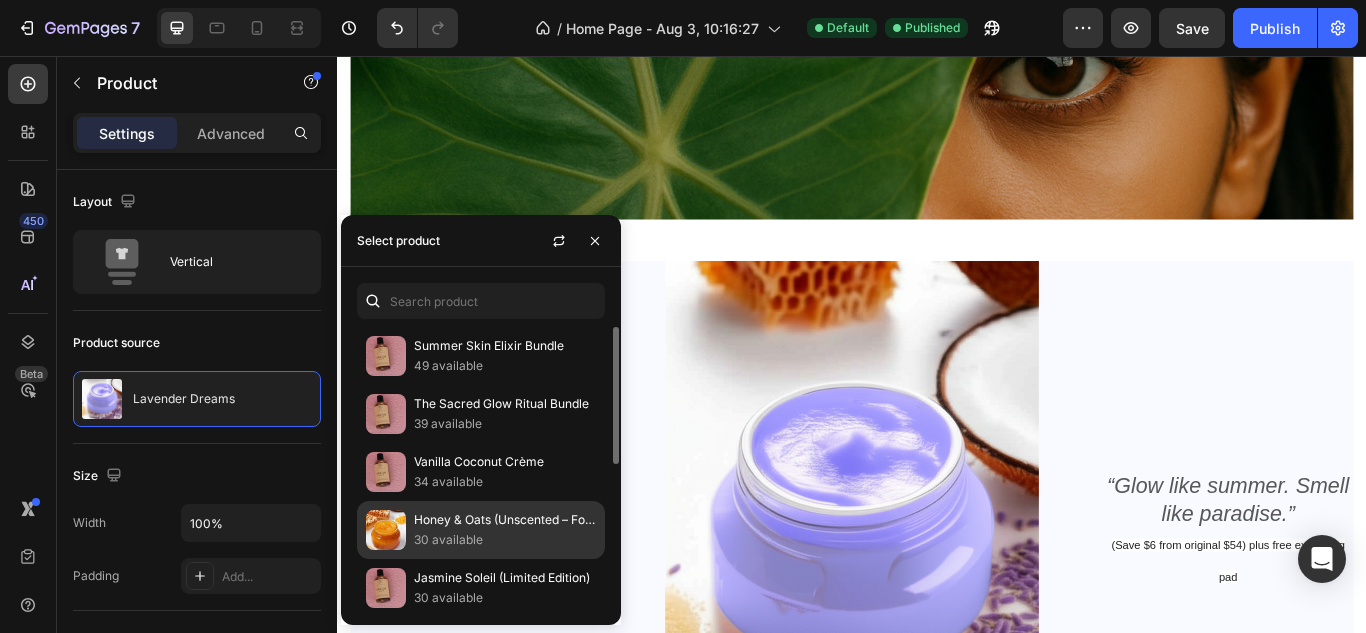 click on "Honey & Oats (Unscented – For Sensitive Skin)" at bounding box center [505, 520] 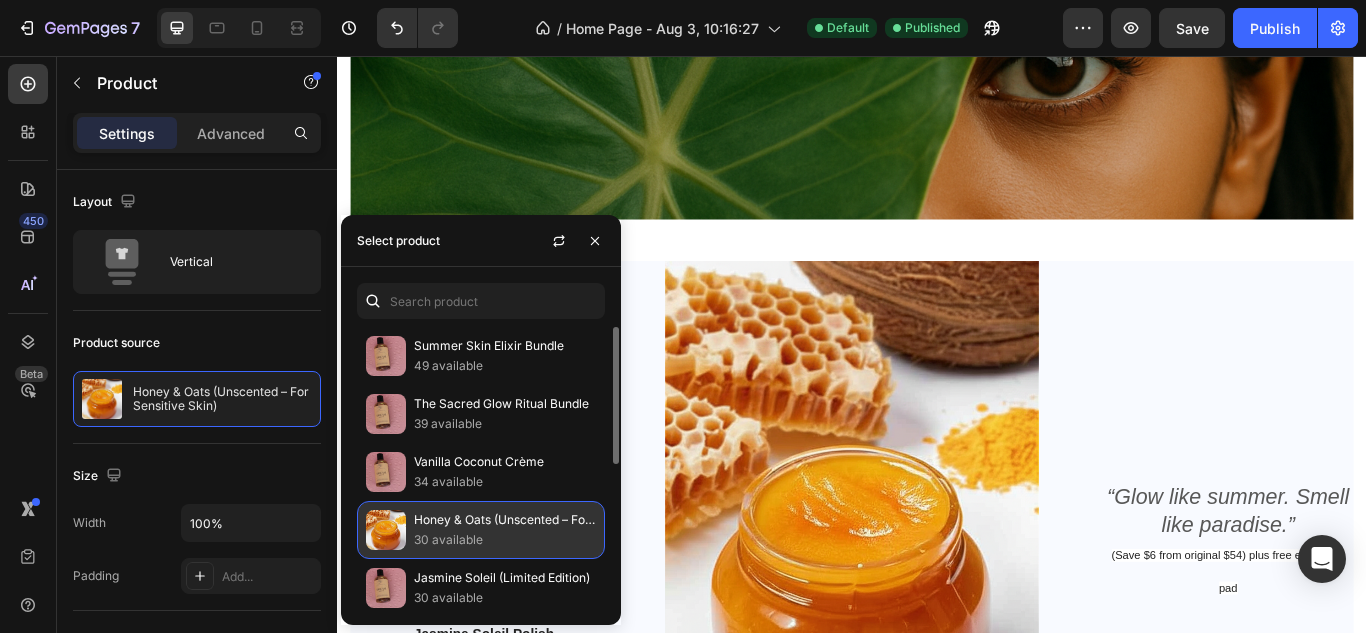 click on "30 available" at bounding box center [505, 540] 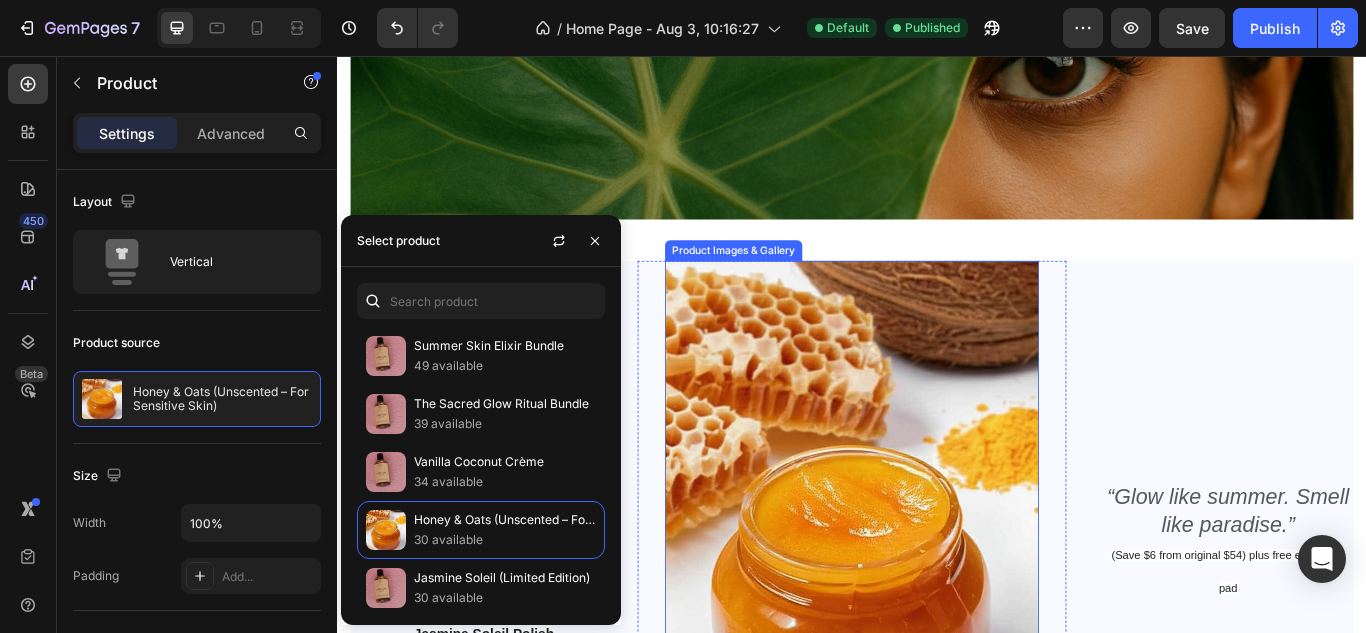 click at bounding box center (937, 624) 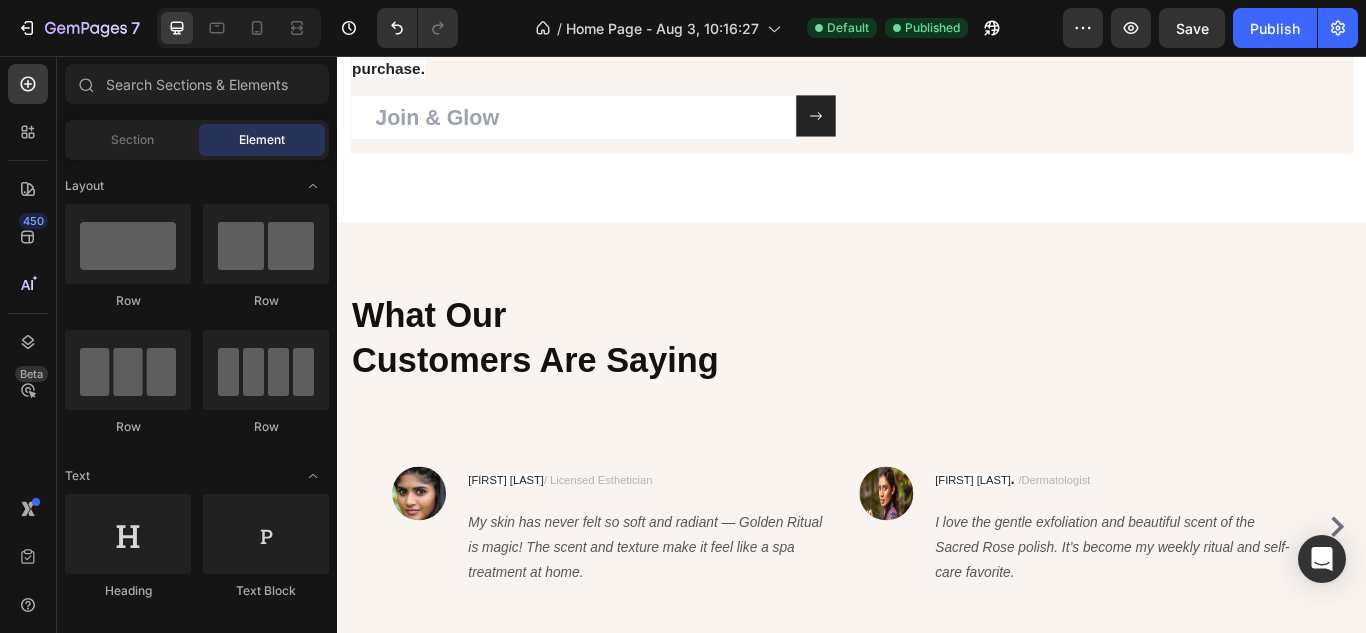 scroll, scrollTop: 5807, scrollLeft: 0, axis: vertical 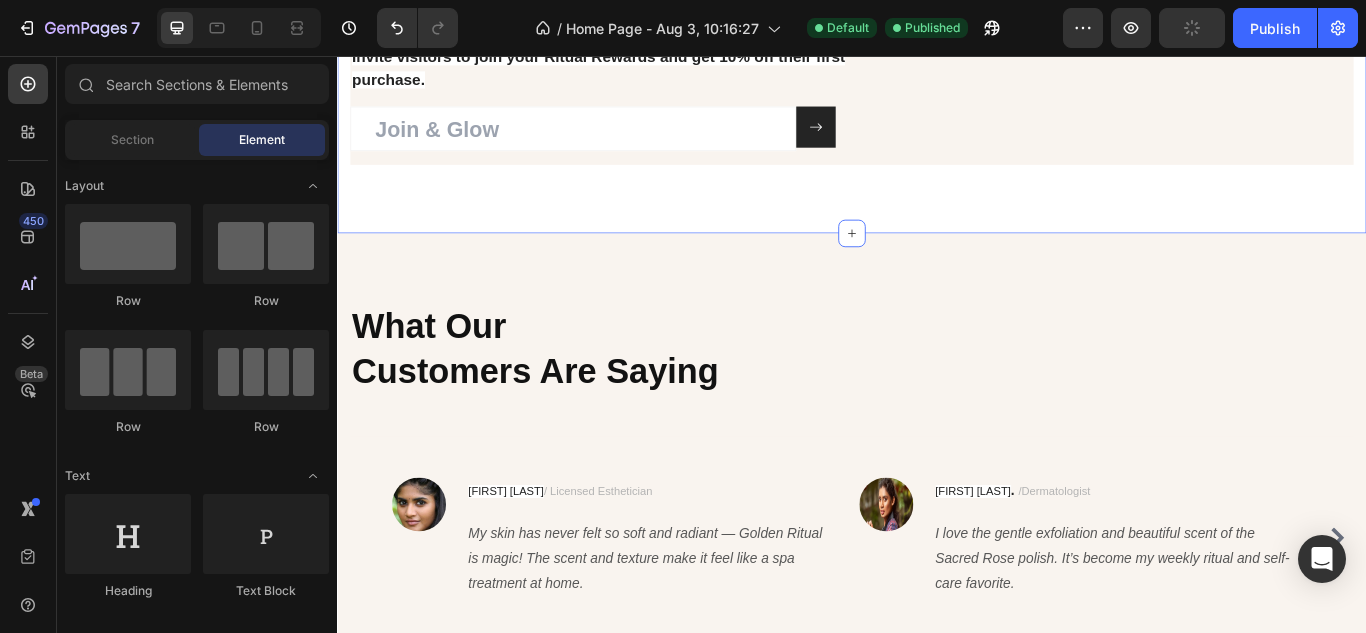 click on "GET DISSCOUNT 10% OFF Heading Join the Ritual Reward Circle Heading Invite visitors to join your Ritual Rewards and get 10% off their first purchase. Heading Email Field
Submit Button Row Newsletter Image Row Section 7" at bounding box center (937, 56) 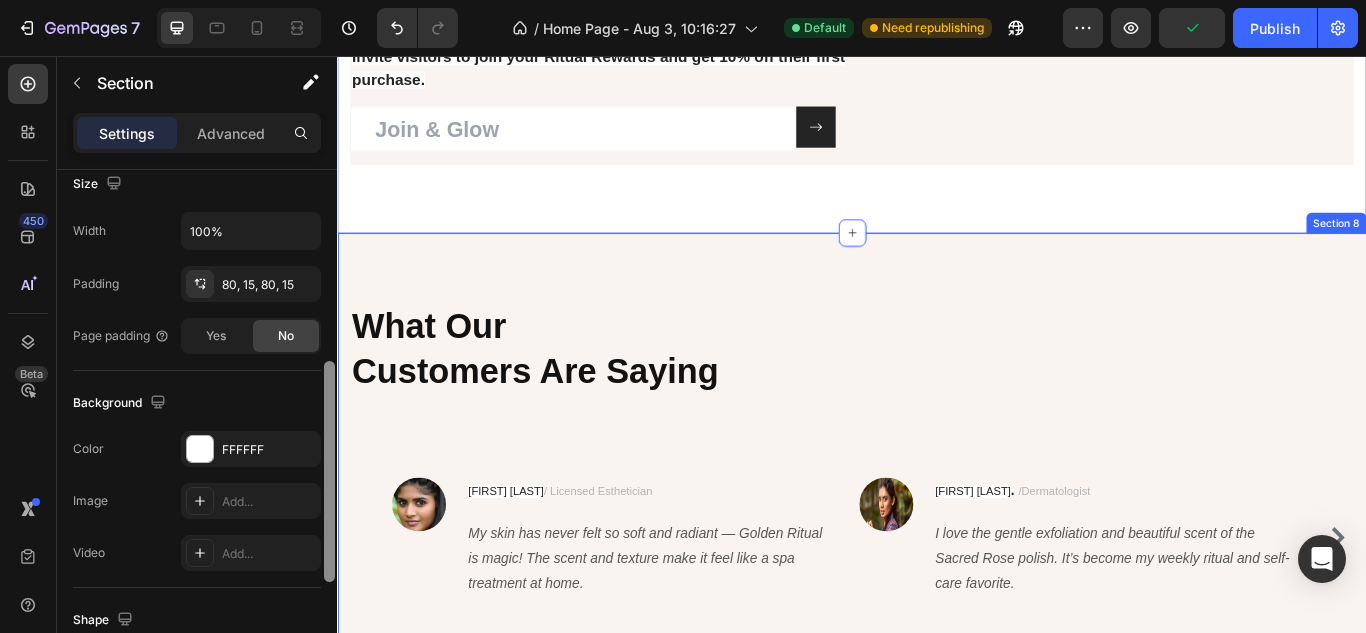 drag, startPoint x: 662, startPoint y: 358, endPoint x: 341, endPoint y: 608, distance: 406.8673 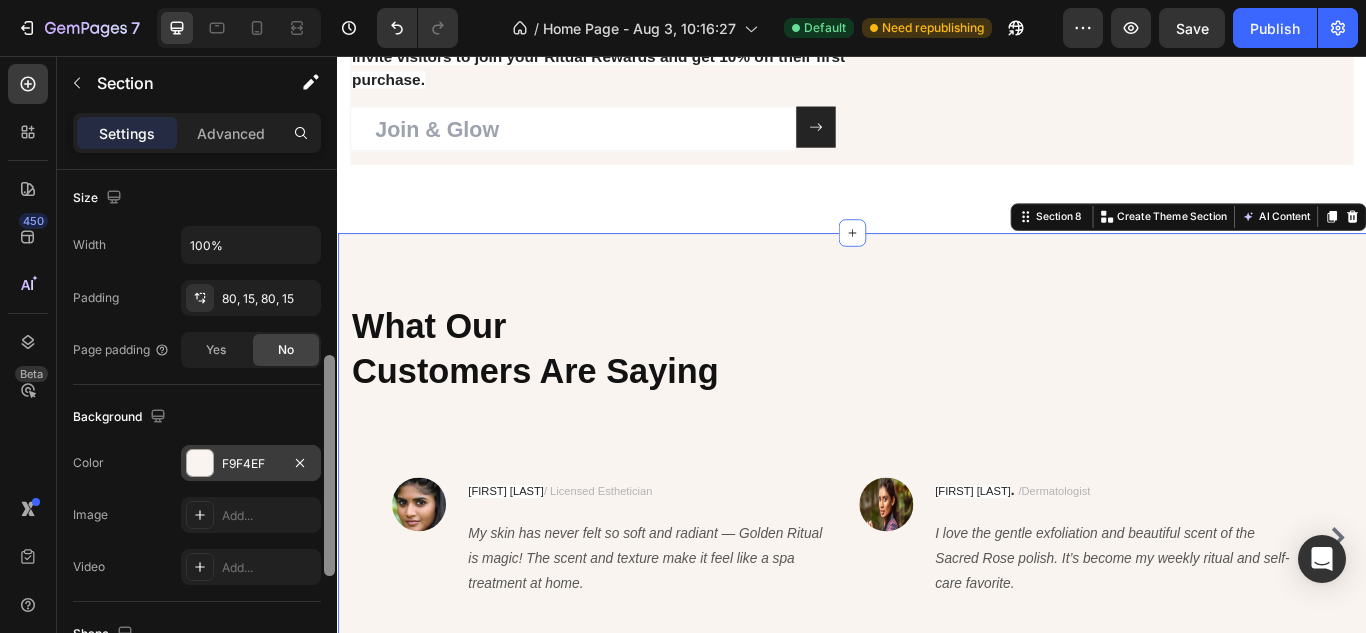 scroll, scrollTop: 426, scrollLeft: 0, axis: vertical 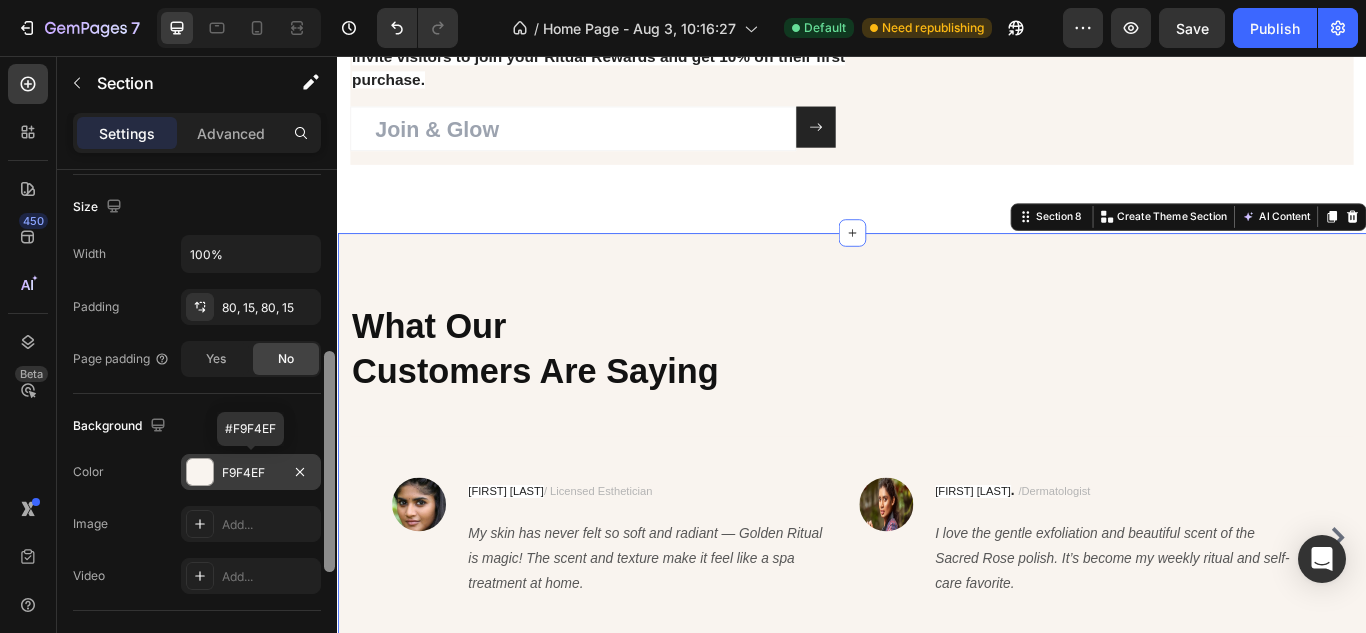 click at bounding box center [200, 472] 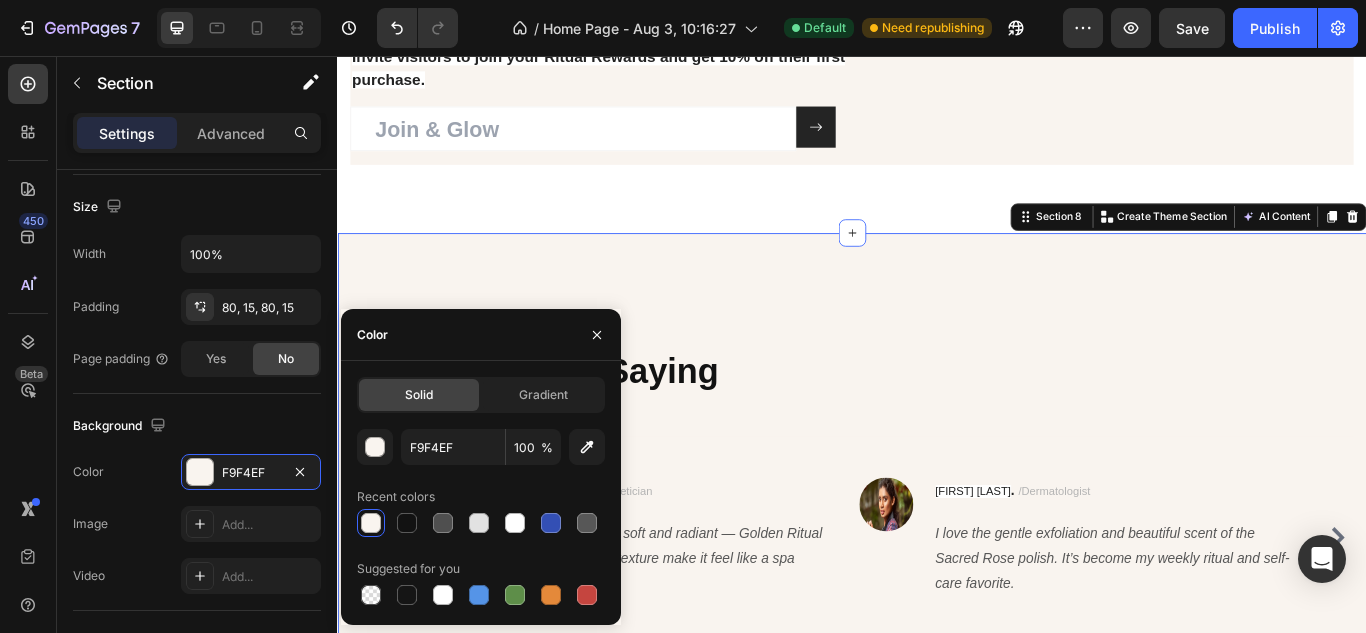 click at bounding box center (371, 523) 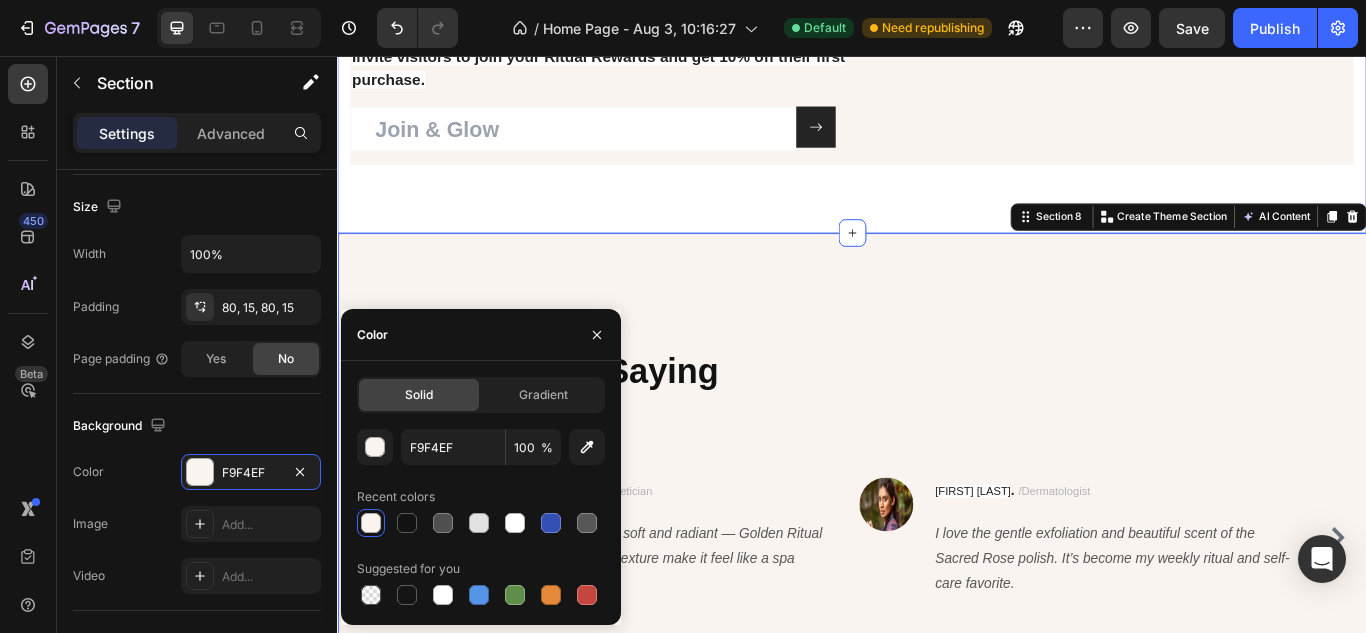 click on "GET DISSCOUNT 10% OFF Heading Join the Ritual Reward Circle Heading Invite visitors to join your Ritual Rewards and get 10% off their first purchase. Heading Email Field
Submit Button Row Newsletter Image Row Section 7" at bounding box center (937, 56) 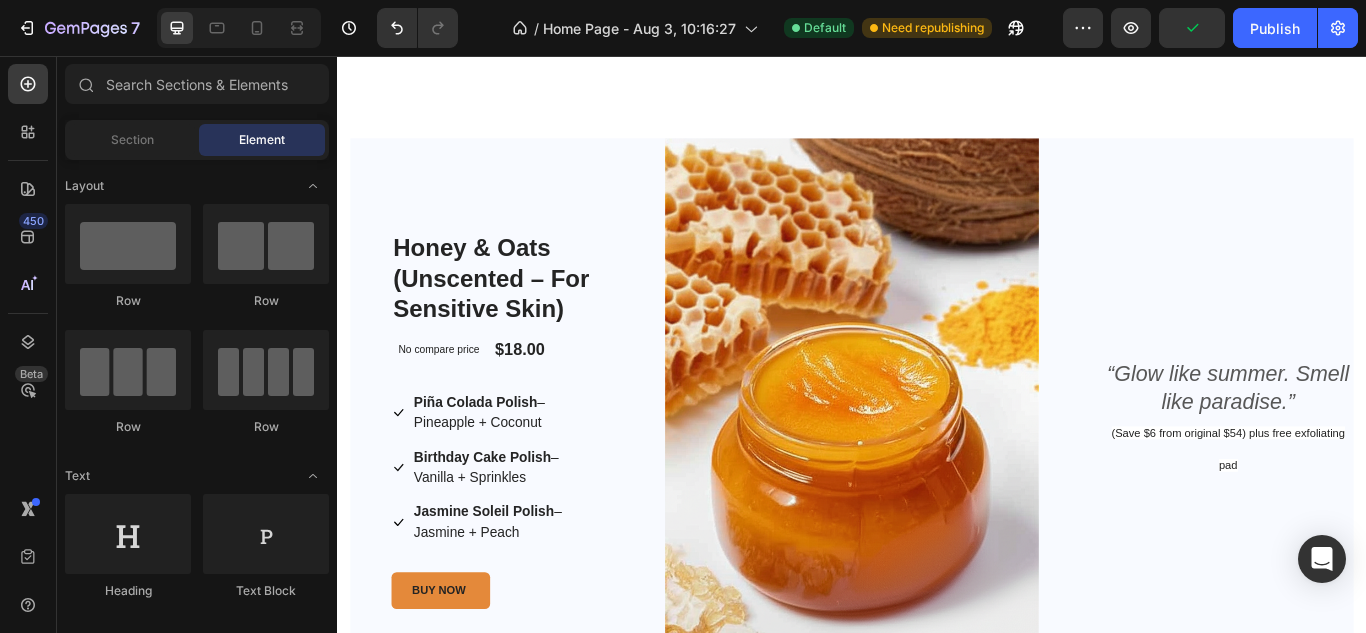 scroll, scrollTop: 4257, scrollLeft: 0, axis: vertical 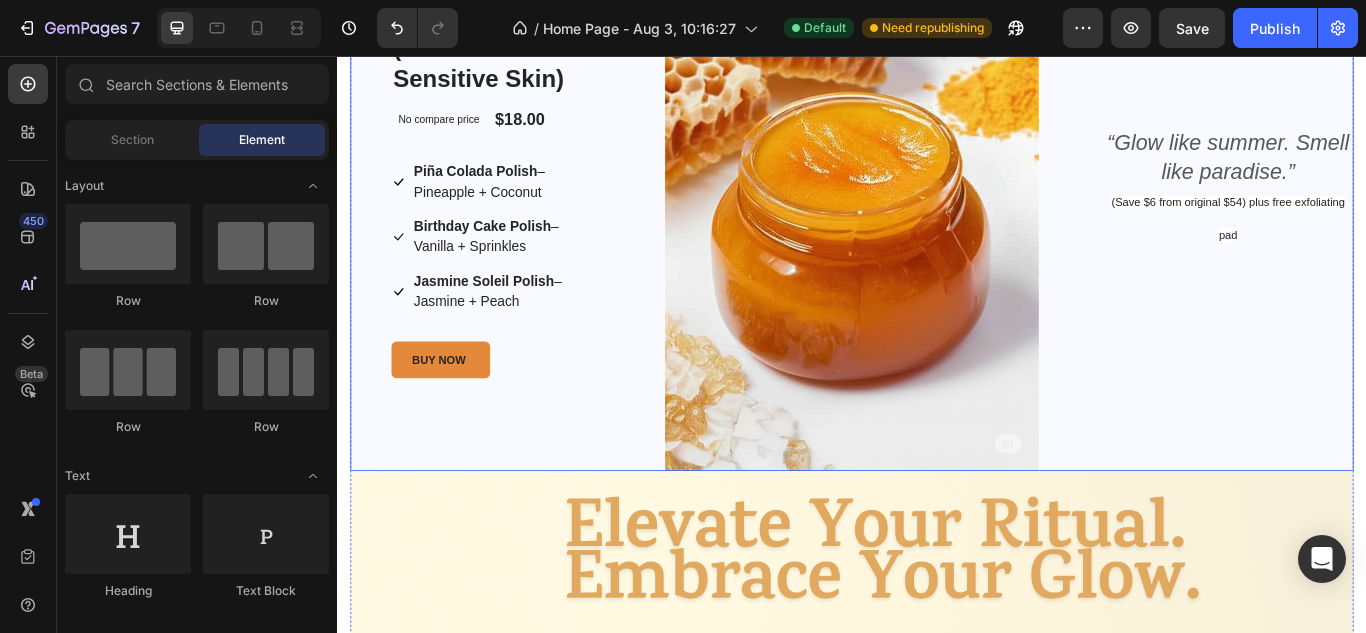 click on "“Glow like summer. Smell like paradise.”  (Save $6 from original $54) plus free exfoliating pad Text block" at bounding box center [1376, 212] 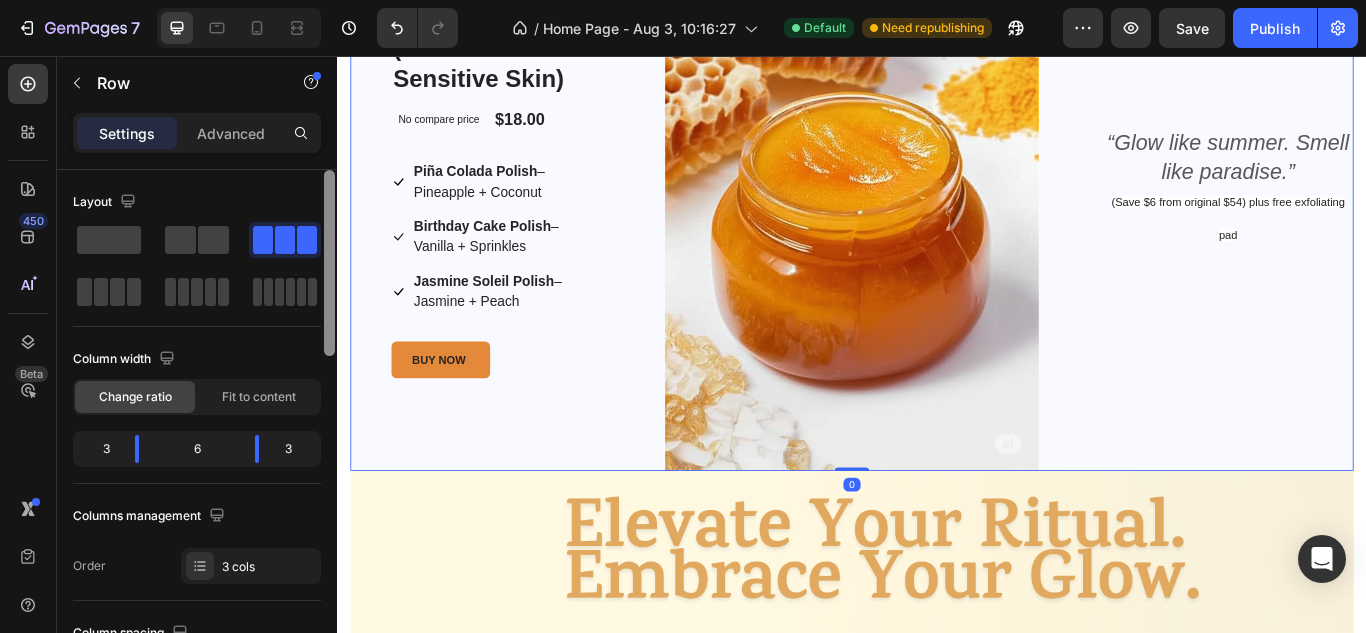 scroll, scrollTop: 520, scrollLeft: 0, axis: vertical 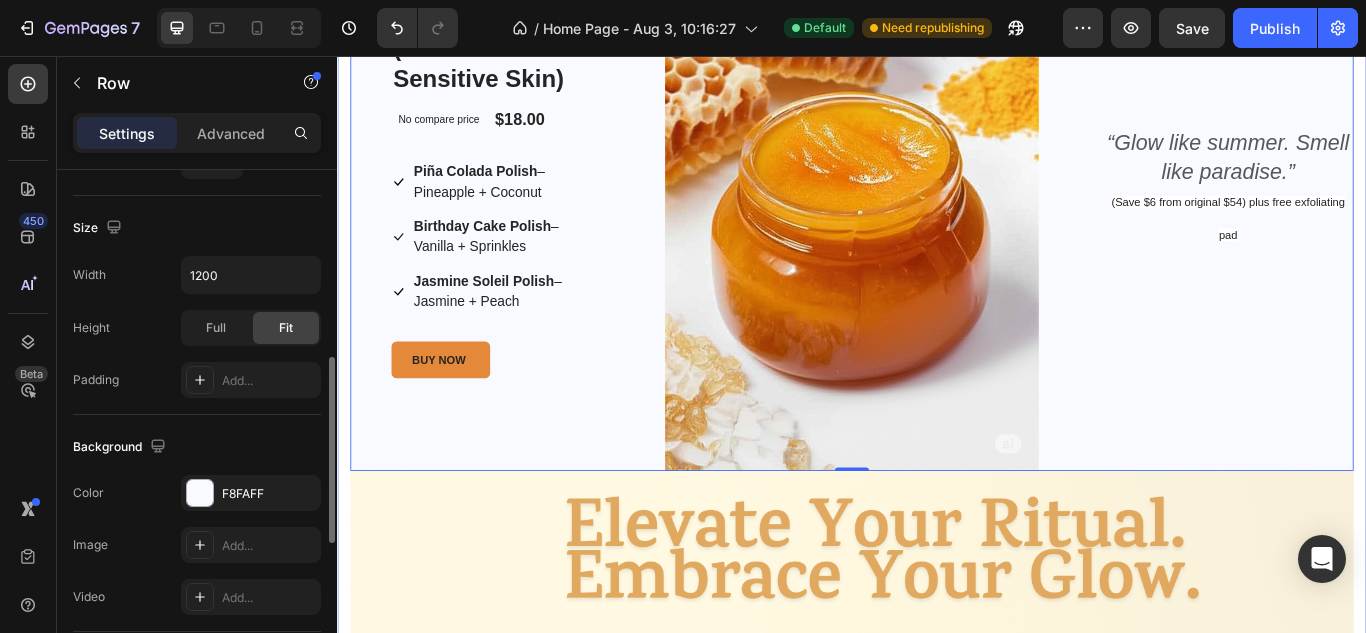 drag, startPoint x: 660, startPoint y: 326, endPoint x: 340, endPoint y: 494, distance: 361.41943 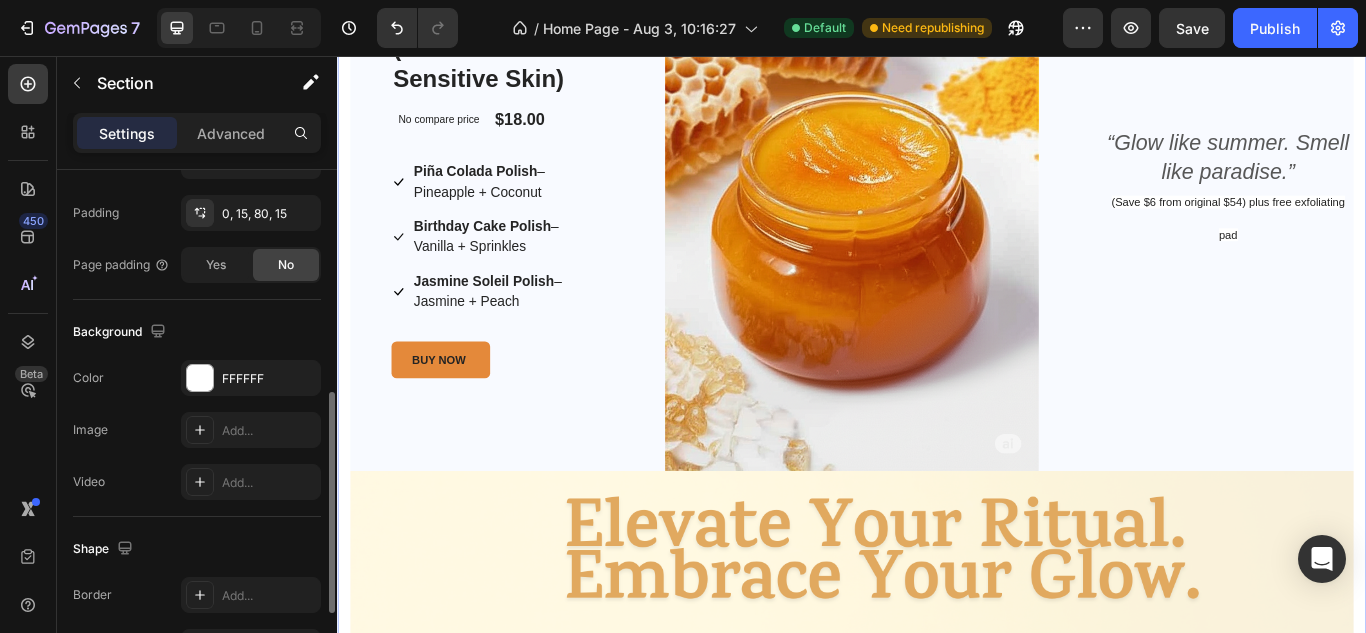 scroll, scrollTop: 0, scrollLeft: 0, axis: both 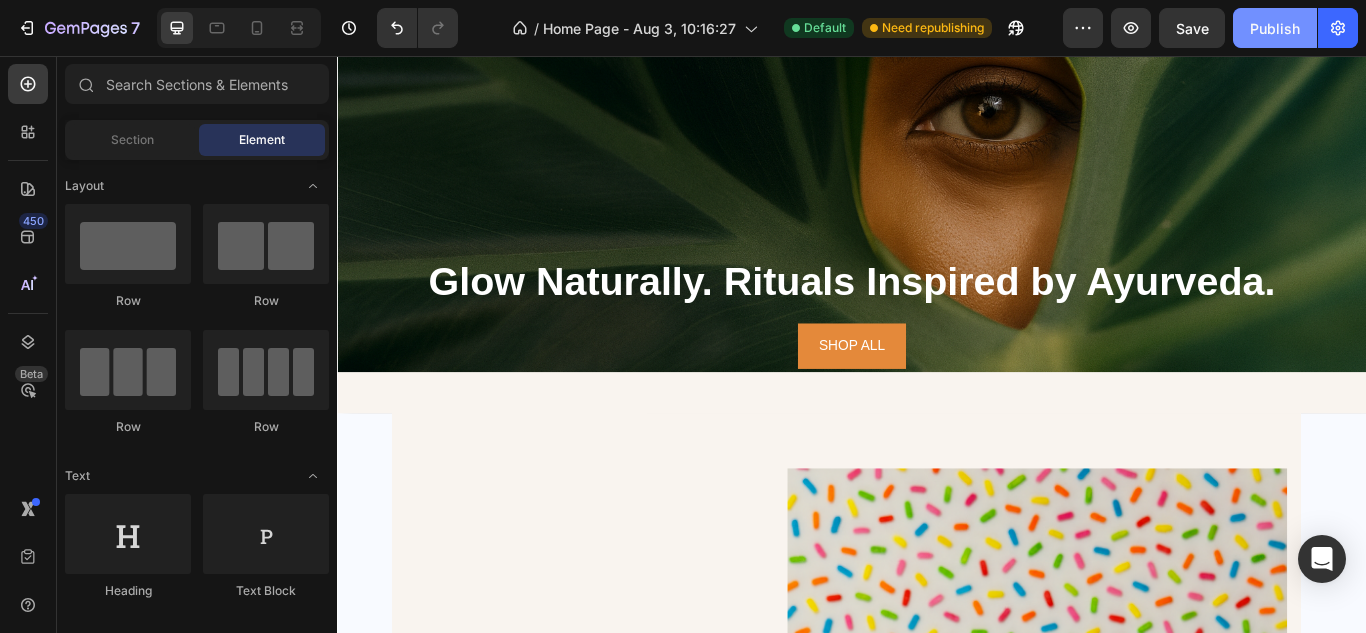 click on "Publish" 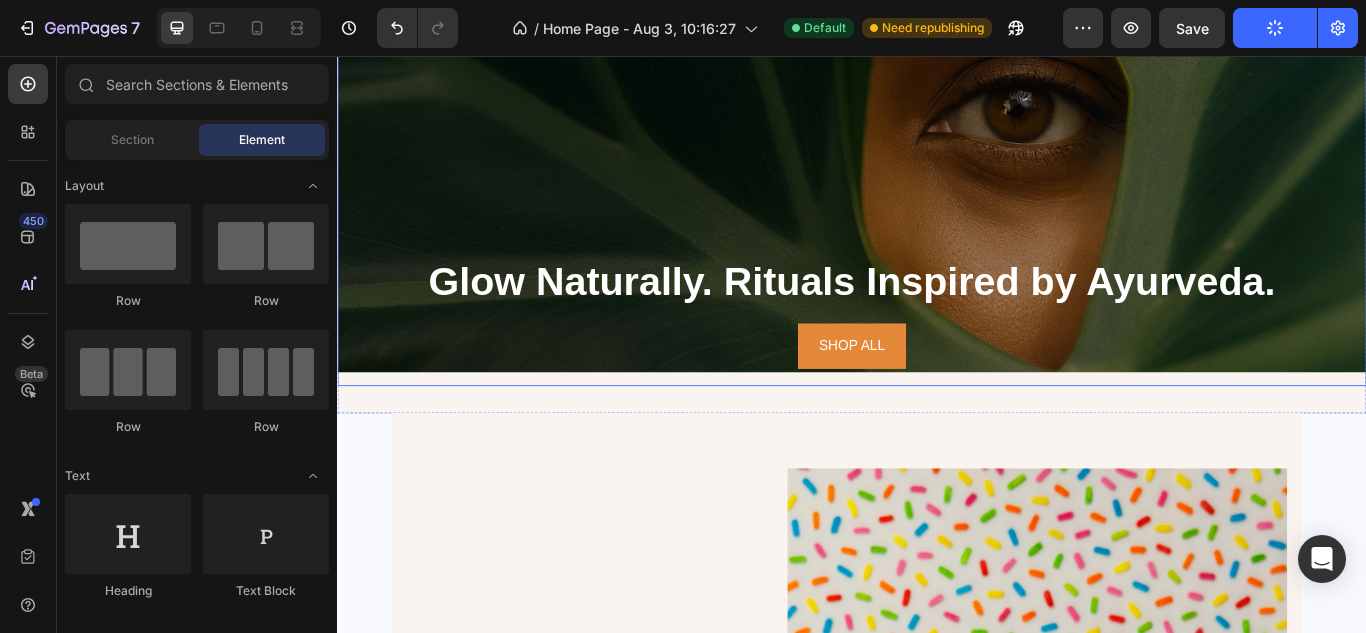 click at bounding box center [937, 133] 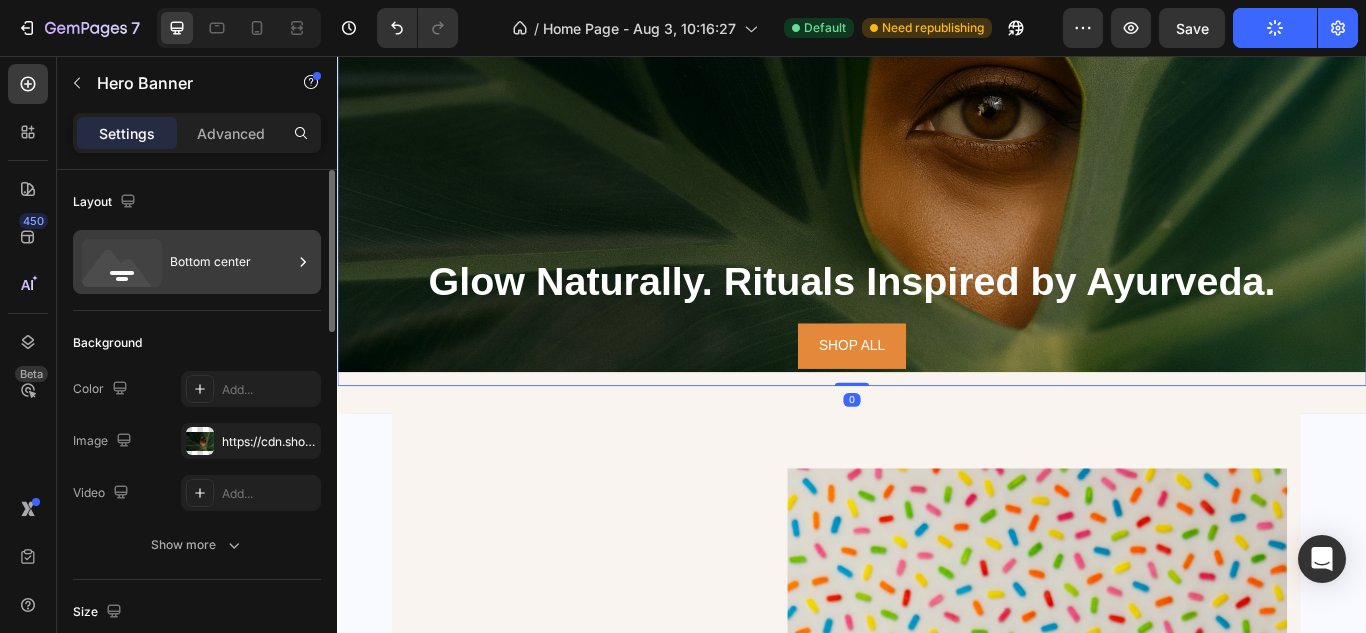 click on "Bottom center" at bounding box center (231, 262) 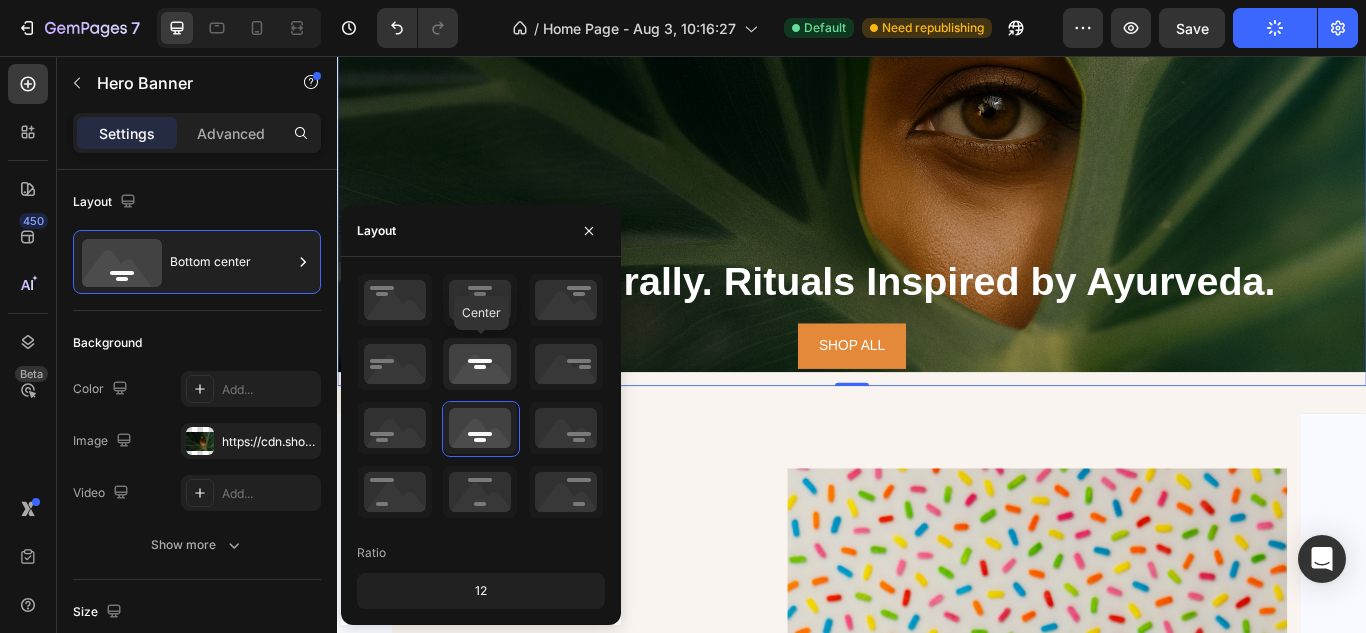 click 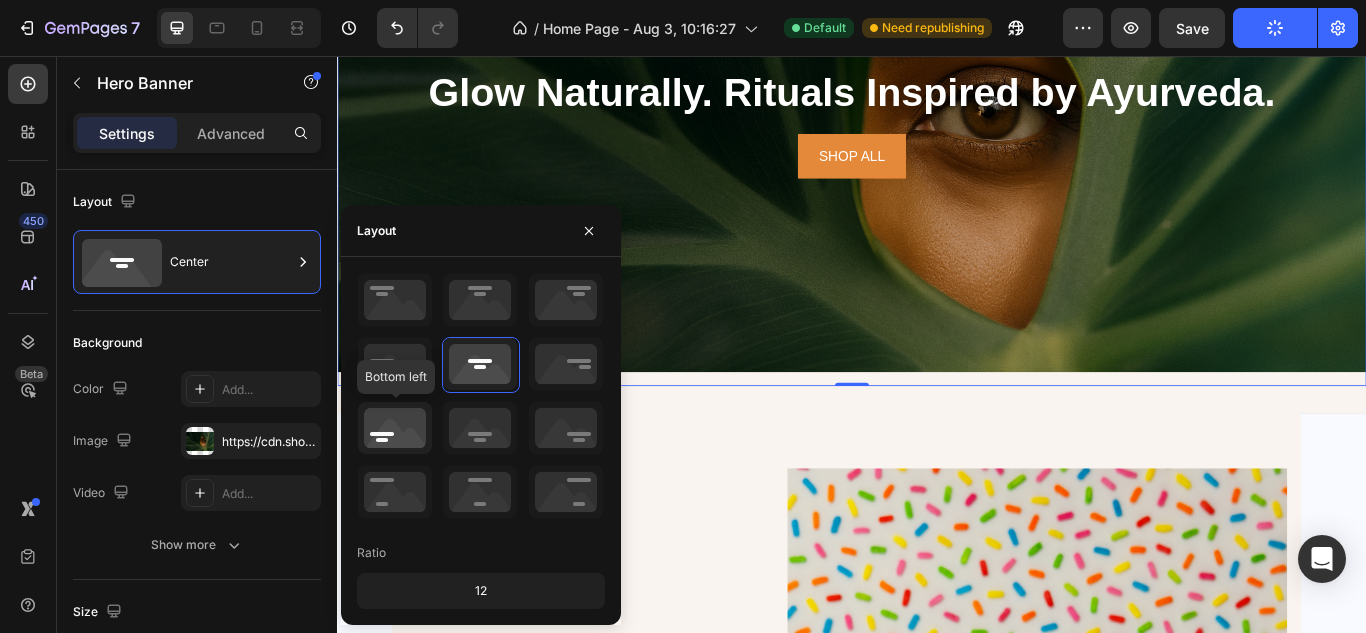 click 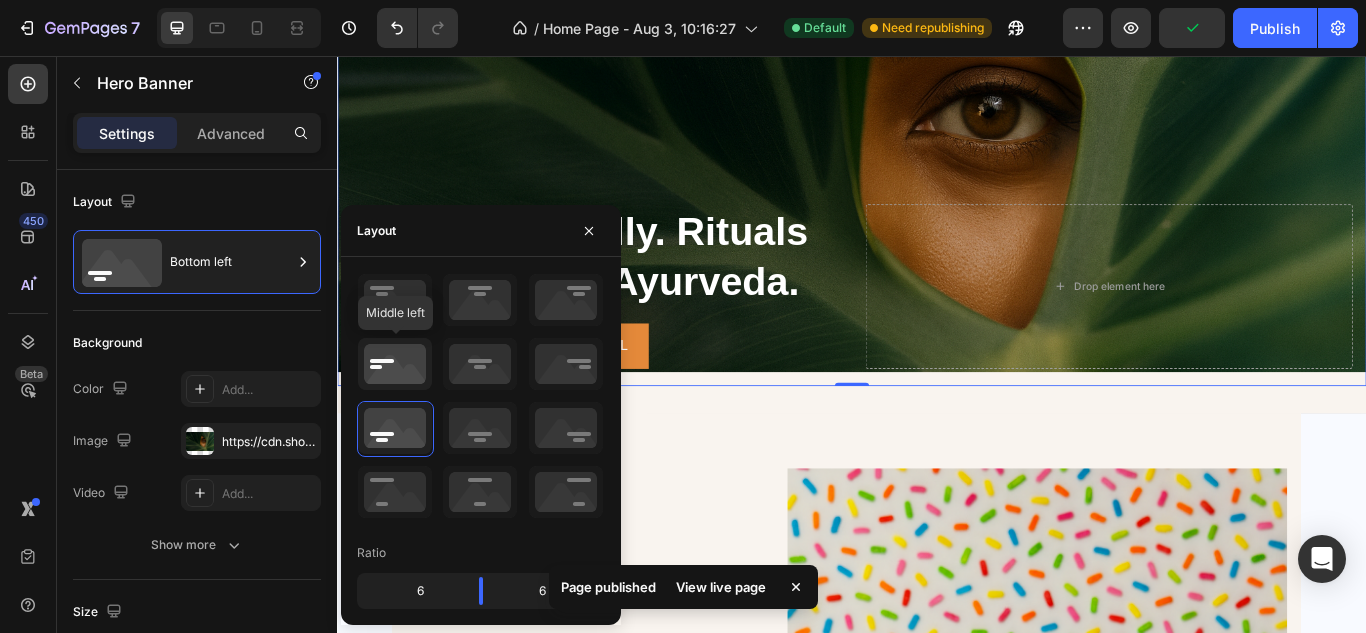 click 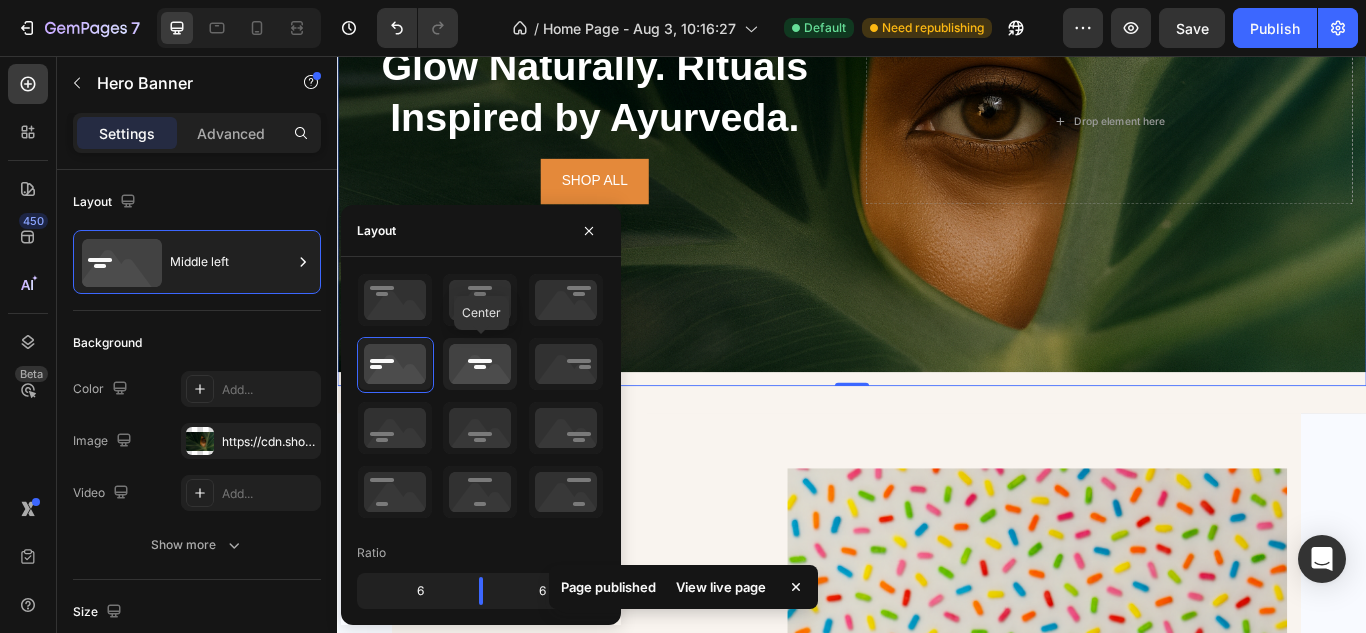 click 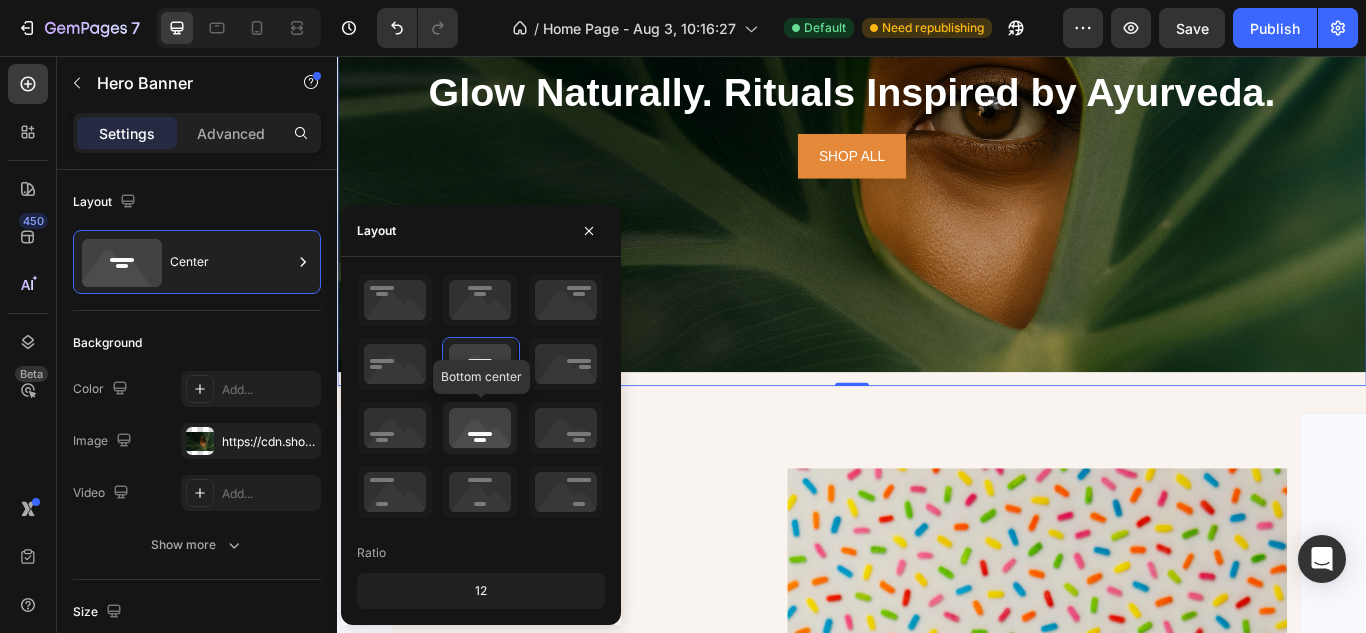 click 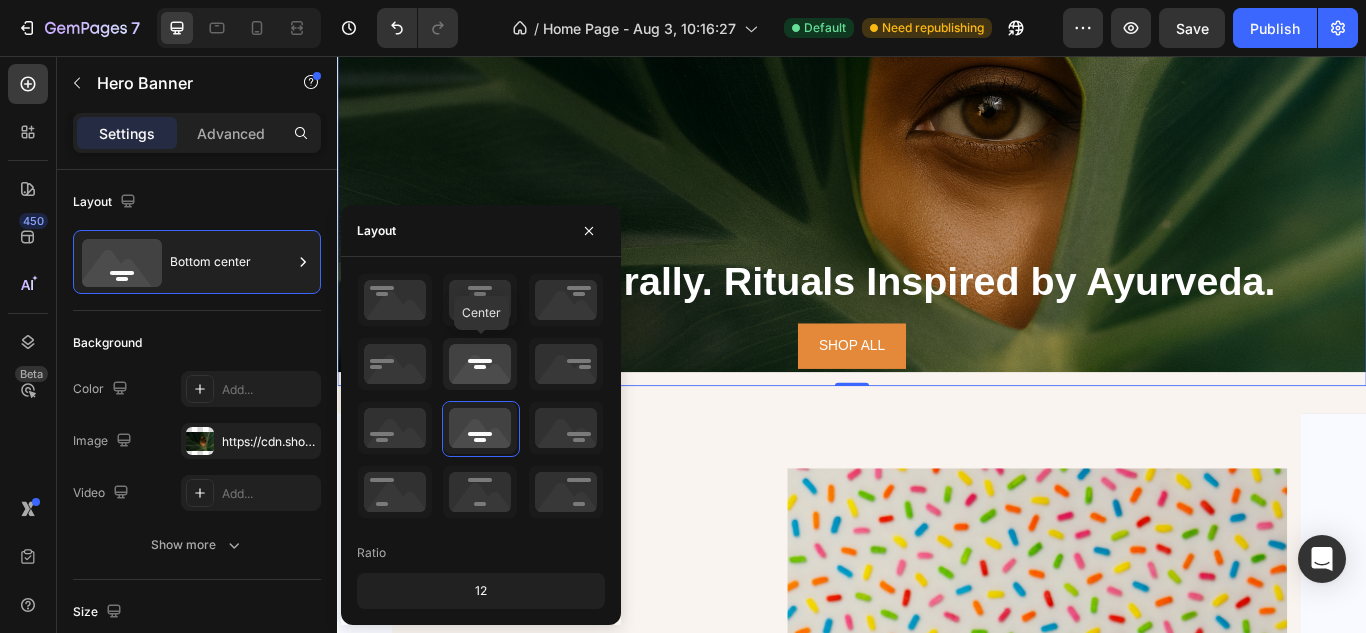 click 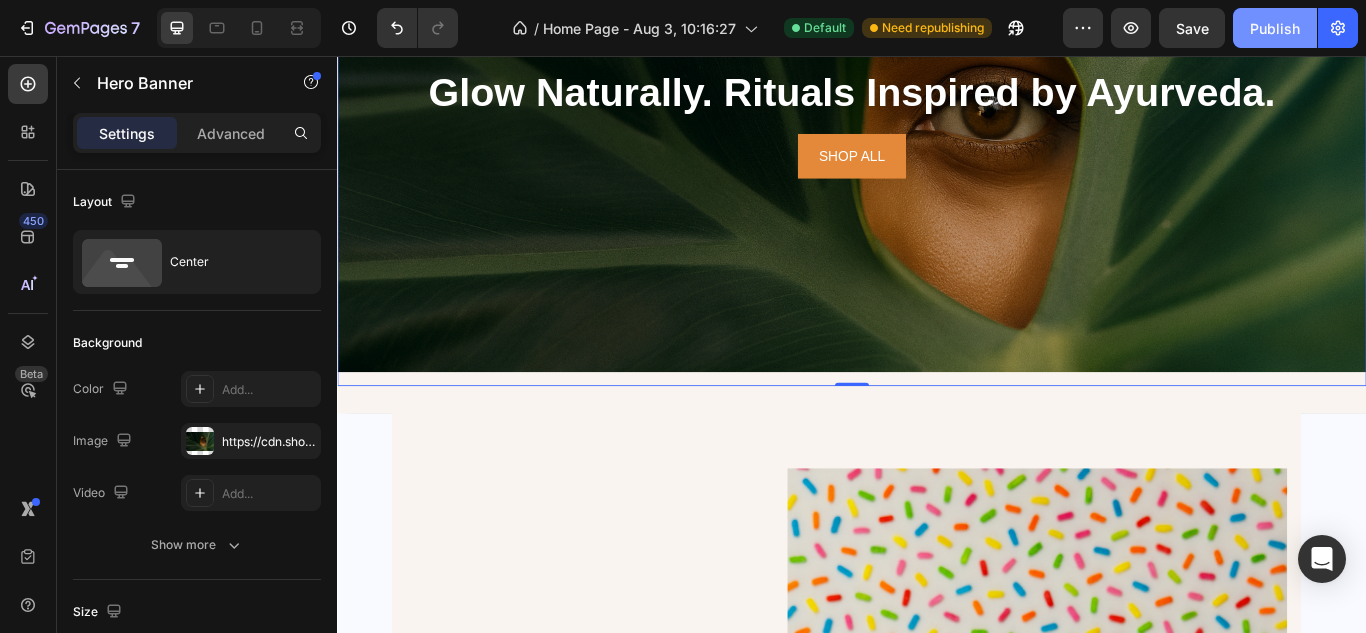 click on "Publish" at bounding box center (1275, 28) 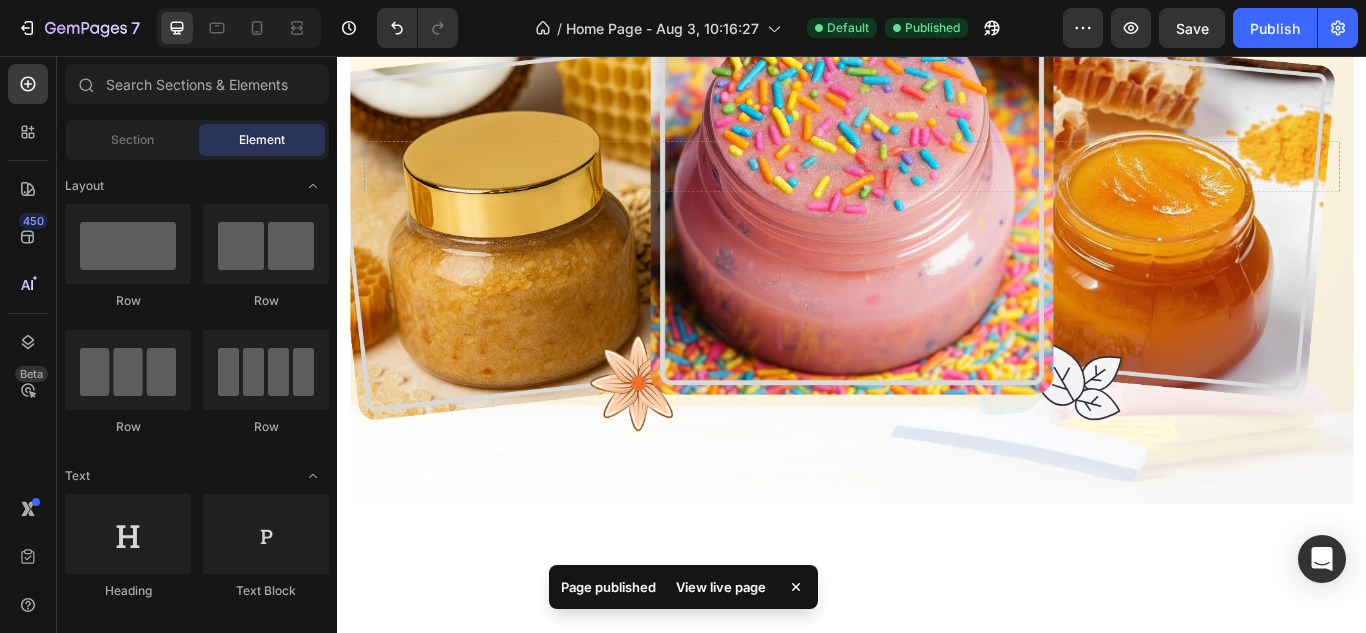 scroll, scrollTop: 5353, scrollLeft: 0, axis: vertical 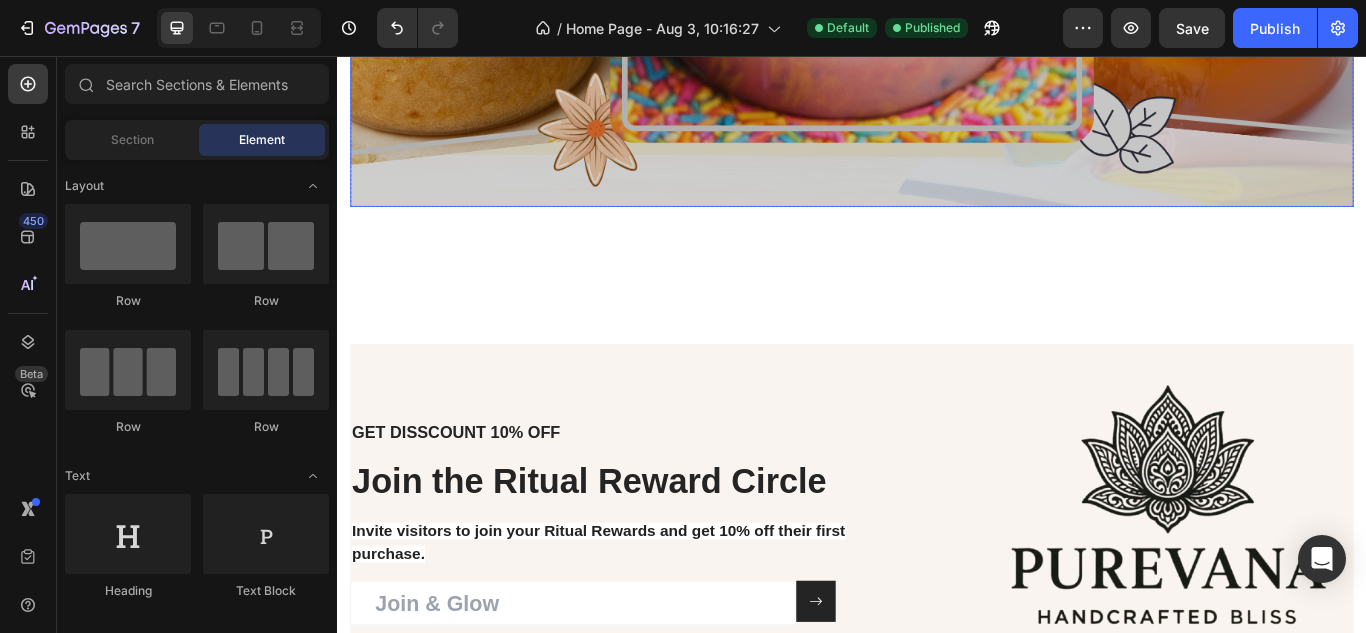 click at bounding box center [937, -162] 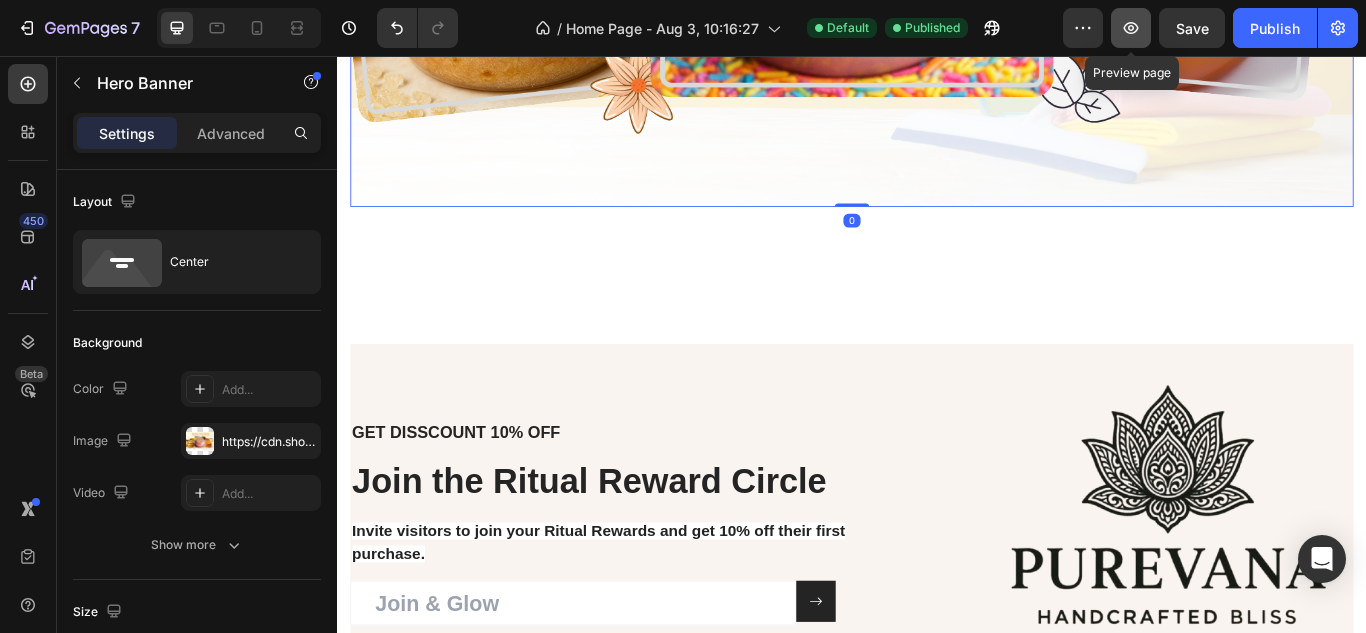 click 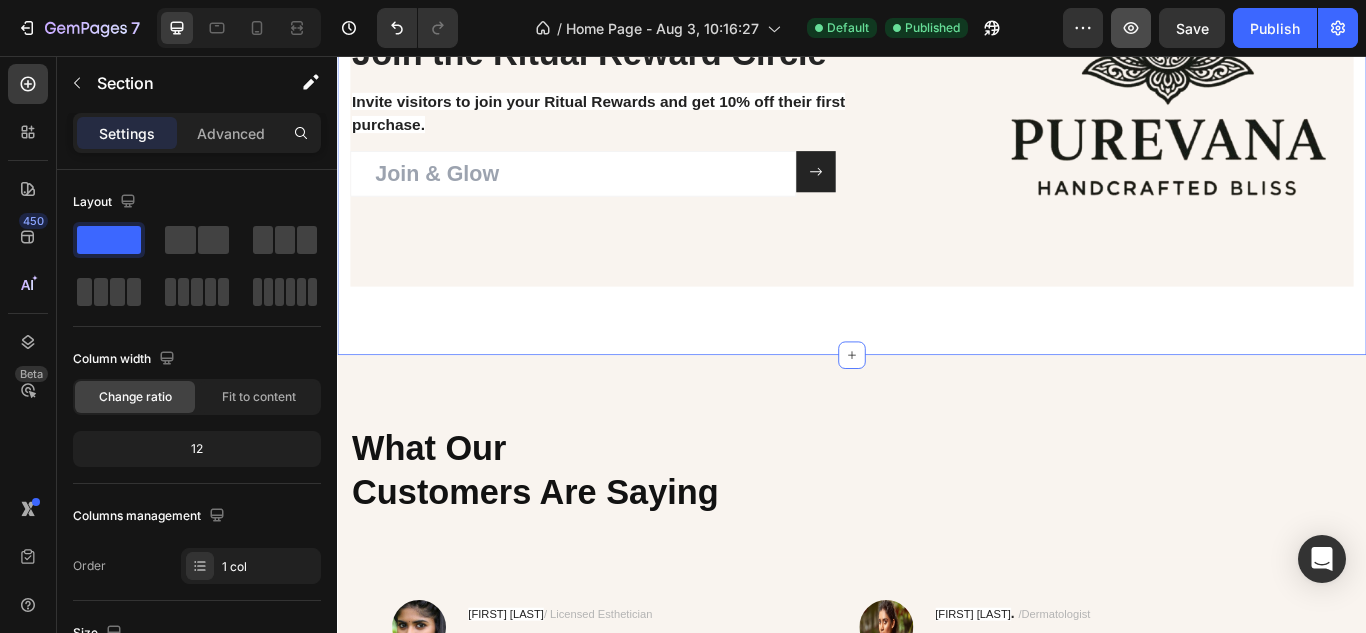 scroll, scrollTop: 5788, scrollLeft: 0, axis: vertical 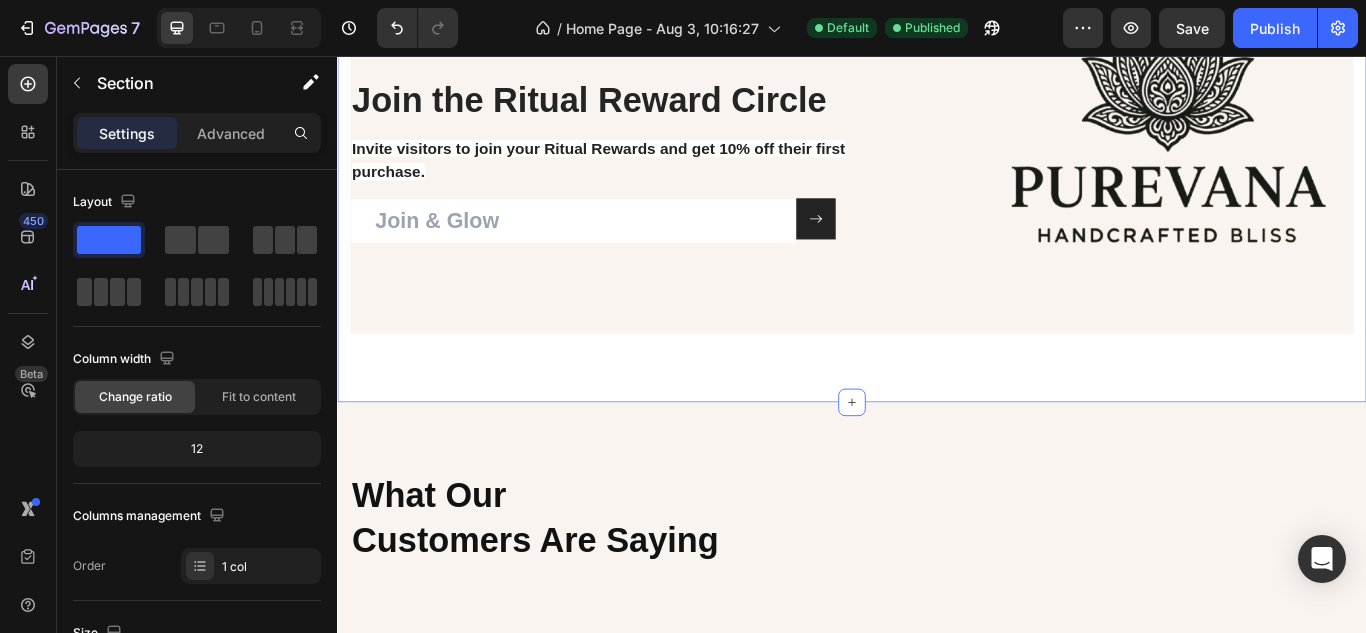 click at bounding box center (1305, 163) 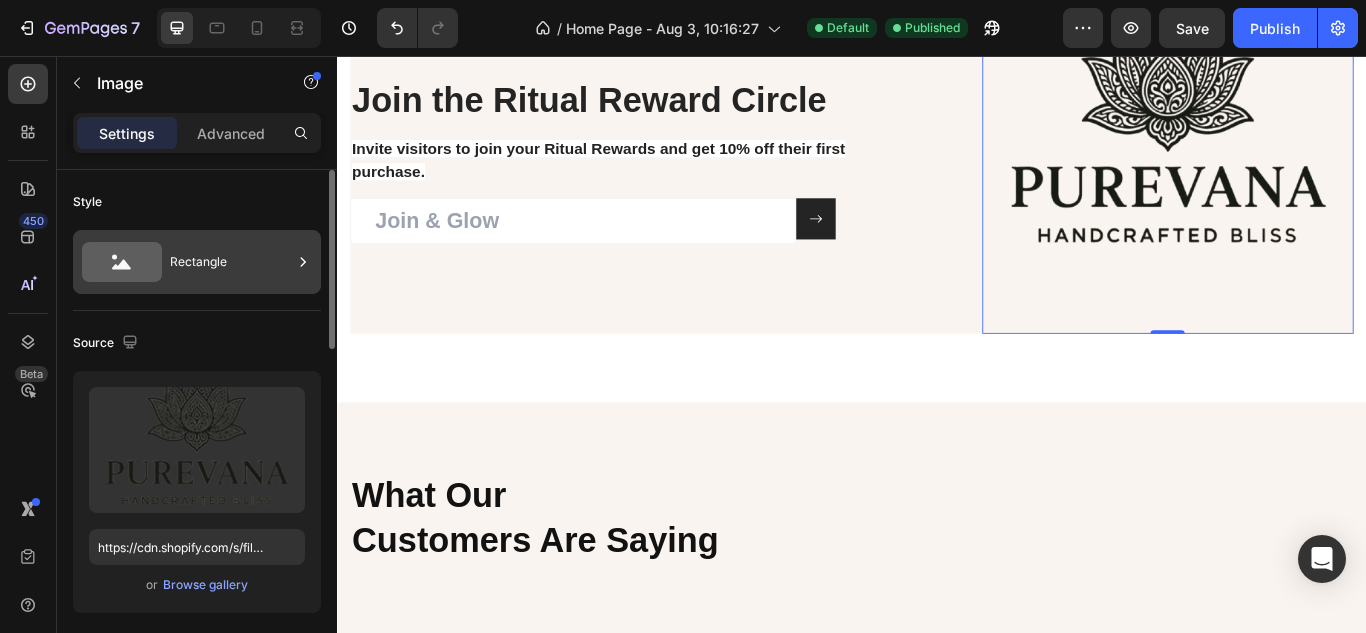 click on "Rectangle" at bounding box center (231, 262) 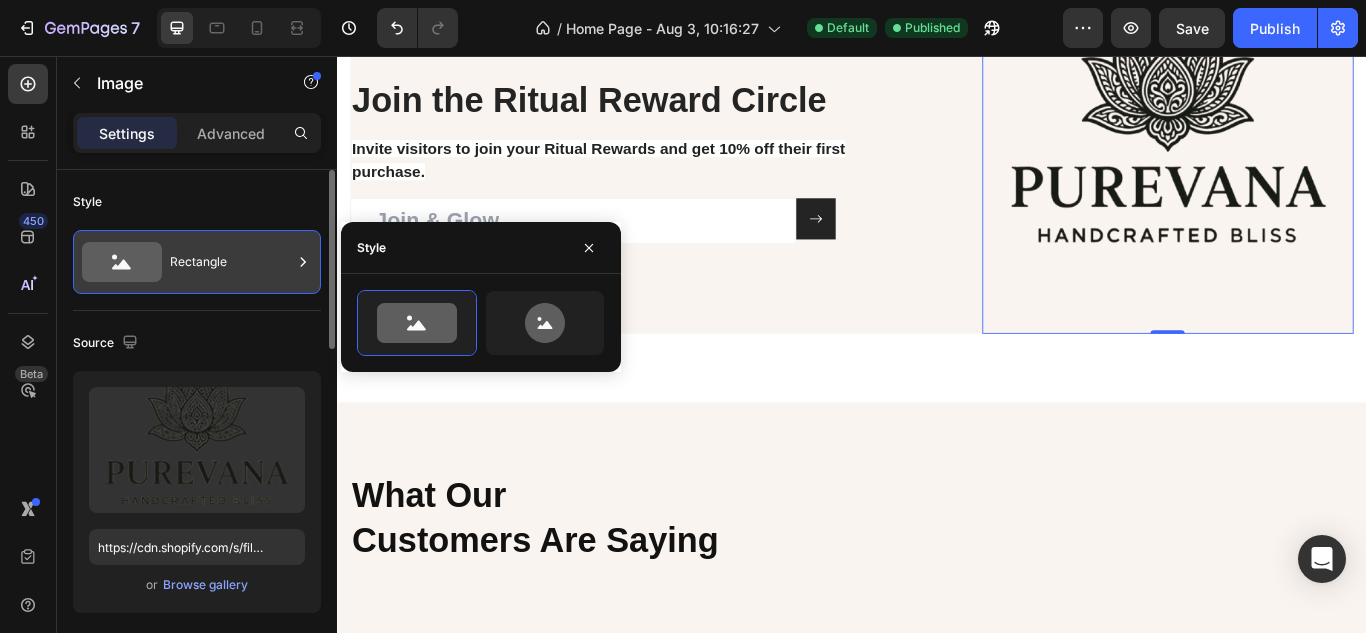click on "Rectangle" at bounding box center [231, 262] 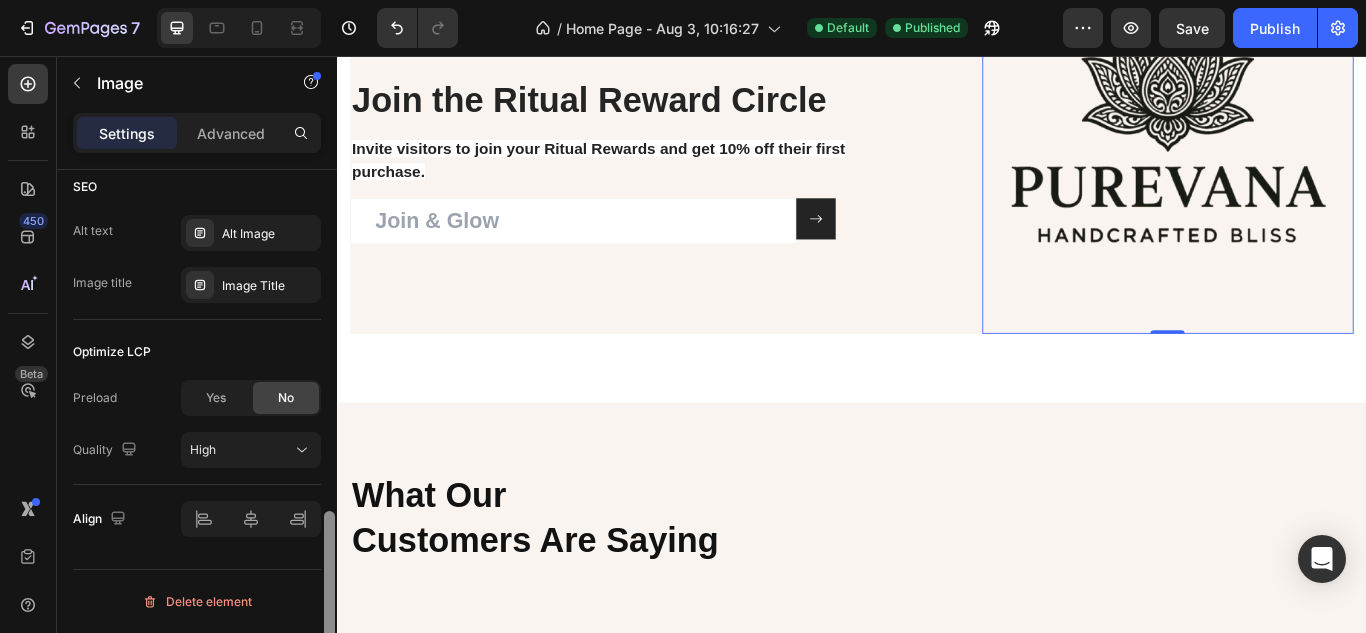 scroll, scrollTop: 639, scrollLeft: 0, axis: vertical 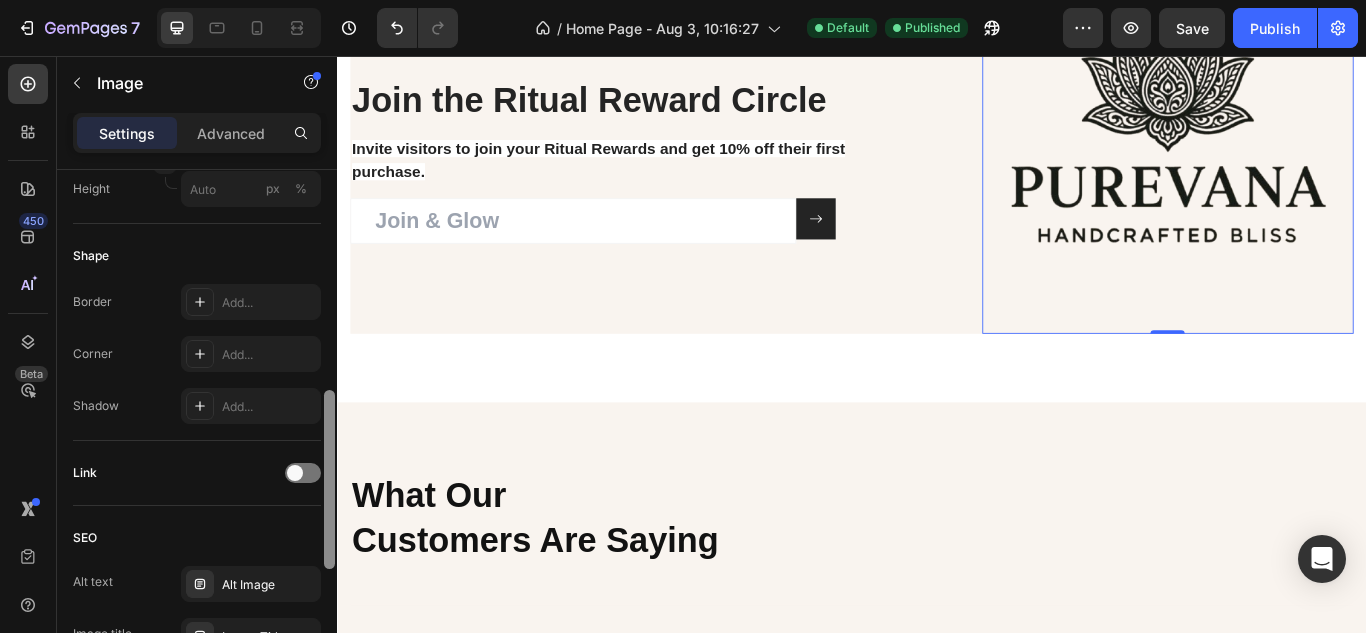 drag, startPoint x: 661, startPoint y: 324, endPoint x: 350, endPoint y: 433, distance: 329.5482 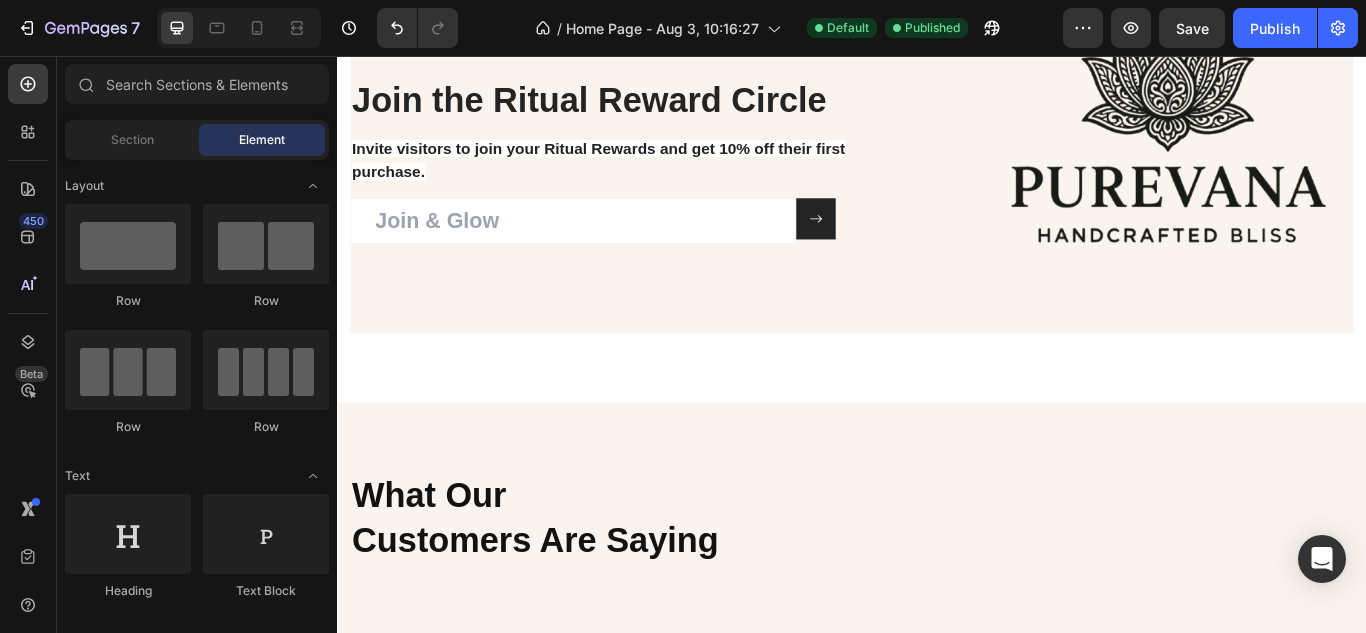 scroll, scrollTop: 5578, scrollLeft: 0, axis: vertical 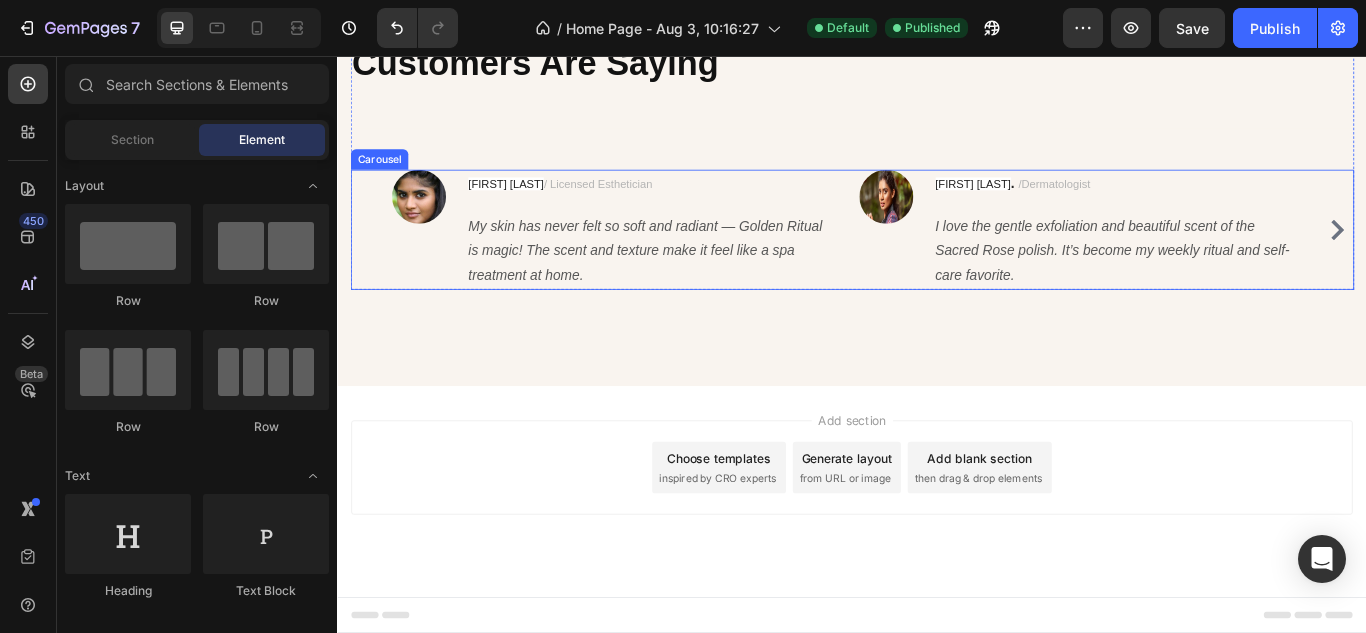 click 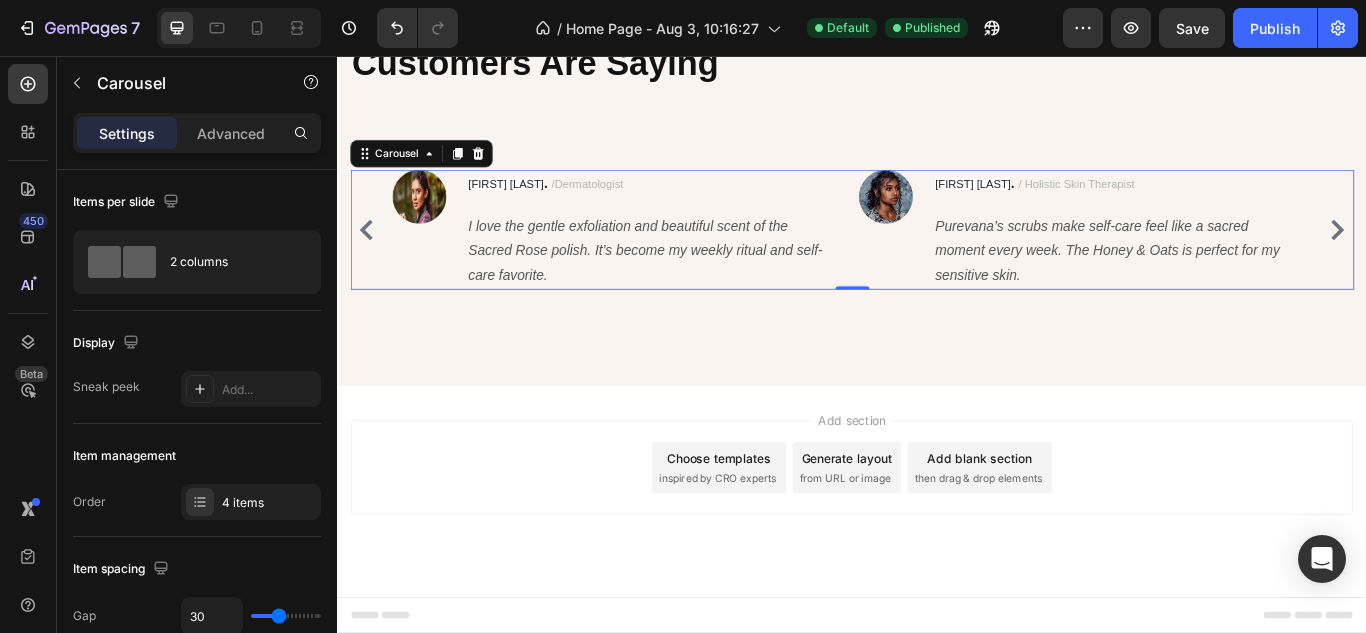click 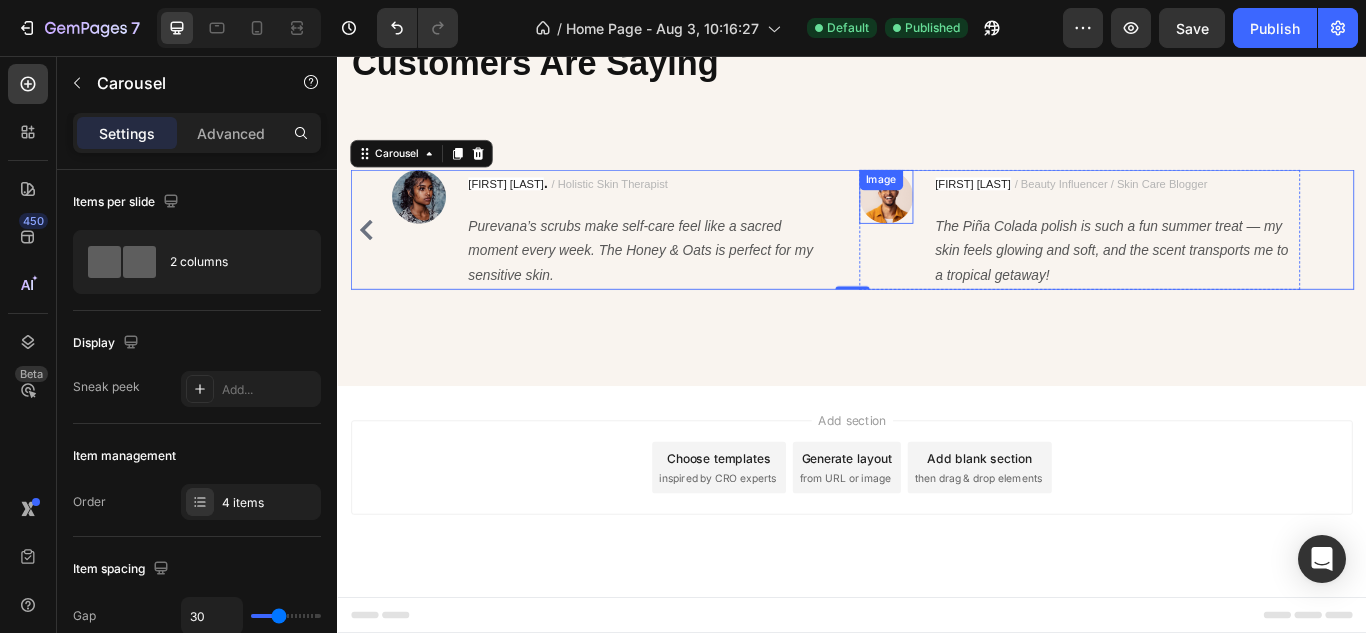 click at bounding box center (976, 220) 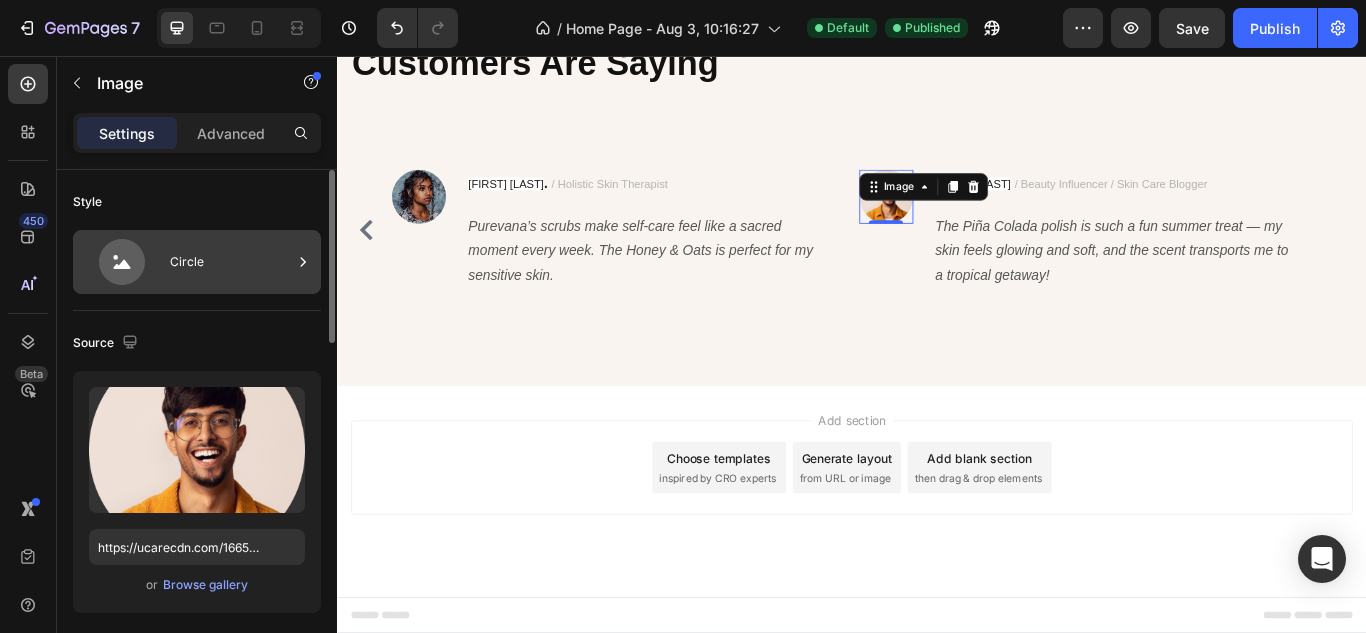 click on "Circle" at bounding box center [197, 262] 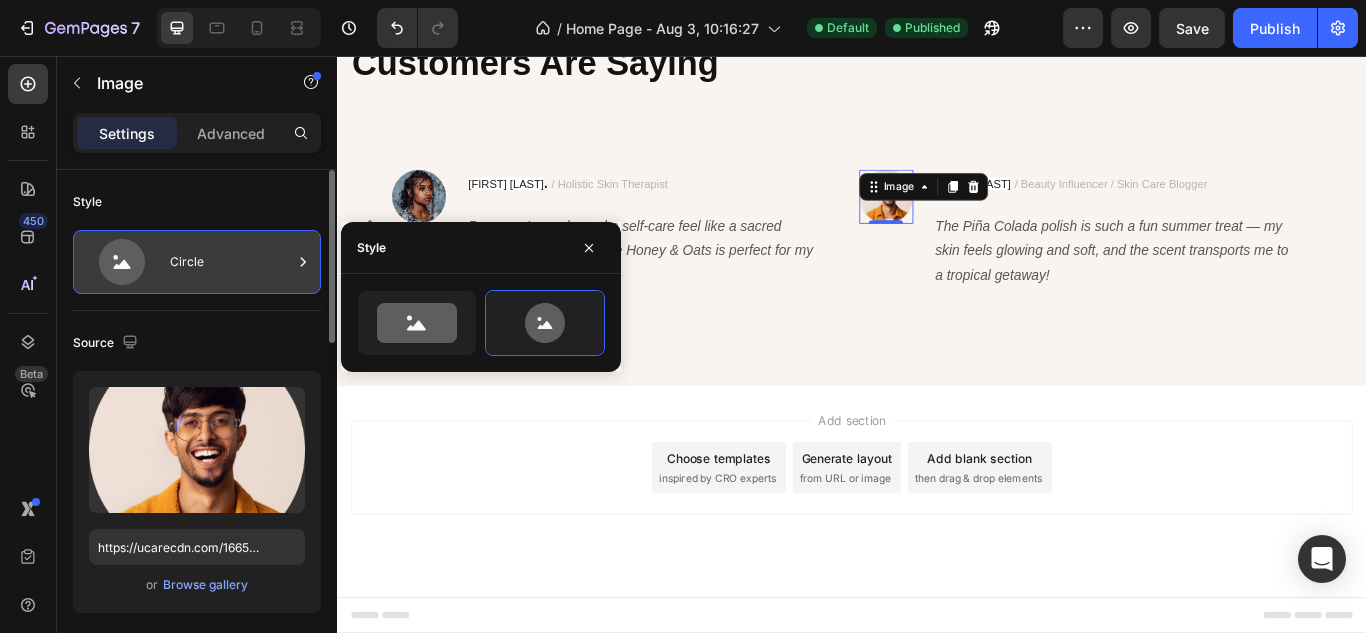 click on "Circle" at bounding box center (197, 262) 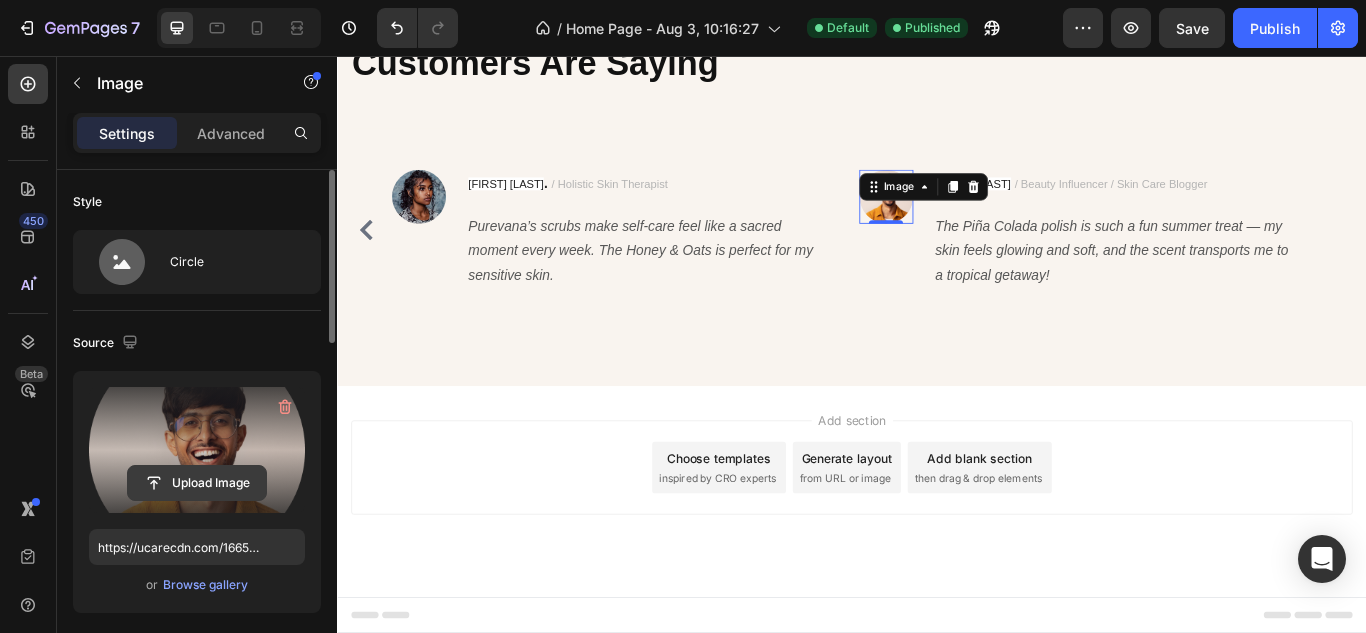 click 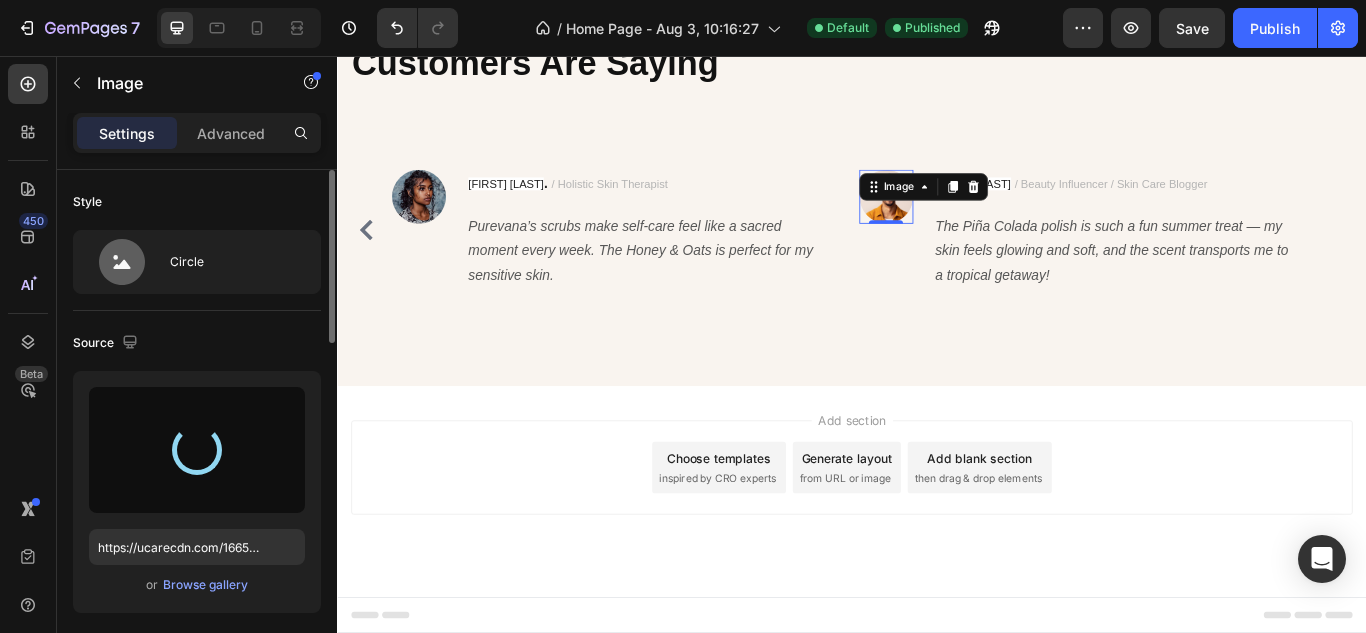 type on "https://cdn.shopify.com/s/files/1/0639/6657/6727/files/gempages_578194195064291856-5a58a88f-d172-41f1-92a7-38031b82d4d2.jpg" 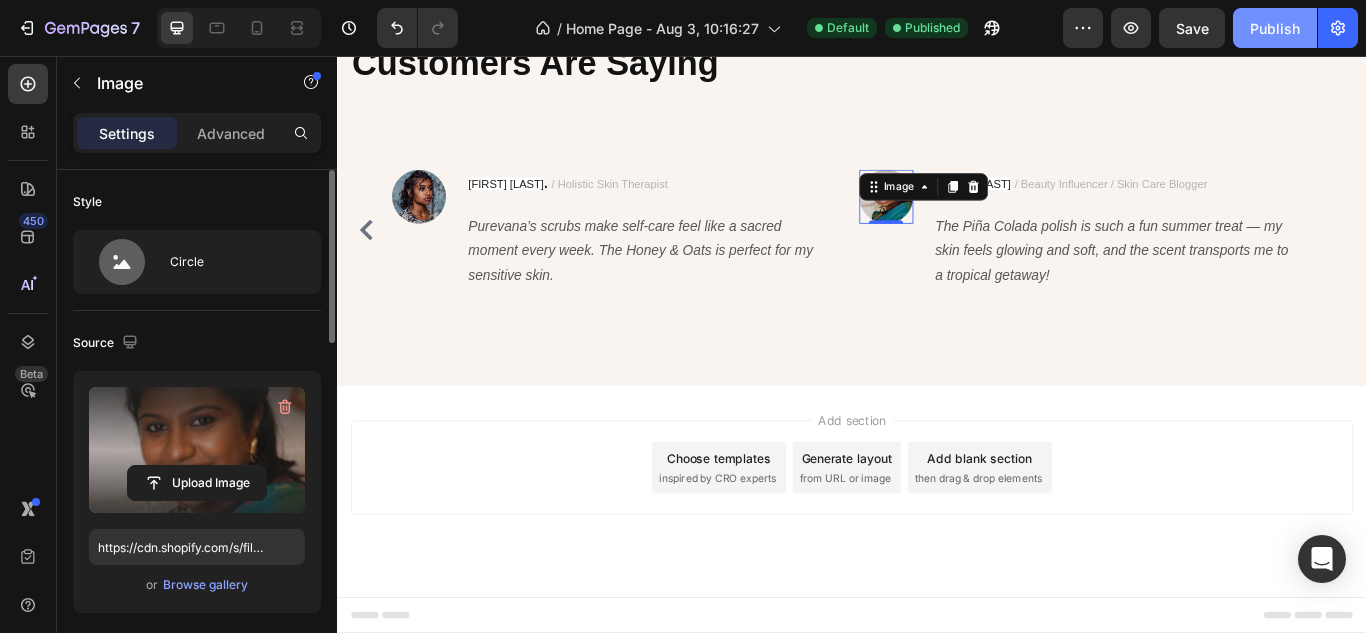 click on "Publish" at bounding box center [1275, 28] 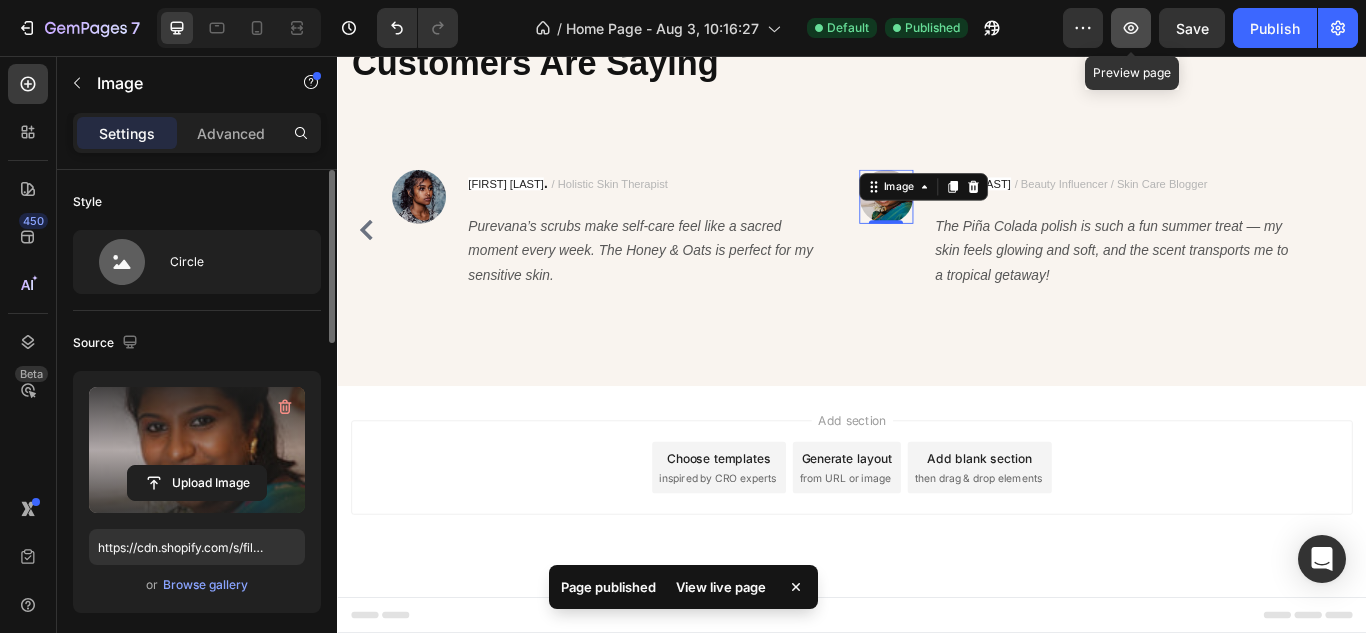 click 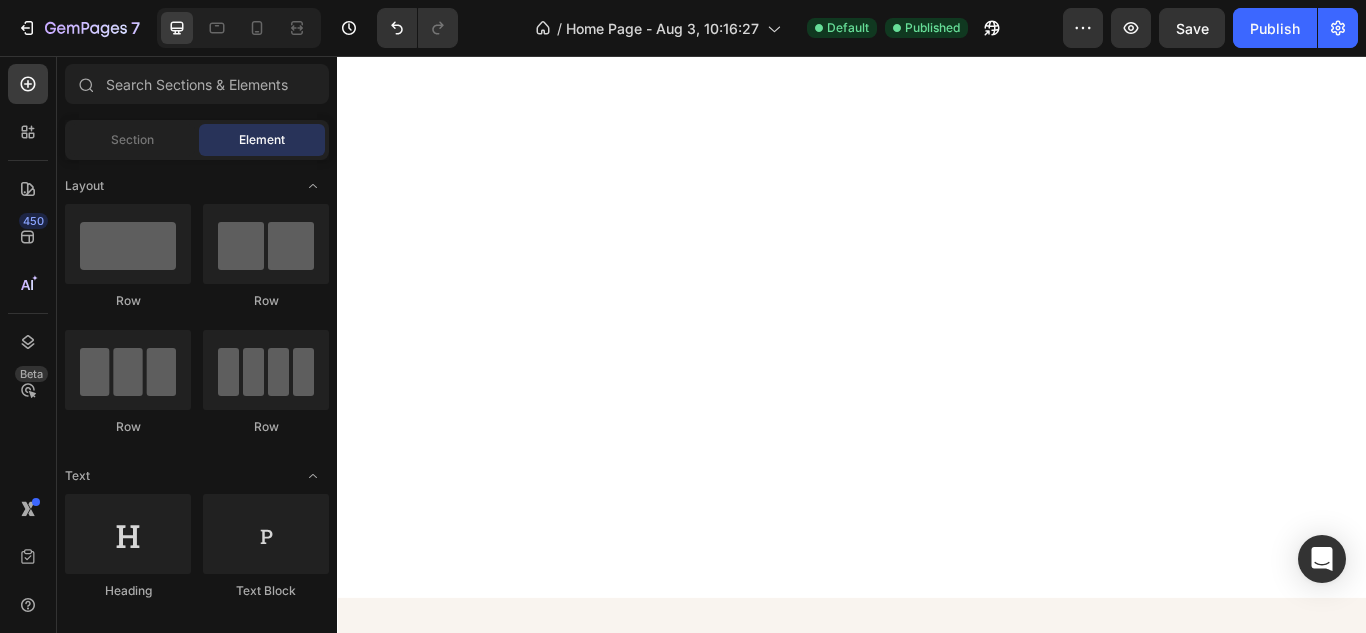 scroll, scrollTop: 2032, scrollLeft: 0, axis: vertical 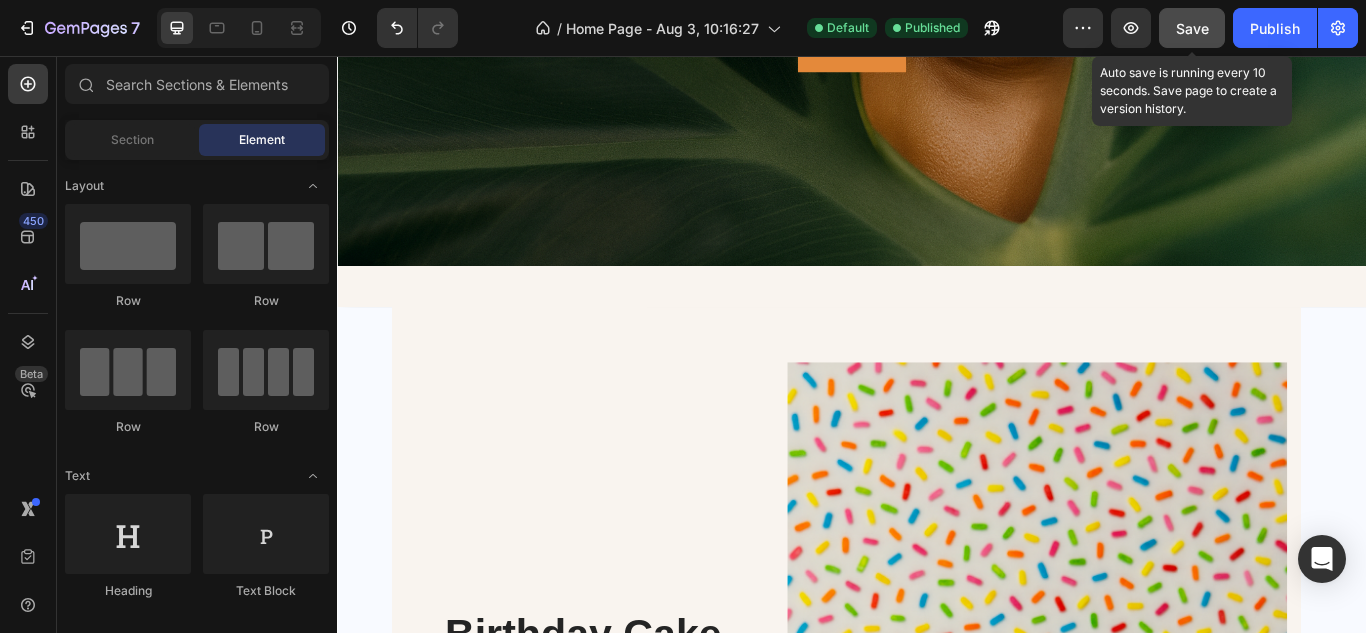 click on "Save" at bounding box center [1192, 28] 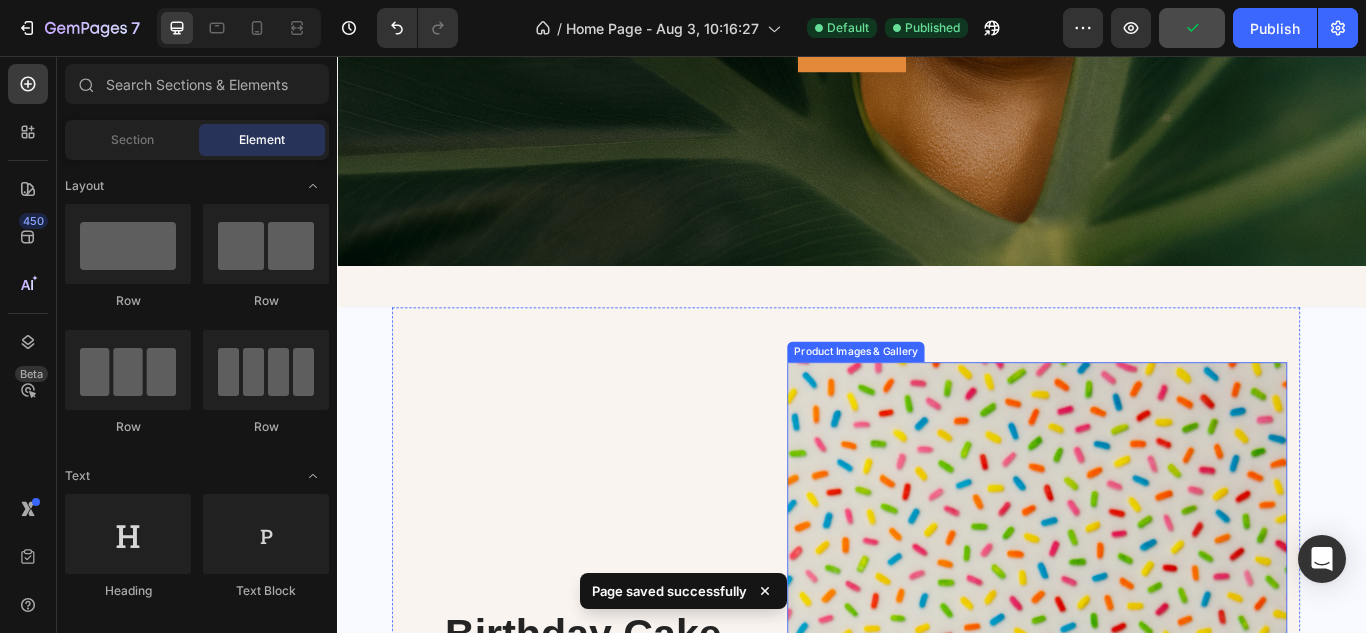 click at bounding box center [1152, 850] 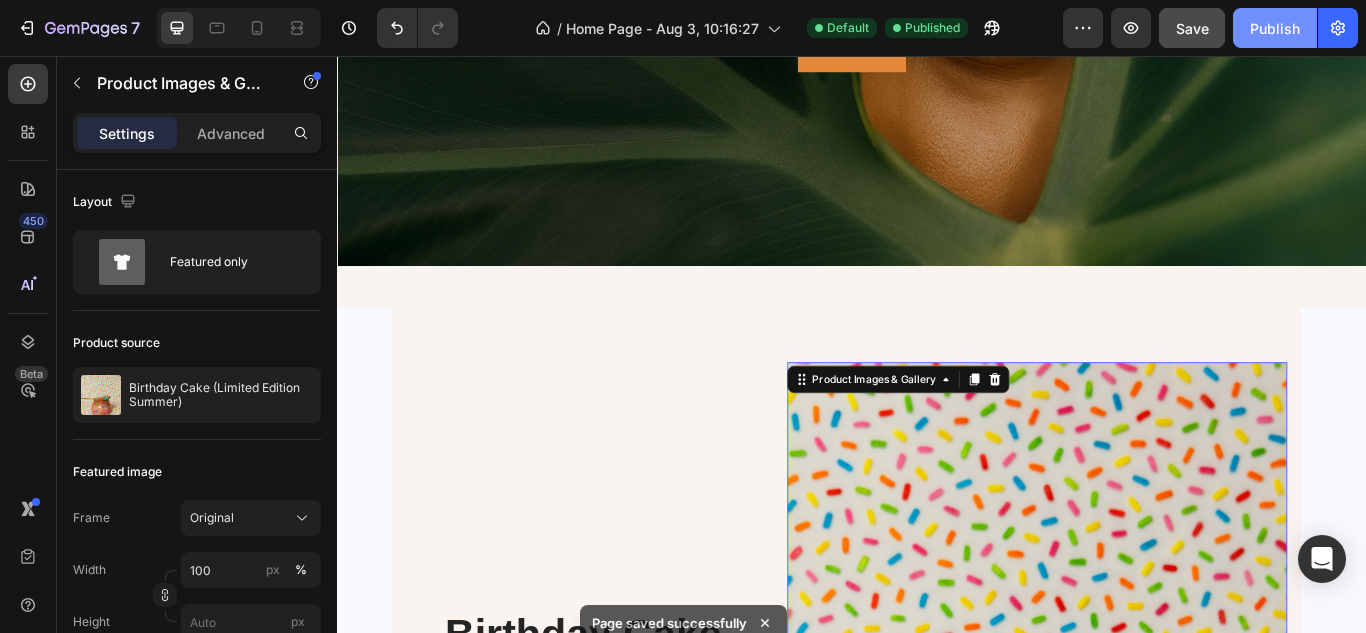 click on "Publish" at bounding box center (1275, 28) 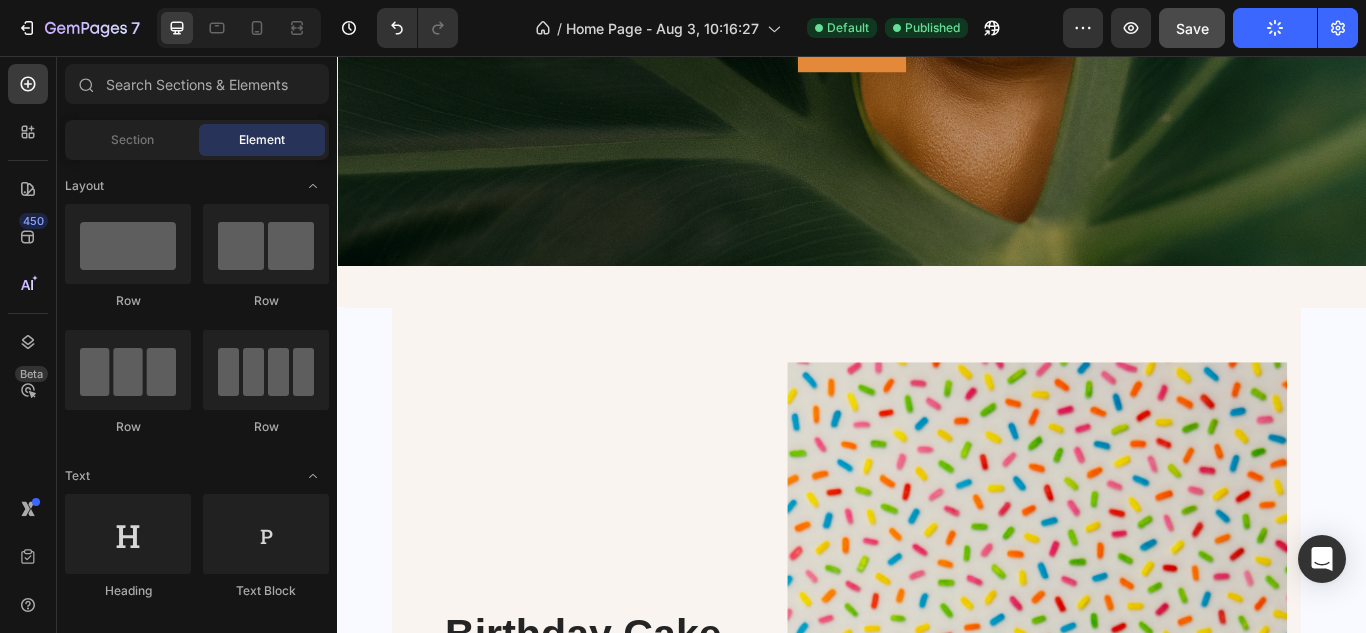 scroll, scrollTop: 0, scrollLeft: 0, axis: both 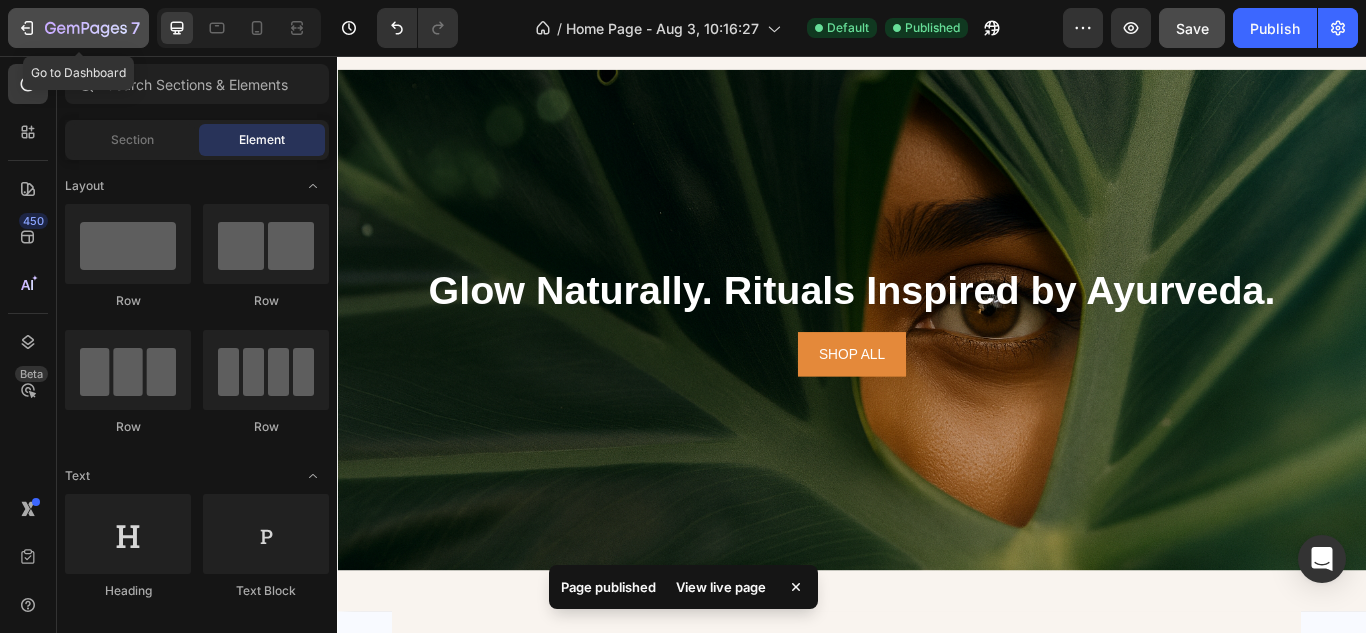 click 